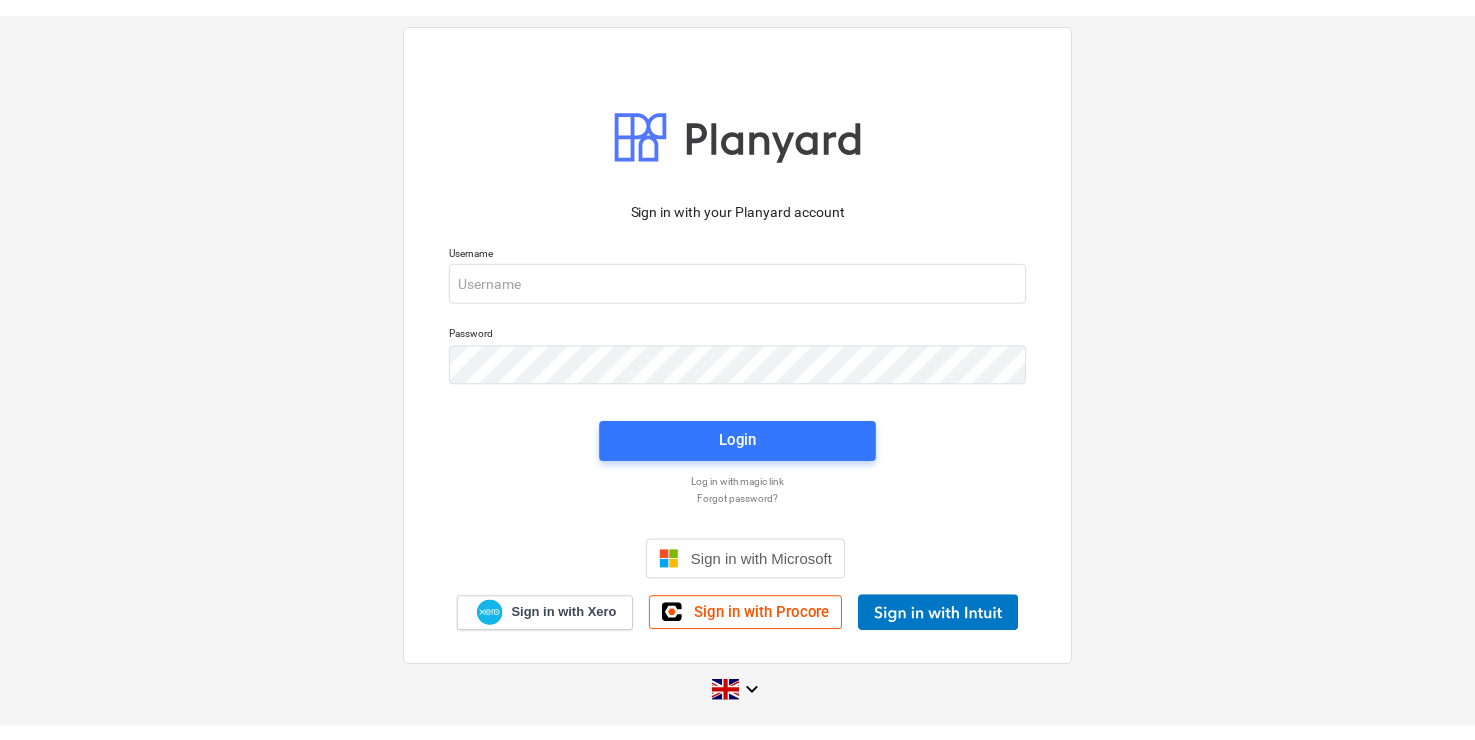 scroll, scrollTop: 0, scrollLeft: 0, axis: both 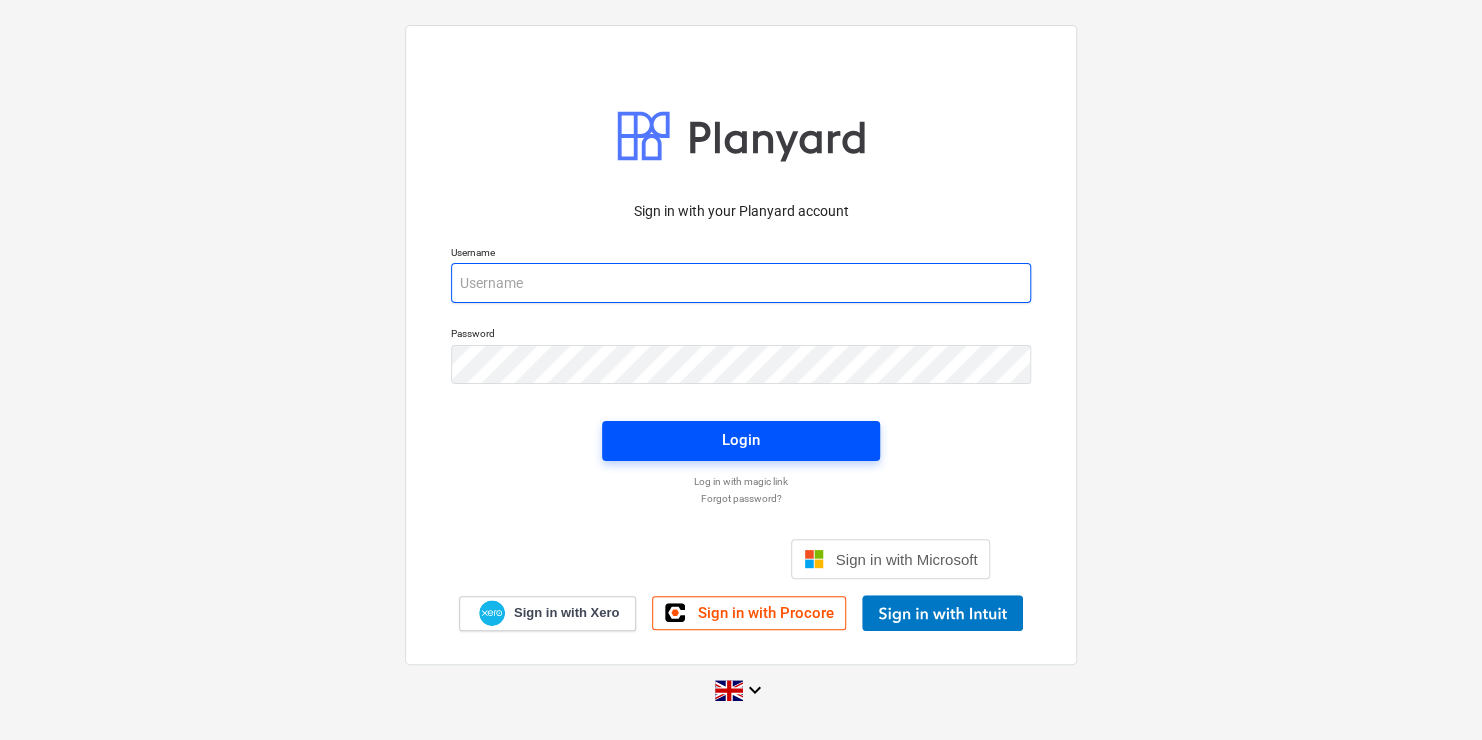 type on "[EMAIL_ADDRESS][DOMAIN_NAME]" 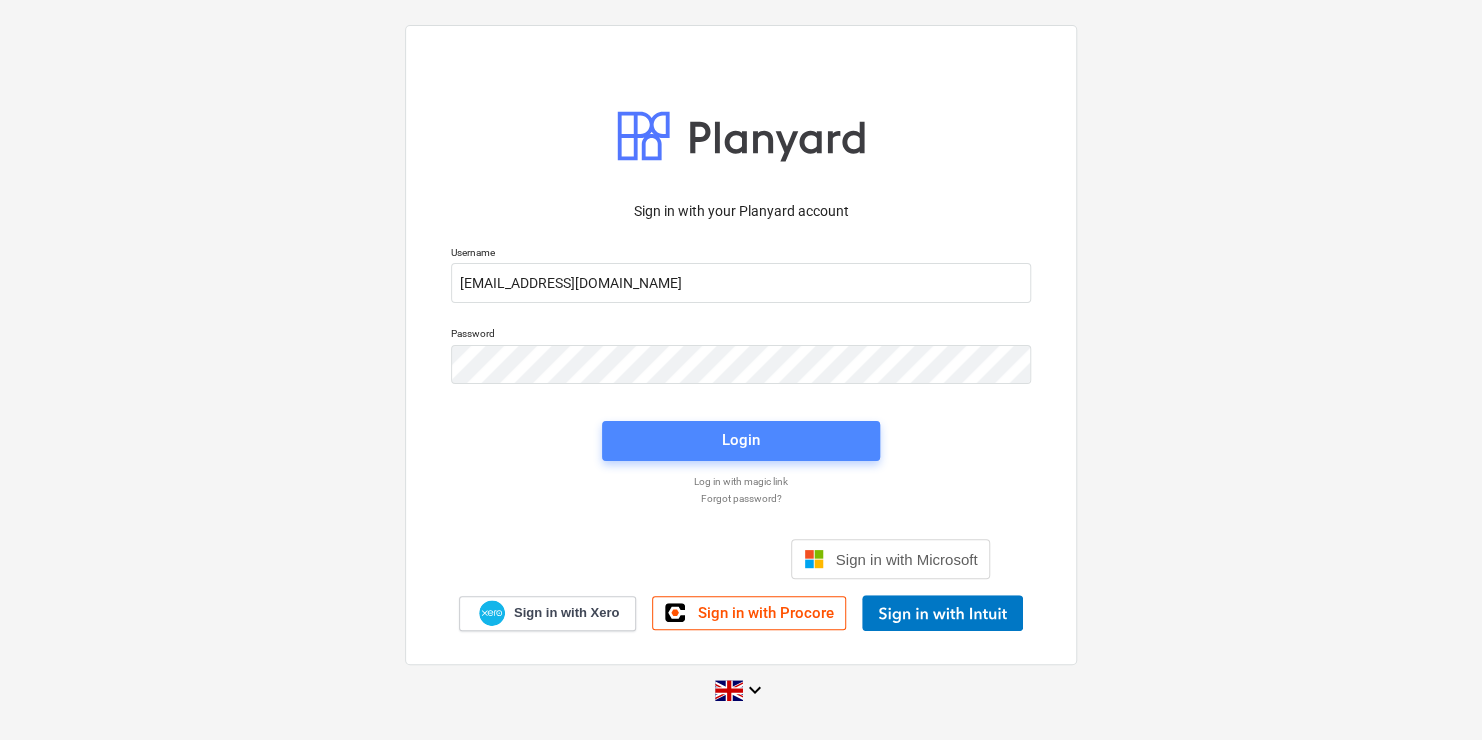 click on "Login" at bounding box center (741, 440) 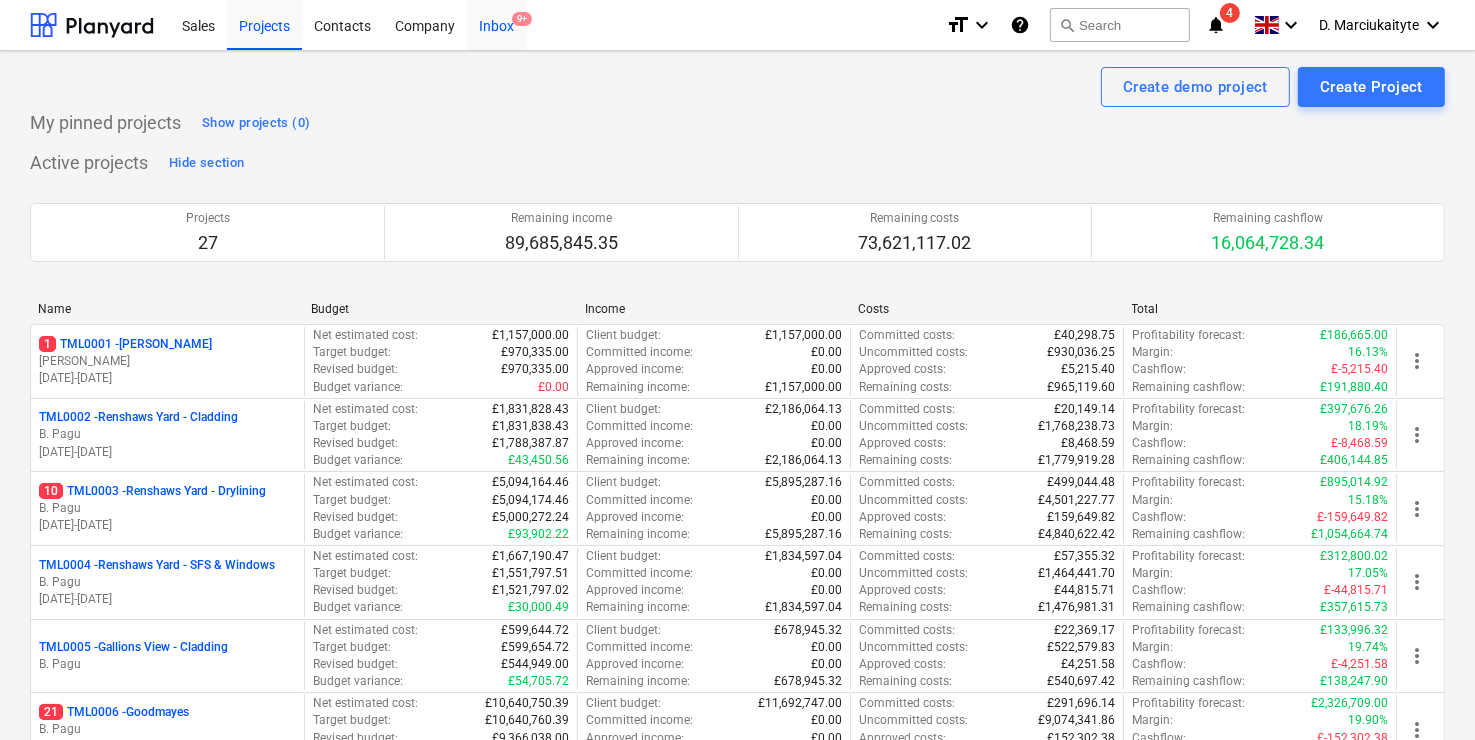 click on "9+" at bounding box center (522, 19) 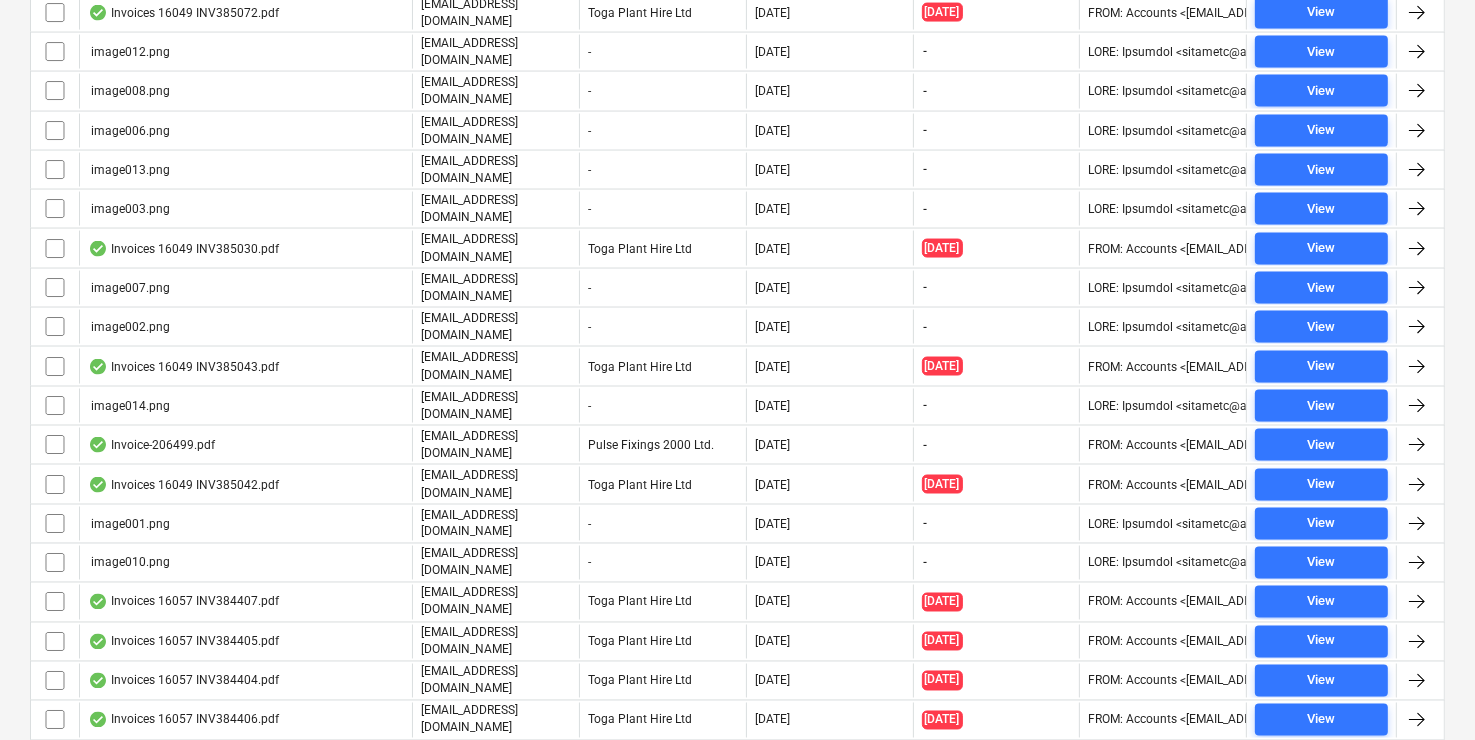 scroll, scrollTop: 3272, scrollLeft: 0, axis: vertical 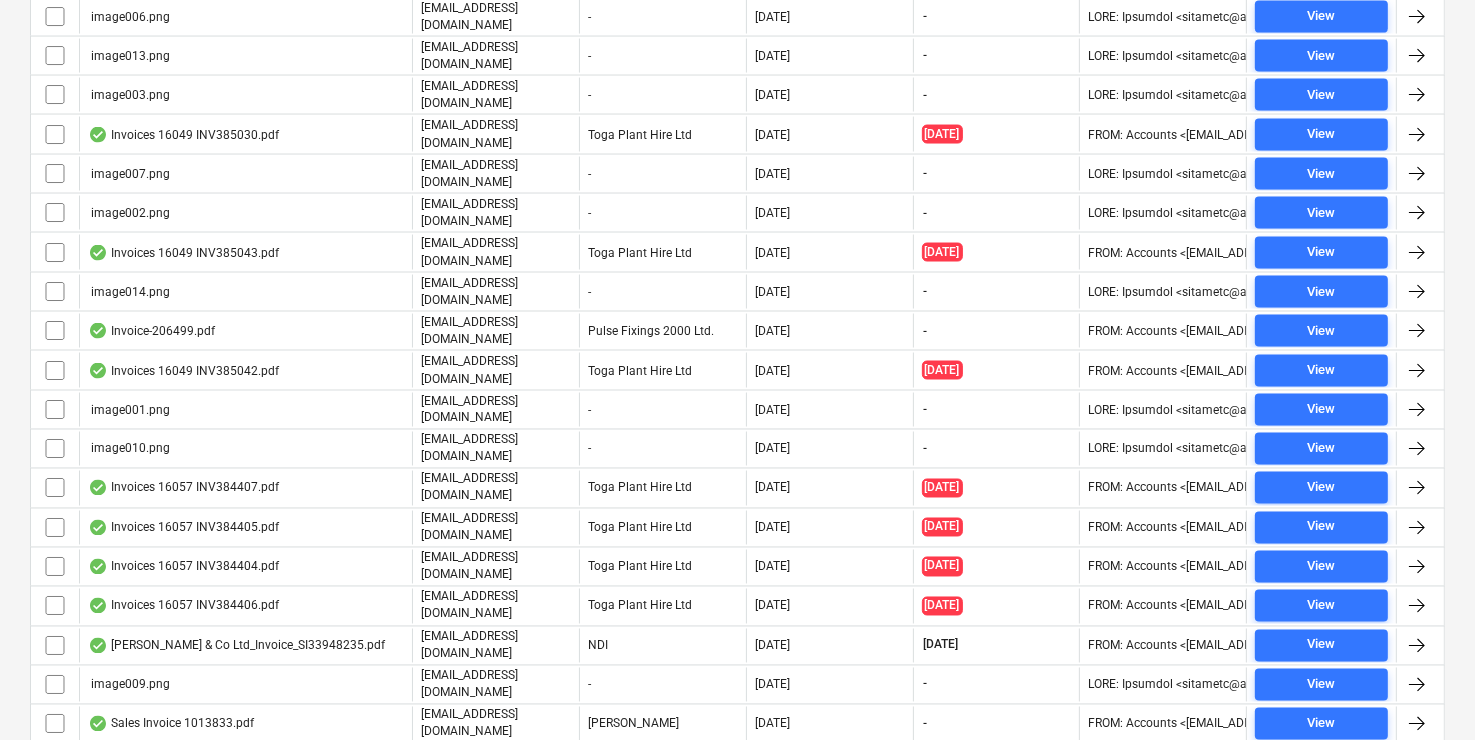 click at bounding box center (55, 803) 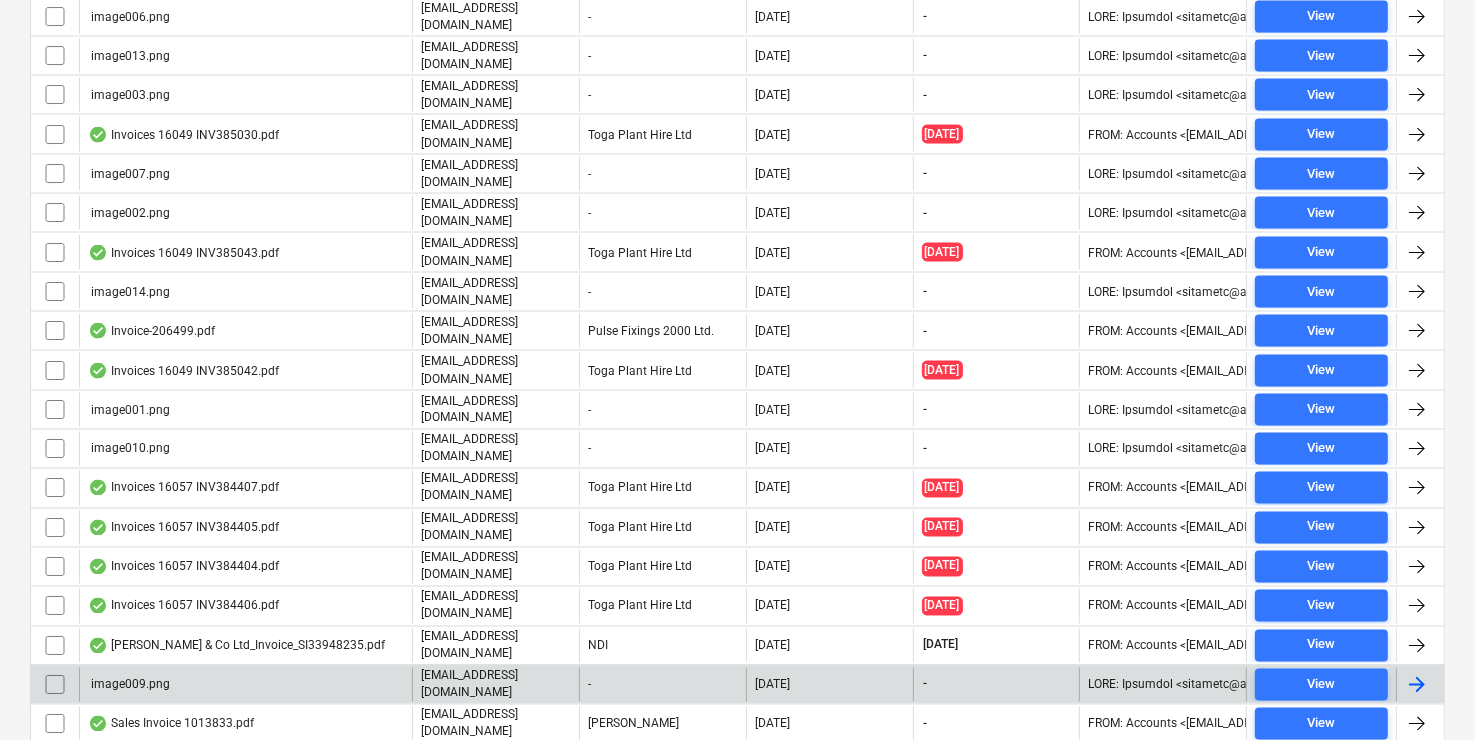 click at bounding box center [55, 685] 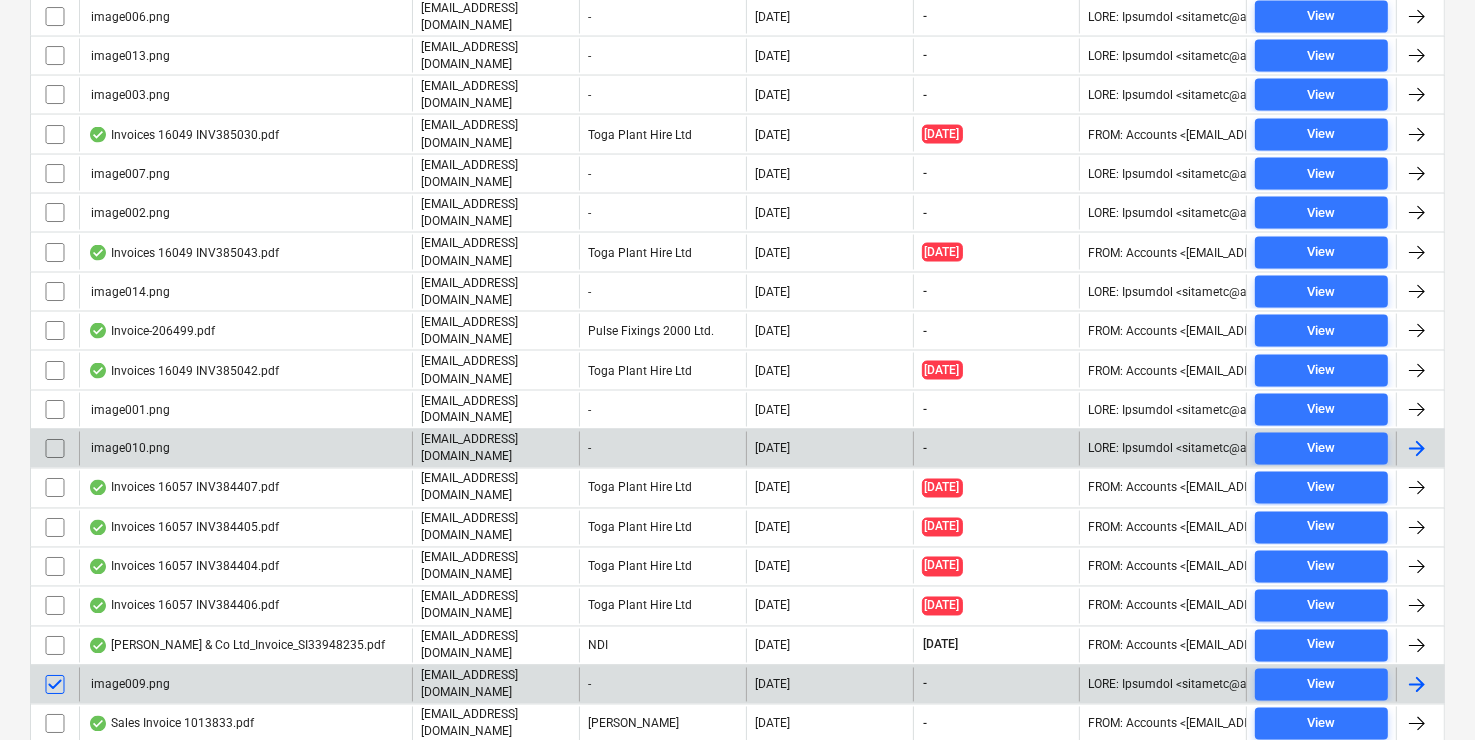 click at bounding box center (55, 449) 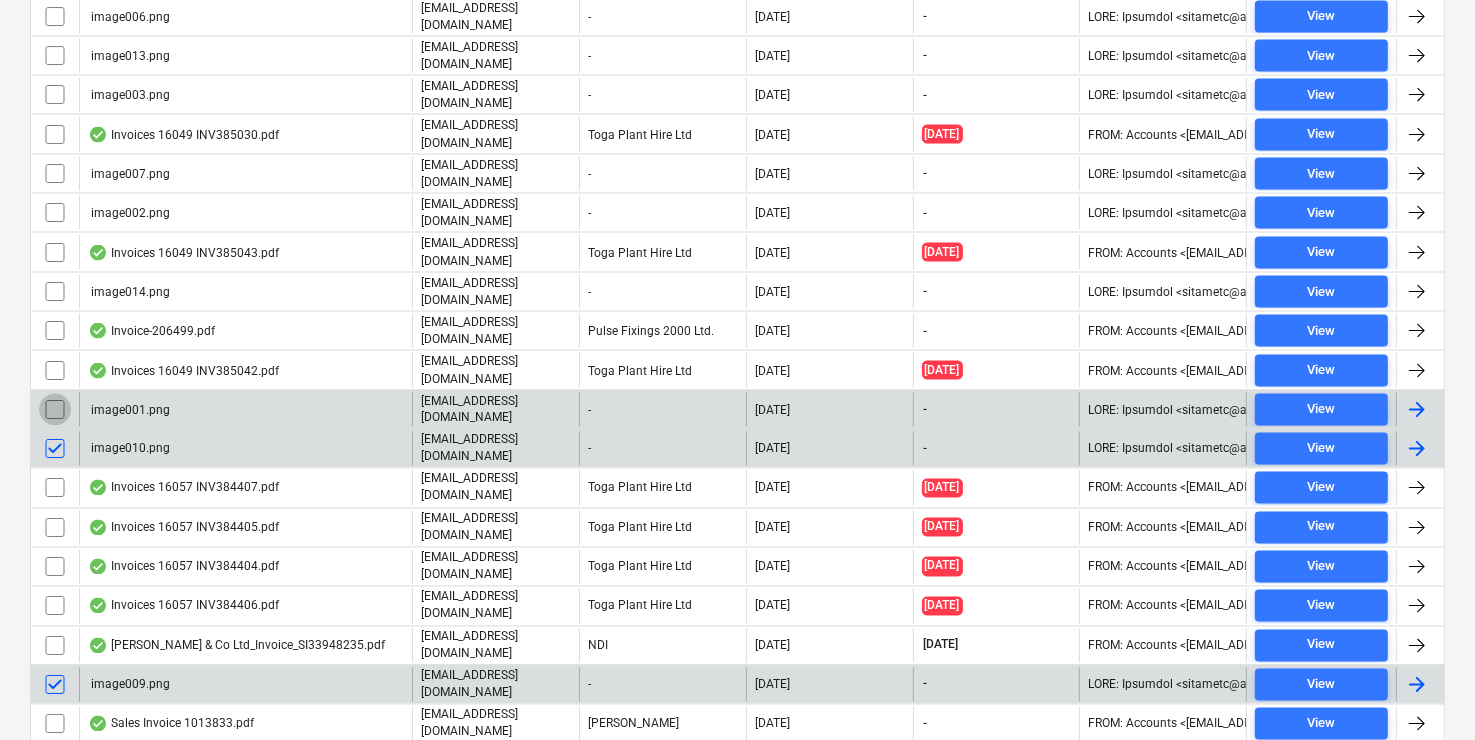 click at bounding box center (55, 410) 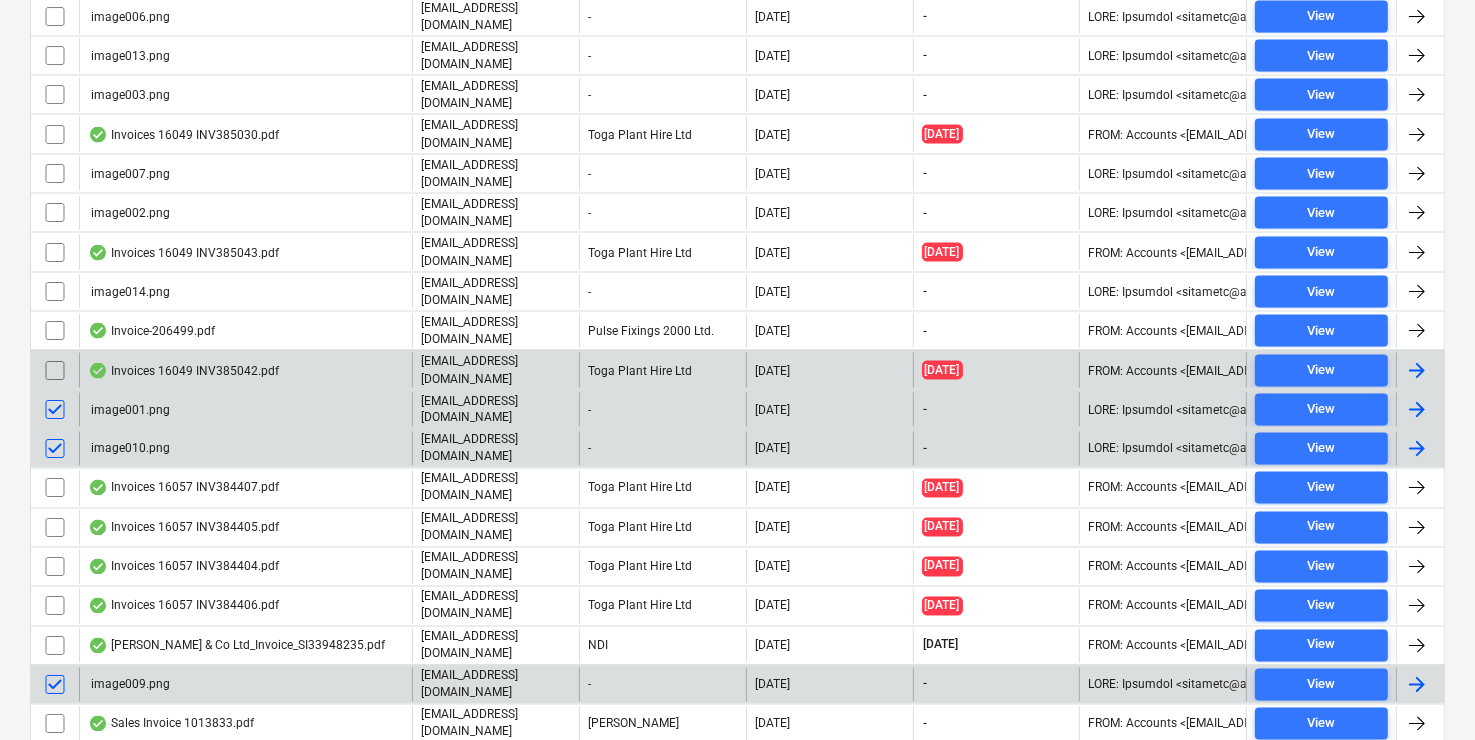 click at bounding box center [55, 292] 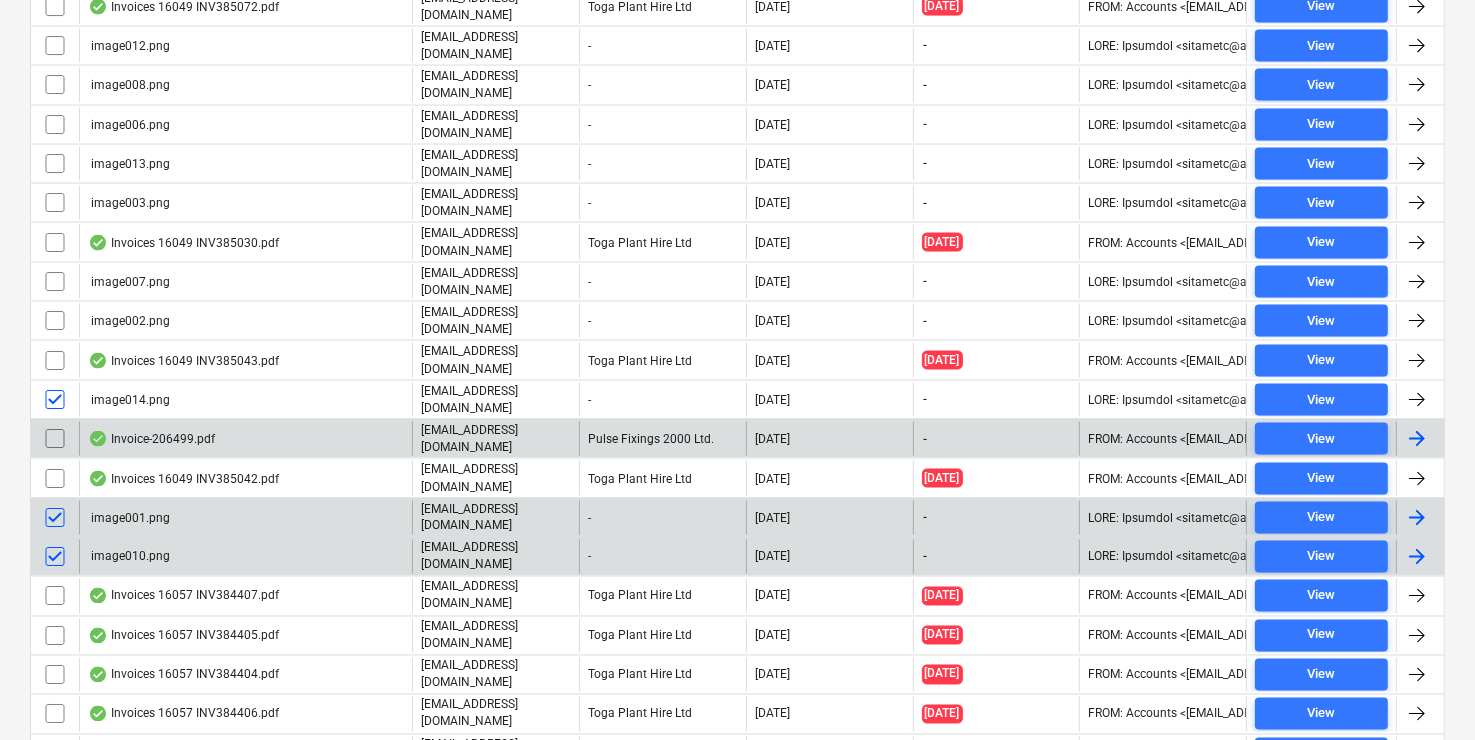 scroll, scrollTop: 3172, scrollLeft: 0, axis: vertical 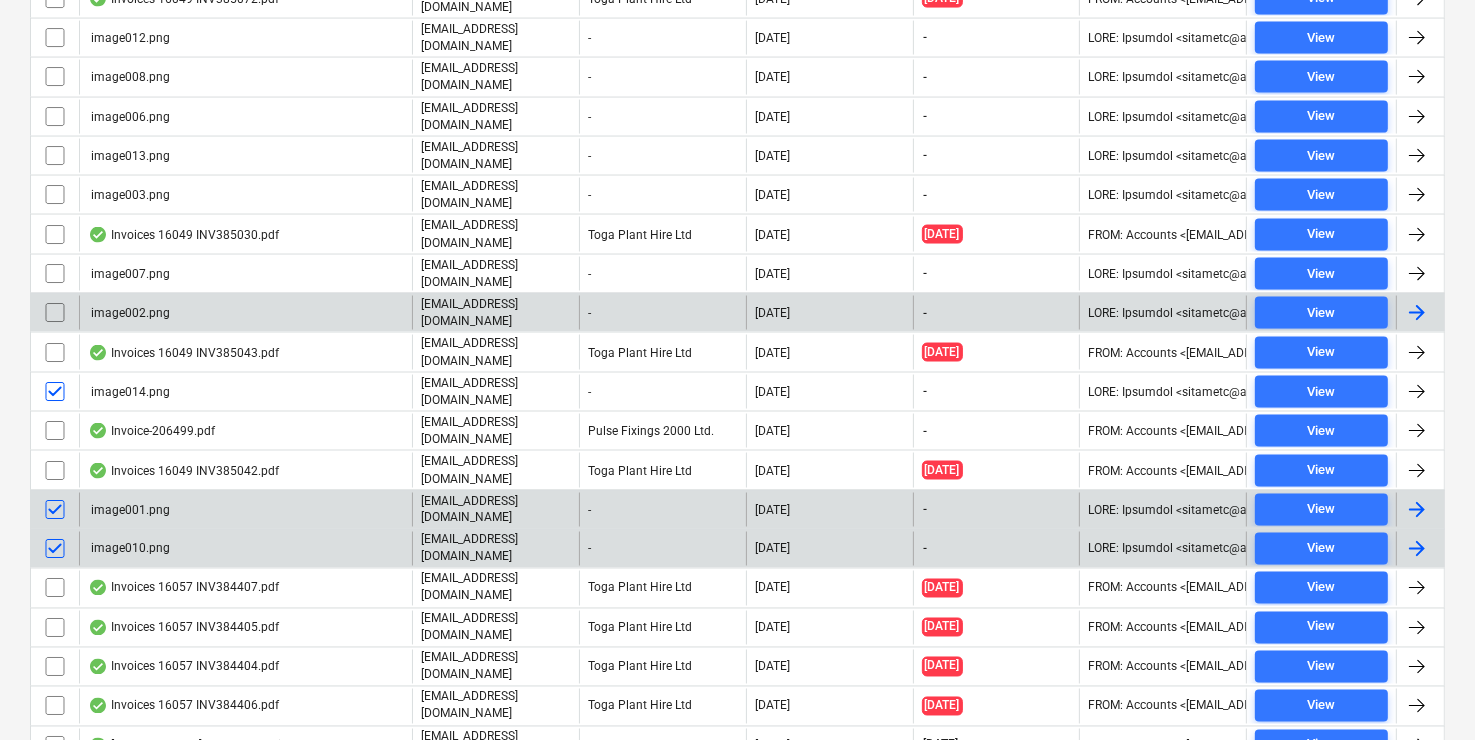 click at bounding box center [55, 313] 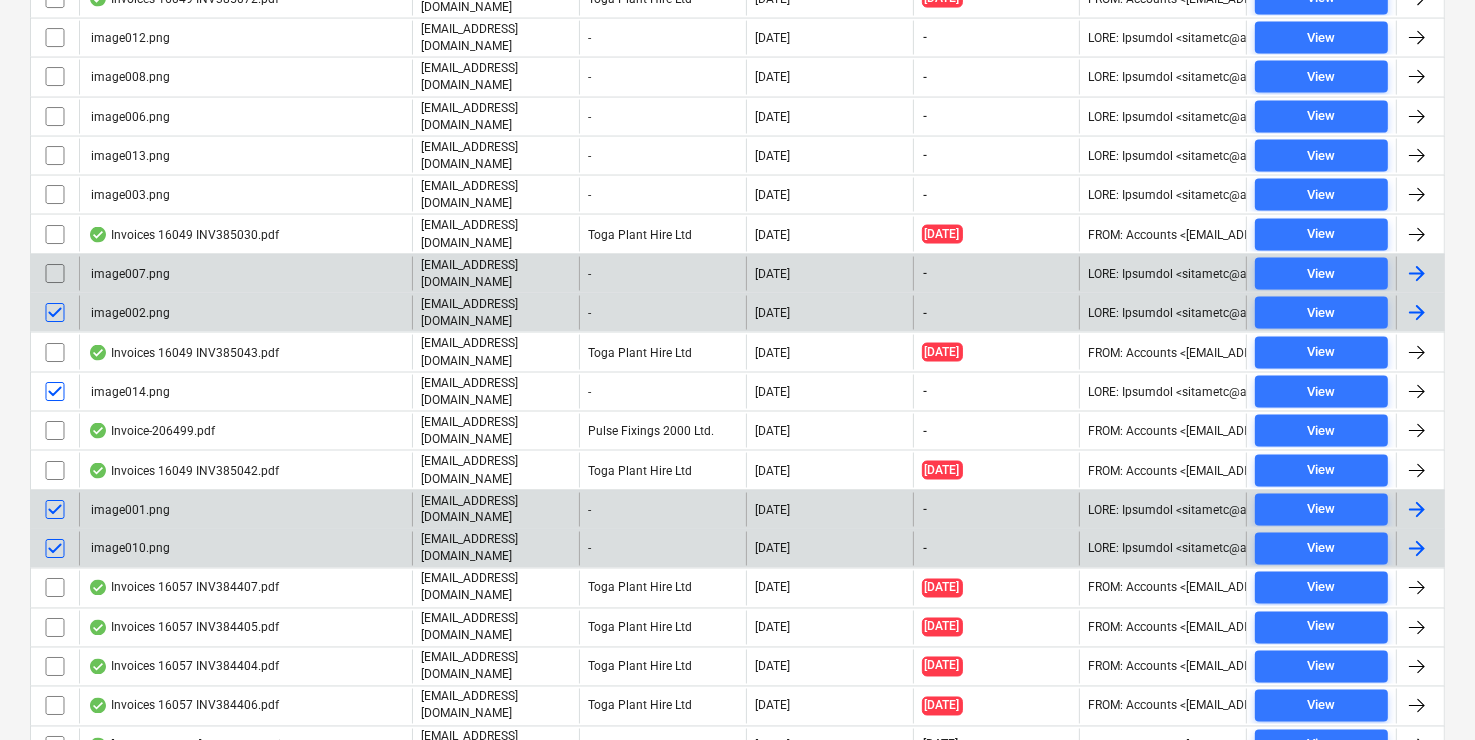 click at bounding box center (55, 274) 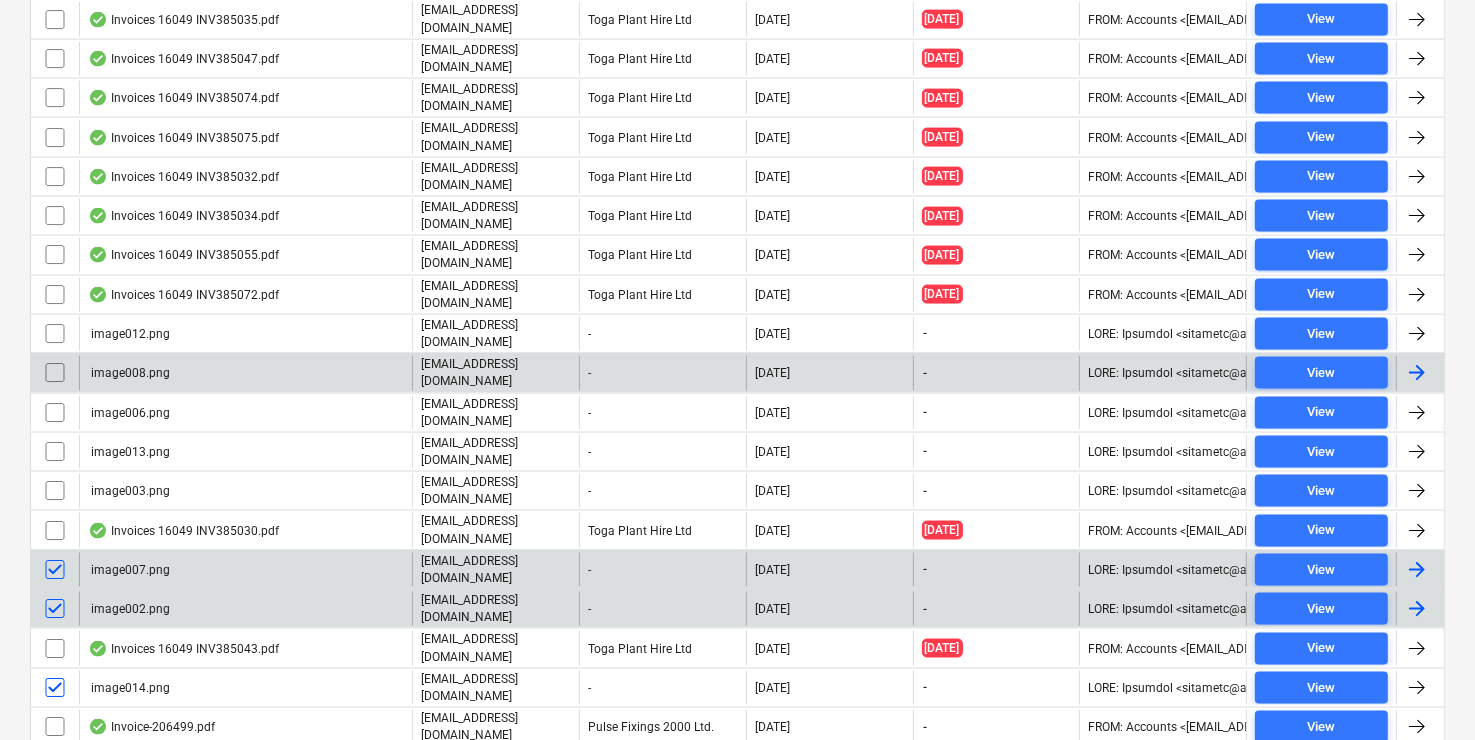scroll, scrollTop: 2872, scrollLeft: 0, axis: vertical 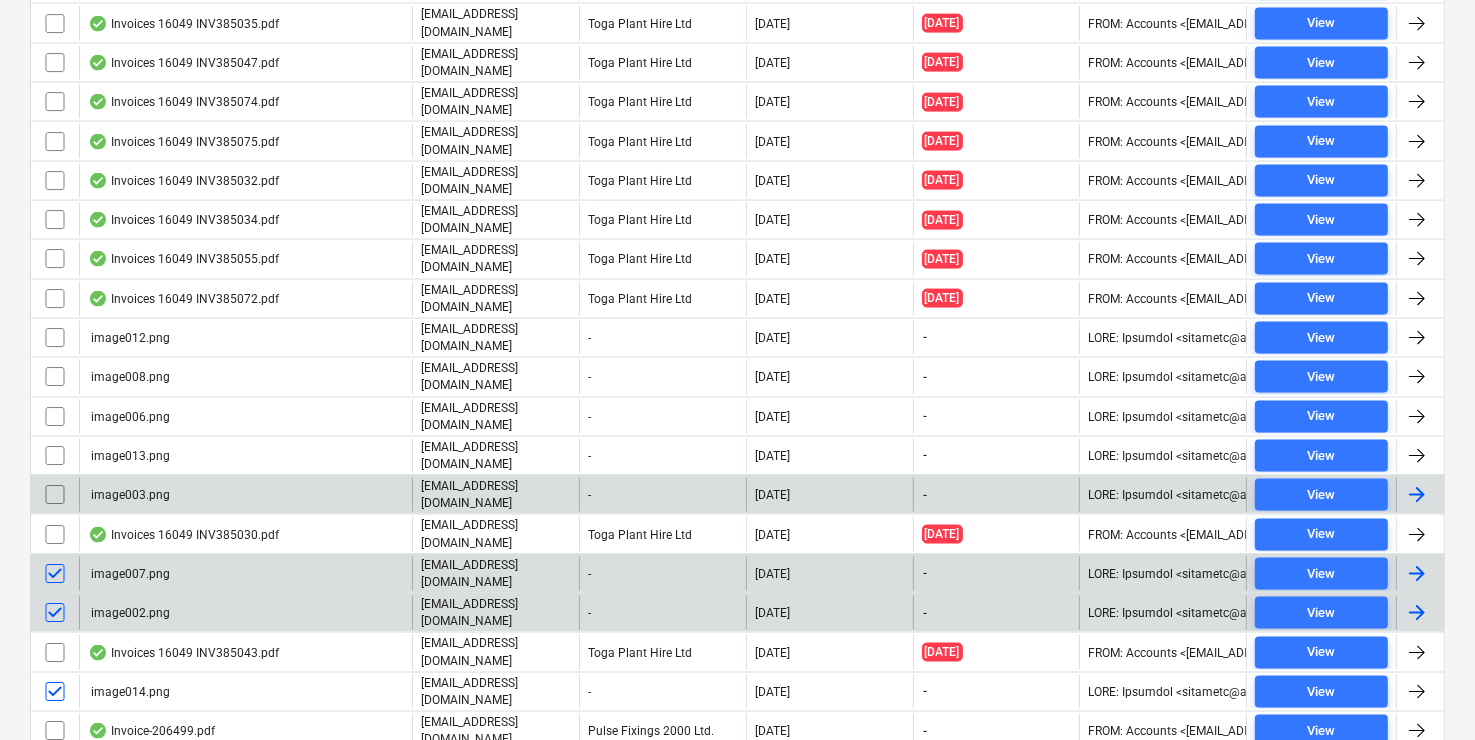 click at bounding box center [55, 495] 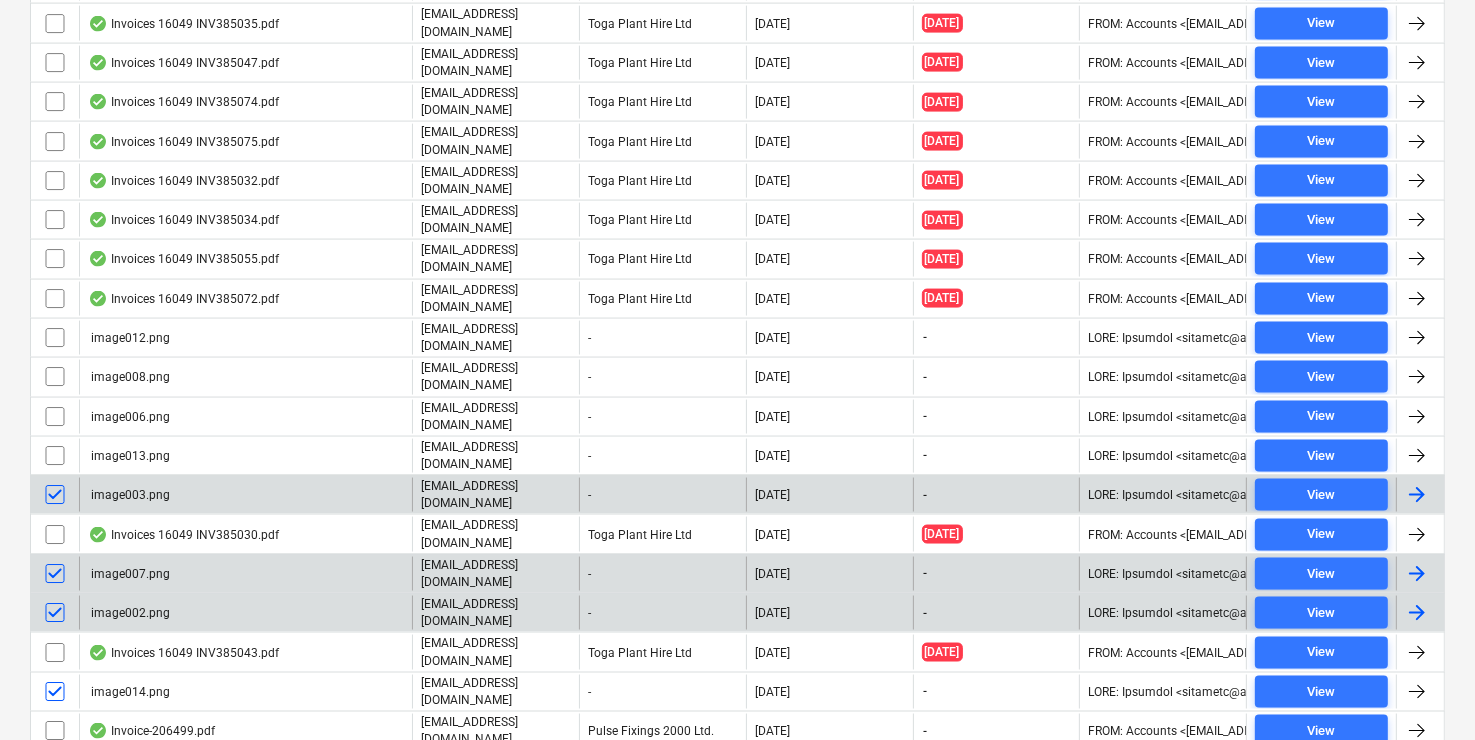 click at bounding box center [55, 456] 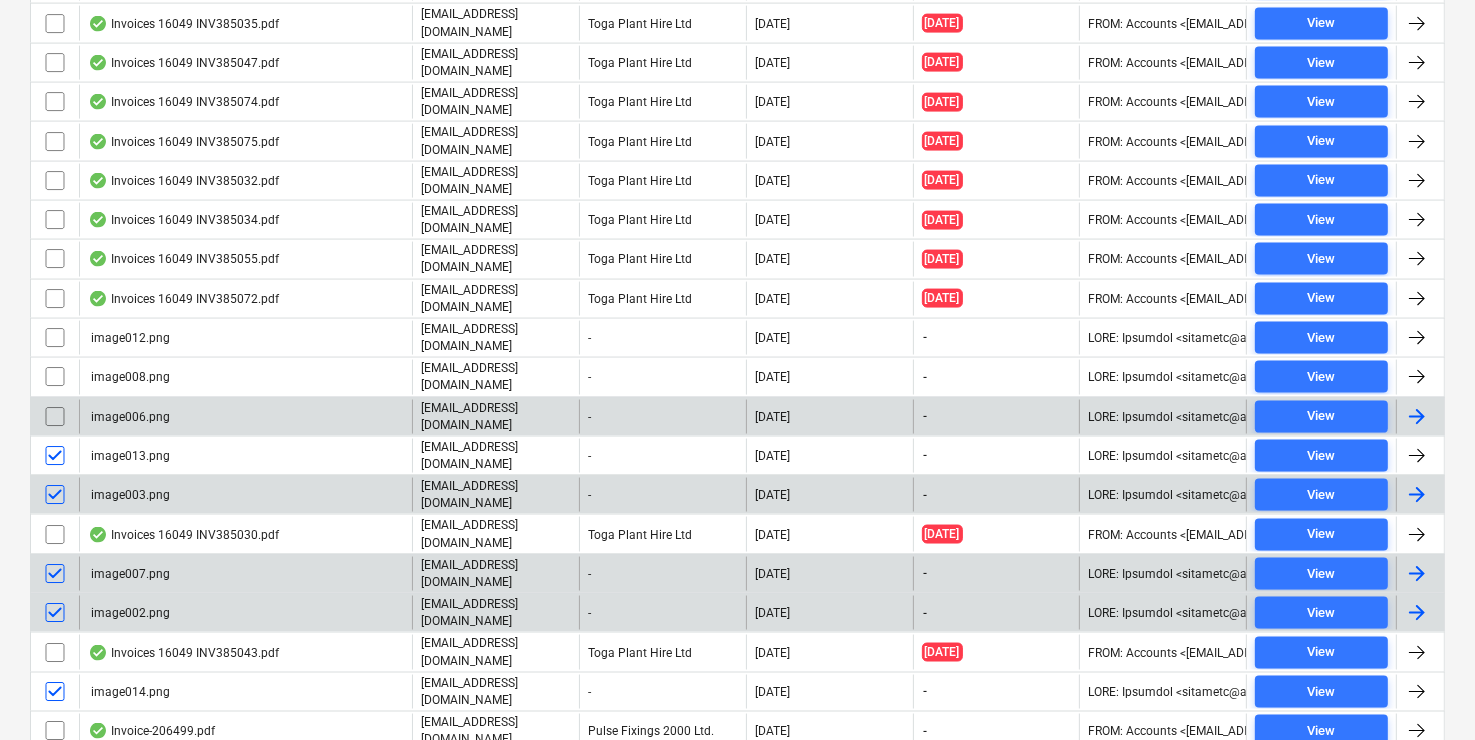 click at bounding box center (55, 417) 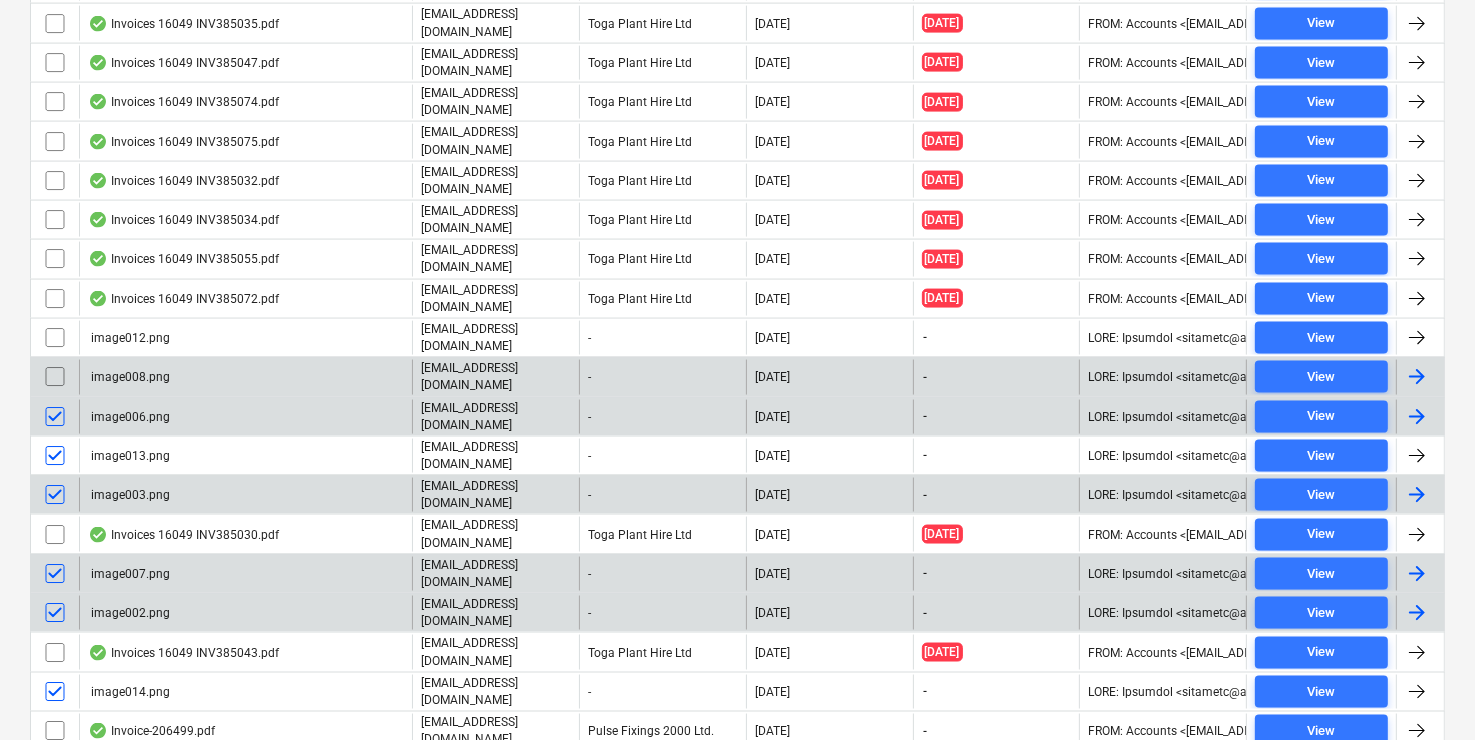 click at bounding box center [55, 377] 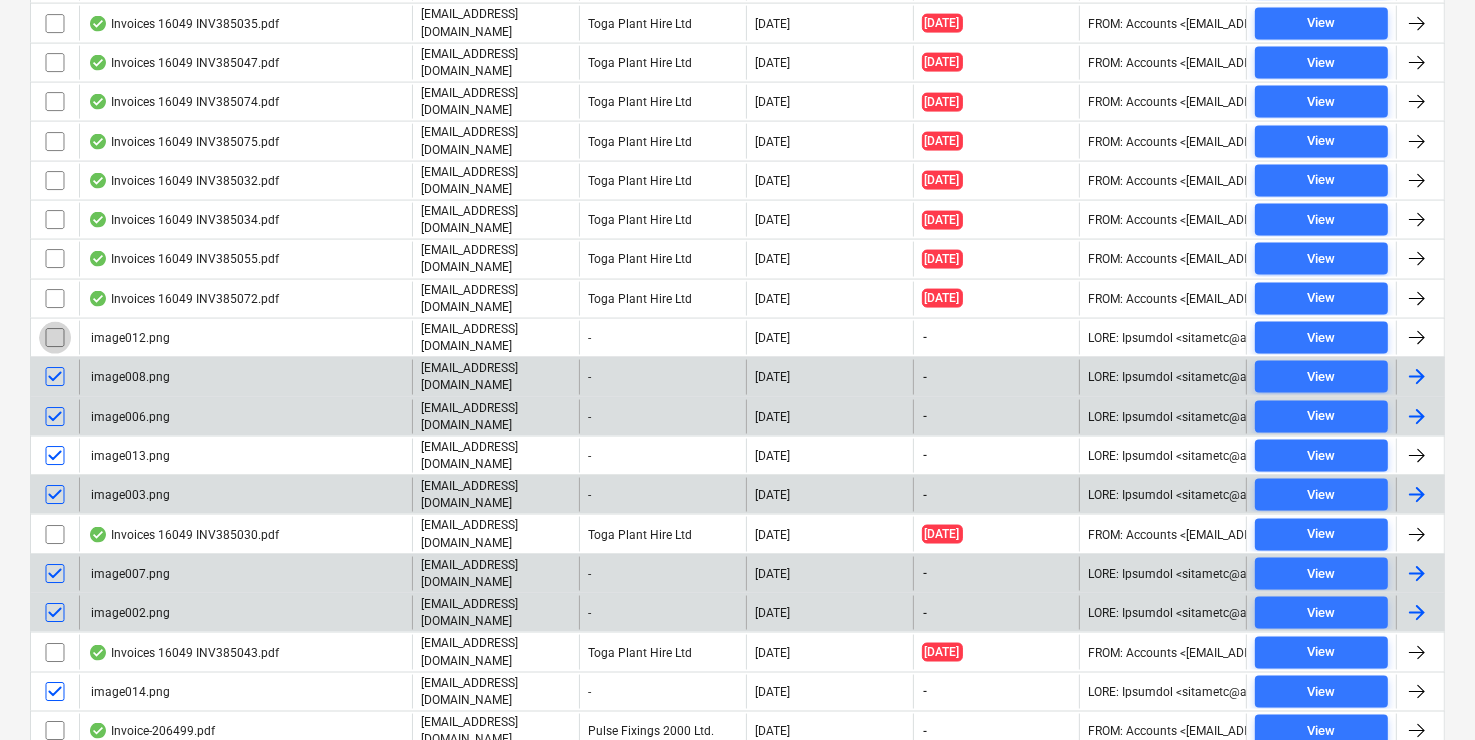 click at bounding box center (55, 338) 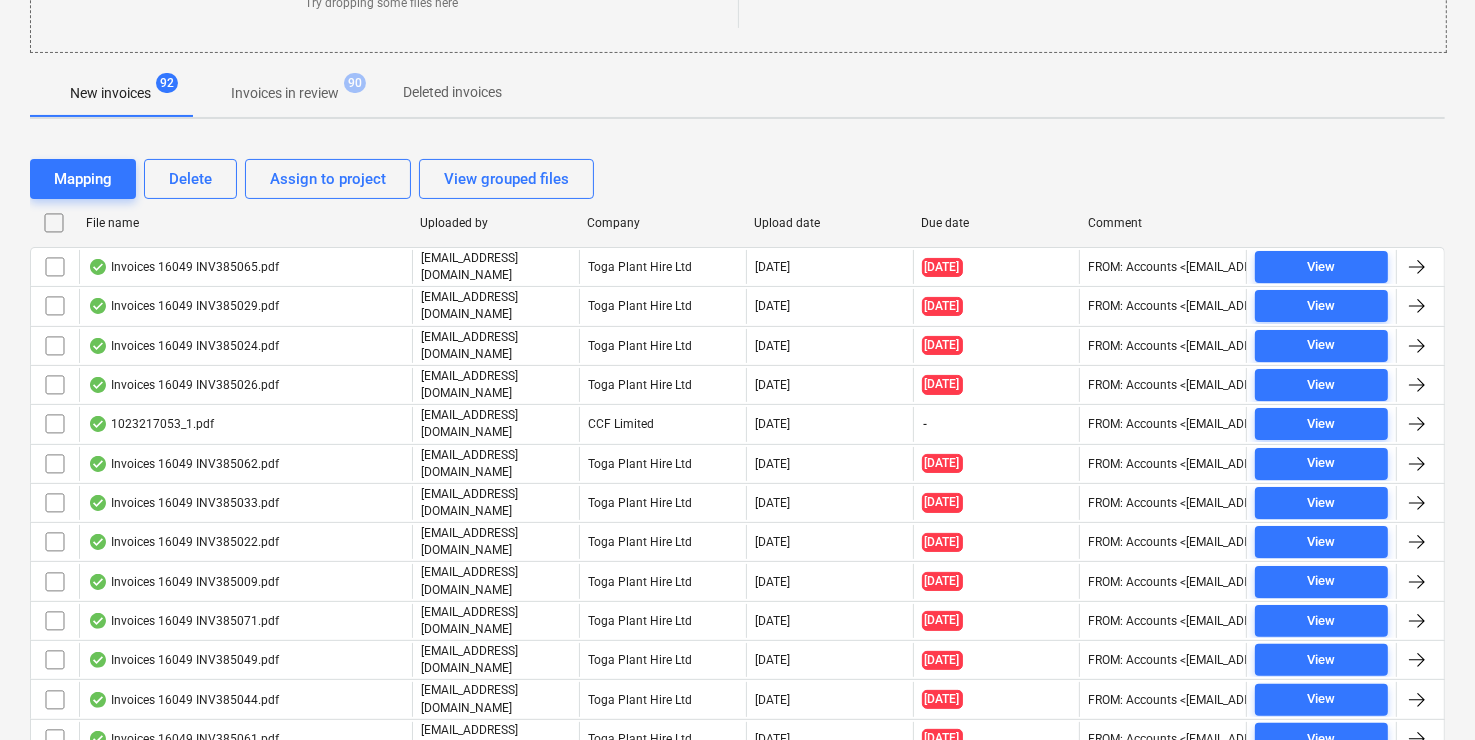 scroll, scrollTop: 72, scrollLeft: 0, axis: vertical 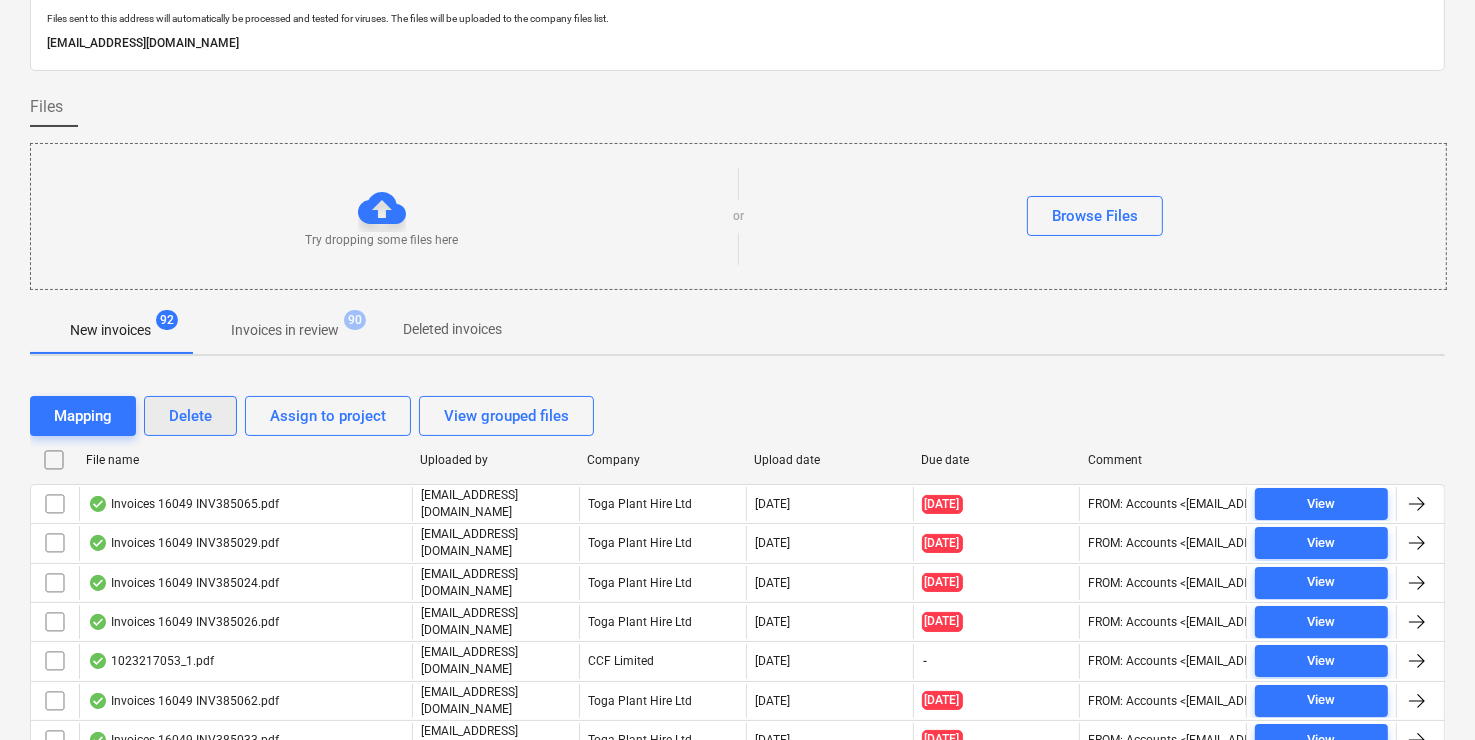click on "Delete" at bounding box center [190, 416] 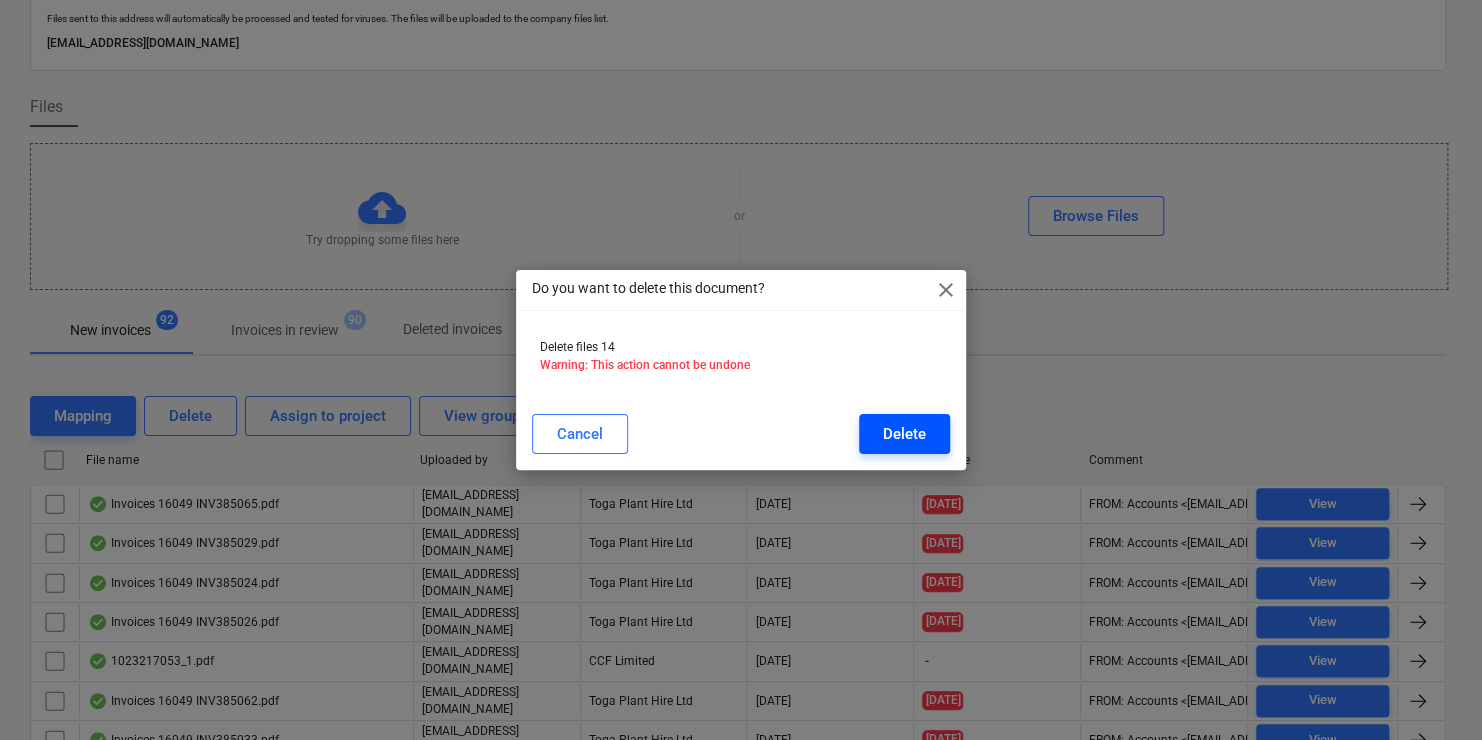 click on "Delete" at bounding box center (904, 434) 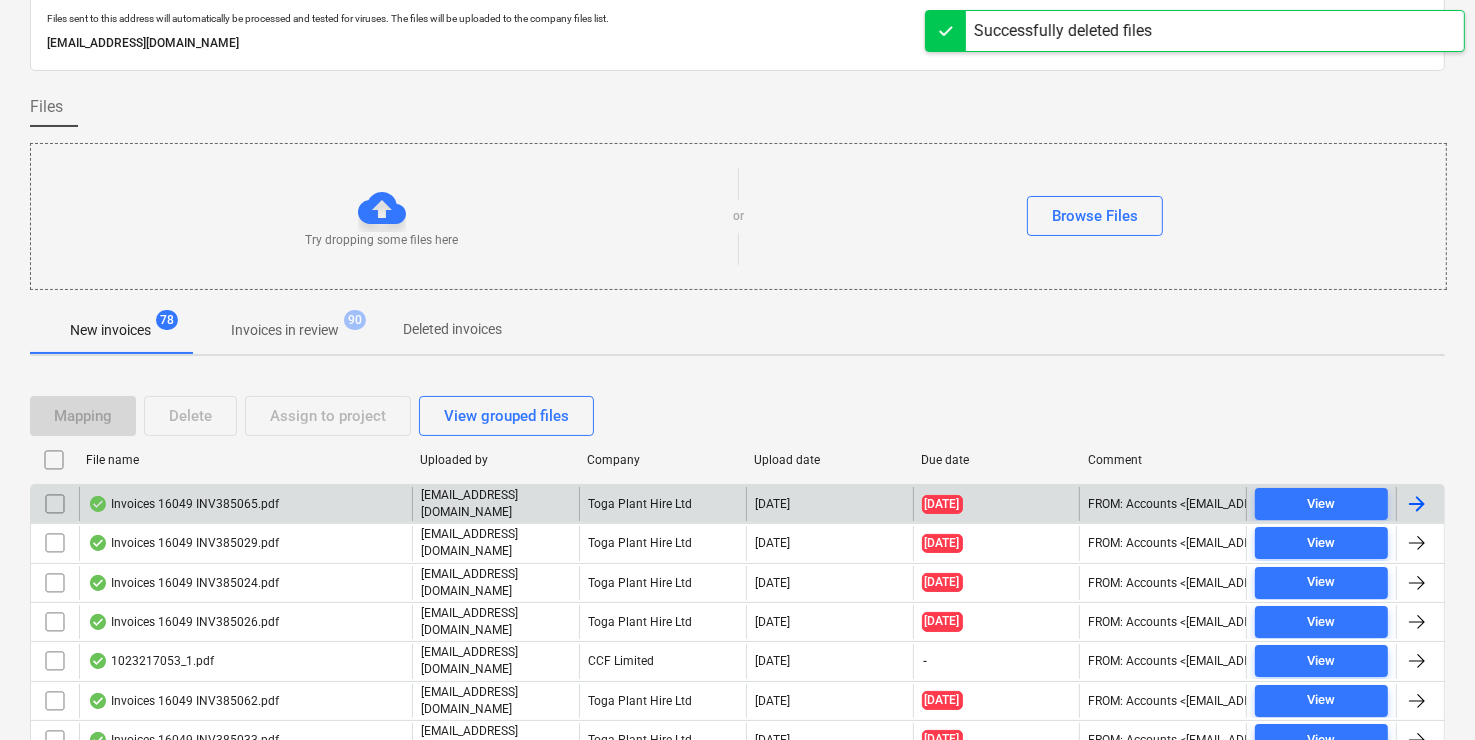 click on "Invoices 16049 INV385065.pdf" at bounding box center (183, 504) 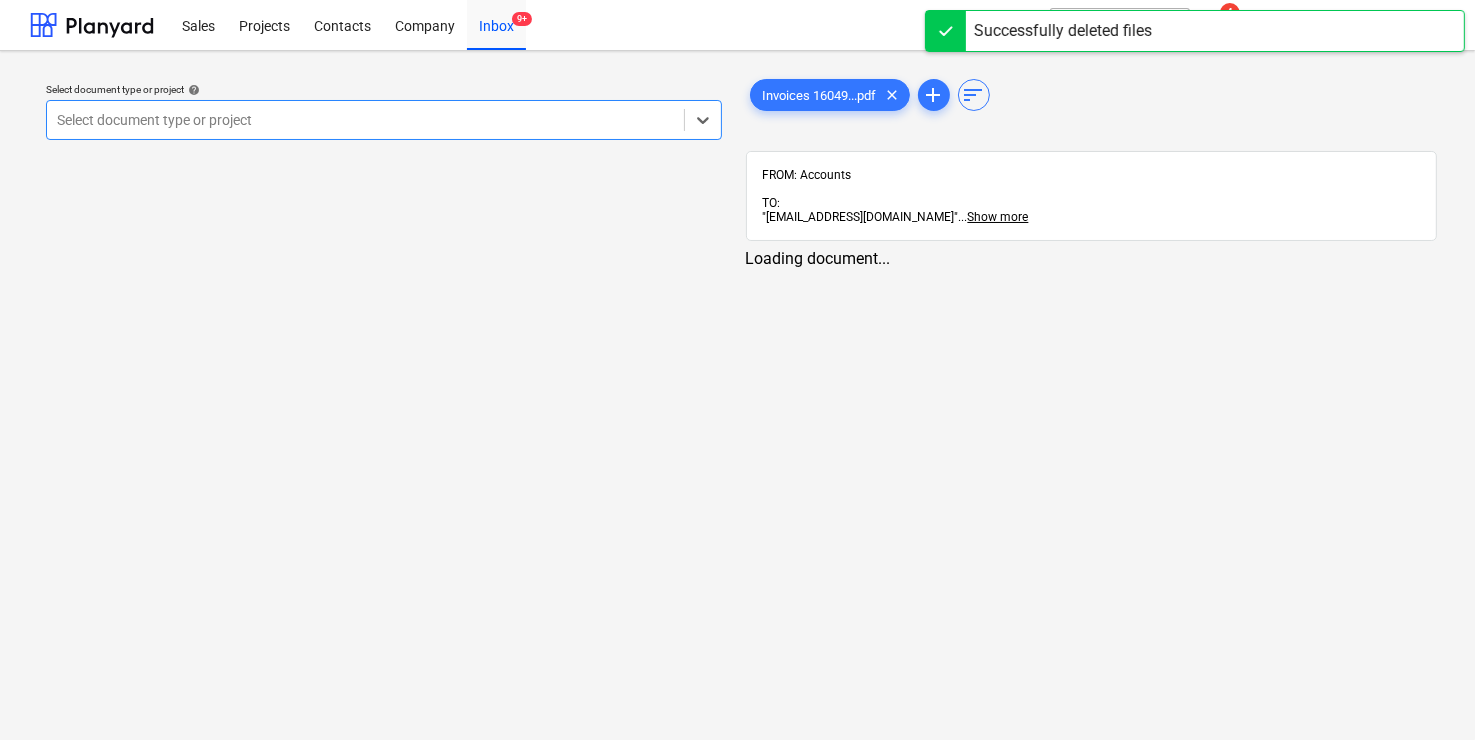 scroll, scrollTop: 0, scrollLeft: 0, axis: both 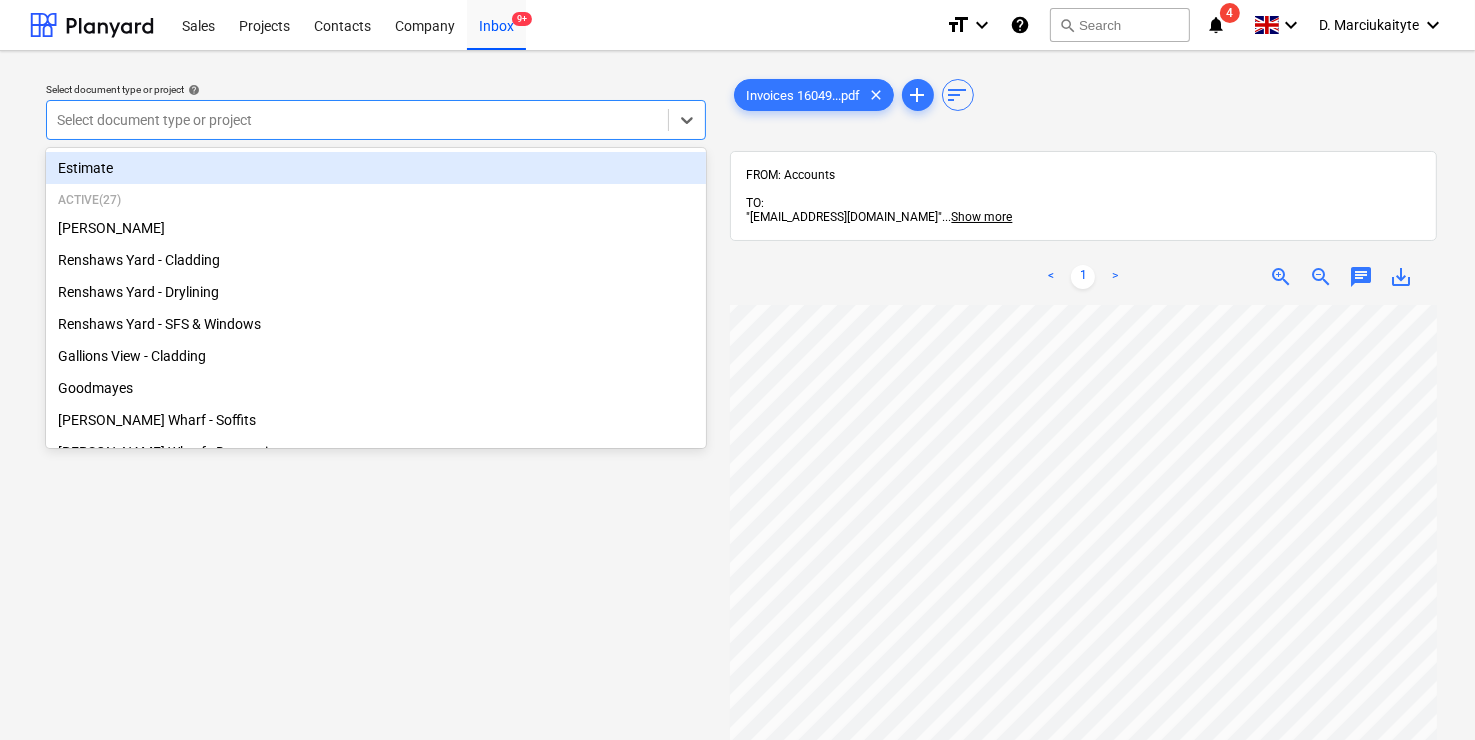click at bounding box center [357, 120] 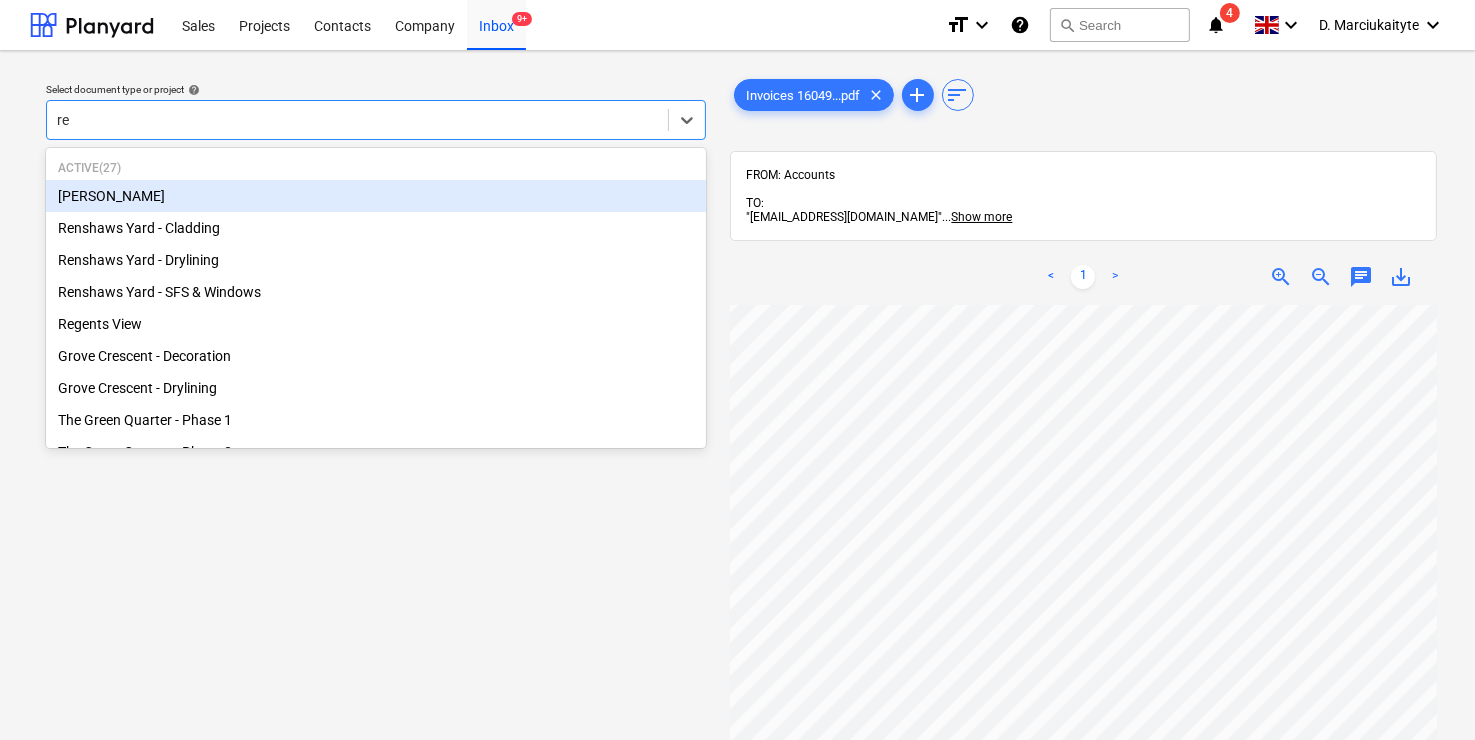 type on "ren" 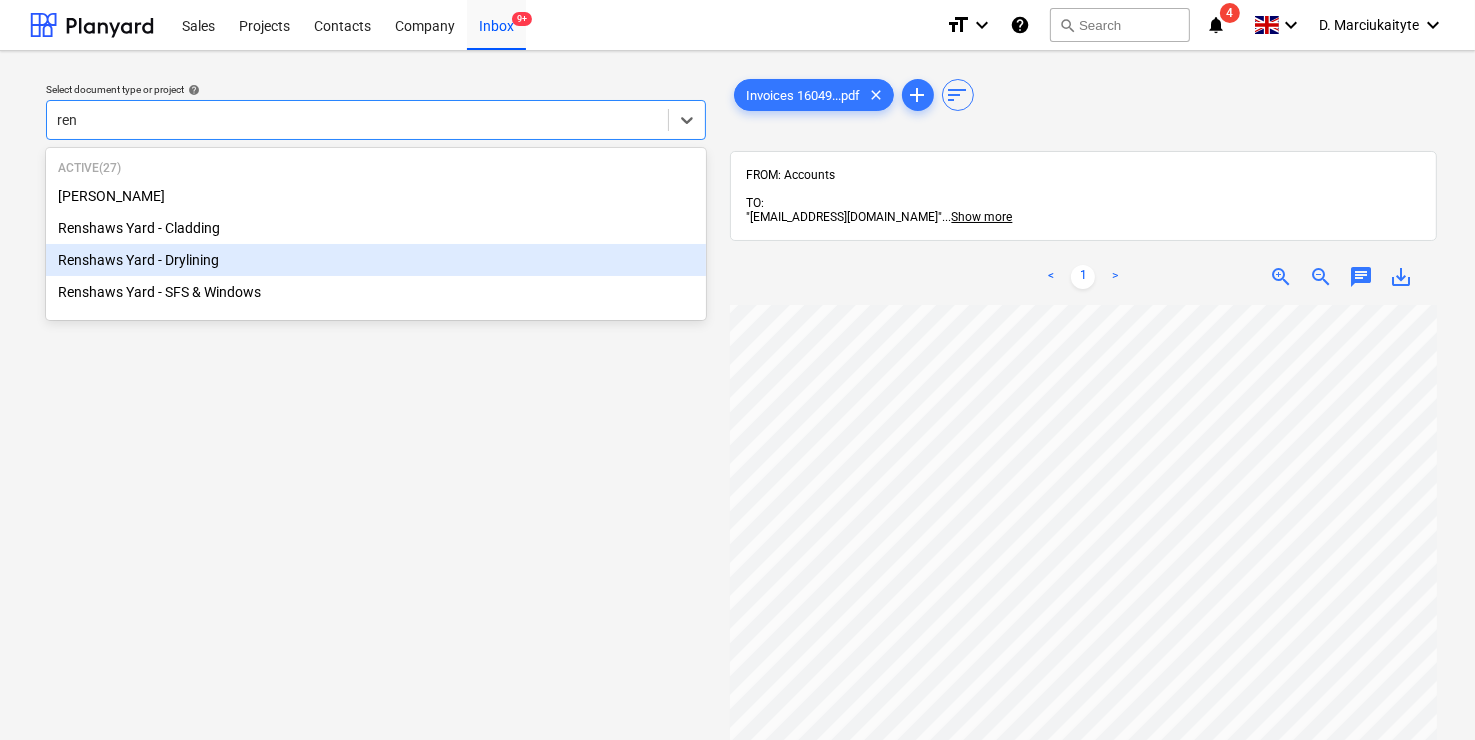 type 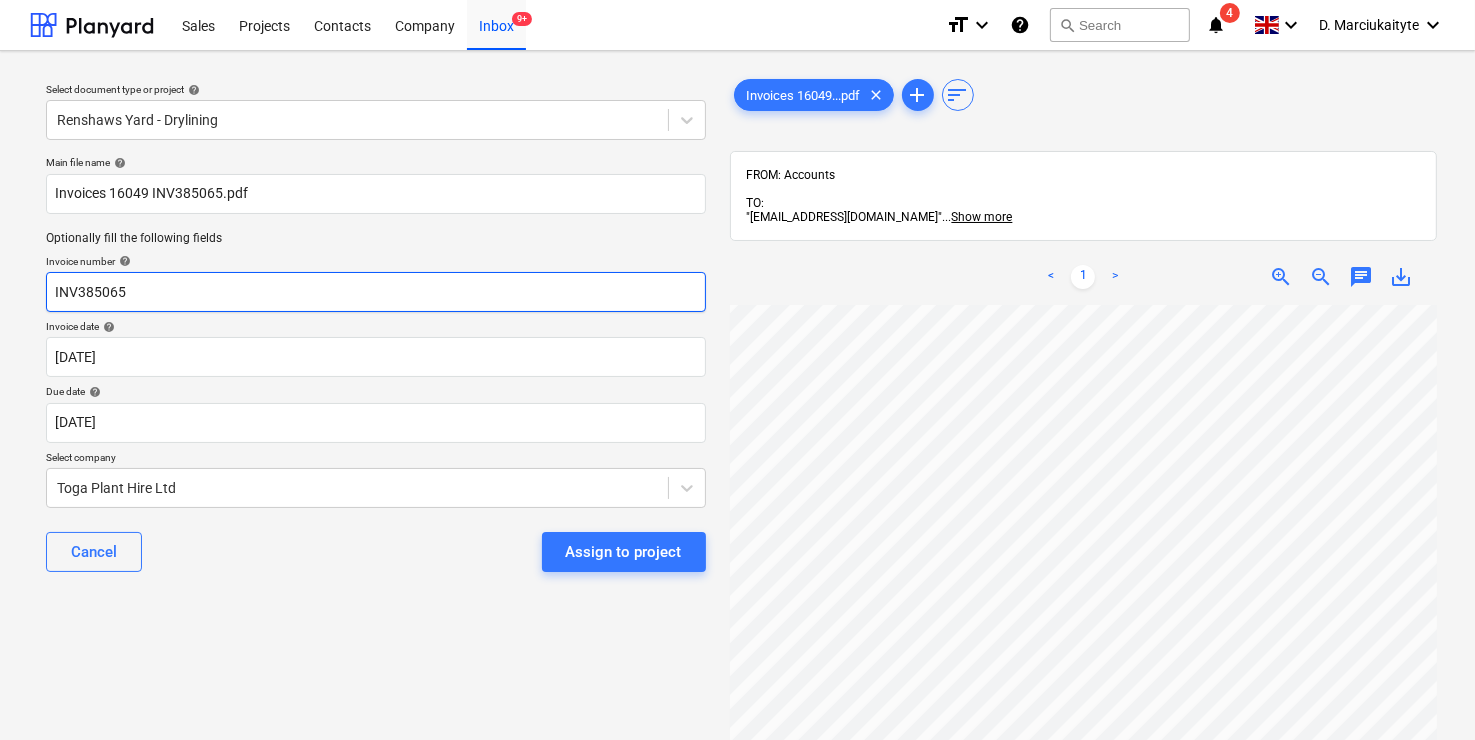 drag, startPoint x: 161, startPoint y: 285, endPoint x: 10, endPoint y: 283, distance: 151.01324 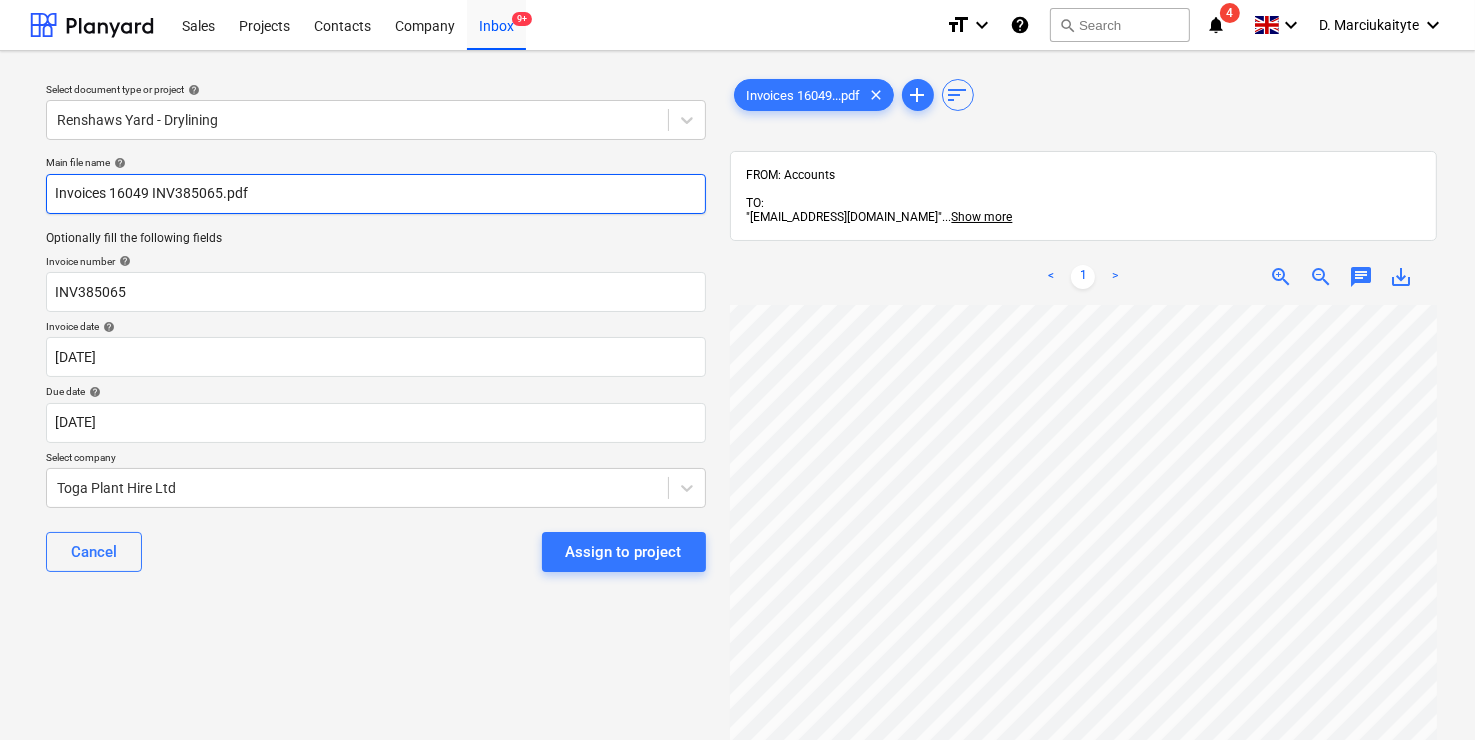 drag, startPoint x: 309, startPoint y: 195, endPoint x: -128, endPoint y: 188, distance: 437.05606 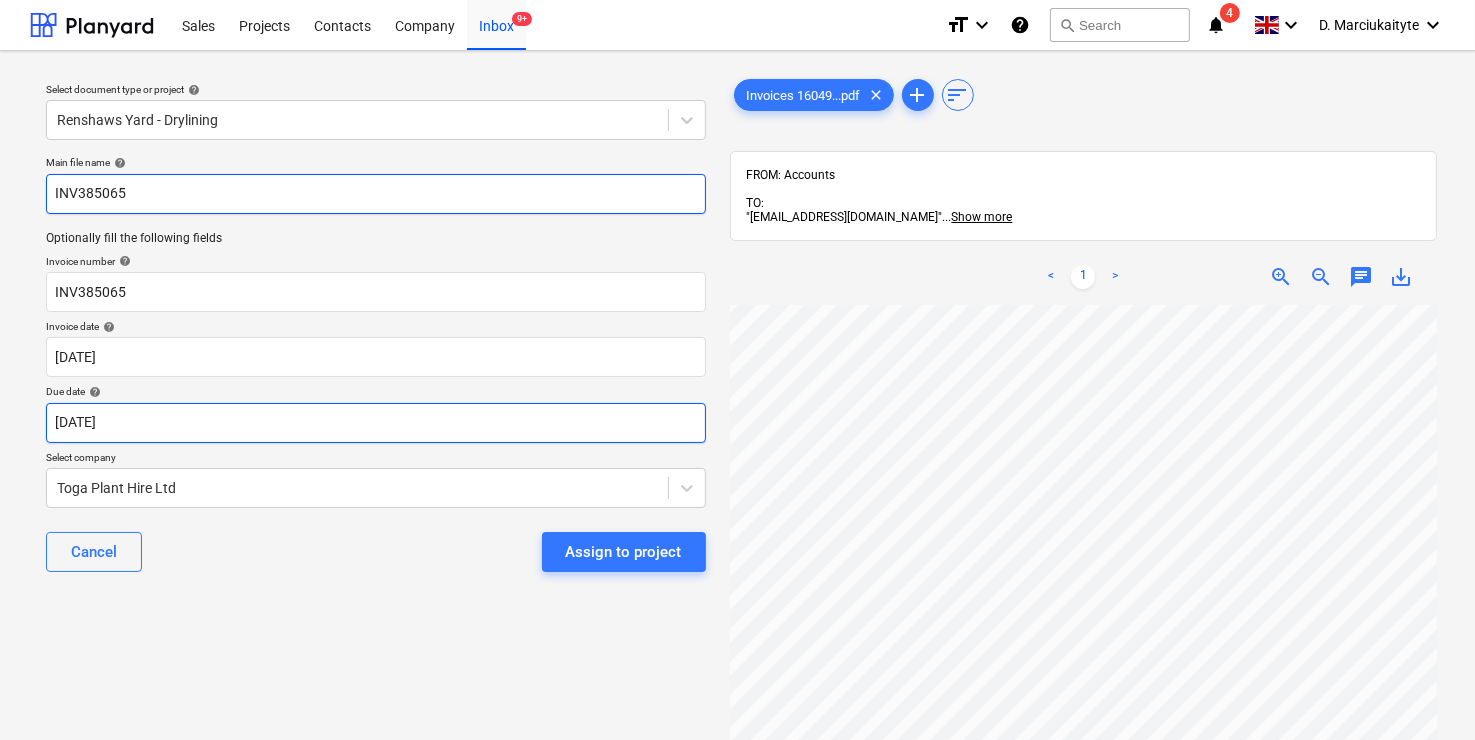 type on "INV385065" 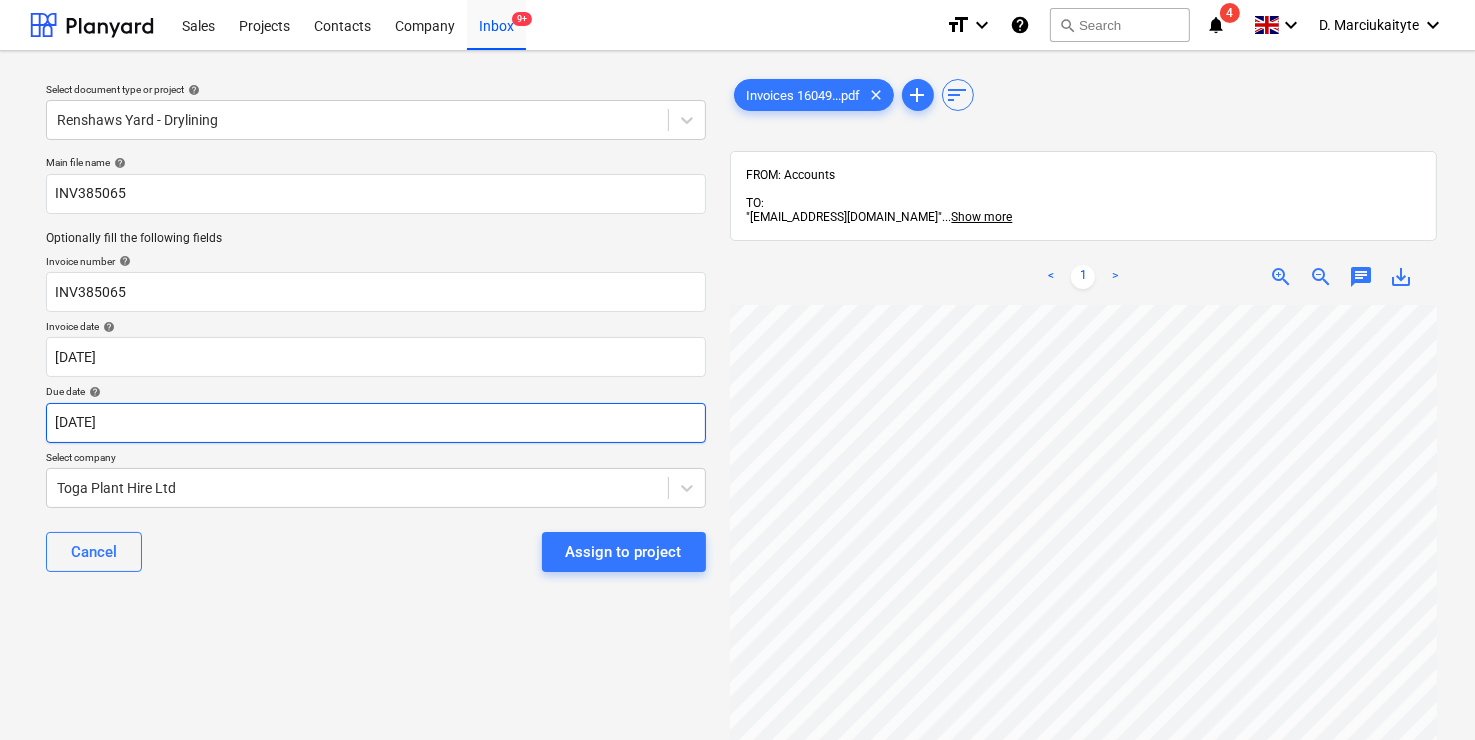 scroll, scrollTop: 84, scrollLeft: 185, axis: both 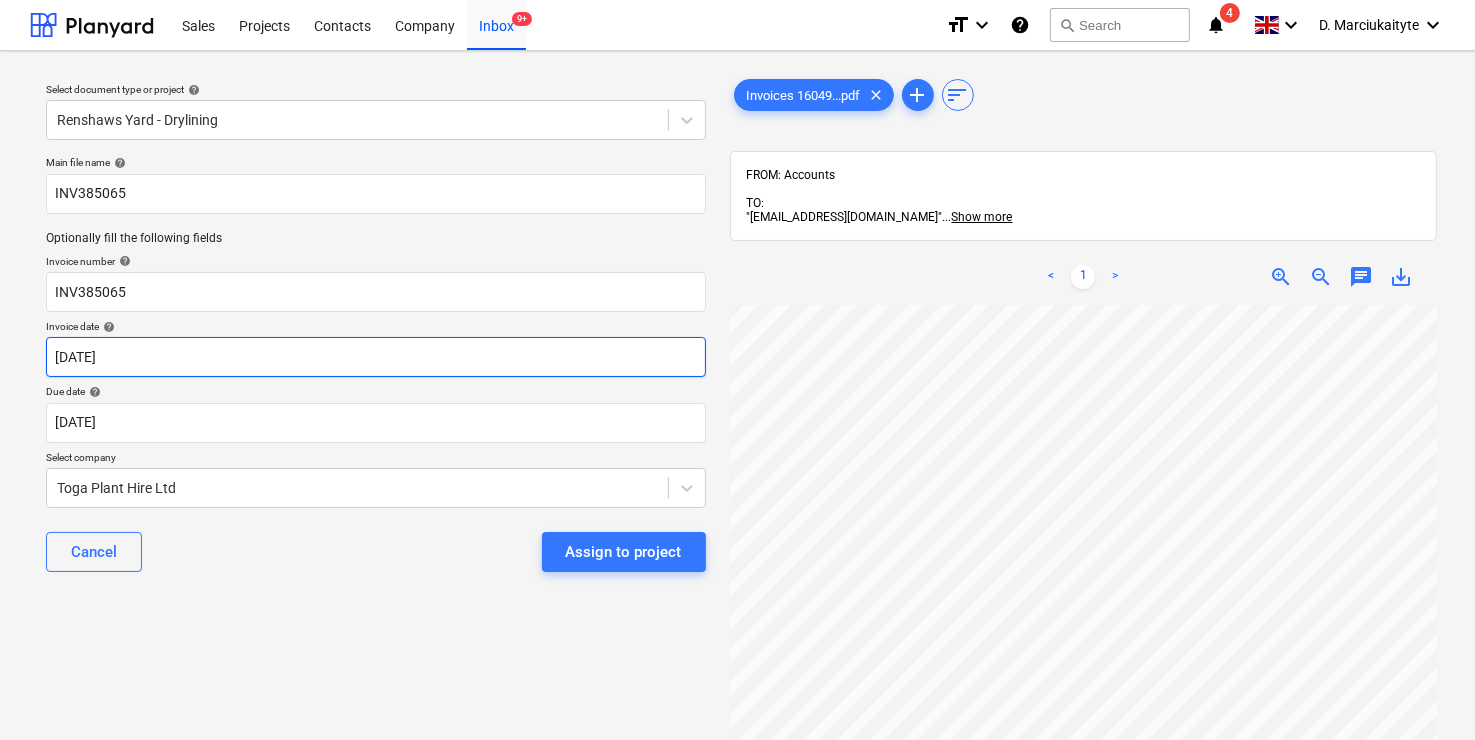 click on "Sales Projects Contacts Company Inbox 9+ format_size keyboard_arrow_down help search Search notifications 4 keyboard_arrow_down D. Marciukaityte keyboard_arrow_down Select document type or project help Renshaws Yard -  Drylining Main file name help INV385065 Optionally fill the following fields Invoice number help INV385065 Invoice date help [DATE] 01.06.2025 Press the down arrow key to interact with the calendar and
select a date. Press the question mark key to get the keyboard shortcuts for changing dates. Due date help [DATE] [DATE] Press the down arrow key to interact with the calendar and
select a date. Press the question mark key to get the keyboard shortcuts for changing dates. Select company Toga Plant Hire Ltd   Cancel Assign to project Invoices 16049...pdf clear add sort FROM: Accounts  TO: "[EMAIL_ADDRESS][DOMAIN_NAME]"	 ...  Show more ...  Show more < 1 > zoom_in zoom_out chat 0 save_alt" at bounding box center [737, 370] 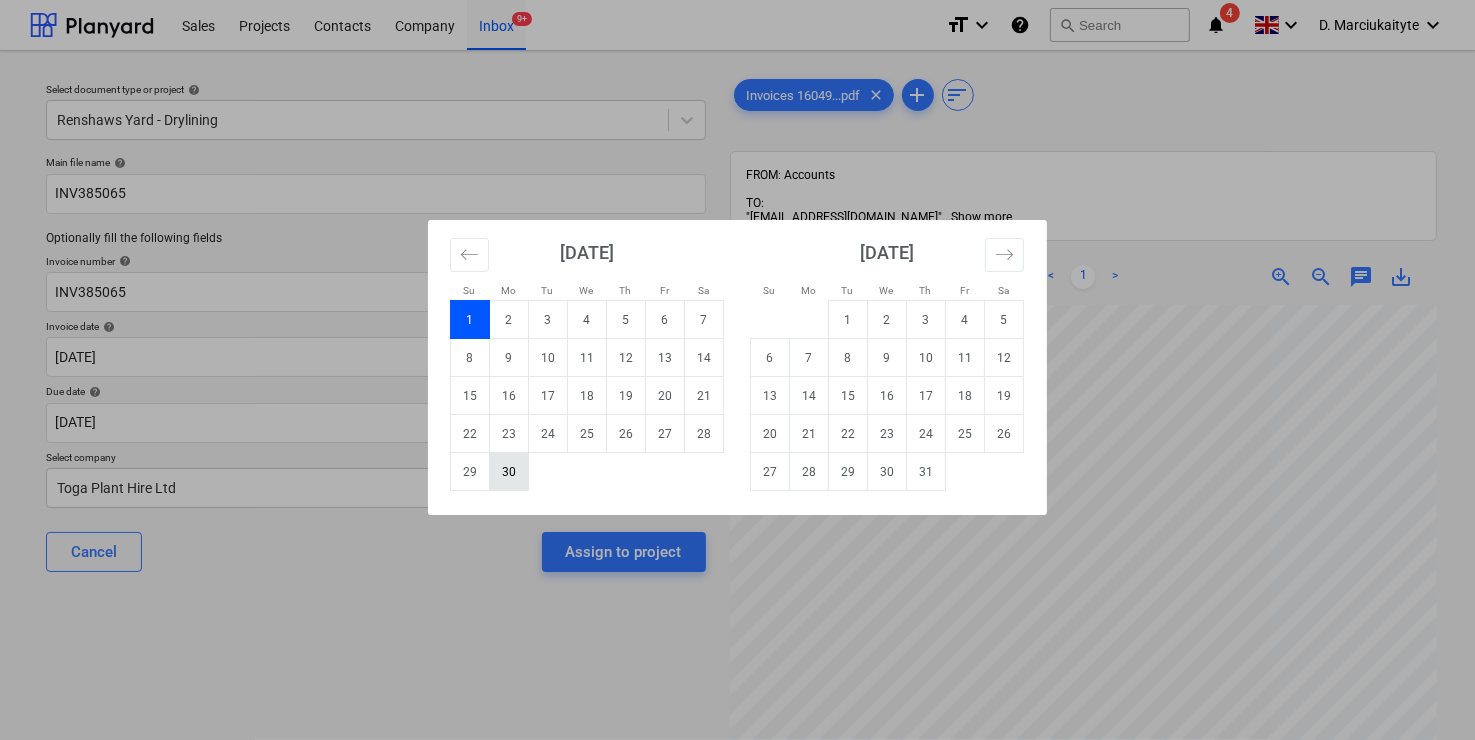 click on "30" at bounding box center [509, 472] 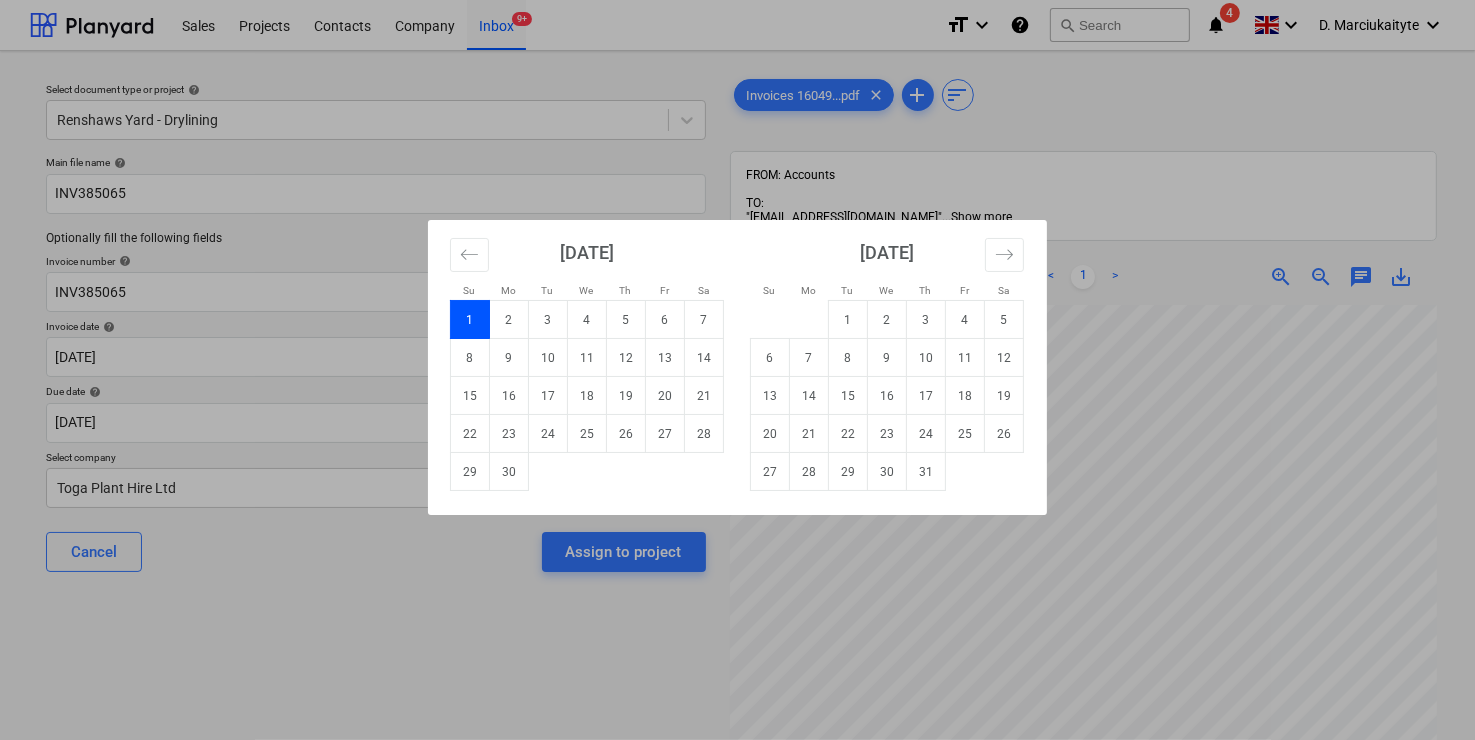 type on "[DATE]" 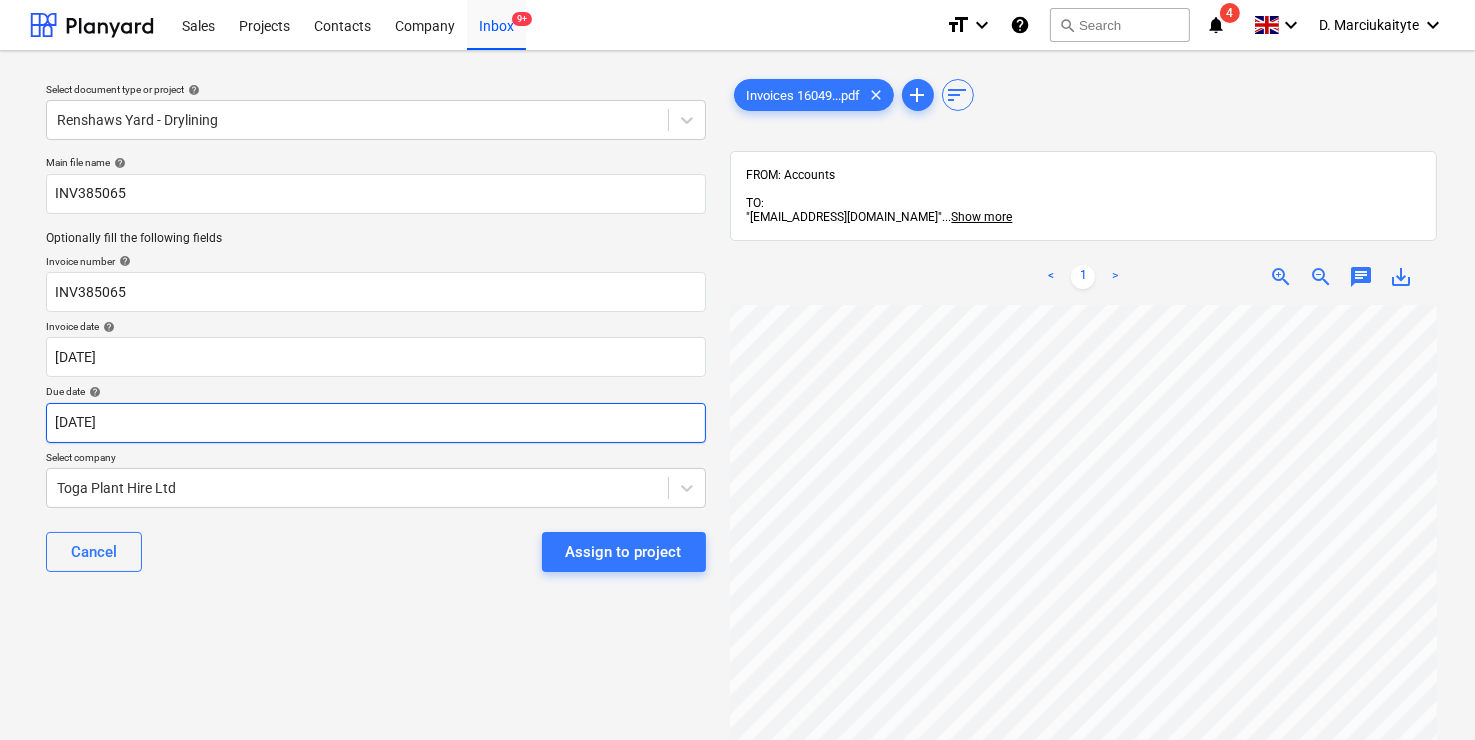 click on "Sales Projects Contacts Company Inbox 9+ format_size keyboard_arrow_down help search Search notifications 4 keyboard_arrow_down D. Marciukaityte keyboard_arrow_down Select document type or project help Renshaws Yard -  Drylining Main file name help INV385065 Optionally fill the following fields Invoice number help INV385065 Invoice date help [DATE] [DATE] Press the down arrow key to interact with the calendar and
select a date. Press the question mark key to get the keyboard shortcuts for changing dates. Due date help [DATE] [DATE] Press the down arrow key to interact with the calendar and
select a date. Press the question mark key to get the keyboard shortcuts for changing dates. Select company Toga Plant Hire Ltd   Cancel Assign to project Invoices 16049...pdf clear add sort FROM: Accounts  TO: "[EMAIL_ADDRESS][DOMAIN_NAME]"	 ...  Show more ...  Show more < 1 > zoom_in zoom_out chat 0 save_alt" at bounding box center (737, 370) 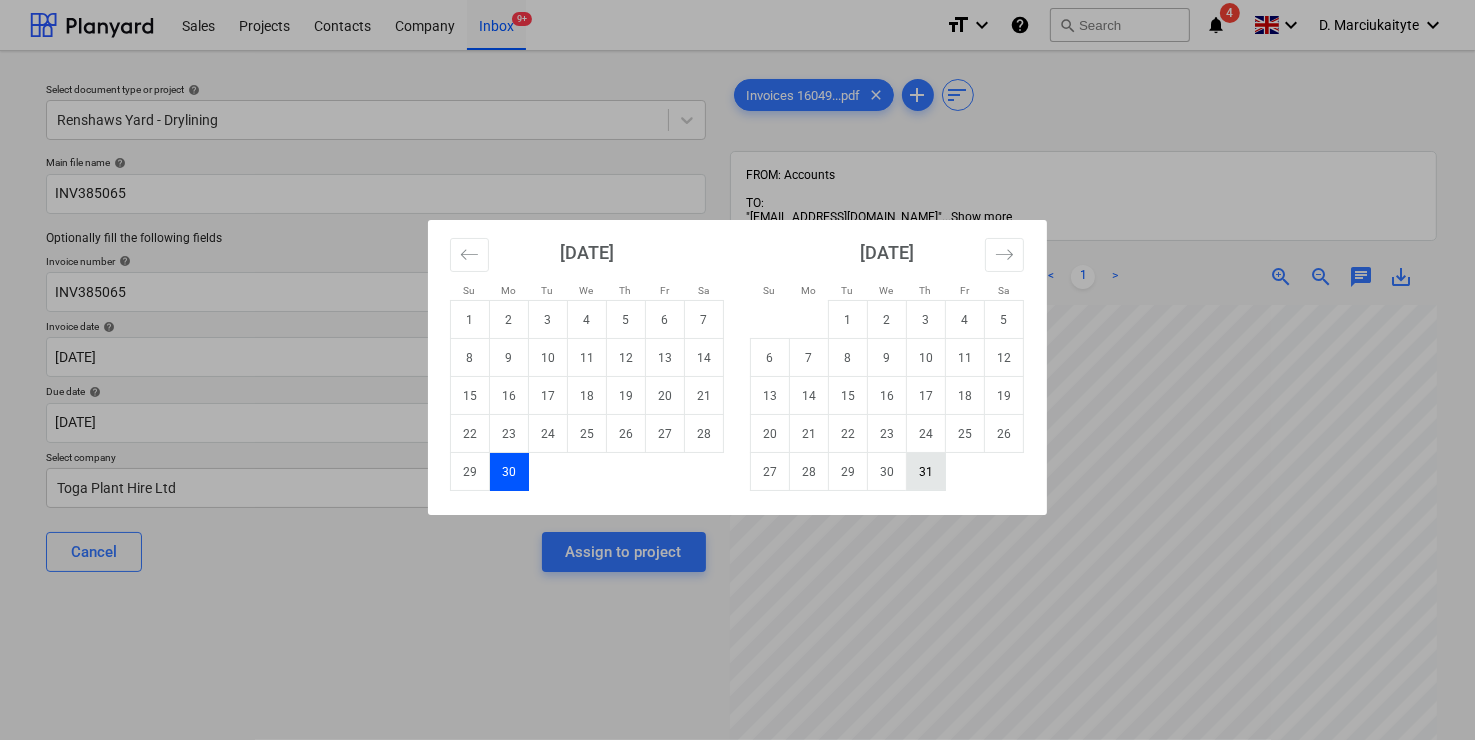 click on "31" at bounding box center [926, 472] 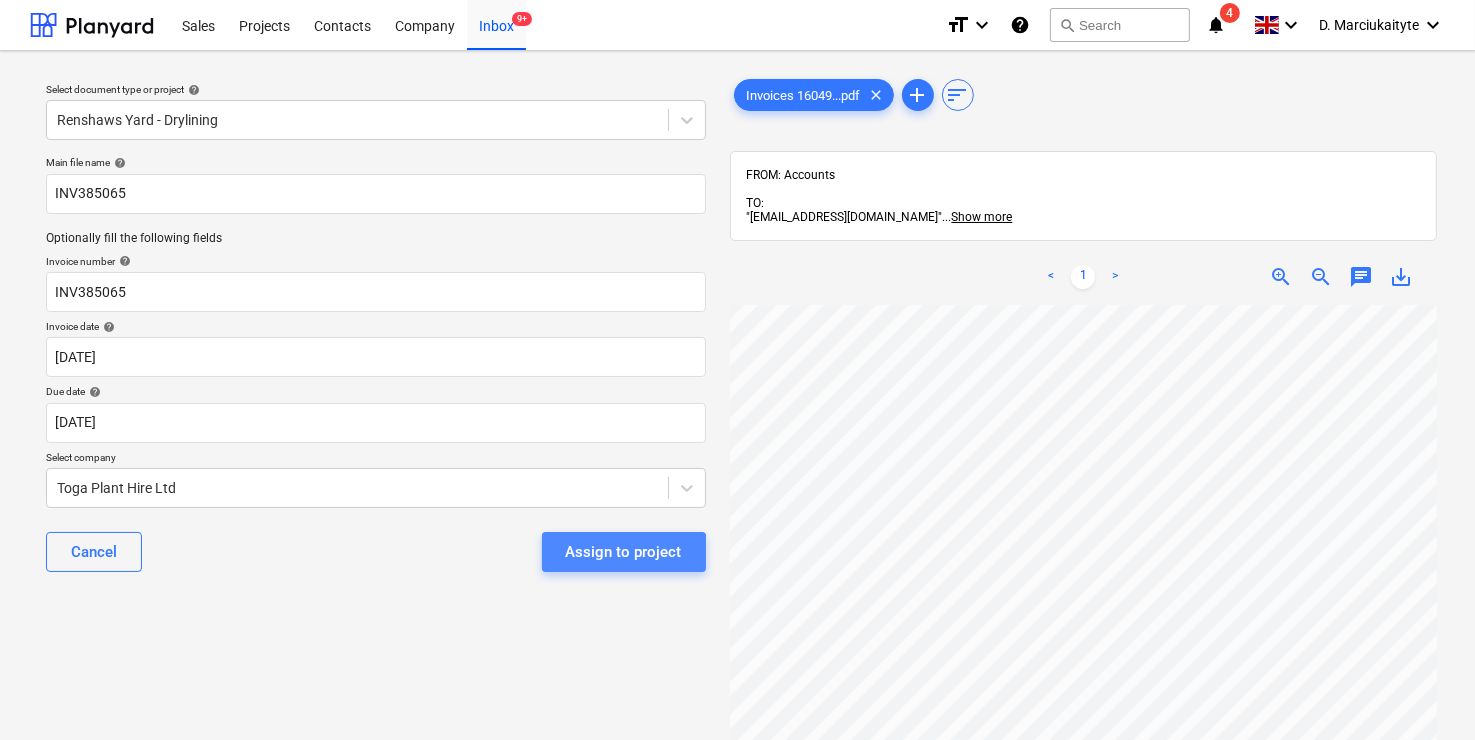 click on "Assign to project" at bounding box center [624, 552] 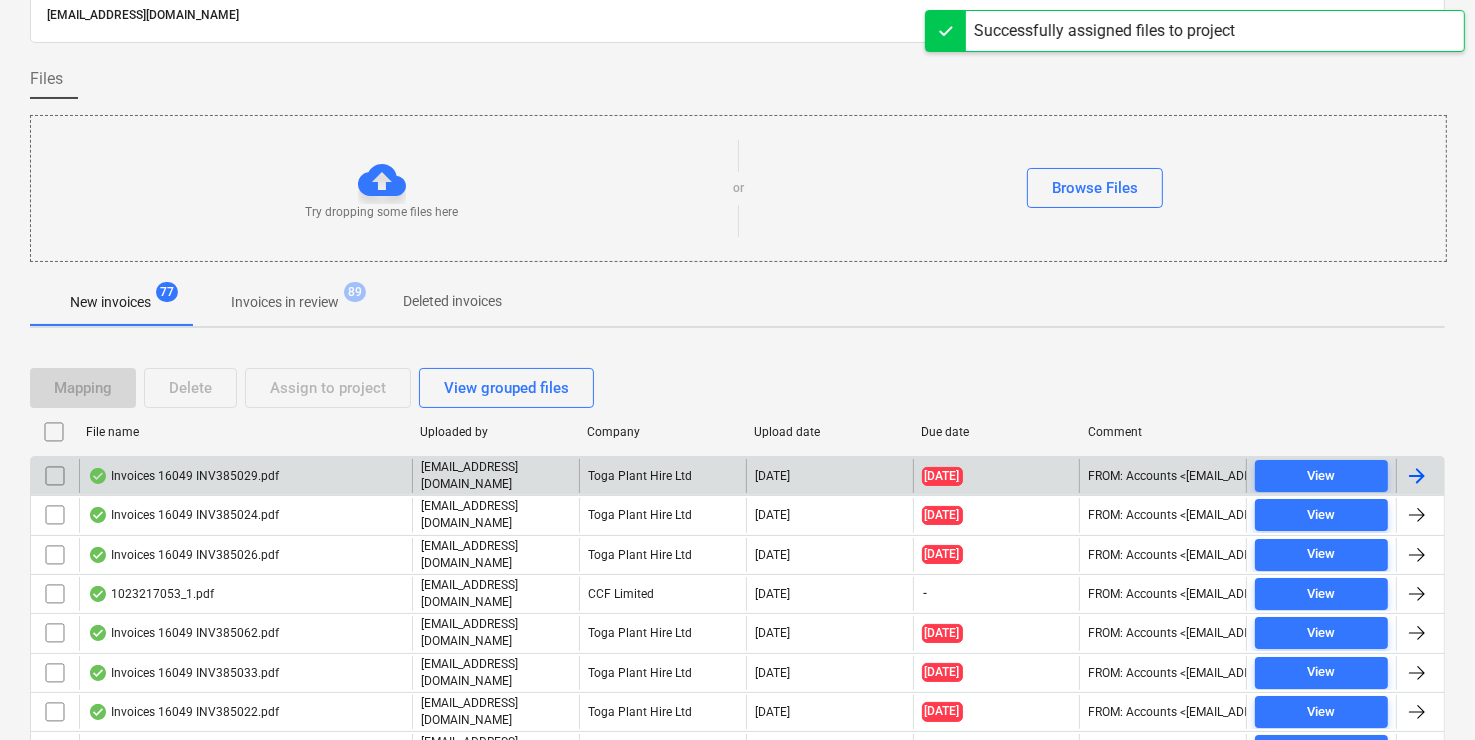 click on "Invoices 16049 INV385029.pdf" at bounding box center (183, 476) 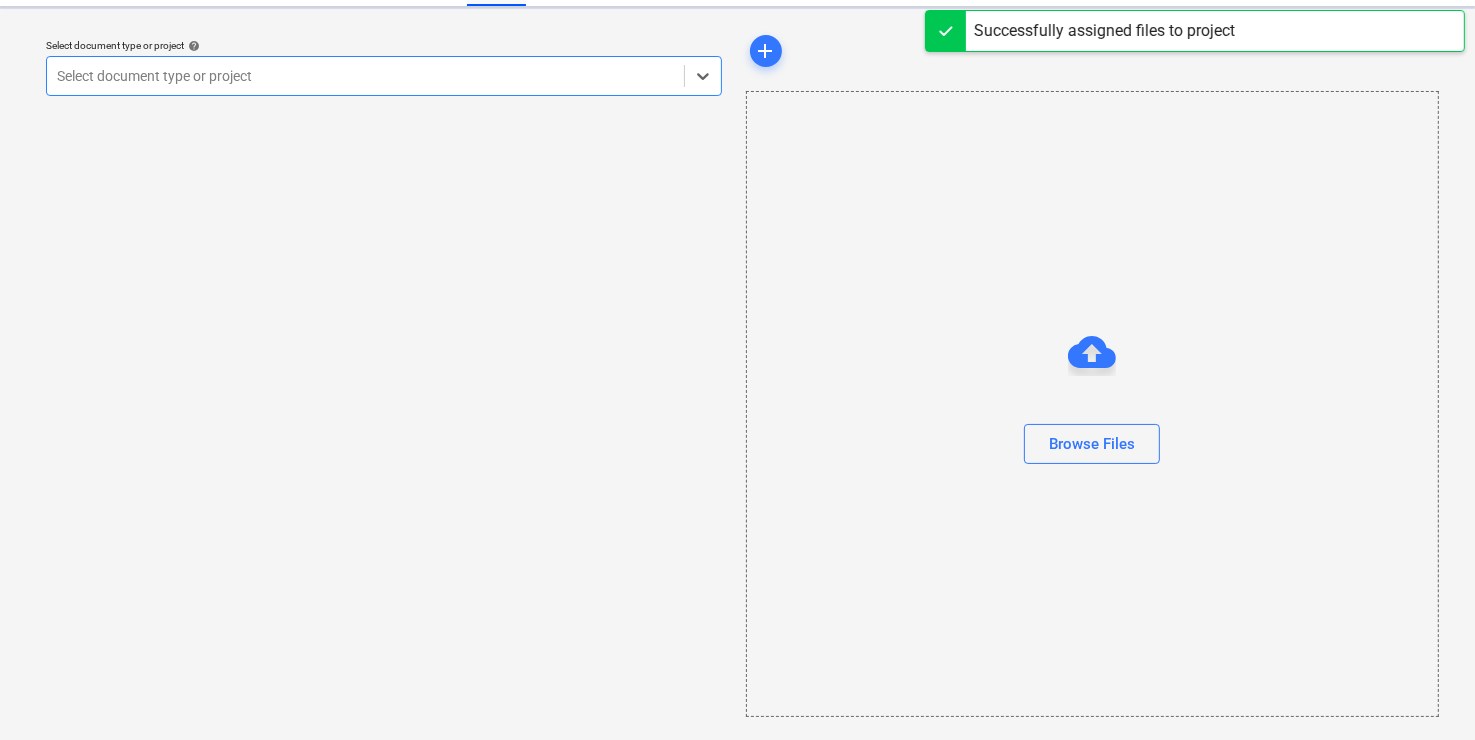 scroll, scrollTop: 0, scrollLeft: 0, axis: both 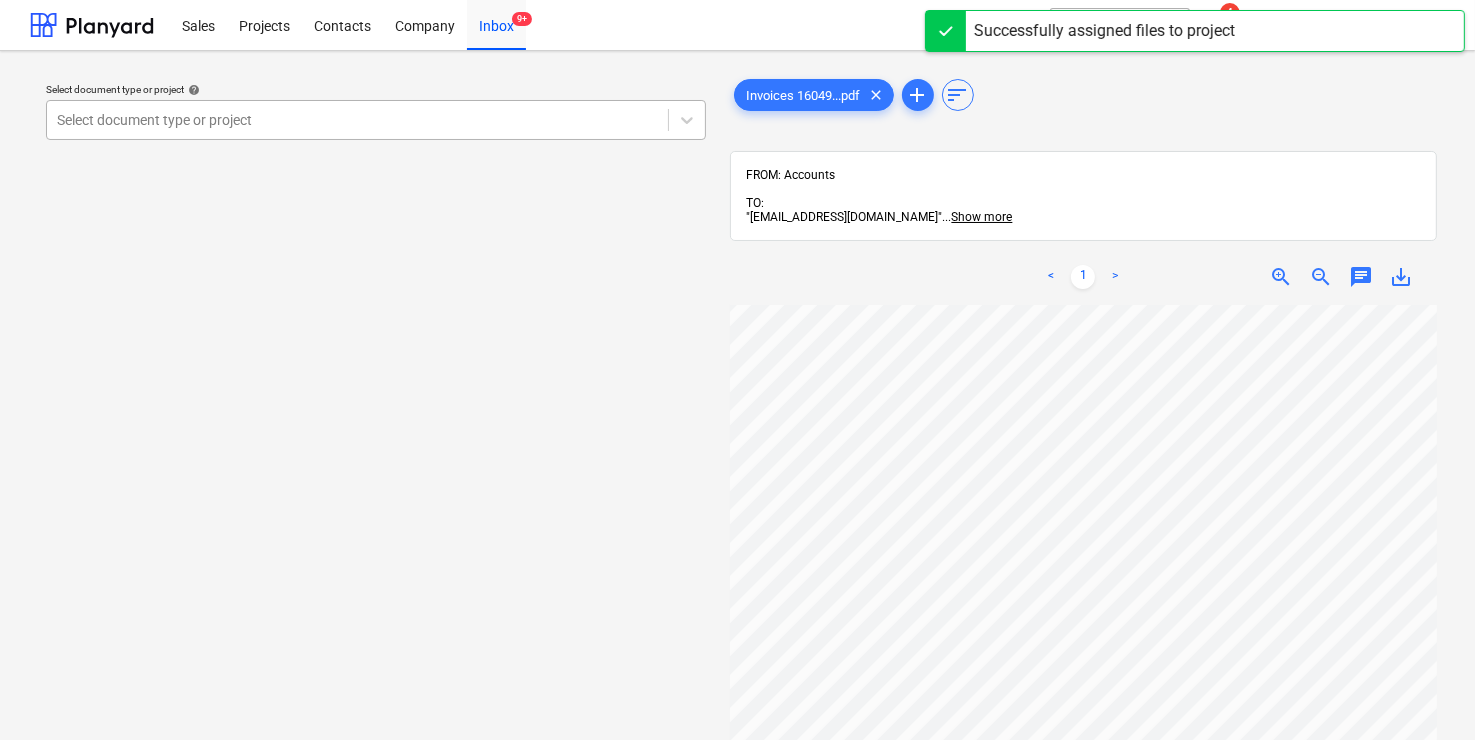 click at bounding box center [357, 120] 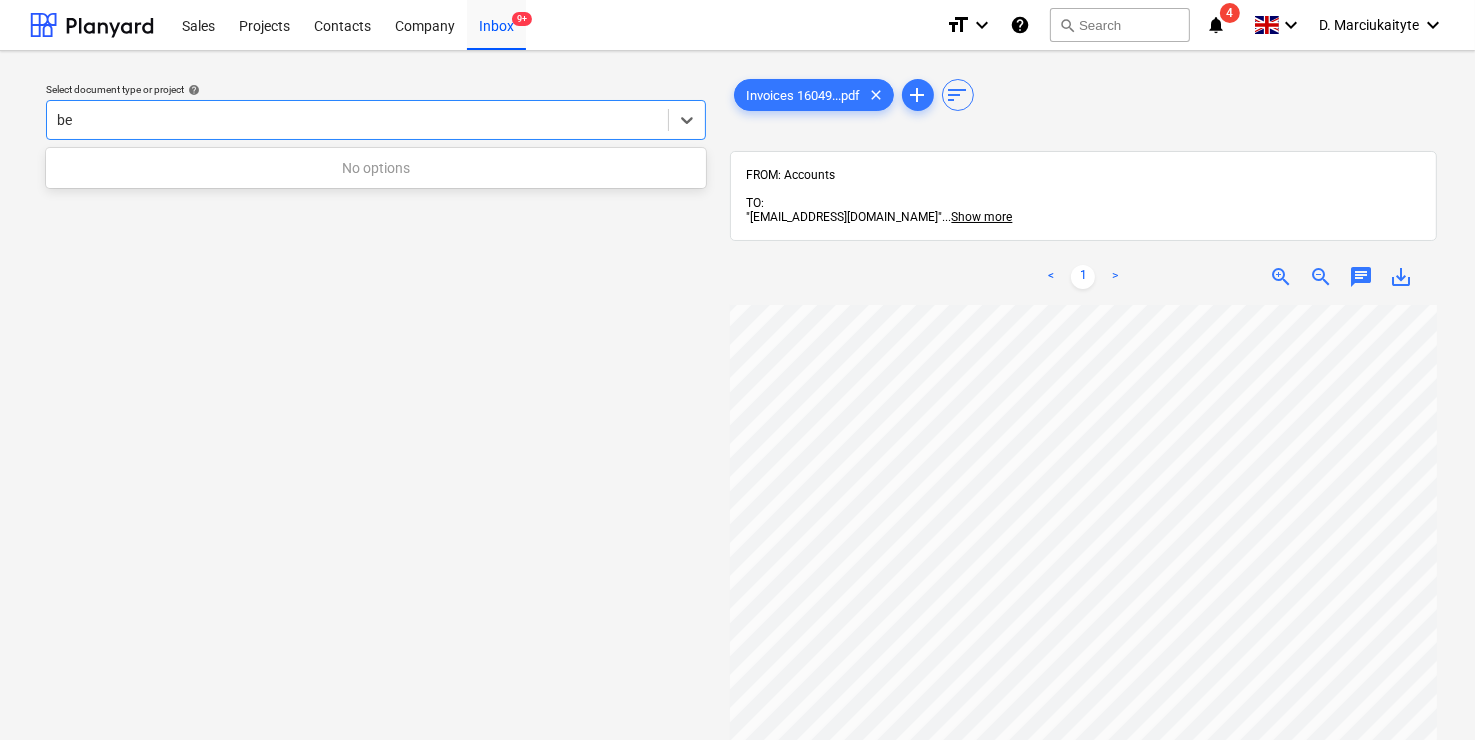 type on "b" 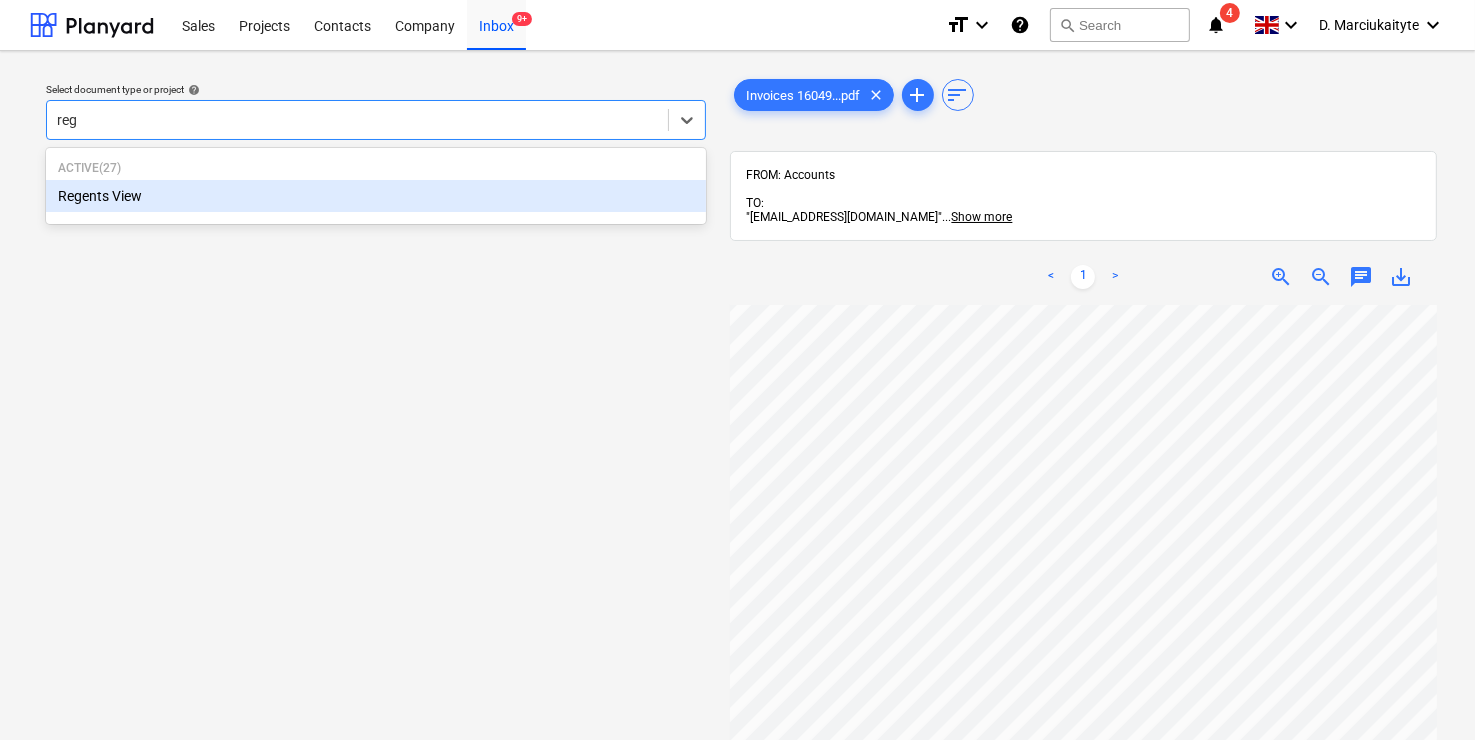 type on "rege" 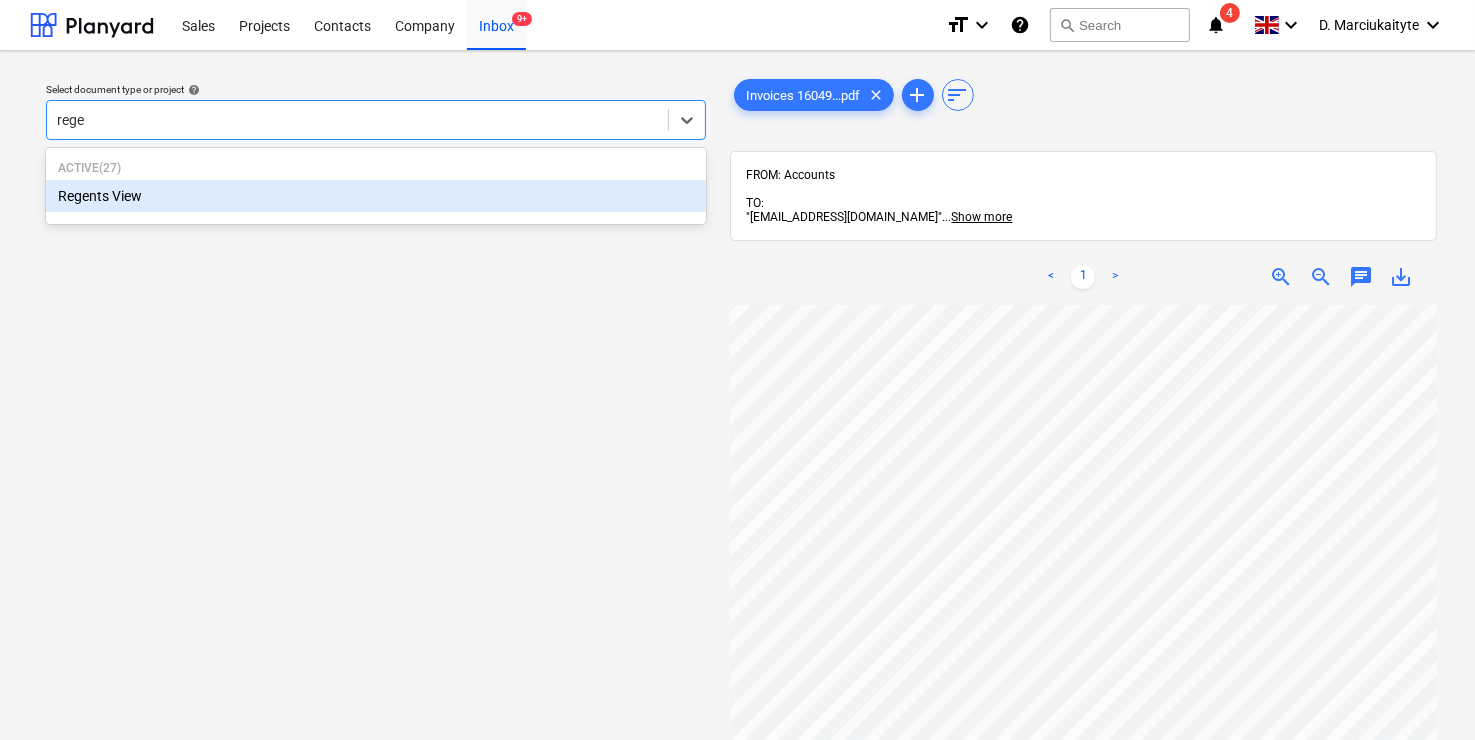 click on "Regents View" at bounding box center [376, 196] 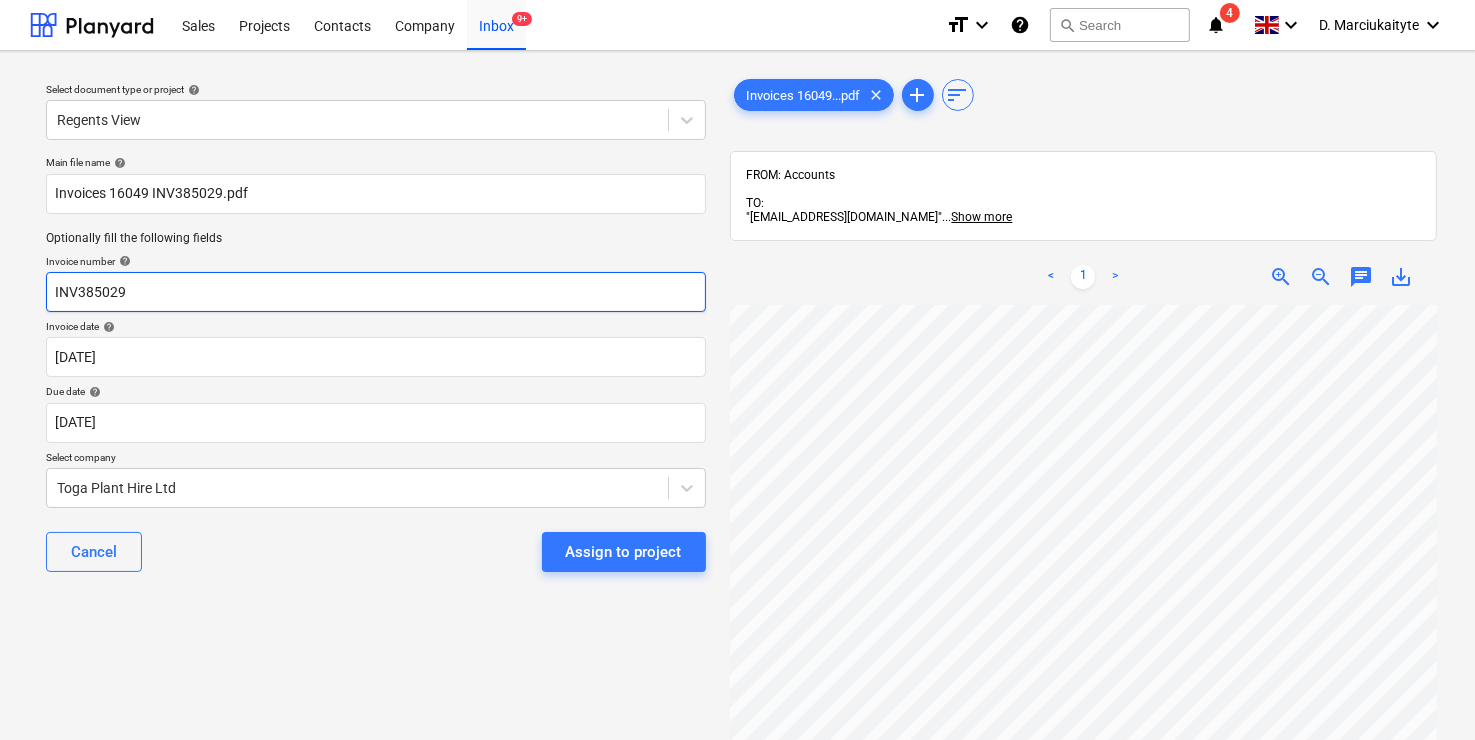drag, startPoint x: 160, startPoint y: 290, endPoint x: -58, endPoint y: 281, distance: 218.1857 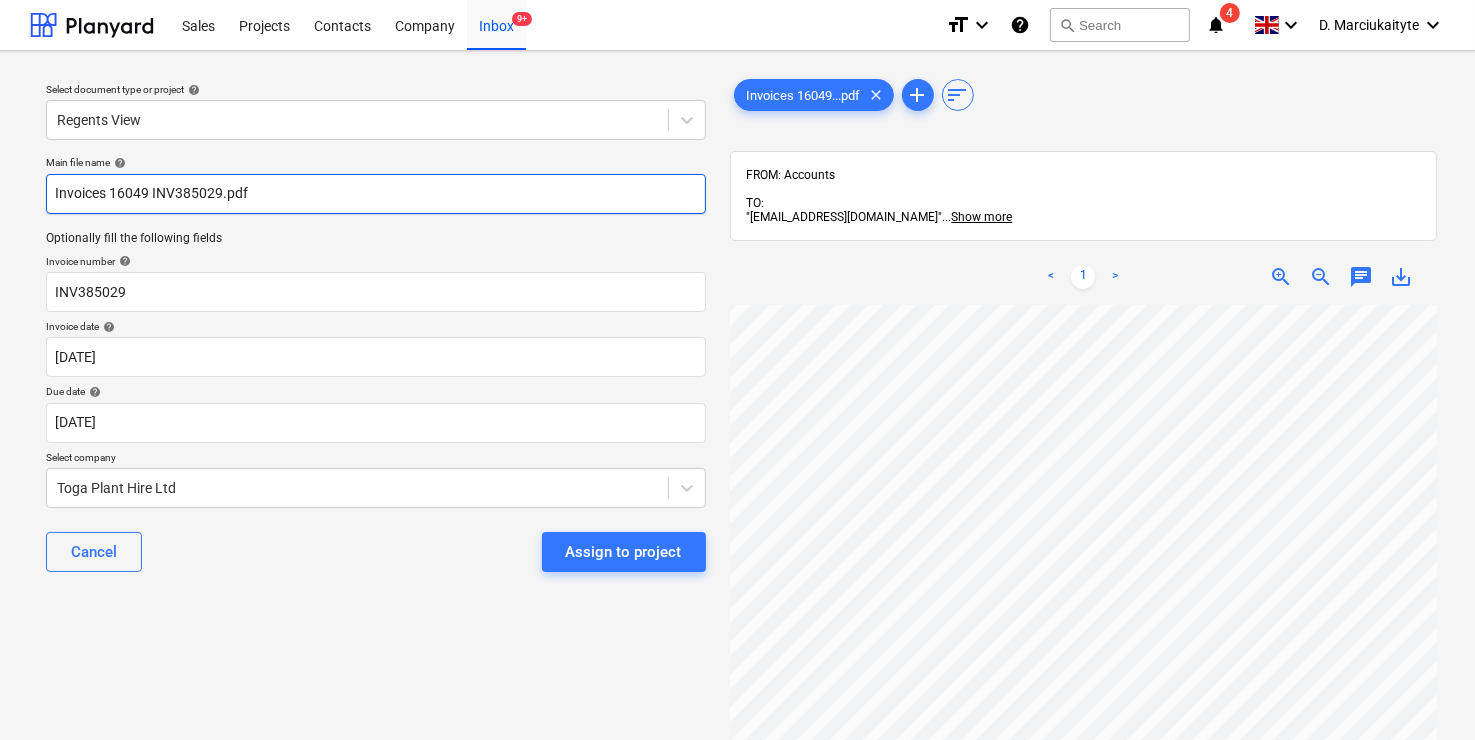 drag, startPoint x: 292, startPoint y: 196, endPoint x: -51, endPoint y: 184, distance: 343.20984 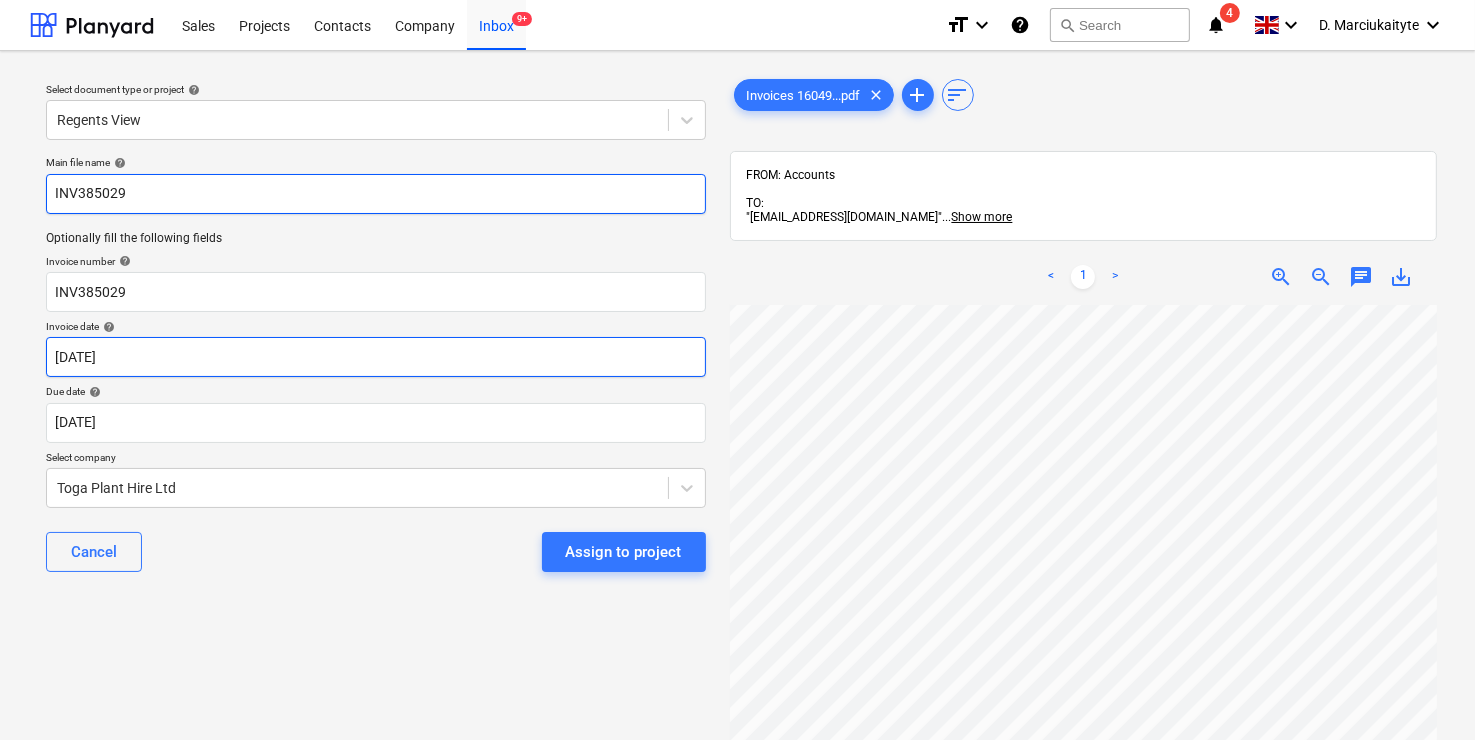 type on "INV385029" 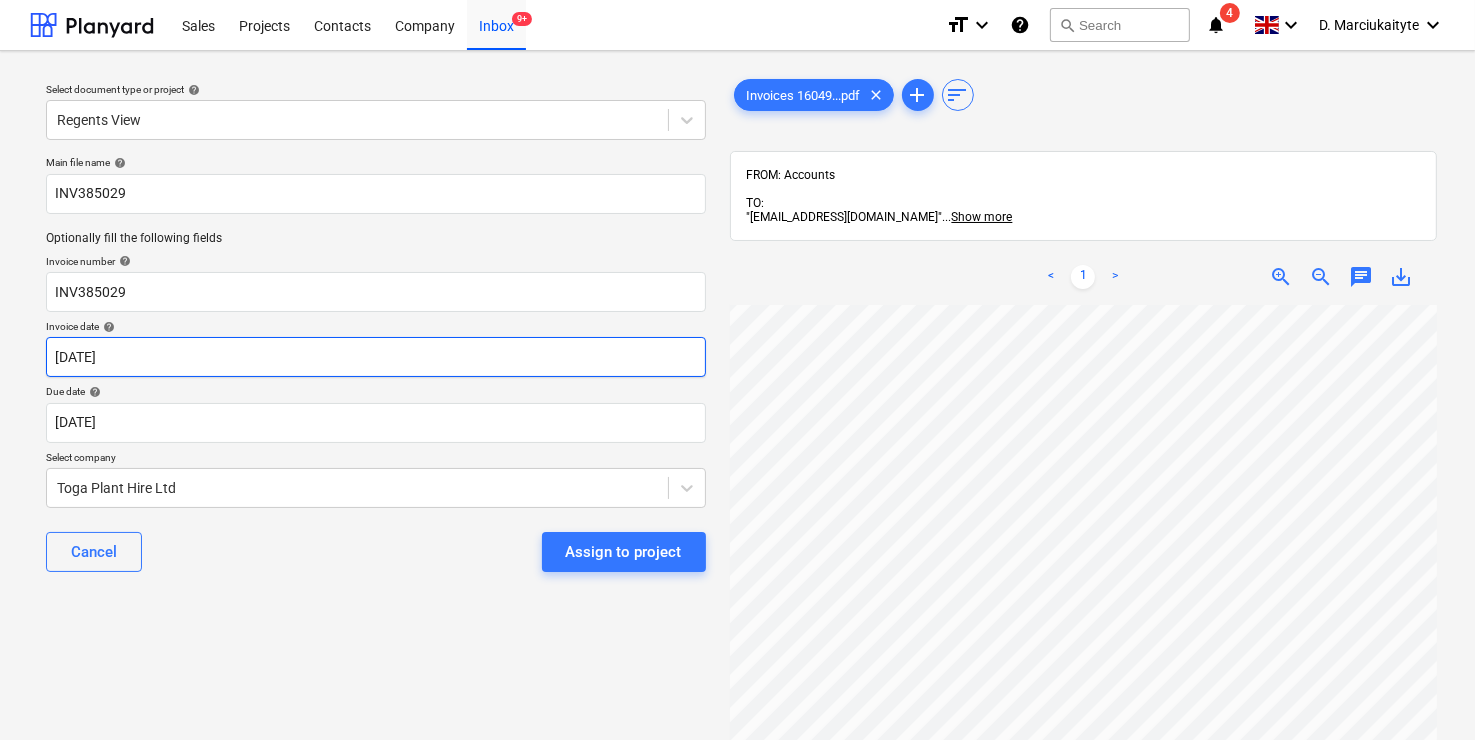 click on "Sales Projects Contacts Company Inbox 9+ format_size keyboard_arrow_down help search Search notifications 4 keyboard_arrow_down D. Marciukaityte keyboard_arrow_down Select document type or project help Regents View Main file name help INV385029 Optionally fill the following fields Invoice number help INV385029 Invoice date help [DATE] 01.06.2025 Press the down arrow key to interact with the calendar and
select a date. Press the question mark key to get the keyboard shortcuts for changing dates. Due date help [DATE] [DATE] Press the down arrow key to interact with the calendar and
select a date. Press the question mark key to get the keyboard shortcuts for changing dates. Select company Toga Plant Hire Ltd   Cancel Assign to project Invoices 16049...pdf clear add sort FROM: Accounts  TO: "[EMAIL_ADDRESS][DOMAIN_NAME]"	 ...  Show more ...  Show more < 1 > zoom_in zoom_out chat 0 save_alt" at bounding box center (737, 370) 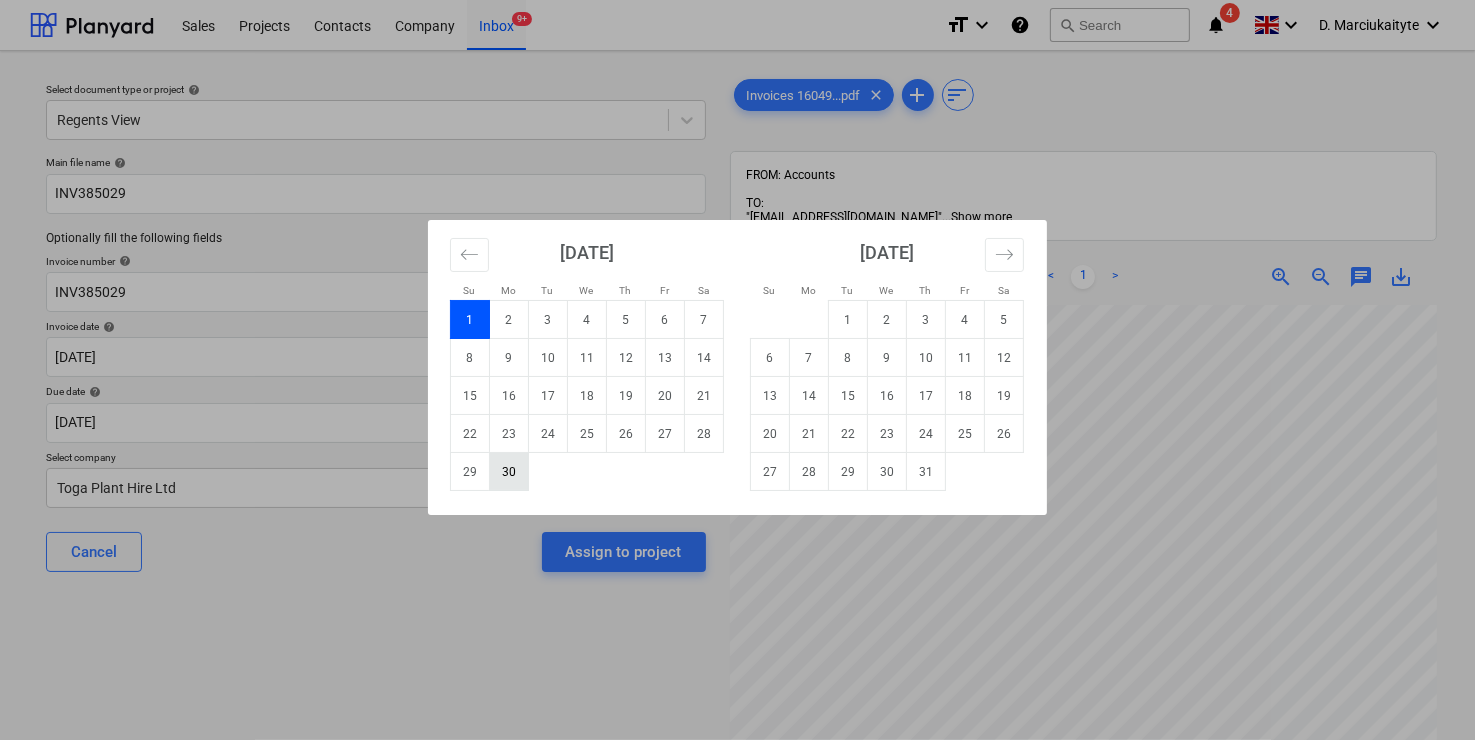 click on "30" at bounding box center [509, 472] 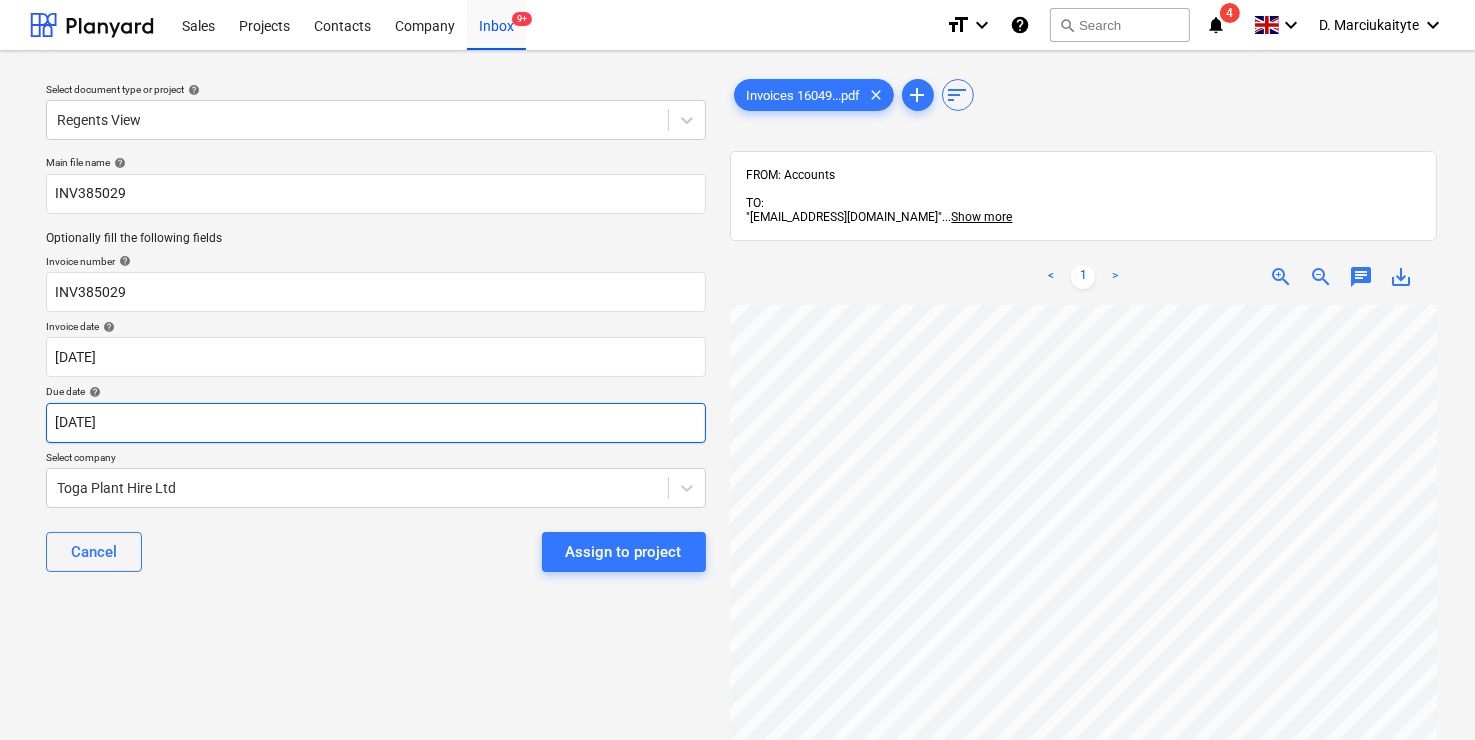 click on "Sales Projects Contacts Company Inbox 9+ format_size keyboard_arrow_down help search Search notifications 4 keyboard_arrow_down D. Marciukaityte keyboard_arrow_down Select document type or project help Regents View Main file name help INV385029 Optionally fill the following fields Invoice number help INV385029 Invoice date help [DATE] [DATE] Press the down arrow key to interact with the calendar and
select a date. Press the question mark key to get the keyboard shortcuts for changing dates. Due date help [DATE] [DATE] Press the down arrow key to interact with the calendar and
select a date. Press the question mark key to get the keyboard shortcuts for changing dates. Select company Toga Plant Hire Ltd   Cancel Assign to project Invoices 16049...pdf clear add sort FROM: Accounts  TO: "[EMAIL_ADDRESS][DOMAIN_NAME]"	 ...  Show more ...  Show more < 1 > zoom_in zoom_out chat 0 save_alt" at bounding box center (737, 370) 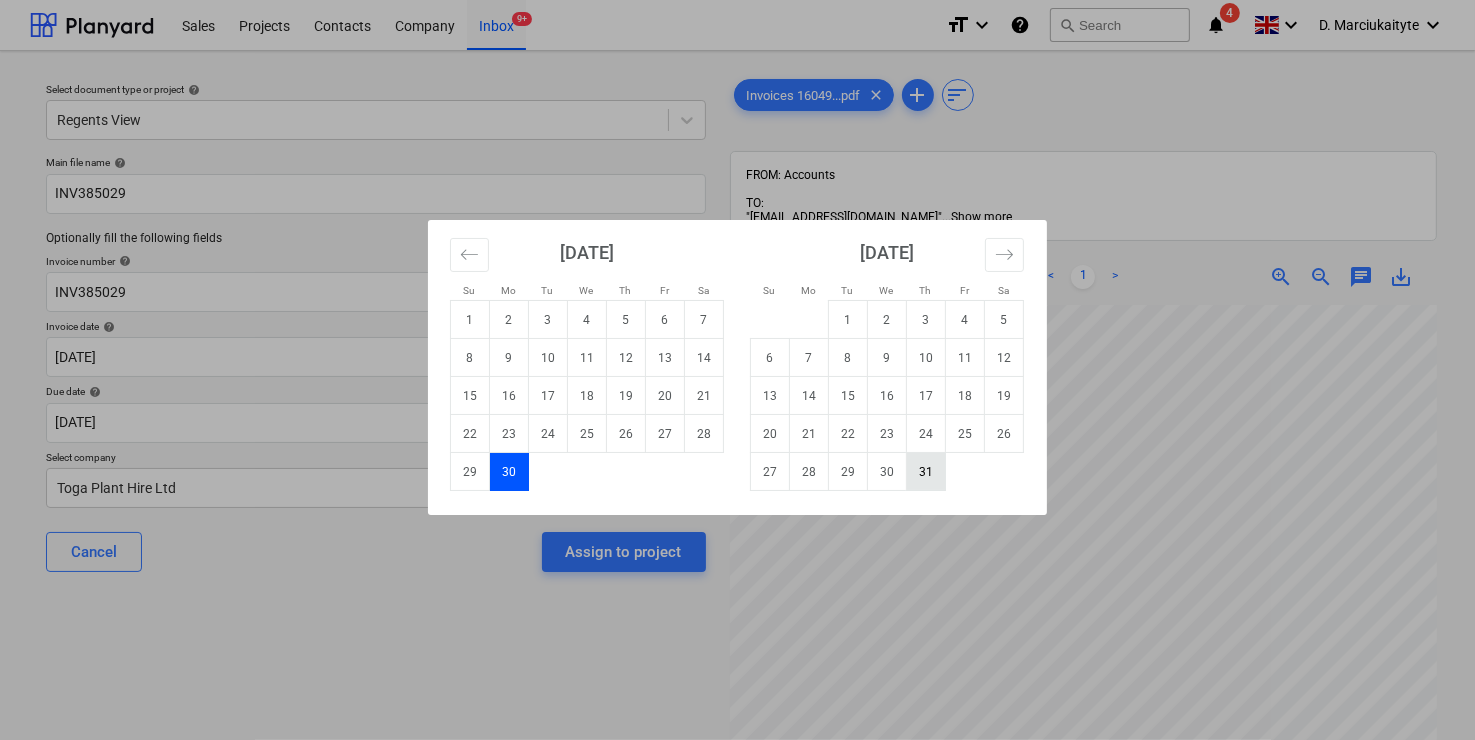 click on "31" at bounding box center [926, 472] 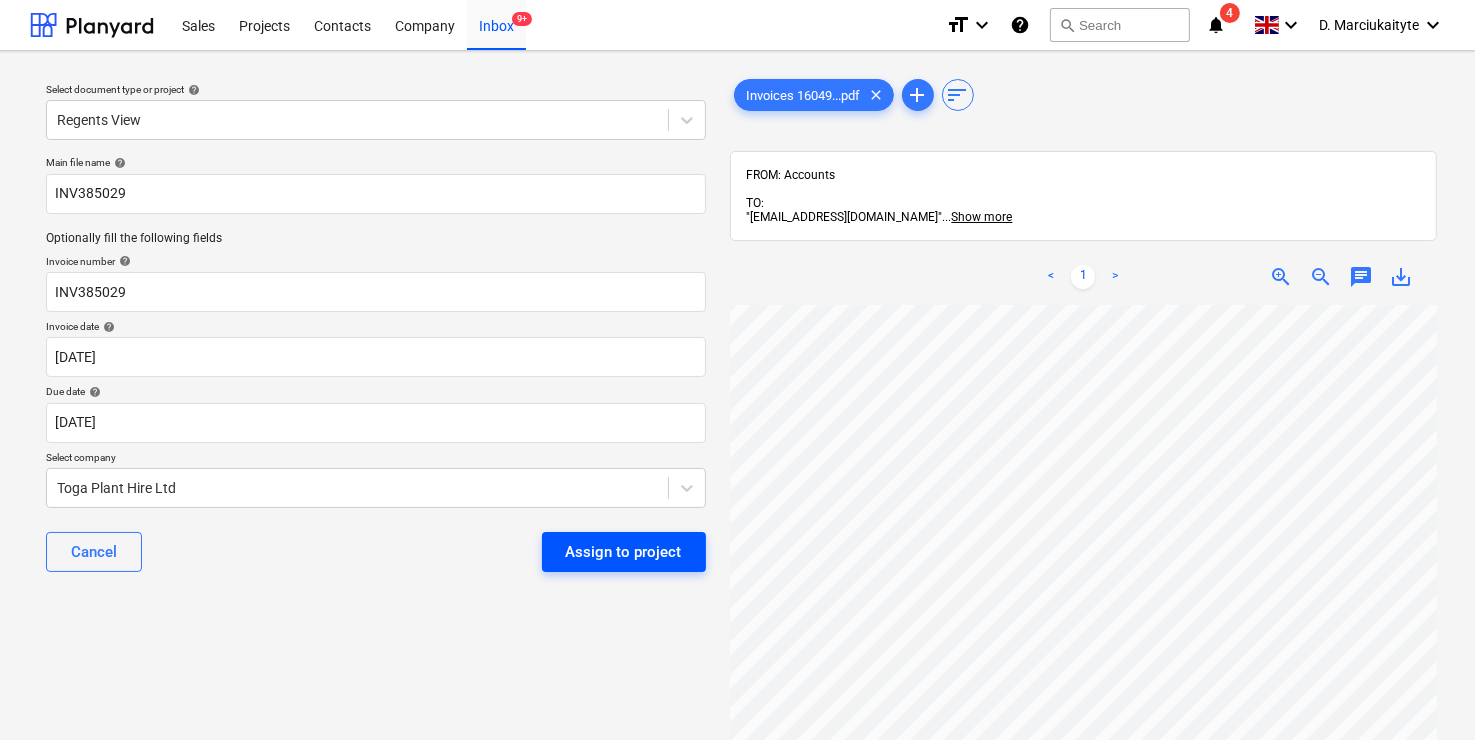 click on "Assign to project" at bounding box center [624, 552] 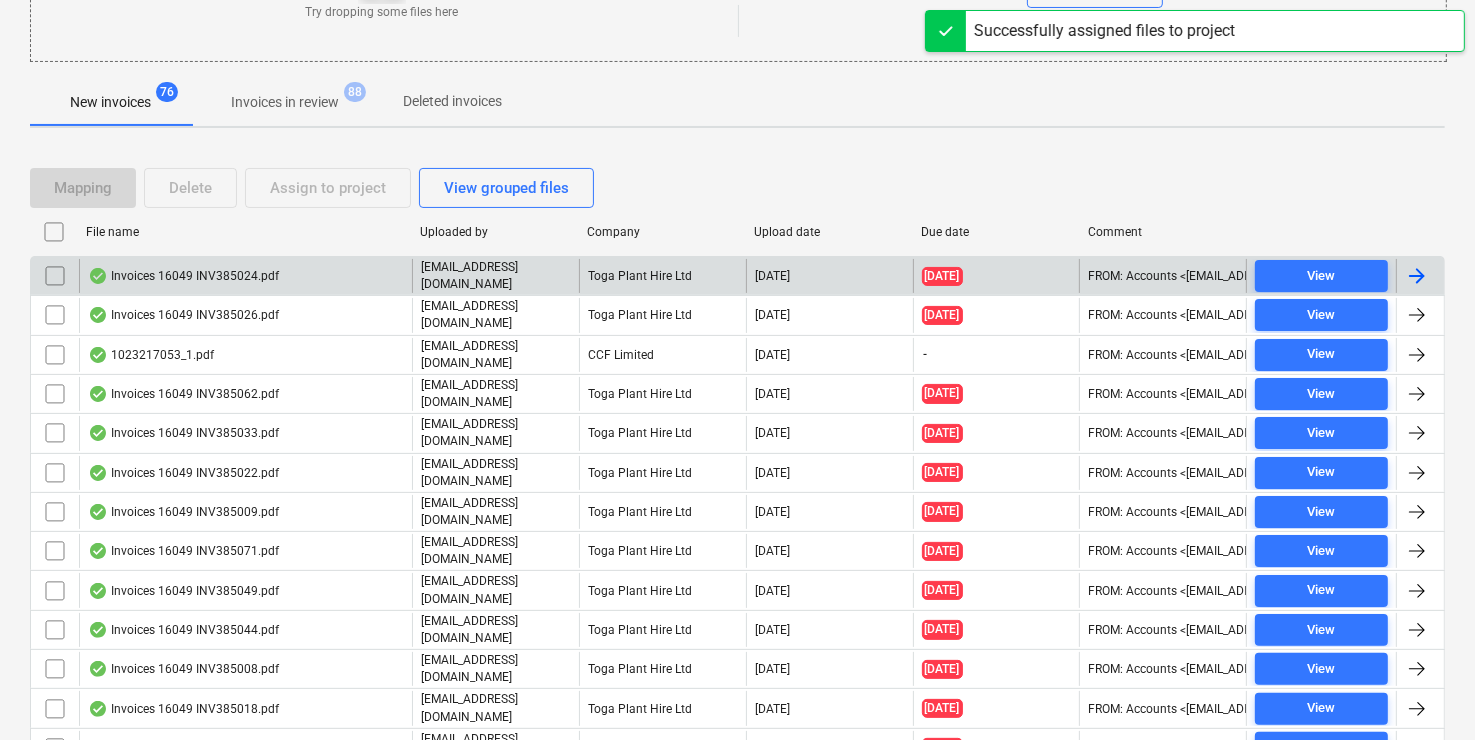 click on "Invoices 16049 INV385024.pdf" at bounding box center (183, 276) 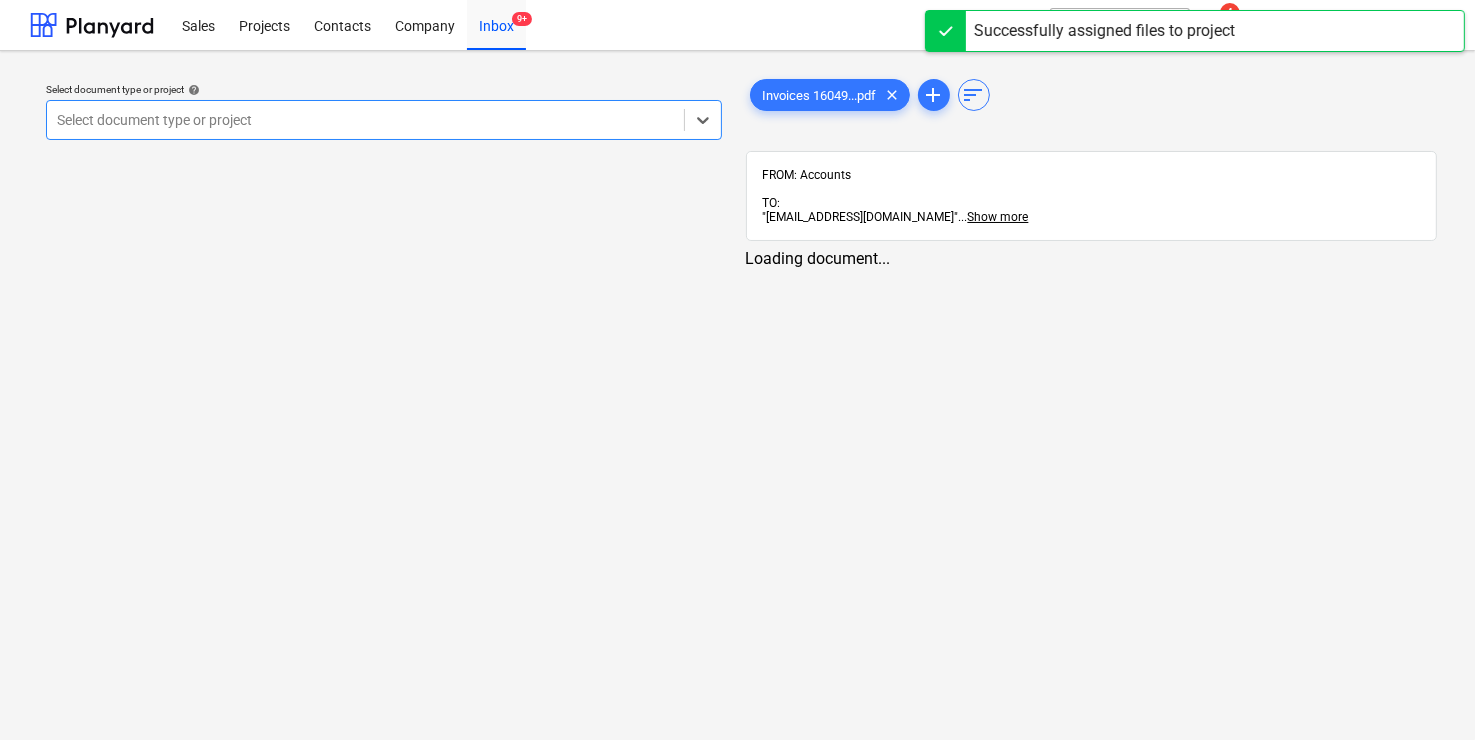 scroll, scrollTop: 0, scrollLeft: 0, axis: both 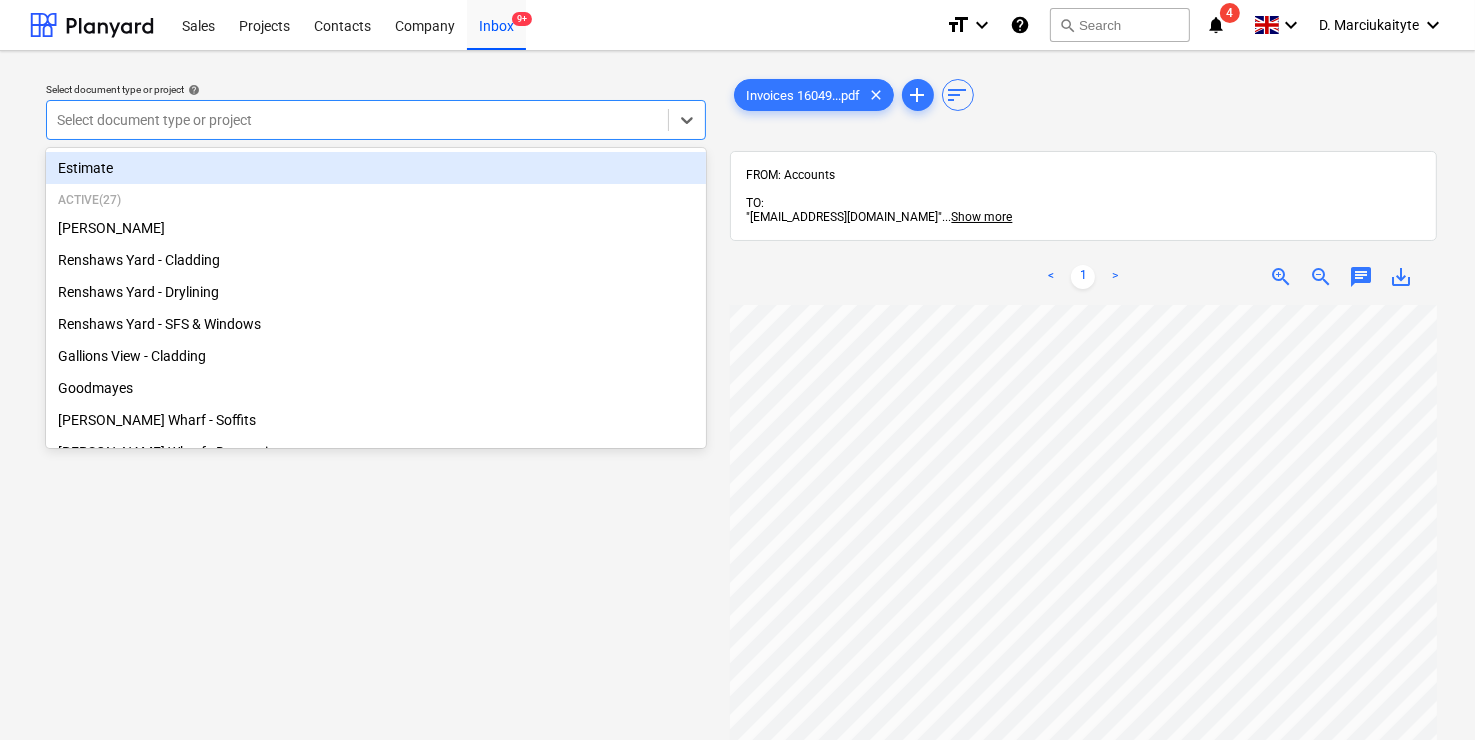 click at bounding box center [357, 120] 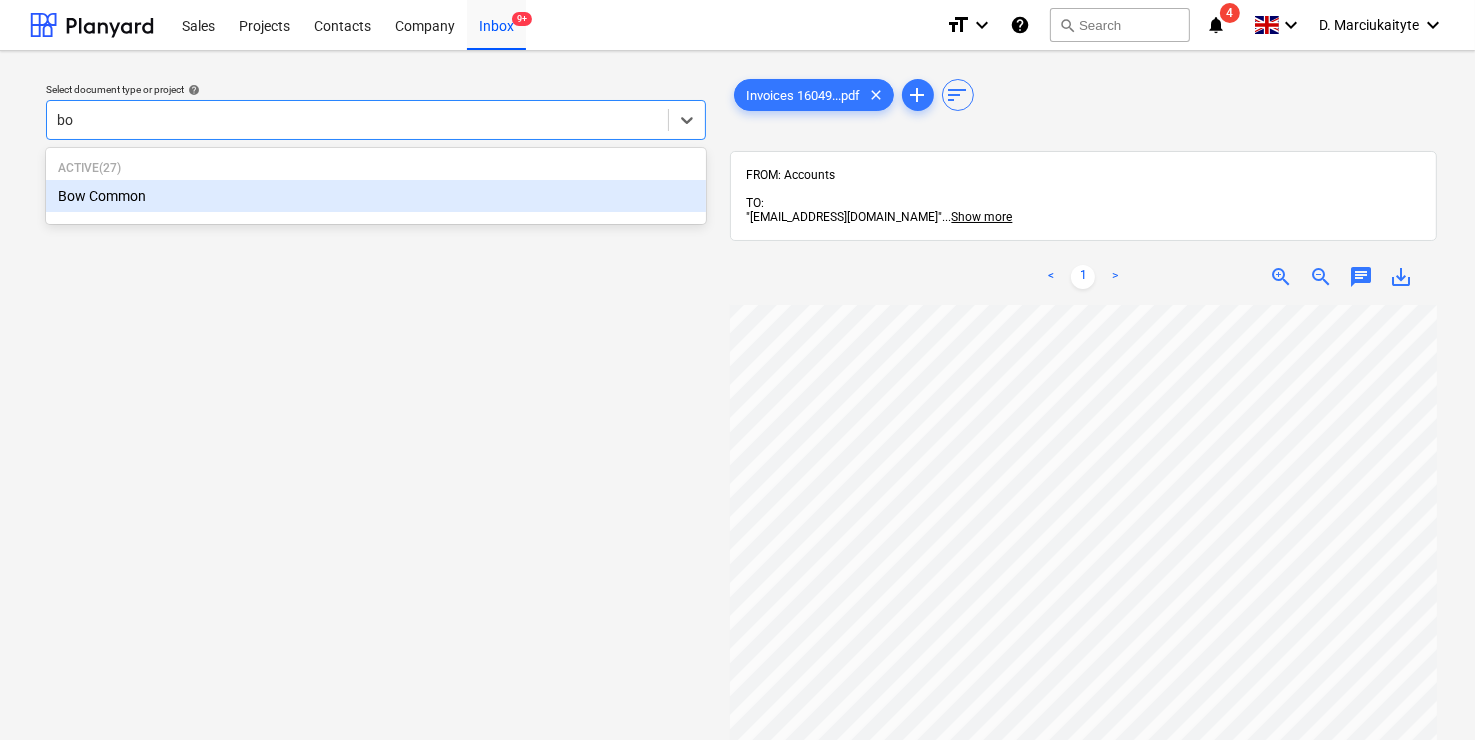type on "bow" 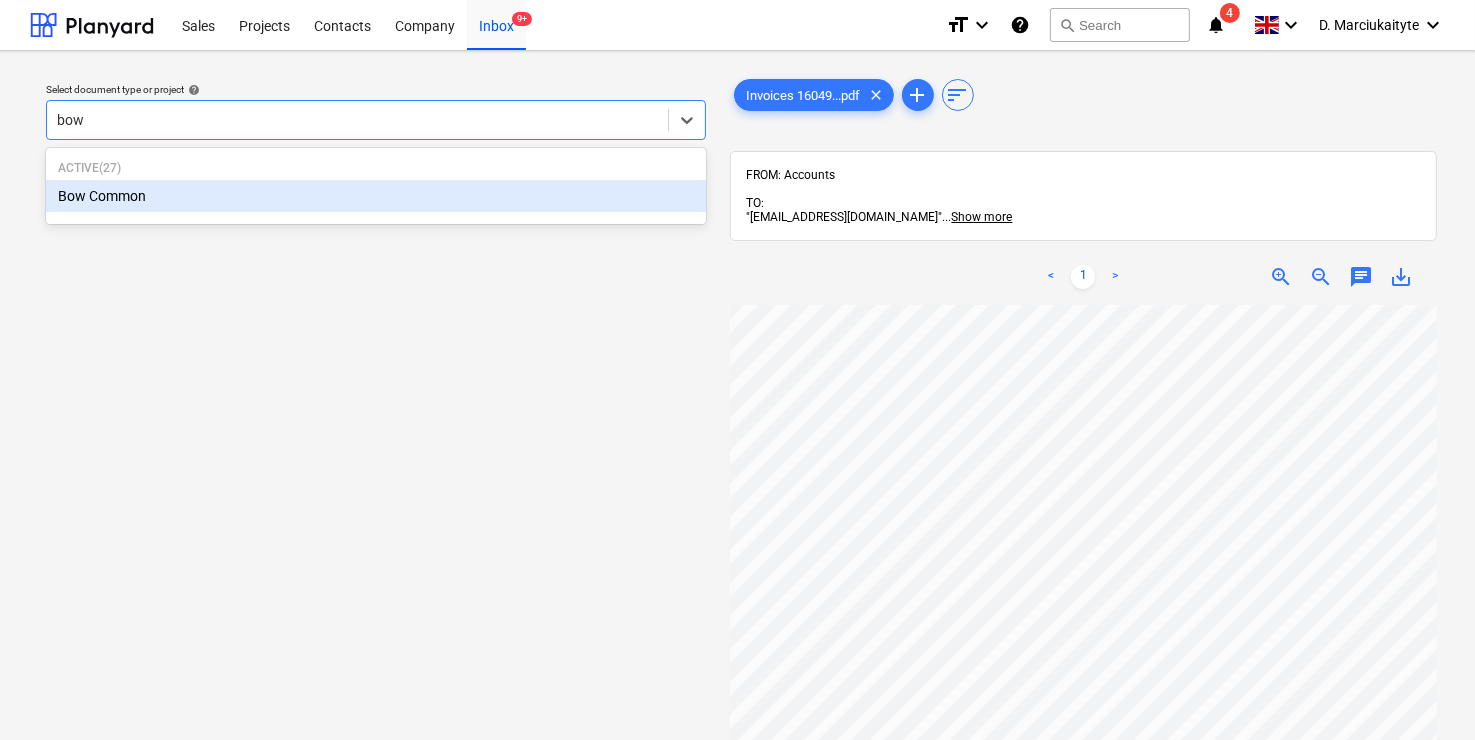 type 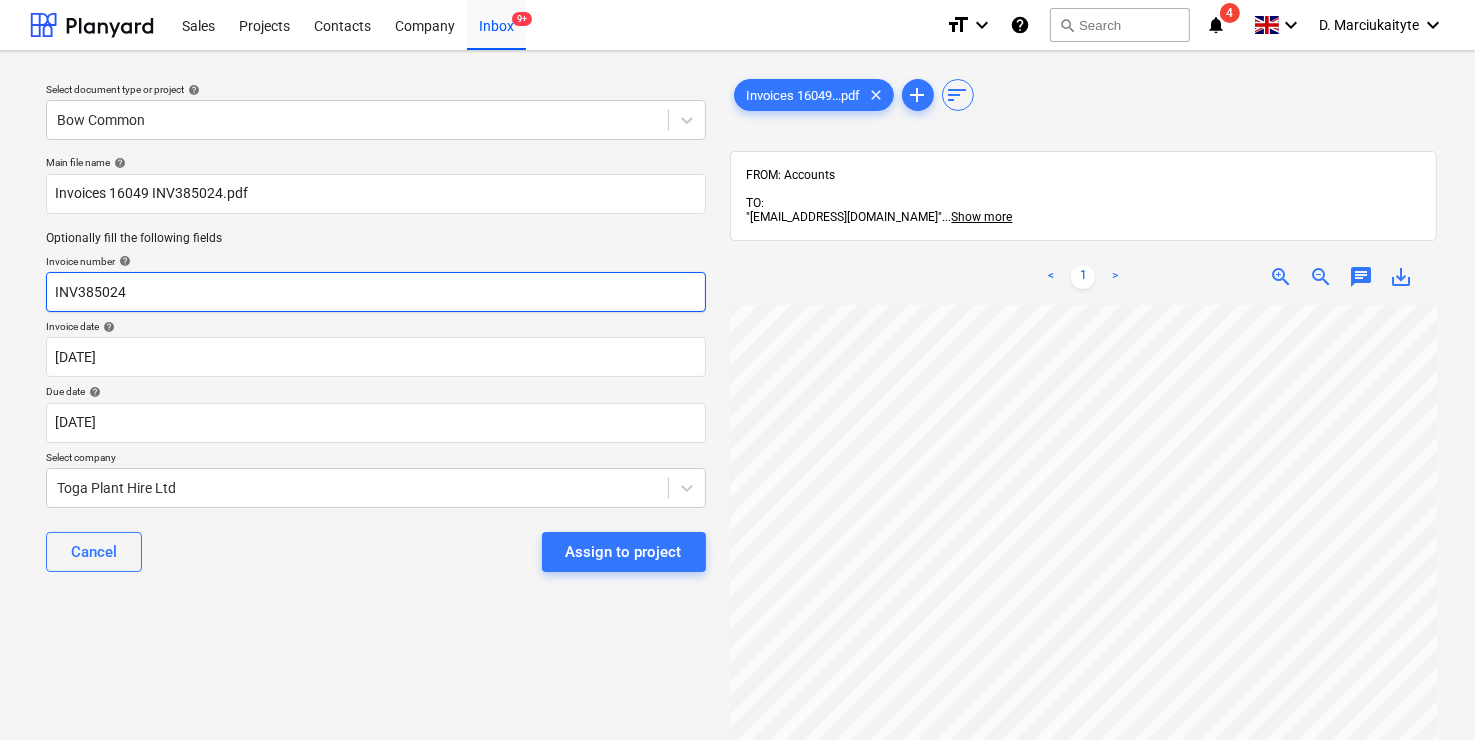 drag, startPoint x: 48, startPoint y: 280, endPoint x: -166, endPoint y: 284, distance: 214.03738 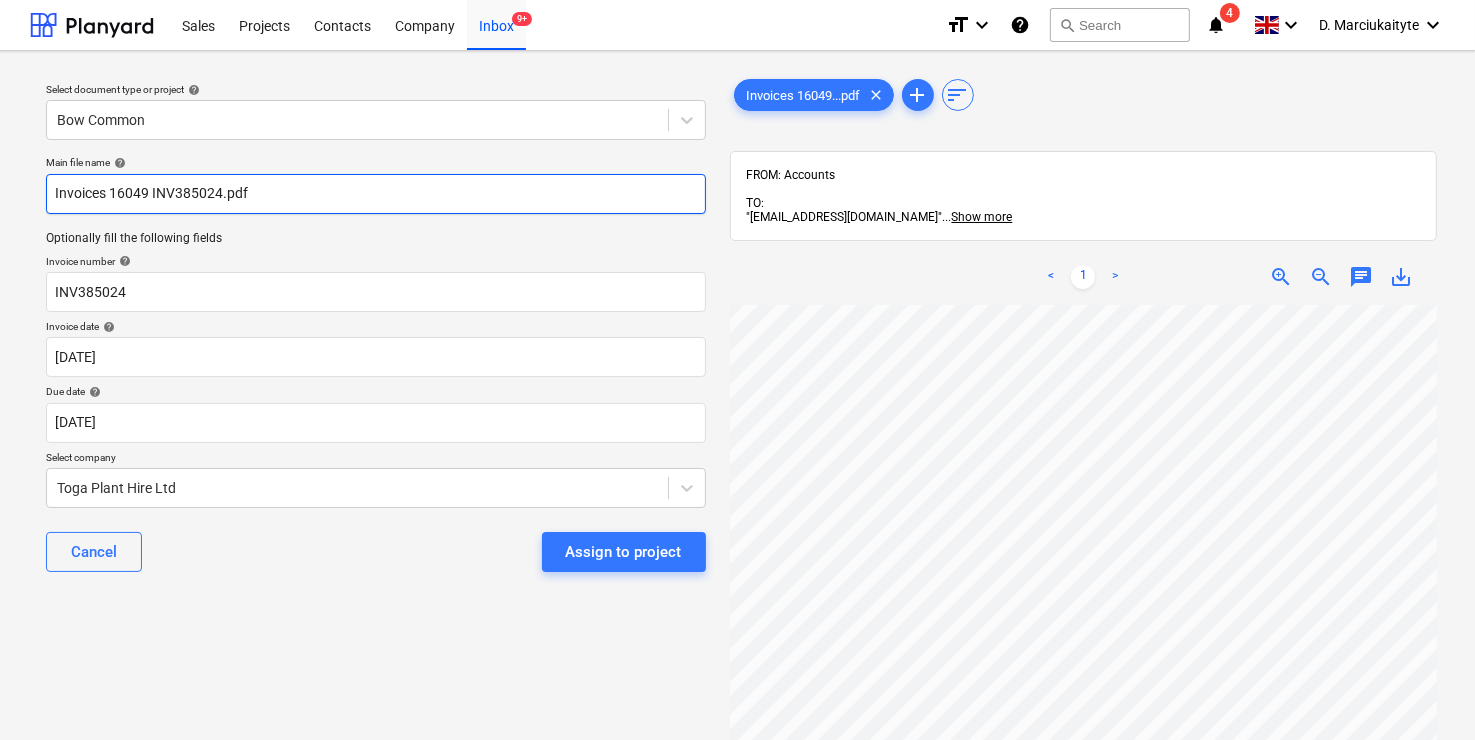 drag, startPoint x: 322, startPoint y: 191, endPoint x: -91, endPoint y: 184, distance: 413.05933 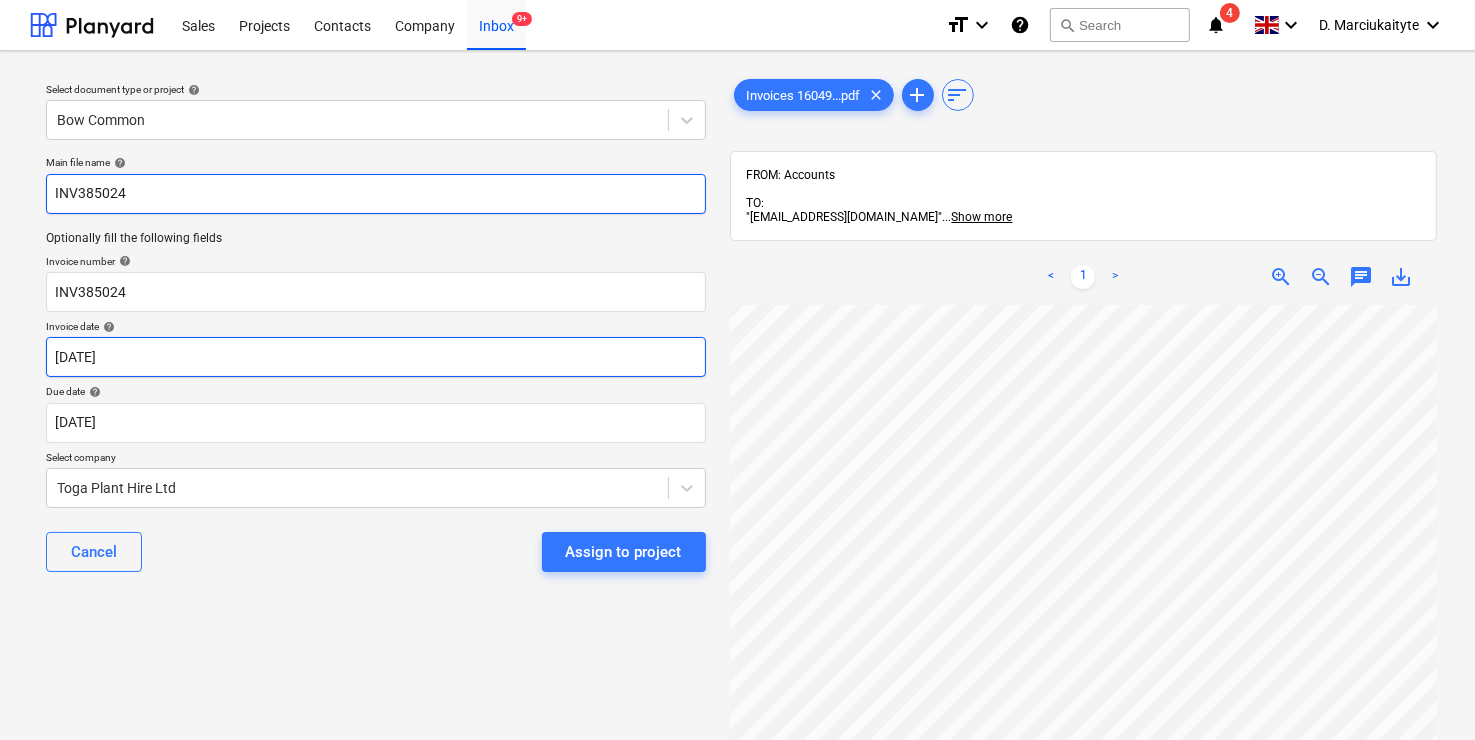 type on "INV385024" 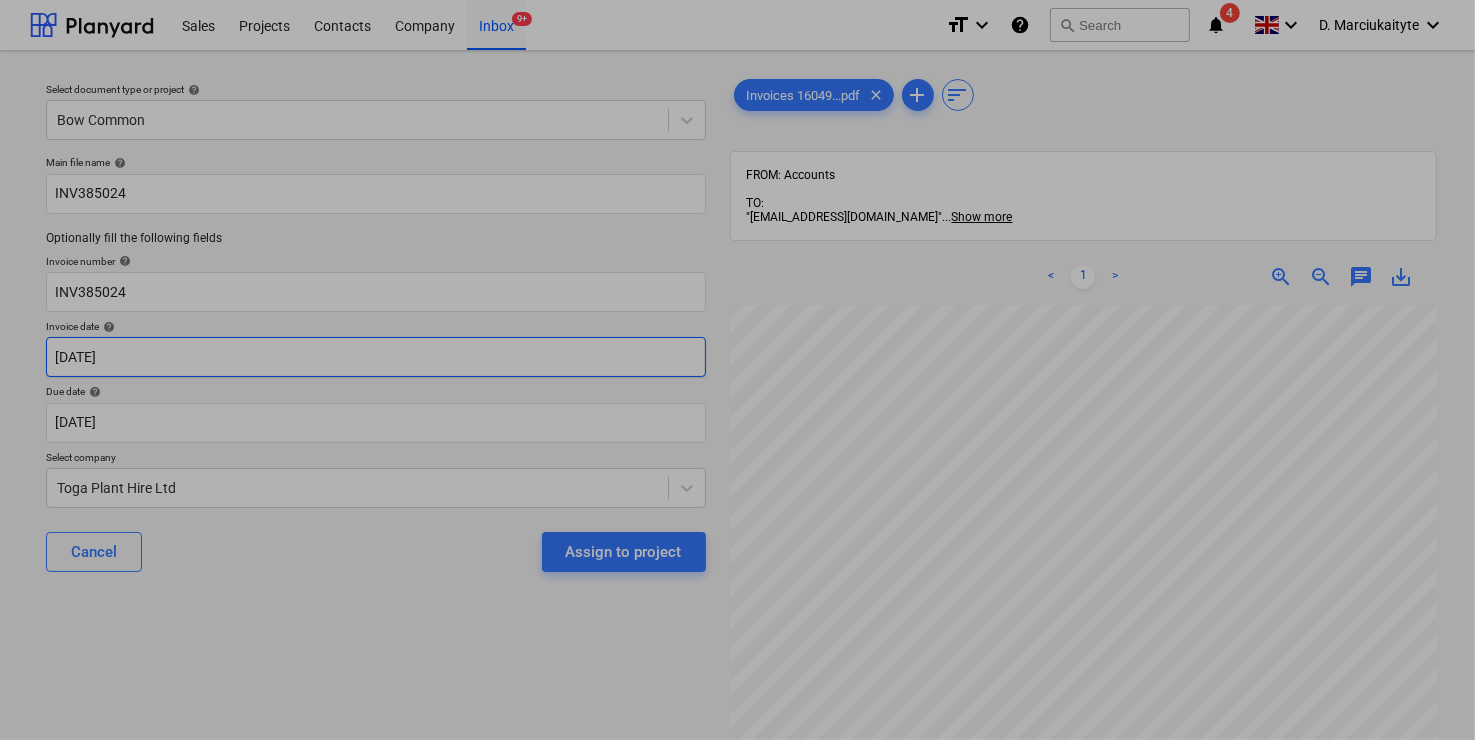 click on "Sales Projects Contacts Company Inbox 9+ format_size keyboard_arrow_down help search Search notifications 4 keyboard_arrow_down D. Marciukaityte keyboard_arrow_down Select document type or project help Bow Common Main file name help INV385024 Optionally fill the following fields Invoice number help INV385024 Invoice date help [DATE] 01.06.2025 Press the down arrow key to interact with the calendar and
select a date. Press the question mark key to get the keyboard shortcuts for changing dates. Due date help [DATE] [DATE] Press the down arrow key to interact with the calendar and
select a date. Press the question mark key to get the keyboard shortcuts for changing dates. Select company Toga Plant Hire Ltd   Cancel Assign to project Invoices 16049...pdf clear add sort FROM: Accounts  TO: "[EMAIL_ADDRESS][DOMAIN_NAME]"	 ...  Show more ...  Show more < 1 > zoom_in zoom_out chat 0 save_alt
Su Mo Tu We Th Fr Sa Su Mo Tu We Th Fr Sa [DATE] 1 2 3 4 5" at bounding box center (737, 370) 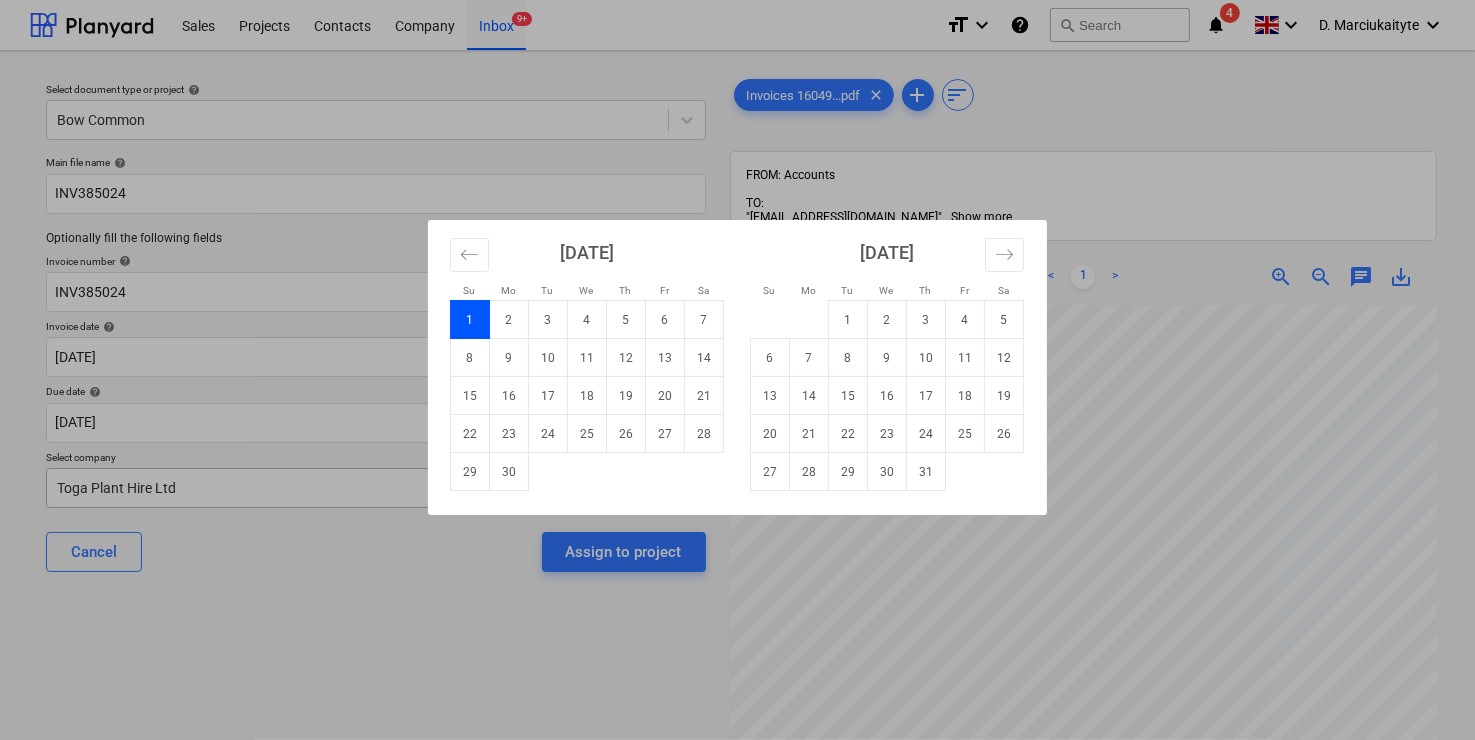 click on "30" at bounding box center (509, 472) 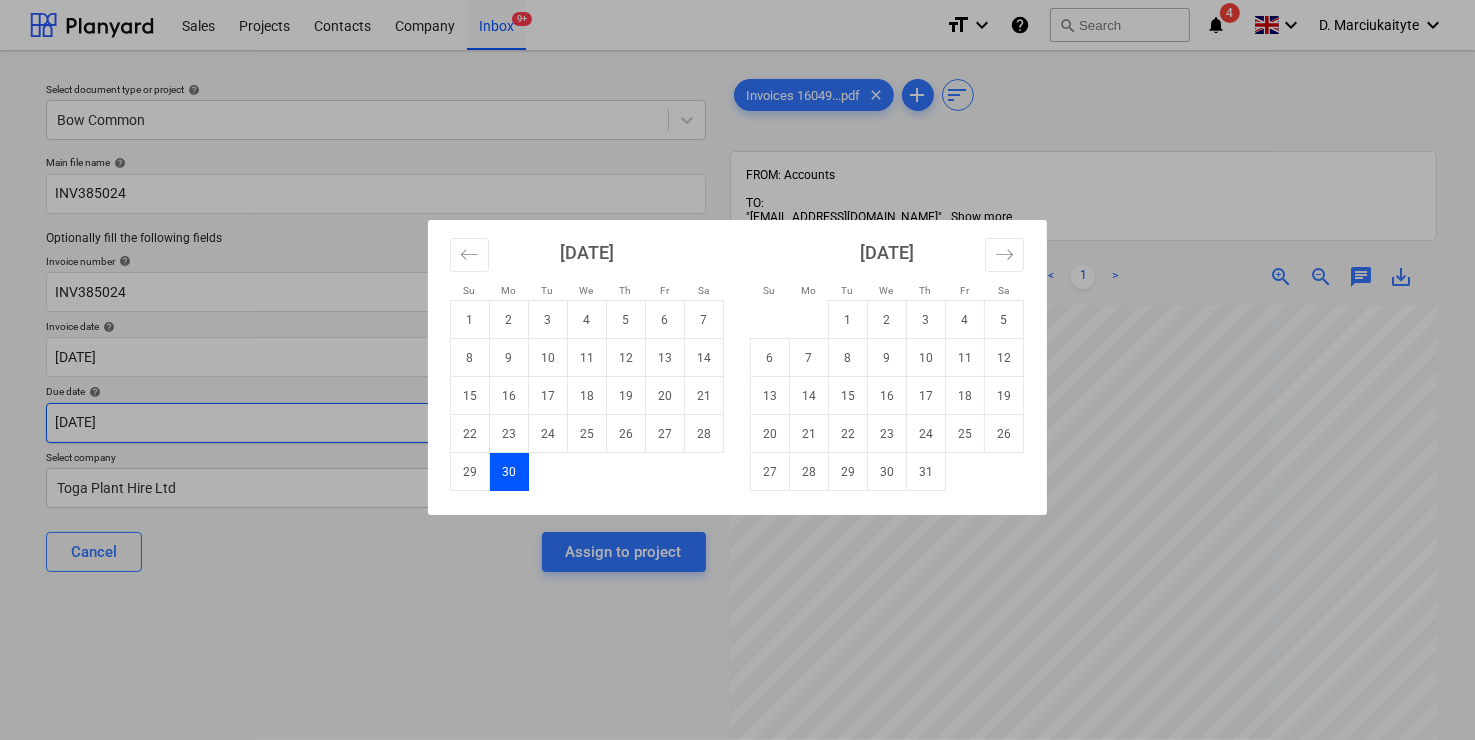 click on "Sales Projects Contacts Company Inbox 9+ format_size keyboard_arrow_down help search Search notifications 4 keyboard_arrow_down D. Marciukaityte keyboard_arrow_down Select document type or project help Bow Common Main file name help INV385024 Optionally fill the following fields Invoice number help INV385024 Invoice date help [DATE] [DATE] Press the down arrow key to interact with the calendar and
select a date. Press the question mark key to get the keyboard shortcuts for changing dates. Due date help [DATE] [DATE] Press the down arrow key to interact with the calendar and
select a date. Press the question mark key to get the keyboard shortcuts for changing dates. Select company Toga Plant Hire Ltd   Cancel Assign to project Invoices 16049...pdf clear add sort FROM: Accounts  TO: "[EMAIL_ADDRESS][DOMAIN_NAME]"	 ...  Show more ...  Show more < 1 > zoom_in zoom_out chat 0 save_alt
Su Mo Tu We Th Fr Sa Su Mo Tu We Th Fr Sa [DATE] 1 2 3 4 5" at bounding box center [737, 370] 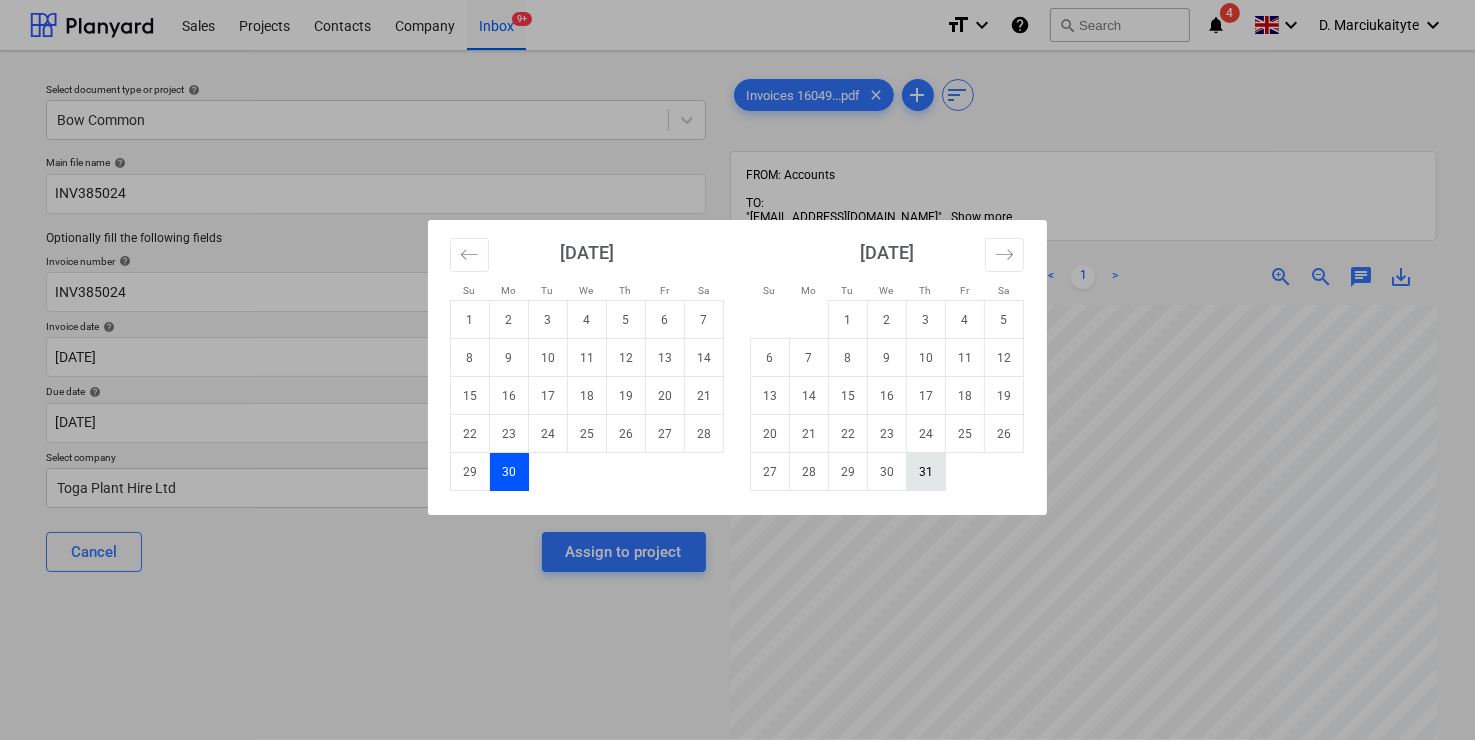 click on "31" at bounding box center [926, 472] 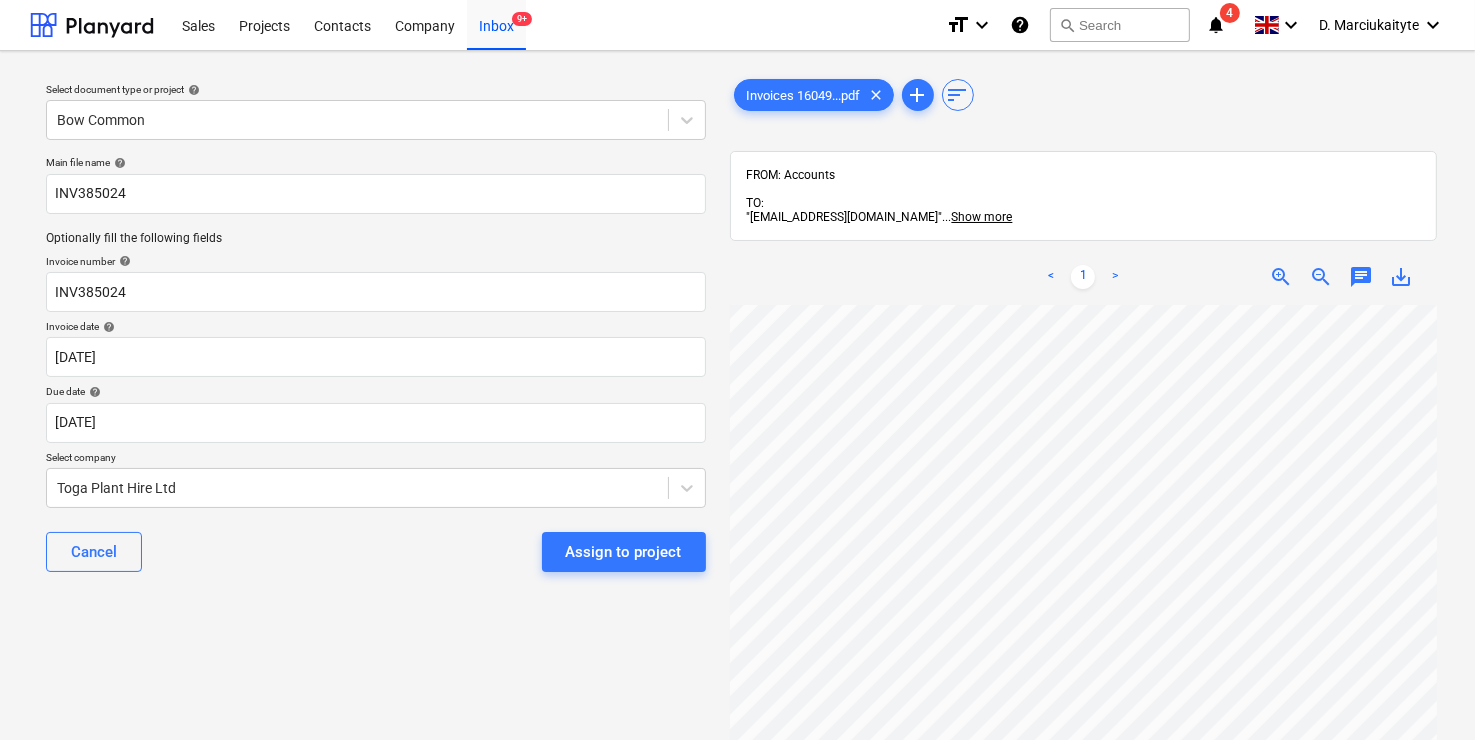click on "Assign to project" at bounding box center (624, 552) 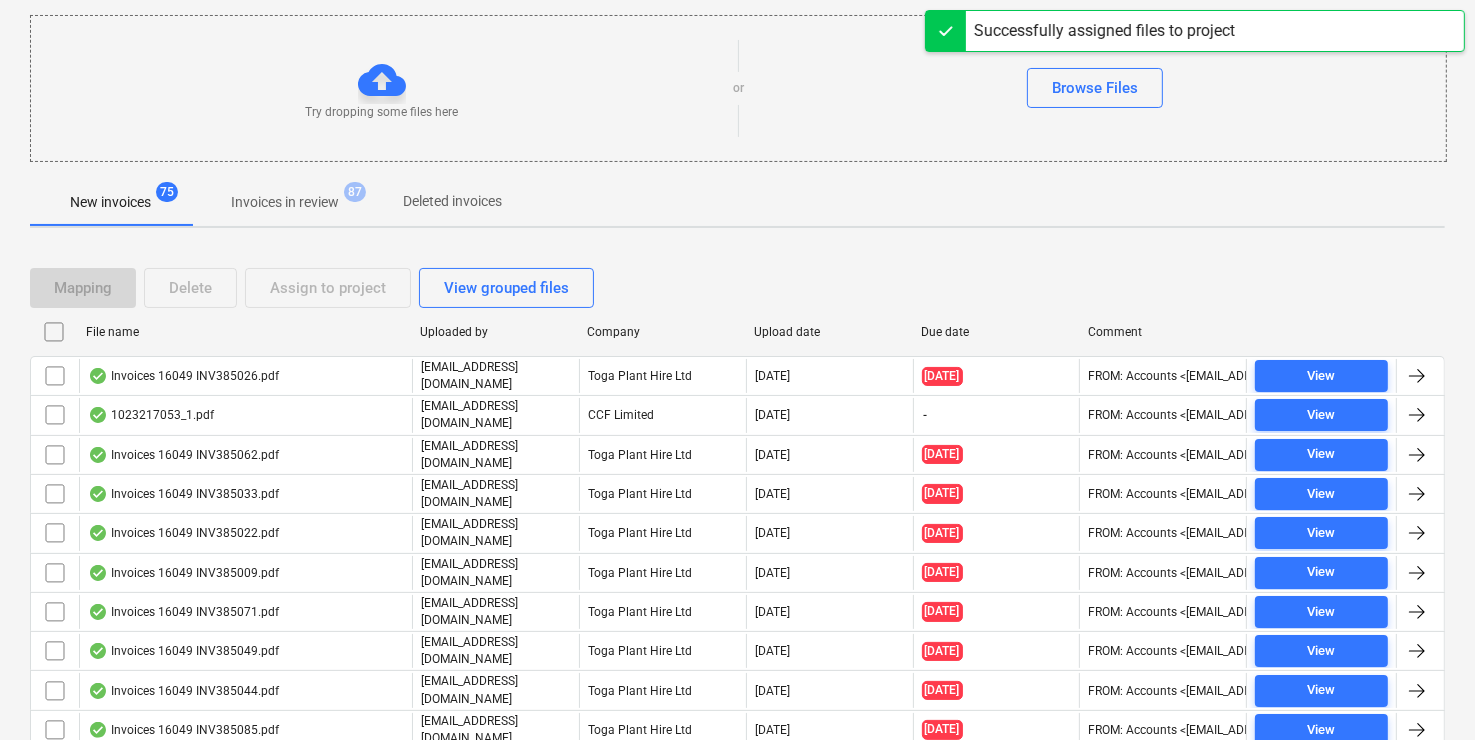 click on "Invoices 16049 INV385026.pdf" at bounding box center (183, 376) 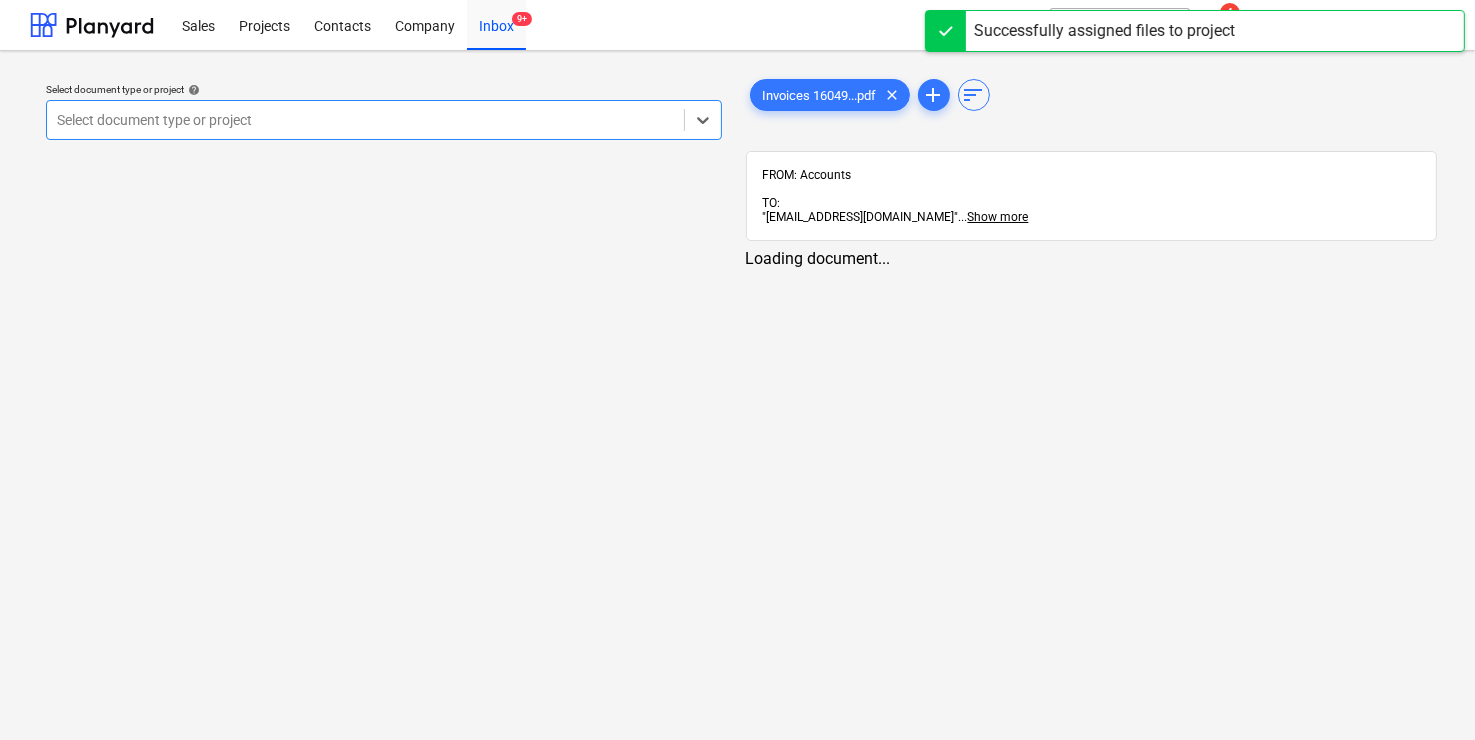 scroll, scrollTop: 0, scrollLeft: 0, axis: both 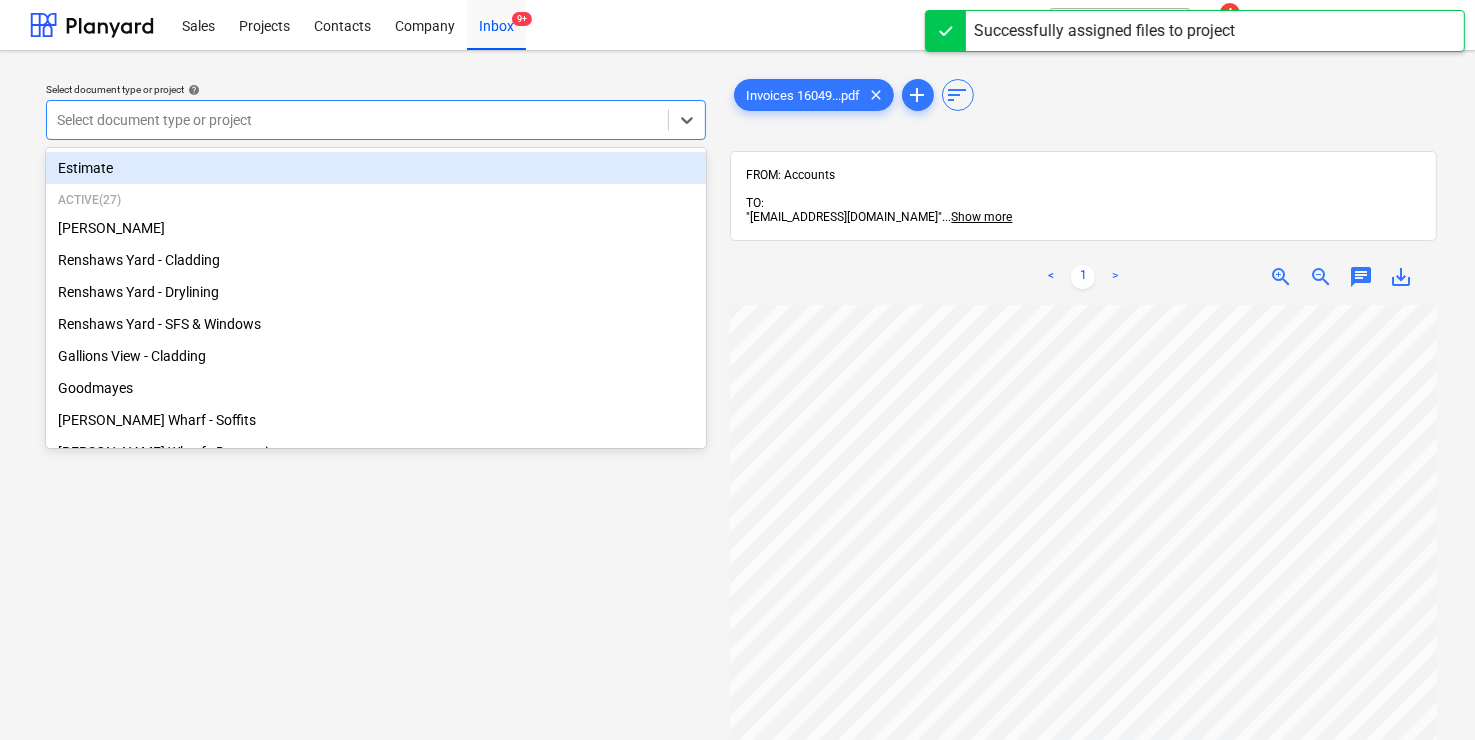 click at bounding box center (357, 120) 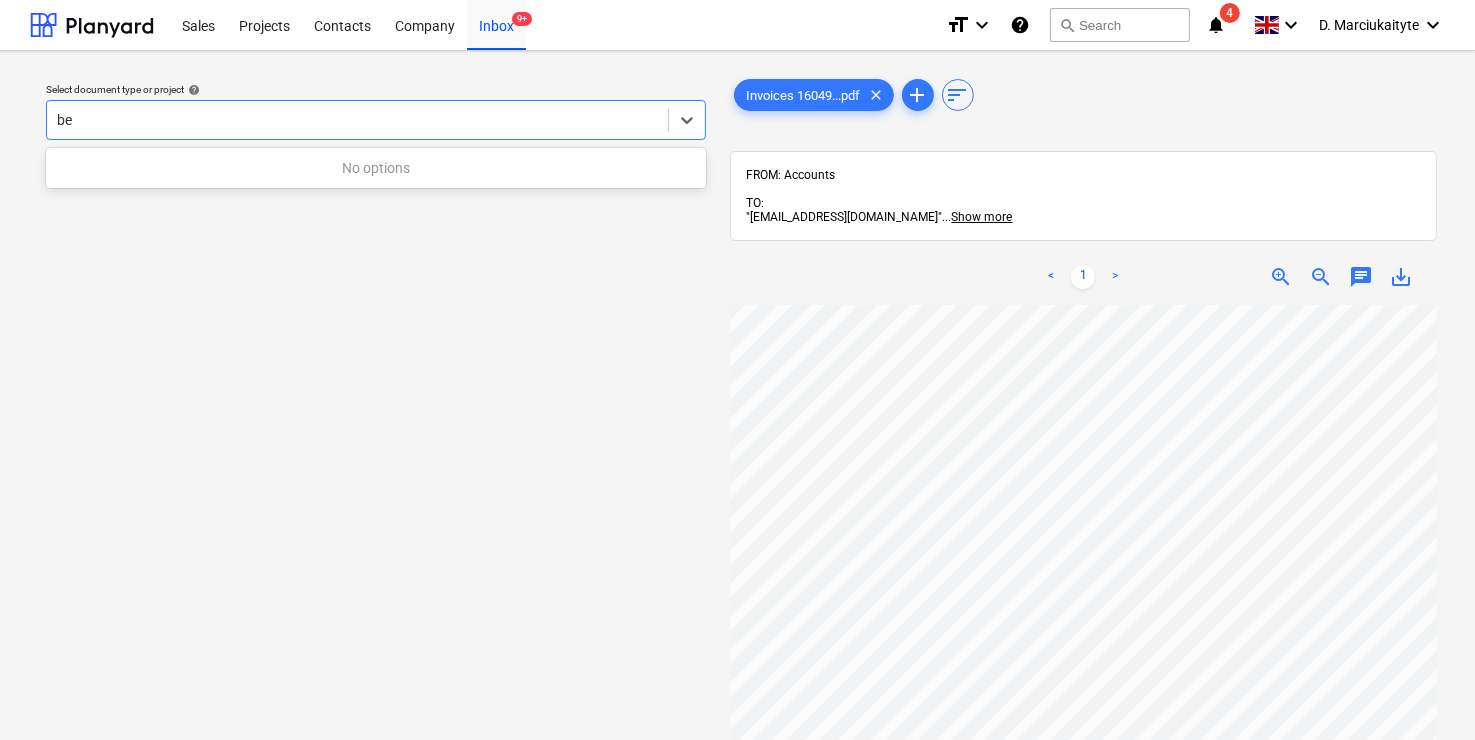 type on "b" 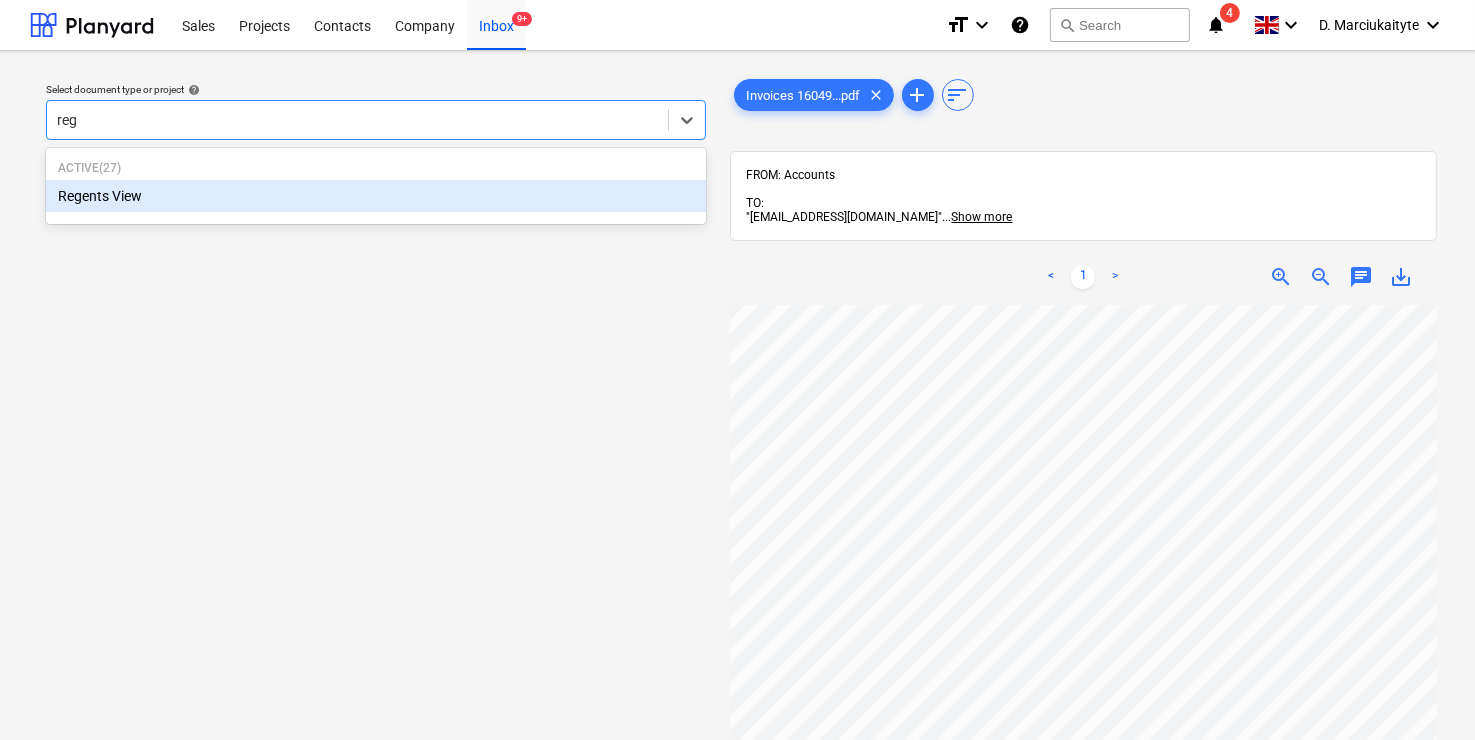 type on "rege" 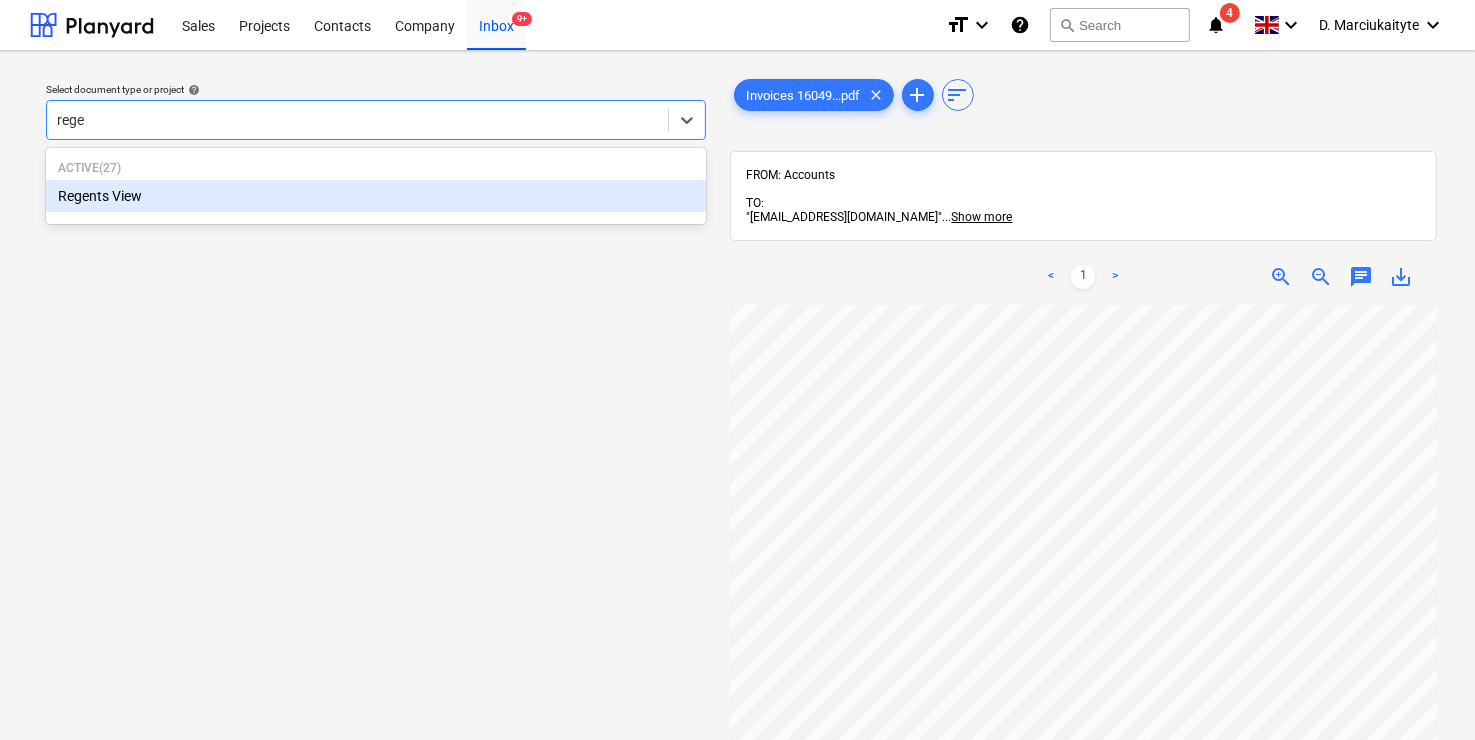 type 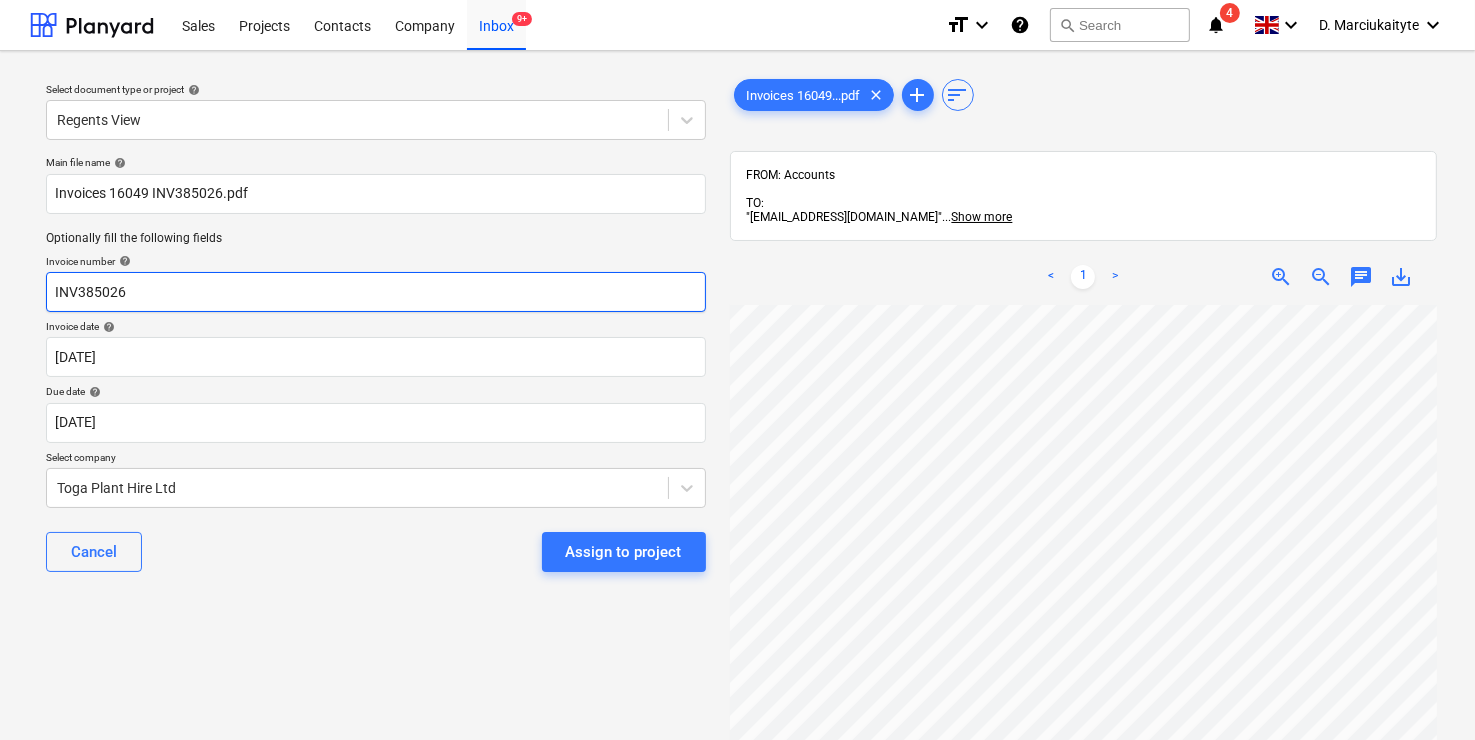drag, startPoint x: 152, startPoint y: 287, endPoint x: 57, endPoint y: 266, distance: 97.29337 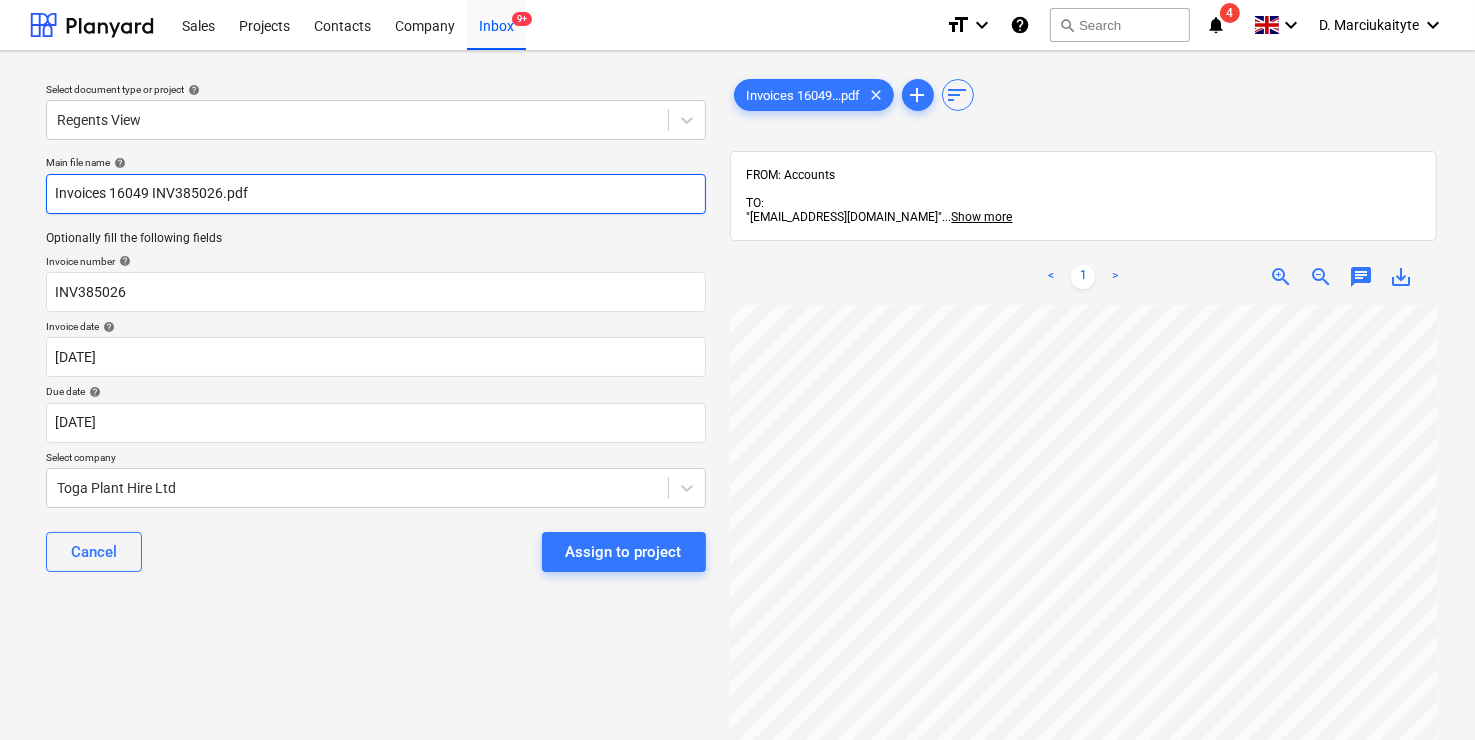 drag, startPoint x: 346, startPoint y: 192, endPoint x: -230, endPoint y: 164, distance: 576.6802 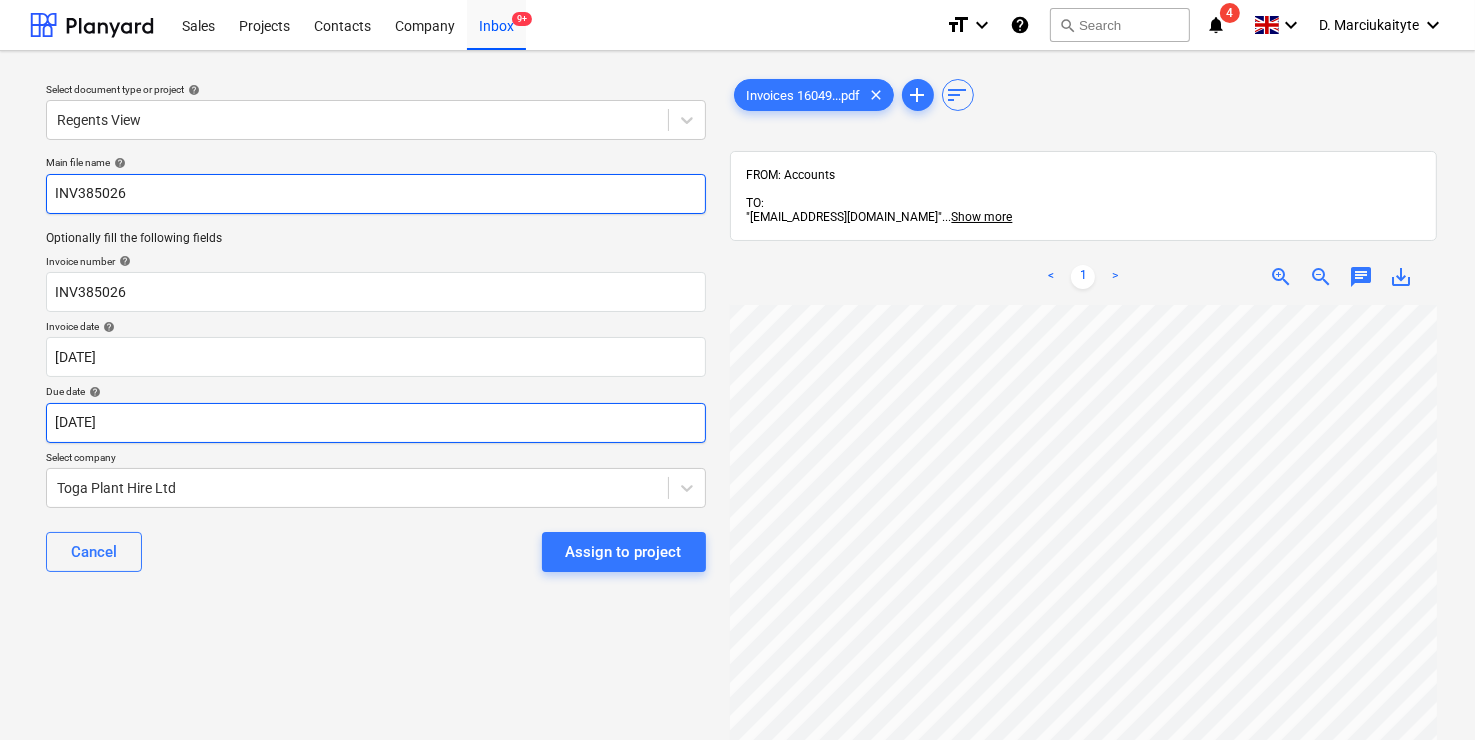 type on "INV385026" 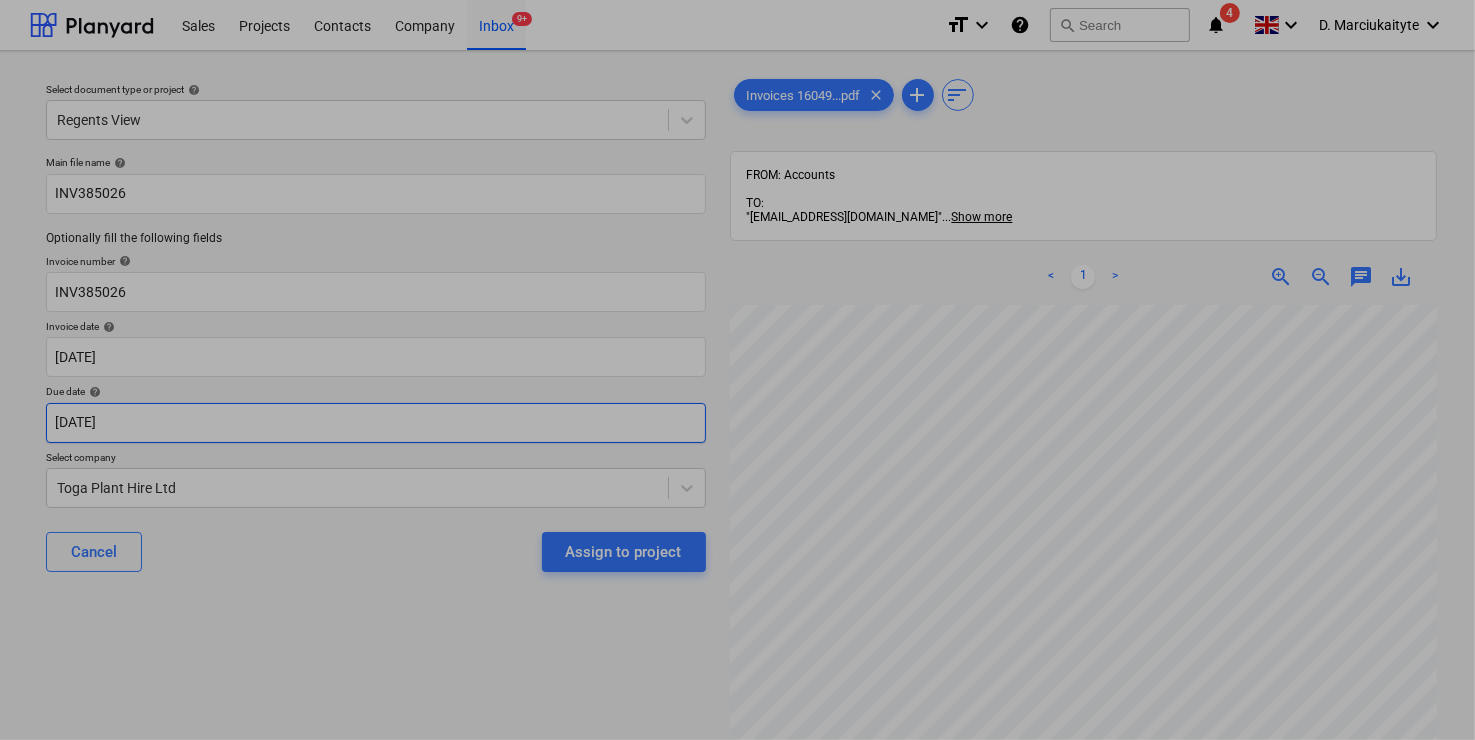 click on "Sales Projects Contacts Company Inbox 9+ format_size keyboard_arrow_down help search Search notifications 4 keyboard_arrow_down D. Marciukaityte keyboard_arrow_down Select document type or project help Regents View Main file name help INV385026 Optionally fill the following fields Invoice number help INV385026 Invoice date help [DATE] [DATE] Press the down arrow key to interact with the calendar and
select a date. Press the question mark key to get the keyboard shortcuts for changing dates. Due date help [DATE] [DATE] Press the down arrow key to interact with the calendar and
select a date. Press the question mark key to get the keyboard shortcuts for changing dates. Select company Toga Plant Hire Ltd   Cancel Assign to project Invoices 16049...pdf clear add sort FROM: Accounts  TO: "[EMAIL_ADDRESS][DOMAIN_NAME]"	 ...  Show more ...  Show more < 1 > zoom_in zoom_out chat 0 save_alt
Su Mo Tu We Th Fr Sa Su Mo Tu We Th Fr Sa [DATE] 1 2 3 4" at bounding box center [737, 370] 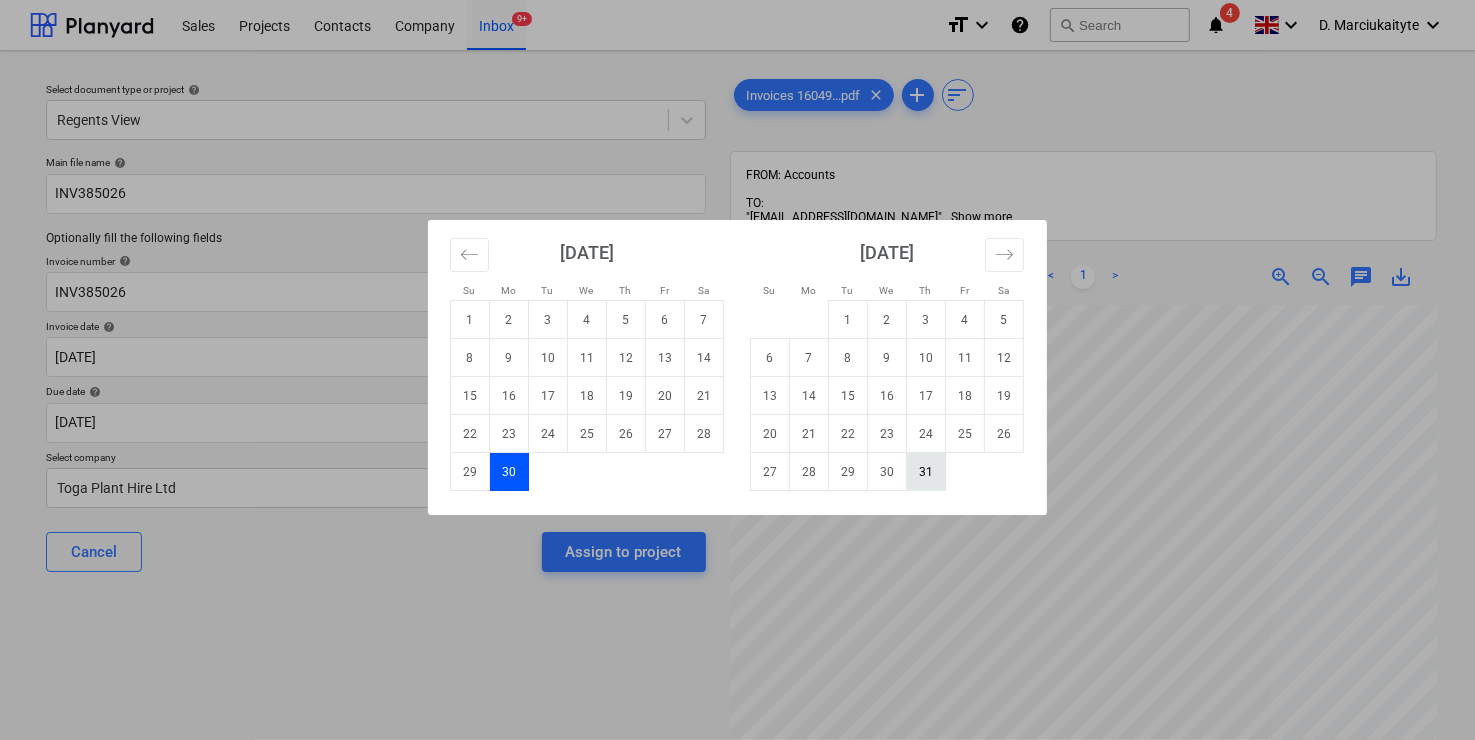 click on "31" at bounding box center (926, 472) 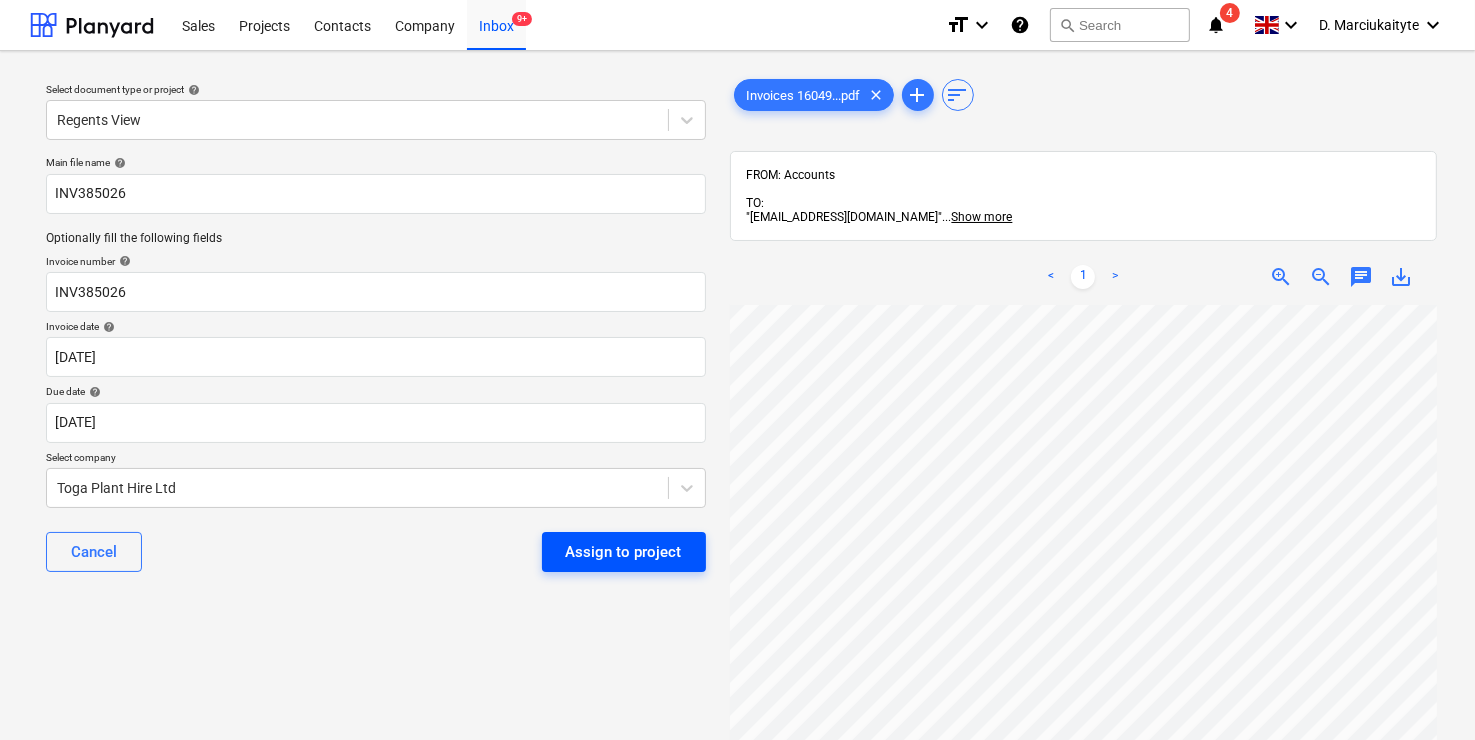 click on "Assign to project" at bounding box center [624, 552] 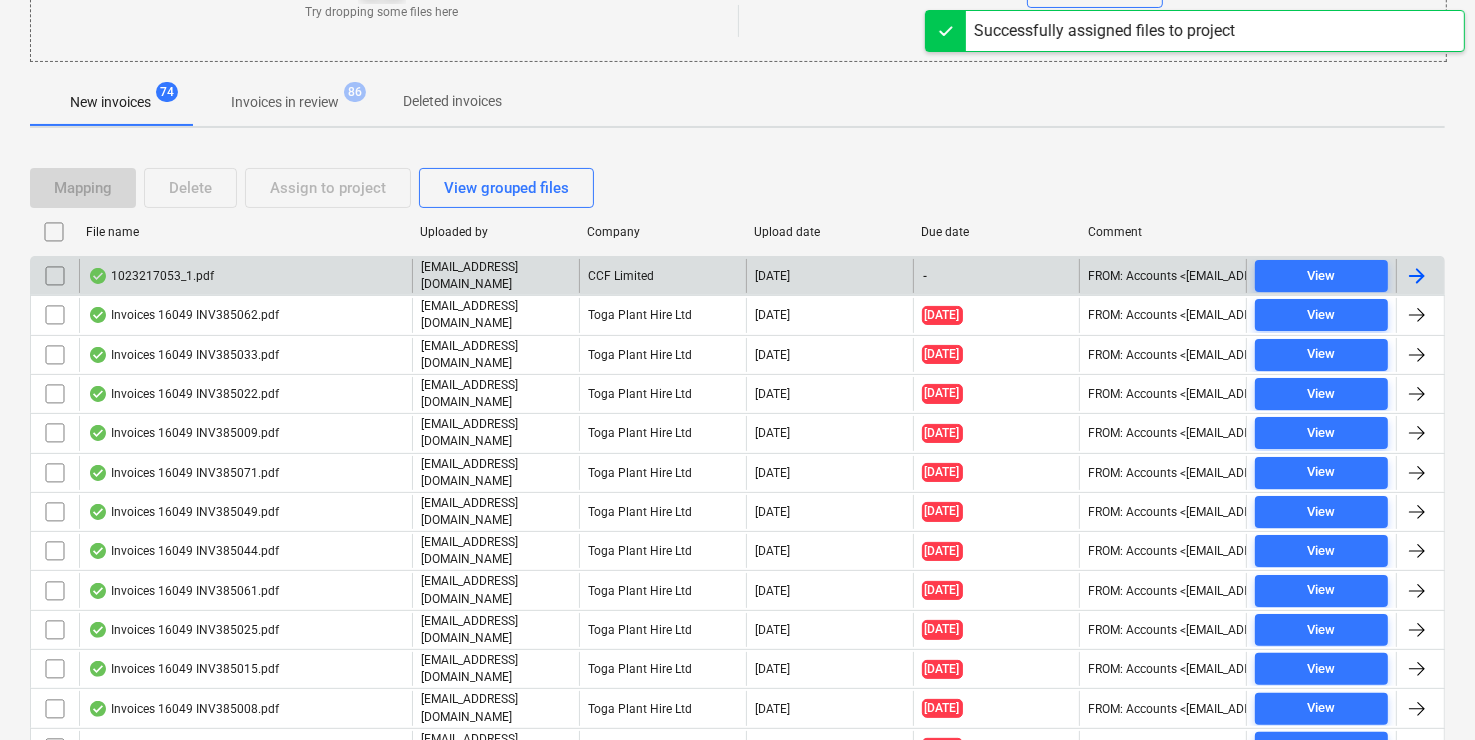 click on "1023217053_1.pdf" at bounding box center [151, 276] 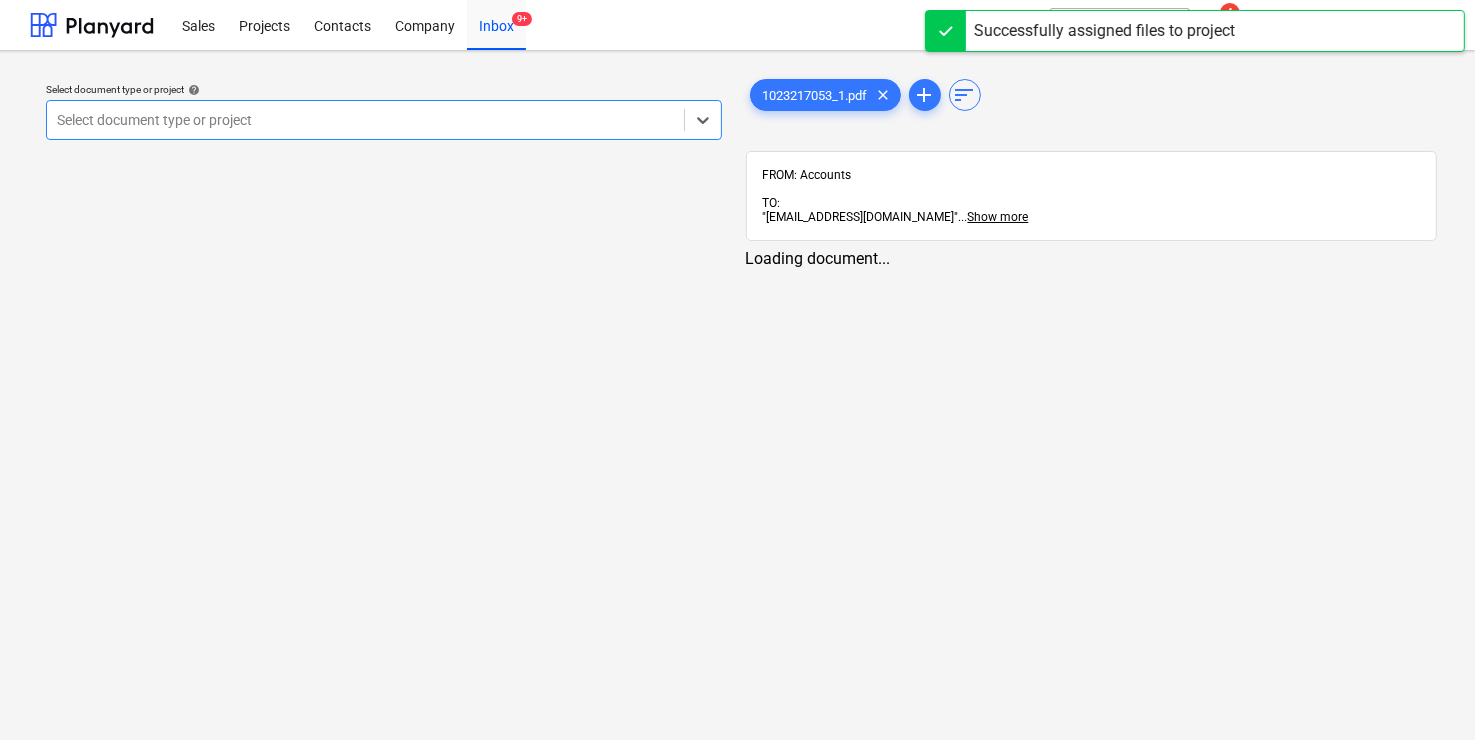 scroll, scrollTop: 0, scrollLeft: 0, axis: both 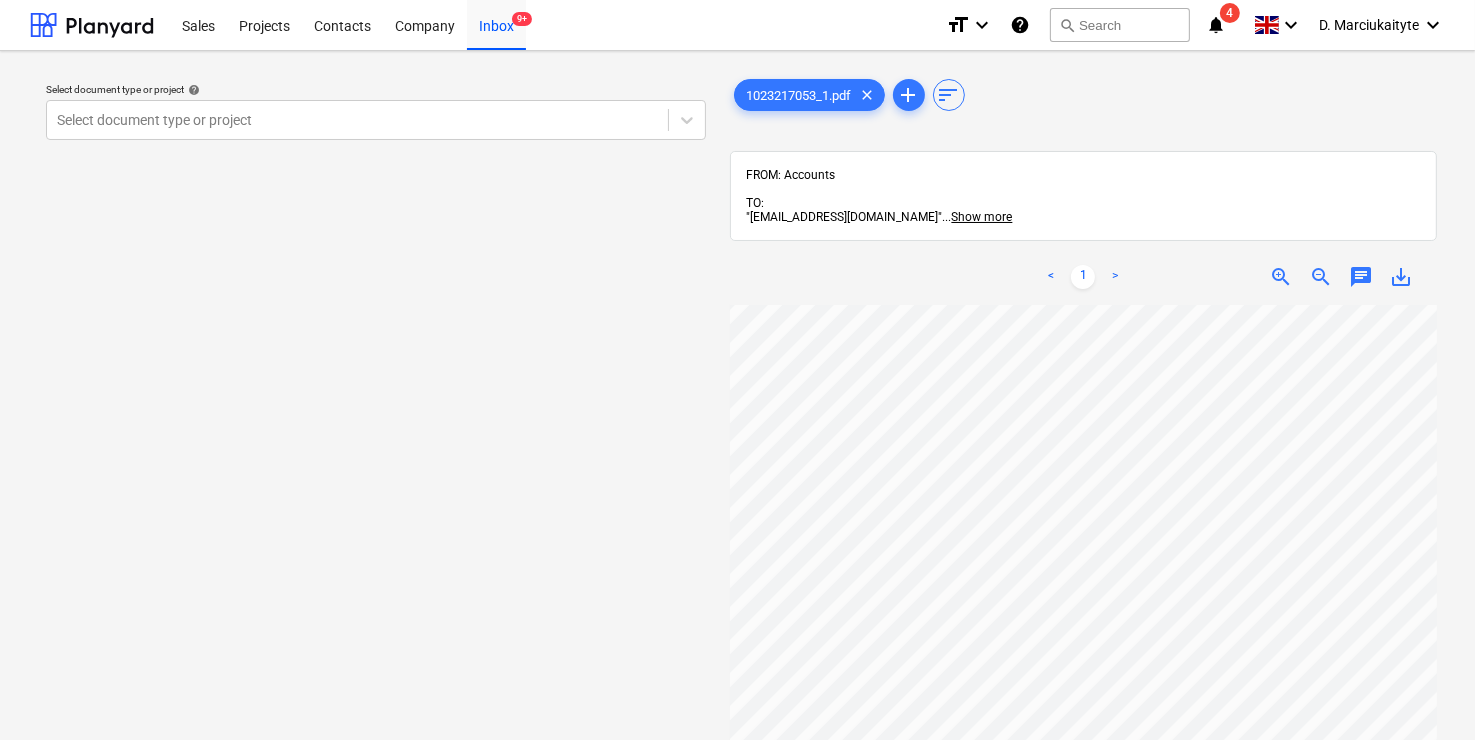 click on "< 1 > zoom_in zoom_out chat 0 save_alt" at bounding box center (1084, 619) 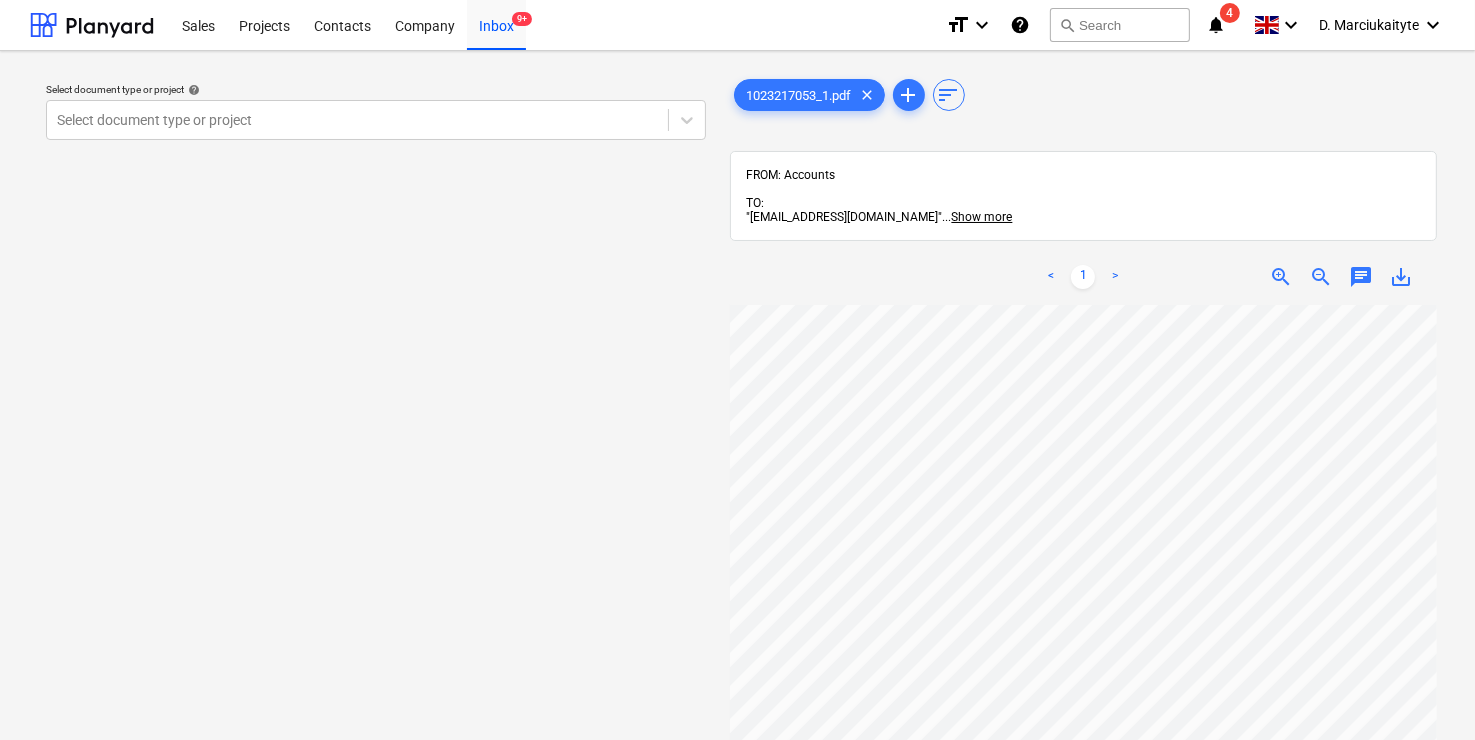 scroll, scrollTop: 75, scrollLeft: 195, axis: both 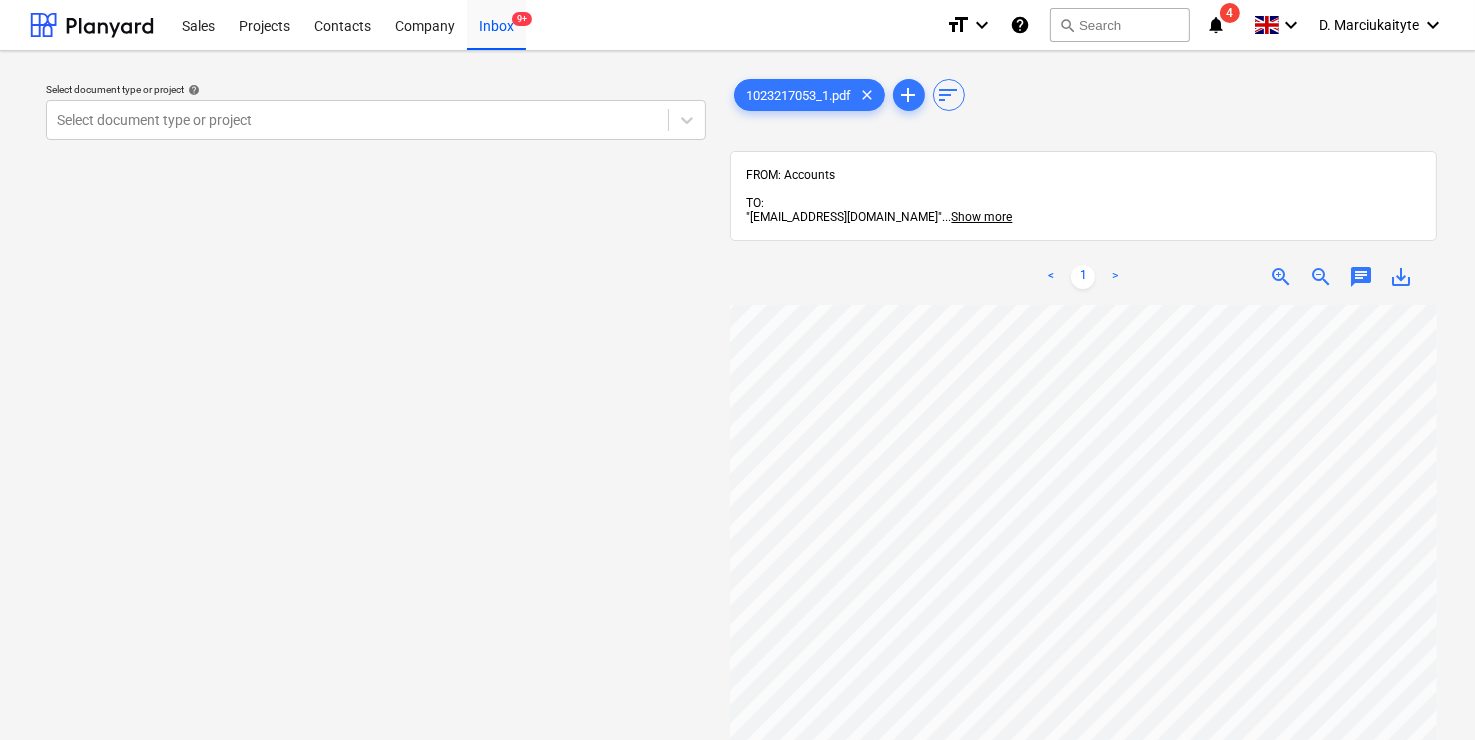 click on "Sales Projects Contacts Company Inbox 9+ format_size keyboard_arrow_down help search Search notifications 4 keyboard_arrow_down D. Marciukaityte keyboard_arrow_down Select document type or project help Select document type or project 1023217053_1.pdf clear add sort FROM: Accounts  TO: "[EMAIL_ADDRESS][DOMAIN_NAME]"	 ...  Show more ...  Show more < 1 > zoom_in zoom_out chat 0 save_alt" at bounding box center (737, 370) 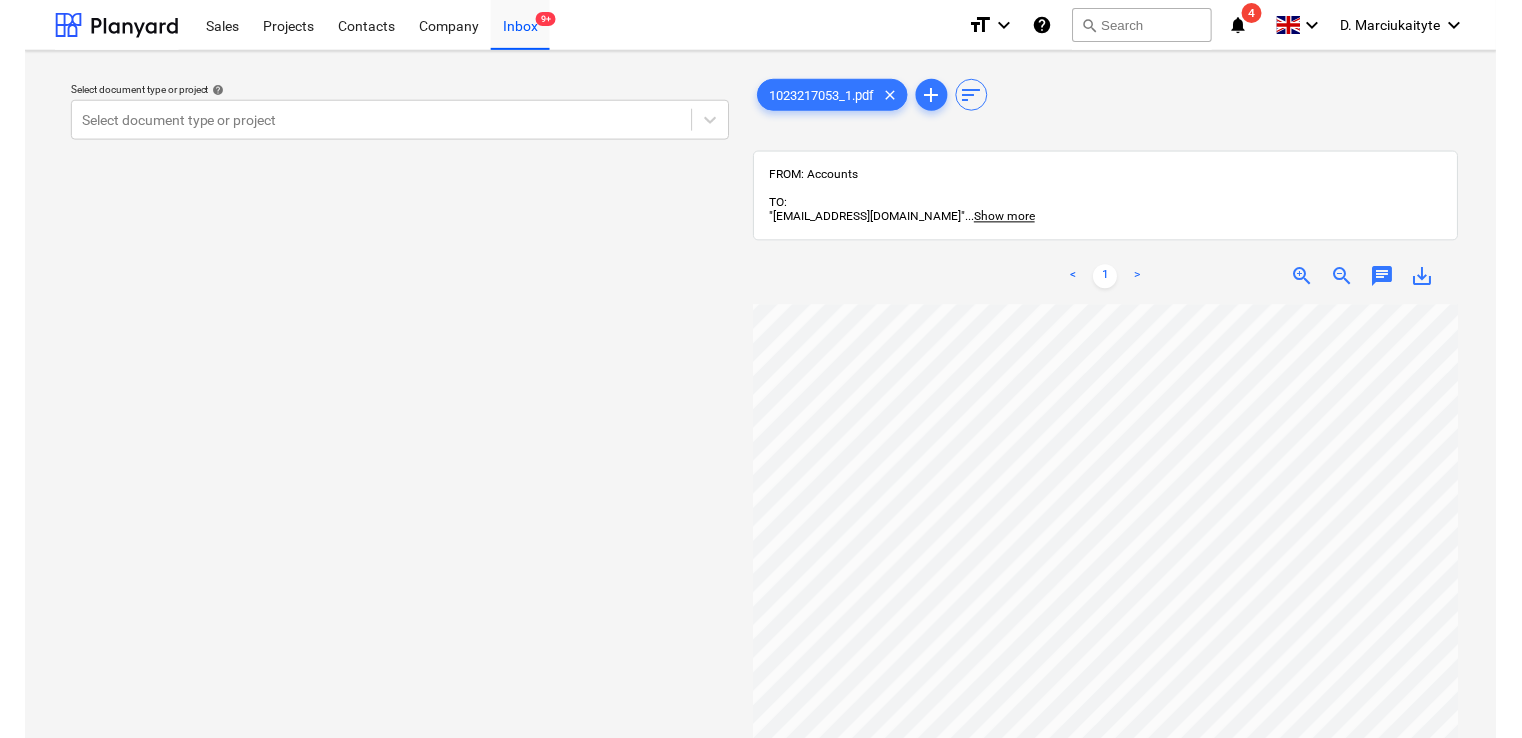 scroll, scrollTop: 206, scrollLeft: 0, axis: vertical 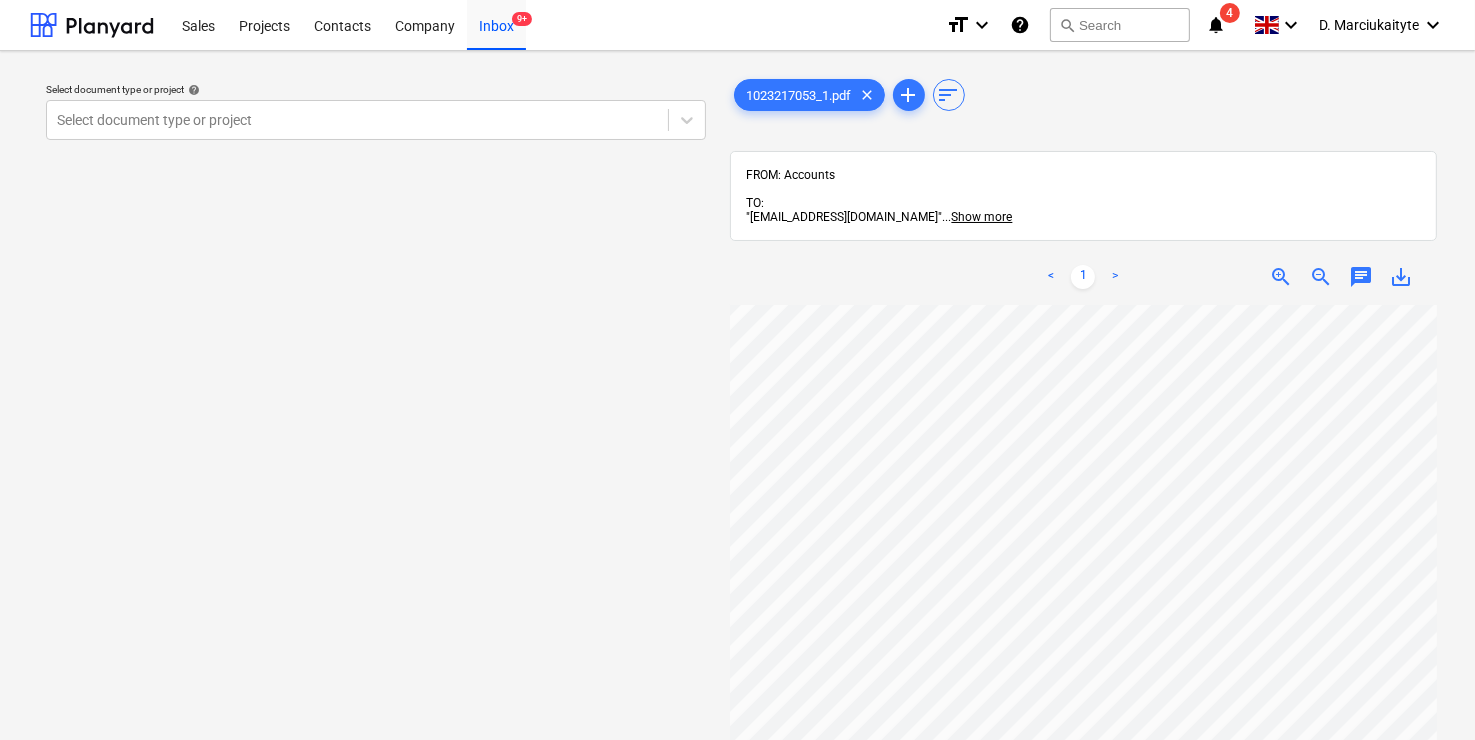 click on "1023217053_1.pdf clear add sort FROM: Accounts  TO: "[EMAIL_ADDRESS][DOMAIN_NAME]"	 ...  Show more ...  Show more < 1 > zoom_in zoom_out chat 0 save_alt" at bounding box center (1084, 532) 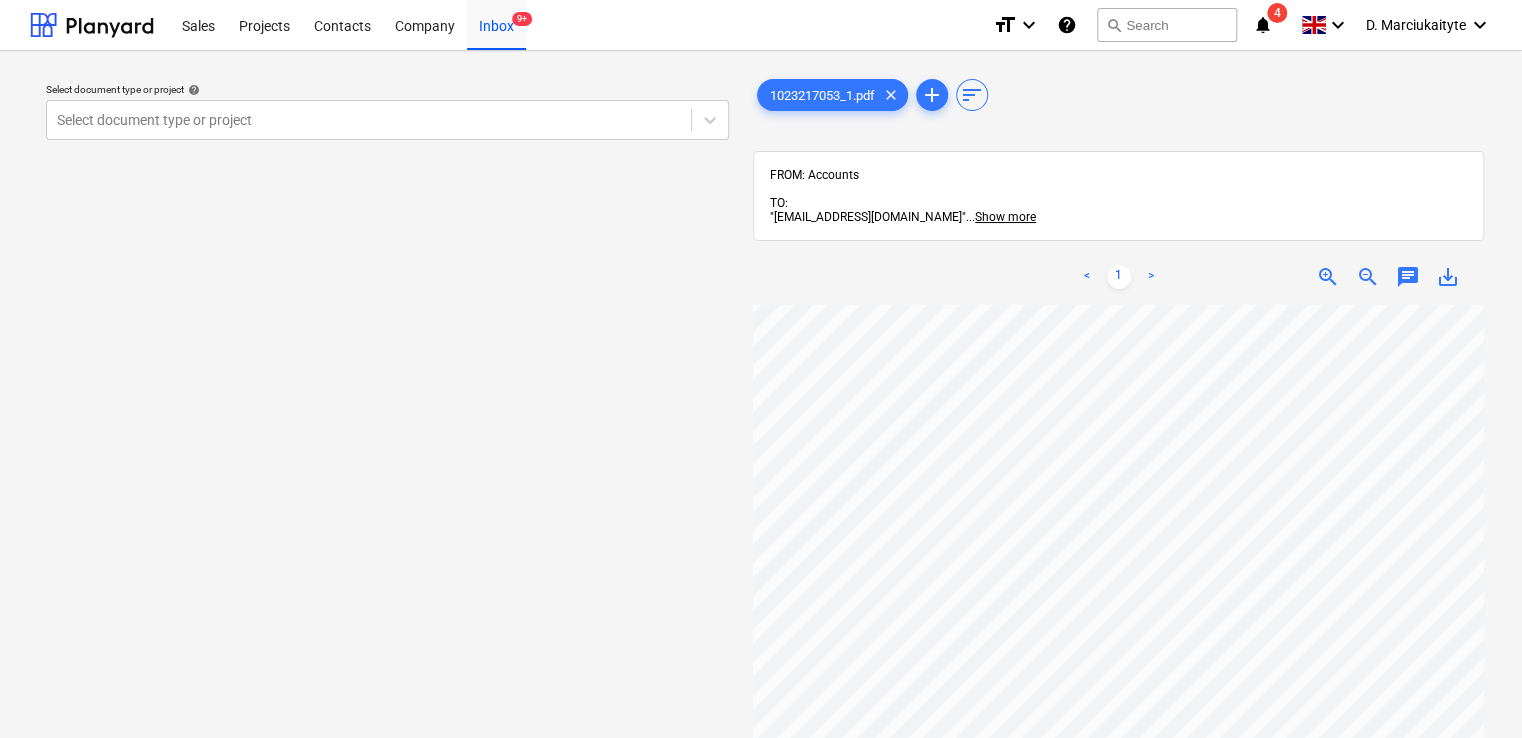 scroll, scrollTop: 261, scrollLeft: 172, axis: both 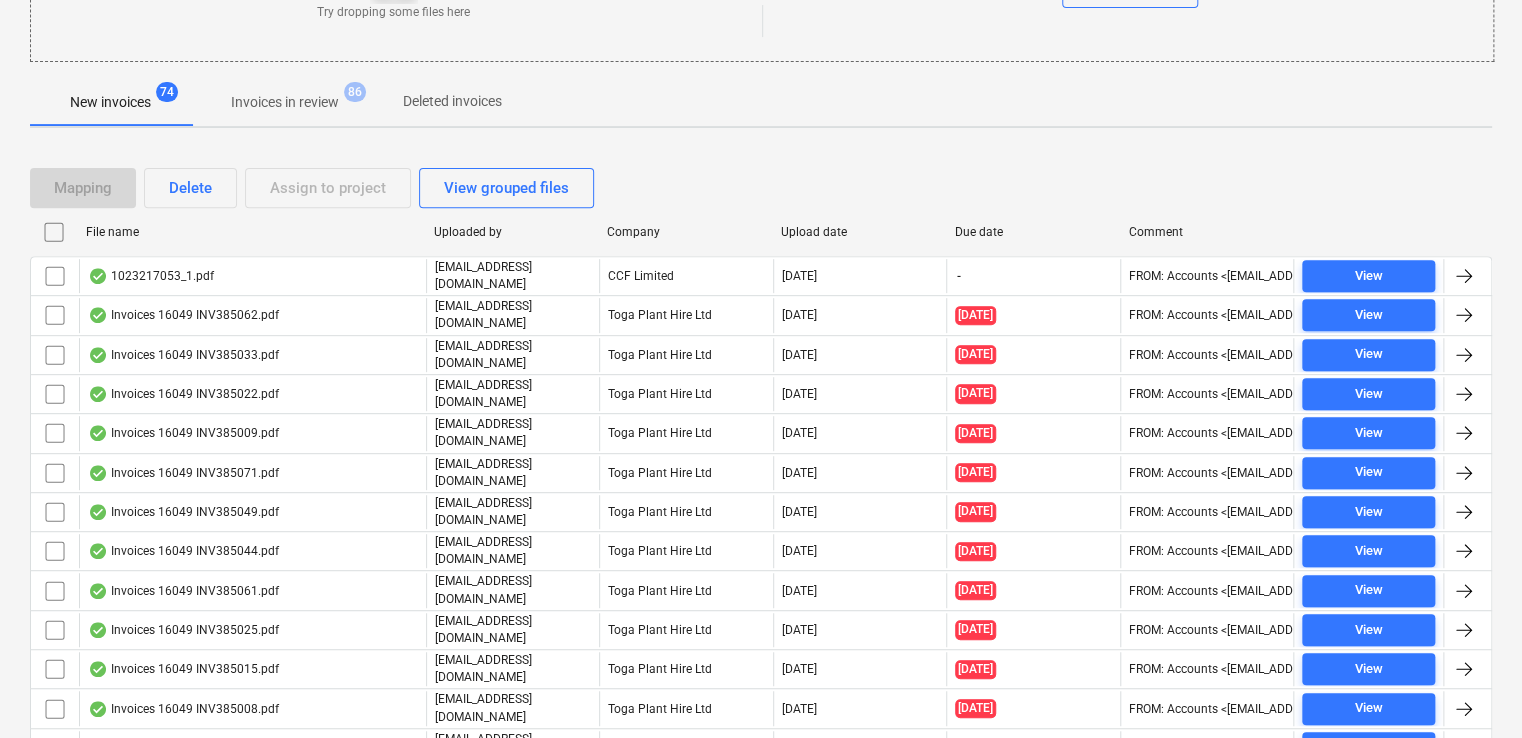 drag, startPoint x: 58, startPoint y: 272, endPoint x: 186, endPoint y: 193, distance: 150.41609 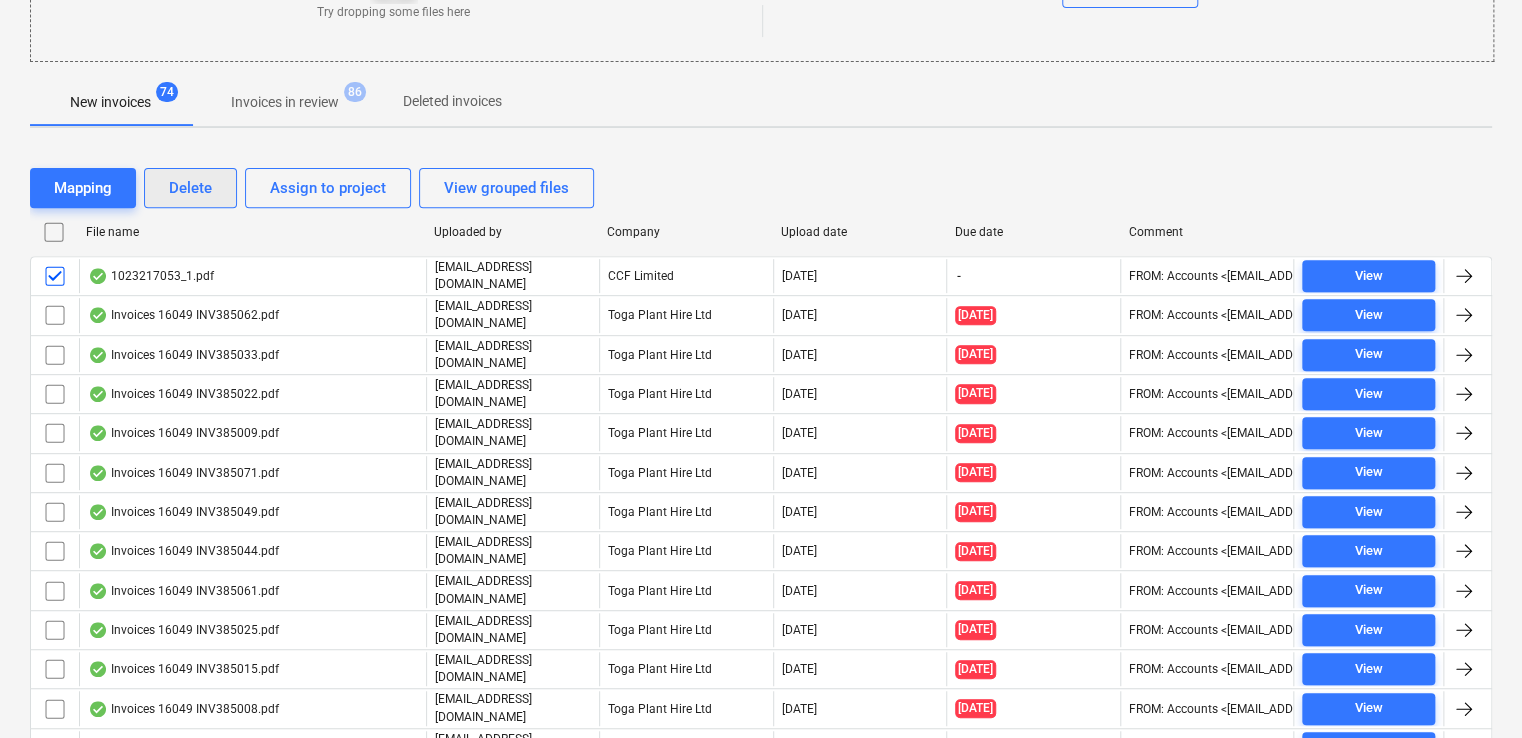 click on "Delete" at bounding box center (190, 188) 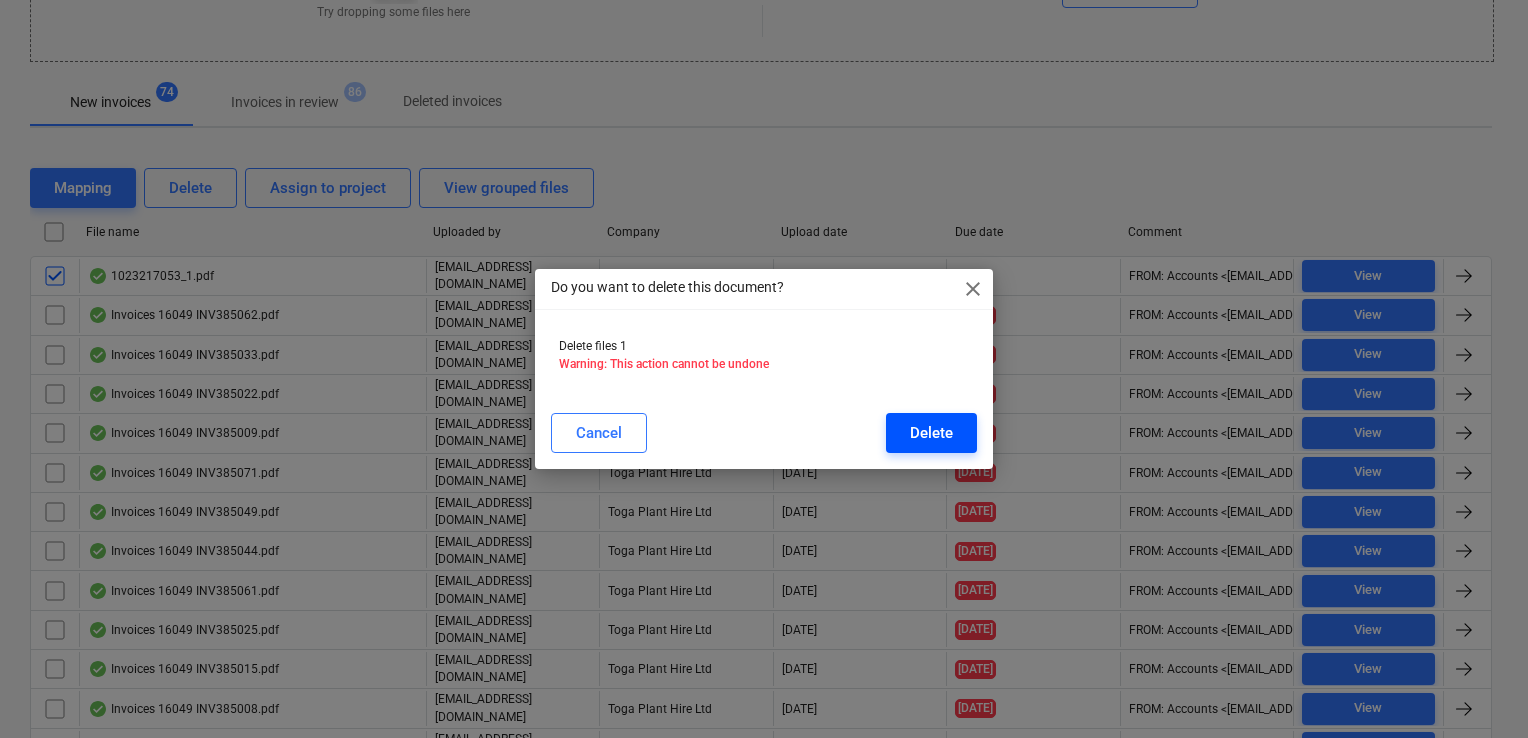 click on "Delete" at bounding box center [931, 433] 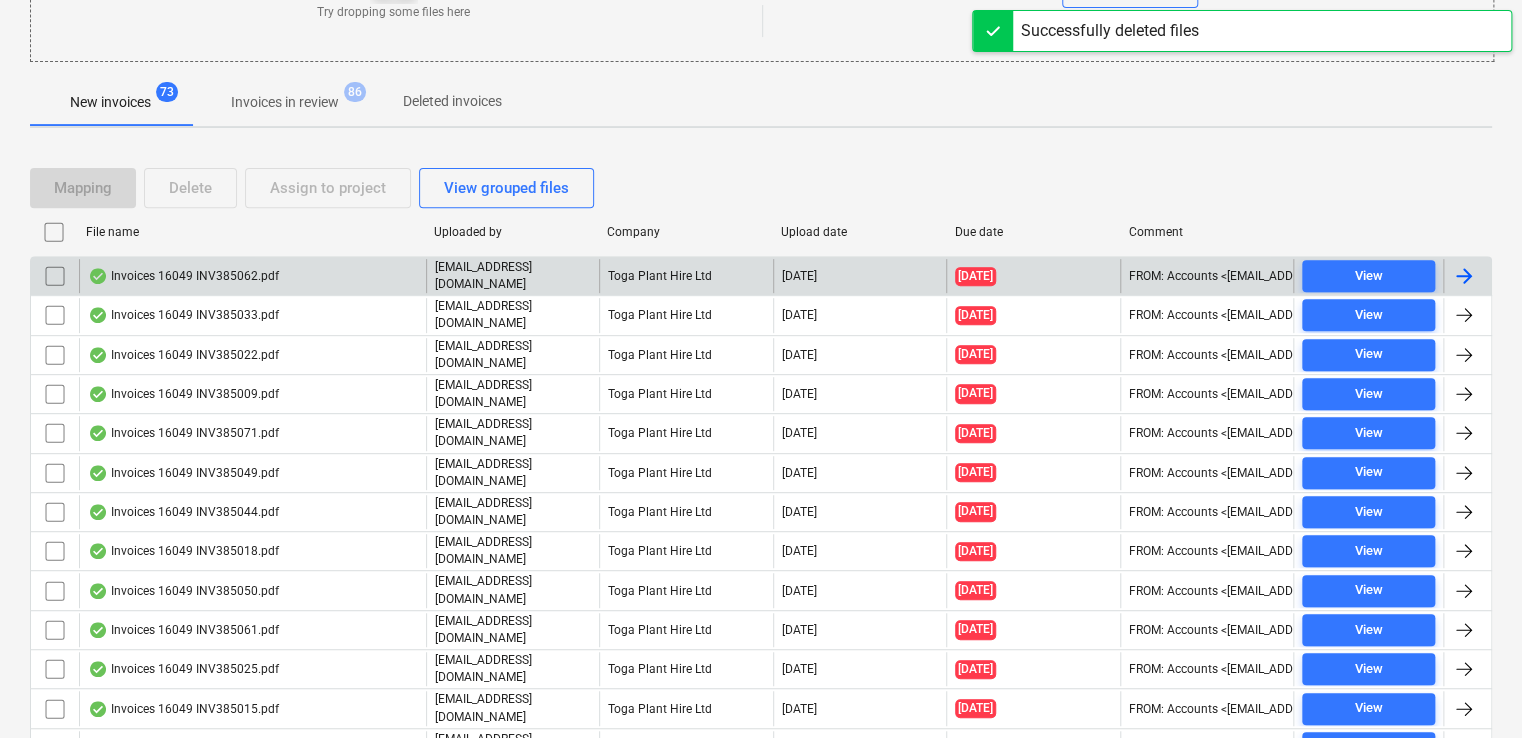 click on "Invoices 16049 INV385062.pdf" at bounding box center [252, 276] 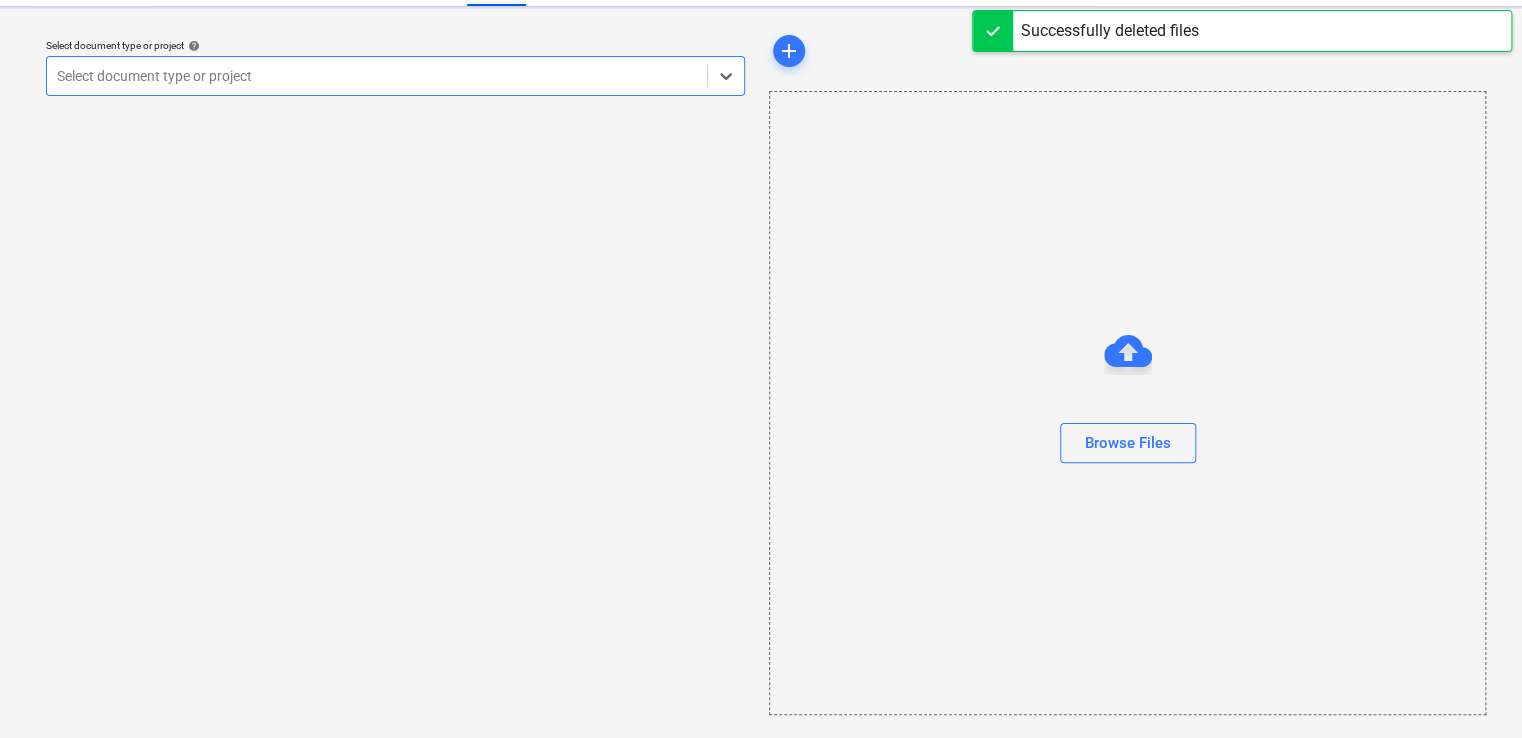 scroll, scrollTop: 0, scrollLeft: 0, axis: both 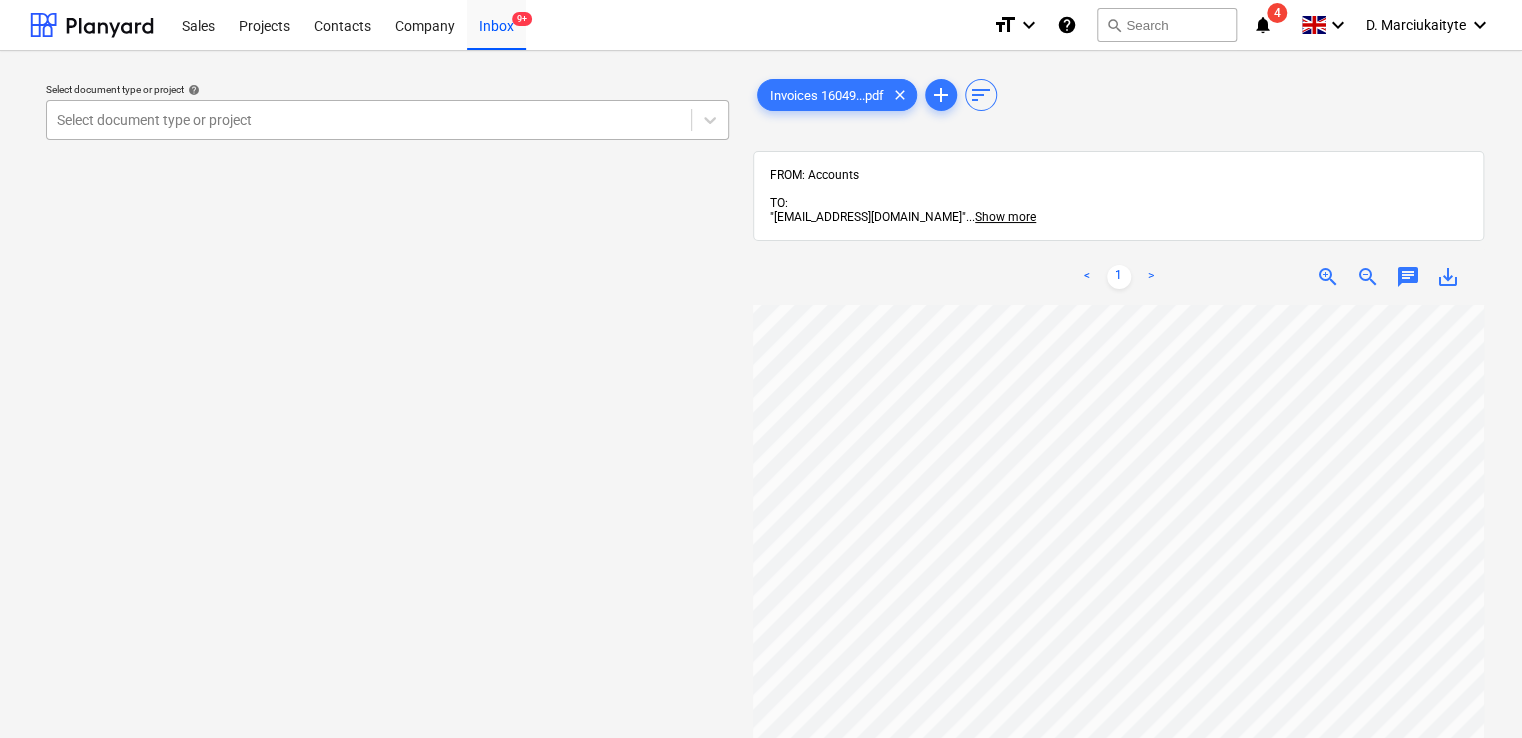 drag, startPoint x: 462, startPoint y: 139, endPoint x: 468, endPoint y: 126, distance: 14.3178215 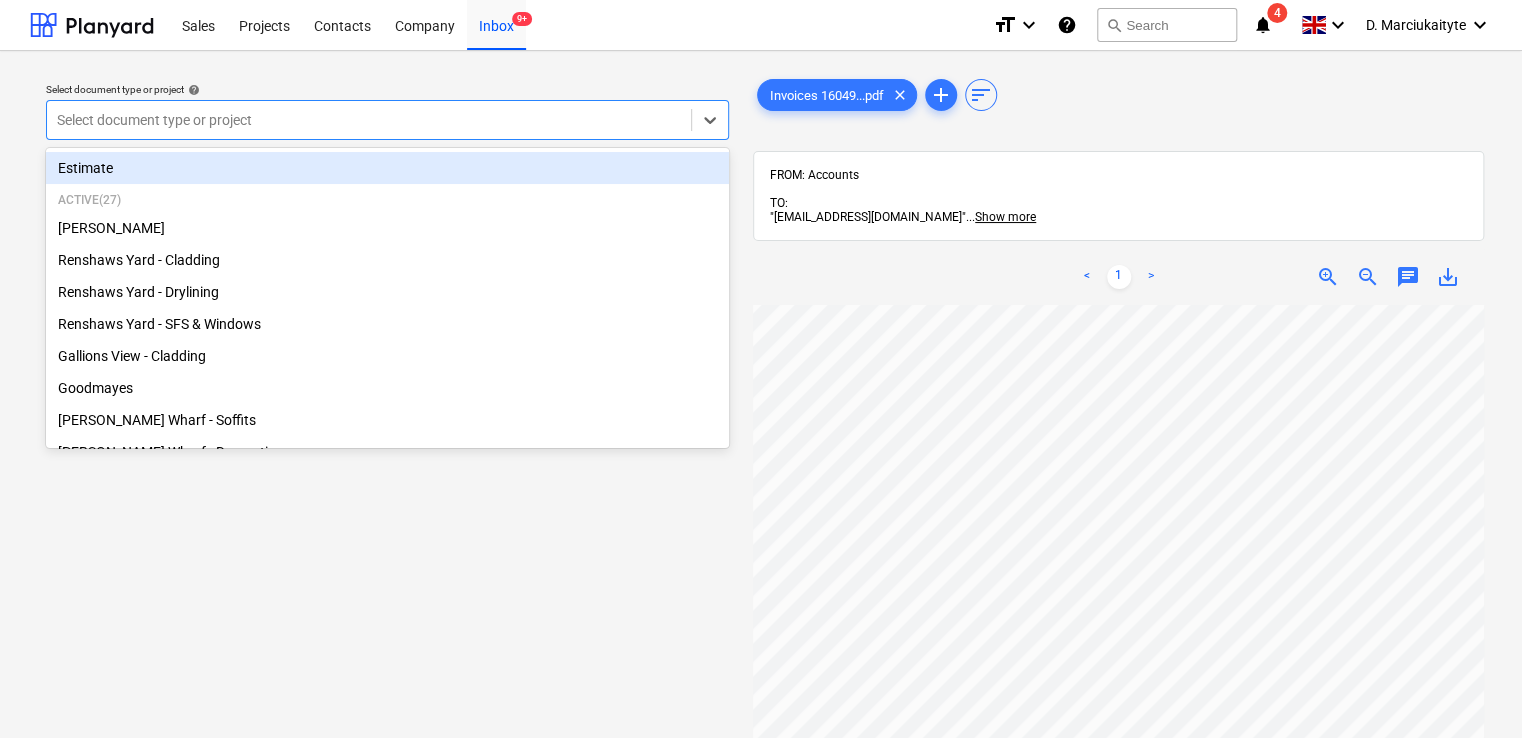 click at bounding box center [369, 120] 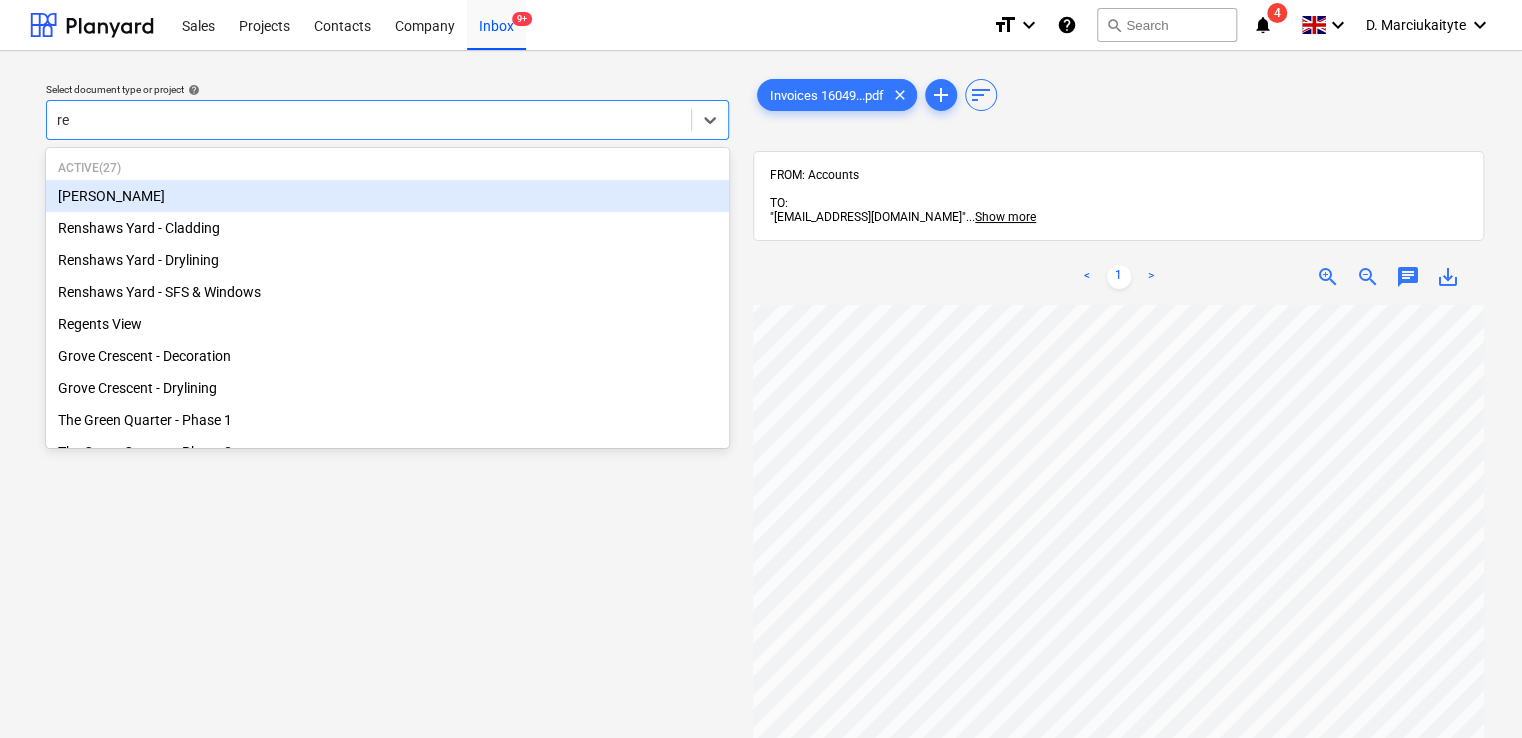 type on "ren" 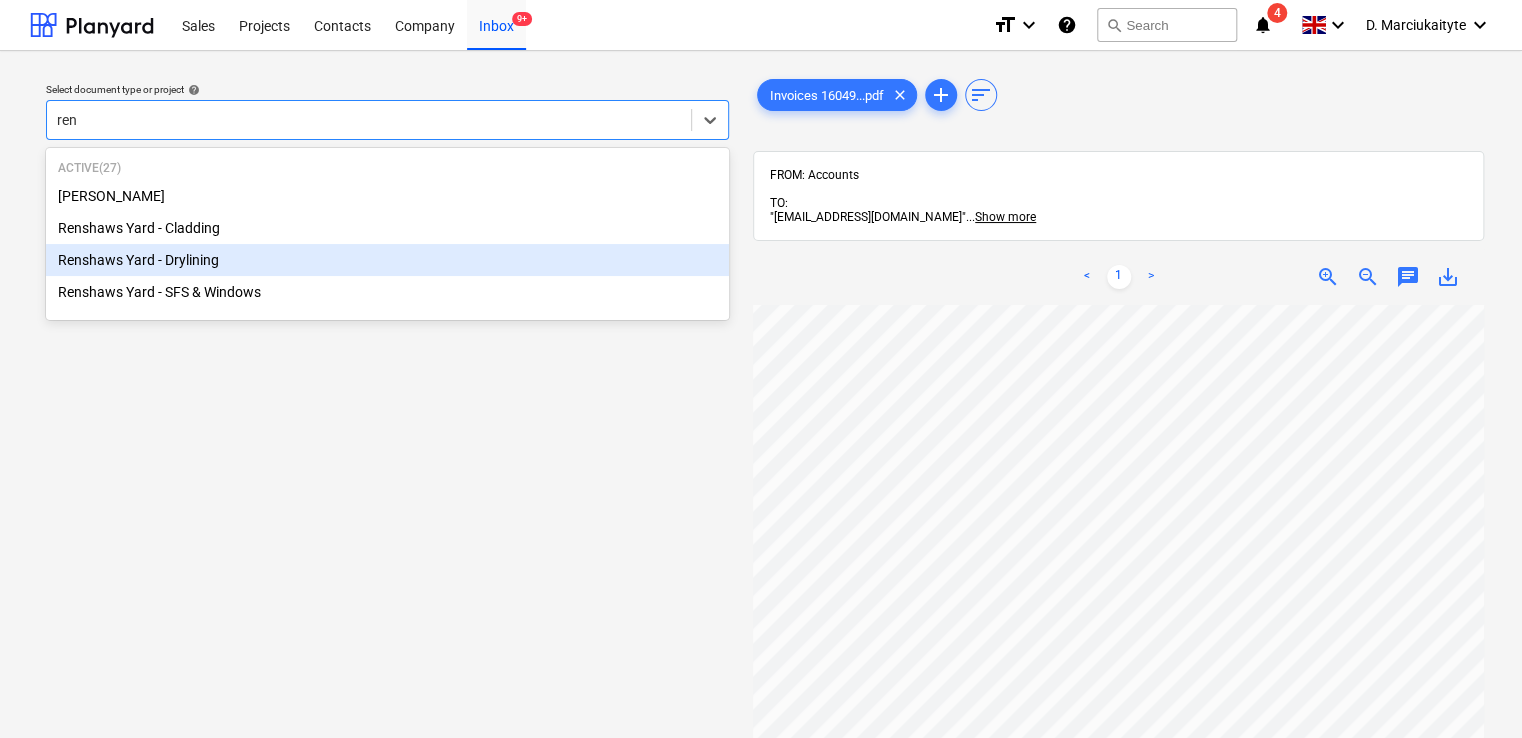 type 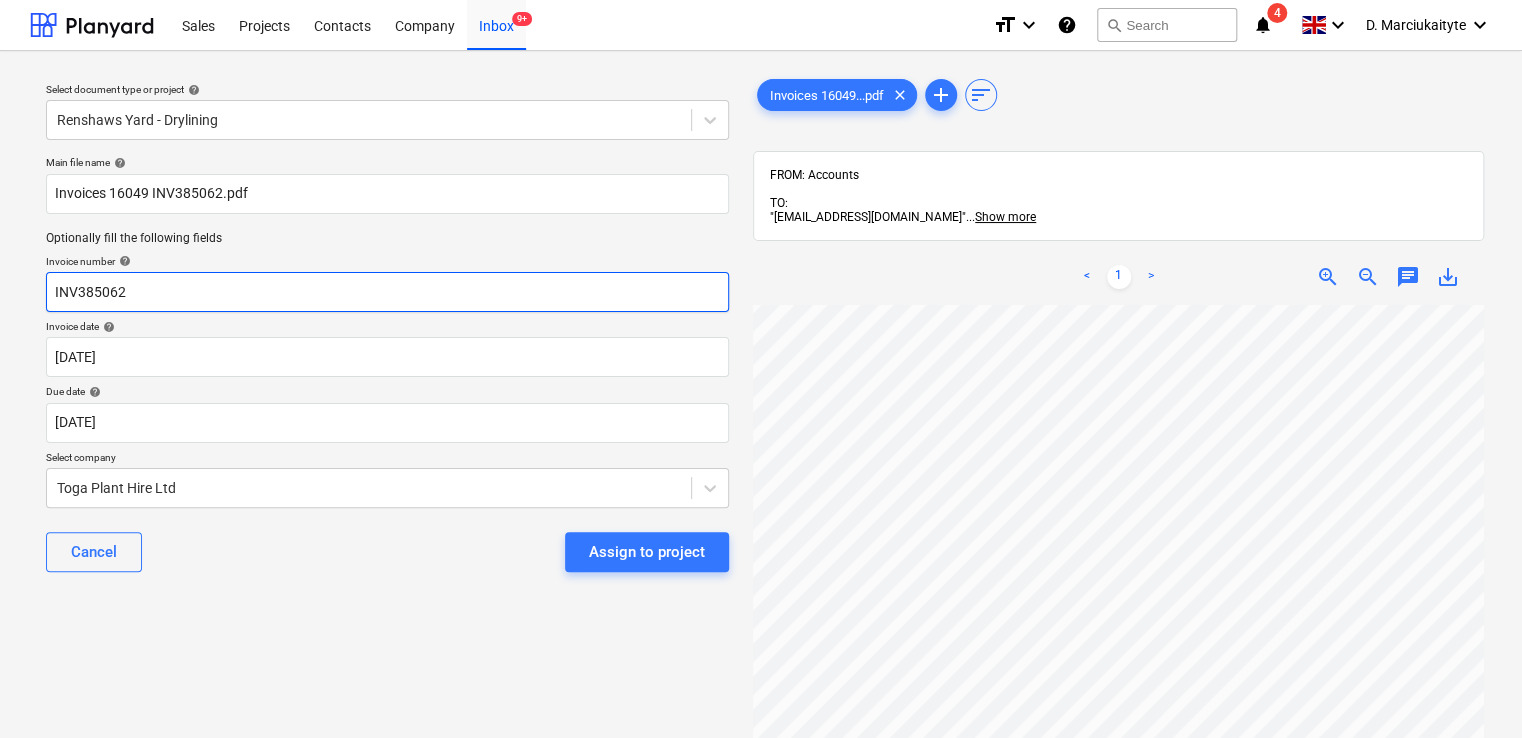 drag, startPoint x: 187, startPoint y: 294, endPoint x: -33, endPoint y: 275, distance: 220.81892 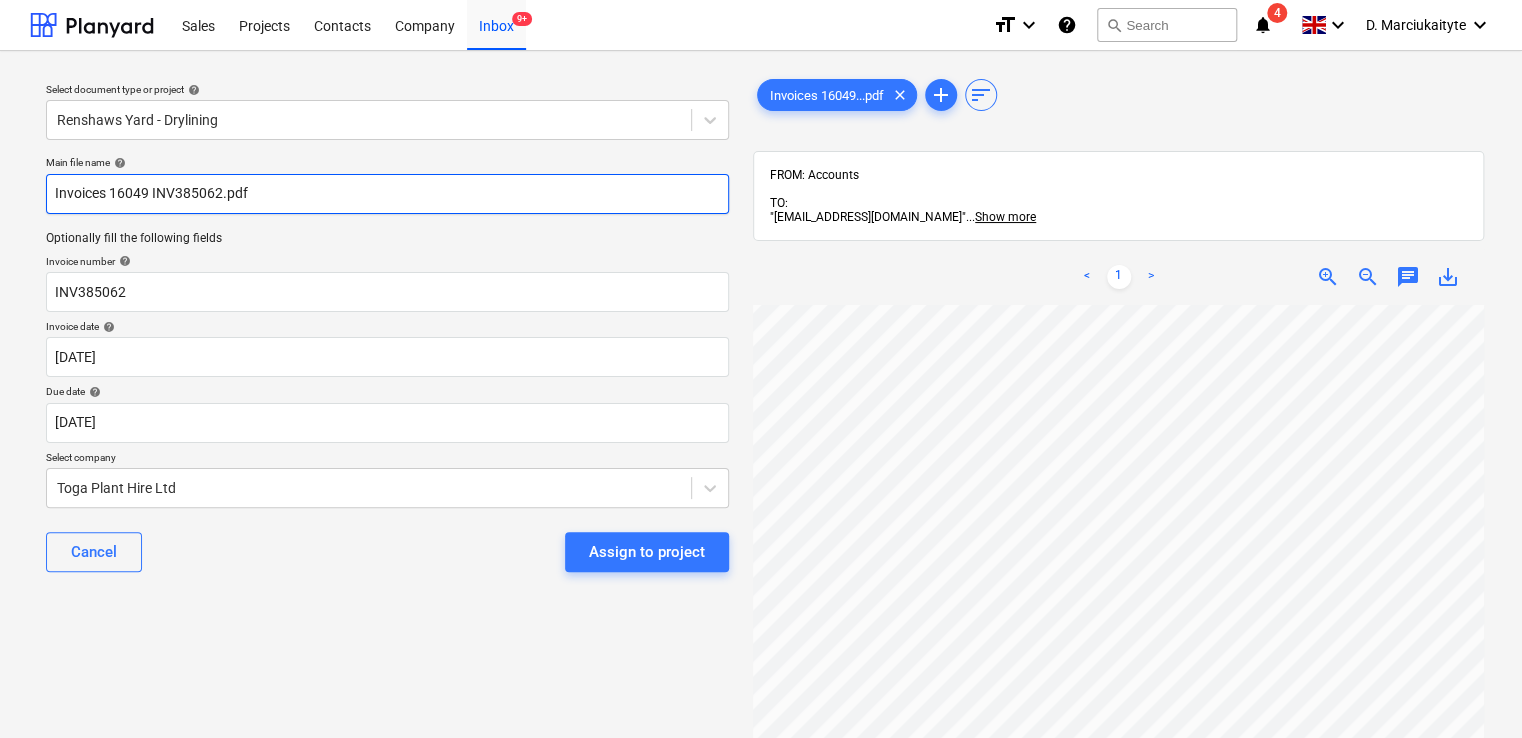 drag, startPoint x: 310, startPoint y: 198, endPoint x: -192, endPoint y: 168, distance: 502.89563 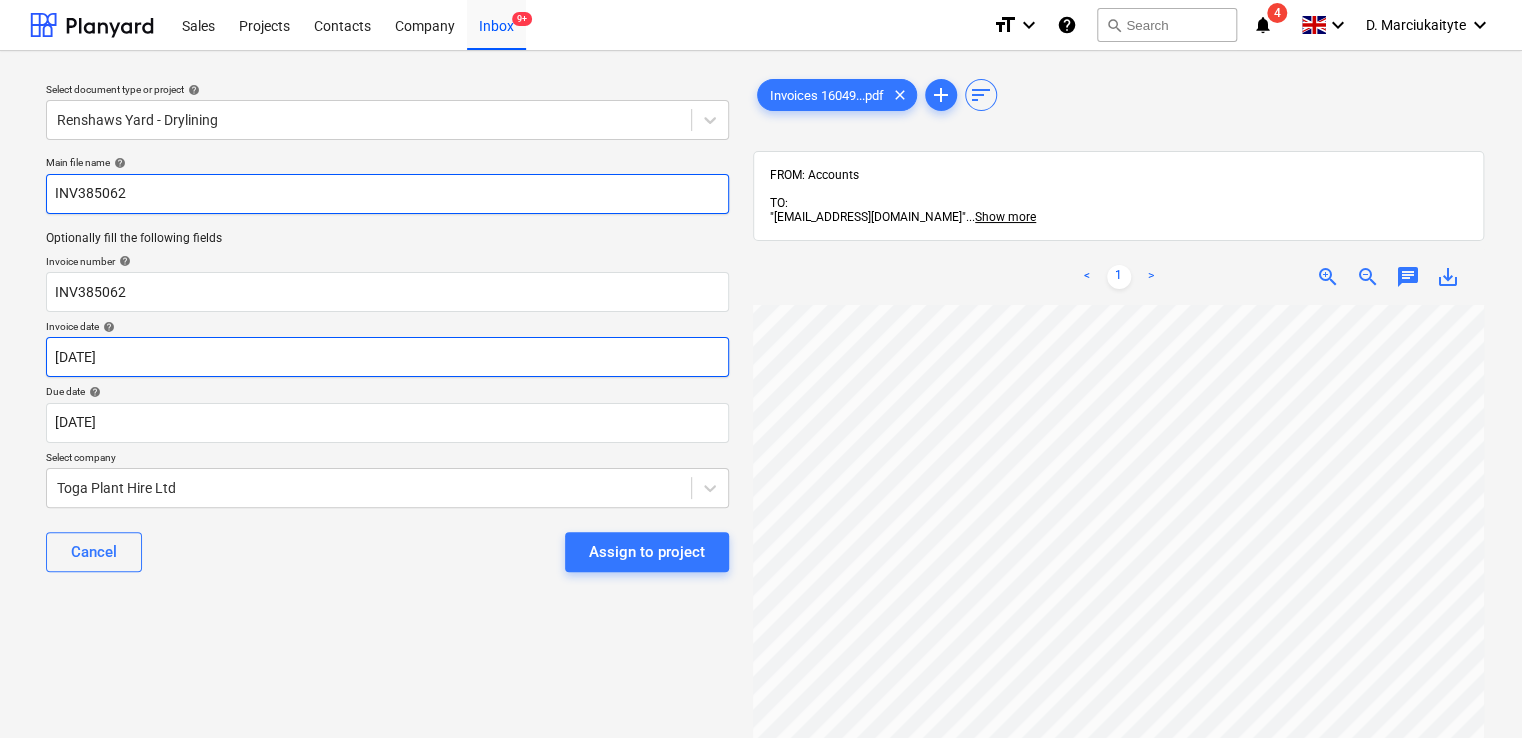 type on "INV385062" 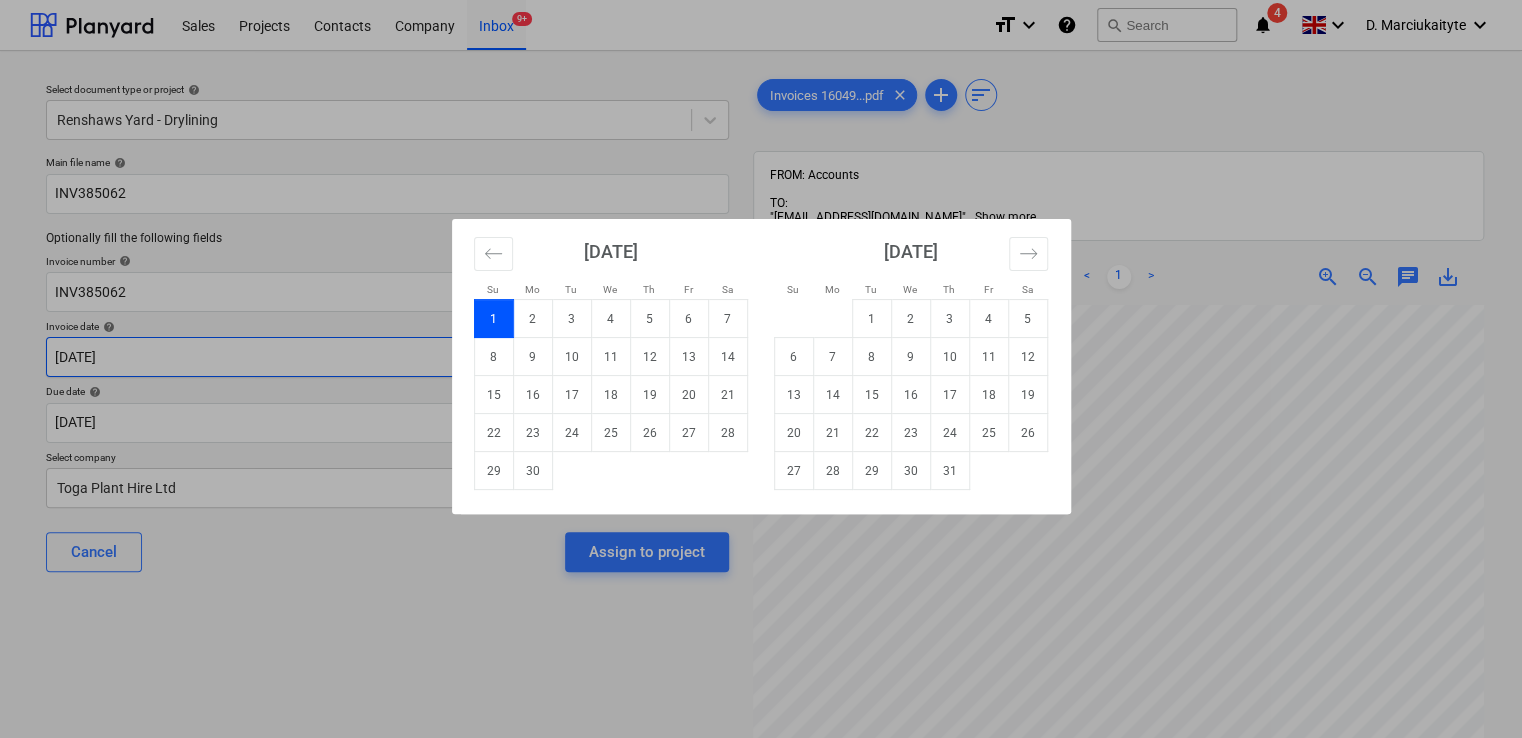 click on "Sales Projects Contacts Company Inbox 9+ format_size keyboard_arrow_down help search Search notifications 4 keyboard_arrow_down D. Marciukaityte keyboard_arrow_down Select document type or project help Renshaws Yard -  Drylining Main file name help INV385062 Optionally fill the following fields Invoice number help INV385062 Invoice date help [DATE] 01.06.2025 Press the down arrow key to interact with the calendar and
select a date. Press the question mark key to get the keyboard shortcuts for changing dates. Due date help [DATE] [DATE] Press the down arrow key to interact with the calendar and
select a date. Press the question mark key to get the keyboard shortcuts for changing dates. Select company Toga Plant Hire Ltd   Cancel Assign to project Invoices 16049...pdf clear add sort FROM: Accounts  TO: "[EMAIL_ADDRESS][DOMAIN_NAME]"	 ...  Show more ...  Show more < 1 > zoom_in zoom_out chat 0 save_alt
Su Mo Tu We Th Fr Sa Su Mo Tu We Th Fr Sa 1" at bounding box center (761, 369) 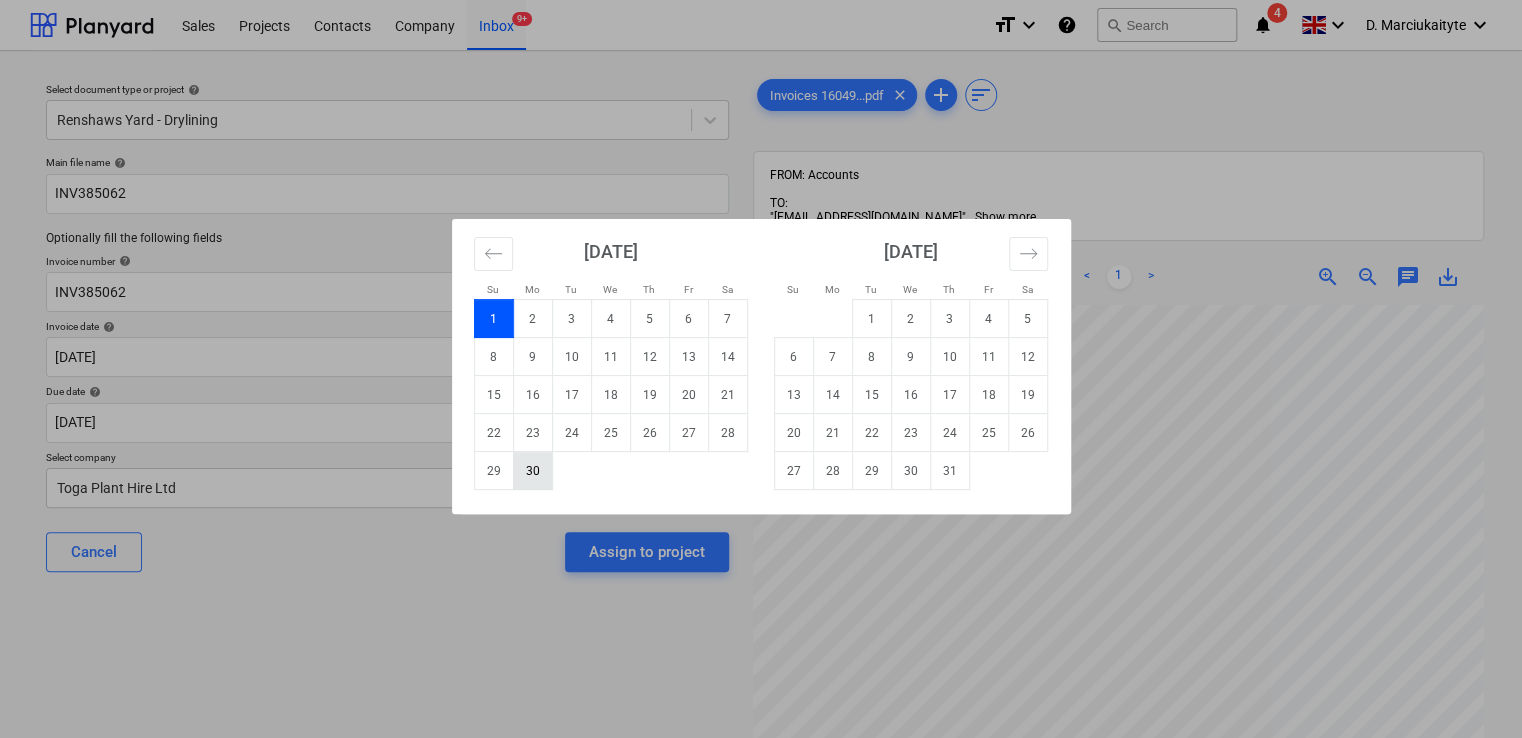 click on "30" at bounding box center [532, 471] 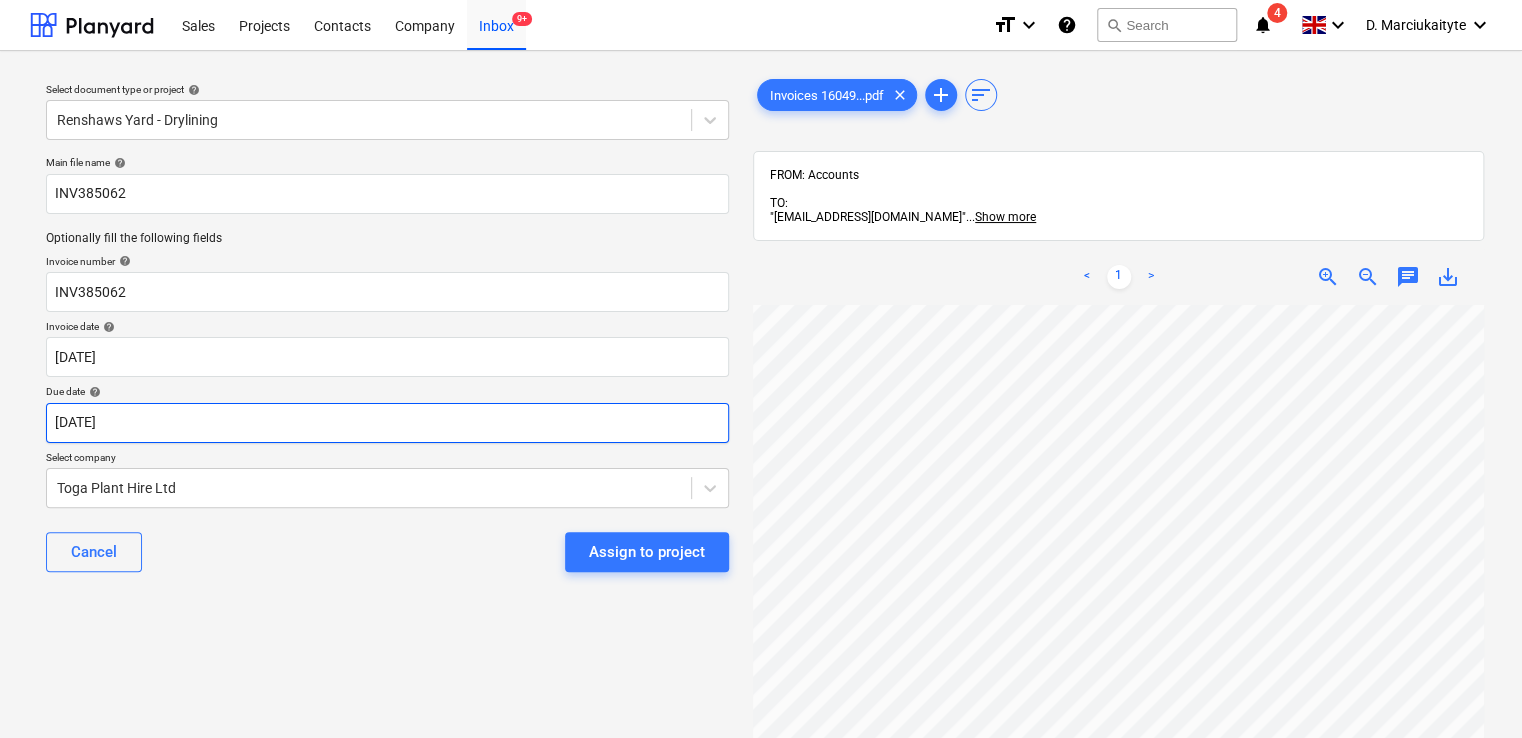click on "Sales Projects Contacts Company Inbox 9+ format_size keyboard_arrow_down help search Search notifications 4 keyboard_arrow_down D. Marciukaityte keyboard_arrow_down Select document type or project help Renshaws Yard -  Drylining Main file name help INV385062 Optionally fill the following fields Invoice number help INV385062 Invoice date help [DATE] [DATE] Press the down arrow key to interact with the calendar and
select a date. Press the question mark key to get the keyboard shortcuts for changing dates. Due date help [DATE] [DATE] Press the down arrow key to interact with the calendar and
select a date. Press the question mark key to get the keyboard shortcuts for changing dates. Select company Toga Plant Hire Ltd   Cancel Assign to project Invoices 16049...pdf clear add sort FROM: Accounts  TO: "[EMAIL_ADDRESS][DOMAIN_NAME]"	 ...  Show more ...  Show more < 1 > zoom_in zoom_out chat 0 save_alt" at bounding box center [761, 369] 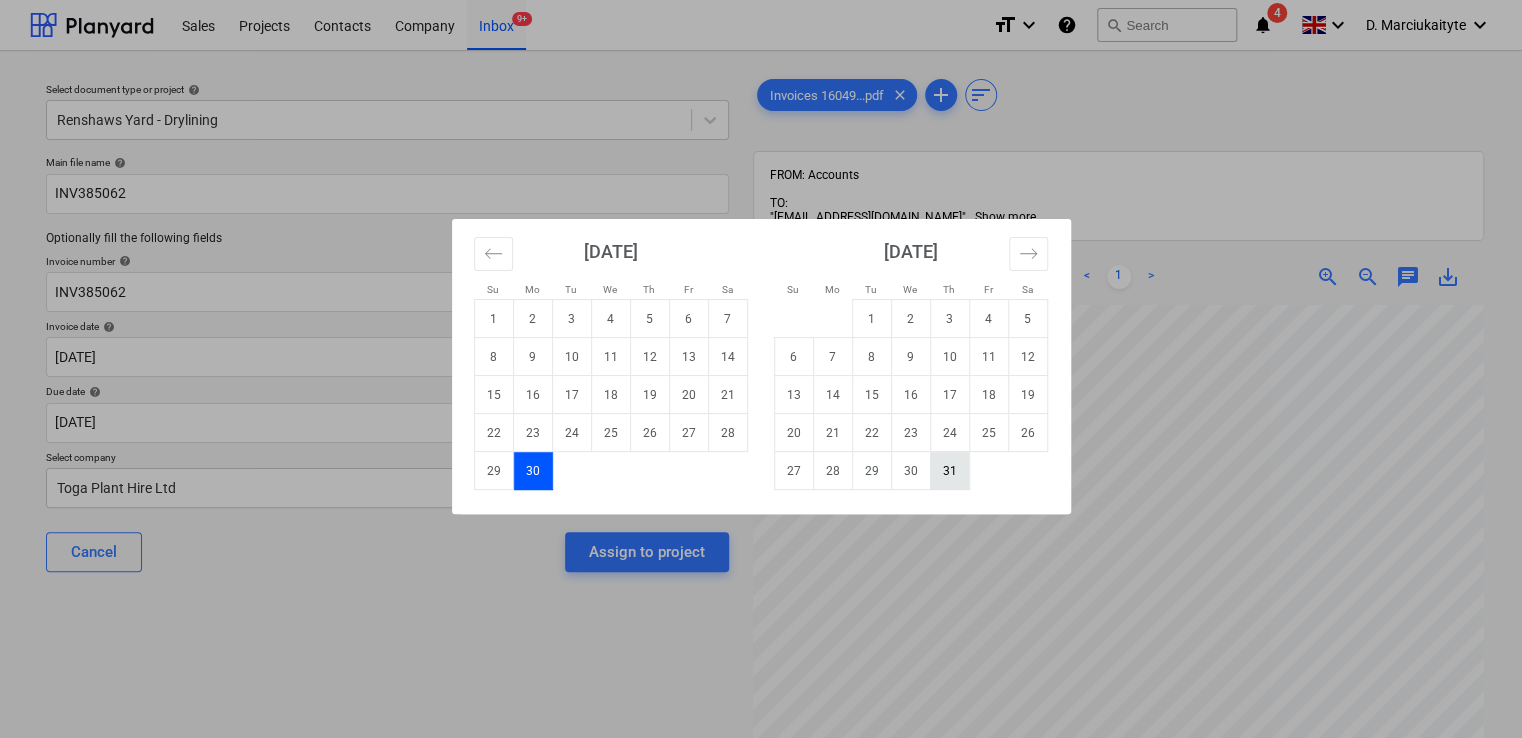click on "31" at bounding box center (949, 471) 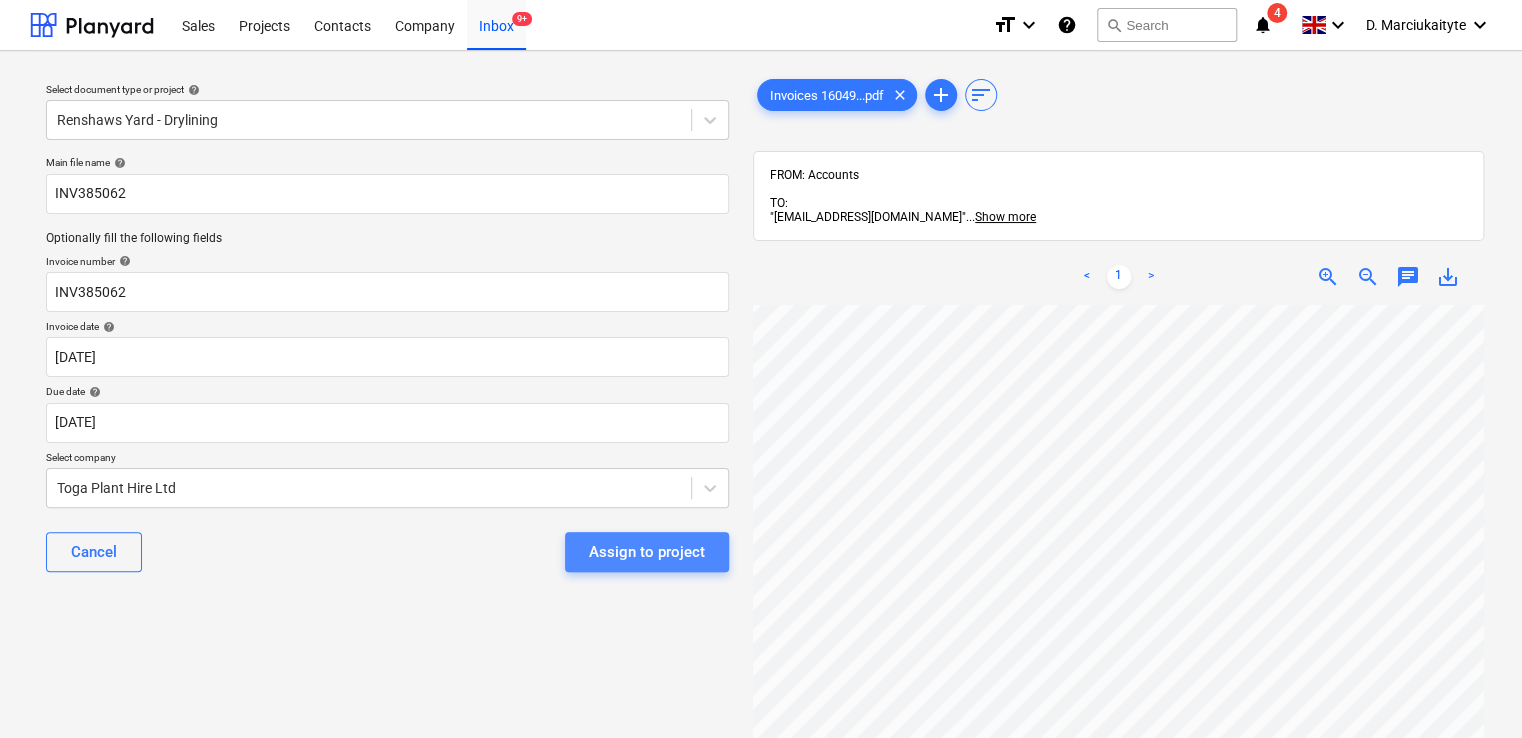 click on "Assign to project" at bounding box center (647, 552) 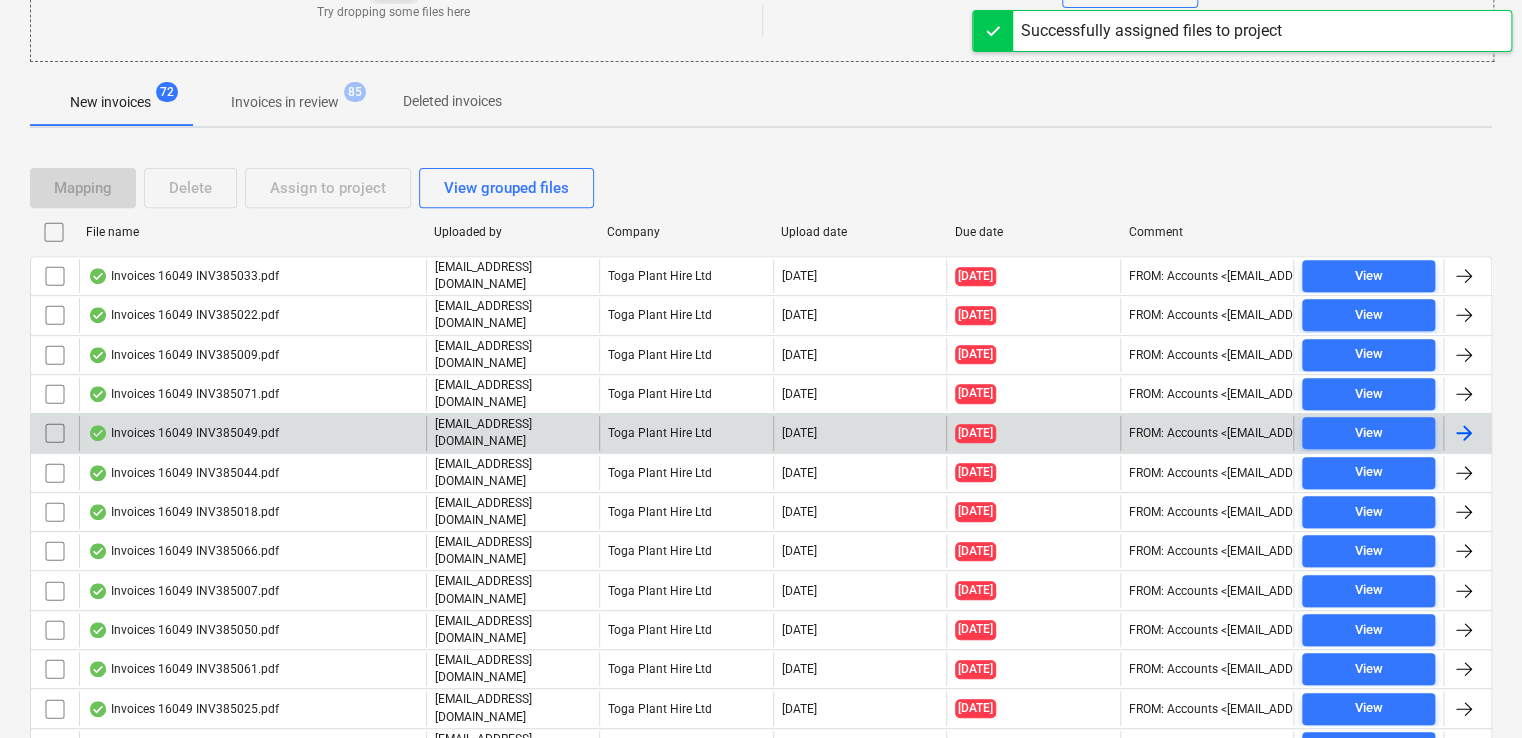 click on "Invoices 16049 INV385033.pdf" at bounding box center [183, 276] 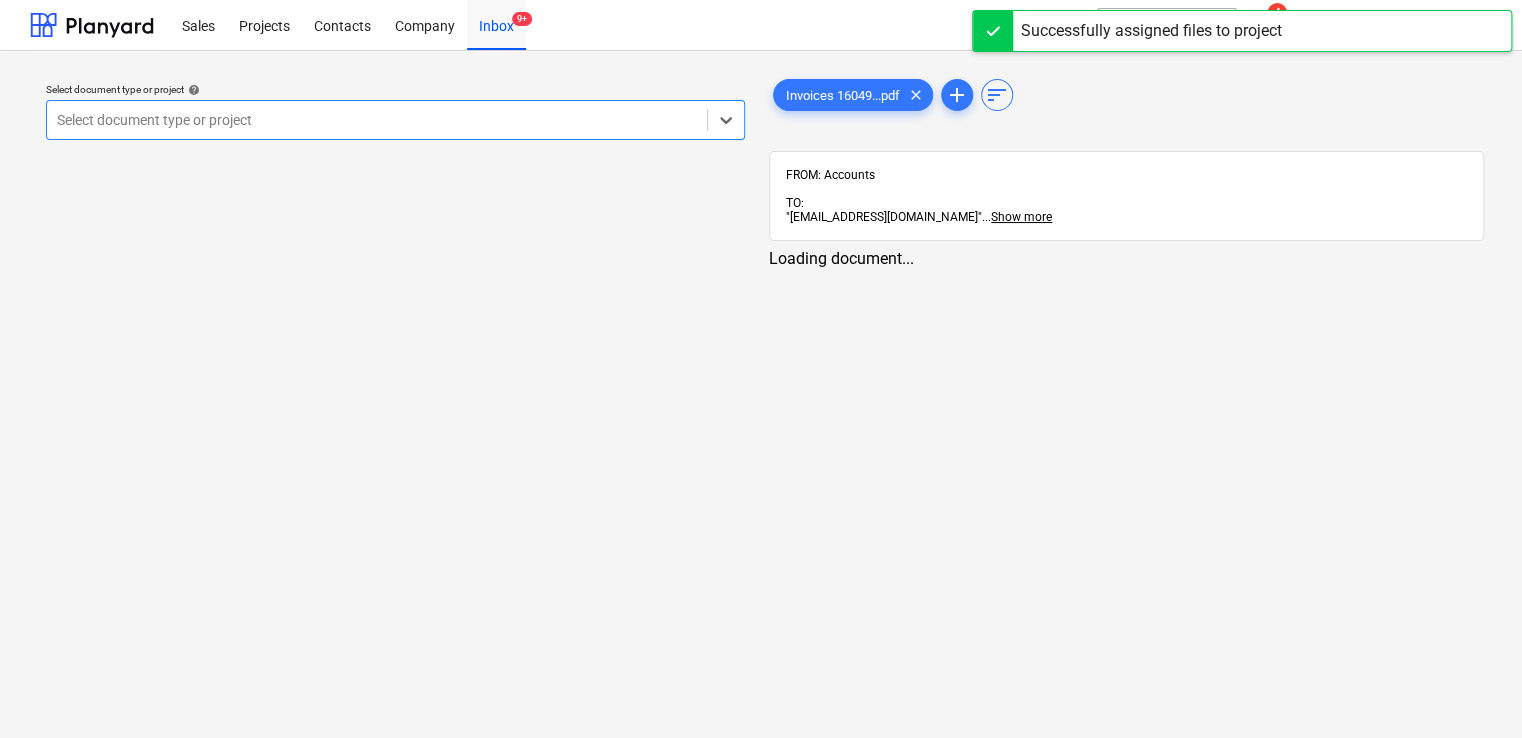 scroll, scrollTop: 0, scrollLeft: 0, axis: both 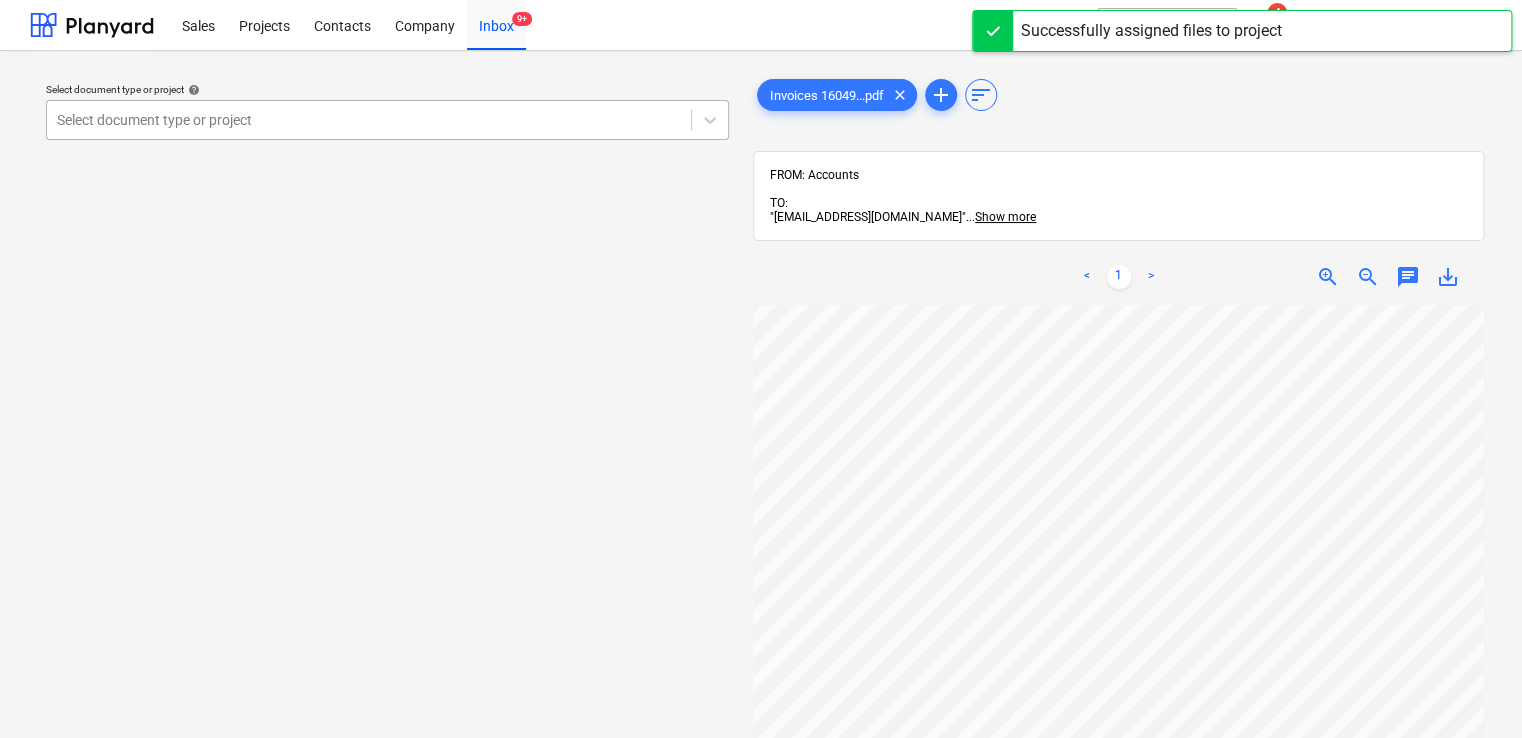 click at bounding box center (369, 120) 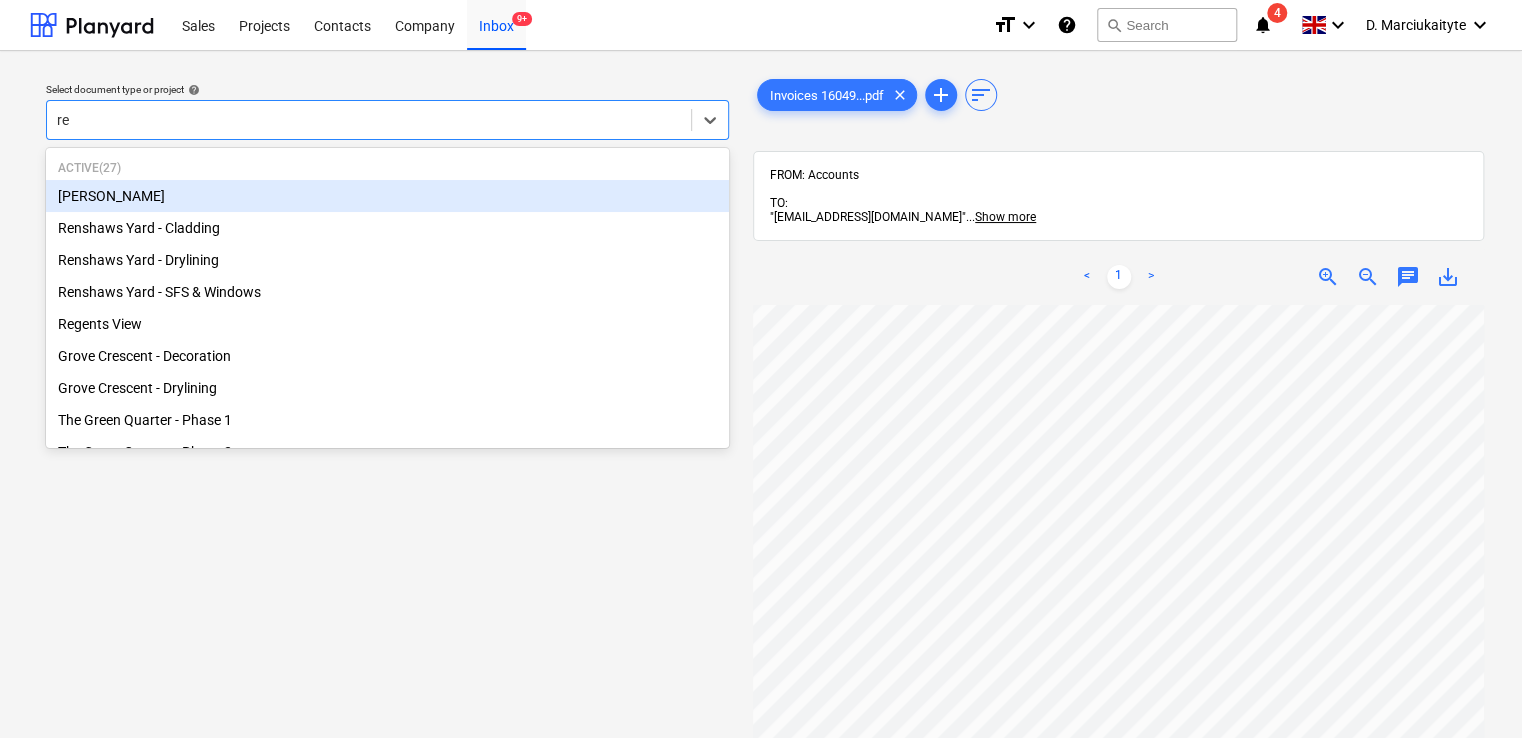 type on "reg" 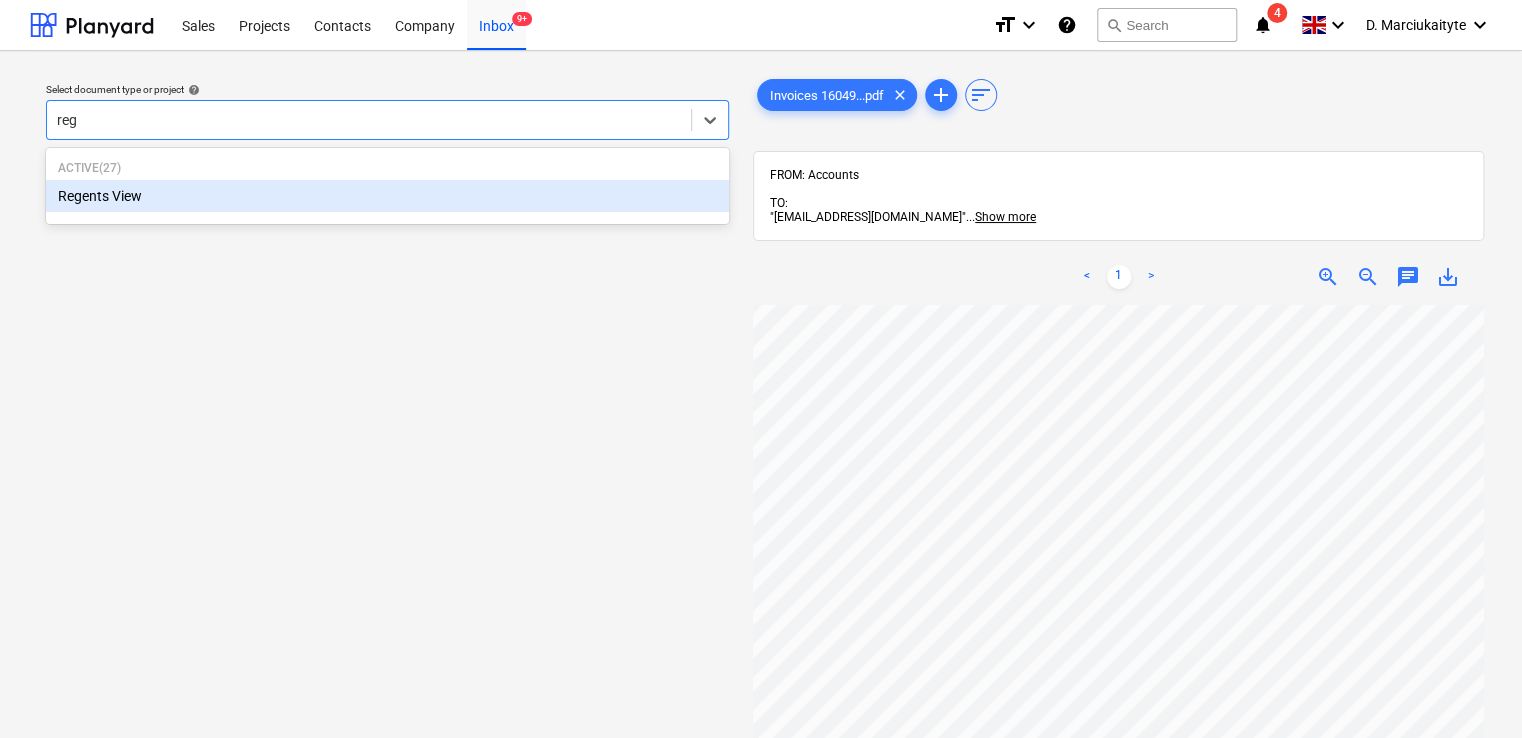 type 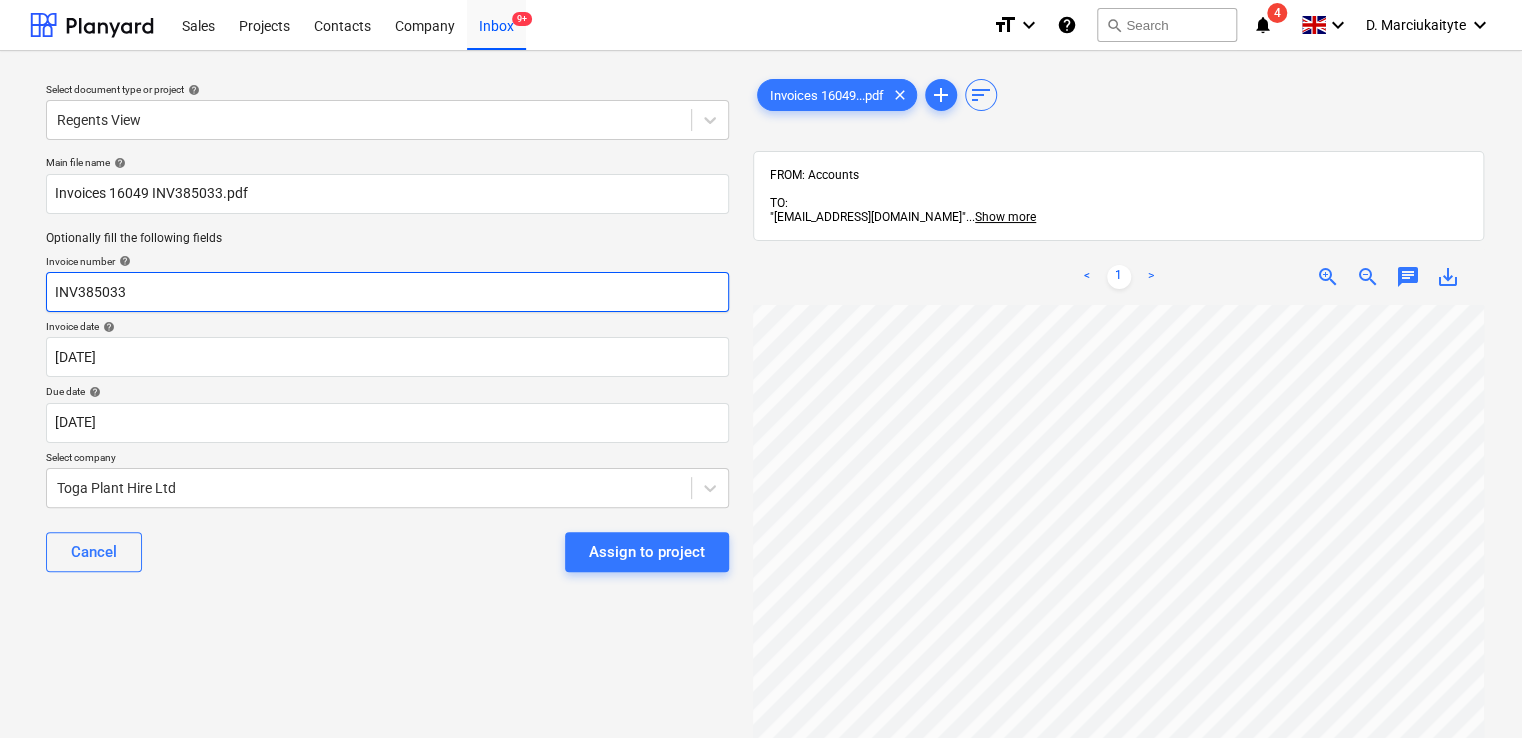 drag, startPoint x: 61, startPoint y: 293, endPoint x: -244, endPoint y: 291, distance: 305.00656 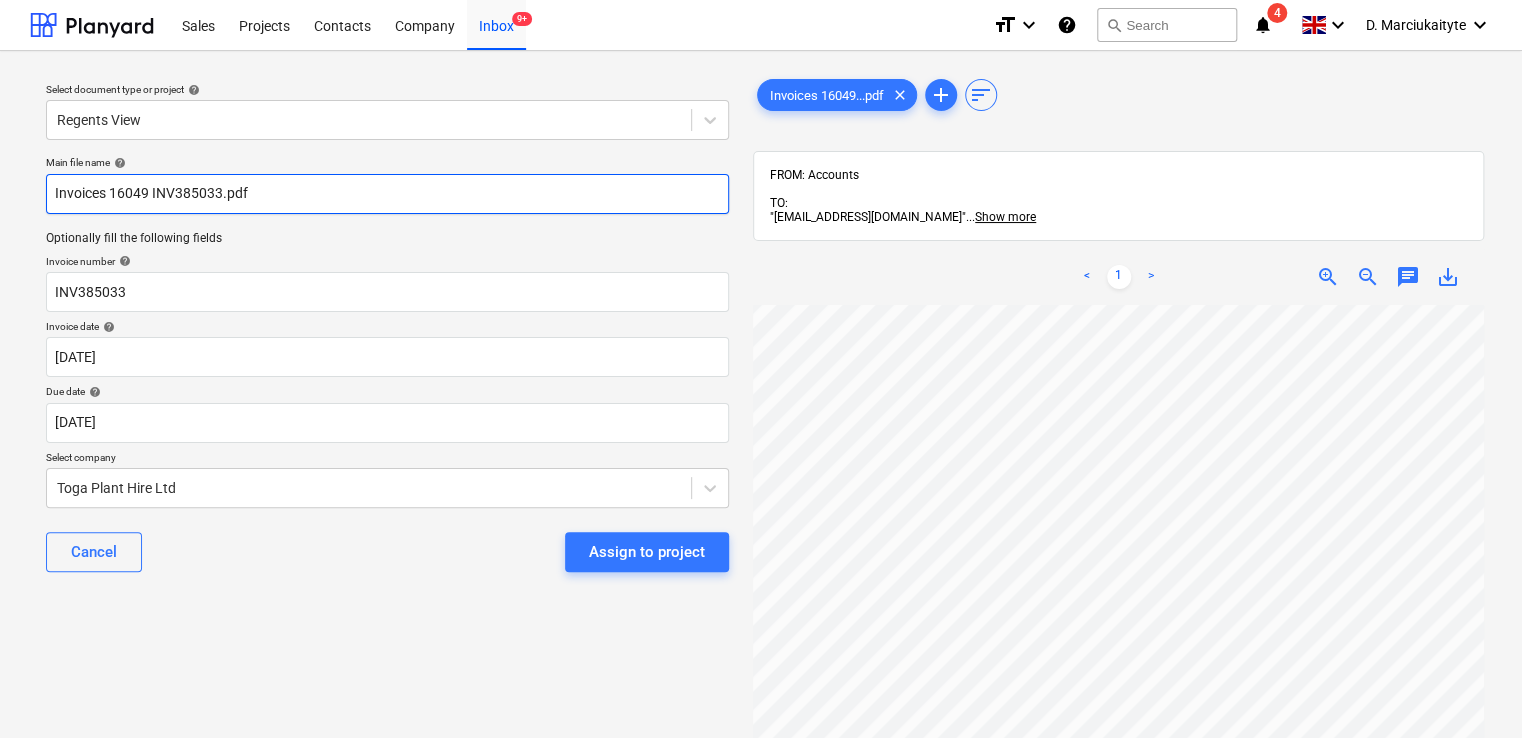 drag, startPoint x: 349, startPoint y: 191, endPoint x: -112, endPoint y: 170, distance: 461.47806 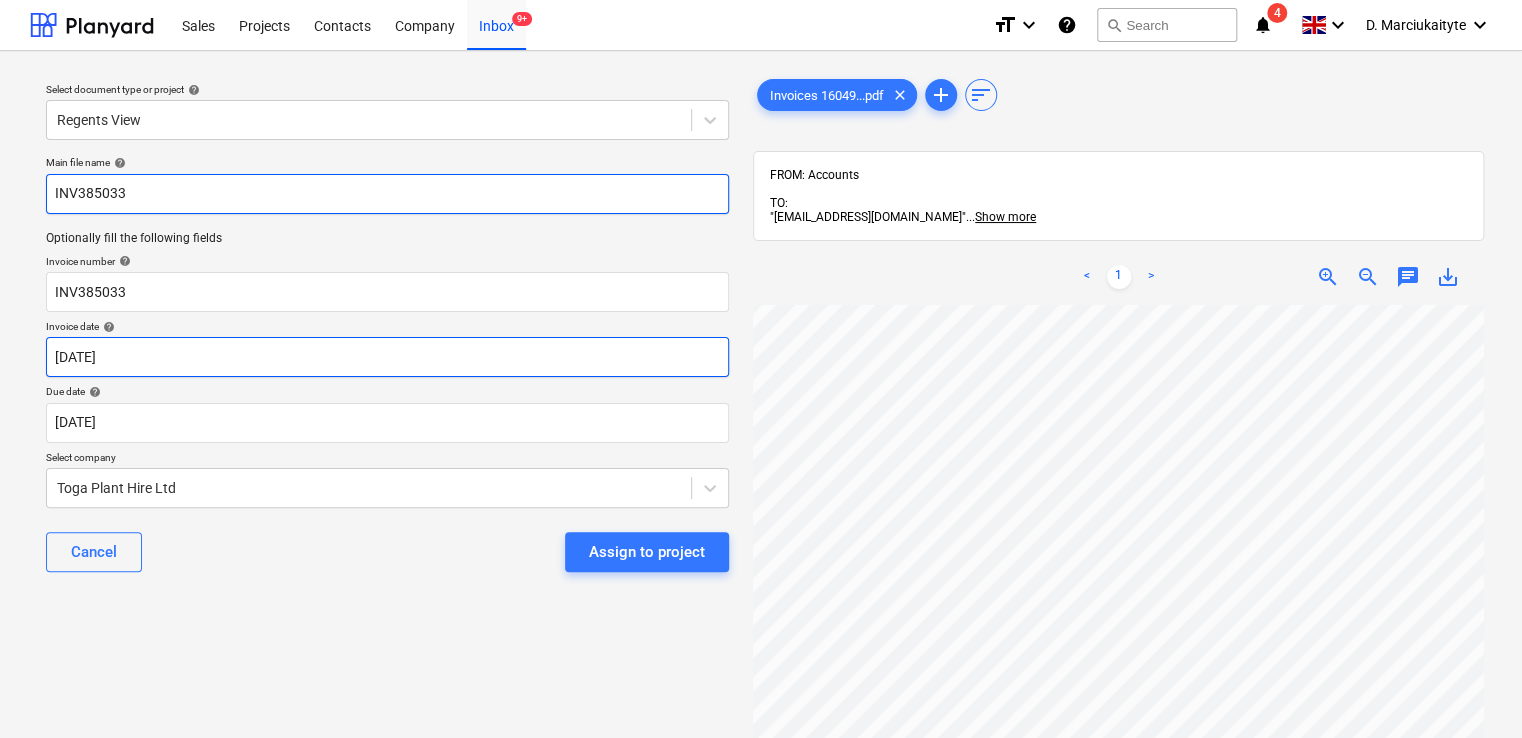 type on "INV385033" 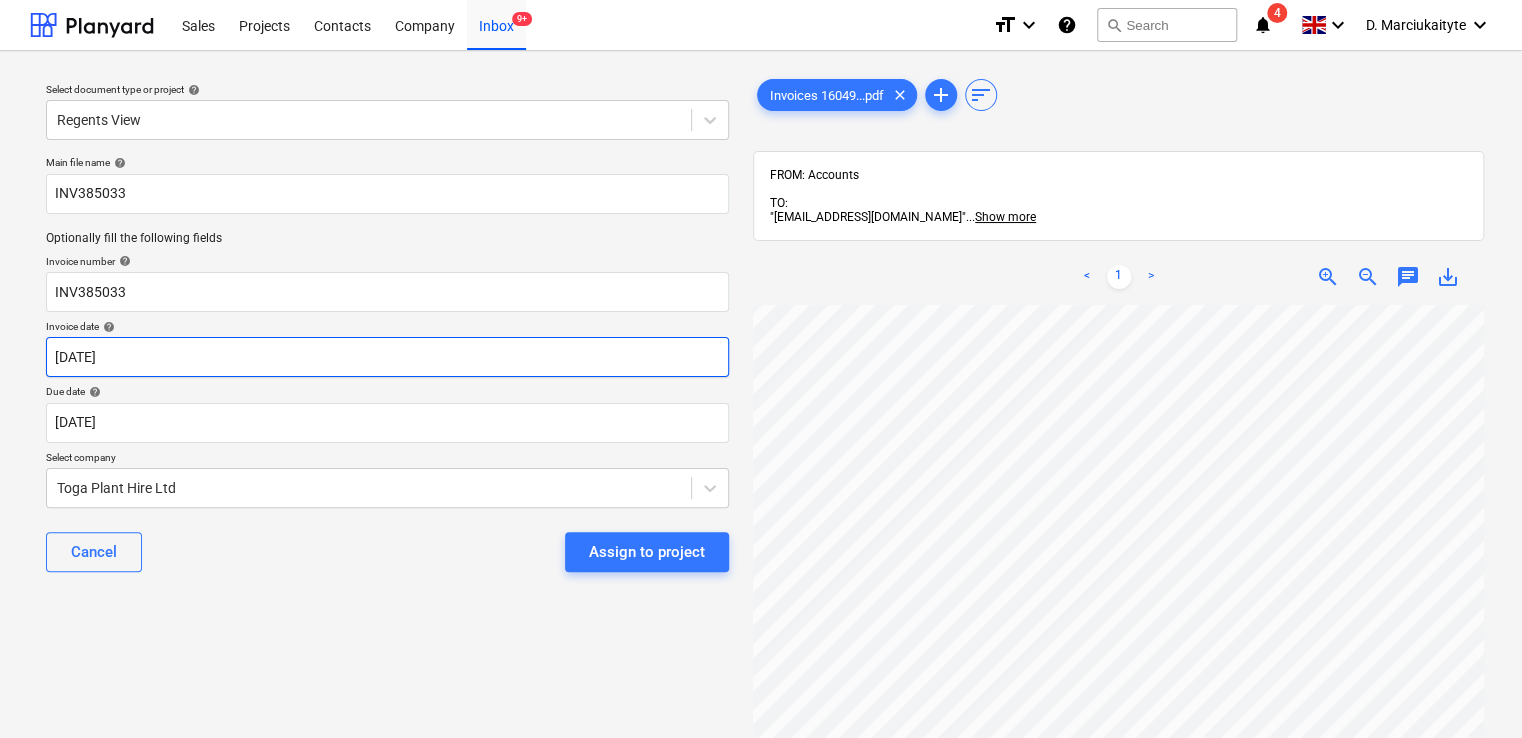 click on "Sales Projects Contacts Company Inbox 9+ format_size keyboard_arrow_down help search Search notifications 4 keyboard_arrow_down D. Marciukaityte keyboard_arrow_down Select document type or project help Regents View Main file name help INV385033 Optionally fill the following fields Invoice number help INV385033 Invoice date help [DATE] 01.06.2025 Press the down arrow key to interact with the calendar and
select a date. Press the question mark key to get the keyboard shortcuts for changing dates. Due date help [DATE] [DATE] Press the down arrow key to interact with the calendar and
select a date. Press the question mark key to get the keyboard shortcuts for changing dates. Select company Toga Plant Hire Ltd   Cancel Assign to project Invoices 16049...pdf clear add sort FROM: Accounts  TO: "[EMAIL_ADDRESS][DOMAIN_NAME]"	 ...  Show more ...  Show more < 1 > zoom_in zoom_out chat 0 save_alt" at bounding box center [761, 369] 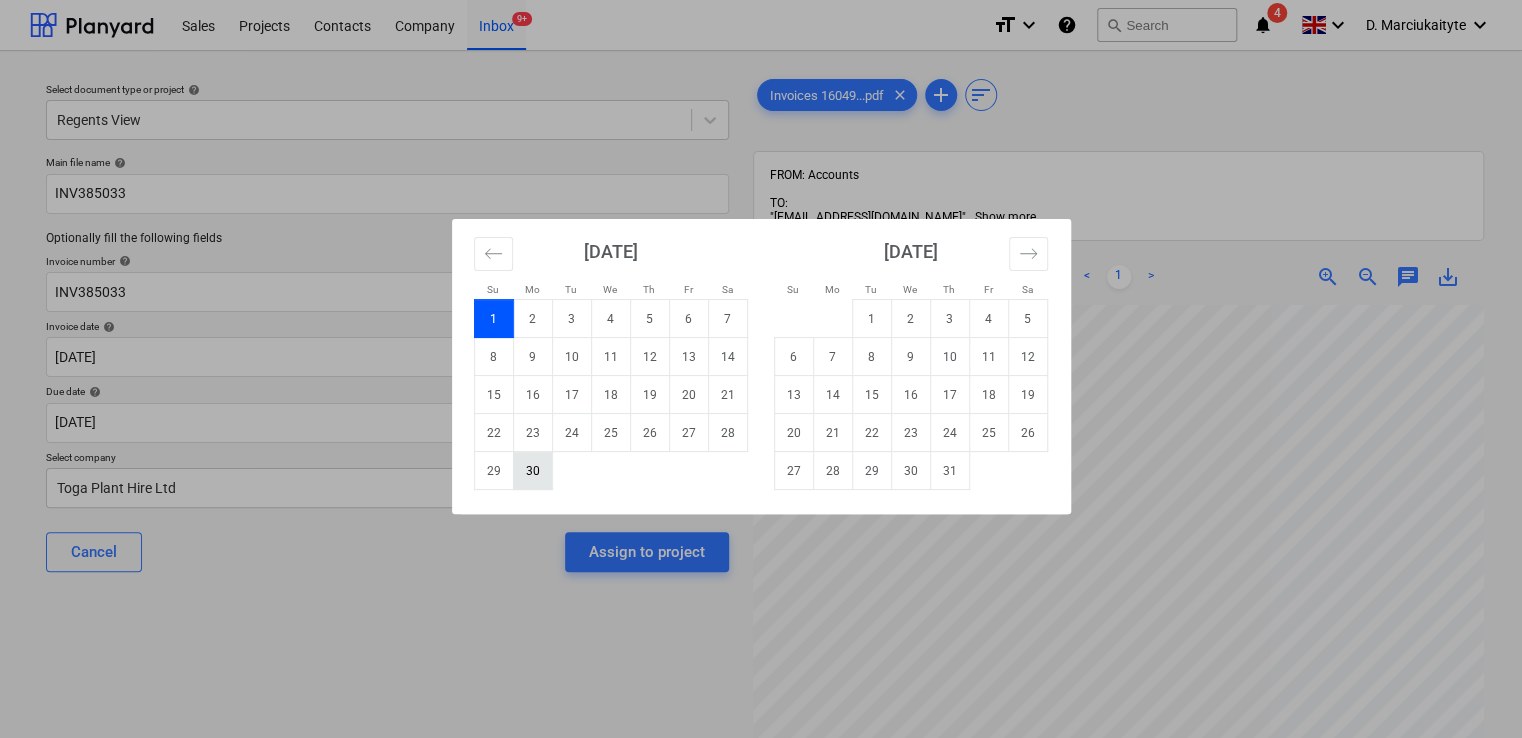 click on "30" at bounding box center (532, 471) 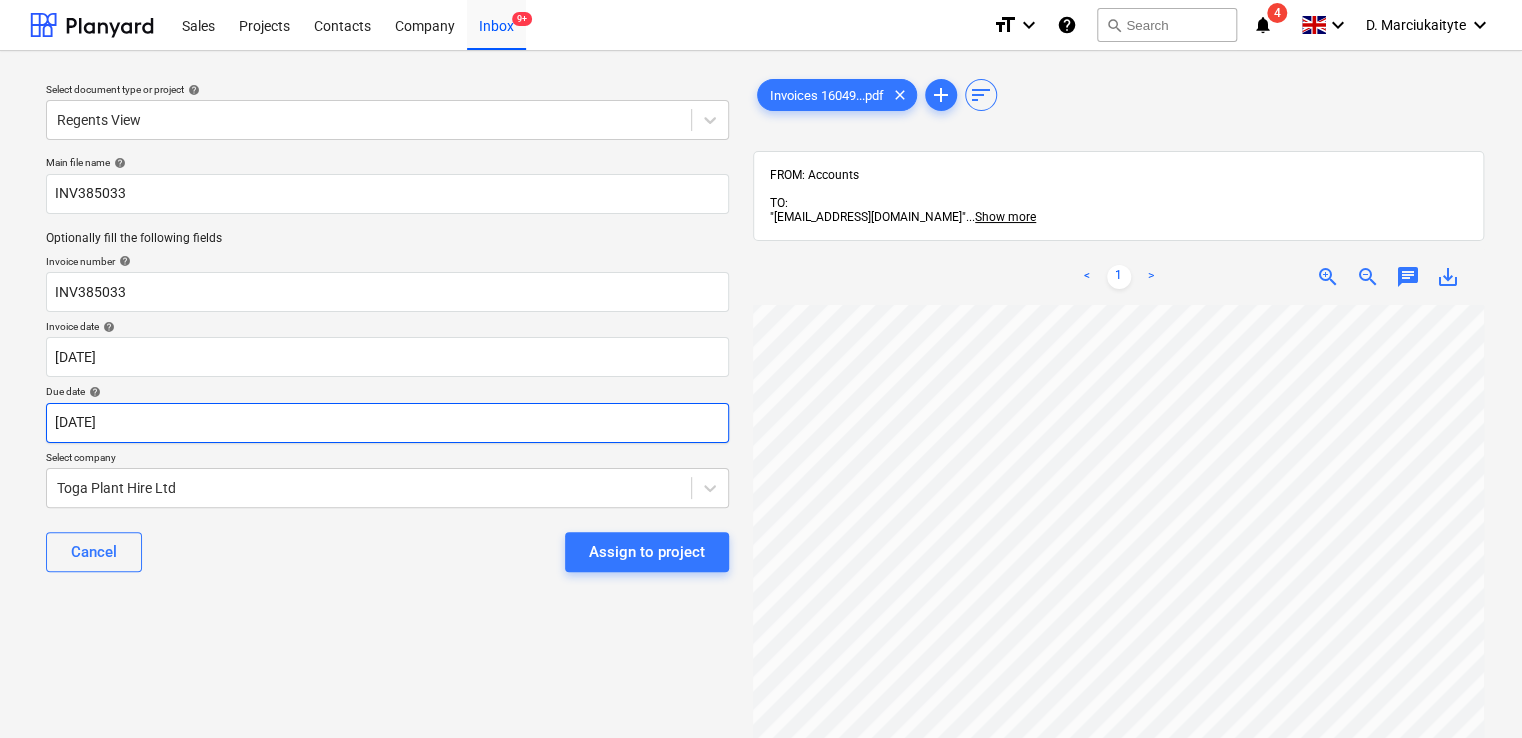 click on "Sales Projects Contacts Company Inbox 9+ format_size keyboard_arrow_down help search Search notifications 4 keyboard_arrow_down D. Marciukaityte keyboard_arrow_down Select document type or project help Regents View Main file name help INV385033 Optionally fill the following fields Invoice number help INV385033 Invoice date help [DATE] [DATE] Press the down arrow key to interact with the calendar and
select a date. Press the question mark key to get the keyboard shortcuts for changing dates. Due date help [DATE] [DATE] Press the down arrow key to interact with the calendar and
select a date. Press the question mark key to get the keyboard shortcuts for changing dates. Select company Toga Plant Hire Ltd   Cancel Assign to project Invoices 16049...pdf clear add sort FROM: Accounts  TO: "[EMAIL_ADDRESS][DOMAIN_NAME]"	 ...  Show more ...  Show more < 1 > zoom_in zoom_out chat 0 save_alt" at bounding box center [761, 369] 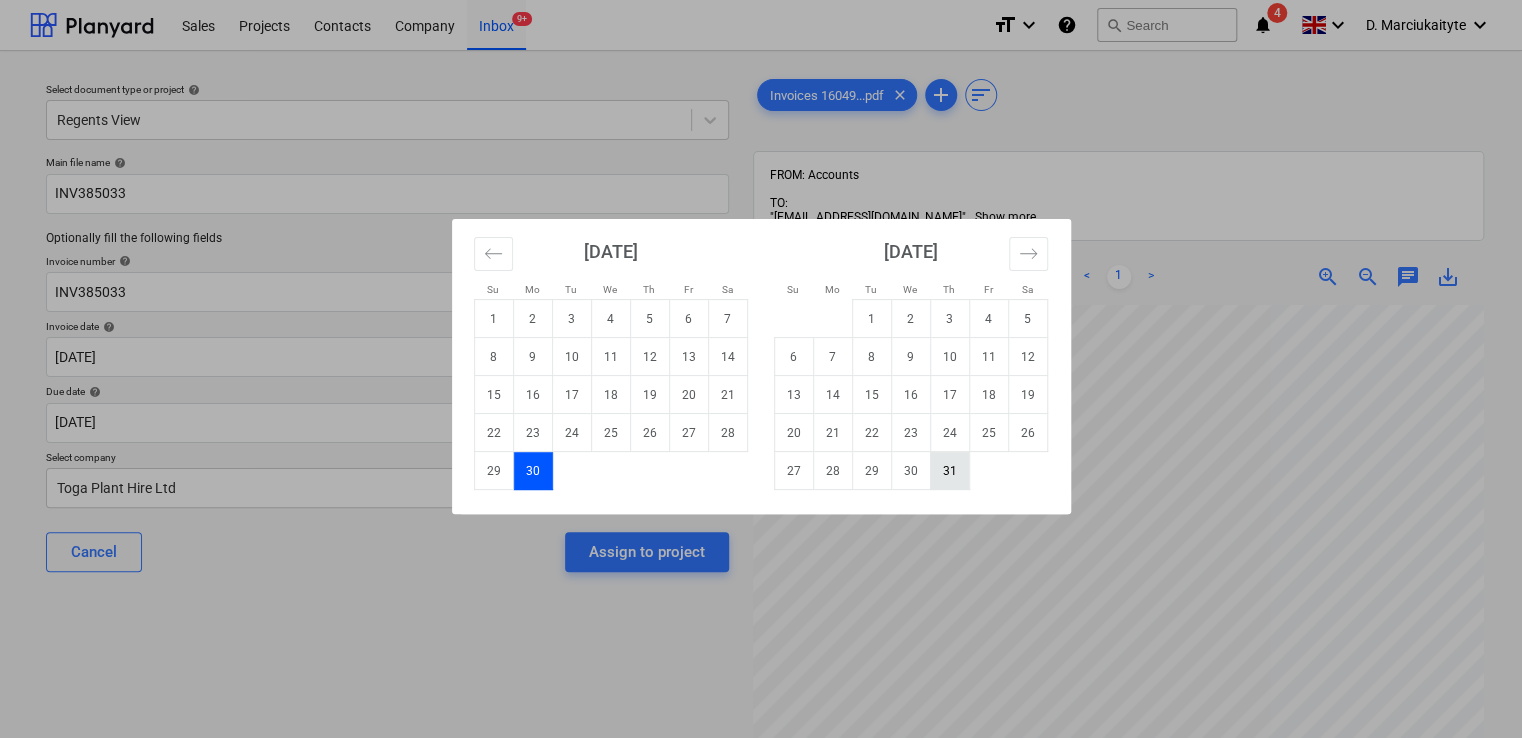 click on "31" at bounding box center [949, 471] 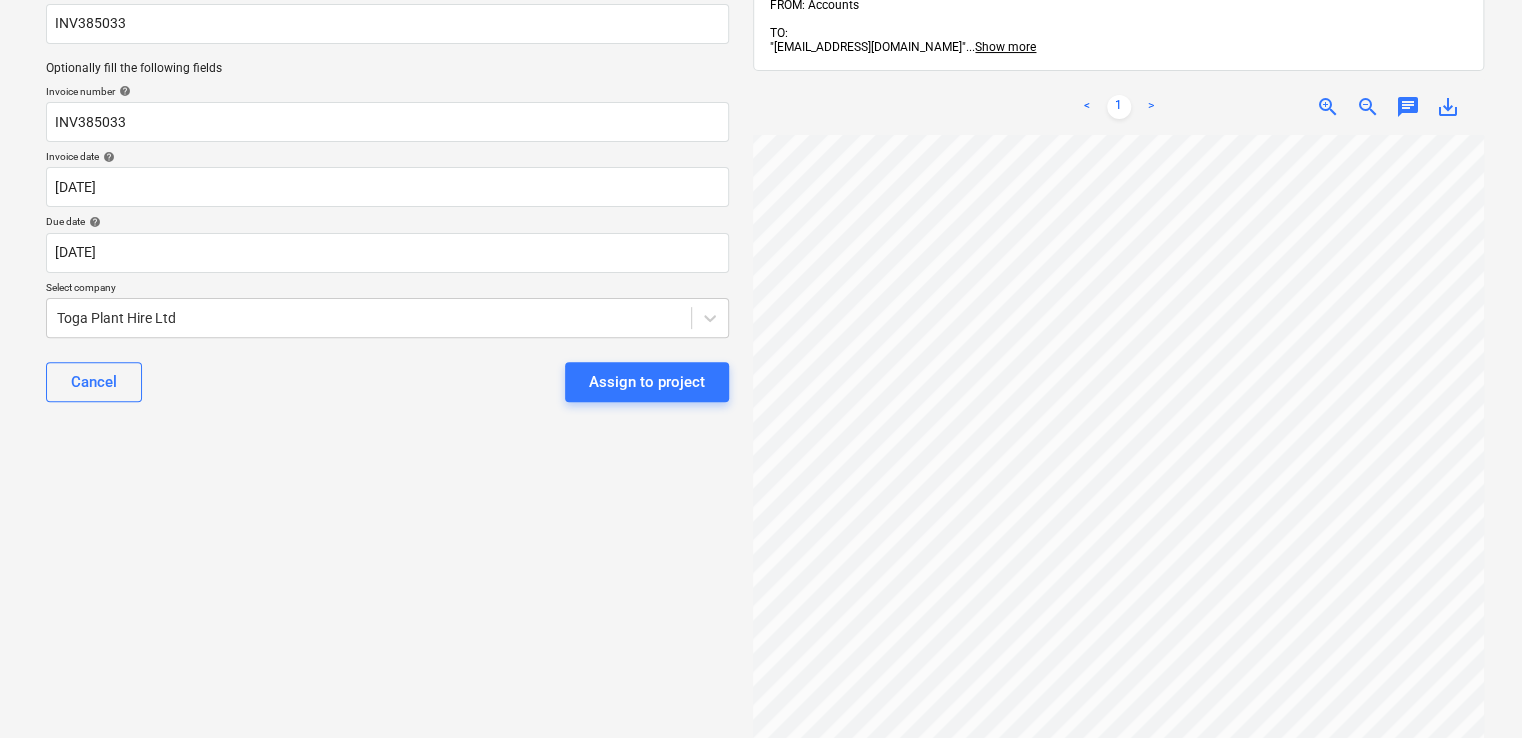 scroll, scrollTop: 200, scrollLeft: 0, axis: vertical 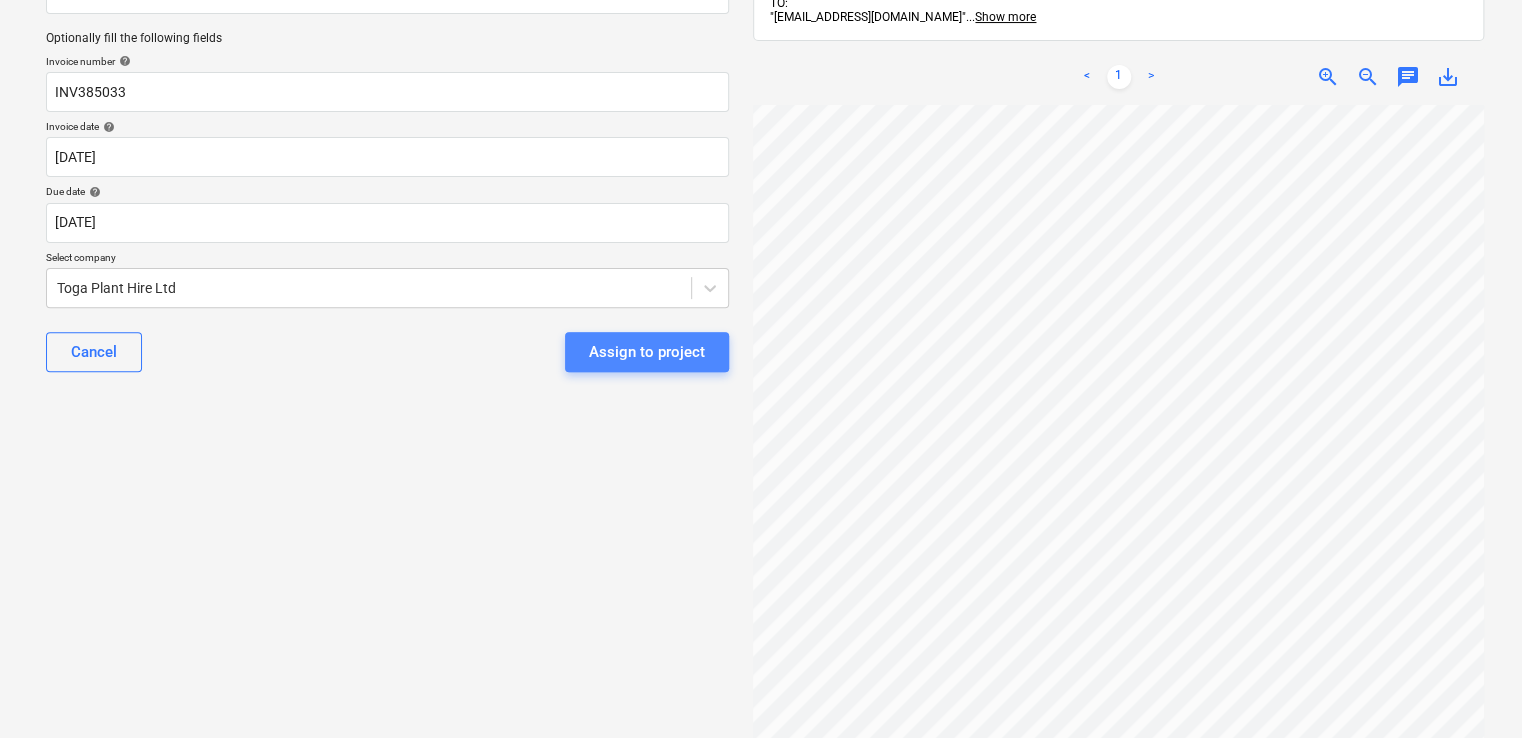 click on "Assign to project" at bounding box center [647, 352] 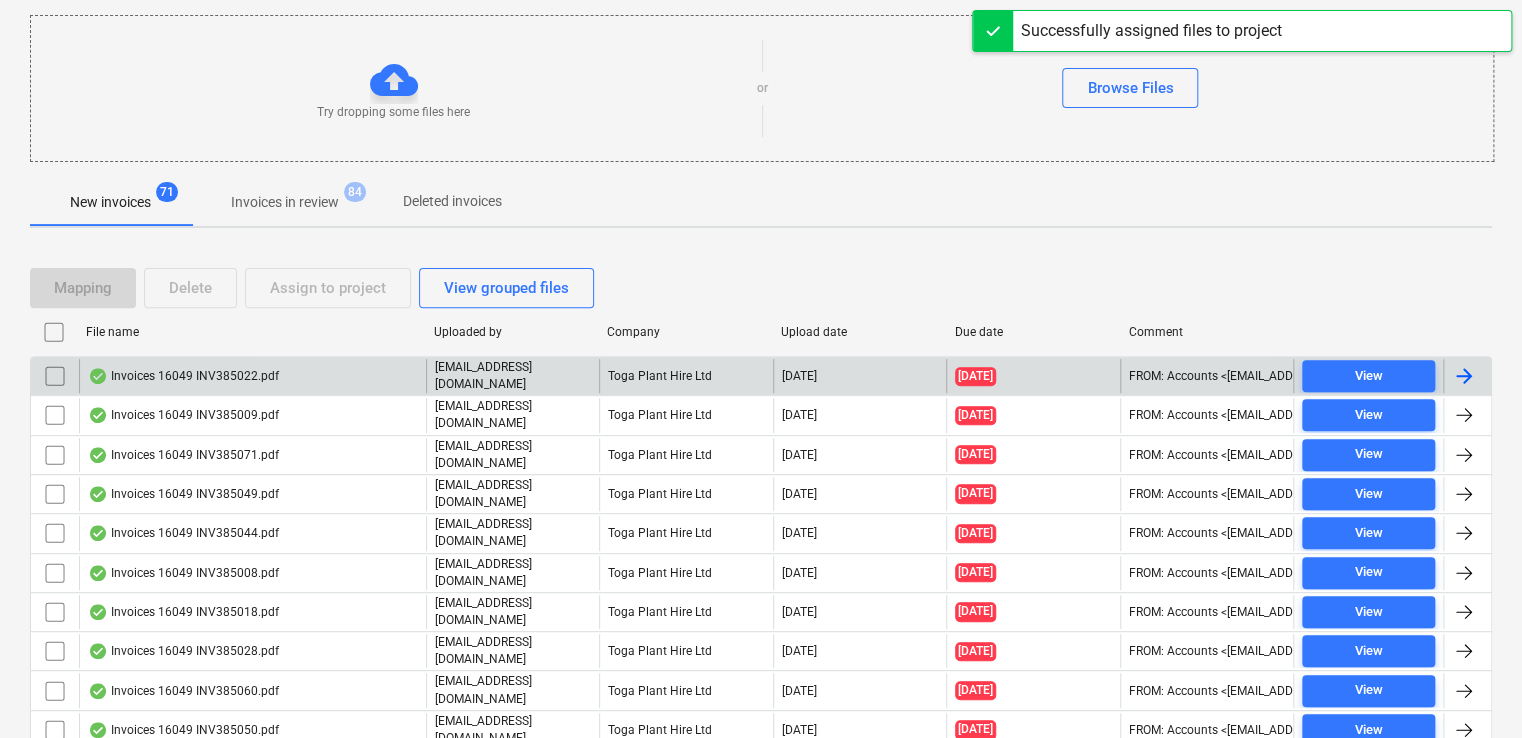 click on "Invoices 16049 INV385022.pdf" at bounding box center (183, 376) 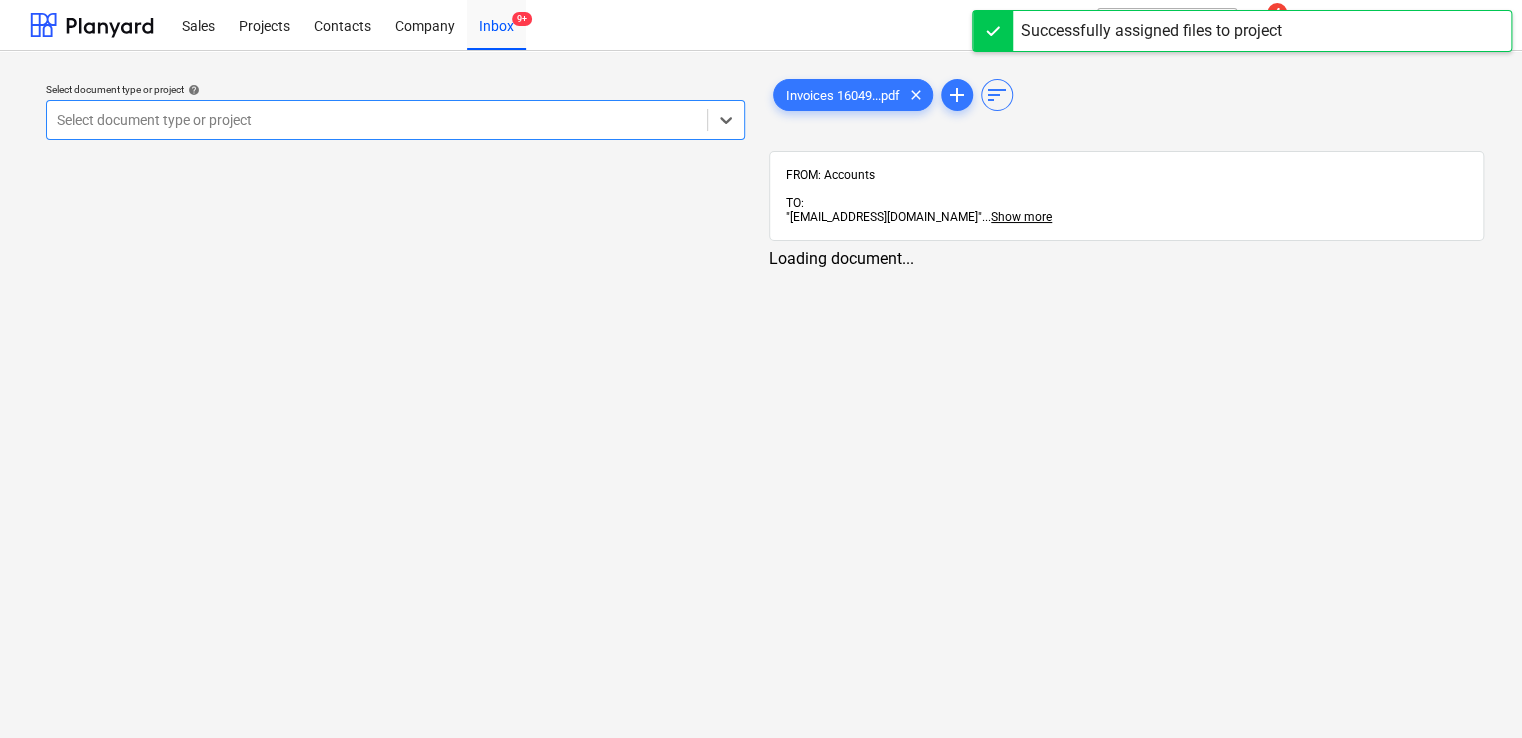 scroll, scrollTop: 0, scrollLeft: 0, axis: both 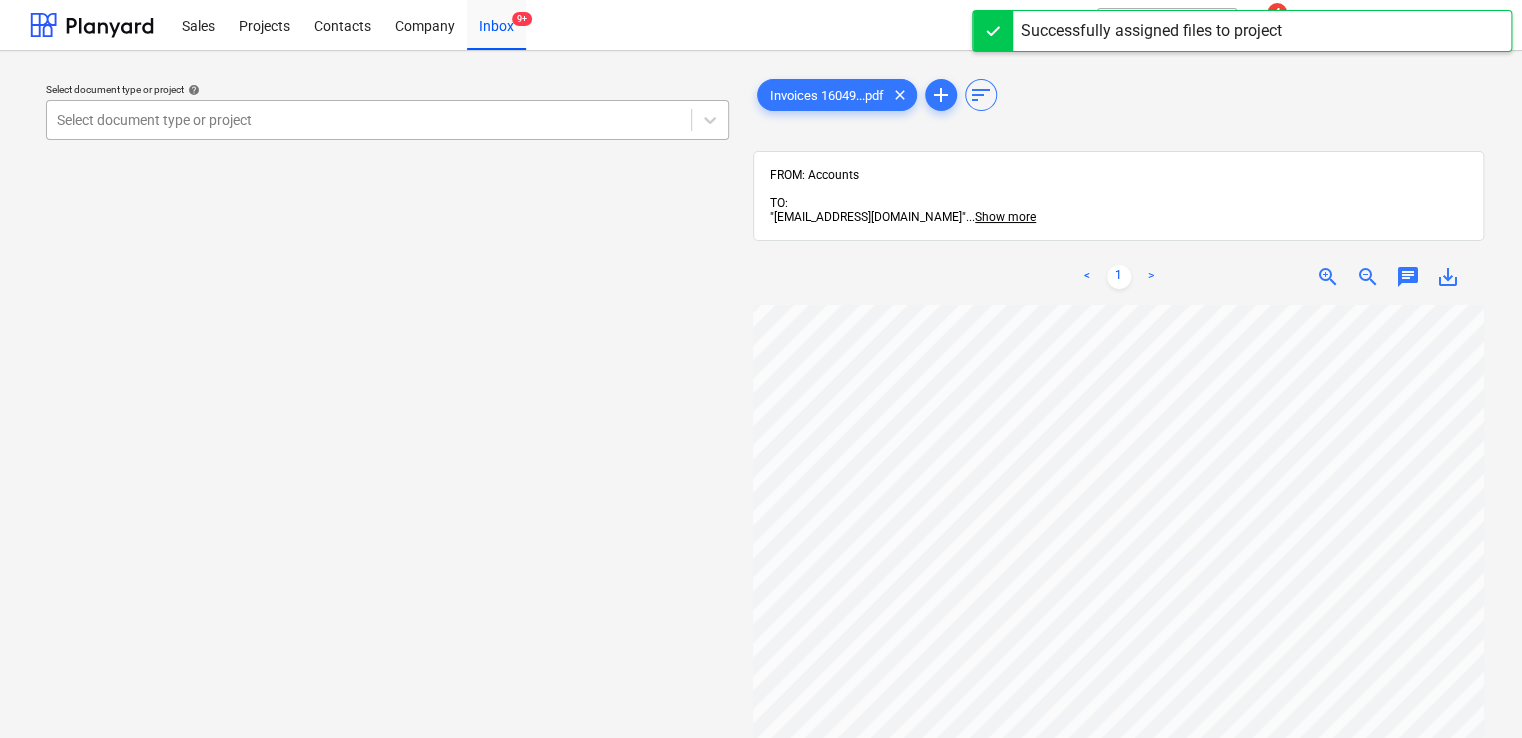click at bounding box center [369, 120] 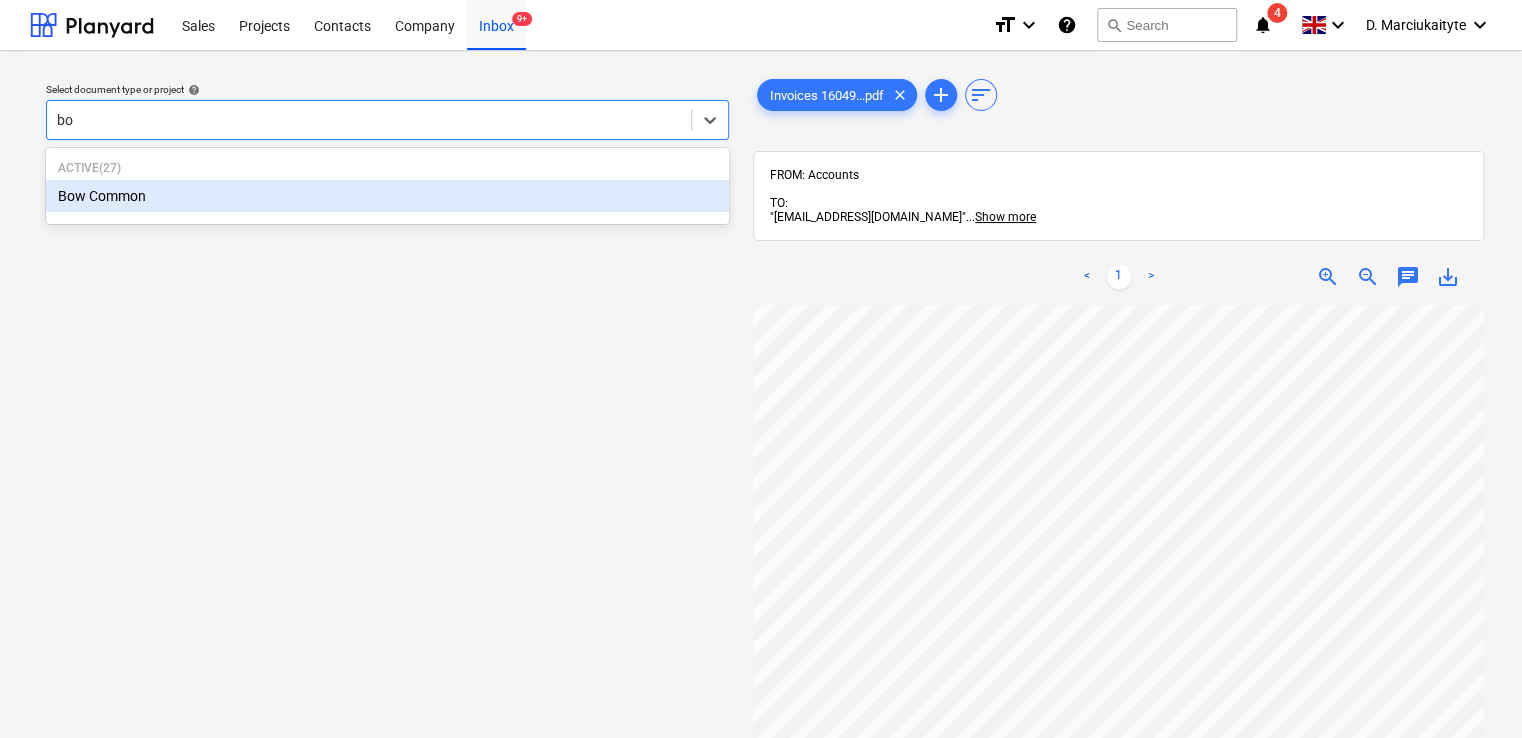 type on "bow" 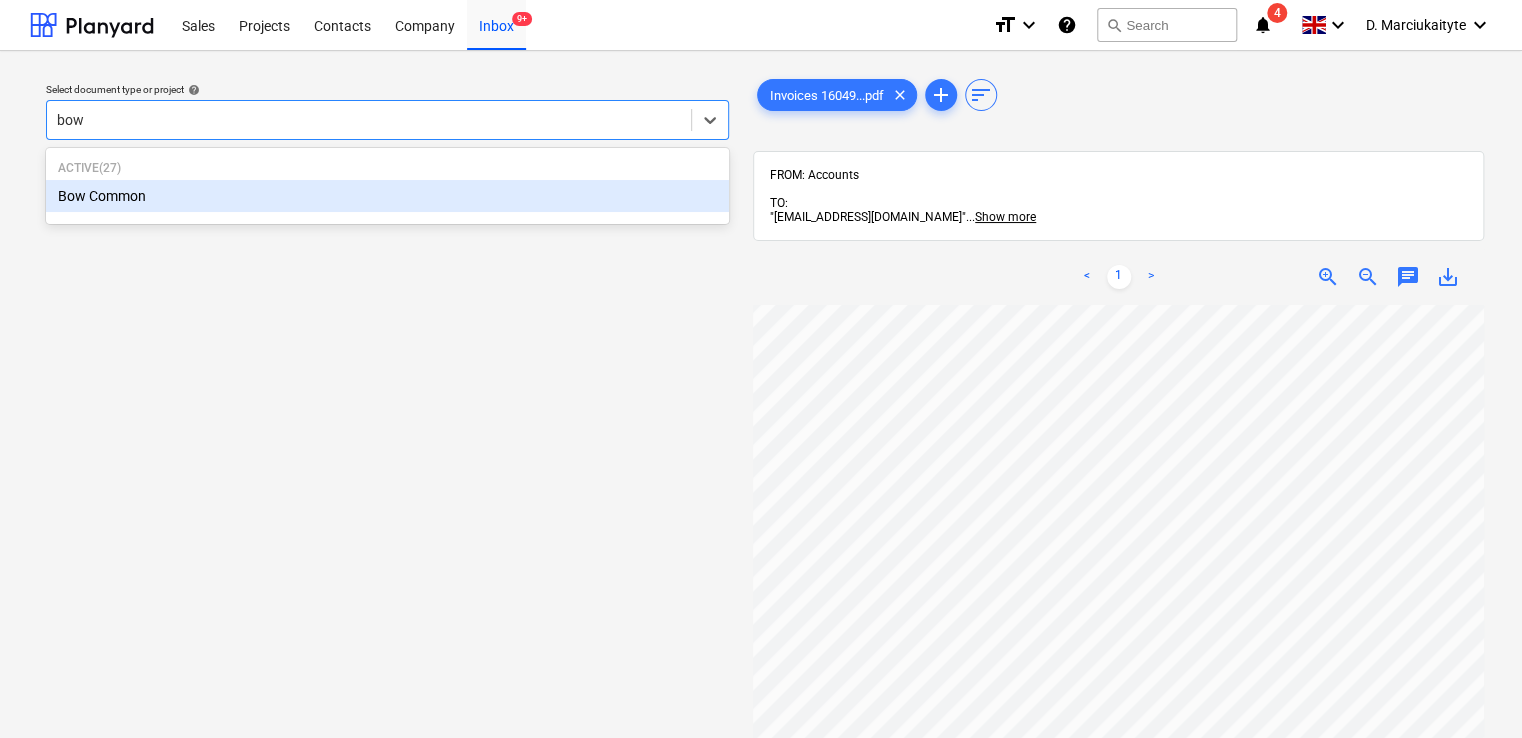 type 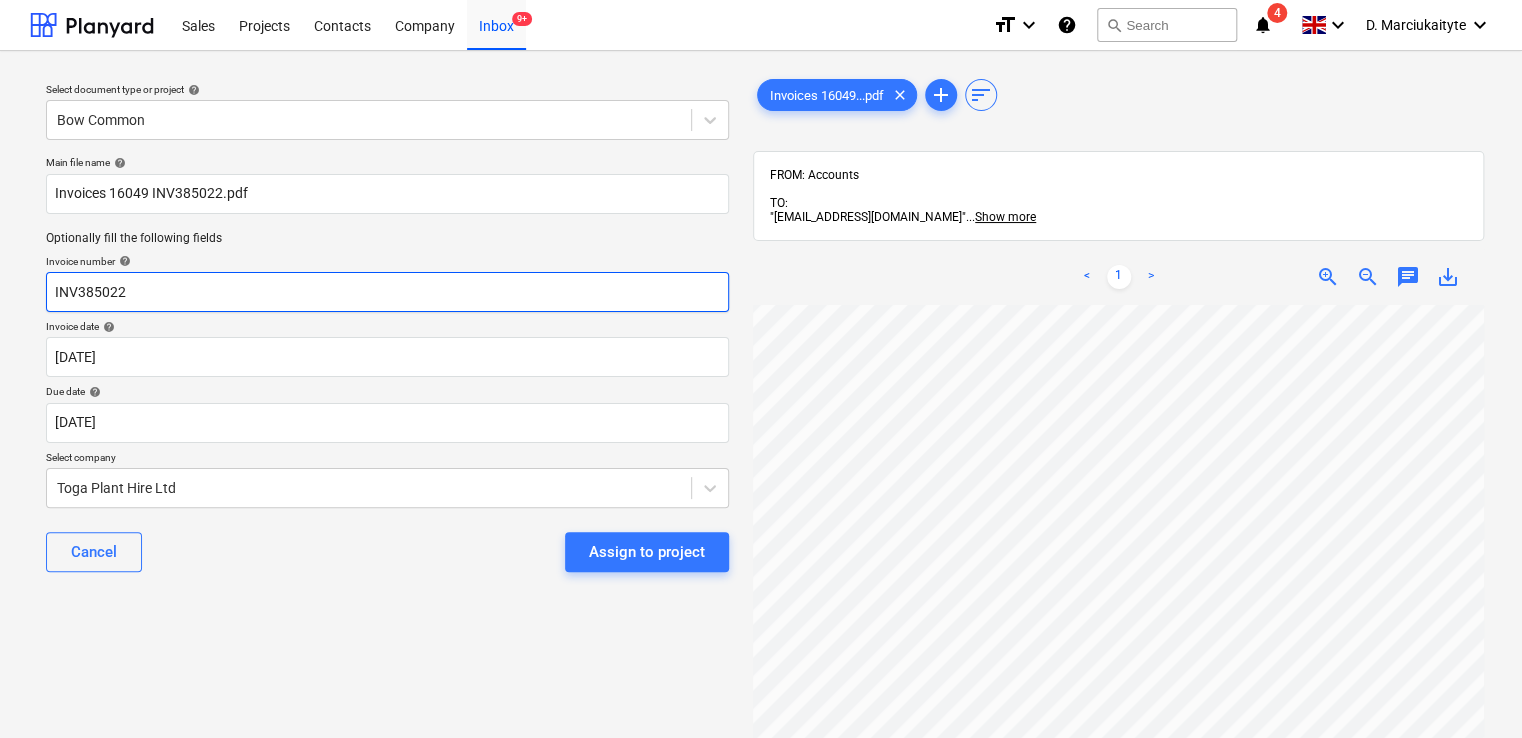 drag, startPoint x: 140, startPoint y: 286, endPoint x: -214, endPoint y: 249, distance: 355.92838 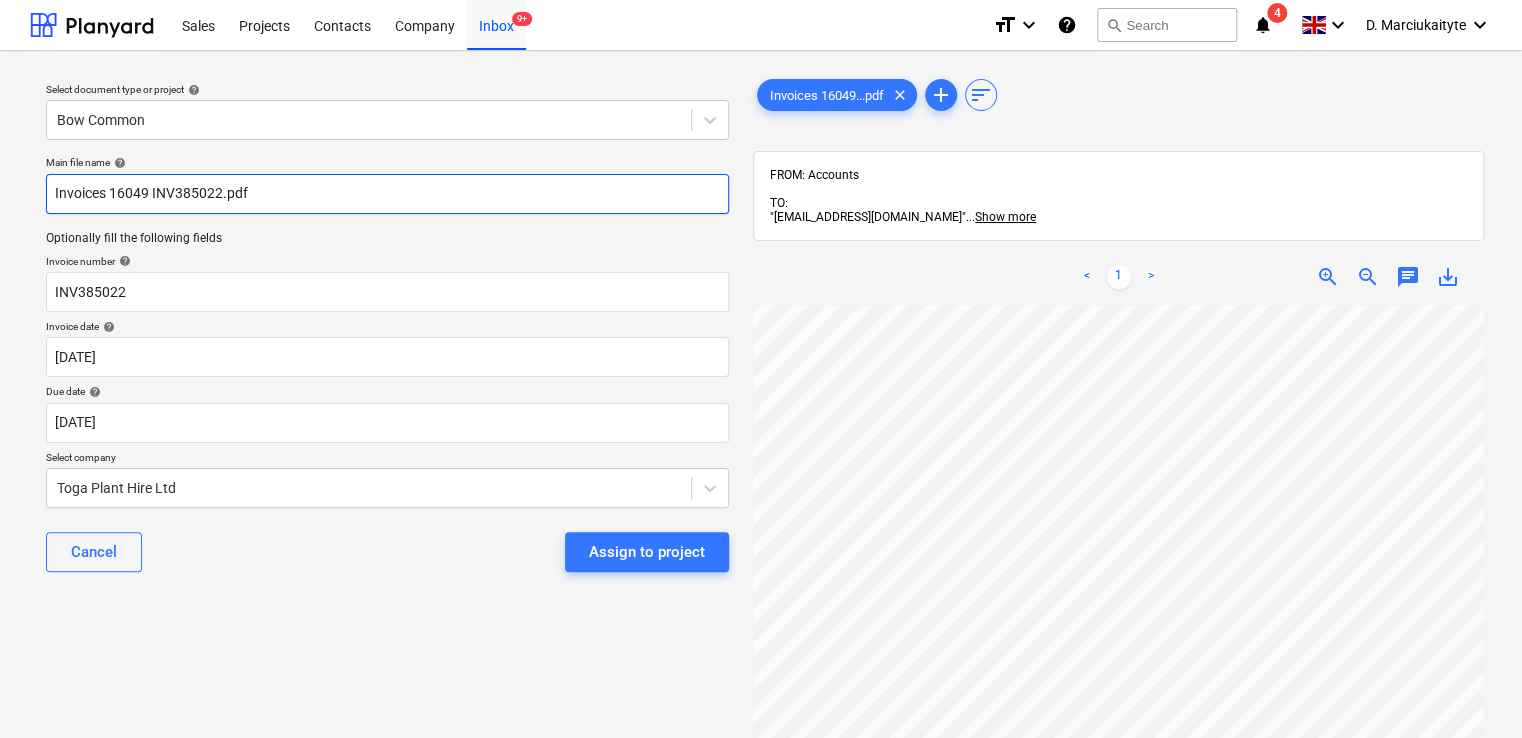 drag, startPoint x: 316, startPoint y: 194, endPoint x: -155, endPoint y: 146, distance: 473.43954 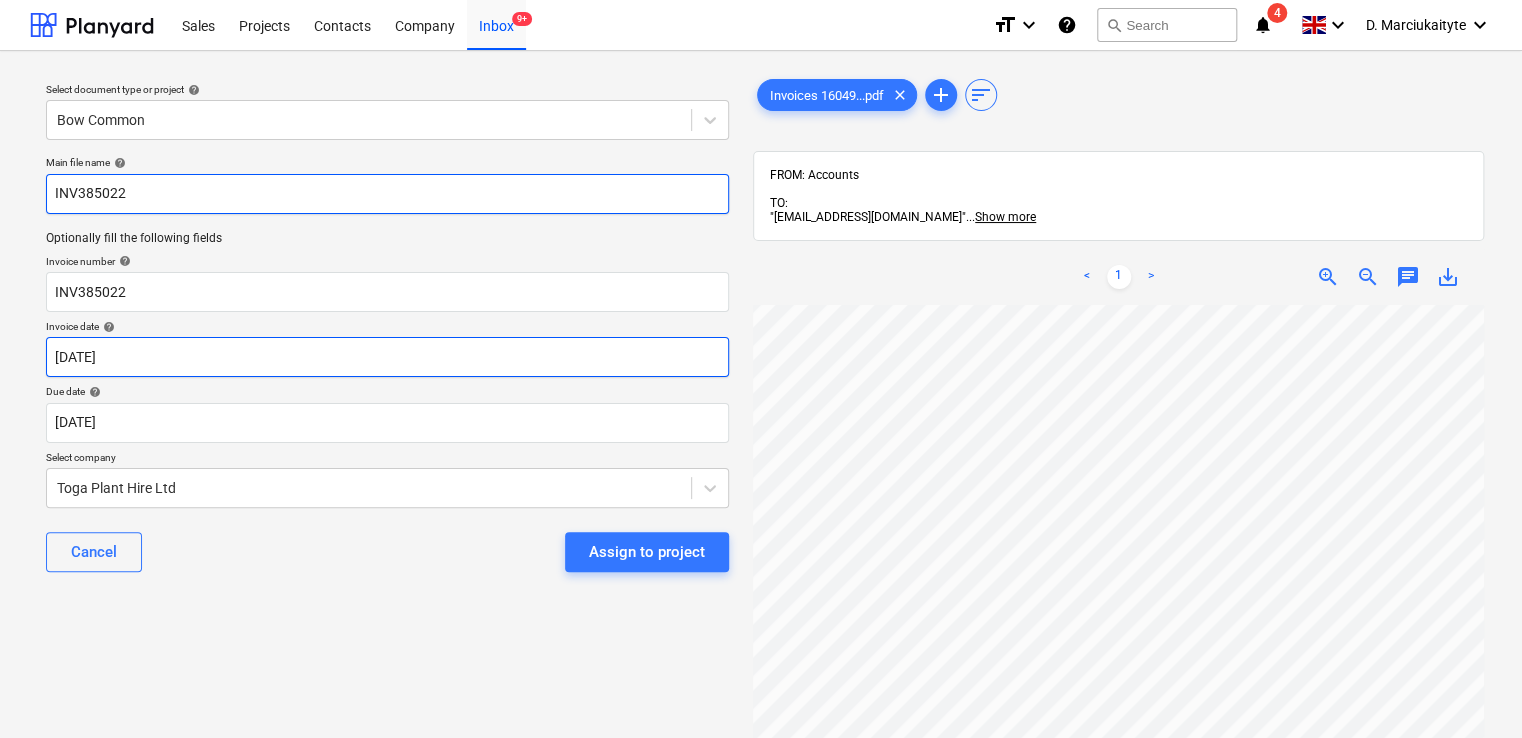 type on "INV385022" 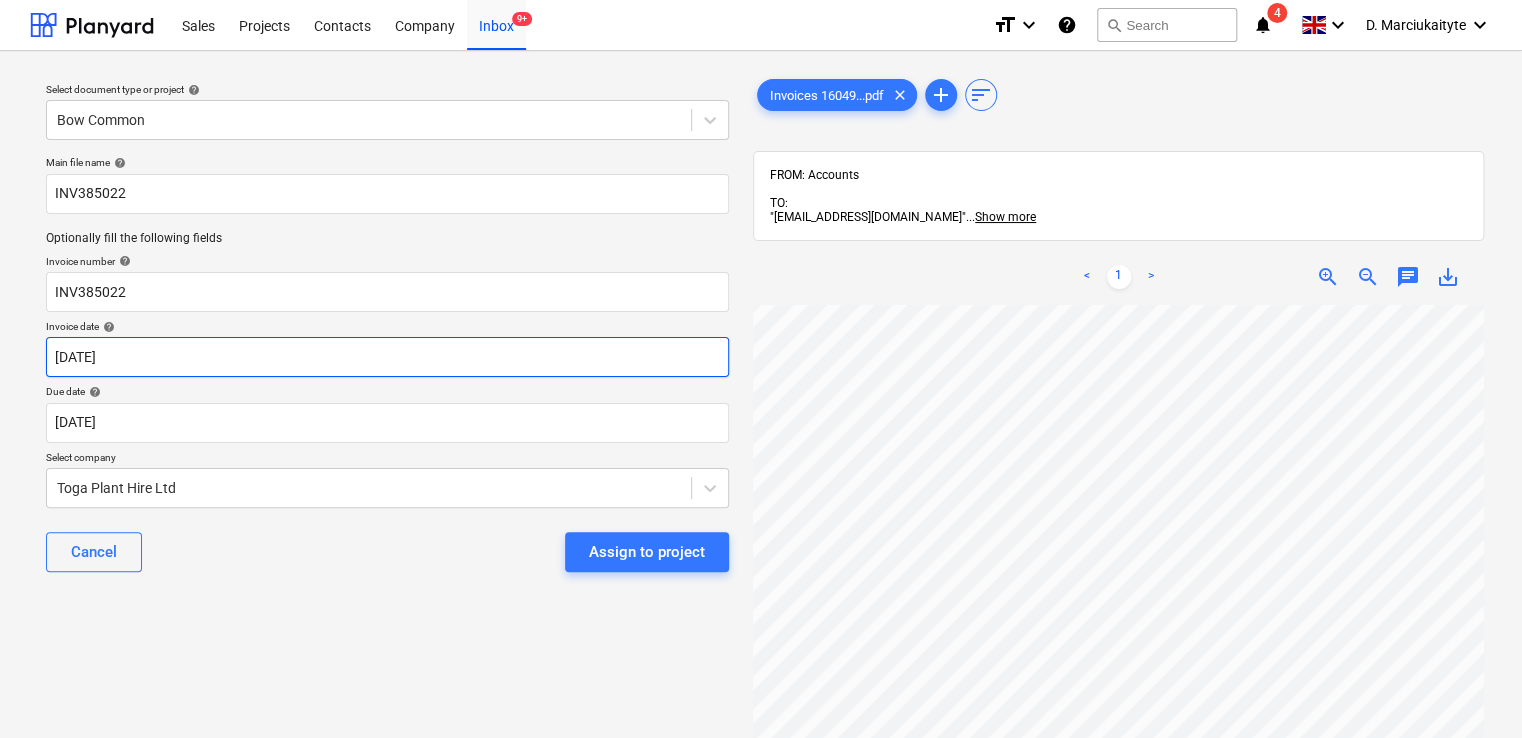 click on "Sales Projects Contacts Company Inbox 9+ format_size keyboard_arrow_down help search Search notifications 4 keyboard_arrow_down D. Marciukaityte keyboard_arrow_down Select document type or project help Bow Common Main file name help INV385022 Optionally fill the following fields Invoice number help INV385022 Invoice date help [DATE] 01.06.2025 Press the down arrow key to interact with the calendar and
select a date. Press the question mark key to get the keyboard shortcuts for changing dates. Due date help [DATE] [DATE] Press the down arrow key to interact with the calendar and
select a date. Press the question mark key to get the keyboard shortcuts for changing dates. Select company Toga Plant Hire Ltd   Cancel Assign to project Invoices 16049...pdf clear add sort FROM: Accounts  TO: "[EMAIL_ADDRESS][DOMAIN_NAME]"	 ...  Show more ...  Show more < 1 > zoom_in zoom_out chat 0 save_alt" at bounding box center (761, 369) 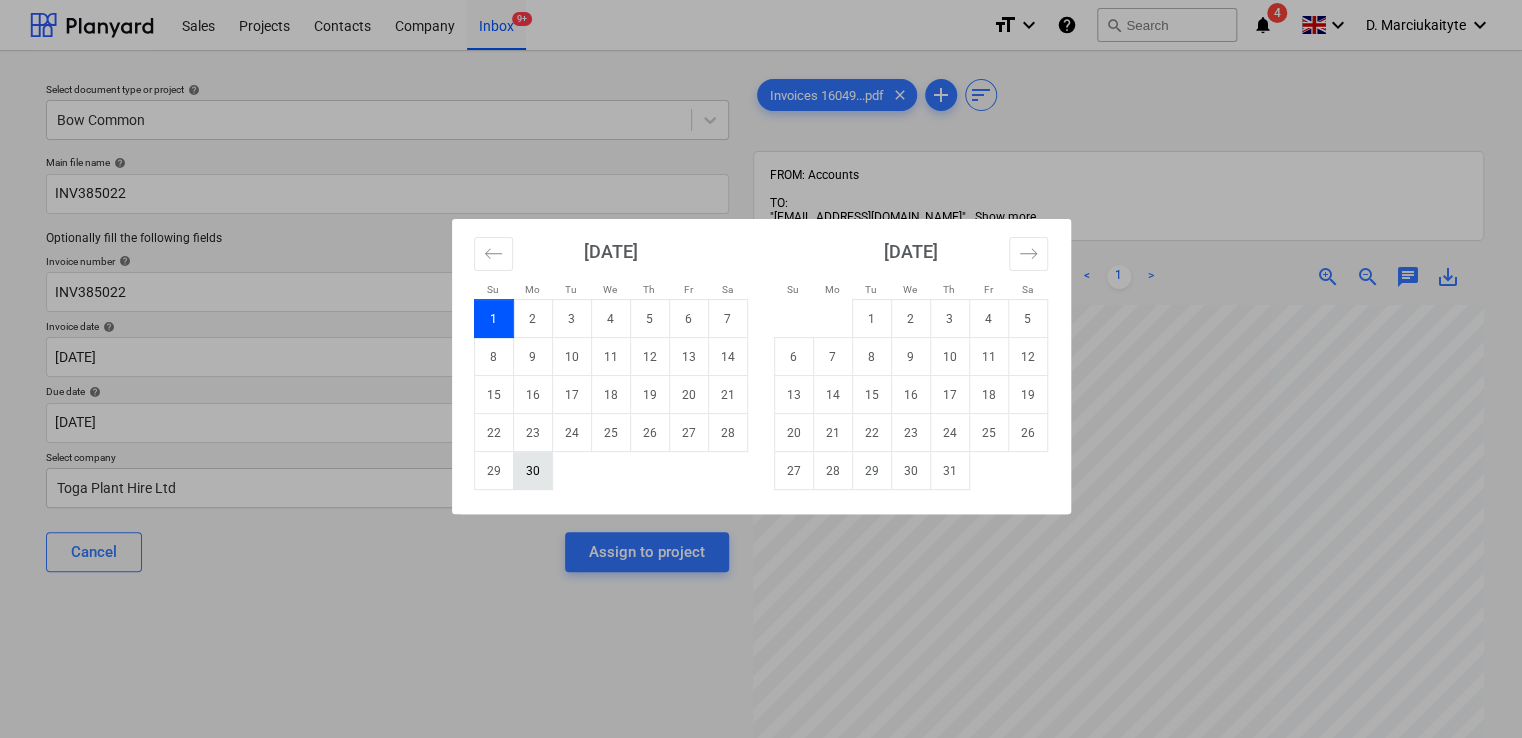 click on "30" at bounding box center [532, 471] 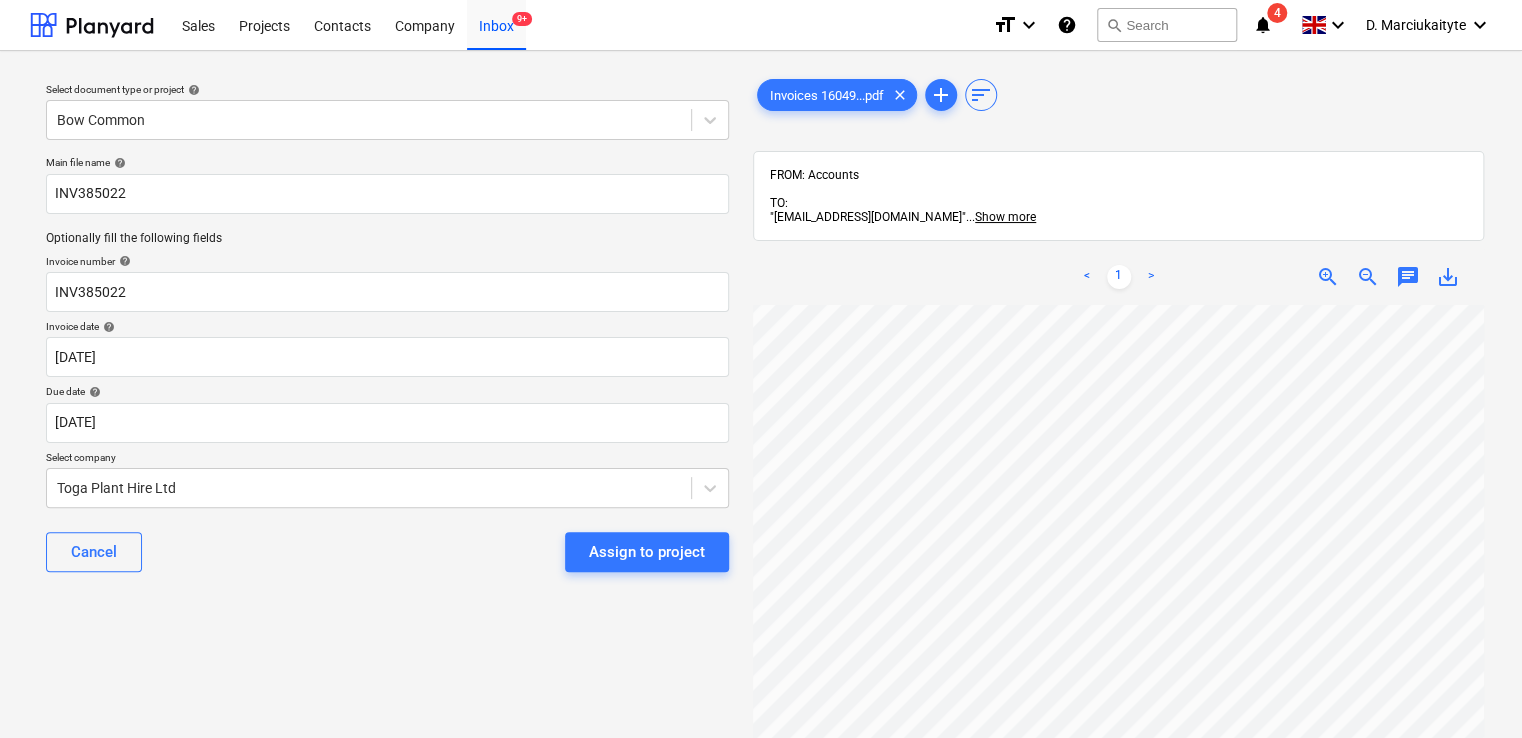 click on "Due date help" at bounding box center [387, 391] 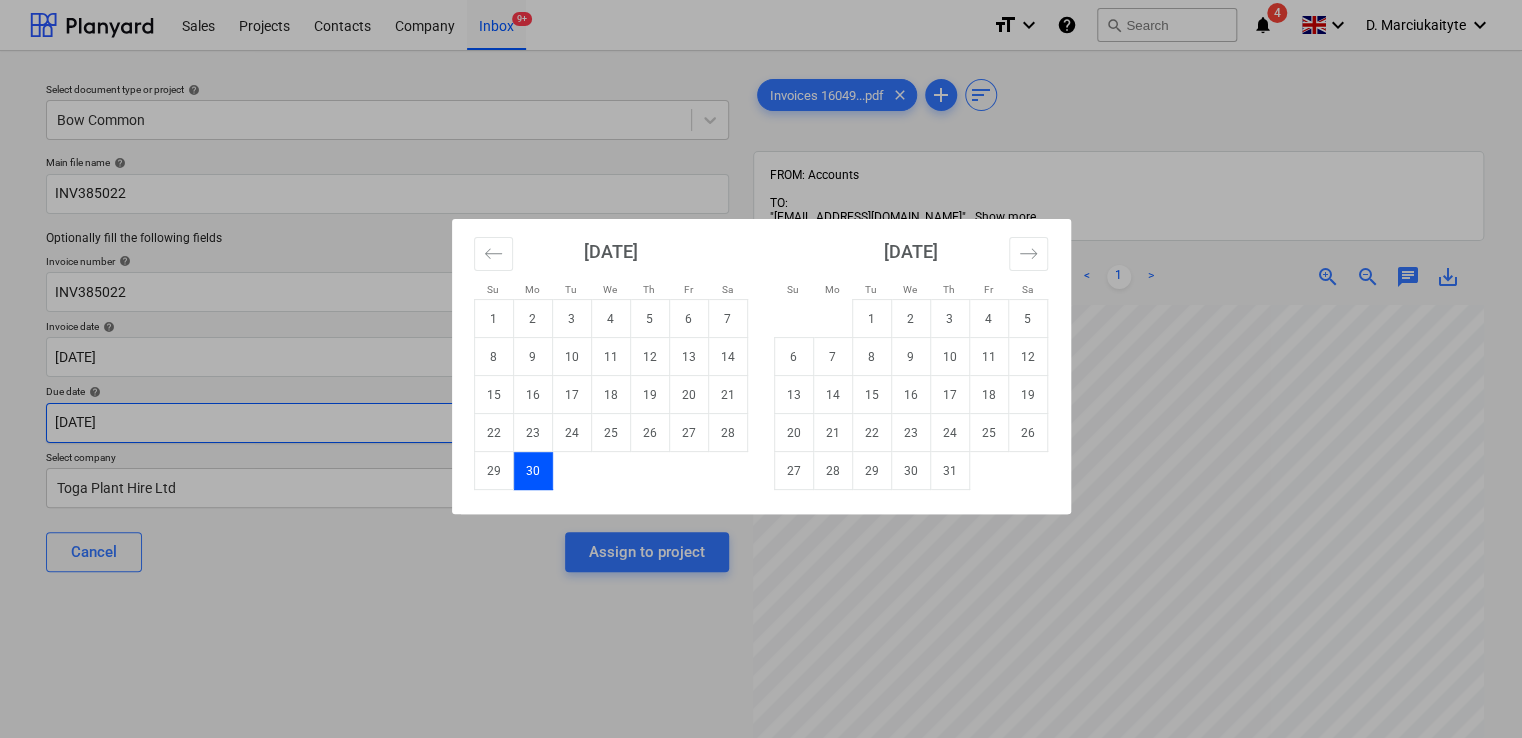 click on "Sales Projects Contacts Company Inbox 9+ format_size keyboard_arrow_down help search Search notifications 4 keyboard_arrow_down D. Marciukaityte keyboard_arrow_down Select document type or project help Bow Common Main file name help INV385022 Optionally fill the following fields Invoice number help INV385022 Invoice date help [DATE] [DATE] Press the down arrow key to interact with the calendar and
select a date. Press the question mark key to get the keyboard shortcuts for changing dates. Due date help [DATE] [DATE] Press the down arrow key to interact with the calendar and
select a date. Press the question mark key to get the keyboard shortcuts for changing dates. Select company Toga Plant Hire Ltd   Cancel Assign to project Invoices 16049...pdf clear add sort FROM: Accounts  TO: "[EMAIL_ADDRESS][DOMAIN_NAME]"	 ...  Show more ...  Show more < 1 > zoom_in zoom_out chat 0 save_alt
Su Mo Tu We Th Fr Sa Su Mo Tu We Th Fr Sa [DATE] 1 2 3 4 5" at bounding box center [761, 369] 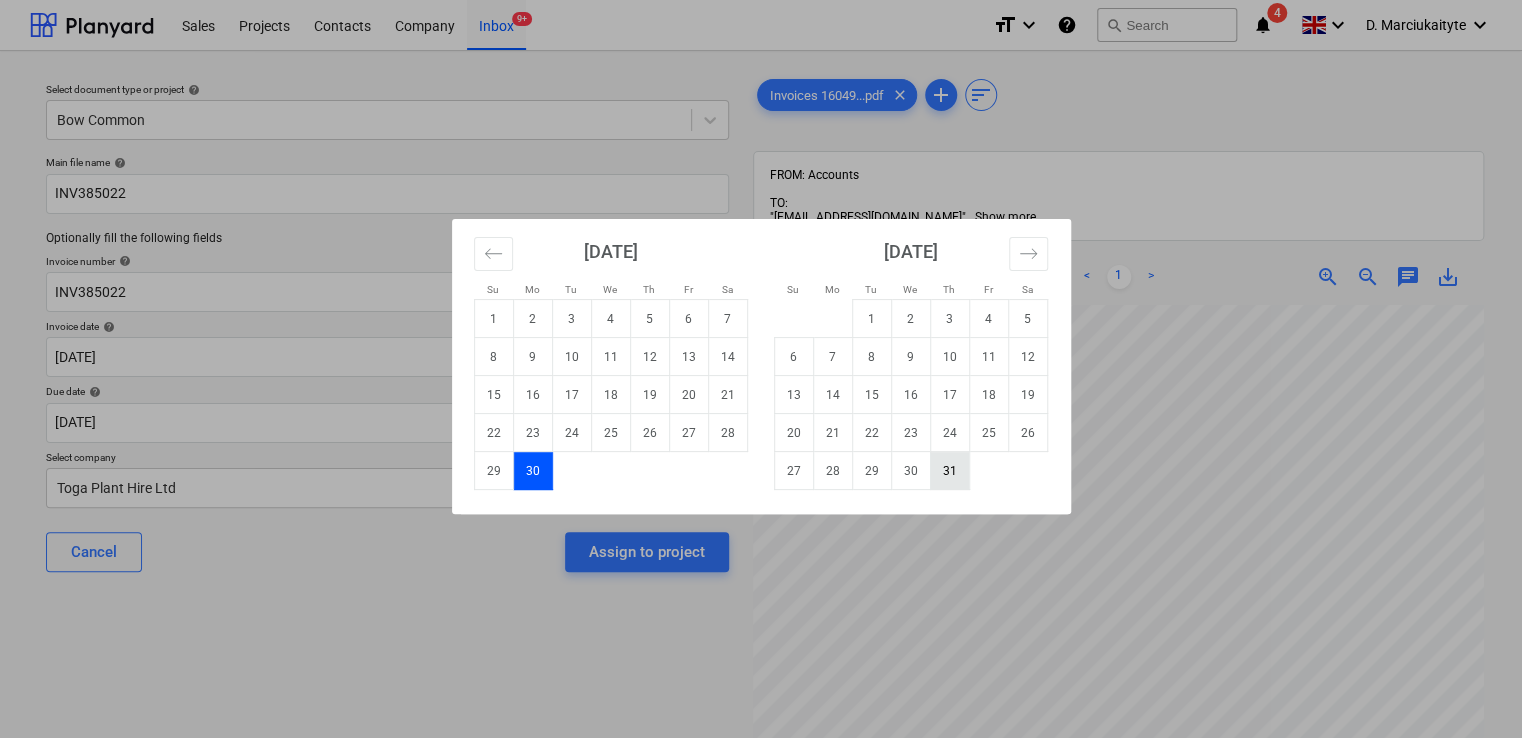 click on "31" at bounding box center (949, 471) 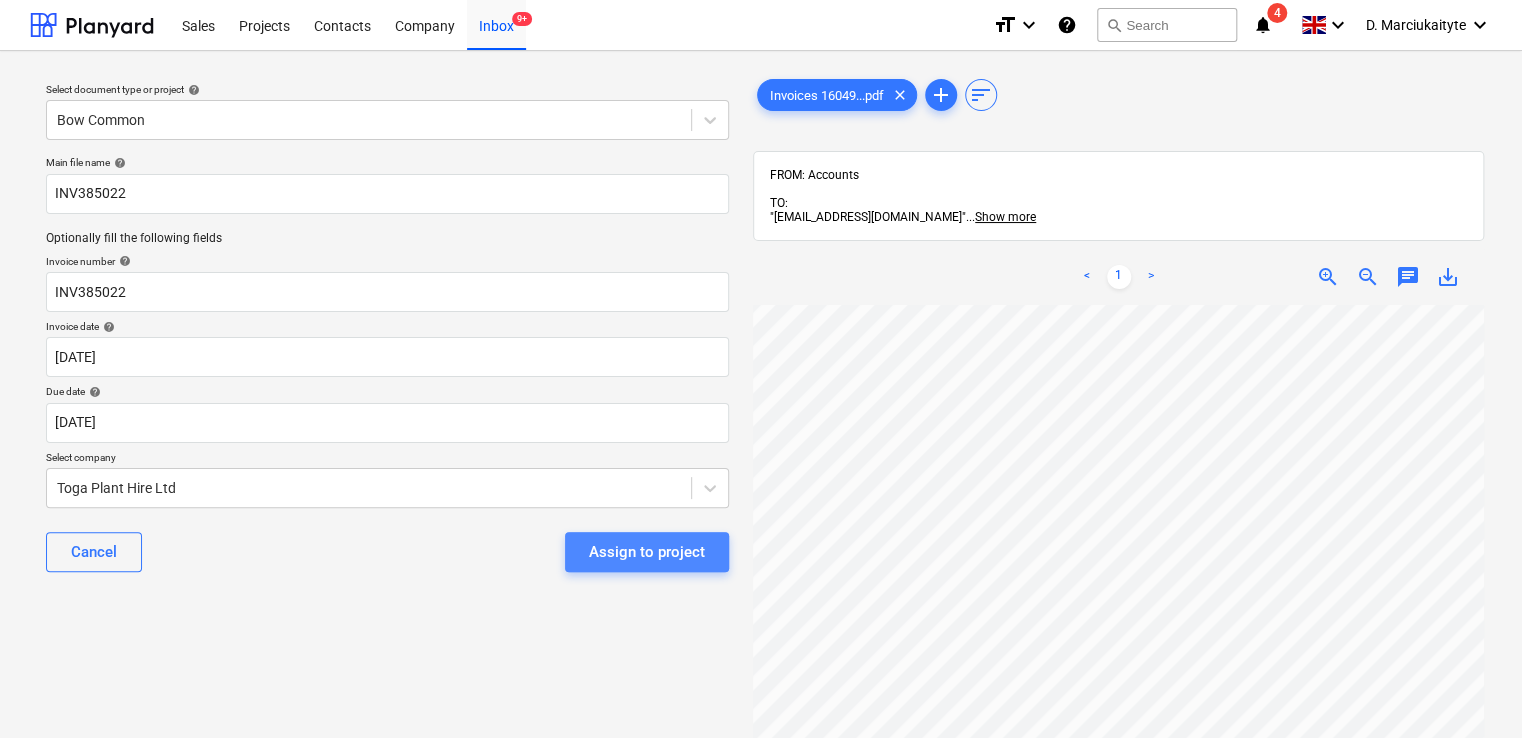 click on "Assign to project" at bounding box center (647, 552) 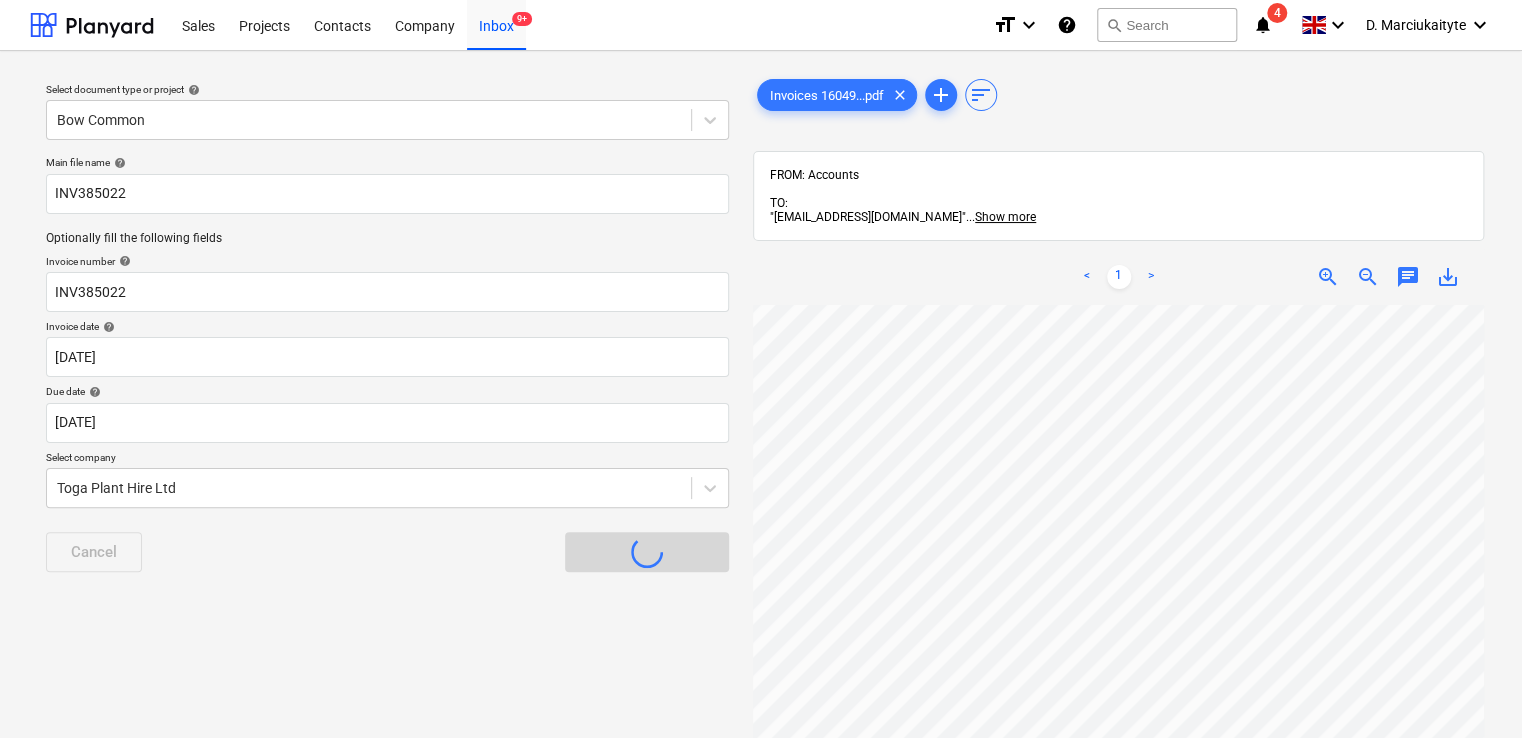 click on "Assign to project" at bounding box center (647, 552) 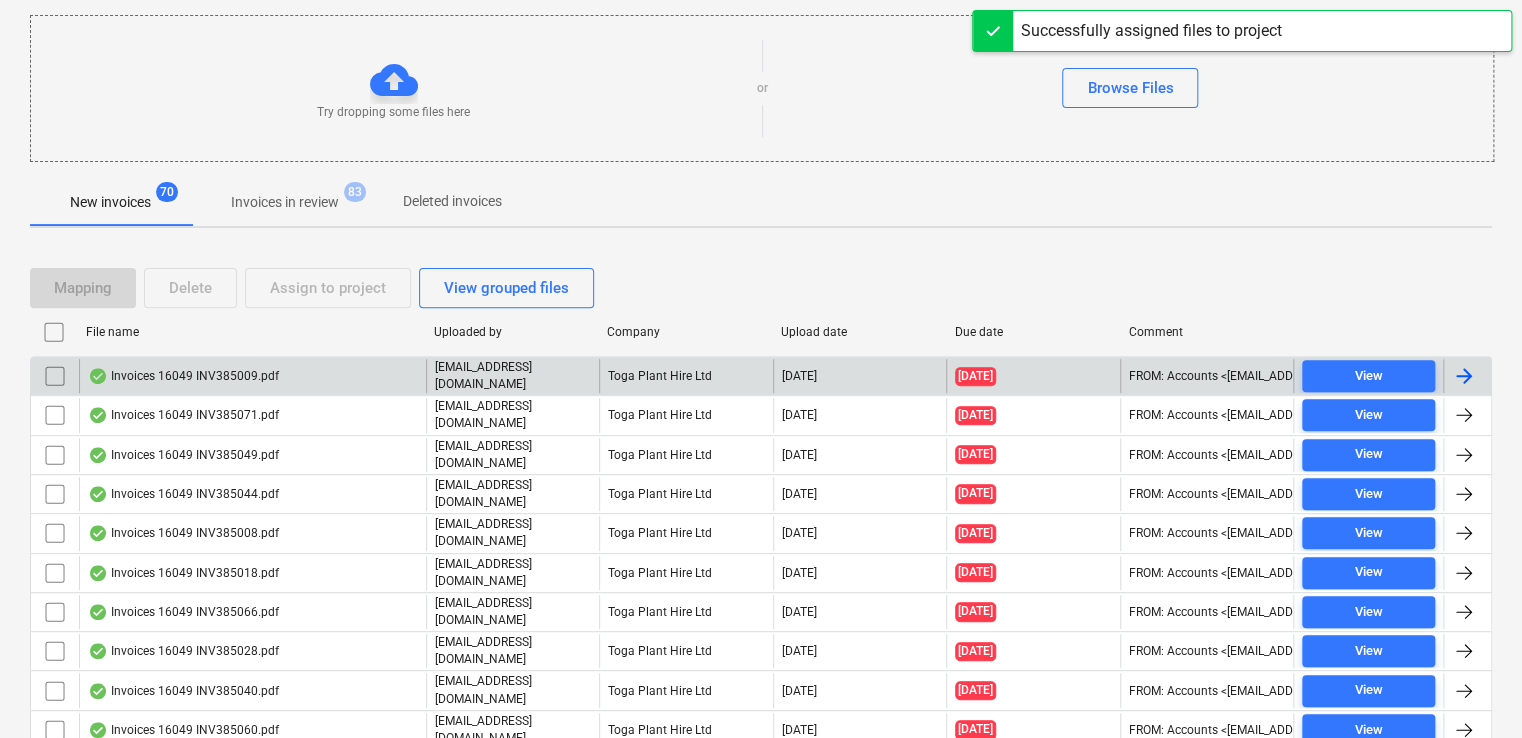 click on "Invoices 16049 INV385009.pdf" at bounding box center (183, 376) 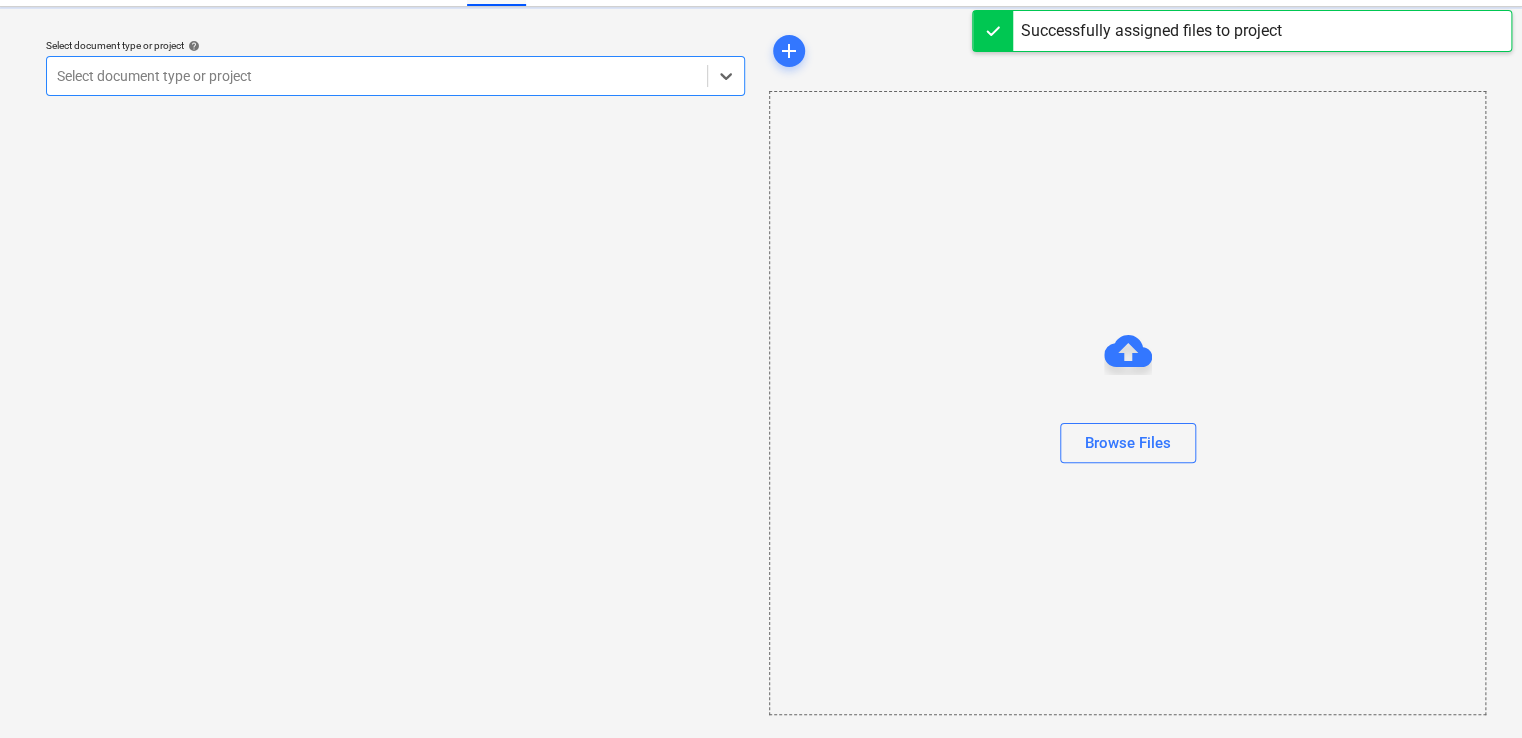 scroll, scrollTop: 0, scrollLeft: 0, axis: both 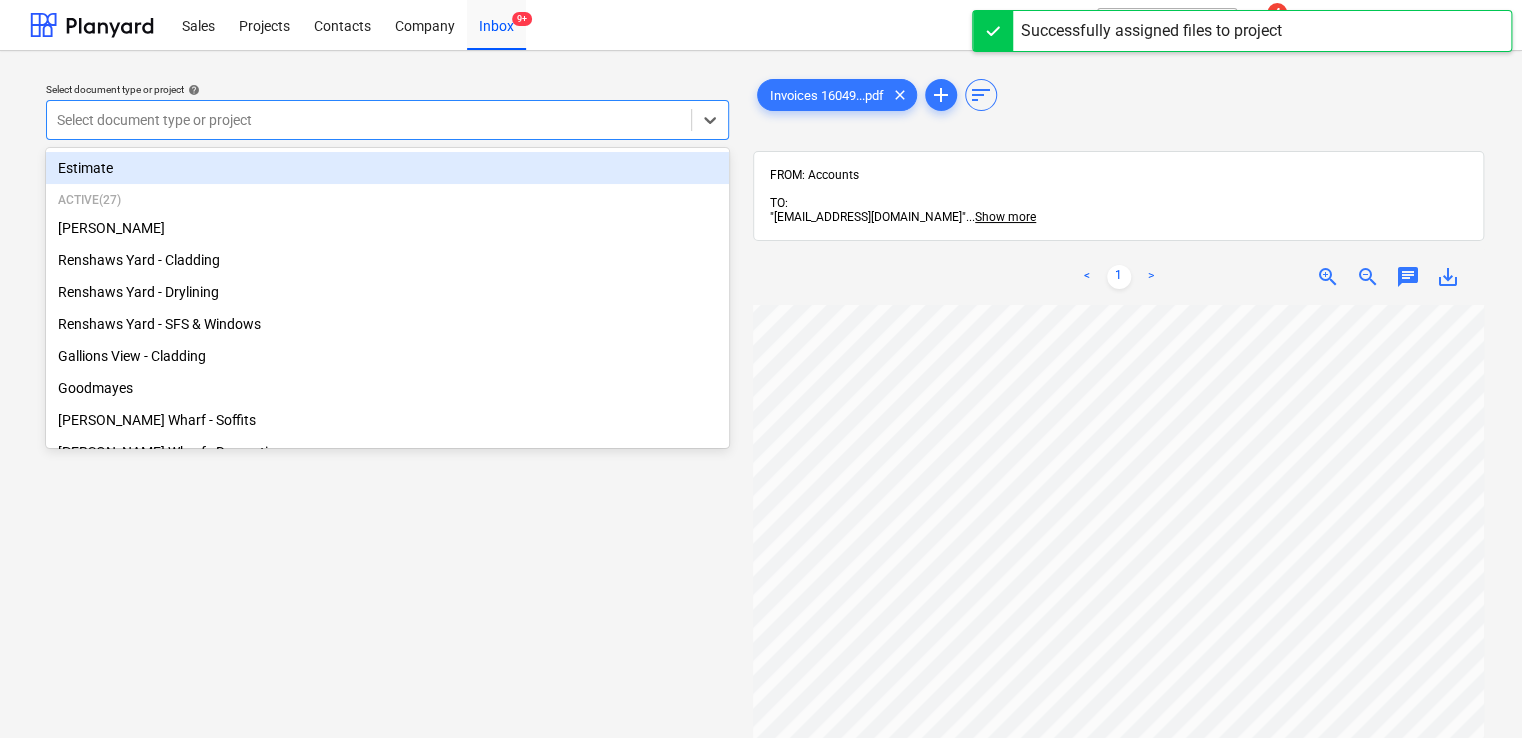 click on "Select document type or project" at bounding box center (387, 120) 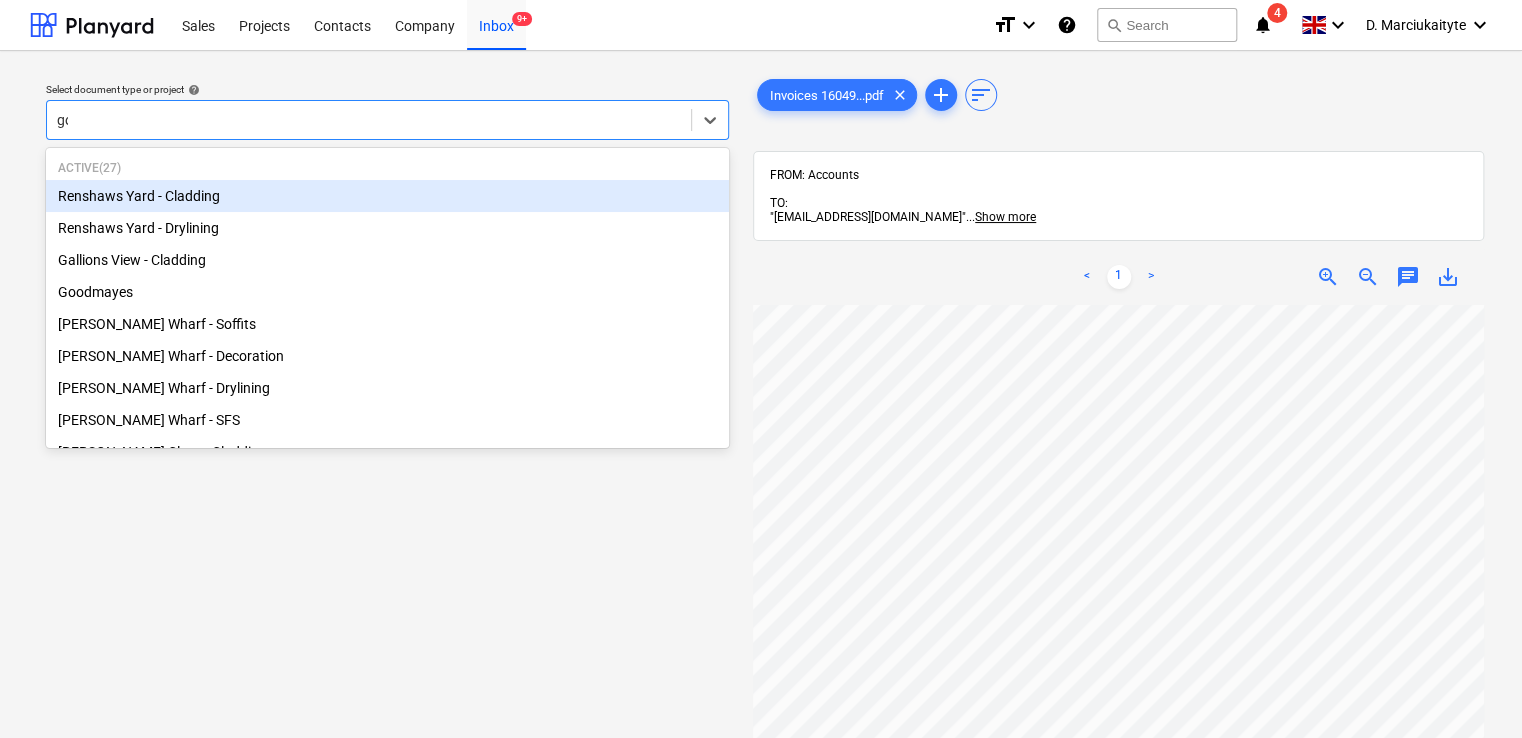 type on "goo" 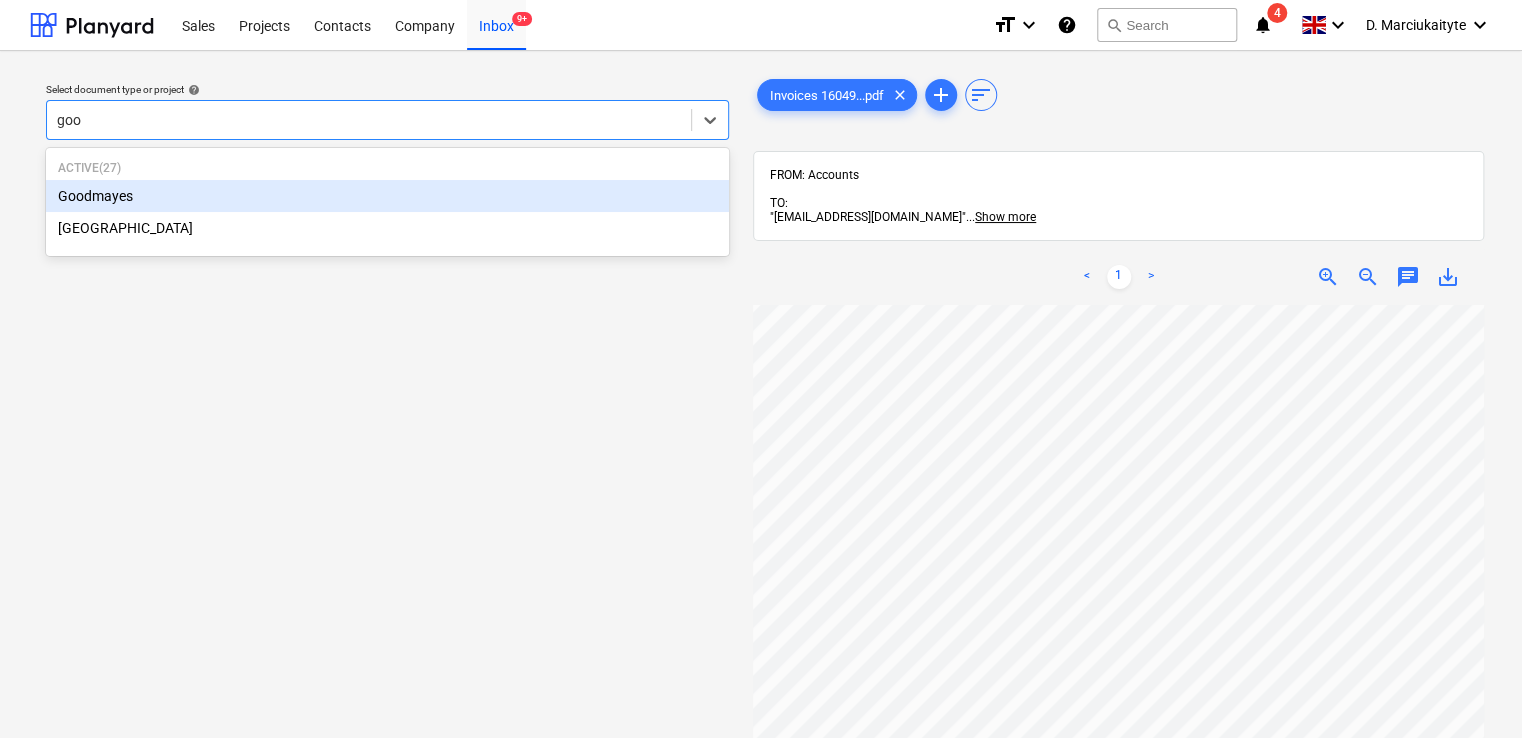 type 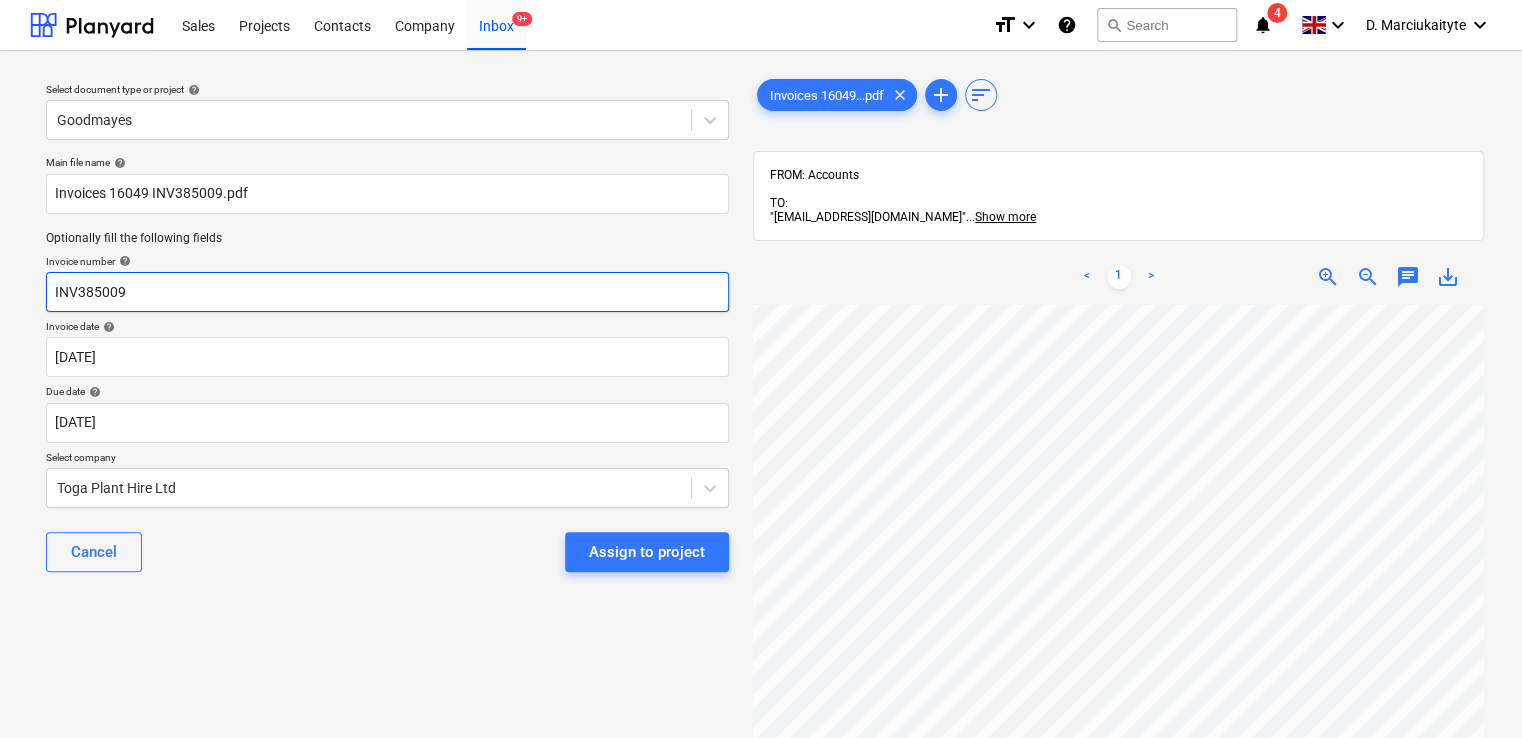 drag, startPoint x: 137, startPoint y: 296, endPoint x: -23, endPoint y: 284, distance: 160.44937 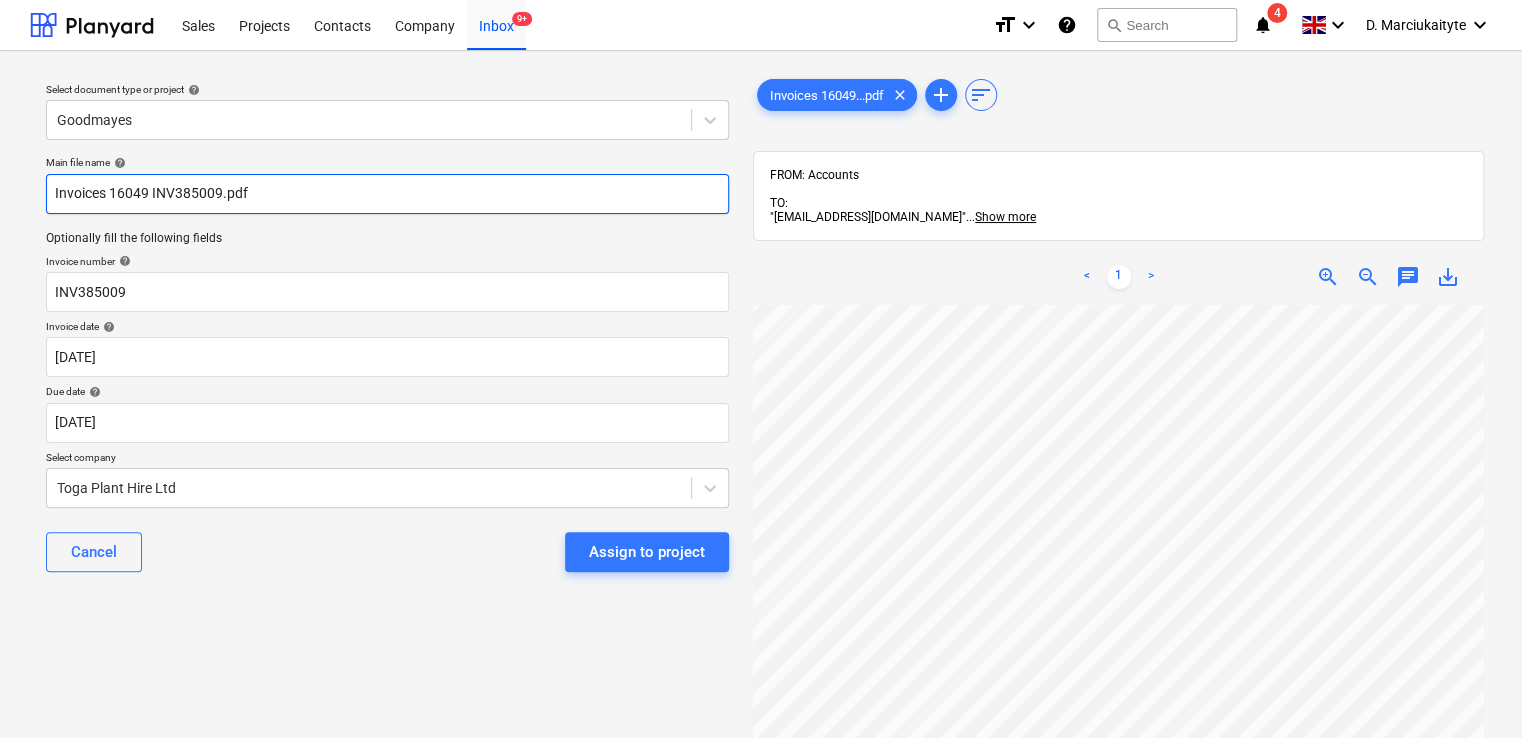 drag, startPoint x: 292, startPoint y: 194, endPoint x: -122, endPoint y: 177, distance: 414.34888 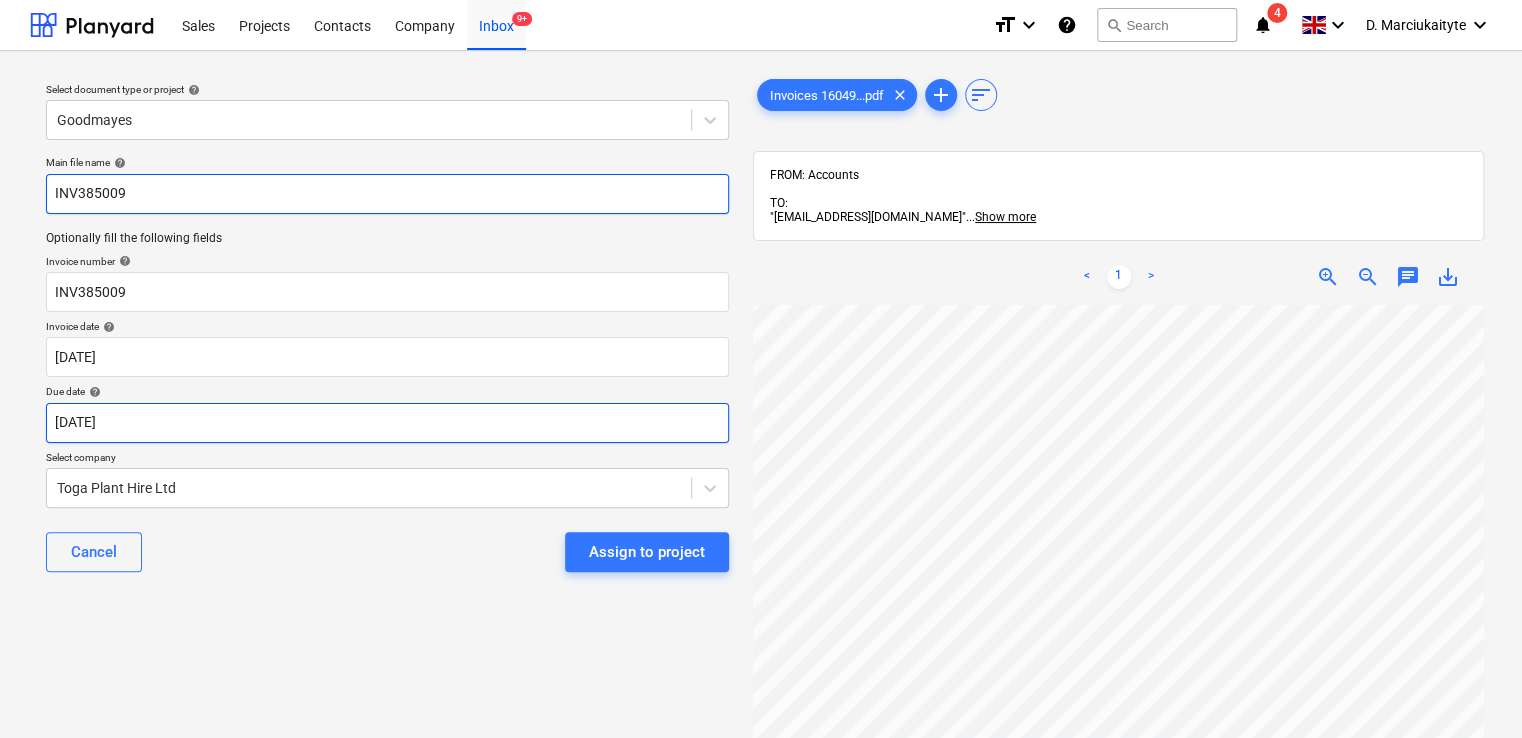 type on "INV385009" 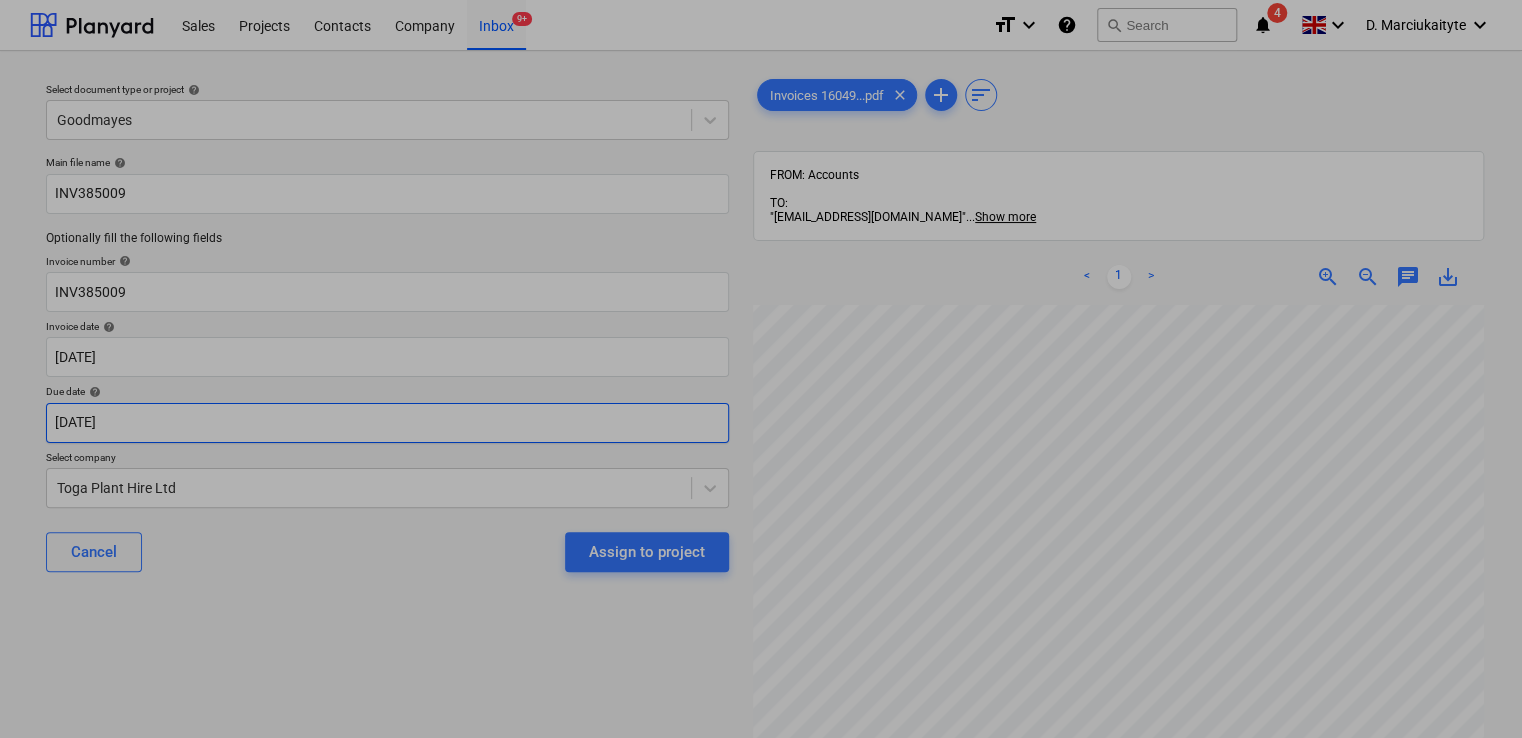 click on "Sales Projects Contacts Company Inbox 9+ format_size keyboard_arrow_down help search Search notifications 4 keyboard_arrow_down D. Marciukaityte keyboard_arrow_down Select document type or project help Goodmayes Main file name help INV385009 Optionally fill the following fields Invoice number help INV385009 Invoice date help [DATE] [DATE] Press the down arrow key to interact with the calendar and
select a date. Press the question mark key to get the keyboard shortcuts for changing dates. Due date help [DATE] [DATE] Press the down arrow key to interact with the calendar and
select a date. Press the question mark key to get the keyboard shortcuts for changing dates. Select company Toga Plant Hire Ltd   Cancel Assign to project Invoices 16049...pdf clear add sort FROM: Accounts  TO: "[EMAIL_ADDRESS][DOMAIN_NAME]"	 ...  Show more ...  Show more < 1 > zoom_in zoom_out chat 0 save_alt
Su Mo Tu We Th Fr Sa Su Mo Tu We Th Fr Sa [DATE] 1 2 3 4 5" at bounding box center [761, 369] 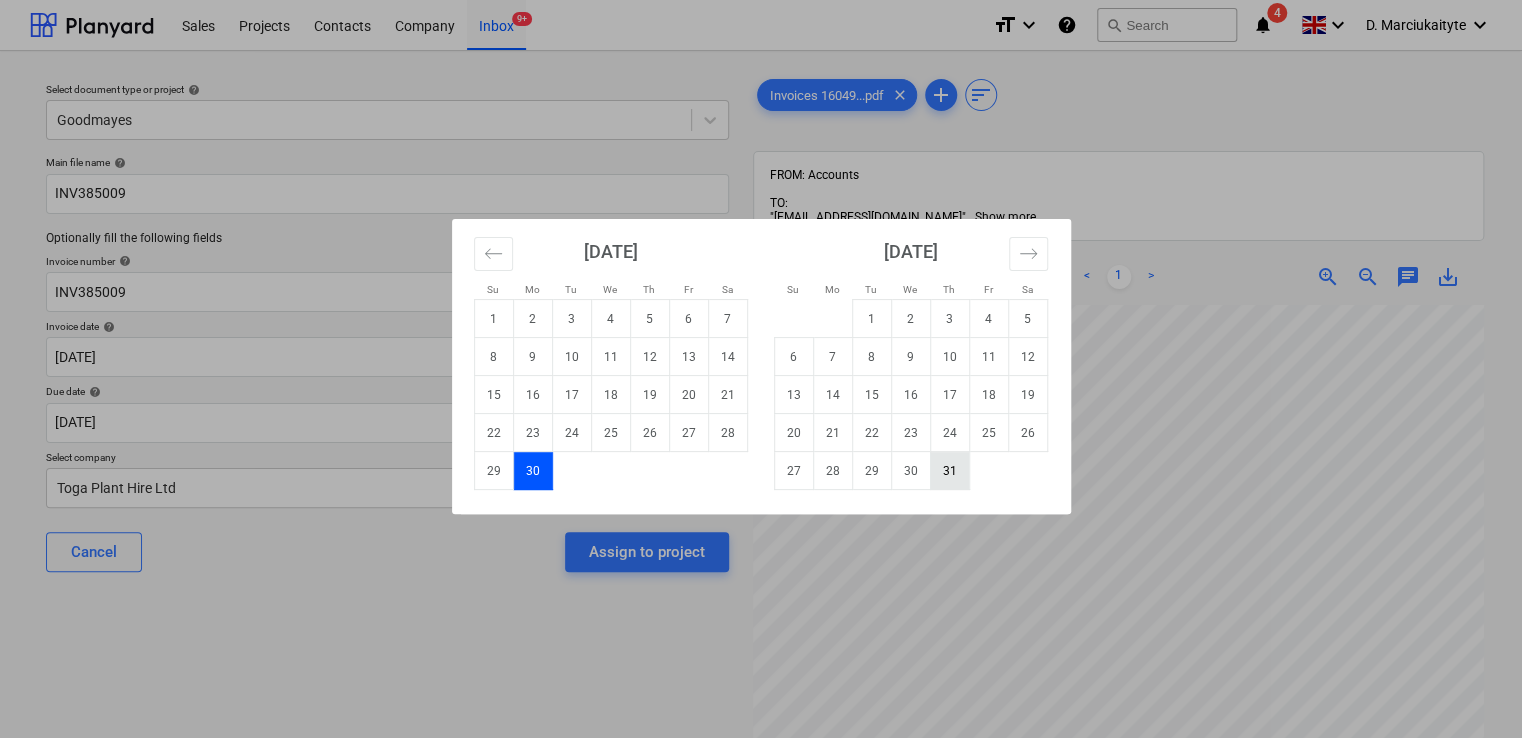 click on "31" at bounding box center (949, 471) 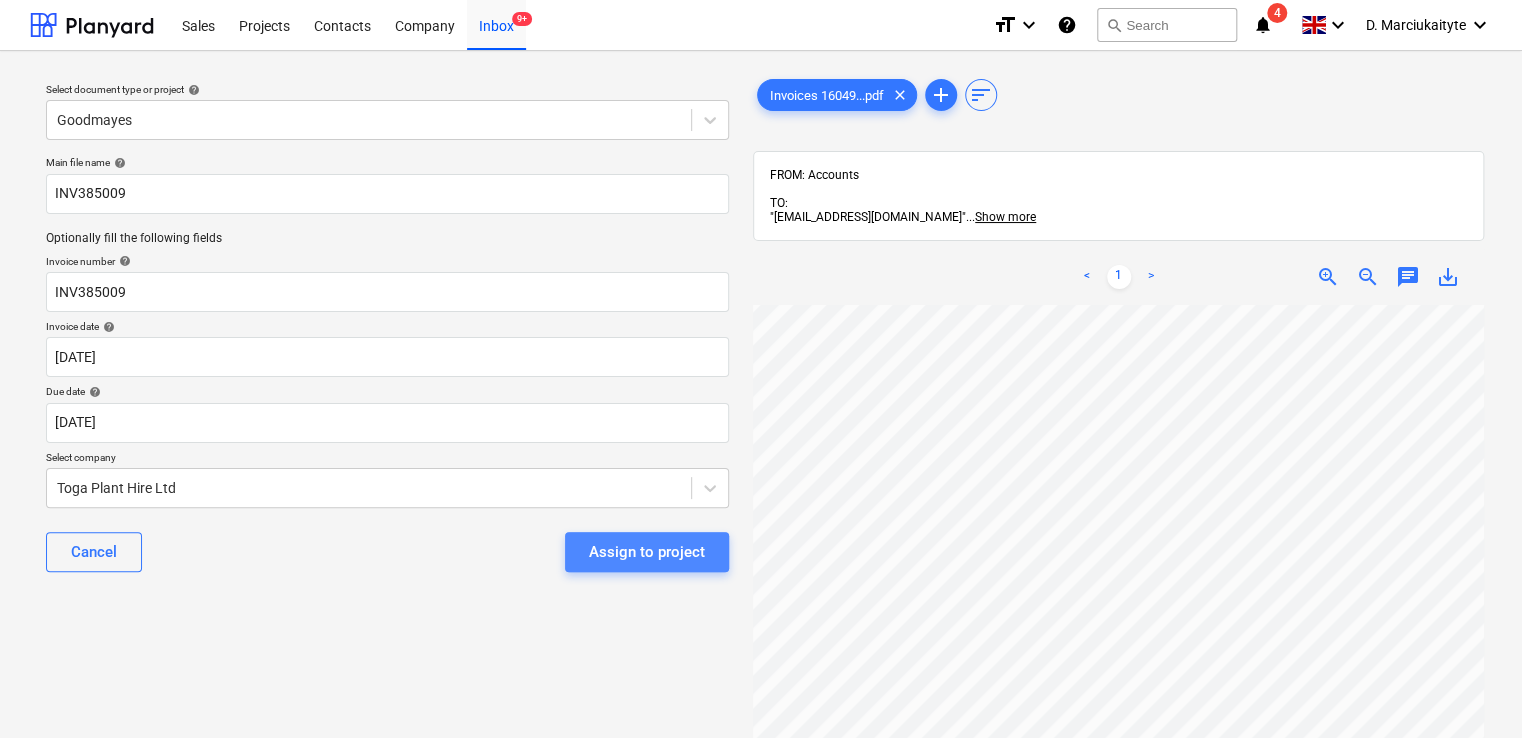 click on "Assign to project" at bounding box center [647, 552] 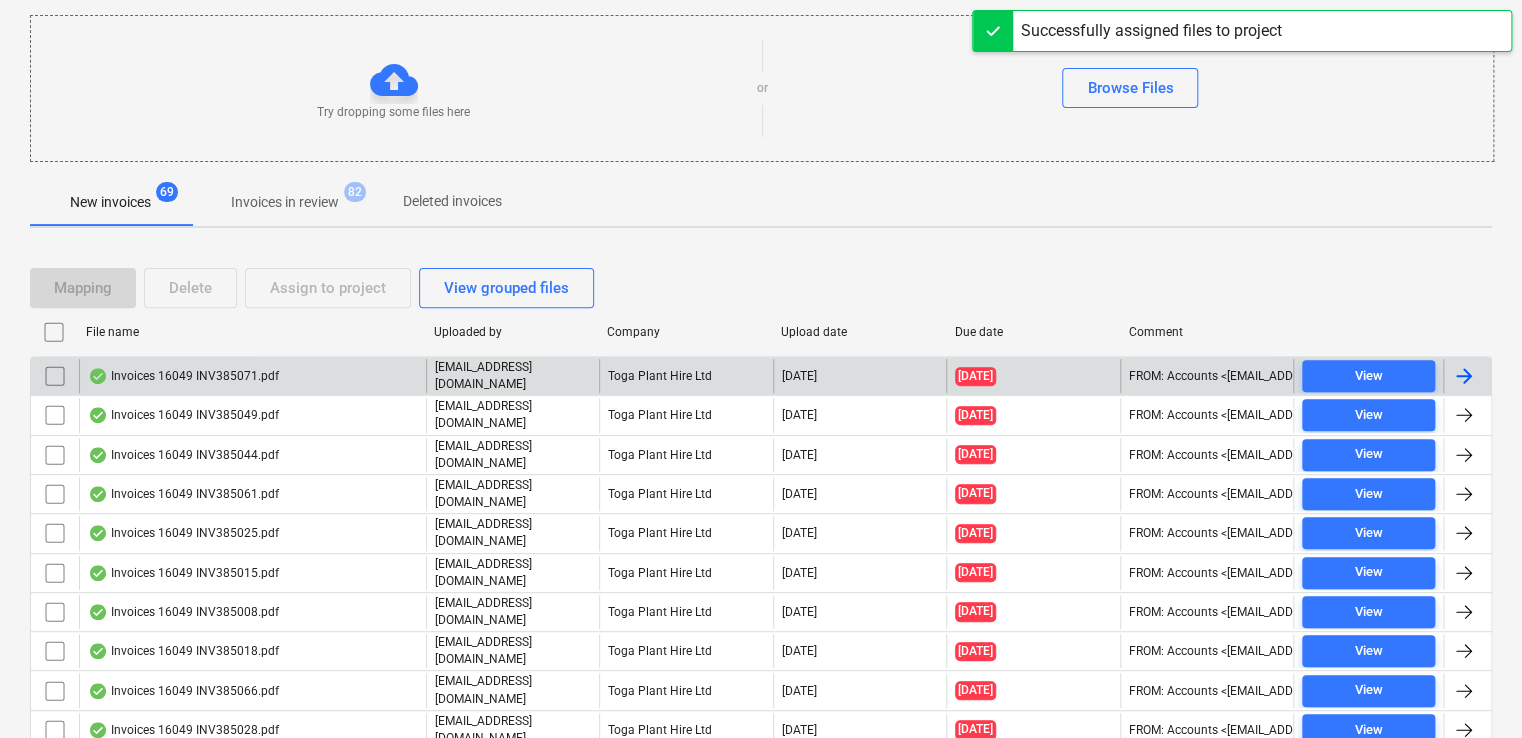 click on "Invoices 16049 INV385071.pdf" at bounding box center (183, 376) 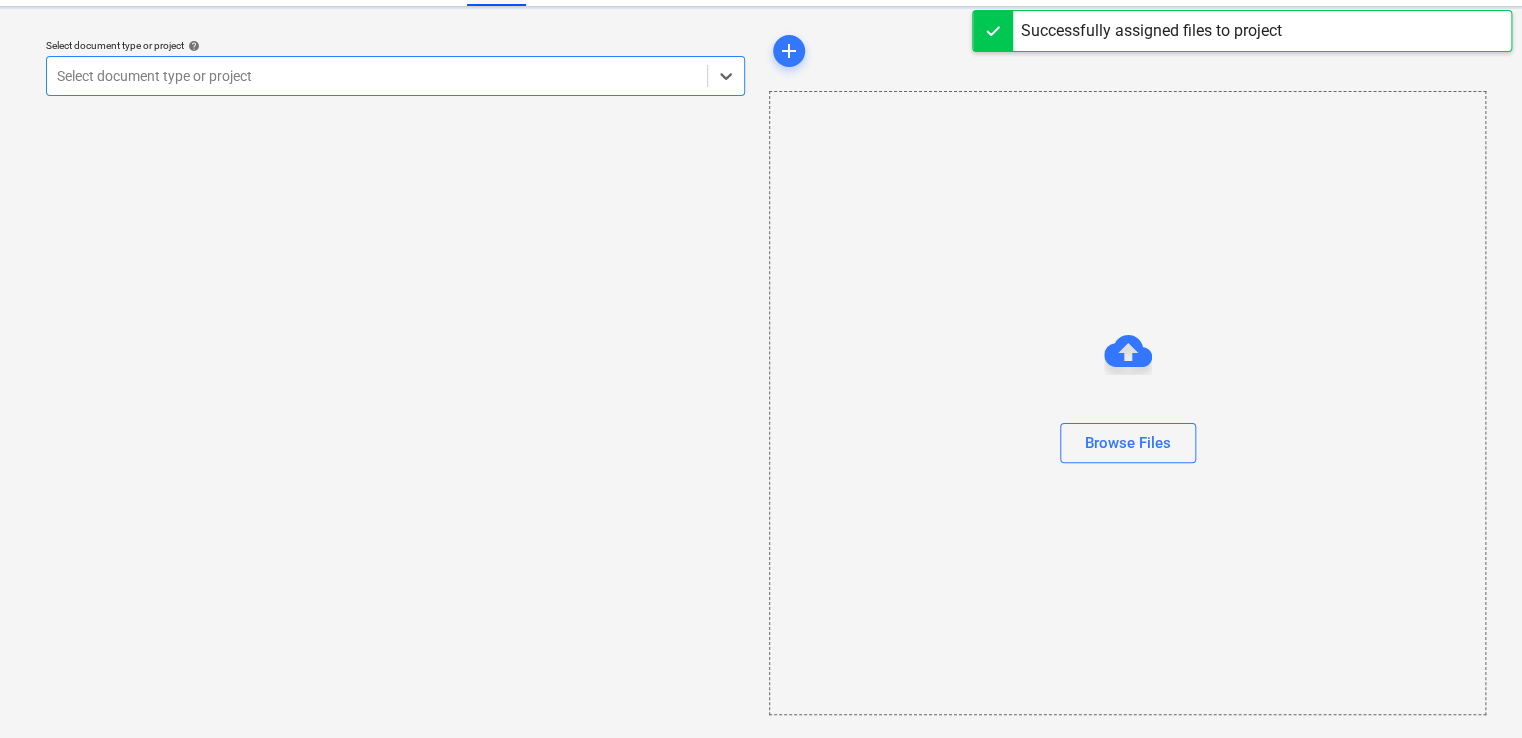 scroll, scrollTop: 0, scrollLeft: 0, axis: both 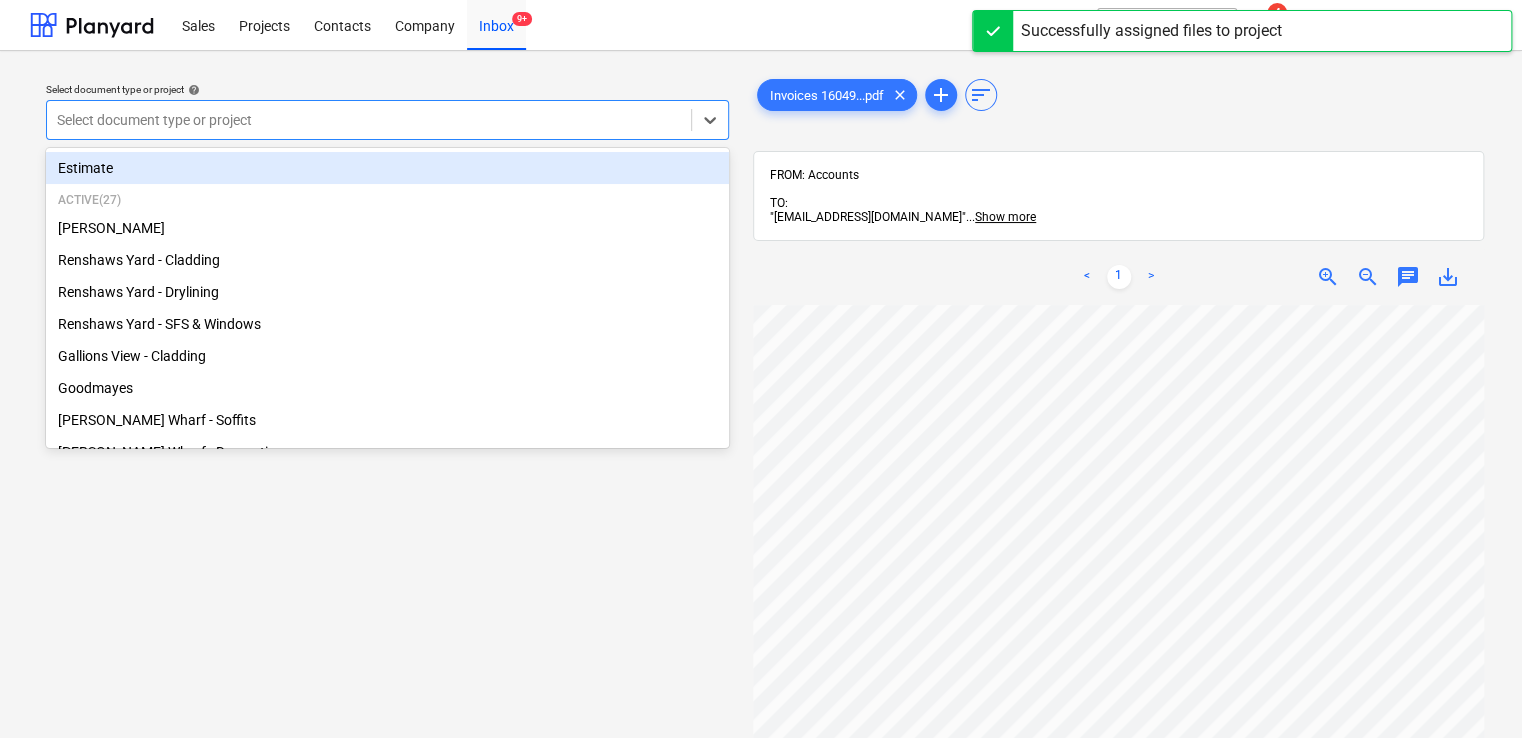click at bounding box center (369, 120) 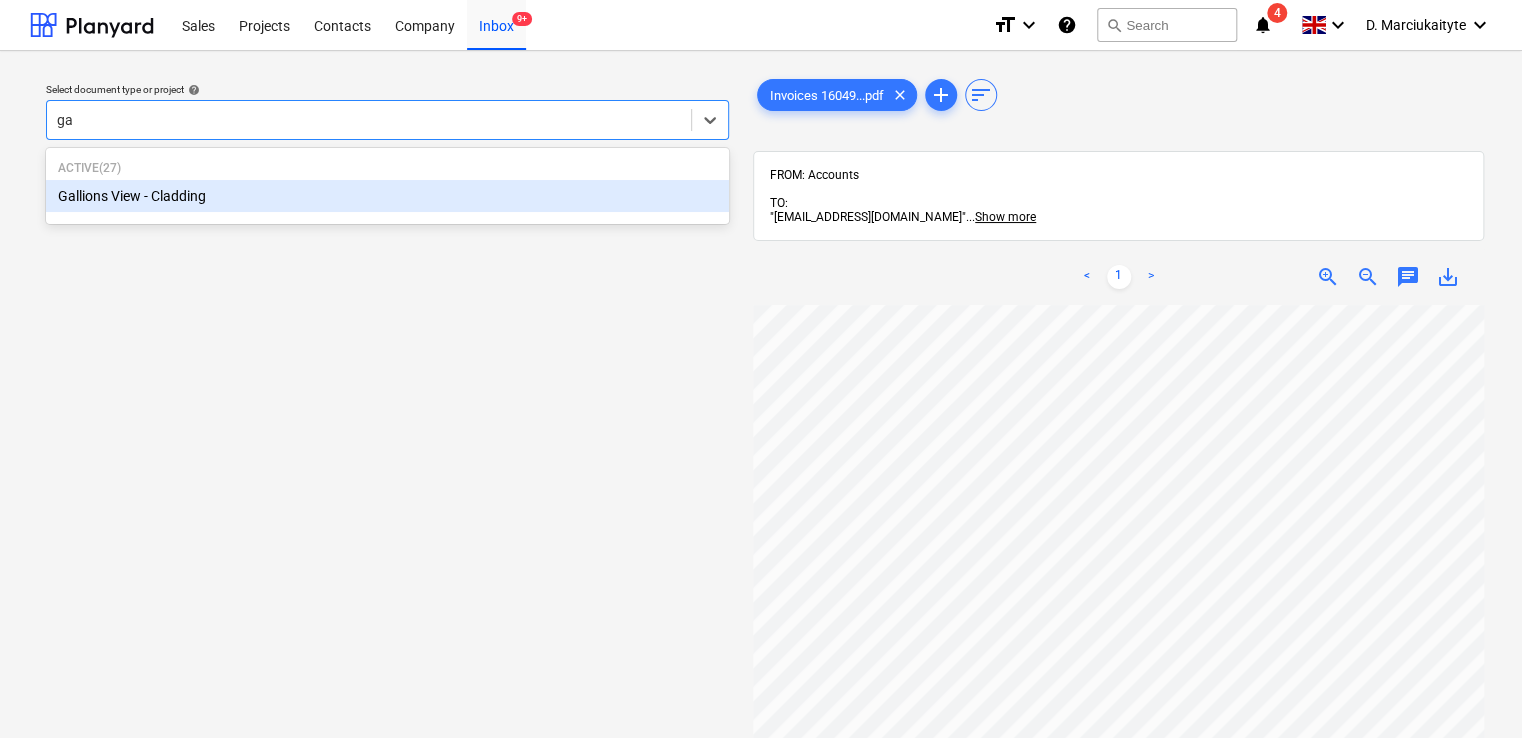 type on "g" 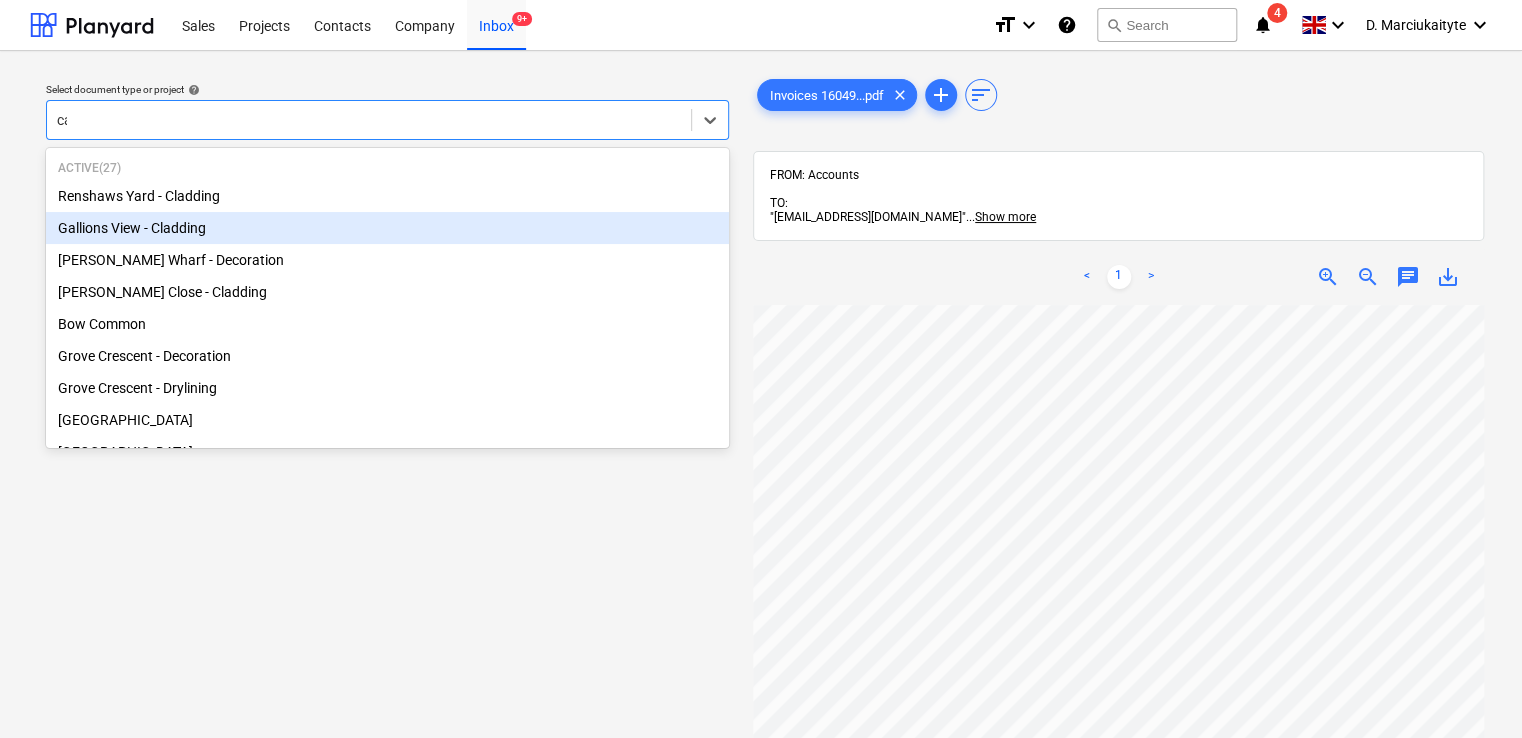type on "cam" 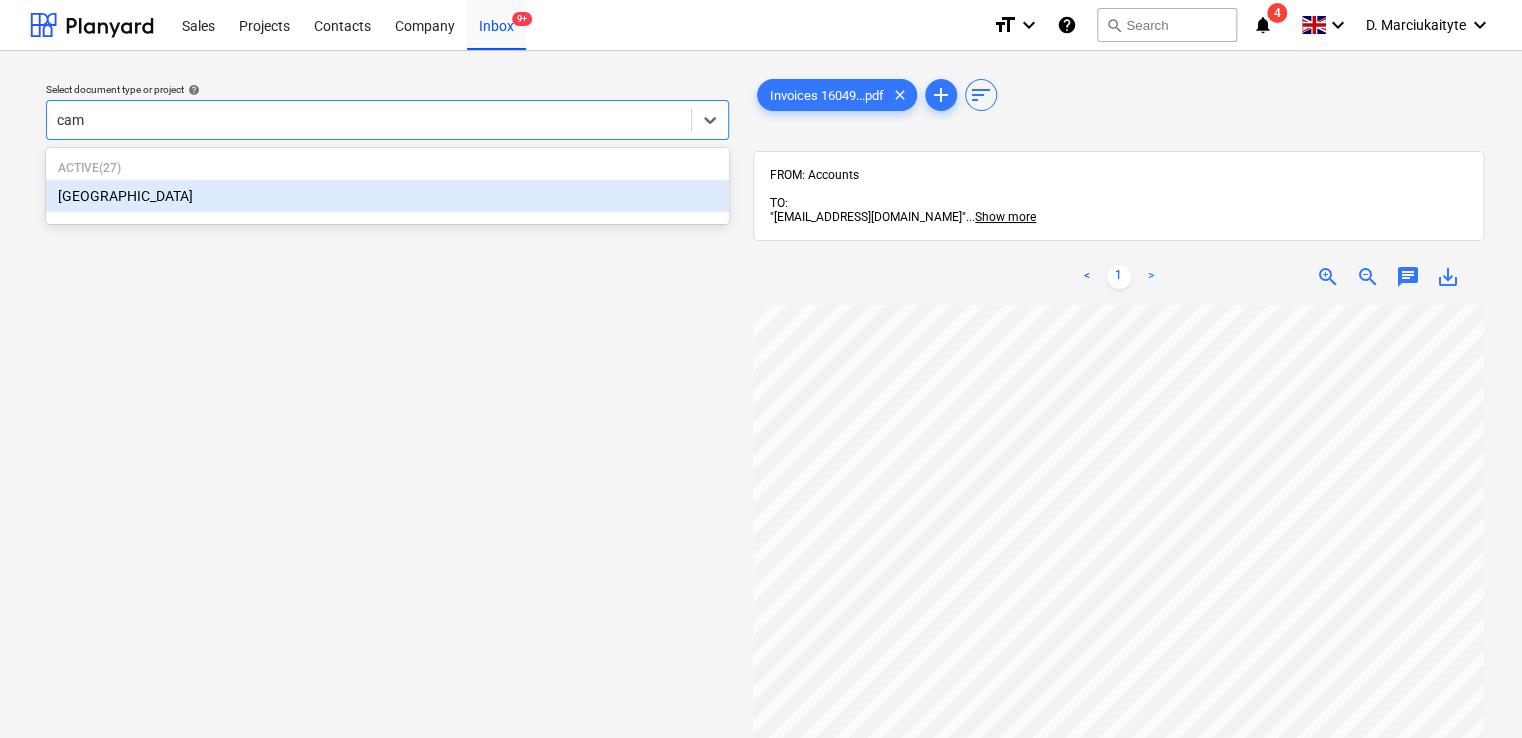 type 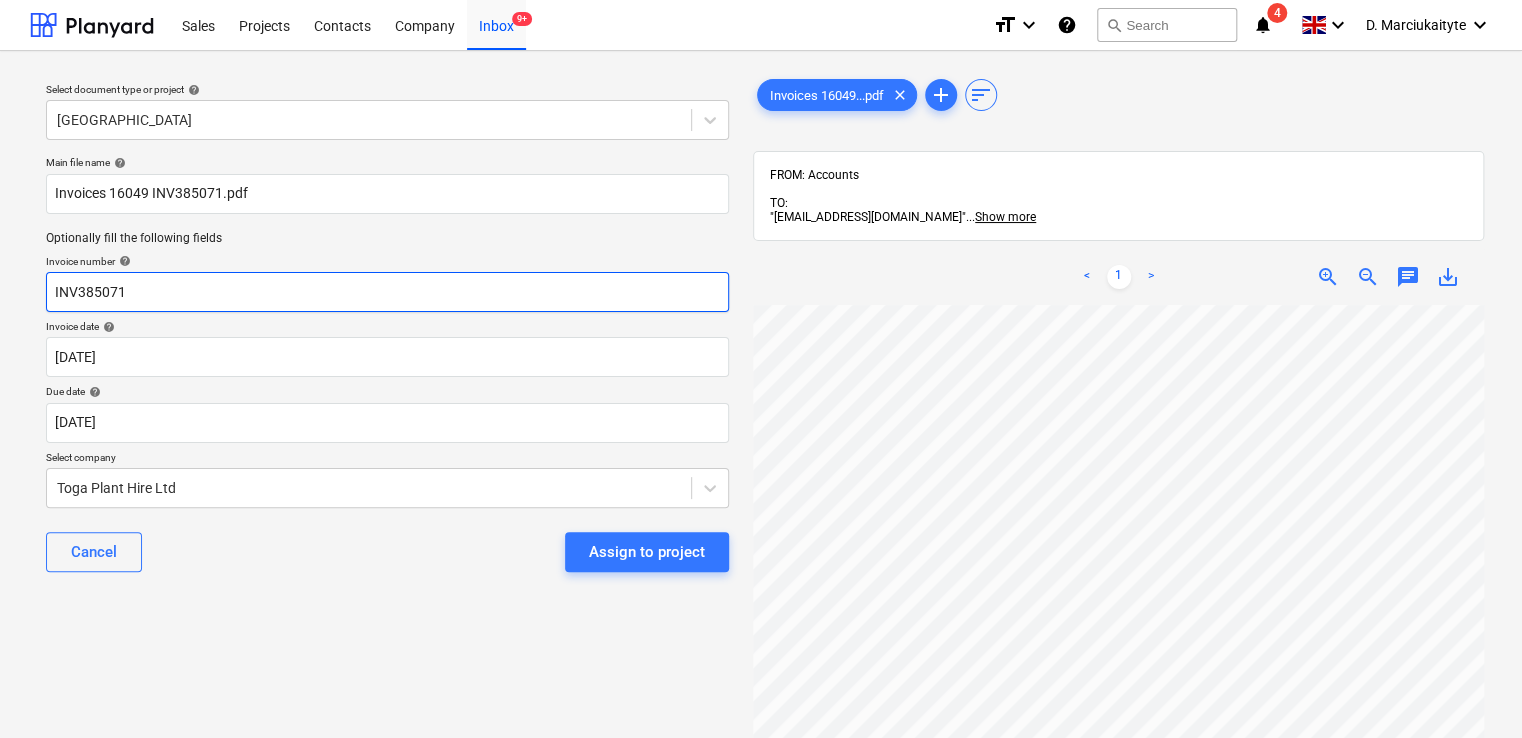 drag, startPoint x: 191, startPoint y: 286, endPoint x: -80, endPoint y: 263, distance: 271.97427 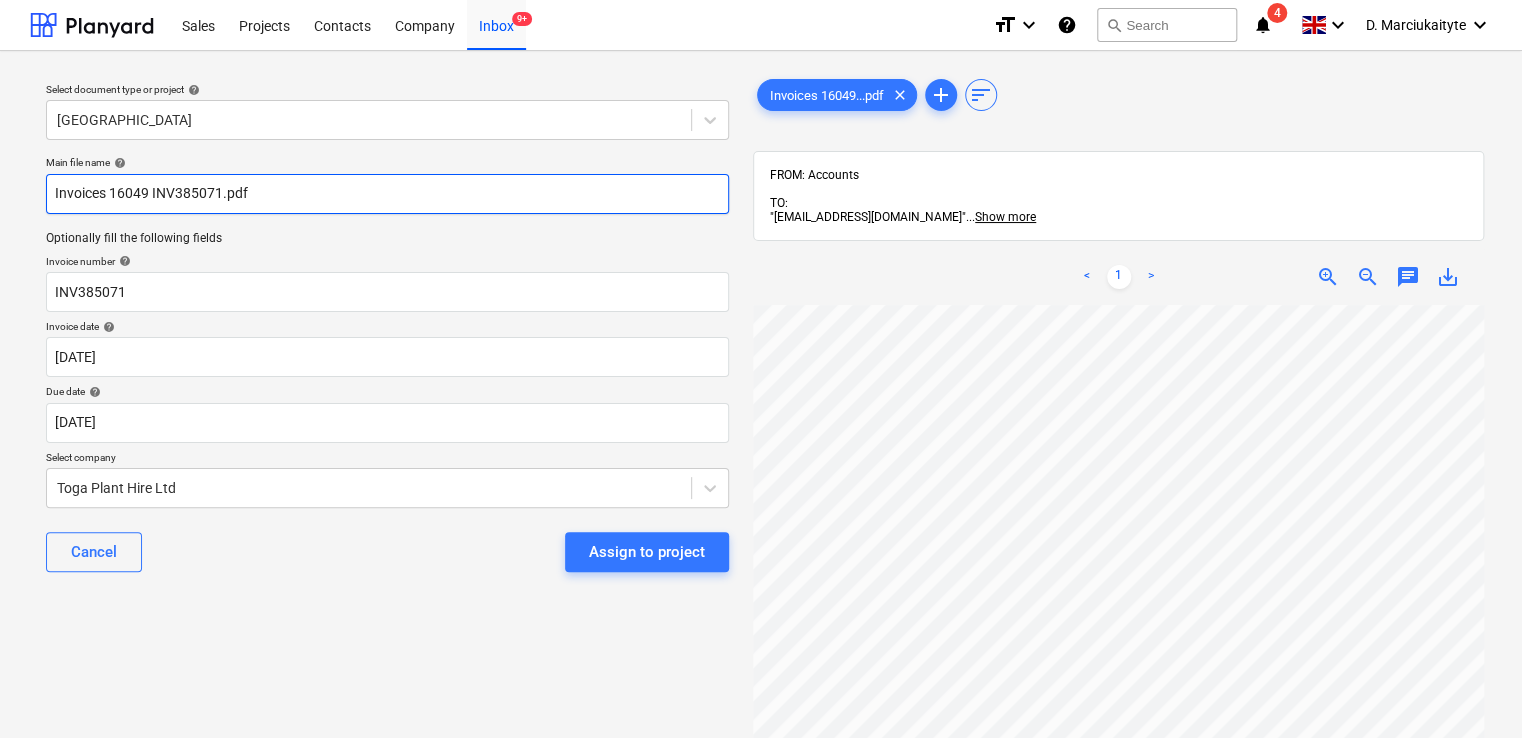 drag, startPoint x: 372, startPoint y: 189, endPoint x: -109, endPoint y: 165, distance: 481.5984 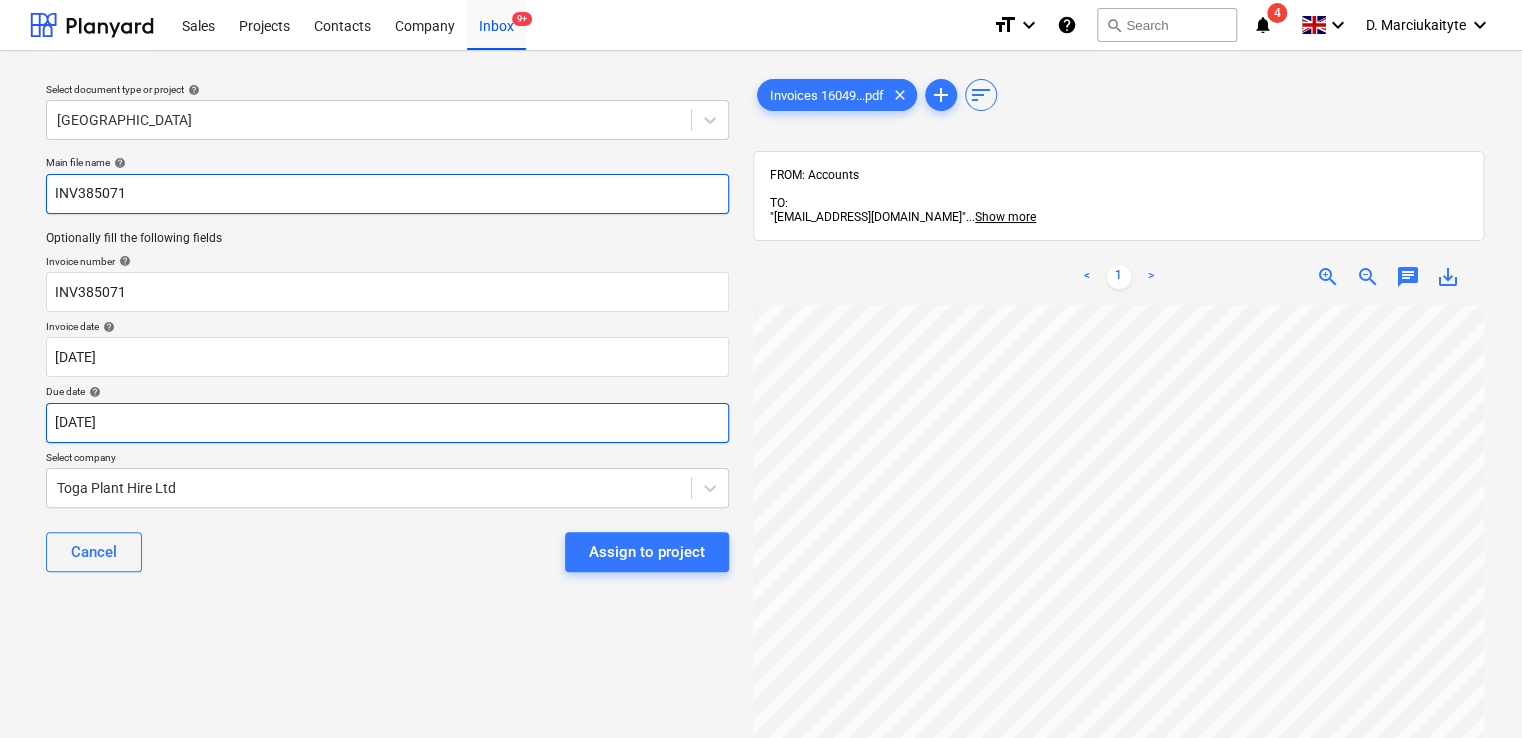 type on "INV385071" 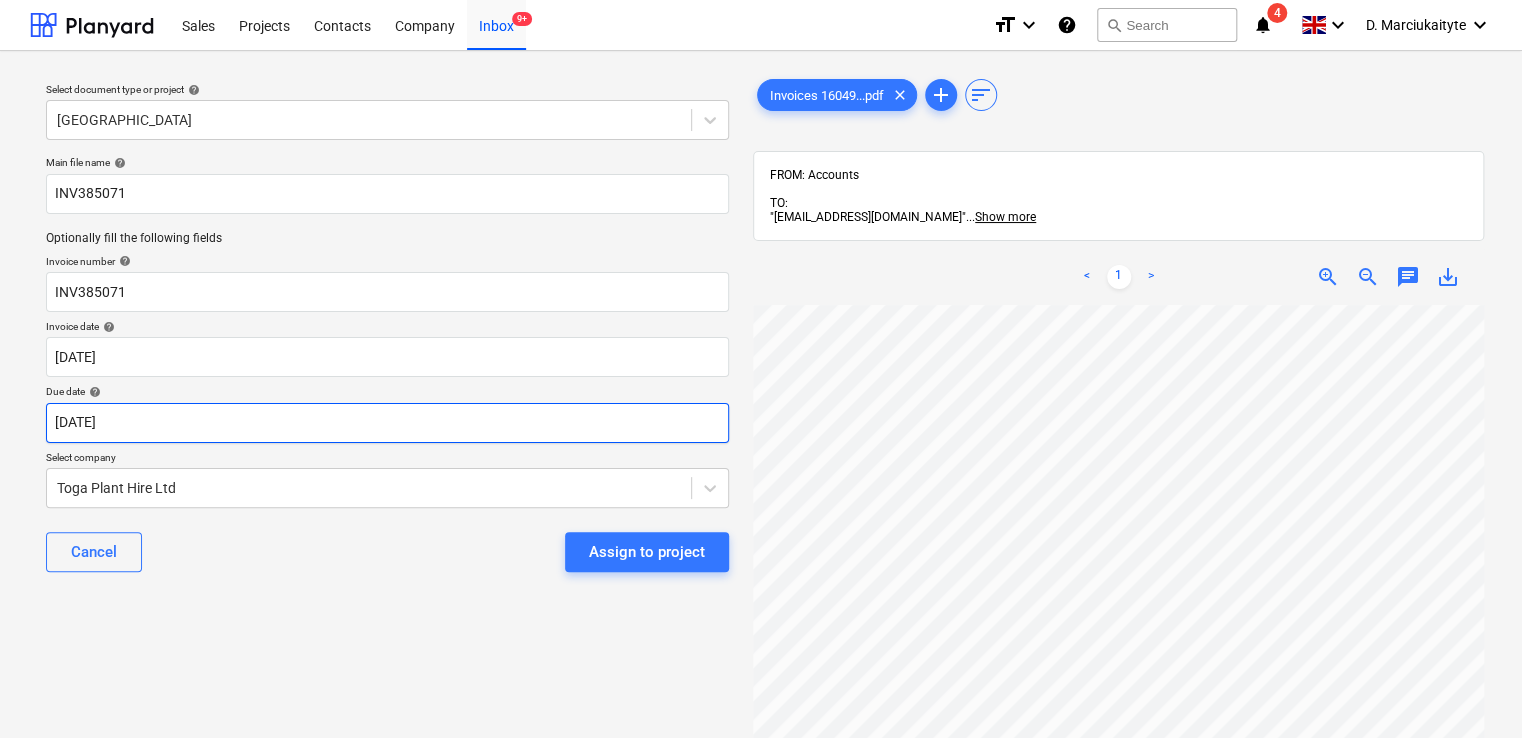 click on "Sales Projects Contacts Company Inbox 9+ format_size keyboard_arrow_down help search Search notifications 4 keyboard_arrow_down D. Marciukaityte keyboard_arrow_down Select document type or project help Camden Goods Yard Main file name help INV385071 Optionally fill the following fields Invoice number help INV385071 Invoice date help [DATE] [DATE] Press the down arrow key to interact with the calendar and
select a date. Press the question mark key to get the keyboard shortcuts for changing dates. Due date help [DATE] [DATE] Press the down arrow key to interact with the calendar and
select a date. Press the question mark key to get the keyboard shortcuts for changing dates. Select company Toga Plant Hire Ltd   Cancel Assign to project Invoices 16049...pdf clear add sort FROM: Accounts  TO: "[EMAIL_ADDRESS][DOMAIN_NAME]"	 ...  Show more ...  Show more < 1 > zoom_in zoom_out chat 0 save_alt" at bounding box center (761, 369) 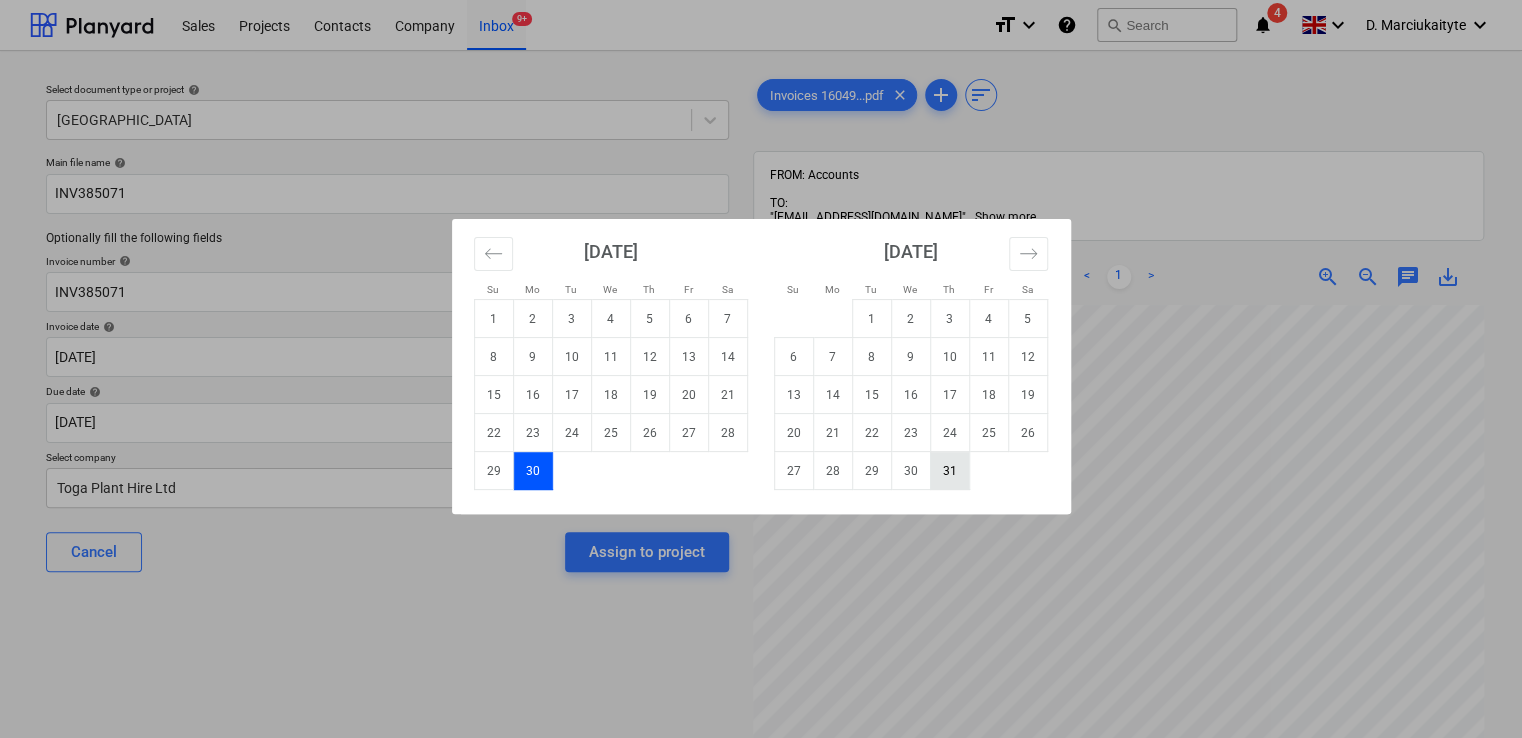 click on "31" at bounding box center [949, 471] 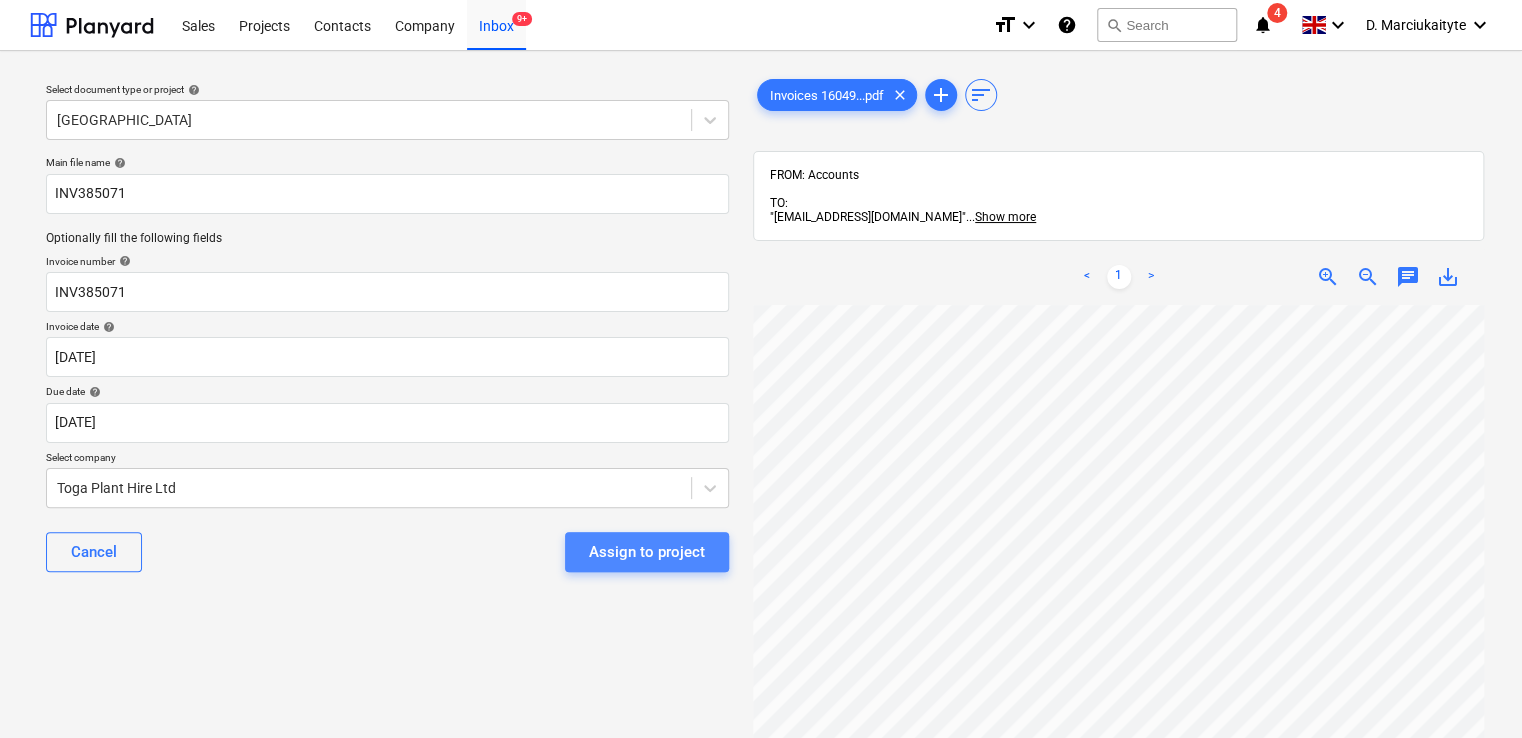 click on "Assign to project" at bounding box center (647, 552) 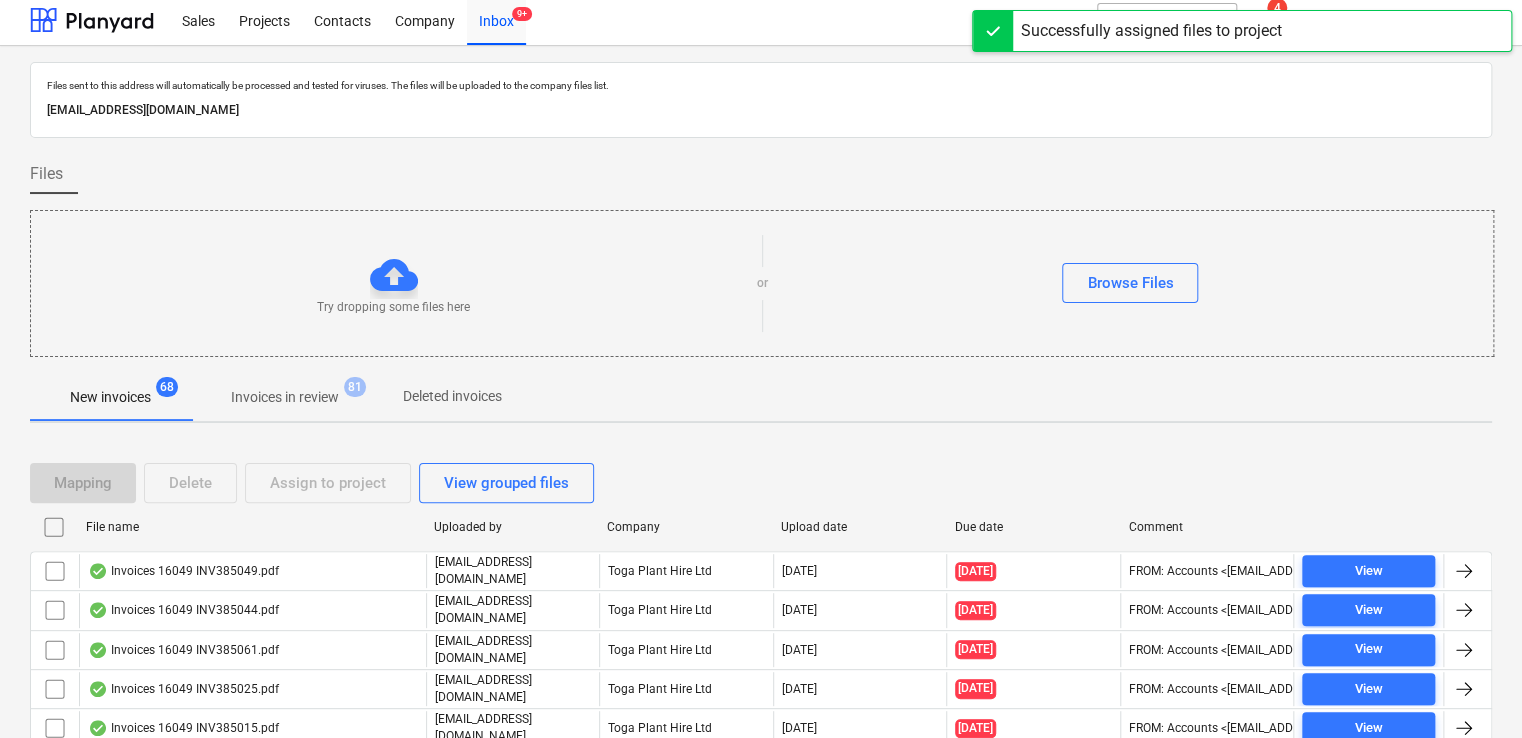 scroll, scrollTop: 200, scrollLeft: 0, axis: vertical 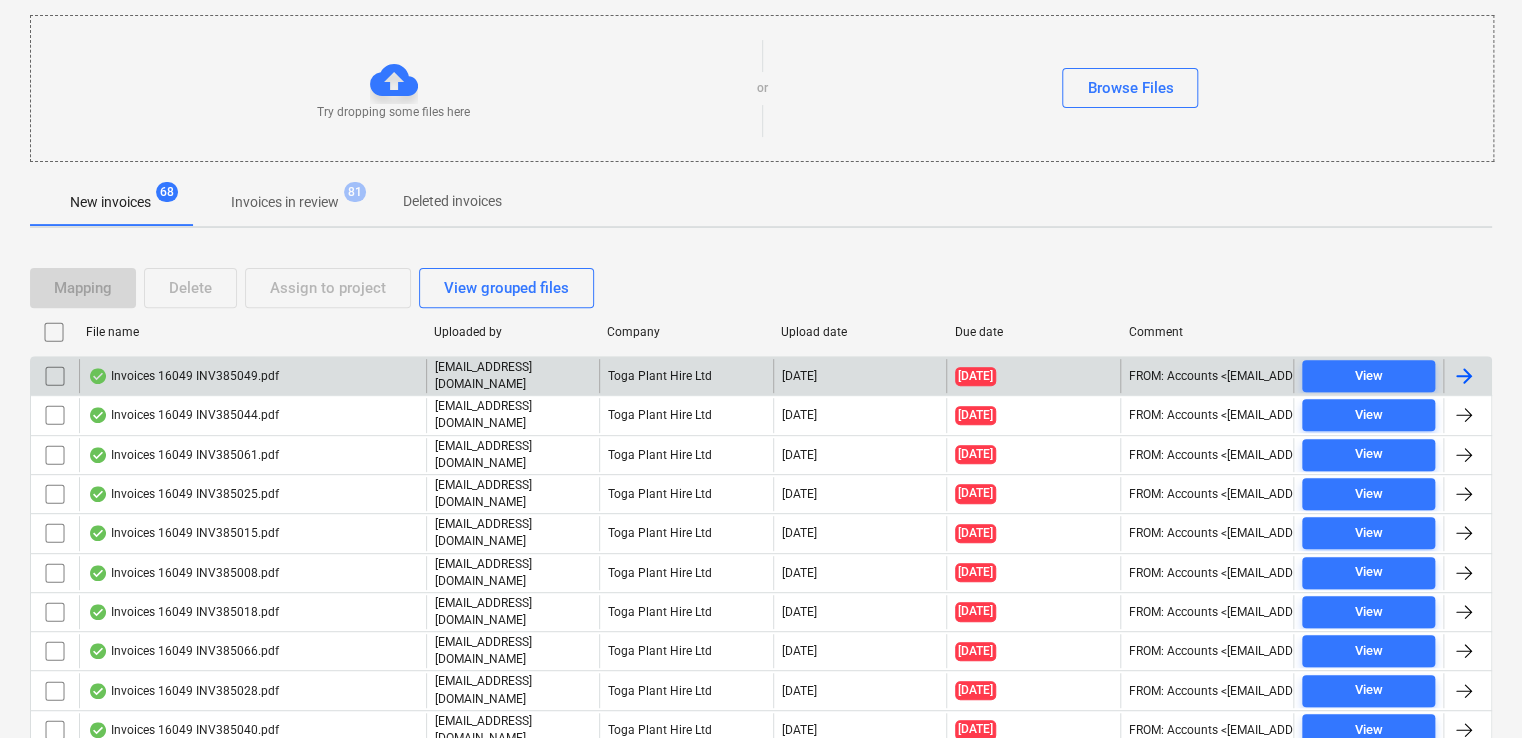 click on "Invoices 16049 INV385049.pdf [EMAIL_ADDRESS][DOMAIN_NAME] Toga Plant Hire Ltd [DATE] [DATE] FROM: Accounts <[EMAIL_ADDRESS][DOMAIN_NAME]>
TO: "[EMAIL_ADDRESS][DOMAIN_NAME]"	<[EMAIL_ADDRESS][DOMAIN_NAME]>
SUBJECT: FW: Invoices attached from TOGA
IP: [TECHNICAL_ID] View" at bounding box center (761, 375) 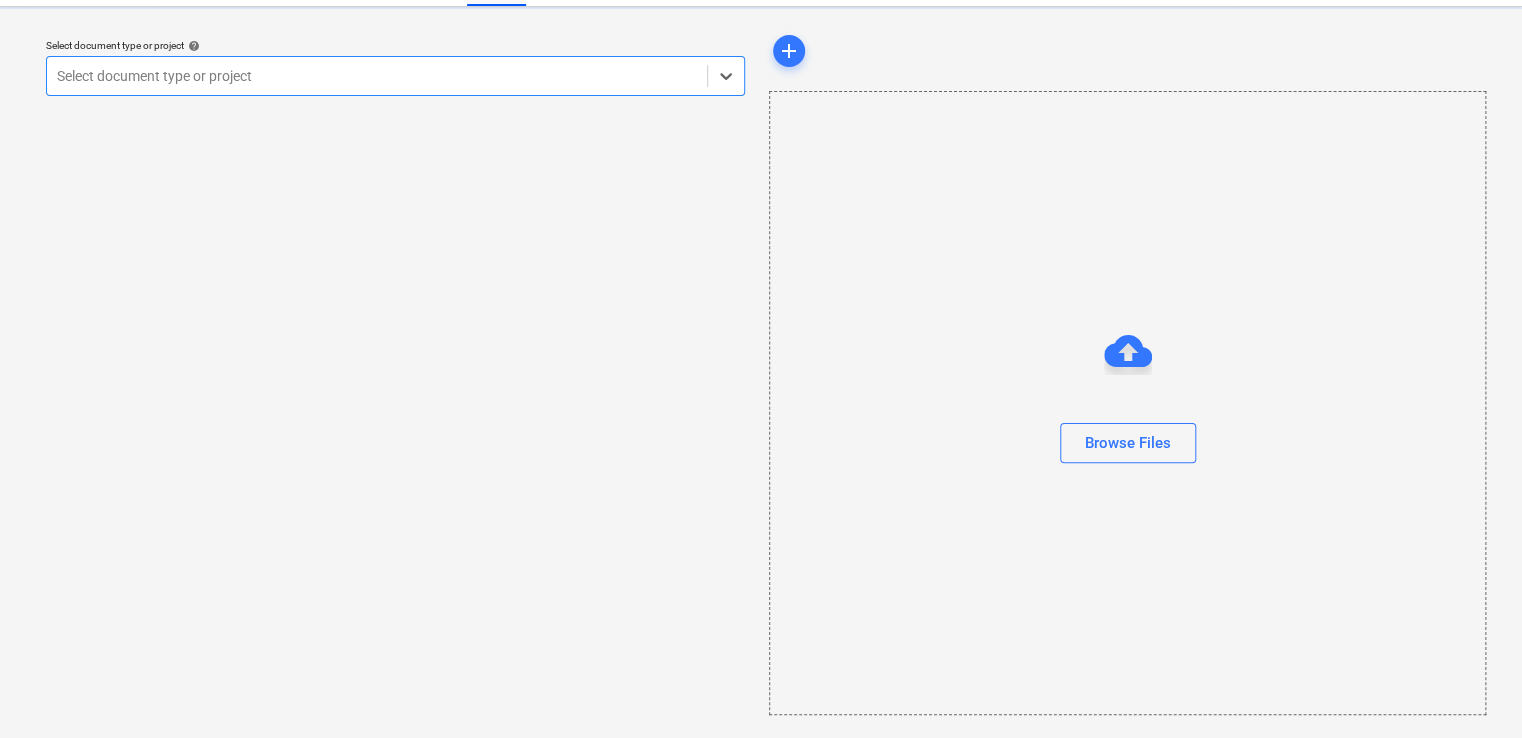 scroll, scrollTop: 0, scrollLeft: 0, axis: both 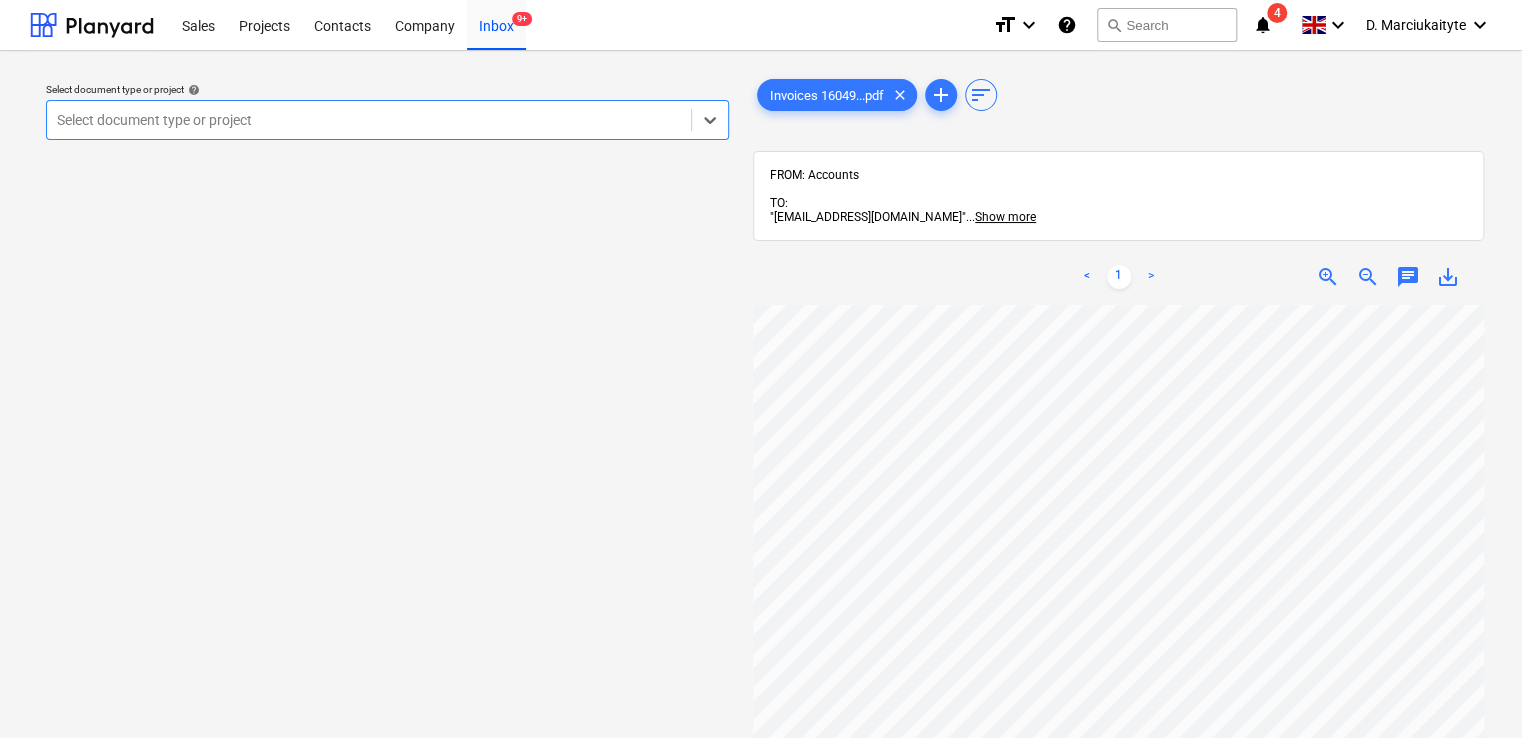 click on "Select document type or project help   Select is focused ,type to refine list, press Down to open the menu,  Select document type or project" at bounding box center (387, 531) 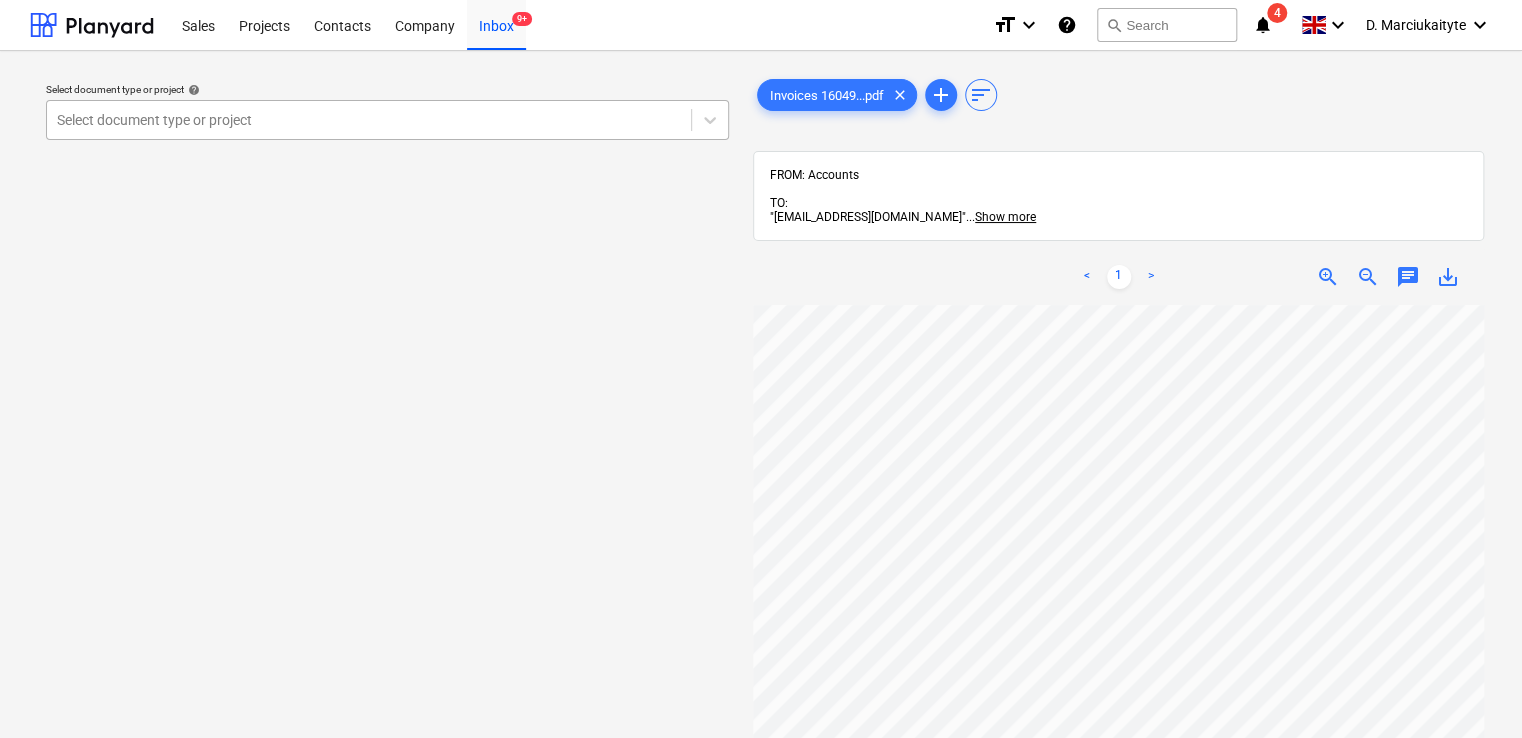 click at bounding box center (369, 120) 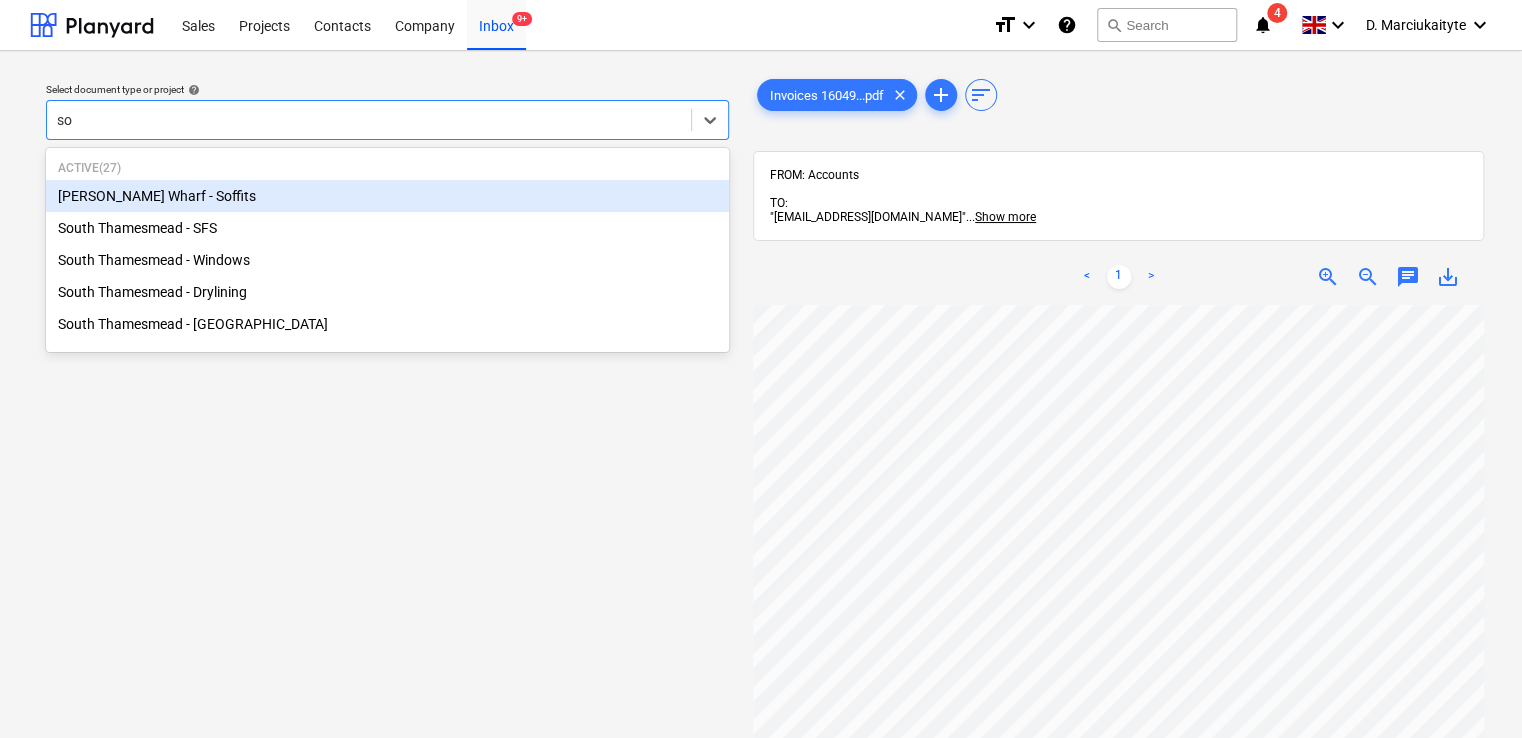 type on "sou" 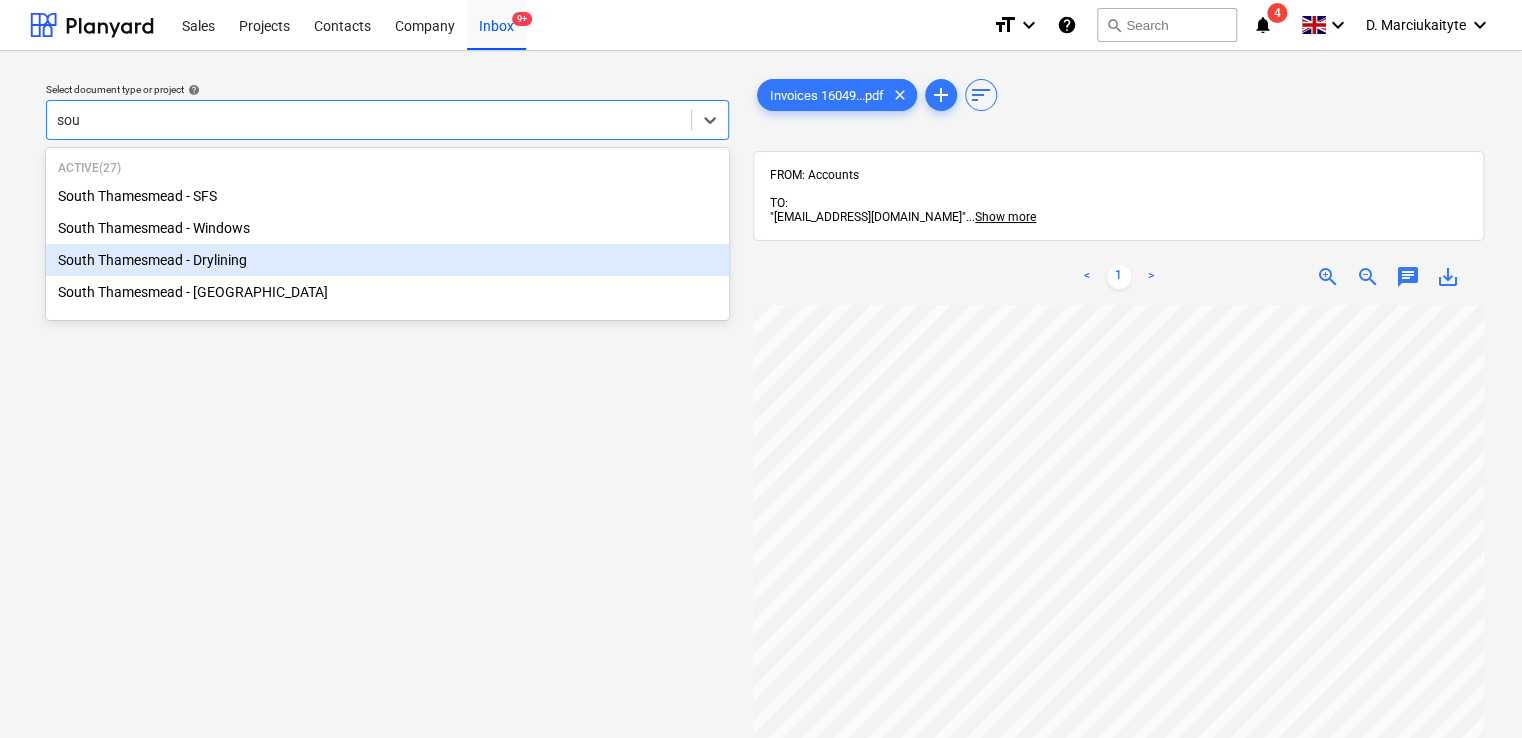 type 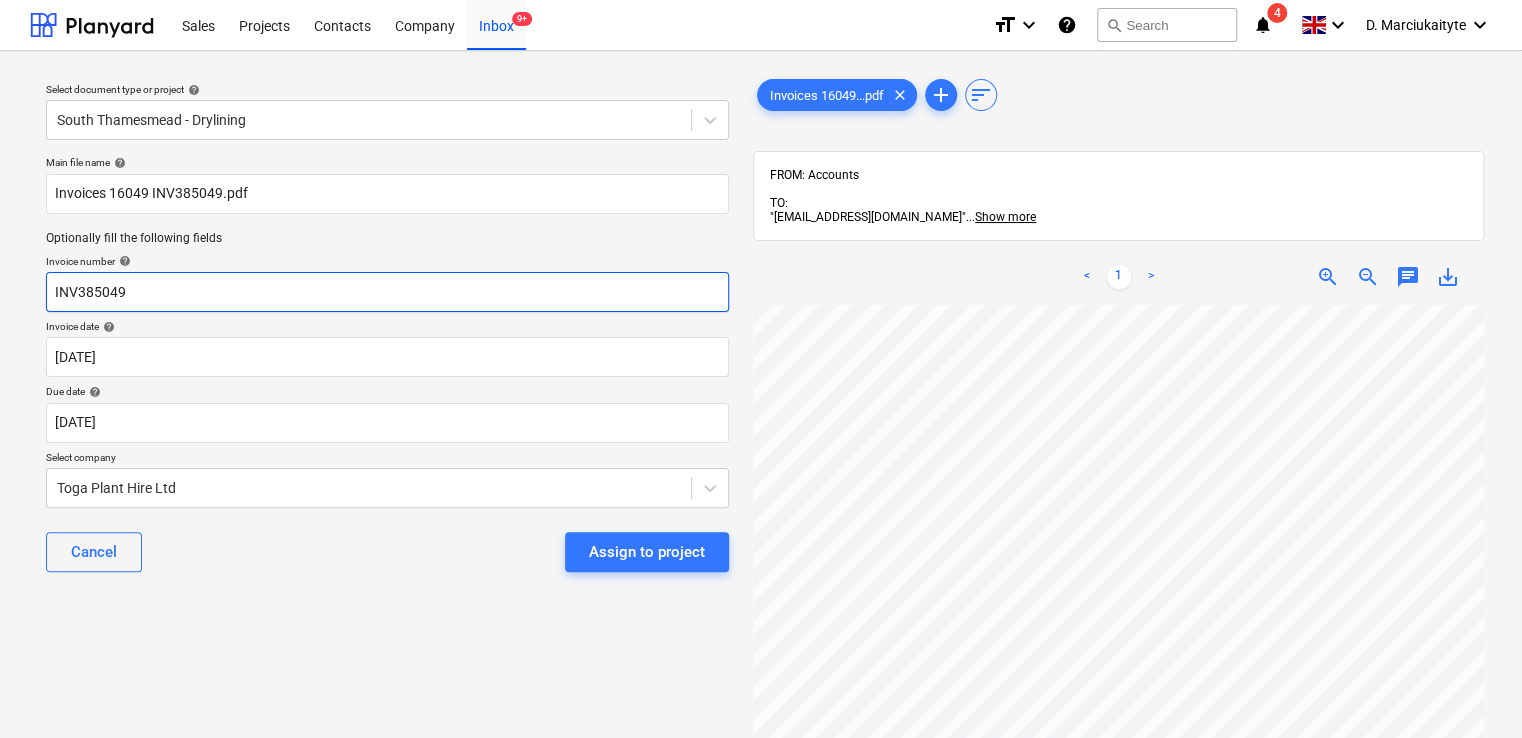 drag, startPoint x: 90, startPoint y: 290, endPoint x: -52, endPoint y: 271, distance: 143.26549 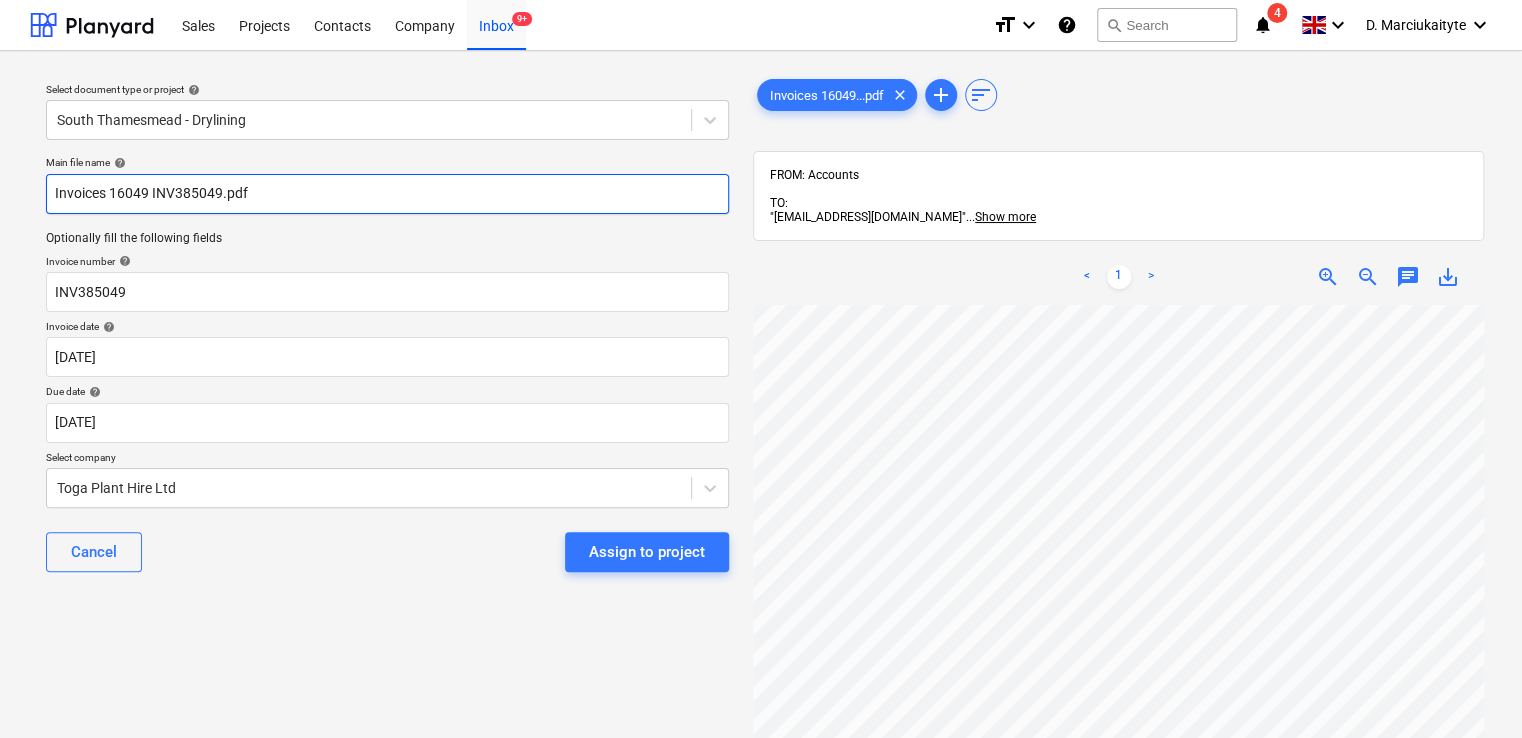drag, startPoint x: 314, startPoint y: 187, endPoint x: -139, endPoint y: 186, distance: 453.0011 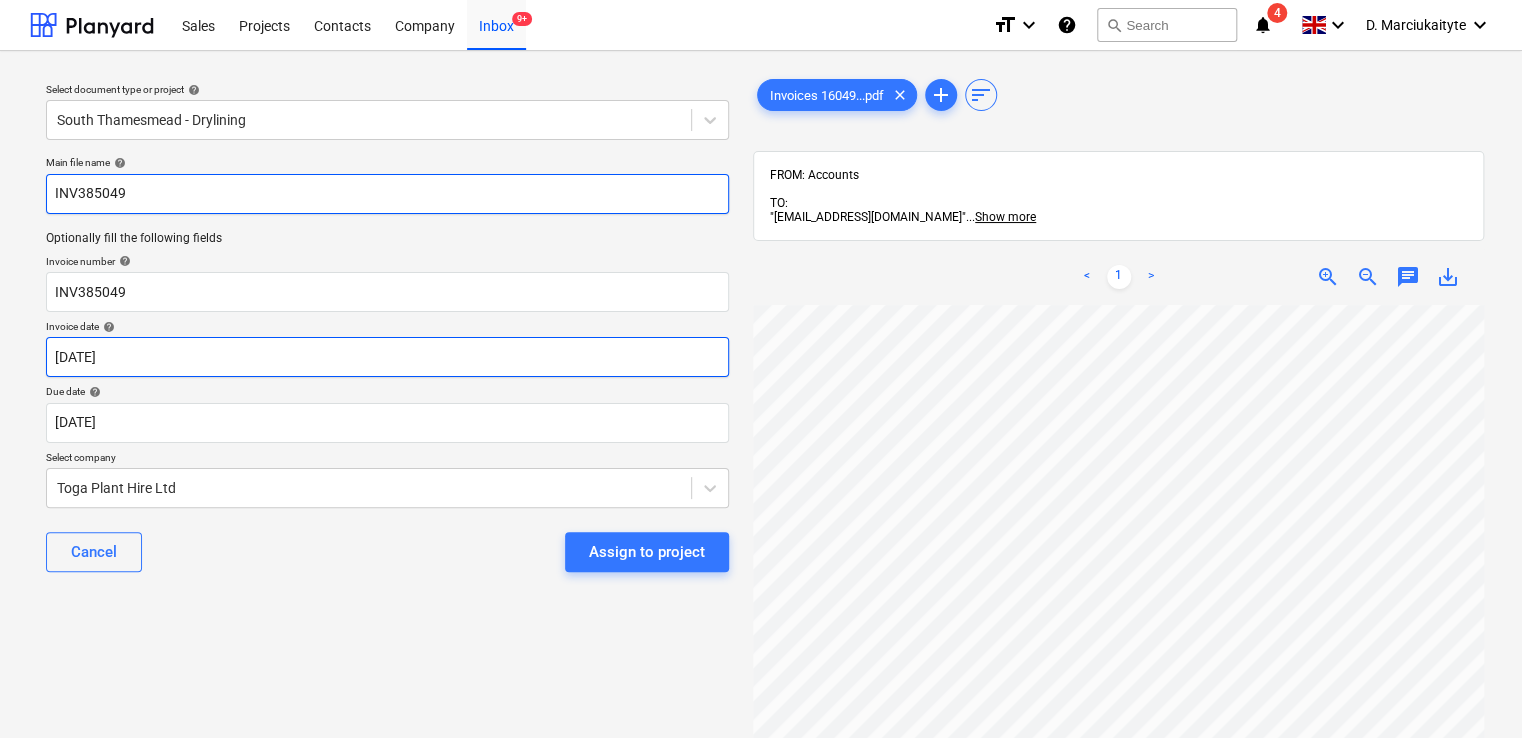 type on "INV385049" 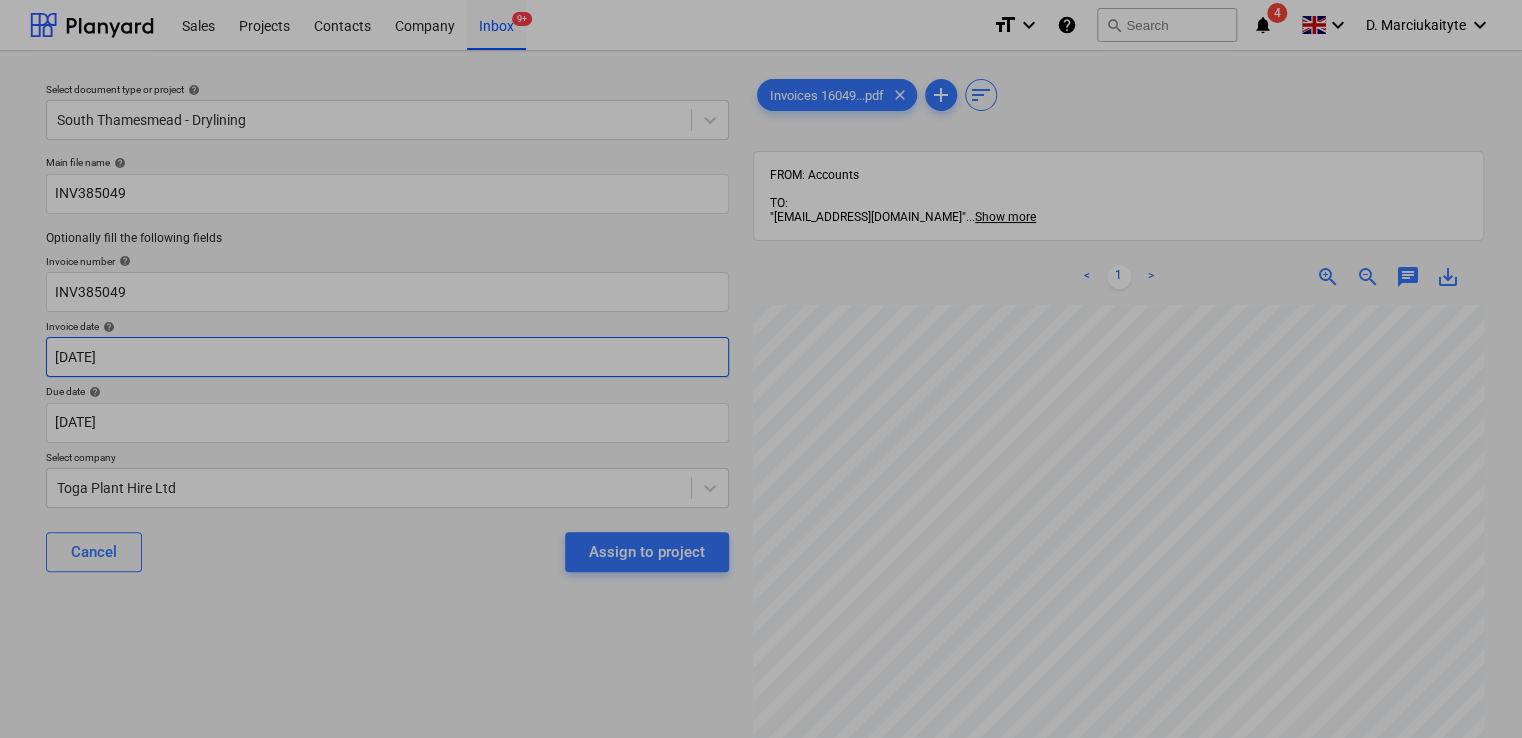 drag, startPoint x: 140, startPoint y: 351, endPoint x: 196, endPoint y: 364, distance: 57.48913 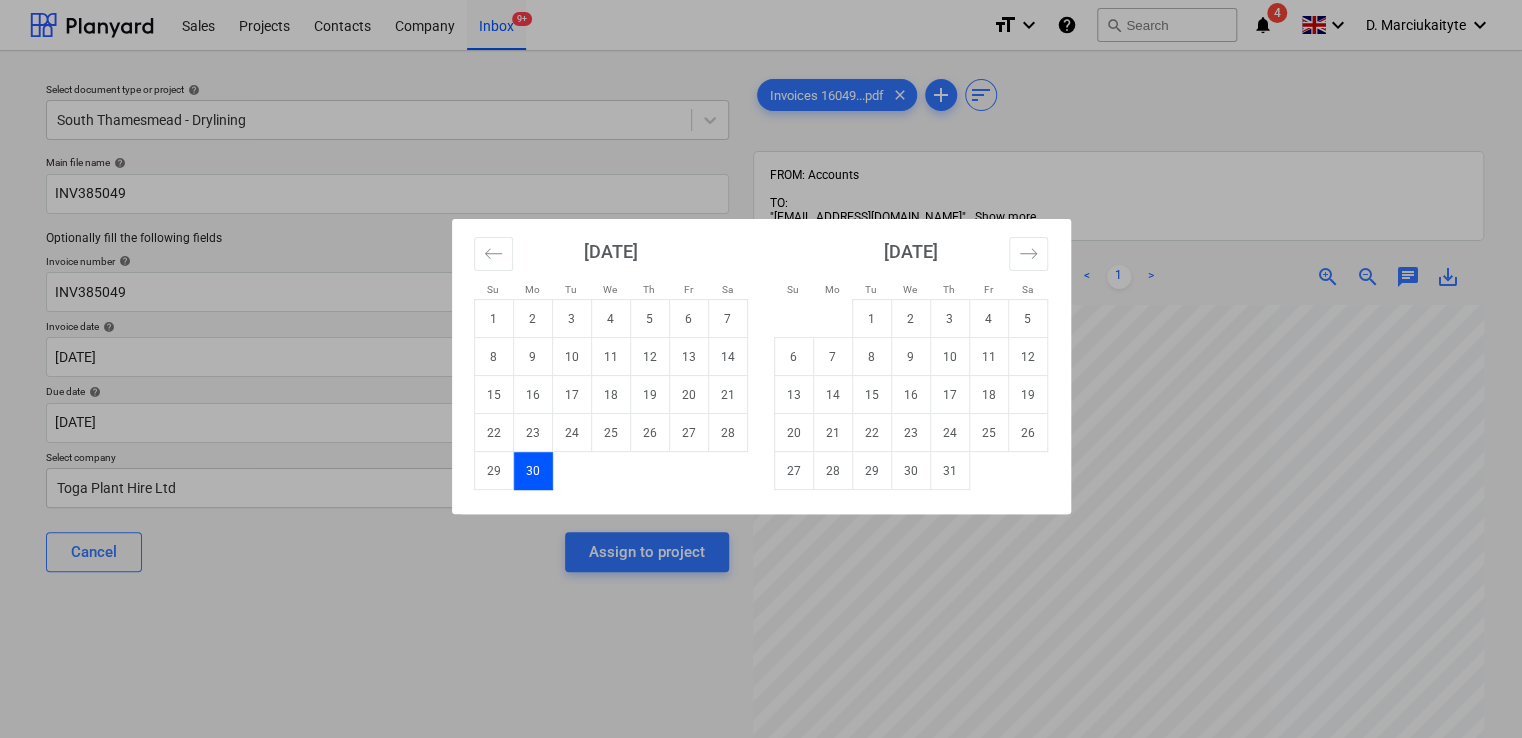 click on "30" at bounding box center [532, 471] 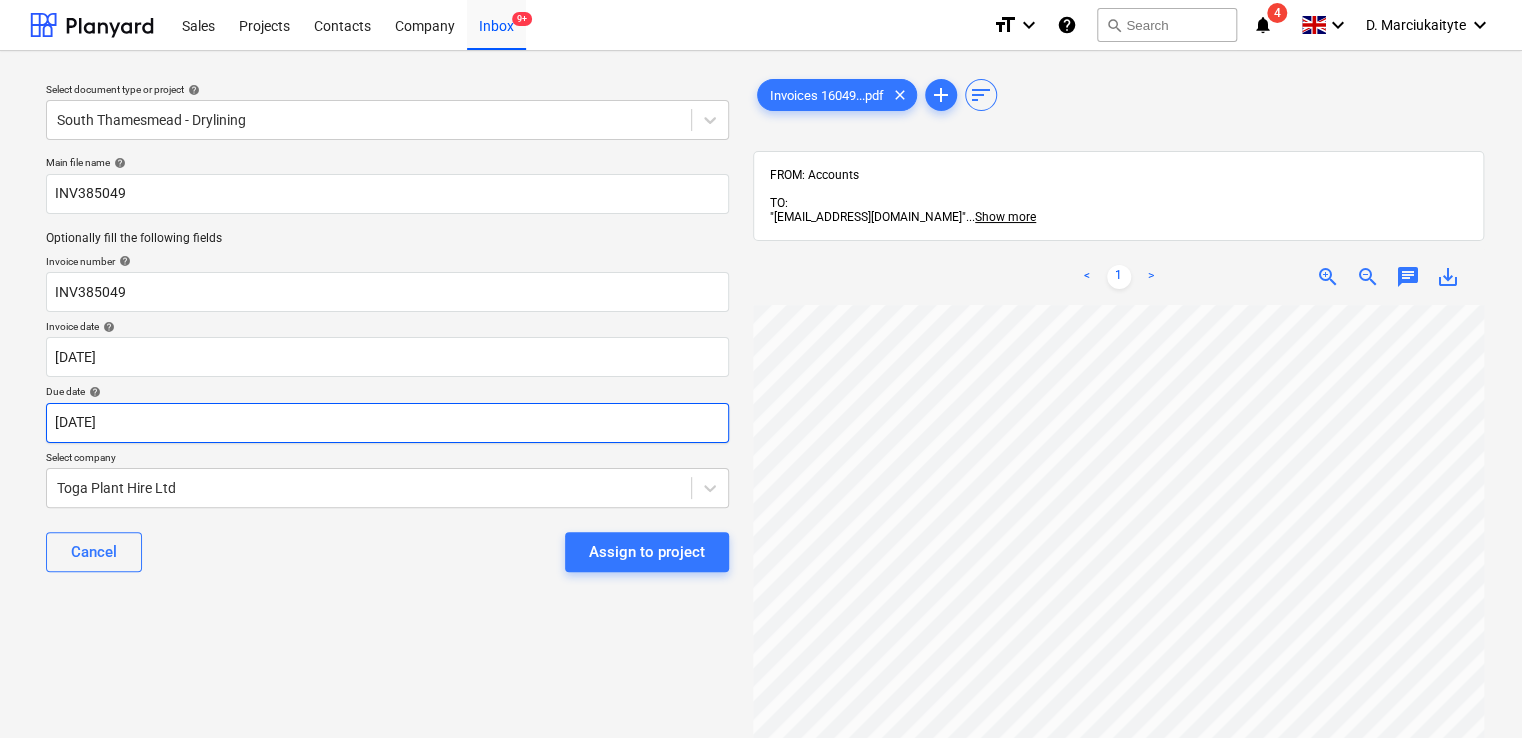 click on "Sales Projects Contacts Company Inbox 9+ format_size keyboard_arrow_down help search Search notifications 4 keyboard_arrow_down D. Marciukaityte keyboard_arrow_down Select document type or project help [GEOGRAPHIC_DATA] - Drylining Main file name help INV385049 Optionally fill the following fields Invoice number help INV385049 Invoice date help [DATE] [DATE] Press the down arrow key to interact with the calendar and
select a date. Press the question mark key to get the keyboard shortcuts for changing dates. Due date help [DATE] [DATE] Press the down arrow key to interact with the calendar and
select a date. Press the question mark key to get the keyboard shortcuts for changing dates. Select company Toga Plant Hire Ltd   Cancel Assign to project Invoices 16049...pdf clear add sort FROM: Accounts  TO: "[EMAIL_ADDRESS][DOMAIN_NAME]"	 ...  Show more ...  Show more < 1 > zoom_in zoom_out chat 0 save_alt" at bounding box center [761, 369] 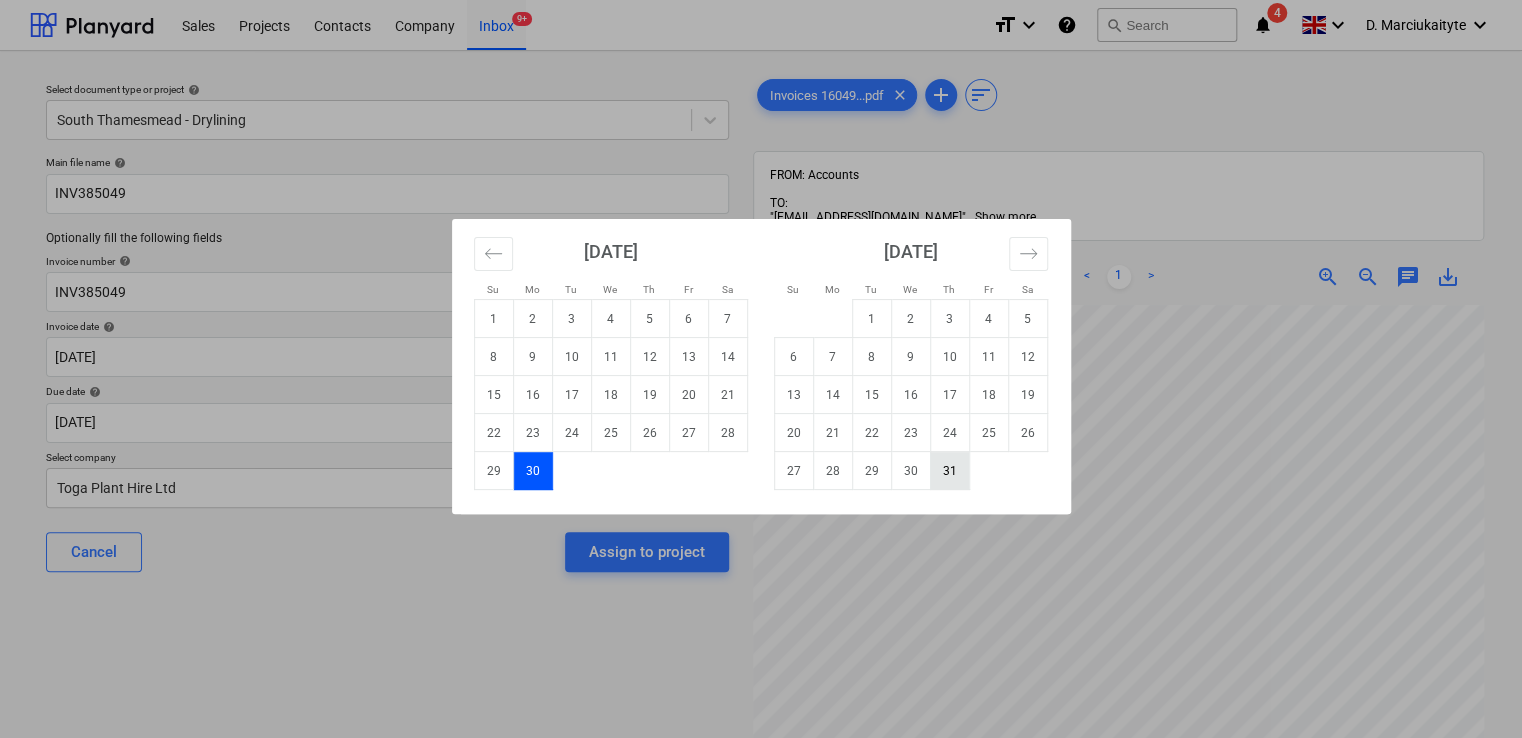 click on "31" at bounding box center (949, 471) 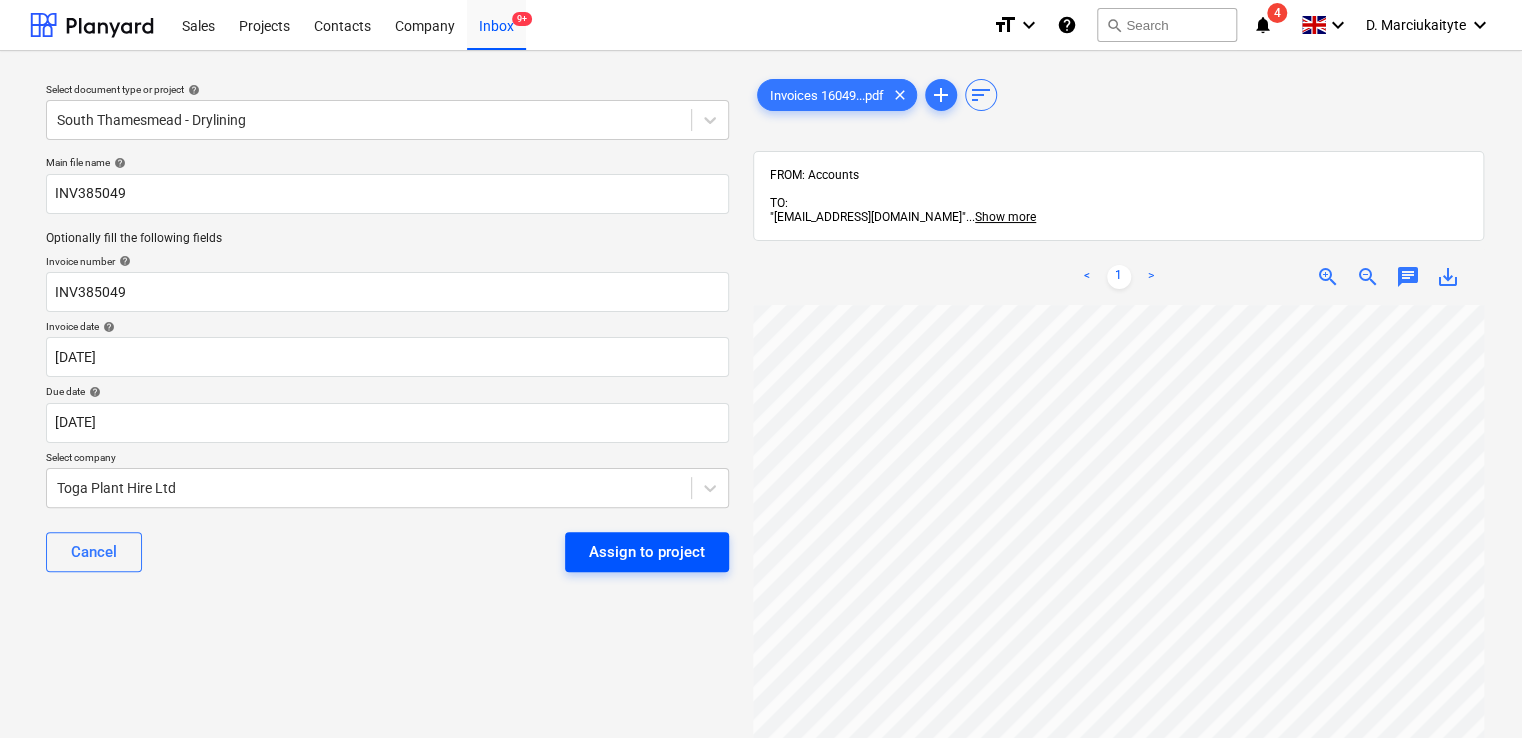 click on "Assign to project" at bounding box center (647, 552) 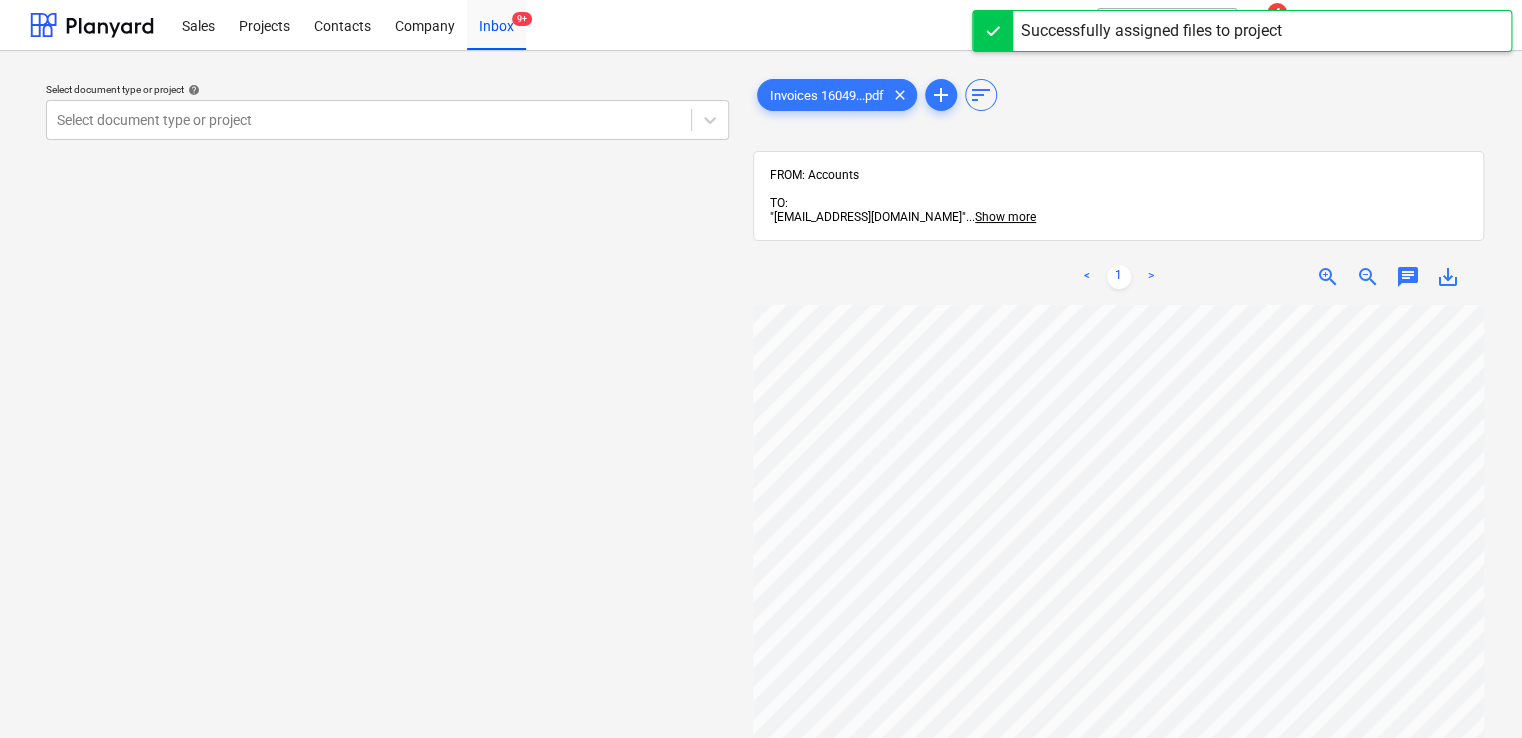 scroll, scrollTop: 36, scrollLeft: 152, axis: both 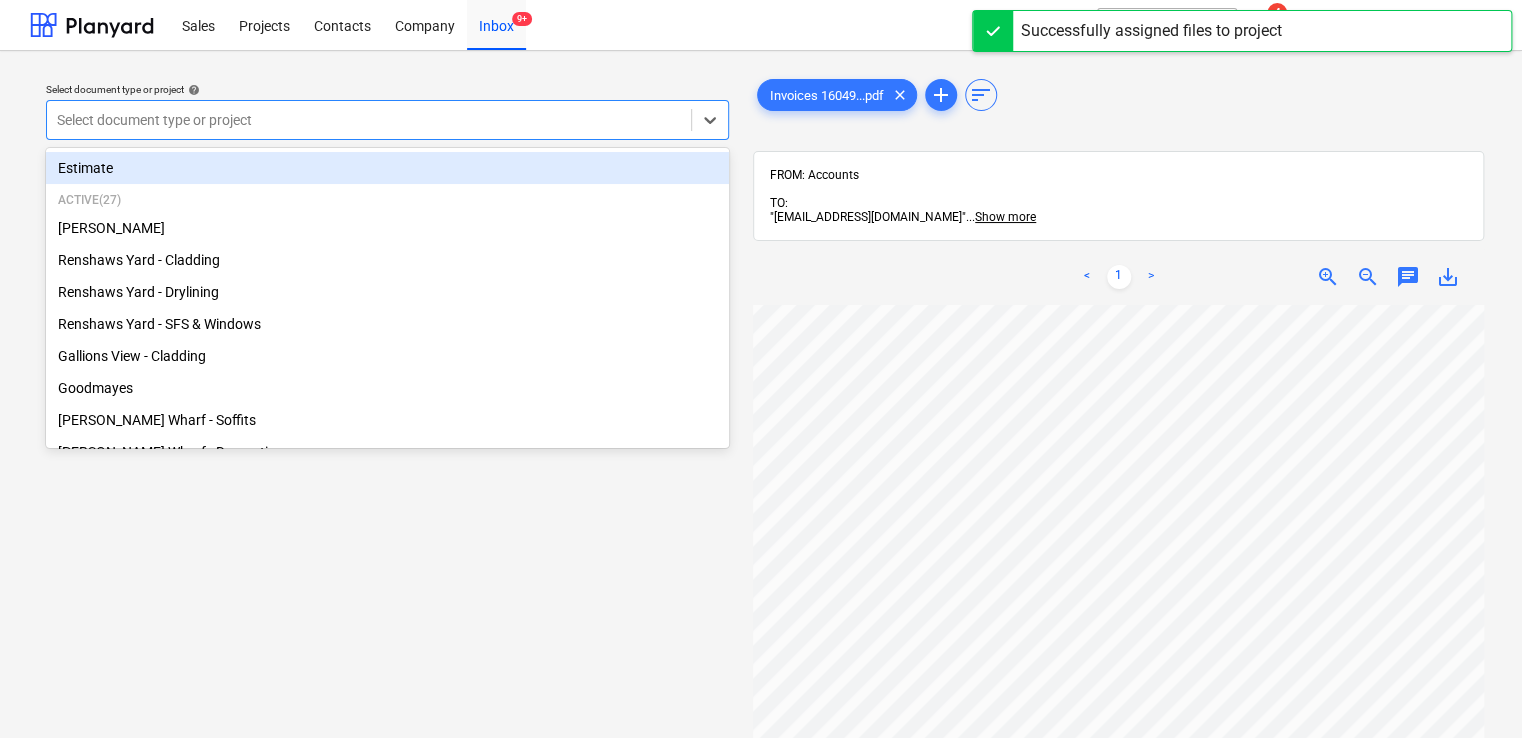 click at bounding box center (369, 120) 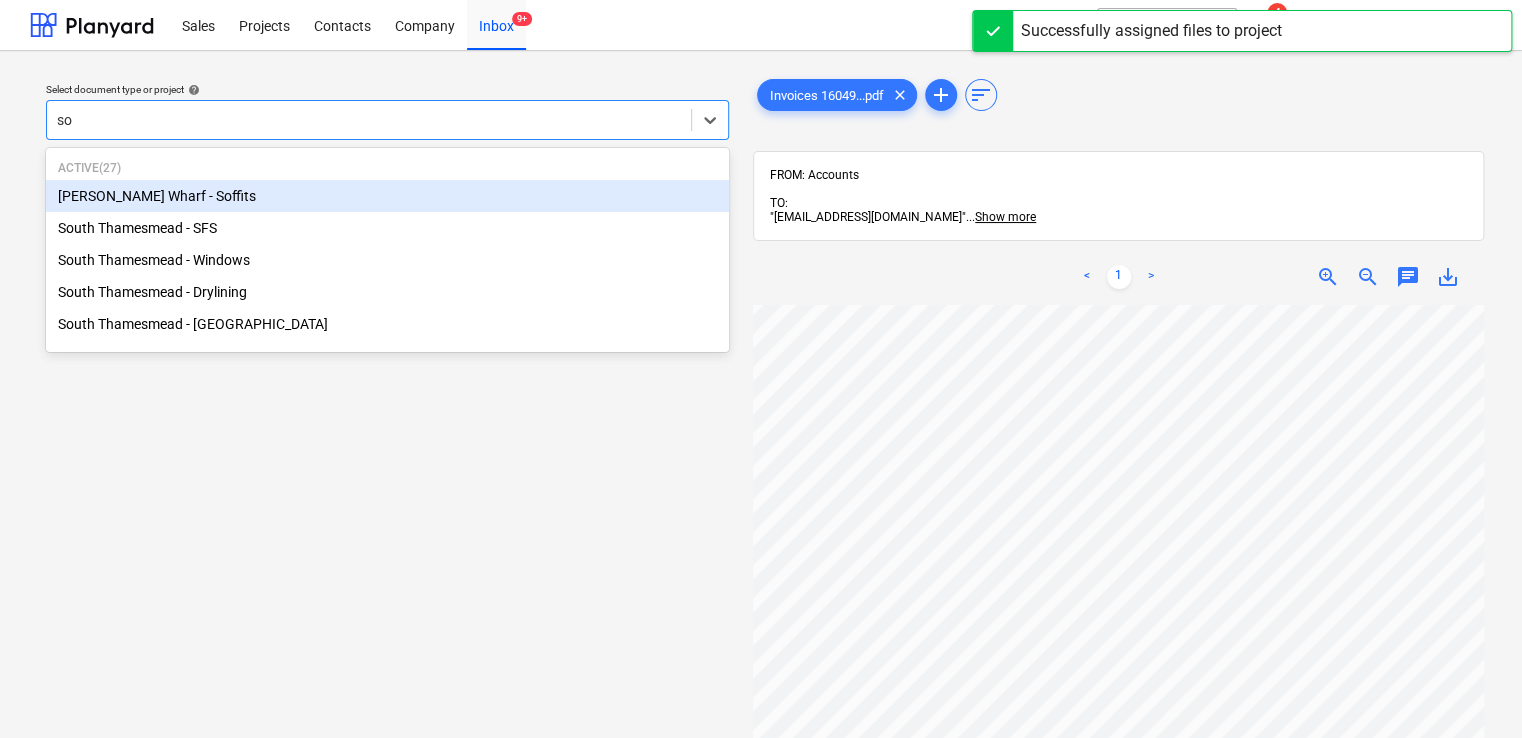type on "sou" 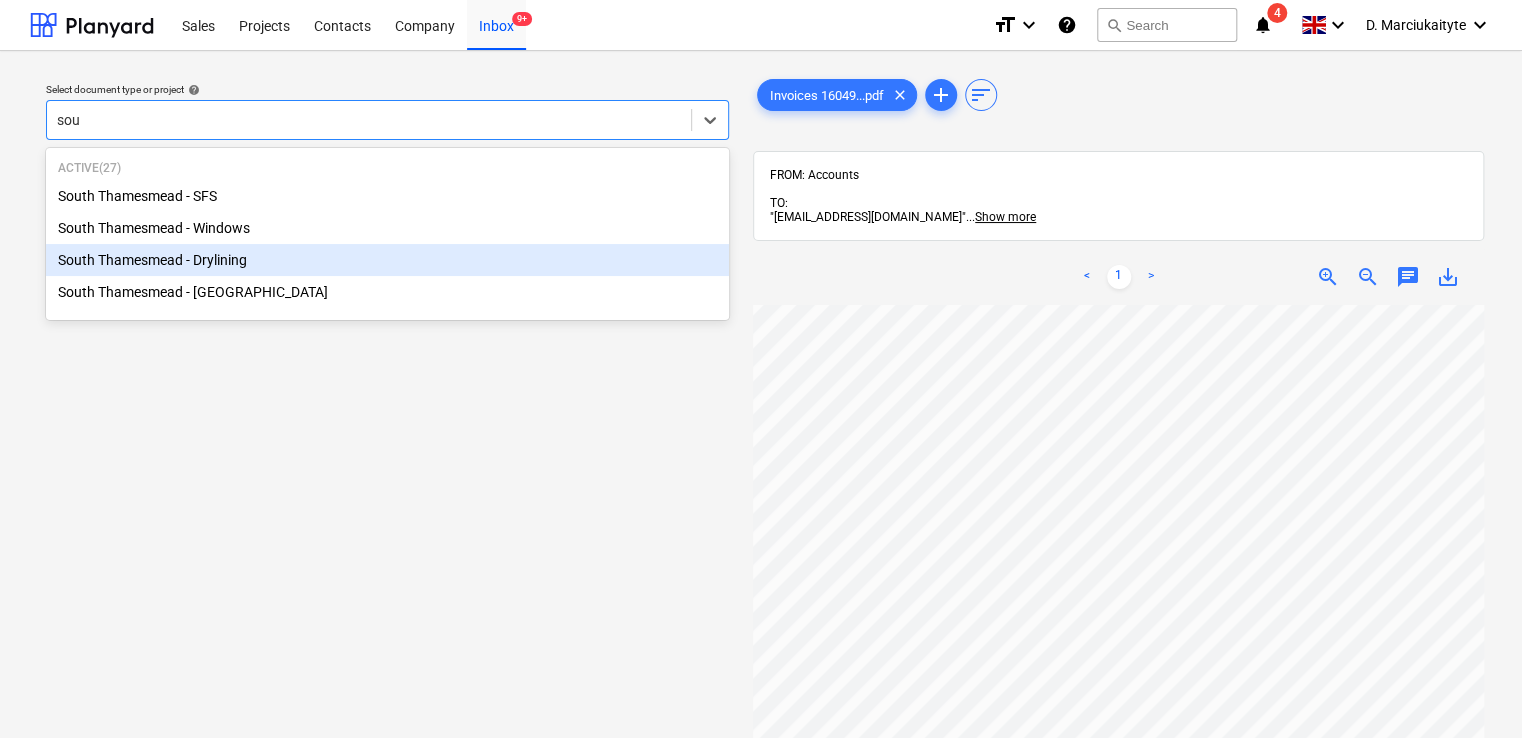 type 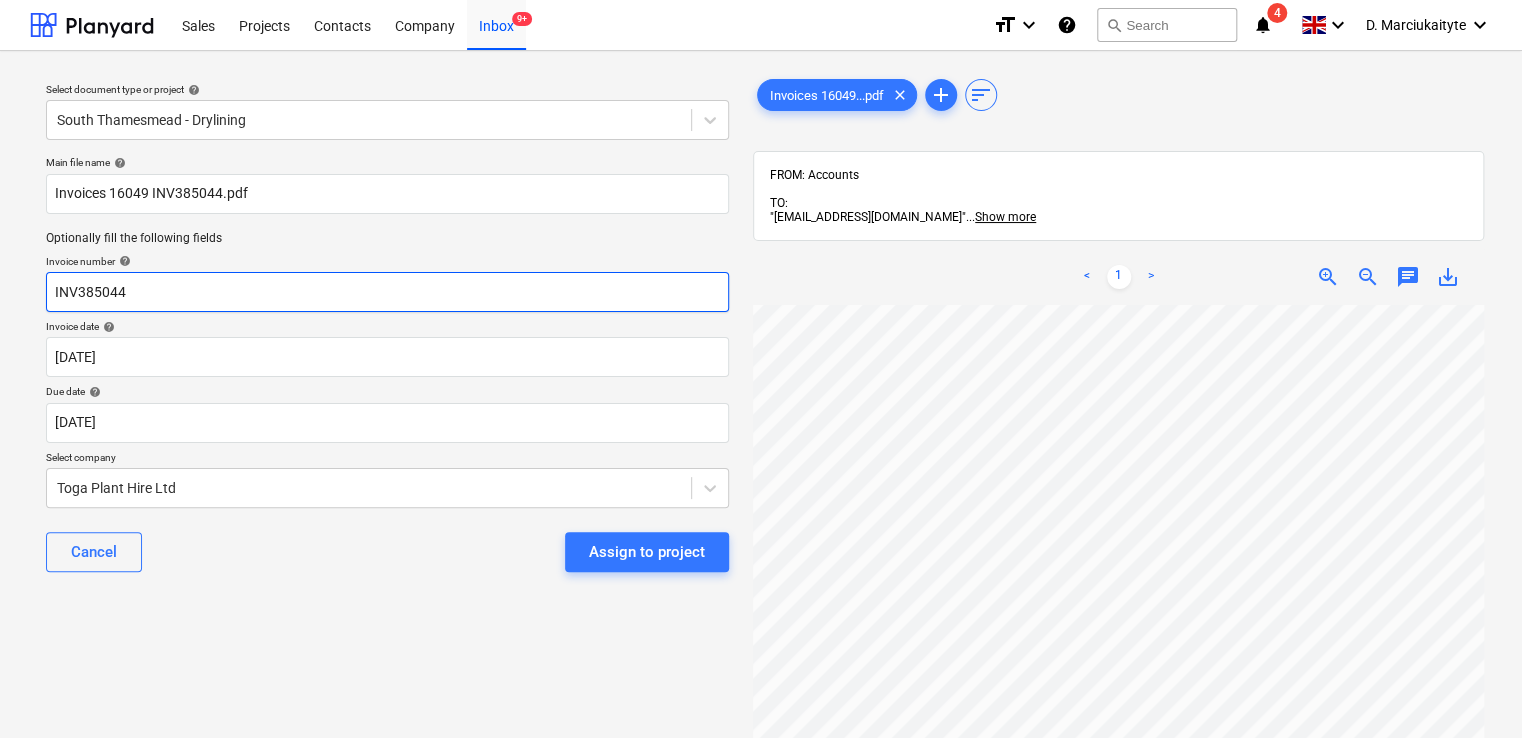 drag, startPoint x: 158, startPoint y: 294, endPoint x: -200, endPoint y: 294, distance: 358 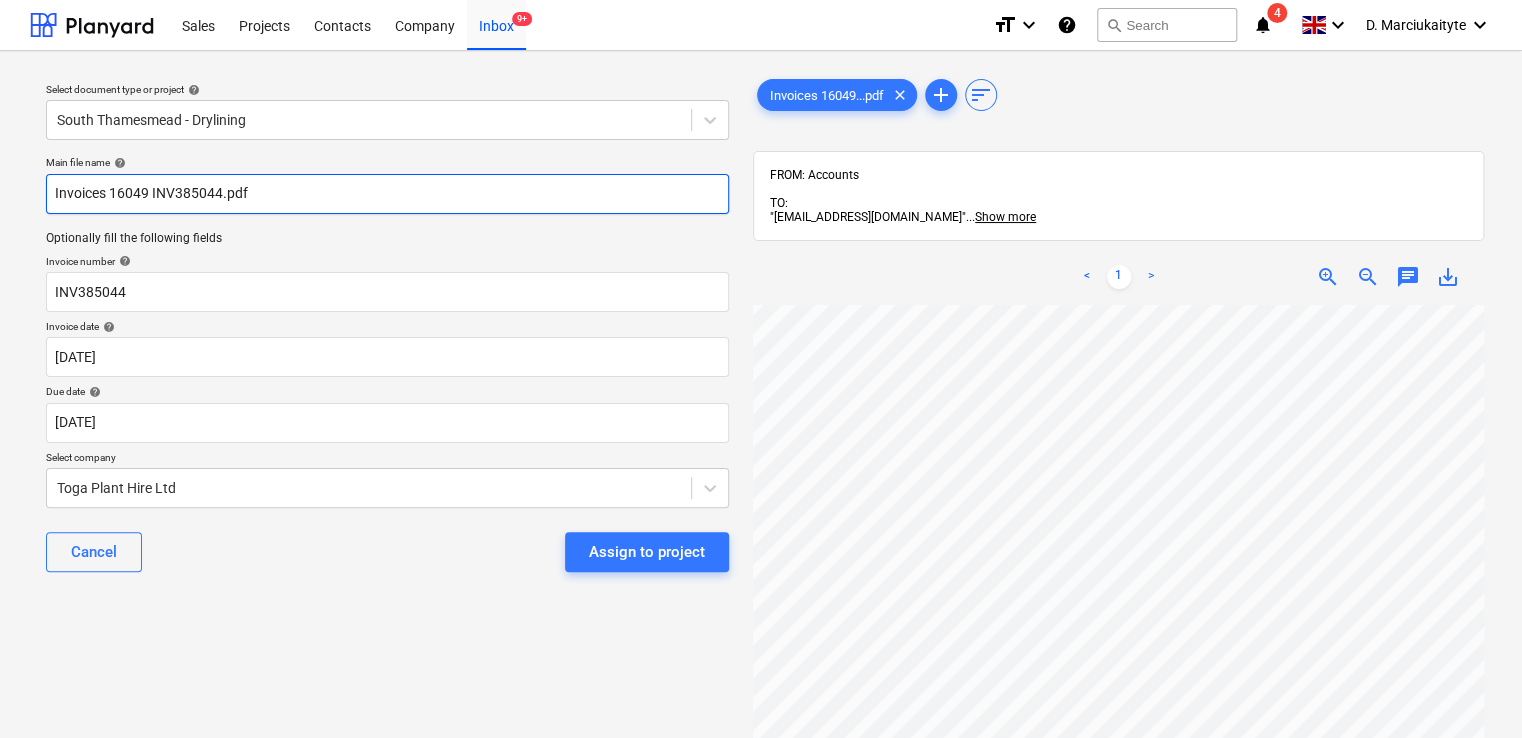 drag, startPoint x: 264, startPoint y: 198, endPoint x: -16, endPoint y: 190, distance: 280.11426 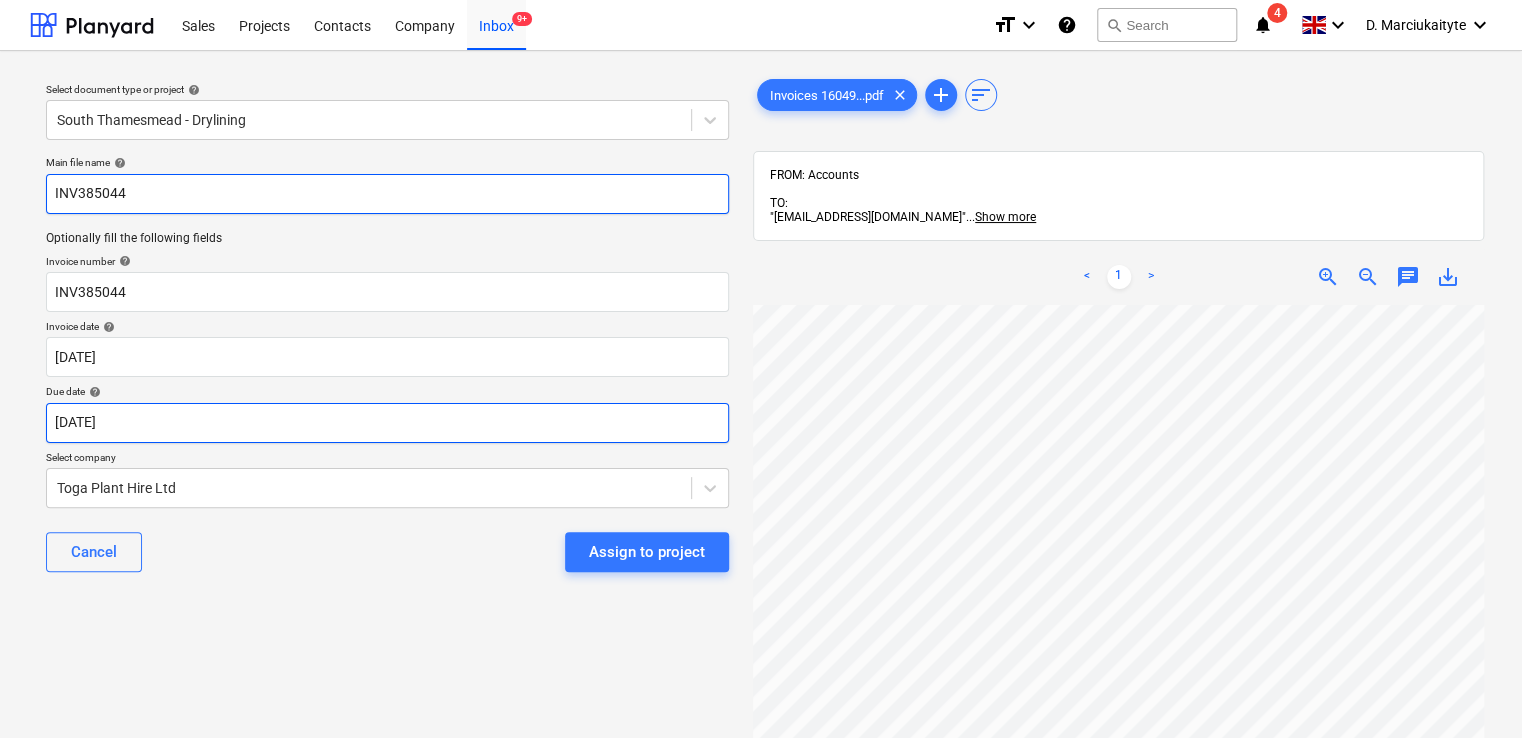 type on "INV385044" 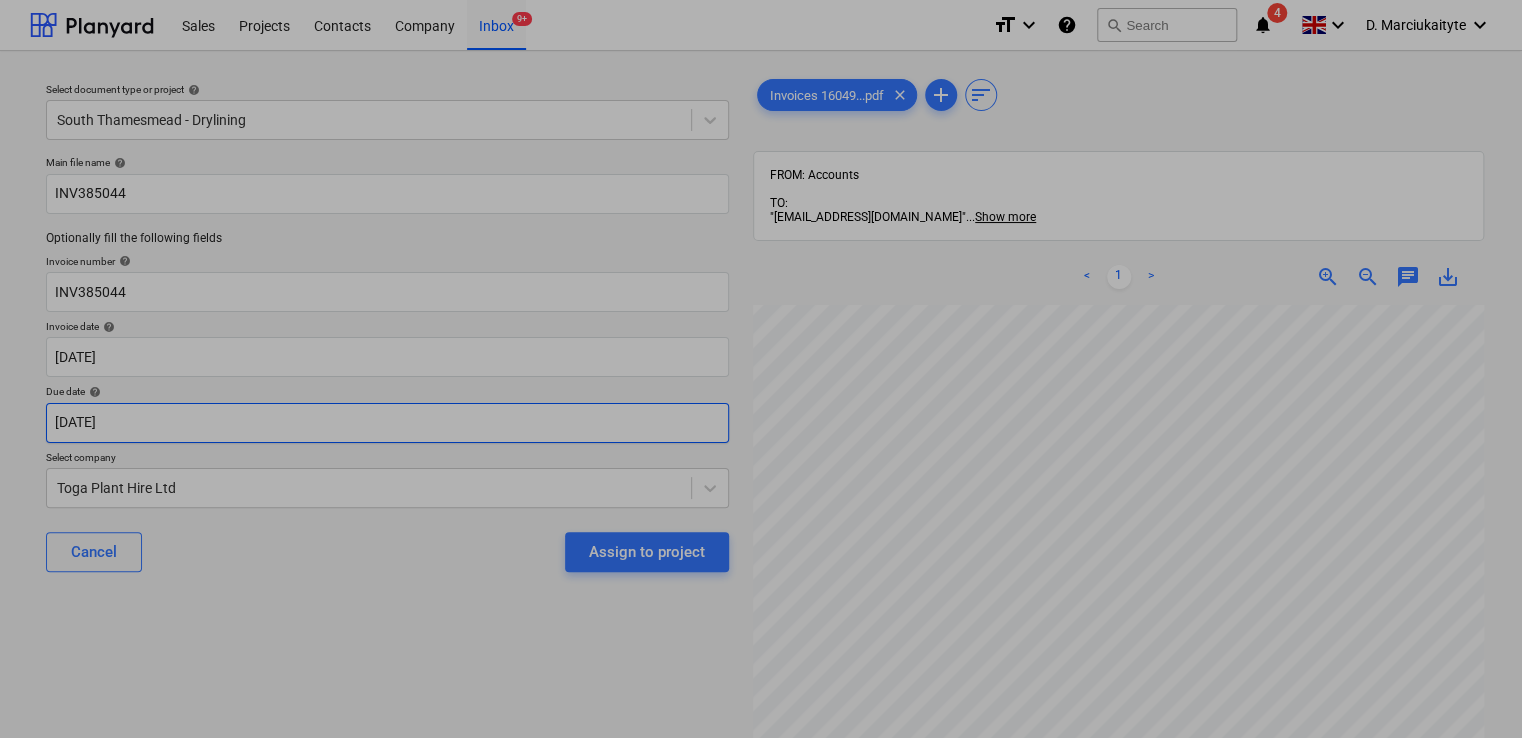 click on "Sales Projects Contacts Company Inbox 9+ format_size keyboard_arrow_down help search Search notifications 4 keyboard_arrow_down D. Marciukaityte keyboard_arrow_down Select document type or project help [GEOGRAPHIC_DATA] - Drylining Main file name help INV385044 Optionally fill the following fields Invoice number help INV385044 Invoice date help [DATE] [DATE] Press the down arrow key to interact with the calendar and
select a date. Press the question mark key to get the keyboard shortcuts for changing dates. Due date help [DATE] [DATE] Press the down arrow key to interact with the calendar and
select a date. Press the question mark key to get the keyboard shortcuts for changing dates. Select company Toga Plant Hire Ltd   Cancel Assign to project Invoices 16049...pdf clear add sort FROM: Accounts  TO: "[EMAIL_ADDRESS][DOMAIN_NAME]"	 ...  Show more ...  Show more < 1 > zoom_in zoom_out chat 0 save_alt
Su Mo Tu We Th Fr Sa Su Mo Tu We Th Fr Sa" at bounding box center (761, 369) 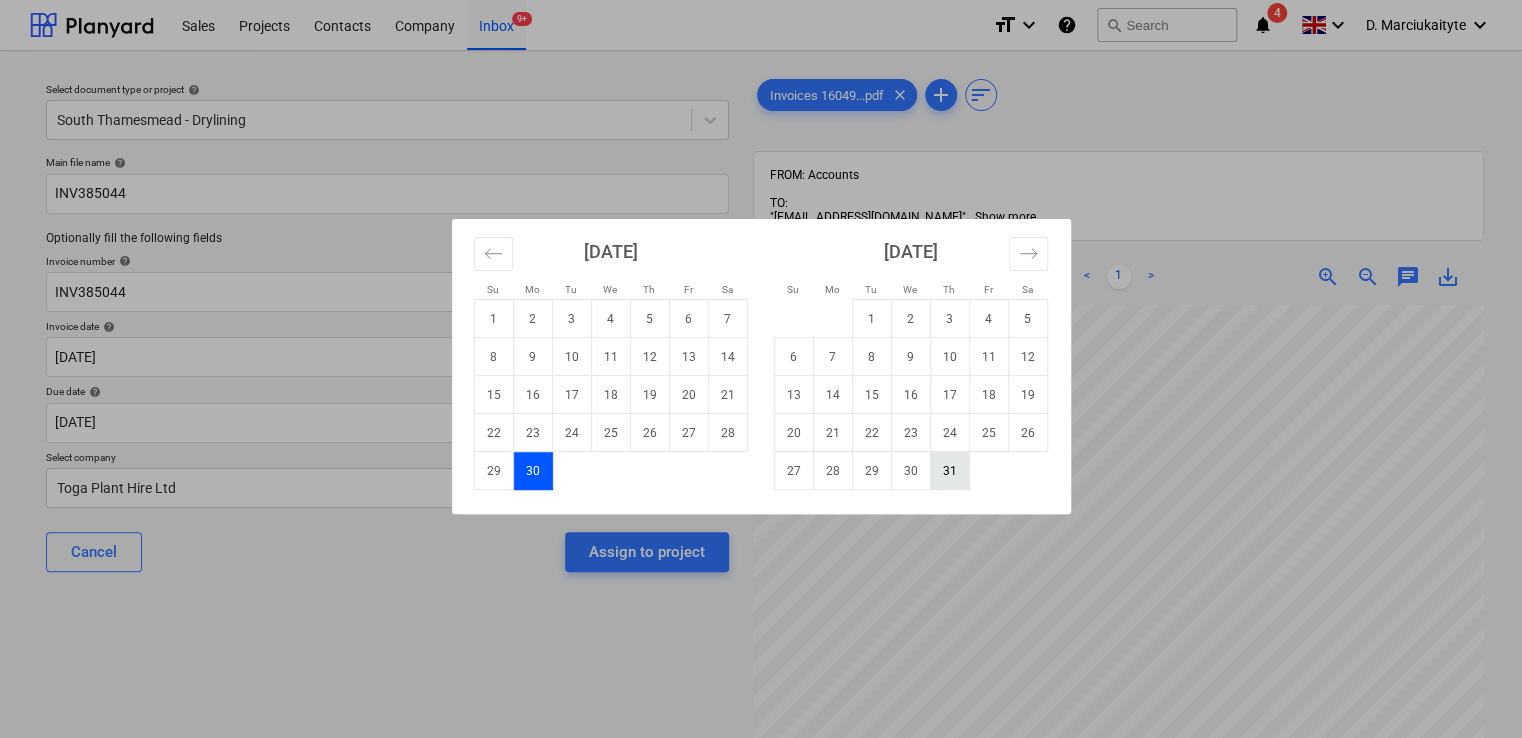 click on "31" at bounding box center [949, 471] 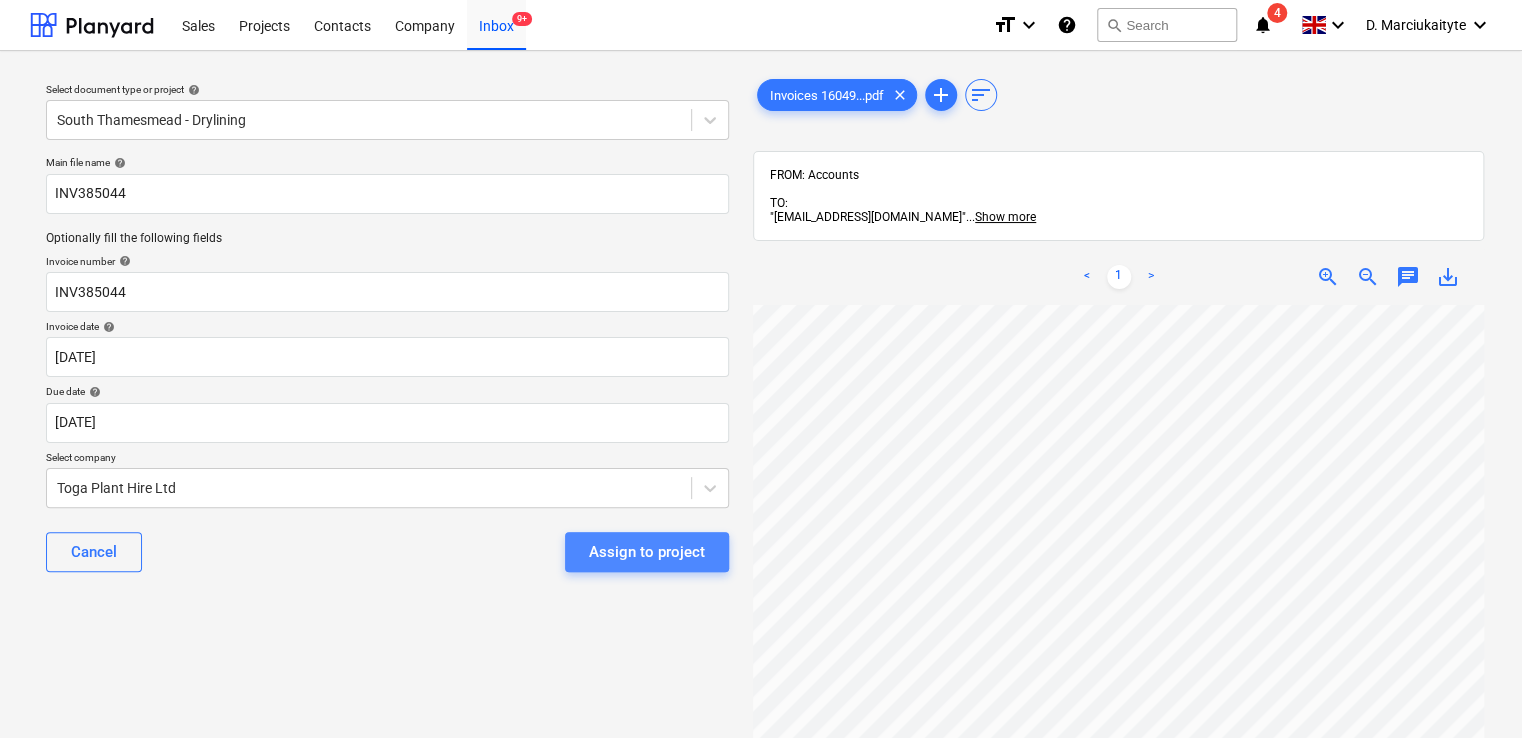 click on "Assign to project" at bounding box center [647, 552] 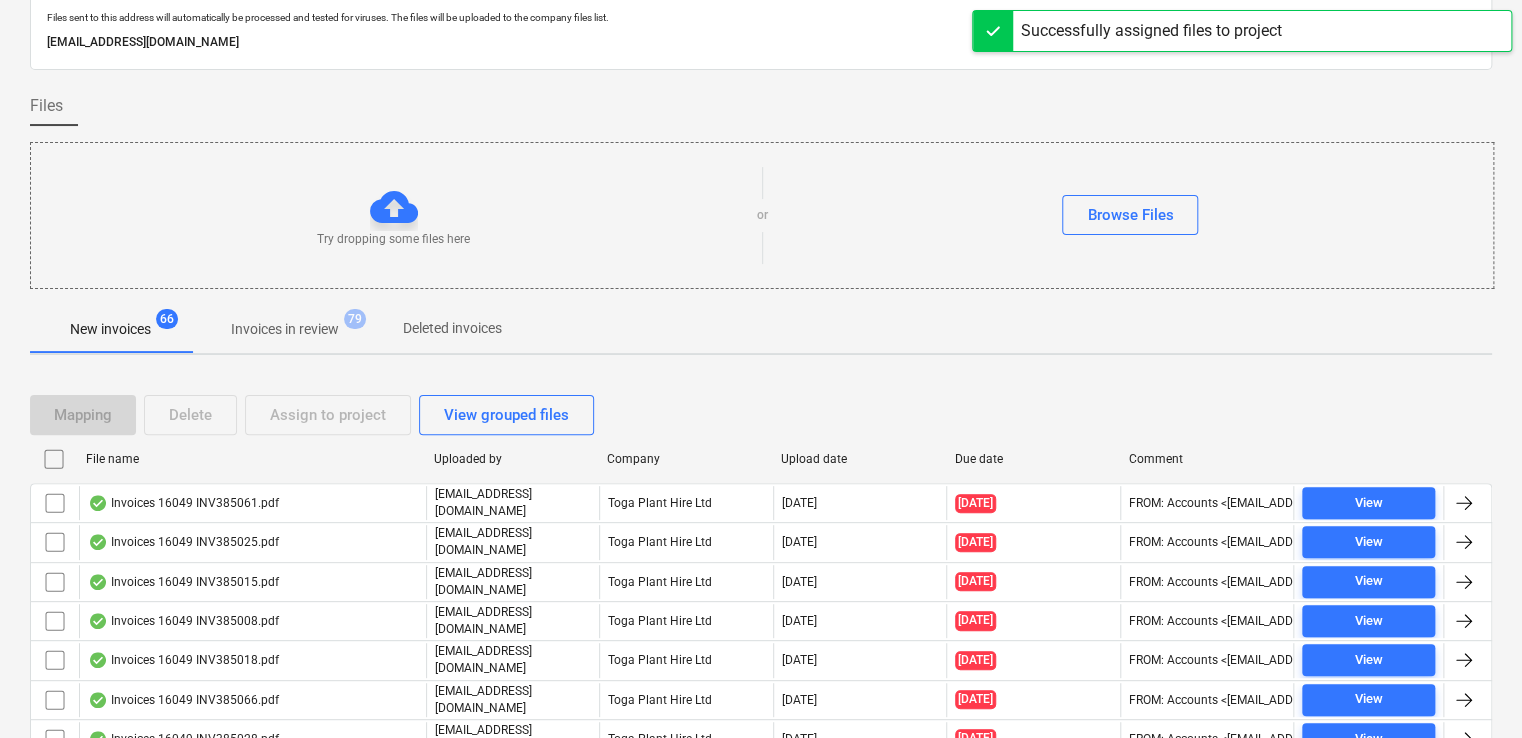 scroll, scrollTop: 400, scrollLeft: 0, axis: vertical 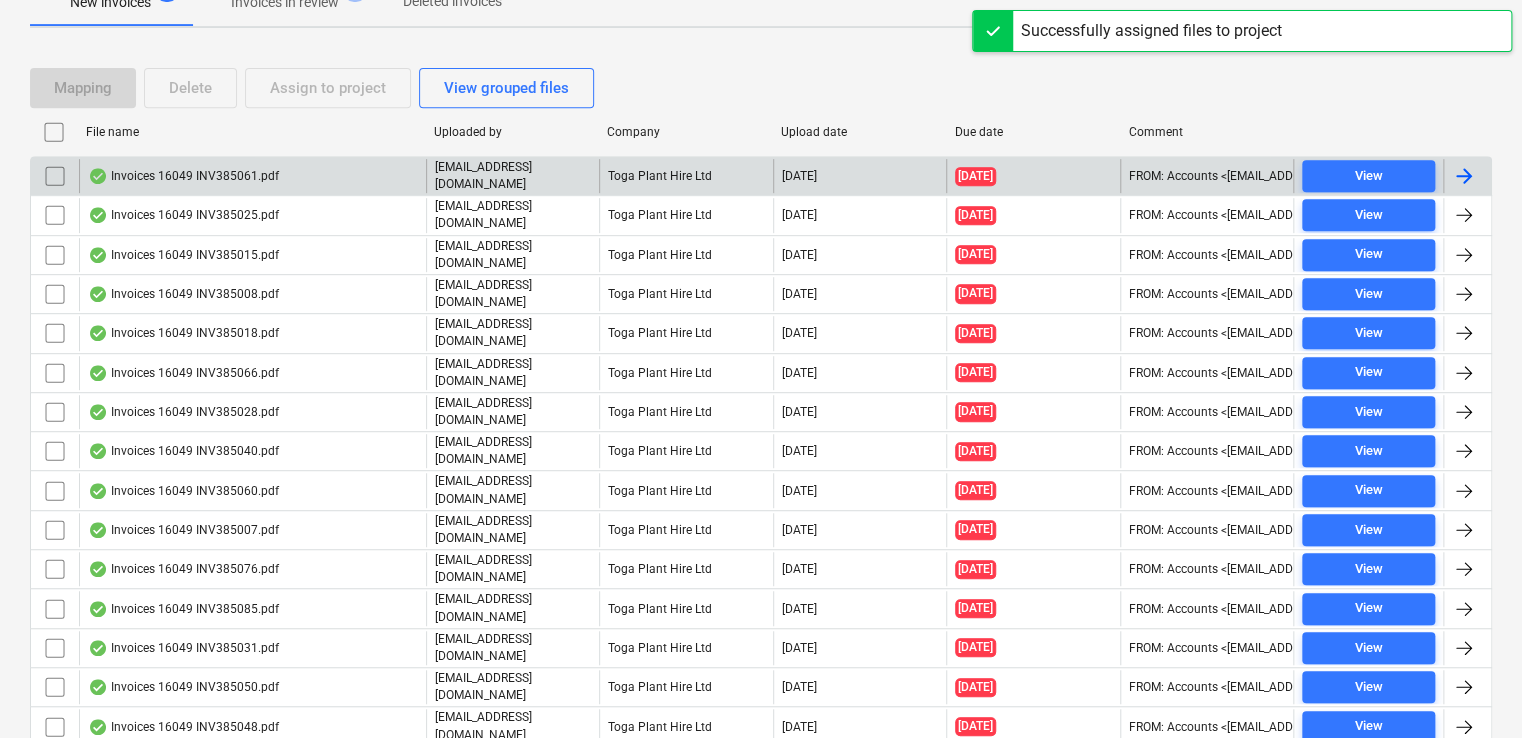click on "Invoices 16049 INV385061.pdf [EMAIL_ADDRESS][DOMAIN_NAME] Toga Plant Hire Ltd [DATE] [DATE] FROM: Accounts <[EMAIL_ADDRESS][DOMAIN_NAME]>
TO: "[EMAIL_ADDRESS][DOMAIN_NAME]"	<[EMAIL_ADDRESS][DOMAIN_NAME]>
SUBJECT: FW: Invoices attached from TOGA
IP: [TECHNICAL_ID] View" at bounding box center (761, 175) 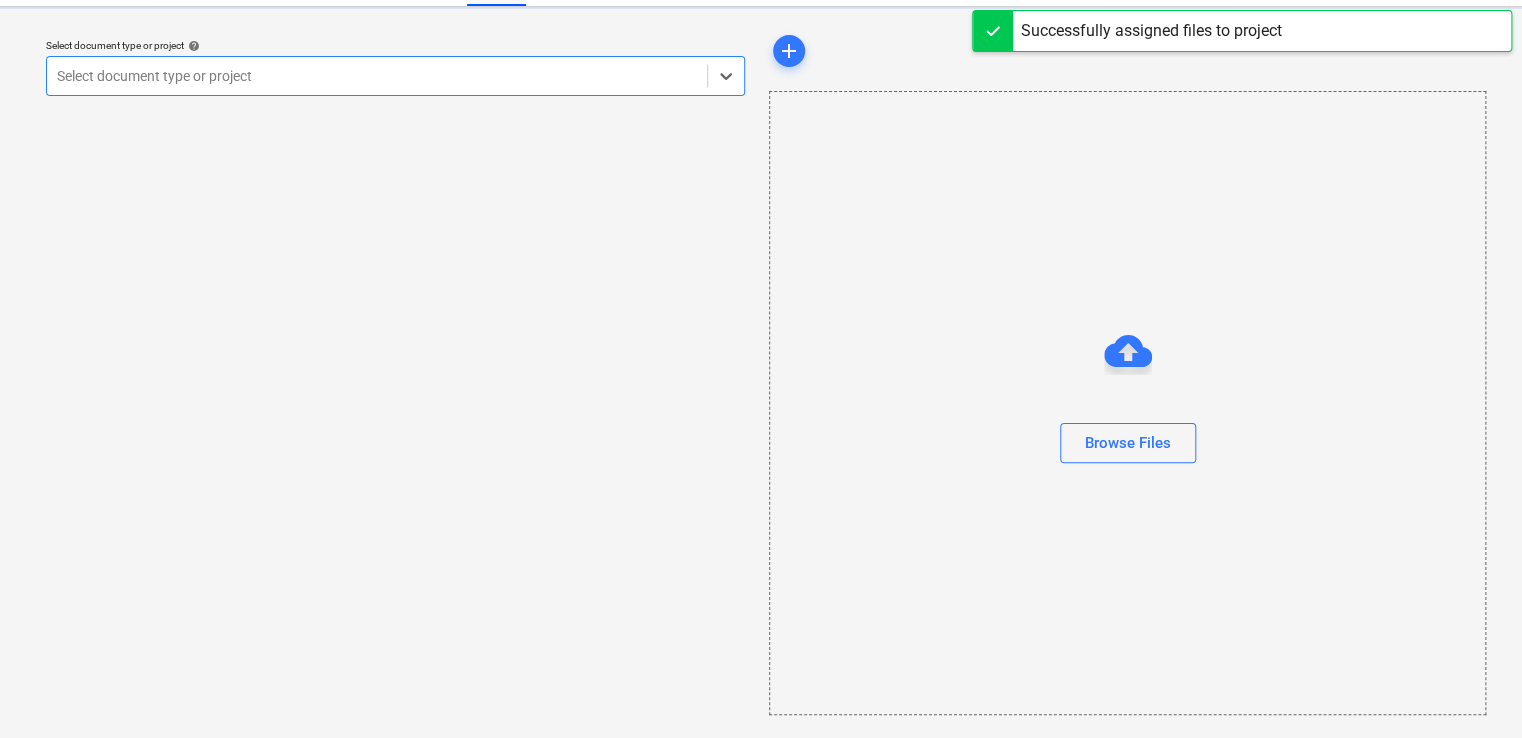scroll, scrollTop: 0, scrollLeft: 0, axis: both 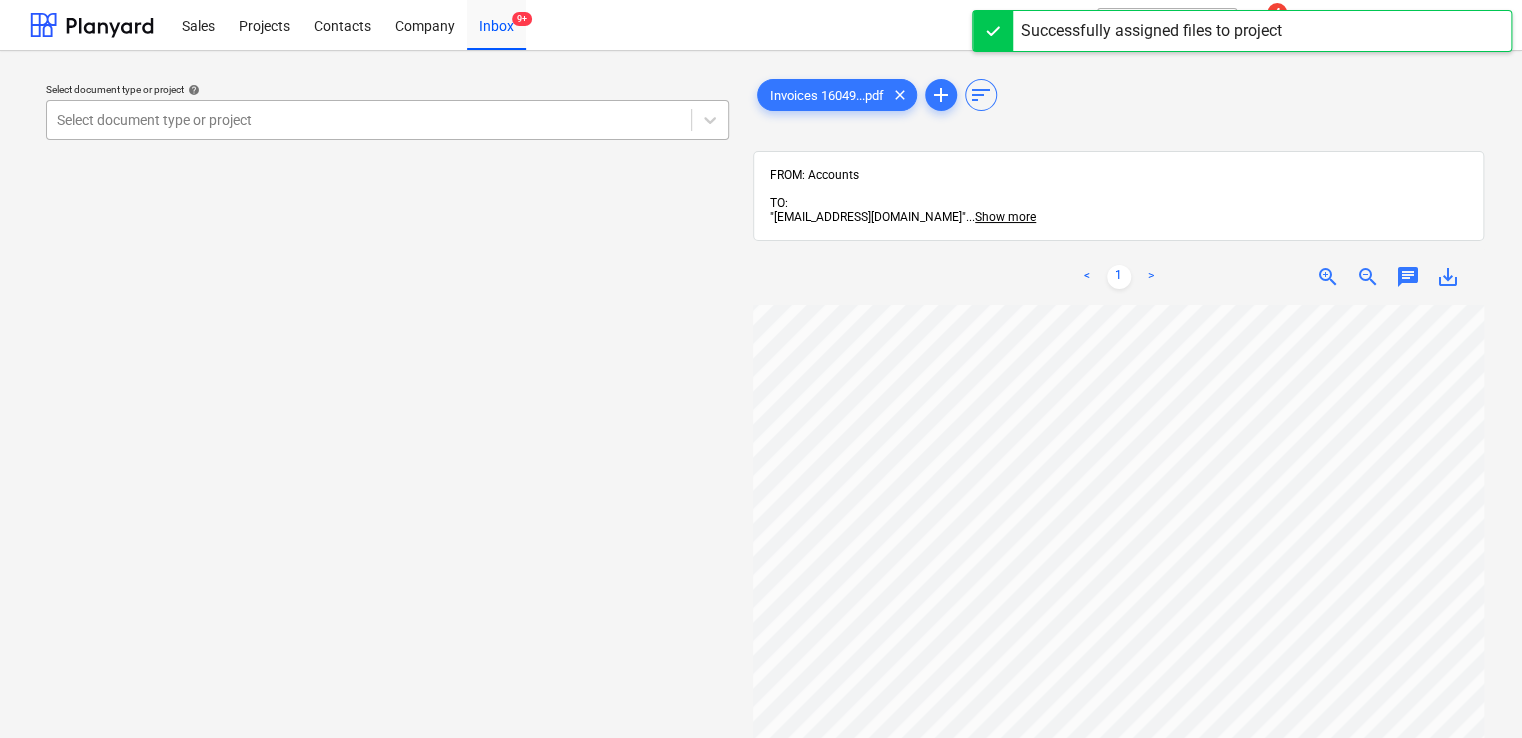 click at bounding box center [369, 120] 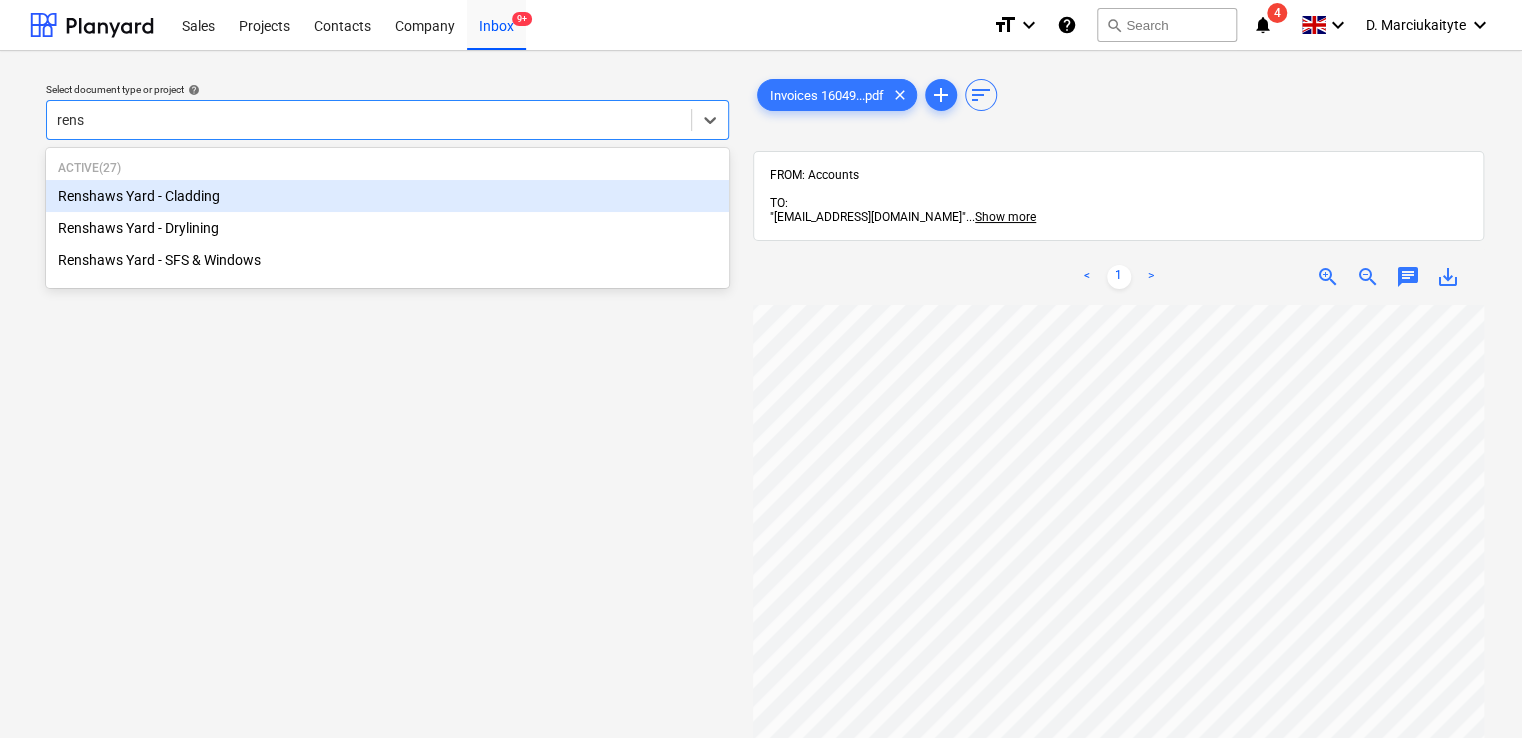 type on "rensh" 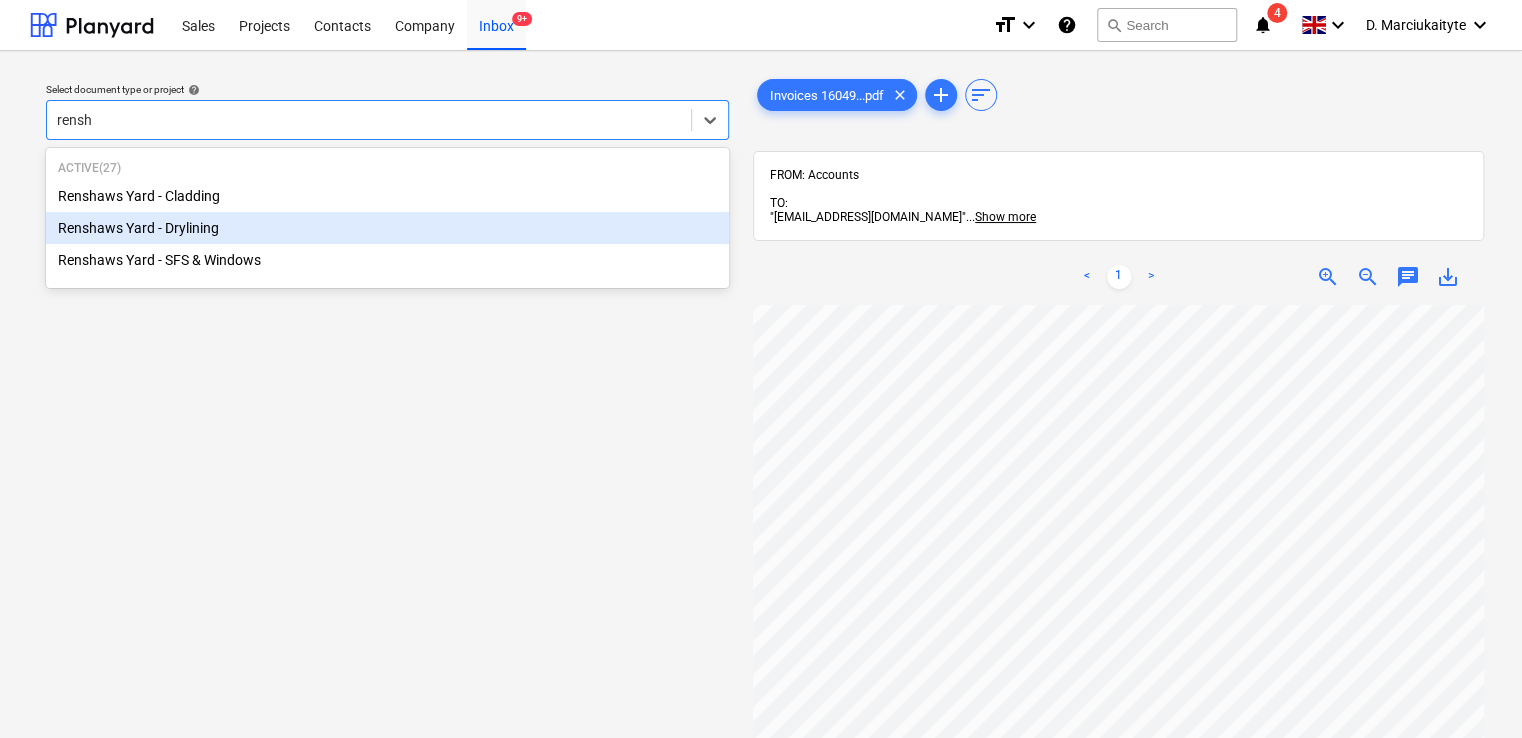 type 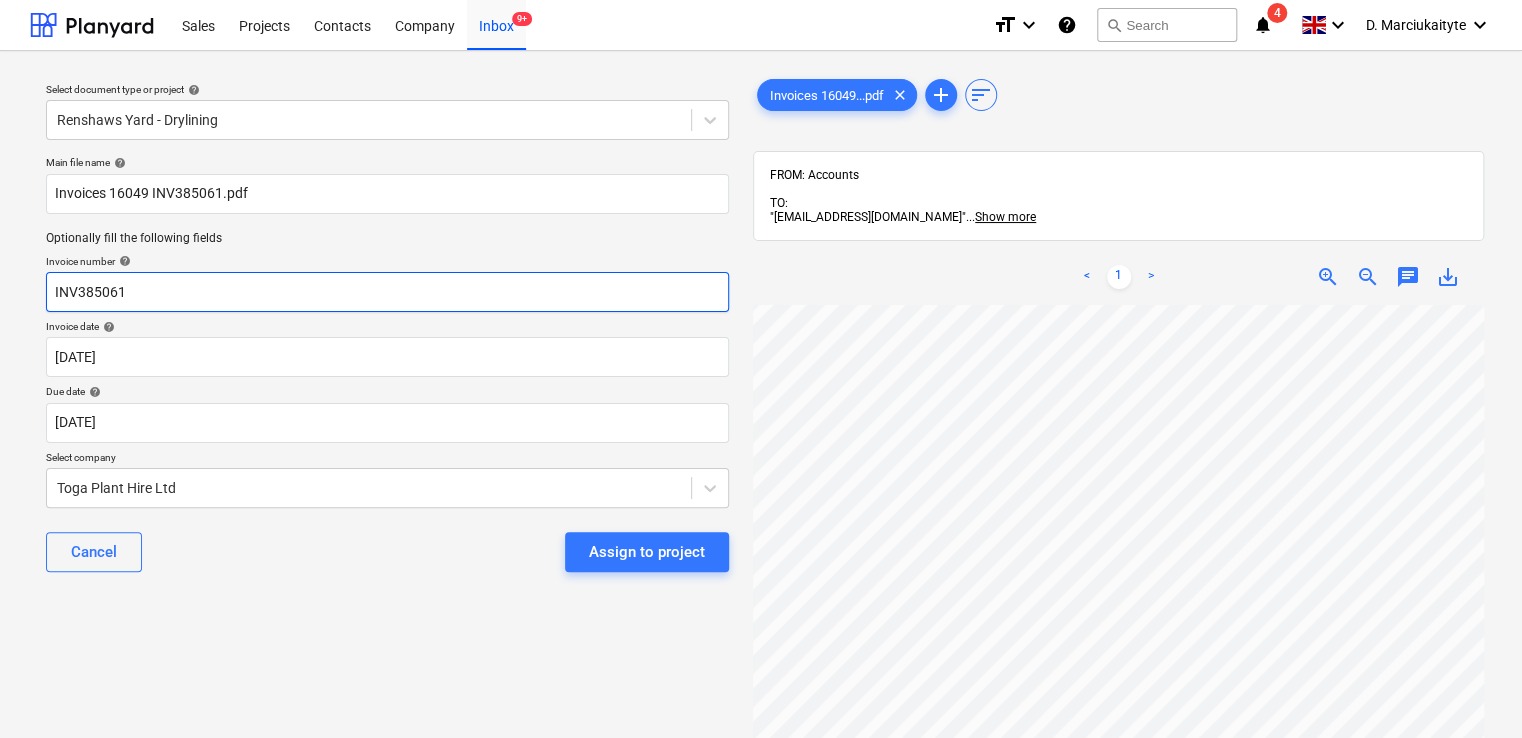 drag, startPoint x: 185, startPoint y: 296, endPoint x: -228, endPoint y: 272, distance: 413.69675 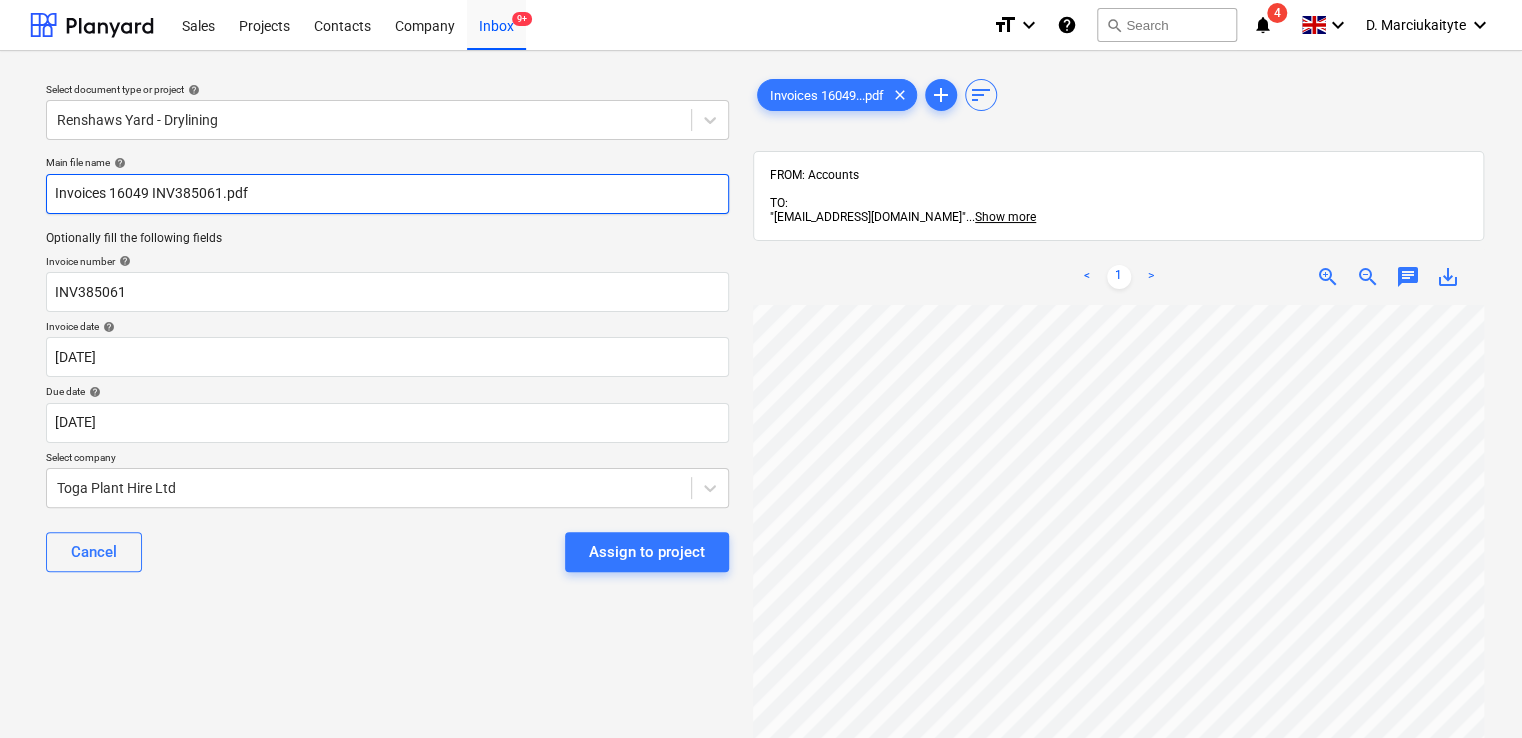 drag, startPoint x: 117, startPoint y: 178, endPoint x: -183, endPoint y: 174, distance: 300.02667 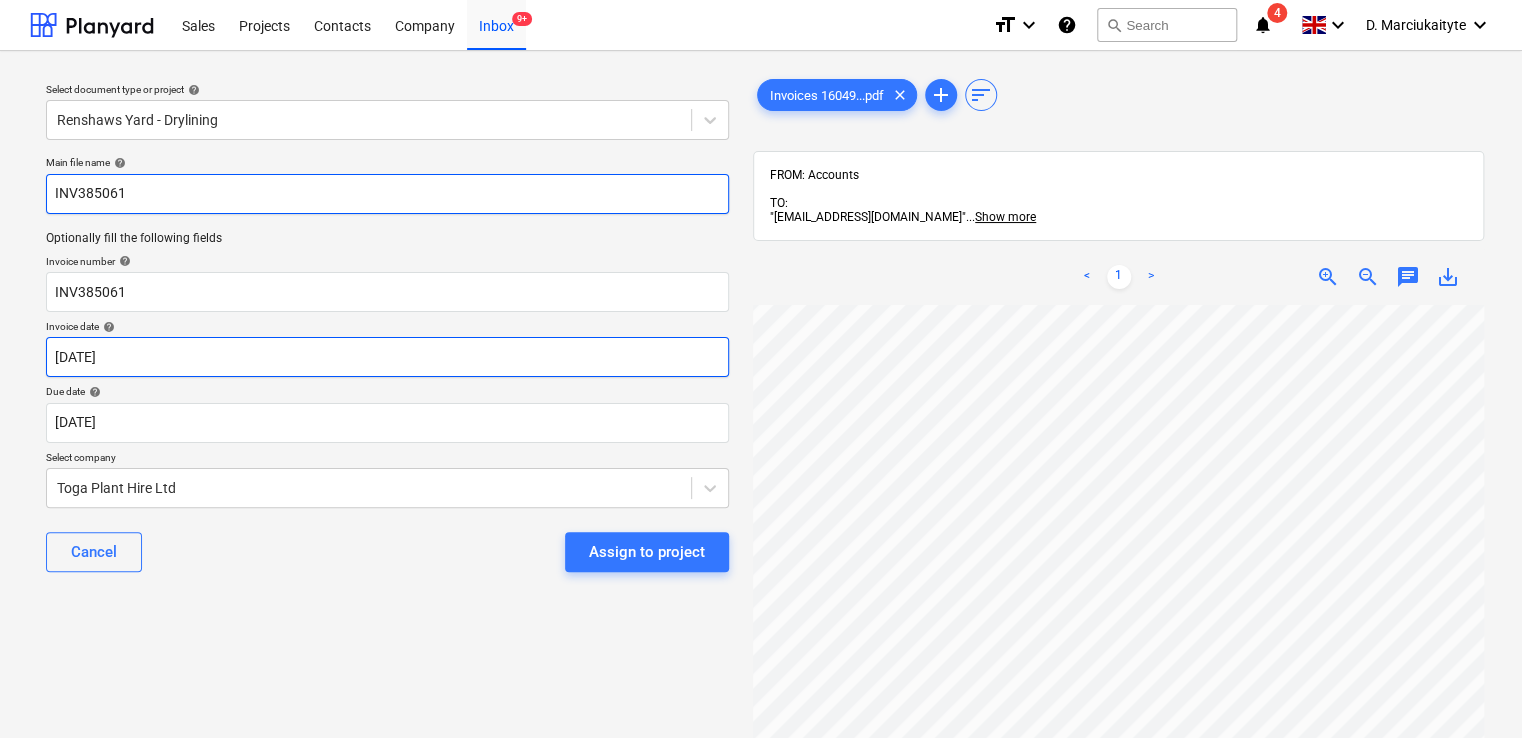 type on "INV385061" 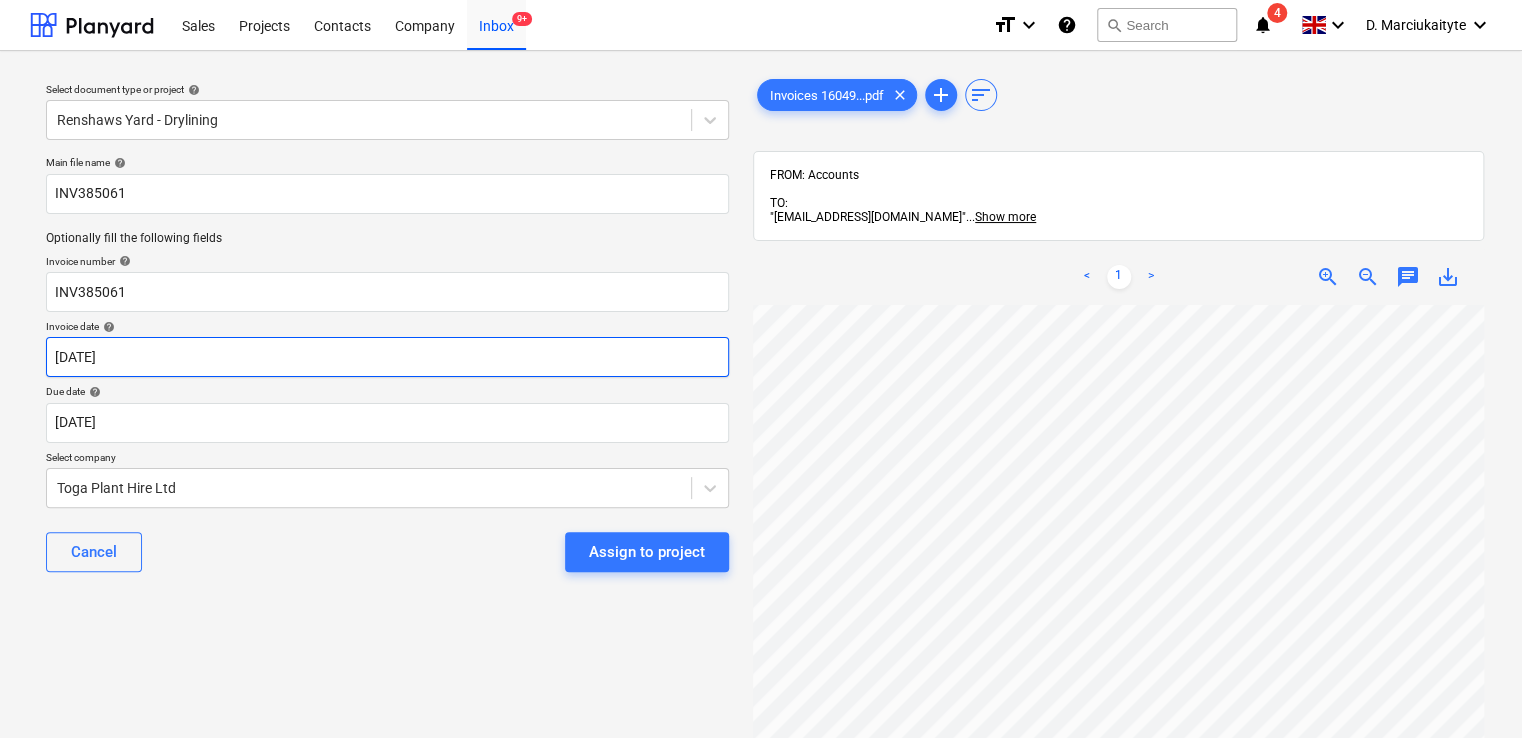 click on "Sales Projects Contacts Company Inbox 9+ format_size keyboard_arrow_down help search Search notifications 4 keyboard_arrow_down D. Marciukaityte keyboard_arrow_down Select document type or project help Renshaws Yard -  Drylining Main file name help INV385061 Optionally fill the following fields Invoice number help INV385061 Invoice date help [DATE] 01.06.2025 Press the down arrow key to interact with the calendar and
select a date. Press the question mark key to get the keyboard shortcuts for changing dates. Due date help [DATE] [DATE] Press the down arrow key to interact with the calendar and
select a date. Press the question mark key to get the keyboard shortcuts for changing dates. Select company Toga Plant Hire Ltd   Cancel Assign to project Invoices 16049...pdf clear add sort FROM: Accounts  TO: "[EMAIL_ADDRESS][DOMAIN_NAME]"	 ...  Show more ...  Show more < 1 > zoom_in zoom_out chat 0 save_alt" at bounding box center (761, 369) 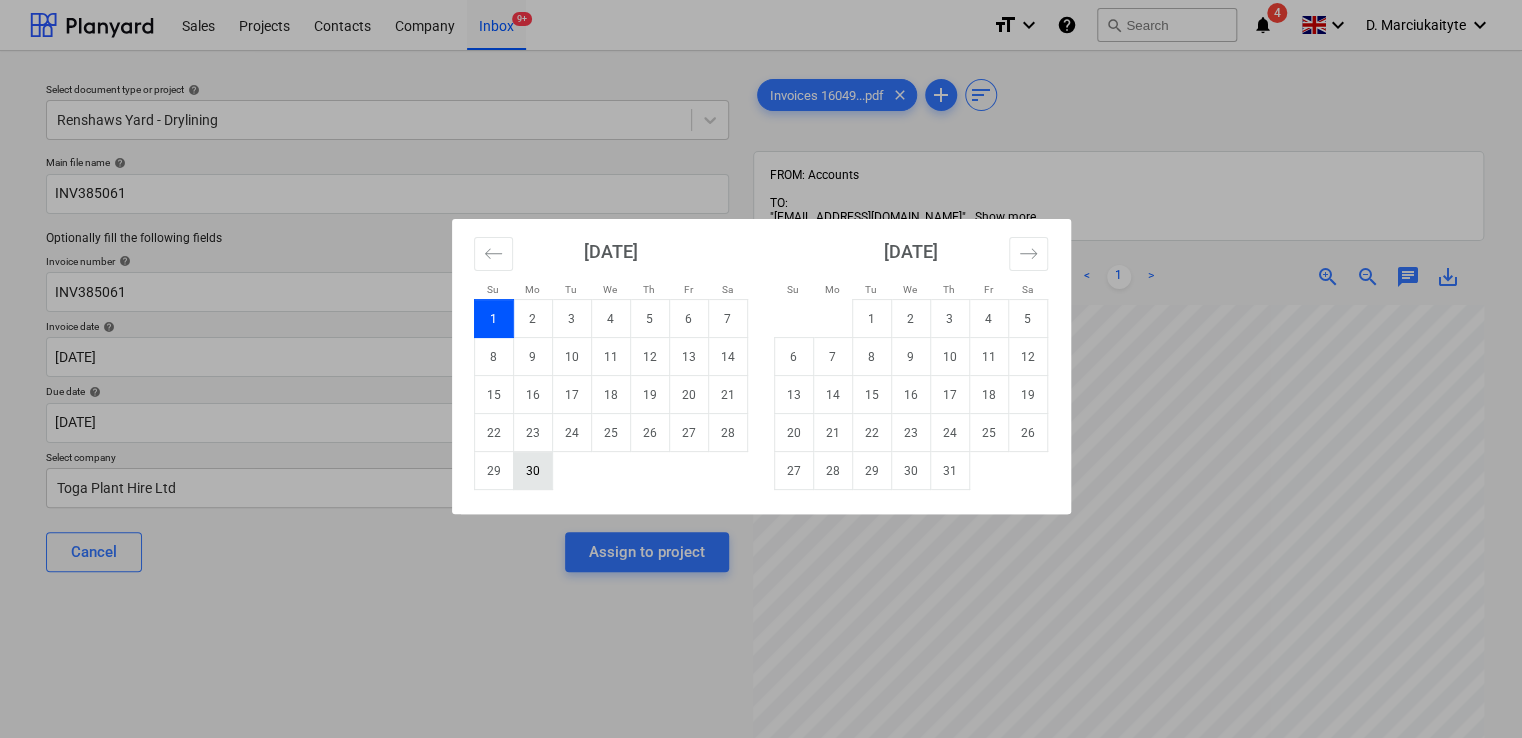 click on "30" at bounding box center (532, 471) 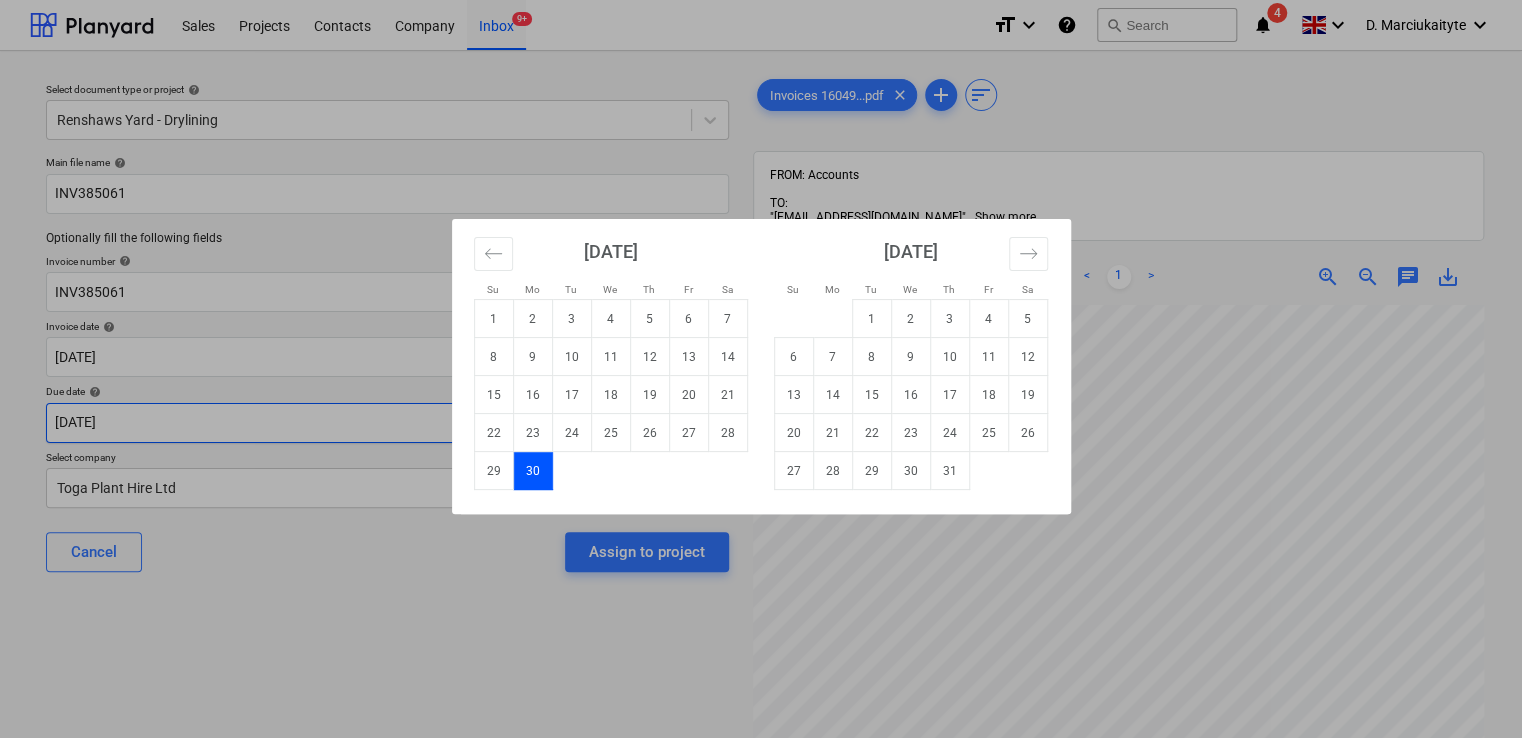click on "Sales Projects Contacts Company Inbox 9+ format_size keyboard_arrow_down help search Search notifications 4 keyboard_arrow_down D. Marciukaityte keyboard_arrow_down Select document type or project help Renshaws Yard -  Drylining Main file name help INV385061 Optionally fill the following fields Invoice number help INV385061 Invoice date help [DATE] [DATE] Press the down arrow key to interact with the calendar and
select a date. Press the question mark key to get the keyboard shortcuts for changing dates. Due date help [DATE] [DATE] Press the down arrow key to interact with the calendar and
select a date. Press the question mark key to get the keyboard shortcuts for changing dates. Select company Toga Plant Hire Ltd   Cancel Assign to project Invoices 16049...pdf clear add sort FROM: Accounts  TO: "[EMAIL_ADDRESS][DOMAIN_NAME]"	 ...  Show more ...  Show more < 1 > zoom_in zoom_out chat 0 save_alt
Su Mo Tu We Th Fr Sa Su Mo Tu We Th Fr Sa 1" at bounding box center [761, 369] 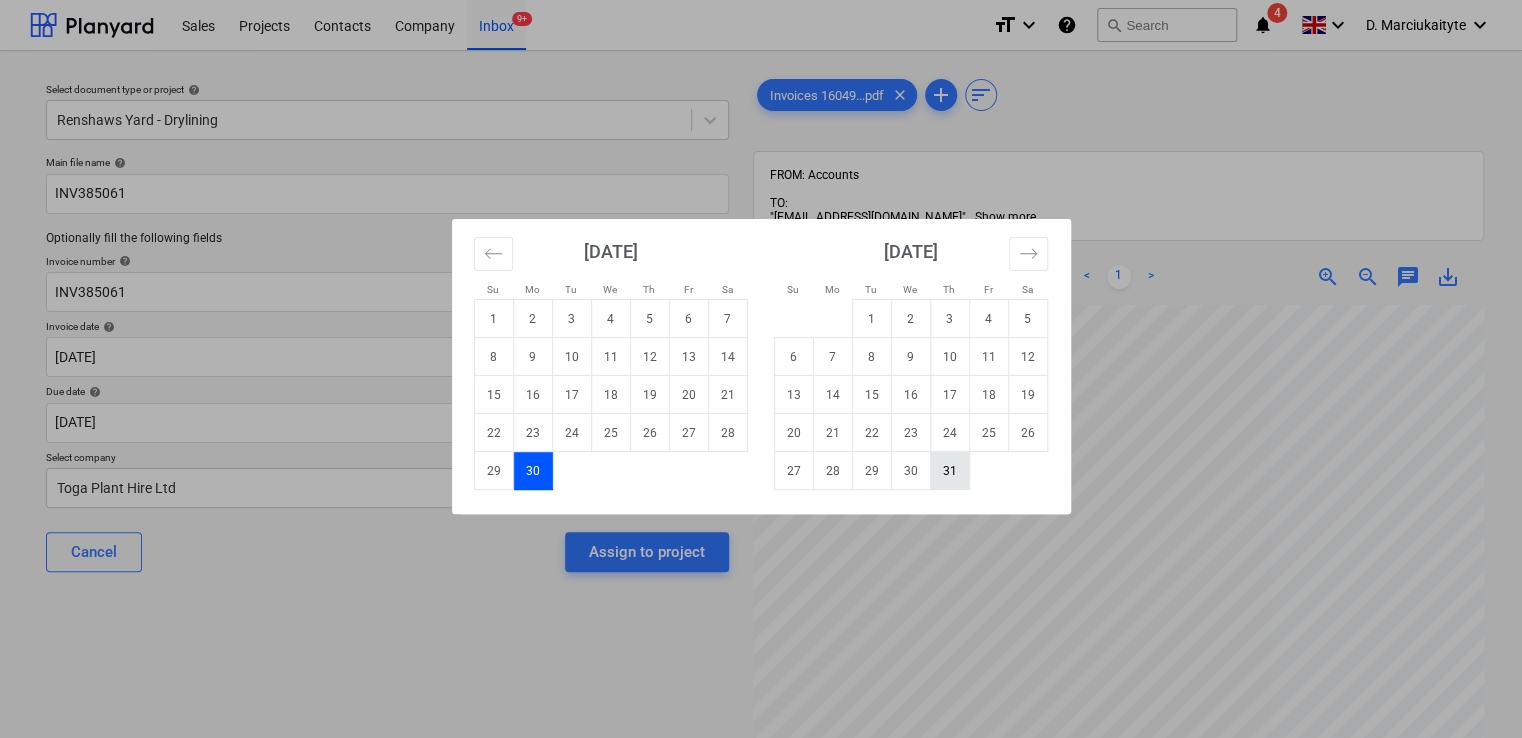 click on "31" at bounding box center (949, 471) 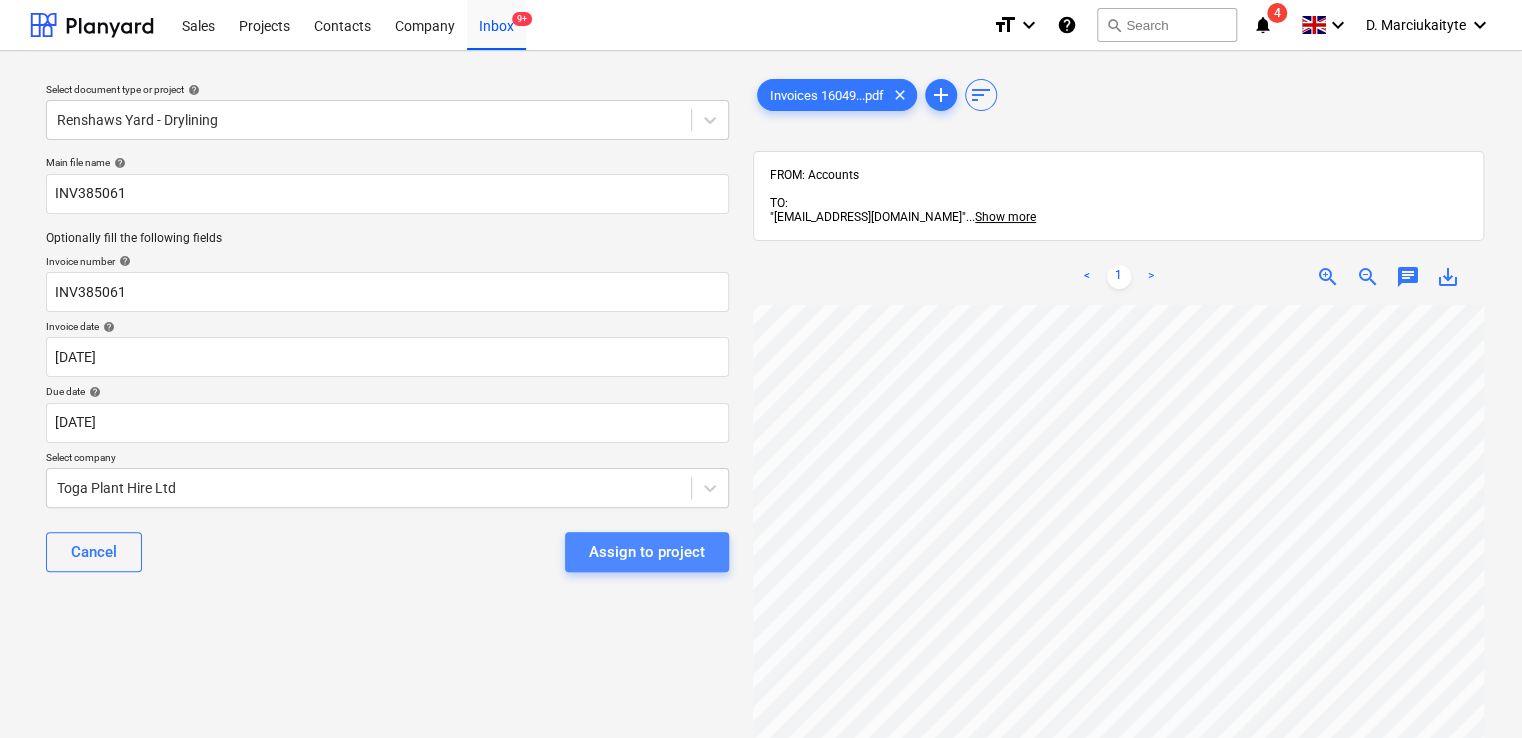 click on "Assign to project" at bounding box center [647, 552] 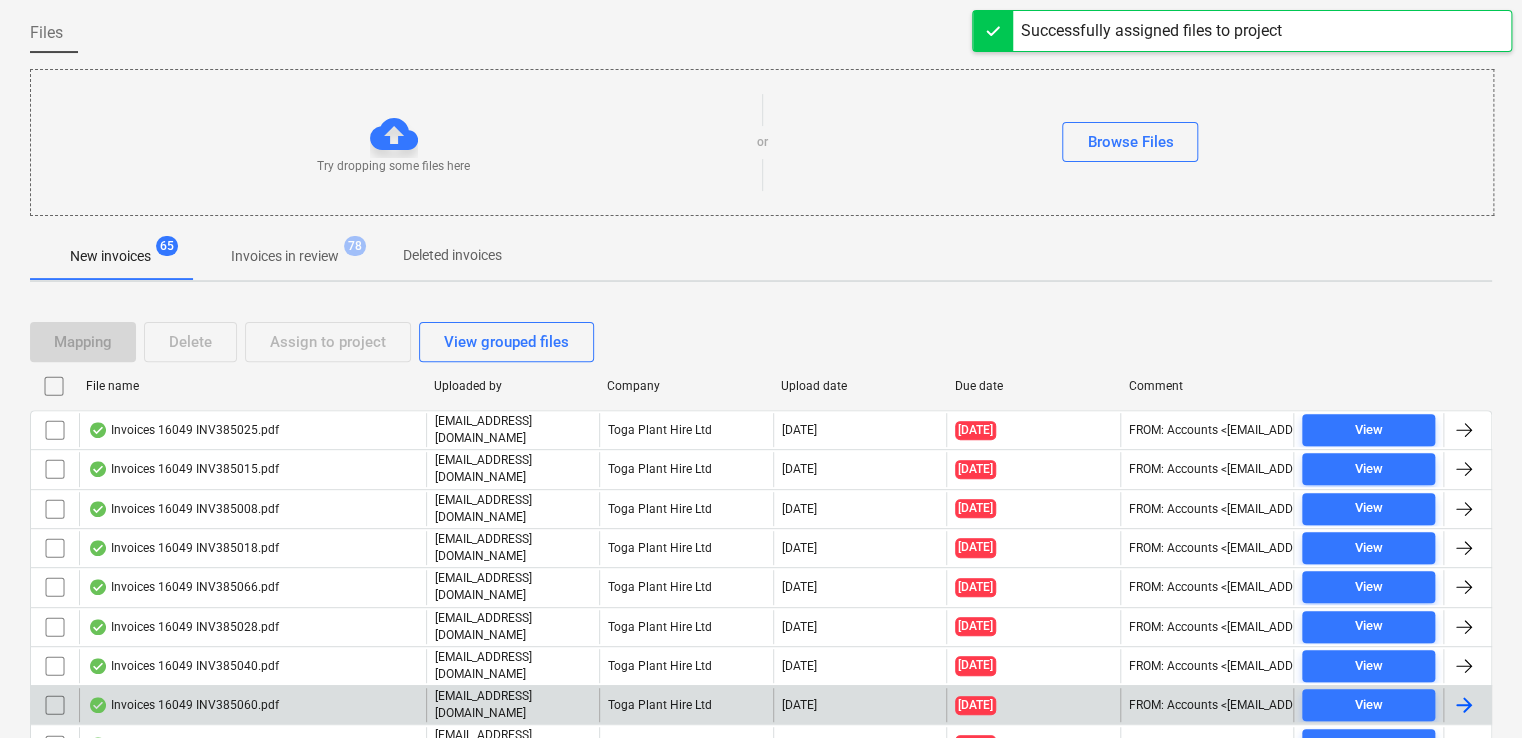 scroll, scrollTop: 300, scrollLeft: 0, axis: vertical 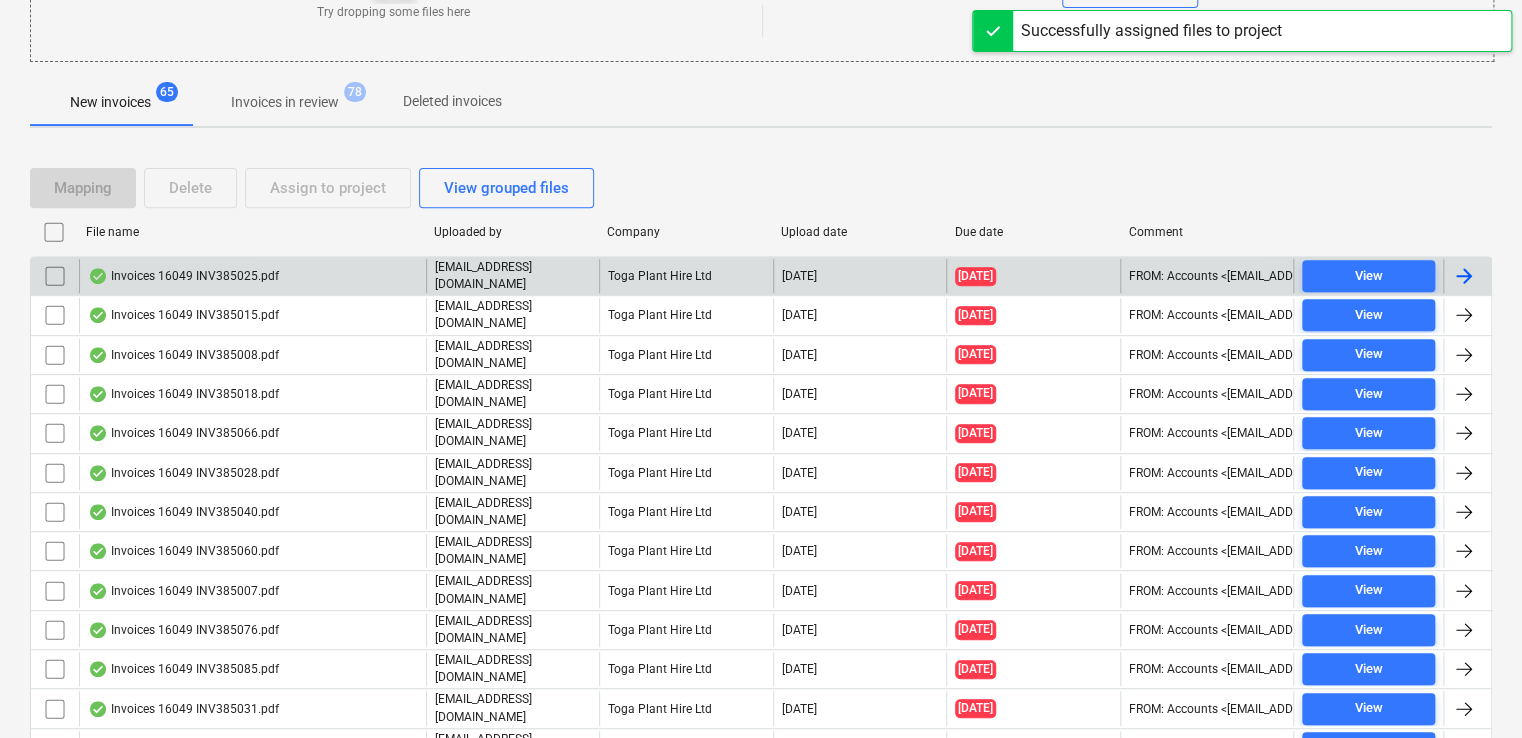 click on "Invoices 16049 INV385025.pdf" at bounding box center [252, 276] 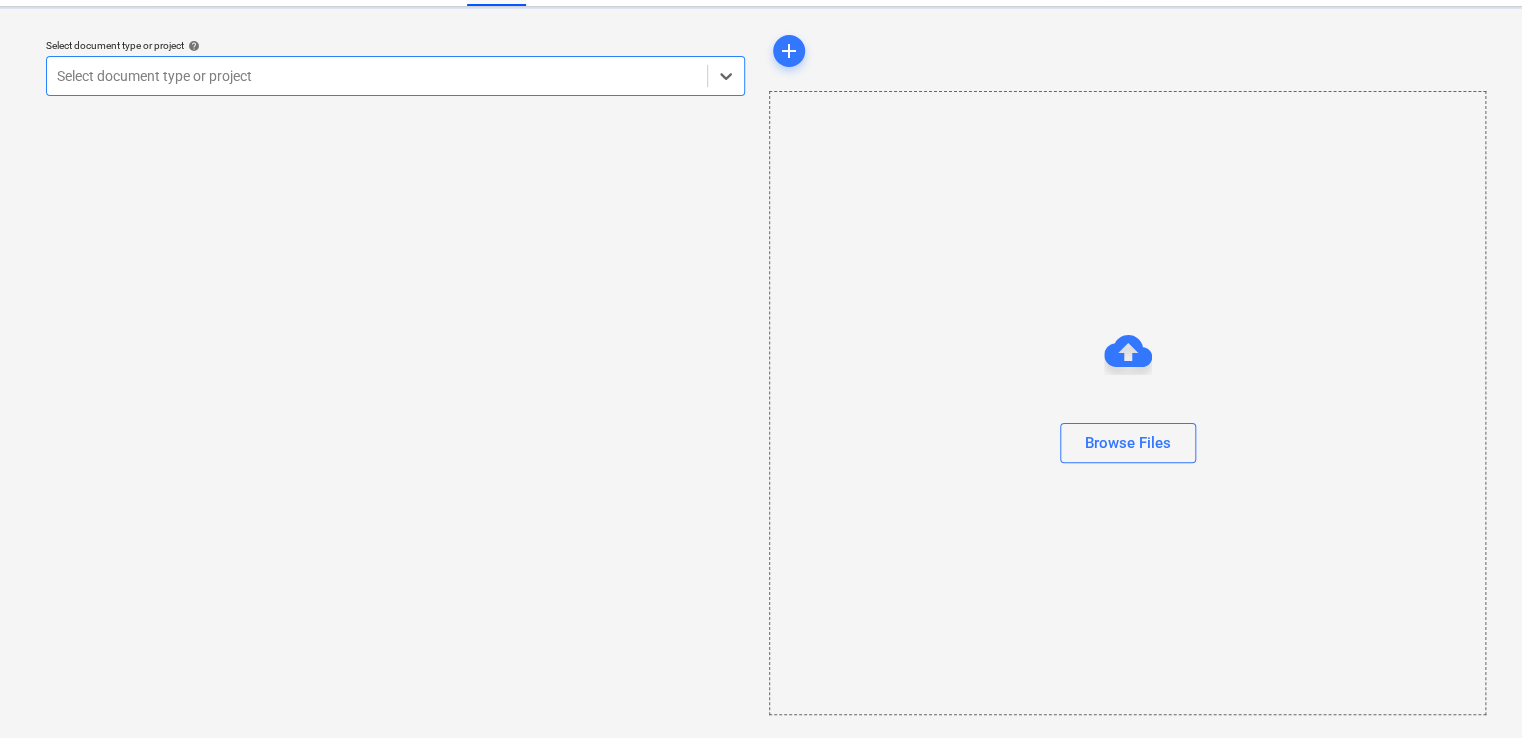 scroll, scrollTop: 0, scrollLeft: 0, axis: both 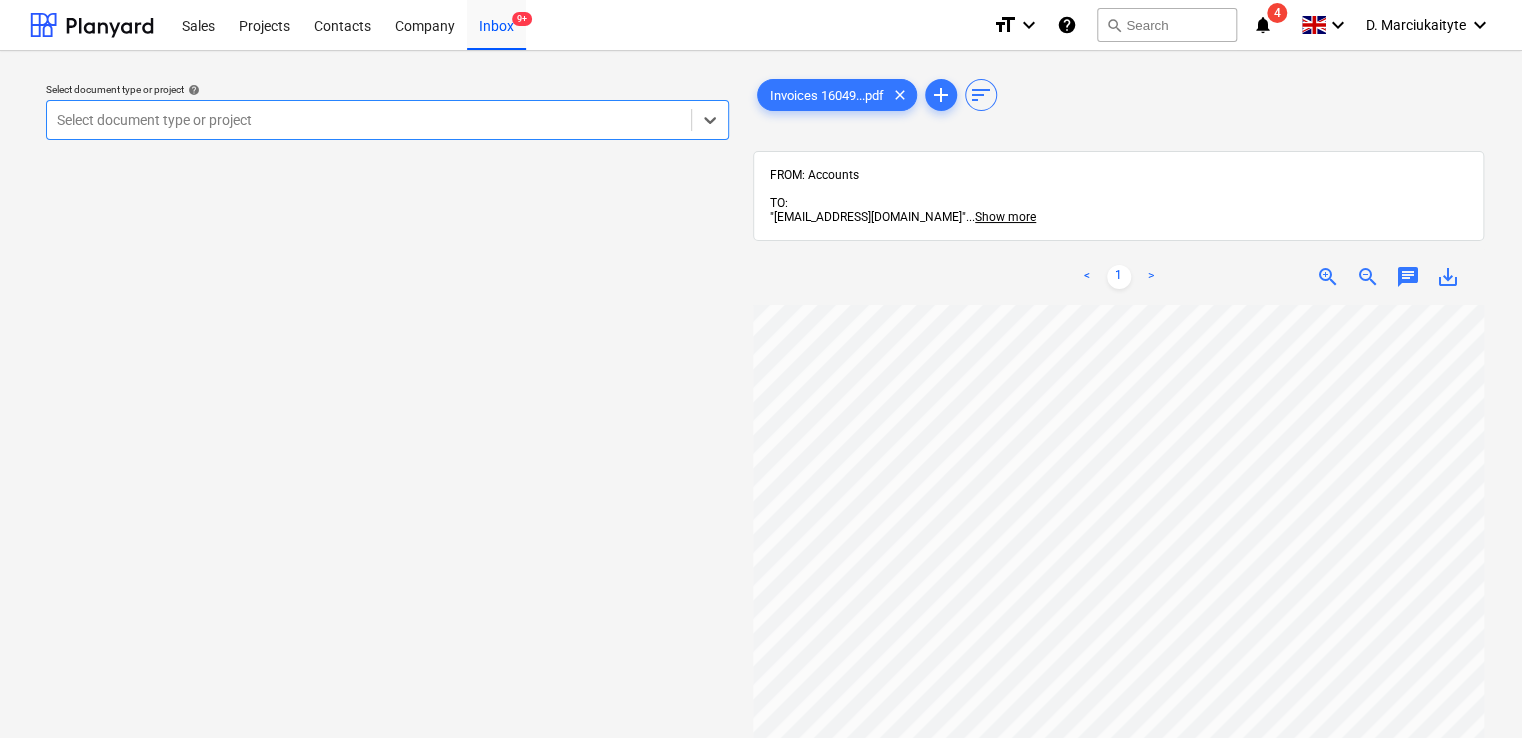 click at bounding box center [369, 120] 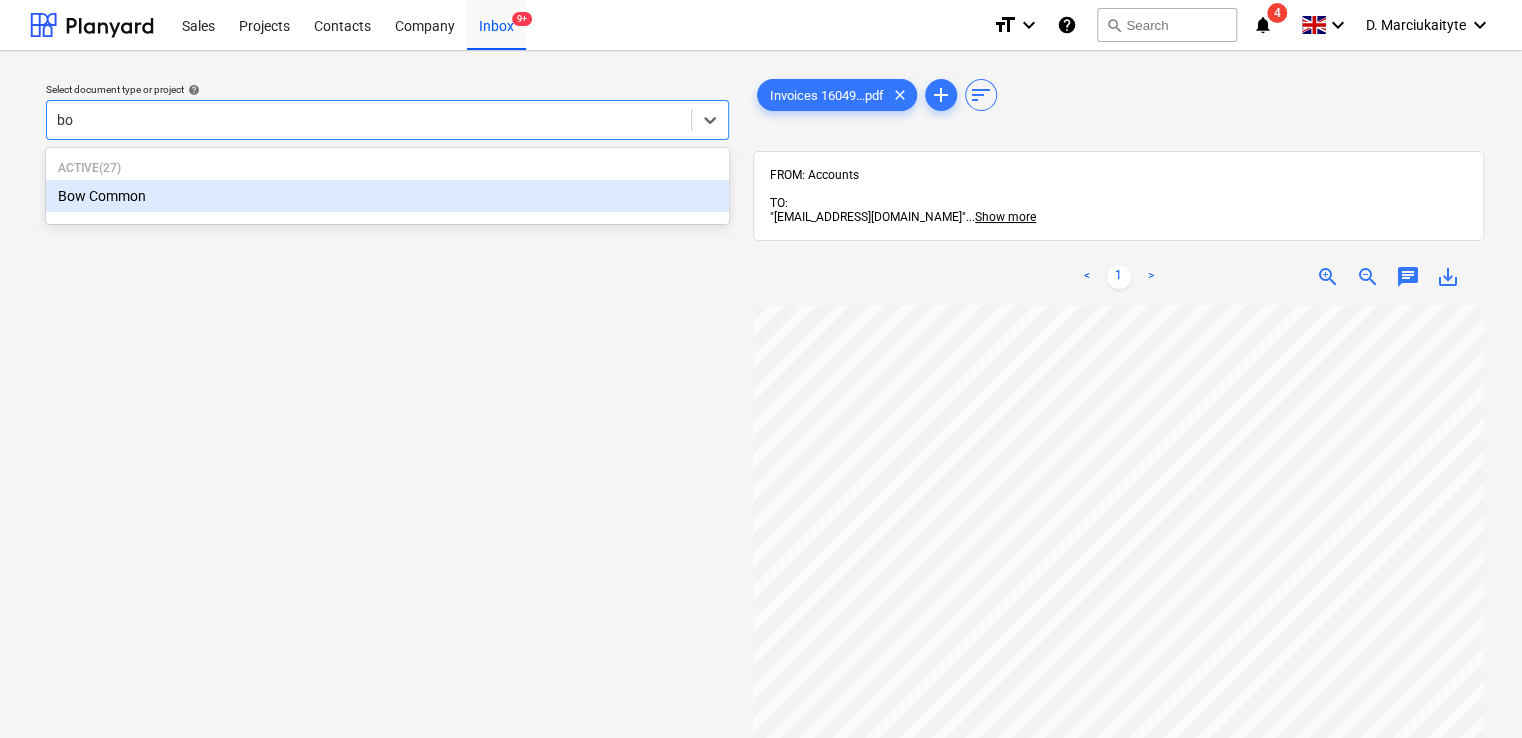 type on "bow" 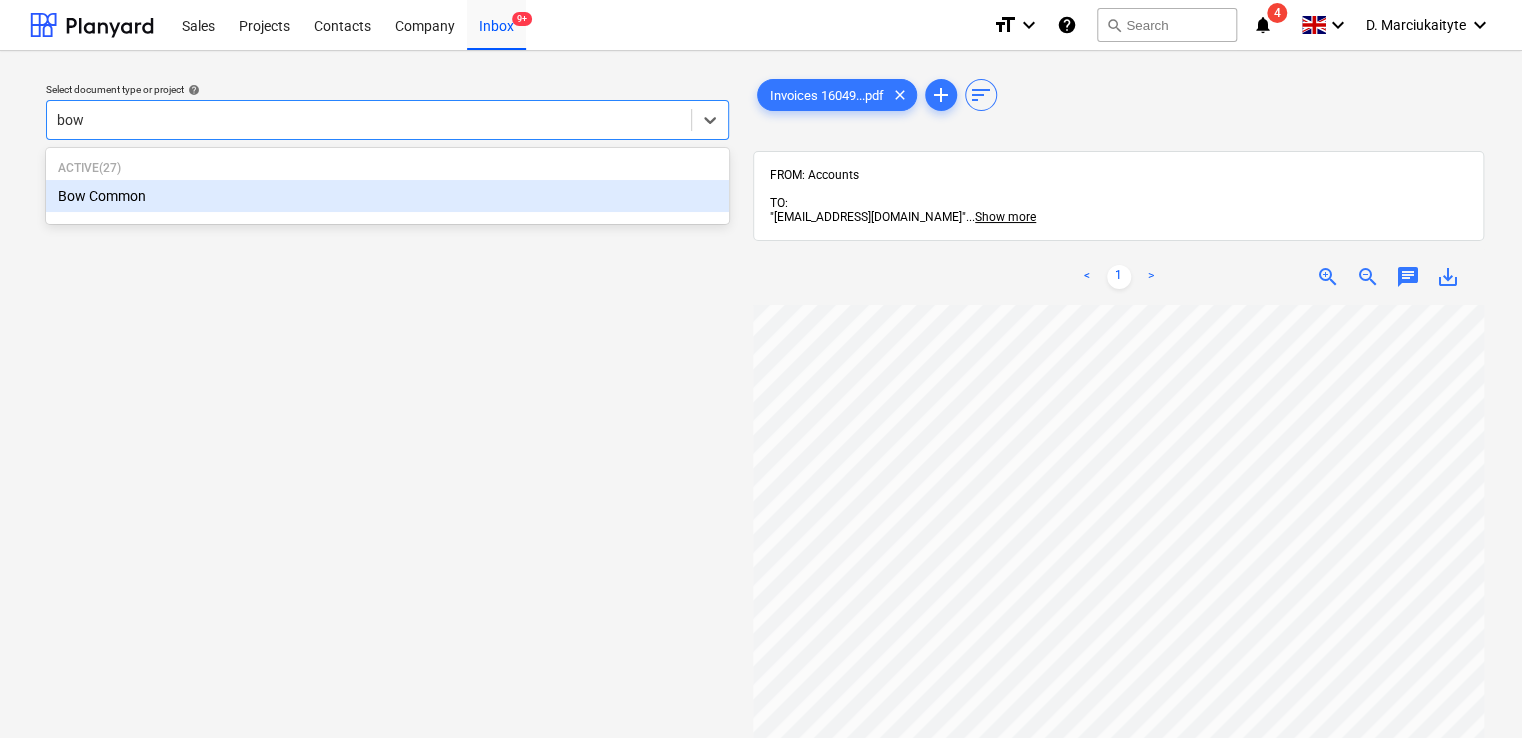 type 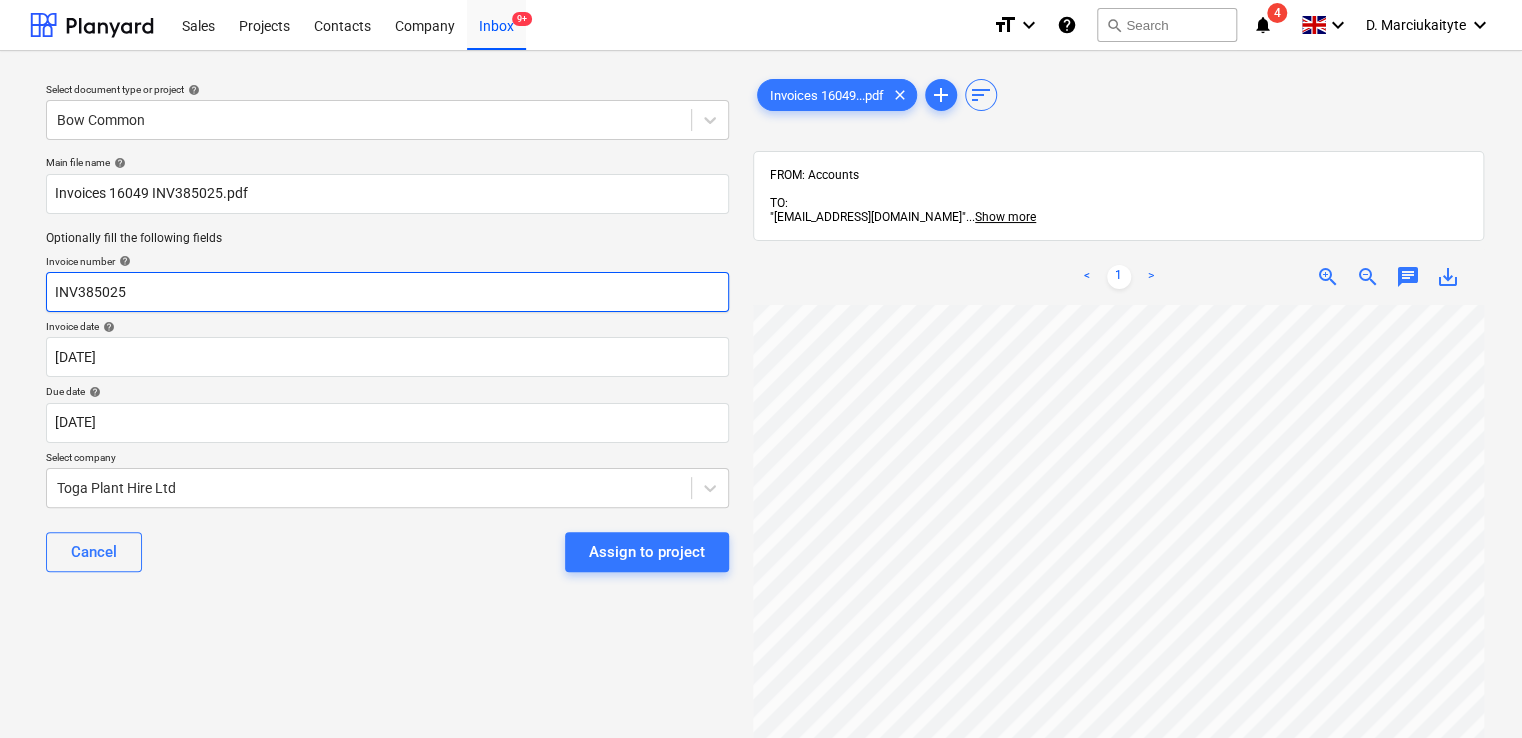 drag, startPoint x: 181, startPoint y: 296, endPoint x: -166, endPoint y: 270, distance: 347.9727 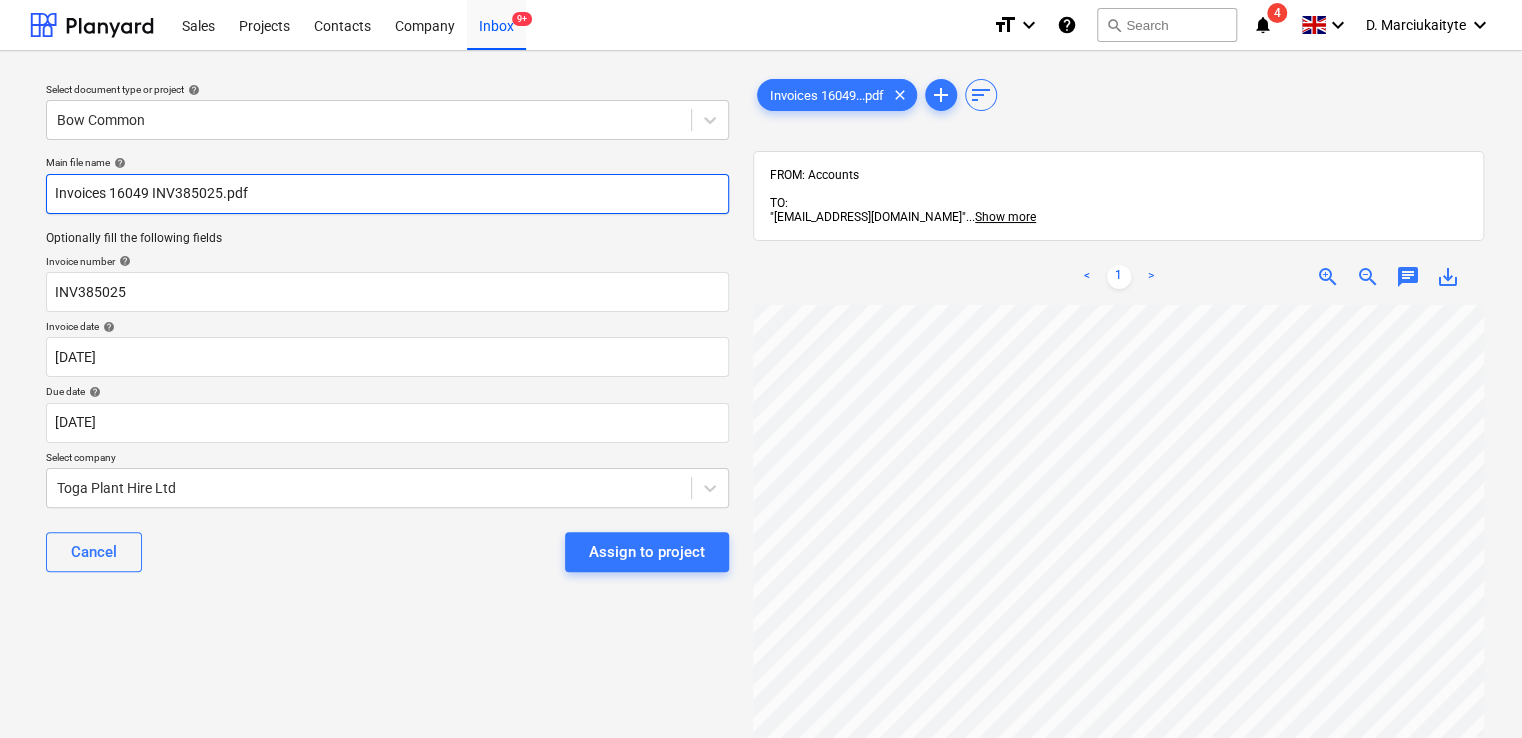 drag, startPoint x: 26, startPoint y: 179, endPoint x: -135, endPoint y: 179, distance: 161 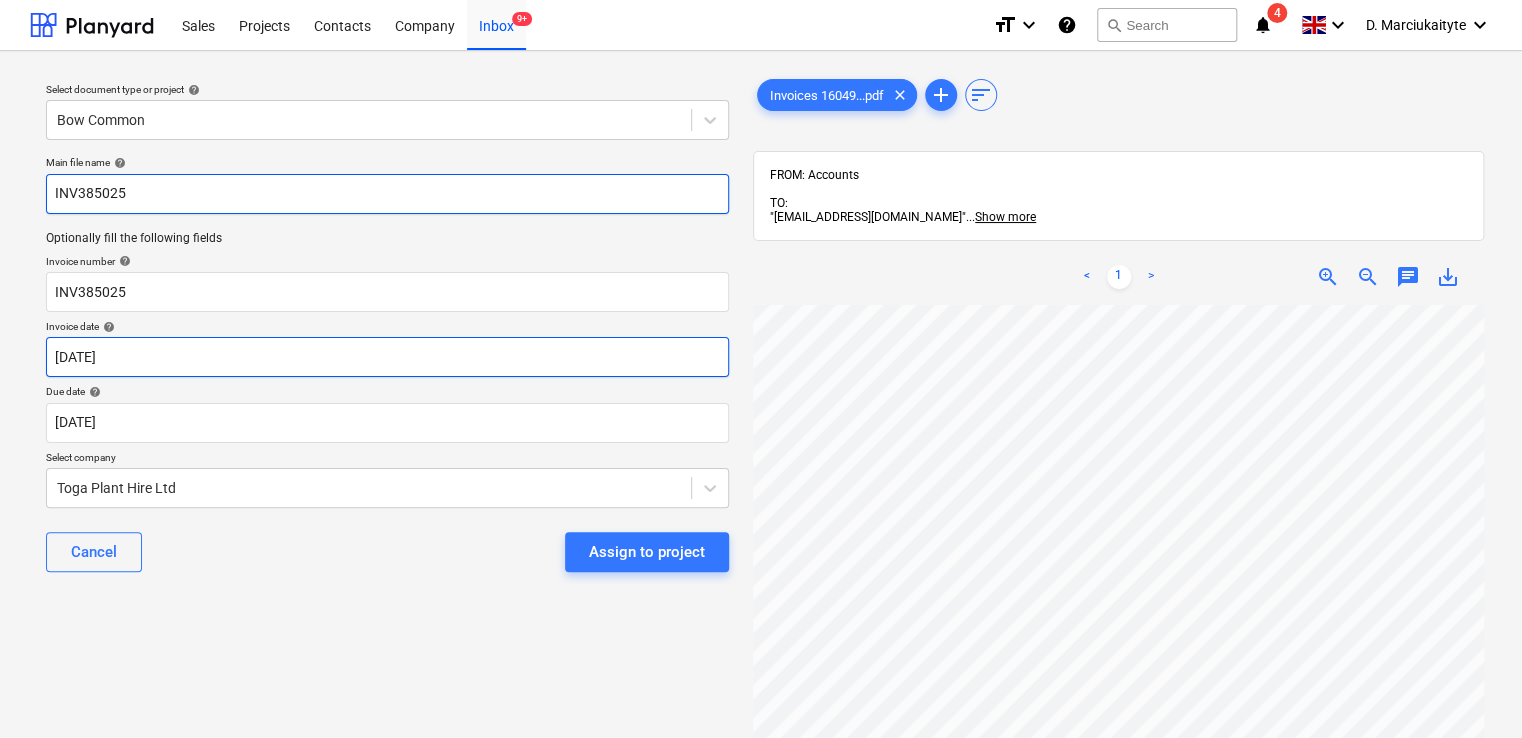 type on "INV385025" 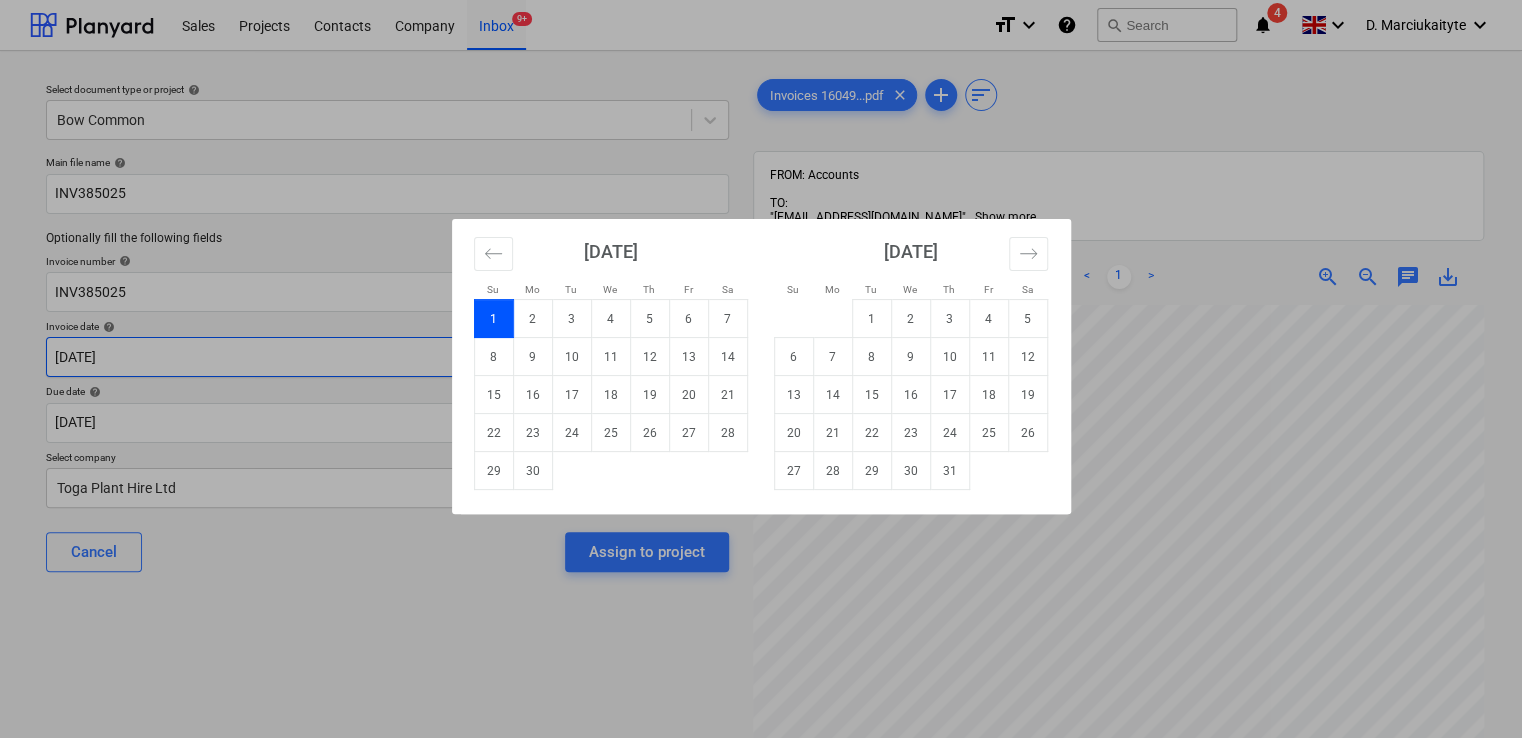 click on "Sales Projects Contacts Company Inbox 9+ format_size keyboard_arrow_down help search Search notifications 4 keyboard_arrow_down D. Marciukaityte keyboard_arrow_down Select document type or project help Bow Common Main file name help INV385025 Optionally fill the following fields Invoice number help INV385025 Invoice date help [DATE] 01.06.2025 Press the down arrow key to interact with the calendar and
select a date. Press the question mark key to get the keyboard shortcuts for changing dates. Due date help [DATE] [DATE] Press the down arrow key to interact with the calendar and
select a date. Press the question mark key to get the keyboard shortcuts for changing dates. Select company Toga Plant Hire Ltd   Cancel Assign to project Invoices 16049...pdf clear add sort FROM: Accounts  TO: "[EMAIL_ADDRESS][DOMAIN_NAME]"	 ...  Show more ...  Show more < 1 > zoom_in zoom_out chat 0 save_alt
Su Mo Tu We Th Fr Sa Su Mo Tu We Th Fr Sa [DATE] 1 2 3 4 5" at bounding box center (761, 369) 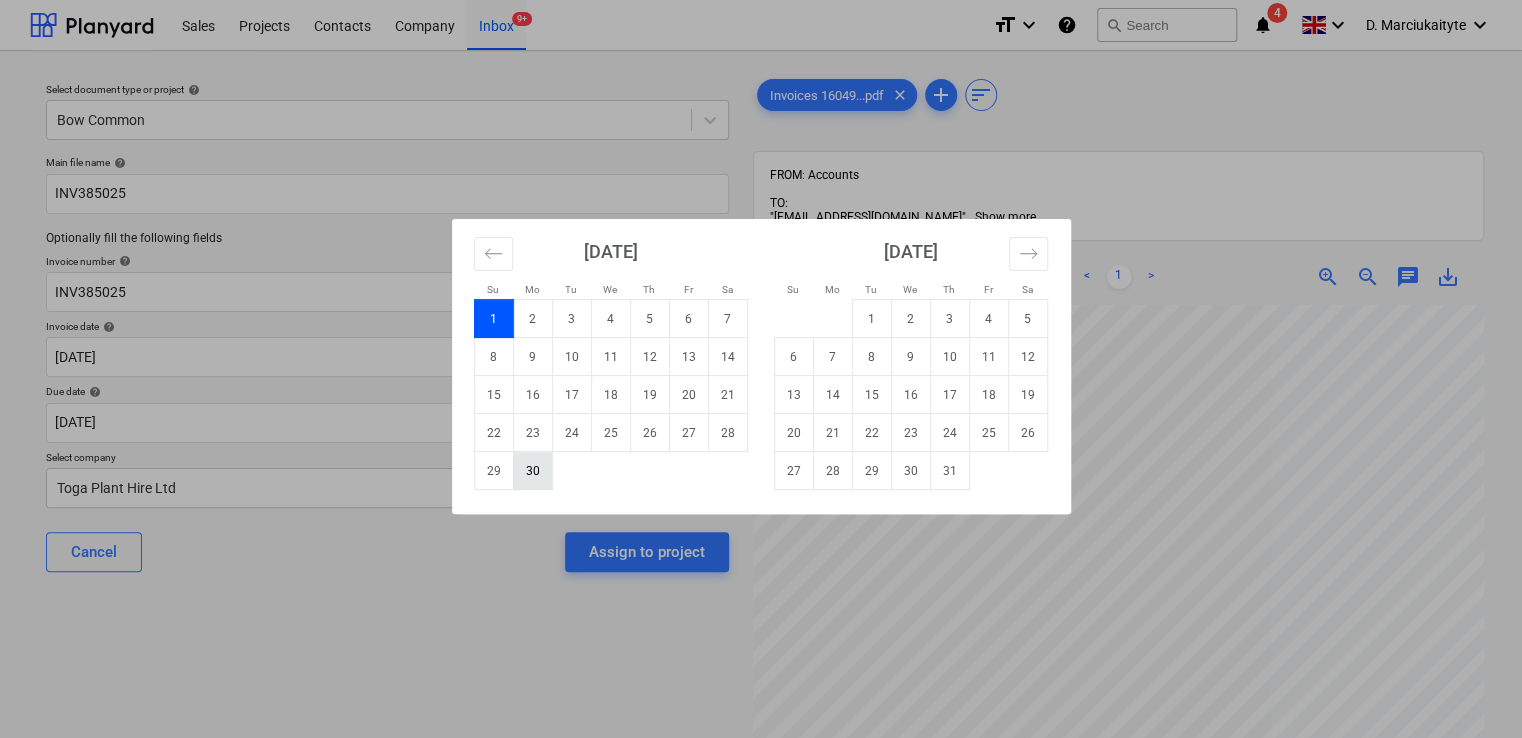 click on "30" at bounding box center (532, 471) 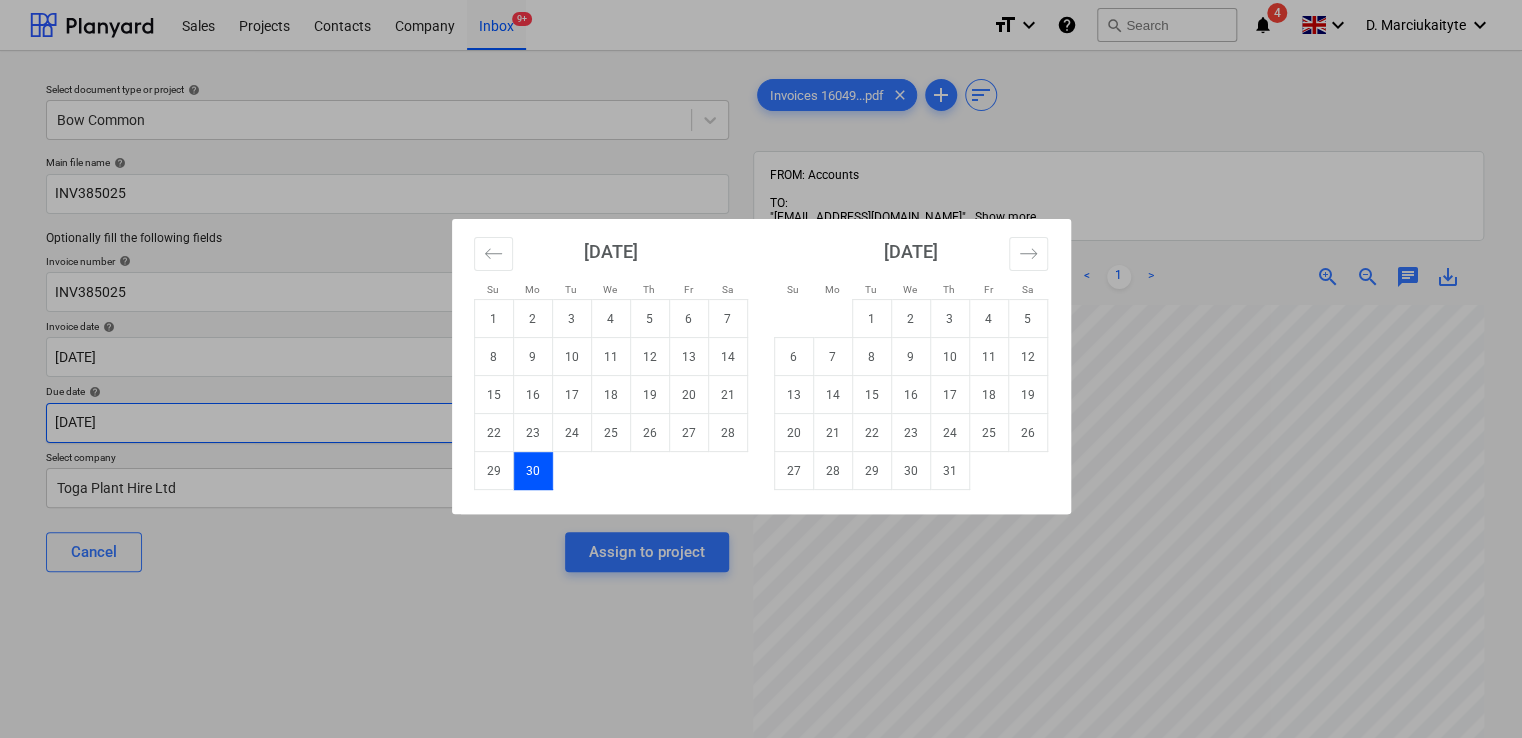 click on "Sales Projects Contacts Company Inbox 9+ format_size keyboard_arrow_down help search Search notifications 4 keyboard_arrow_down D. Marciukaityte keyboard_arrow_down Select document type or project help Bow Common Main file name help INV385025 Optionally fill the following fields Invoice number help INV385025 Invoice date help [DATE] [DATE] Press the down arrow key to interact with the calendar and
select a date. Press the question mark key to get the keyboard shortcuts for changing dates. Due date help [DATE] [DATE] Press the down arrow key to interact with the calendar and
select a date. Press the question mark key to get the keyboard shortcuts for changing dates. Select company Toga Plant Hire Ltd   Cancel Assign to project Invoices 16049...pdf clear add sort FROM: Accounts  TO: "[EMAIL_ADDRESS][DOMAIN_NAME]"	 ...  Show more ...  Show more < 1 > zoom_in zoom_out chat 0 save_alt
Su Mo Tu We Th Fr Sa Su Mo Tu We Th Fr Sa [DATE] 1 2 3 4 5" at bounding box center (761, 369) 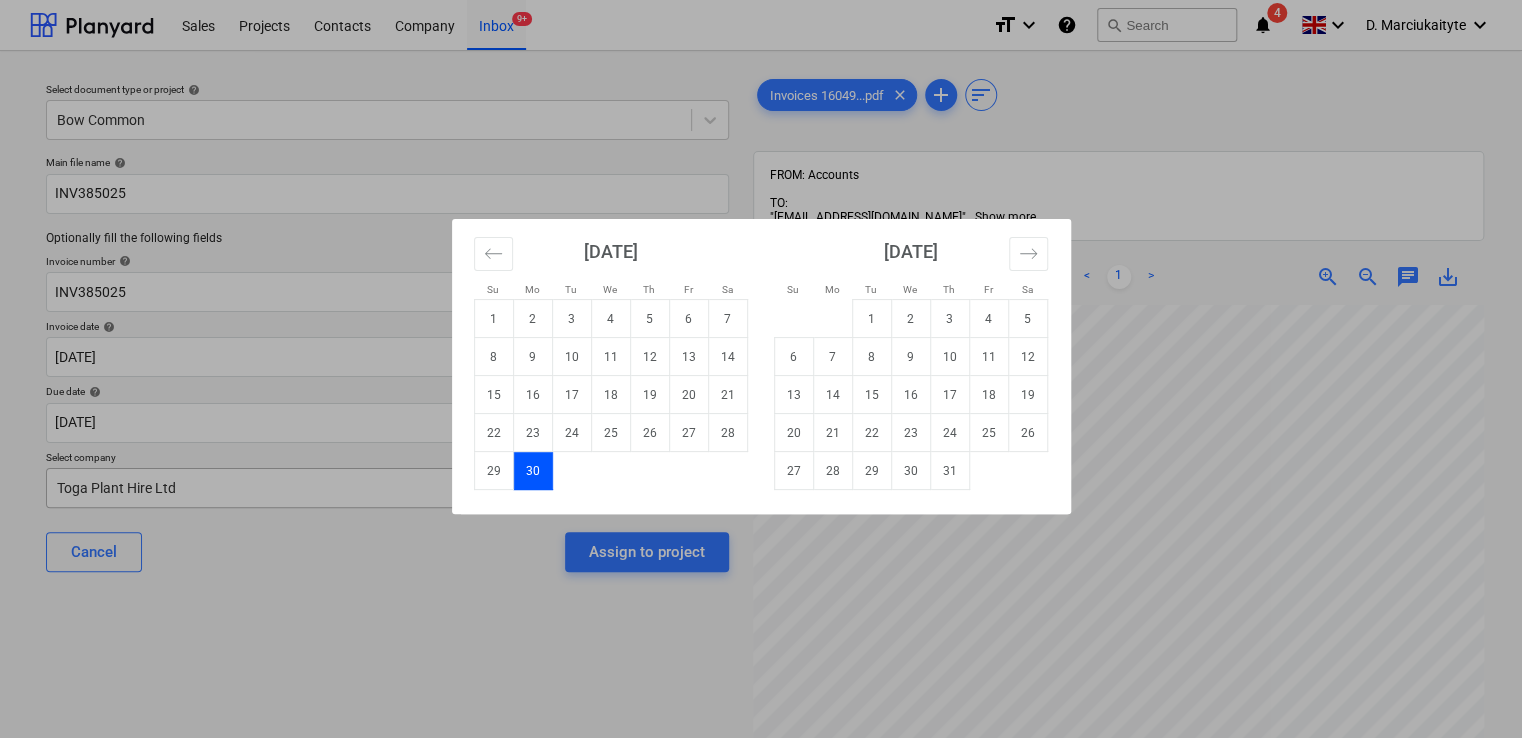 drag, startPoint x: 959, startPoint y: 482, endPoint x: 707, endPoint y: 482, distance: 252 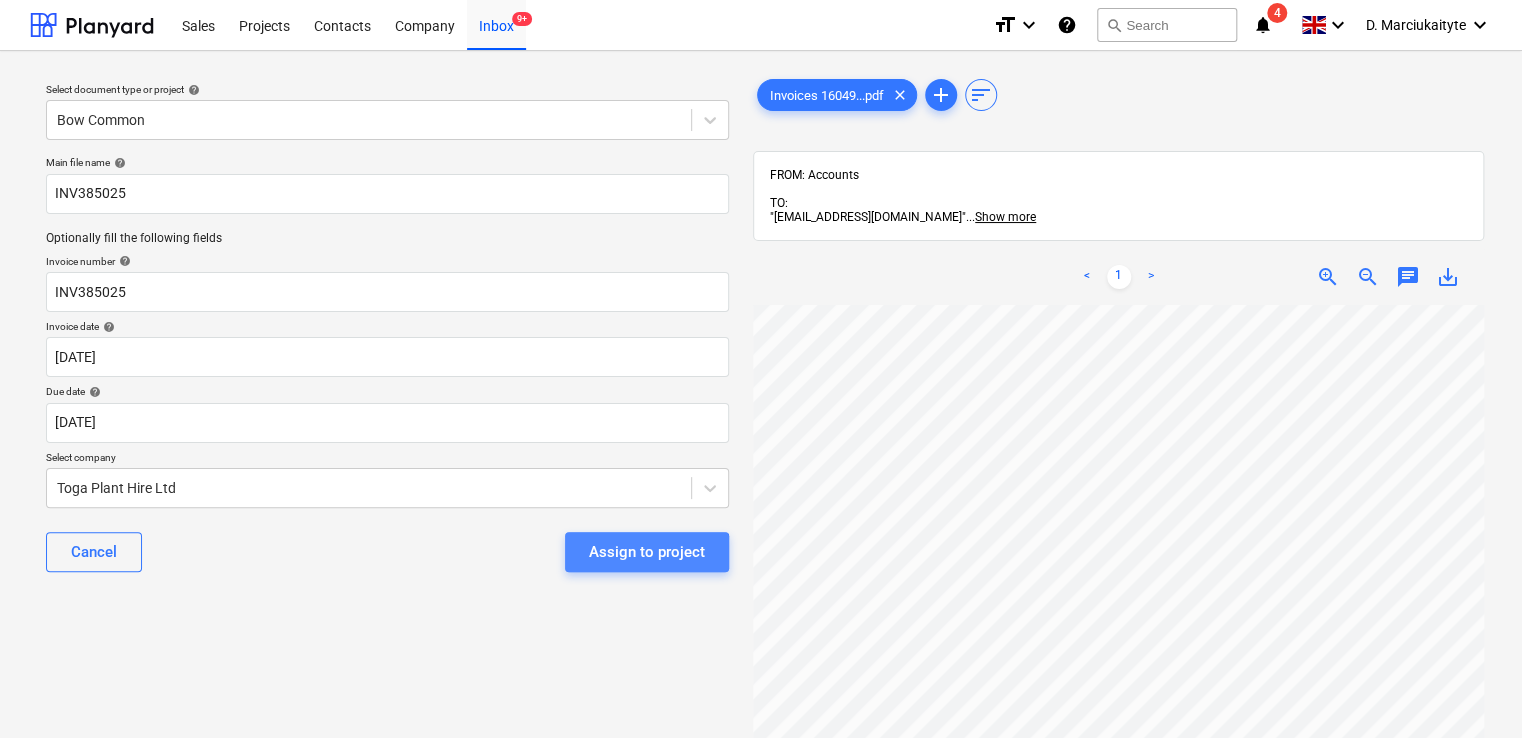click on "Assign to project" at bounding box center (647, 552) 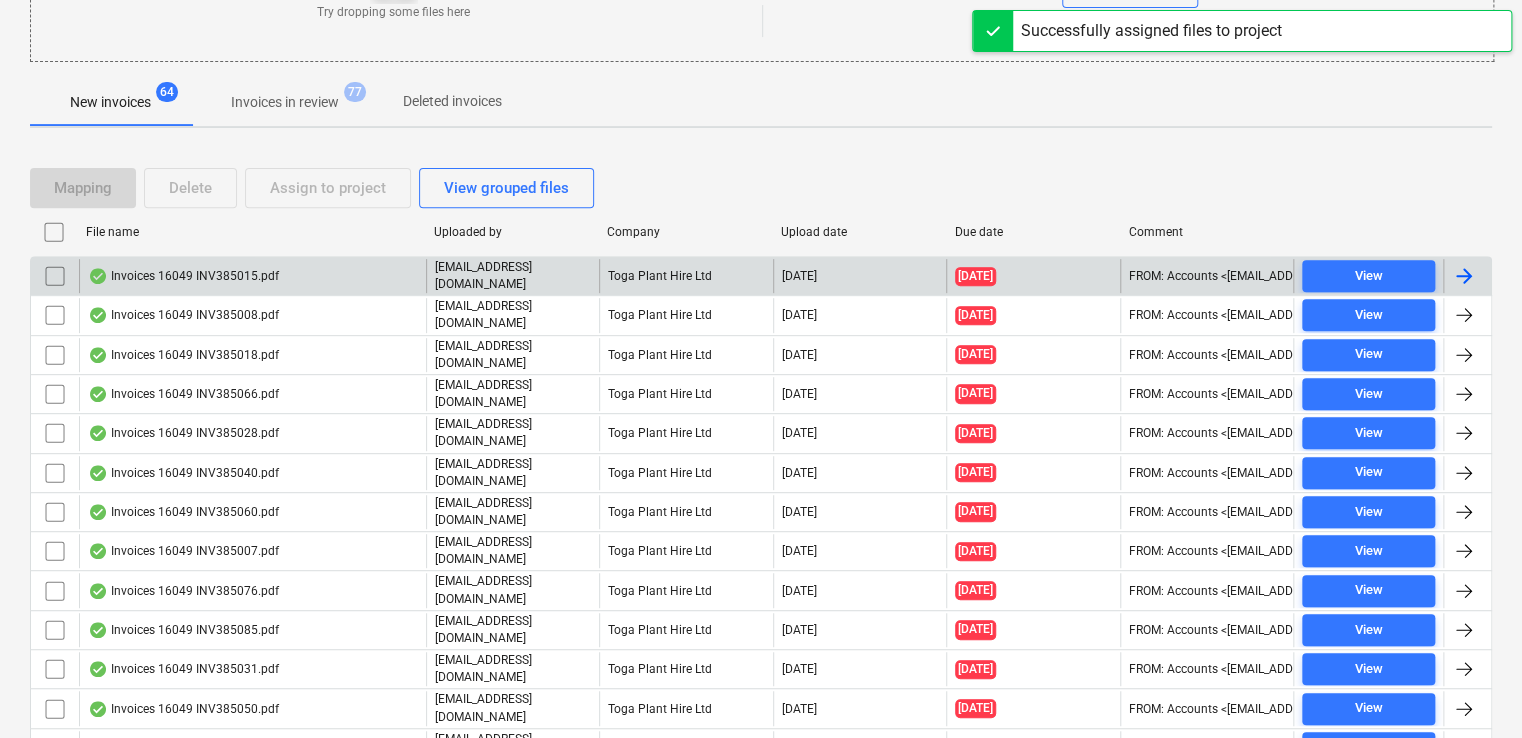 click on "Invoices 16049 INV385015.pdf" at bounding box center (252, 276) 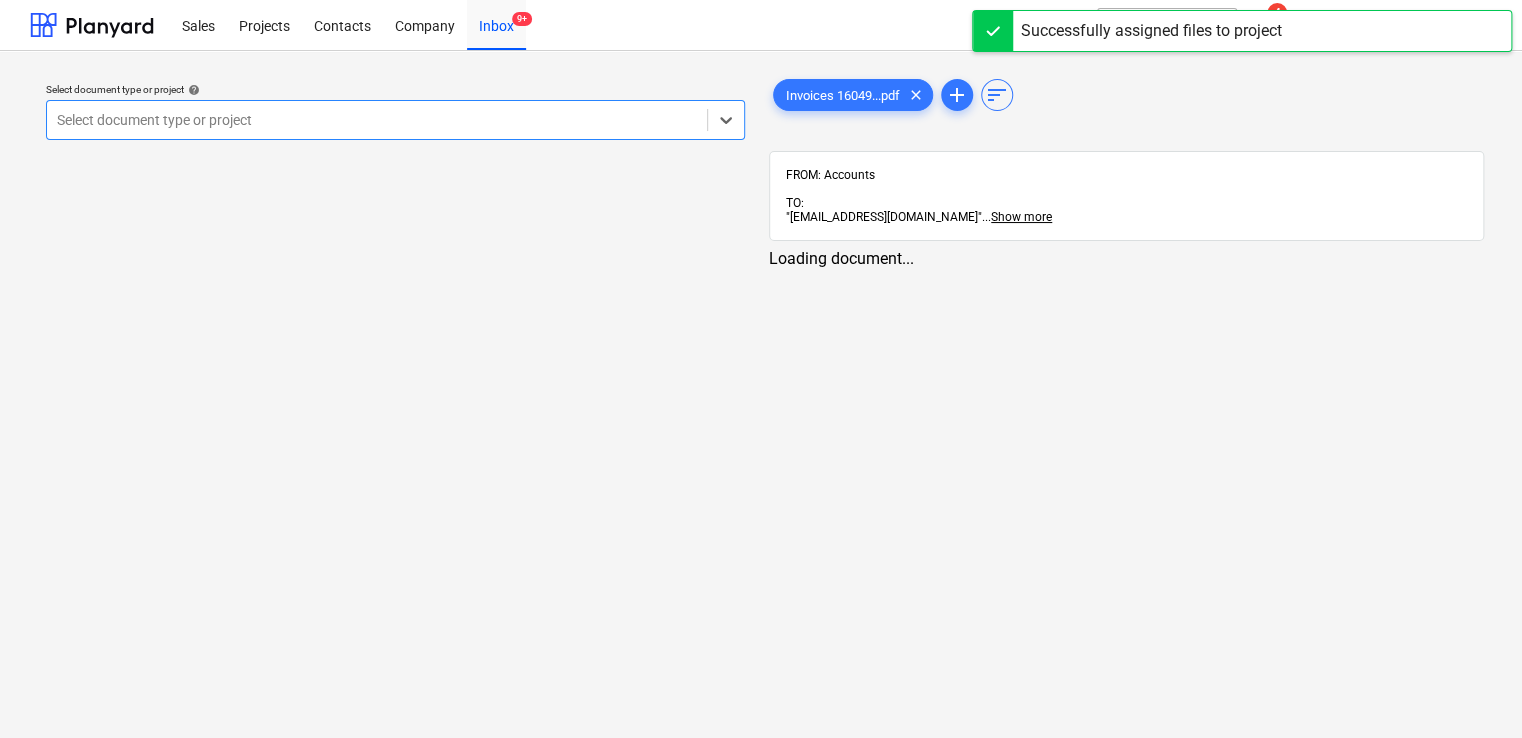 scroll, scrollTop: 0, scrollLeft: 0, axis: both 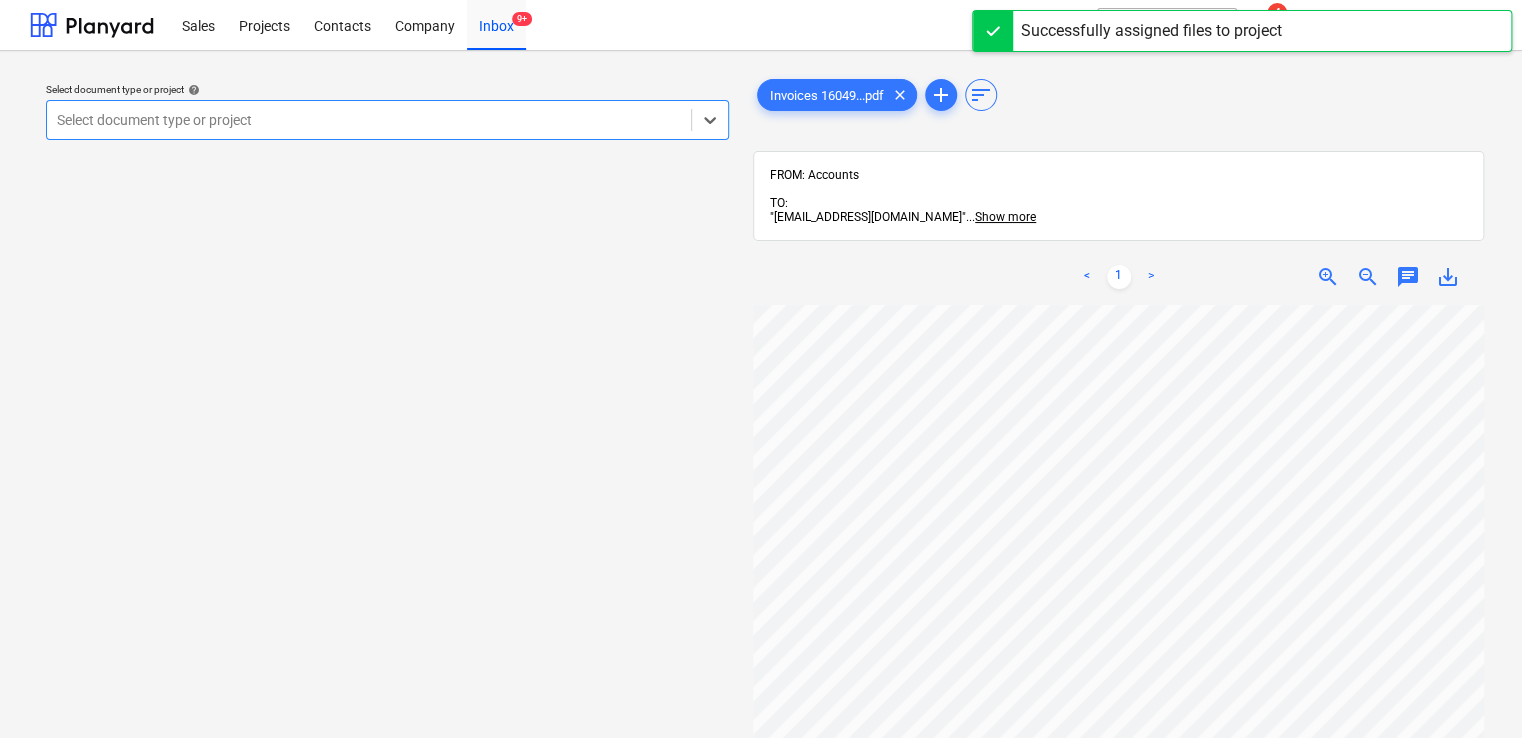 click at bounding box center [369, 120] 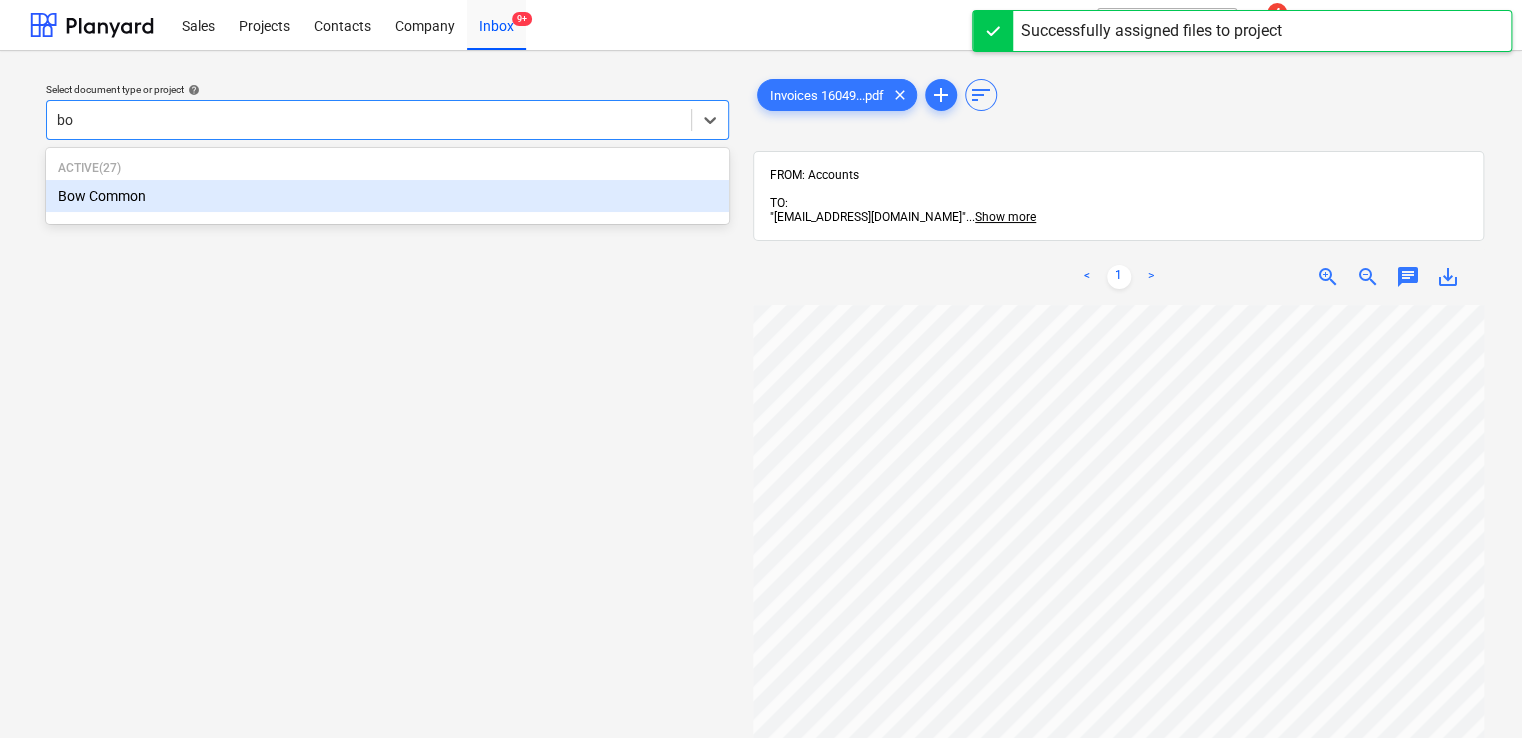 type on "bow" 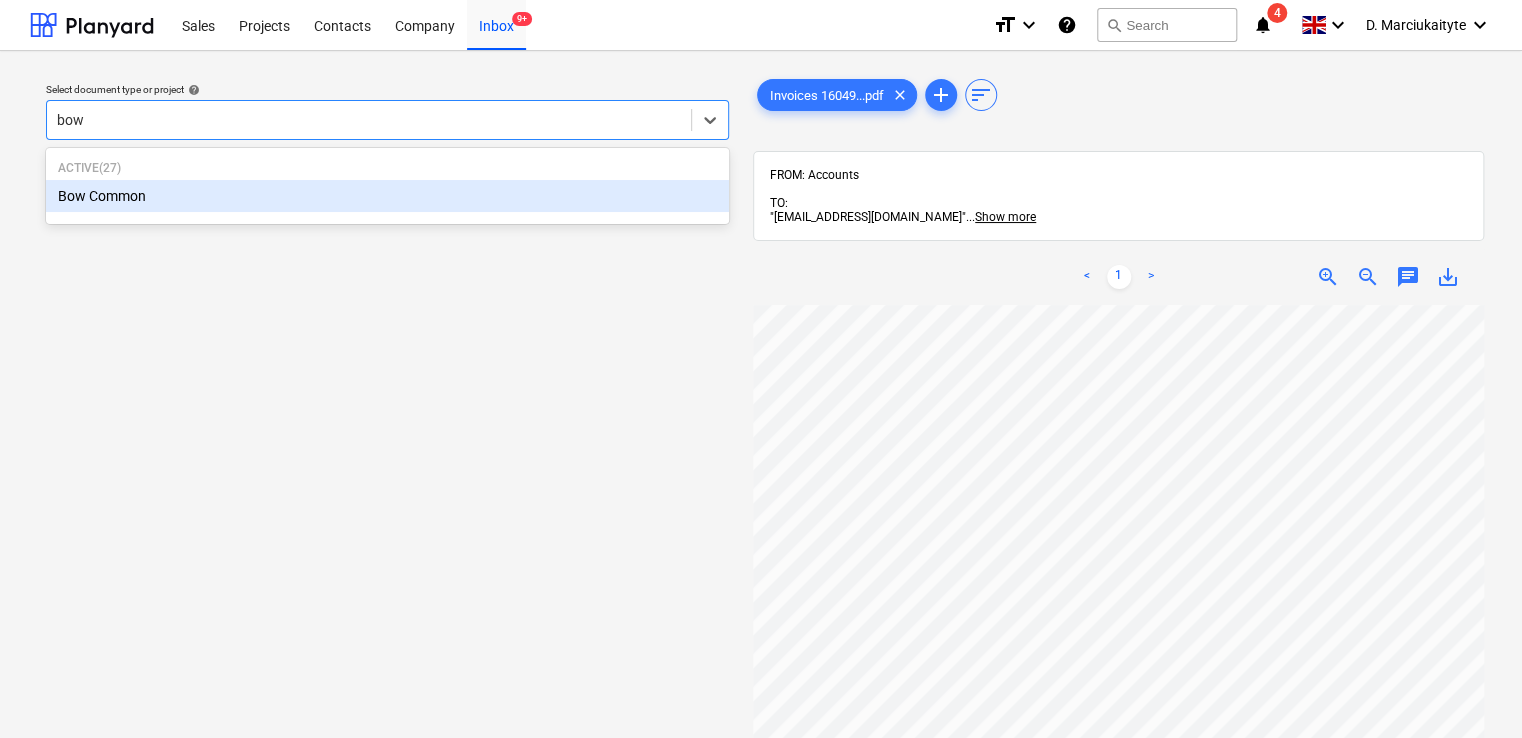 type 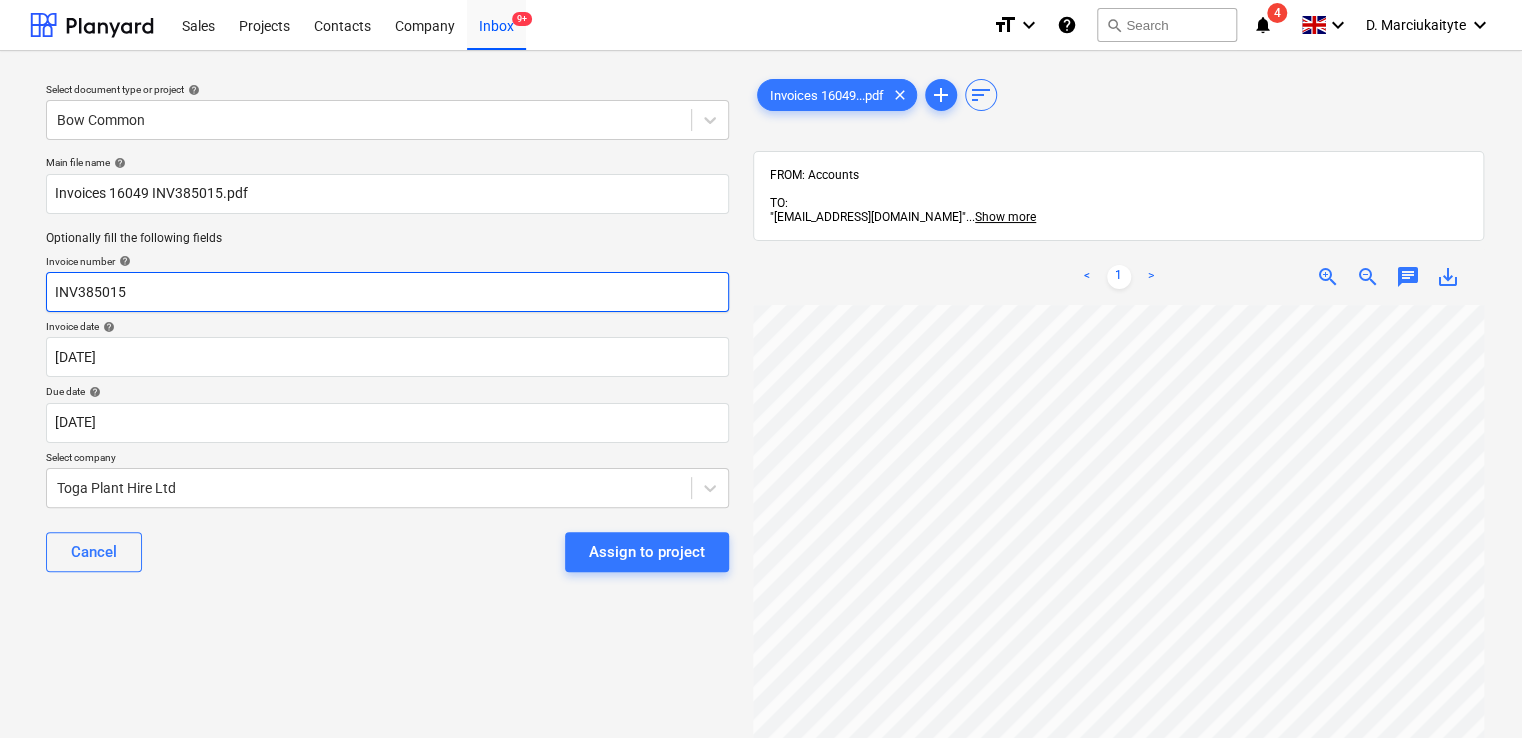 drag, startPoint x: 152, startPoint y: 297, endPoint x: -246, endPoint y: 264, distance: 399.36575 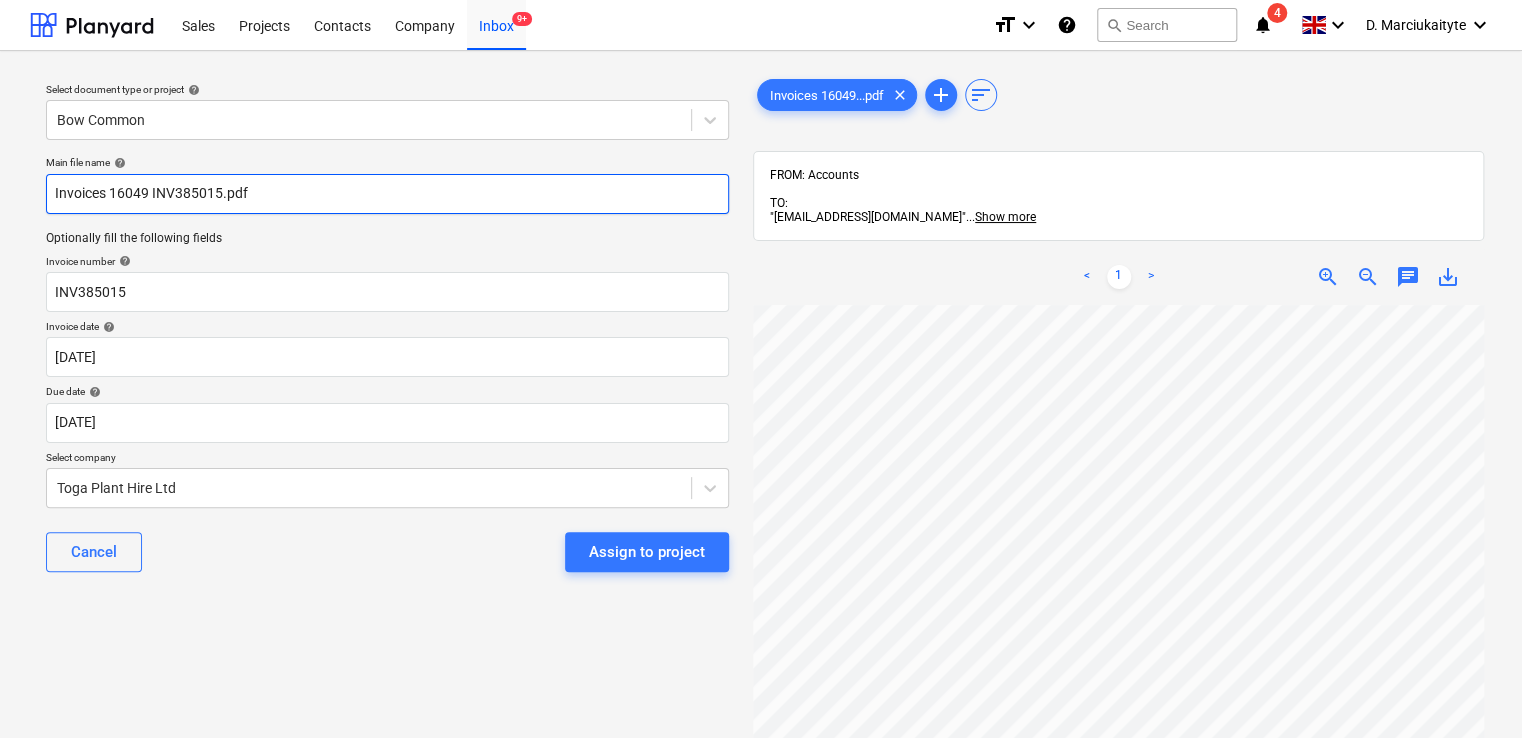 drag, startPoint x: 6, startPoint y: 178, endPoint x: -141, endPoint y: 156, distance: 148.63715 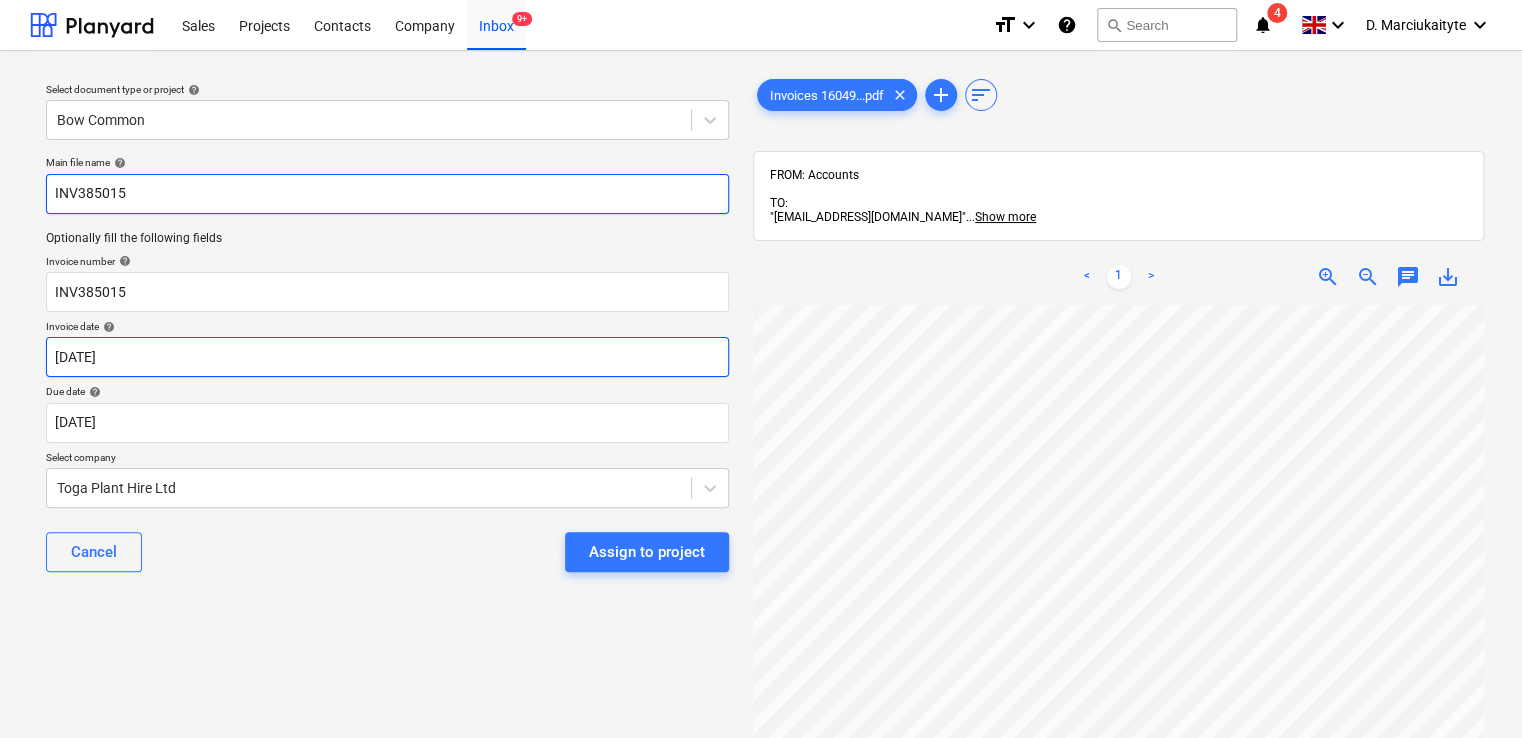 type on "INV385015" 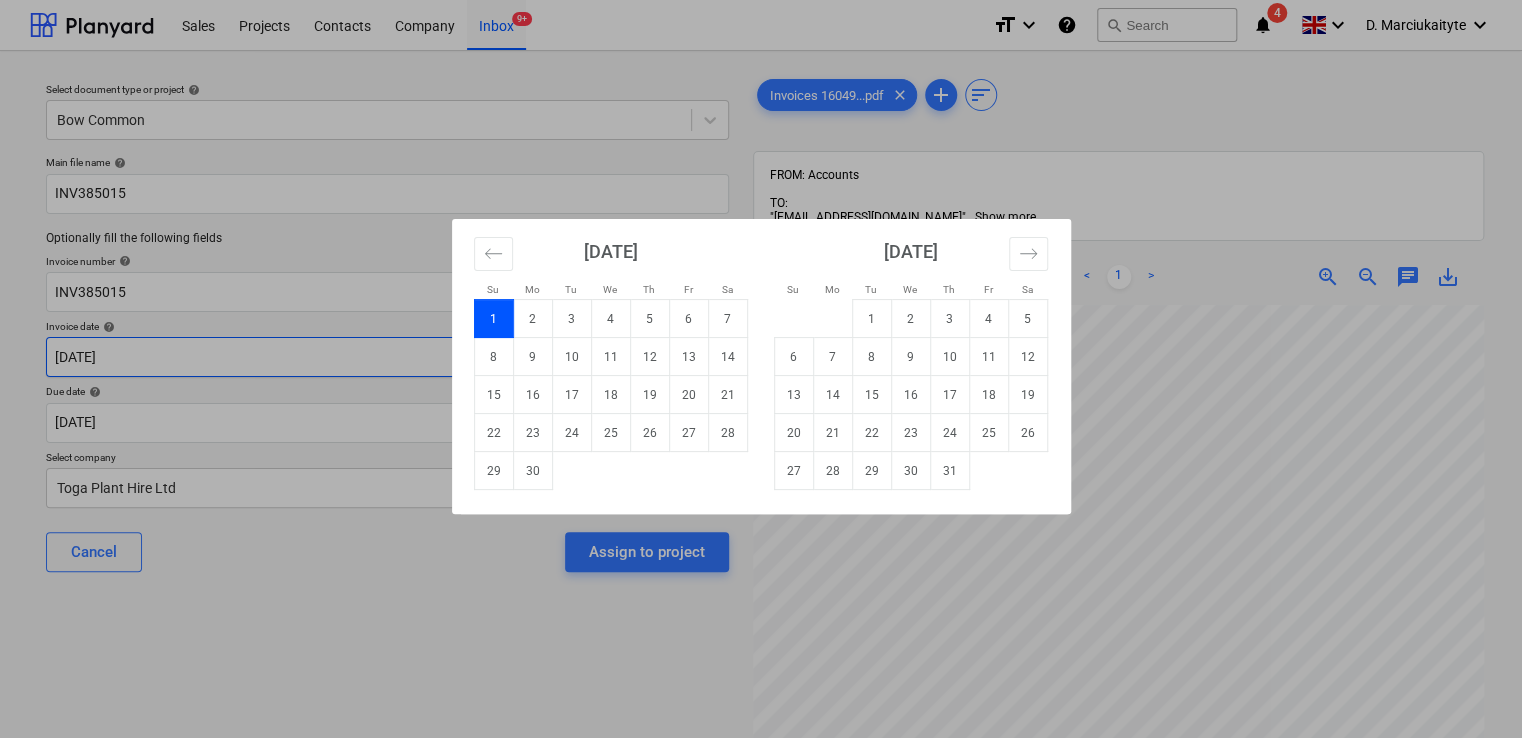 click on "Sales Projects Contacts Company Inbox 9+ format_size keyboard_arrow_down help search Search notifications 4 keyboard_arrow_down D. Marciukaityte keyboard_arrow_down Select document type or project help Bow Common Main file name help INV385015 Optionally fill the following fields Invoice number help INV385015 Invoice date help [DATE] 01.06.2025 Press the down arrow key to interact with the calendar and
select a date. Press the question mark key to get the keyboard shortcuts for changing dates. Due date help [DATE] [DATE] Press the down arrow key to interact with the calendar and
select a date. Press the question mark key to get the keyboard shortcuts for changing dates. Select company Toga Plant Hire Ltd   Cancel Assign to project Invoices 16049...pdf clear add sort FROM: Accounts  TO: "[EMAIL_ADDRESS][DOMAIN_NAME]"	 ...  Show more ...  Show more < 1 > zoom_in zoom_out chat 0 save_alt
Su Mo Tu We Th Fr Sa Su Mo Tu We Th Fr Sa [DATE] 1 2 3 4 5" at bounding box center [761, 369] 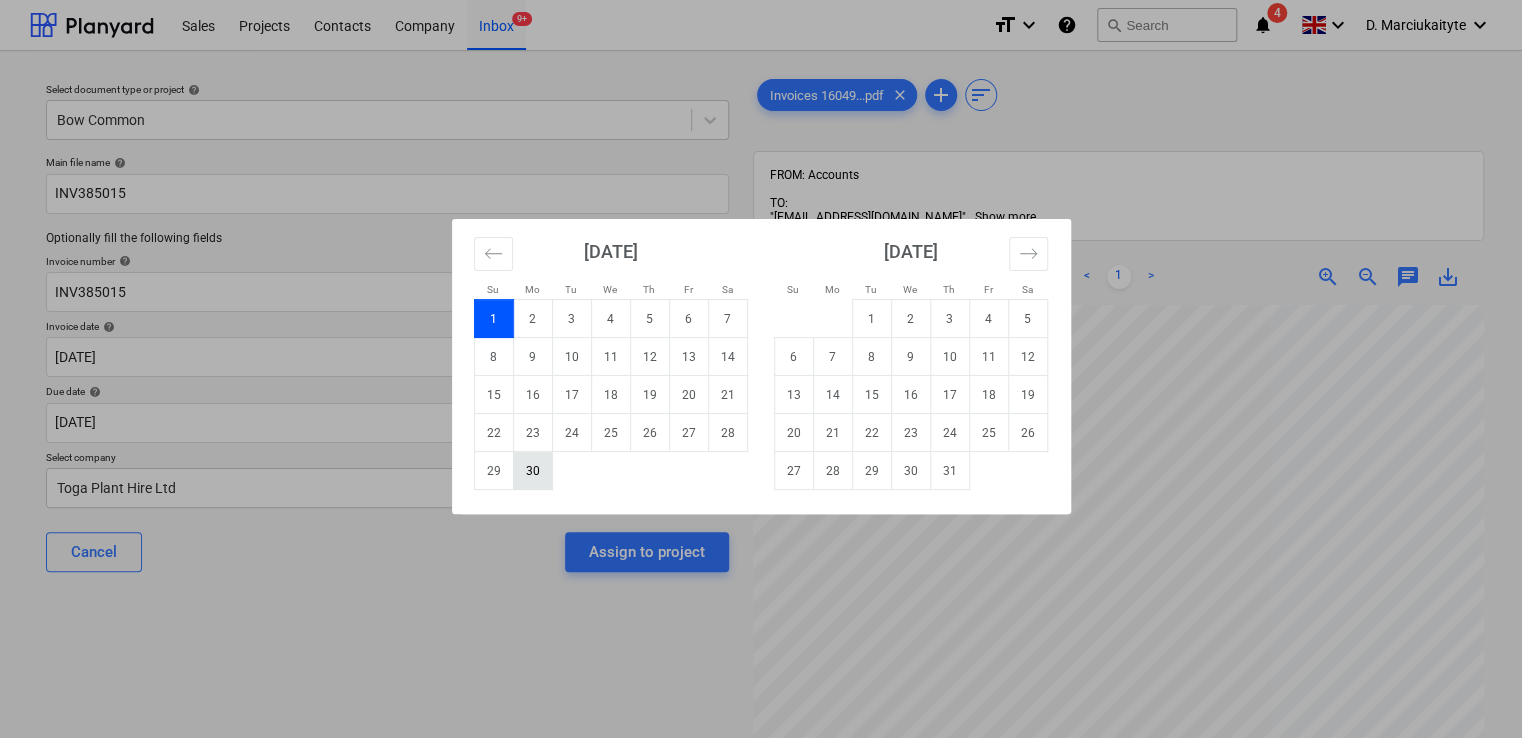 click on "30" at bounding box center (532, 471) 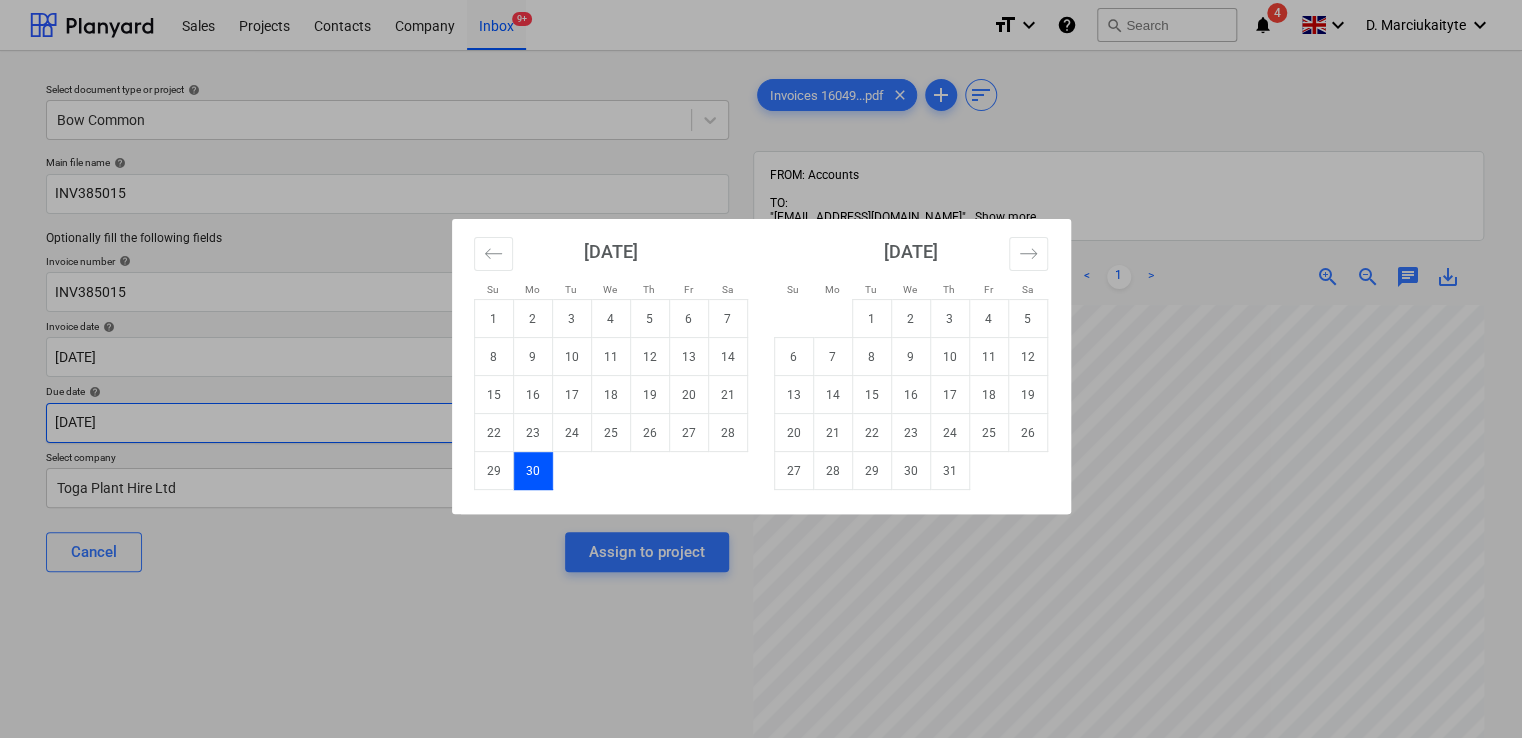 click on "Sales Projects Contacts Company Inbox 9+ format_size keyboard_arrow_down help search Search notifications 4 keyboard_arrow_down D. Marciukaityte keyboard_arrow_down Select document type or project help Bow Common Main file name help INV385015 Optionally fill the following fields Invoice number help INV385015 Invoice date help [DATE] [DATE] Press the down arrow key to interact with the calendar and
select a date. Press the question mark key to get the keyboard shortcuts for changing dates. Due date help [DATE] [DATE] Press the down arrow key to interact with the calendar and
select a date. Press the question mark key to get the keyboard shortcuts for changing dates. Select company Toga Plant Hire Ltd   Cancel Assign to project Invoices 16049...pdf clear add sort FROM: Accounts  TO: "[EMAIL_ADDRESS][DOMAIN_NAME]"	 ...  Show more ...  Show more < 1 > zoom_in zoom_out chat 0 save_alt
Su Mo Tu We Th Fr Sa Su Mo Tu We Th Fr Sa [DATE] 1 2 3 4 5" at bounding box center [761, 369] 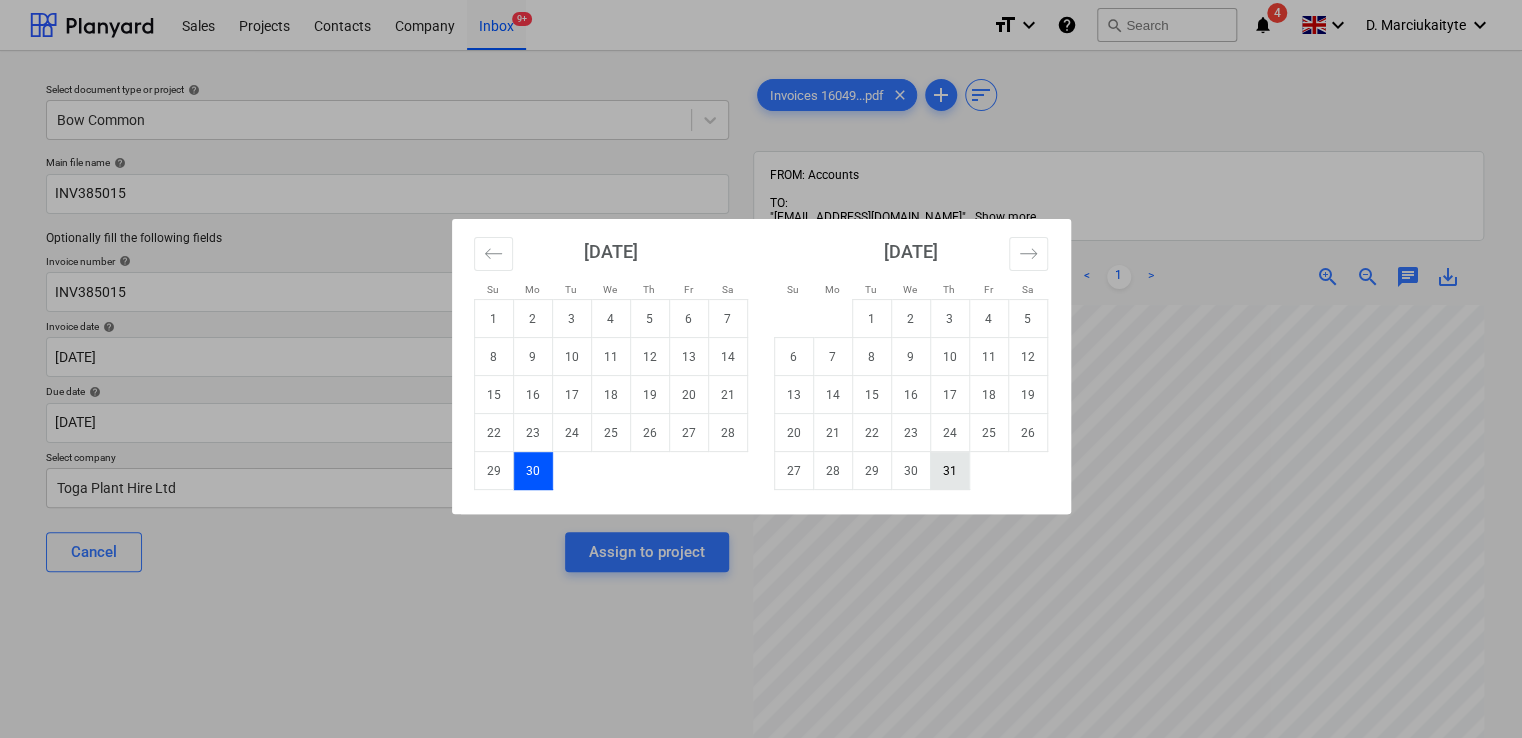 click on "31" at bounding box center [949, 471] 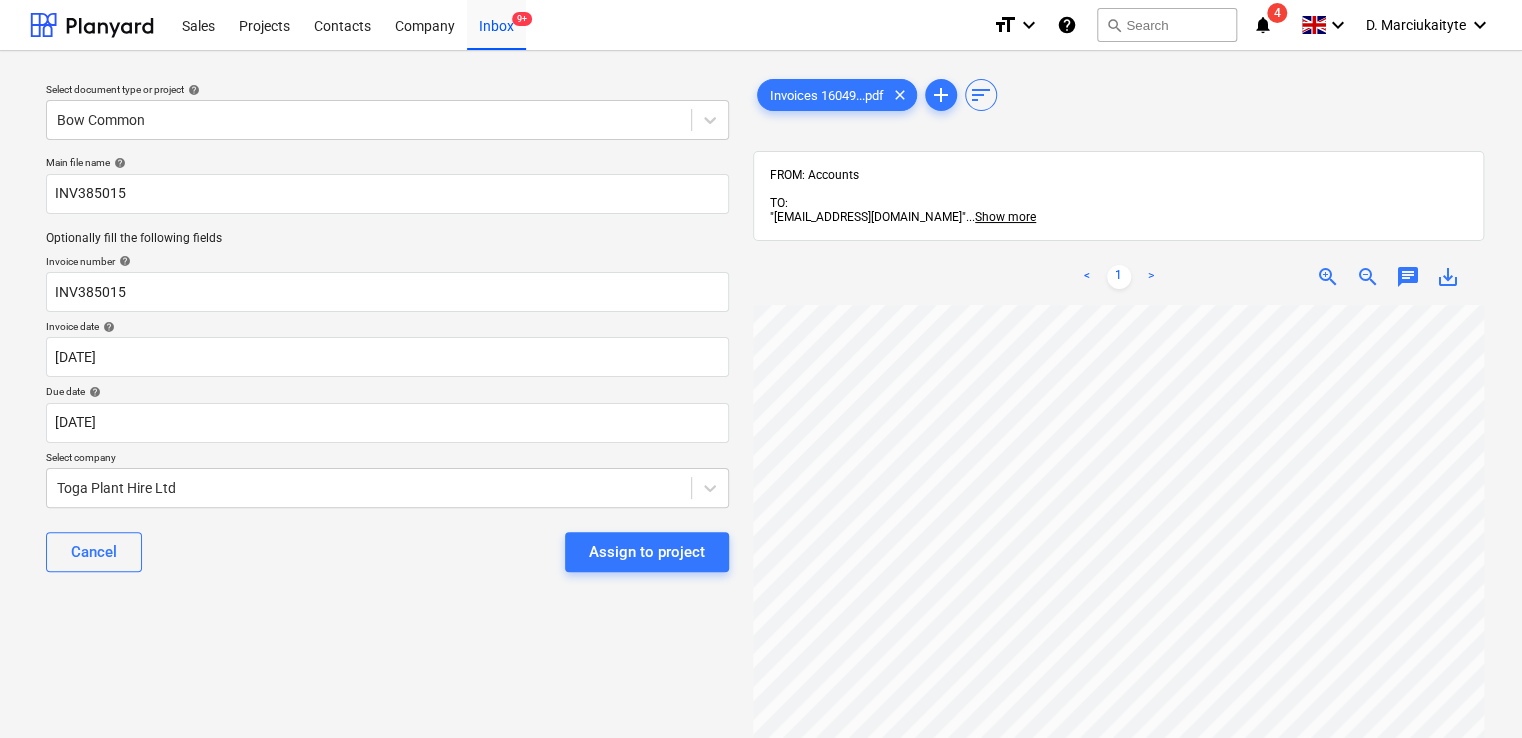 click on "Assign to project" at bounding box center [647, 552] 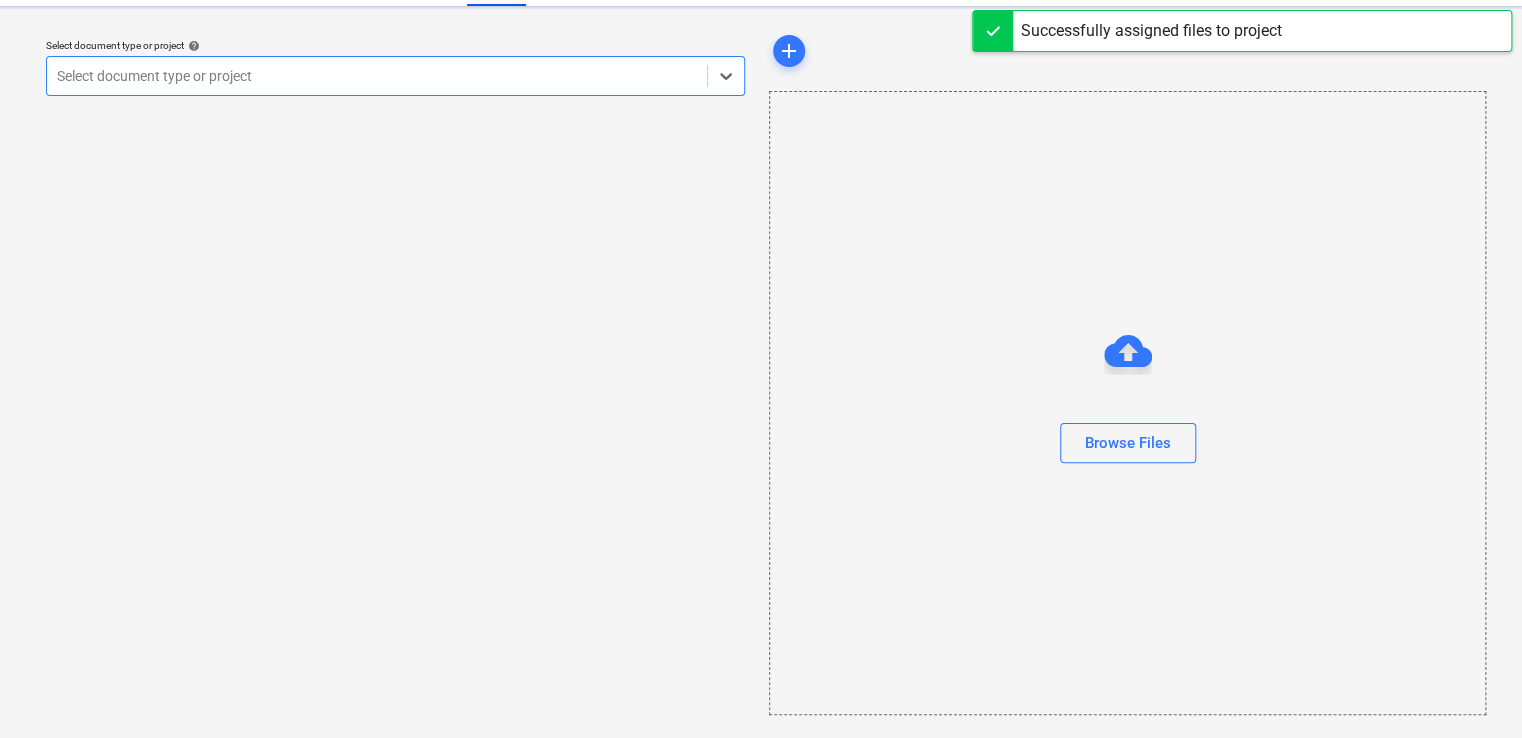 scroll, scrollTop: 0, scrollLeft: 0, axis: both 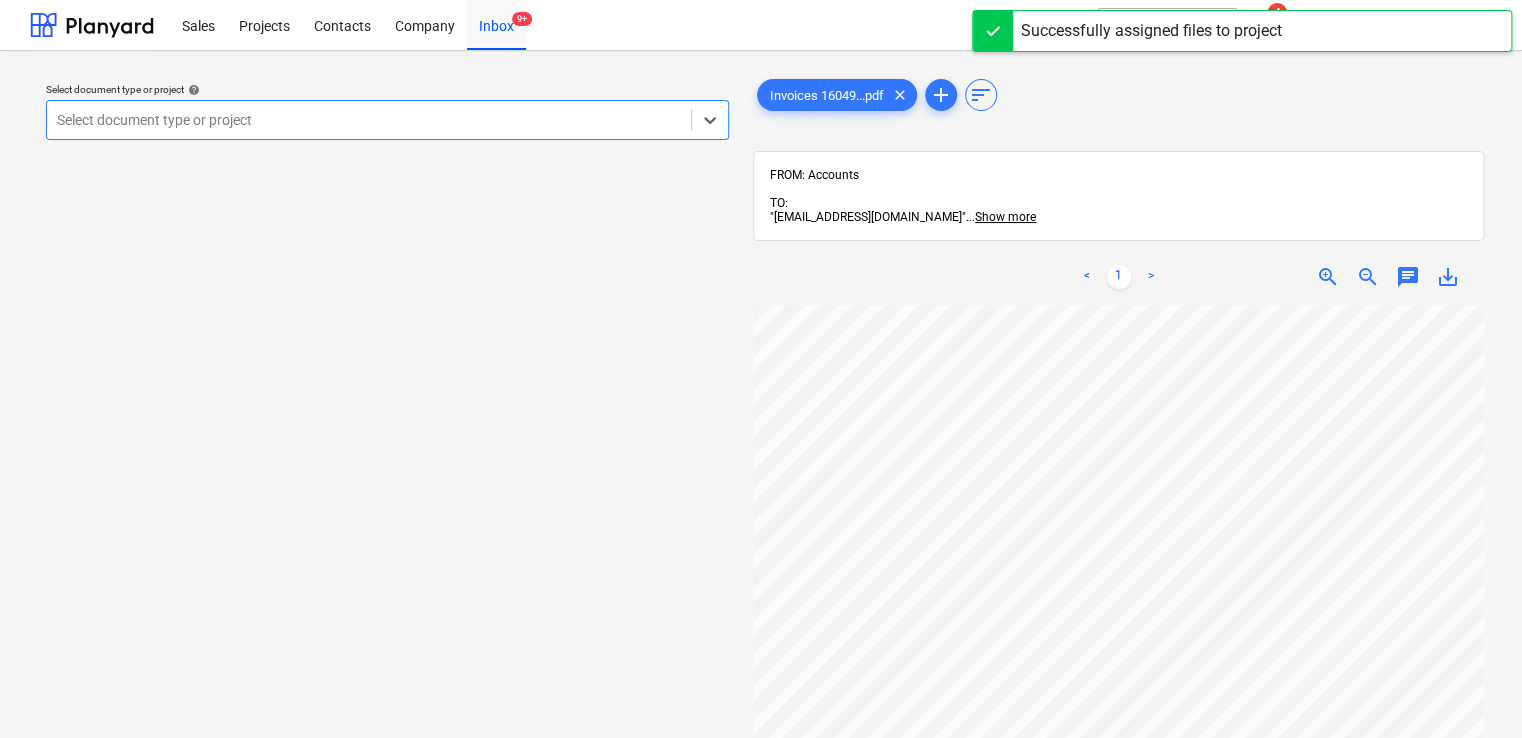 click on "Select document type or project" at bounding box center (387, 120) 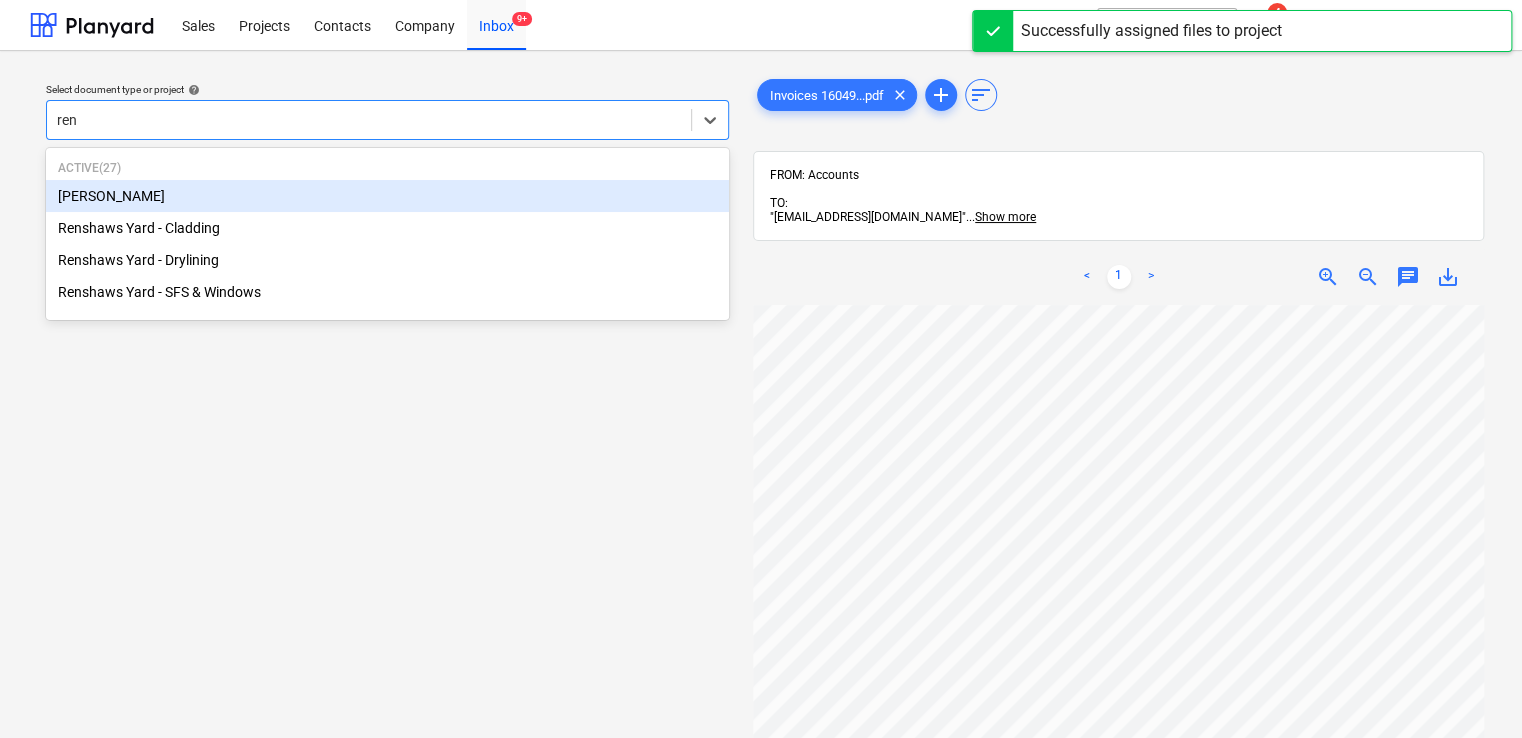 type on "rens" 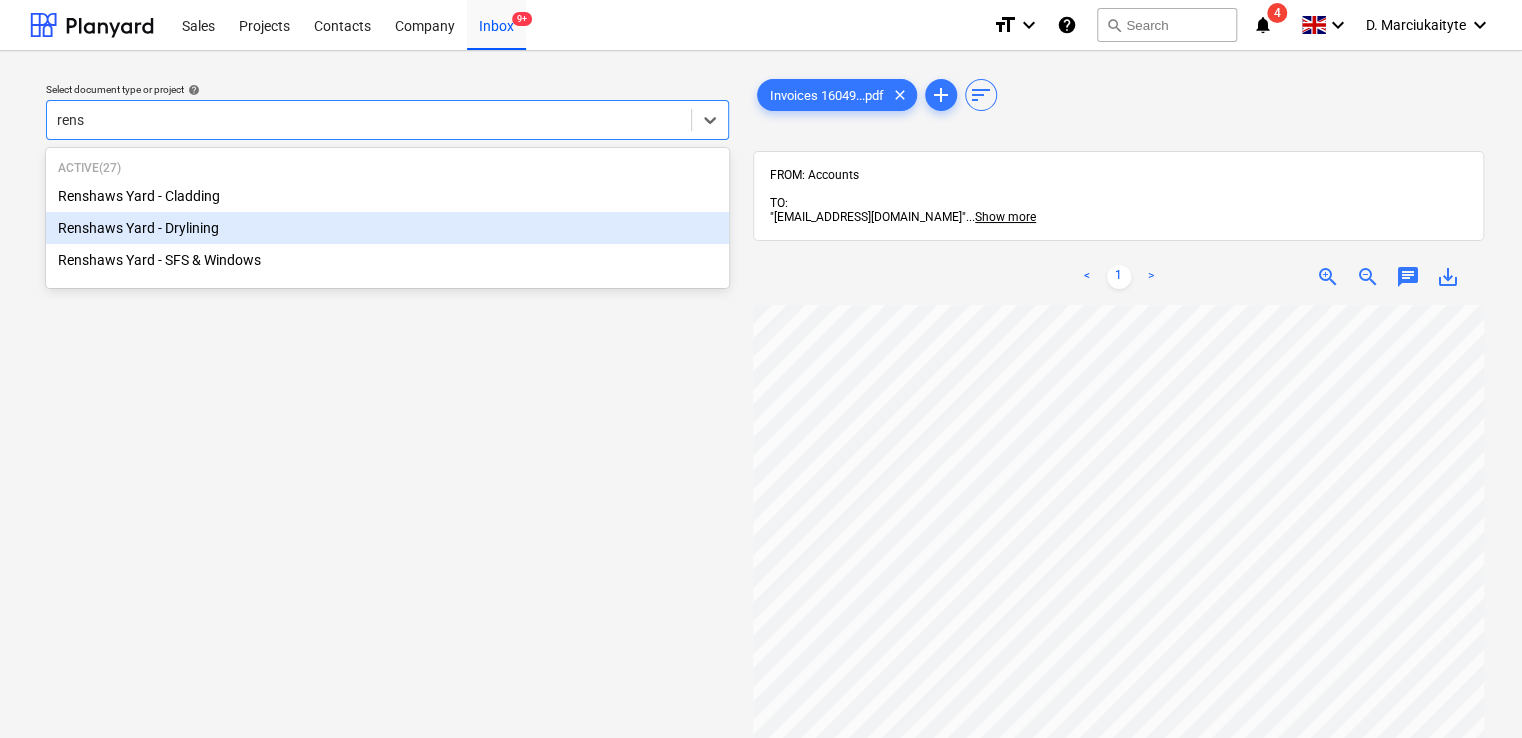 type 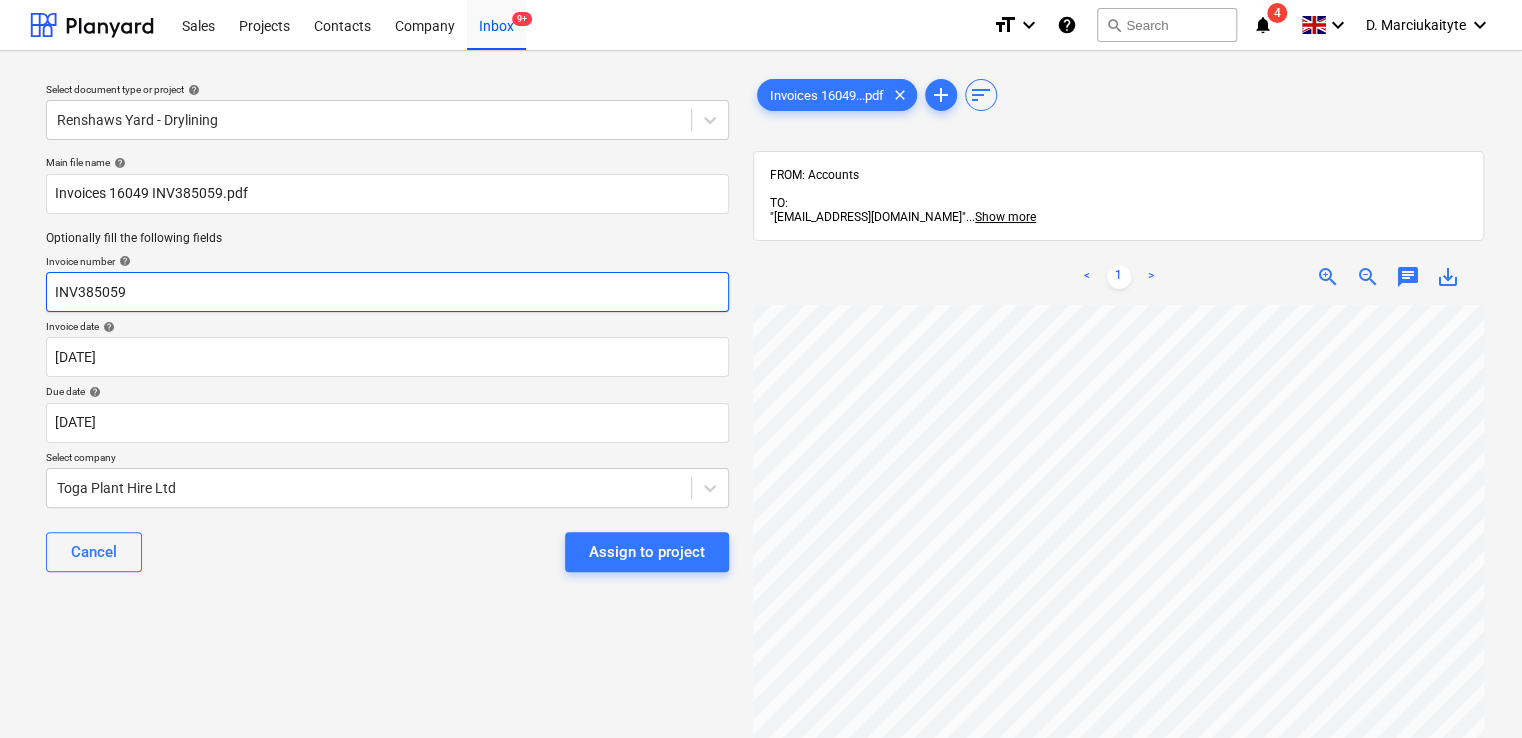 drag, startPoint x: 210, startPoint y: 282, endPoint x: -162, endPoint y: 279, distance: 372.0121 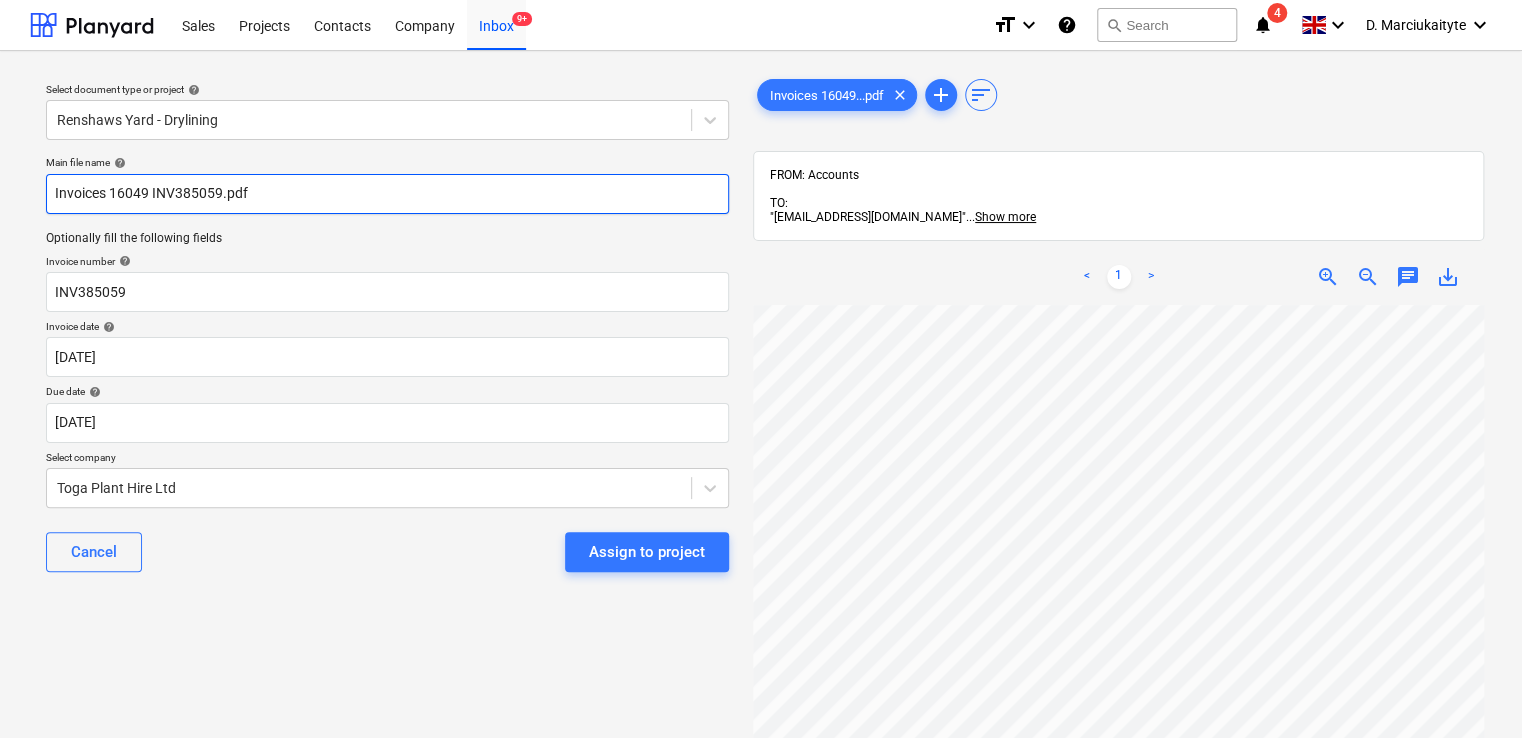 drag, startPoint x: 339, startPoint y: 199, endPoint x: -195, endPoint y: 164, distance: 535.14575 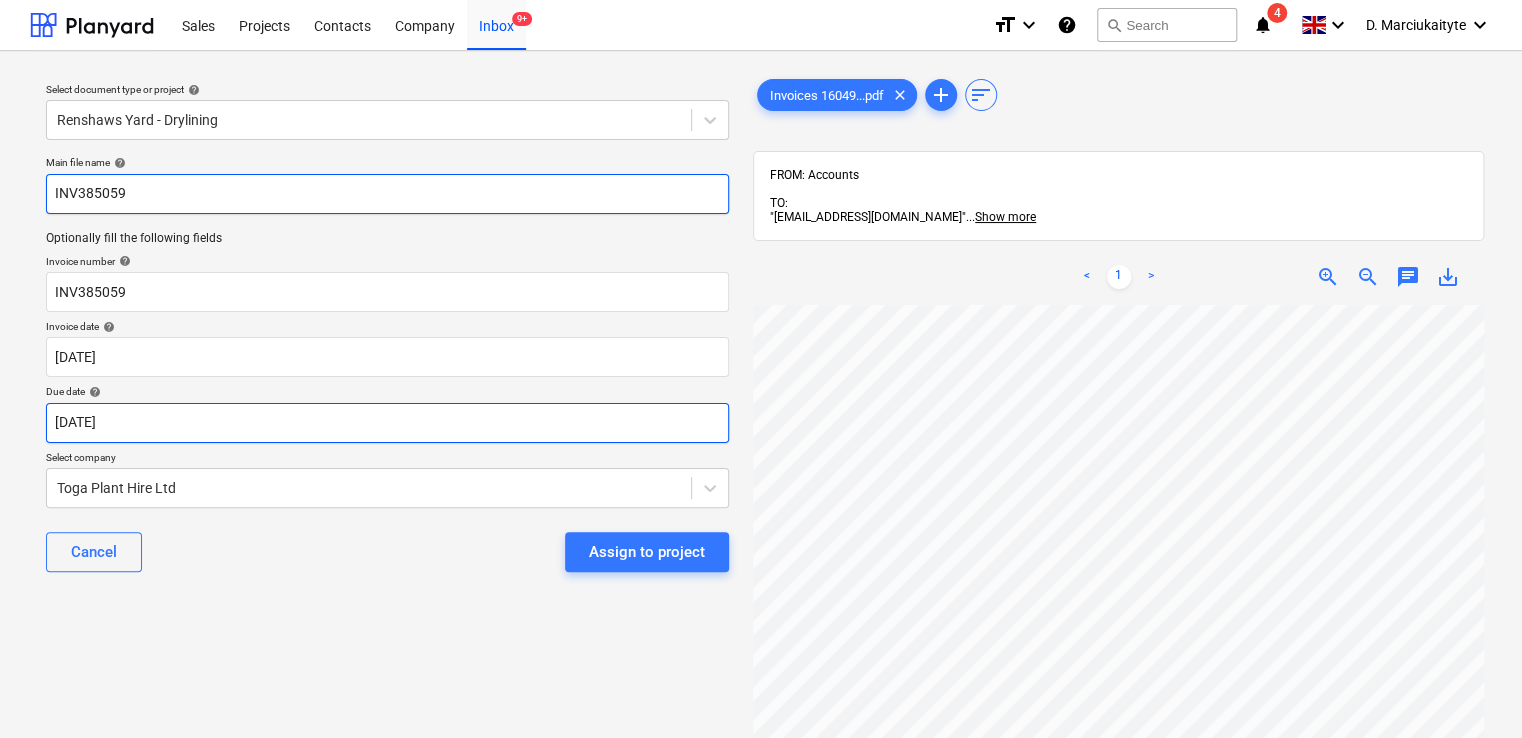 type on "INV385059" 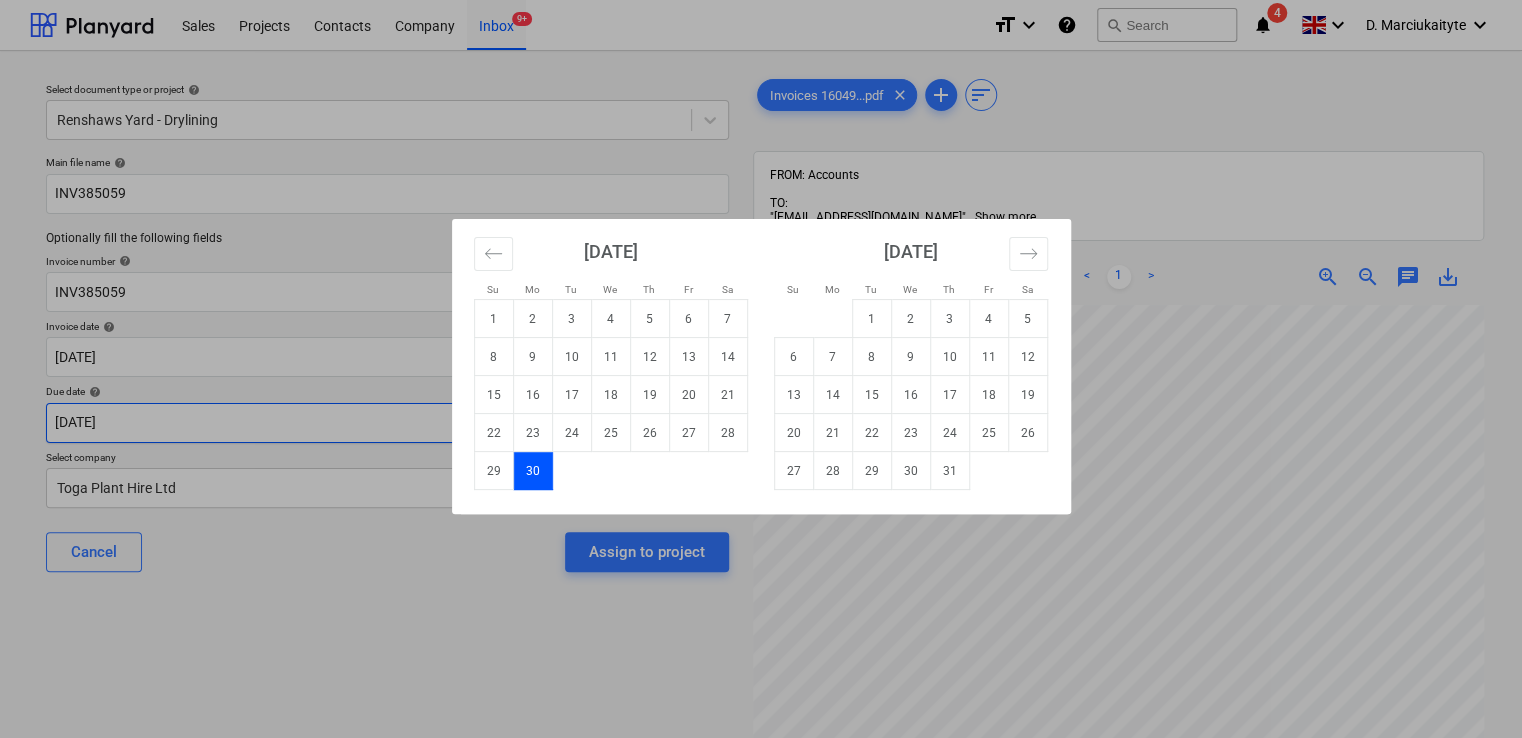 click on "Sales Projects Contacts Company Inbox 9+ format_size keyboard_arrow_down help search Search notifications 4 keyboard_arrow_down D. Marciukaityte keyboard_arrow_down Select document type or project help Renshaws Yard -  Drylining Main file name help INV385059 Optionally fill the following fields Invoice number help INV385059 Invoice date help [DATE] [DATE] Press the down arrow key to interact with the calendar and
select a date. Press the question mark key to get the keyboard shortcuts for changing dates. Due date help [DATE] [DATE] Press the down arrow key to interact with the calendar and
select a date. Press the question mark key to get the keyboard shortcuts for changing dates. Select company Toga Plant Hire Ltd   Cancel Assign to project Invoices 16049...pdf clear add sort FROM: Accounts  TO: "[EMAIL_ADDRESS][DOMAIN_NAME]"	 ...  Show more ...  Show more < 1 > zoom_in zoom_out chat 0 save_alt
Su Mo Tu We Th Fr Sa Su Mo Tu We Th Fr Sa 1" at bounding box center [761, 369] 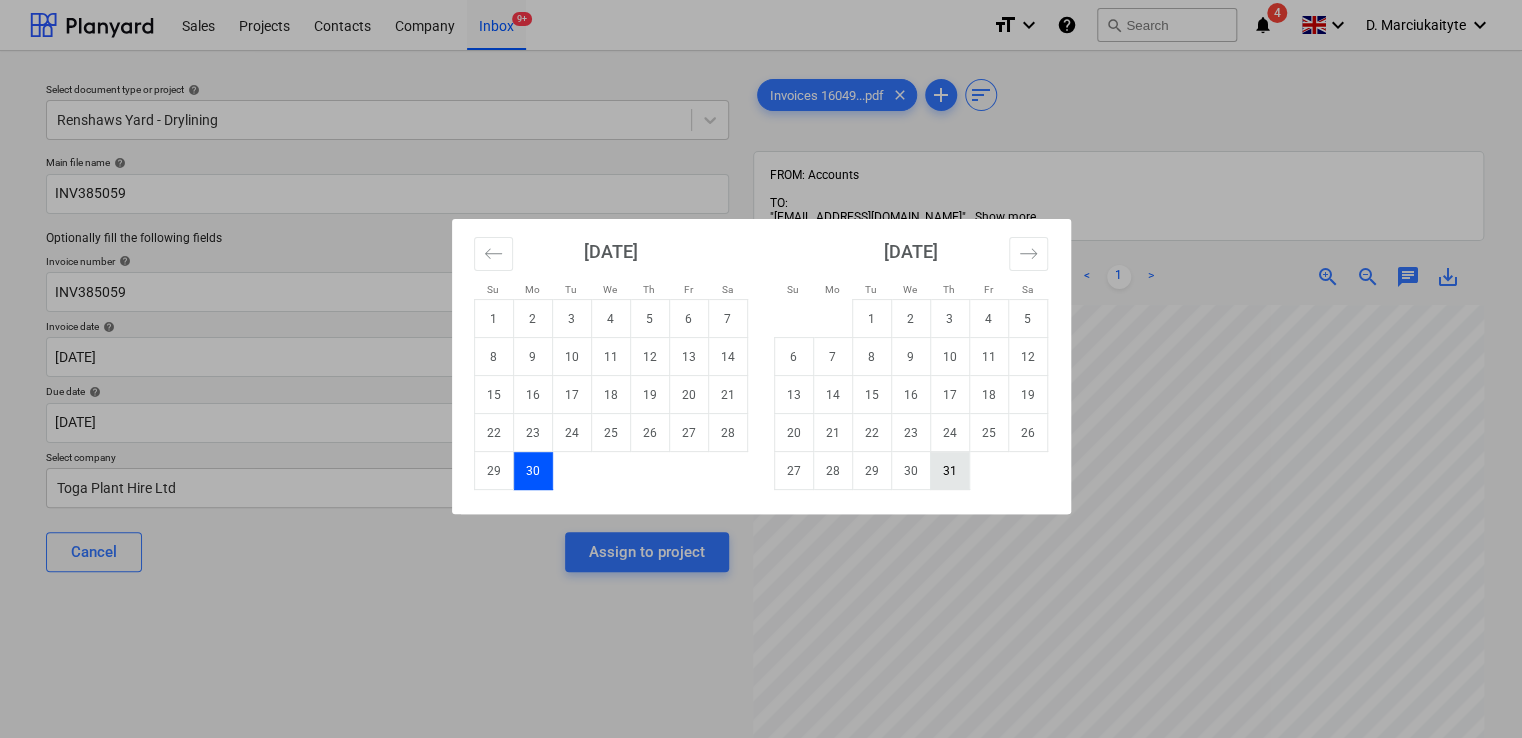 click on "31" at bounding box center (949, 471) 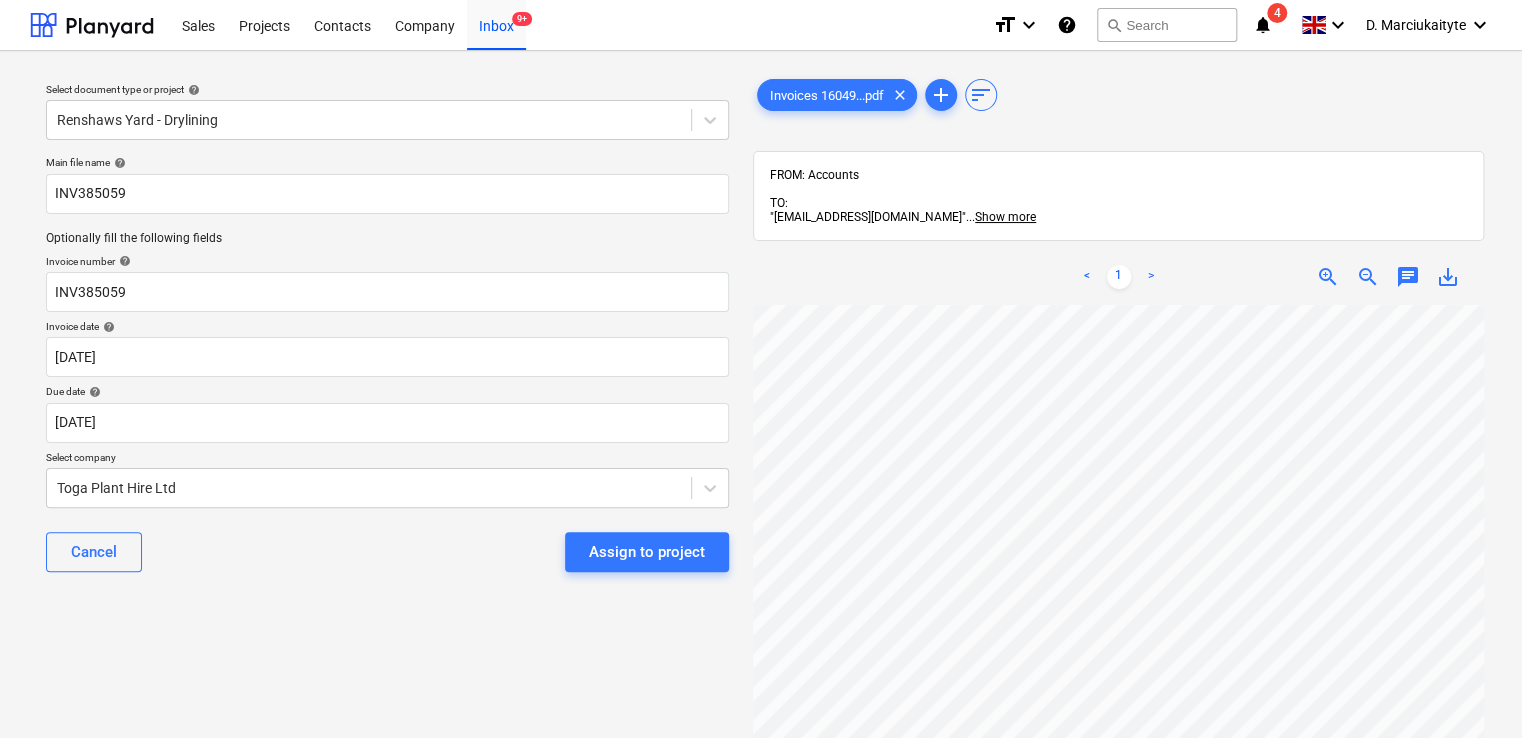 click on "Assign to project" at bounding box center (647, 552) 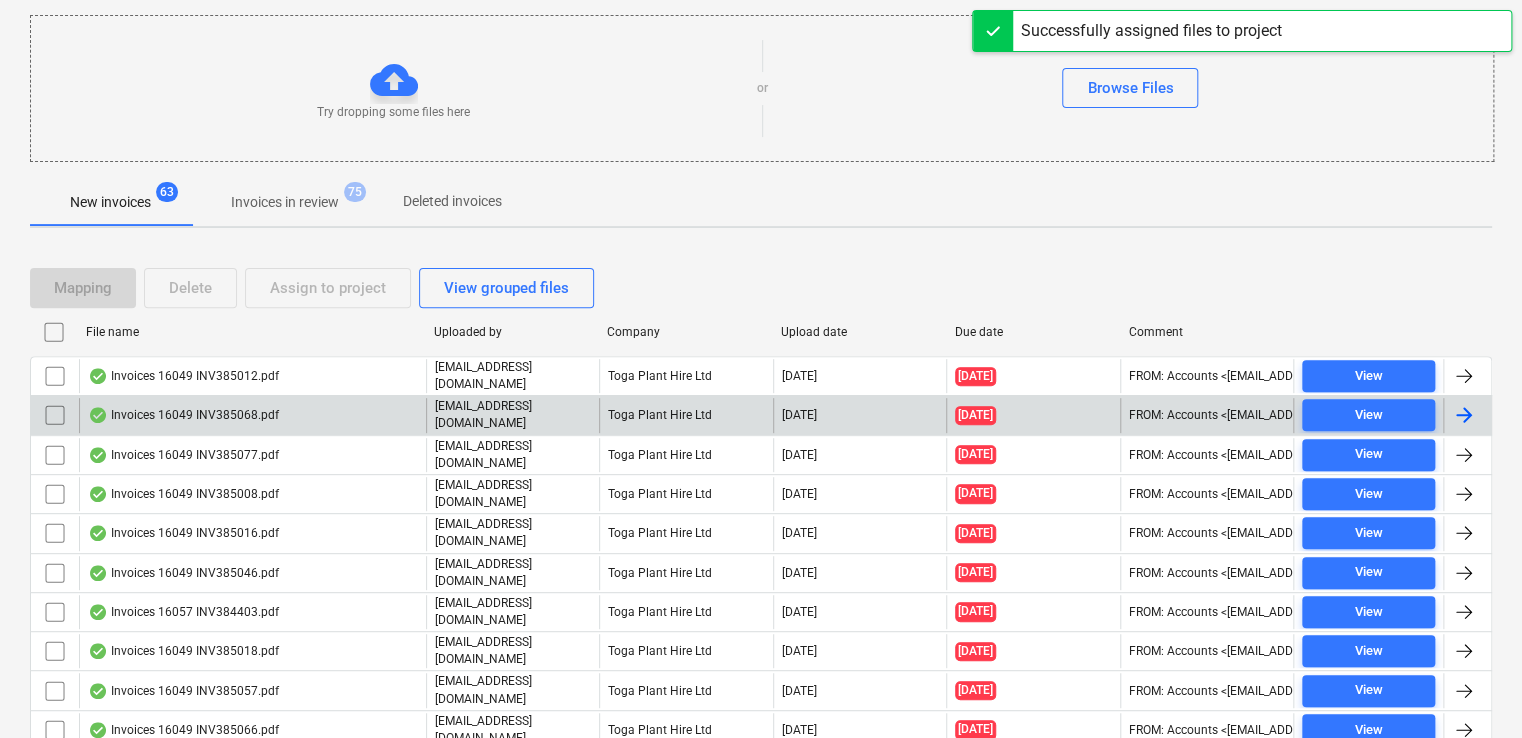 click on "Invoices 16049 INV385012.pdf" at bounding box center (183, 376) 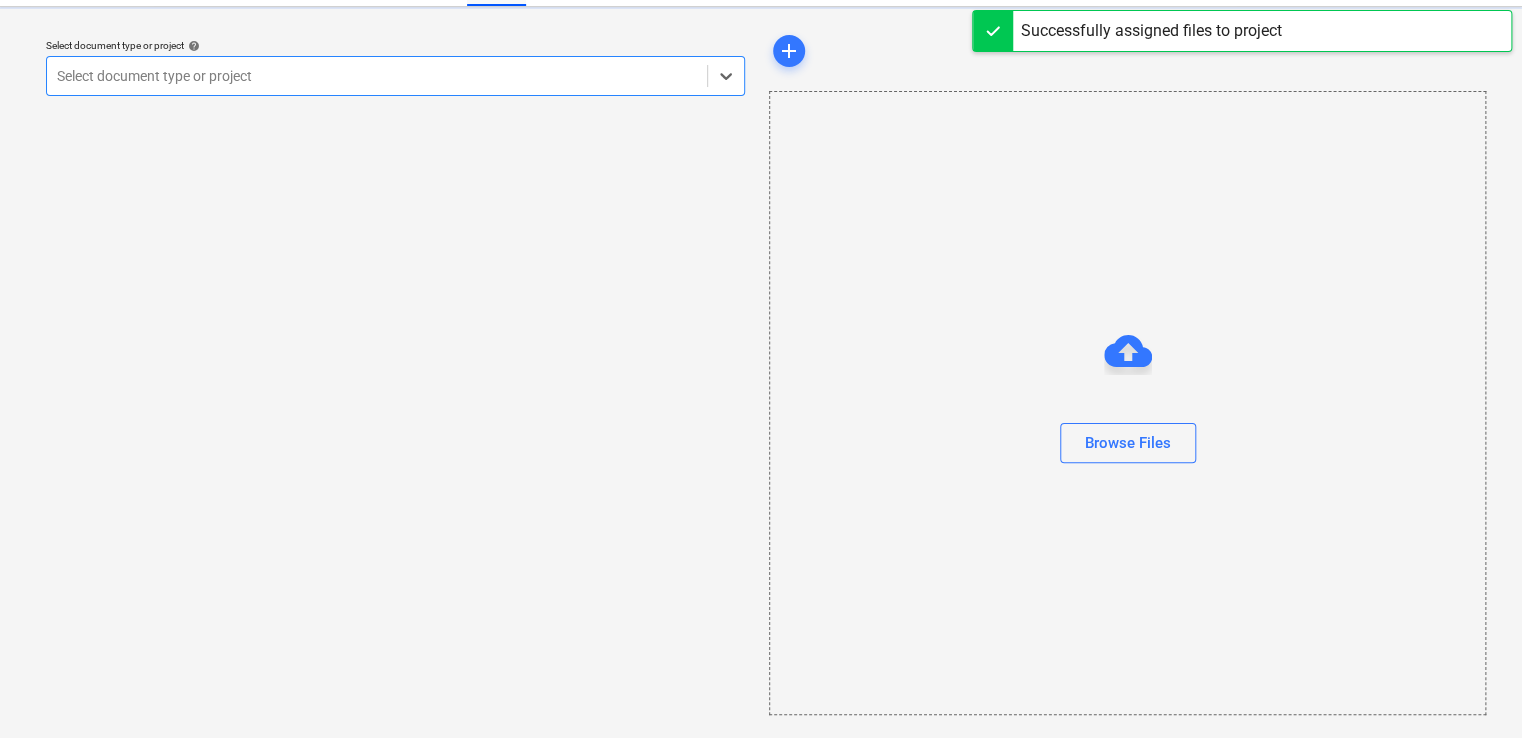 scroll, scrollTop: 0, scrollLeft: 0, axis: both 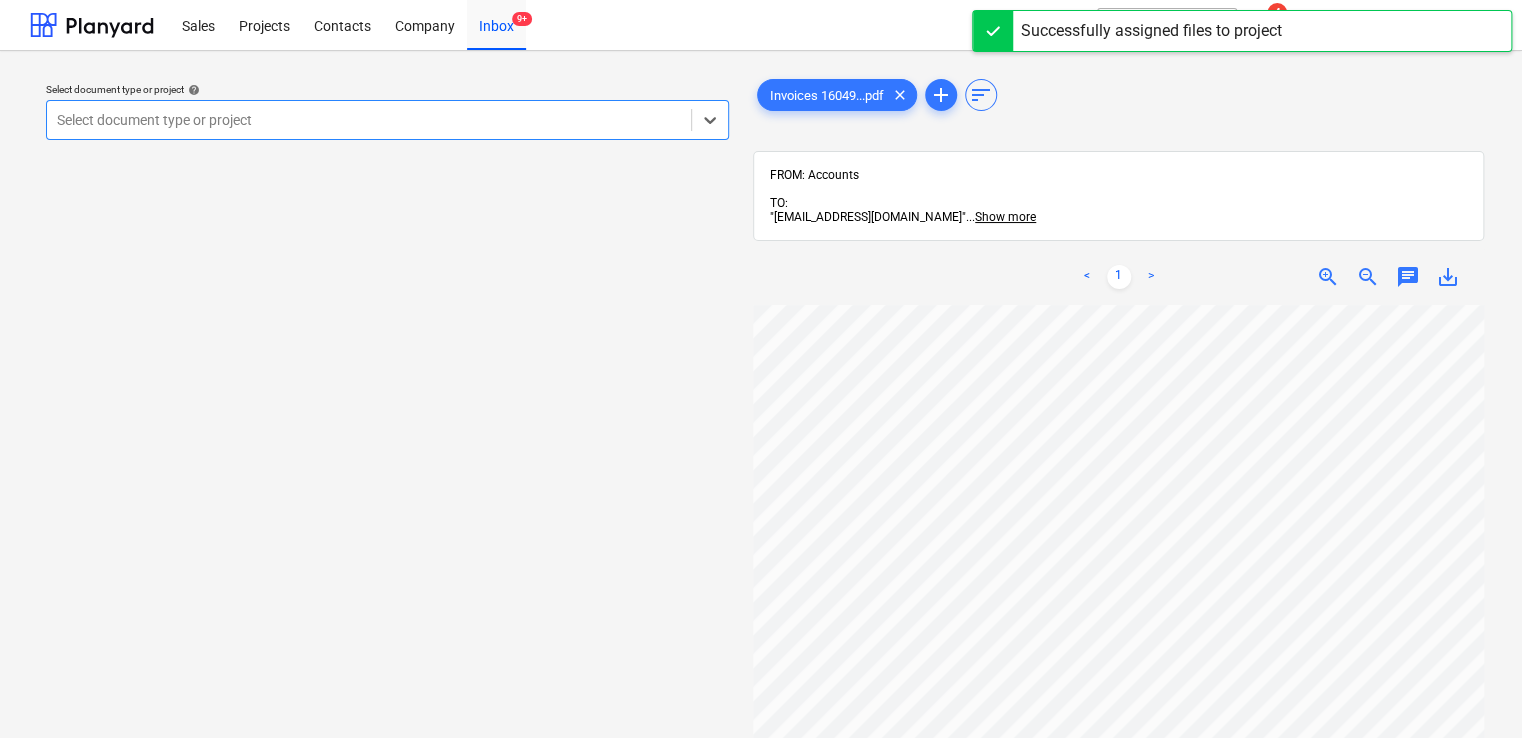 click at bounding box center [369, 120] 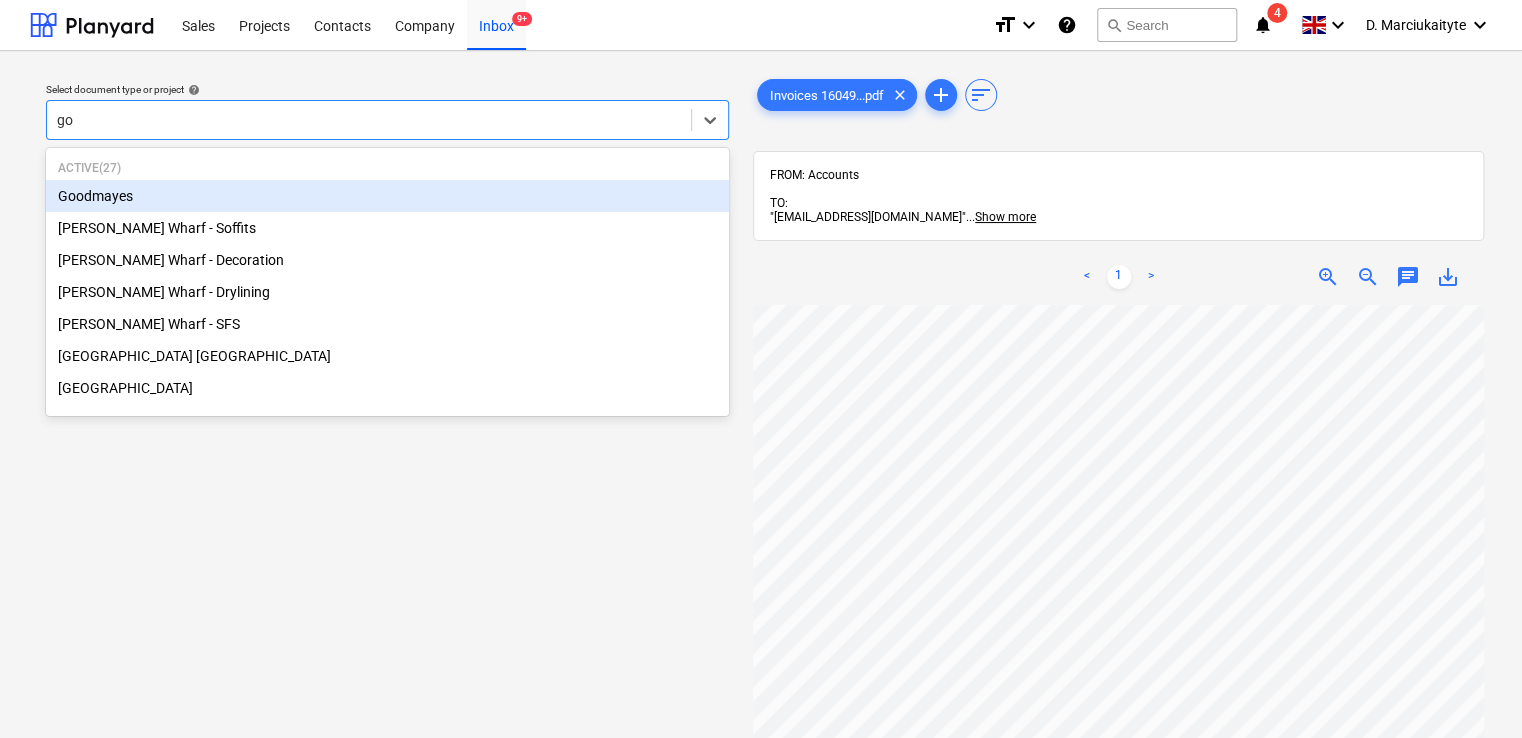 type on "goo" 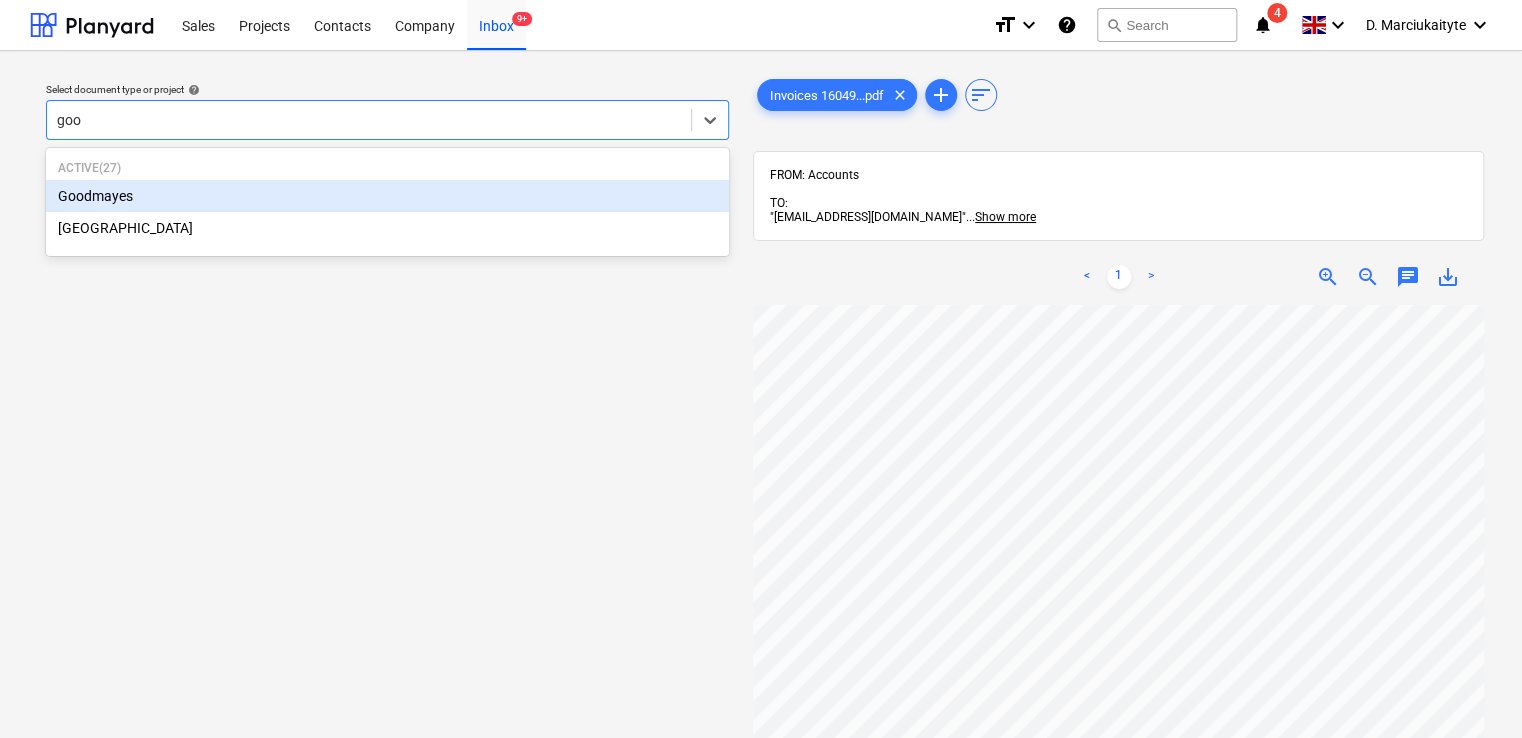 type 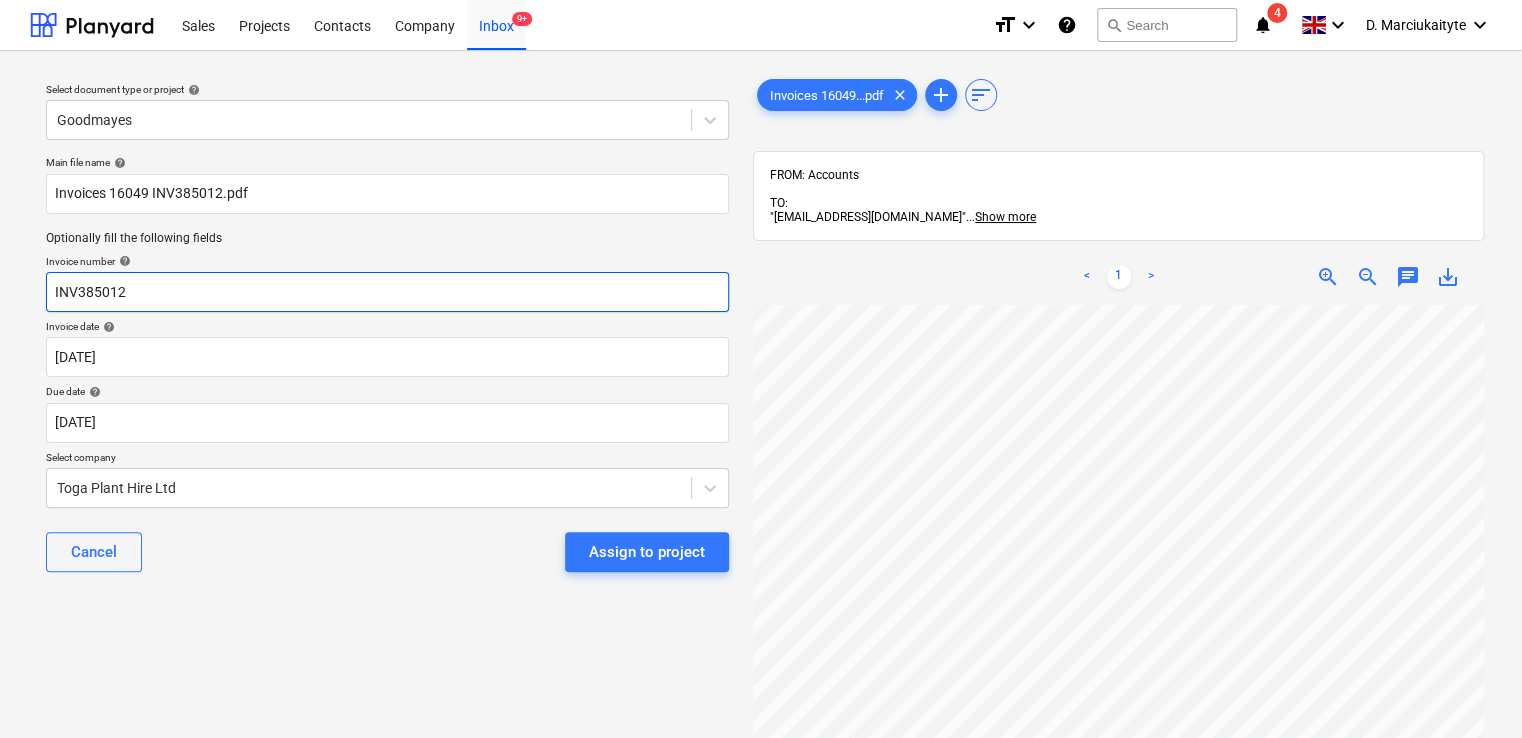 drag, startPoint x: 156, startPoint y: 290, endPoint x: -110, endPoint y: 272, distance: 266.60834 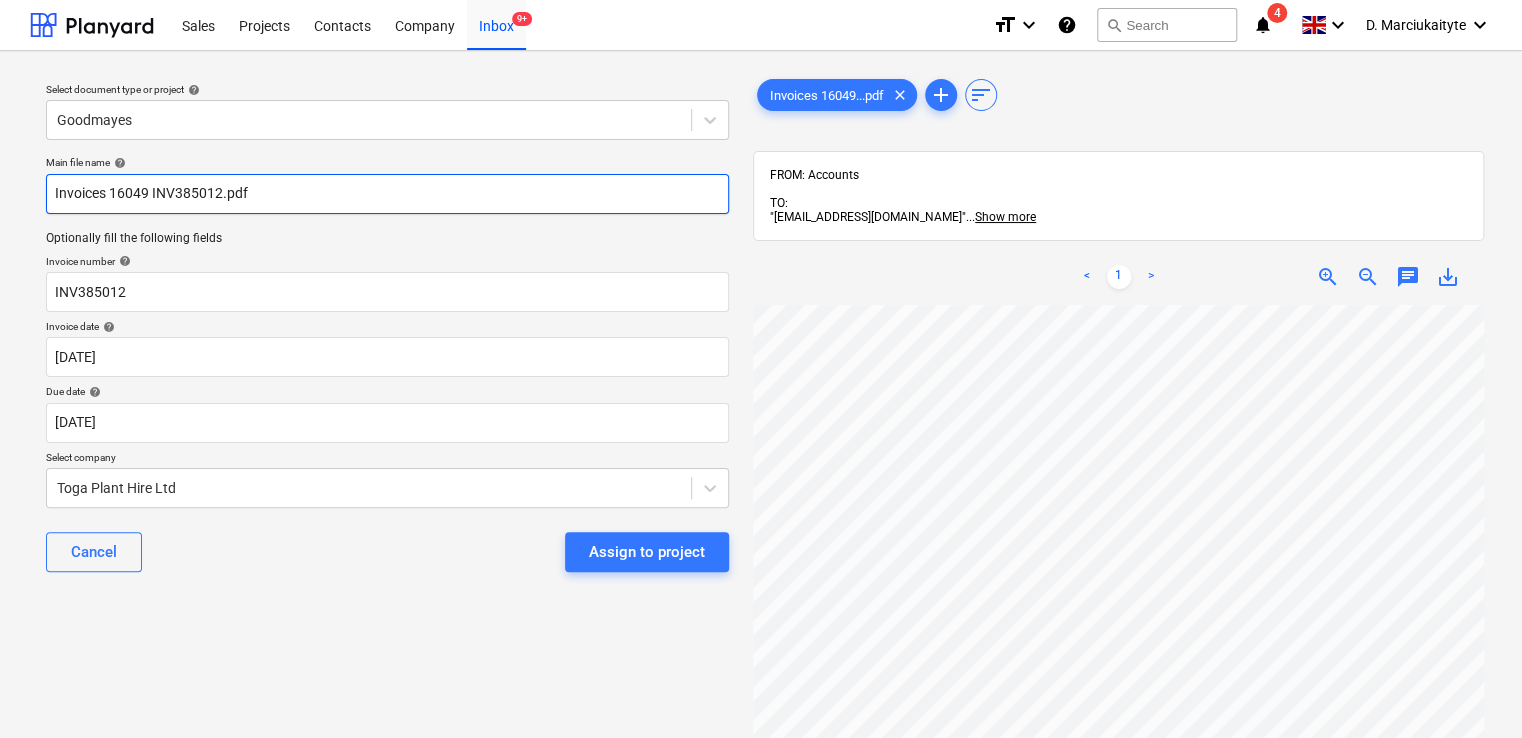 drag, startPoint x: 280, startPoint y: 209, endPoint x: -132, endPoint y: 173, distance: 413.56982 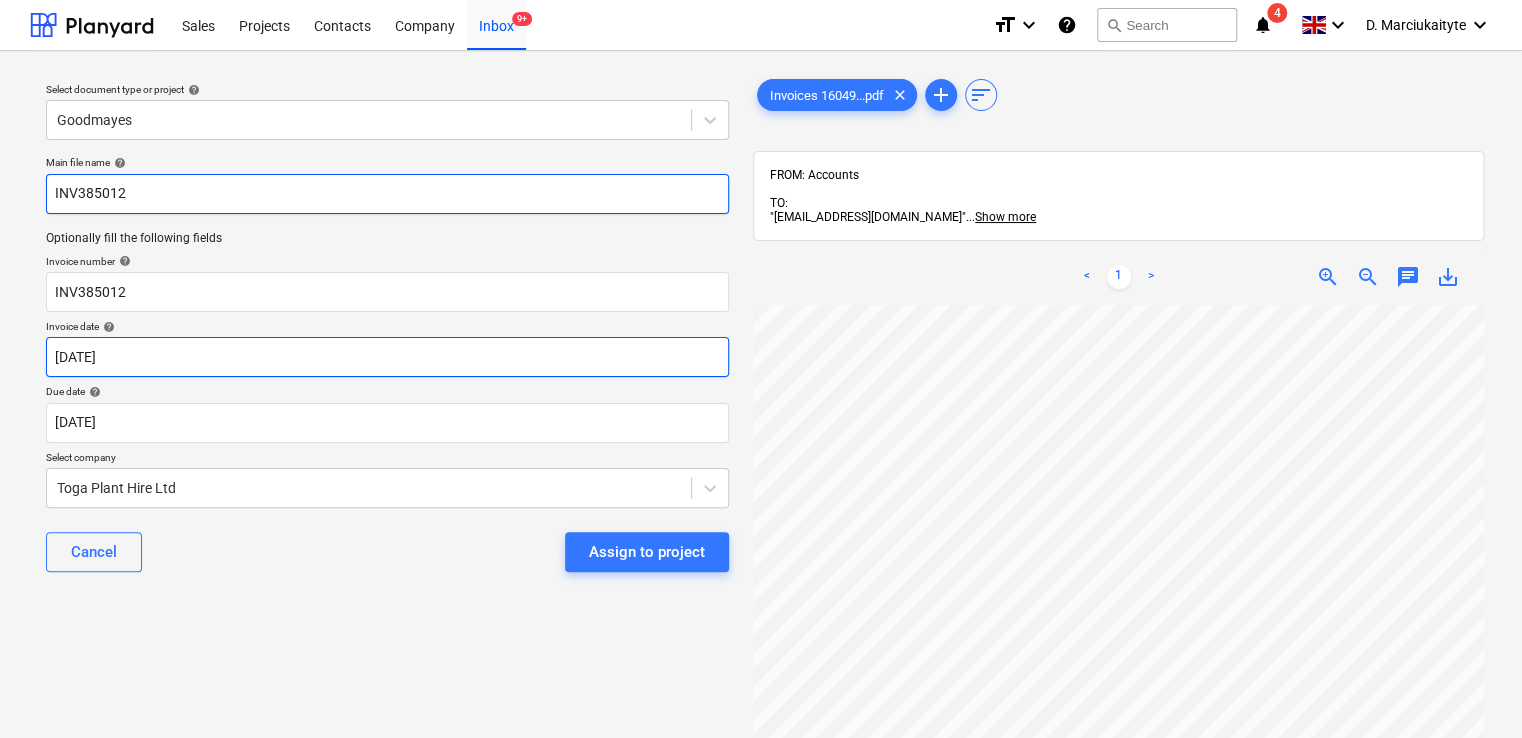 type on "INV385012" 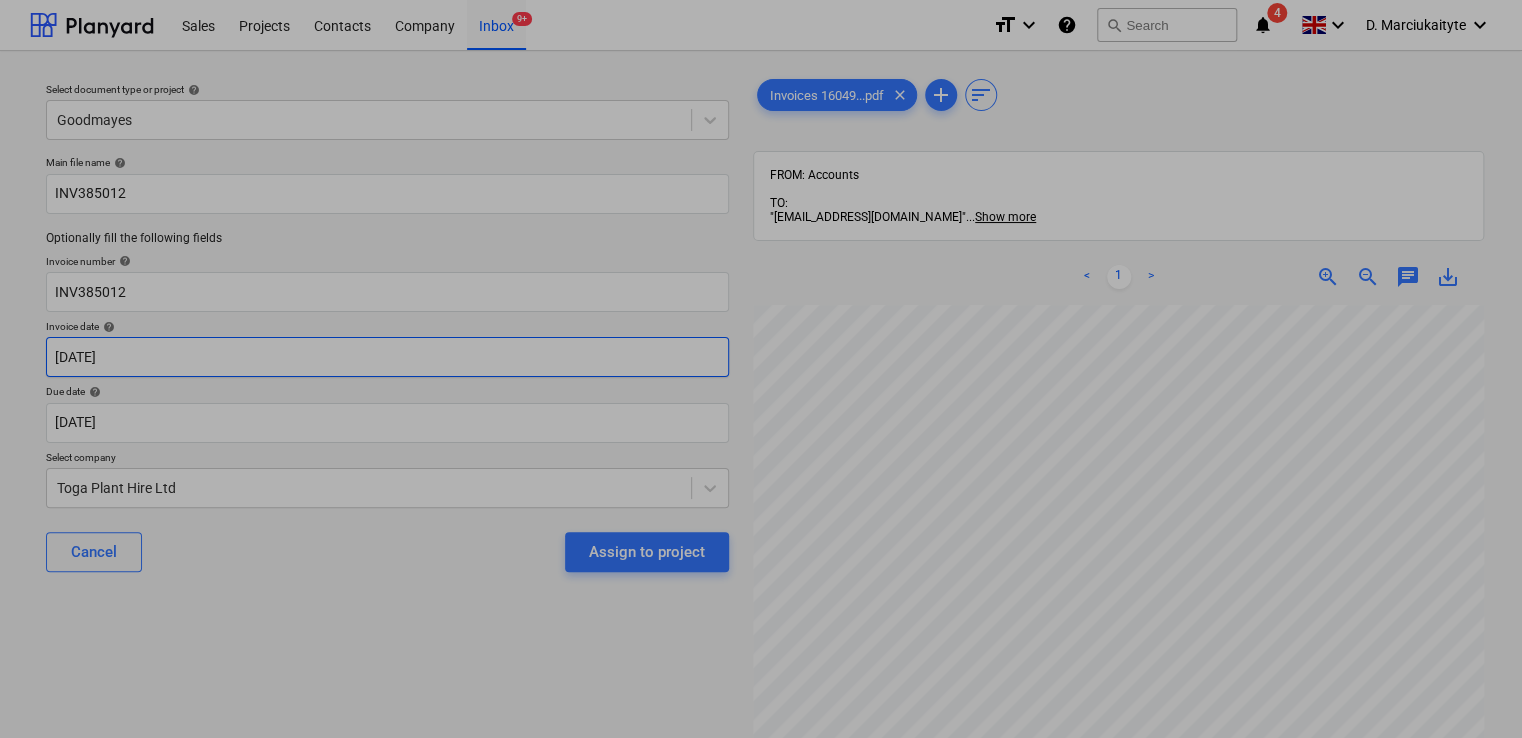 click on "Sales Projects Contacts Company Inbox 9+ format_size keyboard_arrow_down help search Search notifications 4 keyboard_arrow_down D. Marciukaityte keyboard_arrow_down Select document type or project help Goodmayes Main file name help INV385012 Optionally fill the following fields Invoice number help INV385012 Invoice date help [DATE] 01.06.2025 Press the down arrow key to interact with the calendar and
select a date. Press the question mark key to get the keyboard shortcuts for changing dates. Due date help [DATE] [DATE] Press the down arrow key to interact with the calendar and
select a date. Press the question mark key to get the keyboard shortcuts for changing dates. Select company Toga Plant Hire Ltd   Cancel Assign to project Invoices 16049...pdf clear add sort FROM: Accounts  TO: "[EMAIL_ADDRESS][DOMAIN_NAME]"	 ...  Show more ...  Show more < 1 > zoom_in zoom_out chat 0 save_alt
Su Mo Tu We Th Fr Sa Su Mo Tu We Th Fr Sa [DATE] 1 2 3 4 5" at bounding box center [761, 369] 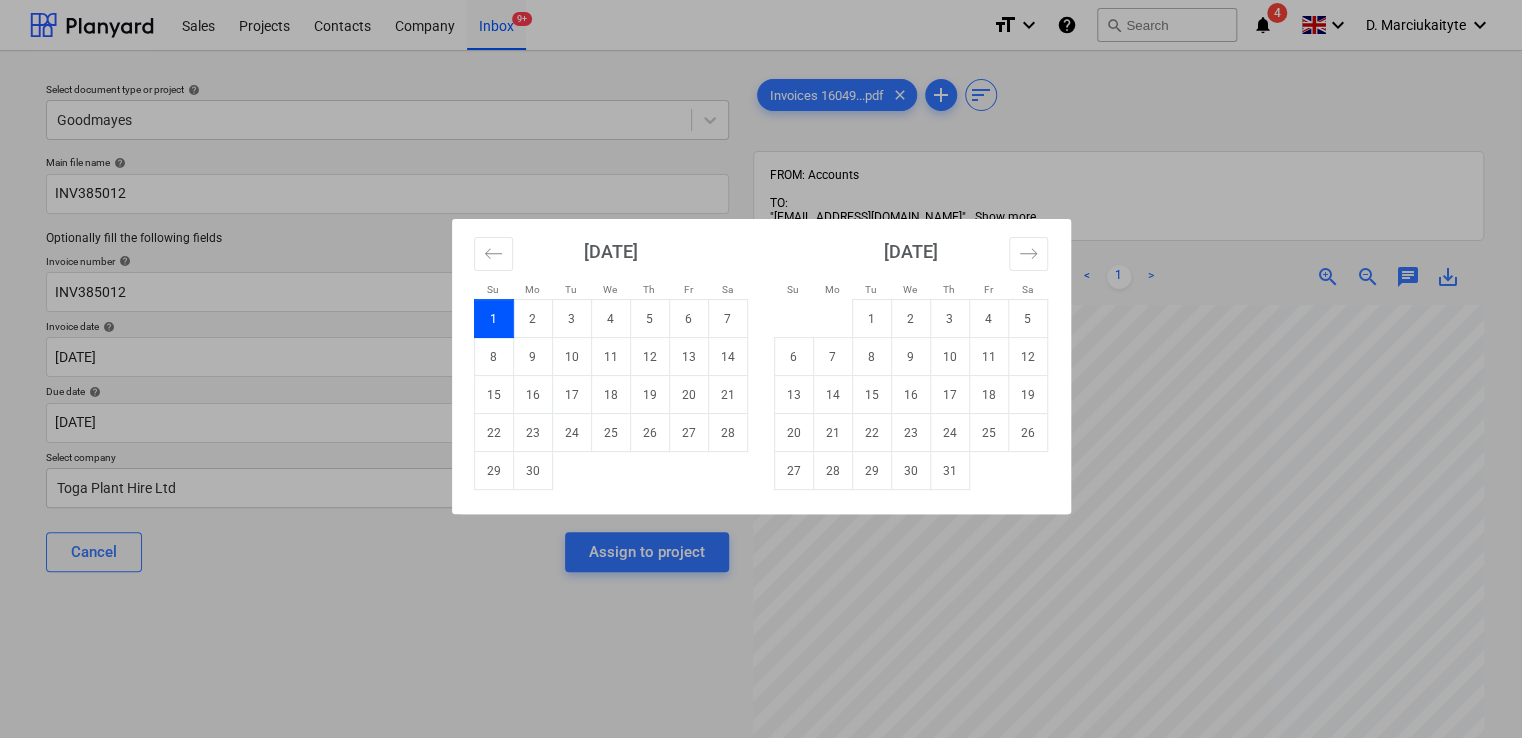 drag, startPoint x: 537, startPoint y: 474, endPoint x: 427, endPoint y: 446, distance: 113.507706 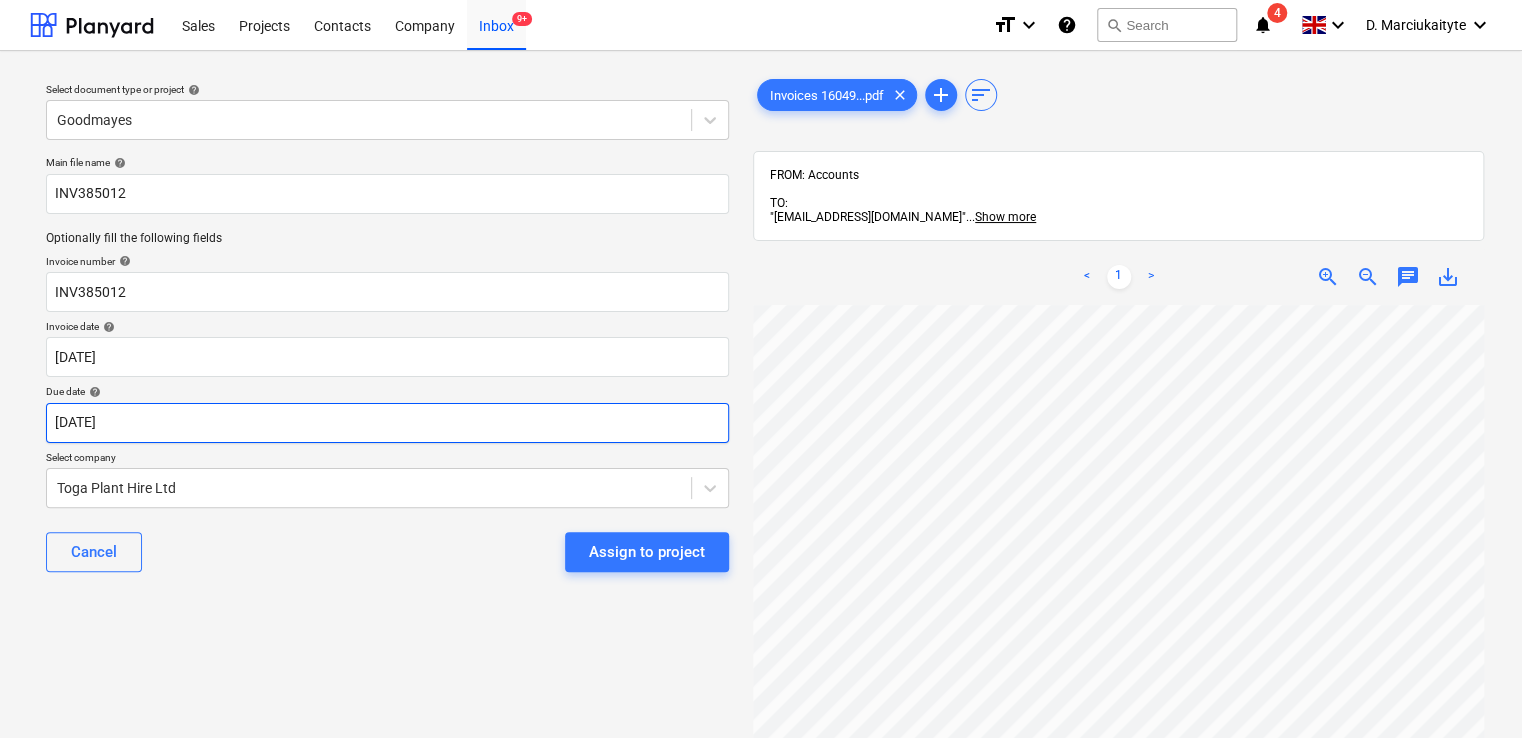 click on "Sales Projects Contacts Company Inbox 9+ format_size keyboard_arrow_down help search Search notifications 4 keyboard_arrow_down D. Marciukaityte keyboard_arrow_down Select document type or project help Goodmayes Main file name help INV385012 Optionally fill the following fields Invoice number help INV385012 Invoice date help [DATE] [DATE] Press the down arrow key to interact with the calendar and
select a date. Press the question mark key to get the keyboard shortcuts for changing dates. Due date help [DATE] [DATE] Press the down arrow key to interact with the calendar and
select a date. Press the question mark key to get the keyboard shortcuts for changing dates. Select company Toga Plant Hire Ltd   Cancel Assign to project Invoices 16049...pdf clear add sort FROM: Accounts  TO: "[EMAIL_ADDRESS][DOMAIN_NAME]"	 ...  Show more ...  Show more < 1 > zoom_in zoom_out chat 0 save_alt" at bounding box center [761, 369] 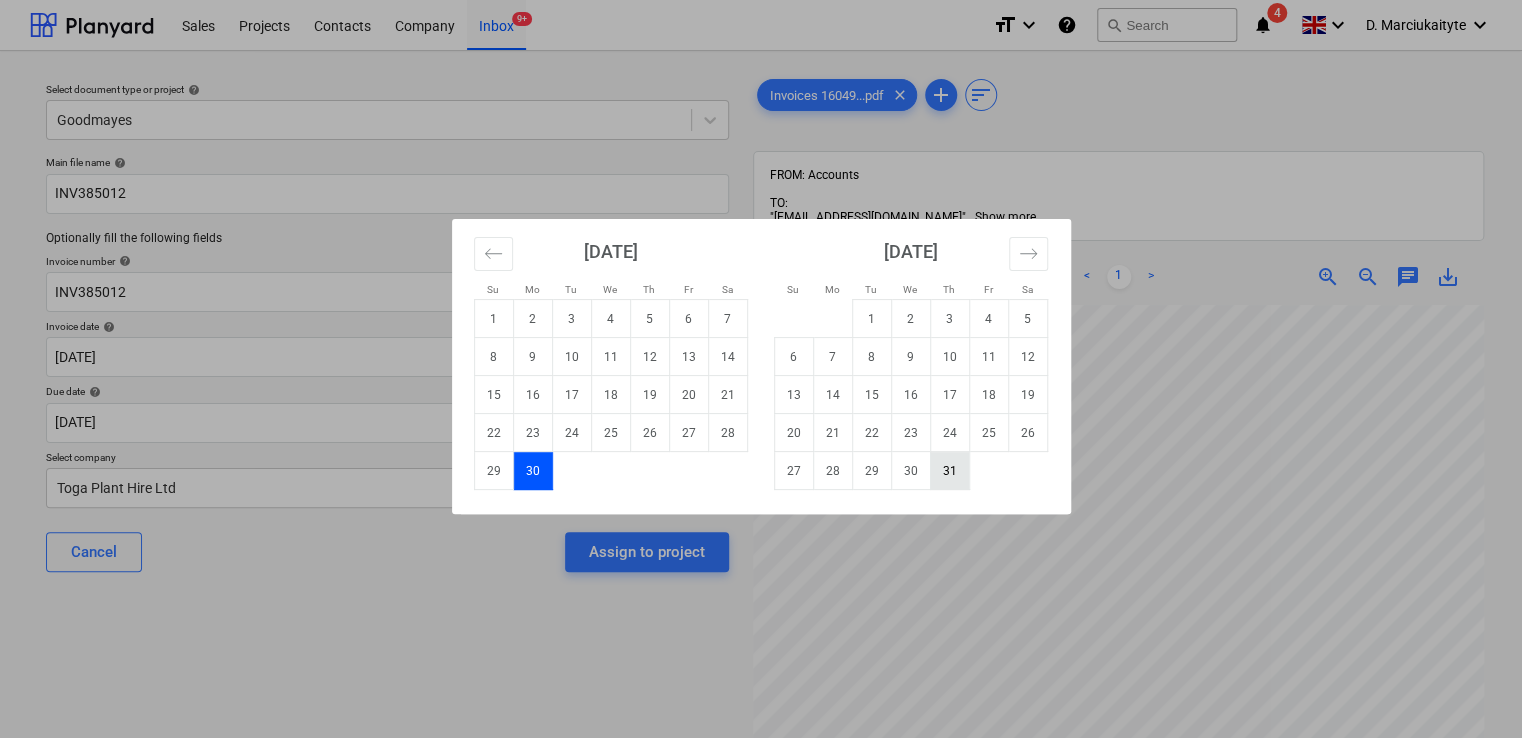 click on "31" at bounding box center [949, 471] 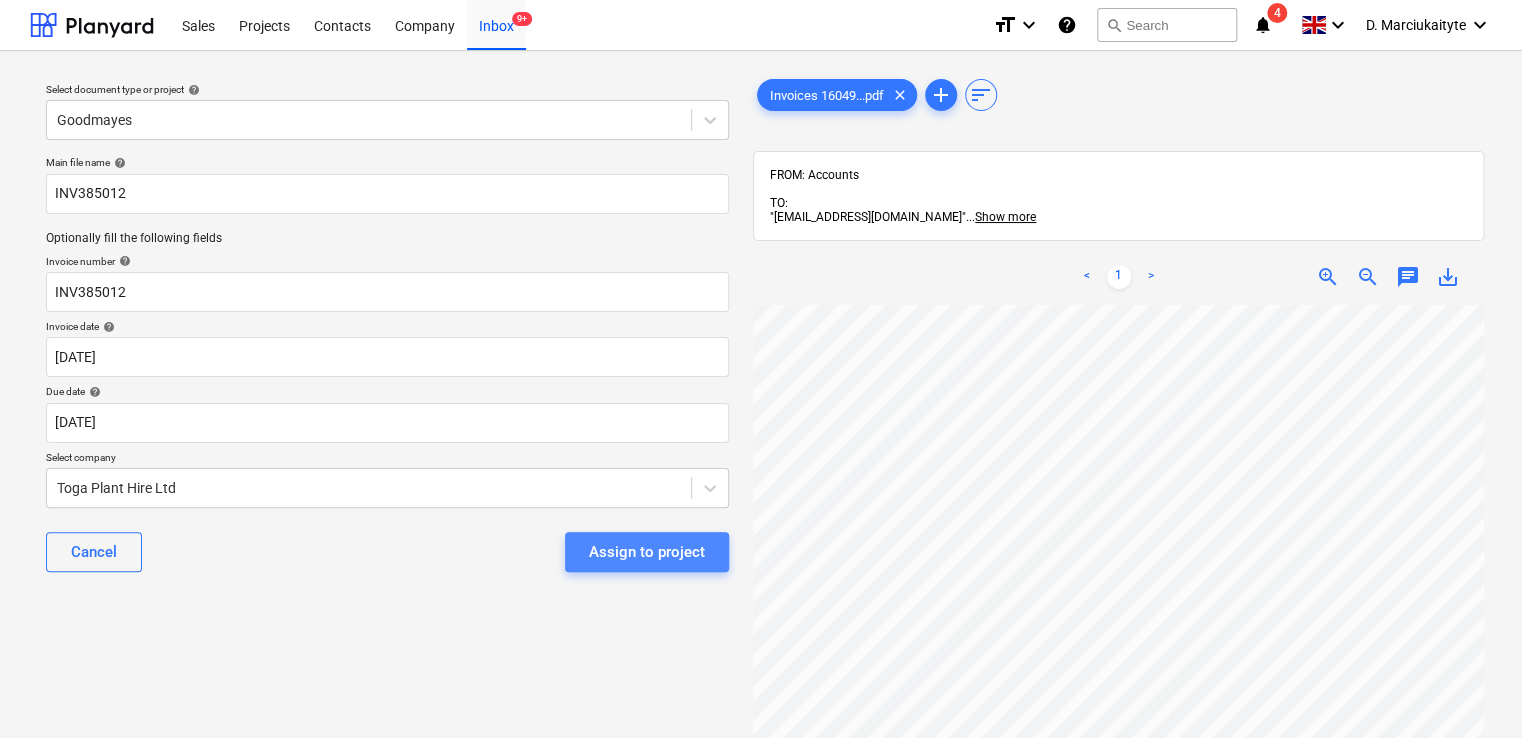 click on "Assign to project" at bounding box center [647, 552] 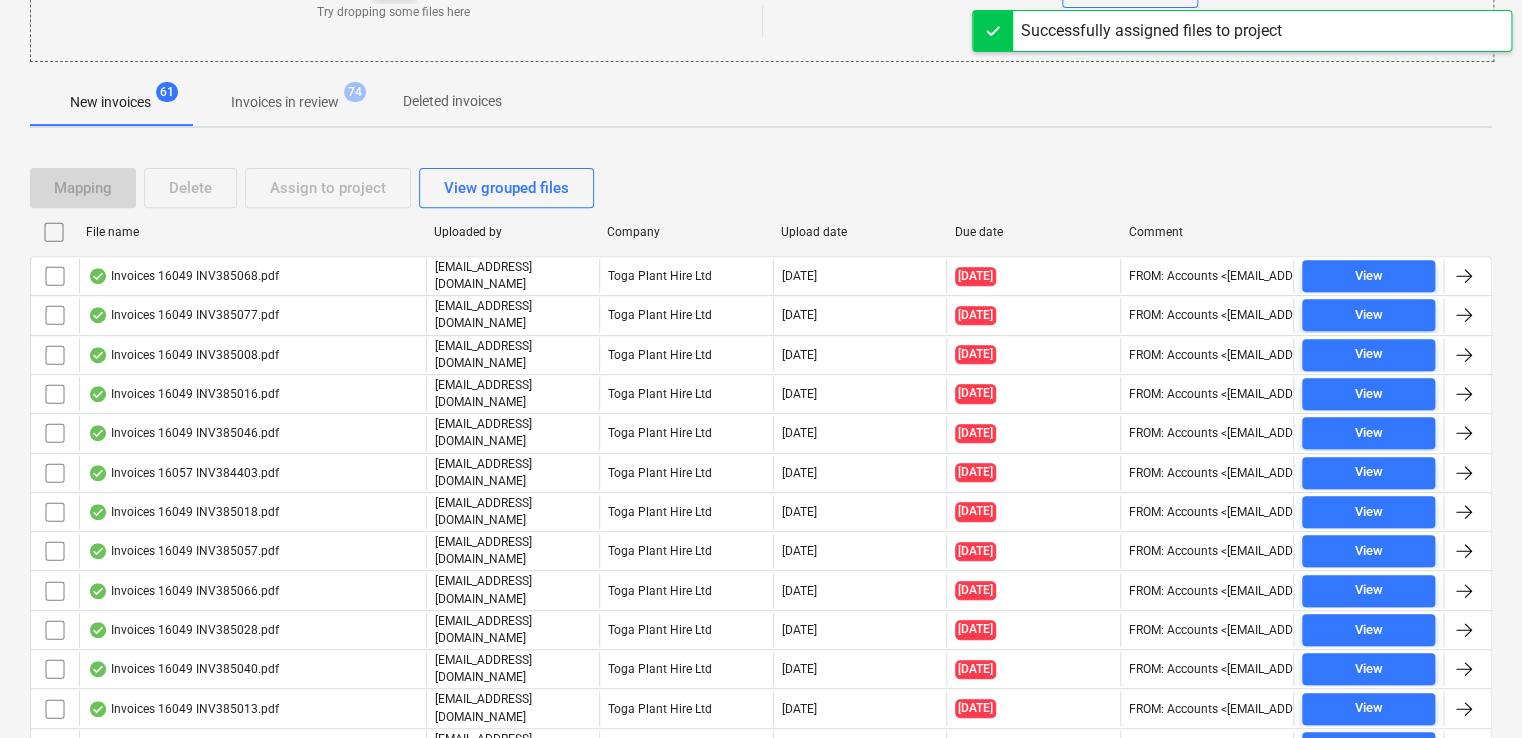 click on "Invoices 16049 INV385068.pdf" at bounding box center (183, 276) 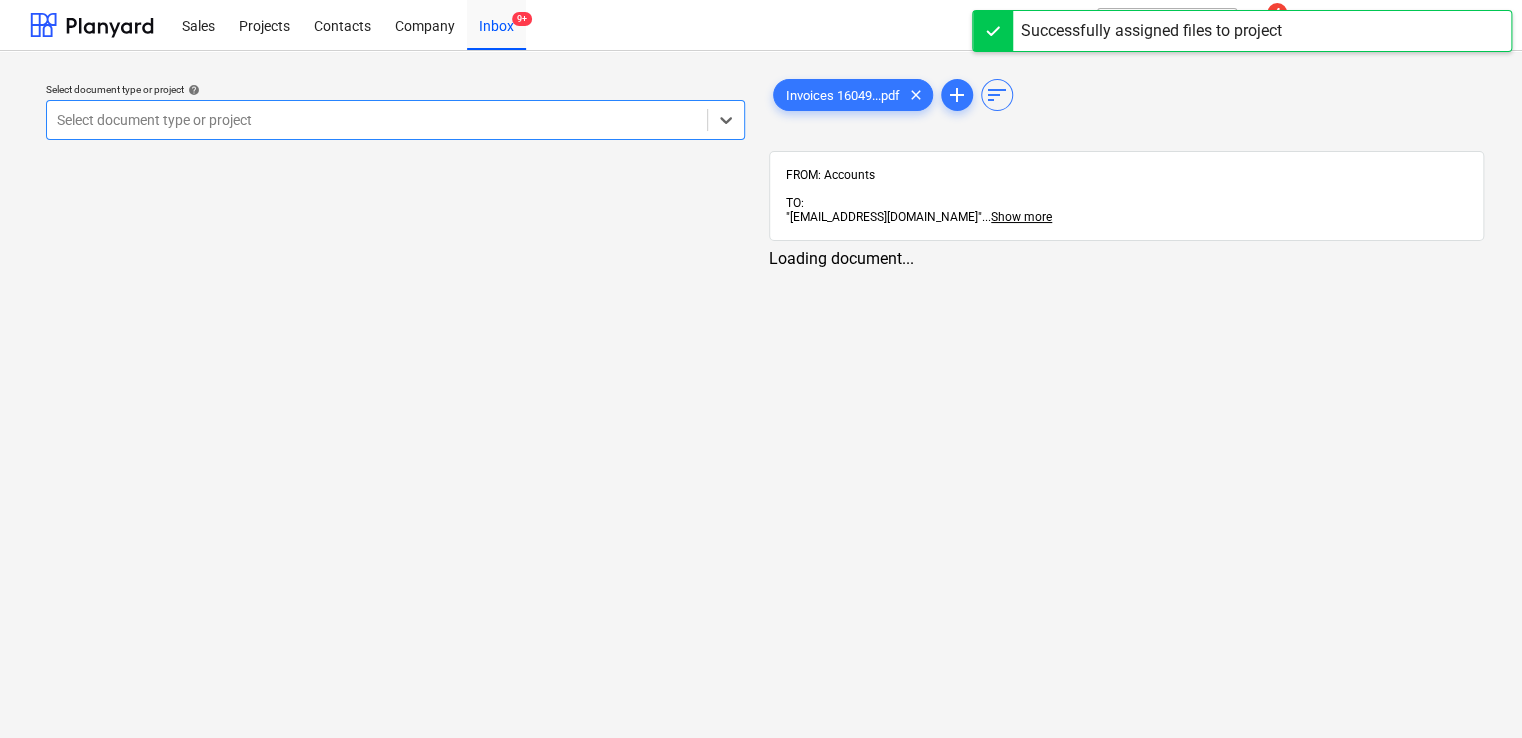 scroll, scrollTop: 0, scrollLeft: 0, axis: both 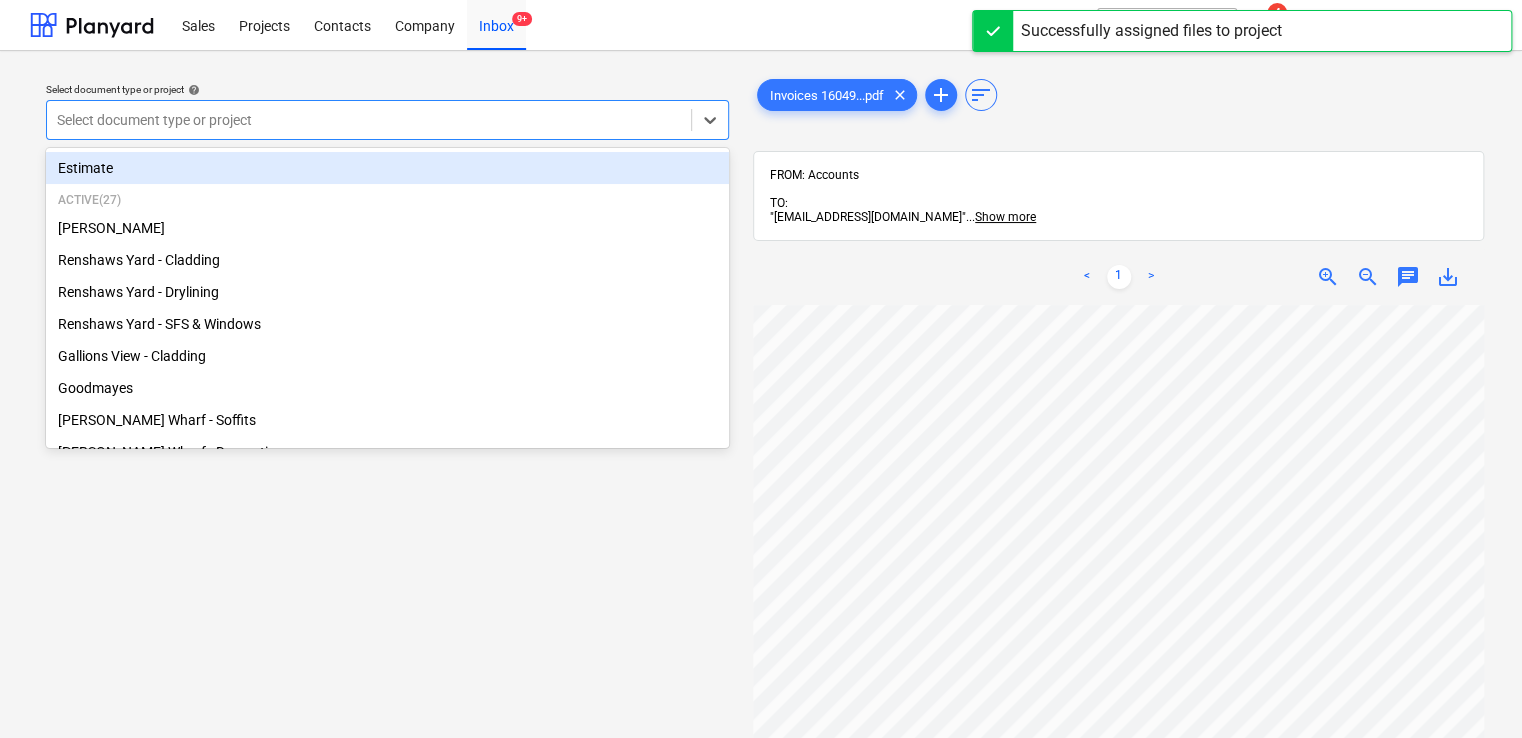 drag, startPoint x: 375, startPoint y: 124, endPoint x: 361, endPoint y: 114, distance: 17.20465 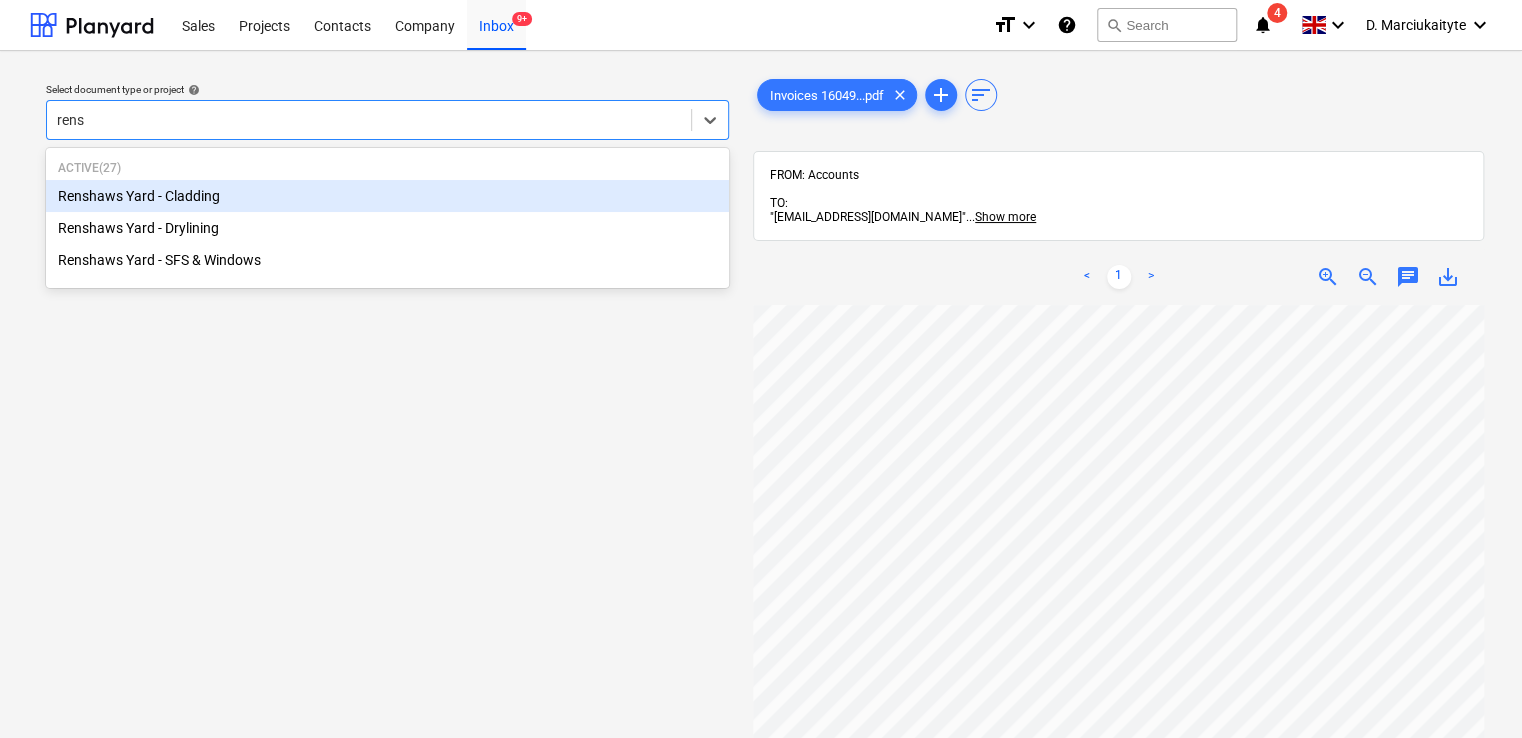 type on "rensh" 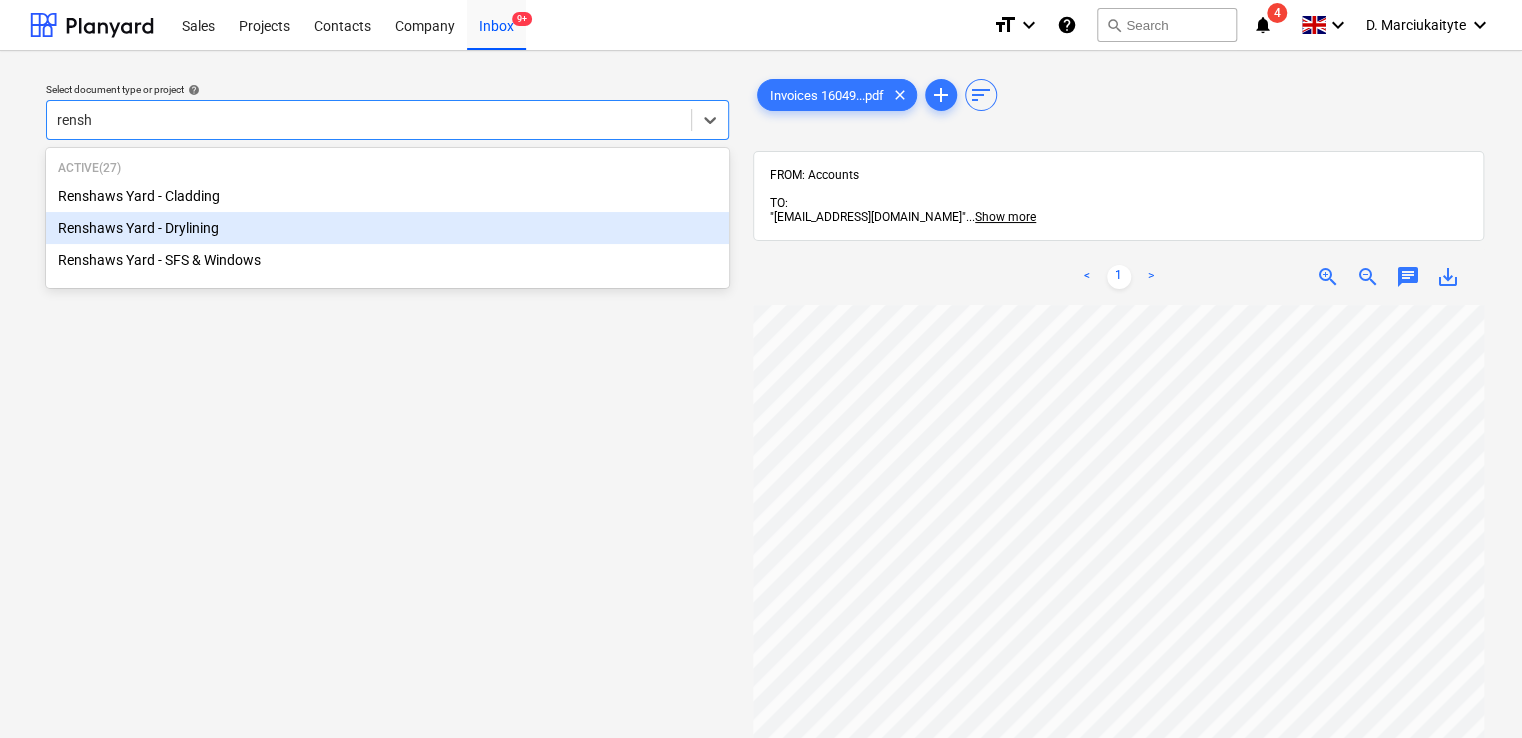 type 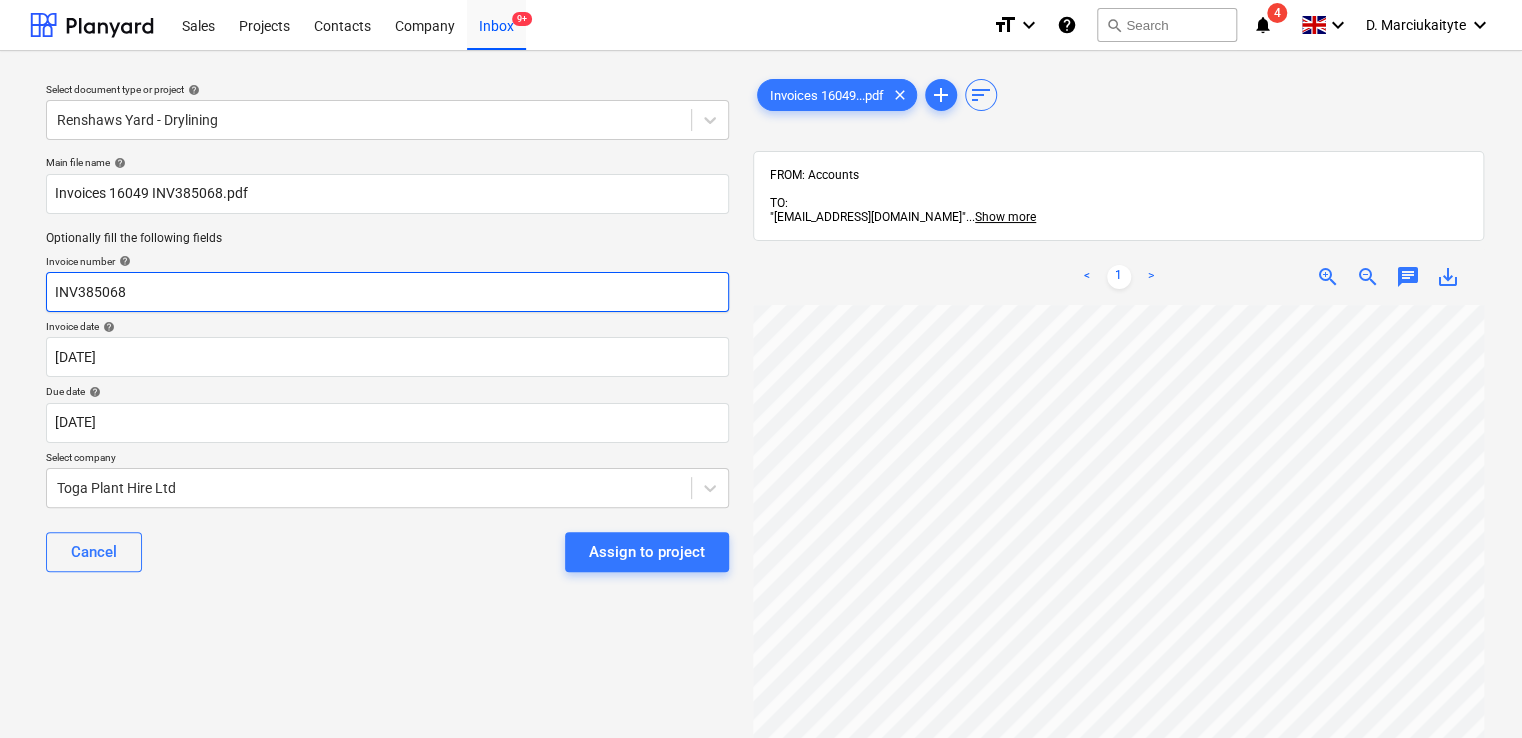 drag, startPoint x: 78, startPoint y: 287, endPoint x: -32, endPoint y: 273, distance: 110.88733 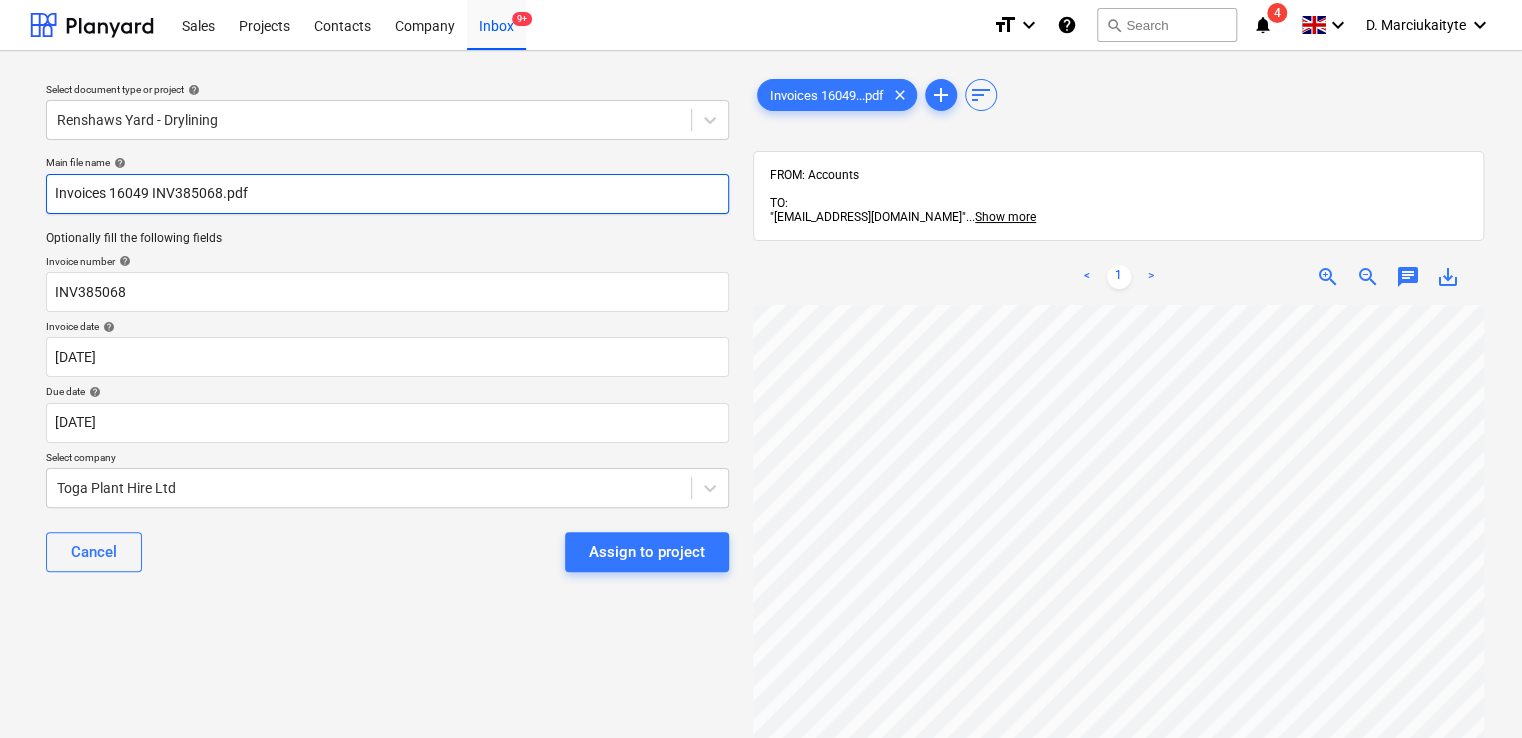 drag, startPoint x: 298, startPoint y: 193, endPoint x: -71, endPoint y: 168, distance: 369.84592 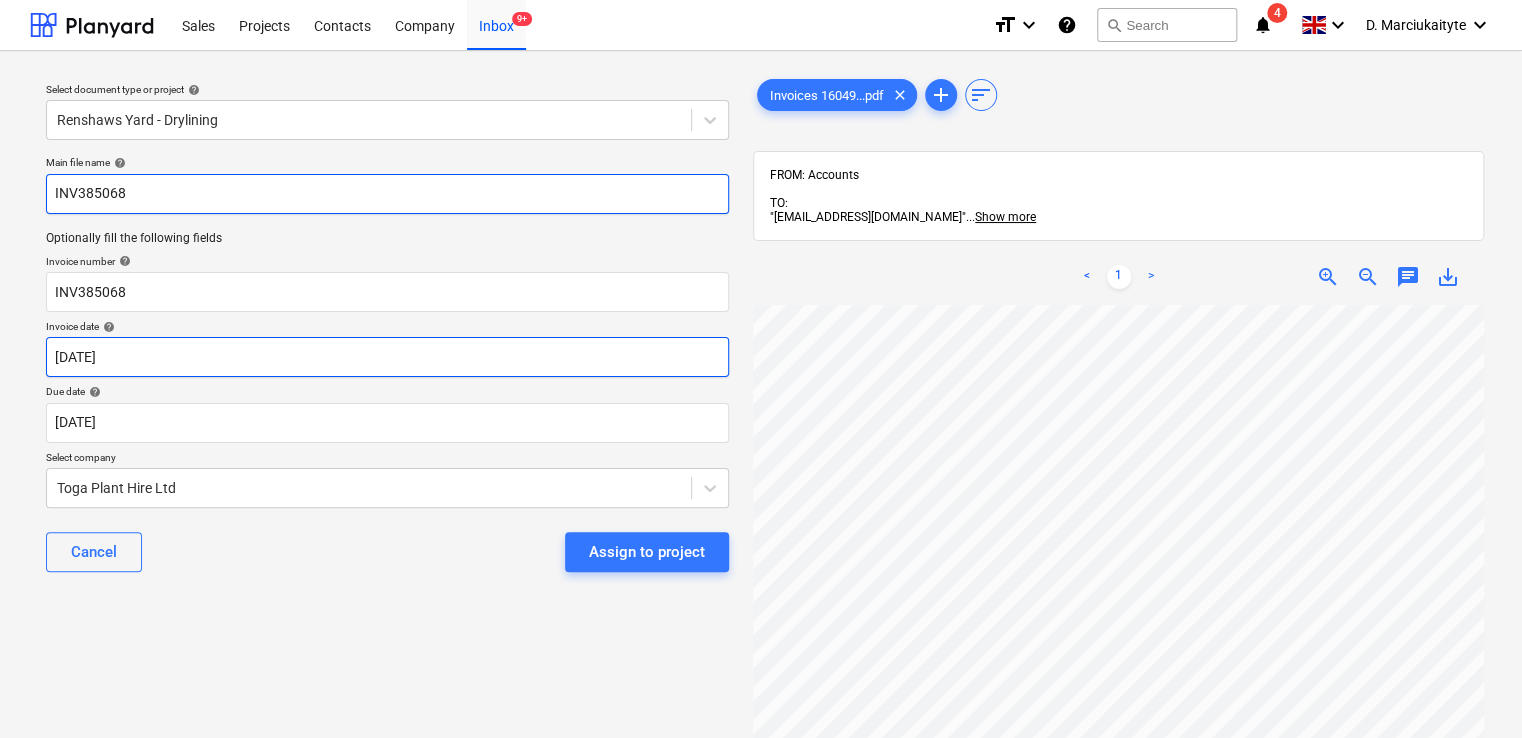 type on "INV385068" 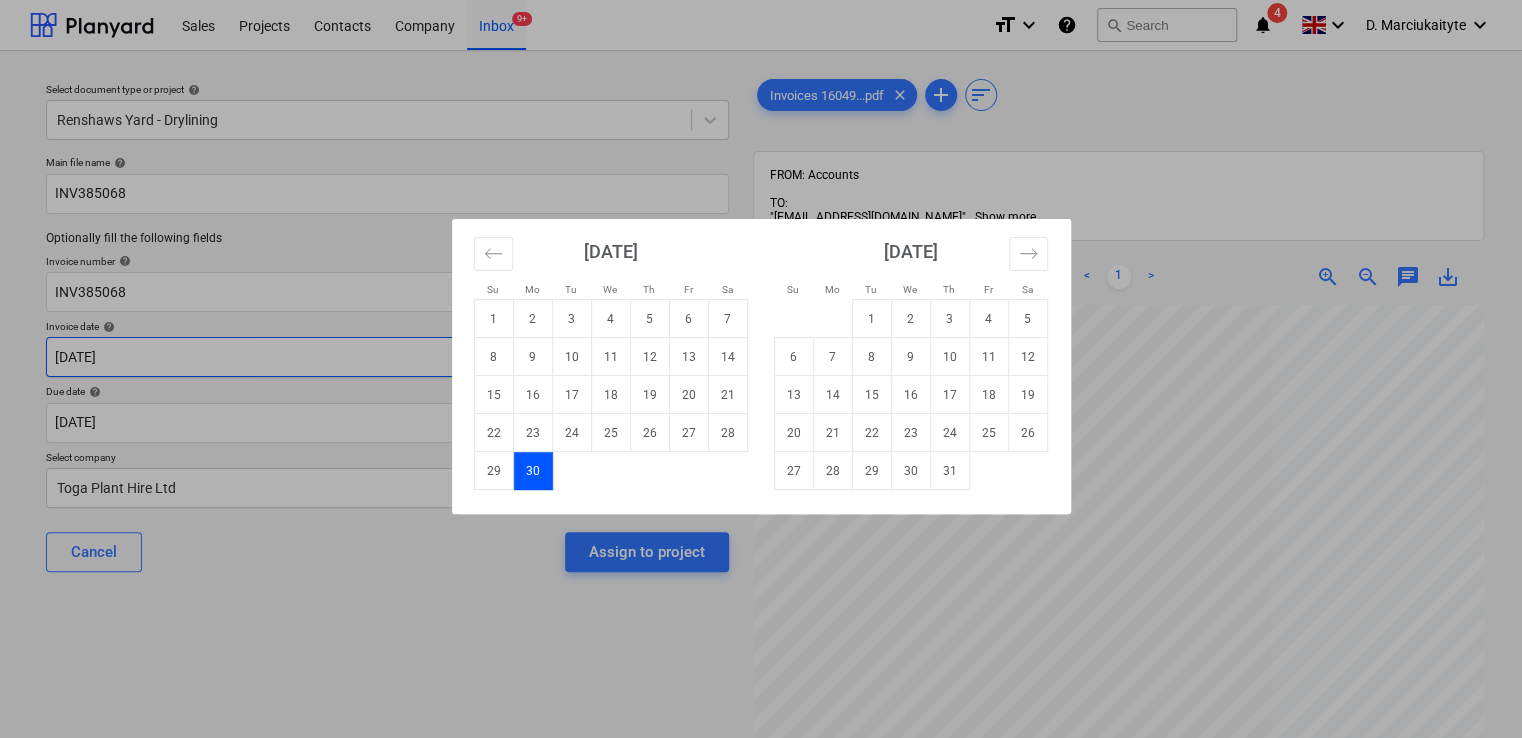 click on "Sales Projects Contacts Company Inbox 9+ format_size keyboard_arrow_down help search Search notifications 4 keyboard_arrow_down D. Marciukaityte keyboard_arrow_down Select document type or project help Renshaws Yard -  Drylining Main file name help INV385068 Optionally fill the following fields Invoice number help INV385068 Invoice date help [DATE] [DATE] Press the down arrow key to interact with the calendar and
select a date. Press the question mark key to get the keyboard shortcuts for changing dates. Due date help [DATE] [DATE] Press the down arrow key to interact with the calendar and
select a date. Press the question mark key to get the keyboard shortcuts for changing dates. Select company Toga Plant Hire Ltd   Cancel Assign to project Invoices 16049...pdf clear add sort FROM: Accounts  TO: "[EMAIL_ADDRESS][DOMAIN_NAME]"	 ...  Show more ...  Show more < 1 > zoom_in zoom_out chat 0 save_alt
Su Mo Tu We Th Fr Sa Su Mo Tu We Th Fr Sa 1" at bounding box center (761, 369) 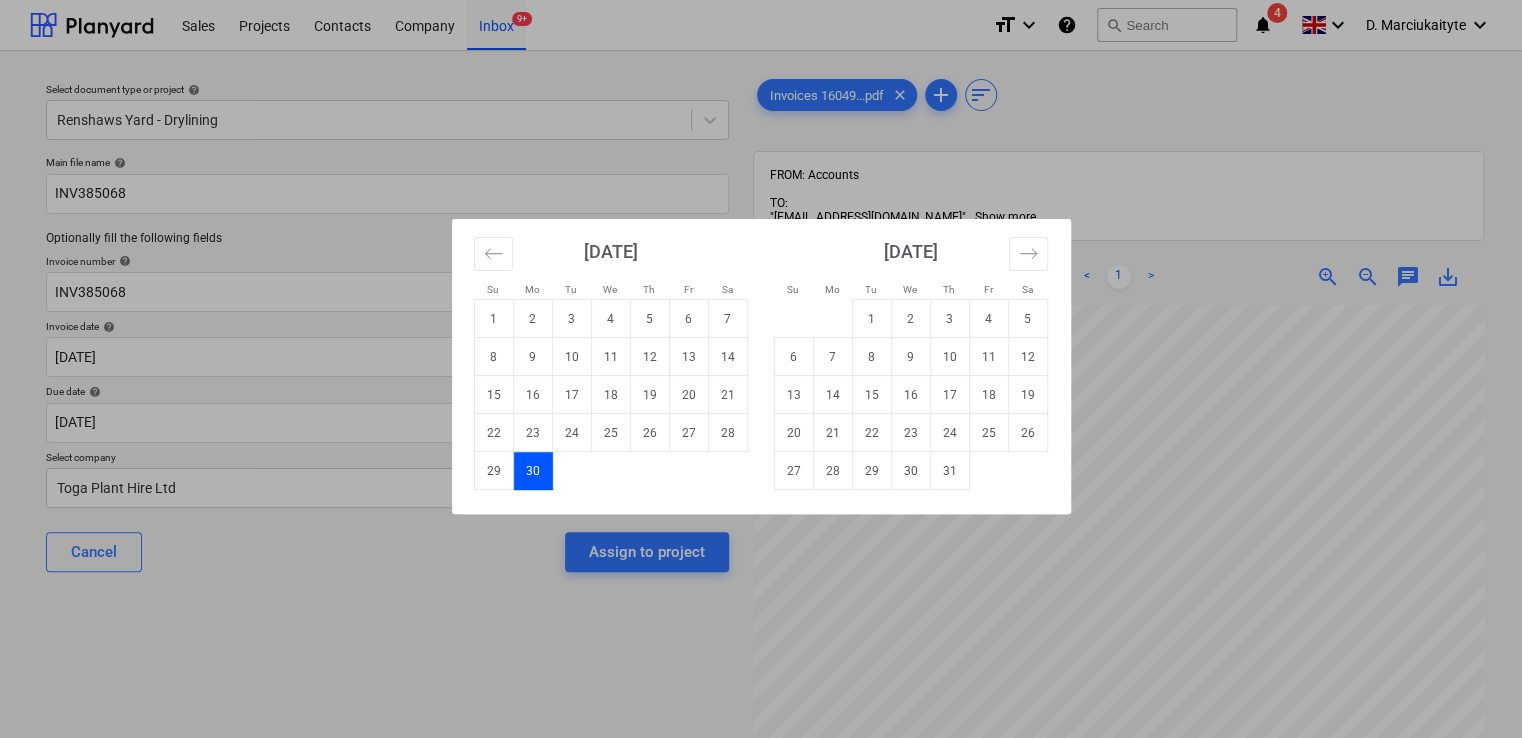 click on "Su Mo Tu We Th Fr Sa Su Mo Tu We Th Fr Sa [DATE] 1 2 3 4 5 6 7 8 9 10 11 12 13 14 15 16 17 18 19 20 21 22 23 24 25 26 27 28 29 30 31 [DATE] 1 2 3 4 5 6 7 8 9 10 11 12 13 14 15 16 17 18 19 20 21 22 23 24 25 26 27 28 29 [DATE] 1 2 3 4 5 6 7 8 9 10 11 12 13 14 15 16 17 18 19 20 21 22 23 24 25 26 27 28 29 30 [DATE] 1 2 3 4 5 6 7 8 9 10 11 12 13 14 15 16 17 18 19 20 21 22 23 24 25 26 27 28 29 30 31" at bounding box center (761, 369) 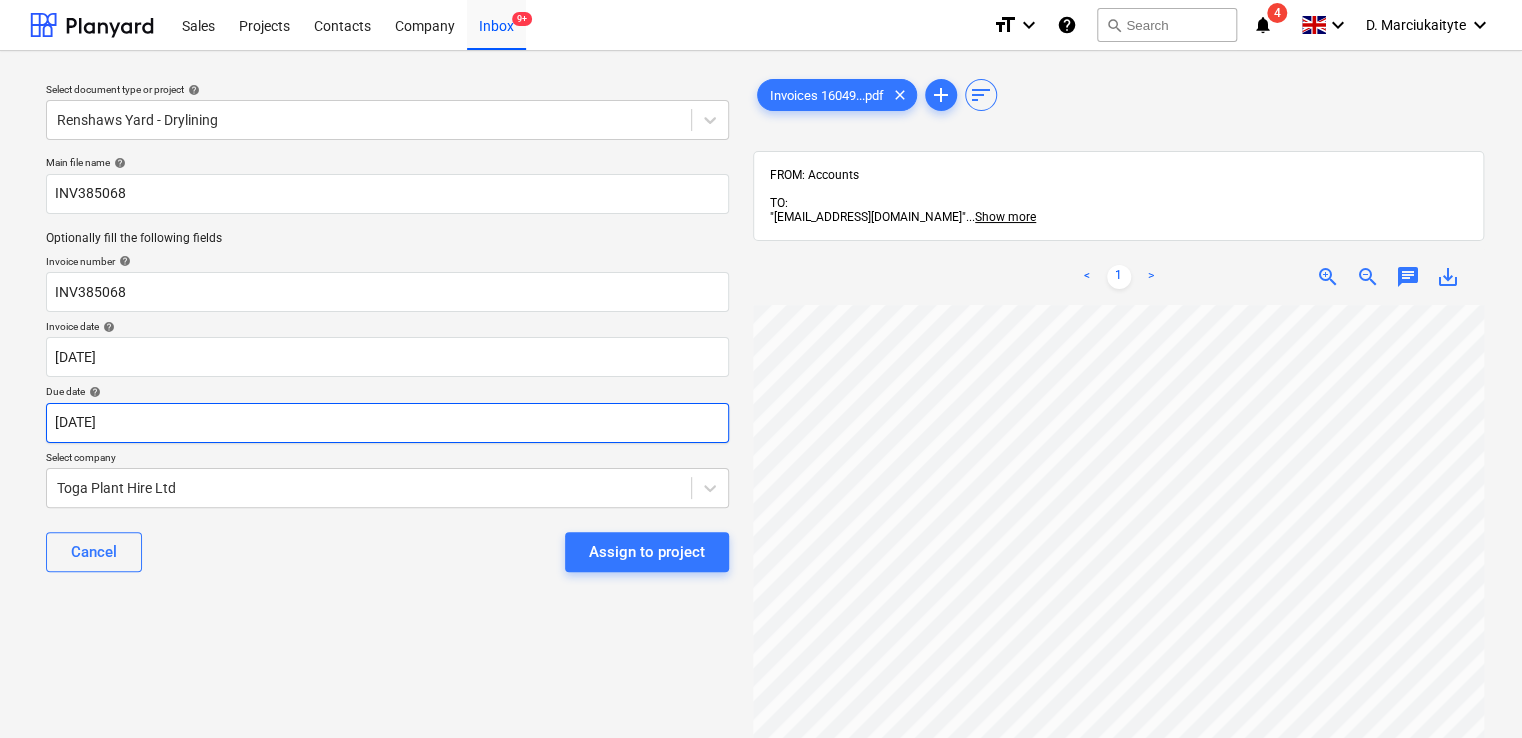 drag, startPoint x: 328, startPoint y: 443, endPoint x: 330, endPoint y: 430, distance: 13.152946 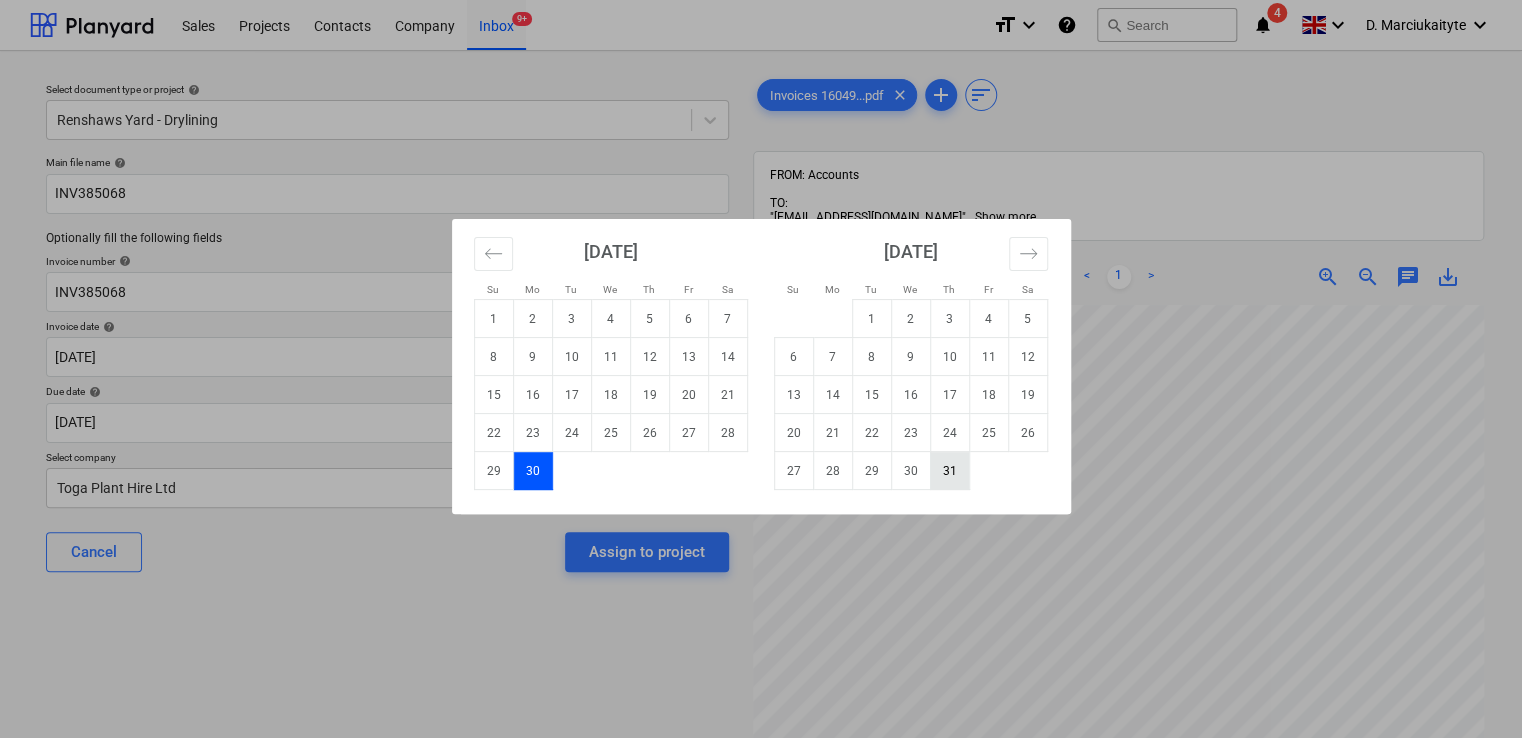click on "31" at bounding box center [949, 471] 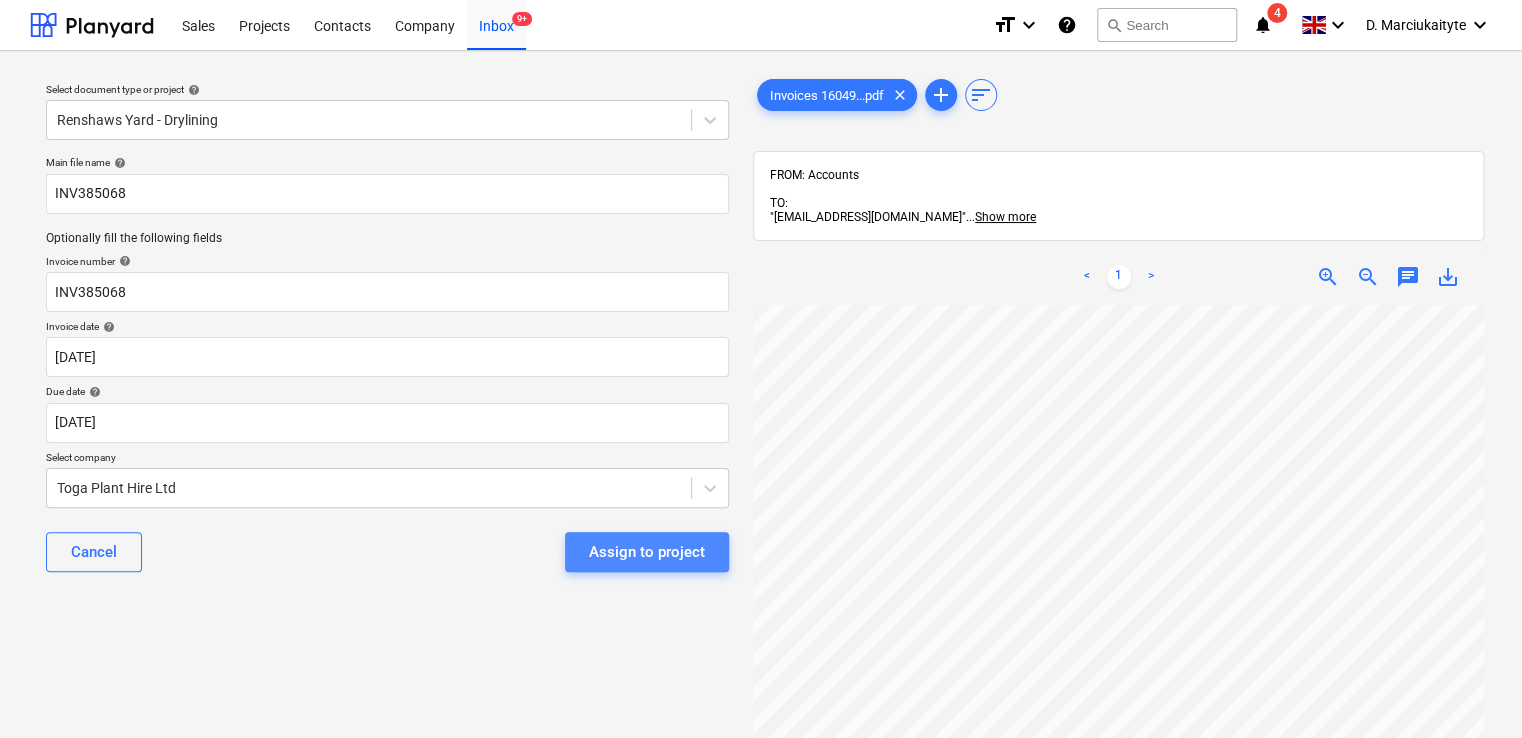 click on "Assign to project" at bounding box center [647, 552] 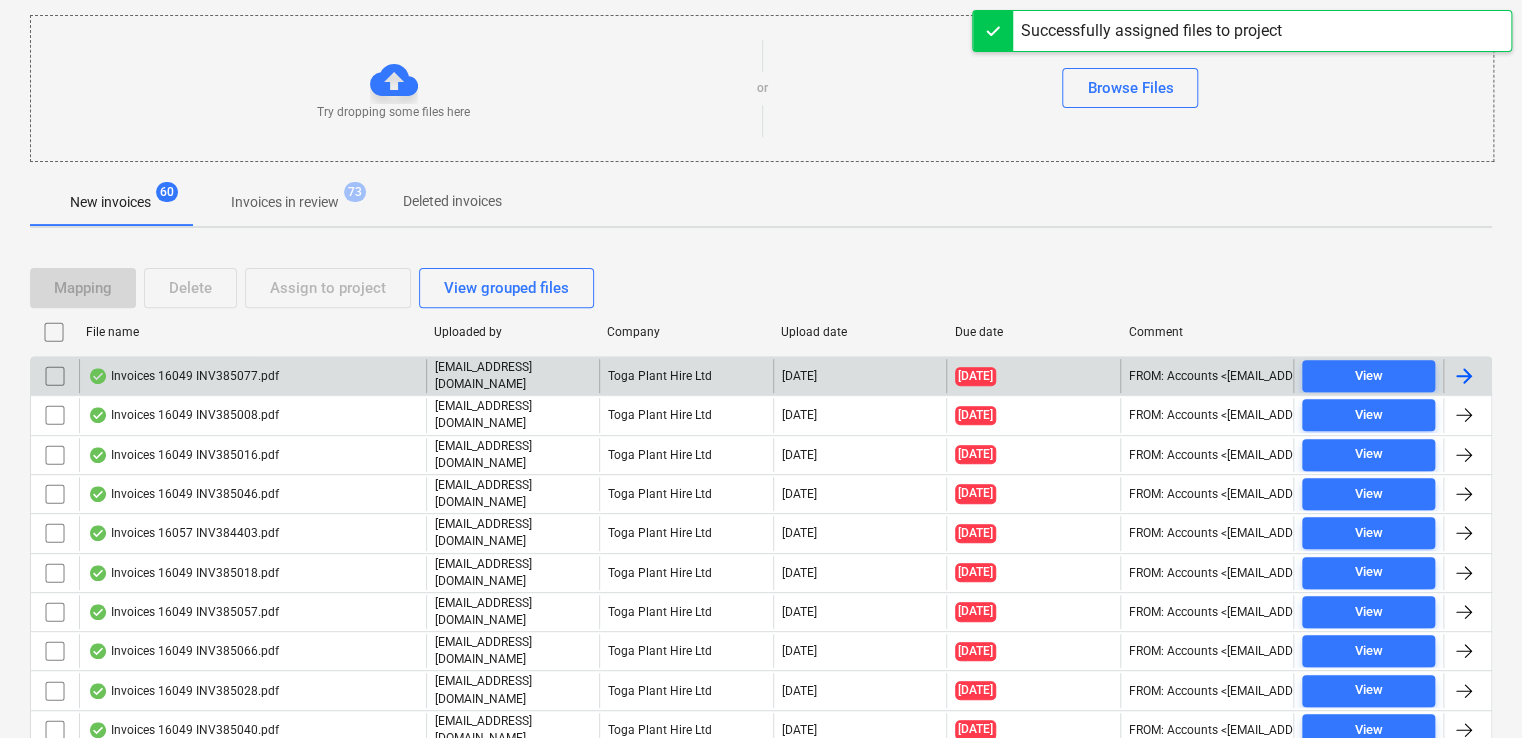 click on "Invoices 16049 INV385077.pdf" at bounding box center [183, 376] 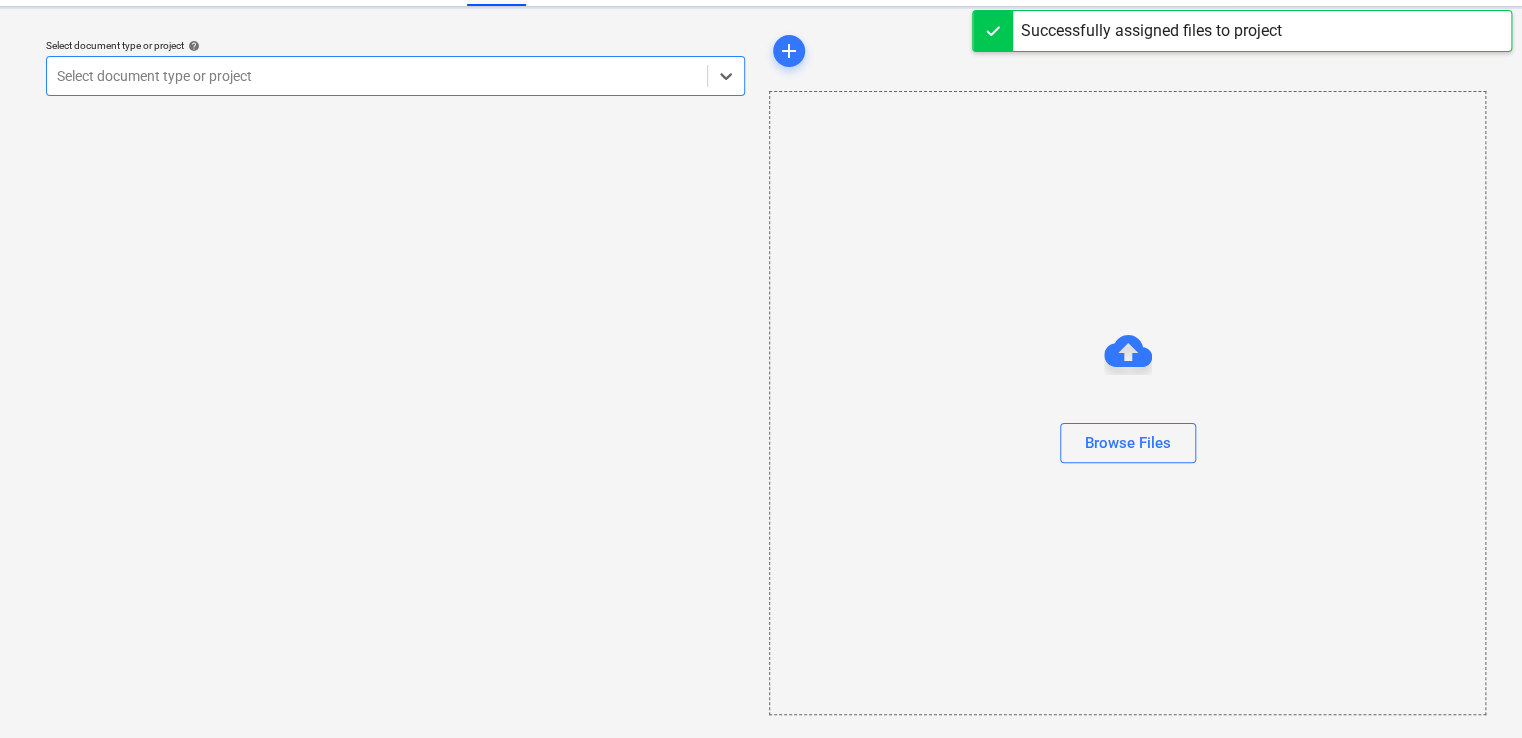 scroll, scrollTop: 0, scrollLeft: 0, axis: both 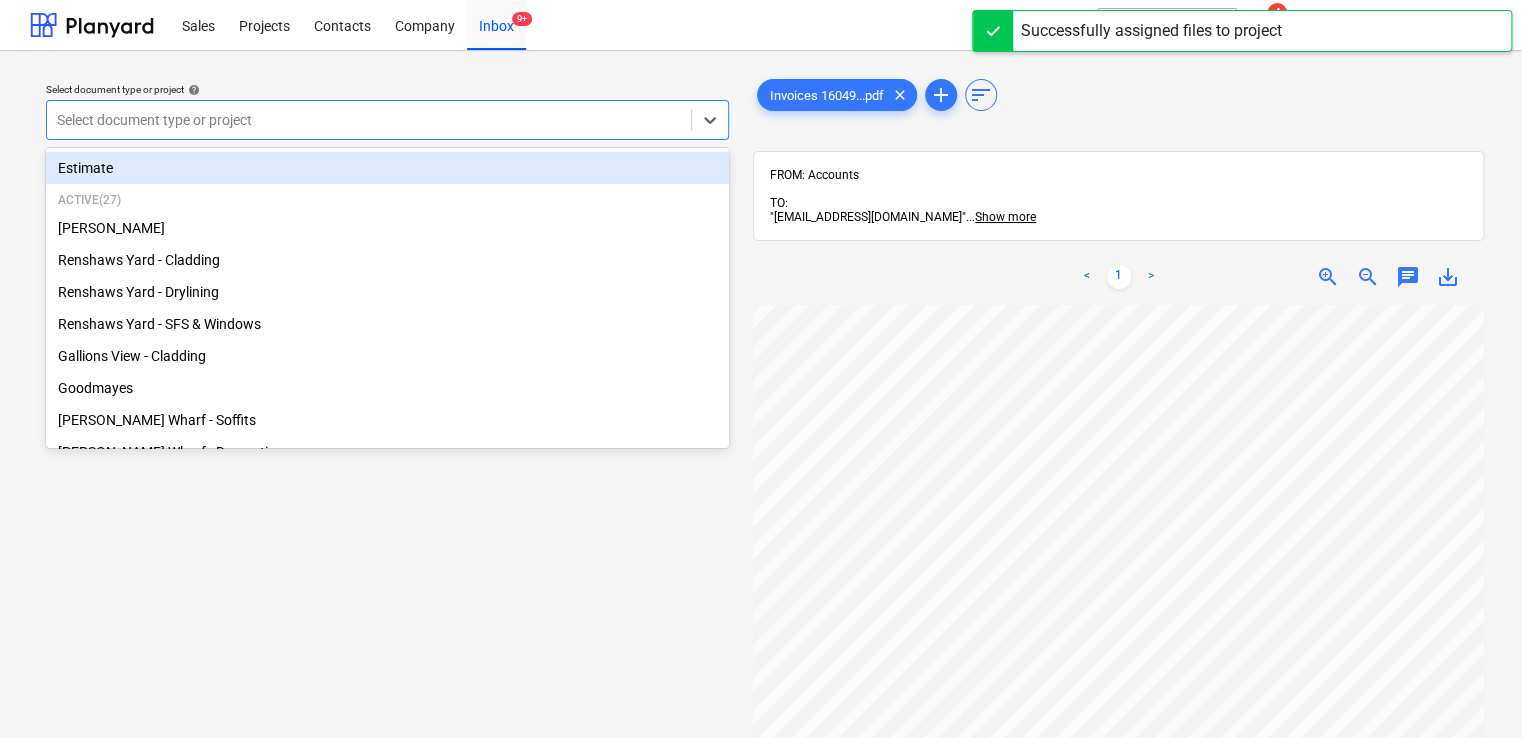 click at bounding box center [369, 120] 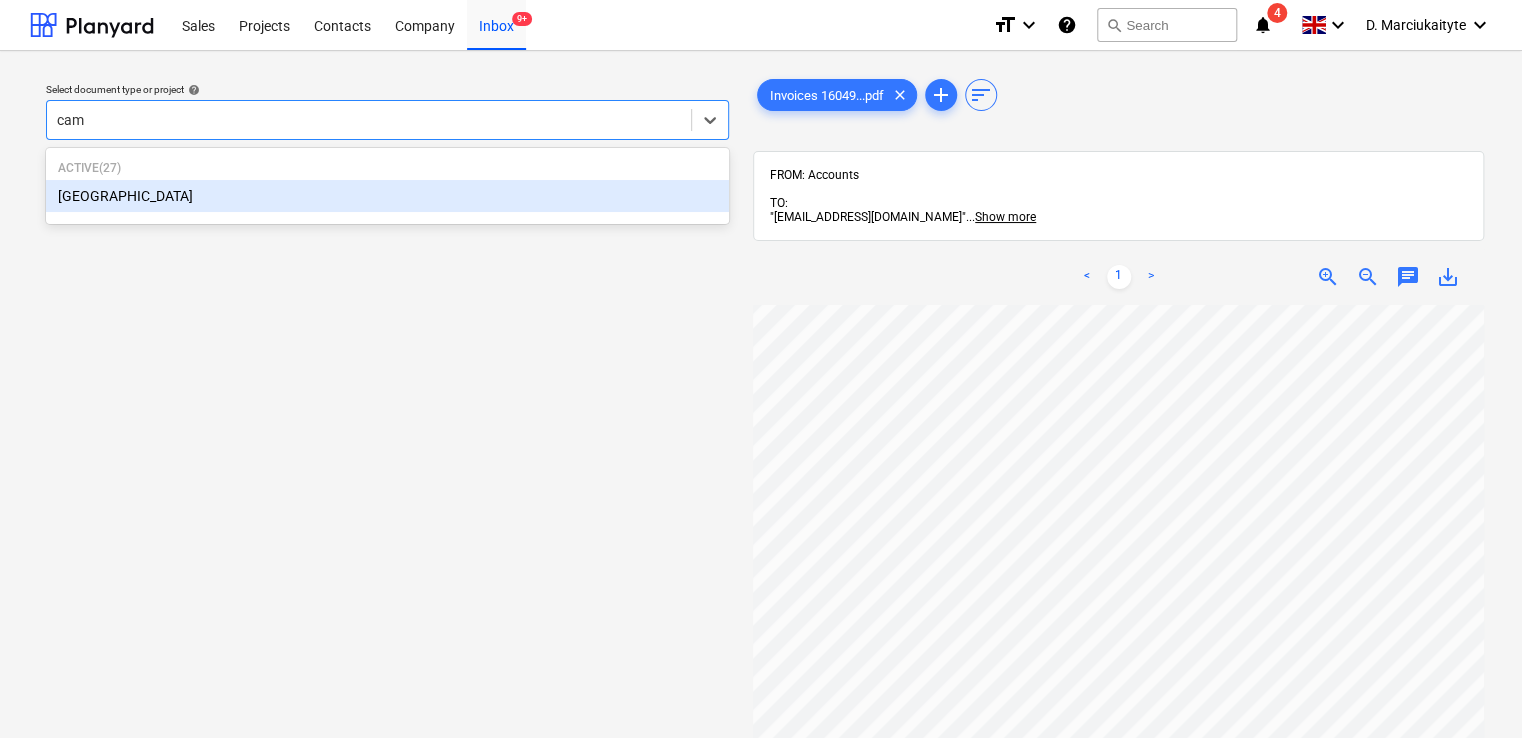type on "camd" 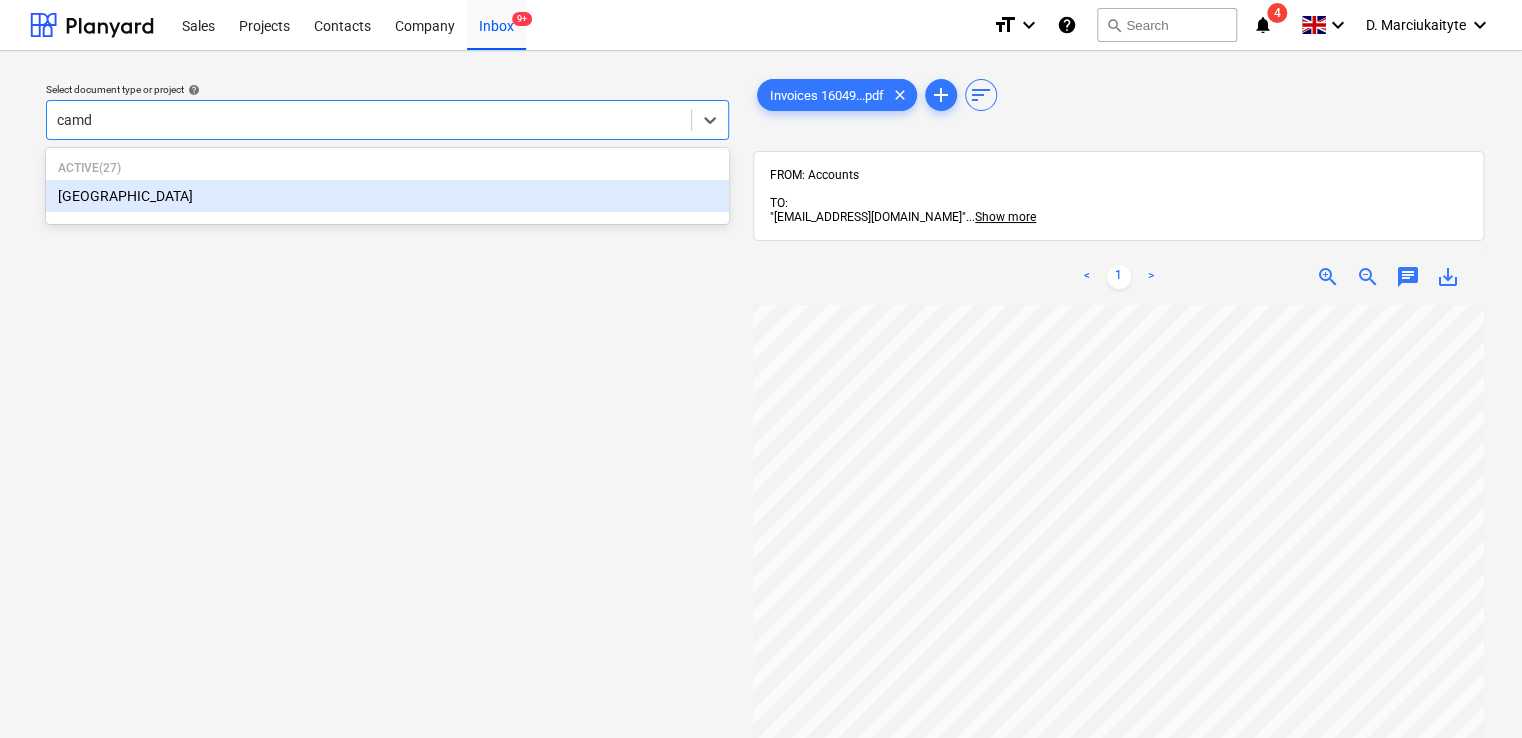 type 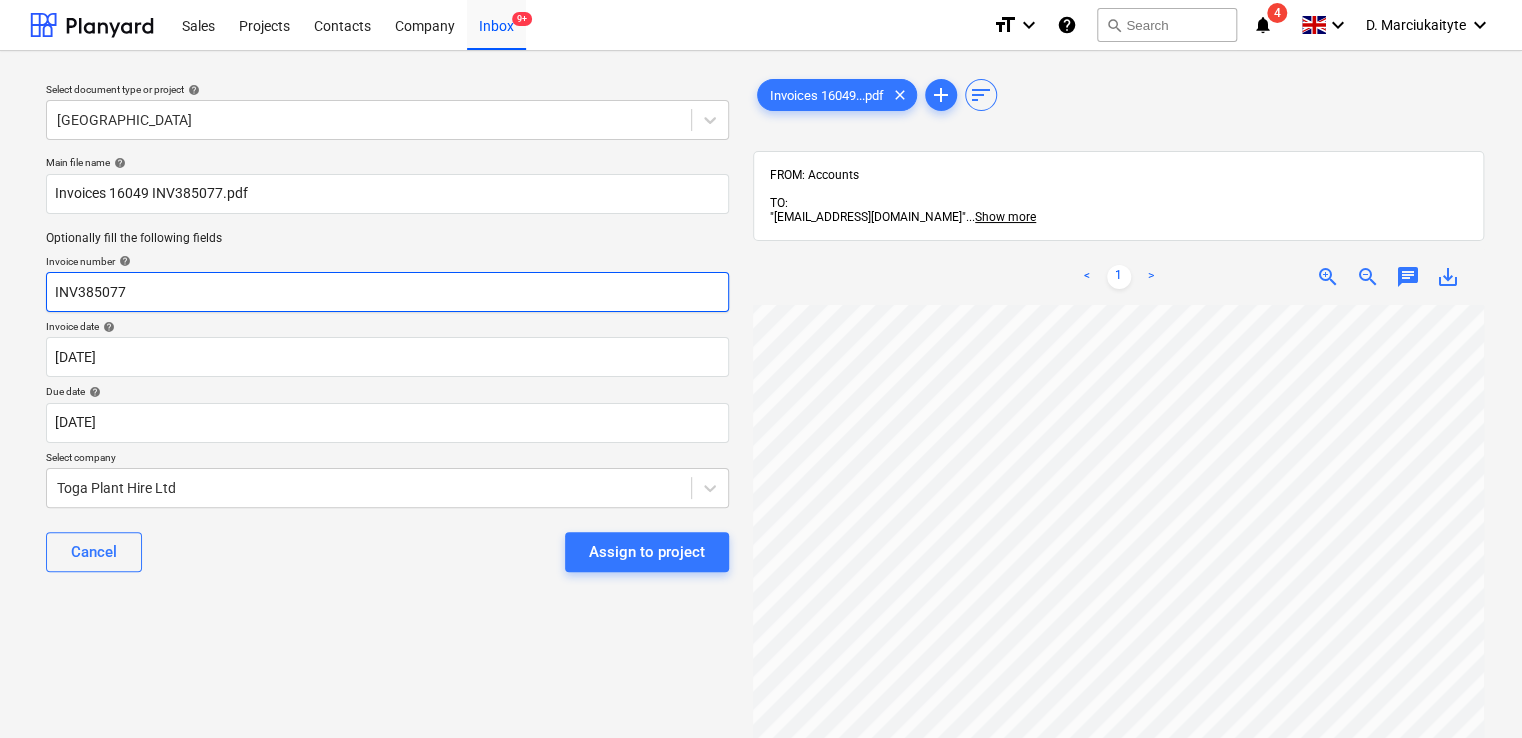 drag, startPoint x: 167, startPoint y: 293, endPoint x: -78, endPoint y: 273, distance: 245.81497 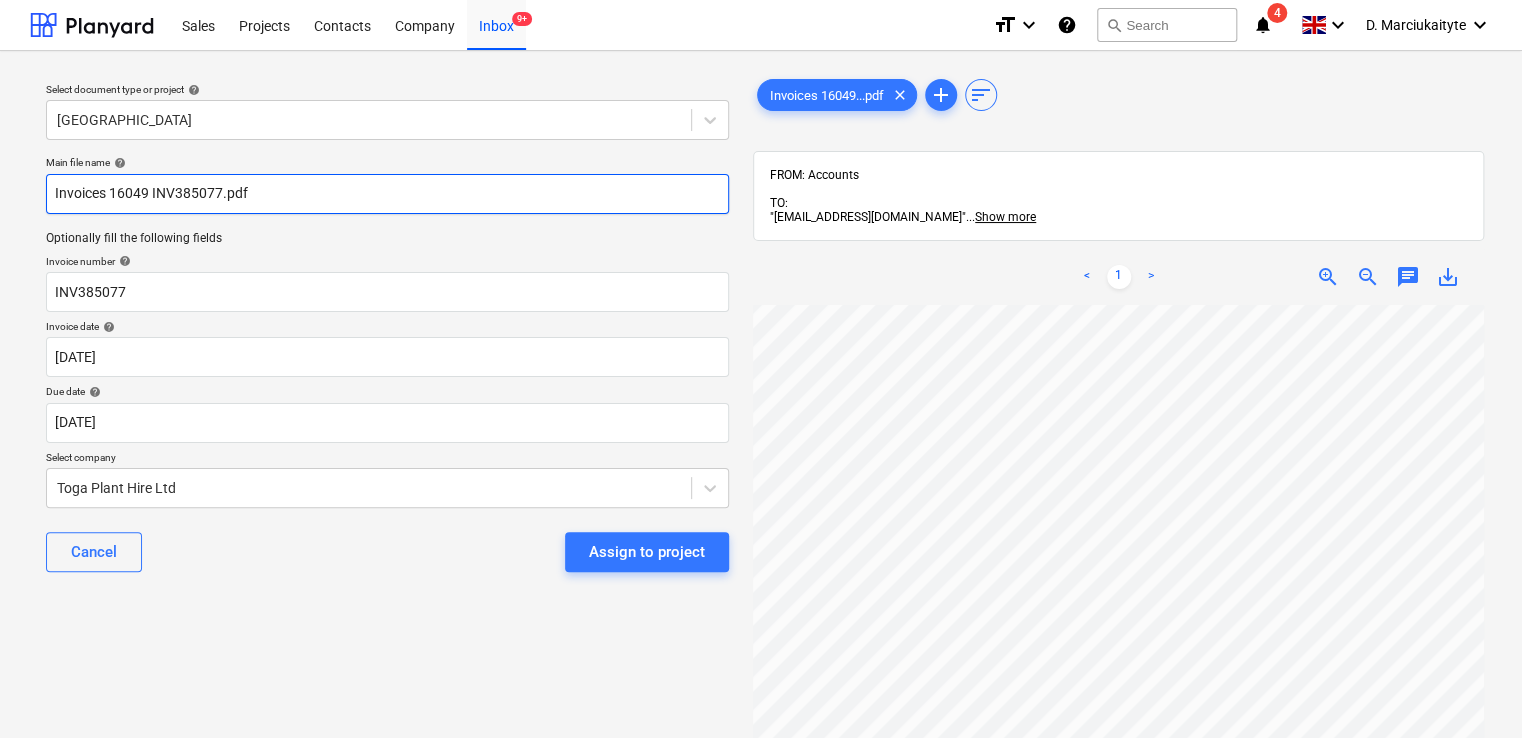 drag, startPoint x: 293, startPoint y: 192, endPoint x: -120, endPoint y: 180, distance: 413.1743 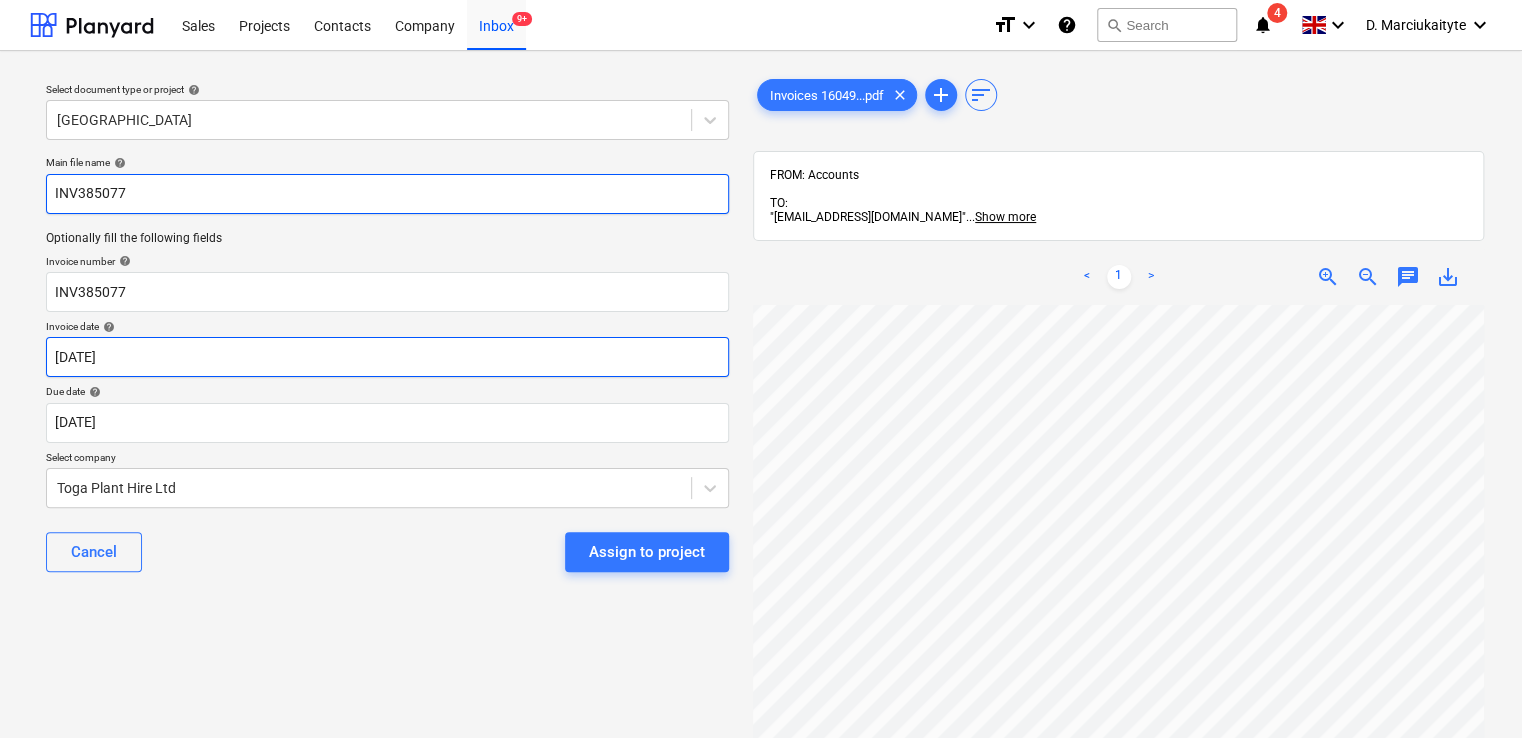 type on "INV385077" 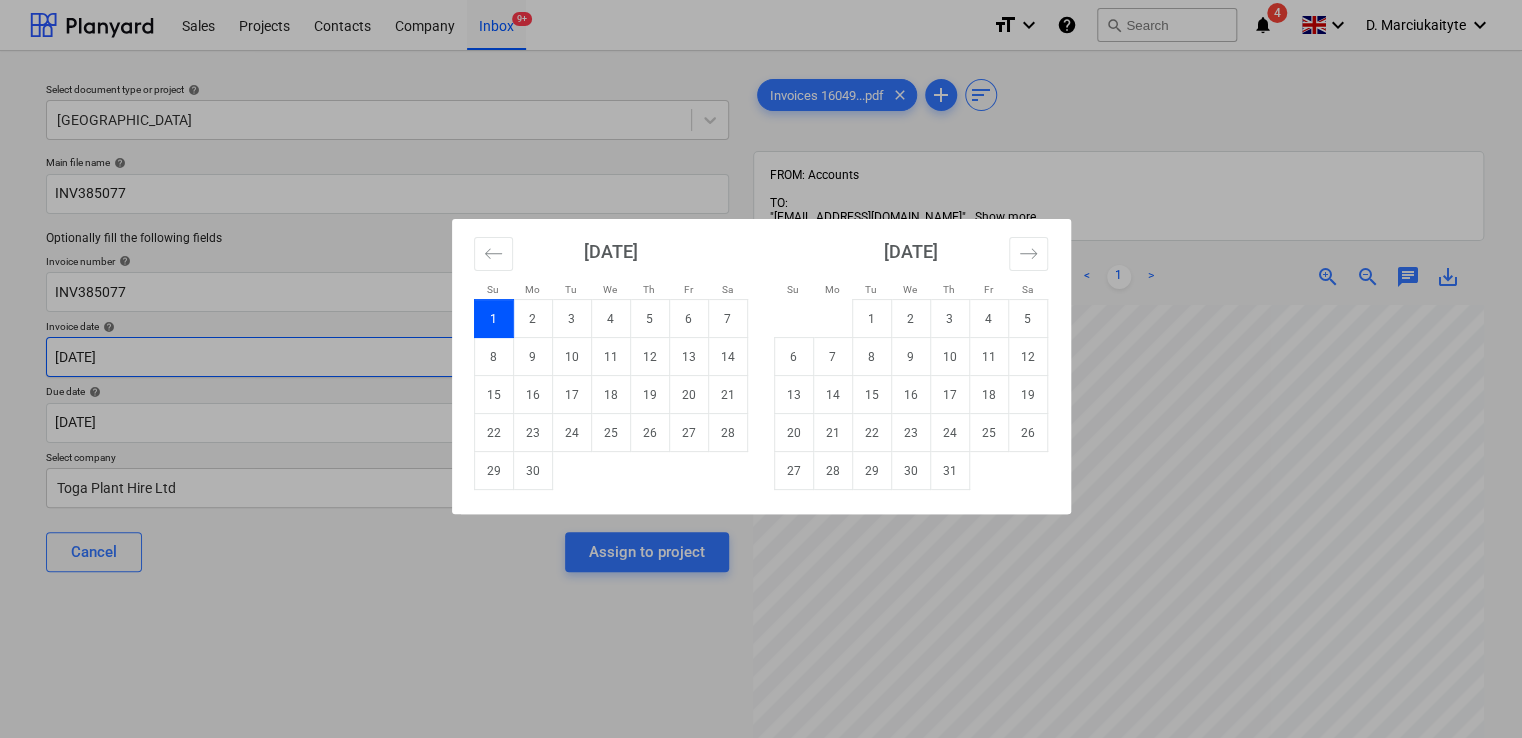 click on "Sales Projects Contacts Company Inbox 9+ format_size keyboard_arrow_down help search Search notifications 4 keyboard_arrow_down D. Marciukaityte keyboard_arrow_down Select document type or project help Camden Goods Yard Main file name help INV385077 Optionally fill the following fields Invoice number help INV385077 Invoice date help [DATE] 01.06.2025 Press the down arrow key to interact with the calendar and
select a date. Press the question mark key to get the keyboard shortcuts for changing dates. Due date help [DATE] [DATE] Press the down arrow key to interact with the calendar and
select a date. Press the question mark key to get the keyboard shortcuts for changing dates. Select company Toga Plant Hire Ltd   Cancel Assign to project Invoices 16049...pdf clear add sort FROM: Accounts  TO: "[EMAIL_ADDRESS][DOMAIN_NAME]"	 ...  Show more ...  Show more < 1 > zoom_in zoom_out chat 0 save_alt
Su Mo Tu We Th Fr Sa Su Mo Tu We Th Fr Sa [DATE] 1" at bounding box center [761, 369] 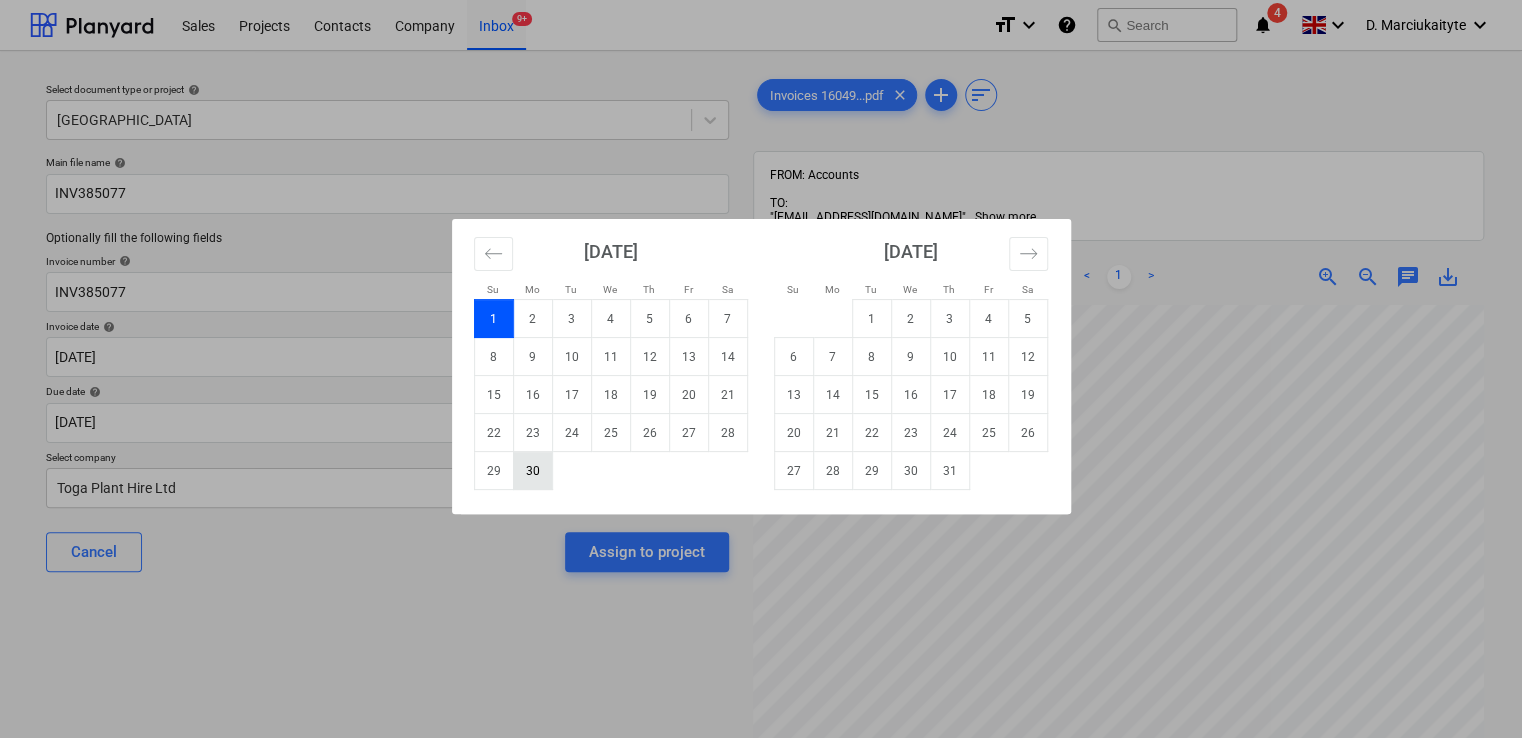 click on "30" at bounding box center [532, 471] 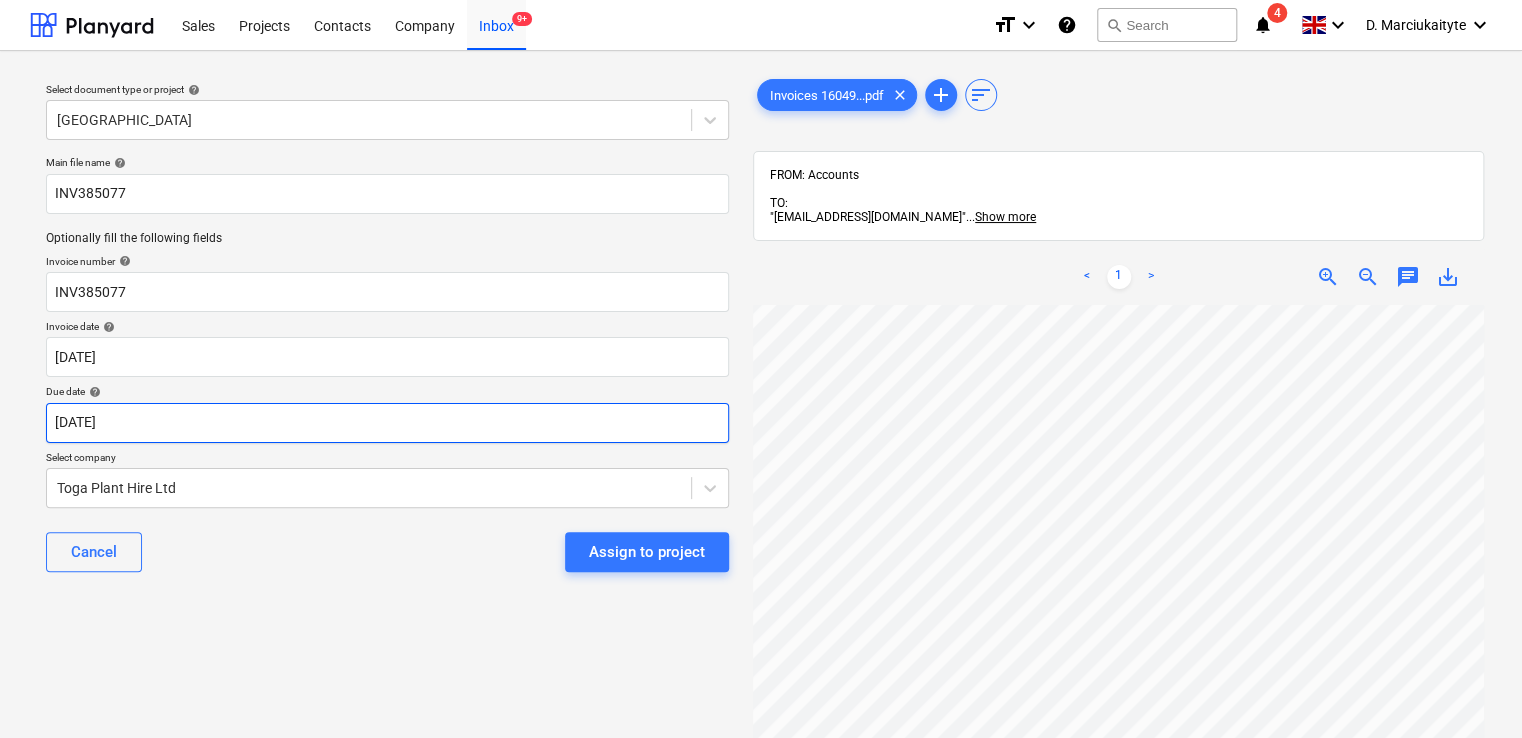 click on "Due date help" at bounding box center [387, 391] 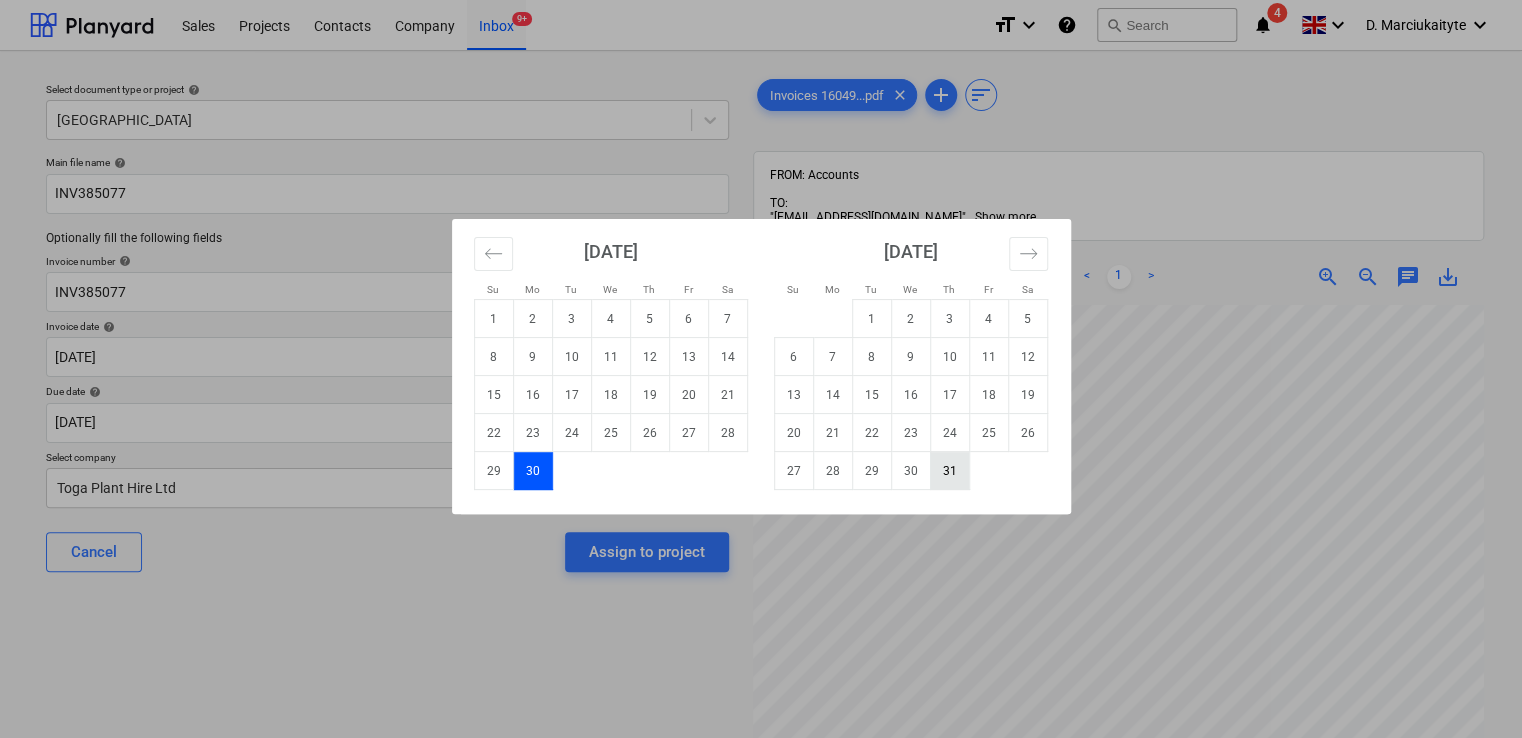 click on "31" at bounding box center [949, 471] 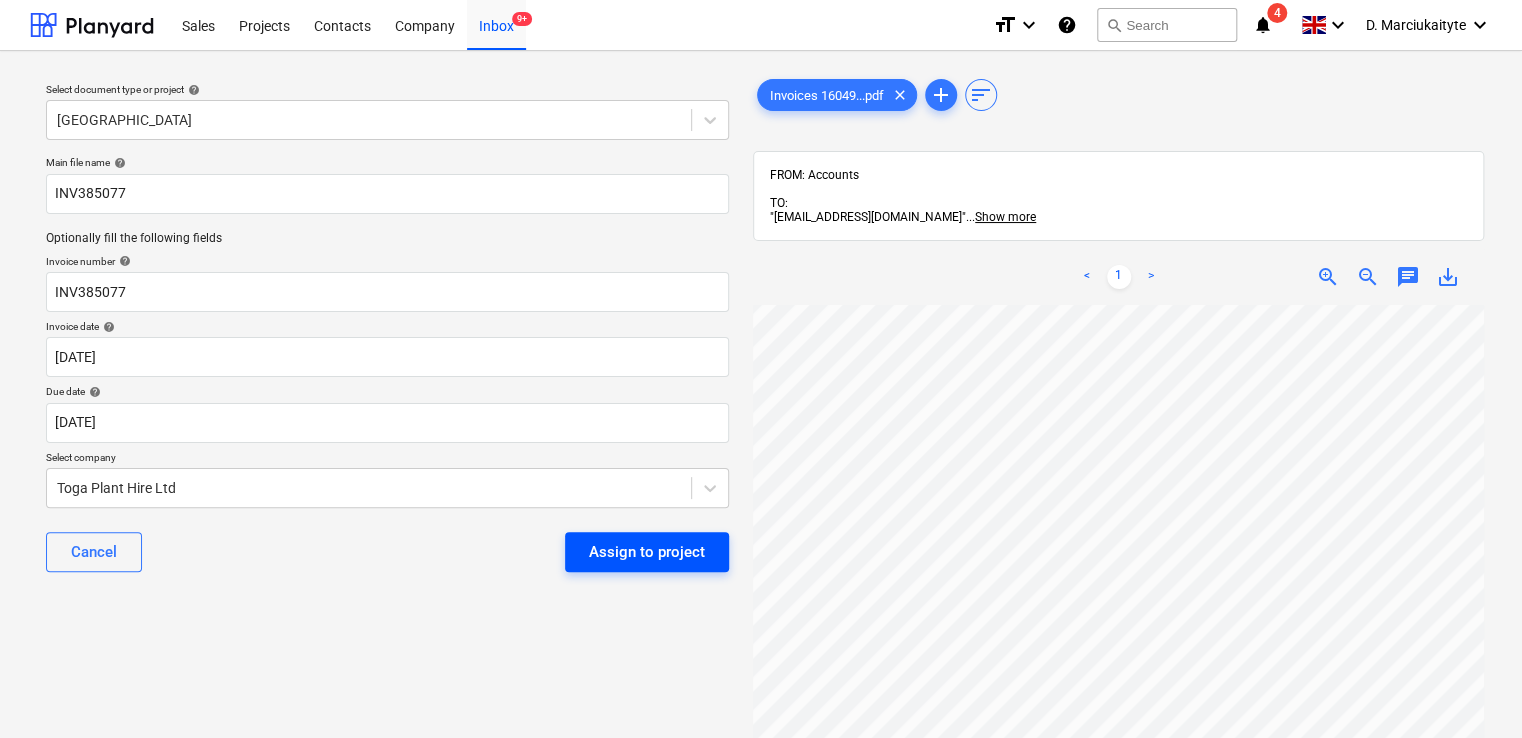 click on "Cancel Assign to project" at bounding box center (387, 552) 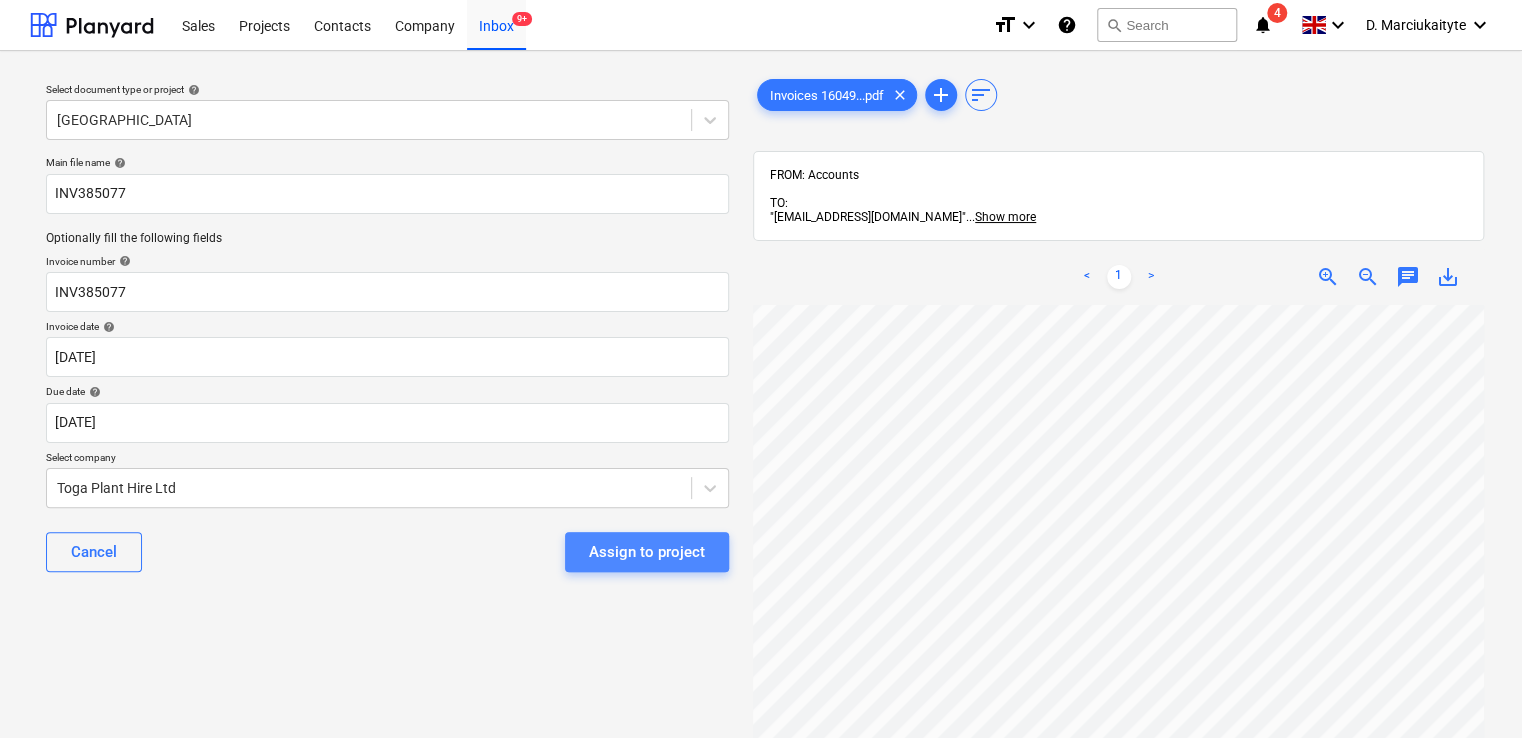 click on "Assign to project" at bounding box center [647, 552] 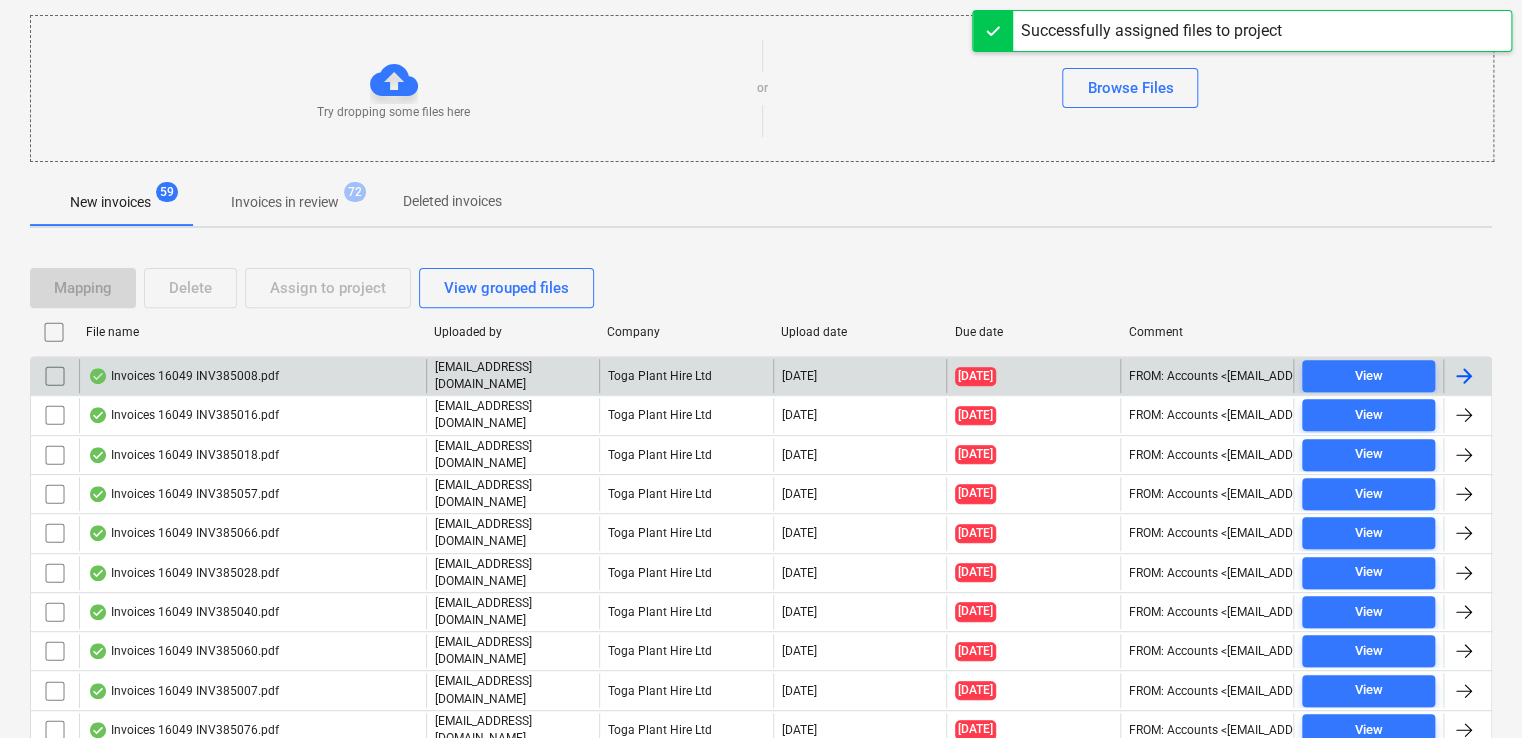 click on "Invoices 16049 INV385008.pdf" at bounding box center [252, 376] 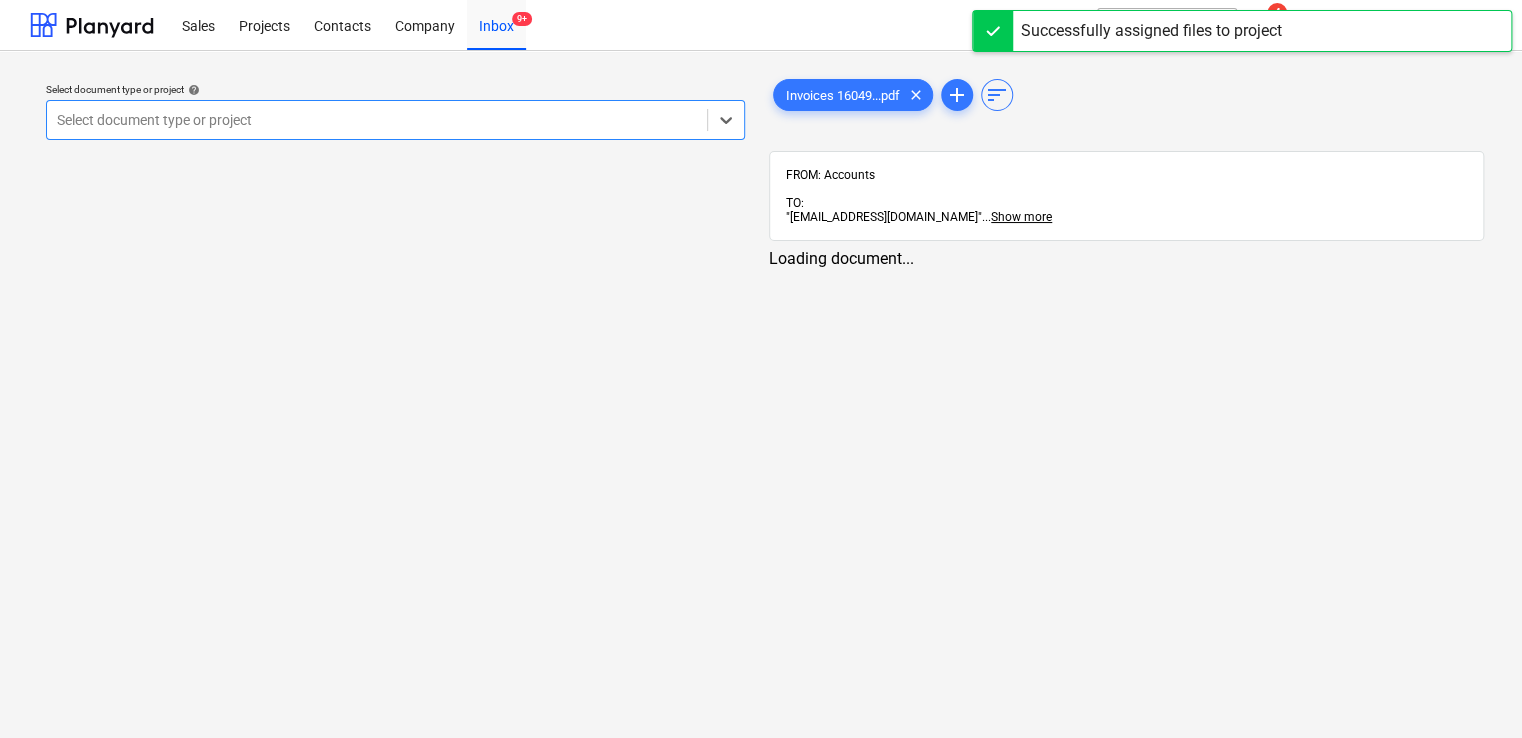 scroll, scrollTop: 0, scrollLeft: 0, axis: both 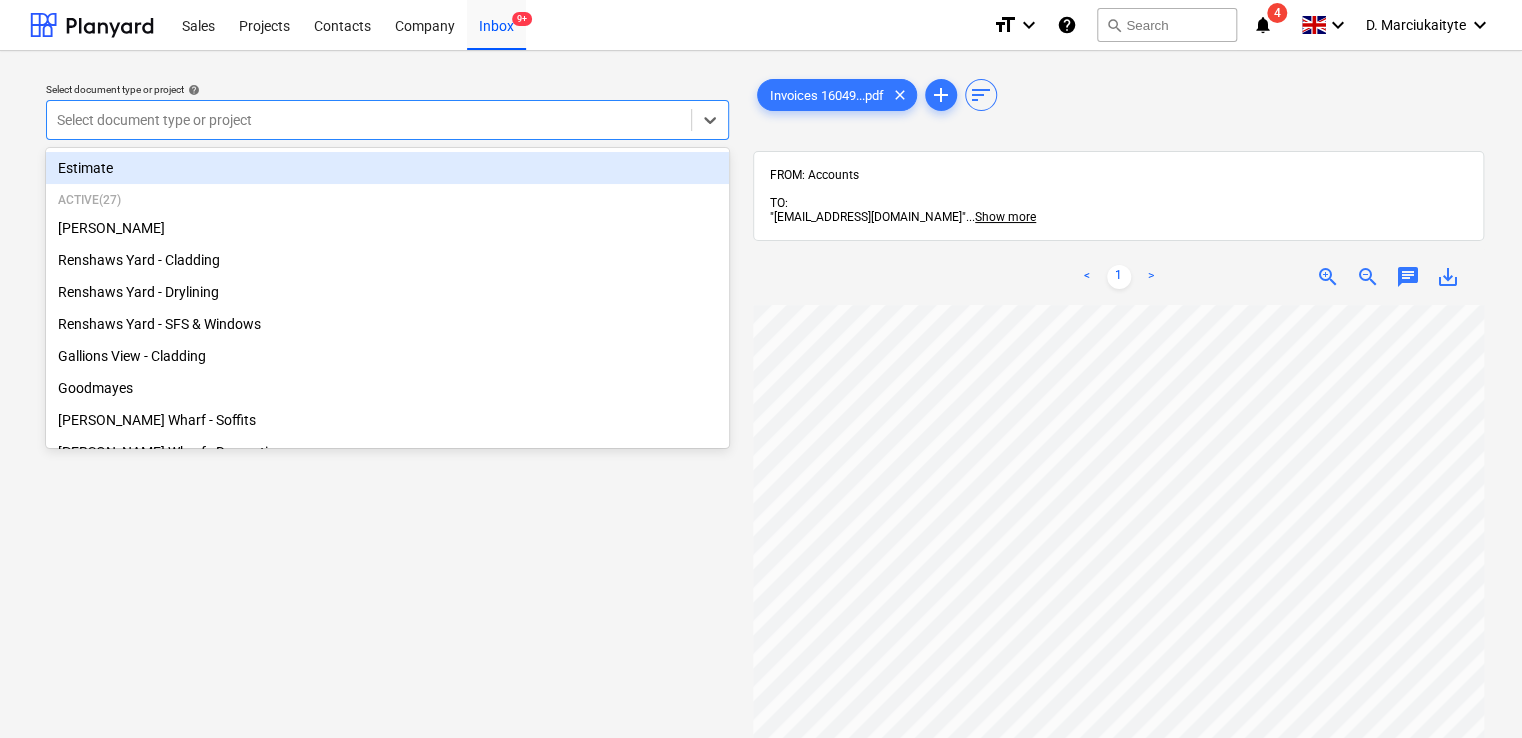 click at bounding box center (369, 120) 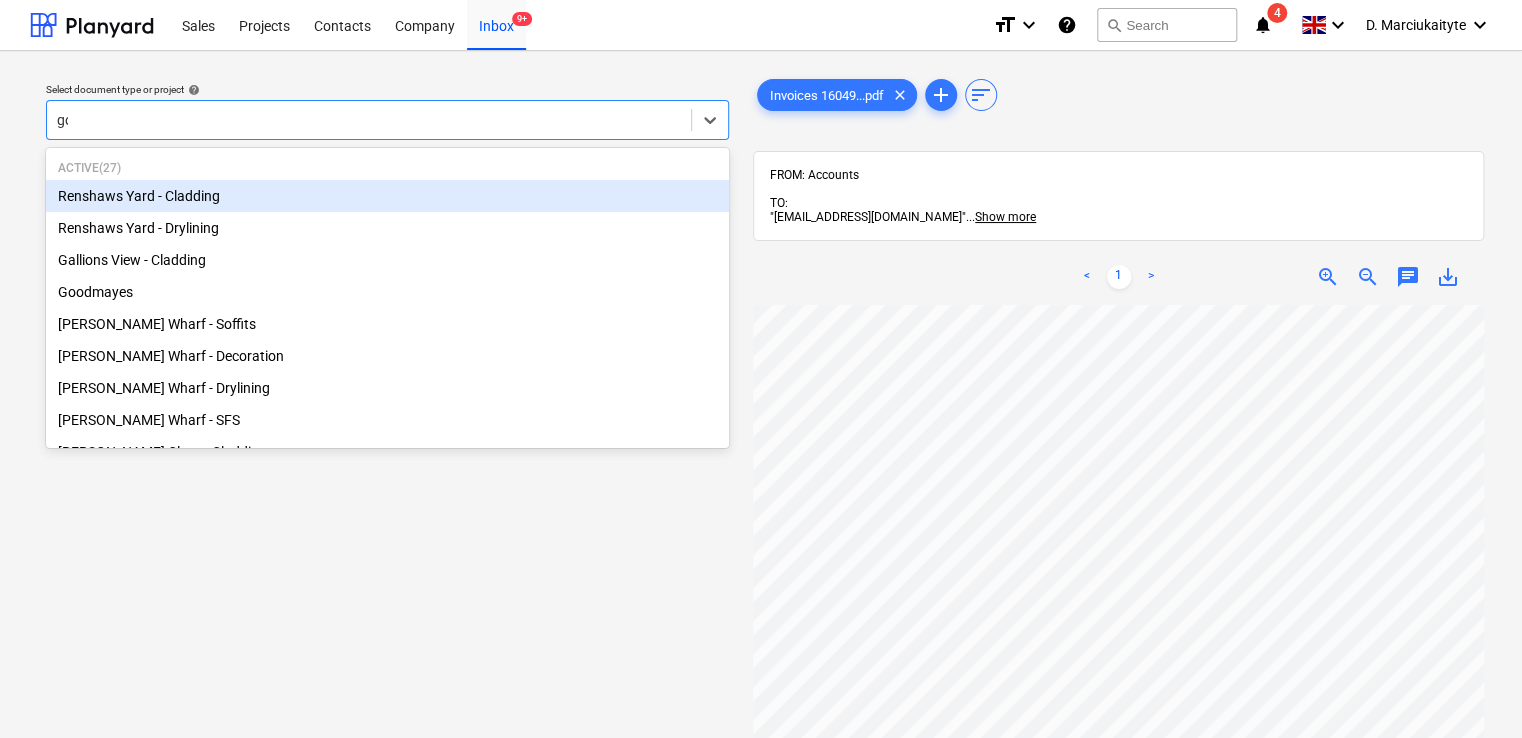 type on "goo" 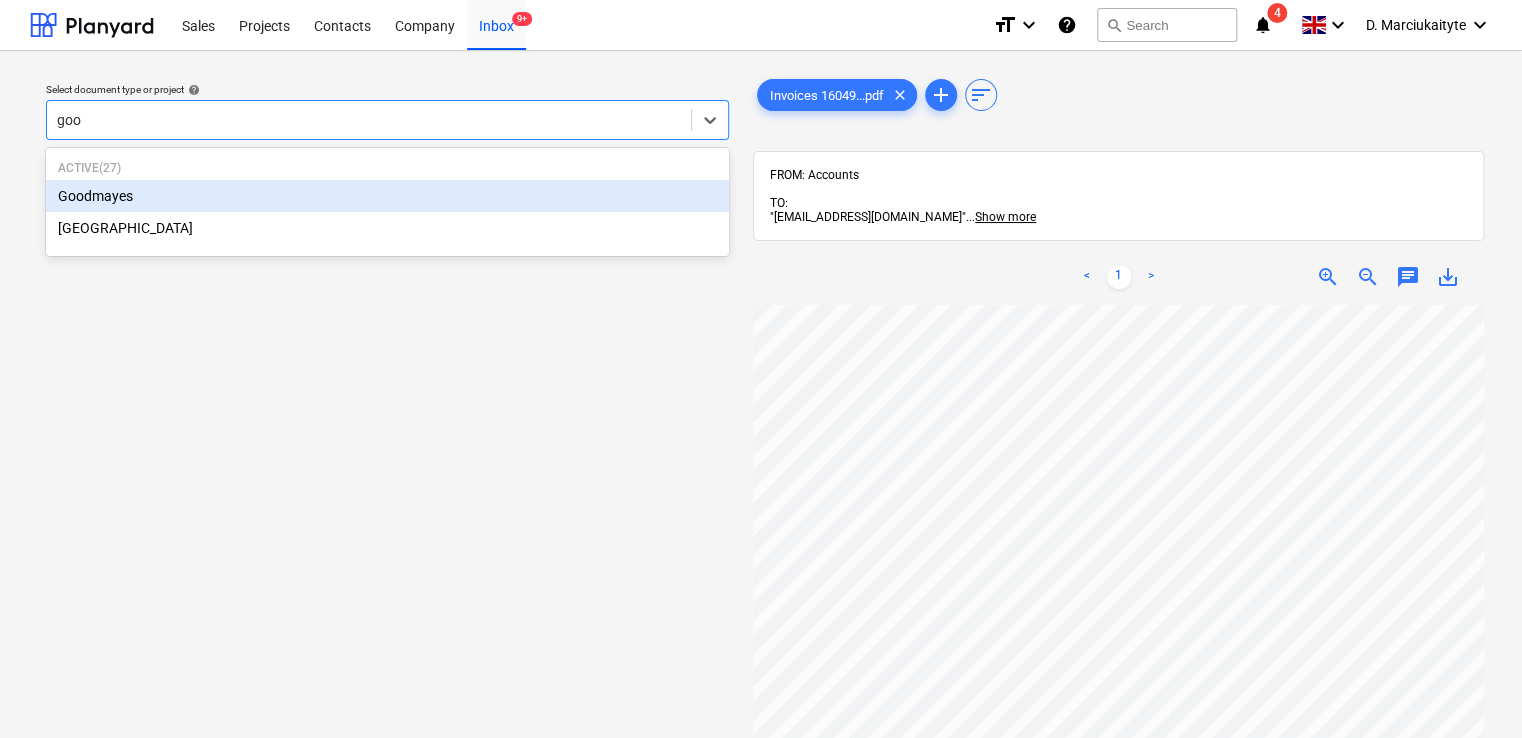 type 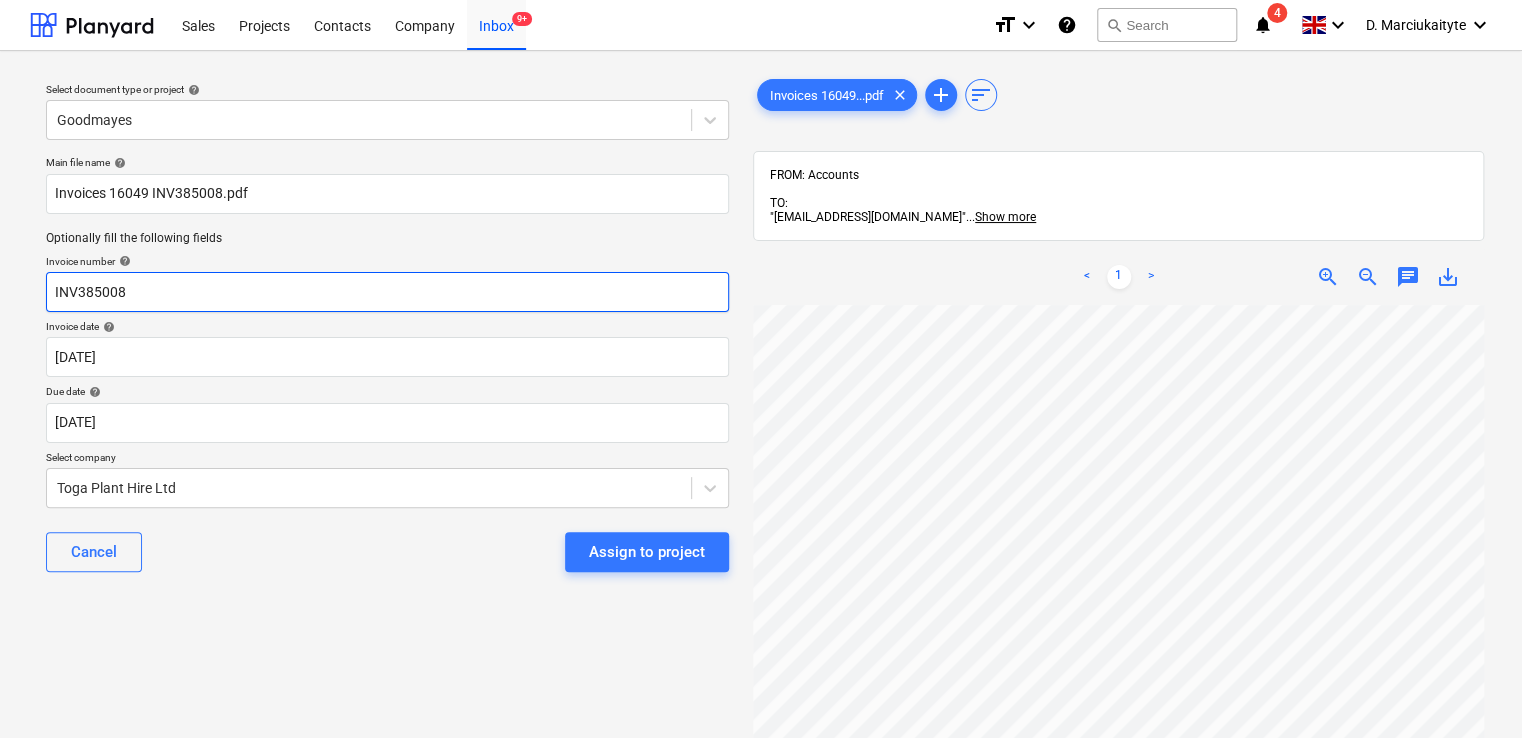 drag, startPoint x: 164, startPoint y: 296, endPoint x: -60, endPoint y: 263, distance: 226.41776 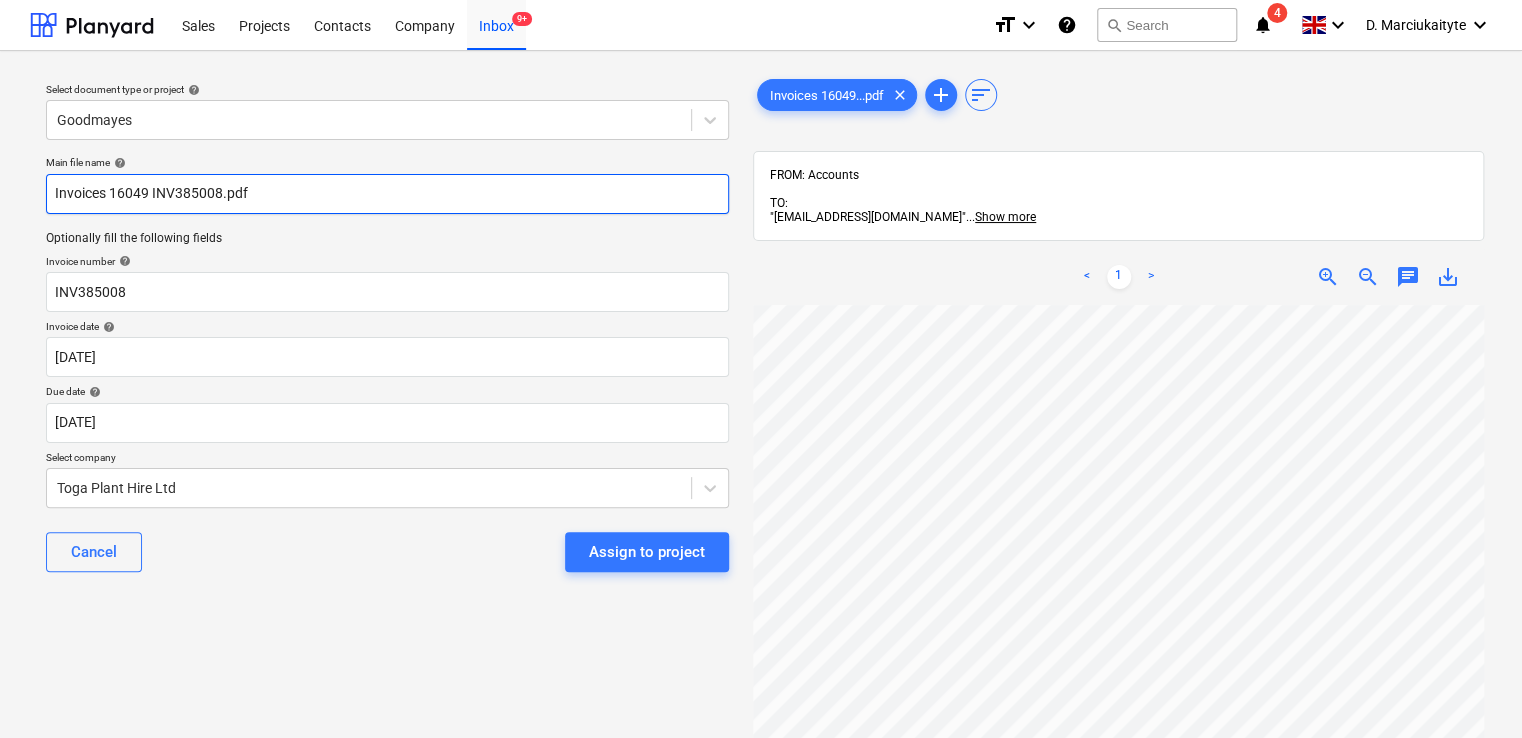 drag, startPoint x: 291, startPoint y: 193, endPoint x: -288, endPoint y: 170, distance: 579.45667 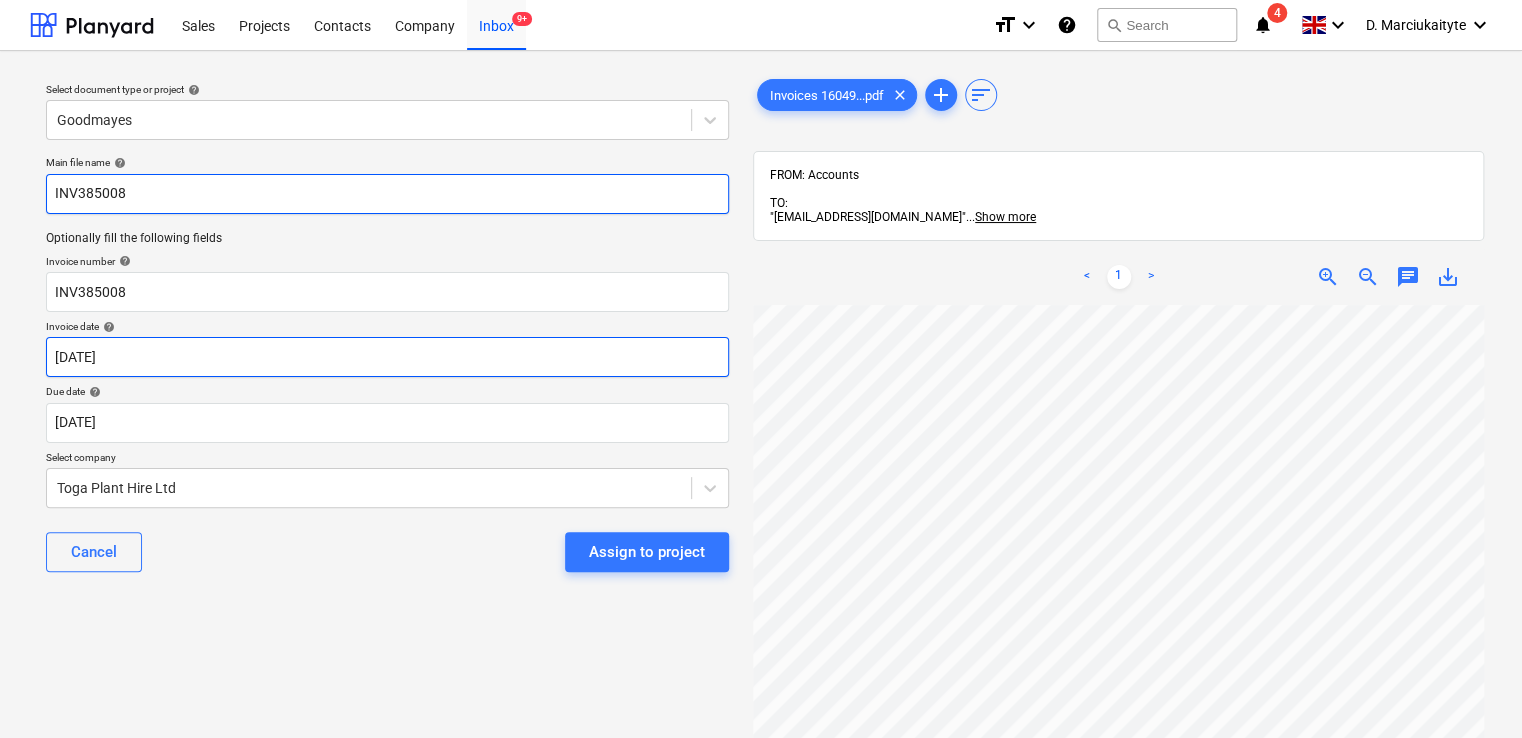 type on "INV385008" 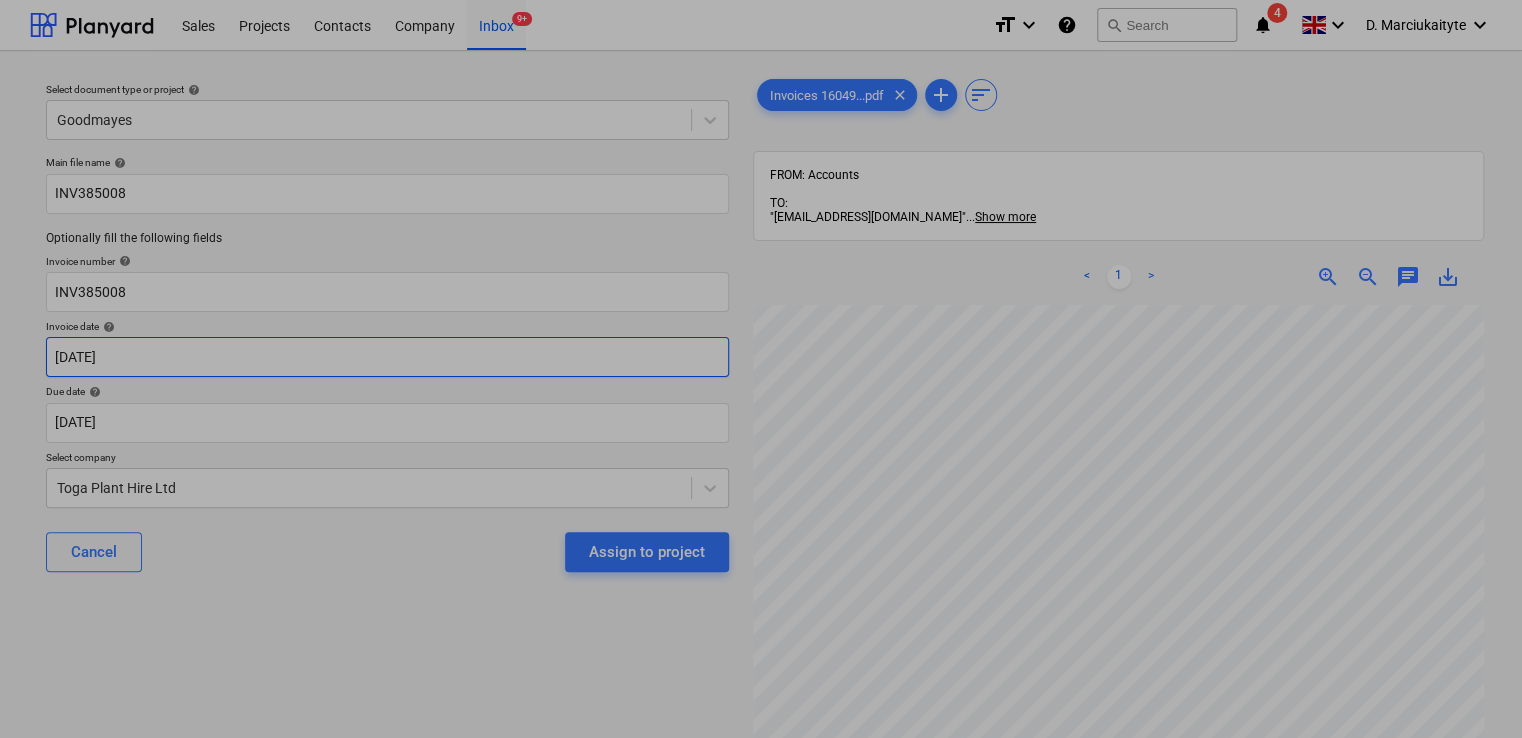 click on "Sales Projects Contacts Company Inbox 9+ format_size keyboard_arrow_down help search Search notifications 4 keyboard_arrow_down D. Marciukaityte keyboard_arrow_down Select document type or project help Goodmayes Main file name help INV385008 Optionally fill the following fields Invoice number help INV385008 Invoice date help [DATE] 01.06.2025 Press the down arrow key to interact with the calendar and
select a date. Press the question mark key to get the keyboard shortcuts for changing dates. Due date help [DATE] [DATE] Press the down arrow key to interact with the calendar and
select a date. Press the question mark key to get the keyboard shortcuts for changing dates. Select company Toga Plant Hire Ltd   Cancel Assign to project Invoices 16049...pdf clear add sort FROM: Accounts  TO: "[EMAIL_ADDRESS][DOMAIN_NAME]"	 ...  Show more ...  Show more < 1 > zoom_in zoom_out chat 0 save_alt
Su Mo Tu We Th Fr Sa Su Mo Tu We Th Fr Sa [DATE] 1 2 3 4 5" at bounding box center [761, 369] 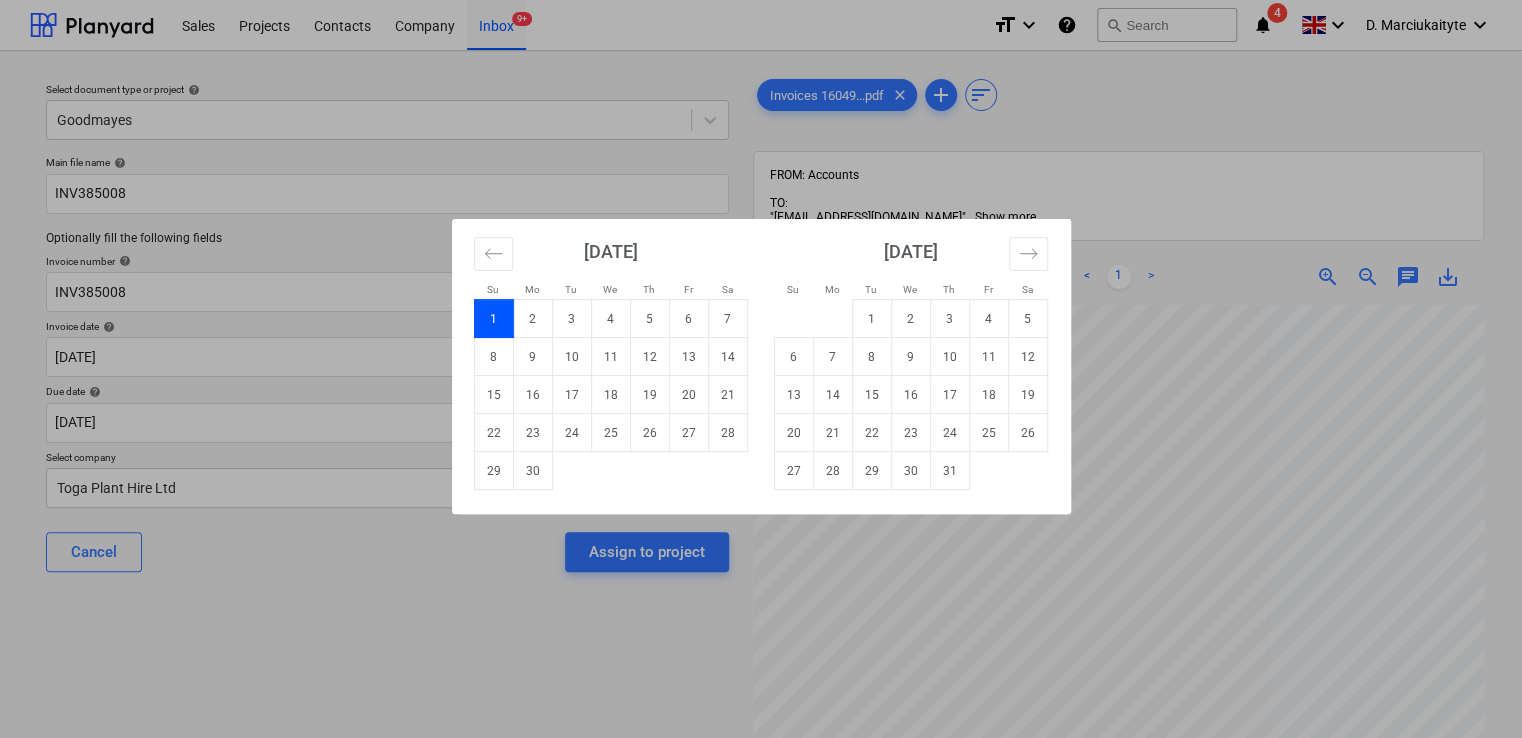 click on "30" at bounding box center [532, 471] 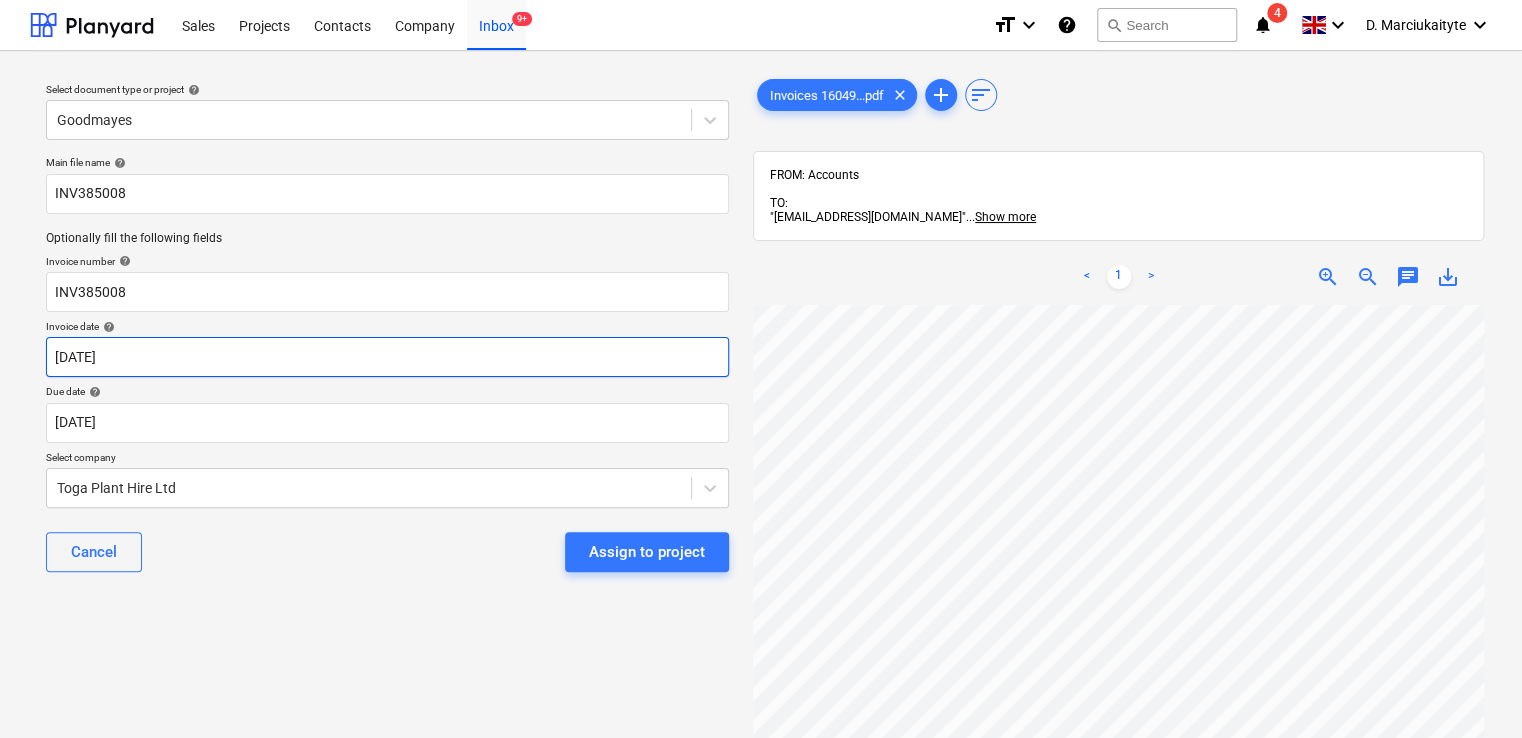 click on "Sales Projects Contacts Company Inbox 9+ format_size keyboard_arrow_down help search Search notifications 4 keyboard_arrow_down D. Marciukaityte keyboard_arrow_down Select document type or project help Goodmayes Main file name help INV385008 Optionally fill the following fields Invoice number help INV385008 Invoice date help [DATE] [DATE] Press the down arrow key to interact with the calendar and
select a date. Press the question mark key to get the keyboard shortcuts for changing dates. Due date help [DATE] [DATE] Press the down arrow key to interact with the calendar and
select a date. Press the question mark key to get the keyboard shortcuts for changing dates. Select company Toga Plant Hire Ltd   Cancel Assign to project Invoices 16049...pdf clear add sort FROM: Accounts  TO: "[EMAIL_ADDRESS][DOMAIN_NAME]"	 ...  Show more ...  Show more < 1 > zoom_in zoom_out chat 0 save_alt" at bounding box center [761, 369] 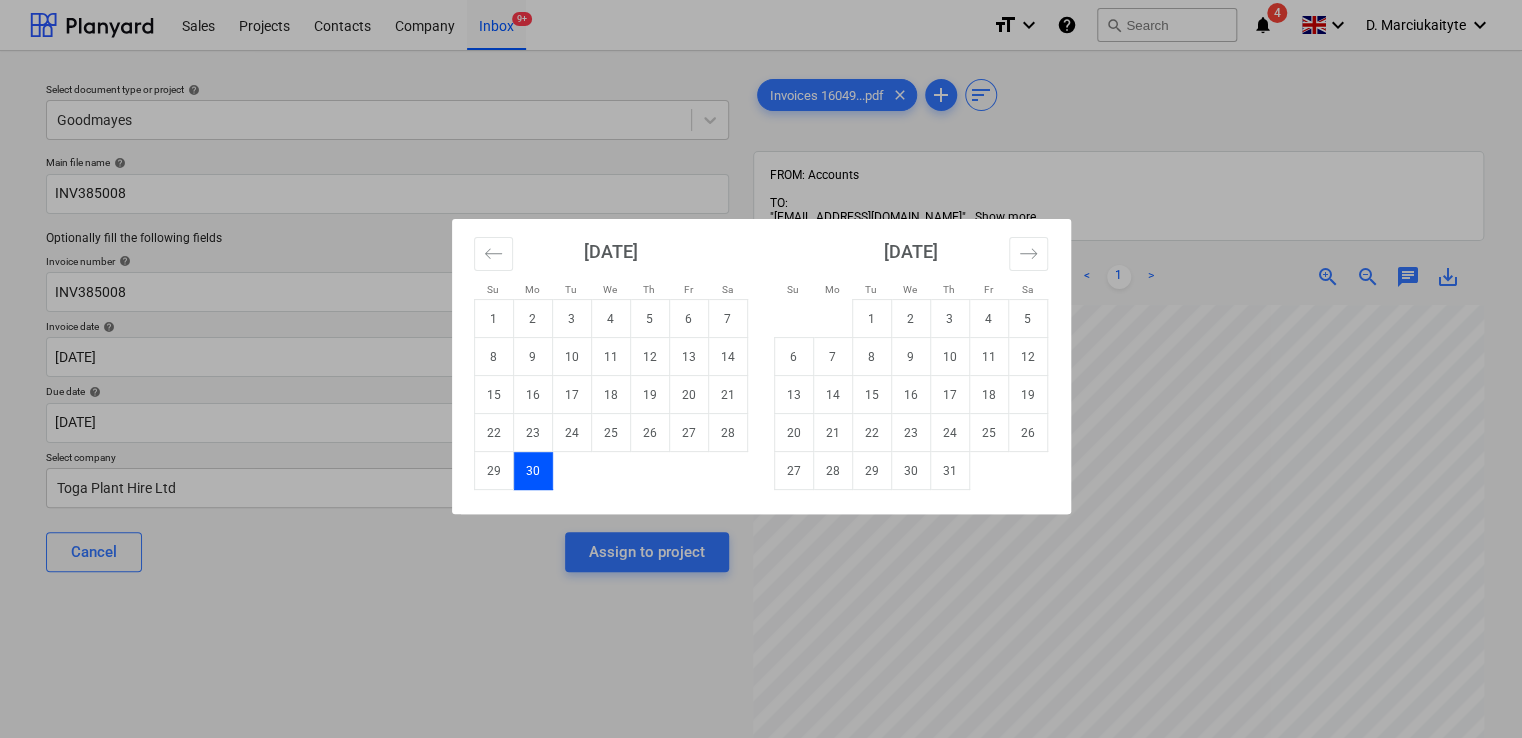 click on "Su Mo Tu We Th Fr Sa Su Mo Tu We Th Fr Sa [DATE] 1 2 3 4 5 6 7 8 9 10 11 12 13 14 15 16 17 18 19 20 21 22 23 24 25 26 27 28 29 30 31 [DATE] 1 2 3 4 5 6 7 8 9 10 11 12 13 14 15 16 17 18 19 20 21 22 23 24 25 26 27 28 29 [DATE] 1 2 3 4 5 6 7 8 9 10 11 12 13 14 15 16 17 18 19 20 21 22 23 24 25 26 27 28 29 30 [DATE] 1 2 3 4 5 6 7 8 9 10 11 12 13 14 15 16 17 18 19 20 21 22 23 24 25 26 27 28 29 30 31" at bounding box center [761, 369] 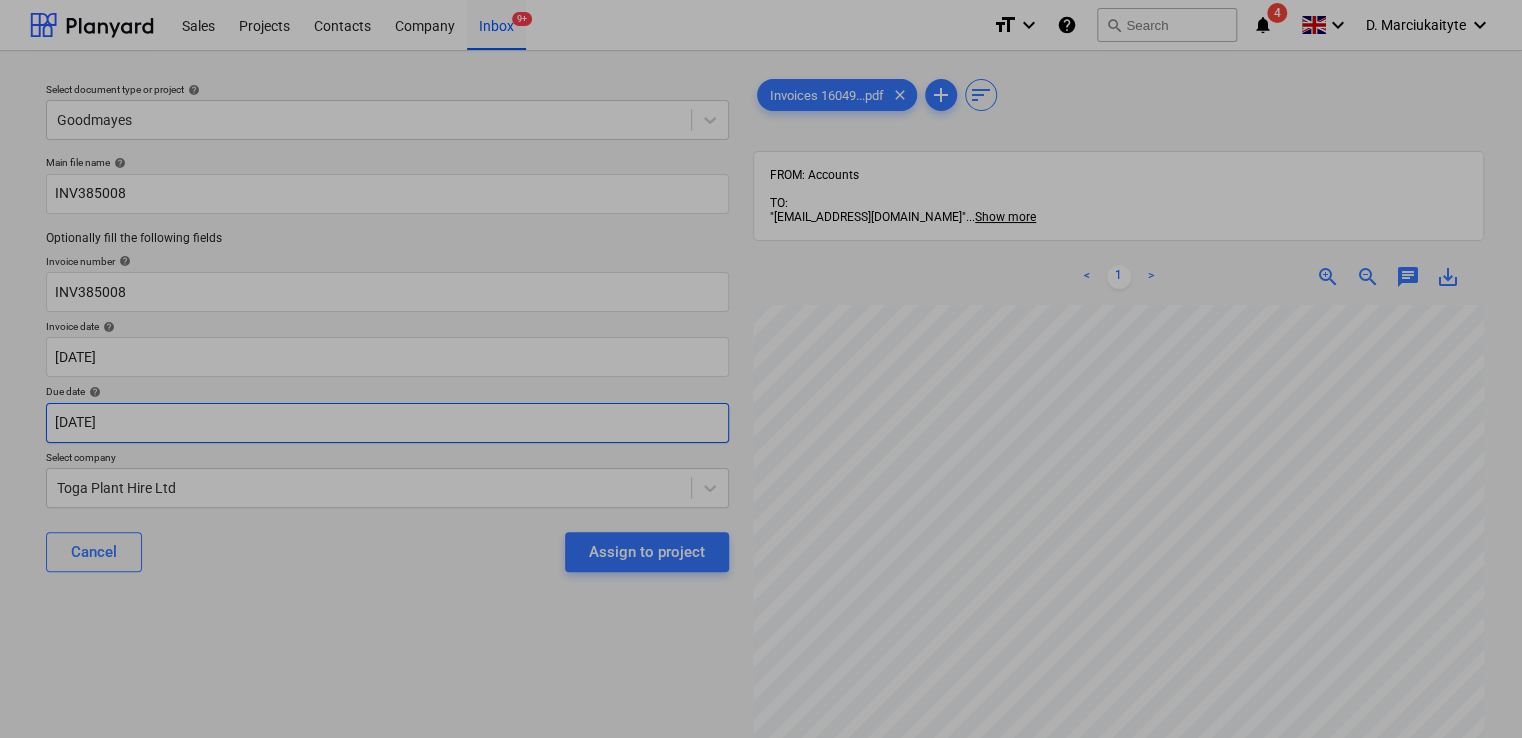click on "Sales Projects Contacts Company Inbox 9+ format_size keyboard_arrow_down help search Search notifications 4 keyboard_arrow_down D. Marciukaityte keyboard_arrow_down Select document type or project help Goodmayes Main file name help INV385008 Optionally fill the following fields Invoice number help INV385008 Invoice date help [DATE] [DATE] Press the down arrow key to interact with the calendar and
select a date. Press the question mark key to get the keyboard shortcuts for changing dates. Due date help [DATE] [DATE] Press the down arrow key to interact with the calendar and
select a date. Press the question mark key to get the keyboard shortcuts for changing dates. Select company Toga Plant Hire Ltd   Cancel Assign to project Invoices 16049...pdf clear add sort FROM: Accounts  TO: "[EMAIL_ADDRESS][DOMAIN_NAME]"	 ...  Show more ...  Show more < 1 > zoom_in zoom_out chat 0 save_alt
Su Mo Tu We Th Fr Sa Su Mo Tu We Th Fr Sa [DATE] 1 2 3 4 5" at bounding box center (761, 369) 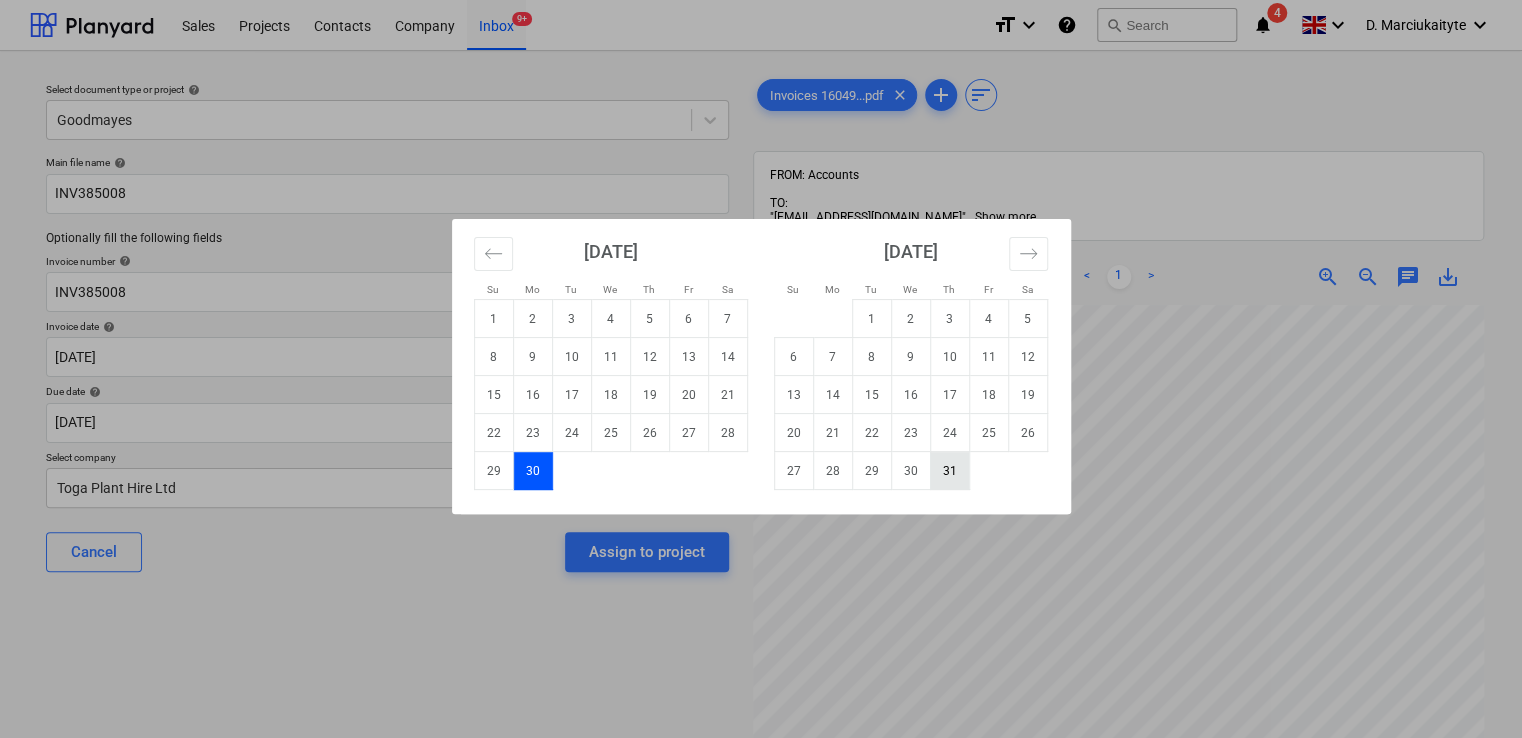 click on "31" at bounding box center [949, 471] 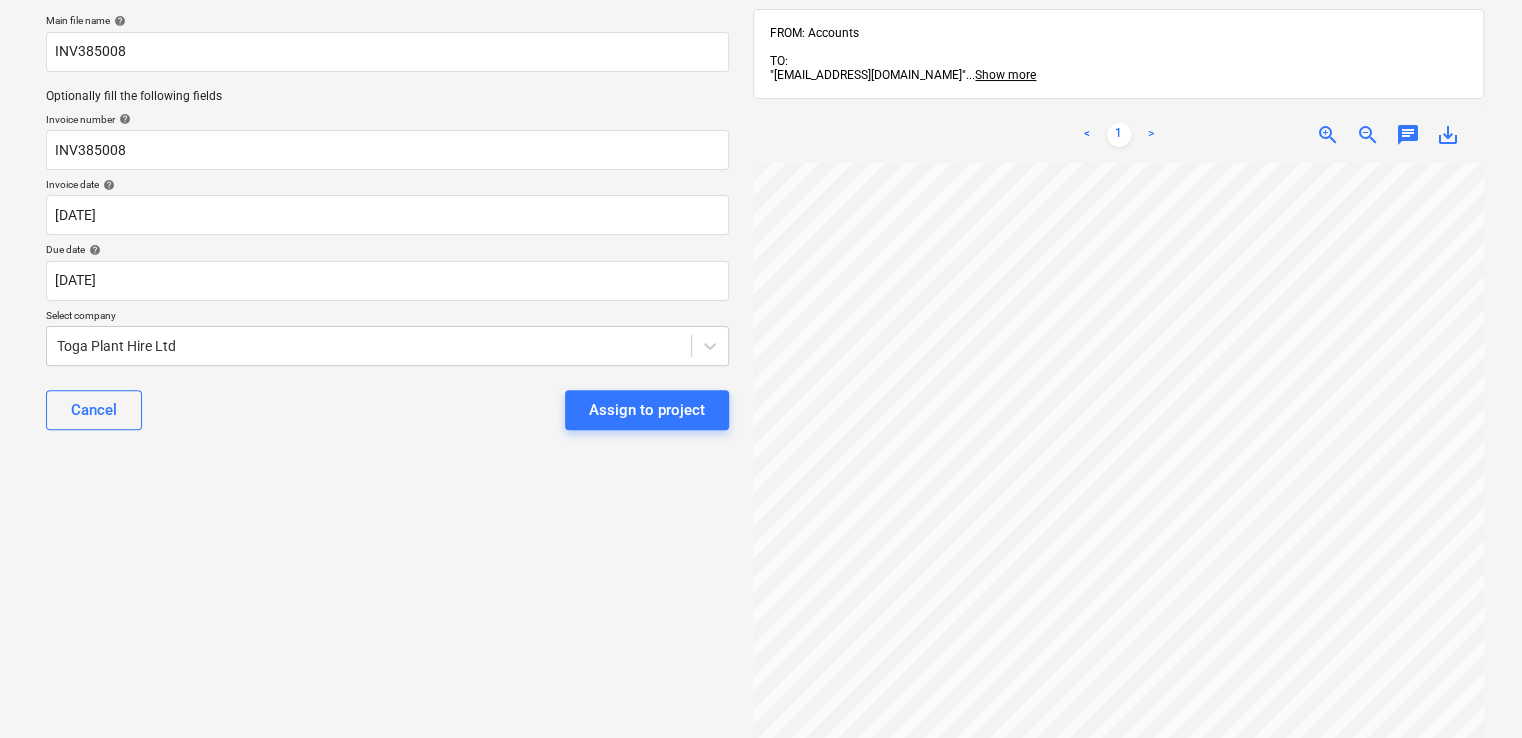 scroll, scrollTop: 200, scrollLeft: 0, axis: vertical 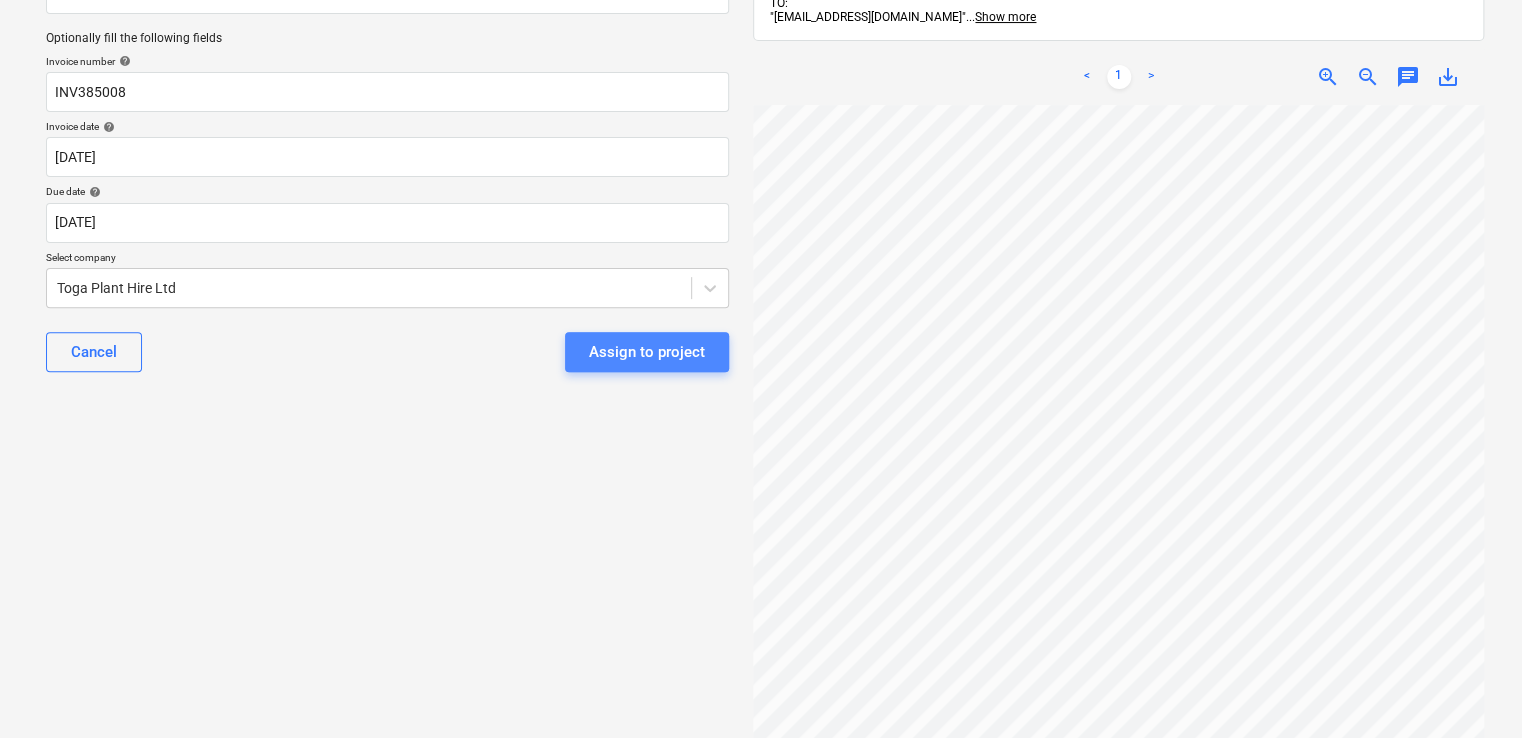 drag, startPoint x: 656, startPoint y: 340, endPoint x: 654, endPoint y: 351, distance: 11.18034 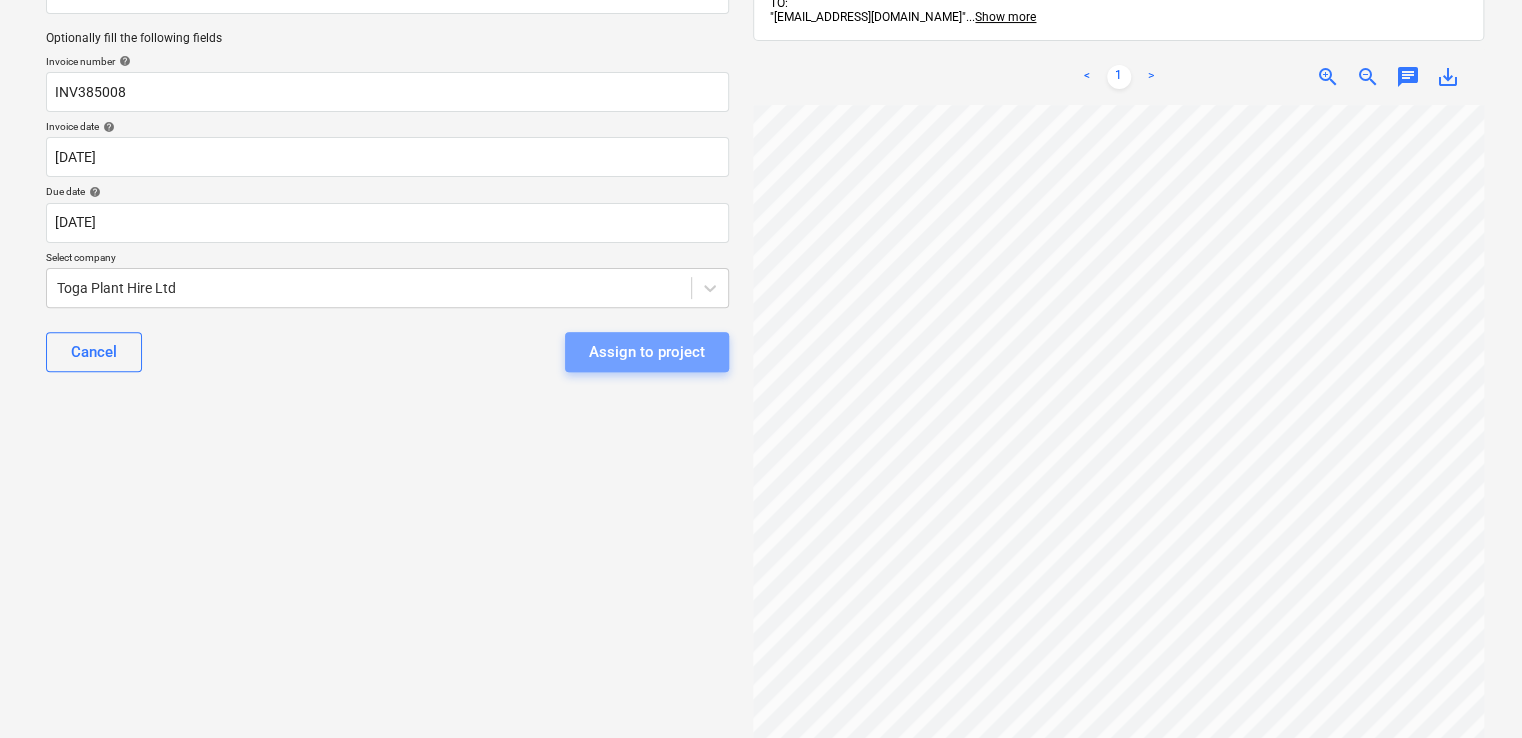 click on "Assign to project" at bounding box center [647, 352] 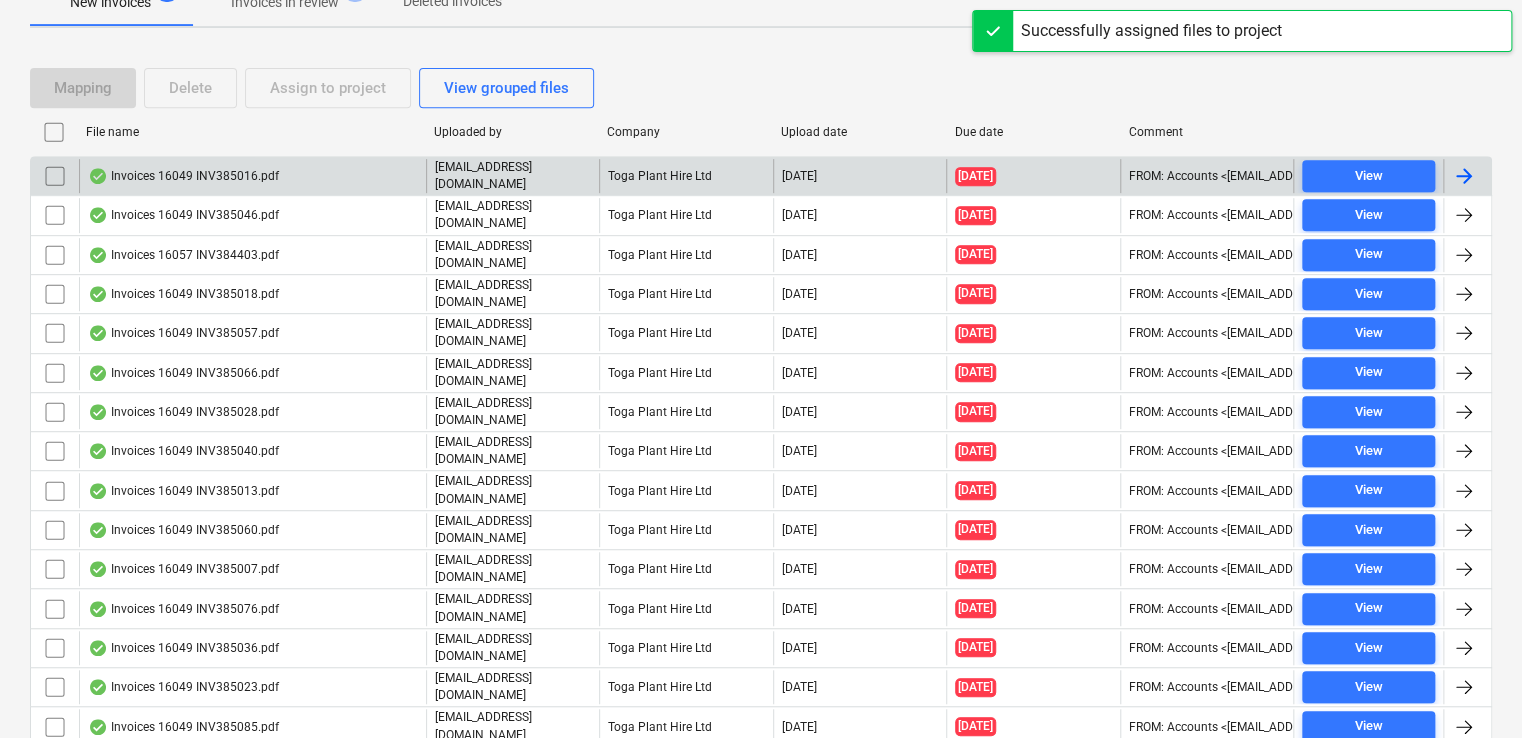 click on "Invoices 16049 INV385016.pdf" at bounding box center [252, 176] 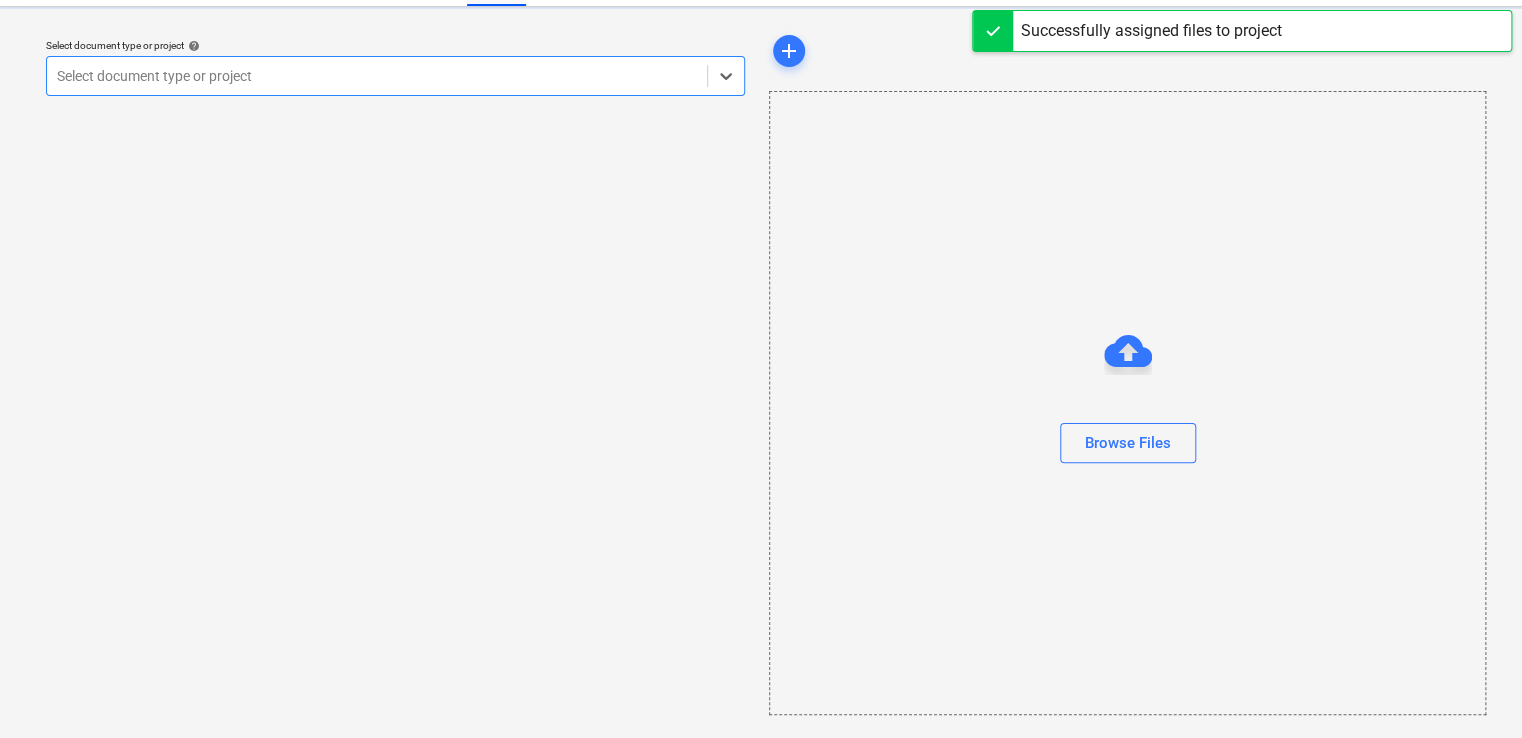 scroll, scrollTop: 0, scrollLeft: 0, axis: both 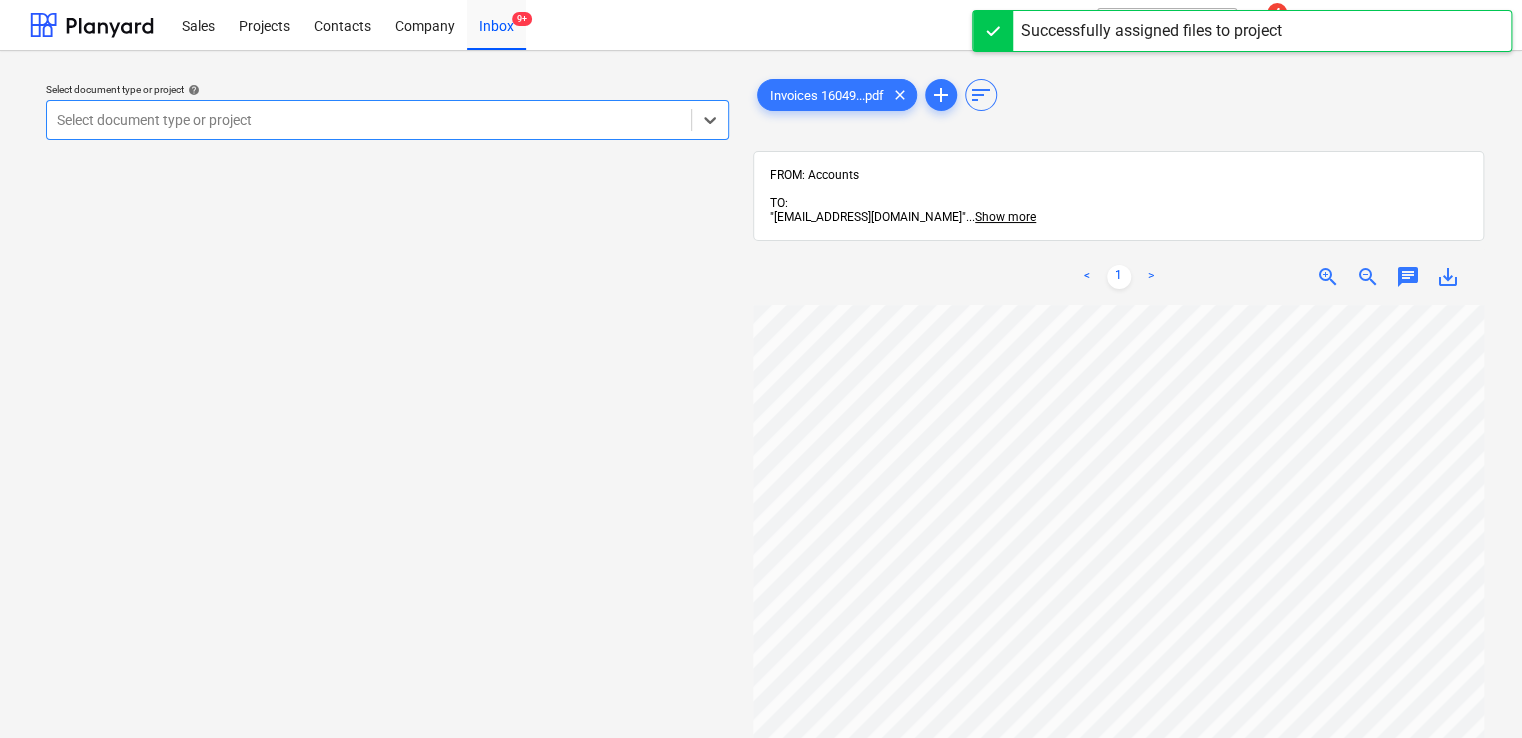 click at bounding box center [369, 120] 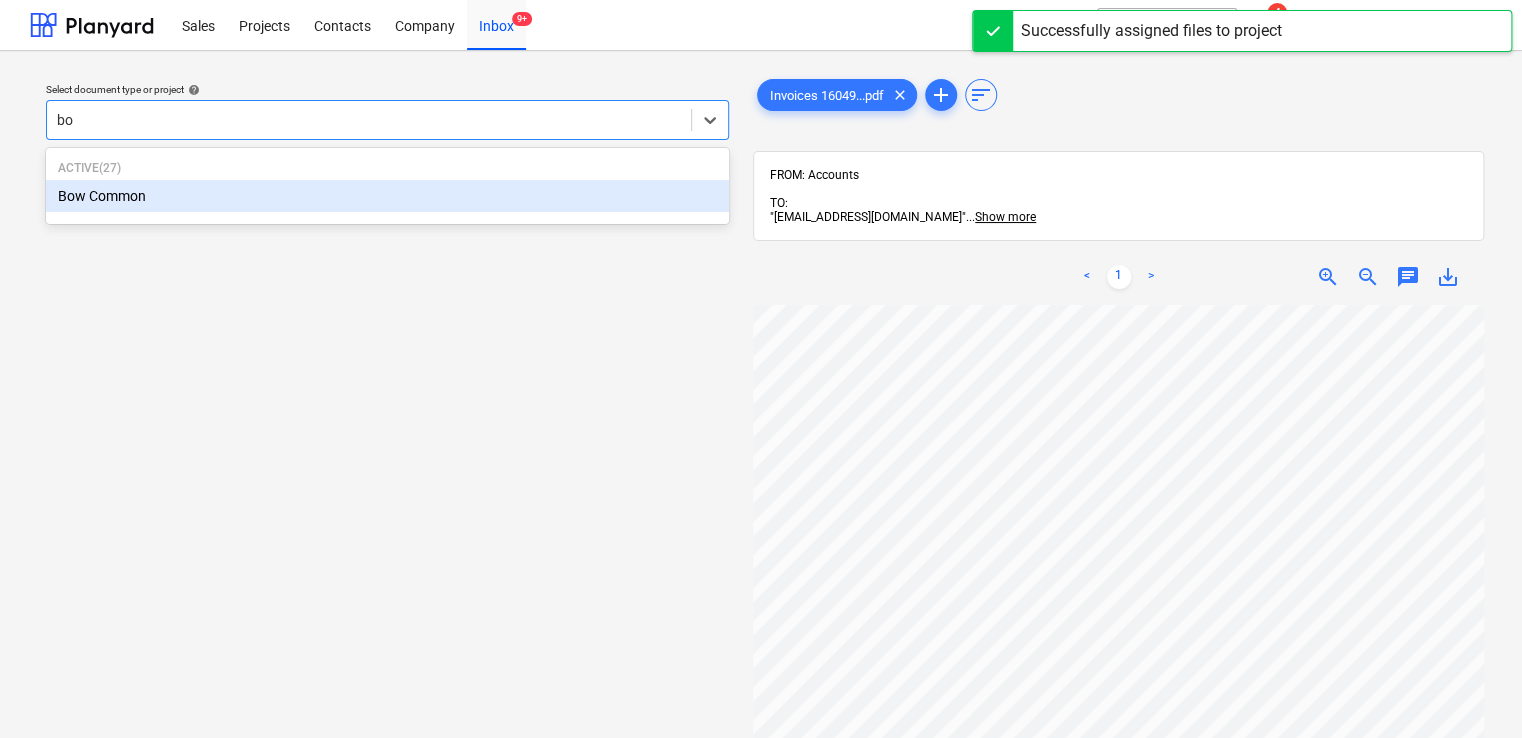 type on "bow" 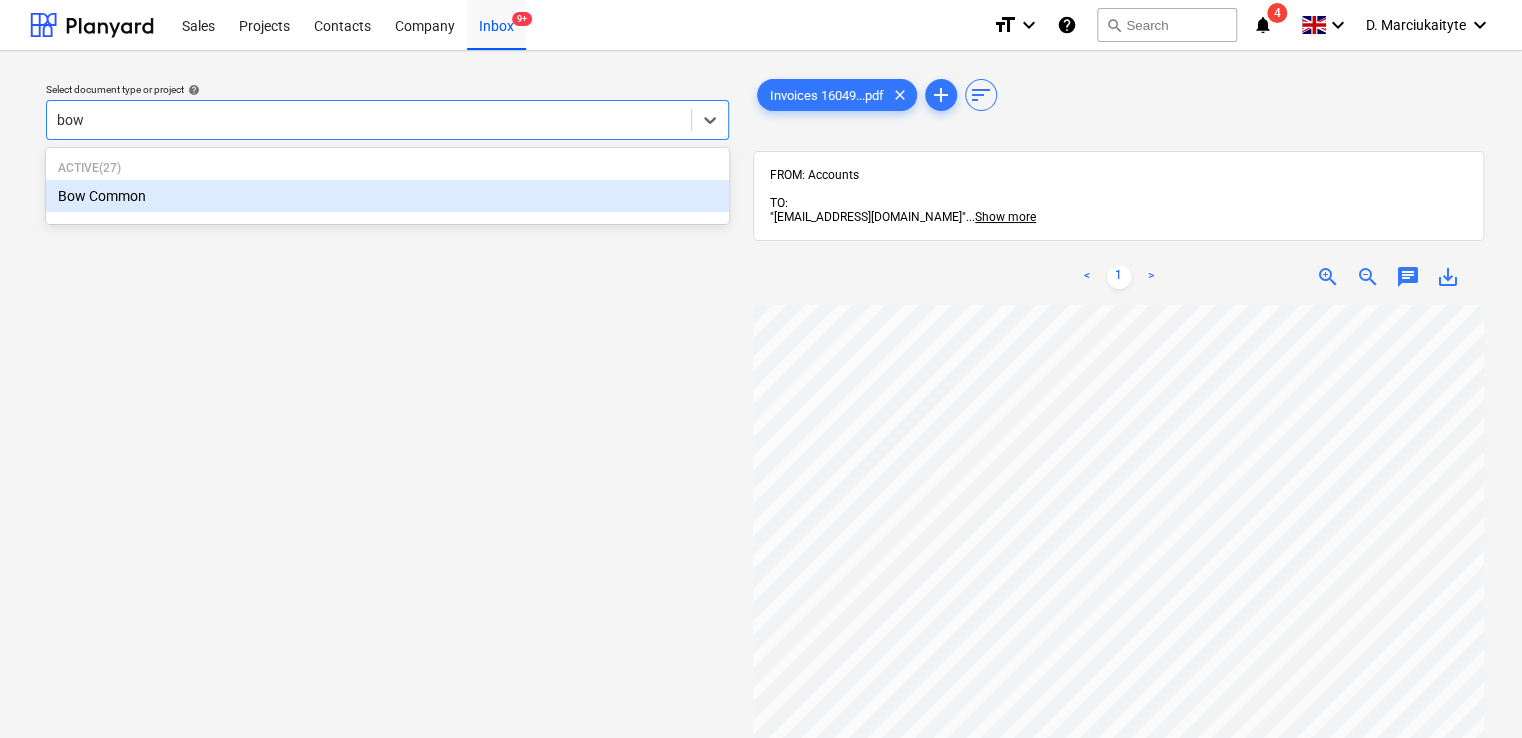 type 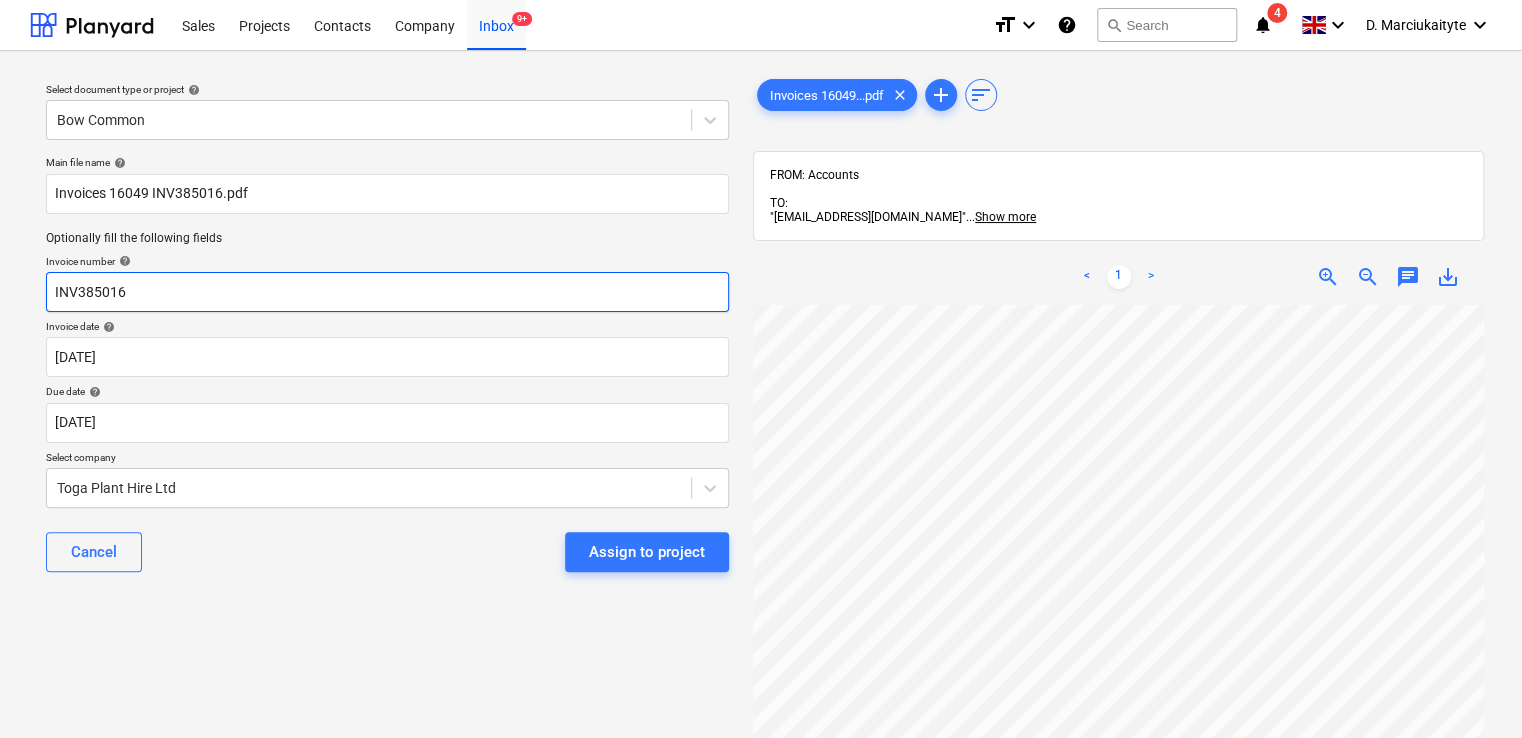 drag, startPoint x: 146, startPoint y: 299, endPoint x: -32, endPoint y: 276, distance: 179.4798 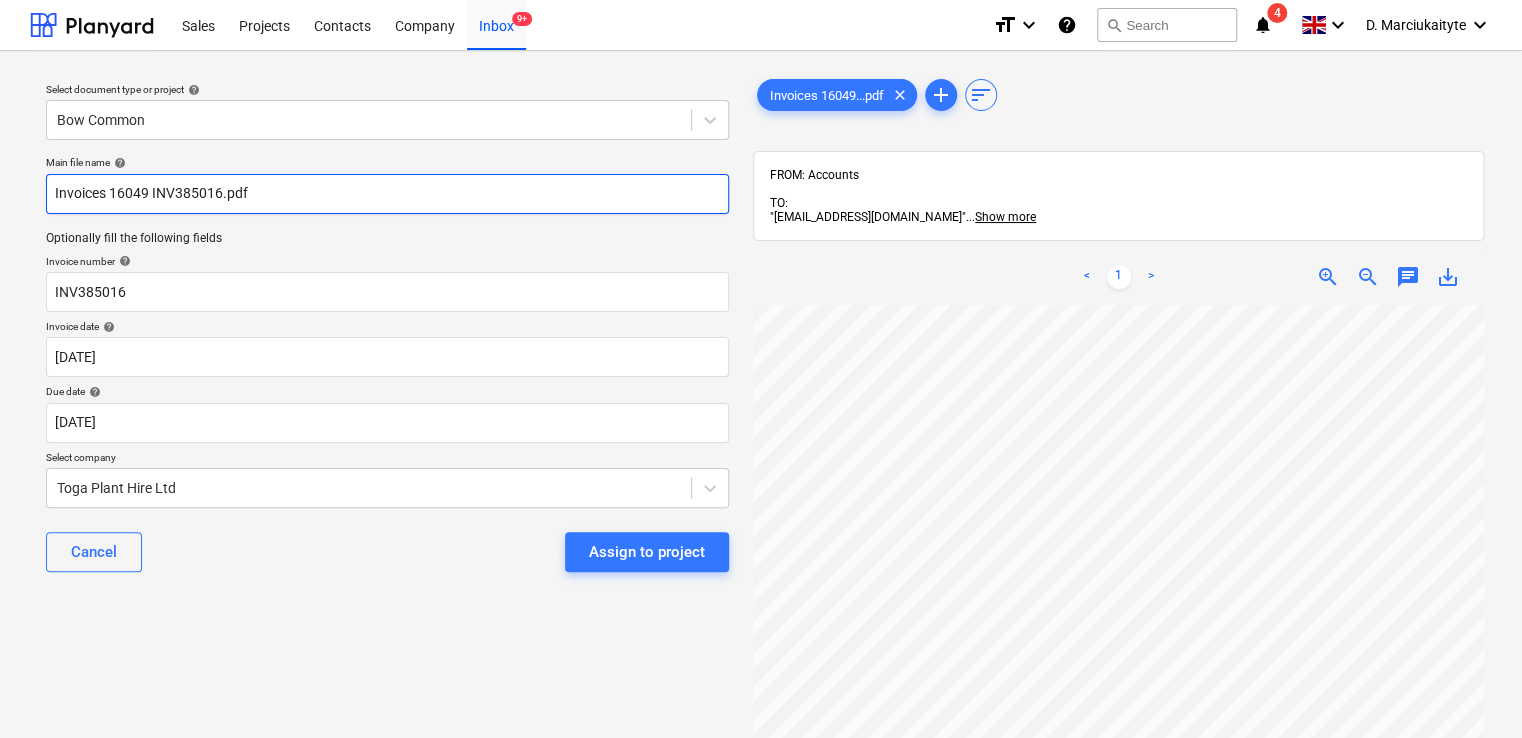 drag, startPoint x: 90, startPoint y: 169, endPoint x: -80, endPoint y: 160, distance: 170.23807 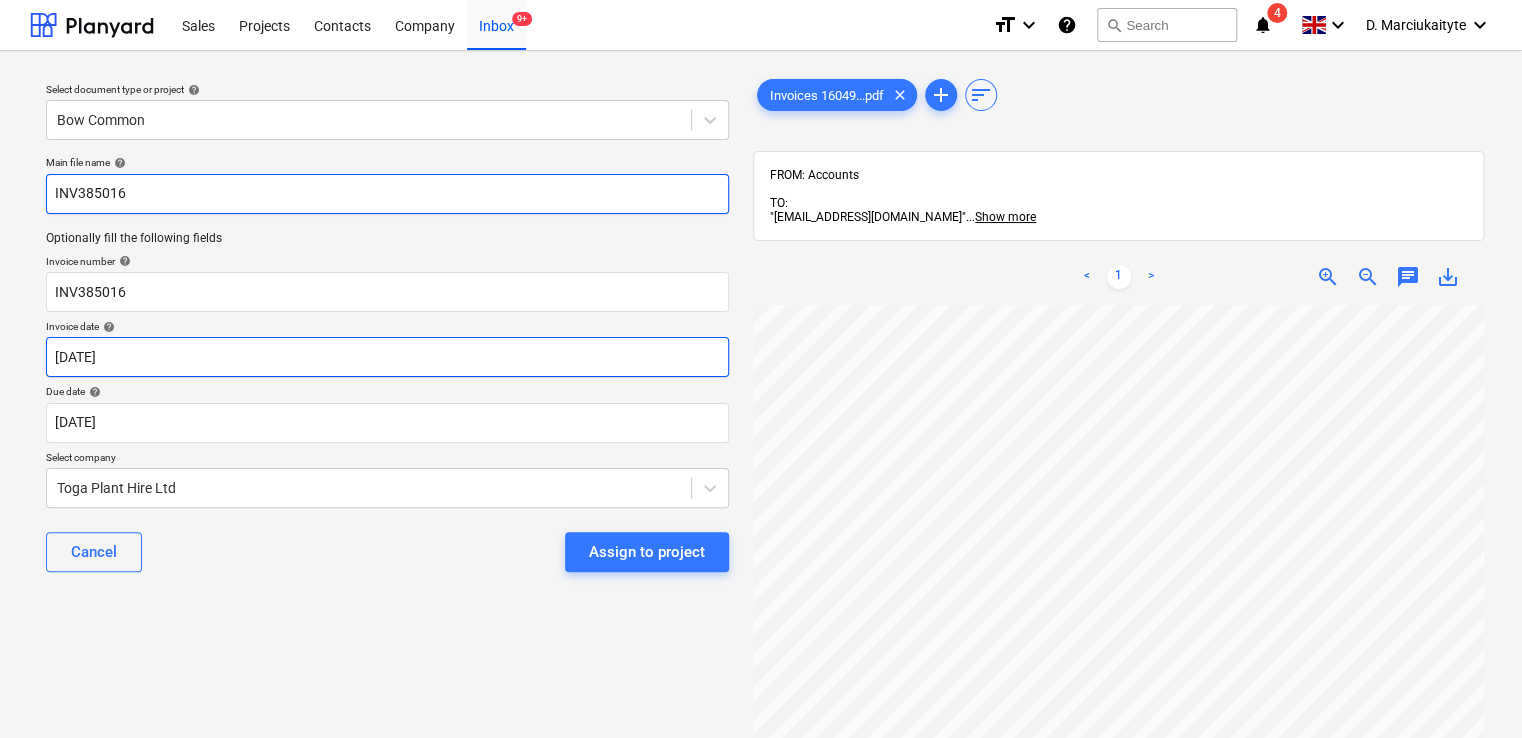 type on "INV385016" 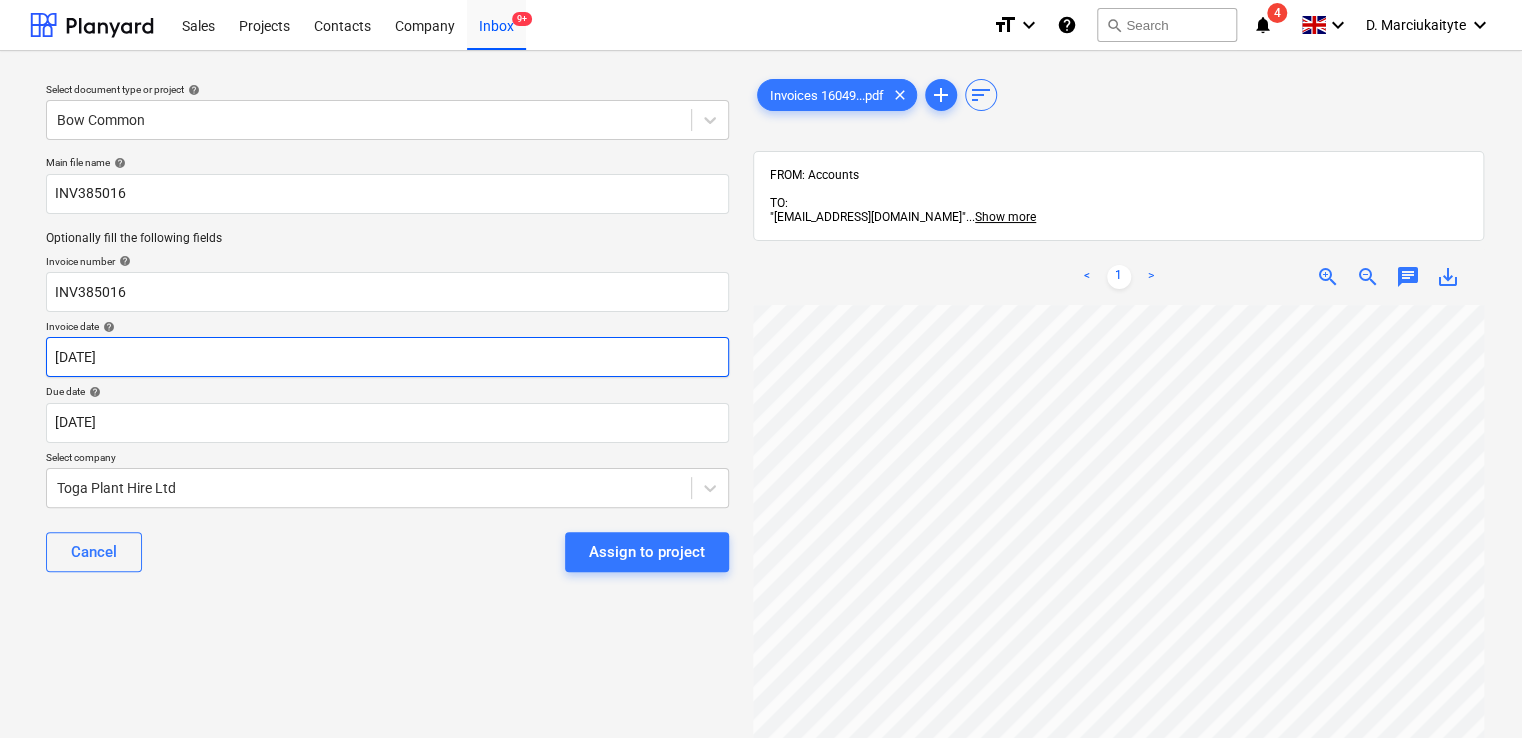 click on "Sales Projects Contacts Company Inbox 9+ format_size keyboard_arrow_down help search Search notifications 4 keyboard_arrow_down D. Marciukaityte keyboard_arrow_down Select document type or project help Bow Common Main file name help INV385016 Optionally fill the following fields Invoice number help INV385016 Invoice date help [DATE] 01.06.2025 Press the down arrow key to interact with the calendar and
select a date. Press the question mark key to get the keyboard shortcuts for changing dates. Due date help [DATE] [DATE] Press the down arrow key to interact with the calendar and
select a date. Press the question mark key to get the keyboard shortcuts for changing dates. Select company Toga Plant Hire Ltd   Cancel Assign to project Invoices 16049...pdf clear add sort FROM: Accounts  TO: "[EMAIL_ADDRESS][DOMAIN_NAME]"	 ...  Show more ...  Show more < 1 > zoom_in zoom_out chat 0 save_alt" at bounding box center [761, 369] 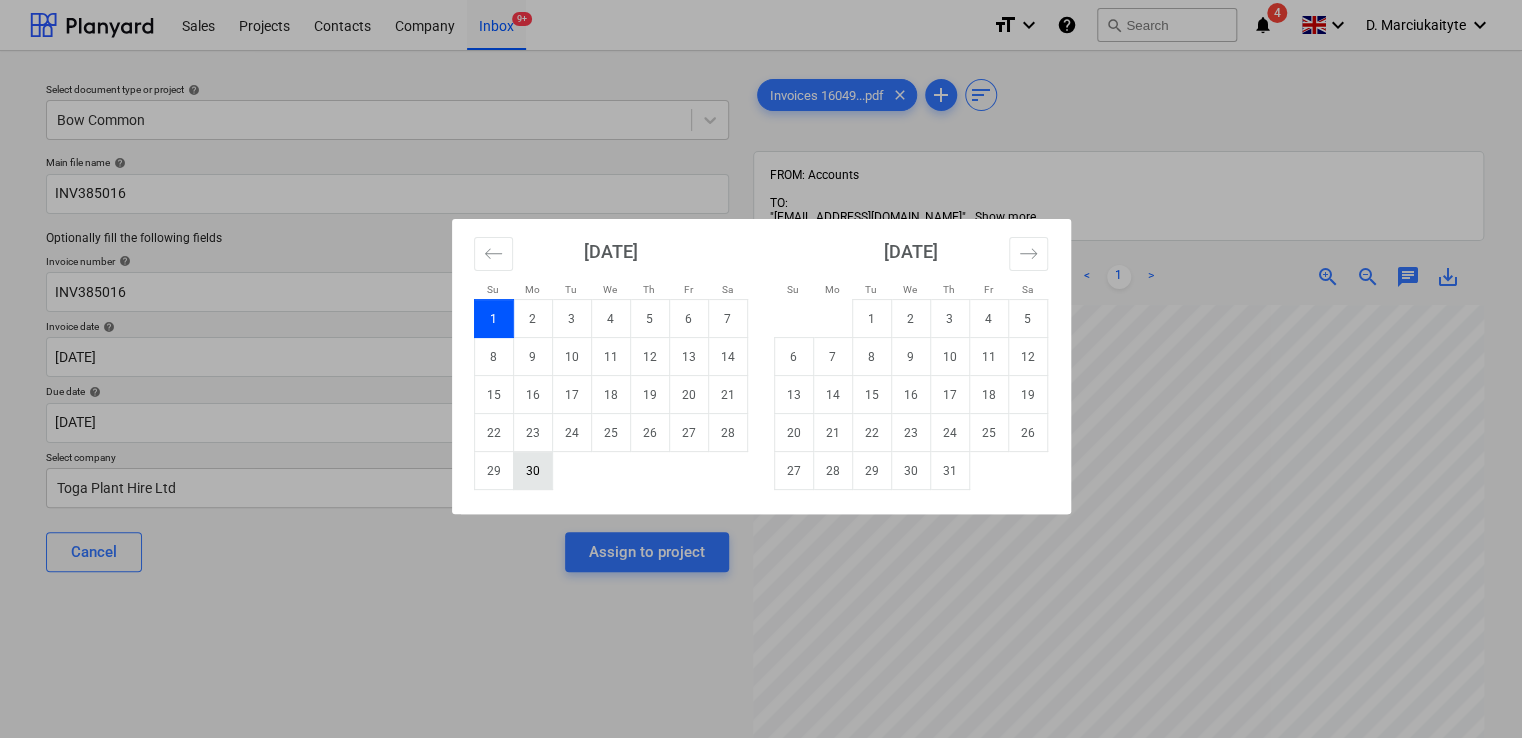 click on "30" at bounding box center [532, 471] 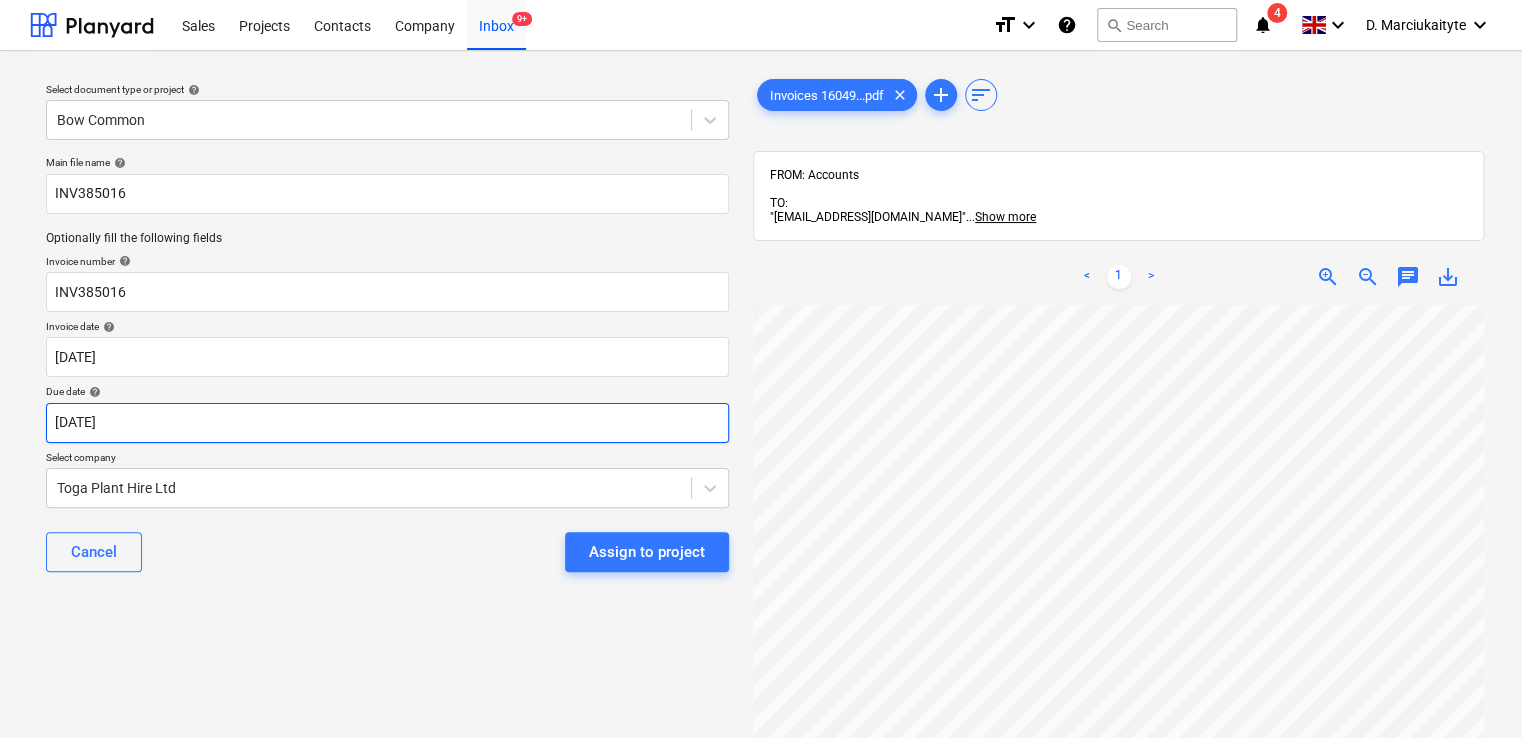 click on "Sales Projects Contacts Company Inbox 9+ format_size keyboard_arrow_down help search Search notifications 4 keyboard_arrow_down D. Marciukaityte keyboard_arrow_down Select document type or project help Bow Common Main file name help INV385016 Optionally fill the following fields Invoice number help INV385016 Invoice date help [DATE] [DATE] Press the down arrow key to interact with the calendar and
select a date. Press the question mark key to get the keyboard shortcuts for changing dates. Due date help [DATE] [DATE] Press the down arrow key to interact with the calendar and
select a date. Press the question mark key to get the keyboard shortcuts for changing dates. Select company Toga Plant Hire Ltd   Cancel Assign to project Invoices 16049...pdf clear add sort FROM: Accounts  TO: "[EMAIL_ADDRESS][DOMAIN_NAME]"	 ...  Show more ...  Show more < 1 > zoom_in zoom_out chat 0 save_alt" at bounding box center (761, 369) 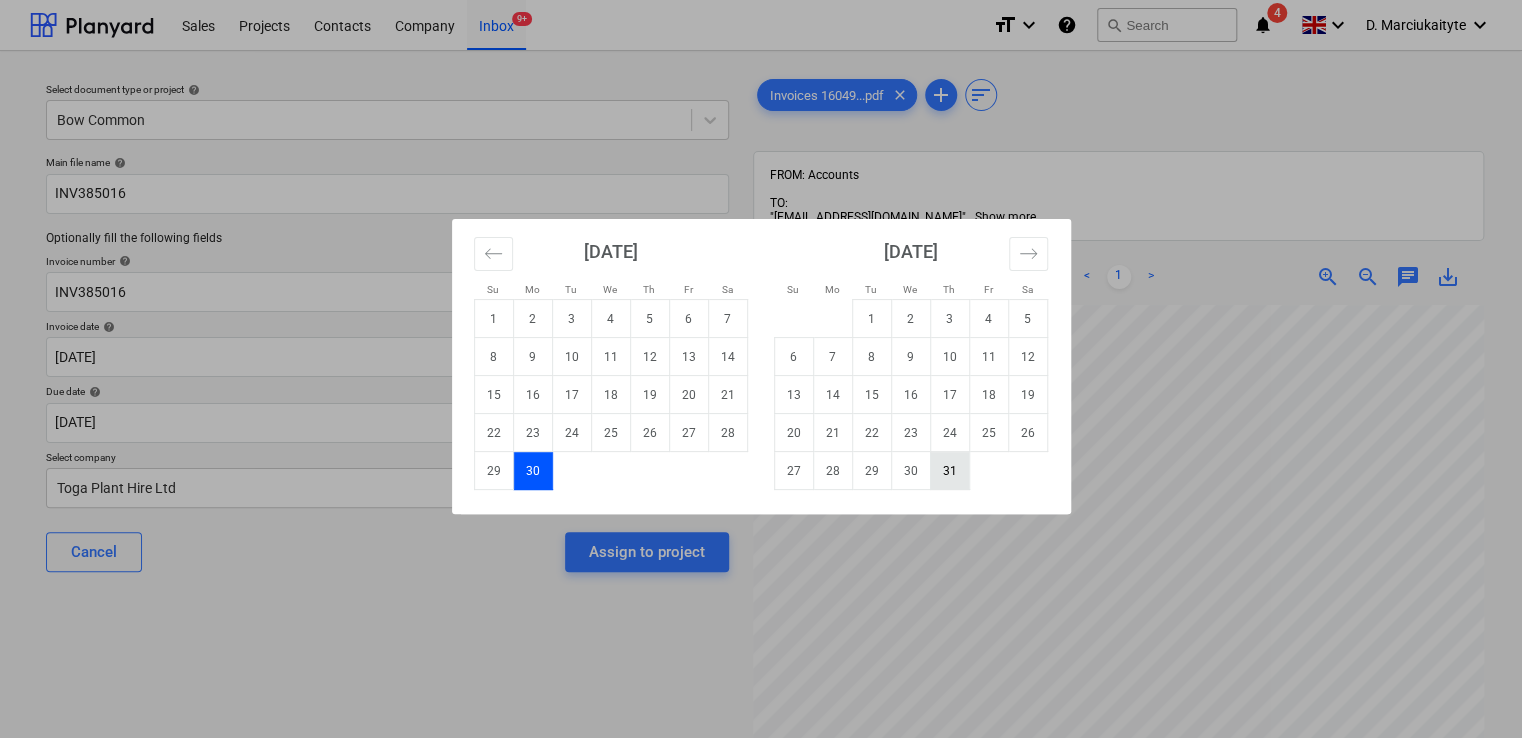 click on "31" at bounding box center [949, 471] 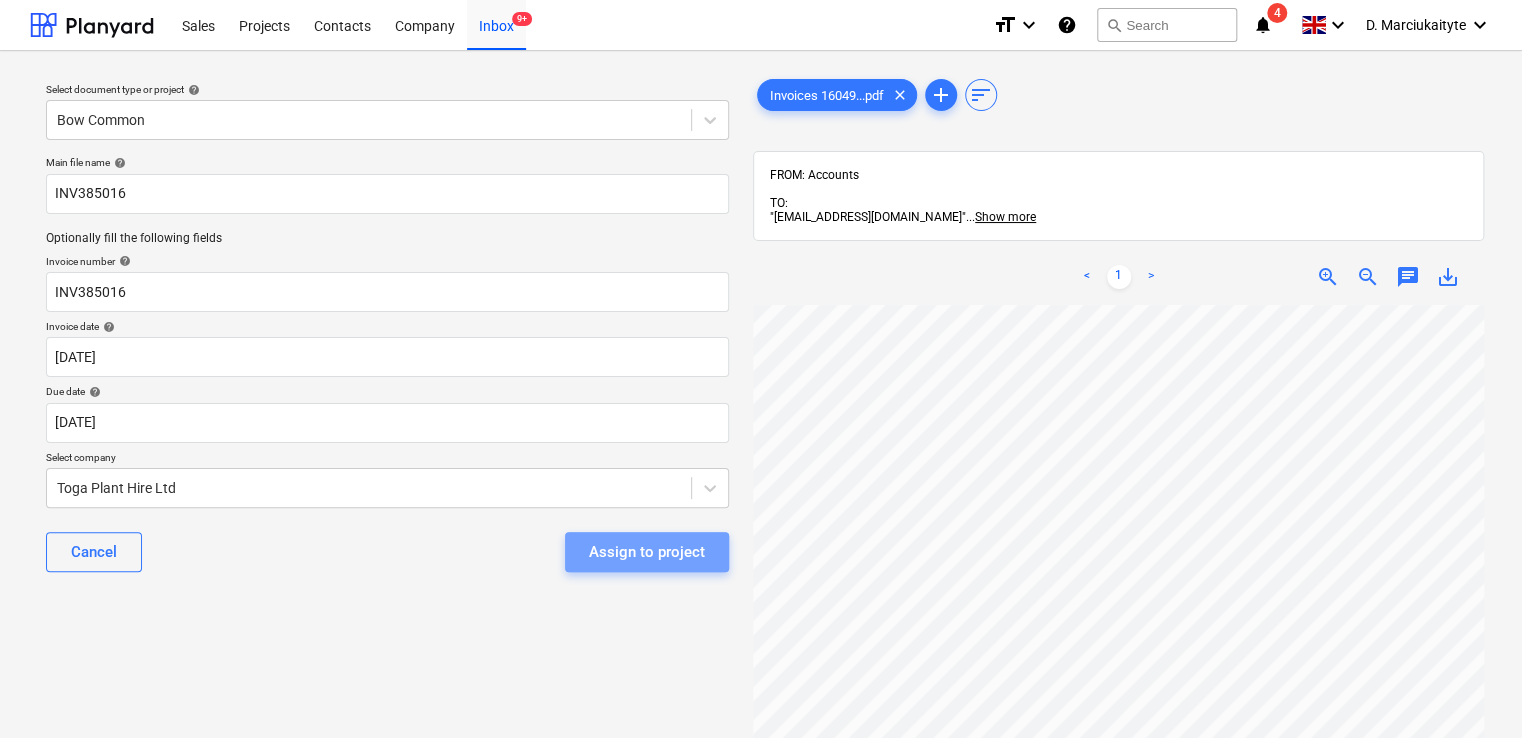 click on "Assign to project" at bounding box center (647, 552) 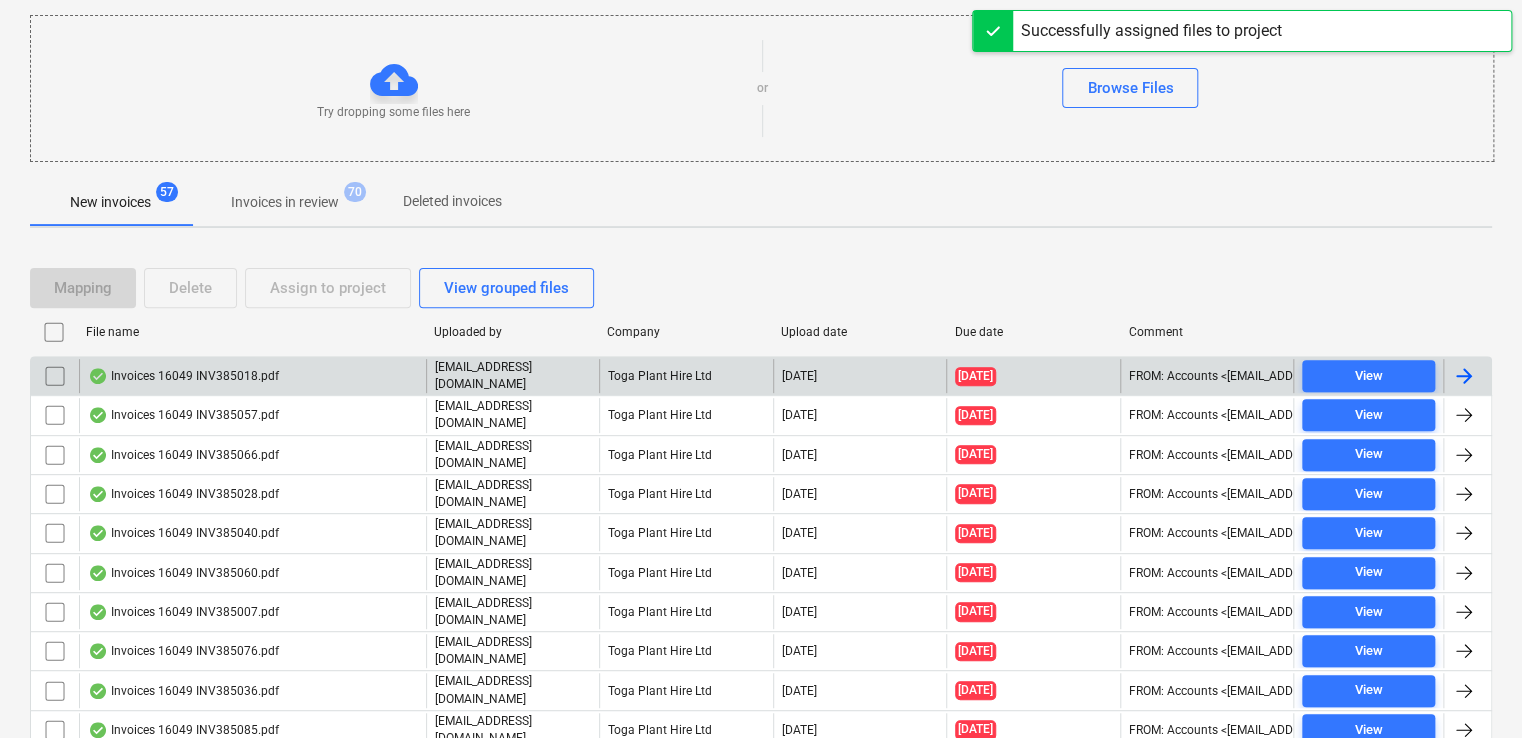 click on "Invoices 16049 INV385018.pdf" at bounding box center [183, 376] 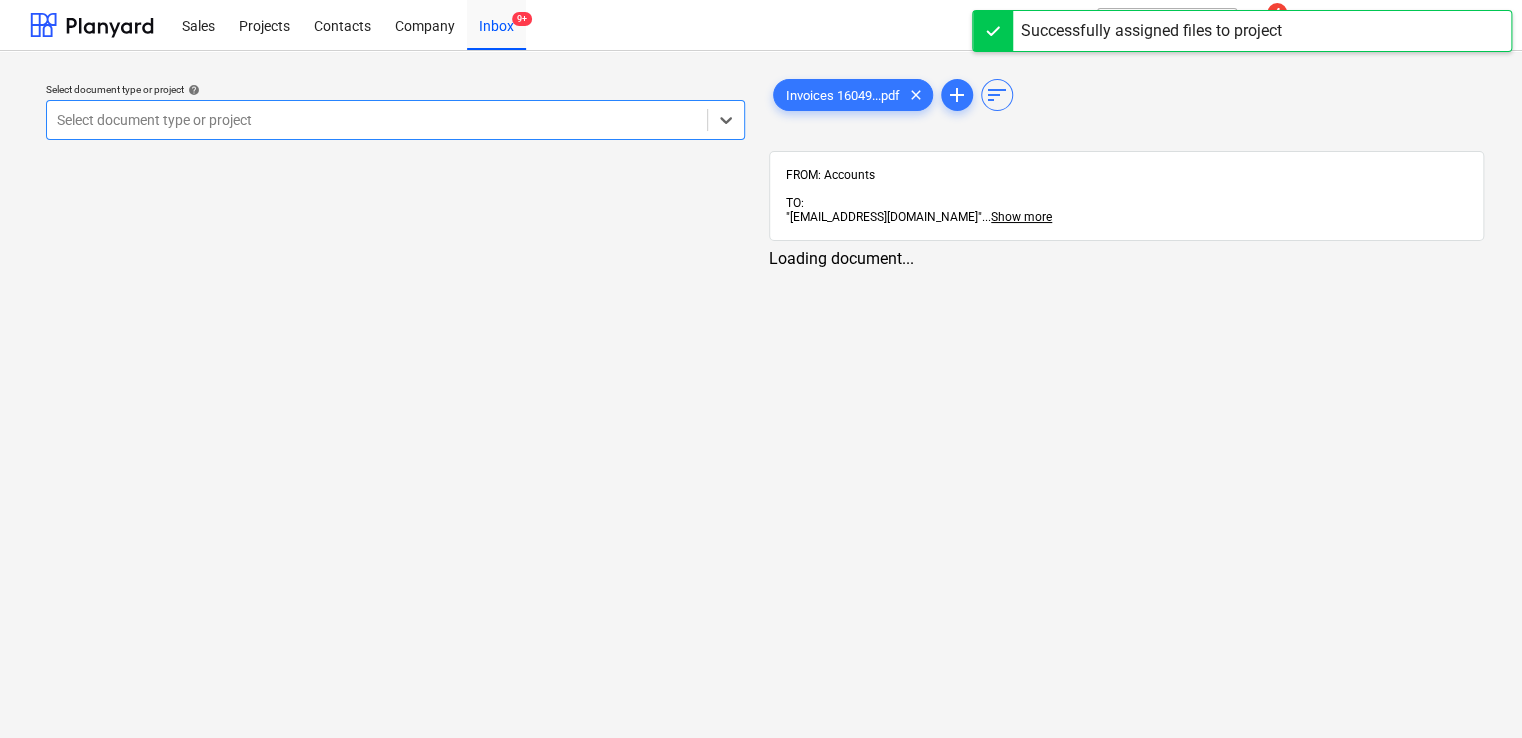 scroll, scrollTop: 0, scrollLeft: 0, axis: both 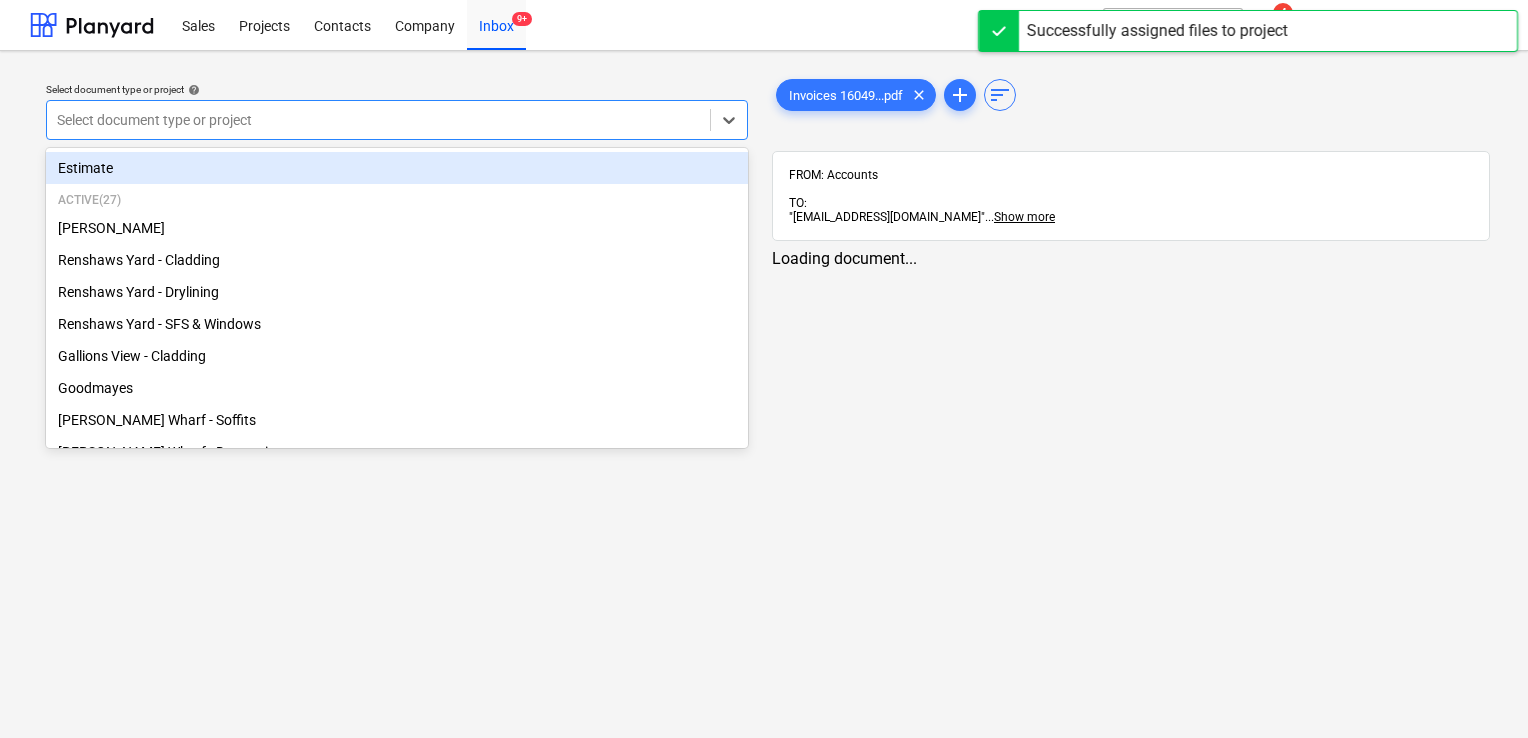 click at bounding box center [378, 120] 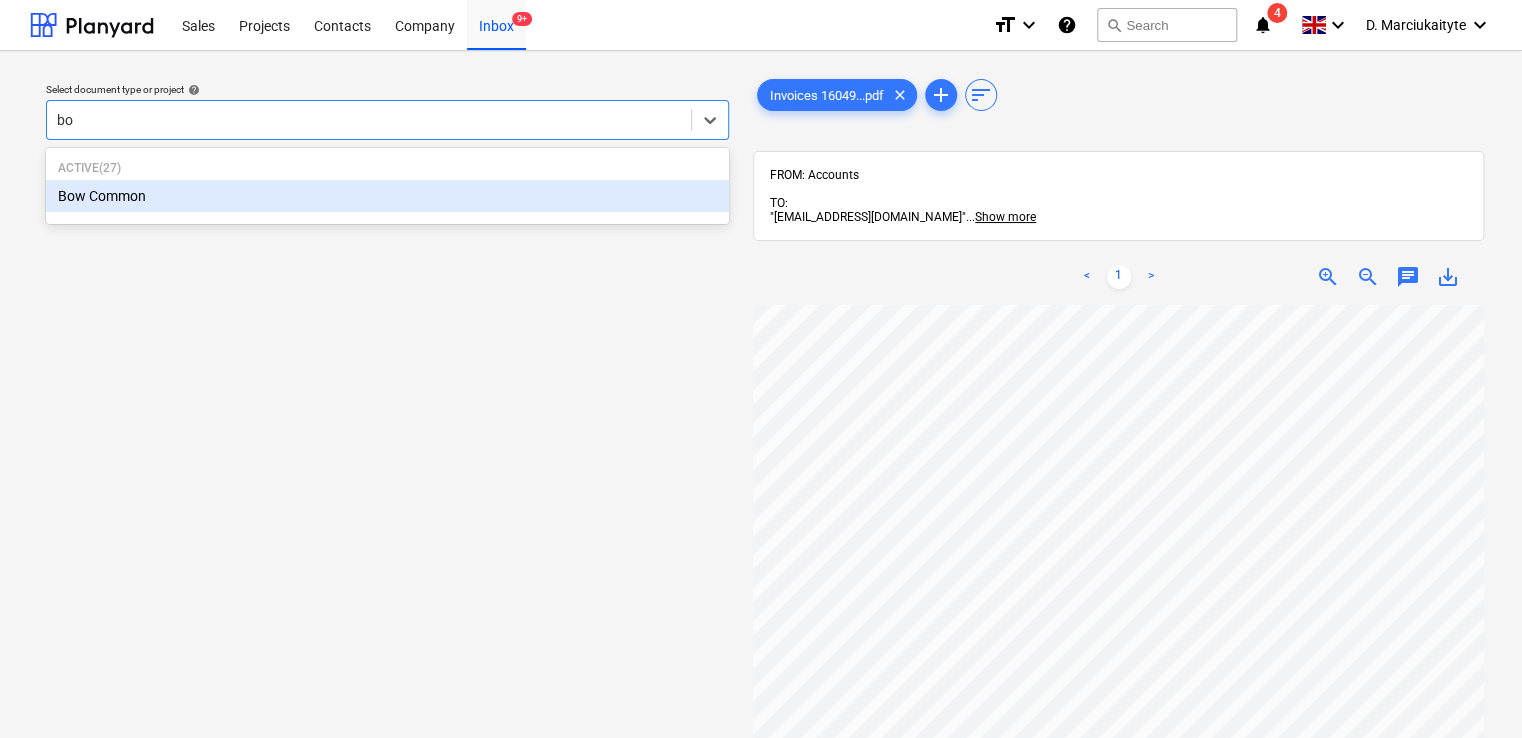 type on "bow" 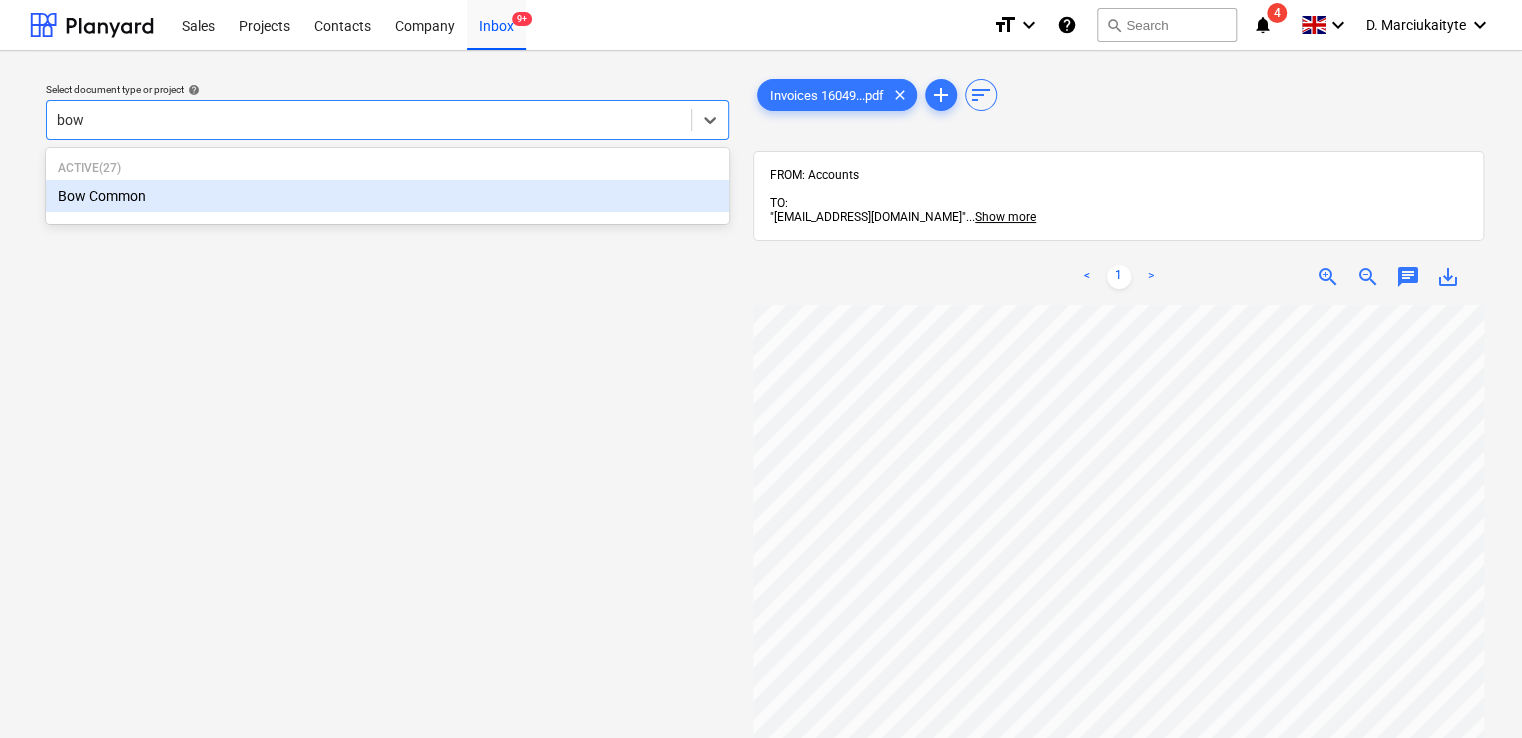 type 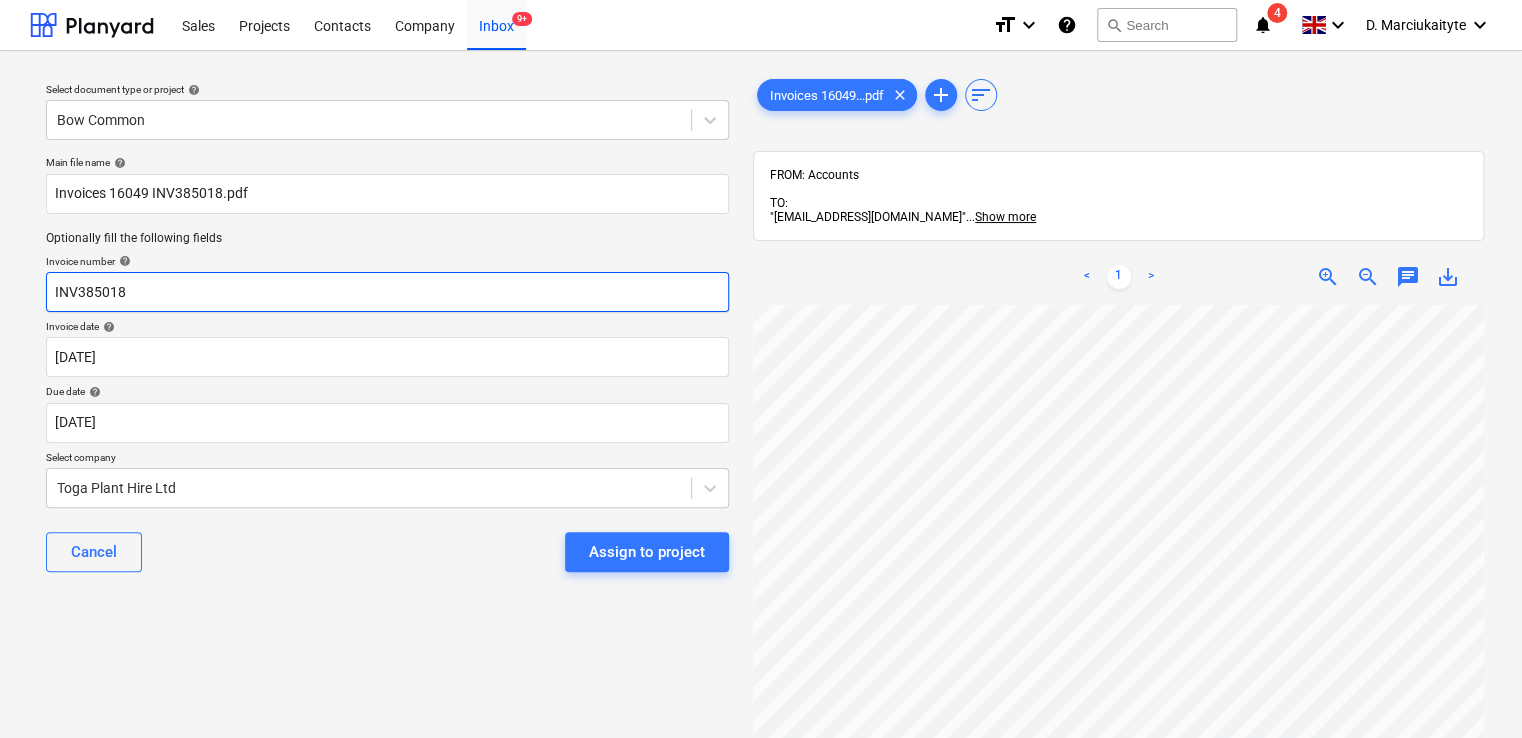 drag, startPoint x: 164, startPoint y: 290, endPoint x: -47, endPoint y: 264, distance: 212.59586 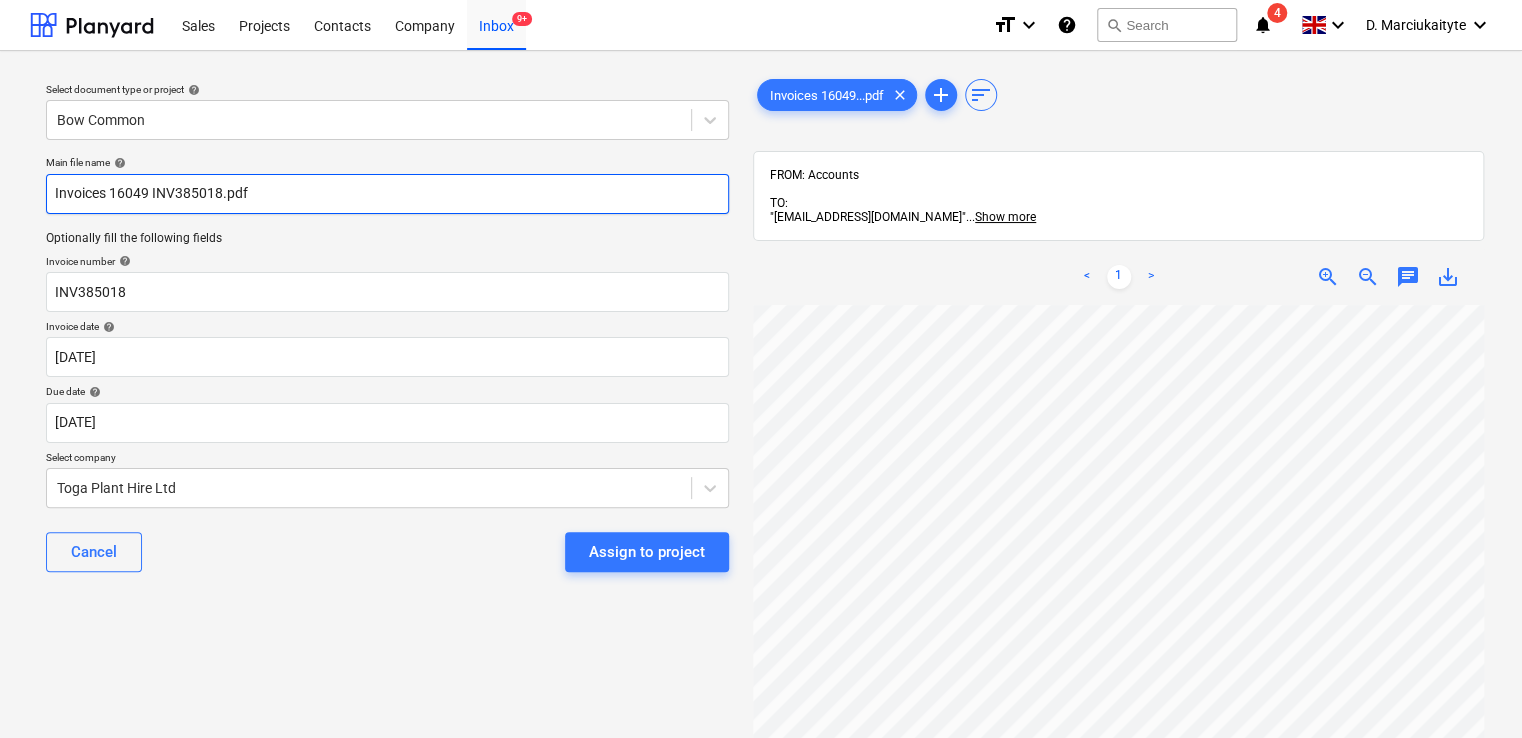drag, startPoint x: 282, startPoint y: 193, endPoint x: -108, endPoint y: 167, distance: 390.8657 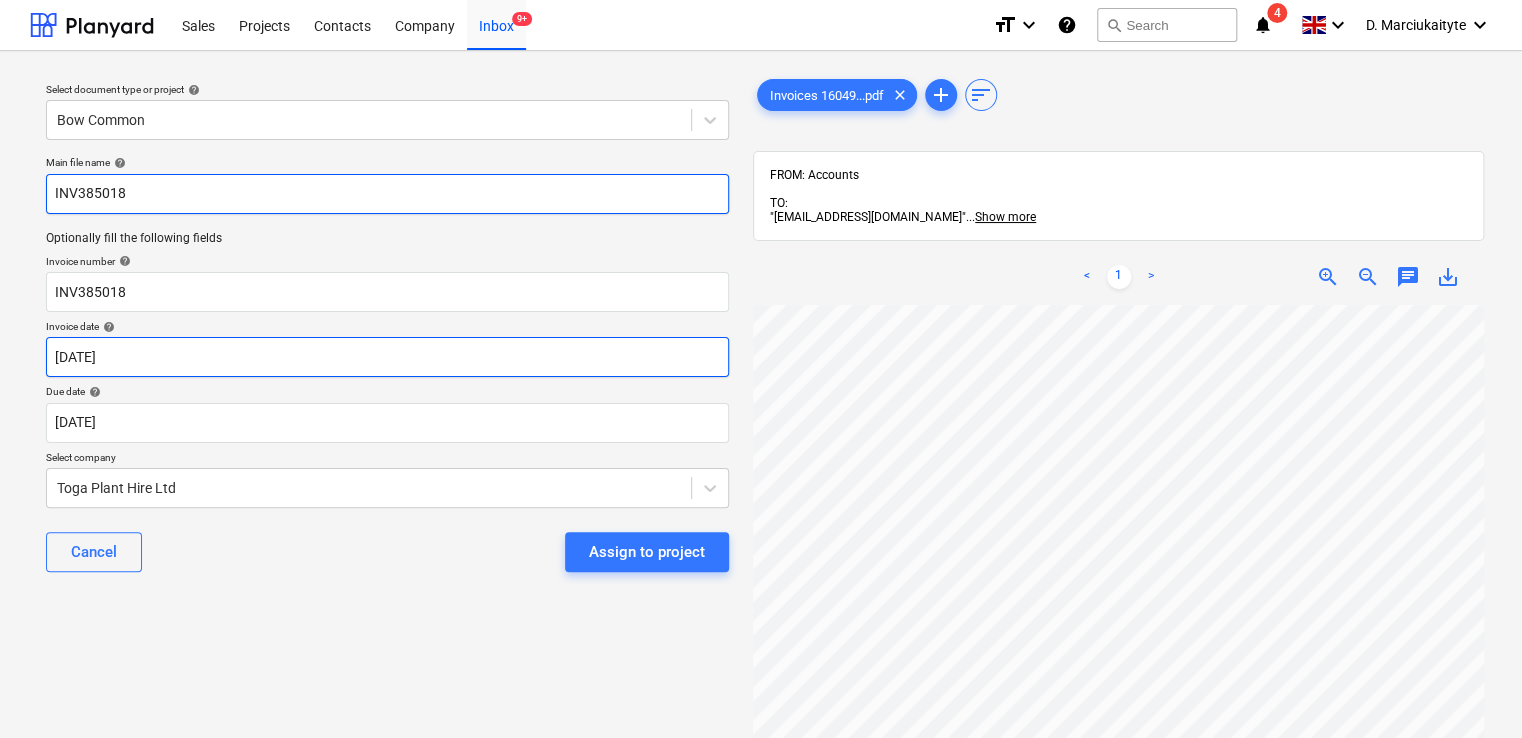 type on "INV385018" 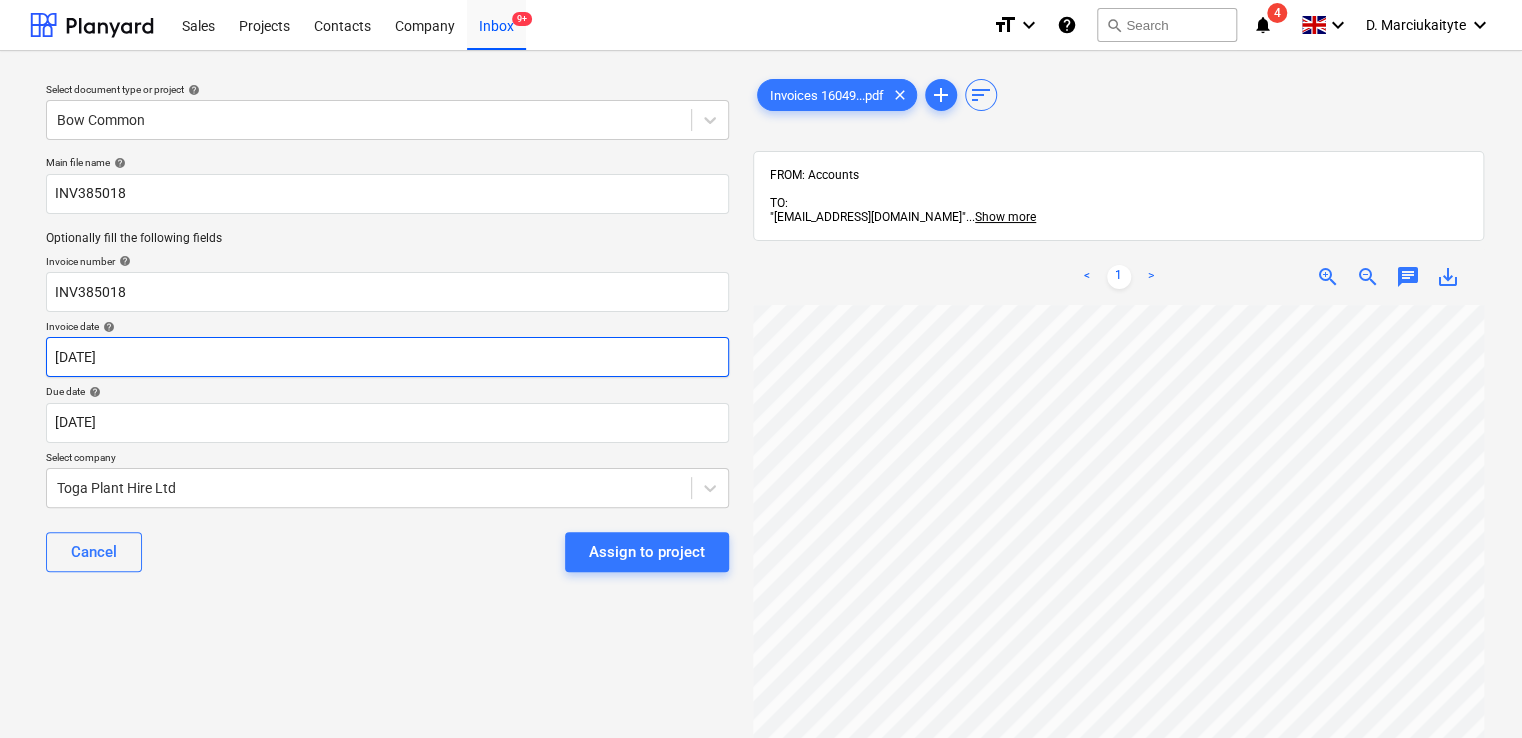 click on "Sales Projects Contacts Company Inbox 9+ format_size keyboard_arrow_down help search Search notifications 4 keyboard_arrow_down D. Marciukaityte keyboard_arrow_down Select document type or project help Bow Common Main file name help INV385018 Optionally fill the following fields Invoice number help INV385018 Invoice date help [DATE] 01.06.2025 Press the down arrow key to interact with the calendar and
select a date. Press the question mark key to get the keyboard shortcuts for changing dates. Due date help [DATE] [DATE] Press the down arrow key to interact with the calendar and
select a date. Press the question mark key to get the keyboard shortcuts for changing dates. Select company Toga Plant Hire Ltd   Cancel Assign to project Invoices 16049...pdf clear add sort FROM: Accounts  TO: "[EMAIL_ADDRESS][DOMAIN_NAME]"	 ...  Show more ...  Show more < 1 > zoom_in zoom_out chat 0 save_alt" at bounding box center (761, 369) 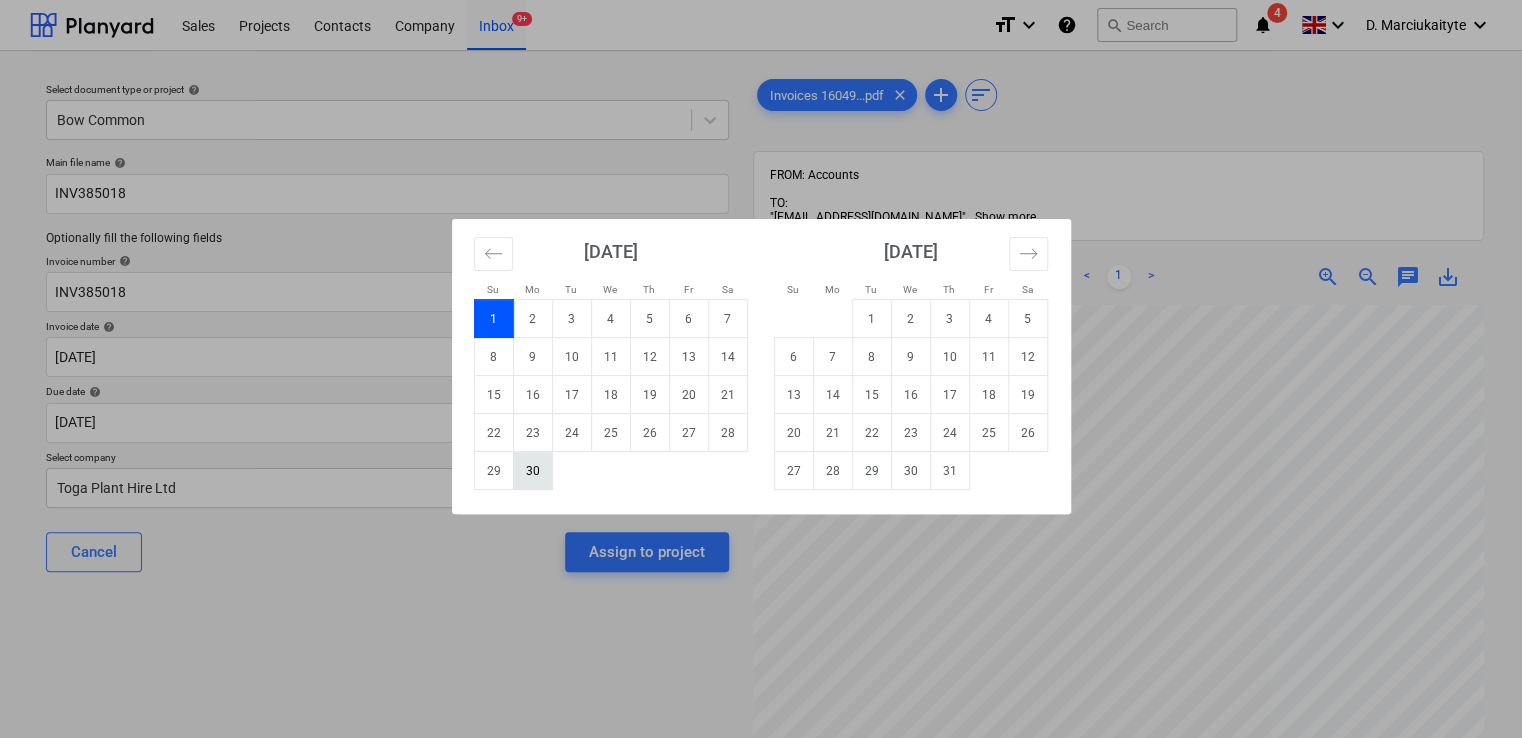 click on "30" at bounding box center [532, 471] 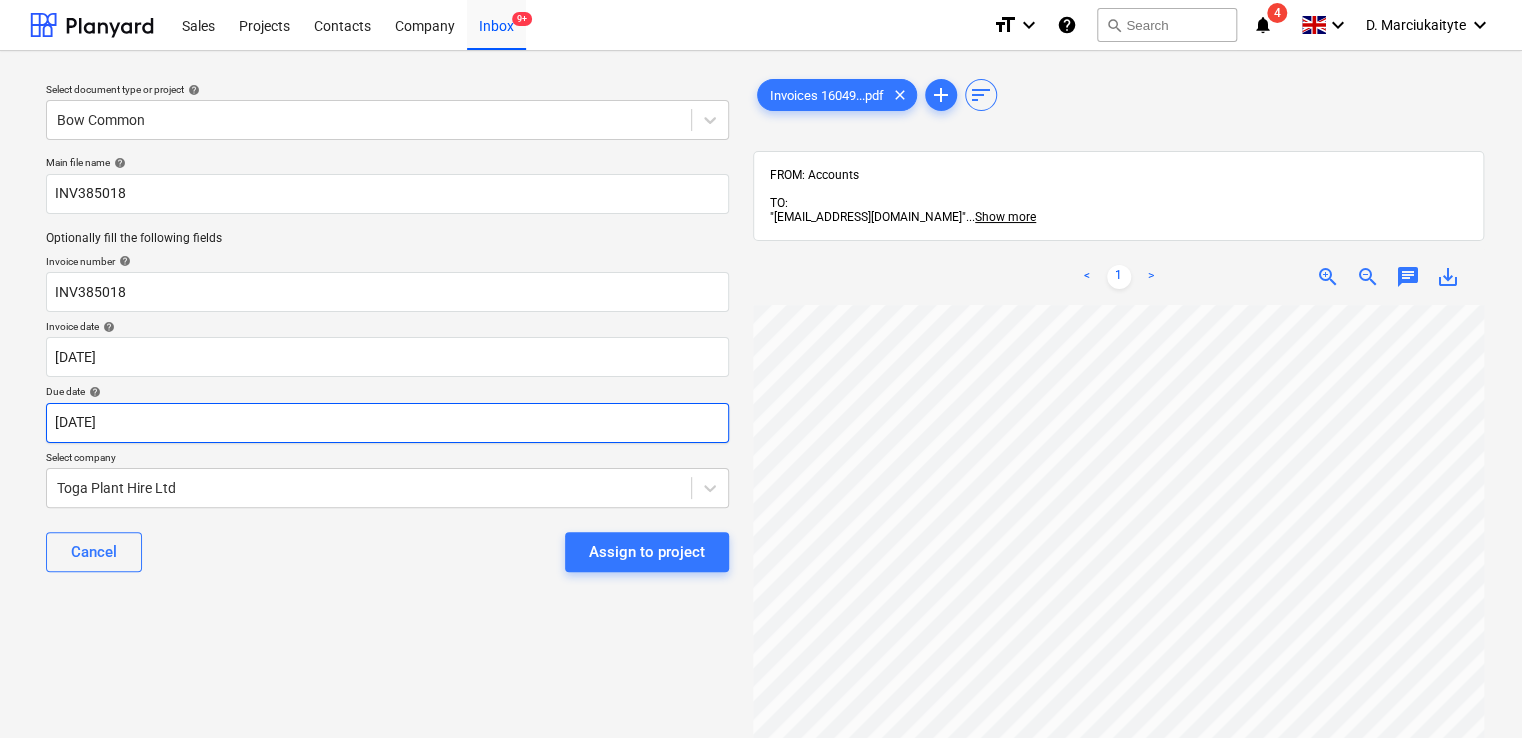 click on "Sales Projects Contacts Company Inbox 9+ format_size keyboard_arrow_down help search Search notifications 4 keyboard_arrow_down D. Marciukaityte keyboard_arrow_down Select document type or project help Bow Common Main file name help INV385018 Optionally fill the following fields Invoice number help INV385018 Invoice date help [DATE] [DATE] Press the down arrow key to interact with the calendar and
select a date. Press the question mark key to get the keyboard shortcuts for changing dates. Due date help [DATE] [DATE] Press the down arrow key to interact with the calendar and
select a date. Press the question mark key to get the keyboard shortcuts for changing dates. Select company Toga Plant Hire Ltd   Cancel Assign to project Invoices 16049...pdf clear add sort FROM: Accounts  TO: "[EMAIL_ADDRESS][DOMAIN_NAME]"	 ...  Show more ...  Show more < 1 > zoom_in zoom_out chat 0 save_alt" at bounding box center (761, 369) 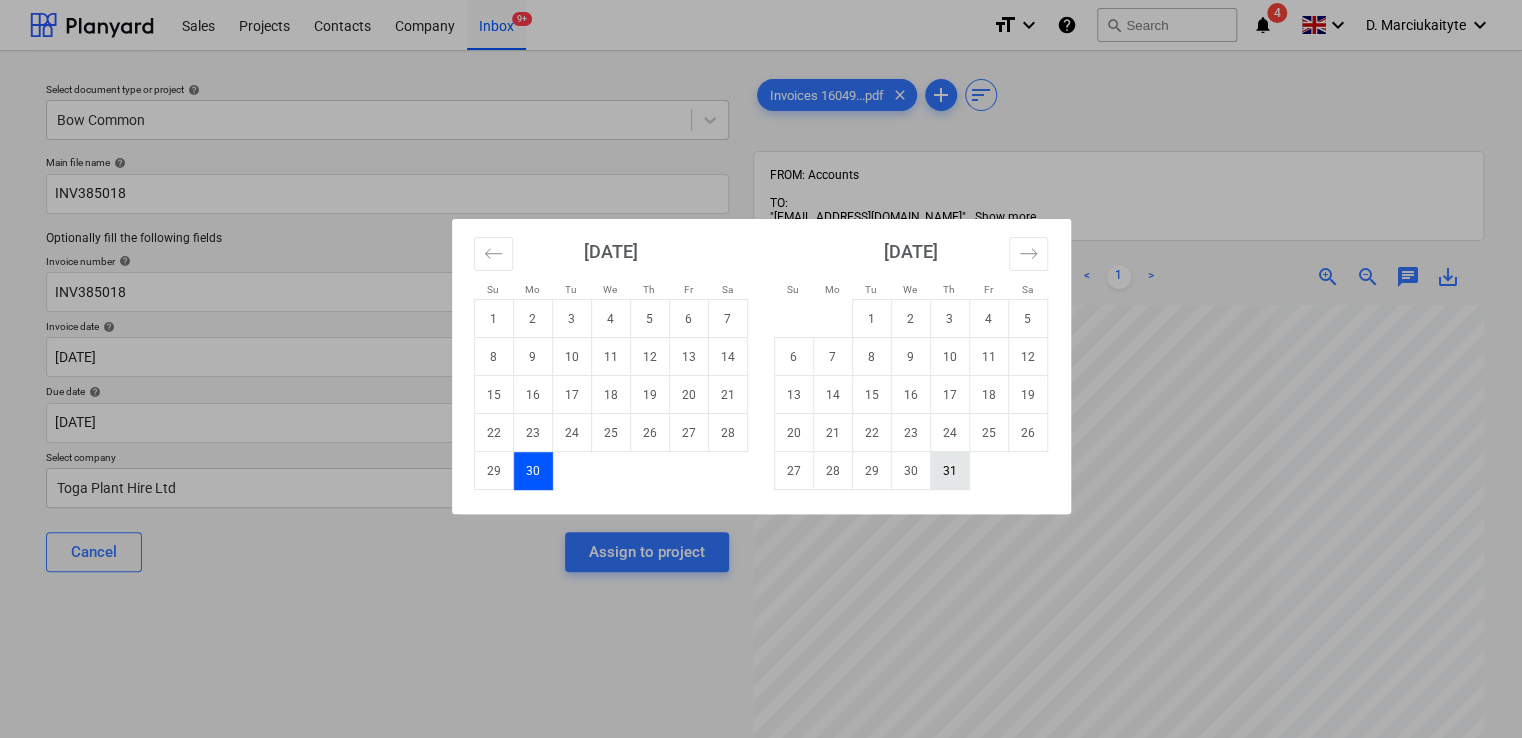 click on "31" at bounding box center [949, 471] 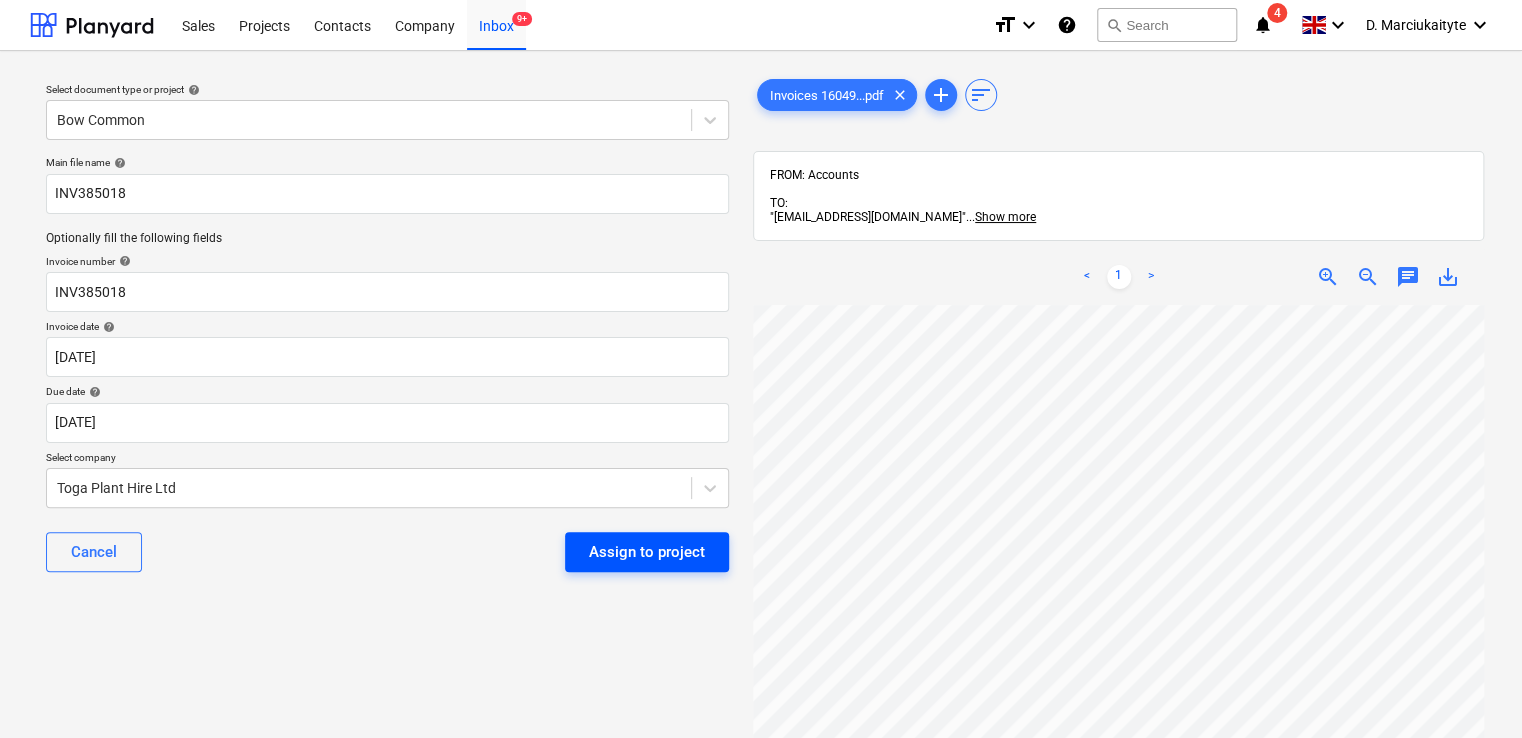 click on "Assign to project" at bounding box center (647, 552) 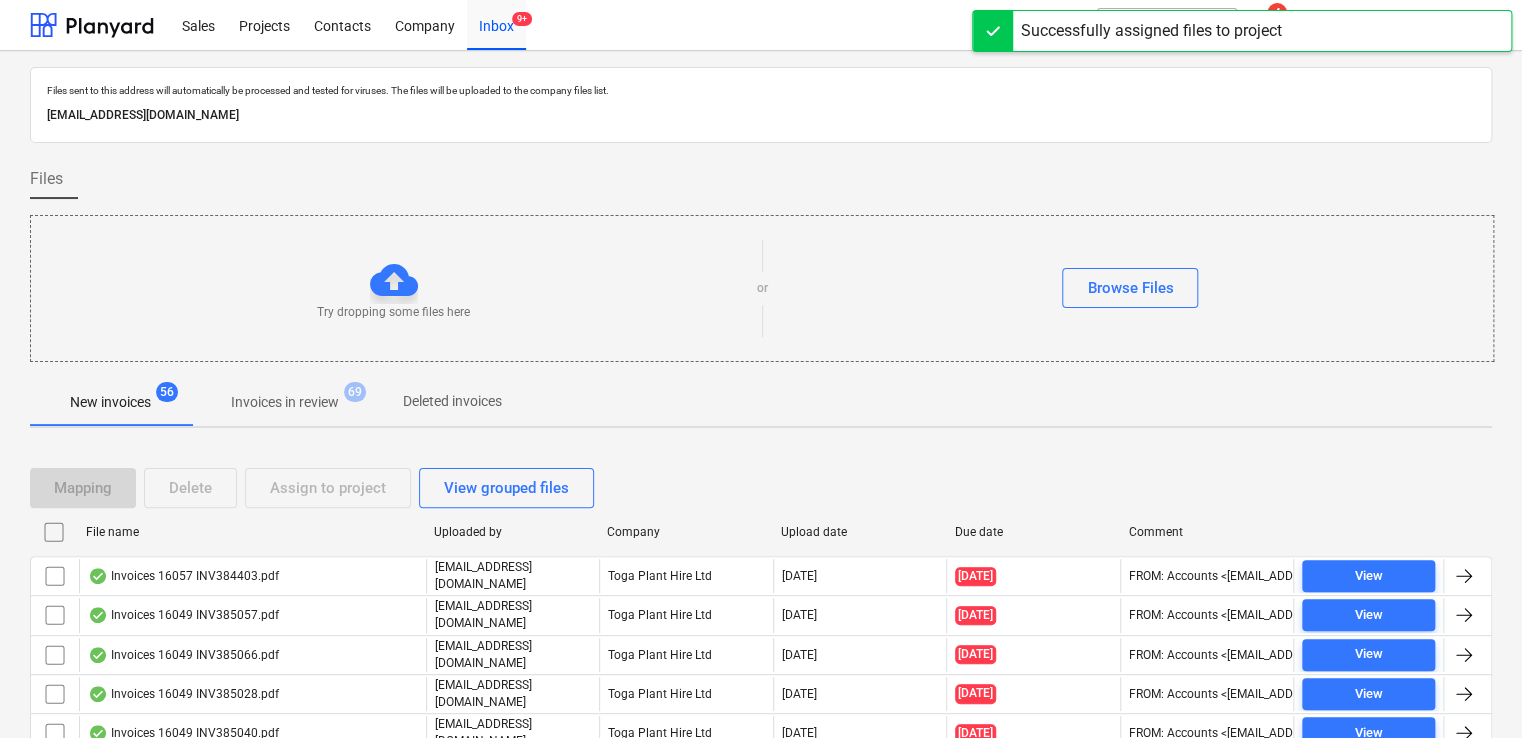 scroll, scrollTop: 200, scrollLeft: 0, axis: vertical 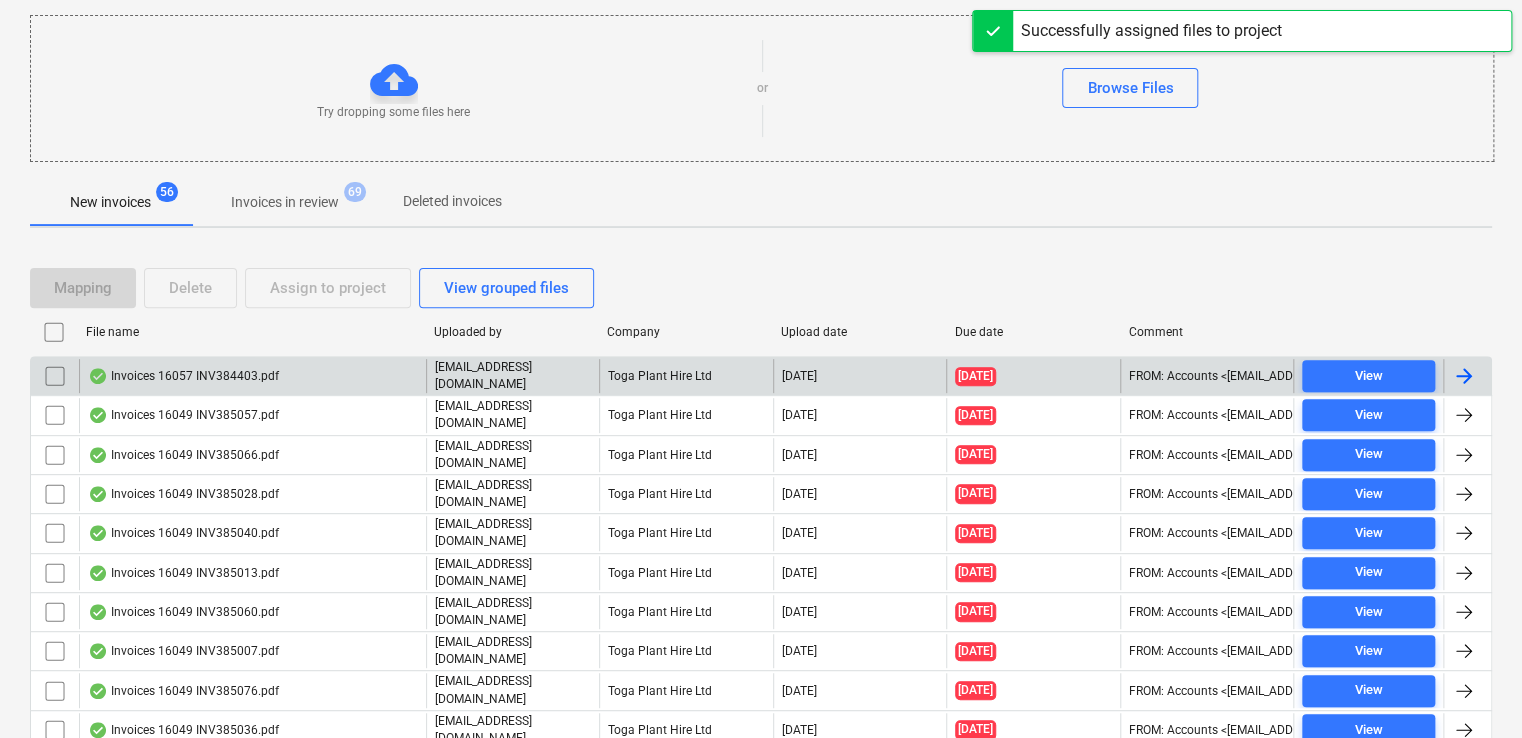 click on "Invoices 16057 INV384403.pdf" at bounding box center [183, 376] 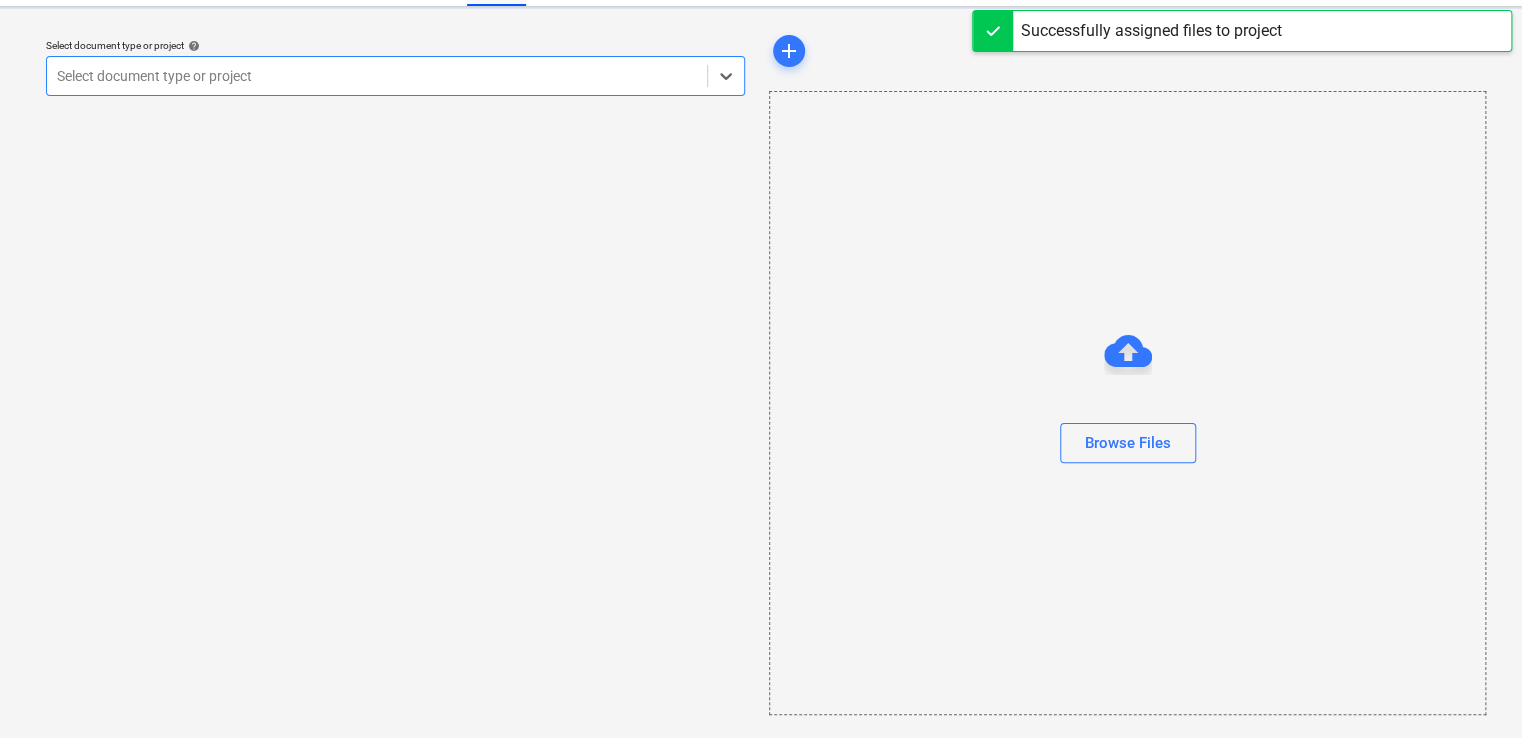 scroll, scrollTop: 0, scrollLeft: 0, axis: both 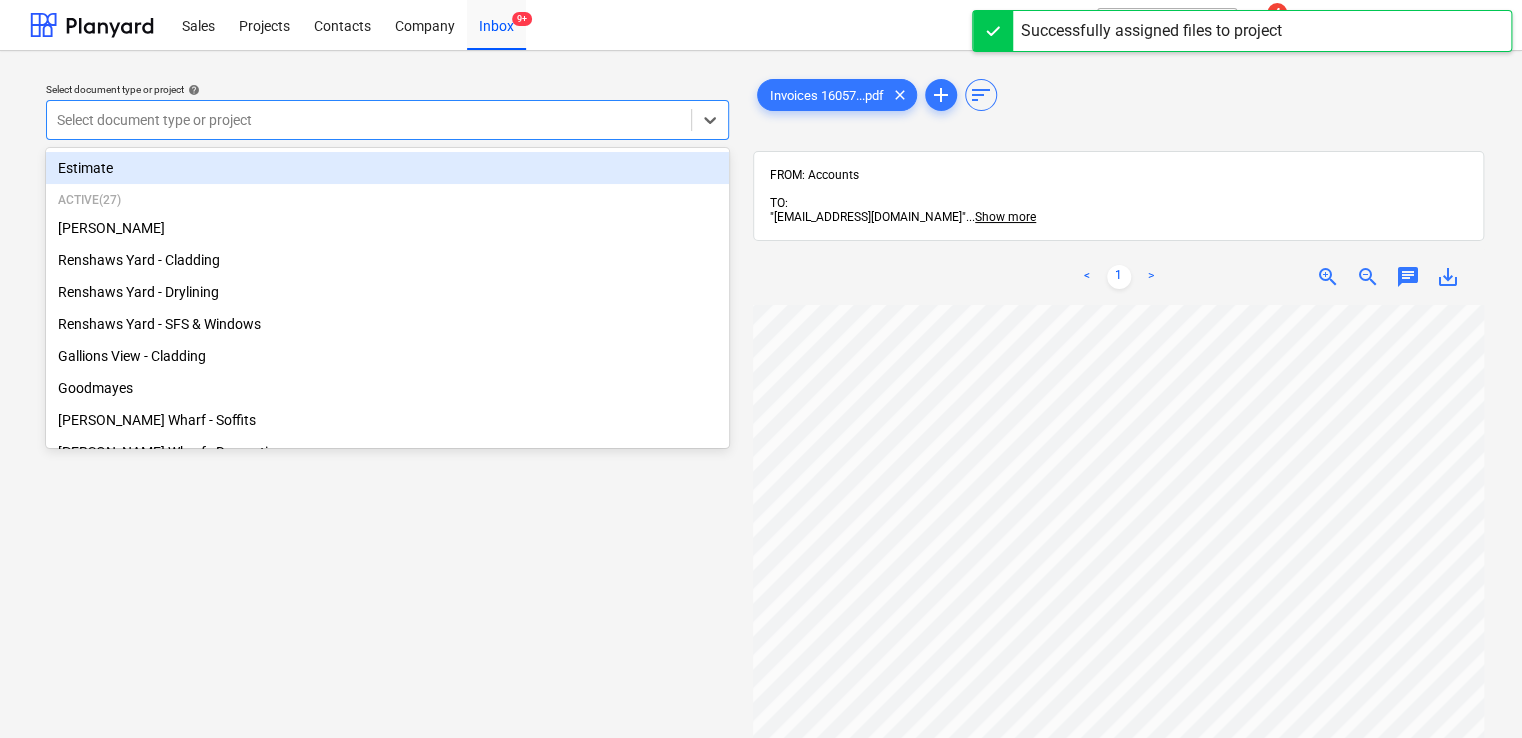 click at bounding box center [369, 120] 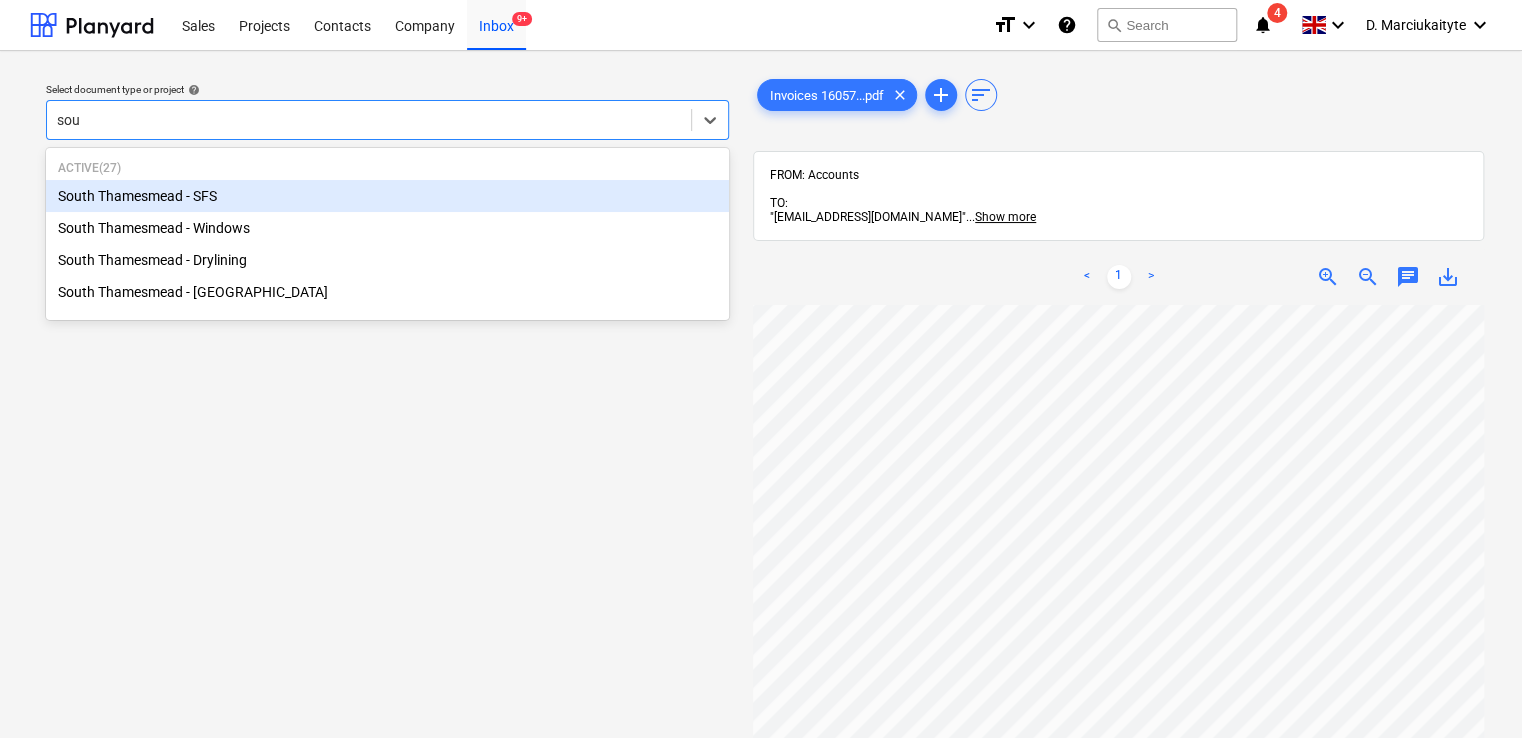type on "sout" 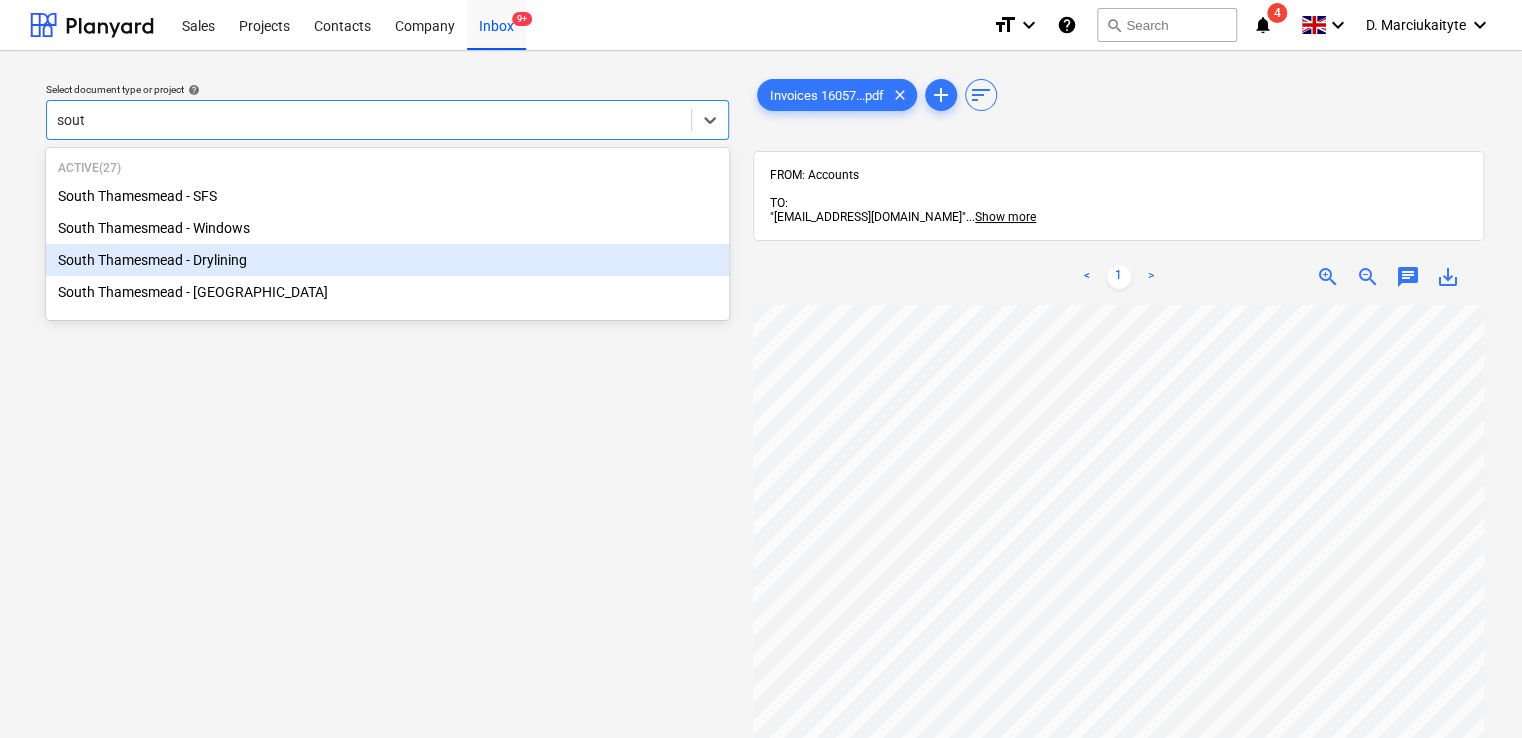 type 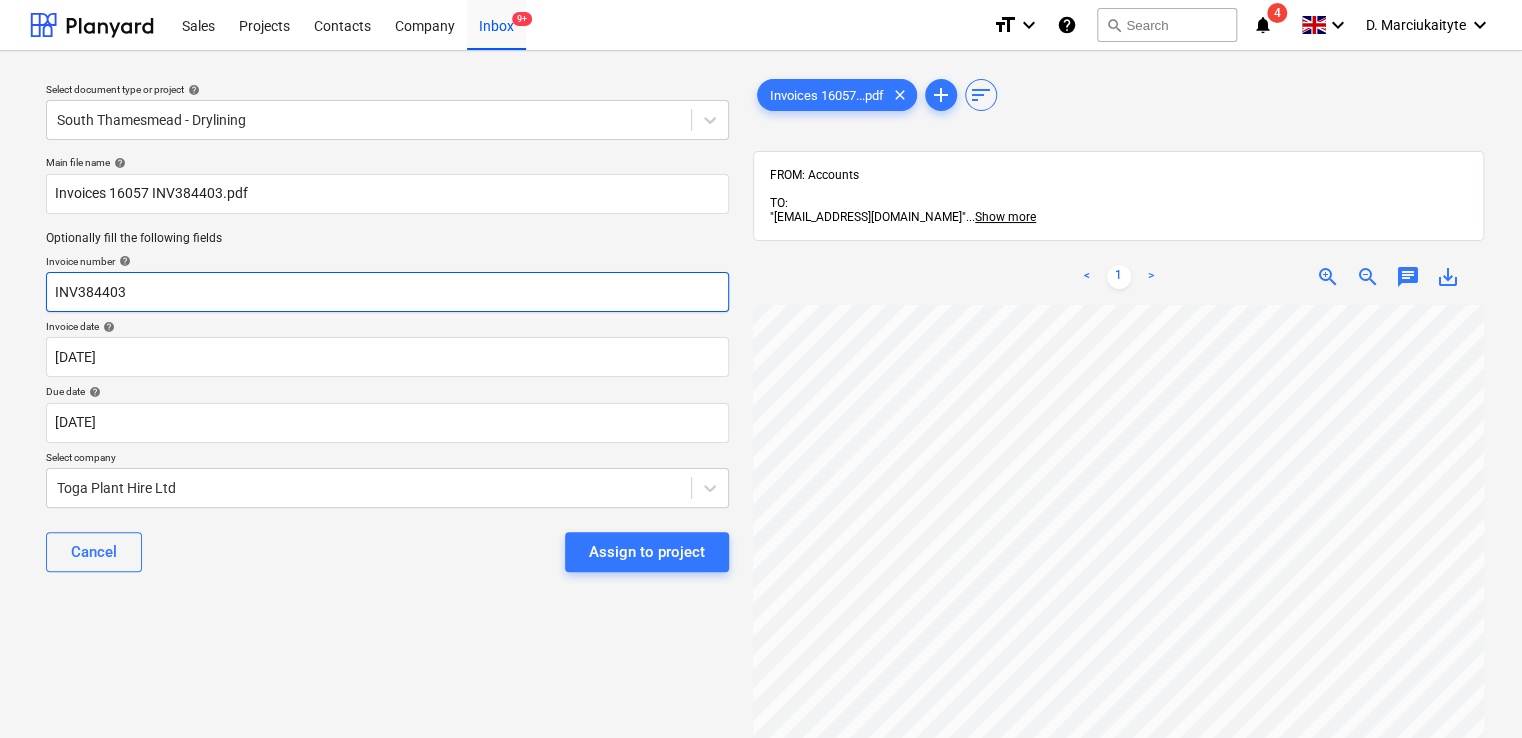 drag, startPoint x: 184, startPoint y: 279, endPoint x: -97, endPoint y: 278, distance: 281.00177 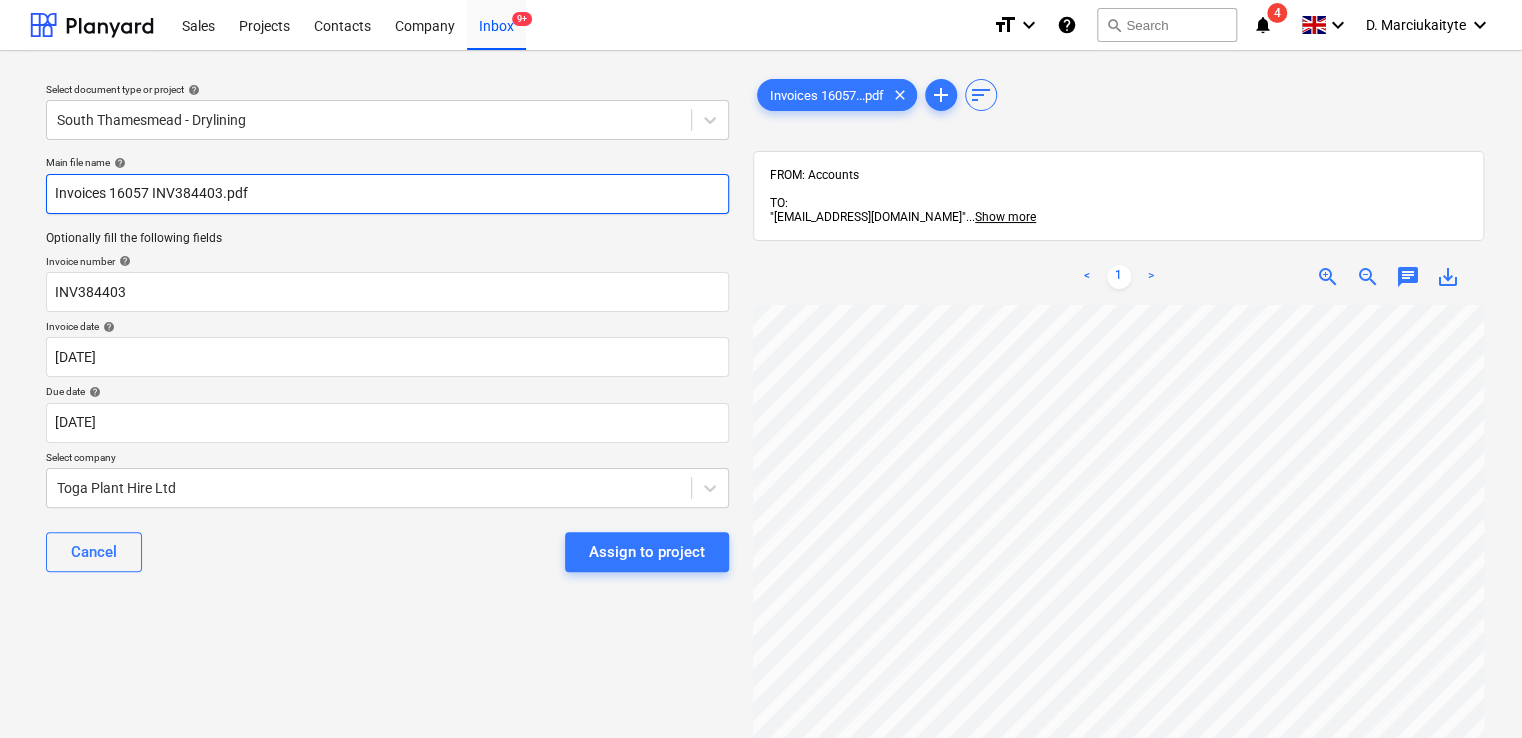 drag, startPoint x: 296, startPoint y: 185, endPoint x: -447, endPoint y: 150, distance: 743.8239 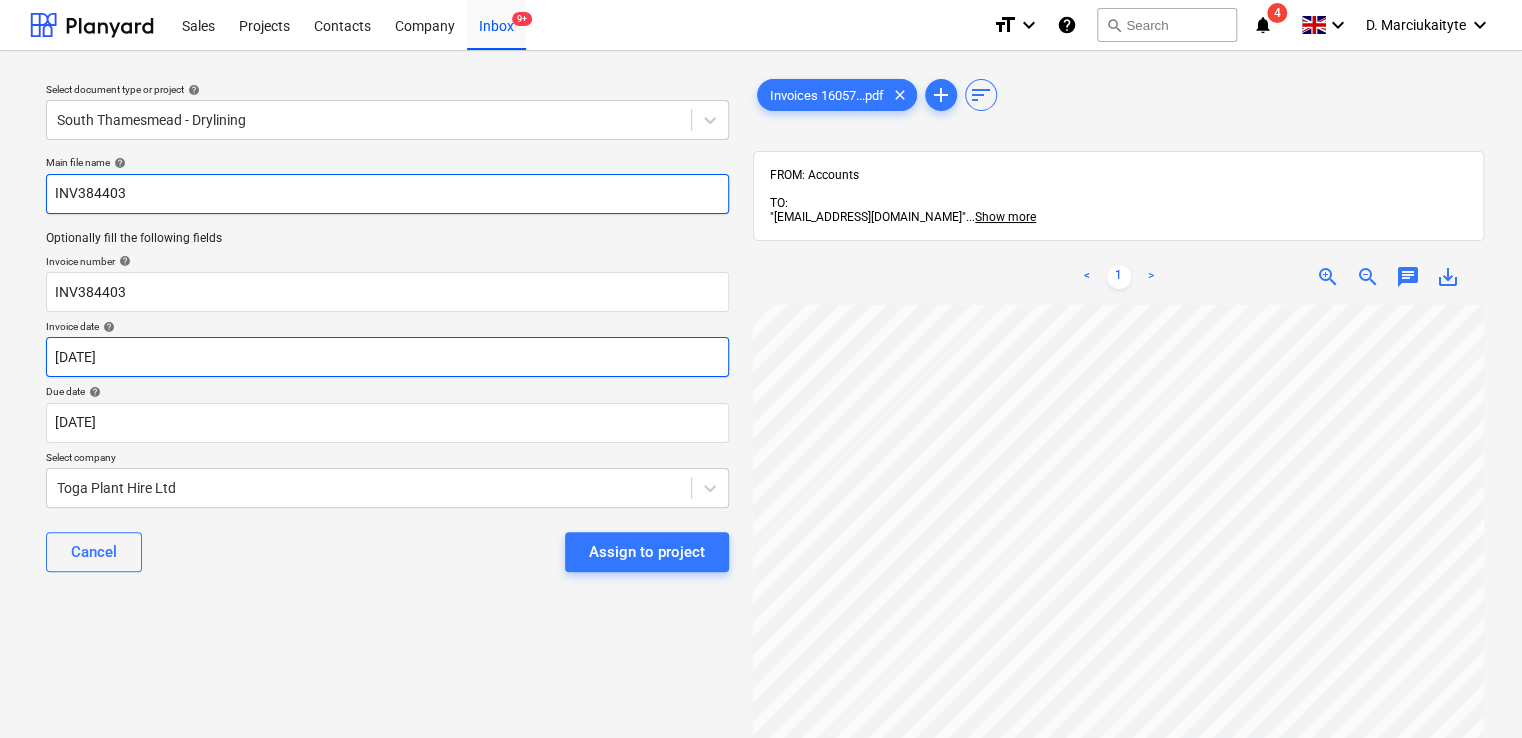 type on "INV384403" 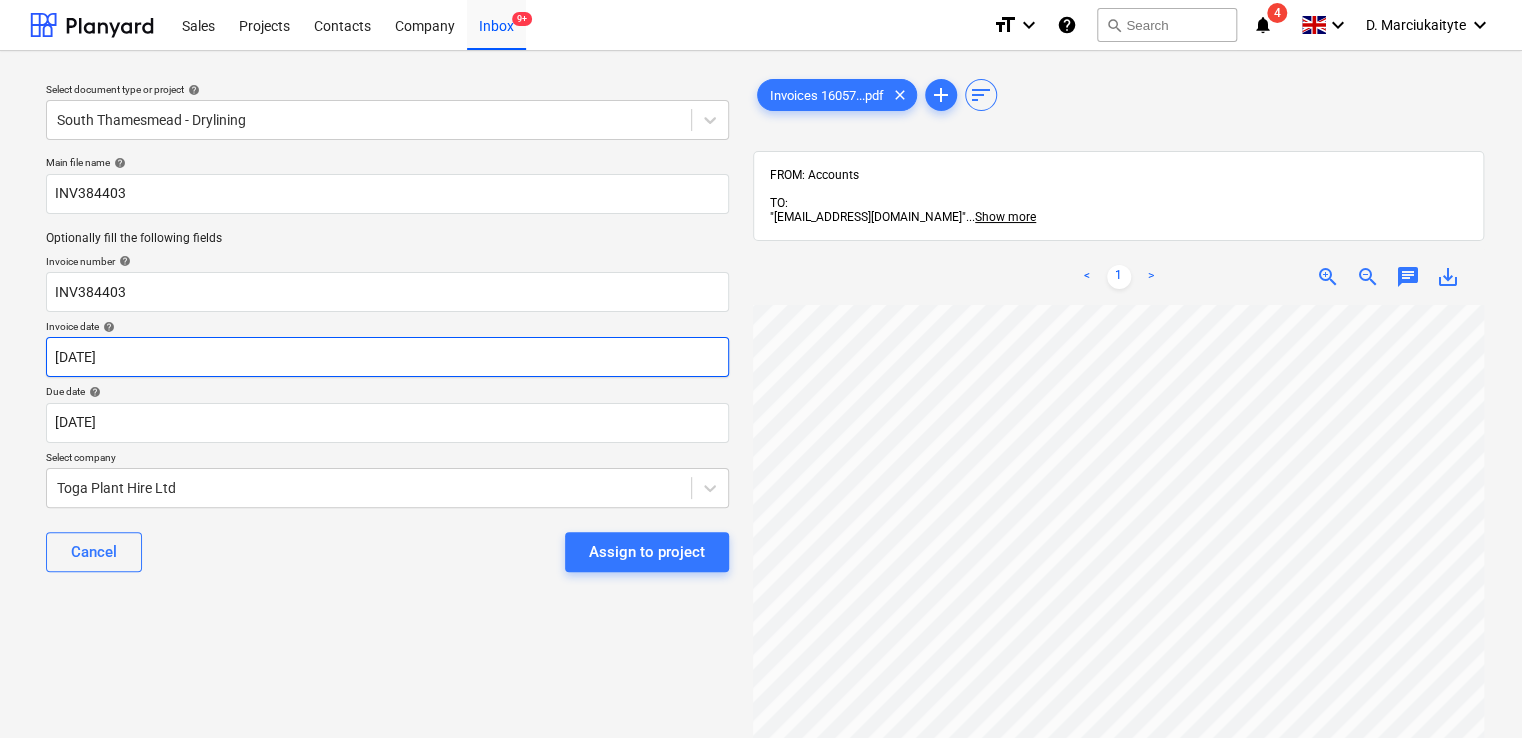 click on "Sales Projects Contacts Company Inbox 9+ format_size keyboard_arrow_down help search Search notifications 4 keyboard_arrow_down D. Marciukaityte keyboard_arrow_down Select document type or project help [GEOGRAPHIC_DATA] - Drylining Main file name help INV384403 Optionally fill the following fields Invoice number help INV384403 Invoice date help [DATE] [DATE] Press the down arrow key to interact with the calendar and
select a date. Press the question mark key to get the keyboard shortcuts for changing dates. Due date help [DATE] [DATE] Press the down arrow key to interact with the calendar and
select a date. Press the question mark key to get the keyboard shortcuts for changing dates. Select company Toga Plant Hire Ltd   Cancel Assign to project Invoices 16057...pdf clear add sort FROM: Accounts  TO: "[EMAIL_ADDRESS][DOMAIN_NAME]"	 ...  Show more ...  Show more < 1 > zoom_in zoom_out chat 0 save_alt" at bounding box center (761, 369) 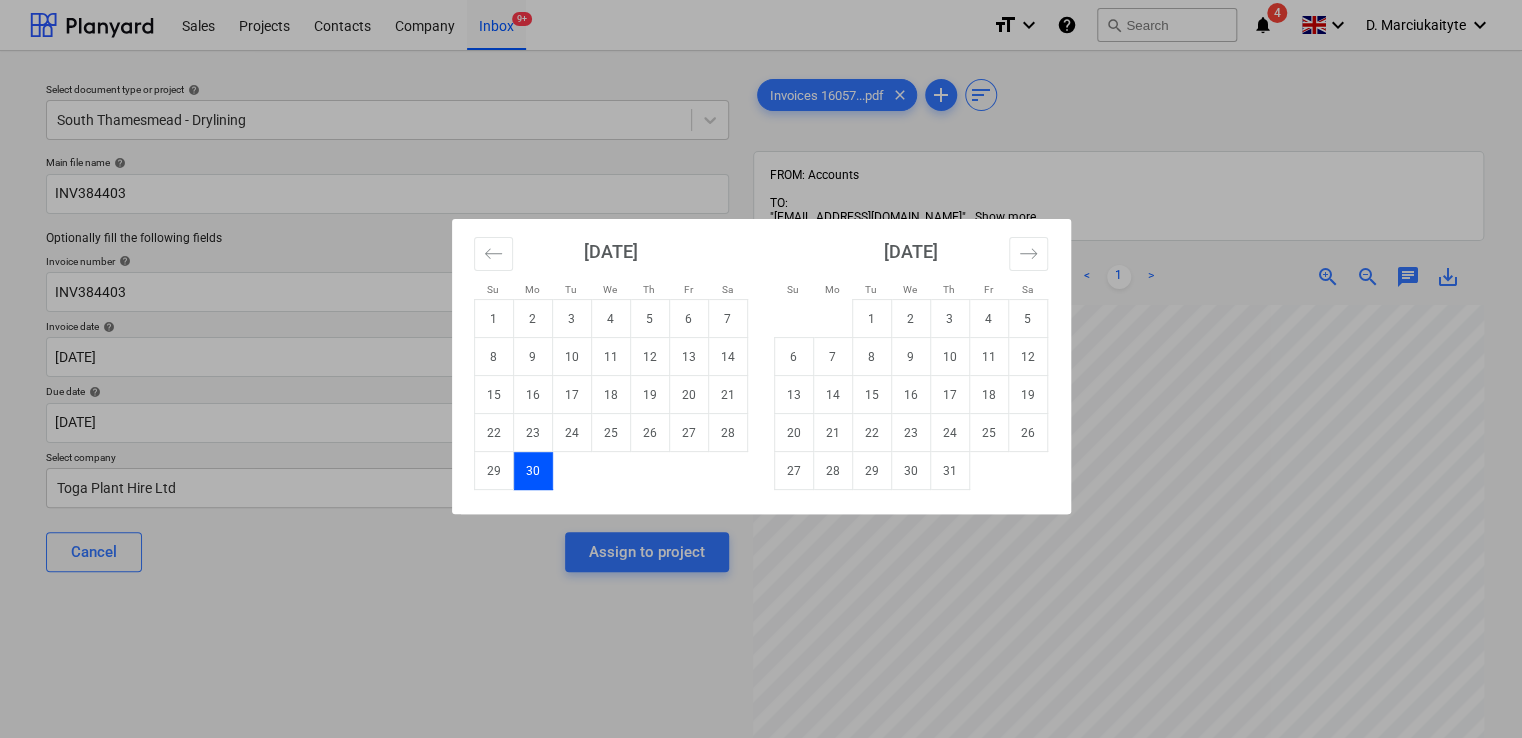 drag, startPoint x: 551, startPoint y: 466, endPoint x: 539, endPoint y: 470, distance: 12.649111 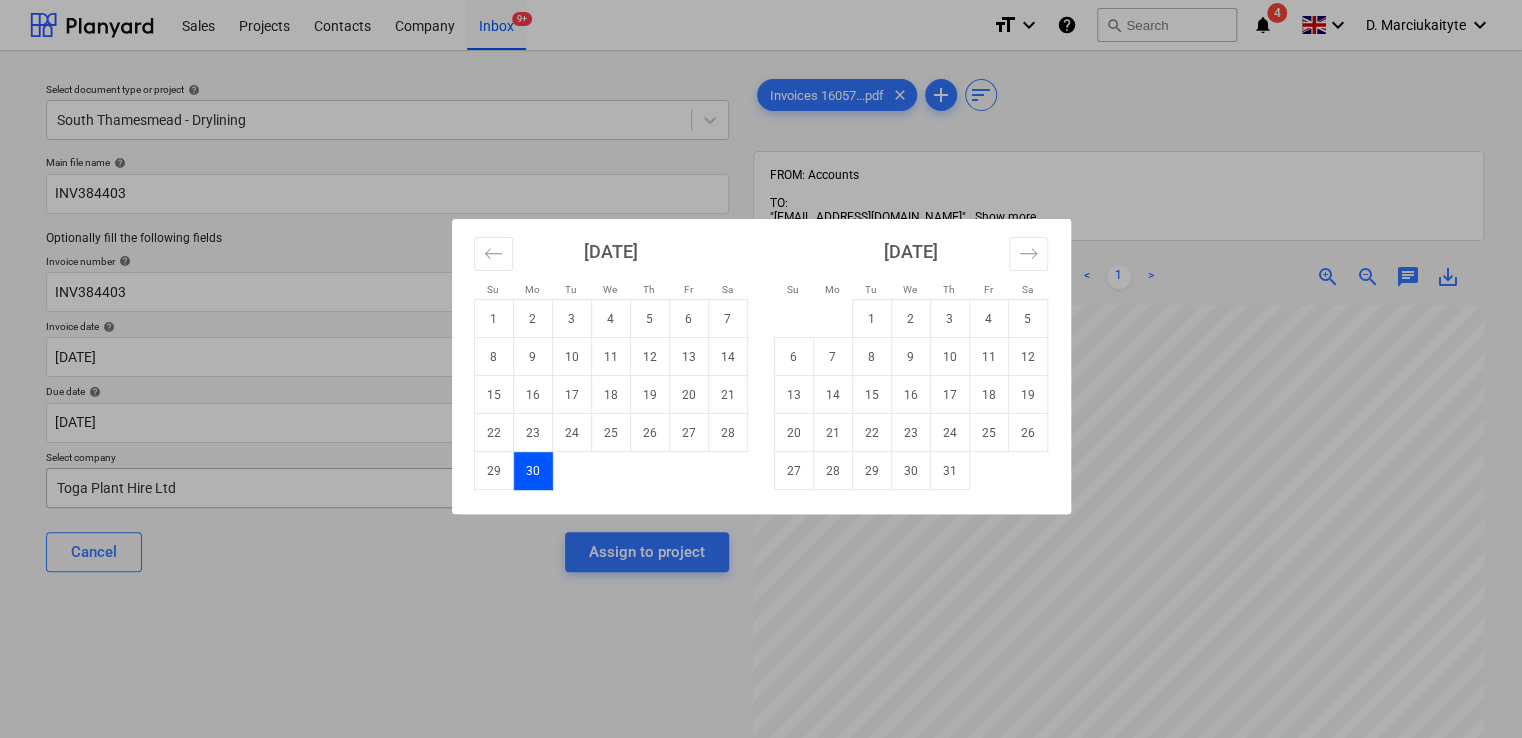click on "30" at bounding box center (532, 471) 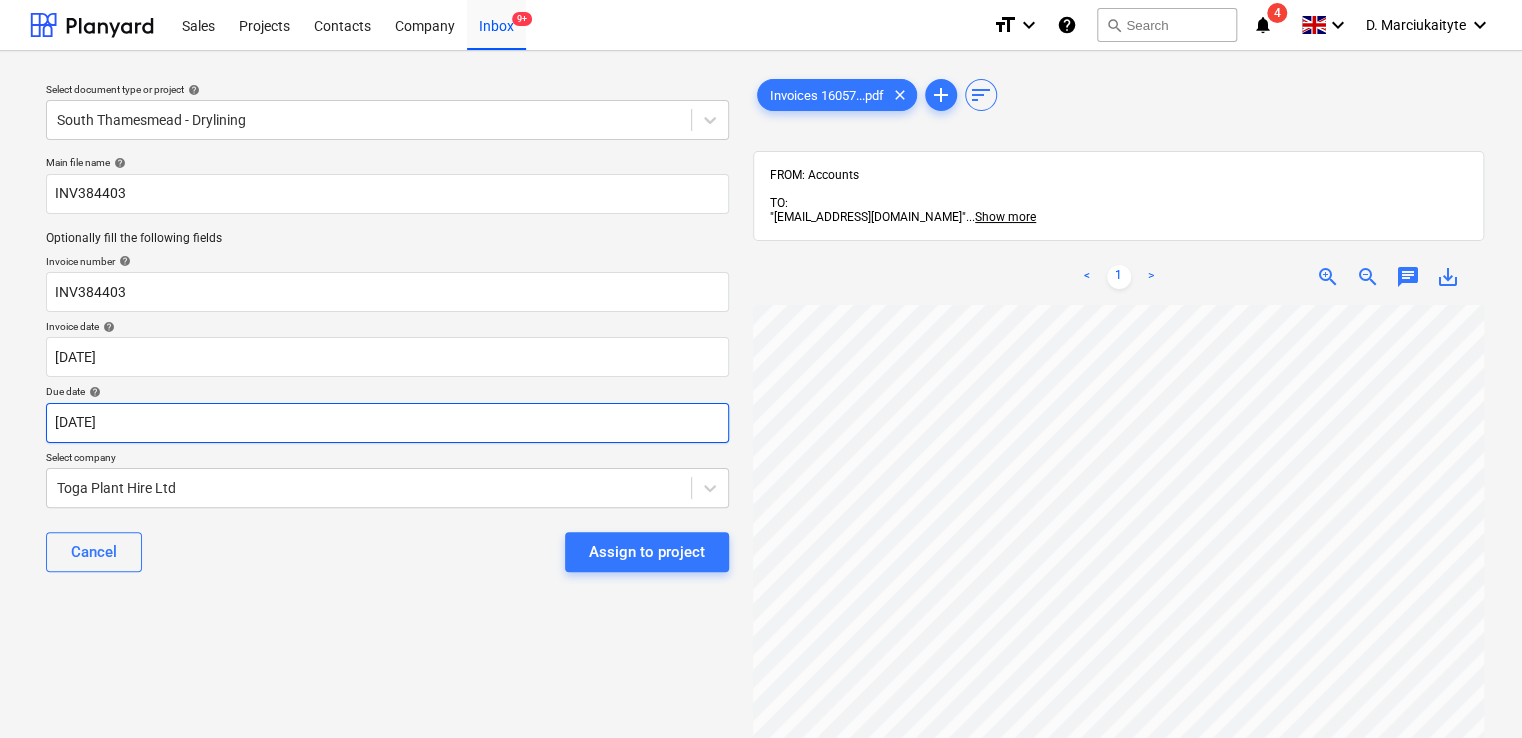 click on "Sales Projects Contacts Company Inbox 9+ format_size keyboard_arrow_down help search Search notifications 4 keyboard_arrow_down D. Marciukaityte keyboard_arrow_down Select document type or project help [GEOGRAPHIC_DATA] - Drylining Main file name help INV384403 Optionally fill the following fields Invoice number help INV384403 Invoice date help [DATE] [DATE] Press the down arrow key to interact with the calendar and
select a date. Press the question mark key to get the keyboard shortcuts for changing dates. Due date help [DATE] [DATE] Press the down arrow key to interact with the calendar and
select a date. Press the question mark key to get the keyboard shortcuts for changing dates. Select company Toga Plant Hire Ltd   Cancel Assign to project Invoices 16057...pdf clear add sort FROM: Accounts  TO: "[EMAIL_ADDRESS][DOMAIN_NAME]"	 ...  Show more ...  Show more < 1 > zoom_in zoom_out chat 0 save_alt" at bounding box center [761, 369] 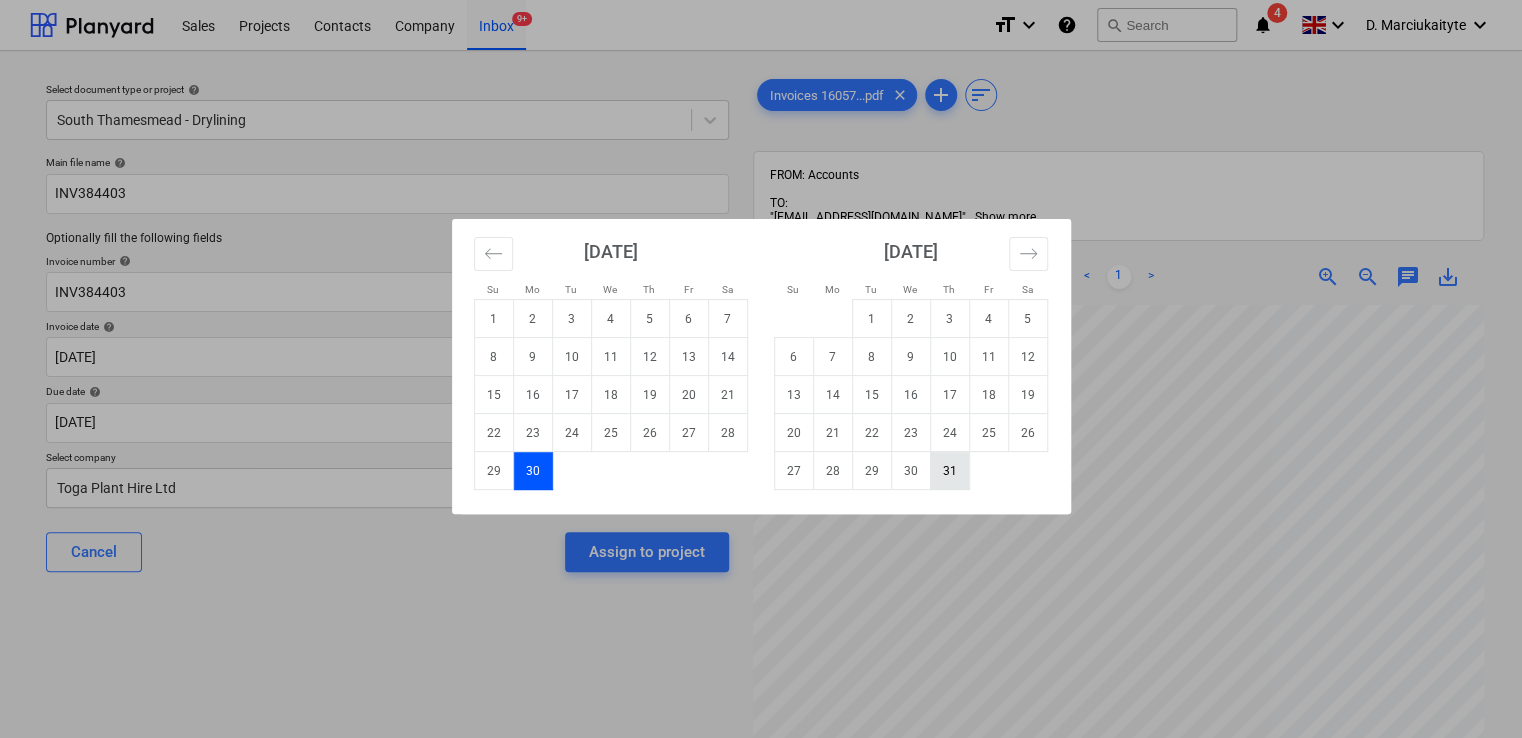 click on "31" at bounding box center [949, 471] 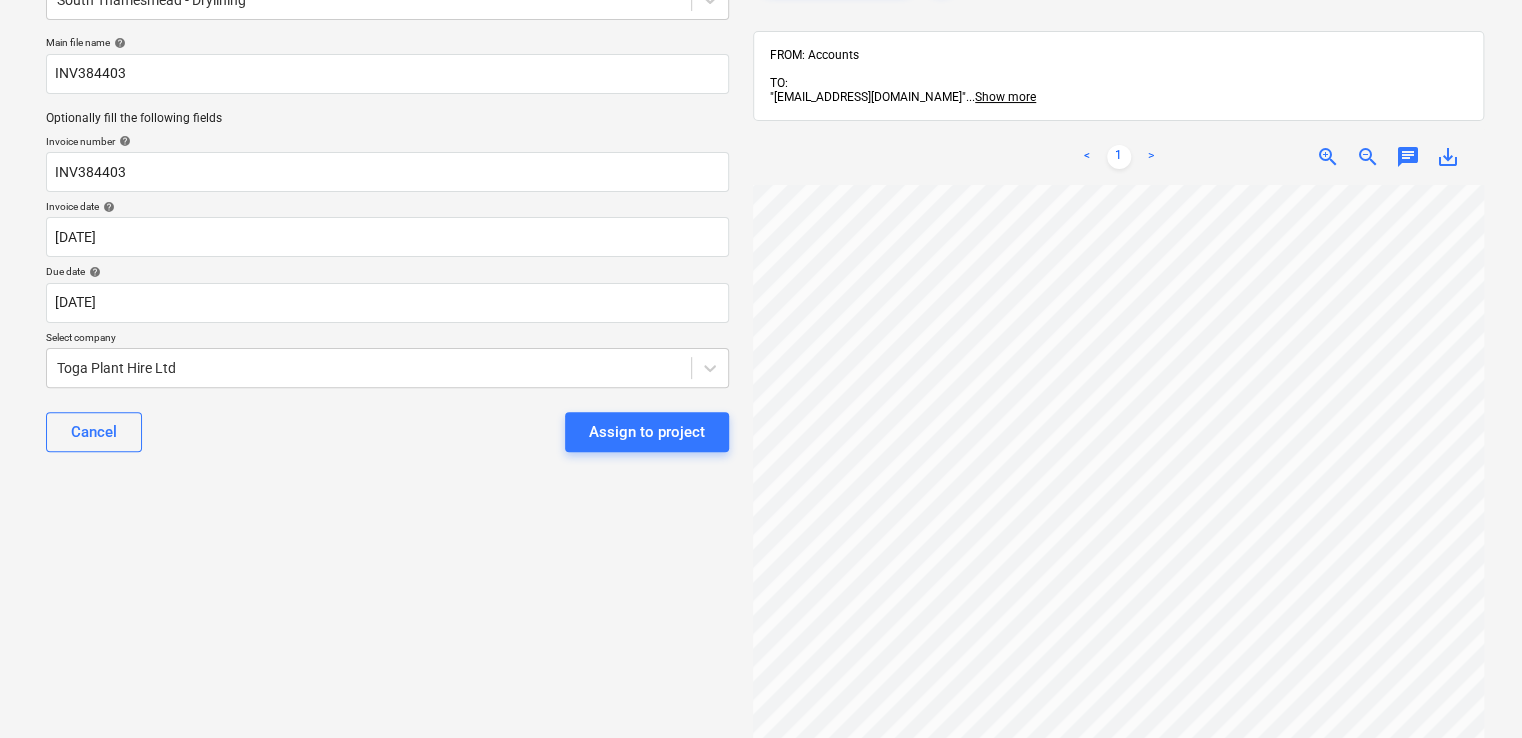 scroll, scrollTop: 200, scrollLeft: 0, axis: vertical 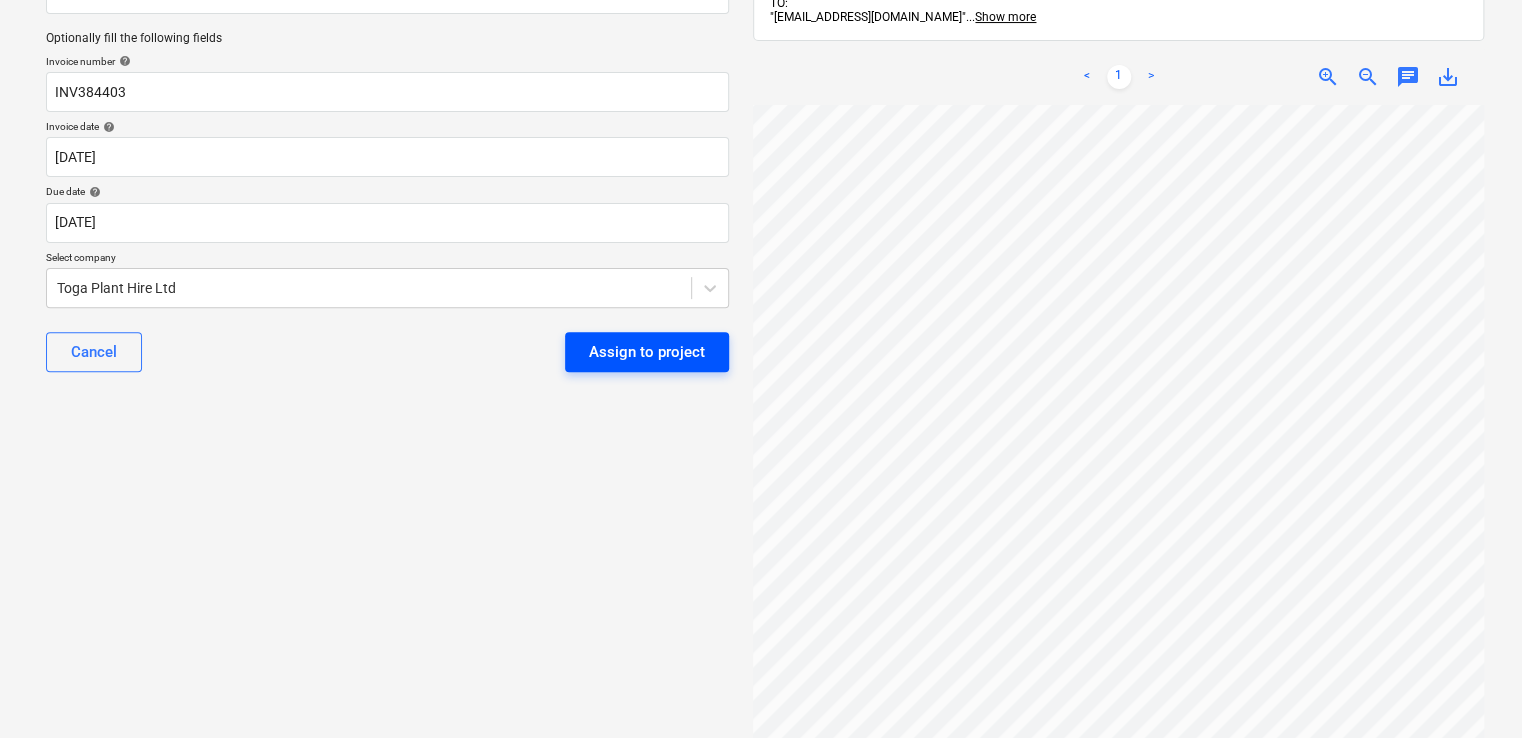click on "Assign to project" at bounding box center [647, 352] 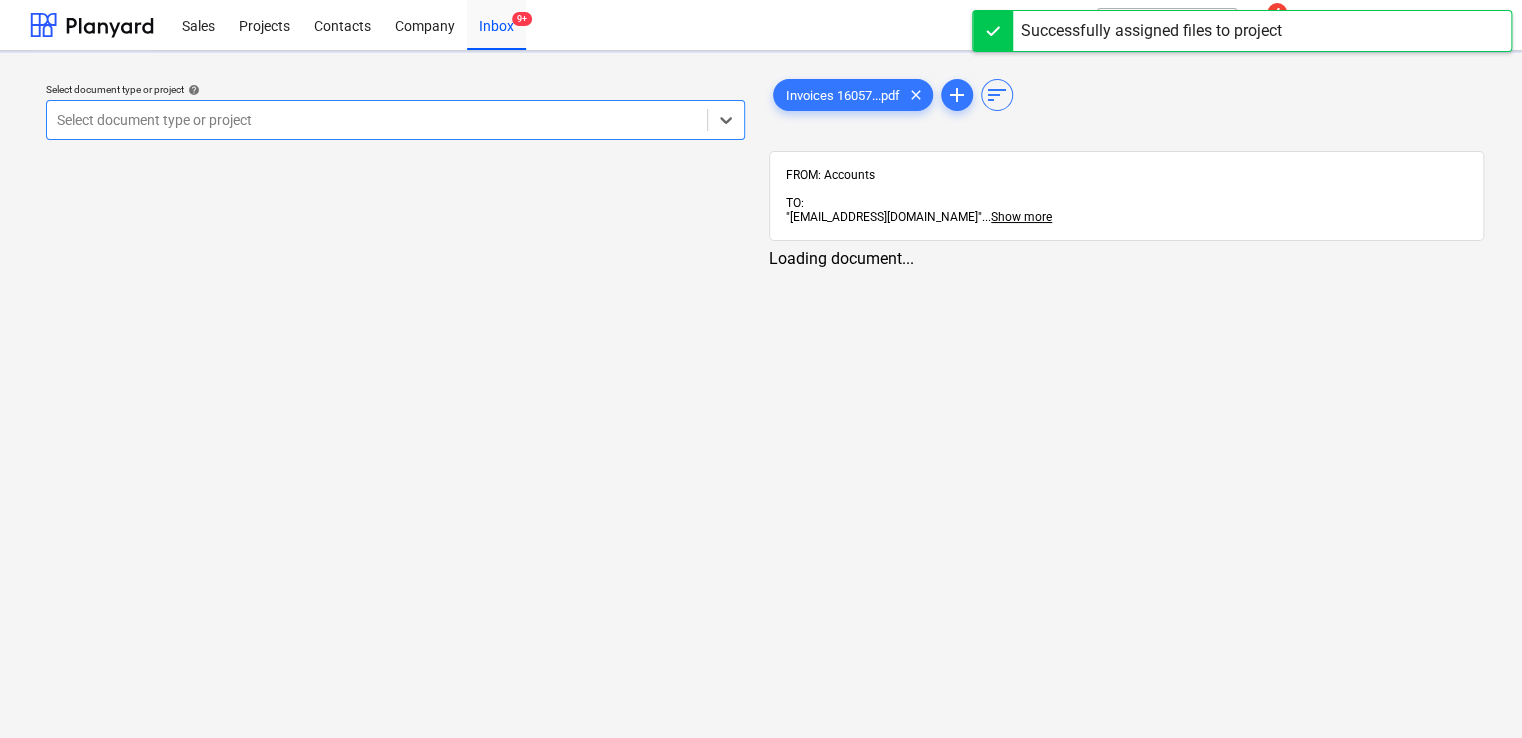 scroll, scrollTop: 0, scrollLeft: 0, axis: both 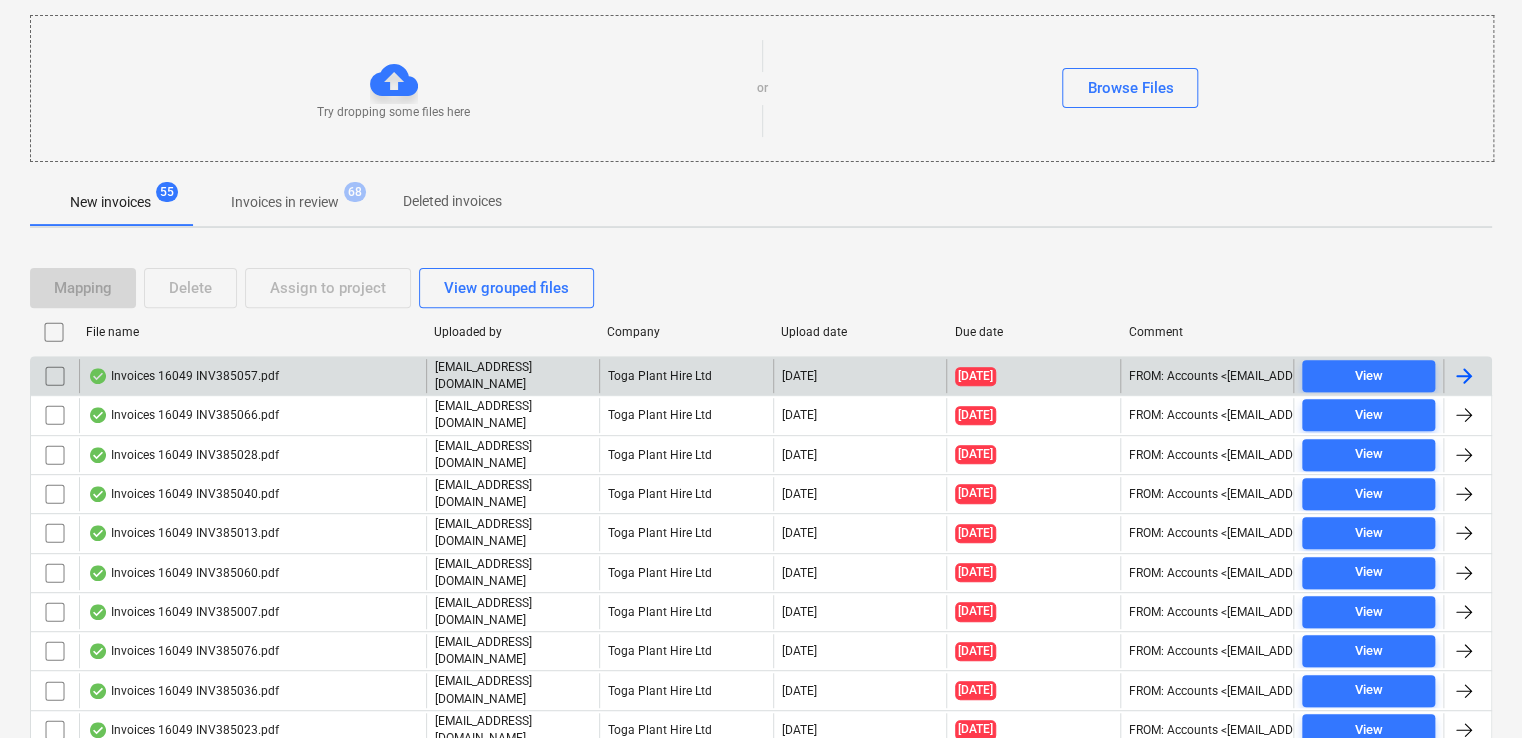 click on "Invoices 16049 INV385057.pdf" at bounding box center [252, 376] 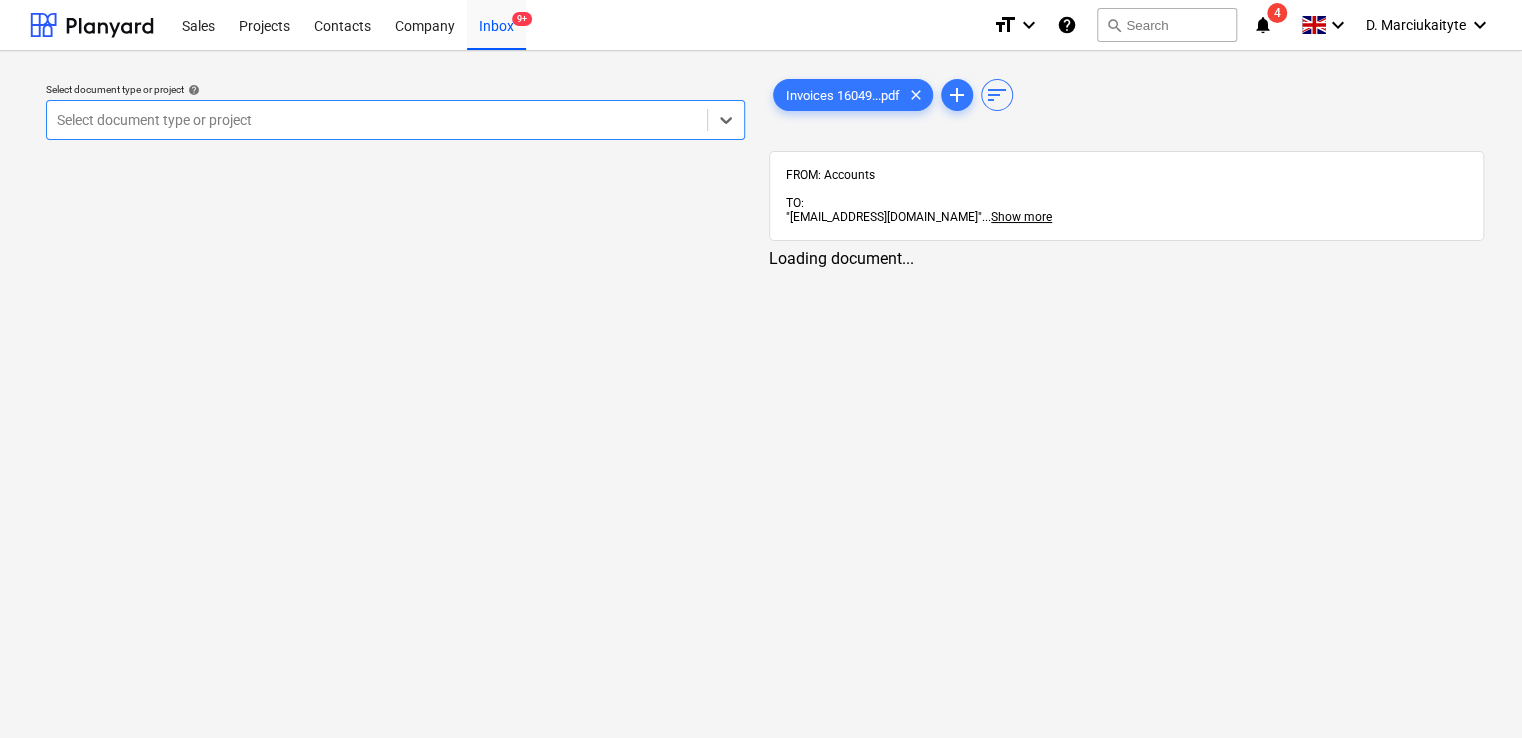 scroll, scrollTop: 0, scrollLeft: 0, axis: both 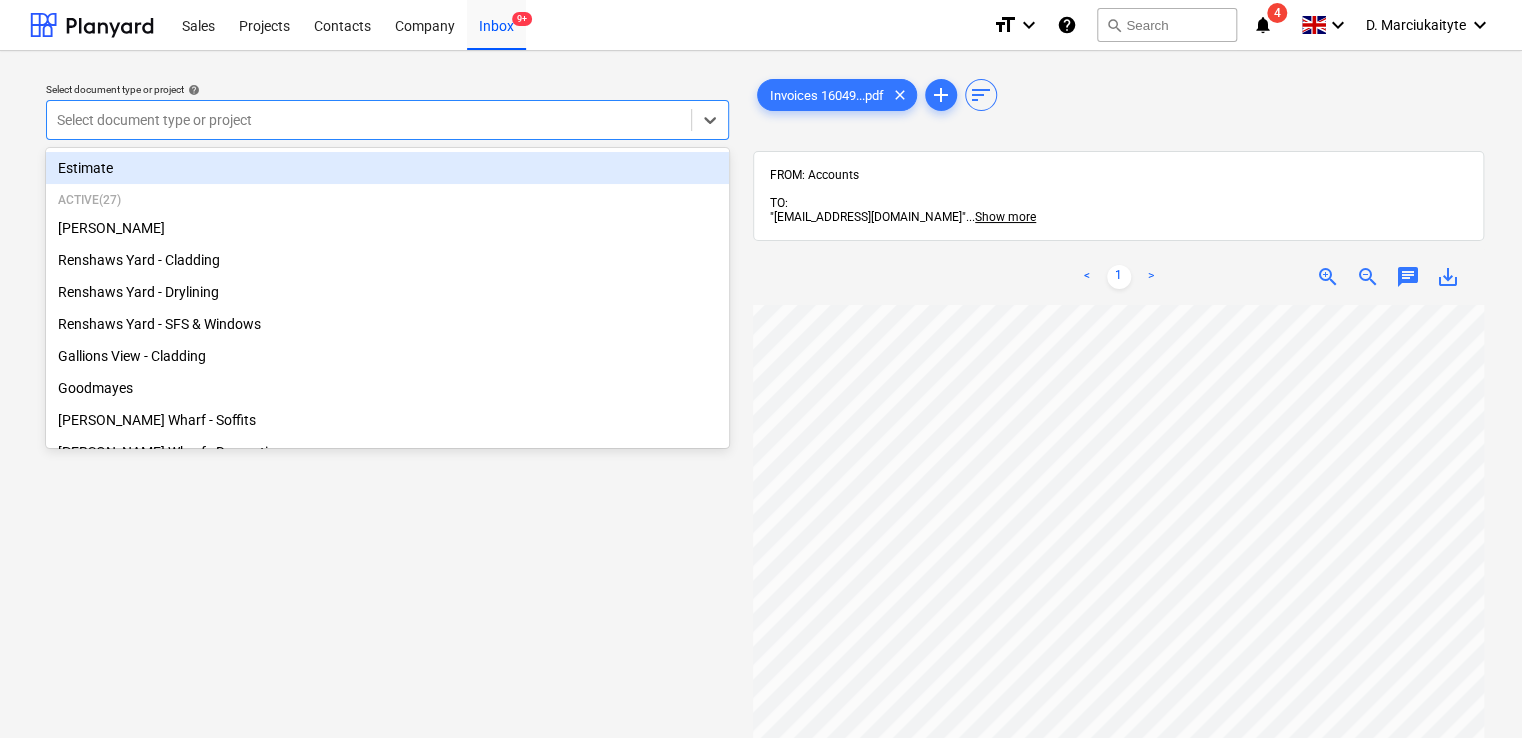 click at bounding box center [369, 120] 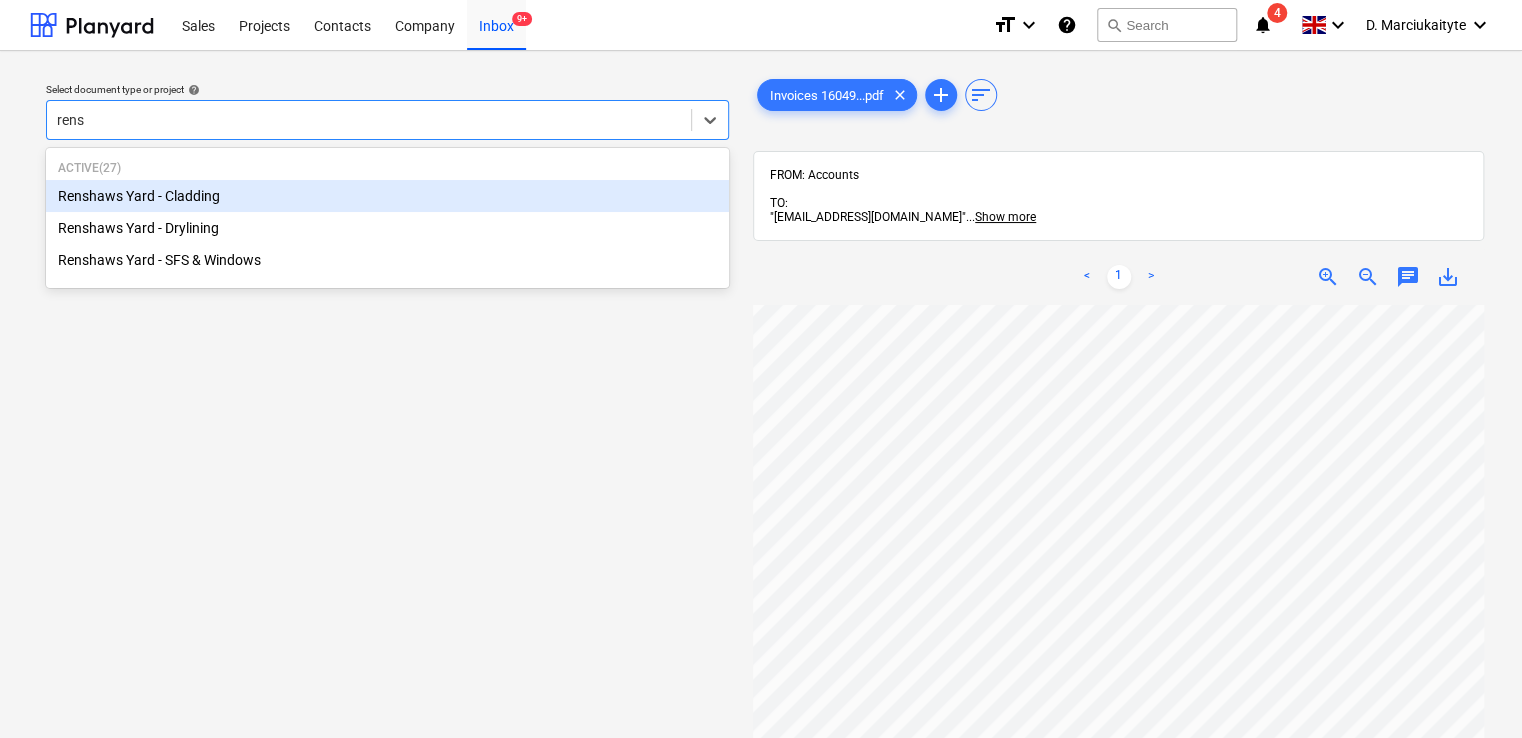 type on "rensh" 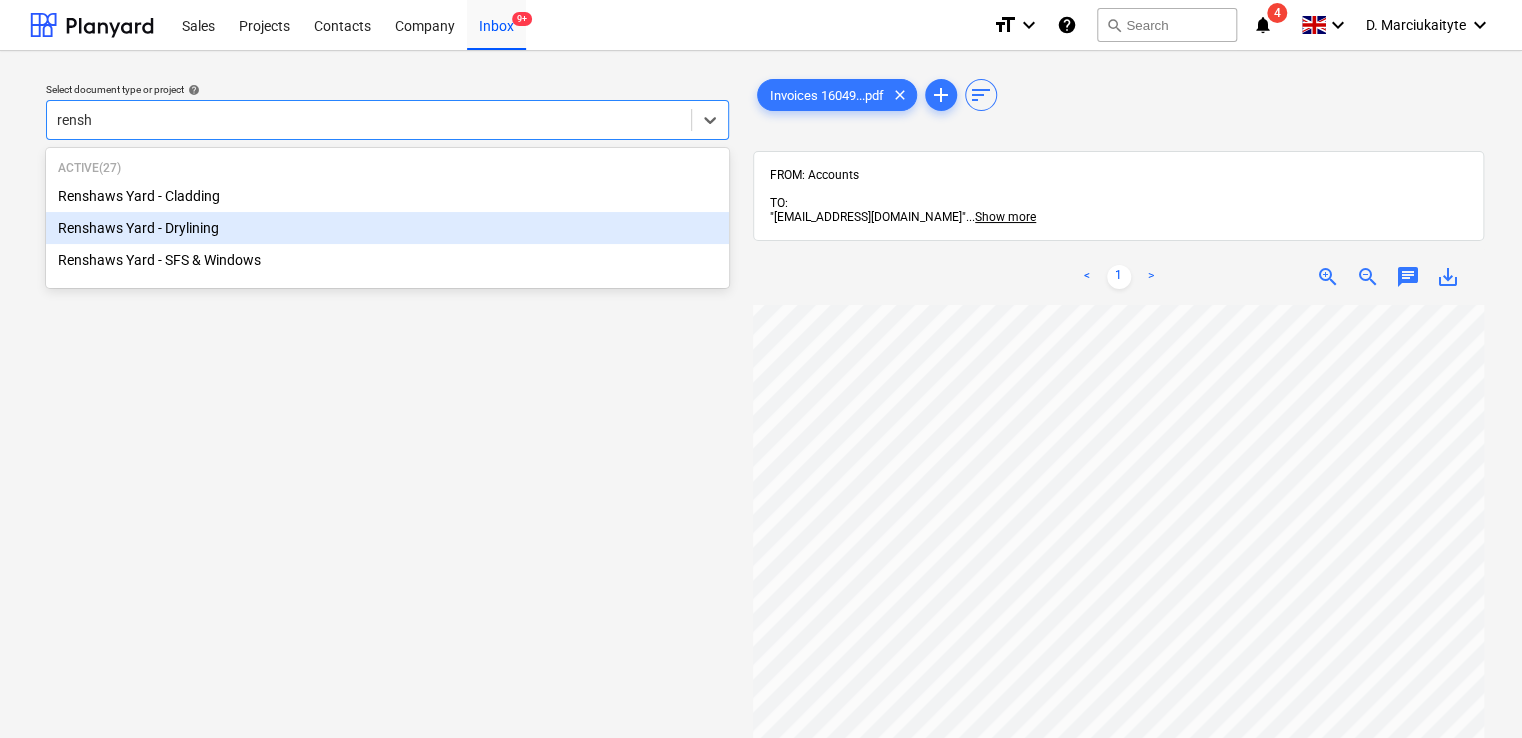 type 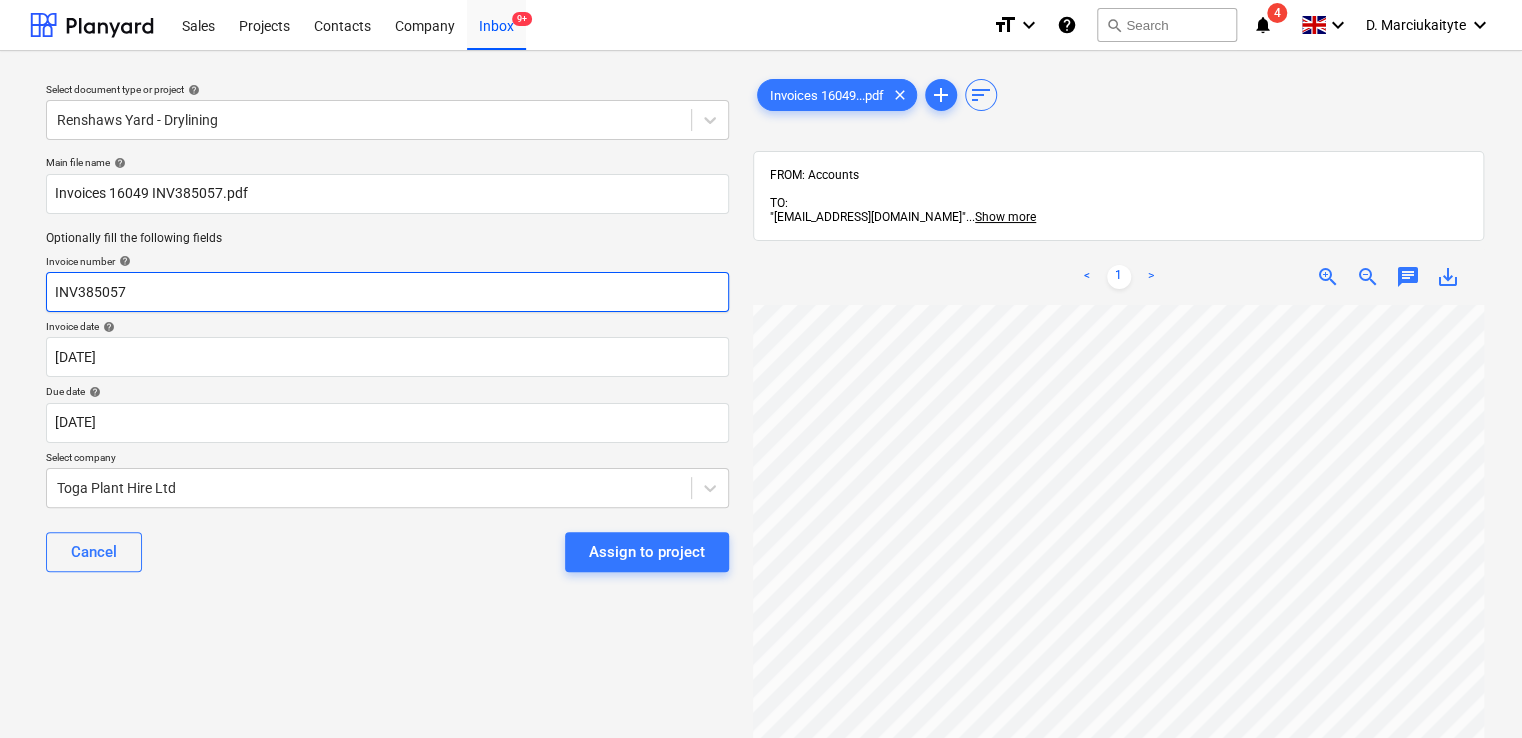drag, startPoint x: 52, startPoint y: 285, endPoint x: -60, endPoint y: 284, distance: 112.00446 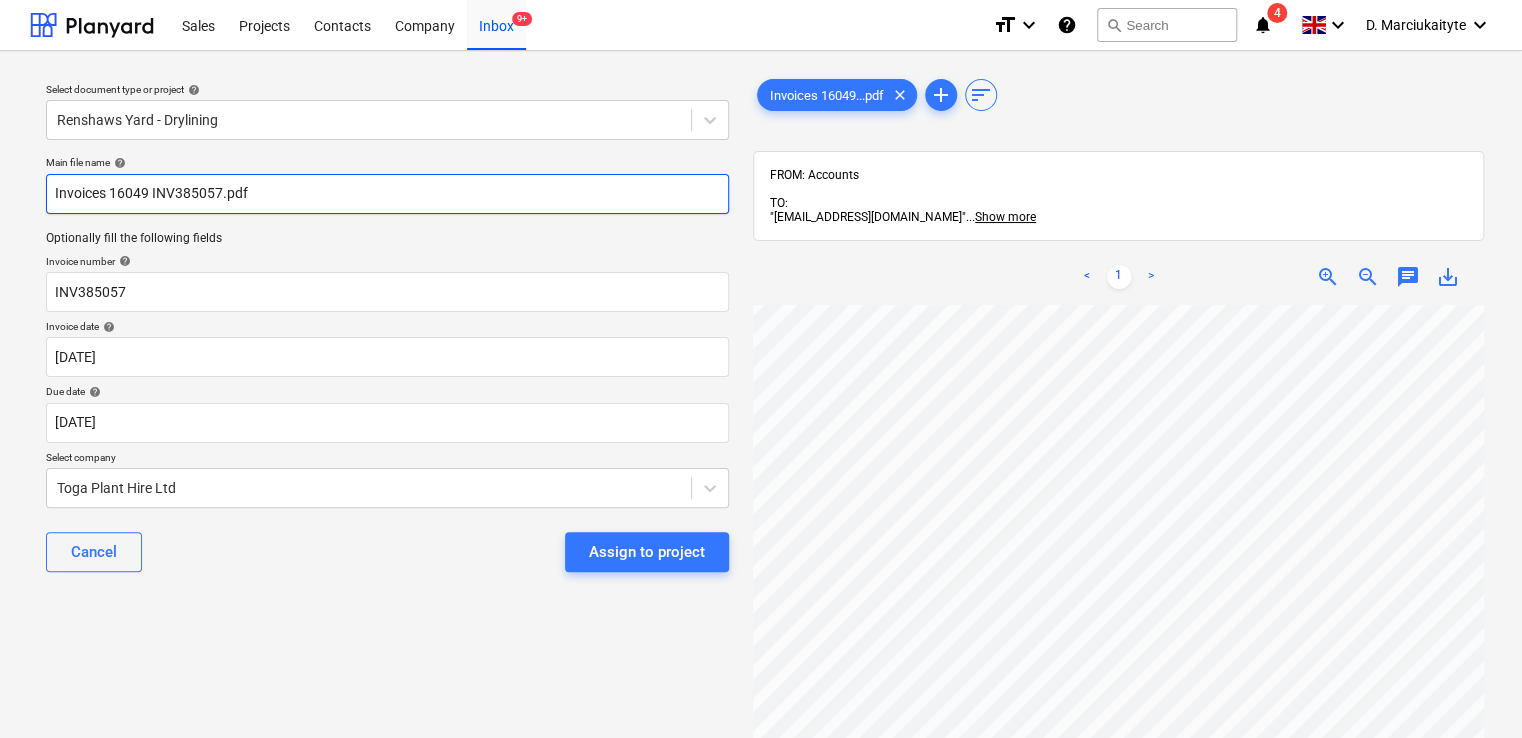 drag, startPoint x: 172, startPoint y: 174, endPoint x: 108, endPoint y: 187, distance: 65.30697 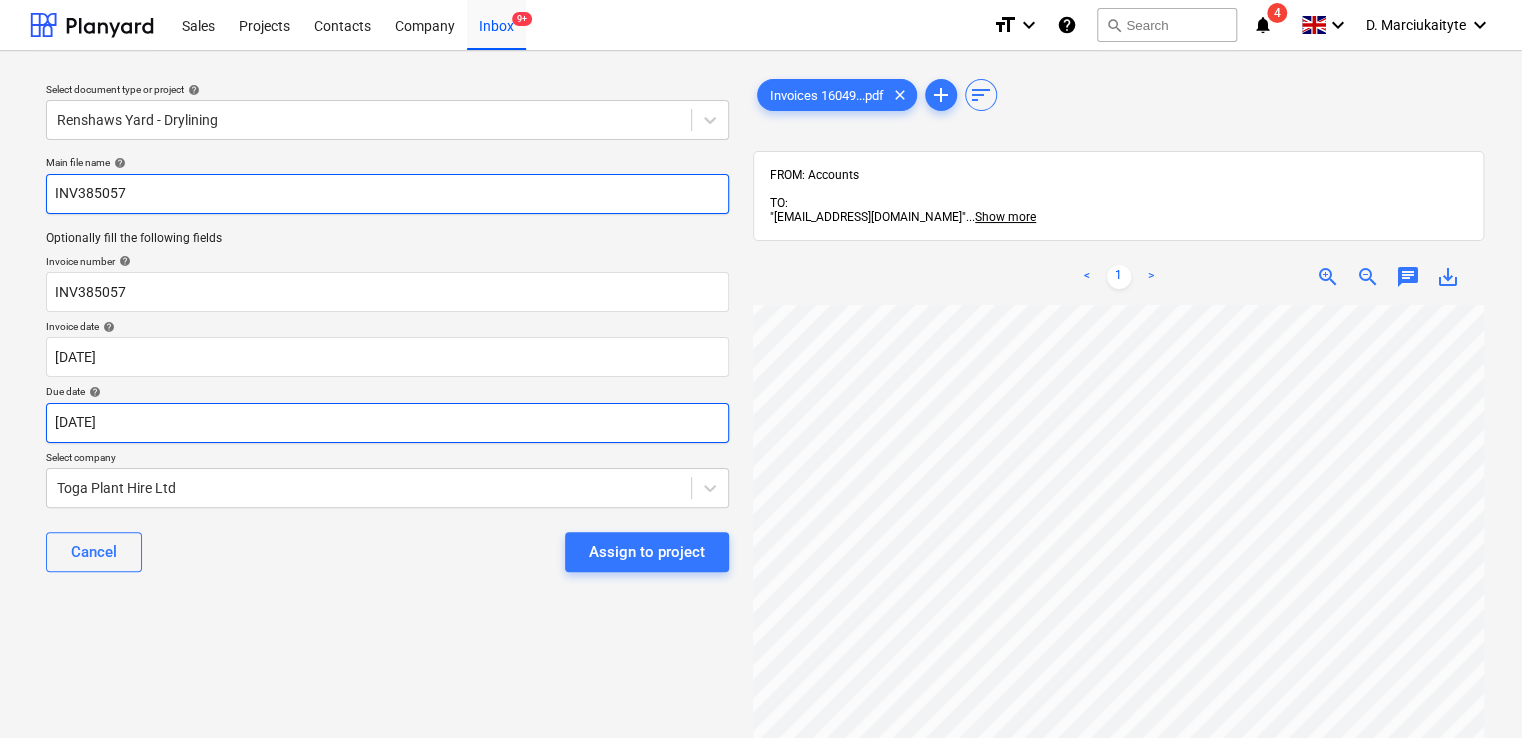 type on "INV385057" 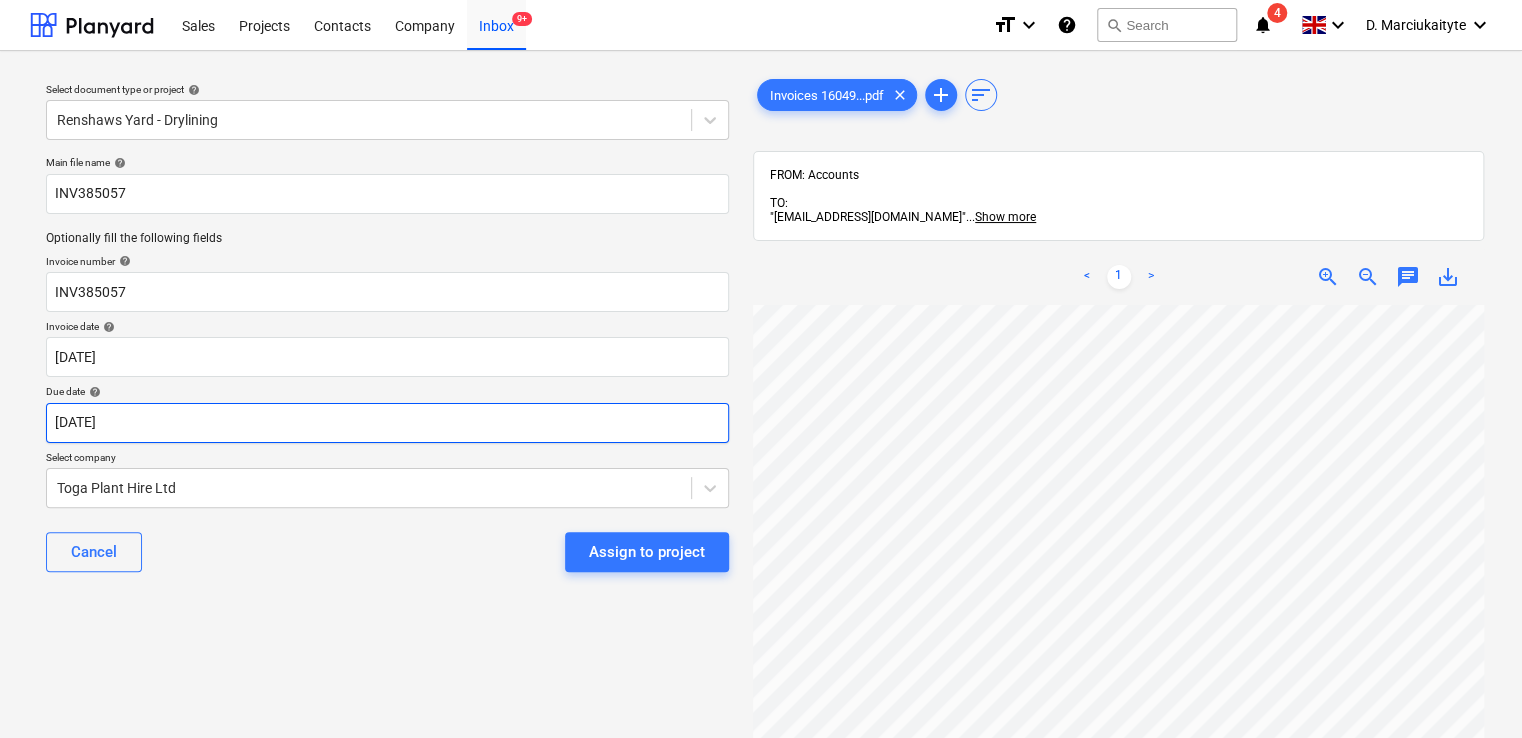 click on "Sales Projects Contacts Company Inbox 9+ format_size keyboard_arrow_down help search Search notifications 4 keyboard_arrow_down D. Marciukaityte keyboard_arrow_down Select document type or project help Renshaws Yard -  Drylining Main file name help INV385057 Optionally fill the following fields Invoice number help INV385057 Invoice date help [DATE] [DATE] Press the down arrow key to interact with the calendar and
select a date. Press the question mark key to get the keyboard shortcuts for changing dates. Due date help [DATE] [DATE] Press the down arrow key to interact with the calendar and
select a date. Press the question mark key to get the keyboard shortcuts for changing dates. Select company Toga Plant Hire Ltd   Cancel Assign to project Invoices 16049...pdf clear add sort FROM: Accounts  TO: "[EMAIL_ADDRESS][DOMAIN_NAME]"	 ...  Show more ...  Show more < 1 > zoom_in zoom_out chat 0 save_alt" at bounding box center (761, 369) 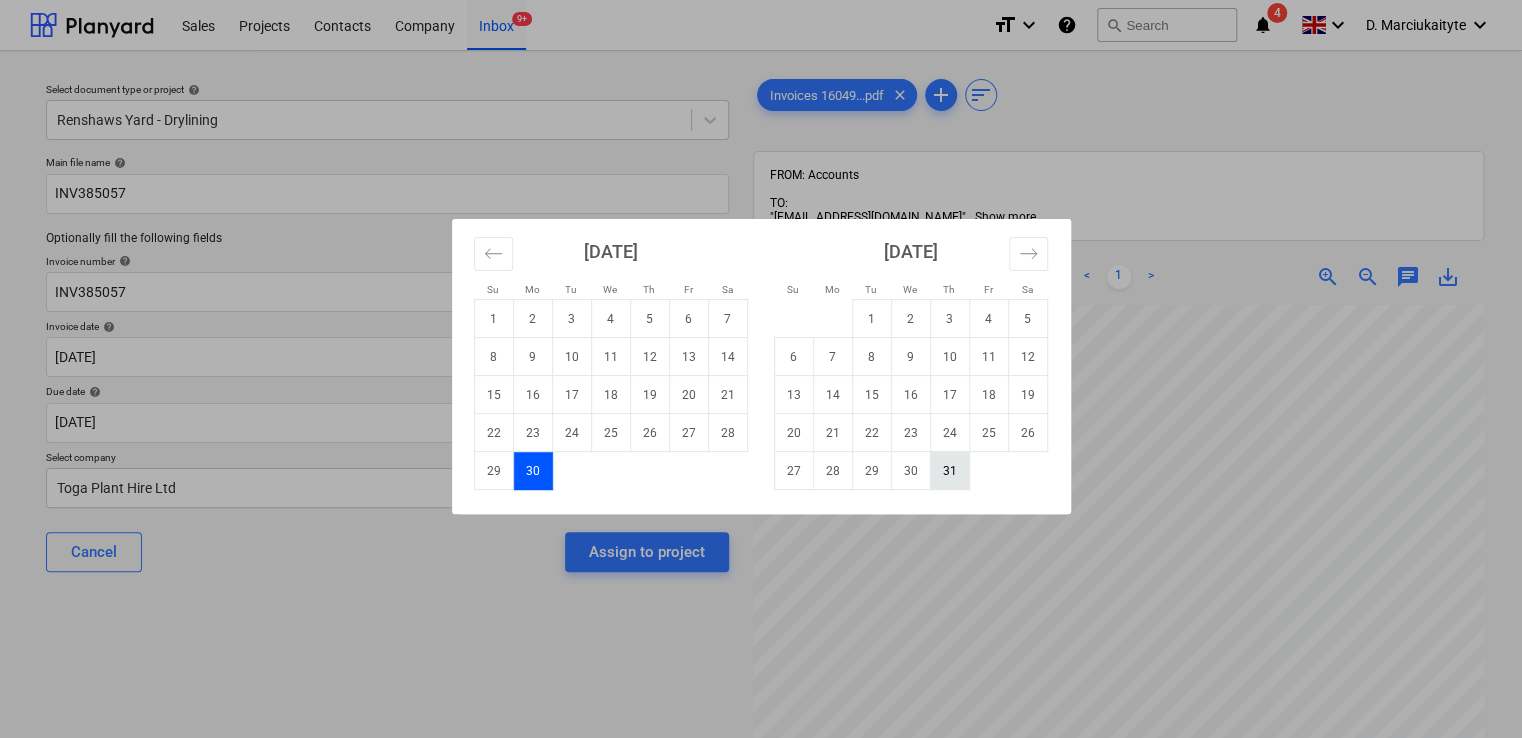 click on "31" at bounding box center [949, 471] 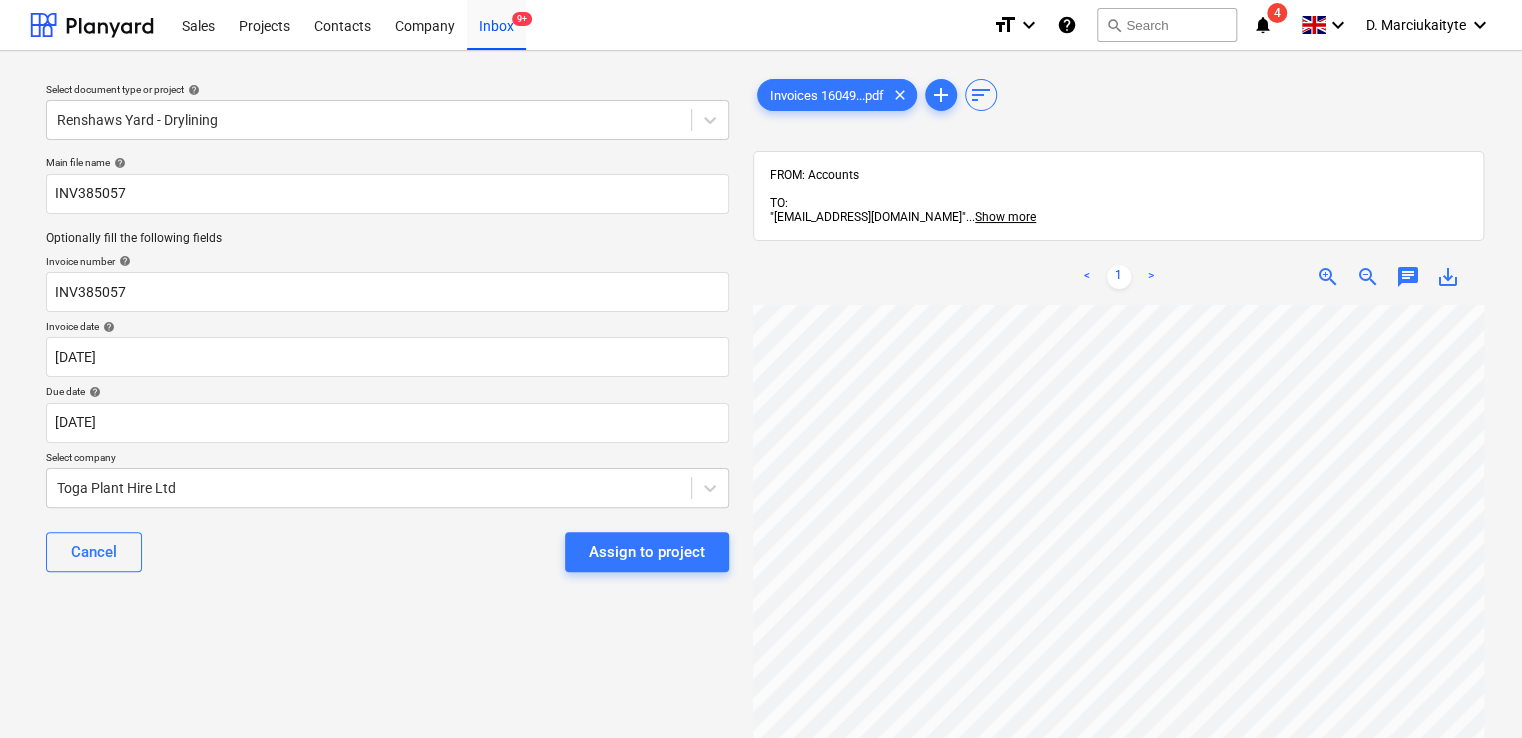 click on "Assign to project" at bounding box center (647, 552) 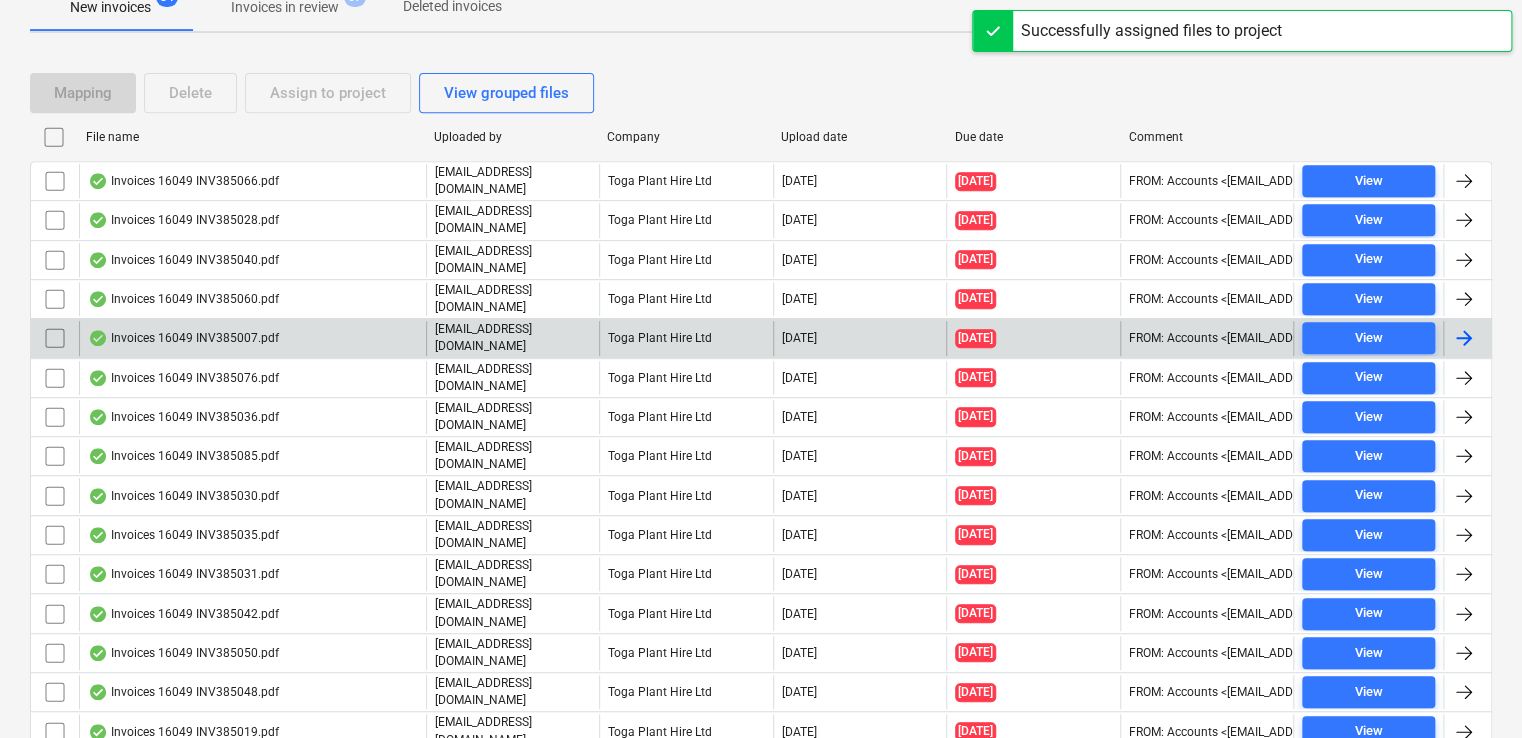 scroll, scrollTop: 400, scrollLeft: 0, axis: vertical 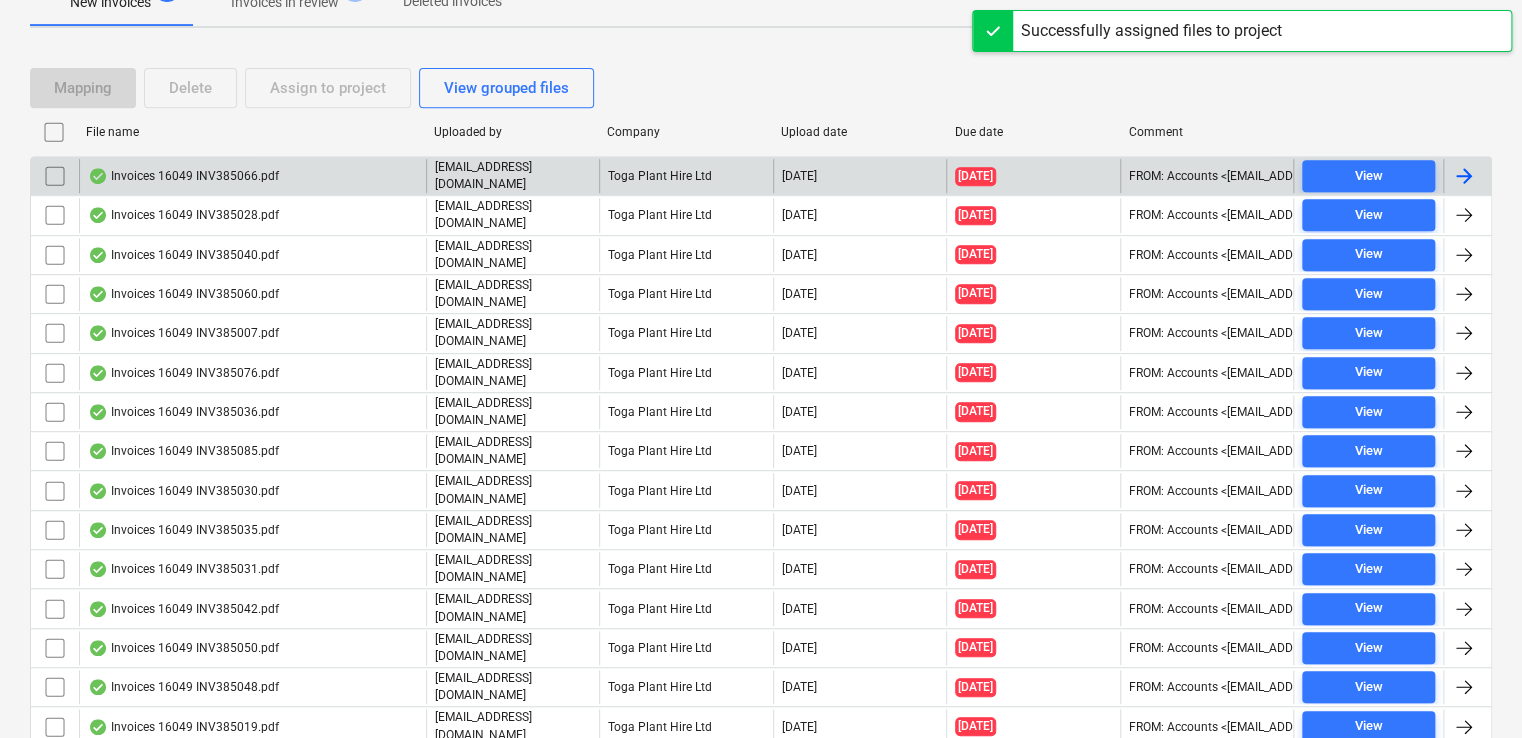 click on "Invoices 16049 INV385066.pdf" at bounding box center [252, 176] 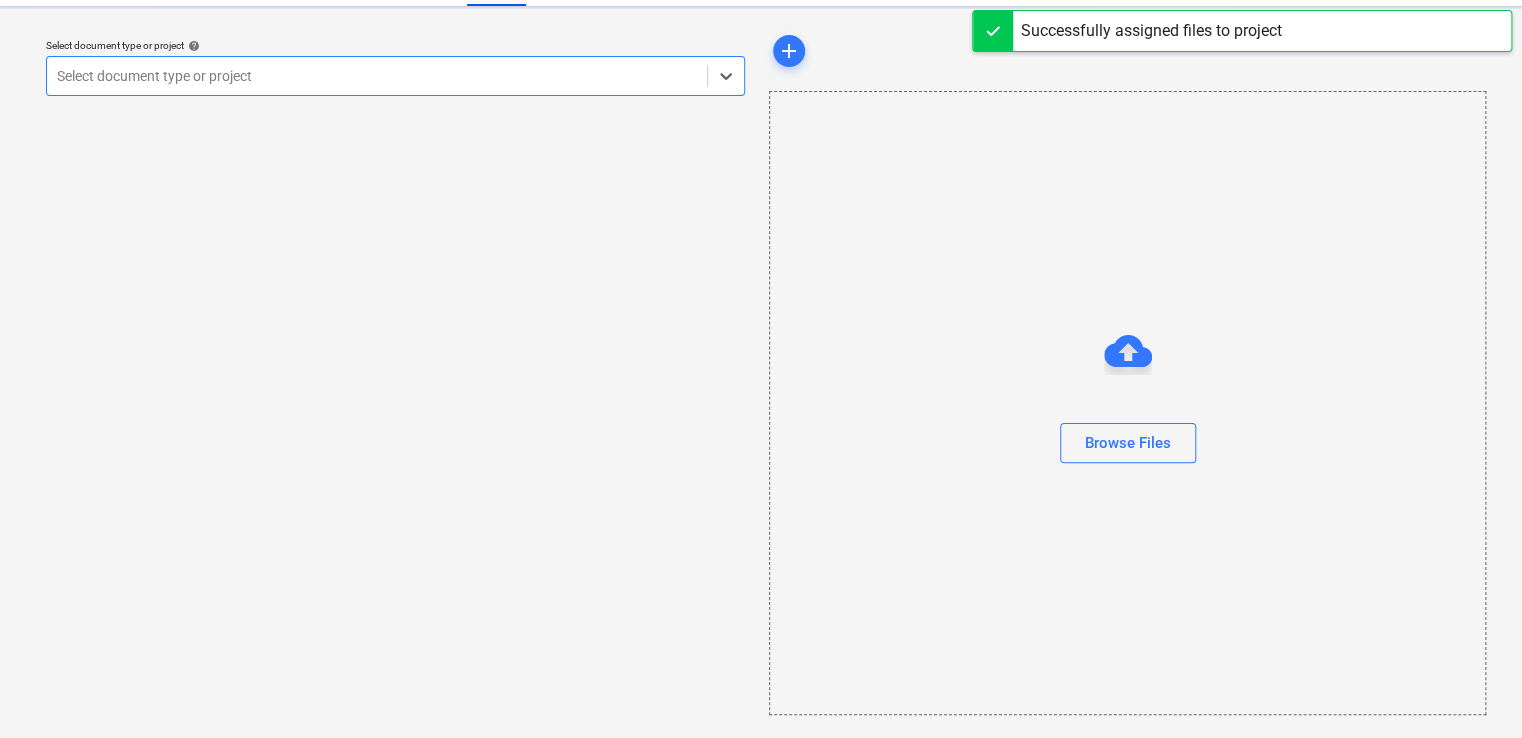 scroll, scrollTop: 0, scrollLeft: 0, axis: both 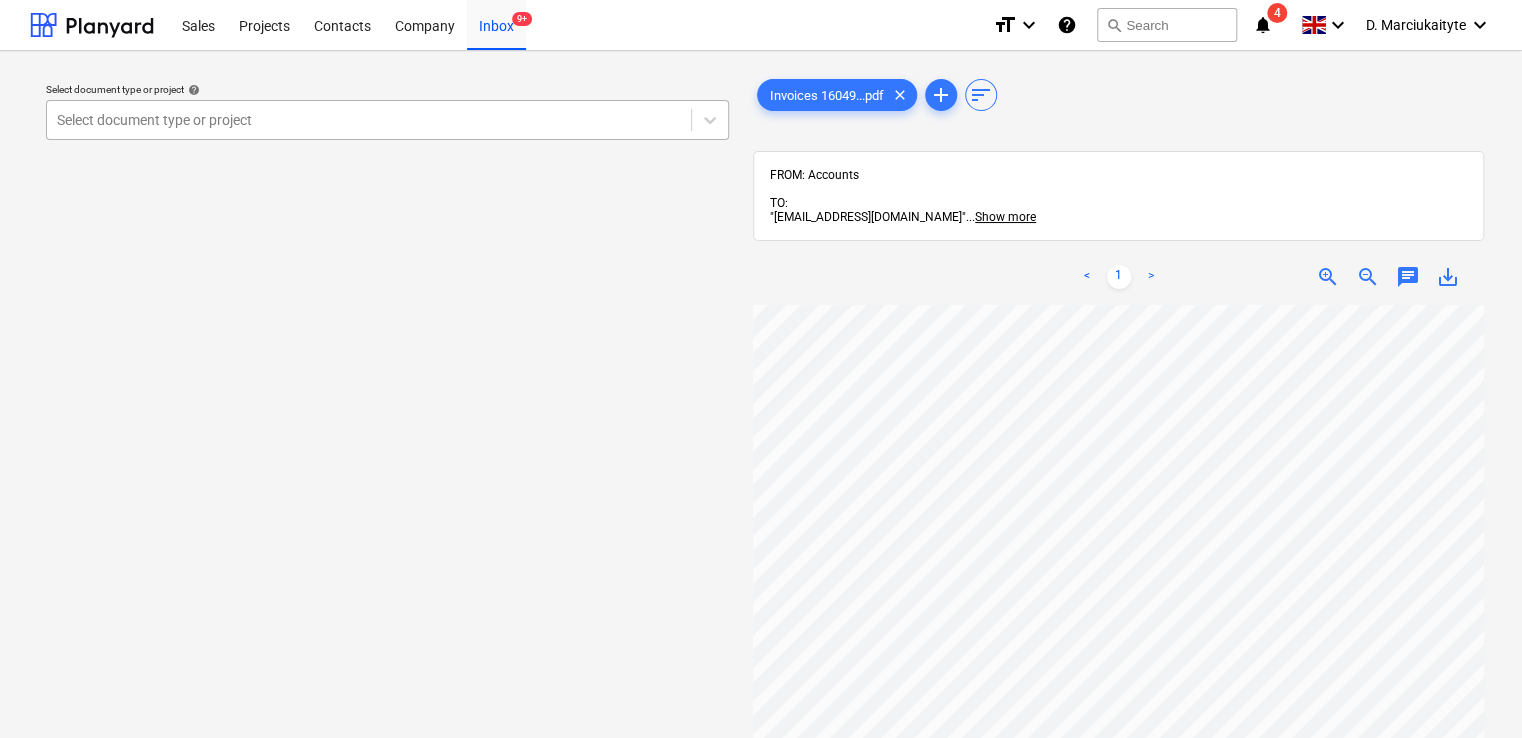 click on "Select document type or project" at bounding box center (369, 120) 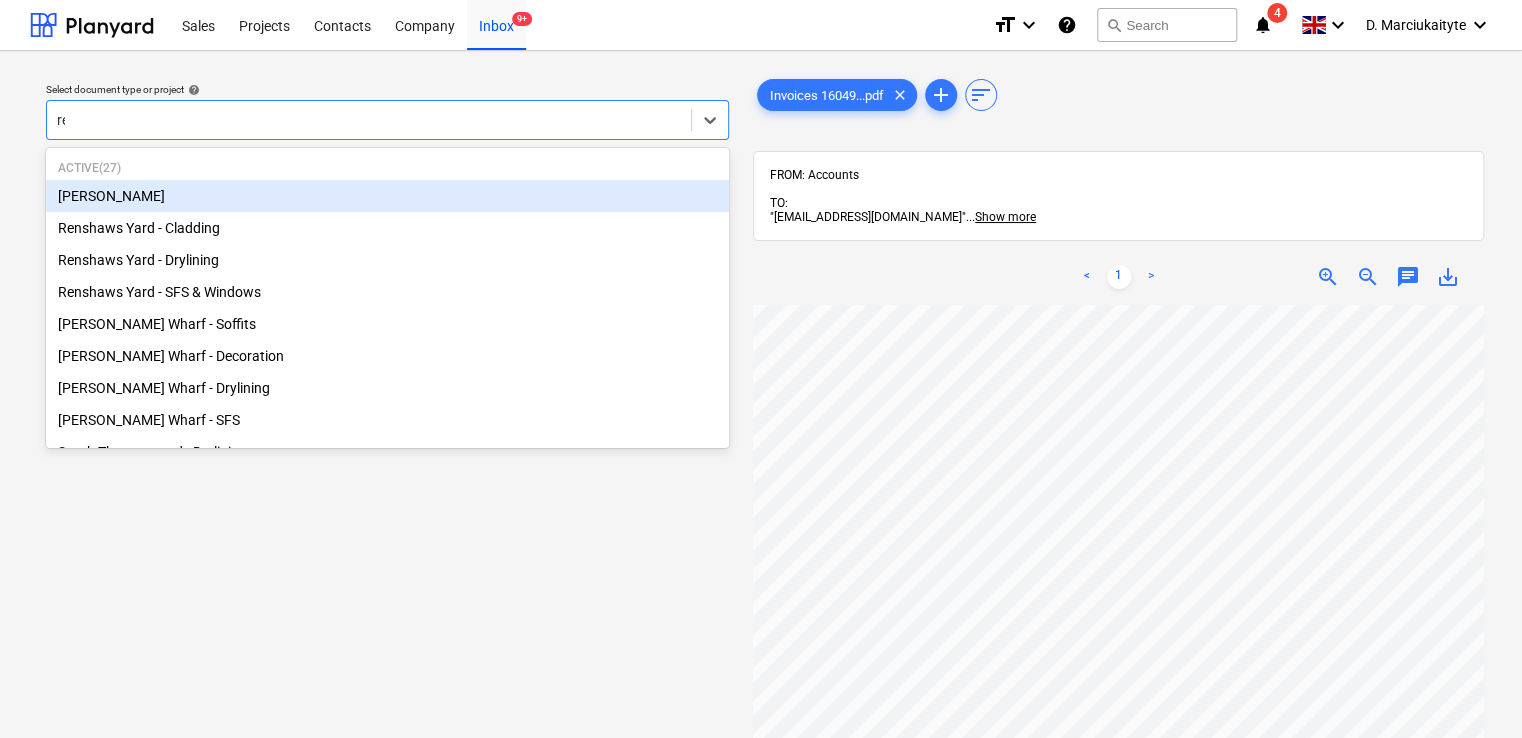 type on "ren" 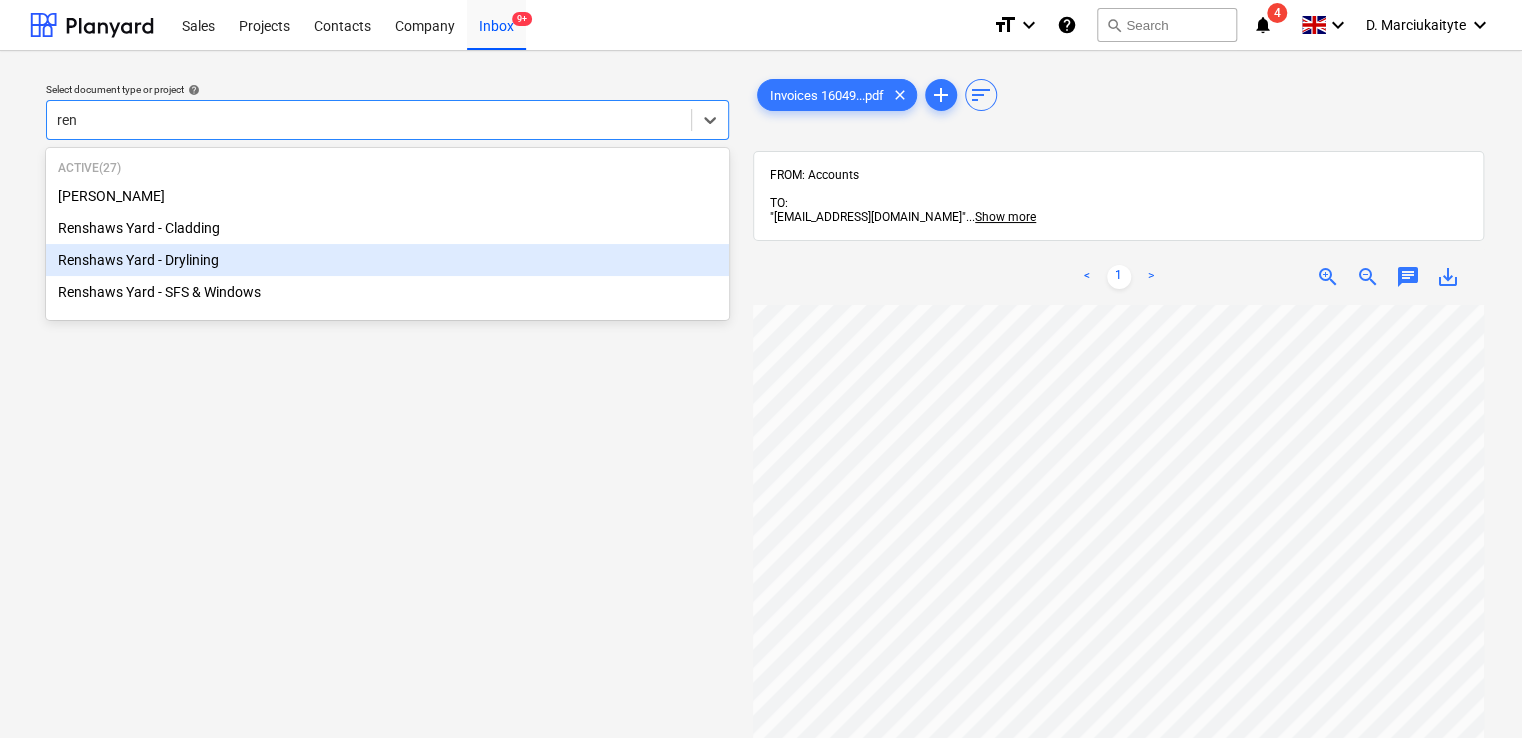 type 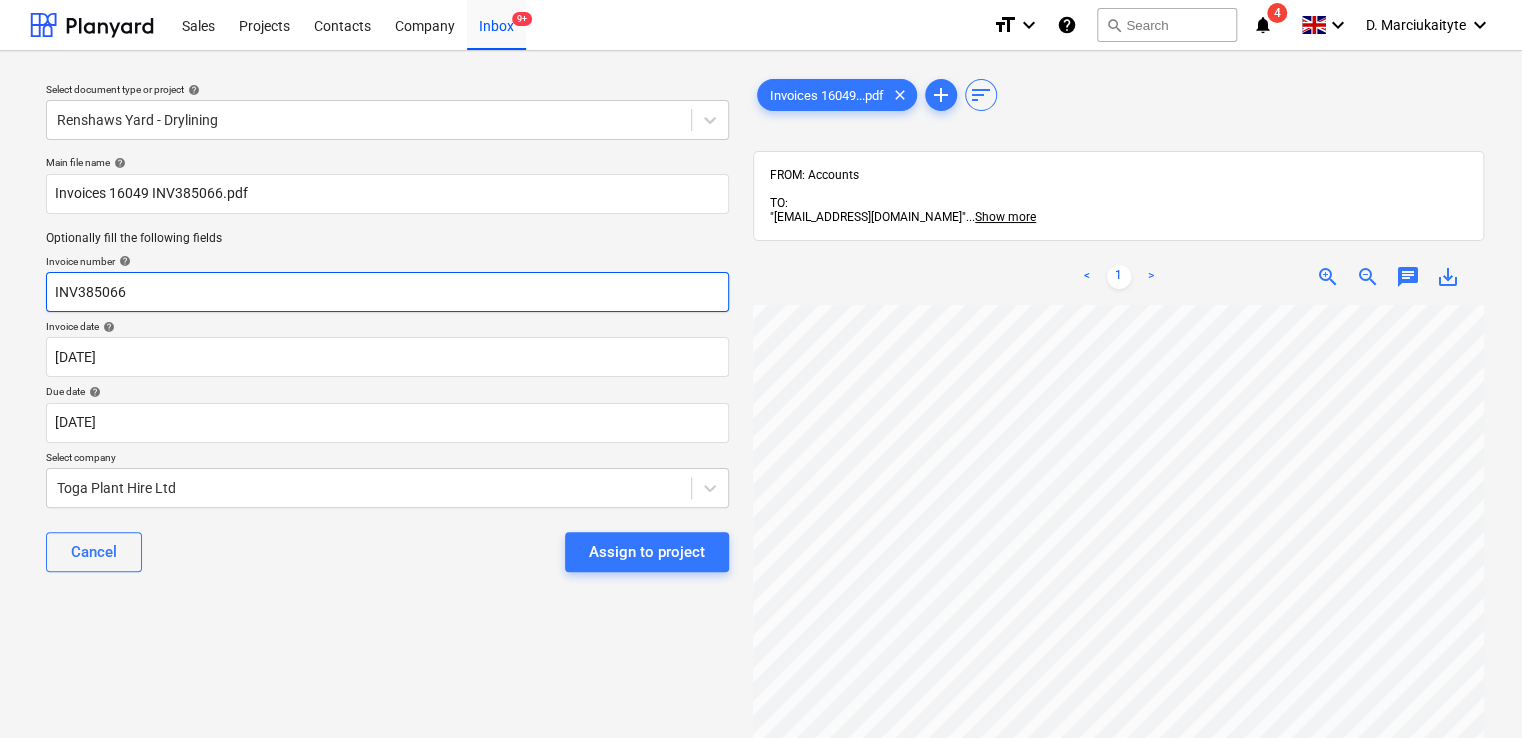 drag, startPoint x: 191, startPoint y: 285, endPoint x: -8, endPoint y: 294, distance: 199.20341 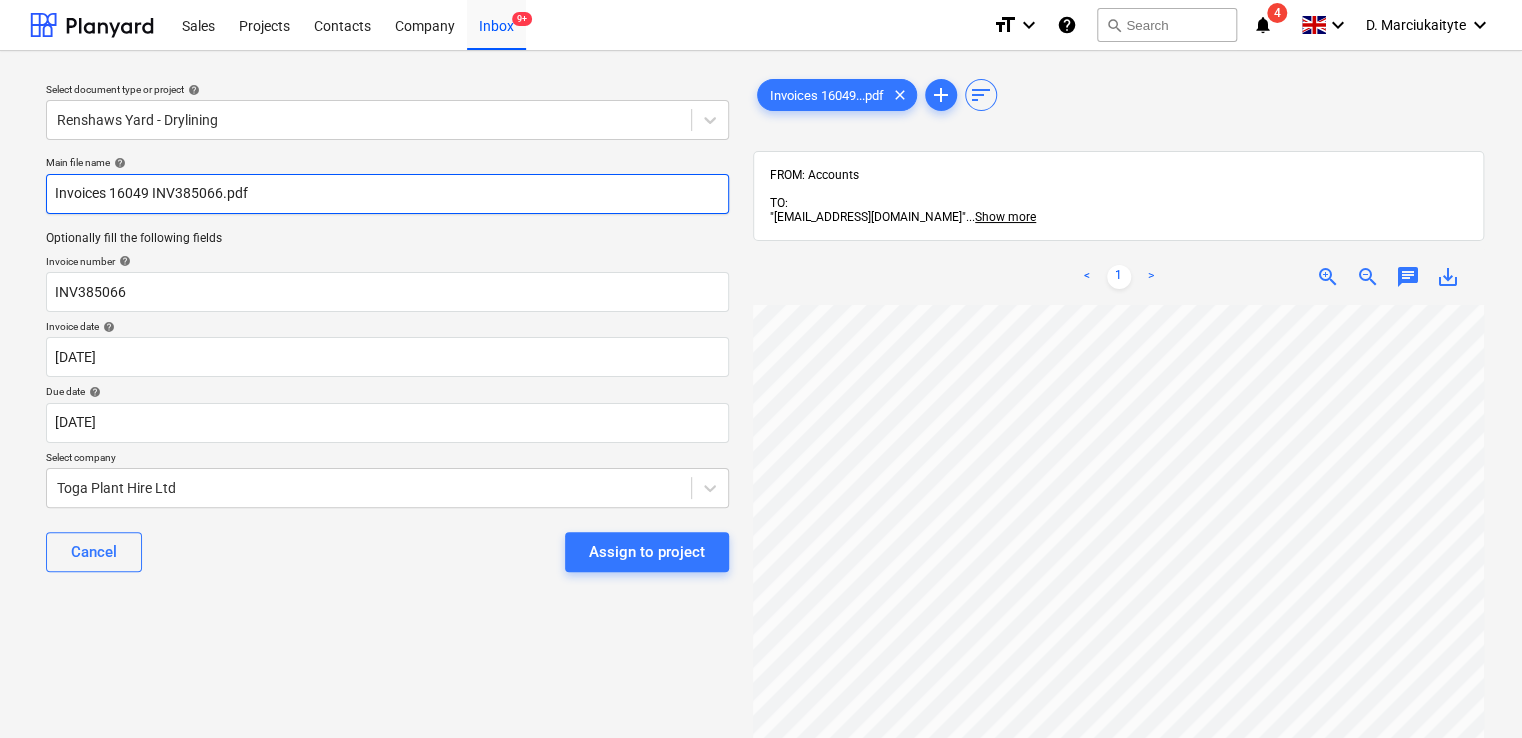 drag, startPoint x: 349, startPoint y: 200, endPoint x: -121, endPoint y: 189, distance: 470.1287 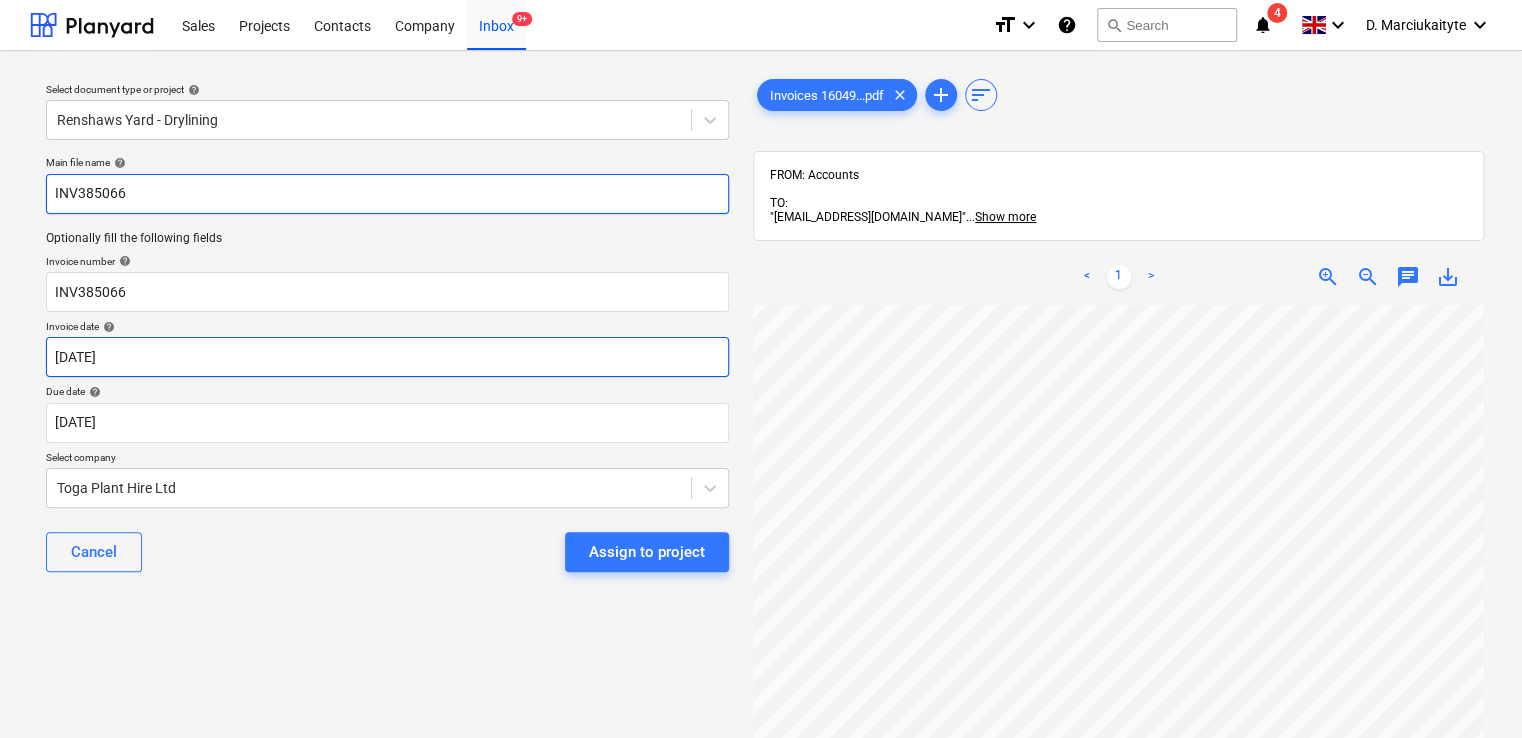 type on "INV385066" 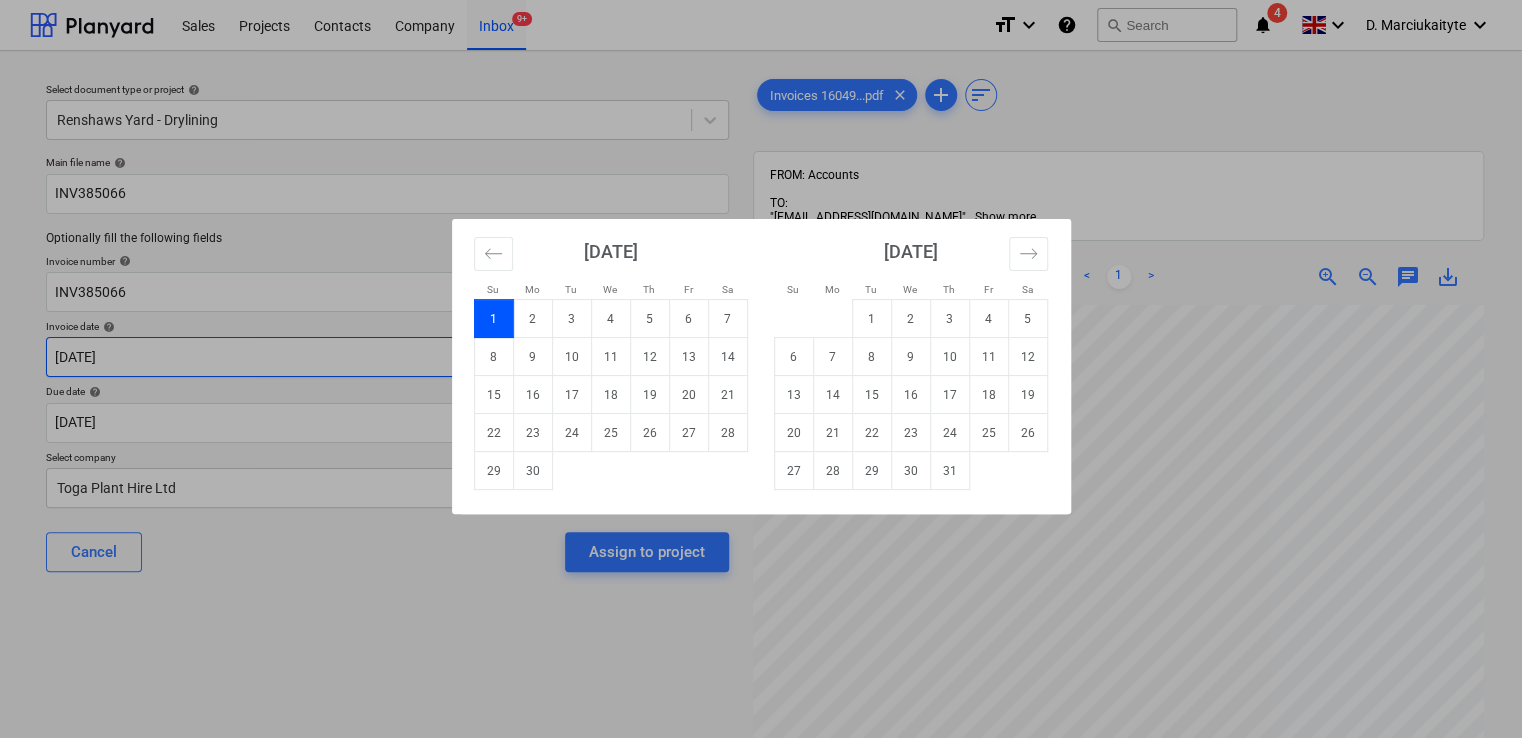 click on "Sales Projects Contacts Company Inbox 9+ format_size keyboard_arrow_down help search Search notifications 4 keyboard_arrow_down D. Marciukaityte keyboard_arrow_down Select document type or project help Renshaws Yard -  Drylining Main file name help INV385066 Optionally fill the following fields Invoice number help INV385066 Invoice date help [DATE] 01.06.2025 Press the down arrow key to interact with the calendar and
select a date. Press the question mark key to get the keyboard shortcuts for changing dates. Due date help [DATE] [DATE] Press the down arrow key to interact with the calendar and
select a date. Press the question mark key to get the keyboard shortcuts for changing dates. Select company Toga Plant Hire Ltd   Cancel Assign to project Invoices 16049...pdf clear add sort FROM: Accounts  TO: "[EMAIL_ADDRESS][DOMAIN_NAME]"	 ...  Show more ...  Show more < 1 > zoom_in zoom_out chat 0 save_alt
Su Mo Tu We Th Fr Sa Su Mo Tu We Th Fr Sa 1" at bounding box center (761, 369) 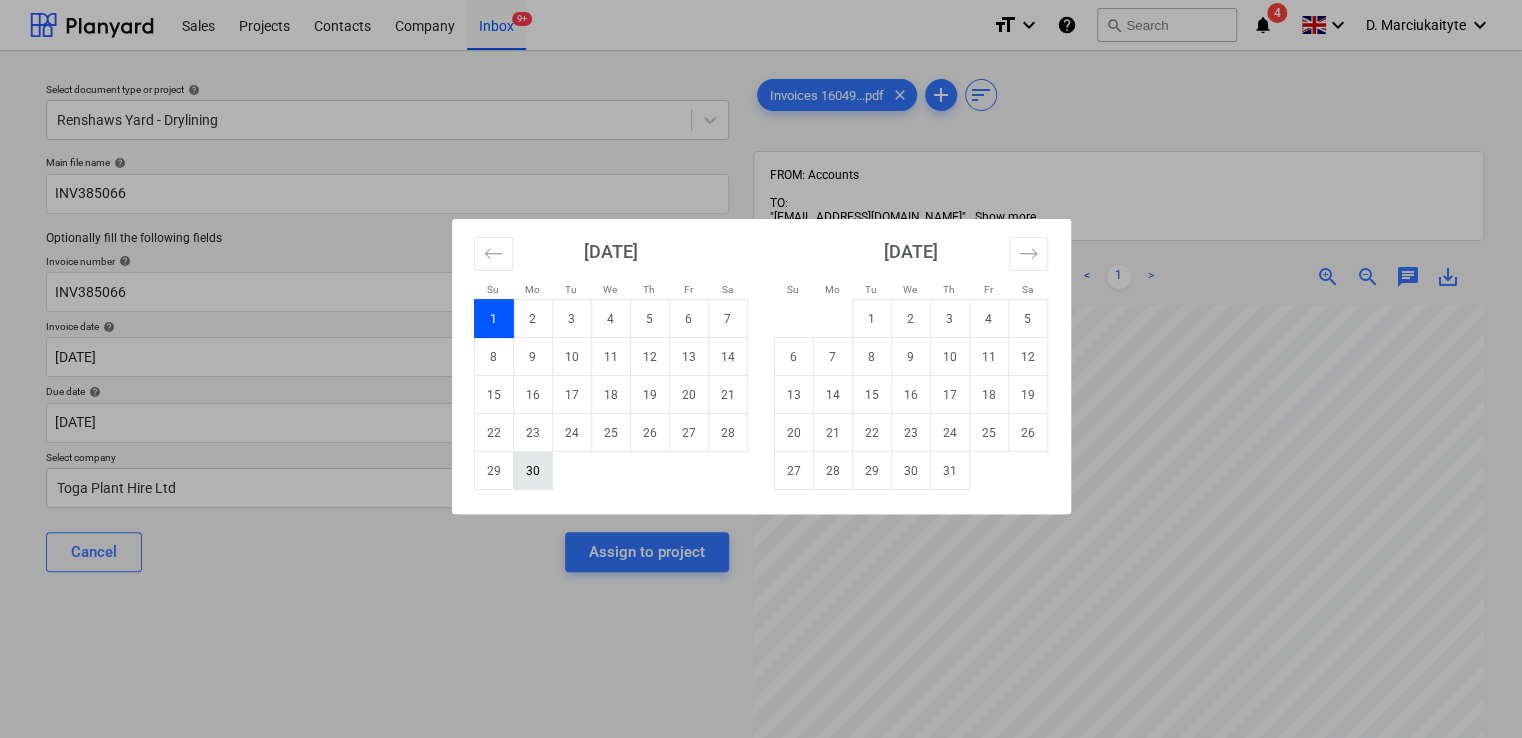 click on "30" at bounding box center (532, 471) 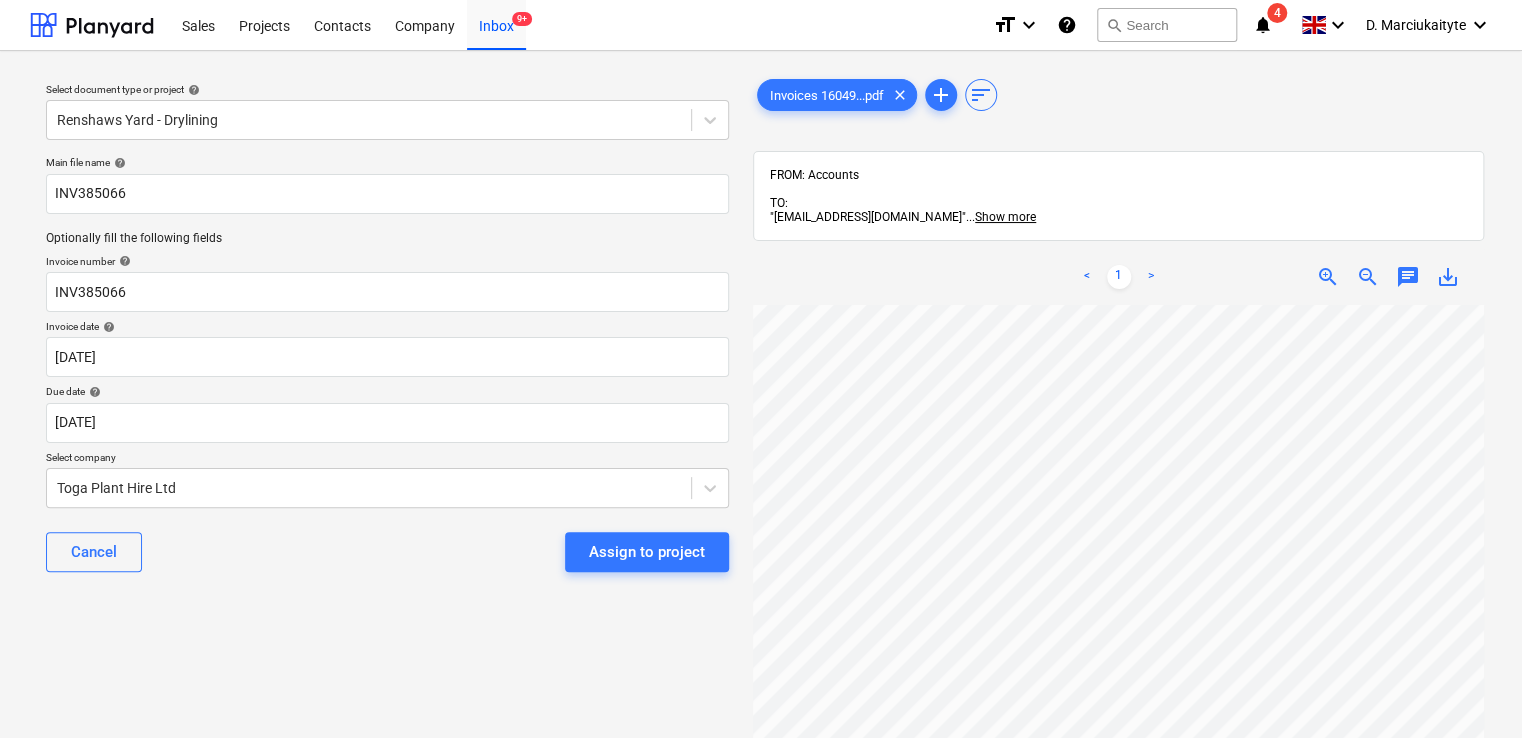 type on "[DATE]" 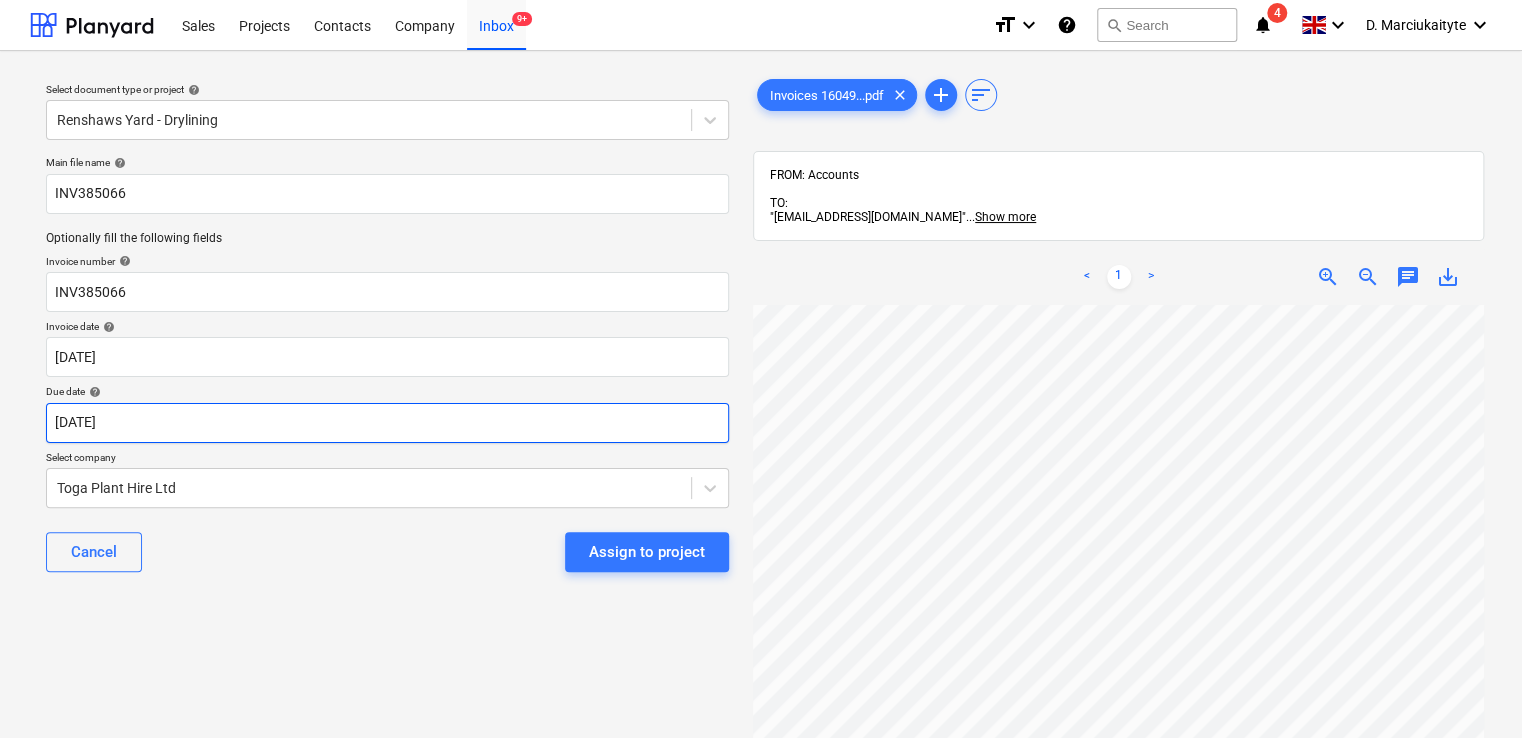 click on "Sales Projects Contacts Company Inbox 9+ format_size keyboard_arrow_down help search Search notifications 4 keyboard_arrow_down D. Marciukaityte keyboard_arrow_down Select document type or project help Renshaws Yard -  Drylining Main file name help INV385066 Optionally fill the following fields Invoice number help INV385066 Invoice date help [DATE] [DATE] Press the down arrow key to interact with the calendar and
select a date. Press the question mark key to get the keyboard shortcuts for changing dates. Due date help [DATE] [DATE] Press the down arrow key to interact with the calendar and
select a date. Press the question mark key to get the keyboard shortcuts for changing dates. Select company Toga Plant Hire Ltd   Cancel Assign to project Invoices 16049...pdf clear add sort FROM: Accounts  TO: "[EMAIL_ADDRESS][DOMAIN_NAME]"	 ...  Show more ...  Show more < 1 > zoom_in zoom_out chat 0 save_alt" at bounding box center (761, 369) 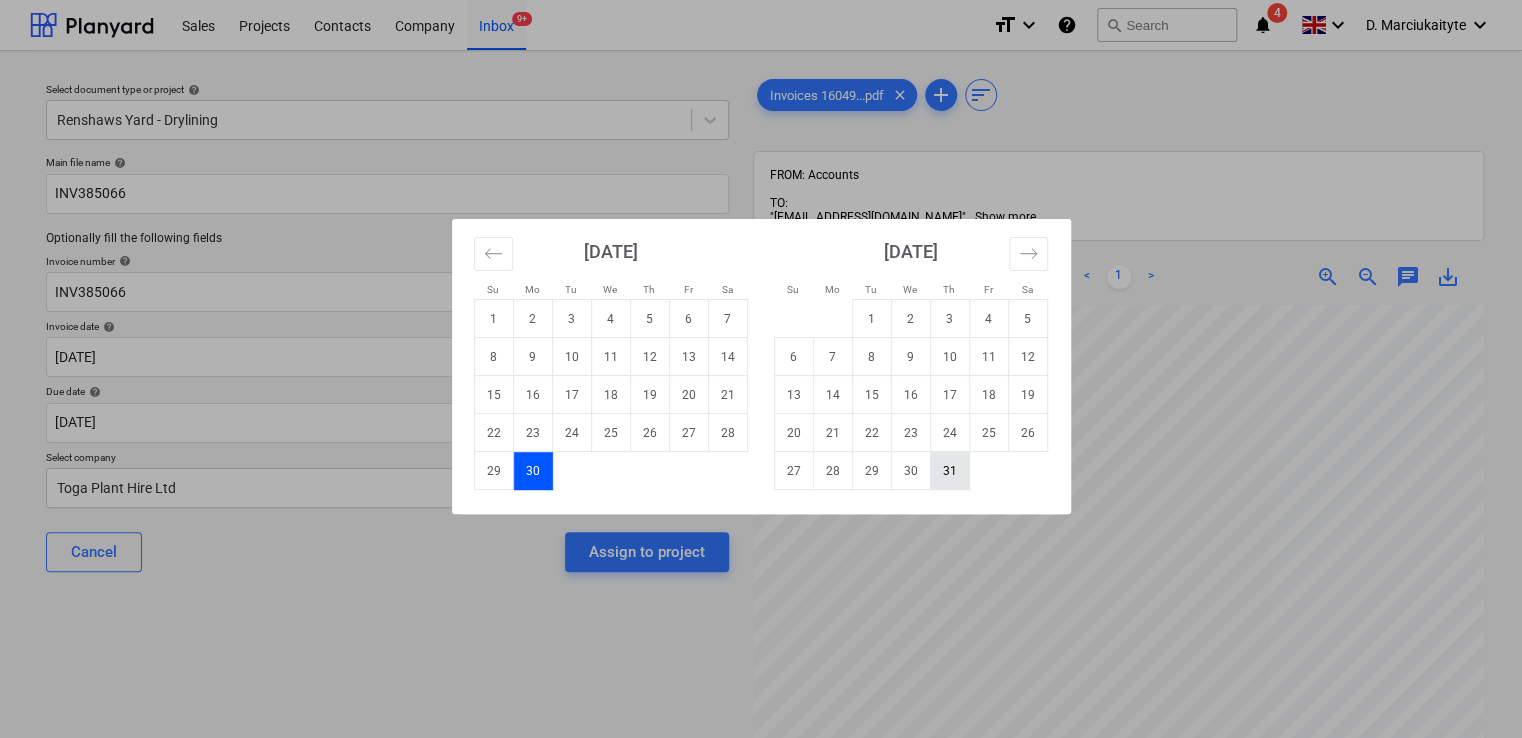 click on "31" at bounding box center [949, 471] 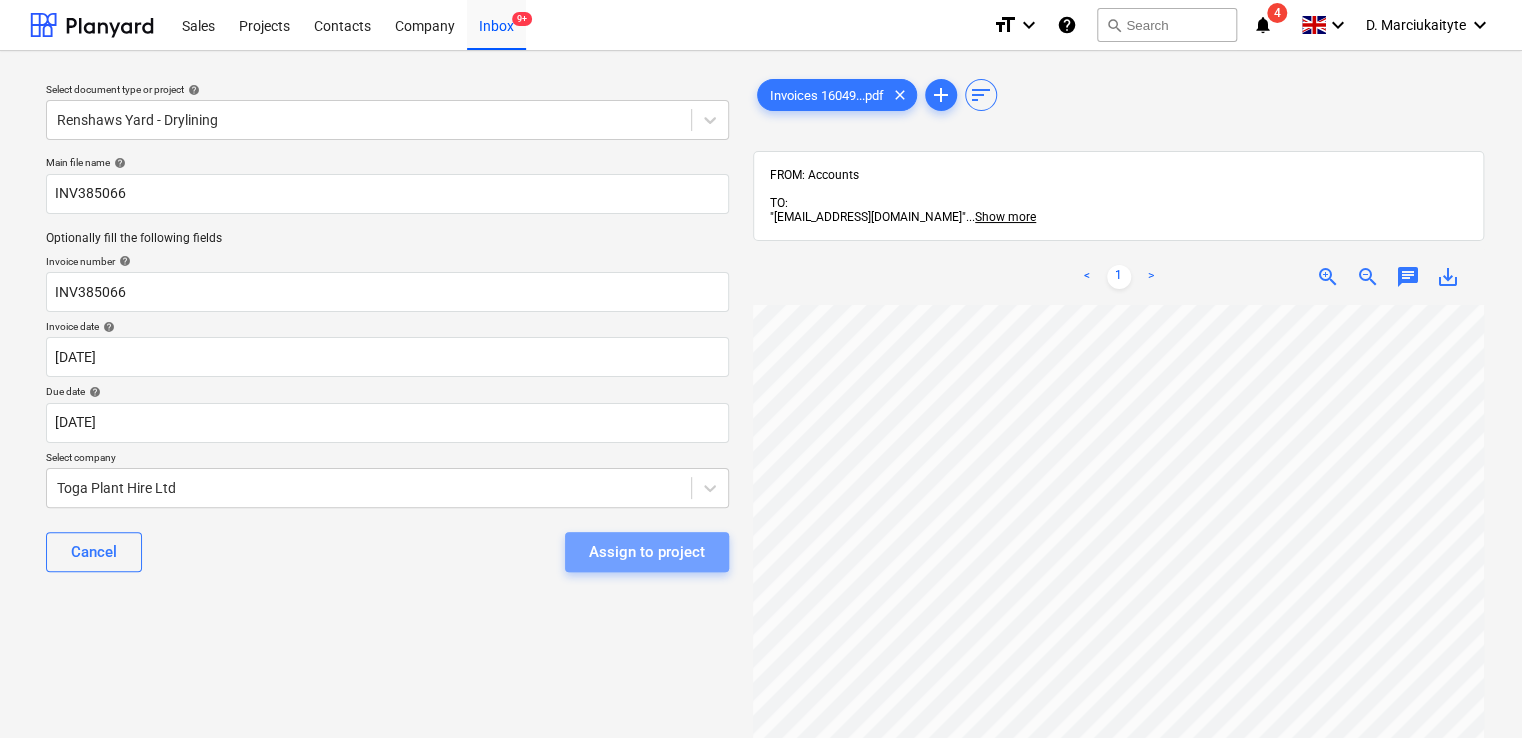 click on "Assign to project" at bounding box center (647, 552) 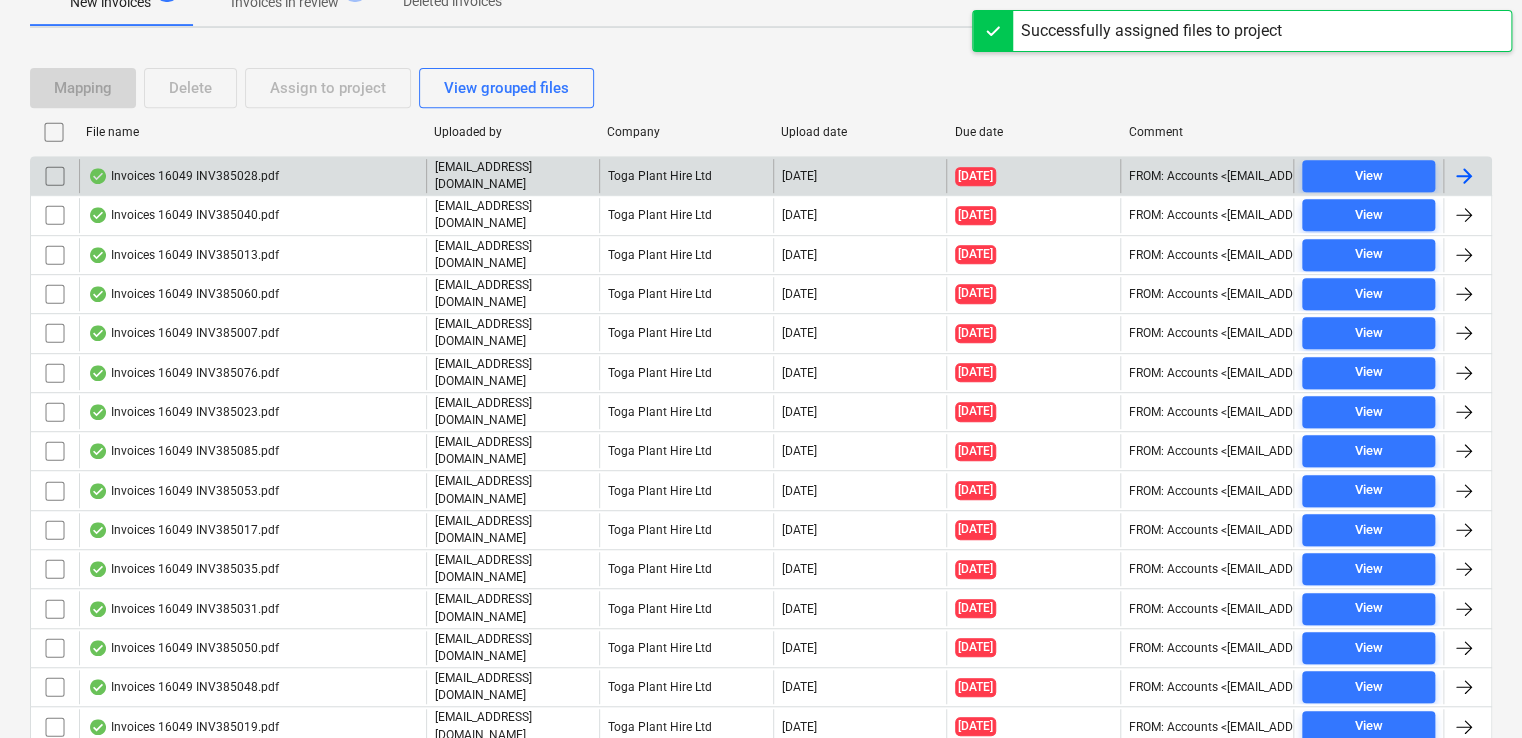 click on "Invoices 16049 INV385028.pdf" at bounding box center (183, 176) 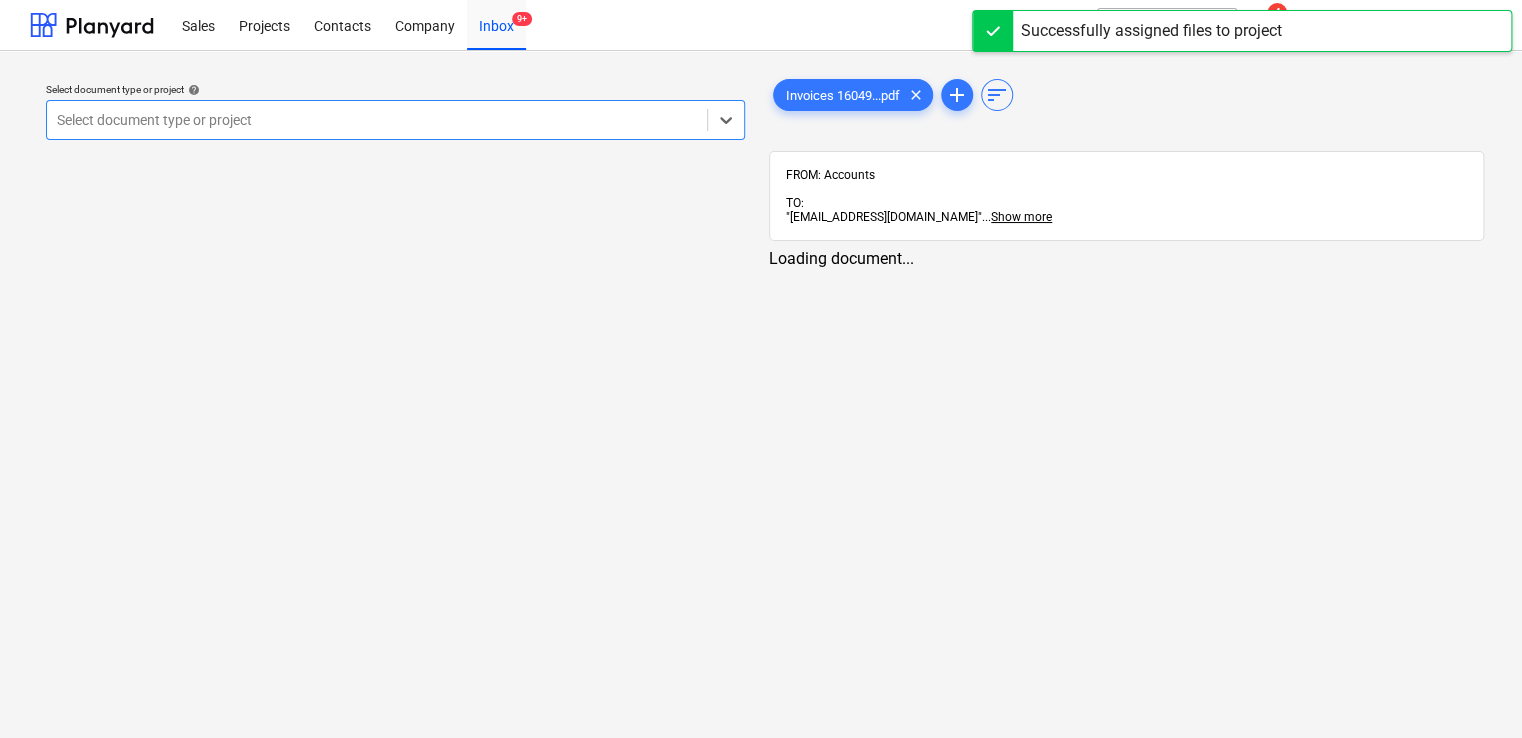 scroll, scrollTop: 0, scrollLeft: 0, axis: both 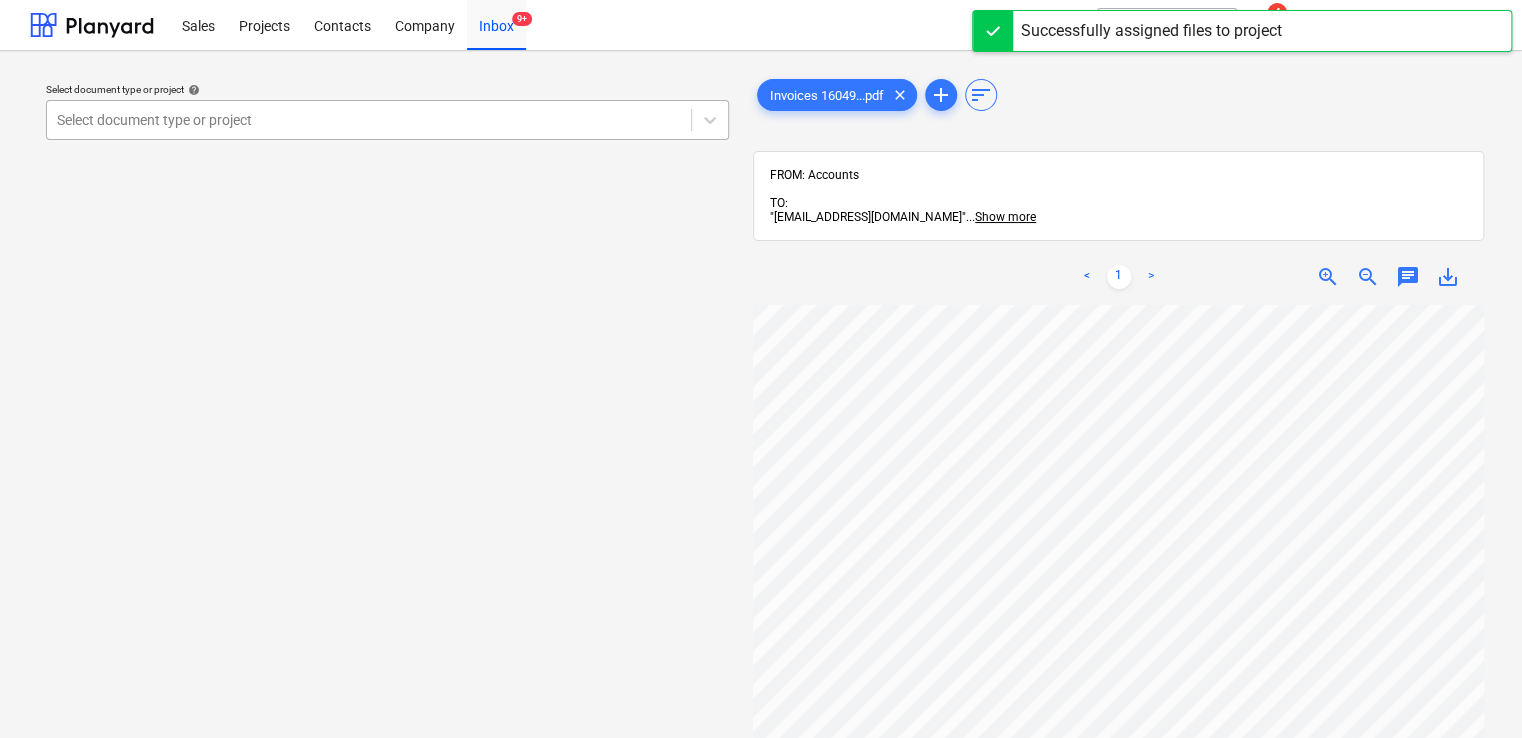 click on "Select document type or project" at bounding box center (369, 120) 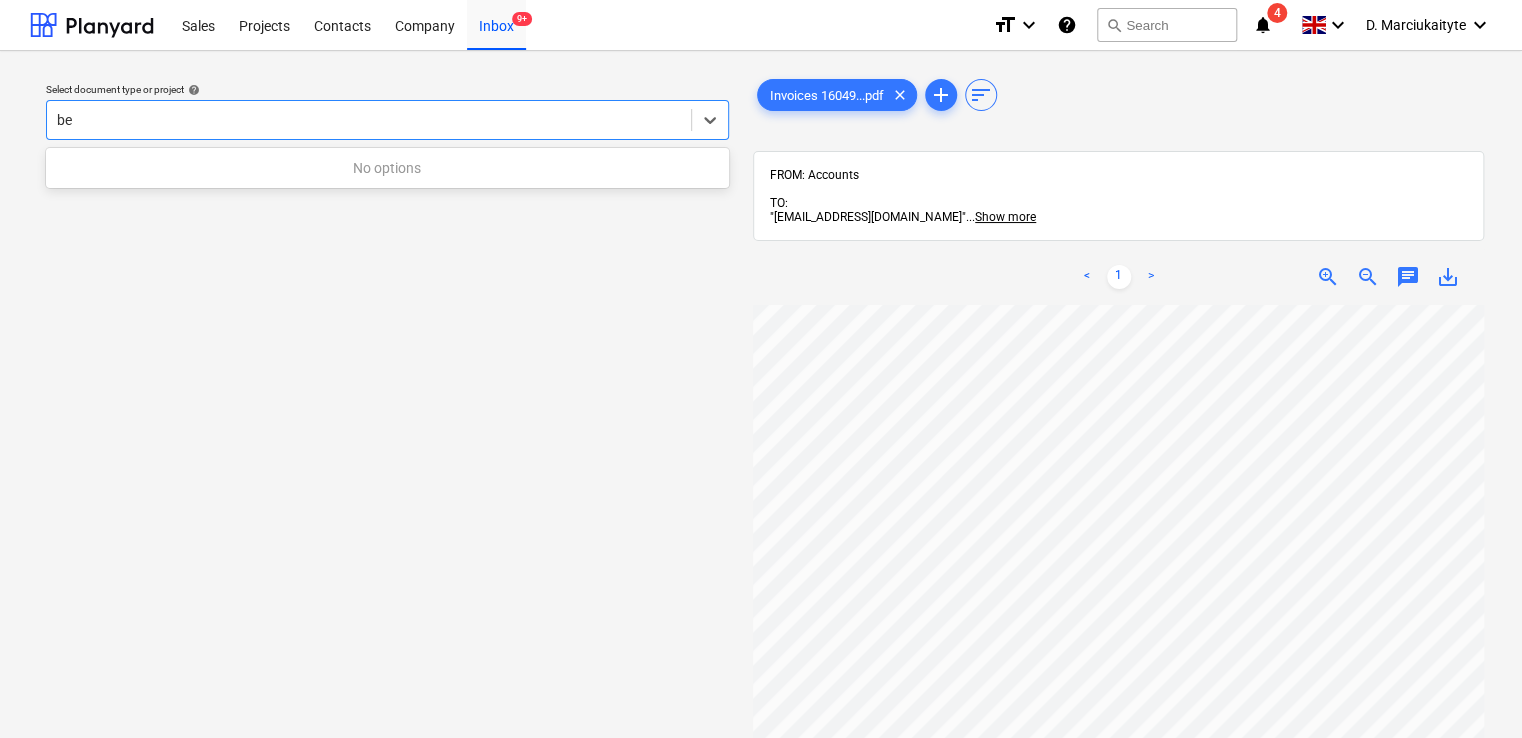 type on "b" 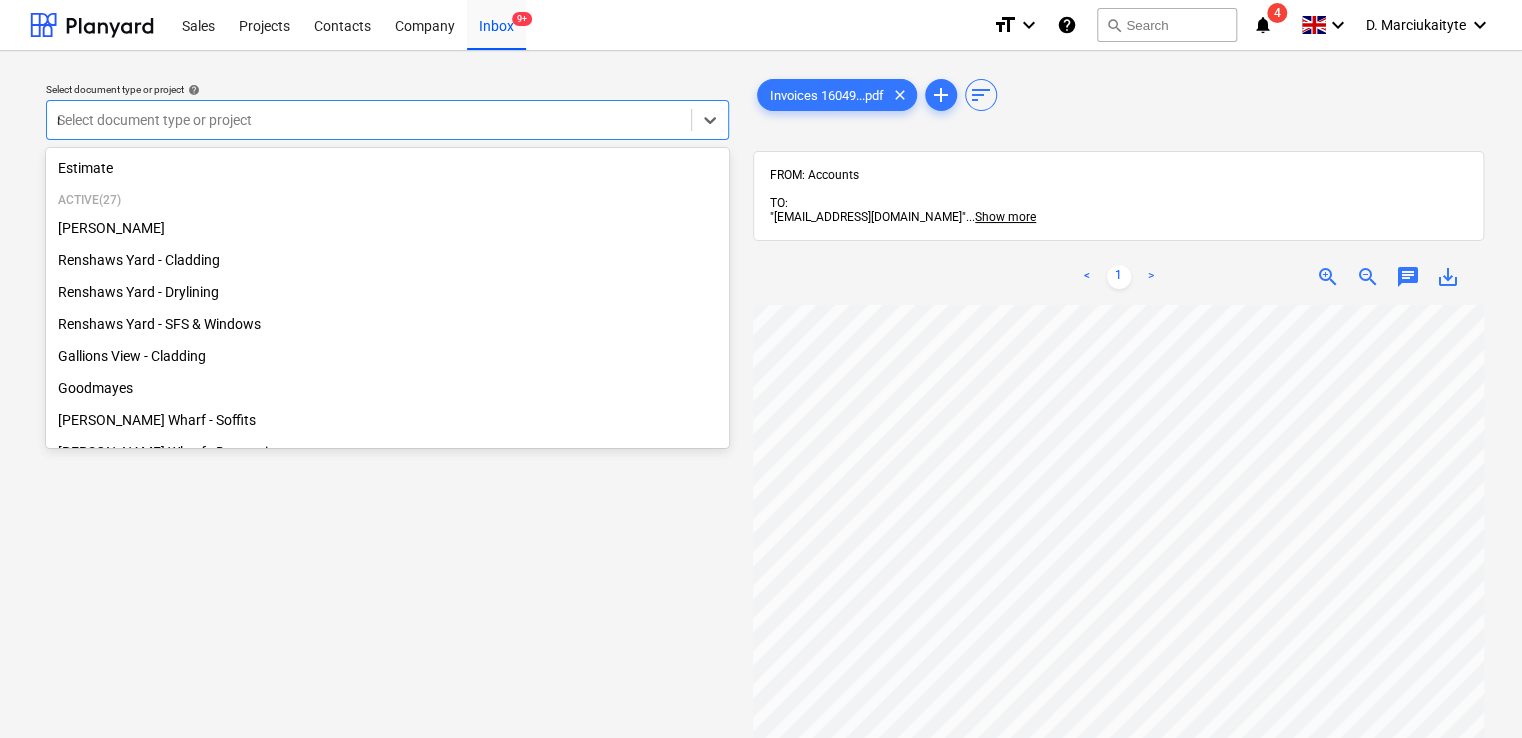 type on "re" 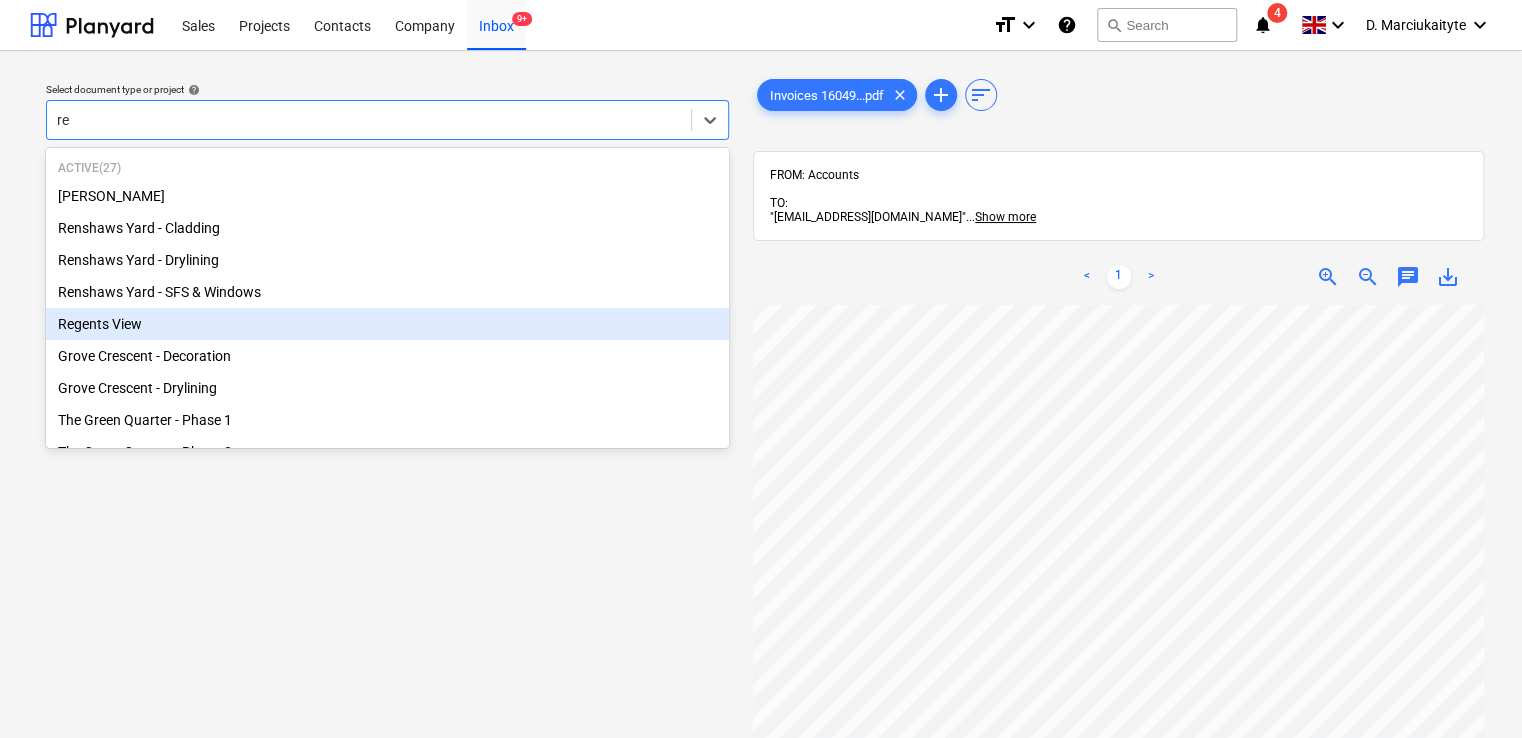 type 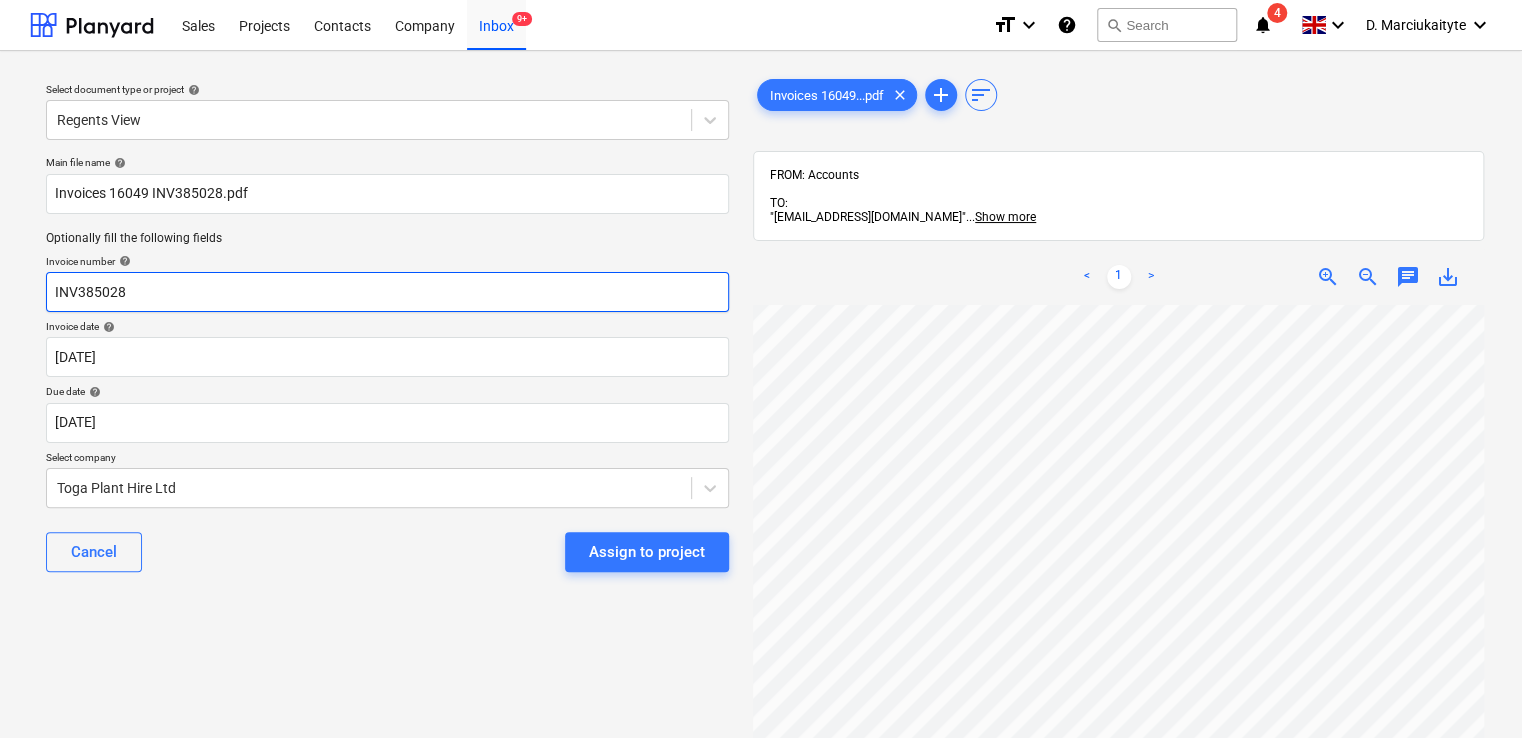 drag, startPoint x: 204, startPoint y: 298, endPoint x: -78, endPoint y: 268, distance: 283.59125 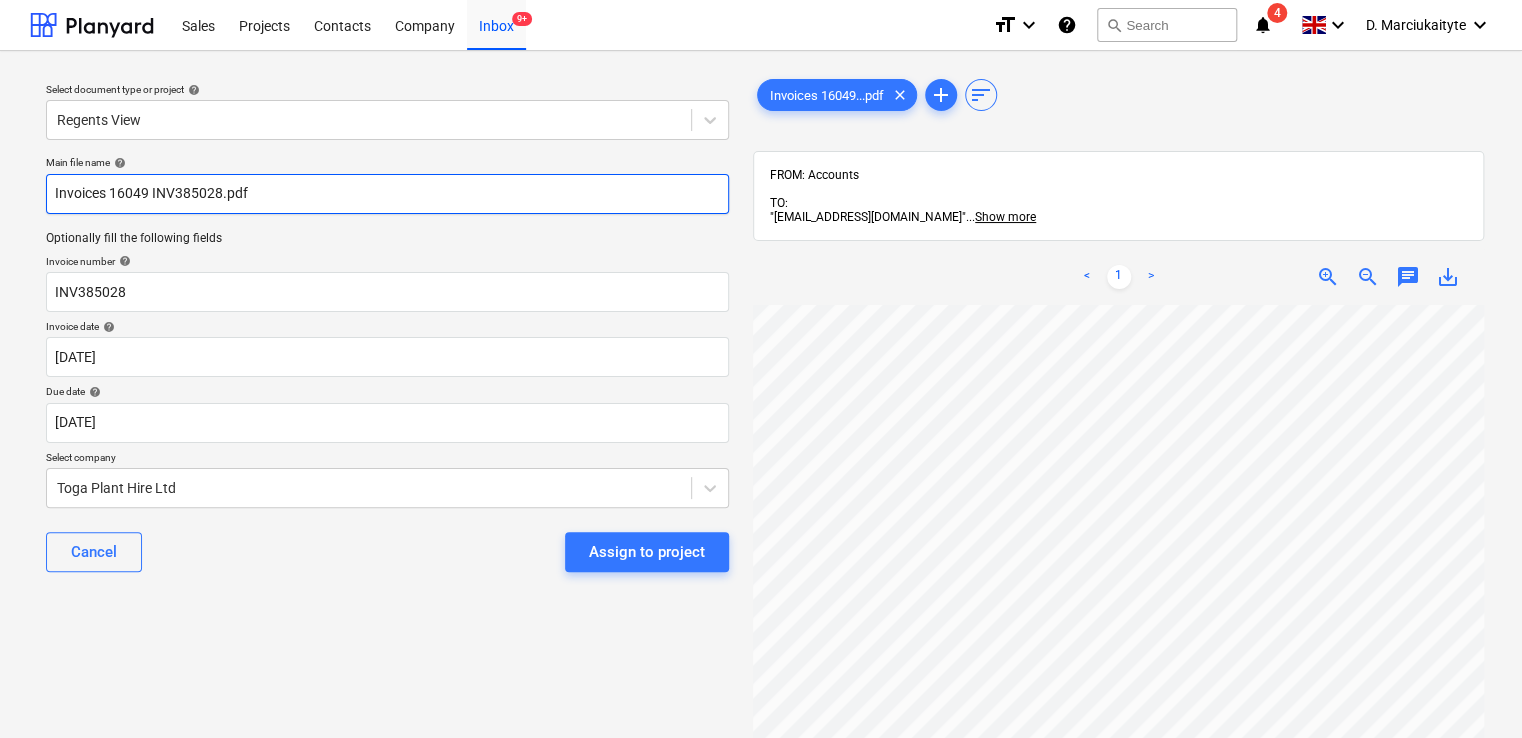 drag, startPoint x: 326, startPoint y: 206, endPoint x: -236, endPoint y: 170, distance: 563.15186 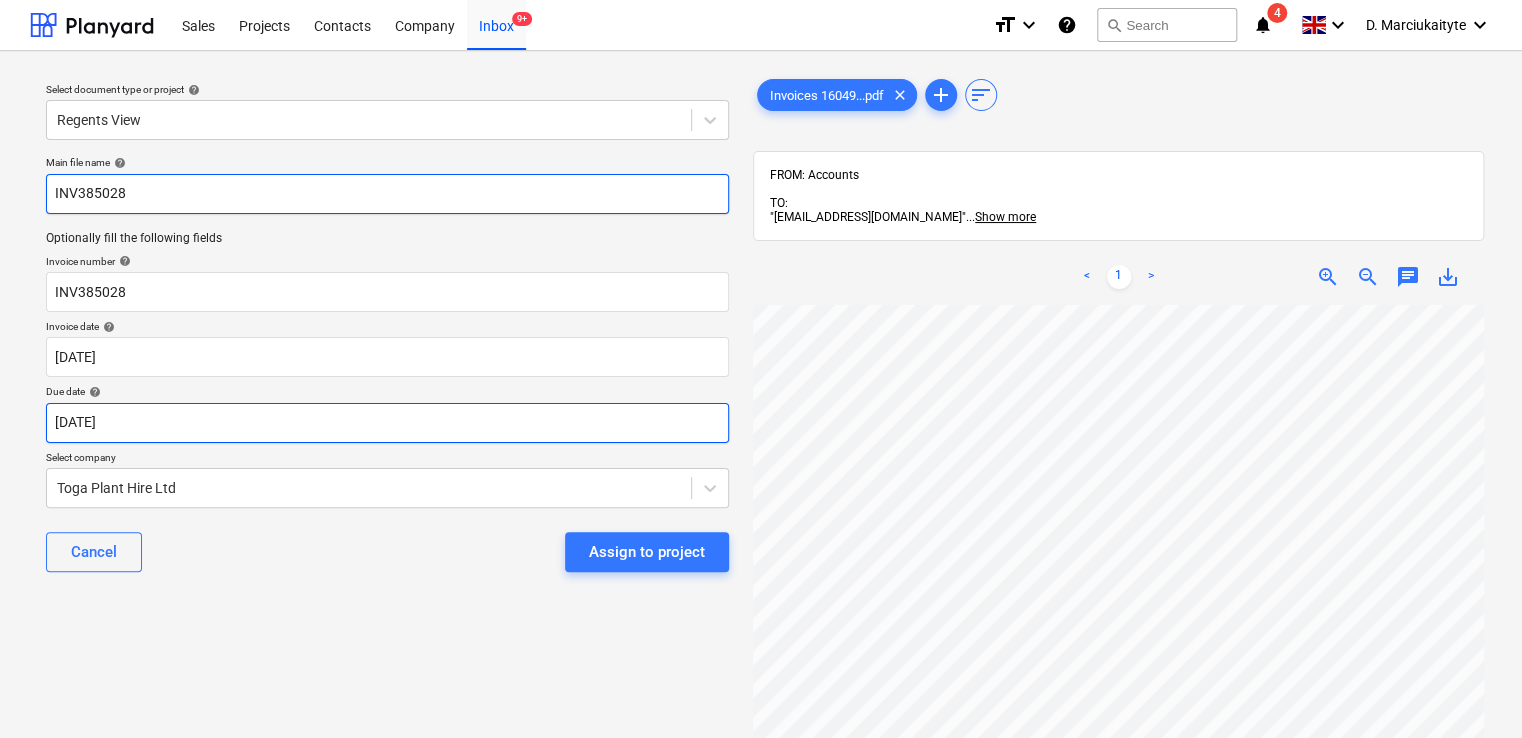 type on "INV385028" 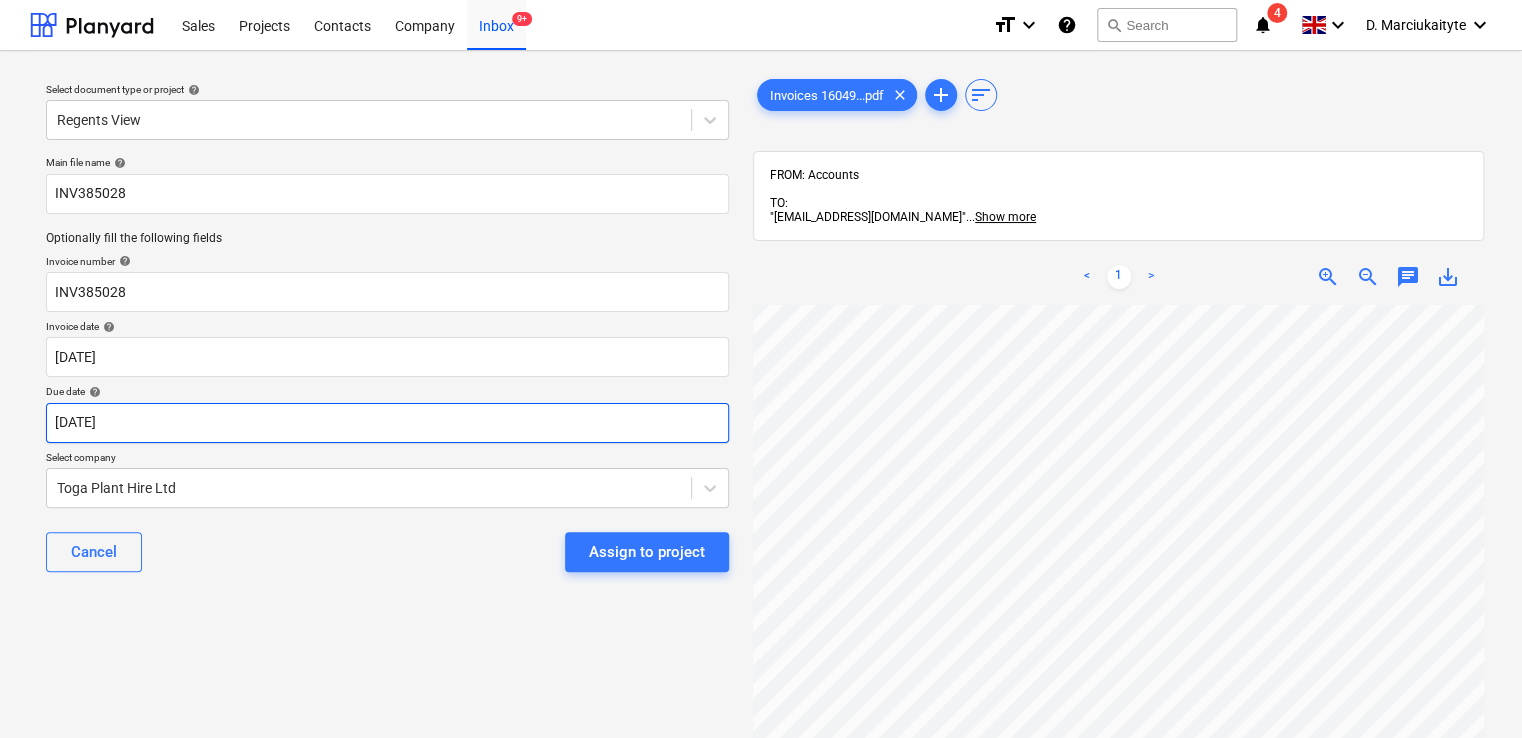 click on "Sales Projects Contacts Company Inbox 9+ format_size keyboard_arrow_down help search Search notifications 4 keyboard_arrow_down D. Marciukaityte keyboard_arrow_down Select document type or project help Regents View Main file name help INV385028 Optionally fill the following fields Invoice number help INV385028 Invoice date help [DATE] [DATE] Press the down arrow key to interact with the calendar and
select a date. Press the question mark key to get the keyboard shortcuts for changing dates. Due date help [DATE] [DATE] Press the down arrow key to interact with the calendar and
select a date. Press the question mark key to get the keyboard shortcuts for changing dates. Select company Toga Plant Hire Ltd   Cancel Assign to project Invoices 16049...pdf clear add sort FROM: Accounts  TO: "[EMAIL_ADDRESS][DOMAIN_NAME]"	 ...  Show more ...  Show more < 1 > zoom_in zoom_out chat 0 save_alt" at bounding box center (761, 369) 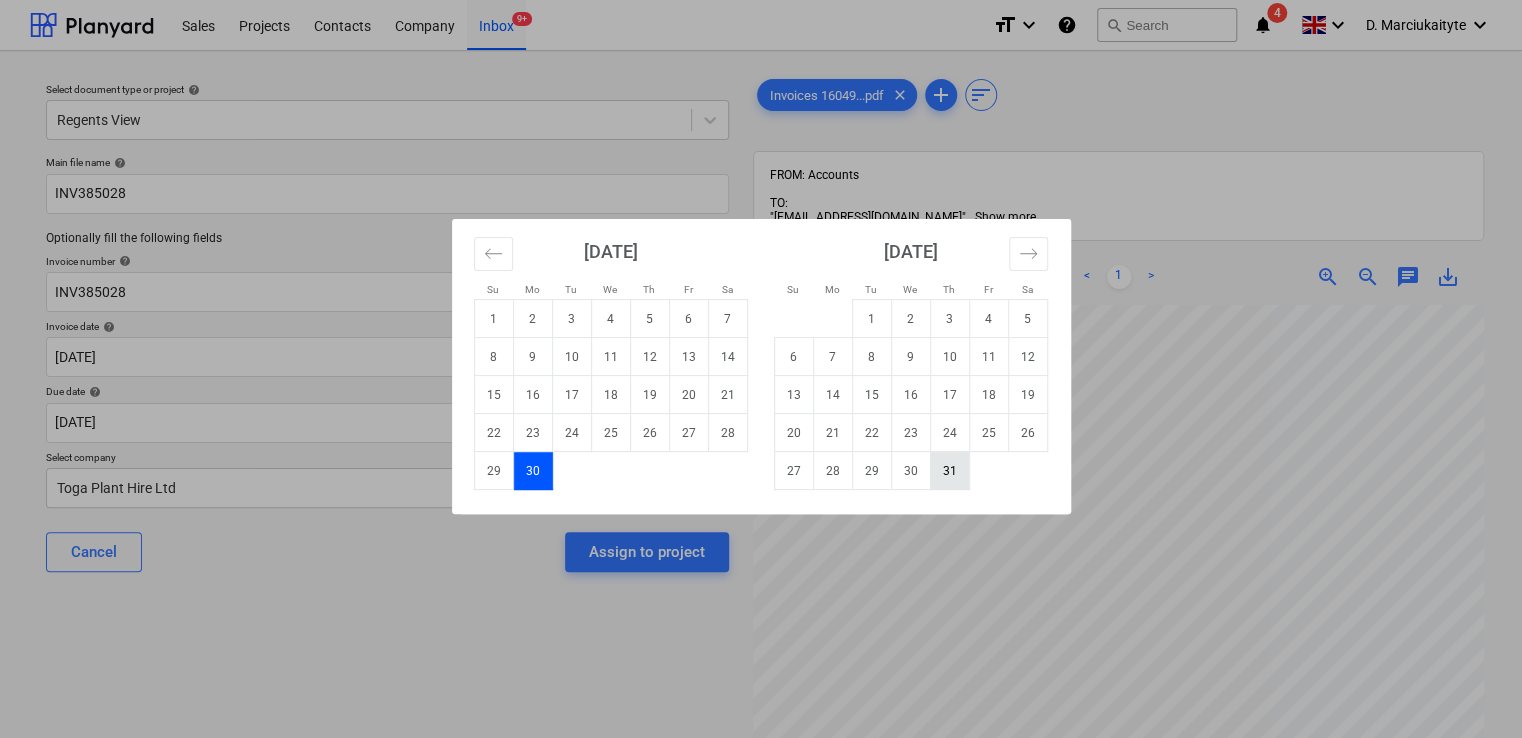click on "31" at bounding box center (949, 471) 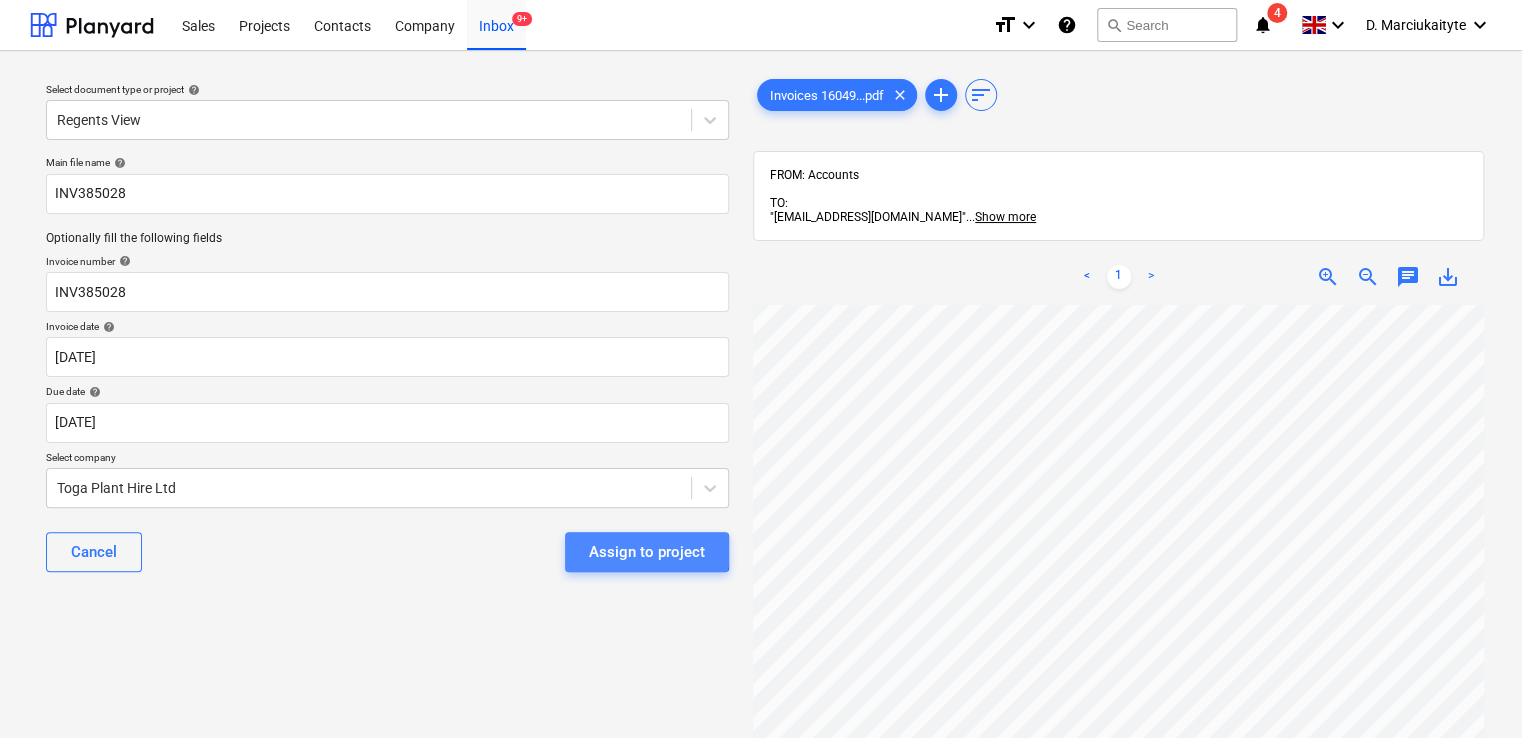 click on "Assign to project" at bounding box center [647, 552] 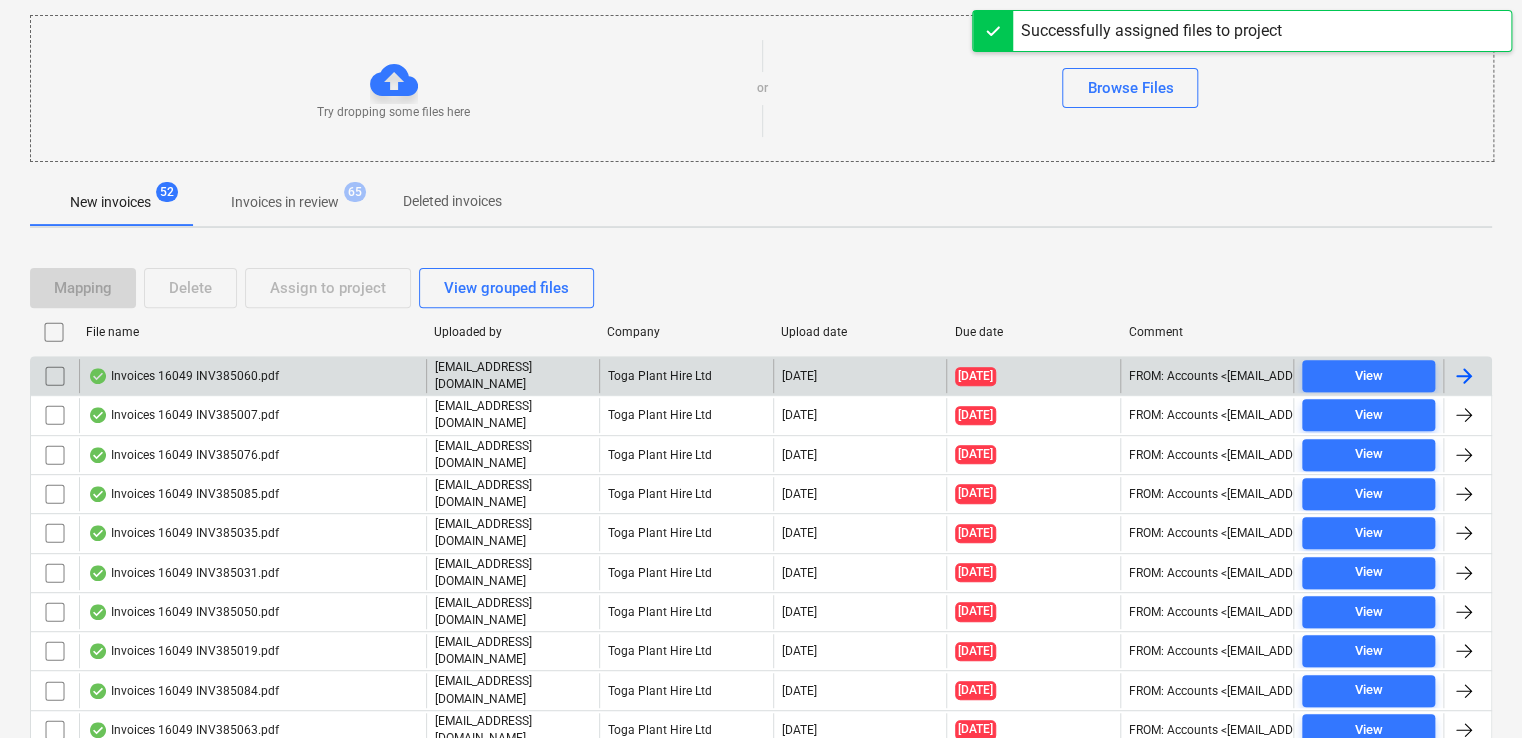 click on "Invoices 16049 INV385060.pdf" at bounding box center (183, 376) 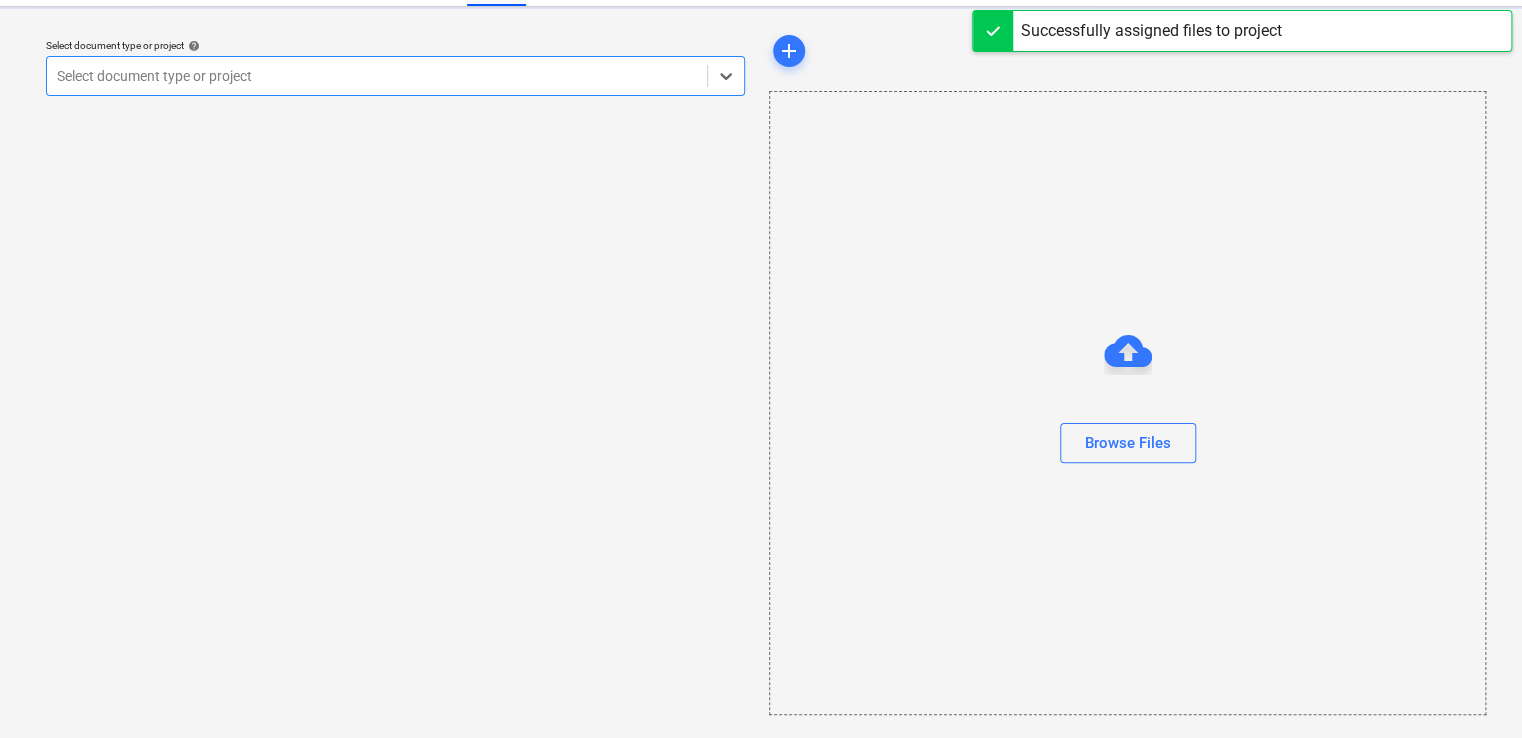 scroll, scrollTop: 0, scrollLeft: 0, axis: both 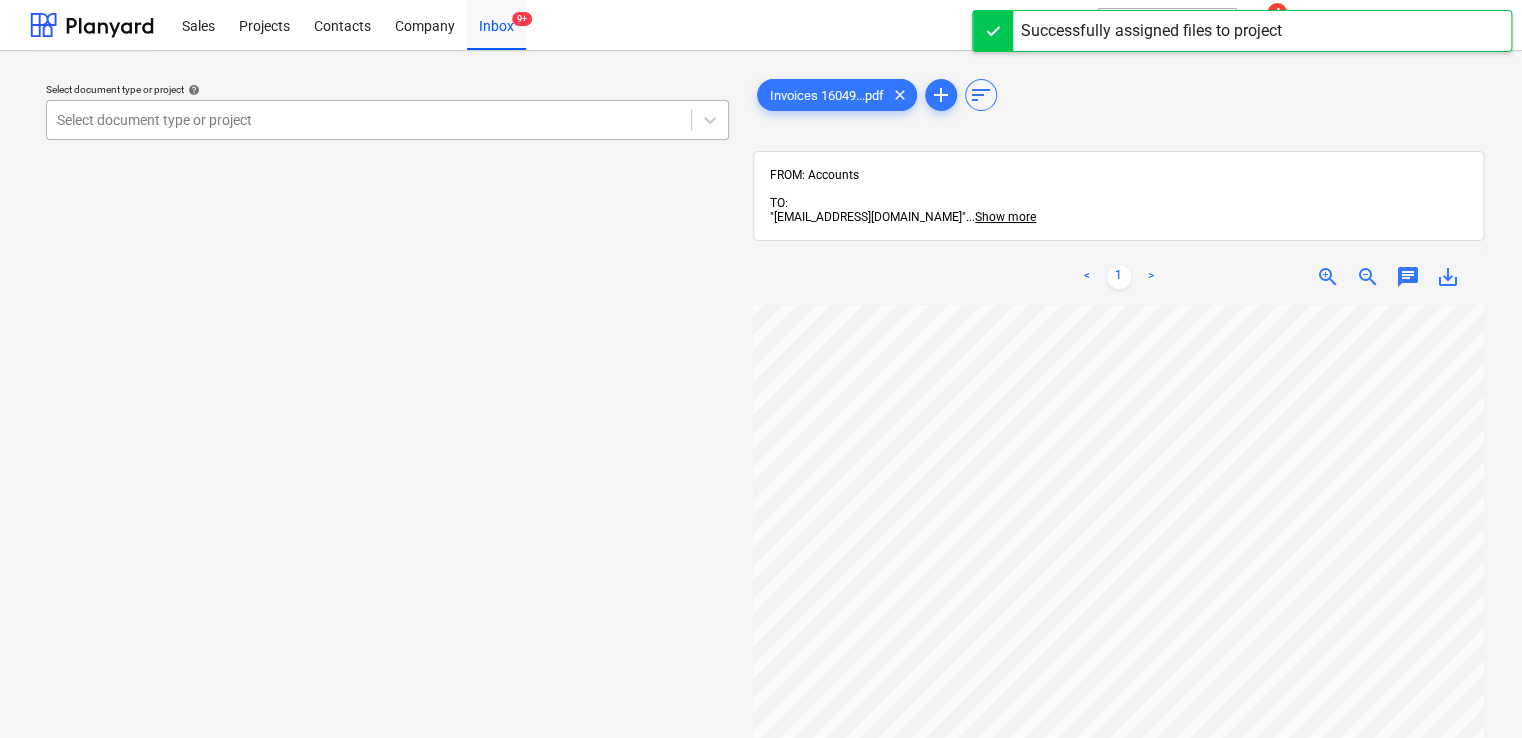 click at bounding box center (369, 120) 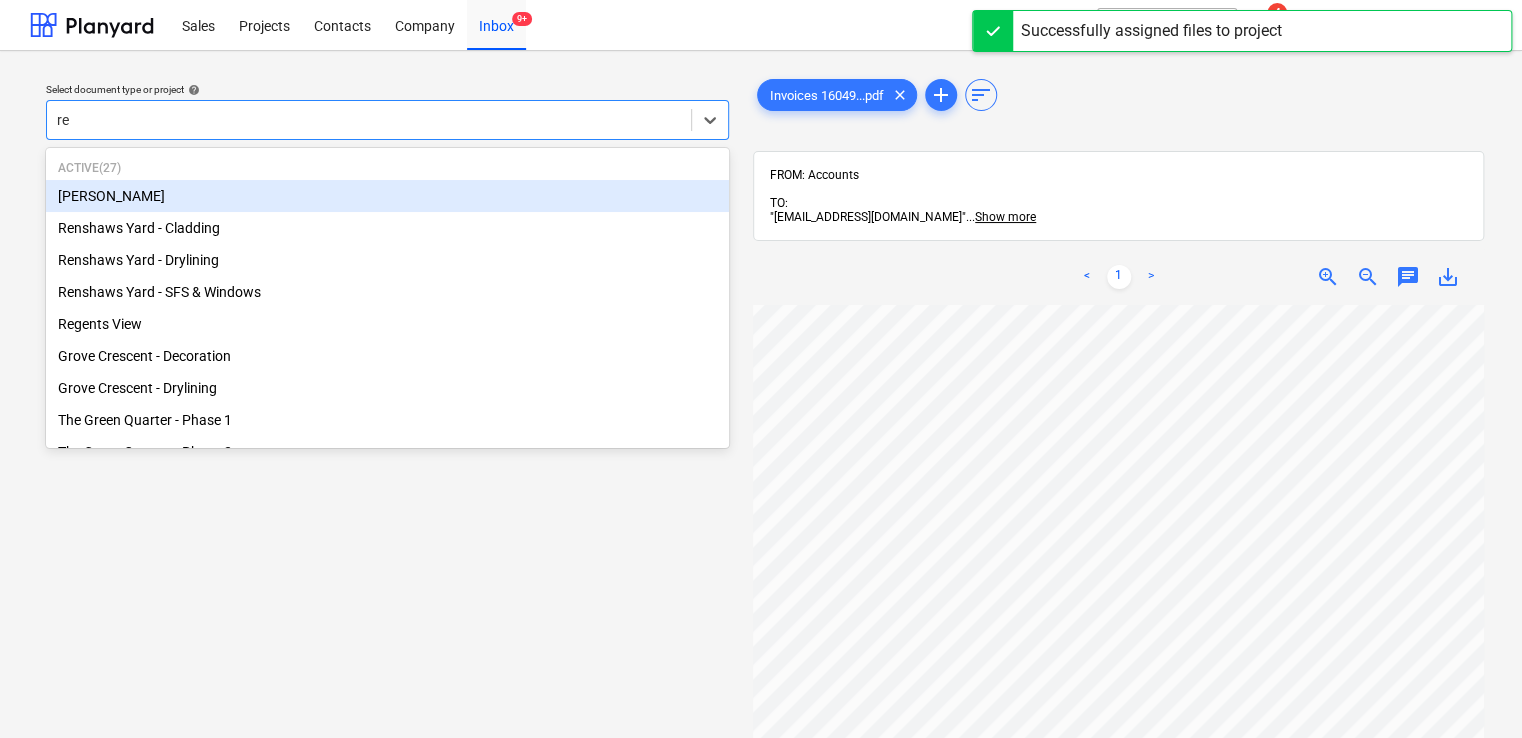 type on "ren" 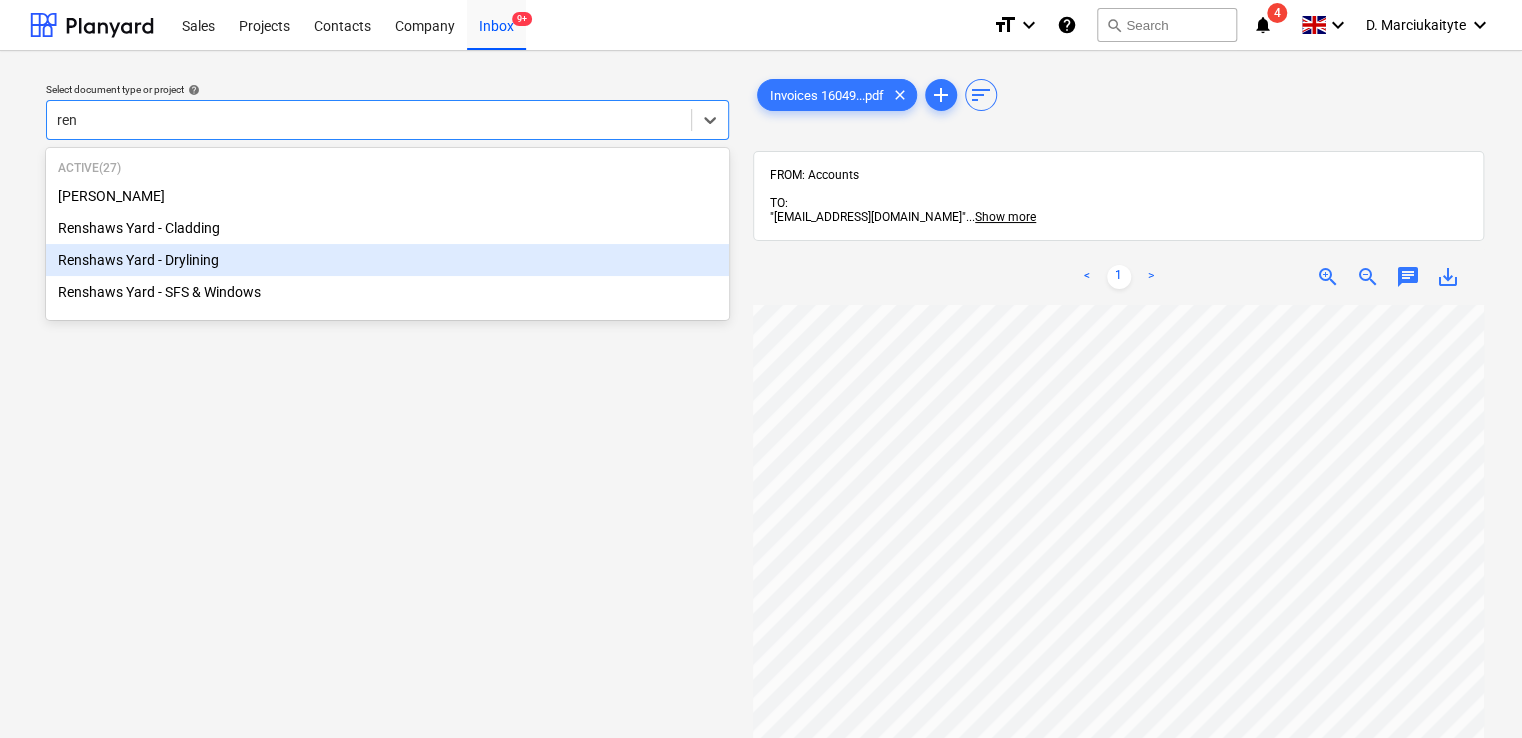 type 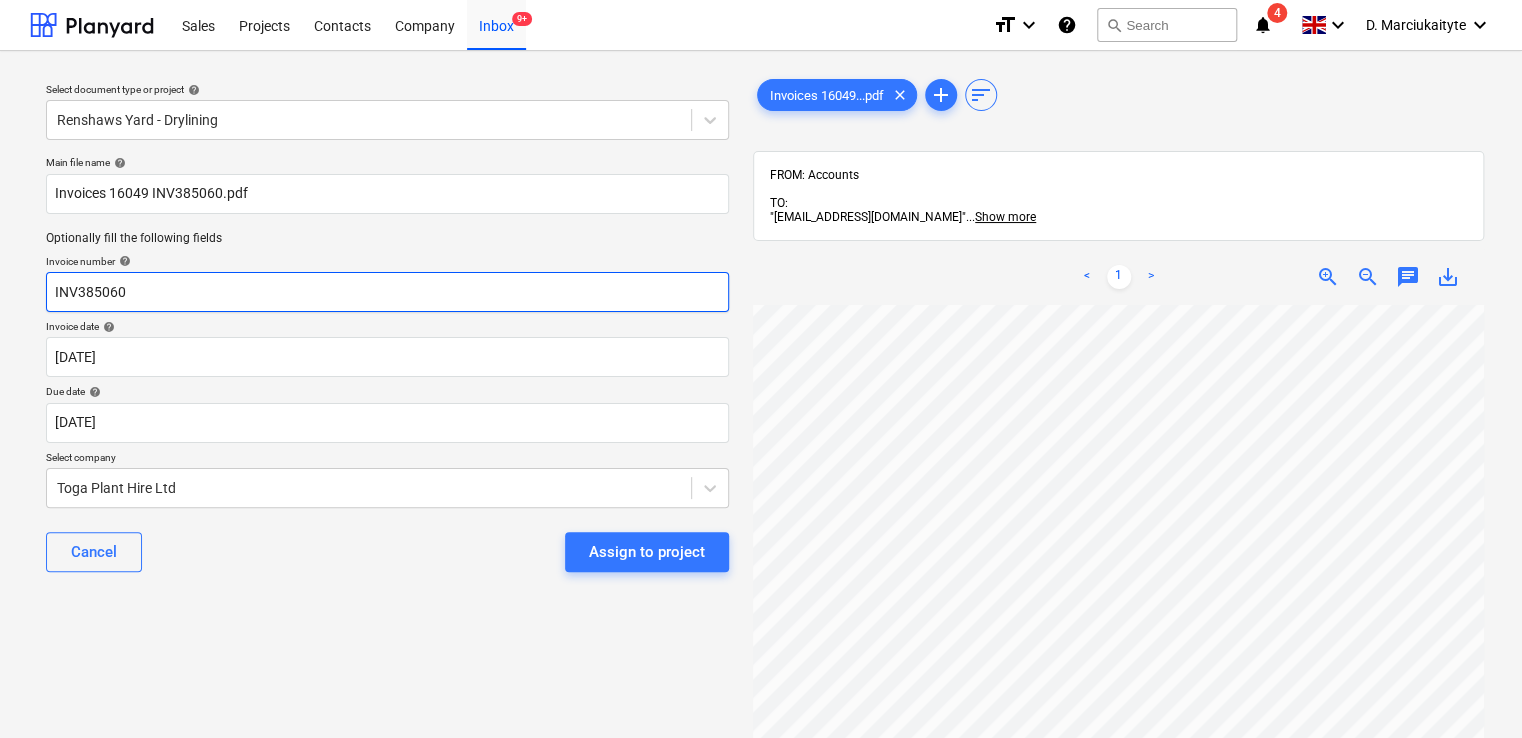 drag, startPoint x: 154, startPoint y: 293, endPoint x: -50, endPoint y: 257, distance: 207.15211 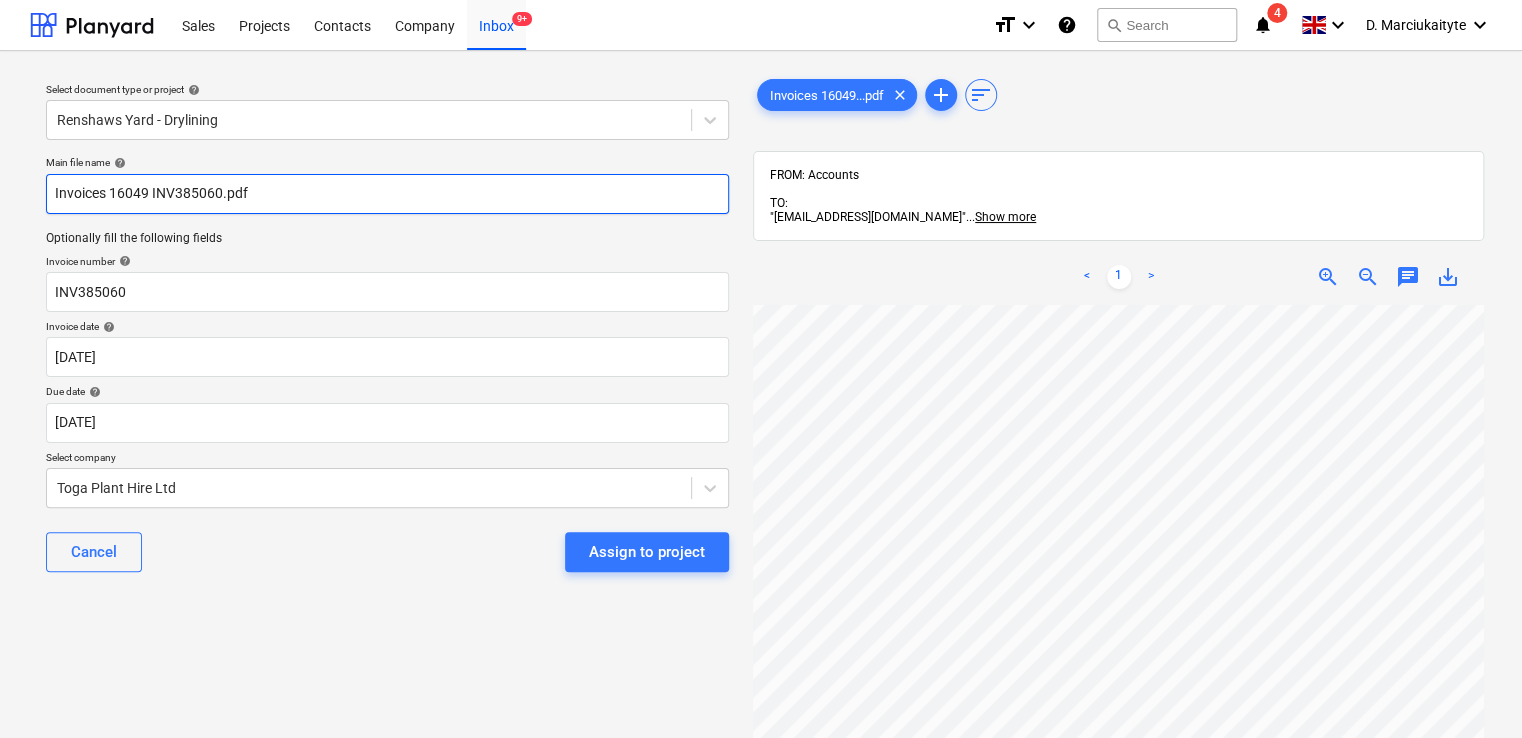 drag, startPoint x: 209, startPoint y: 194, endPoint x: -177, endPoint y: 152, distance: 388.27826 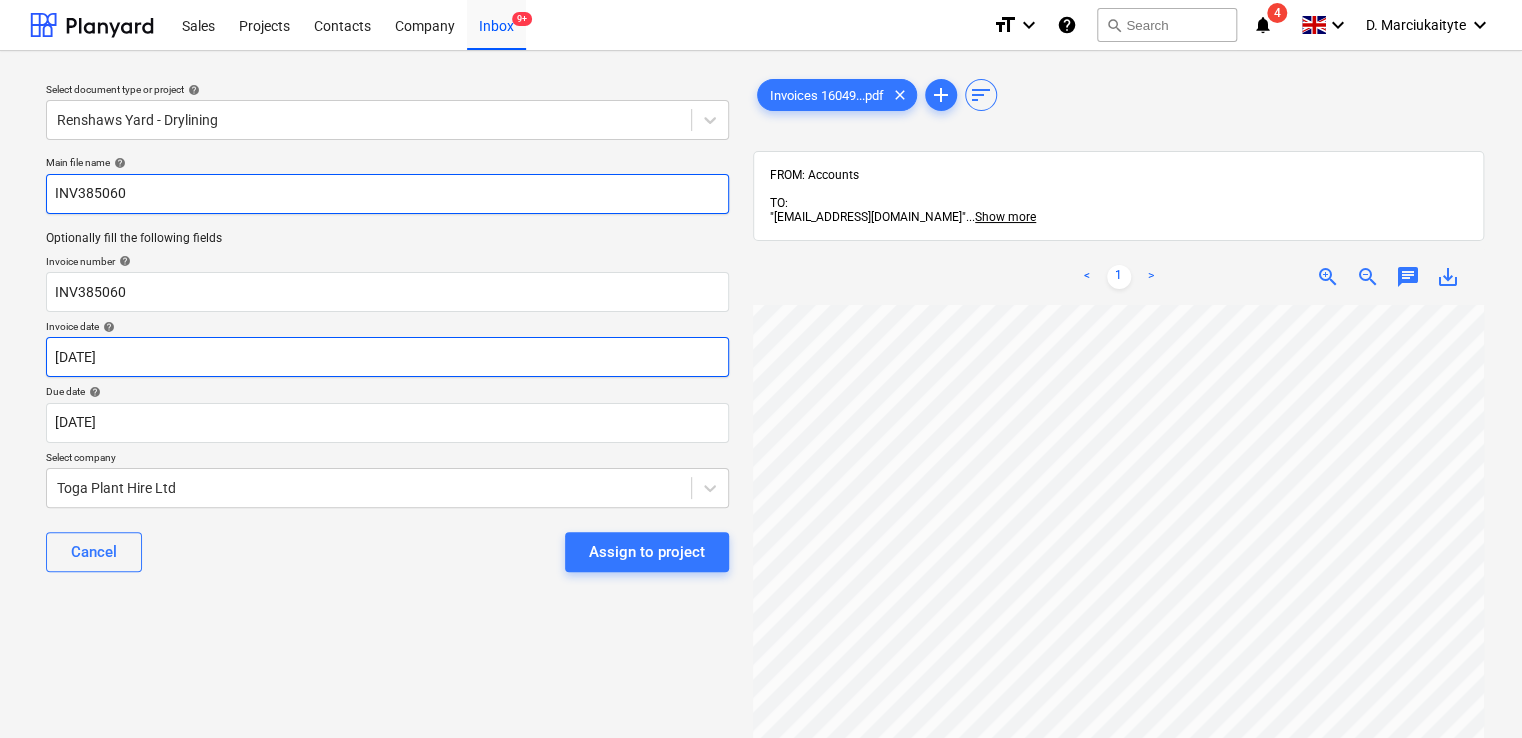 type on "INV385060" 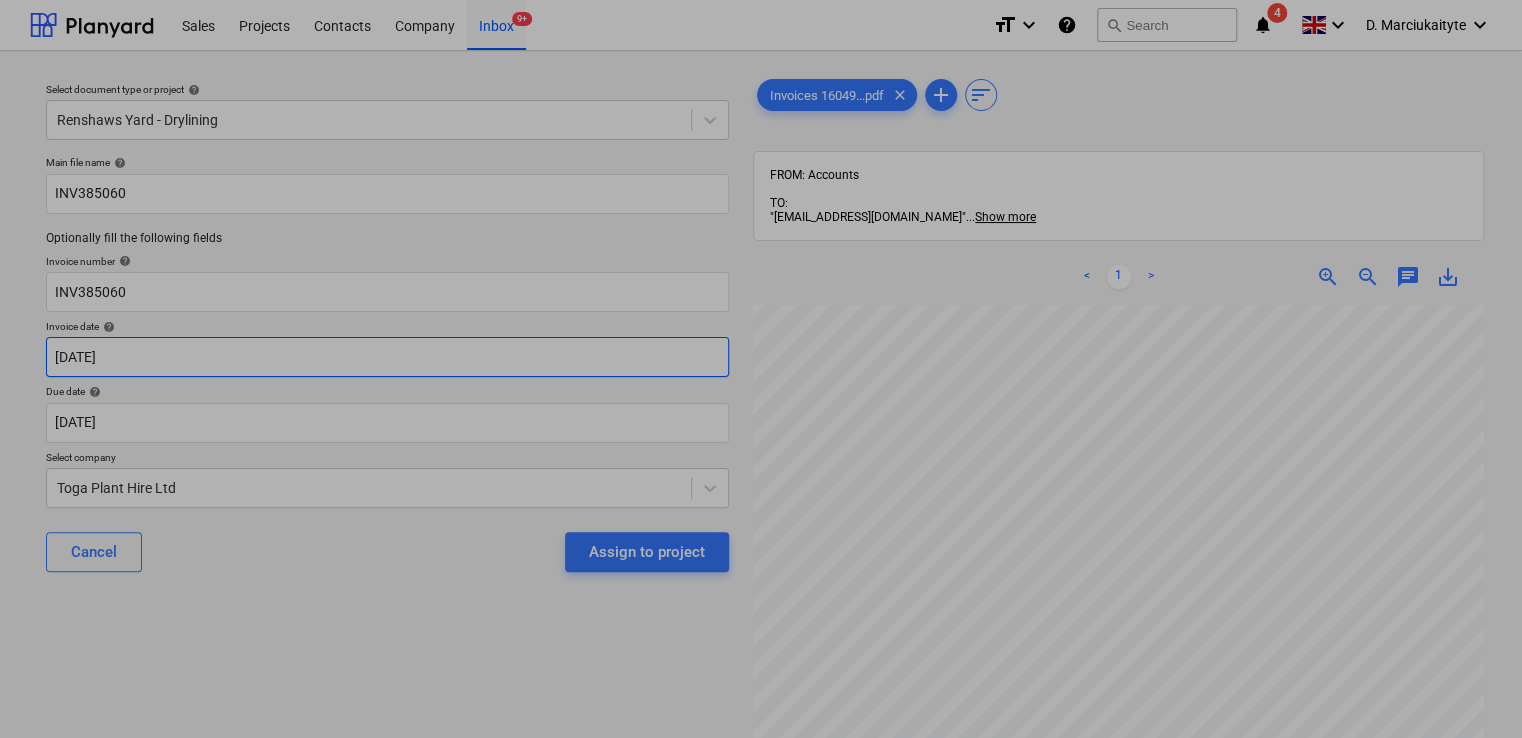 click on "Sales Projects Contacts Company Inbox 9+ format_size keyboard_arrow_down help search Search notifications 4 keyboard_arrow_down D. Marciukaityte keyboard_arrow_down Select document type or project help Renshaws Yard -  Drylining Main file name help INV385060 Optionally fill the following fields Invoice number help INV385060 Invoice date help [DATE] [DATE] Press the down arrow key to interact with the calendar and
select a date. Press the question mark key to get the keyboard shortcuts for changing dates. Due date help [DATE] [DATE] Press the down arrow key to interact with the calendar and
select a date. Press the question mark key to get the keyboard shortcuts for changing dates. Select company Toga Plant Hire Ltd   Cancel Assign to project Invoices 16049...pdf clear add sort FROM: Accounts  TO: "[EMAIL_ADDRESS][DOMAIN_NAME]"	 ...  Show more ...  Show more < 1 > zoom_in zoom_out chat 0 save_alt
Su Mo Tu We Th Fr Sa Su Mo Tu We Th Fr Sa 1" at bounding box center (761, 369) 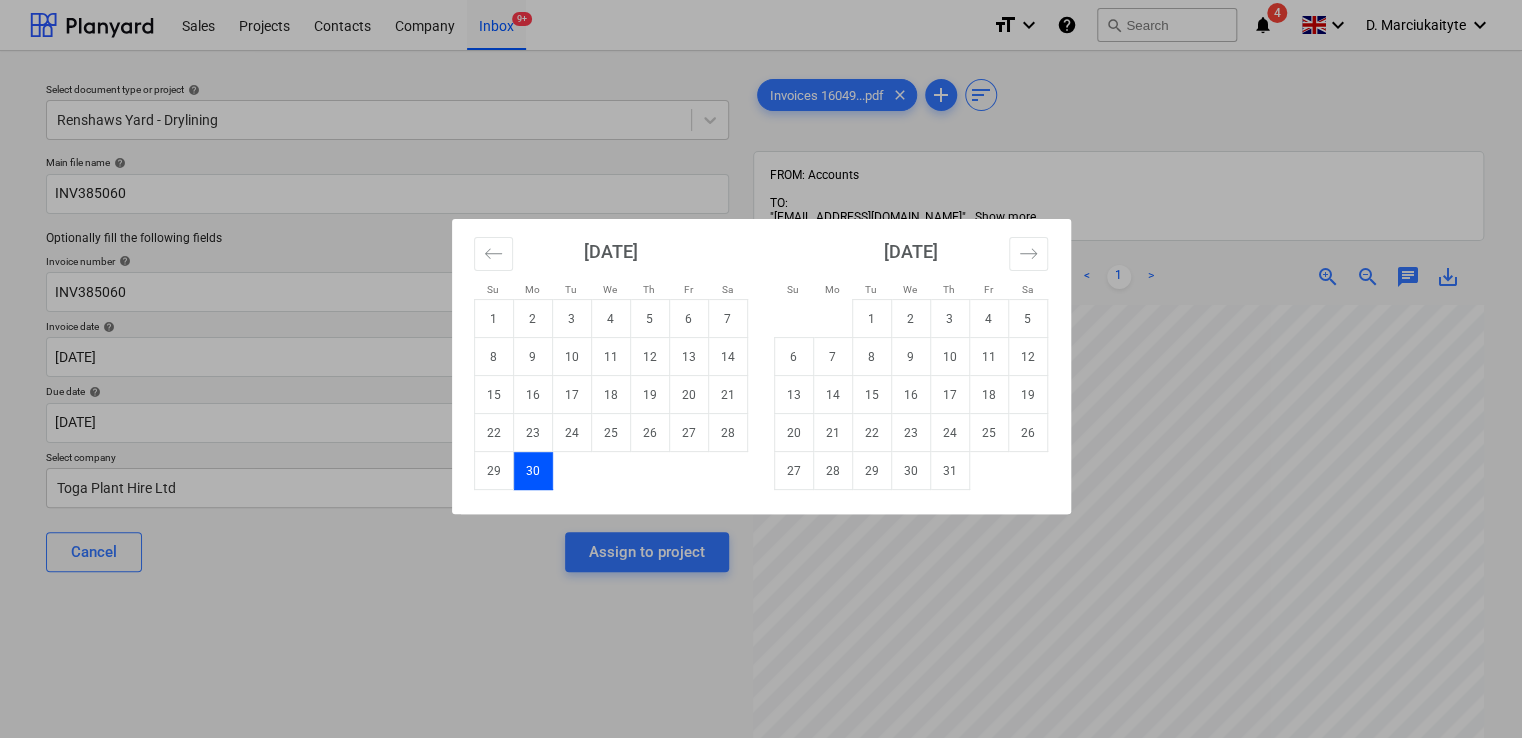click on "30" at bounding box center [532, 471] 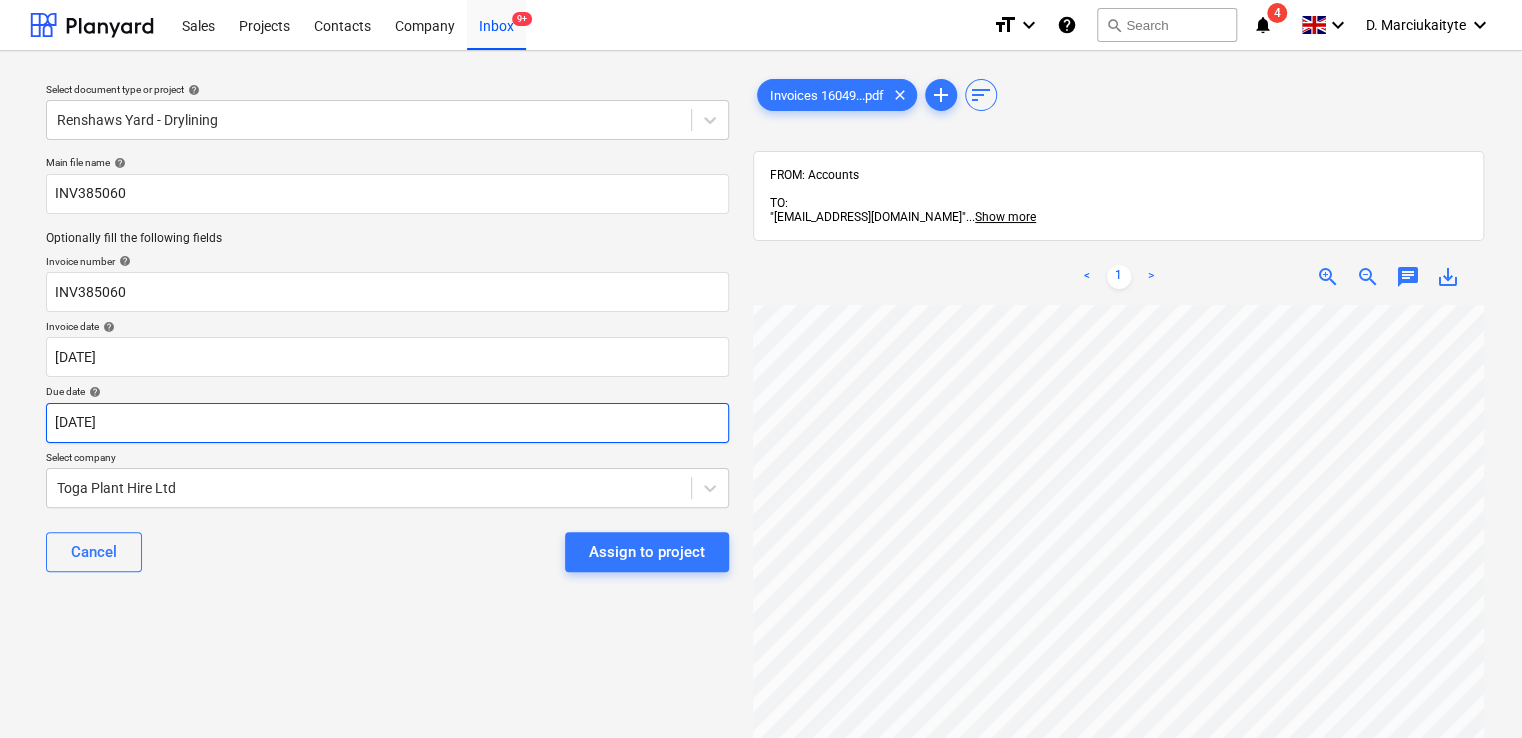 click on "Due date help [DATE]" at bounding box center [387, 413] 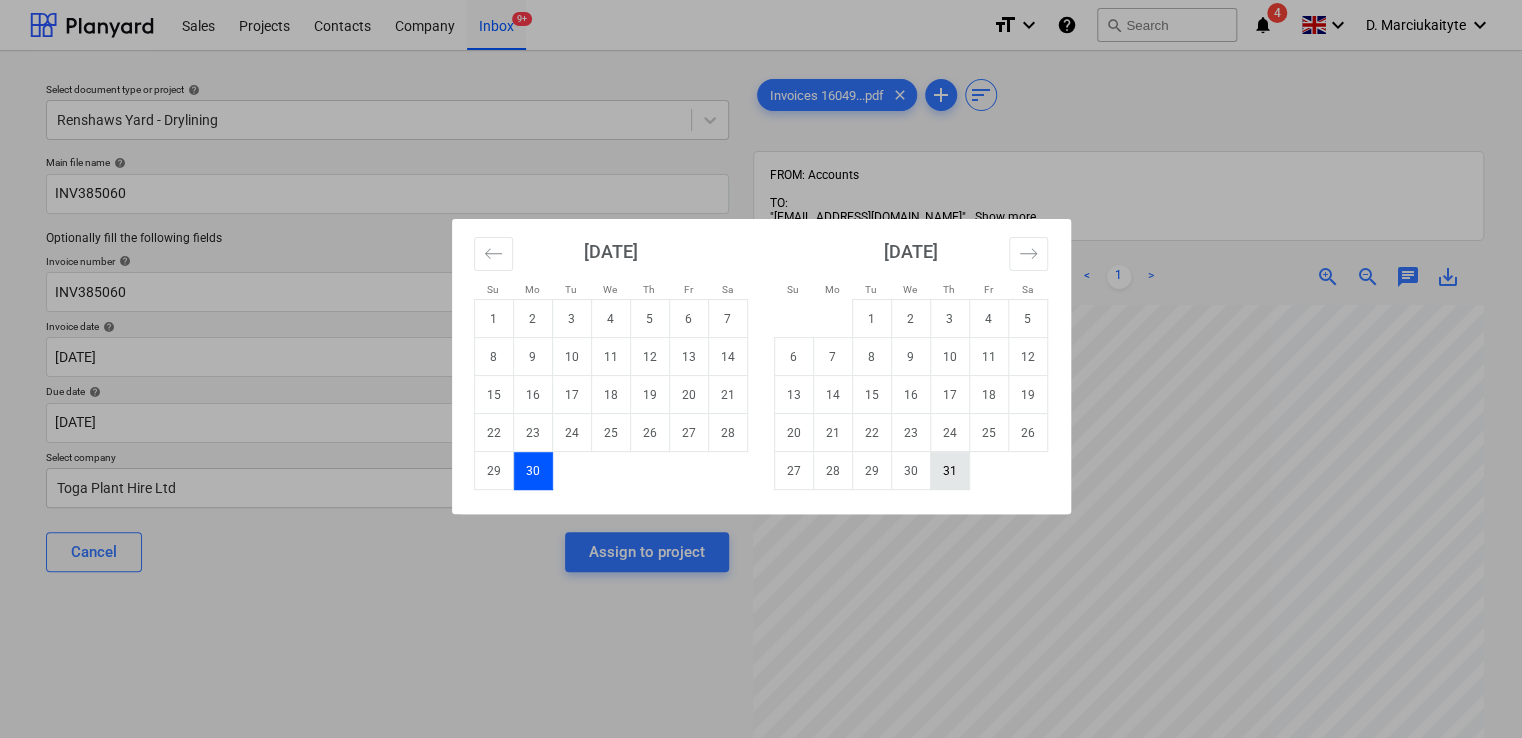 click on "31" at bounding box center [949, 471] 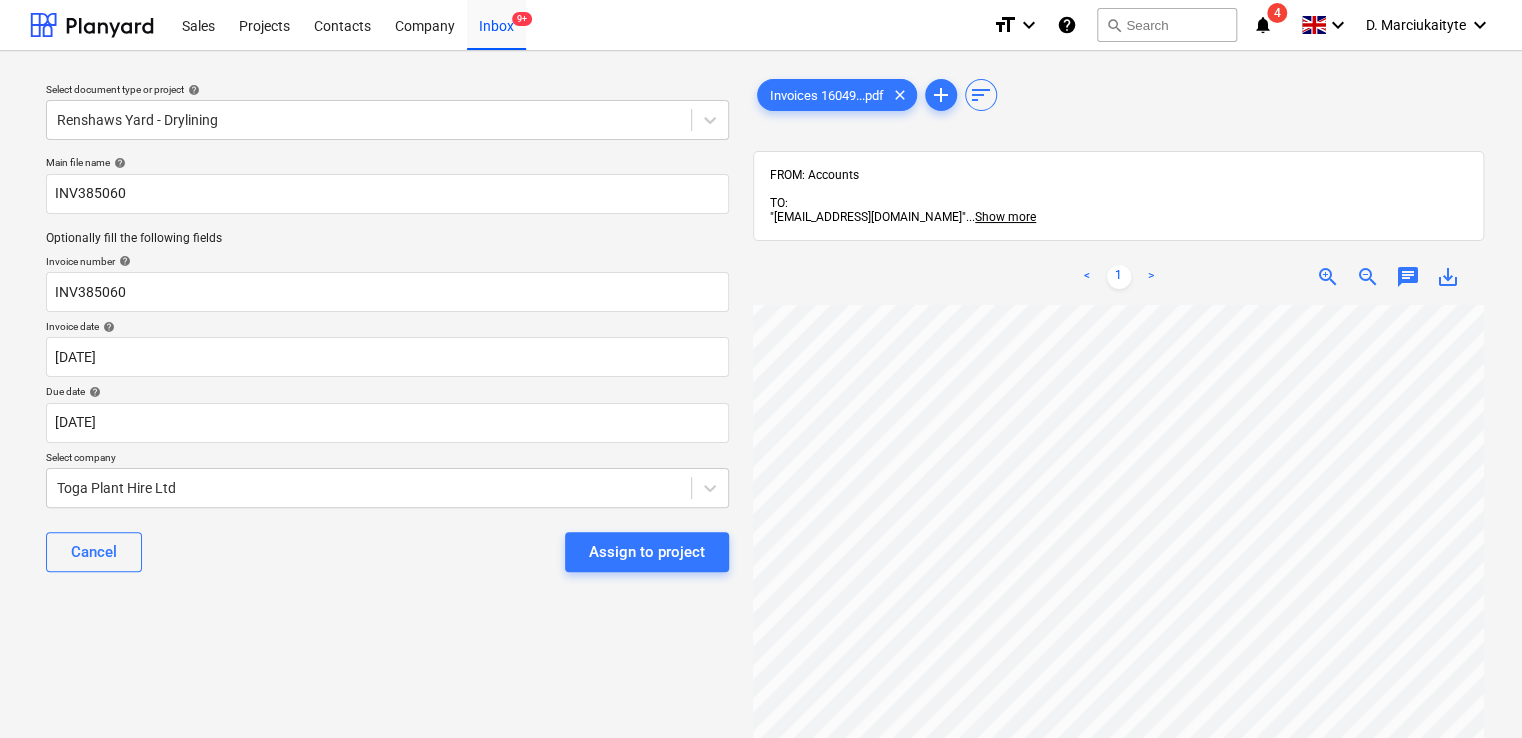 click on "Assign to project" at bounding box center [647, 552] 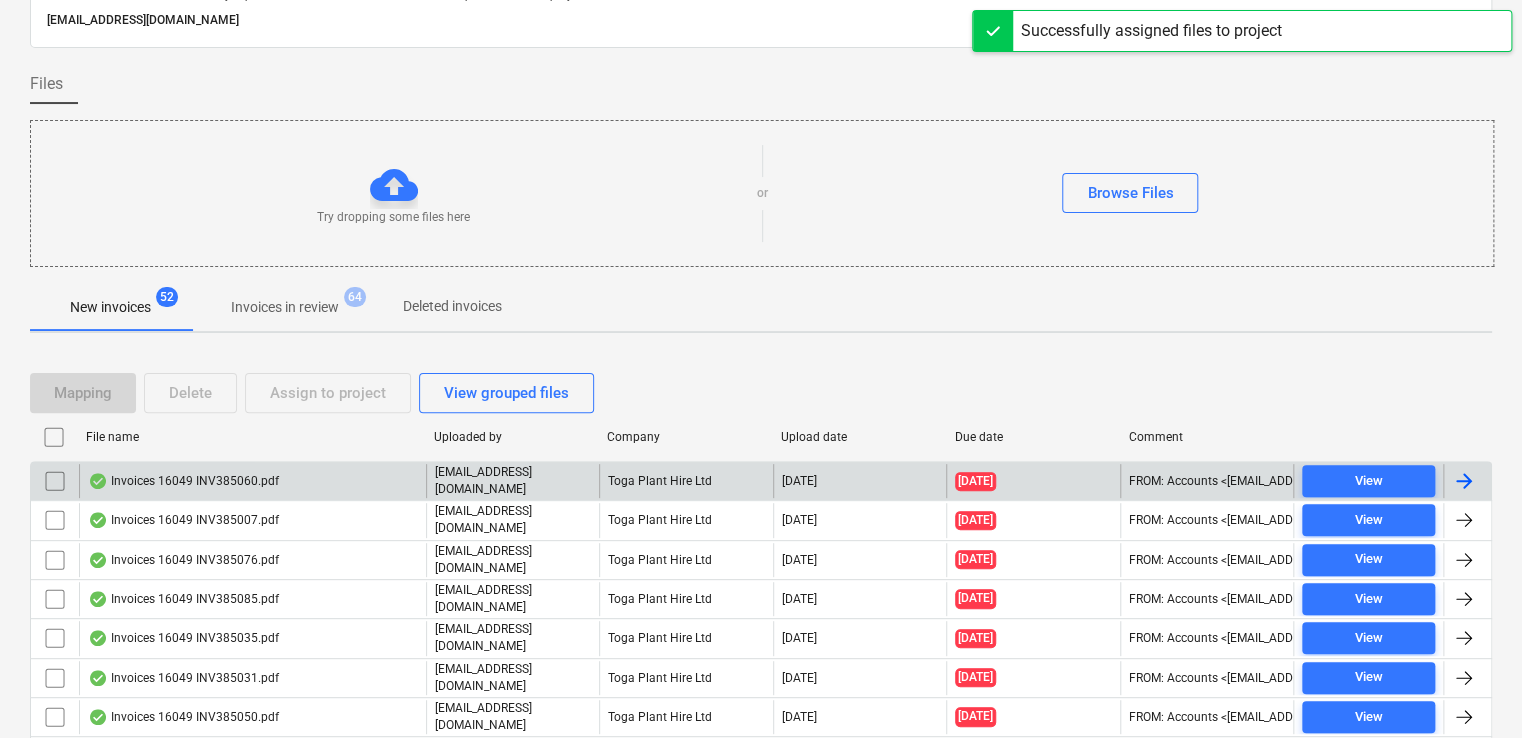 click on "Invoices 16049 INV385060.pdf [EMAIL_ADDRESS][DOMAIN_NAME] Toga Plant Hire Ltd [DATE] [DATE] FROM: Accounts <[EMAIL_ADDRESS][DOMAIN_NAME]>
TO: "[EMAIL_ADDRESS][DOMAIN_NAME]"	<[EMAIL_ADDRESS][DOMAIN_NAME]>
SUBJECT: FW: Invoices attached from TOGA
IP: [TECHNICAL_ID] View" at bounding box center (761, 480) 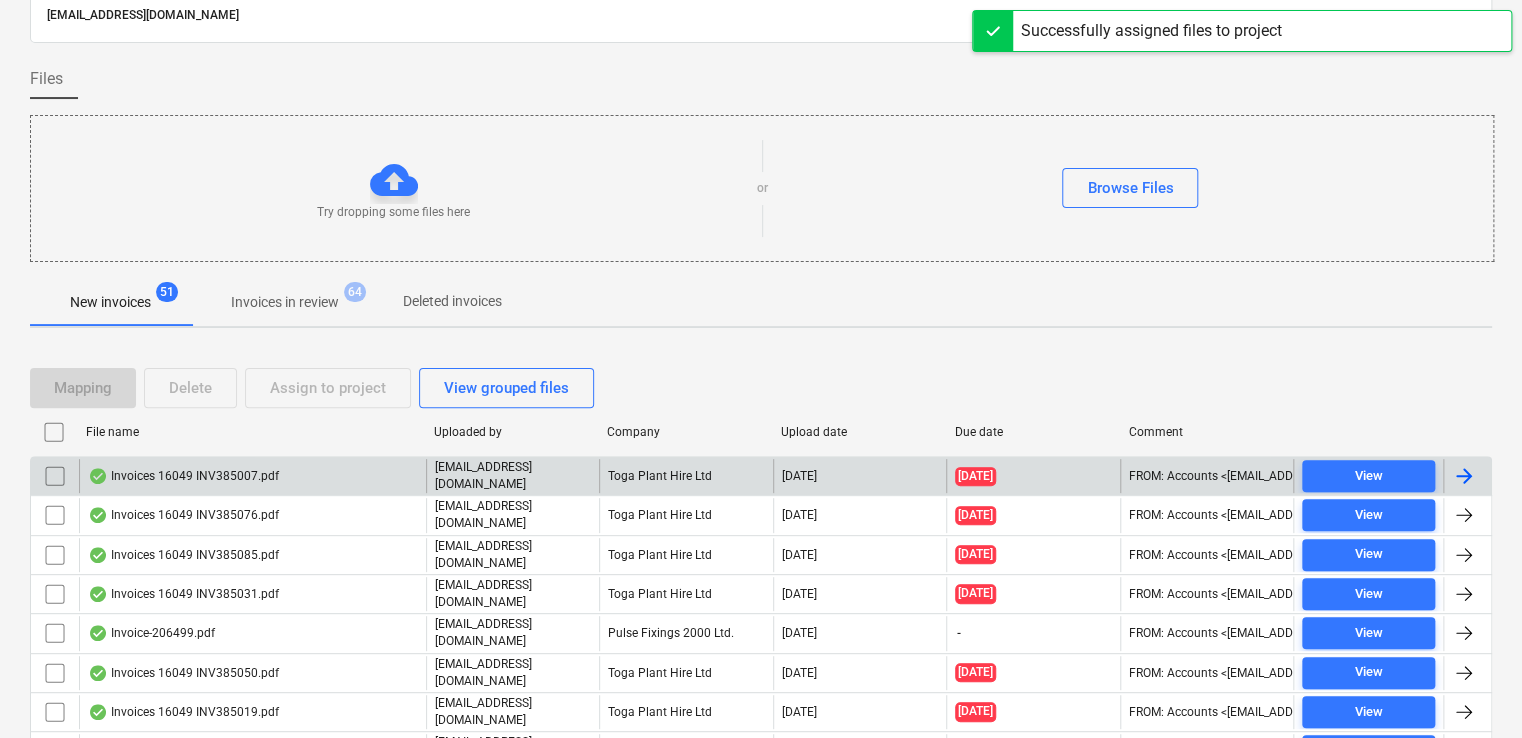 click on "Invoices 16049 INV385007.pdf" at bounding box center (252, 476) 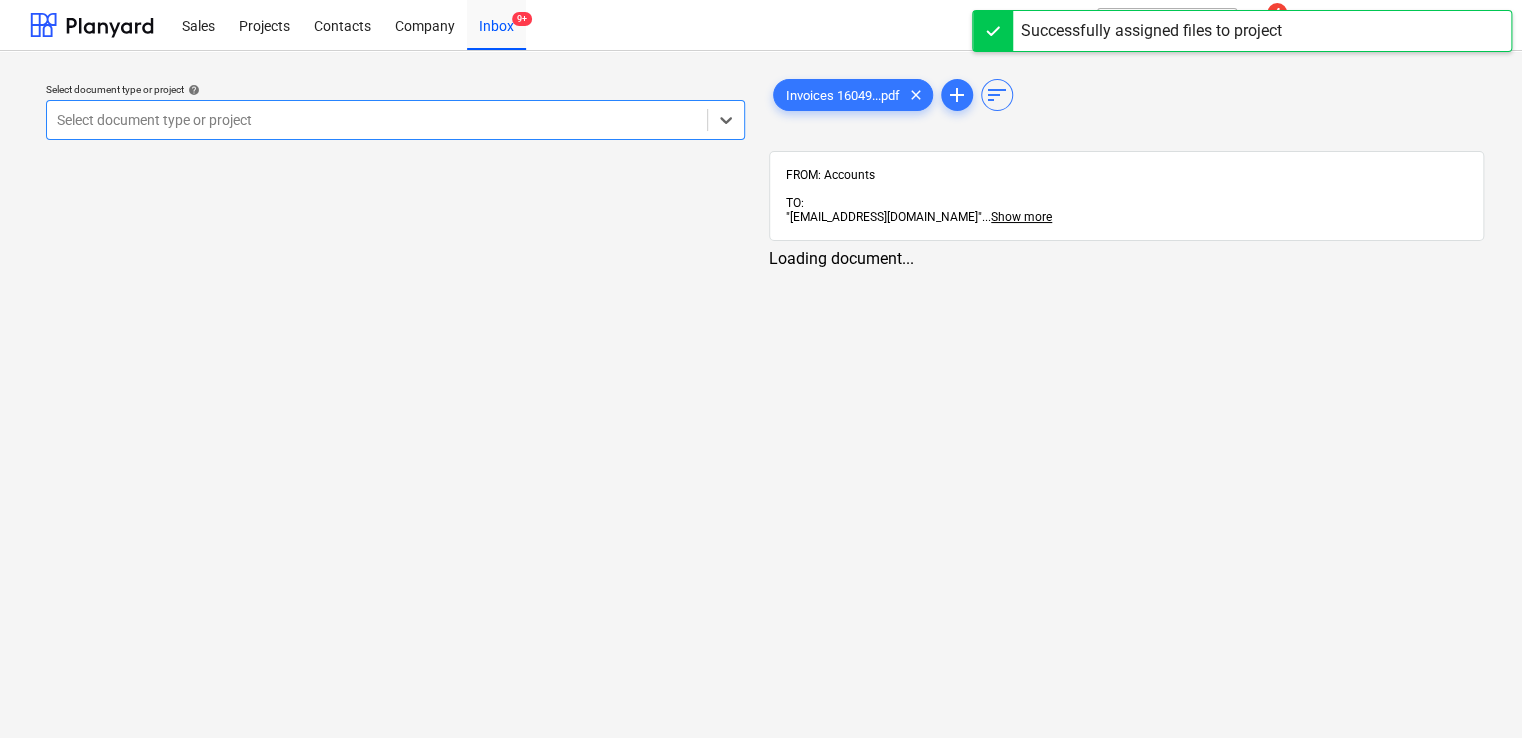 scroll, scrollTop: 0, scrollLeft: 0, axis: both 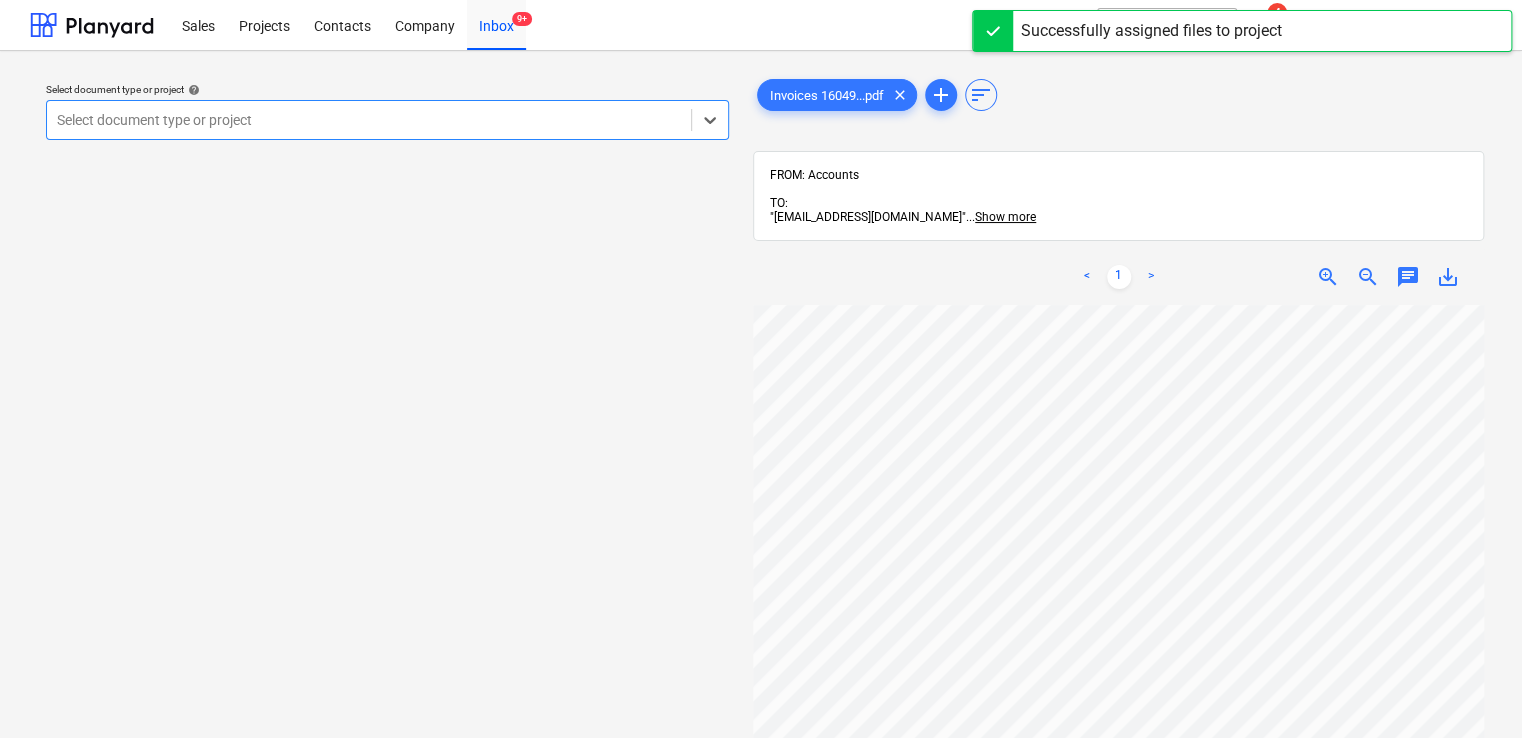 click at bounding box center [369, 120] 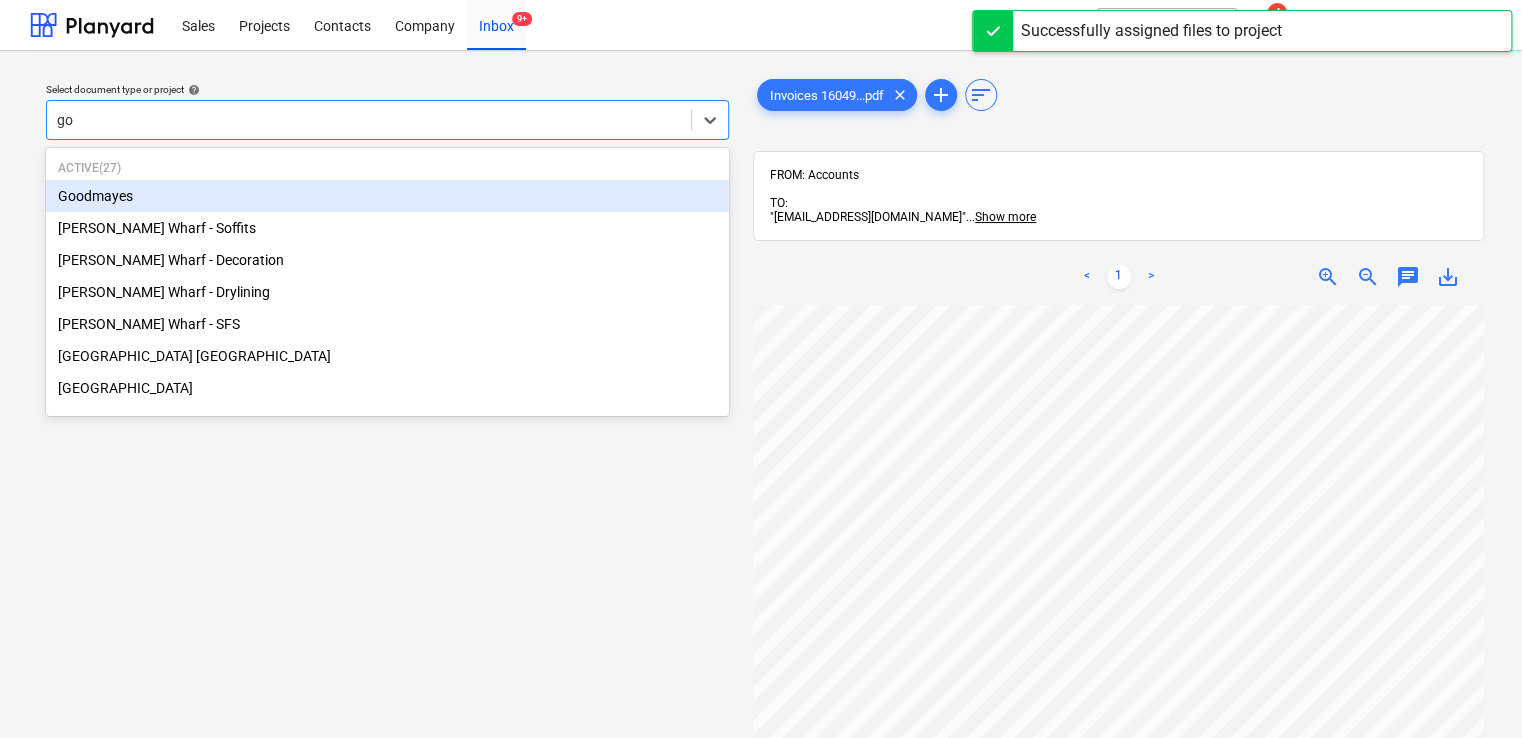 type on "goo" 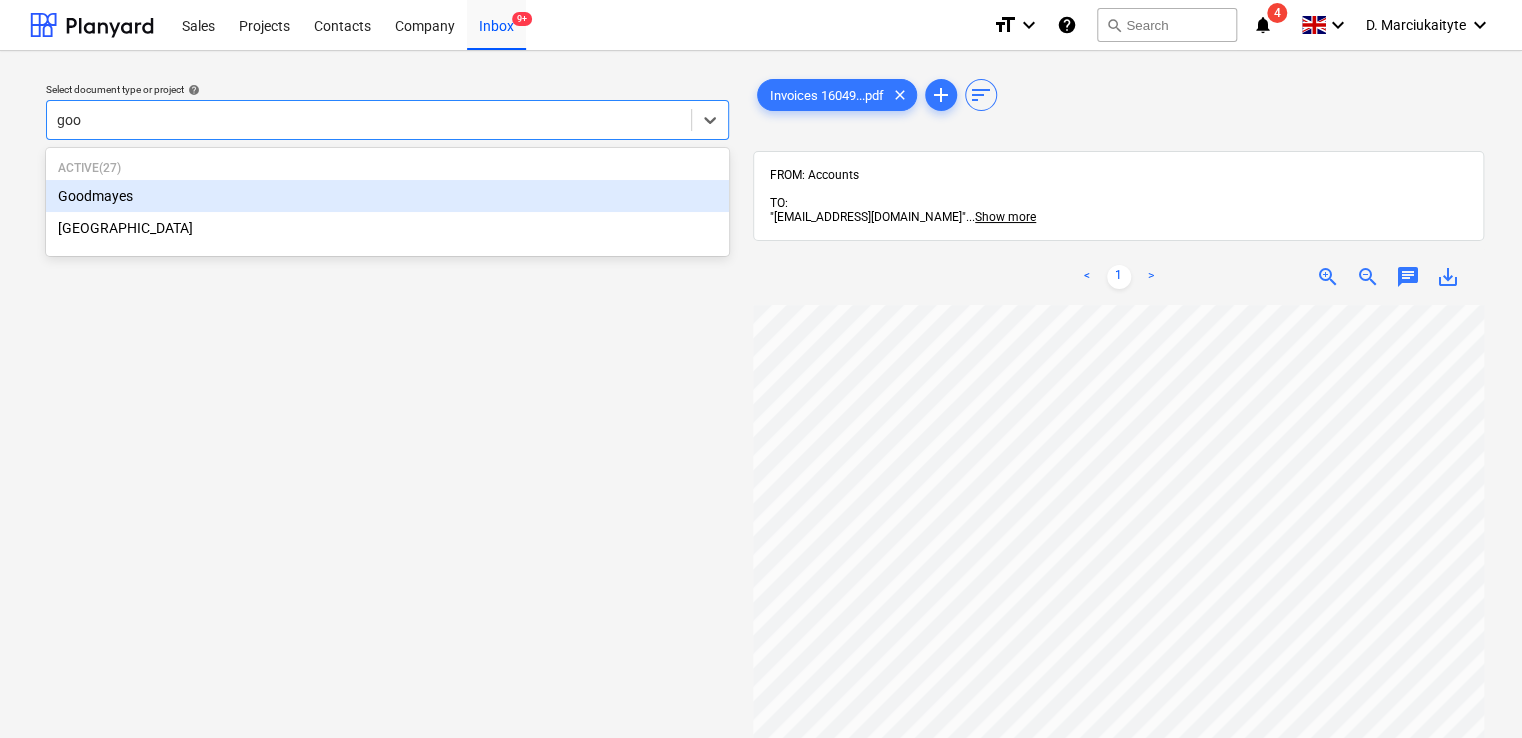 type 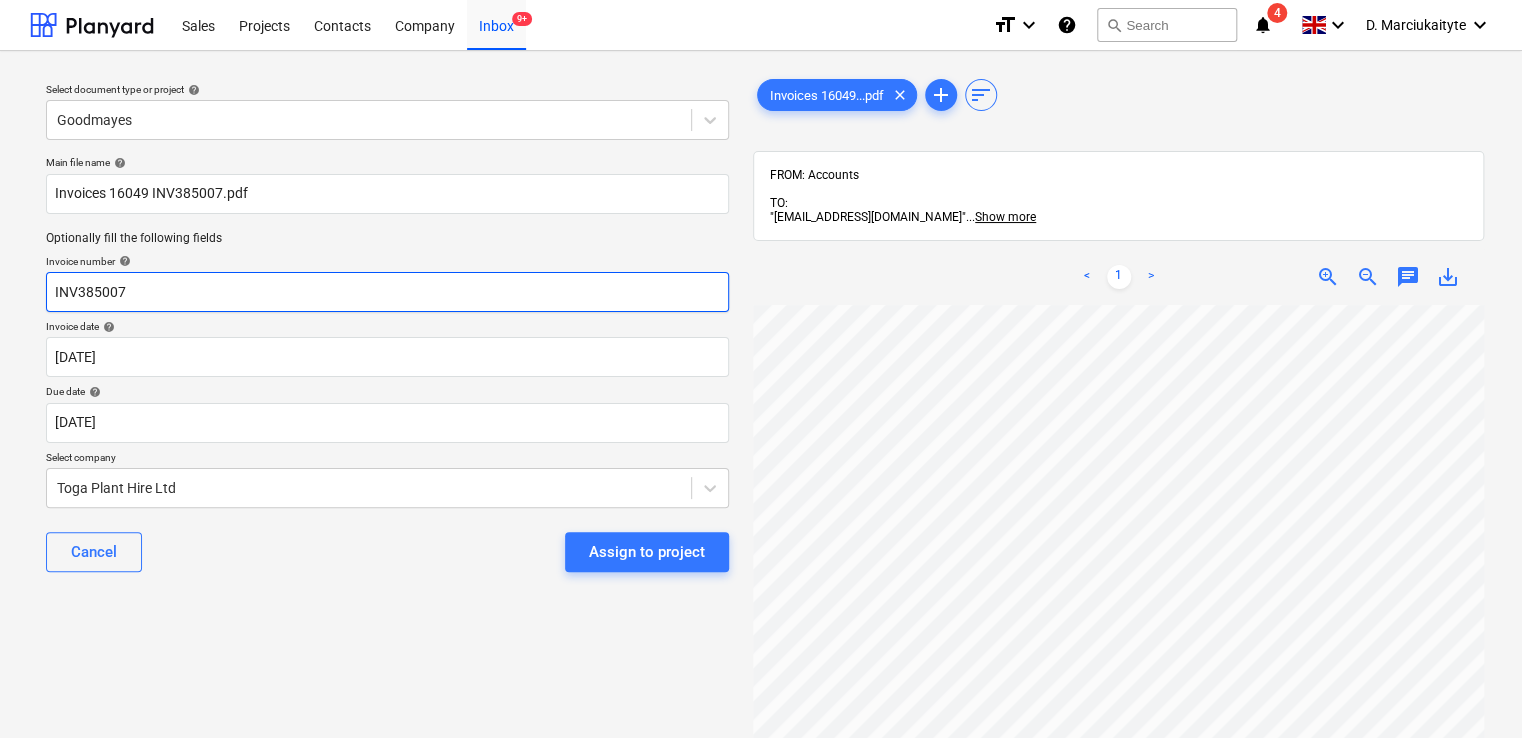 drag, startPoint x: 169, startPoint y: 297, endPoint x: -17, endPoint y: 293, distance: 186.043 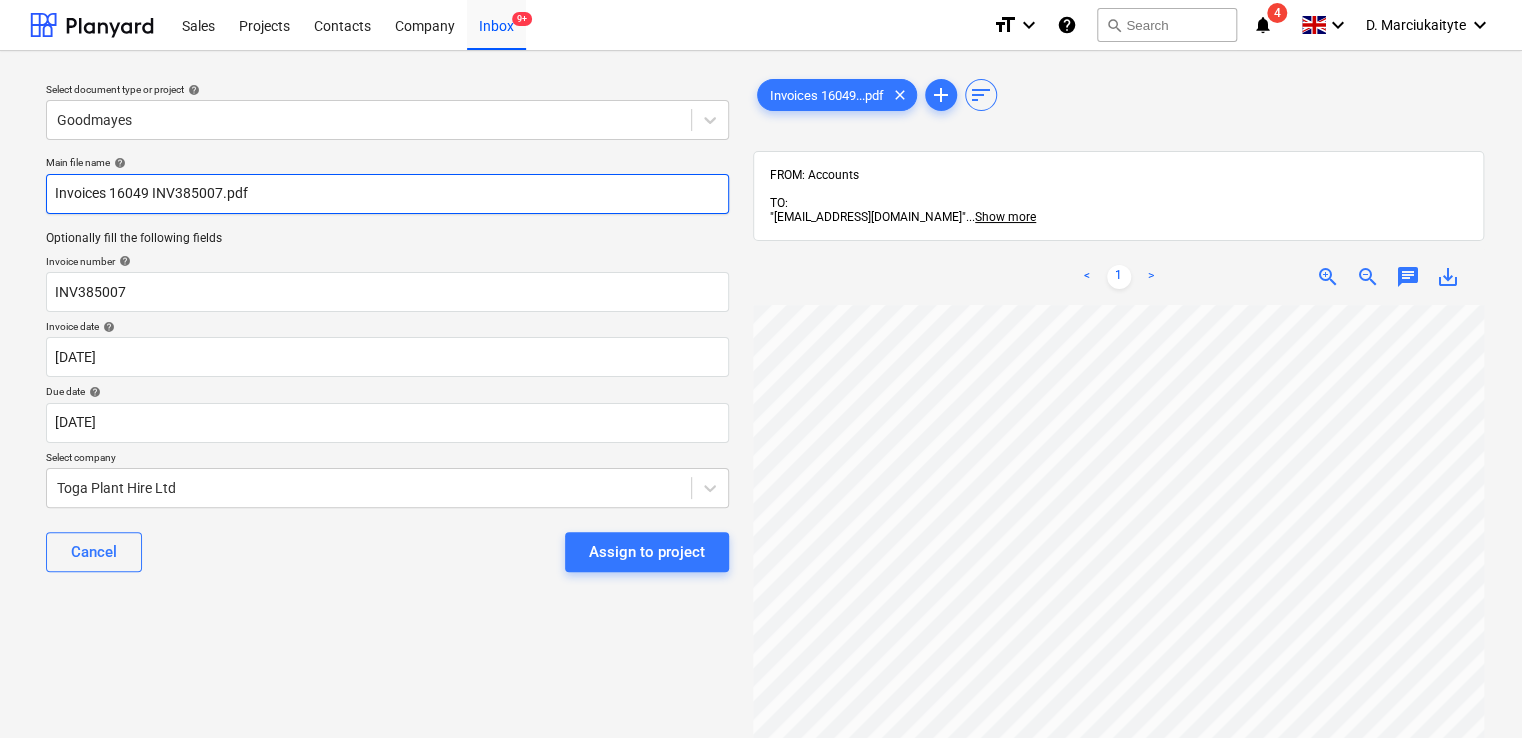 drag, startPoint x: 347, startPoint y: 206, endPoint x: 4, endPoint y: 182, distance: 343.83862 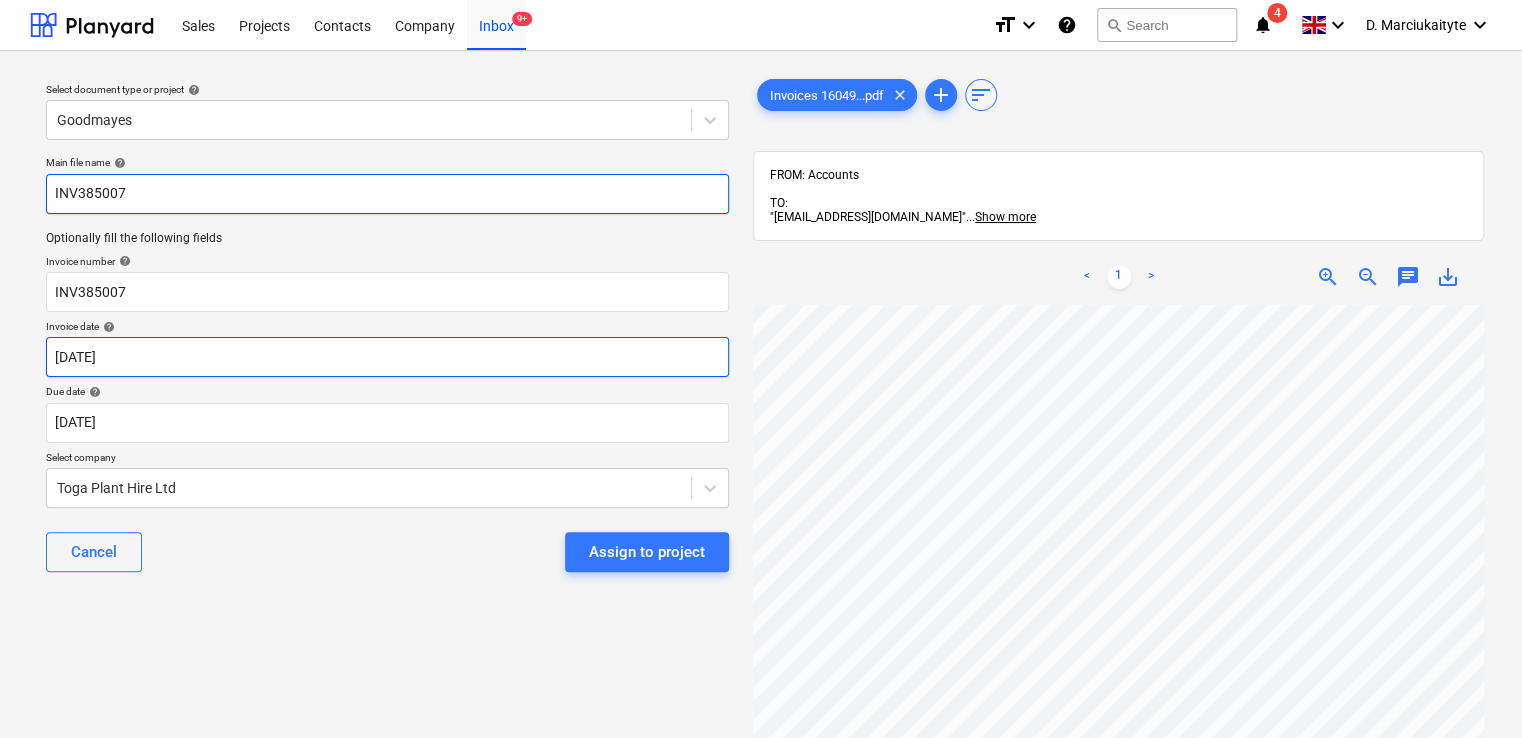 type on "INV385007" 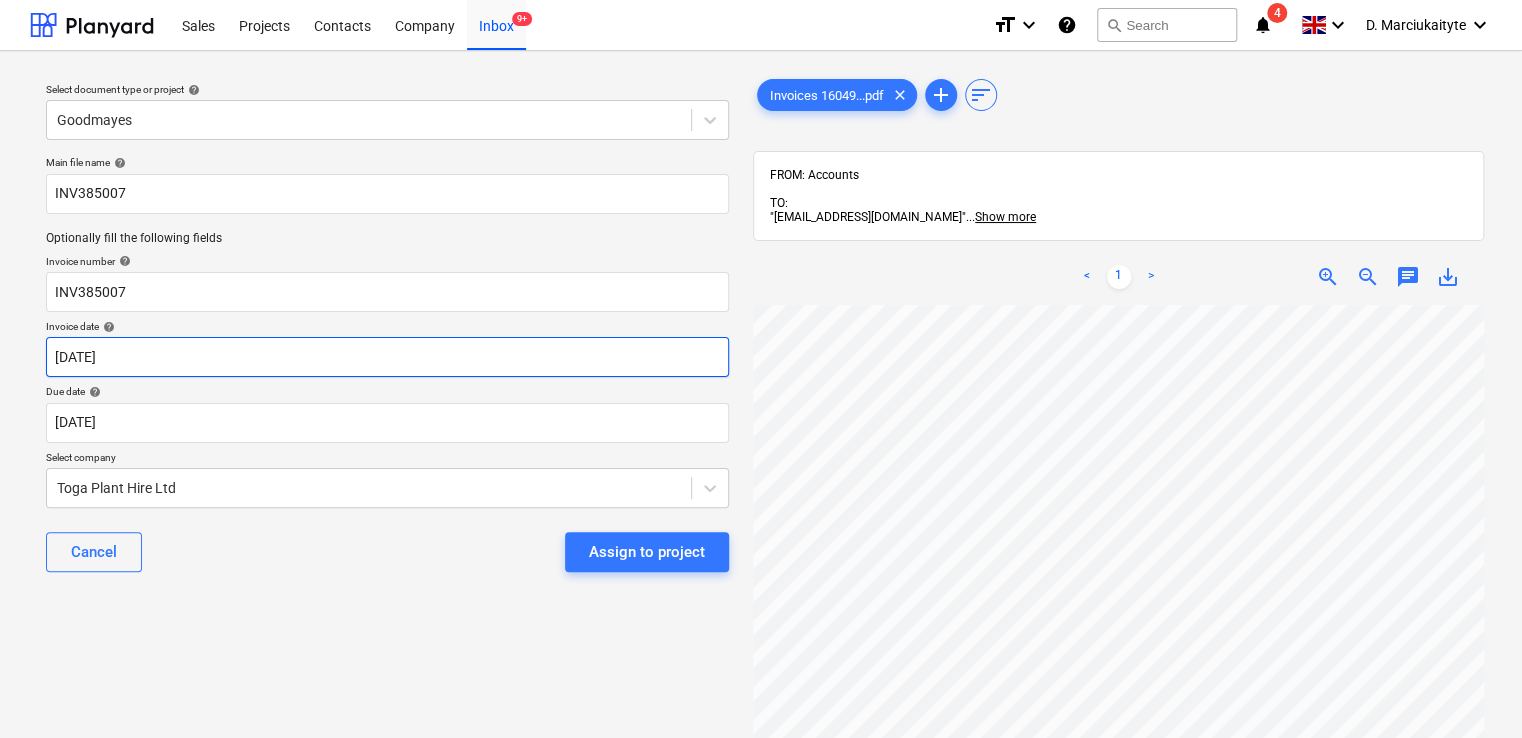 click on "Sales Projects Contacts Company Inbox 9+ format_size keyboard_arrow_down help search Search notifications 4 keyboard_arrow_down D. Marciukaityte keyboard_arrow_down Select document type or project help Goodmayes Main file name help INV385007 Optionally fill the following fields Invoice number help INV385007 Invoice date help [DATE] 01.06.2025 Press the down arrow key to interact with the calendar and
select a date. Press the question mark key to get the keyboard shortcuts for changing dates. Due date help [DATE] [DATE] Press the down arrow key to interact with the calendar and
select a date. Press the question mark key to get the keyboard shortcuts for changing dates. Select company Toga Plant Hire Ltd   Cancel Assign to project Invoices 16049...pdf clear add sort FROM: Accounts  TO: "[EMAIL_ADDRESS][DOMAIN_NAME]"	 ...  Show more ...  Show more < 1 > zoom_in zoom_out chat 0 save_alt" at bounding box center (761, 369) 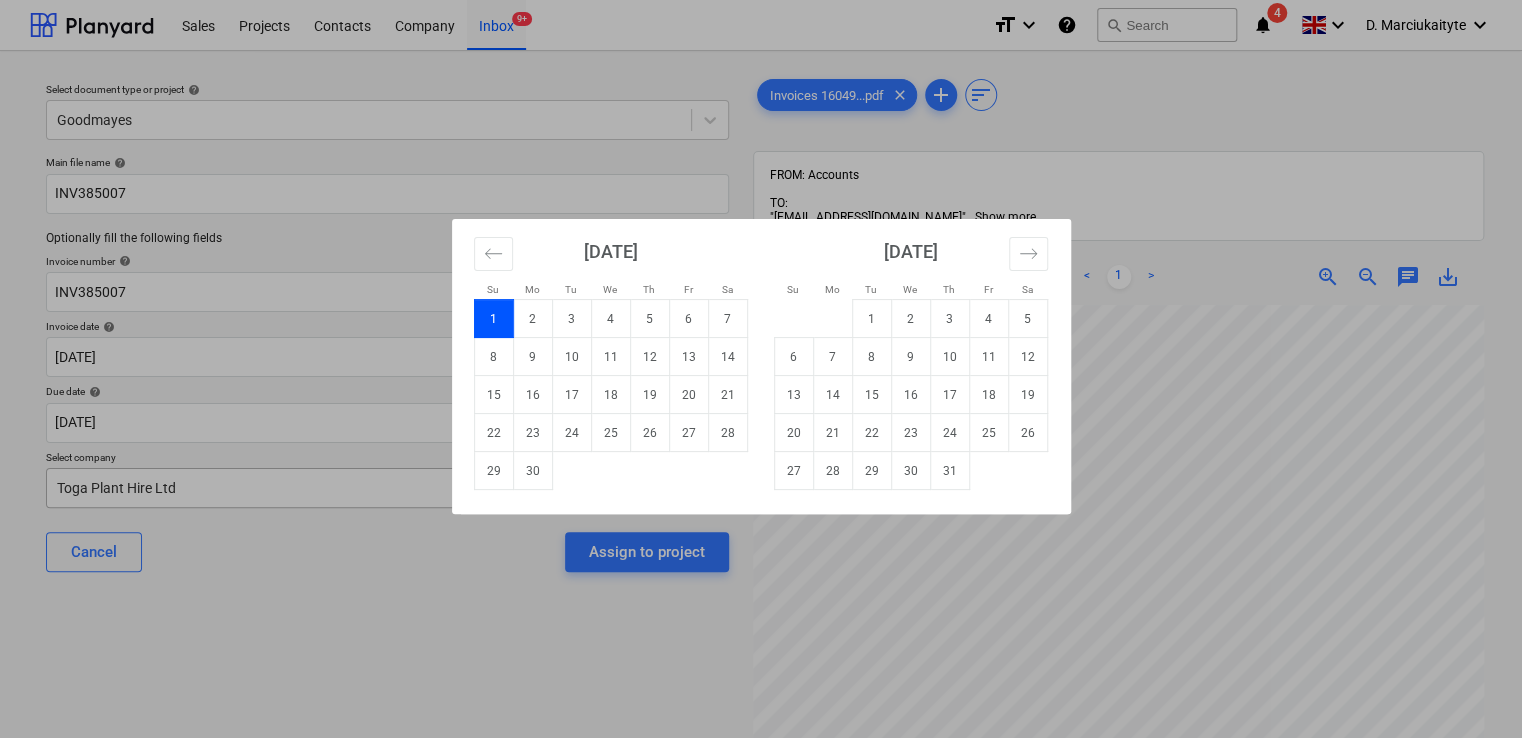 click on "30" at bounding box center [532, 471] 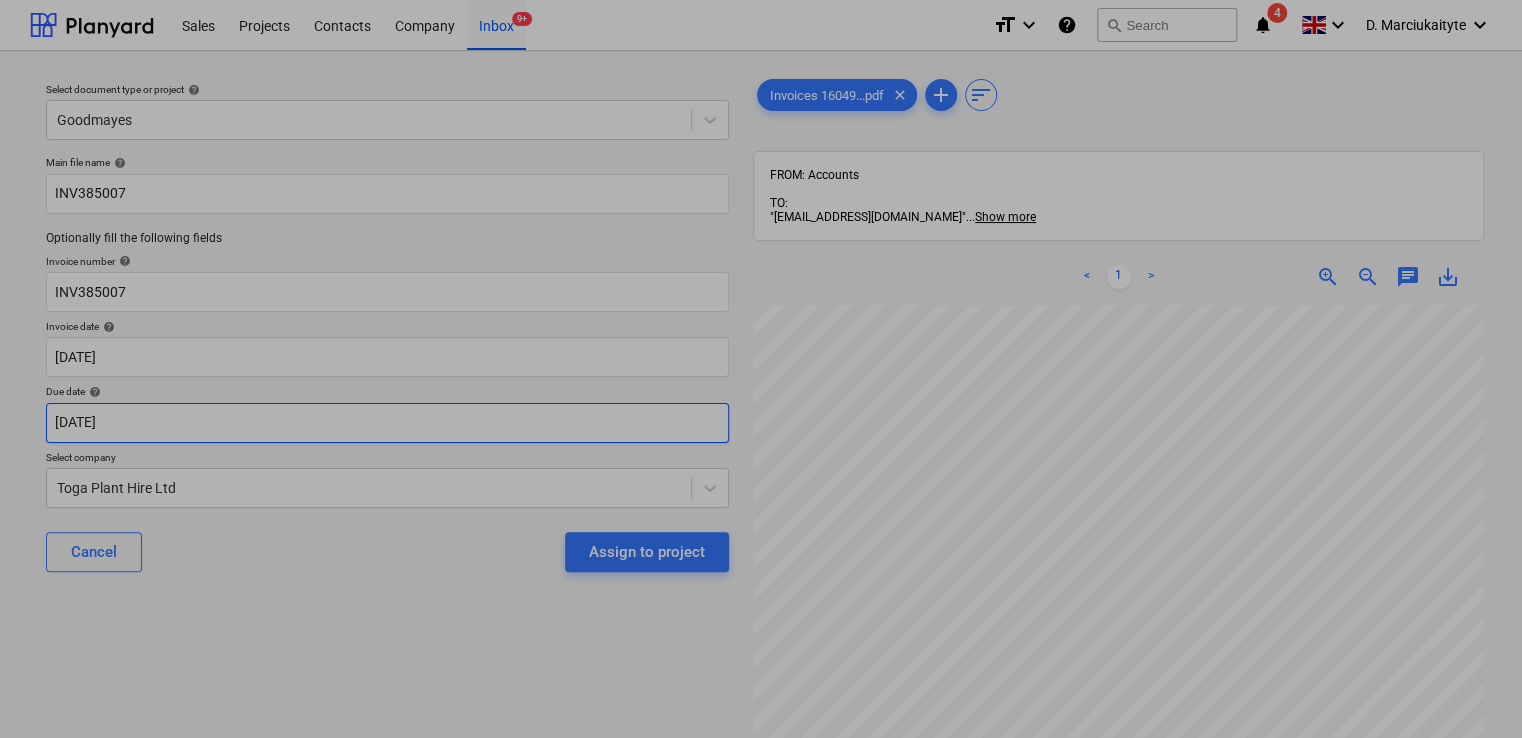 click on "Sales Projects Contacts Company Inbox 9+ format_size keyboard_arrow_down help search Search notifications 4 keyboard_arrow_down D. Marciukaityte keyboard_arrow_down Select document type or project help Goodmayes Main file name help INV385007 Optionally fill the following fields Invoice number help INV385007 Invoice date help [DATE] [DATE] Press the down arrow key to interact with the calendar and
select a date. Press the question mark key to get the keyboard shortcuts for changing dates. Due date help [DATE] [DATE] Press the down arrow key to interact with the calendar and
select a date. Press the question mark key to get the keyboard shortcuts for changing dates. Select company Toga Plant Hire Ltd   Cancel Assign to project Invoices 16049...pdf clear add sort FROM: Accounts  TO: "[EMAIL_ADDRESS][DOMAIN_NAME]"	 ...  Show more ...  Show more < 1 > zoom_in zoom_out chat 0 save_alt
Su Mo Tu We Th Fr Sa Su Mo Tu We Th Fr Sa [DATE] 1 2 3 4 5" at bounding box center (761, 369) 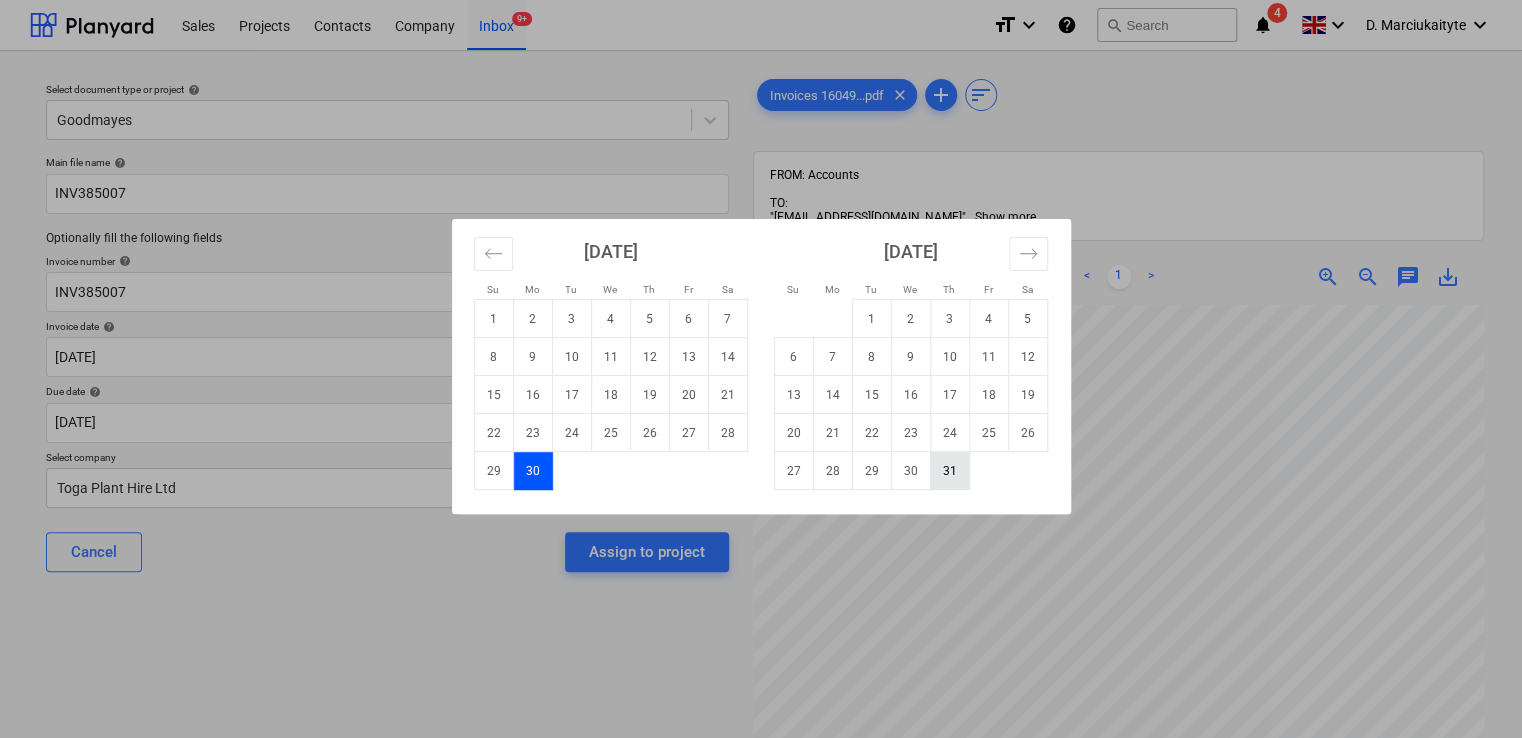 click on "31" at bounding box center [949, 471] 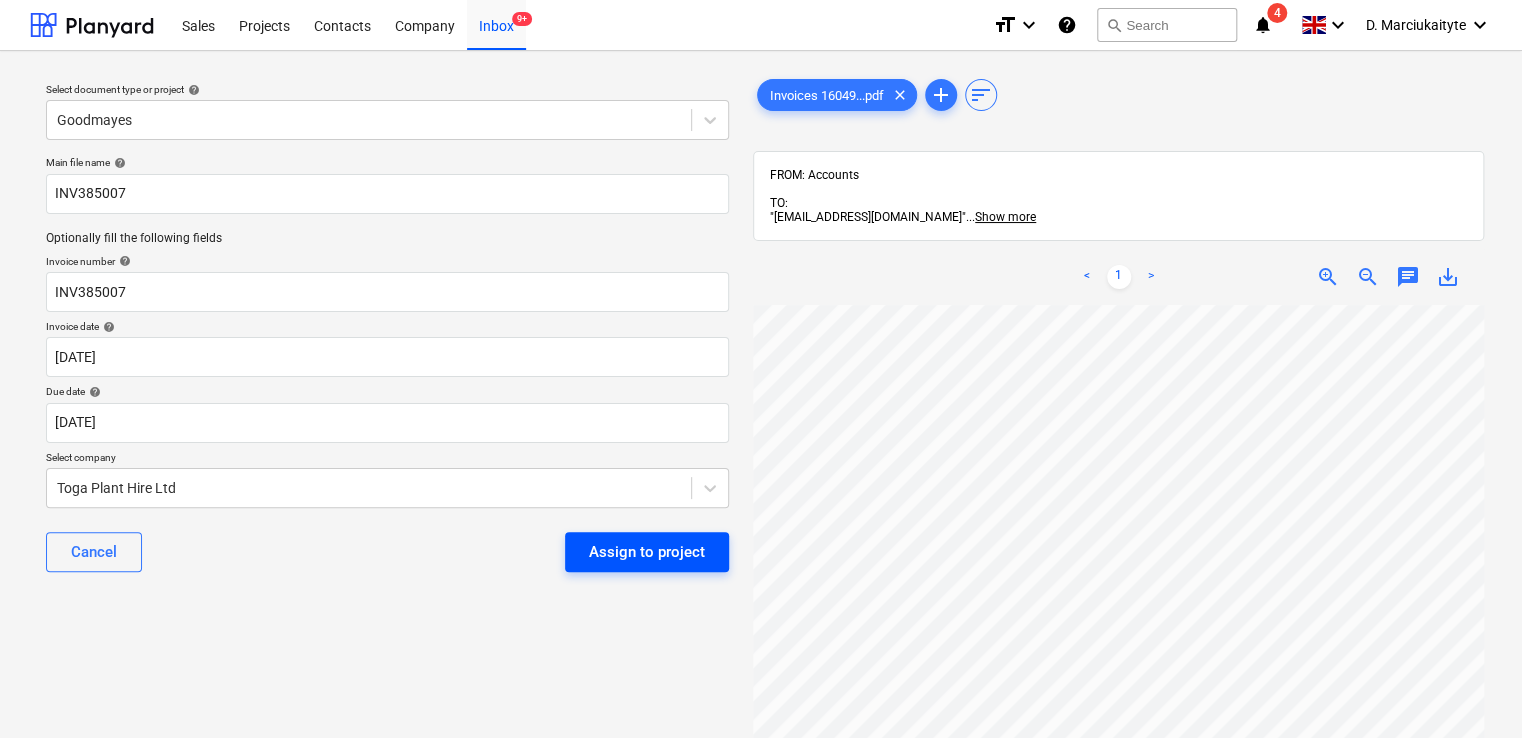 click on "Assign to project" at bounding box center (647, 552) 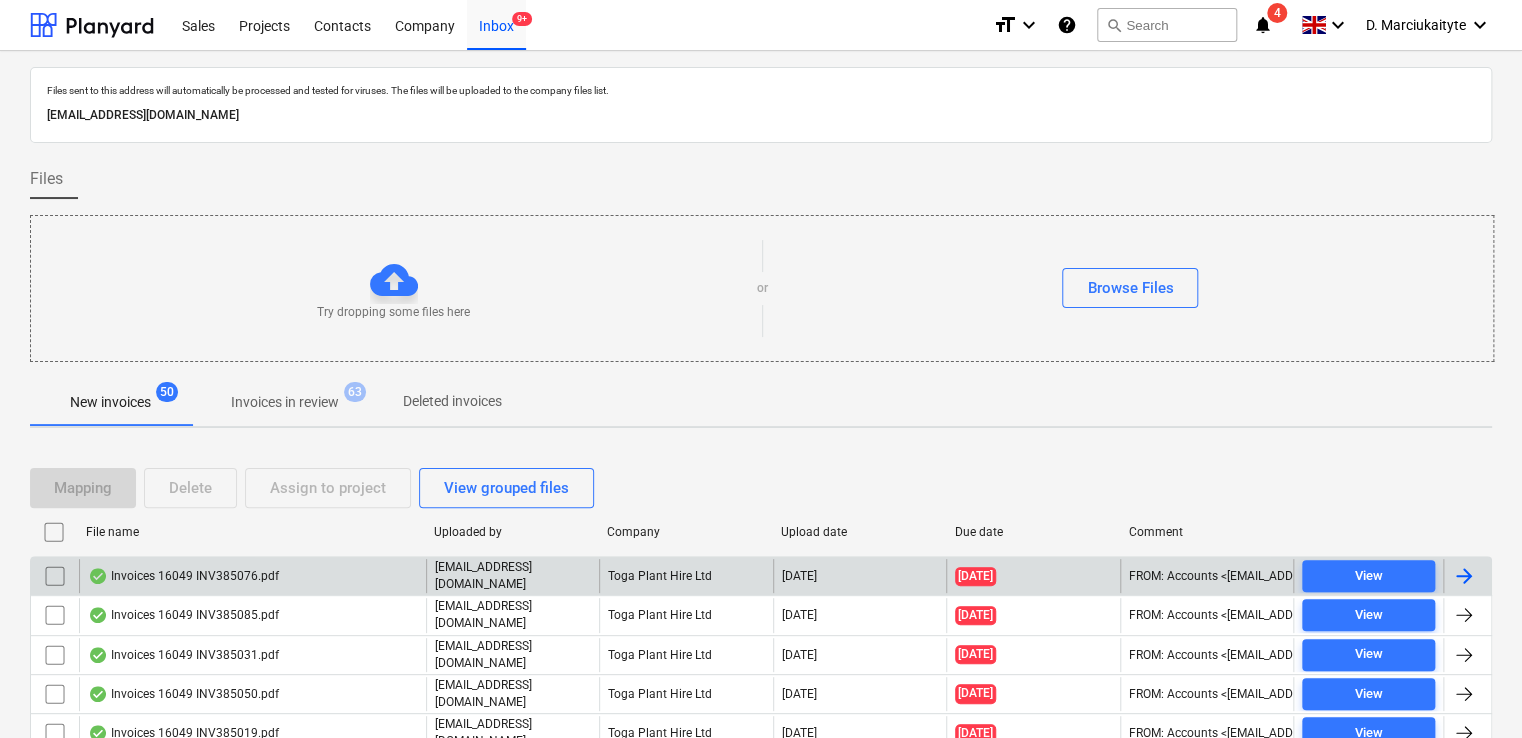 click on "Invoices 16049 INV385076.pdf" at bounding box center (183, 576) 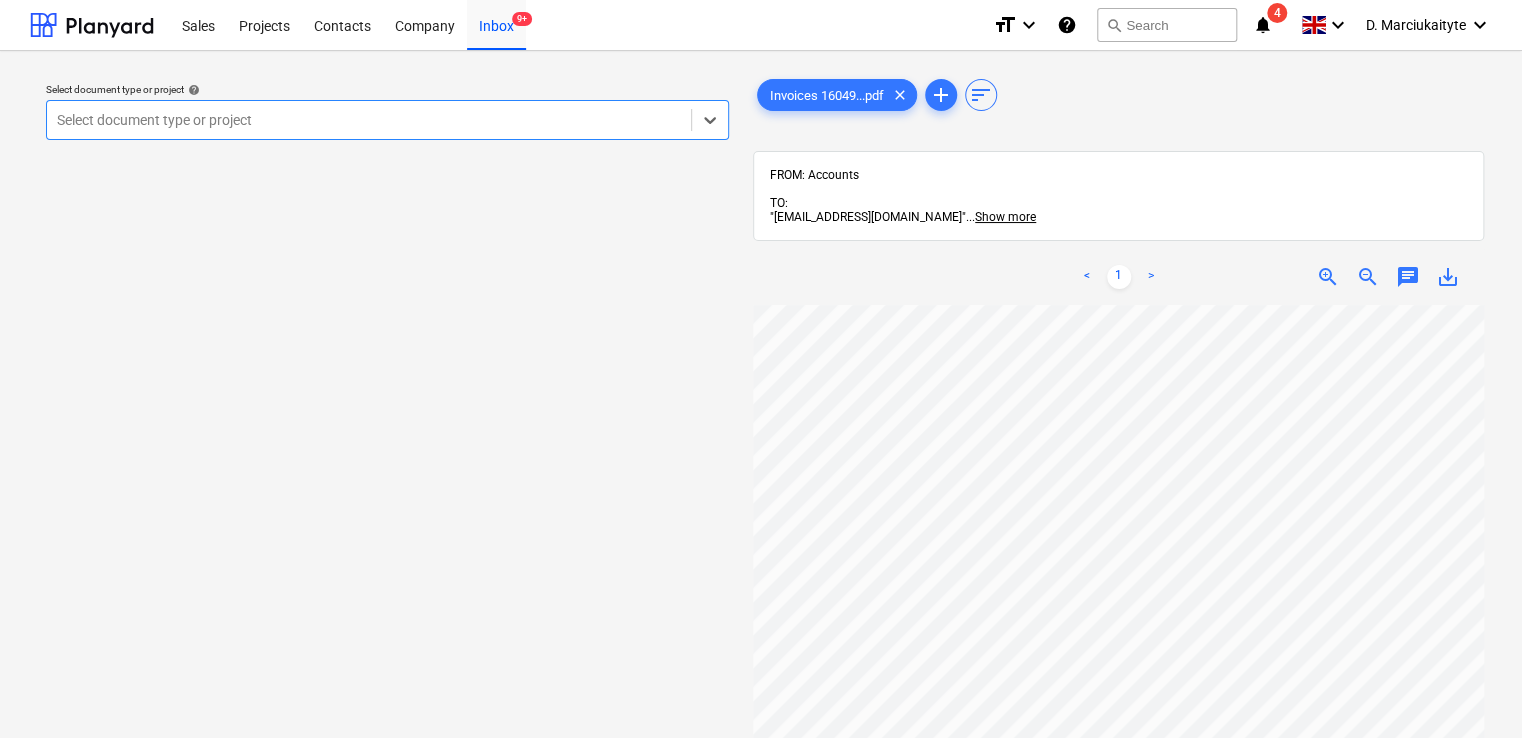 click on "Select document type or project" at bounding box center (369, 120) 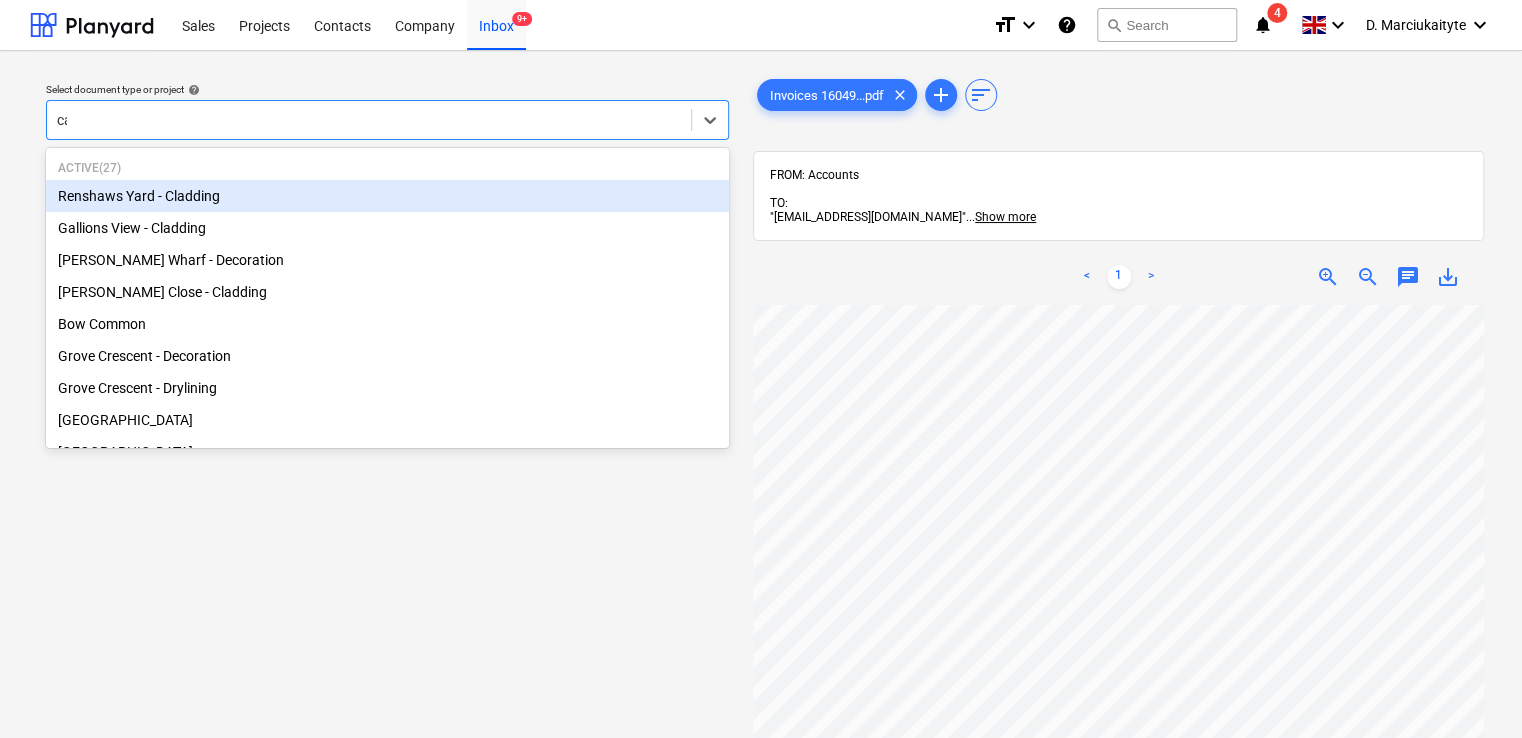 type on "cam" 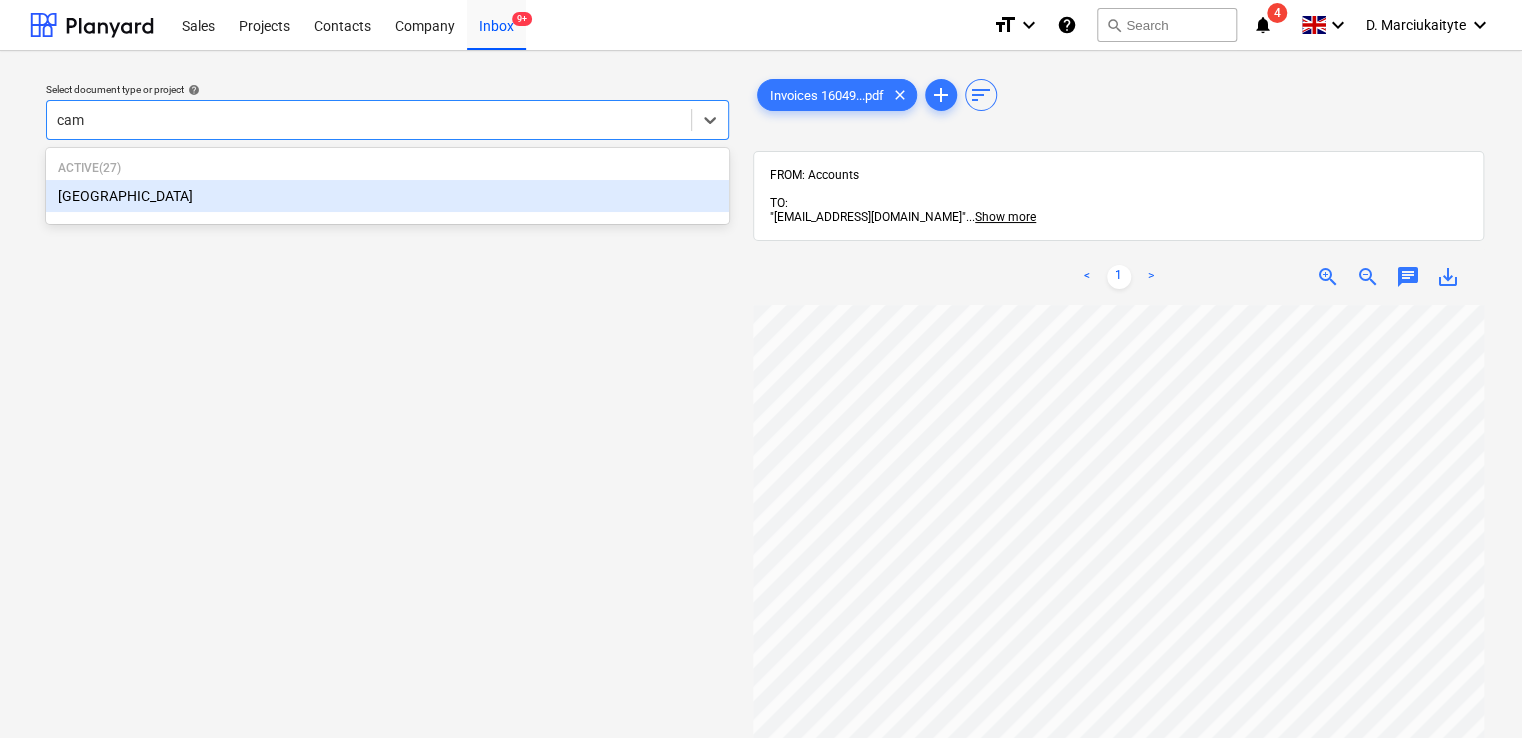 type 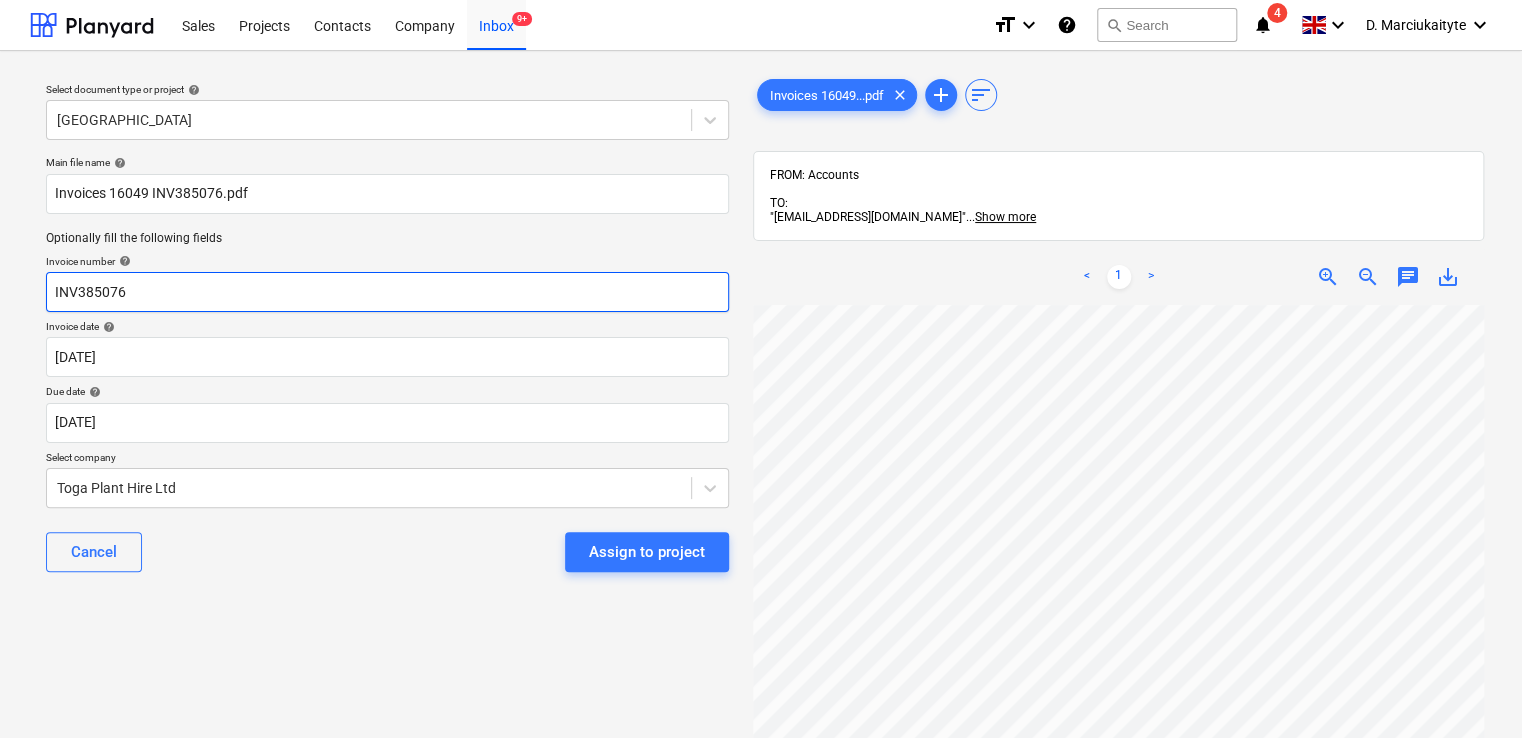 drag, startPoint x: 144, startPoint y: 279, endPoint x: -64, endPoint y: 267, distance: 208.34587 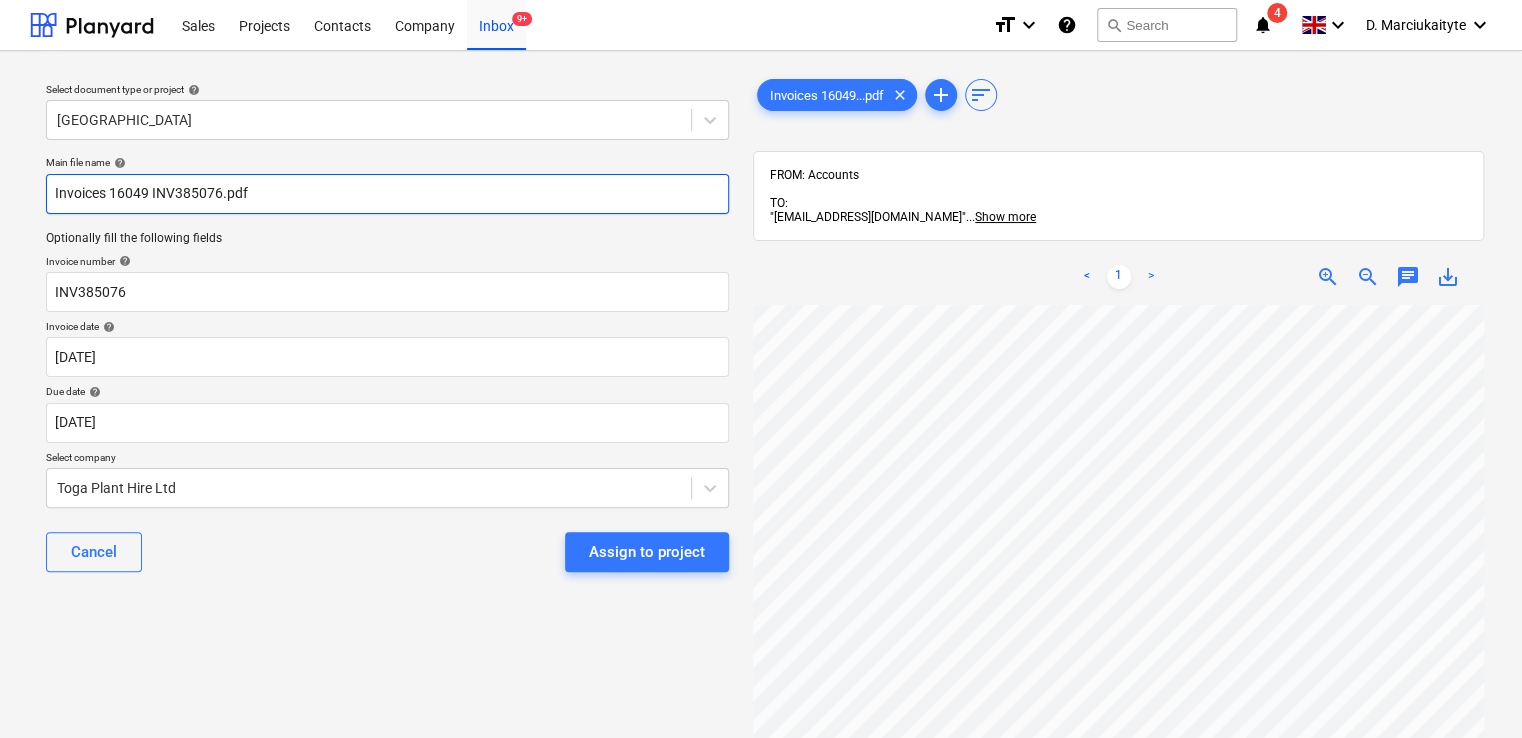drag, startPoint x: 305, startPoint y: 206, endPoint x: 14, endPoint y: 189, distance: 291.49615 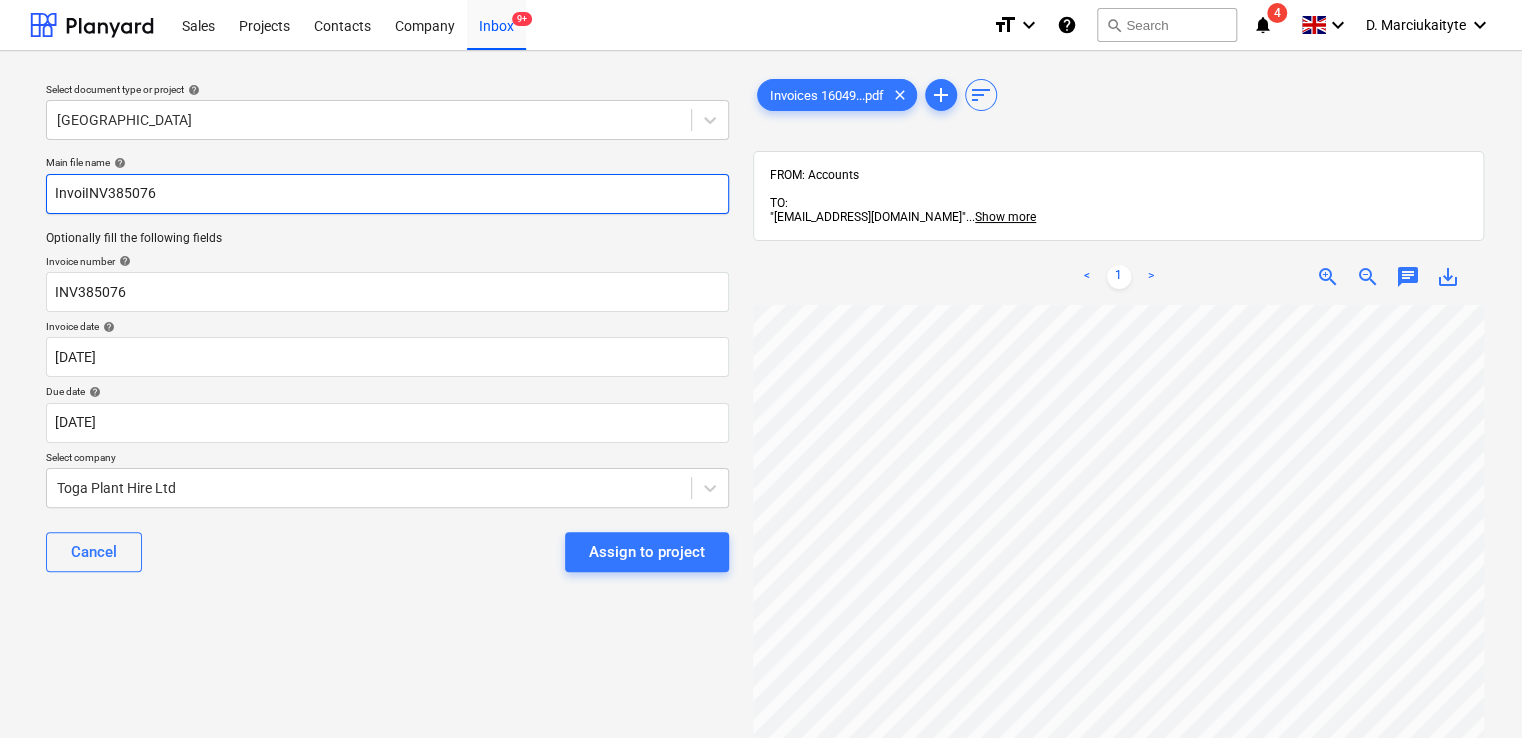 drag, startPoint x: 317, startPoint y: 209, endPoint x: 64, endPoint y: 191, distance: 253.63951 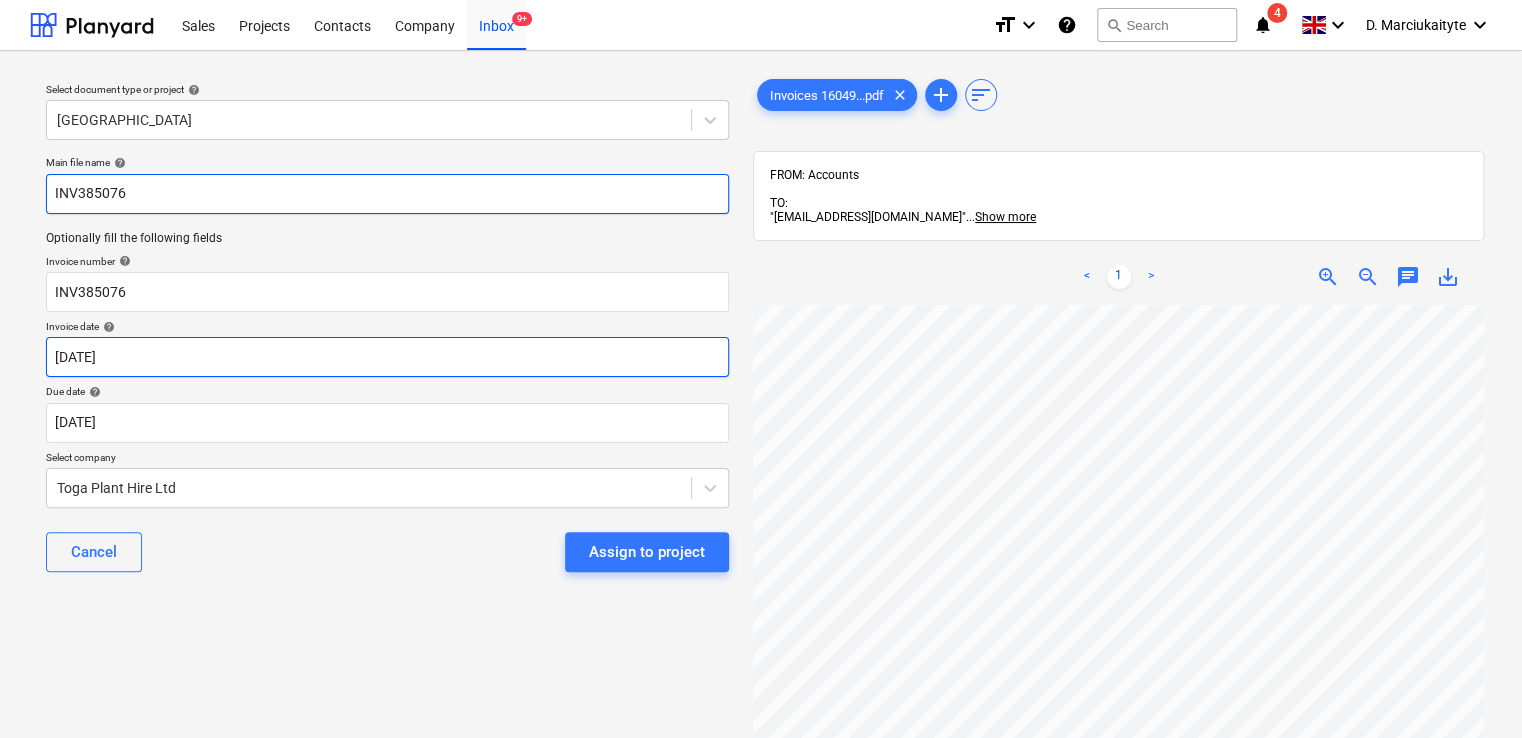 type on "INV385076" 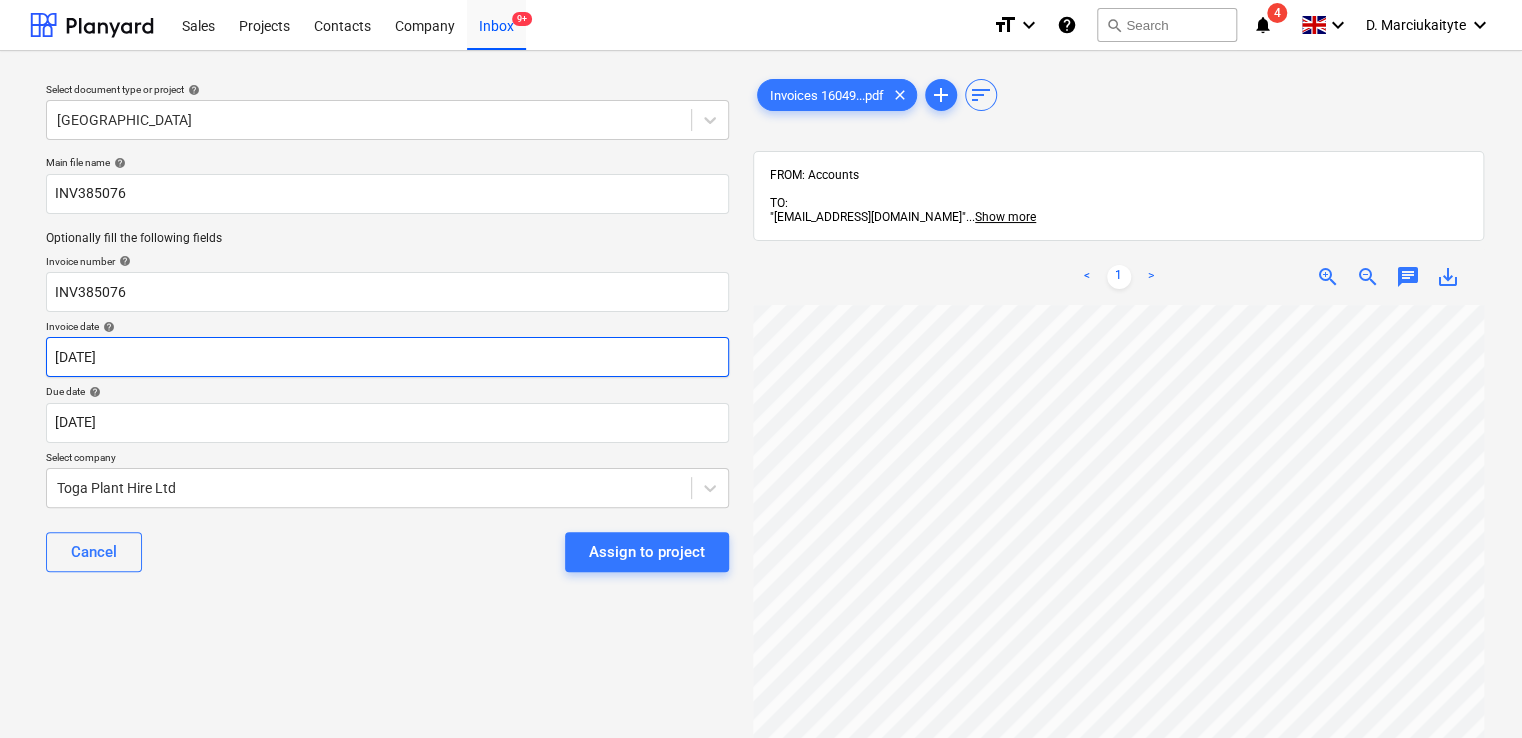 click on "Sales Projects Contacts Company Inbox 9+ format_size keyboard_arrow_down help search Search notifications 4 keyboard_arrow_down D. Marciukaityte keyboard_arrow_down Select document type or project help Camden Goods Yard Main file name help INV385076 Optionally fill the following fields Invoice number help INV385076 Invoice date help [DATE] 01.06.2025 Press the down arrow key to interact with the calendar and
select a date. Press the question mark key to get the keyboard shortcuts for changing dates. Due date help [DATE] [DATE] Press the down arrow key to interact with the calendar and
select a date. Press the question mark key to get the keyboard shortcuts for changing dates. Select company Toga Plant Hire Ltd   Cancel Assign to project Invoices 16049...pdf clear add sort FROM: Accounts  TO: "[EMAIL_ADDRESS][DOMAIN_NAME]"	 ...  Show more ...  Show more < 1 > zoom_in zoom_out chat 0 save_alt" at bounding box center [761, 369] 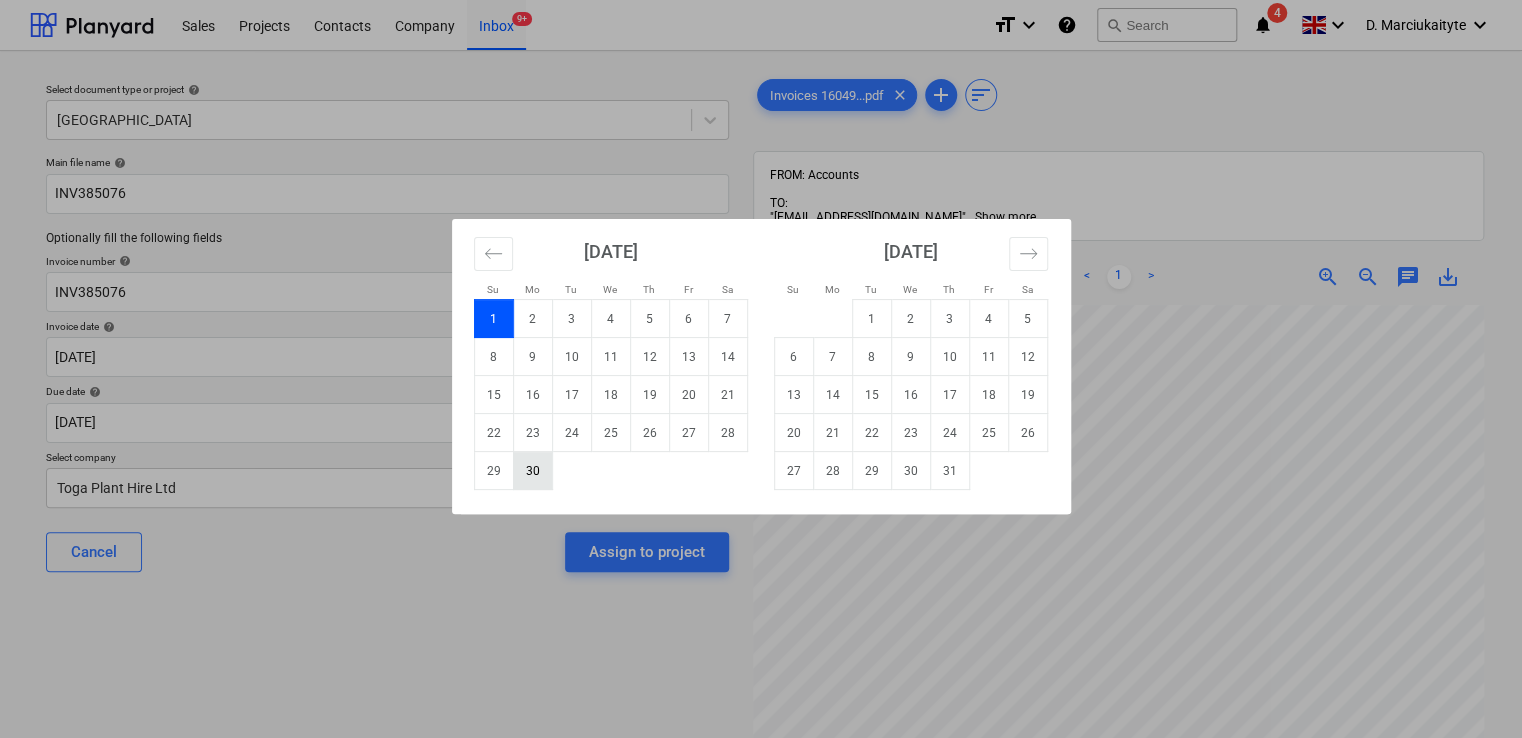 click on "30" at bounding box center (532, 471) 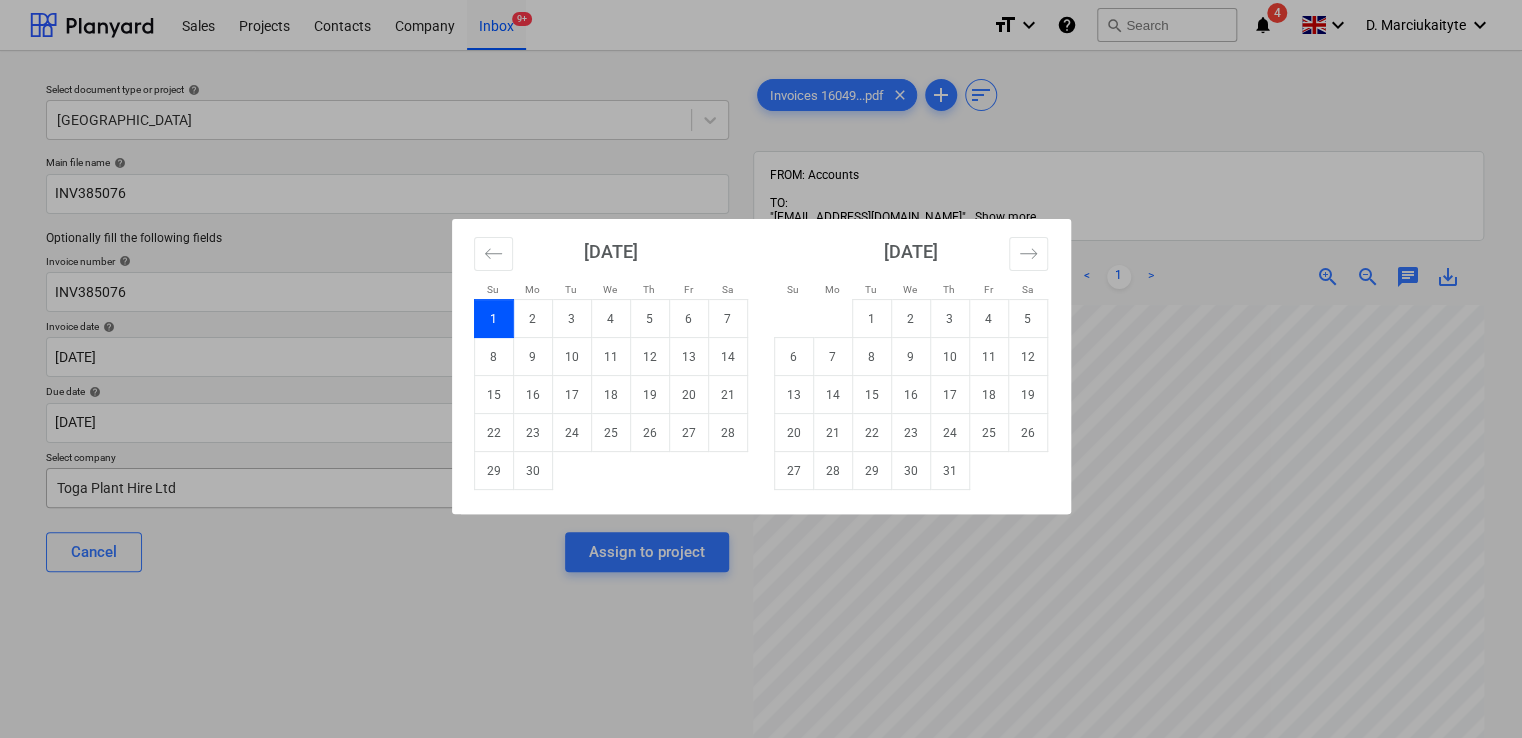 type on "[DATE]" 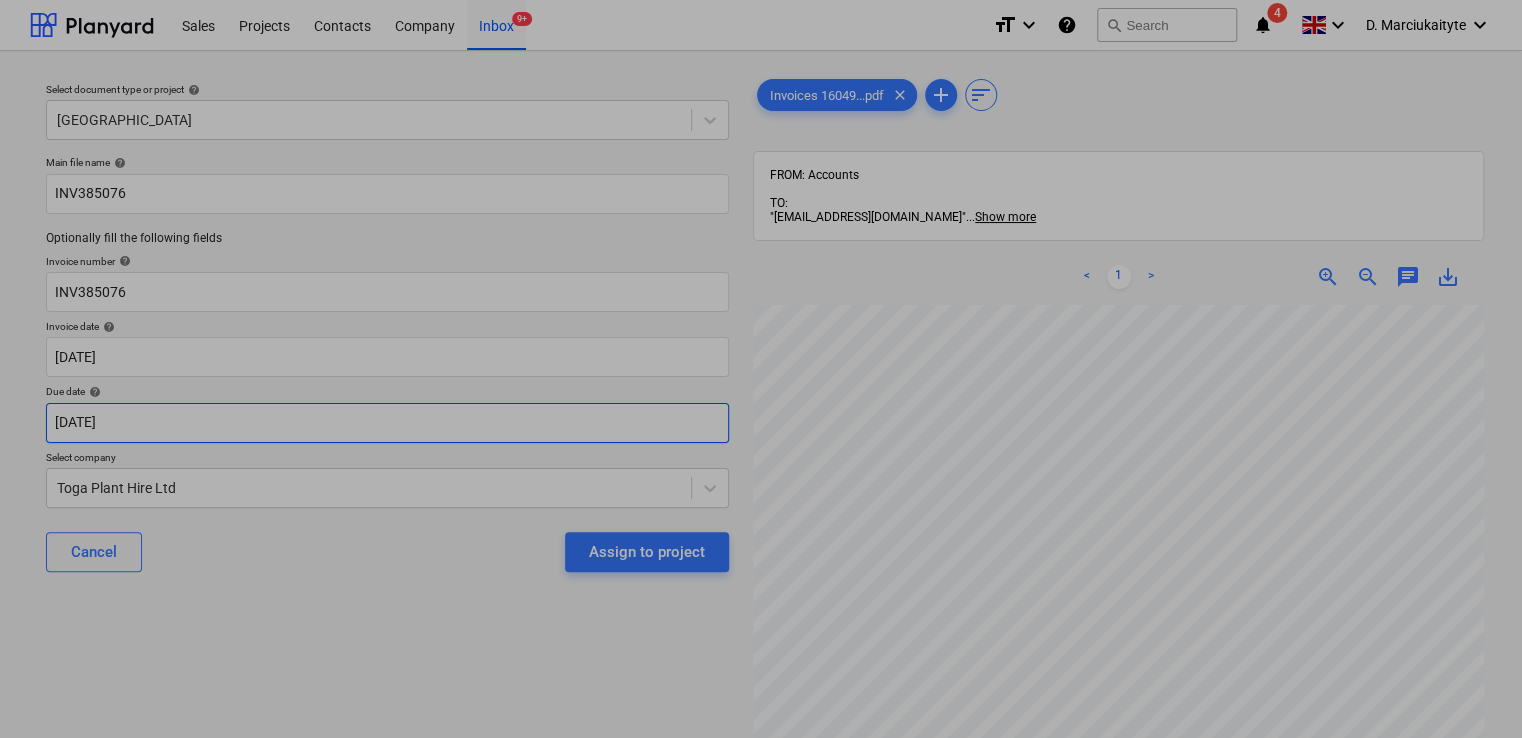 click on "Sales Projects Contacts Company Inbox 9+ format_size keyboard_arrow_down help search Search notifications 4 keyboard_arrow_down D. Marciukaityte keyboard_arrow_down Select document type or project help Camden Goods Yard Main file name help INV385076 Optionally fill the following fields Invoice number help INV385076 Invoice date help [DATE] [DATE] Press the down arrow key to interact with the calendar and
select a date. Press the question mark key to get the keyboard shortcuts for changing dates. Due date help [DATE] [DATE] Press the down arrow key to interact with the calendar and
select a date. Press the question mark key to get the keyboard shortcuts for changing dates. Select company Toga Plant Hire Ltd   Cancel Assign to project Invoices 16049...pdf clear add sort FROM: Accounts  TO: "[EMAIL_ADDRESS][DOMAIN_NAME]"	 ...  Show more ...  Show more < 1 > zoom_in zoom_out chat 0 save_alt
Su Mo Tu We Th Fr Sa Su Mo Tu We Th Fr Sa [DATE] 1" at bounding box center [761, 369] 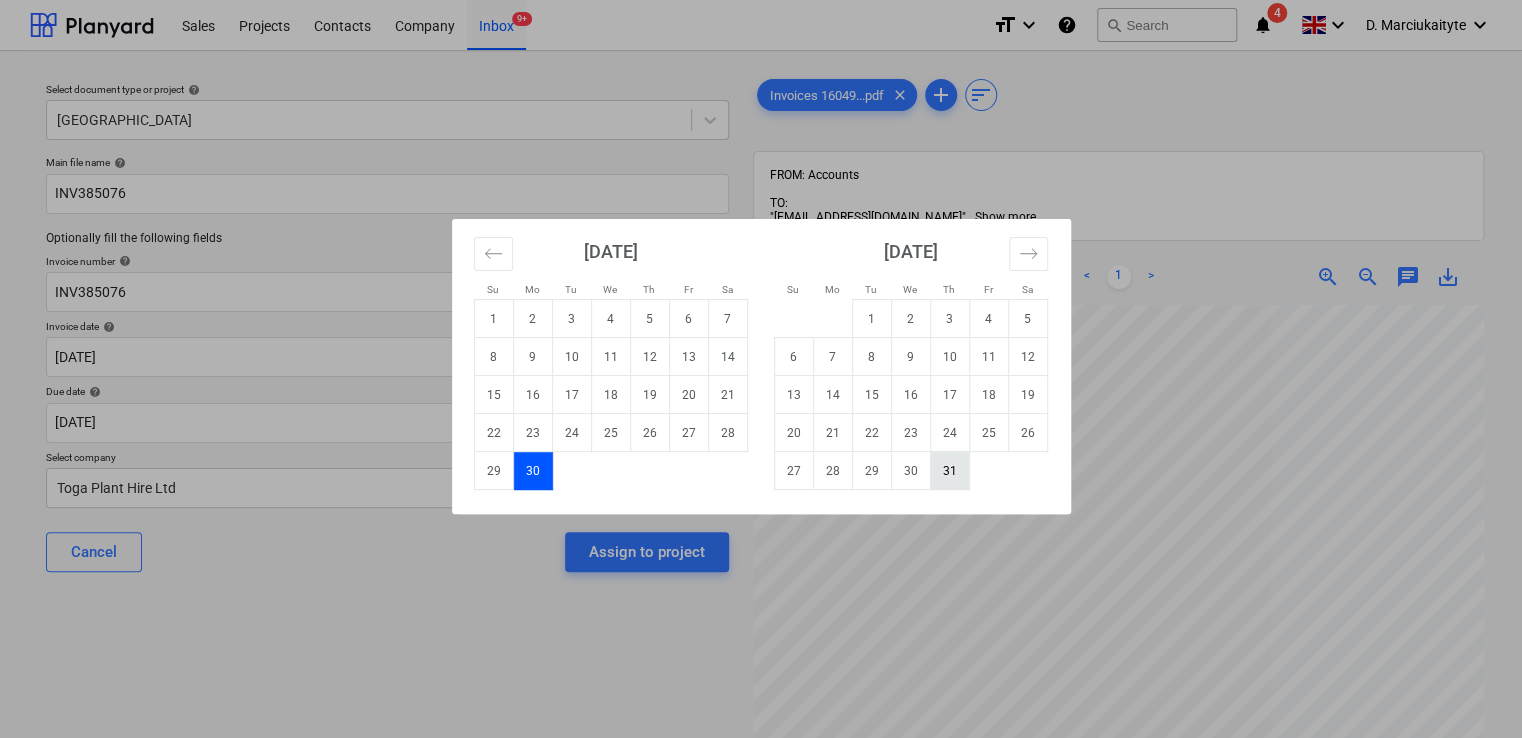 click on "31" at bounding box center [949, 471] 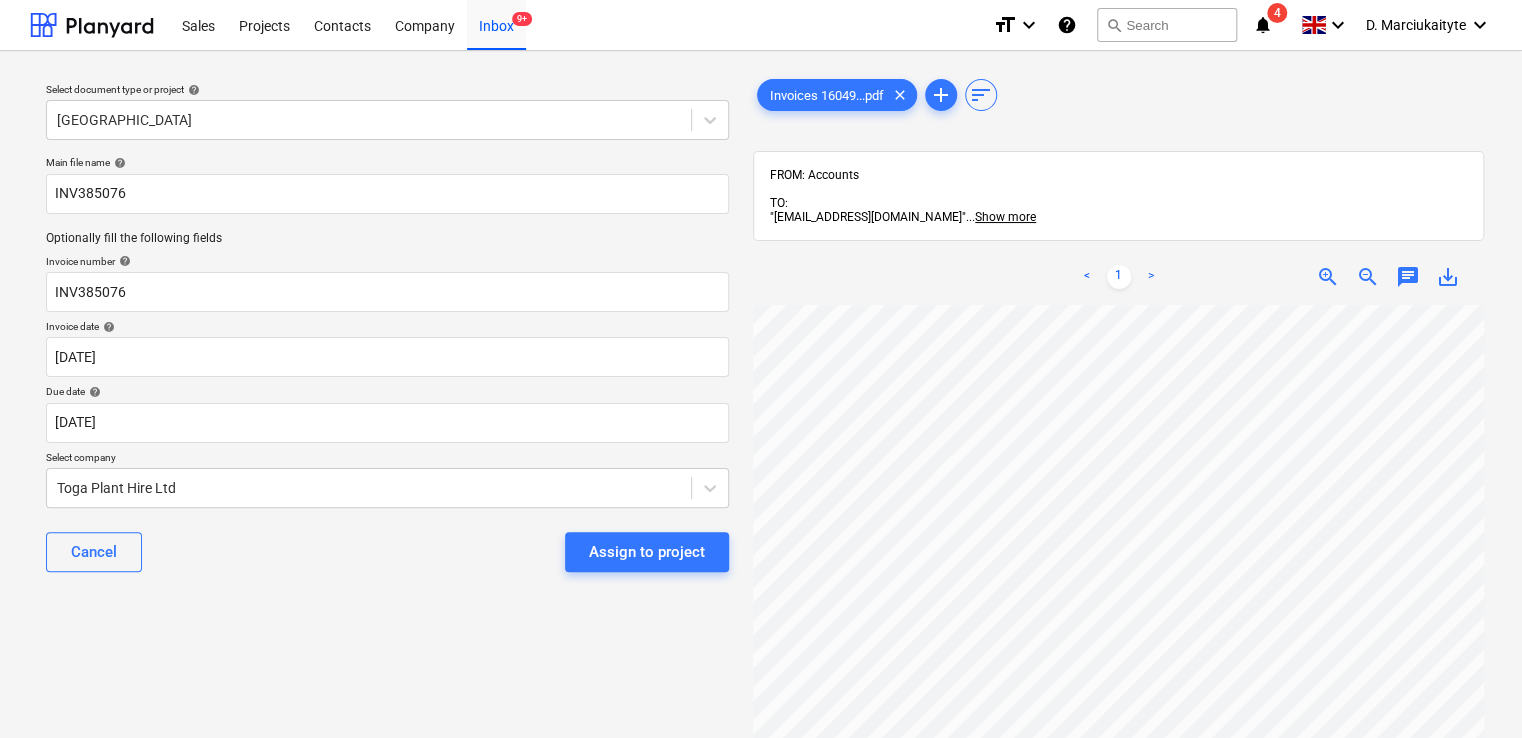 click on "Assign to project" at bounding box center [647, 552] 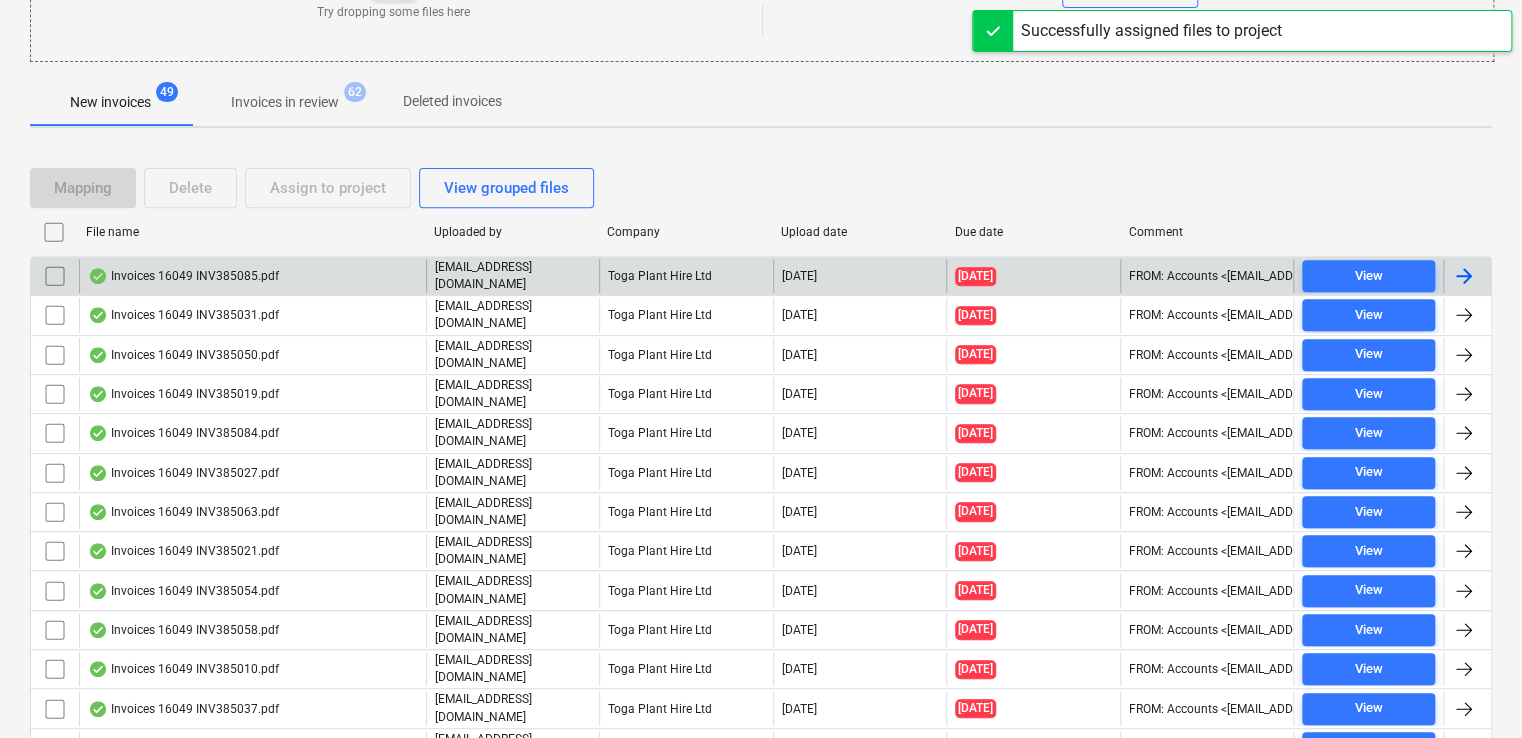 click on "Invoices 16049 INV385085.pdf" at bounding box center [183, 276] 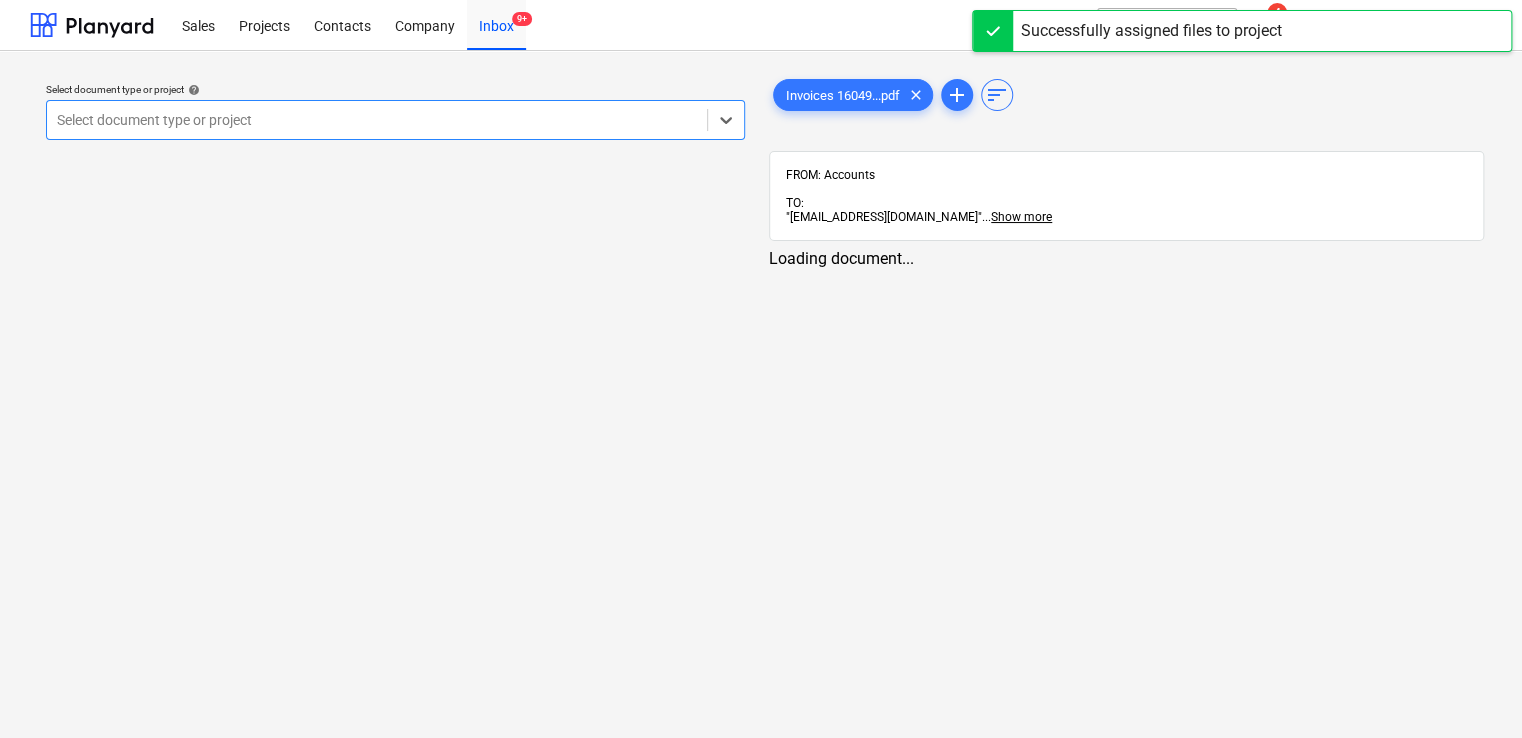 scroll, scrollTop: 0, scrollLeft: 0, axis: both 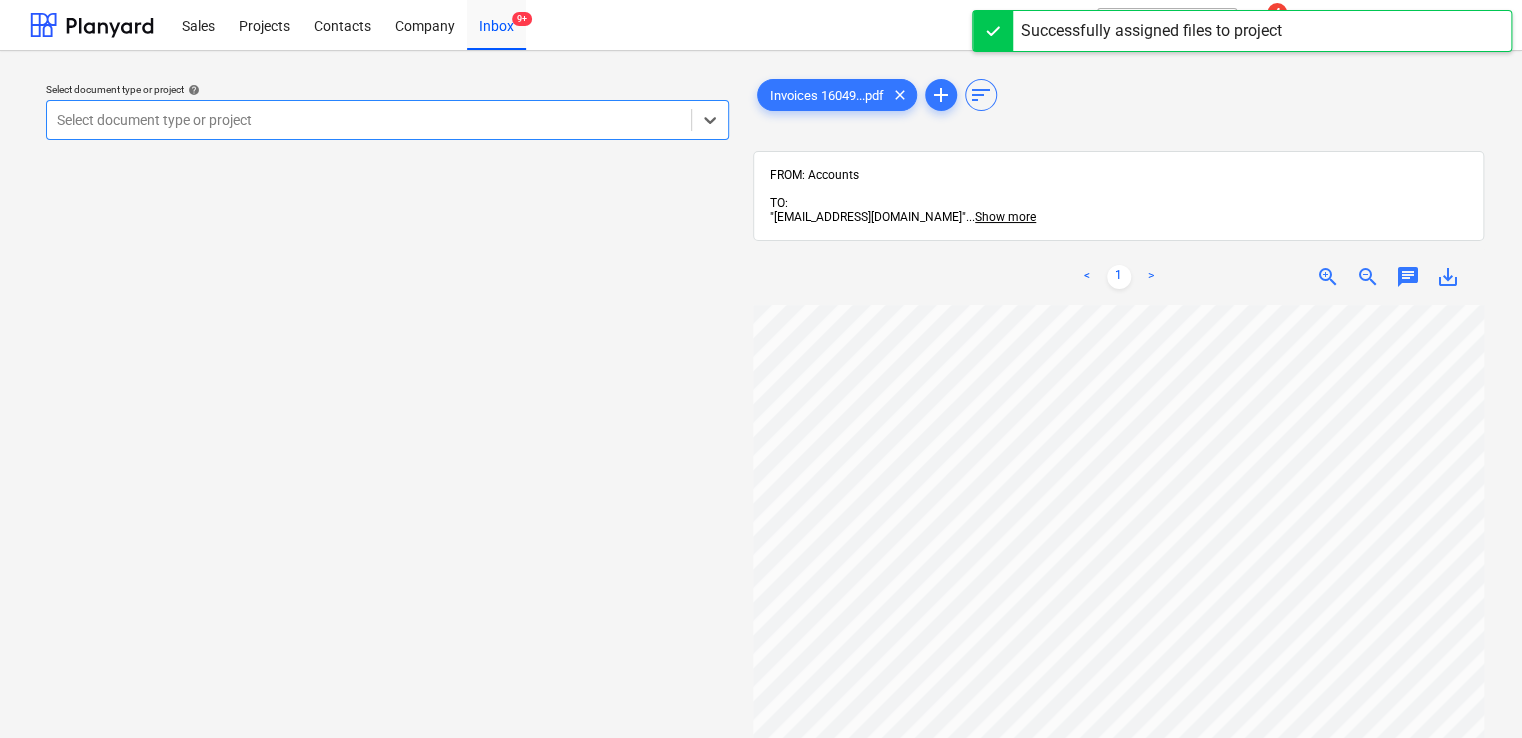 click at bounding box center [369, 120] 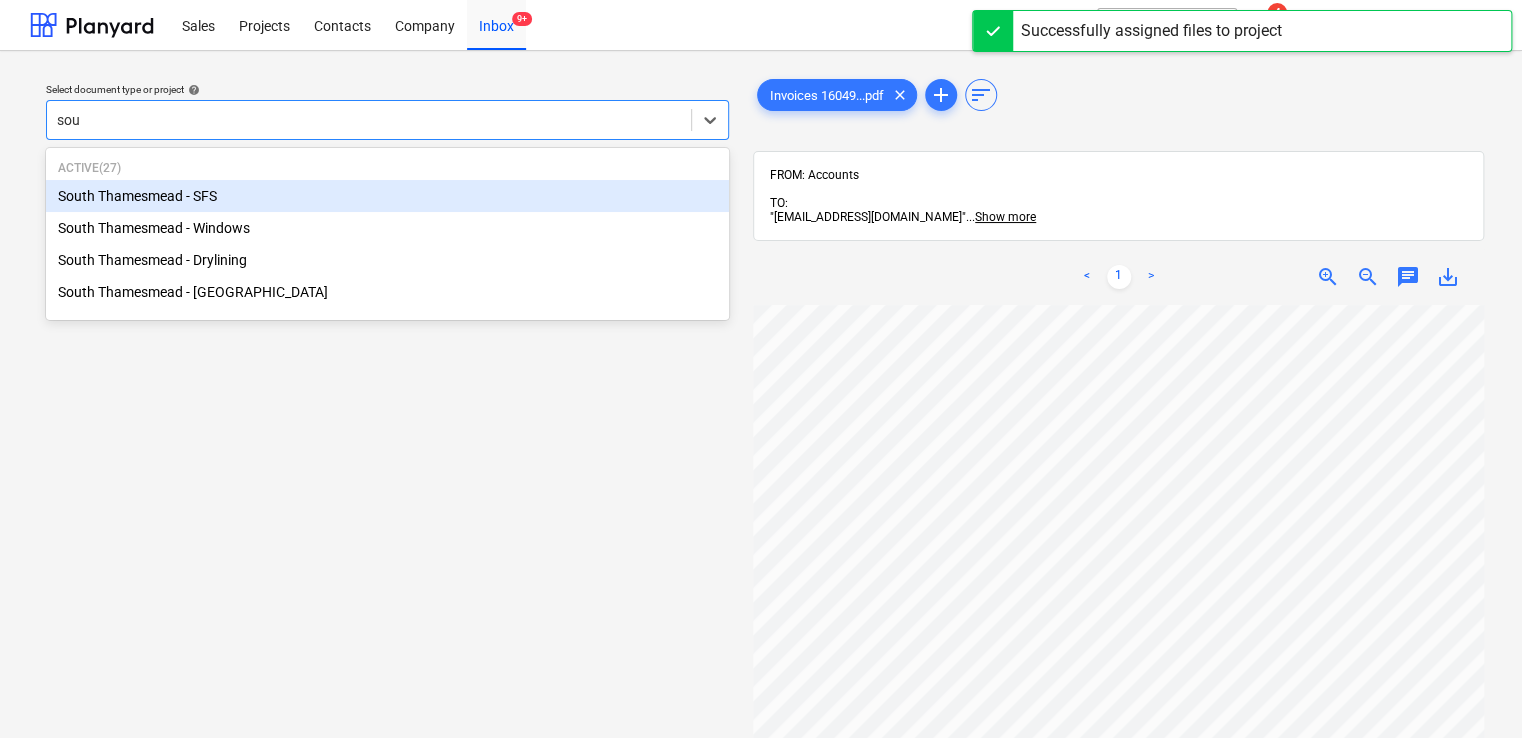 type on "sout" 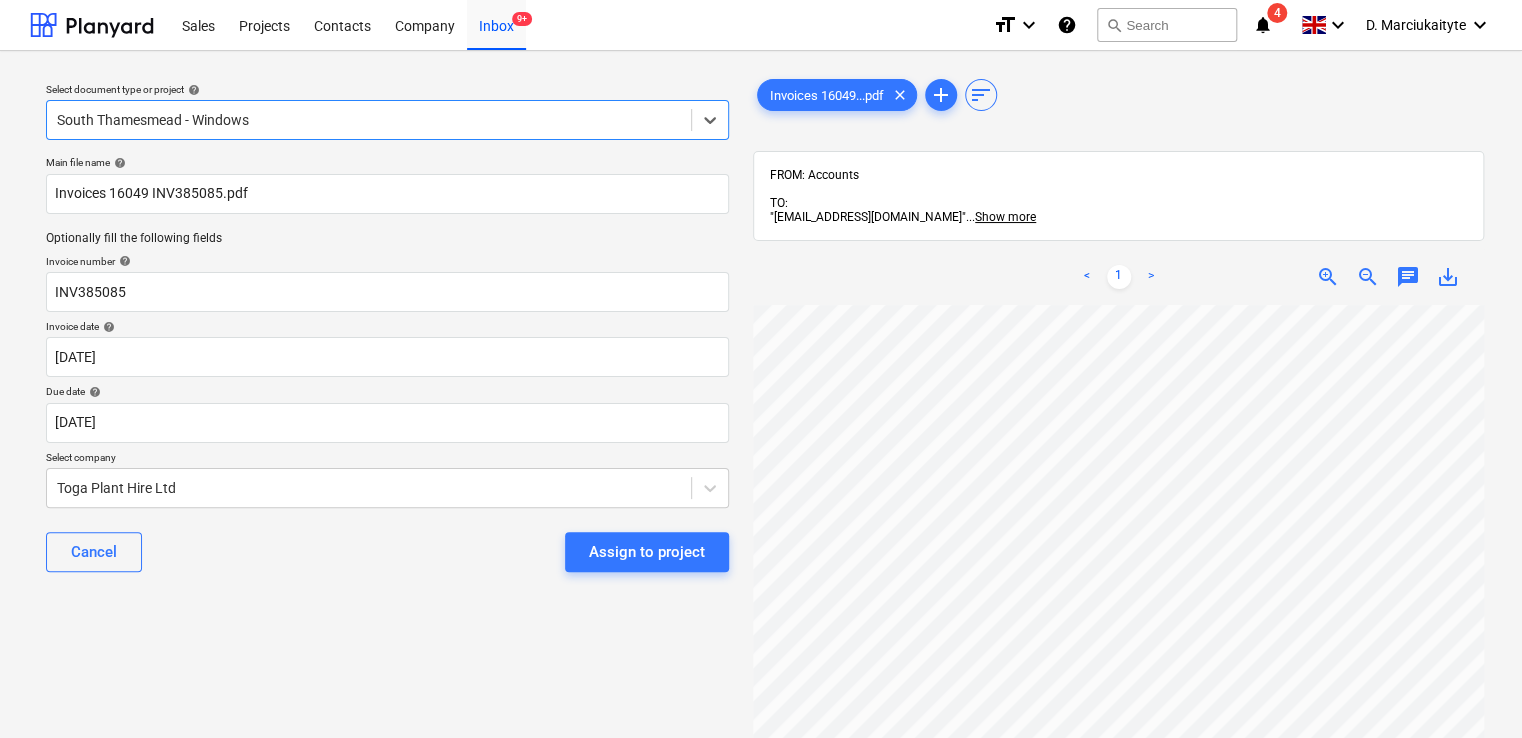 click at bounding box center (369, 120) 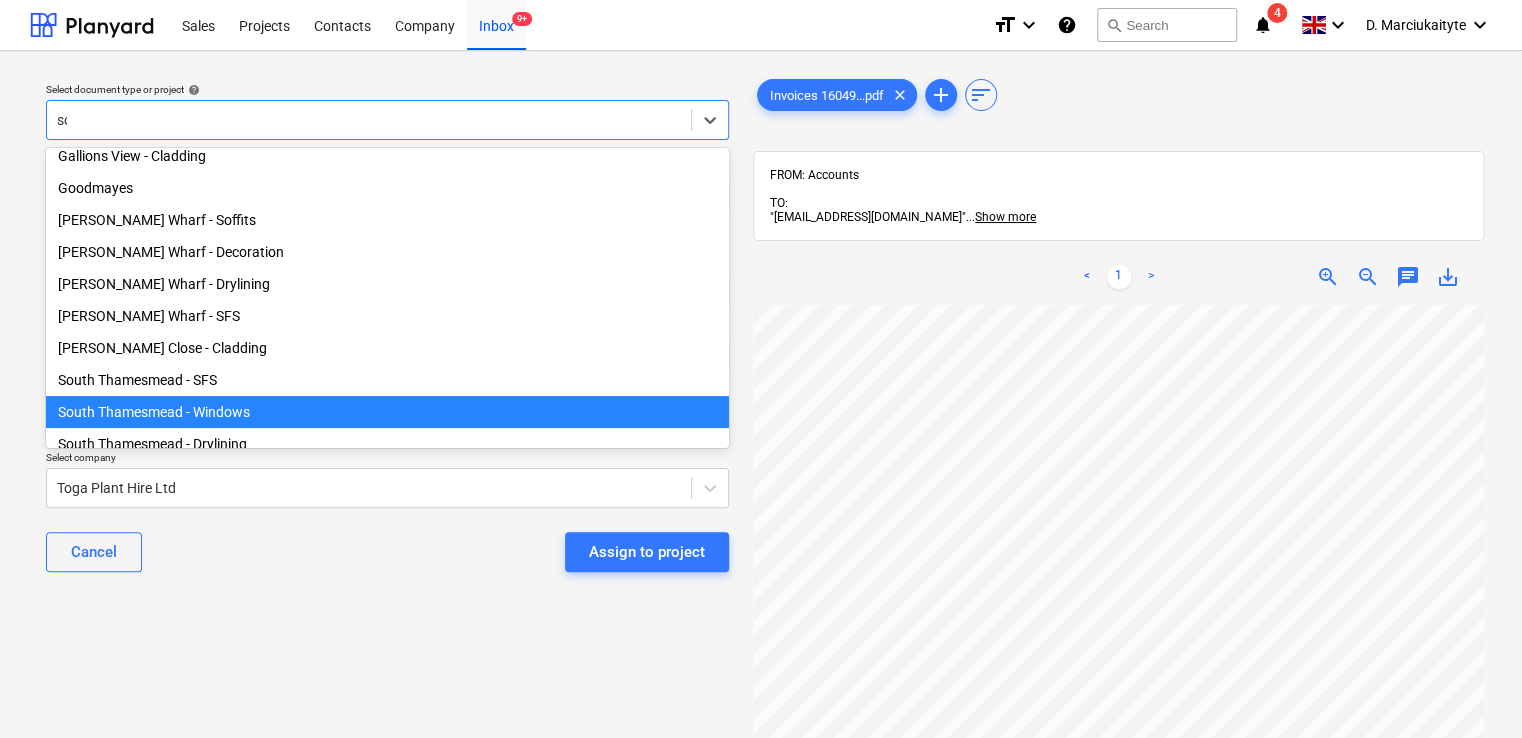 scroll, scrollTop: 0, scrollLeft: 0, axis: both 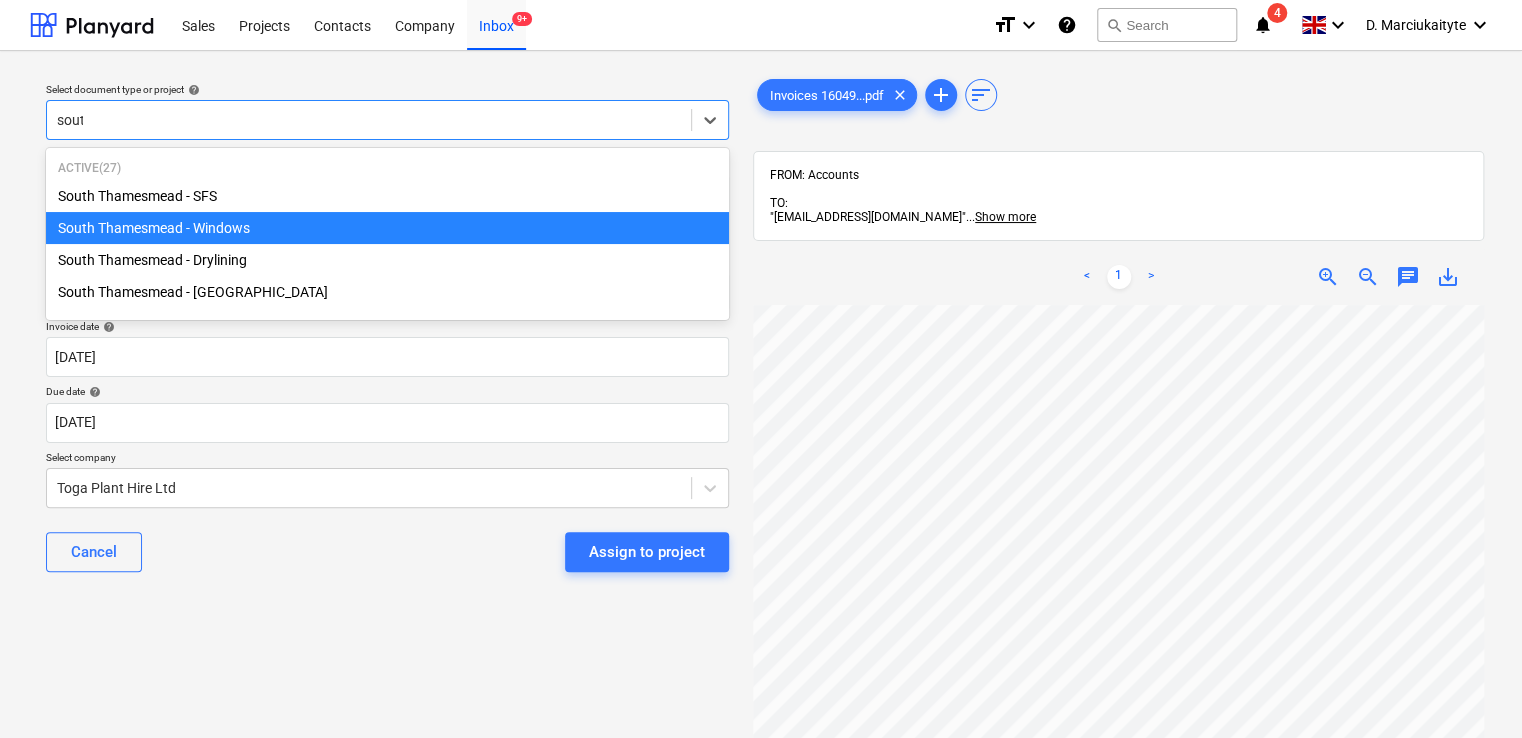 type on "south" 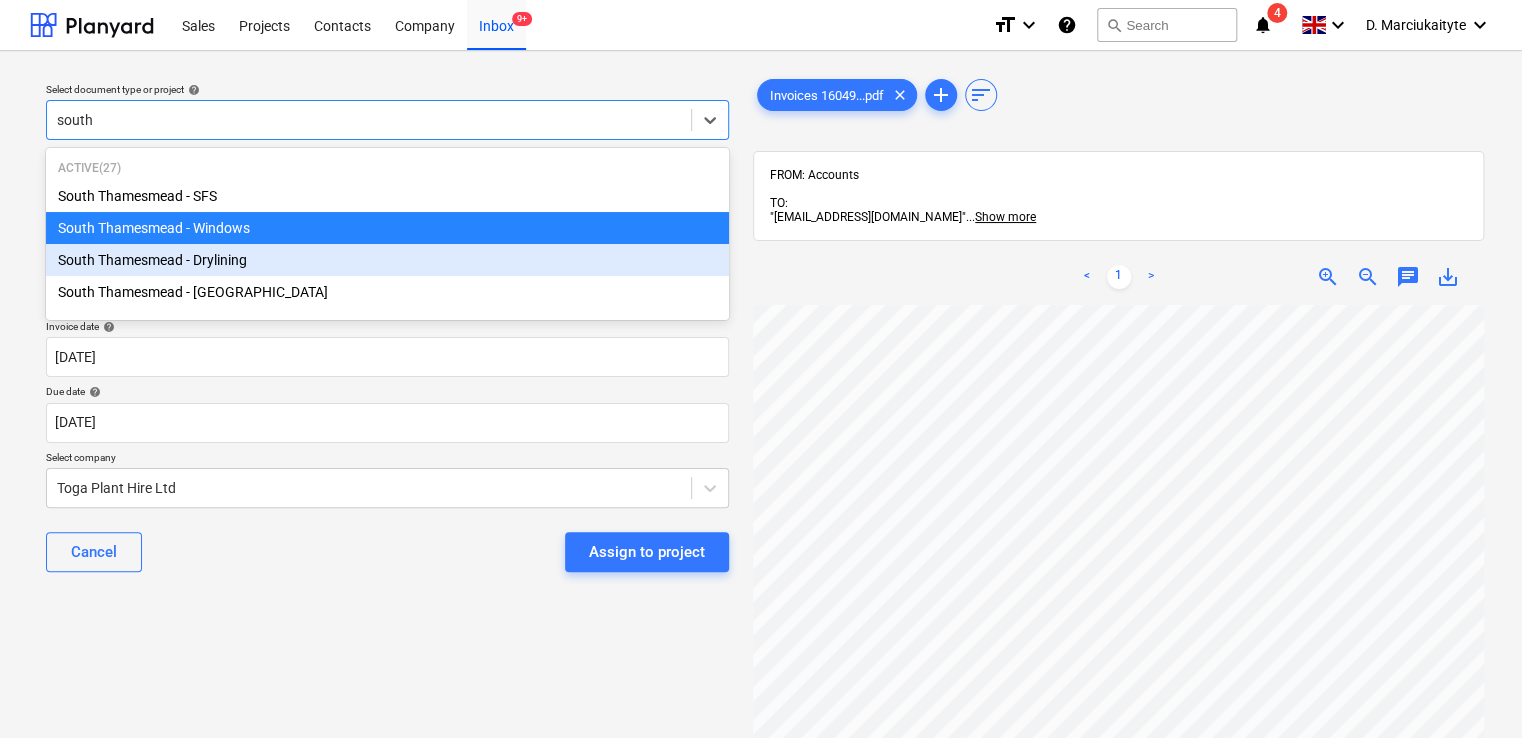 type 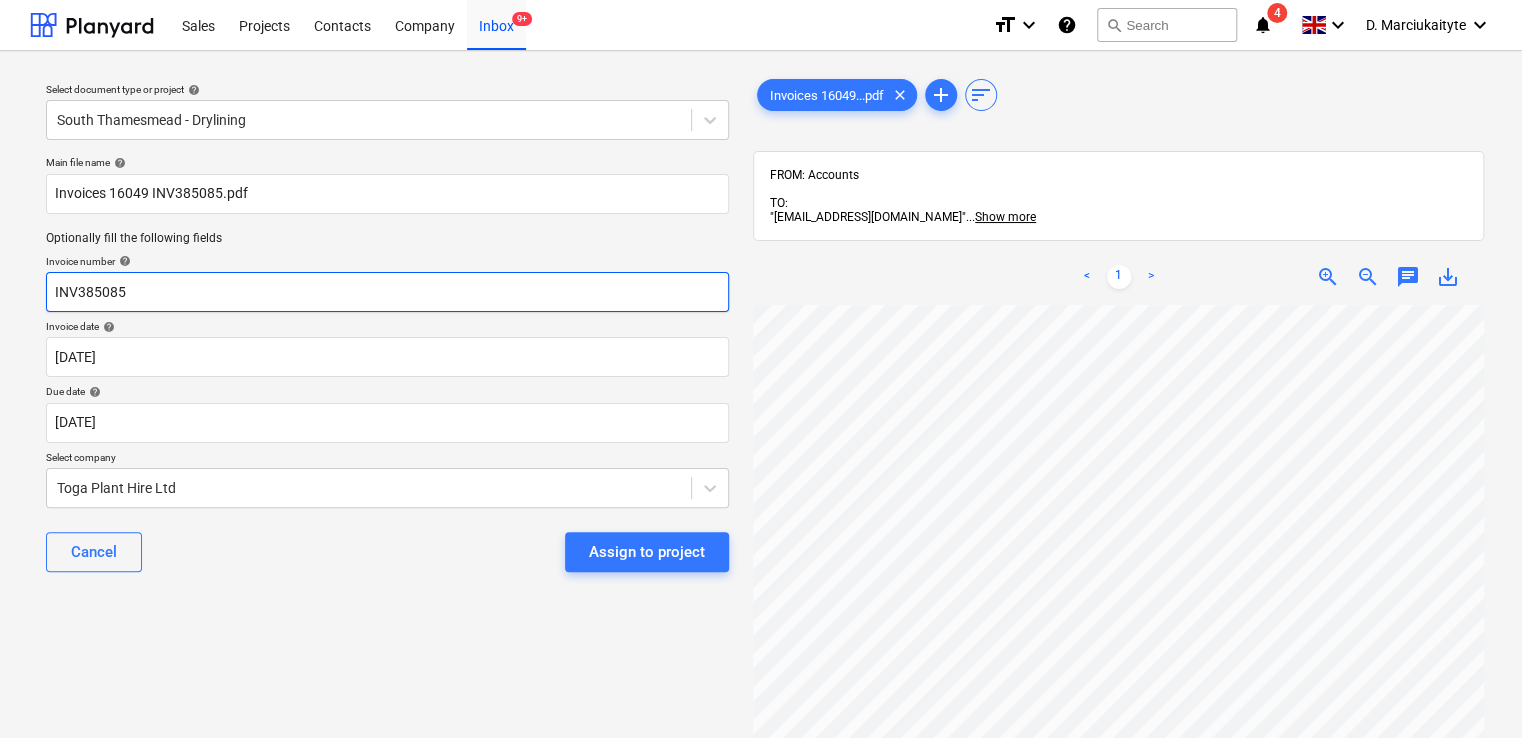 drag, startPoint x: 144, startPoint y: 304, endPoint x: -32, endPoint y: 283, distance: 177.24841 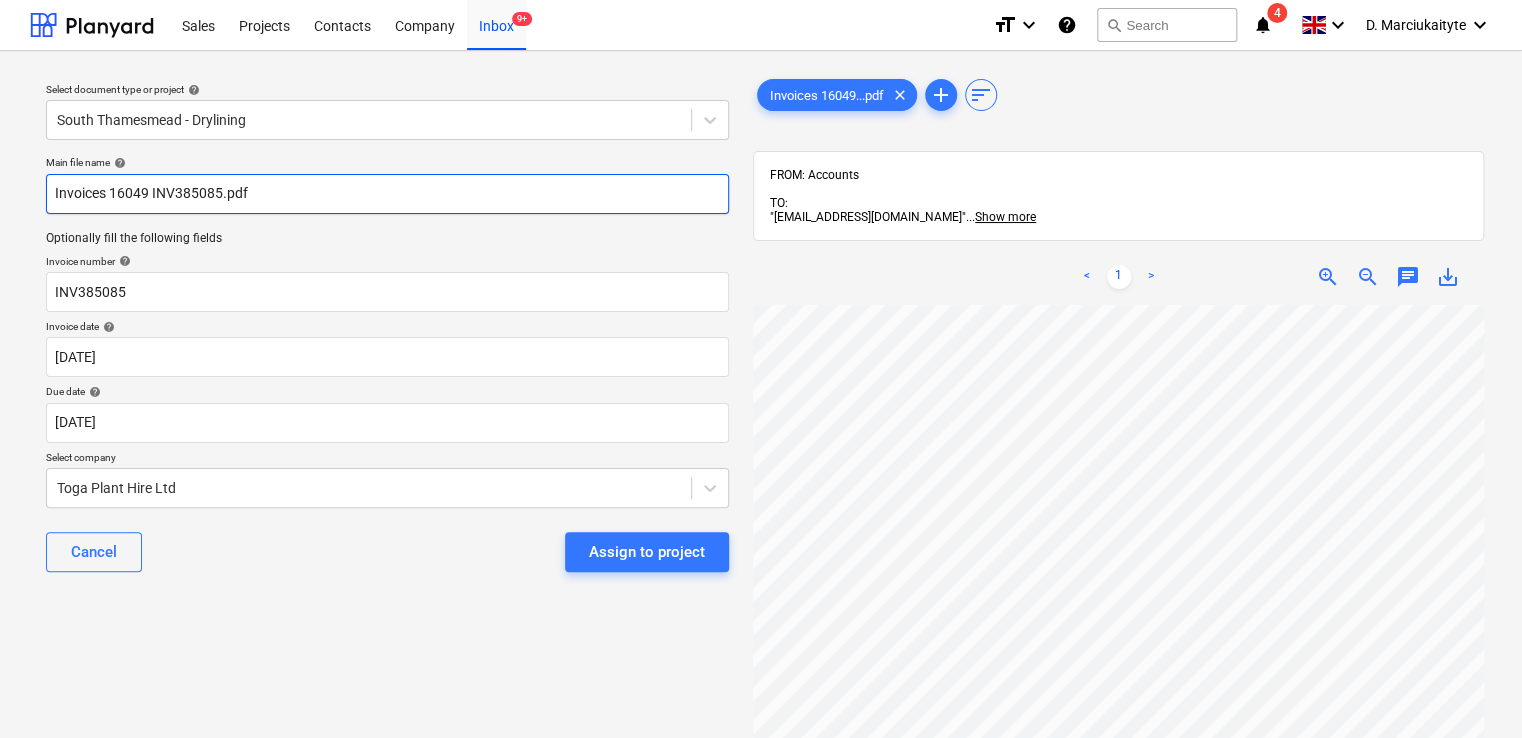 drag, startPoint x: 306, startPoint y: 194, endPoint x: -72, endPoint y: 203, distance: 378.10712 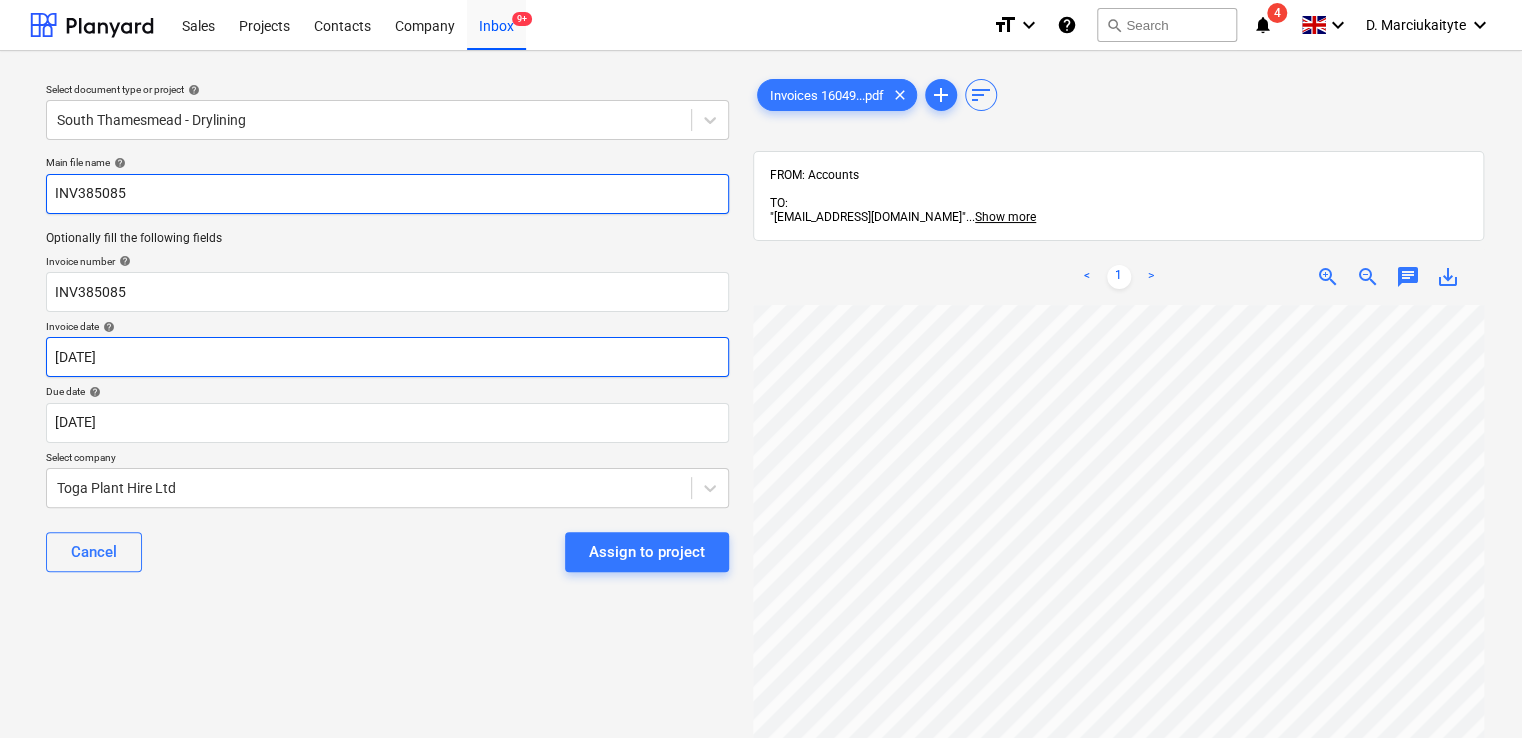 type on "INV385085" 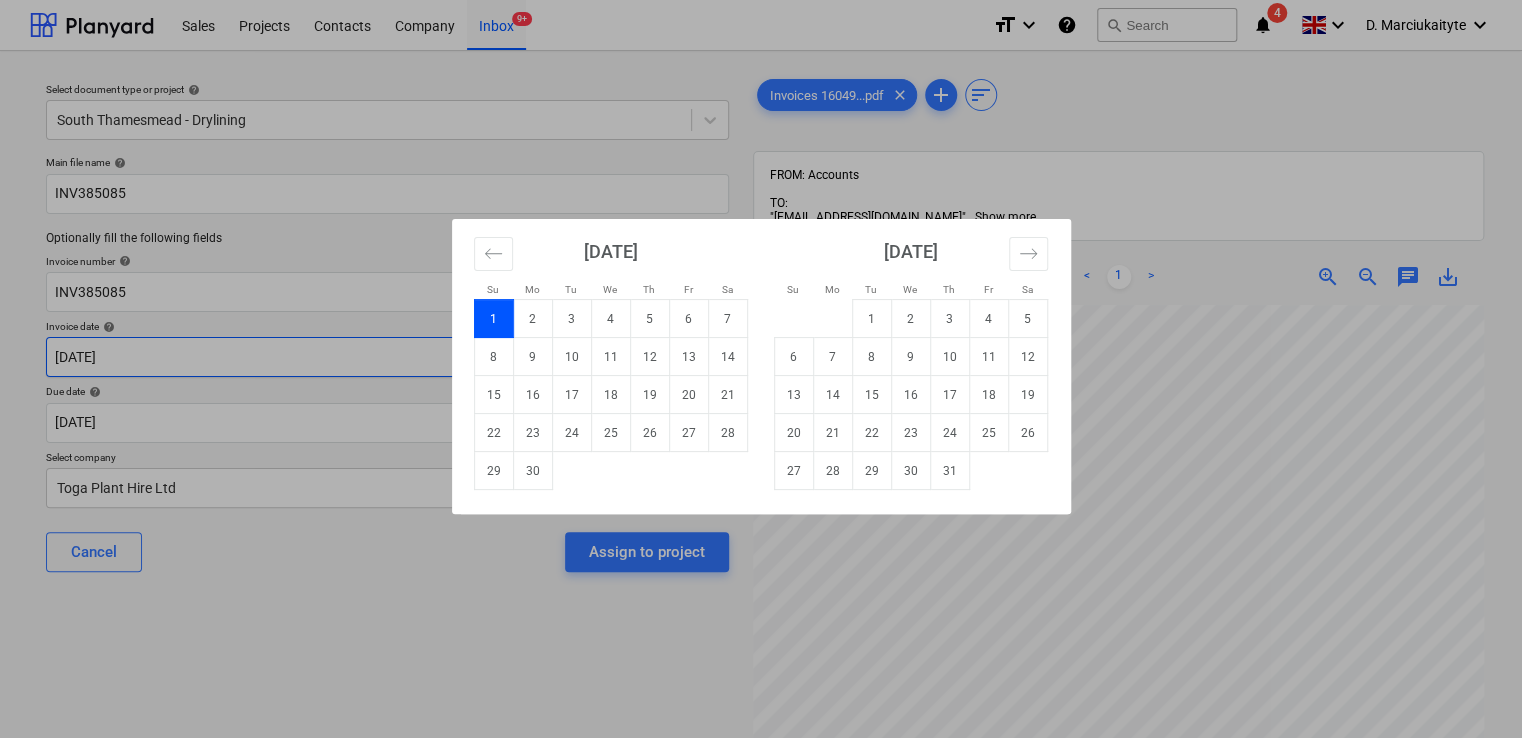 click on "Sales Projects Contacts Company Inbox 9+ format_size keyboard_arrow_down help search Search notifications 4 keyboard_arrow_down D. Marciukaityte keyboard_arrow_down Select document type or project help [GEOGRAPHIC_DATA] - Drylining Main file name help INV385085 Optionally fill the following fields Invoice number help INV385085 Invoice date help [DATE] 01.06.2025 Press the down arrow key to interact with the calendar and
select a date. Press the question mark key to get the keyboard shortcuts for changing dates. Due date help [DATE] [DATE] Press the down arrow key to interact with the calendar and
select a date. Press the question mark key to get the keyboard shortcuts for changing dates. Select company Toga Plant Hire Ltd   Cancel Assign to project Invoices 16049...pdf clear add sort FROM: Accounts  TO: "[EMAIL_ADDRESS][DOMAIN_NAME]"	 ...  Show more ...  Show more < 1 > zoom_in zoom_out chat 0 save_alt
Su Mo Tu We Th Fr Sa Su Mo Tu We Th Fr Sa" at bounding box center (761, 369) 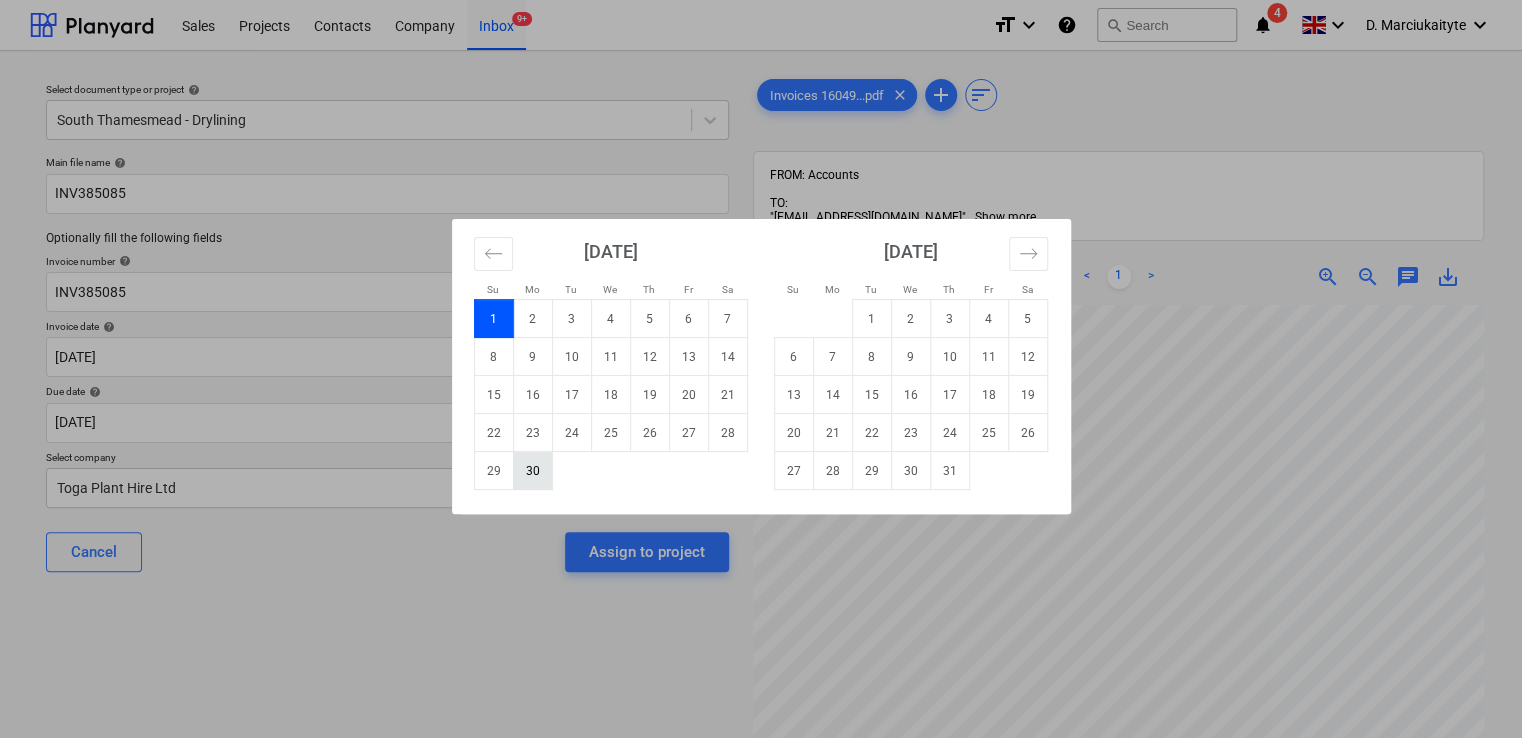 click on "30" at bounding box center [532, 471] 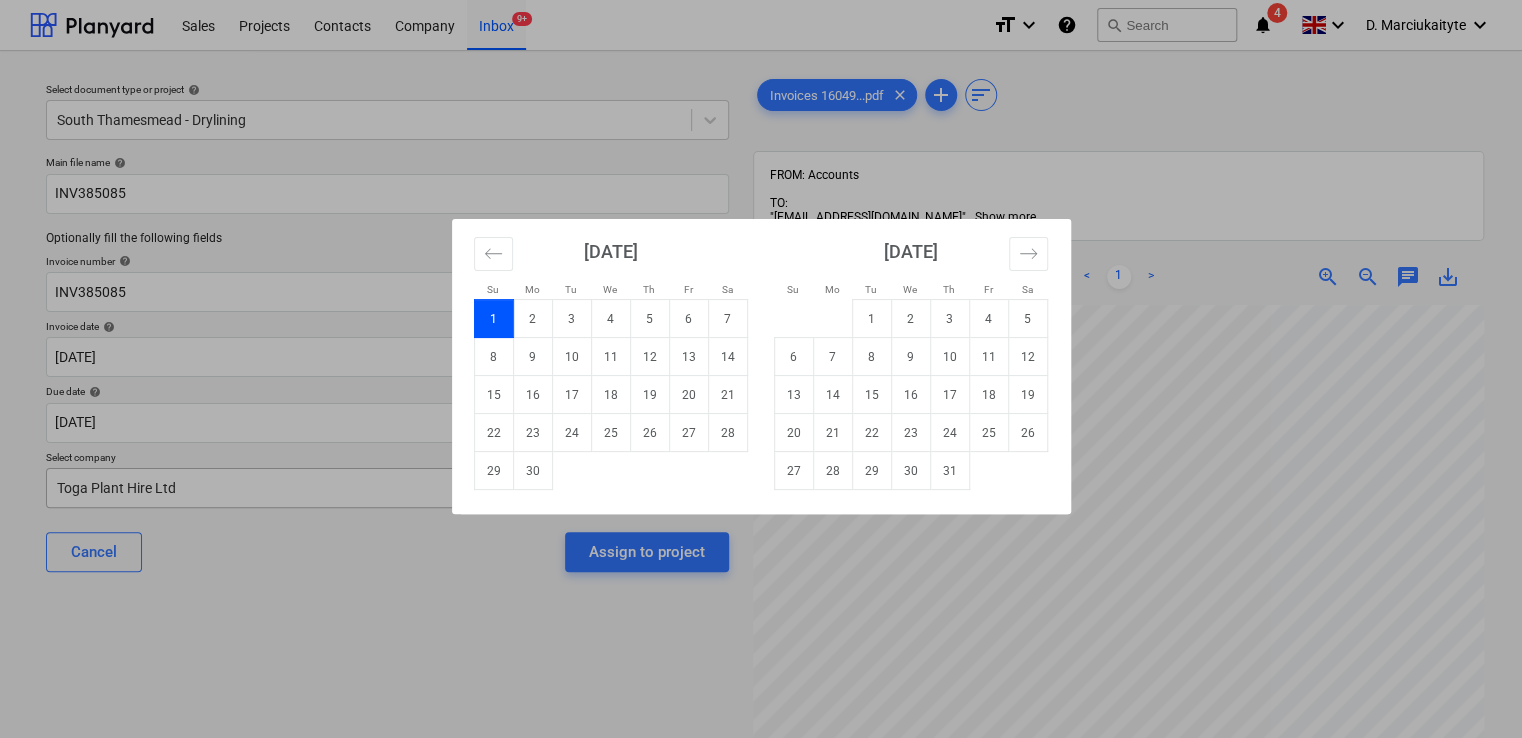 type on "[DATE]" 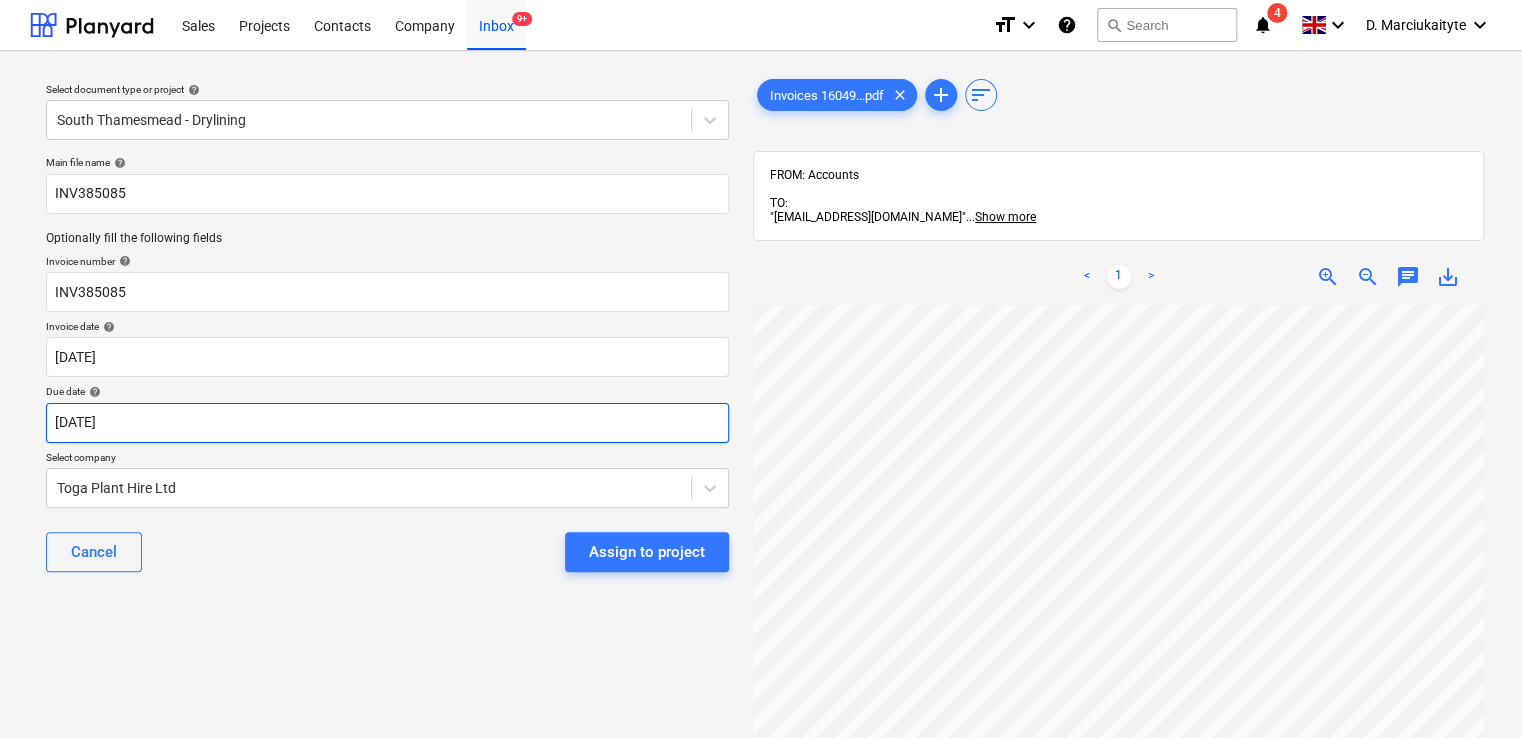 click on "Sales Projects Contacts Company Inbox 9+ format_size keyboard_arrow_down help search Search notifications 4 keyboard_arrow_down D. Marciukaityte keyboard_arrow_down Select document type or project help [GEOGRAPHIC_DATA] - Drylining Main file name help INV385085 Optionally fill the following fields Invoice number help INV385085 Invoice date help [DATE] [DATE] Press the down arrow key to interact with the calendar and
select a date. Press the question mark key to get the keyboard shortcuts for changing dates. Due date help [DATE] [DATE] Press the down arrow key to interact with the calendar and
select a date. Press the question mark key to get the keyboard shortcuts for changing dates. Select company Toga Plant Hire Ltd   Cancel Assign to project Invoices 16049...pdf clear add sort FROM: Accounts  TO: "[EMAIL_ADDRESS][DOMAIN_NAME]"	 ...  Show more ...  Show more < 1 > zoom_in zoom_out chat 0 save_alt" at bounding box center [761, 369] 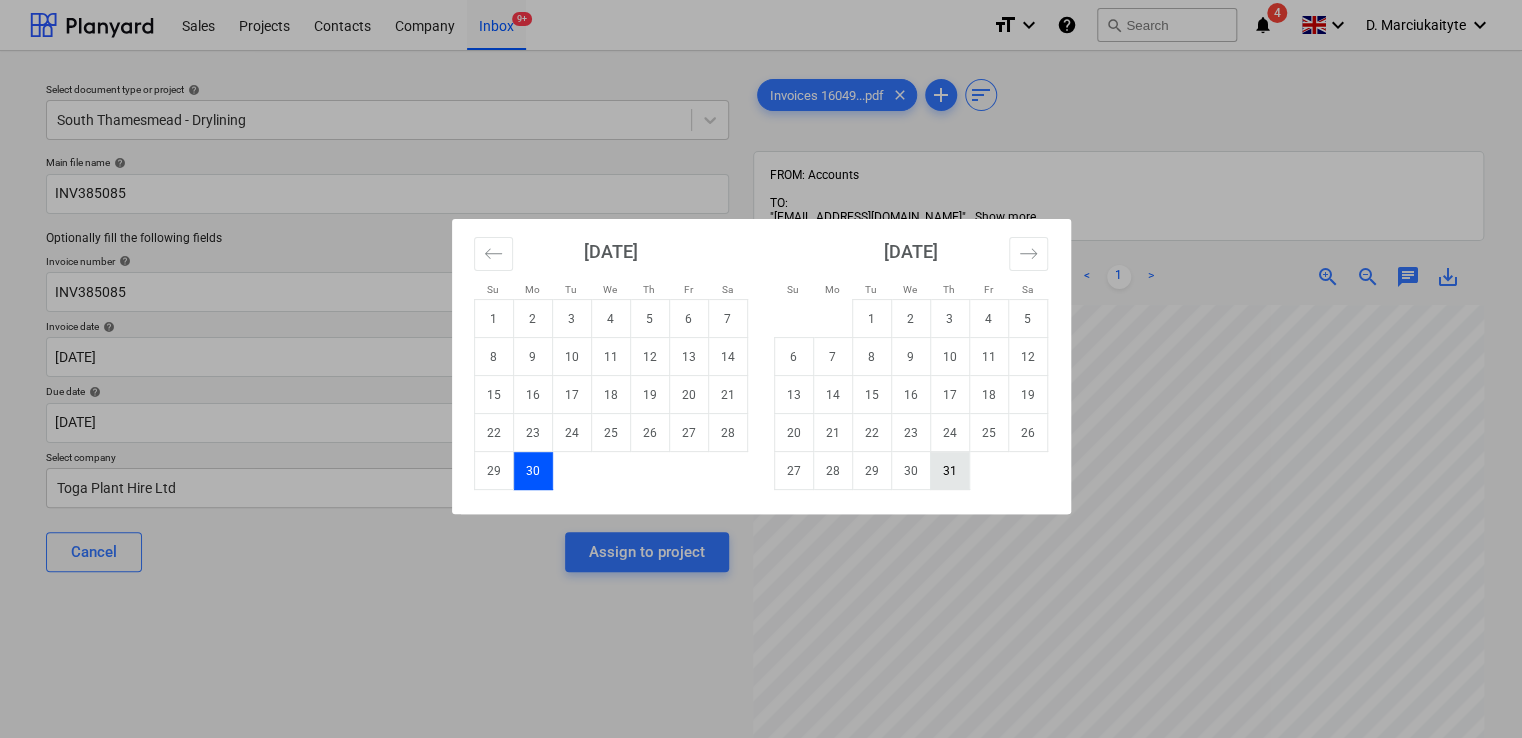 click on "31" at bounding box center [949, 471] 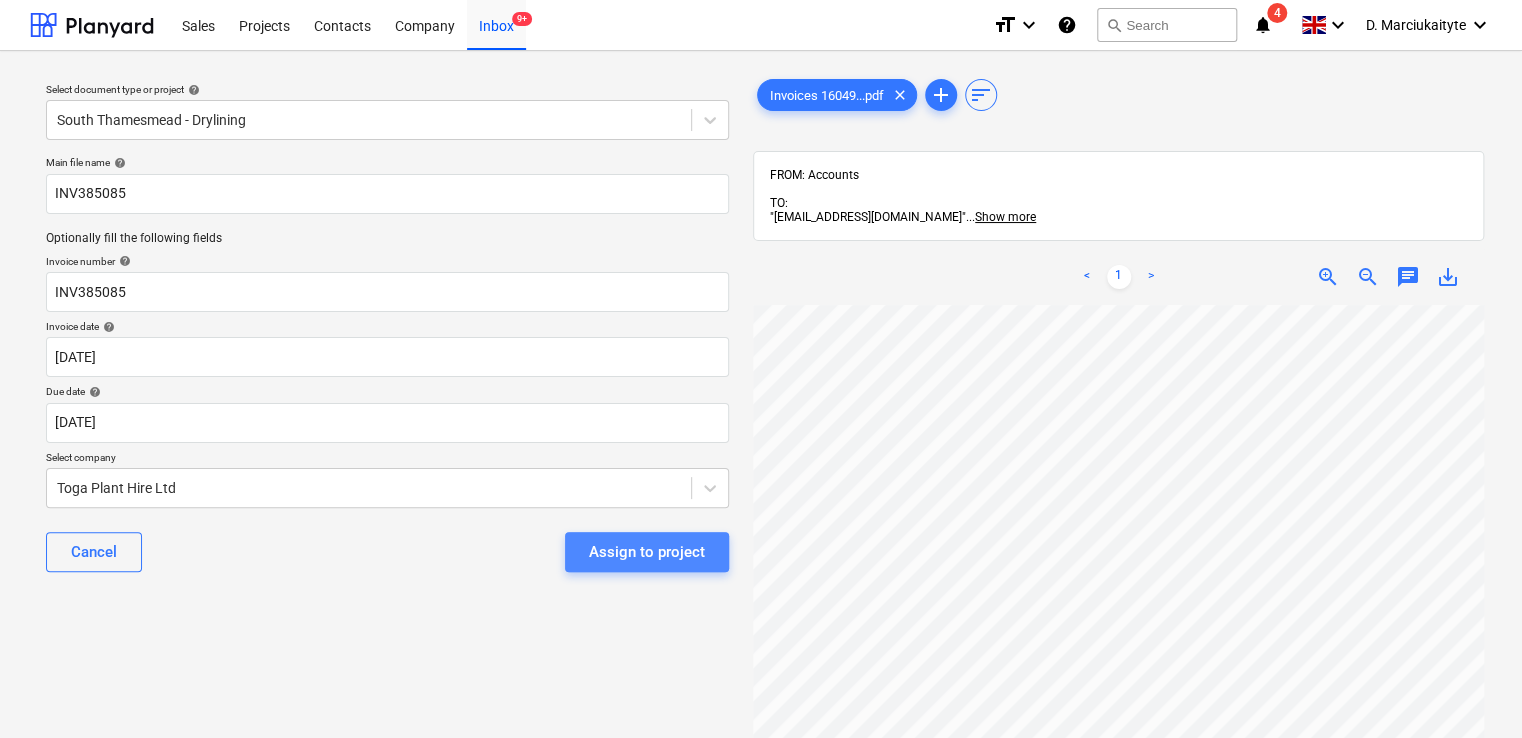 click on "Assign to project" at bounding box center [647, 552] 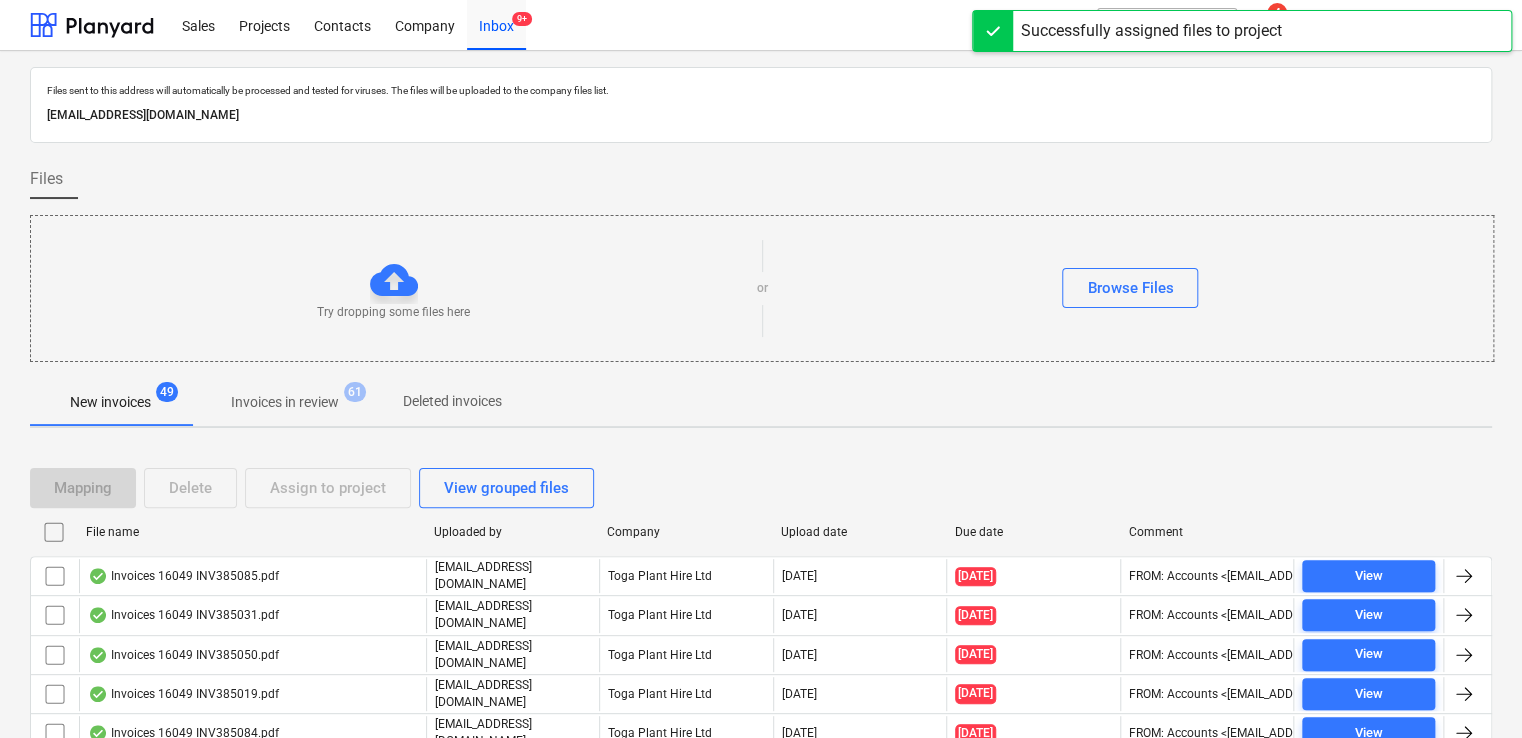 scroll, scrollTop: 200, scrollLeft: 0, axis: vertical 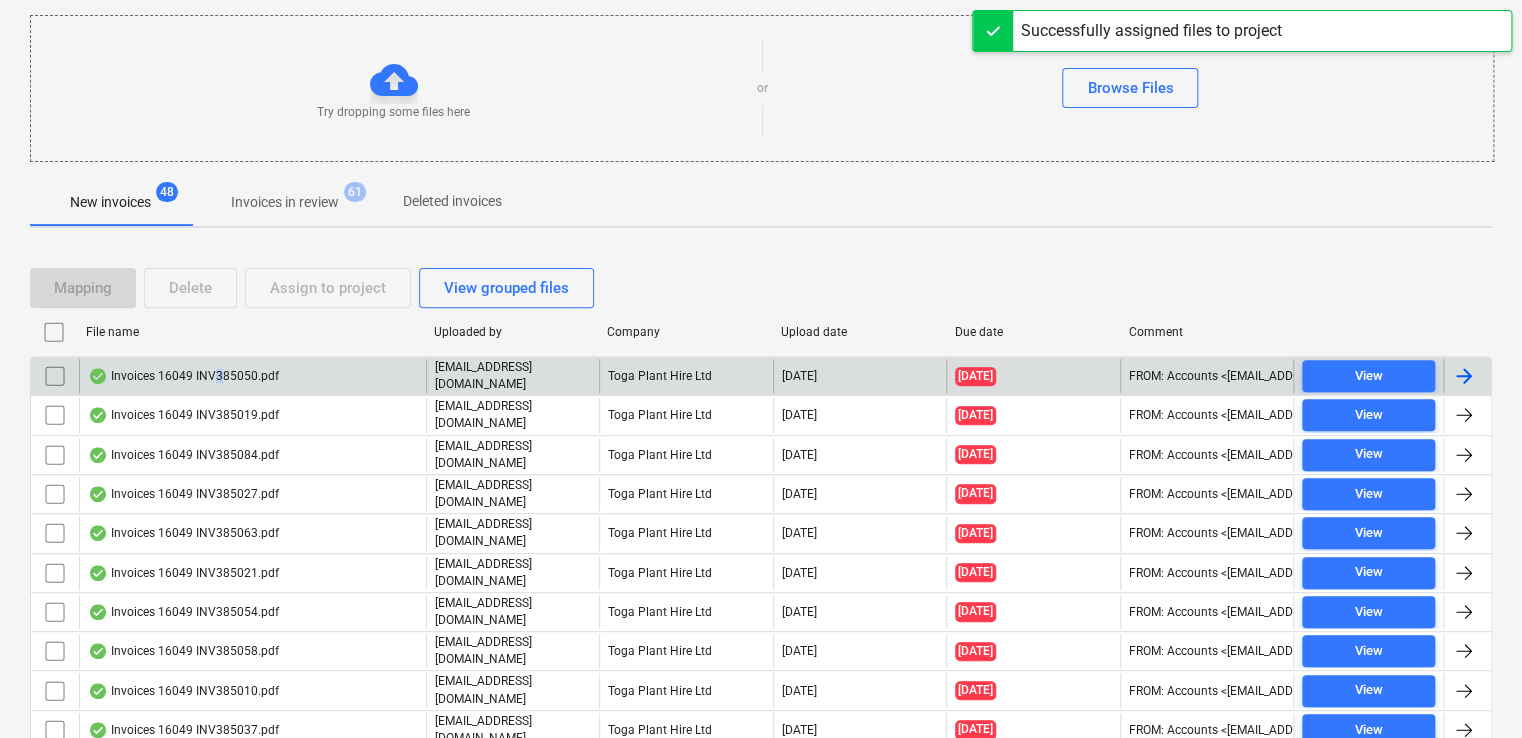 click on "Invoices 16049 INV385050.pdf" at bounding box center (252, 376) 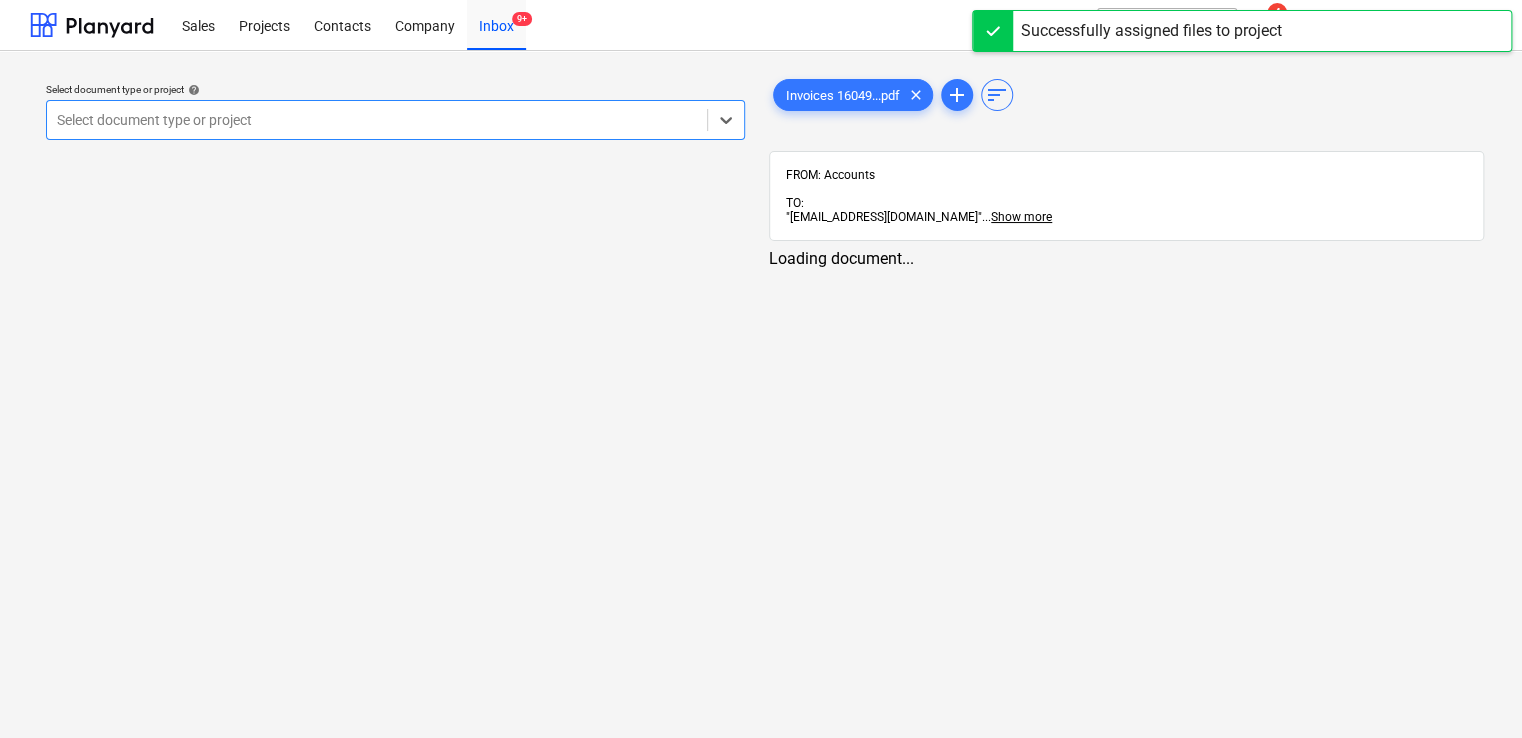 scroll, scrollTop: 0, scrollLeft: 0, axis: both 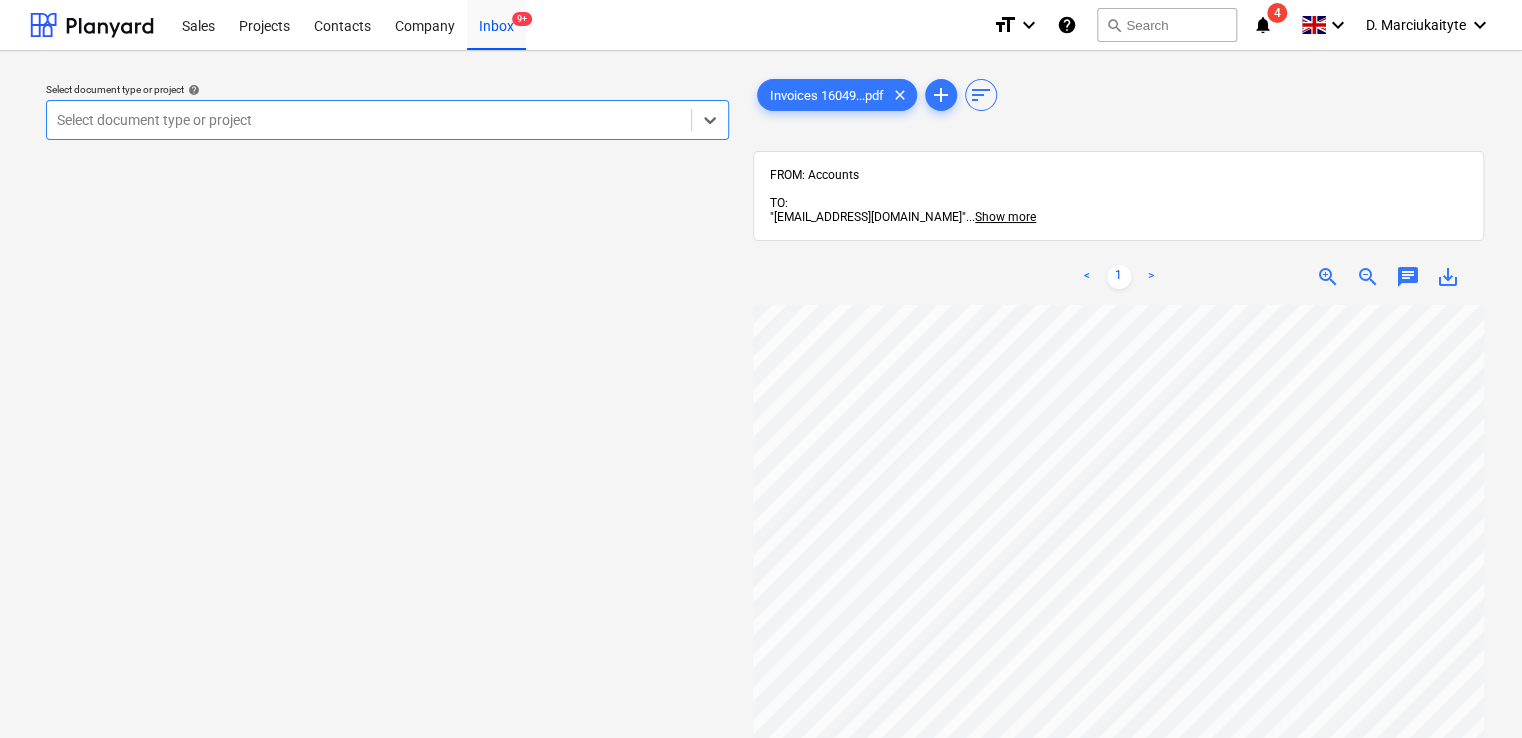 click at bounding box center [369, 120] 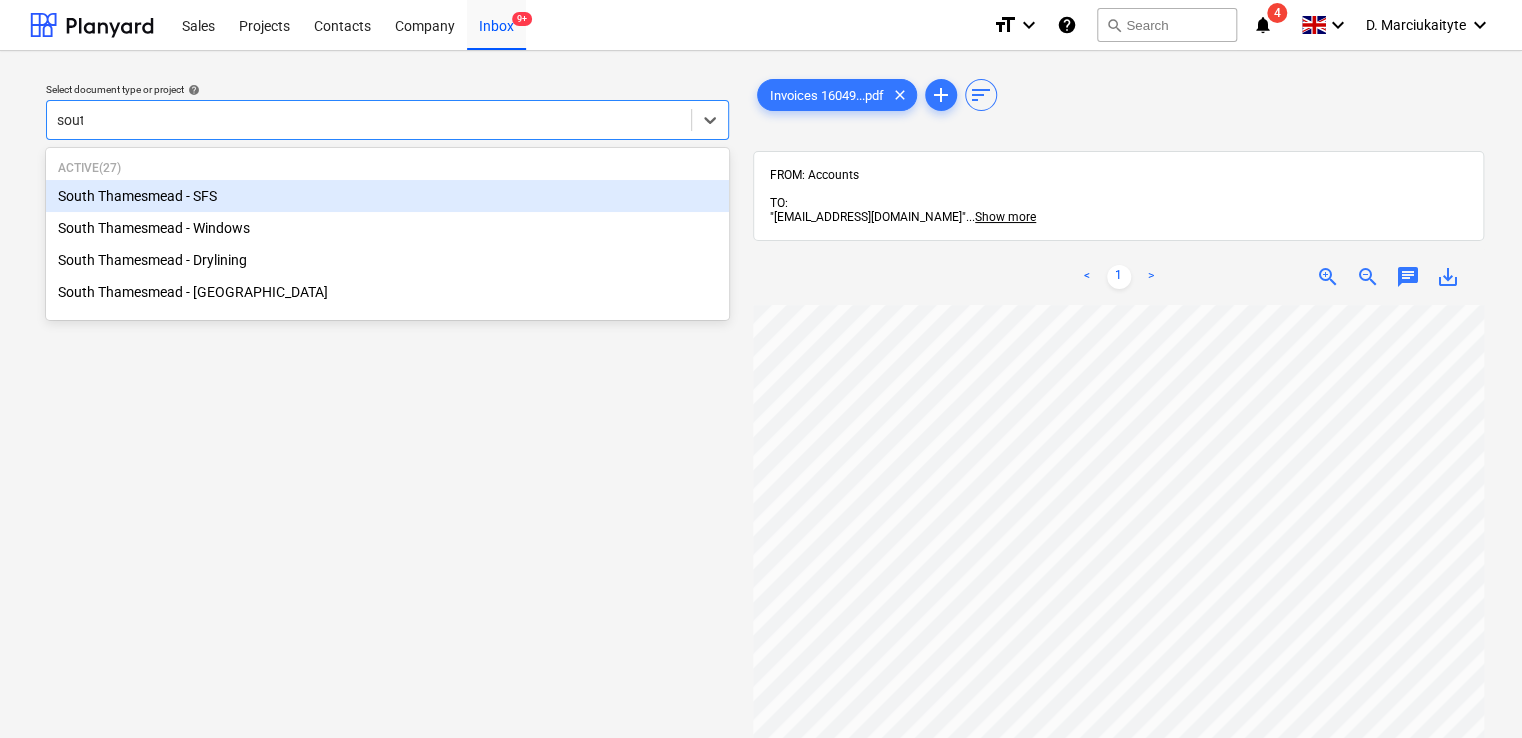 type on "south" 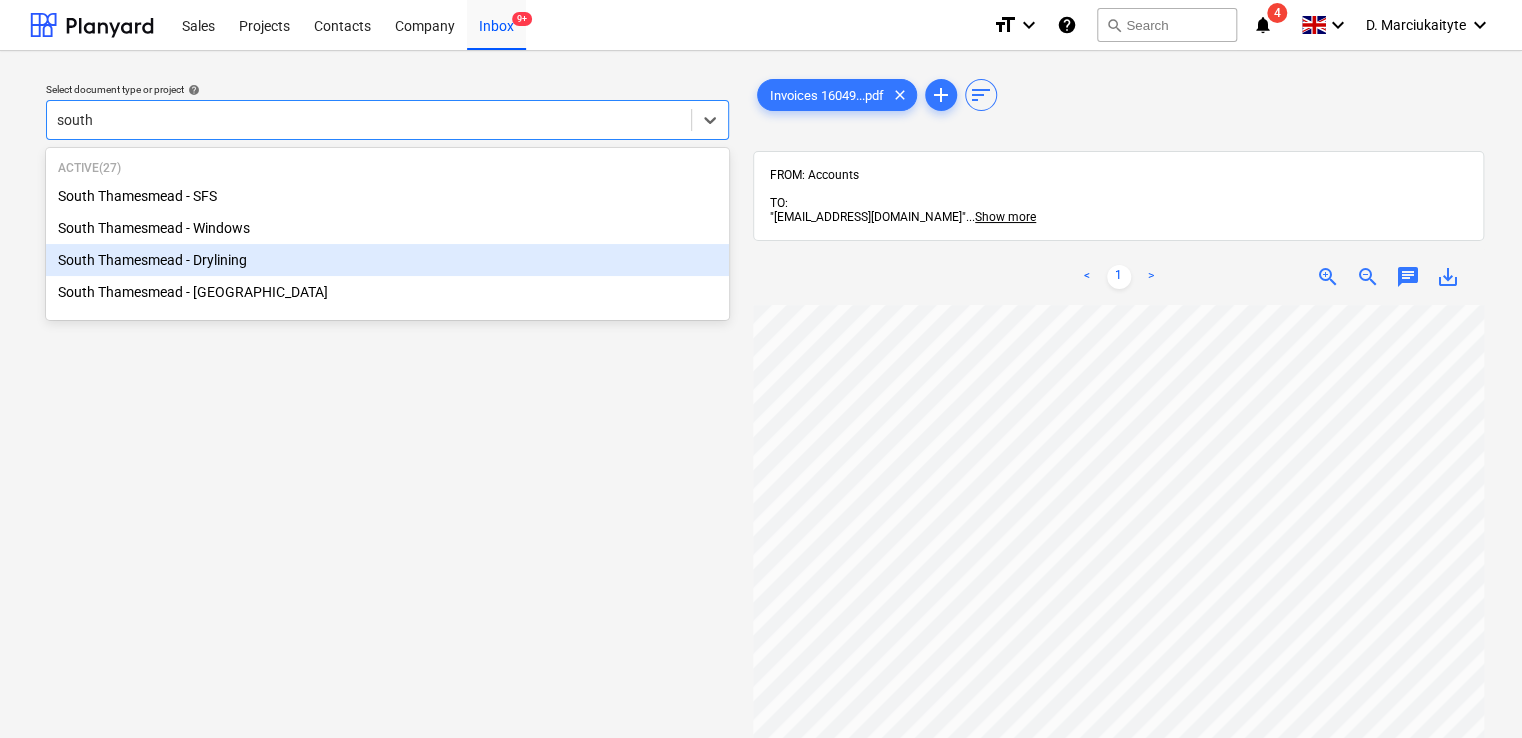 type 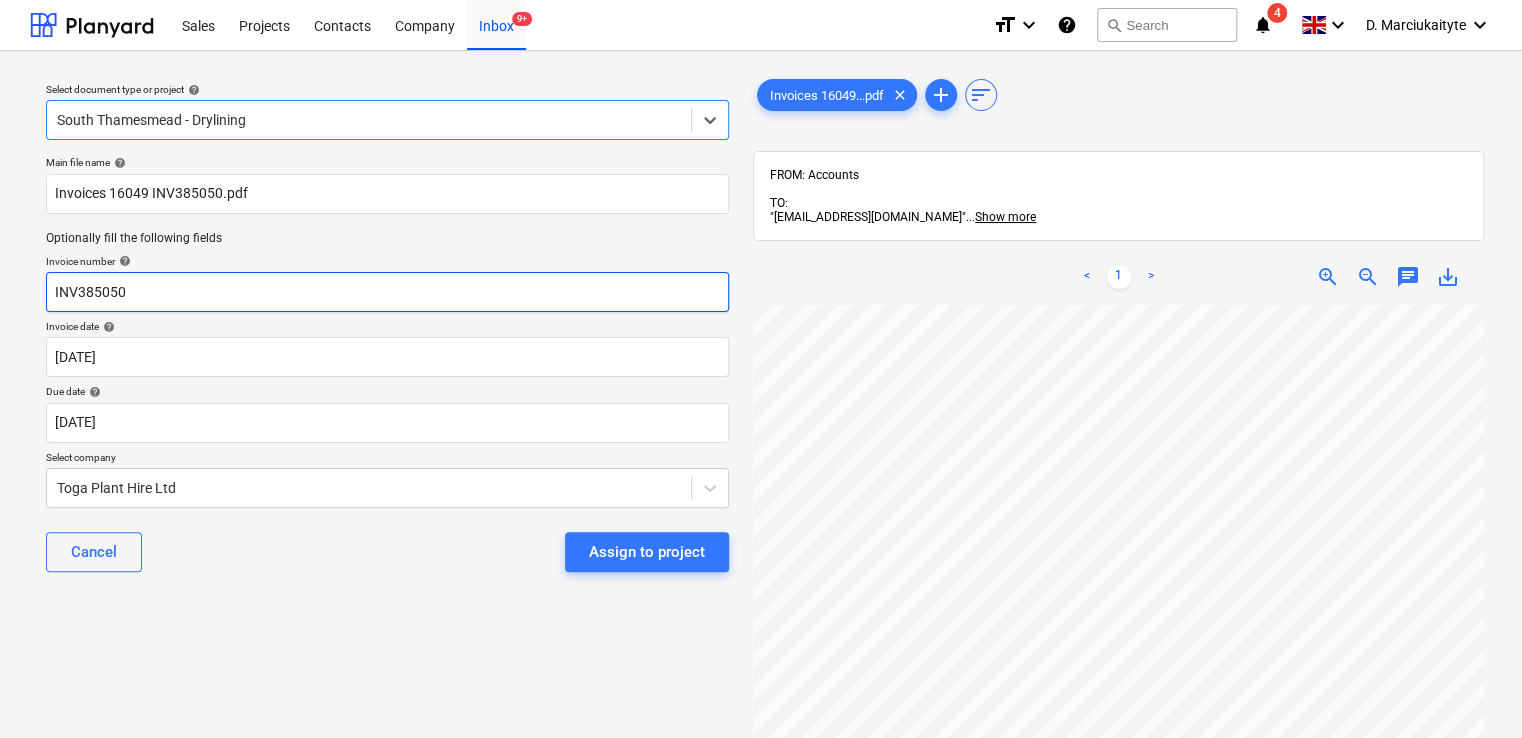 drag, startPoint x: 174, startPoint y: 290, endPoint x: -21, endPoint y: 278, distance: 195.36888 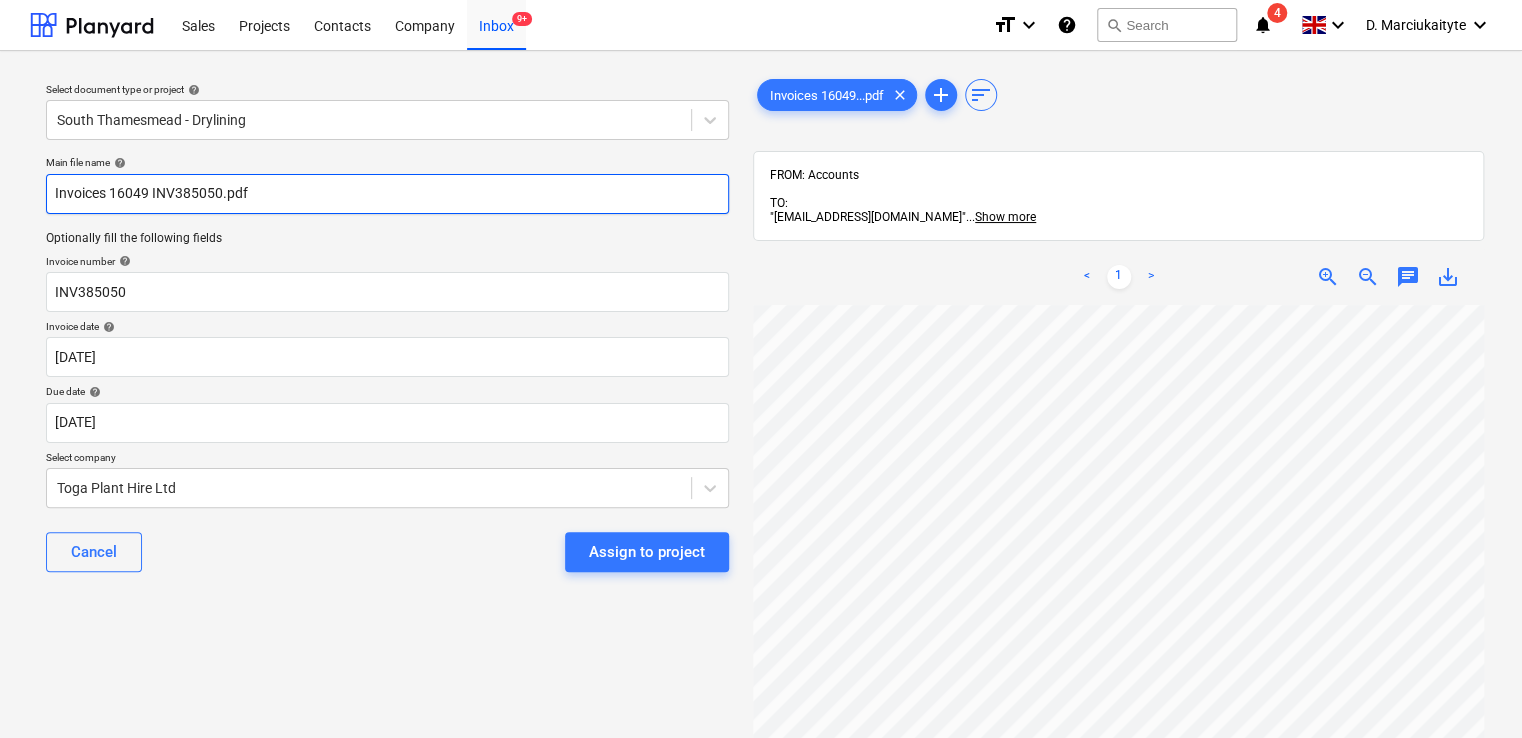 drag, startPoint x: 314, startPoint y: 197, endPoint x: -146, endPoint y: 142, distance: 463.27637 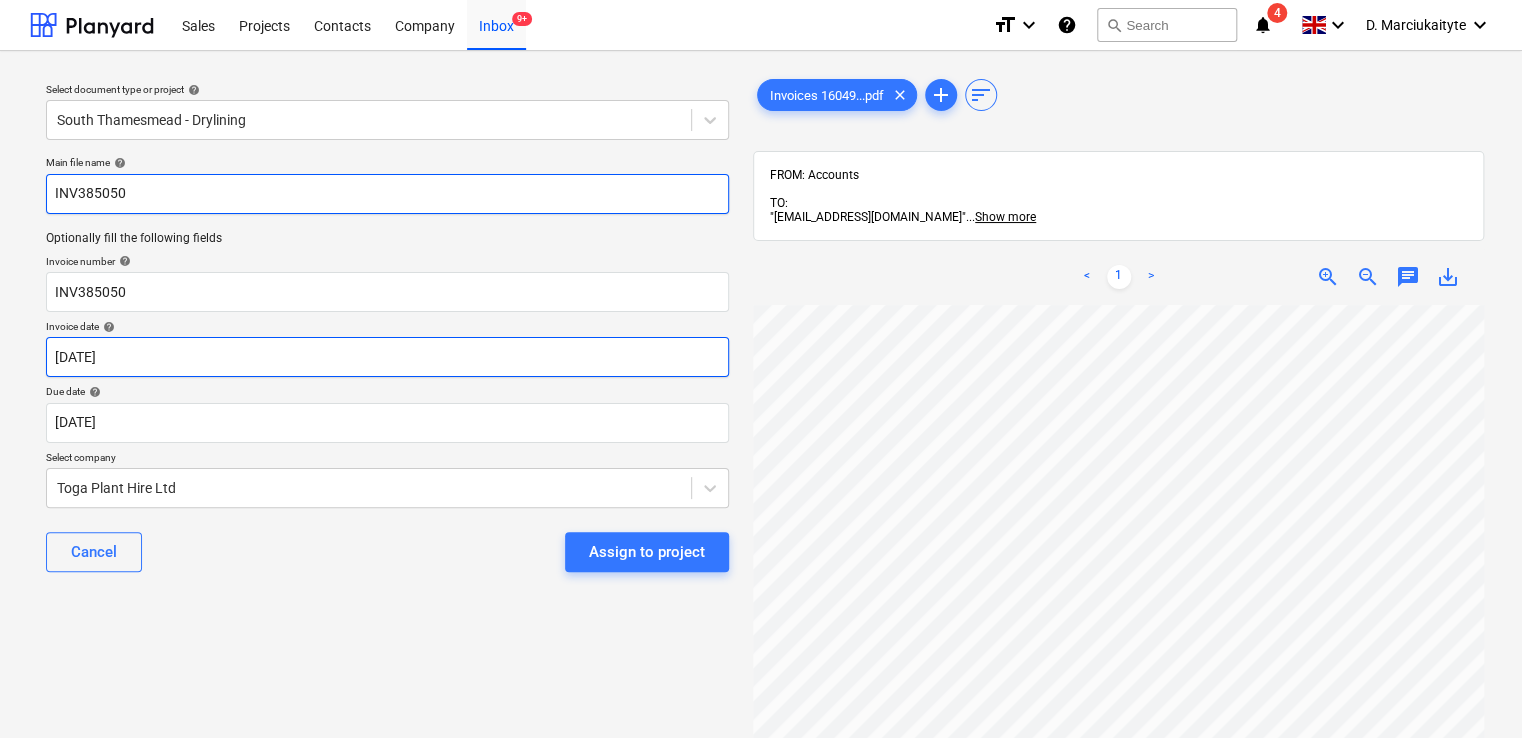 type on "INV385050" 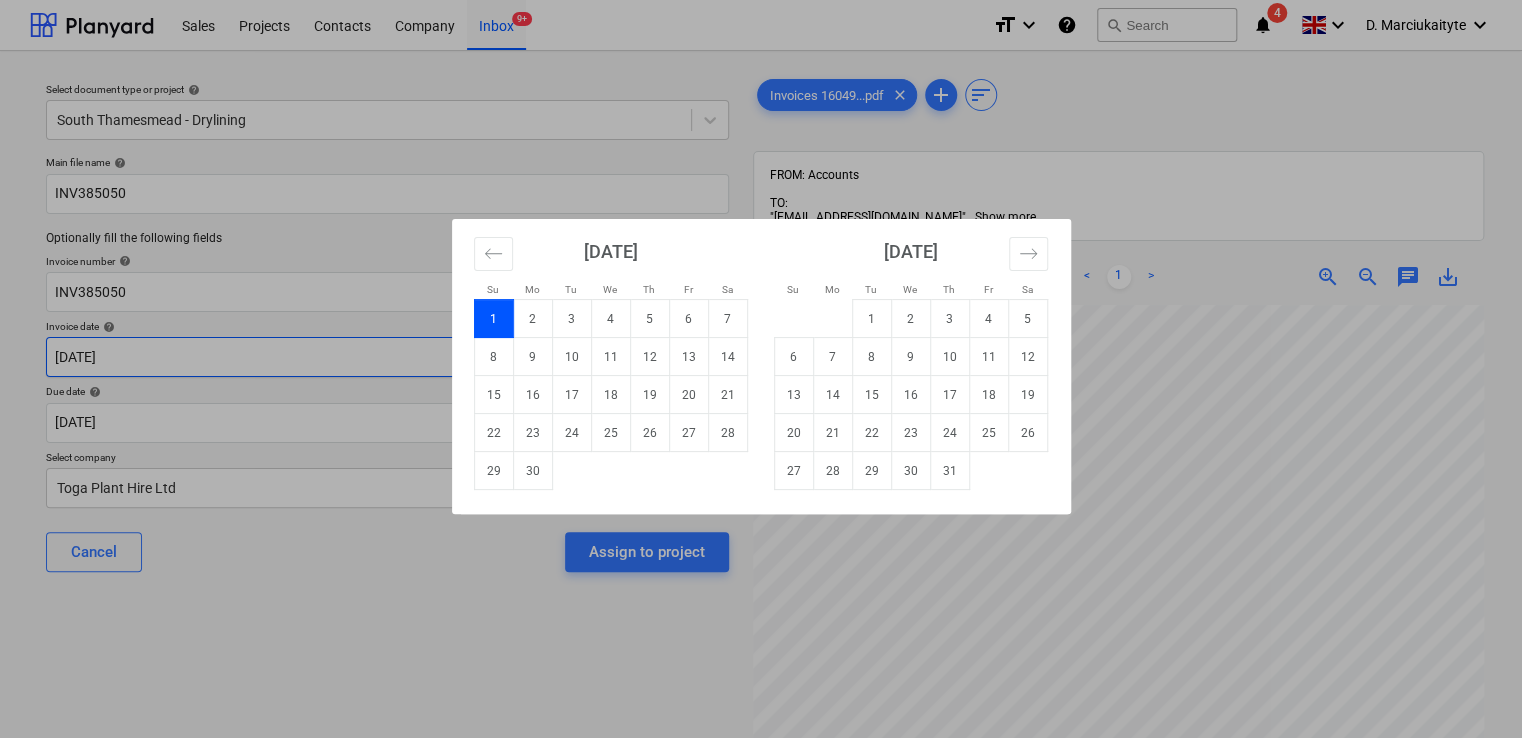 click on "Sales Projects Contacts Company Inbox 9+ format_size keyboard_arrow_down help search Search notifications 4 keyboard_arrow_down D. Marciukaityte keyboard_arrow_down Select document type or project help [GEOGRAPHIC_DATA] - Drylining Main file name help INV385050 Optionally fill the following fields Invoice number help INV385050 Invoice date help [DATE] 01.06.2025 Press the down arrow key to interact with the calendar and
select a date. Press the question mark key to get the keyboard shortcuts for changing dates. Due date help [DATE] [DATE] Press the down arrow key to interact with the calendar and
select a date. Press the question mark key to get the keyboard shortcuts for changing dates. Select company Toga Plant Hire Ltd   Cancel Assign to project Invoices 16049...pdf clear add sort FROM: Accounts  TO: "[EMAIL_ADDRESS][DOMAIN_NAME]"	 ...  Show more ...  Show more < 1 > zoom_in zoom_out chat 0 save_alt
Su Mo Tu We Th Fr Sa Su Mo Tu We Th Fr Sa" at bounding box center (761, 369) 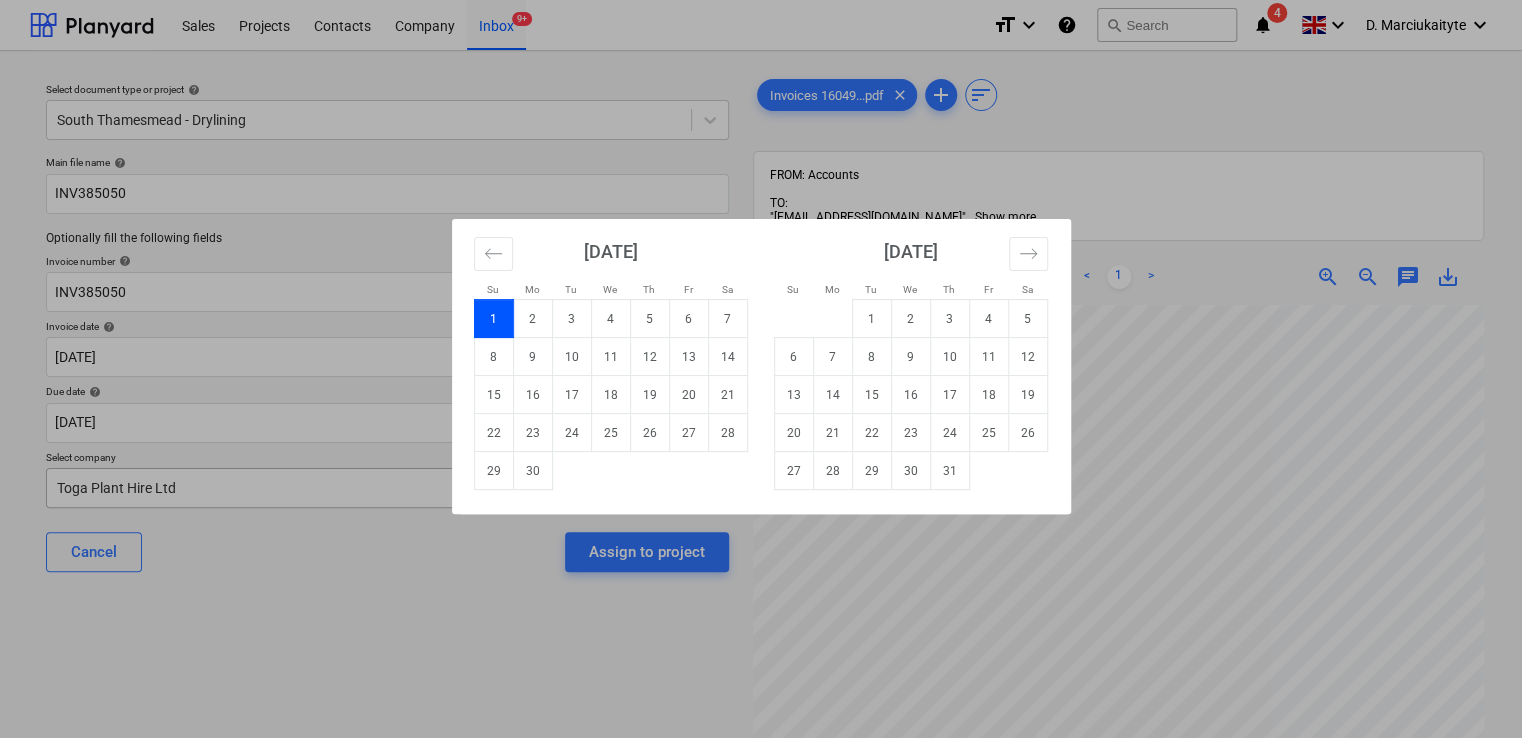 click on "30" at bounding box center [532, 471] 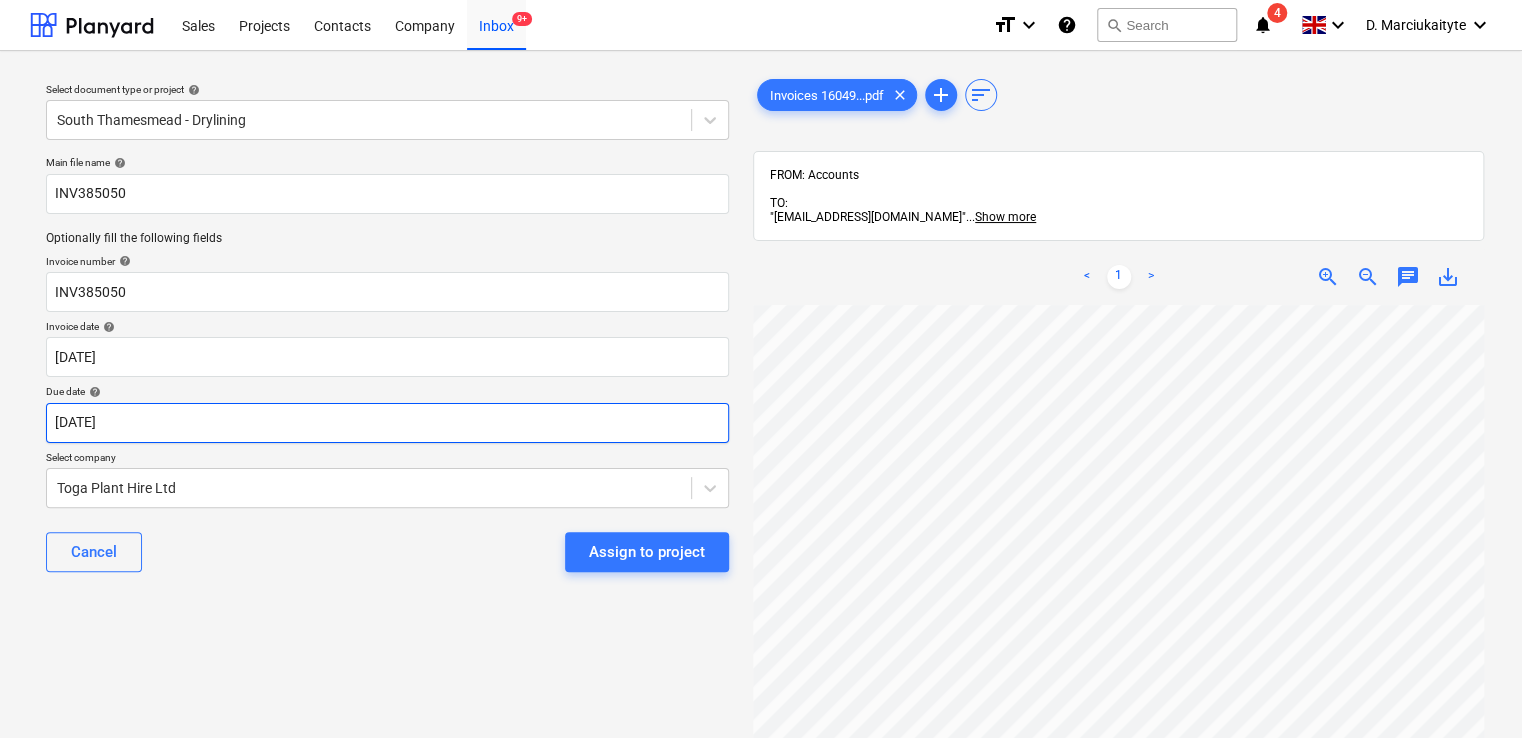 click on "Sales Projects Contacts Company Inbox 9+ format_size keyboard_arrow_down help search Search notifications 4 keyboard_arrow_down D. Marciukaityte keyboard_arrow_down Select document type or project help [GEOGRAPHIC_DATA] - Drylining Main file name help INV385050 Optionally fill the following fields Invoice number help INV385050 Invoice date help [DATE] [DATE] Press the down arrow key to interact with the calendar and
select a date. Press the question mark key to get the keyboard shortcuts for changing dates. Due date help [DATE] [DATE] Press the down arrow key to interact with the calendar and
select a date. Press the question mark key to get the keyboard shortcuts for changing dates. Select company Toga Plant Hire Ltd   Cancel Assign to project Invoices 16049...pdf clear add sort FROM: Accounts  TO: "[EMAIL_ADDRESS][DOMAIN_NAME]"	 ...  Show more ...  Show more < 1 > zoom_in zoom_out chat 0 save_alt" at bounding box center (761, 369) 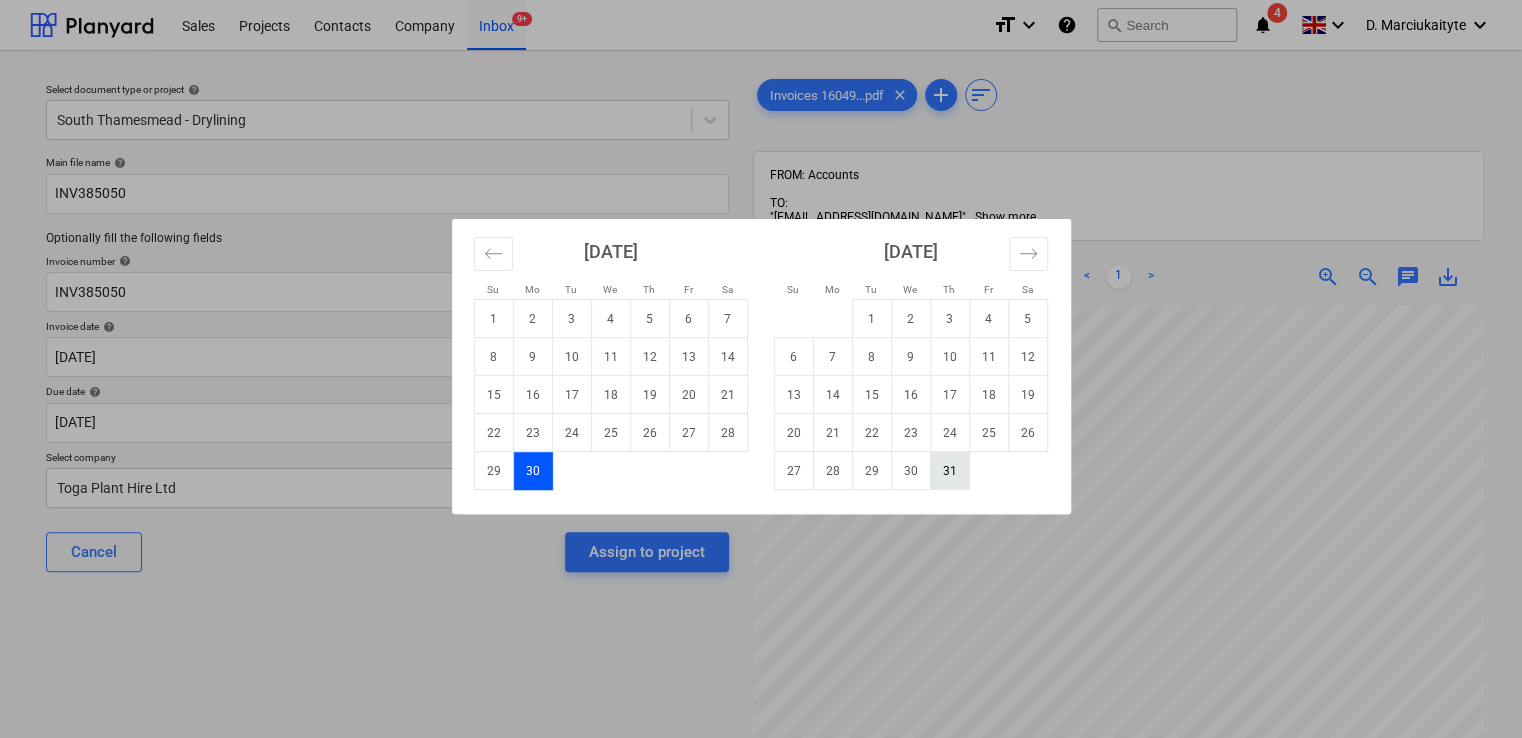 click on "31" at bounding box center (949, 471) 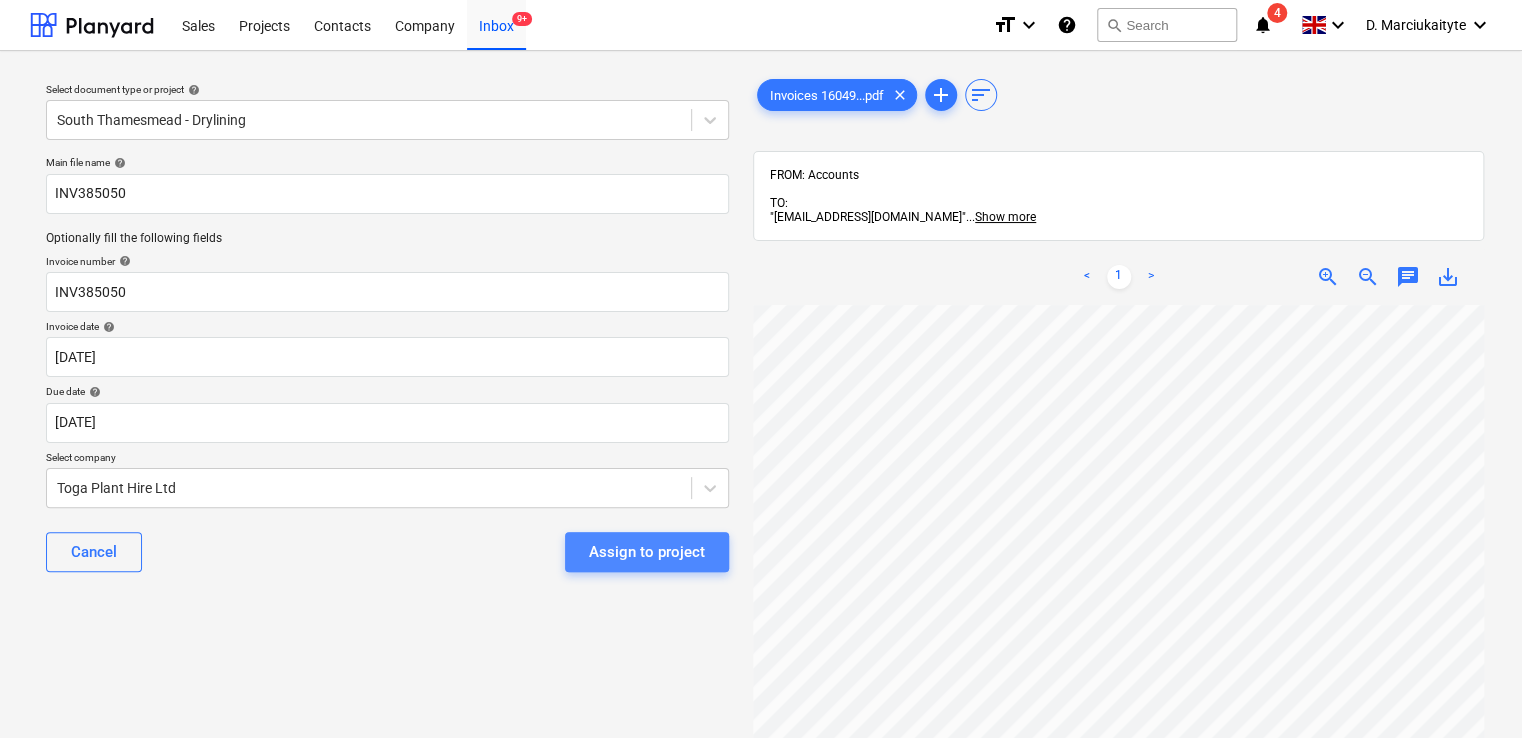 click on "Assign to project" at bounding box center [647, 552] 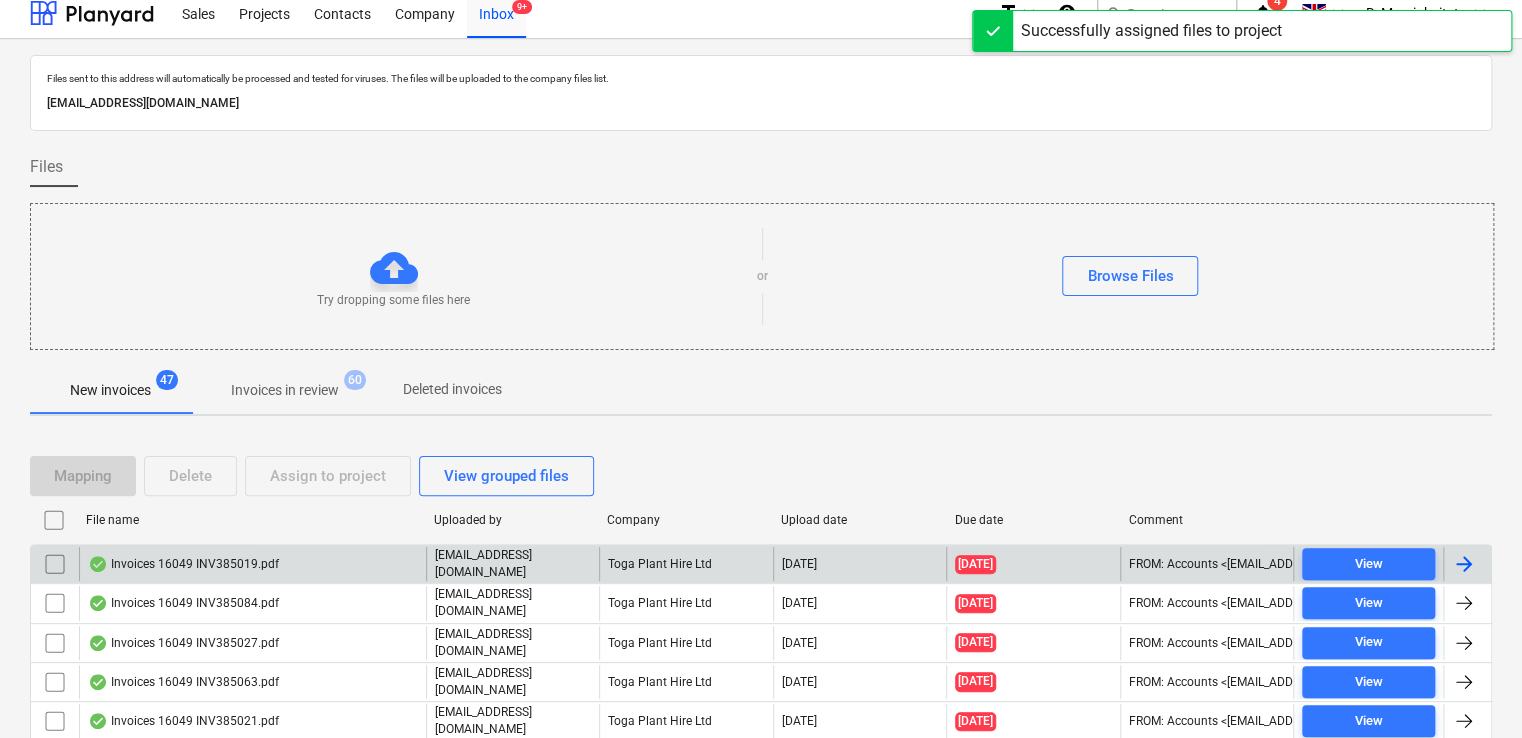 scroll, scrollTop: 100, scrollLeft: 0, axis: vertical 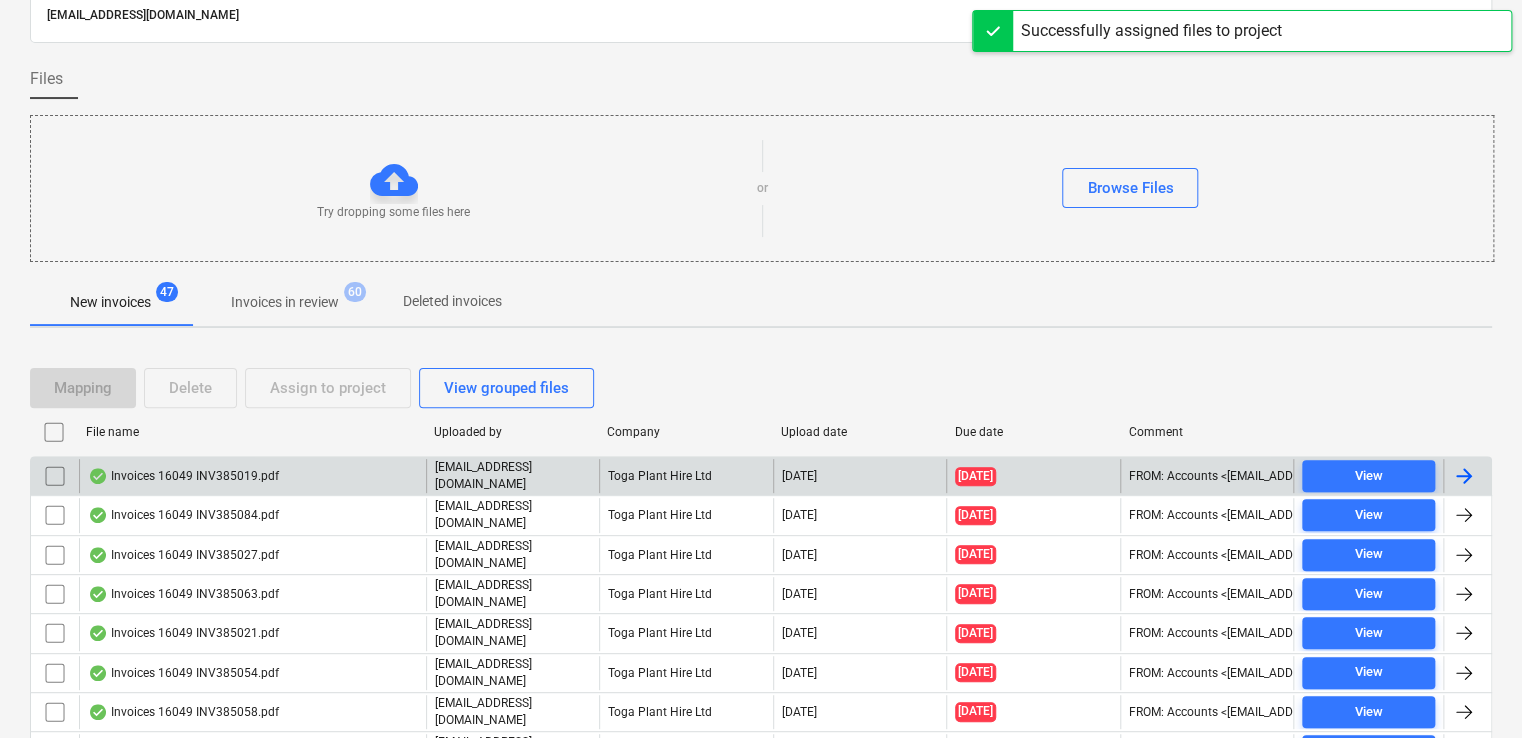 click on "Invoices 16049 INV385019.pdf" at bounding box center (252, 476) 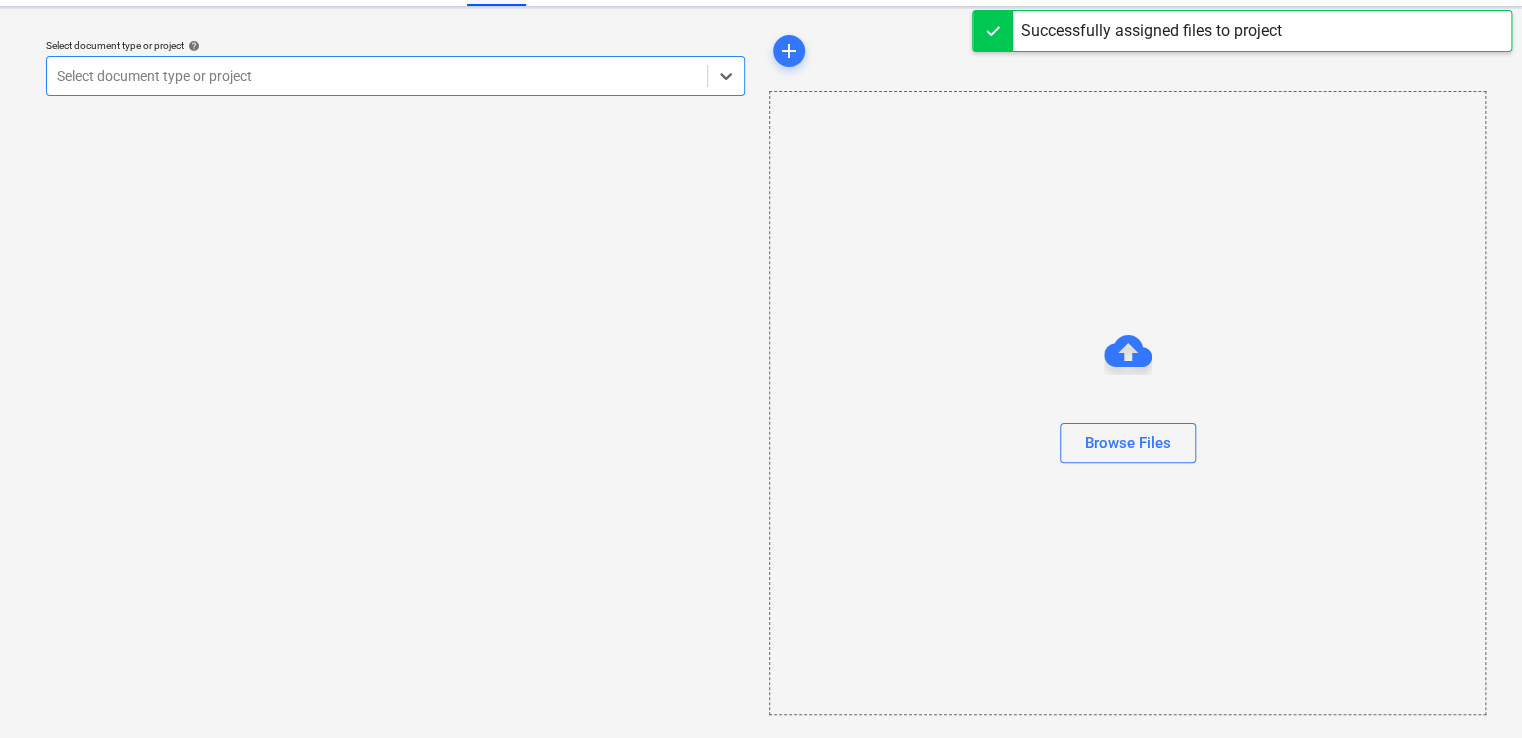 scroll, scrollTop: 0, scrollLeft: 0, axis: both 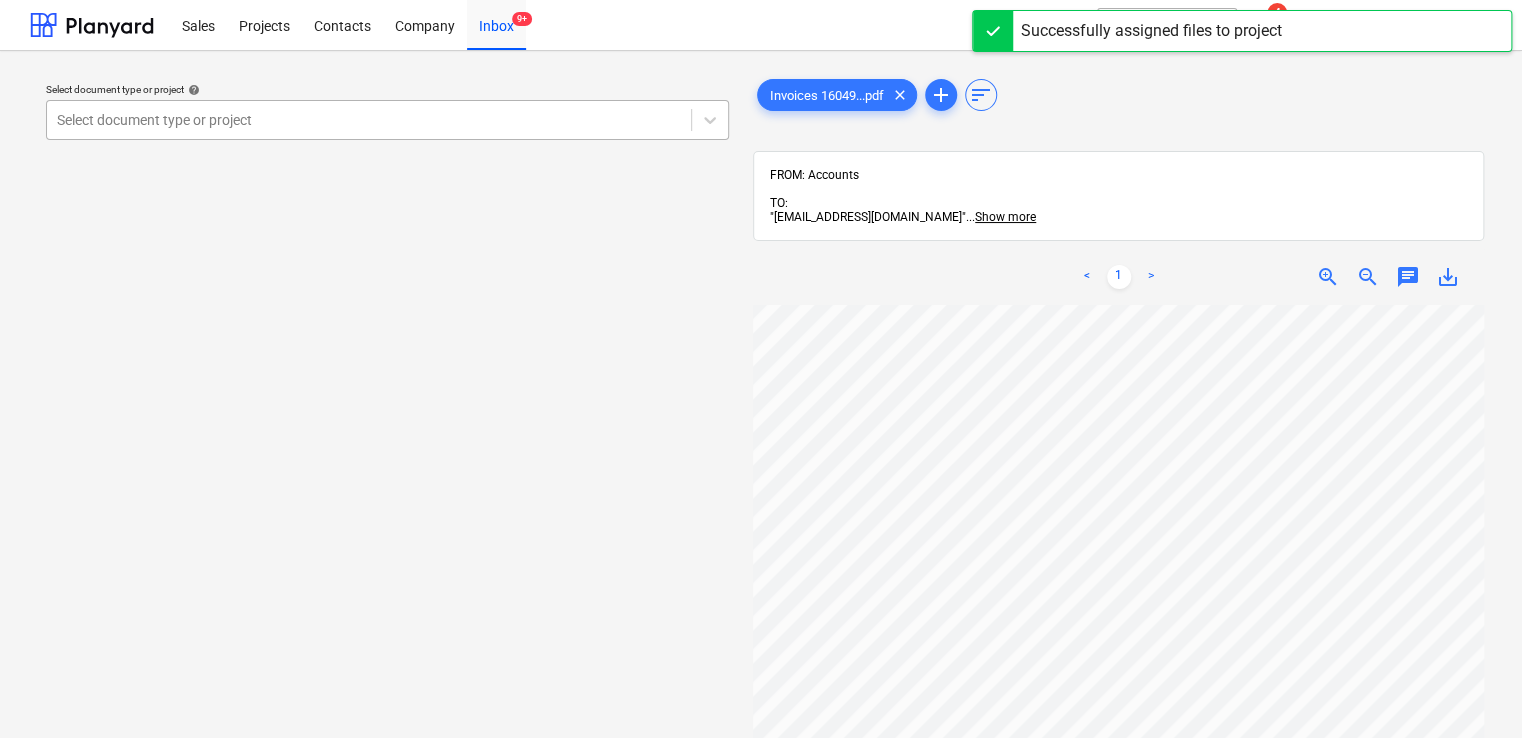 click at bounding box center (369, 120) 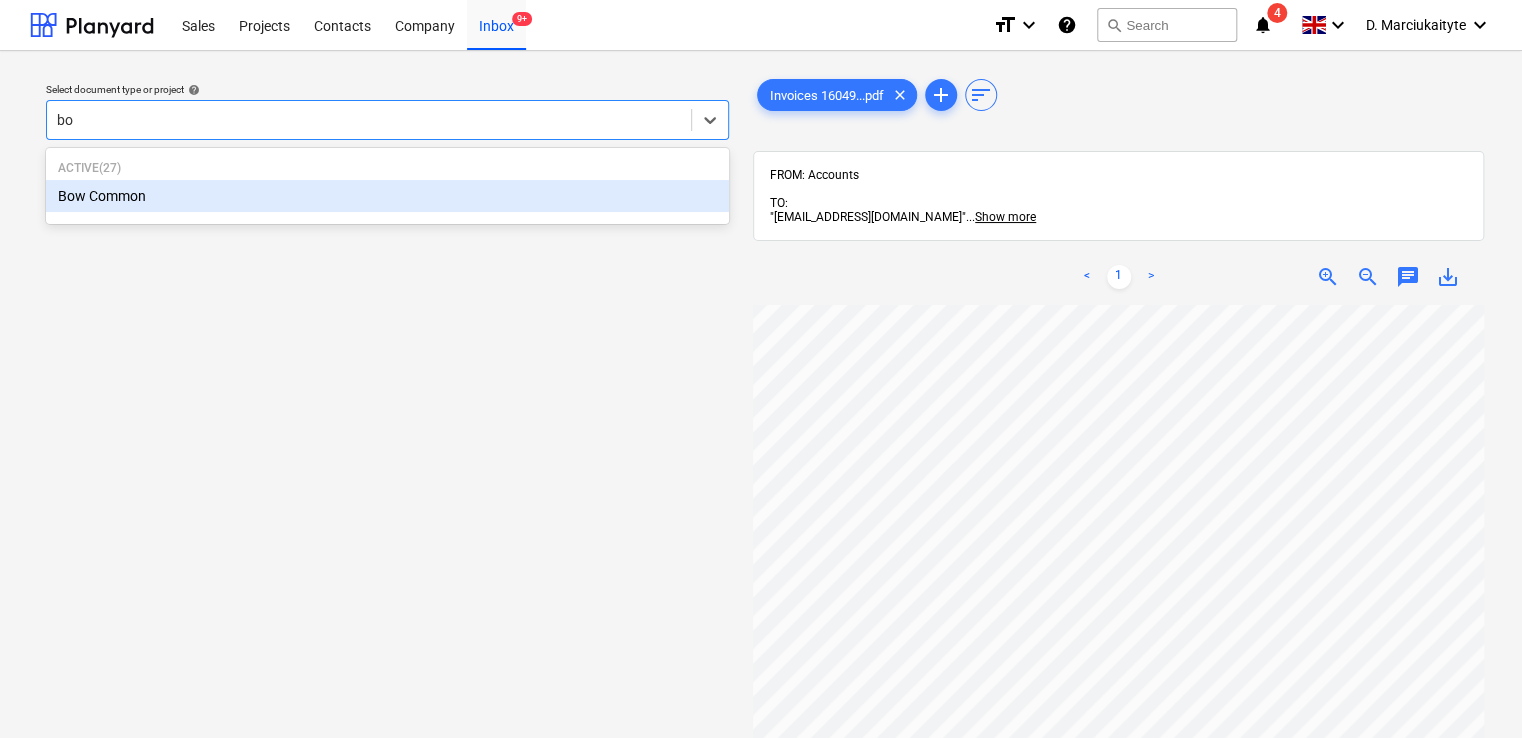 type on "bow" 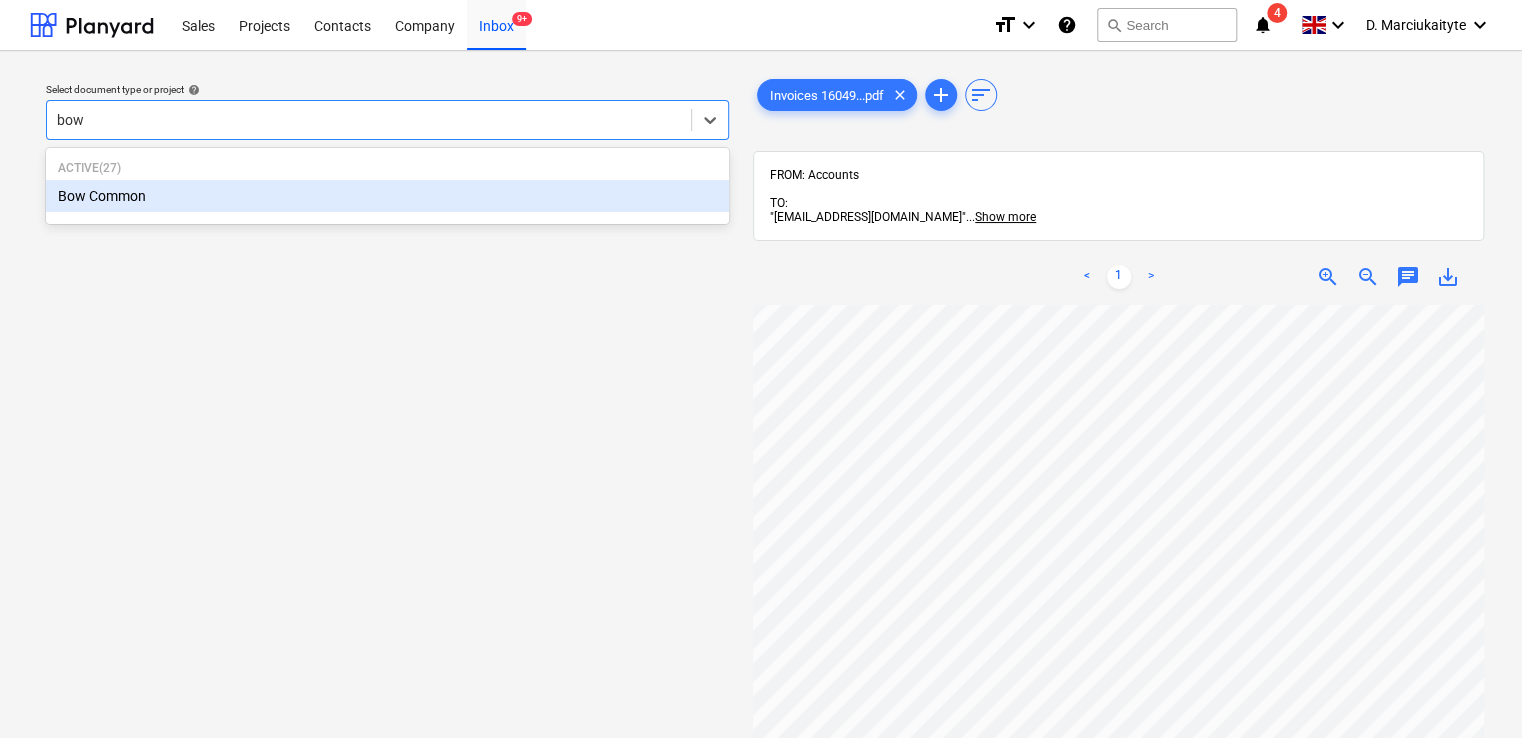 type 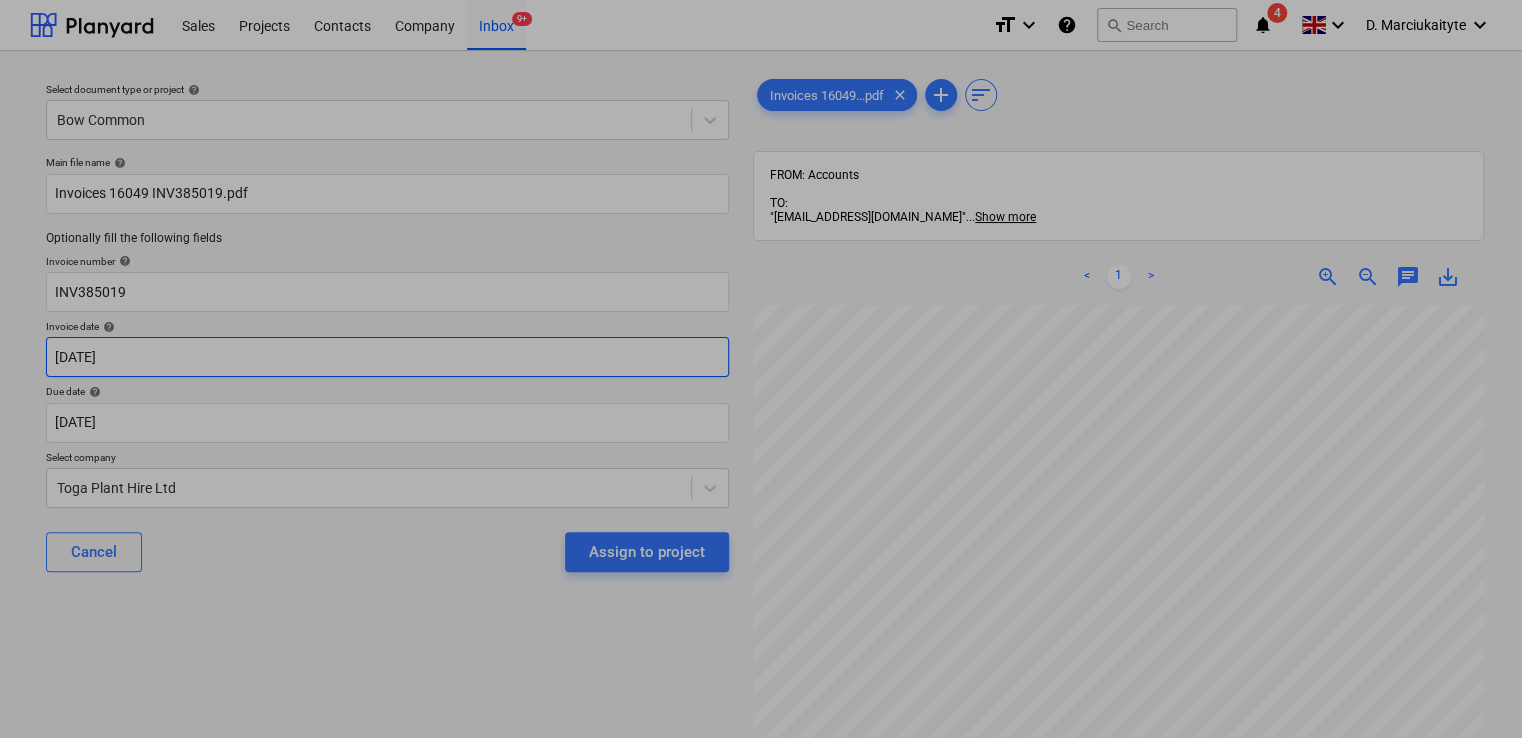 click on "Sales Projects Contacts Company Inbox 9+ format_size keyboard_arrow_down help search Search notifications 4 keyboard_arrow_down D. Marciukaityte keyboard_arrow_down Select document type or project help Bow Common Main file name help Invoices 16049 INV385019.pdf Optionally fill the following fields Invoice number help INV385019 Invoice date help [DATE] 01.06.2025 Press the down arrow key to interact with the calendar and
select a date. Press the question mark key to get the keyboard shortcuts for changing dates. Due date help [DATE] [DATE] Press the down arrow key to interact with the calendar and
select a date. Press the question mark key to get the keyboard shortcuts for changing dates. Select company Toga Plant Hire Ltd   Cancel Assign to project Invoices 16049...pdf clear add sort FROM: Accounts  TO: "[EMAIL_ADDRESS][DOMAIN_NAME]"	 ...  Show more ...  Show more < 1 > zoom_in zoom_out chat 0 save_alt
Su Mo Tu We Th Fr Sa Su Mo Tu We Th Fr Sa" at bounding box center [761, 369] 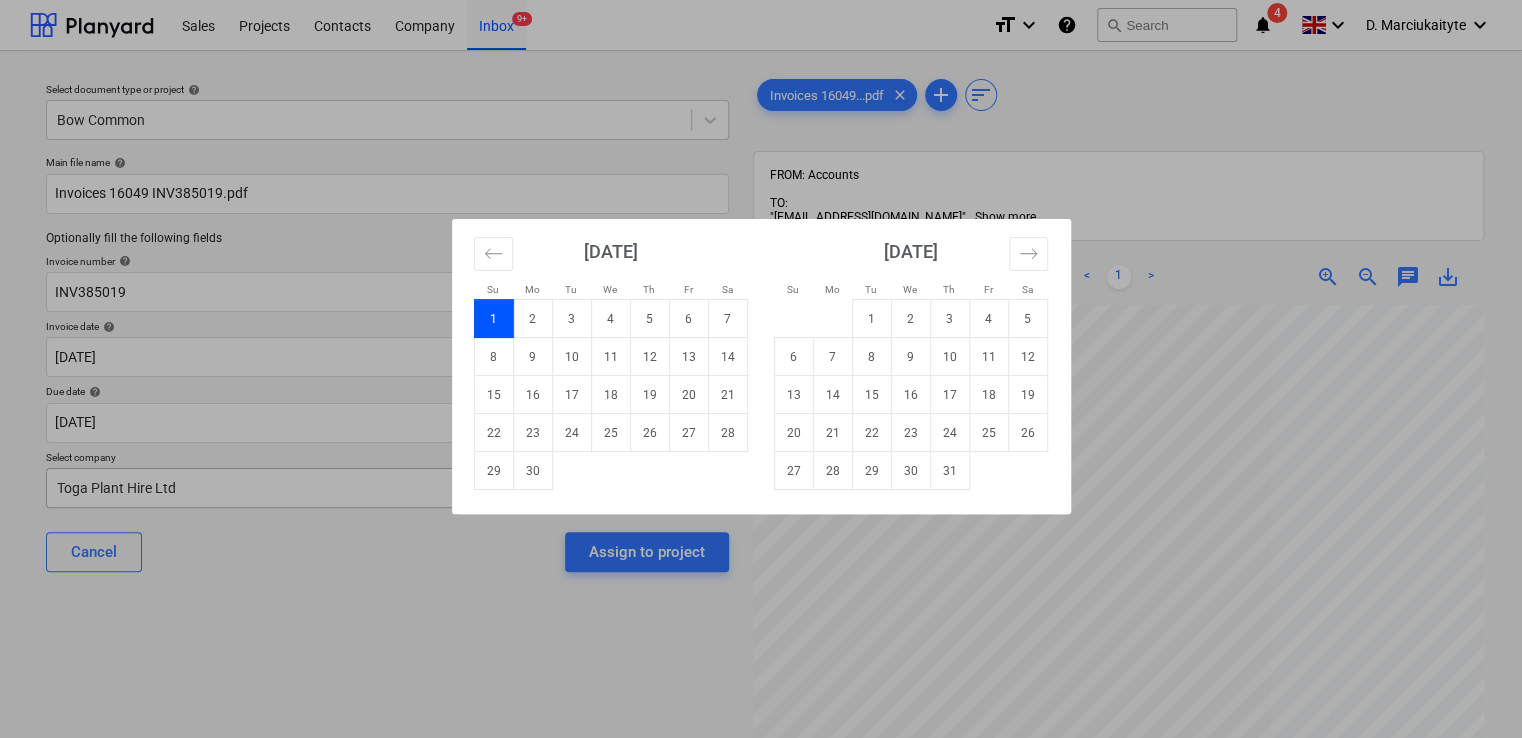 drag, startPoint x: 516, startPoint y: 471, endPoint x: 527, endPoint y: 469, distance: 11.18034 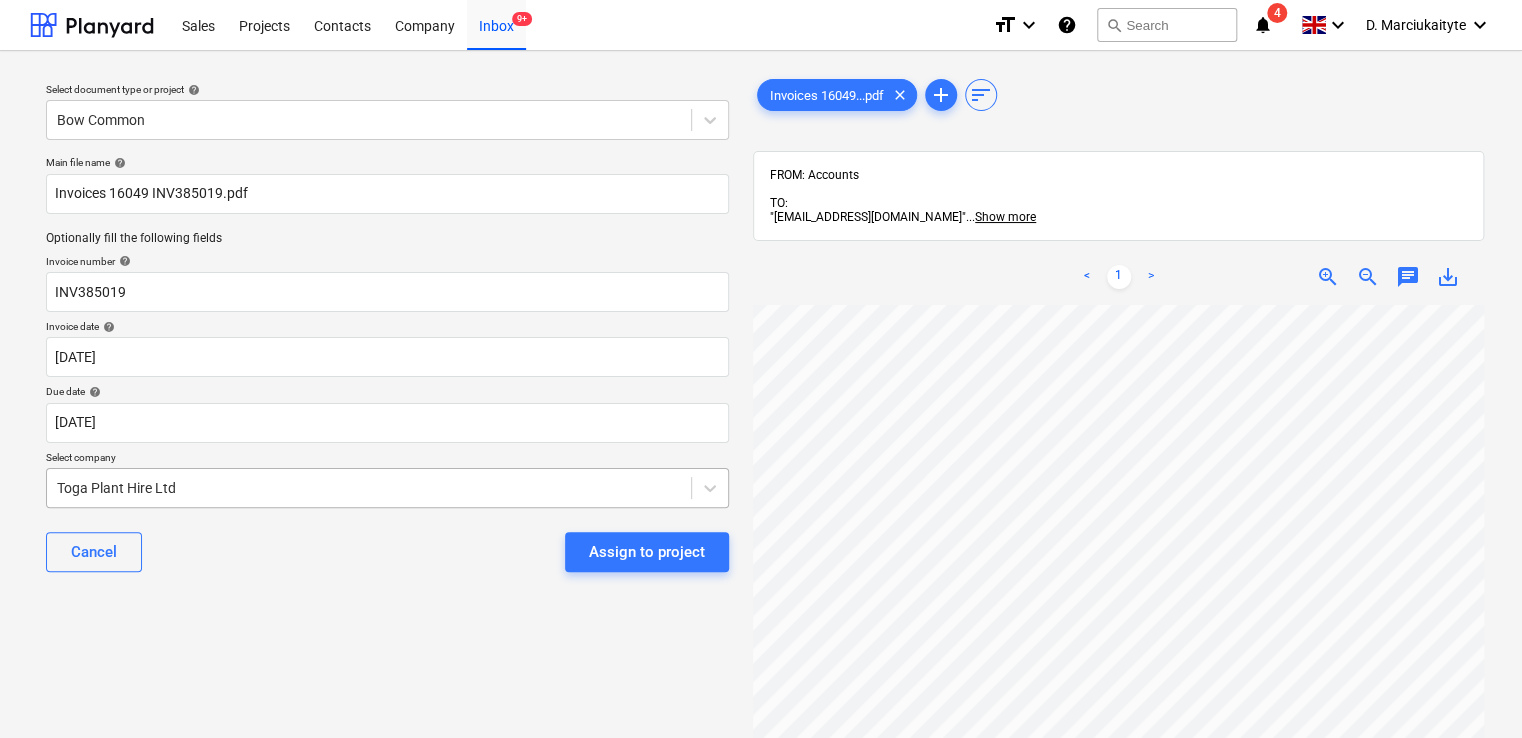type on "[DATE]" 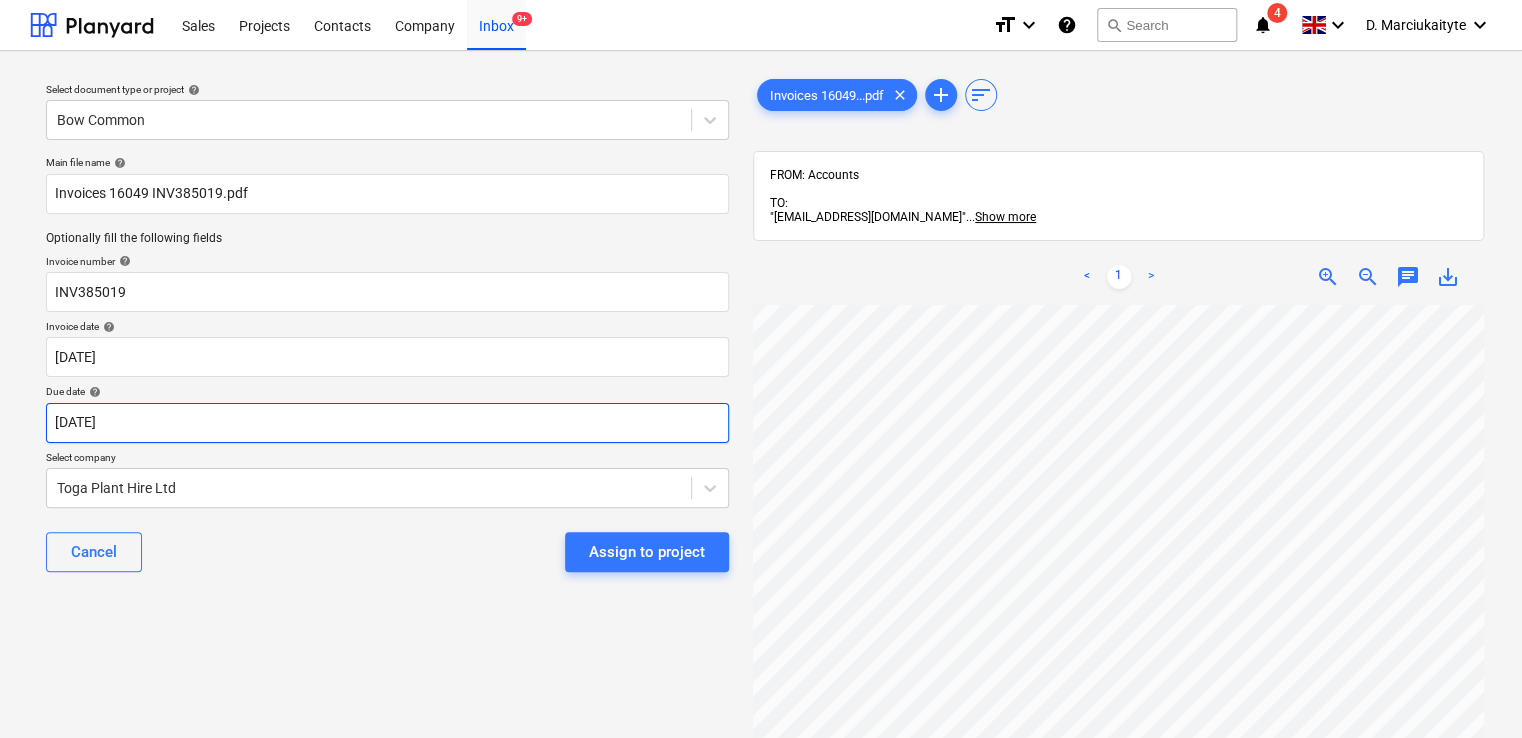 click on "Sales Projects Contacts Company Inbox 9+ format_size keyboard_arrow_down help search Search notifications 4 keyboard_arrow_down D. Marciukaityte keyboard_arrow_down Select document type or project help Bow Common Main file name help Invoices 16049 INV385019.pdf Optionally fill the following fields Invoice number help INV385019 Invoice date help [DATE] [DATE] Press the down arrow key to interact with the calendar and
select a date. Press the question mark key to get the keyboard shortcuts for changing dates. Due date help [DATE] [DATE] Press the down arrow key to interact with the calendar and
select a date. Press the question mark key to get the keyboard shortcuts for changing dates. Select company Toga Plant Hire Ltd   Cancel Assign to project Invoices 16049...pdf clear add sort FROM: Accounts  TO: "[EMAIL_ADDRESS][DOMAIN_NAME]"	 ...  Show more ...  Show more < 1 > zoom_in zoom_out chat 0 save_alt" at bounding box center [761, 369] 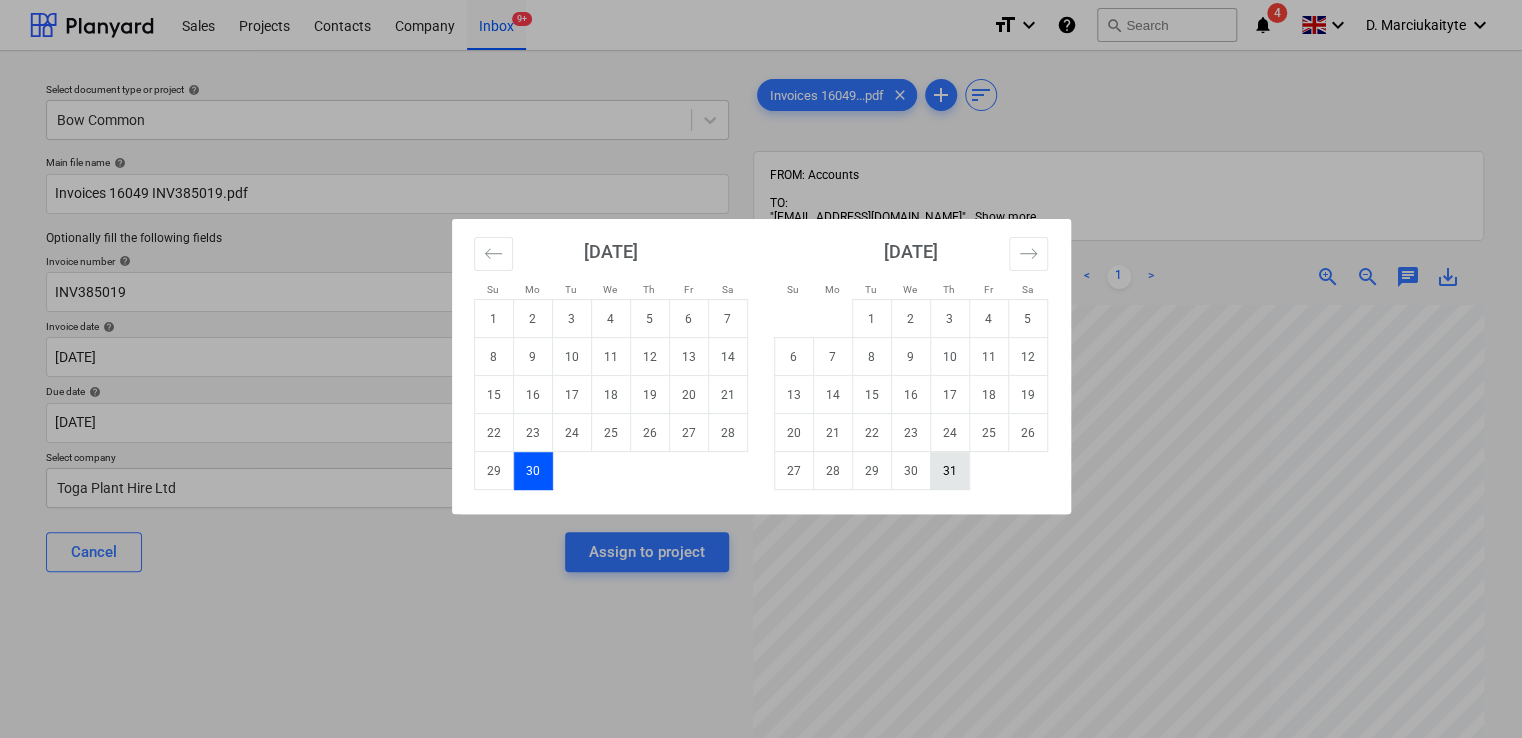 click on "31" at bounding box center (949, 471) 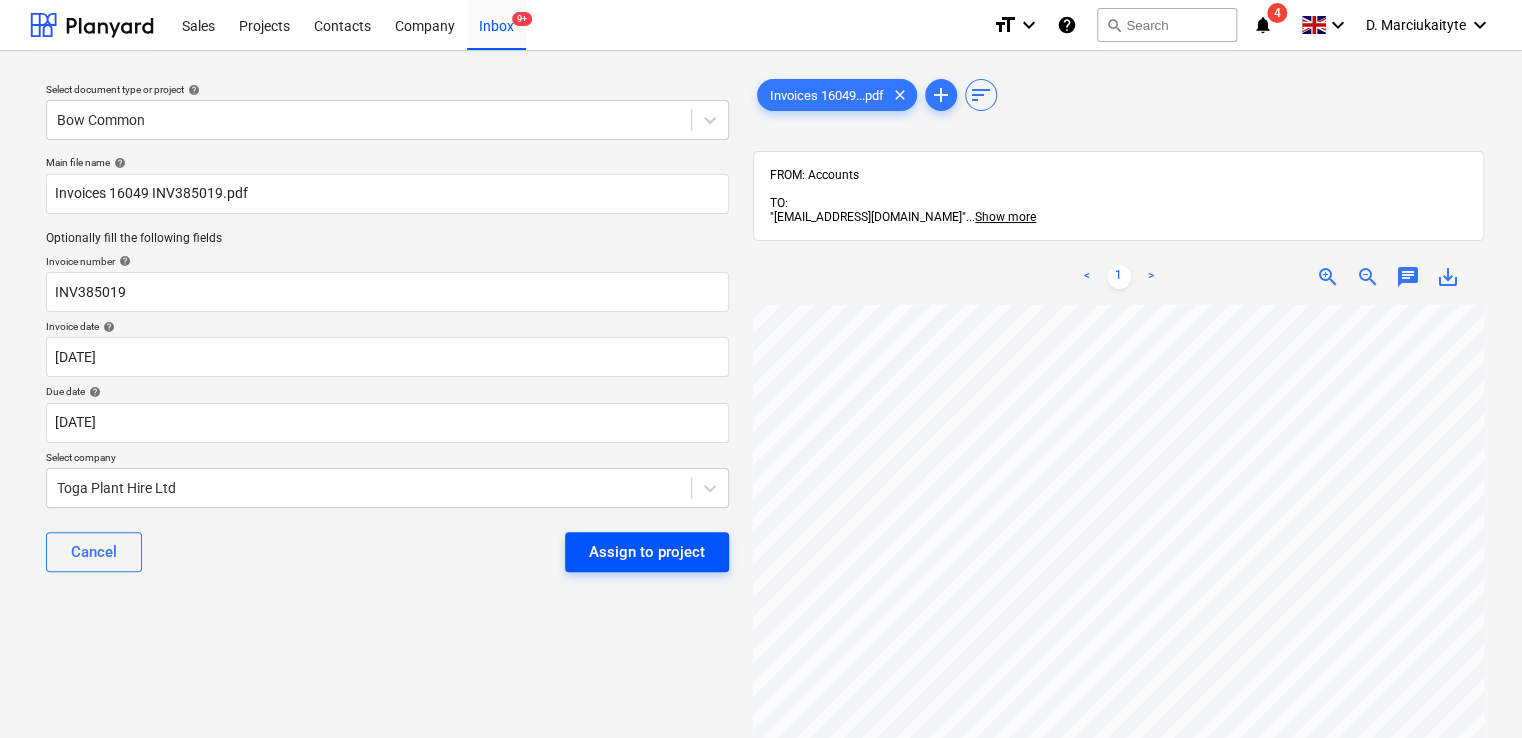 click on "Assign to project" at bounding box center [647, 552] 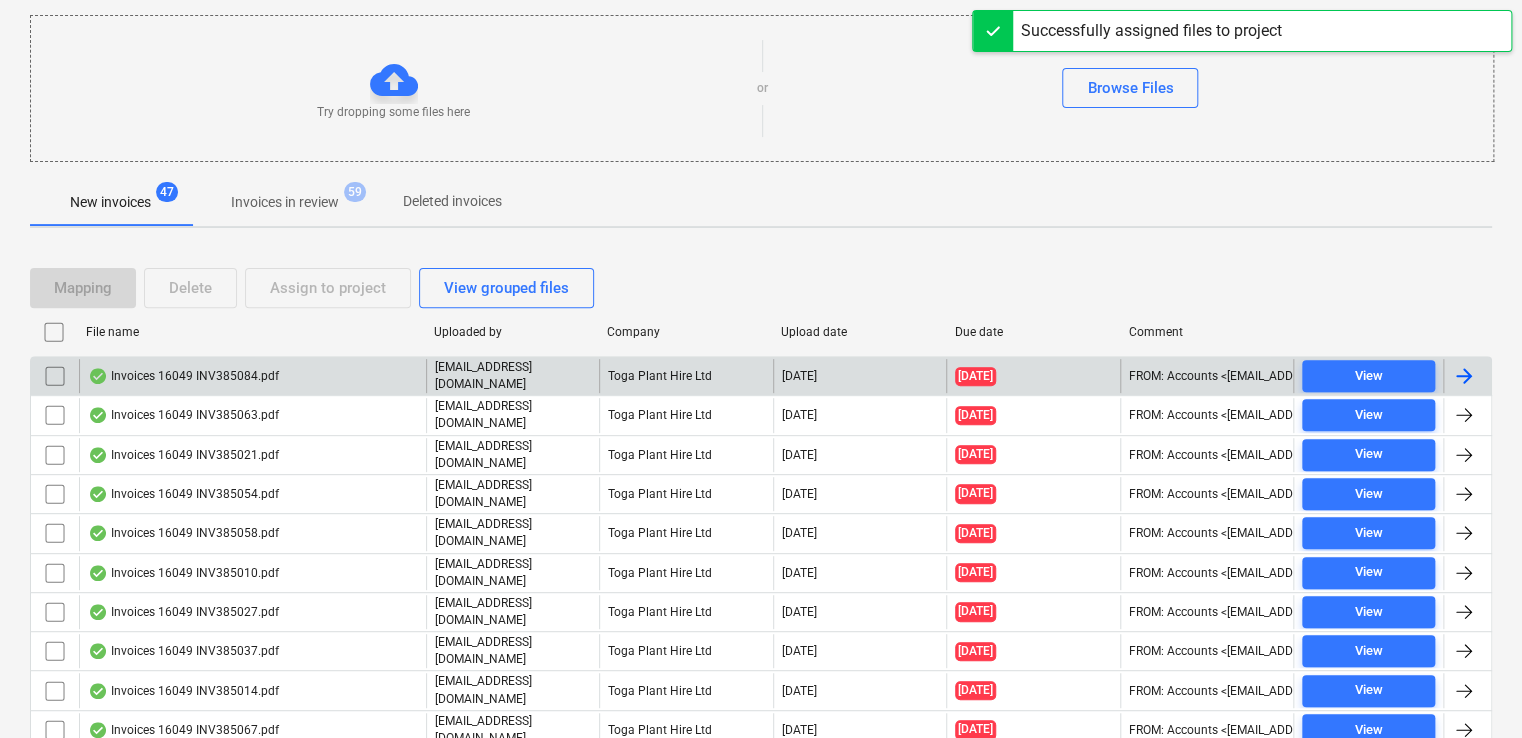 click on "Invoices 16049 INV385084.pdf" at bounding box center [183, 376] 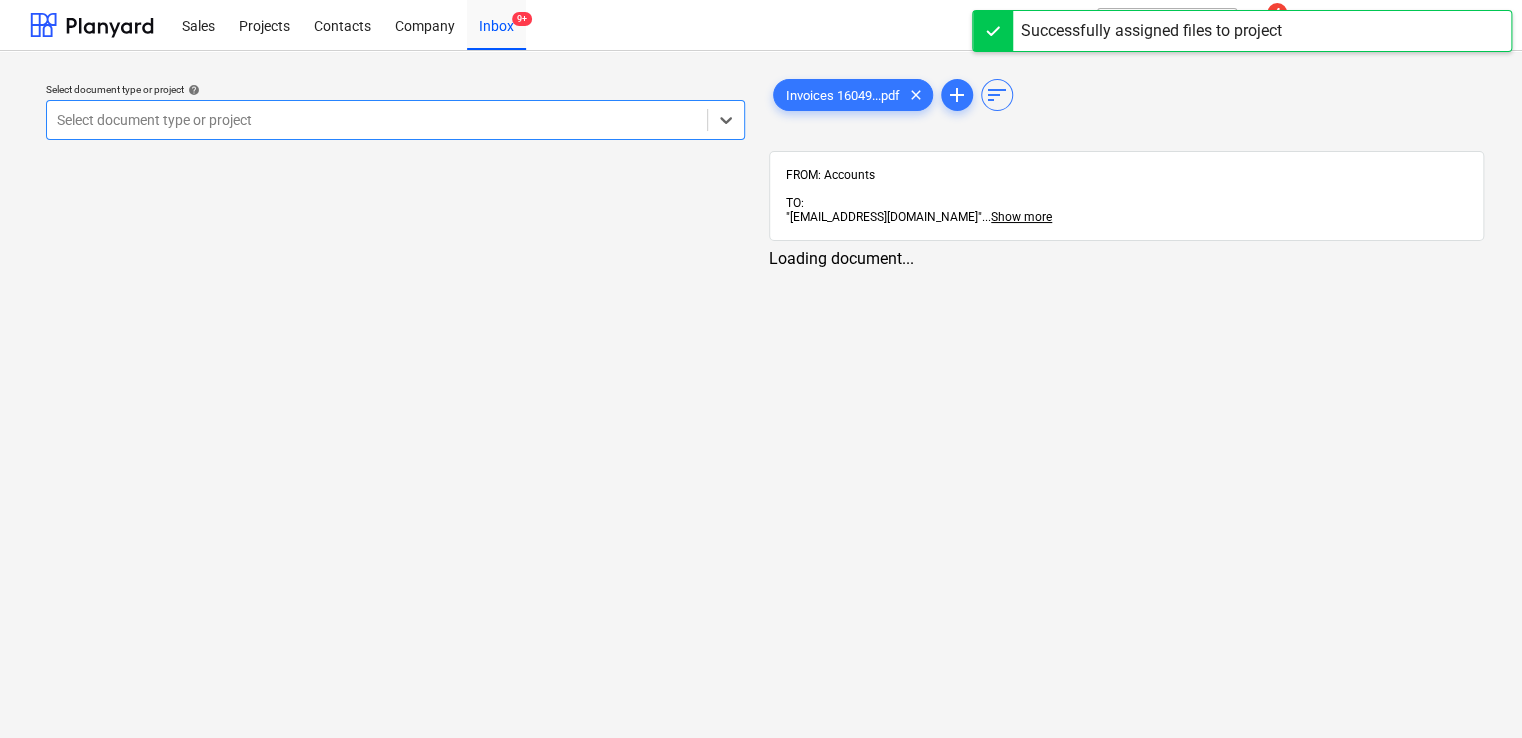 scroll, scrollTop: 0, scrollLeft: 0, axis: both 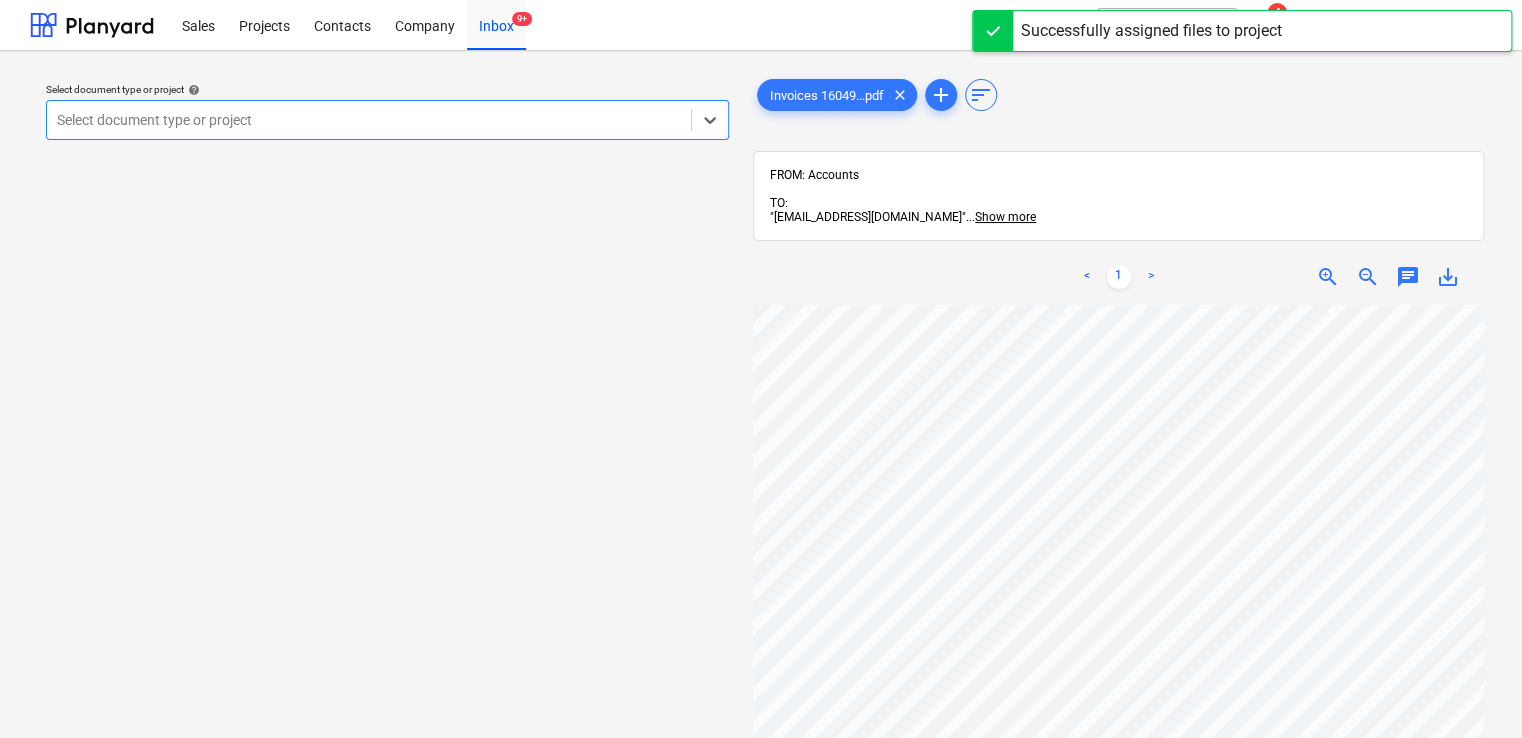 click at bounding box center [369, 120] 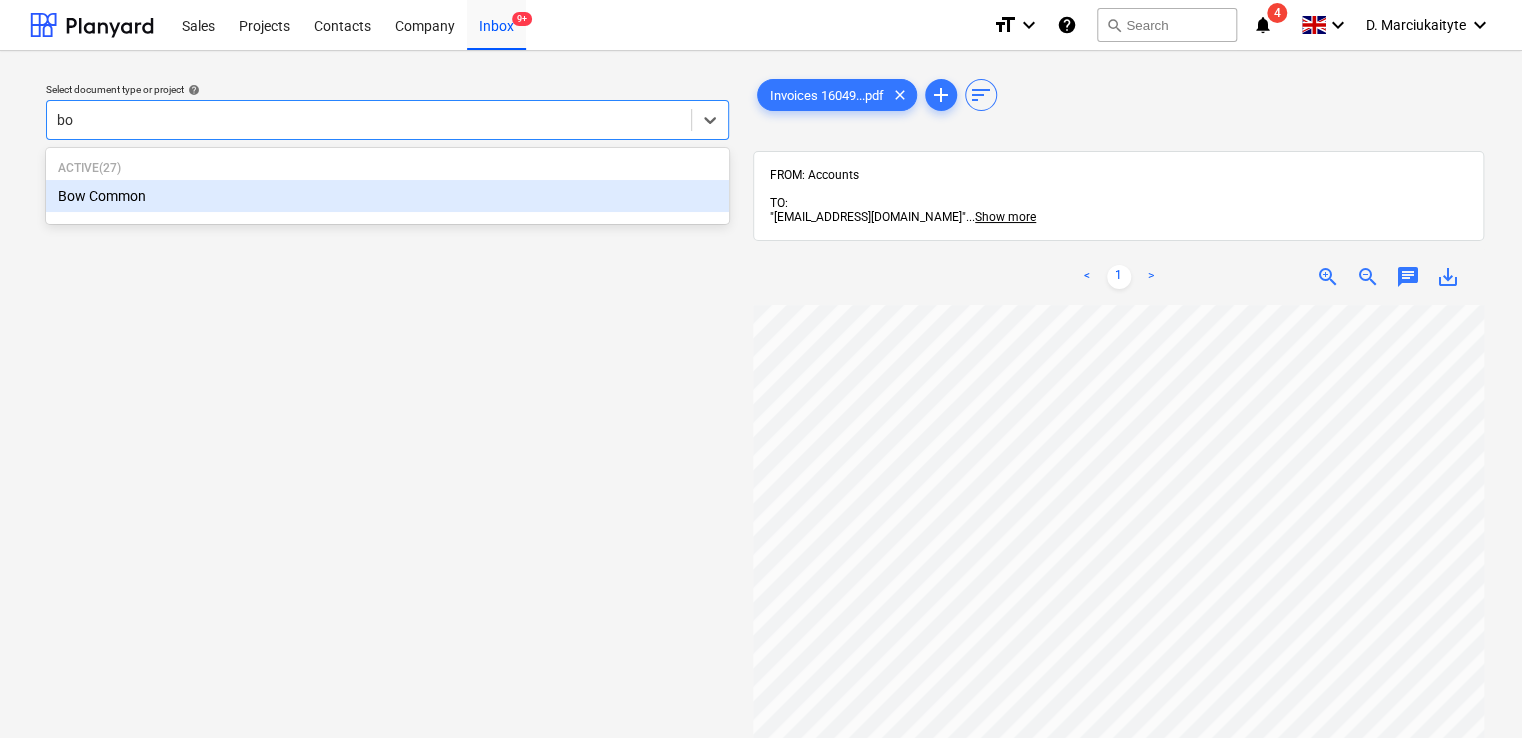type on "bow" 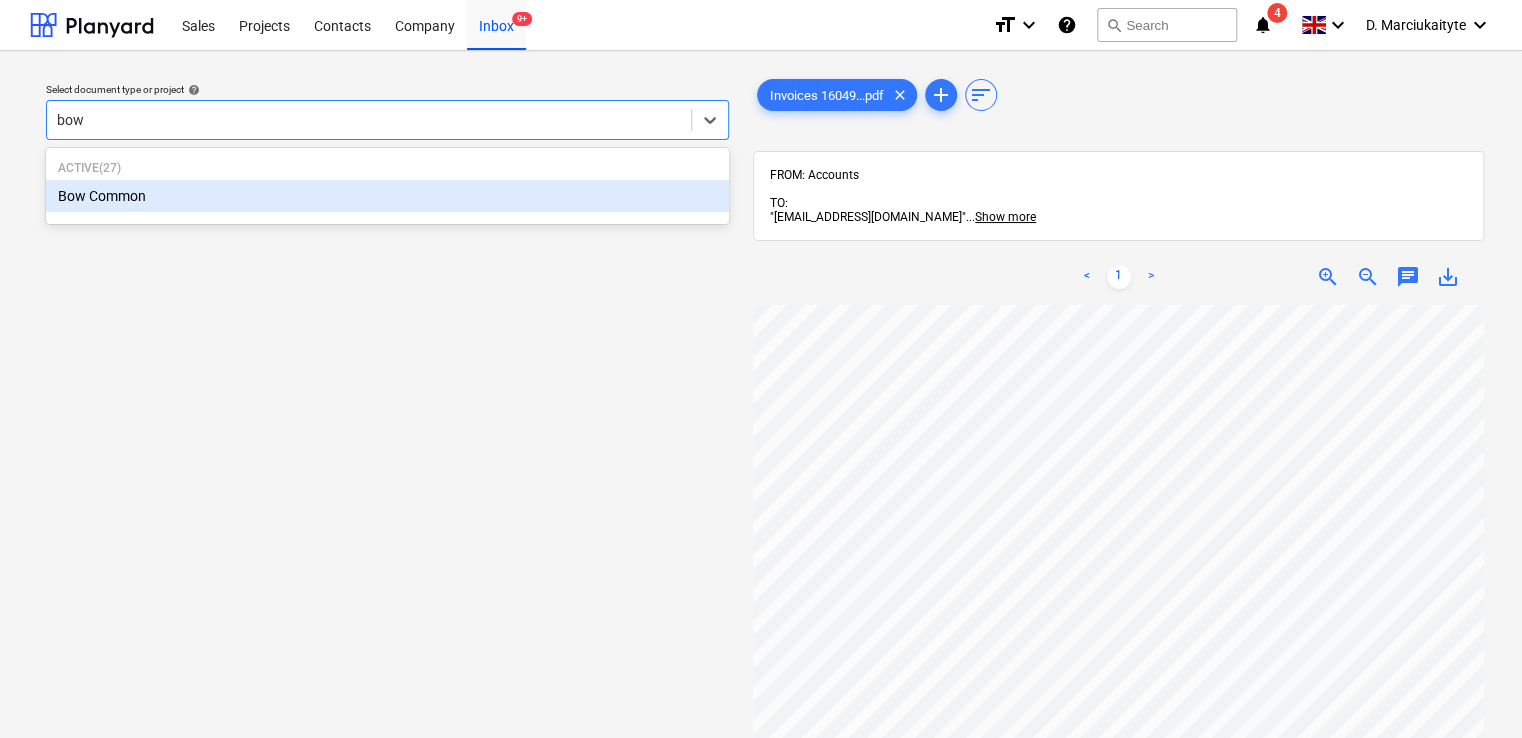 type 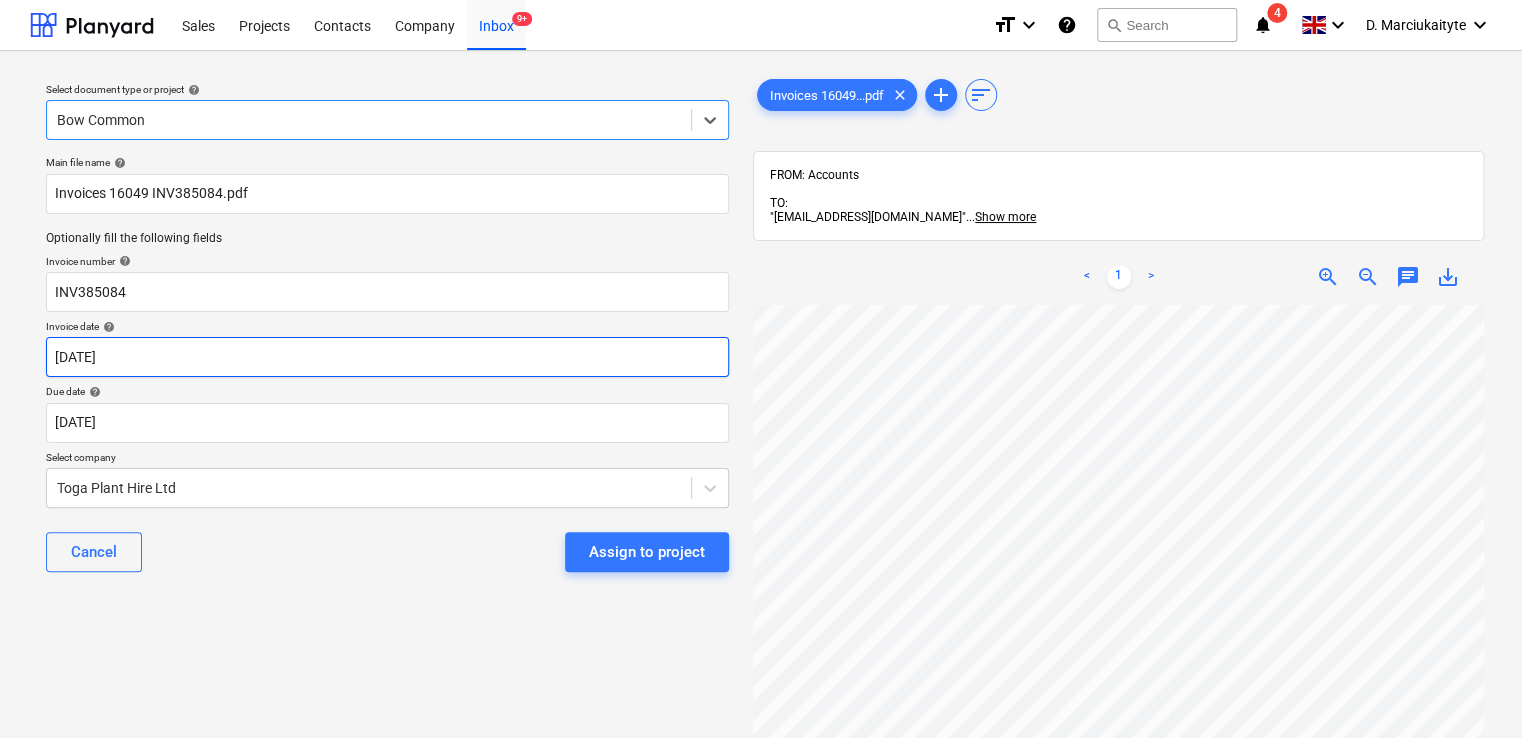 click on "Invoice date help [DATE]" at bounding box center [387, 348] 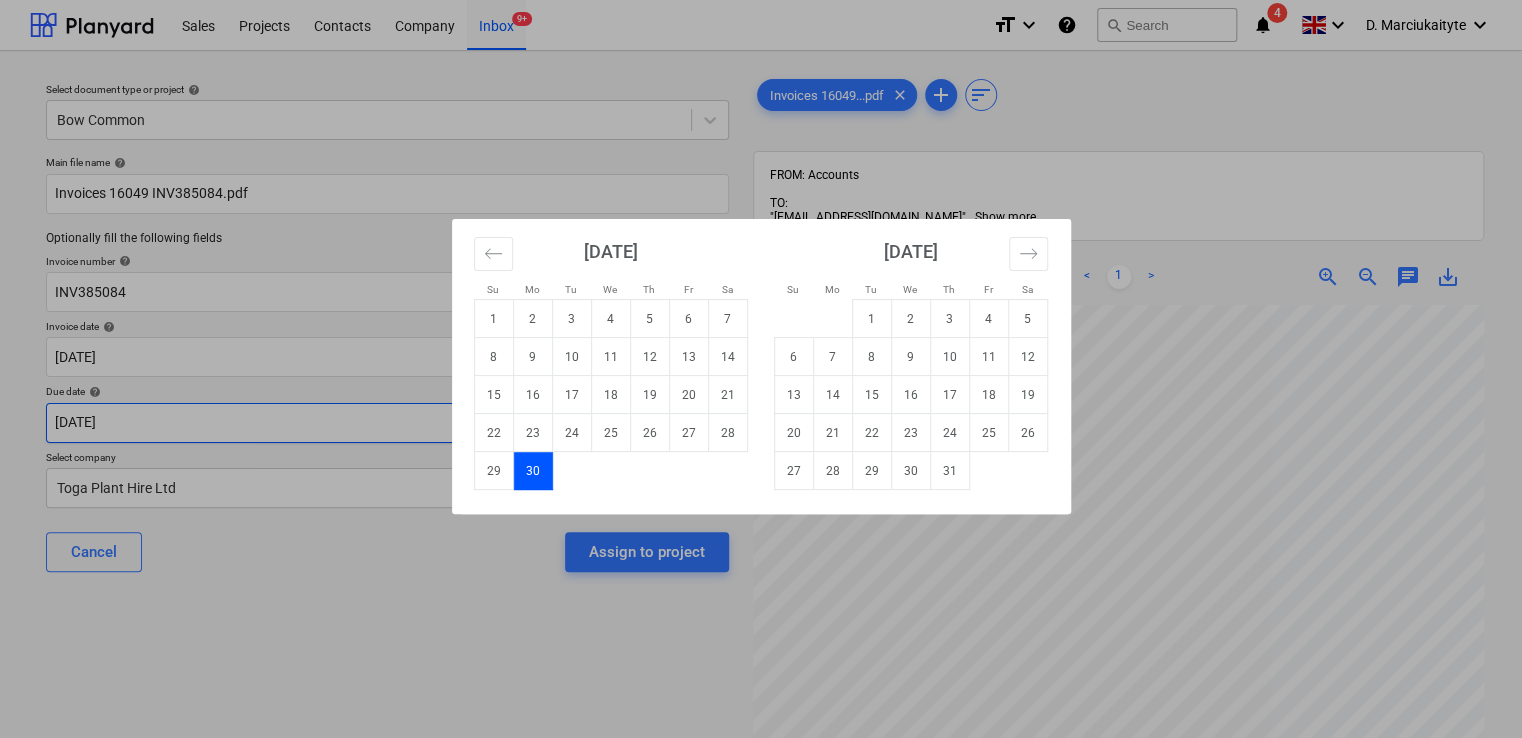 click on "Sales Projects Contacts Company Inbox 9+ format_size keyboard_arrow_down help search Search notifications 4 keyboard_arrow_down D. Marciukaityte keyboard_arrow_down Select document type or project help Bow Common Main file name help Invoices 16049 INV385084.pdf Optionally fill the following fields Invoice number help INV385084 Invoice date help [DATE] [DATE] Press the down arrow key to interact with the calendar and
select a date. Press the question mark key to get the keyboard shortcuts for changing dates. Due date help [DATE] [DATE] Press the down arrow key to interact with the calendar and
select a date. Press the question mark key to get the keyboard shortcuts for changing dates. Select company Toga Plant Hire Ltd   Cancel Assign to project Invoices 16049...pdf clear add sort FROM: Accounts  TO: "[EMAIL_ADDRESS][DOMAIN_NAME]"	 ...  Show more ...  Show more < 1 > zoom_in zoom_out chat 0 save_alt
Su Mo Tu We Th Fr Sa Su Mo Tu We Th Fr Sa" at bounding box center [761, 369] 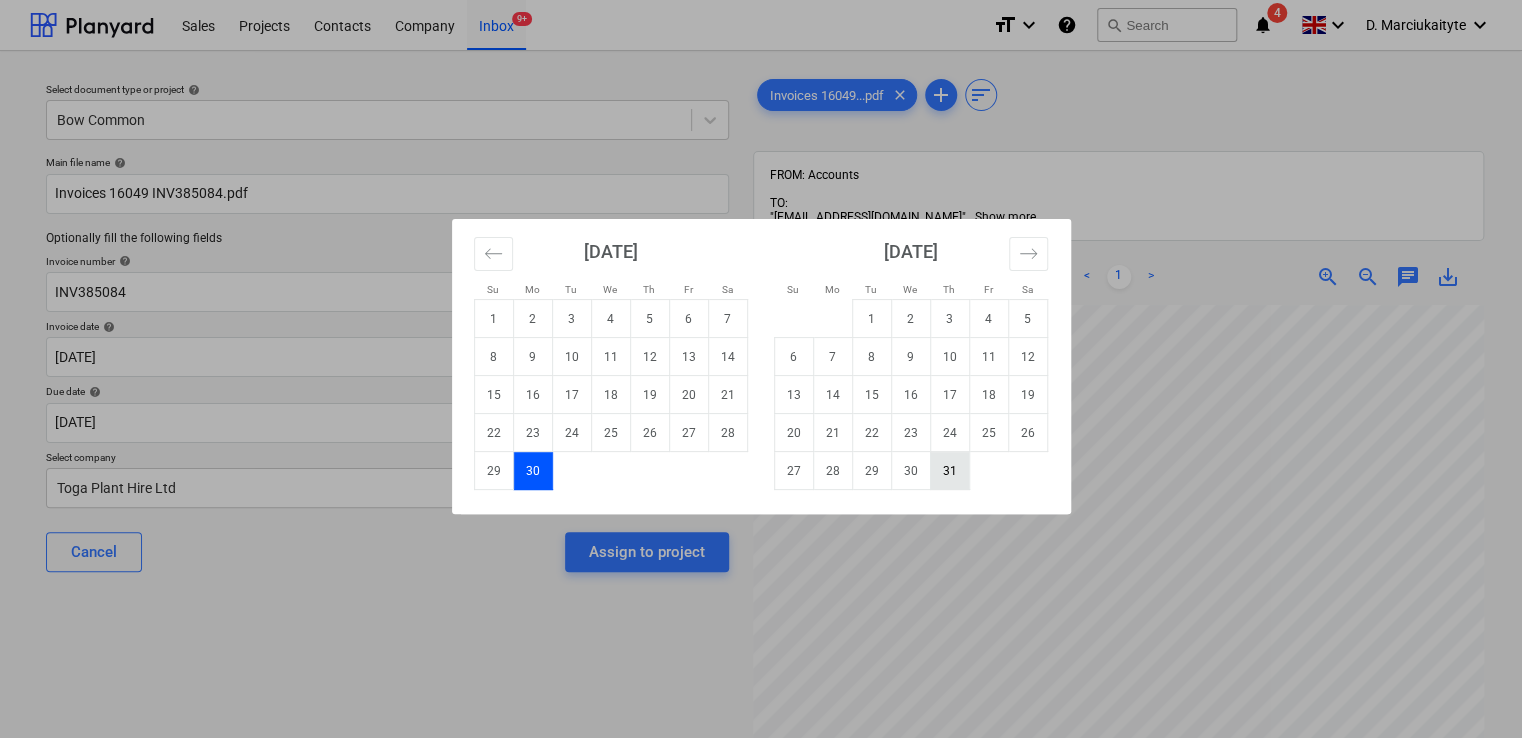 click on "31" at bounding box center [949, 471] 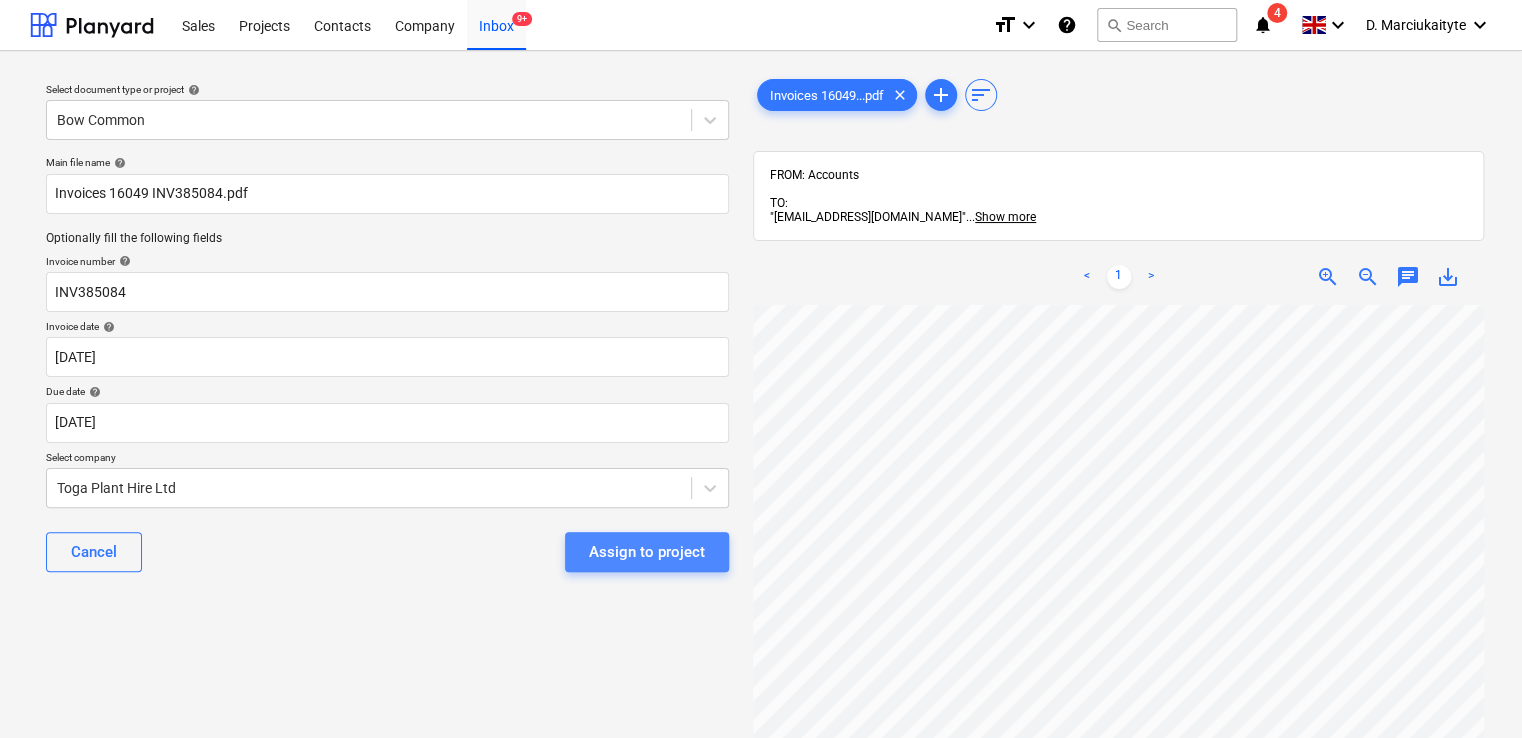 click on "Assign to project" at bounding box center [647, 552] 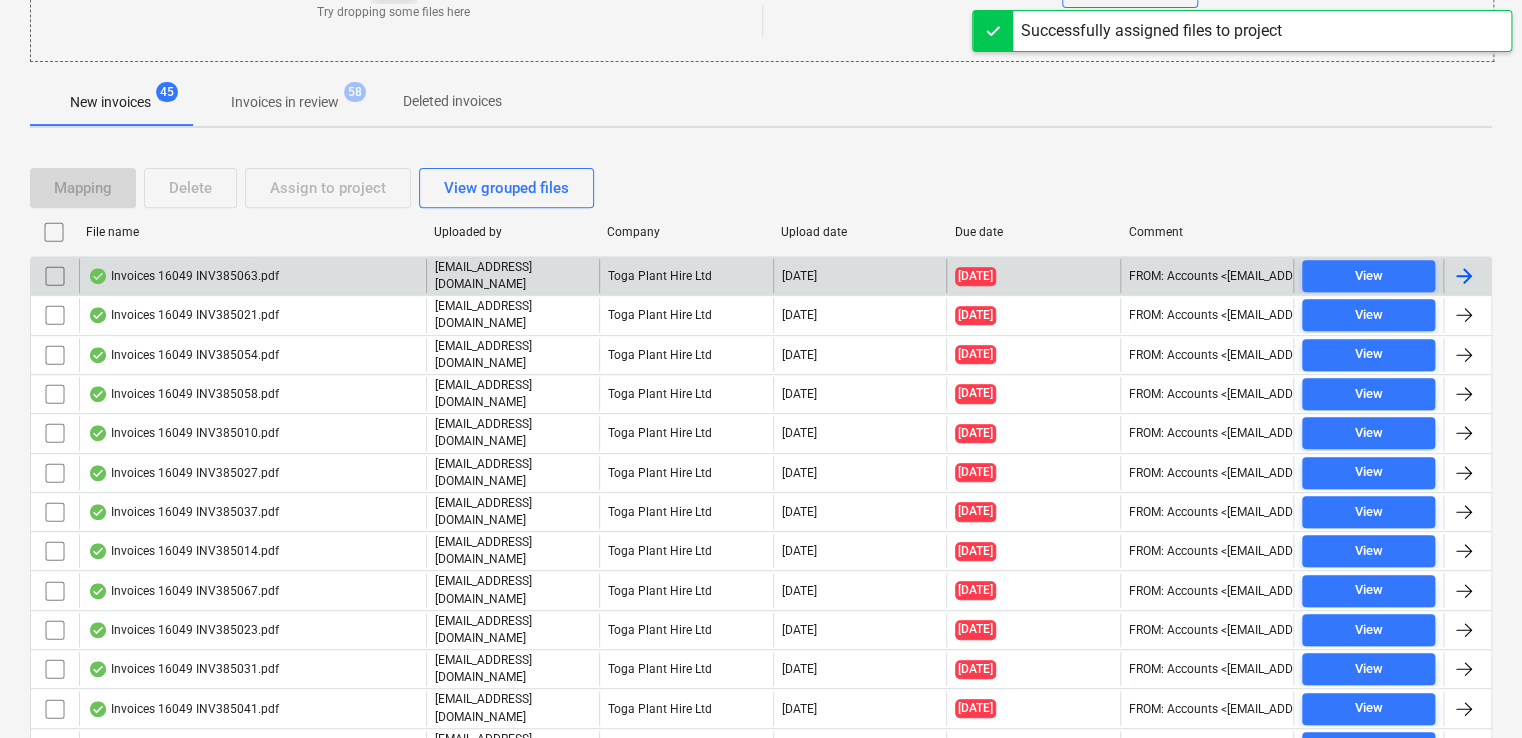 click on "Invoices 16049 INV385063.pdf" at bounding box center (252, 276) 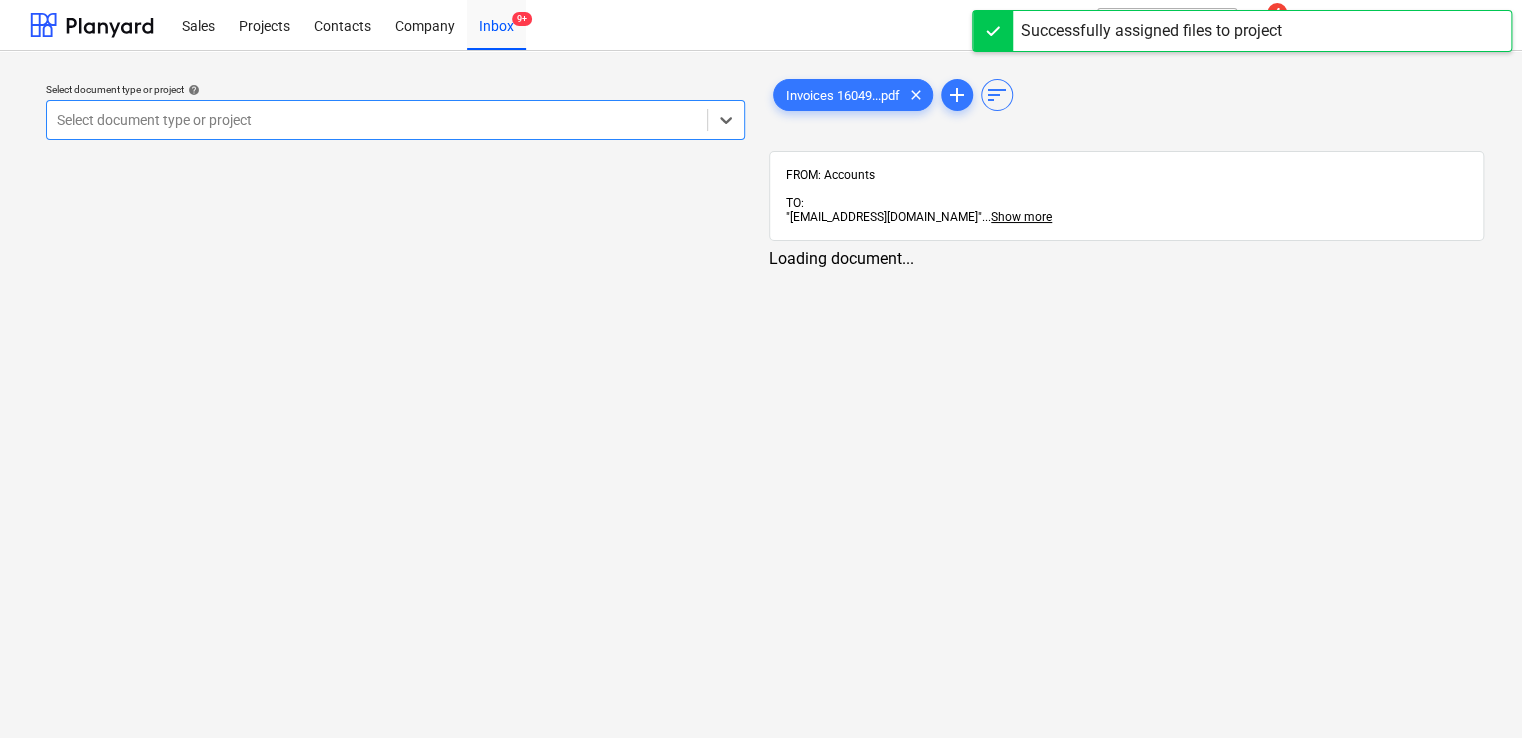 scroll, scrollTop: 0, scrollLeft: 0, axis: both 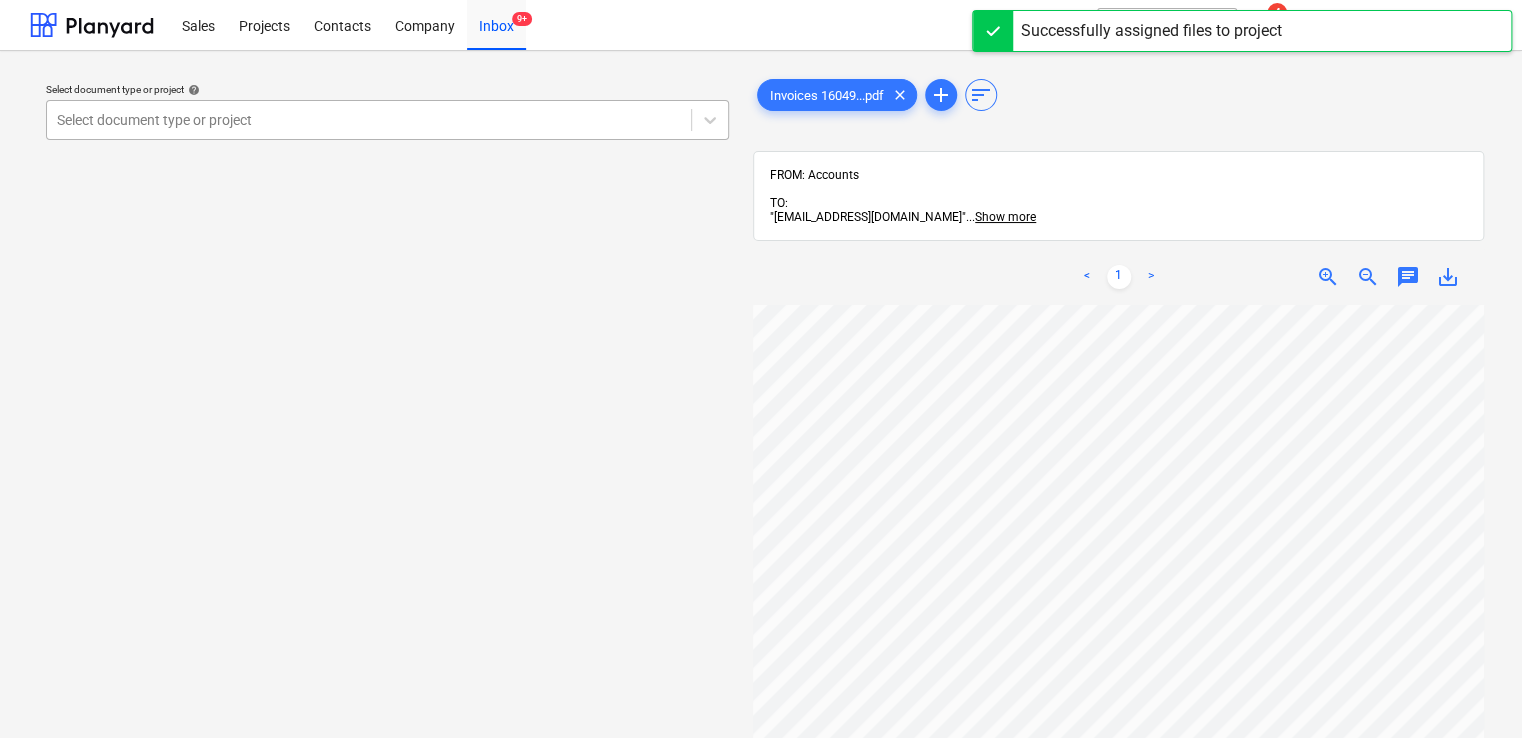 click at bounding box center (369, 120) 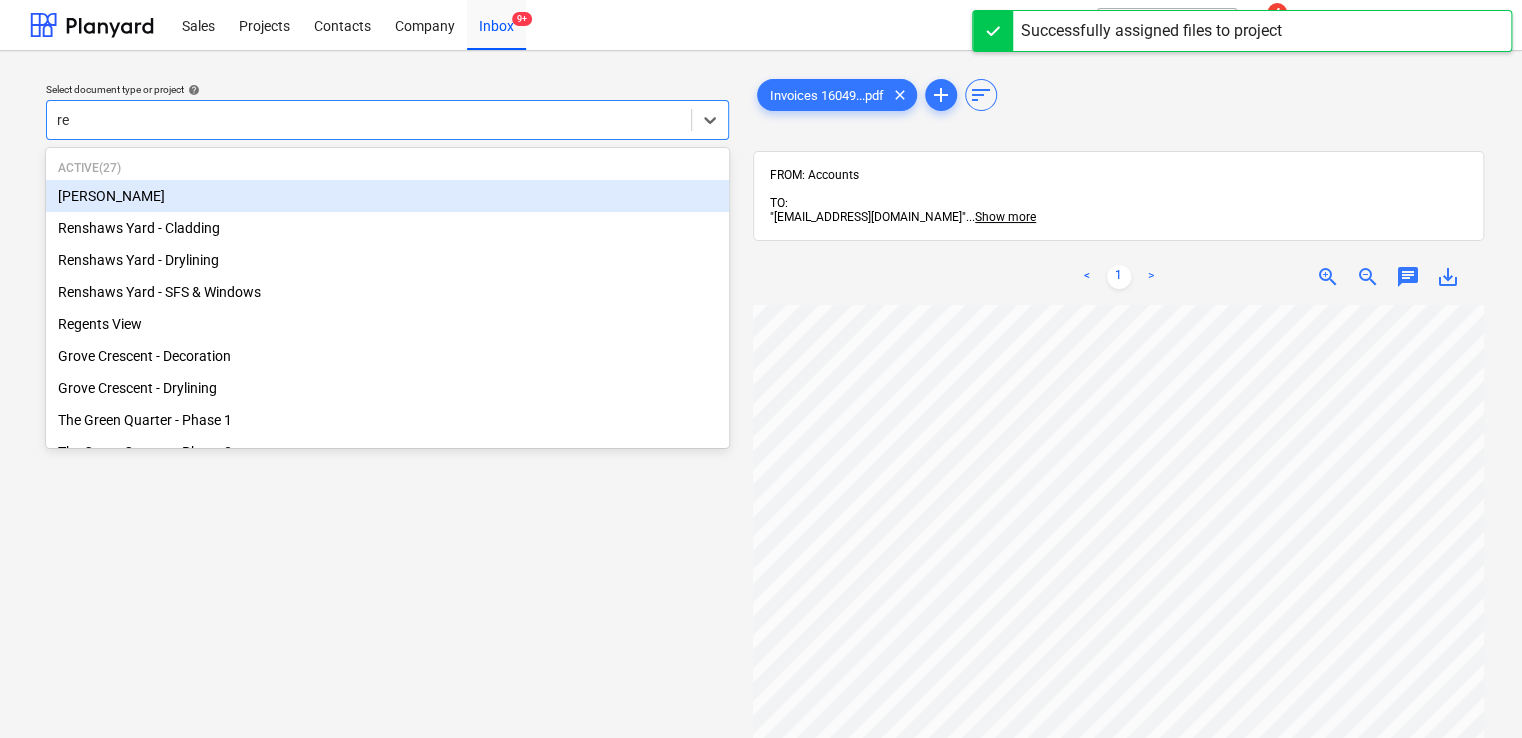 type on "ren" 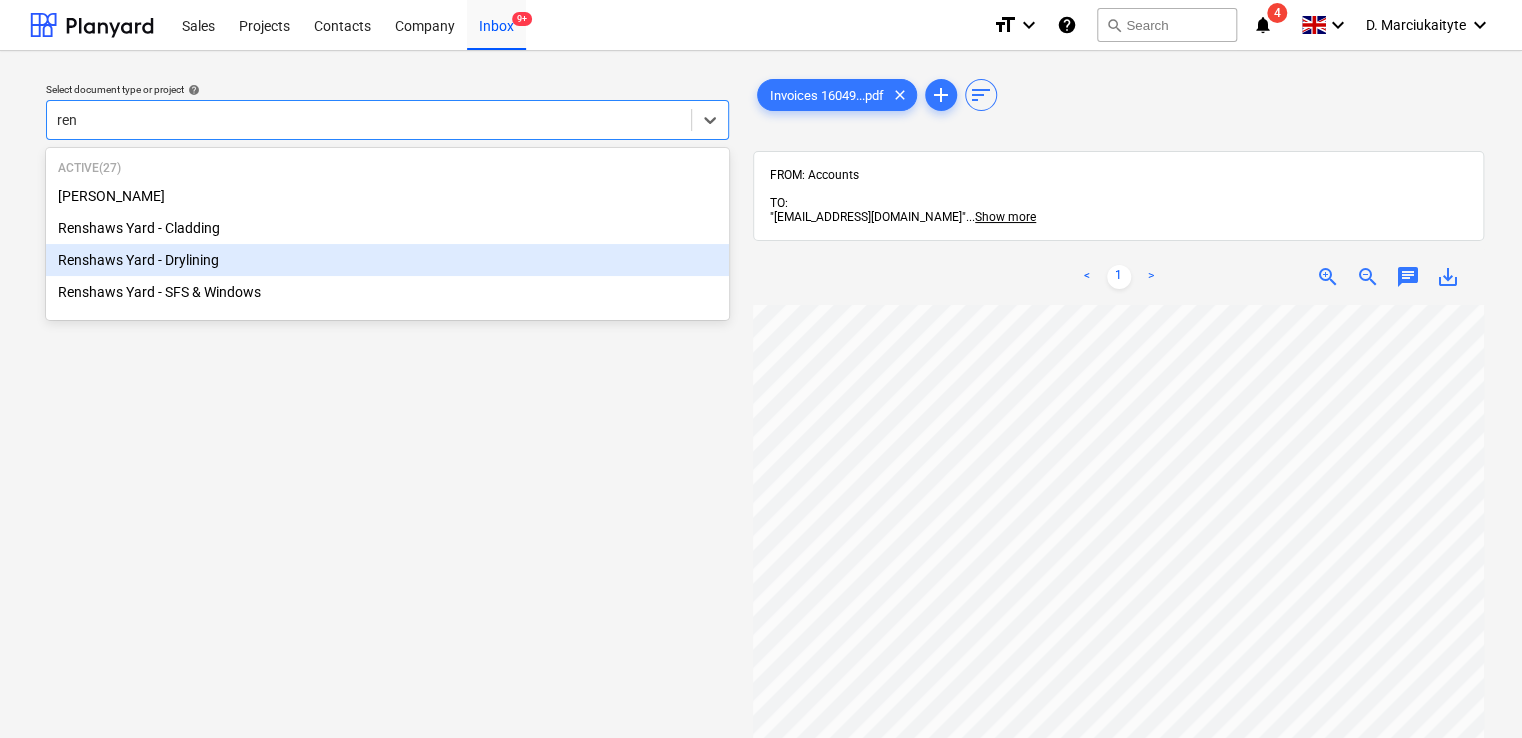 type 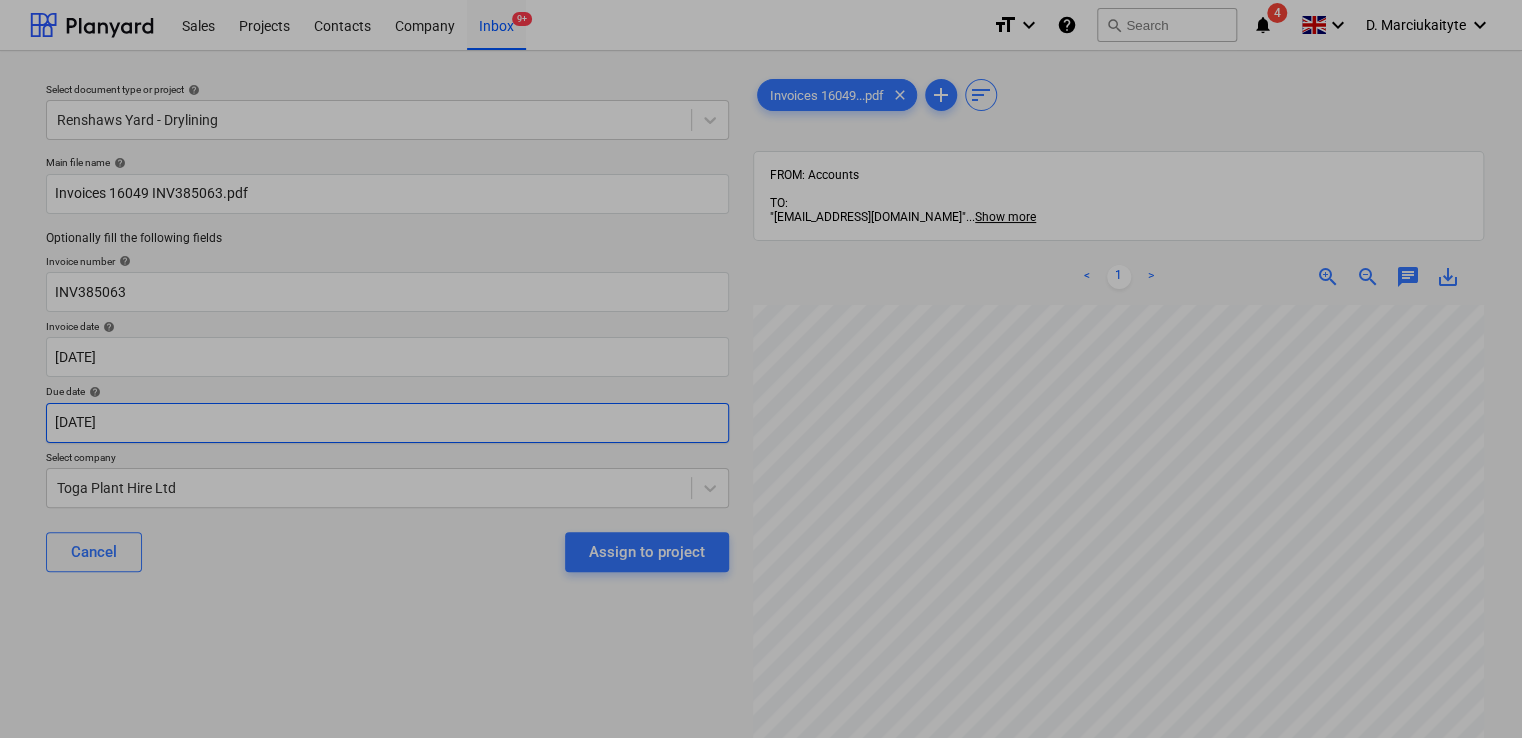click on "Sales Projects Contacts Company Inbox 9+ format_size keyboard_arrow_down help search Search notifications 4 keyboard_arrow_down D. Marciukaityte keyboard_arrow_down Select document type or project help Renshaws Yard -  Drylining Main file name help Invoices 16049 INV385063.pdf Optionally fill the following fields Invoice number help INV385063 Invoice date help [DATE] [DATE] Press the down arrow key to interact with the calendar and
select a date. Press the question mark key to get the keyboard shortcuts for changing dates. Due date help [DATE] [DATE] Press the down arrow key to interact with the calendar and
select a date. Press the question mark key to get the keyboard shortcuts for changing dates. Select company Toga Plant Hire Ltd   Cancel Assign to project Invoices 16049...pdf clear add sort FROM: Accounts  TO: "[EMAIL_ADDRESS][DOMAIN_NAME]"	 ...  Show more ...  Show more < 1 > zoom_in zoom_out chat 0 save_alt
Su Mo Tu We Th Fr Sa Su 1" at bounding box center (761, 369) 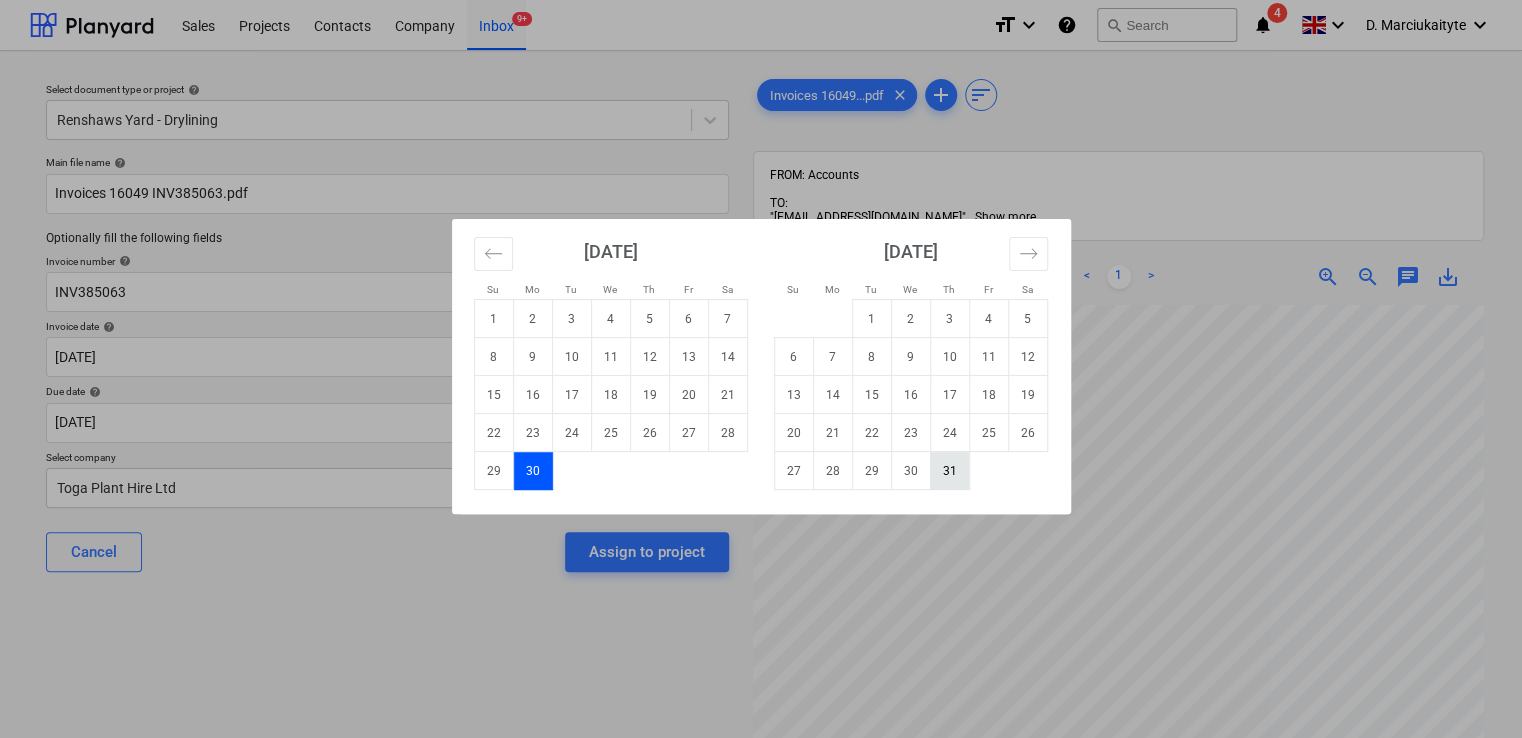 click on "31" at bounding box center (949, 471) 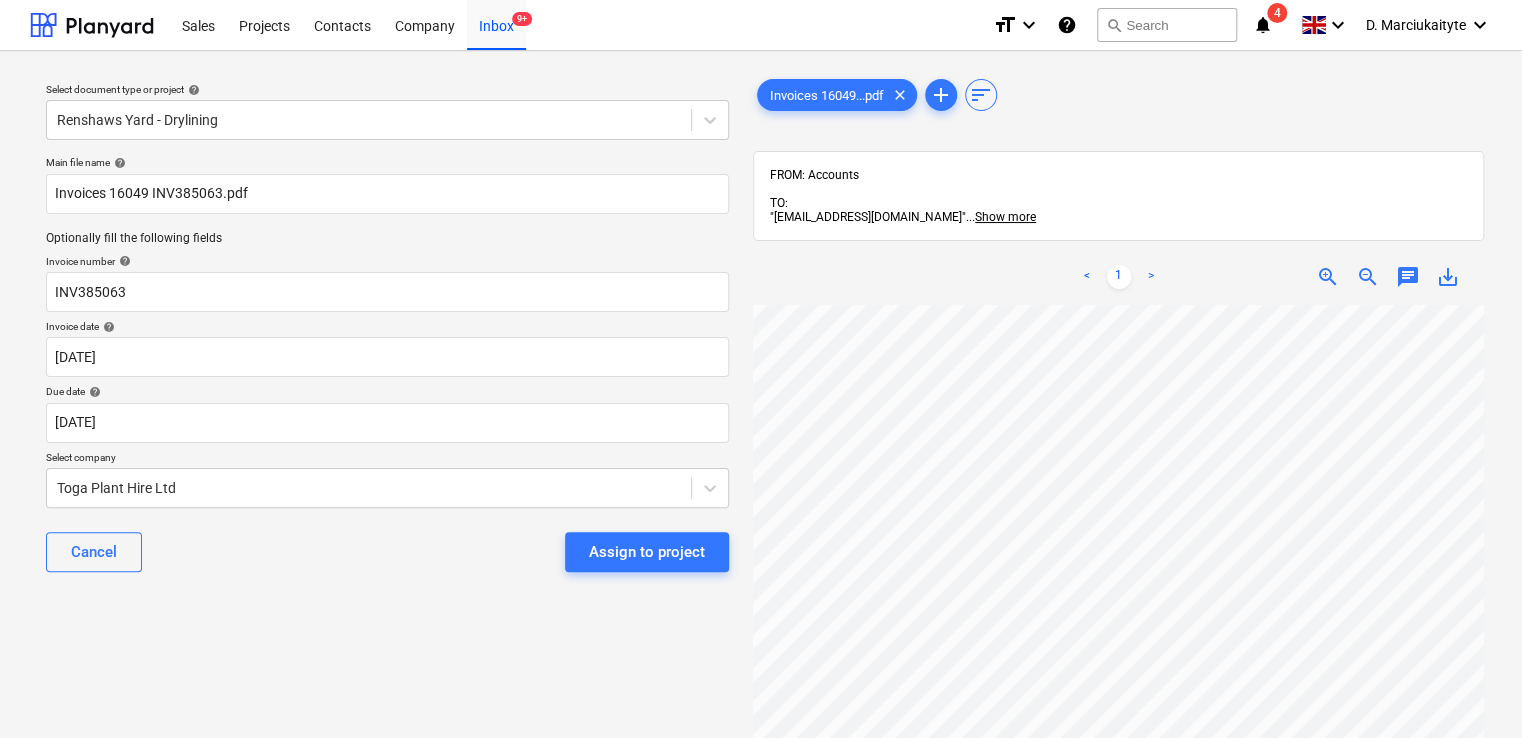 click on "Assign to project" at bounding box center (647, 552) 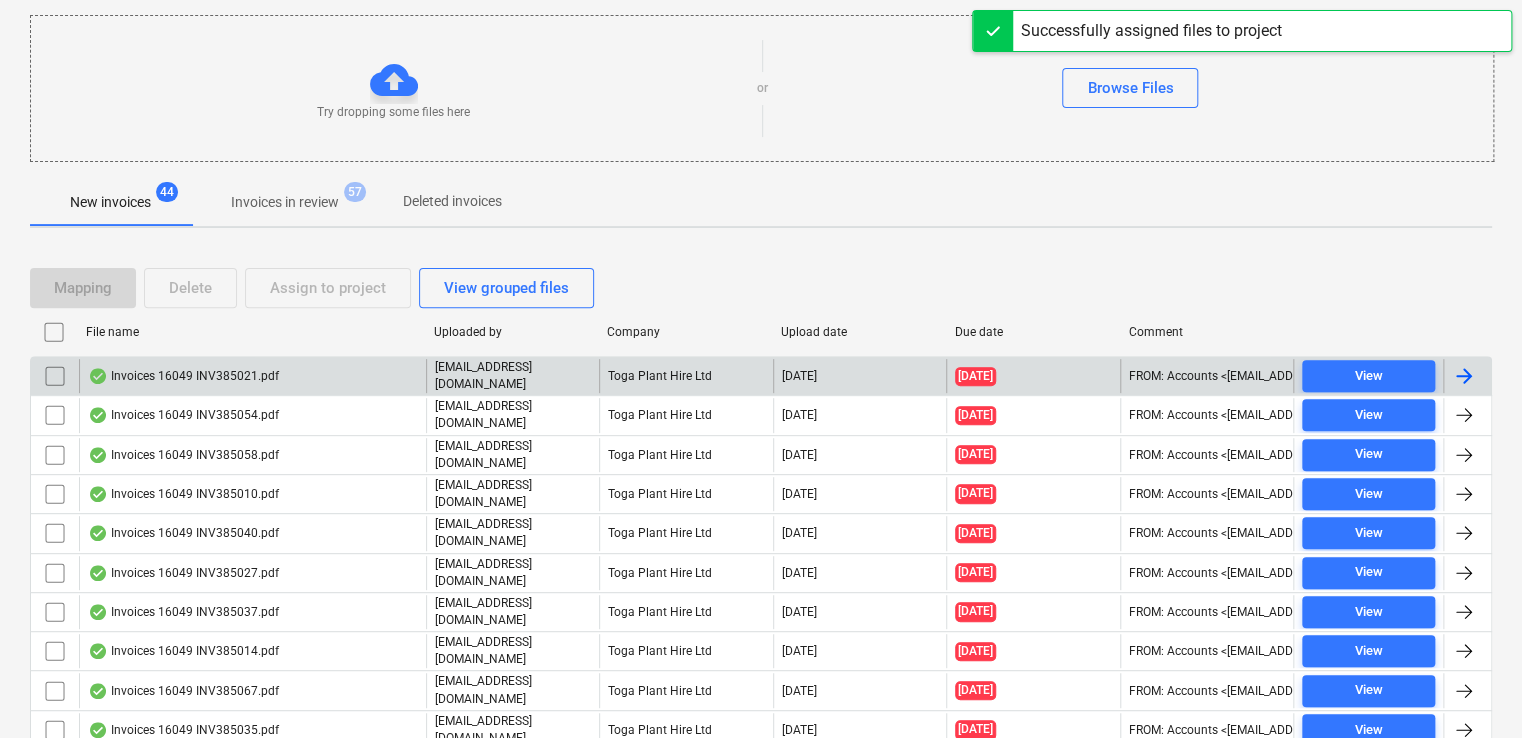 click on "Invoices 16049 INV385021.pdf" at bounding box center [183, 376] 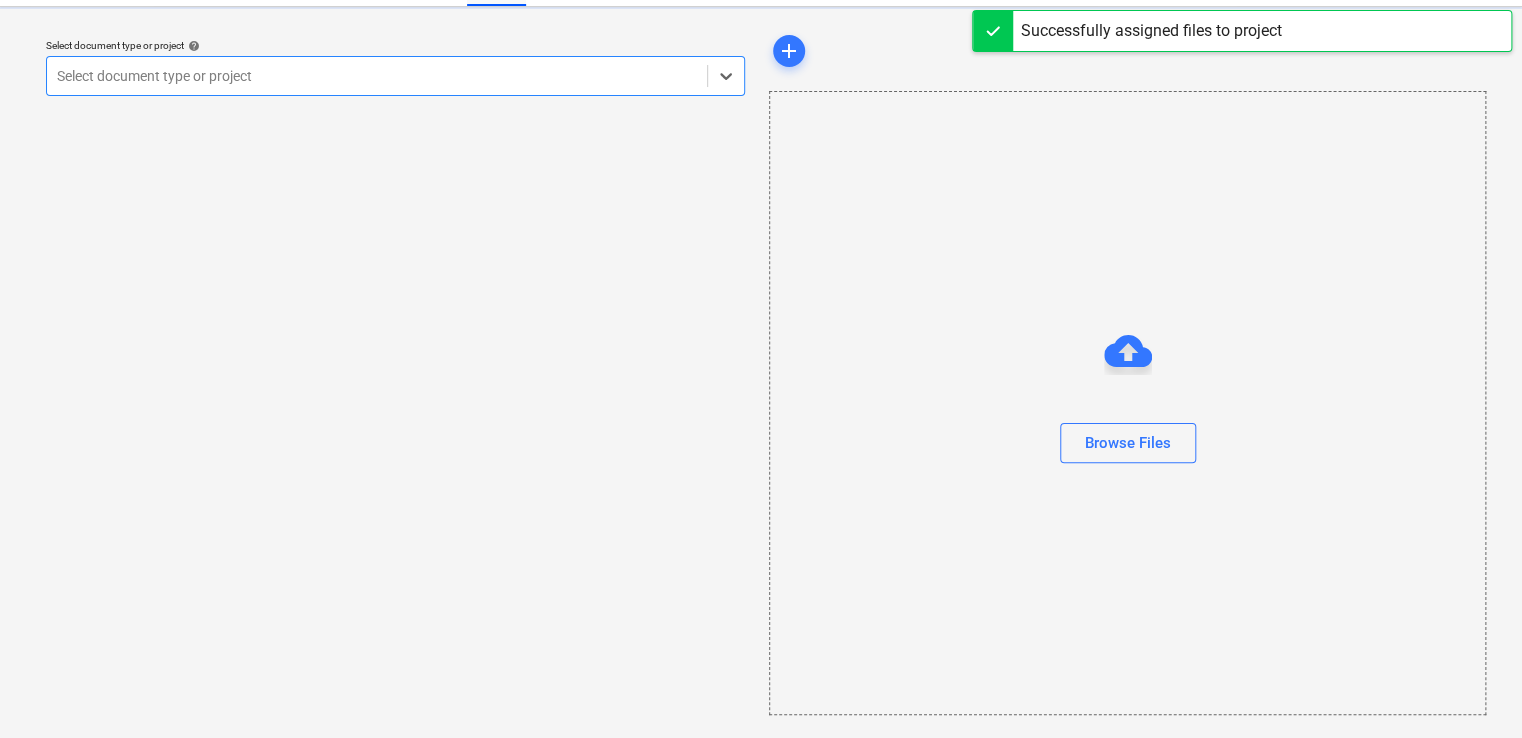 scroll, scrollTop: 0, scrollLeft: 0, axis: both 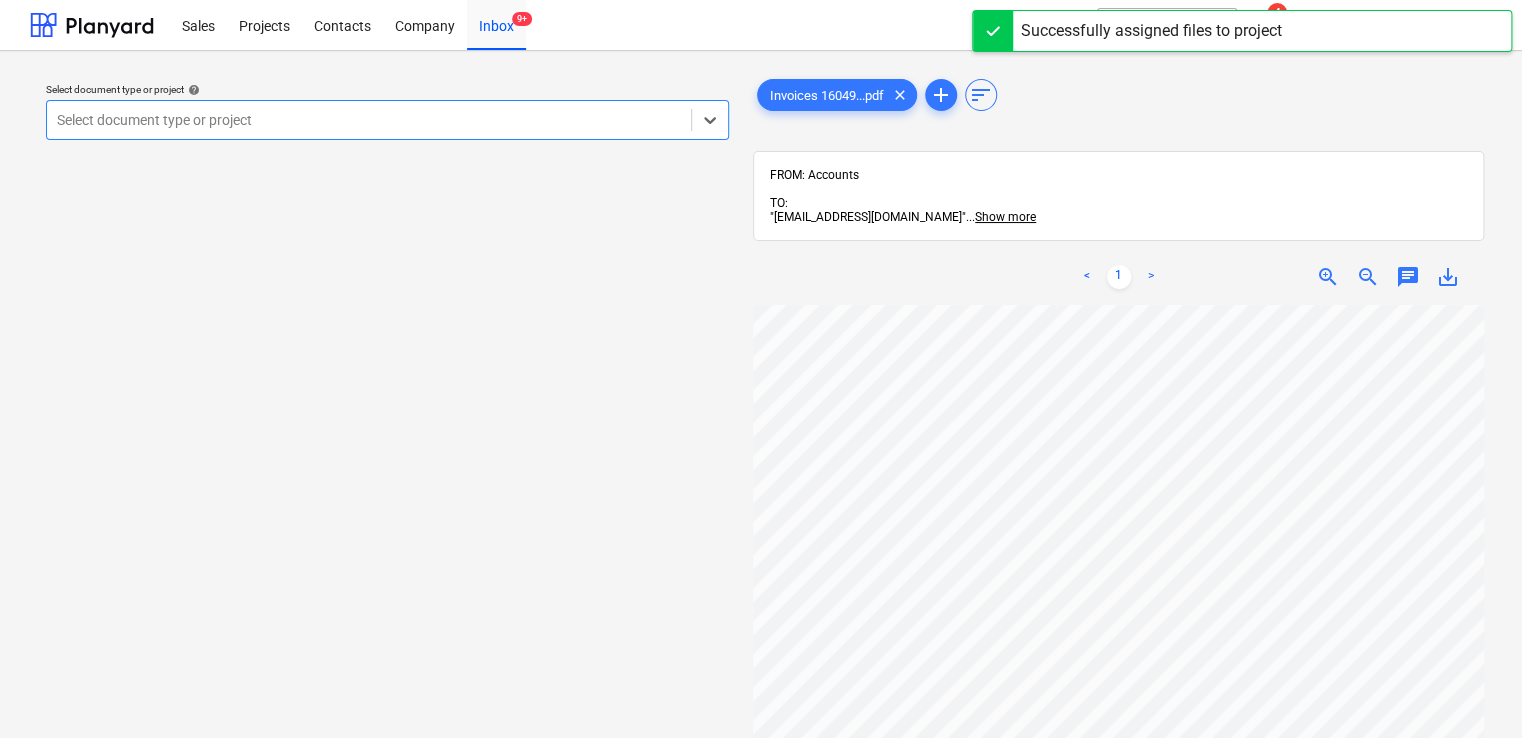 click at bounding box center (369, 120) 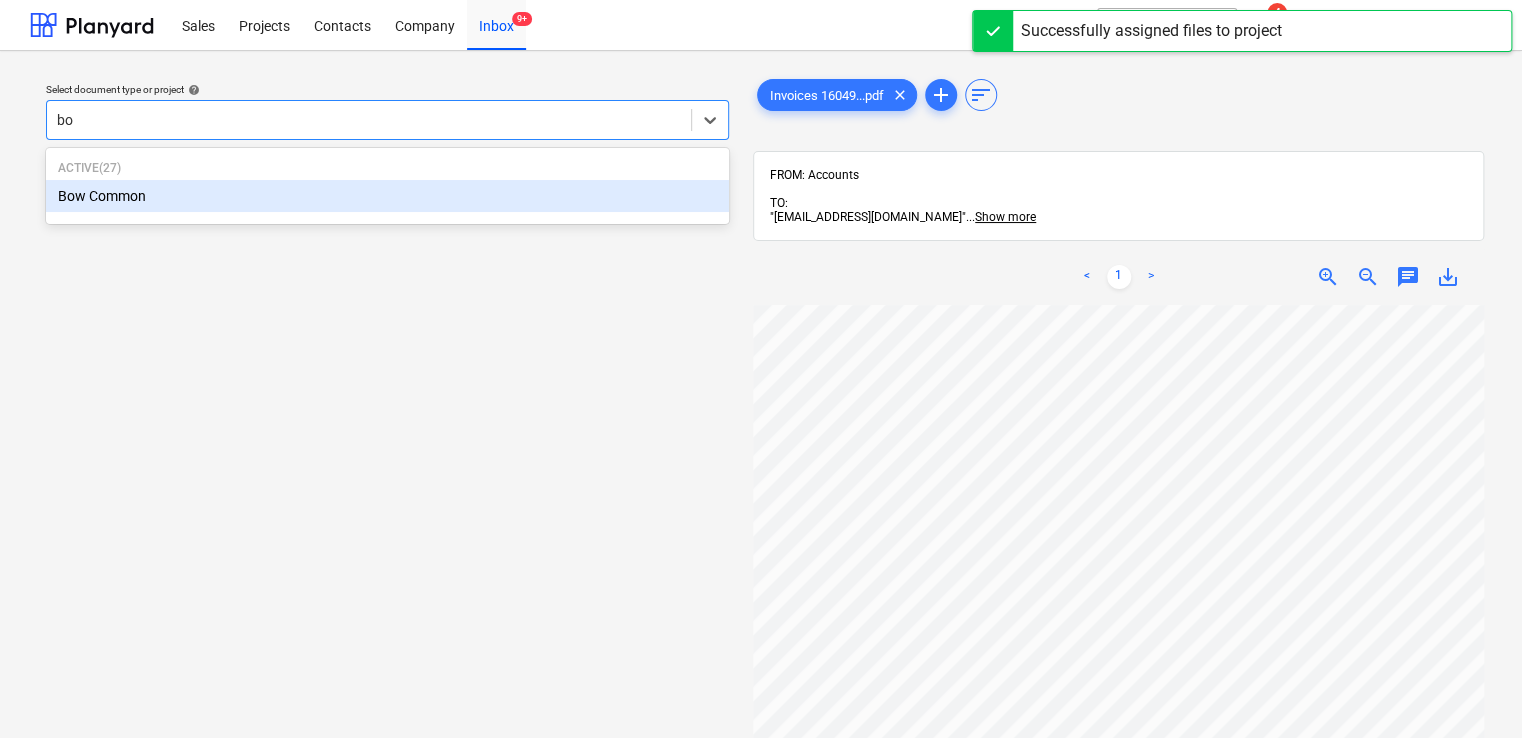type on "bow" 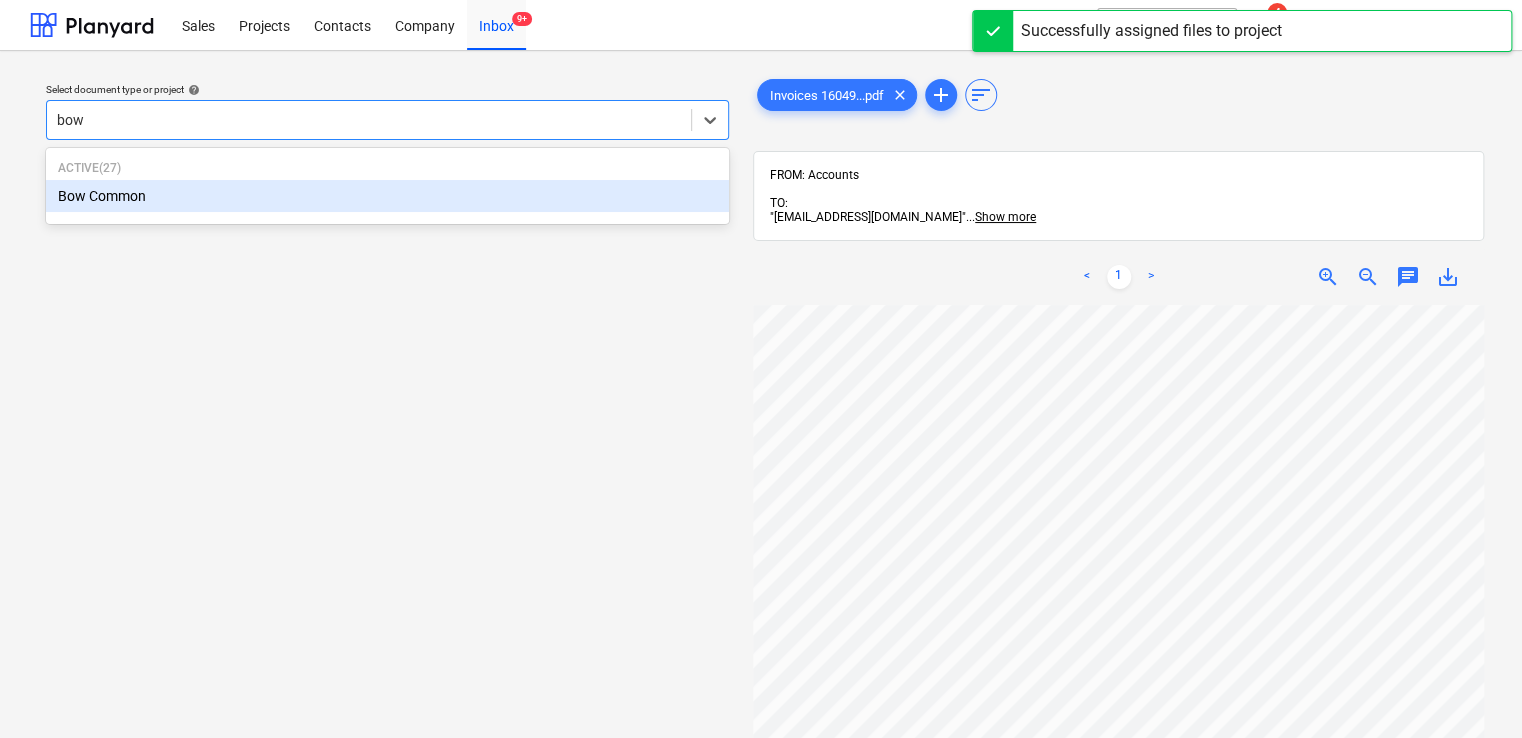 type 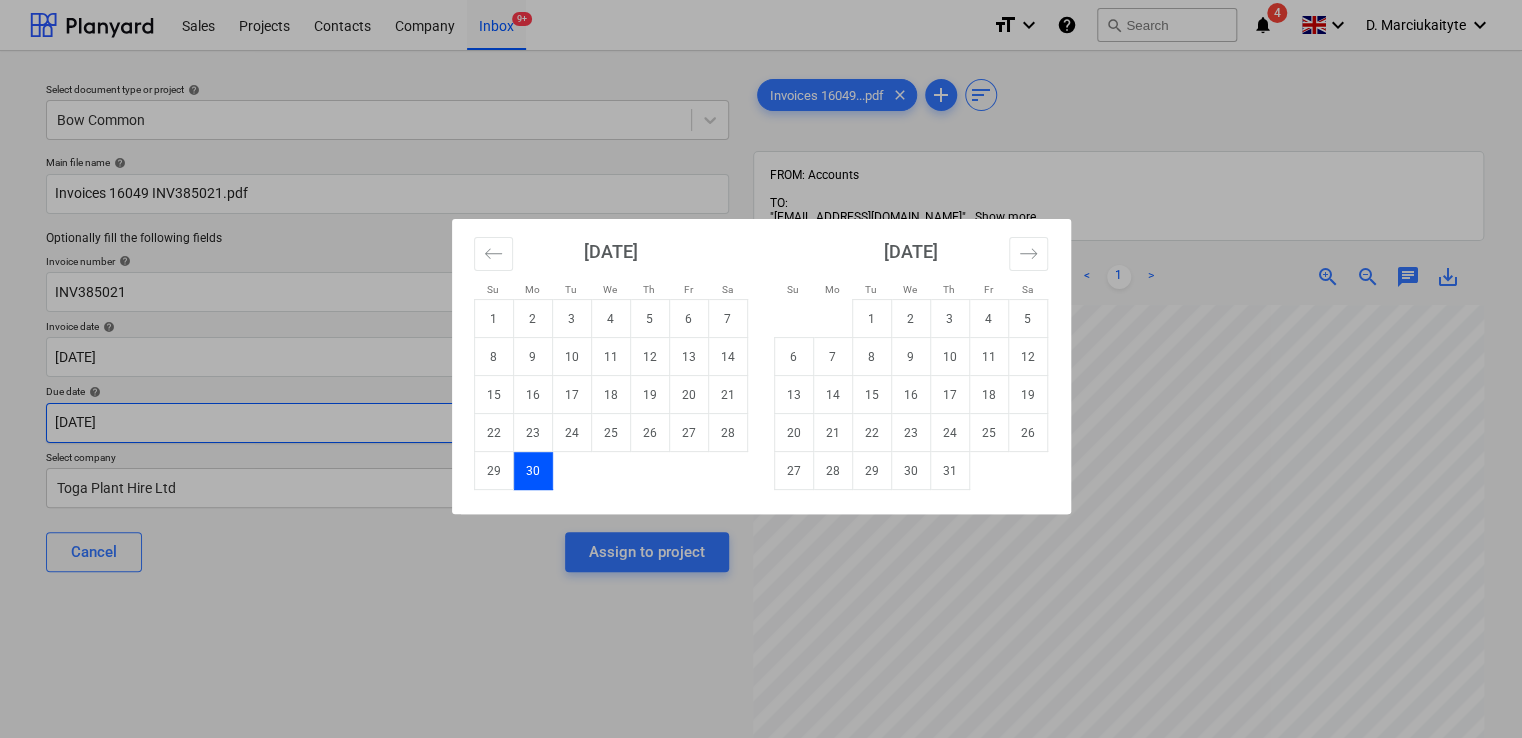 drag, startPoint x: 200, startPoint y: 422, endPoint x: 476, endPoint y: 539, distance: 299.7749 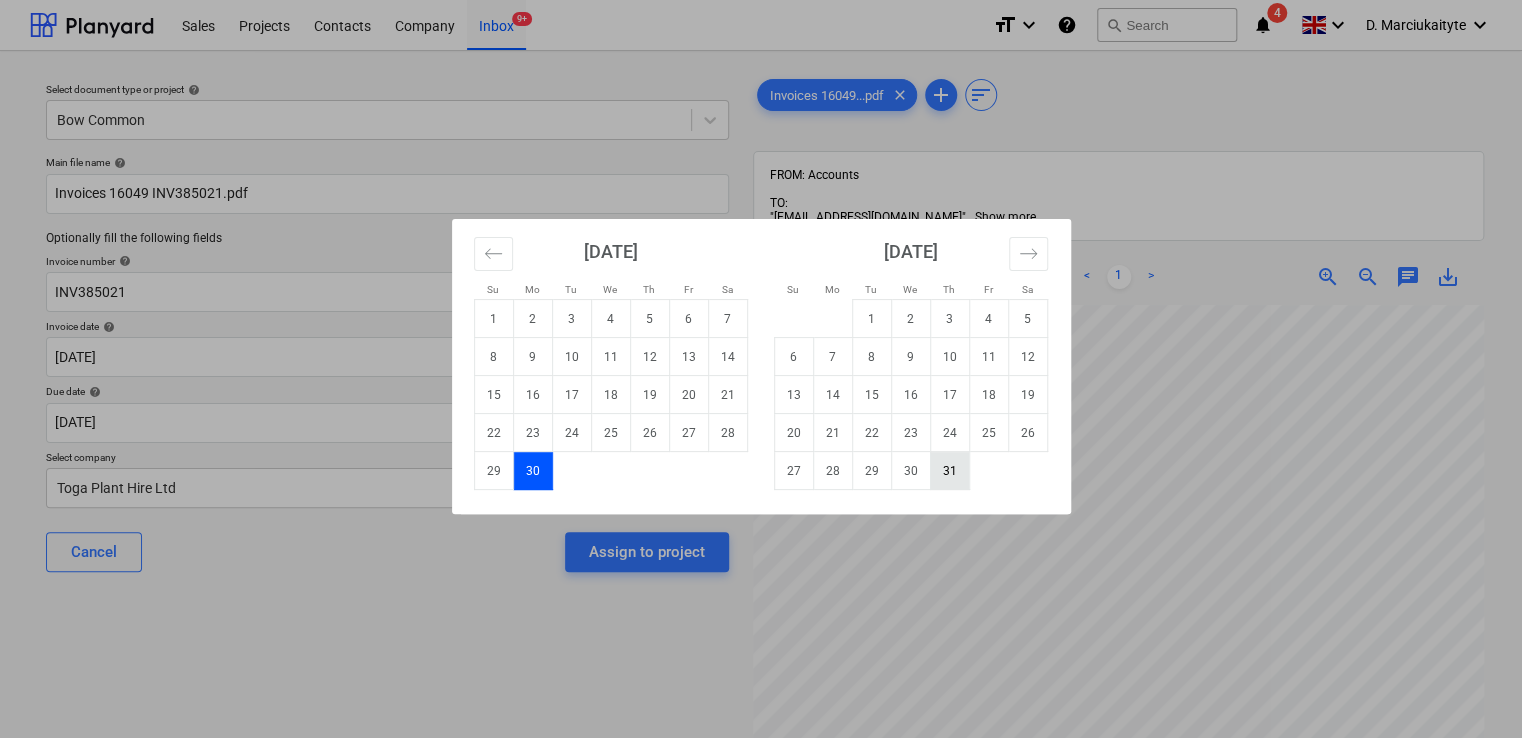 click on "31" at bounding box center (949, 471) 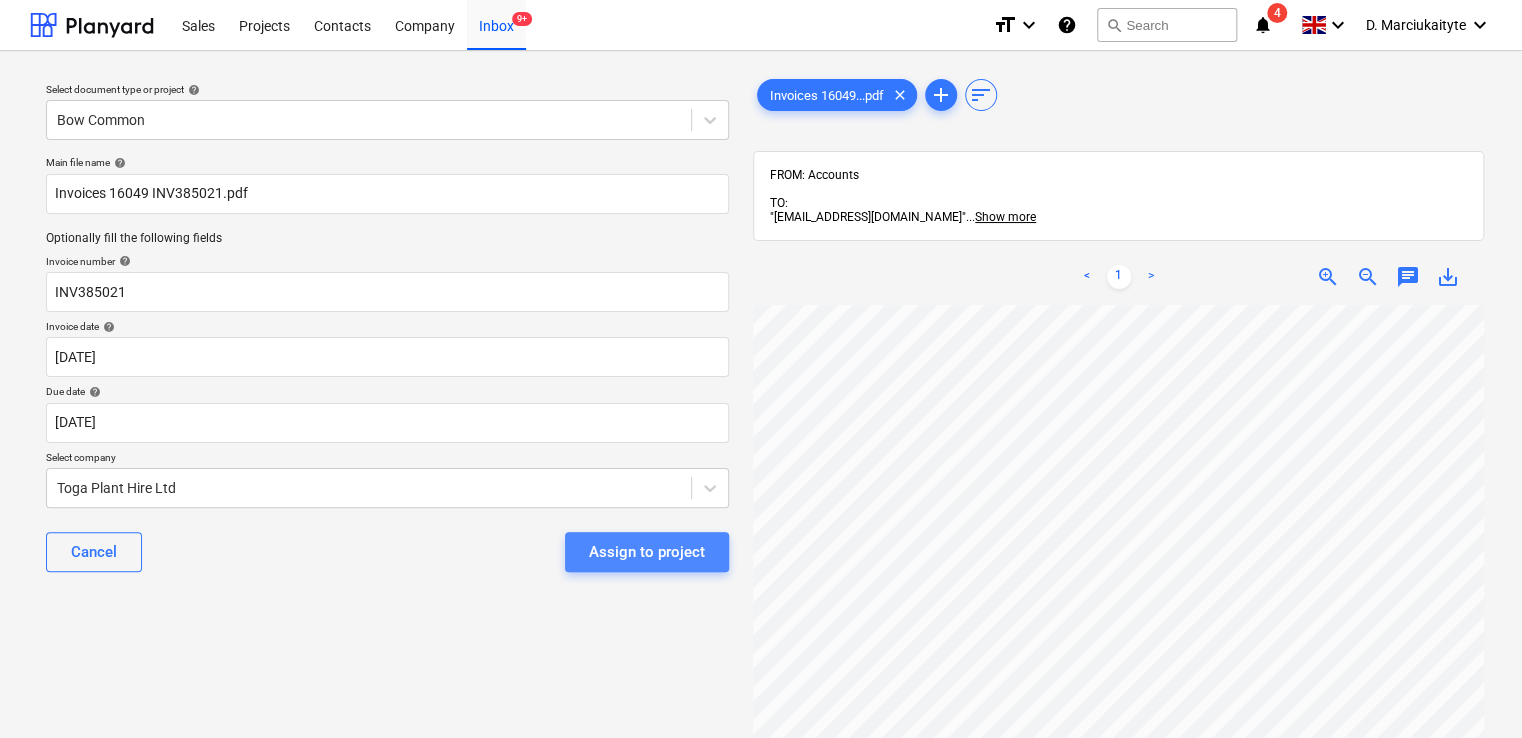 click on "Assign to project" at bounding box center (647, 552) 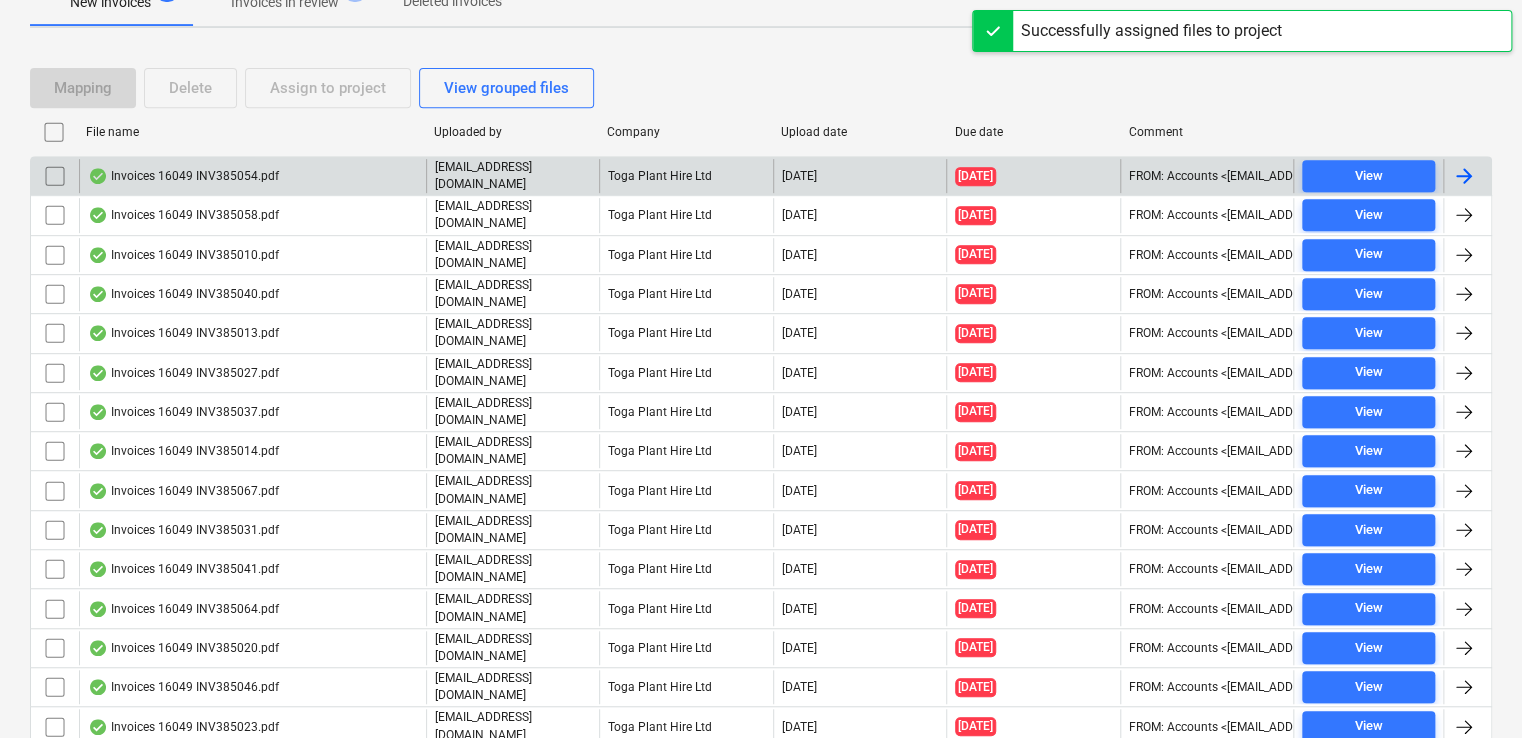 click on "Invoices 16049 INV385054.pdf" at bounding box center (183, 176) 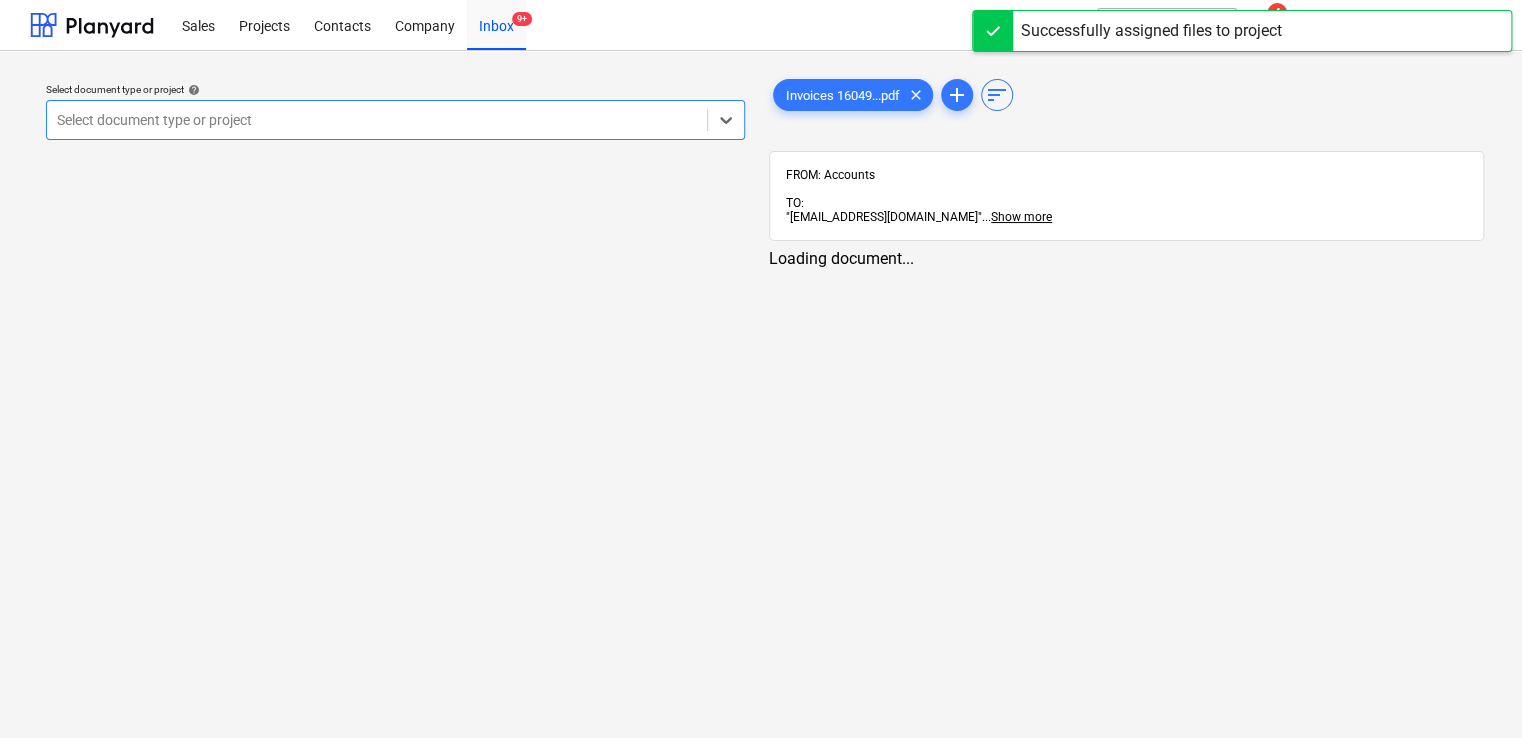 scroll, scrollTop: 0, scrollLeft: 0, axis: both 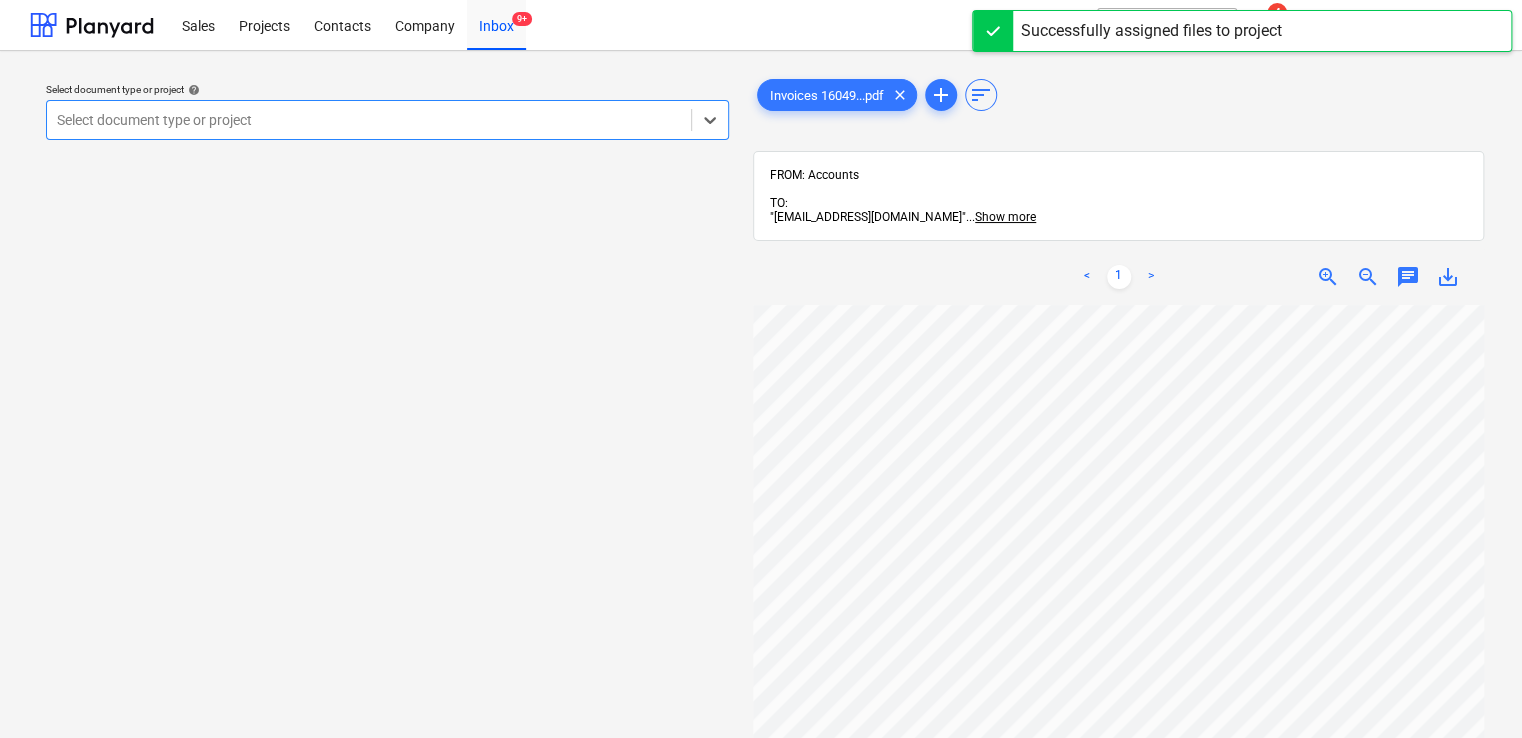 click at bounding box center (369, 120) 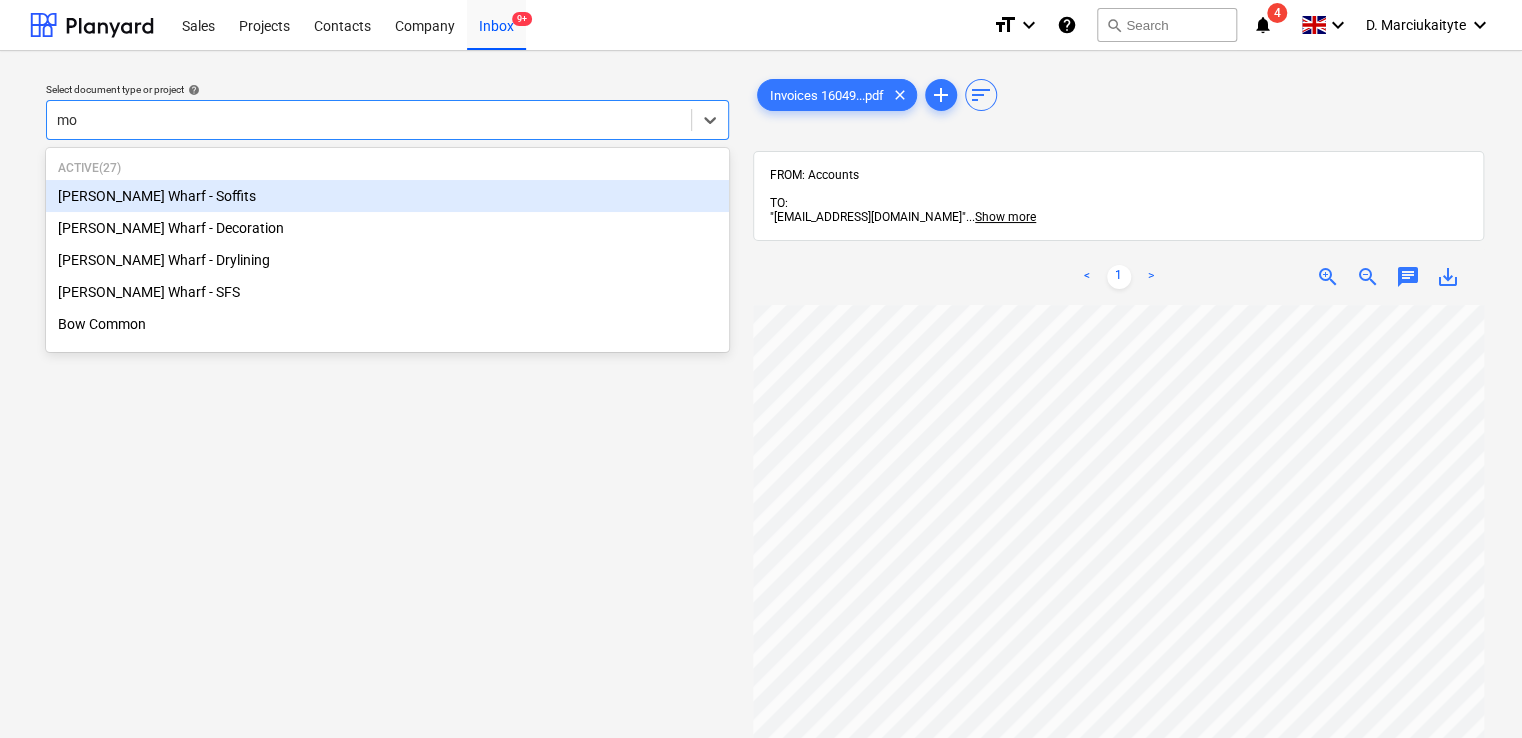 type on "mon" 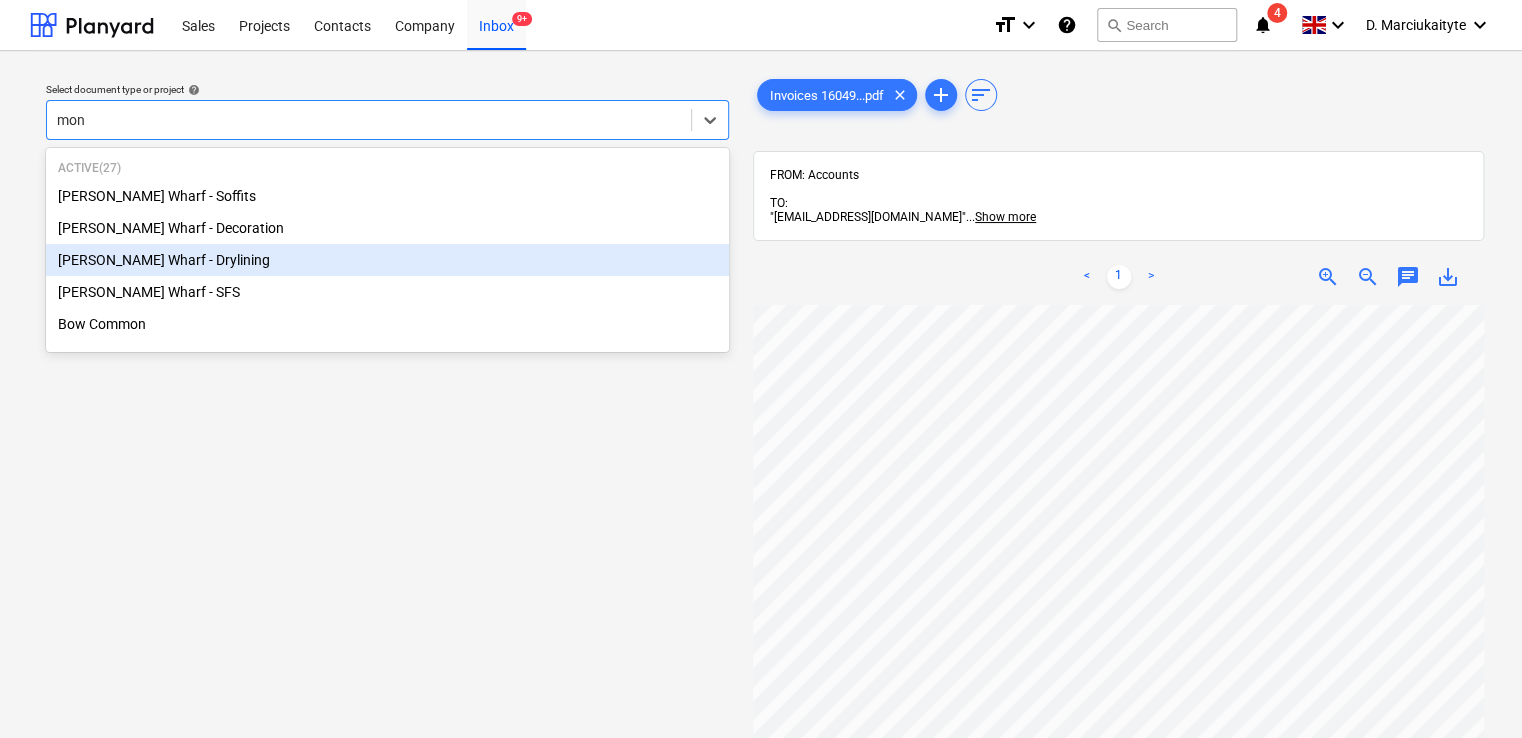 type 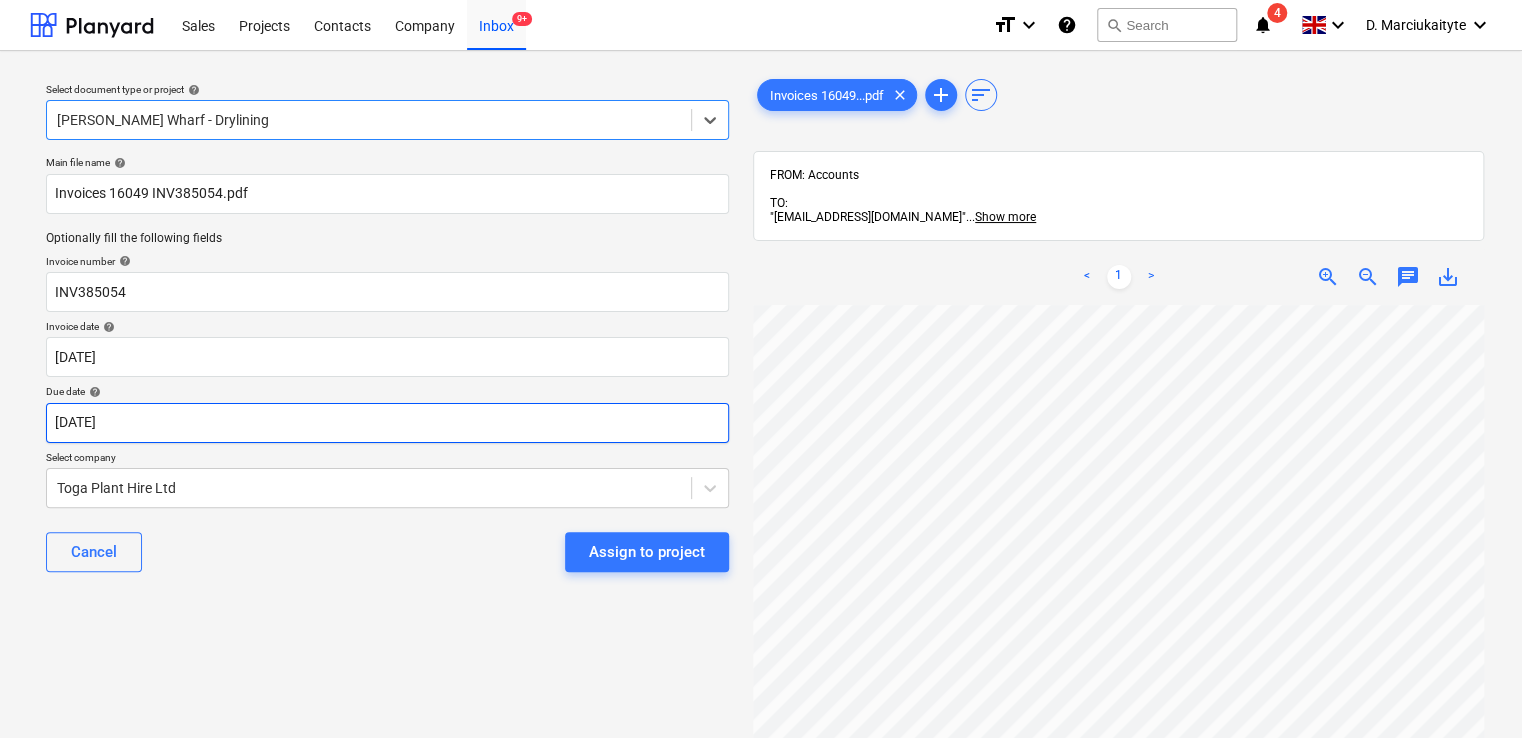 click on "Sales Projects Contacts Company Inbox 9+ format_size keyboard_arrow_down help search Search notifications 4 keyboard_arrow_down D. Marciukaityte keyboard_arrow_down Select document type or project help option [PERSON_NAME] Wharf - Drylining, selected.   Select is focused ,type to refine list, press Down to open the menu,  [PERSON_NAME] Wharf - Drylining Main file name help Invoices 16049 INV385054.pdf Optionally fill the following fields Invoice number help INV385054 Invoice date help [DATE] [DATE] Press the down arrow key to interact with the calendar and
select a date. Press the question mark key to get the keyboard shortcuts for changing dates. Due date help [DATE] [DATE] Press the down arrow key to interact with the calendar and
select a date. Press the question mark key to get the keyboard shortcuts for changing dates. Select company Toga Plant Hire Ltd   Cancel Assign to project Invoices 16049...pdf clear add sort FROM: Accounts  TO: ...  Show more ...  Show more < 1 > zoom_in" at bounding box center (761, 369) 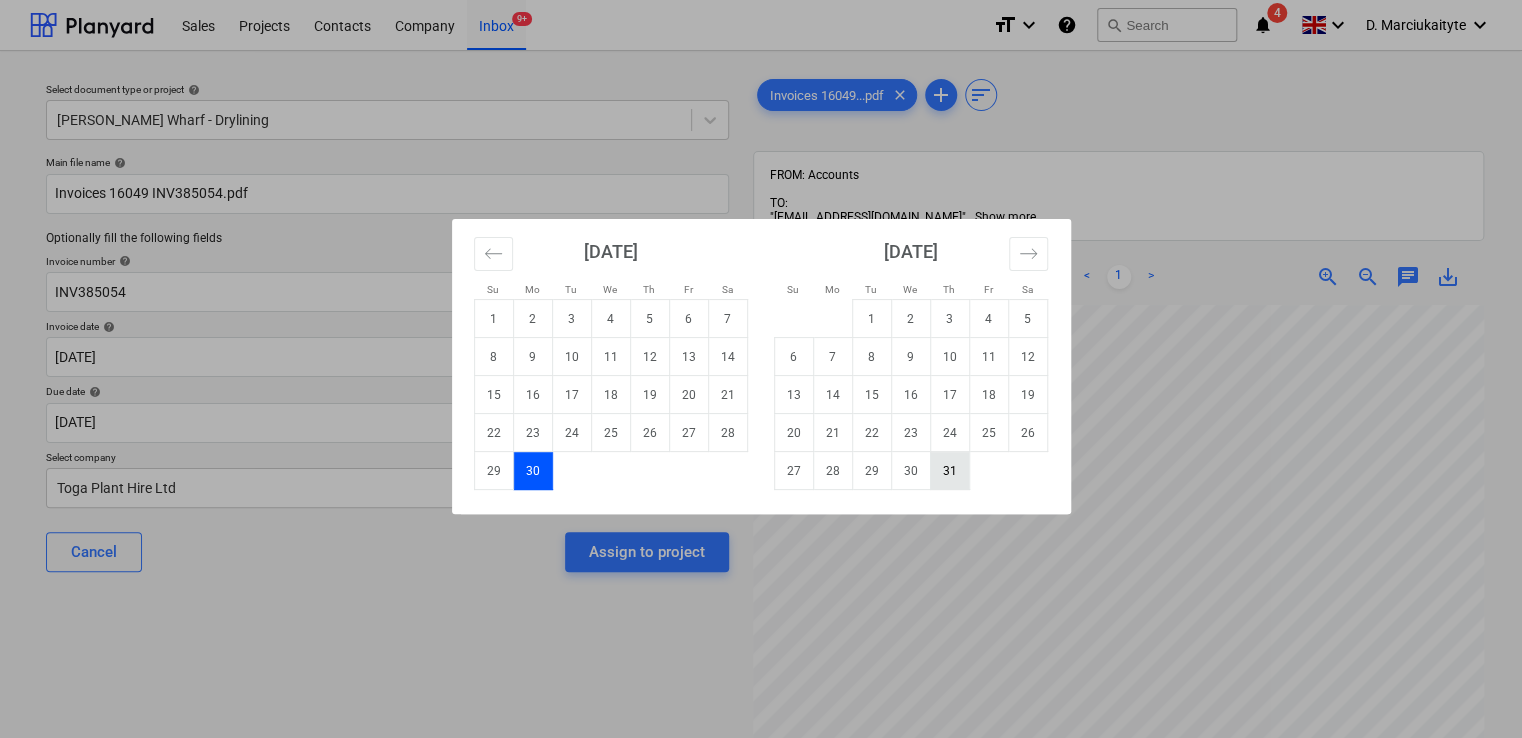 click on "31" at bounding box center [949, 471] 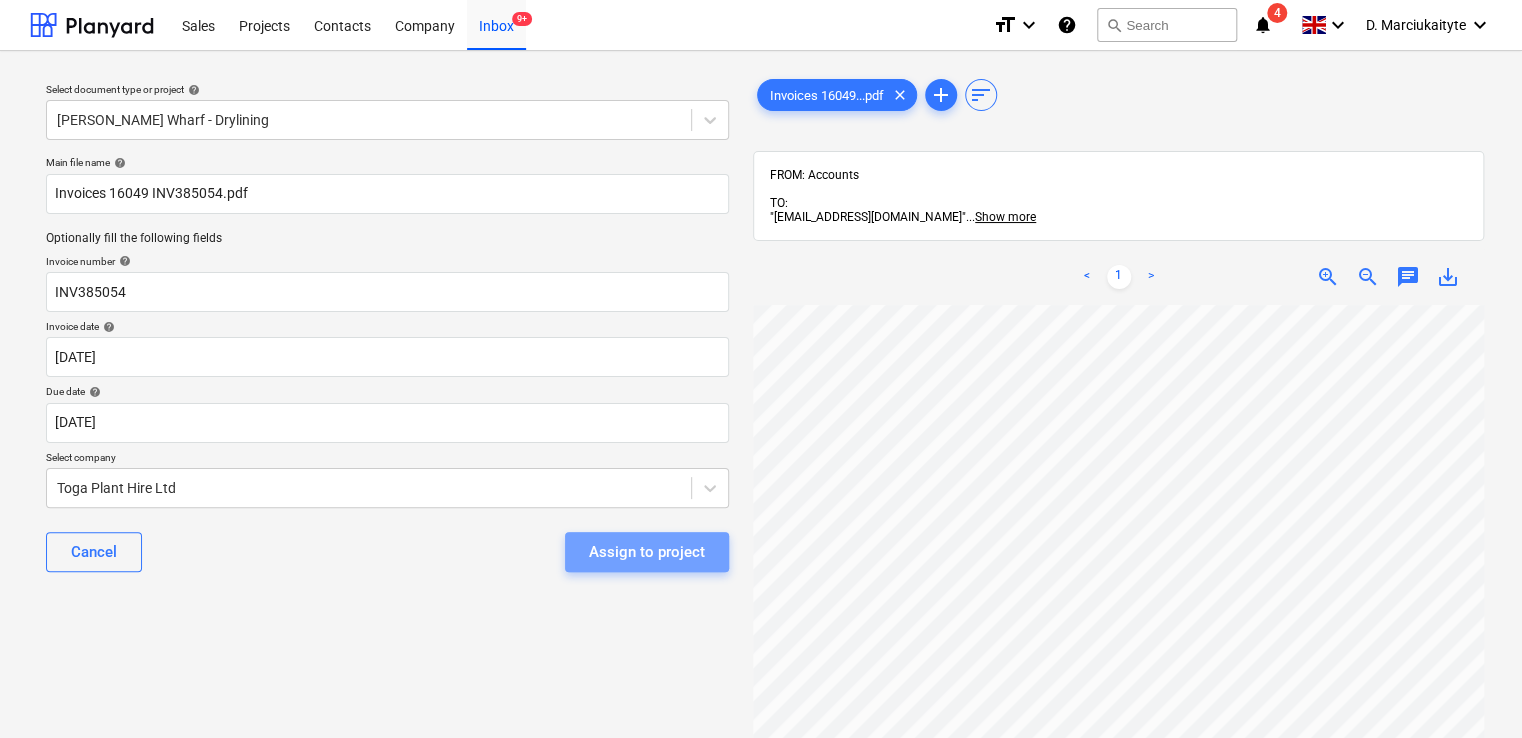click on "Assign to project" at bounding box center (647, 552) 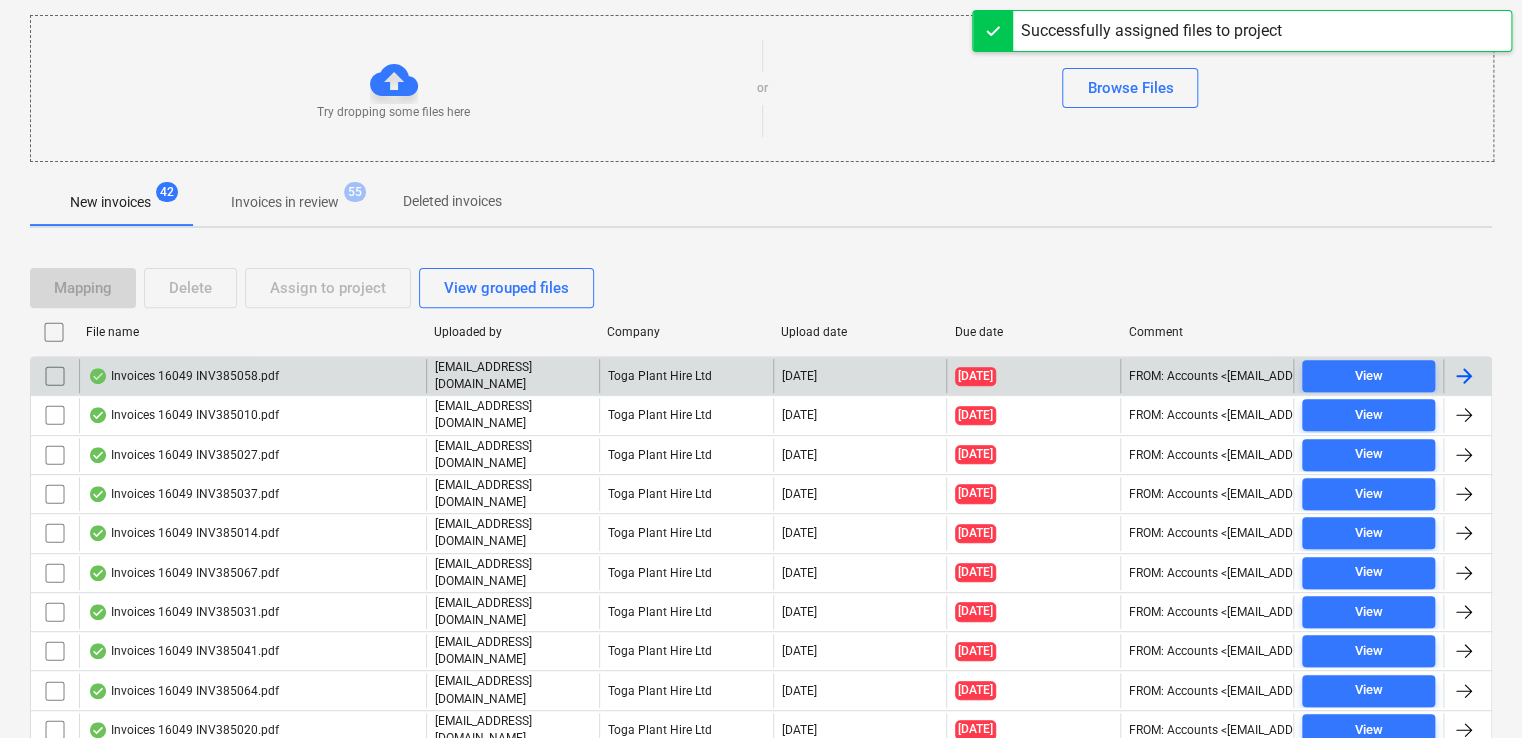 click on "Invoices 16049 INV385058.pdf" at bounding box center (183, 376) 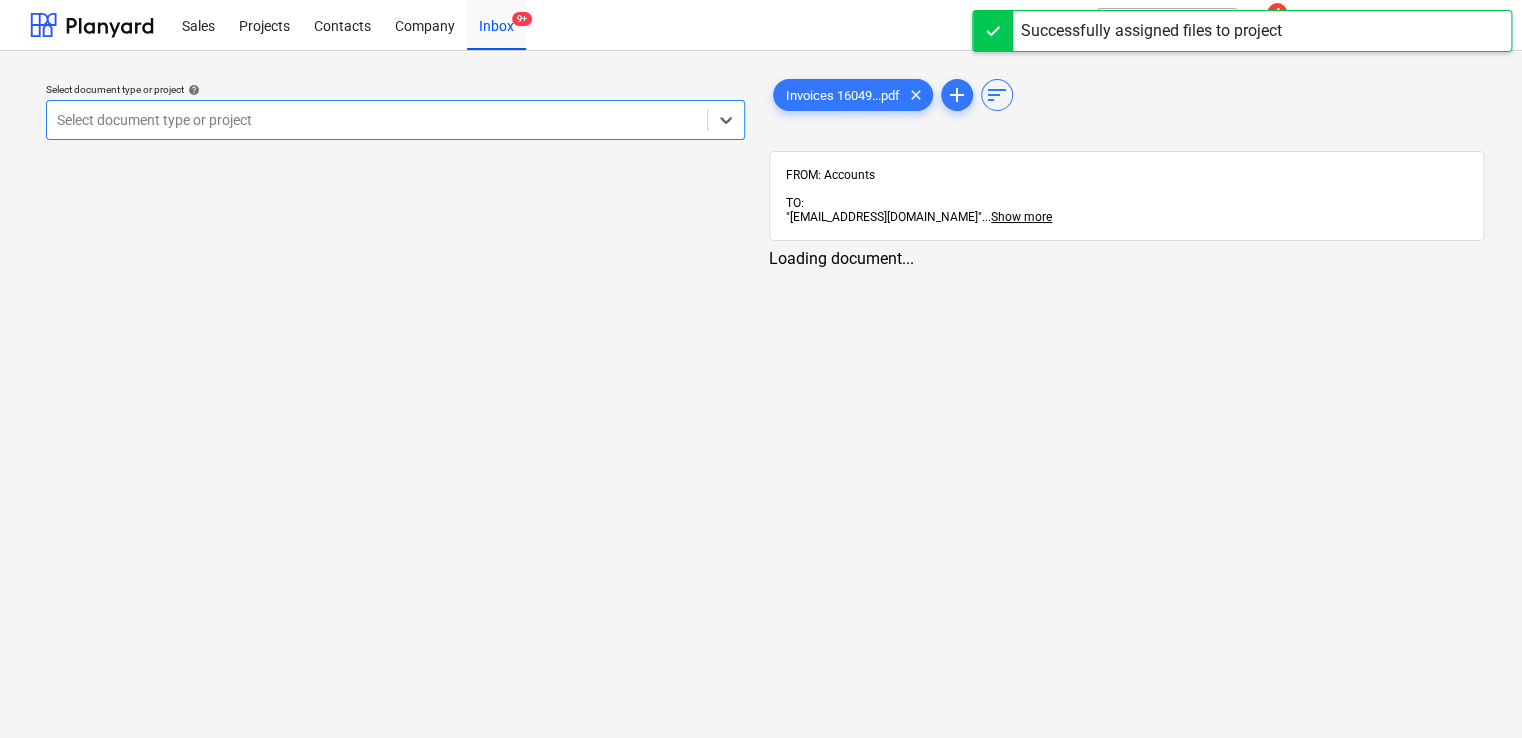 scroll, scrollTop: 0, scrollLeft: 0, axis: both 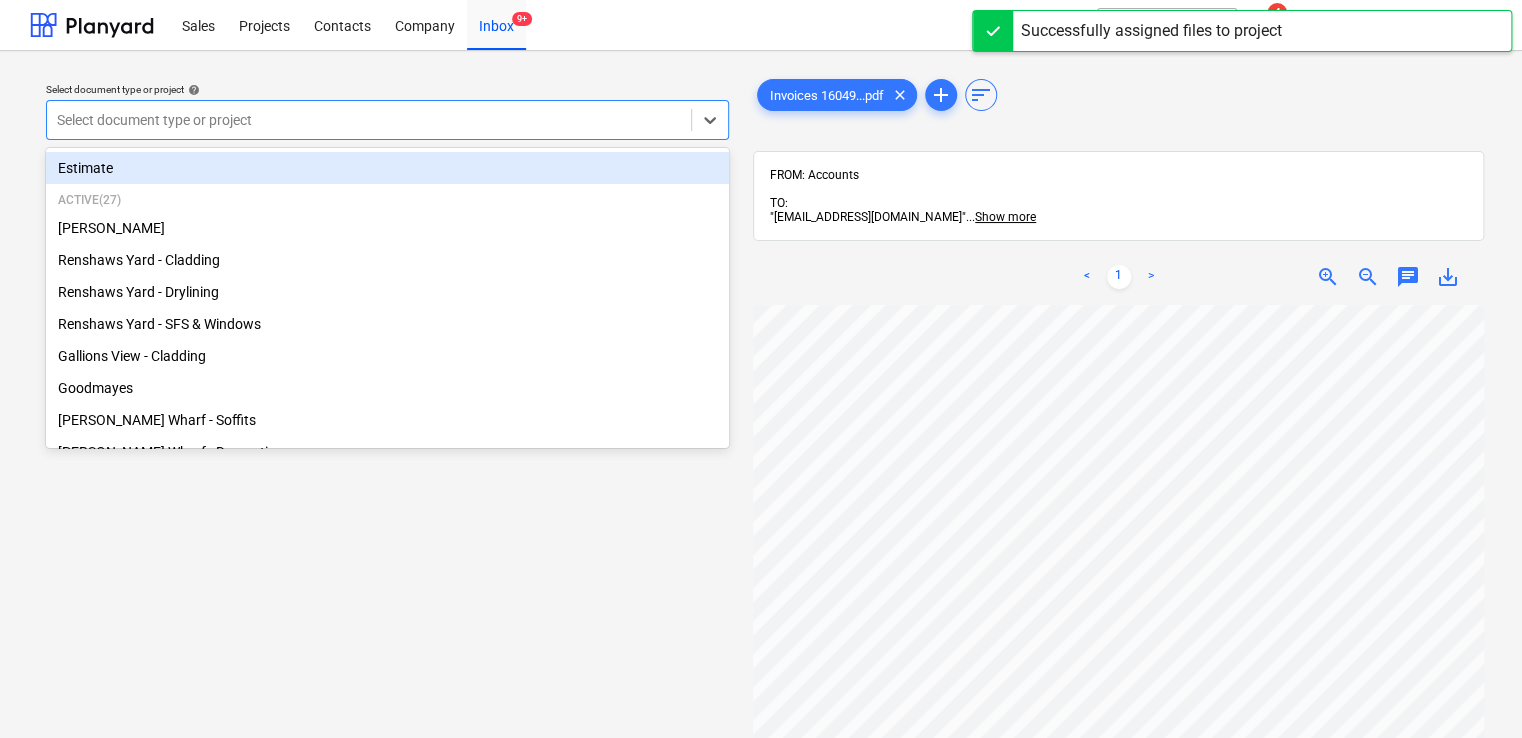 click at bounding box center (369, 120) 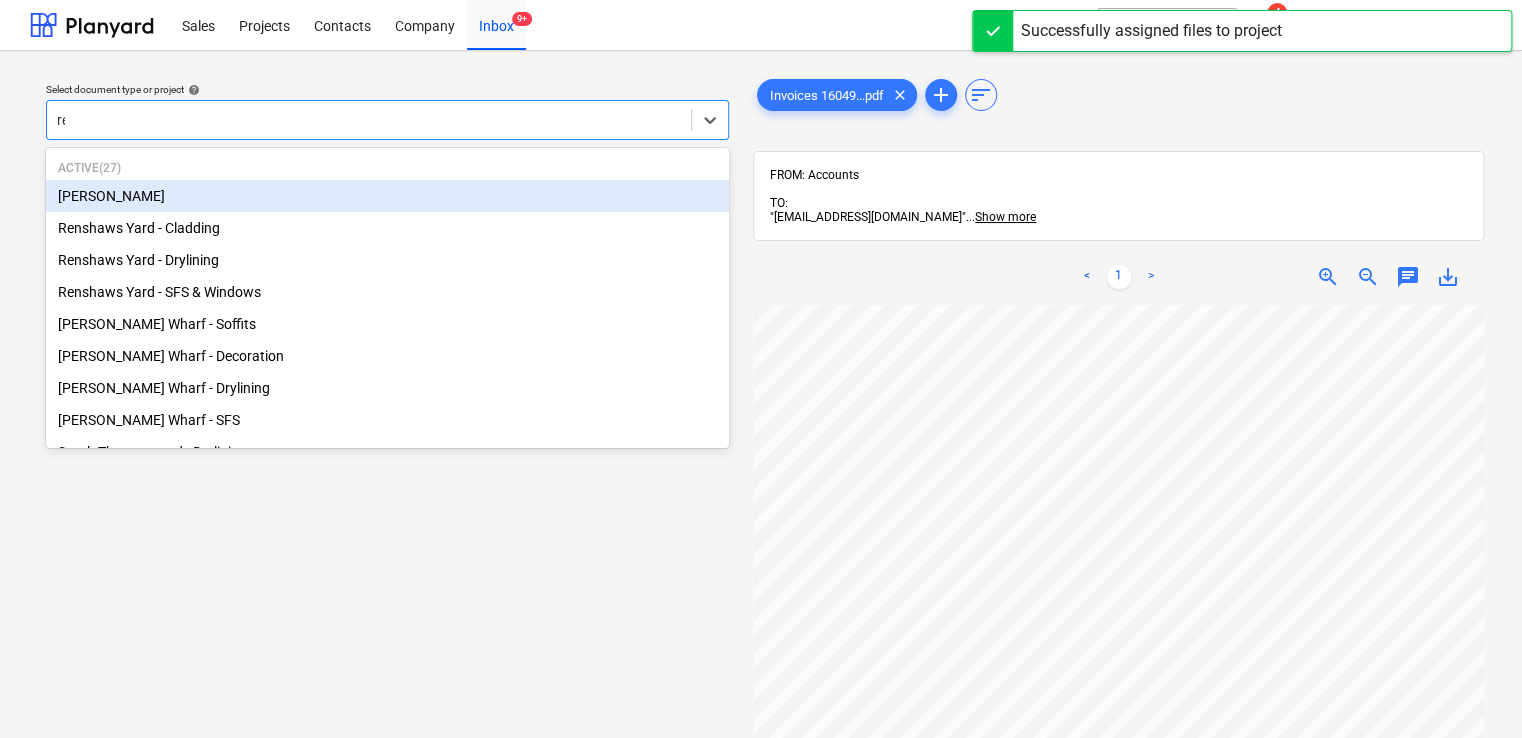 type on "ren" 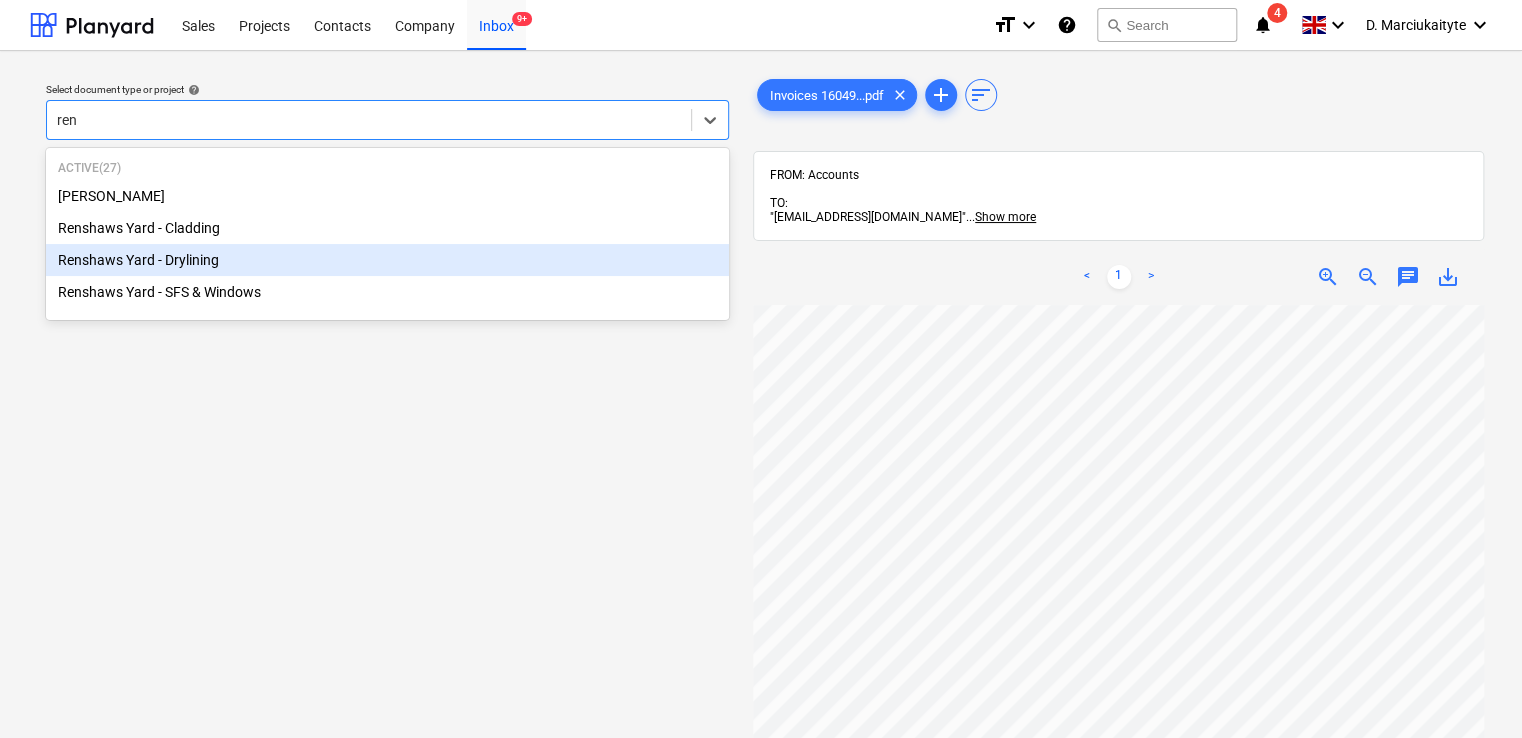 type 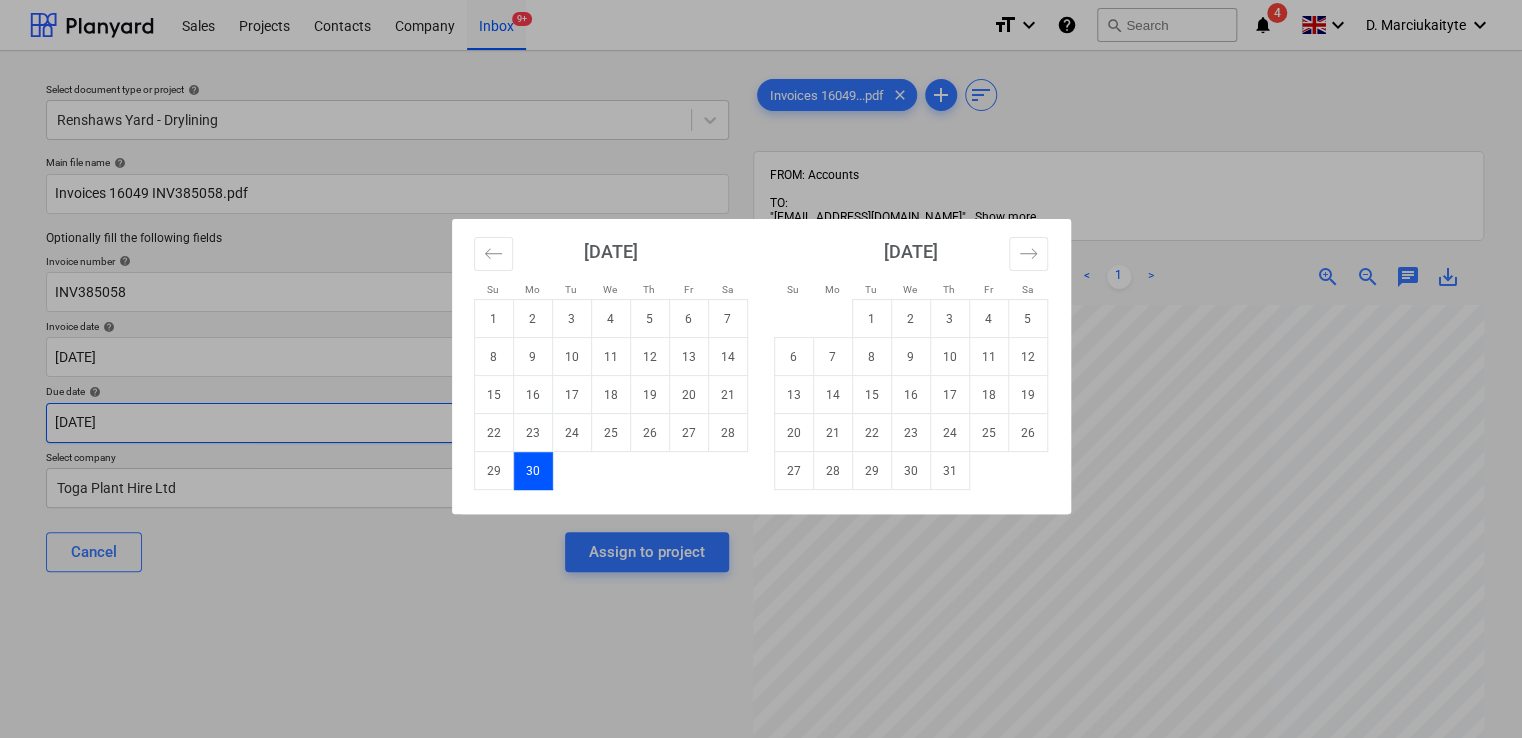 click on "Sales Projects Contacts Company Inbox 9+ format_size keyboard_arrow_down help search Search notifications 4 keyboard_arrow_down D. Marciukaityte keyboard_arrow_down Select document type or project help Renshaws Yard -  Drylining Main file name help Invoices 16049 INV385058.pdf Optionally fill the following fields Invoice number help INV385058 Invoice date help [DATE] [DATE] Press the down arrow key to interact with the calendar and
select a date. Press the question mark key to get the keyboard shortcuts for changing dates. Due date help [DATE] [DATE] Press the down arrow key to interact with the calendar and
select a date. Press the question mark key to get the keyboard shortcuts for changing dates. Select company Toga Plant Hire Ltd   Cancel Assign to project Invoices 16049...pdf clear add sort FROM: Accounts  TO: "[EMAIL_ADDRESS][DOMAIN_NAME]"	 ...  Show more ...  Show more < 1 > zoom_in zoom_out chat 0 save_alt
Su Mo Tu We Th Fr Sa Su 1" at bounding box center (761, 369) 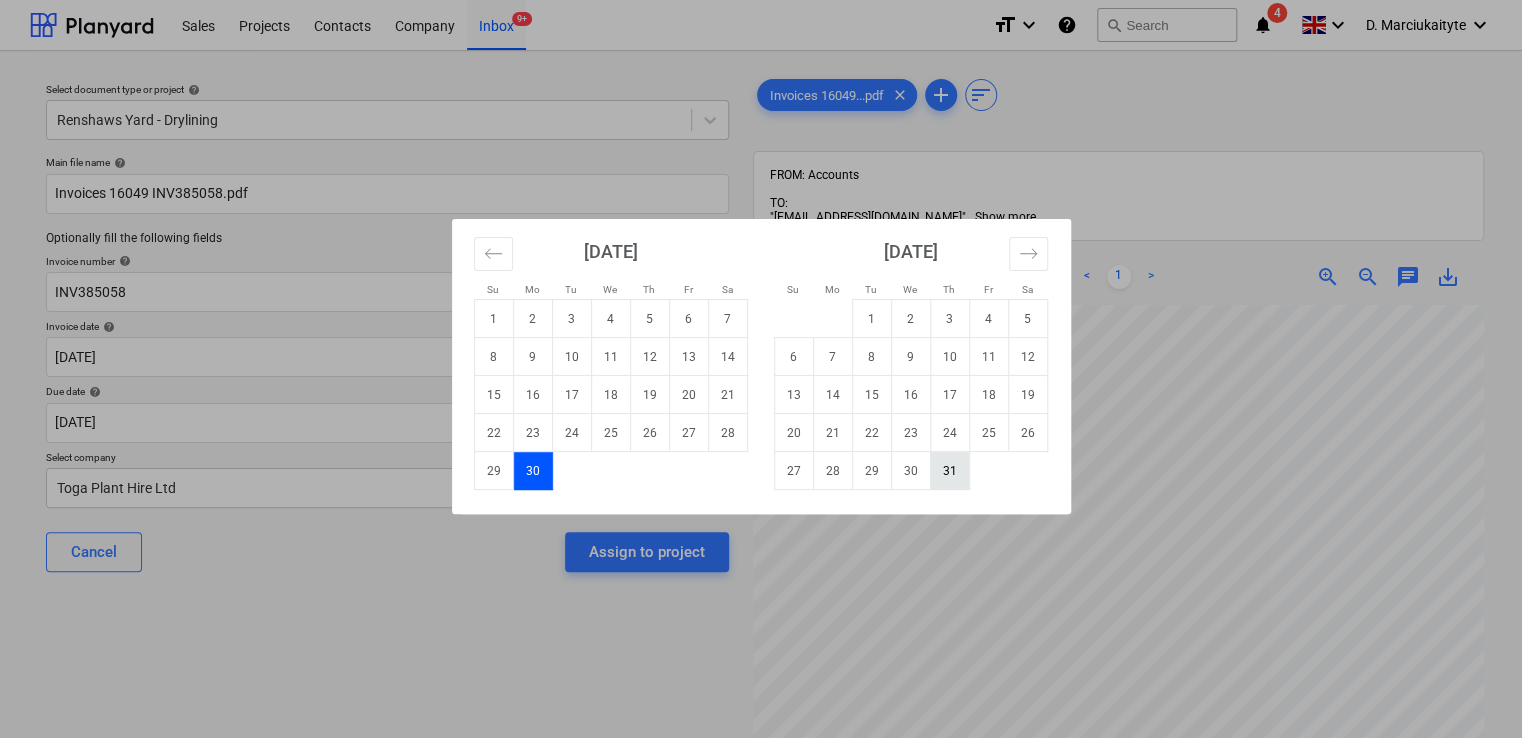drag, startPoint x: 928, startPoint y: 469, endPoint x: 943, endPoint y: 469, distance: 15 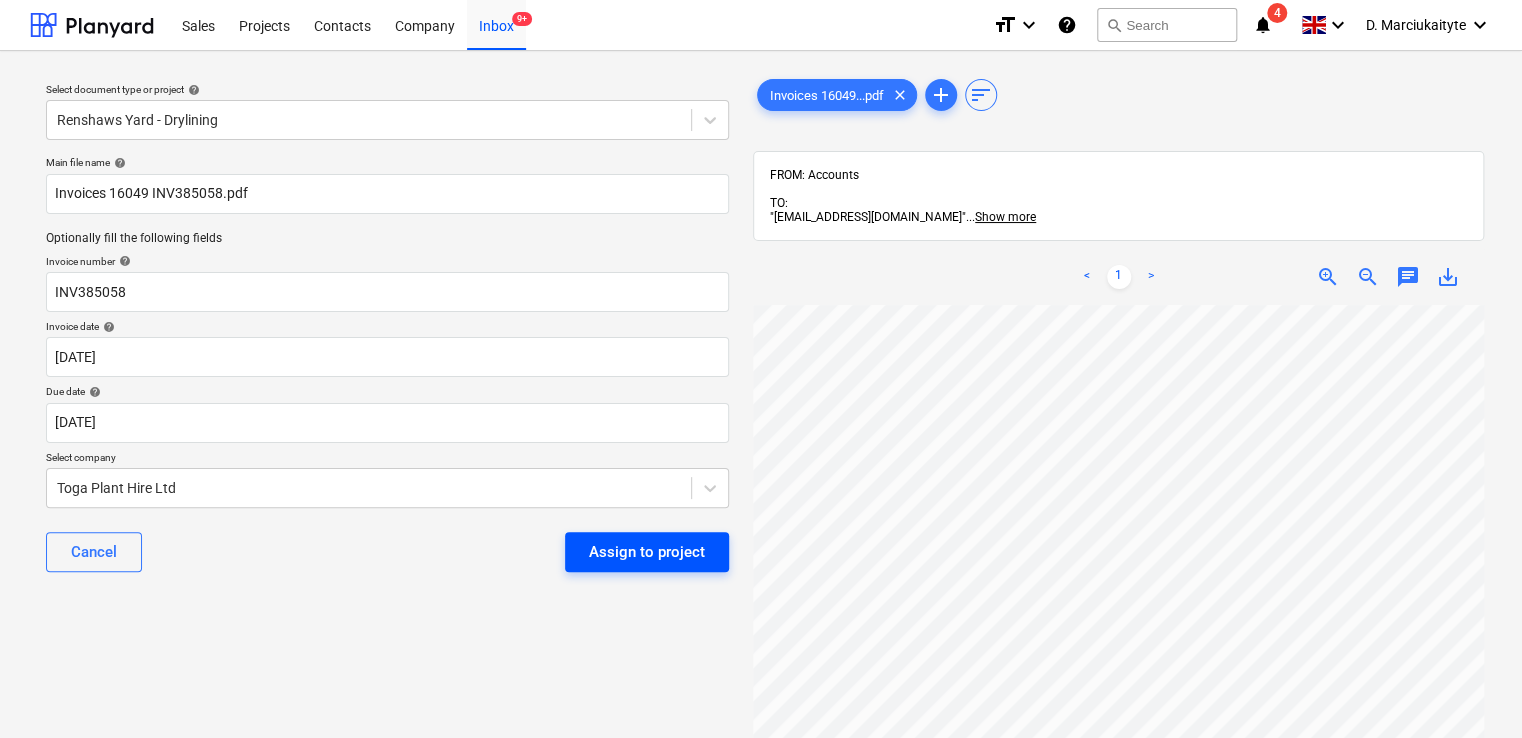 click on "Assign to project" at bounding box center (647, 552) 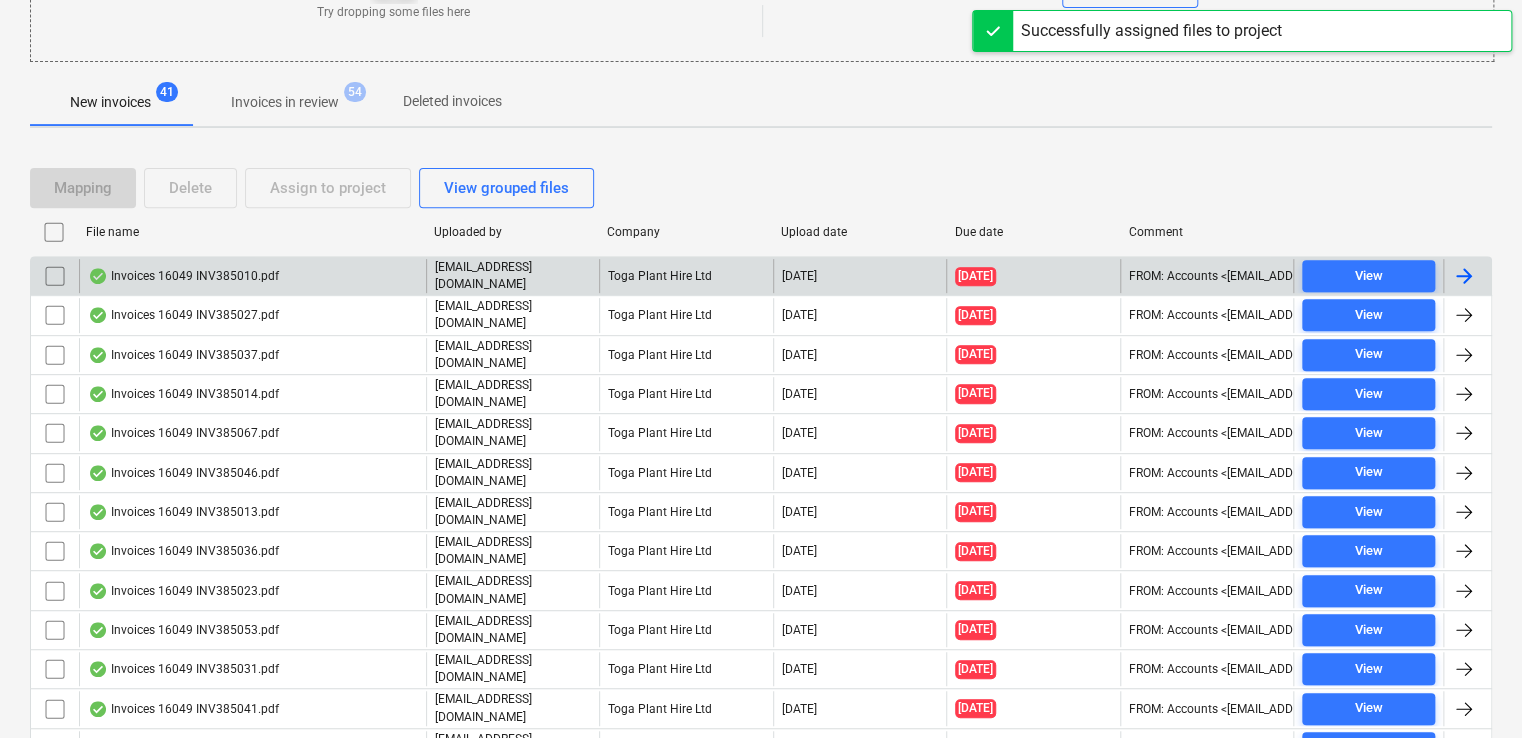click on "Invoices 16049 INV385010.pdf" at bounding box center [183, 276] 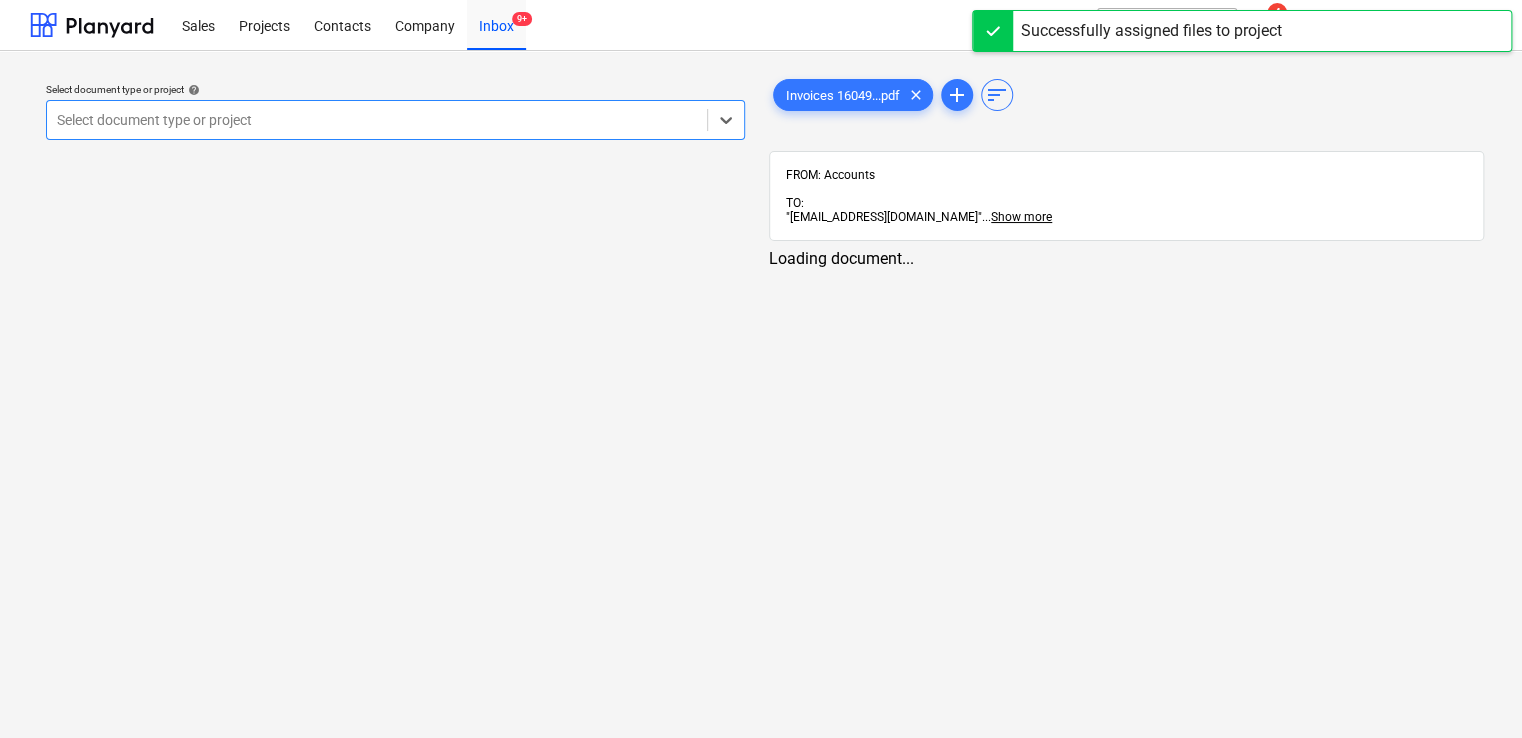 scroll, scrollTop: 0, scrollLeft: 0, axis: both 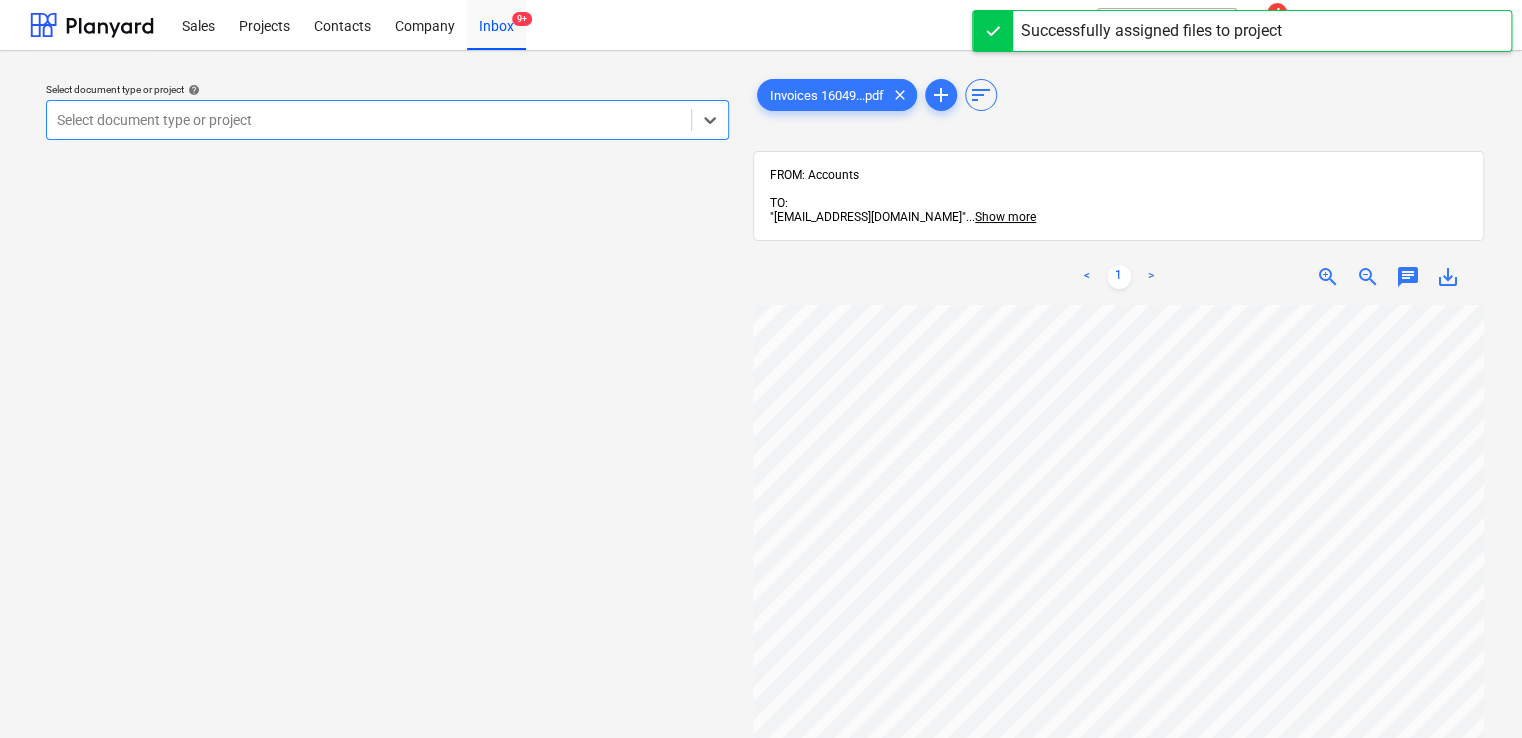 click at bounding box center (369, 120) 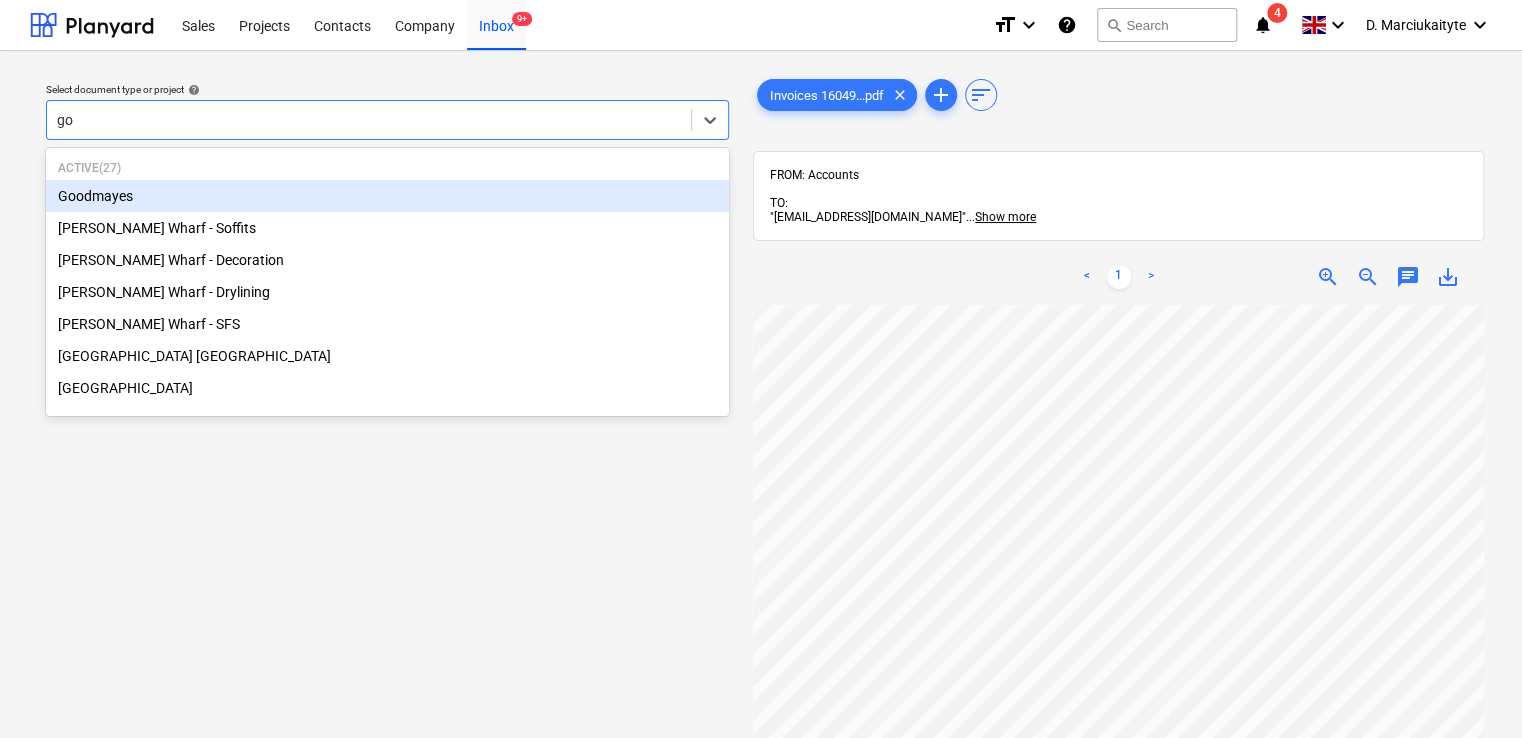 type on "goo" 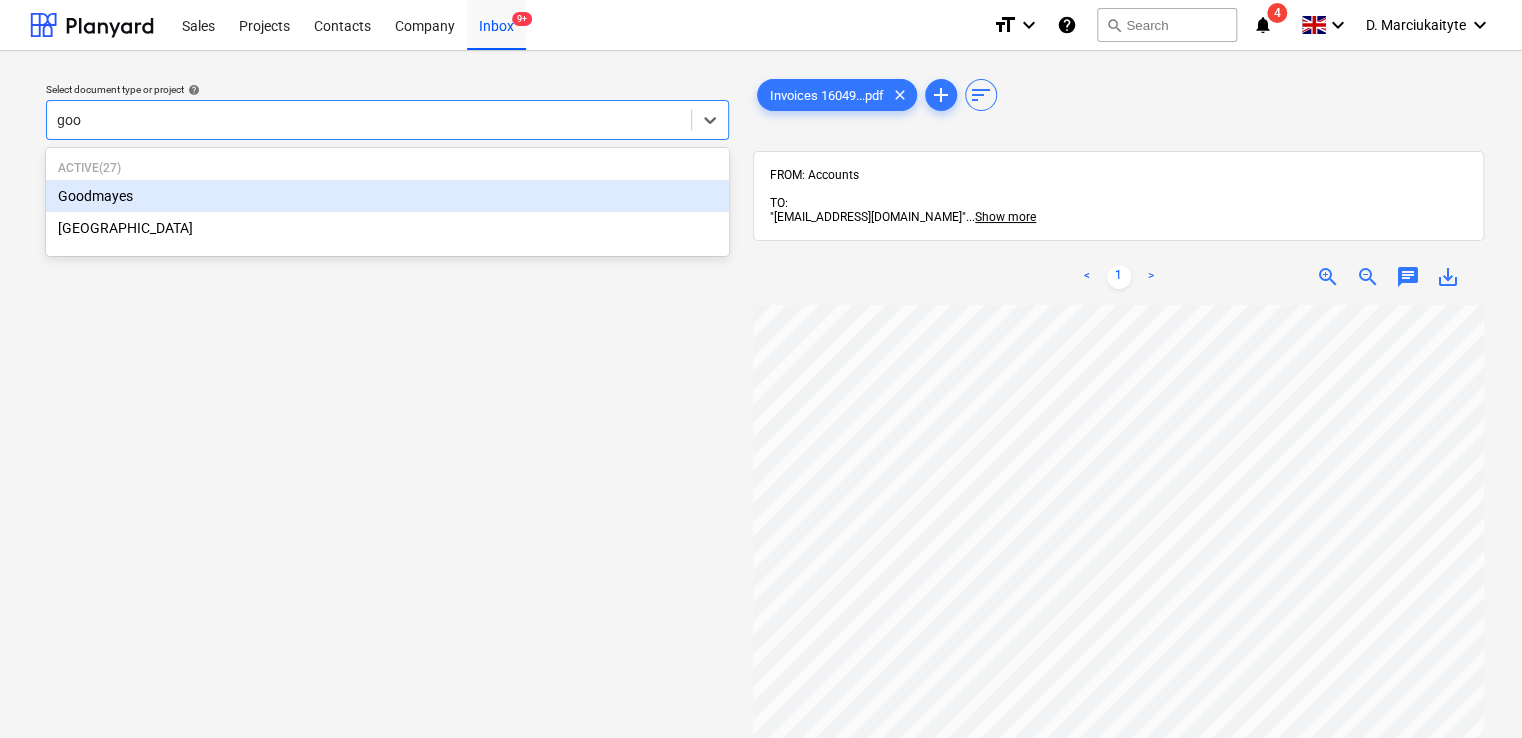 type 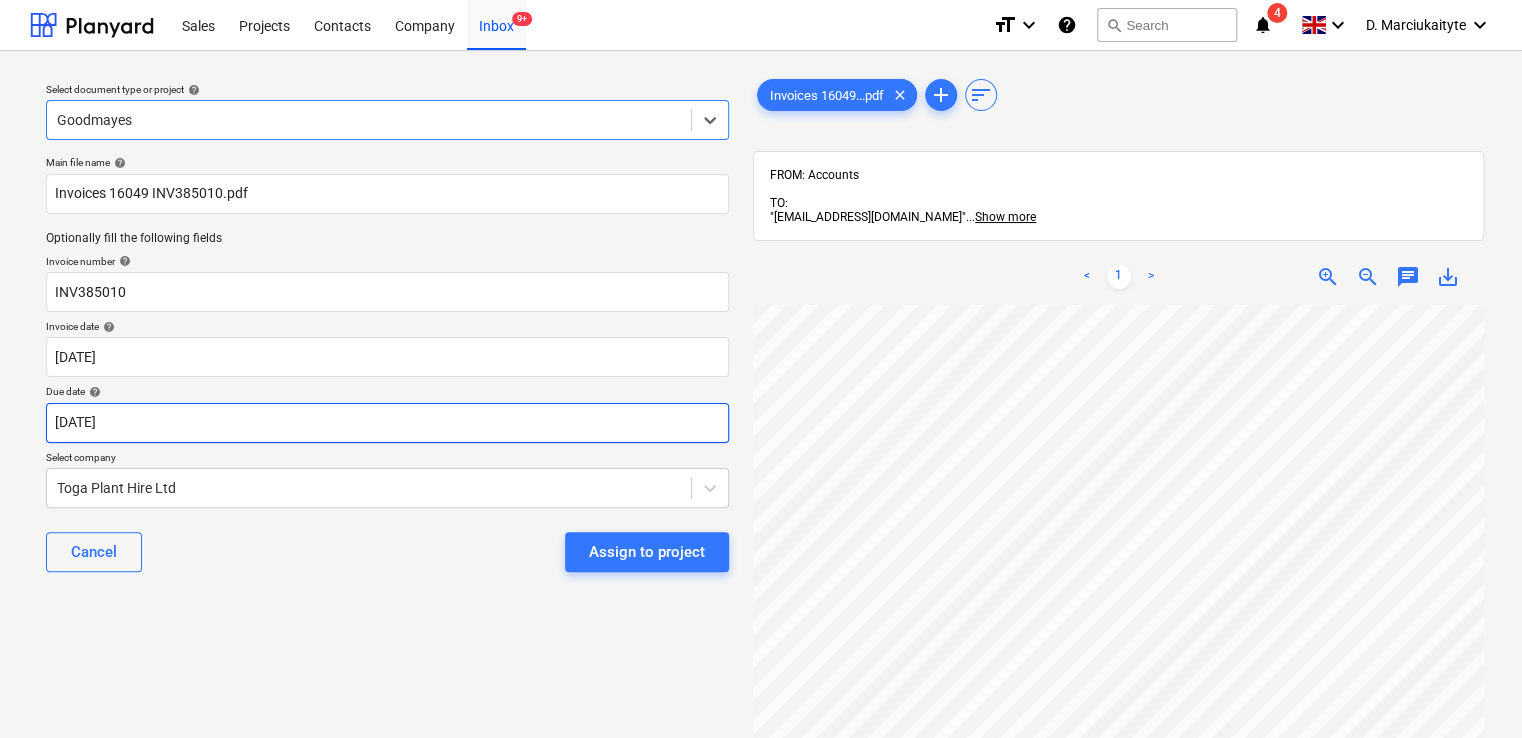 click on "Sales Projects Contacts Company Inbox 9+ format_size keyboard_arrow_down help search Search notifications 4 keyboard_arrow_down D. Marciukaityte keyboard_arrow_down Select document type or project help option Goodmayes, selected.   Select is focused ,type to refine list, press Down to open the menu,  Goodmayes Main file name help Invoices 16049 INV385010.pdf Optionally fill the following fields Invoice number help INV385010 Invoice date help [DATE] 01.06.2025 Press the down arrow key to interact with the calendar and
select a date. Press the question mark key to get the keyboard shortcuts for changing dates. Due date help [DATE] [DATE] Press the down arrow key to interact with the calendar and
select a date. Press the question mark key to get the keyboard shortcuts for changing dates. Select company Toga Plant Hire Ltd   Cancel Assign to project Invoices 16049...pdf clear add sort FROM: Accounts  TO: "[EMAIL_ADDRESS][DOMAIN_NAME]"	 ...  Show more ...  < 1" at bounding box center (761, 369) 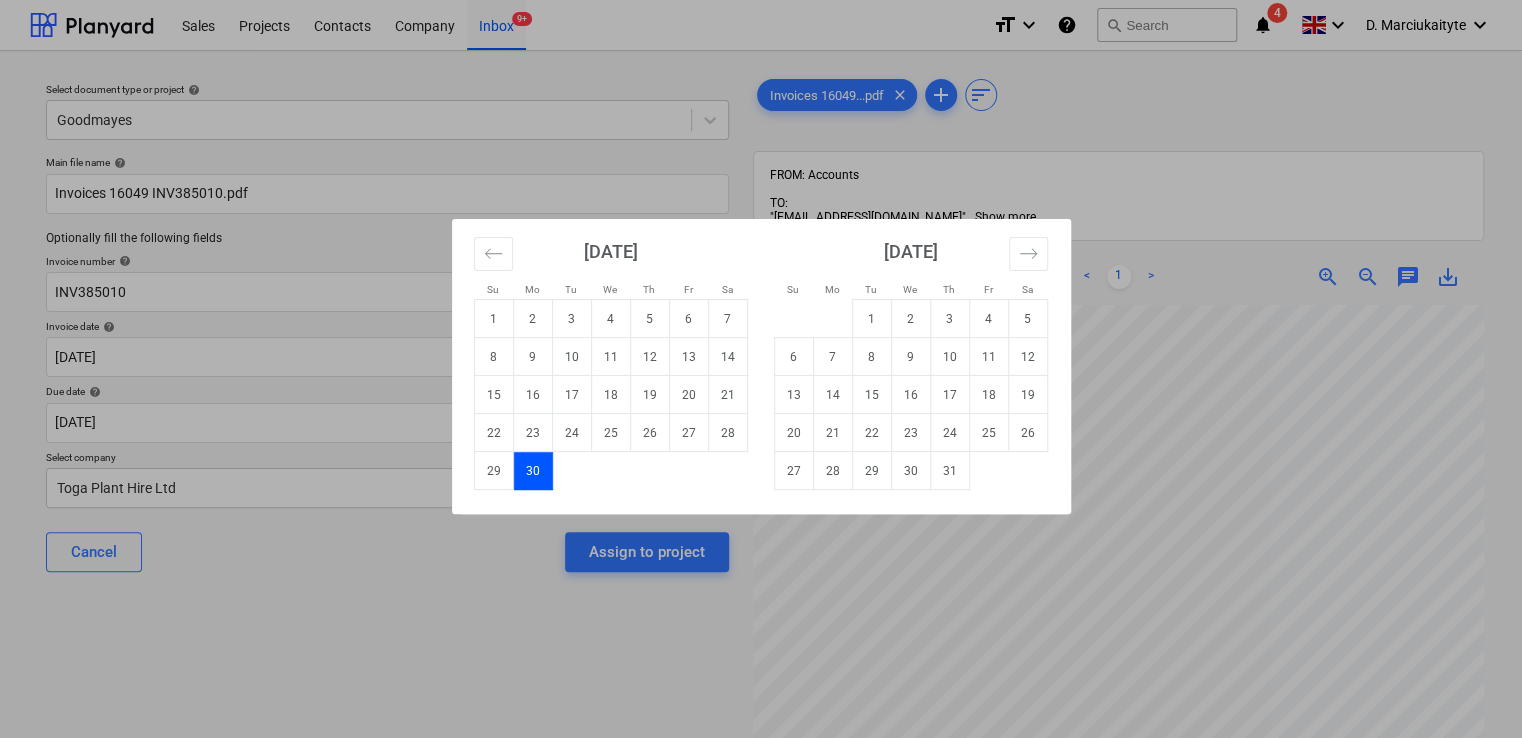 click on "Su Mo Tu We Th Fr Sa Su Mo Tu We Th Fr Sa [DATE] 1 2 3 4 5 6 7 8 9 10 11 12 13 14 15 16 17 18 19 20 21 22 23 24 25 26 27 28 29 30 31 [DATE] 1 2 3 4 5 6 7 8 9 10 11 12 13 14 15 16 17 18 19 20 21 22 23 24 25 26 27 28 29 [DATE] 1 2 3 4 5 6 7 8 9 10 11 12 13 14 15 16 17 18 19 20 21 22 23 24 25 26 27 28 29 30 [DATE] 1 2 3 4 5 6 7 8 9 10 11 12 13 14 15 16 17 18 19 20 21 22 23 24 25 26 27 28 29 30 31" at bounding box center [761, 369] 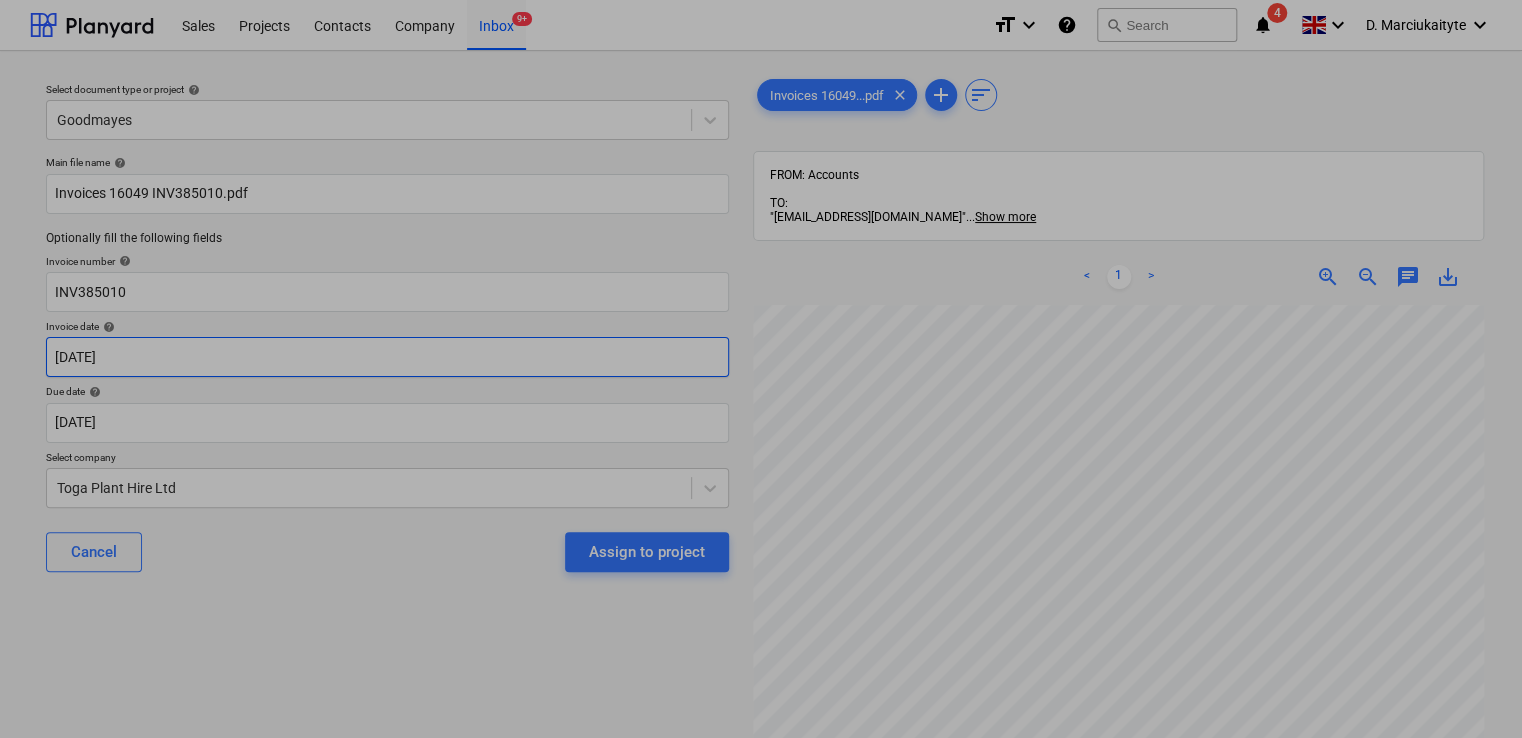 click on "Sales Projects Contacts Company Inbox 9+ format_size keyboard_arrow_down help search Search notifications 4 keyboard_arrow_down D. Marciukaityte keyboard_arrow_down Select document type or project help Goodmayes Main file name help Invoices 16049 INV385010.pdf Optionally fill the following fields Invoice number help INV385010 Invoice date help [DATE] 01.06.2025 Press the down arrow key to interact with the calendar and
select a date. Press the question mark key to get the keyboard shortcuts for changing dates. Due date help [DATE] [DATE] Press the down arrow key to interact with the calendar and
select a date. Press the question mark key to get the keyboard shortcuts for changing dates. Select company Toga Plant Hire Ltd   Cancel Assign to project Invoices 16049...pdf clear add sort FROM: Accounts  TO: "[EMAIL_ADDRESS][DOMAIN_NAME]"	 ...  Show more ...  Show more < 1 > zoom_in zoom_out chat 0 save_alt
Su Mo Tu We Th Fr Sa Su Mo Tu We Th Fr Sa" at bounding box center [761, 369] 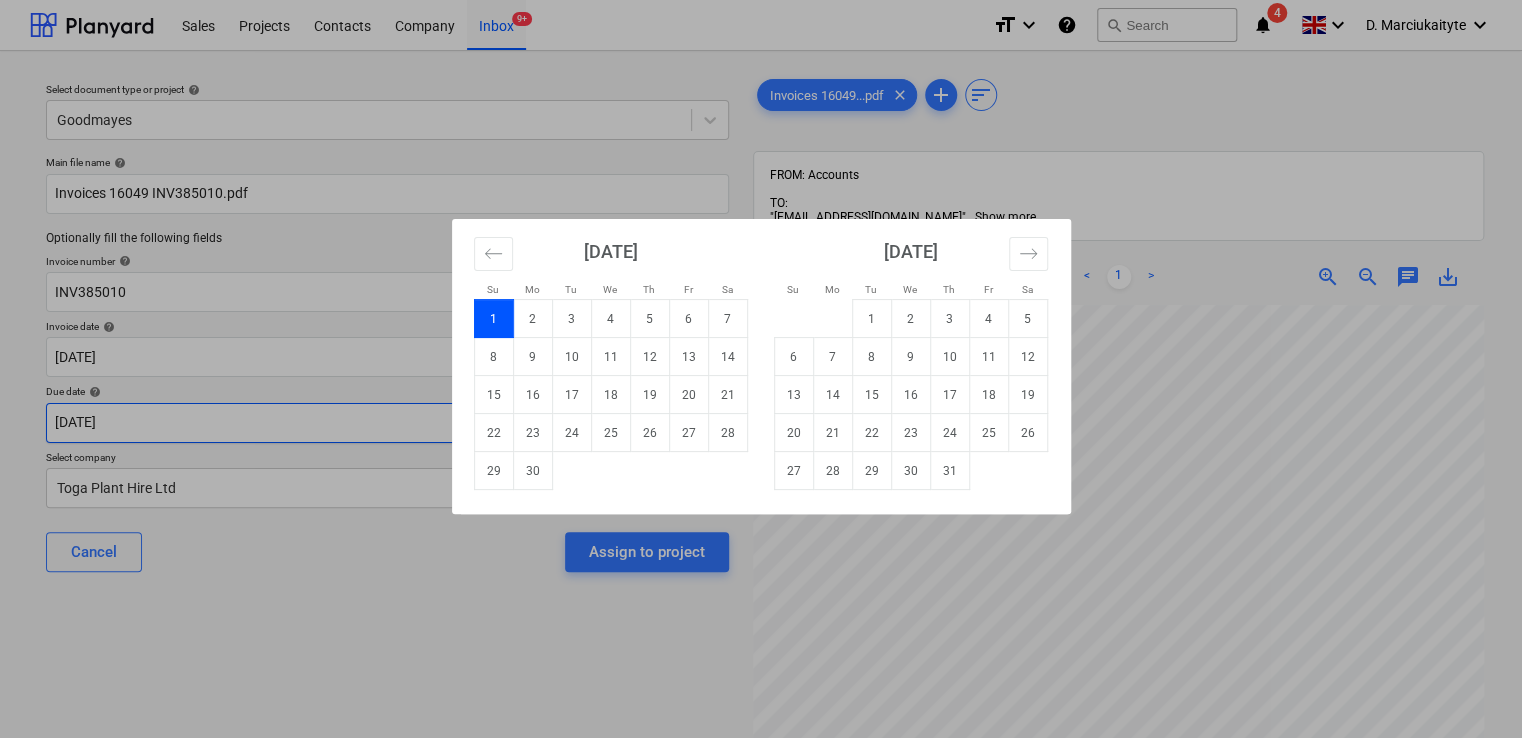 drag, startPoint x: 539, startPoint y: 467, endPoint x: 488, endPoint y: 418, distance: 70.724815 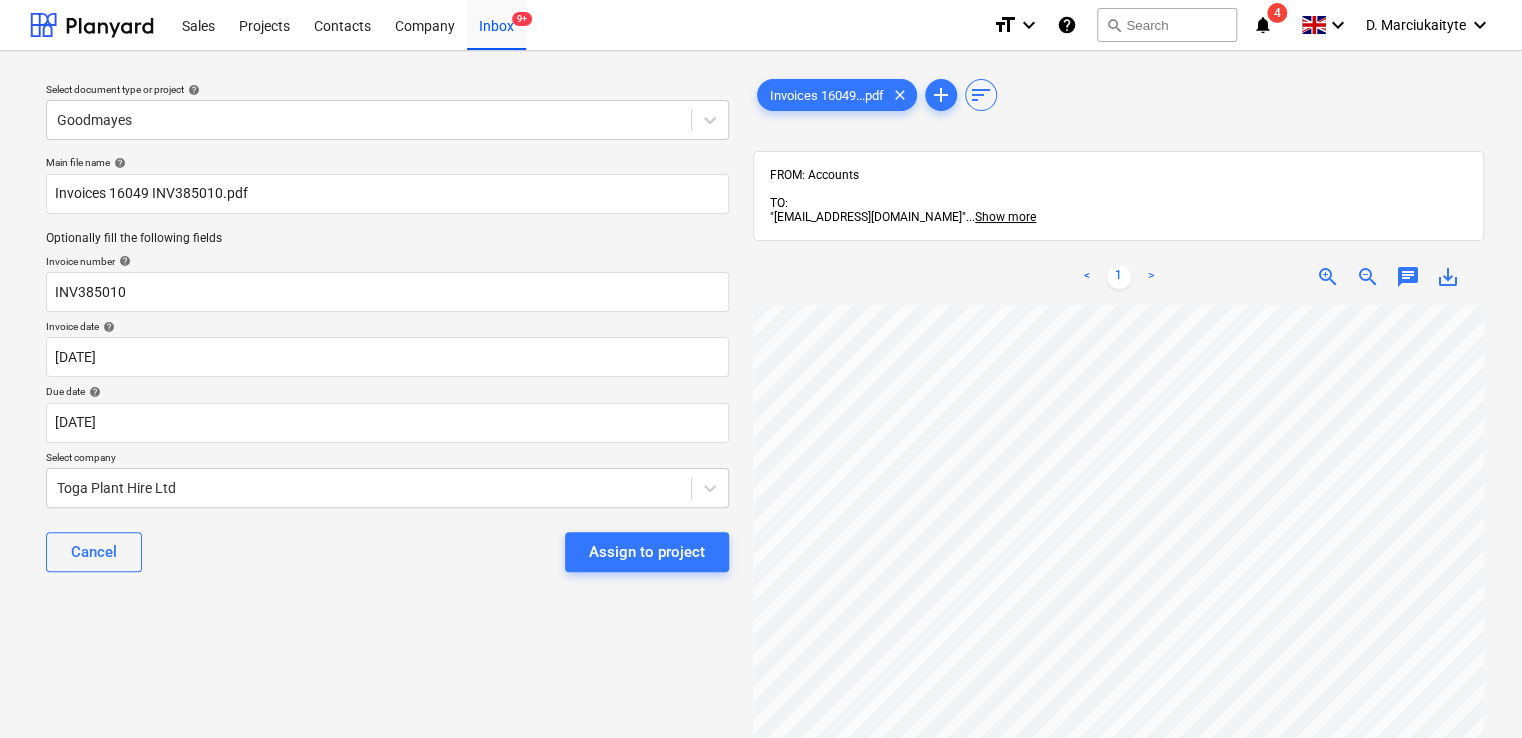 click on "Due date help" at bounding box center (387, 393) 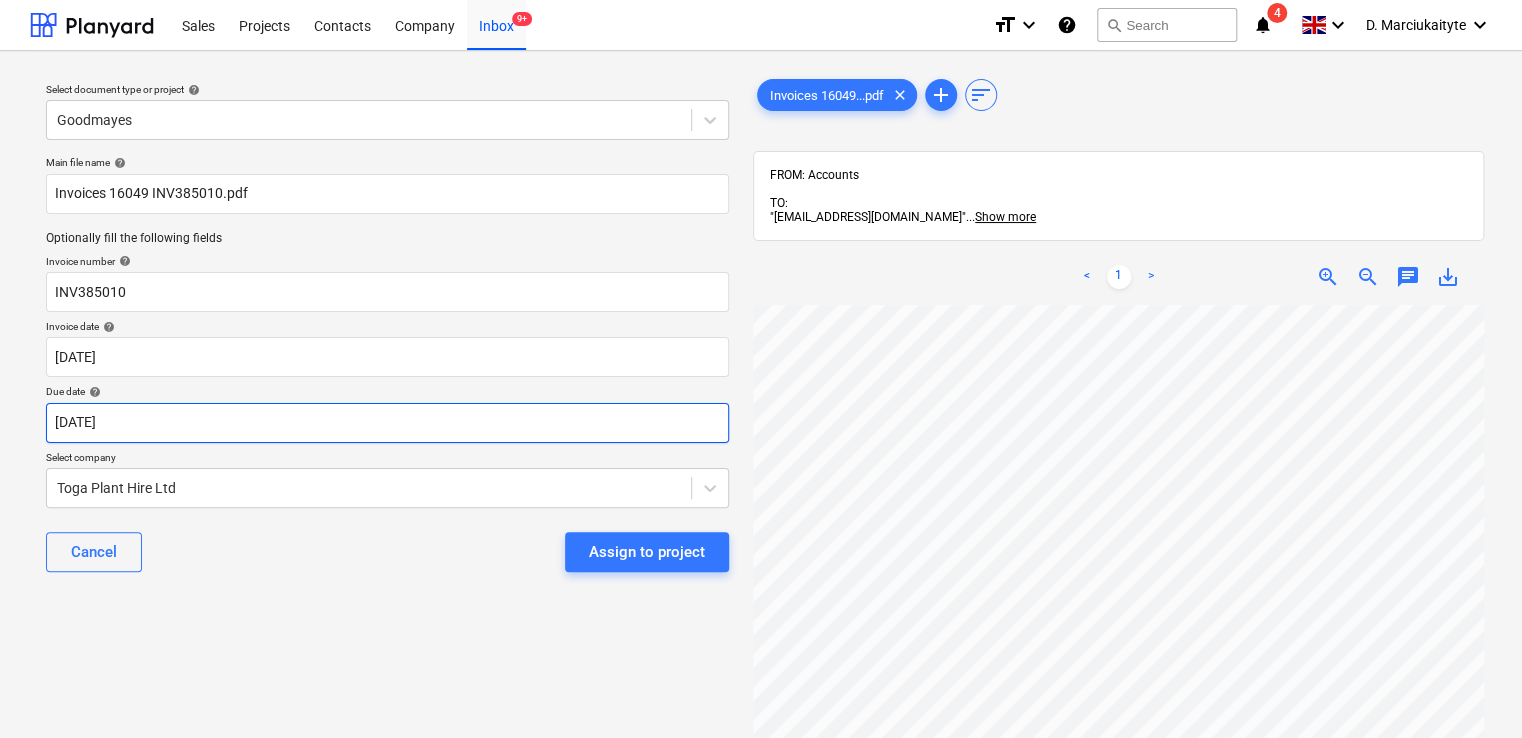 click on "Sales Projects Contacts Company Inbox 9+ format_size keyboard_arrow_down help search Search notifications 4 keyboard_arrow_down D. Marciukaityte keyboard_arrow_down Select document type or project help Goodmayes Main file name help Invoices 16049 INV385010.pdf Optionally fill the following fields Invoice number help INV385010 Invoice date help [DATE] [DATE] Press the down arrow key to interact with the calendar and
select a date. Press the question mark key to get the keyboard shortcuts for changing dates. Due date help [DATE] [DATE] Press the down arrow key to interact with the calendar and
select a date. Press the question mark key to get the keyboard shortcuts for changing dates. Select company Toga Plant Hire Ltd   Cancel Assign to project Invoices 16049...pdf clear add sort FROM: Accounts  TO: "[EMAIL_ADDRESS][DOMAIN_NAME]"	 ...  Show more ...  Show more < 1 > zoom_in zoom_out chat 0 save_alt" at bounding box center [761, 369] 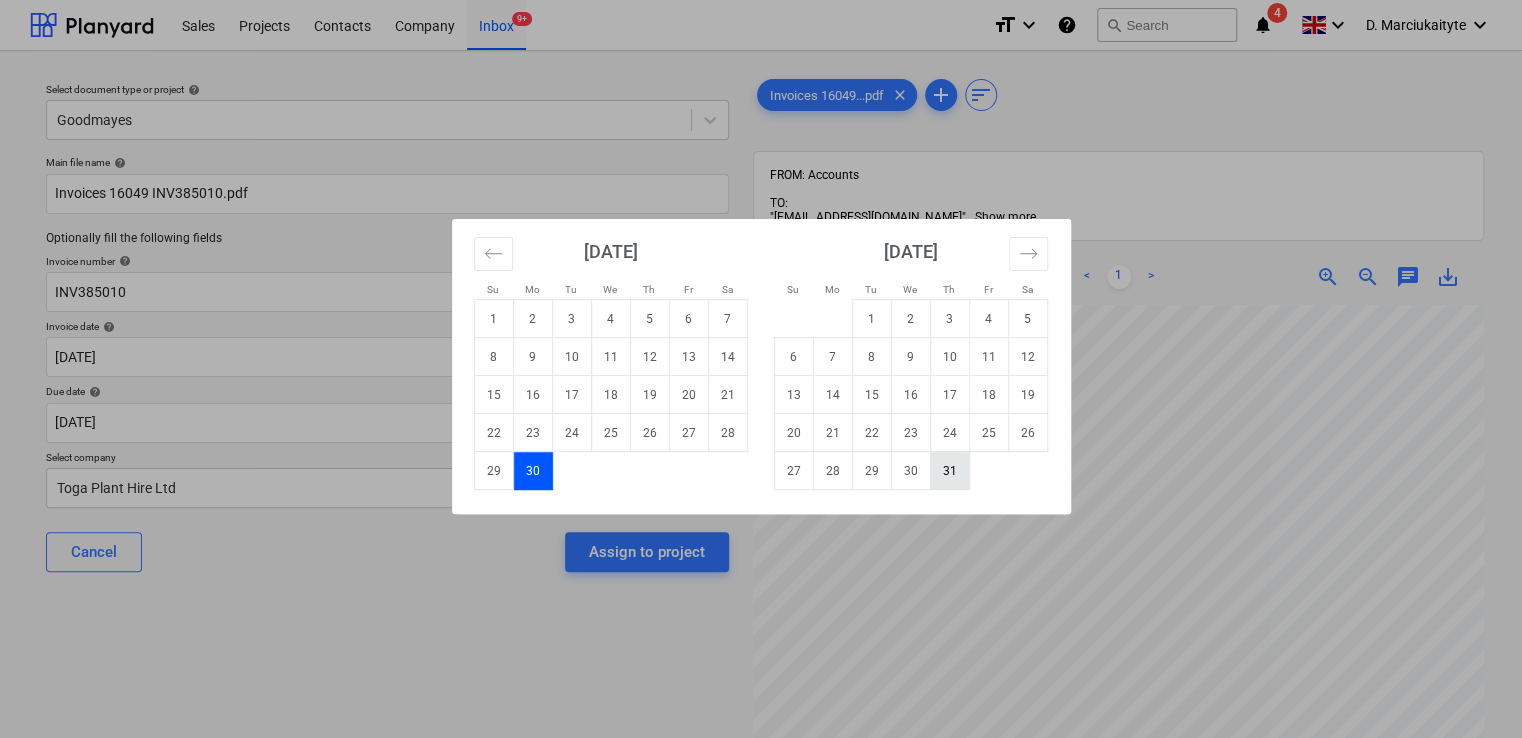 click on "31" at bounding box center [949, 471] 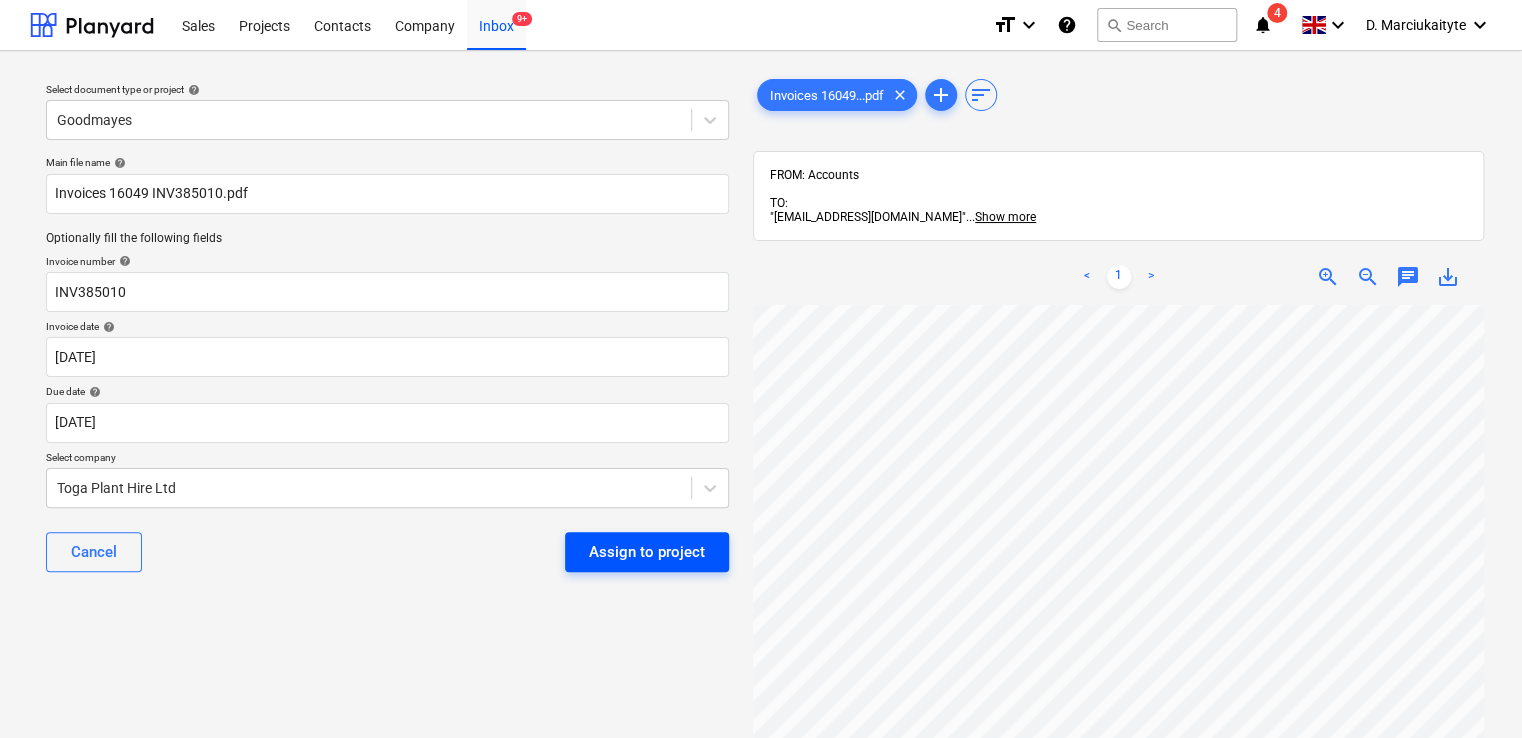 click on "Assign to project" at bounding box center [647, 552] 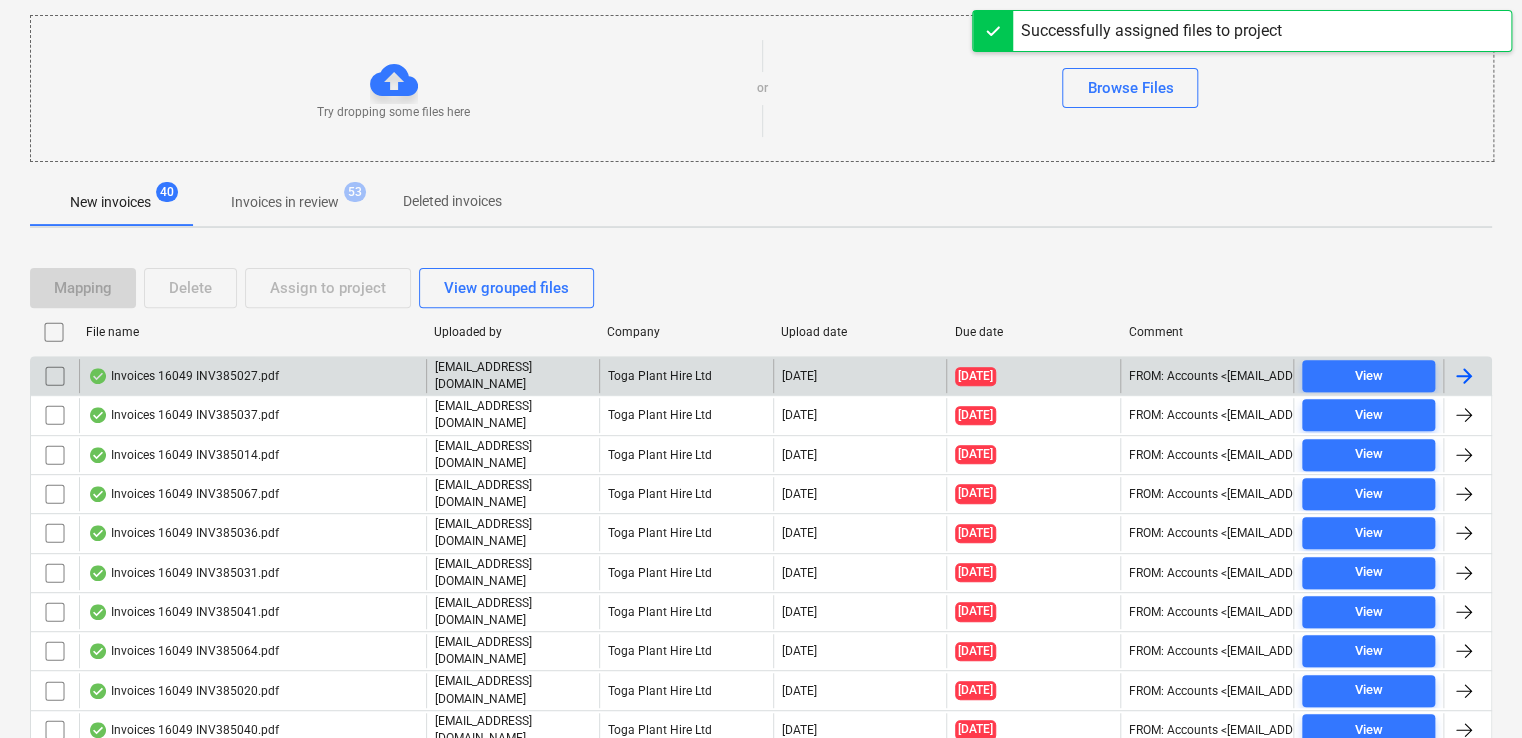 click on "Invoices 16049 INV385027.pdf" at bounding box center [183, 376] 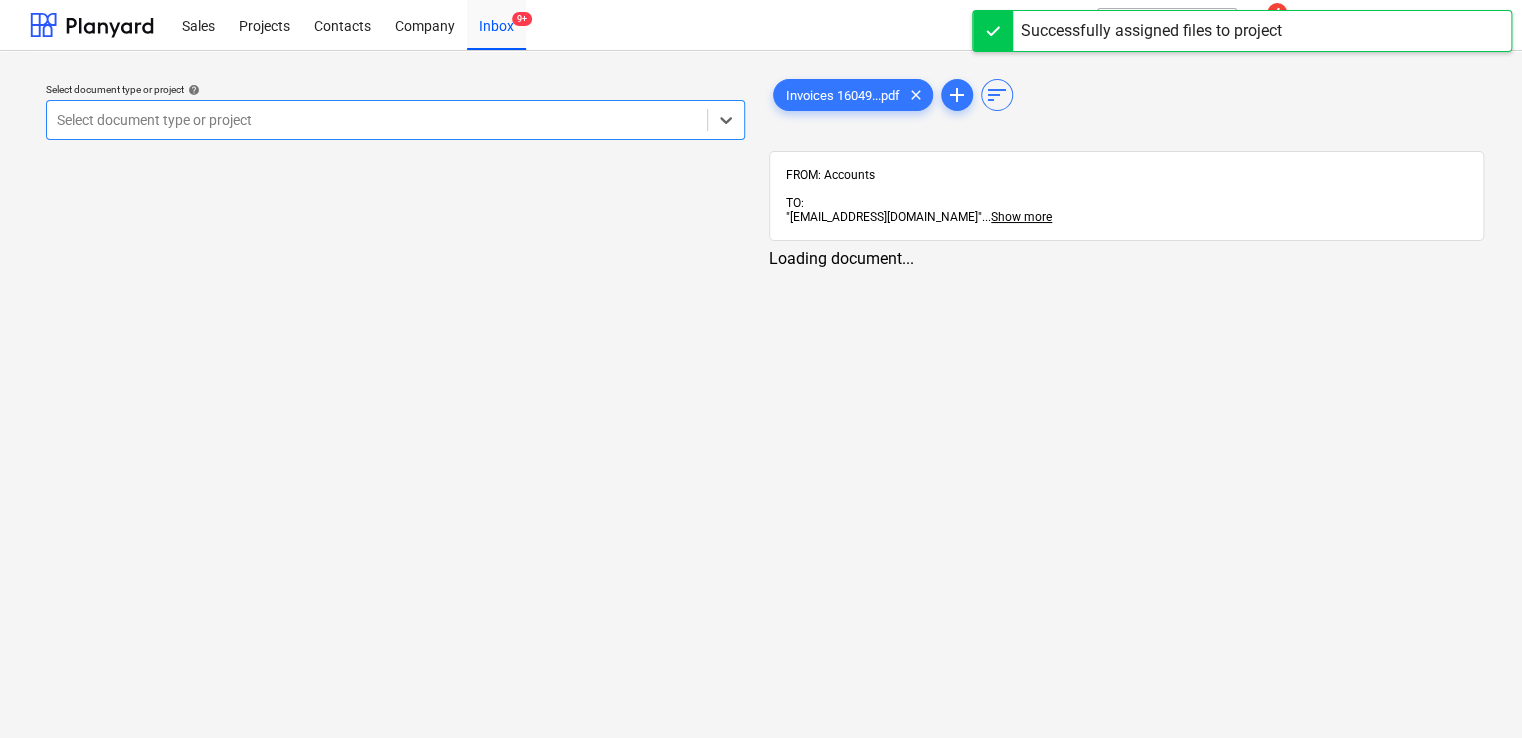 scroll, scrollTop: 0, scrollLeft: 0, axis: both 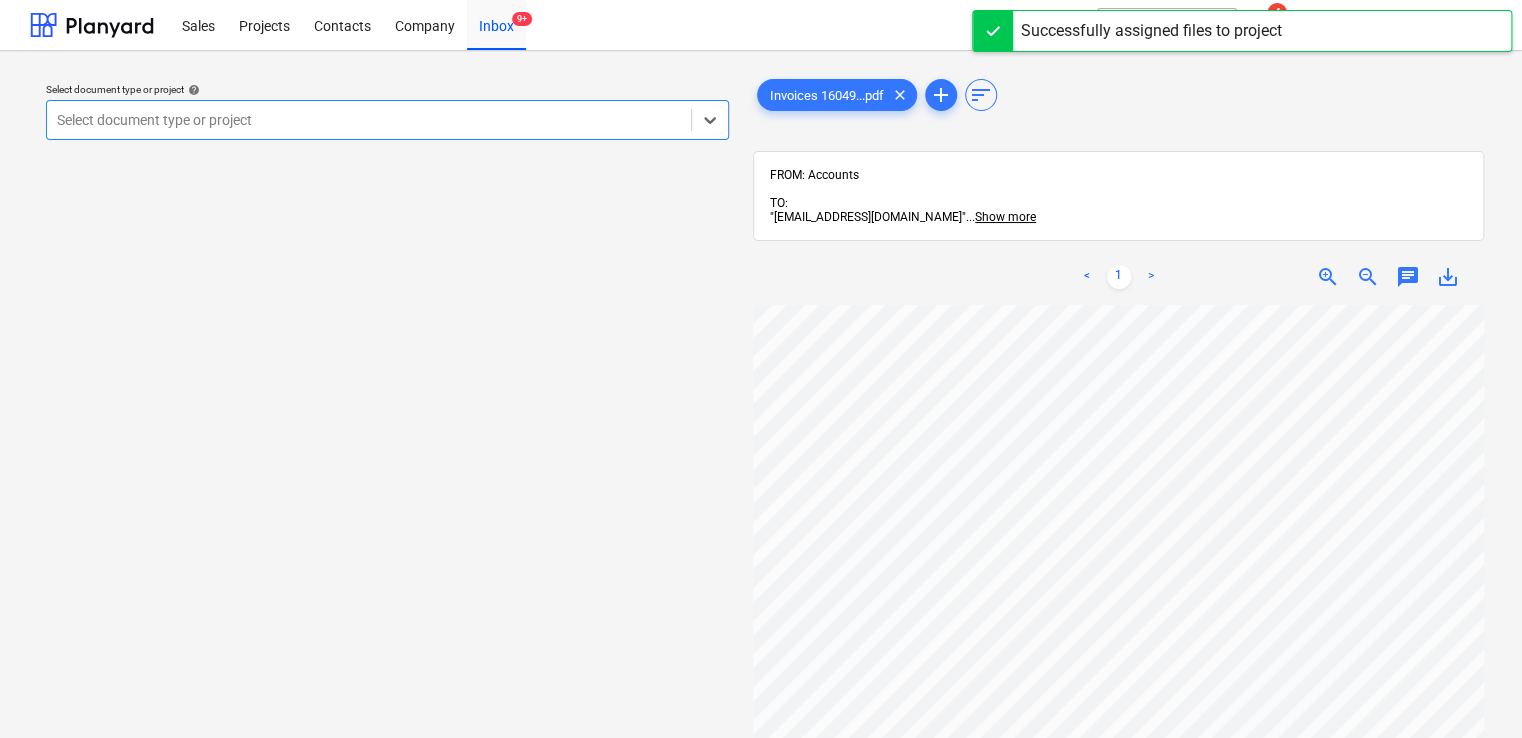 click on "Select document type or project" at bounding box center (369, 120) 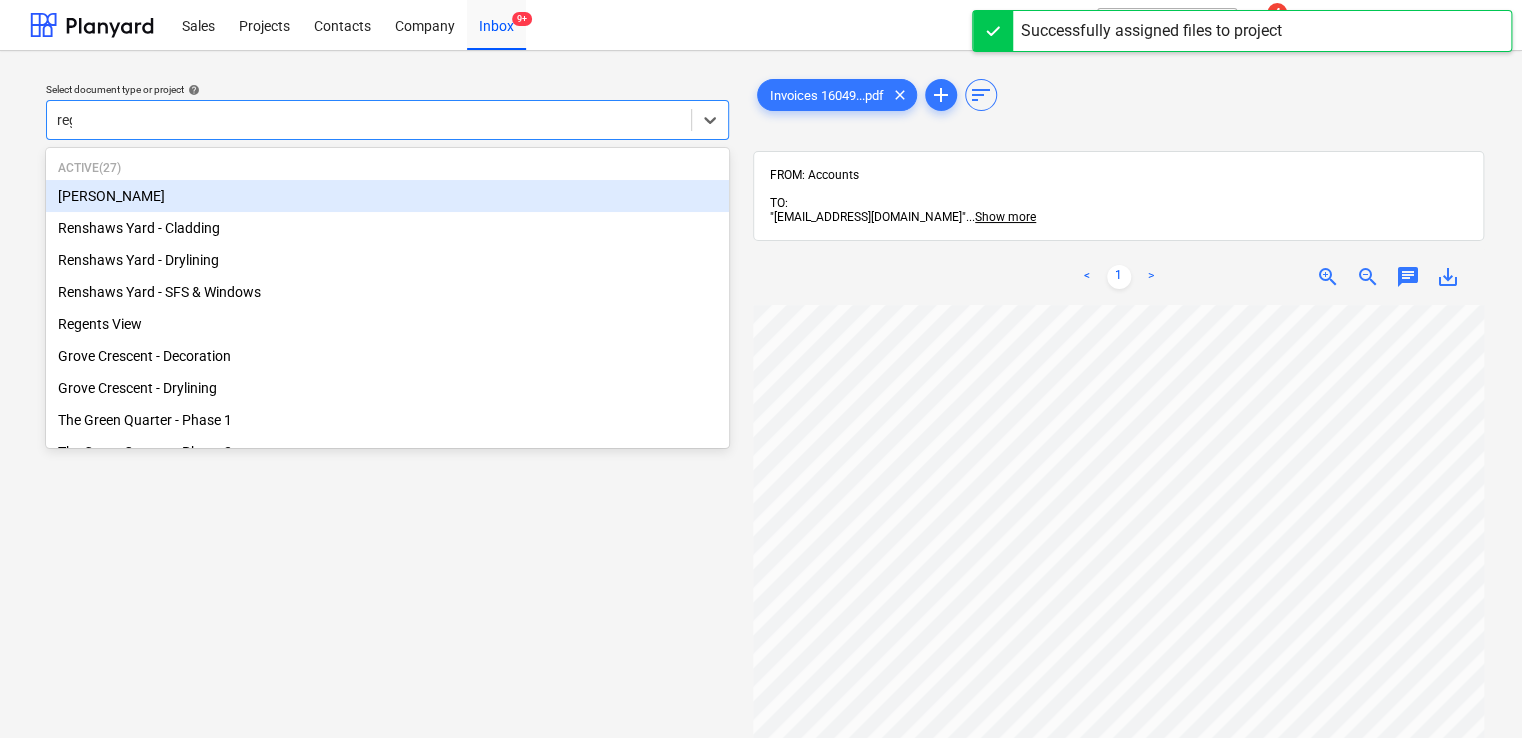 type on "rege" 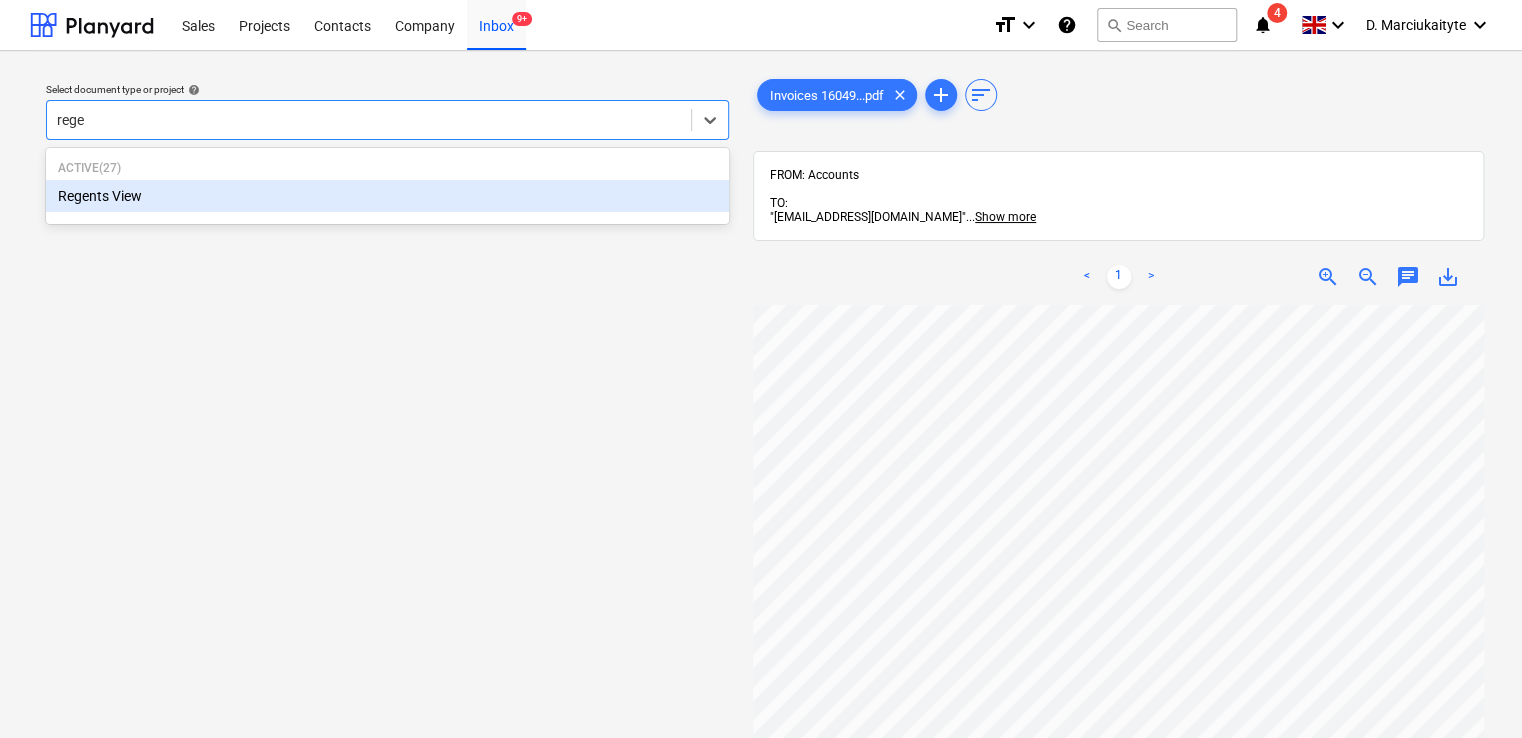type 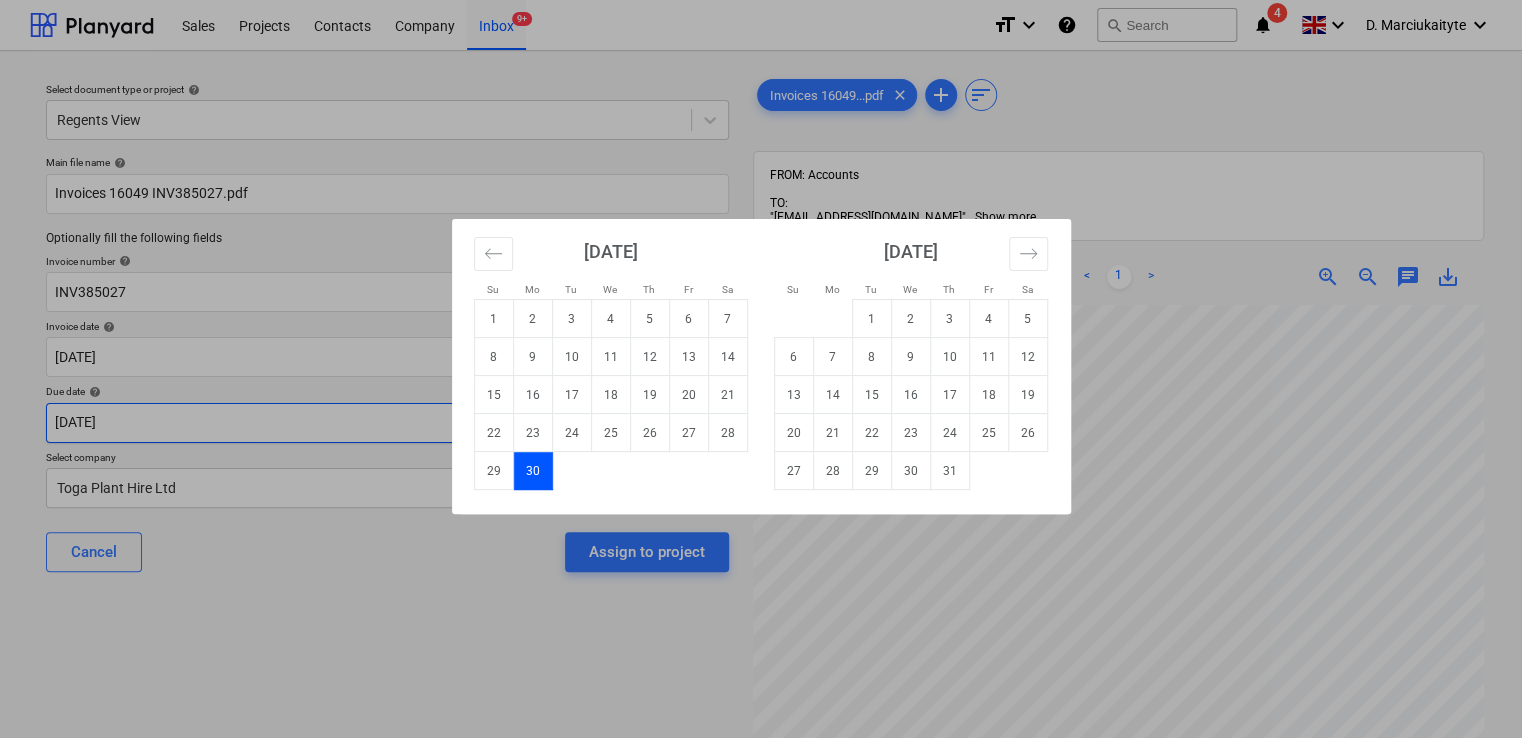click on "Sales Projects Contacts Company Inbox 9+ format_size keyboard_arrow_down help search Search notifications 4 keyboard_arrow_down D. Marciukaityte keyboard_arrow_down Select document type or project help Regents View Main file name help Invoices 16049 INV385027.pdf Optionally fill the following fields Invoice number help INV385027 Invoice date help [DATE] [DATE] Press the down arrow key to interact with the calendar and
select a date. Press the question mark key to get the keyboard shortcuts for changing dates. Due date help [DATE] [DATE] Press the down arrow key to interact with the calendar and
select a date. Press the question mark key to get the keyboard shortcuts for changing dates. Select company Toga Plant Hire Ltd   Cancel Assign to project Invoices 16049...pdf clear add sort FROM: Accounts  TO: "[EMAIL_ADDRESS][DOMAIN_NAME]"	 ...  Show more ...  Show more < 1 > zoom_in zoom_out chat 0 save_alt
Su Mo Tu We Th Fr Sa Su Mo Tu We Th Fr" at bounding box center [761, 369] 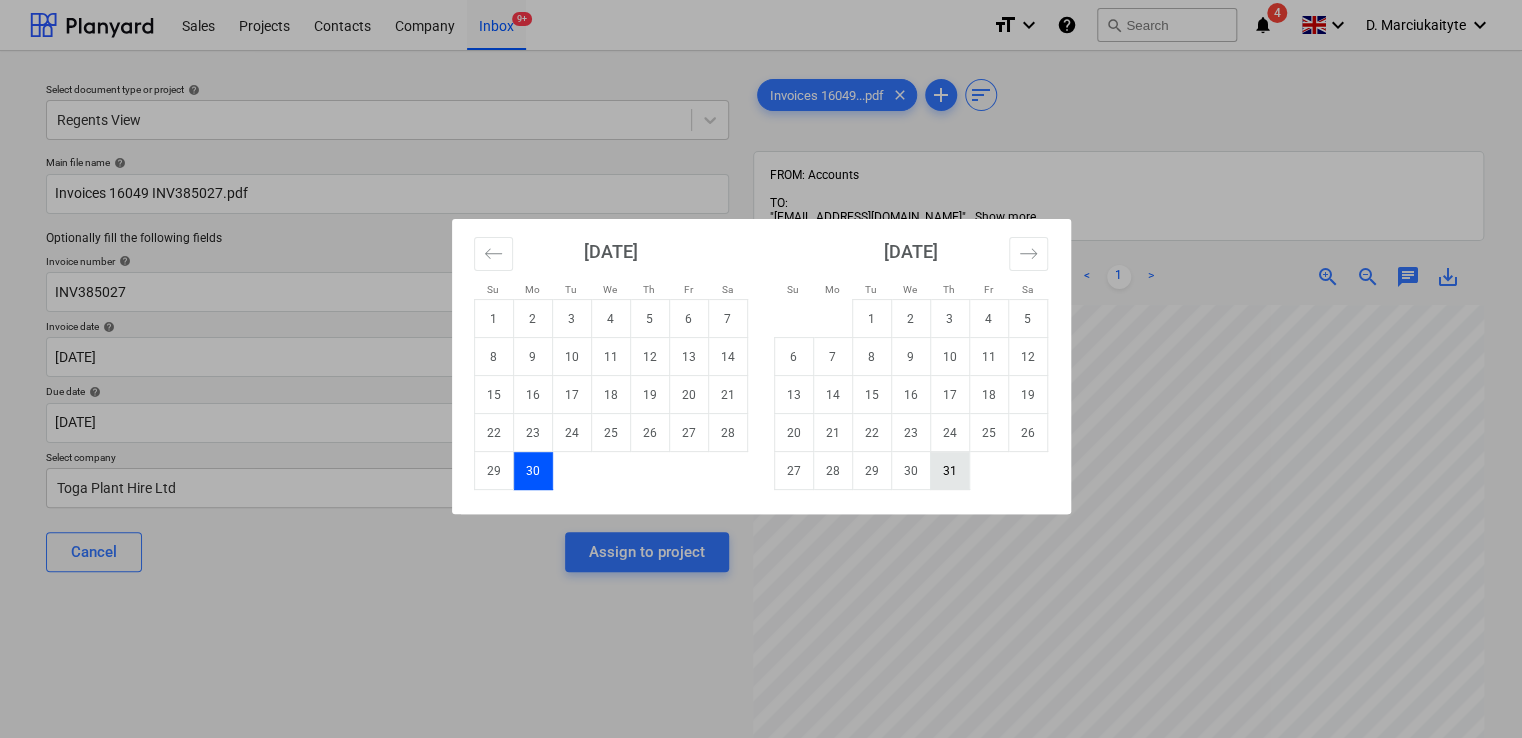 click on "31" at bounding box center [949, 471] 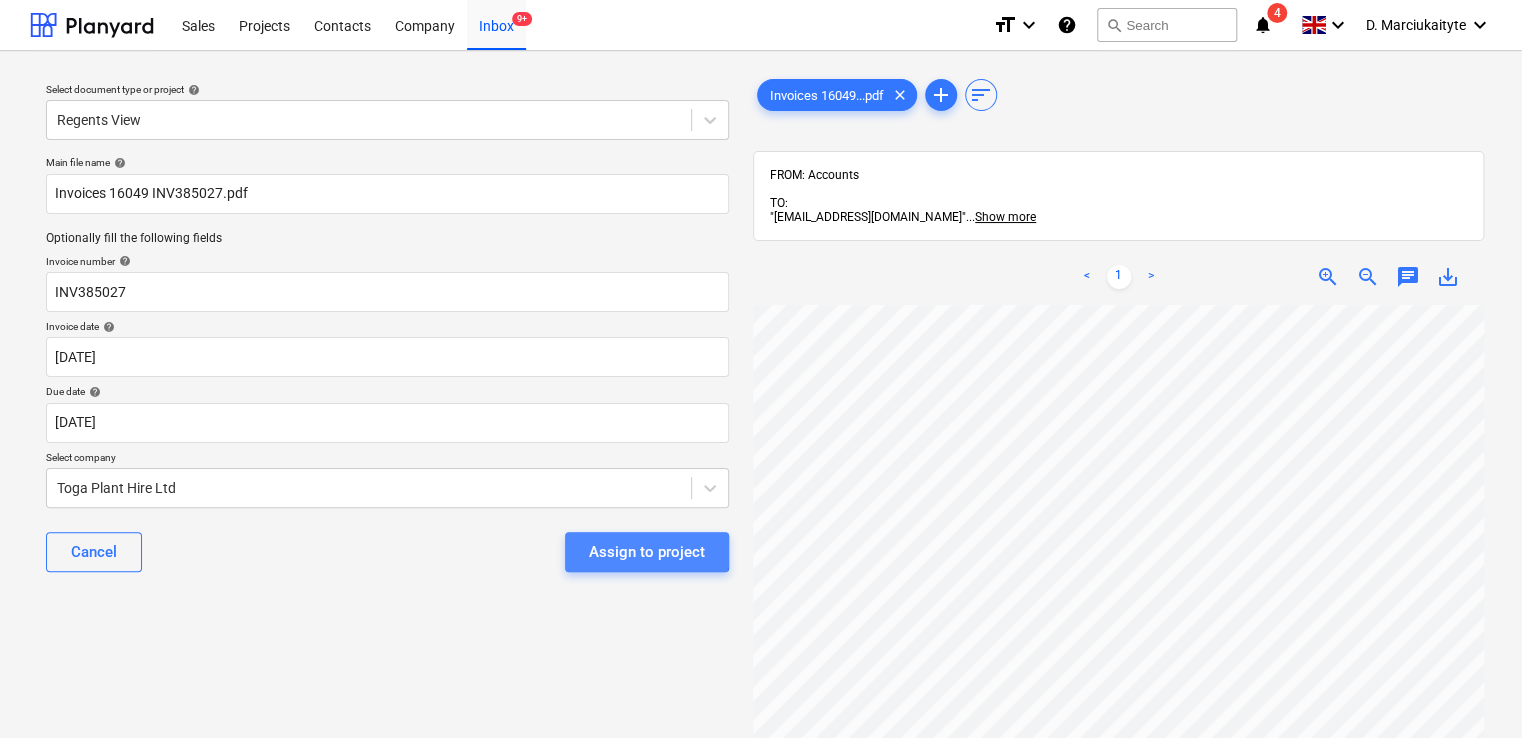 click on "Assign to project" at bounding box center (647, 552) 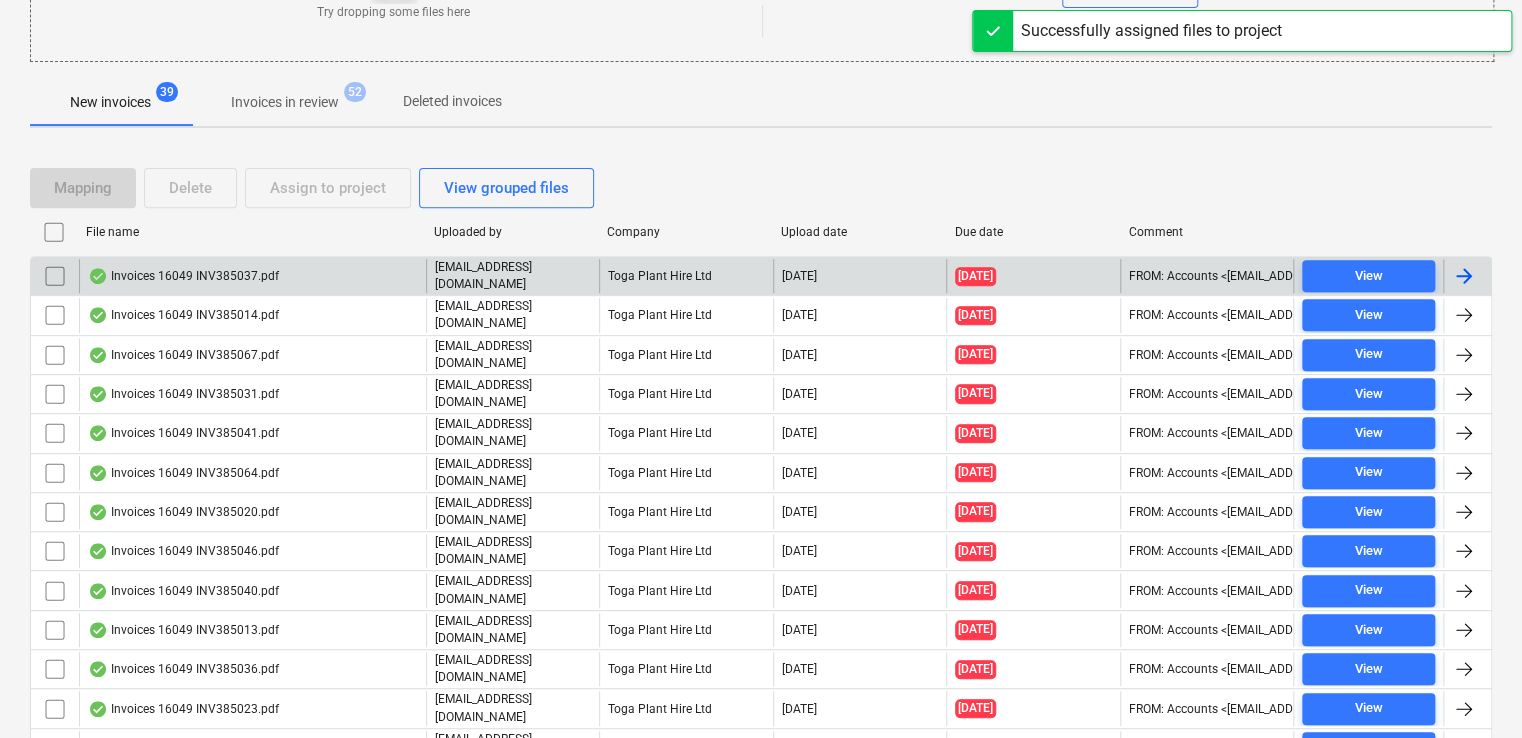 click on "Invoices 16049 INV385037.pdf" at bounding box center [183, 276] 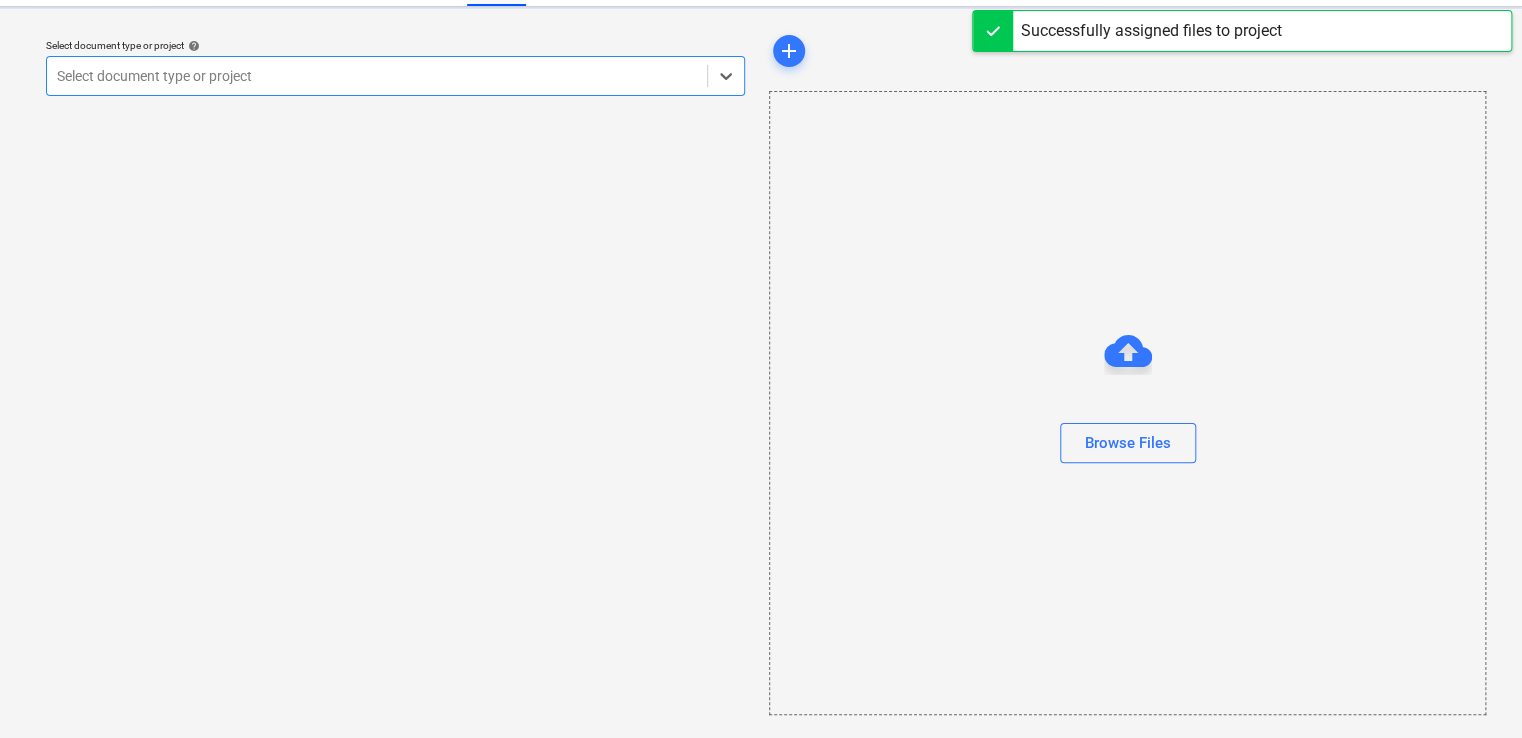 scroll, scrollTop: 0, scrollLeft: 0, axis: both 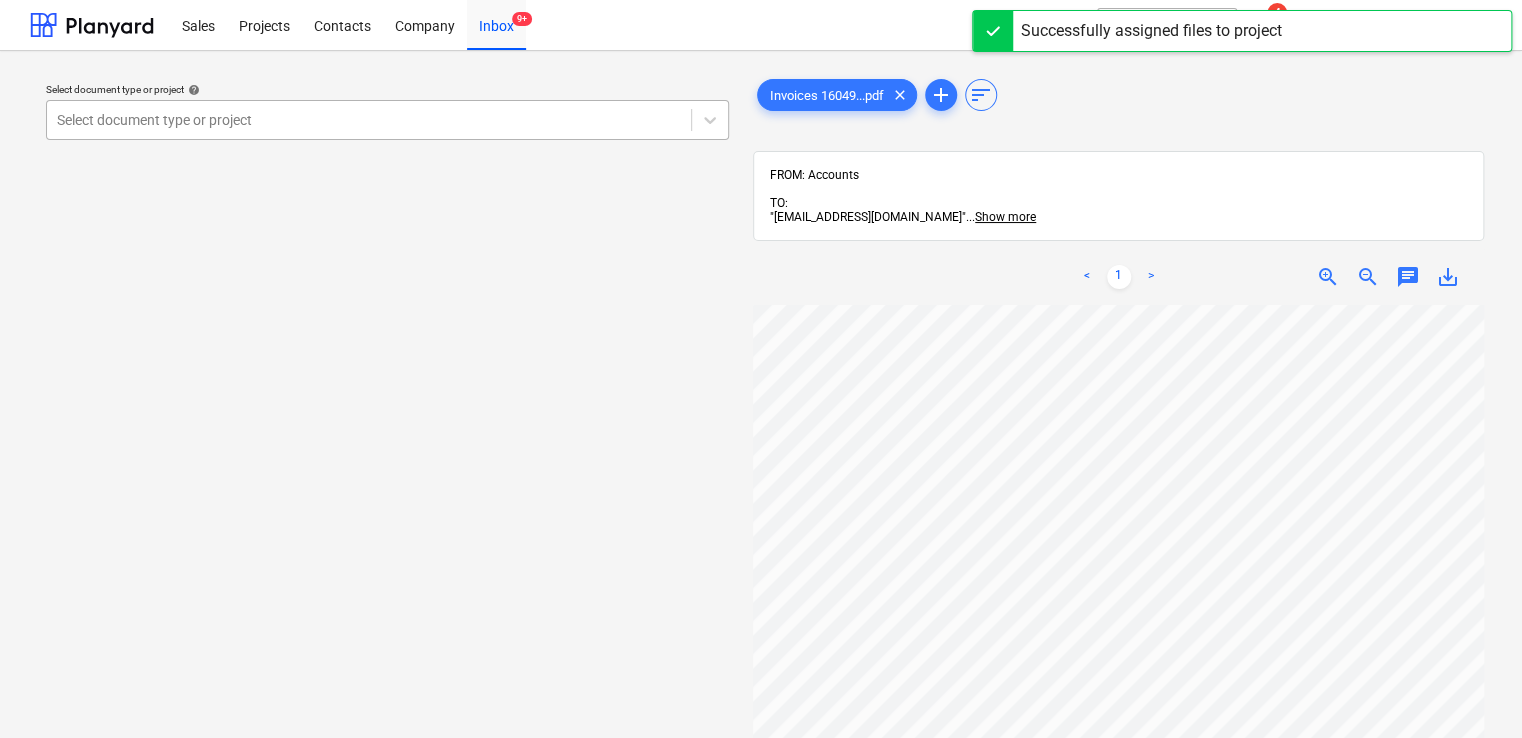 click at bounding box center (369, 120) 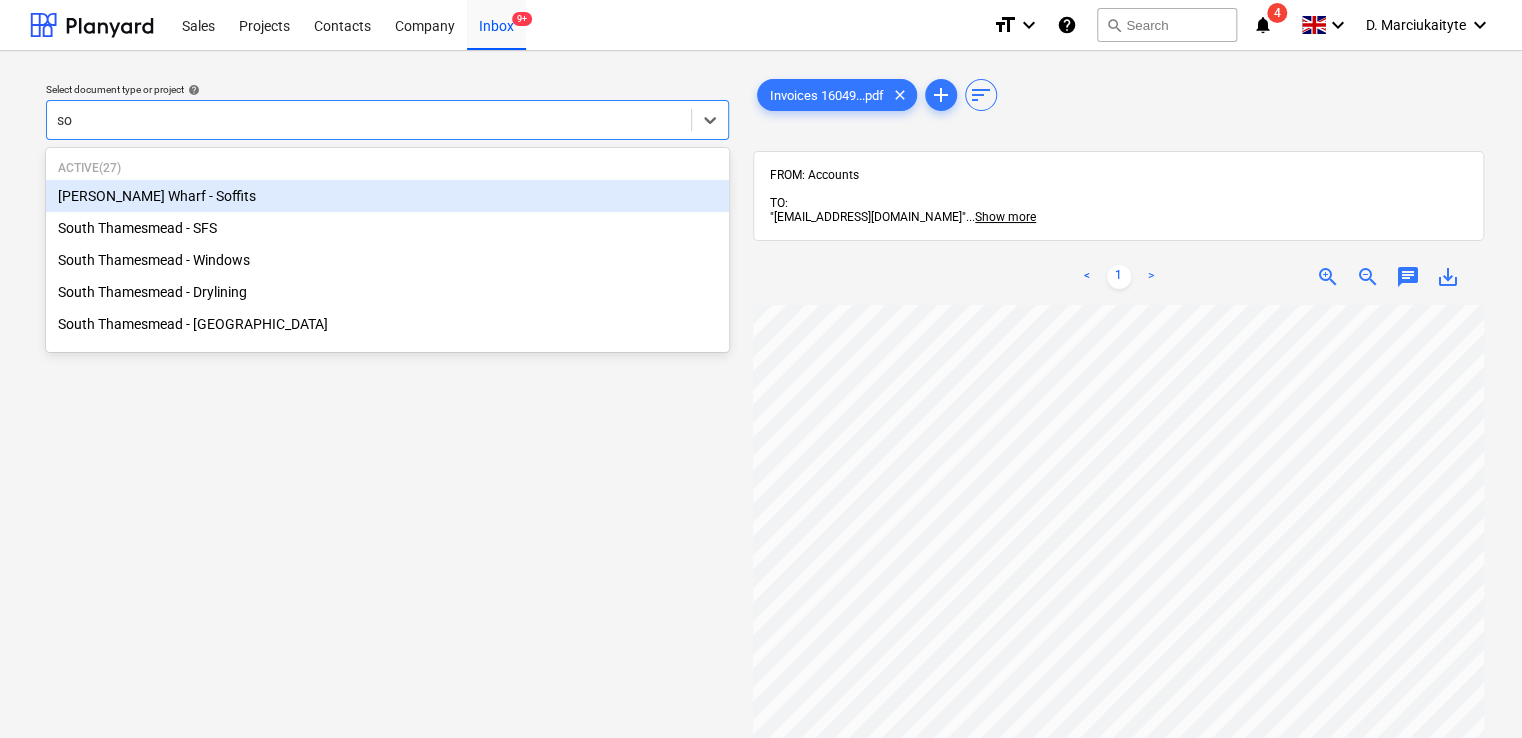 type on "sou" 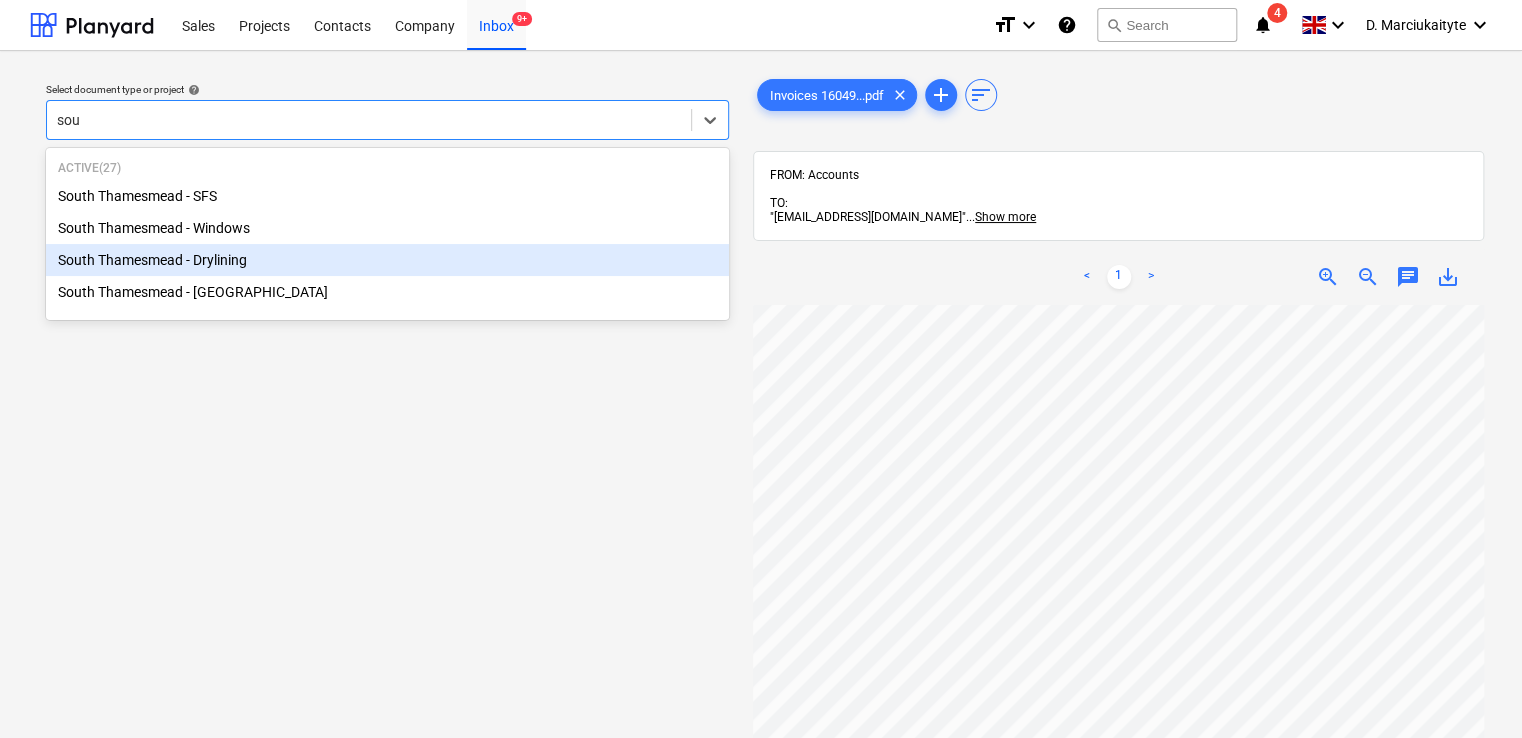 type 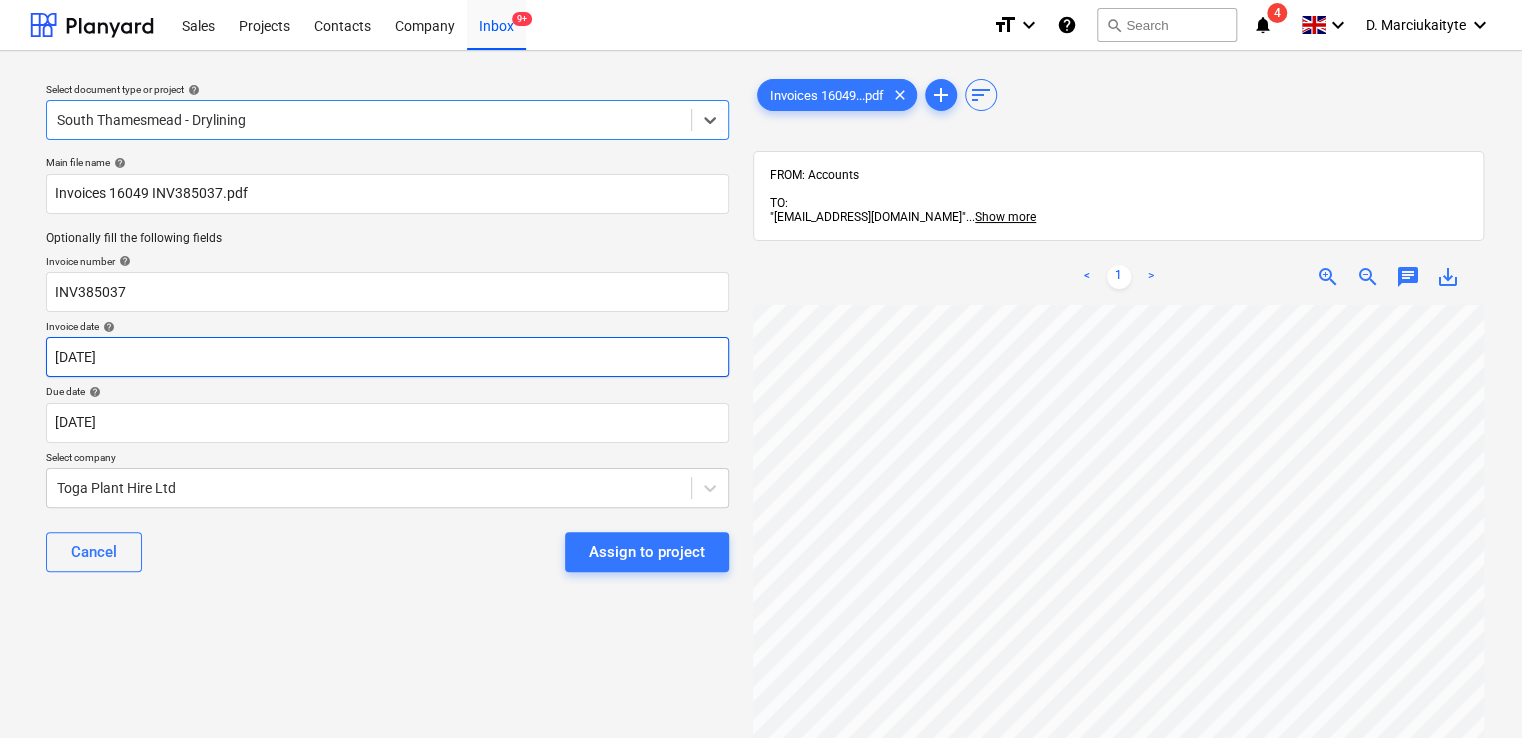 click on "Sales Projects Contacts Company Inbox 9+ format_size keyboard_arrow_down help search Search notifications 4 keyboard_arrow_down D. Marciukaityte keyboard_arrow_down Select document type or project help option South Thamesmead - Drylining, selected.   Select is focused ,type to refine list, press Down to open the menu,  [GEOGRAPHIC_DATA] - Drylining Main file name help Invoices 16049 INV385037.pdf Optionally fill the following fields Invoice number help INV385037 Invoice date help [DATE] 01.06.2025 Press the down arrow key to interact with the calendar and
select a date. Press the question mark key to get the keyboard shortcuts for changing dates. Due date help [DATE] [DATE] Press the down arrow key to interact with the calendar and
select a date. Press the question mark key to get the keyboard shortcuts for changing dates. Select company Toga Plant Hire Ltd   Cancel Assign to project Invoices 16049...pdf clear add sort FROM: Accounts  TO: ...  Show more ...  Show more < 1 > zoom_in chat" at bounding box center (761, 369) 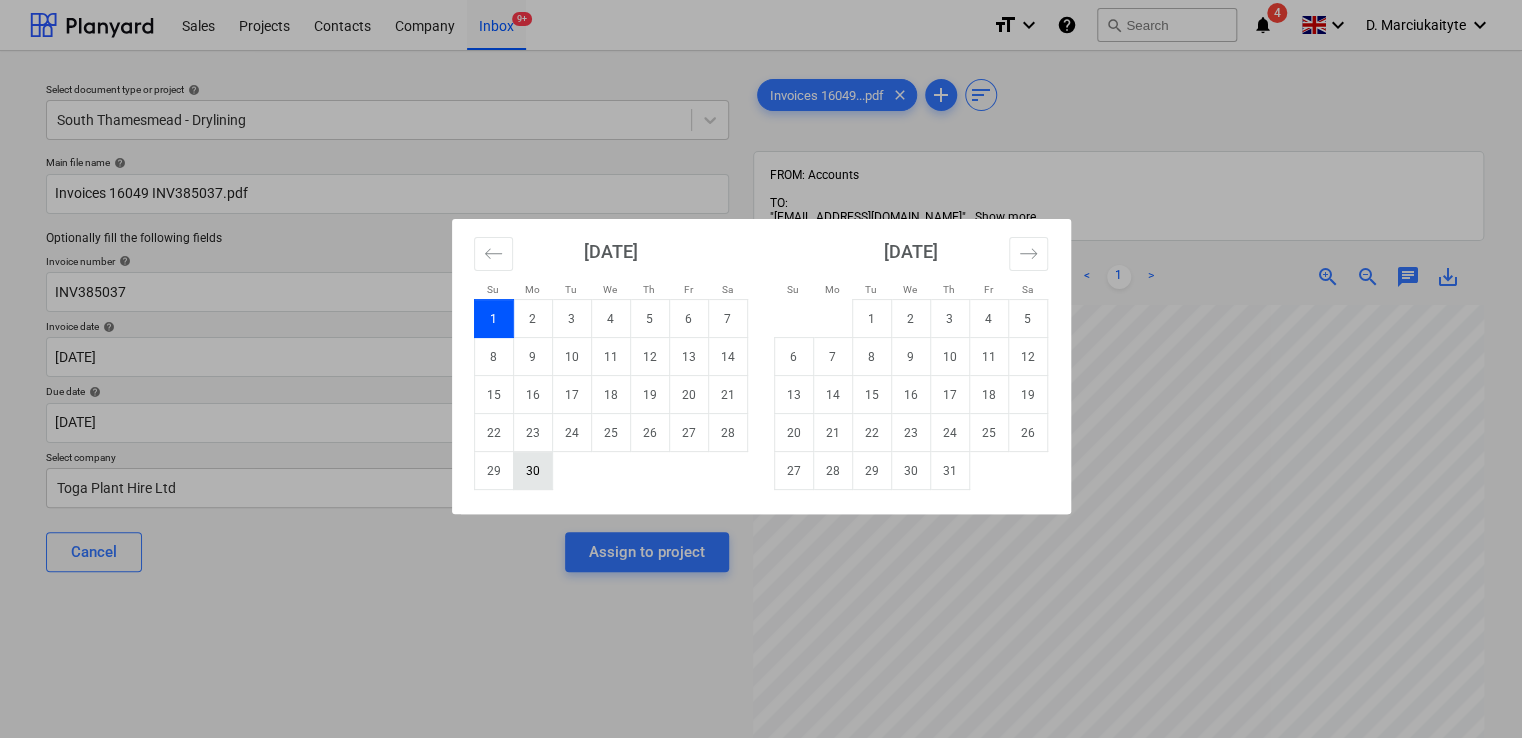 drag, startPoint x: 497, startPoint y: 470, endPoint x: 531, endPoint y: 474, distance: 34.234486 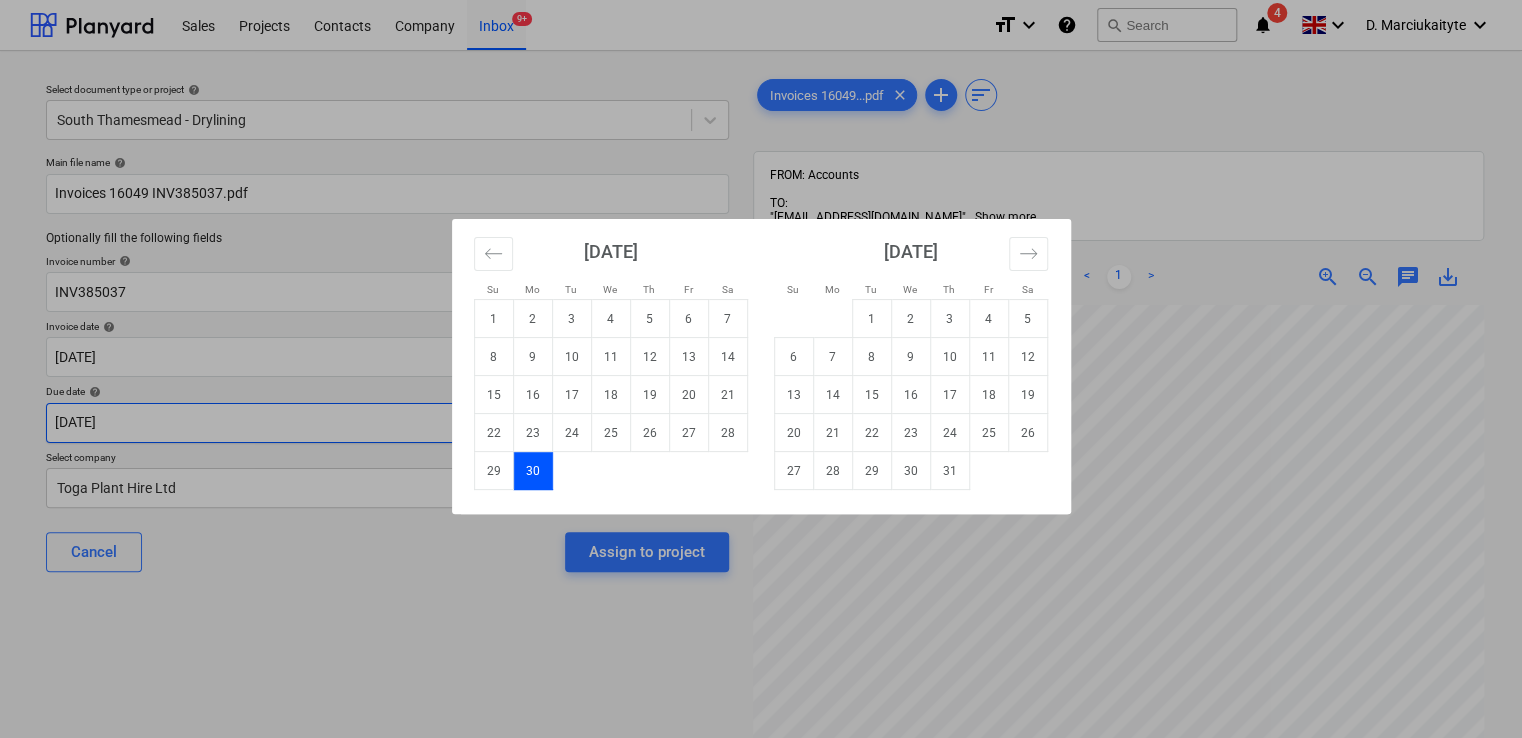 click on "Sales Projects Contacts Company Inbox 9+ format_size keyboard_arrow_down help search Search notifications 4 keyboard_arrow_down D. Marciukaityte keyboard_arrow_down Select document type or project help [GEOGRAPHIC_DATA] - Drylining Main file name help Invoices 16049 INV385037.pdf Optionally fill the following fields Invoice number help INV385037 Invoice date help [DATE] [DATE] Press the down arrow key to interact with the calendar and
select a date. Press the question mark key to get the keyboard shortcuts for changing dates. Due date help [DATE] [DATE] Press the down arrow key to interact with the calendar and
select a date. Press the question mark key to get the keyboard shortcuts for changing dates. Select company Toga Plant Hire Ltd   Cancel Assign to project Invoices 16049...pdf clear add sort FROM: Accounts  TO: "[EMAIL_ADDRESS][DOMAIN_NAME]"	 ...  Show more ...  Show more < 1 > zoom_in zoom_out chat 0 save_alt
Su Mo Tu We Th Fr Sa Su" at bounding box center [761, 369] 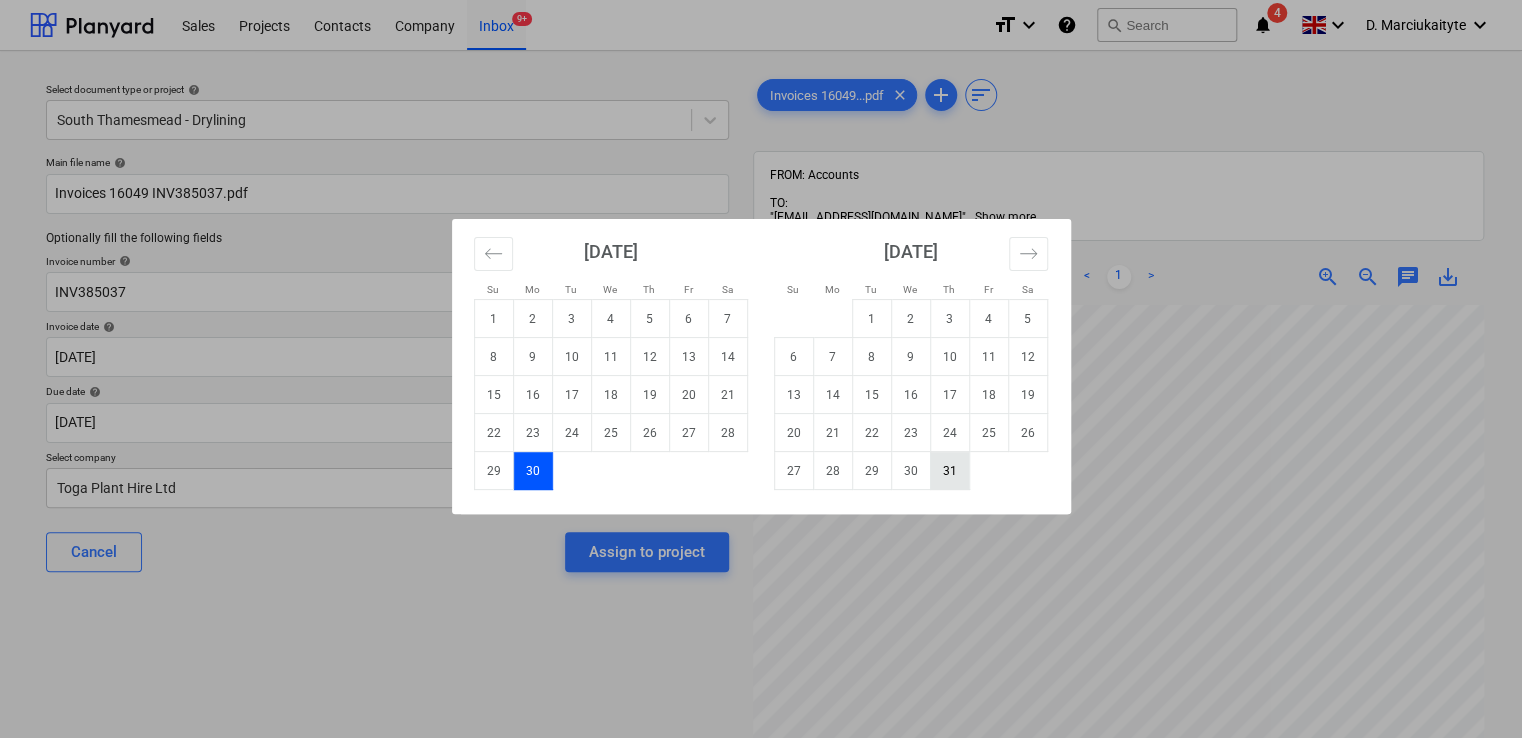click on "31" at bounding box center (949, 471) 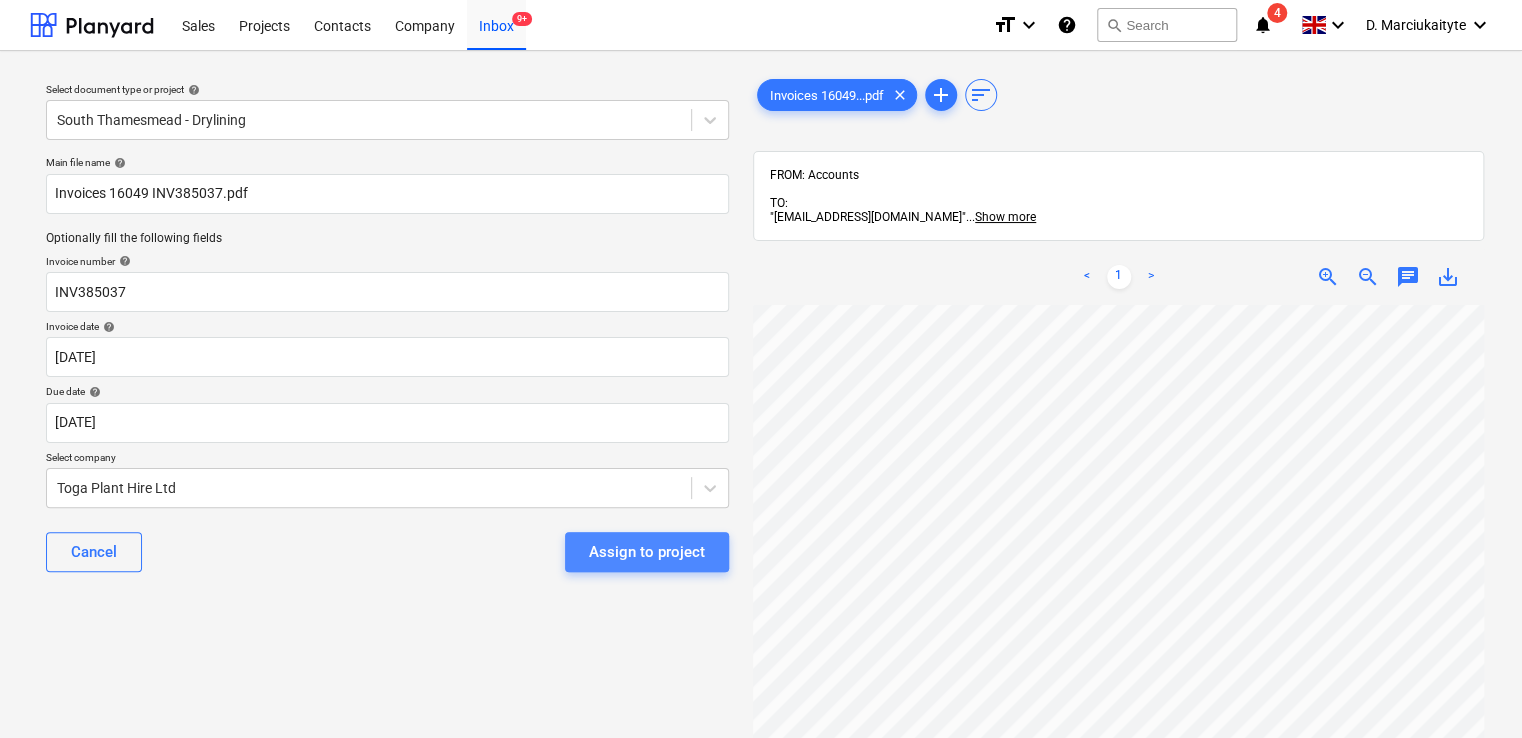 click on "Assign to project" at bounding box center [647, 552] 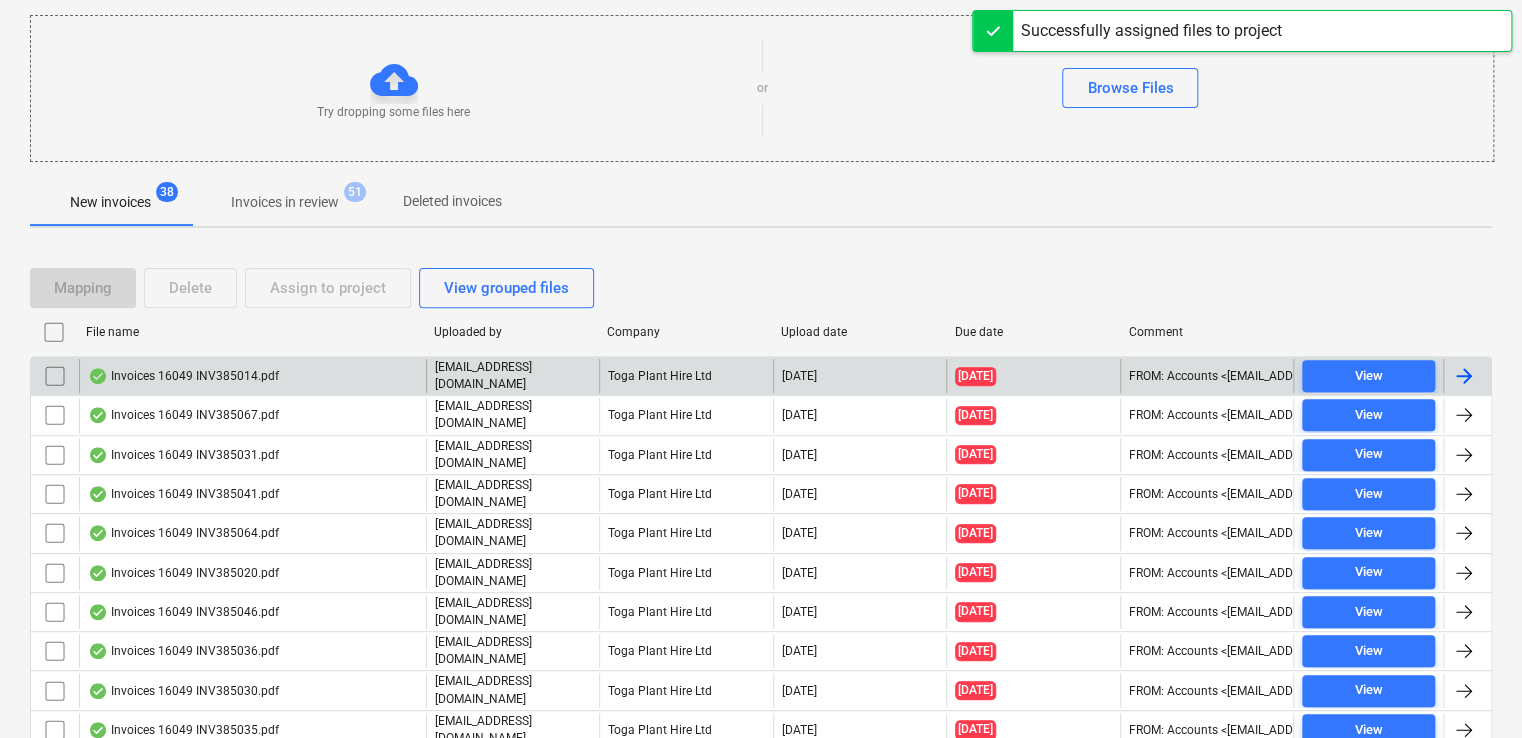 click on "Invoices 16049 INV385014.pdf" at bounding box center (183, 376) 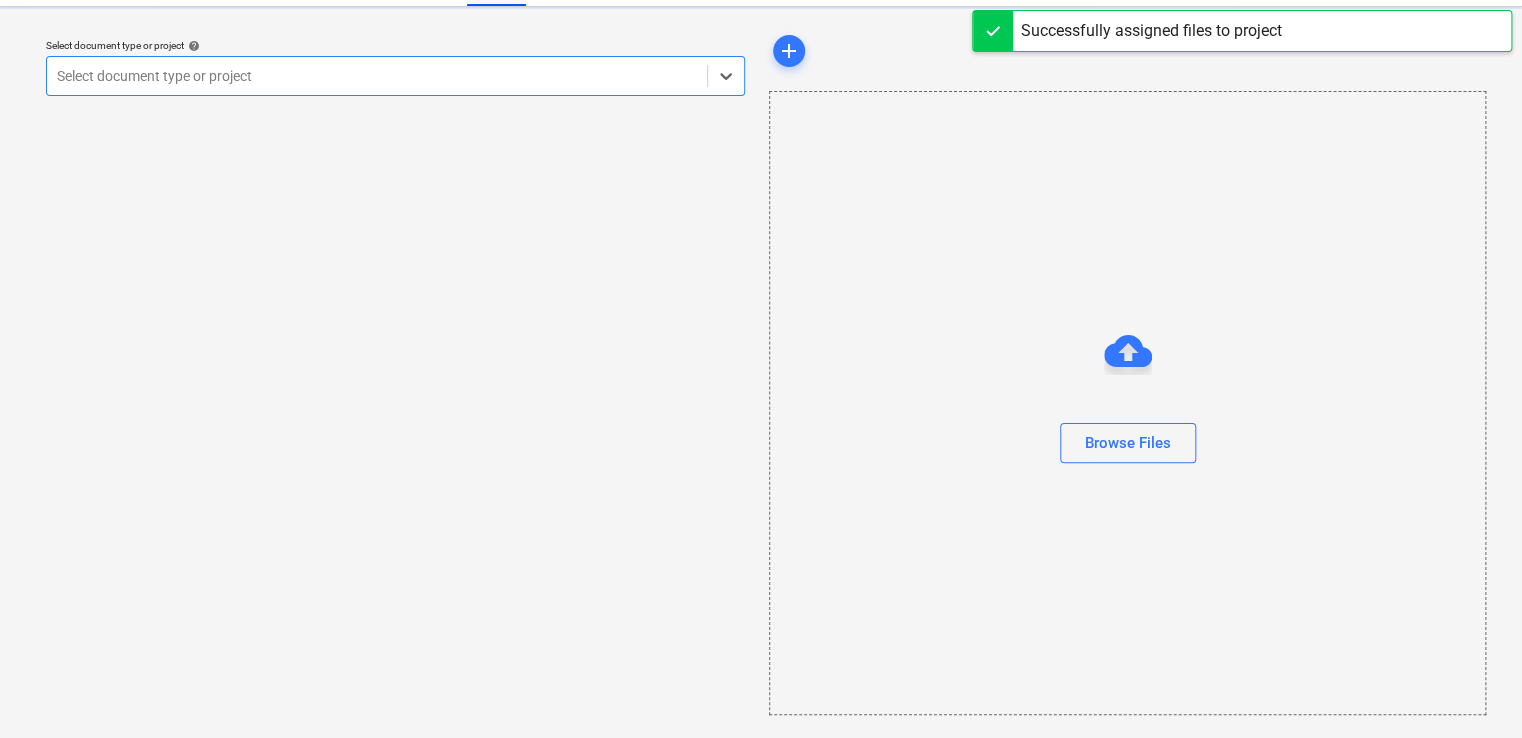 scroll, scrollTop: 0, scrollLeft: 0, axis: both 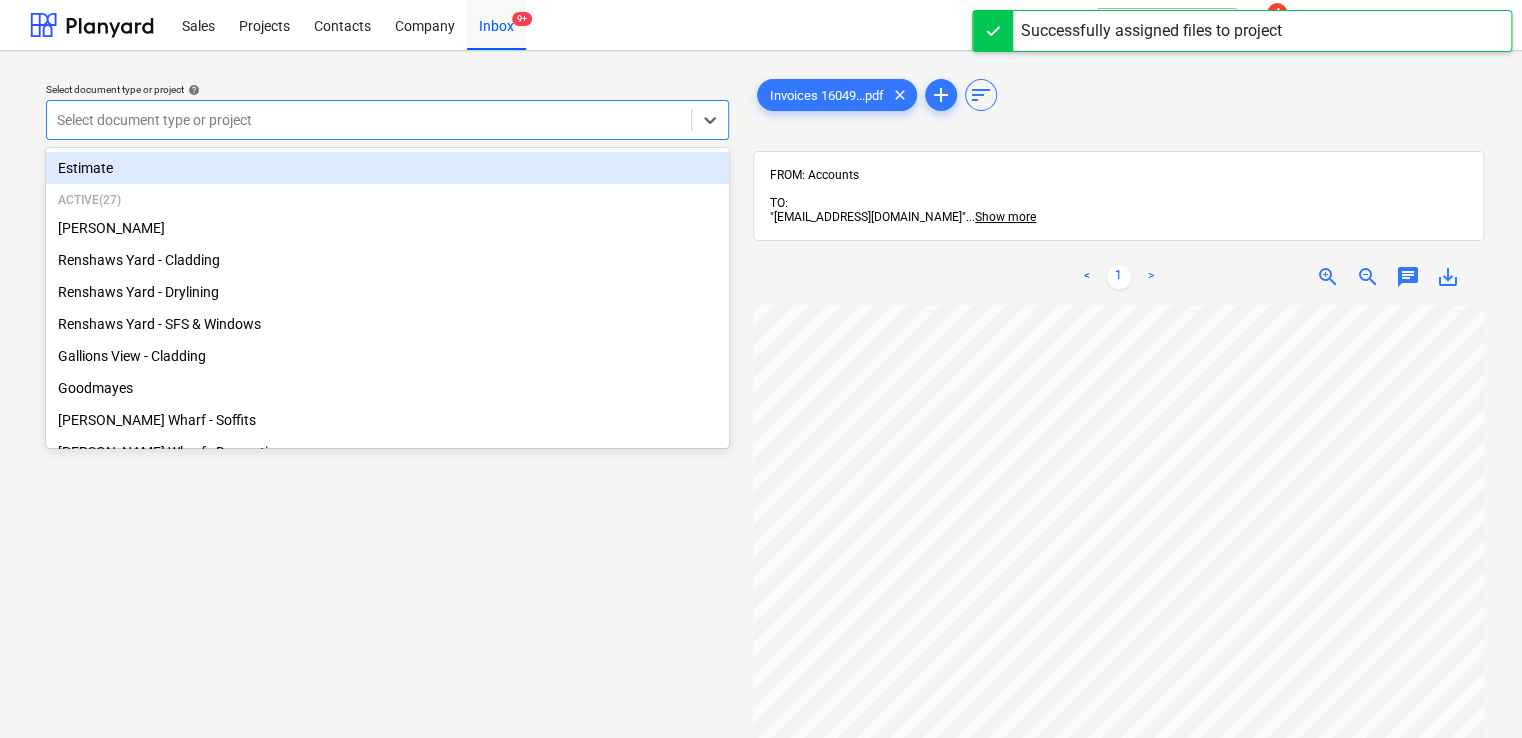 click at bounding box center (369, 120) 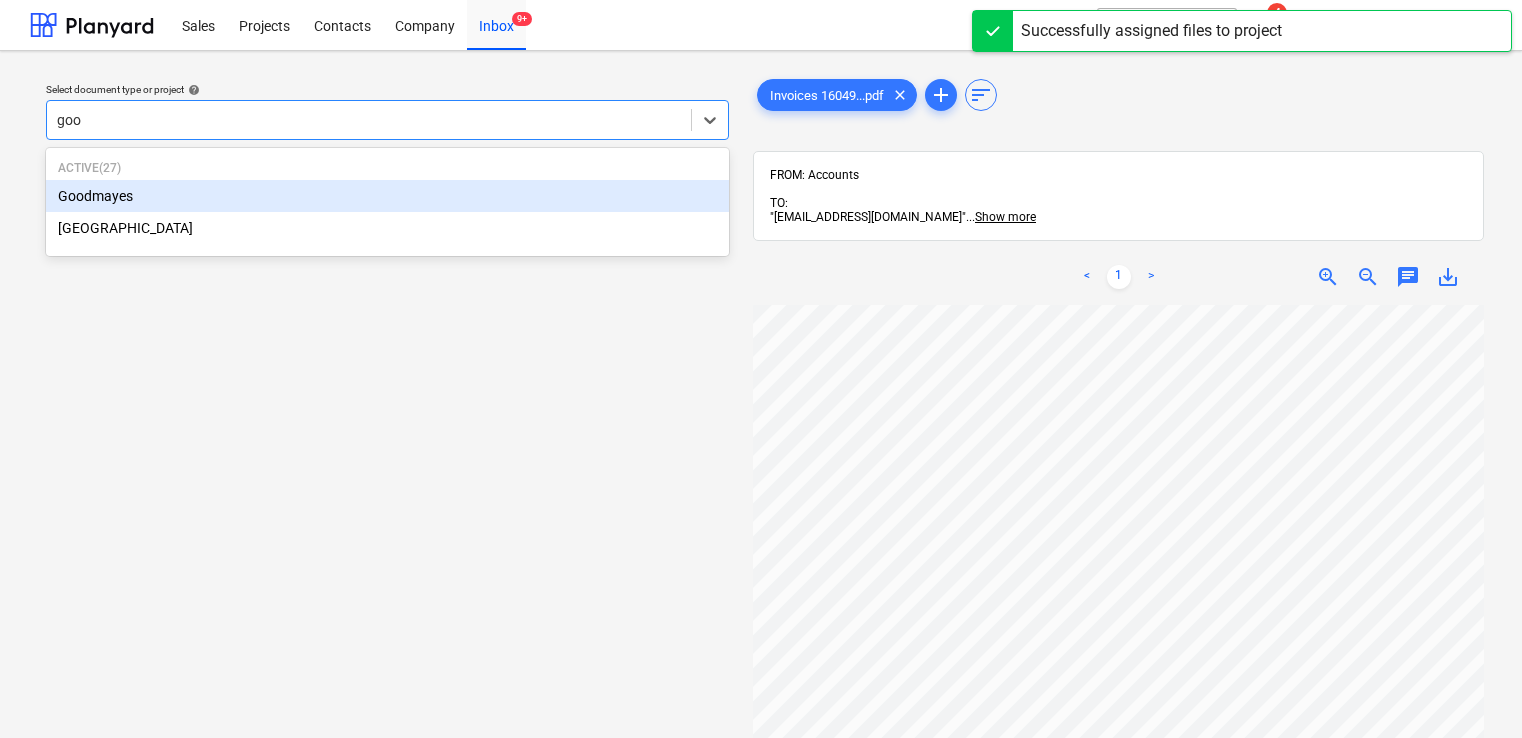 scroll, scrollTop: 0, scrollLeft: 0, axis: both 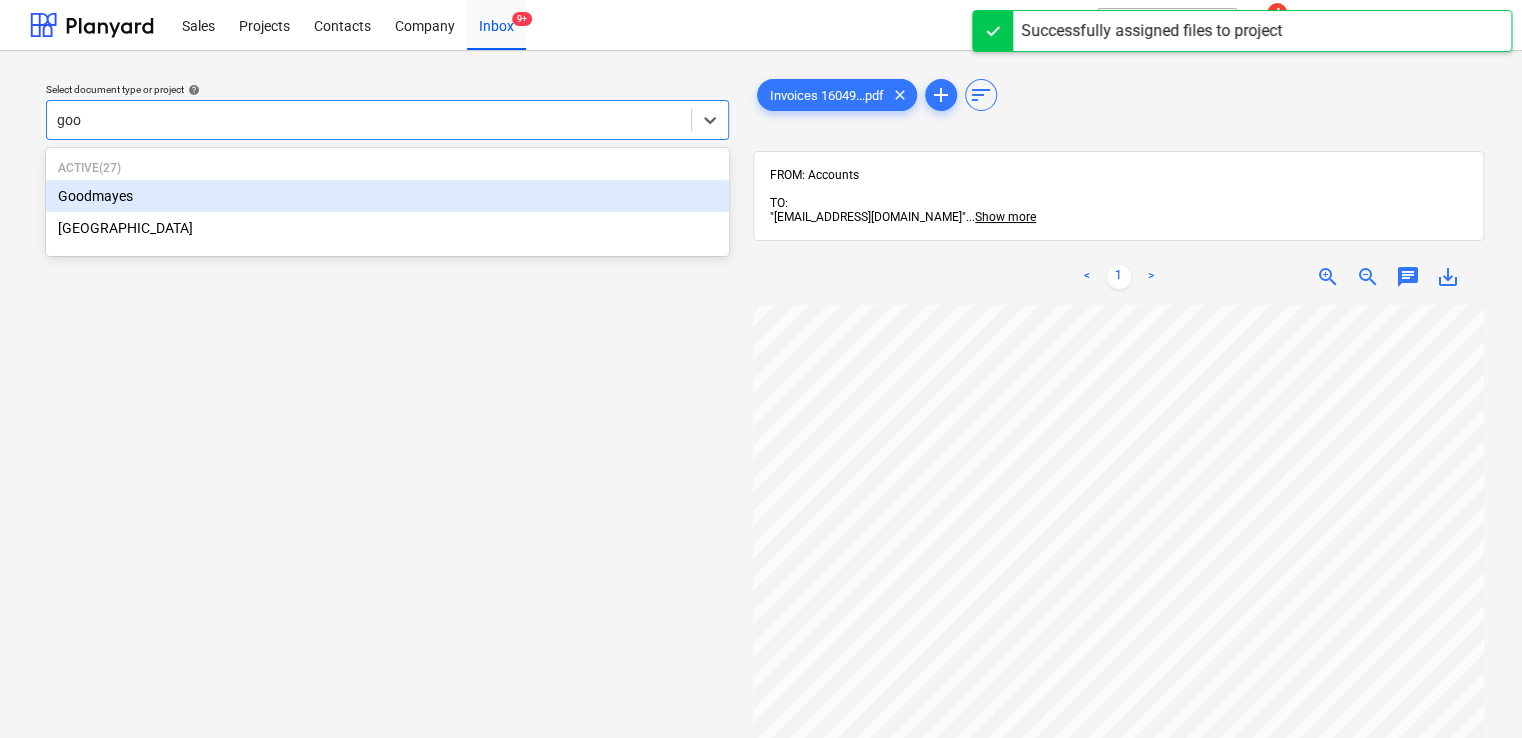 type 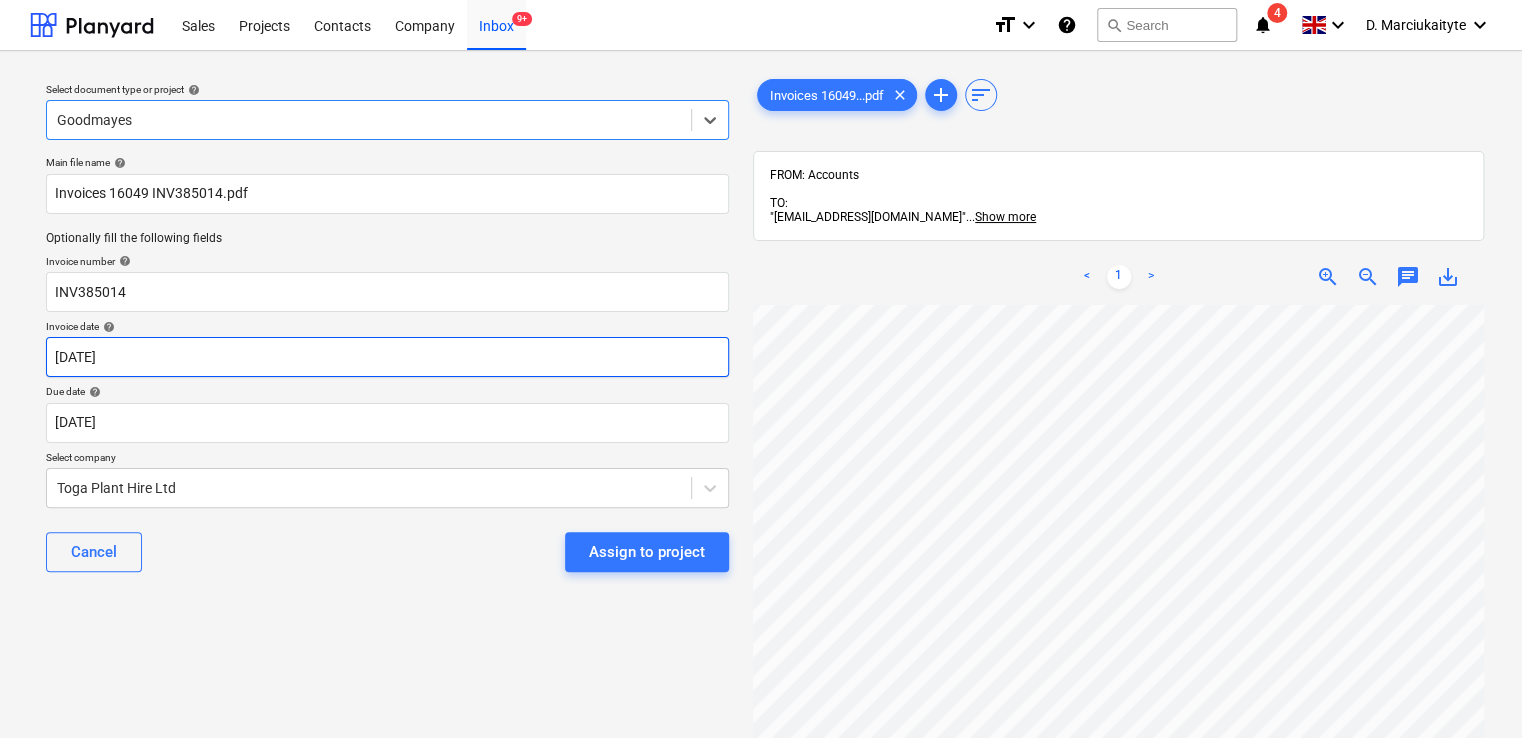 click on "Sales Projects Contacts Company Inbox 9+ format_size keyboard_arrow_down help search Search notifications 4 keyboard_arrow_down D. Marciukaityte keyboard_arrow_down Select document type or project help option Goodmayes, selected.   Select is focused ,type to refine list, press Down to open the menu,  Goodmayes Main file name help Invoices 16049 INV385014.pdf Optionally fill the following fields Invoice number help INV385014 Invoice date help [DATE] 01.06.2025 Press the down arrow key to interact with the calendar and
select a date. Press the question mark key to get the keyboard shortcuts for changing dates. Due date help [DATE] [DATE] Press the down arrow key to interact with the calendar and
select a date. Press the question mark key to get the keyboard shortcuts for changing dates. Select company Toga Plant Hire Ltd   Cancel Assign to project Invoices 16049...pdf clear add sort FROM: Accounts  TO: "[EMAIL_ADDRESS][DOMAIN_NAME]"	 ...  Show more ...  < 1" at bounding box center (761, 369) 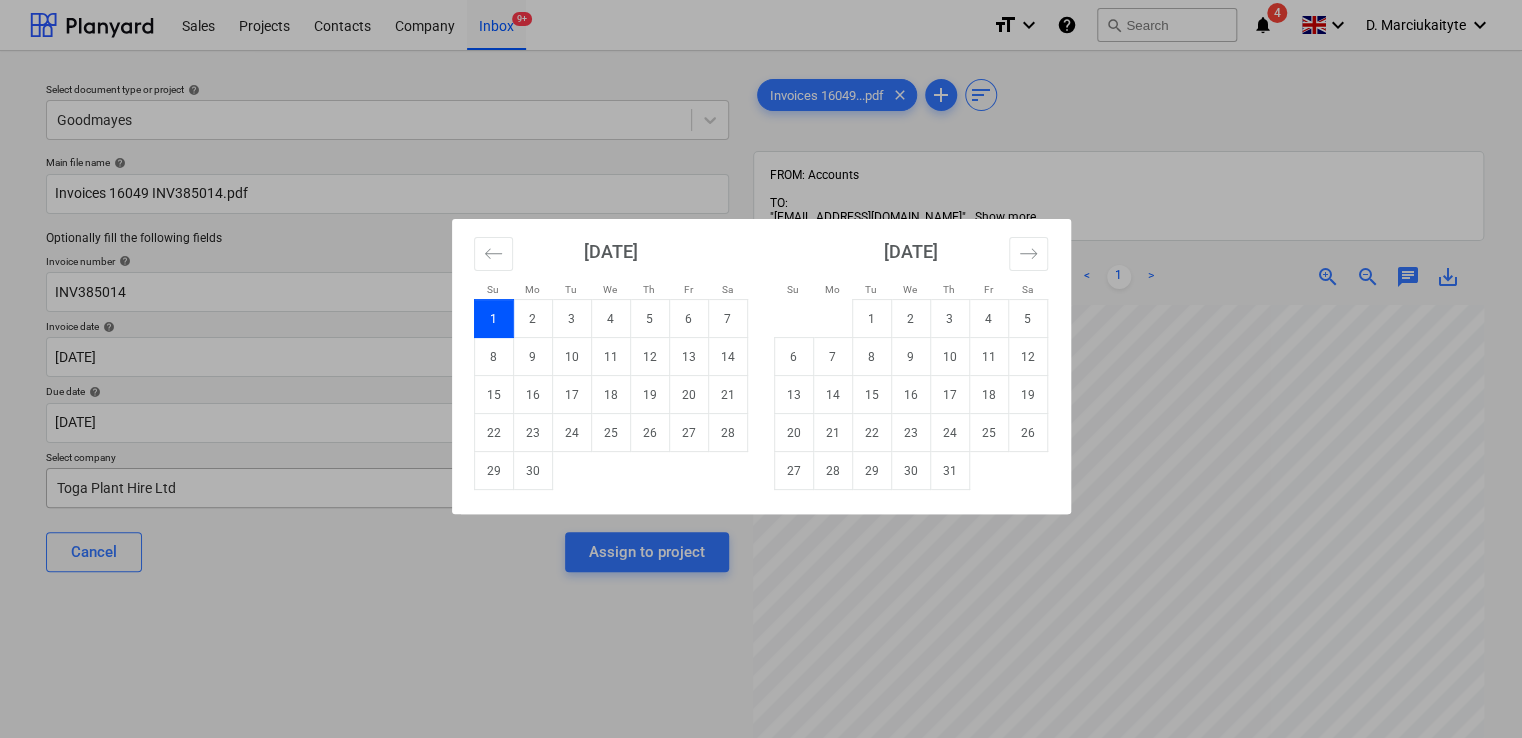 click on "30" at bounding box center (532, 471) 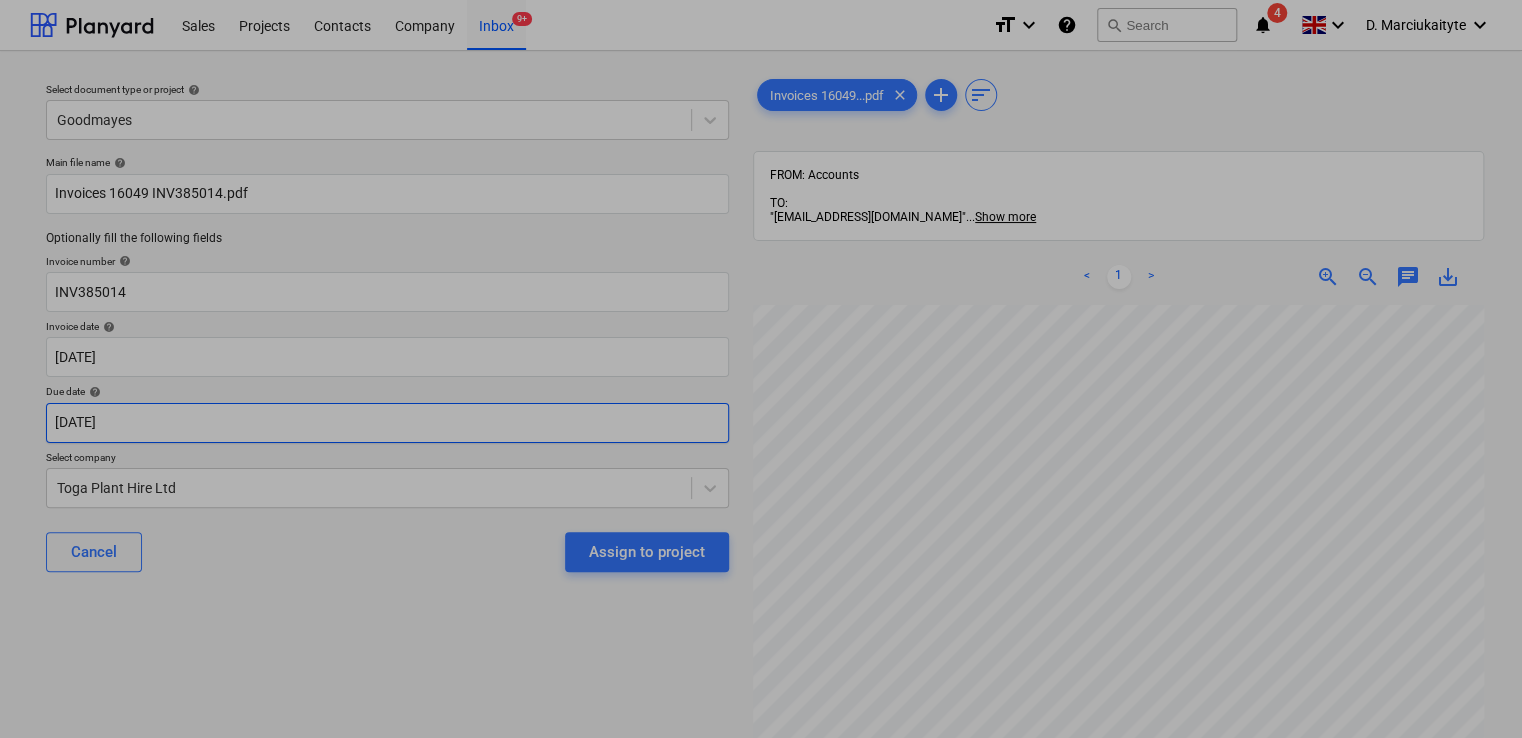 click on "Sales Projects Contacts Company Inbox 9+ format_size keyboard_arrow_down help search Search notifications 4 keyboard_arrow_down D. Marciukaityte keyboard_arrow_down Select document type or project help Goodmayes Main file name help Invoices 16049 INV385014.pdf Optionally fill the following fields Invoice number help INV385014 Invoice date help 30 Jun 2025 30.06.2025 Press the down arrow key to interact with the calendar and
select a date. Press the question mark key to get the keyboard shortcuts for changing dates. Due date help 30 Jun 2025 30.06.2025 Press the down arrow key to interact with the calendar and
select a date. Press the question mark key to get the keyboard shortcuts for changing dates. Select company Toga Plant Hire Ltd   Cancel Assign to project Invoices 16049...pdf clear add sort FROM: Accounts  TO: "a040e19d-22cb-43a3-b83d-3118dca2679c@companies.planyard.com"	 ...  Show more ...  Show more < 1 > zoom_in zoom_out chat 0 save_alt
Su Mo Tu We Th Fr Sa Su Mo Tu We Th Fr Sa" at bounding box center (761, 369) 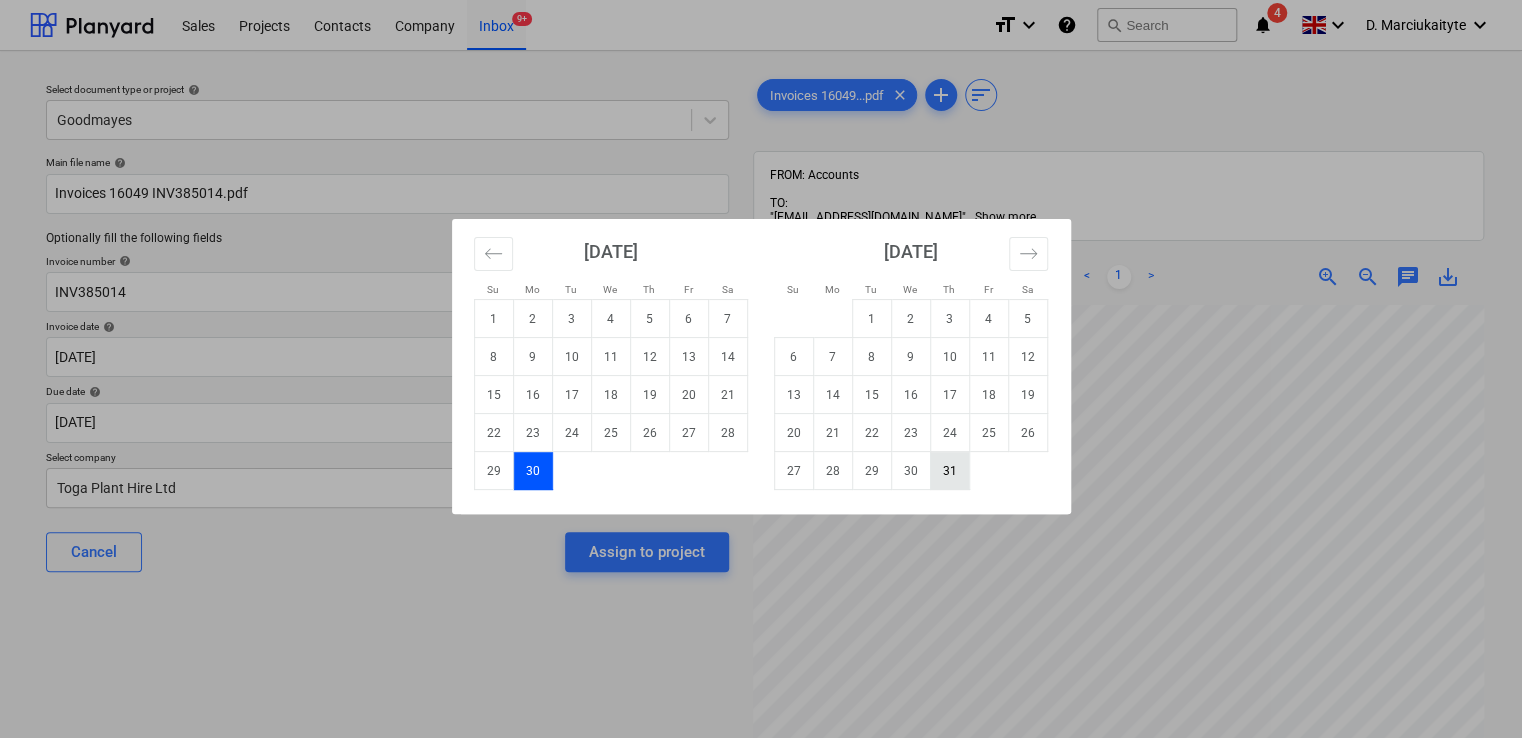 click on "31" at bounding box center [949, 471] 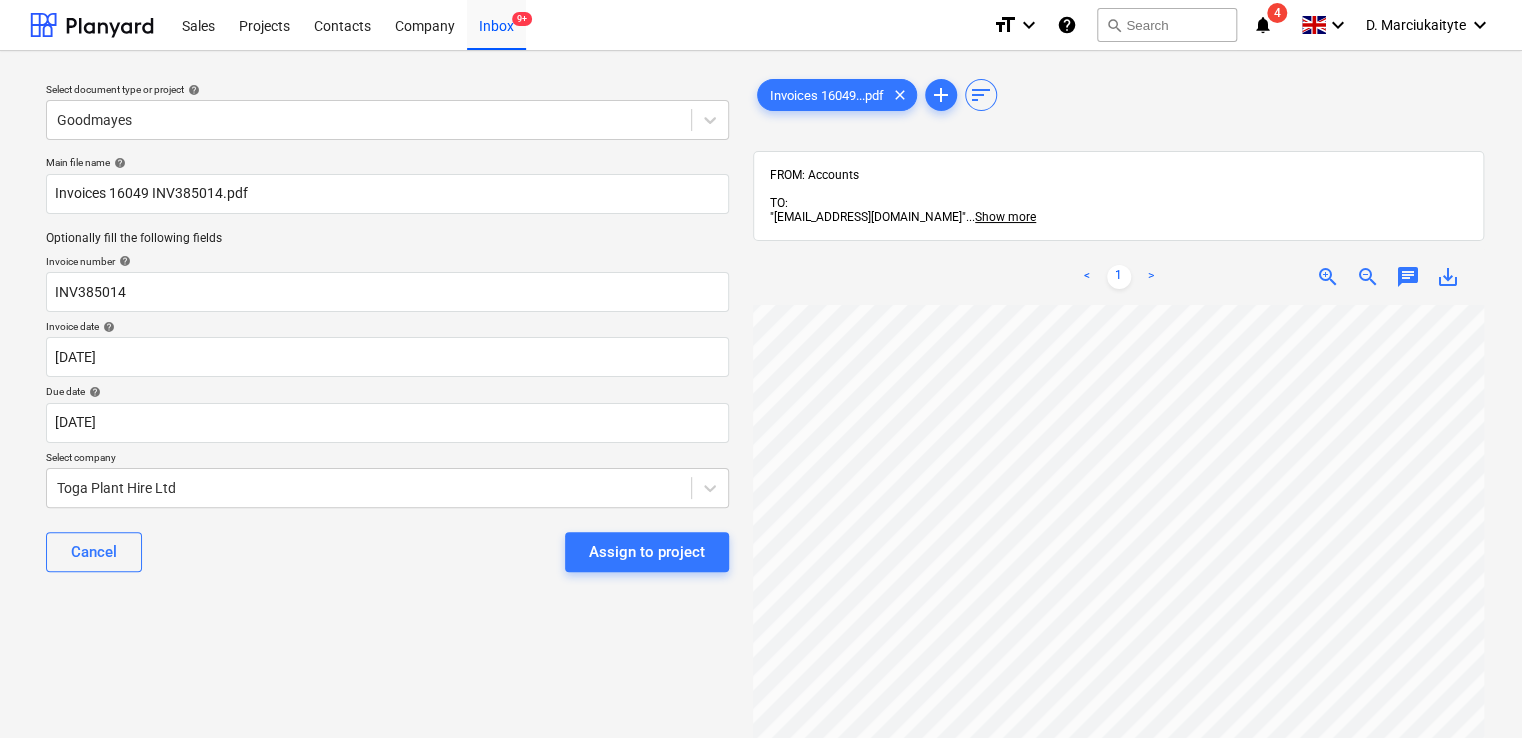 click on "Assign to project" at bounding box center (647, 552) 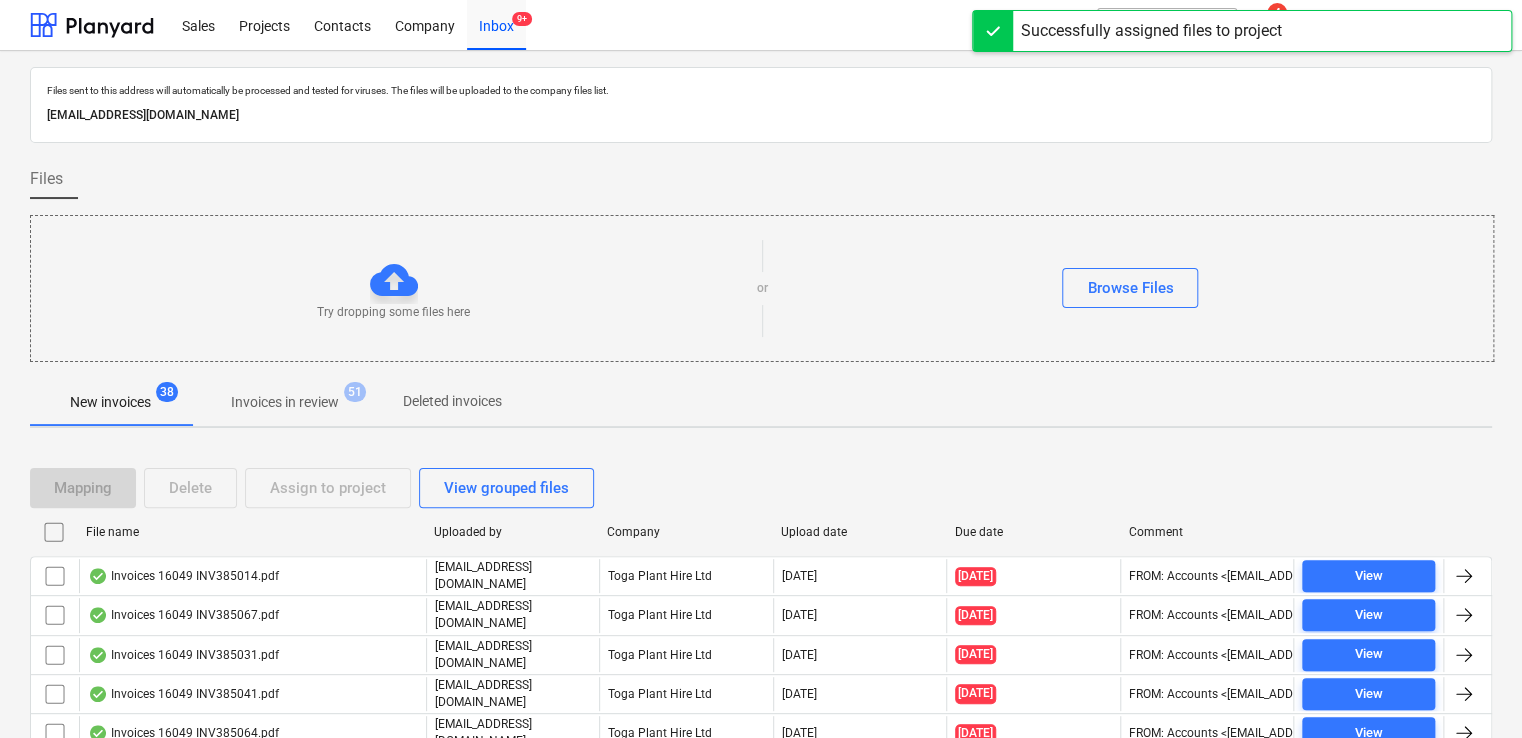 scroll, scrollTop: 200, scrollLeft: 0, axis: vertical 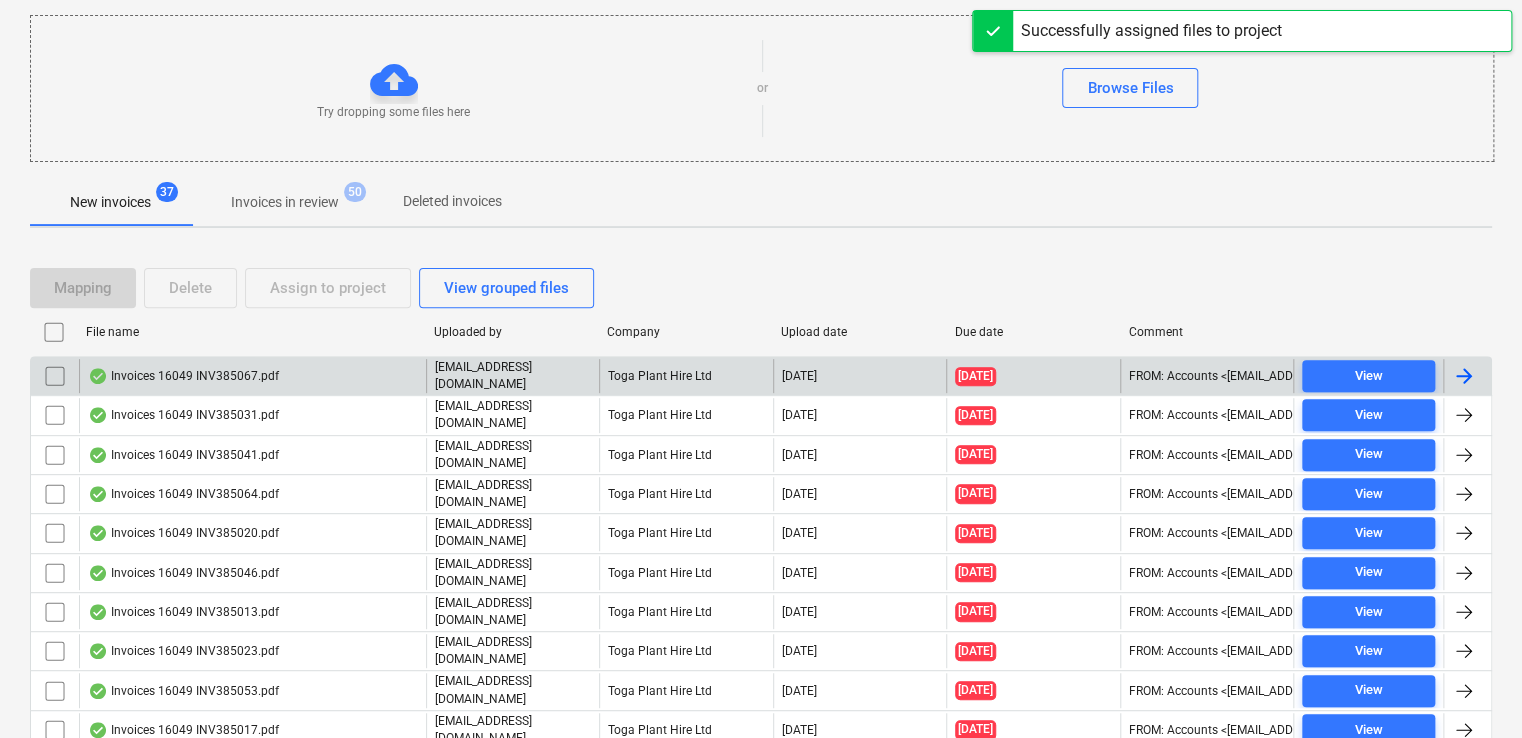 click on "Invoices 16049 INV385067.pdf" at bounding box center (183, 376) 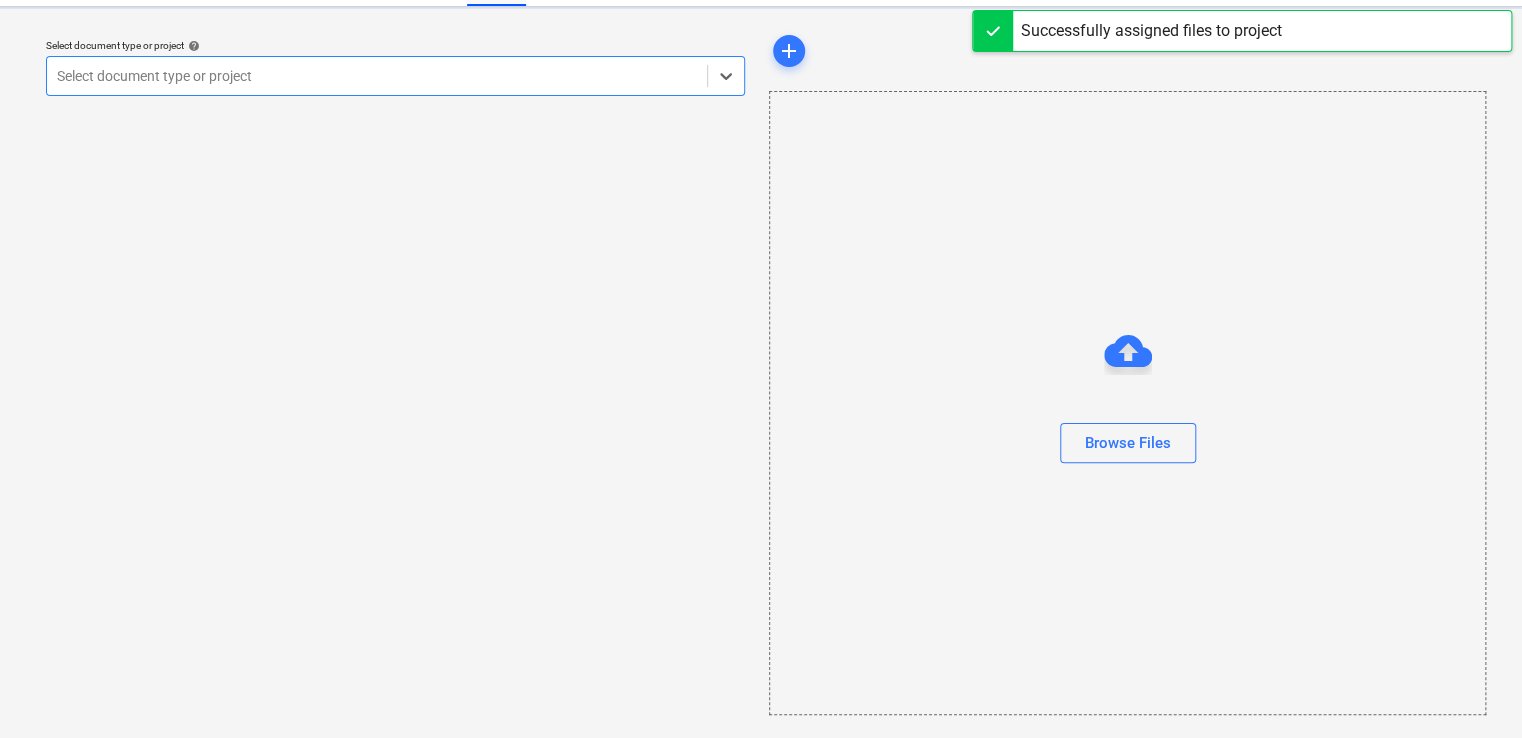 scroll, scrollTop: 0, scrollLeft: 0, axis: both 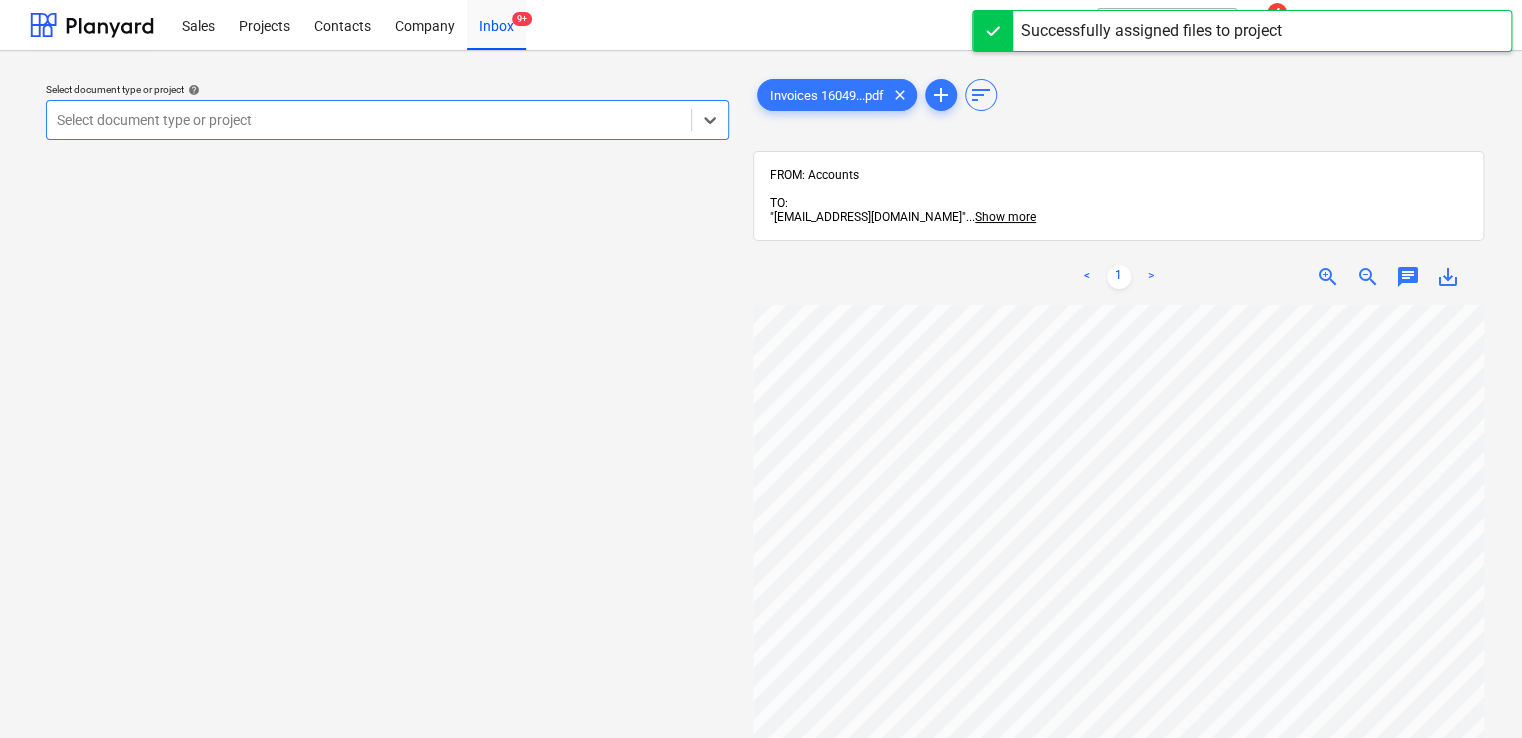 click on "Select document type or project" at bounding box center [387, 120] 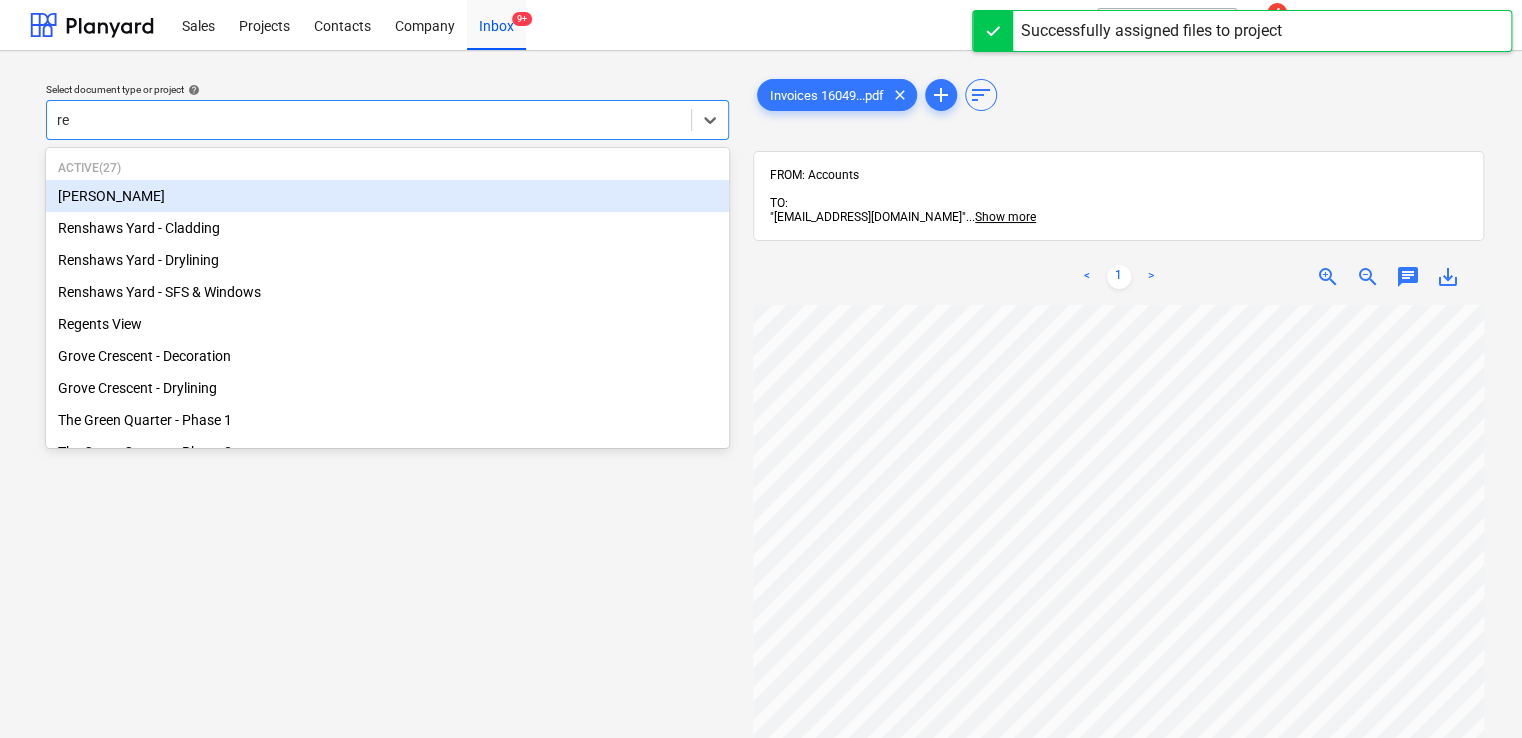 type on "ren" 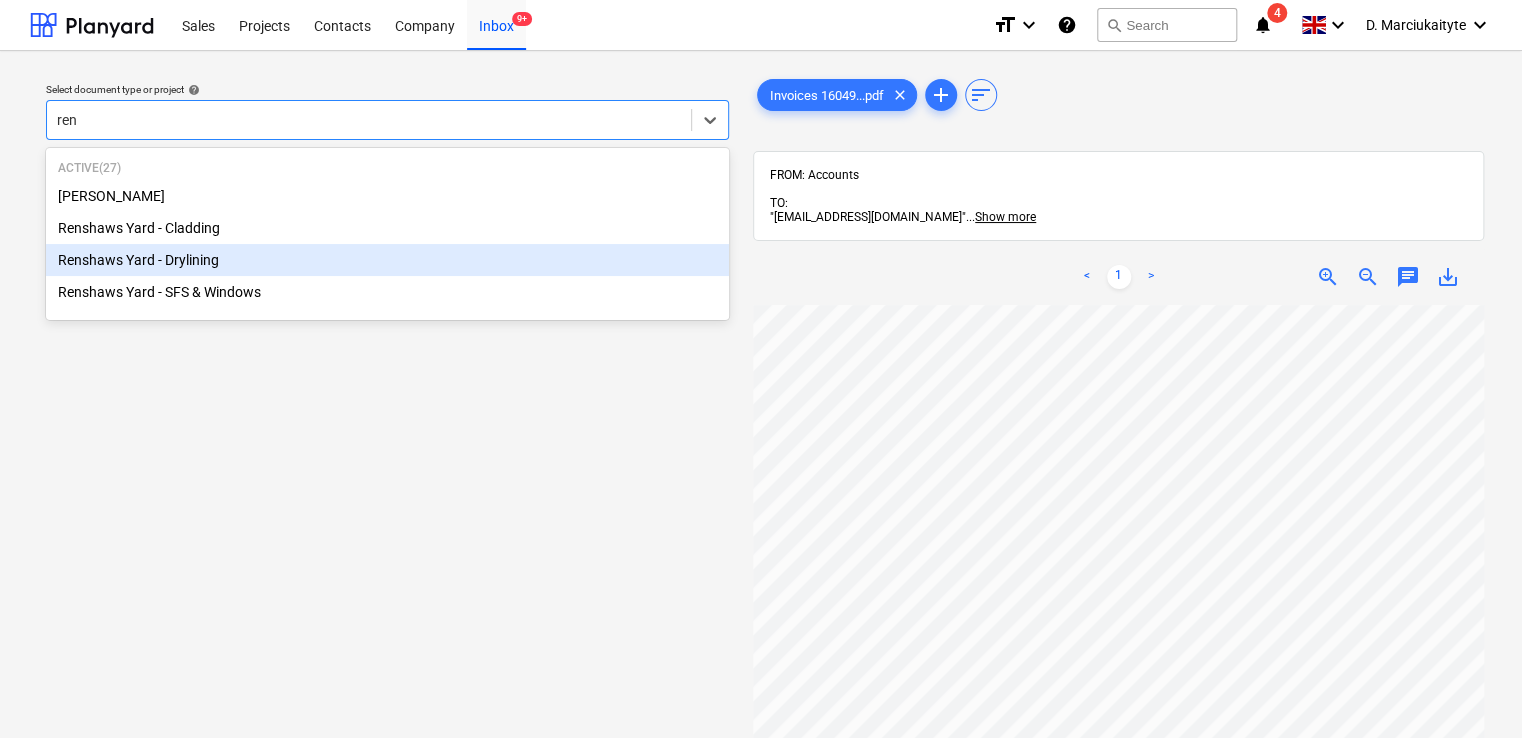 type 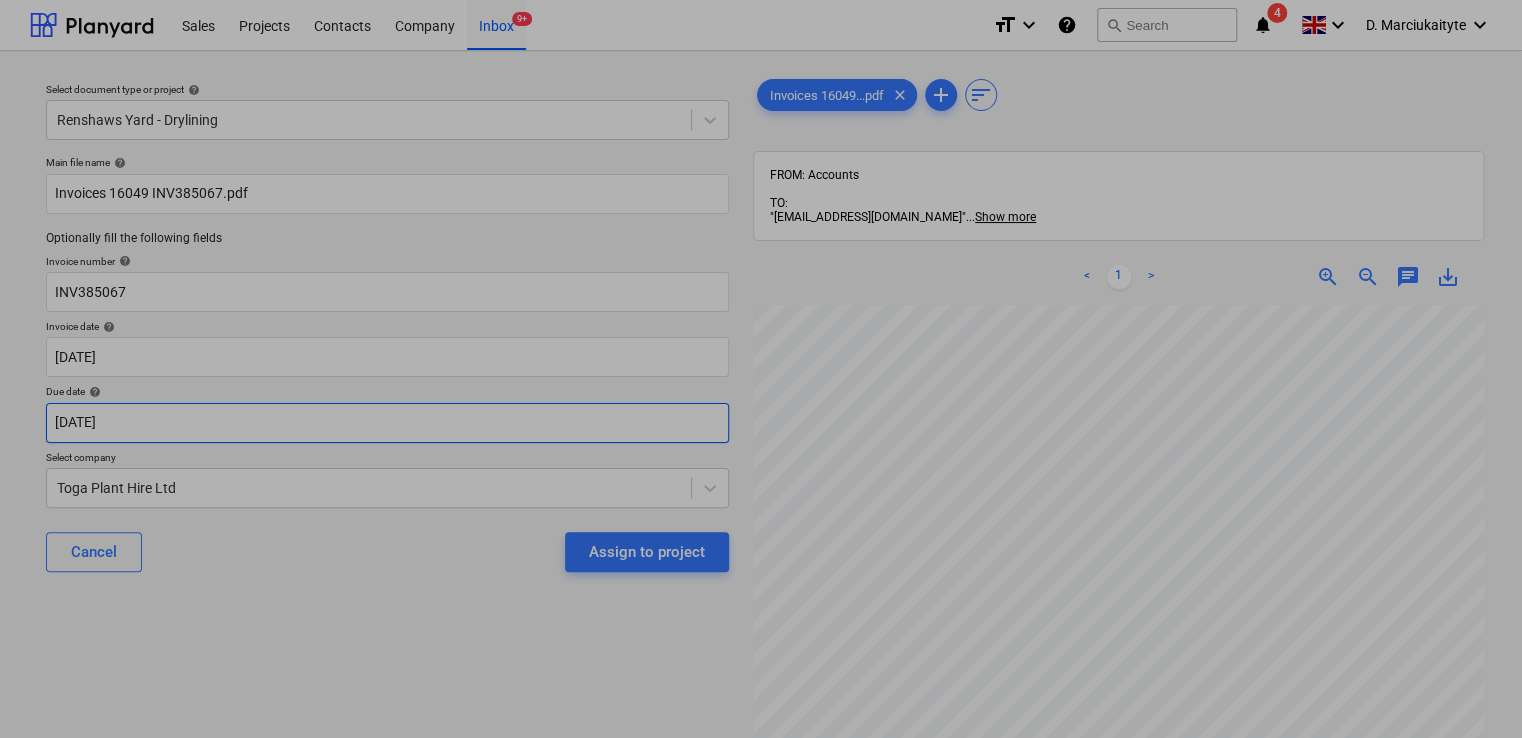 click on "Sales Projects Contacts Company Inbox 9+ format_size keyboard_arrow_down help search Search notifications 4 keyboard_arrow_down D. Marciukaityte keyboard_arrow_down Select document type or project help Renshaws Yard -  Drylining Main file name help Invoices 16049 INV385067.pdf Optionally fill the following fields Invoice number help INV385067 Invoice date help 30 Jun 2025 30.06.2025 Press the down arrow key to interact with the calendar and
select a date. Press the question mark key to get the keyboard shortcuts for changing dates. Due date help 30 Jun 2025 30.06.2025 Press the down arrow key to interact with the calendar and
select a date. Press the question mark key to get the keyboard shortcuts for changing dates. Select company Toga Plant Hire Ltd   Cancel Assign to project Invoices 16049...pdf clear add sort FROM: Accounts  TO: "a040e19d-22cb-43a3-b83d-3118dca2679c@companies.planyard.com"	 ...  Show more ...  Show more < 1 > zoom_in zoom_out chat 0 save_alt
Su Mo Tu We Th Fr Sa Su 1" at bounding box center [761, 369] 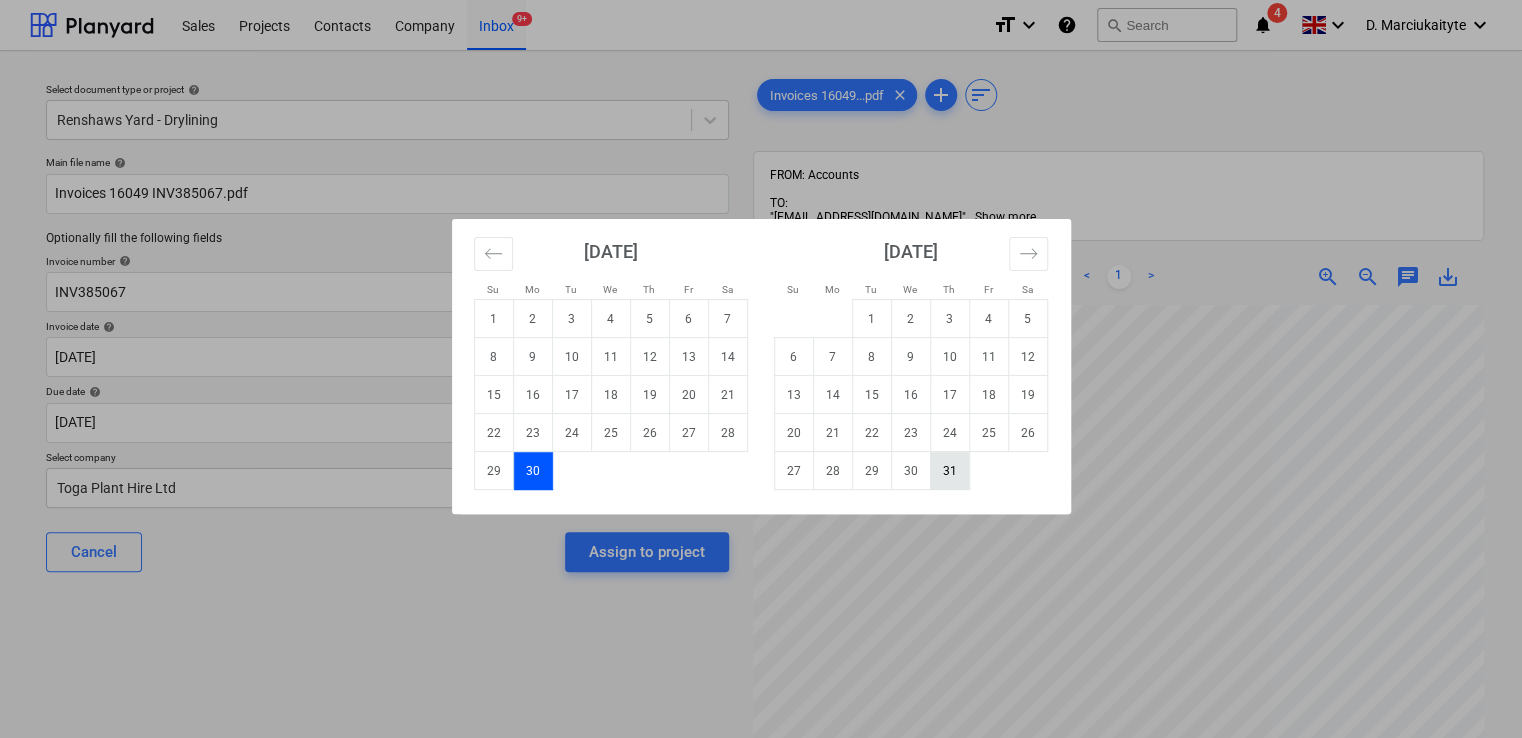 click on "31" at bounding box center [949, 471] 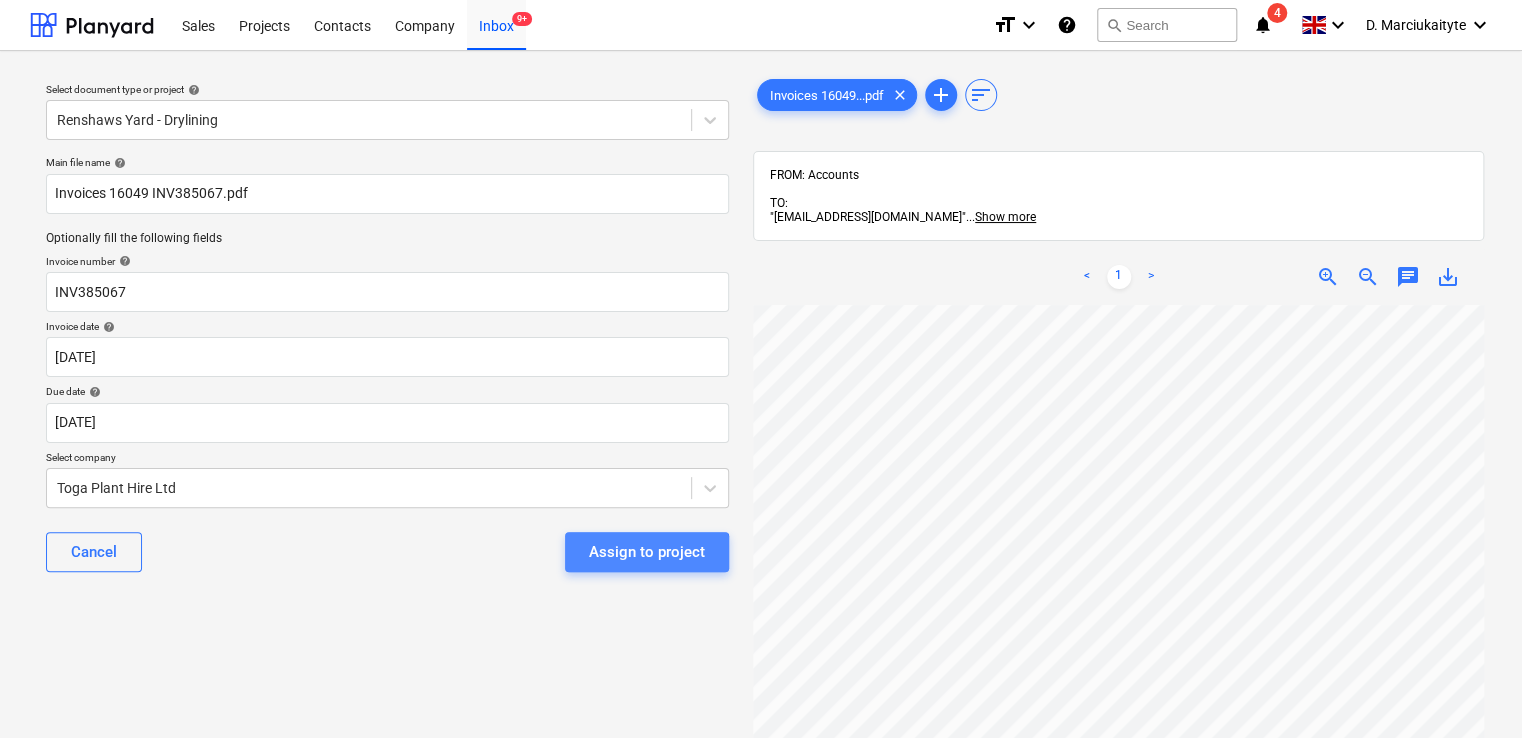 click on "Assign to project" at bounding box center (647, 552) 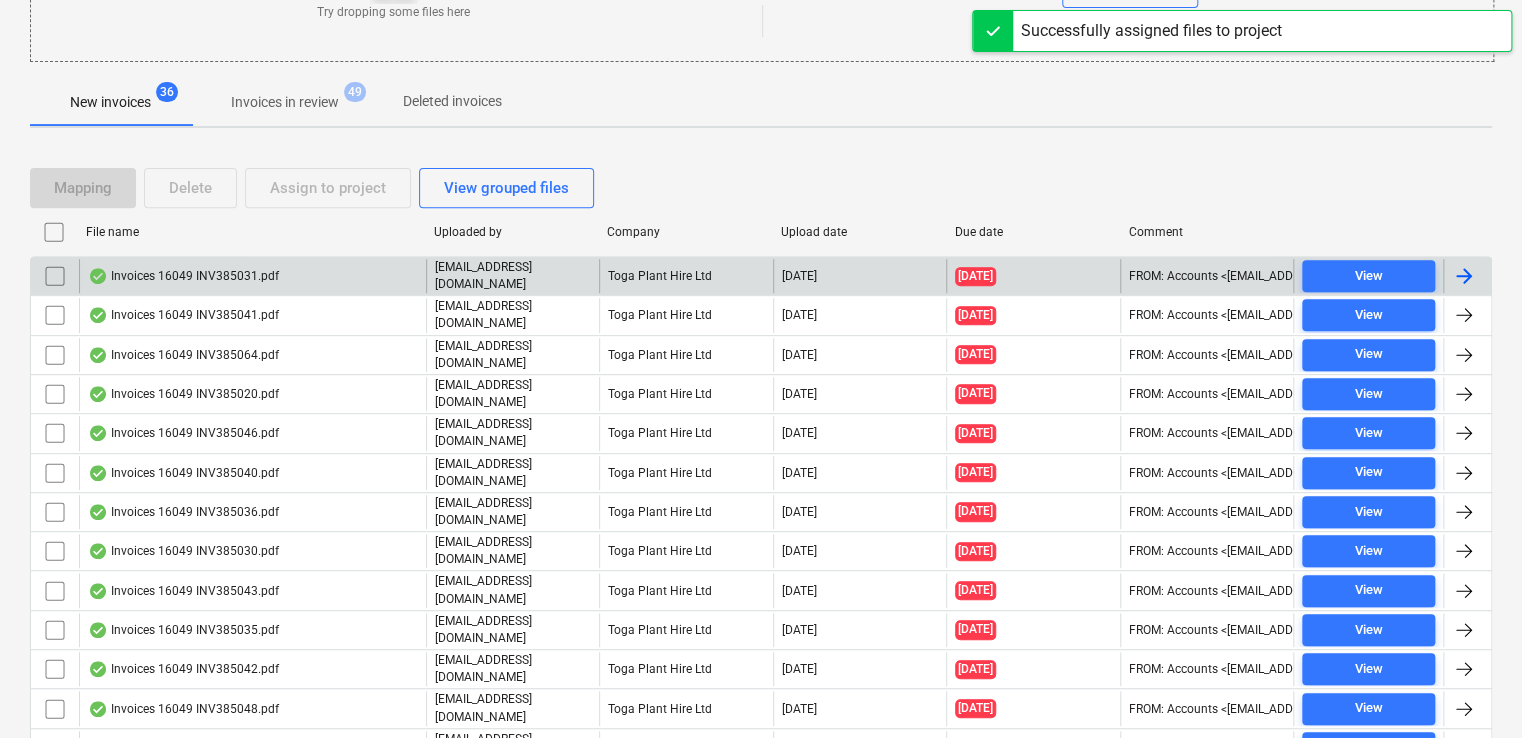 click on "Invoices 16049 INV385031.pdf" at bounding box center [183, 276] 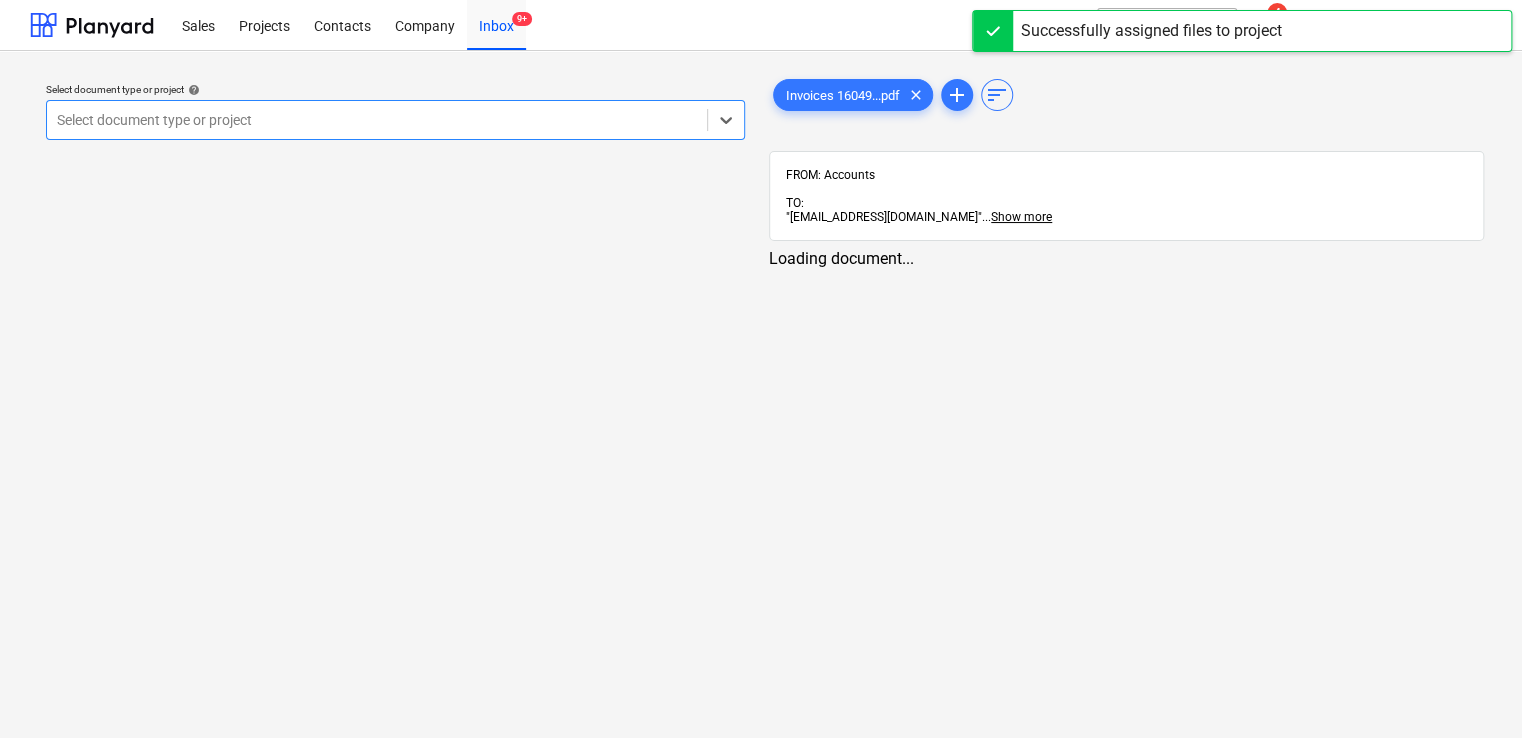 scroll, scrollTop: 0, scrollLeft: 0, axis: both 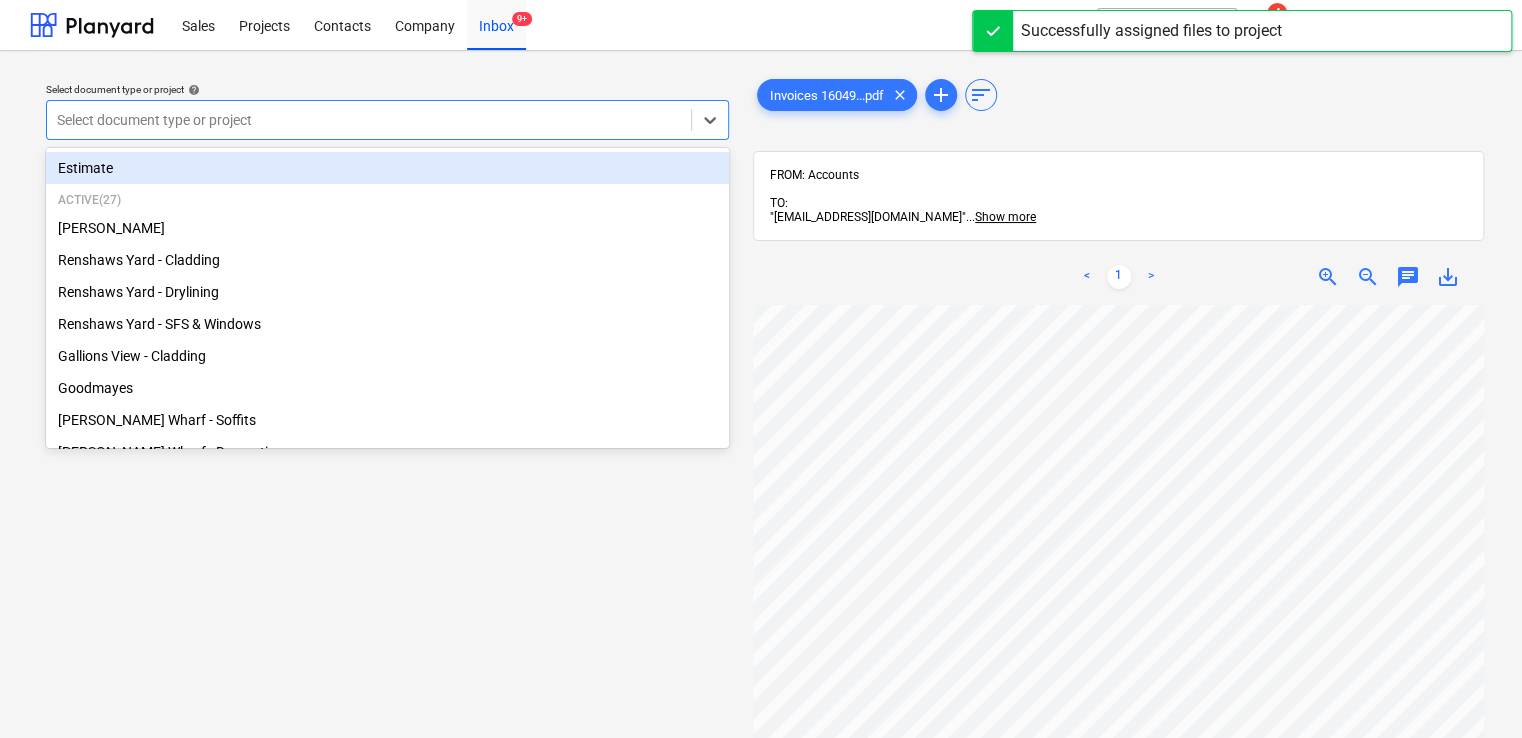 click at bounding box center (369, 120) 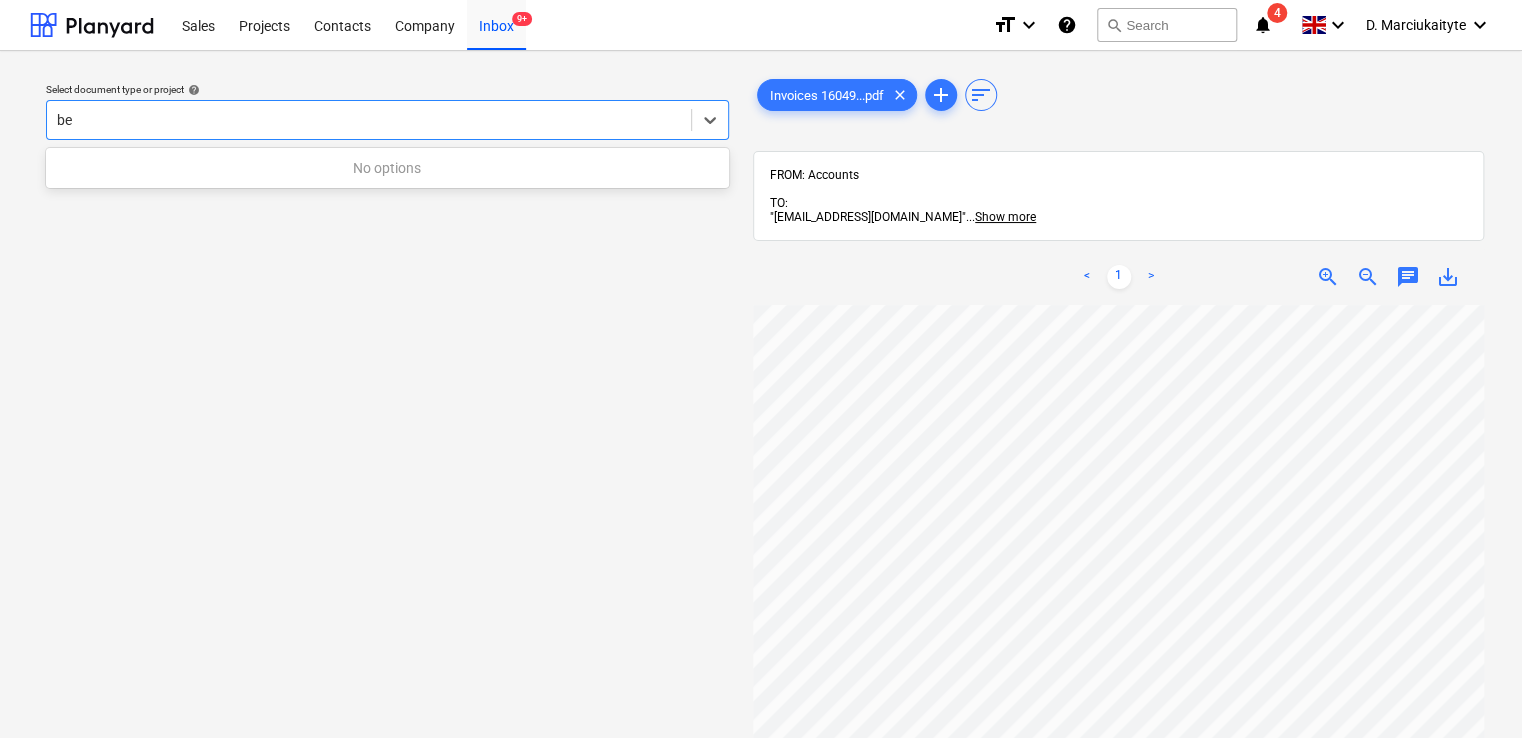 type on "b" 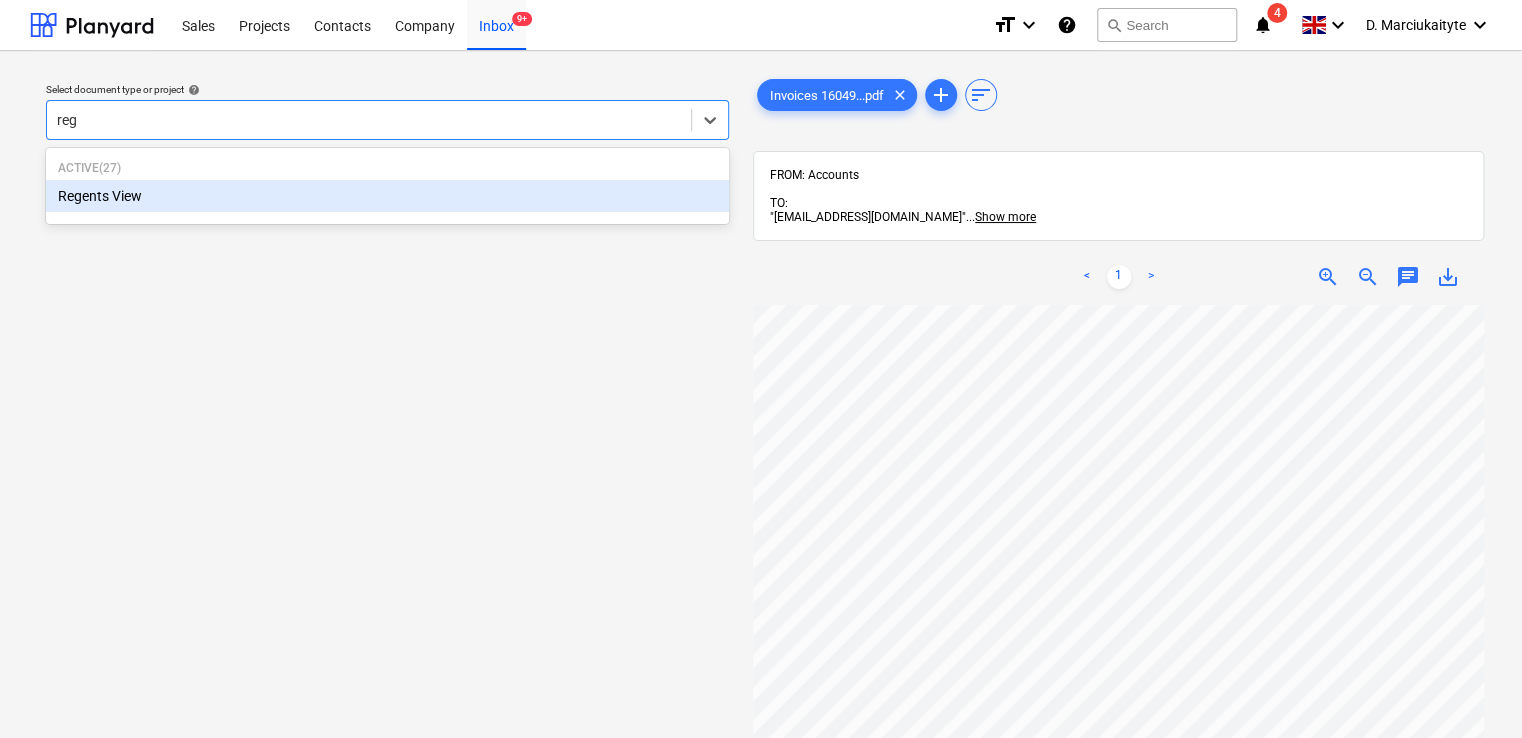 type on "rege" 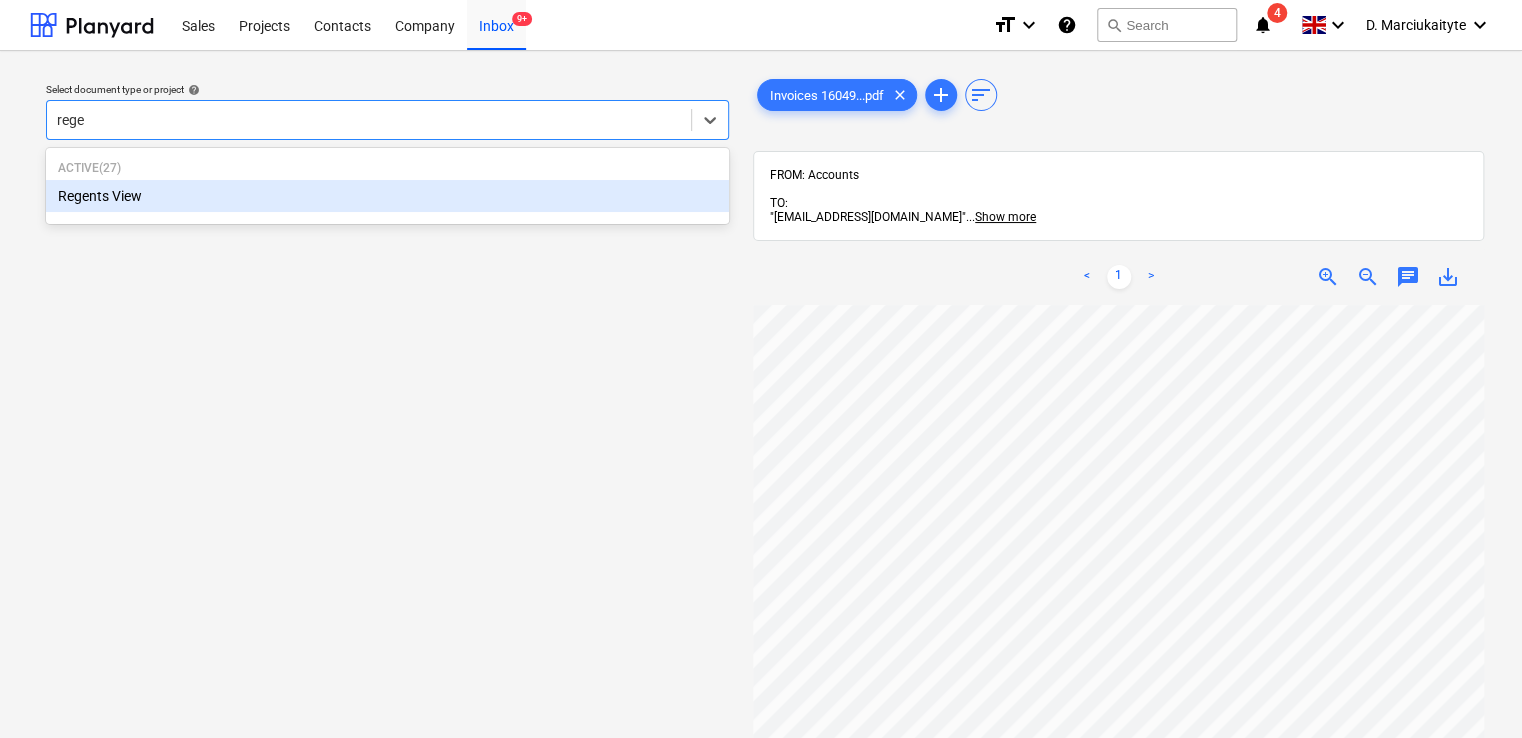 type 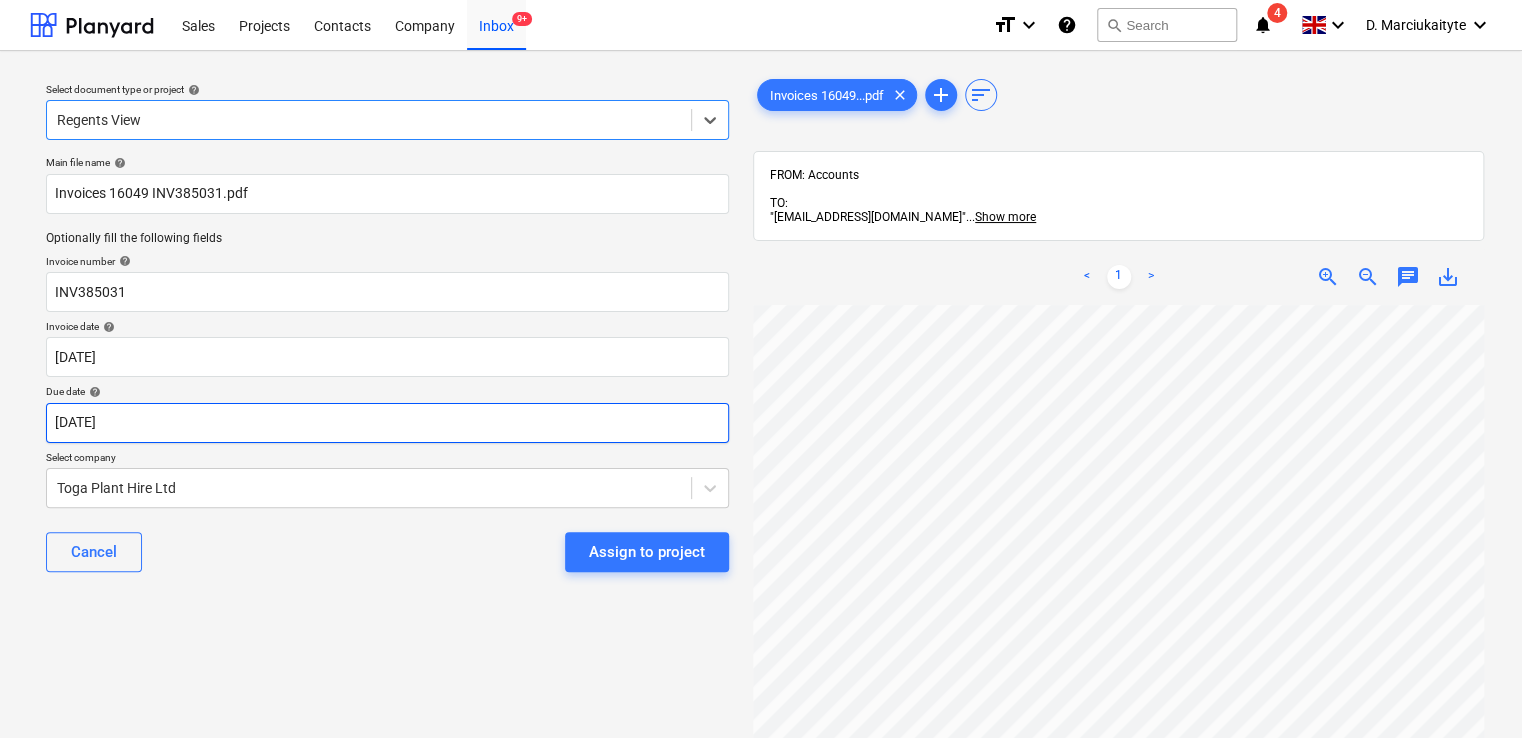 click on "Sales Projects Contacts Company Inbox 9+ format_size keyboard_arrow_down help search Search notifications 4 keyboard_arrow_down D. Marciukaityte keyboard_arrow_down Select document type or project help option Regents View, selected.   Select is focused ,type to refine list, press Down to open the menu,  Regents View Main file name help Invoices 16049 INV385031.pdf Optionally fill the following fields Invoice number help INV385031 Invoice date help 30 Jun 2025 30.06.2025 Press the down arrow key to interact with the calendar and
select a date. Press the question mark key to get the keyboard shortcuts for changing dates. Due date help 30 Jun 2025 30.06.2025 Press the down arrow key to interact with the calendar and
select a date. Press the question mark key to get the keyboard shortcuts for changing dates. Select company Toga Plant Hire Ltd   Cancel Assign to project Invoices 16049...pdf clear add sort FROM: Accounts  TO: "a040e19d-22cb-43a3-b83d-3118dca2679c@companies.planyard.com"	 ...  Show more <" at bounding box center (761, 369) 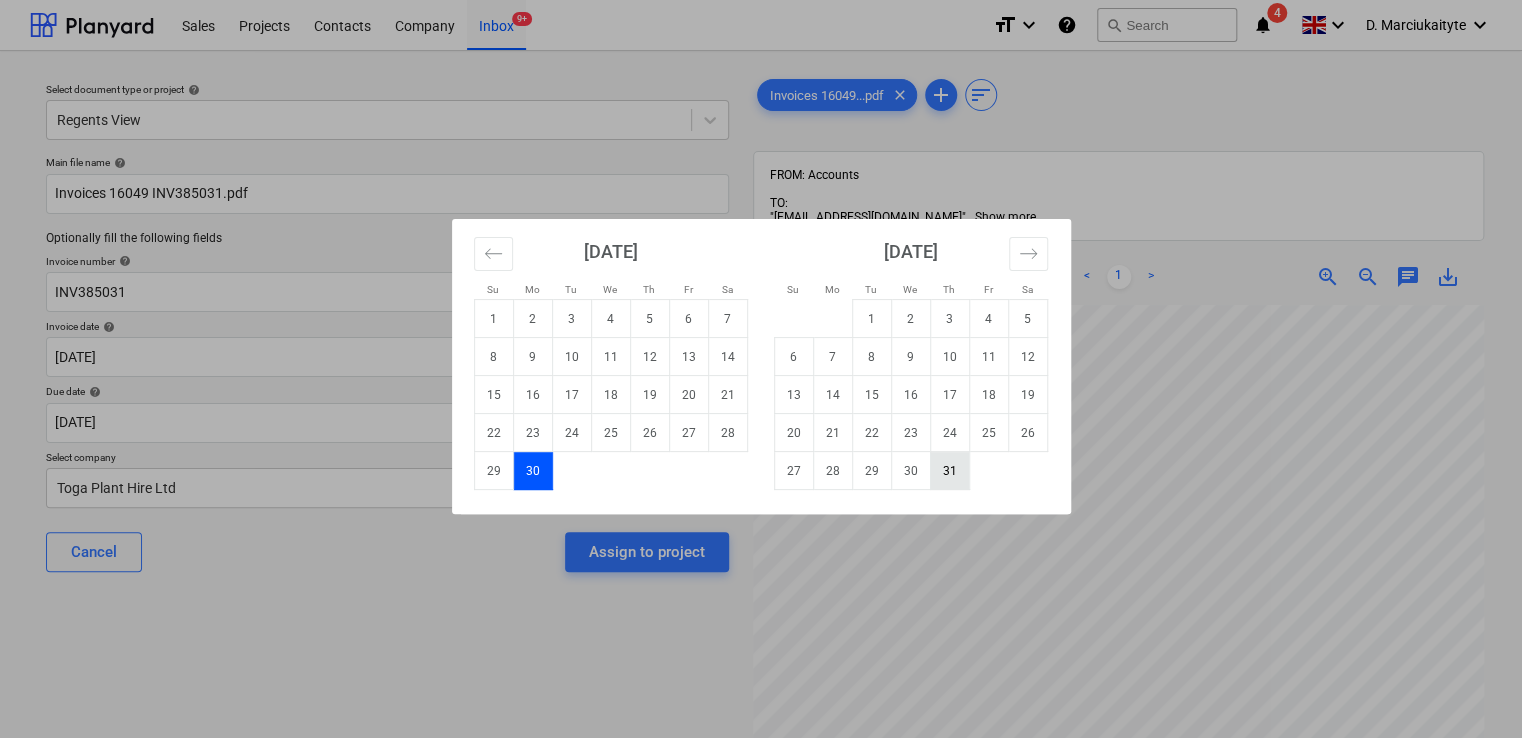 click on "31" at bounding box center (949, 471) 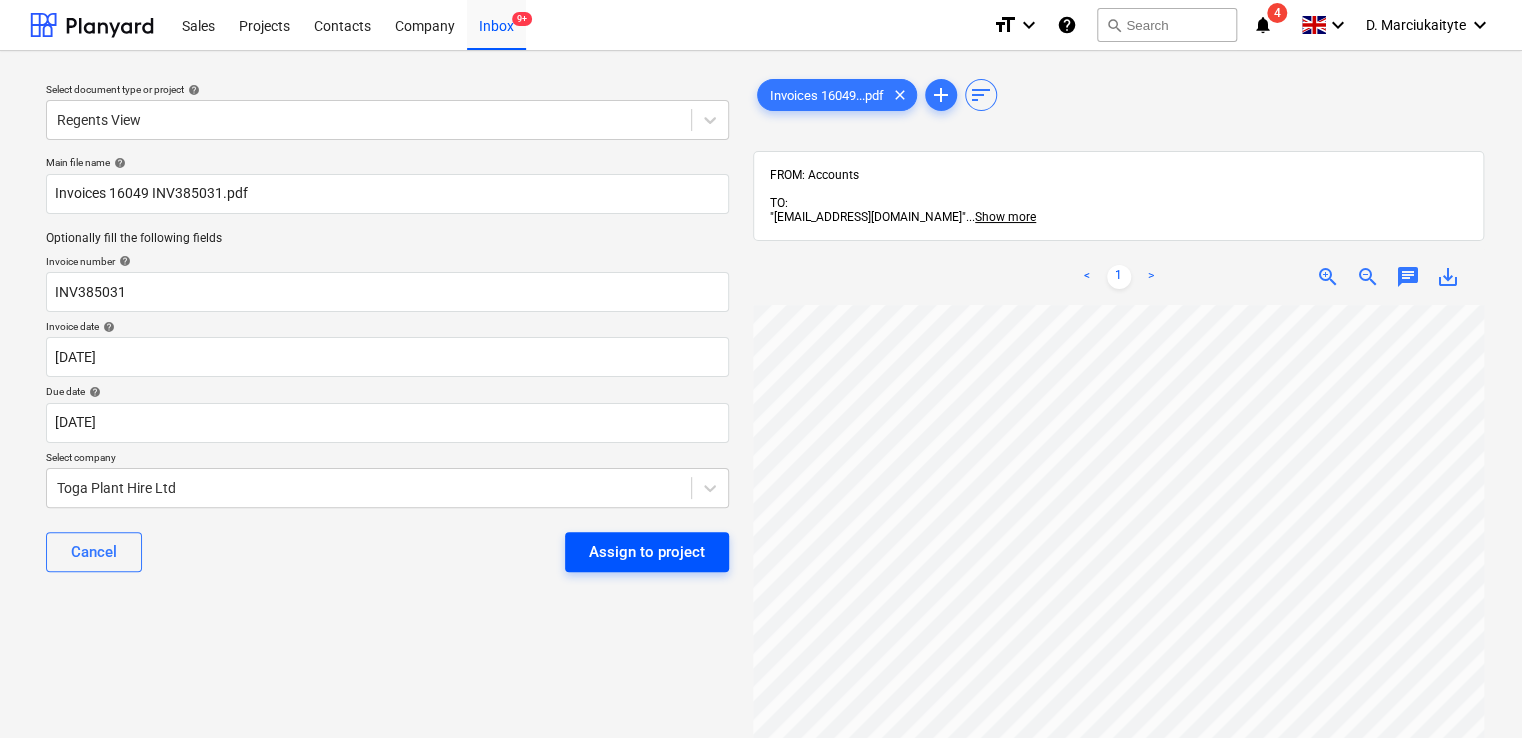 click on "Assign to project" at bounding box center (647, 552) 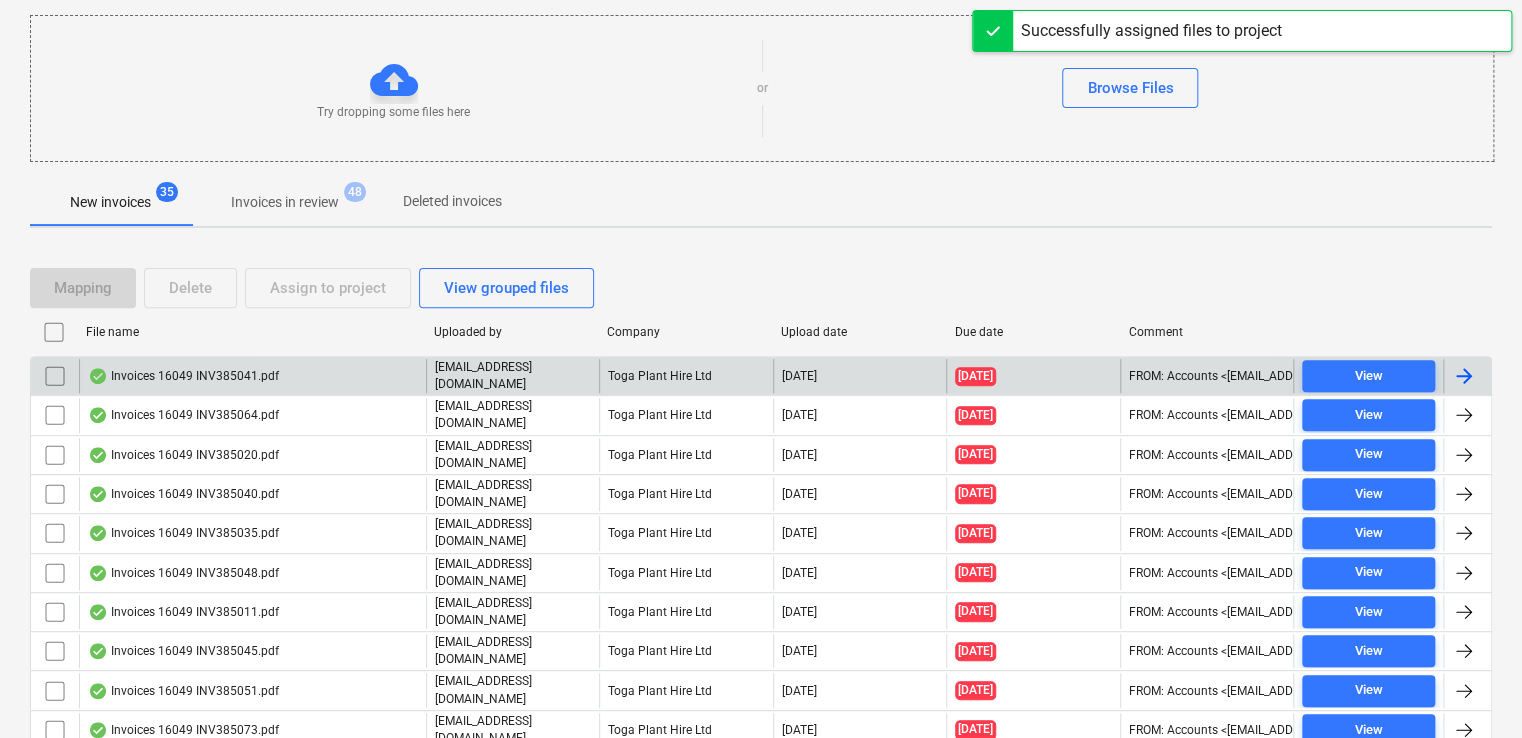 click on "Invoices 16049 INV385041.pdf" at bounding box center [183, 376] 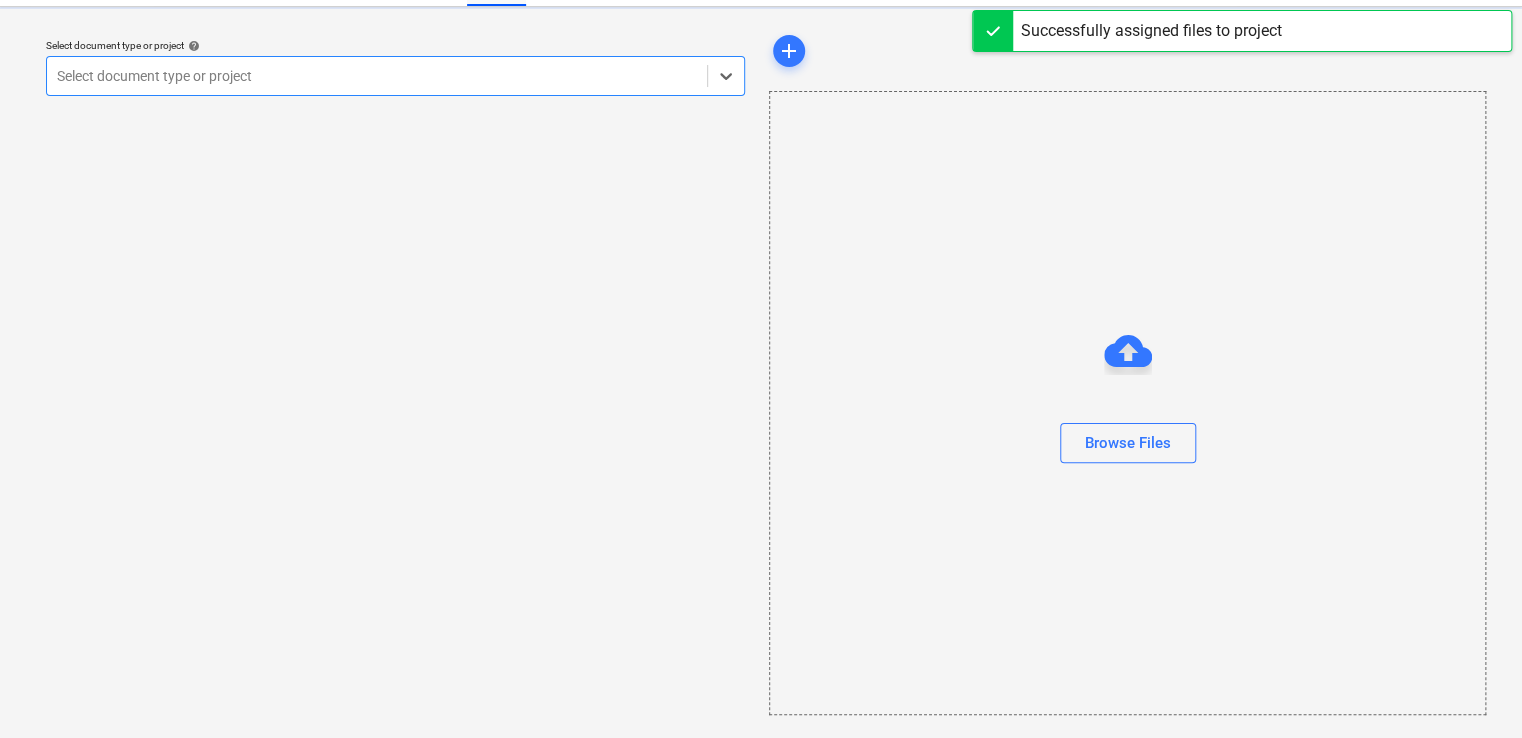 scroll, scrollTop: 0, scrollLeft: 0, axis: both 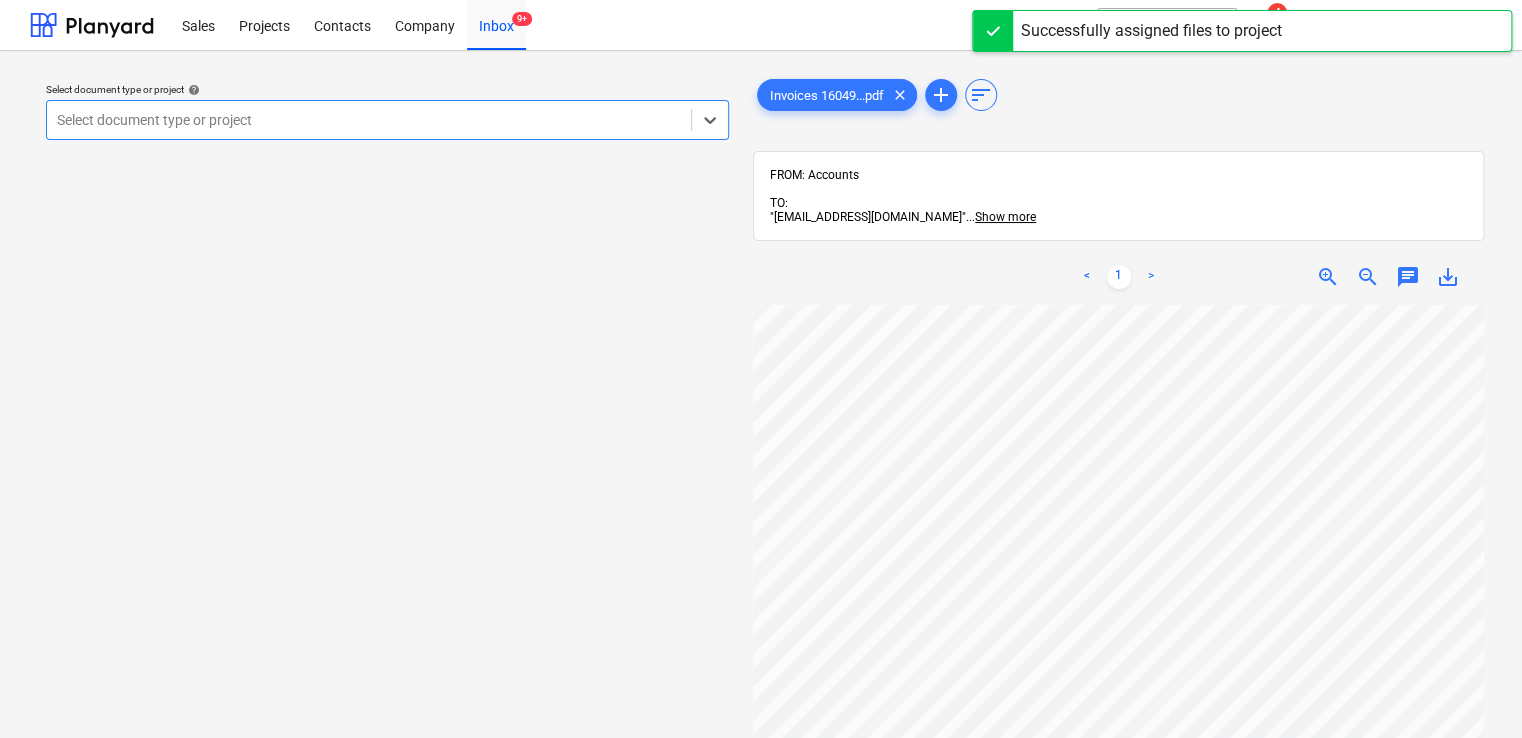 click at bounding box center [369, 120] 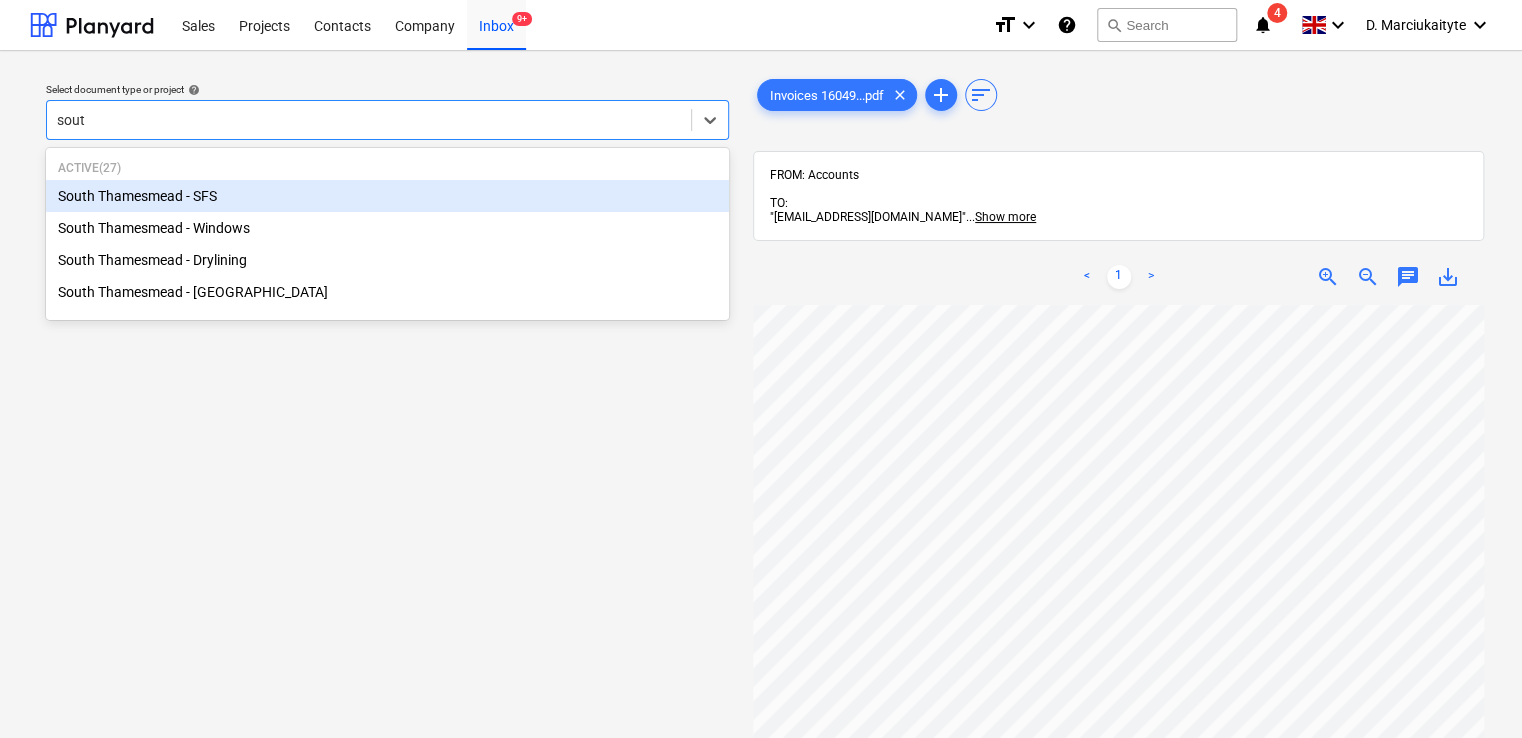 type on "south" 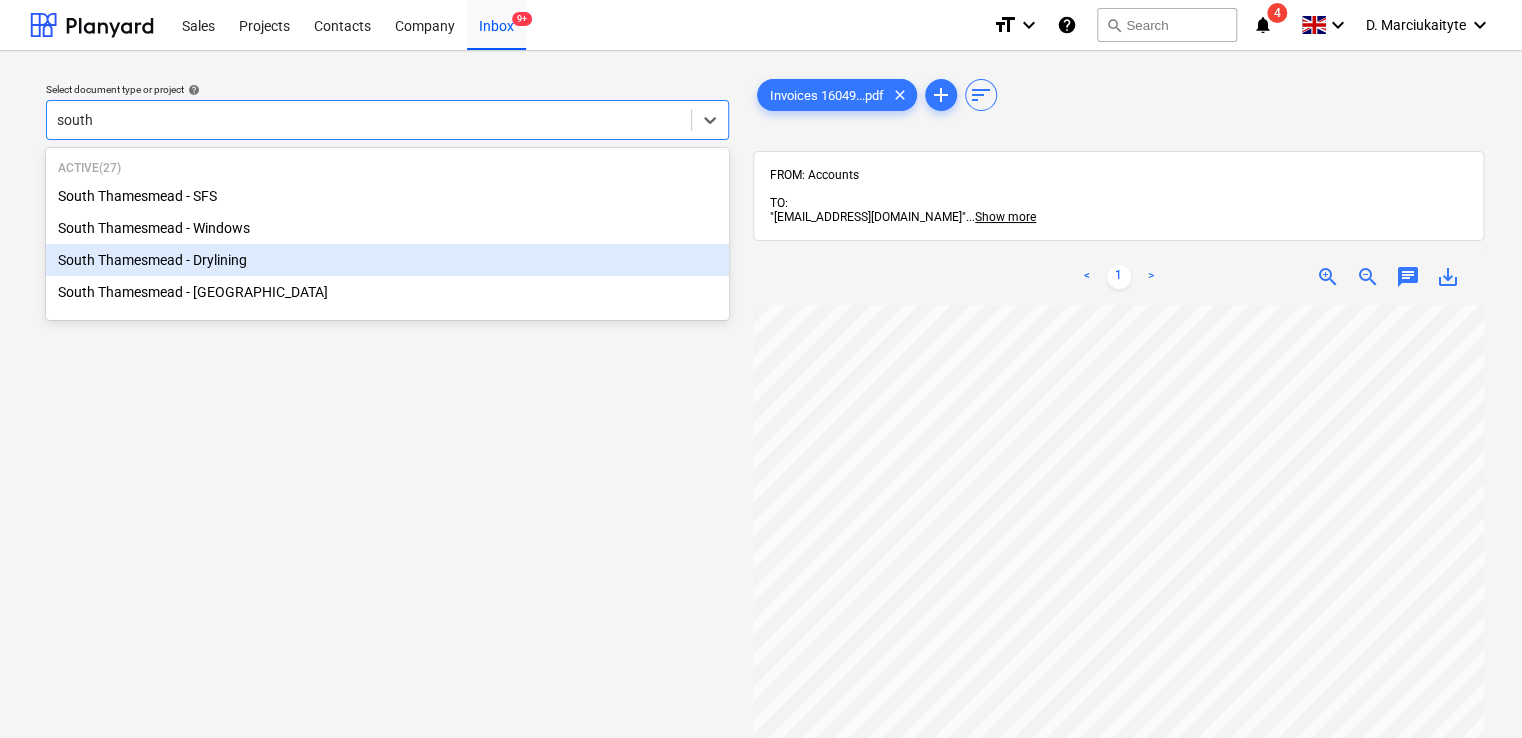 type 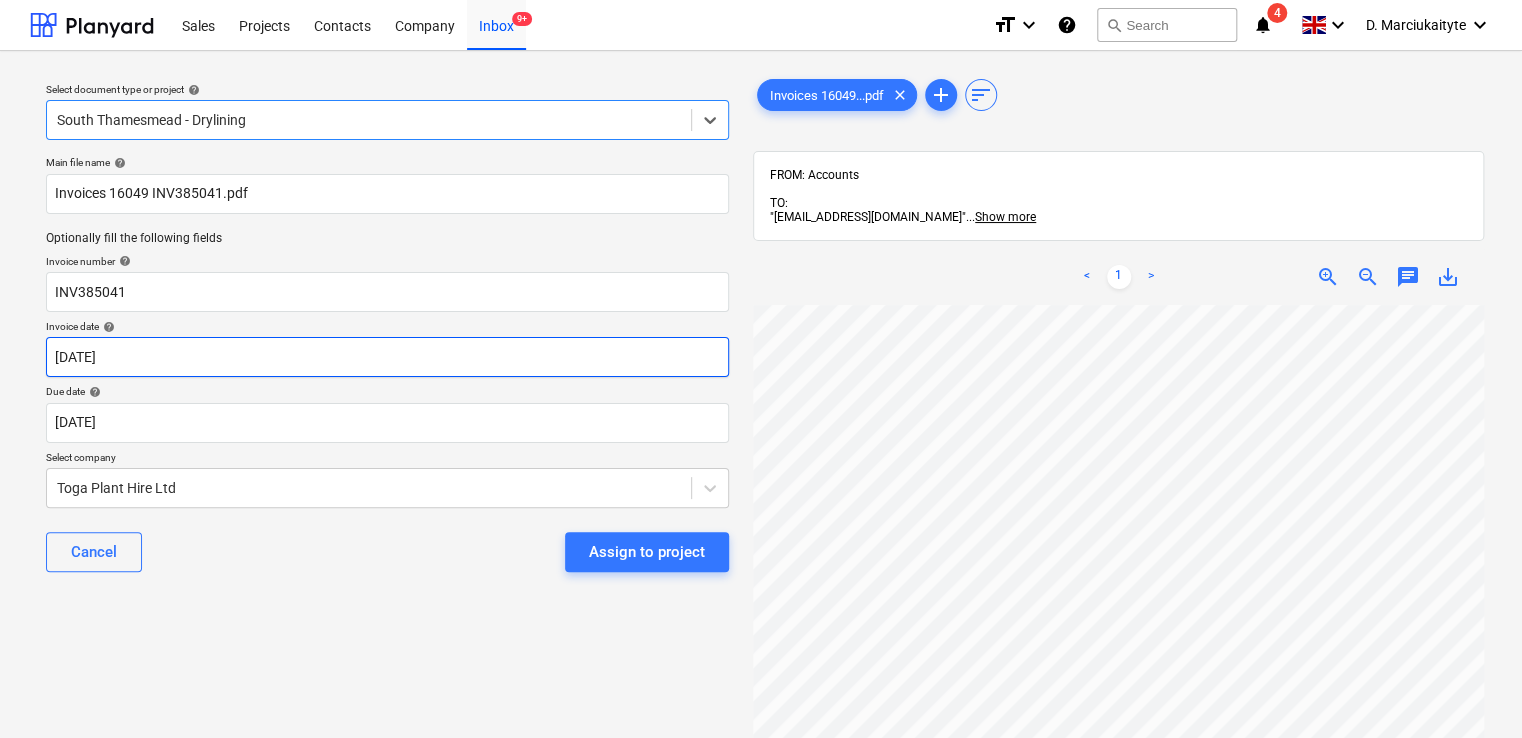 click on "Sales Projects Contacts Company Inbox 9+ format_size keyboard_arrow_down help search Search notifications 4 keyboard_arrow_down D. Marciukaityte keyboard_arrow_down Select document type or project help option South Thamesmead - Drylining, selected.   Select is focused ,type to refine list, press Down to open the menu,  South Thamesmead - Drylining Main file name help Invoices 16049 INV385041.pdf Optionally fill the following fields Invoice number help INV385041 Invoice date help 01 Jun 2025 01.06.2025 Press the down arrow key to interact with the calendar and
select a date. Press the question mark key to get the keyboard shortcuts for changing dates. Due date help 30 Jun 2025 30.06.2025 Press the down arrow key to interact with the calendar and
select a date. Press the question mark key to get the keyboard shortcuts for changing dates. Select company Toga Plant Hire Ltd   Cancel Assign to project Invoices 16049...pdf clear add sort FROM: Accounts  TO: ...  Show more ...  Show more < 1 > zoom_in chat" at bounding box center [761, 369] 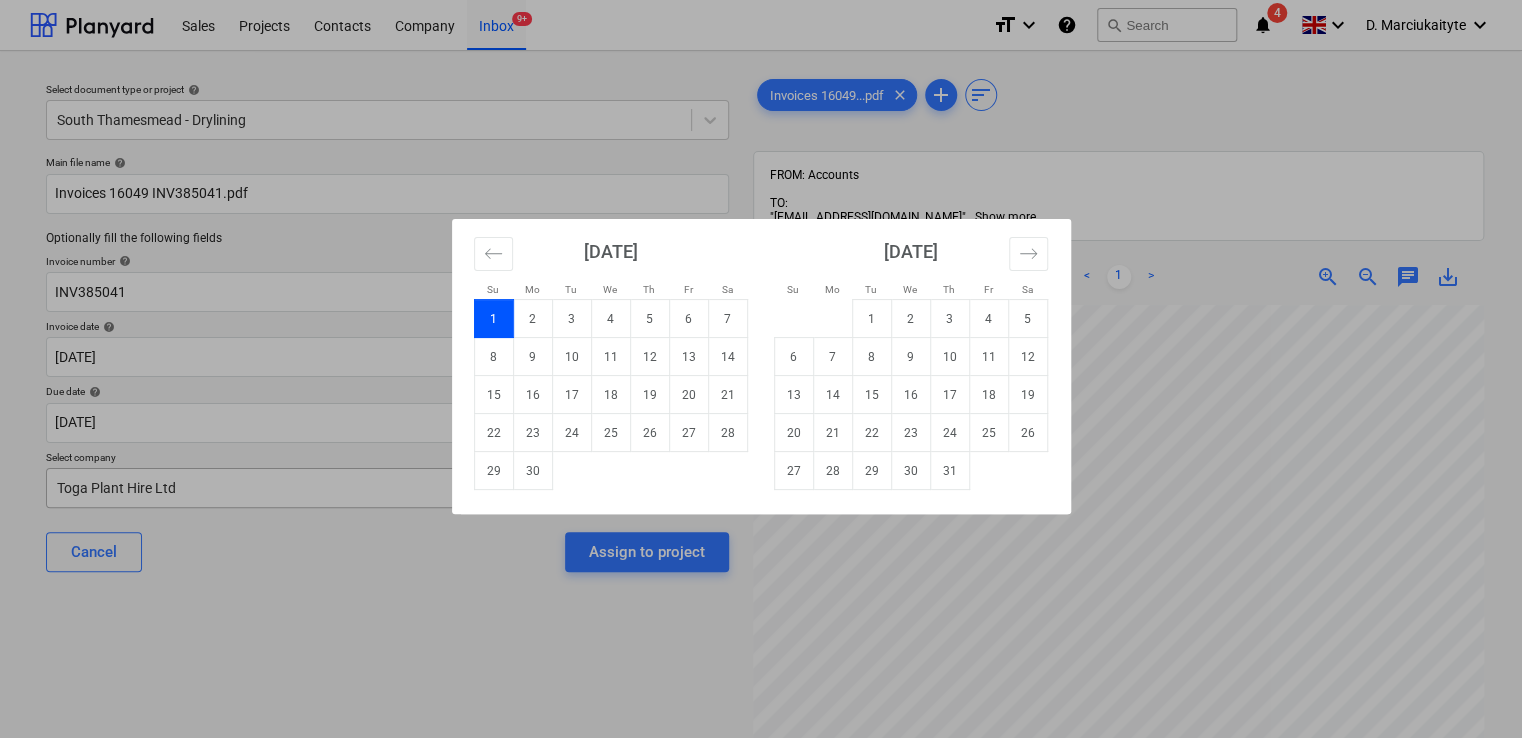 click on "30" at bounding box center (532, 471) 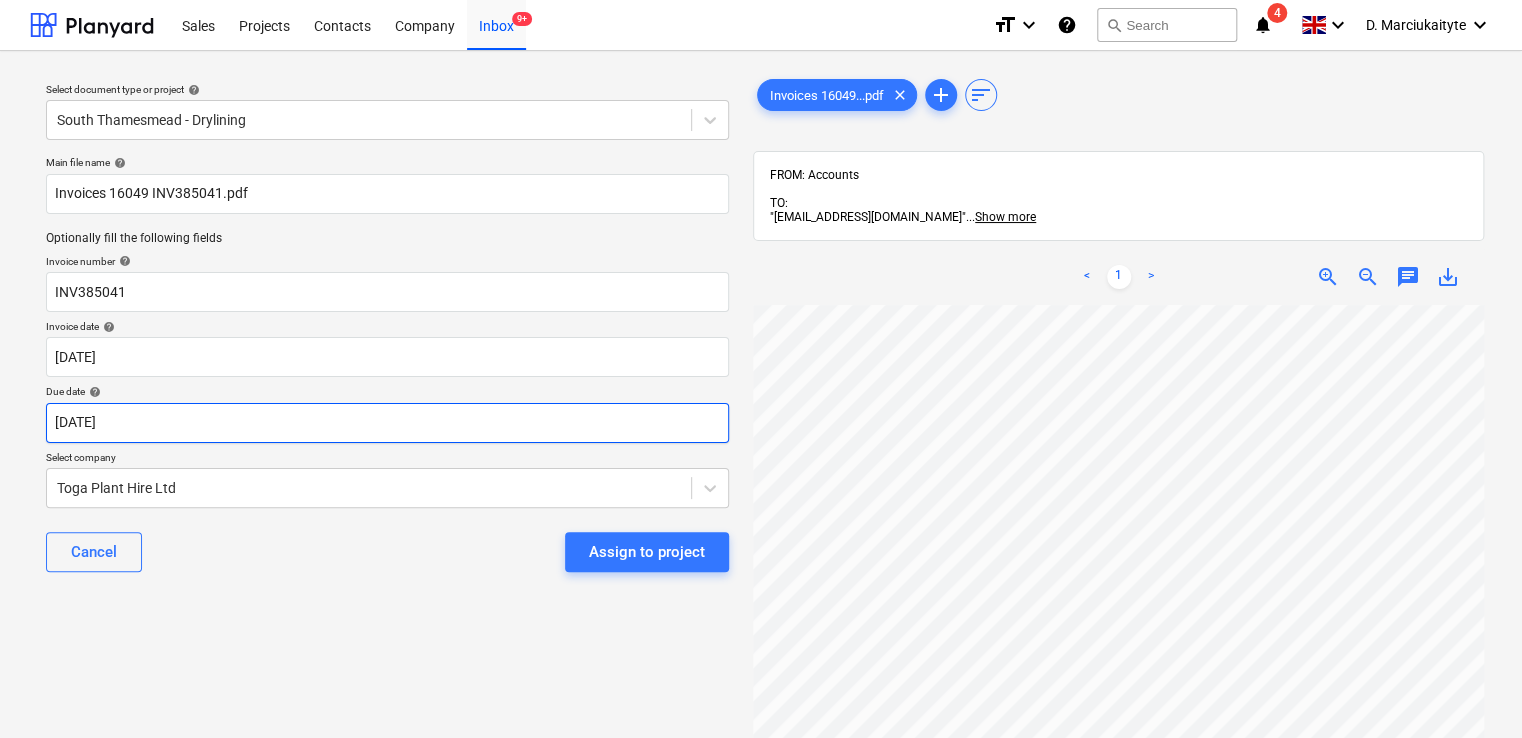 click on "Sales Projects Contacts Company Inbox 9+ format_size keyboard_arrow_down help search Search notifications 4 keyboard_arrow_down D. Marciukaityte keyboard_arrow_down Select document type or project help South Thamesmead - Drylining Main file name help Invoices 16049 INV385041.pdf Optionally fill the following fields Invoice number help INV385041 Invoice date help 30 Jun 2025 30.06.2025 Press the down arrow key to interact with the calendar and
select a date. Press the question mark key to get the keyboard shortcuts for changing dates. Due date help 30 Jun 2025 30.06.2025 Press the down arrow key to interact with the calendar and
select a date. Press the question mark key to get the keyboard shortcuts for changing dates. Select company Toga Plant Hire Ltd   Cancel Assign to project Invoices 16049...pdf clear add sort FROM: Accounts  TO: "a040e19d-22cb-43a3-b83d-3118dca2679c@companies.planyard.com"	 ...  Show more ...  Show more < 1 > zoom_in zoom_out chat 0 save_alt" at bounding box center [761, 369] 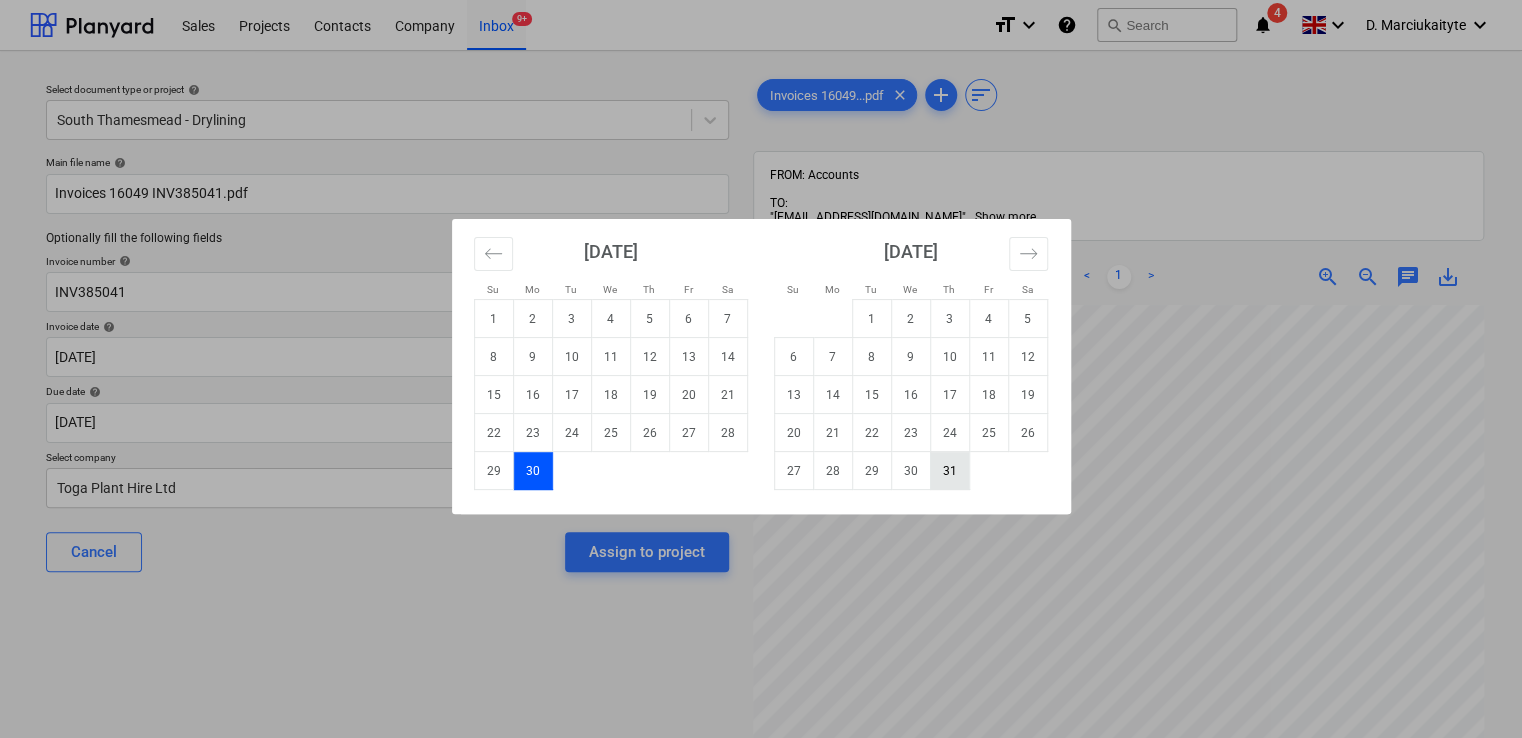 click on "31" at bounding box center (949, 471) 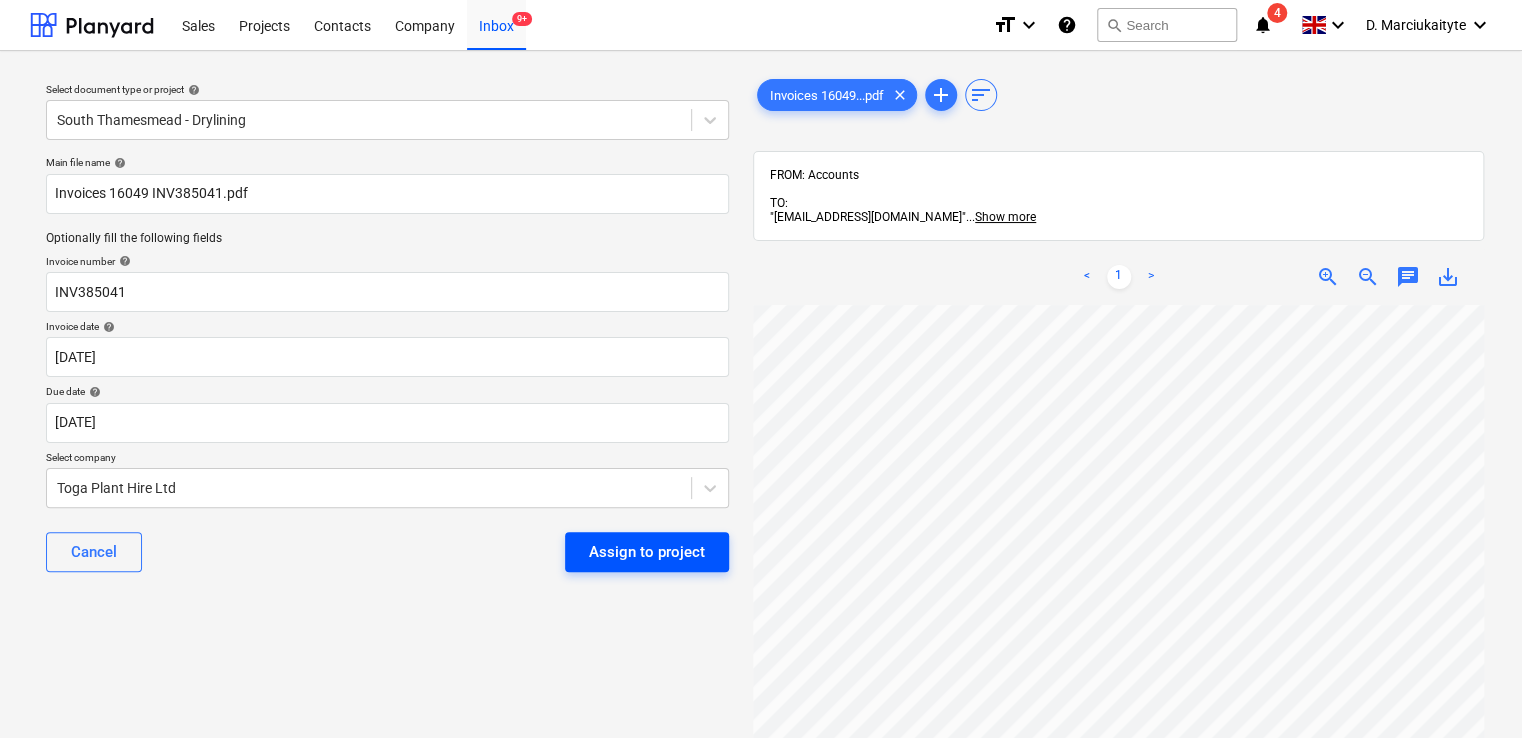click on "Assign to project" at bounding box center (647, 552) 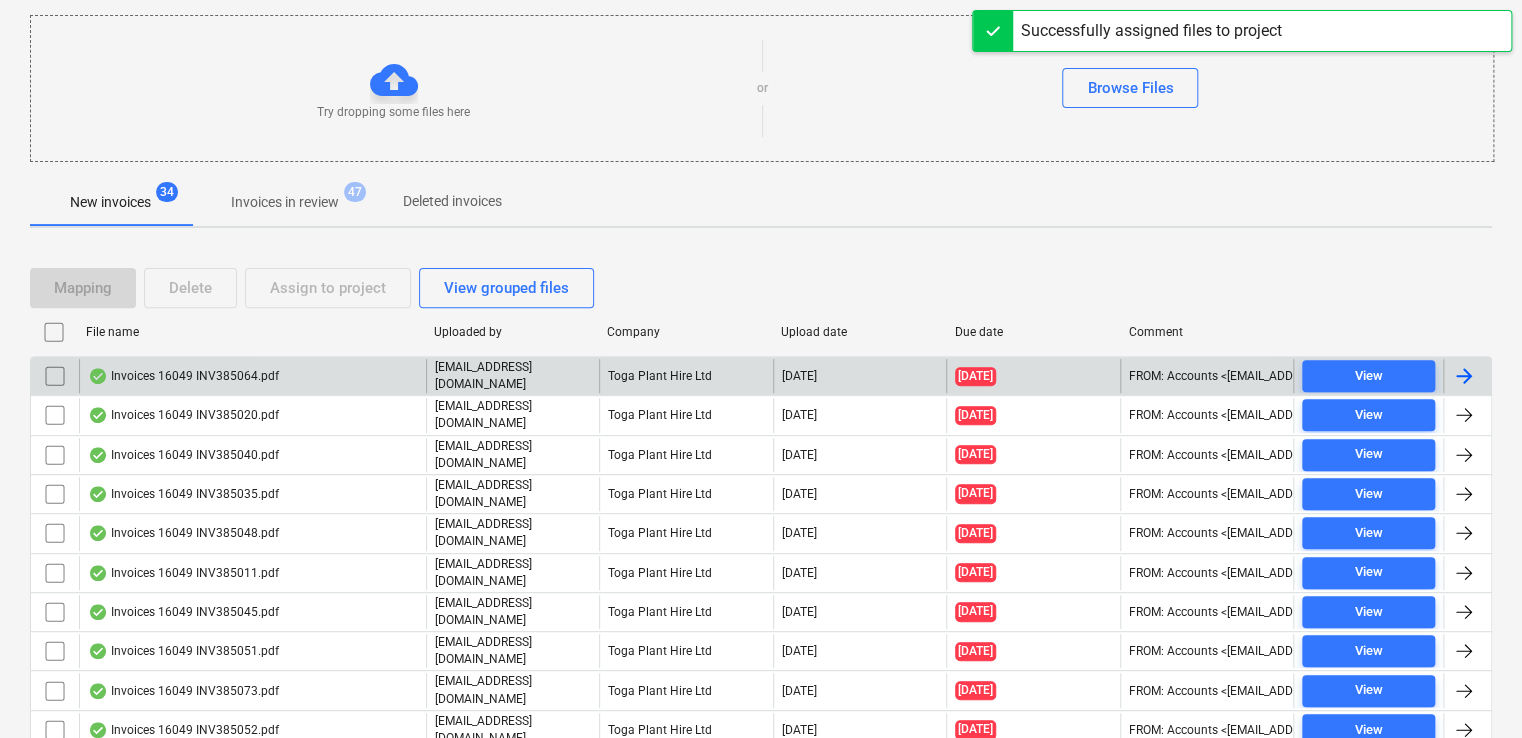 click on "Invoices 16049 INV385064.pdf" at bounding box center (183, 376) 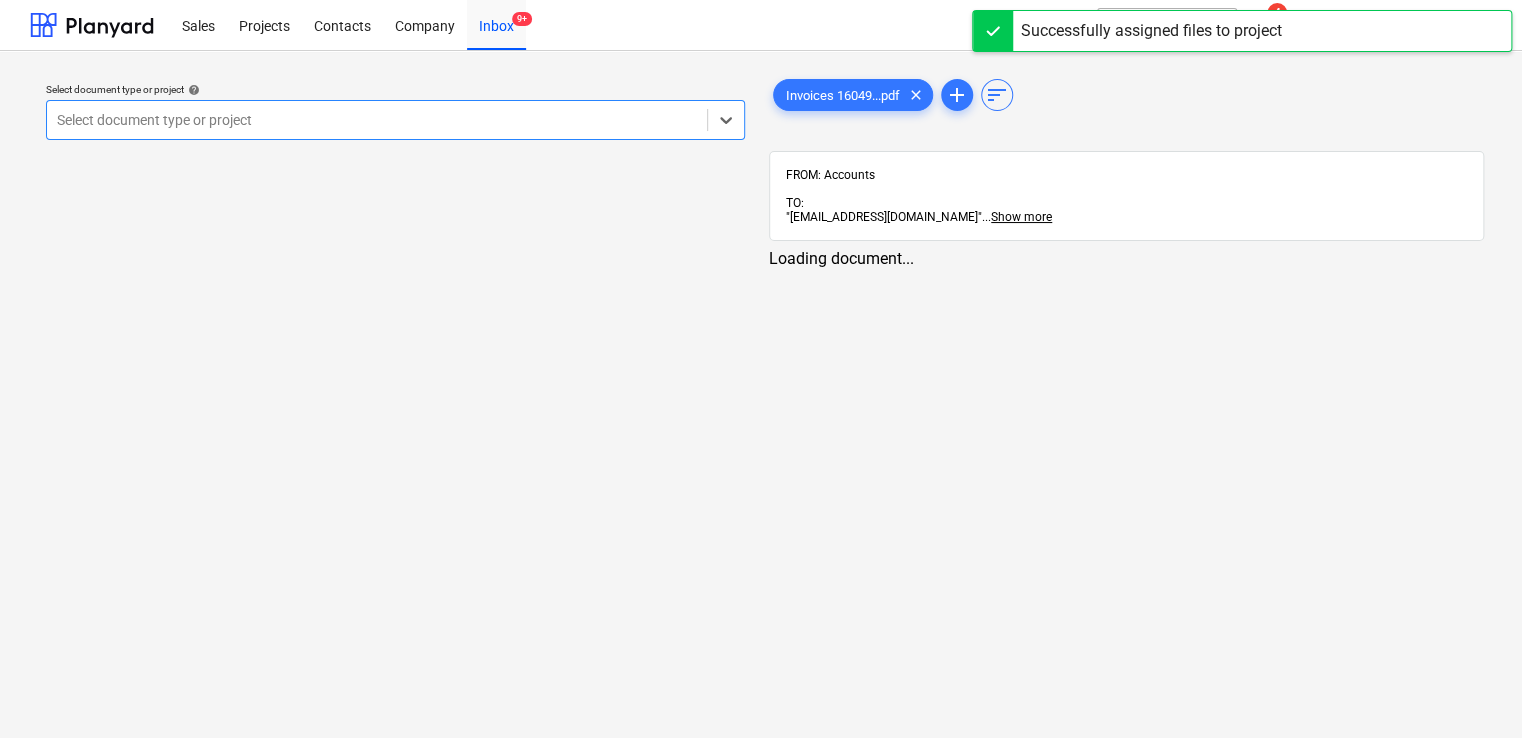 scroll, scrollTop: 0, scrollLeft: 0, axis: both 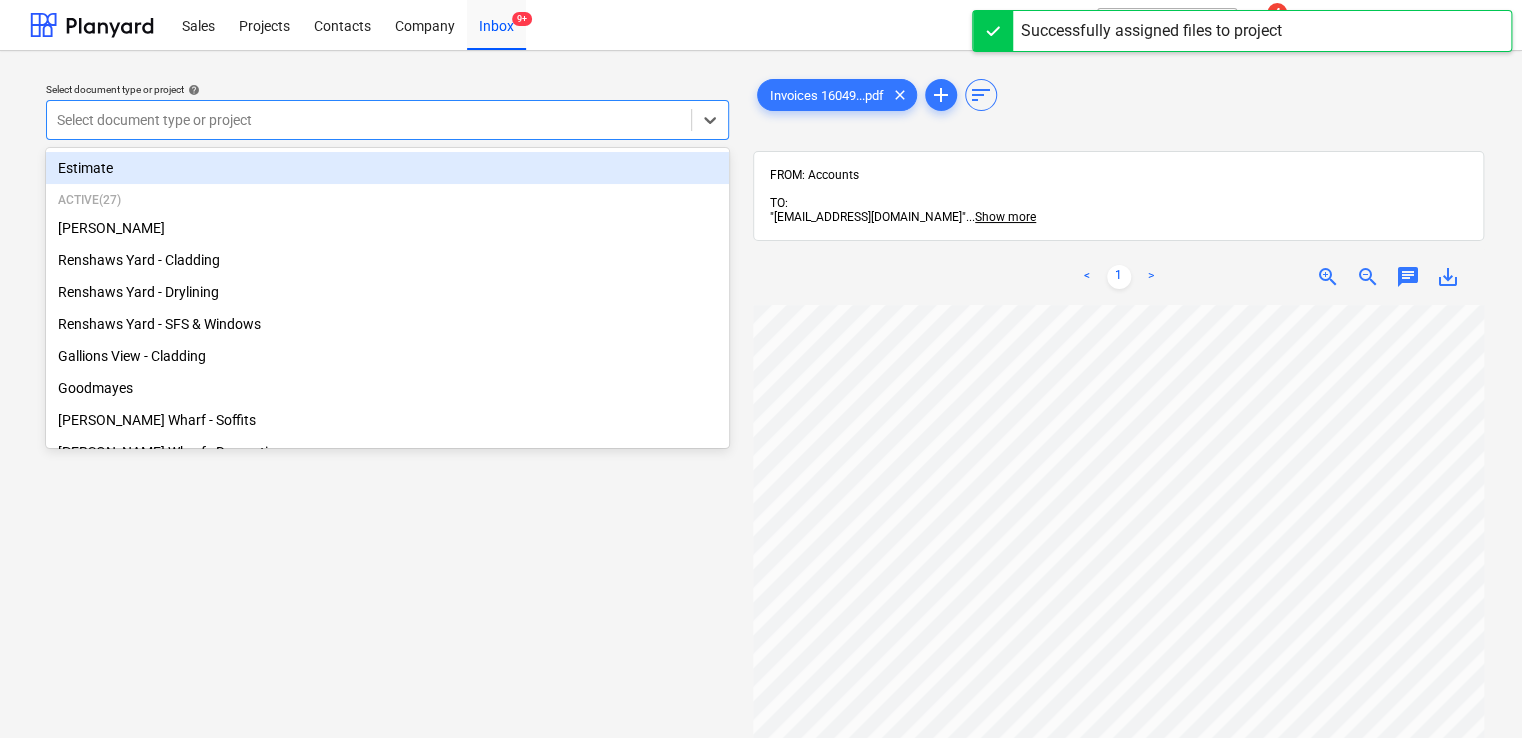 click at bounding box center (369, 120) 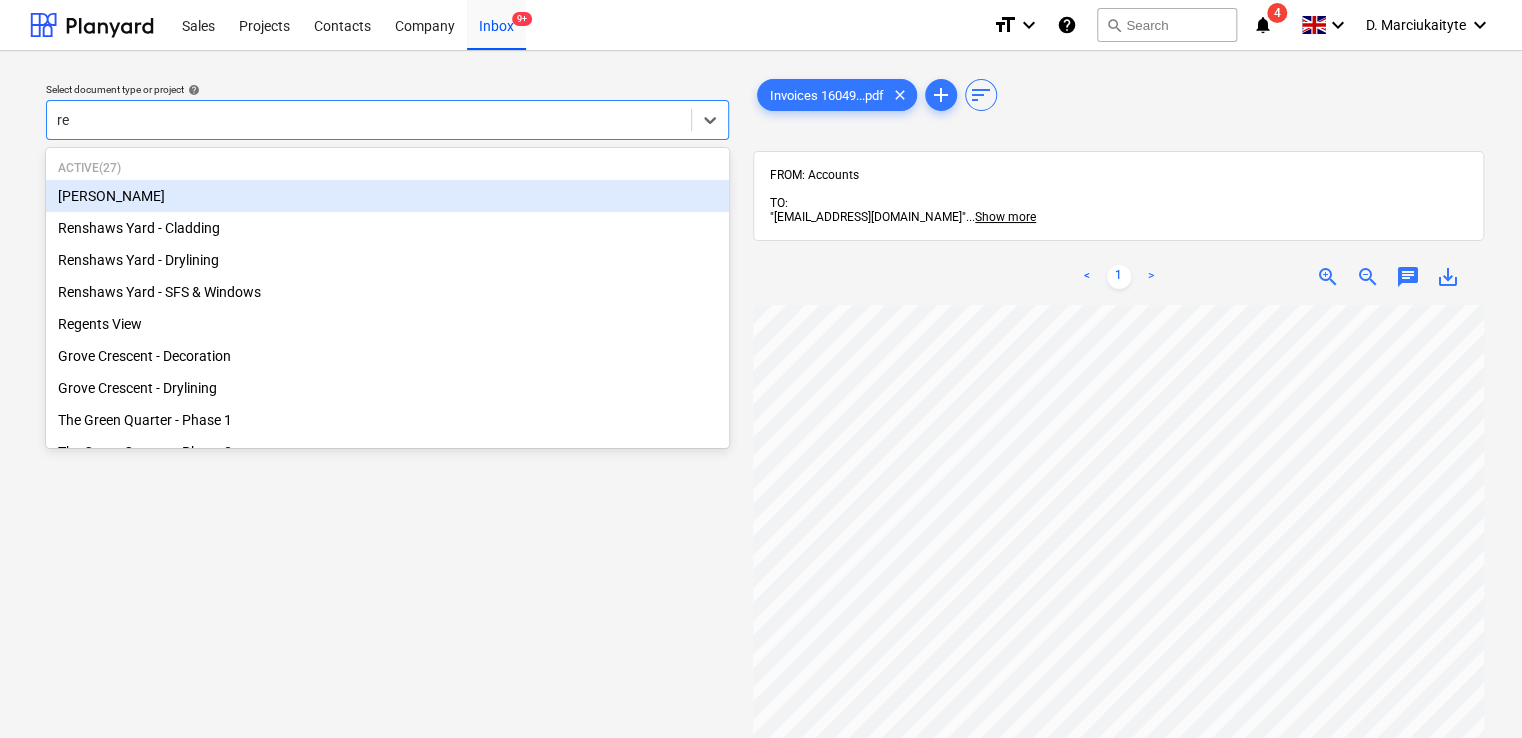 type on "ren" 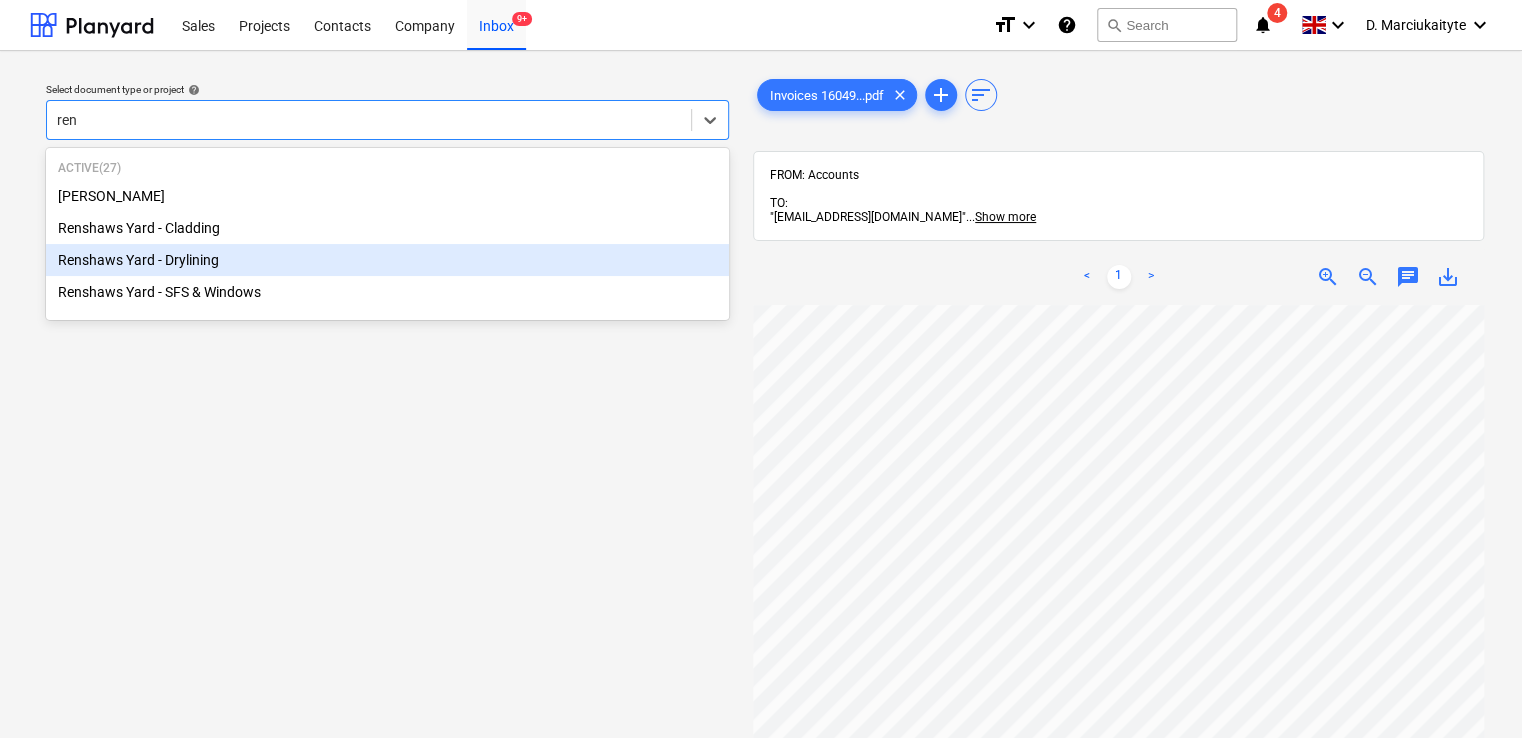 type 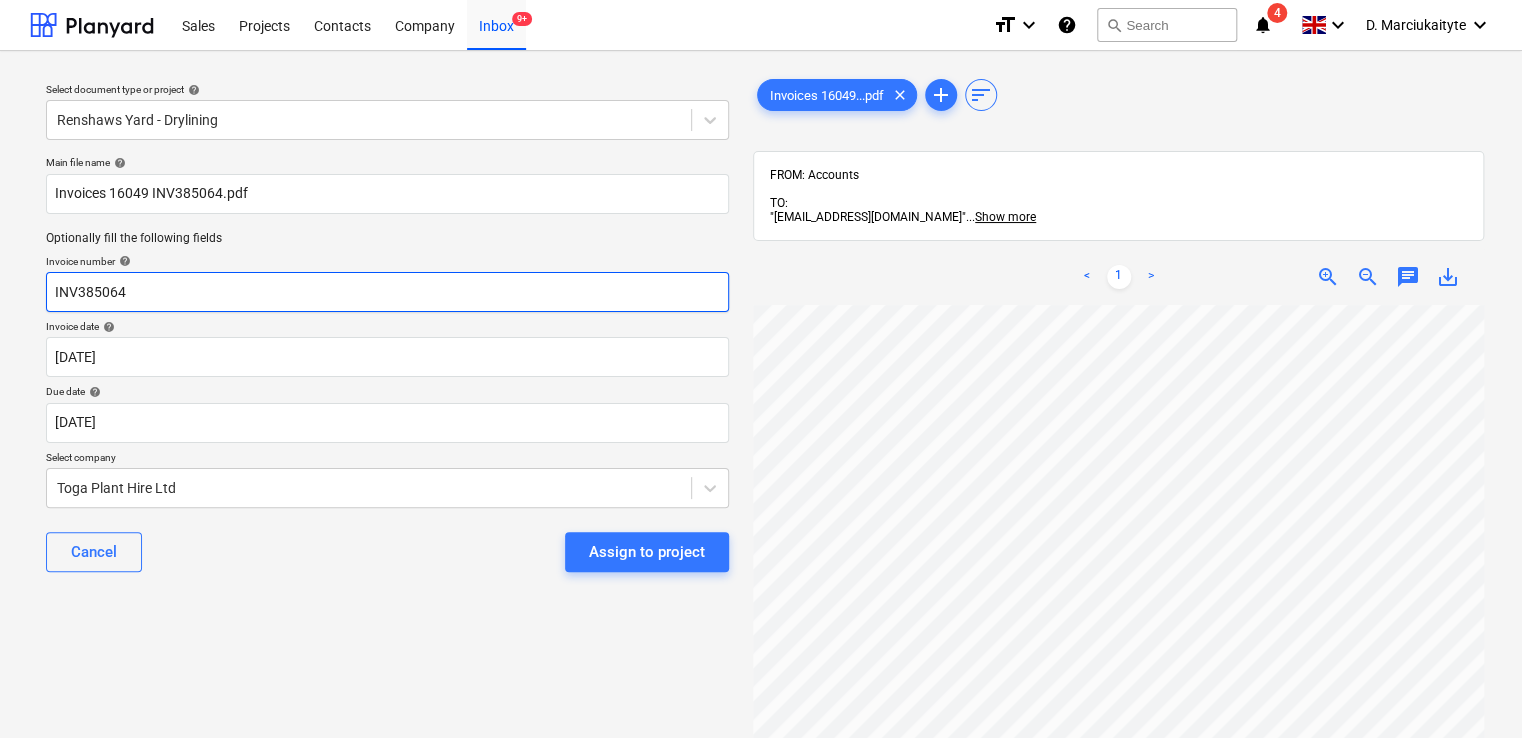drag, startPoint x: 148, startPoint y: 289, endPoint x: -54, endPoint y: 286, distance: 202.02228 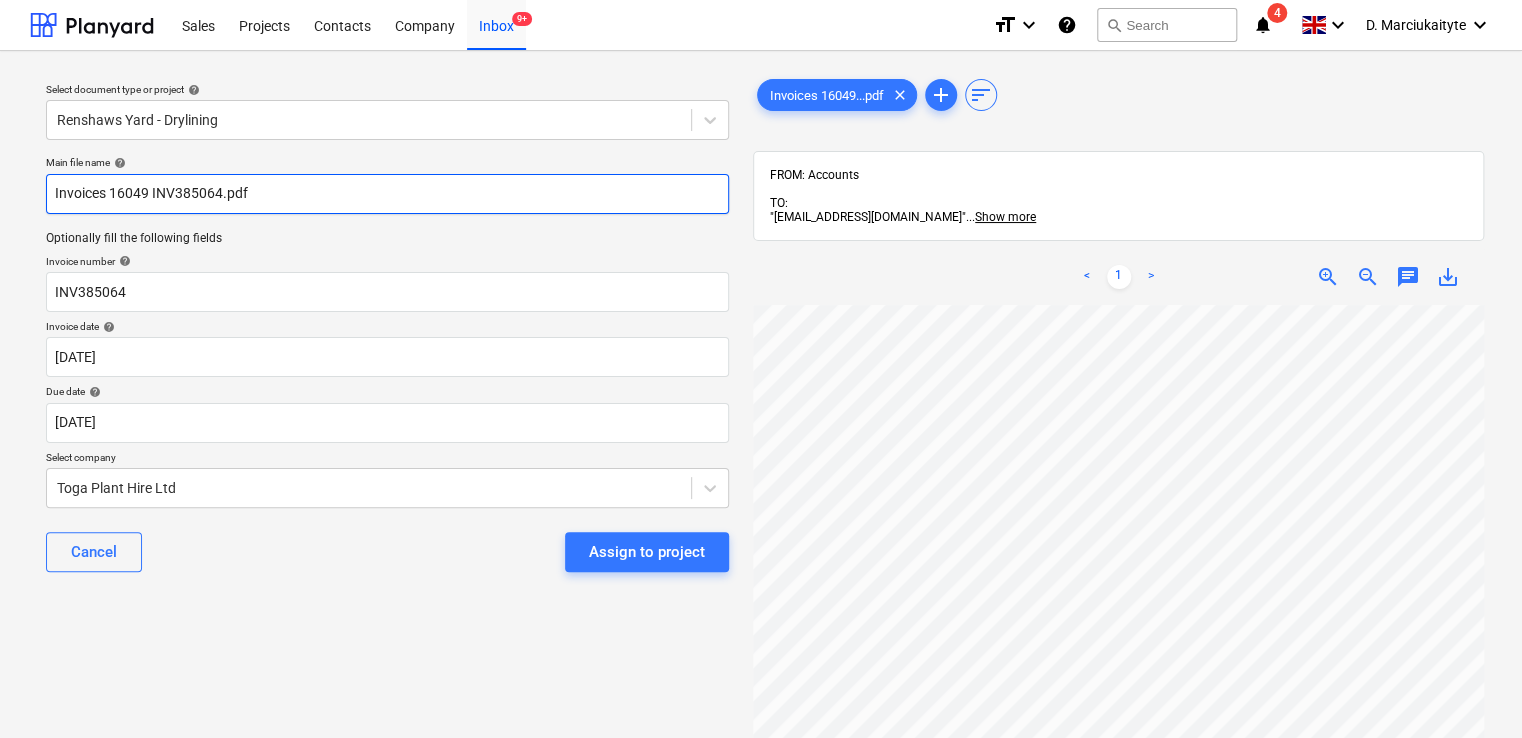 drag, startPoint x: 293, startPoint y: 189, endPoint x: -87, endPoint y: 190, distance: 380.0013 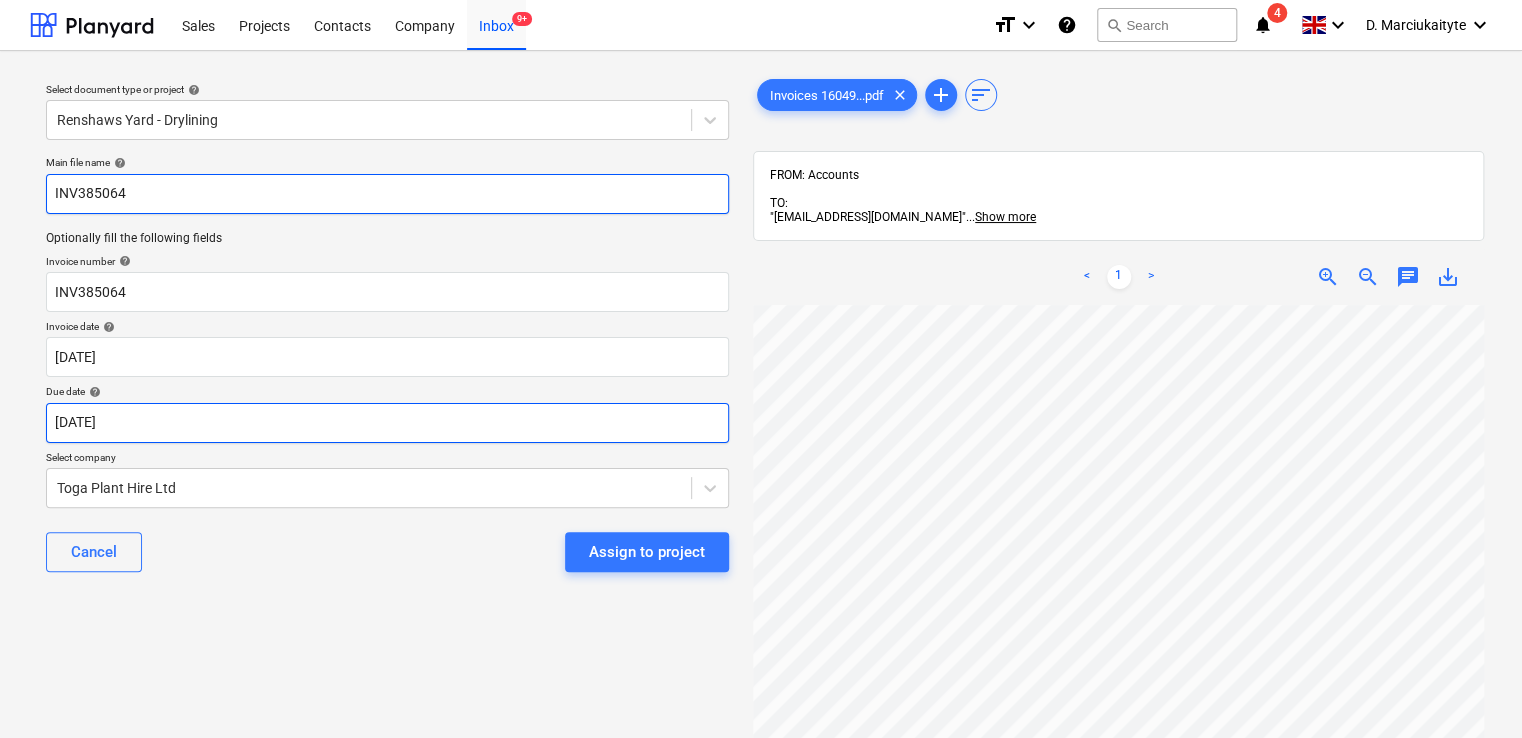 type on "INV385064" 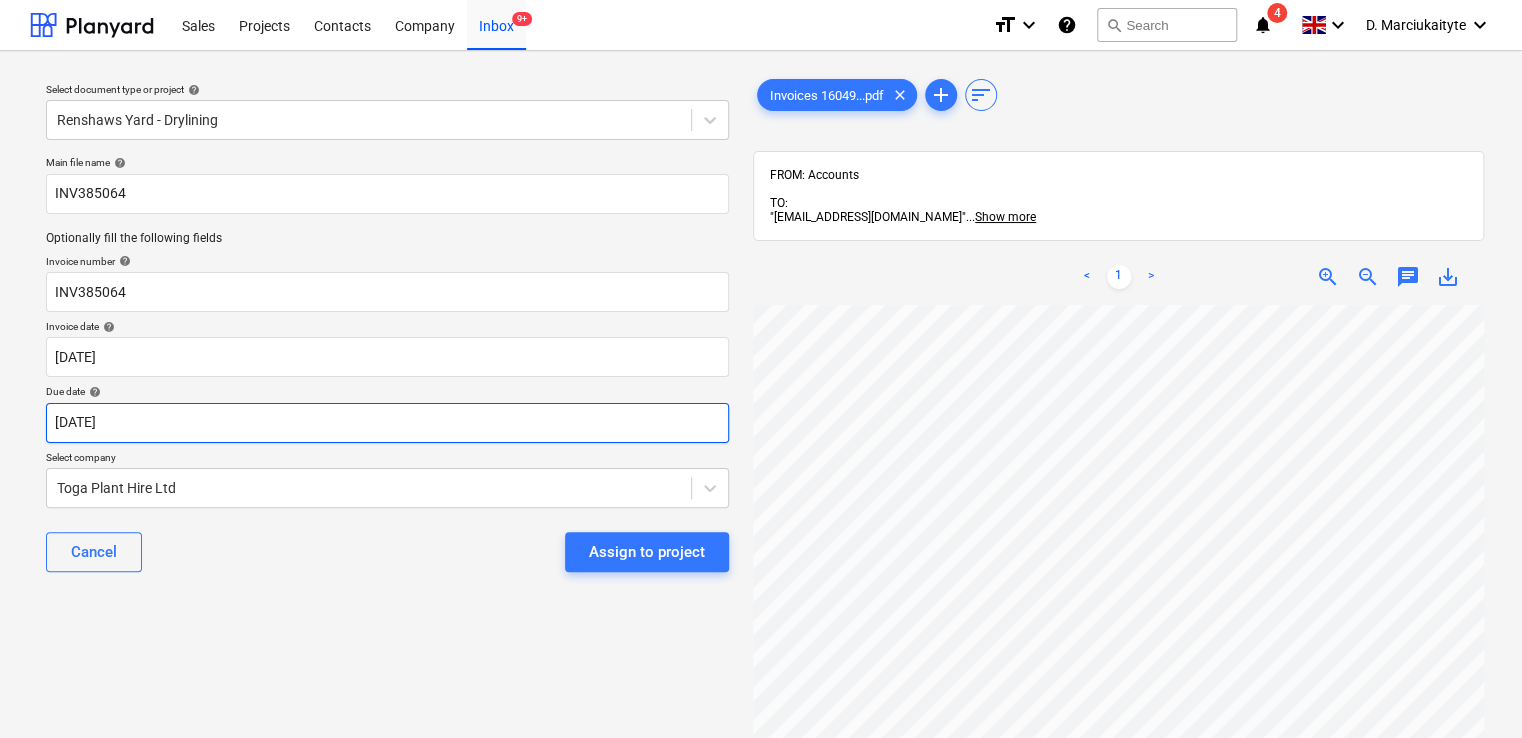 click on "Sales Projects Contacts Company Inbox 9+ format_size keyboard_arrow_down help search Search notifications 4 keyboard_arrow_down D. Marciukaityte keyboard_arrow_down Select document type or project help Renshaws Yard -  Drylining Main file name help INV385064 Optionally fill the following fields Invoice number help INV385064 Invoice date help 30 Jun 2025 30.06.2025 Press the down arrow key to interact with the calendar and
select a date. Press the question mark key to get the keyboard shortcuts for changing dates. Due date help 30 Jun 2025 30.06.2025 Press the down arrow key to interact with the calendar and
select a date. Press the question mark key to get the keyboard shortcuts for changing dates. Select company Toga Plant Hire Ltd   Cancel Assign to project Invoices 16049...pdf clear add sort FROM: Accounts  TO: "a040e19d-22cb-43a3-b83d-3118dca2679c@companies.planyard.com"	 ...  Show more ...  Show more < 1 > zoom_in zoom_out chat 0 save_alt" at bounding box center [761, 369] 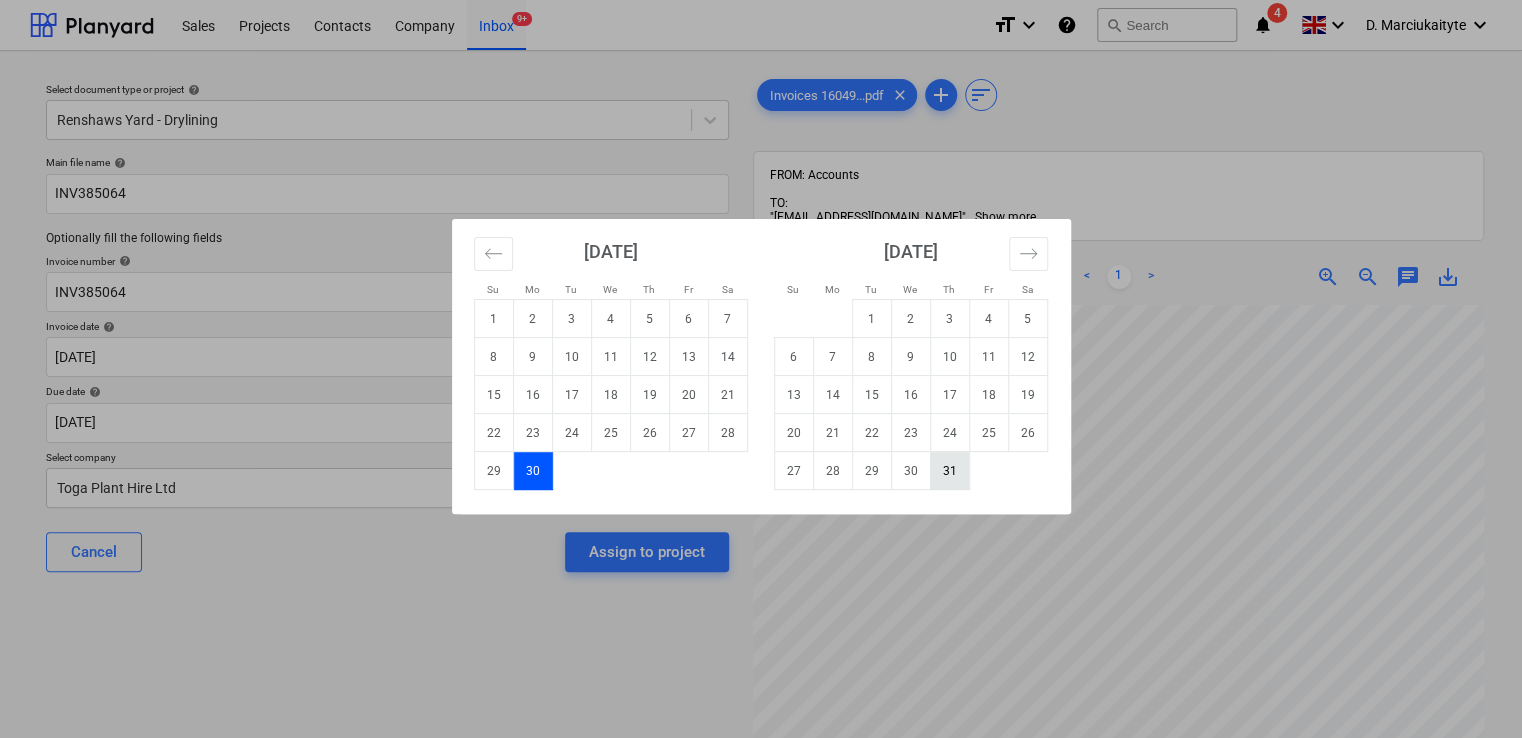 click on "31" at bounding box center [949, 471] 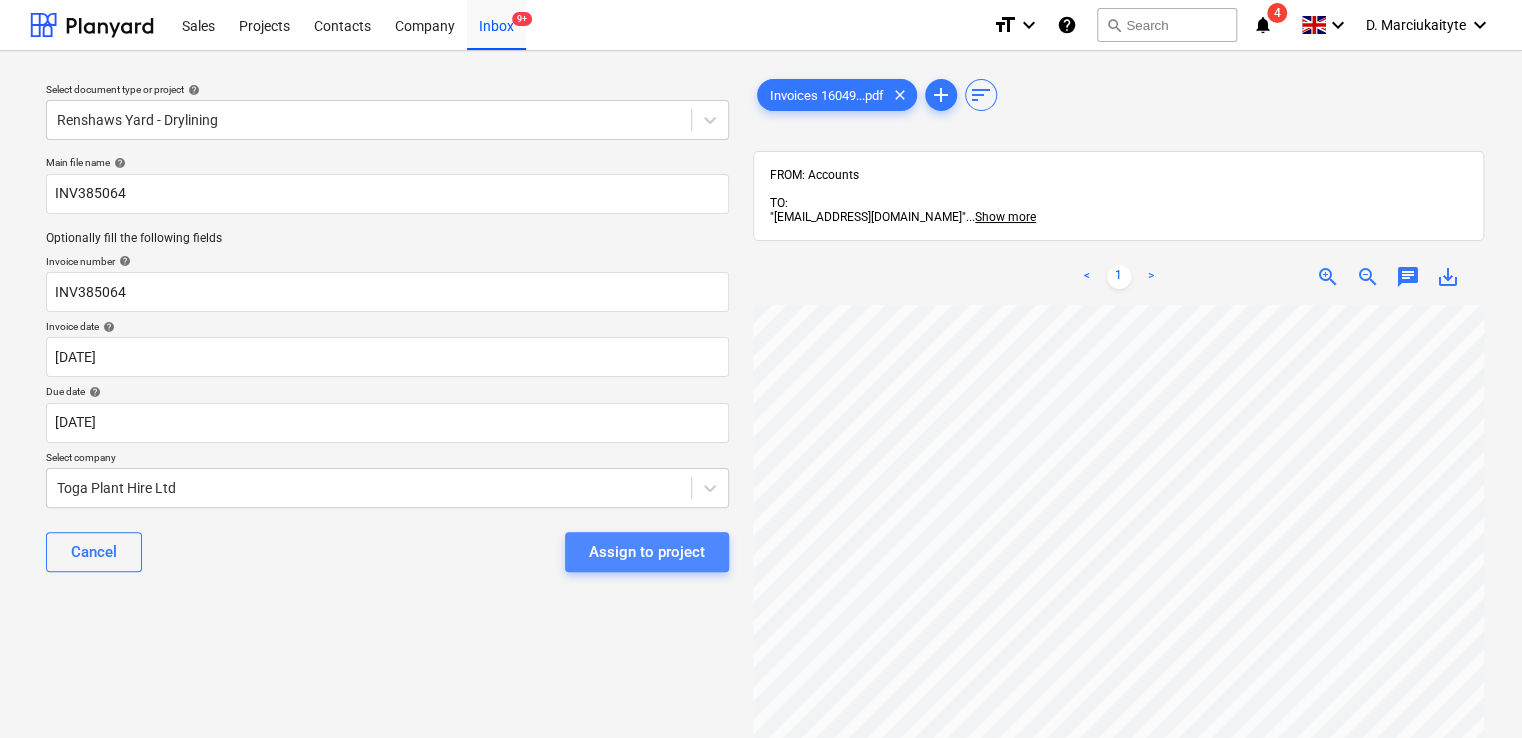 click on "Assign to project" at bounding box center (647, 552) 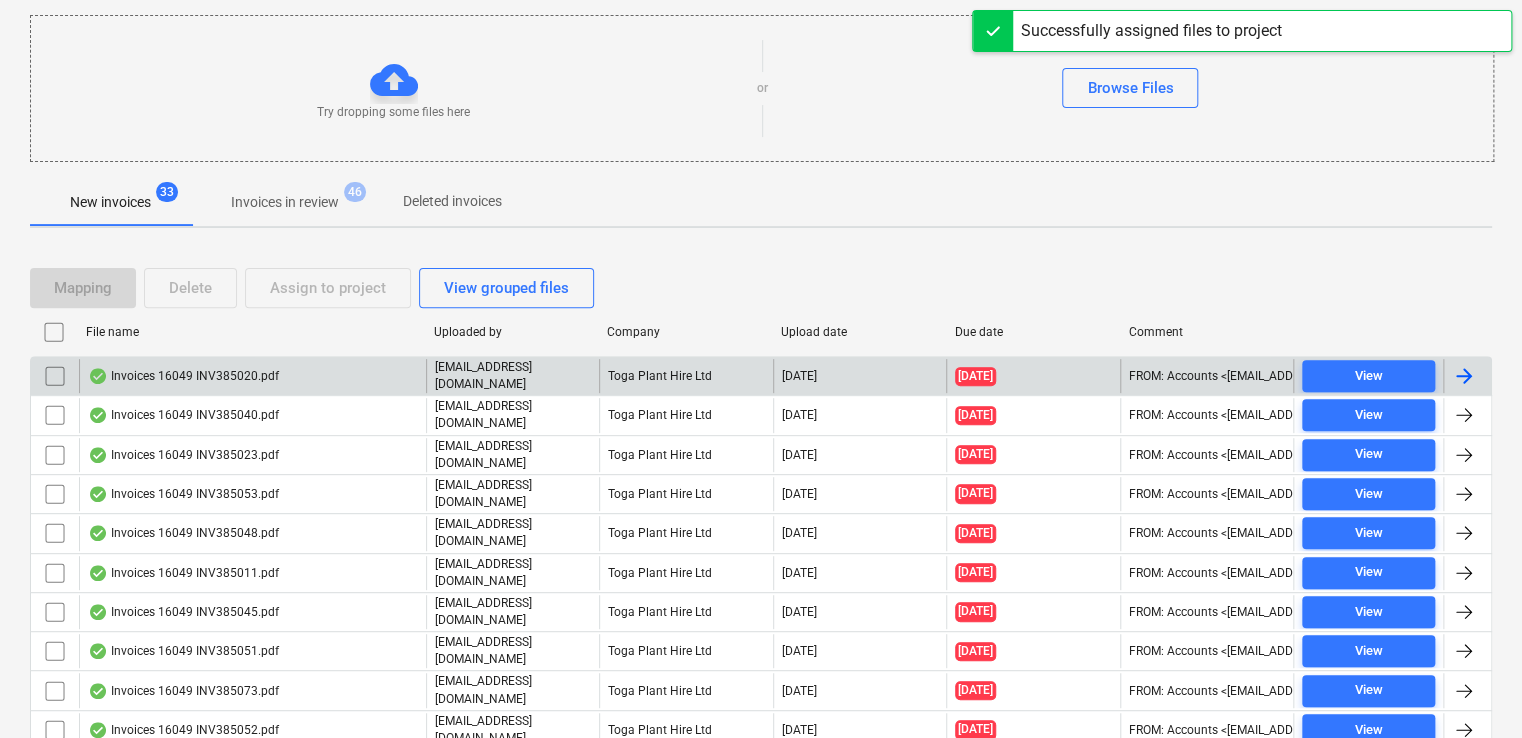 click on "Invoices 16049 INV385020.pdf" at bounding box center (183, 376) 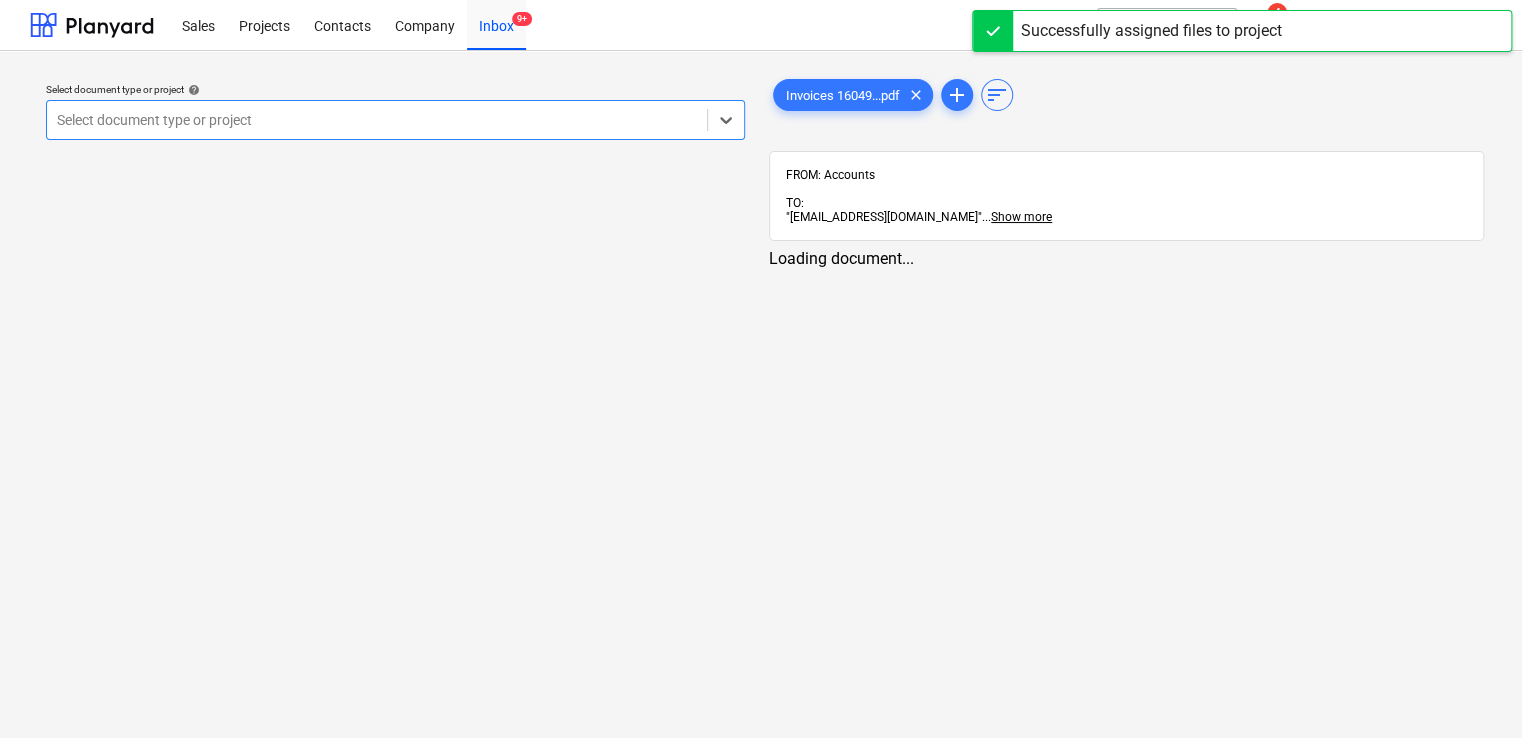 scroll, scrollTop: 0, scrollLeft: 0, axis: both 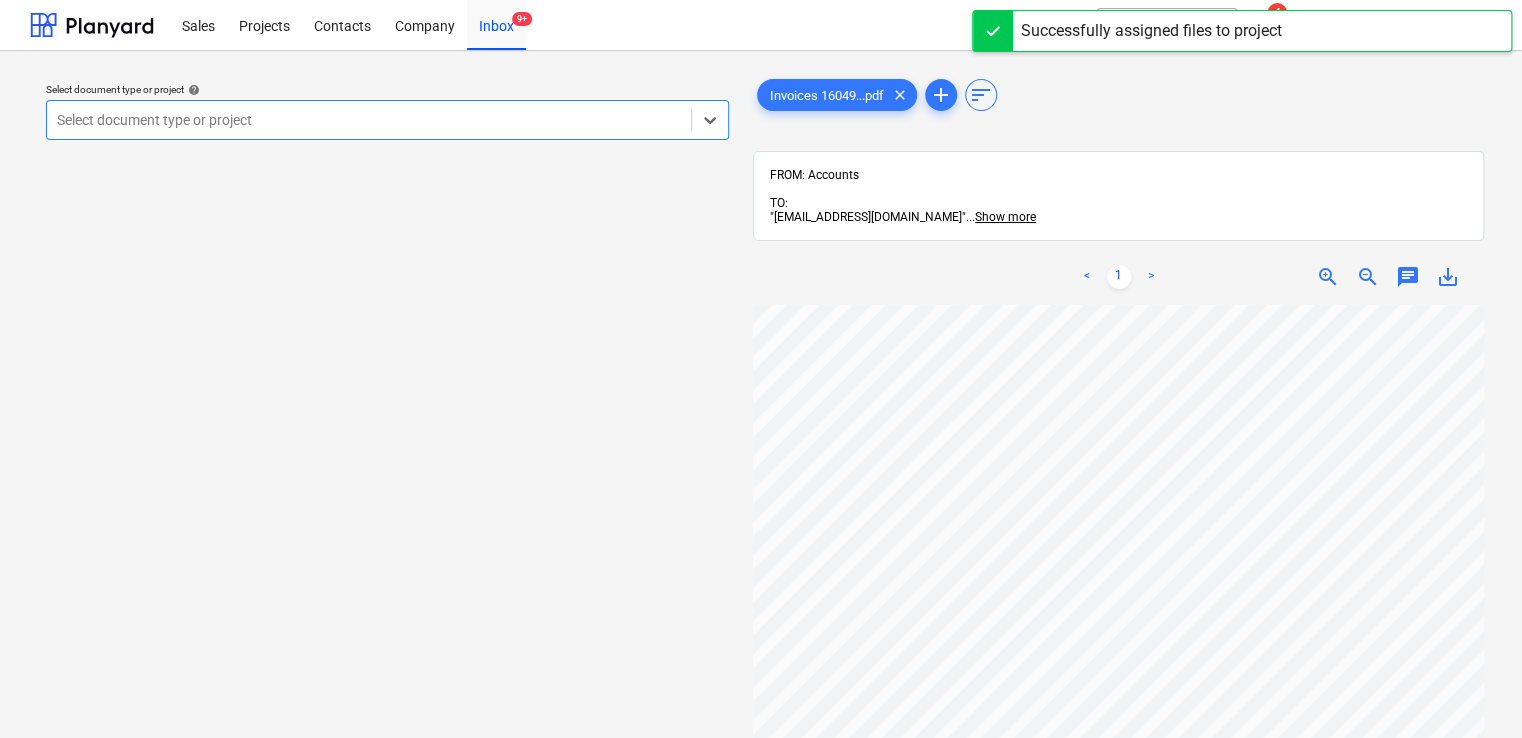 click on "Select document type or project" at bounding box center (387, 120) 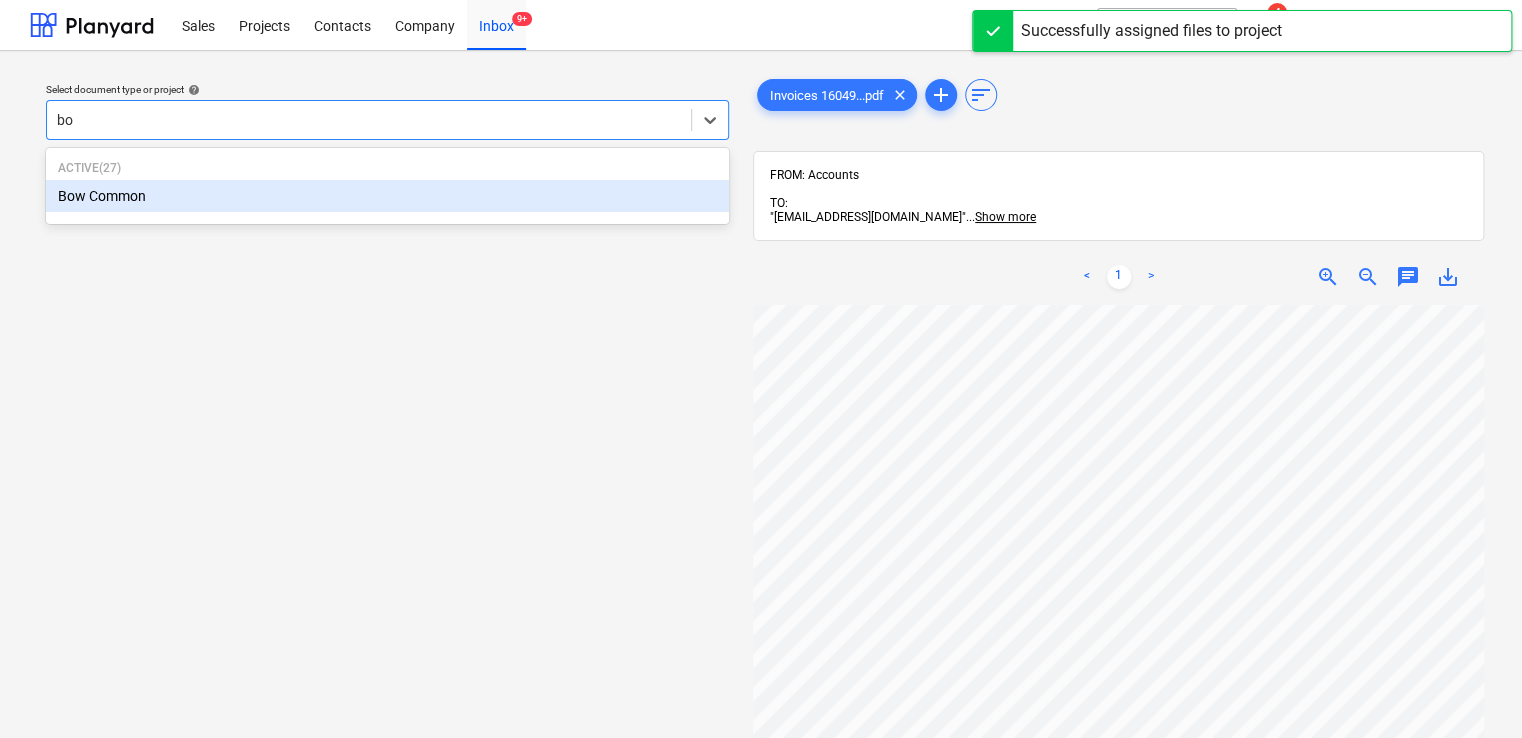 type on "bow" 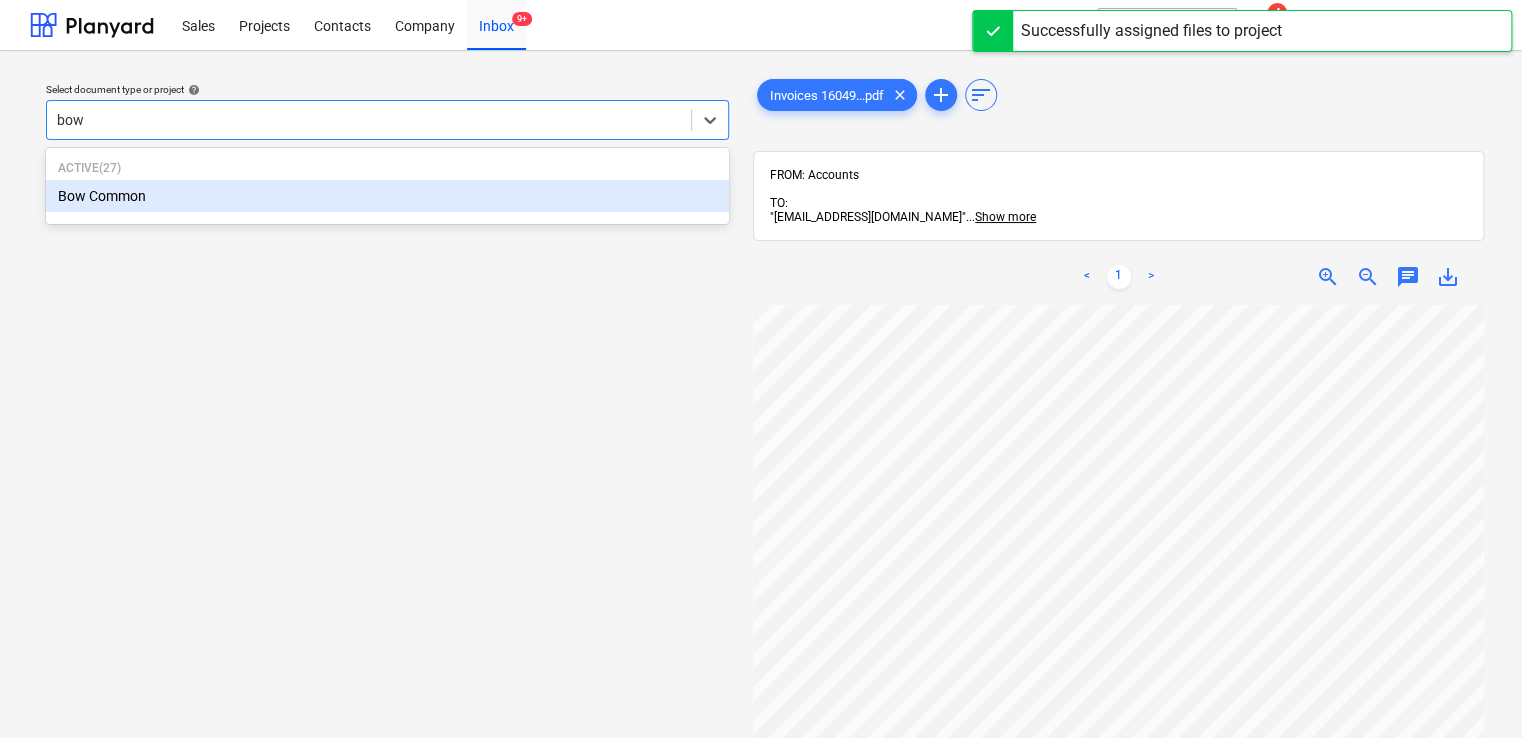 type 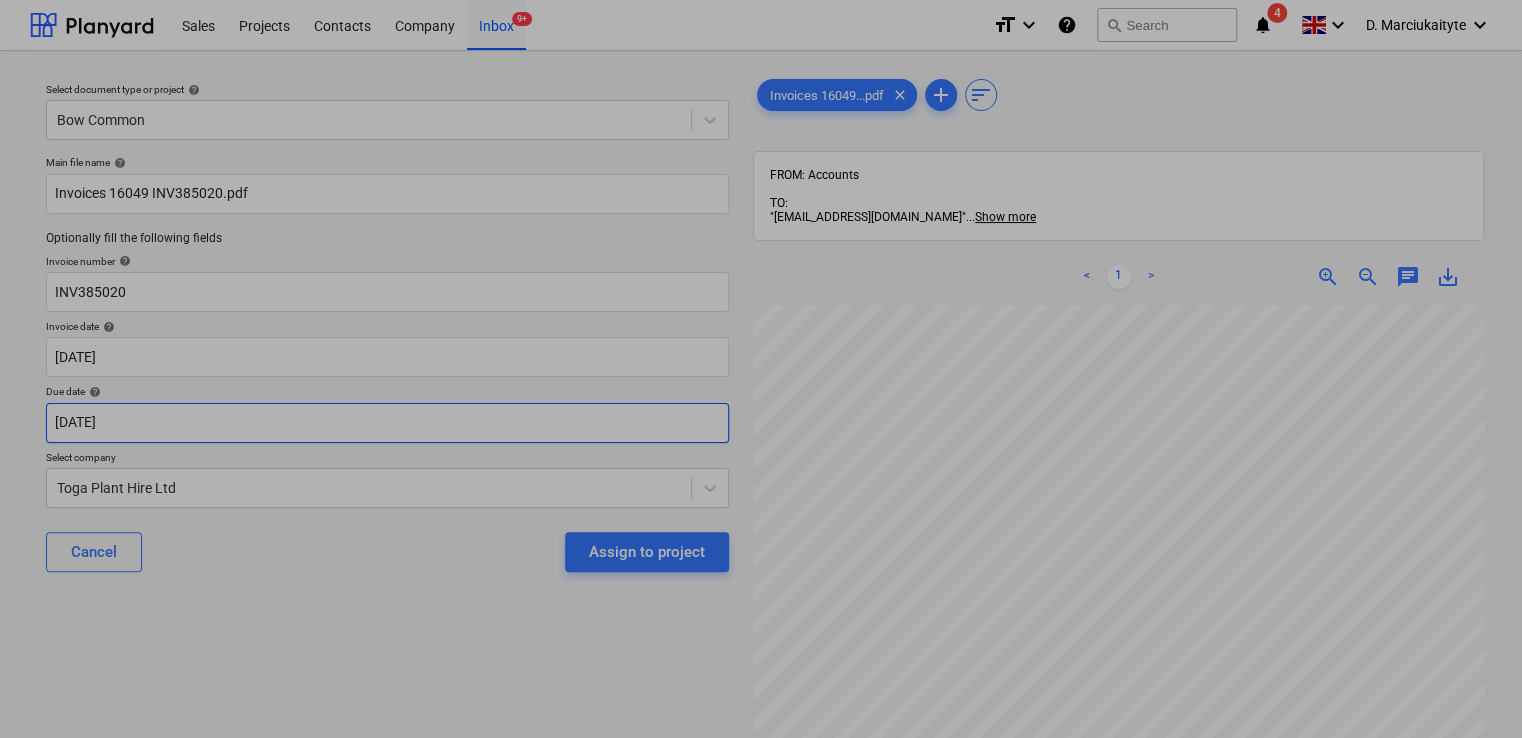 click on "Sales Projects Contacts Company Inbox 9+ format_size keyboard_arrow_down help search Search notifications 4 keyboard_arrow_down D. Marciukaityte keyboard_arrow_down Select document type or project help Bow Common Main file name help Invoices 16049 INV385020.pdf Optionally fill the following fields Invoice number help INV385020 Invoice date help 30 Jun 2025 30.06.2025 Press the down arrow key to interact with the calendar and
select a date. Press the question mark key to get the keyboard shortcuts for changing dates. Due date help 30 Jun 2025 30.06.2025 Press the down arrow key to interact with the calendar and
select a date. Press the question mark key to get the keyboard shortcuts for changing dates. Select company Toga Plant Hire Ltd   Cancel Assign to project Invoices 16049...pdf clear add sort FROM: Accounts  TO: "a040e19d-22cb-43a3-b83d-3118dca2679c@companies.planyard.com"	 ...  Show more ...  Show more < 1 > zoom_in zoom_out chat 0 save_alt
Su Mo Tu We Th Fr Sa Su Mo Tu We Th Fr Sa" at bounding box center [761, 369] 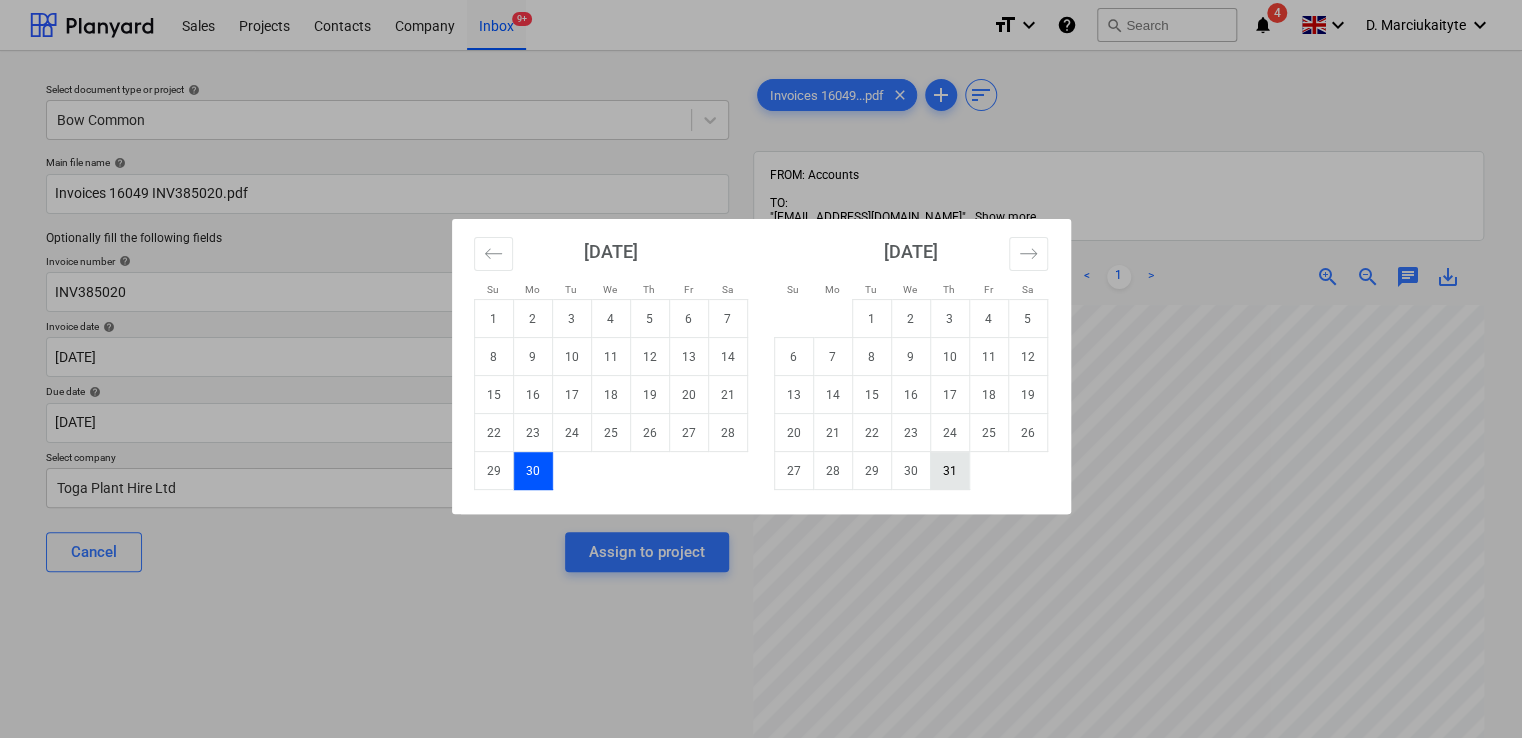 click on "31" at bounding box center (949, 471) 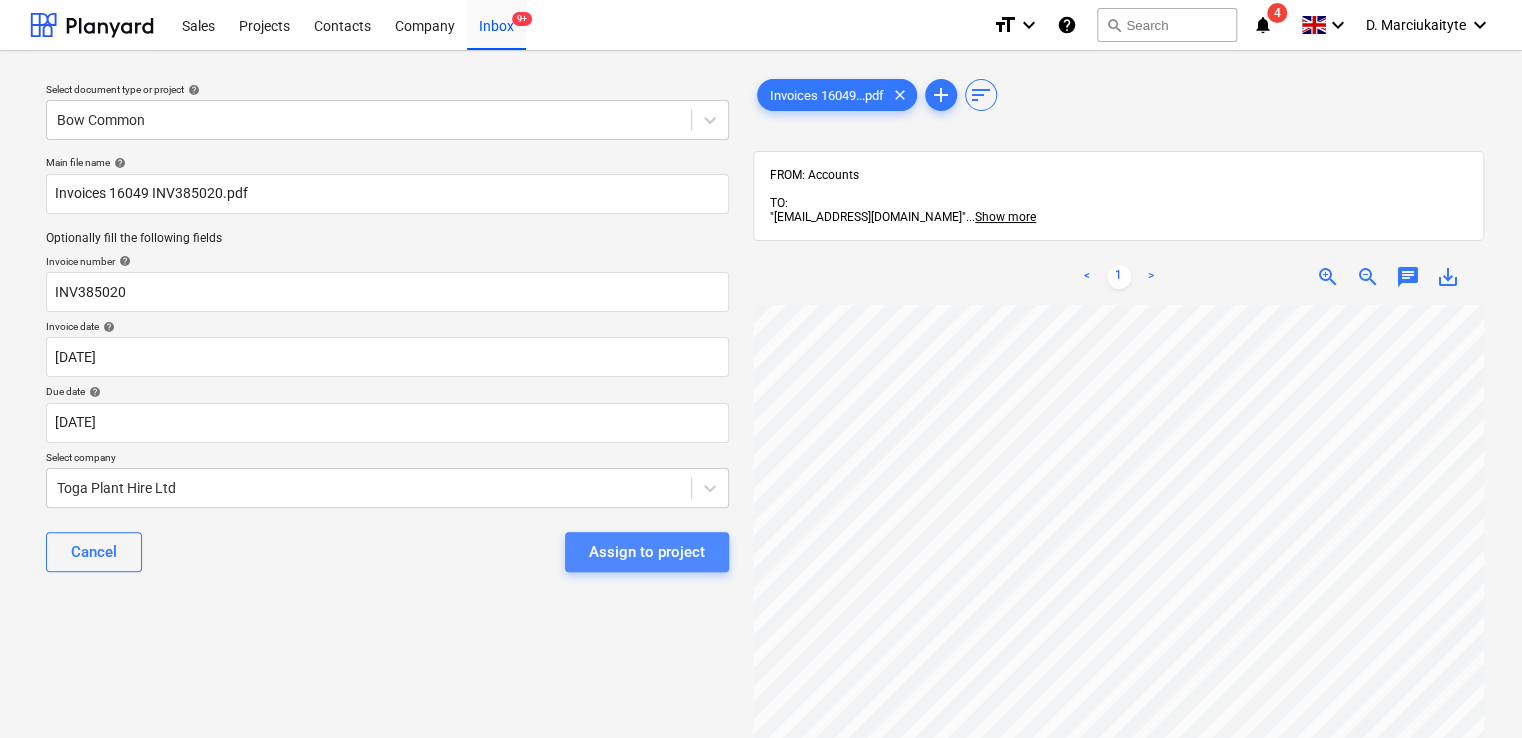 click on "Assign to project" at bounding box center (647, 552) 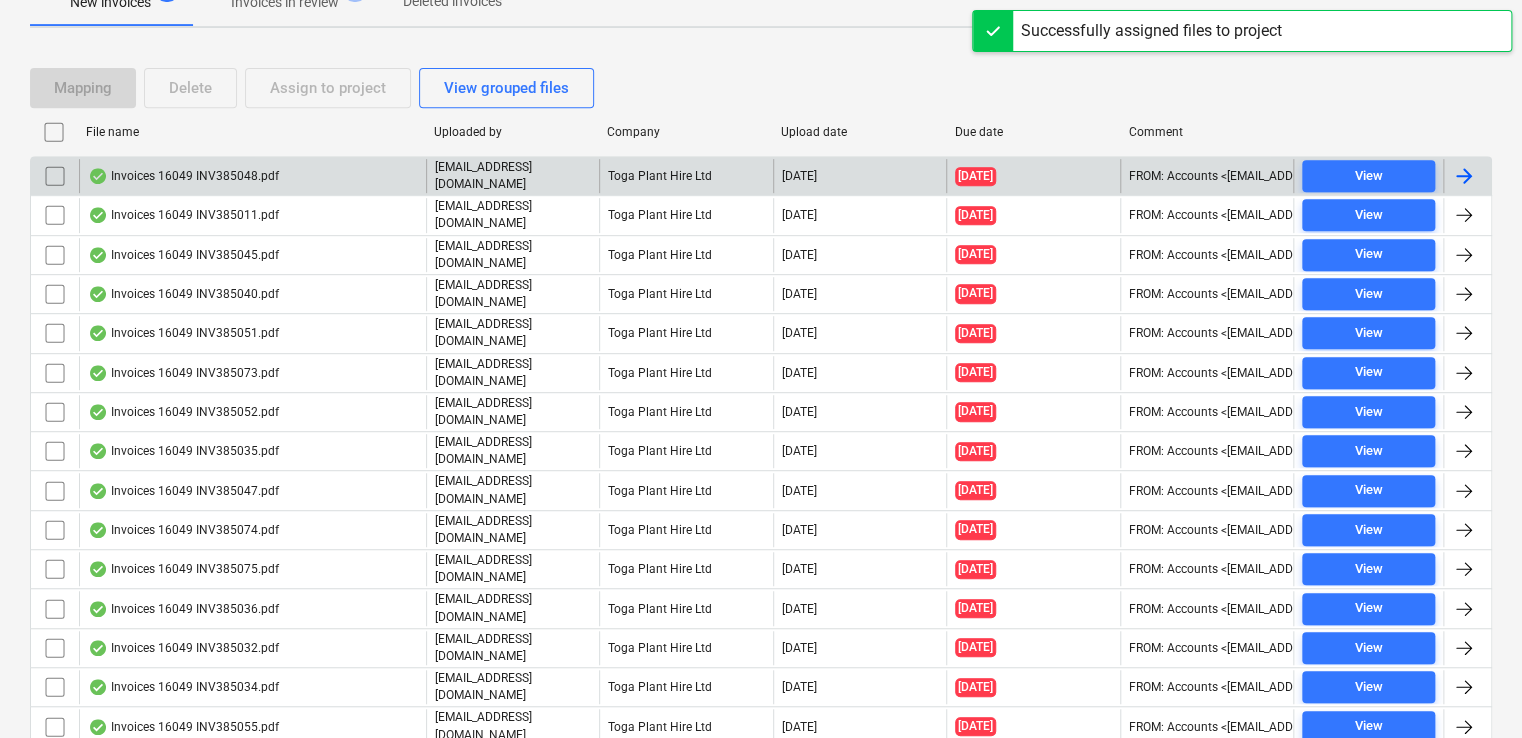 click on "Invoices 16049 INV385048.pdf" at bounding box center (183, 176) 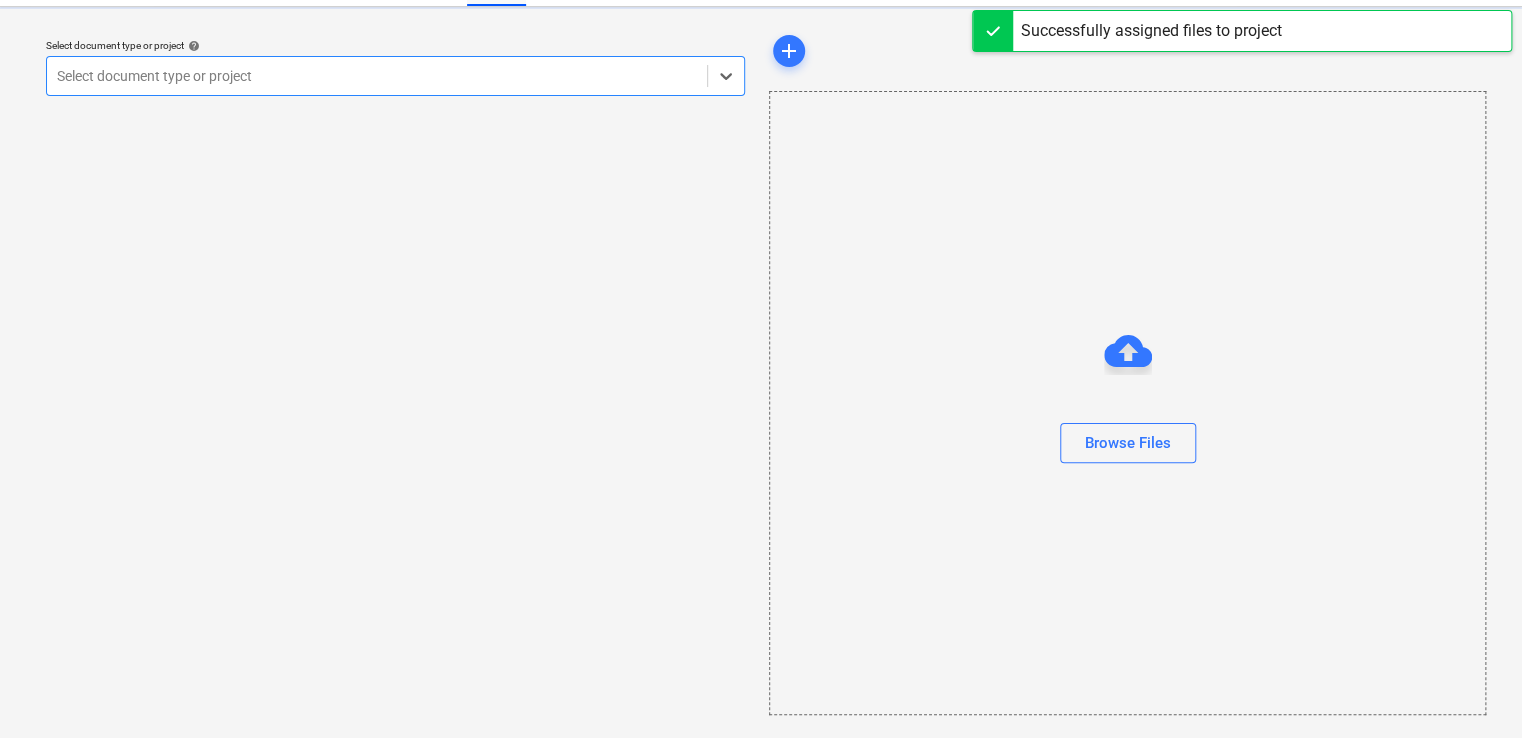 scroll, scrollTop: 0, scrollLeft: 0, axis: both 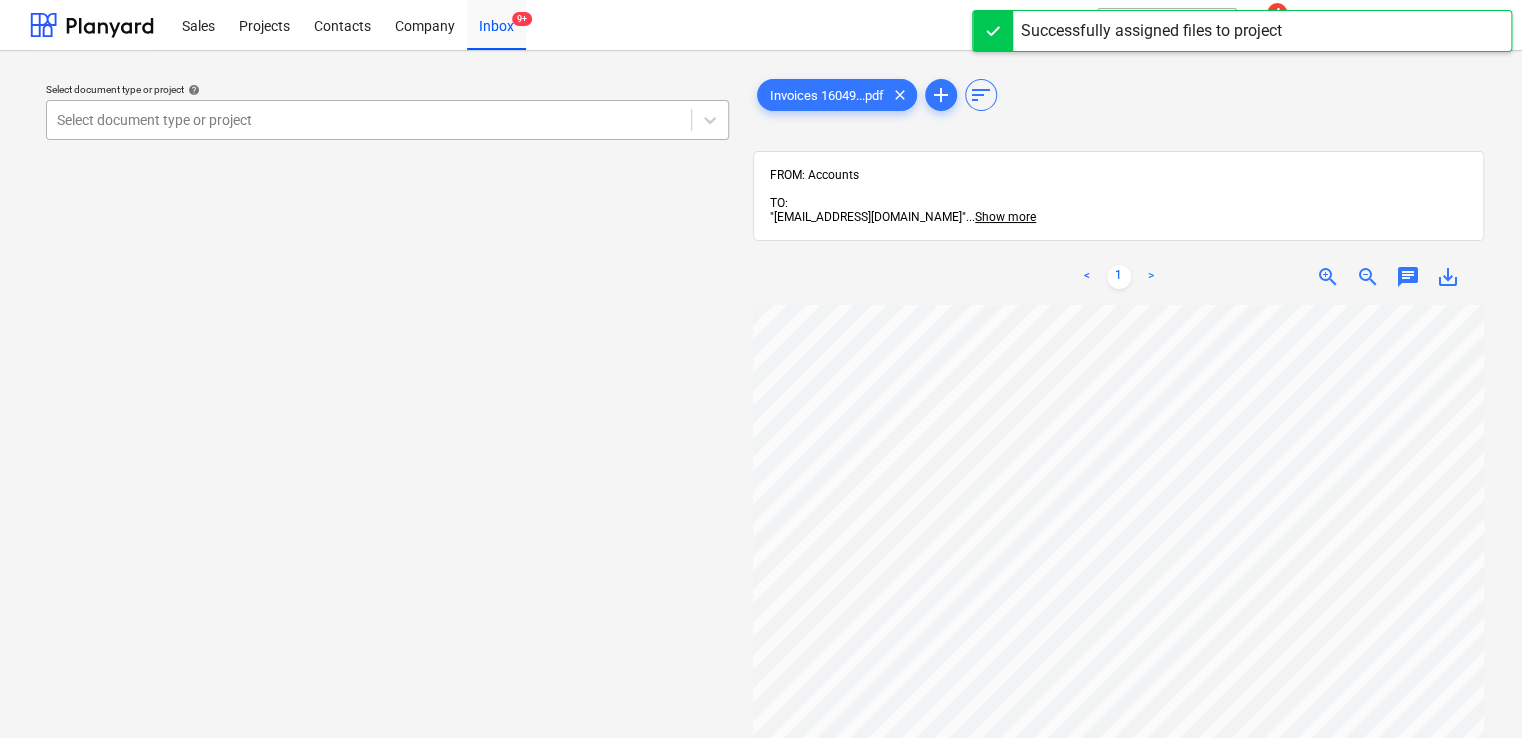 drag, startPoint x: 352, startPoint y: 94, endPoint x: 350, endPoint y: 108, distance: 14.142136 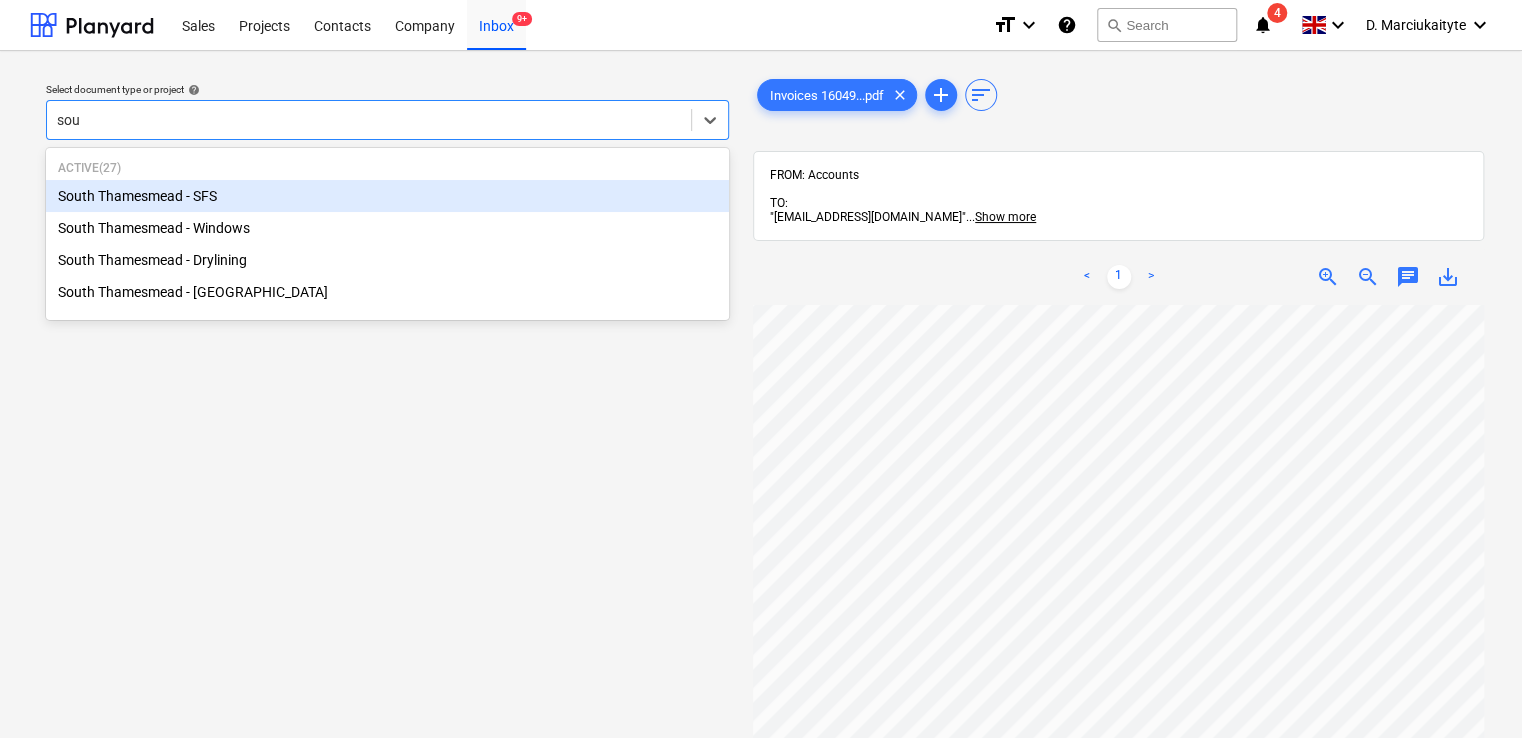 type on "sout" 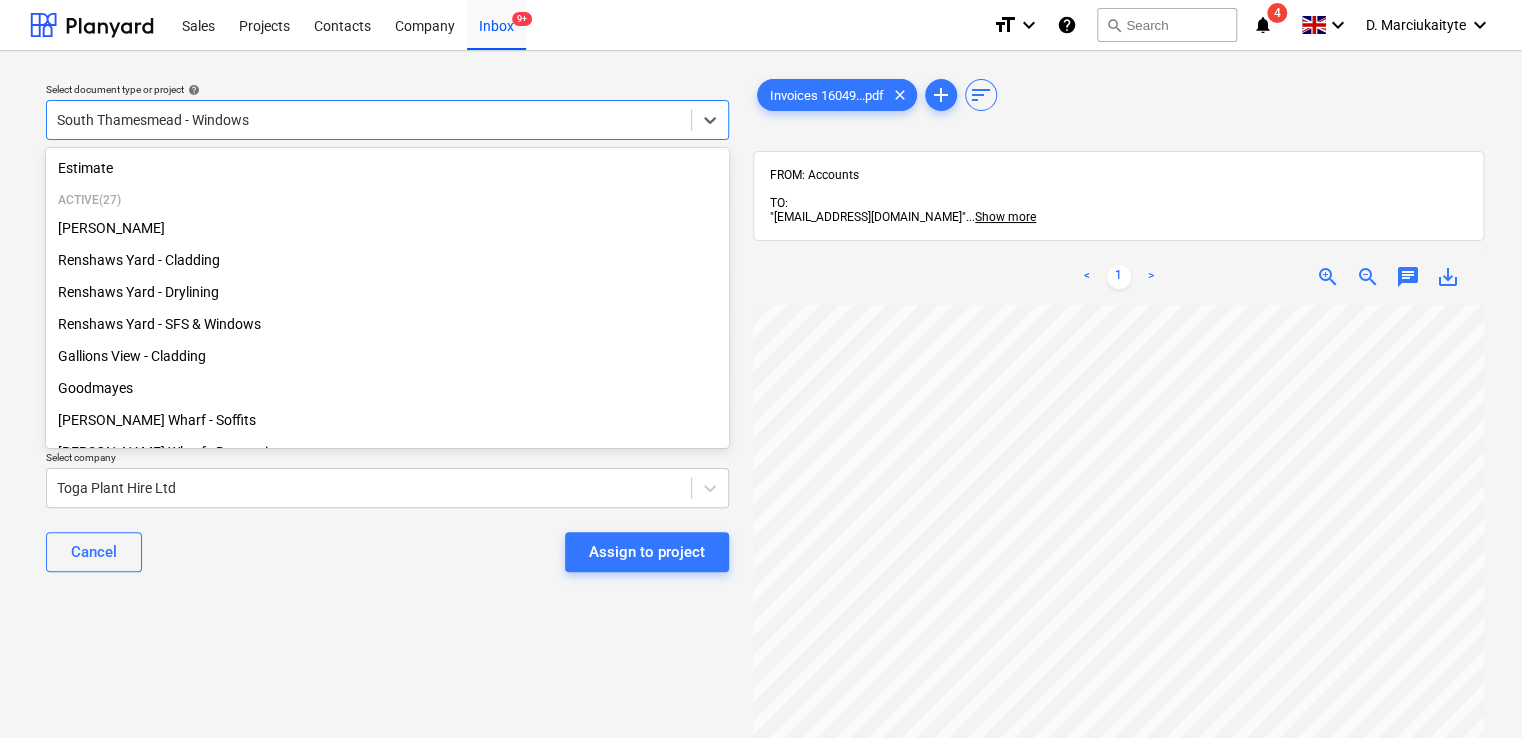 click at bounding box center [369, 120] 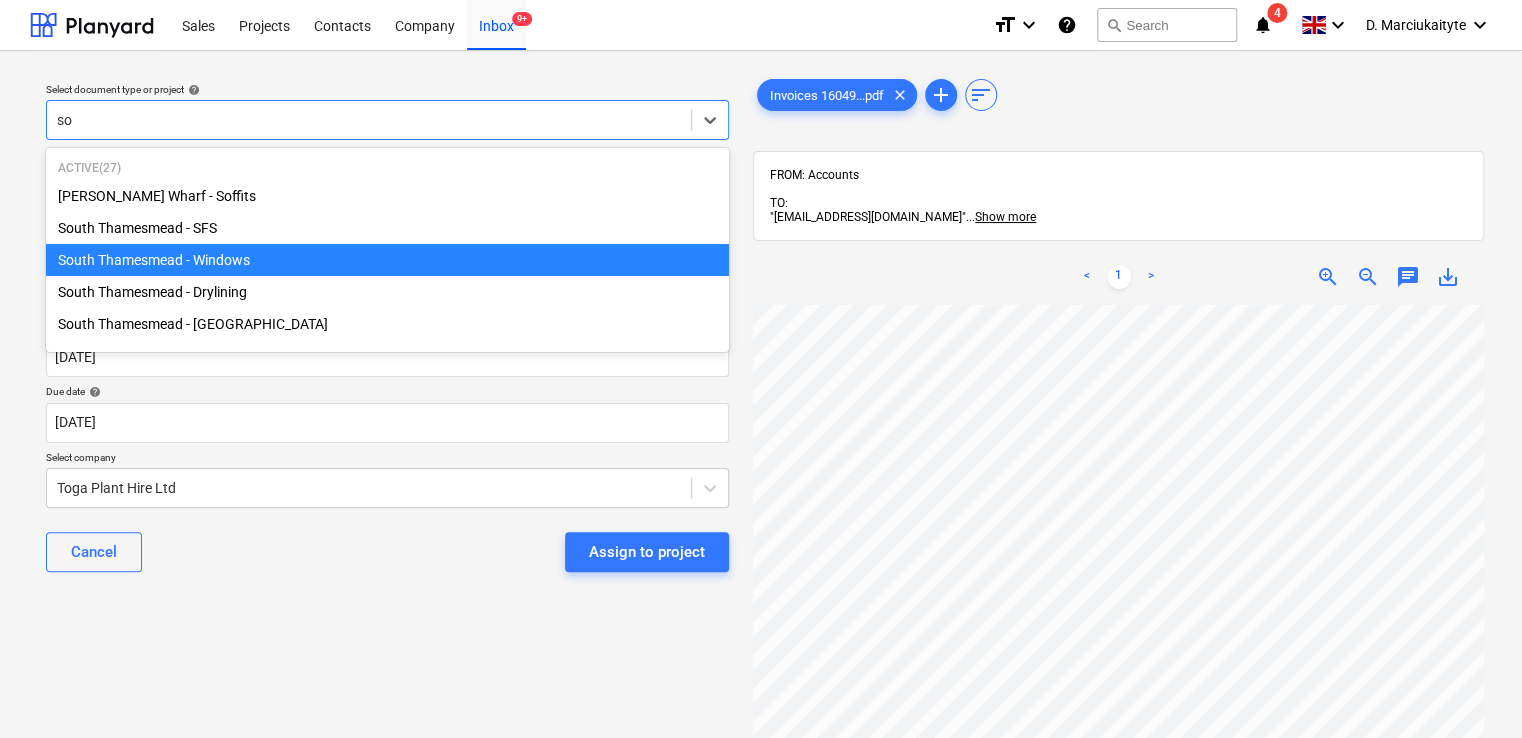 scroll, scrollTop: 0, scrollLeft: 0, axis: both 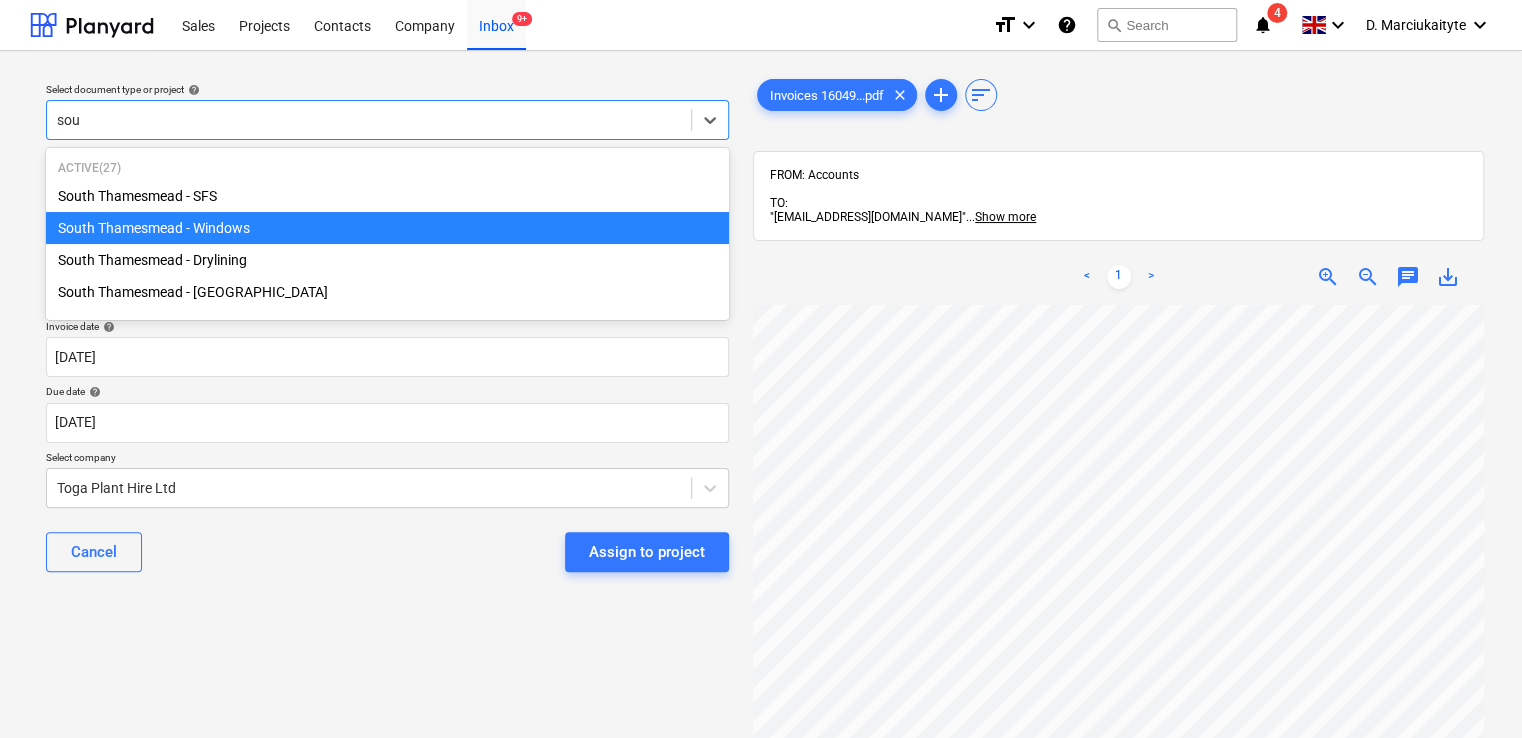 type on "sout" 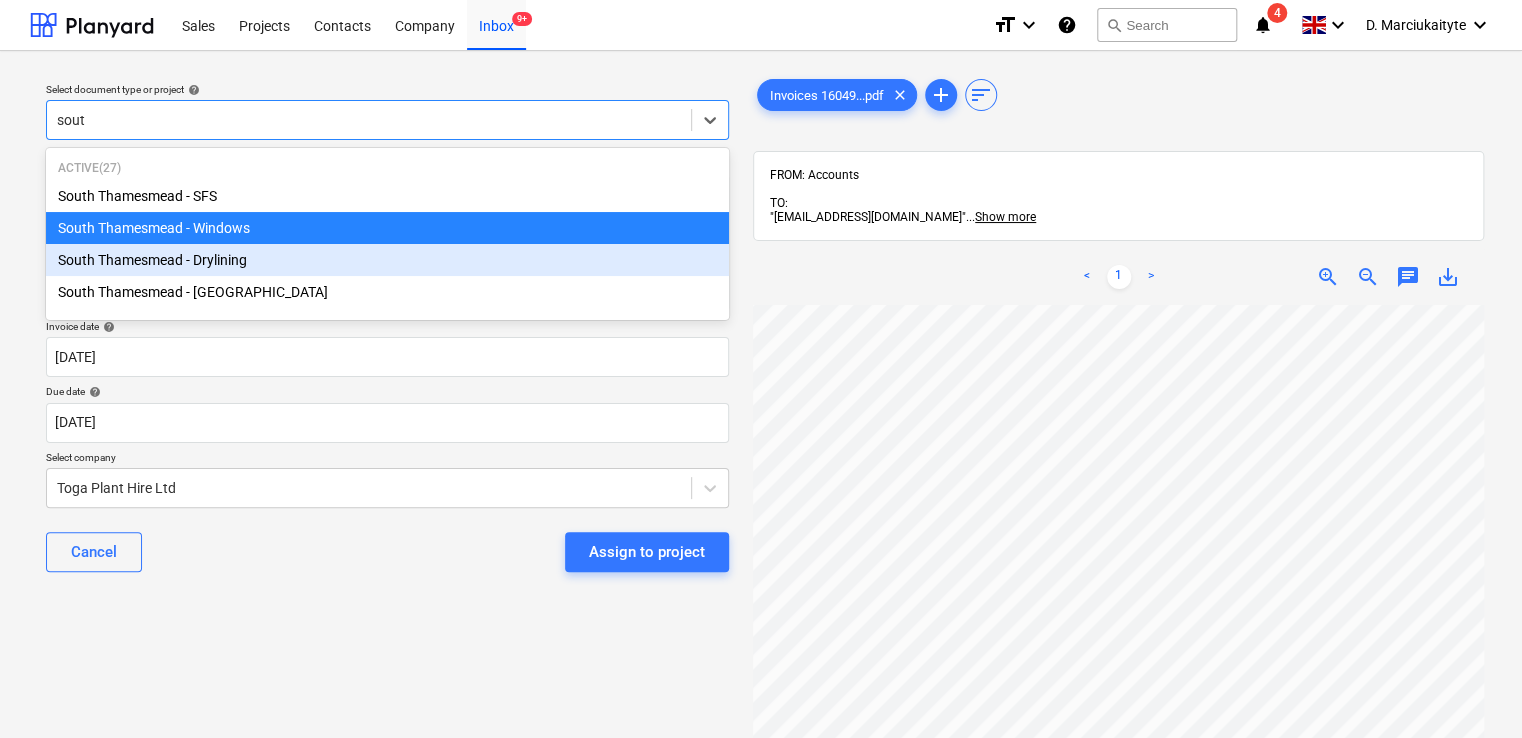 type 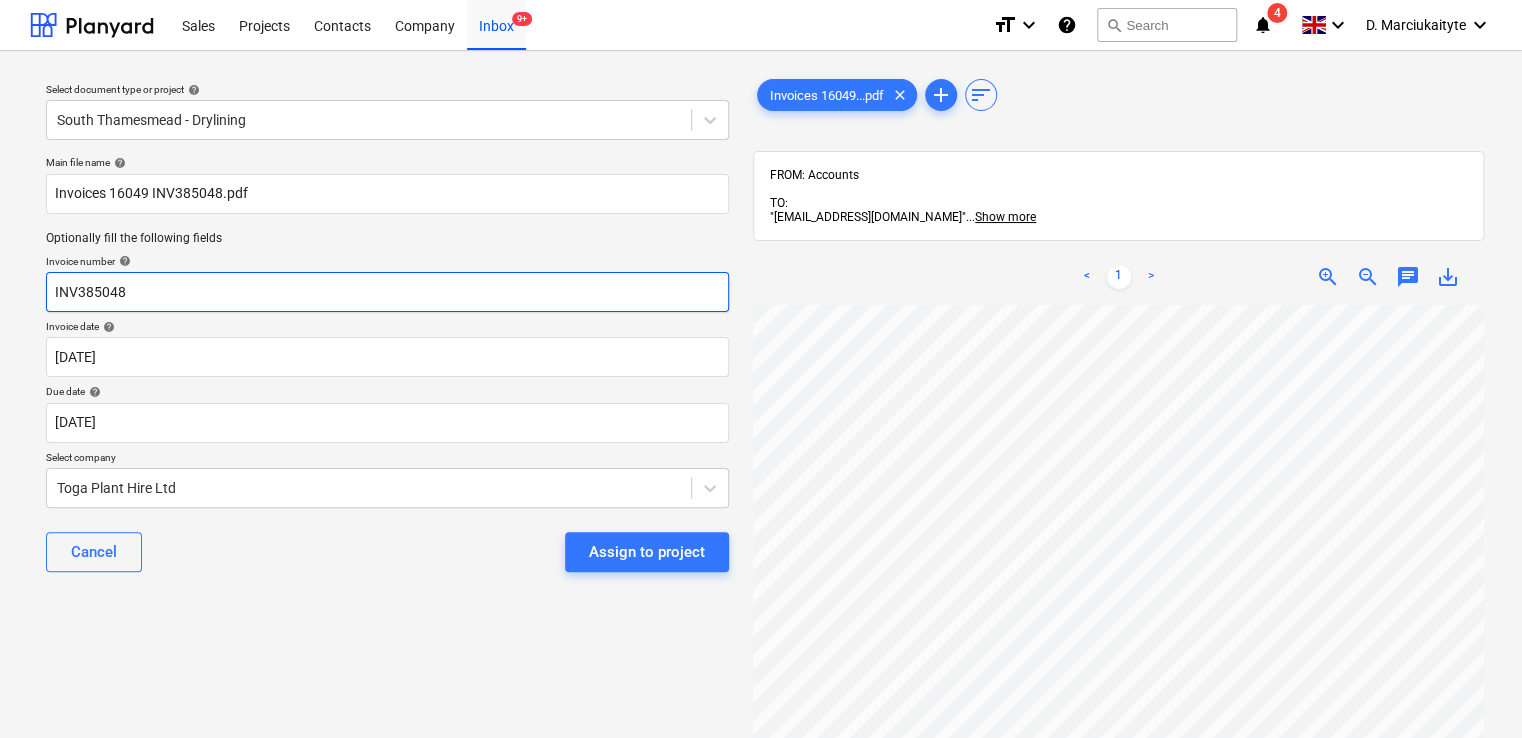 drag, startPoint x: 166, startPoint y: 286, endPoint x: -24, endPoint y: 242, distance: 195.0282 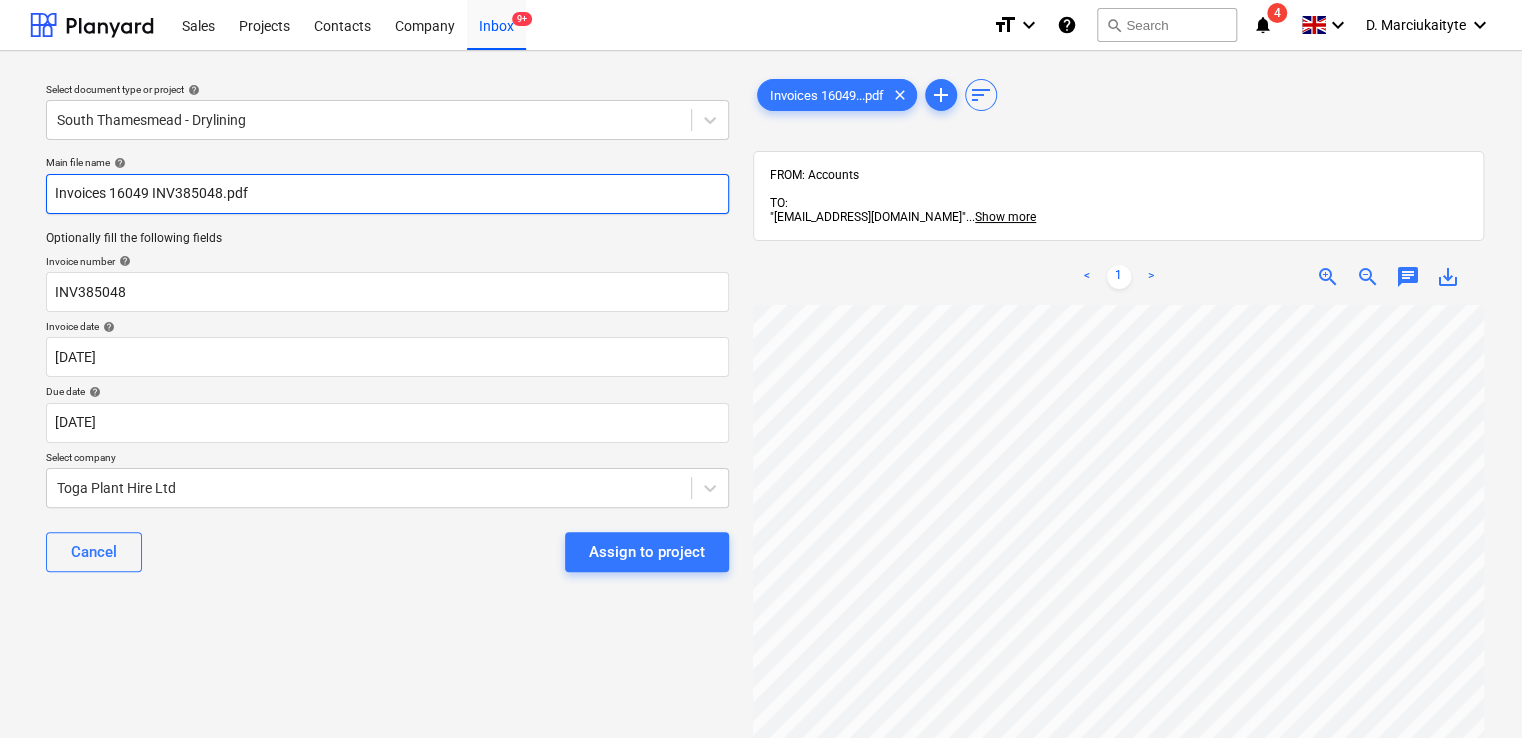 drag, startPoint x: 167, startPoint y: 175, endPoint x: -81, endPoint y: 181, distance: 248.07257 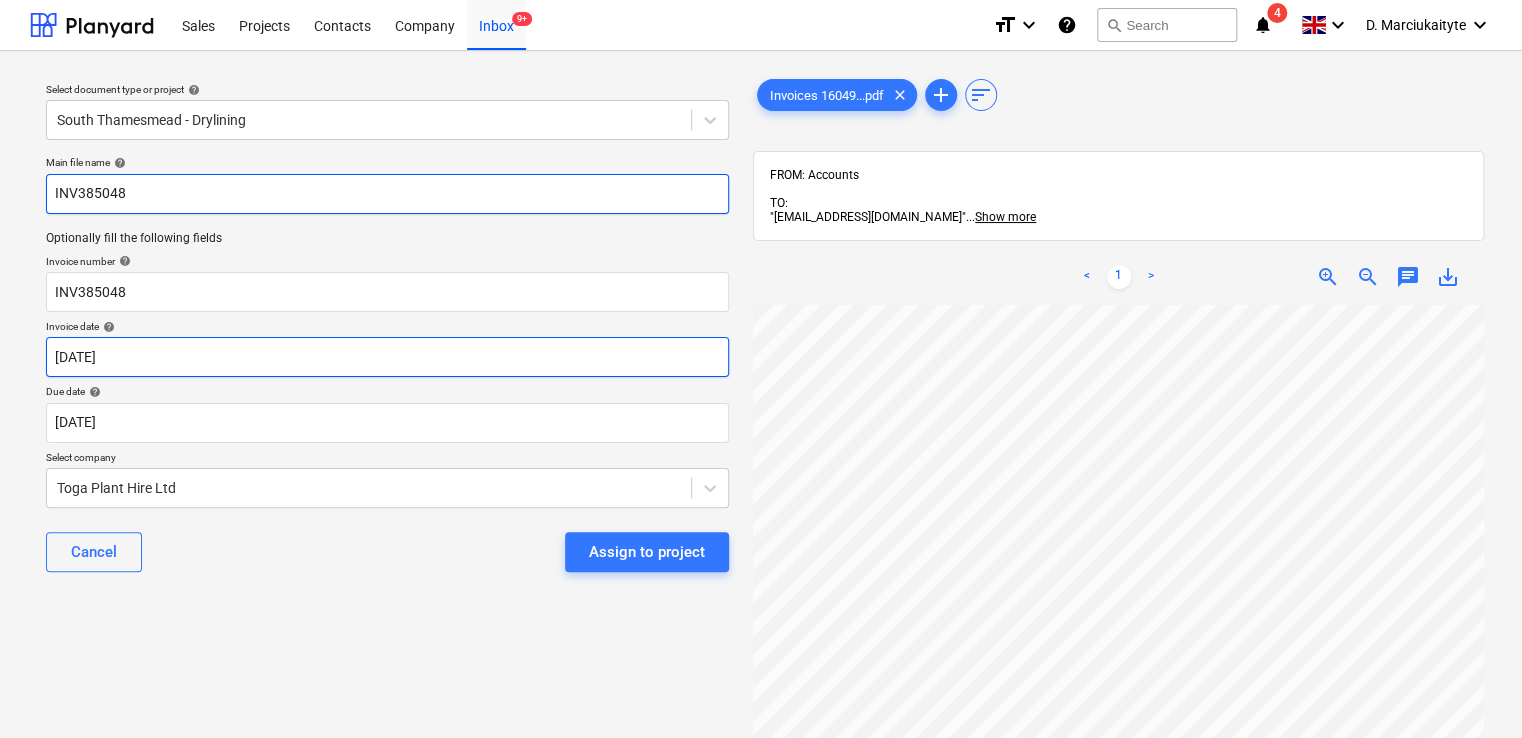 type on "INV385048" 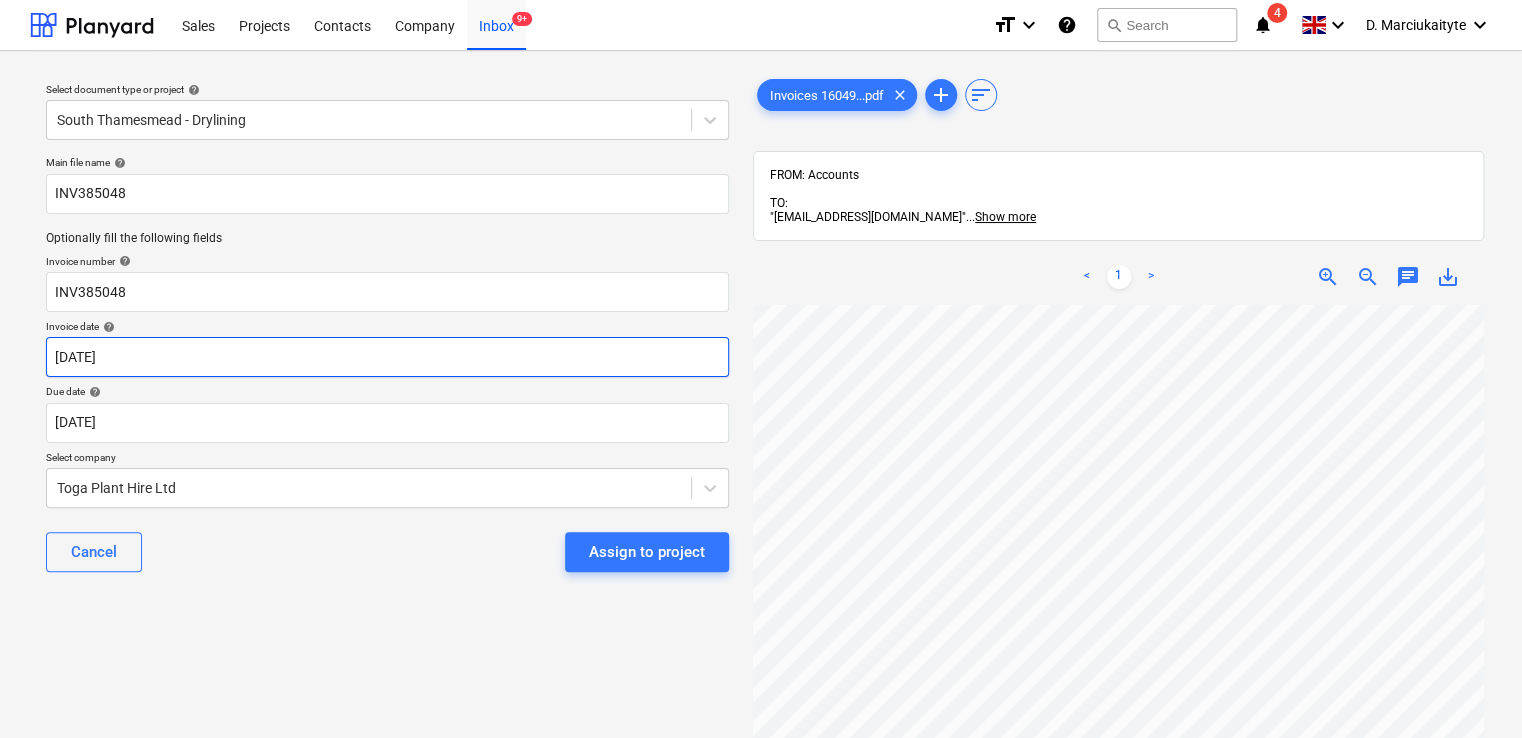 click on "Sales Projects Contacts Company Inbox 9+ format_size keyboard_arrow_down help search Search notifications 4 keyboard_arrow_down D. Marciukaityte keyboard_arrow_down Select document type or project help South Thamesmead - Drylining Main file name help INV385048 Optionally fill the following fields Invoice number help INV385048 Invoice date help 01 Jun 2025 01.06.2025 Press the down arrow key to interact with the calendar and
select a date. Press the question mark key to get the keyboard shortcuts for changing dates. Due date help 30 Jun 2025 30.06.2025 Press the down arrow key to interact with the calendar and
select a date. Press the question mark key to get the keyboard shortcuts for changing dates. Select company Toga Plant Hire Ltd   Cancel Assign to project Invoices 16049...pdf clear add sort FROM: Accounts  TO: "a040e19d-22cb-43a3-b83d-3118dca2679c@companies.planyard.com"	 ...  Show more ...  Show more < 1 > zoom_in zoom_out chat 0 save_alt" at bounding box center [761, 369] 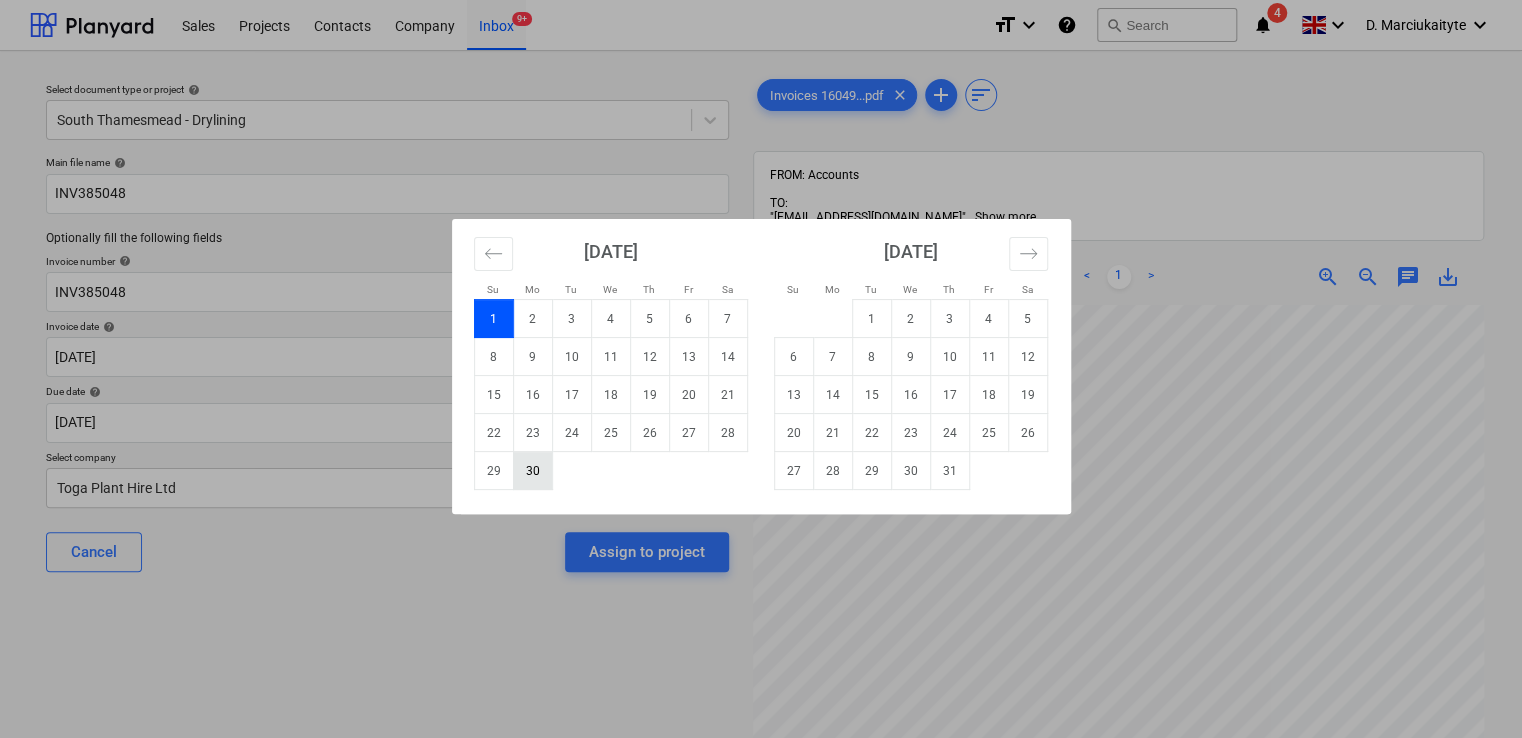 click on "30" at bounding box center [532, 471] 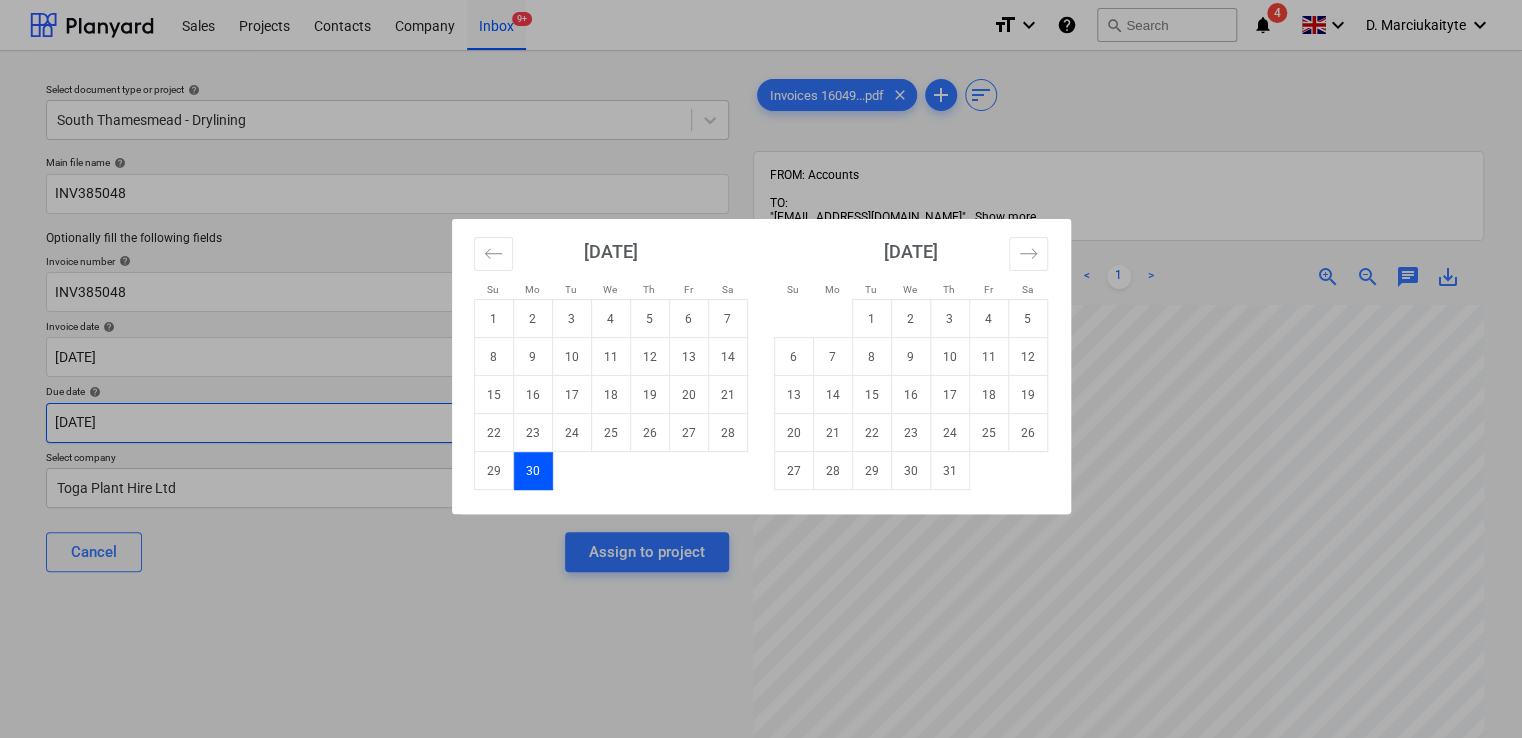 click on "Sales Projects Contacts Company Inbox 9+ format_size keyboard_arrow_down help search Search notifications 4 keyboard_arrow_down D. Marciukaityte keyboard_arrow_down Select document type or project help South Thamesmead - Drylining Main file name help INV385048 Optionally fill the following fields Invoice number help INV385048 Invoice date help 30 Jun 2025 30.06.2025 Press the down arrow key to interact with the calendar and
select a date. Press the question mark key to get the keyboard shortcuts for changing dates. Due date help 30 Jun 2025 30.06.2025 Press the down arrow key to interact with the calendar and
select a date. Press the question mark key to get the keyboard shortcuts for changing dates. Select company Toga Plant Hire Ltd   Cancel Assign to project Invoices 16049...pdf clear add sort FROM: Accounts  TO: "a040e19d-22cb-43a3-b83d-3118dca2679c@companies.planyard.com"	 ...  Show more ...  Show more < 1 > zoom_in zoom_out chat 0 save_alt
Su Mo Tu We Th Fr Sa Su Mo Tu We Th Fr Sa" at bounding box center [761, 369] 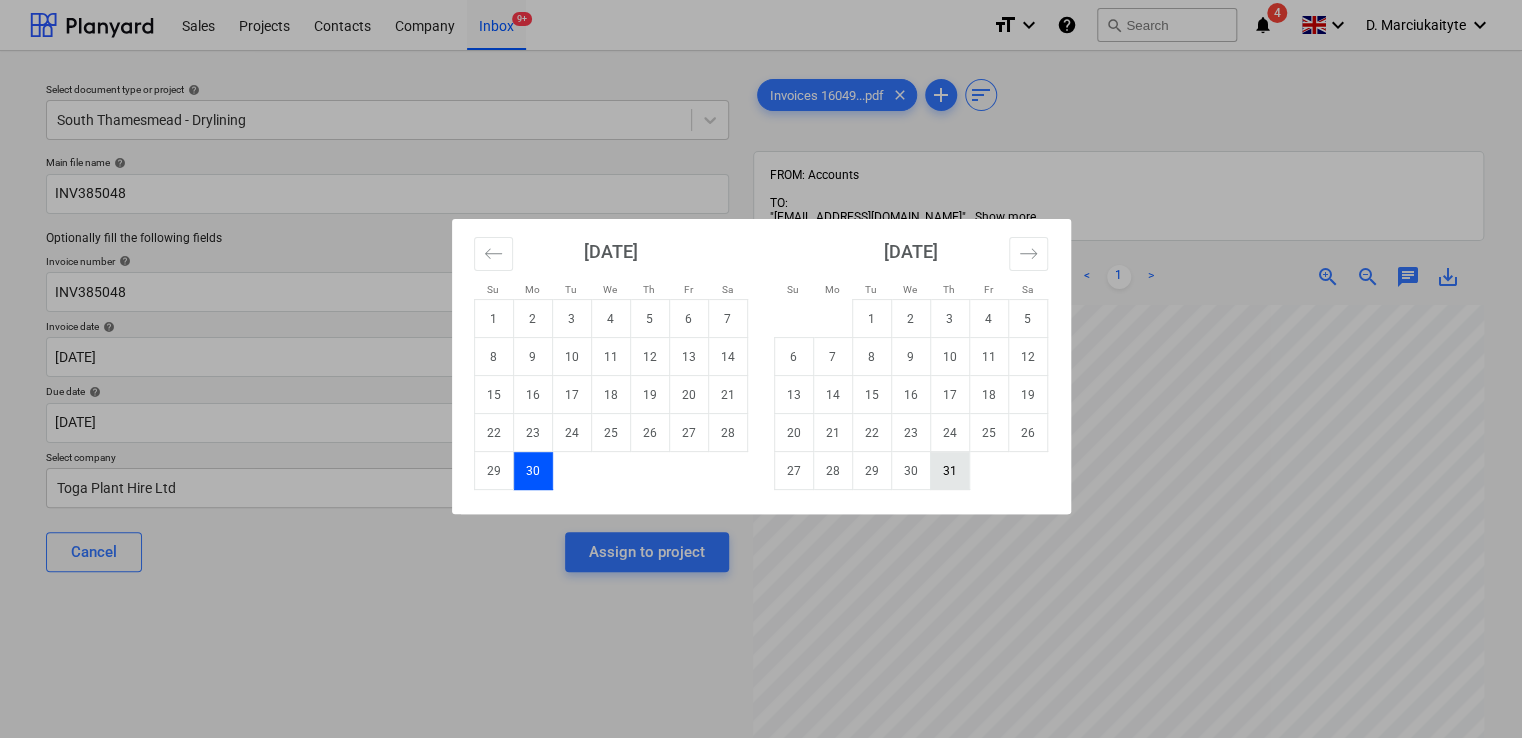 click on "31" at bounding box center (949, 471) 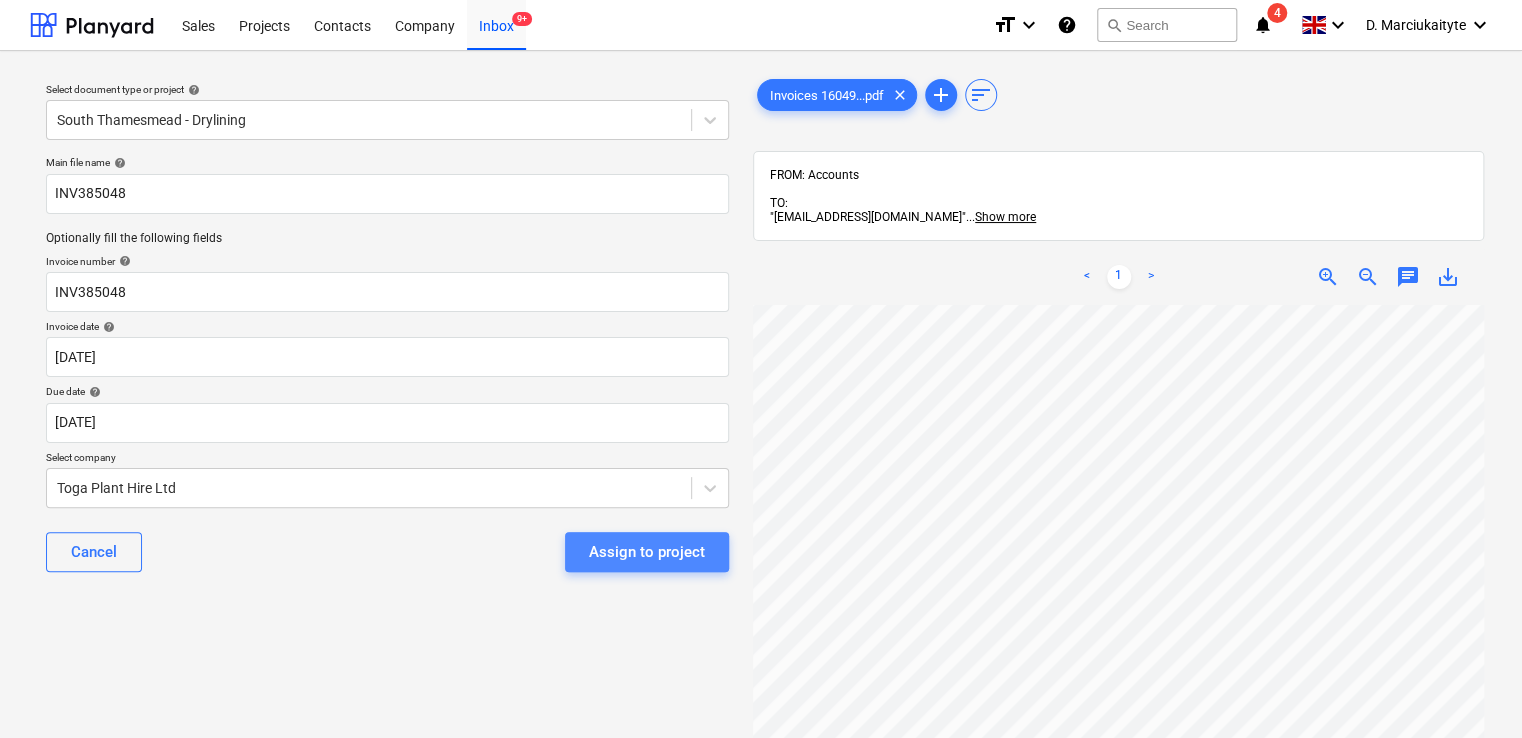 click on "Assign to project" at bounding box center [647, 552] 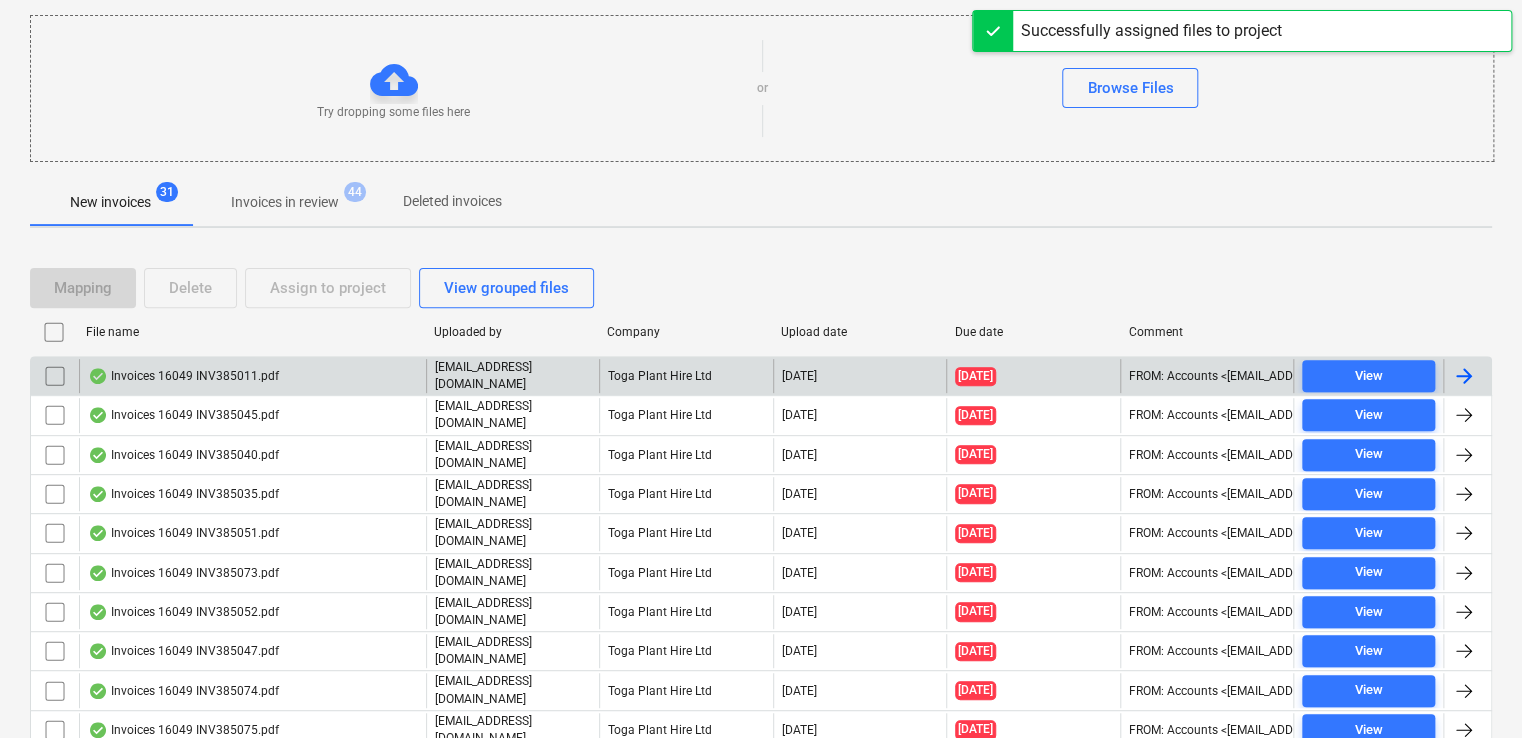 click on "Invoices 16049 INV385011.pdf" at bounding box center [252, 376] 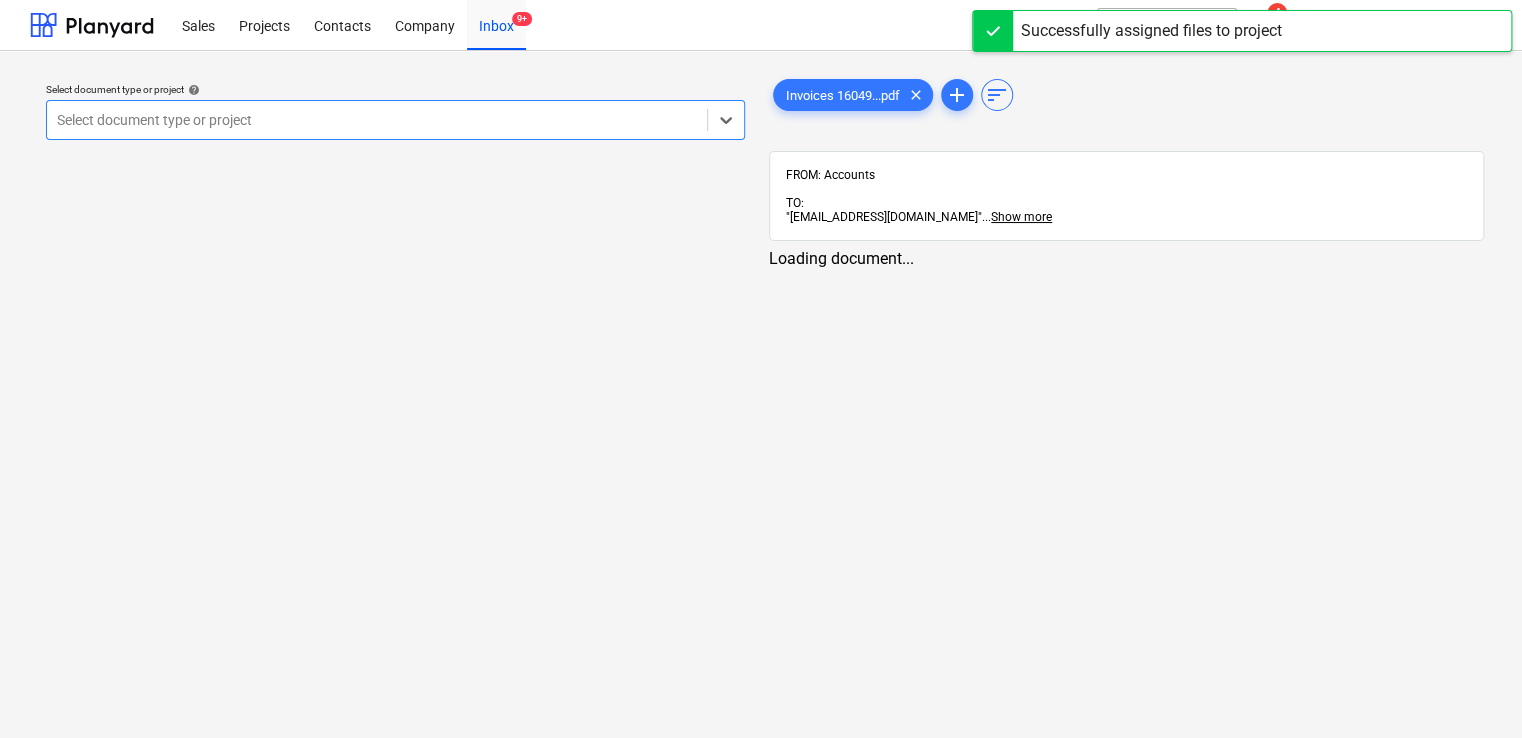 scroll, scrollTop: 0, scrollLeft: 0, axis: both 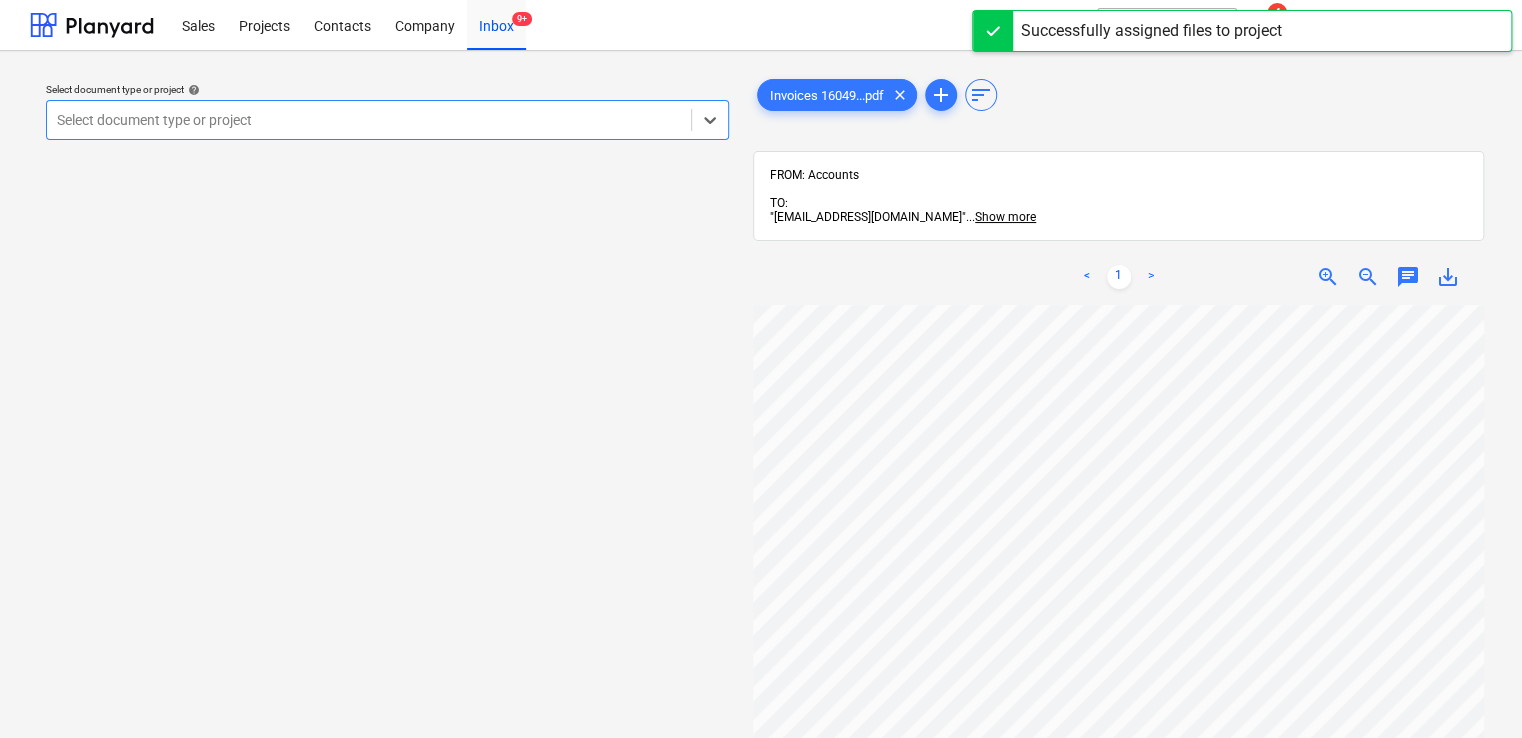 click at bounding box center (369, 120) 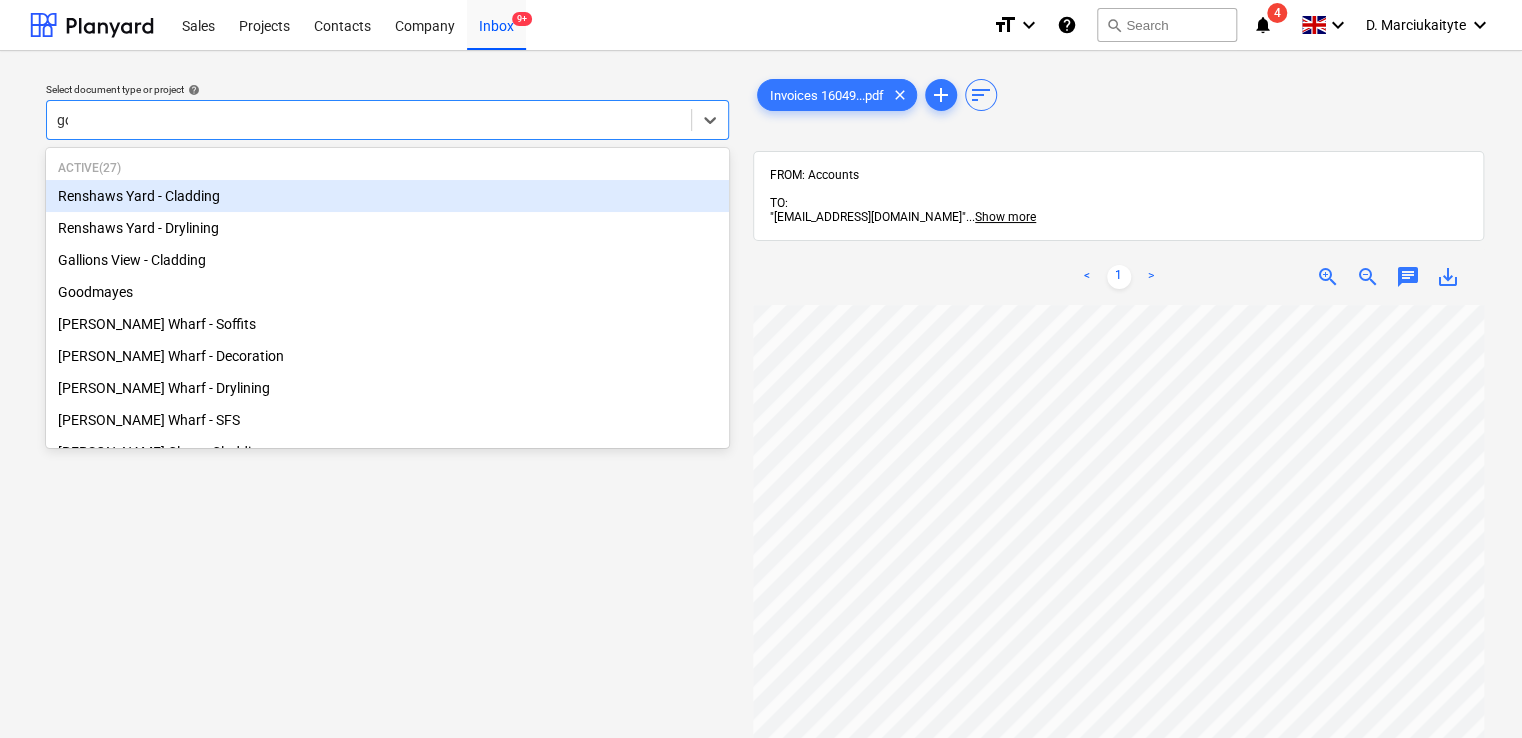 type on "goo" 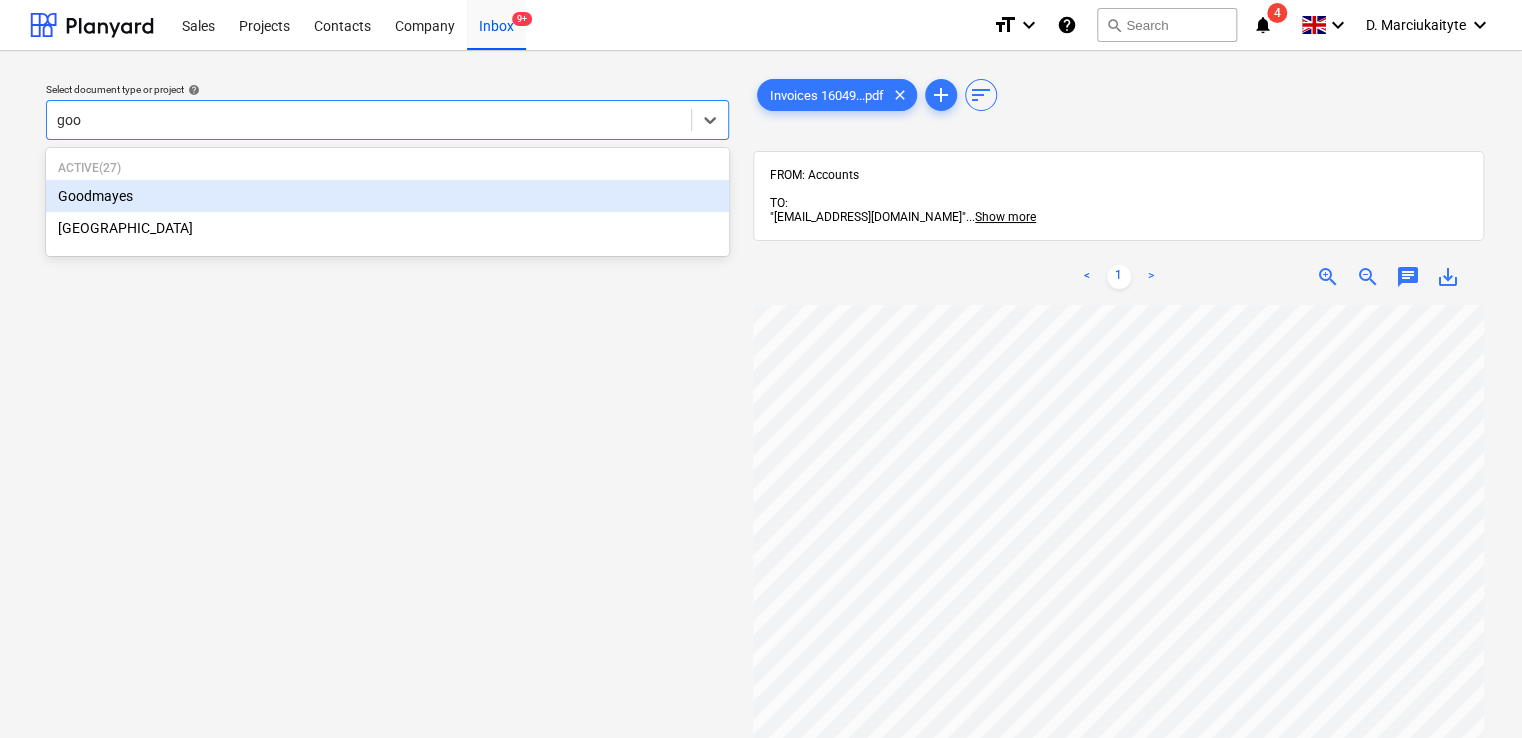 type 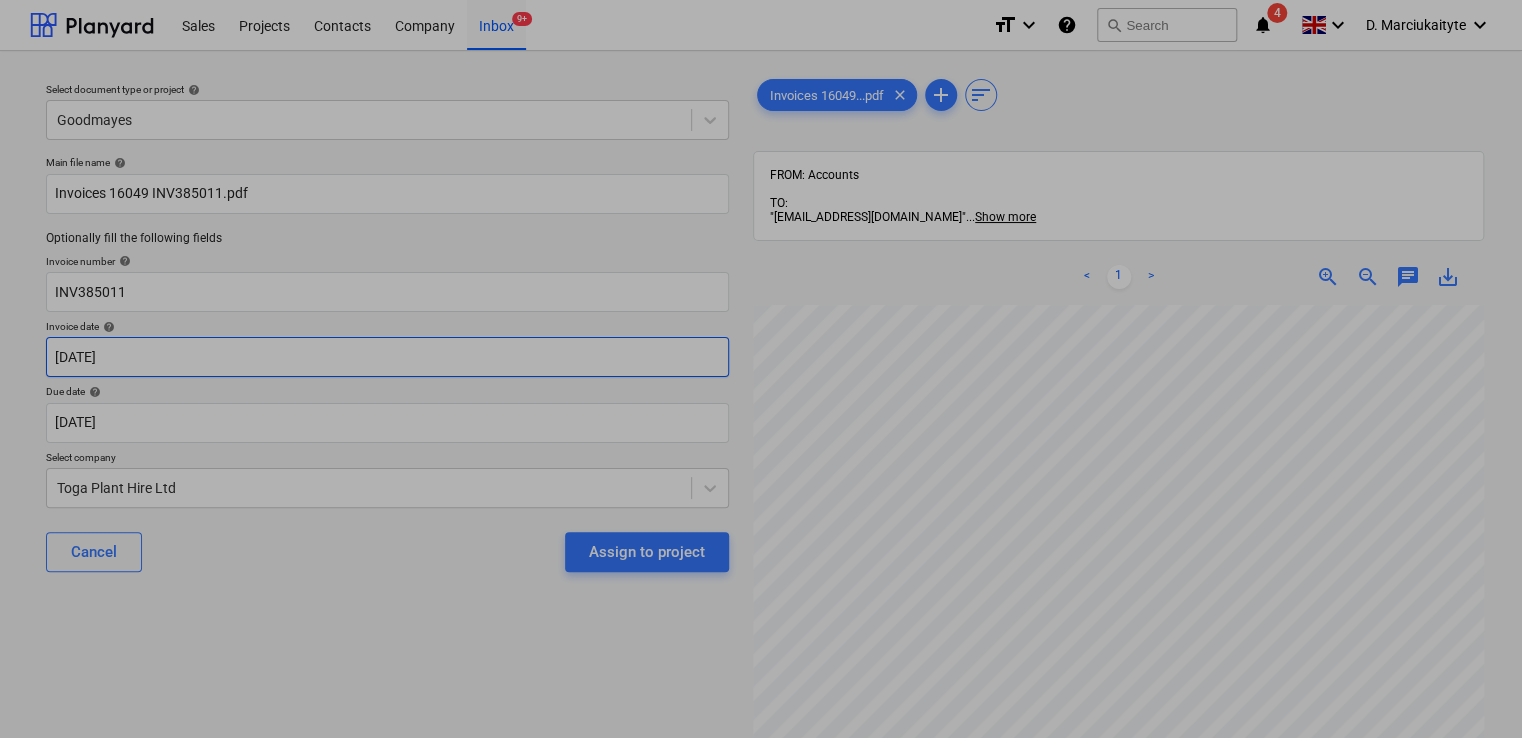 click on "Sales Projects Contacts Company Inbox 9+ format_size keyboard_arrow_down help search Search notifications 4 keyboard_arrow_down D. Marciukaityte keyboard_arrow_down Select document type or project help Goodmayes Main file name help Invoices 16049 INV385011.pdf Optionally fill the following fields Invoice number help INV385011 Invoice date help 01 Jun 2025 01.06.2025 Press the down arrow key to interact with the calendar and
select a date. Press the question mark key to get the keyboard shortcuts for changing dates. Due date help 30 Jun 2025 30.06.2025 Press the down arrow key to interact with the calendar and
select a date. Press the question mark key to get the keyboard shortcuts for changing dates. Select company Toga Plant Hire Ltd   Cancel Assign to project Invoices 16049...pdf clear add sort FROM: Accounts  TO: "a040e19d-22cb-43a3-b83d-3118dca2679c@companies.planyard.com"	 ...  Show more ...  Show more < 1 > zoom_in zoom_out chat 0 save_alt
Su Mo Tu We Th Fr Sa Su Mo Tu We Th Fr Sa" at bounding box center [761, 369] 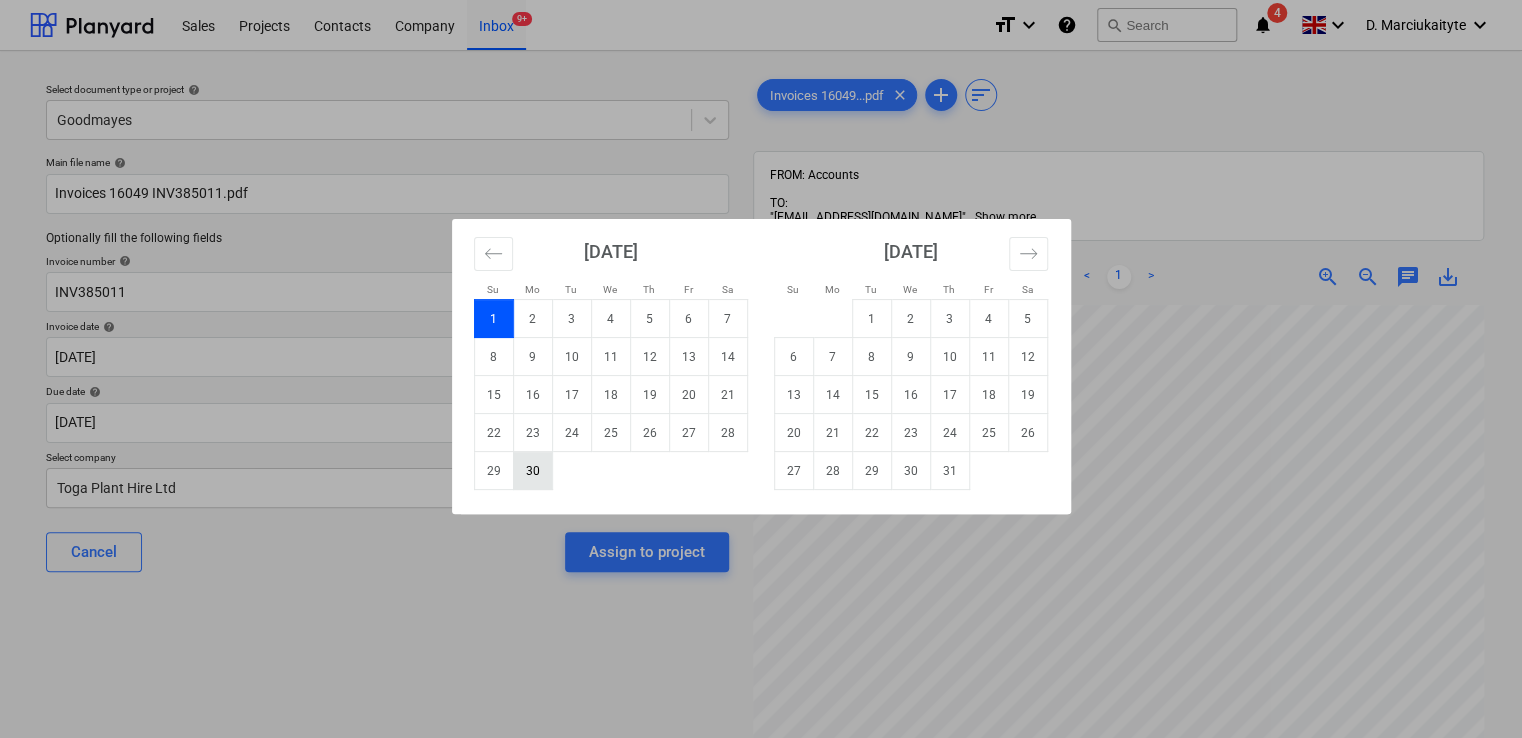 click on "30" at bounding box center [532, 471] 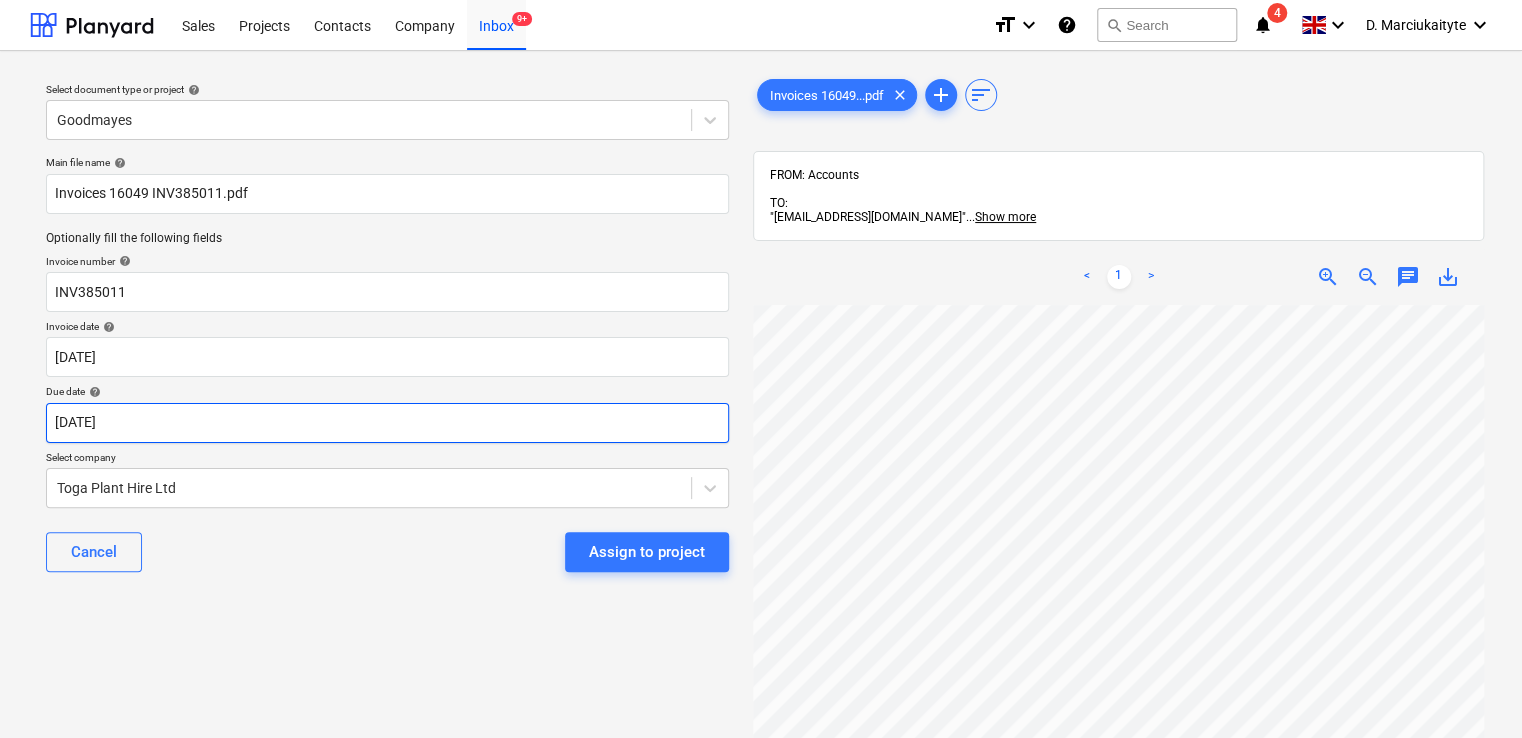 click on "Sales Projects Contacts Company Inbox 9+ format_size keyboard_arrow_down help search Search notifications 4 keyboard_arrow_down D. Marciukaityte keyboard_arrow_down Select document type or project help Goodmayes Main file name help Invoices 16049 INV385011.pdf Optionally fill the following fields Invoice number help INV385011 Invoice date help 30 Jun 2025 30.06.2025 Press the down arrow key to interact with the calendar and
select a date. Press the question mark key to get the keyboard shortcuts for changing dates. Due date help 30 Jun 2025 30.06.2025 Press the down arrow key to interact with the calendar and
select a date. Press the question mark key to get the keyboard shortcuts for changing dates. Select company Toga Plant Hire Ltd   Cancel Assign to project Invoices 16049...pdf clear add sort FROM: Accounts  TO: "a040e19d-22cb-43a3-b83d-3118dca2679c@companies.planyard.com"	 ...  Show more ...  Show more < 1 > zoom_in zoom_out chat 0 save_alt" at bounding box center (761, 369) 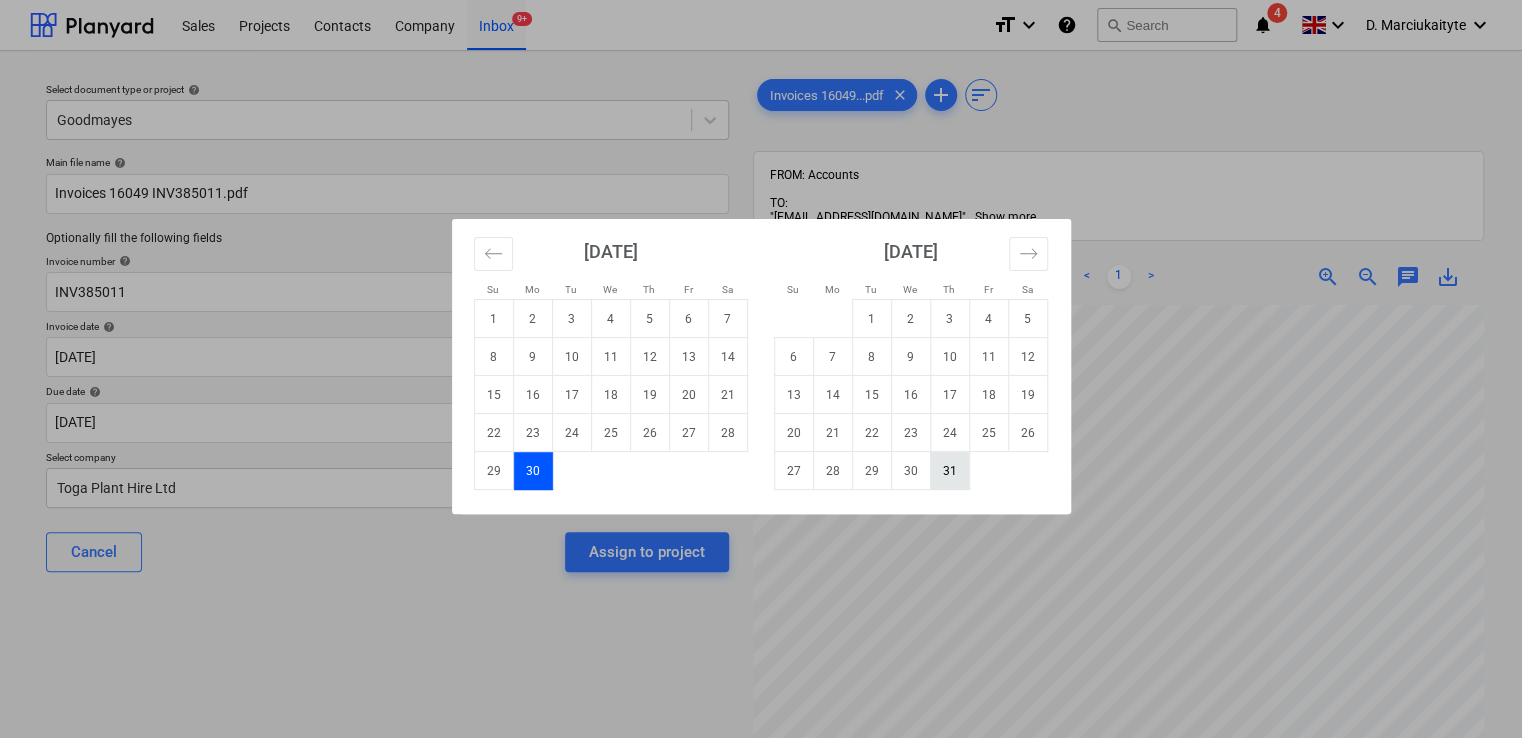 click on "31" at bounding box center [949, 471] 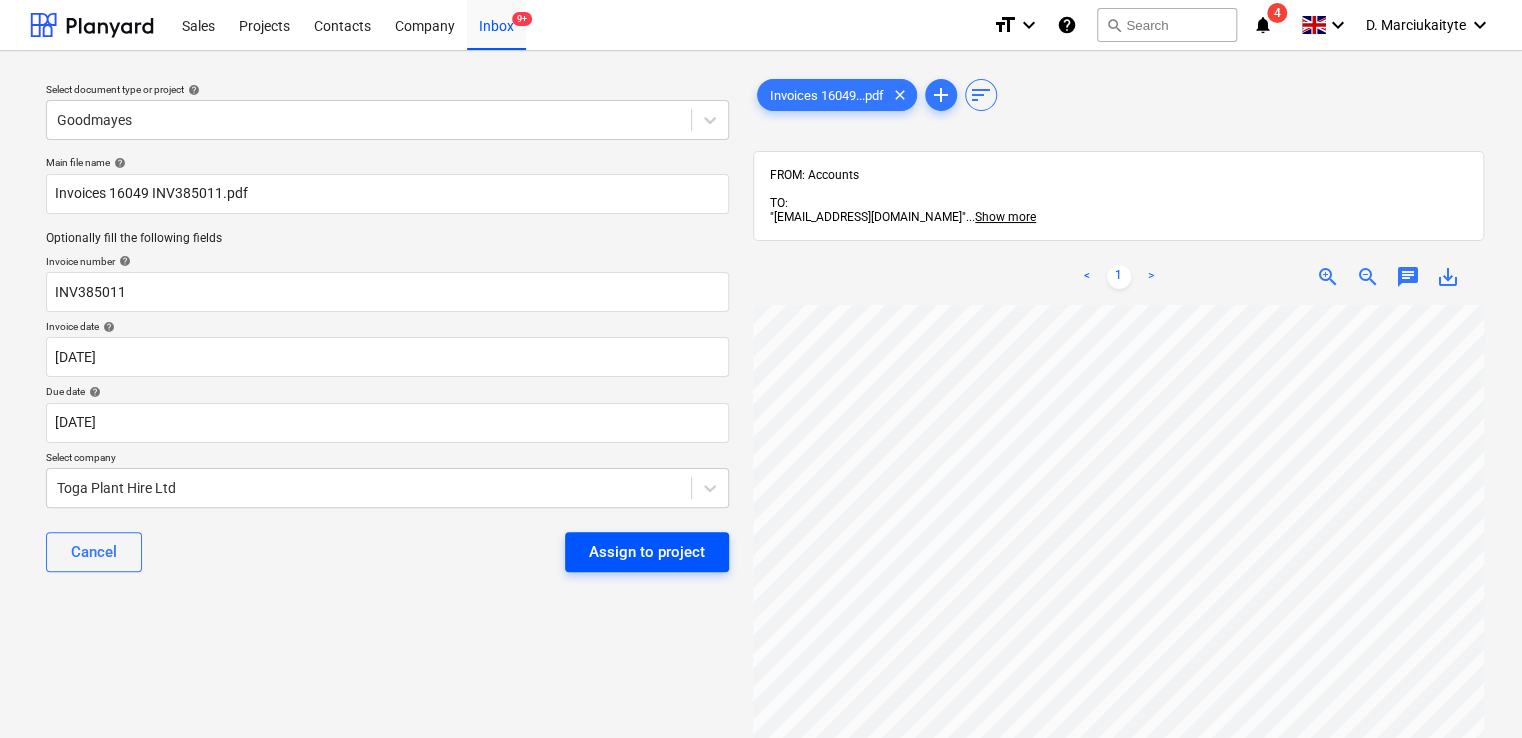 click on "Assign to project" at bounding box center [647, 552] 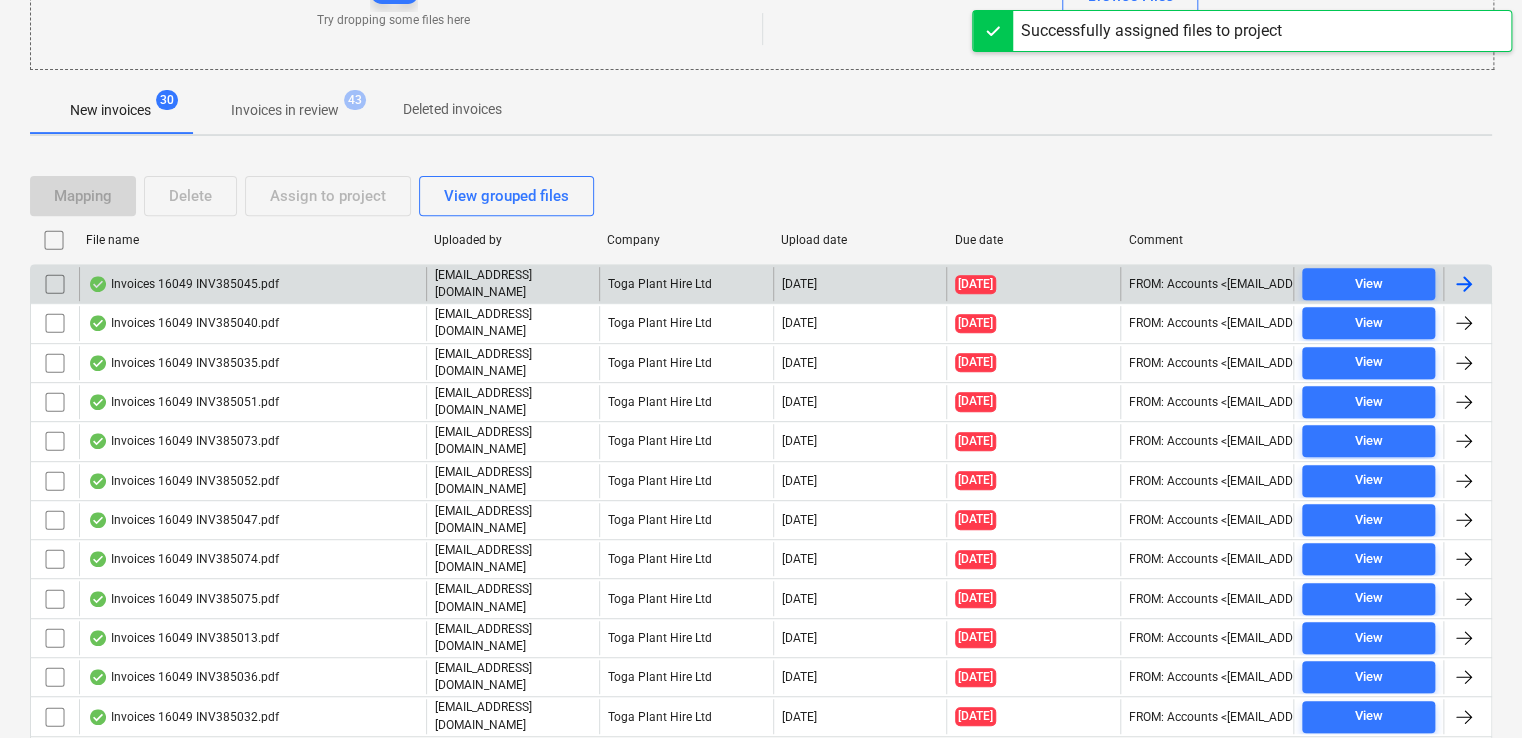 click on "Invoices 16049 INV385045.pdf" at bounding box center (252, 284) 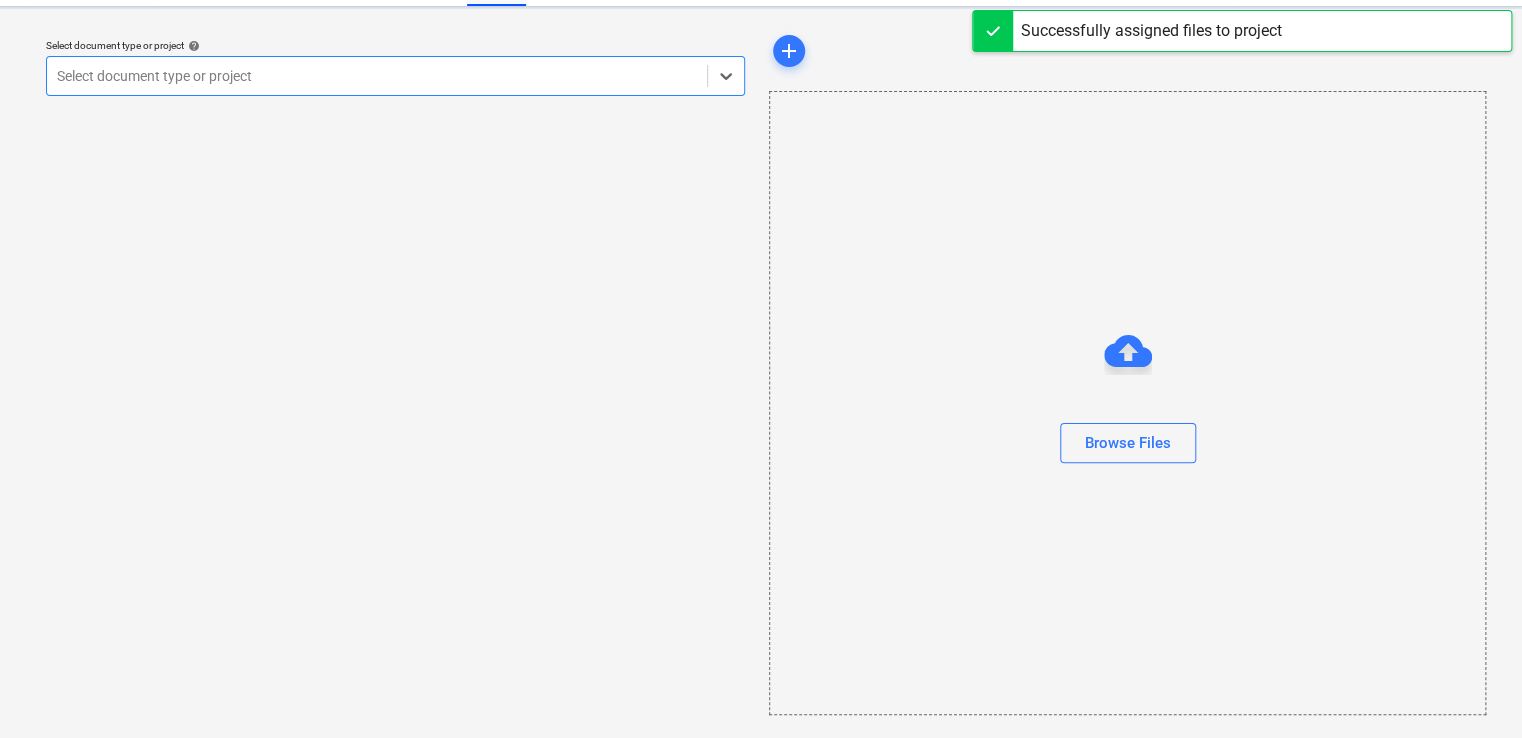 scroll, scrollTop: 0, scrollLeft: 0, axis: both 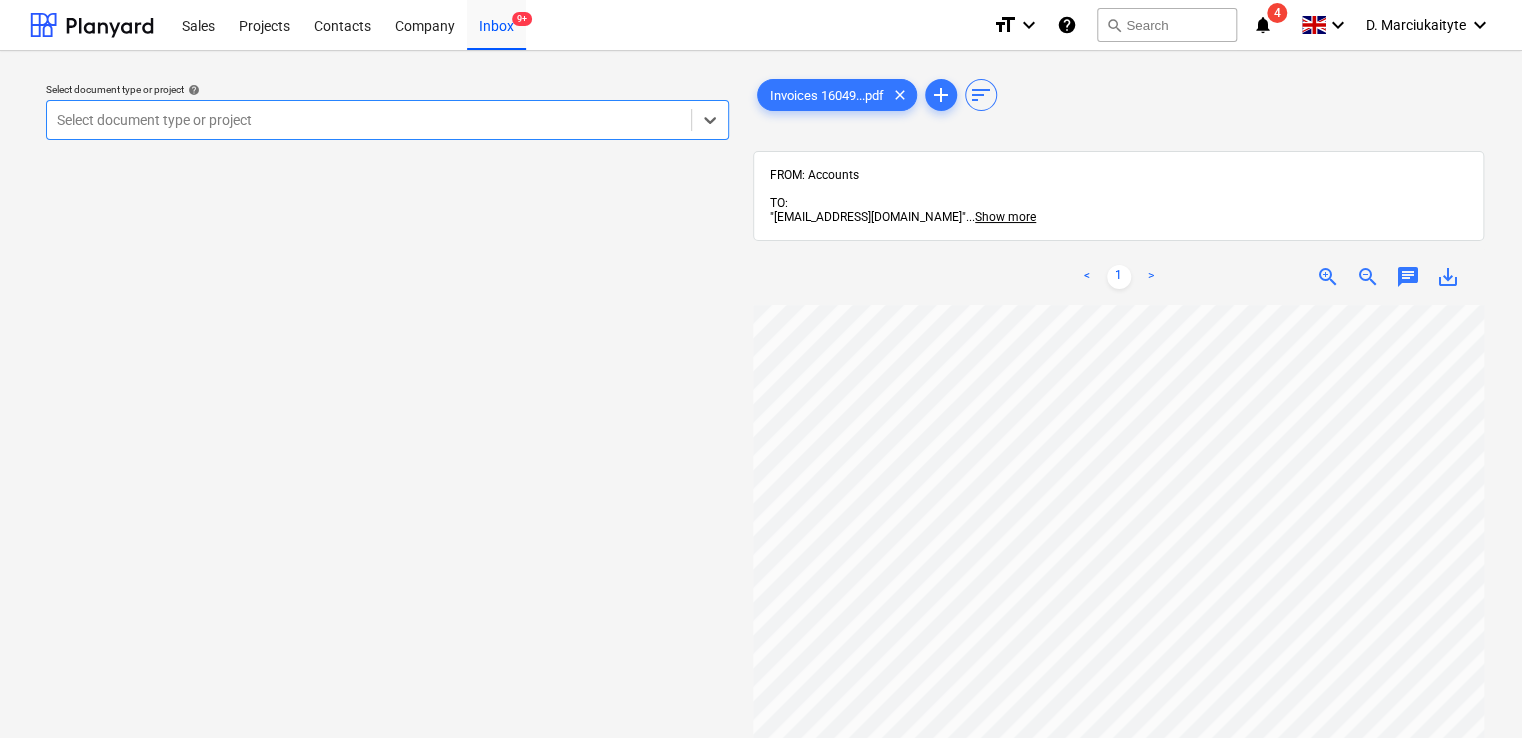 click at bounding box center (369, 120) 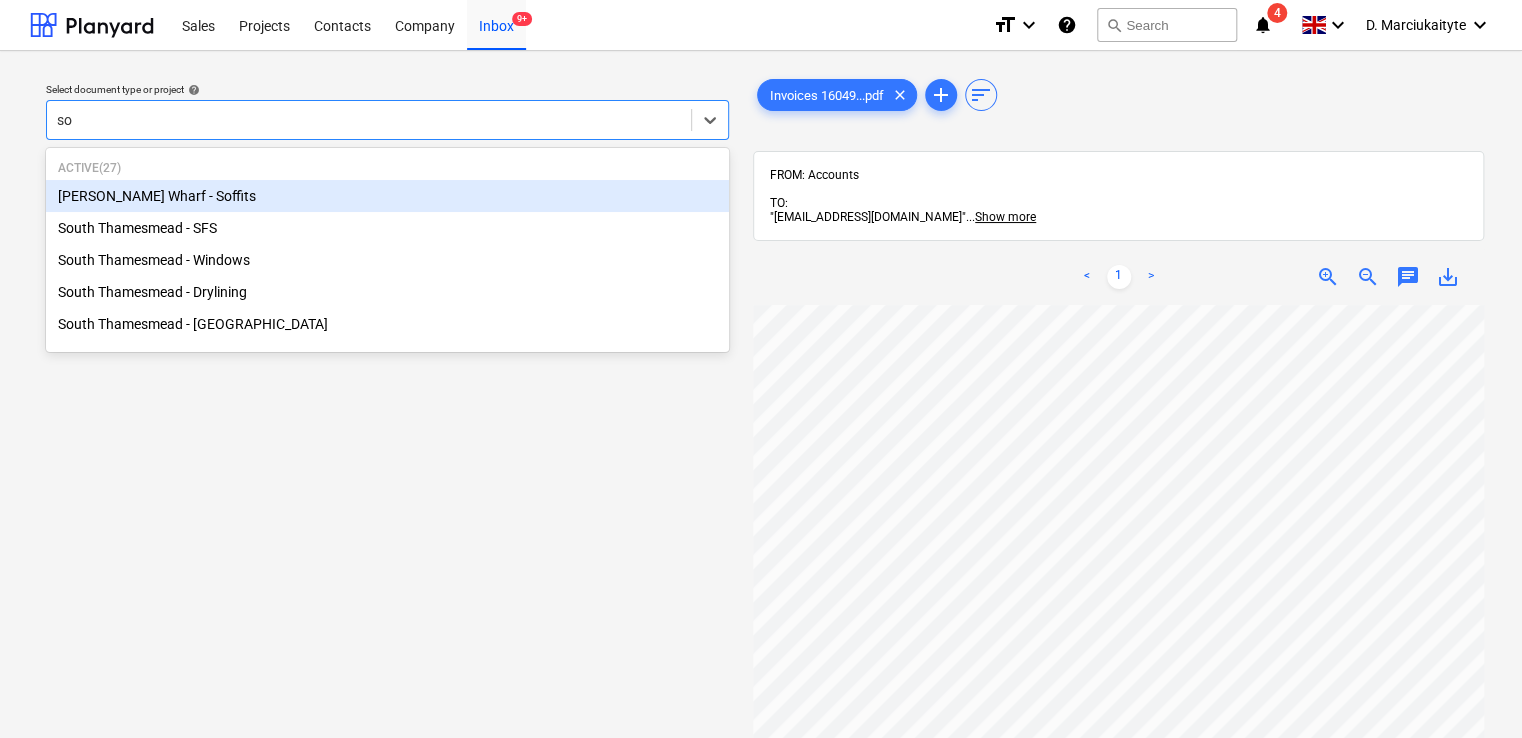 type on "sou" 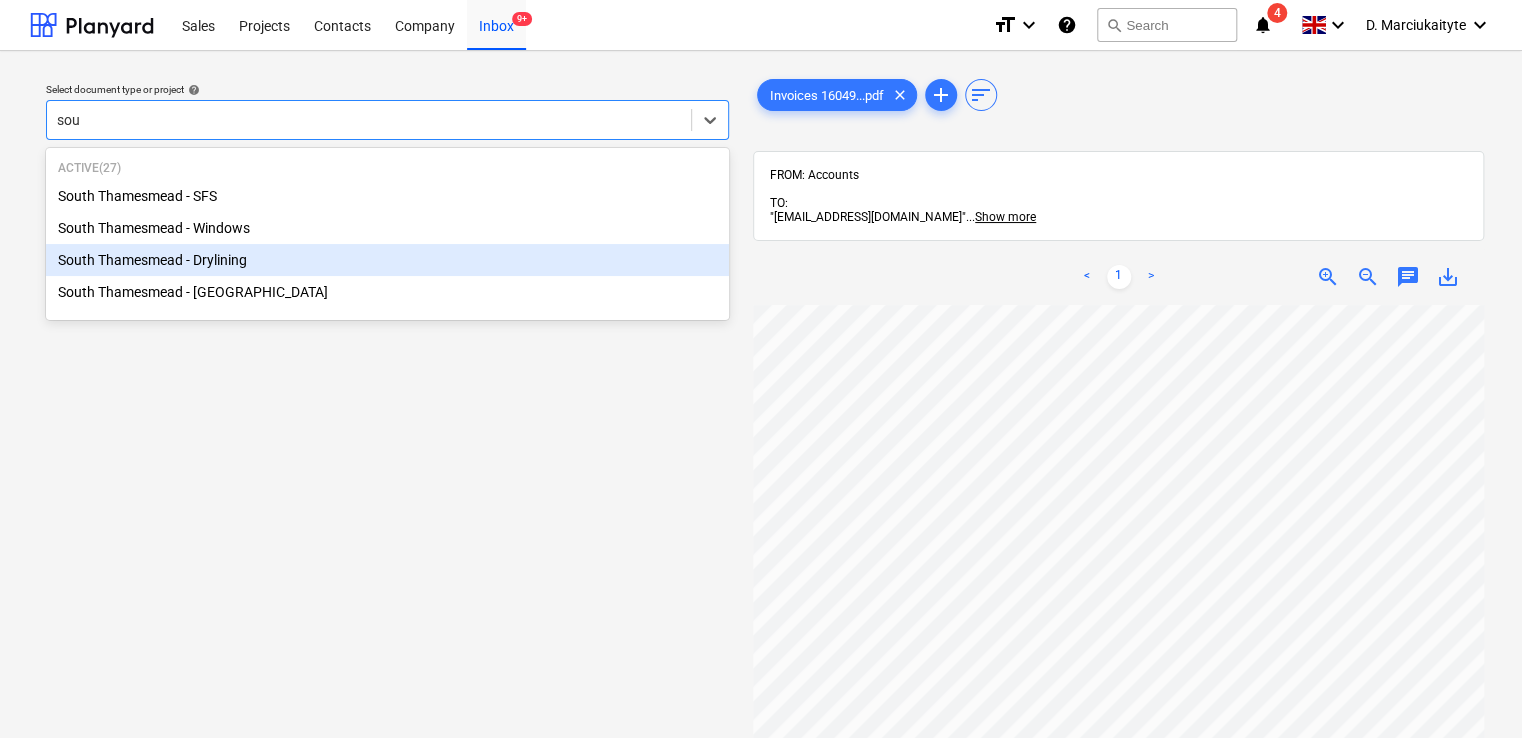 type 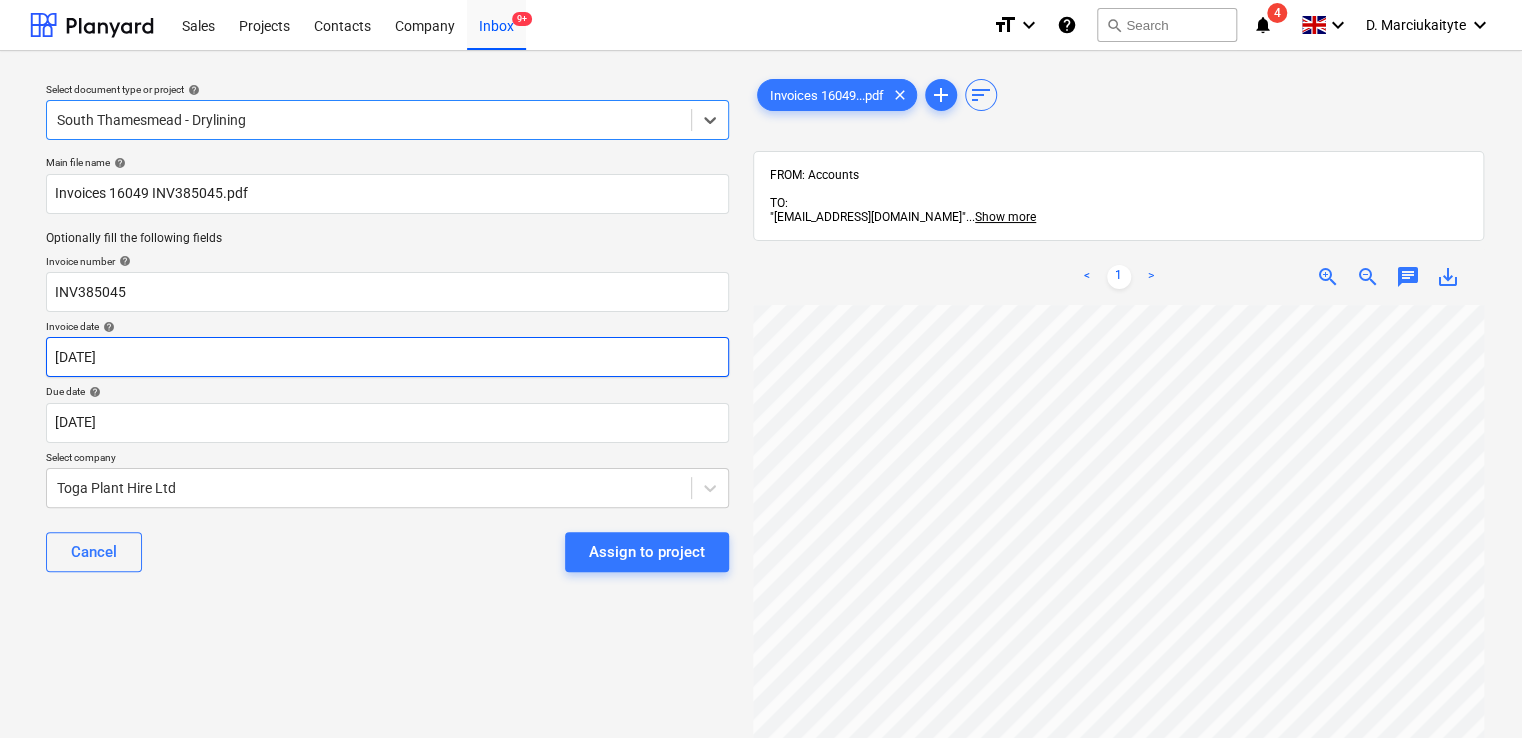 click on "Sales Projects Contacts Company Inbox 9+ format_size keyboard_arrow_down help search Search notifications 4 keyboard_arrow_down D. Marciukaityte keyboard_arrow_down Select document type or project help option South Thamesmead - Drylining, selected.   Select is focused ,type to refine list, press Down to open the menu,  South Thamesmead - Drylining Main file name help Invoices 16049 INV385045.pdf Optionally fill the following fields Invoice number help INV385045 Invoice date help 01 Jun 2025 01.06.2025 Press the down arrow key to interact with the calendar and
select a date. Press the question mark key to get the keyboard shortcuts for changing dates. Due date help 30 Jun 2025 30.06.2025 Press the down arrow key to interact with the calendar and
select a date. Press the question mark key to get the keyboard shortcuts for changing dates. Select company Toga Plant Hire Ltd   Cancel Assign to project Invoices 16049...pdf clear add sort FROM: Accounts  TO: ...  Show more ...  Show more < 1 > zoom_in chat" at bounding box center (761, 369) 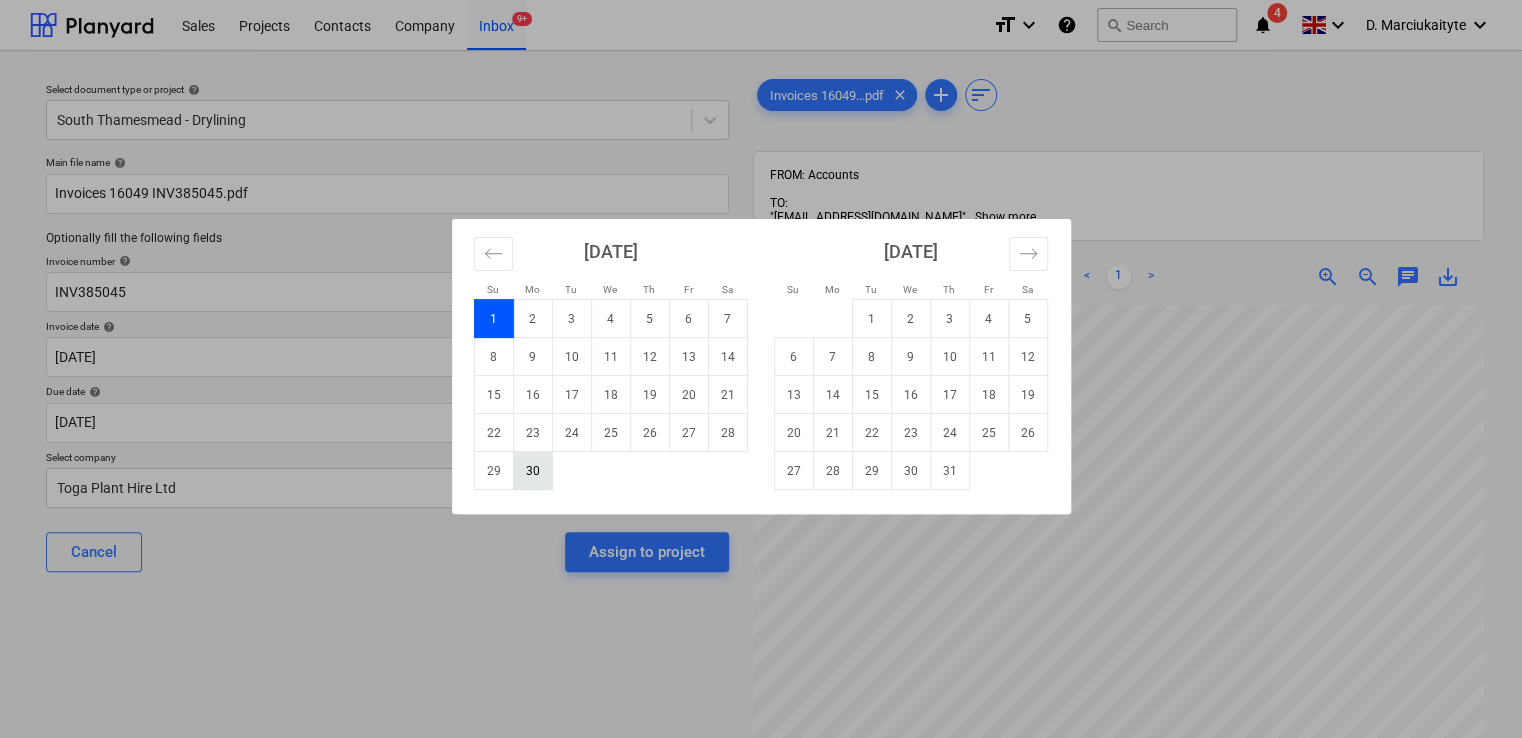 drag, startPoint x: 512, startPoint y: 463, endPoint x: 526, endPoint y: 465, distance: 14.142136 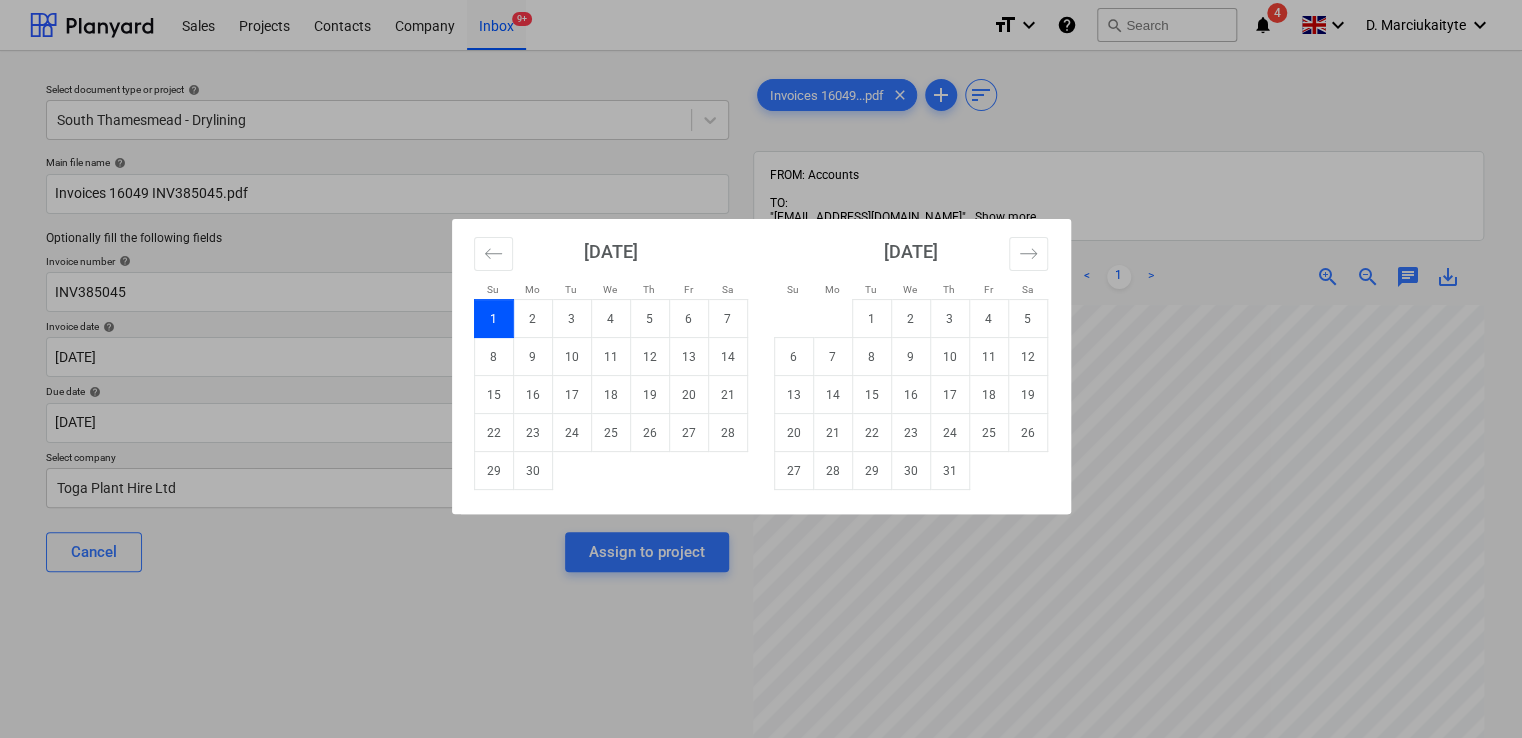 type on "[DATE]" 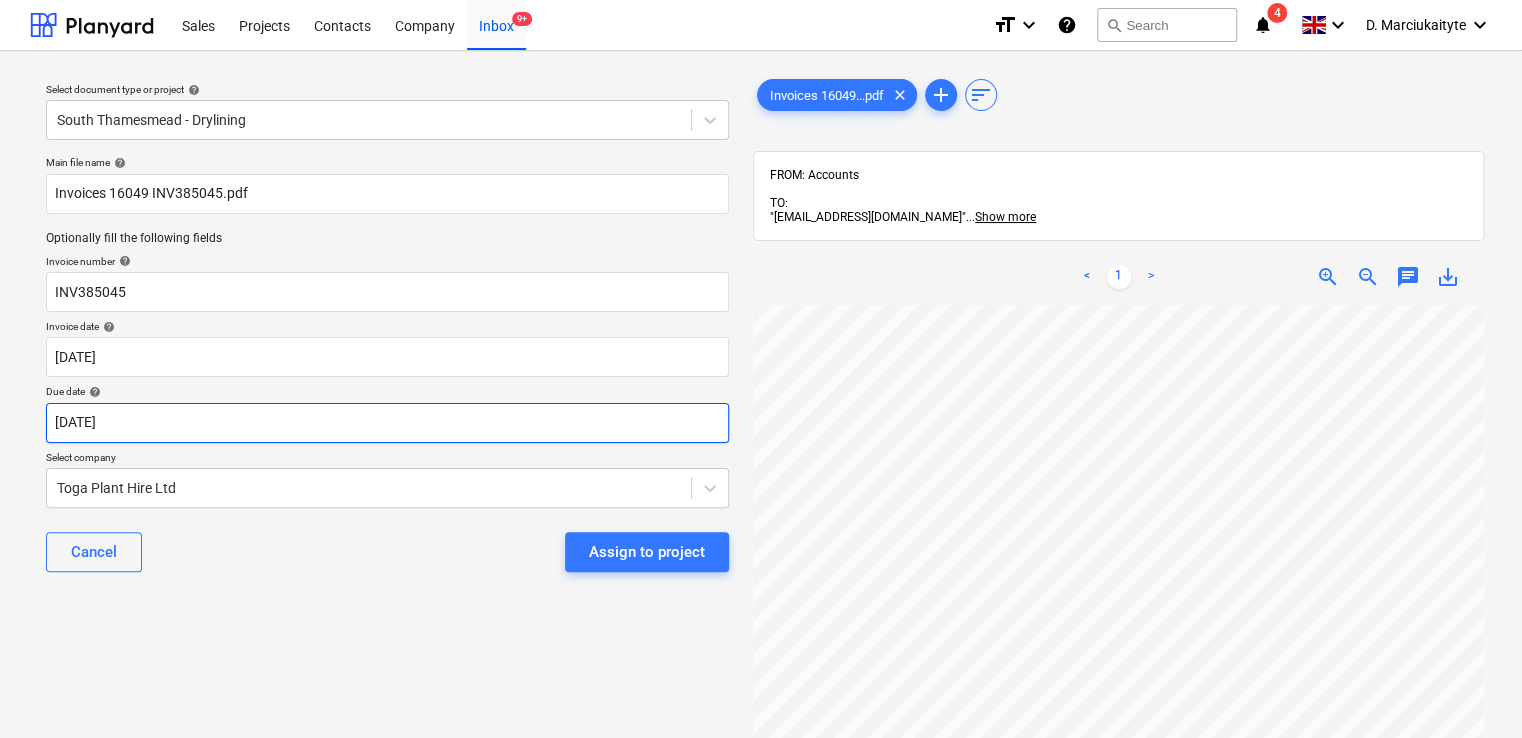 click on "Sales Projects Contacts Company Inbox 9+ format_size keyboard_arrow_down help search Search notifications 4 keyboard_arrow_down D. Marciukaityte keyboard_arrow_down Select document type or project help South Thamesmead - Drylining Main file name help Invoices 16049 INV385045.pdf Optionally fill the following fields Invoice number help INV385045 Invoice date help 30 Jun 2025 30.06.2025 Press the down arrow key to interact with the calendar and
select a date. Press the question mark key to get the keyboard shortcuts for changing dates. Due date help 30 Jun 2025 30.06.2025 Press the down arrow key to interact with the calendar and
select a date. Press the question mark key to get the keyboard shortcuts for changing dates. Select company Toga Plant Hire Ltd   Cancel Assign to project Invoices 16049...pdf clear add sort FROM: Accounts  TO: "a040e19d-22cb-43a3-b83d-3118dca2679c@companies.planyard.com"	 ...  Show more ...  Show more < 1 > zoom_in zoom_out chat 0 save_alt" at bounding box center (761, 369) 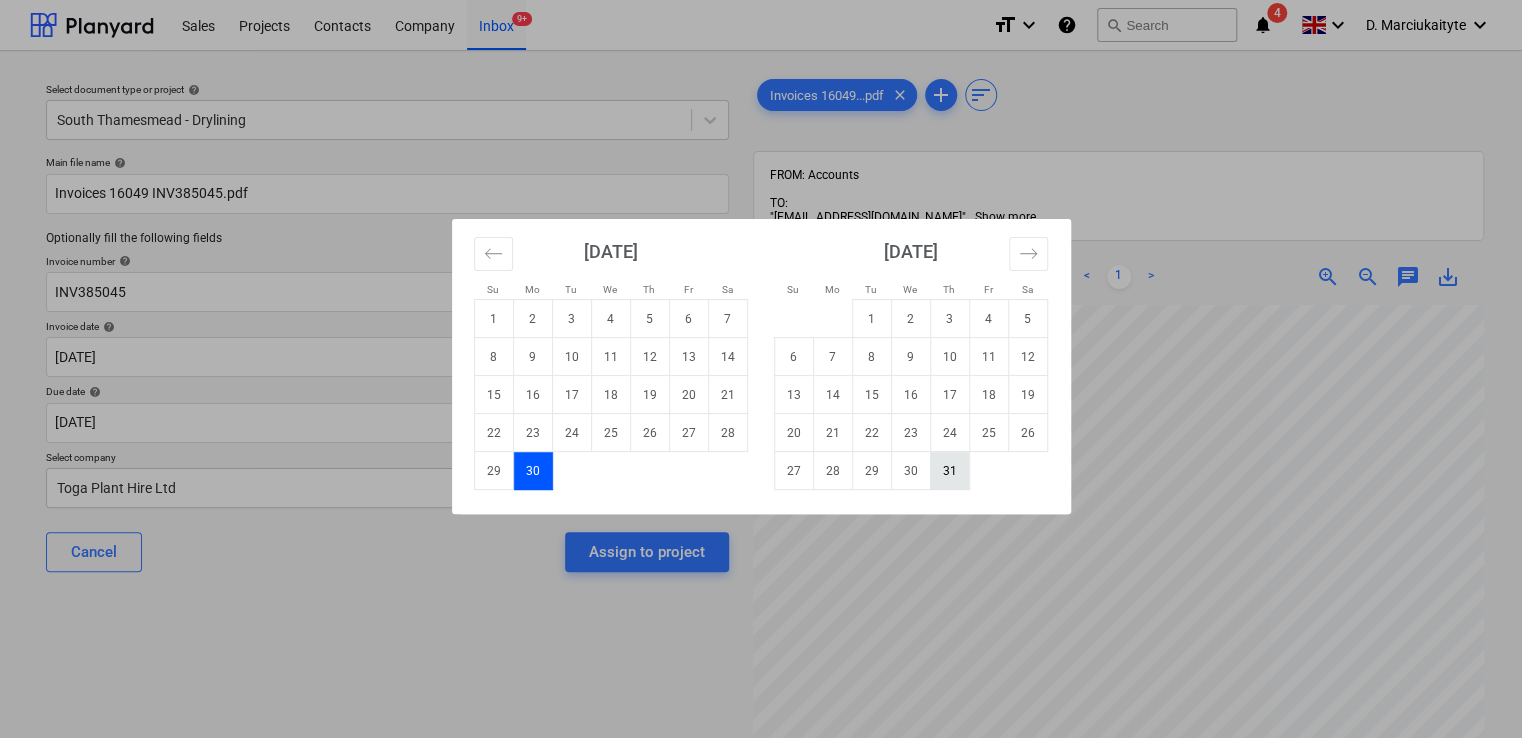 click on "31" at bounding box center (949, 471) 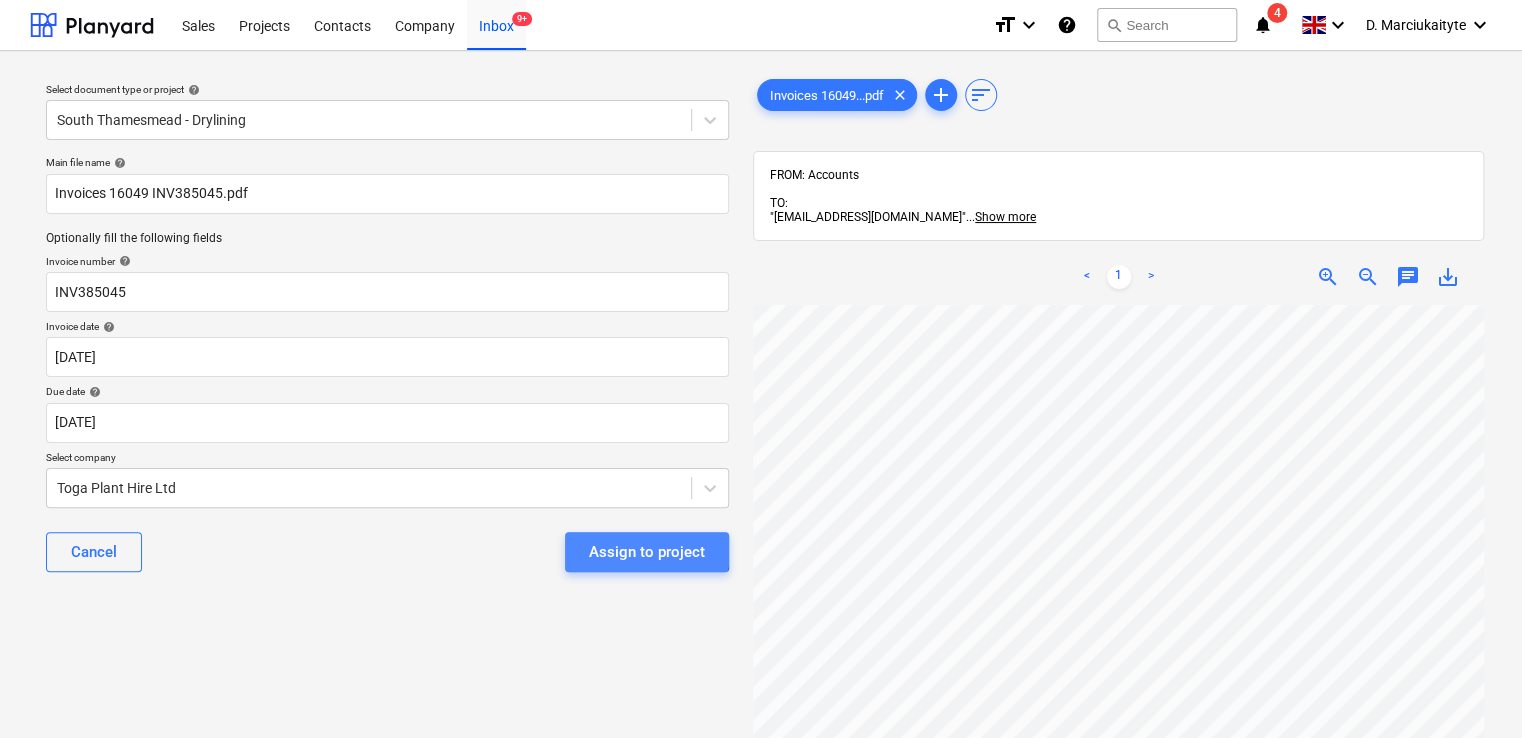 click on "Assign to project" at bounding box center (647, 552) 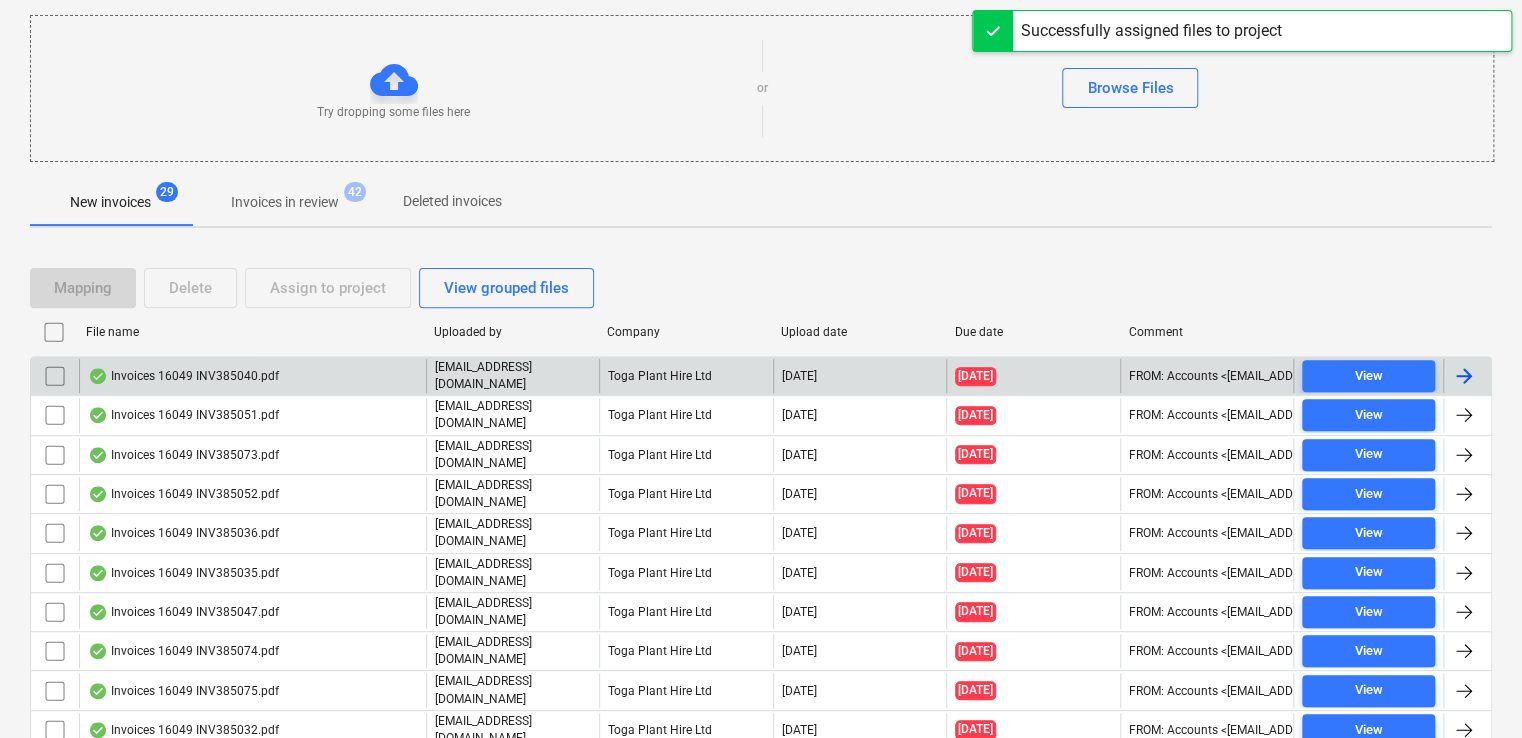 click on "Invoices 16049 INV385040.pdf" at bounding box center [252, 376] 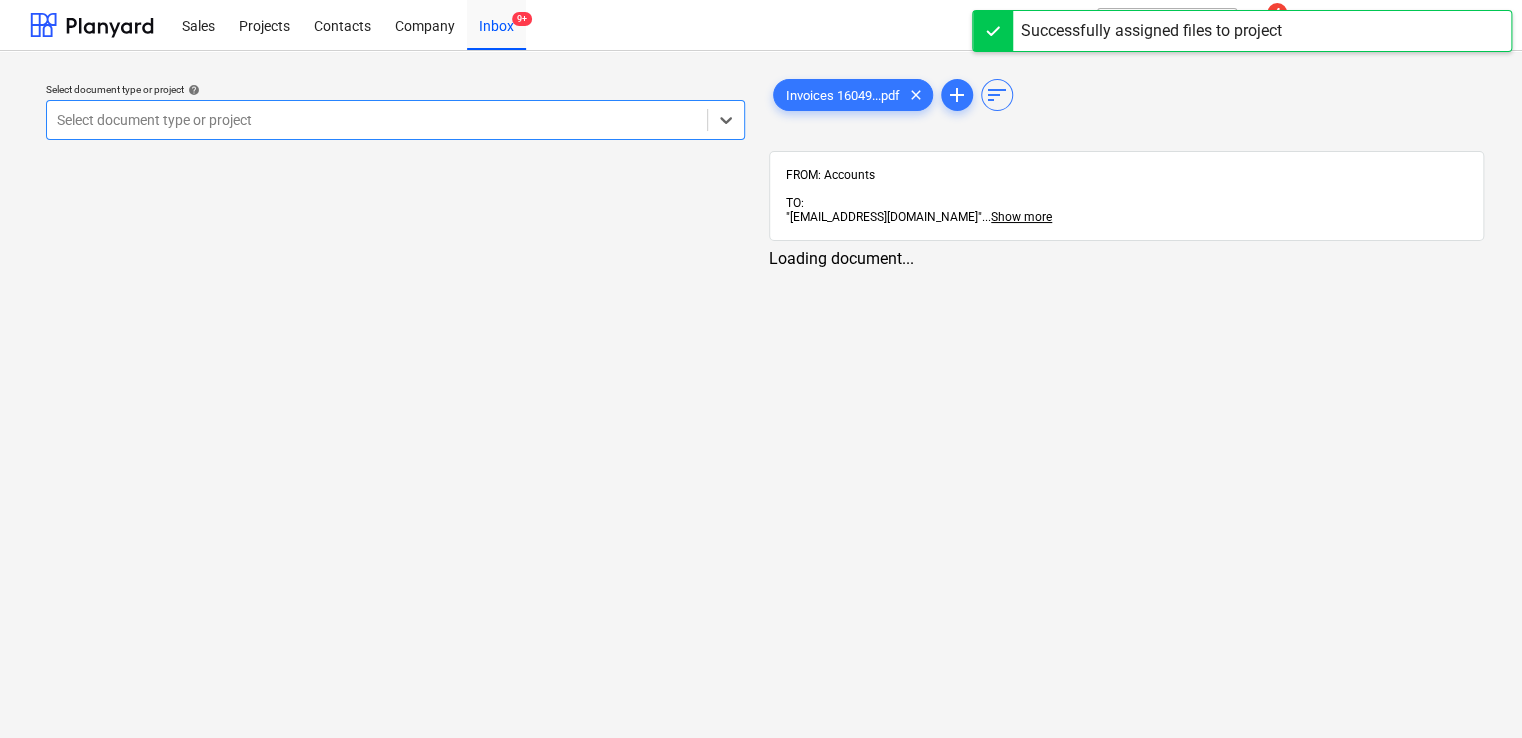 scroll, scrollTop: 0, scrollLeft: 0, axis: both 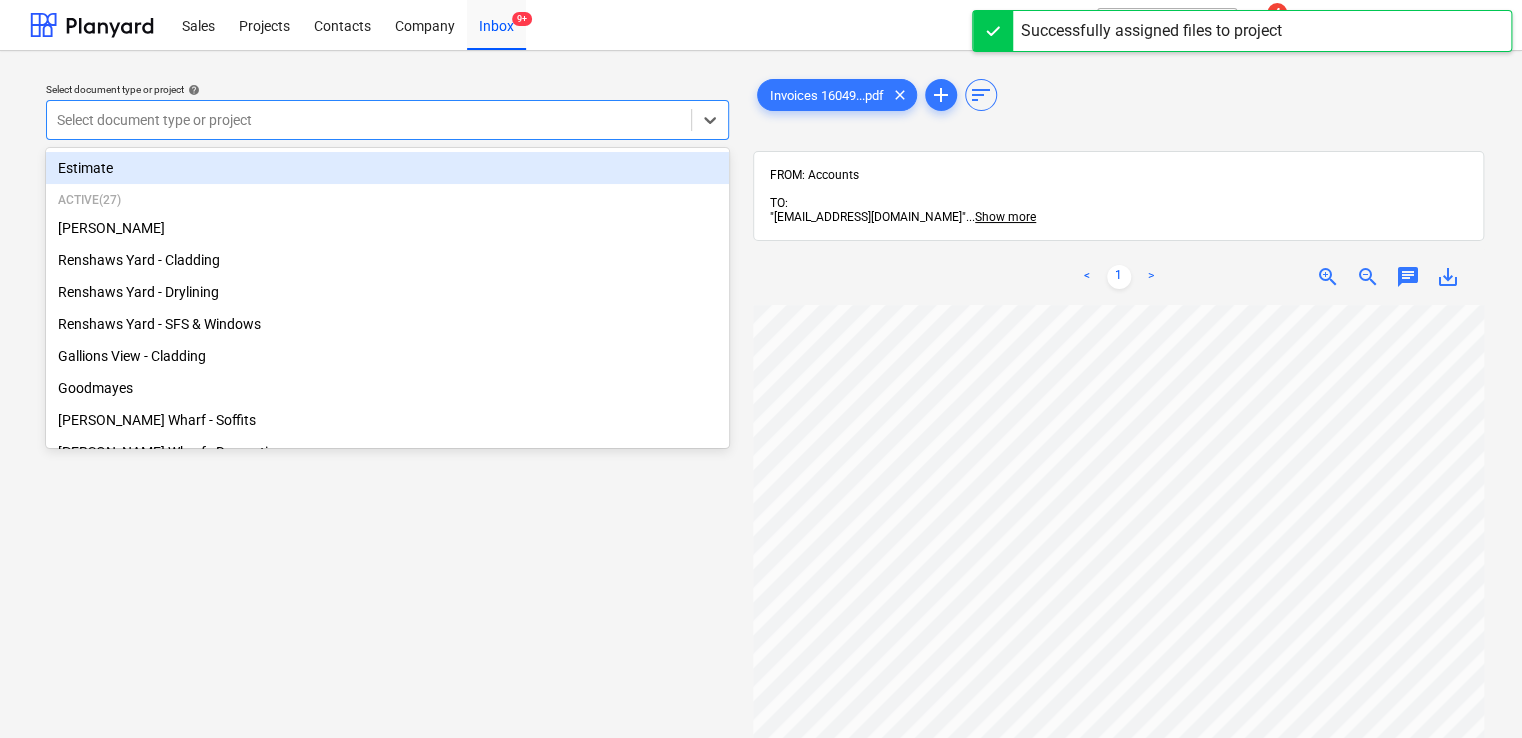 click at bounding box center [369, 120] 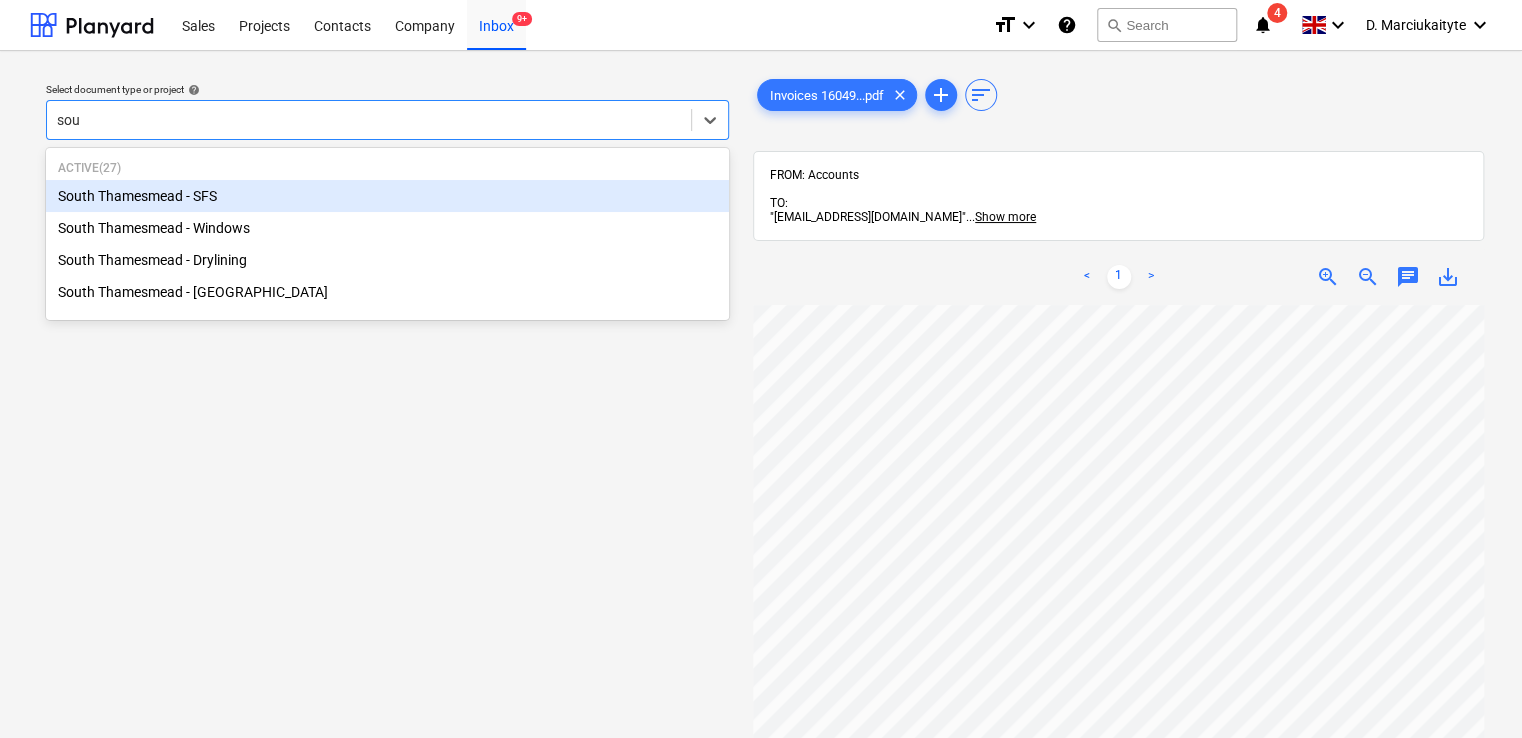 type on "sout" 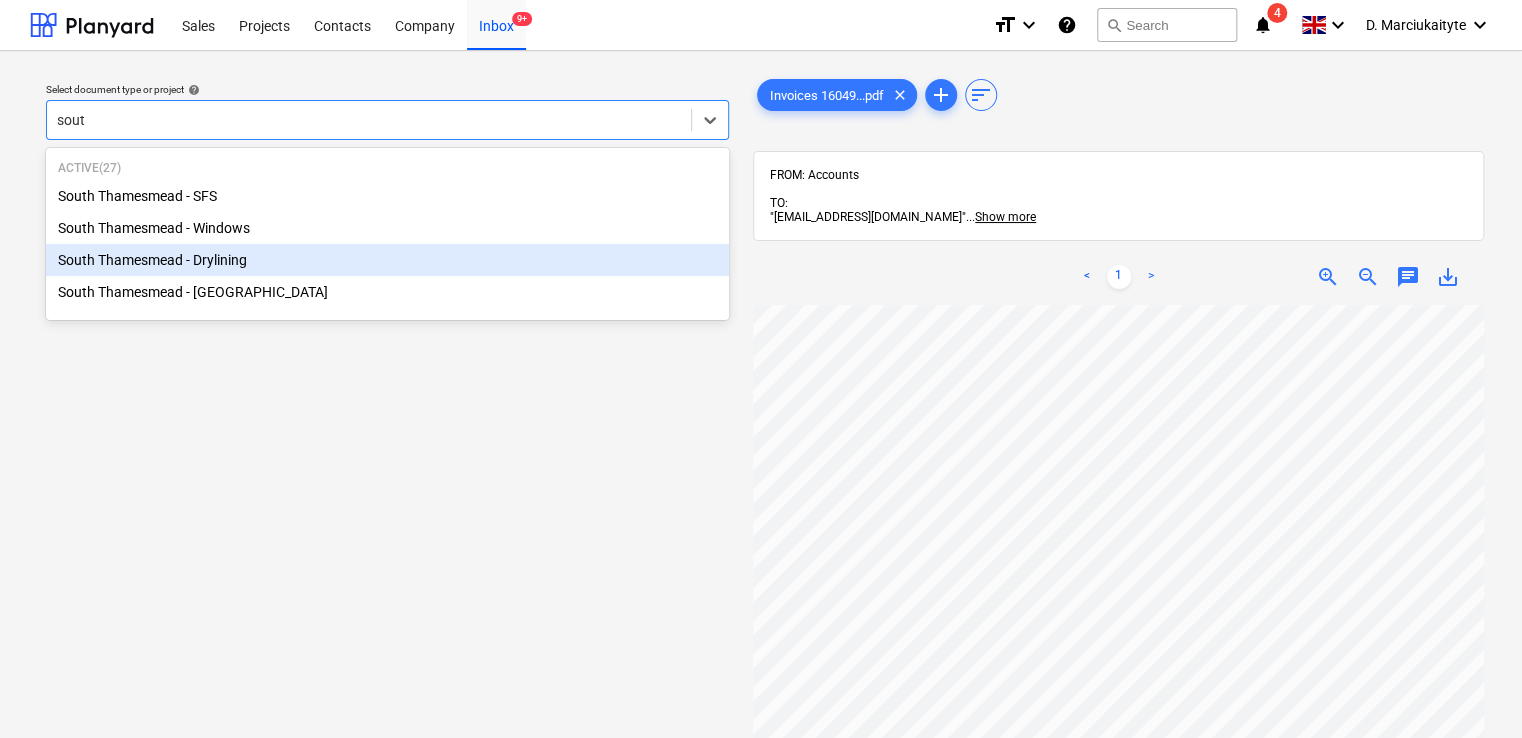 type 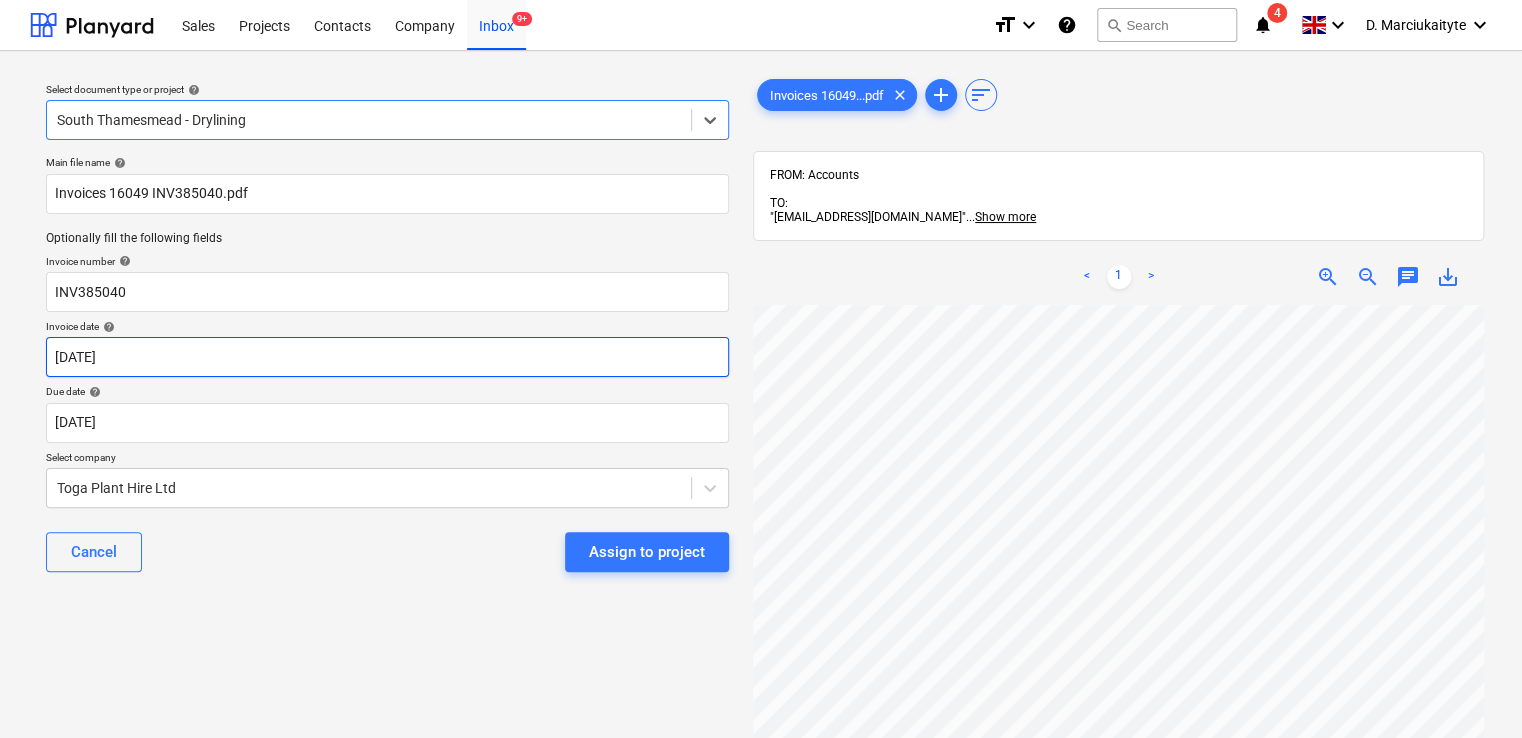 click on "Sales Projects Contacts Company Inbox 9+ format_size keyboard_arrow_down help search Search notifications 4 keyboard_arrow_down D. Marciukaityte keyboard_arrow_down Select document type or project help option South Thamesmead - Drylining, selected.   Select is focused ,type to refine list, press Down to open the menu,  South Thamesmead - Drylining Main file name help Invoices 16049 INV385040.pdf Optionally fill the following fields Invoice number help INV385040 Invoice date help 01 Jun 2025 01.06.2025 Press the down arrow key to interact with the calendar and
select a date. Press the question mark key to get the keyboard shortcuts for changing dates. Due date help 30 Jun 2025 30.06.2025 Press the down arrow key to interact with the calendar and
select a date. Press the question mark key to get the keyboard shortcuts for changing dates. Select company Toga Plant Hire Ltd   Cancel Assign to project Invoices 16049...pdf clear add sort FROM: Accounts  TO: ...  Show more ...  Show more < 1 > zoom_in chat" at bounding box center [761, 369] 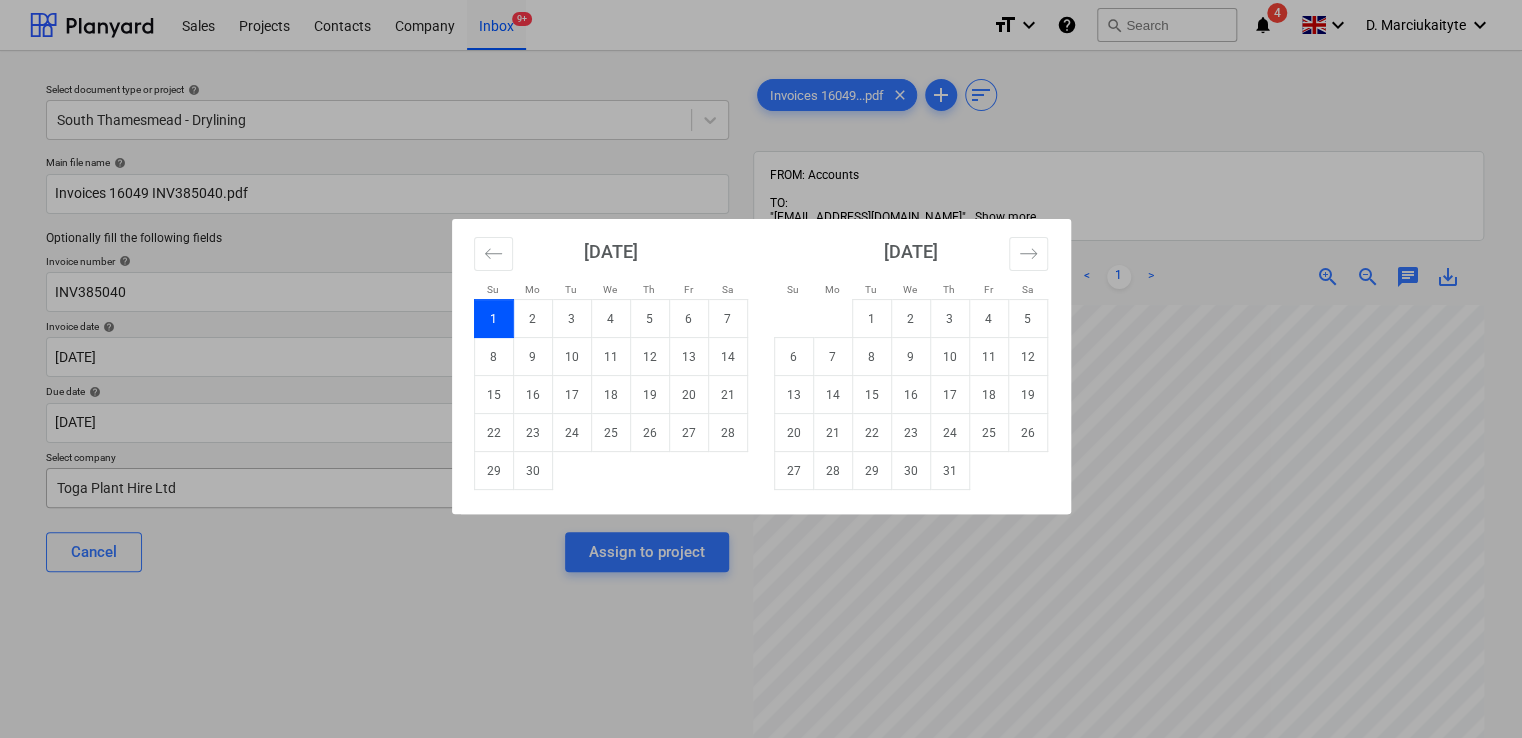 click on "30" at bounding box center (532, 471) 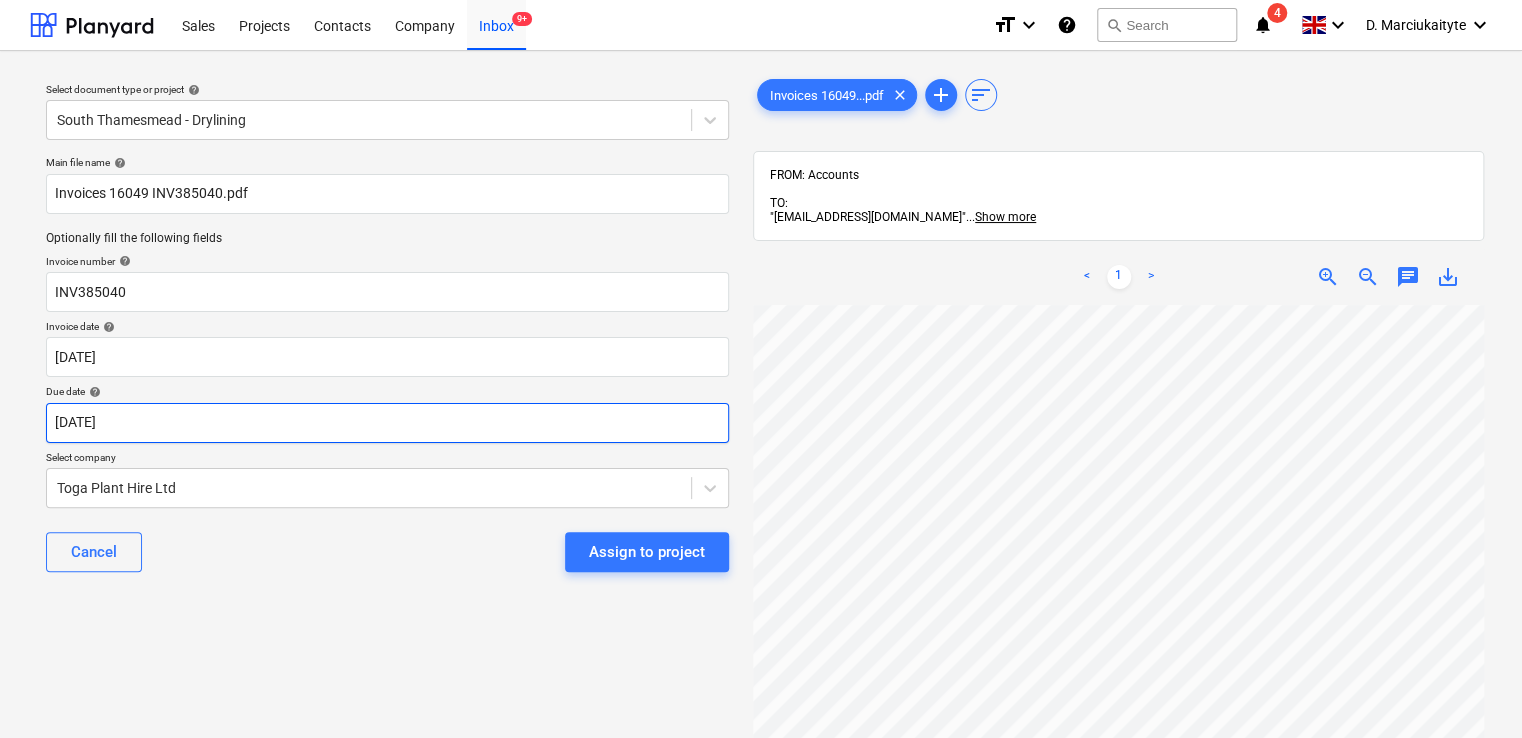 click on "Sales Projects Contacts Company Inbox 9+ format_size keyboard_arrow_down help search Search notifications 4 keyboard_arrow_down D. Marciukaityte keyboard_arrow_down Select document type or project help South Thamesmead - Drylining Main file name help Invoices 16049 INV385040.pdf Optionally fill the following fields Invoice number help INV385040 Invoice date help 30 Jun 2025 30.06.2025 Press the down arrow key to interact with the calendar and
select a date. Press the question mark key to get the keyboard shortcuts for changing dates. Due date help 30 Jun 2025 30.06.2025 Press the down arrow key to interact with the calendar and
select a date. Press the question mark key to get the keyboard shortcuts for changing dates. Select company Toga Plant Hire Ltd   Cancel Assign to project Invoices 16049...pdf clear add sort FROM: Accounts  TO: "a040e19d-22cb-43a3-b83d-3118dca2679c@companies.planyard.com"	 ...  Show more ...  Show more < 1 > zoom_in zoom_out chat 0 save_alt" at bounding box center [761, 369] 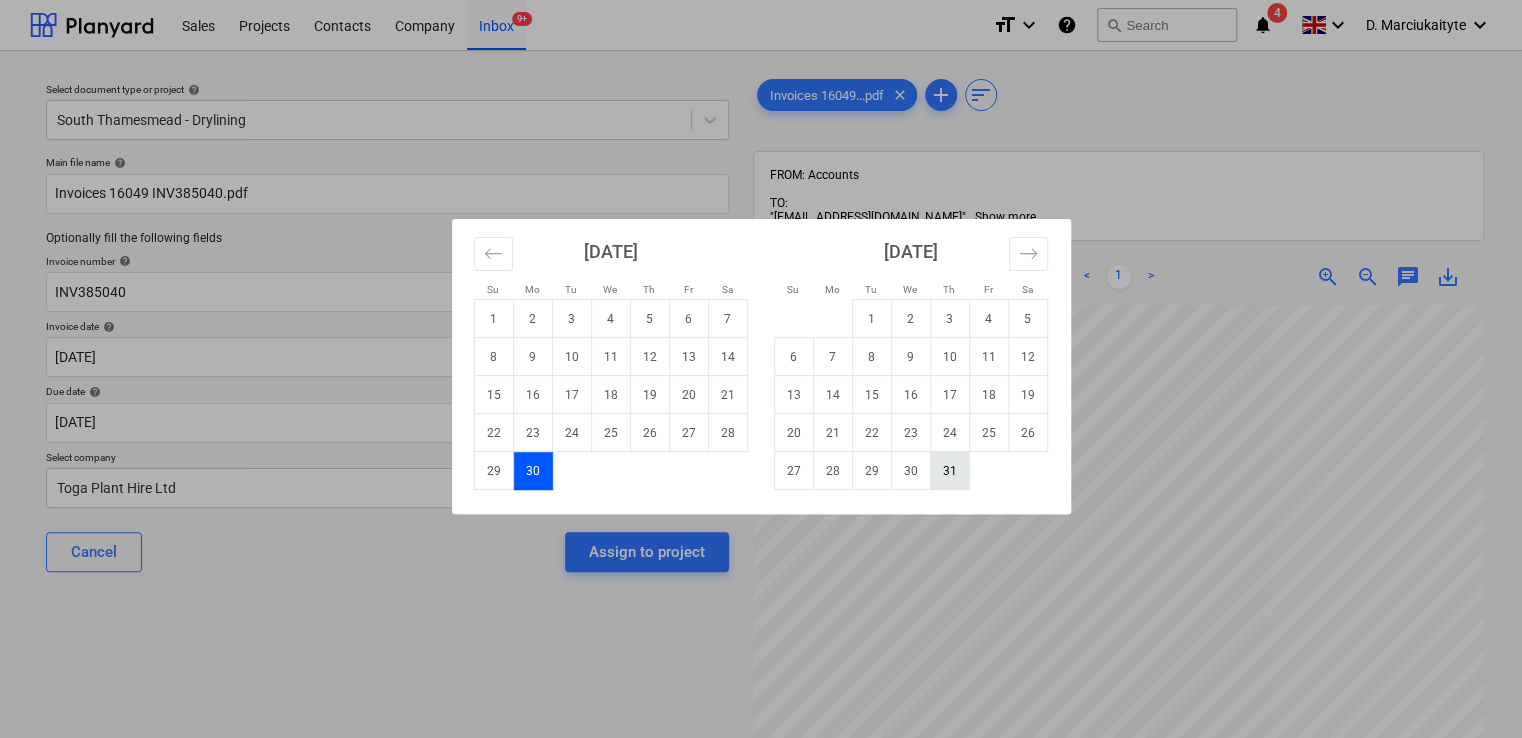 click on "31" at bounding box center (949, 471) 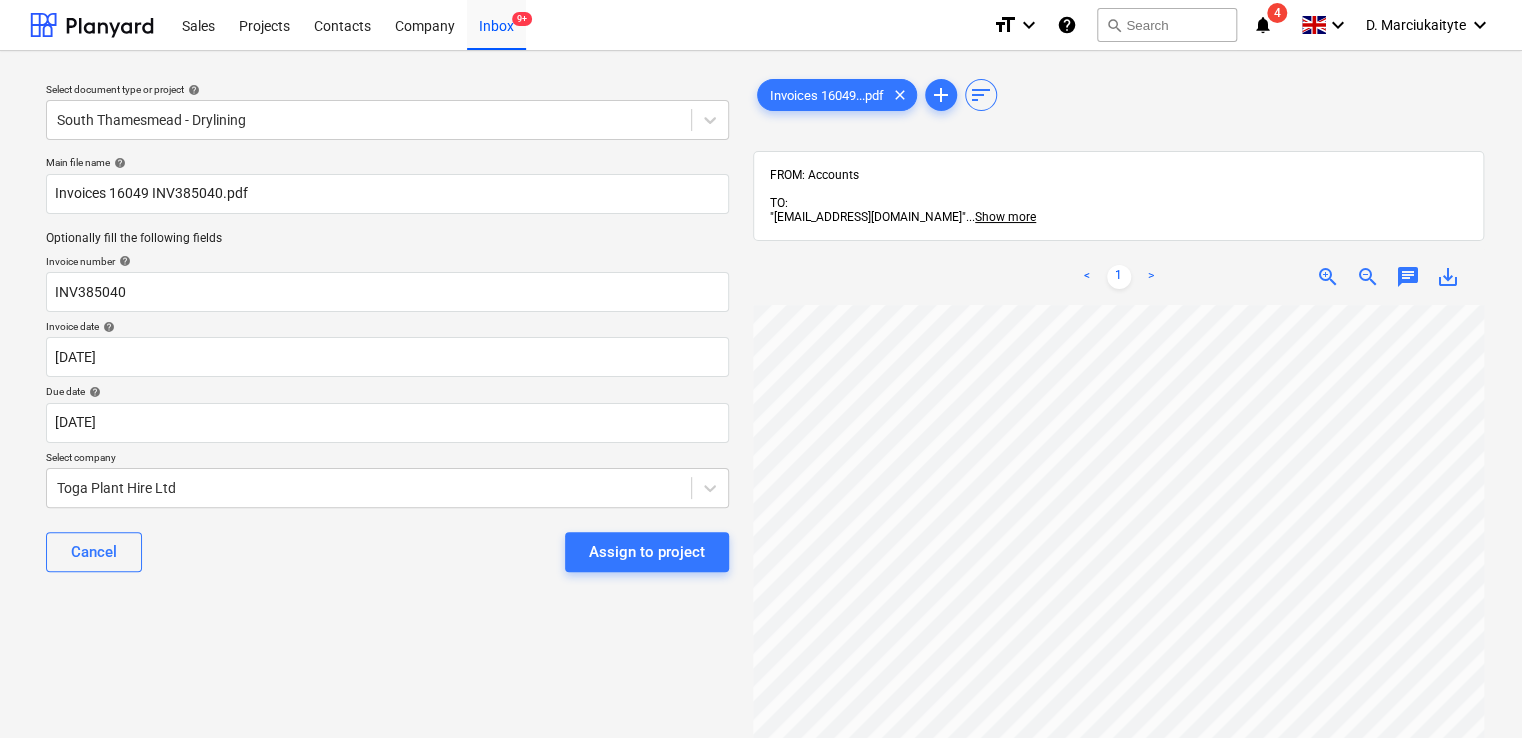 click on "Assign to project" at bounding box center [647, 552] 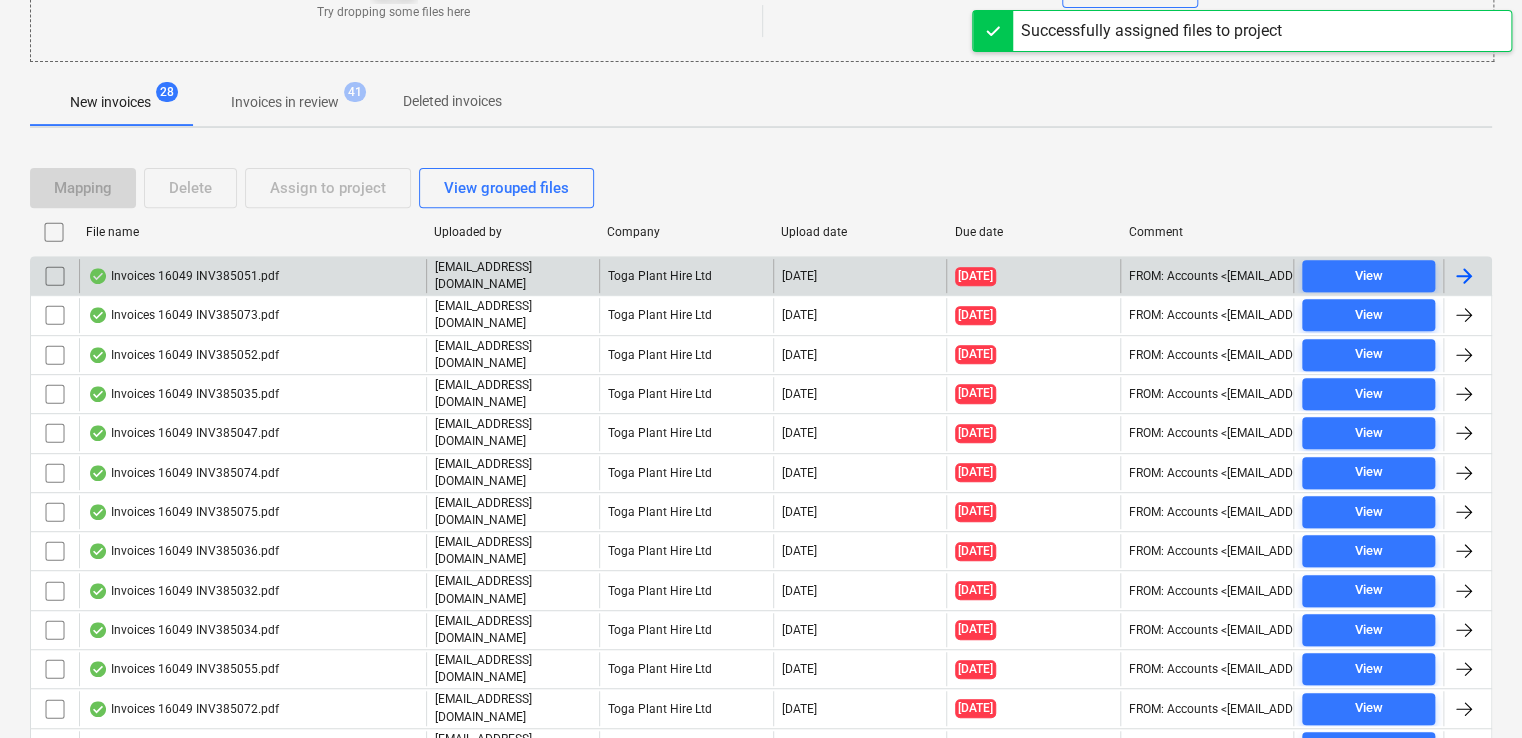 click on "Invoices 16049 INV385051.pdf" at bounding box center (183, 276) 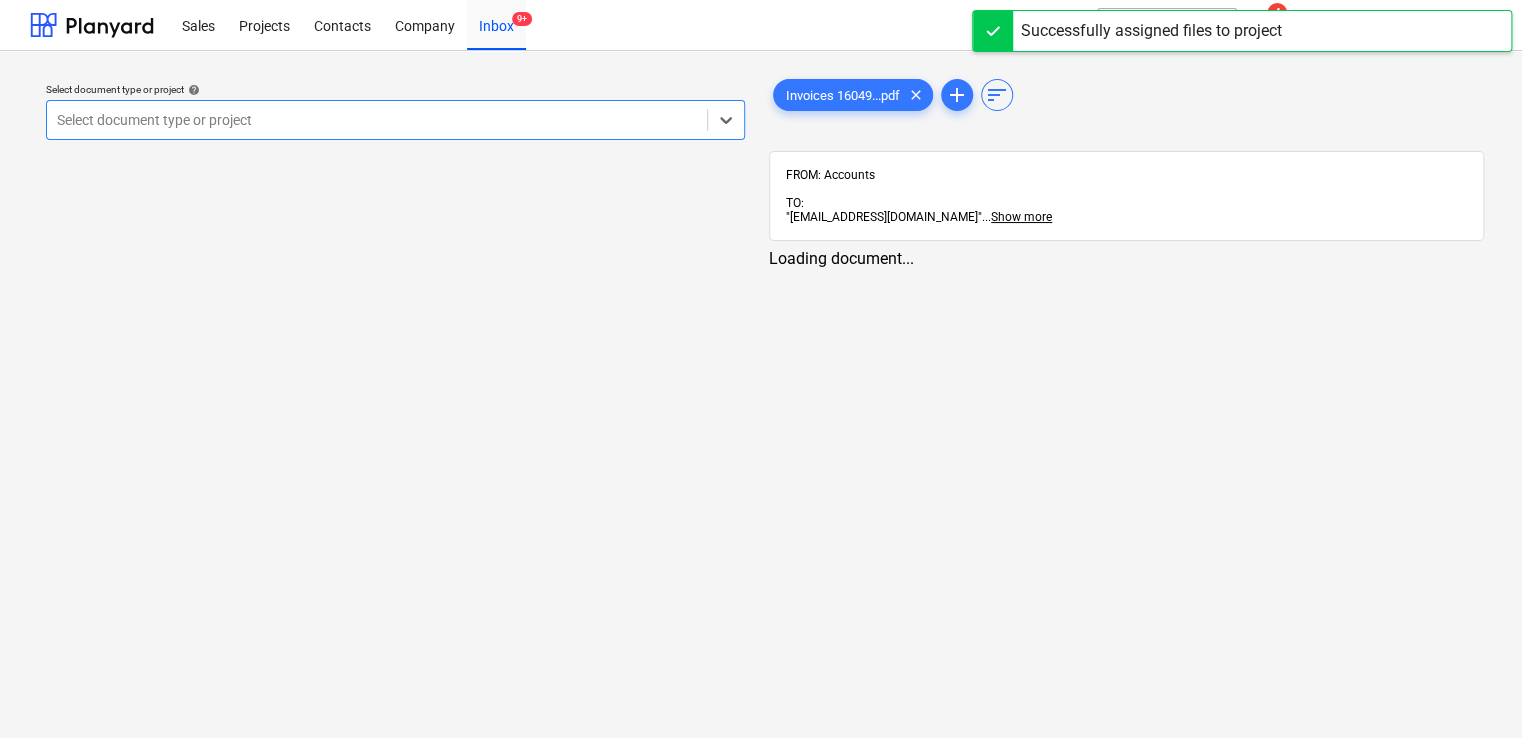 scroll, scrollTop: 0, scrollLeft: 0, axis: both 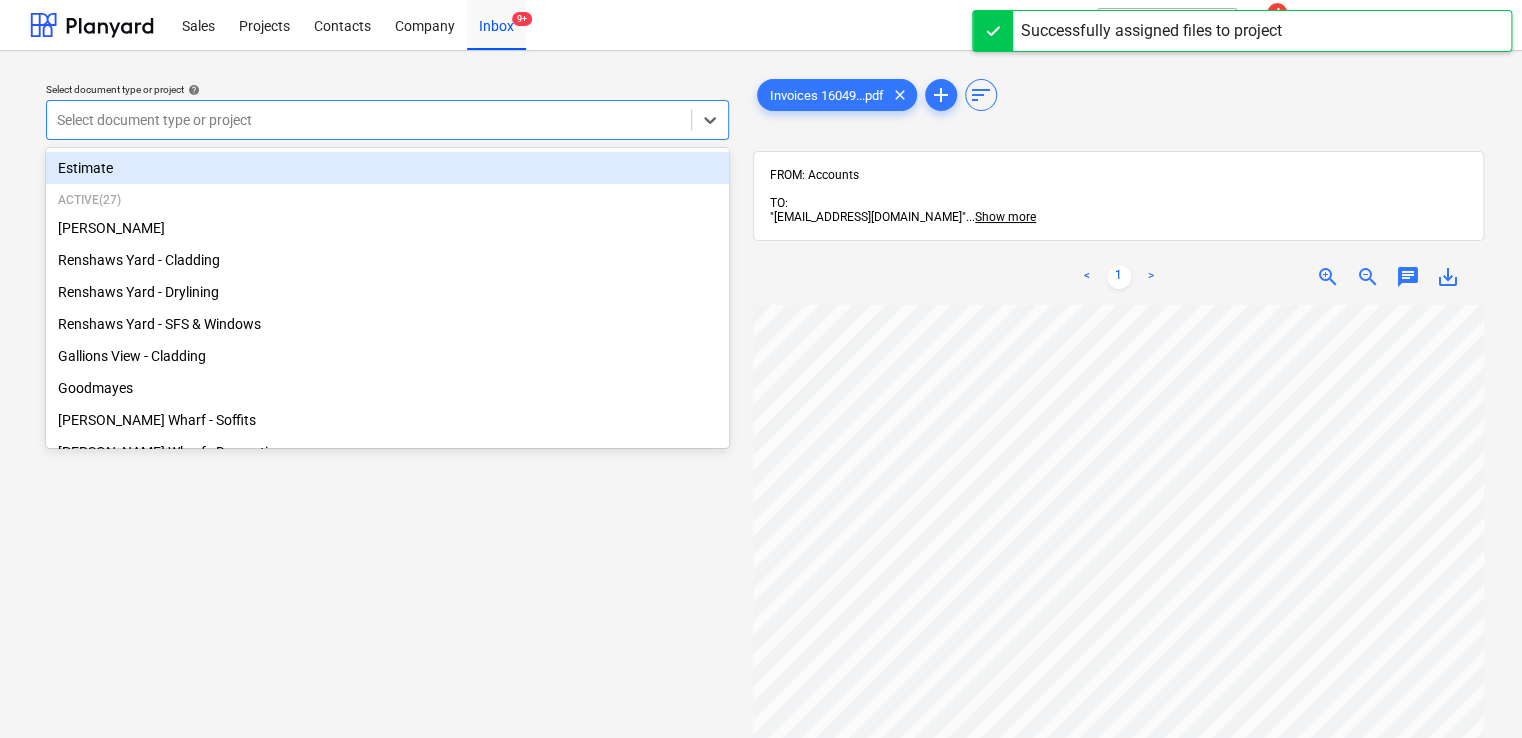 click at bounding box center (369, 120) 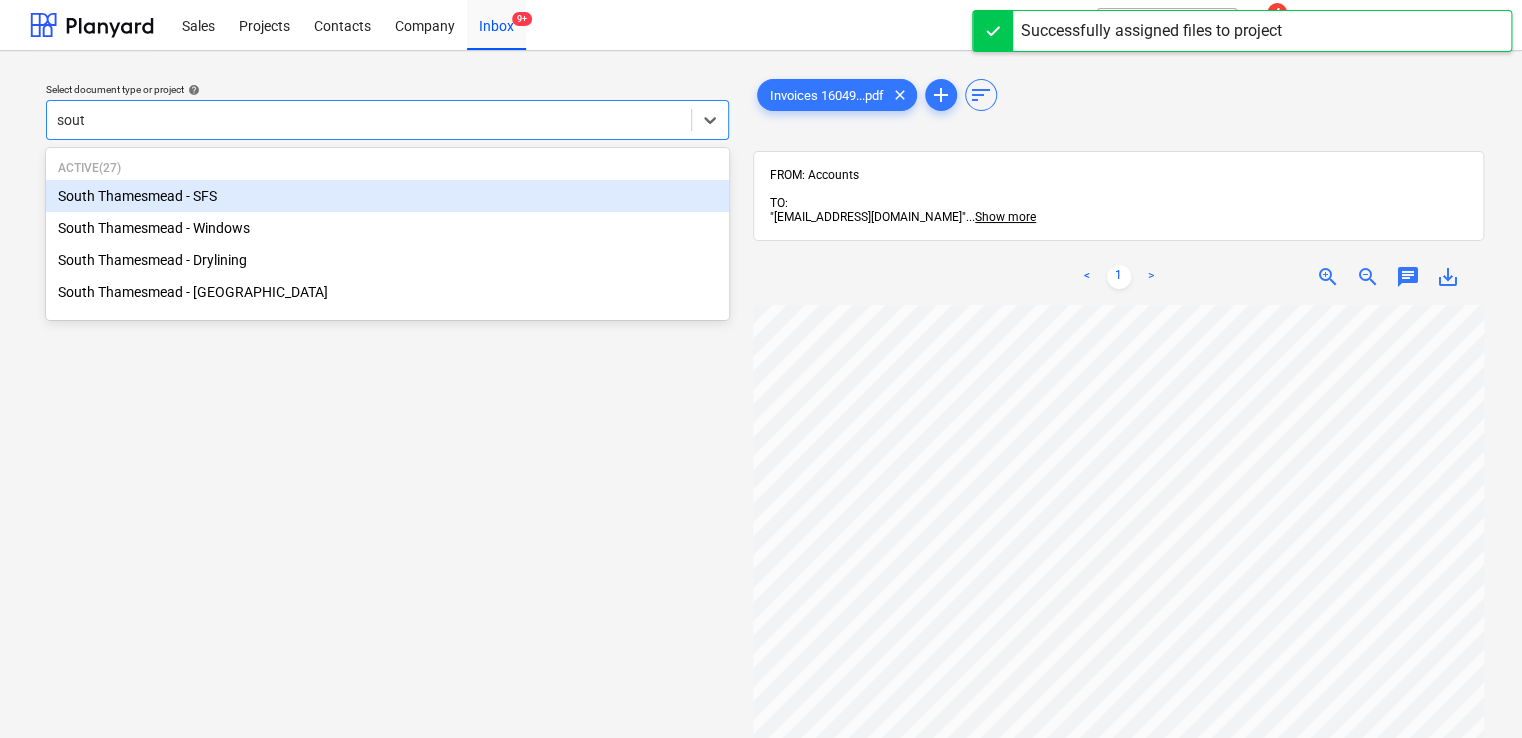 type on "south" 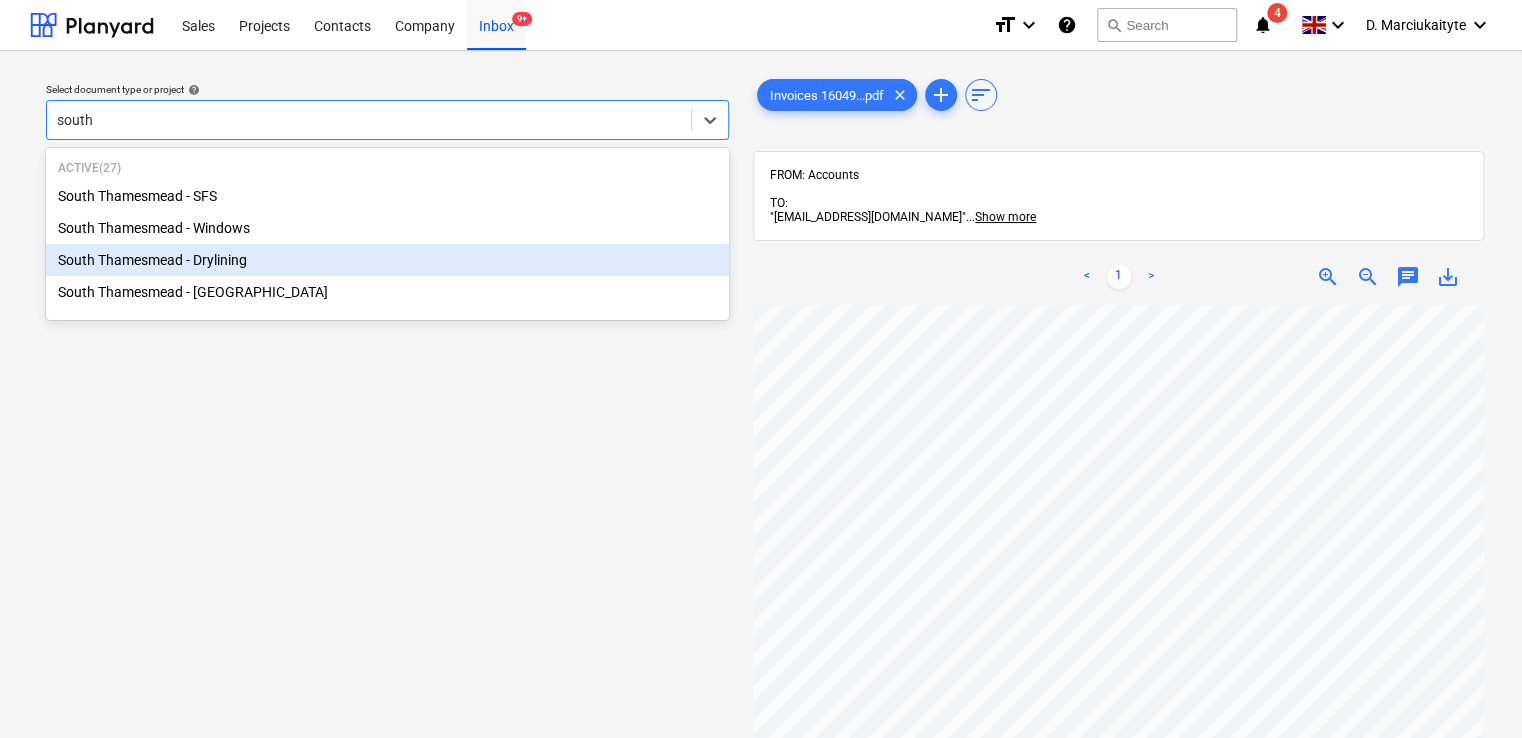 type 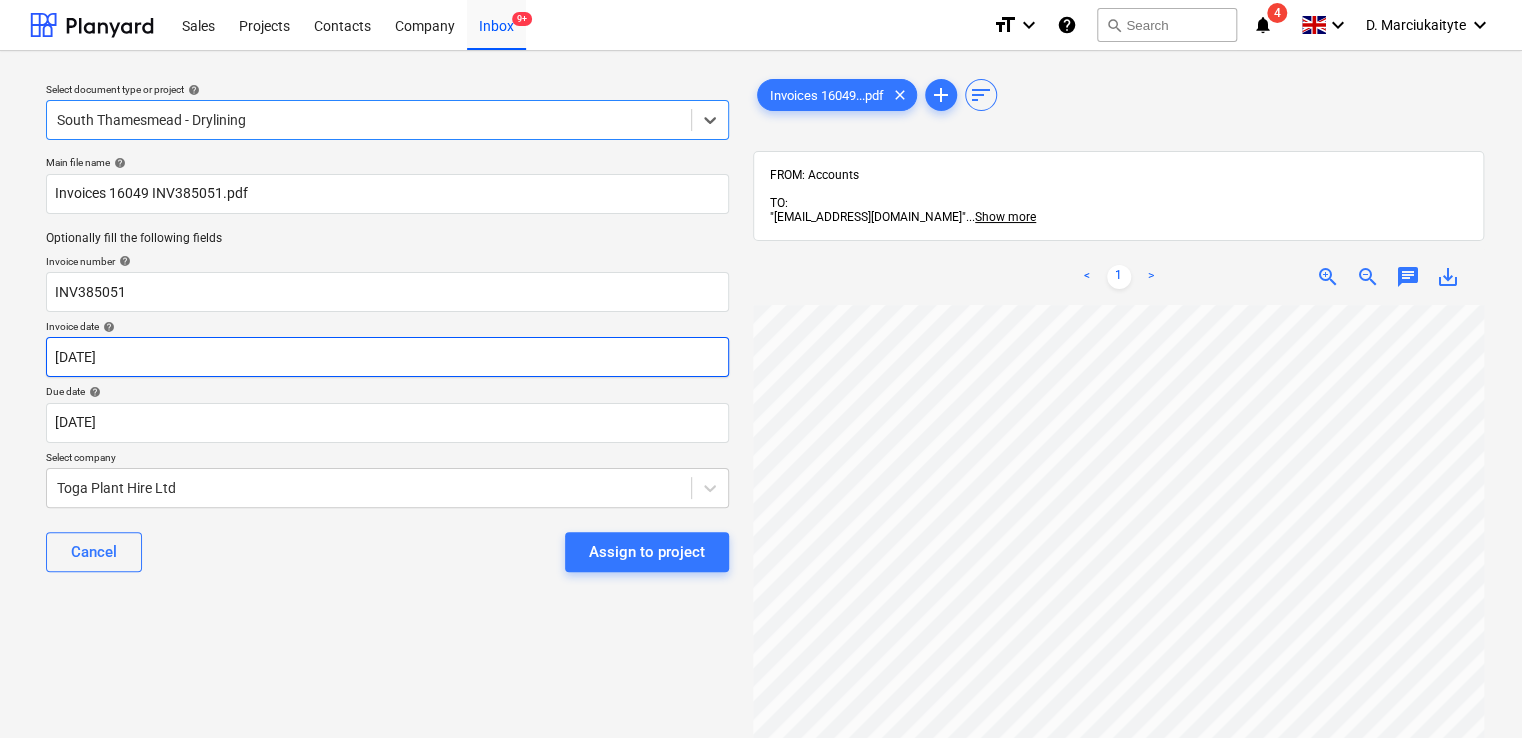 click on "Sales Projects Contacts Company Inbox 9+ format_size keyboard_arrow_down help search Search notifications 4 keyboard_arrow_down D. Marciukaityte keyboard_arrow_down Select document type or project help option South Thamesmead - Drylining, selected.   Select is focused ,type to refine list, press Down to open the menu,  South Thamesmead - Drylining Main file name help Invoices 16049 INV385051.pdf Optionally fill the following fields Invoice number help INV385051 Invoice date help 01 Jun 2025 01.06.2025 Press the down arrow key to interact with the calendar and
select a date. Press the question mark key to get the keyboard shortcuts for changing dates. Due date help 30 Jun 2025 30.06.2025 Press the down arrow key to interact with the calendar and
select a date. Press the question mark key to get the keyboard shortcuts for changing dates. Select company Toga Plant Hire Ltd   Cancel Assign to project Invoices 16049...pdf clear add sort FROM: Accounts  TO: ...  Show more ...  Show more < 1 > zoom_in chat" at bounding box center (761, 369) 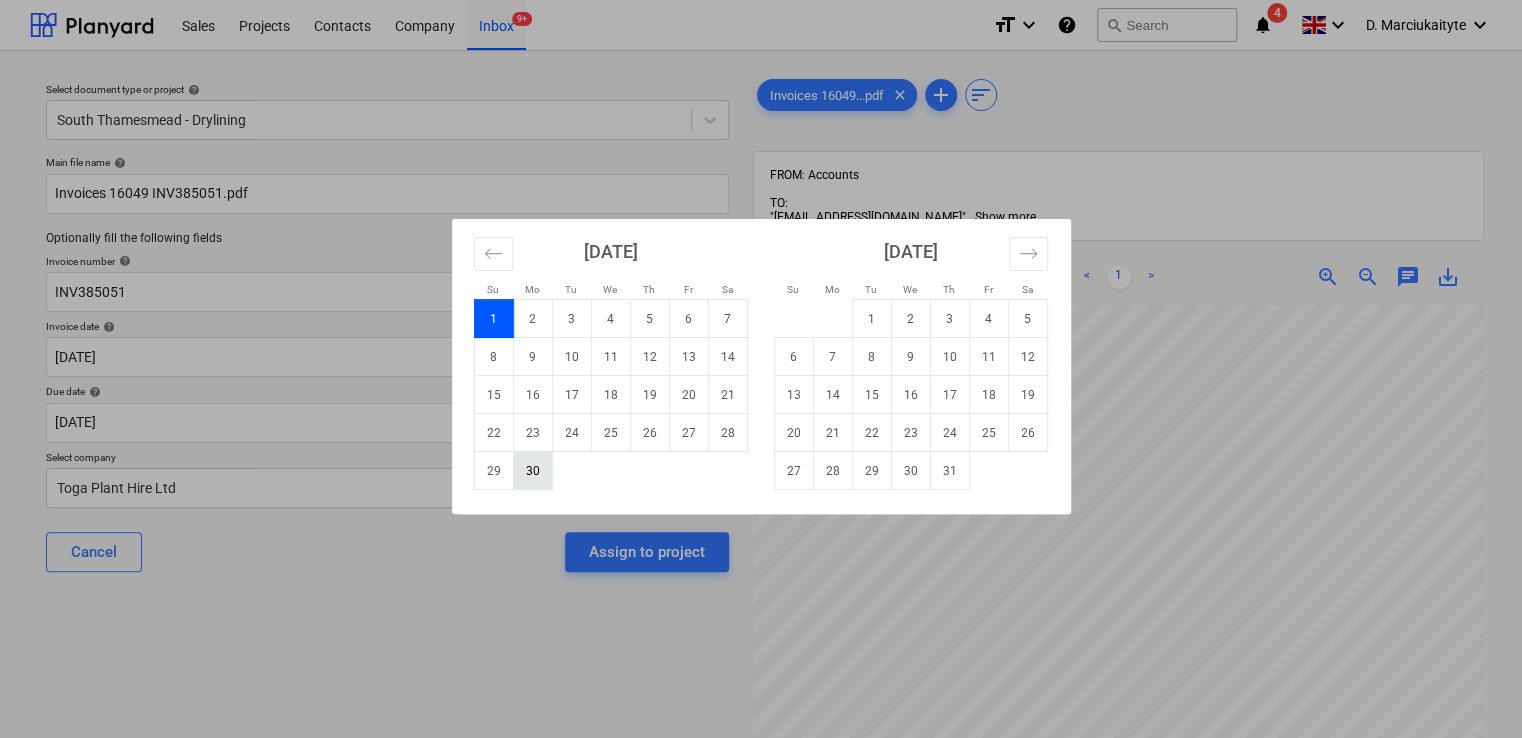click on "30" at bounding box center (532, 471) 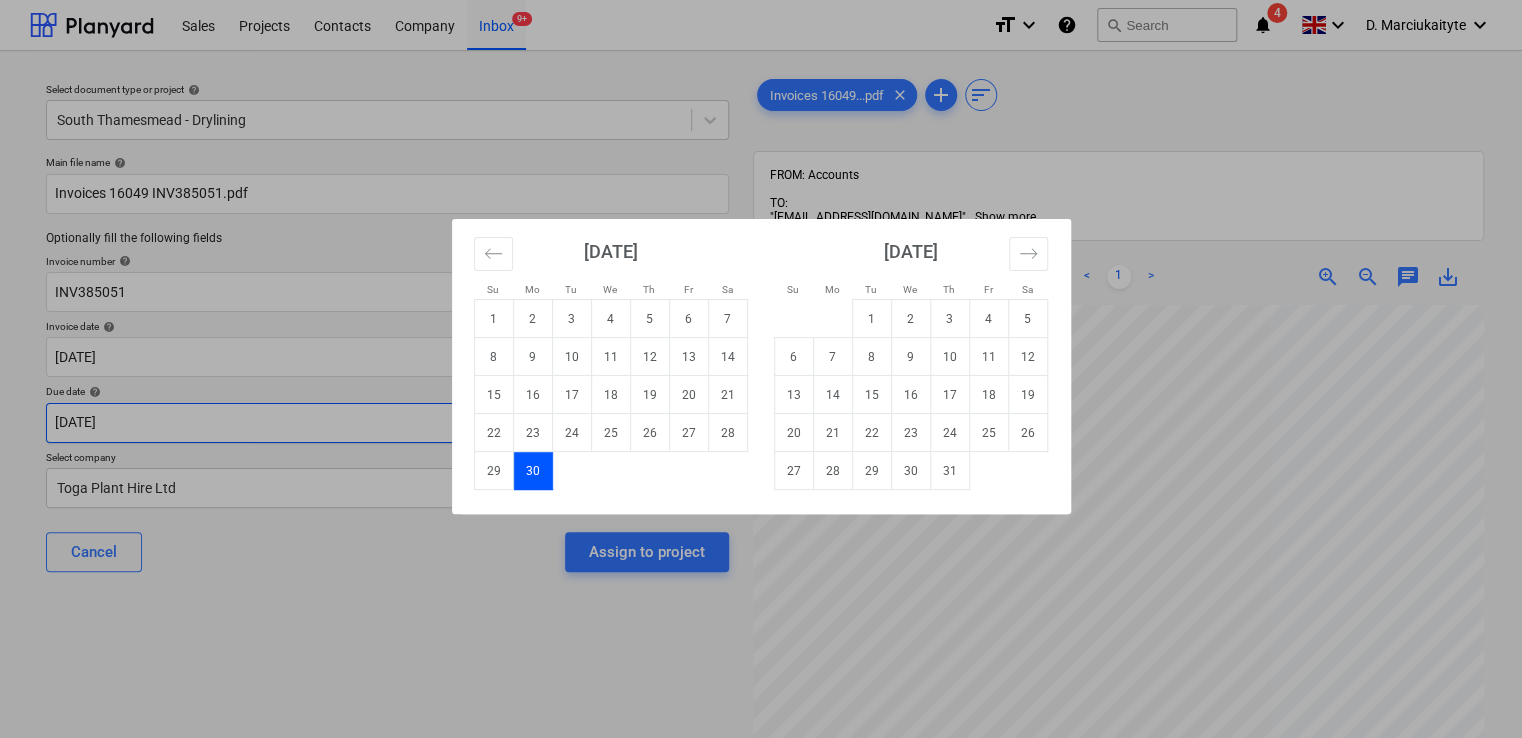 click on "Sales Projects Contacts Company Inbox 9+ format_size keyboard_arrow_down help search Search notifications 4 keyboard_arrow_down D. Marciukaityte keyboard_arrow_down Select document type or project help South Thamesmead - Drylining Main file name help Invoices 16049 INV385051.pdf Optionally fill the following fields Invoice number help INV385051 Invoice date help 30 Jun 2025 30.06.2025 Press the down arrow key to interact with the calendar and
select a date. Press the question mark key to get the keyboard shortcuts for changing dates. Due date help 30 Jun 2025 30.06.2025 Press the down arrow key to interact with the calendar and
select a date. Press the question mark key to get the keyboard shortcuts for changing dates. Select company Toga Plant Hire Ltd   Cancel Assign to project Invoices 16049...pdf clear add sort FROM: Accounts  TO: "a040e19d-22cb-43a3-b83d-3118dca2679c@companies.planyard.com"	 ...  Show more ...  Show more < 1 > zoom_in zoom_out chat 0 save_alt
Su Mo Tu We Th Fr Sa Su" at bounding box center (761, 369) 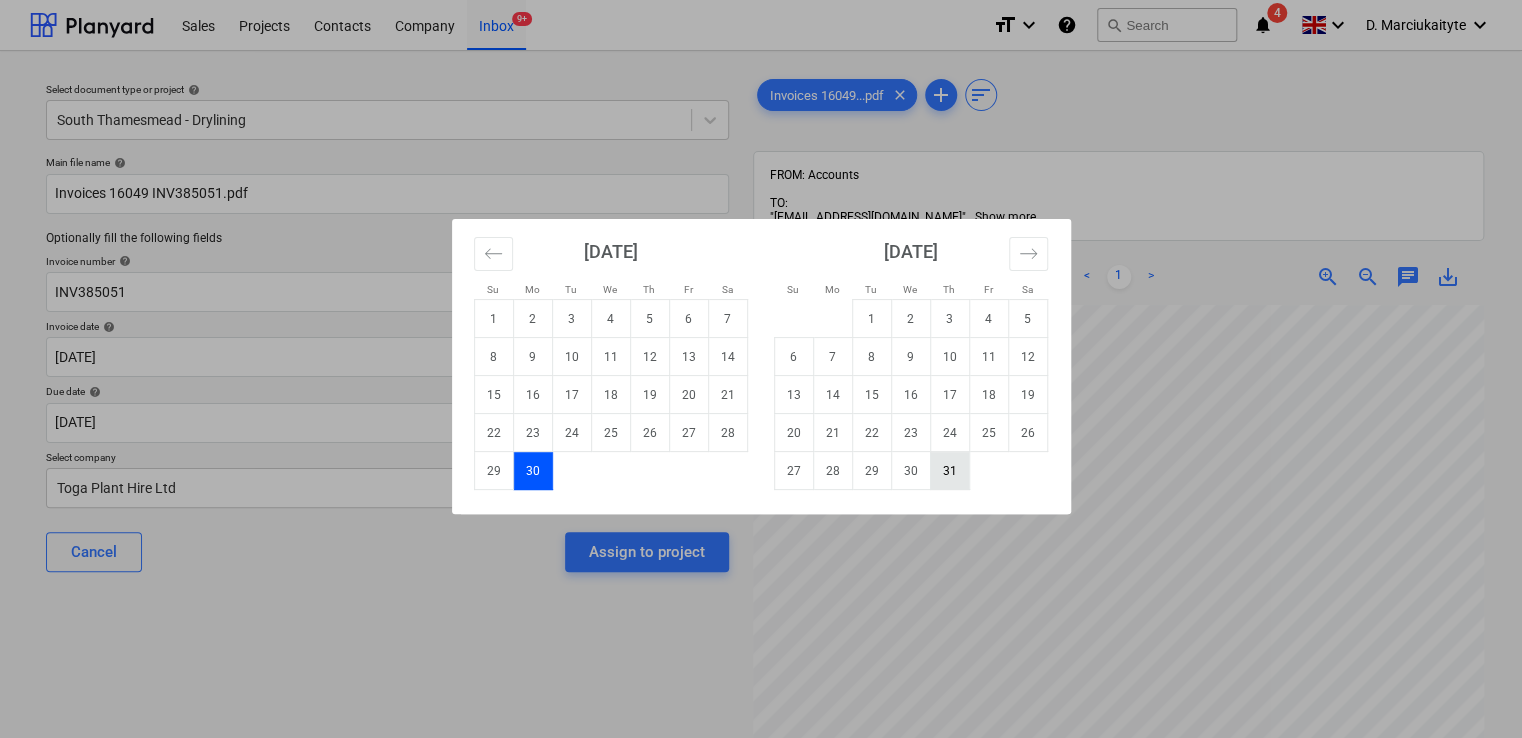 click on "31" at bounding box center (949, 471) 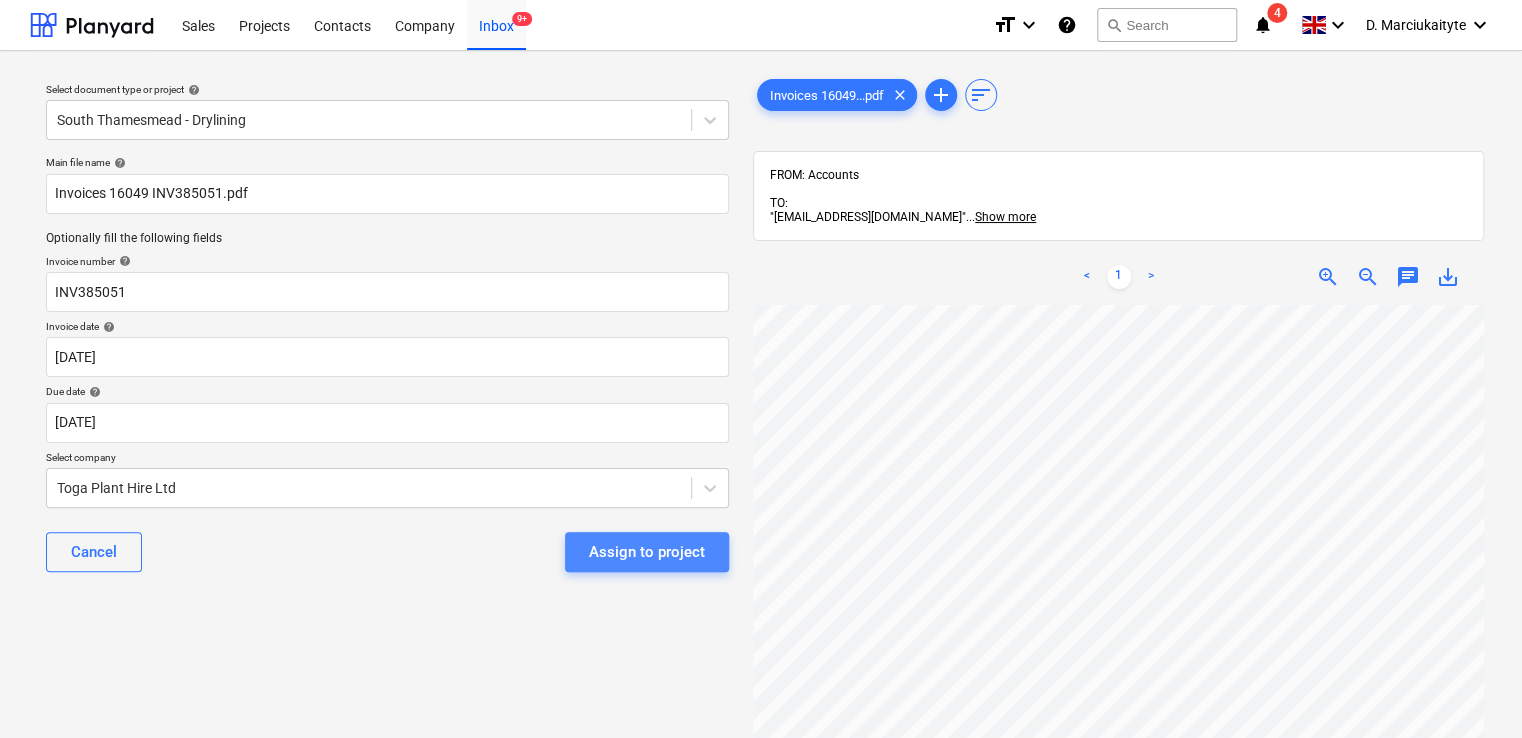 click on "Assign to project" at bounding box center [647, 552] 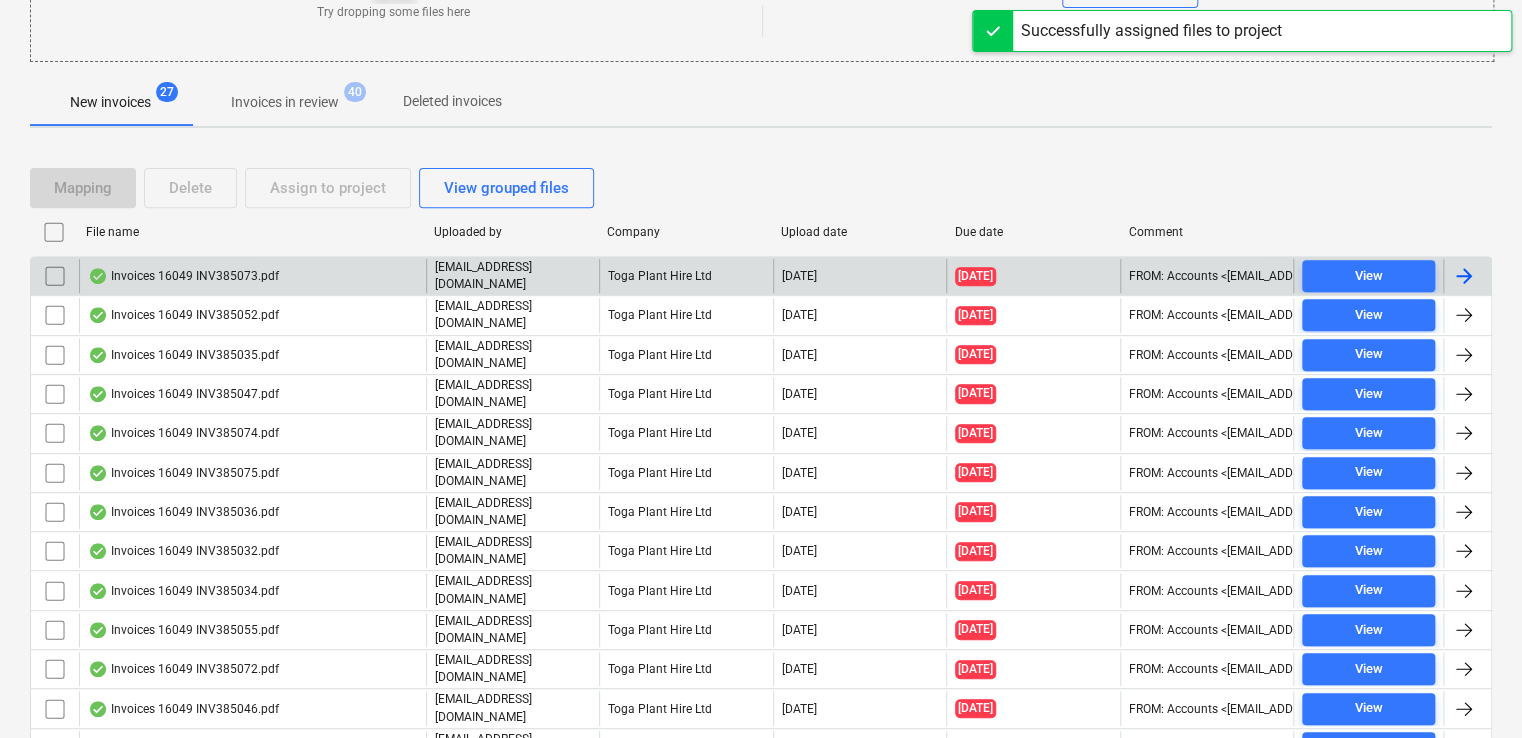 click on "Invoices 16049 INV385073.pdf" at bounding box center [183, 276] 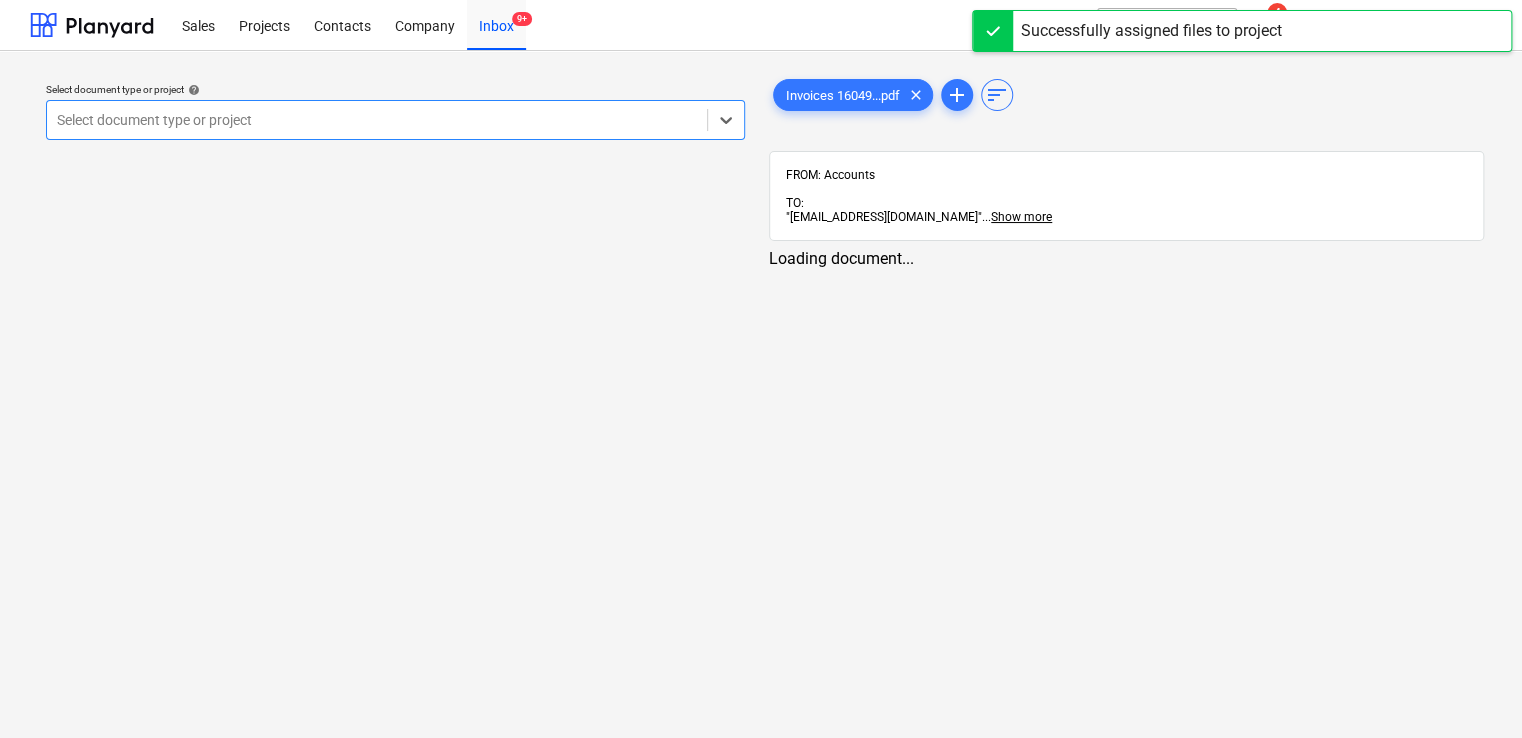 scroll, scrollTop: 0, scrollLeft: 0, axis: both 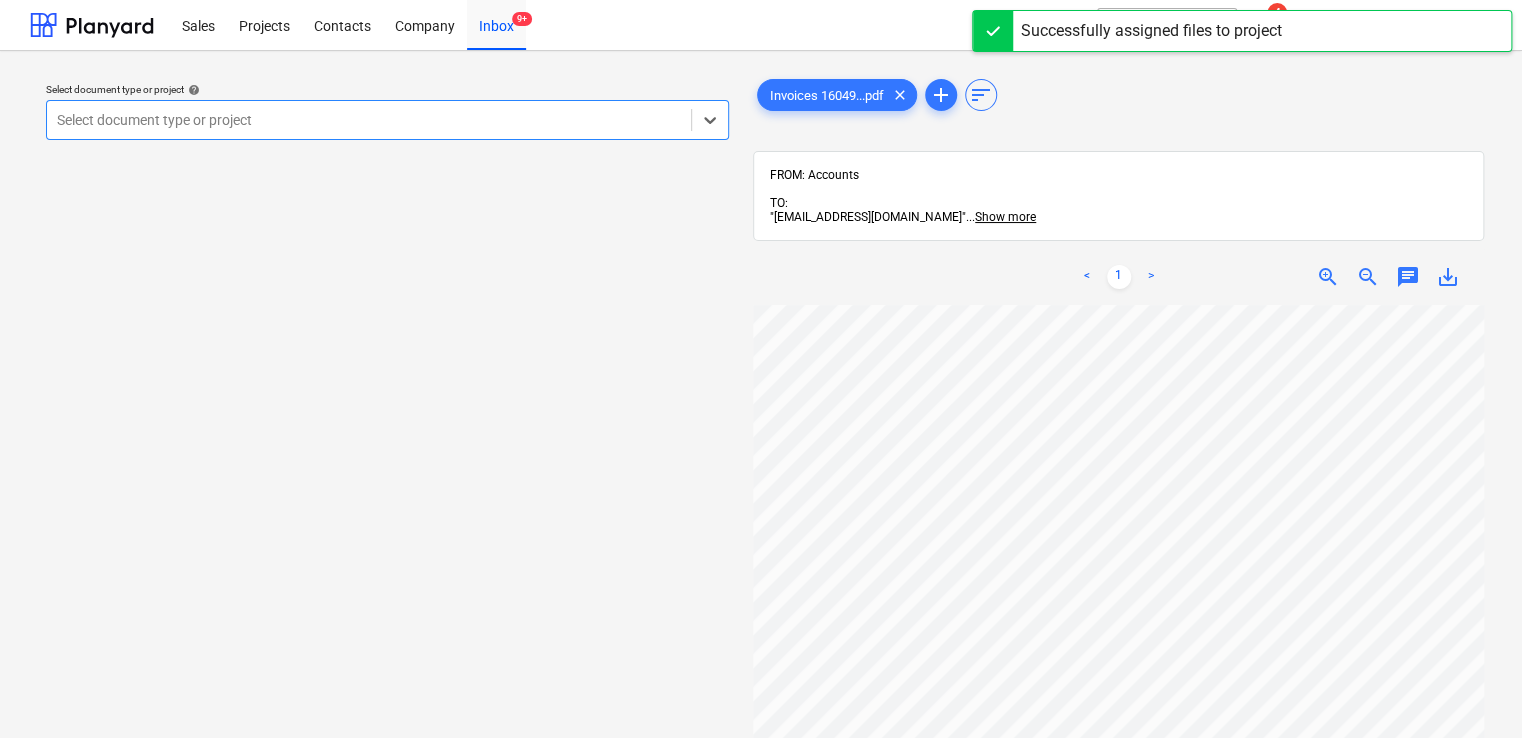 click at bounding box center (369, 120) 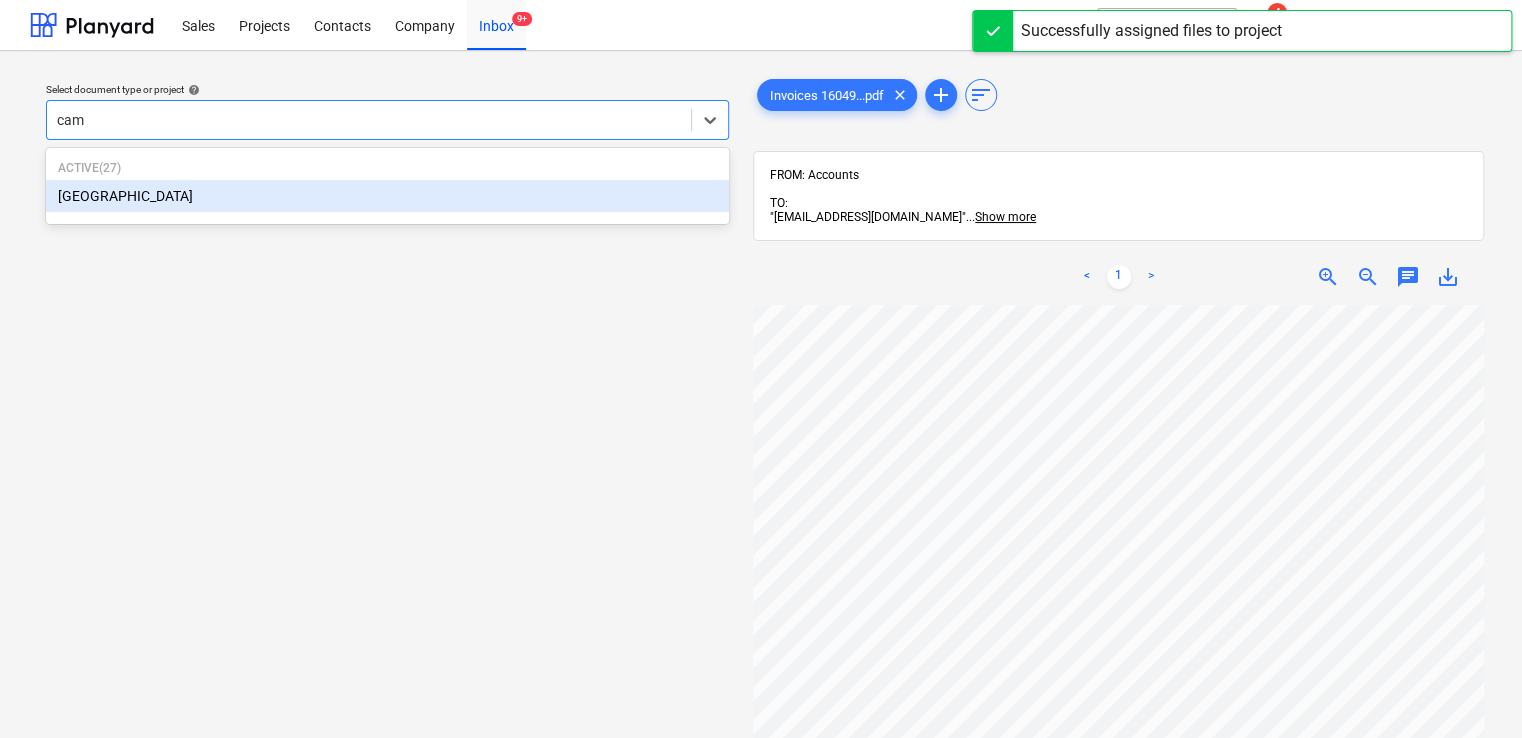 type on "camd" 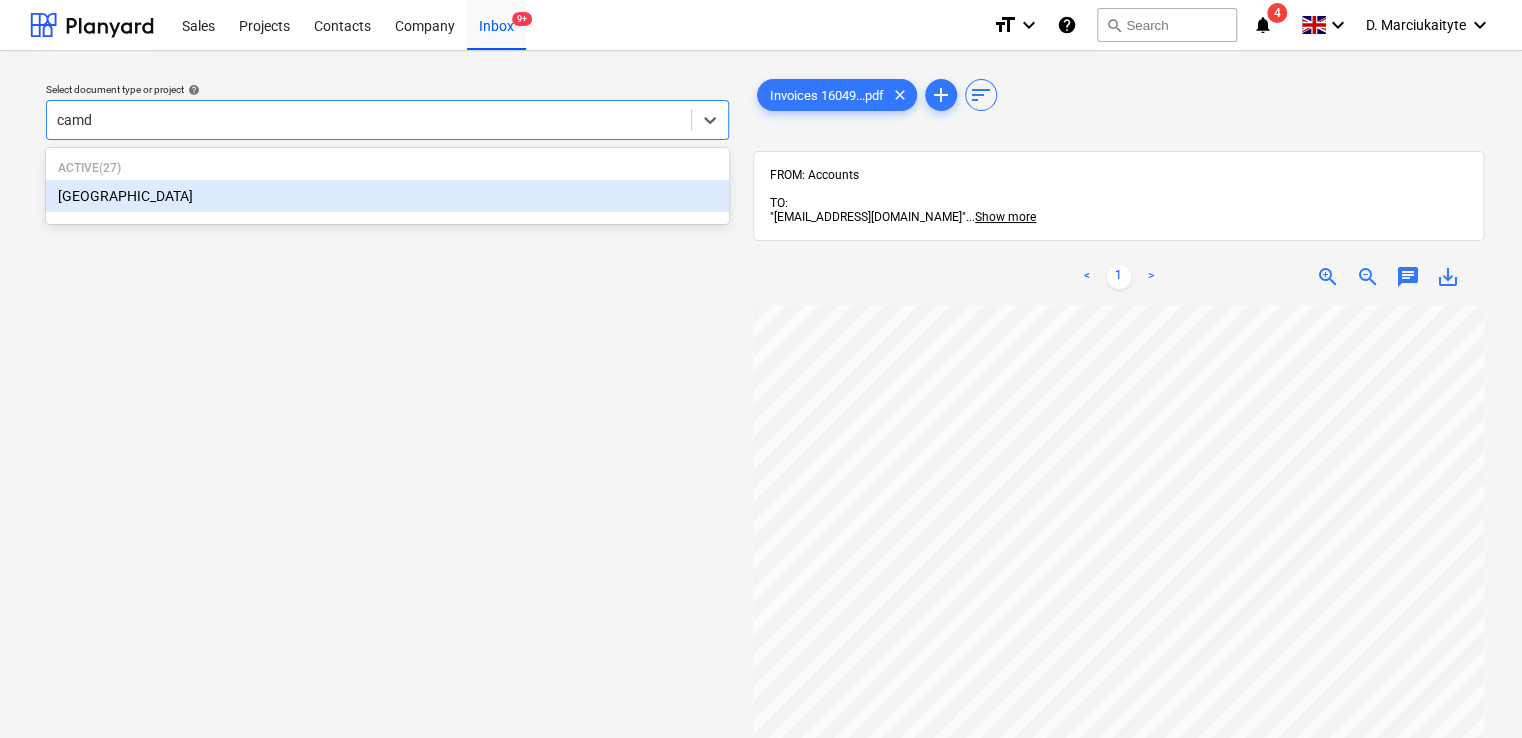 type 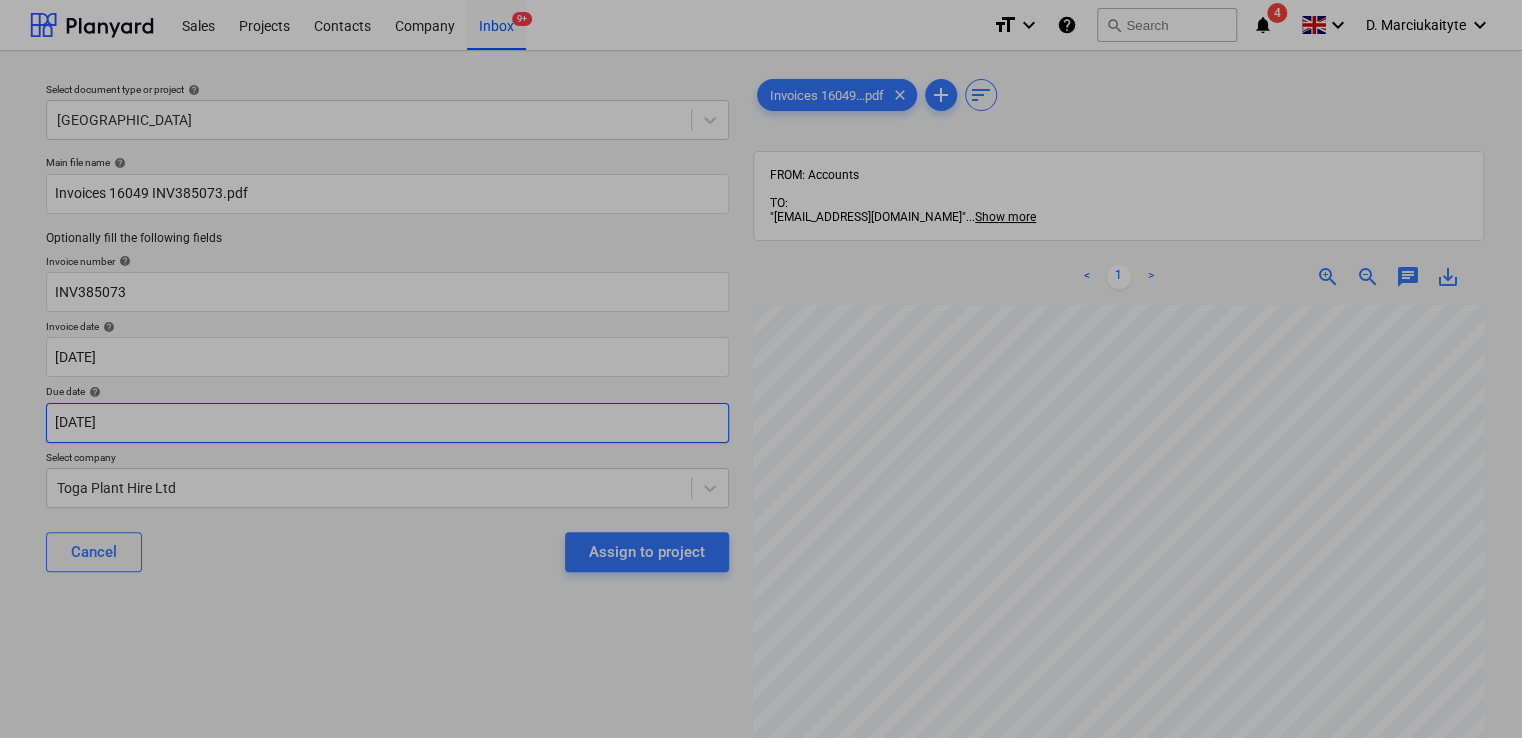click on "Sales Projects Contacts Company Inbox 9+ format_size keyboard_arrow_down help search Search notifications 4 keyboard_arrow_down D. Marciukaityte keyboard_arrow_down Select document type or project help Camden Goods Yard Main file name help Invoices 16049 INV385073.pdf Optionally fill the following fields Invoice number help INV385073 Invoice date help 30 Jun 2025 30.06.2025 Press the down arrow key to interact with the calendar and
select a date. Press the question mark key to get the keyboard shortcuts for changing dates. Due date help 30 Jun 2025 30.06.2025 Press the down arrow key to interact with the calendar and
select a date. Press the question mark key to get the keyboard shortcuts for changing dates. Select company Toga Plant Hire Ltd   Cancel Assign to project Invoices 16049...pdf clear add sort FROM: Accounts  TO: "a040e19d-22cb-43a3-b83d-3118dca2679c@companies.planyard.com"	 ...  Show more ...  Show more < 1 > zoom_in zoom_out chat 0 save_alt
Su Mo Tu We Th Fr Sa Su Mo Tu We 1" at bounding box center (761, 369) 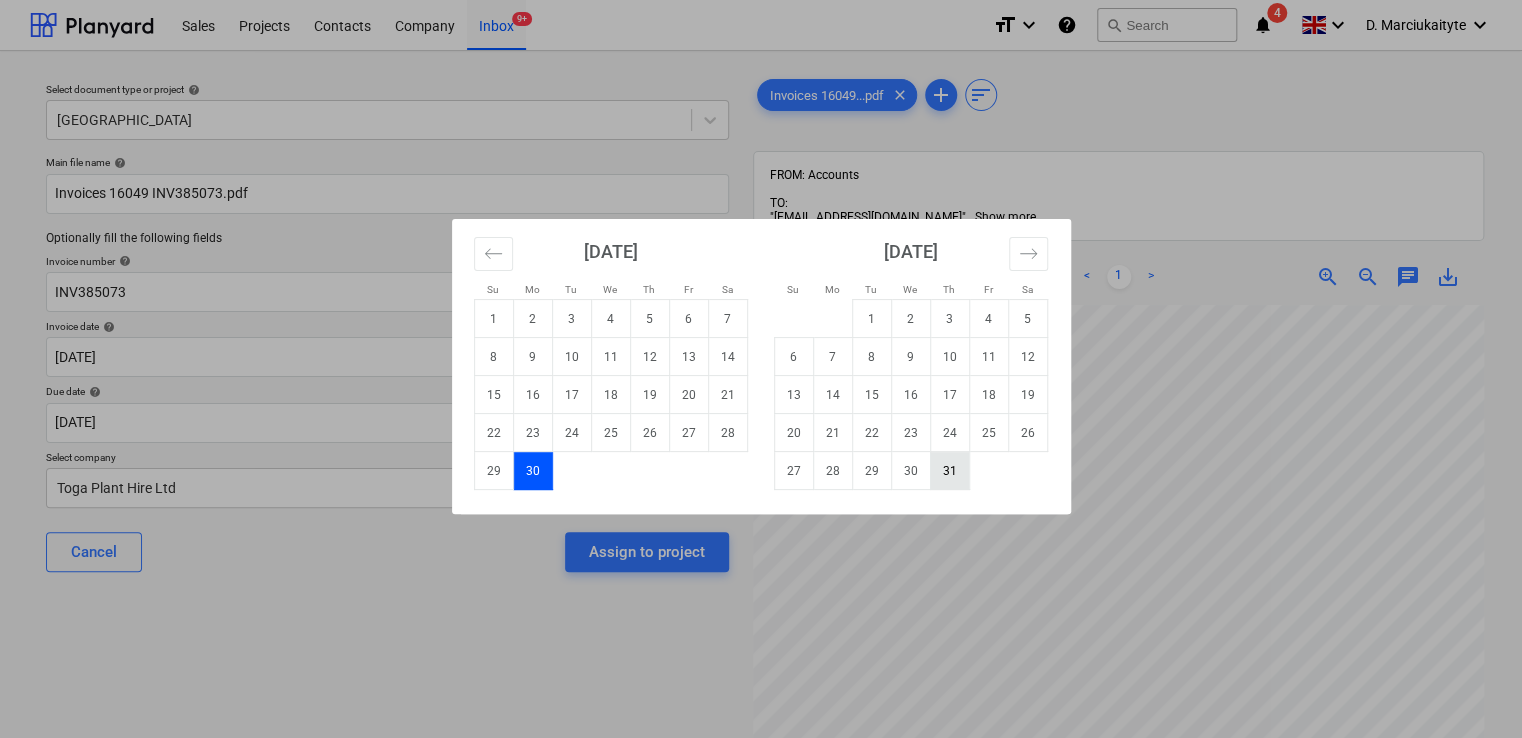 click on "31" at bounding box center (949, 471) 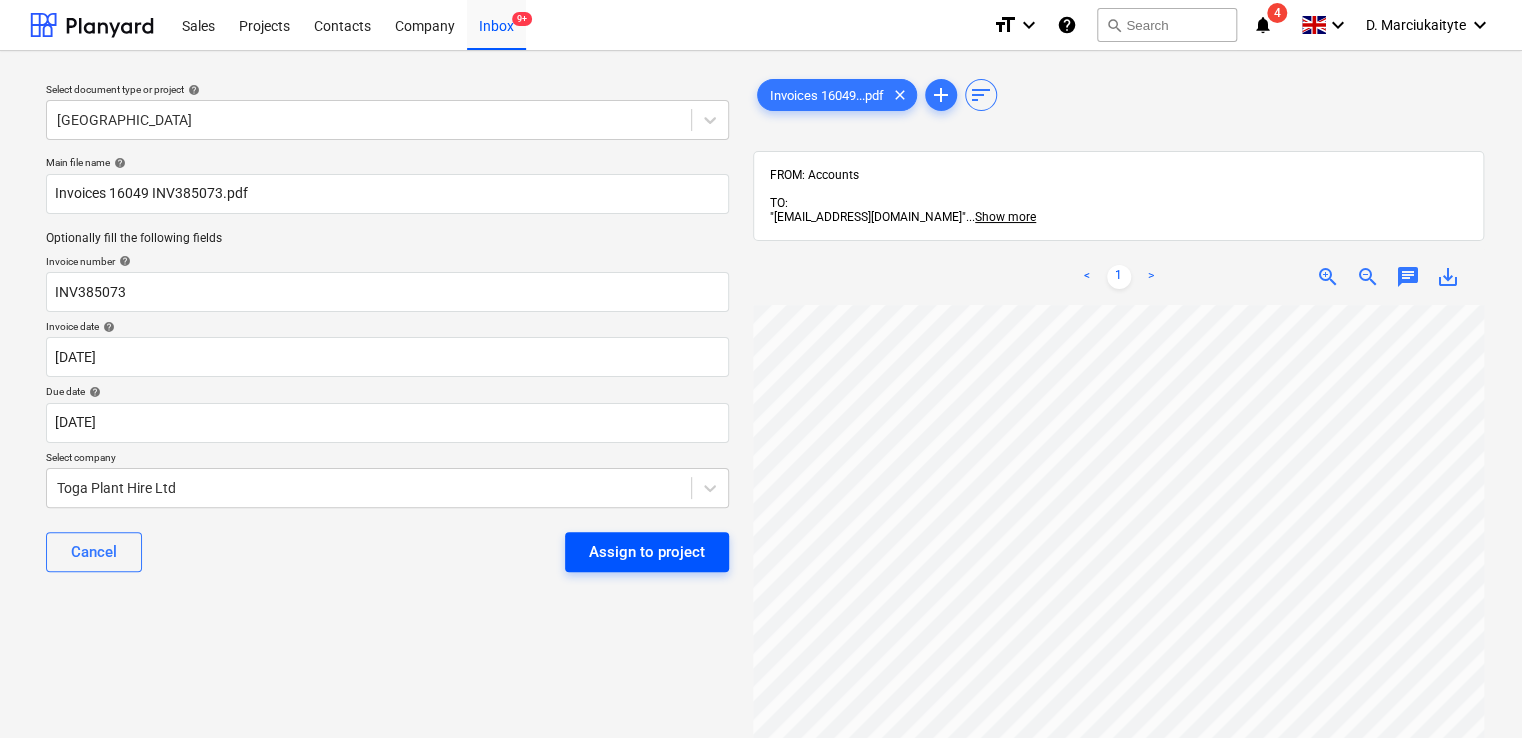 click on "Assign to project" at bounding box center [647, 552] 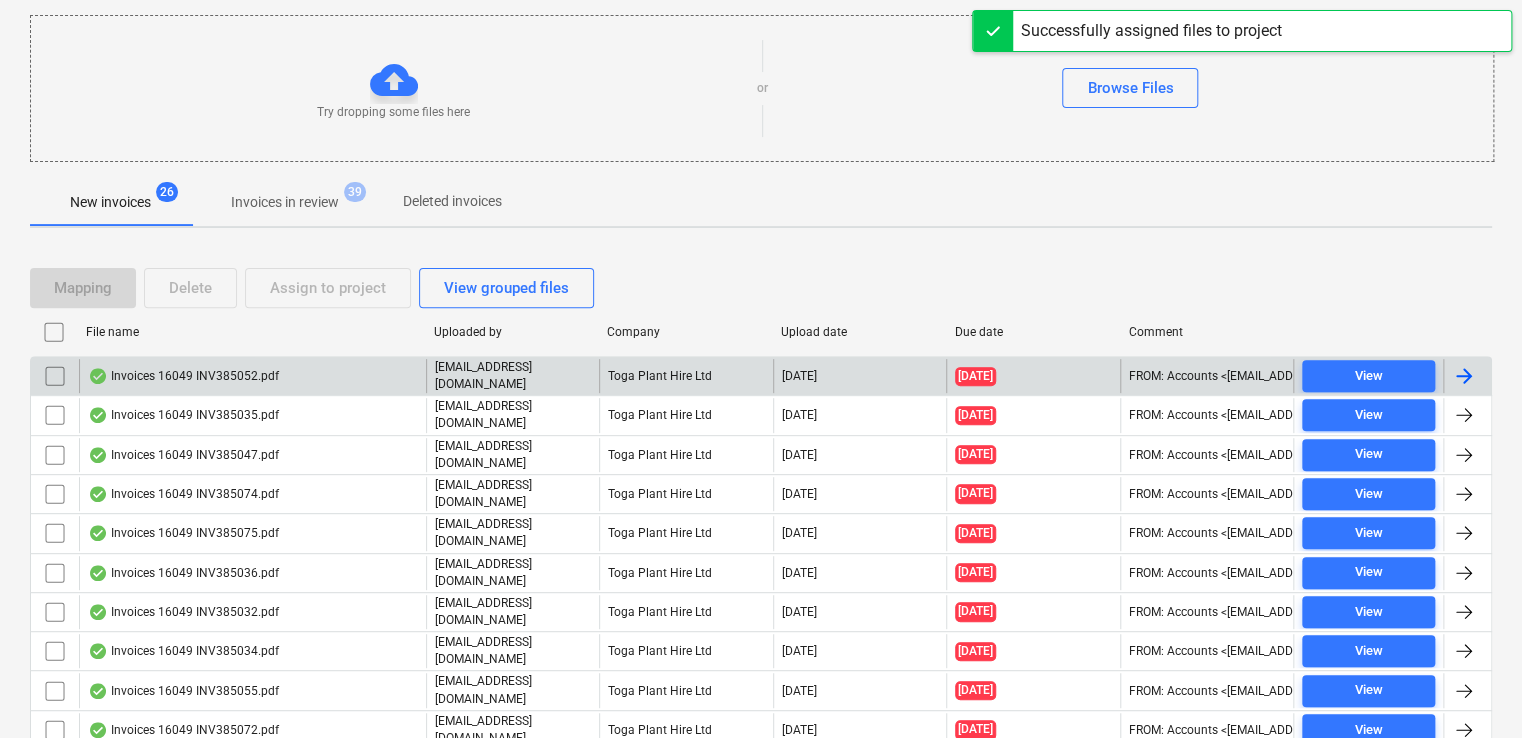 click on "Invoices 16049 INV385052.pdf" at bounding box center (183, 376) 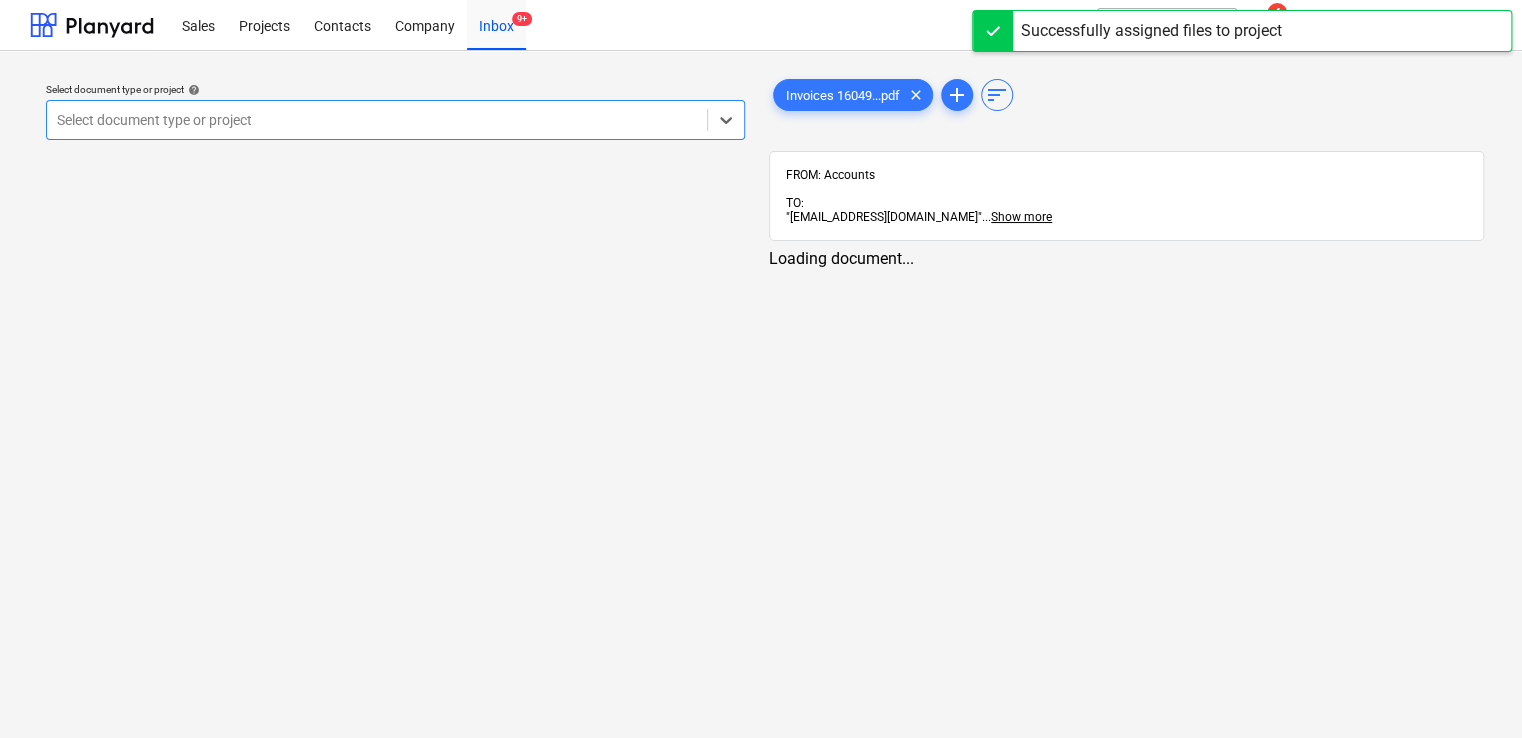 scroll, scrollTop: 0, scrollLeft: 0, axis: both 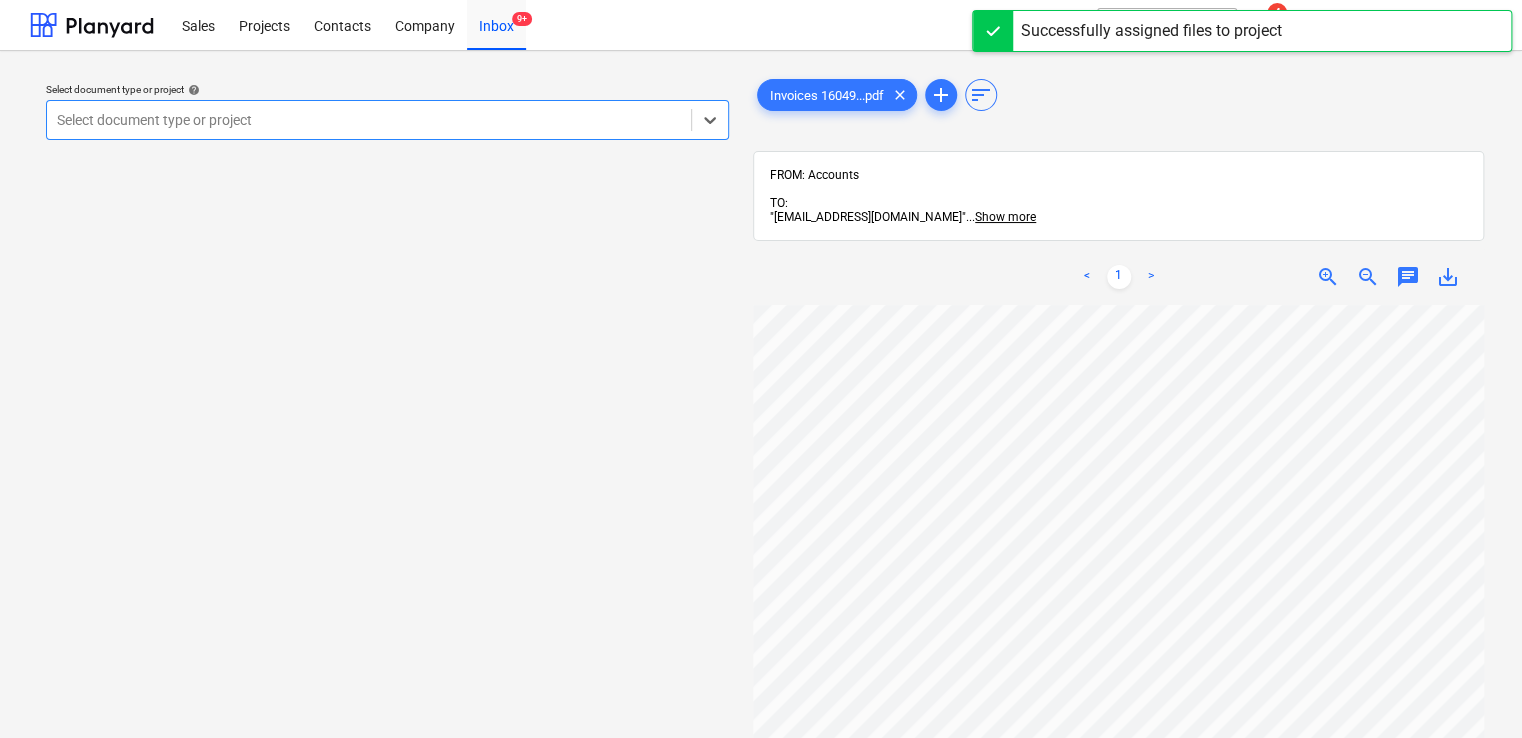 click at bounding box center (369, 120) 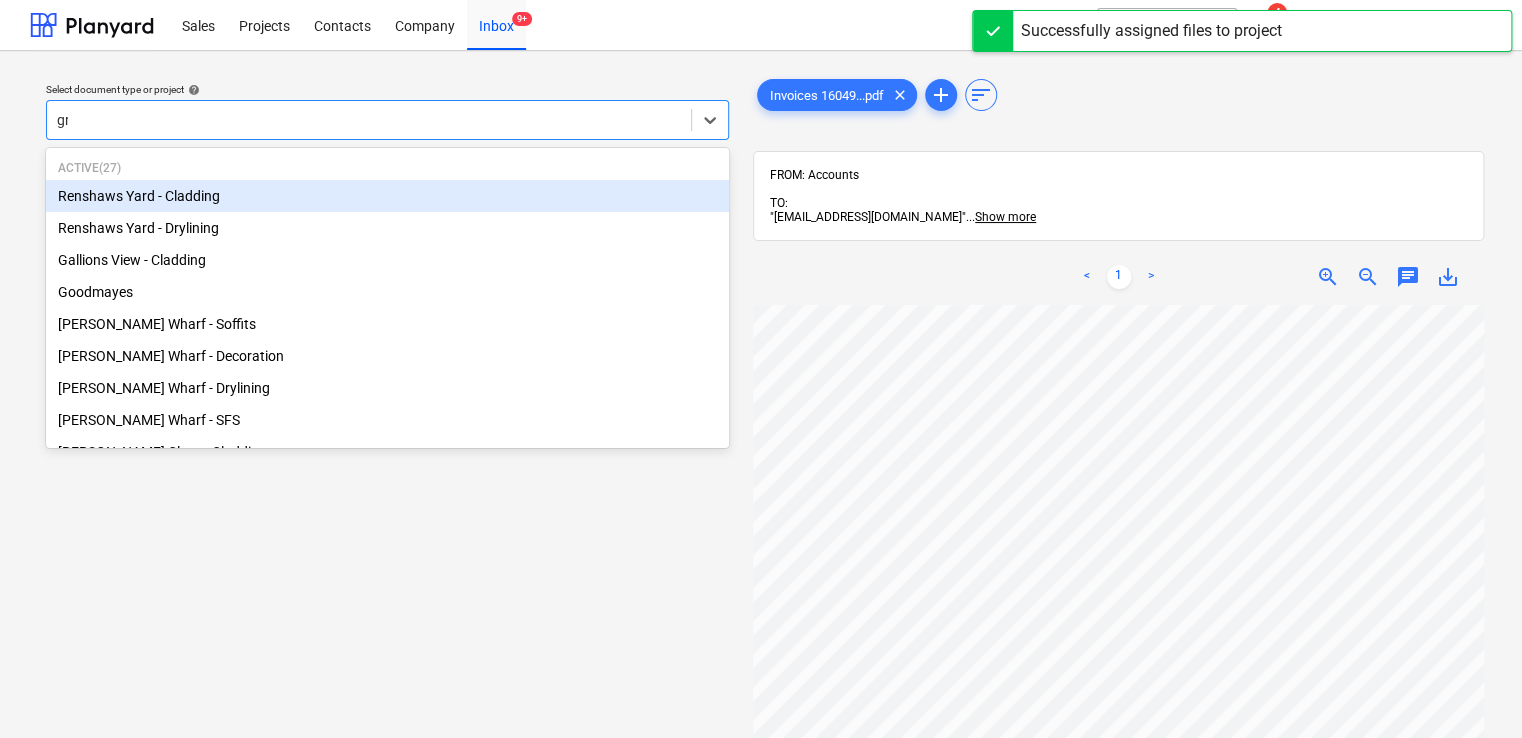type on "gro" 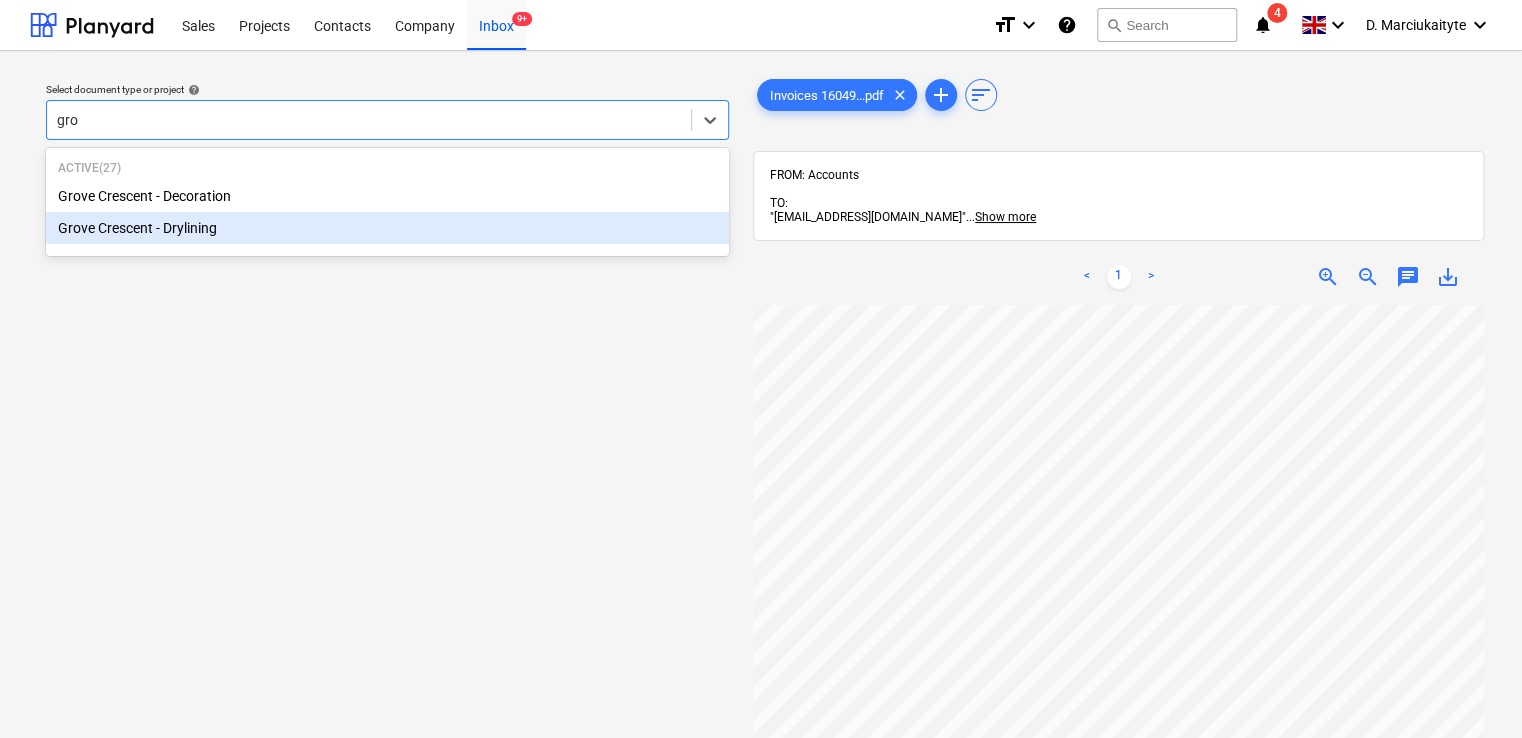 type 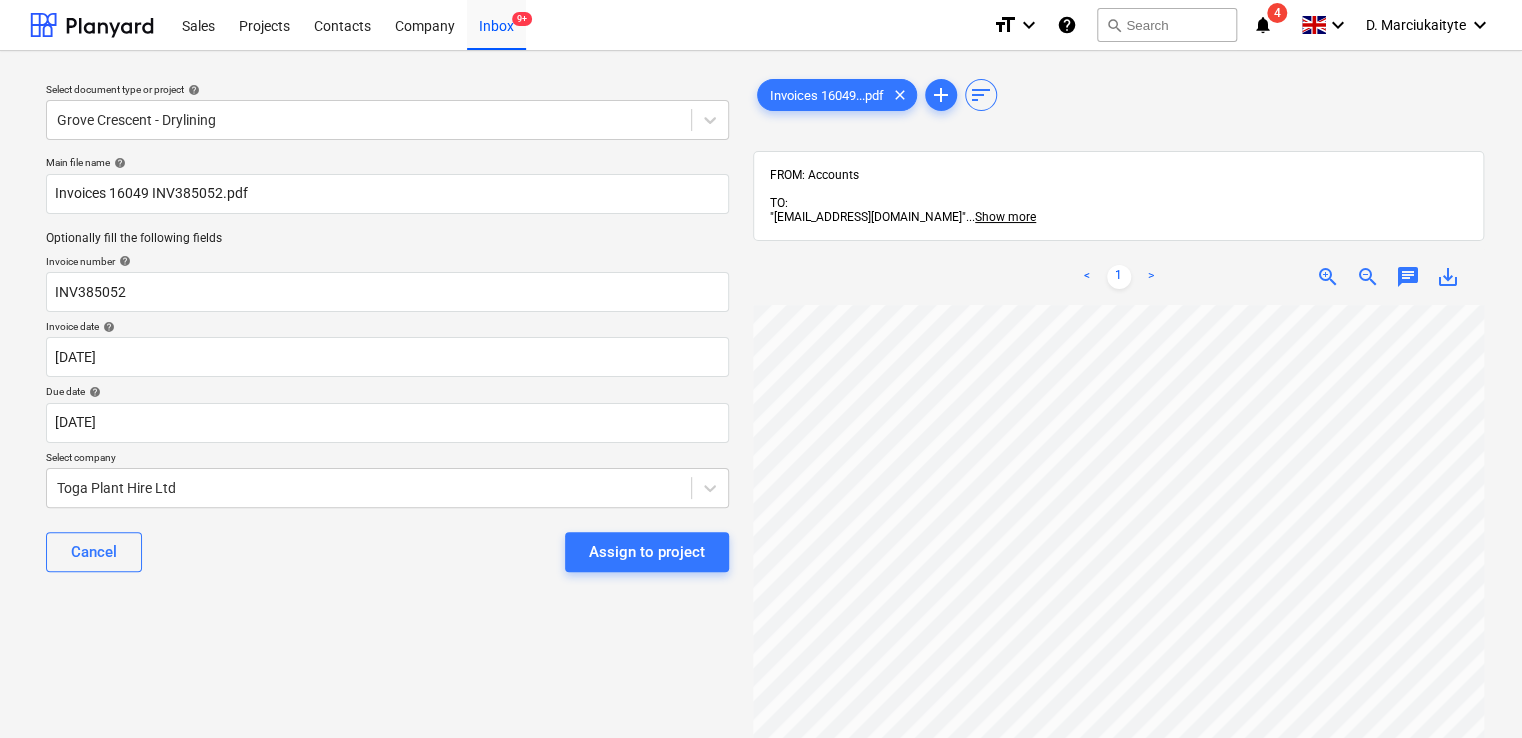 click on "Due date help" at bounding box center (387, 391) 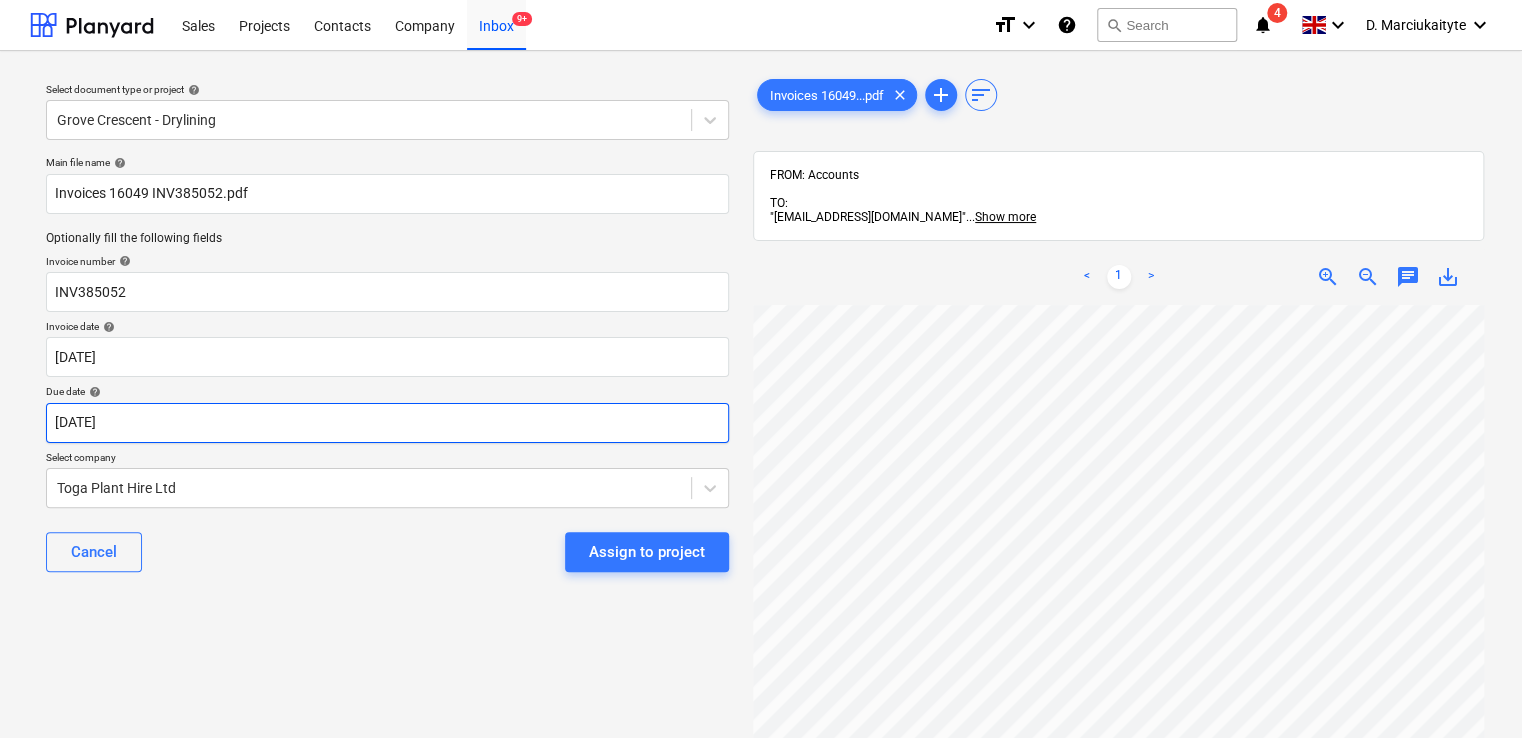 click on "Sales Projects Contacts Company Inbox 9+ format_size keyboard_arrow_down help search Search notifications 4 keyboard_arrow_down D. Marciukaityte keyboard_arrow_down Select document type or project help Grove Crescent - Drylining Main file name help Invoices 16049 INV385052.pdf Optionally fill the following fields Invoice number help INV385052 Invoice date help 30 Jun 2025 30.06.2025 Press the down arrow key to interact with the calendar and
select a date. Press the question mark key to get the keyboard shortcuts for changing dates. Due date help 30 Jun 2025 30.06.2025 Press the down arrow key to interact with the calendar and
select a date. Press the question mark key to get the keyboard shortcuts for changing dates. Select company Toga Plant Hire Ltd   Cancel Assign to project Invoices 16049...pdf clear add sort FROM: Accounts  TO: "a040e19d-22cb-43a3-b83d-3118dca2679c@companies.planyard.com"	 ...  Show more ...  Show more < 1 > zoom_in zoom_out chat 0 save_alt" at bounding box center [761, 369] 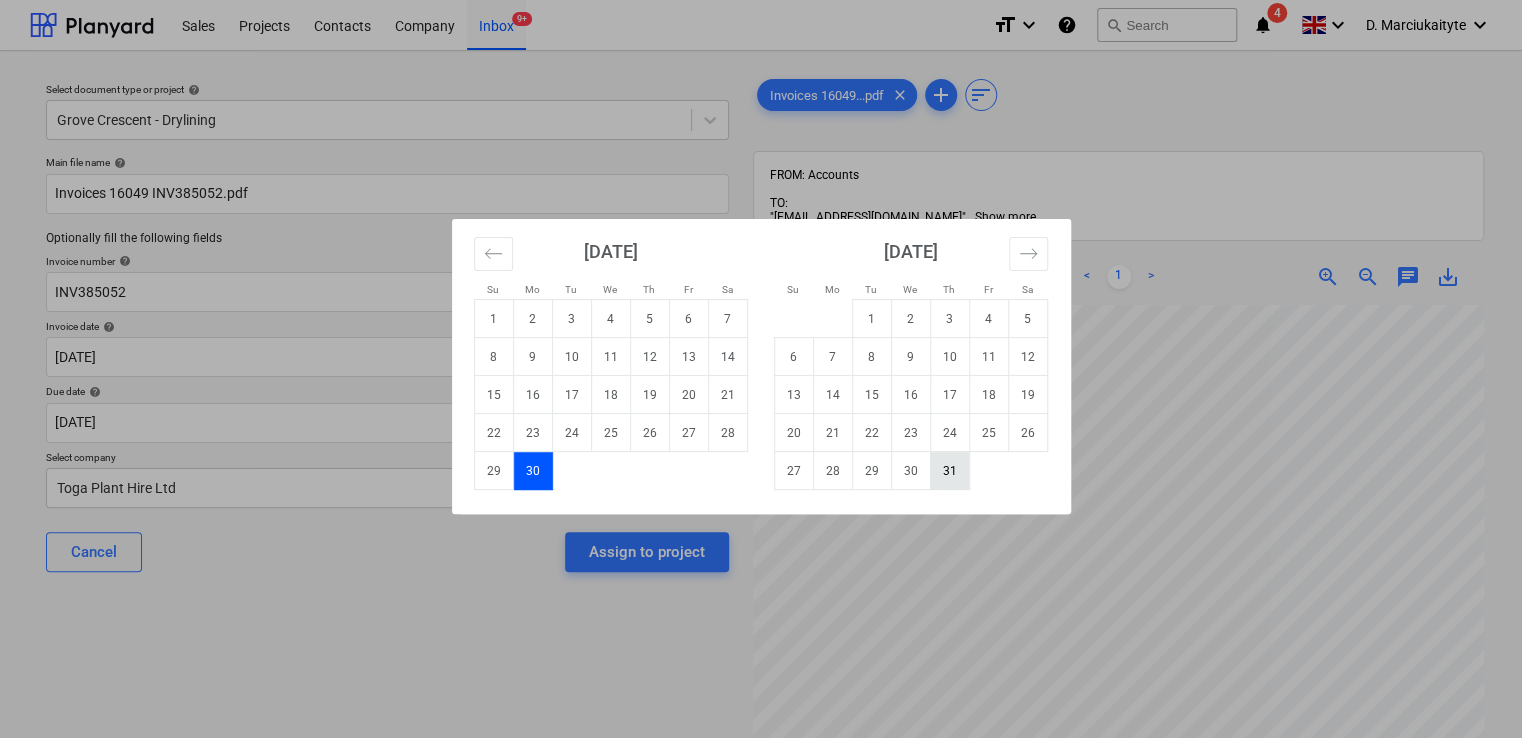 click on "31" at bounding box center (949, 471) 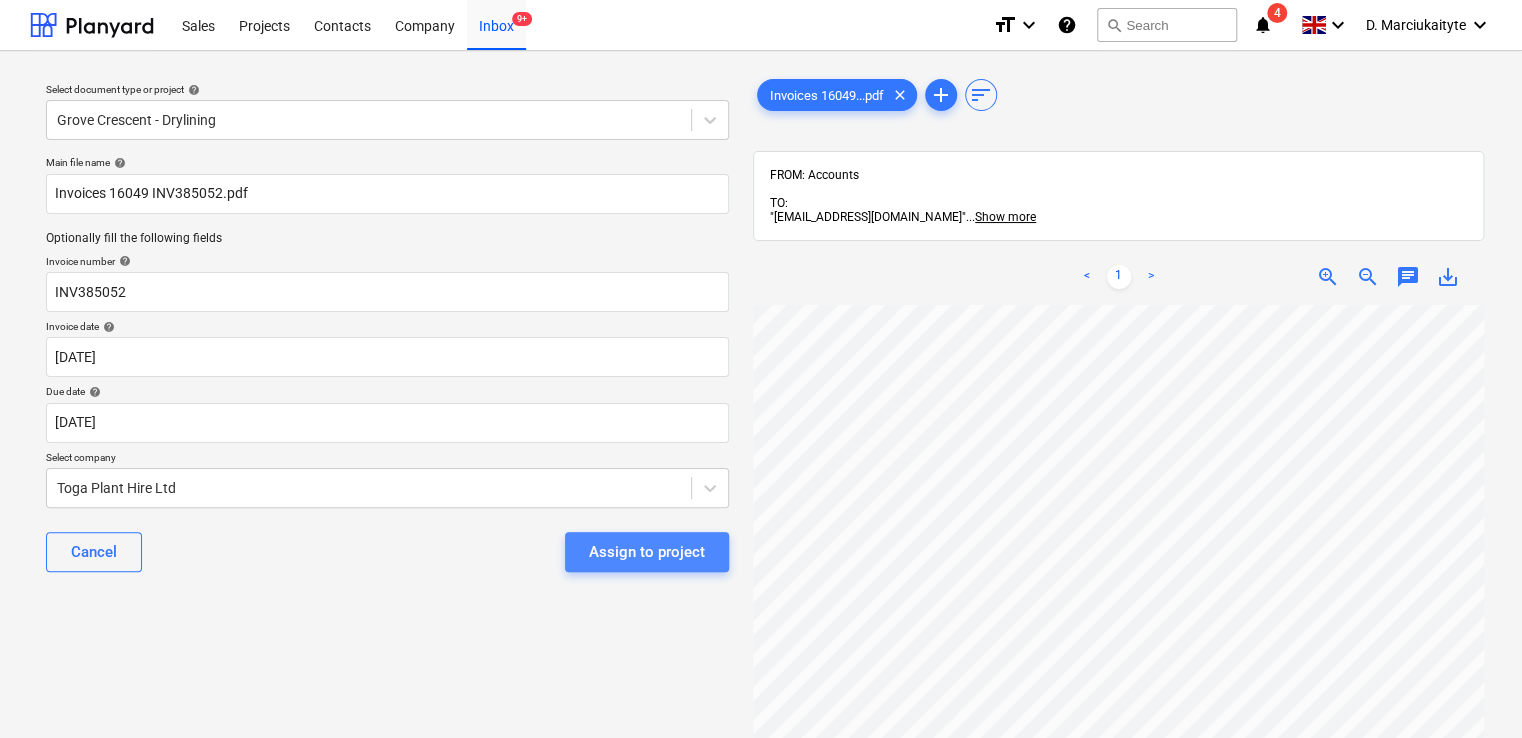 click on "Assign to project" at bounding box center (647, 552) 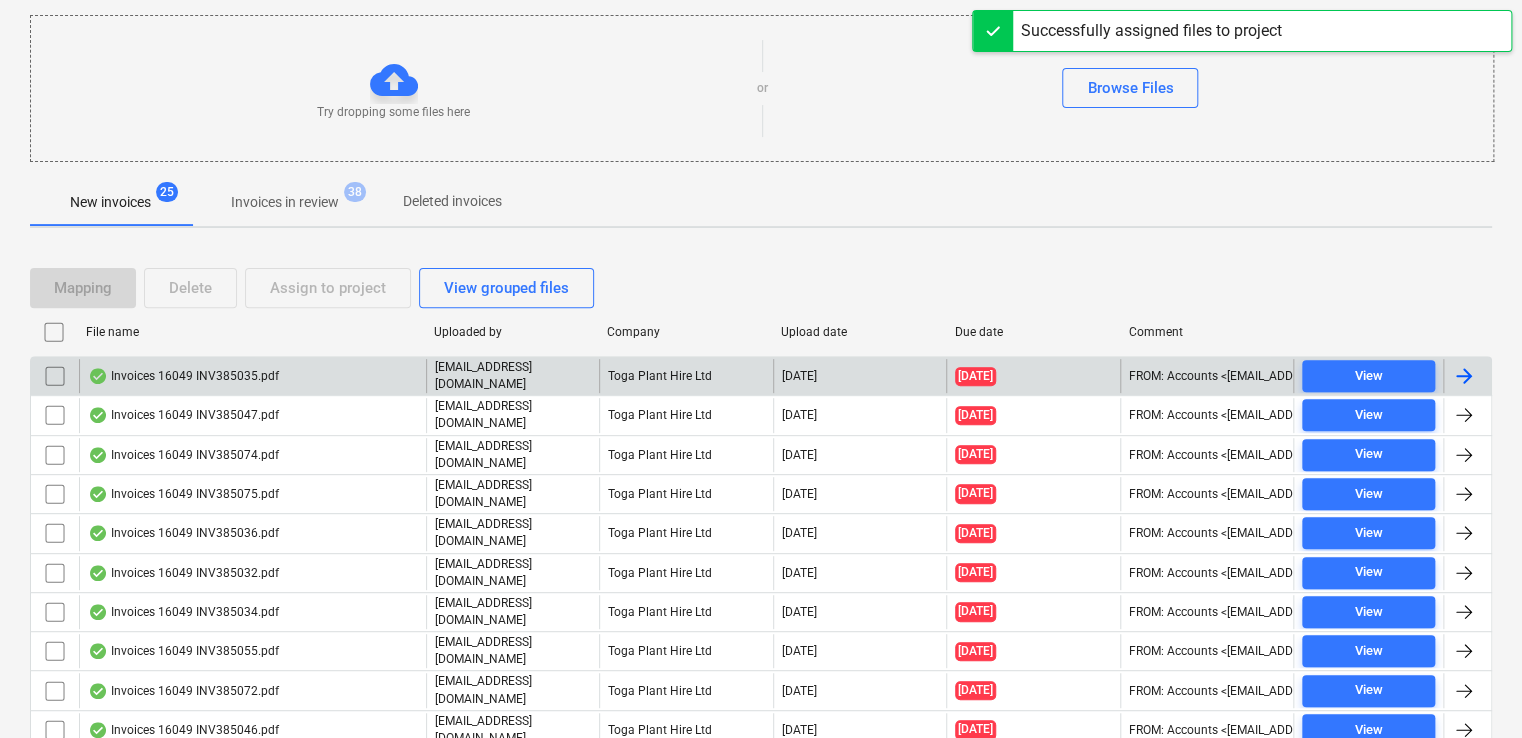 click on "Invoices 16049 INV385035.pdf" at bounding box center (183, 376) 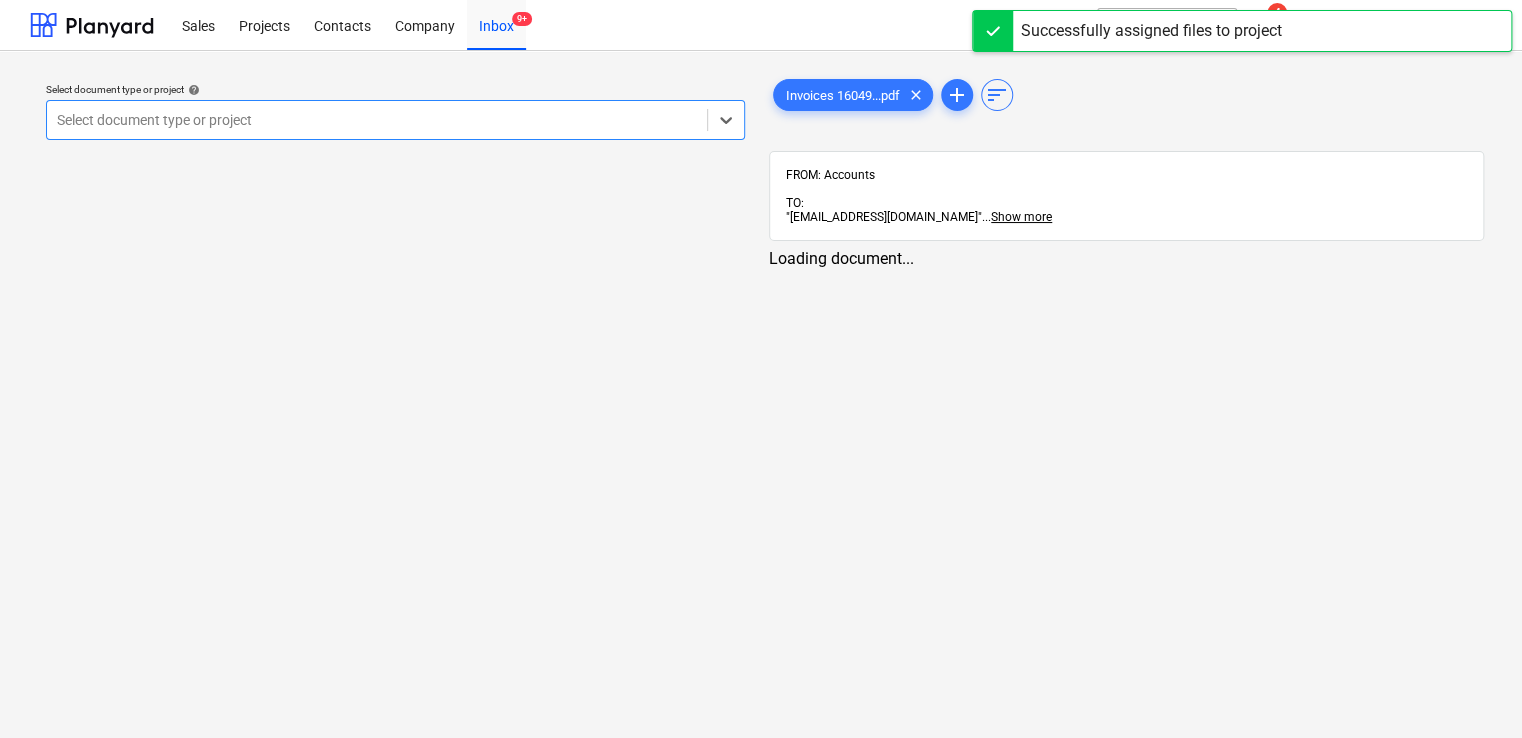 scroll, scrollTop: 0, scrollLeft: 0, axis: both 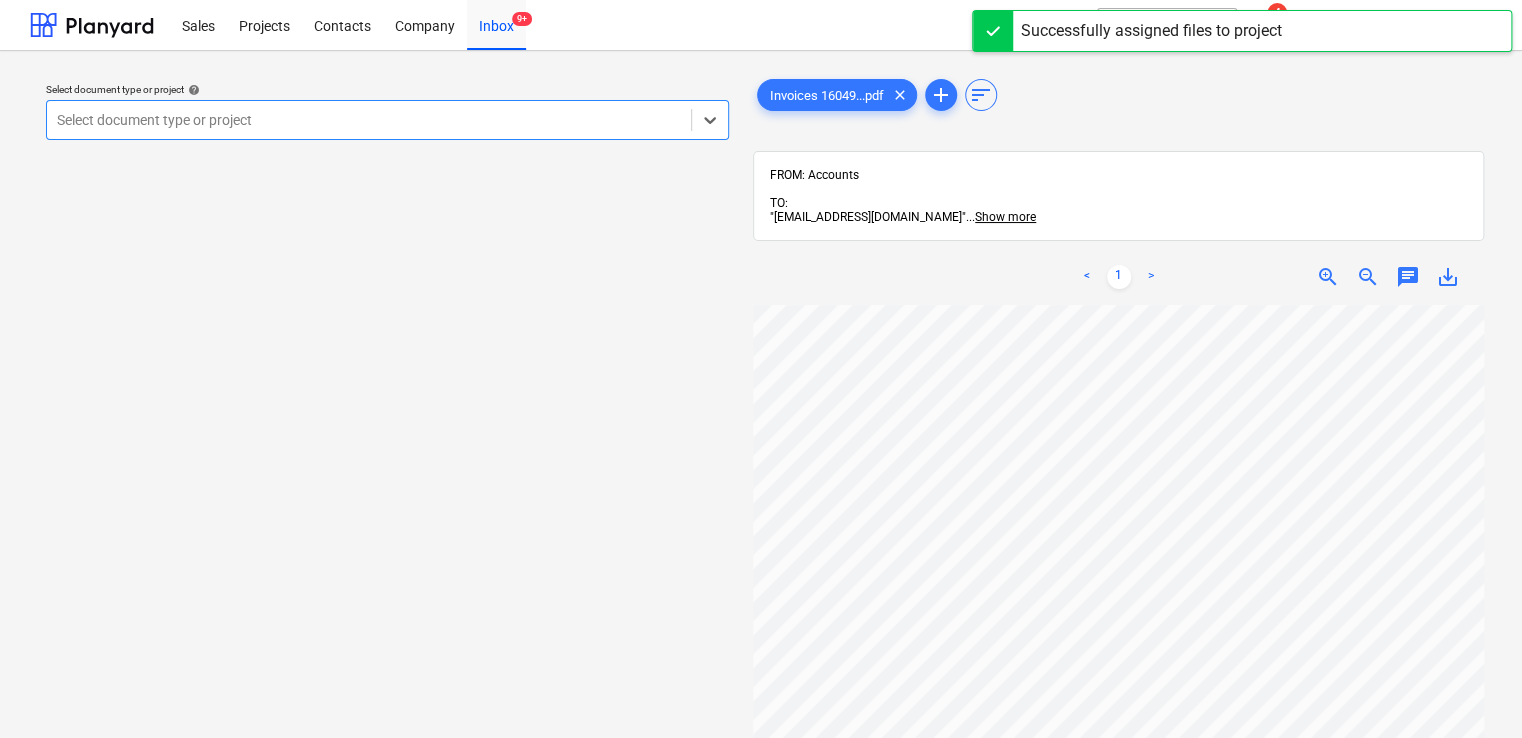 click at bounding box center (369, 120) 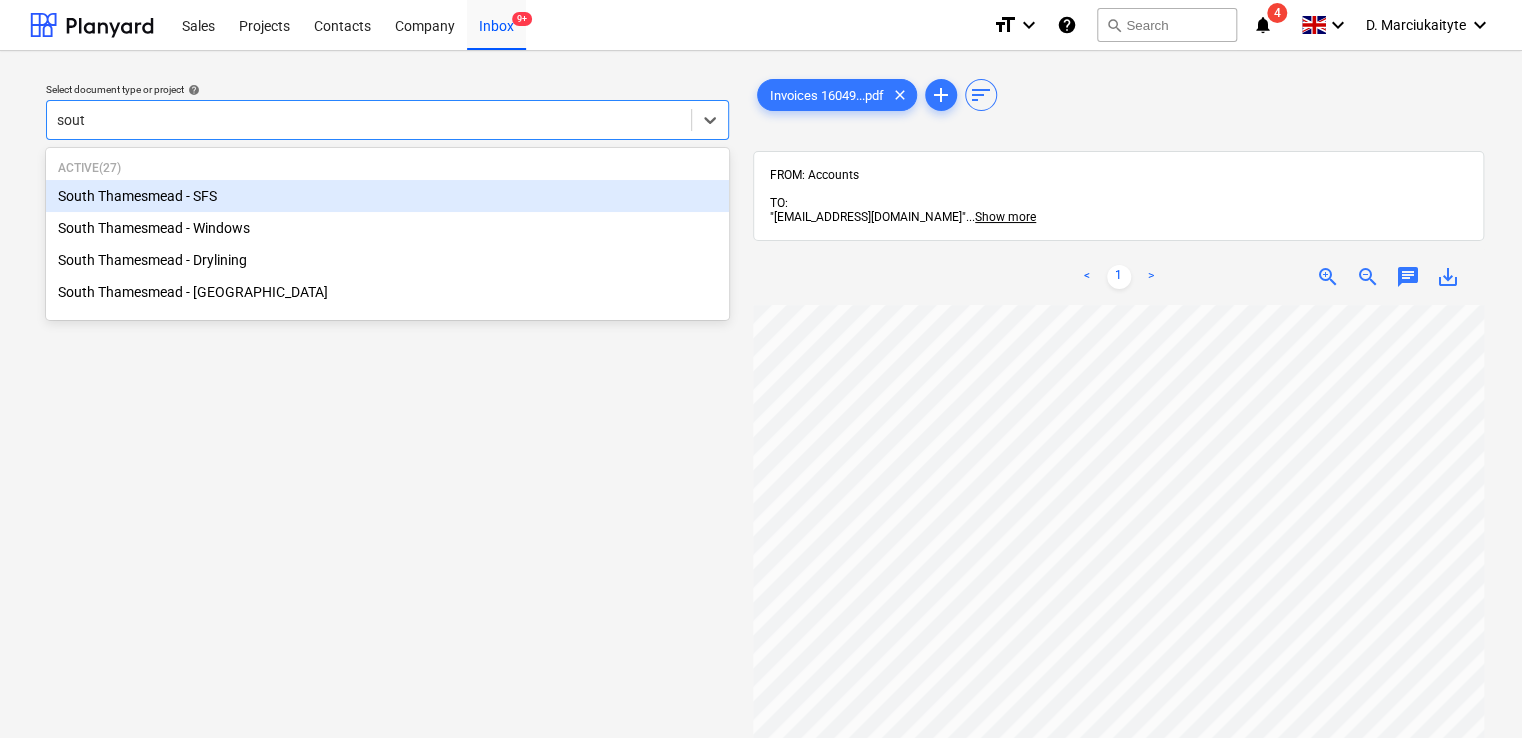 type on "south" 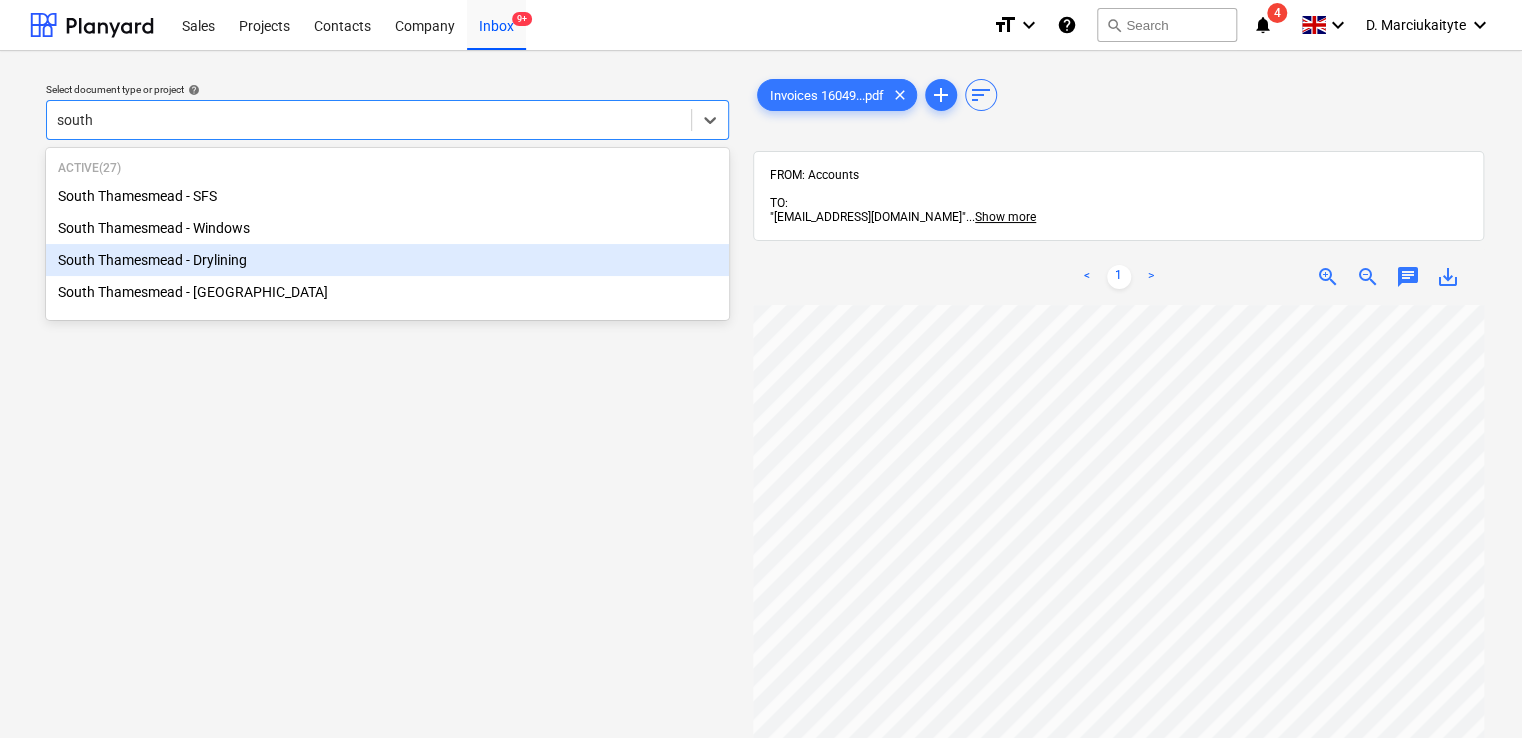 type 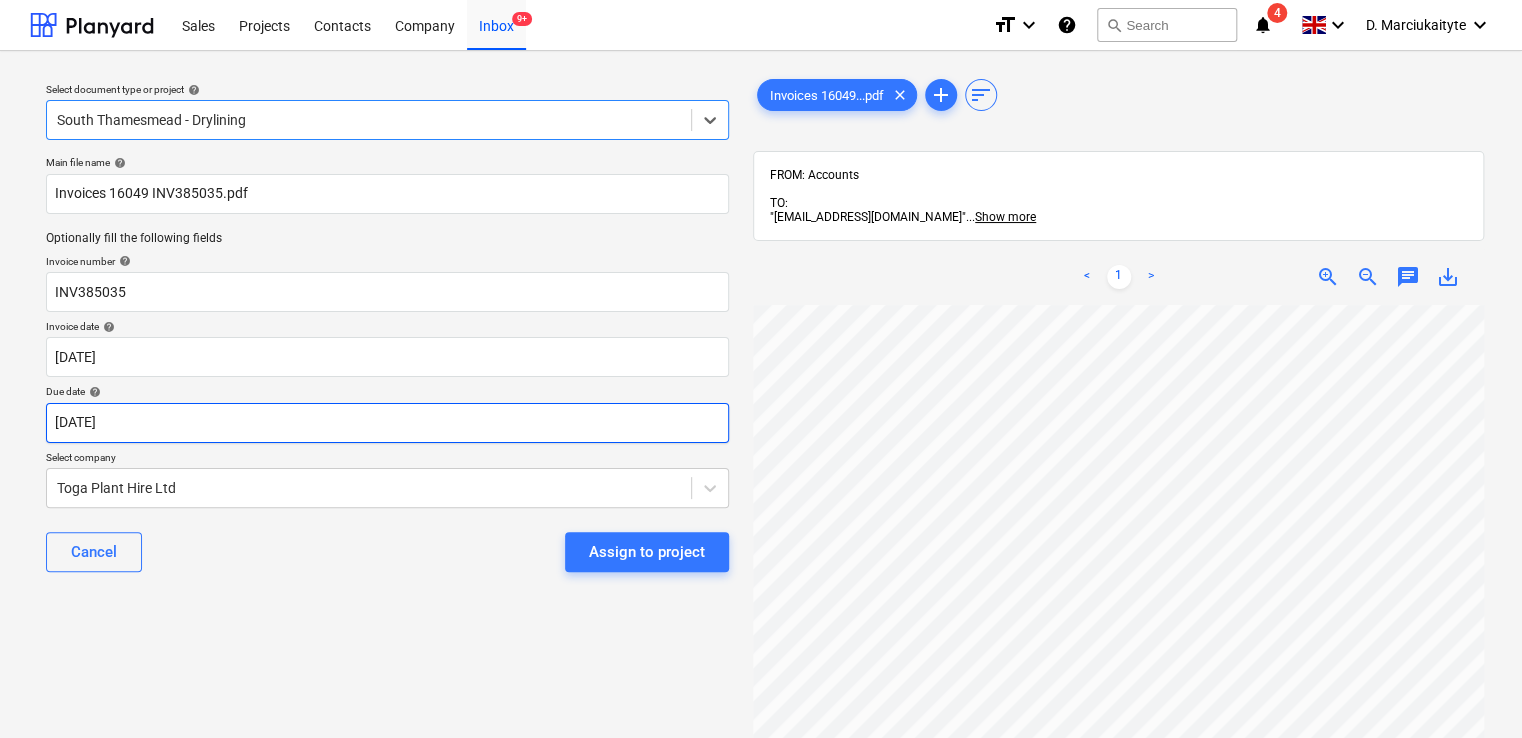 click on "Sales Projects Contacts Company Inbox 9+ format_size keyboard_arrow_down help search Search notifications 4 keyboard_arrow_down D. Marciukaityte keyboard_arrow_down Select document type or project help option South Thamesmead - Drylining, selected.   Select is focused ,type to refine list, press Down to open the menu,  South Thamesmead - Drylining Main file name help Invoices 16049 INV385035.pdf Optionally fill the following fields Invoice number help INV385035 Invoice date help 30 Jun 2025 30.06.2025 Press the down arrow key to interact with the calendar and
select a date. Press the question mark key to get the keyboard shortcuts for changing dates. Due date help 30 Jun 2025 30.06.2025 Press the down arrow key to interact with the calendar and
select a date. Press the question mark key to get the keyboard shortcuts for changing dates. Select company Toga Plant Hire Ltd   Cancel Assign to project Invoices 16049...pdf clear add sort FROM: Accounts  TO: ...  Show more ...  Show more < 1 > zoom_in chat" at bounding box center [761, 369] 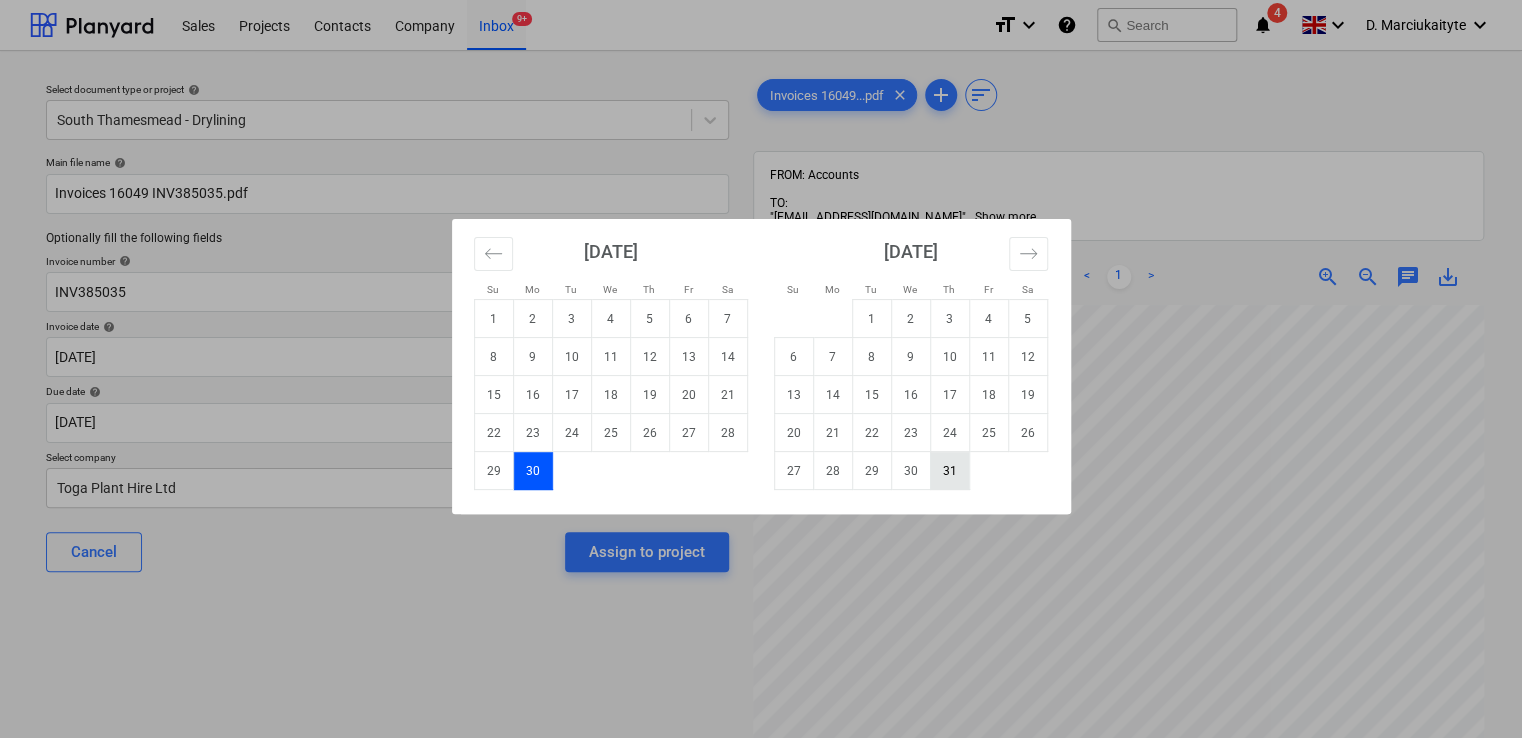 click on "31" at bounding box center (949, 471) 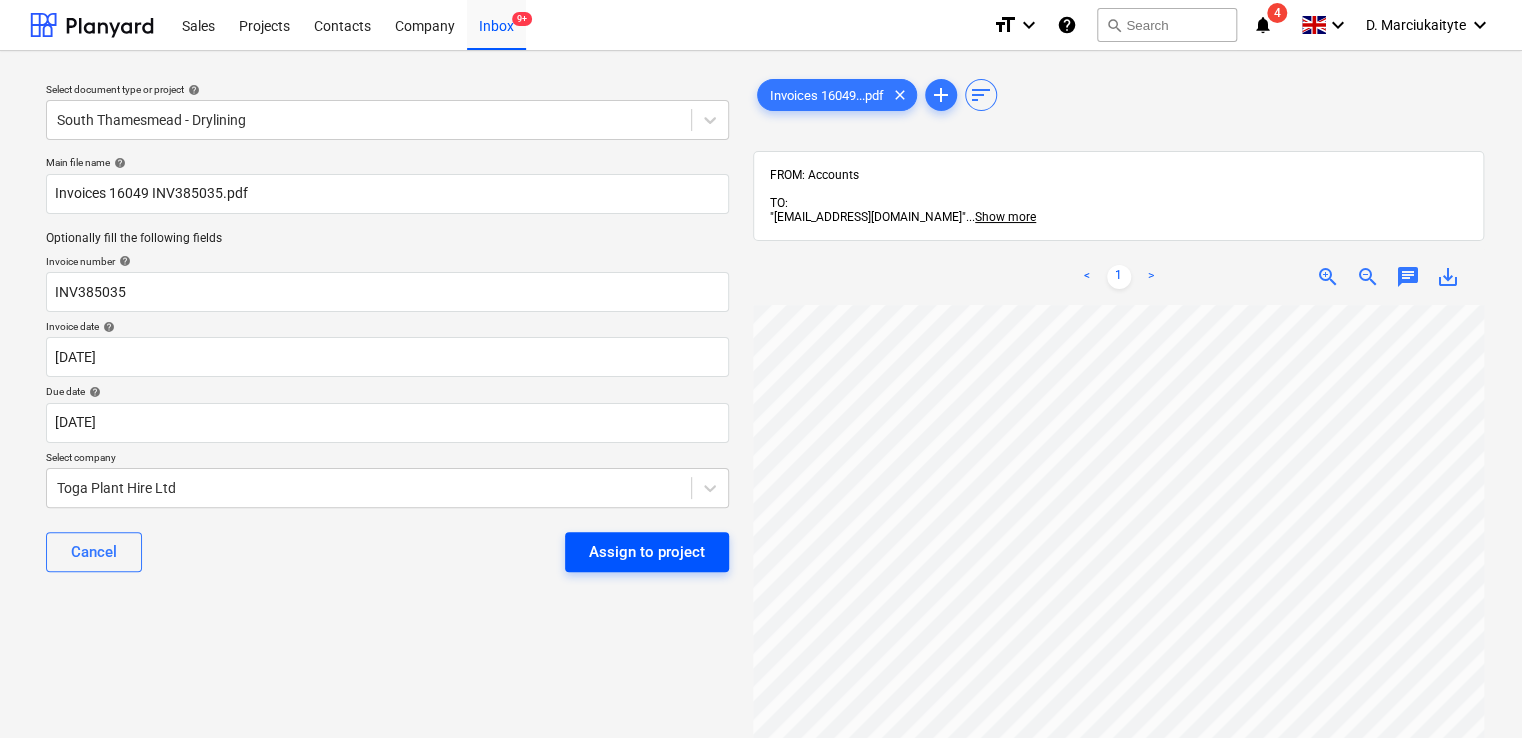 click on "Assign to project" at bounding box center (647, 552) 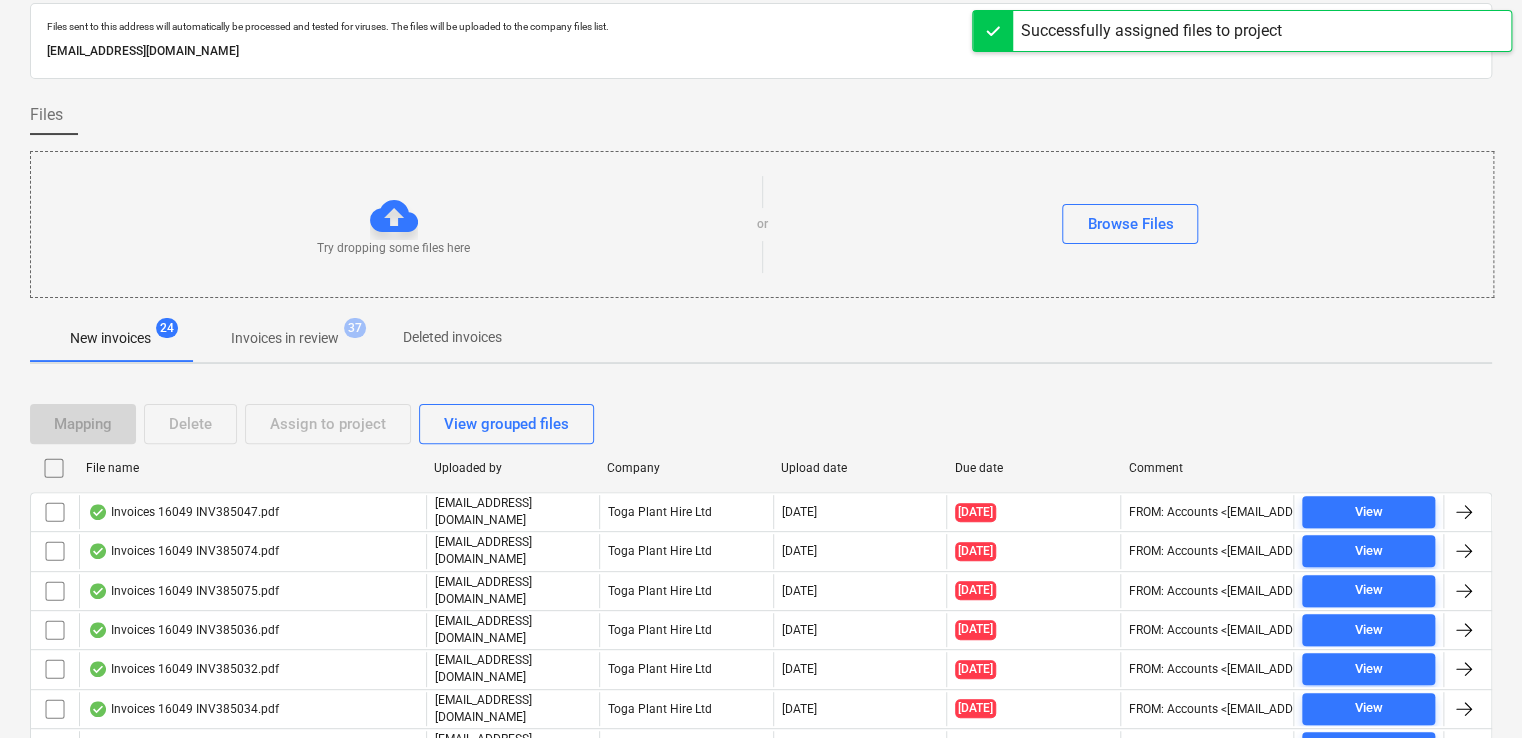 scroll, scrollTop: 100, scrollLeft: 0, axis: vertical 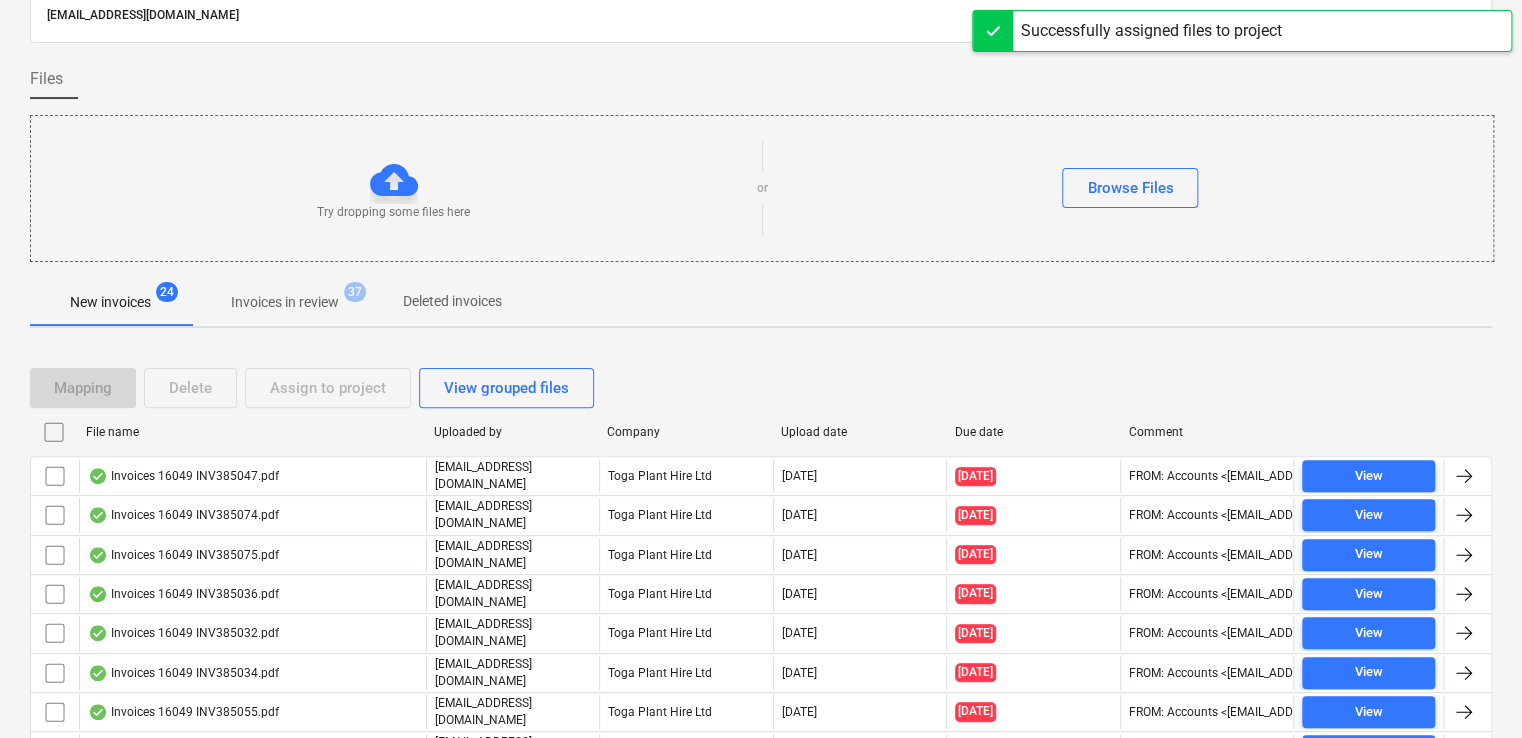 click on "File name Uploaded by Company Upload date Due date Comment" at bounding box center [761, 436] 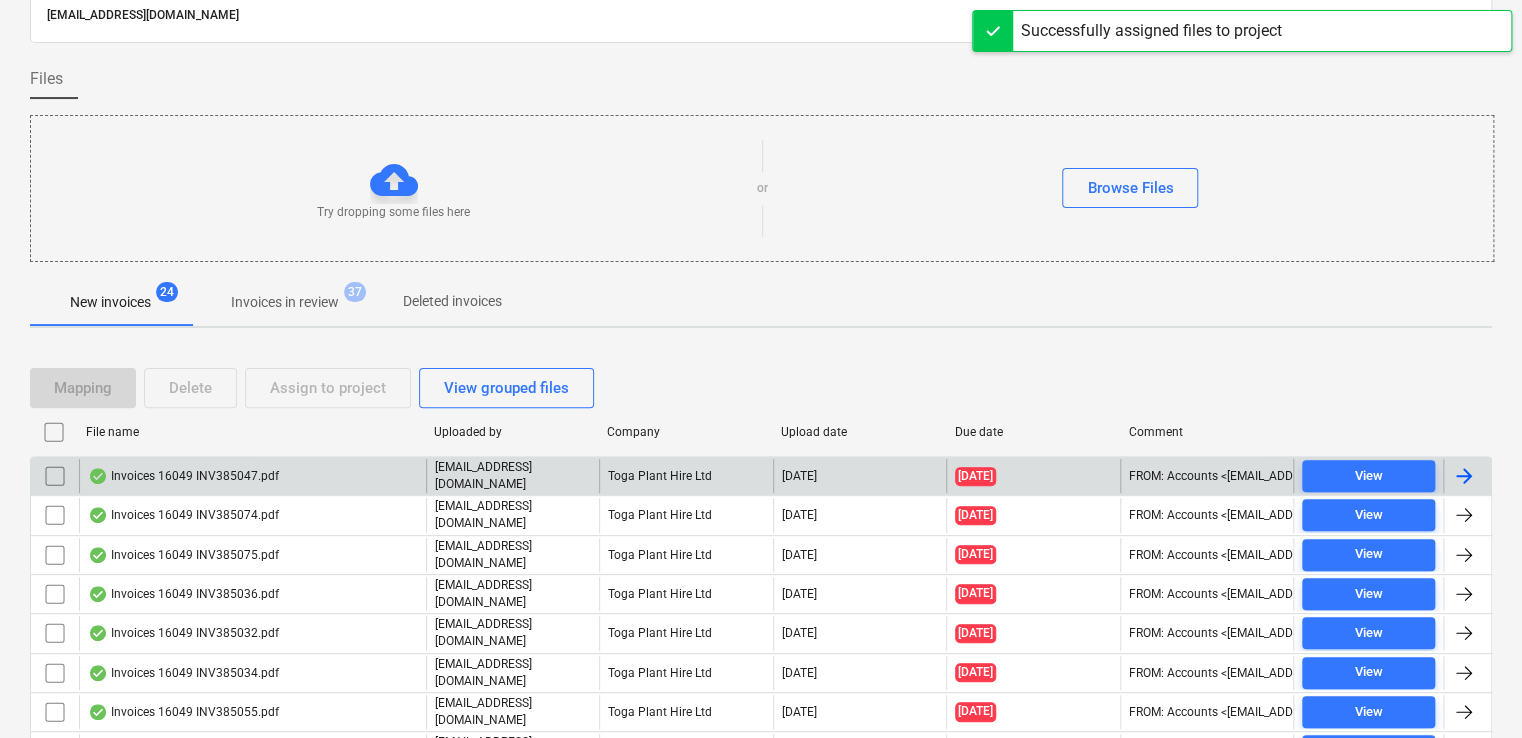 click on "Invoices 16049 INV385047.pdf" at bounding box center (183, 476) 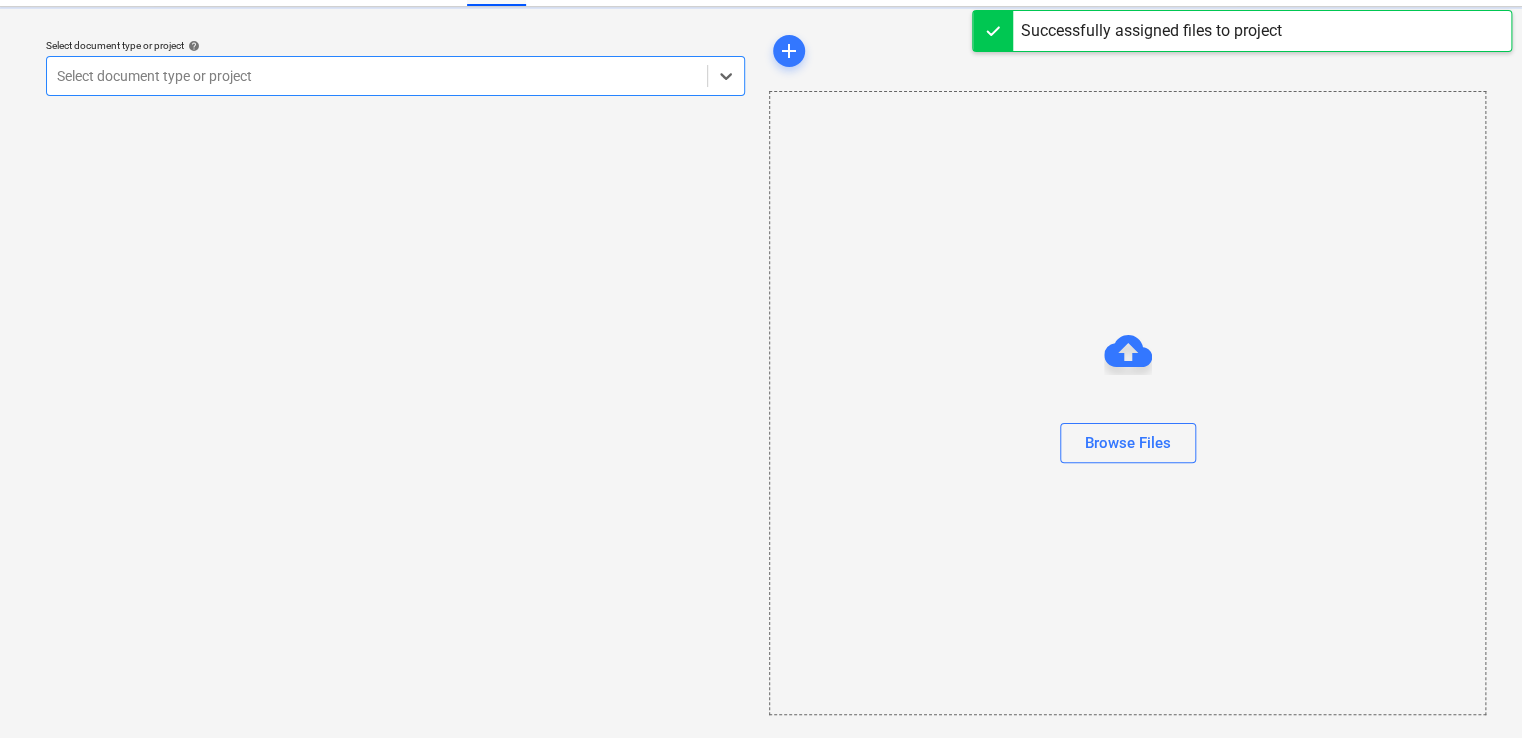scroll, scrollTop: 0, scrollLeft: 0, axis: both 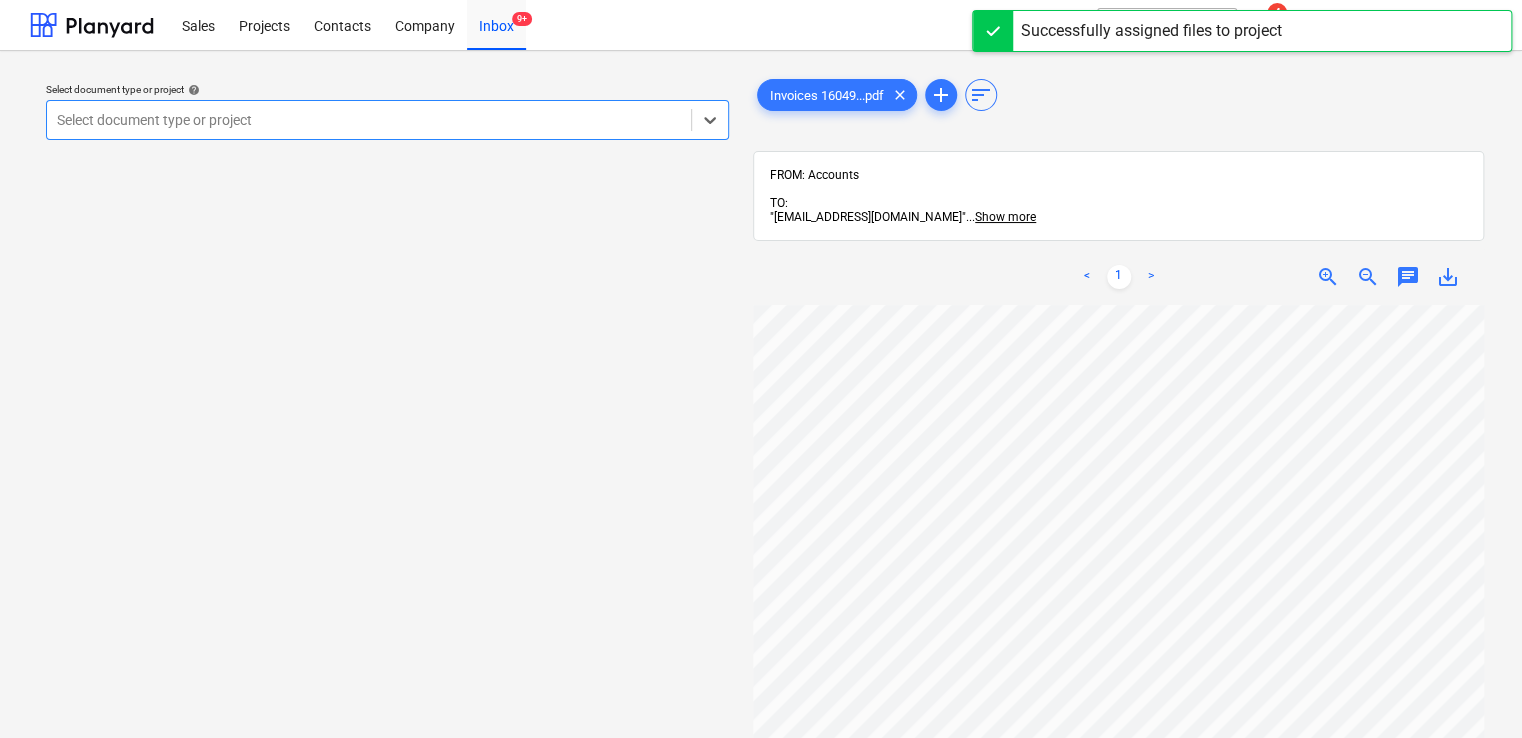 click at bounding box center (369, 120) 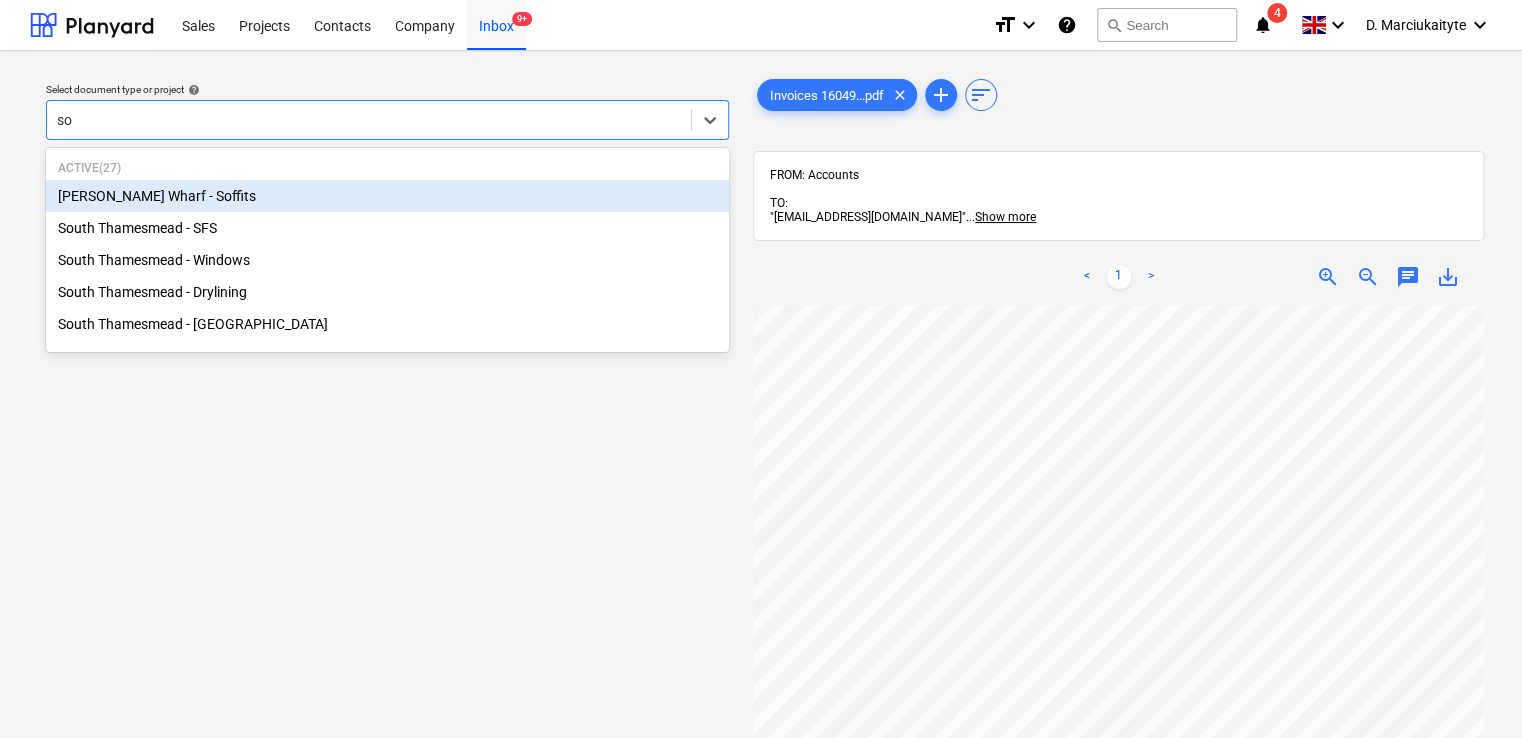 type on "sou" 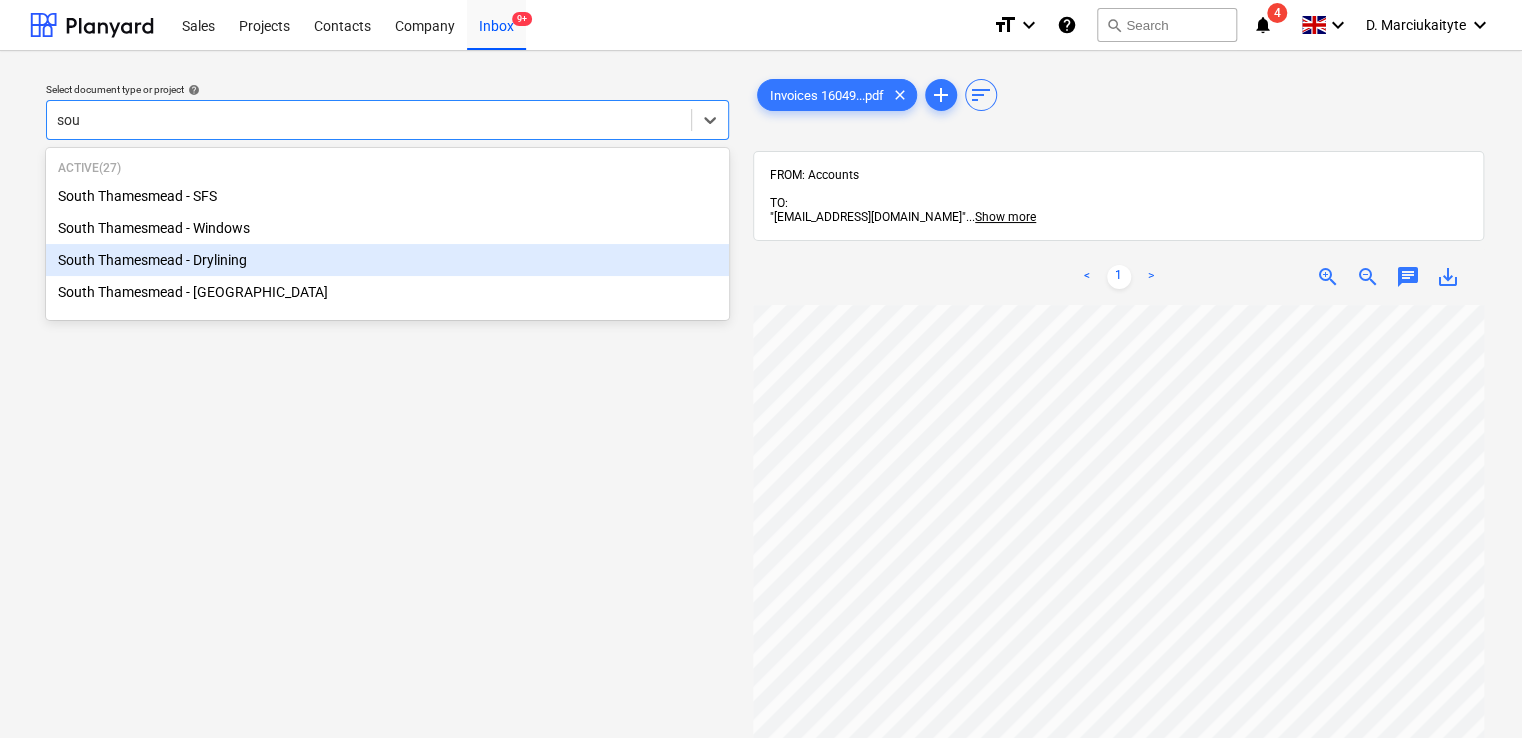 type 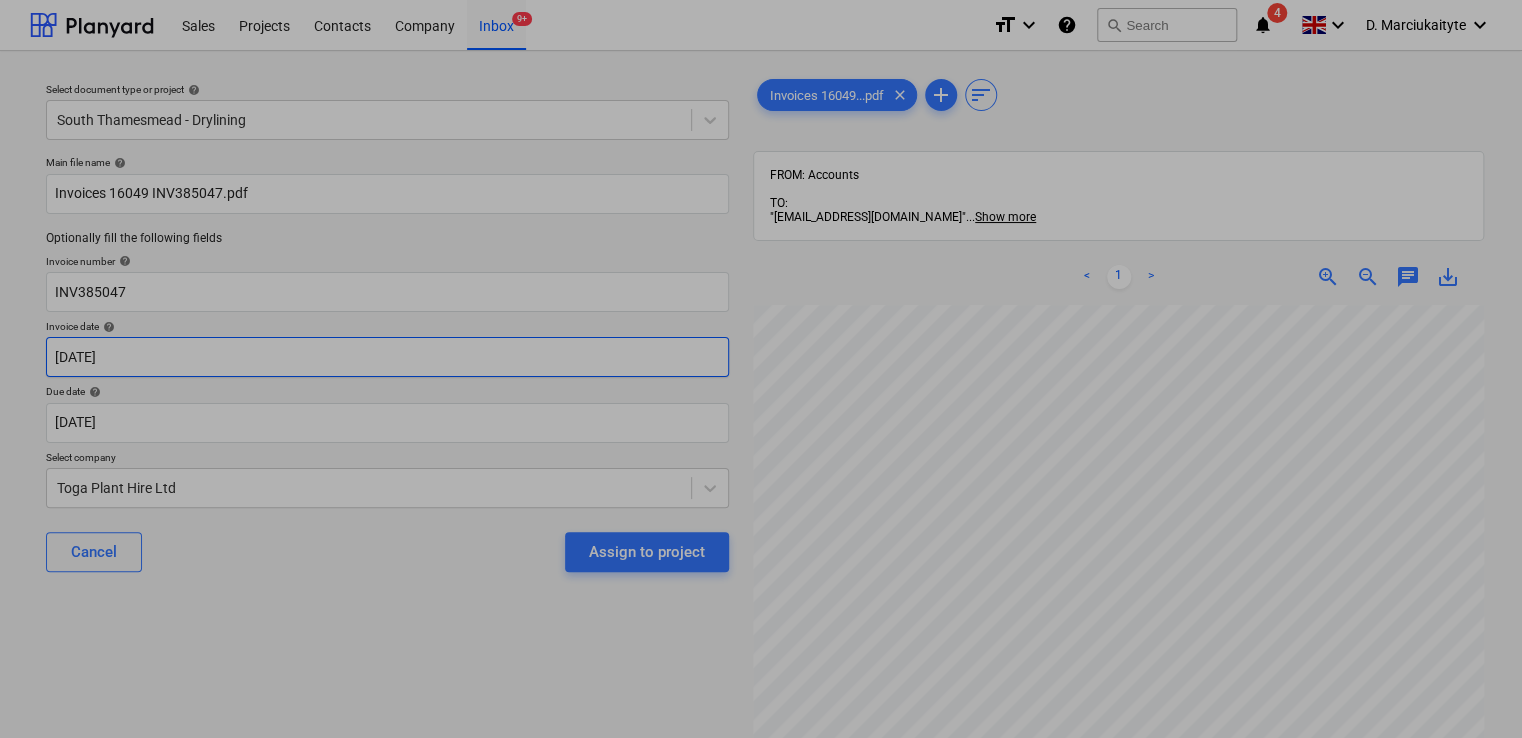 click on "Sales Projects Contacts Company Inbox 9+ format_size keyboard_arrow_down help search Search notifications 4 keyboard_arrow_down D. Marciukaityte keyboard_arrow_down Select document type or project help South Thamesmead - Drylining Main file name help Invoices 16049 INV385047.pdf Optionally fill the following fields Invoice number help INV385047 Invoice date help 01 Jun 2025 01.06.2025 Press the down arrow key to interact with the calendar and
select a date. Press the question mark key to get the keyboard shortcuts for changing dates. Due date help 30 Jun 2025 30.06.2025 Press the down arrow key to interact with the calendar and
select a date. Press the question mark key to get the keyboard shortcuts for changing dates. Select company Toga Plant Hire Ltd   Cancel Assign to project Invoices 16049...pdf clear add sort FROM: Accounts  TO: "a040e19d-22cb-43a3-b83d-3118dca2679c@companies.planyard.com"	 ...  Show more ...  Show more < 1 > zoom_in zoom_out chat 0 save_alt
Su Mo Tu We Th Fr Sa Su" at bounding box center [761, 369] 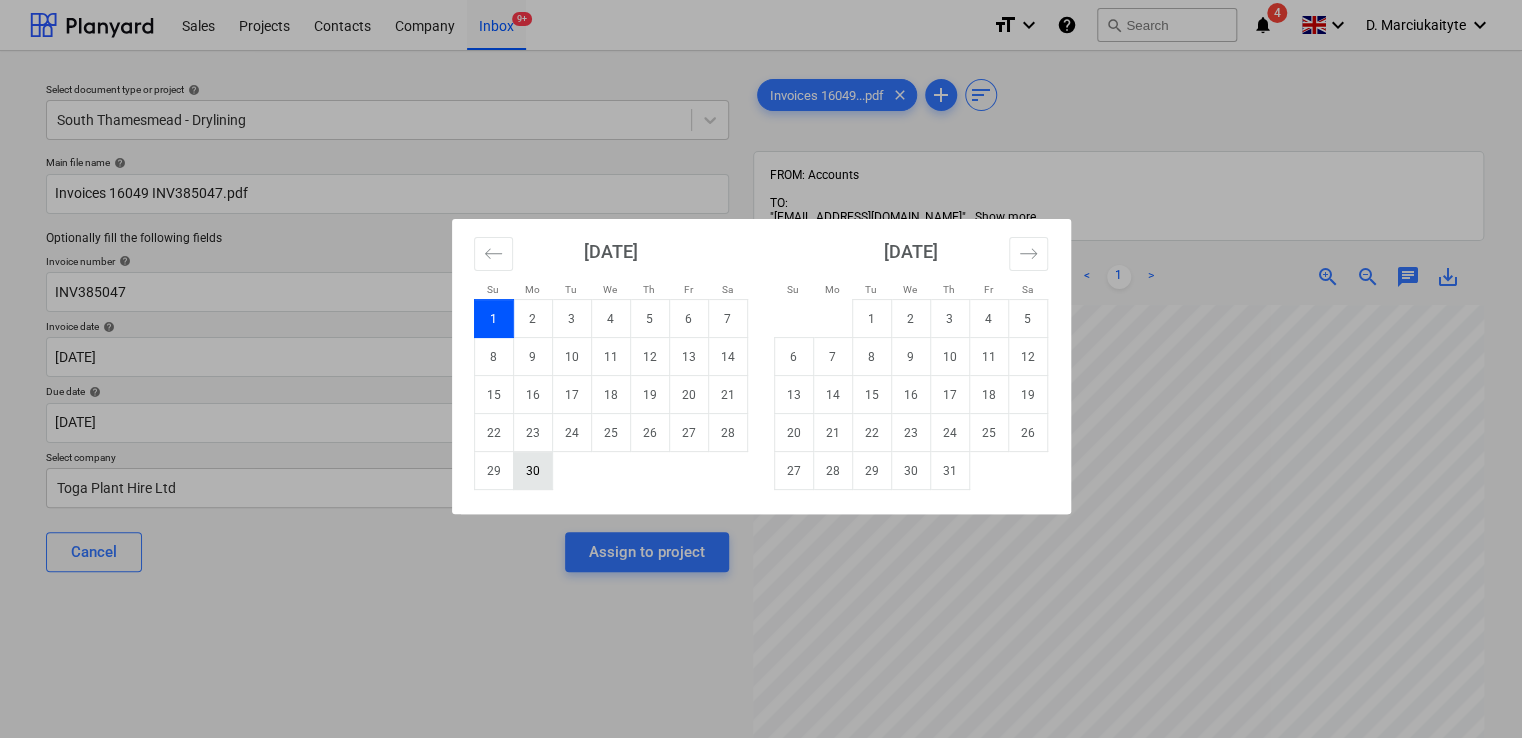 click on "30" at bounding box center [532, 471] 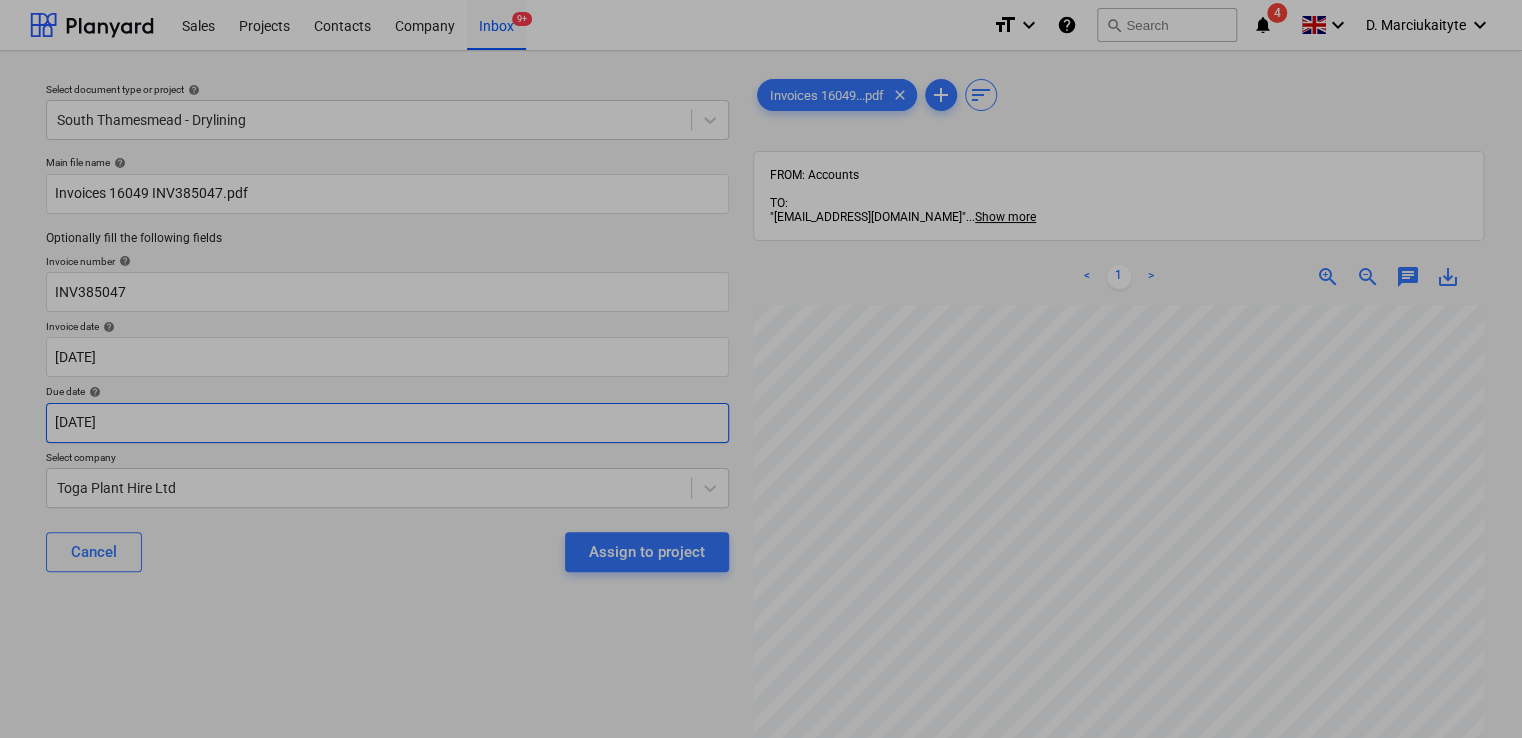 click on "Sales Projects Contacts Company Inbox 9+ format_size keyboard_arrow_down help search Search notifications 4 keyboard_arrow_down D. Marciukaityte keyboard_arrow_down Select document type or project help South Thamesmead - Drylining Main file name help Invoices 16049 INV385047.pdf Optionally fill the following fields Invoice number help INV385047 Invoice date help 30 Jun 2025 30.06.2025 Press the down arrow key to interact with the calendar and
select a date. Press the question mark key to get the keyboard shortcuts for changing dates. Due date help 30 Jun 2025 30.06.2025 Press the down arrow key to interact with the calendar and
select a date. Press the question mark key to get the keyboard shortcuts for changing dates. Select company Toga Plant Hire Ltd   Cancel Assign to project Invoices 16049...pdf clear add sort FROM: Accounts  TO: "a040e19d-22cb-43a3-b83d-3118dca2679c@companies.planyard.com"	 ...  Show more ...  Show more < 1 > zoom_in zoom_out chat 0 save_alt
Su Mo Tu We Th Fr Sa Su" at bounding box center [761, 369] 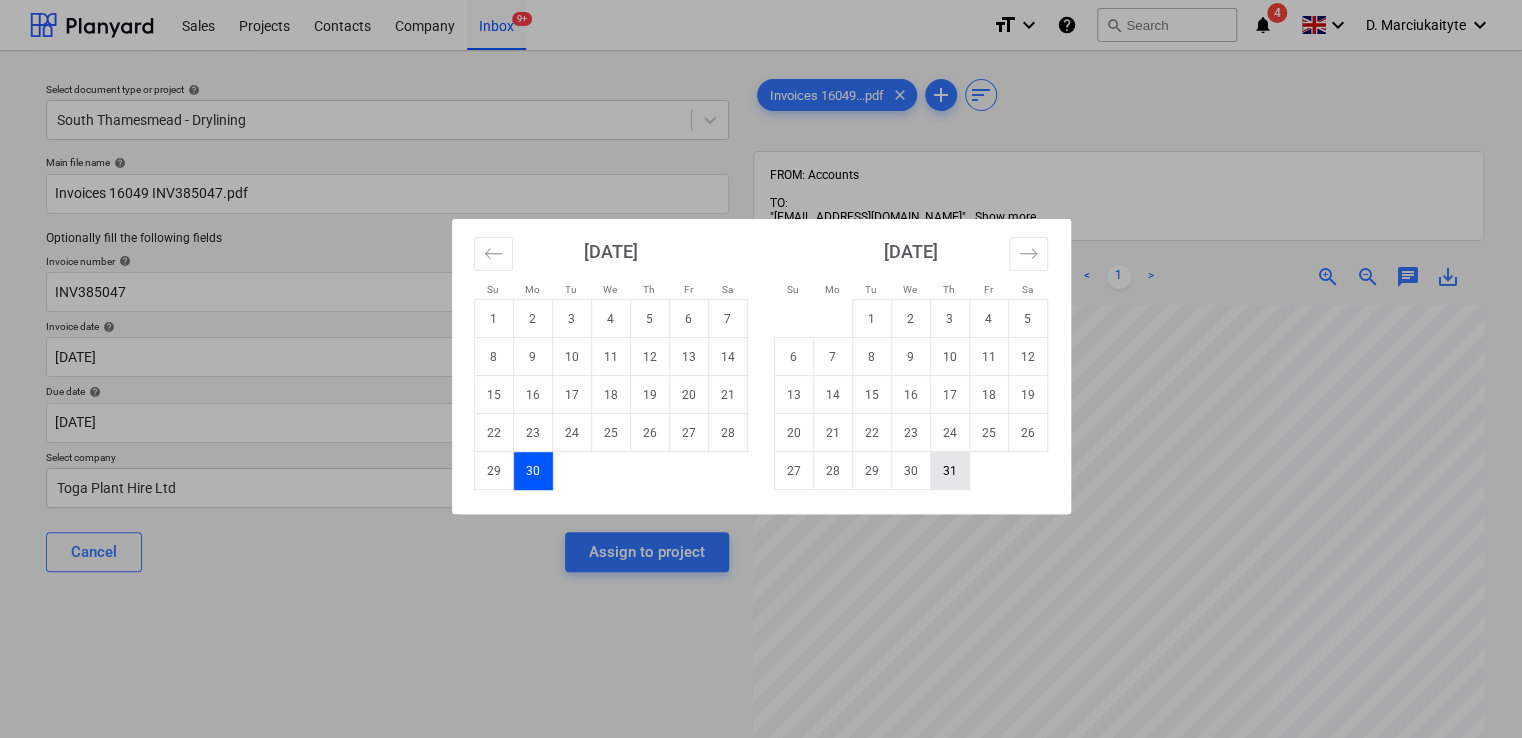click on "31" at bounding box center (949, 471) 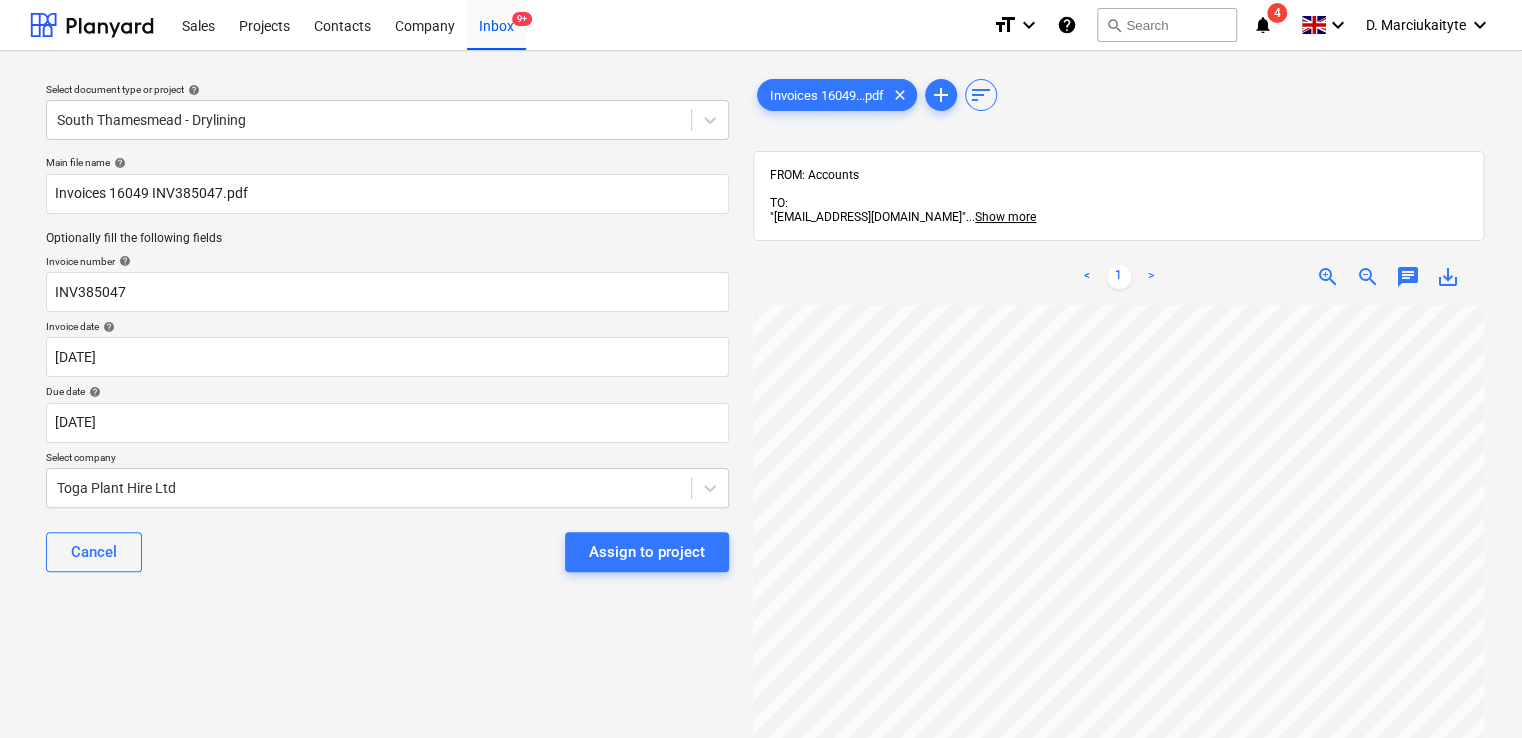 click on "Assign to project" at bounding box center [647, 552] 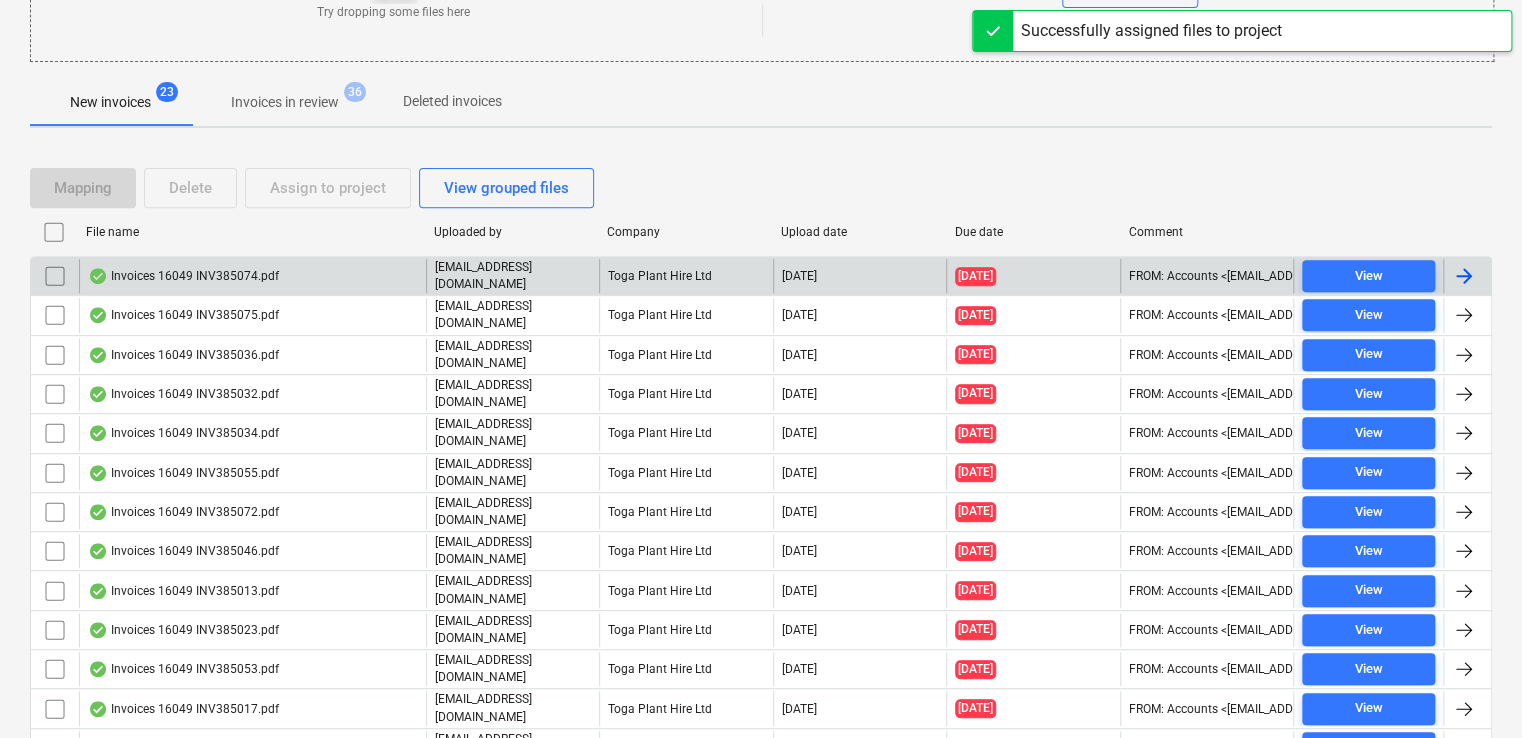 click on "Invoices 16049 INV385074.pdf" at bounding box center [252, 276] 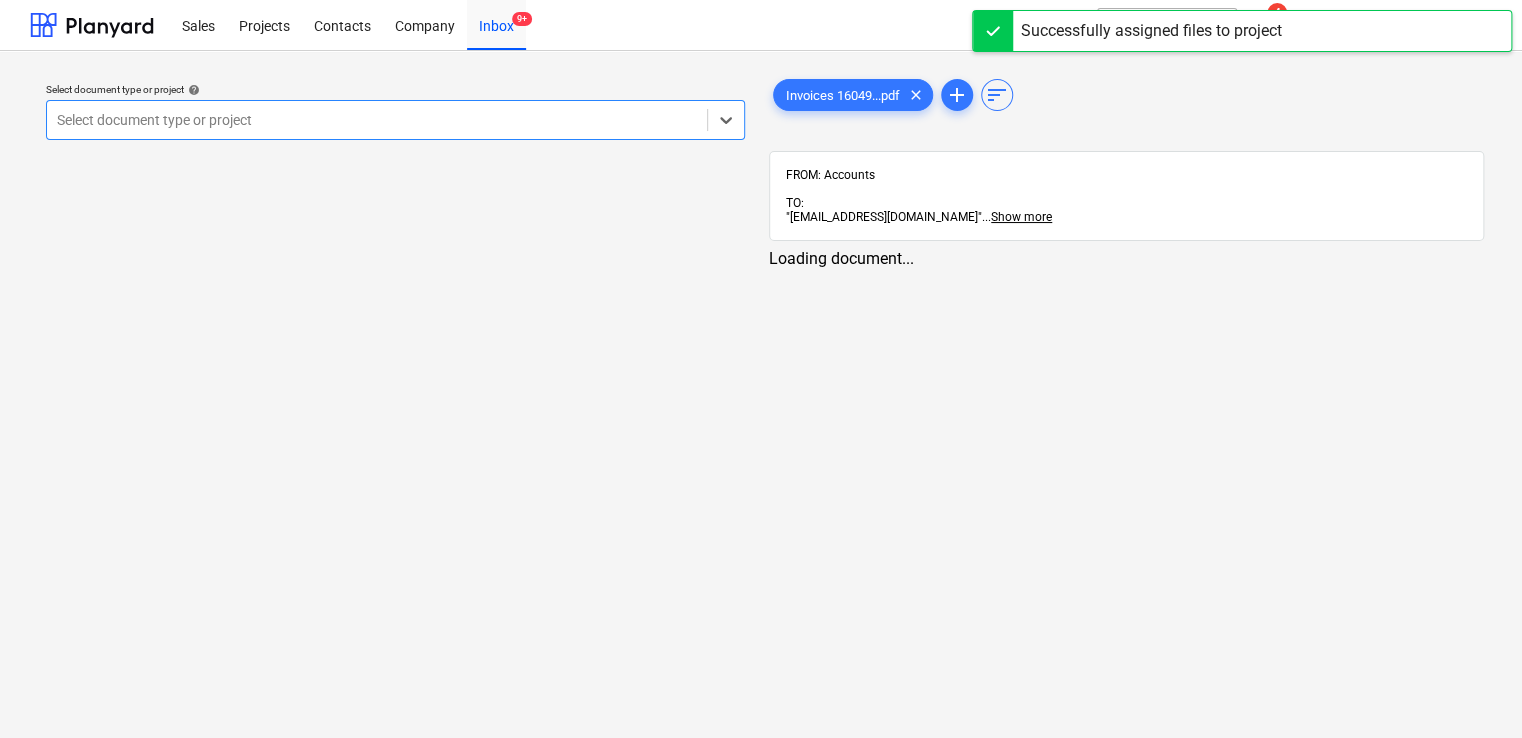 scroll, scrollTop: 0, scrollLeft: 0, axis: both 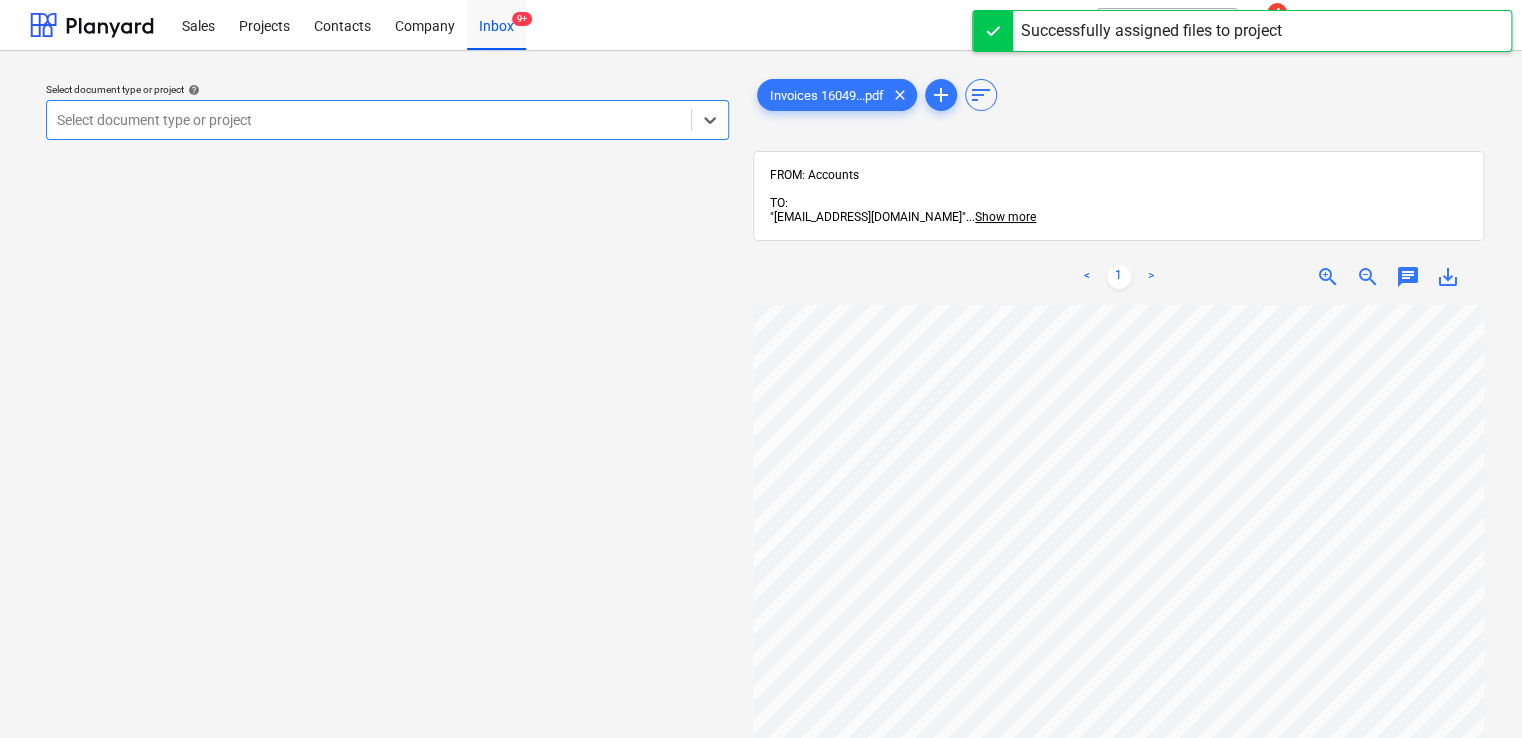 click at bounding box center (369, 120) 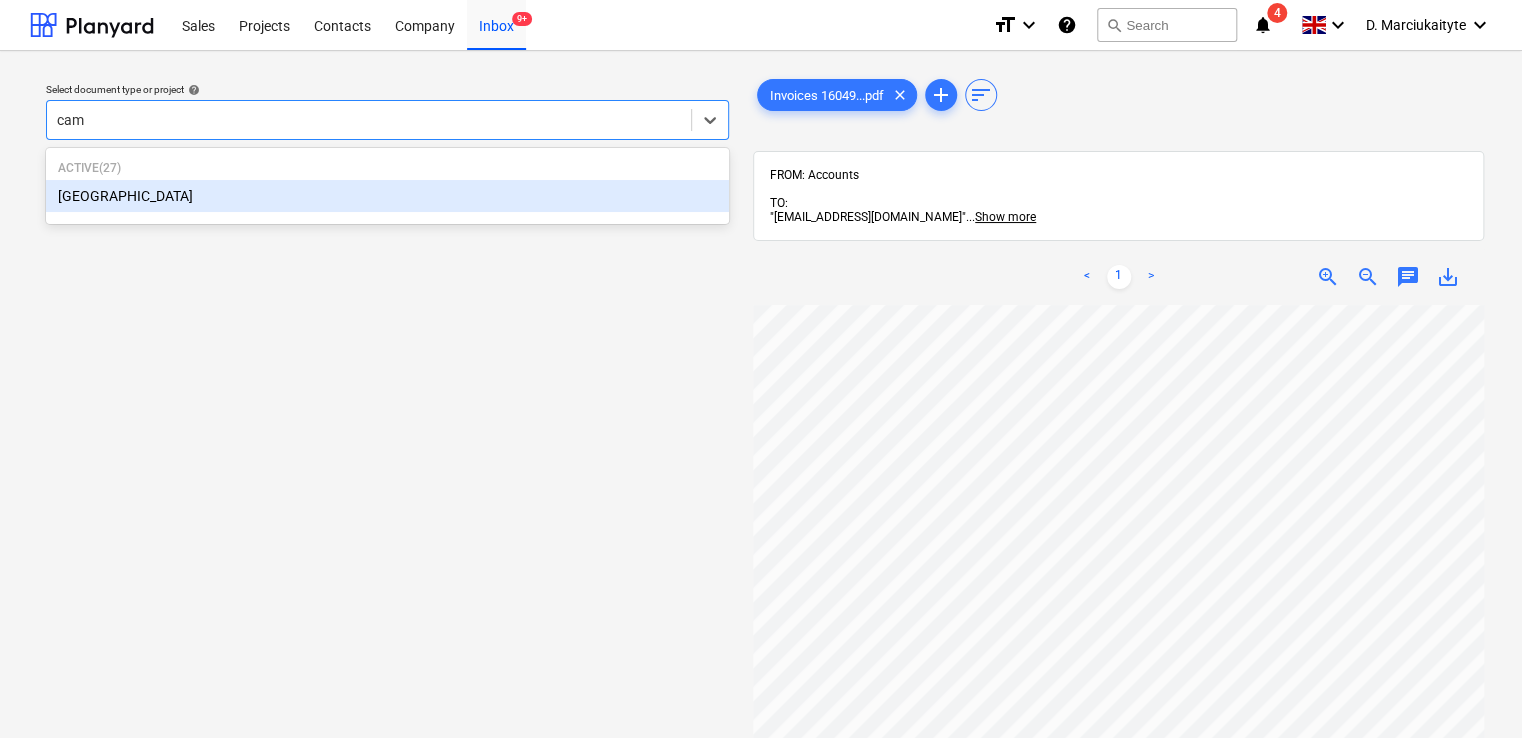 type on "camd" 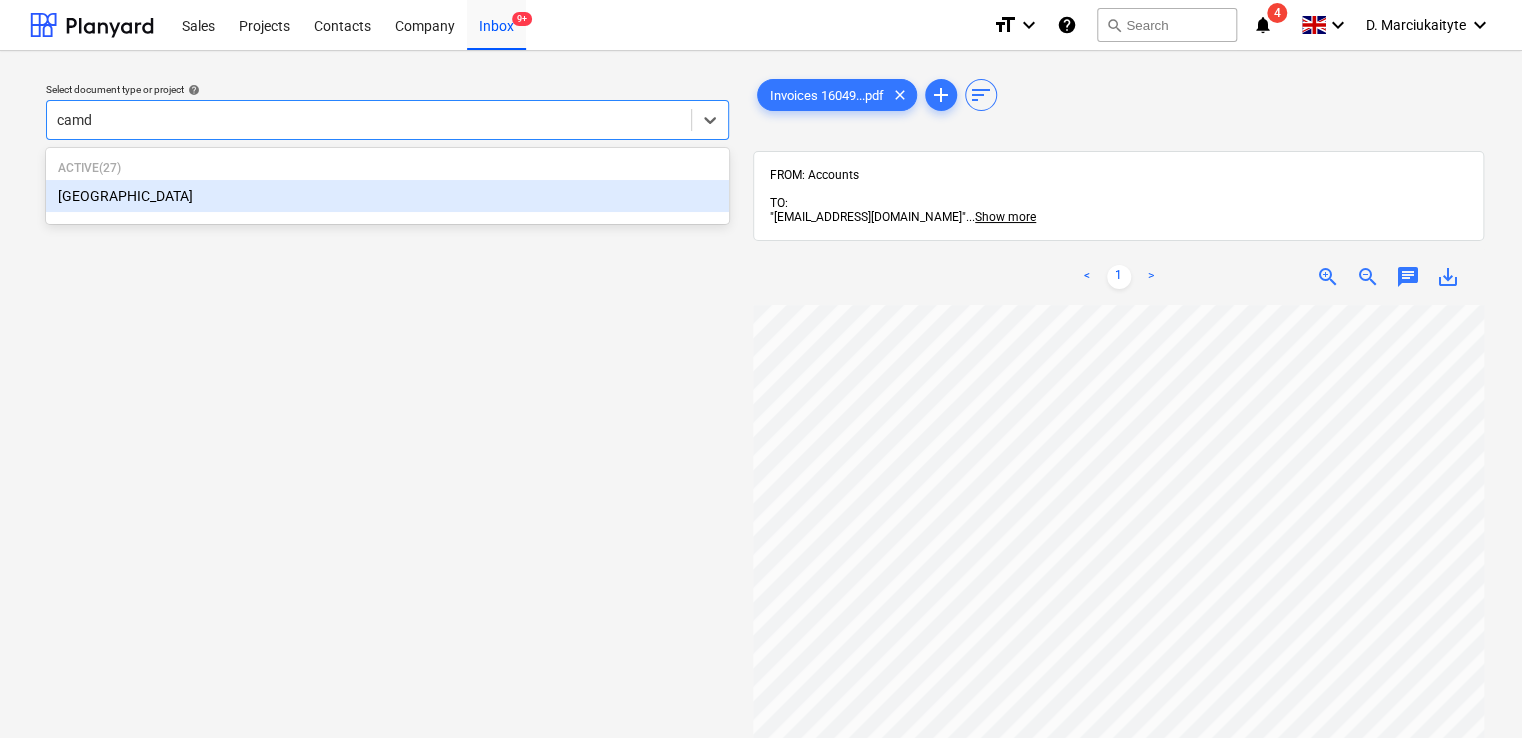 type 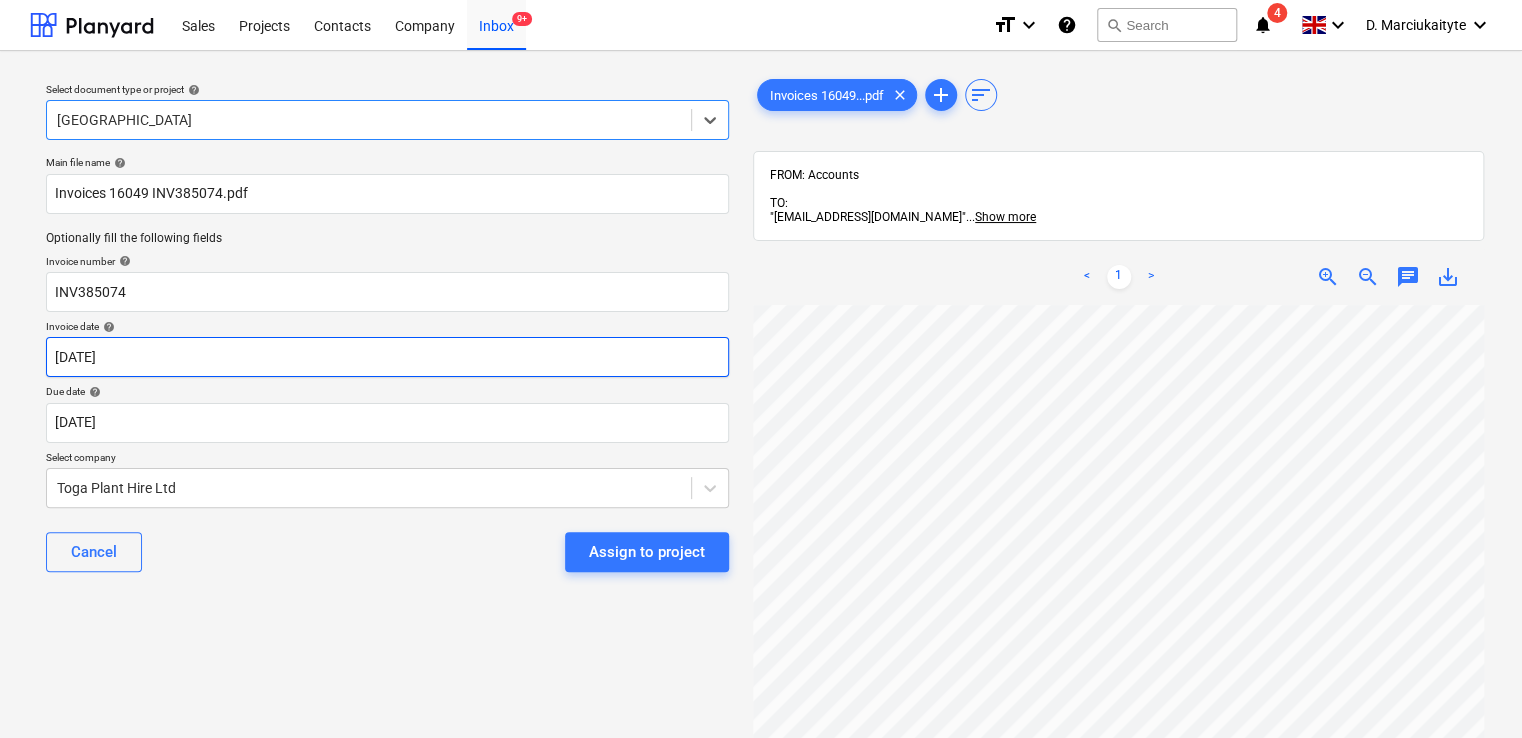click on "Sales Projects Contacts Company Inbox 9+ format_size keyboard_arrow_down help search Search notifications 4 keyboard_arrow_down D. Marciukaityte keyboard_arrow_down Select document type or project help option Camden Goods Yard, selected.   Select is focused ,type to refine list, press Down to open the menu,  Camden Goods Yard Main file name help Invoices 16049 INV385074.pdf Optionally fill the following fields Invoice number help INV385074 Invoice date help 01 Jun 2025 01.06.2025 Press the down arrow key to interact with the calendar and
select a date. Press the question mark key to get the keyboard shortcuts for changing dates. Due date help 30 Jun 2025 30.06.2025 Press the down arrow key to interact with the calendar and
select a date. Press the question mark key to get the keyboard shortcuts for changing dates. Select company Toga Plant Hire Ltd   Cancel Assign to project Invoices 16049...pdf clear add sort FROM: Accounts  TO: "a040e19d-22cb-43a3-b83d-3118dca2679c@companies.planyard.com"	 ...  <" at bounding box center [761, 369] 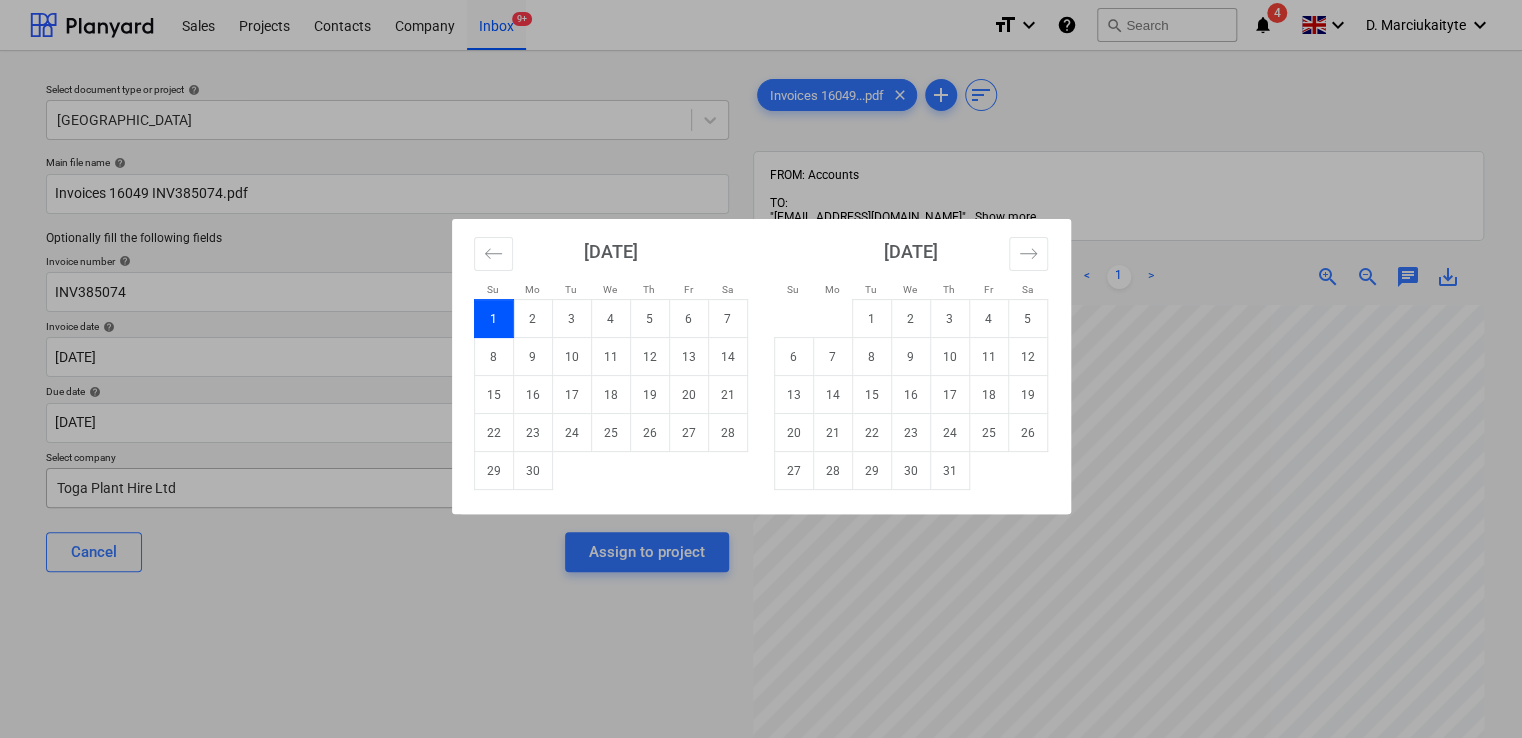 click on "30" at bounding box center (532, 471) 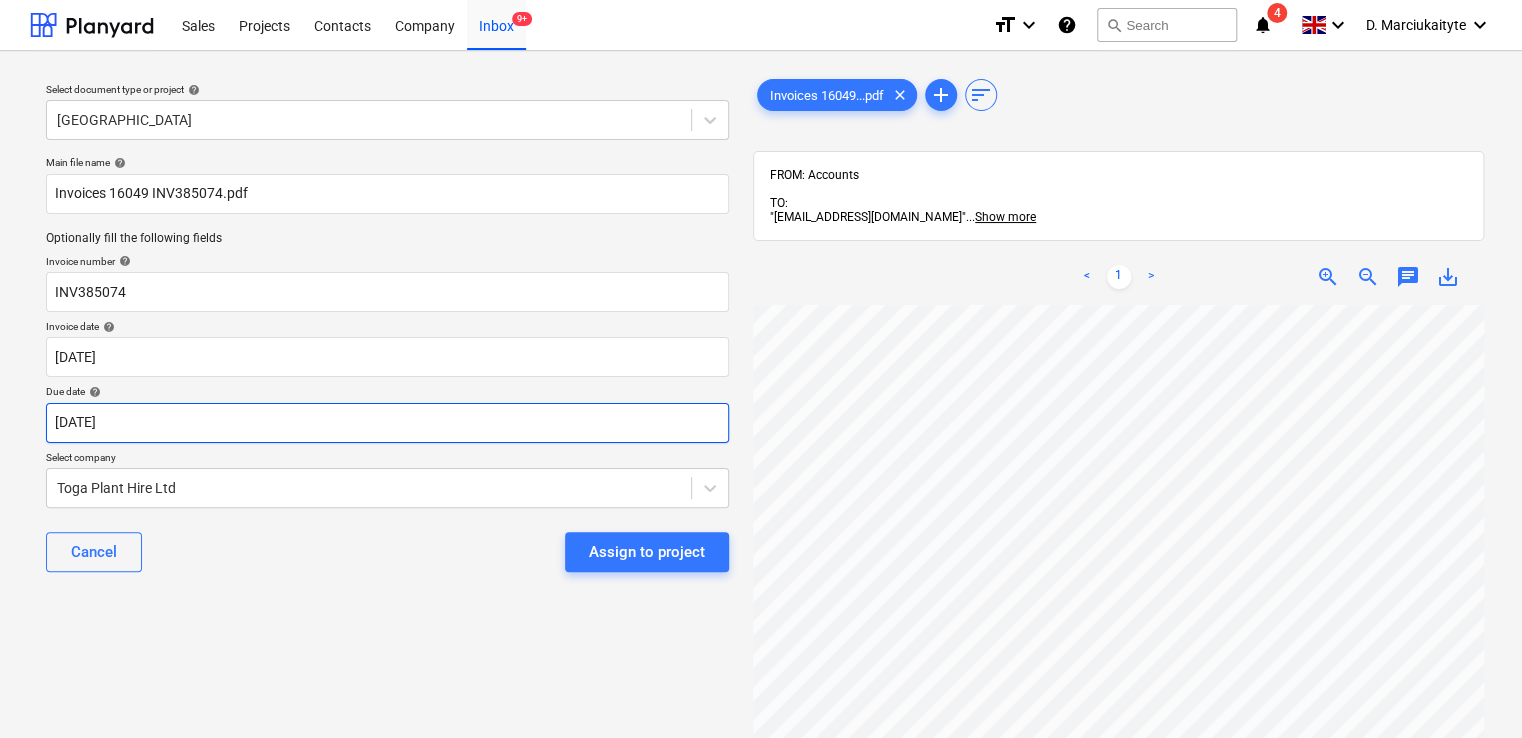 click on "Sales Projects Contacts Company Inbox 9+ format_size keyboard_arrow_down help search Search notifications 4 keyboard_arrow_down D. Marciukaityte keyboard_arrow_down Select document type or project help Camden Goods Yard Main file name help Invoices 16049 INV385074.pdf Optionally fill the following fields Invoice number help INV385074 Invoice date help 30 Jun 2025 30.06.2025 Press the down arrow key to interact with the calendar and
select a date. Press the question mark key to get the keyboard shortcuts for changing dates. Due date help 30 Jun 2025 30.06.2025 Press the down arrow key to interact with the calendar and
select a date. Press the question mark key to get the keyboard shortcuts for changing dates. Select company Toga Plant Hire Ltd   Cancel Assign to project Invoices 16049...pdf clear add sort FROM: Accounts  TO: "a040e19d-22cb-43a3-b83d-3118dca2679c@companies.planyard.com"	 ...  Show more ...  Show more < 1 > zoom_in zoom_out chat 0 save_alt" at bounding box center (761, 369) 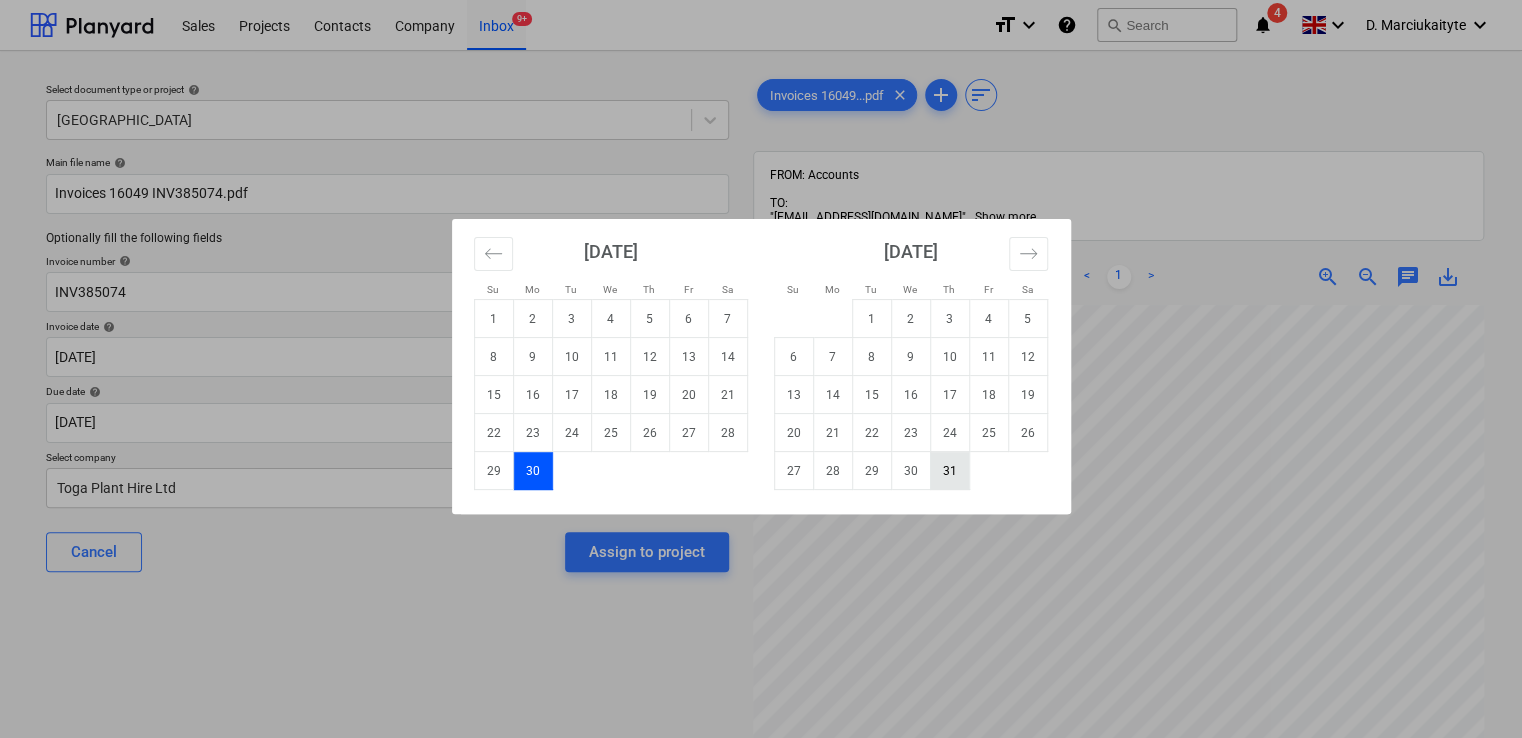 click on "31" at bounding box center [949, 471] 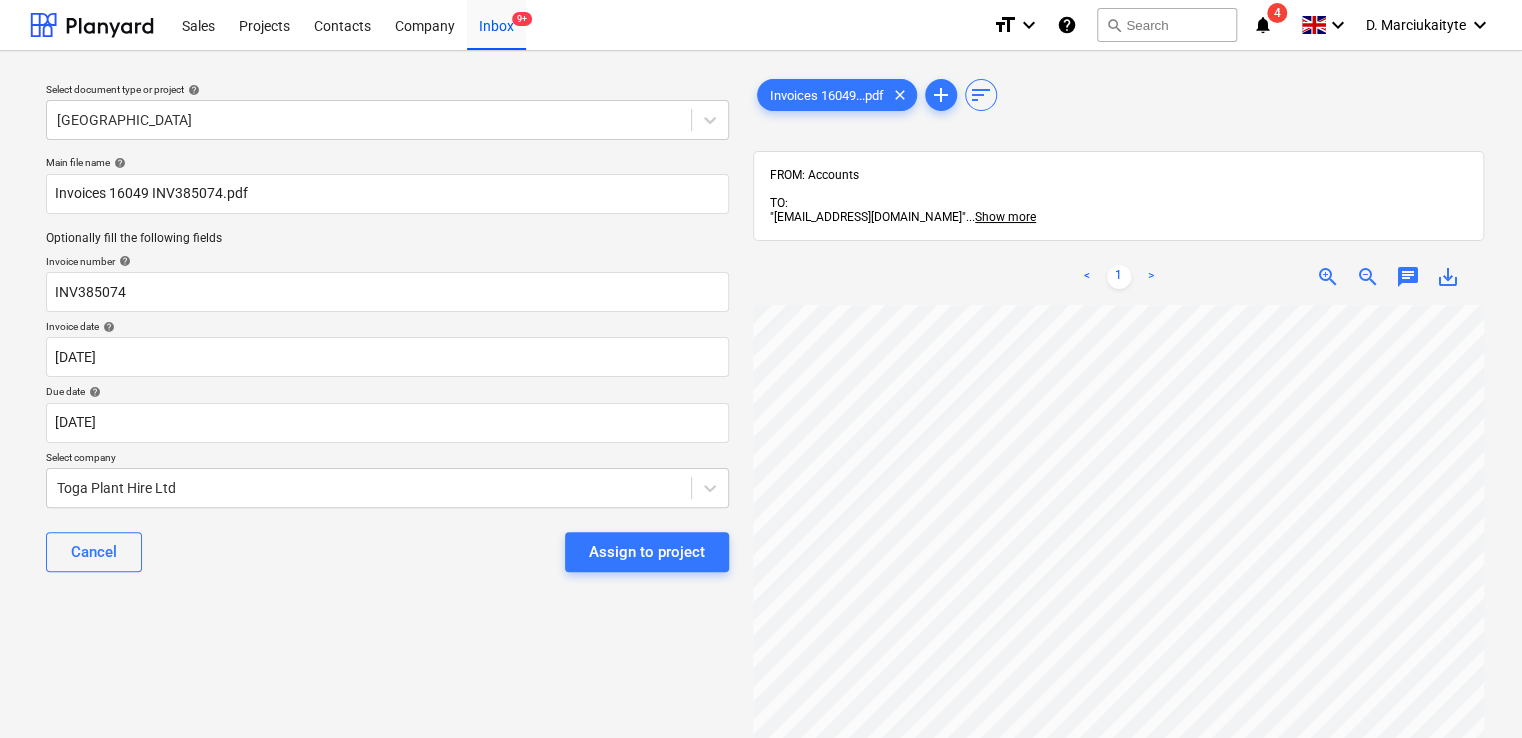 click on "Assign to project" at bounding box center [647, 552] 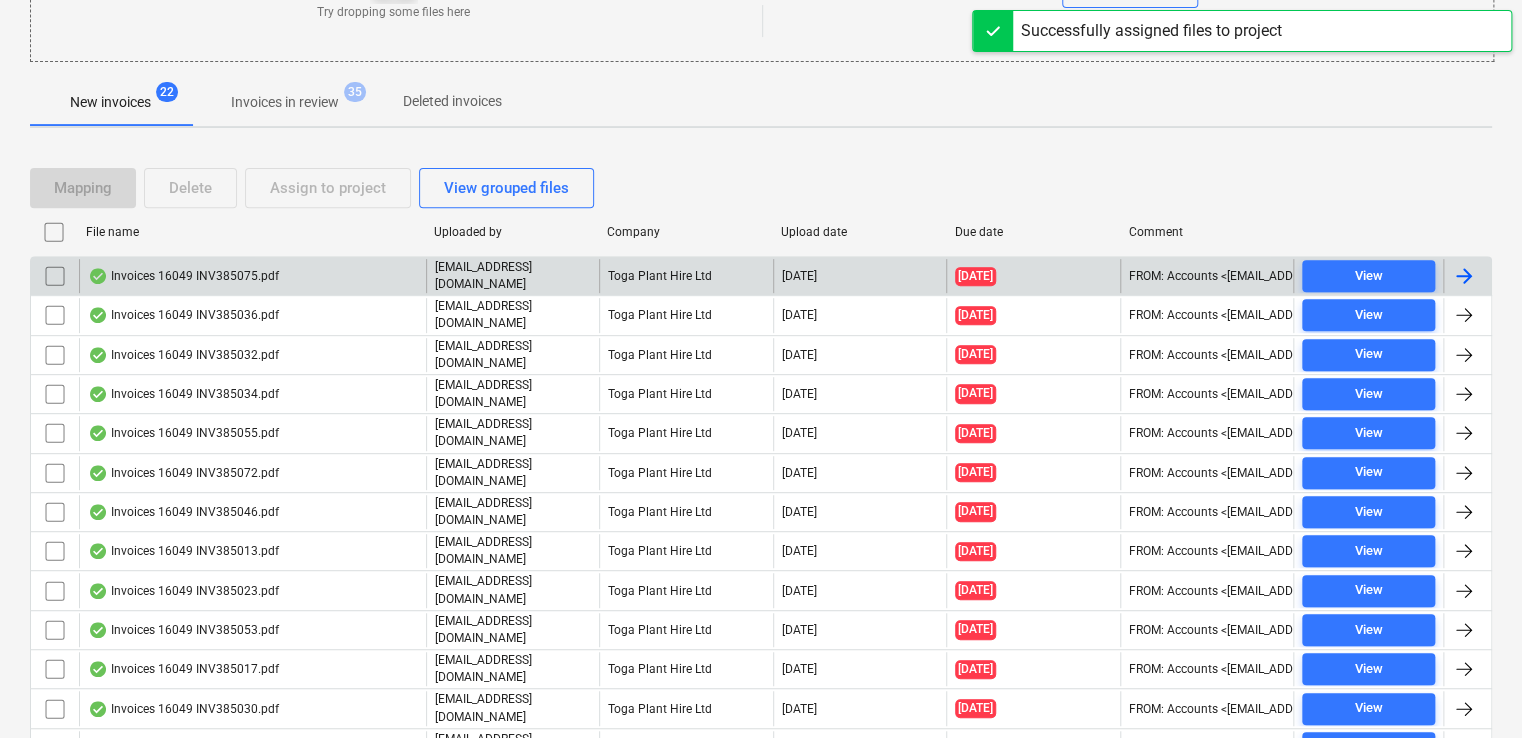 click on "Invoices 16049 INV385075.pdf" at bounding box center (252, 276) 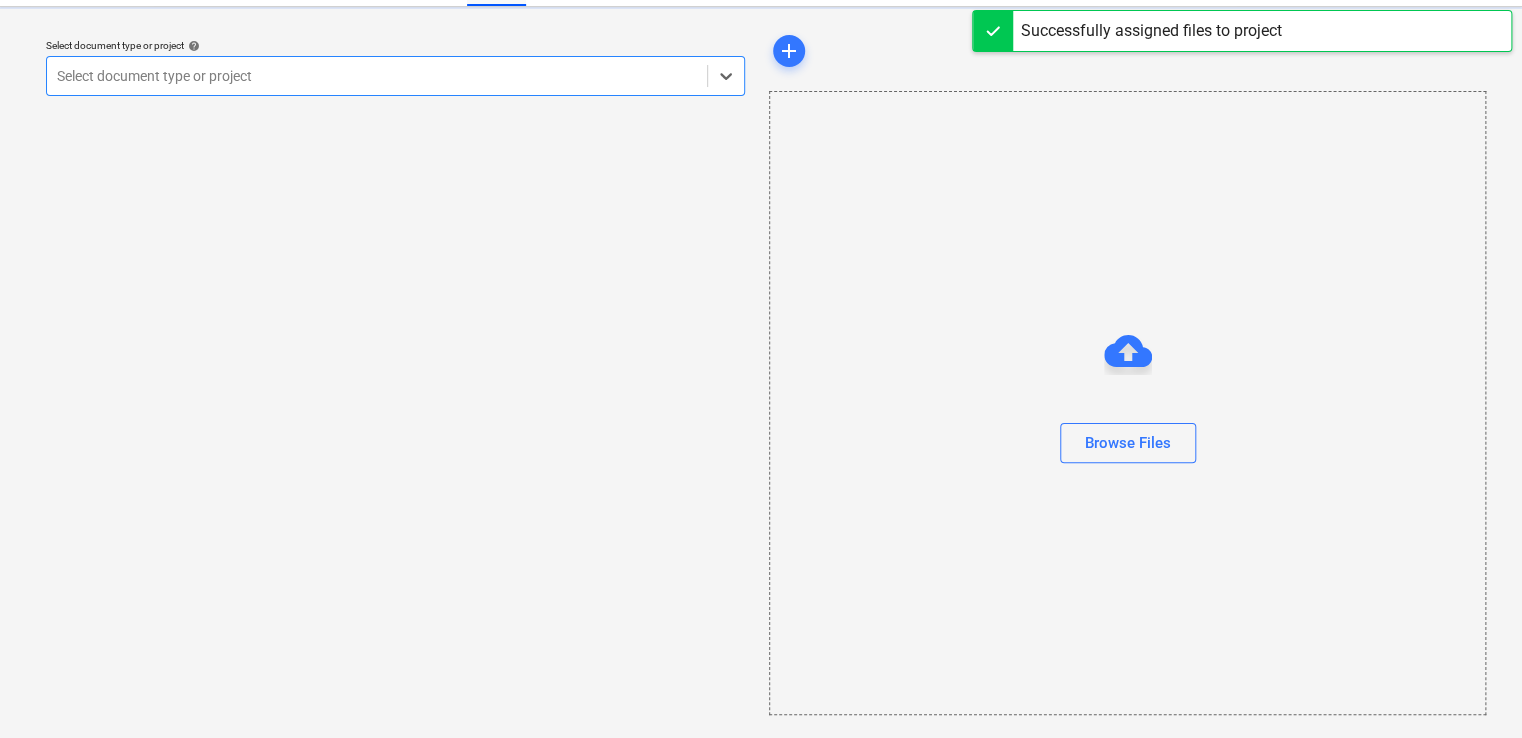 scroll, scrollTop: 0, scrollLeft: 0, axis: both 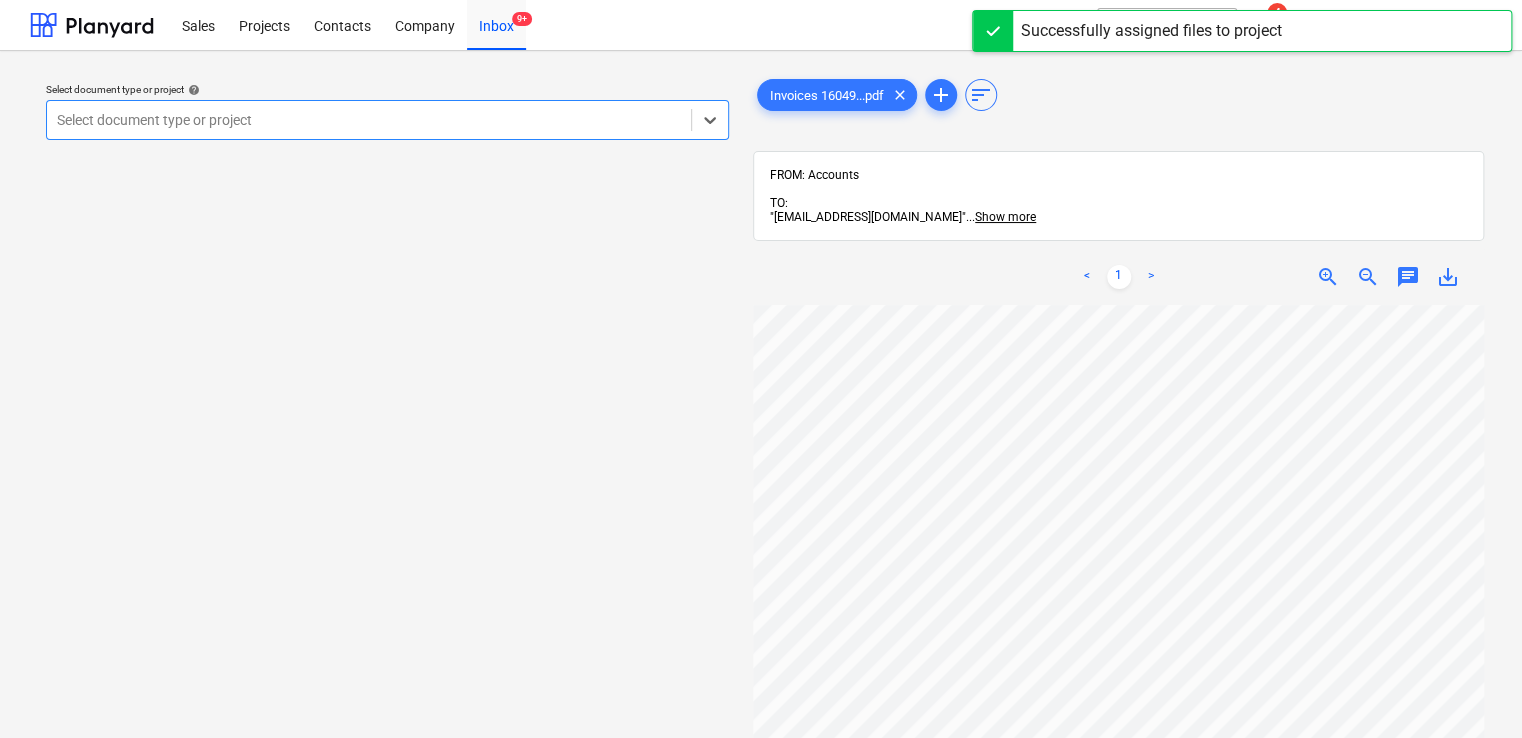 click at bounding box center [369, 120] 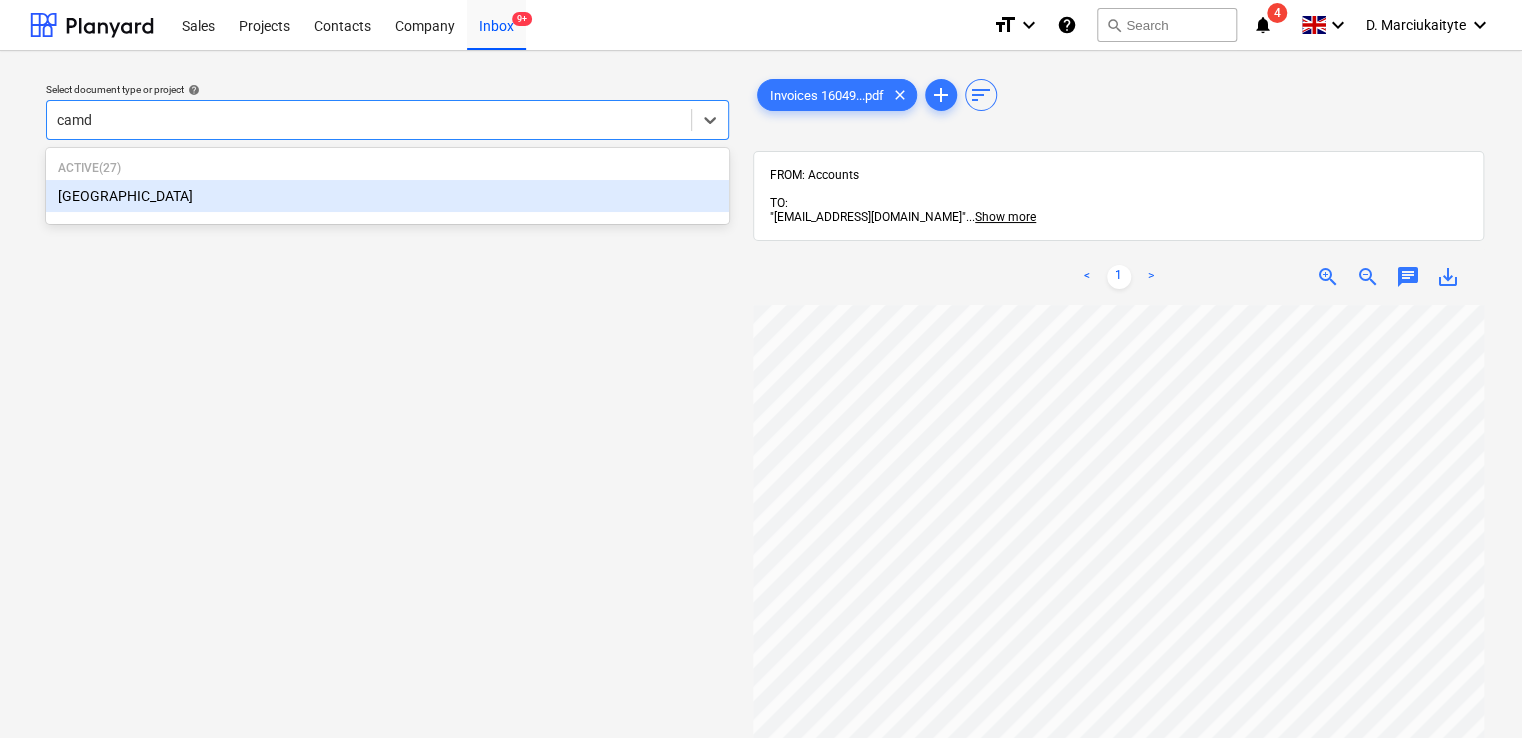 type on "camde" 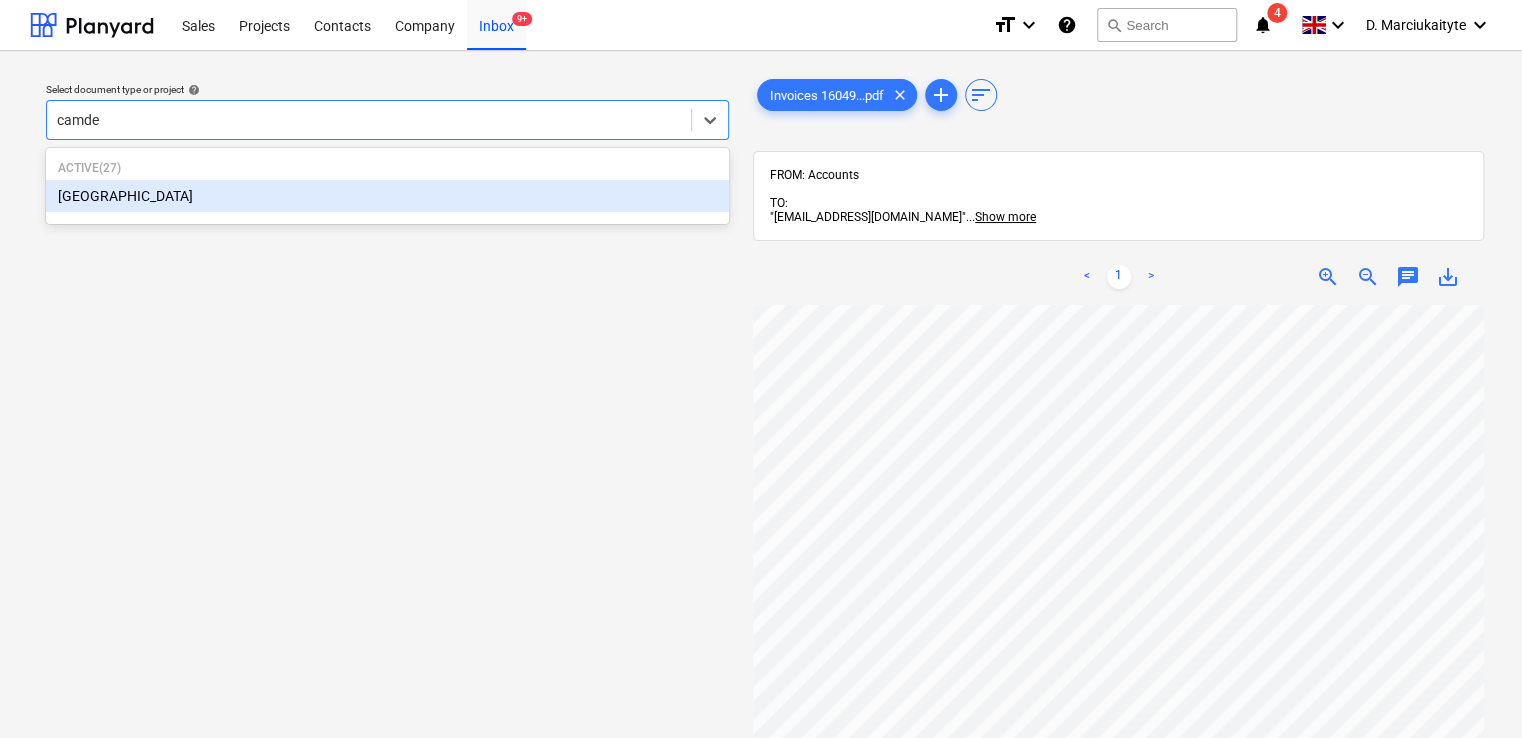 type 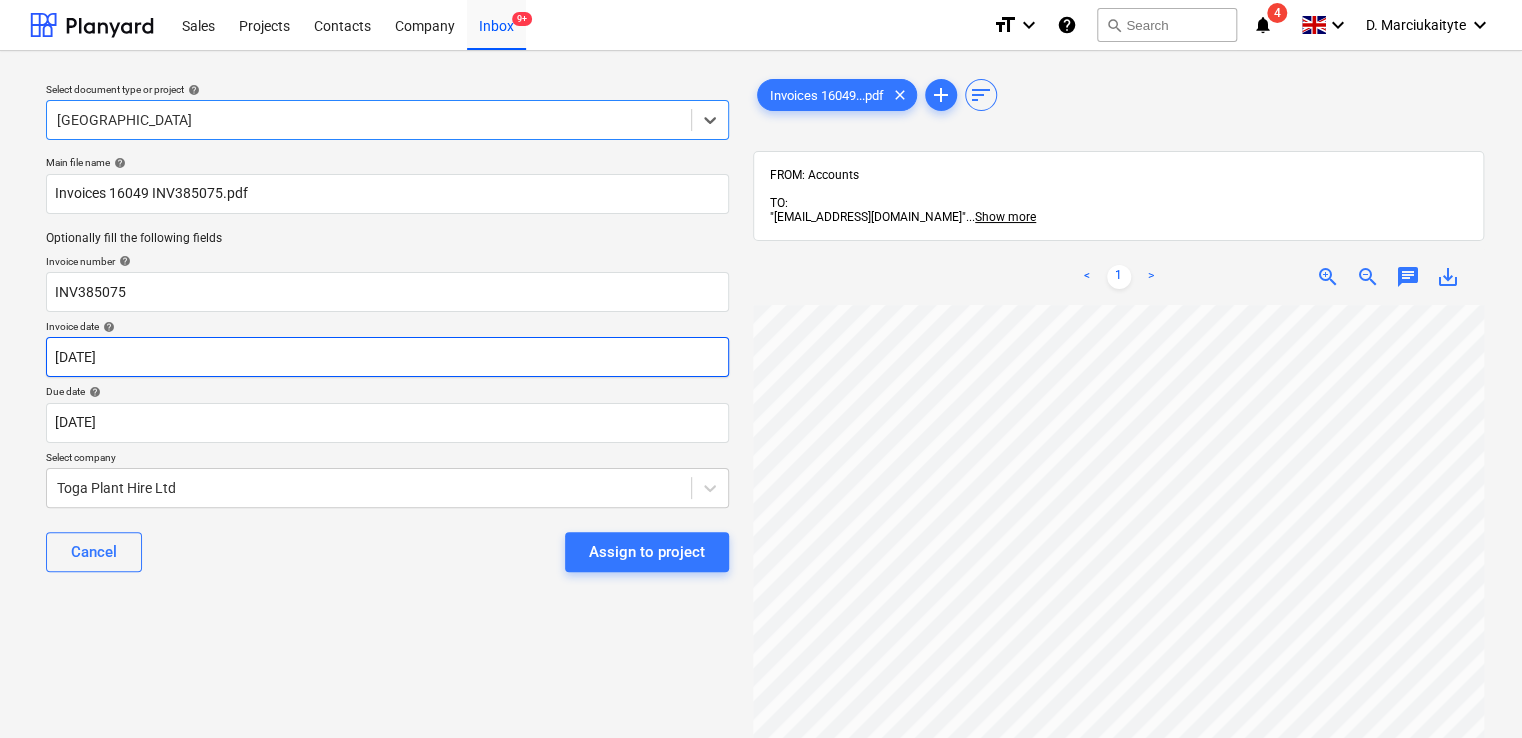 click on "Sales Projects Contacts Company Inbox 9+ format_size keyboard_arrow_down help search Search notifications 4 keyboard_arrow_down D. Marciukaityte keyboard_arrow_down Select document type or project help option Camden Goods Yard, selected.   Select is focused ,type to refine list, press Down to open the menu,  Camden Goods Yard Main file name help Invoices 16049 INV385075.pdf Optionally fill the following fields Invoice number help INV385075 Invoice date help 01 Jun 2025 01.06.2025 Press the down arrow key to interact with the calendar and
select a date. Press the question mark key to get the keyboard shortcuts for changing dates. Due date help 30 Jun 2025 30.06.2025 Press the down arrow key to interact with the calendar and
select a date. Press the question mark key to get the keyboard shortcuts for changing dates. Select company Toga Plant Hire Ltd   Cancel Assign to project Invoices 16049...pdf clear add sort FROM: Accounts  TO: "a040e19d-22cb-43a3-b83d-3118dca2679c@companies.planyard.com"	 ...  <" at bounding box center [761, 369] 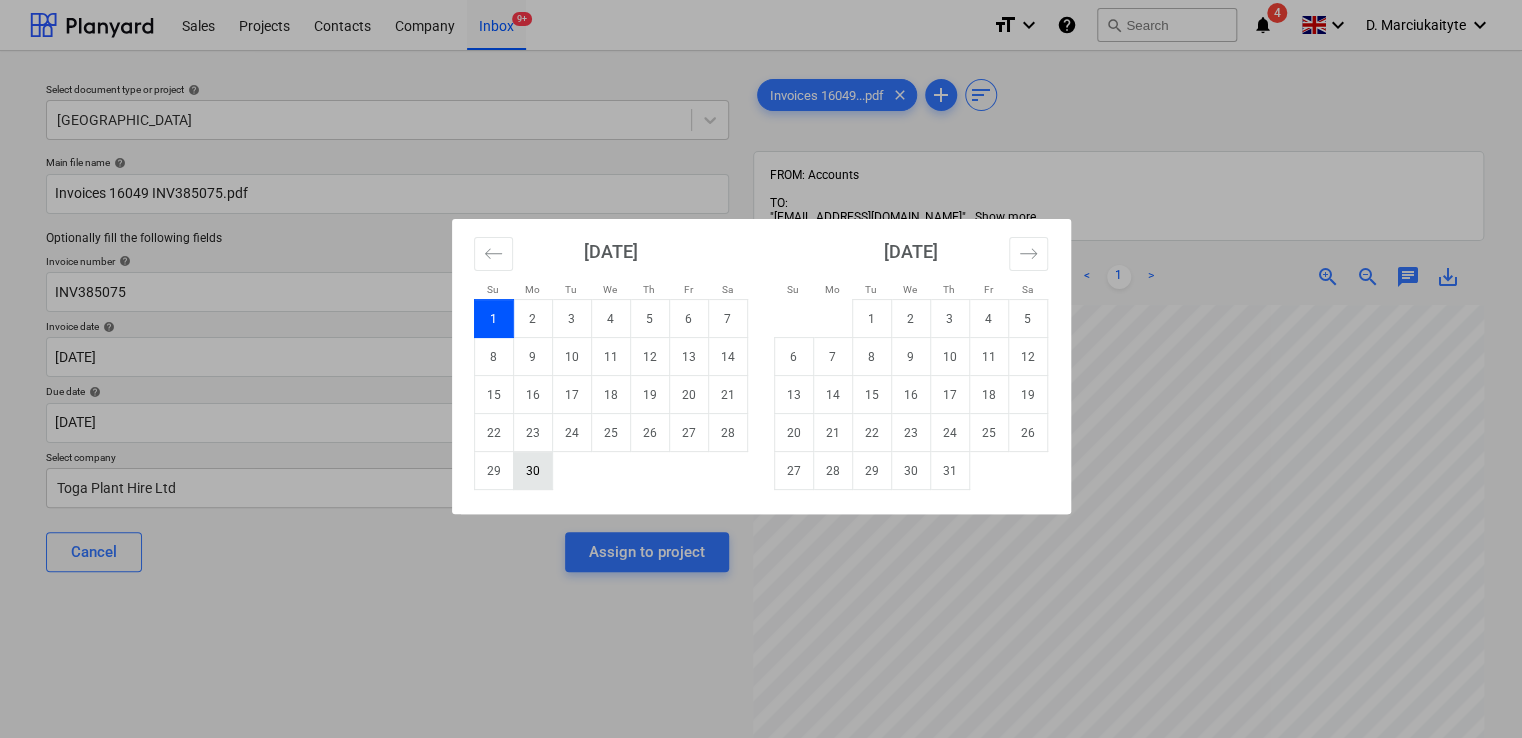 click on "30" at bounding box center (532, 471) 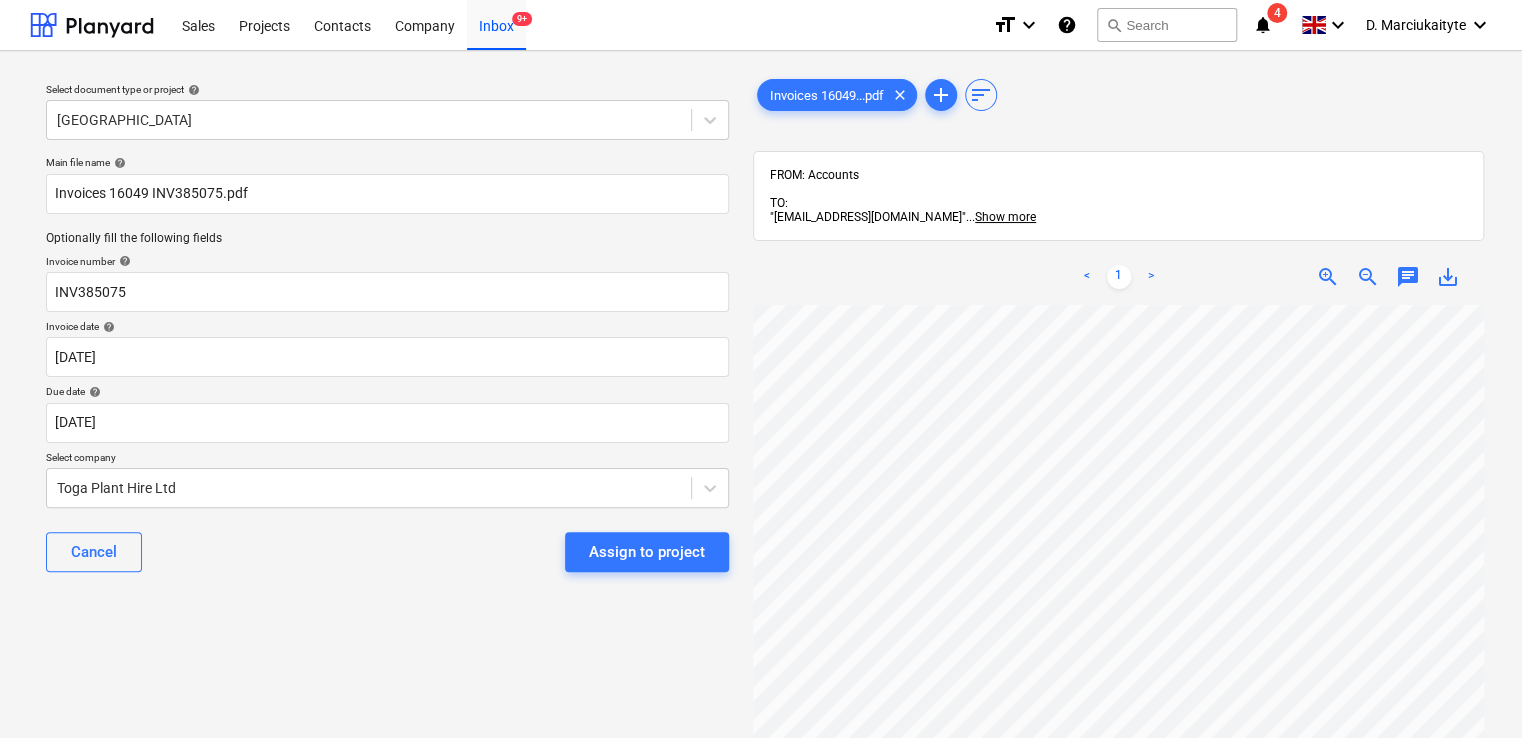 click on "Due date help" at bounding box center (387, 391) 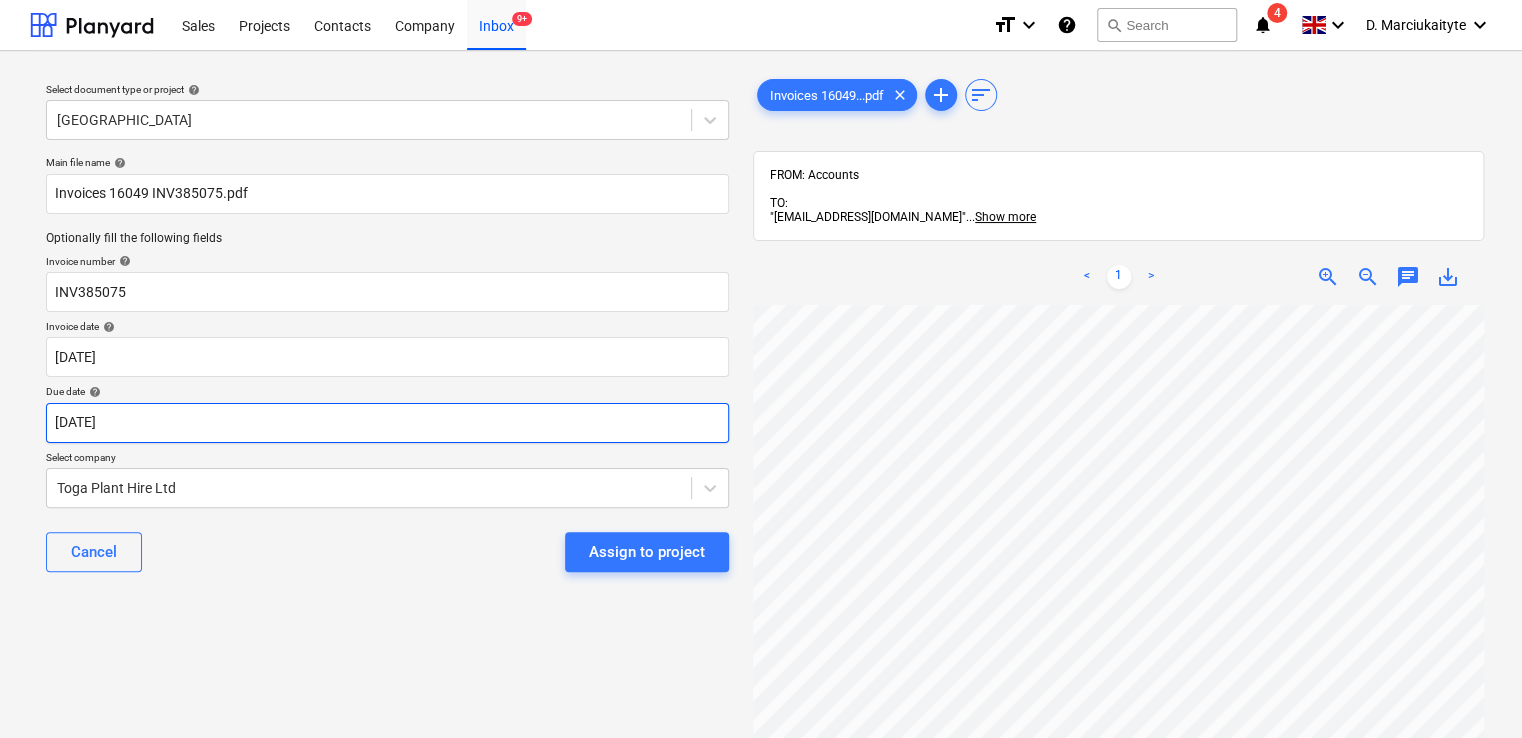 click on "Sales Projects Contacts Company Inbox 9+ format_size keyboard_arrow_down help search Search notifications 4 keyboard_arrow_down D. Marciukaityte keyboard_arrow_down Select document type or project help Camden Goods Yard Main file name help Invoices 16049 INV385075.pdf Optionally fill the following fields Invoice number help INV385075 Invoice date help 30 Jun 2025 30.06.2025 Press the down arrow key to interact with the calendar and
select a date. Press the question mark key to get the keyboard shortcuts for changing dates. Due date help 30 Jun 2025 30.06.2025 Press the down arrow key to interact with the calendar and
select a date. Press the question mark key to get the keyboard shortcuts for changing dates. Select company Toga Plant Hire Ltd   Cancel Assign to project Invoices 16049...pdf clear add sort FROM: Accounts  TO: "a040e19d-22cb-43a3-b83d-3118dca2679c@companies.planyard.com"	 ...  Show more ...  Show more < 1 > zoom_in zoom_out chat 0 save_alt" at bounding box center [761, 369] 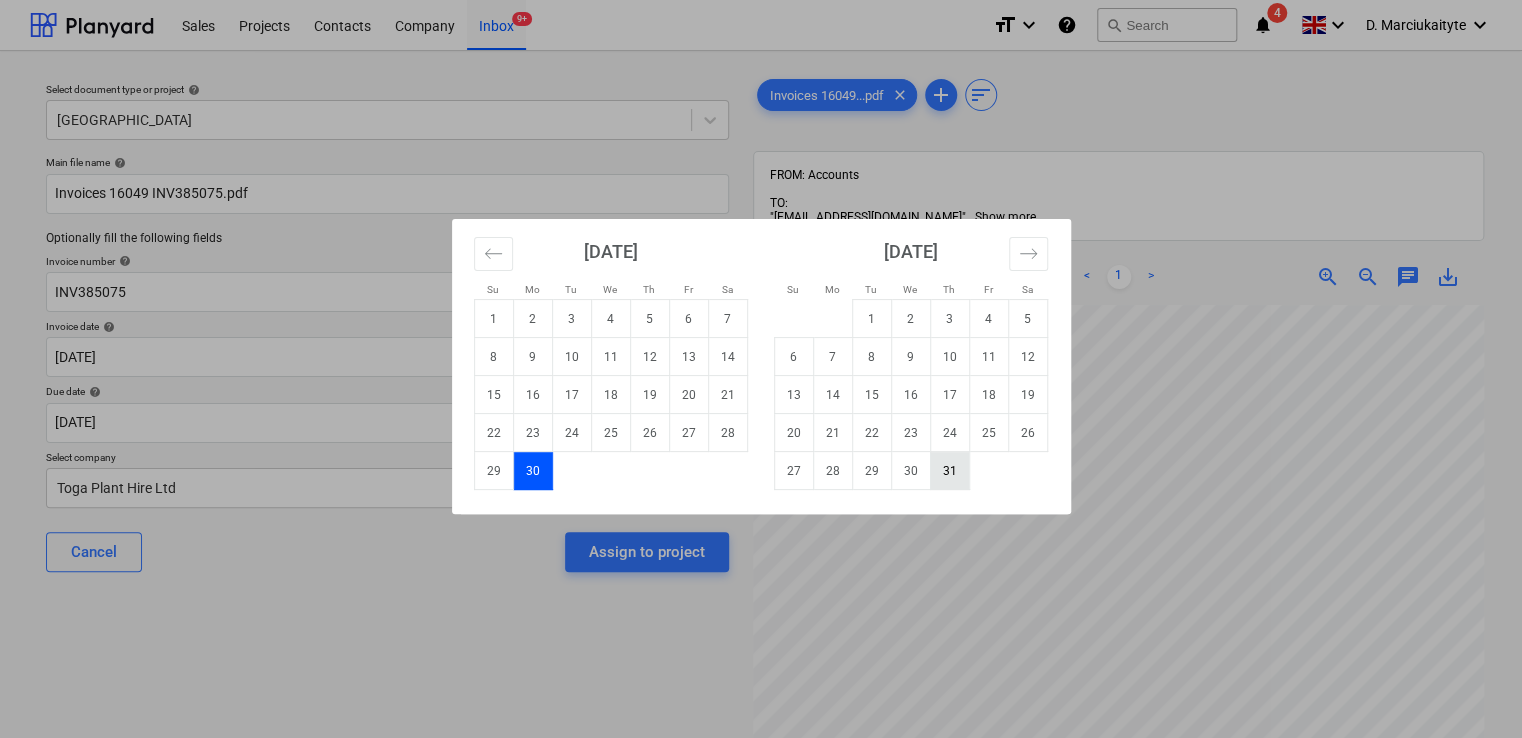 click on "31" at bounding box center [949, 471] 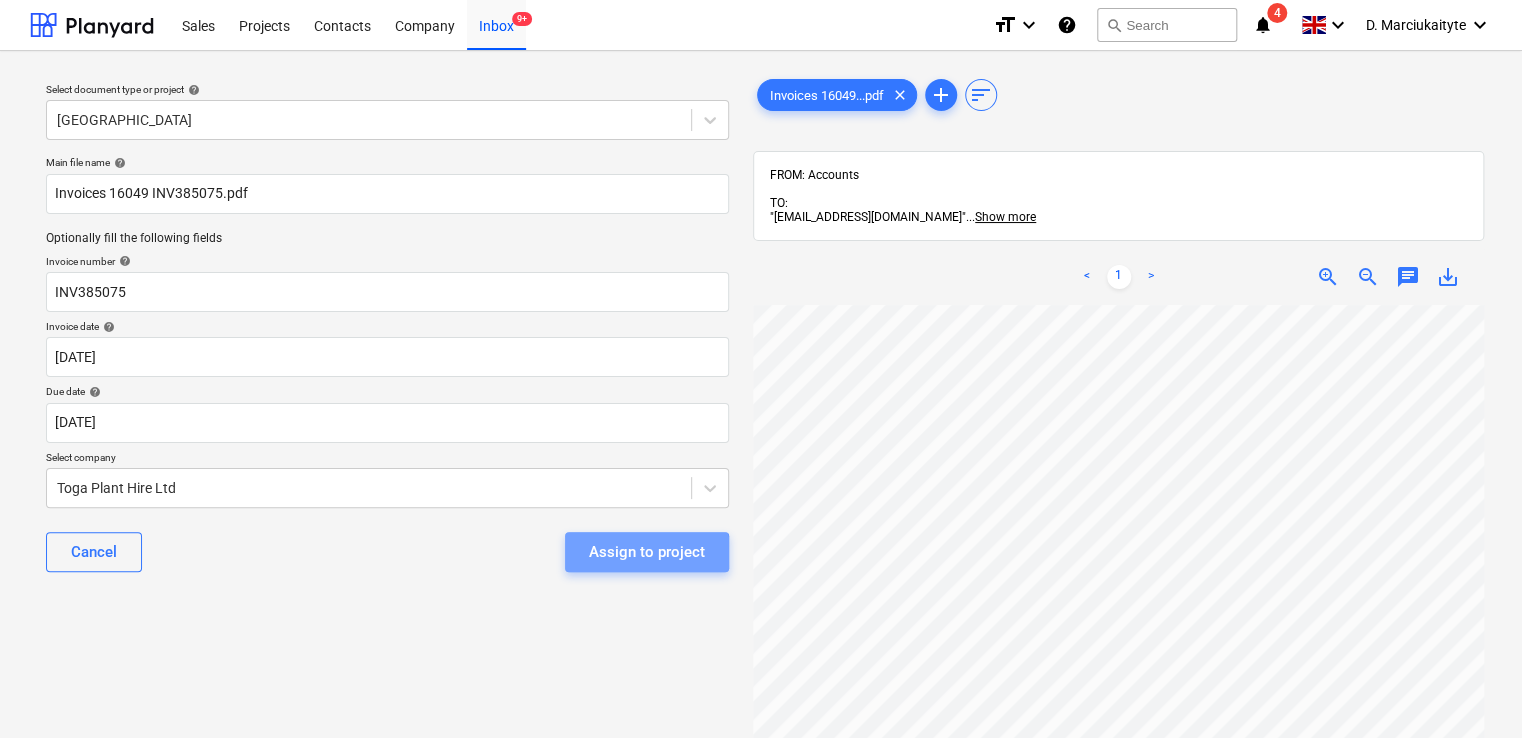click on "Assign to project" at bounding box center (647, 552) 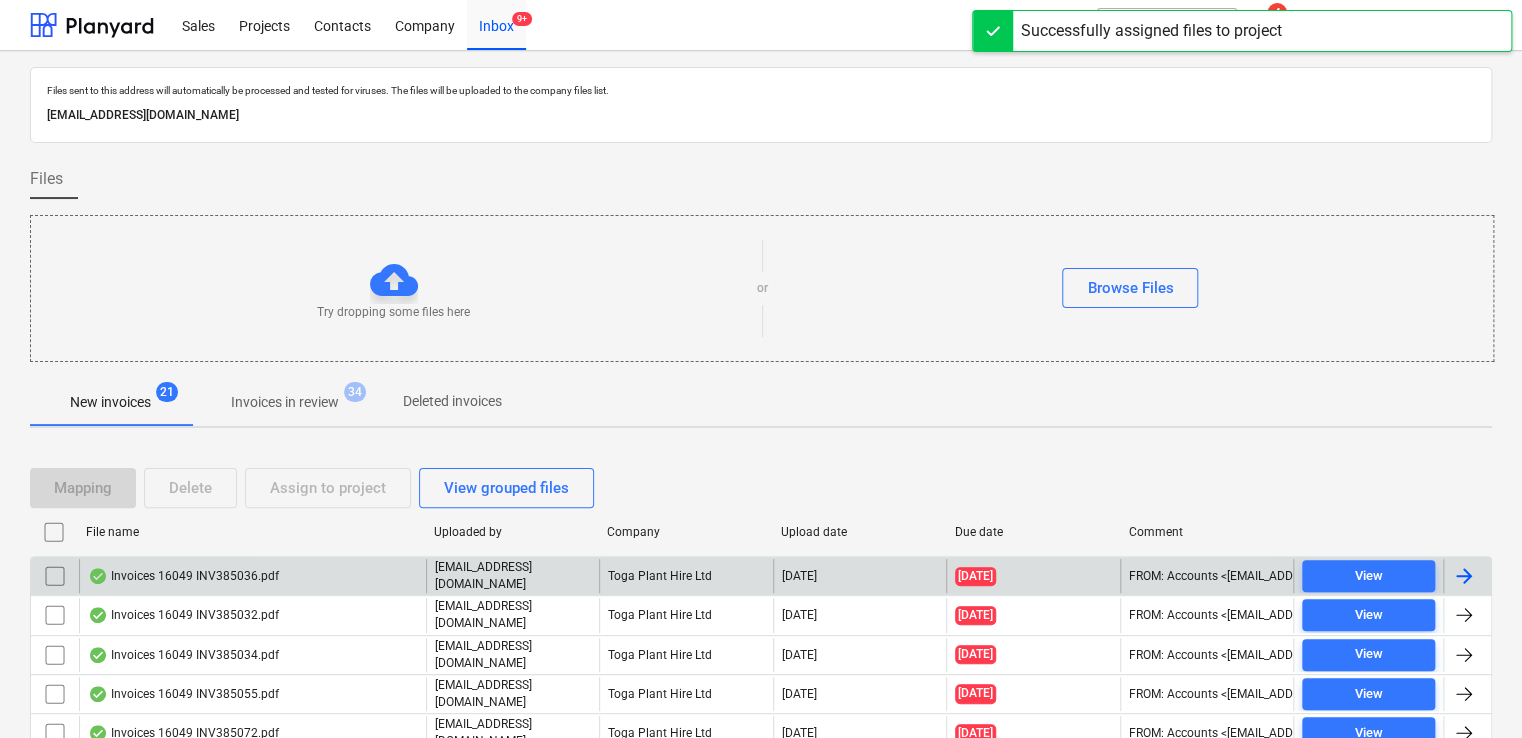 click on "Invoices 16049 INV385036.pdf" at bounding box center (252, 576) 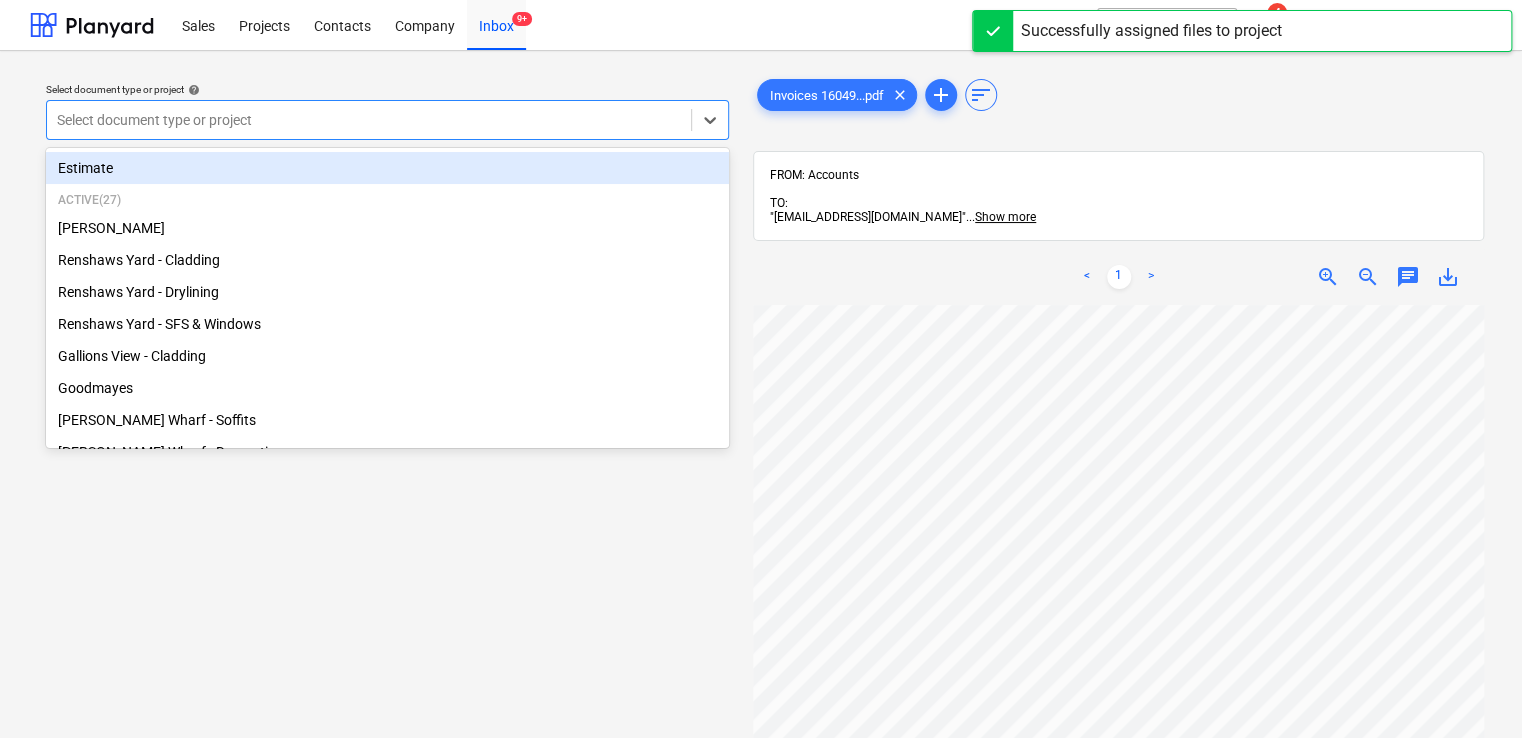 click at bounding box center (369, 120) 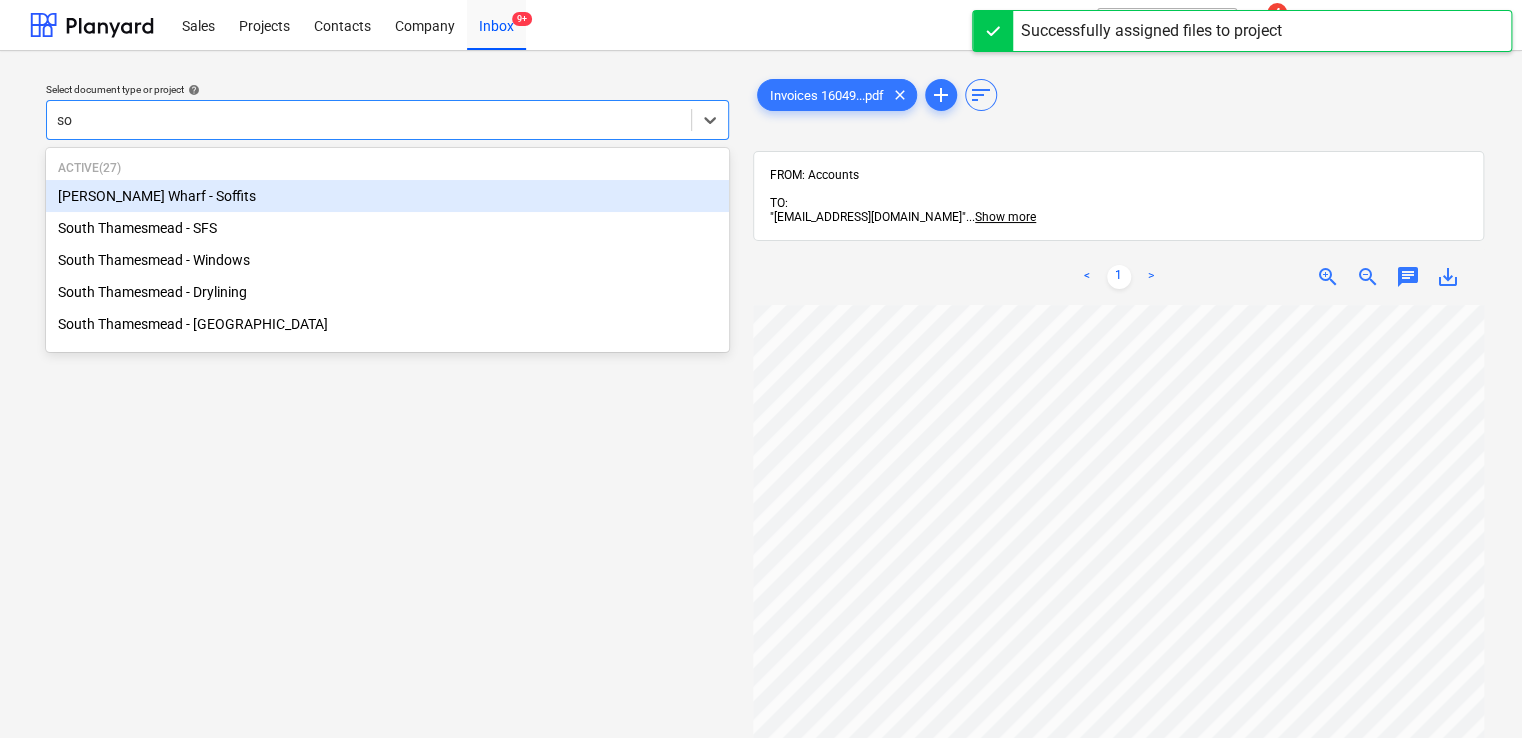 type on "sou" 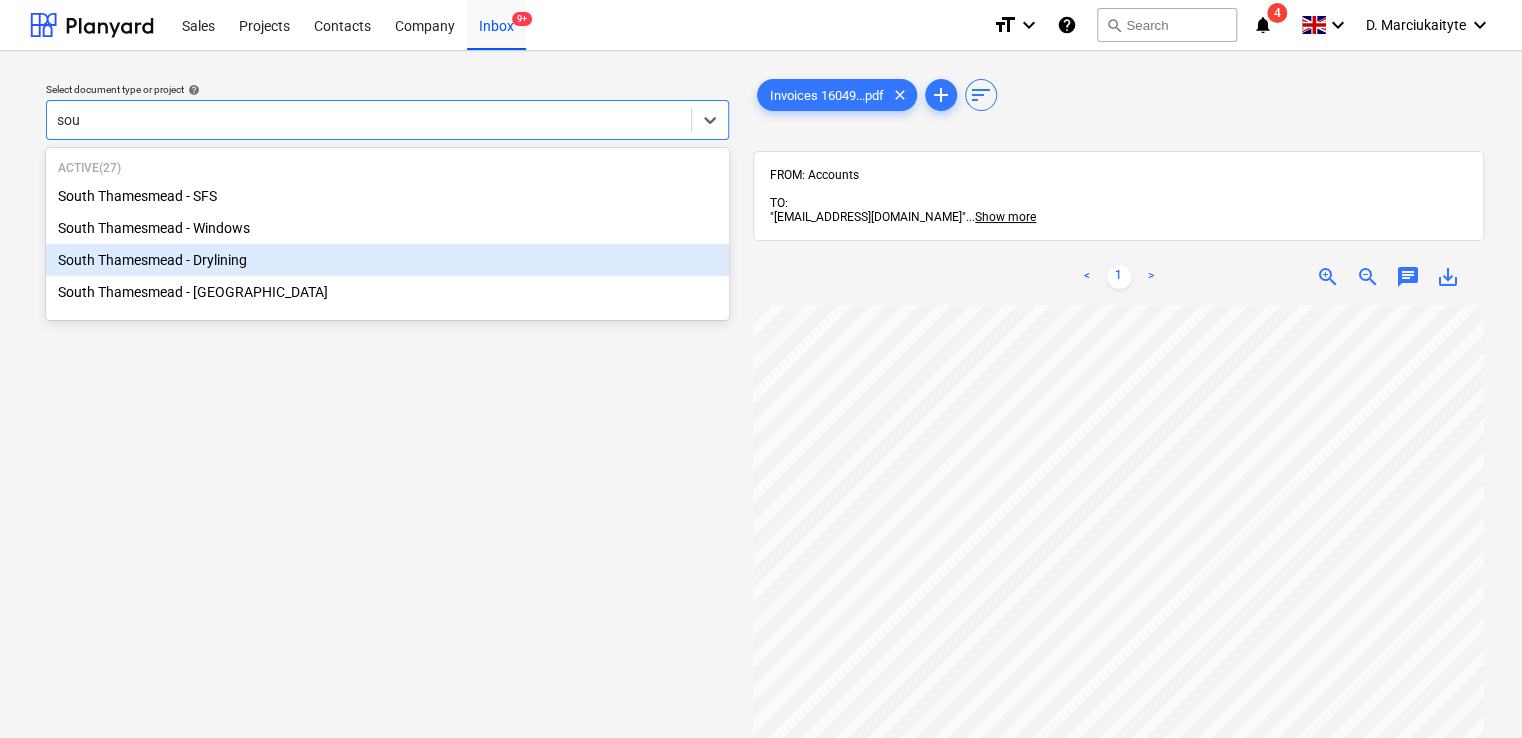 type 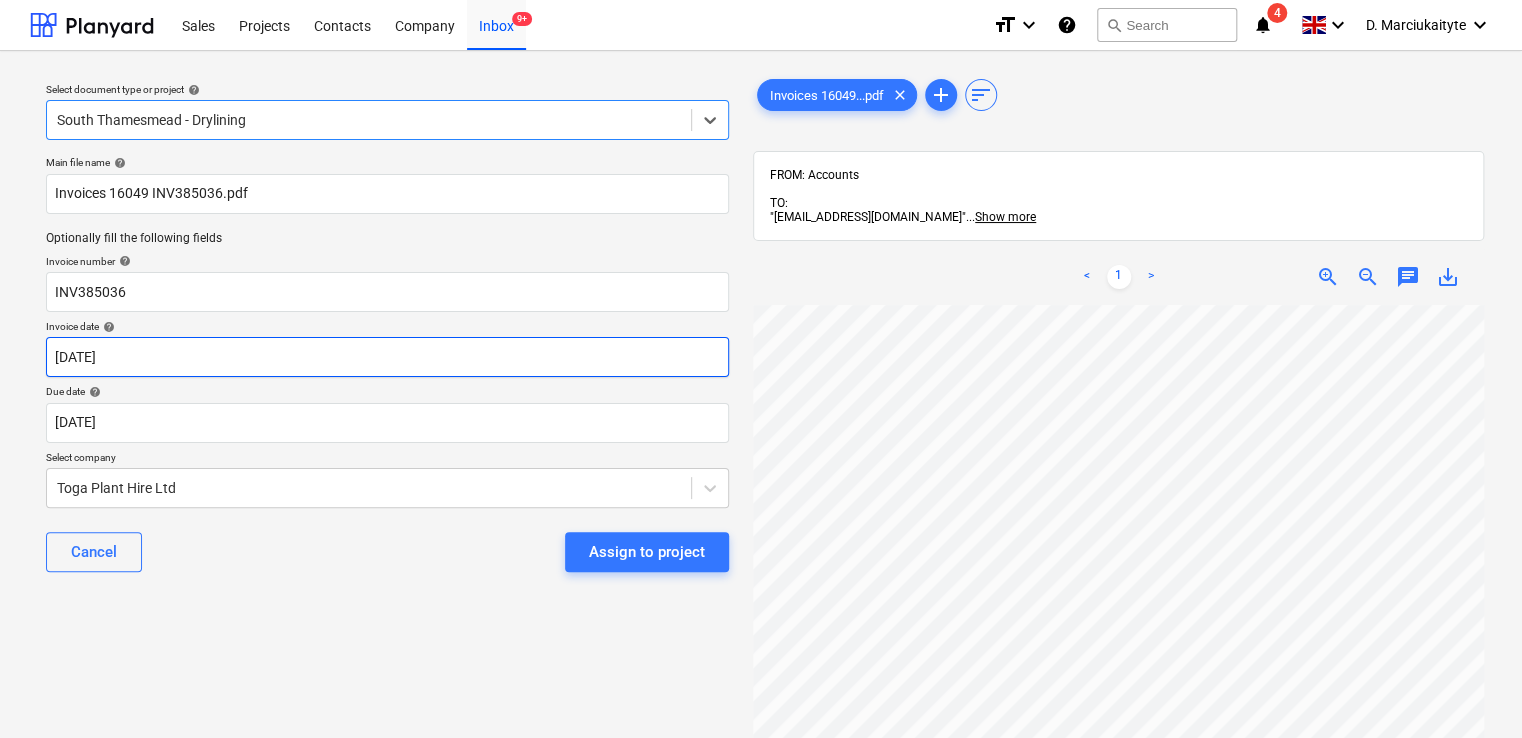 click on "Sales Projects Contacts Company Inbox 9+ format_size keyboard_arrow_down help search Search notifications 4 keyboard_arrow_down D. Marciukaityte keyboard_arrow_down Select document type or project help option South Thamesmead - Drylining, selected.   Select is focused ,type to refine list, press Down to open the menu,  South Thamesmead - Drylining Main file name help Invoices 16049 INV385036.pdf Optionally fill the following fields Invoice number help INV385036 Invoice date help 01 Jun 2025 01.06.2025 Press the down arrow key to interact with the calendar and
select a date. Press the question mark key to get the keyboard shortcuts for changing dates. Due date help 30 Jun 2025 30.06.2025 Press the down arrow key to interact with the calendar and
select a date. Press the question mark key to get the keyboard shortcuts for changing dates. Select company Toga Plant Hire Ltd   Cancel Assign to project Invoices 16049...pdf clear add sort FROM: Accounts  TO: ...  Show more ...  Show more < 1 > zoom_in chat" at bounding box center [761, 369] 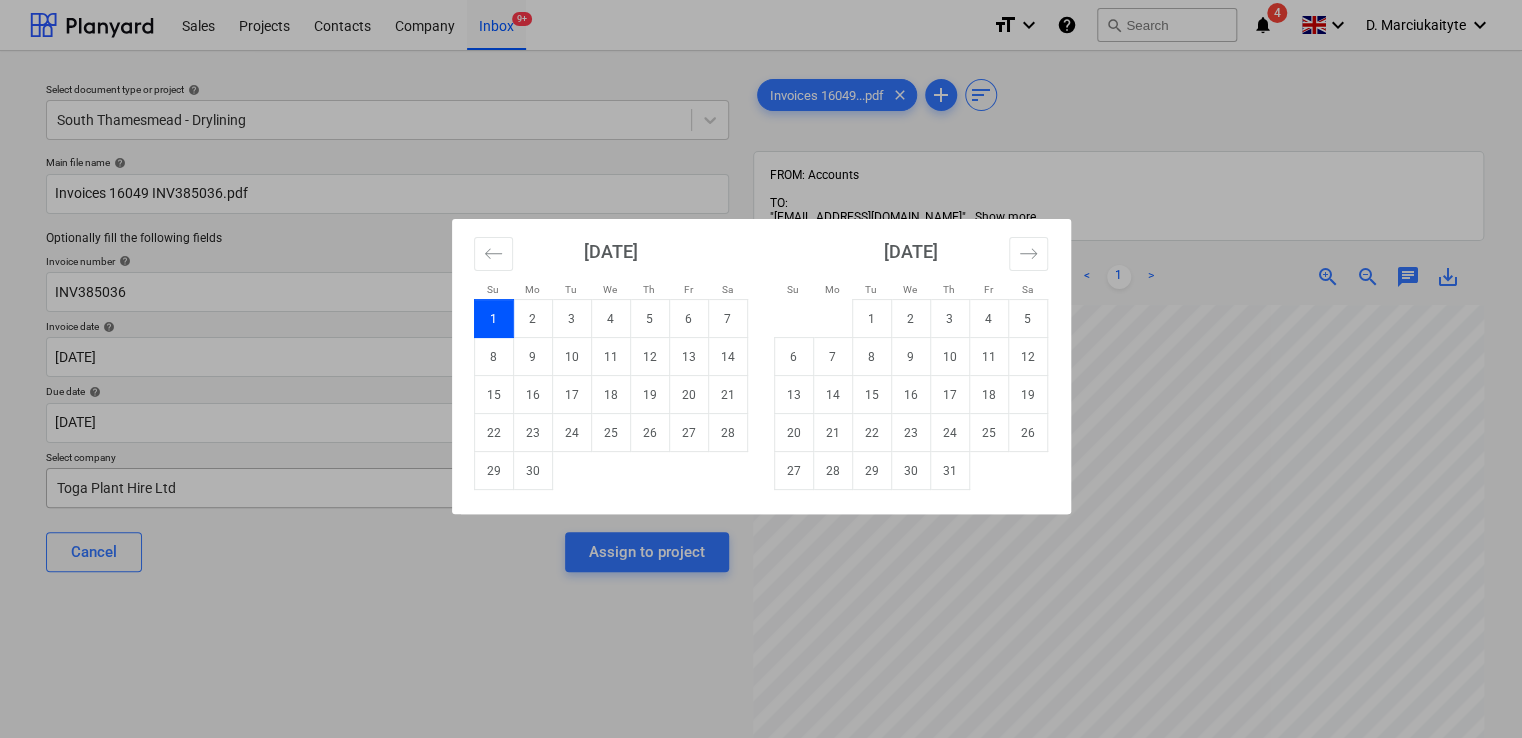 click on "30" at bounding box center [532, 471] 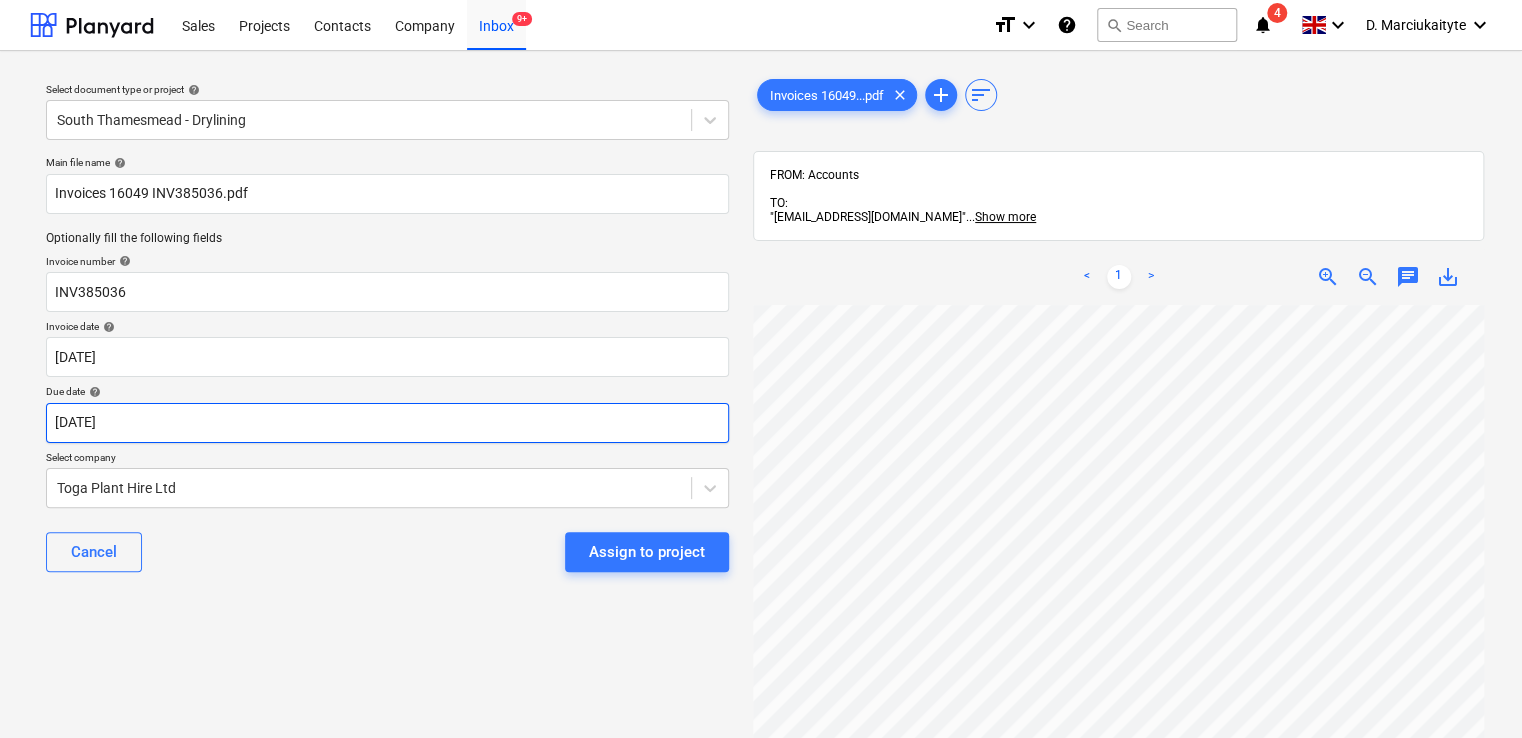 click on "Sales Projects Contacts Company Inbox 9+ format_size keyboard_arrow_down help search Search notifications 4 keyboard_arrow_down D. Marciukaityte keyboard_arrow_down Select document type or project help South Thamesmead - Drylining Main file name help Invoices 16049 INV385036.pdf Optionally fill the following fields Invoice number help INV385036 Invoice date help 30 Jun 2025 30.06.2025 Press the down arrow key to interact with the calendar and
select a date. Press the question mark key to get the keyboard shortcuts for changing dates. Due date help 30 Jun 2025 30.06.2025 Press the down arrow key to interact with the calendar and
select a date. Press the question mark key to get the keyboard shortcuts for changing dates. Select company Toga Plant Hire Ltd   Cancel Assign to project Invoices 16049...pdf clear add sort FROM: Accounts  TO: "a040e19d-22cb-43a3-b83d-3118dca2679c@companies.planyard.com"	 ...  Show more ...  Show more < 1 > zoom_in zoom_out chat 0 save_alt" at bounding box center (761, 369) 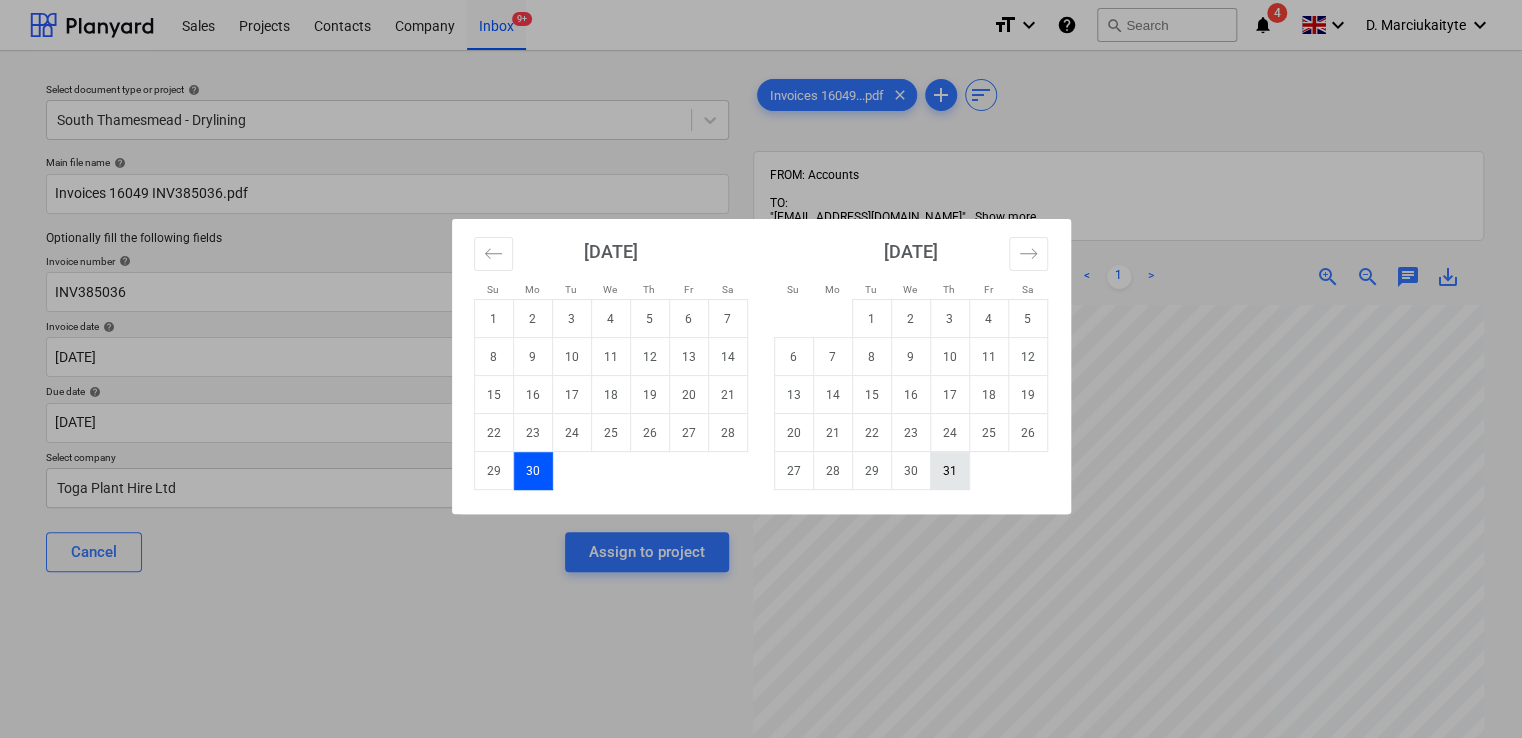 click on "31" at bounding box center (949, 471) 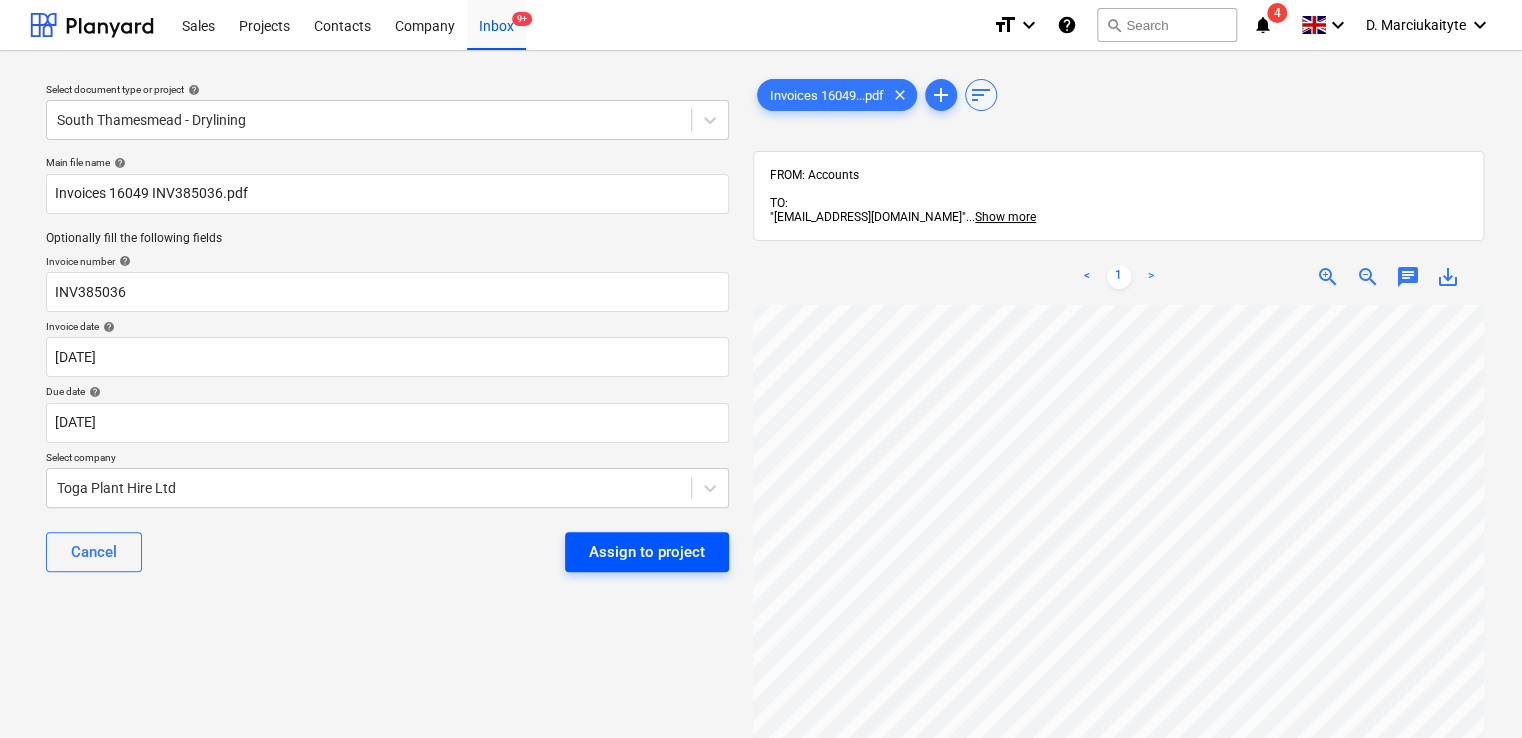 click on "Assign to project" at bounding box center (647, 552) 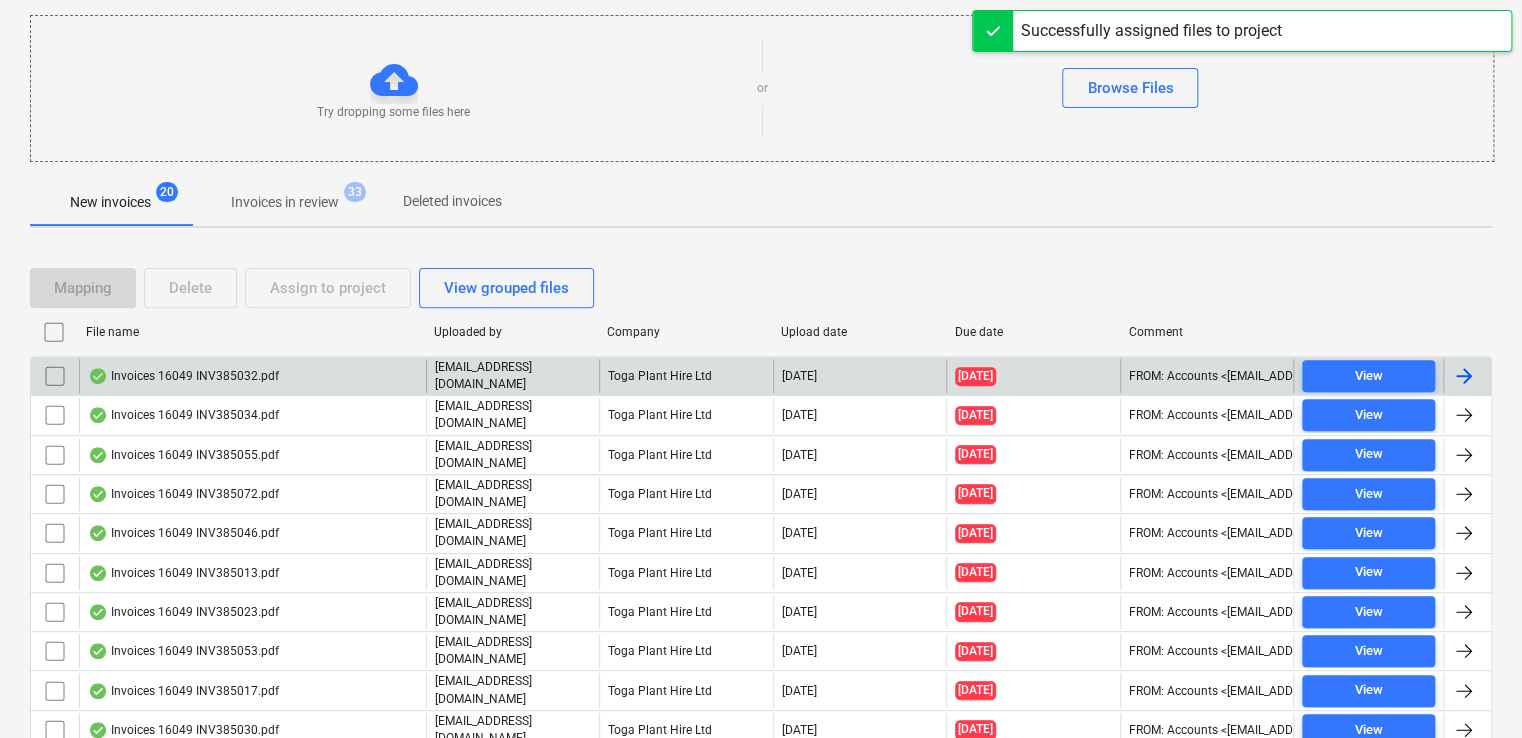 click on "Invoices 16049 INV385032.pdf" at bounding box center (252, 376) 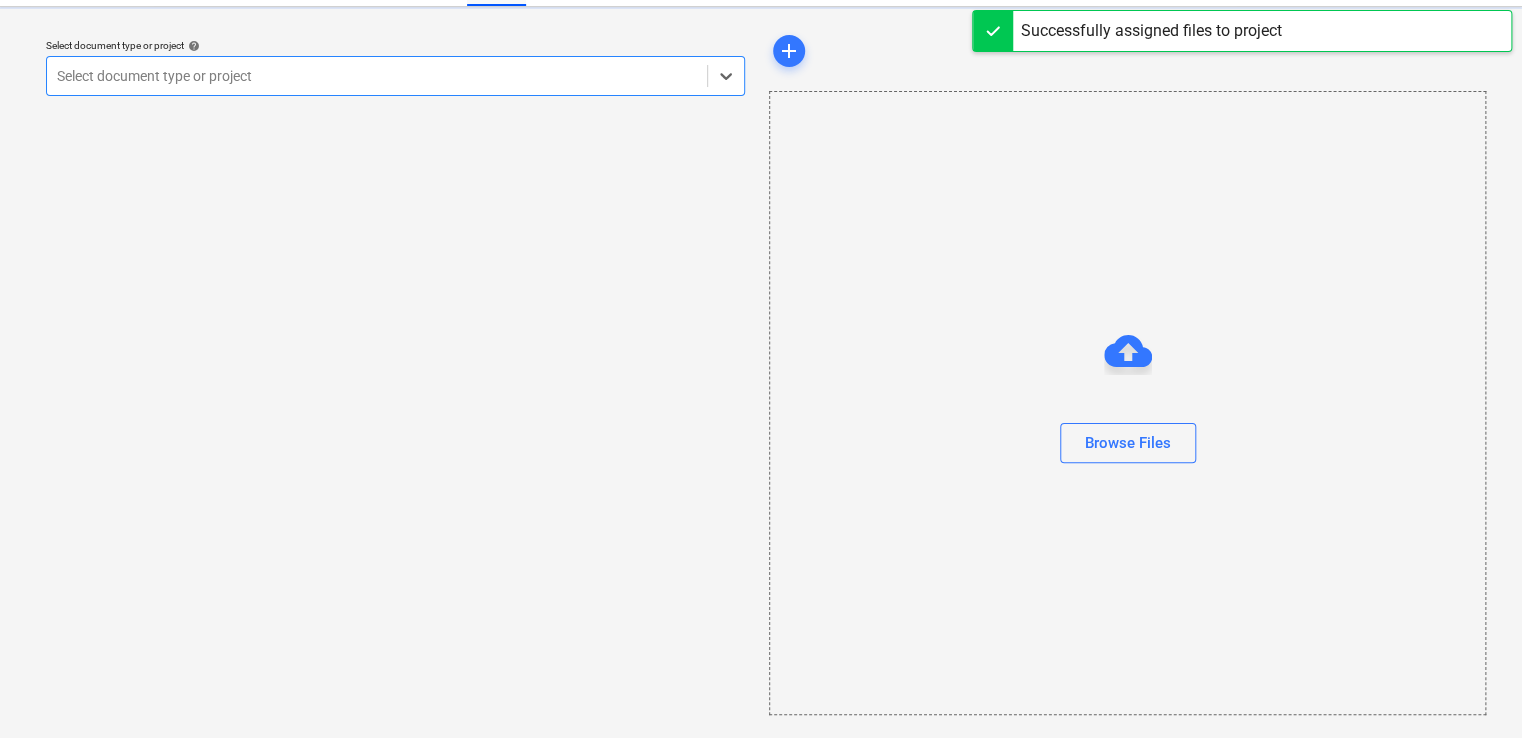 scroll, scrollTop: 0, scrollLeft: 0, axis: both 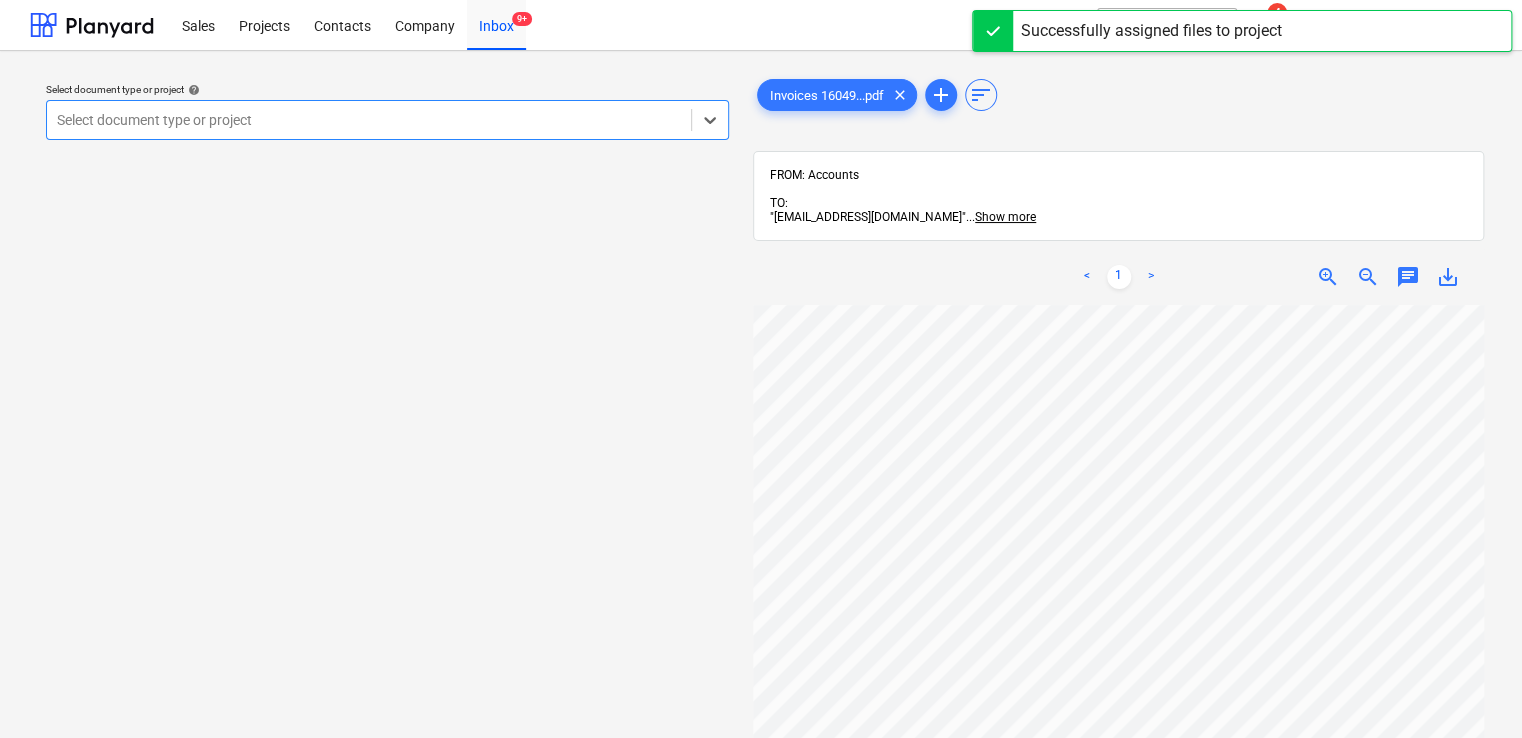 click at bounding box center [369, 120] 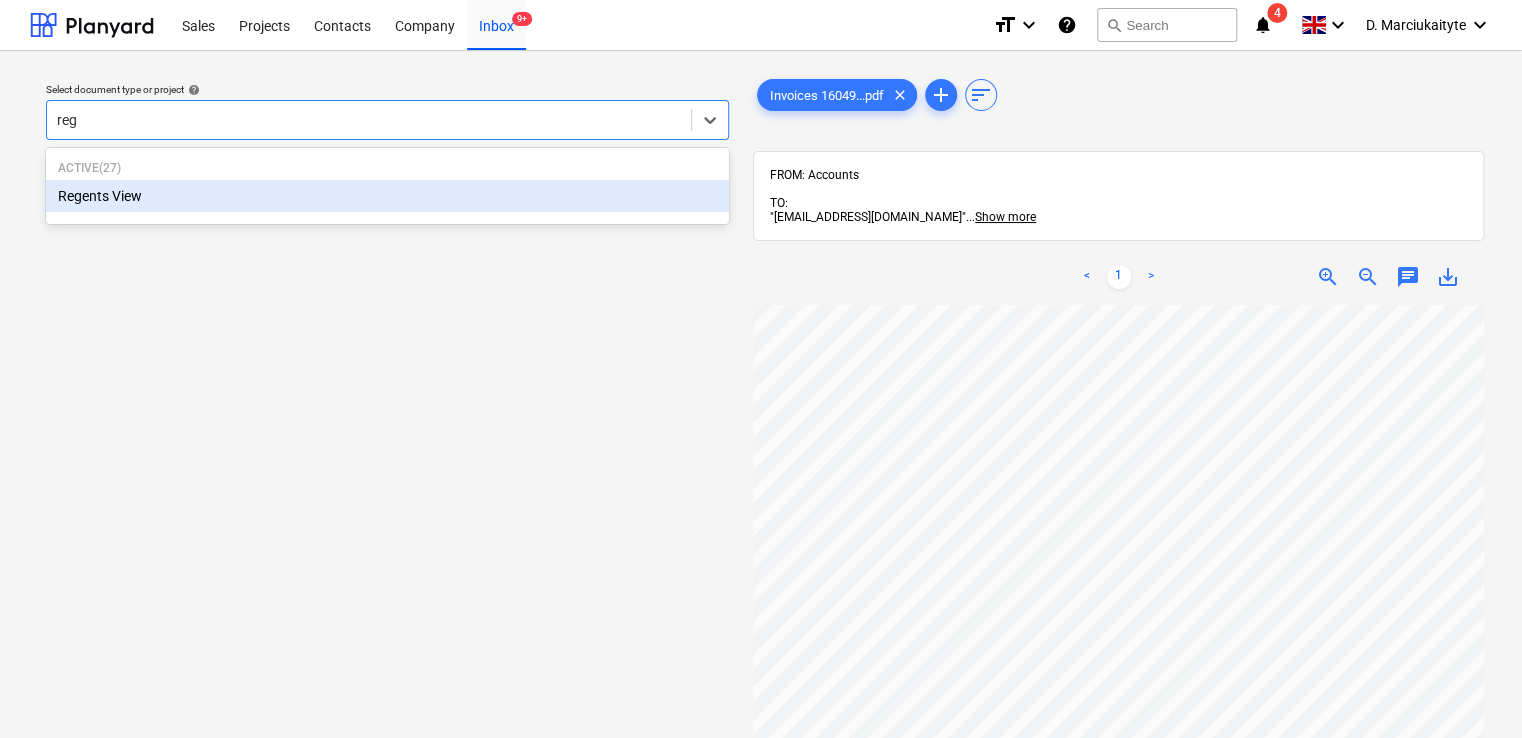 type on "rege" 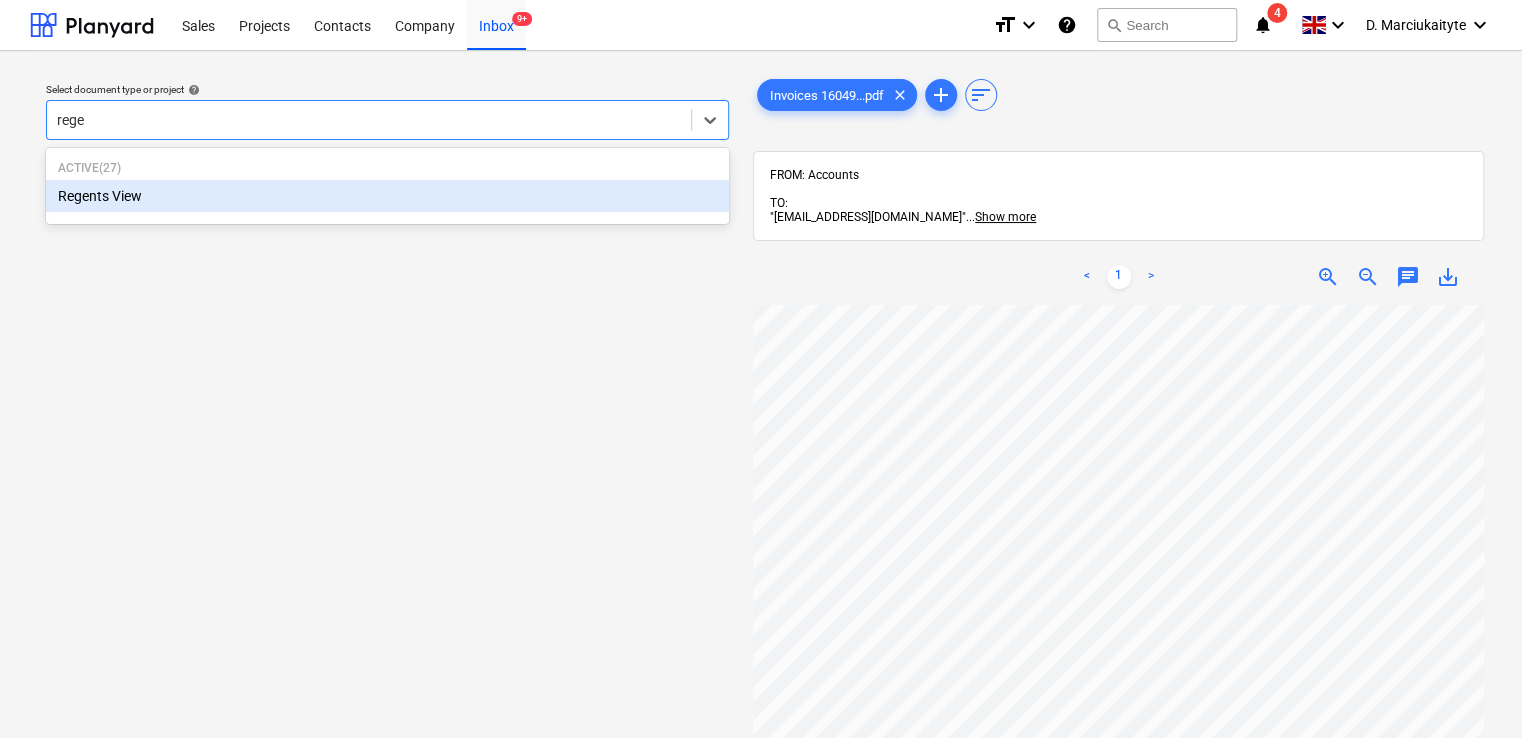 type 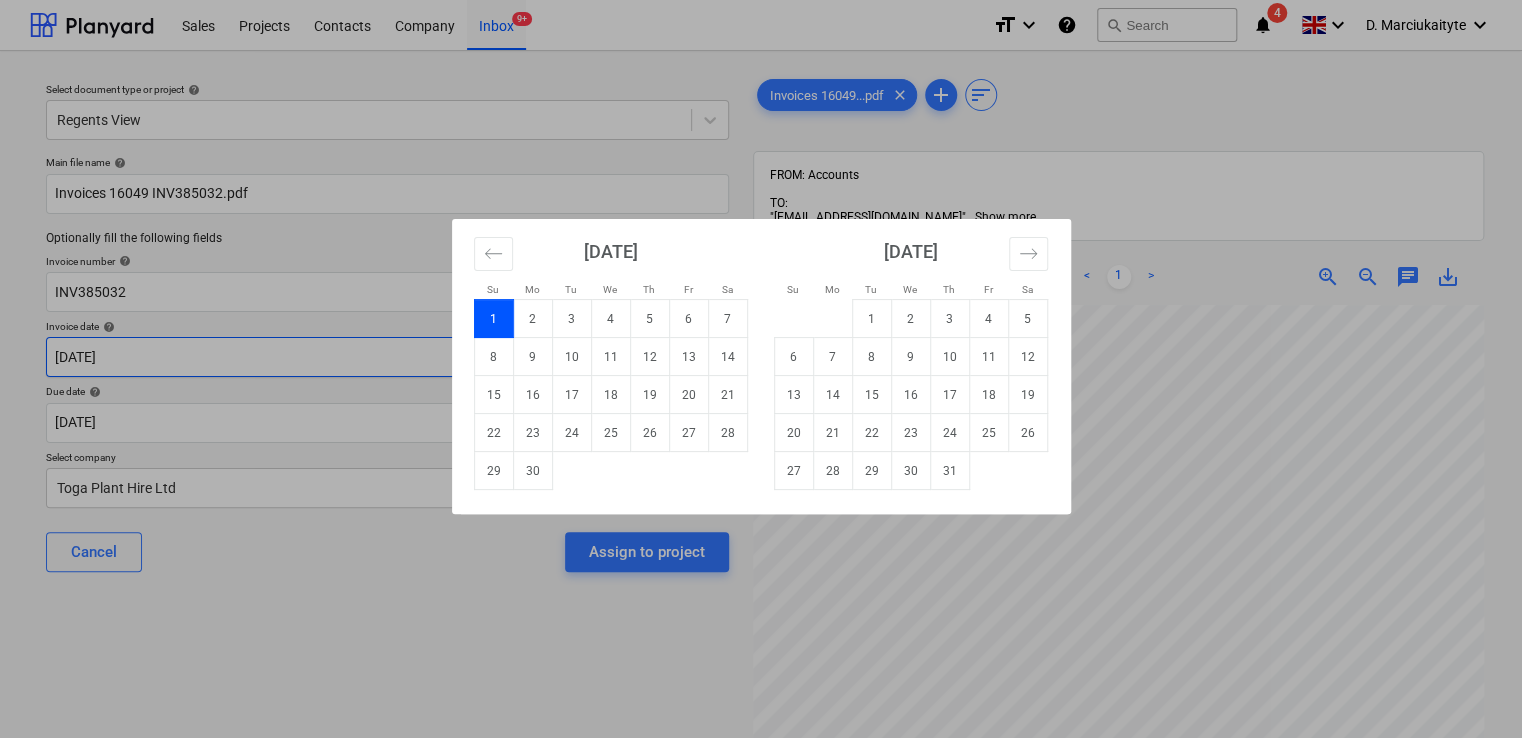 click on "Sales Projects Contacts Company Inbox 9+ format_size keyboard_arrow_down help search Search notifications 4 keyboard_arrow_down D. Marciukaityte keyboard_arrow_down Select document type or project help Regents View Main file name help Invoices 16049 INV385032.pdf Optionally fill the following fields Invoice number help INV385032 Invoice date help 01 Jun 2025 01.06.2025 Press the down arrow key to interact with the calendar and
select a date. Press the question mark key to get the keyboard shortcuts for changing dates. Due date help 30 Jun 2025 30.06.2025 Press the down arrow key to interact with the calendar and
select a date. Press the question mark key to get the keyboard shortcuts for changing dates. Select company Toga Plant Hire Ltd   Cancel Assign to project Invoices 16049...pdf clear add sort FROM: Accounts  TO: "a040e19d-22cb-43a3-b83d-3118dca2679c@companies.planyard.com"	 ...  Show more ...  Show more < 1 > zoom_in zoom_out chat 0 save_alt
Su Mo Tu We Th Fr Sa Su Mo Tu We Th Fr" at bounding box center [761, 369] 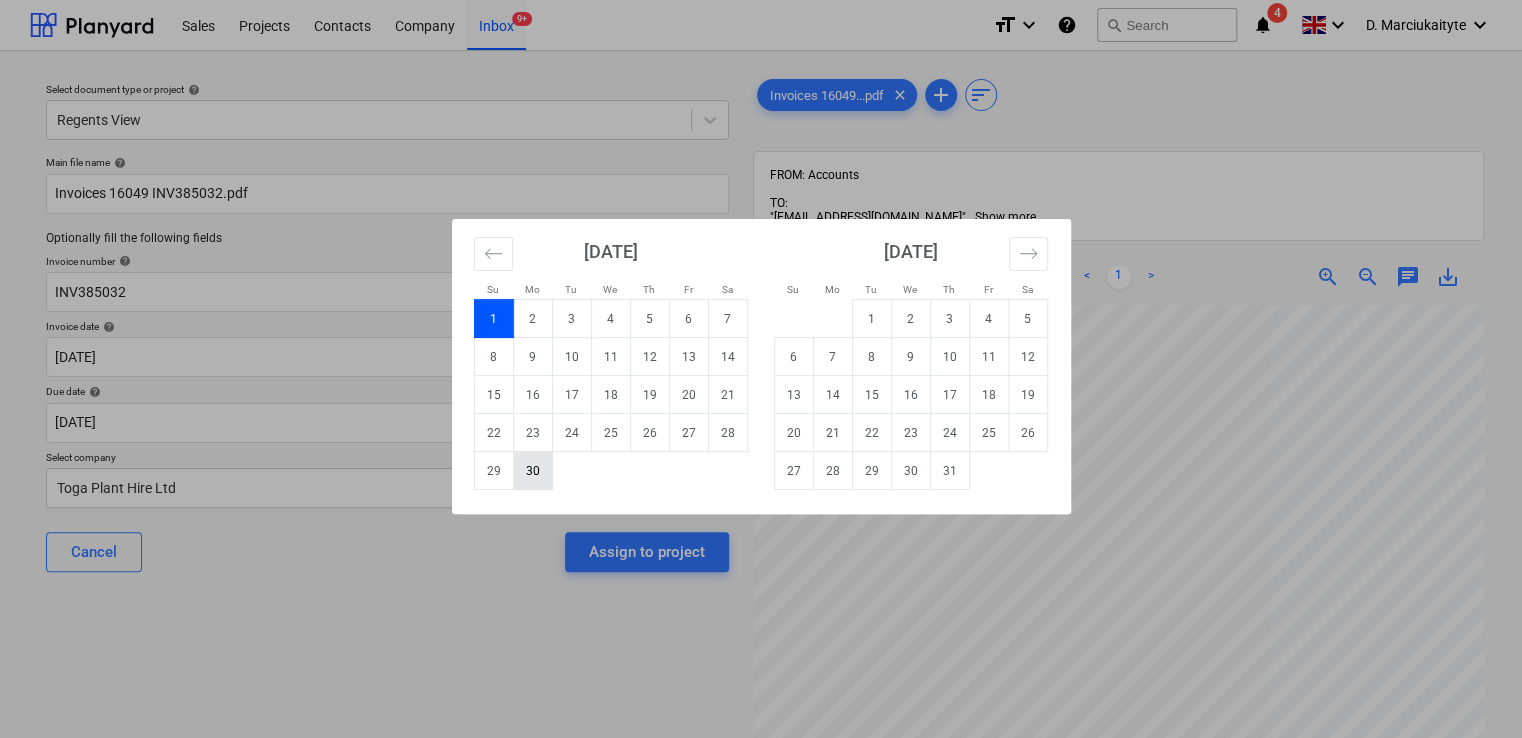 click on "30" at bounding box center [532, 471] 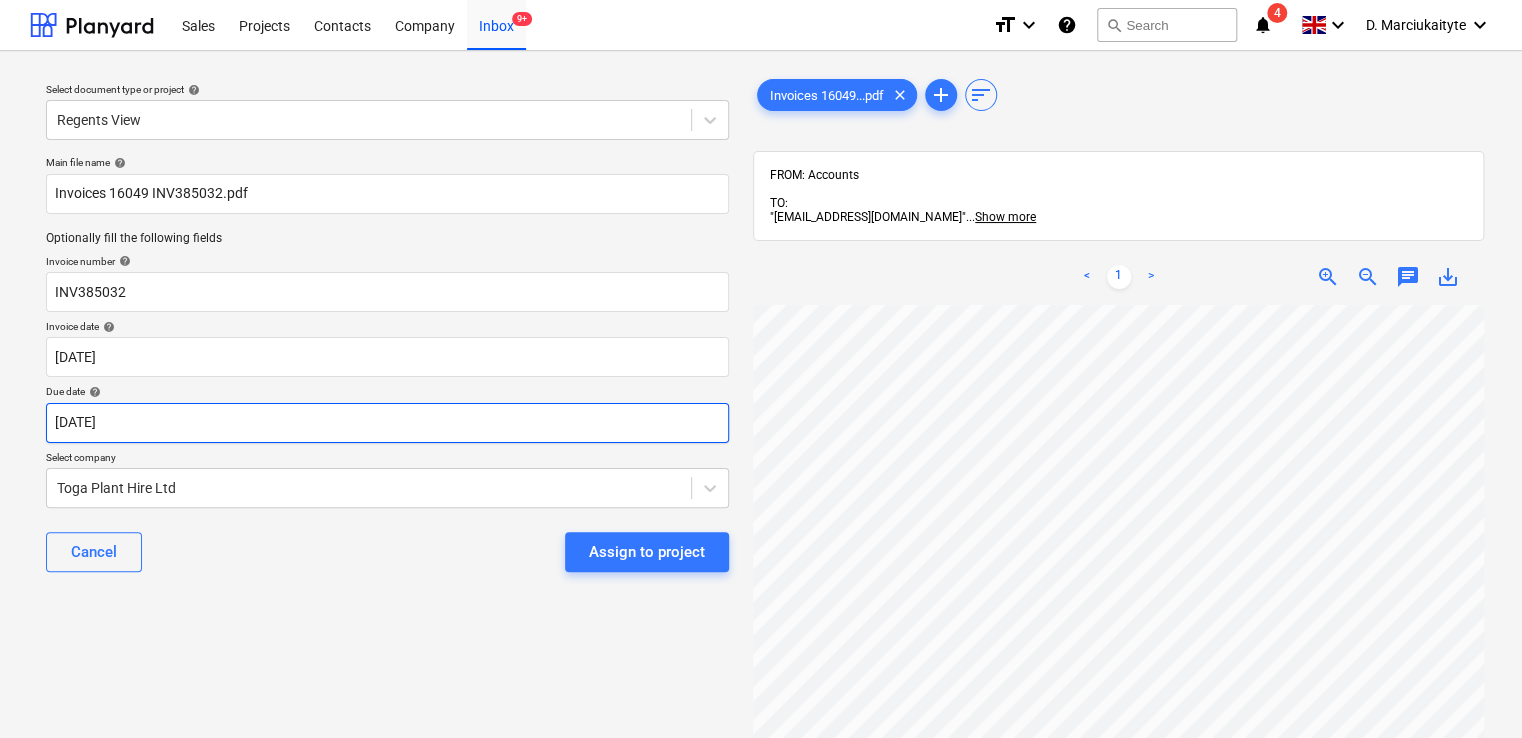 click on "Sales Projects Contacts Company Inbox 9+ format_size keyboard_arrow_down help search Search notifications 4 keyboard_arrow_down D. Marciukaityte keyboard_arrow_down Select document type or project help Regents View Main file name help Invoices 16049 INV385032.pdf Optionally fill the following fields Invoice number help INV385032 Invoice date help 30 Jun 2025 30.06.2025 Press the down arrow key to interact with the calendar and
select a date. Press the question mark key to get the keyboard shortcuts for changing dates. Due date help 30 Jun 2025 30.06.2025 Press the down arrow key to interact with the calendar and
select a date. Press the question mark key to get the keyboard shortcuts for changing dates. Select company Toga Plant Hire Ltd   Cancel Assign to project Invoices 16049...pdf clear add sort FROM: Accounts  TO: "a040e19d-22cb-43a3-b83d-3118dca2679c@companies.planyard.com"	 ...  Show more ...  Show more < 1 > zoom_in zoom_out chat 0 save_alt" at bounding box center (761, 369) 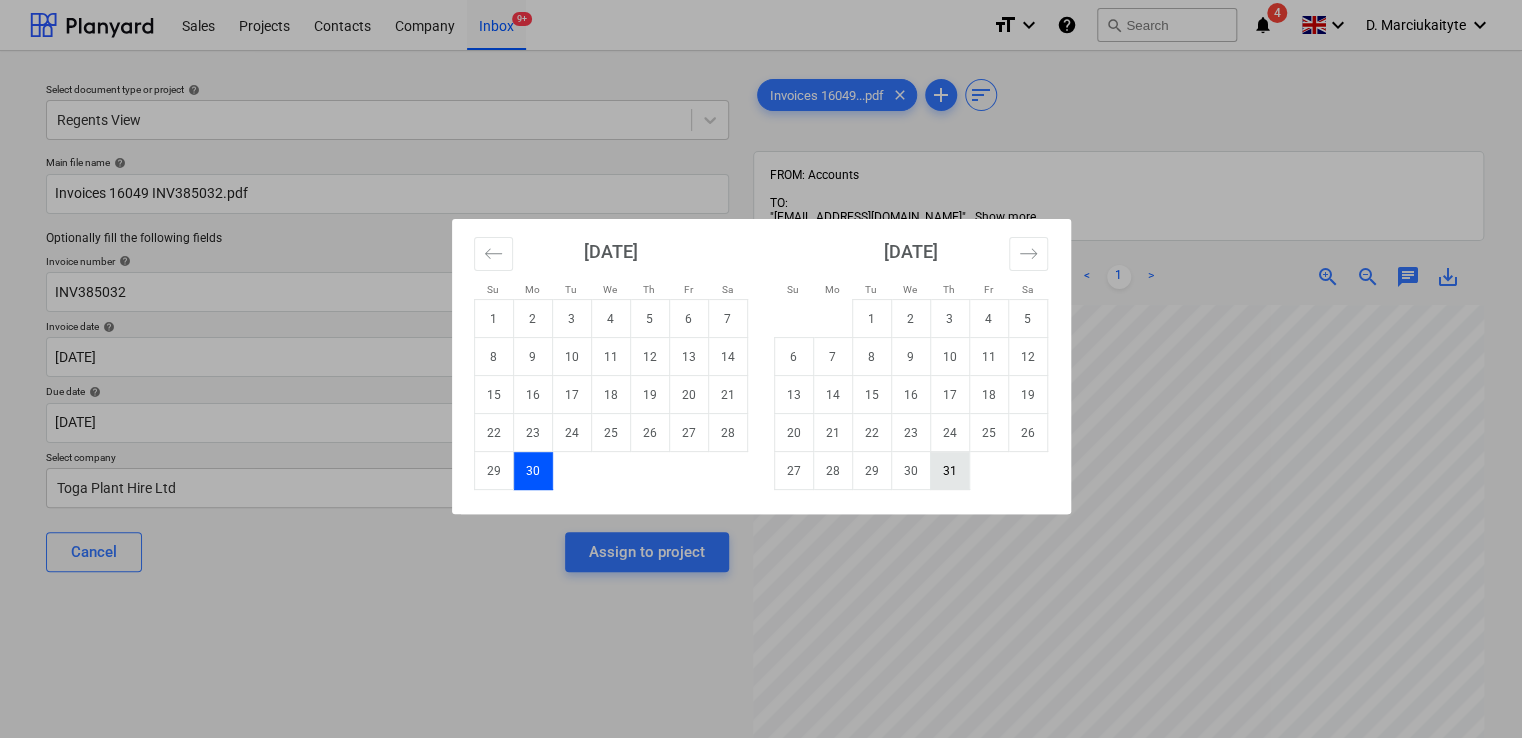 click on "31" at bounding box center (949, 471) 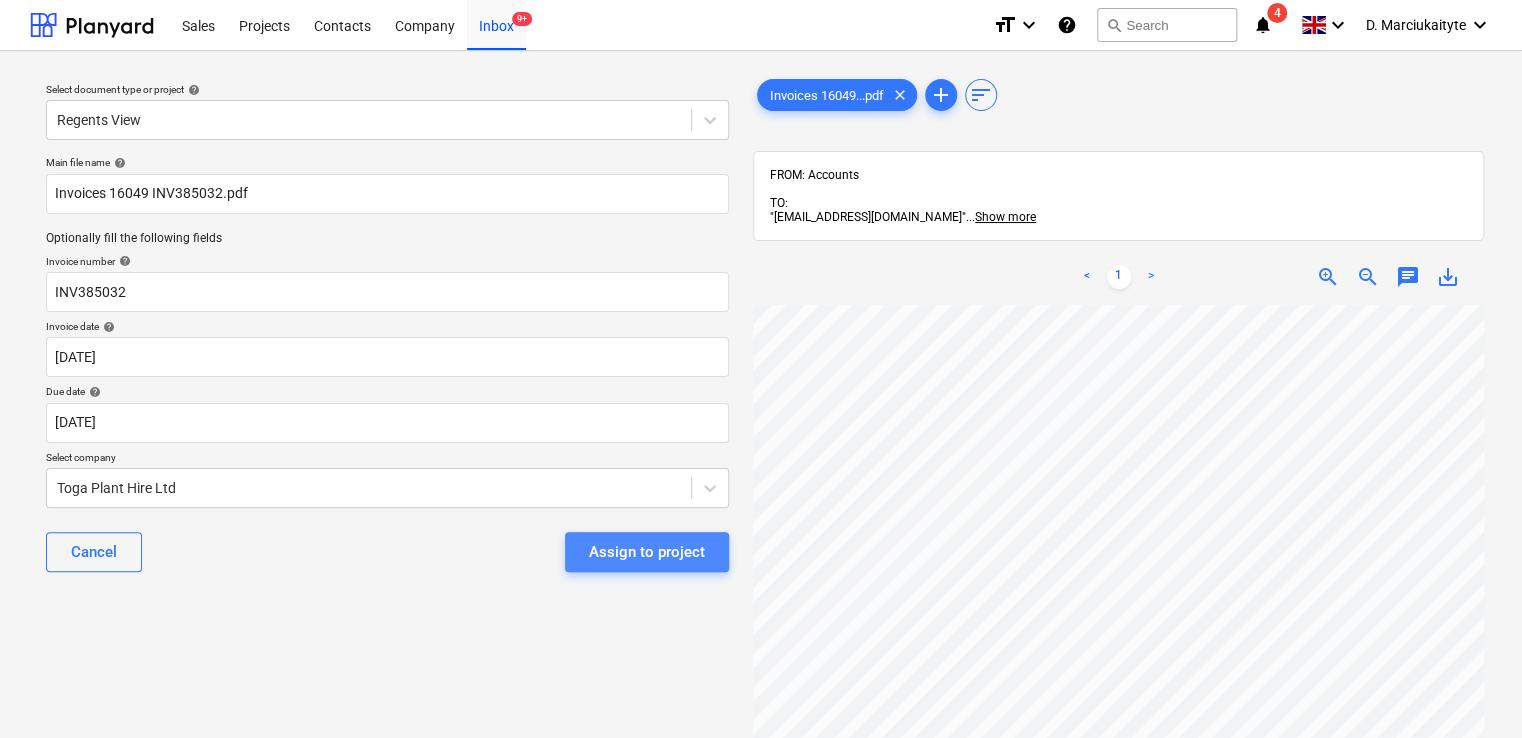 click on "Assign to project" at bounding box center [647, 552] 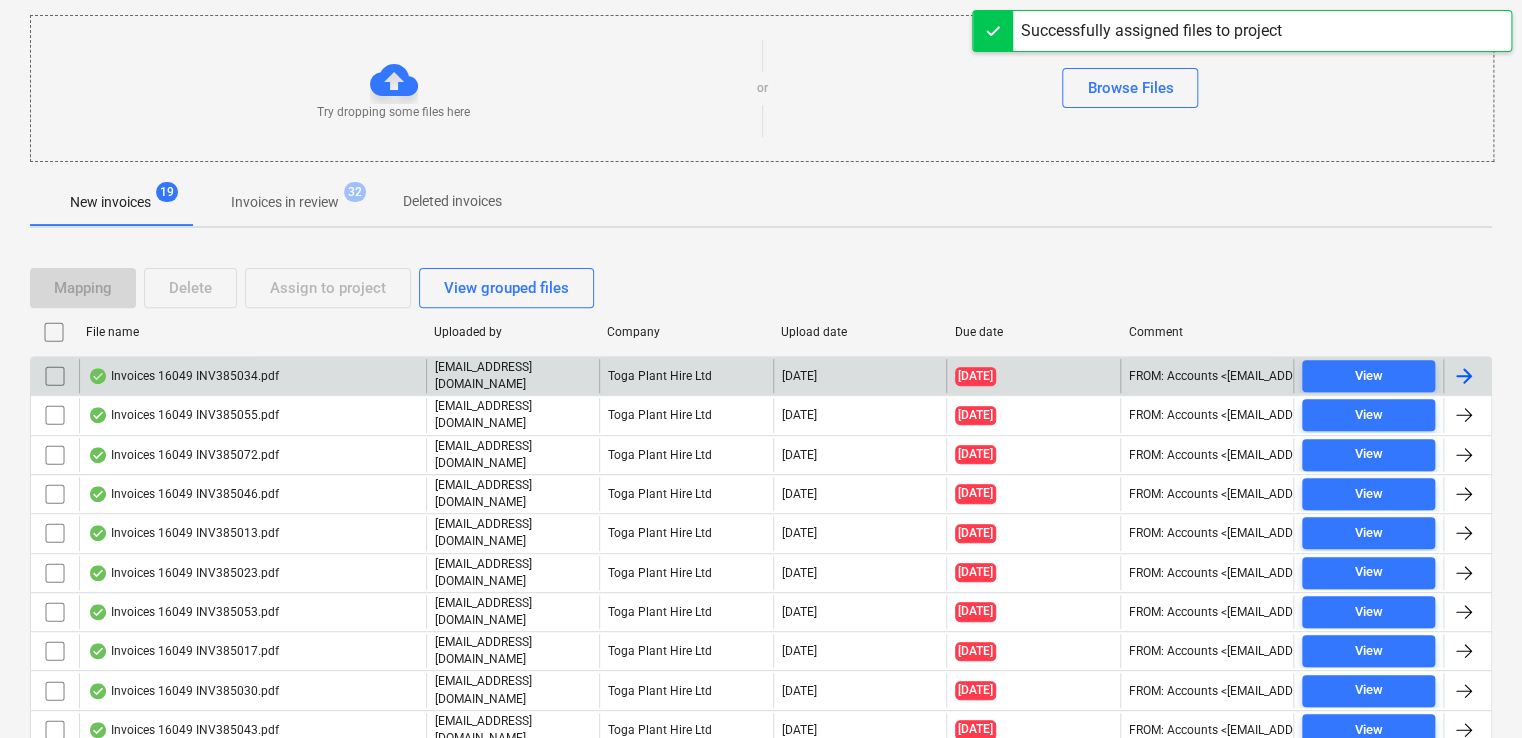 click on "Invoices 16049 INV385034.pdf" at bounding box center [183, 376] 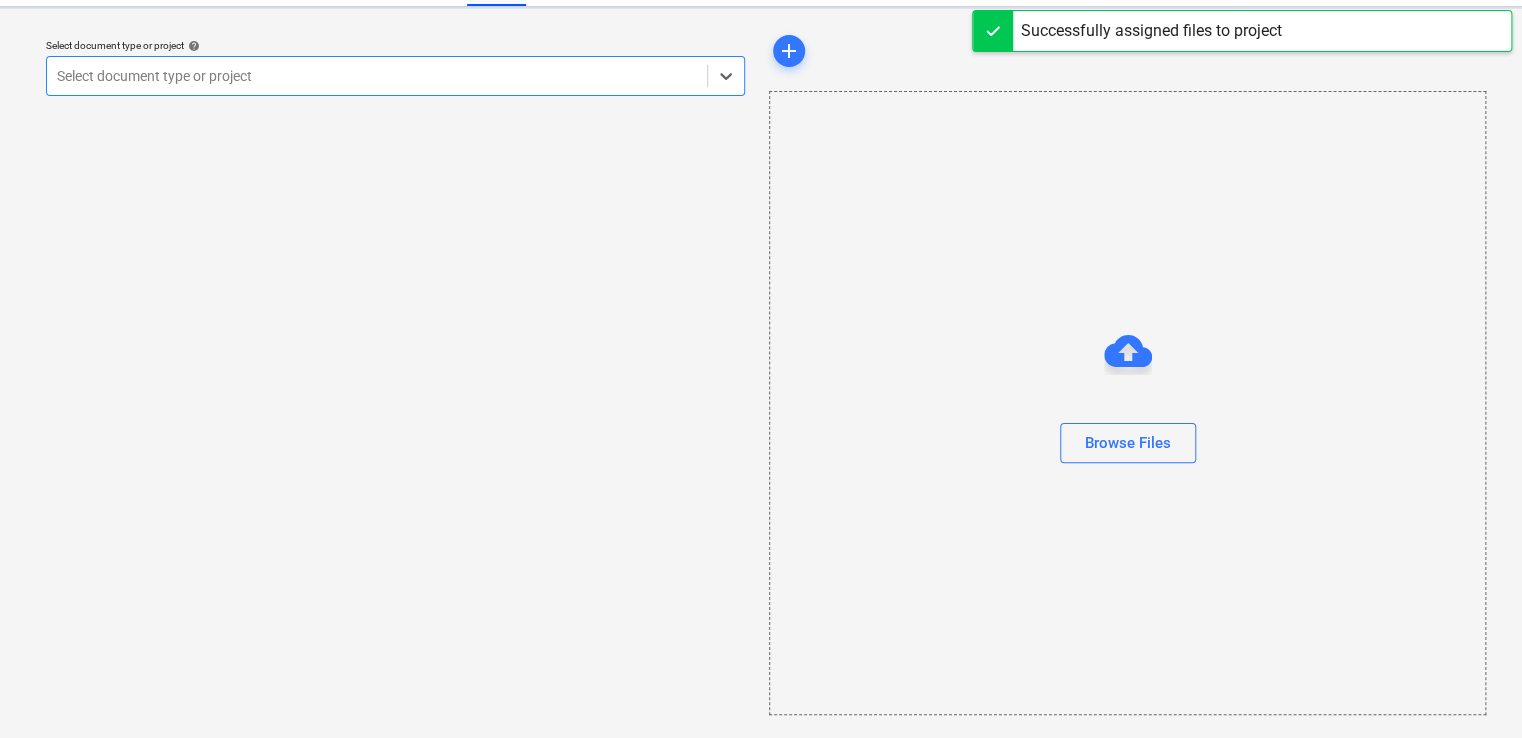scroll, scrollTop: 0, scrollLeft: 0, axis: both 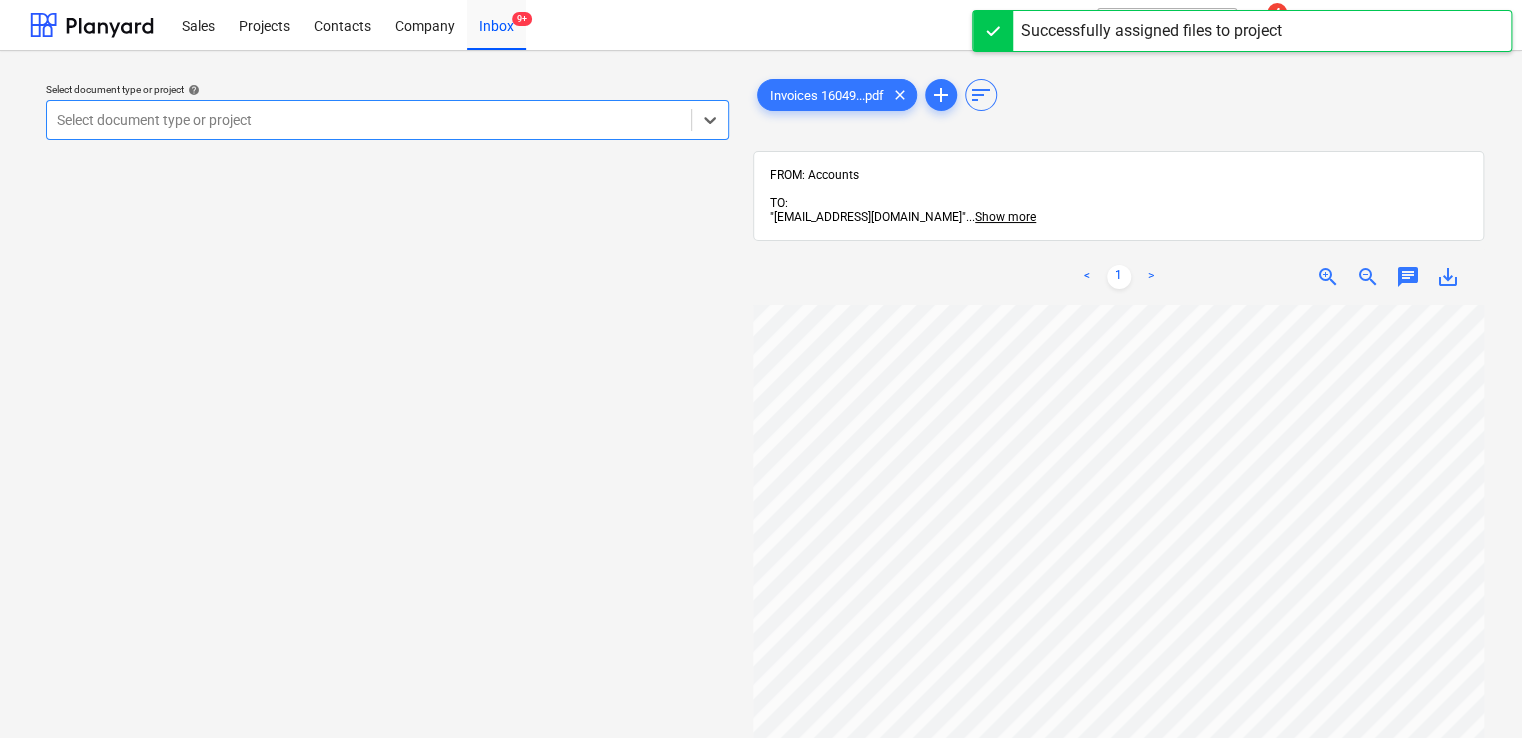 click at bounding box center (369, 120) 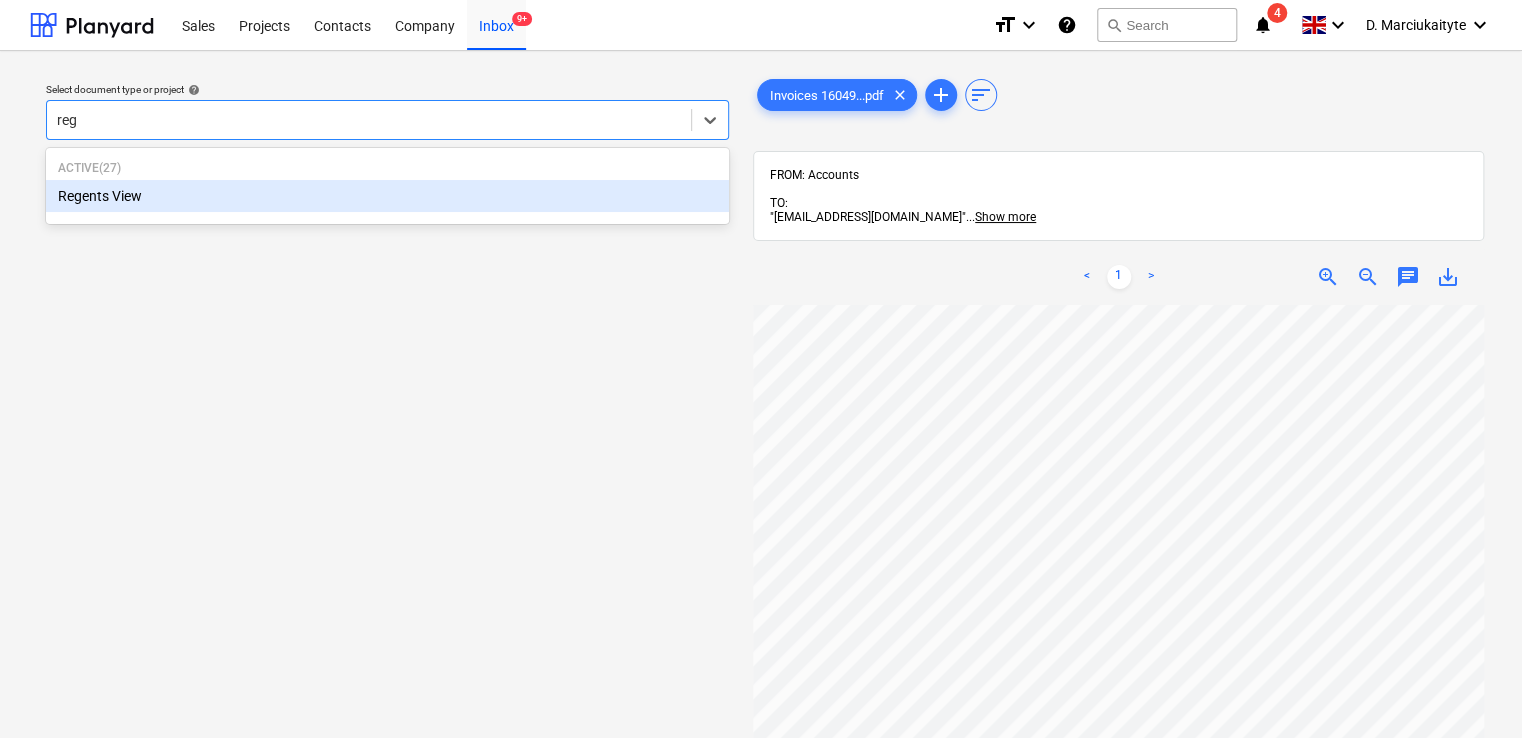 type on "rege" 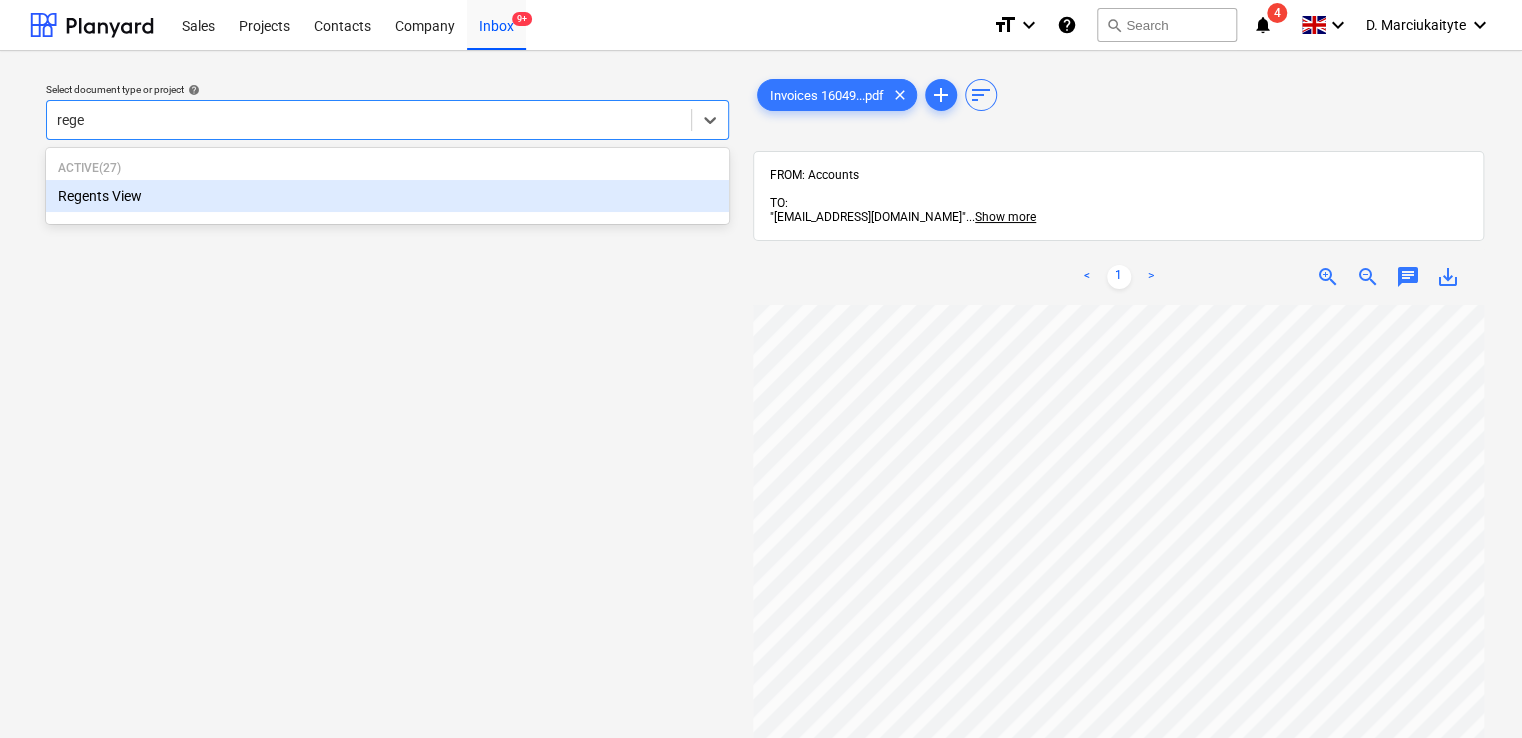 type 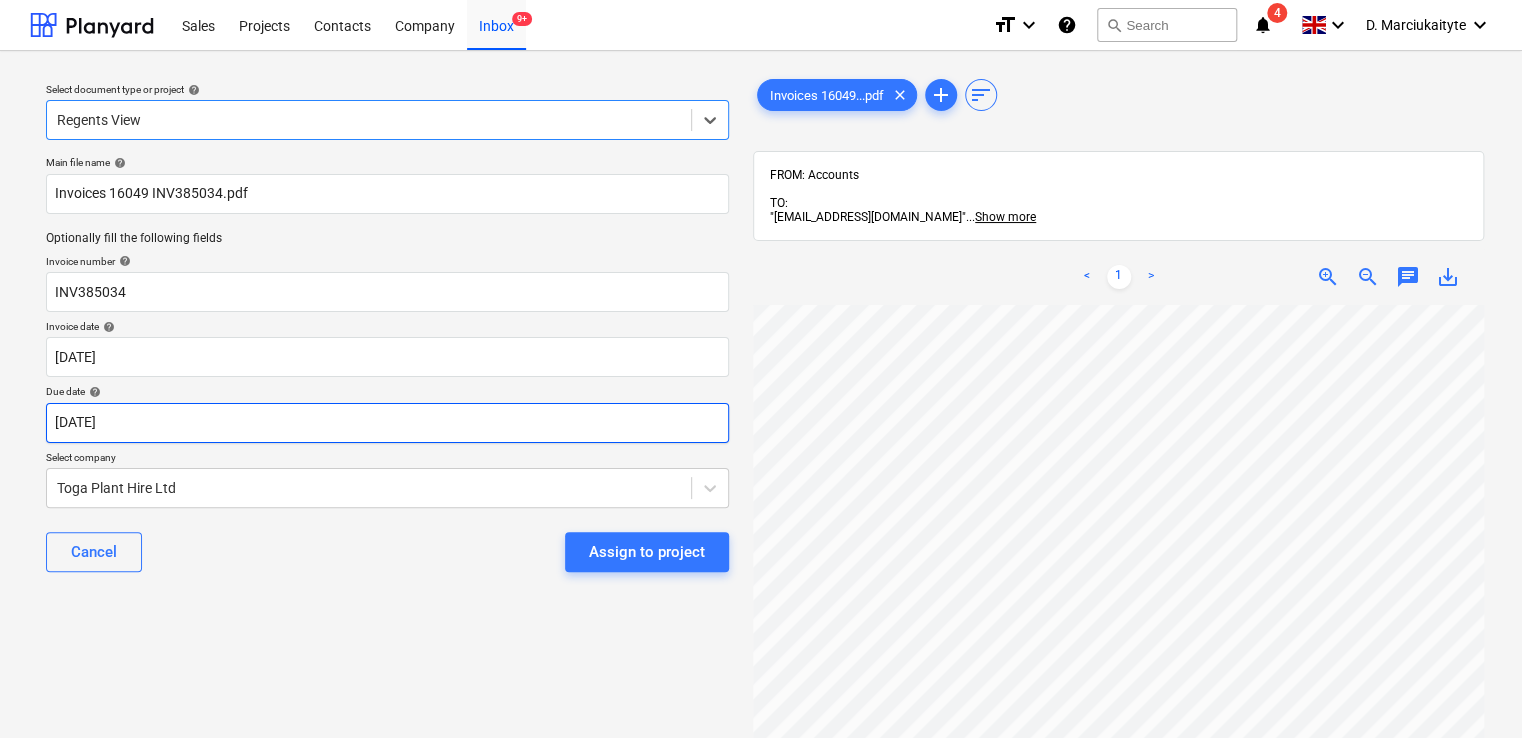 click on "Sales Projects Contacts Company Inbox 9+ format_size keyboard_arrow_down help search Search notifications 4 keyboard_arrow_down D. Marciukaityte keyboard_arrow_down Select document type or project help option Regents View, selected.   Select is focused ,type to refine list, press Down to open the menu,  Regents View Main file name help Invoices 16049 INV385034.pdf Optionally fill the following fields Invoice number help INV385034 Invoice date help 30 Jun 2025 30.06.2025 Press the down arrow key to interact with the calendar and
select a date. Press the question mark key to get the keyboard shortcuts for changing dates. Due date help 30 Jun 2025 30.06.2025 Press the down arrow key to interact with the calendar and
select a date. Press the question mark key to get the keyboard shortcuts for changing dates. Select company Toga Plant Hire Ltd   Cancel Assign to project Invoices 16049...pdf clear add sort FROM: Accounts  TO: "a040e19d-22cb-43a3-b83d-3118dca2679c@companies.planyard.com"	 ...  Show more <" at bounding box center [761, 369] 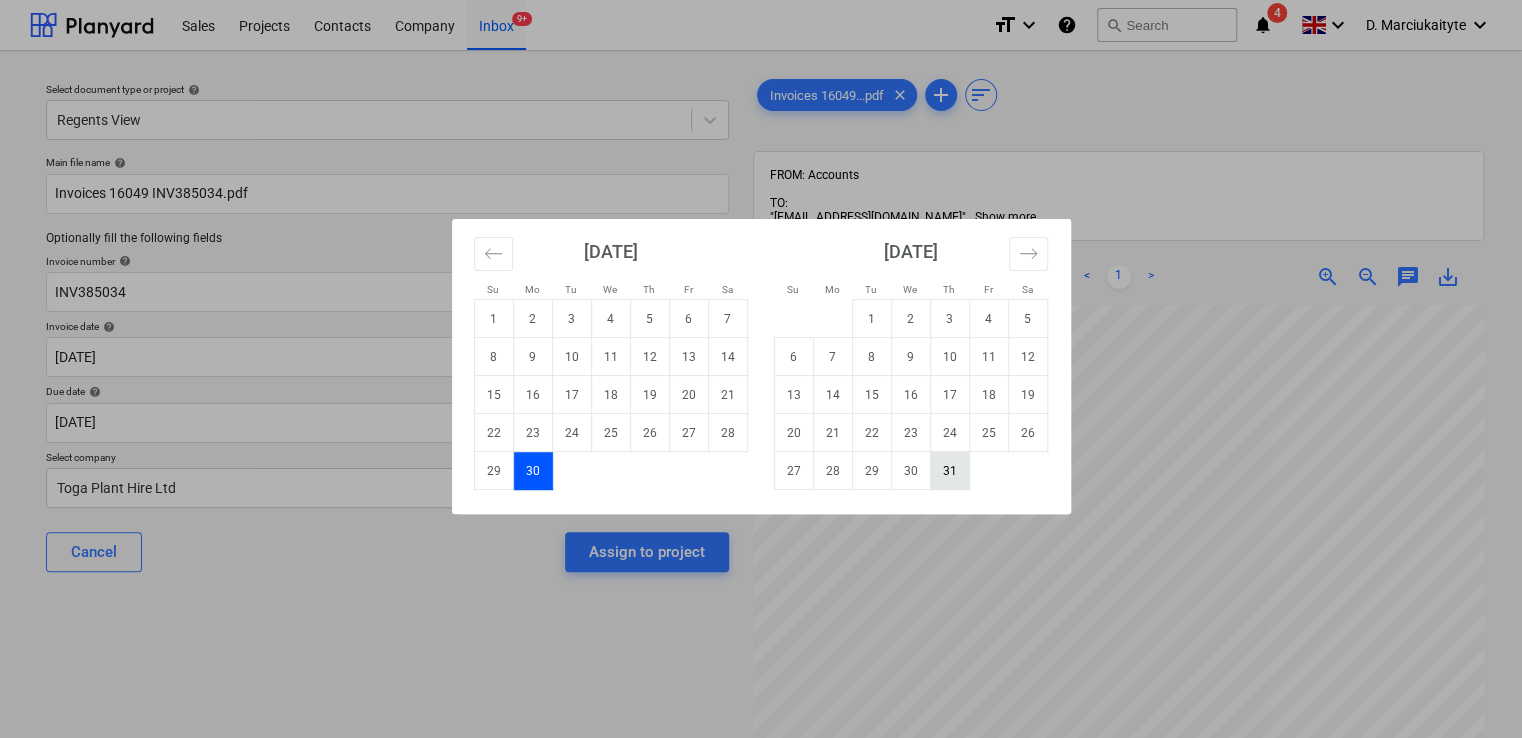 click on "31" at bounding box center [949, 471] 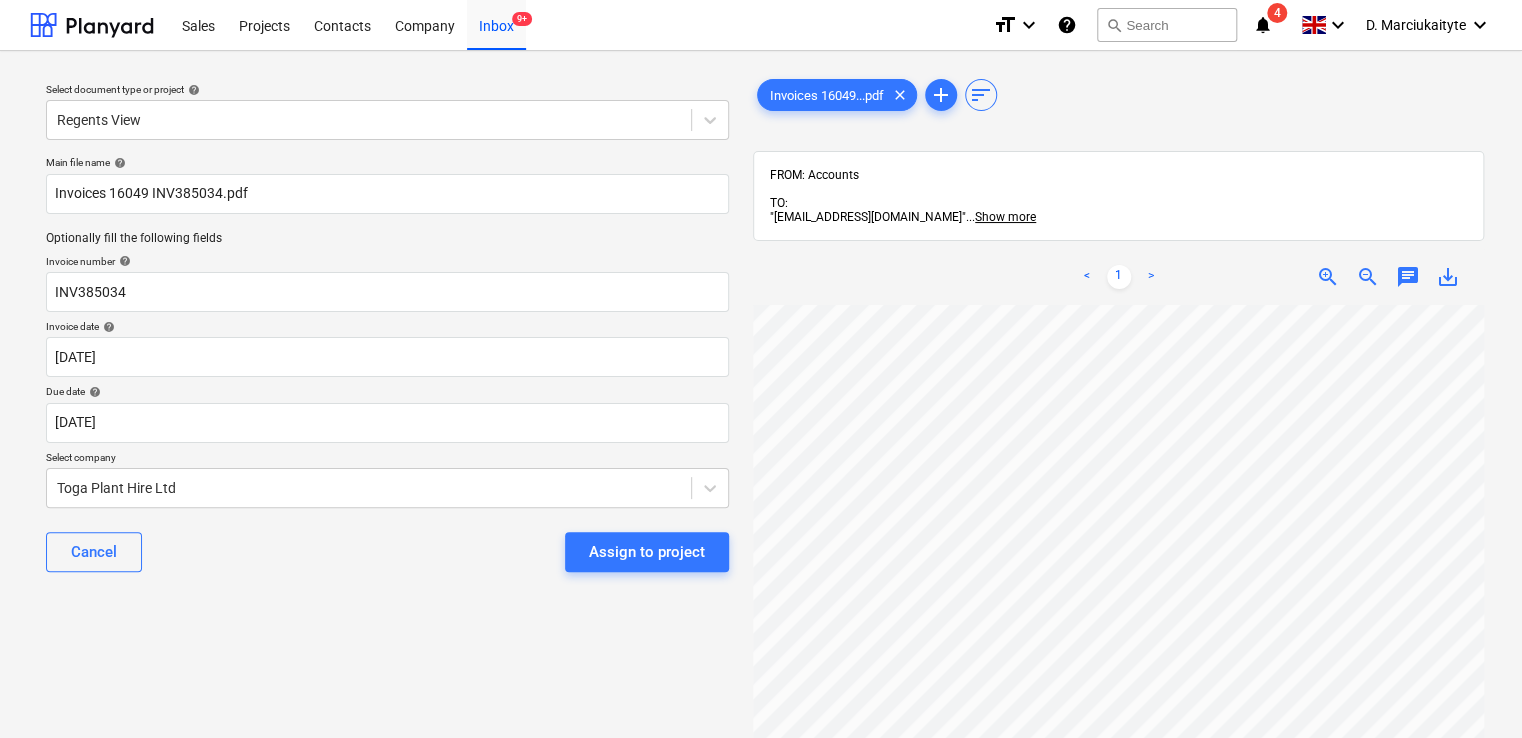 click on "Assign to project" at bounding box center (647, 552) 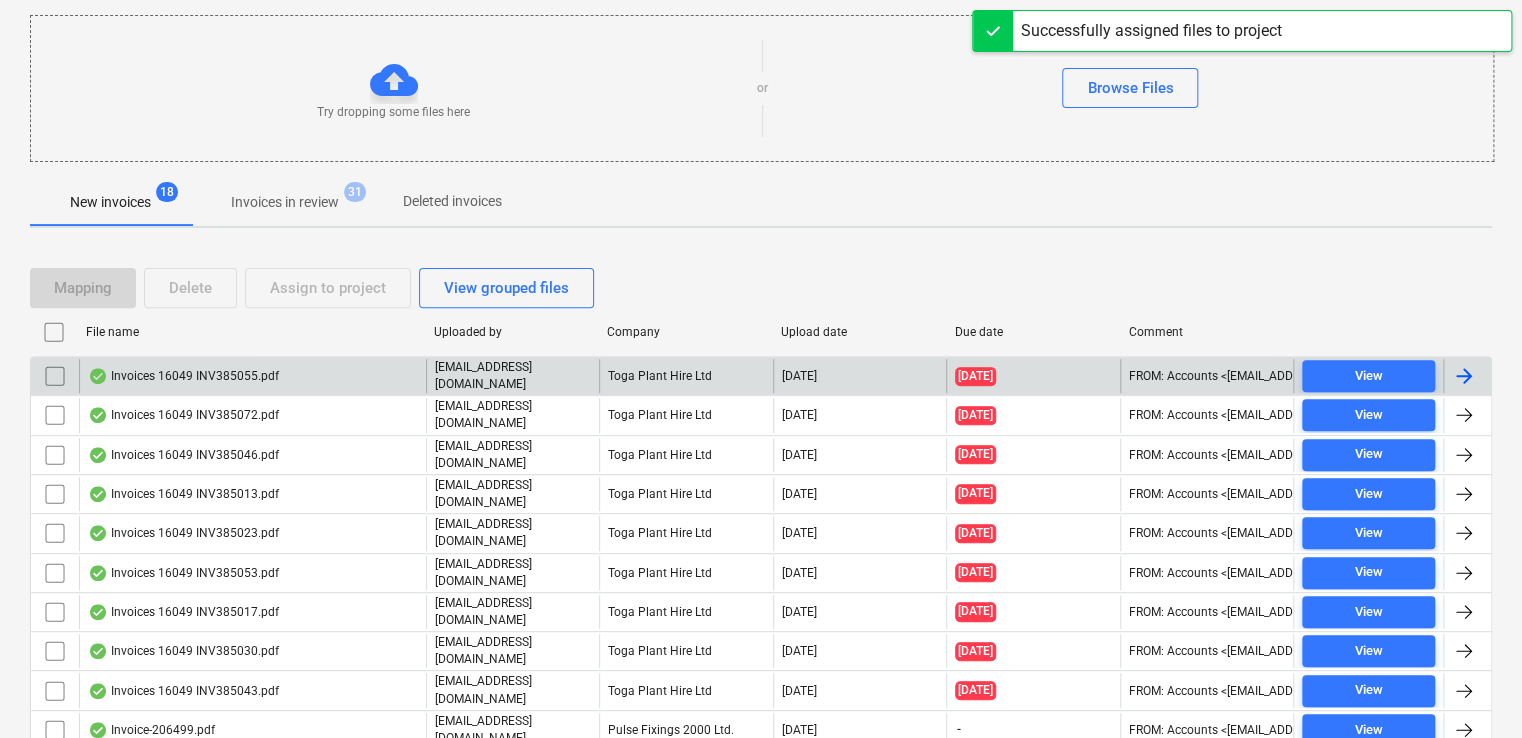 click on "Invoices 16049 INV385055.pdf" at bounding box center (183, 376) 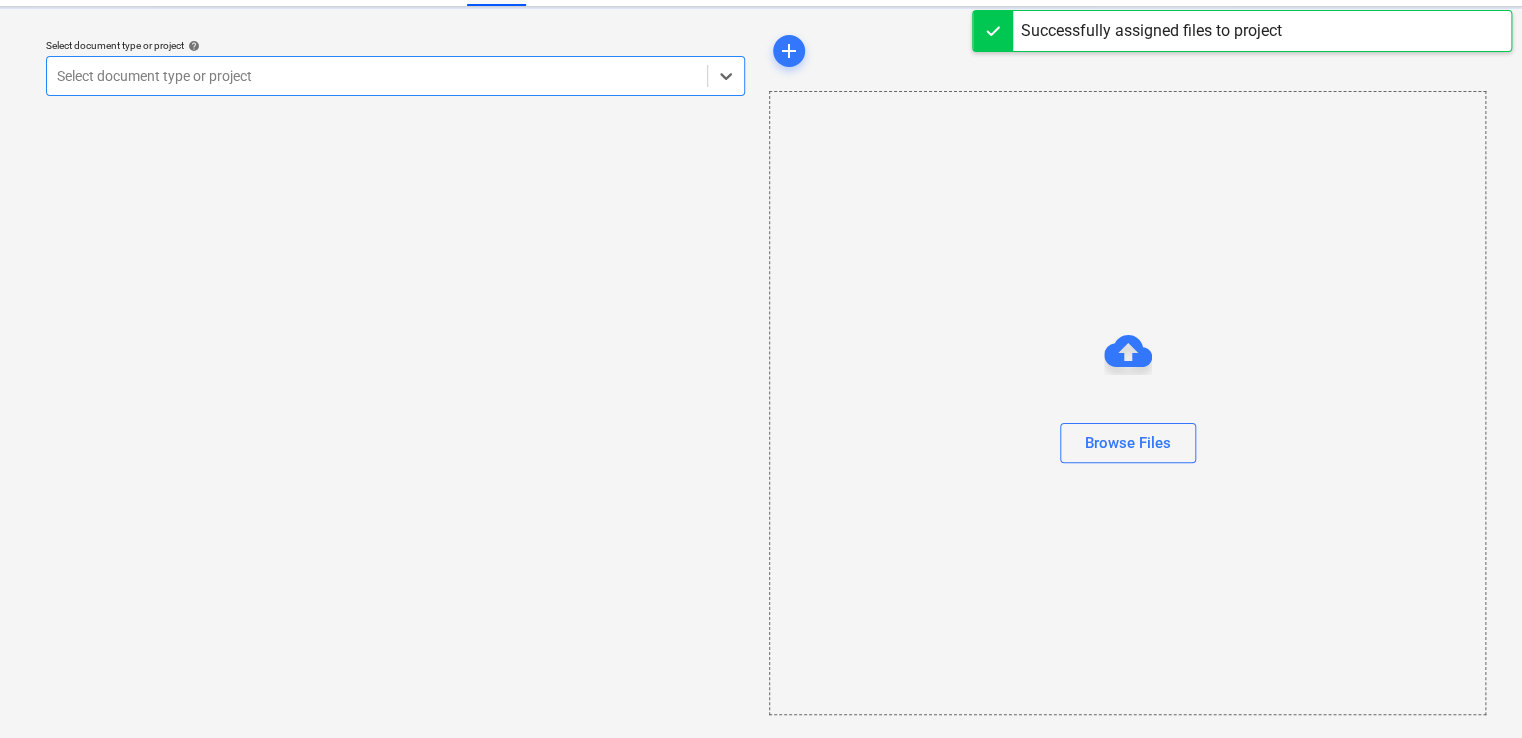 scroll, scrollTop: 0, scrollLeft: 0, axis: both 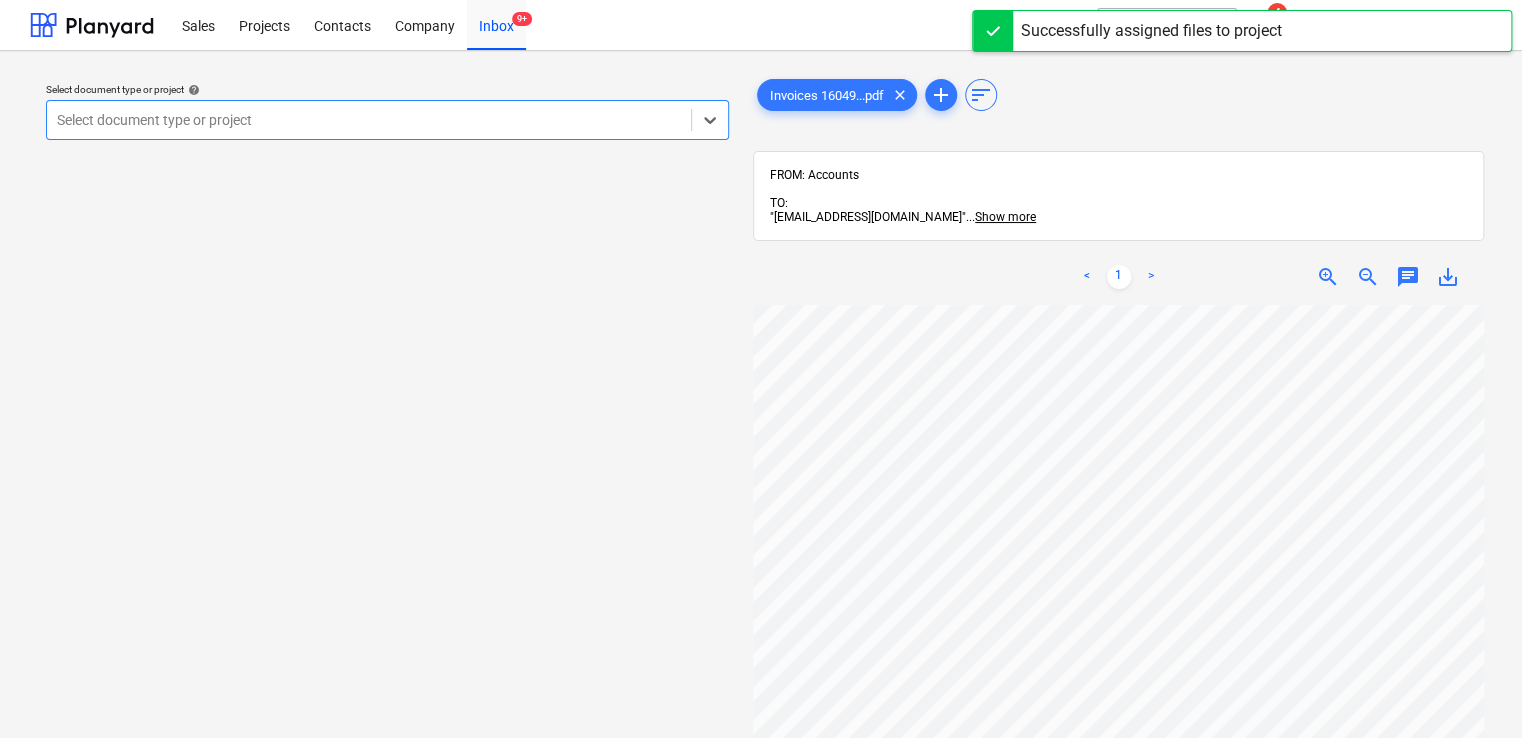 click at bounding box center [369, 120] 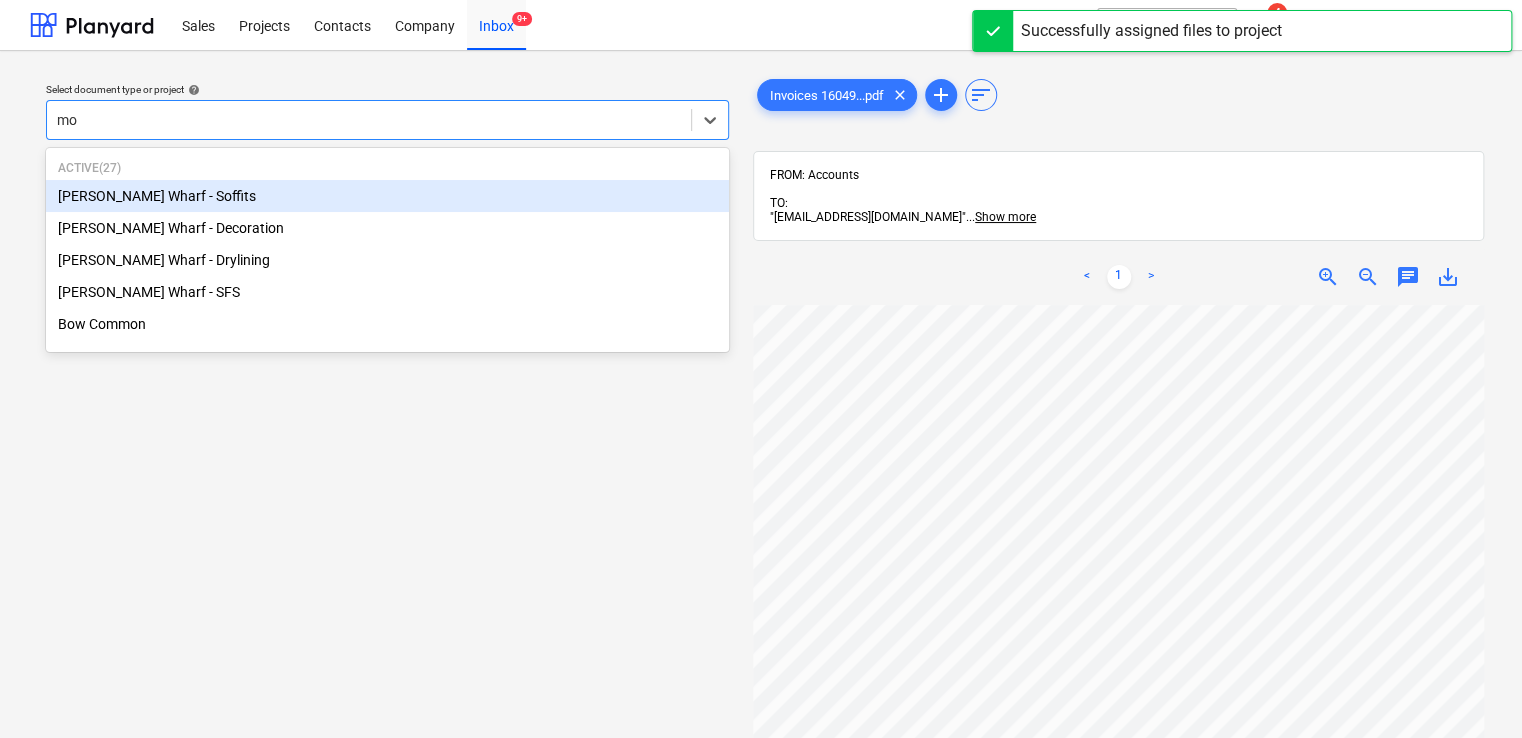 type on "mon" 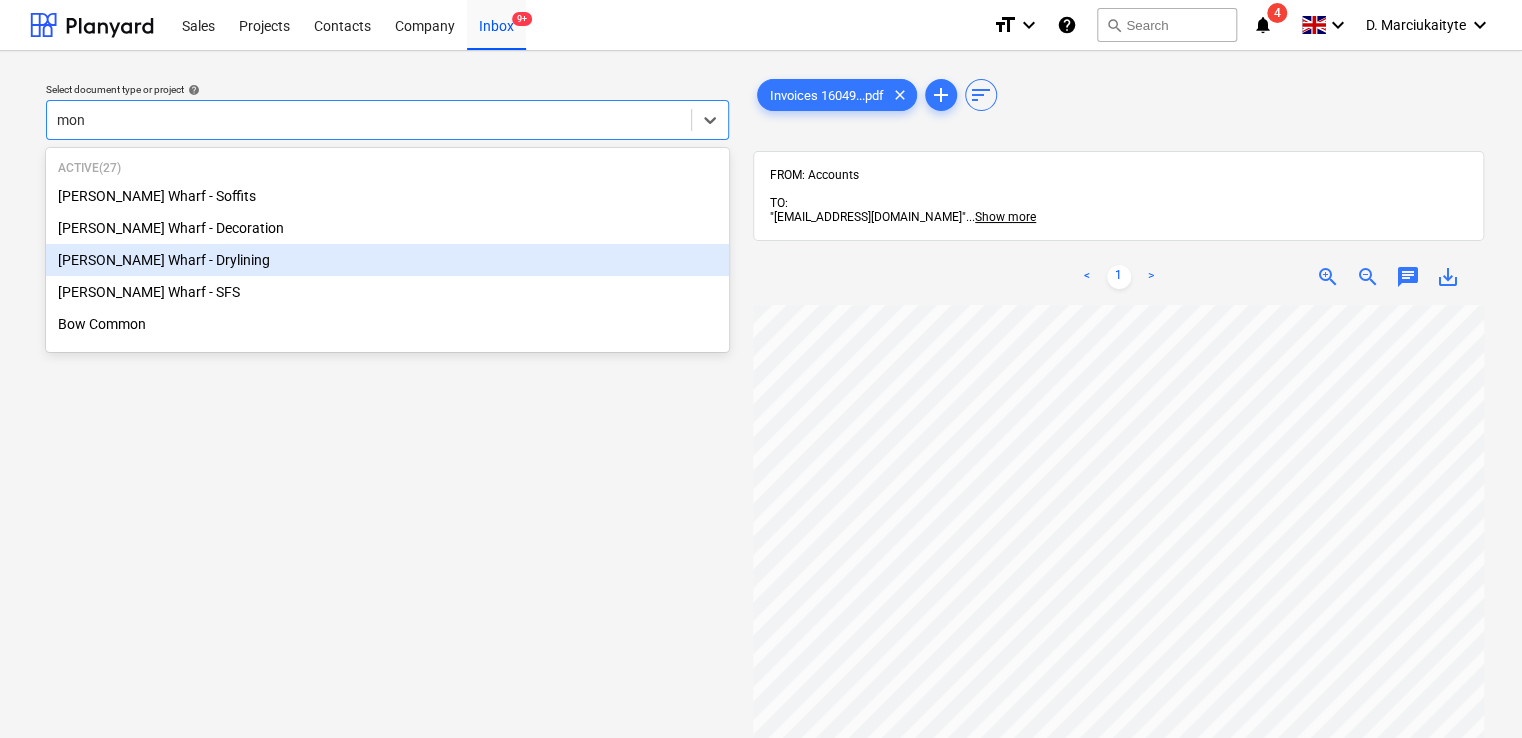 type 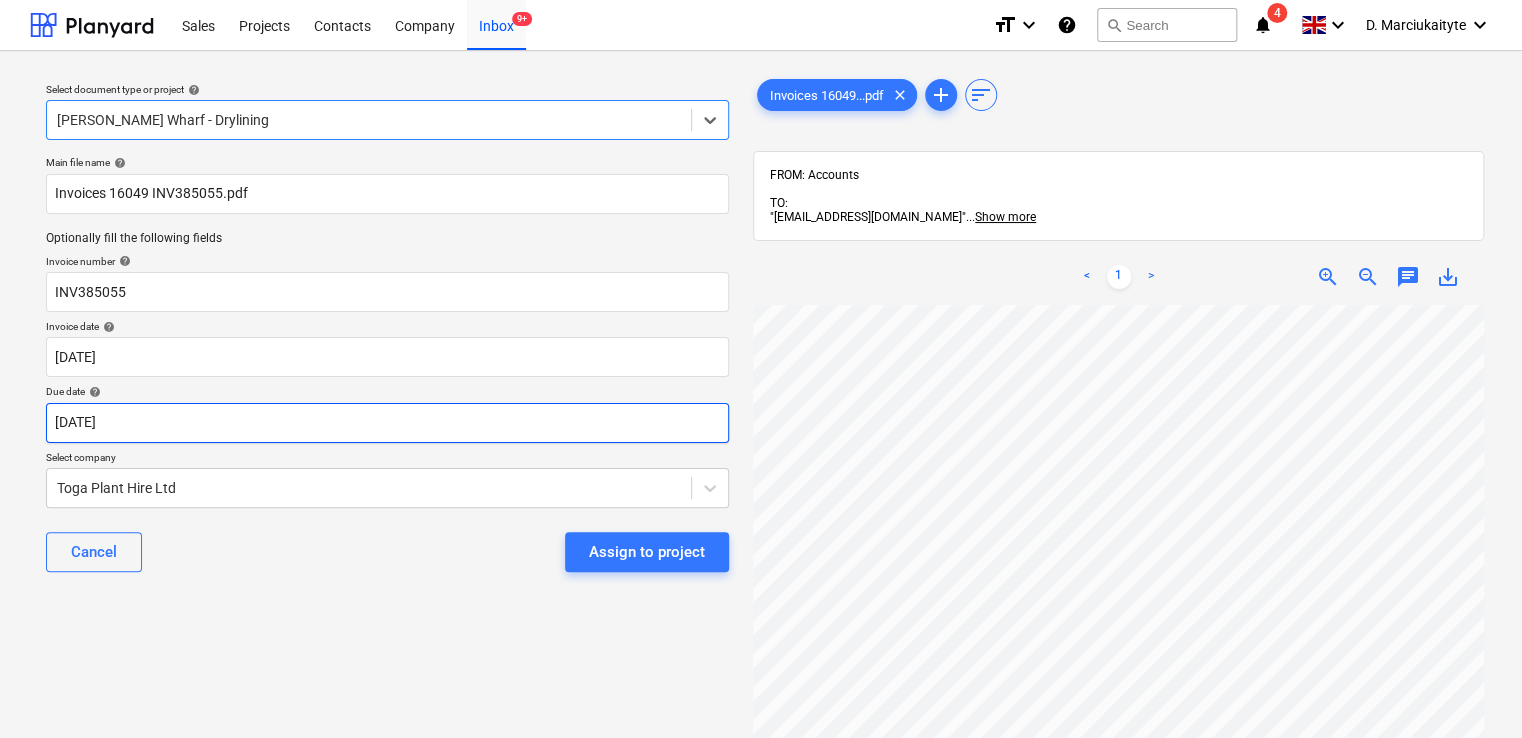 scroll, scrollTop: 100, scrollLeft: 0, axis: vertical 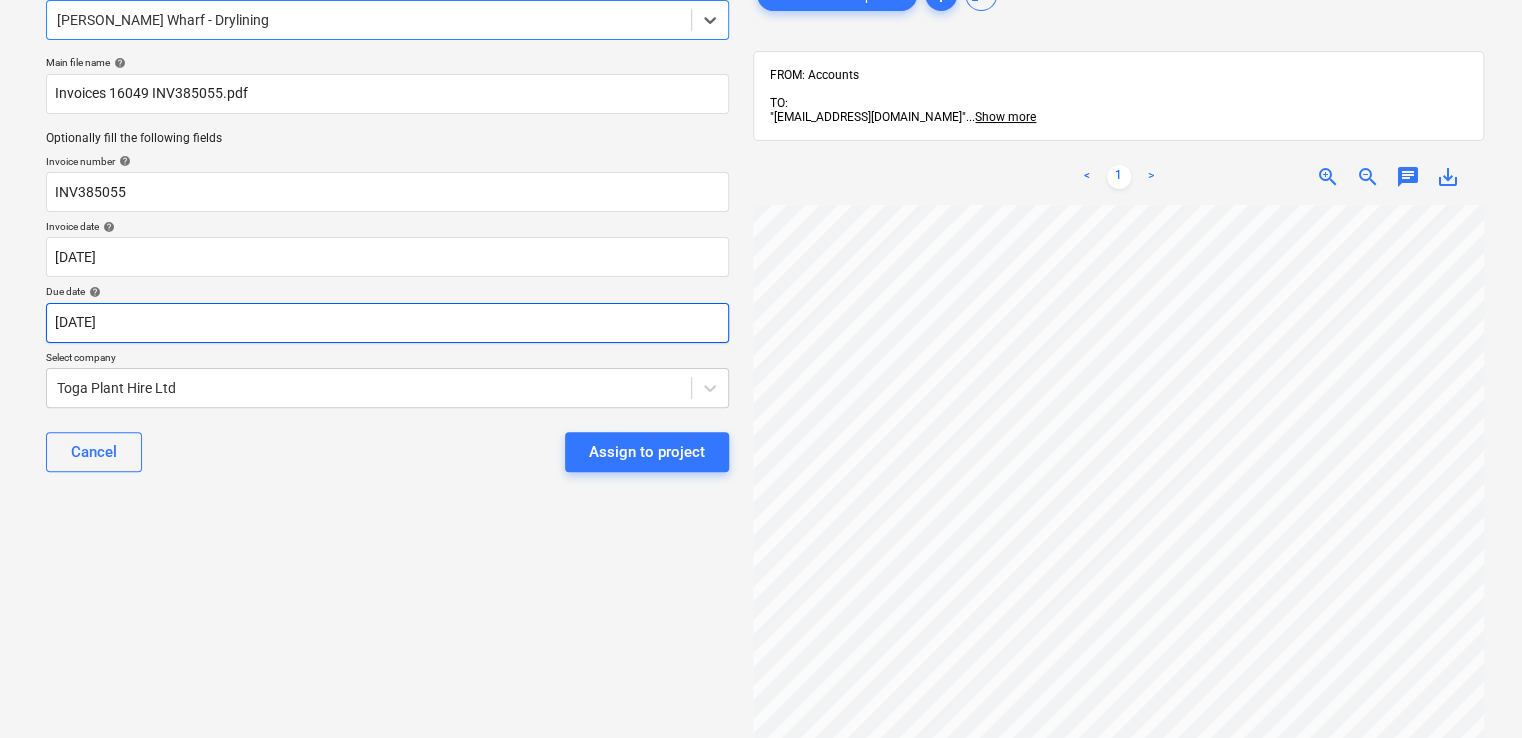 click on "Sales Projects Contacts Company Inbox 9+ format_size keyboard_arrow_down help search Search notifications 4 keyboard_arrow_down D. Marciukaityte keyboard_arrow_down Select document type or project help option Montgomery's Wharf - Drylining, selected.   Select is focused ,type to refine list, press Down to open the menu,  Montgomery's Wharf - Drylining Main file name help Invoices 16049 INV385055.pdf Optionally fill the following fields Invoice number help INV385055 Invoice date help 30 Jun 2025 30.06.2025 Press the down arrow key to interact with the calendar and
select a date. Press the question mark key to get the keyboard shortcuts for changing dates. Due date help 30 Jun 2025 30.06.2025 Press the down arrow key to interact with the calendar and
select a date. Press the question mark key to get the keyboard shortcuts for changing dates. Select company Toga Plant Hire Ltd   Cancel Assign to project Invoices 16049...pdf clear add sort FROM: Accounts  TO: ...  Show more ...  Show more < 1 > zoom_in" at bounding box center (761, 269) 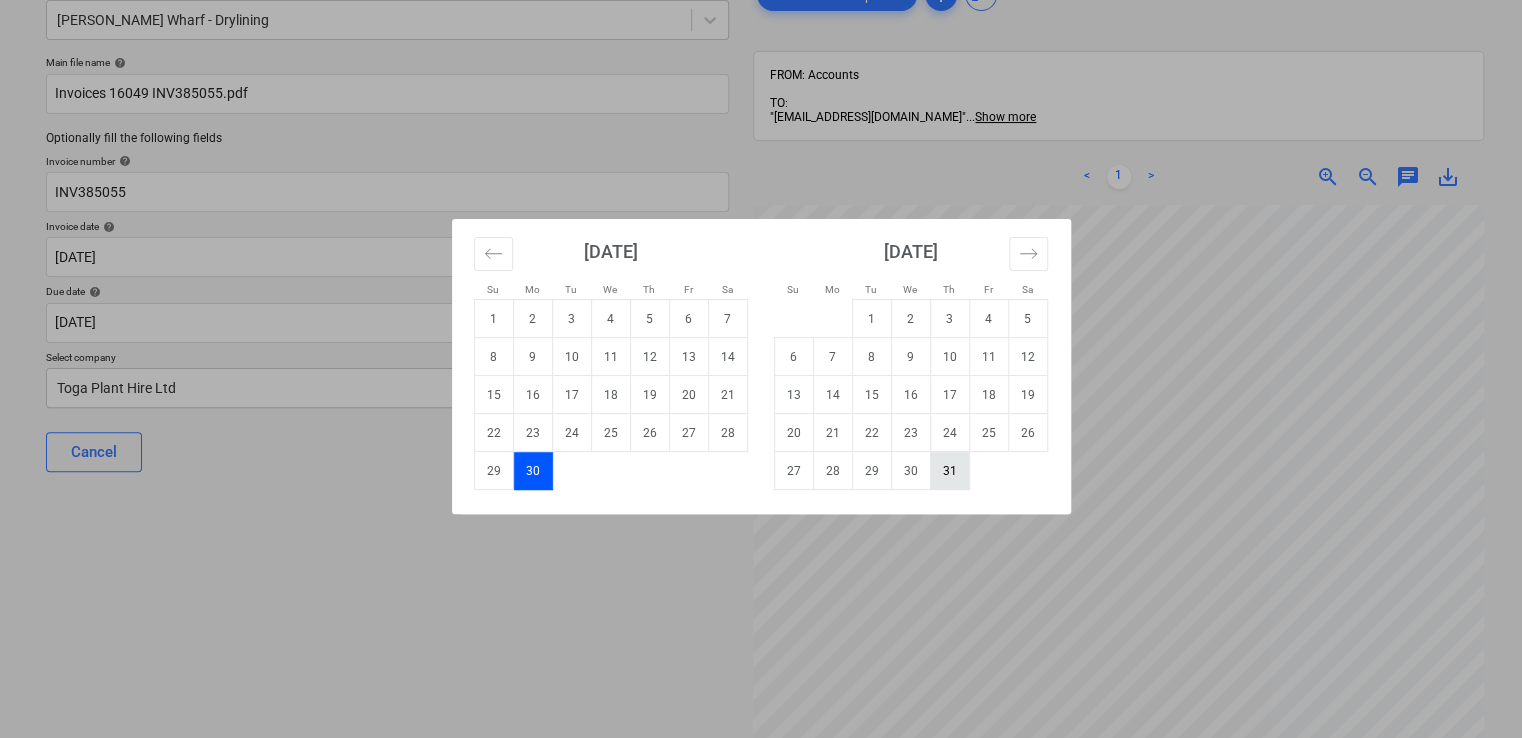 click on "31" at bounding box center (949, 471) 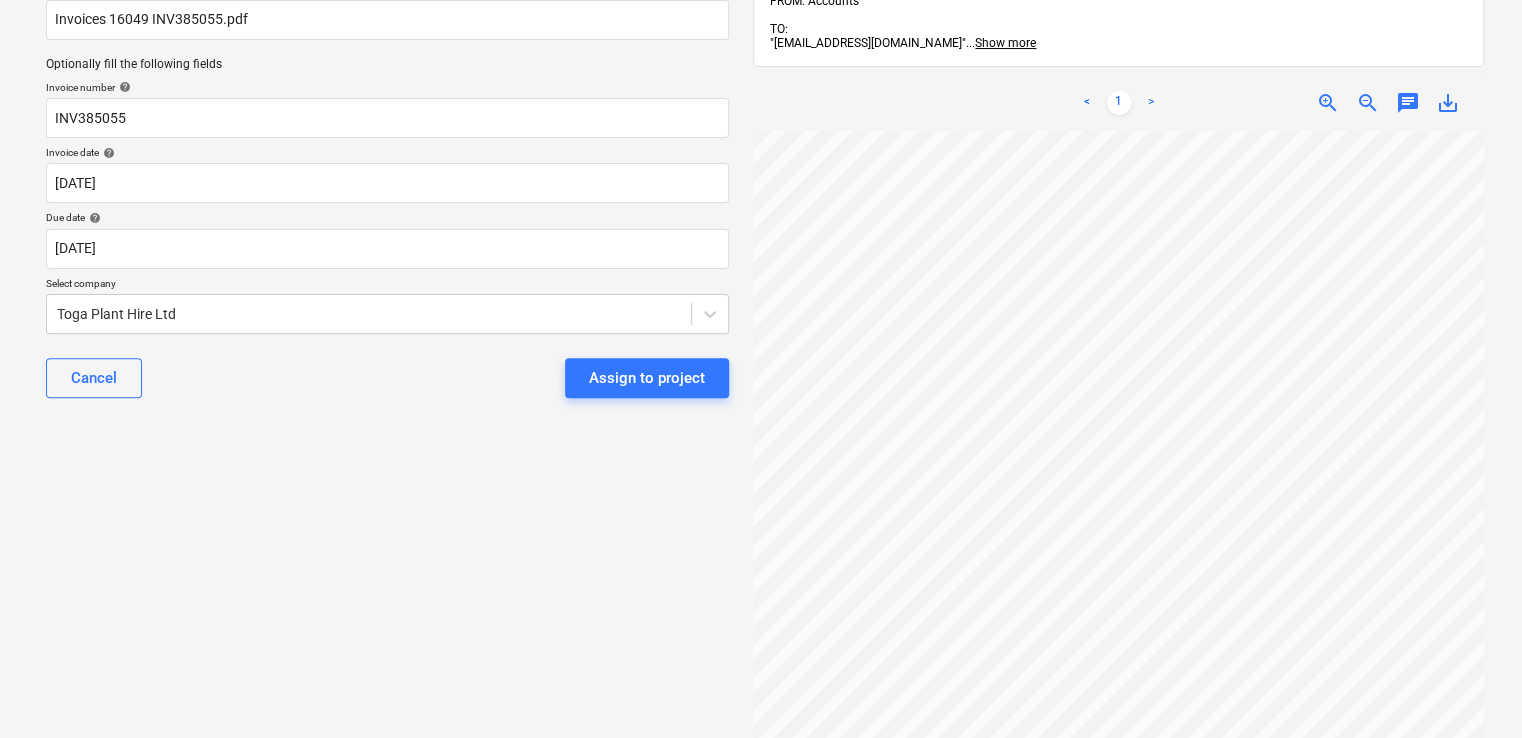 scroll, scrollTop: 260, scrollLeft: 0, axis: vertical 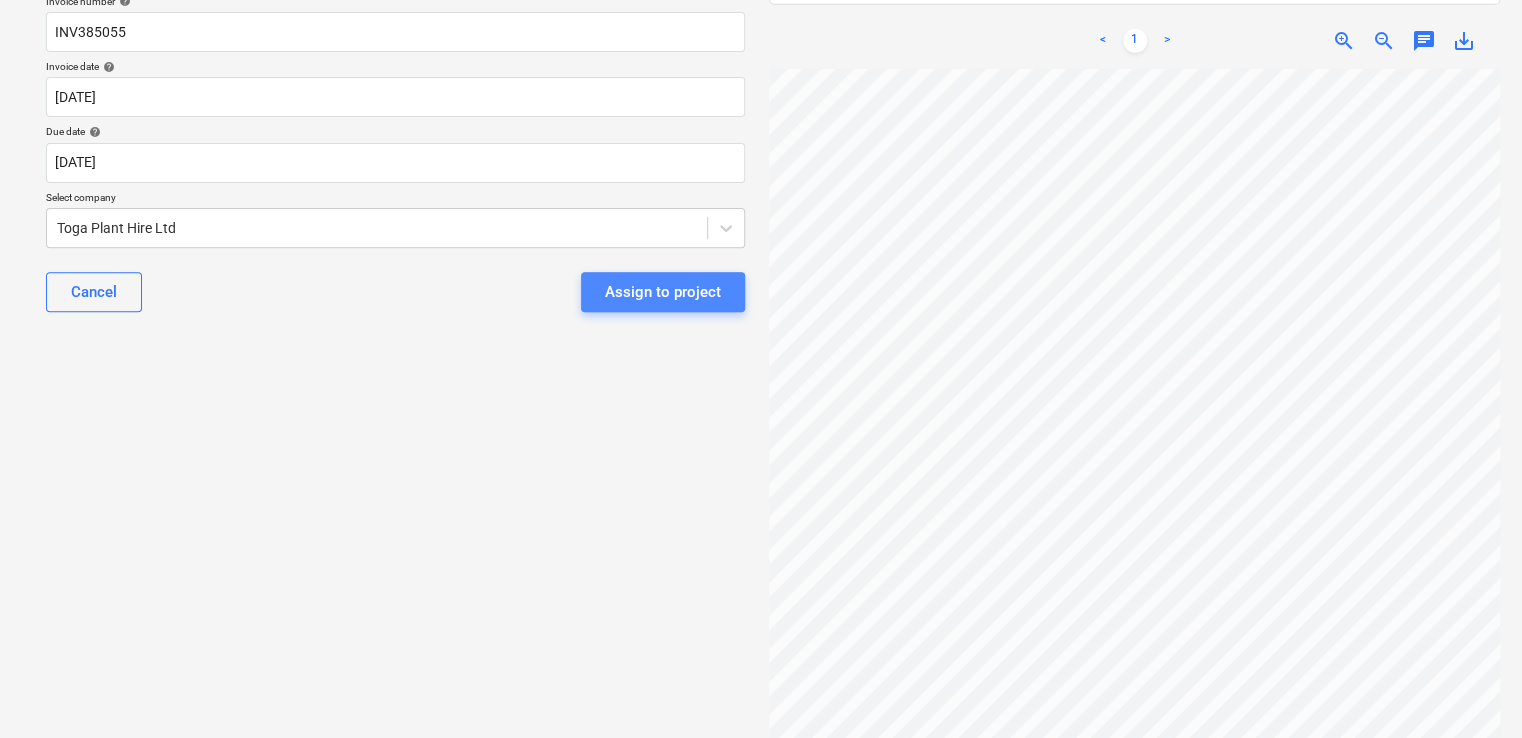 click on "Assign to project" at bounding box center (663, 292) 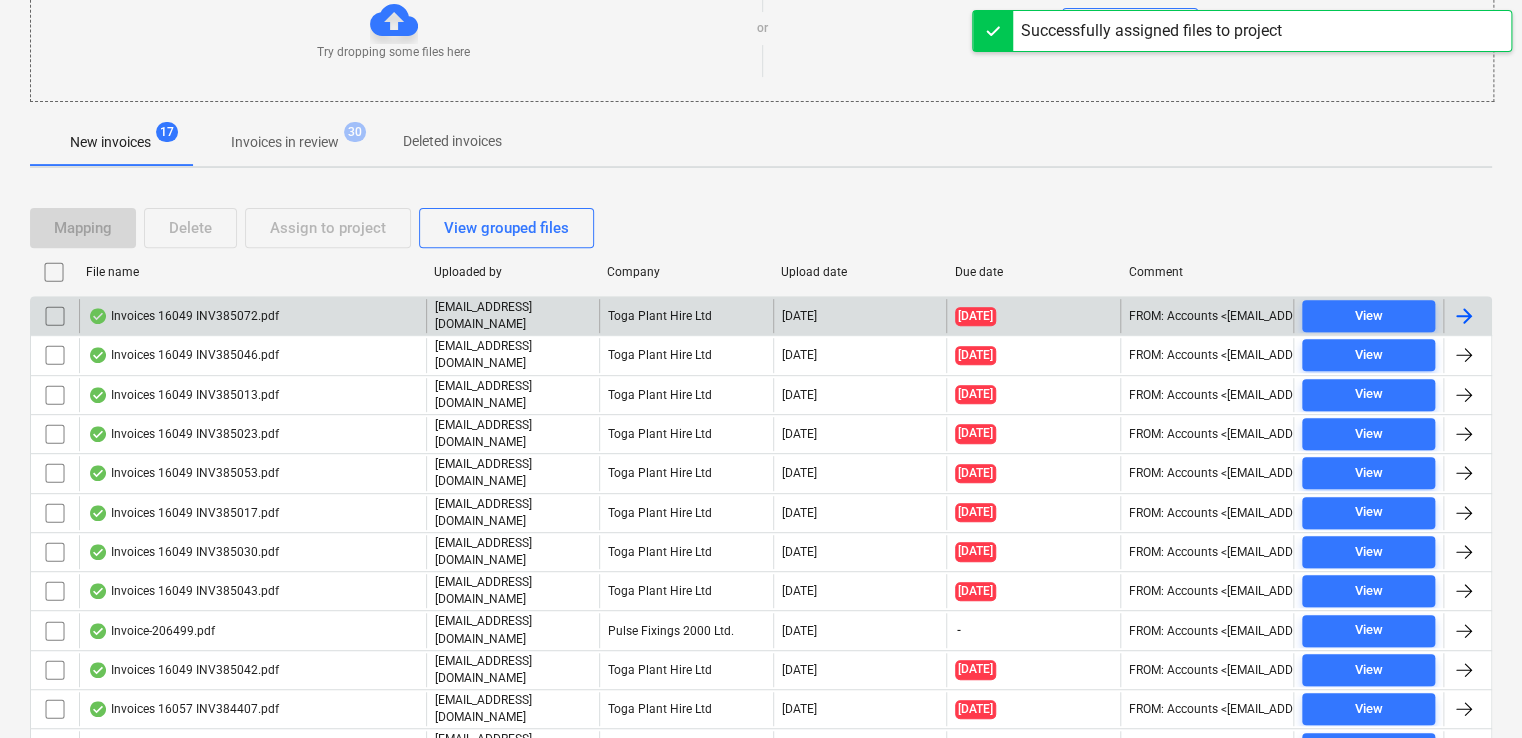 click on "Invoices 16049 INV385072.pdf" at bounding box center (183, 316) 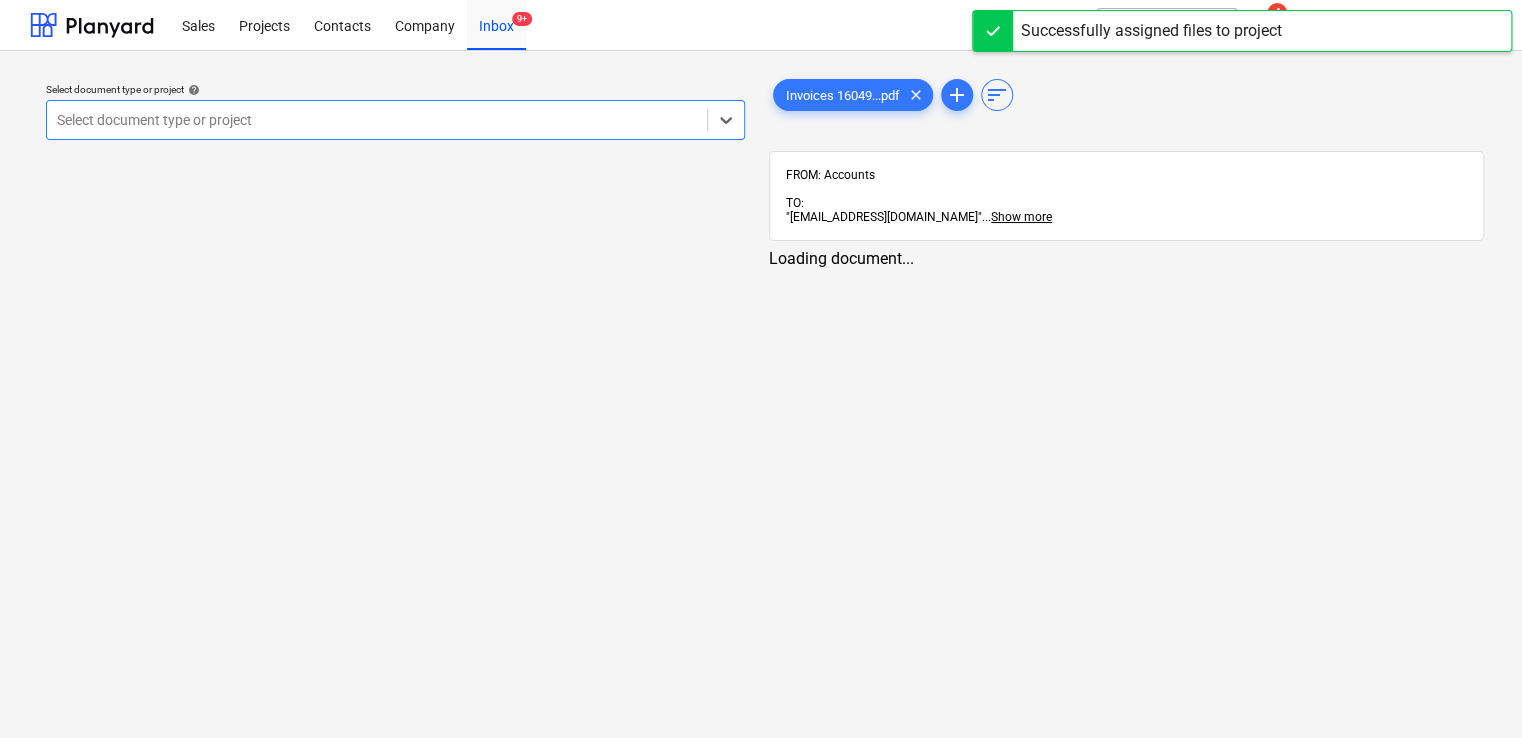 scroll, scrollTop: 0, scrollLeft: 0, axis: both 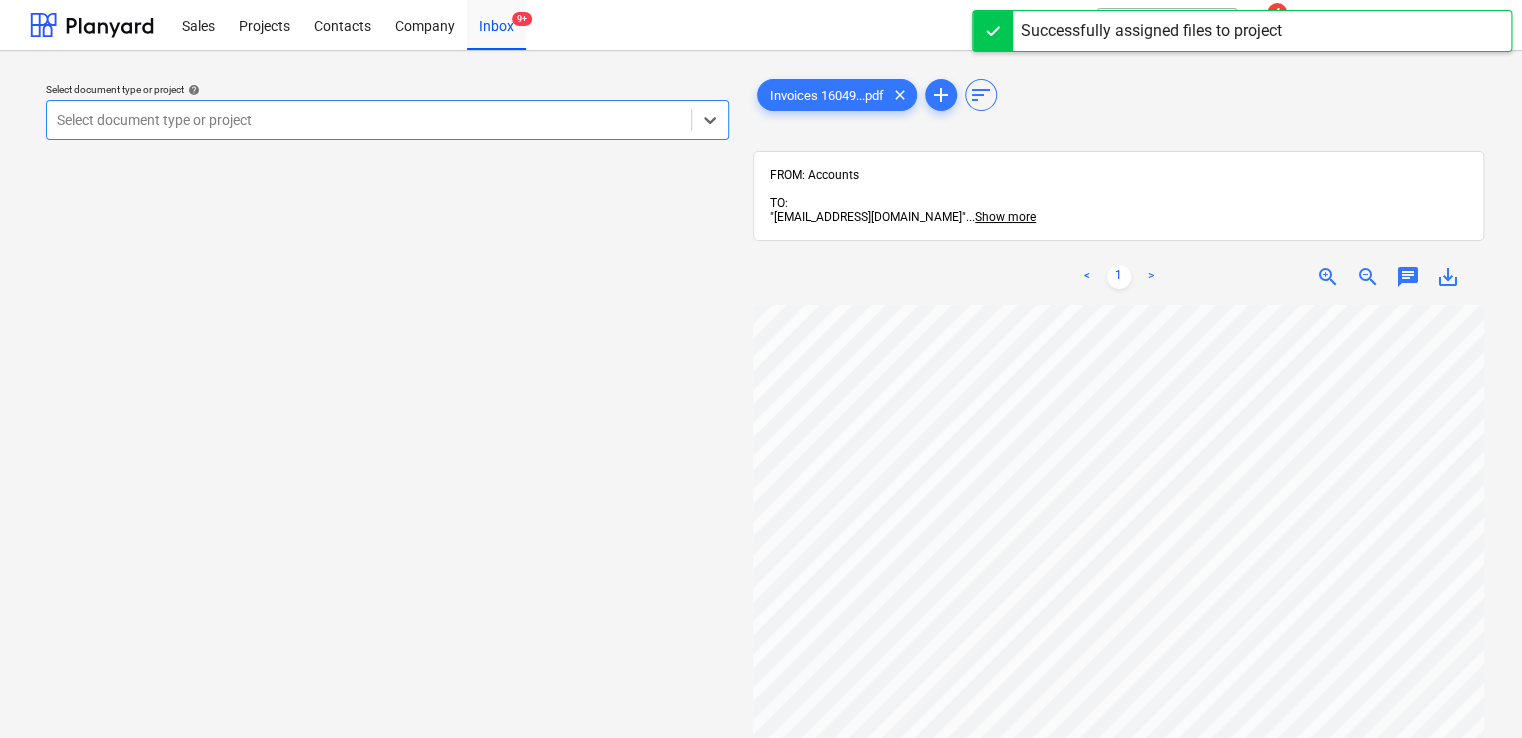 click at bounding box center [369, 120] 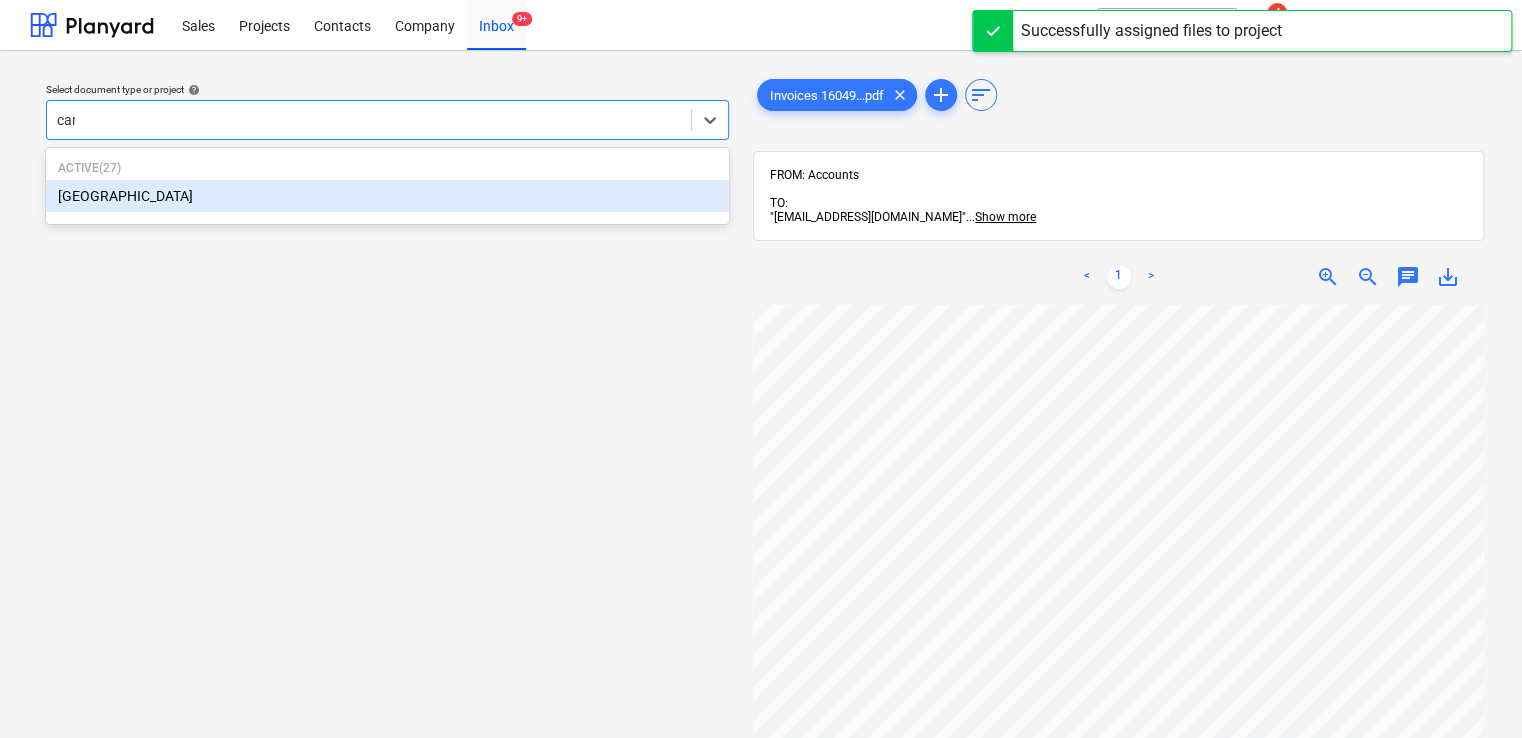 type on "camd" 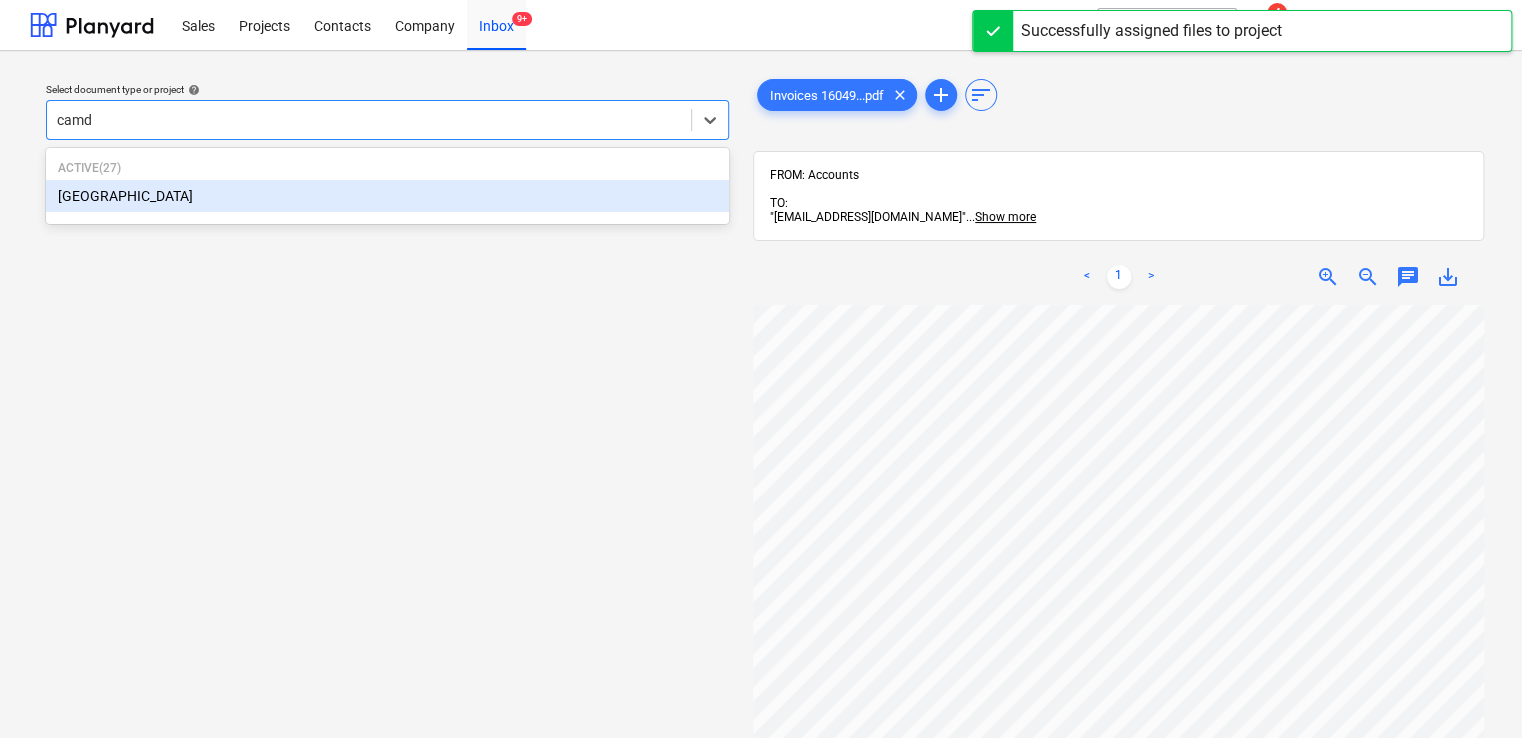 type 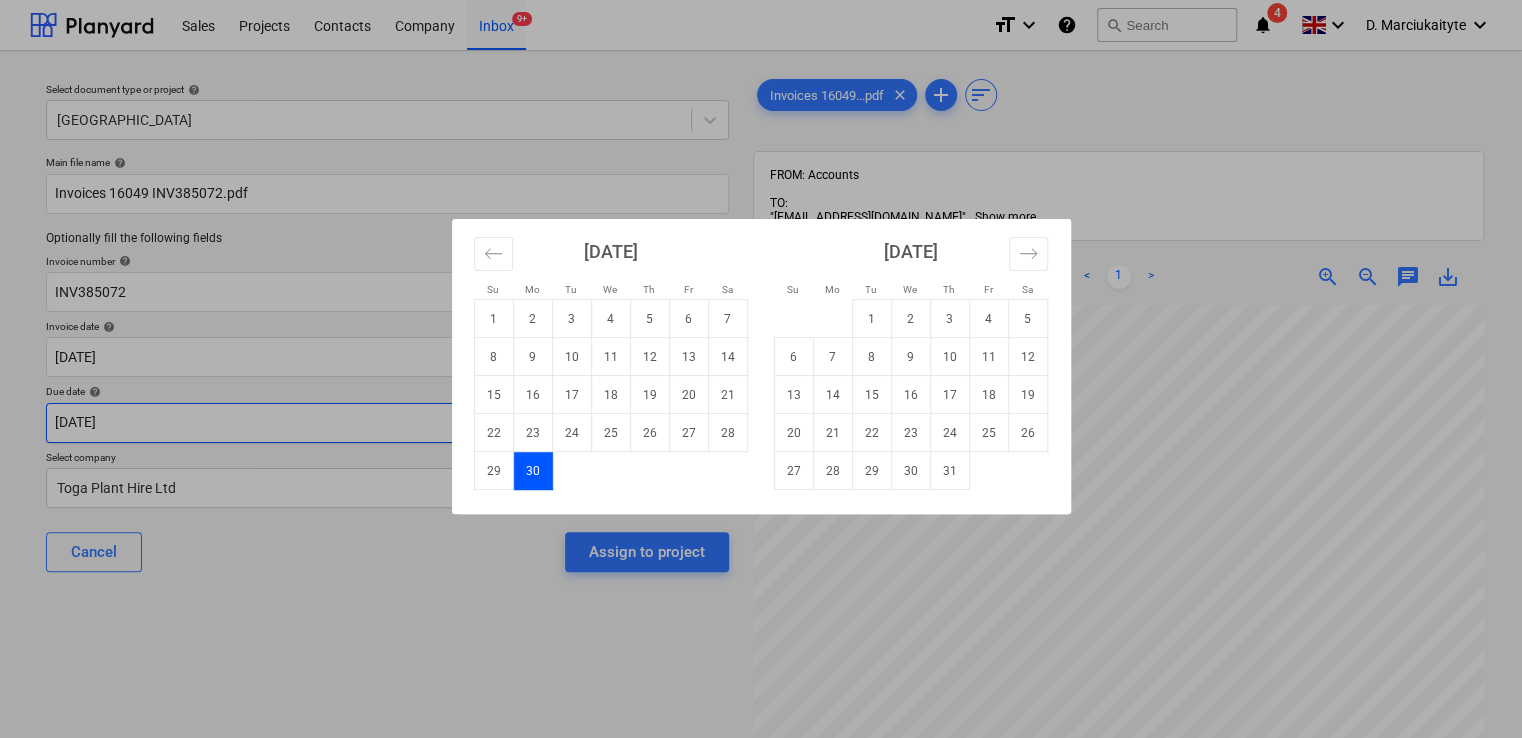 click on "Sales Projects Contacts Company Inbox 9+ format_size keyboard_arrow_down help search Search notifications 4 keyboard_arrow_down D. Marciukaityte keyboard_arrow_down Select document type or project help Camden Goods Yard Main file name help Invoices 16049 INV385072.pdf Optionally fill the following fields Invoice number help INV385072 Invoice date help 30 Jun 2025 30.06.2025 Press the down arrow key to interact with the calendar and
select a date. Press the question mark key to get the keyboard shortcuts for changing dates. Due date help 30 Jun 2025 30.06.2025 Press the down arrow key to interact with the calendar and
select a date. Press the question mark key to get the keyboard shortcuts for changing dates. Select company Toga Plant Hire Ltd   Cancel Assign to project Invoices 16049...pdf clear add sort FROM: Accounts  TO: "a040e19d-22cb-43a3-b83d-3118dca2679c@companies.planyard.com"	 ...  Show more ...  Show more < 1 > zoom_in zoom_out chat 0 save_alt
Su Mo Tu We Th Fr Sa Su Mo Tu We 1" at bounding box center (761, 369) 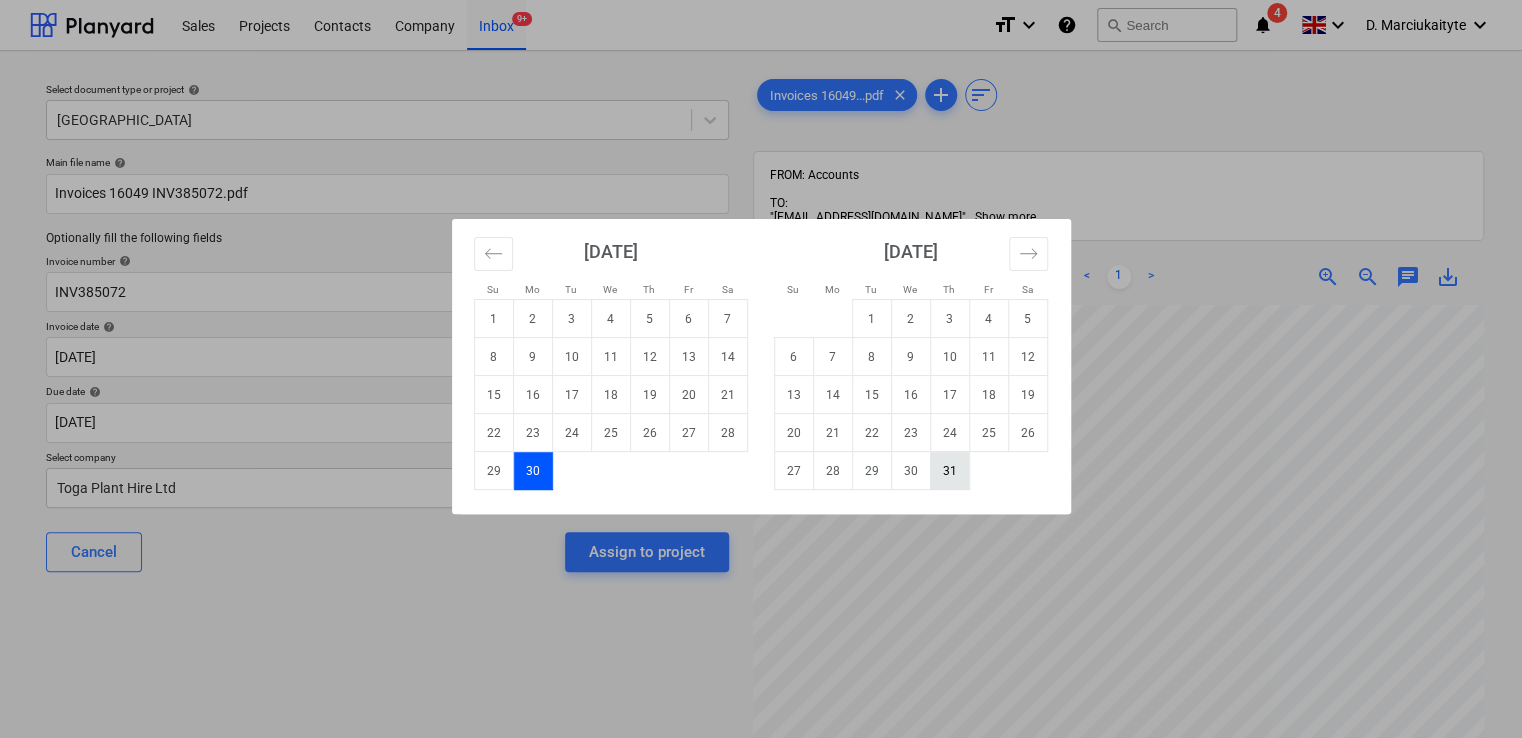 click on "31" at bounding box center [949, 471] 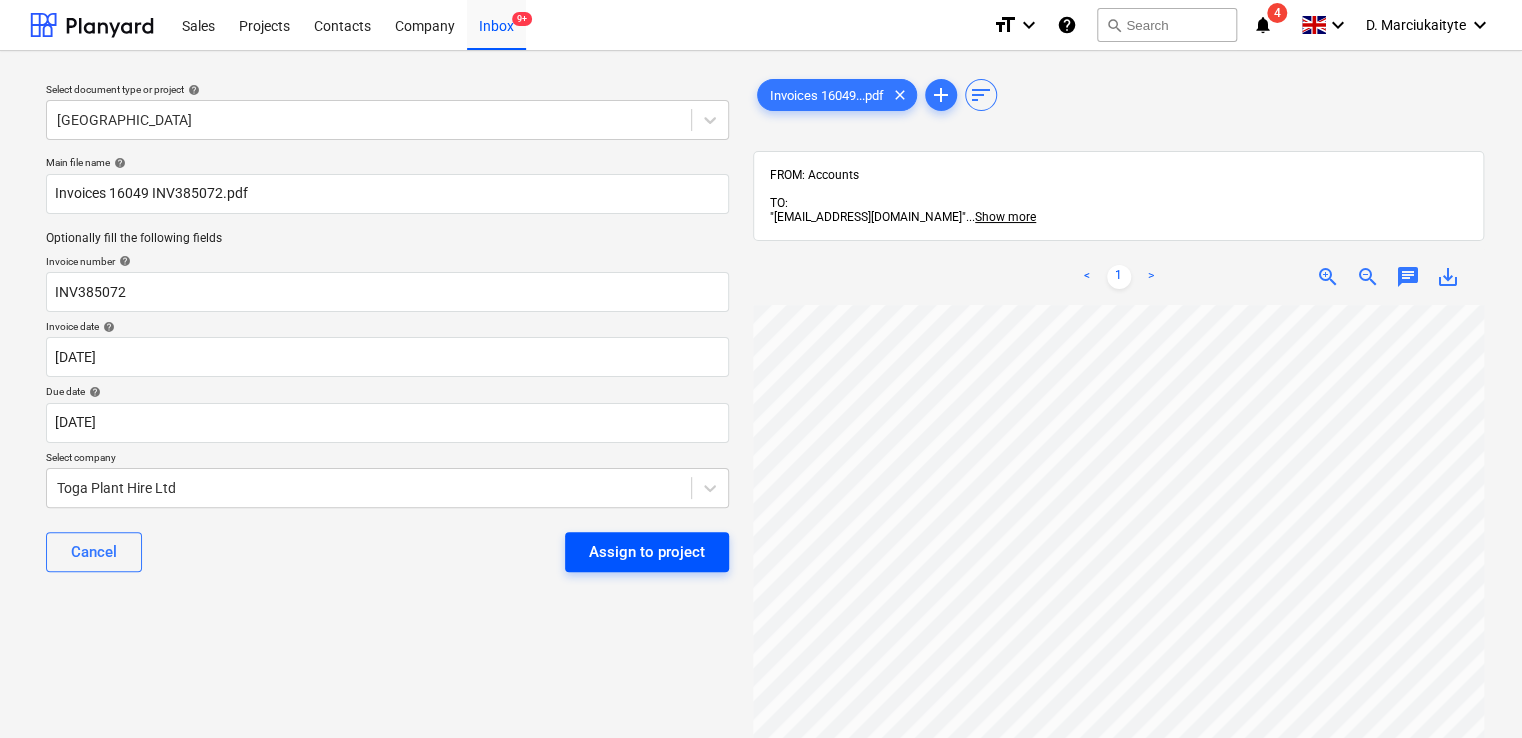 drag, startPoint x: 703, startPoint y: 574, endPoint x: 690, endPoint y: 568, distance: 14.3178215 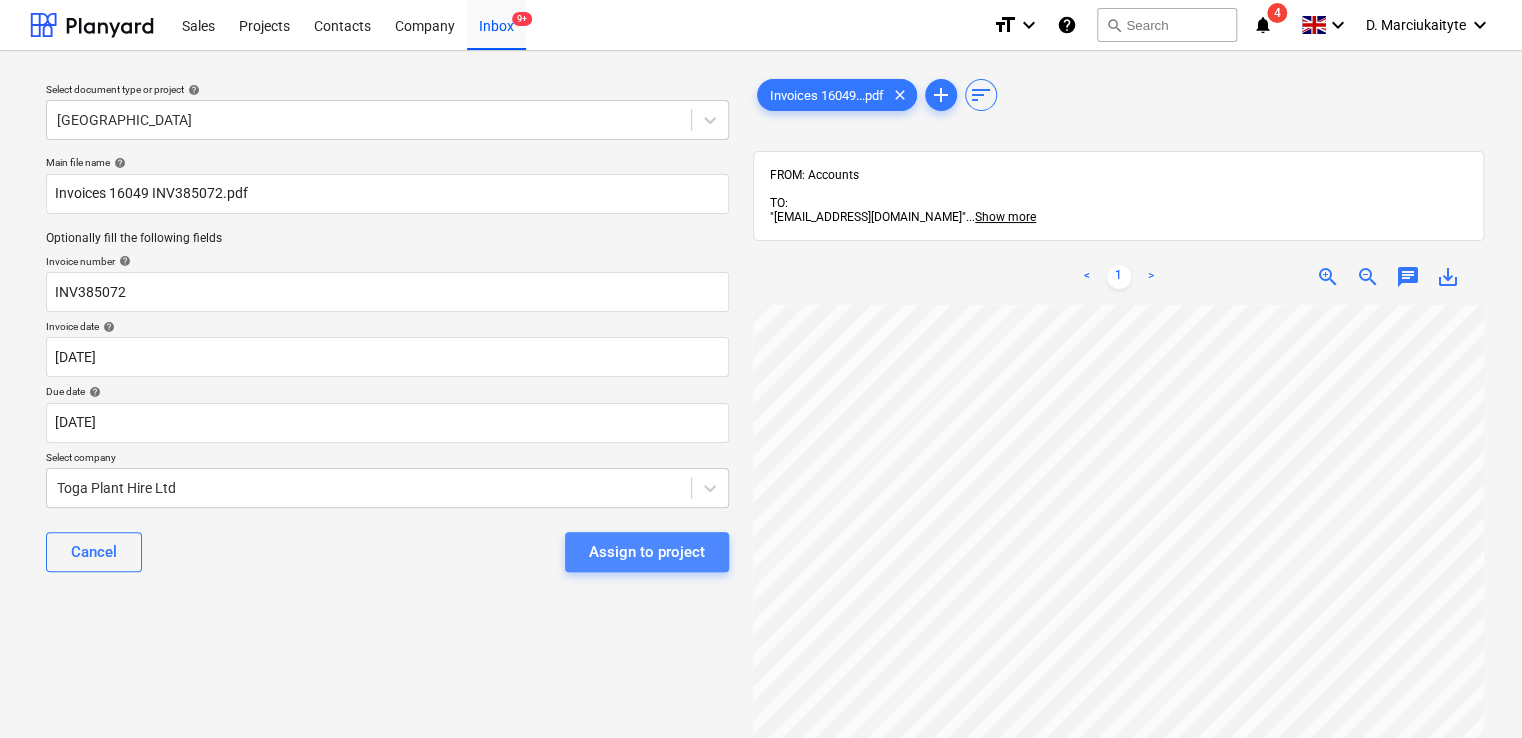 click on "Assign to project" at bounding box center (647, 552) 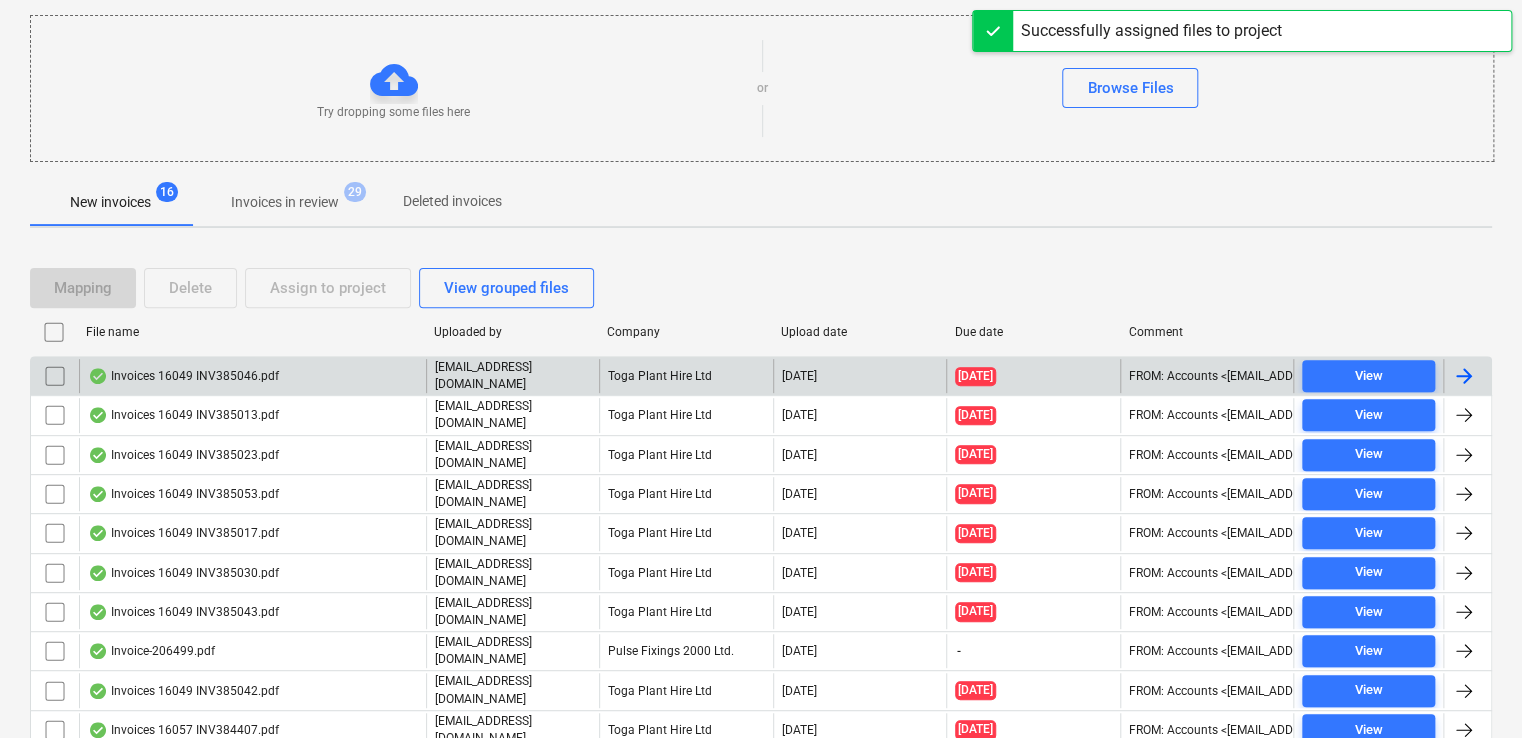 click on "Invoices 16049 INV385046.pdf" at bounding box center (183, 376) 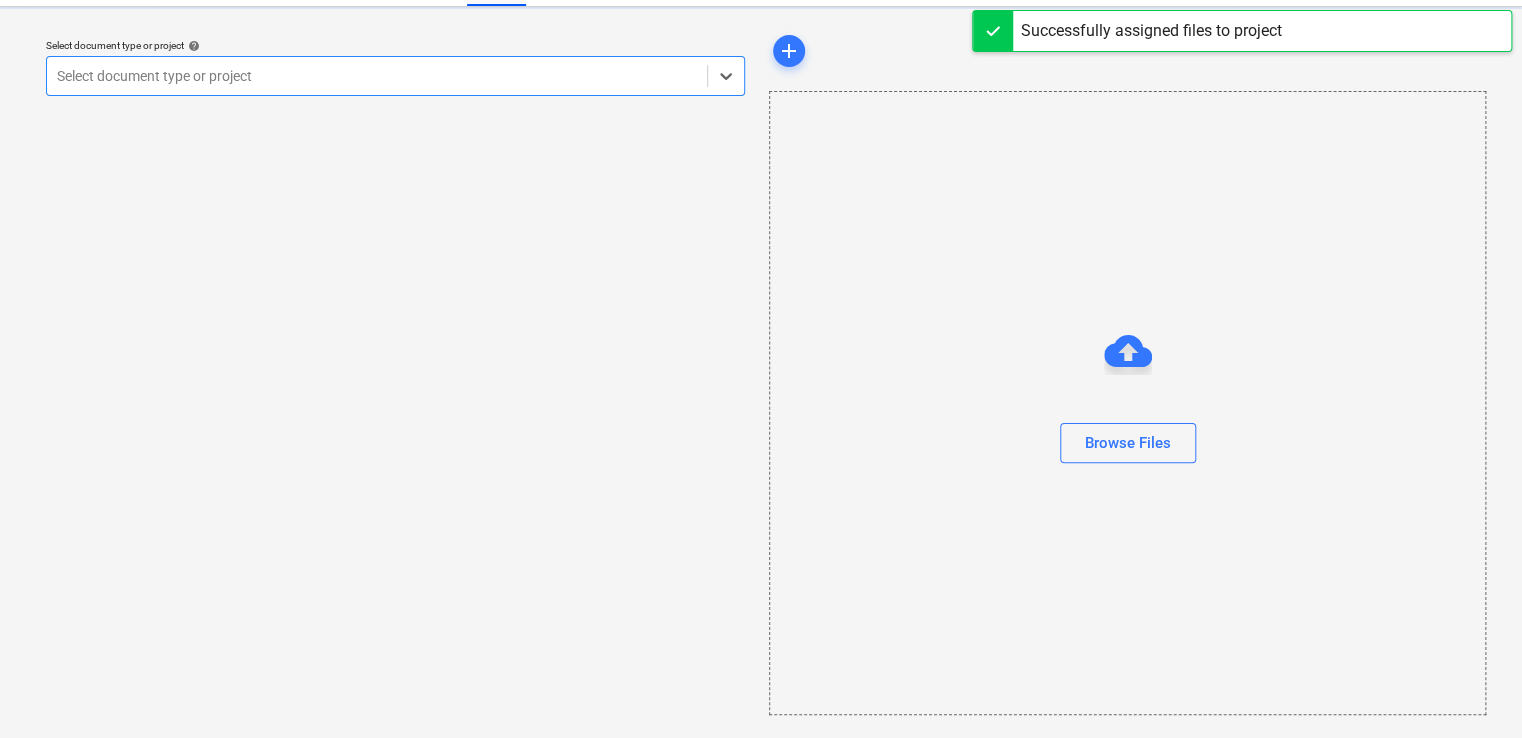 scroll, scrollTop: 0, scrollLeft: 0, axis: both 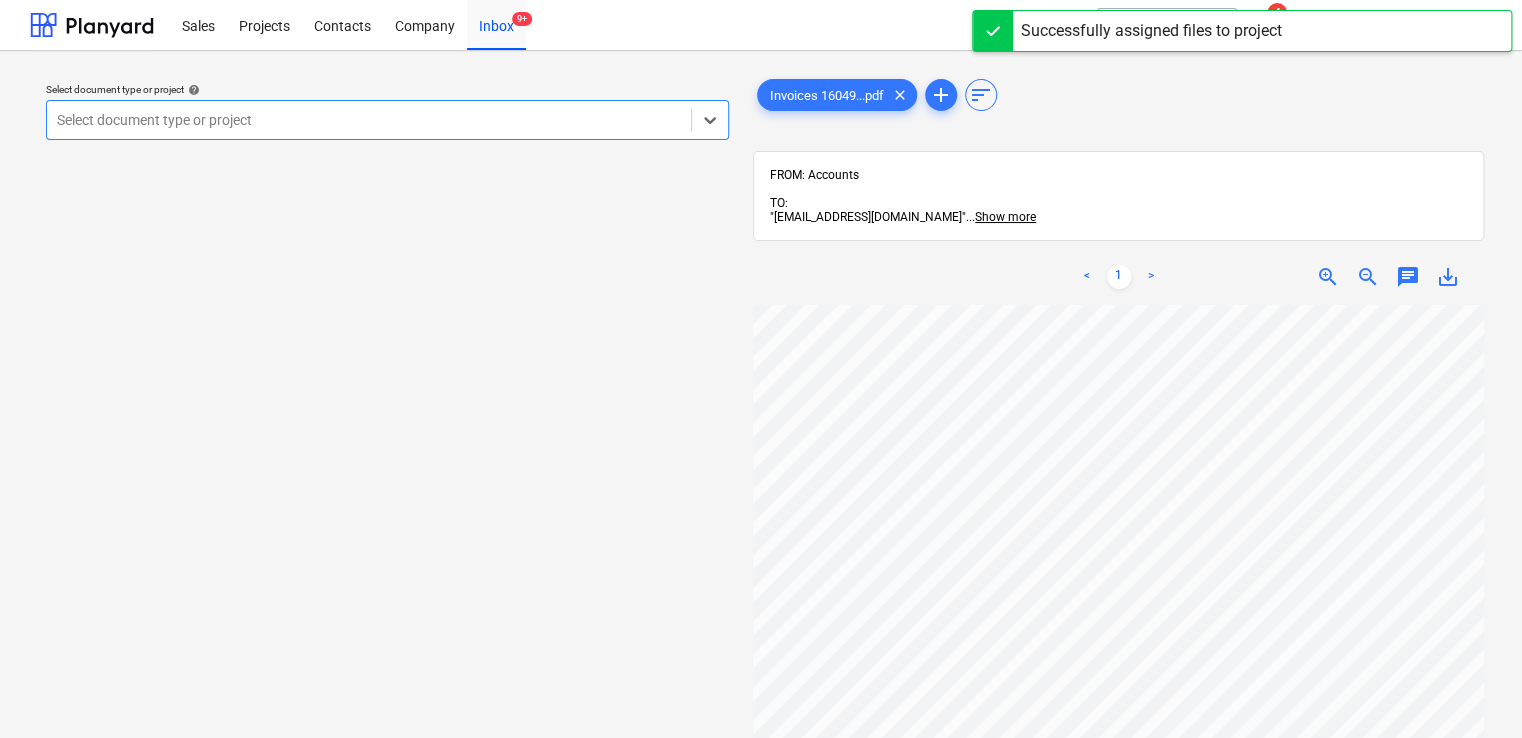 click on "Select document type or project" at bounding box center [387, 120] 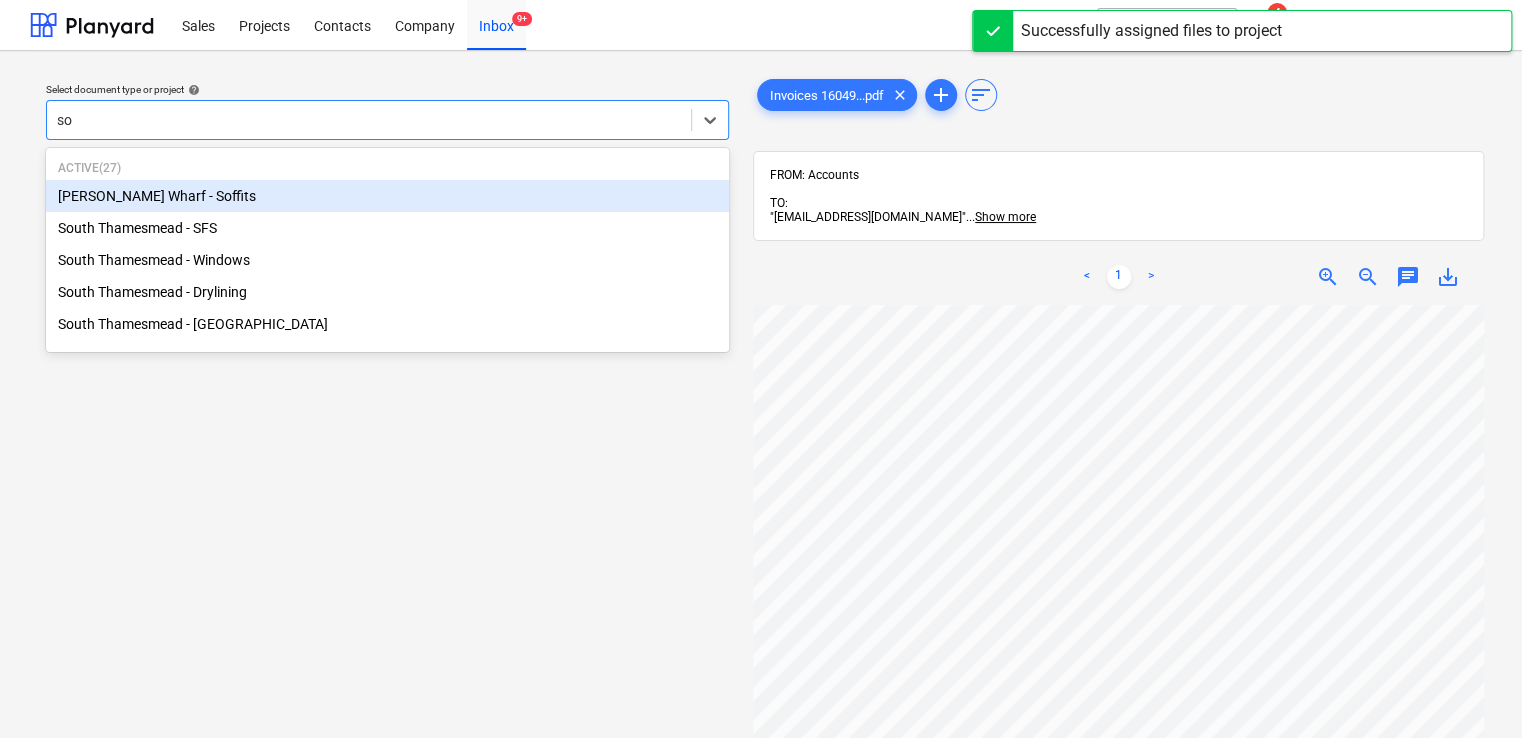 type on "sou" 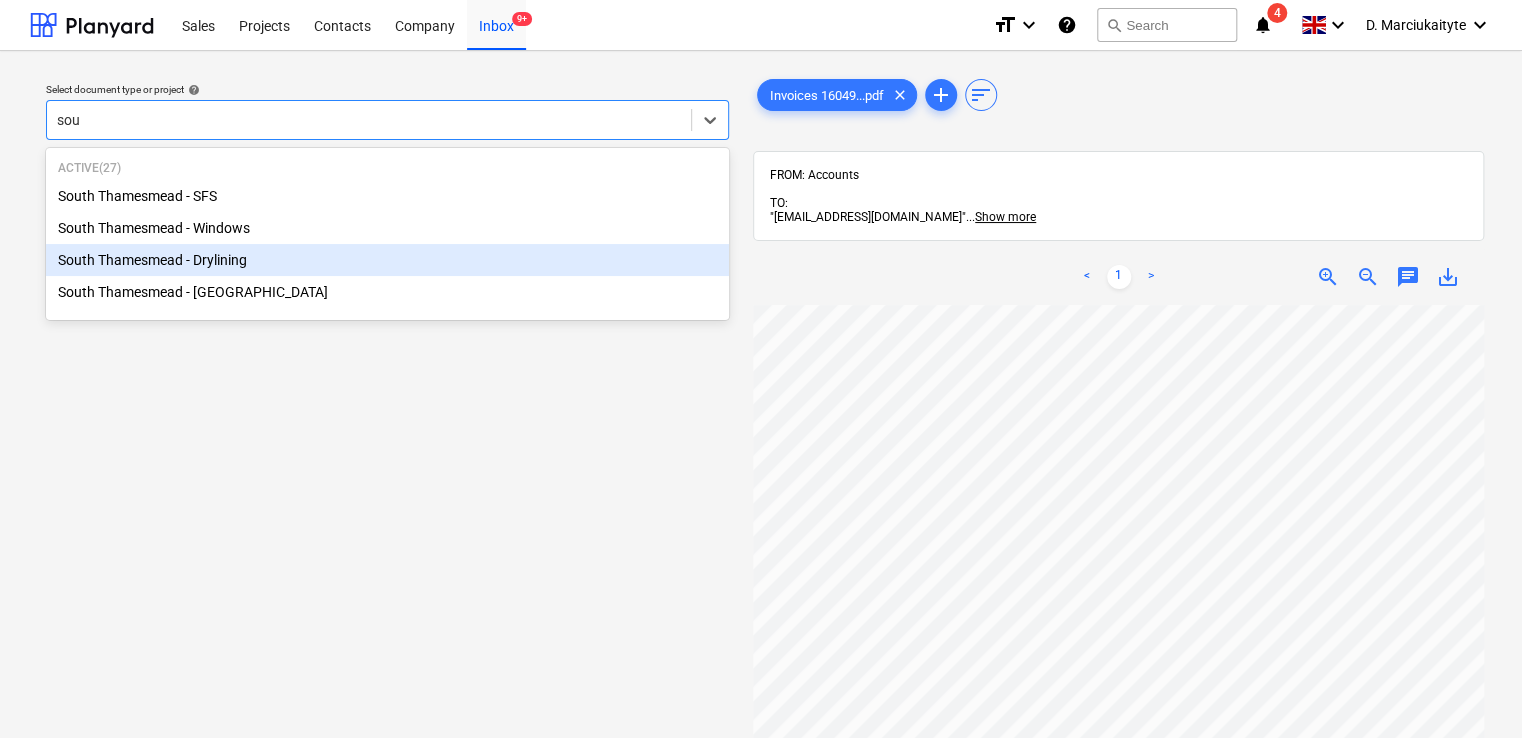 type 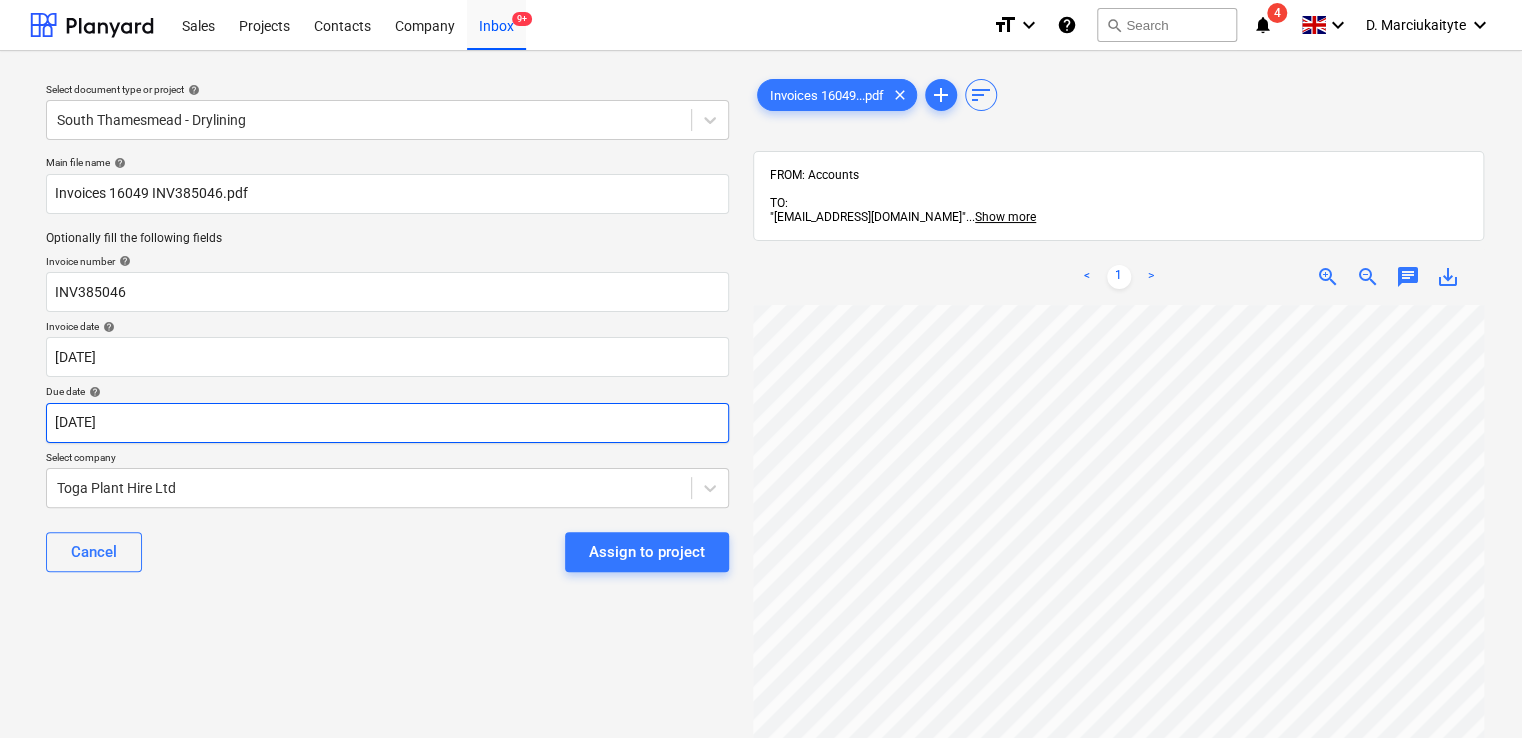 scroll, scrollTop: 119, scrollLeft: 190, axis: both 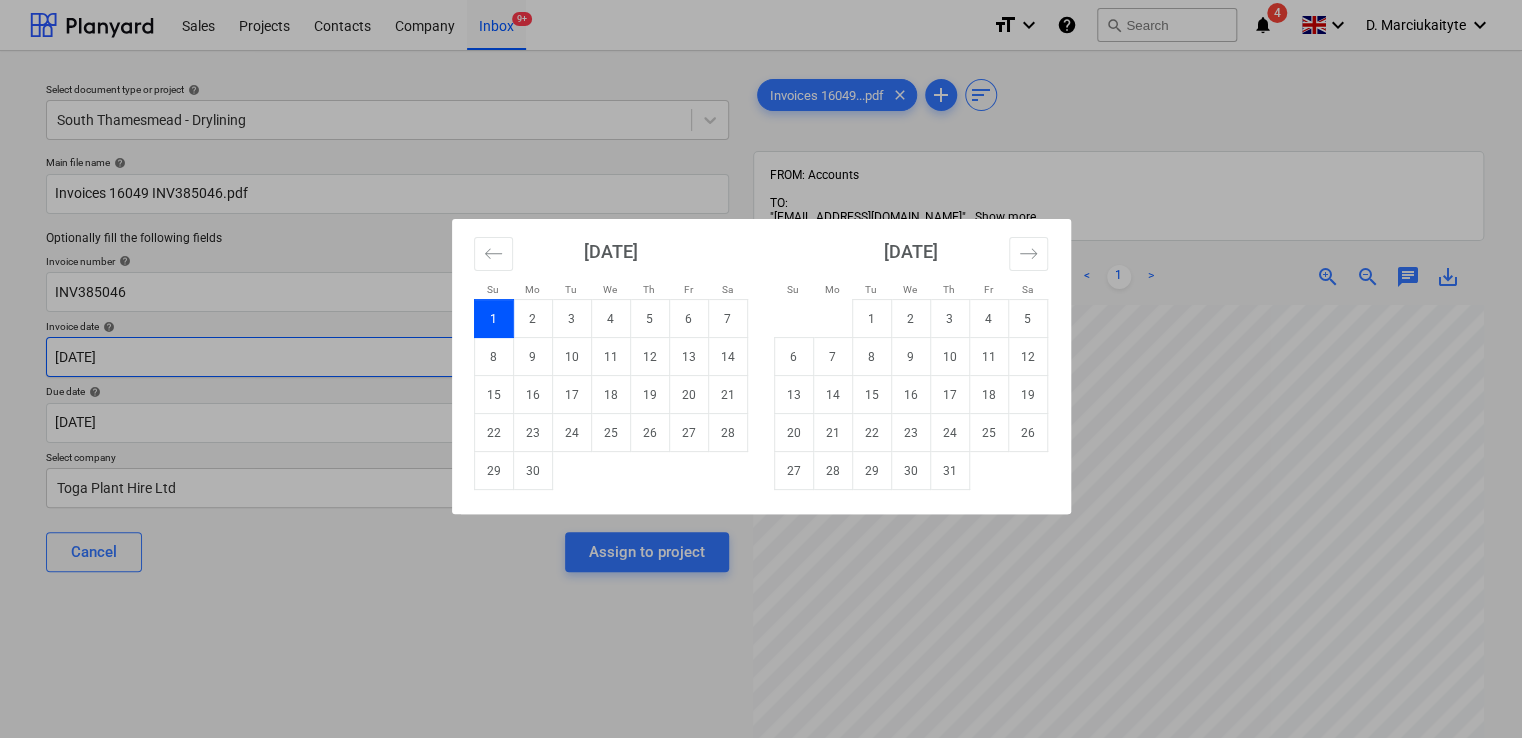 click on "Sales Projects Contacts Company Inbox 9+ format_size keyboard_arrow_down help search Search notifications 4 keyboard_arrow_down D. Marciukaityte keyboard_arrow_down Select document type or project help South Thamesmead - Drylining Main file name help Invoices 16049 INV385046.pdf Optionally fill the following fields Invoice number help INV385046 Invoice date help 01 Jun 2025 01.06.2025 Press the down arrow key to interact with the calendar and
select a date. Press the question mark key to get the keyboard shortcuts for changing dates. Due date help 30 Jun 2025 30.06.2025 Press the down arrow key to interact with the calendar and
select a date. Press the question mark key to get the keyboard shortcuts for changing dates. Select company Toga Plant Hire Ltd   Cancel Assign to project Invoices 16049...pdf clear add sort FROM: Accounts  TO: "a040e19d-22cb-43a3-b83d-3118dca2679c@companies.planyard.com"	 ...  Show more ...  Show more < 1 > zoom_in zoom_out chat 0 save_alt
Su Mo Tu We Th Fr Sa Su" at bounding box center (761, 369) 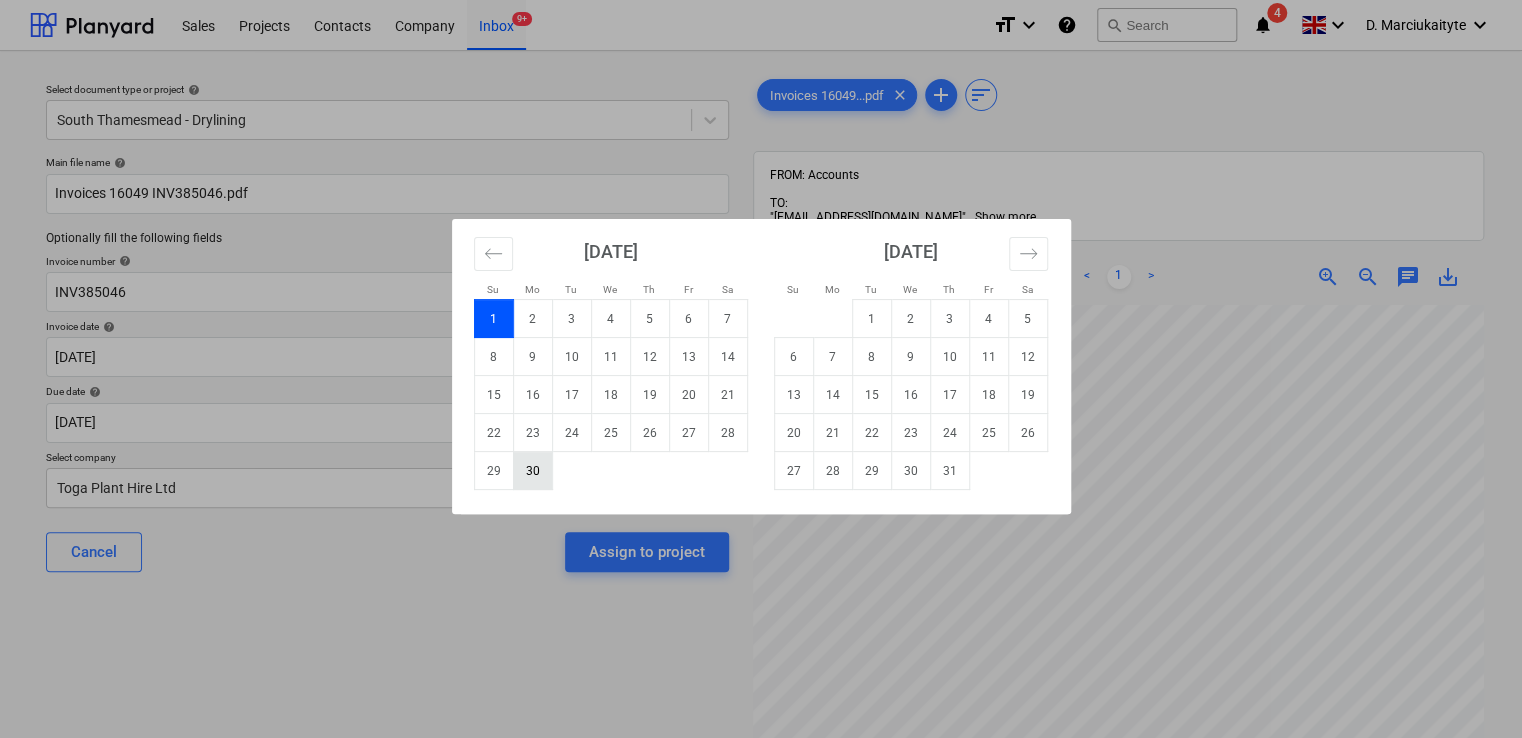 click on "30" at bounding box center [532, 471] 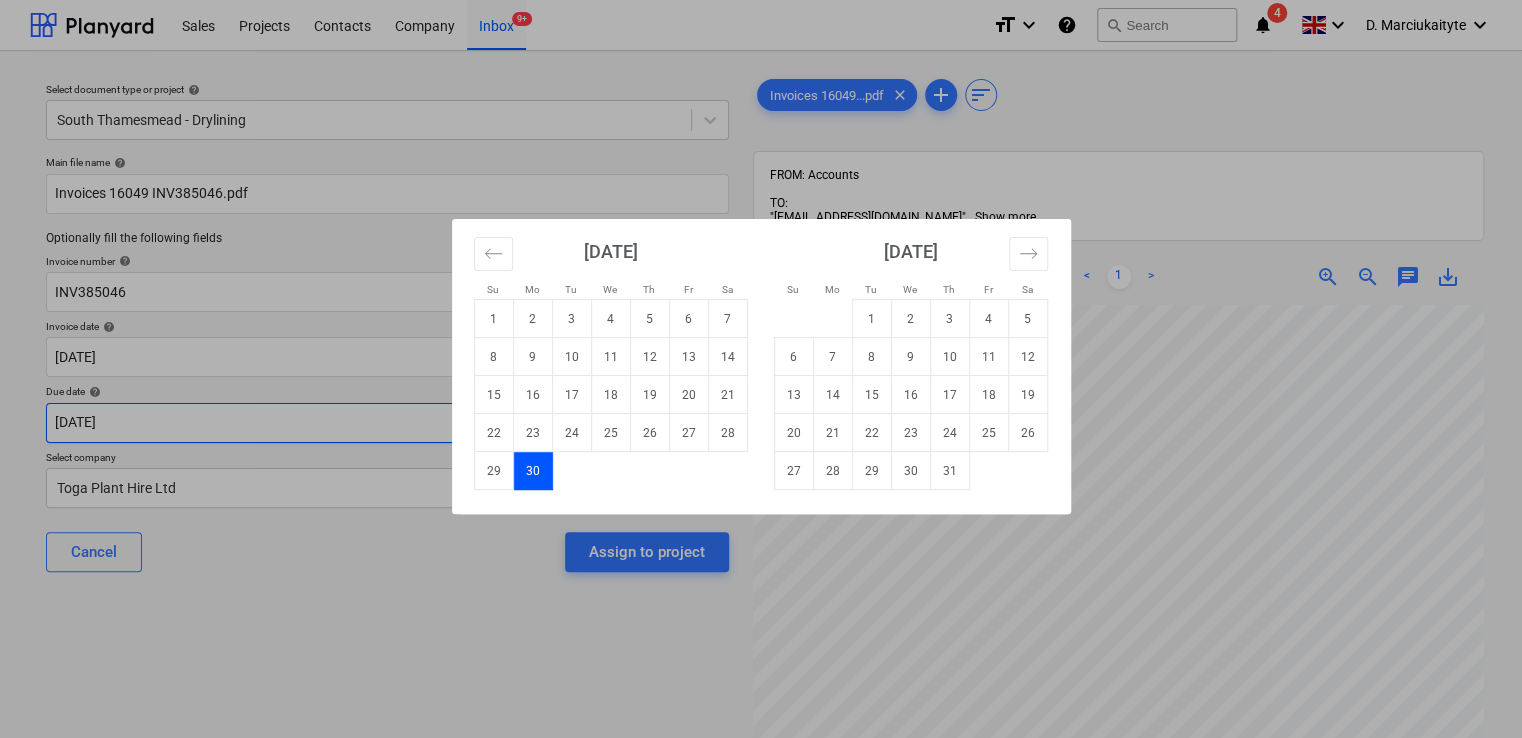 click on "Sales Projects Contacts Company Inbox 9+ format_size keyboard_arrow_down help search Search notifications 4 keyboard_arrow_down D. Marciukaityte keyboard_arrow_down Select document type or project help South Thamesmead - Drylining Main file name help Invoices 16049 INV385046.pdf Optionally fill the following fields Invoice number help INV385046 Invoice date help 30 Jun 2025 30.06.2025 Press the down arrow key to interact with the calendar and
select a date. Press the question mark key to get the keyboard shortcuts for changing dates. Due date help 30 Jun 2025 30.06.2025 Press the down arrow key to interact with the calendar and
select a date. Press the question mark key to get the keyboard shortcuts for changing dates. Select company Toga Plant Hire Ltd   Cancel Assign to project Invoices 16049...pdf clear add sort FROM: Accounts  TO: "a040e19d-22cb-43a3-b83d-3118dca2679c@companies.planyard.com"	 ...  Show more ...  Show more < 1 > zoom_in zoom_out chat 0 save_alt
Su Mo Tu We Th Fr Sa Su" at bounding box center (761, 369) 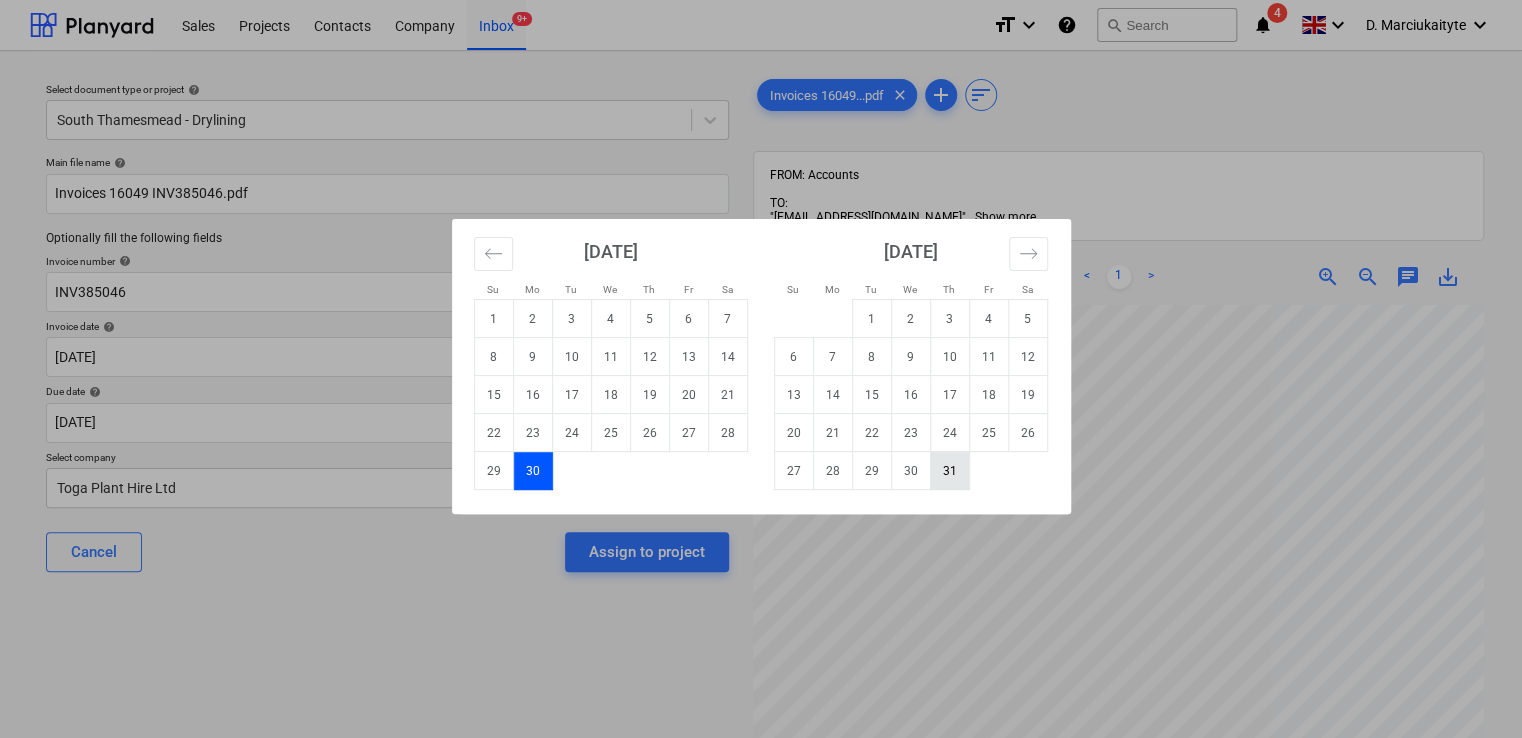 click on "31" at bounding box center [949, 471] 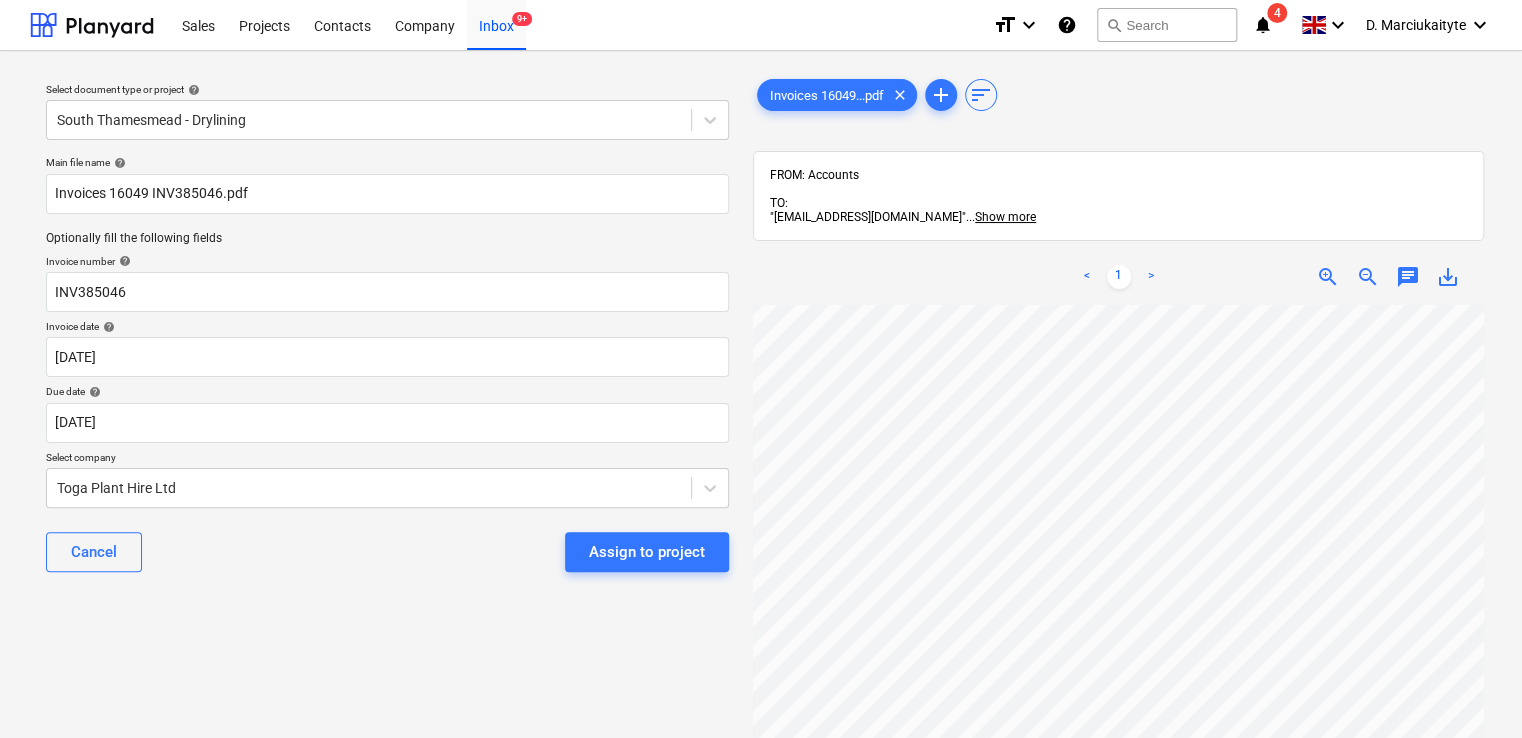 click on "Assign to project" at bounding box center (647, 552) 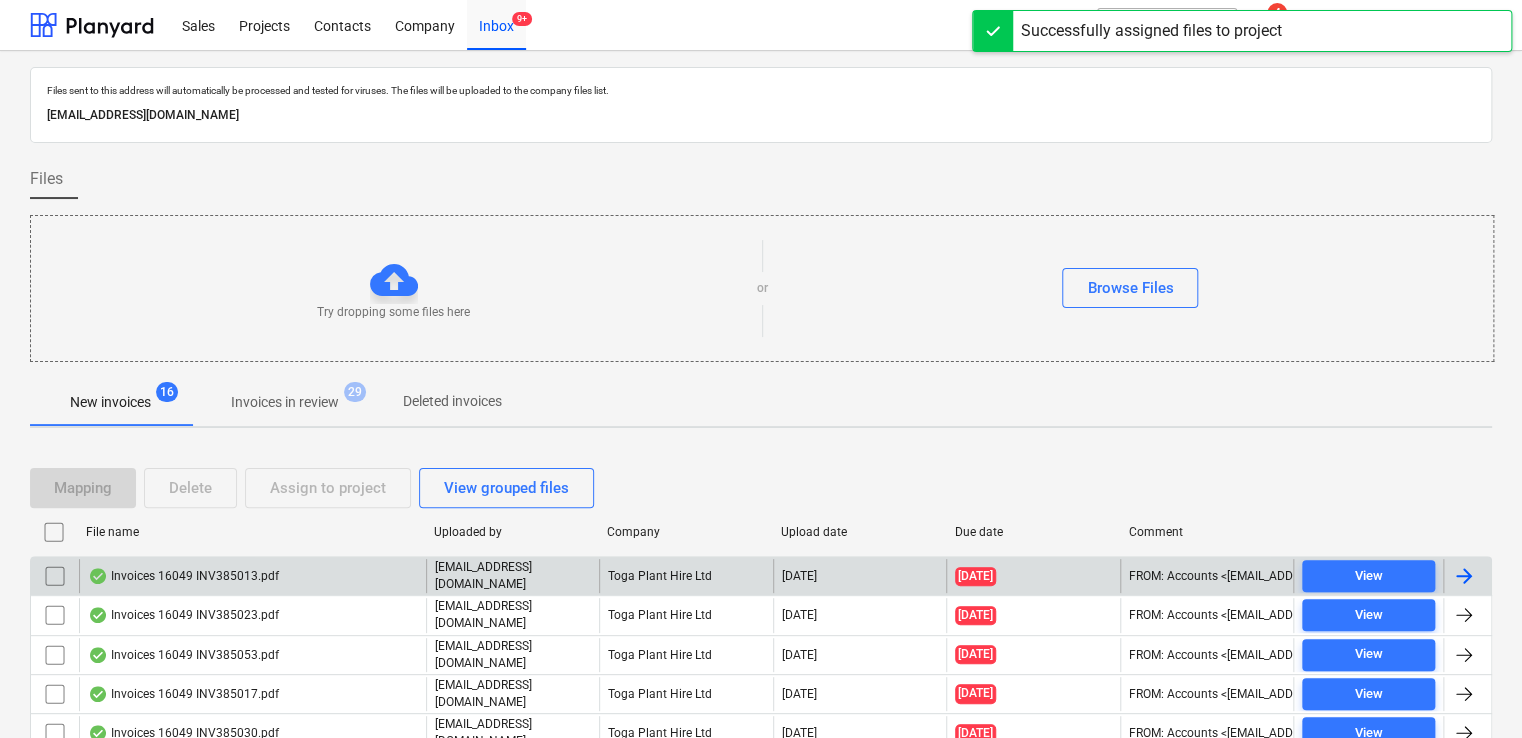 click on "Invoices 16049 INV385013.pdf" at bounding box center (183, 576) 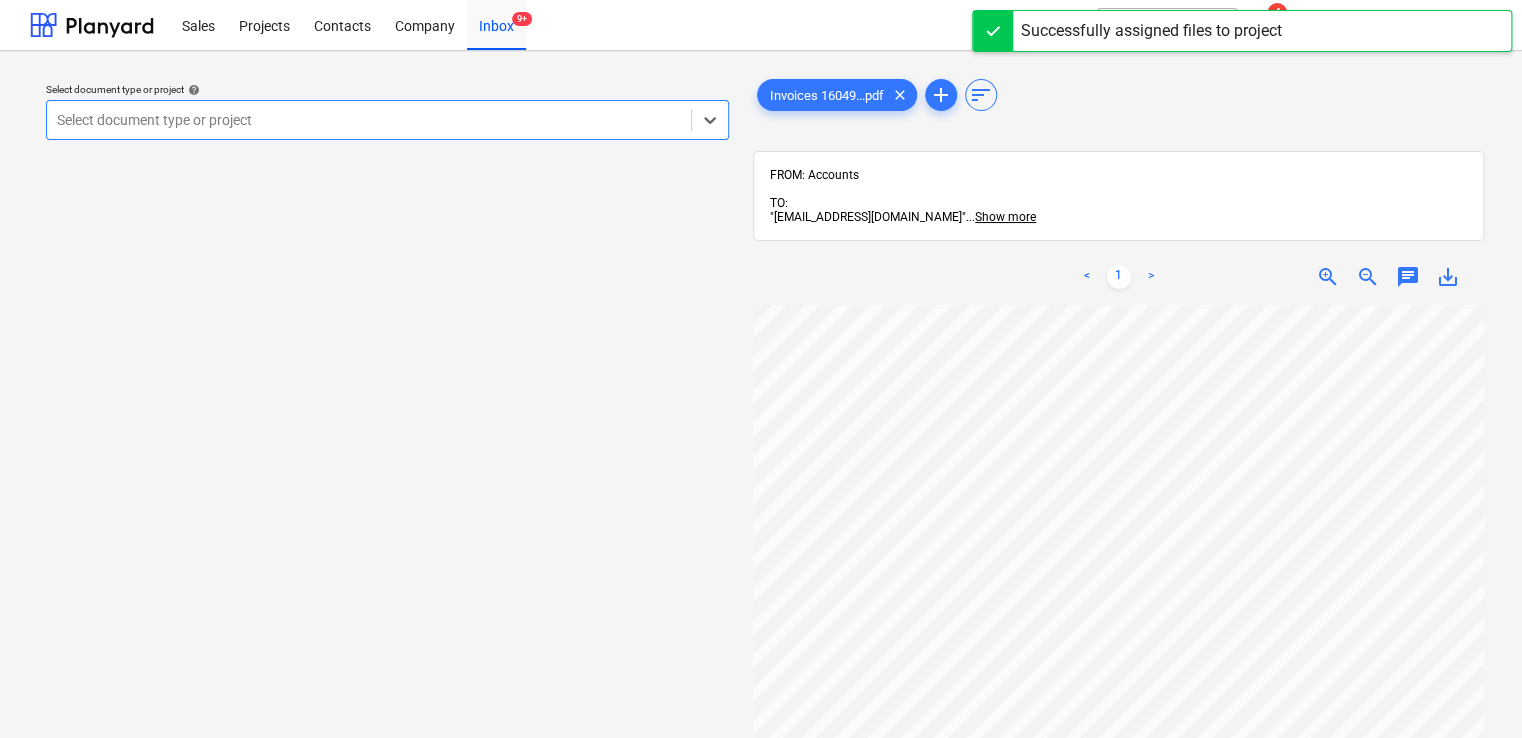 click at bounding box center [369, 120] 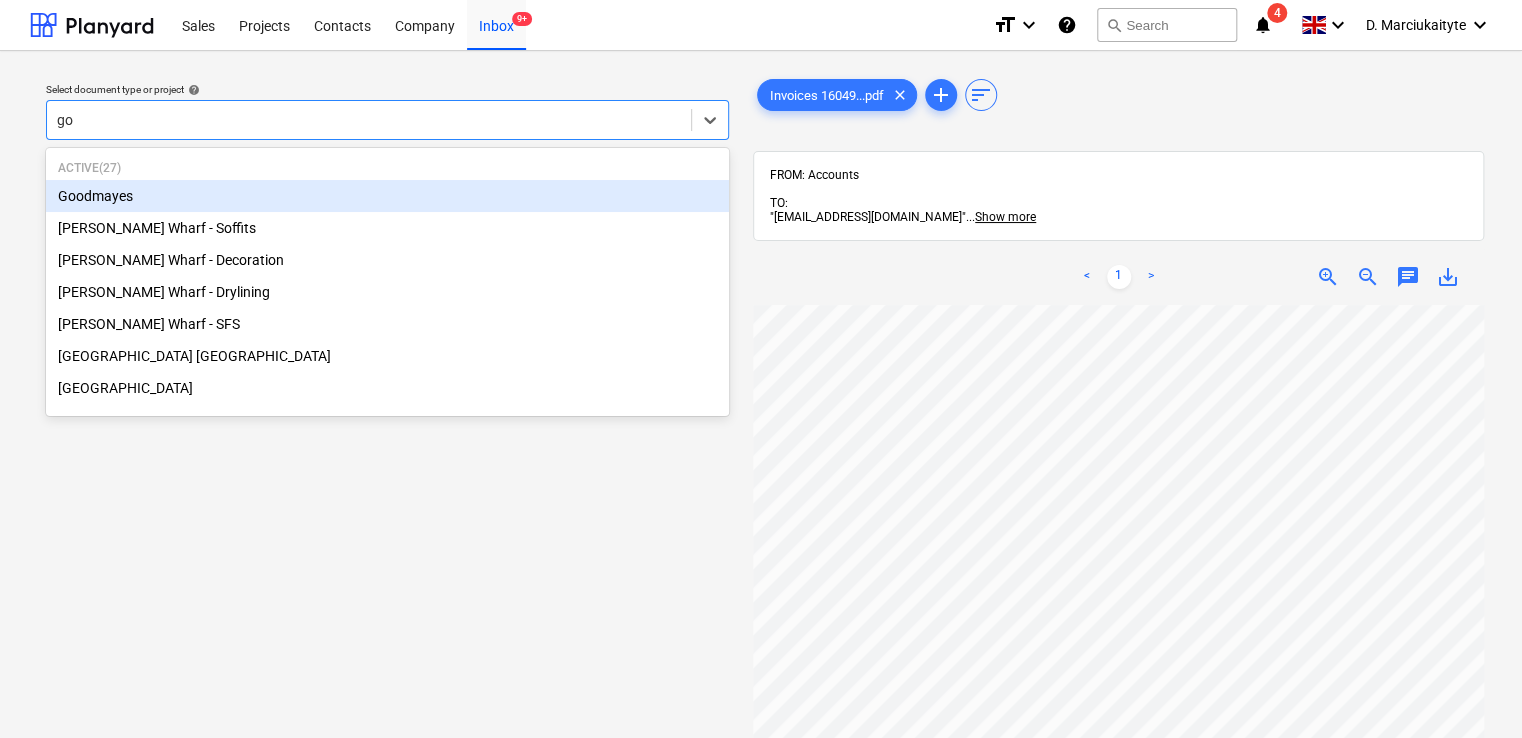 type on "goo" 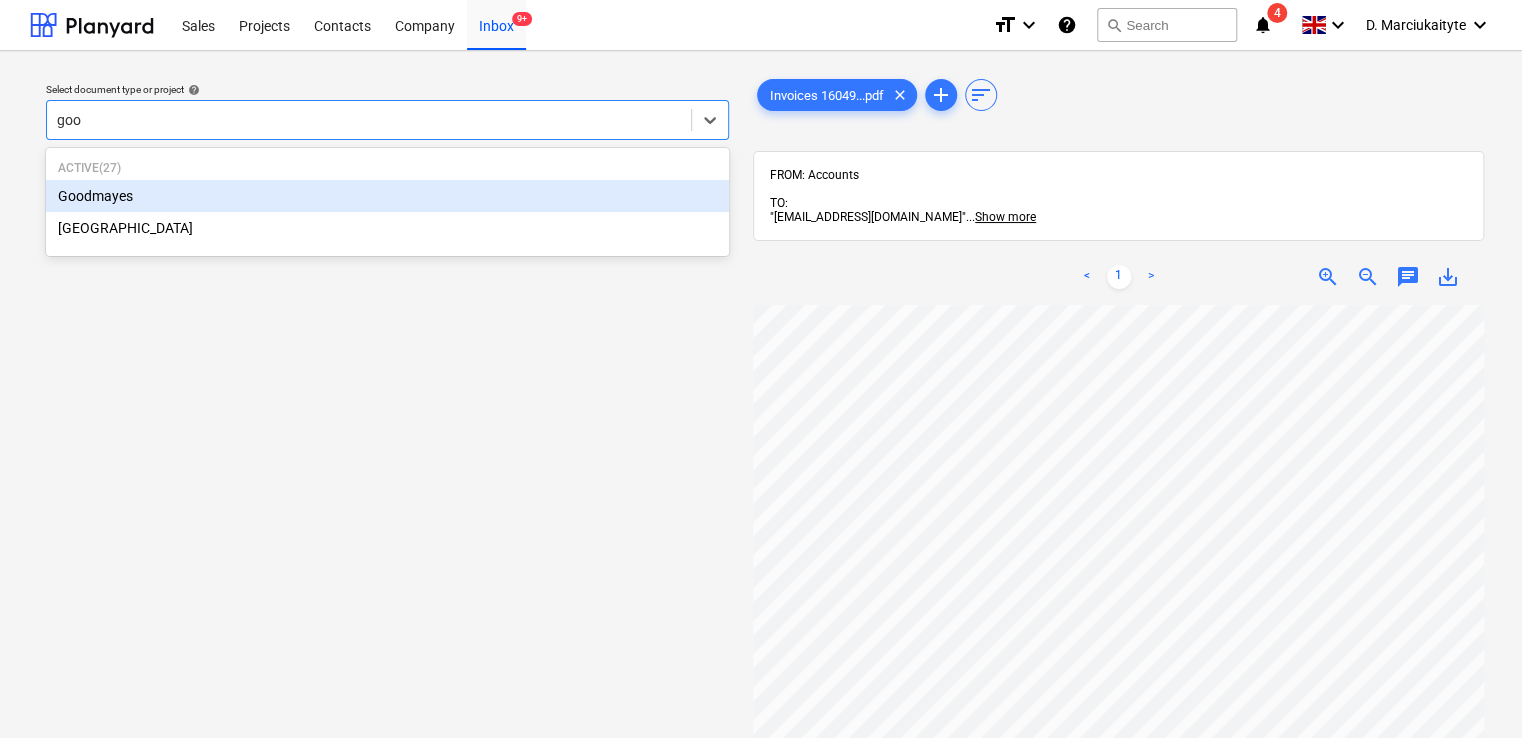 type 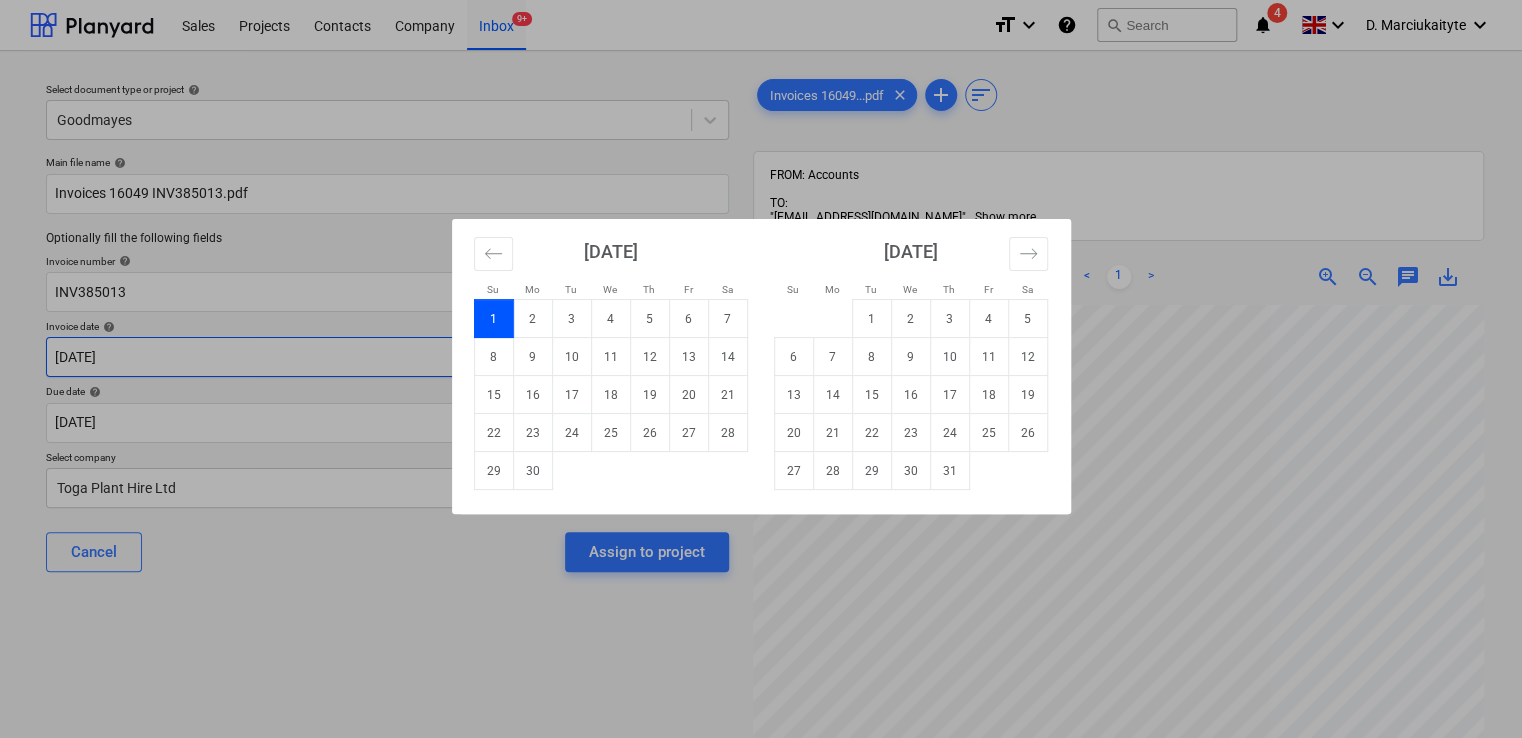 click on "Sales Projects Contacts Company Inbox 9+ format_size keyboard_arrow_down help search Search notifications 4 keyboard_arrow_down D. Marciukaityte keyboard_arrow_down Select document type or project help Goodmayes Main file name help Invoices 16049 INV385013.pdf Optionally fill the following fields Invoice number help INV385013 Invoice date help 01 Jun 2025 01.06.2025 Press the down arrow key to interact with the calendar and
select a date. Press the question mark key to get the keyboard shortcuts for changing dates. Due date help 30 Jun 2025 30.06.2025 Press the down arrow key to interact with the calendar and
select a date. Press the question mark key to get the keyboard shortcuts for changing dates. Select company Toga Plant Hire Ltd   Cancel Assign to project Invoices 16049...pdf clear add sort FROM: Accounts  TO: "a040e19d-22cb-43a3-b83d-3118dca2679c@companies.planyard.com"	 ...  Show more ...  Show more < 1 > zoom_in zoom_out chat 0 save_alt
Su Mo Tu We Th Fr Sa Su Mo Tu We Th Fr Sa" at bounding box center (761, 369) 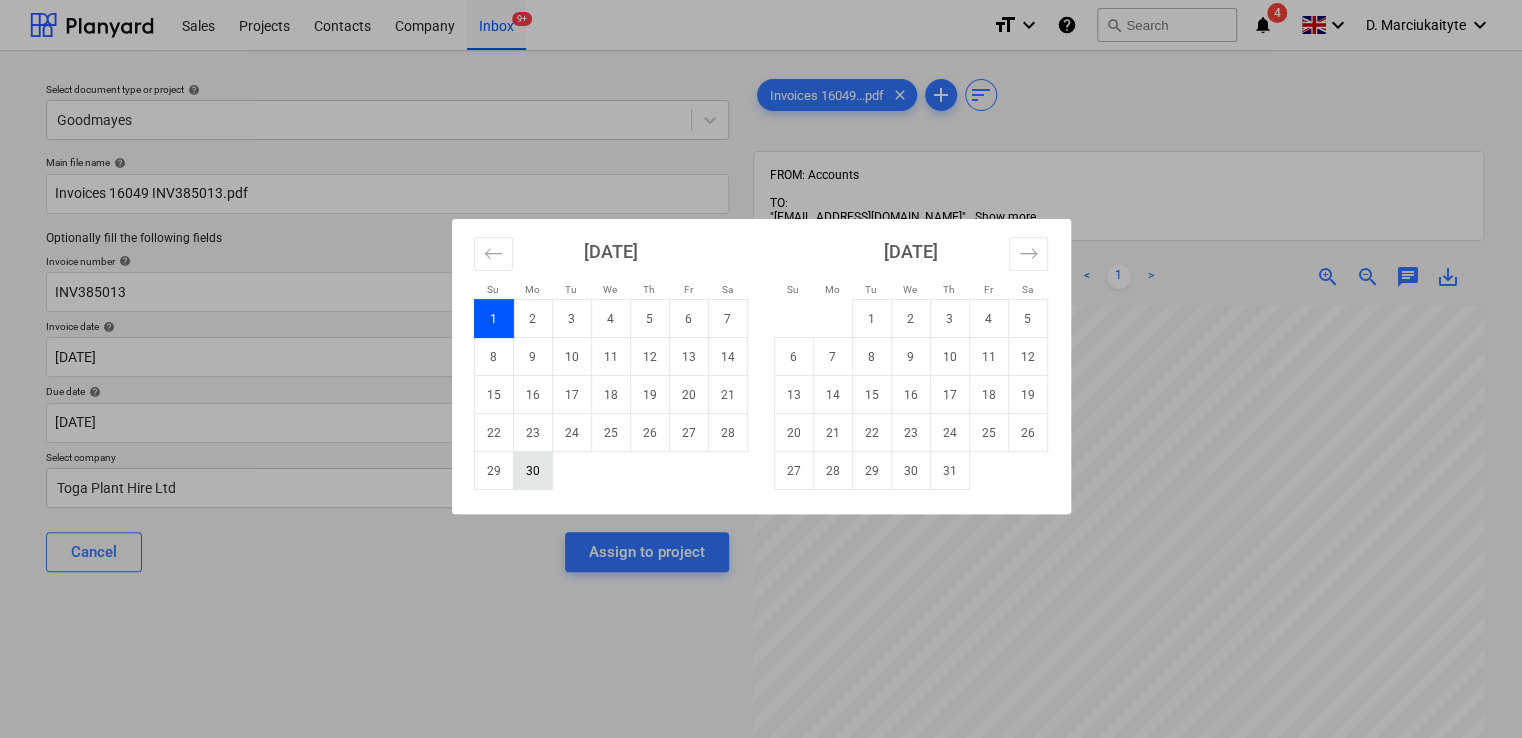 click on "30" at bounding box center (532, 471) 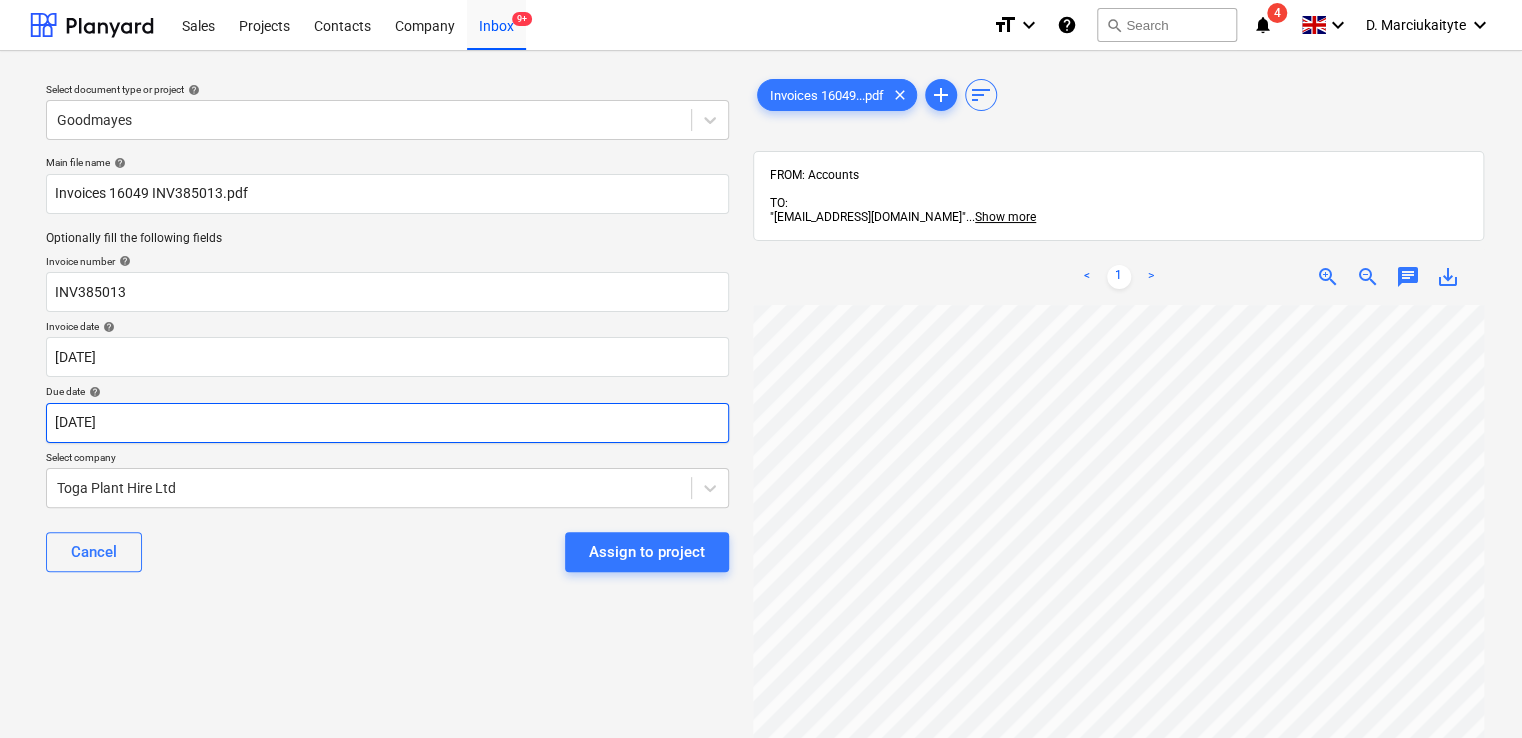 click on "Sales Projects Contacts Company Inbox 9+ format_size keyboard_arrow_down help search Search notifications 4 keyboard_arrow_down D. Marciukaityte keyboard_arrow_down Select document type or project help Goodmayes Main file name help Invoices 16049 INV385013.pdf Optionally fill the following fields Invoice number help INV385013 Invoice date help 30 Jun 2025 30.06.2025 Press the down arrow key to interact with the calendar and
select a date. Press the question mark key to get the keyboard shortcuts for changing dates. Due date help 30 Jun 2025 30.06.2025 Press the down arrow key to interact with the calendar and
select a date. Press the question mark key to get the keyboard shortcuts for changing dates. Select company Toga Plant Hire Ltd   Cancel Assign to project Invoices 16049...pdf clear add sort FROM: Accounts  TO: "a040e19d-22cb-43a3-b83d-3118dca2679c@companies.planyard.com"	 ...  Show more ...  Show more < 1 > zoom_in zoom_out chat 0 save_alt" at bounding box center (761, 369) 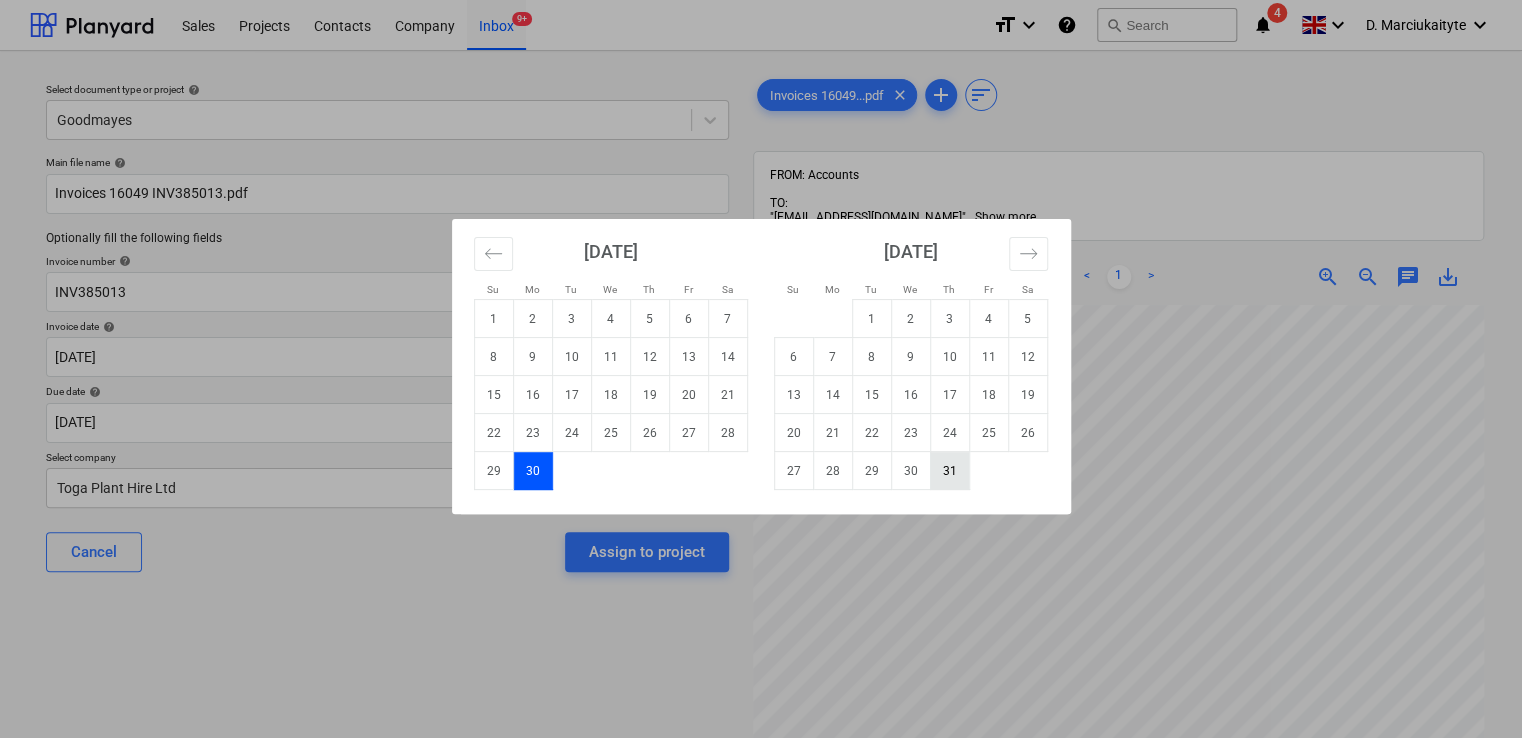 click on "31" at bounding box center (949, 471) 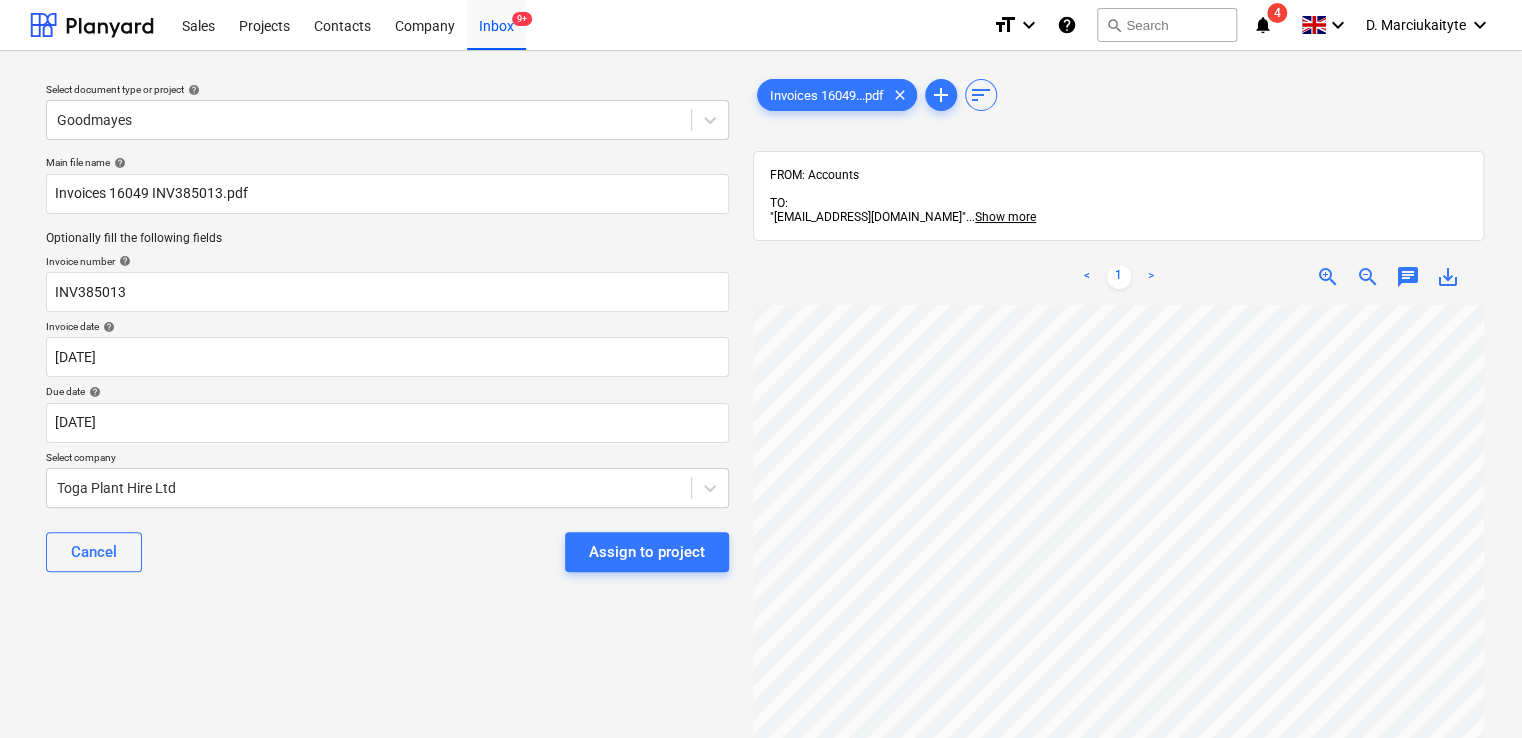 type on "[DATE]" 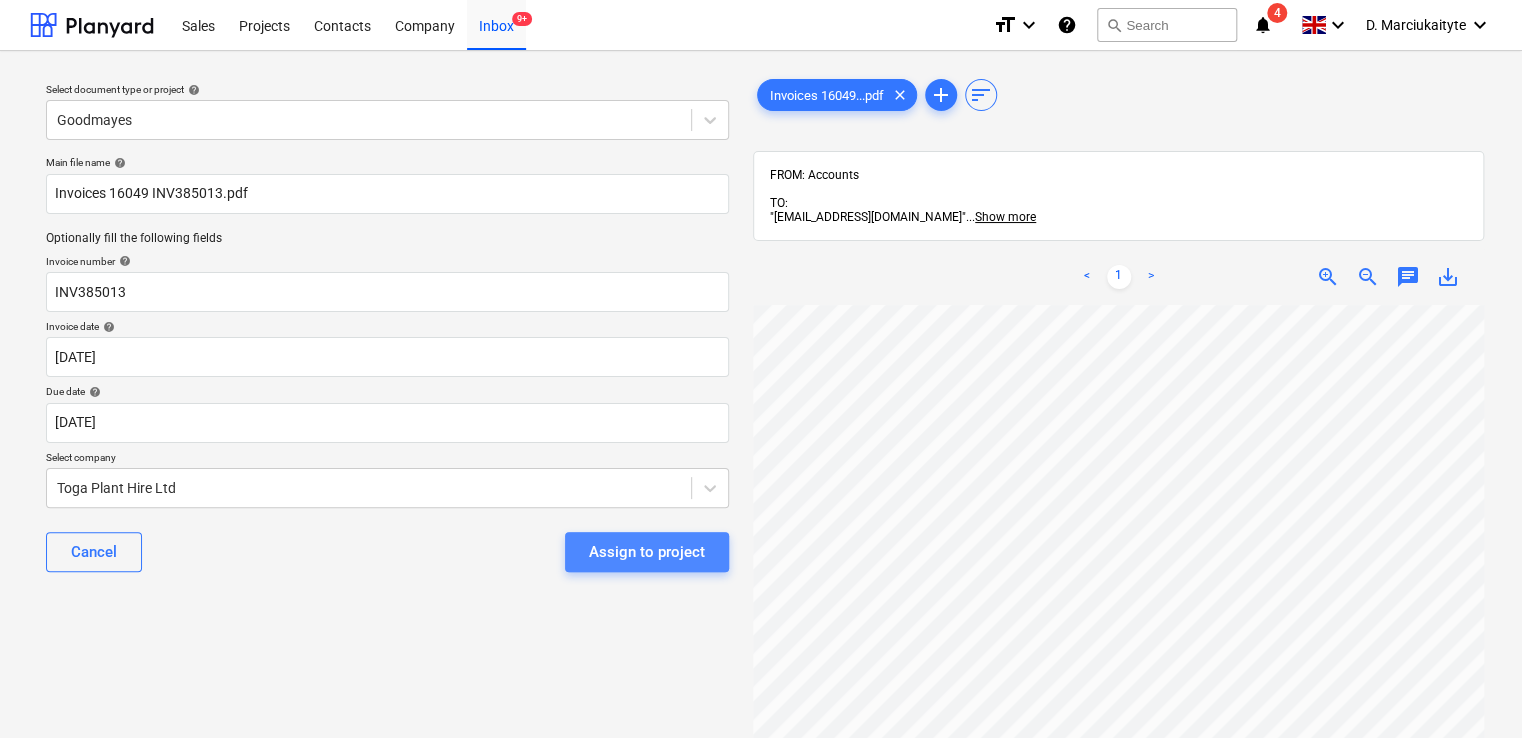click on "Assign to project" at bounding box center (647, 552) 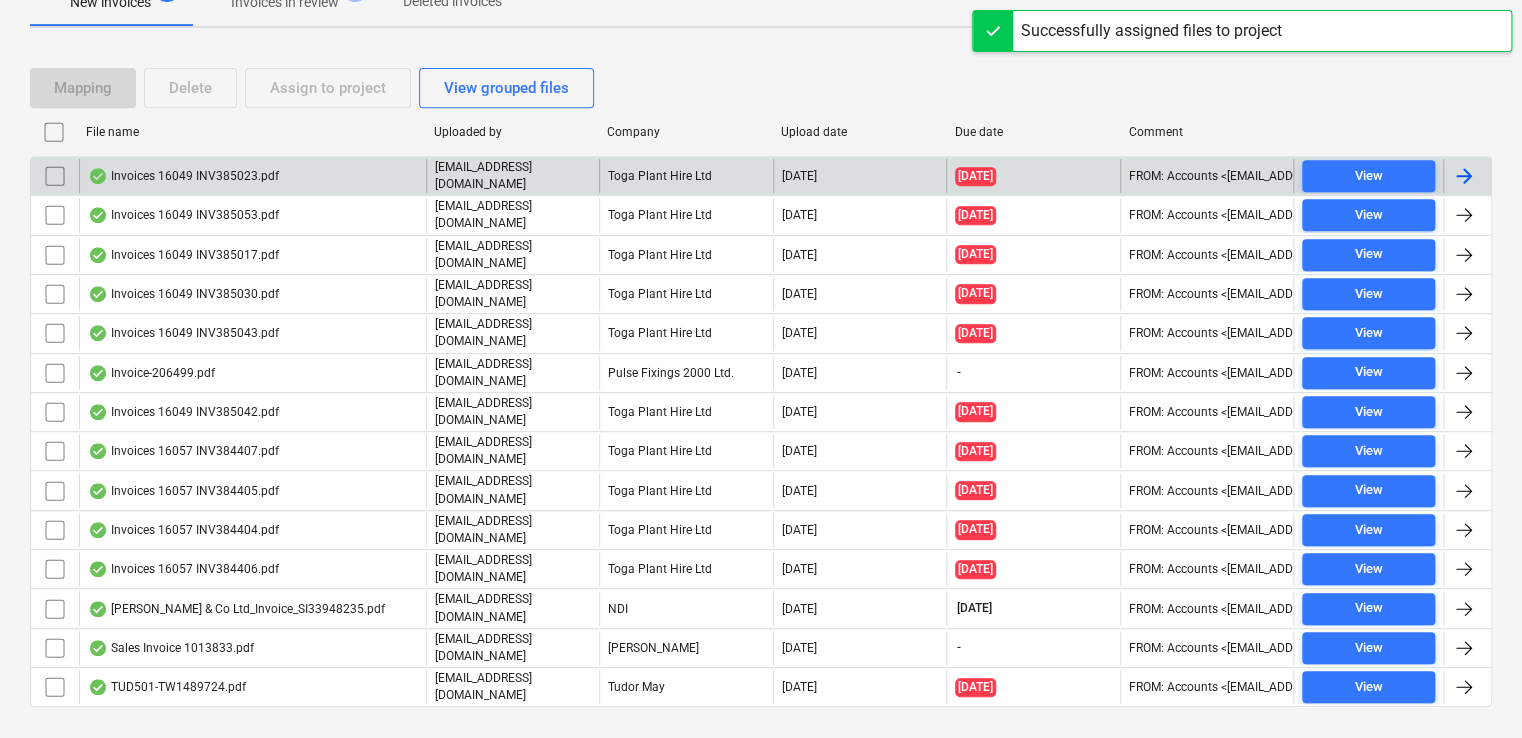 click on "Invoices 16049 INV385023.pdf" at bounding box center (183, 176) 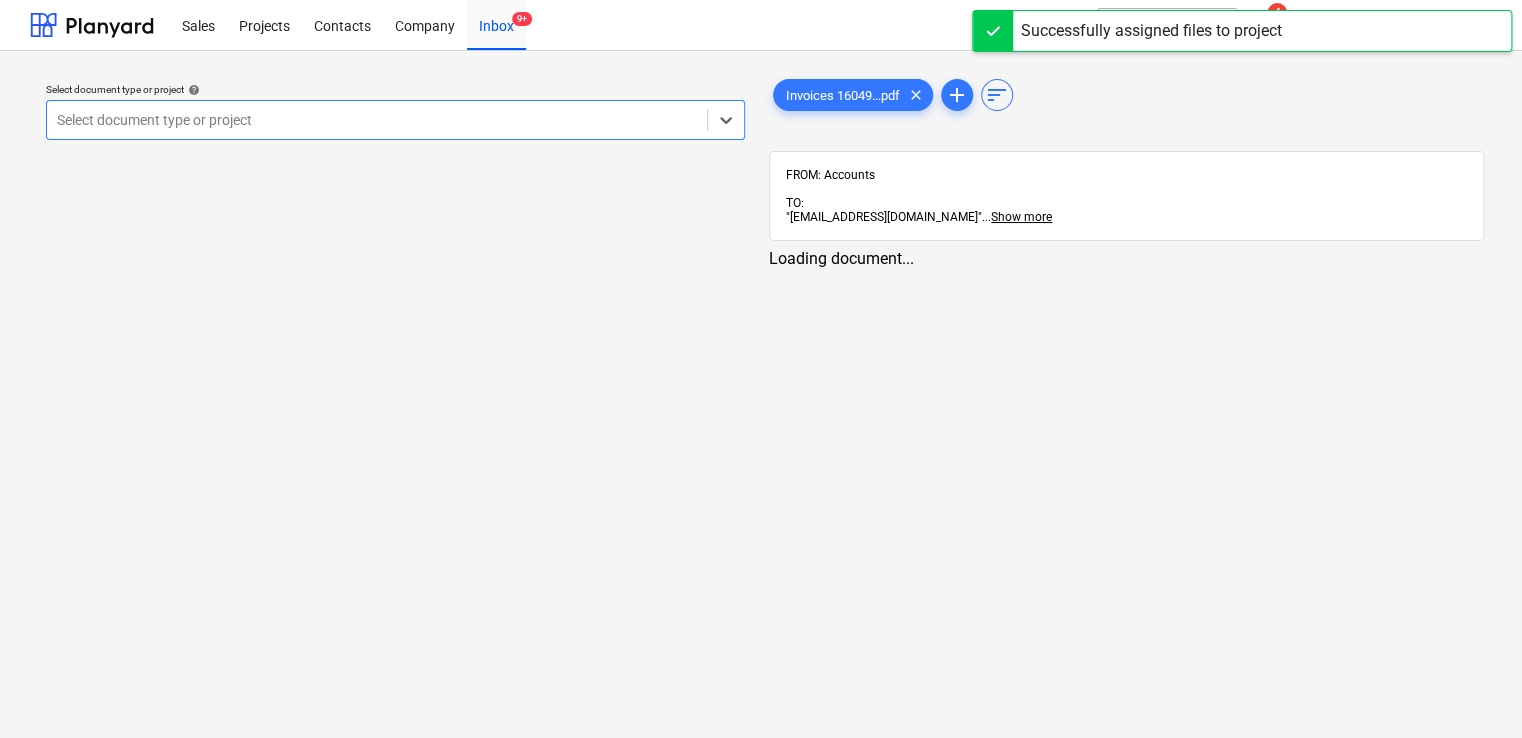 scroll, scrollTop: 0, scrollLeft: 0, axis: both 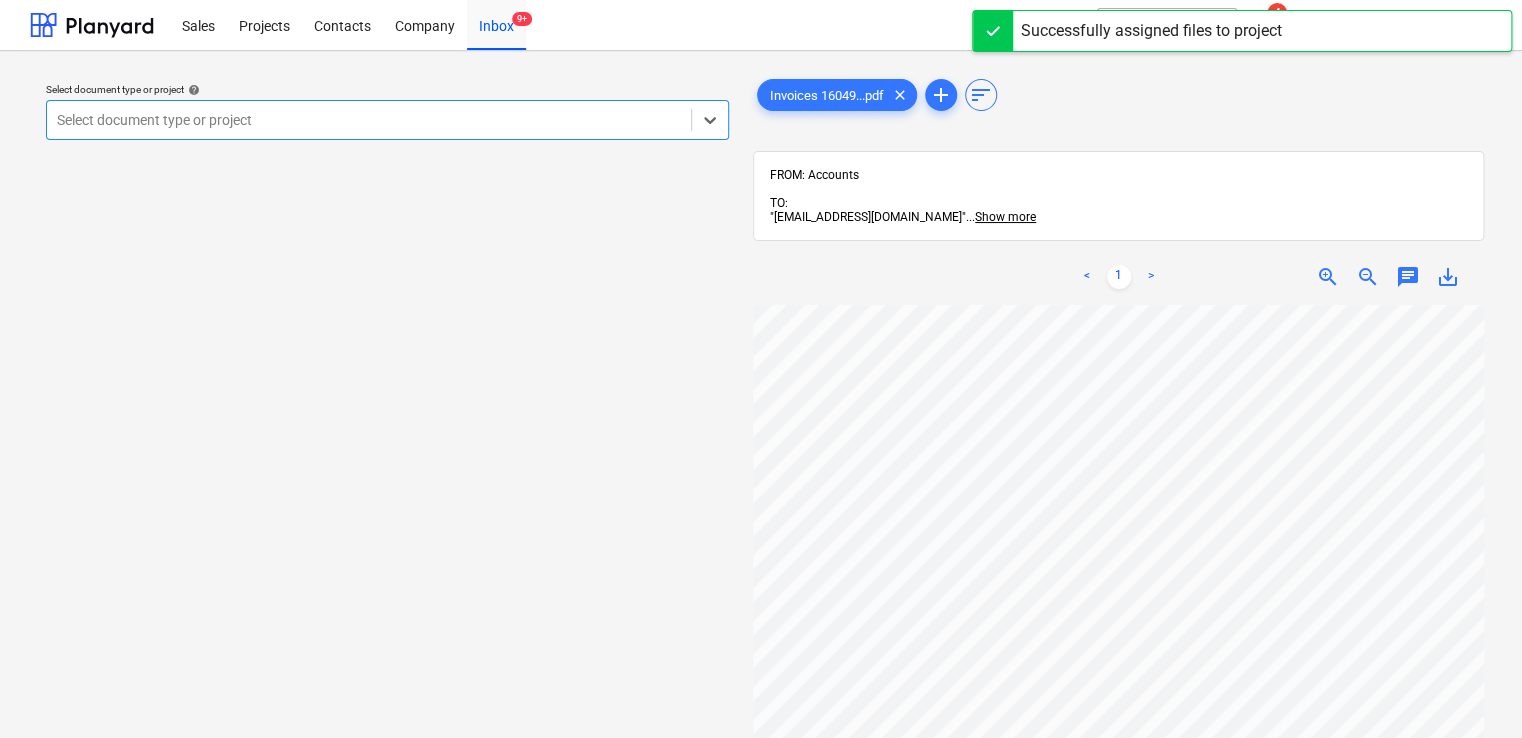 click at bounding box center (369, 120) 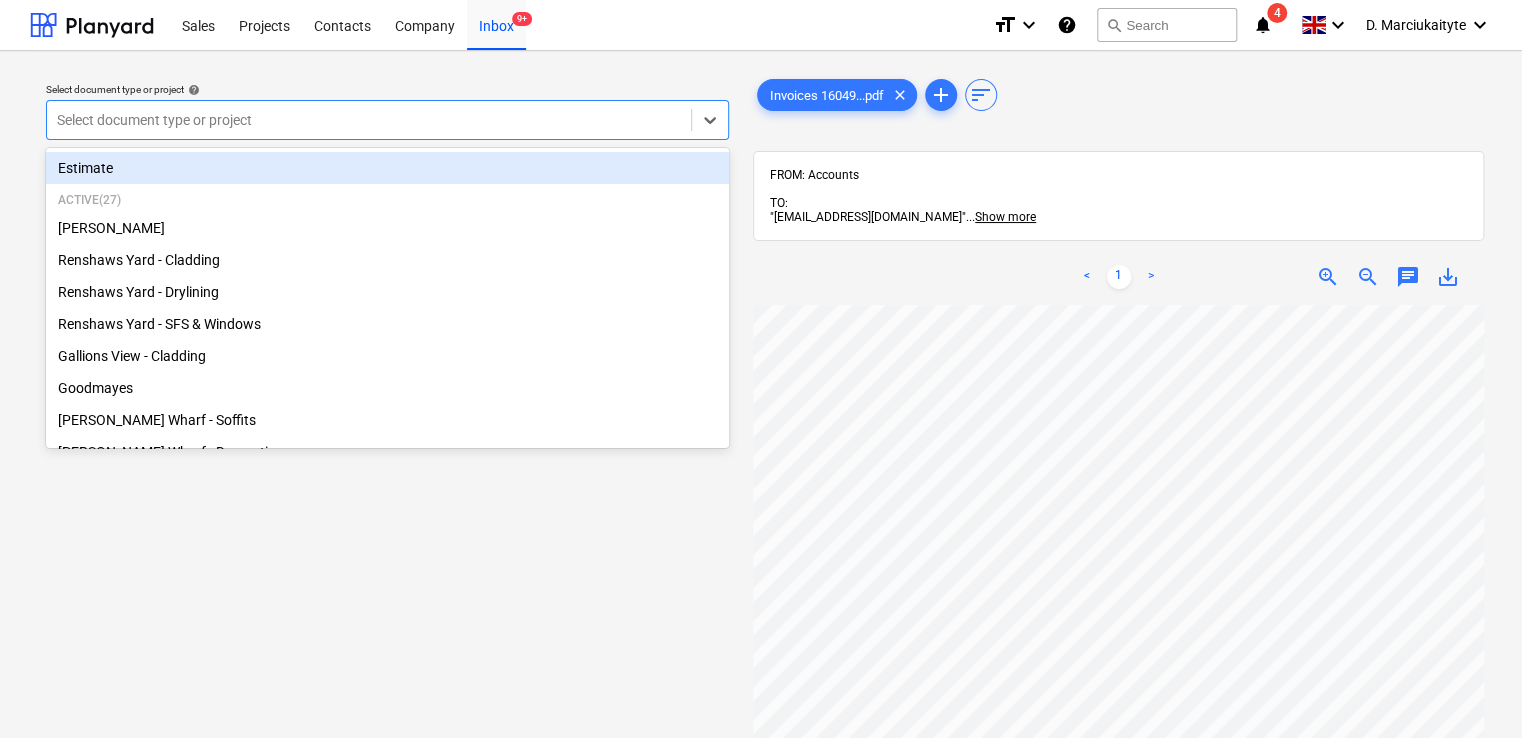 type on "n" 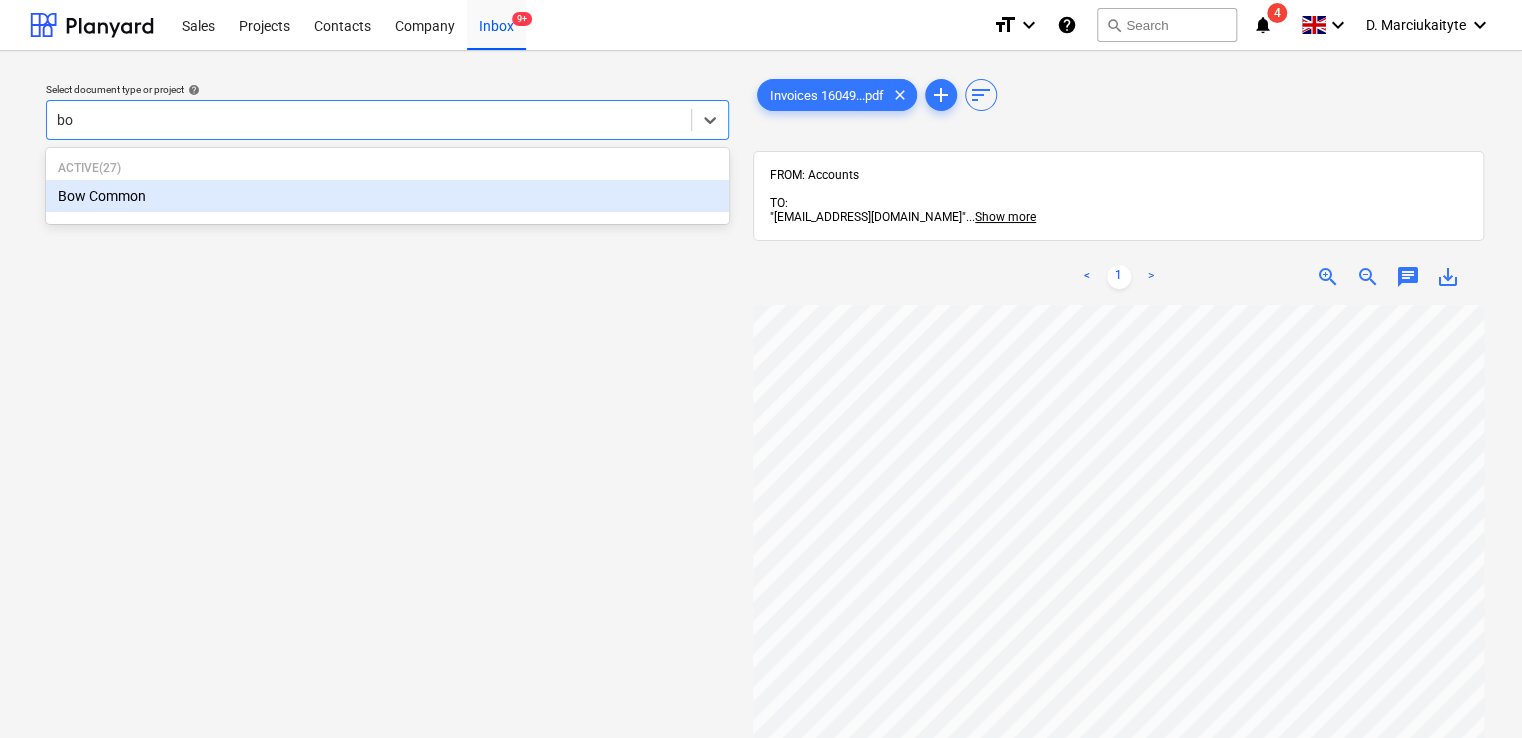 type on "bow" 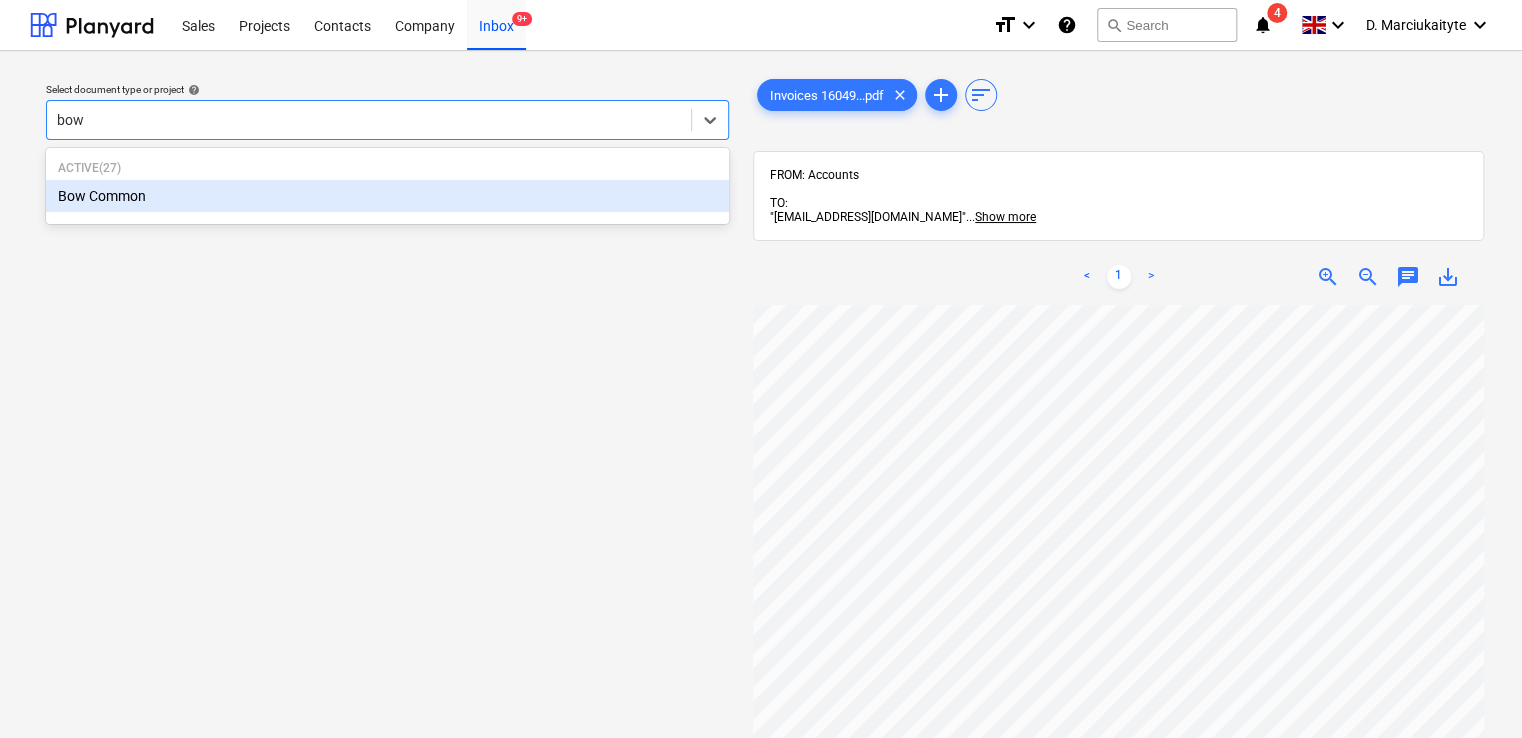 type 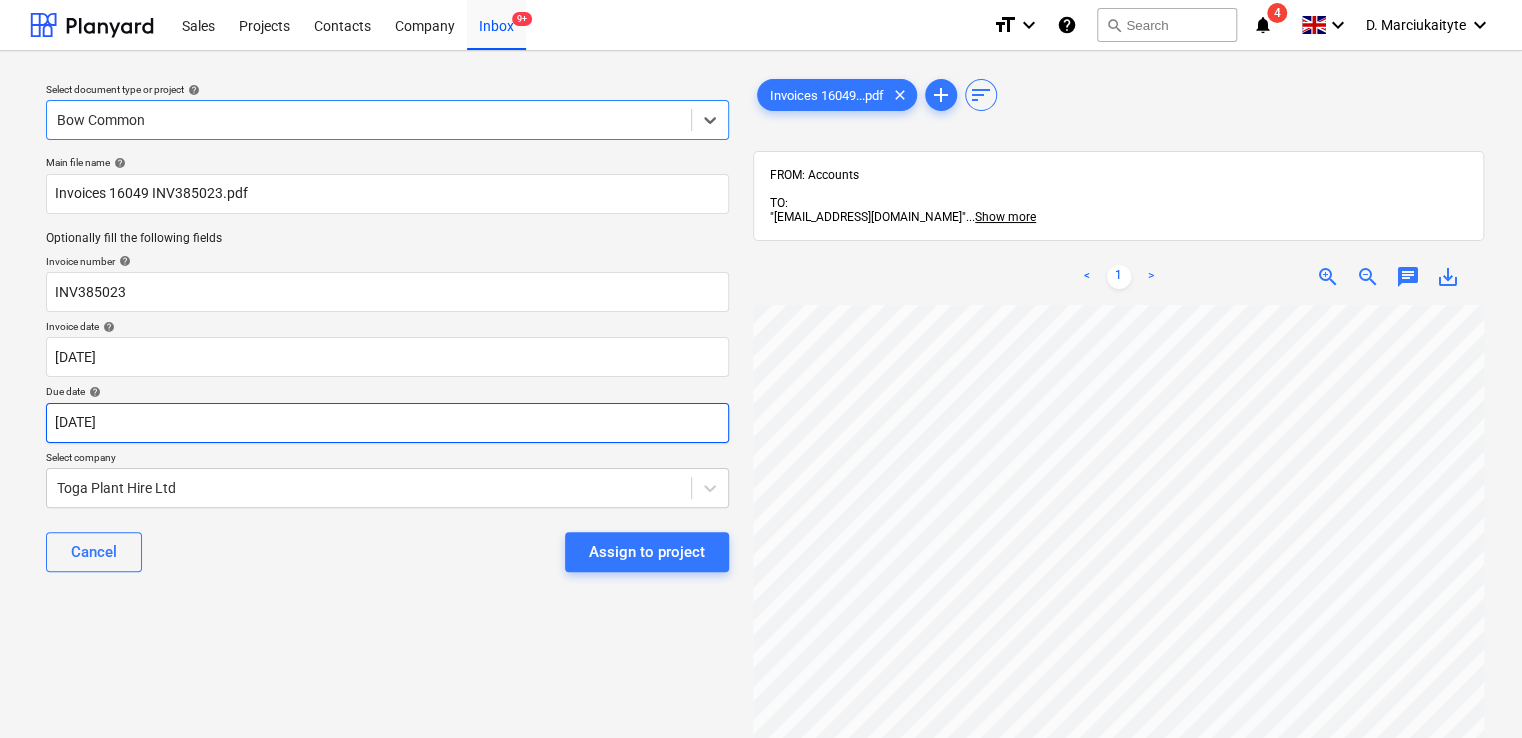 click on "Sales Projects Contacts Company Inbox 9+ format_size keyboard_arrow_down help search Search notifications 4 keyboard_arrow_down D. Marciukaityte keyboard_arrow_down Select document type or project help option Bow Common, selected.   Select is focused ,type to refine list, press Down to open the menu,  Bow Common Main file name help Invoices 16049 INV385023.pdf Optionally fill the following fields Invoice number help INV385023 Invoice date help 30 Jun 2025 30.06.2025 Press the down arrow key to interact with the calendar and
select a date. Press the question mark key to get the keyboard shortcuts for changing dates. Due date help 30 Jun 2025 30.06.2025 Press the down arrow key to interact with the calendar and
select a date. Press the question mark key to get the keyboard shortcuts for changing dates. Select company Toga Plant Hire Ltd   Cancel Assign to project Invoices 16049...pdf clear add sort FROM: Accounts  TO: "a040e19d-22cb-43a3-b83d-3118dca2679c@companies.planyard.com"	 ...  Show more ...  <" at bounding box center (761, 369) 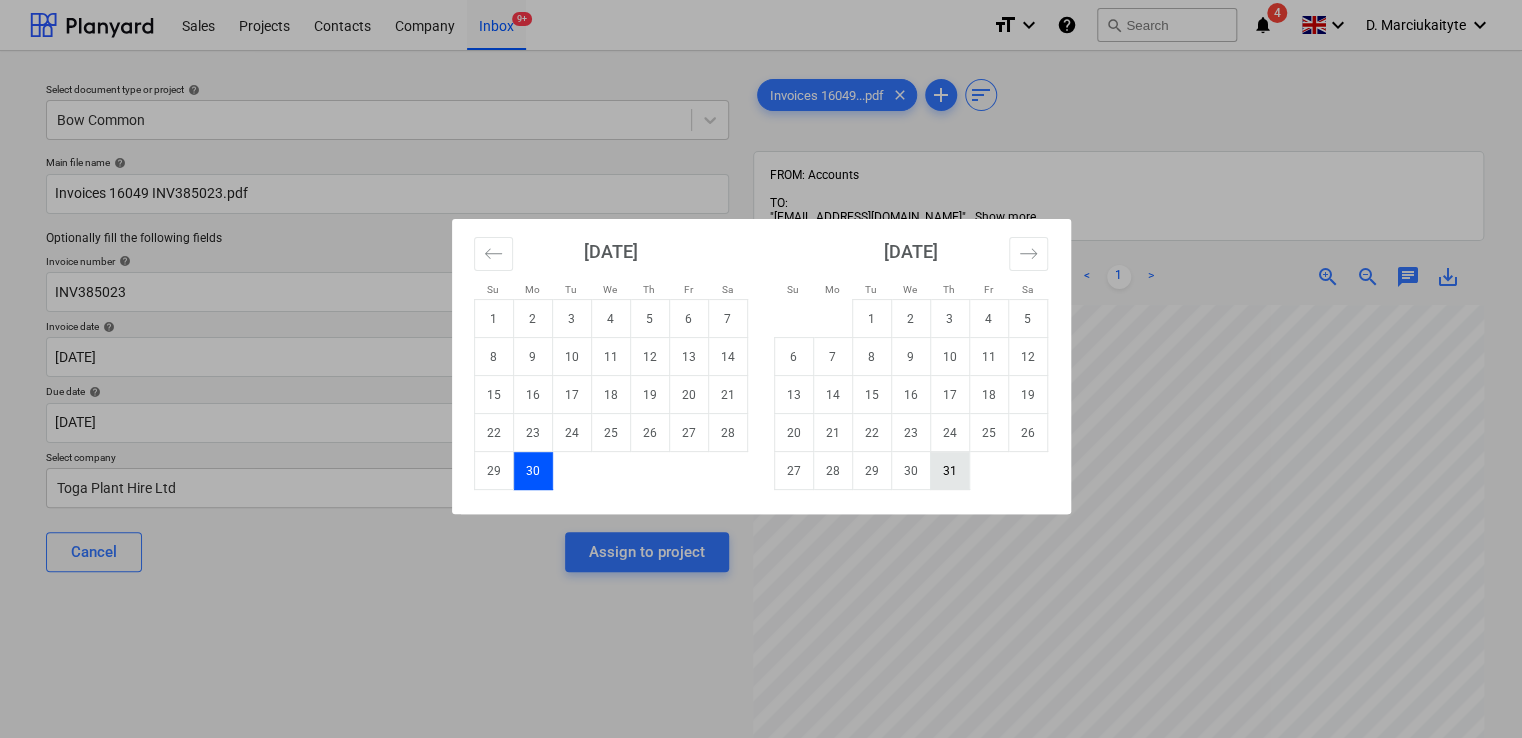 click on "31" at bounding box center [949, 471] 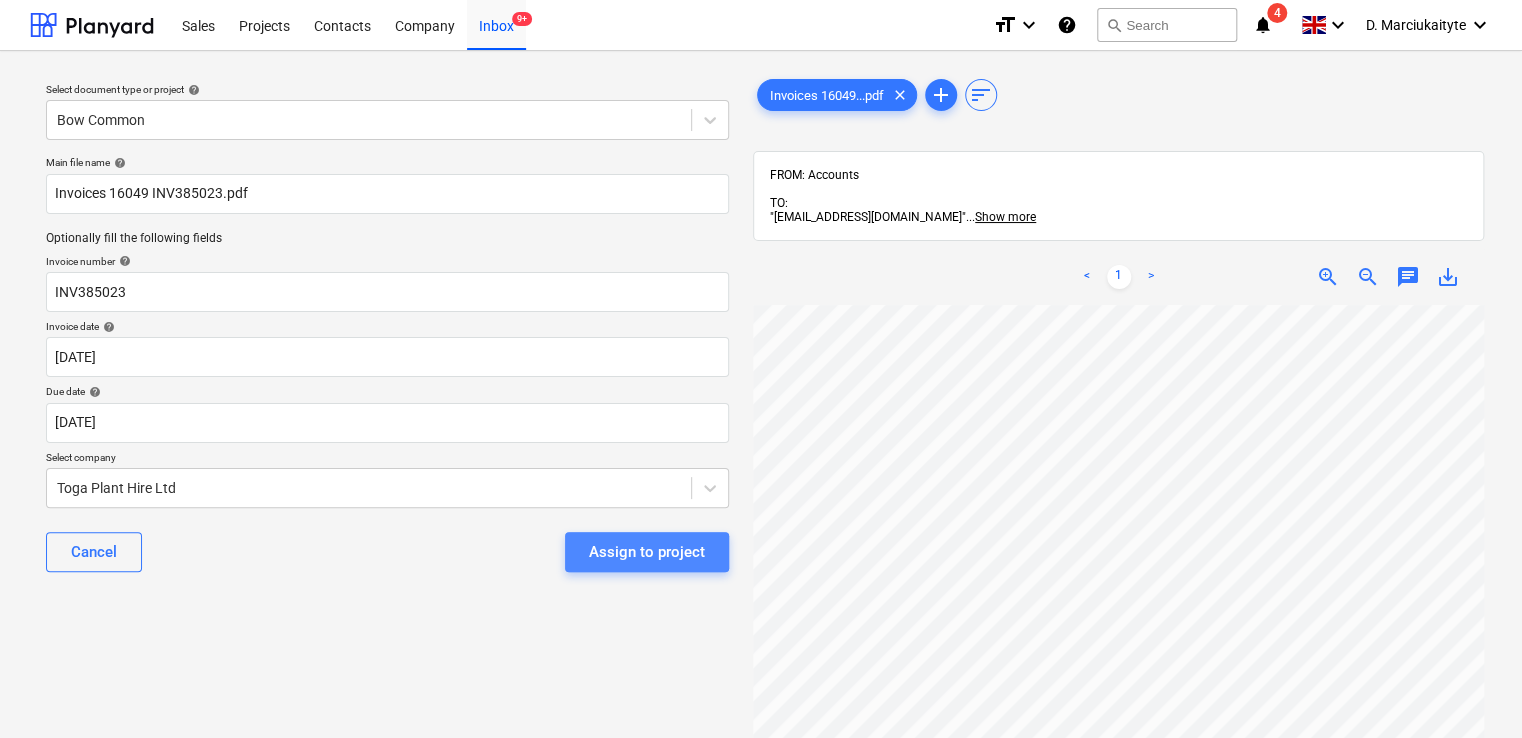 click on "Assign to project" at bounding box center [647, 552] 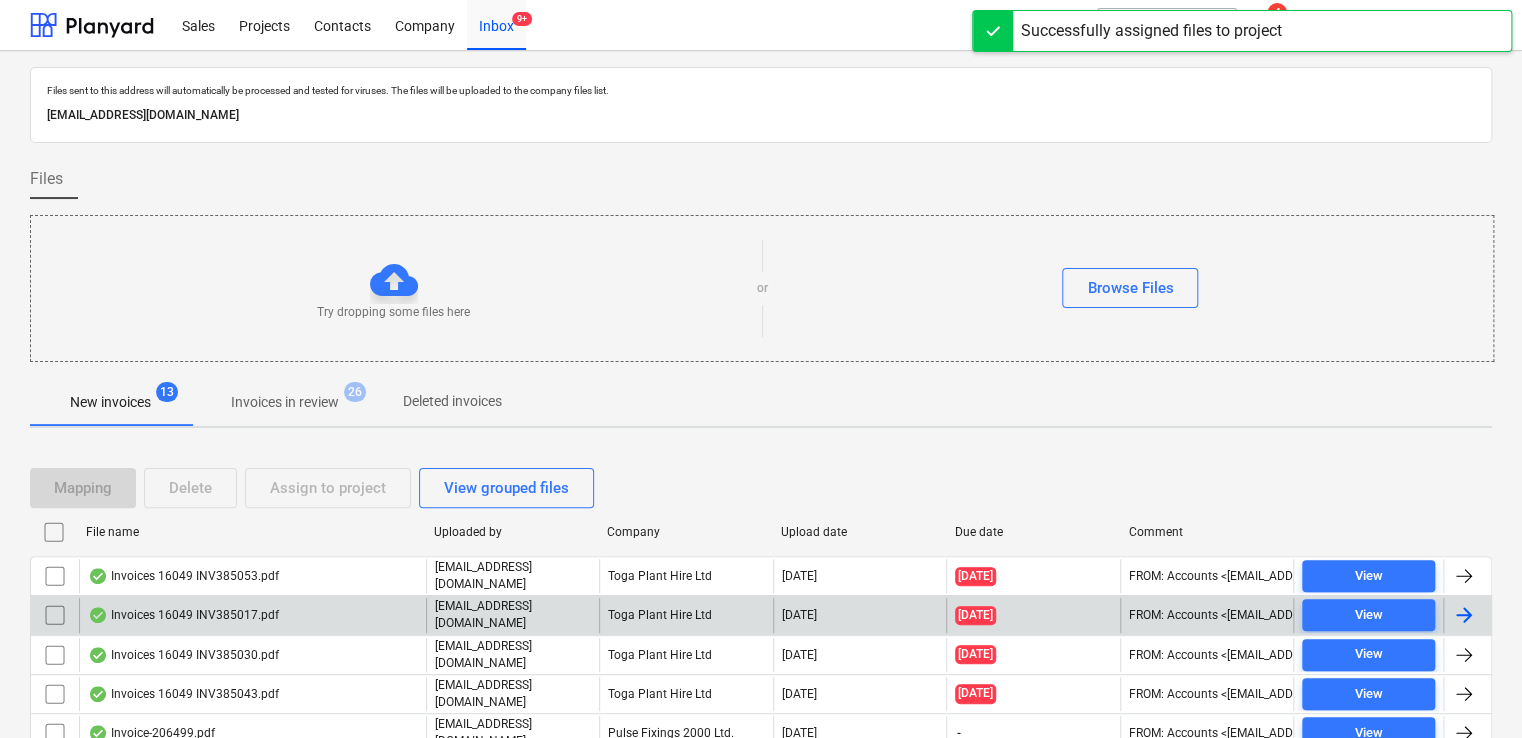 scroll, scrollTop: 200, scrollLeft: 0, axis: vertical 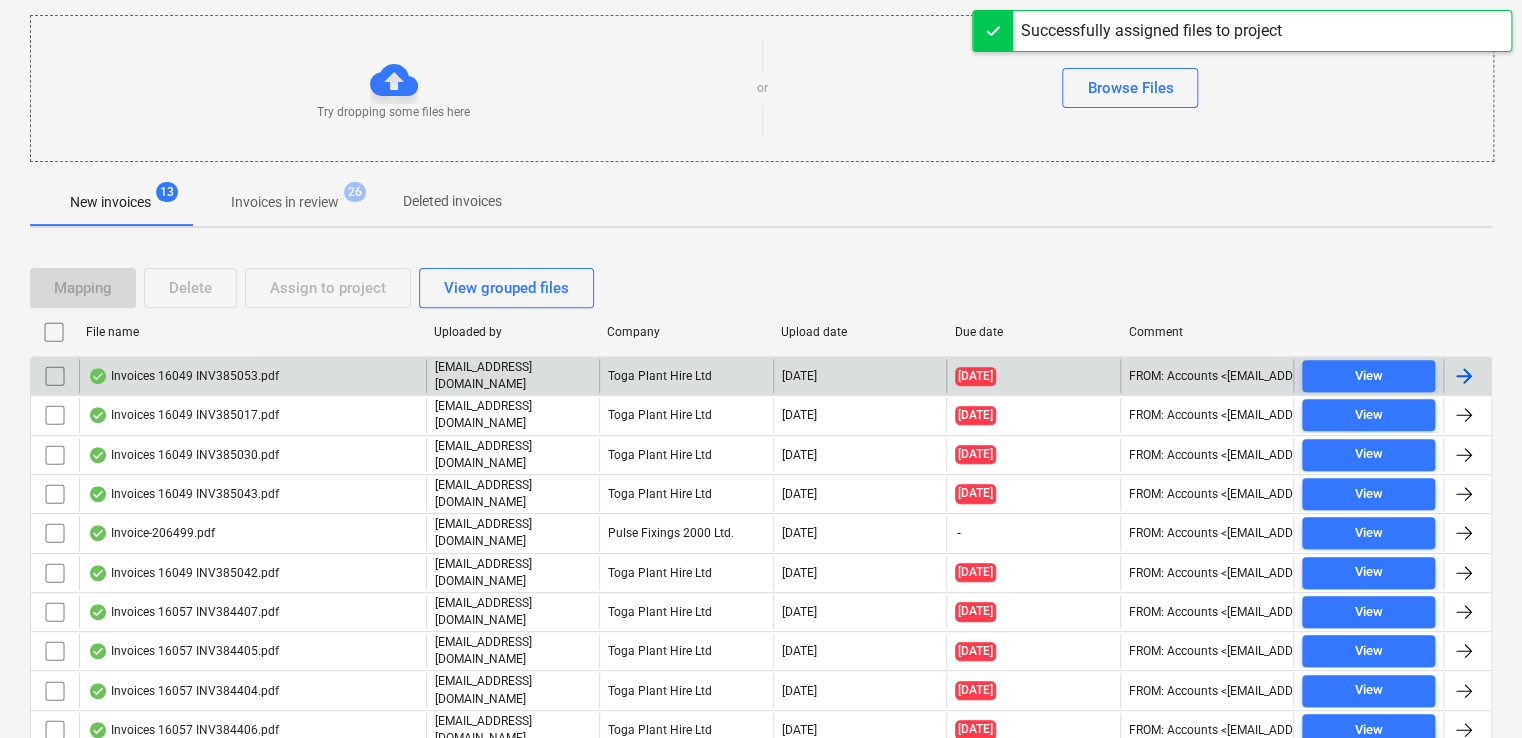 click on "Invoices 16049 INV385053.pdf accounts@tudormay.com Toga Plant Hire Ltd 07.07.2025 30.06.2025 FROM: Accounts <accounts@tudormay.com>
TO: "a040e19d-22cb-43a3-b83d-3118dca2679c@companies.planyard.com"	<a040e19d-22cb-43a3-b83d-3118dca2679c@companies.planyard.com>
SUBJECT: FW: Invoices attached from TOGA
IP: 52.101.196.102 View" at bounding box center [761, 375] 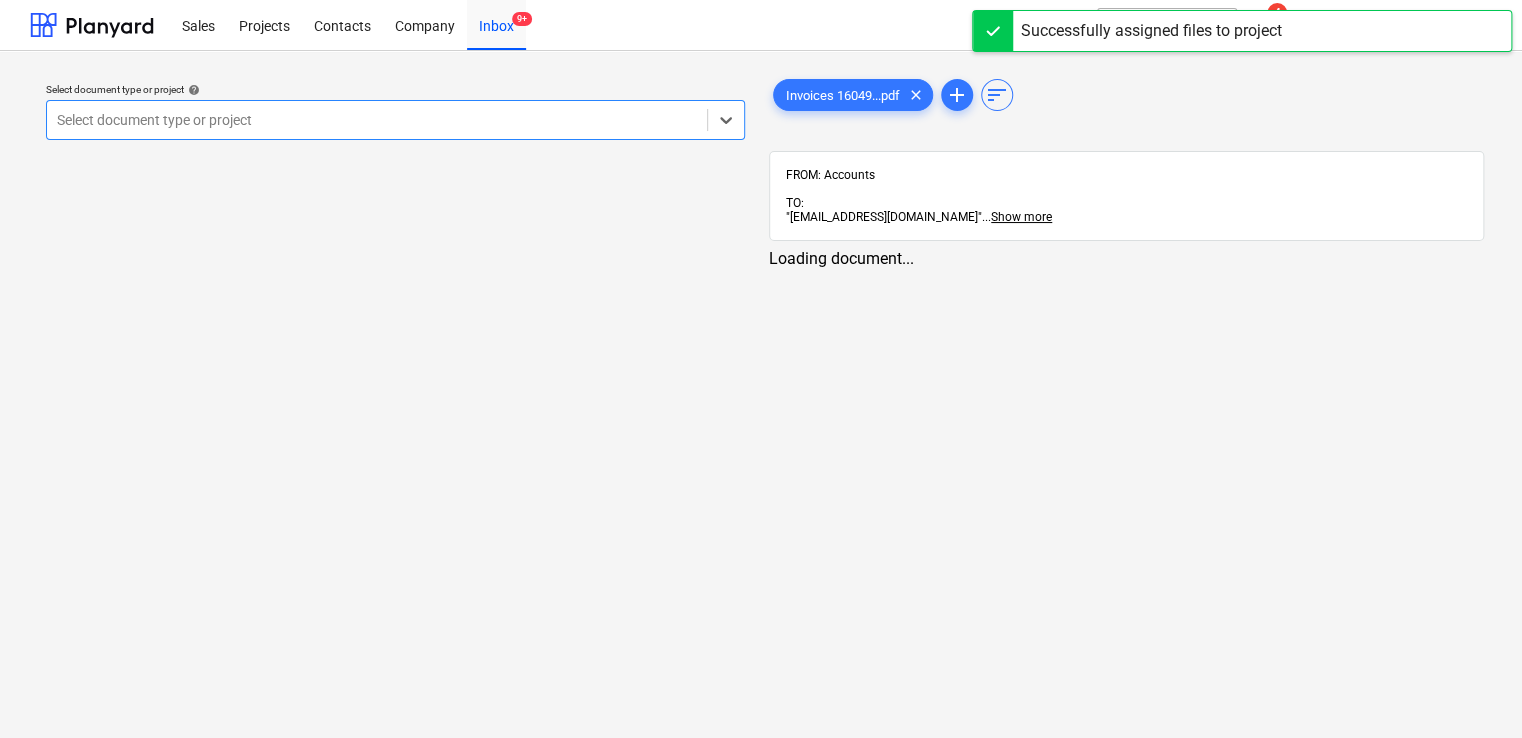 scroll, scrollTop: 0, scrollLeft: 0, axis: both 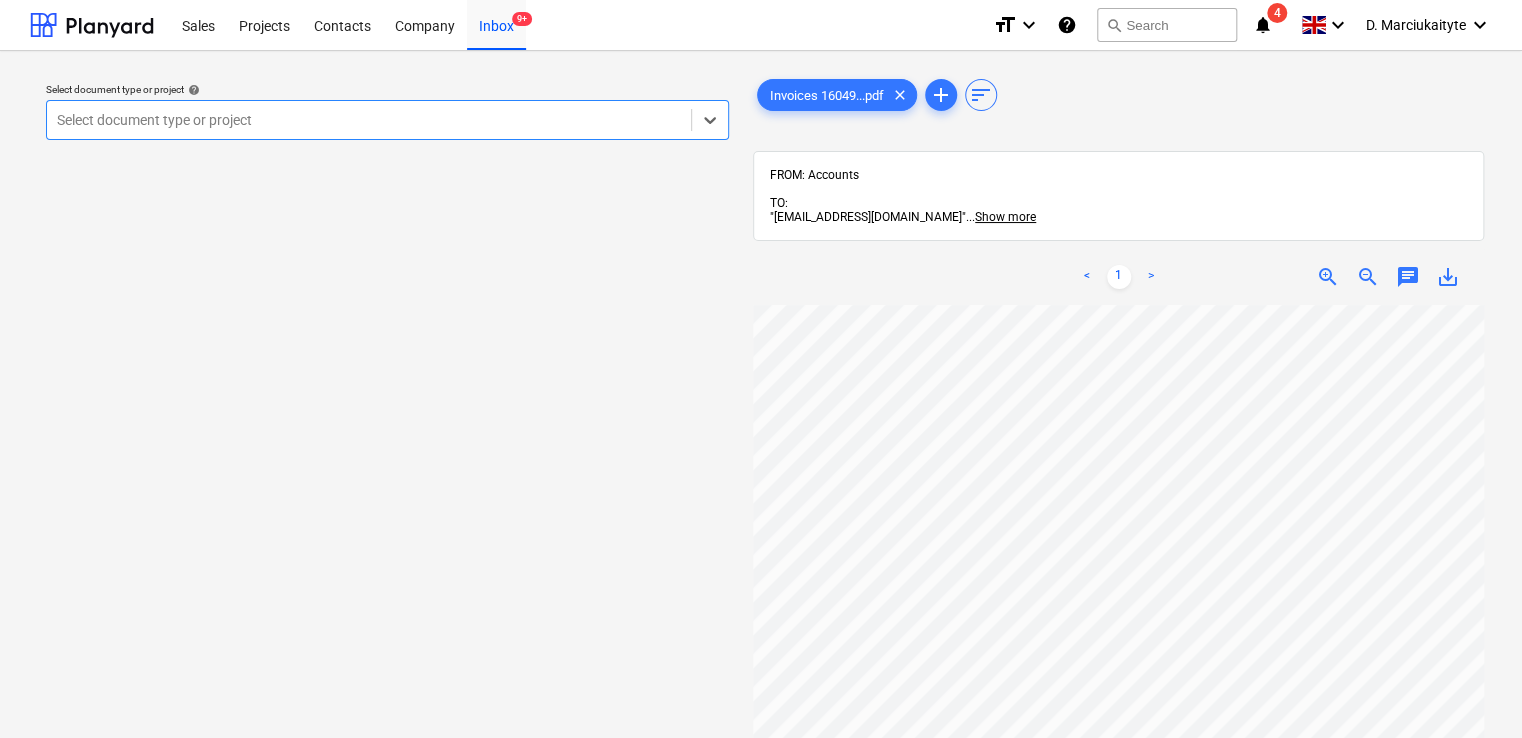 click on "Select document type or project" at bounding box center (369, 120) 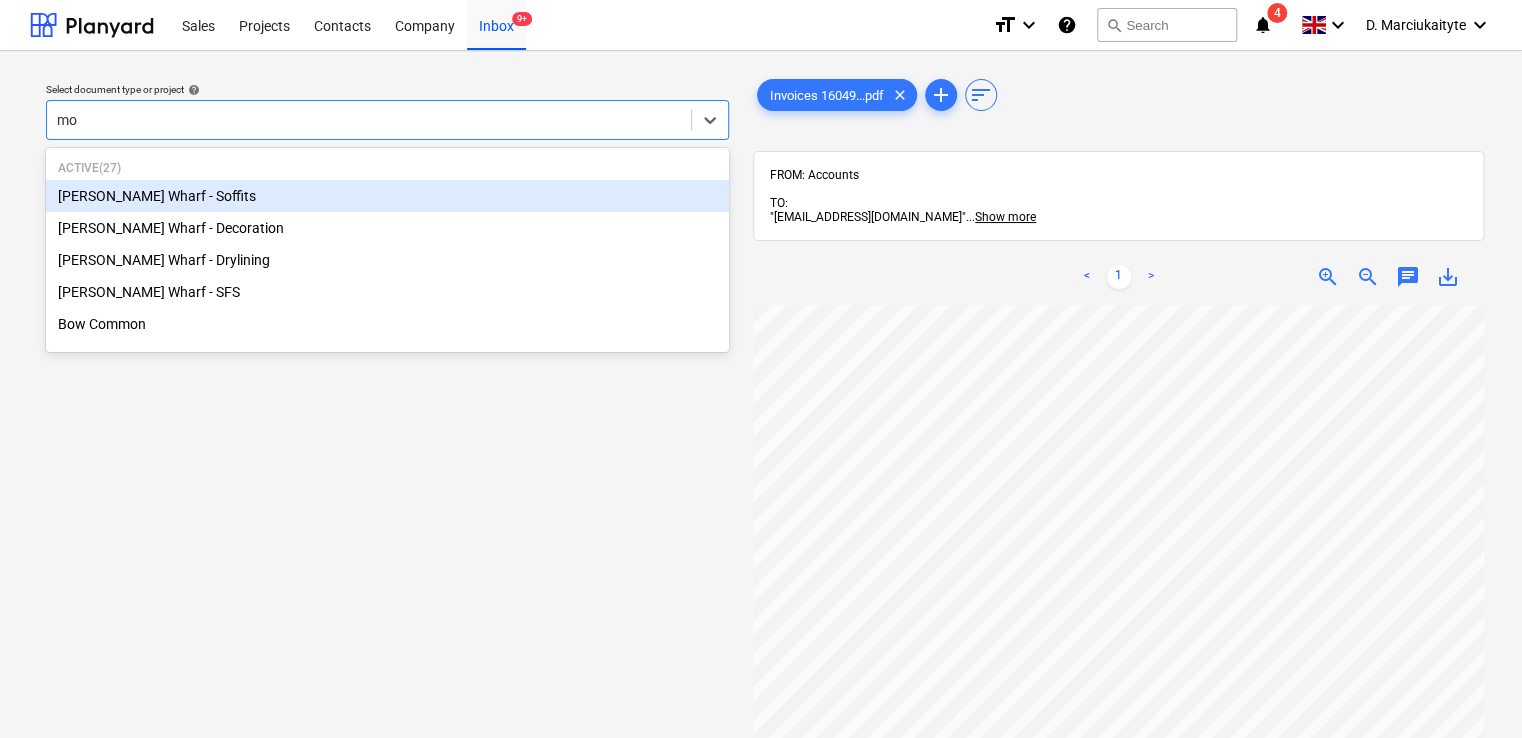 type on "mon" 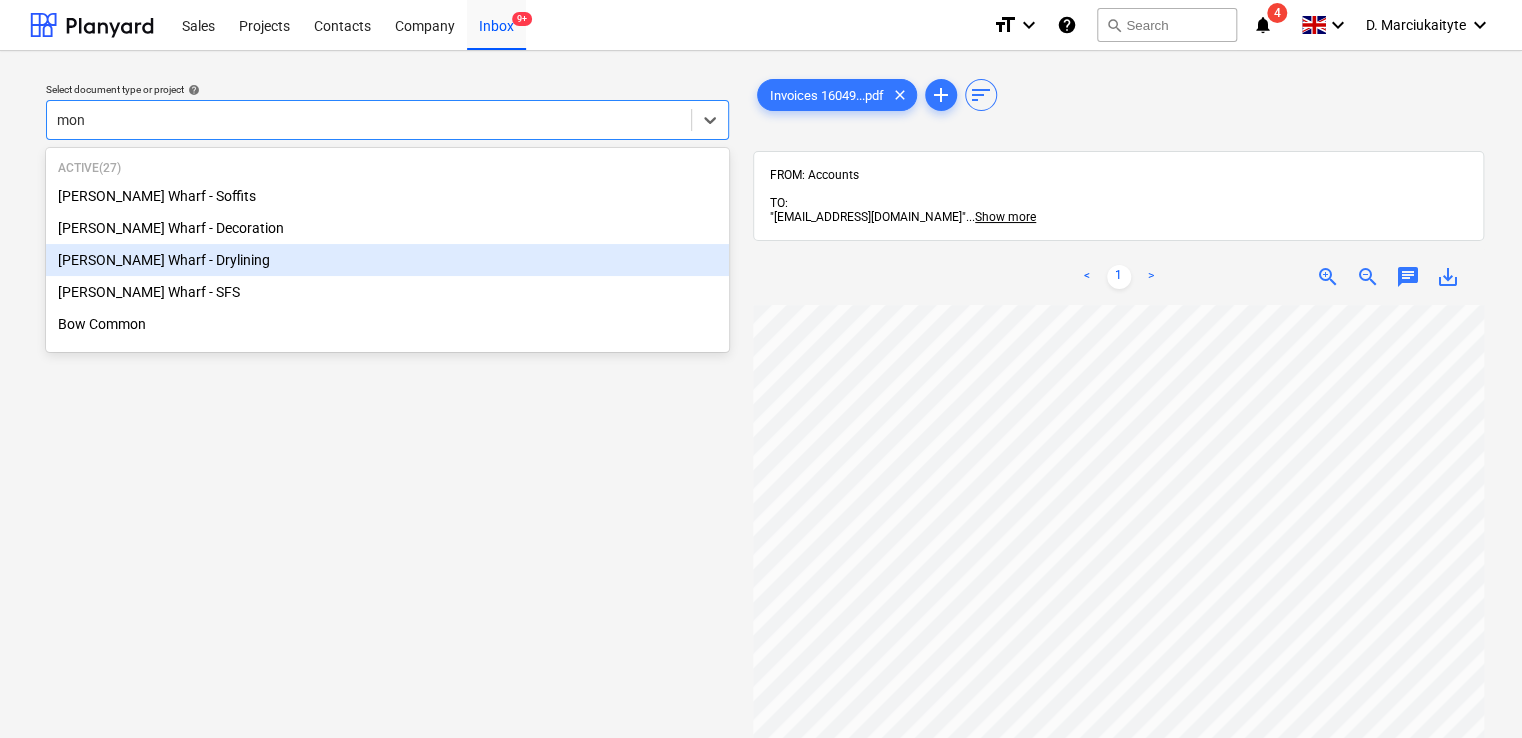 type 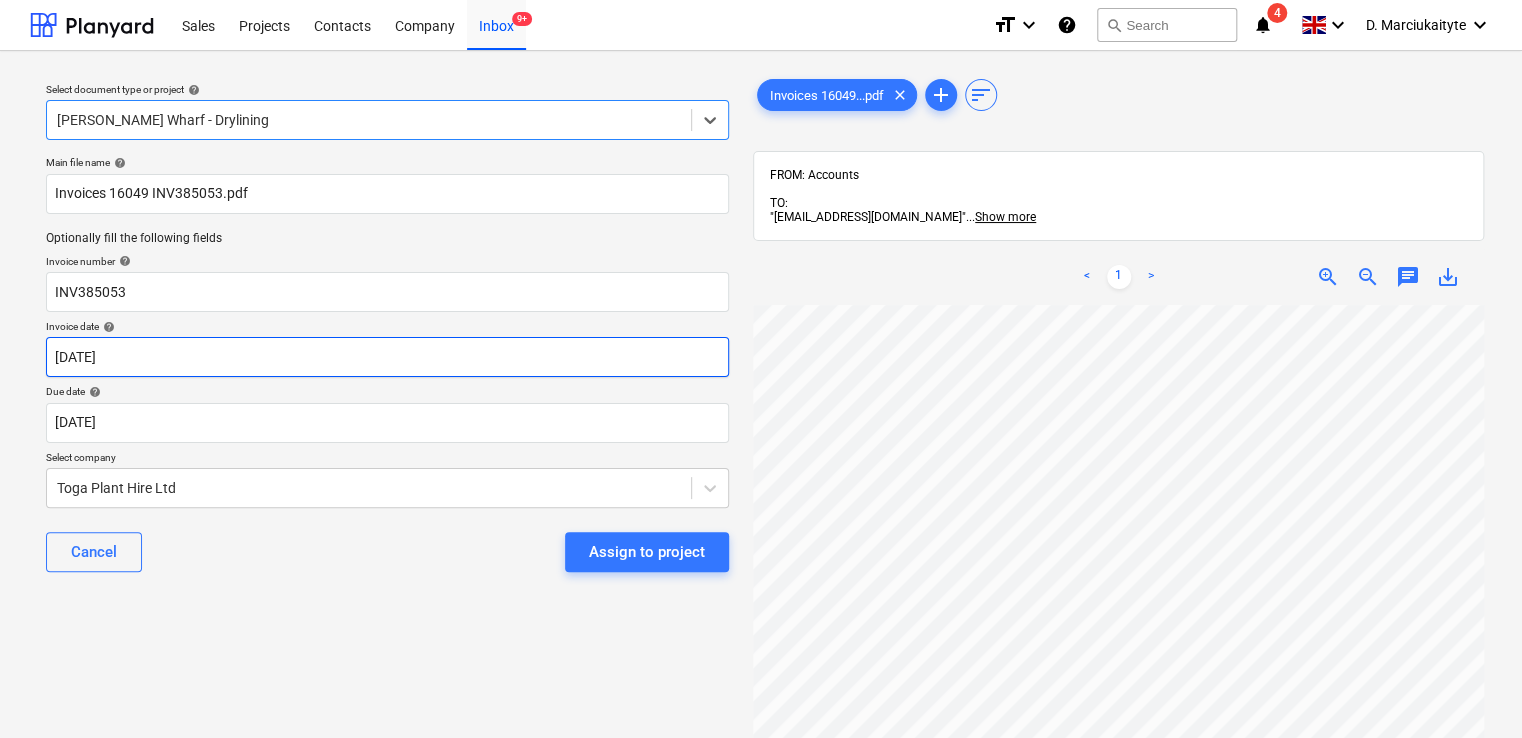 click on "Sales Projects Contacts Company Inbox 9+ format_size keyboard_arrow_down help search Search notifications 4 keyboard_arrow_down D. Marciukaityte keyboard_arrow_down Select document type or project help option Montgomery's Wharf - Drylining, selected.   Select is focused ,type to refine list, press Down to open the menu,  Montgomery's Wharf - Drylining Main file name help Invoices 16049 INV385053.pdf Optionally fill the following fields Invoice number help INV385053 Invoice date help 30 Jun 2025 30.06.2025 Press the down arrow key to interact with the calendar and
select a date. Press the question mark key to get the keyboard shortcuts for changing dates. Due date help 30 Jun 2025 30.06.2025 Press the down arrow key to interact with the calendar and
select a date. Press the question mark key to get the keyboard shortcuts for changing dates. Select company Toga Plant Hire Ltd   Cancel Assign to project Invoices 16049...pdf clear add sort FROM: Accounts  TO: ...  Show more ...  Show more < 1 > zoom_in" at bounding box center [761, 369] 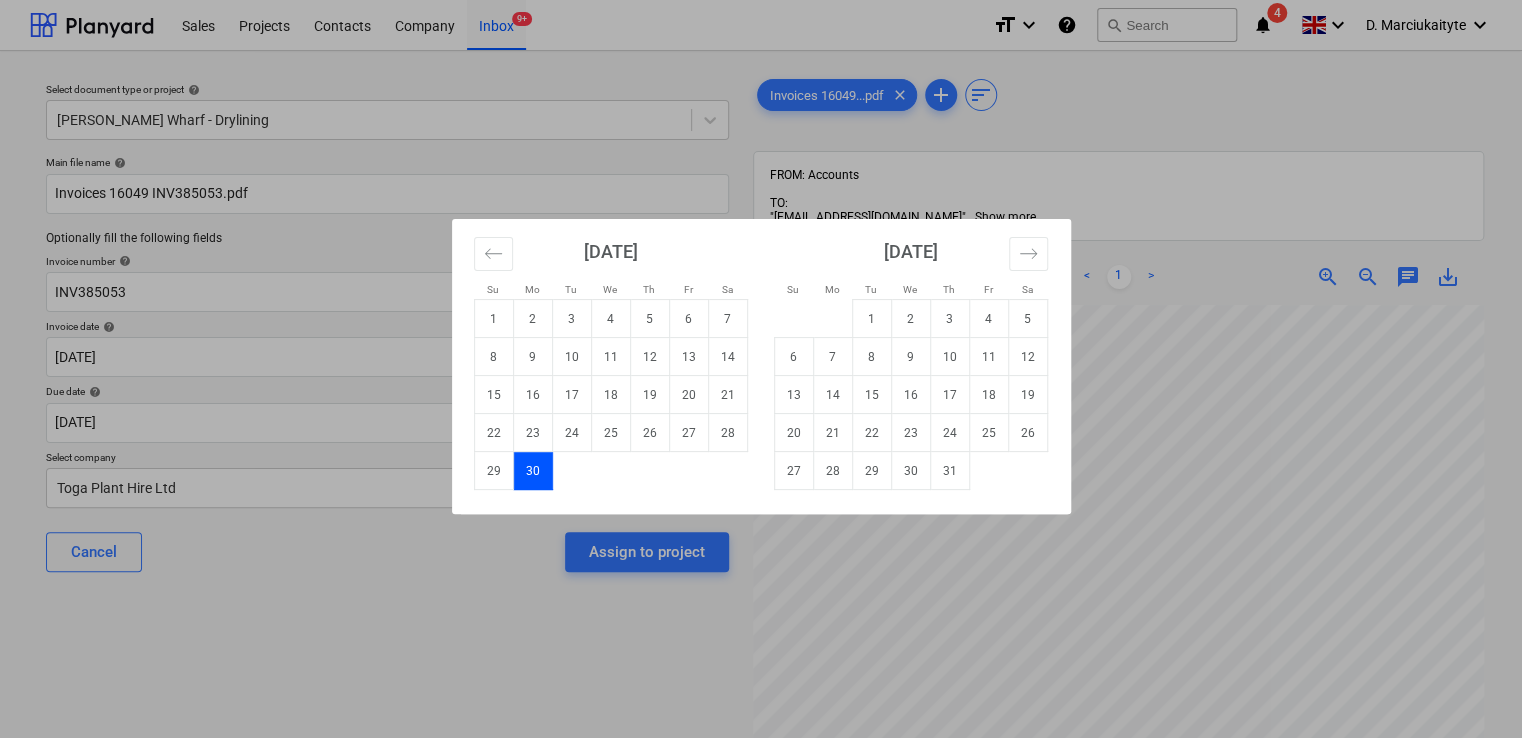 click on "30" at bounding box center (532, 471) 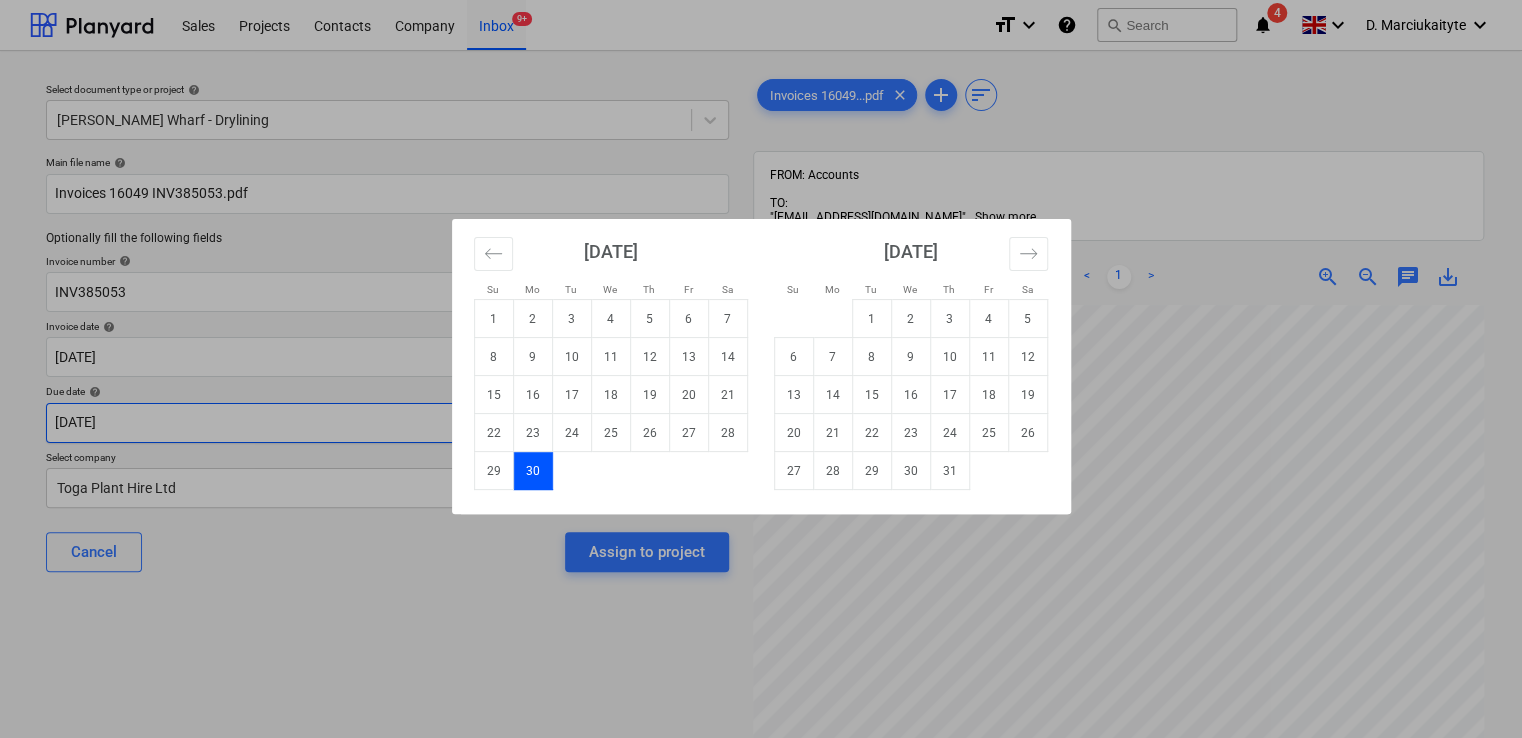 drag, startPoint x: 290, startPoint y: 422, endPoint x: 626, endPoint y: 407, distance: 336.33466 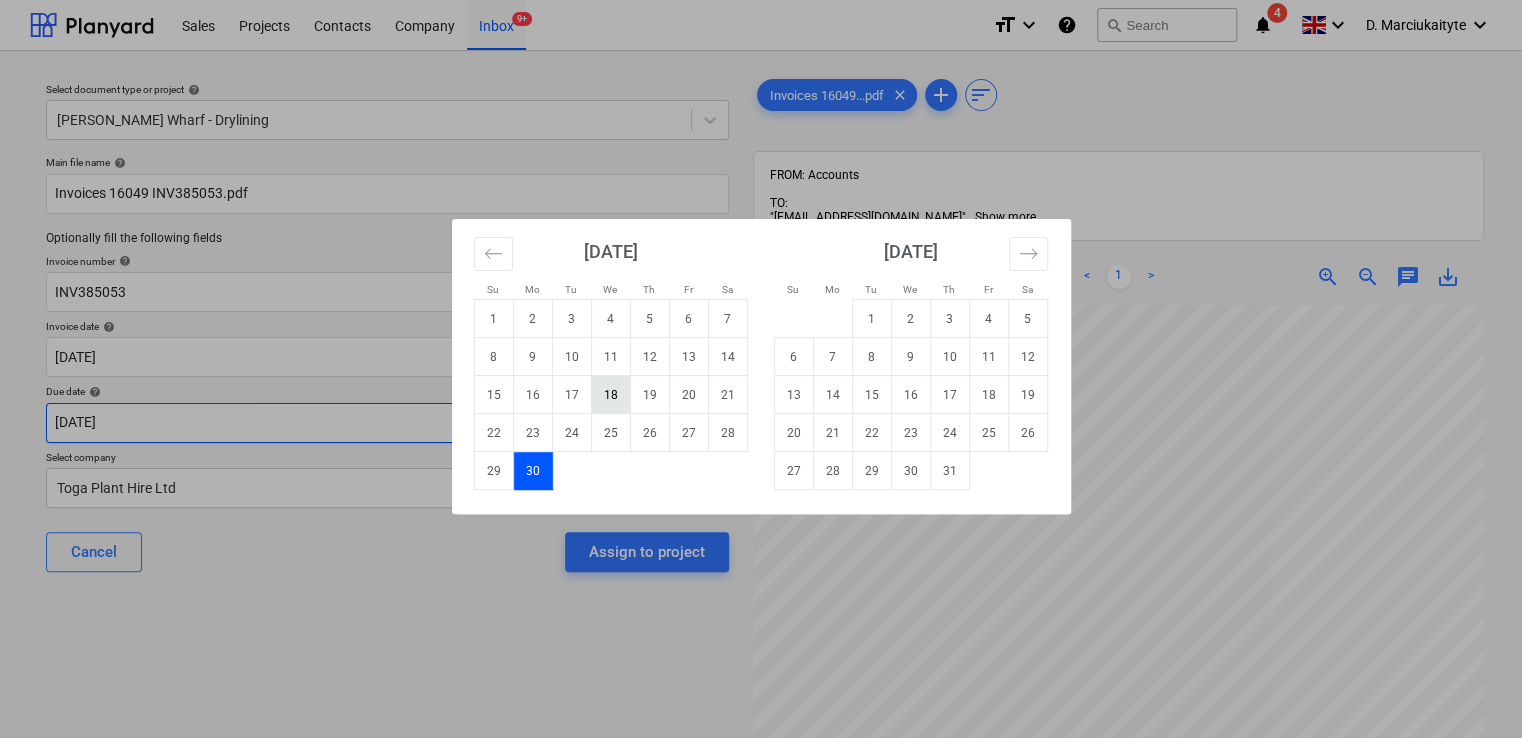 click on "Sales Projects Contacts Company Inbox 9+ format_size keyboard_arrow_down help search Search notifications 4 keyboard_arrow_down D. Marciukaityte keyboard_arrow_down Select document type or project help Montgomery's Wharf - Drylining Main file name help Invoices 16049 INV385053.pdf Optionally fill the following fields Invoice number help INV385053 Invoice date help 30 Jun 2025 30.06.2025 Press the down arrow key to interact with the calendar and
select a date. Press the question mark key to get the keyboard shortcuts for changing dates. Due date help 30 Jun 2025 30.06.2025 Press the down arrow key to interact with the calendar and
select a date. Press the question mark key to get the keyboard shortcuts for changing dates. Select company Toga Plant Hire Ltd   Cancel Assign to project Invoices 16049...pdf clear add sort FROM: Accounts  TO: "a040e19d-22cb-43a3-b83d-3118dca2679c@companies.planyard.com"	 ...  Show more ...  Show more < 1 > zoom_in zoom_out chat 0 save_alt
Su Mo Tu We Th Fr Sa" at bounding box center [761, 369] 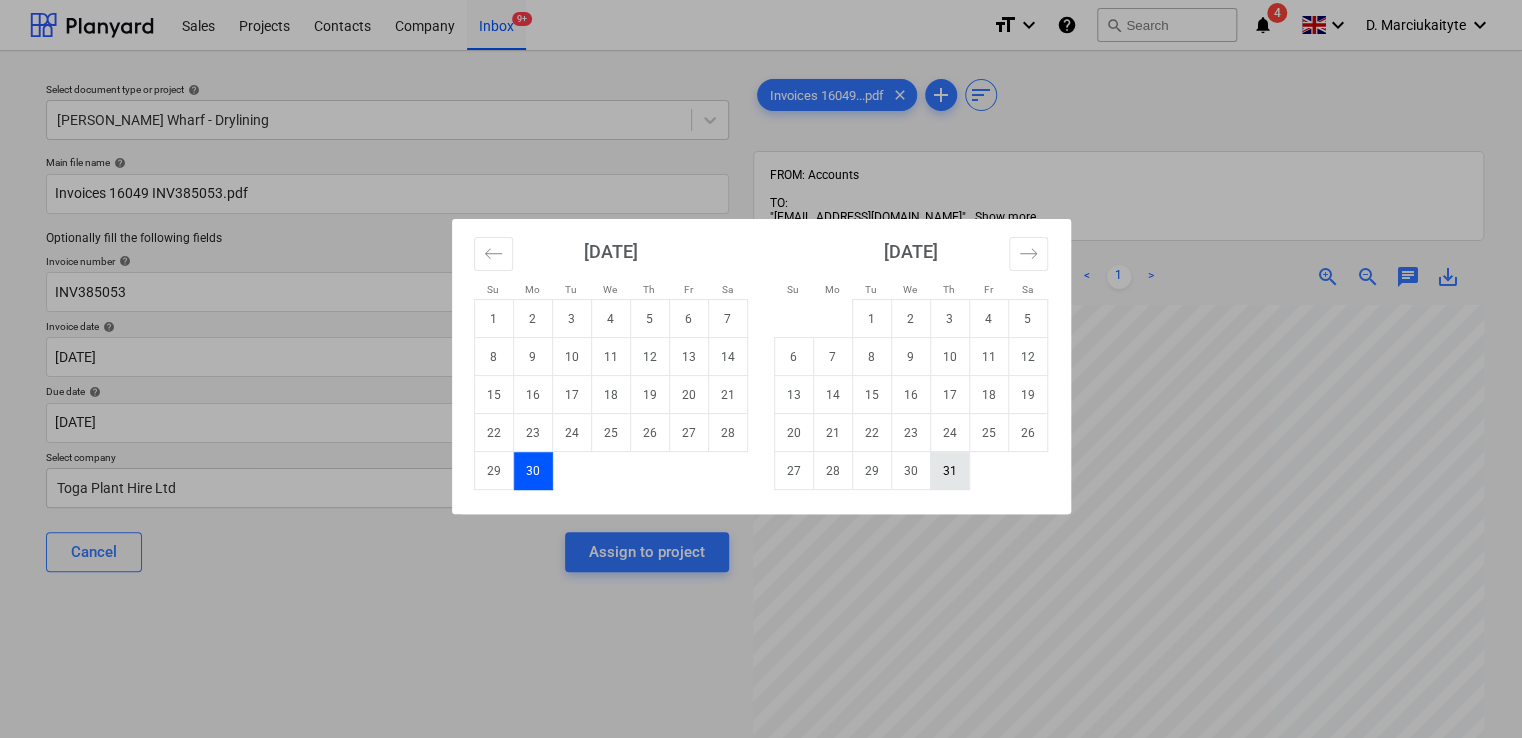 click on "31" at bounding box center (949, 471) 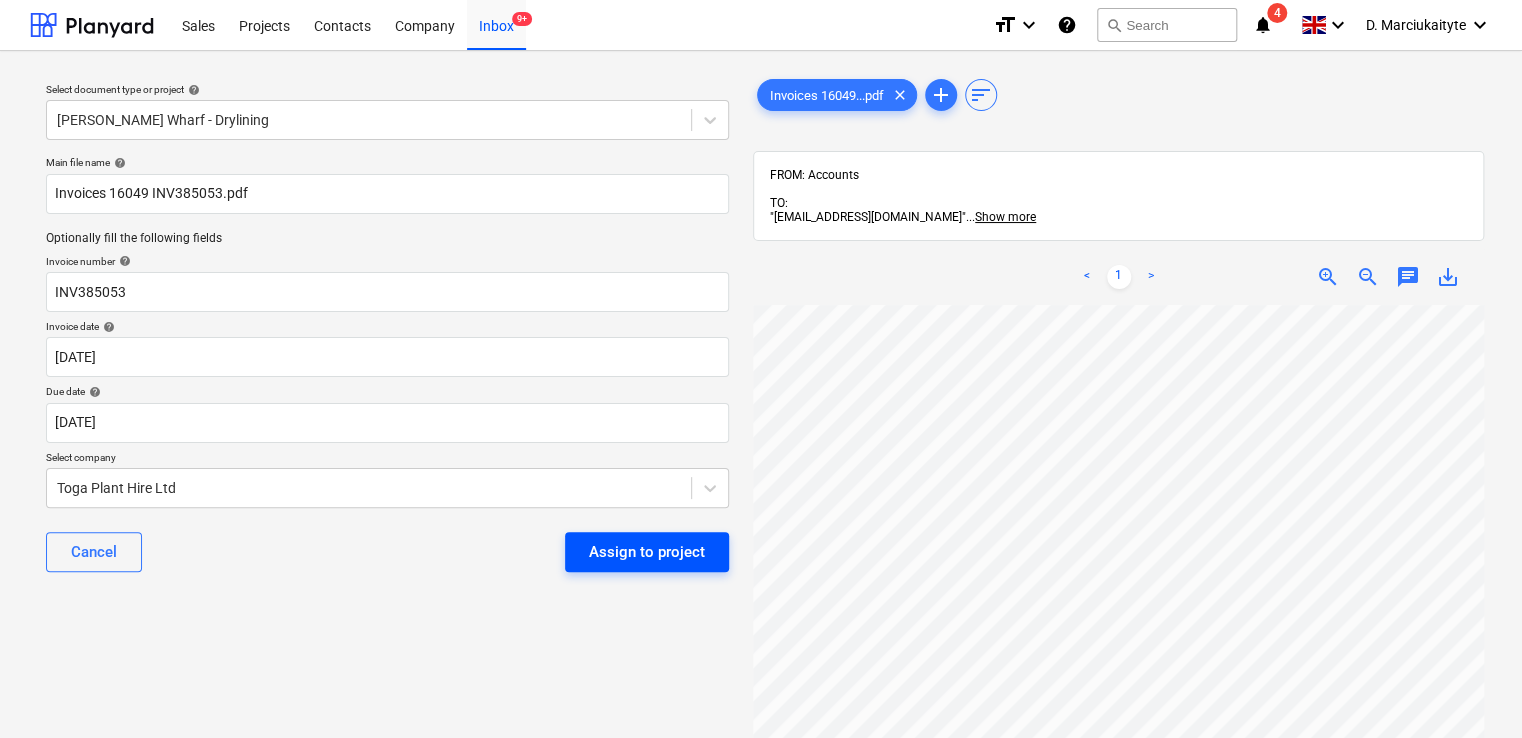 click on "Assign to project" at bounding box center (647, 552) 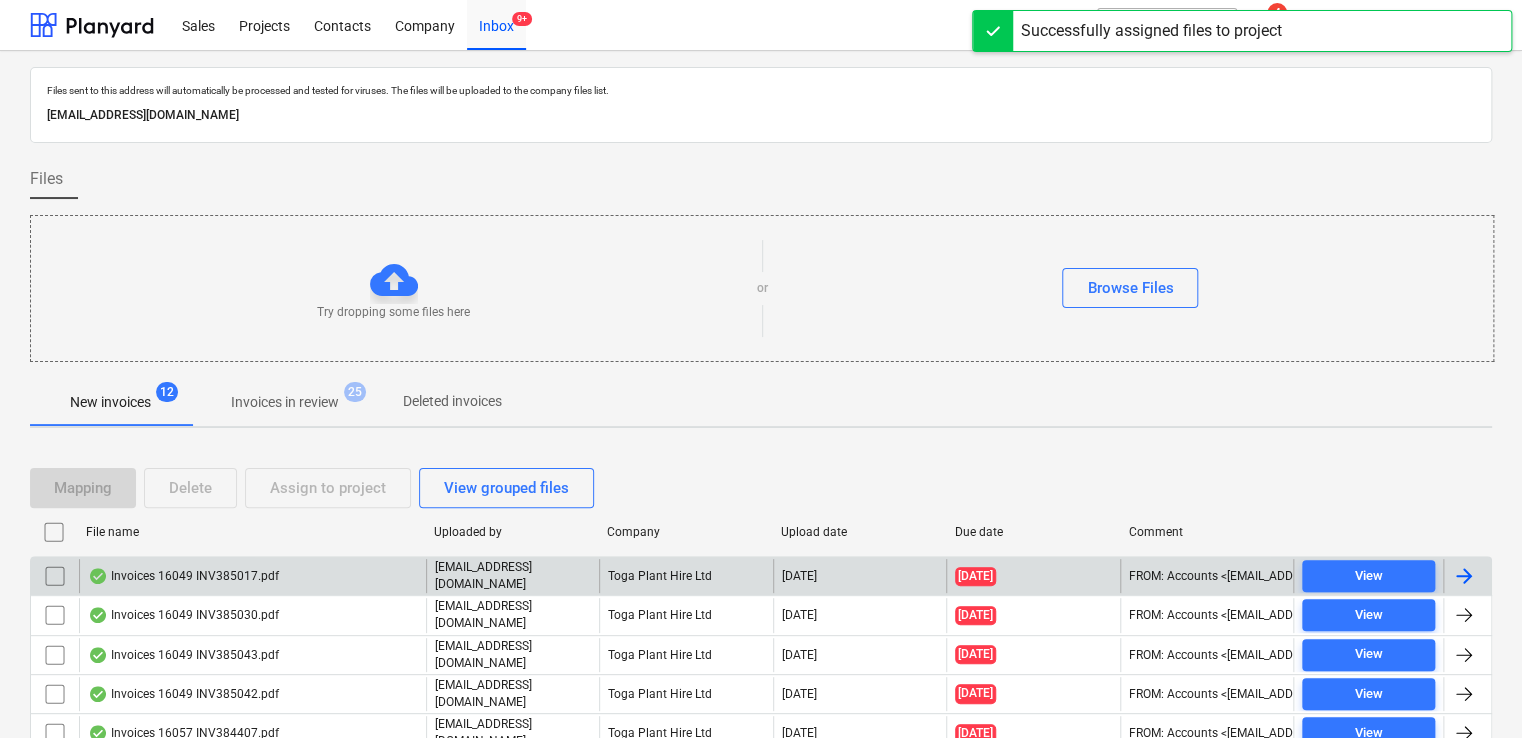 click on "Invoices 16049 INV385017.pdf accounts@tudormay.com Toga Plant Hire Ltd 07.07.2025 30.06.2025 FROM: Accounts <accounts@tudormay.com>
TO: "a040e19d-22cb-43a3-b83d-3118dca2679c@companies.planyard.com"	<a040e19d-22cb-43a3-b83d-3118dca2679c@companies.planyard.com>
SUBJECT: FW: Invoices attached from TOGA
IP: 52.101.196.102 View" at bounding box center [761, 575] 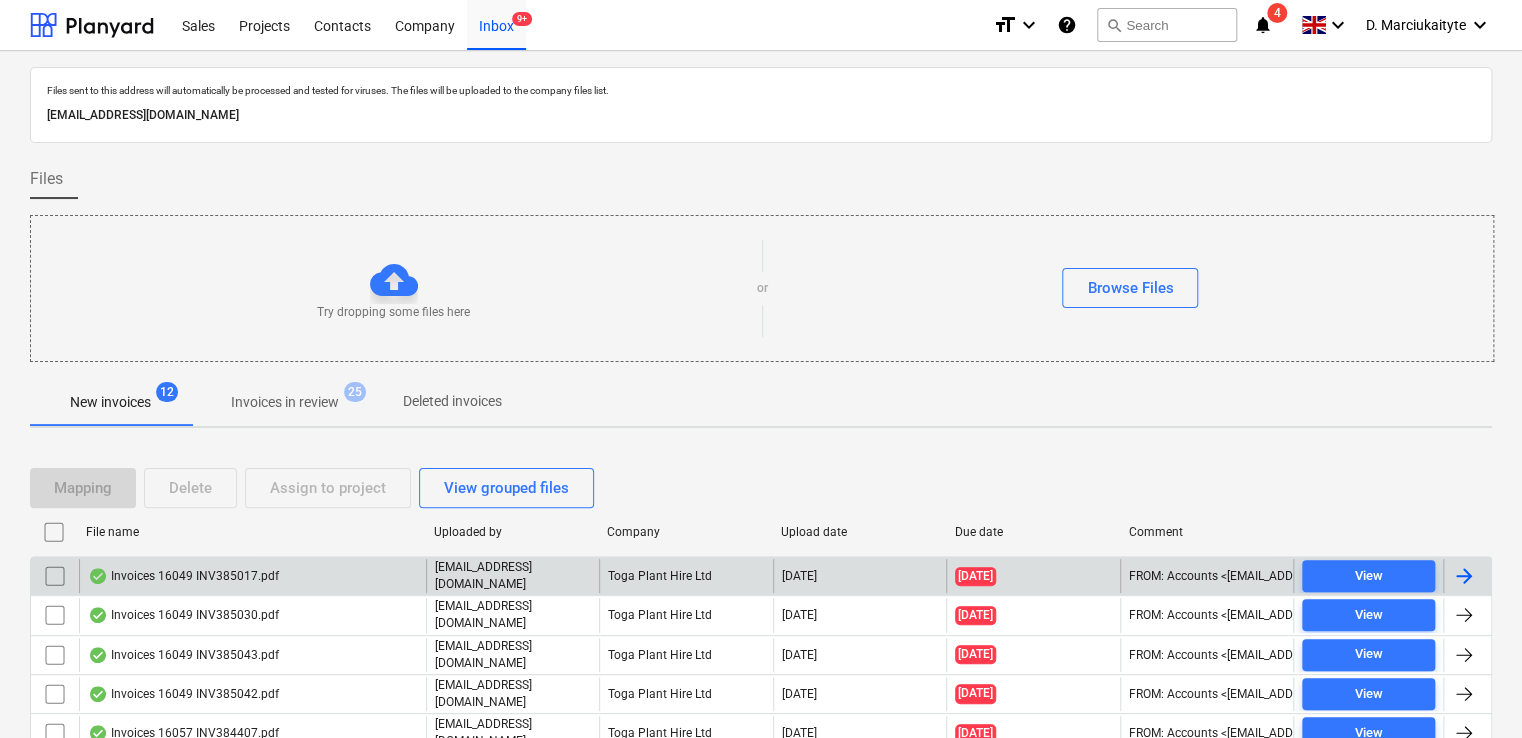 click on "Invoices 16049 INV385017.pdf" at bounding box center [183, 576] 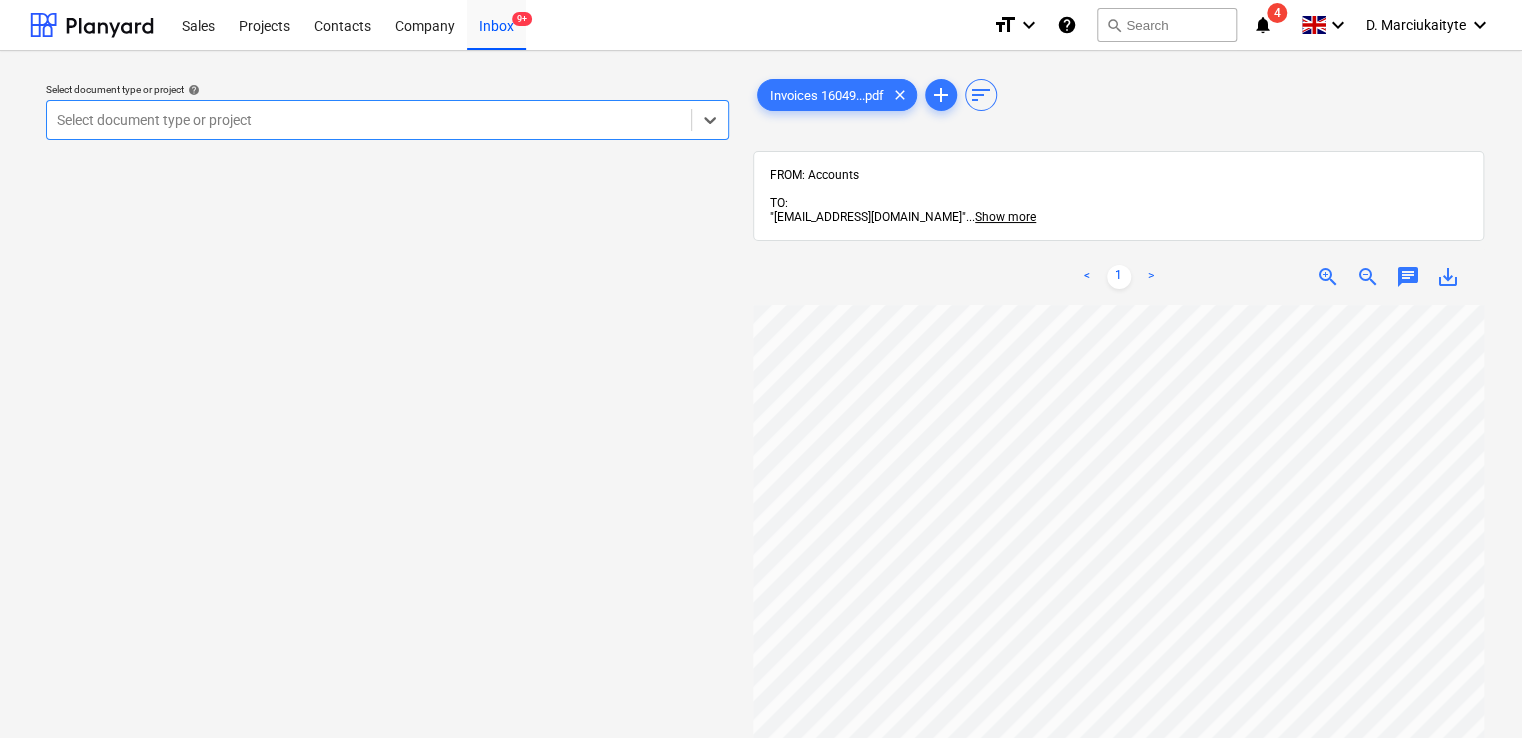 click on "Select document type or project" at bounding box center [369, 120] 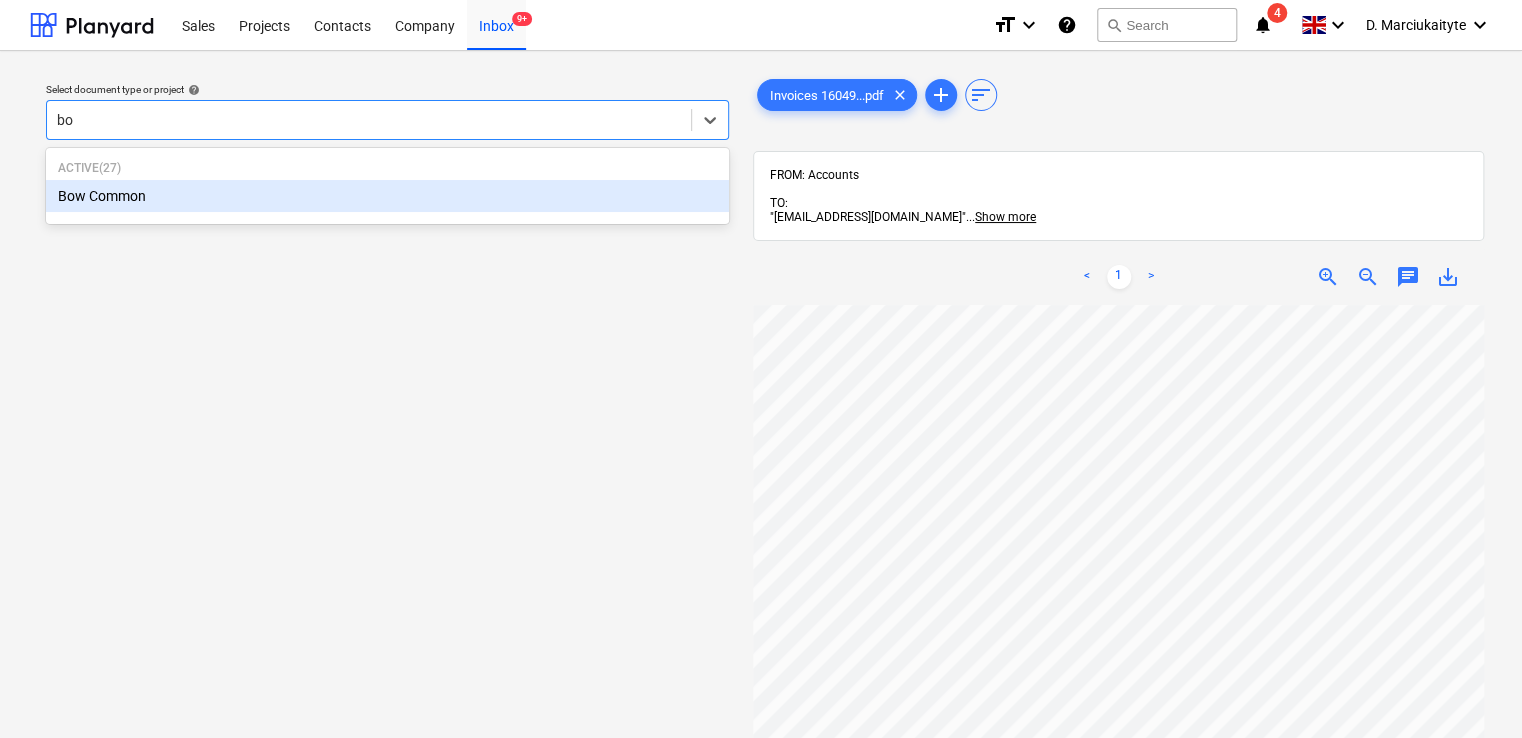 type on "bow" 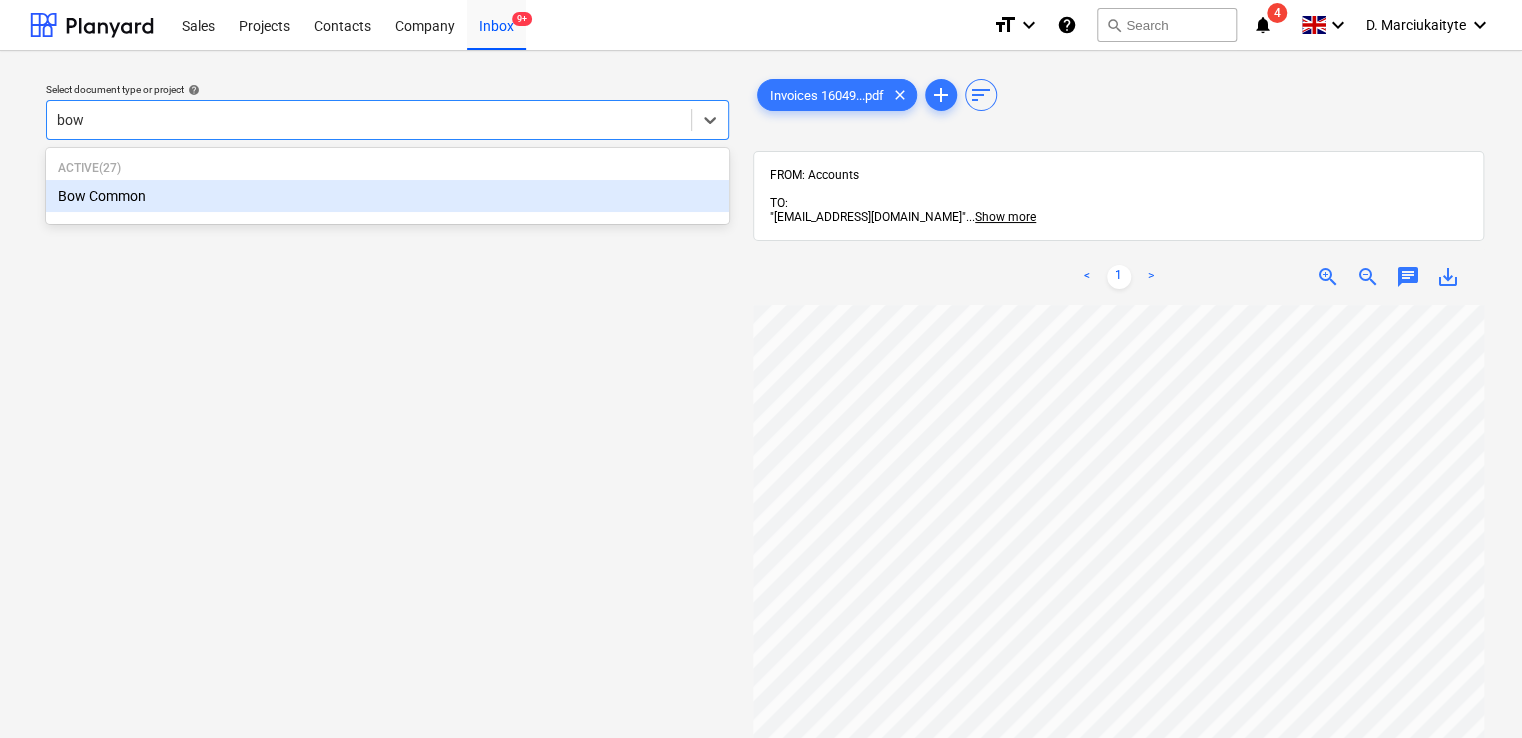 type 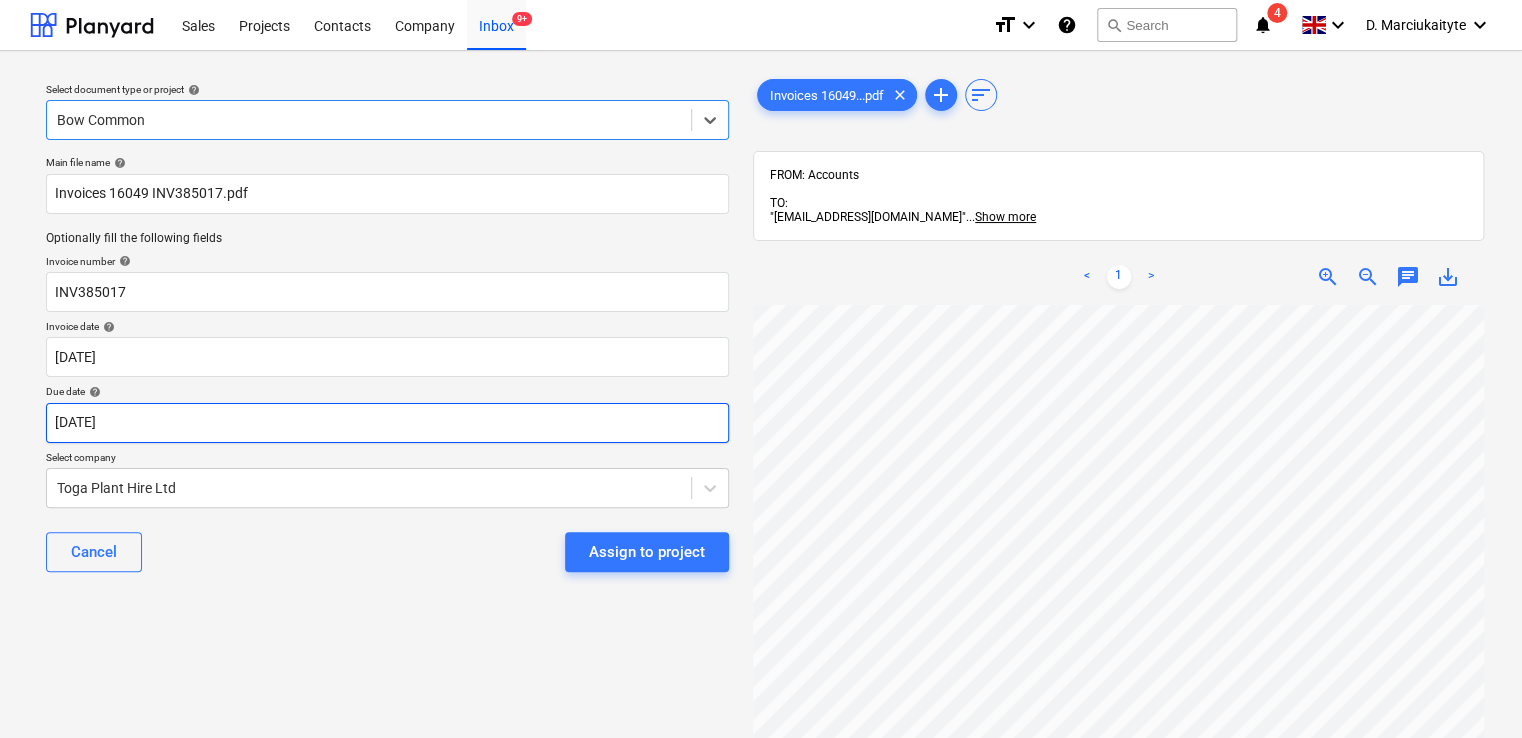 click on "Sales Projects Contacts Company Inbox 9+ format_size keyboard_arrow_down help search Search notifications 4 keyboard_arrow_down D. Marciukaityte keyboard_arrow_down Select document type or project help option Bow Common, selected.   Select is focused ,type to refine list, press Down to open the menu,  Bow Common Main file name help Invoices 16049 INV385017.pdf Optionally fill the following fields Invoice number help INV385017 Invoice date help 30 Jun 2025 30.06.2025 Press the down arrow key to interact with the calendar and
select a date. Press the question mark key to get the keyboard shortcuts for changing dates. Due date help 30 Jun 2025 30.06.2025 Press the down arrow key to interact with the calendar and
select a date. Press the question mark key to get the keyboard shortcuts for changing dates. Select company Toga Plant Hire Ltd   Cancel Assign to project Invoices 16049...pdf clear add sort FROM: Accounts  TO: "a040e19d-22cb-43a3-b83d-3118dca2679c@companies.planyard.com"	 ...  Show more ...  <" at bounding box center [761, 369] 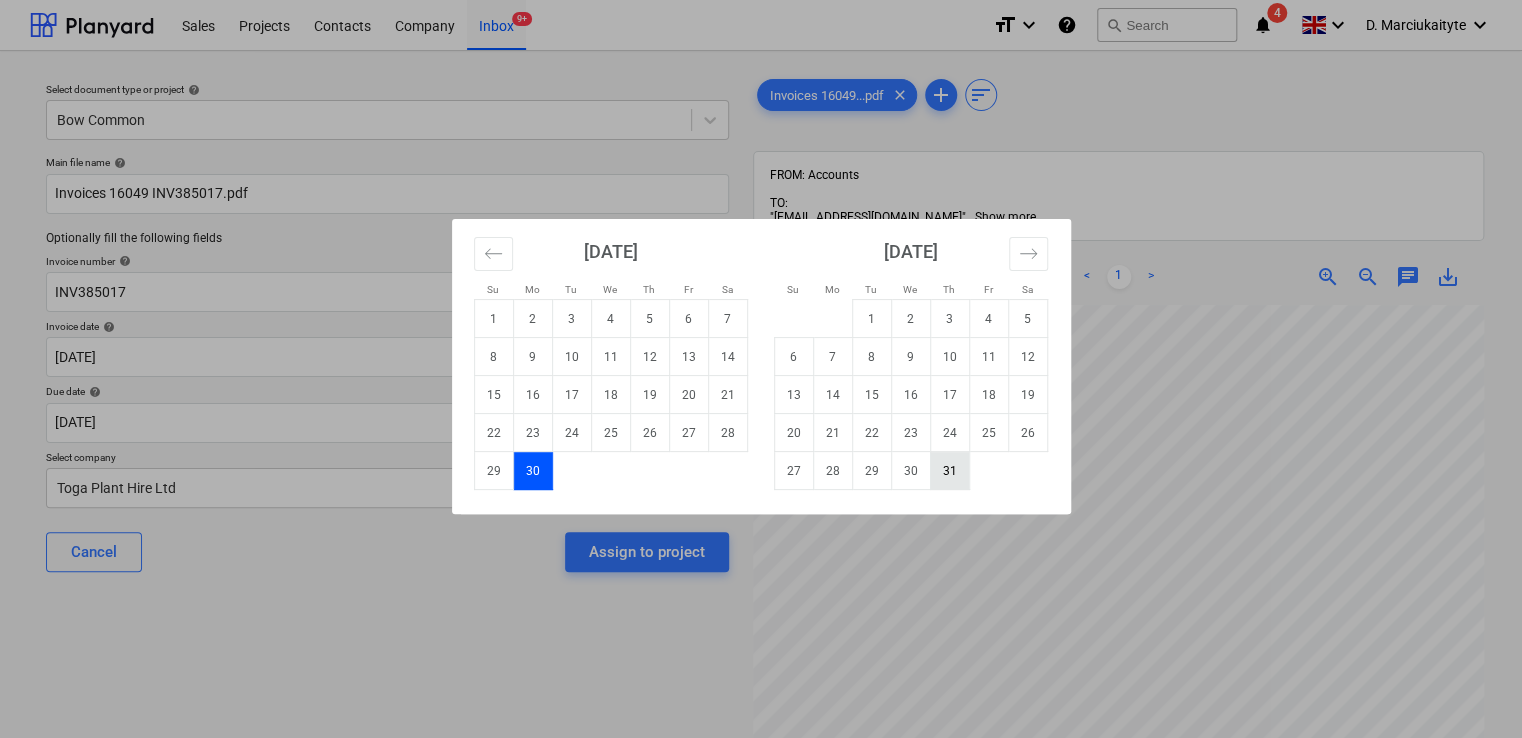 click on "31" at bounding box center [949, 471] 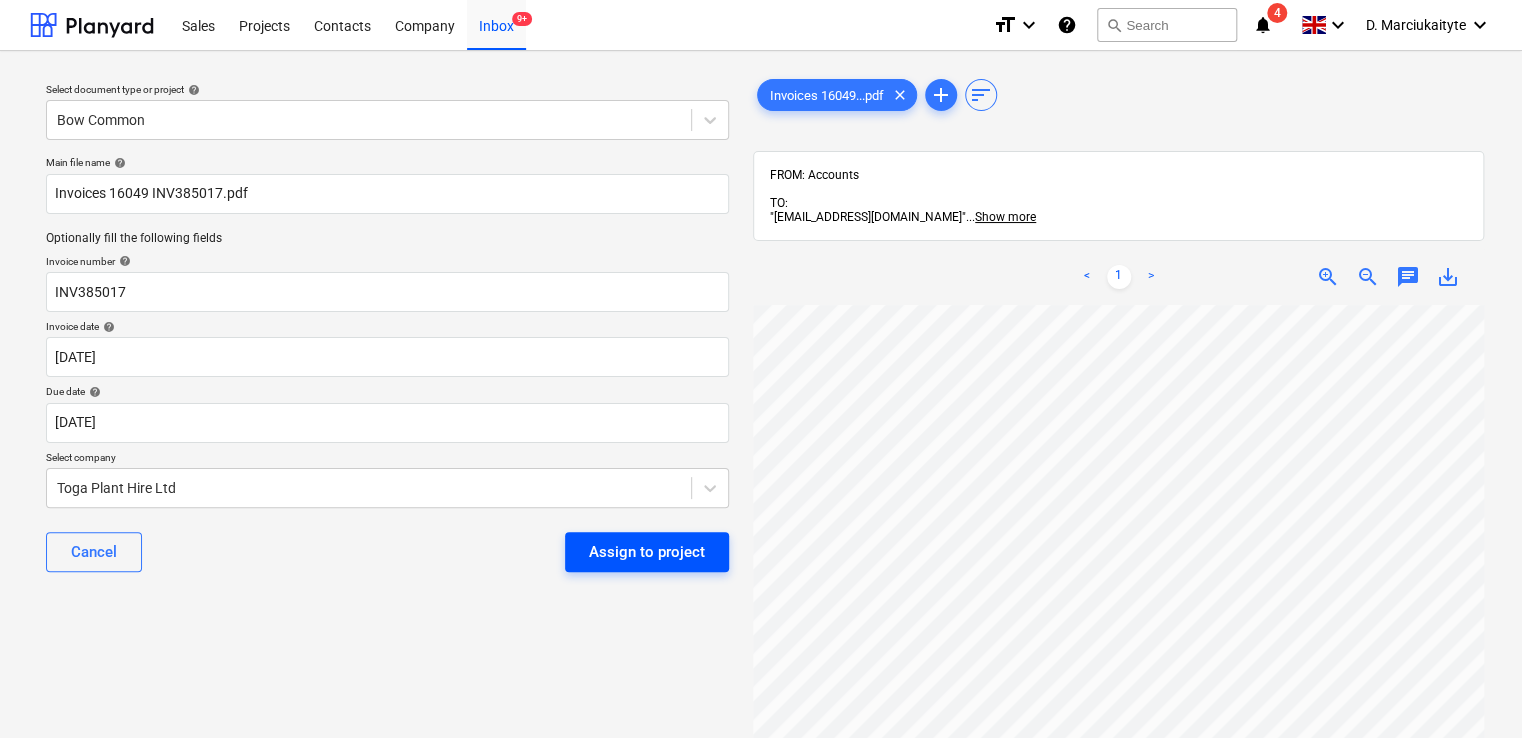 click on "Assign to project" at bounding box center (647, 552) 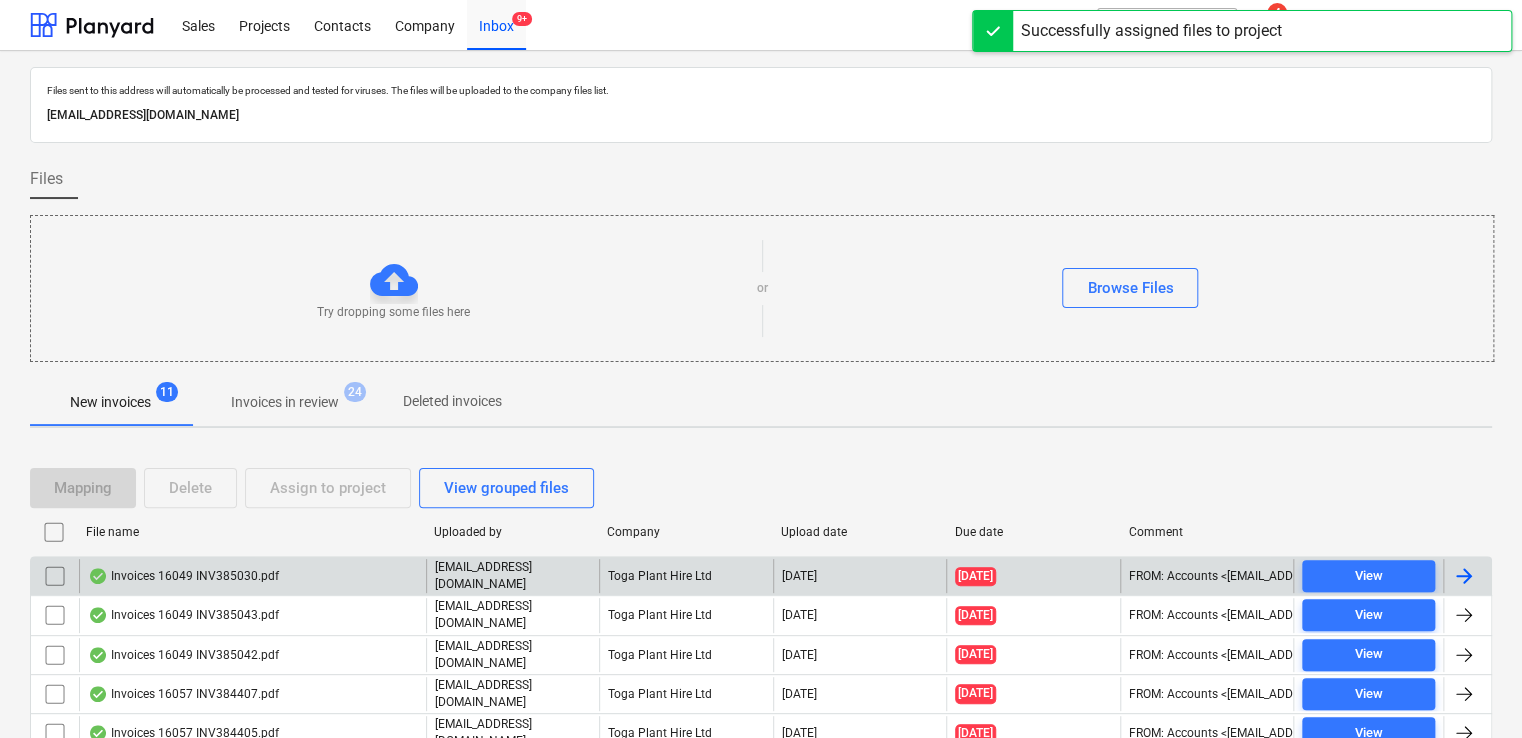 click on "Invoices 16049 INV385030.pdf" at bounding box center (183, 576) 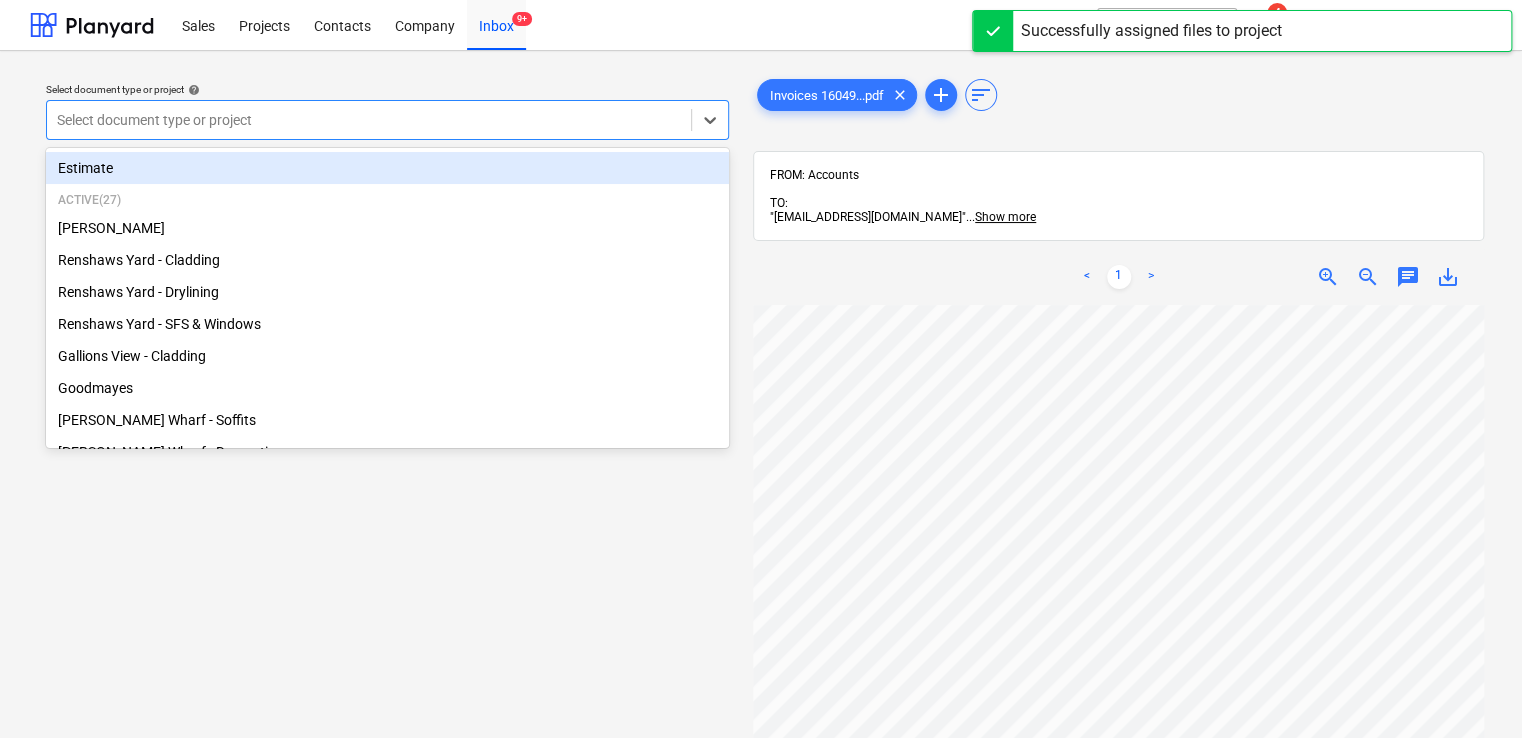 click at bounding box center (369, 120) 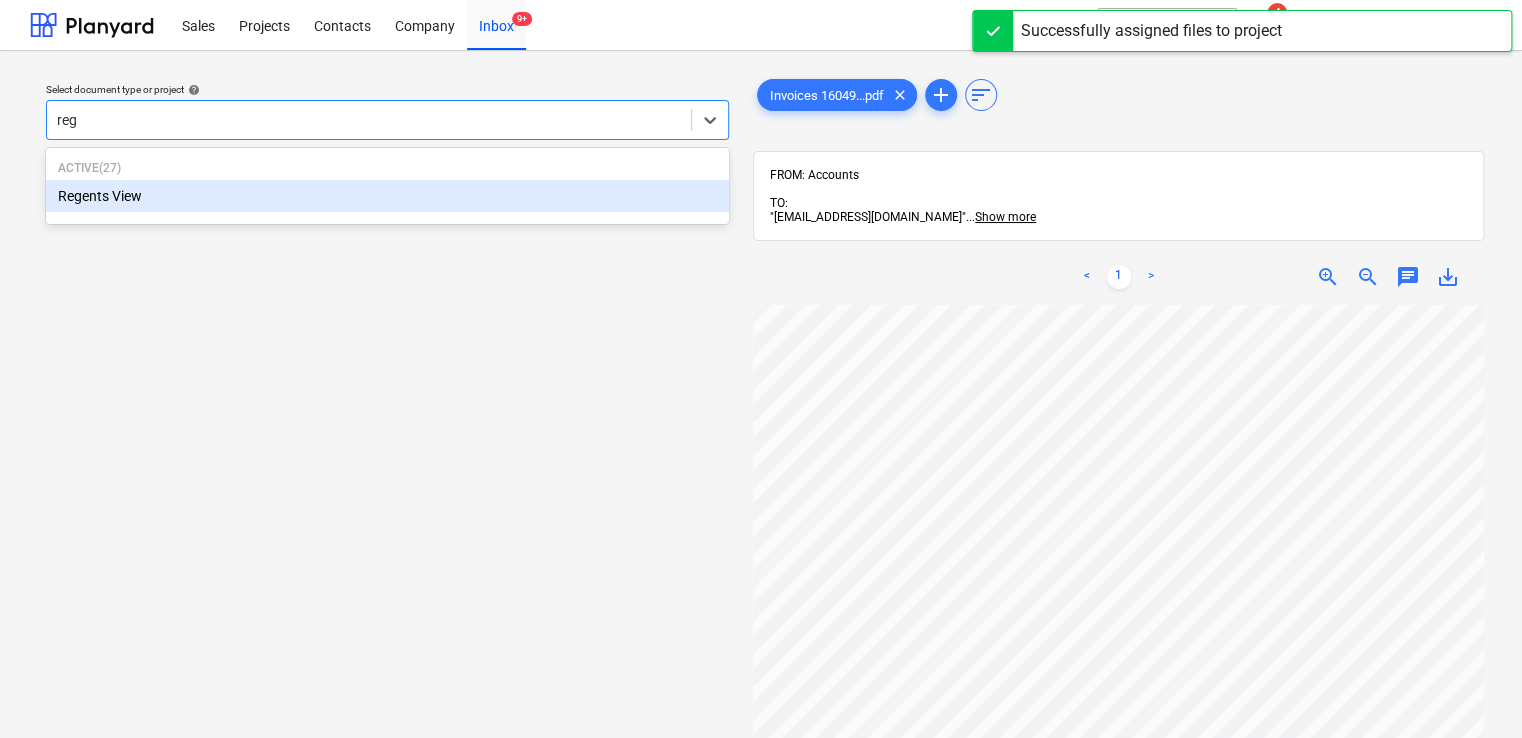 type on "rege" 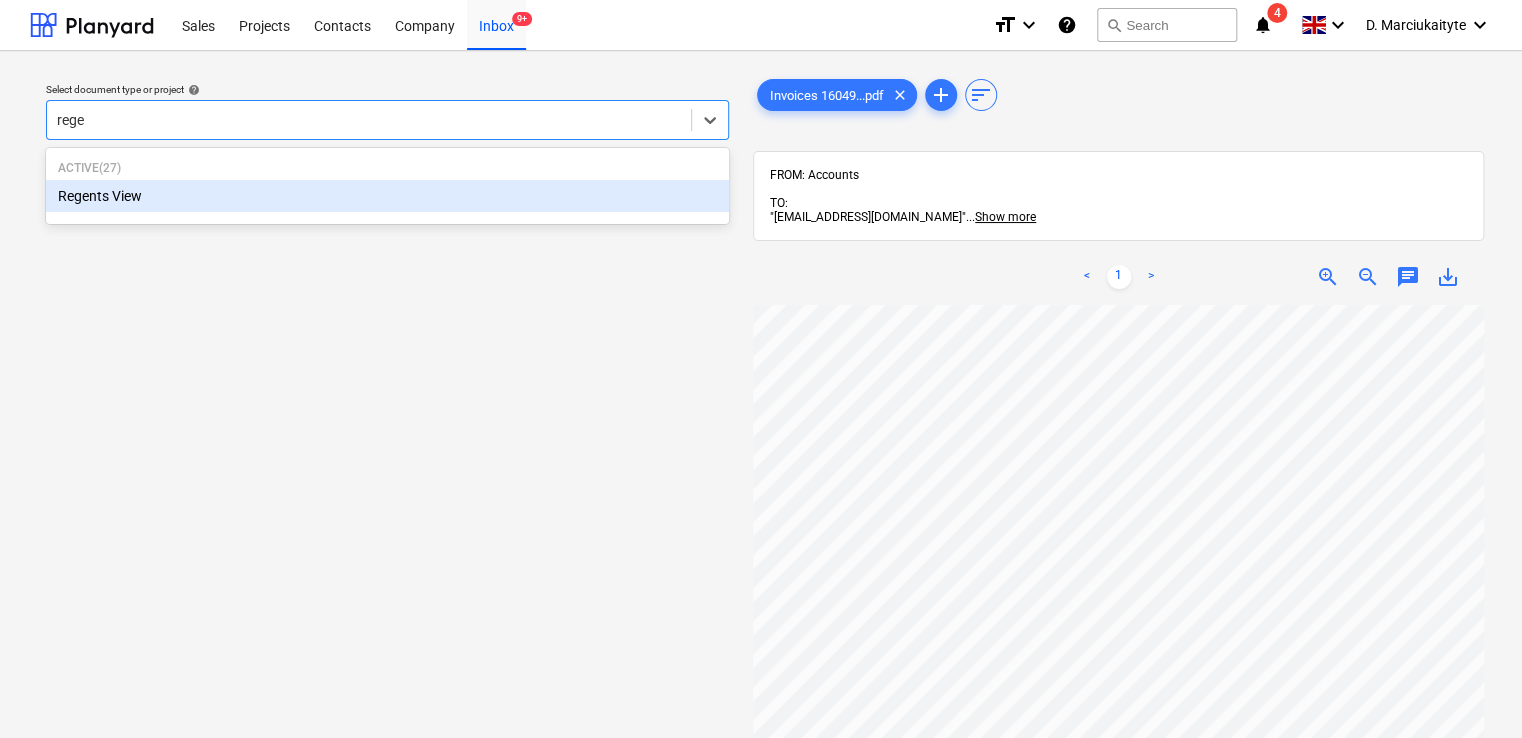 type 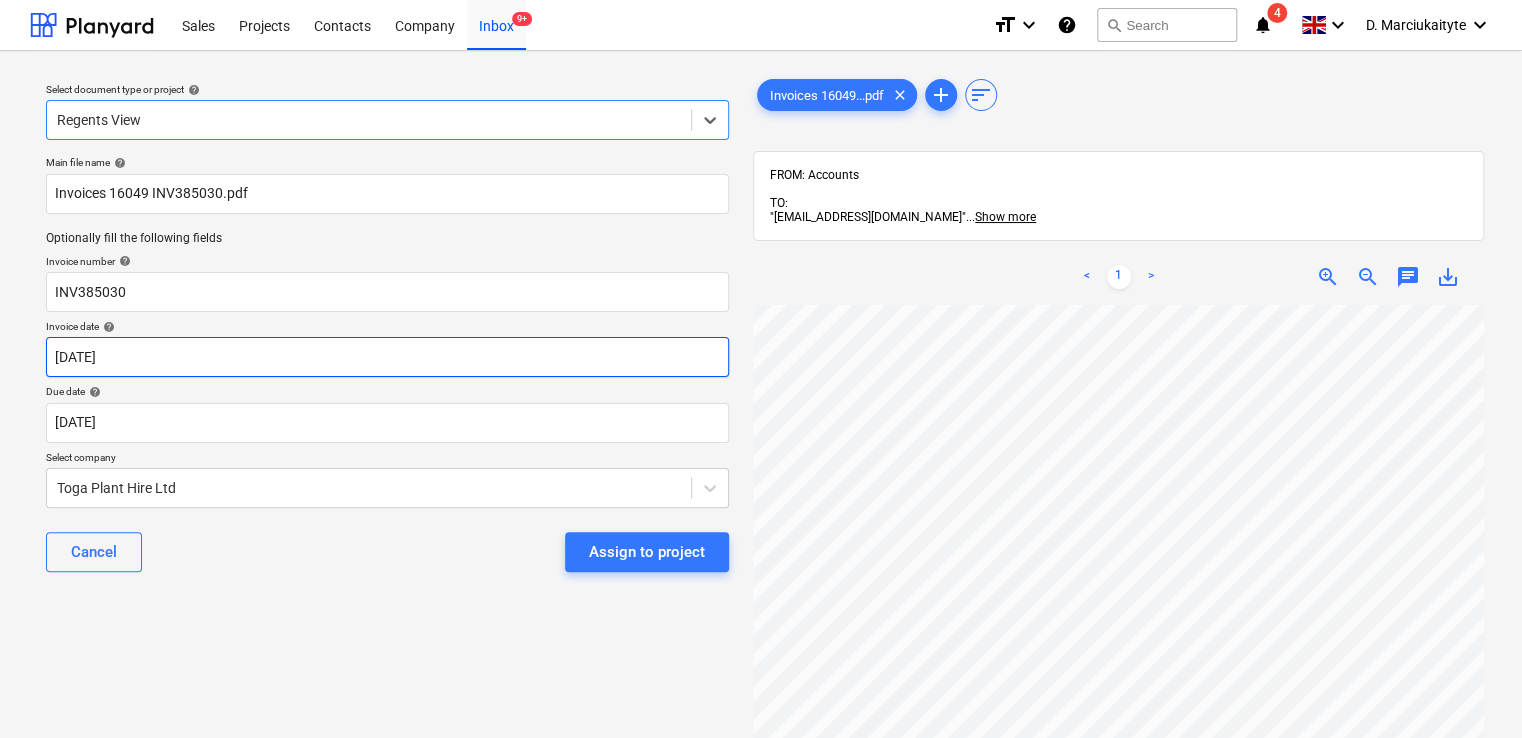 click on "Sales Projects Contacts Company Inbox 9+ format_size keyboard_arrow_down help search Search notifications 4 keyboard_arrow_down D. Marciukaityte keyboard_arrow_down Select document type or project help option Regents View, selected.   Select is focused ,type to refine list, press Down to open the menu,  Regents View Main file name help Invoices 16049 INV385030.pdf Optionally fill the following fields Invoice number help INV385030 Invoice date help 01 Jun 2025 01.06.2025 Press the down arrow key to interact with the calendar and
select a date. Press the question mark key to get the keyboard shortcuts for changing dates. Due date help 30 Jun 2025 30.06.2025 Press the down arrow key to interact with the calendar and
select a date. Press the question mark key to get the keyboard shortcuts for changing dates. Select company Toga Plant Hire Ltd   Cancel Assign to project Invoices 16049...pdf clear add sort FROM: Accounts  TO: "a040e19d-22cb-43a3-b83d-3118dca2679c@companies.planyard.com"	 ...  Show more <" at bounding box center (761, 369) 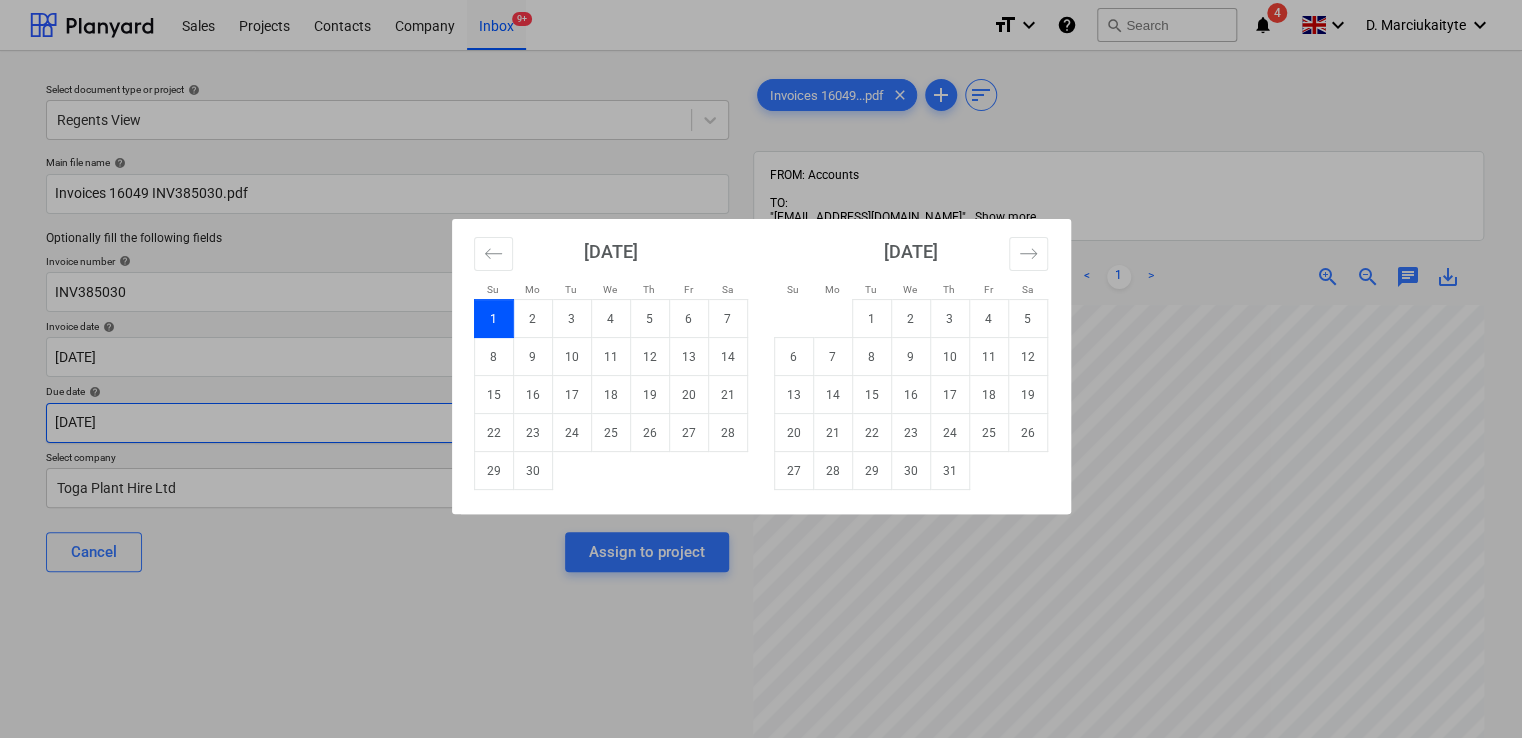 drag, startPoint x: 543, startPoint y: 475, endPoint x: 441, endPoint y: 441, distance: 107.51744 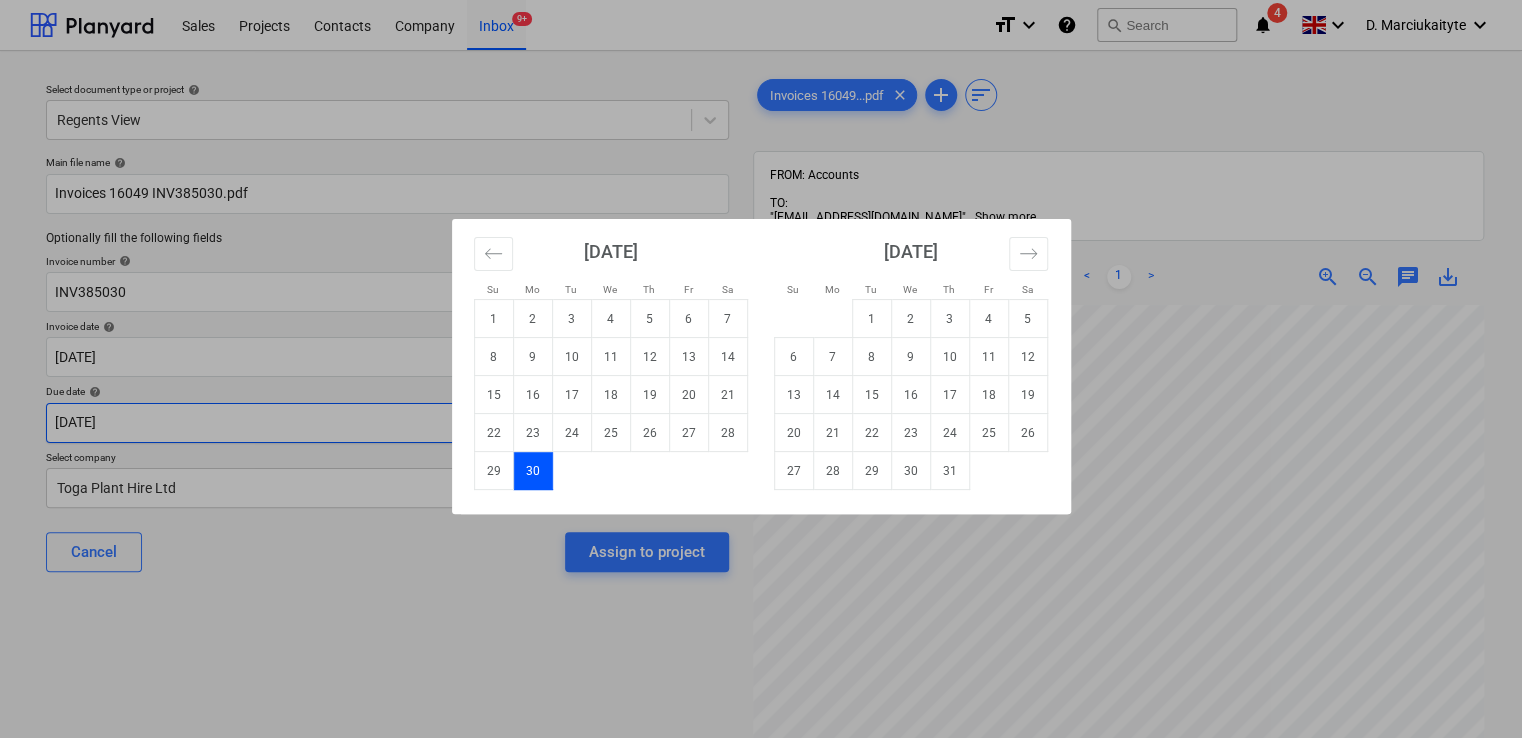 click on "Sales Projects Contacts Company Inbox 9+ format_size keyboard_arrow_down help search Search notifications 4 keyboard_arrow_down D. Marciukaityte keyboard_arrow_down Select document type or project help Regents View Main file name help Invoices 16049 INV385030.pdf Optionally fill the following fields Invoice number help INV385030 Invoice date help 30 Jun 2025 30.06.2025 Press the down arrow key to interact with the calendar and
select a date. Press the question mark key to get the keyboard shortcuts for changing dates. Due date help 30 Jun 2025 30.06.2025 Press the down arrow key to interact with the calendar and
select a date. Press the question mark key to get the keyboard shortcuts for changing dates. Select company Toga Plant Hire Ltd   Cancel Assign to project Invoices 16049...pdf clear add sort FROM: Accounts  TO: "a040e19d-22cb-43a3-b83d-3118dca2679c@companies.planyard.com"	 ...  Show more ...  Show more < 1 > zoom_in zoom_out chat 0 save_alt
Su Mo Tu We Th Fr Sa Su Mo Tu We Th Fr" at bounding box center [761, 369] 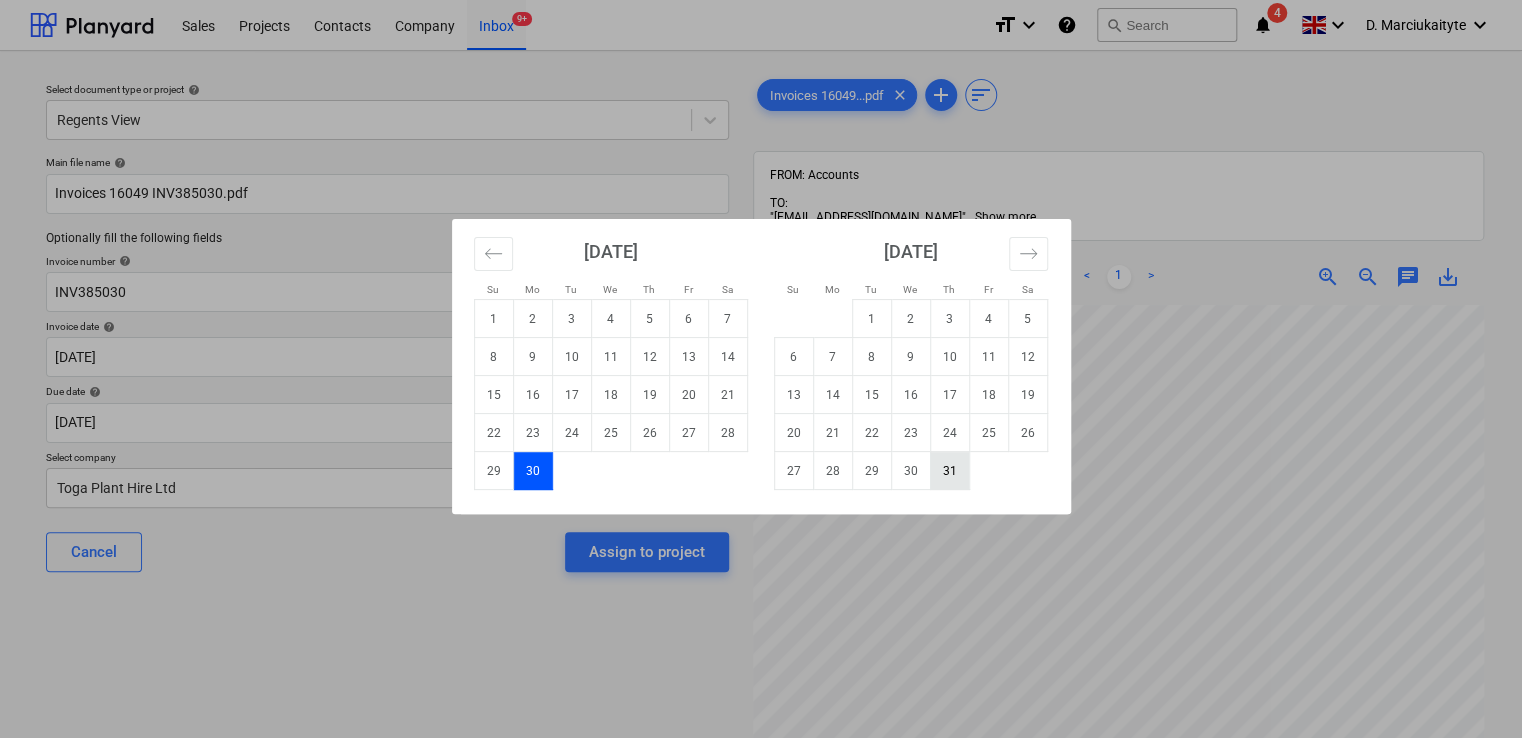 click on "31" at bounding box center [949, 471] 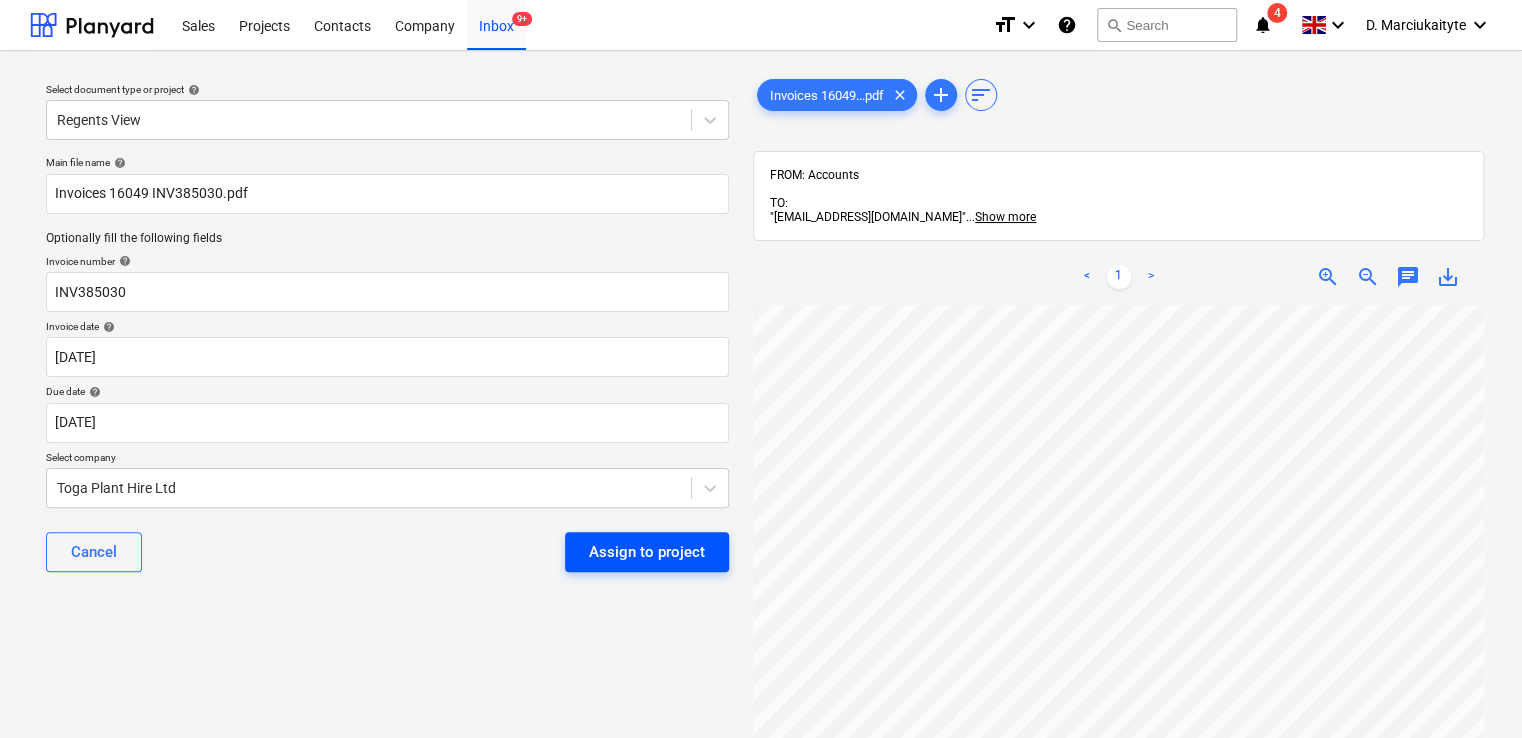 click on "Assign to project" at bounding box center (647, 552) 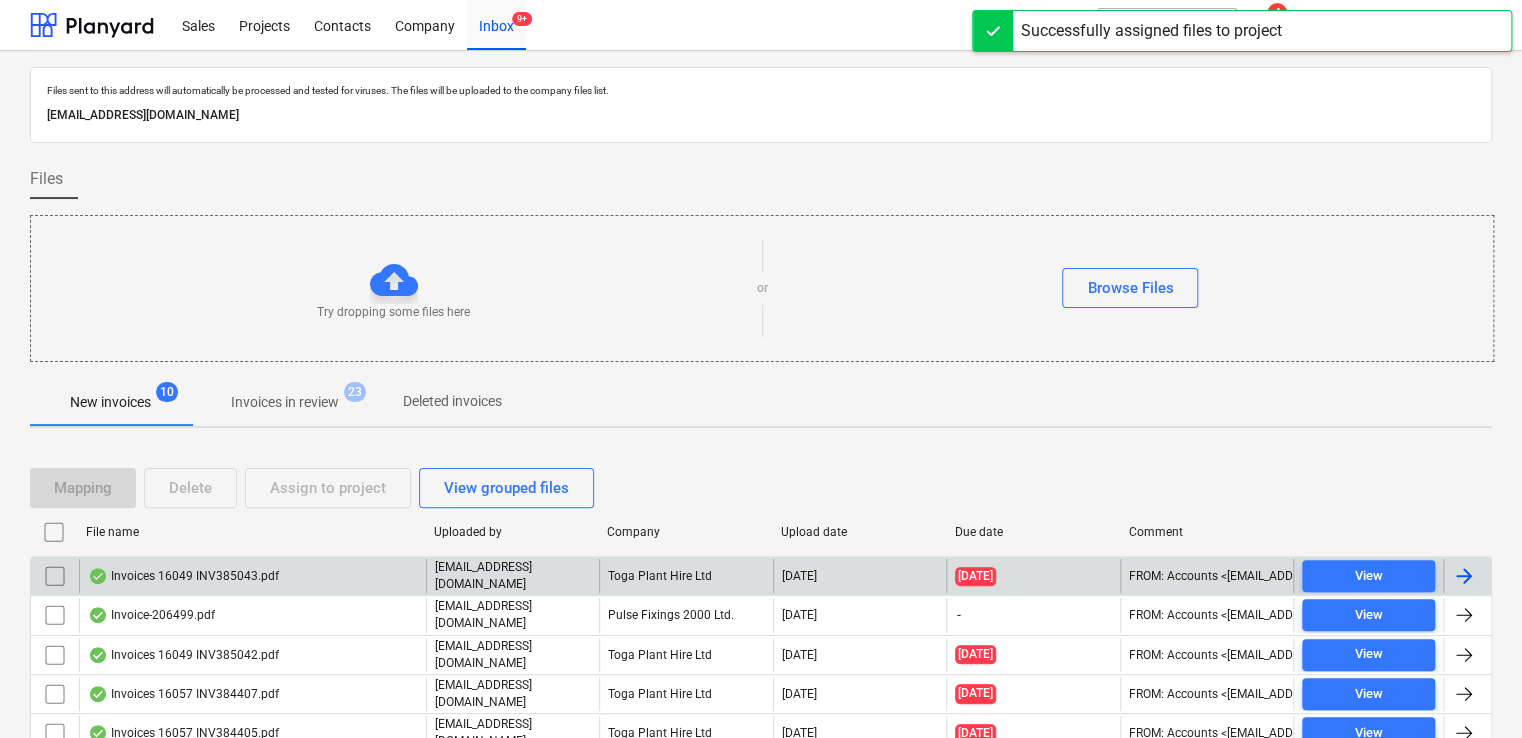 click on "Invoices 16049 INV385043.pdf" at bounding box center (252, 576) 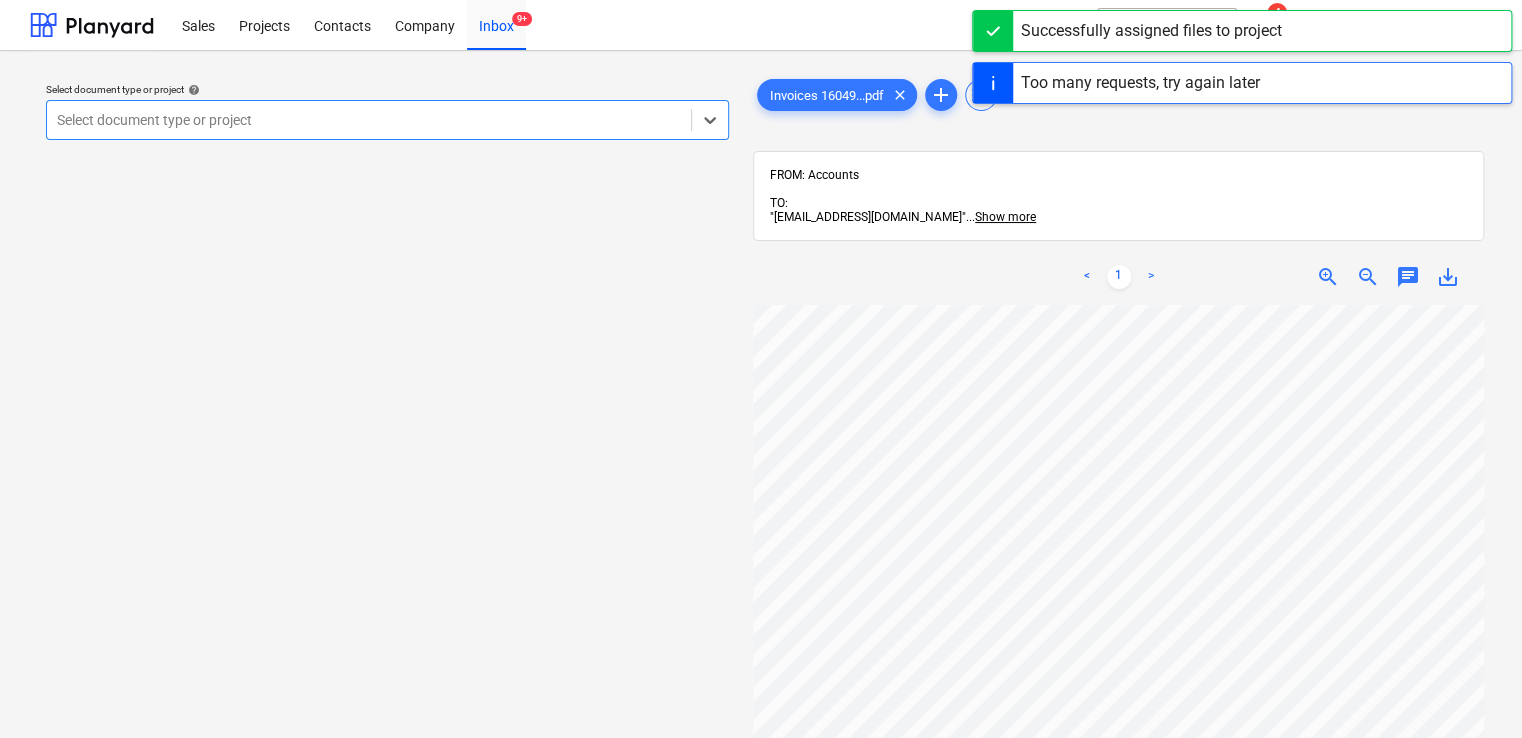 click at bounding box center [369, 120] 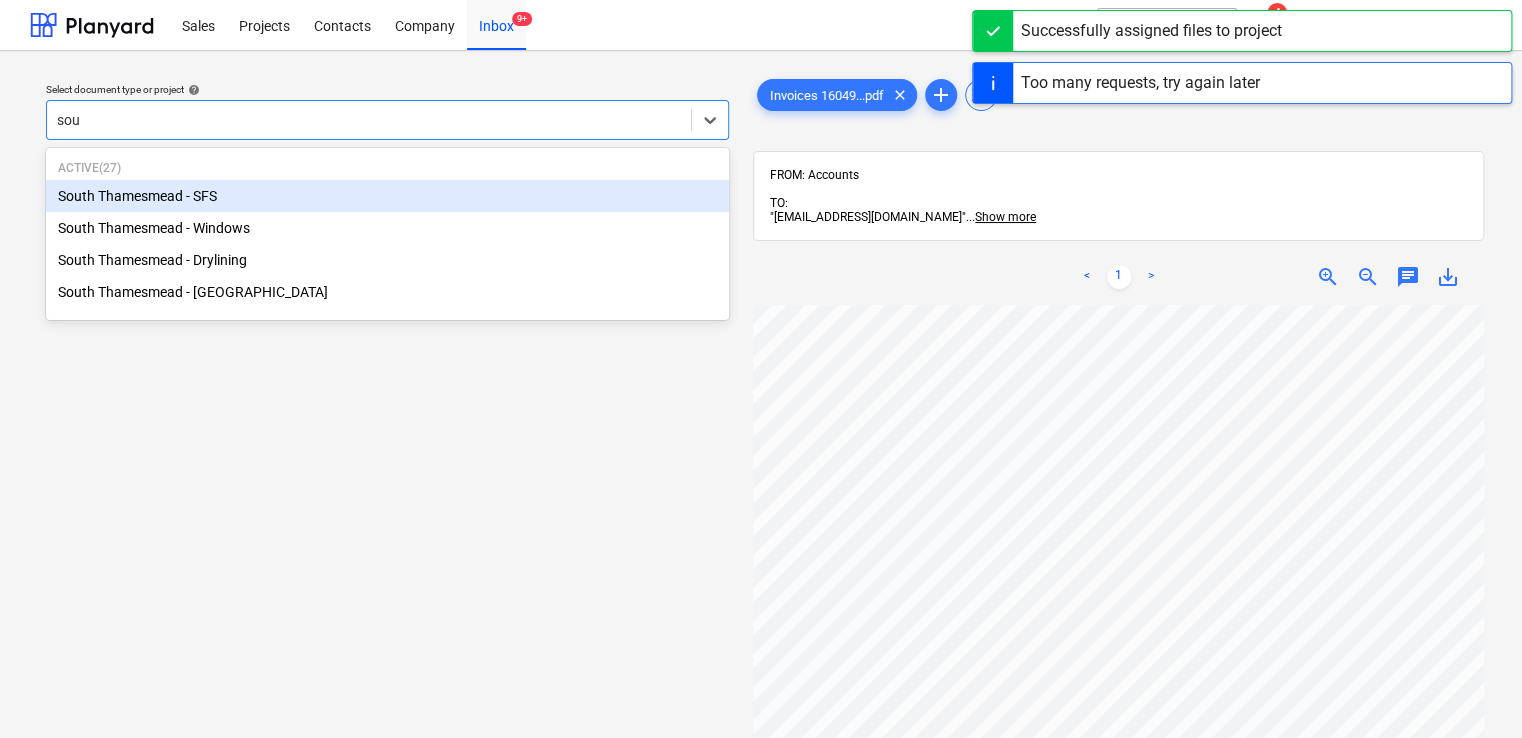 type on "sout" 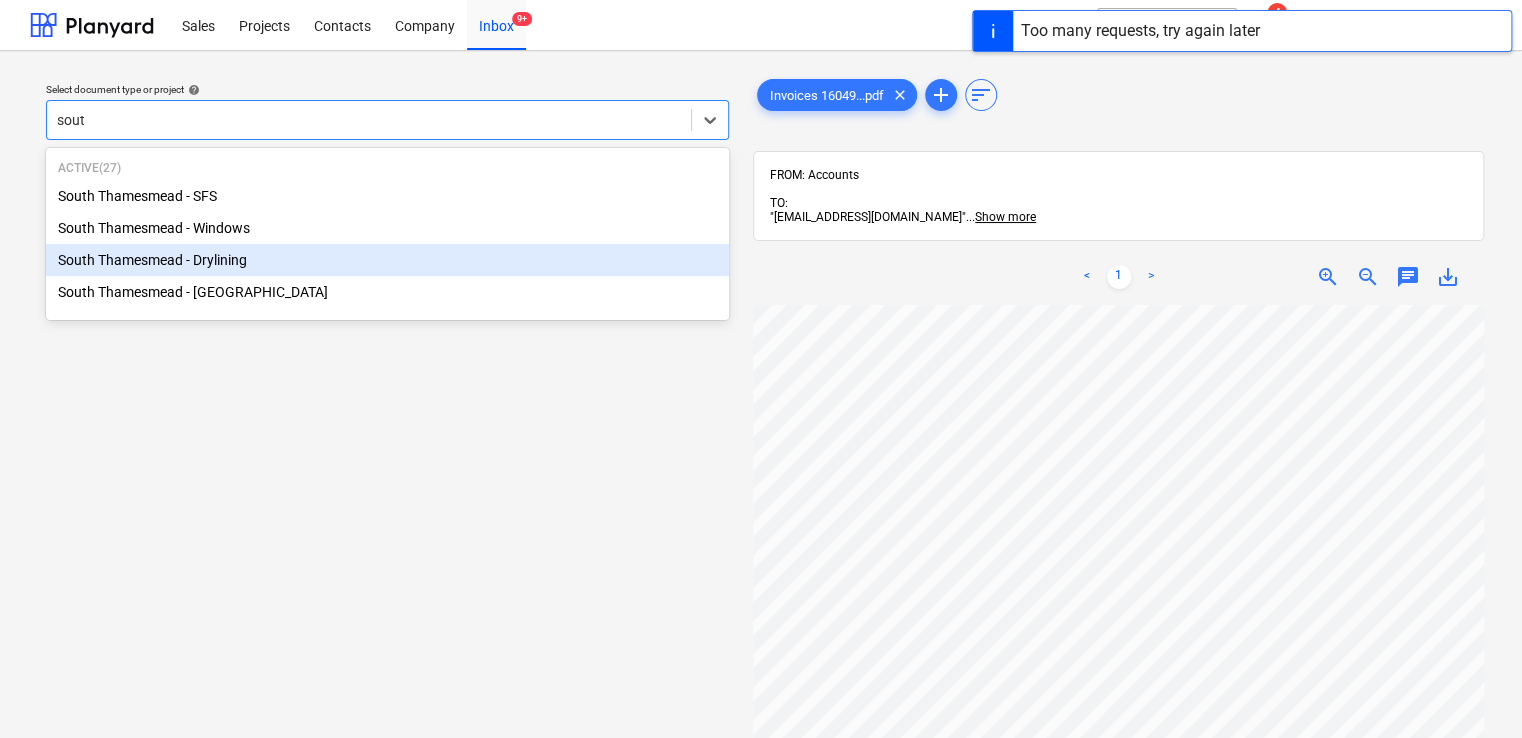 type 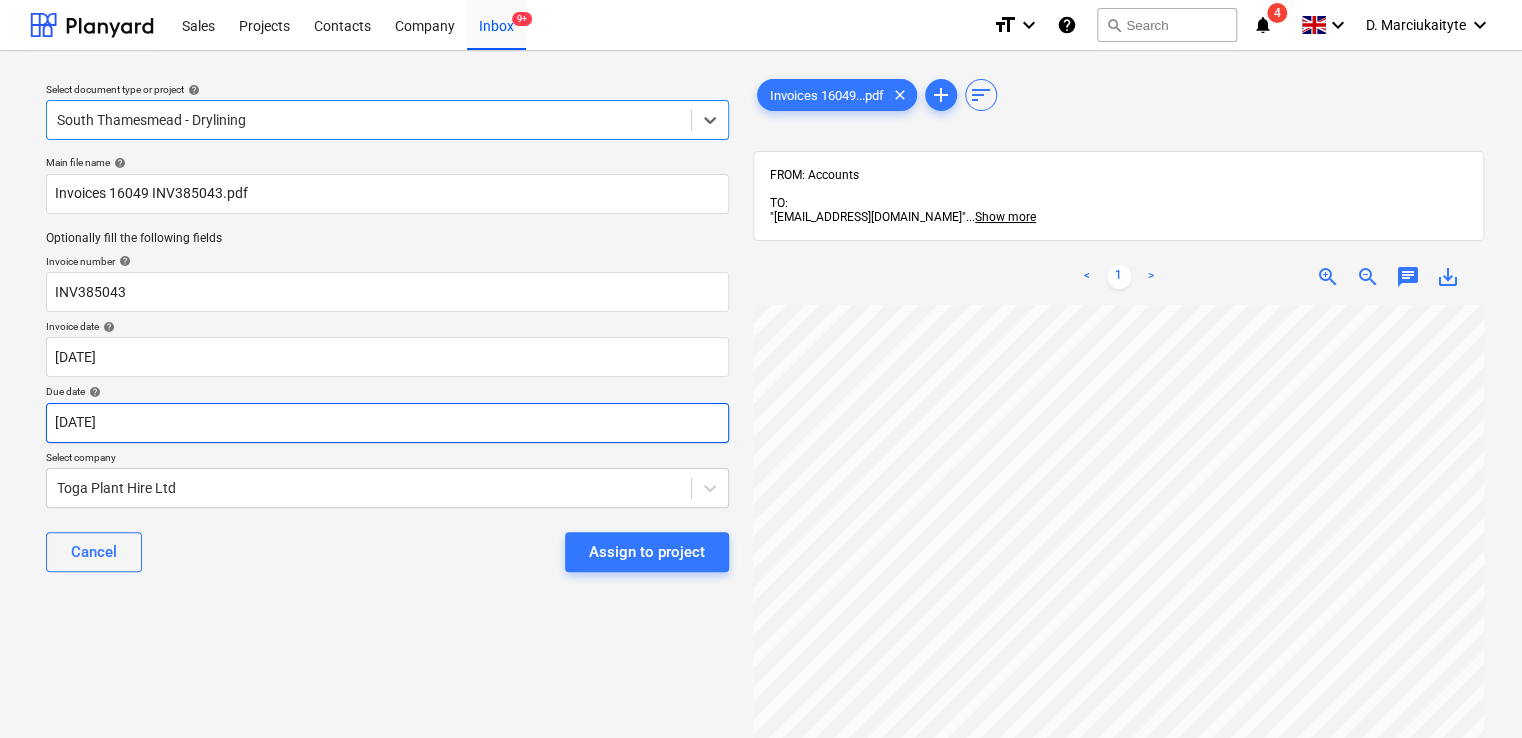 click on "Sales Projects Contacts Company Inbox 9+ format_size keyboard_arrow_down help search Search notifications 4 keyboard_arrow_down D. Marciukaityte keyboard_arrow_down Select document type or project help option South Thamesmead - Drylining, selected.   Select is focused ,type to refine list, press Down to open the menu,  South Thamesmead - Drylining Main file name help Invoices 16049 INV385043.pdf Optionally fill the following fields Invoice number help INV385043 Invoice date help 30 Jun 2025 30.06.2025 Press the down arrow key to interact with the calendar and
select a date. Press the question mark key to get the keyboard shortcuts for changing dates. Due date help 30 Jun 2025 30.06.2025 Press the down arrow key to interact with the calendar and
select a date. Press the question mark key to get the keyboard shortcuts for changing dates. Select company Toga Plant Hire Ltd   Cancel Assign to project Invoices 16049...pdf clear add sort FROM: Accounts  TO: ...  Show more ...  Show more < 1 > zoom_in chat" at bounding box center (761, 369) 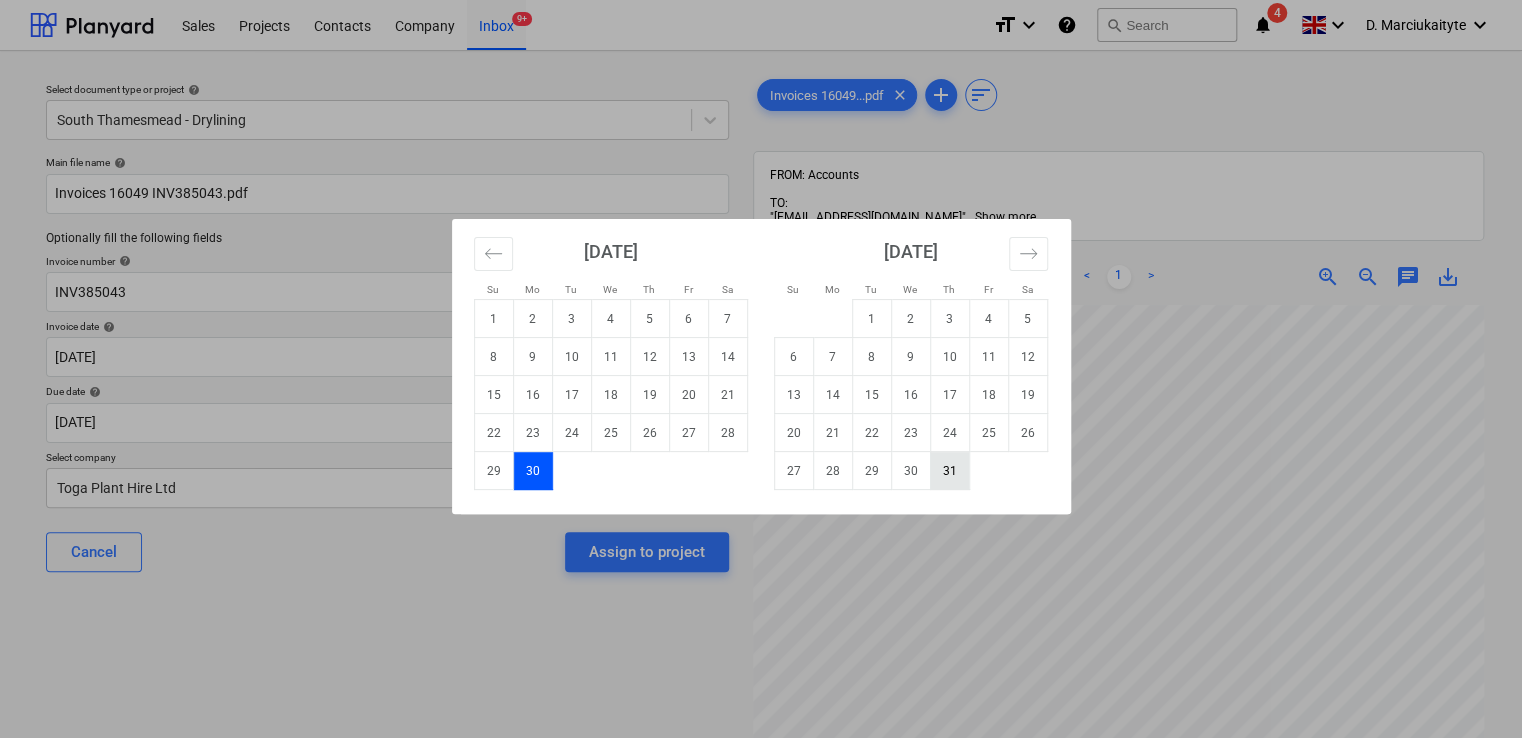 click on "31" at bounding box center [949, 471] 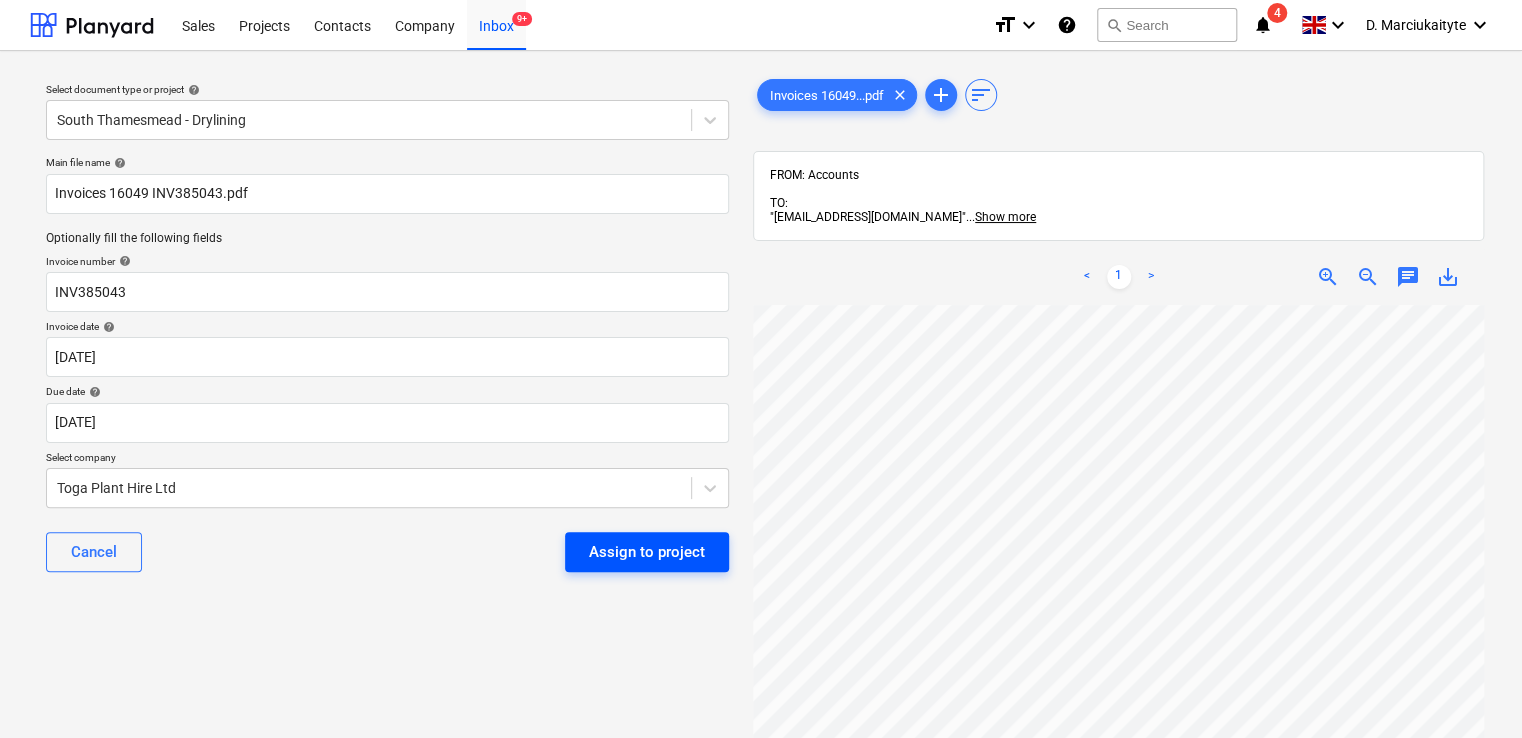 click on "Assign to project" at bounding box center [647, 552] 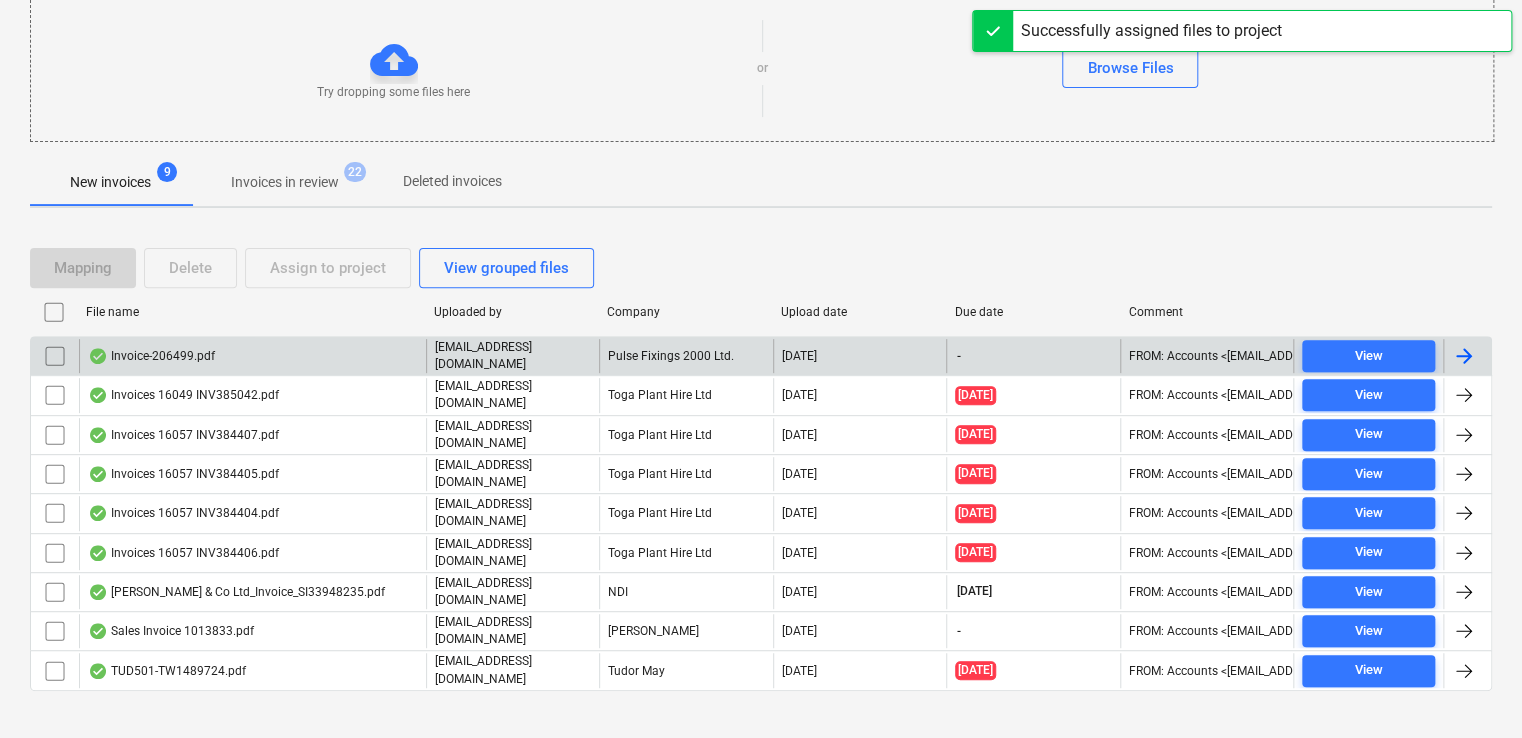click on "Invoice-206499.pdf" at bounding box center [252, 356] 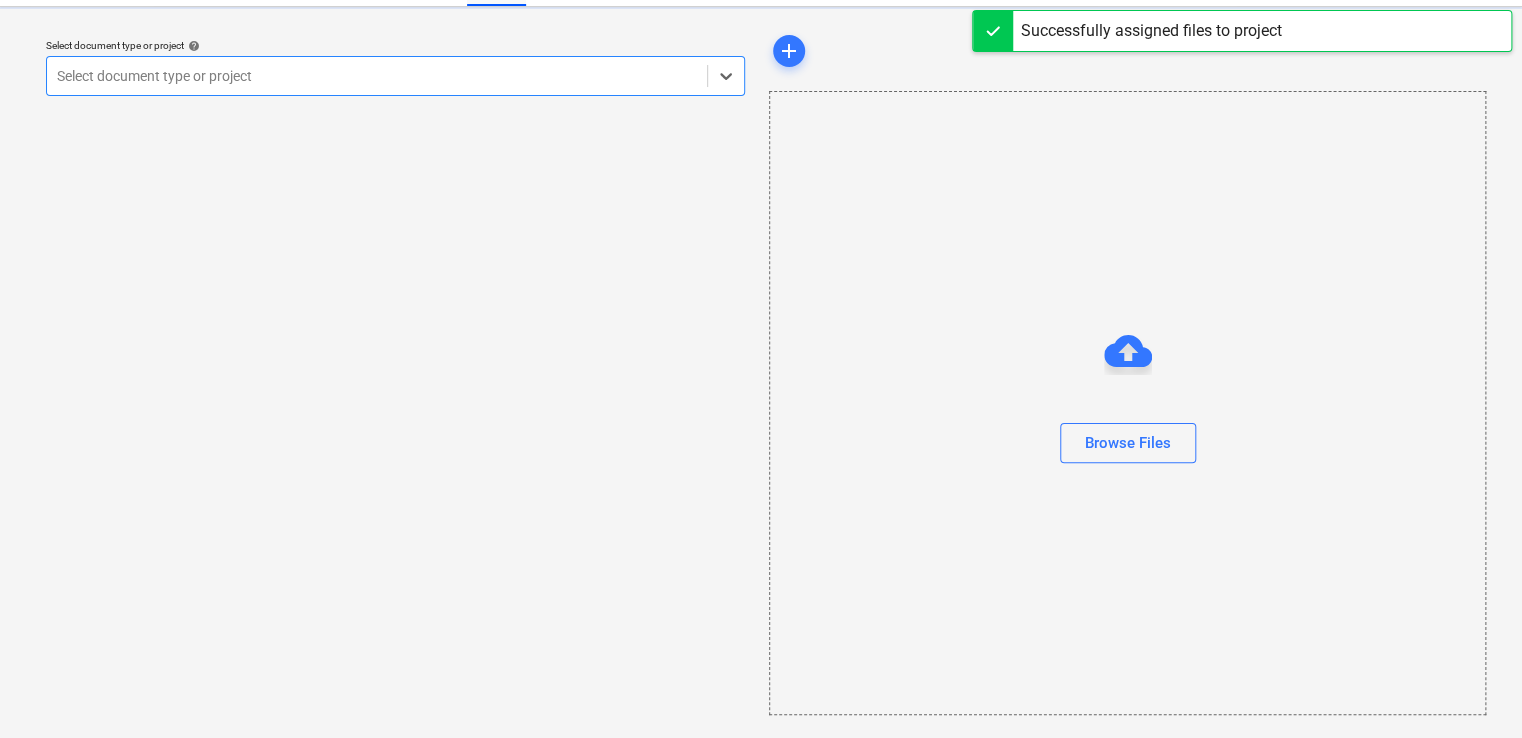 scroll, scrollTop: 0, scrollLeft: 0, axis: both 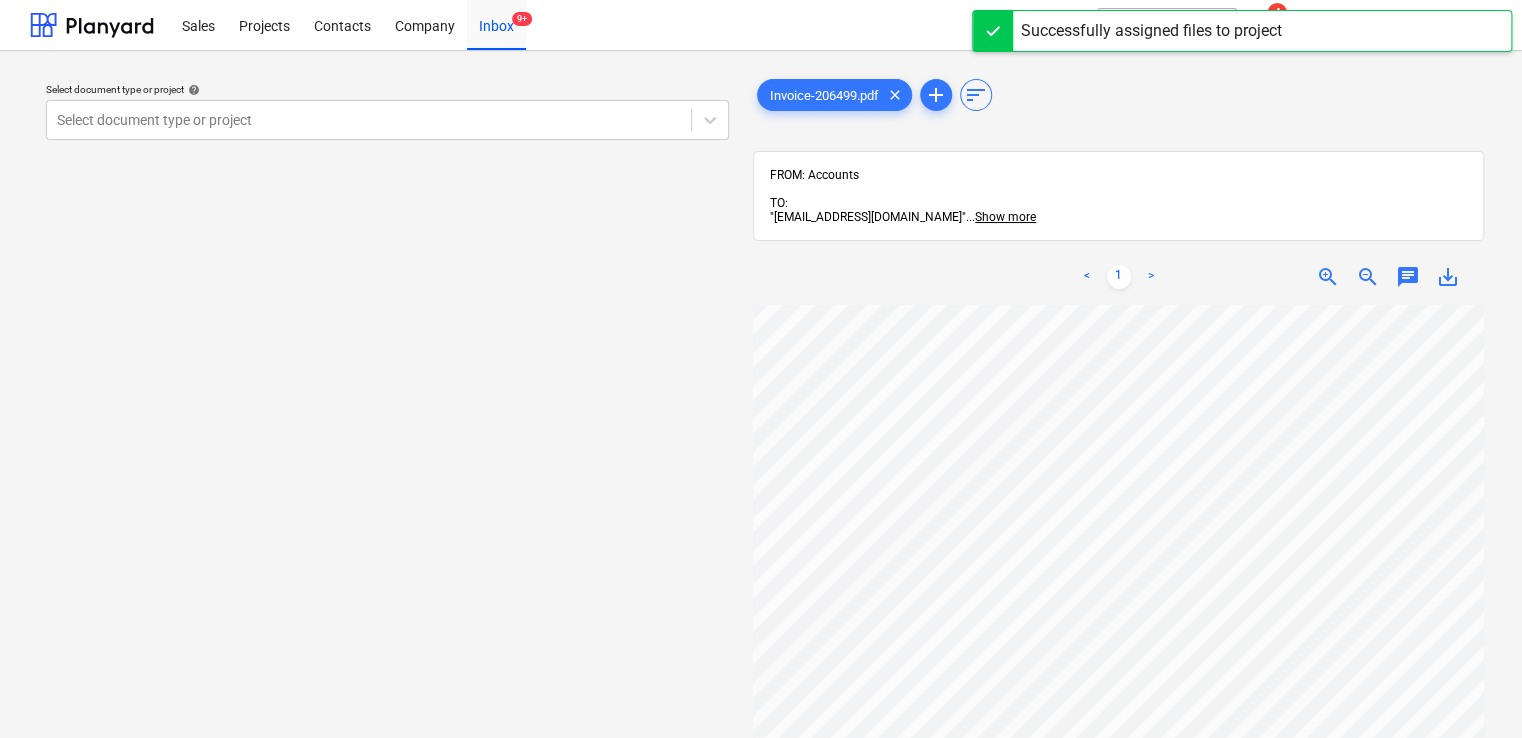 click on "< 1 > zoom_in zoom_out chat 0 save_alt" at bounding box center [1118, 618] 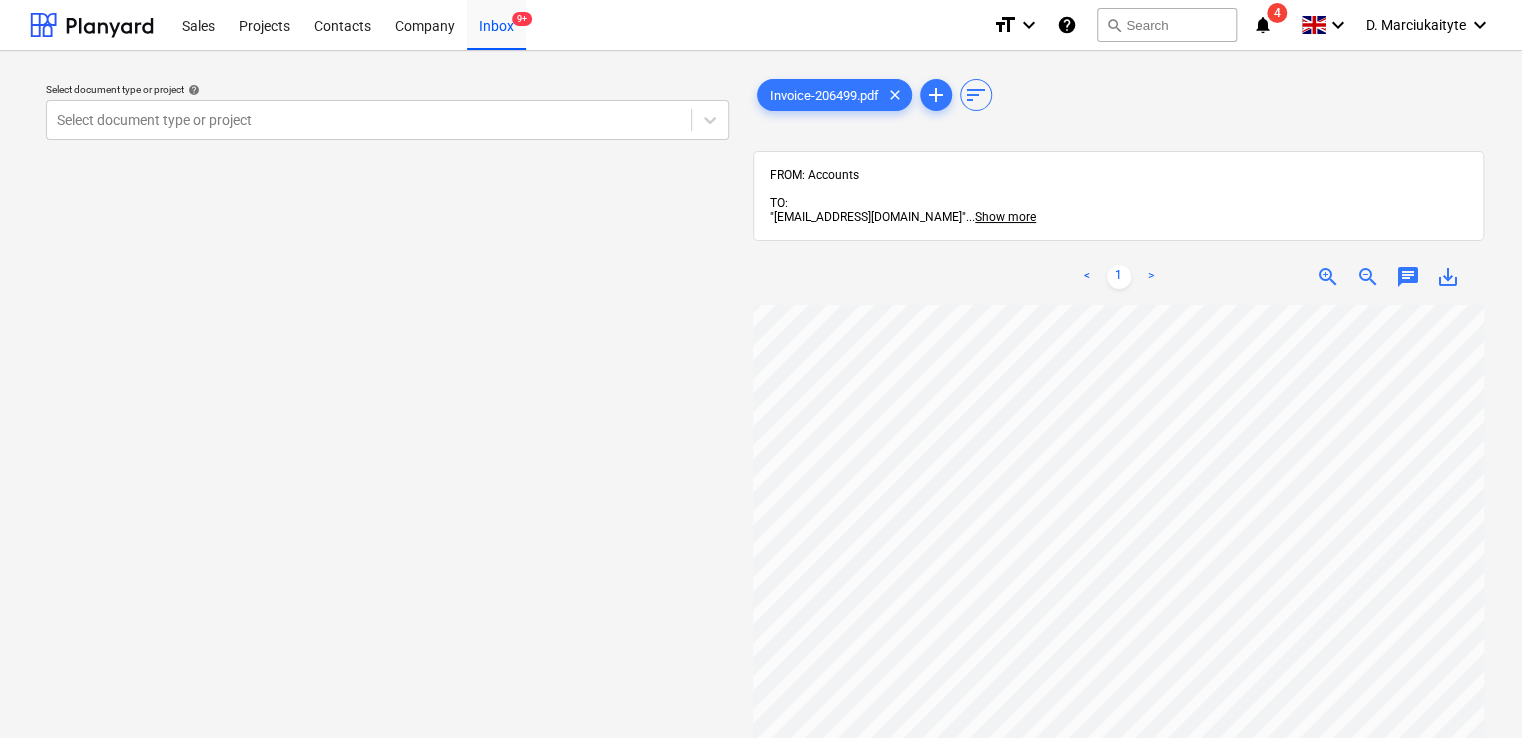 scroll, scrollTop: 206, scrollLeft: 10, axis: both 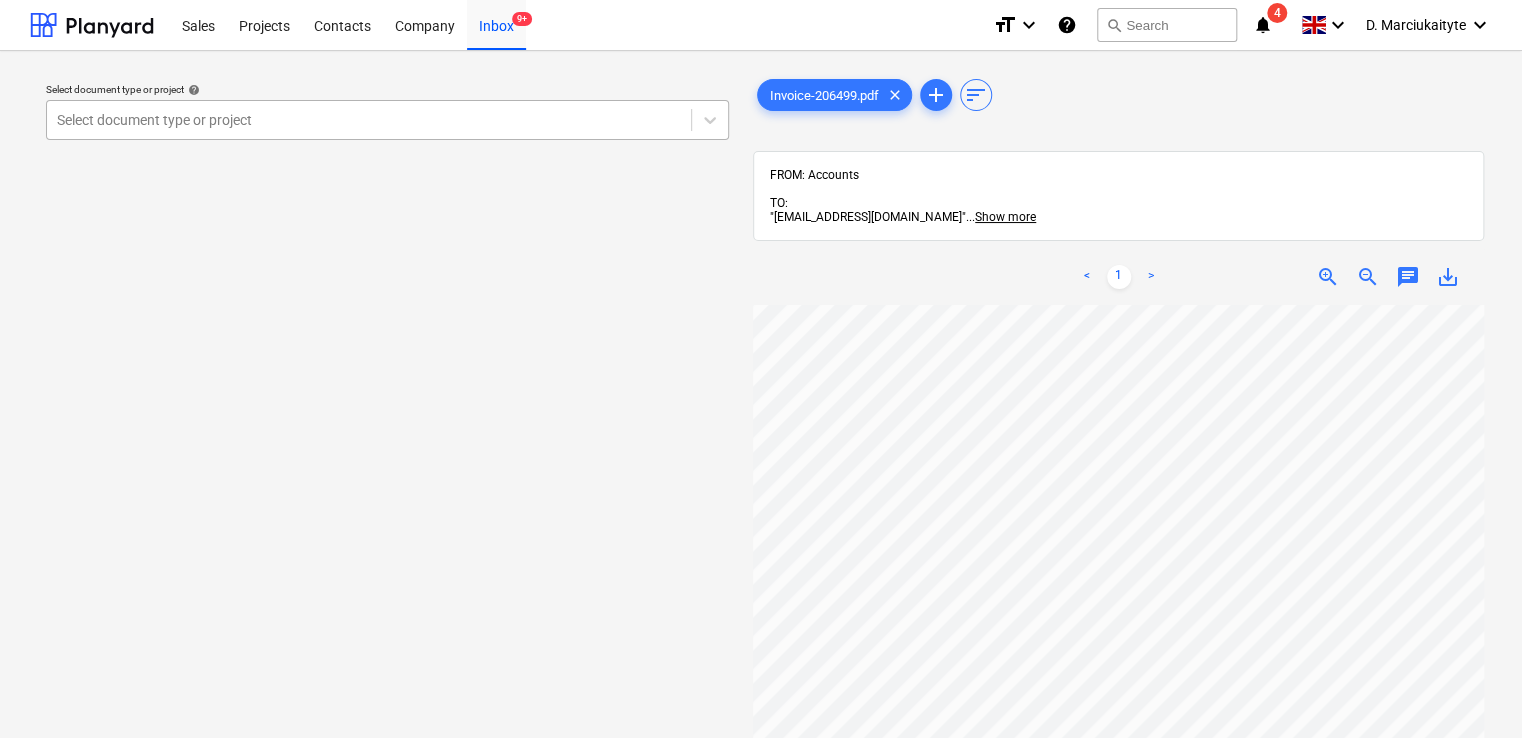 click at bounding box center (369, 120) 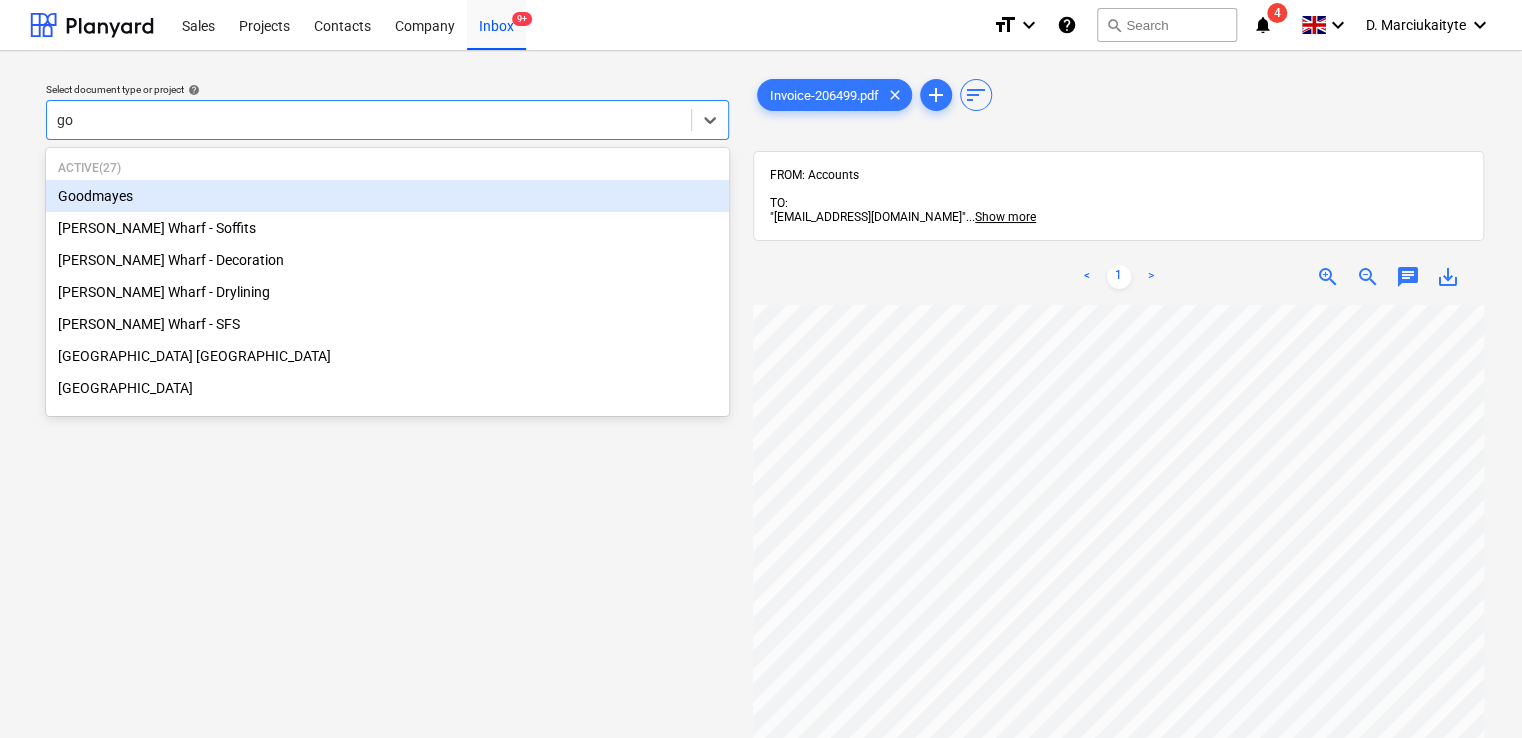 type on "goo" 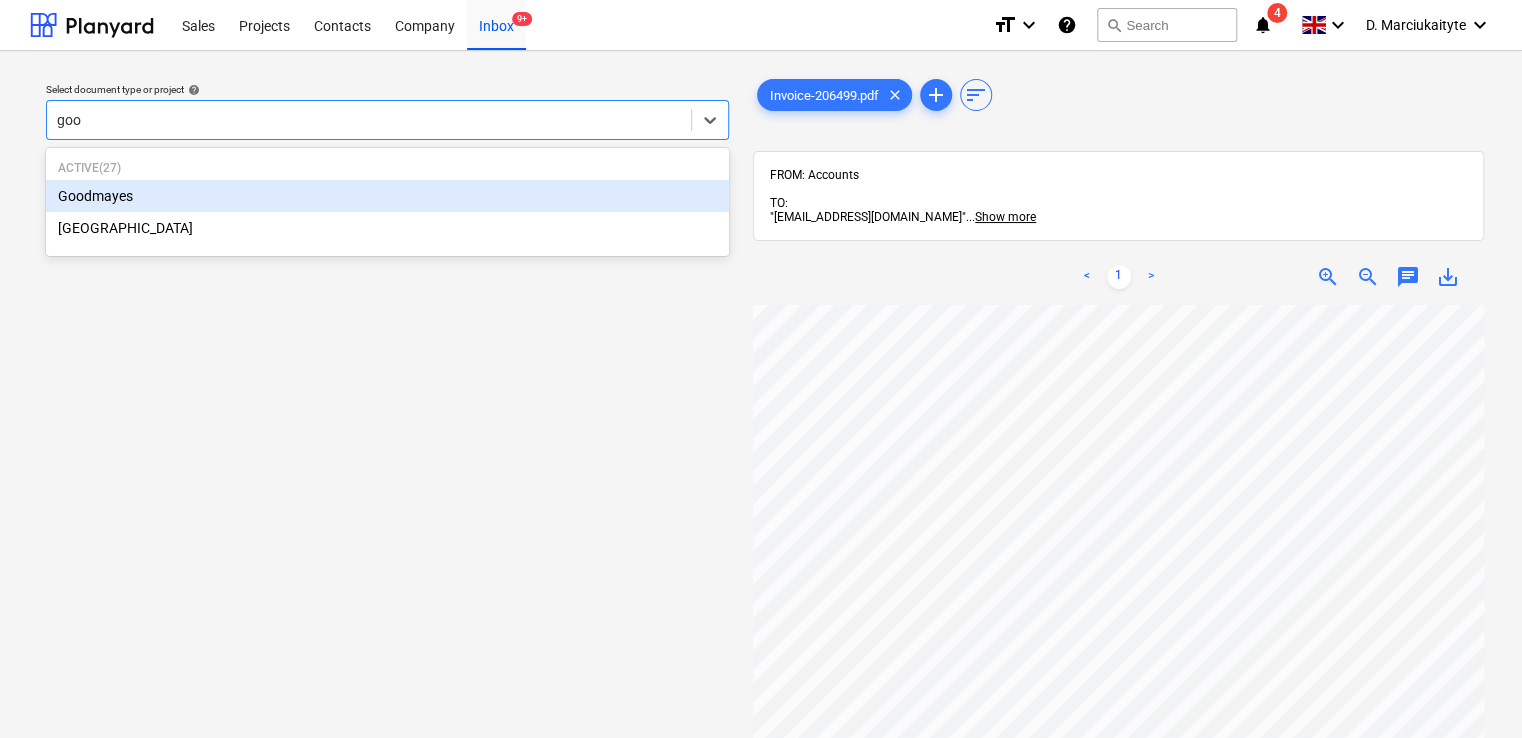 type 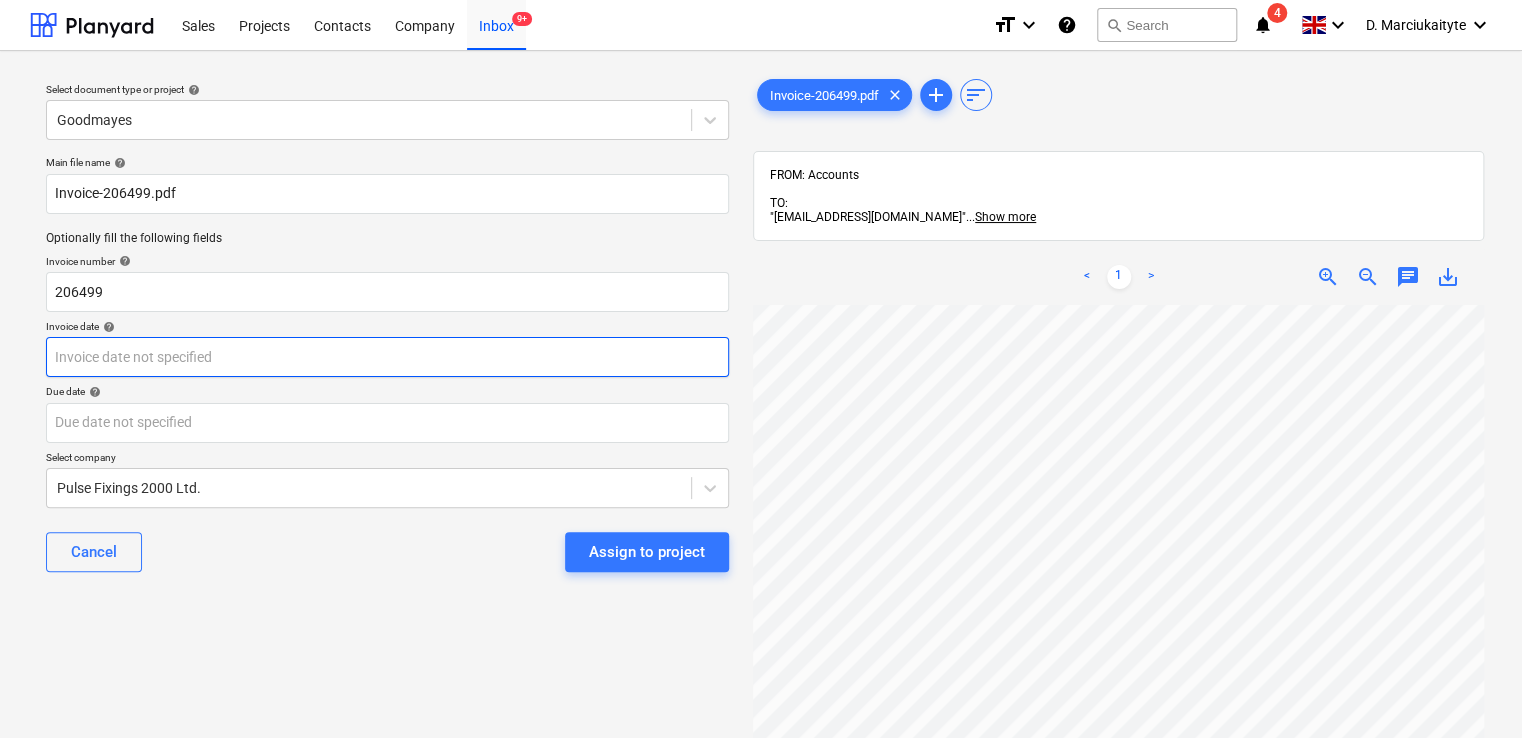 scroll, scrollTop: 127, scrollLeft: 1, axis: both 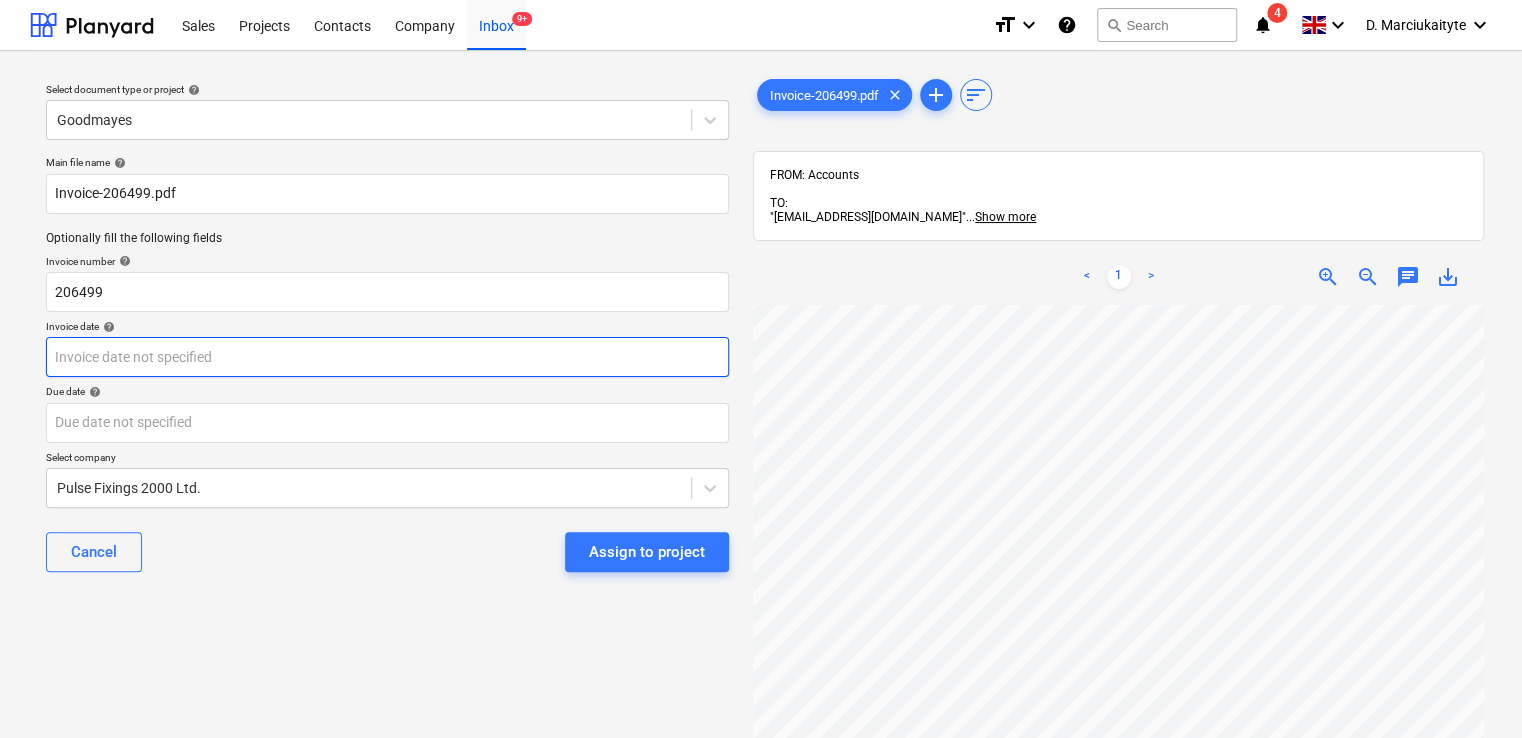 click on "Sales Projects Contacts Company Inbox 9+ format_size keyboard_arrow_down help search Search notifications 4 keyboard_arrow_down D. Marciukaityte keyboard_arrow_down Select document type or project help Goodmayes Main file name help Invoice-206499.pdf Optionally fill the following fields Invoice number help 206499 Invoice date help Press the down arrow key to interact with the calendar and
select a date. Press the question mark key to get the keyboard shortcuts for changing dates. Due date help Press the down arrow key to interact with the calendar and
select a date. Press the question mark key to get the keyboard shortcuts for changing dates. Select company Pulse Fixings 2000 Ltd.   Cancel Assign to project Invoice-206499.pdf clear add sort FROM: Accounts  TO: "a040e19d-22cb-43a3-b83d-3118dca2679c@companies.planyard.com"	 ...  Show more ...  Show more < 1 > zoom_in zoom_out chat 0 save_alt" at bounding box center [761, 369] 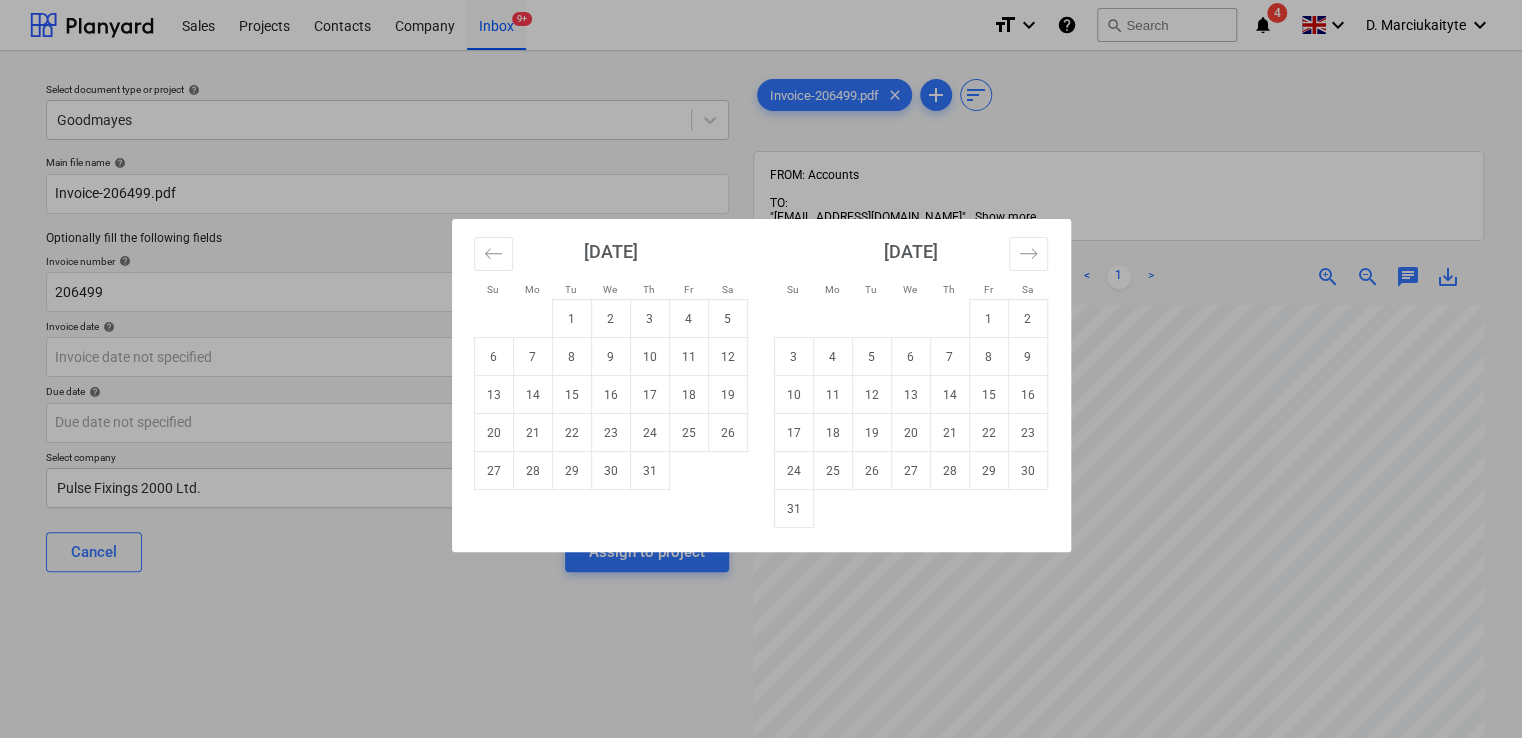 click on "Su Mo Tu We Th Fr Sa Su Mo Tu We Th Fr Sa June 2025 1 2 3 4 5 6 7 8 9 10 11 12 13 14 15 16 17 18 19 20 21 22 23 24 25 26 27 28 29 30 July 2025 1 2 3 4 5 6 7 8 9 10 11 12 13 14 15 16 17 18 19 20 21 22 23 24 25 26 27 28 29 30 31 August 2025 1 2 3 4 5 6 7 8 9 10 11 12 13 14 15 16 17 18 19 20 21 22 23 24 25 26 27 28 29 30 31 September 2025 1 2 3 4 5 6 7 8 9 10 11 12 13 14 15 16 17 18 19 20 21 22 23 24 25 26 27 28 29 30" at bounding box center (761, 369) 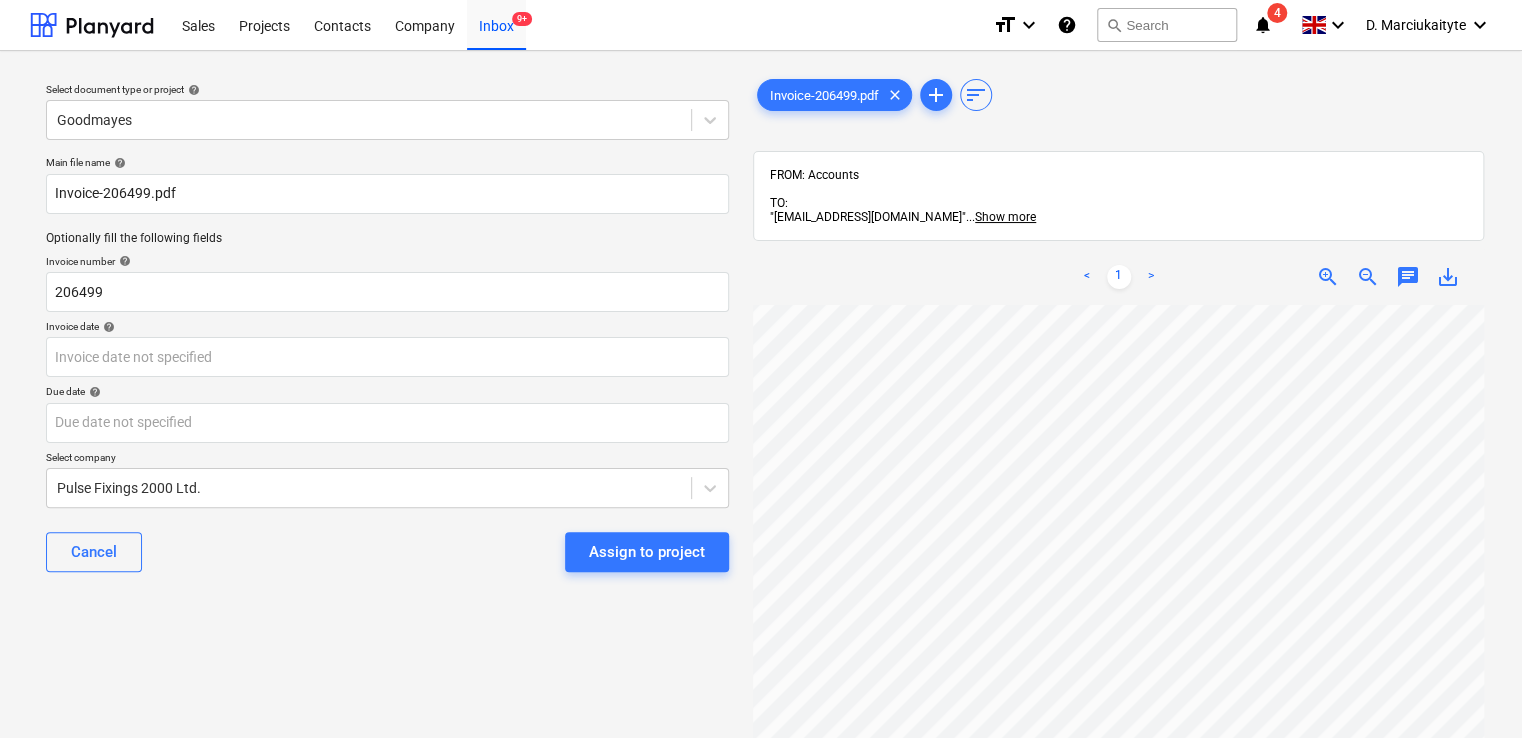 scroll, scrollTop: 292, scrollLeft: 125, axis: both 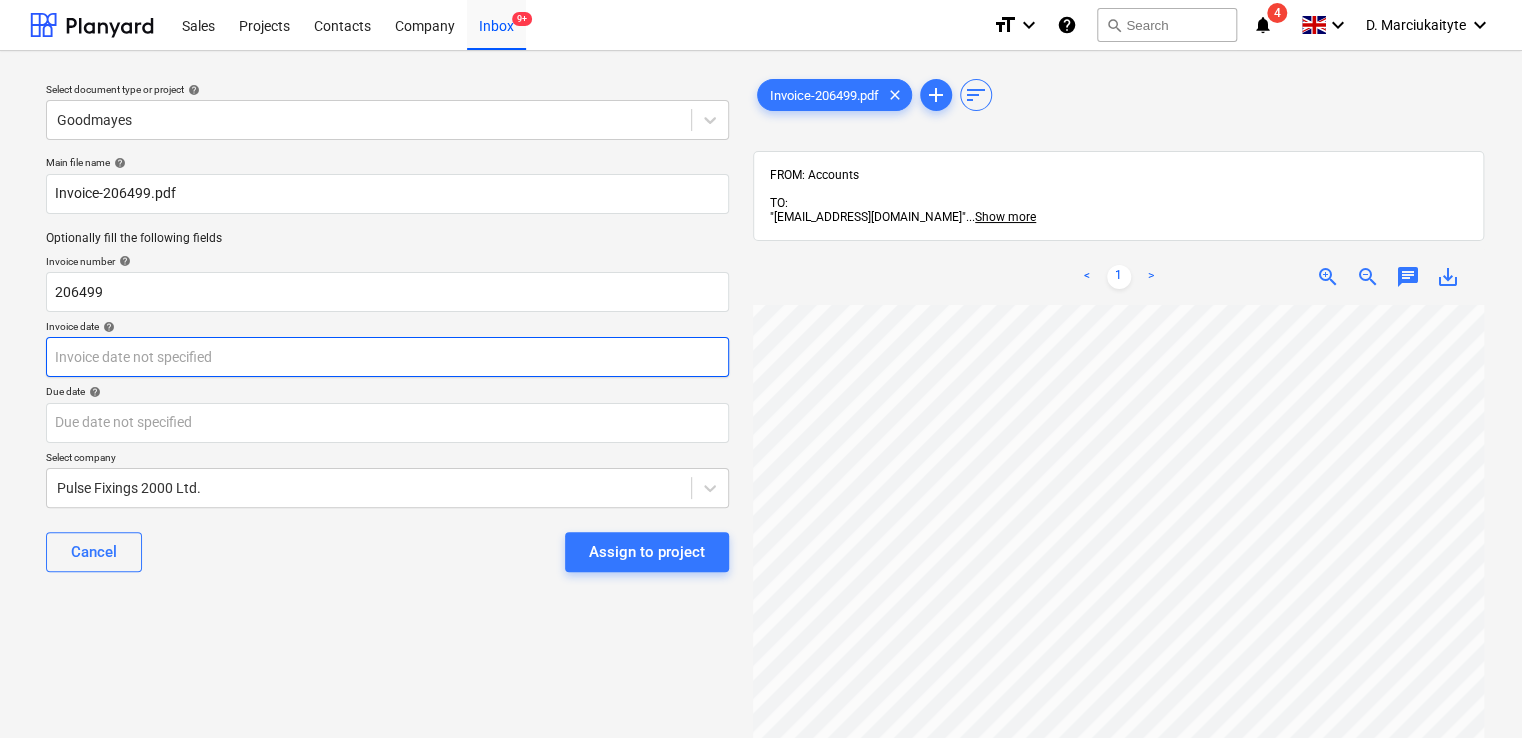 click on "Sales Projects Contacts Company Inbox 9+ format_size keyboard_arrow_down help search Search notifications 4 keyboard_arrow_down D. Marciukaityte keyboard_arrow_down Select document type or project help Goodmayes Main file name help Invoice-206499.pdf Optionally fill the following fields Invoice number help 206499 Invoice date help Press the down arrow key to interact with the calendar and
select a date. Press the question mark key to get the keyboard shortcuts for changing dates. Due date help Press the down arrow key to interact with the calendar and
select a date. Press the question mark key to get the keyboard shortcuts for changing dates. Select company Pulse Fixings 2000 Ltd.   Cancel Assign to project Invoice-206499.pdf clear add sort FROM: Accounts  TO: "a040e19d-22cb-43a3-b83d-3118dca2679c@companies.planyard.com"	 ...  Show more ...  Show more < 1 > zoom_in zoom_out chat 0 save_alt" at bounding box center (761, 369) 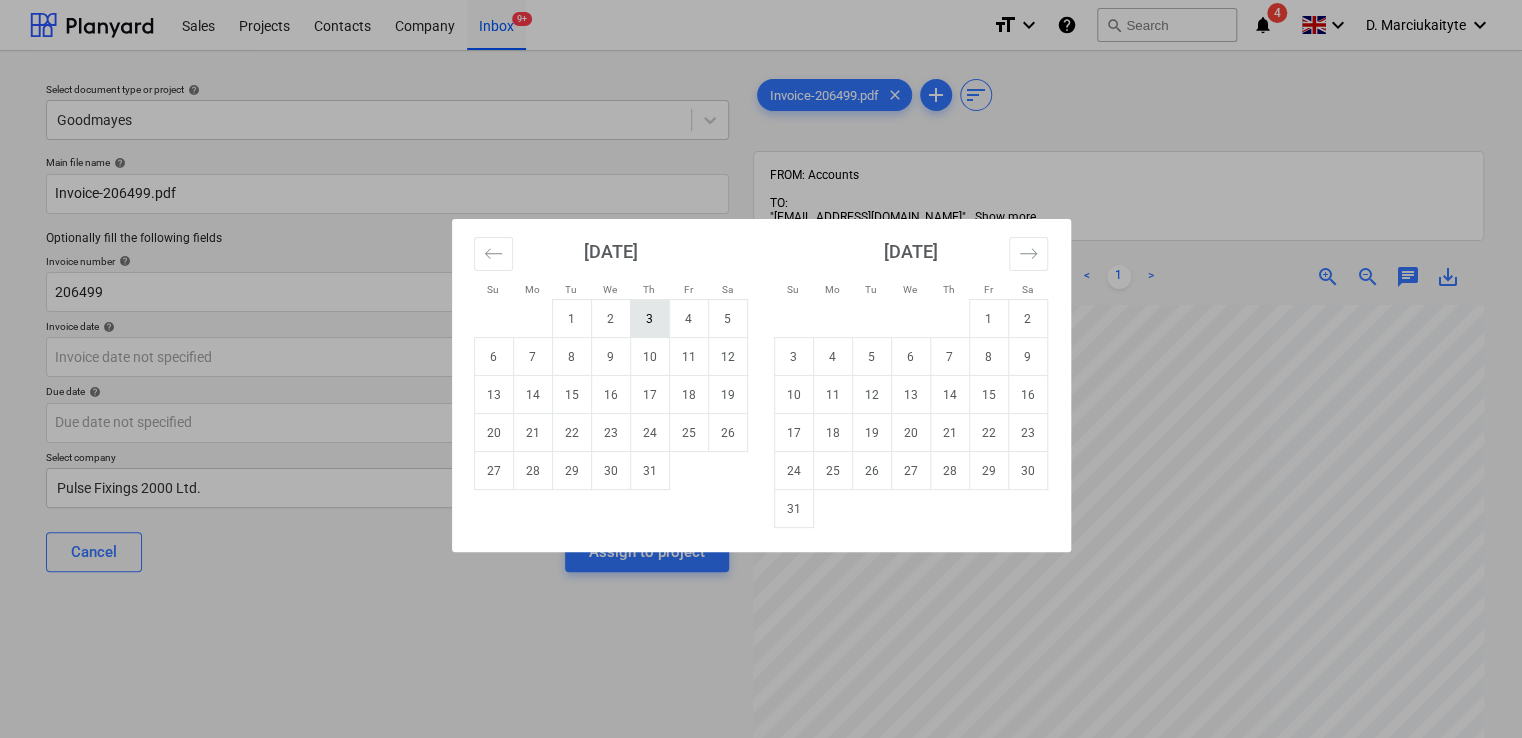 click on "3" at bounding box center [649, 319] 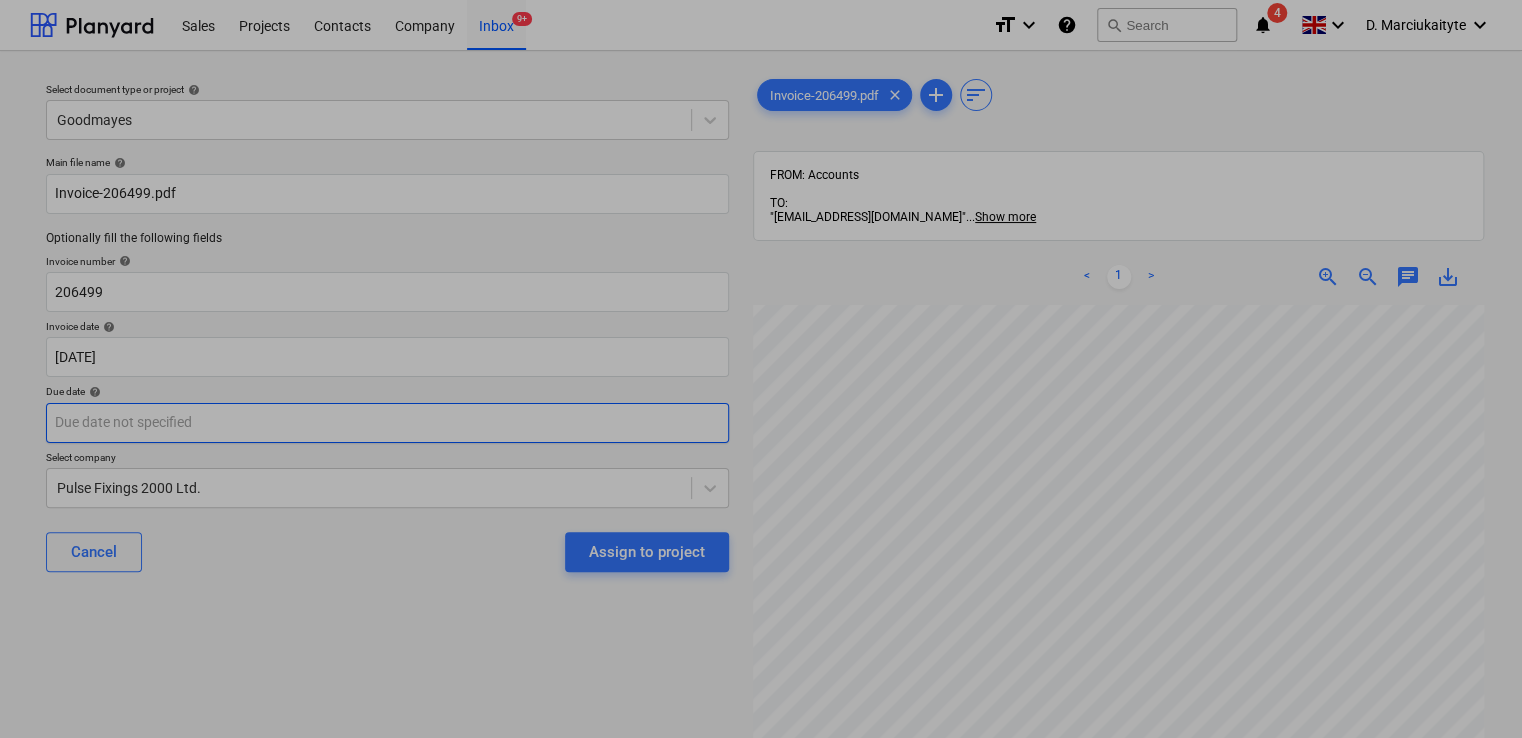 drag, startPoint x: 320, startPoint y: 436, endPoint x: 336, endPoint y: 435, distance: 16.03122 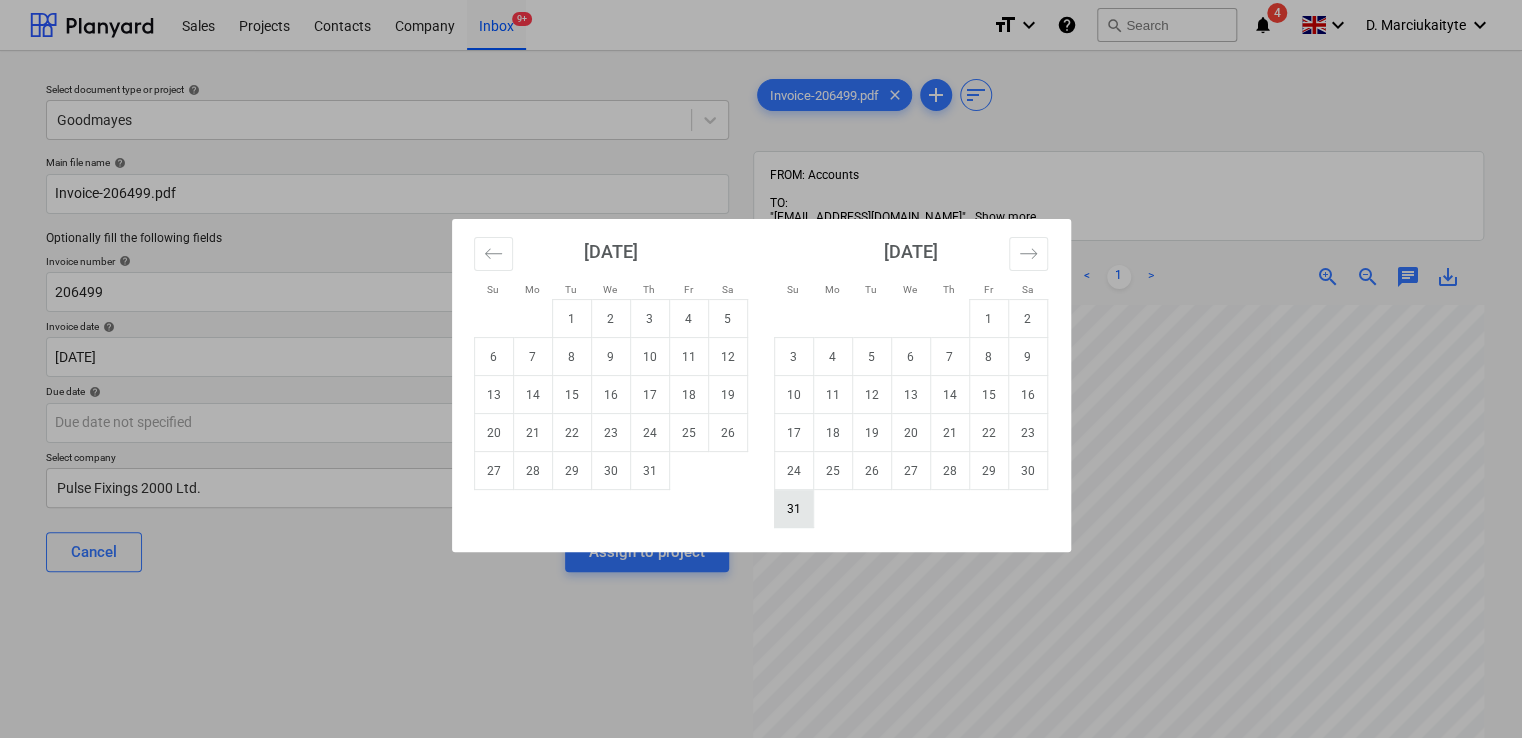 click on "31" at bounding box center (793, 509) 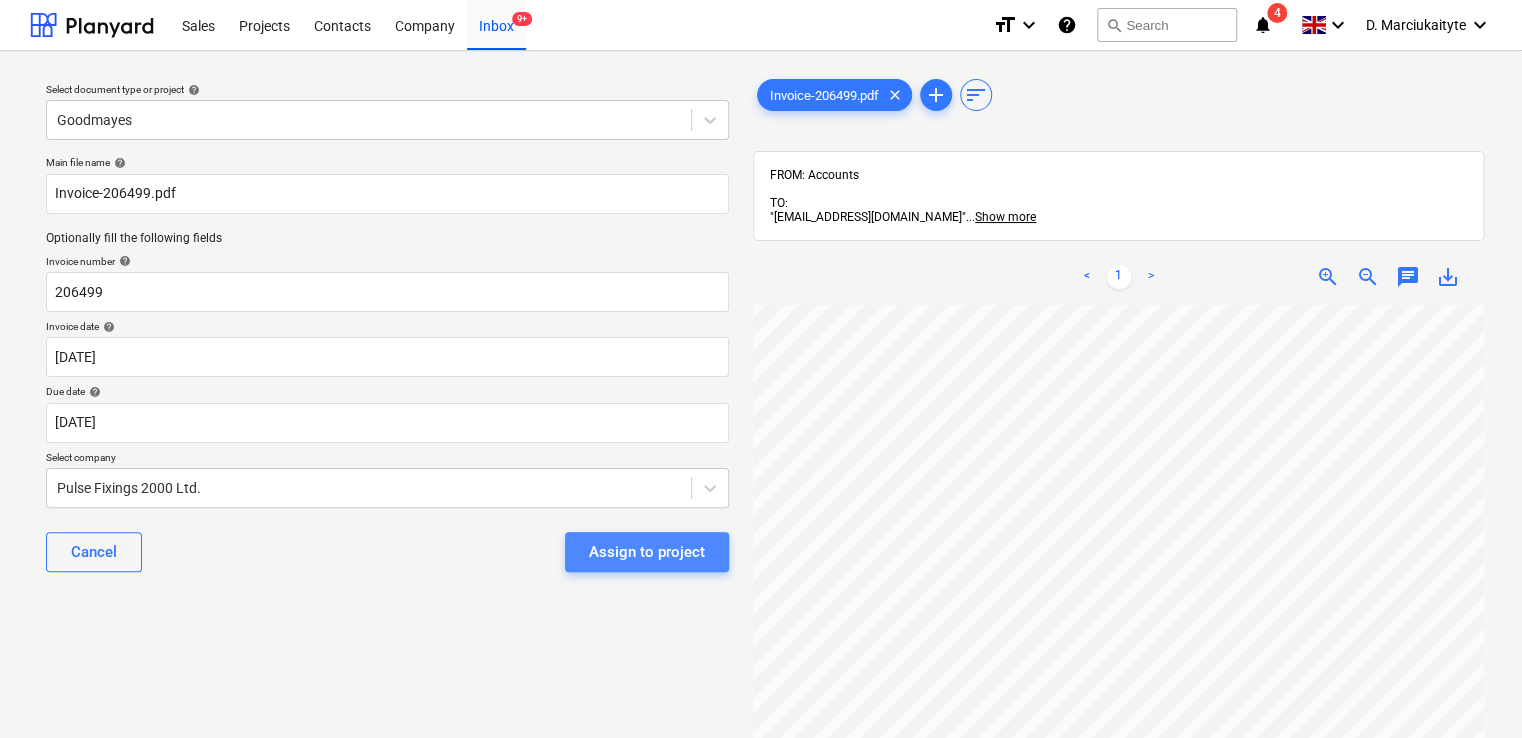 click on "Assign to project" at bounding box center [647, 552] 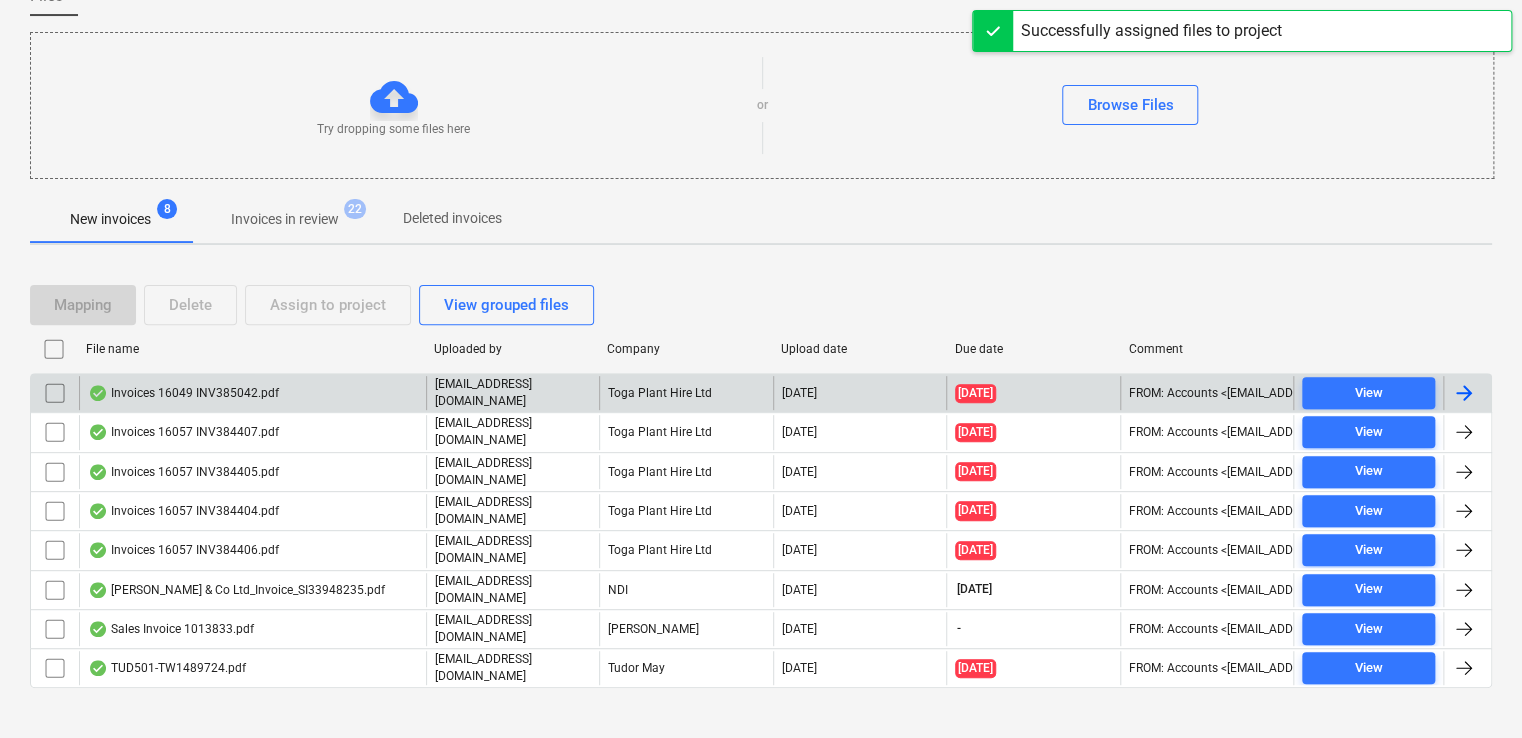 click on "Invoices 16049 INV385042.pdf" at bounding box center [183, 393] 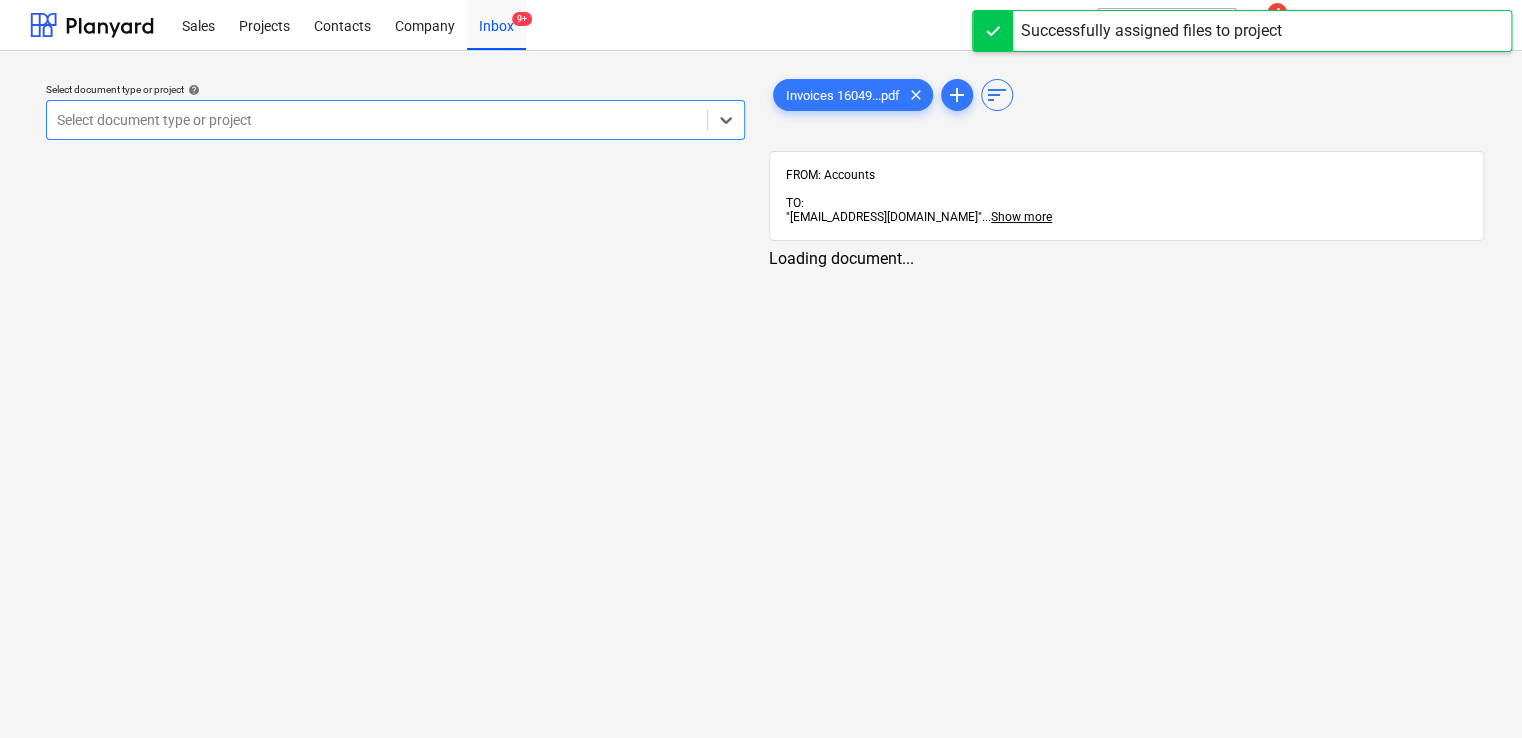scroll, scrollTop: 0, scrollLeft: 0, axis: both 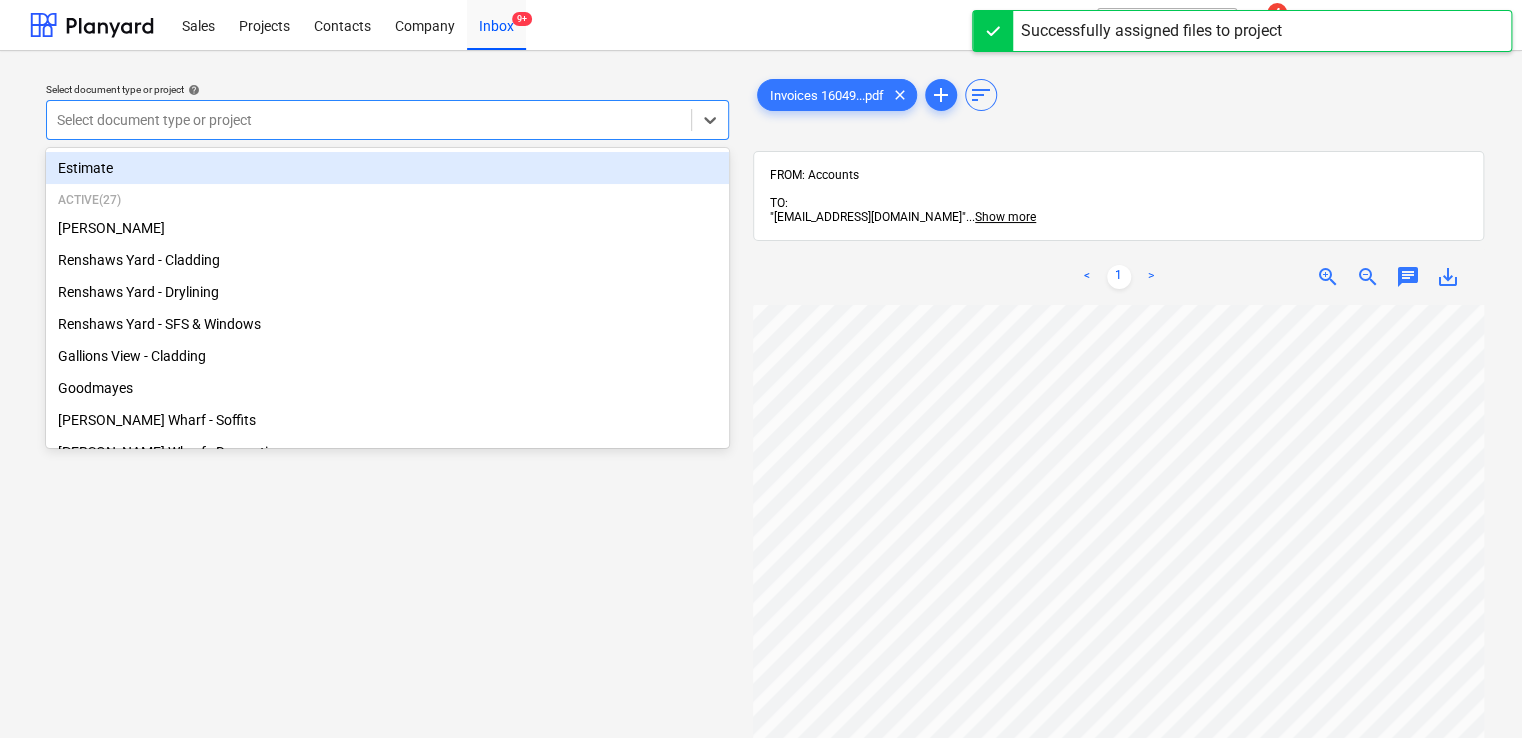 click at bounding box center (369, 120) 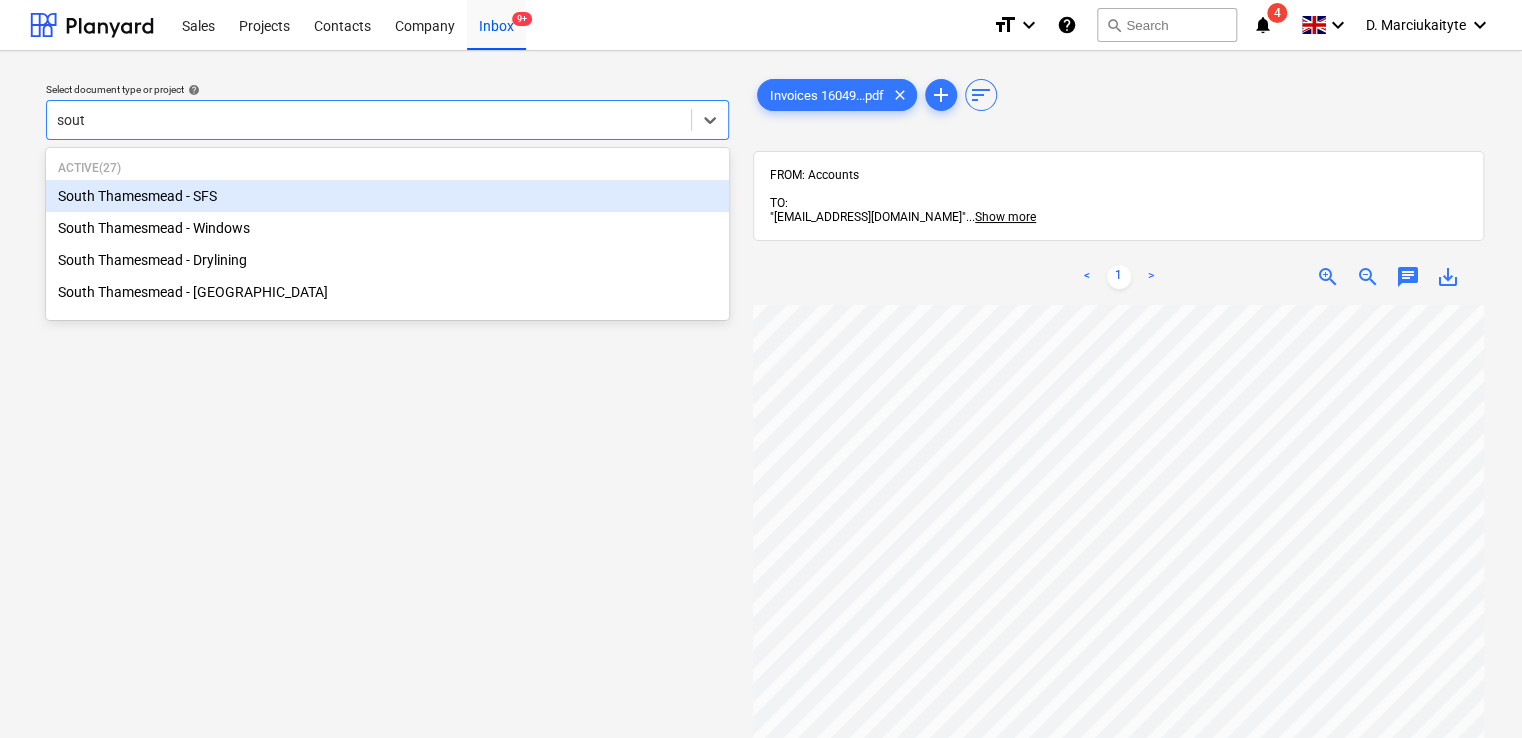 type on "south" 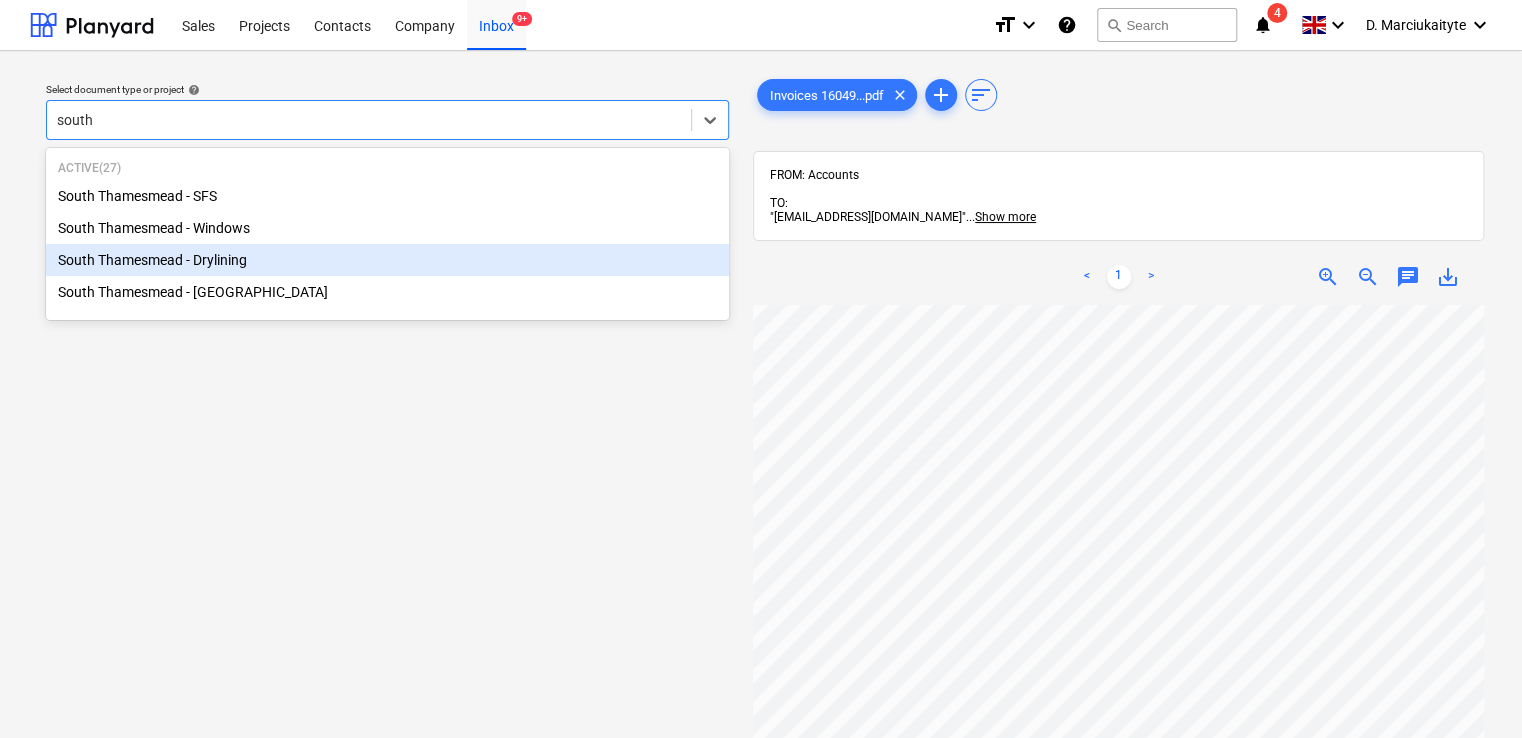 type 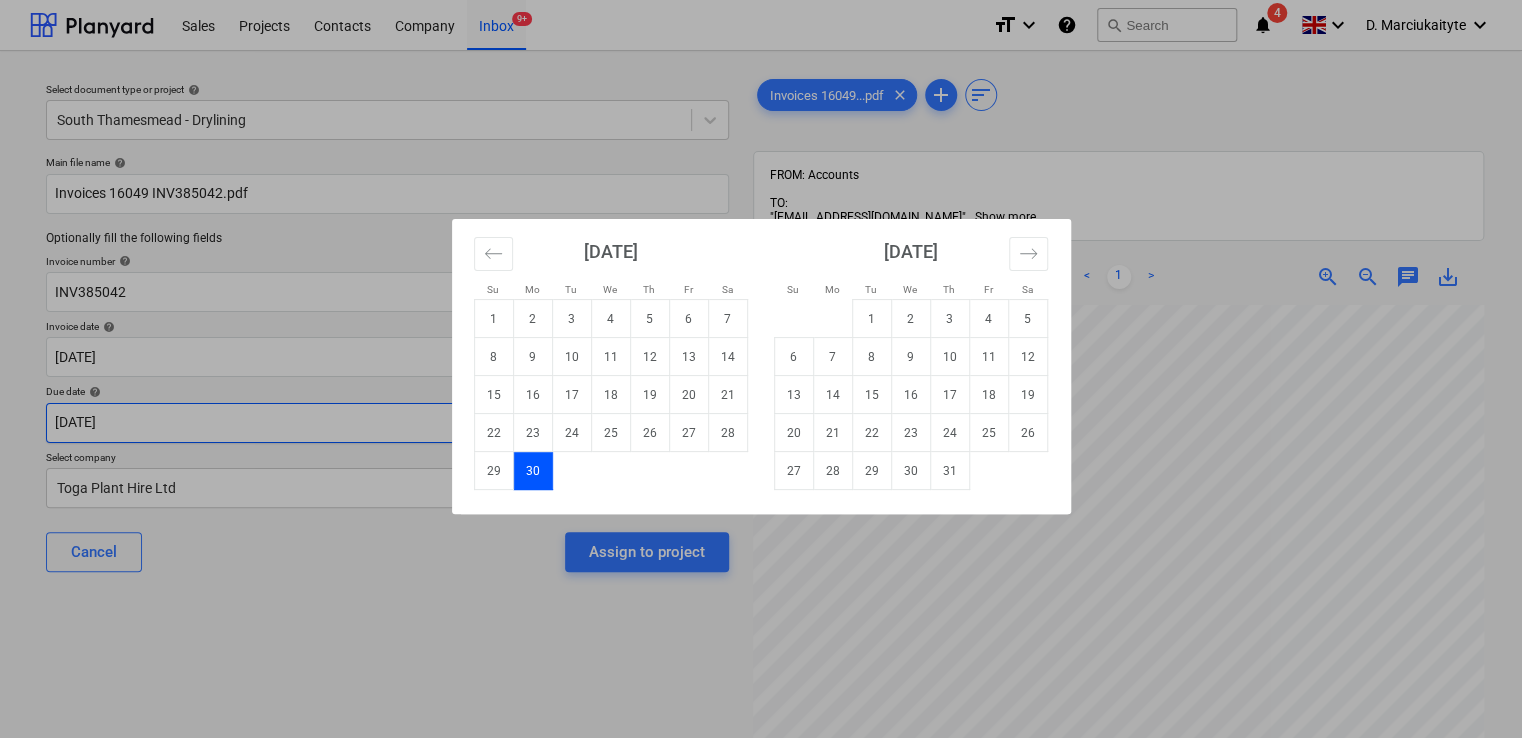 click on "Sales Projects Contacts Company Inbox 9+ format_size keyboard_arrow_down help search Search notifications 4 keyboard_arrow_down D. Marciukaityte keyboard_arrow_down Select document type or project help South Thamesmead - Drylining Main file name help Invoices 16049 INV385042.pdf Optionally fill the following fields Invoice number help INV385042 Invoice date help 30 Jun 2025 30.06.2025 Press the down arrow key to interact with the calendar and
select a date. Press the question mark key to get the keyboard shortcuts for changing dates. Due date help 30 Jun 2025 30.06.2025 Press the down arrow key to interact with the calendar and
select a date. Press the question mark key to get the keyboard shortcuts for changing dates. Select company Toga Plant Hire Ltd   Cancel Assign to project Invoices 16049...pdf clear add sort FROM: Accounts  TO: "a040e19d-22cb-43a3-b83d-3118dca2679c@companies.planyard.com"	 ...  Show more ...  Show more < 1 > zoom_in zoom_out chat 0 save_alt
Su Mo Tu We Th Fr Sa Su" at bounding box center (761, 369) 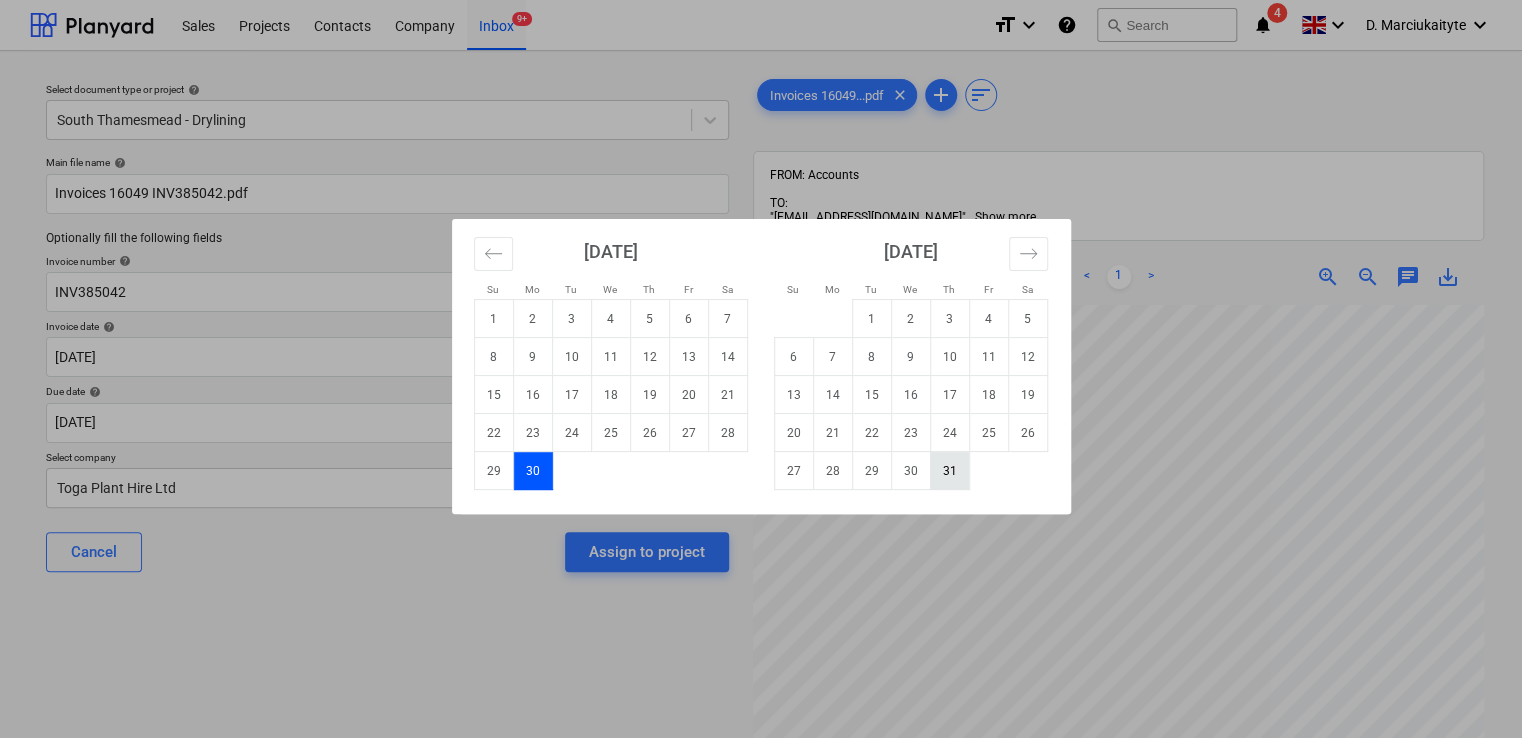 click on "31" at bounding box center [949, 471] 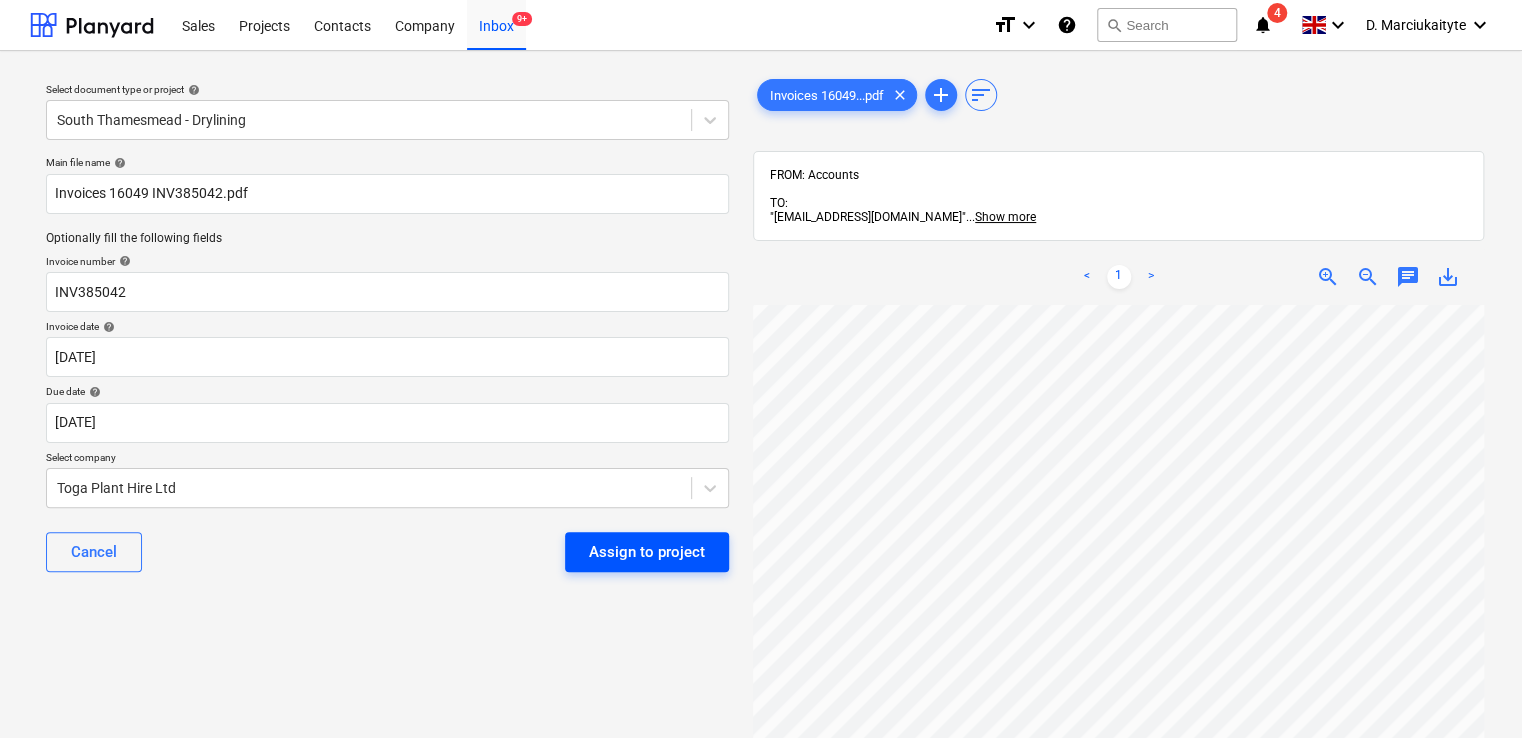 click on "Assign to project" at bounding box center [647, 552] 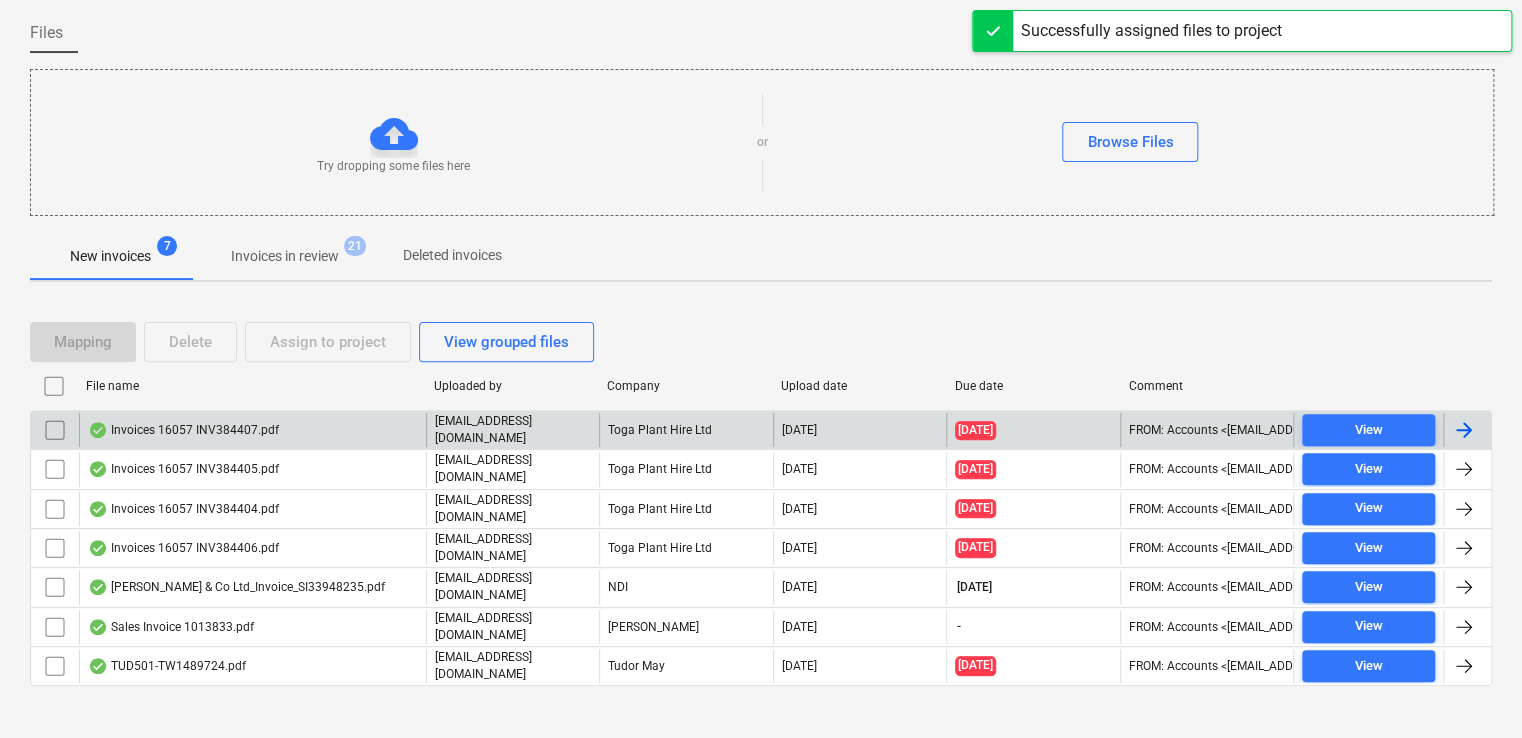 click on "Invoices 16057 INV384407.pdf" at bounding box center [252, 430] 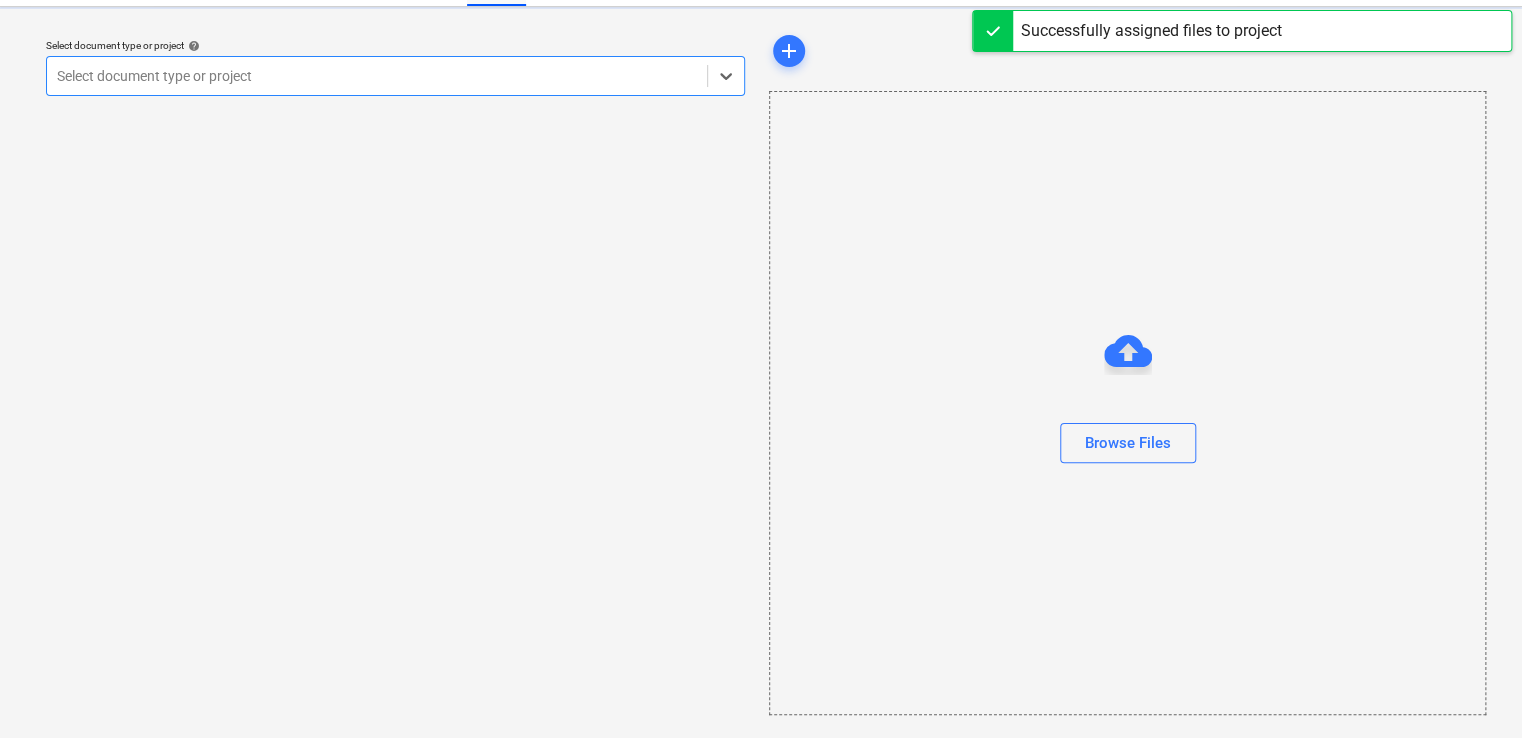 scroll, scrollTop: 0, scrollLeft: 0, axis: both 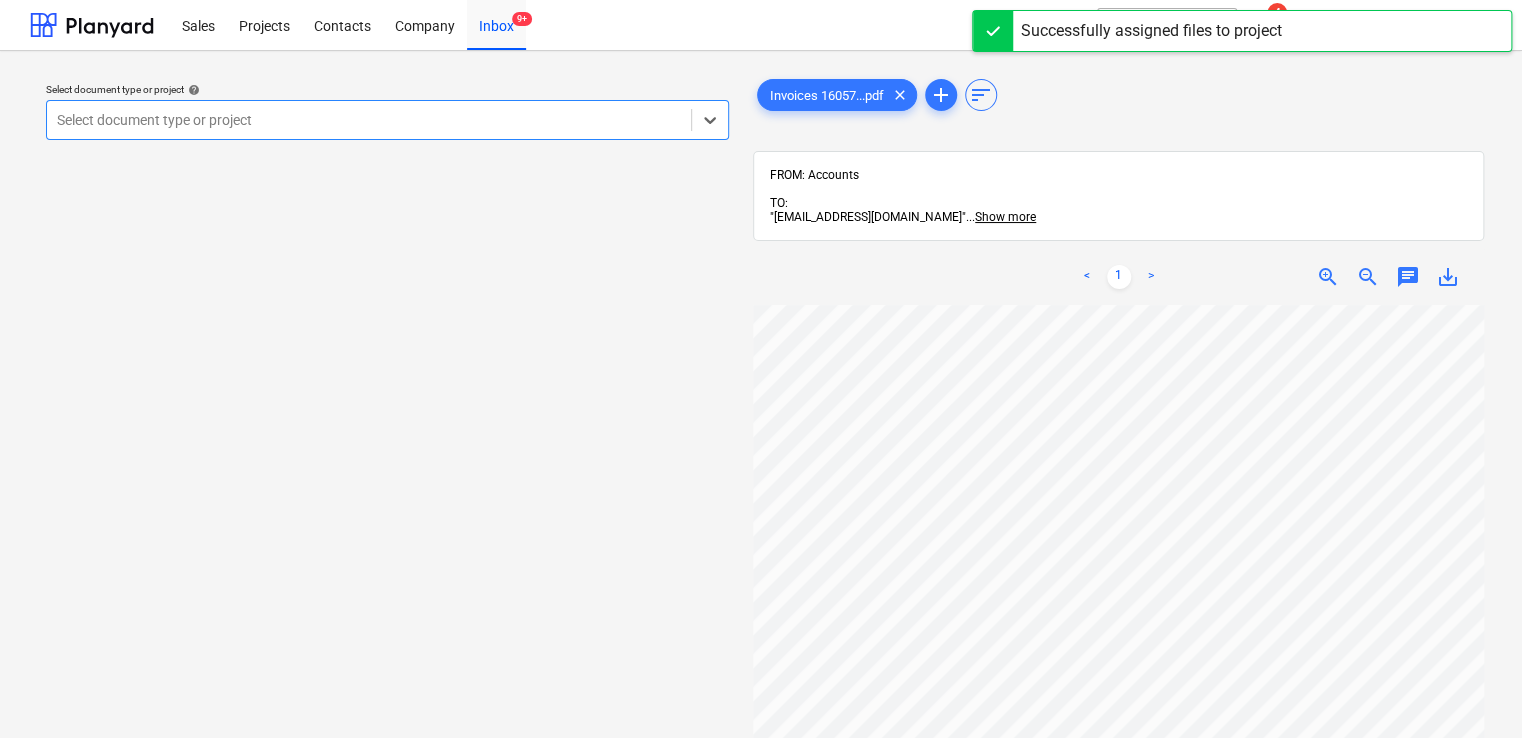 click at bounding box center [369, 120] 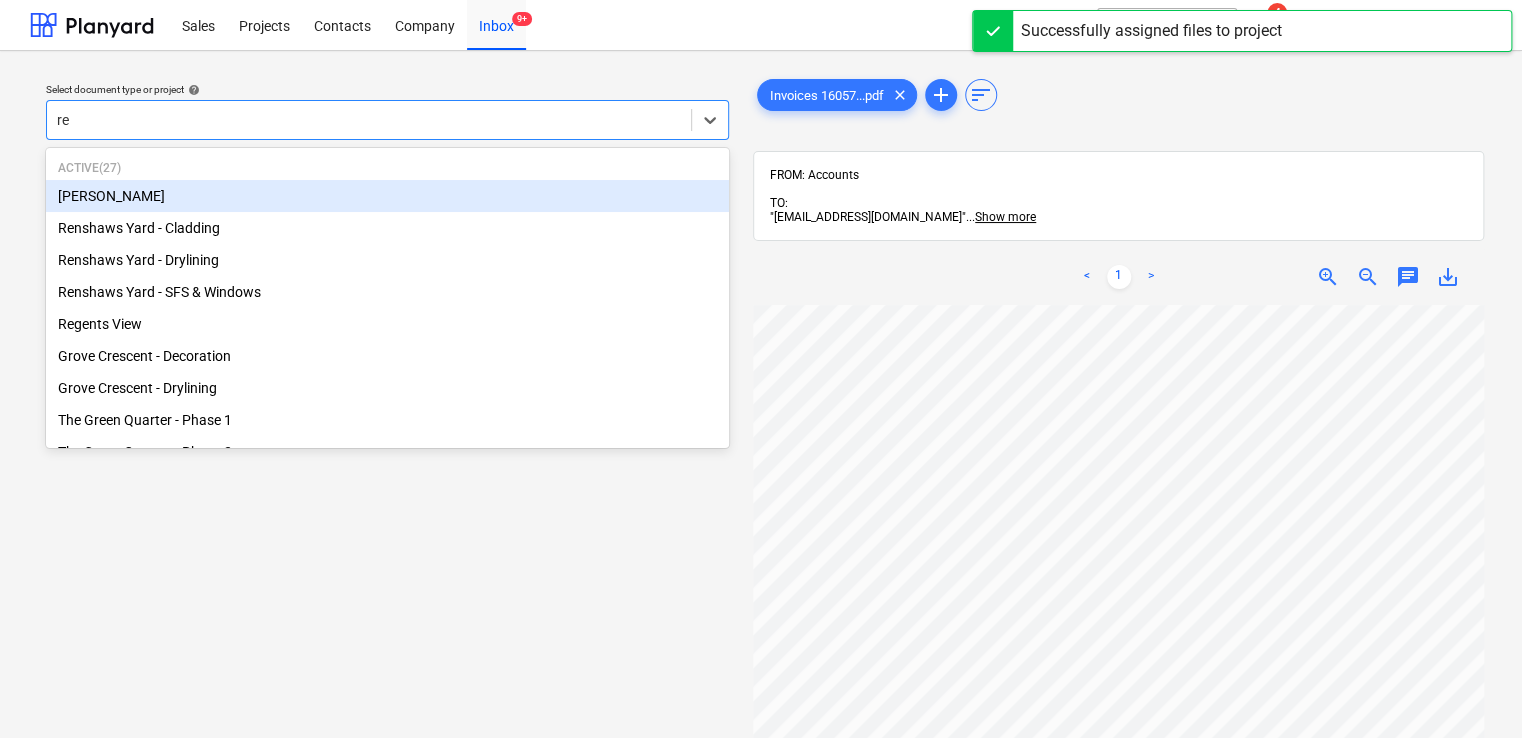 type on "ren" 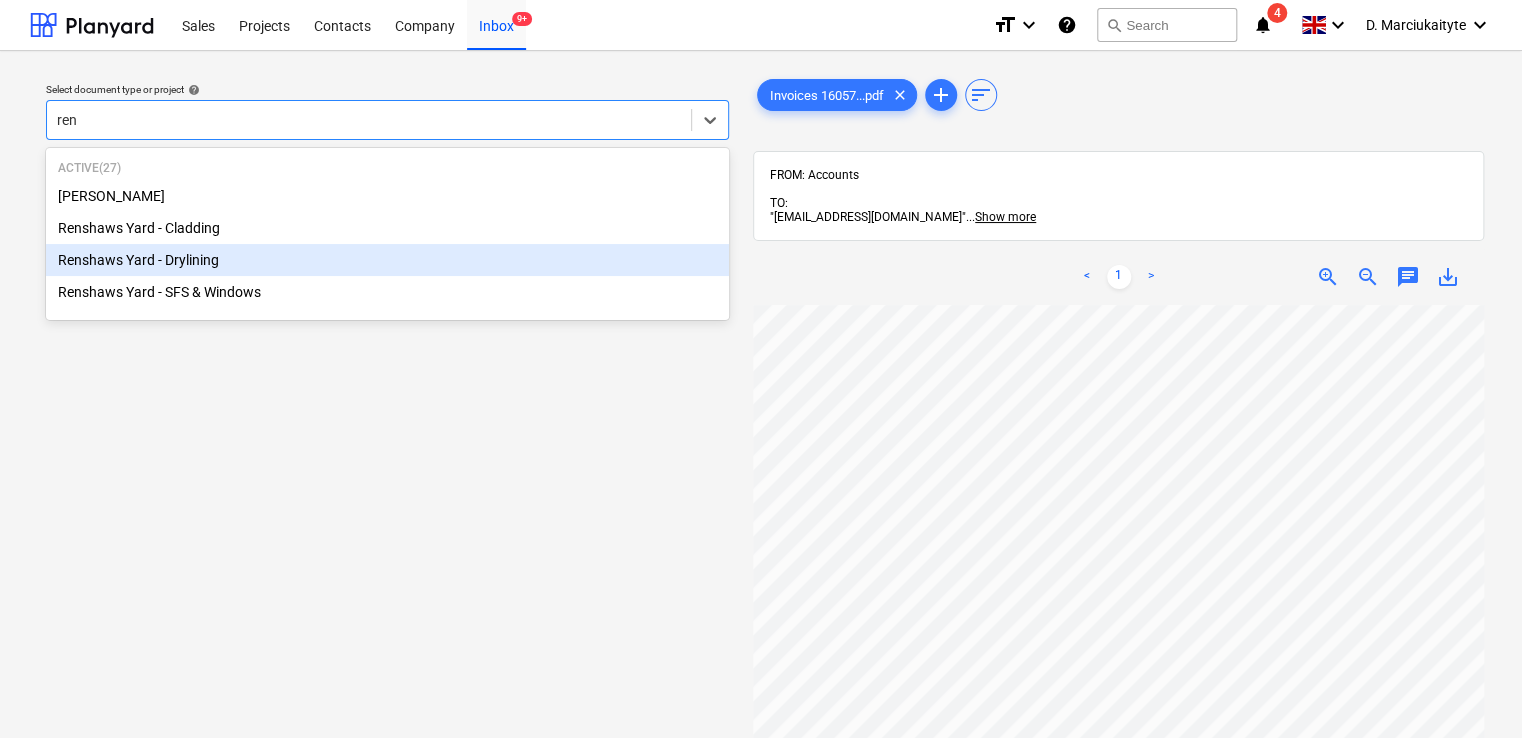 type 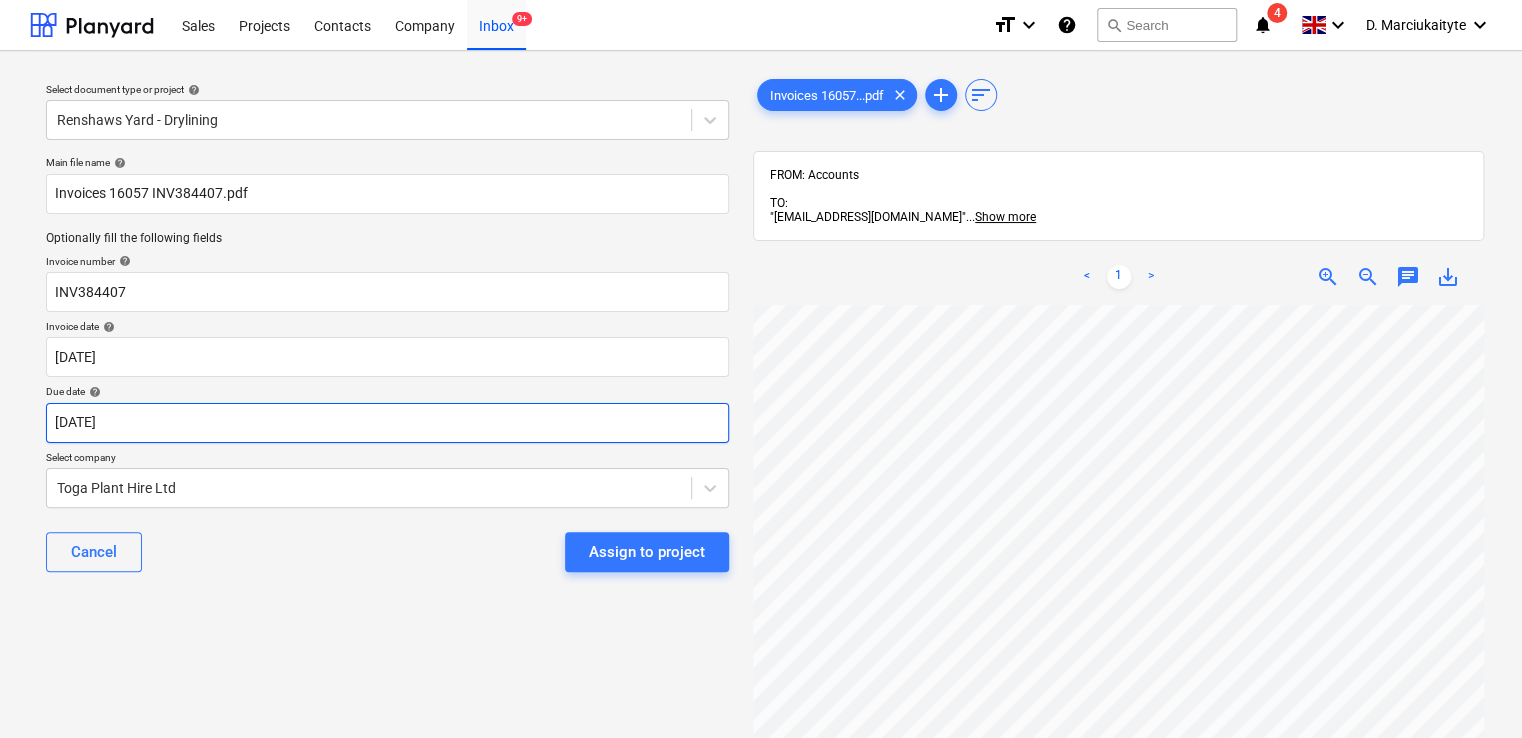 click on "Due date help [DATE]" at bounding box center (387, 413) 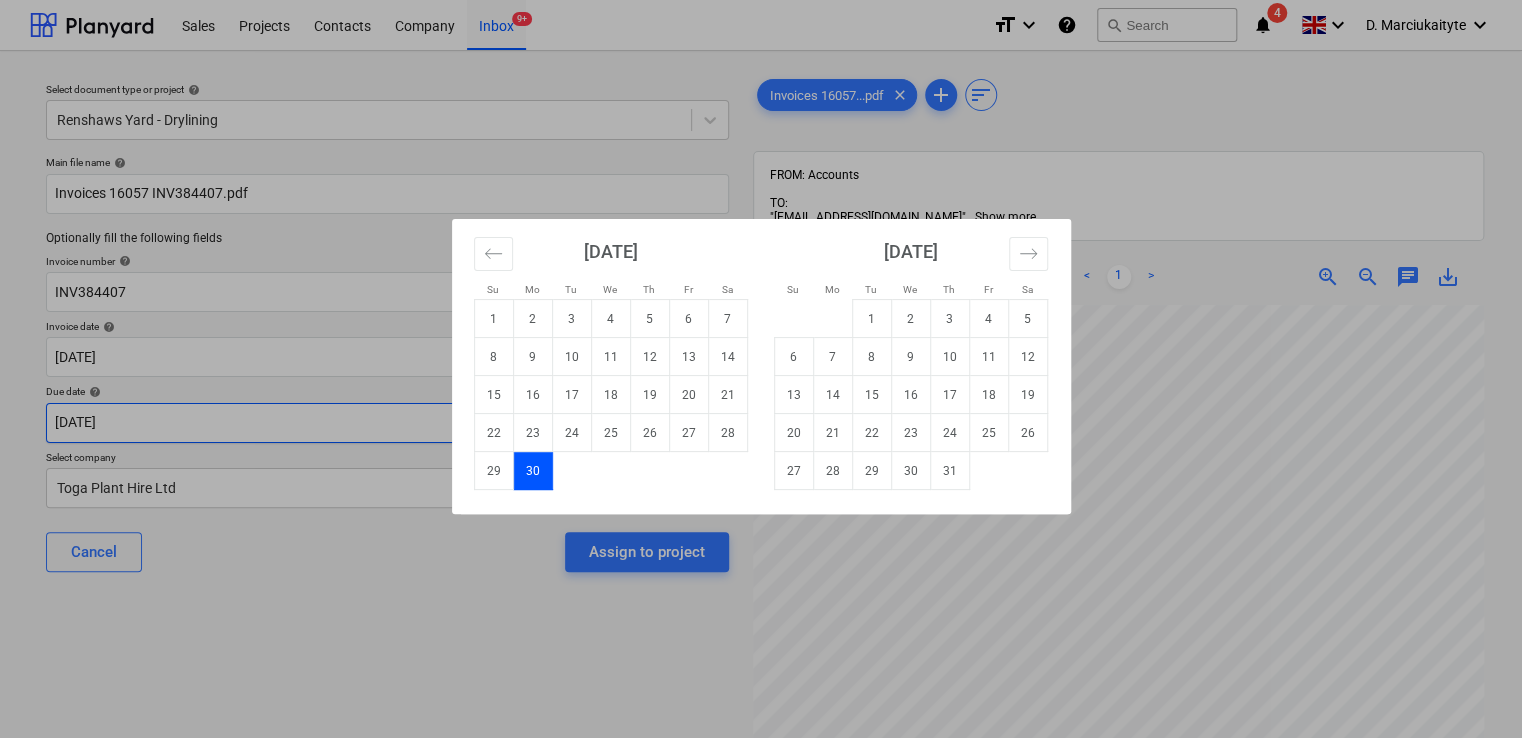click on "Sales Projects Contacts Company Inbox 9+ format_size keyboard_arrow_down help search Search notifications 4 keyboard_arrow_down D. Marciukaityte keyboard_arrow_down Select document type or project help Renshaws Yard -  Drylining Main file name help Invoices 16057 INV384407.pdf Optionally fill the following fields Invoice number help INV384407 Invoice date help 30 Jun 2025 30.06.2025 Press the down arrow key to interact with the calendar and
select a date. Press the question mark key to get the keyboard shortcuts for changing dates. Due date help 30 Jun 2025 30.06.2025 Press the down arrow key to interact with the calendar and
select a date. Press the question mark key to get the keyboard shortcuts for changing dates. Select company Toga Plant Hire Ltd   Cancel Assign to project Invoices 16057...pdf clear add sort FROM: Accounts  TO: "a040e19d-22cb-43a3-b83d-3118dca2679c@companies.planyard.com"	 ...  Show more ...  Show more < 1 > zoom_in zoom_out chat 0 save_alt
Su Mo Tu We Th Fr Sa Su 1" at bounding box center [761, 369] 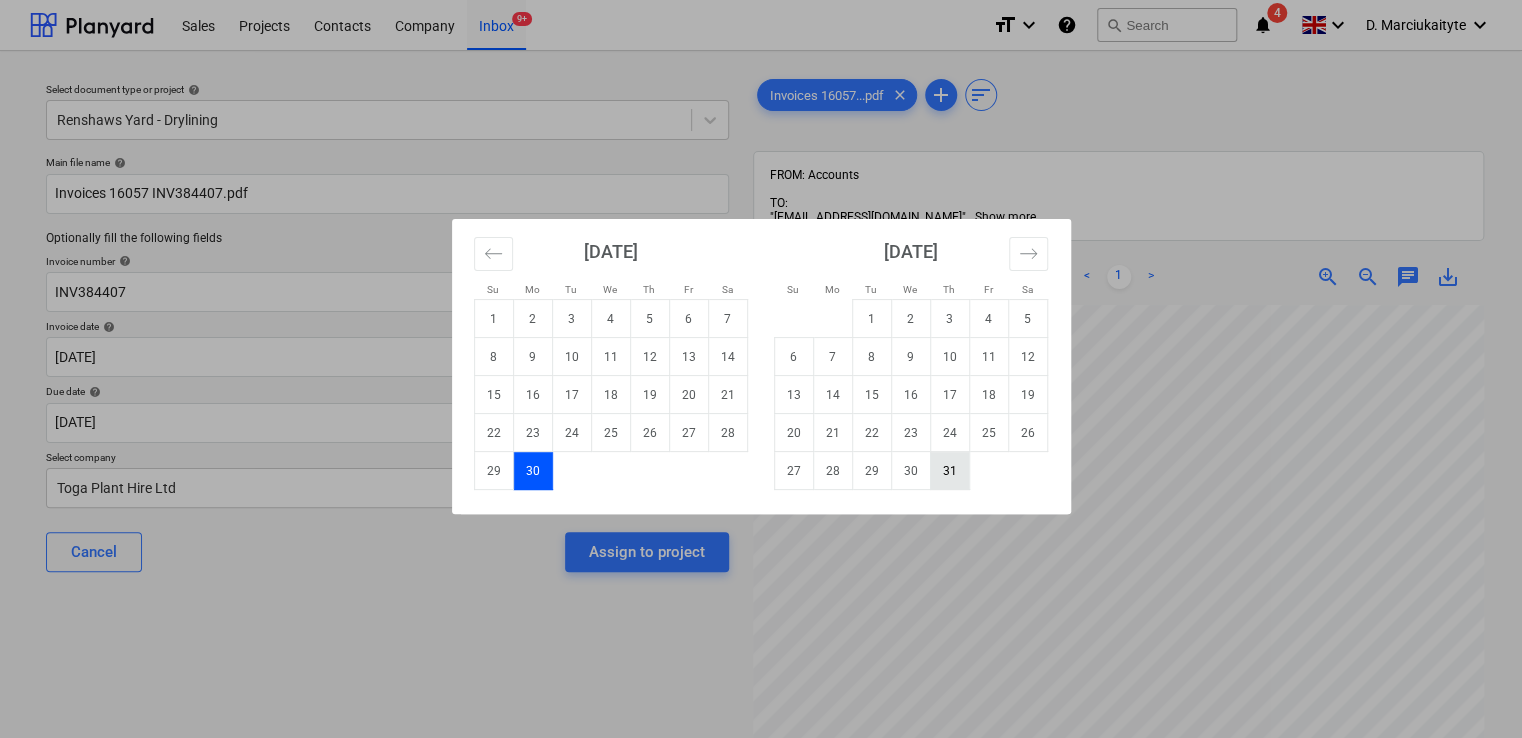 click on "31" at bounding box center [949, 471] 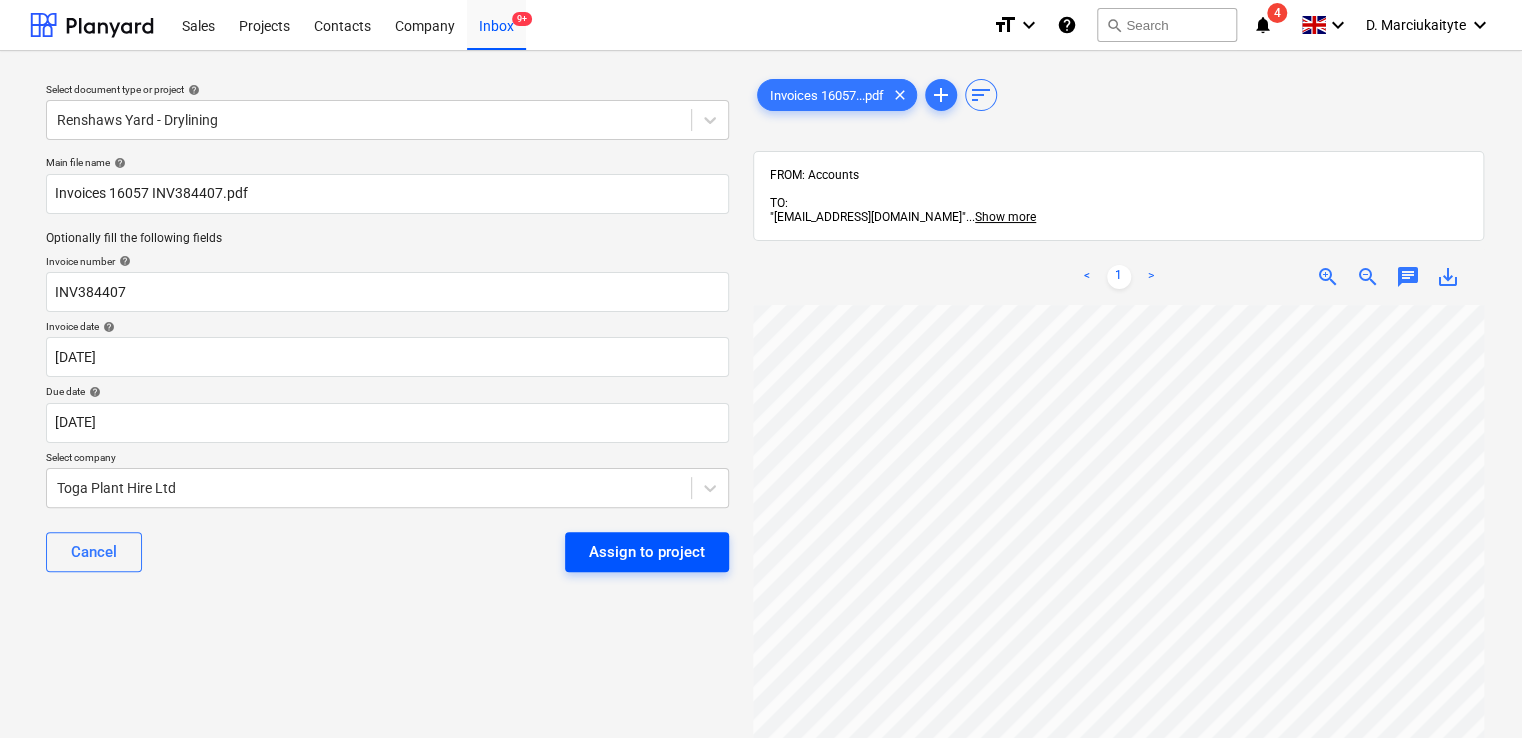 click on "Assign to project" at bounding box center [647, 552] 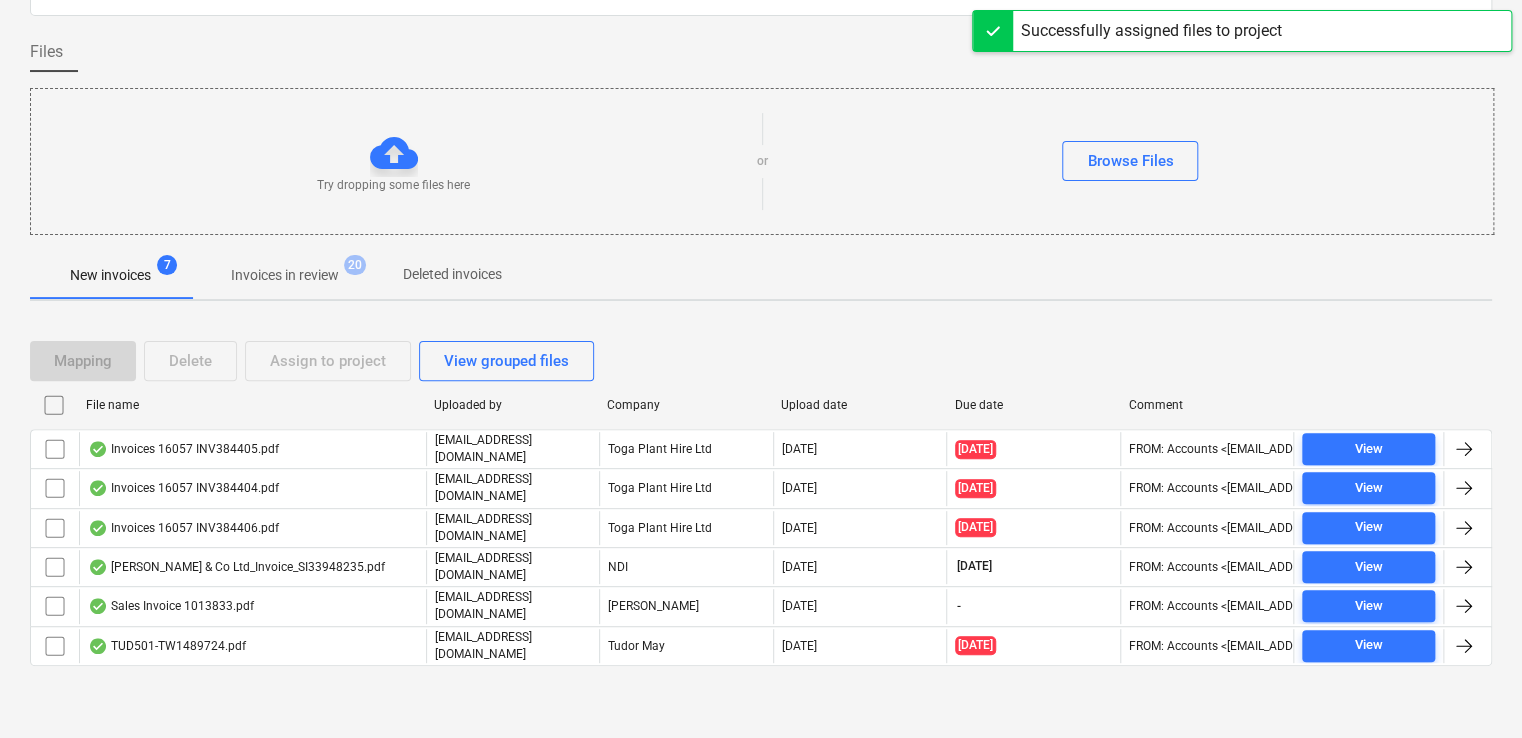 scroll, scrollTop: 109, scrollLeft: 0, axis: vertical 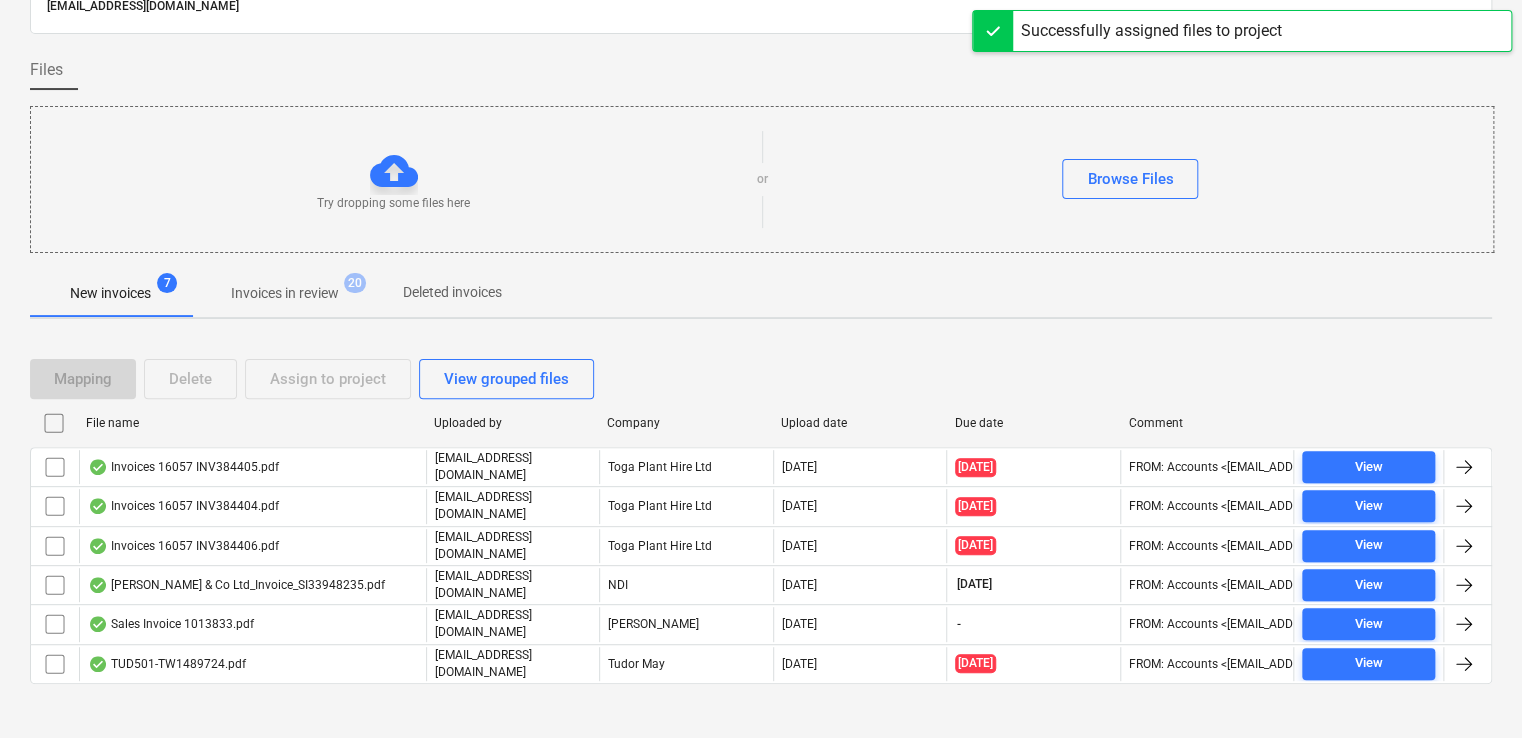 click on "File name" at bounding box center (251, 423) 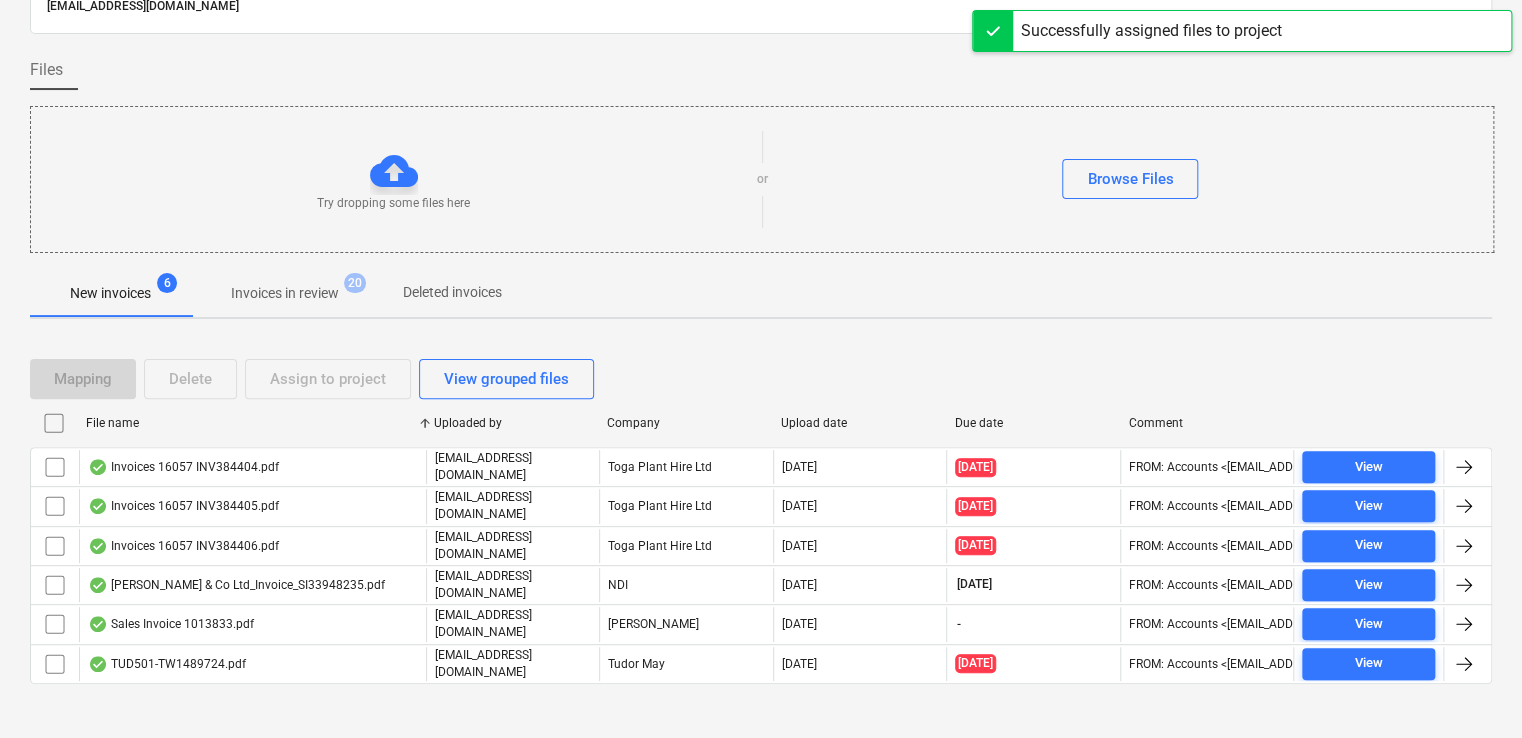 click on "File name" at bounding box center (251, 423) 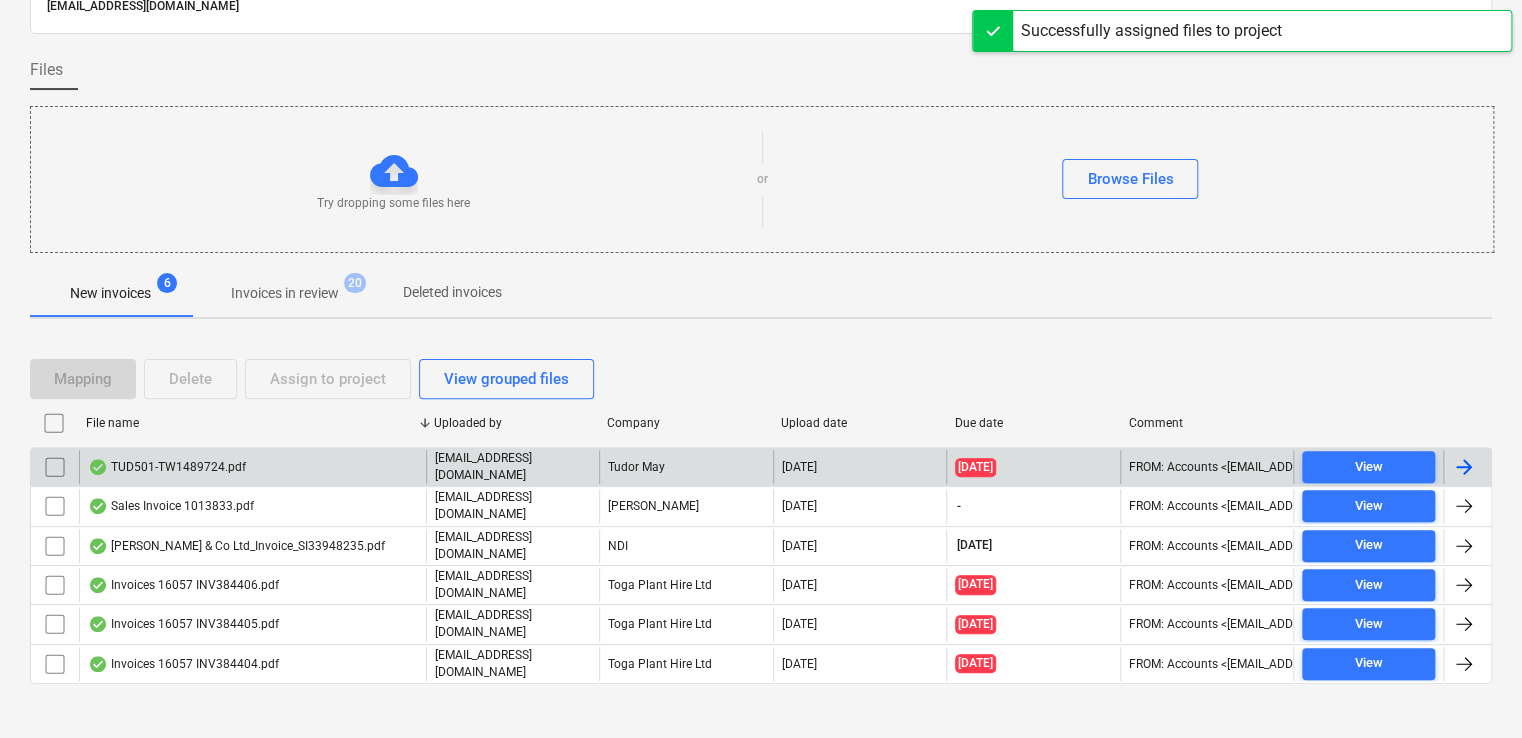 click on "TUD501-TW1489724.pdf" at bounding box center [167, 467] 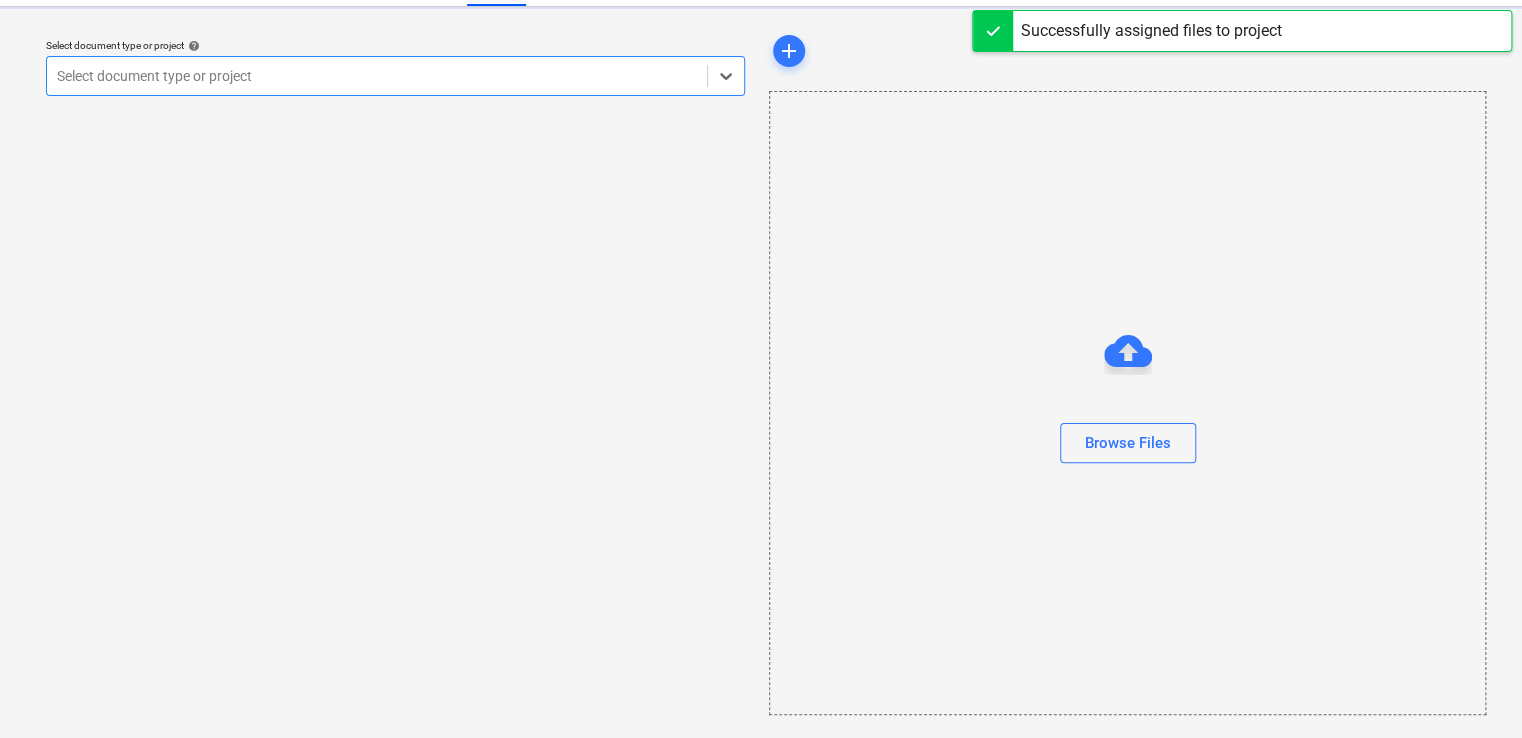 scroll, scrollTop: 0, scrollLeft: 0, axis: both 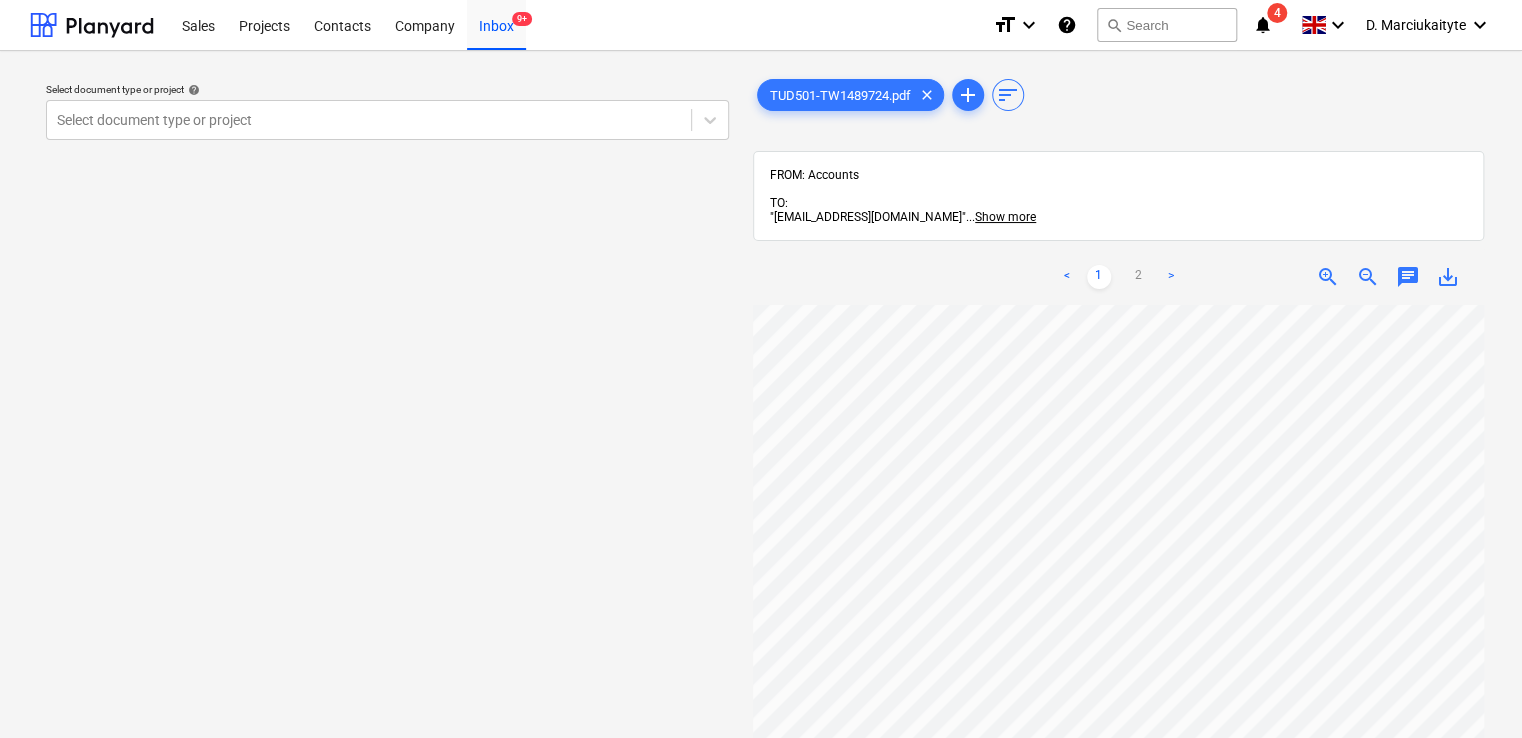 drag, startPoint x: 1192, startPoint y: 259, endPoint x: 1174, endPoint y: 264, distance: 18.681541 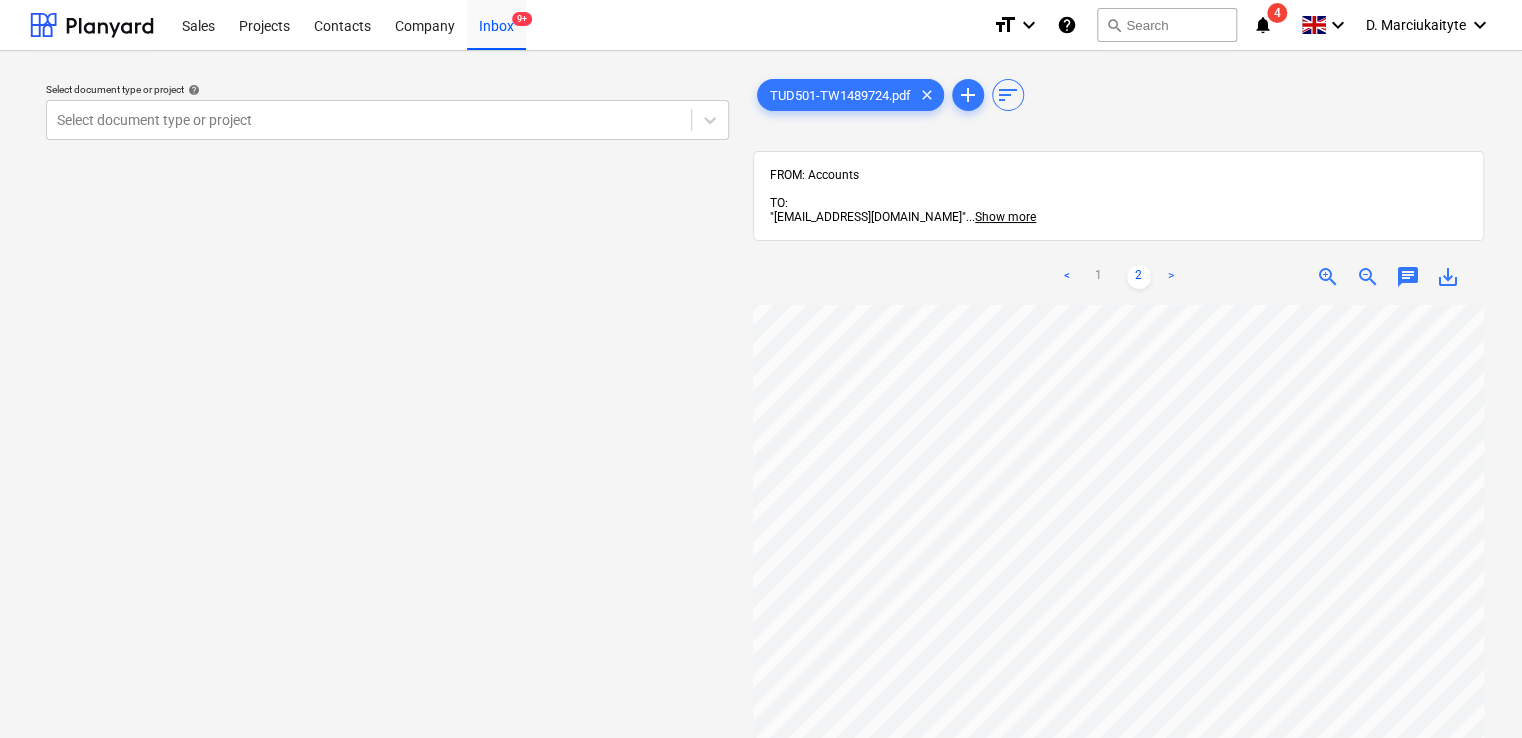scroll, scrollTop: 228, scrollLeft: 121, axis: both 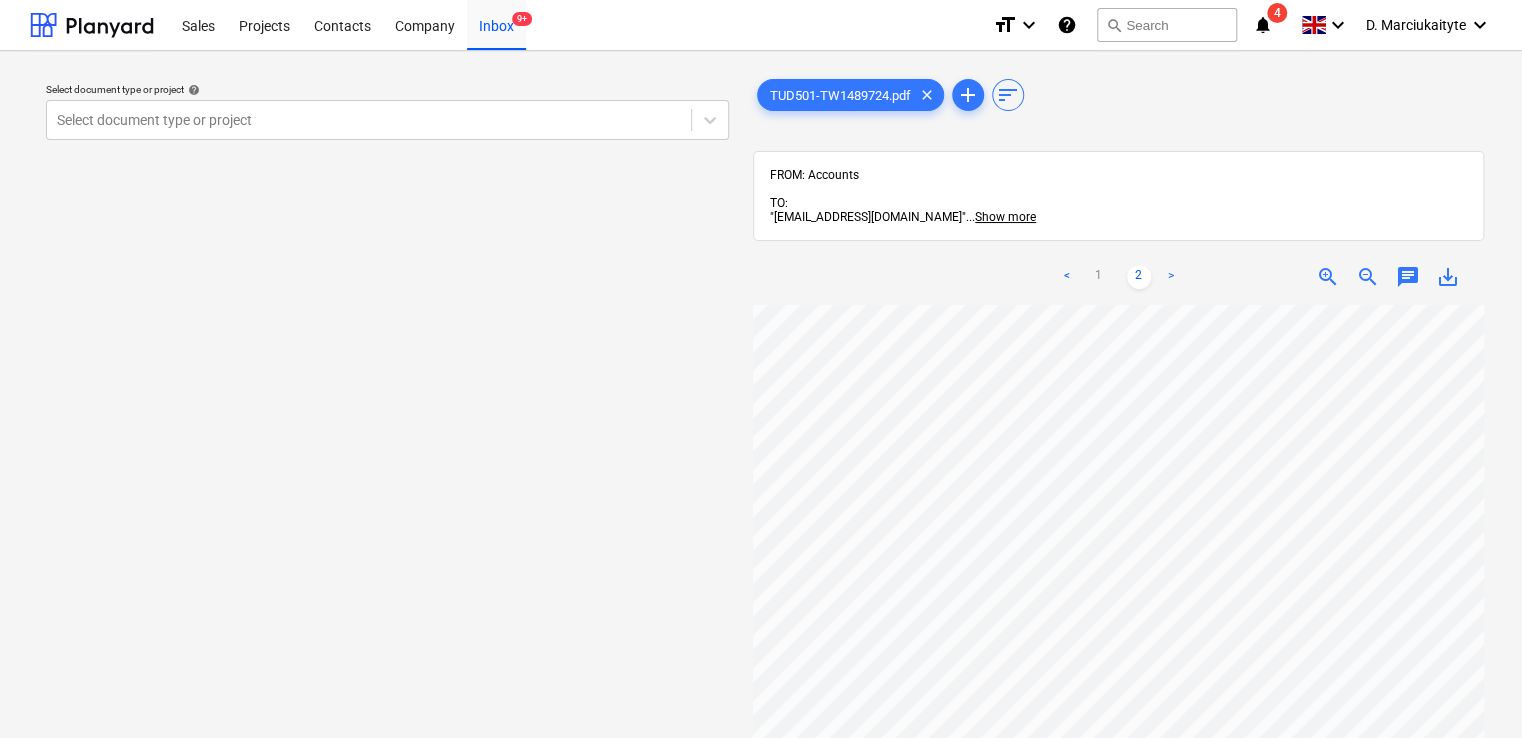 click on "Sales Projects Contacts Company Inbox 9+ format_size keyboard_arrow_down help search Search notifications 4 keyboard_arrow_down D. Marciukaityte keyboard_arrow_down Select document type or project help Select document type or project TUD501-TW1489724.pdf clear add sort FROM: Accounts  TO: "a040e19d-22cb-43a3-b83d-3118dca2679c@companies.planyard.com"	 ...  Show more ...  Show more < 1 2 > zoom_in zoom_out chat 0 save_alt" at bounding box center (761, 369) 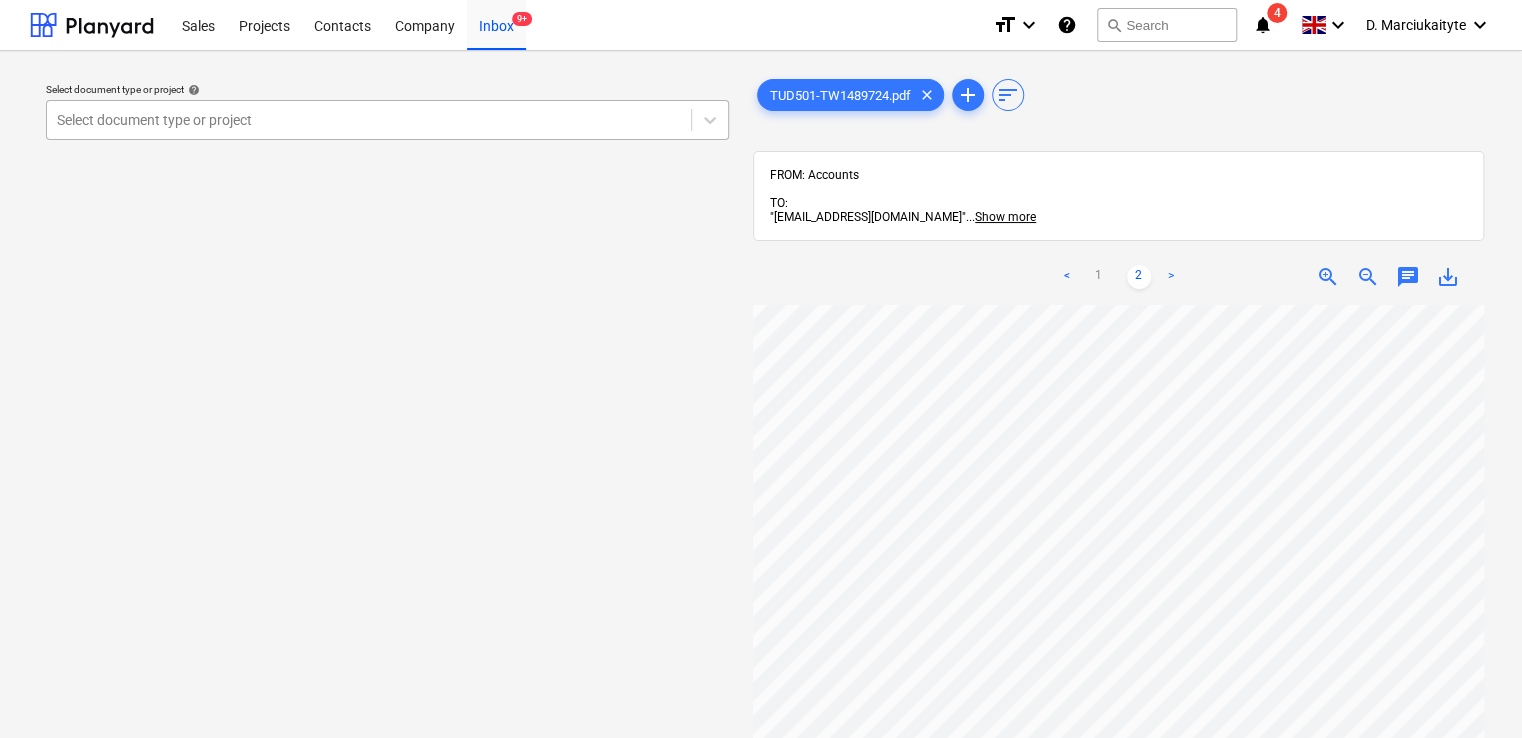 click at bounding box center (369, 120) 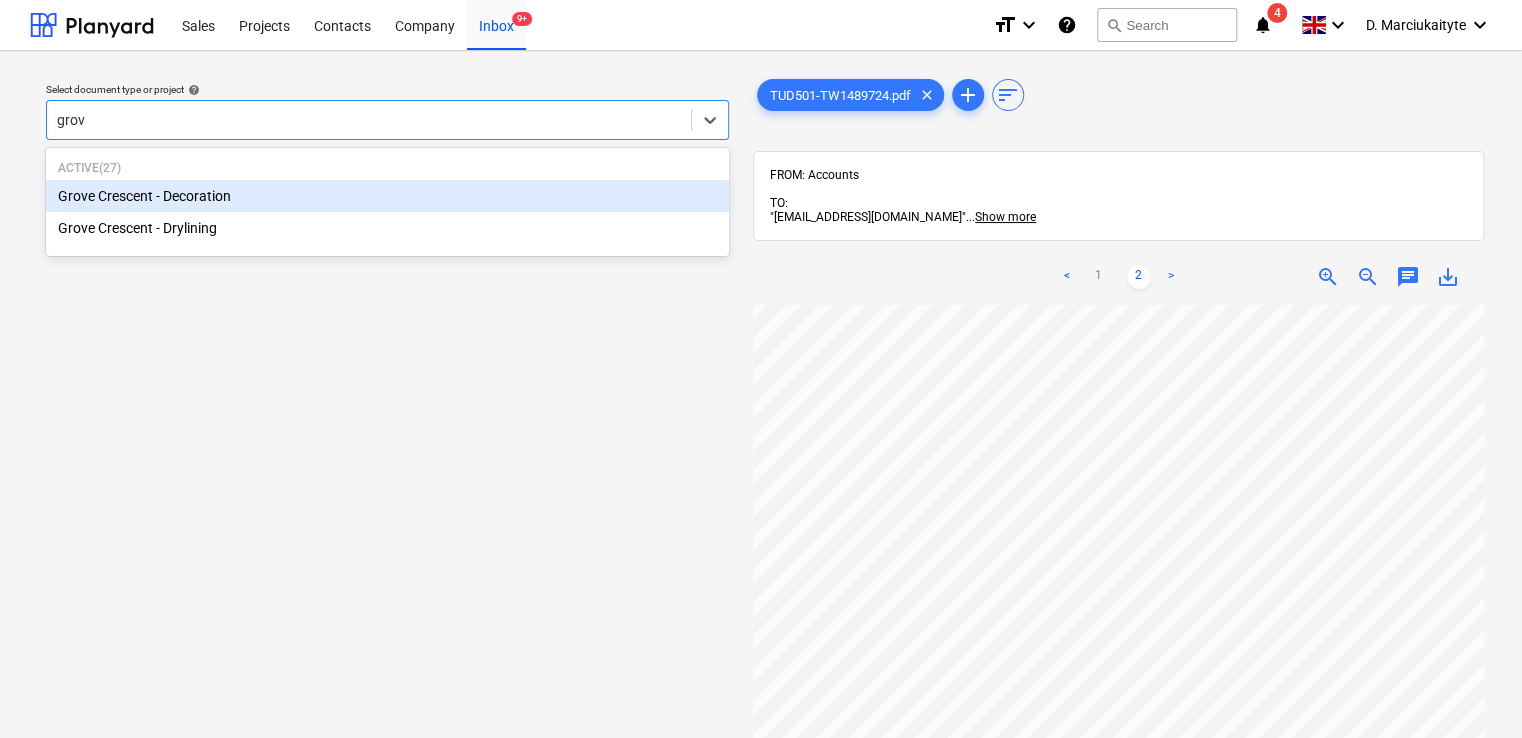 type on "grove" 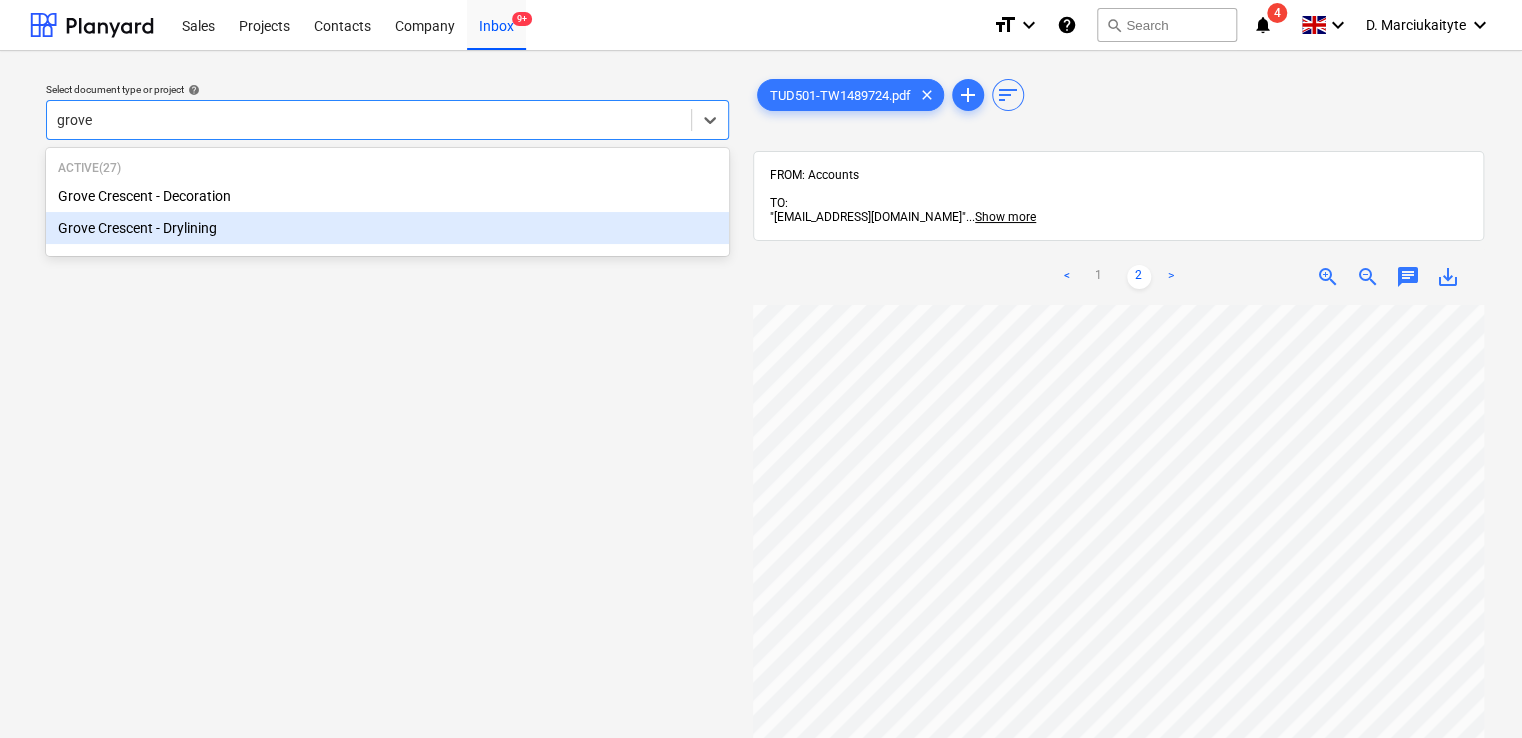type 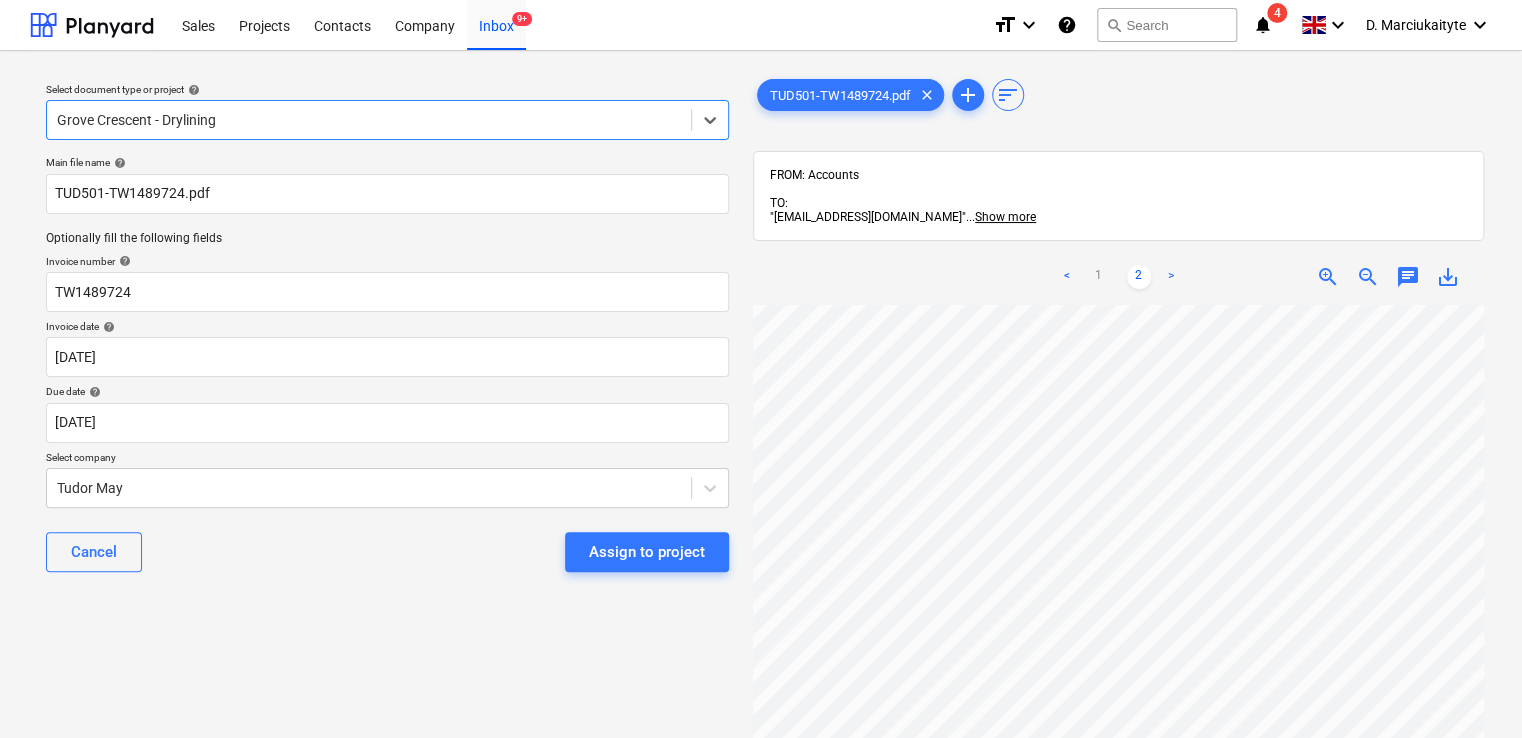 scroll, scrollTop: 52, scrollLeft: 65, axis: both 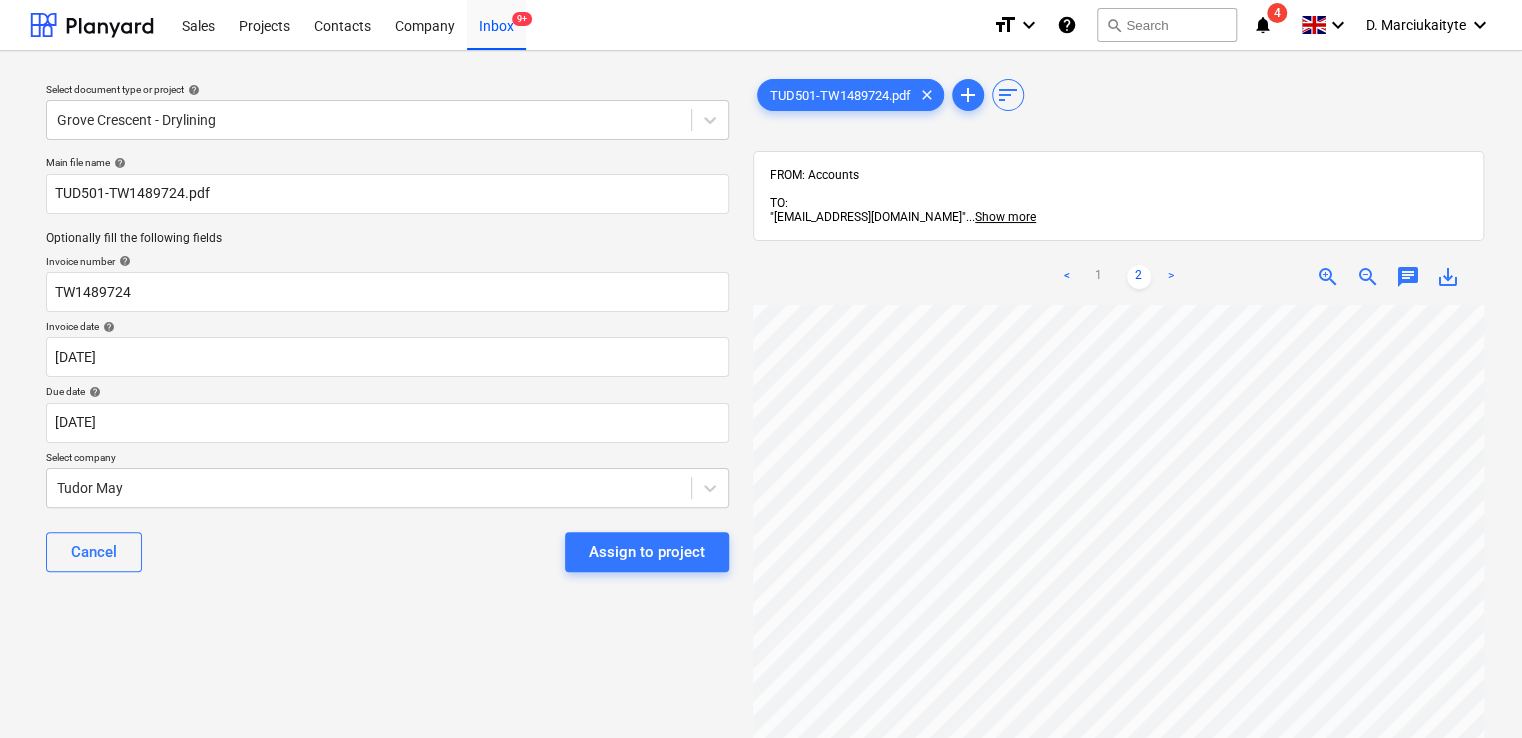 click on "Sales Projects Contacts Company Inbox 9+ format_size keyboard_arrow_down help search Search notifications 4 keyboard_arrow_down D. Marciukaityte keyboard_arrow_down Select document type or project help Grove Crescent - Drylining Main file name help TUD501-TW1489724.pdf Optionally fill the following fields Invoice number help TW1489724 Invoice date help 01 Jul 2025 01.07.2025 Press the down arrow key to interact with the calendar and
select a date. Press the question mark key to get the keyboard shortcuts for changing dates. Due date help 02 Jul 2025 02.07.2025 Press the down arrow key to interact with the calendar and
select a date. Press the question mark key to get the keyboard shortcuts for changing dates. Select company Tudor May   Cancel Assign to project TUD501-TW1489724.pdf clear add sort FROM: Accounts  TO: "a040e19d-22cb-43a3-b83d-3118dca2679c@companies.planyard.com"	 ...  Show more ...  Show more < 1 2 > zoom_in zoom_out chat 0 save_alt" at bounding box center [761, 369] 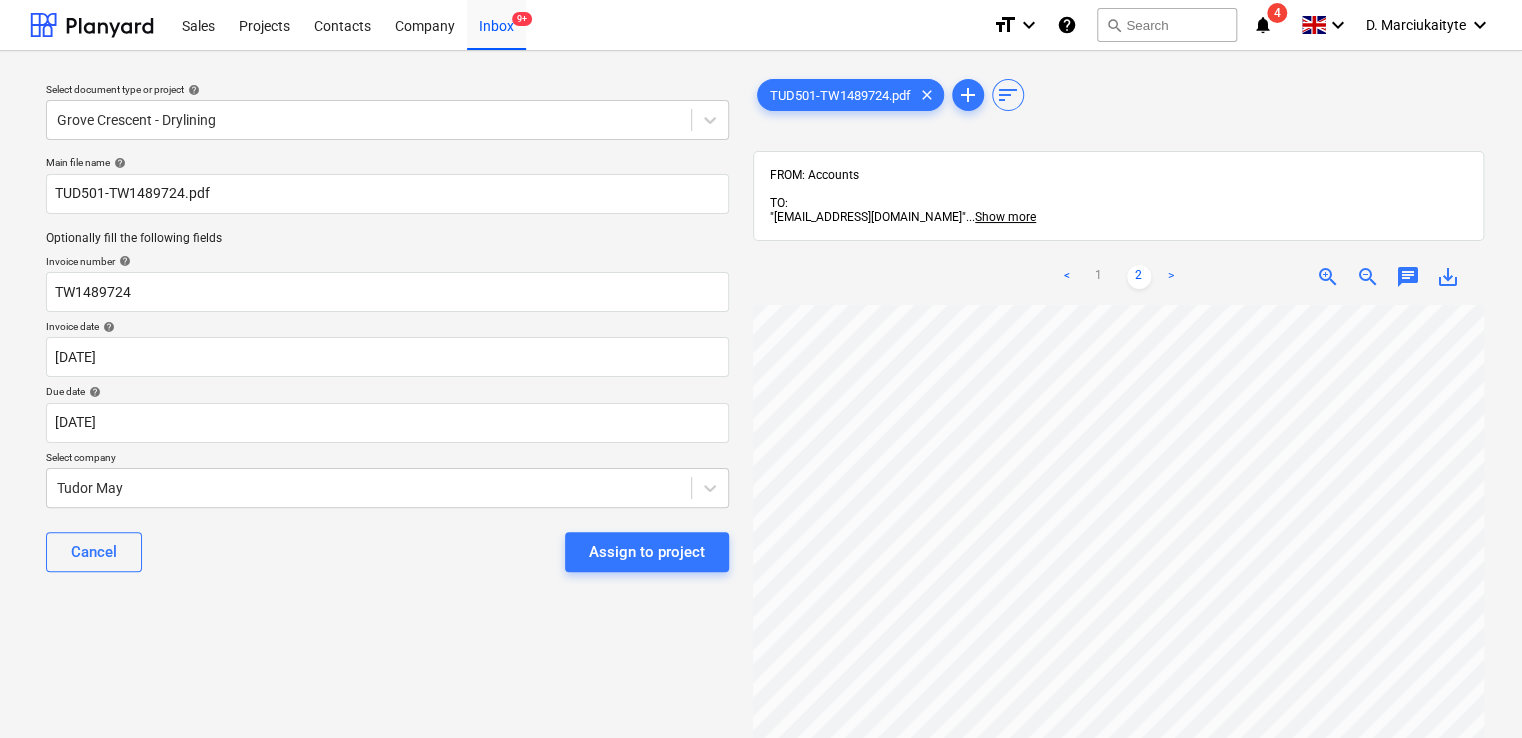 scroll, scrollTop: 0, scrollLeft: 121, axis: horizontal 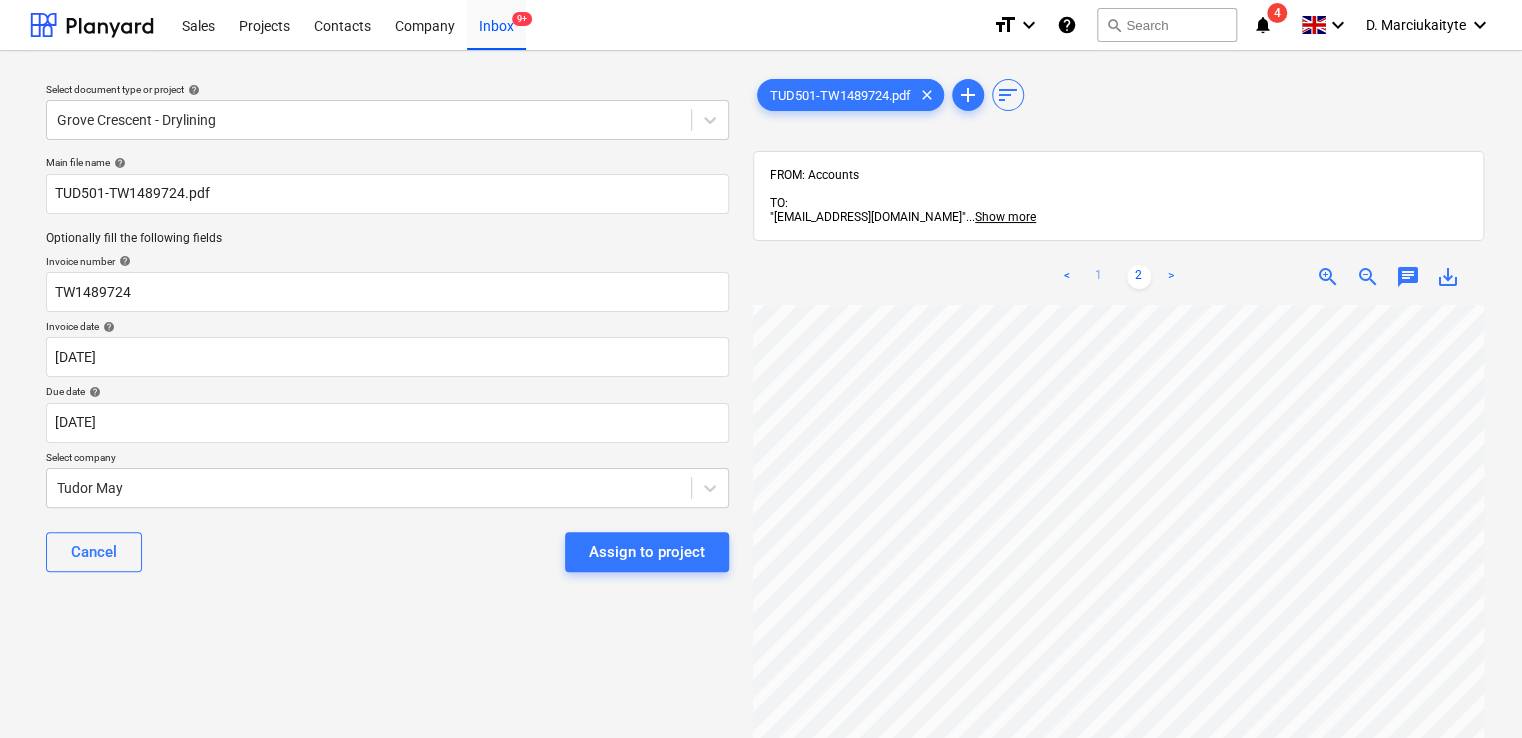 click on "1" at bounding box center [1099, 277] 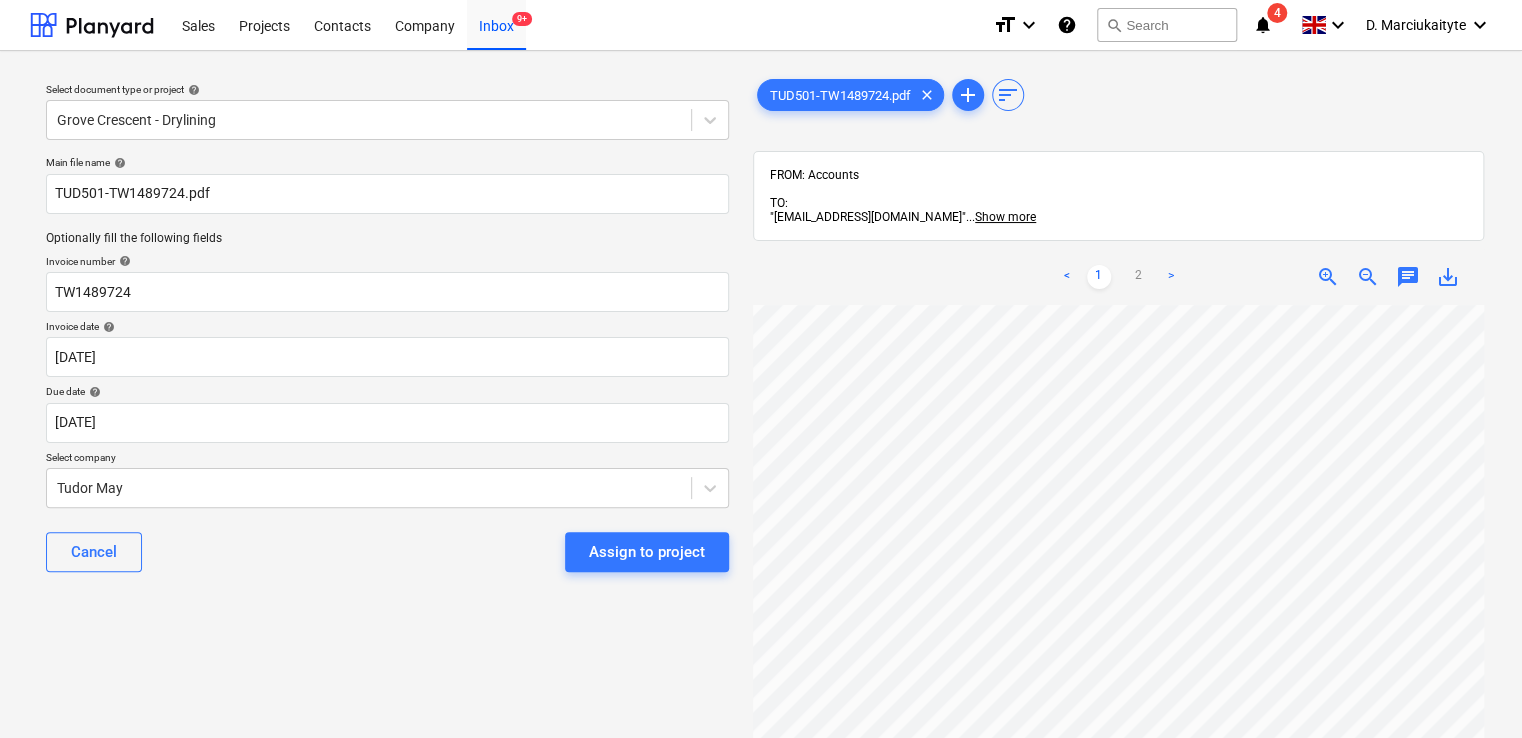scroll, scrollTop: 51, scrollLeft: 172, axis: both 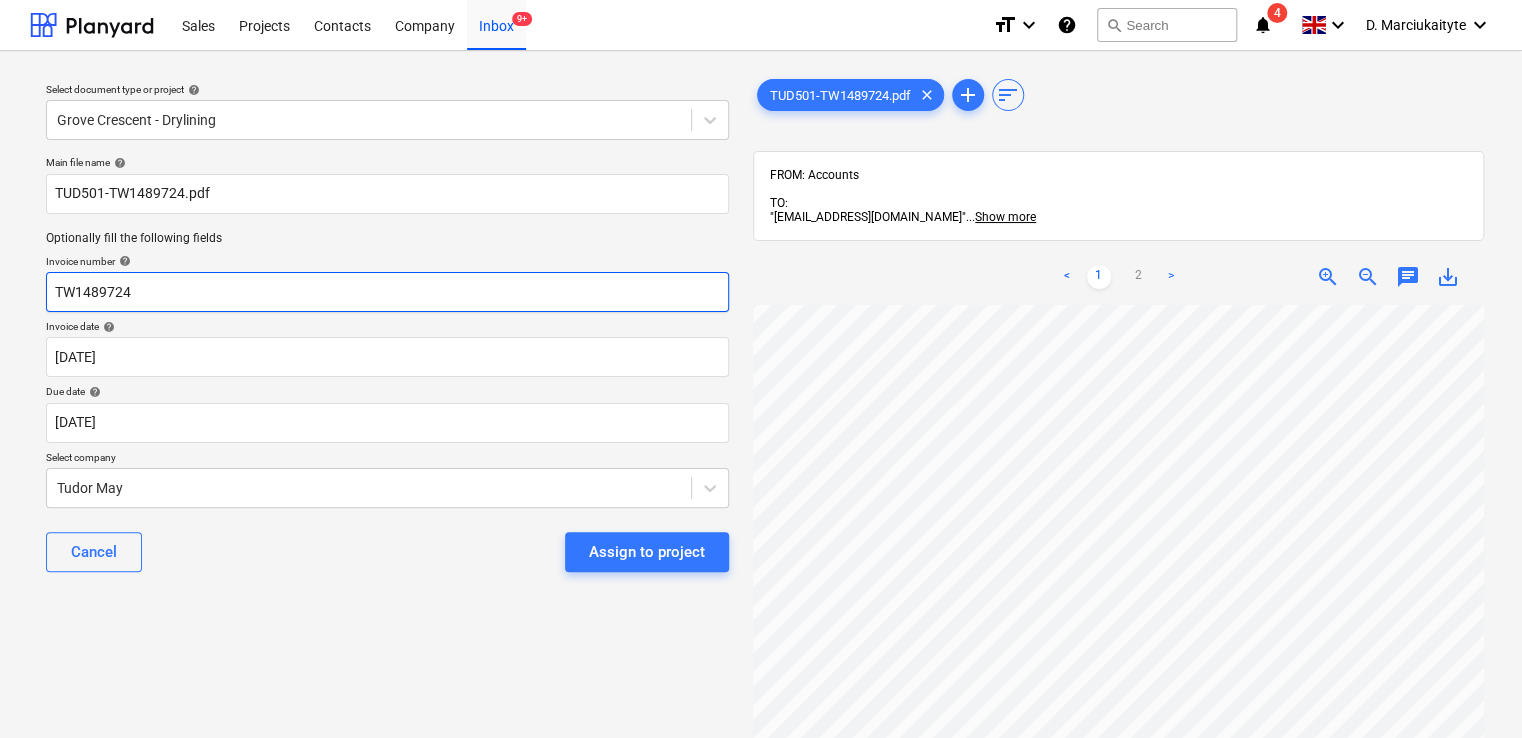 click on "TW1489724" at bounding box center [387, 292] 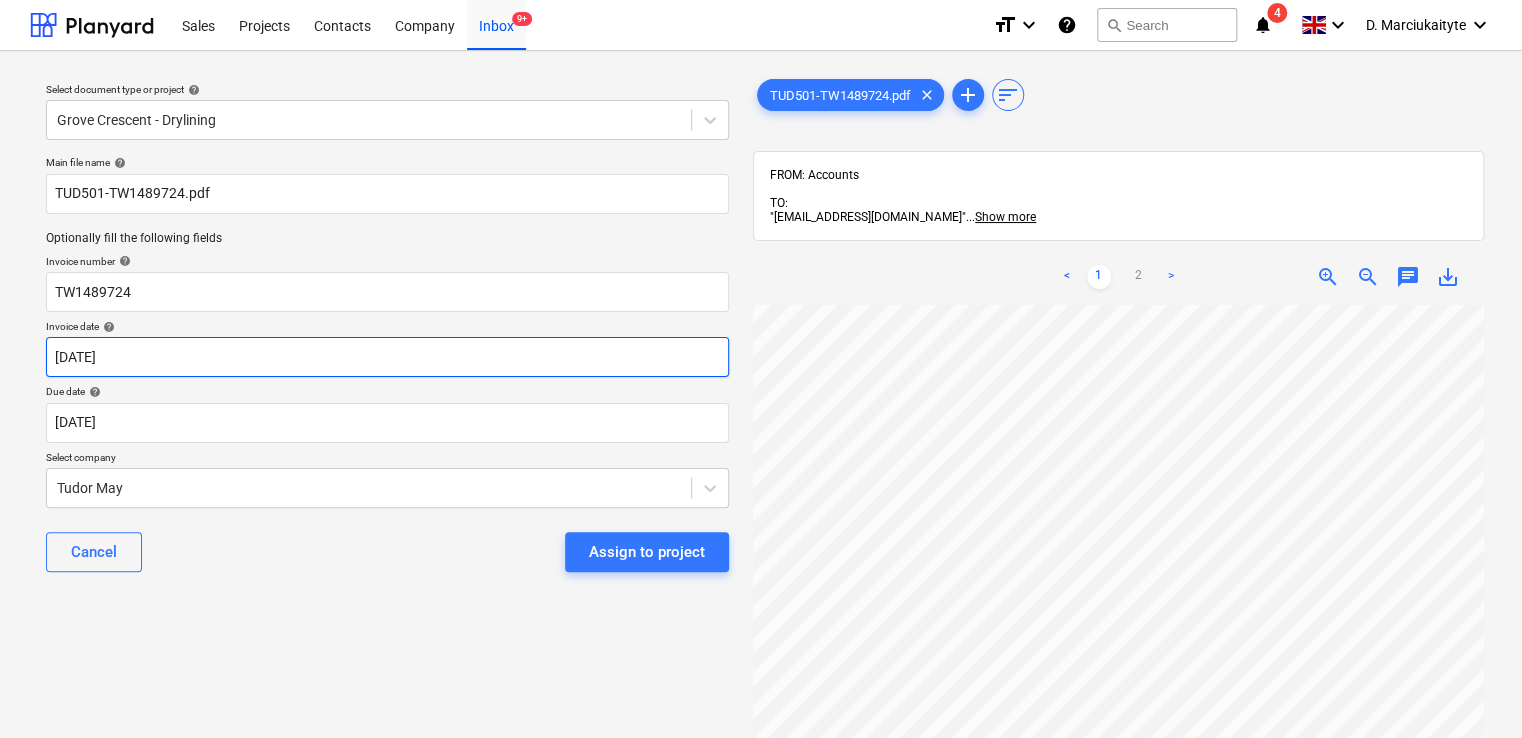 click on "Sales Projects Contacts Company Inbox 9+ format_size keyboard_arrow_down help search Search notifications 4 keyboard_arrow_down D. Marciukaityte keyboard_arrow_down Select document type or project help Grove Crescent - Drylining Main file name help TUD501-TW1489724.pdf Optionally fill the following fields Invoice number help TW1489724 Invoice date help 01 Jul 2025 01.07.2025 Press the down arrow key to interact with the calendar and
select a date. Press the question mark key to get the keyboard shortcuts for changing dates. Due date help 02 Jul 2025 02.07.2025 Press the down arrow key to interact with the calendar and
select a date. Press the question mark key to get the keyboard shortcuts for changing dates. Select company Tudor May   Cancel Assign to project TUD501-TW1489724.pdf clear add sort FROM: Accounts  TO: "a040e19d-22cb-43a3-b83d-3118dca2679c@companies.planyard.com"	 ...  Show more ...  Show more < 1 2 > zoom_in zoom_out chat 0 save_alt" at bounding box center [761, 369] 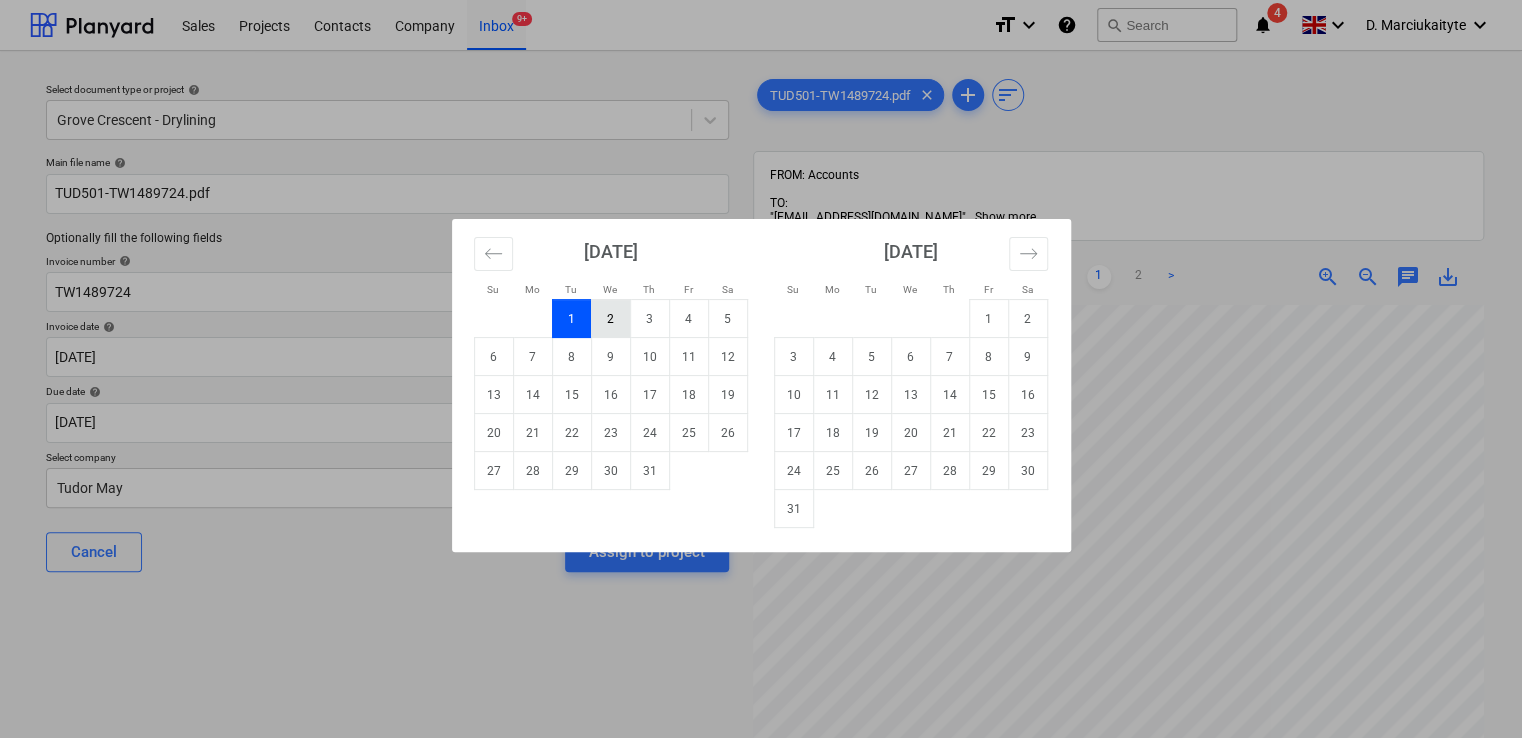 click on "2" at bounding box center [610, 319] 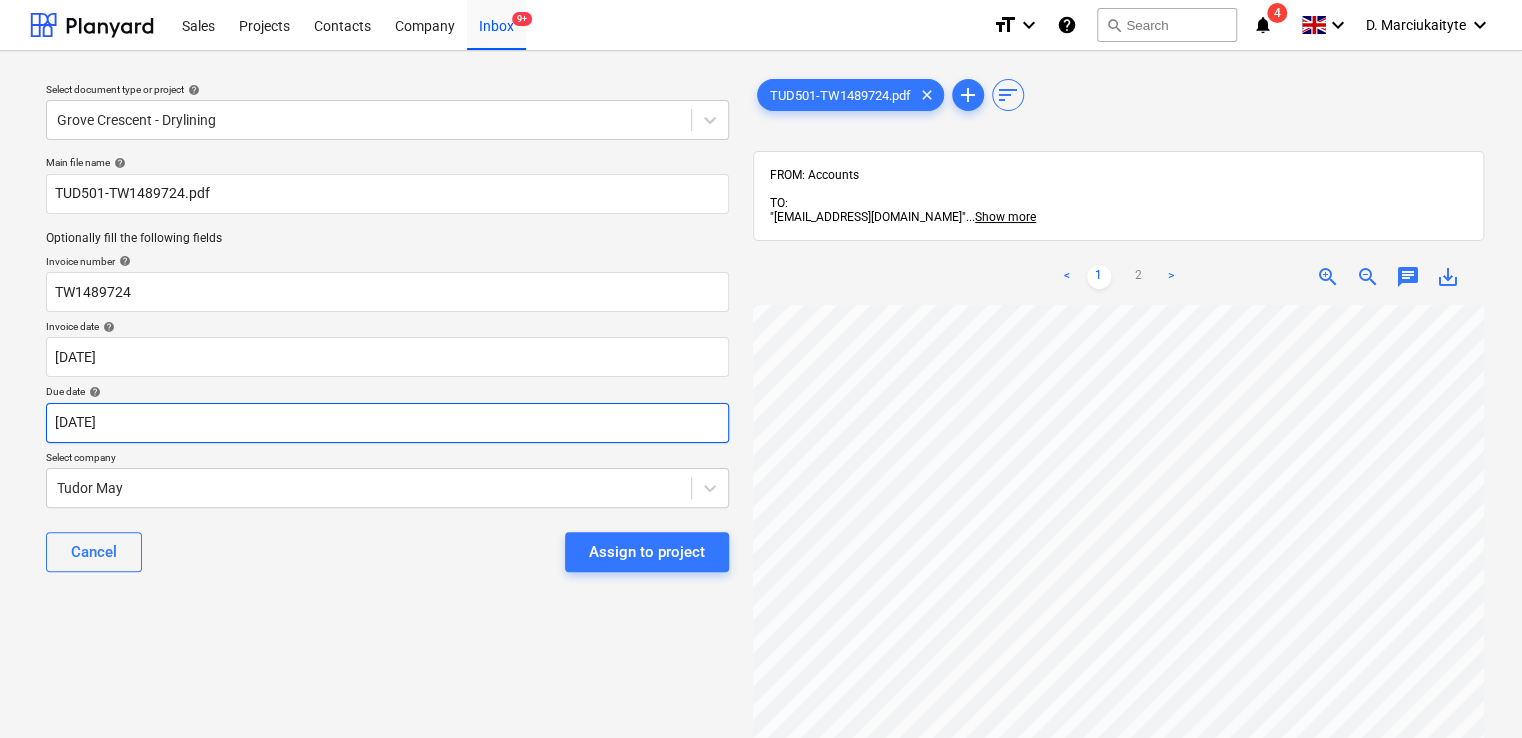 click on "Sales Projects Contacts Company Inbox 9+ format_size keyboard_arrow_down help search Search notifications 4 keyboard_arrow_down D. Marciukaityte keyboard_arrow_down Select document type or project help Grove Crescent - Drylining Main file name help TUD501-TW1489724.pdf Optionally fill the following fields Invoice number help TW1489724 Invoice date help 02 Jul 2025 02.07.2025 Press the down arrow key to interact with the calendar and
select a date. Press the question mark key to get the keyboard shortcuts for changing dates. Due date help 02 Jul 2025 02.07.2025 Press the down arrow key to interact with the calendar and
select a date. Press the question mark key to get the keyboard shortcuts for changing dates. Select company Tudor May   Cancel Assign to project TUD501-TW1489724.pdf clear add sort FROM: Accounts  TO: "a040e19d-22cb-43a3-b83d-3118dca2679c@companies.planyard.com"	 ...  Show more ...  Show more < 1 2 > zoom_in zoom_out chat 0 save_alt" at bounding box center [761, 369] 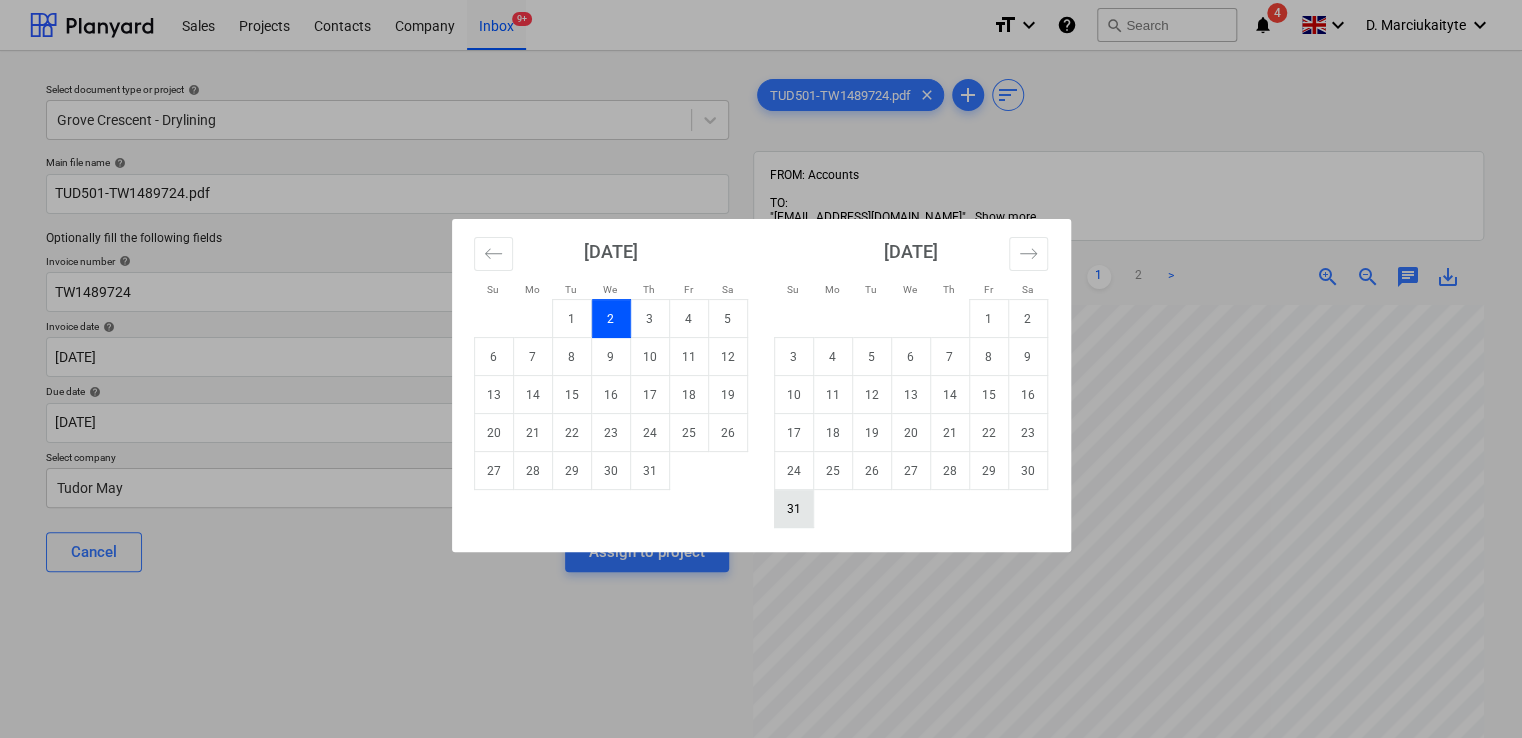 click on "31" at bounding box center [793, 509] 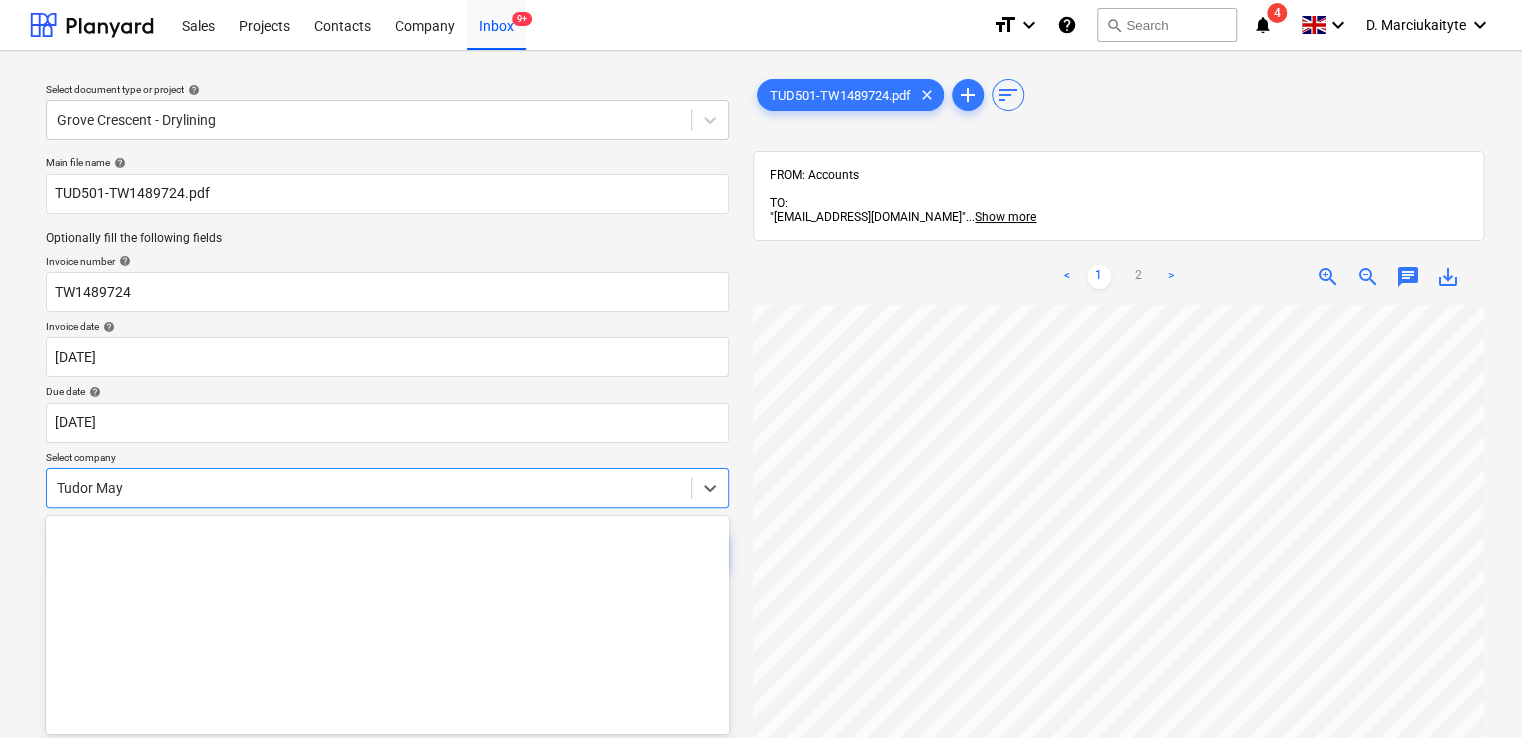 scroll, scrollTop: 78, scrollLeft: 0, axis: vertical 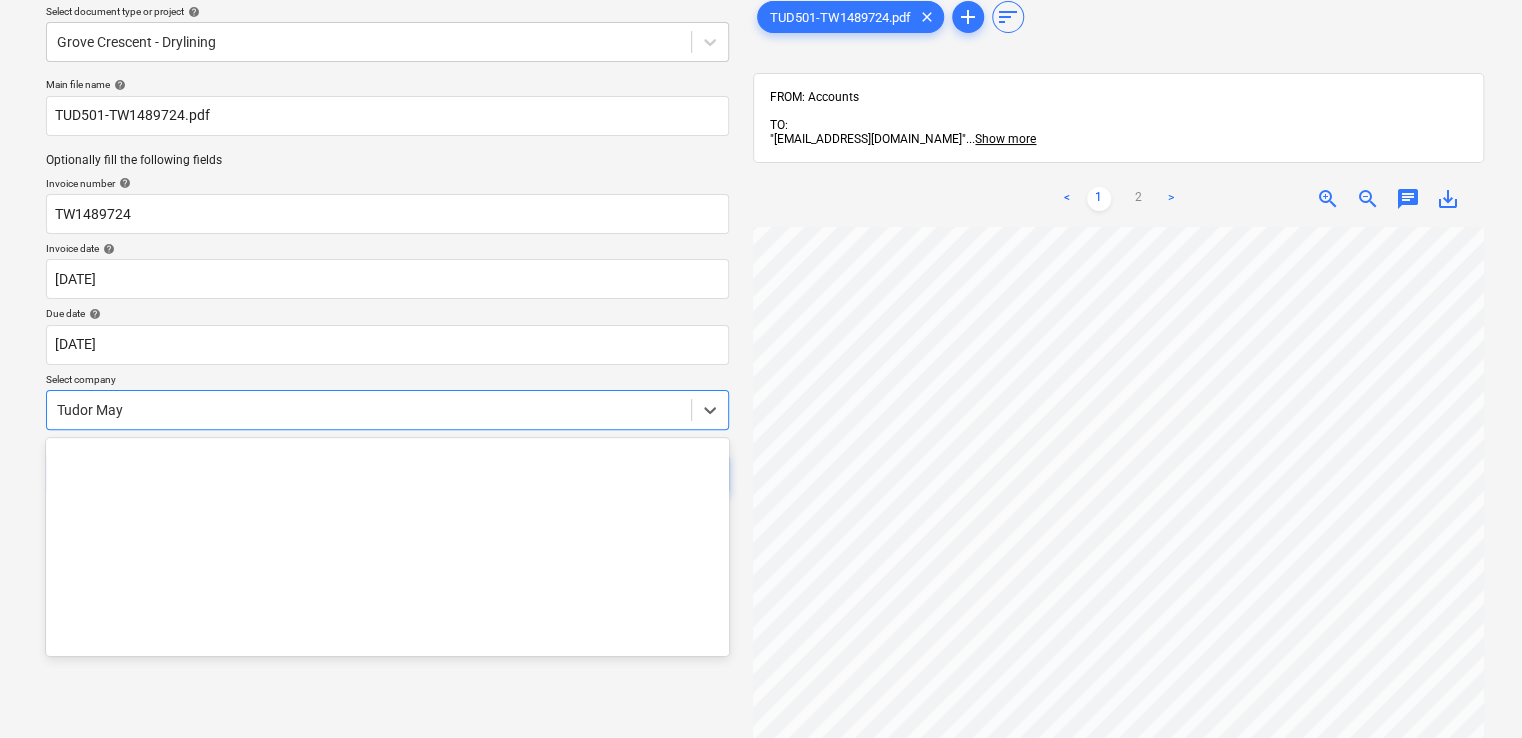click on "Sales Projects Contacts Company Inbox 9+ format_size keyboard_arrow_down help search Search notifications 4 keyboard_arrow_down D. Marciukaityte keyboard_arrow_down Select document type or project help Grove Crescent - Drylining Main file name help TUD501-TW1489724.pdf Optionally fill the following fields Invoice number help TW1489724 Invoice date help 02 Jul 2025 02.07.2025 Press the down arrow key to interact with the calendar and
select a date. Press the question mark key to get the keyboard shortcuts for changing dates. Due date help 31 Aug 2025 31.08.2025 Press the down arrow key to interact with the calendar and
select a date. Press the question mark key to get the keyboard shortcuts for changing dates. Select company option Tudor May   selected, 375 of 404. 404 results available. Use Up and Down to choose options, press Enter to select the currently focused option, press Escape to exit the menu, press Tab to select the option and exit the menu. Tudor May   Cancel Assign to project clear add <" at bounding box center (761, 291) 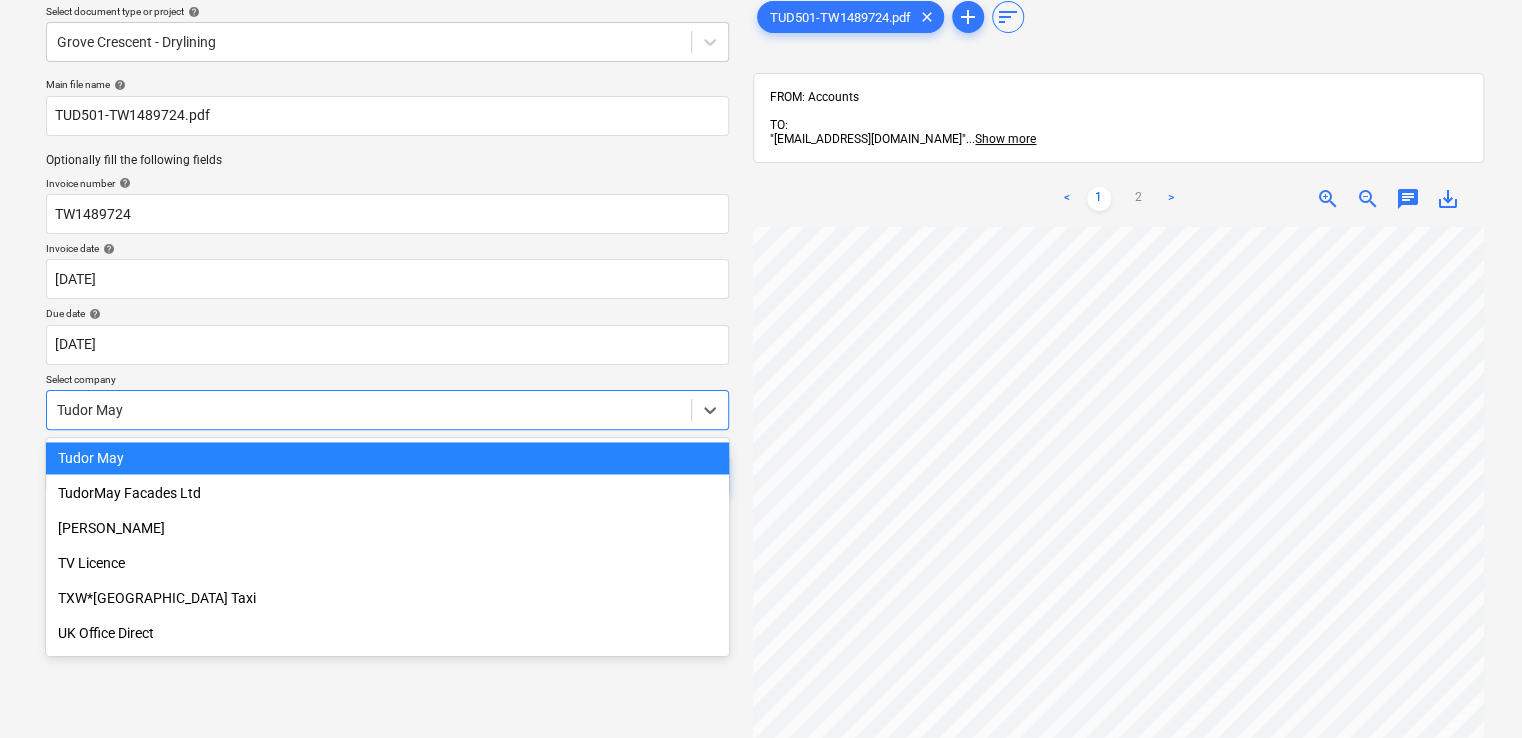 scroll, scrollTop: 89, scrollLeft: 0, axis: vertical 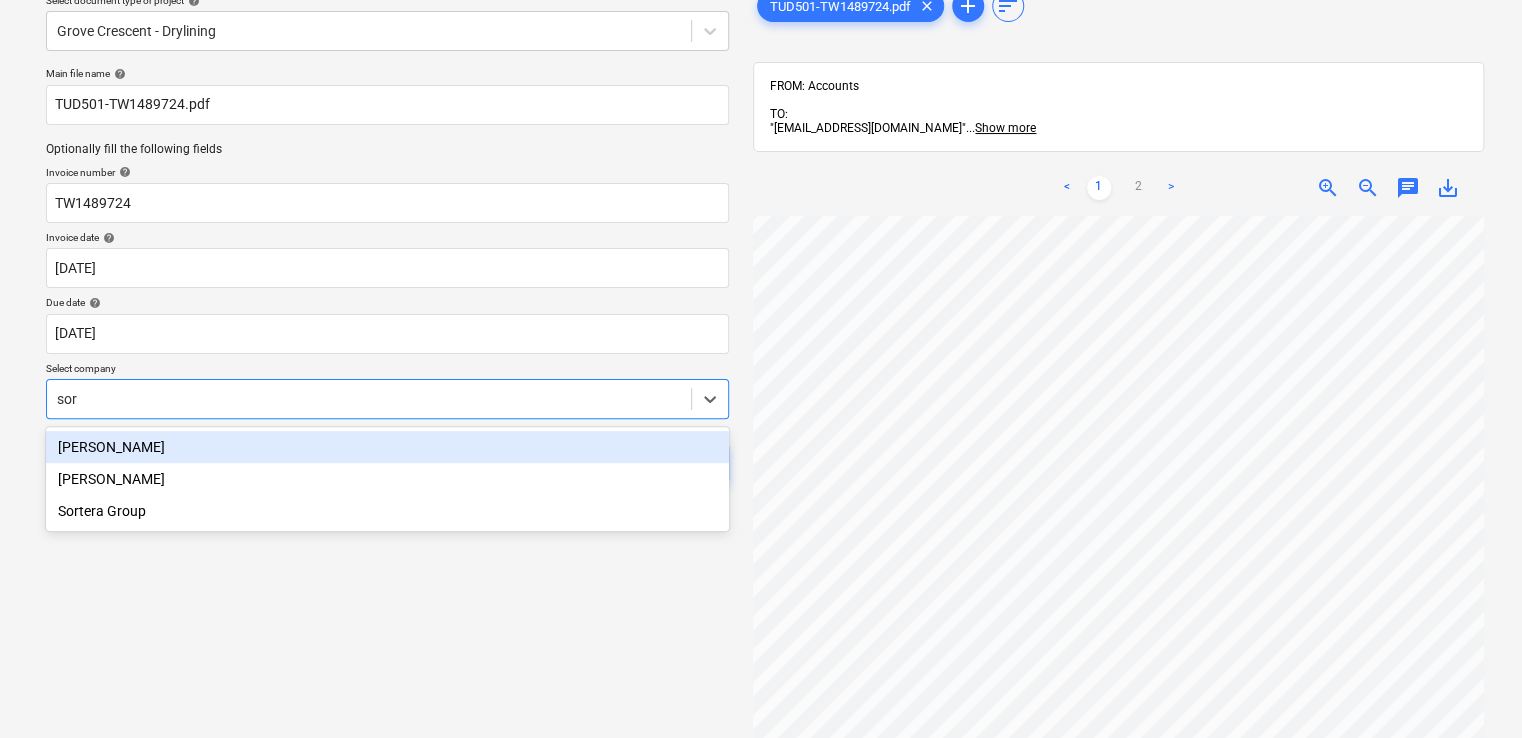 type on "sort" 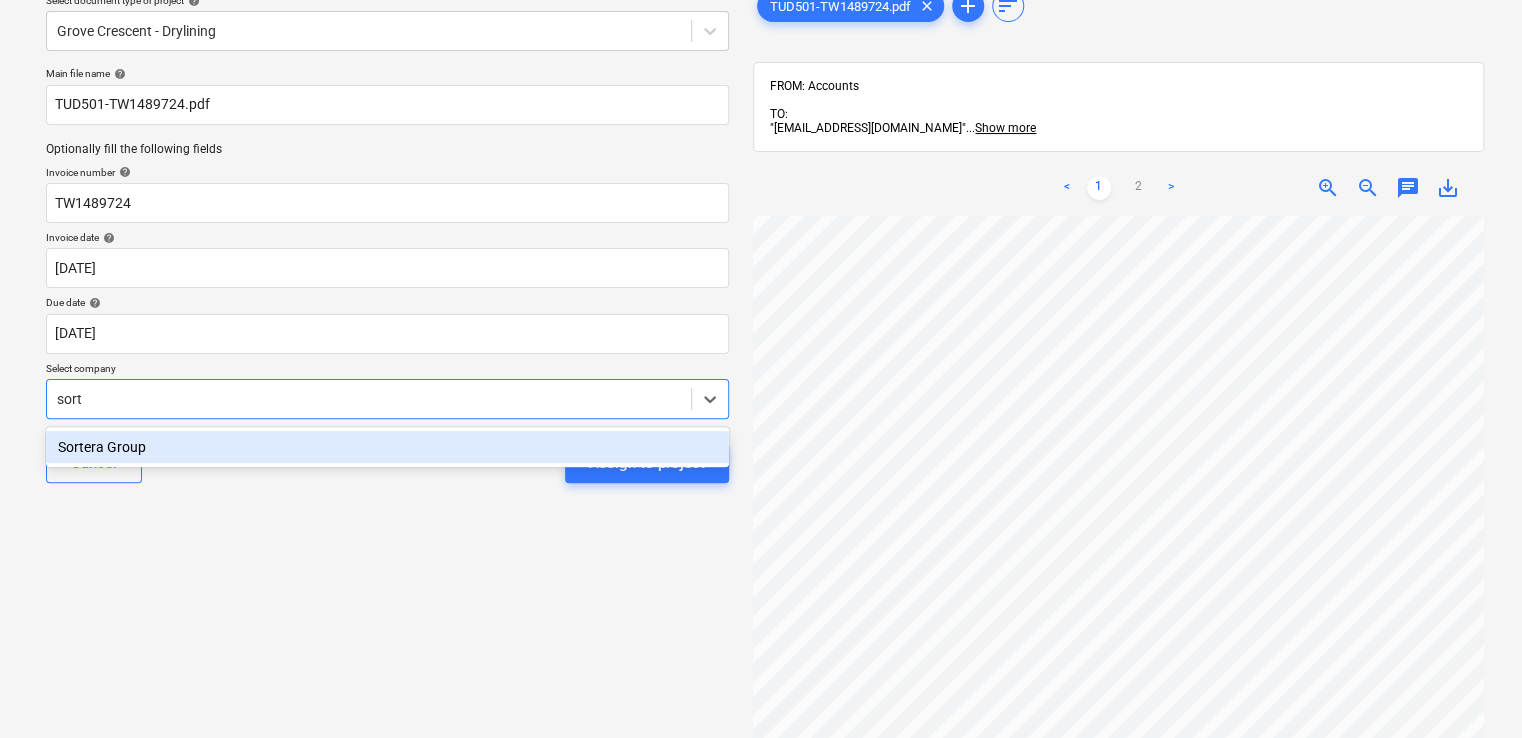 type 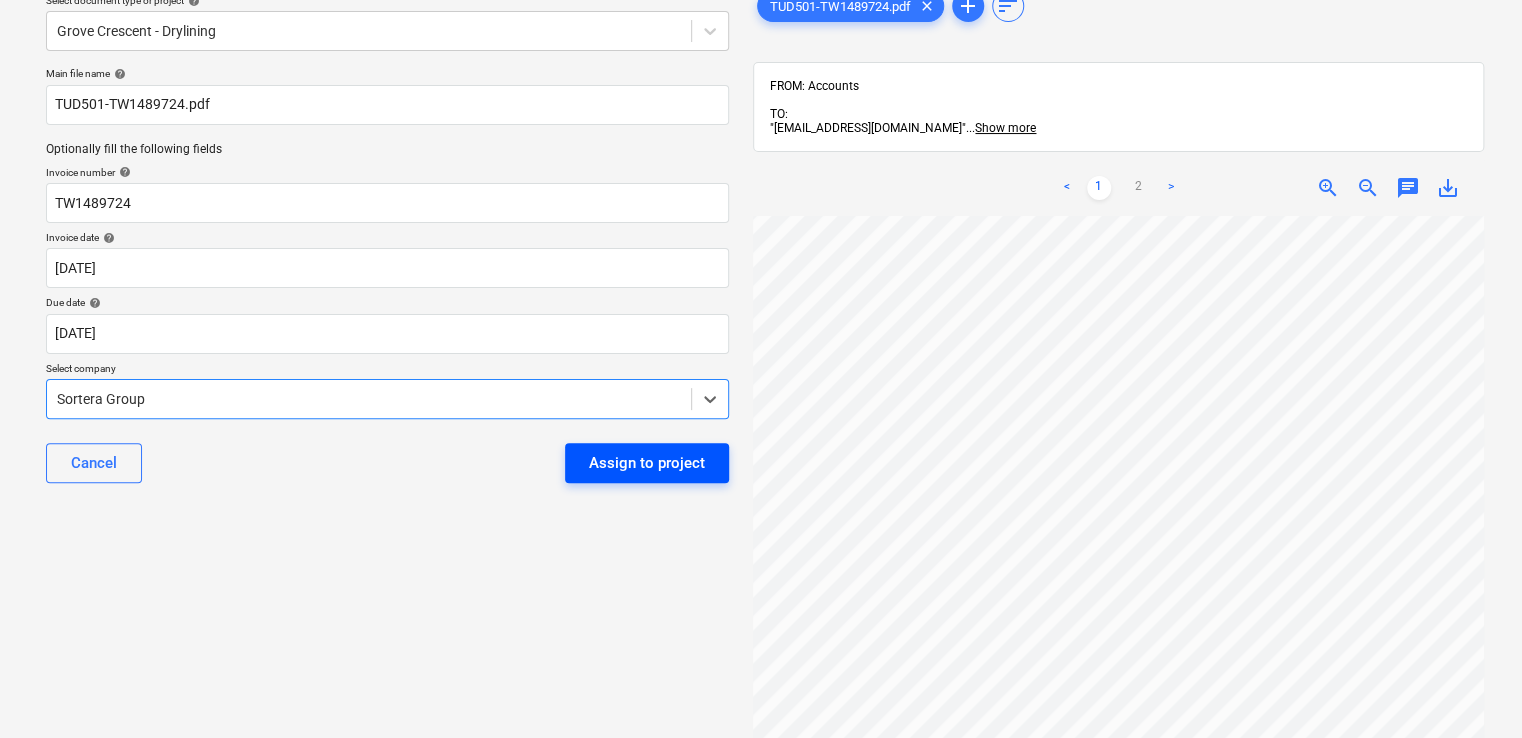 click on "Assign to project" at bounding box center [647, 463] 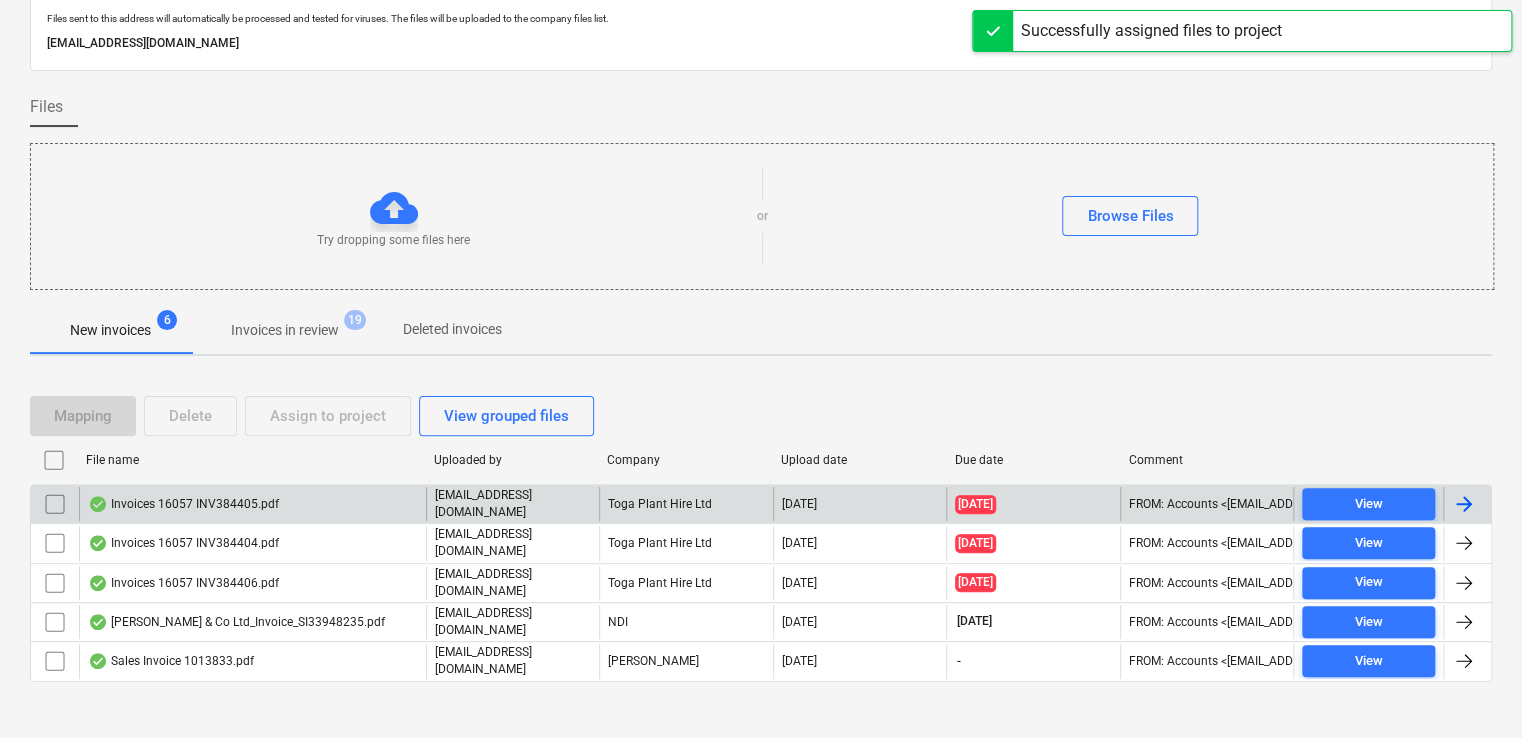 click on "Invoices 16057 INV384405.pdf" at bounding box center [183, 504] 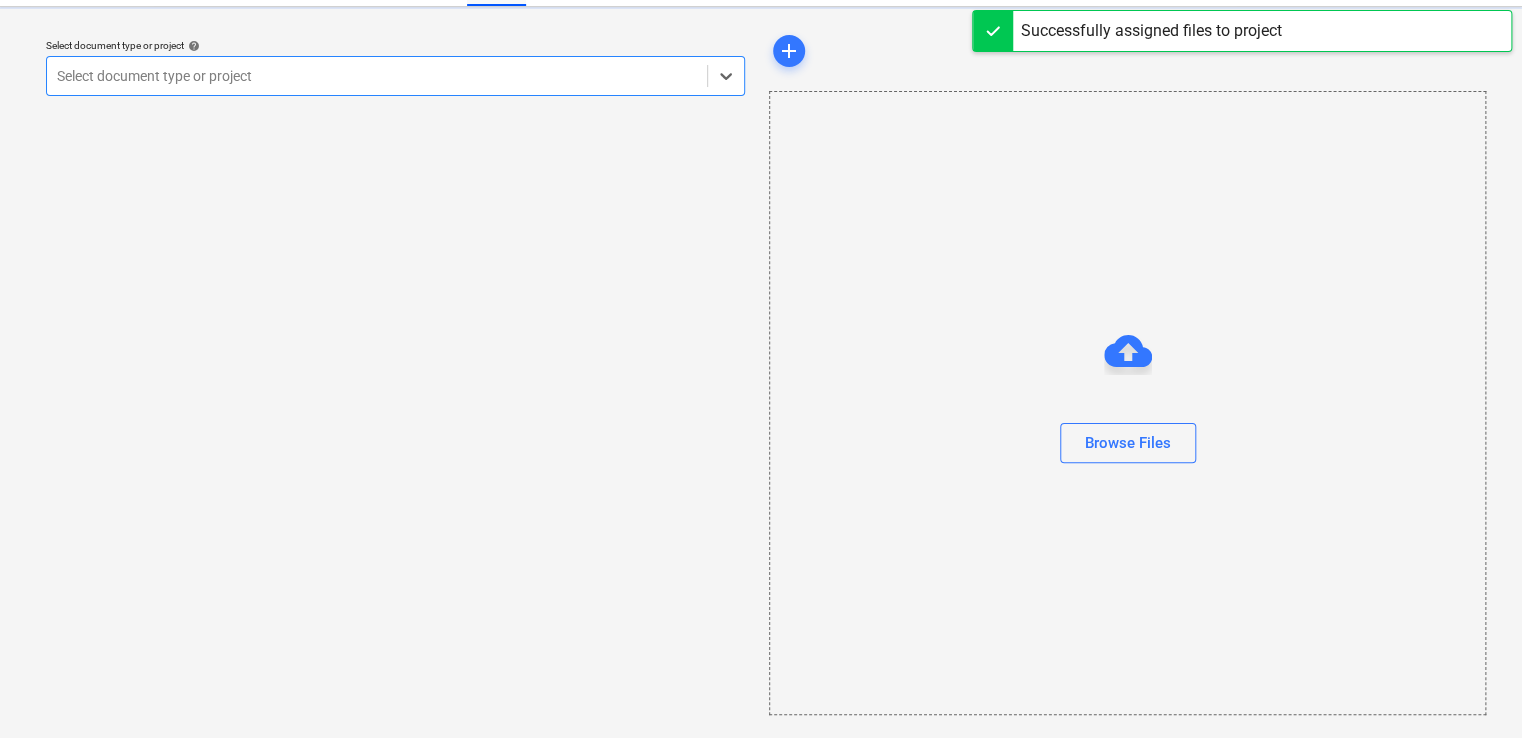 scroll, scrollTop: 0, scrollLeft: 0, axis: both 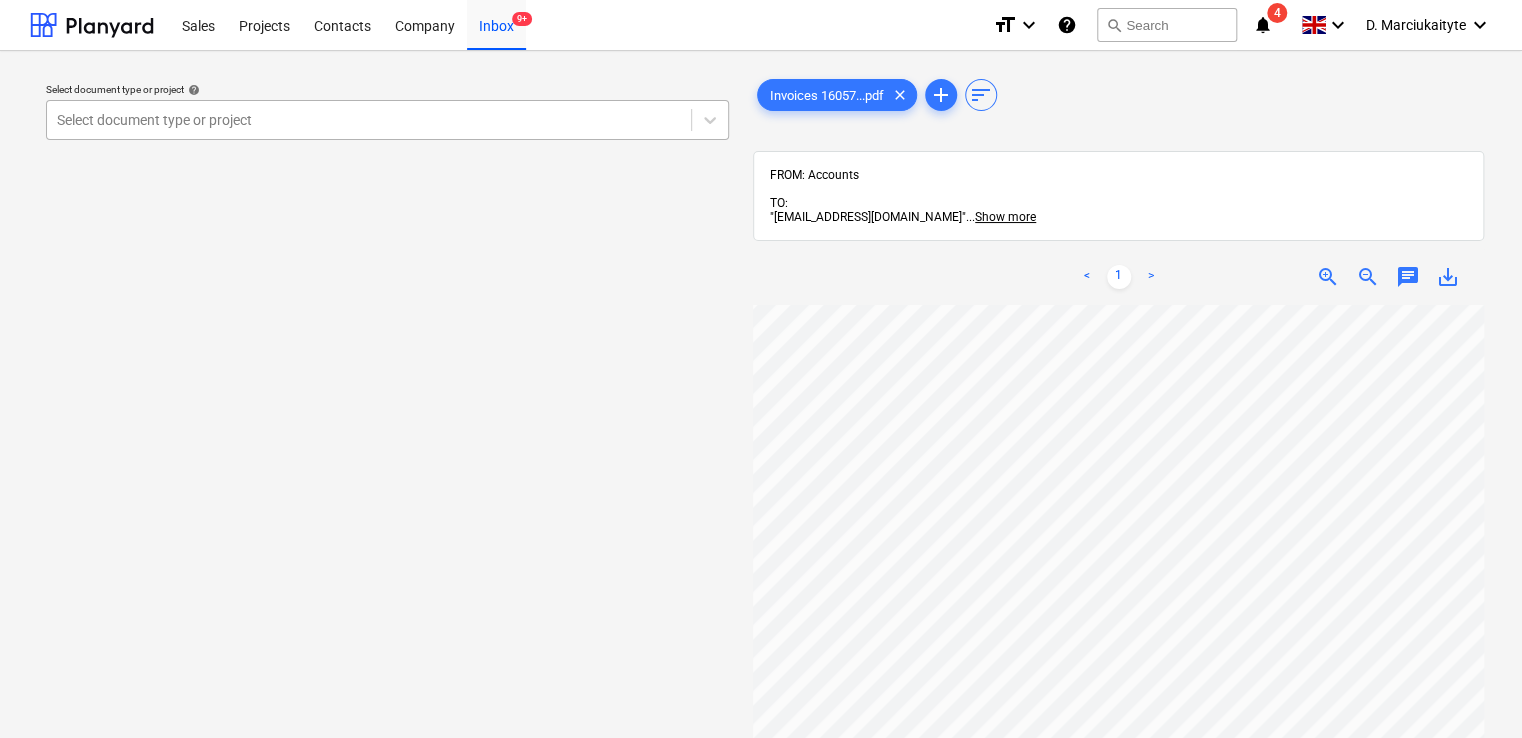 click at bounding box center [369, 120] 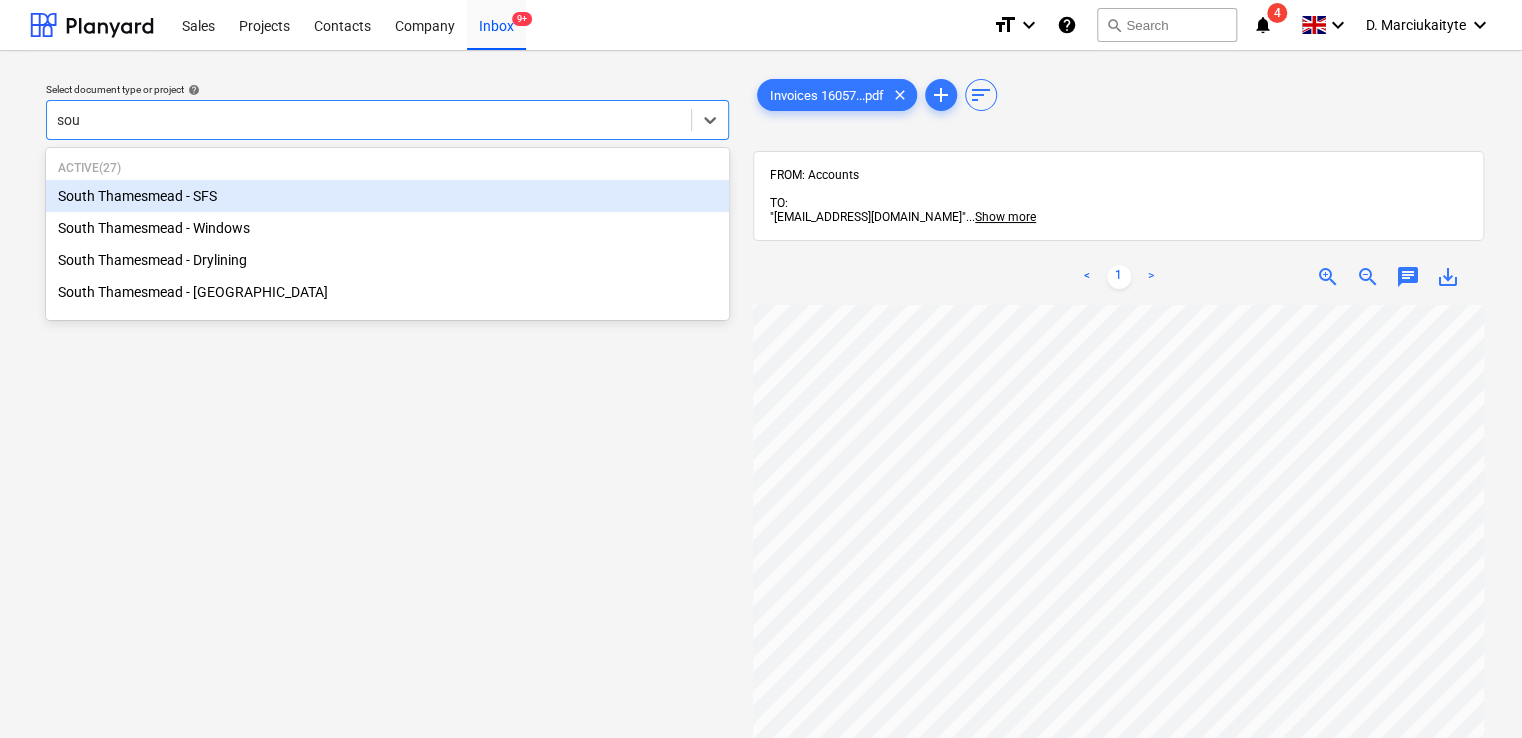 type on "sout" 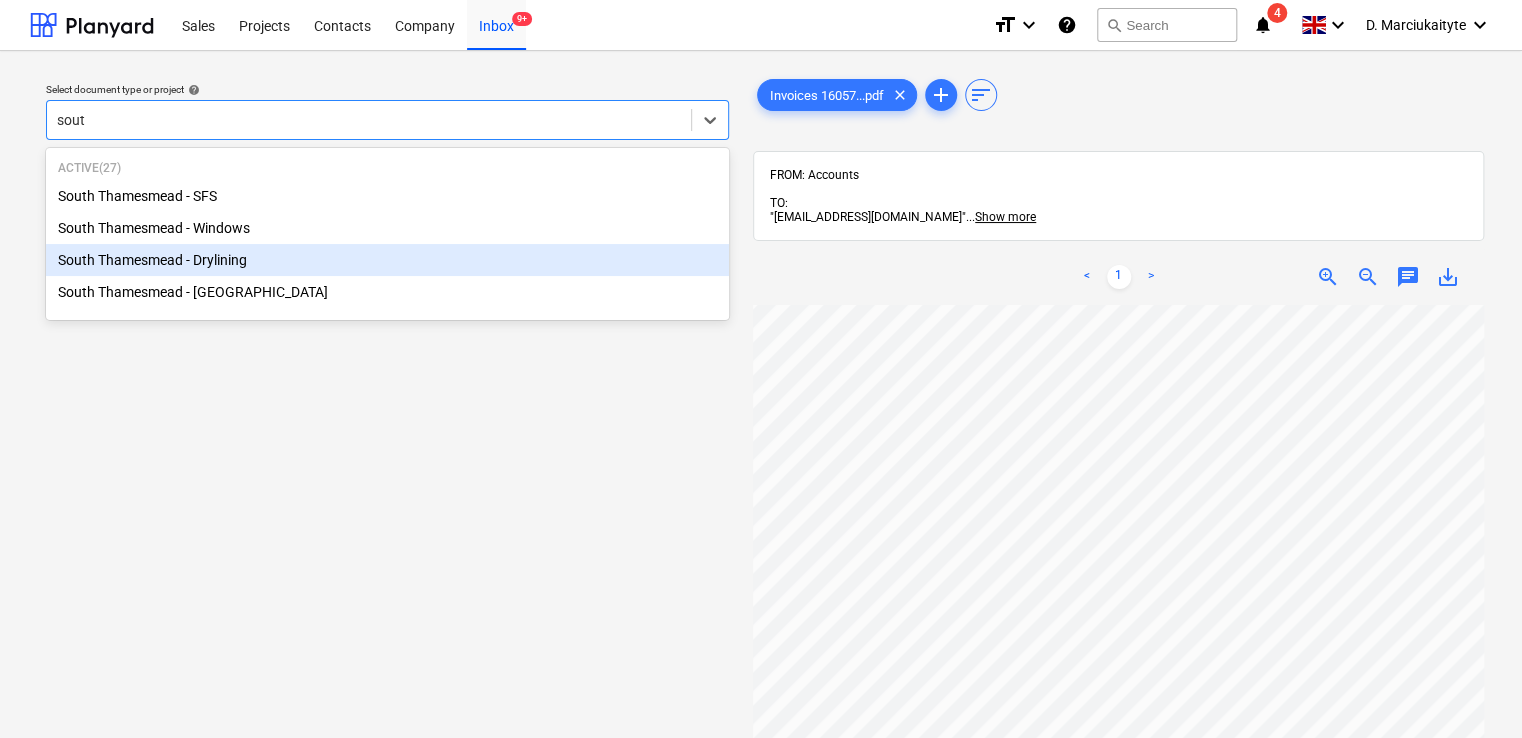 type 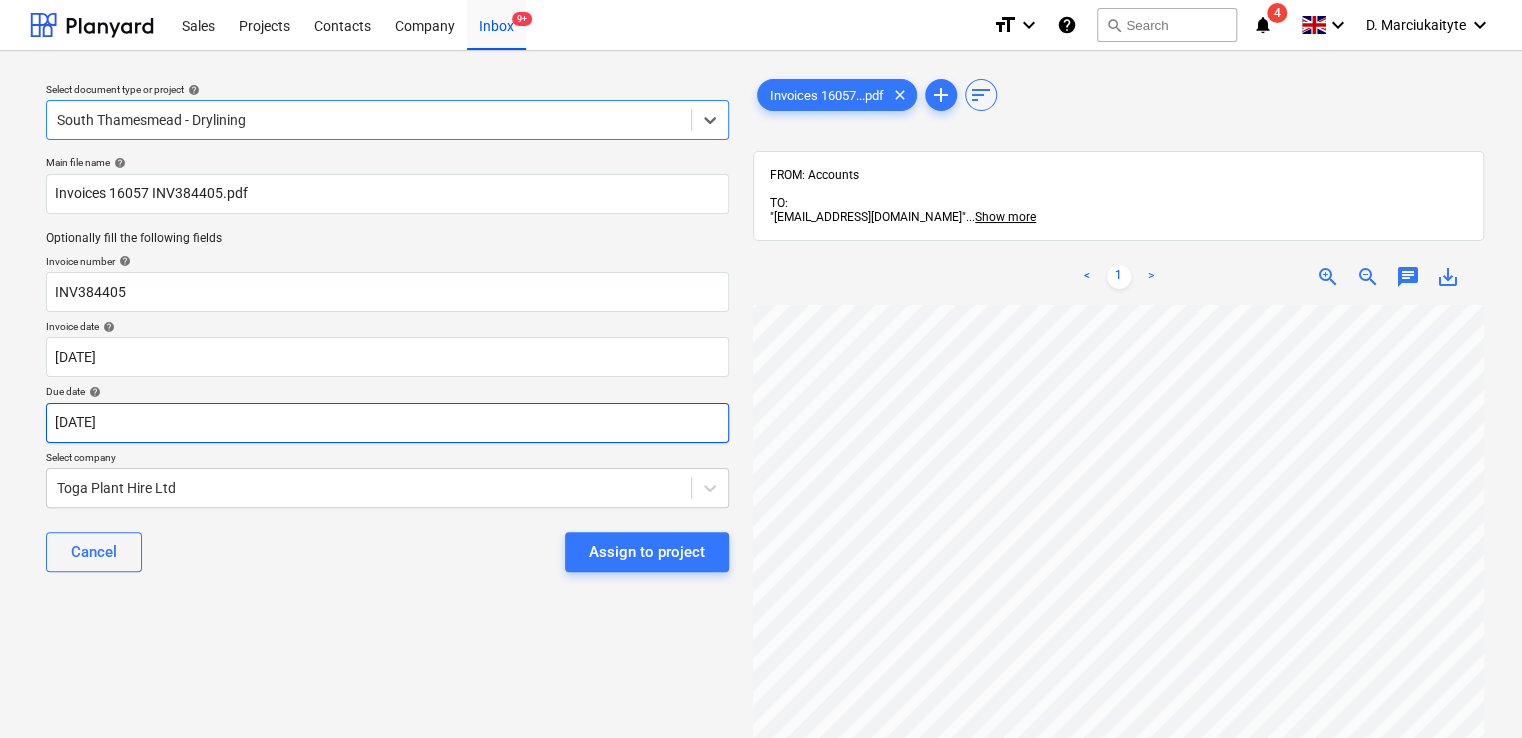 click on "Sales Projects Contacts Company Inbox 9+ format_size keyboard_arrow_down help search Search notifications 4 keyboard_arrow_down D. Marciukaityte keyboard_arrow_down Select document type or project help option South Thamesmead - Drylining, selected.   Select is focused ,type to refine list, press Down to open the menu,  South Thamesmead - Drylining Main file name help Invoices 16057 INV384405.pdf Optionally fill the following fields Invoice number help INV384405 Invoice date help 30 Jun 2025 30.06.2025 Press the down arrow key to interact with the calendar and
select a date. Press the question mark key to get the keyboard shortcuts for changing dates. Due date help 30 Jun 2025 30.06.2025 Press the down arrow key to interact with the calendar and
select a date. Press the question mark key to get the keyboard shortcuts for changing dates. Select company Toga Plant Hire Ltd   Cancel Assign to project Invoices 16057...pdf clear add sort FROM: Accounts  TO: ...  Show more ...  Show more < 1 > zoom_in chat" at bounding box center [761, 369] 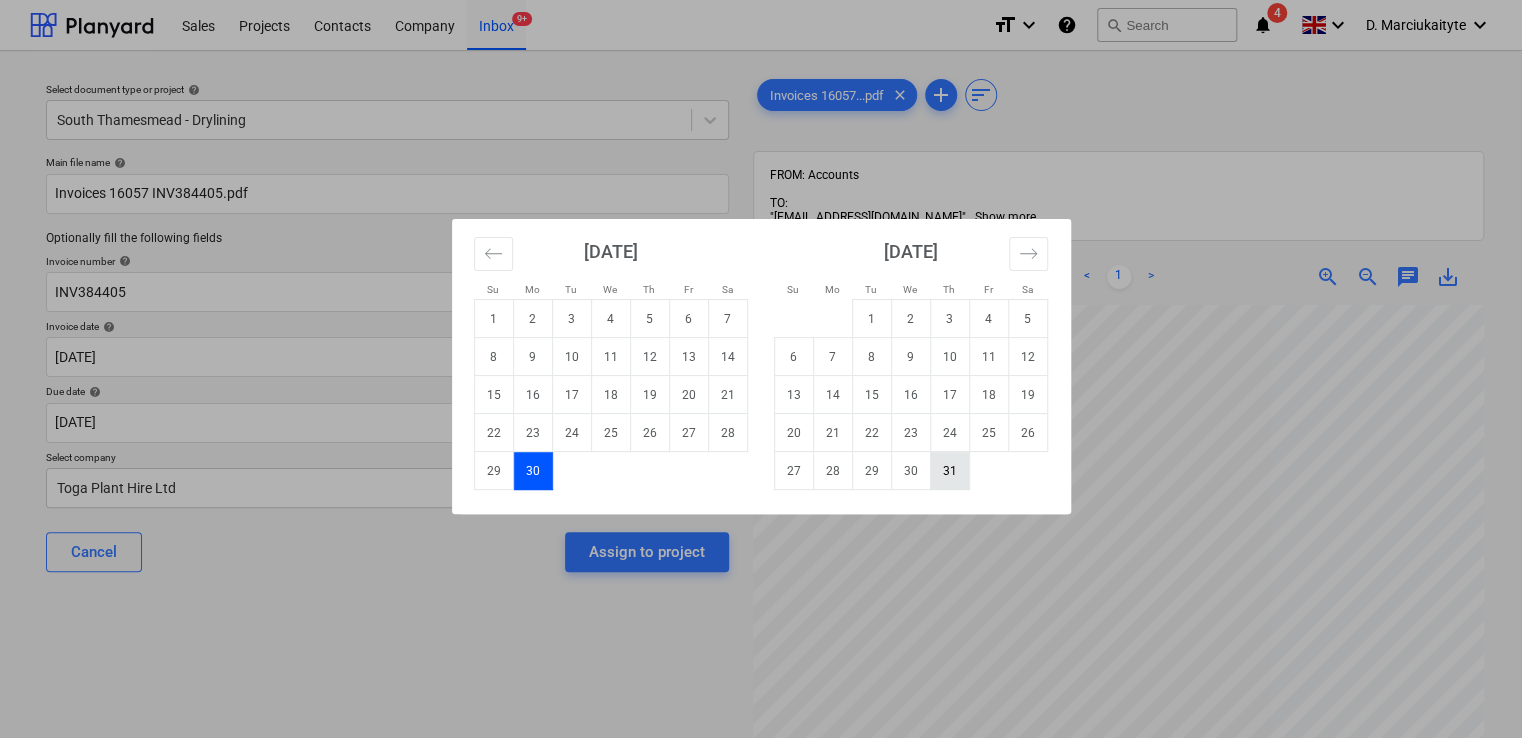 click on "31" at bounding box center (949, 471) 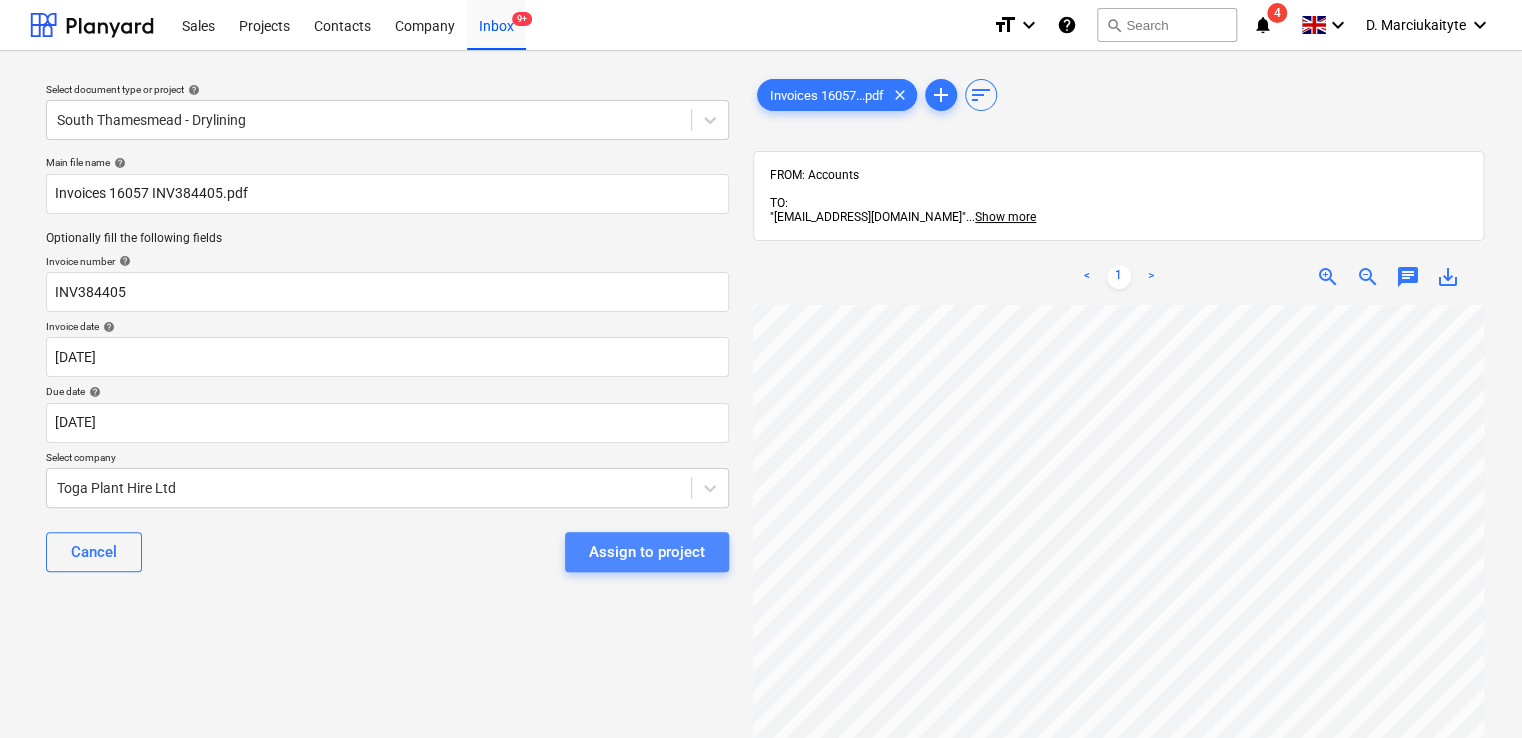 click on "Assign to project" at bounding box center [647, 552] 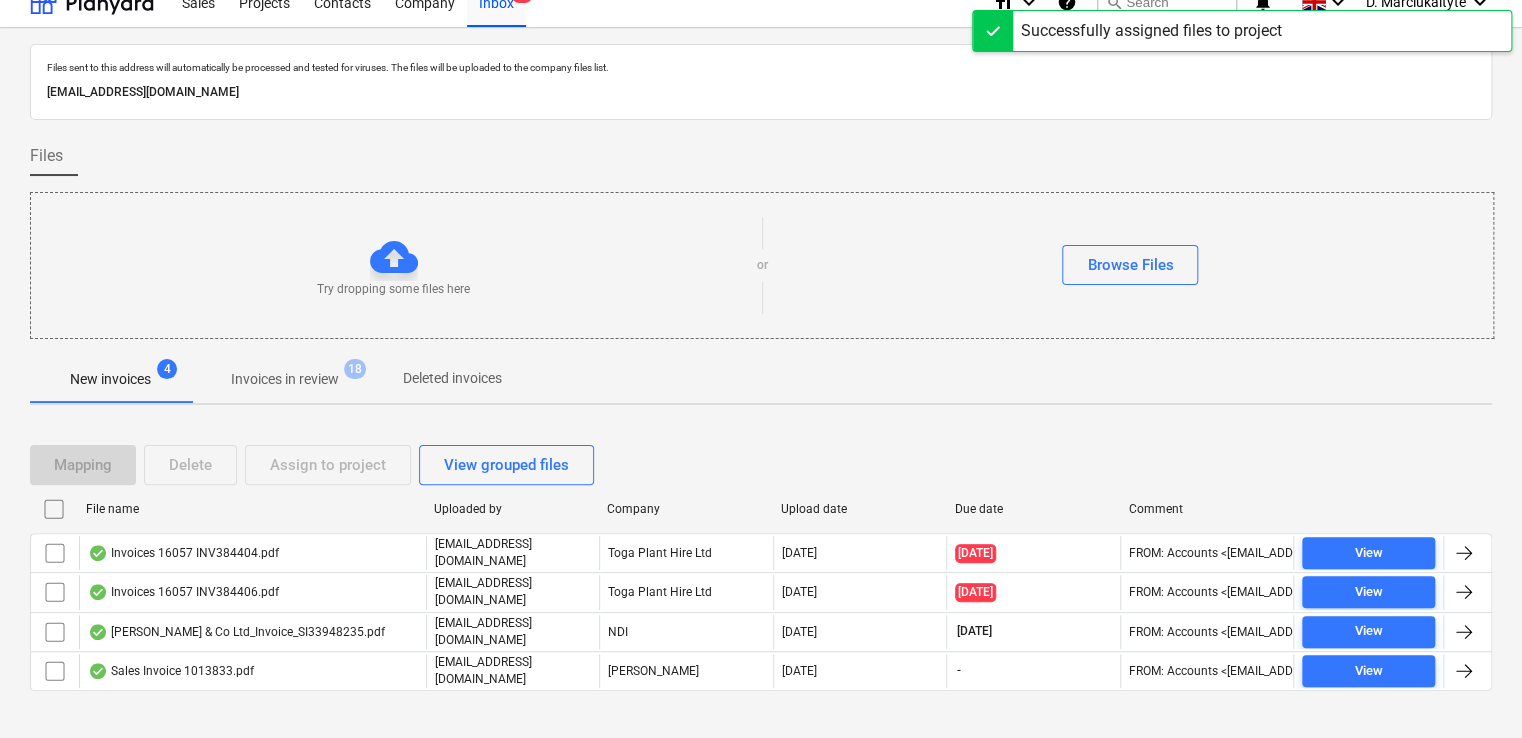 scroll, scrollTop: 36, scrollLeft: 0, axis: vertical 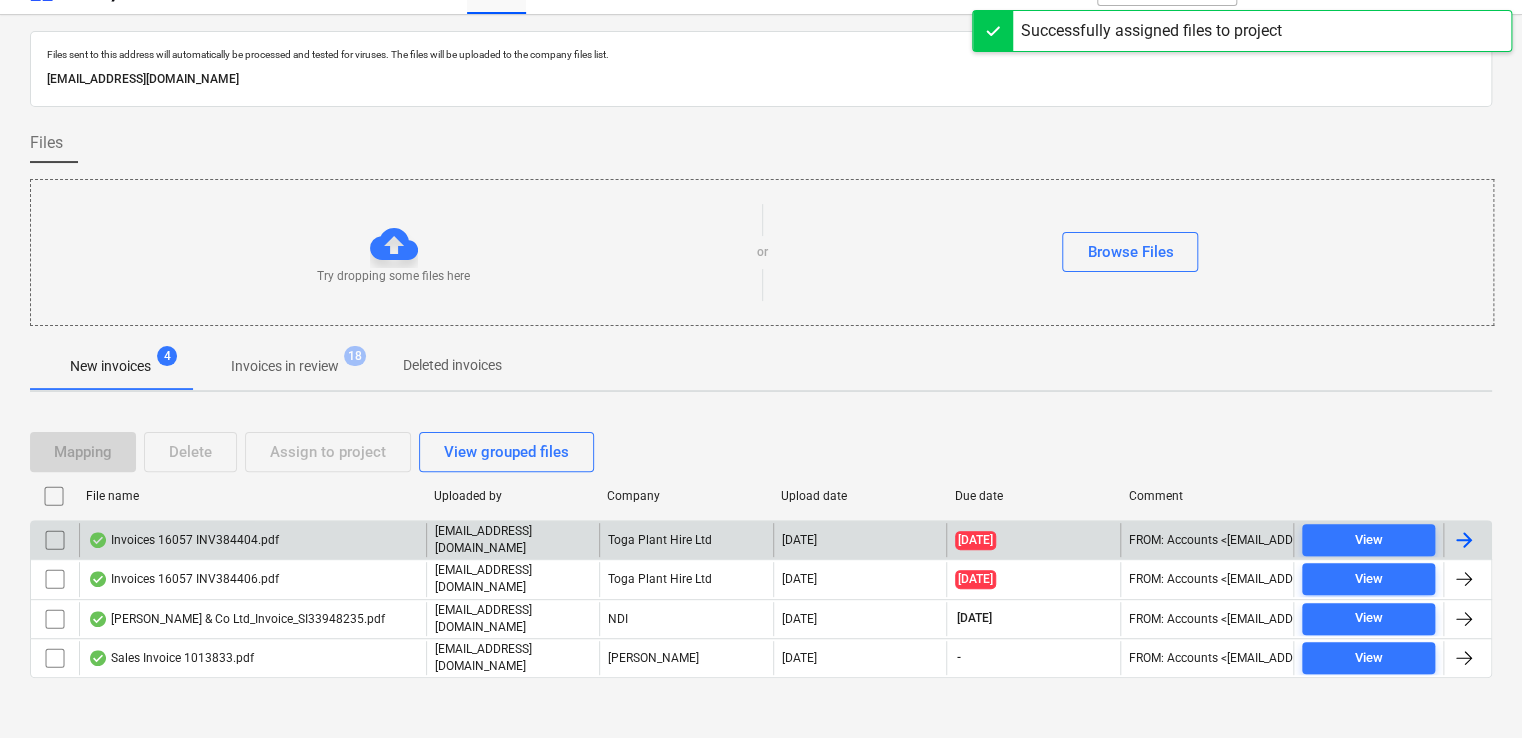 click on "Invoices 16057 INV384404.pdf" at bounding box center (252, 540) 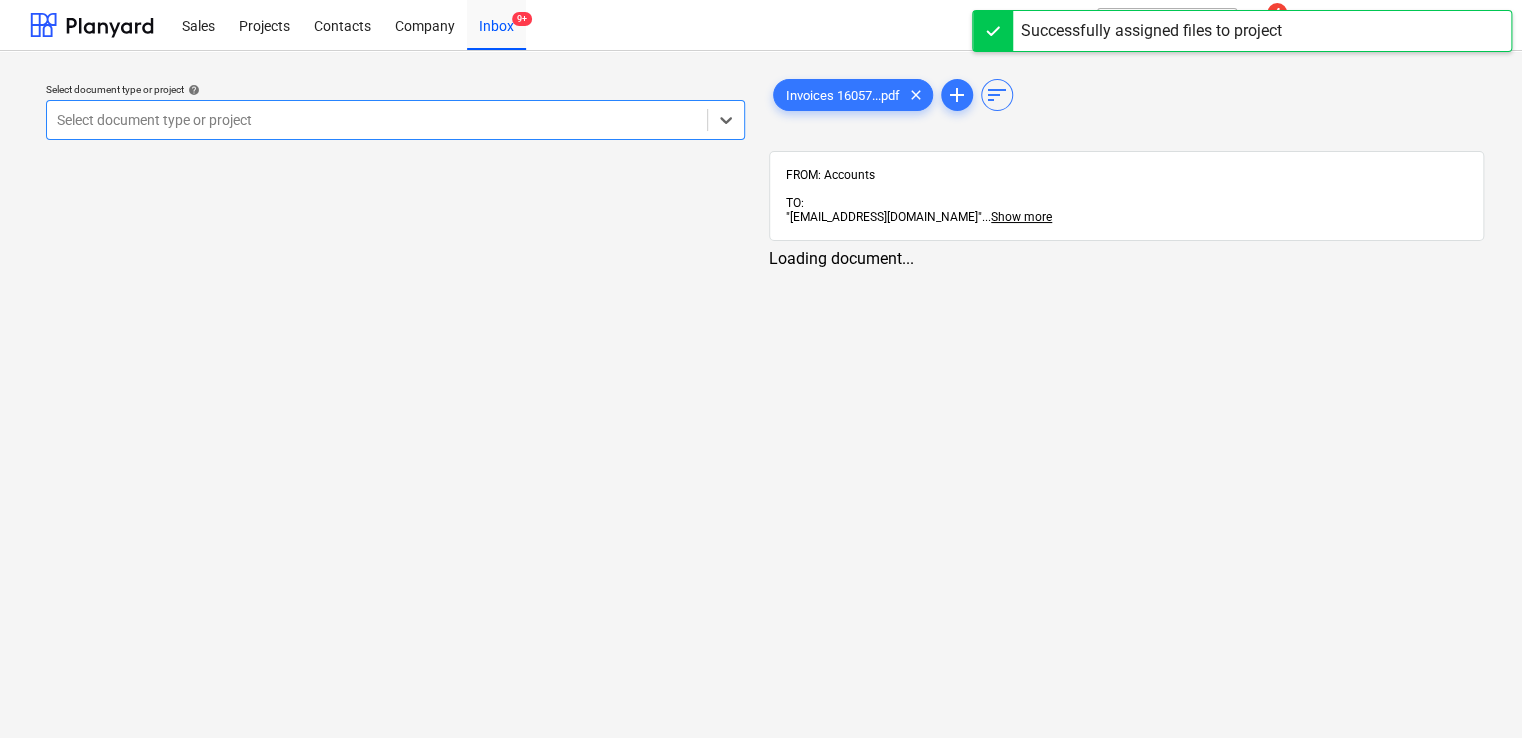 scroll, scrollTop: 0, scrollLeft: 0, axis: both 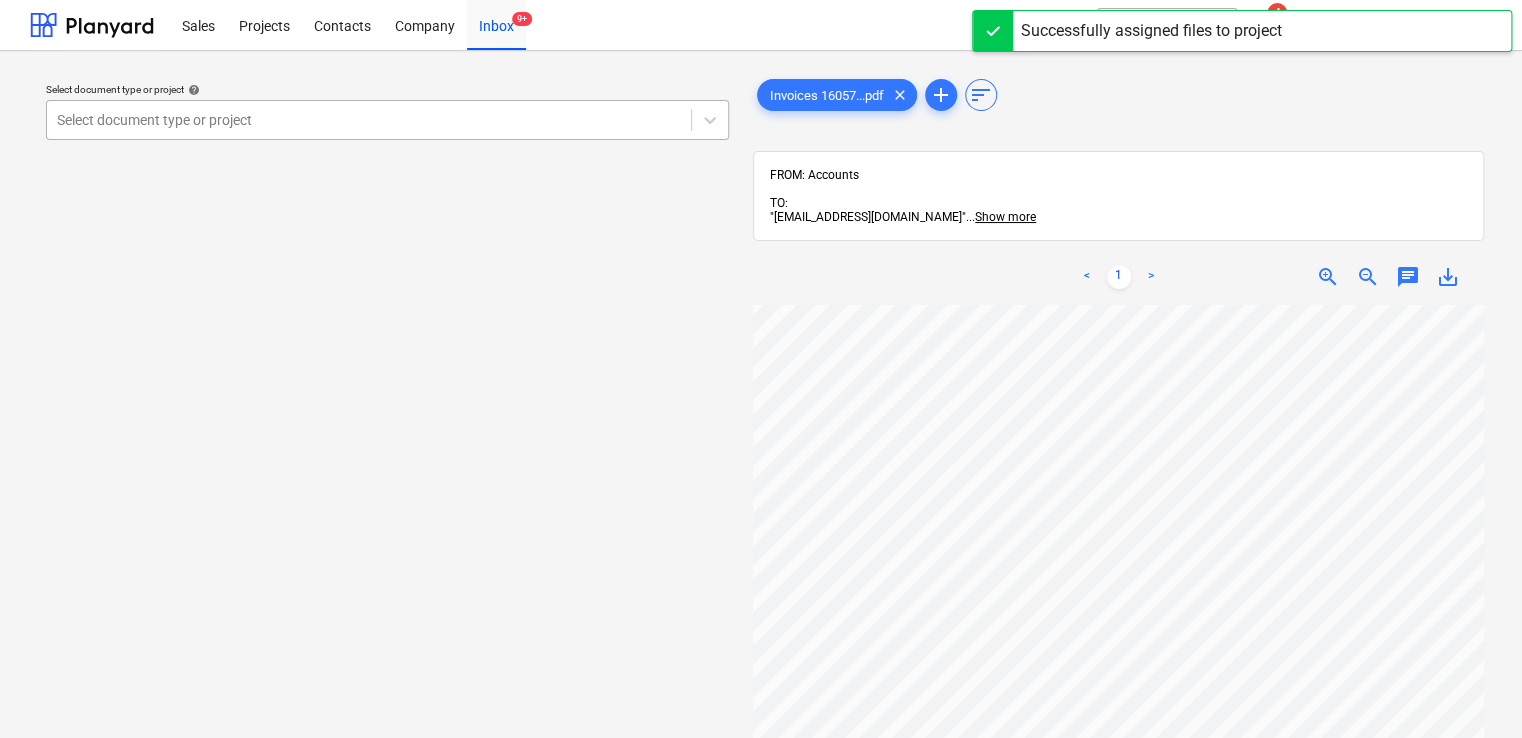 click at bounding box center (369, 120) 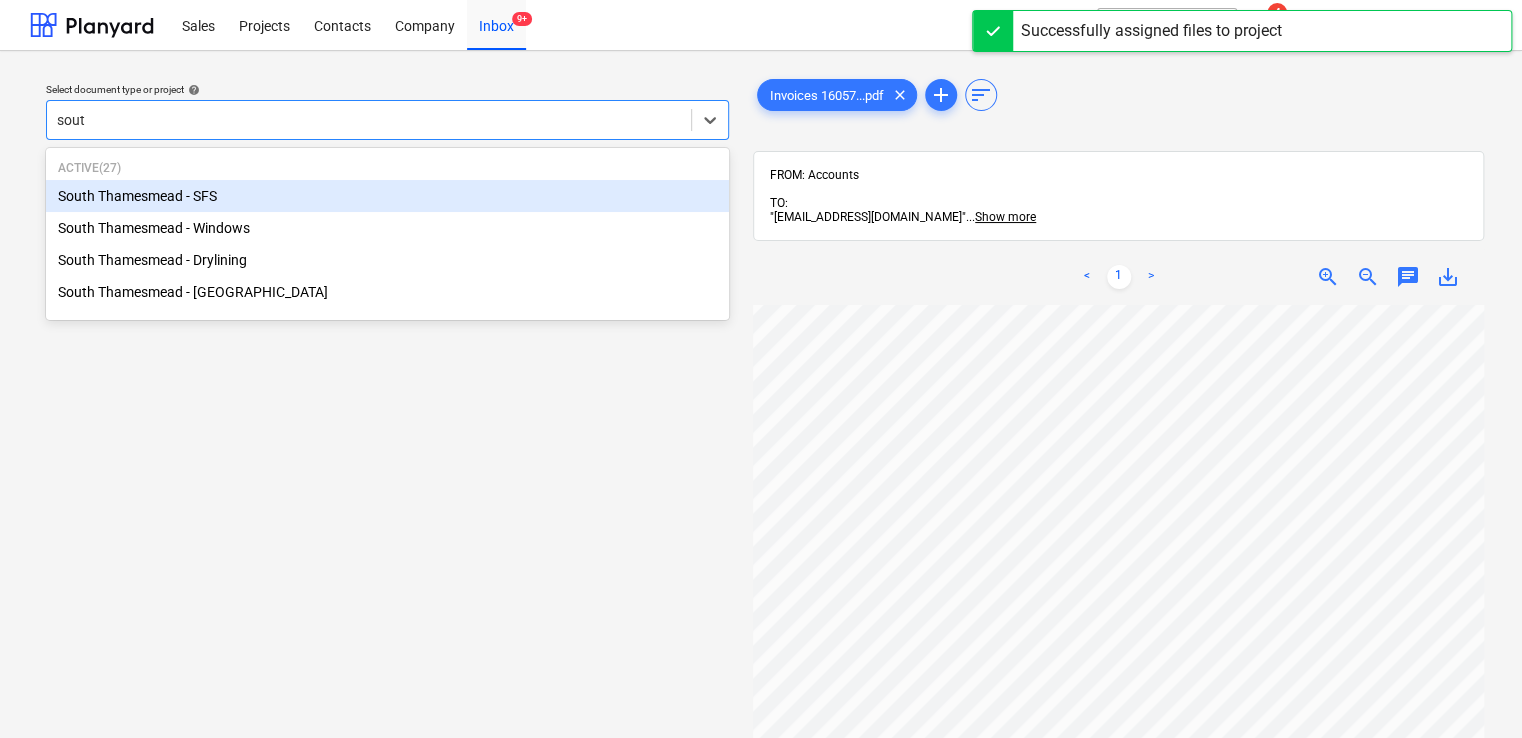 type on "south" 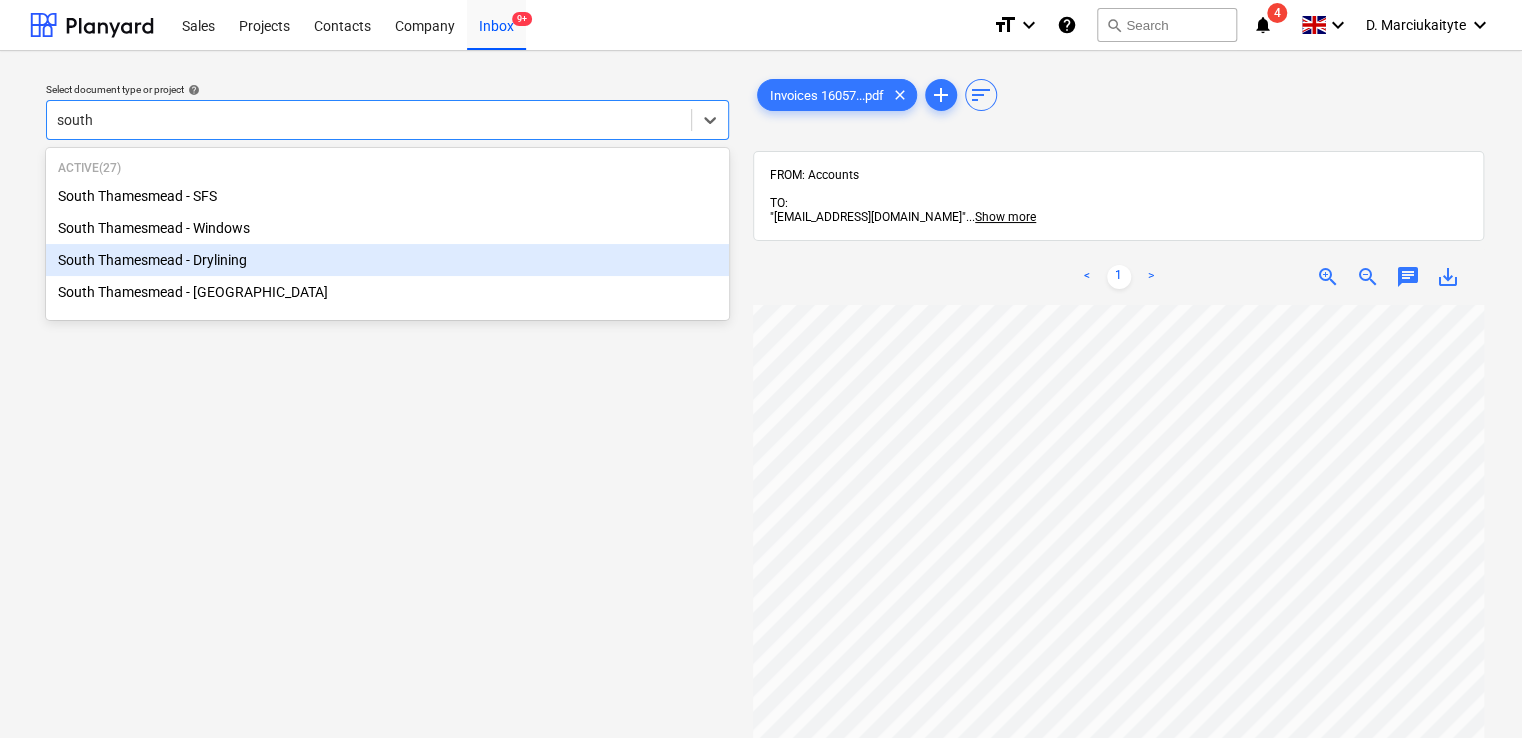 type 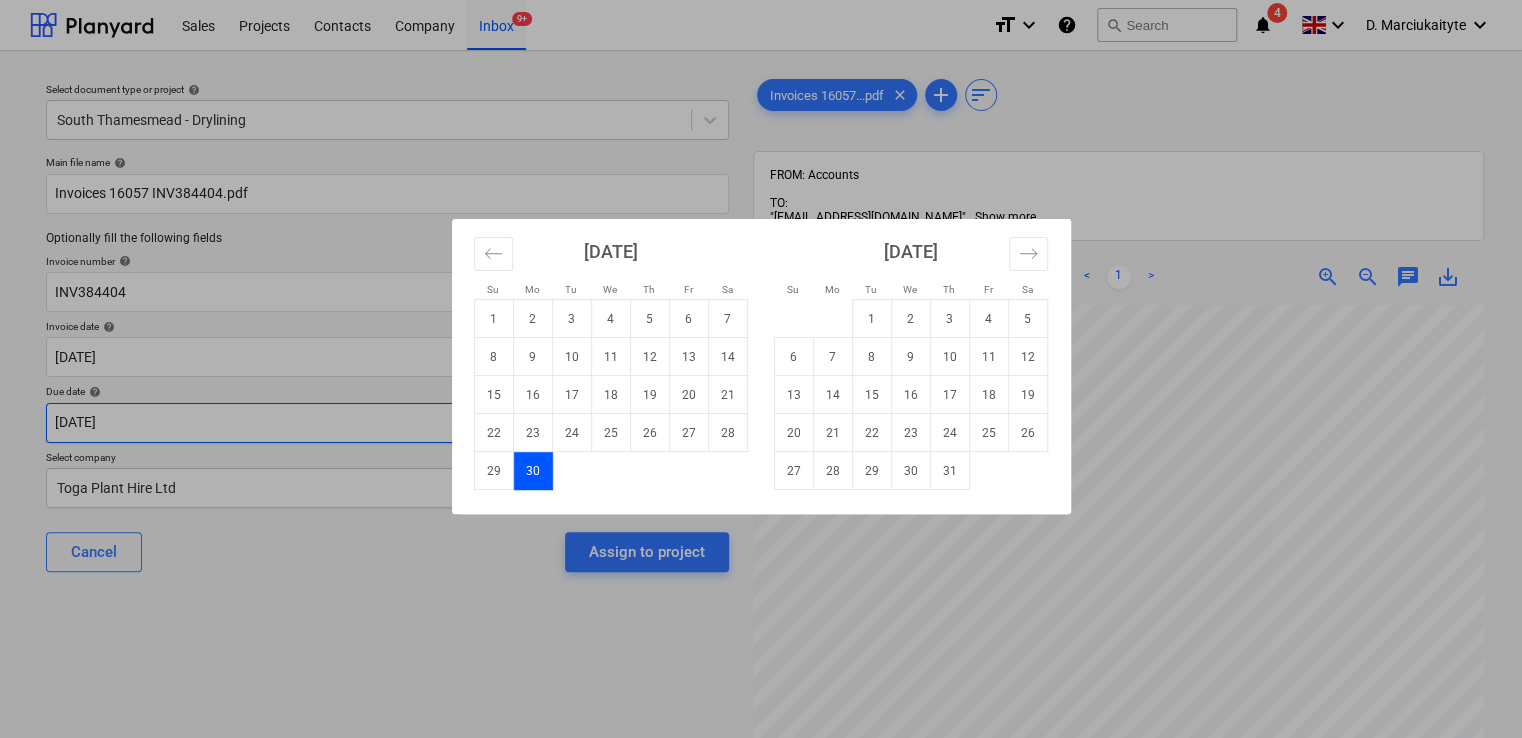 click on "Sales Projects Contacts Company Inbox 9+ format_size keyboard_arrow_down help search Search notifications 4 keyboard_arrow_down D. Marciukaityte keyboard_arrow_down Select document type or project help South Thamesmead - Drylining Main file name help Invoices 16057 INV384404.pdf Optionally fill the following fields Invoice number help INV384404 Invoice date help 30 Jun 2025 30.06.2025 Press the down arrow key to interact with the calendar and
select a date. Press the question mark key to get the keyboard shortcuts for changing dates. Due date help 30 Jun 2025 30.06.2025 Press the down arrow key to interact with the calendar and
select a date. Press the question mark key to get the keyboard shortcuts for changing dates. Select company Toga Plant Hire Ltd   Cancel Assign to project Invoices 16057...pdf clear add sort FROM: Accounts  TO: "a040e19d-22cb-43a3-b83d-3118dca2679c@companies.planyard.com"	 ...  Show more ...  Show more < 1 > zoom_in zoom_out chat 0 save_alt
Su Mo Tu We Th Fr Sa Su" at bounding box center (761, 369) 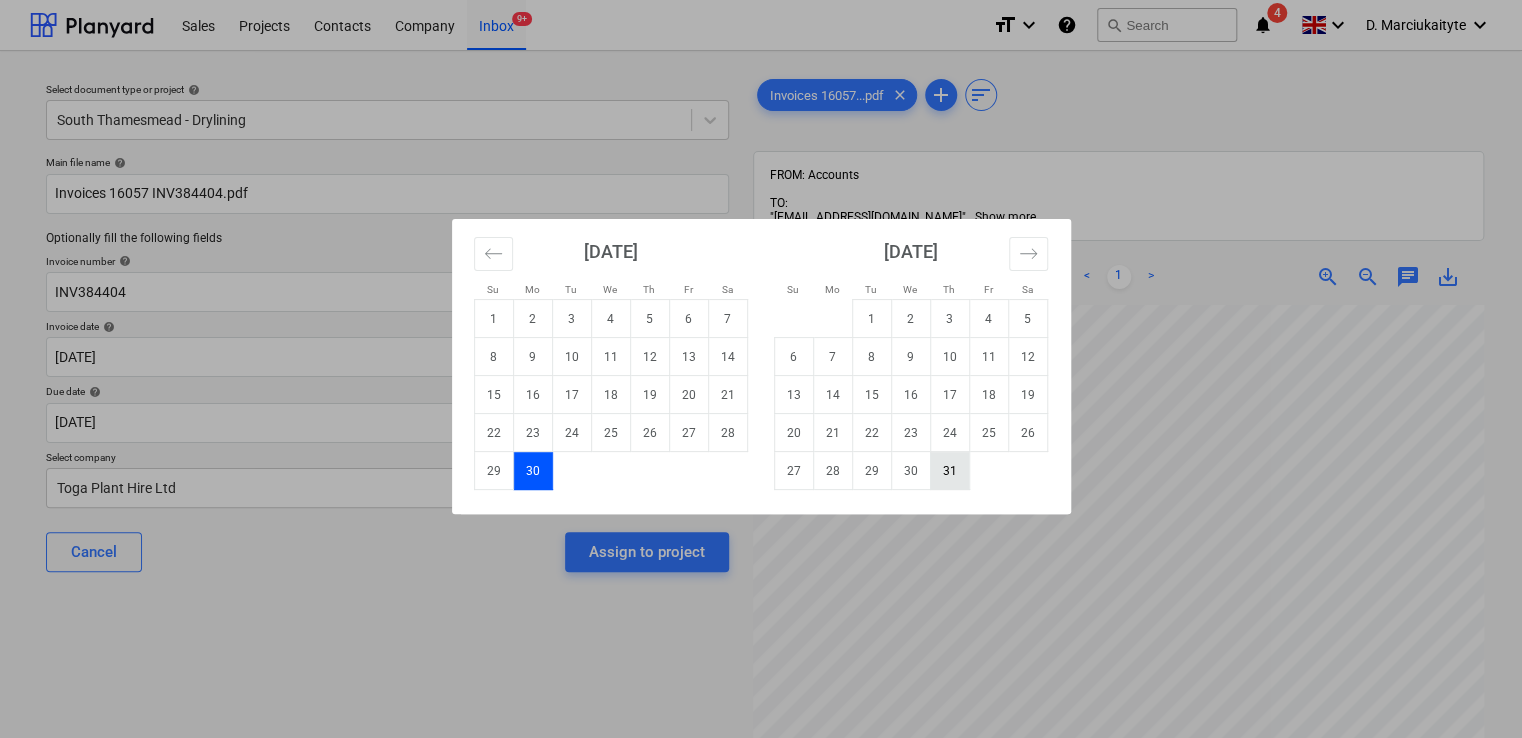 click on "27 28 29 30 31" at bounding box center [910, 471] 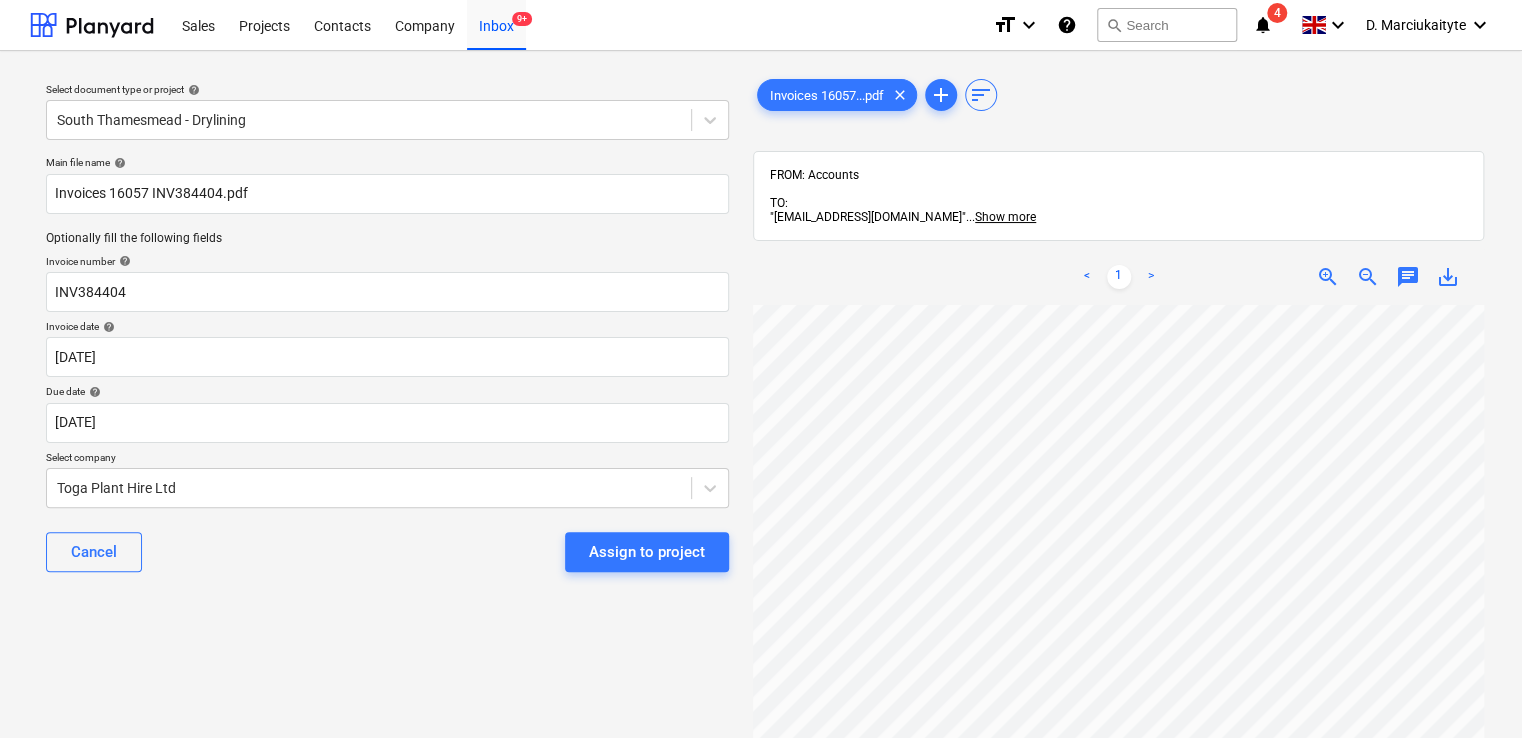 click on "Assign to project" at bounding box center (647, 552) 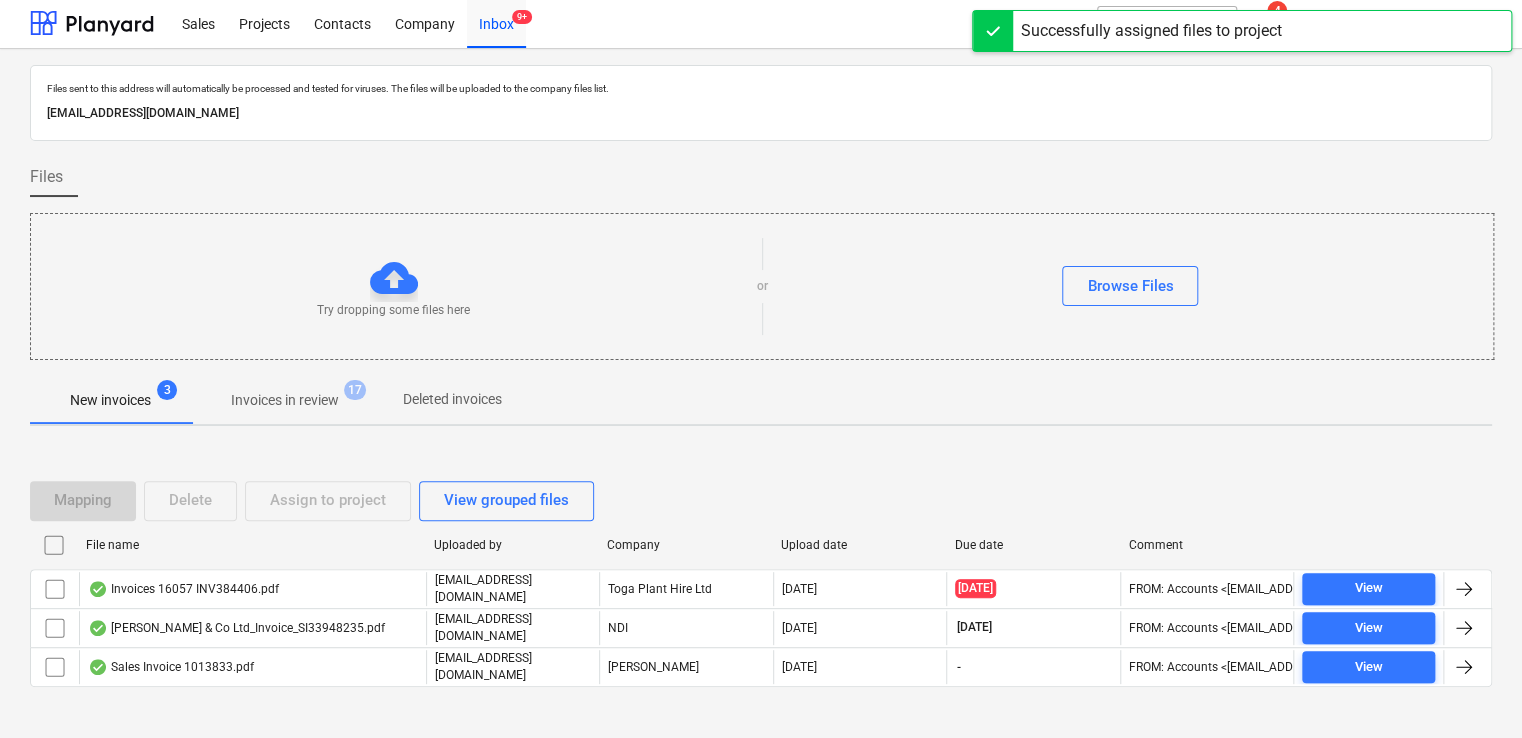 scroll, scrollTop: 36, scrollLeft: 0, axis: vertical 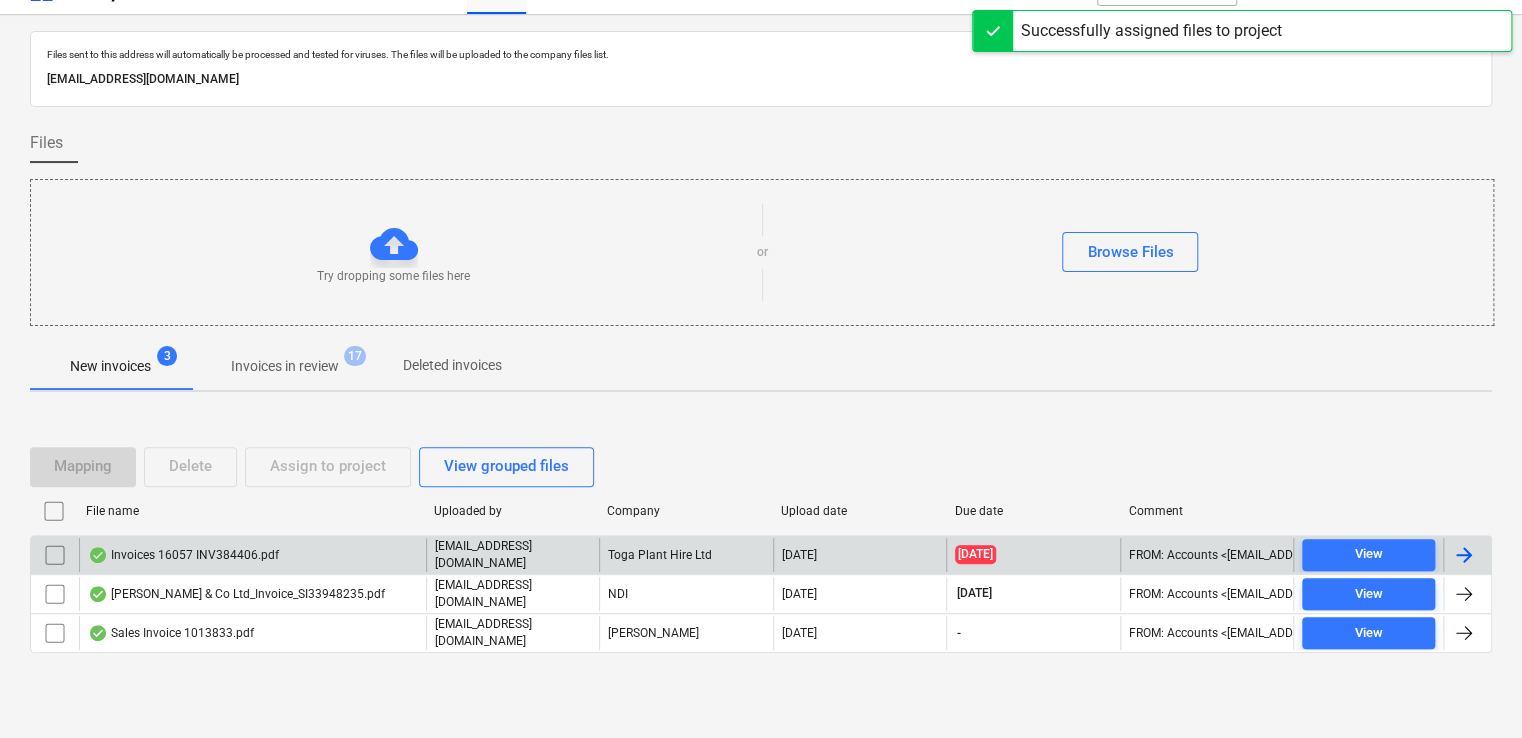 click on "Invoices 16057 INV384406.pdf" at bounding box center [183, 555] 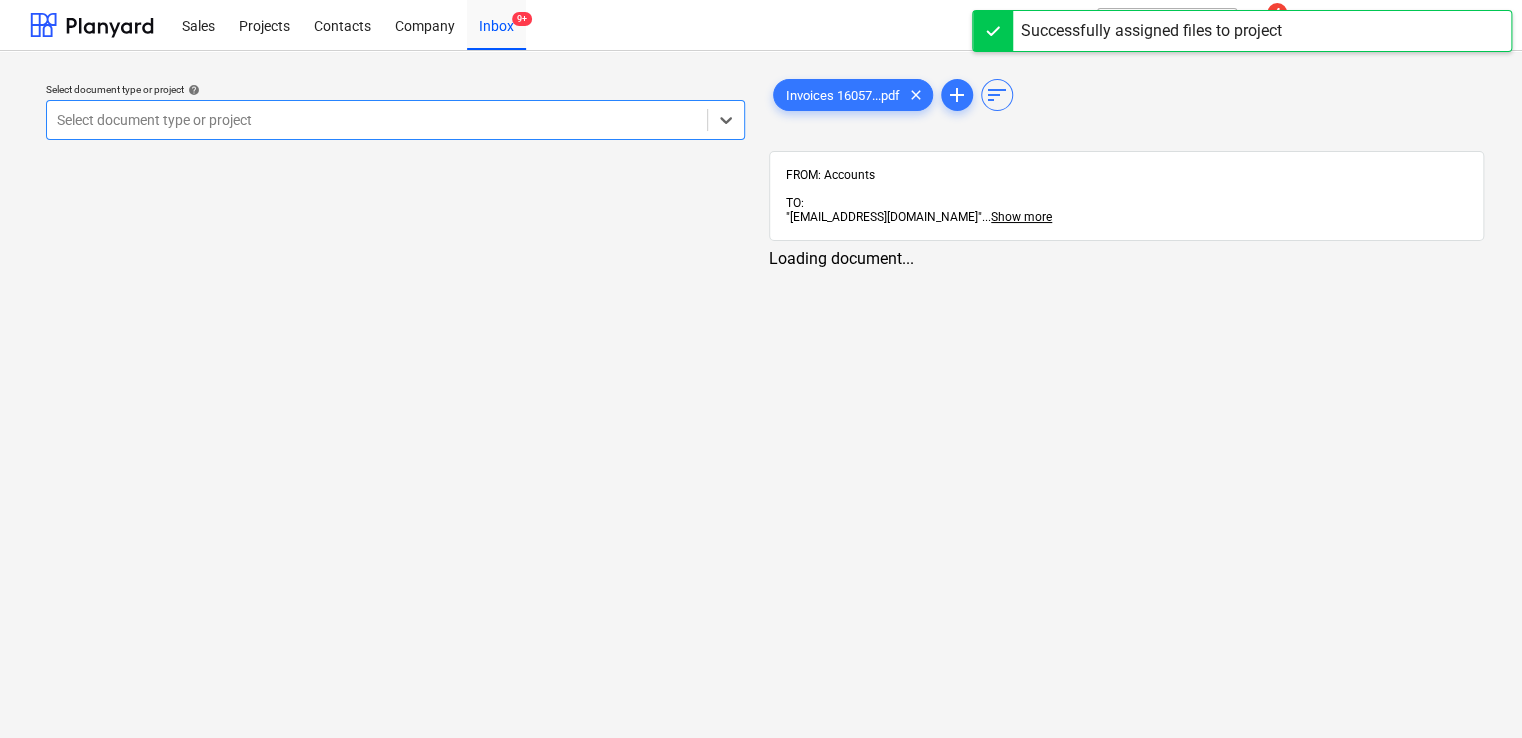 scroll, scrollTop: 0, scrollLeft: 0, axis: both 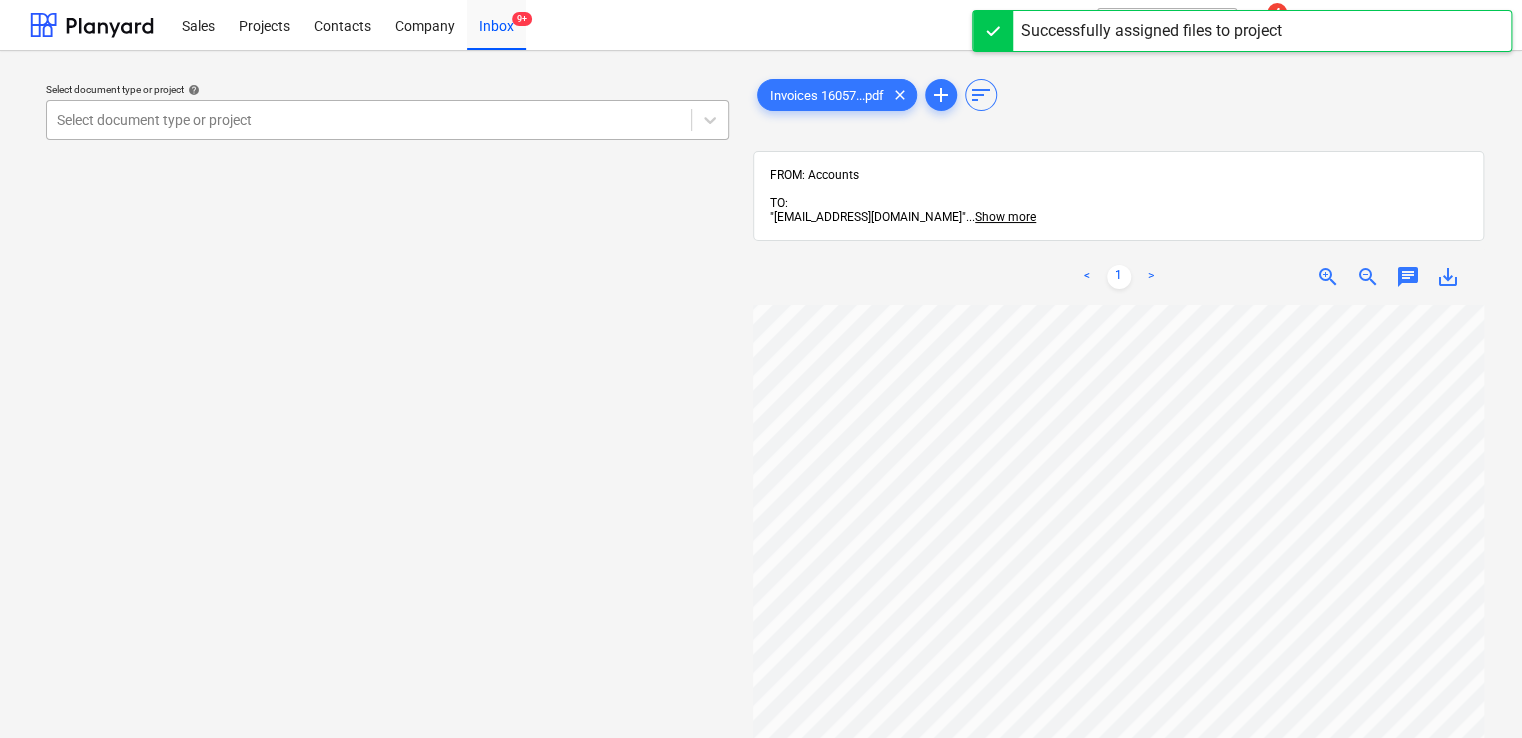 click at bounding box center [369, 120] 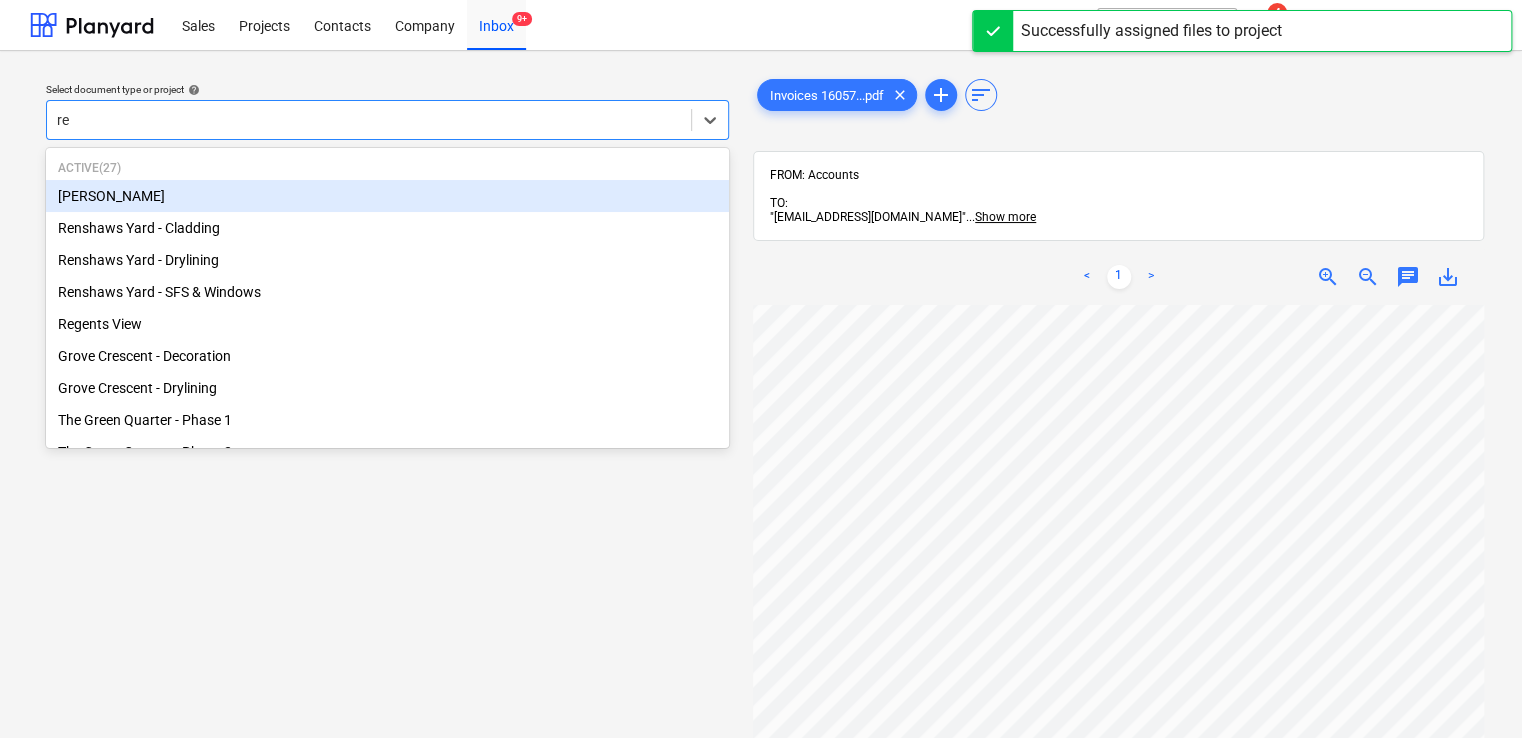 type on "ren" 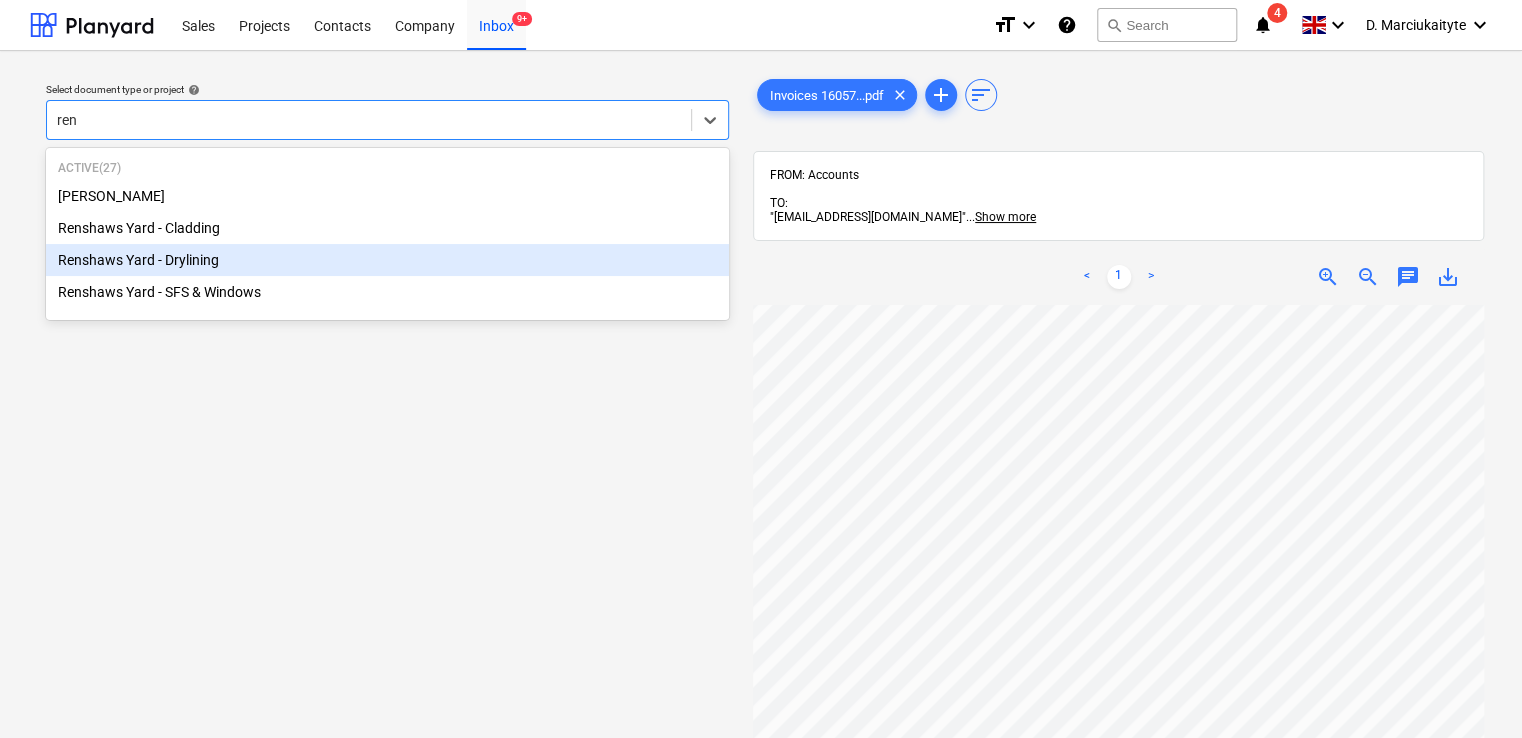 type 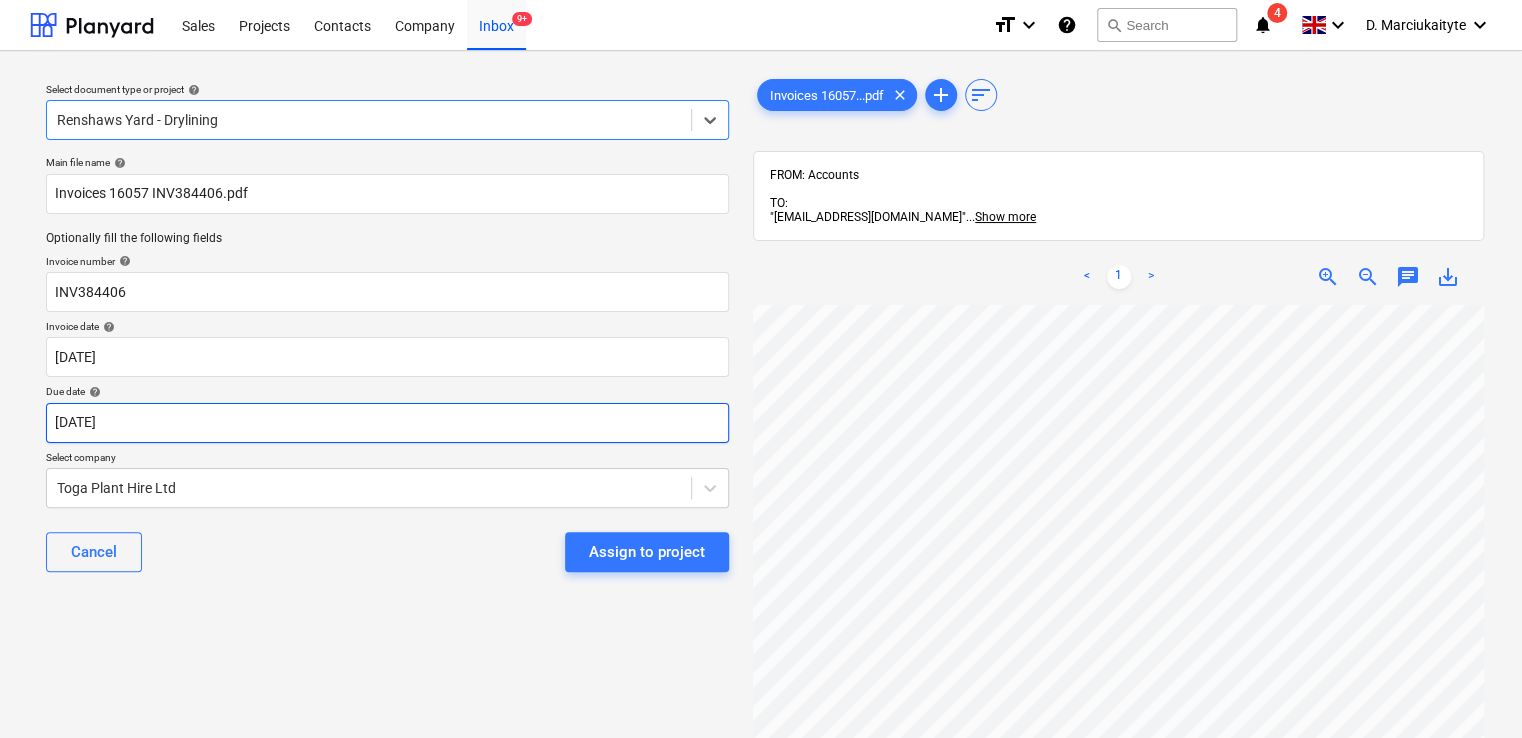 click on "Sales Projects Contacts Company Inbox 9+ format_size keyboard_arrow_down help search Search notifications 4 keyboard_arrow_down D. Marciukaityte keyboard_arrow_down Select document type or project help option Renshaws Yard -  Drylining, selected.   Select is focused ,type to refine list, press Down to open the menu,  Renshaws Yard -  Drylining Main file name help Invoices 16057 INV384406.pdf Optionally fill the following fields Invoice number help INV384406 Invoice date help 30 Jun 2025 30.06.2025 Press the down arrow key to interact with the calendar and
select a date. Press the question mark key to get the keyboard shortcuts for changing dates. Due date help 30 Jun 2025 30.06.2025 Press the down arrow key to interact with the calendar and
select a date. Press the question mark key to get the keyboard shortcuts for changing dates. Select company Toga Plant Hire Ltd   Cancel Assign to project Invoices 16057...pdf clear add sort FROM: Accounts  TO: ...  Show more ...  Show more < 1 > zoom_in zoom_out" at bounding box center [761, 369] 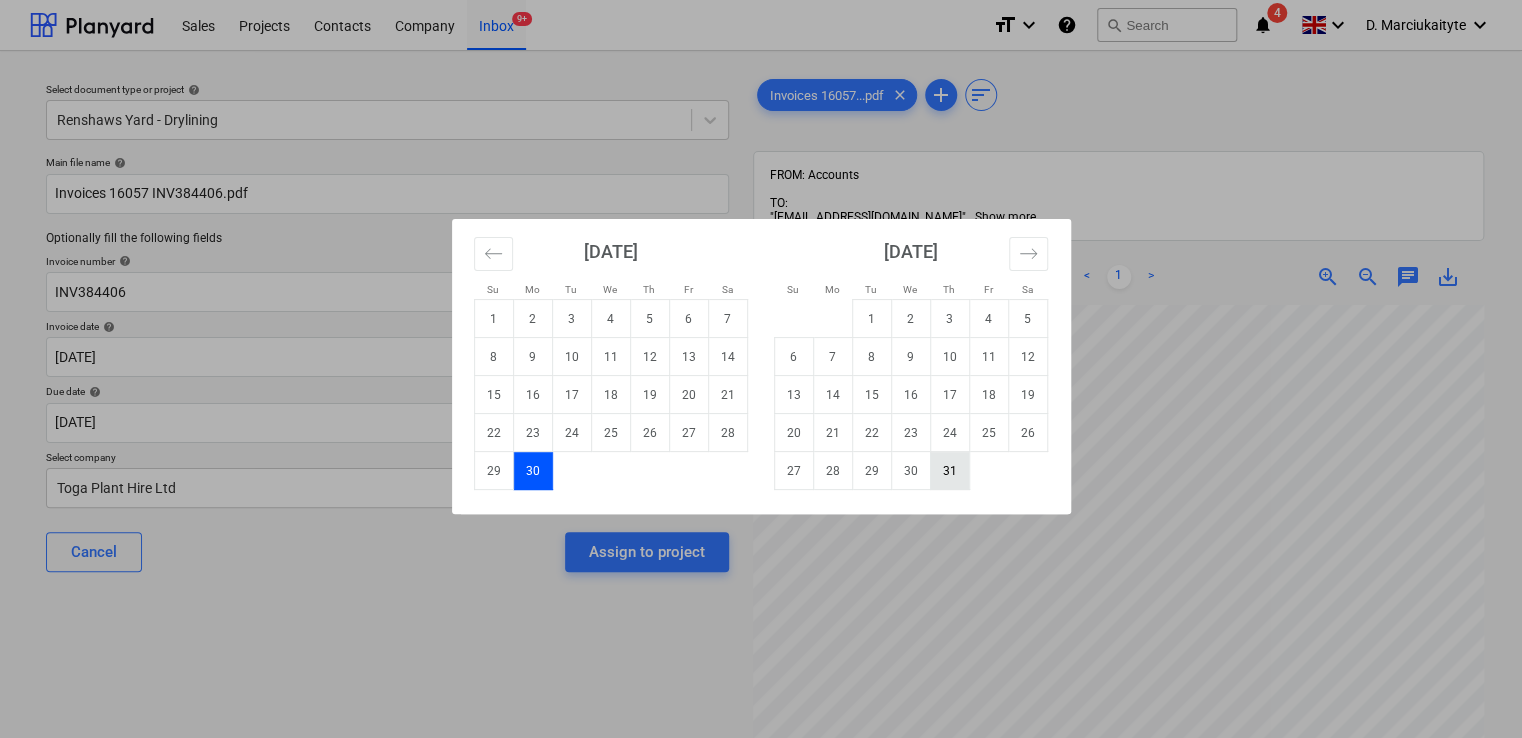 click on "31" at bounding box center [949, 471] 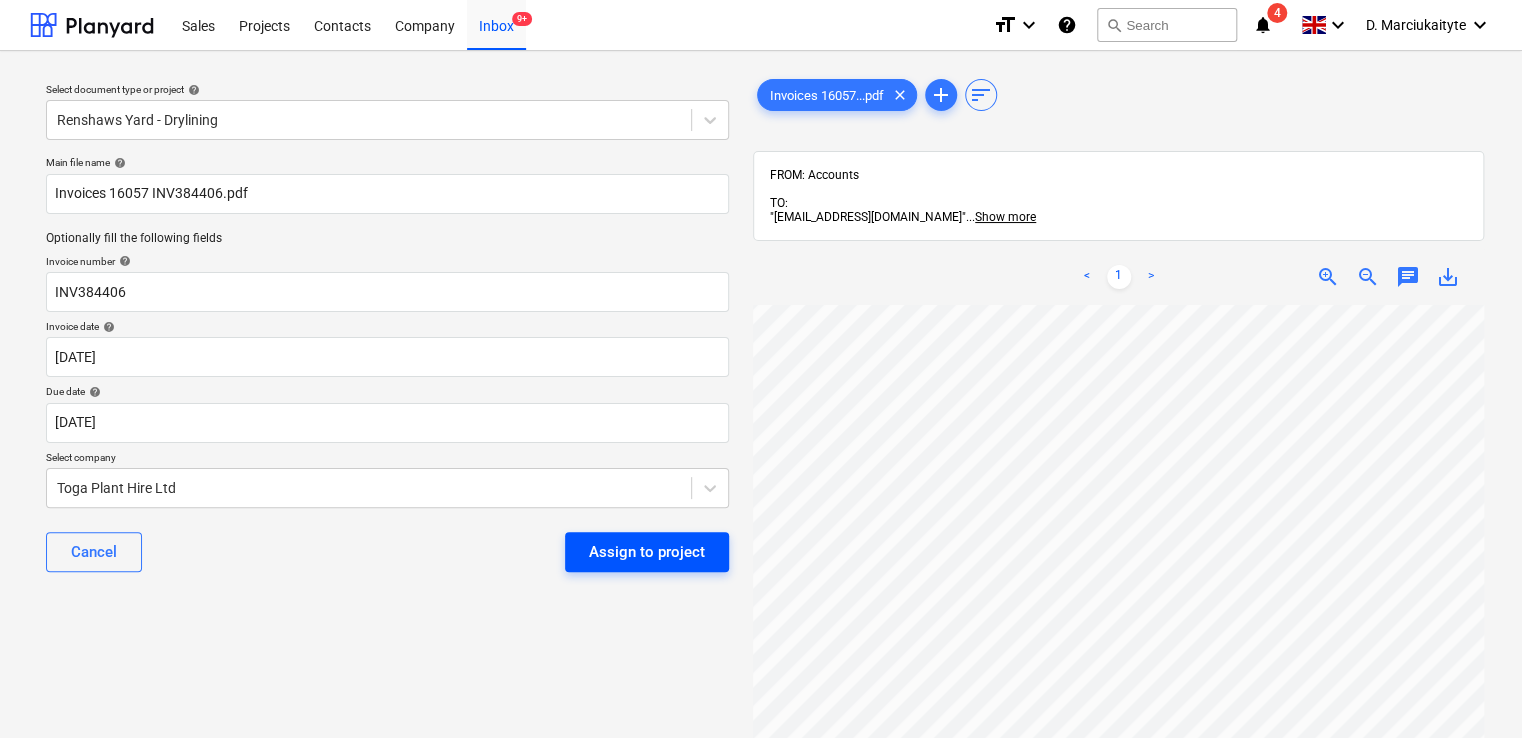 click on "Assign to project" at bounding box center [647, 552] 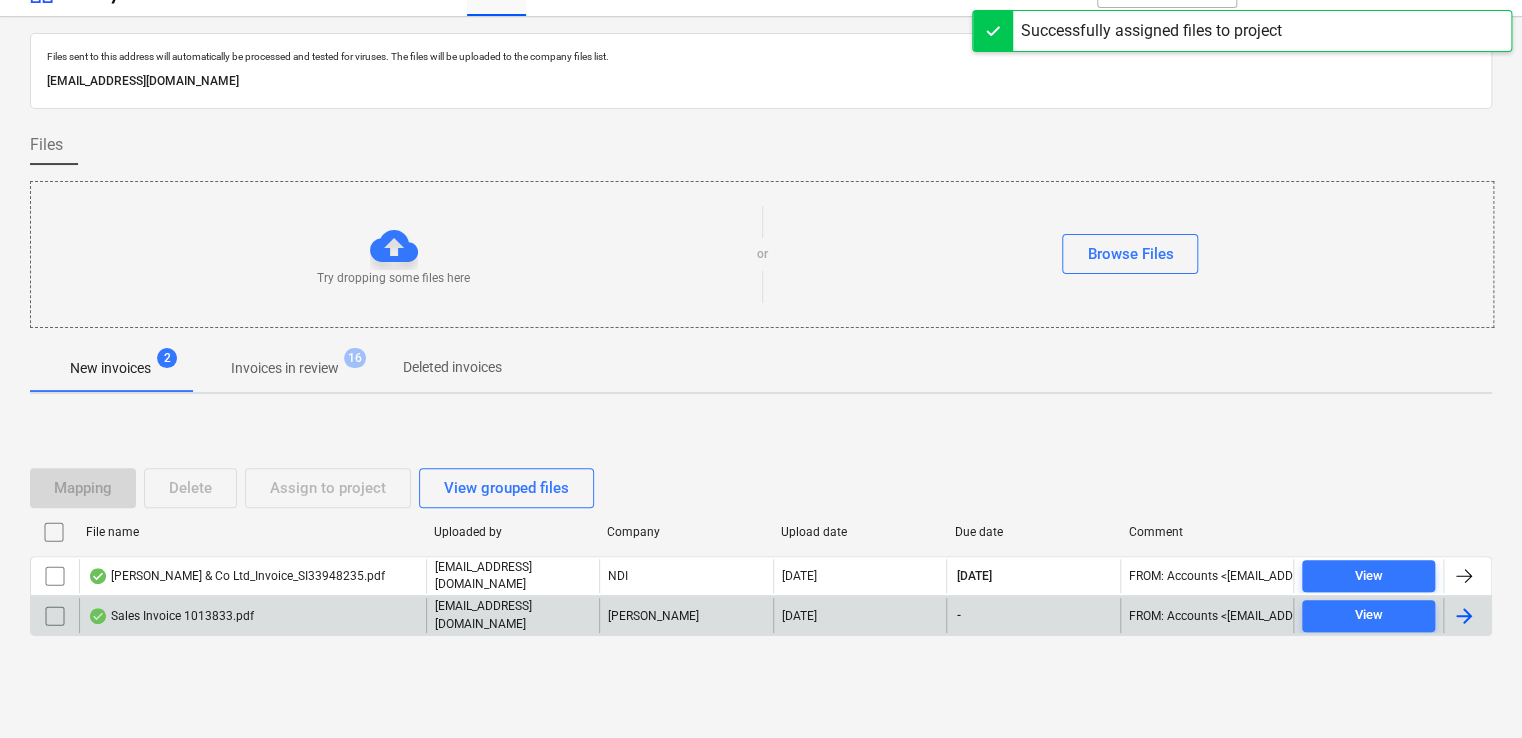 scroll, scrollTop: 36, scrollLeft: 0, axis: vertical 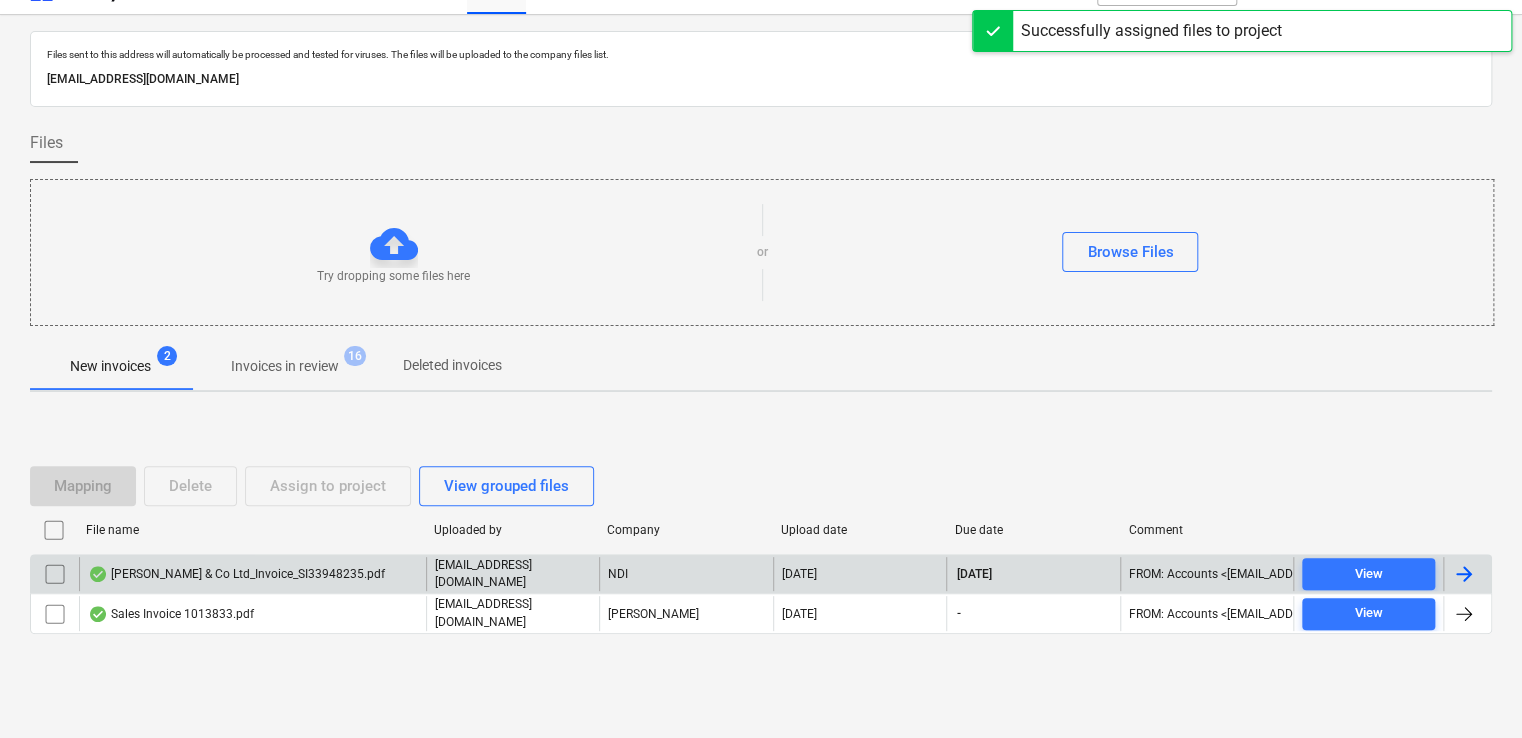 click on "[PERSON_NAME] & Co Ltd_Invoice_SI33948235.pdf" at bounding box center (236, 574) 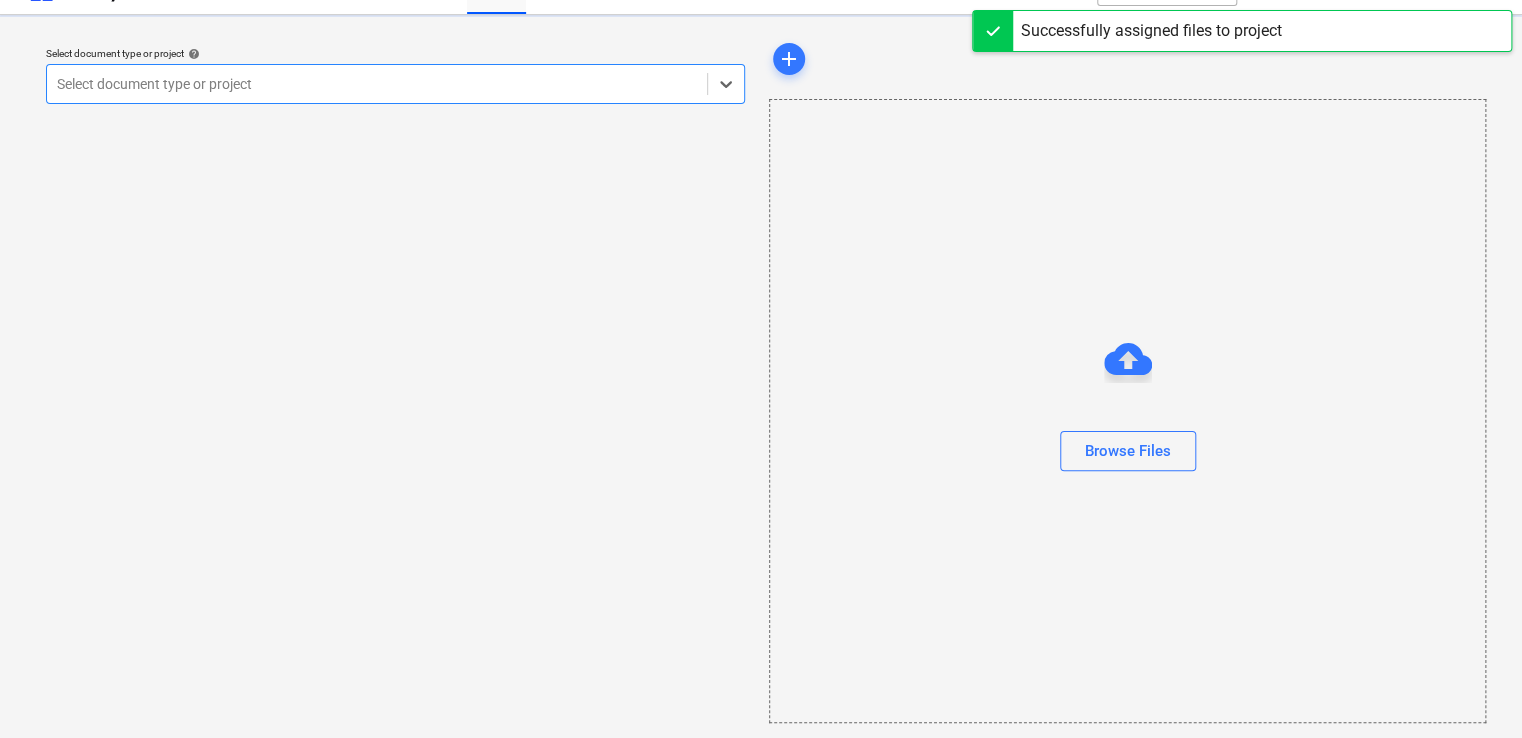 scroll, scrollTop: 0, scrollLeft: 0, axis: both 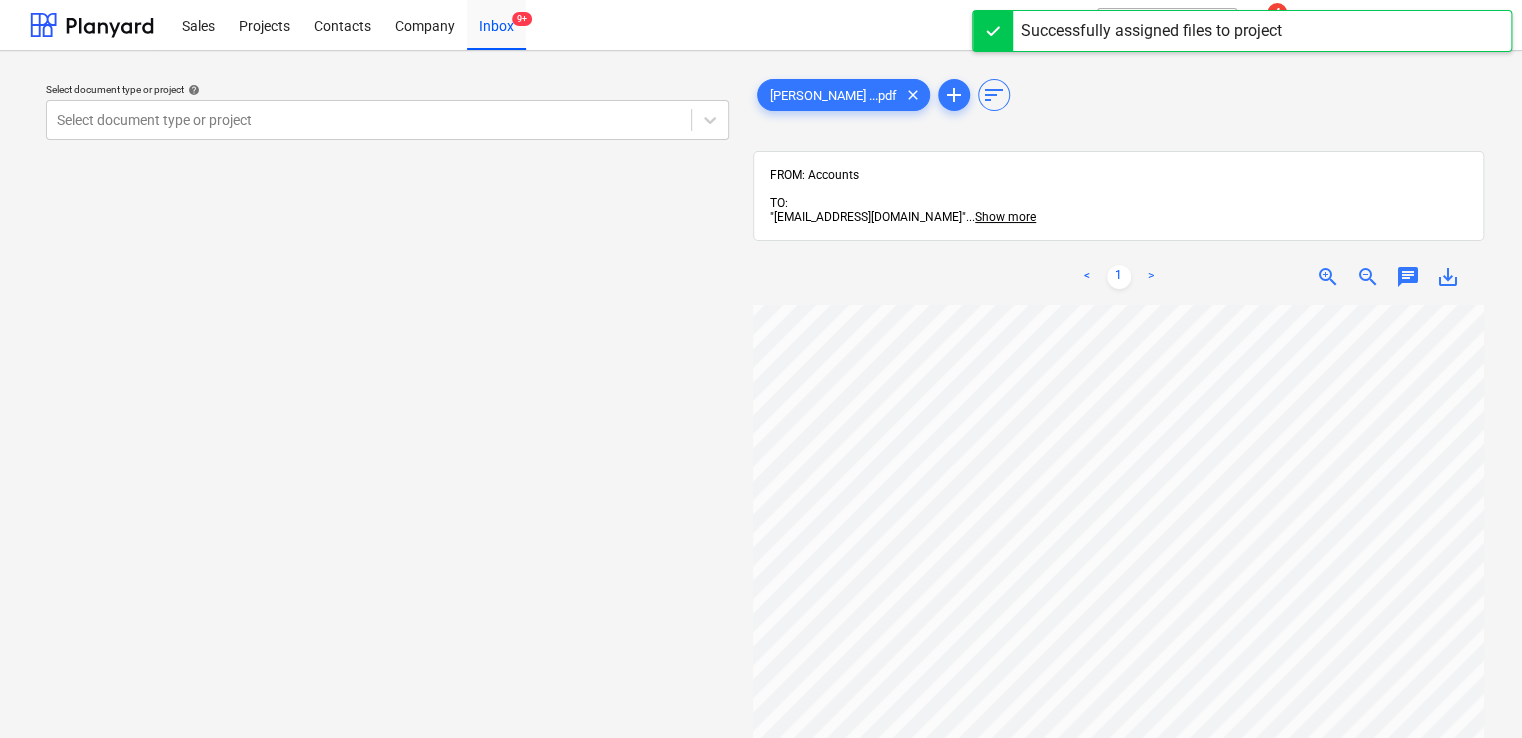 click on "< 1 > zoom_in zoom_out chat 0 save_alt" at bounding box center (1118, 618) 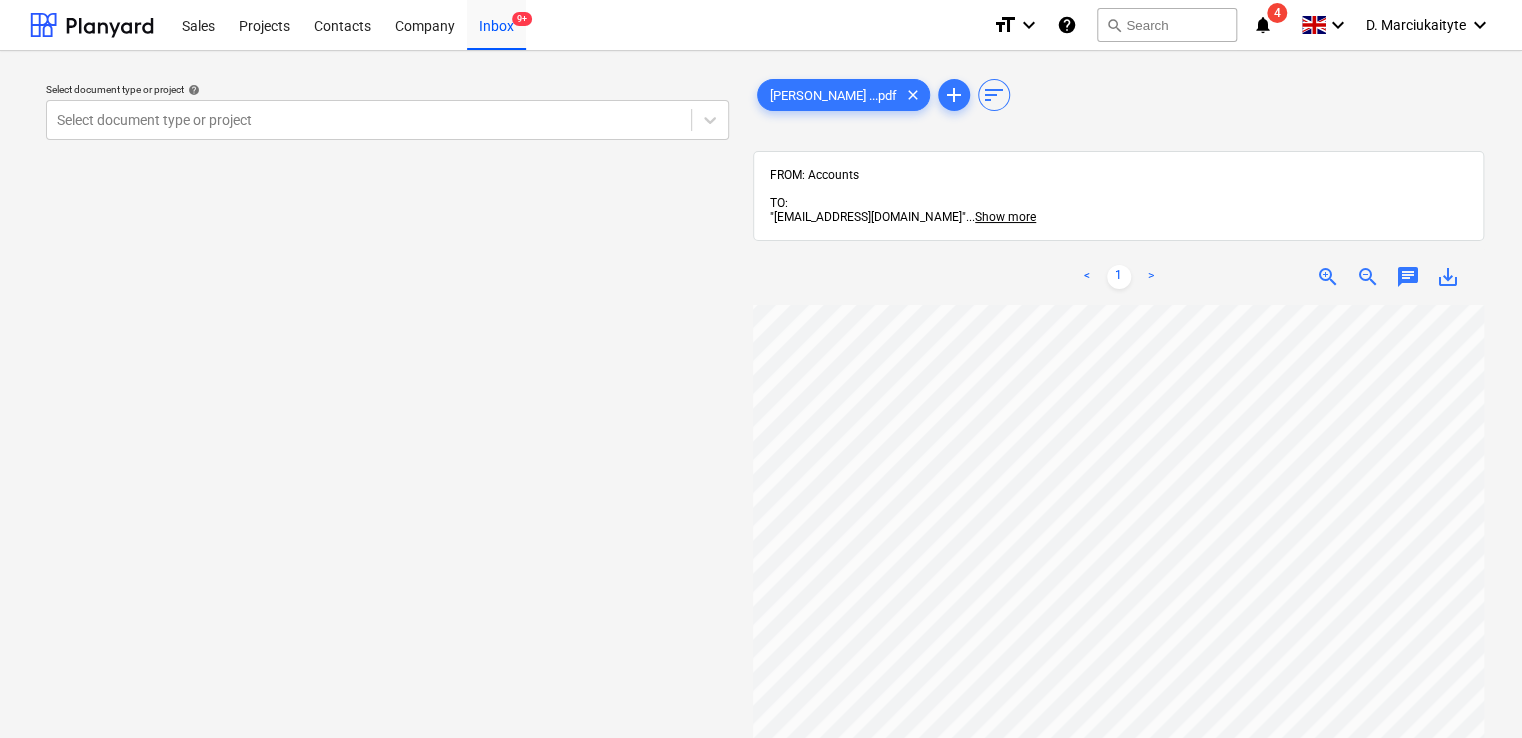 scroll, scrollTop: 253, scrollLeft: 8, axis: both 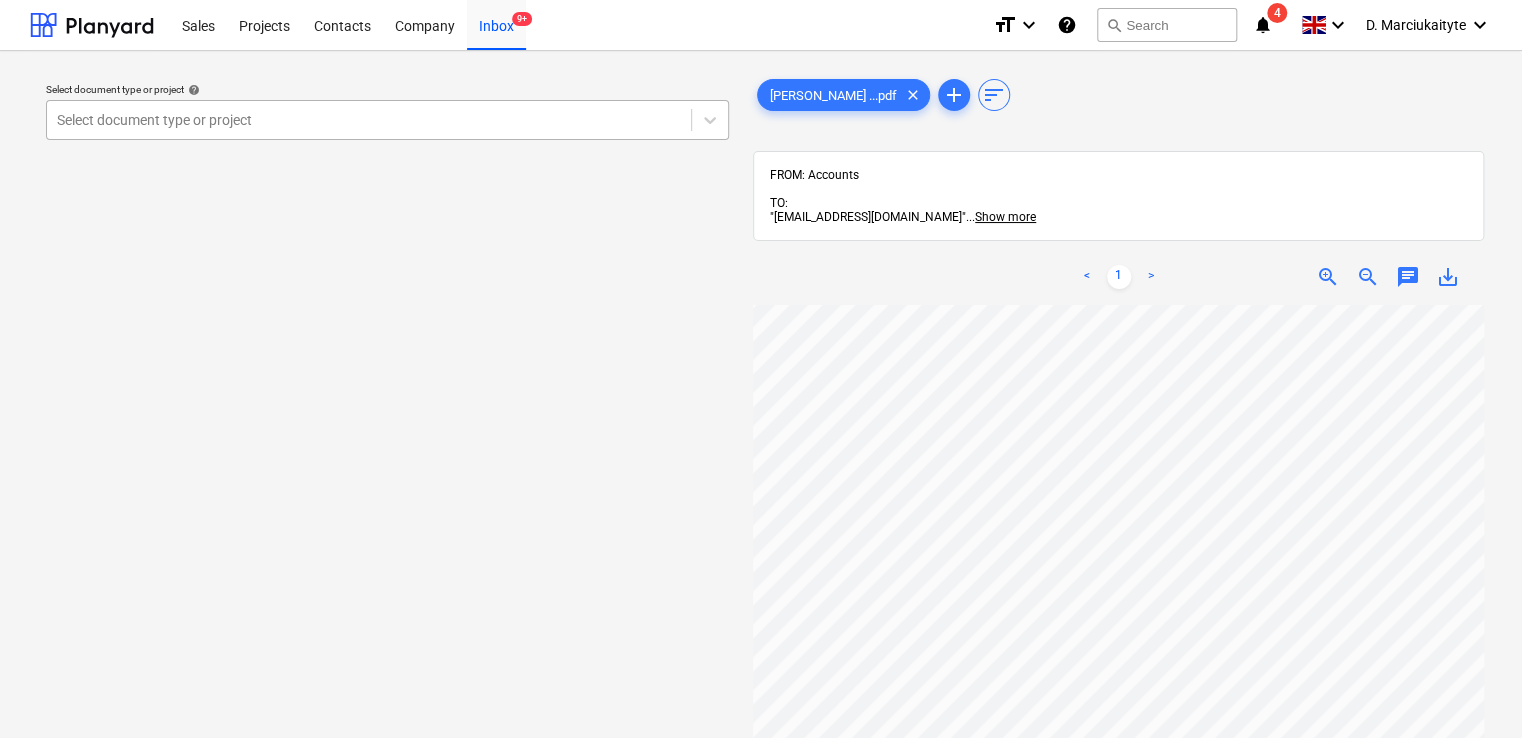 click at bounding box center (369, 120) 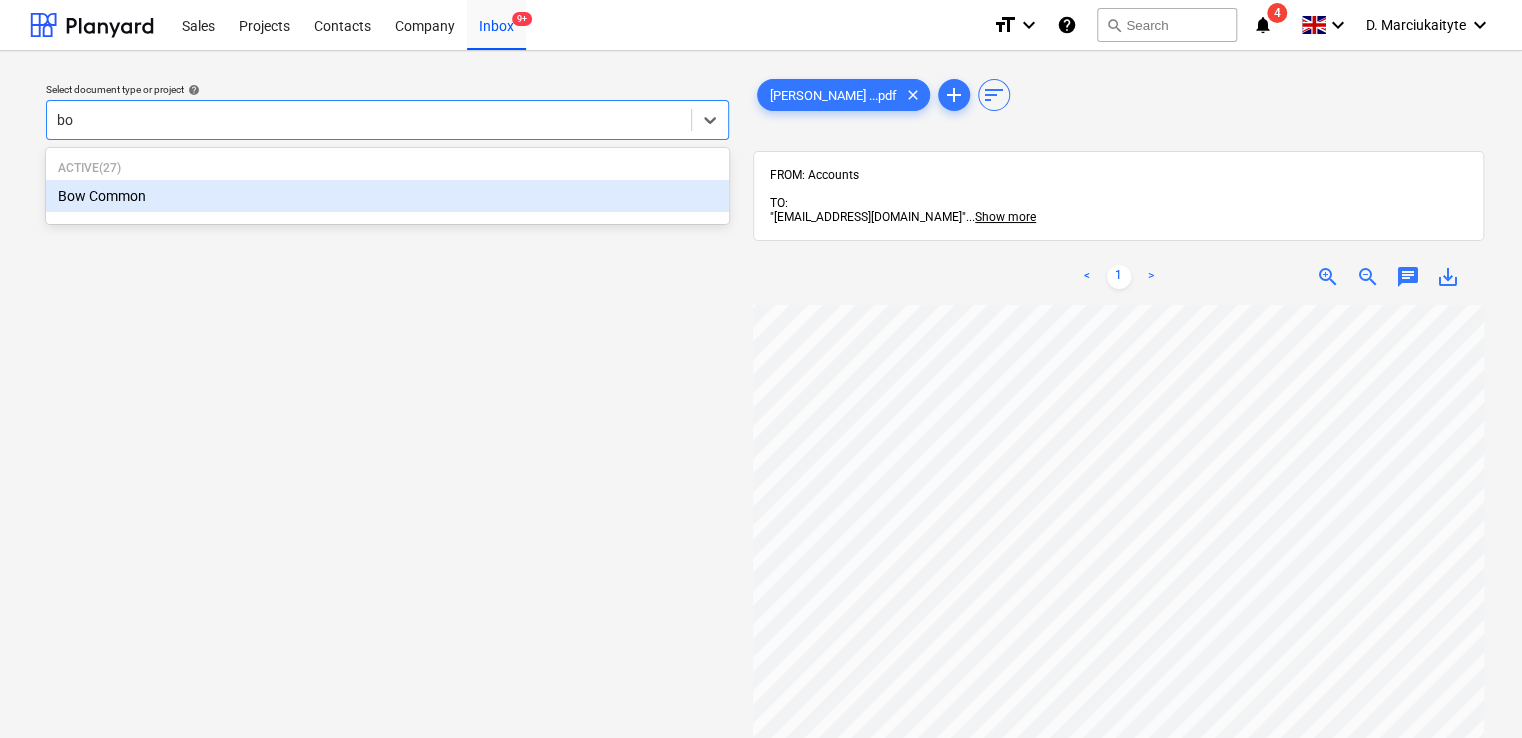 type on "bow" 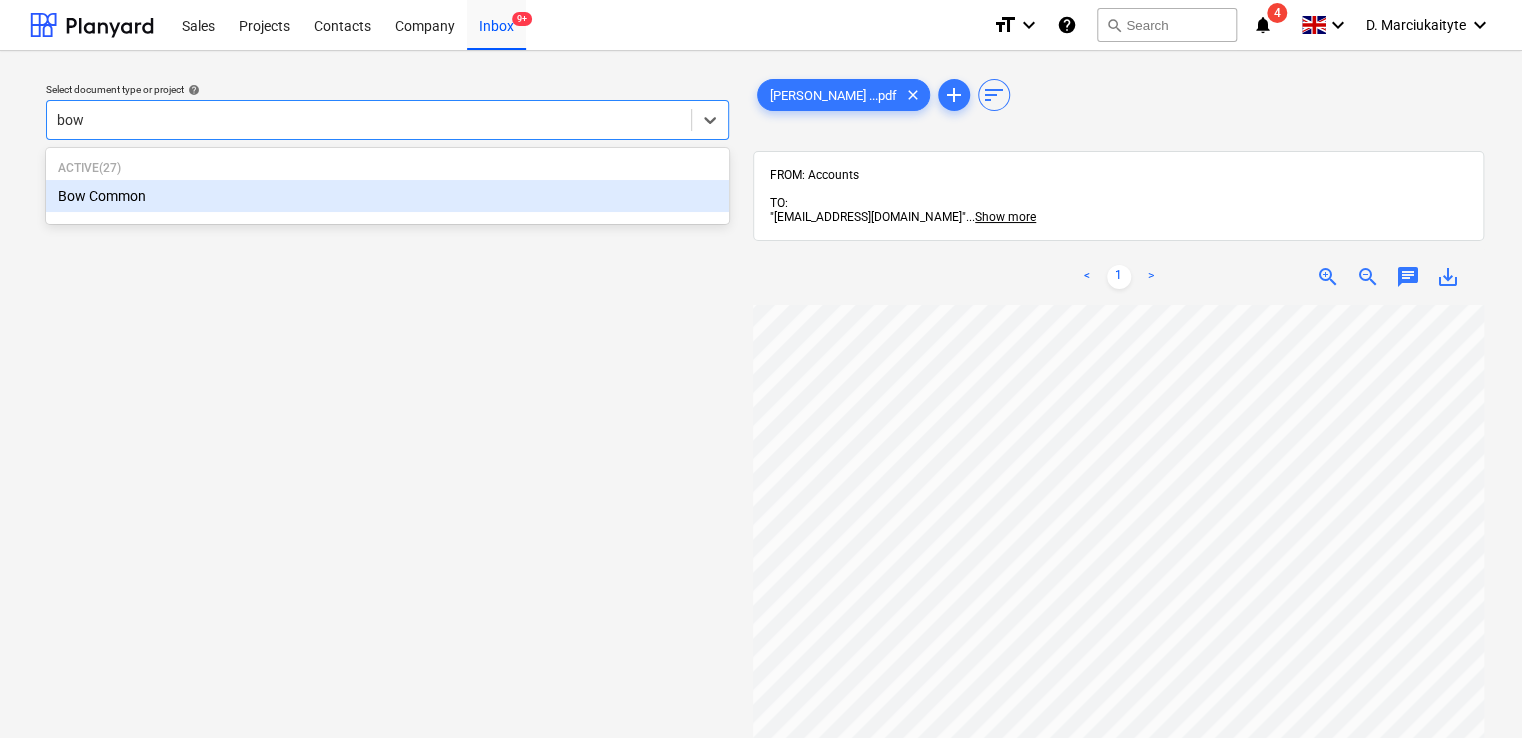 type 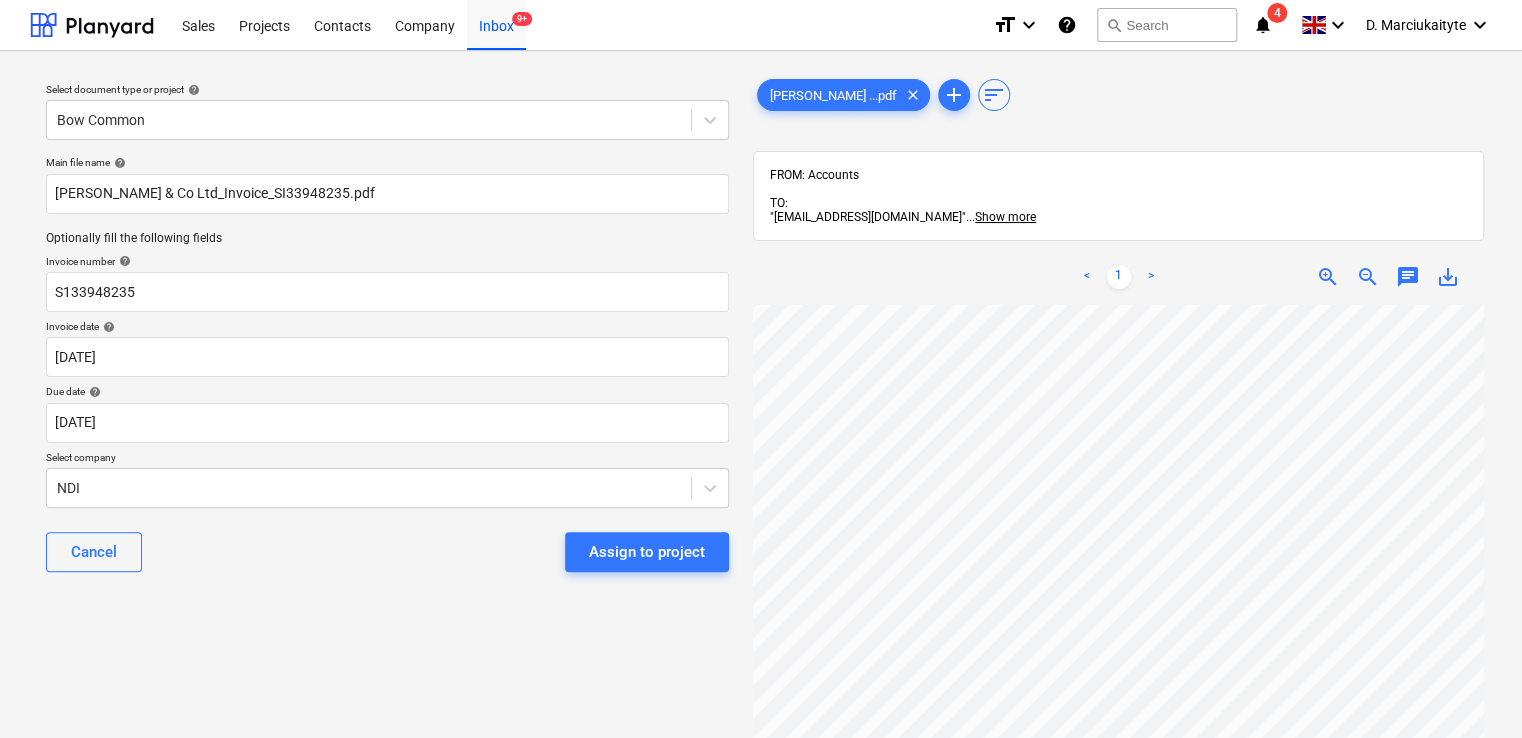scroll, scrollTop: 50, scrollLeft: 172, axis: both 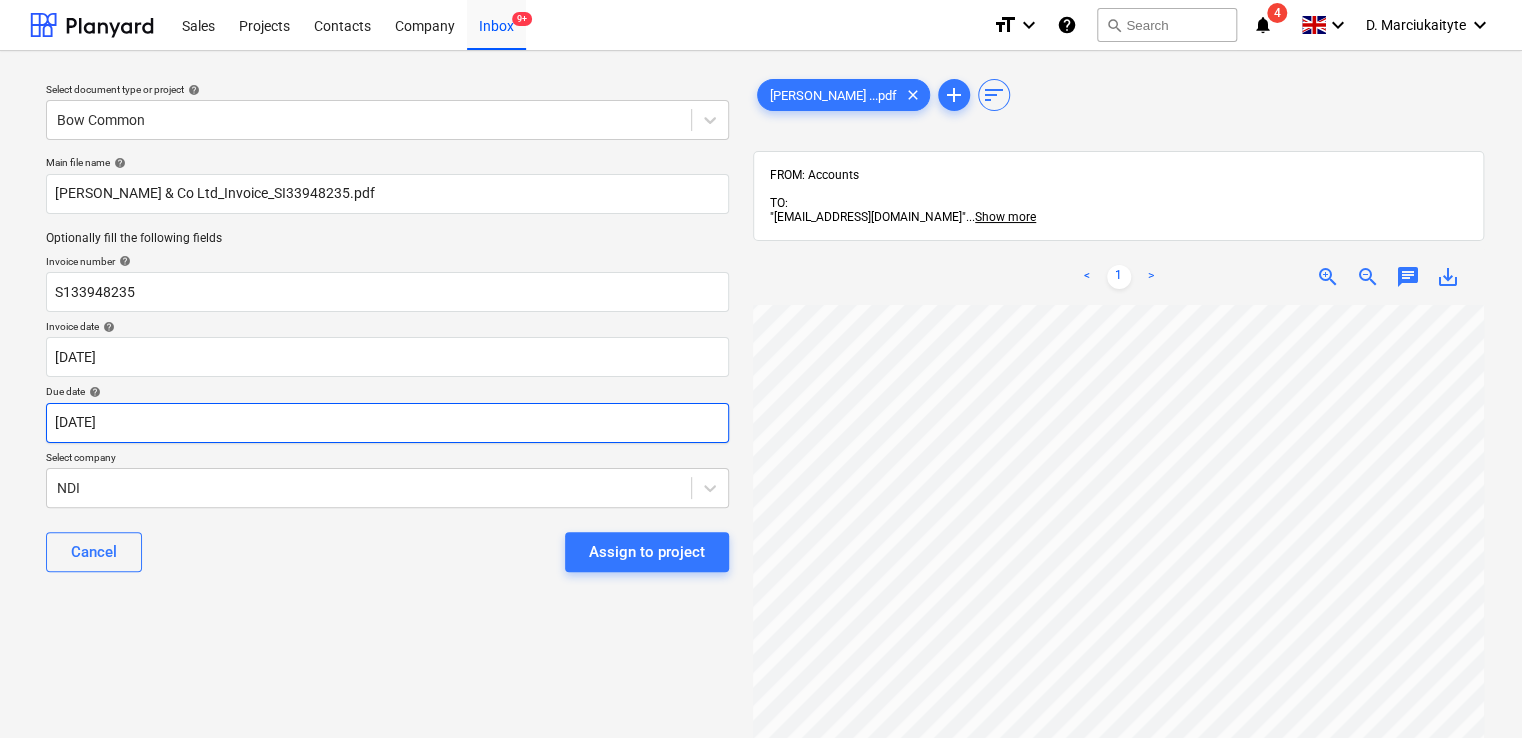 click on "Sales Projects Contacts Company Inbox 9+ format_size keyboard_arrow_down help search Search notifications 4 keyboard_arrow_down D. Marciukaityte keyboard_arrow_down Select document type or project help Bow Common Main file name help J P McDougall & Co Ltd_Invoice_SI33948235.pdf Optionally fill the following fields Invoice number help S133948235 Invoice date help 03 Jul 2025 03.07.2025 Press the down arrow key to interact with the calendar and
select a date. Press the question mark key to get the keyboard shortcuts for changing dates. Due date help 31 Aug 2025 31.08.2025 Press the down arrow key to interact with the calendar and
select a date. Press the question mark key to get the keyboard shortcuts for changing dates. Select company NDI   Cancel Assign to project J P McDougall ...pdf clear add sort FROM: Accounts  TO: "a040e19d-22cb-43a3-b83d-3118dca2679c@companies.planyard.com"	 ...  Show more ...  Show more < 1 > zoom_in zoom_out chat 0 save_alt" at bounding box center [761, 369] 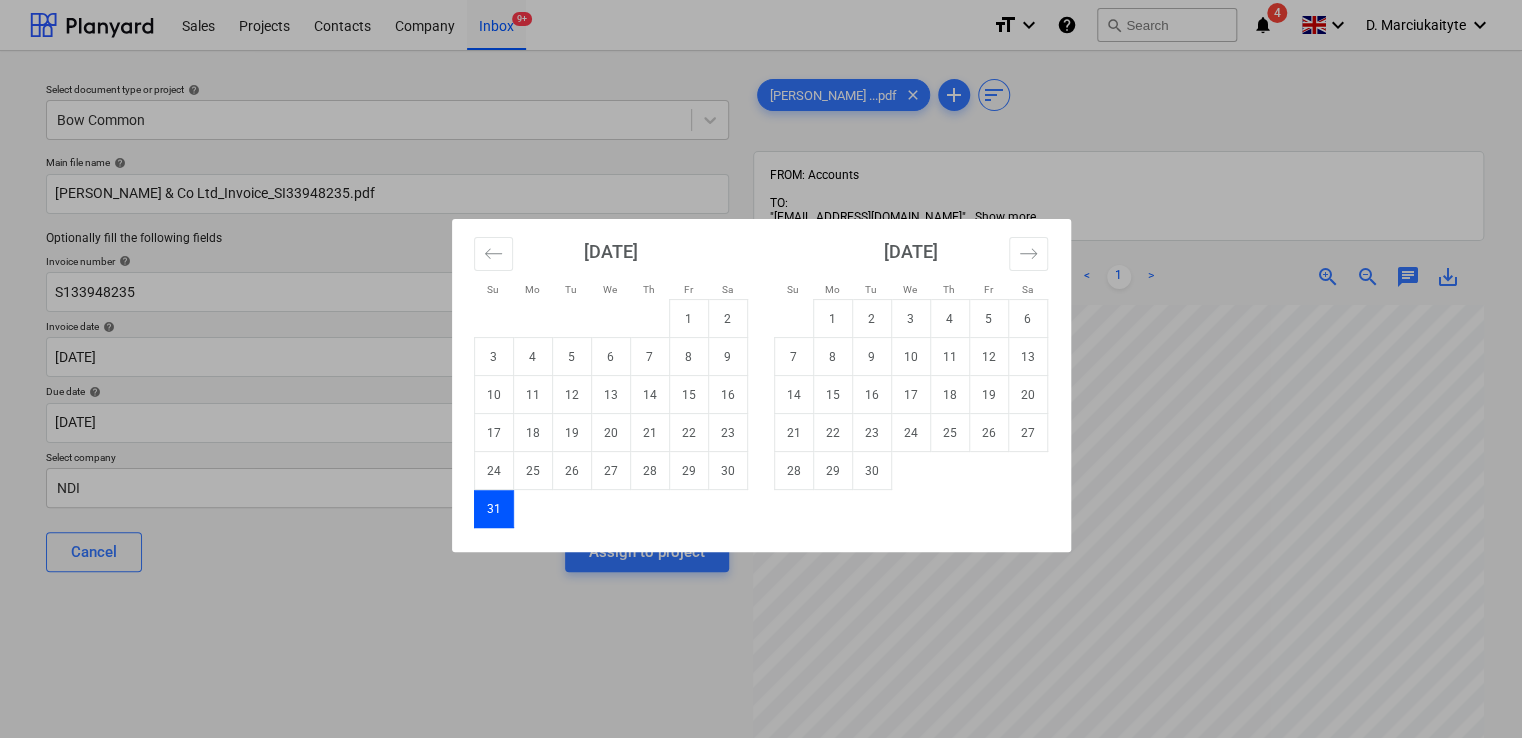 click on "31" at bounding box center [493, 509] 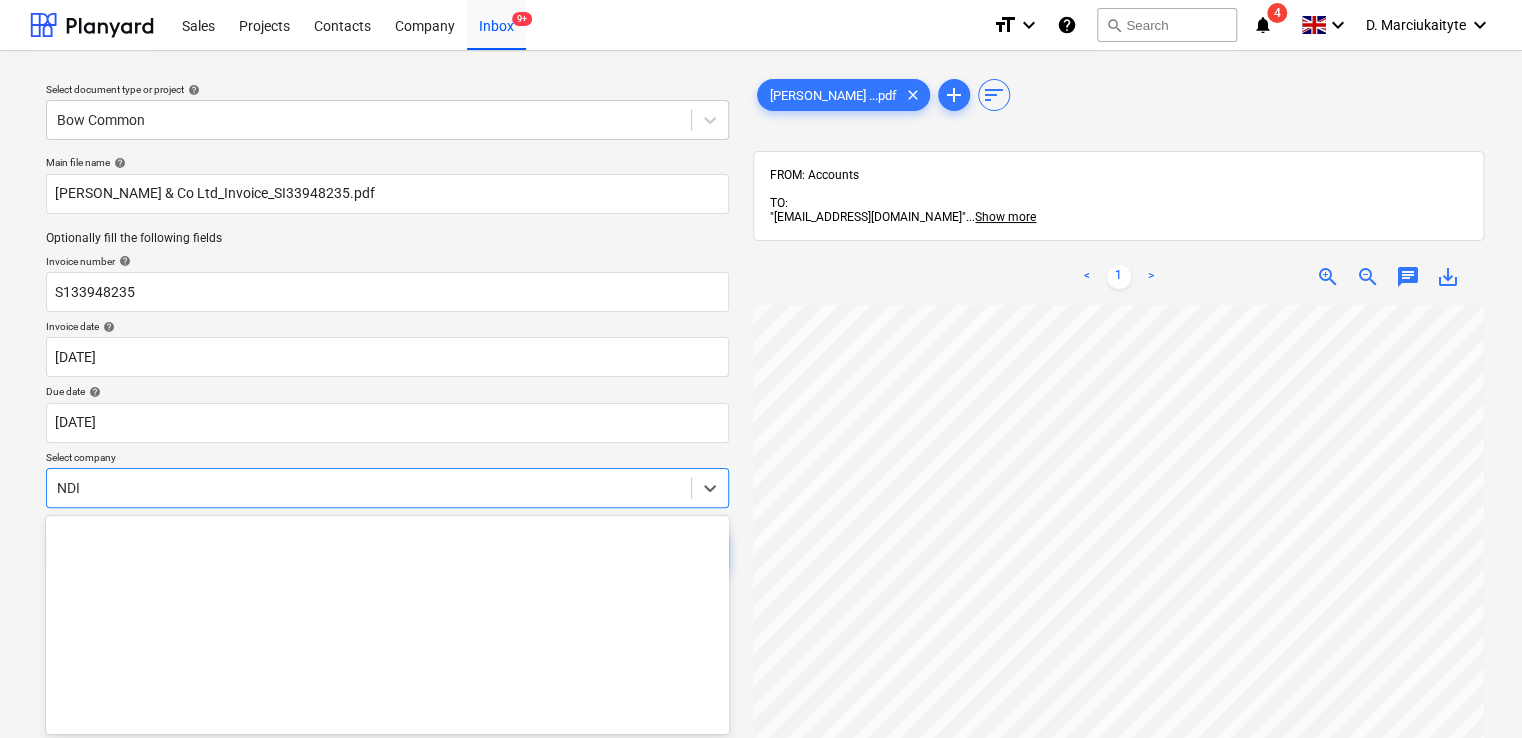 scroll, scrollTop: 89, scrollLeft: 0, axis: vertical 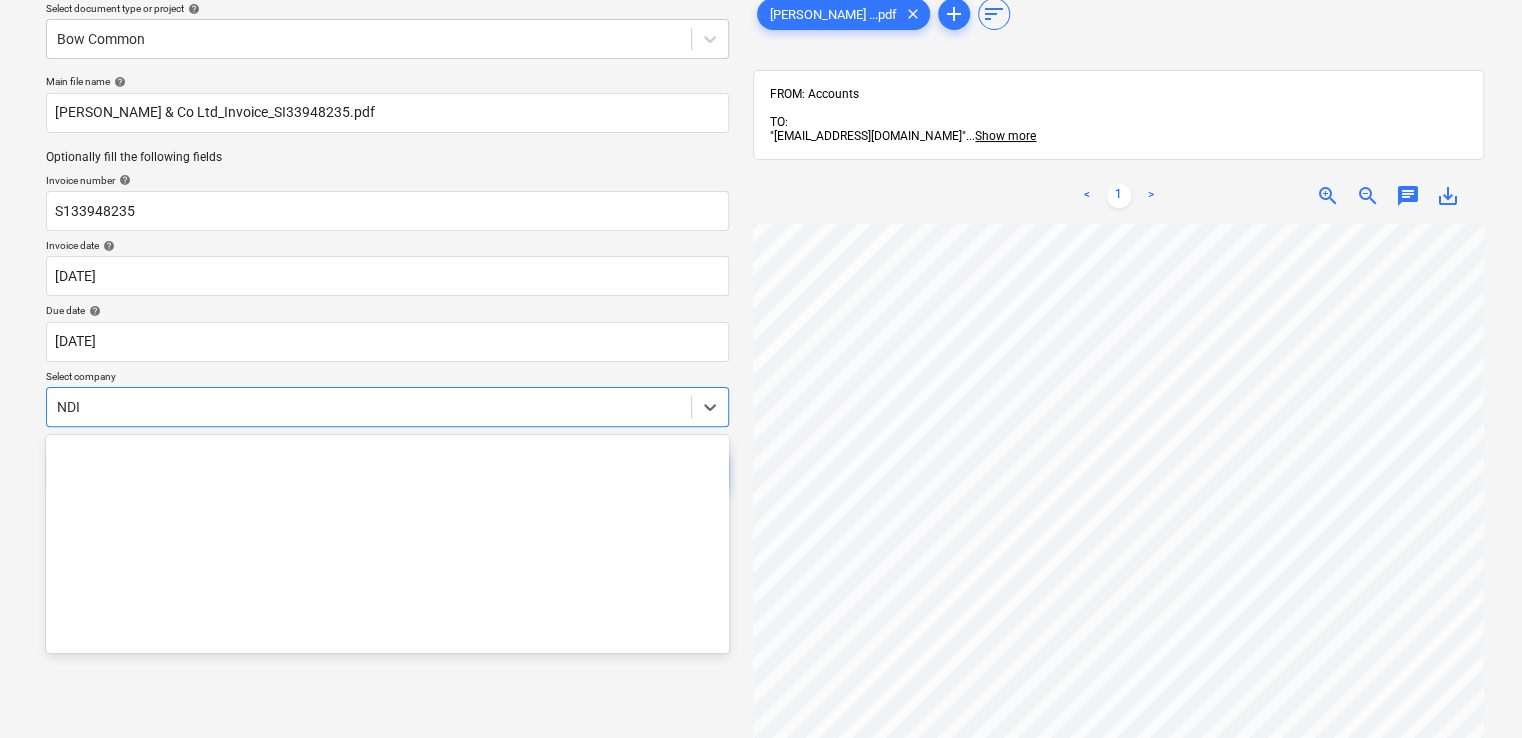 click on "Sales Projects Contacts Company Inbox 9+ format_size keyboard_arrow_down help search Search notifications 4 keyboard_arrow_down D. Marciukaityte keyboard_arrow_down Select document type or project help Bow Common Main file name help J P McDougall & Co Ltd_Invoice_SI33948235.pdf Optionally fill the following fields Invoice number help S133948235 Invoice date help 03 Jul 2025 03.07.2025 Press the down arrow key to interact with the calendar and
select a date. Press the question mark key to get the keyboard shortcuts for changing dates. Due date help 31 Aug 2025 31.08.2025 Press the down arrow key to interact with the calendar and
select a date. Press the question mark key to get the keyboard shortcuts for changing dates. Select company option NDI   selected, 256 of 404. 404 results available. Use Up and Down to choose options, press Enter to select the currently focused option, press Escape to exit the menu, press Tab to select the option and exit the menu. NDI   Cancel Assign to project clear add TO:" at bounding box center (761, 288) 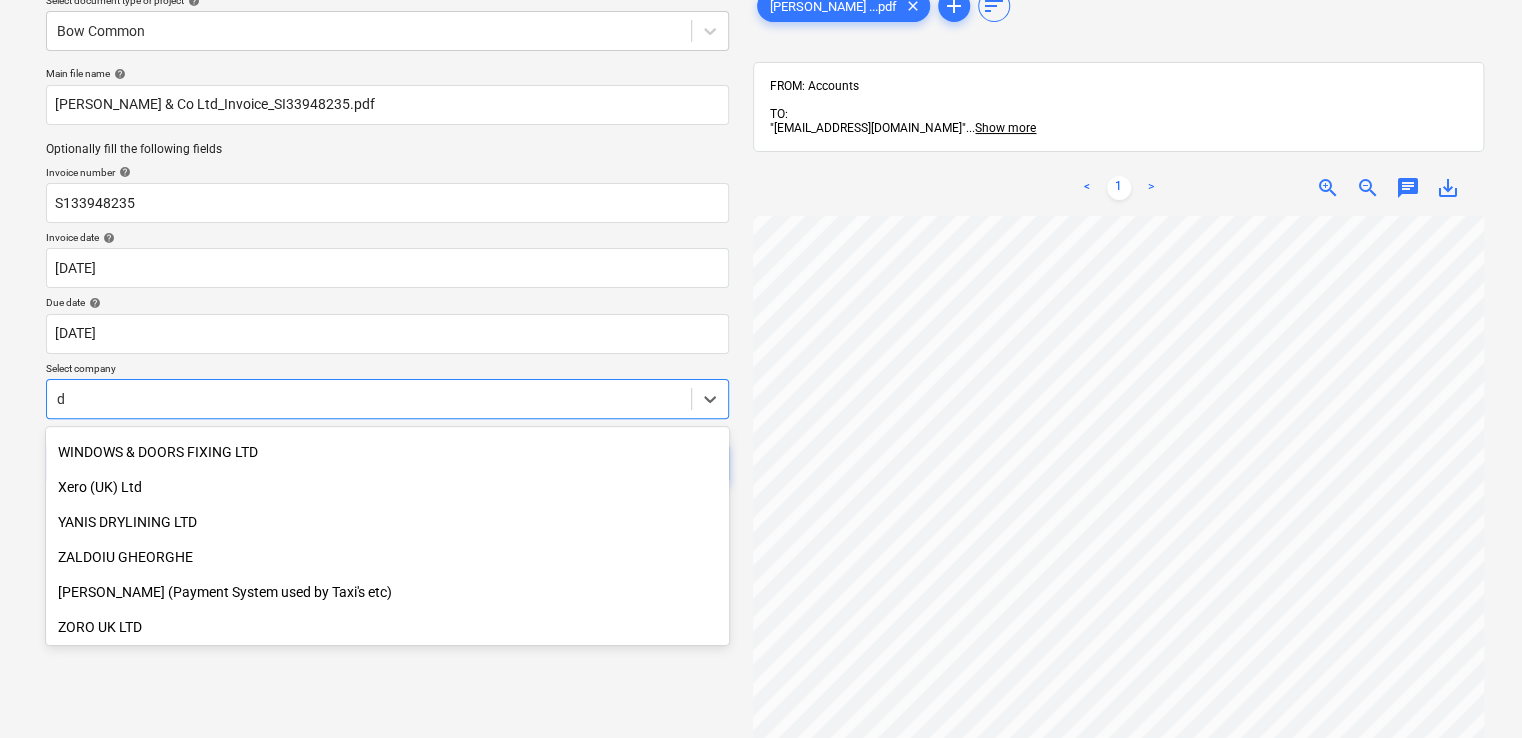scroll, scrollTop: 8640, scrollLeft: 0, axis: vertical 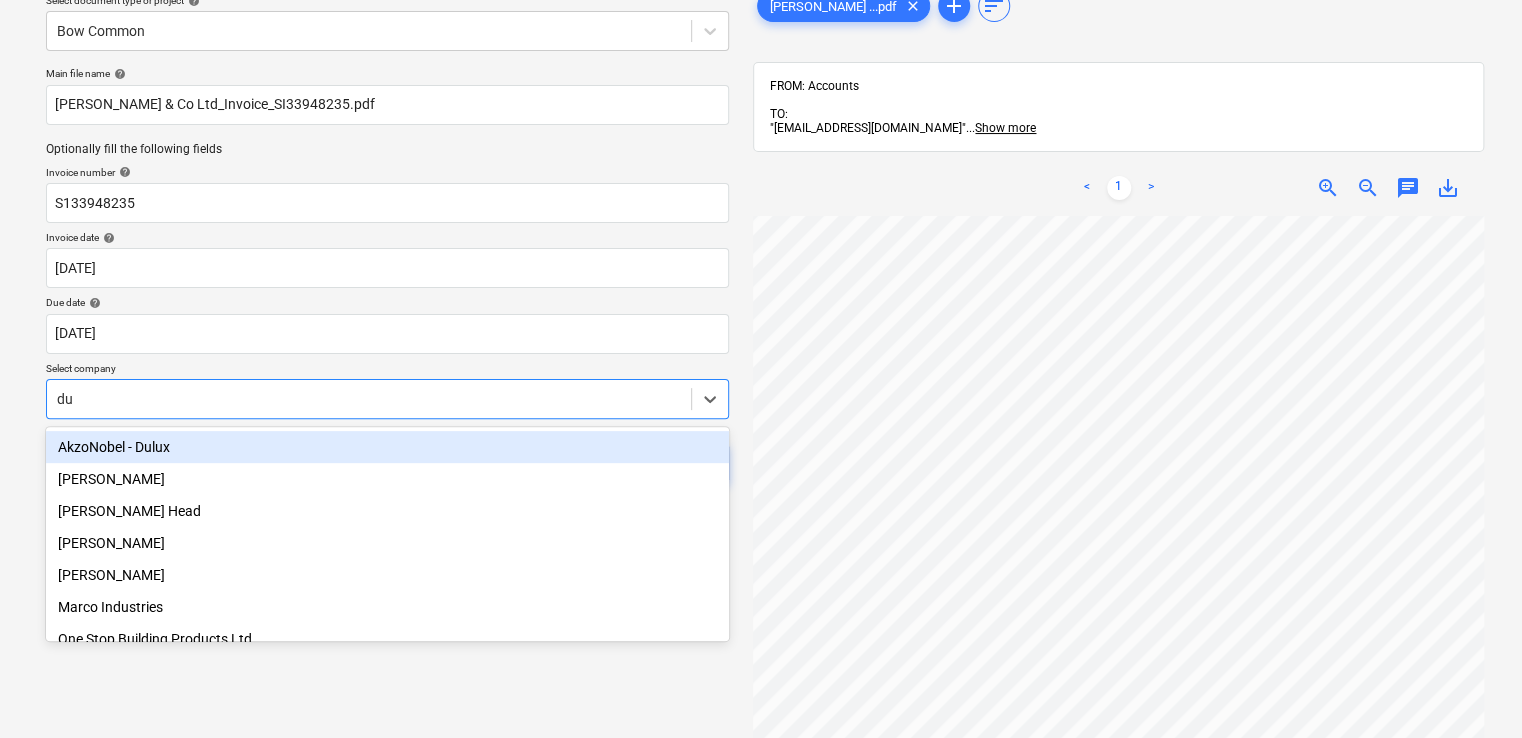 type on "dul" 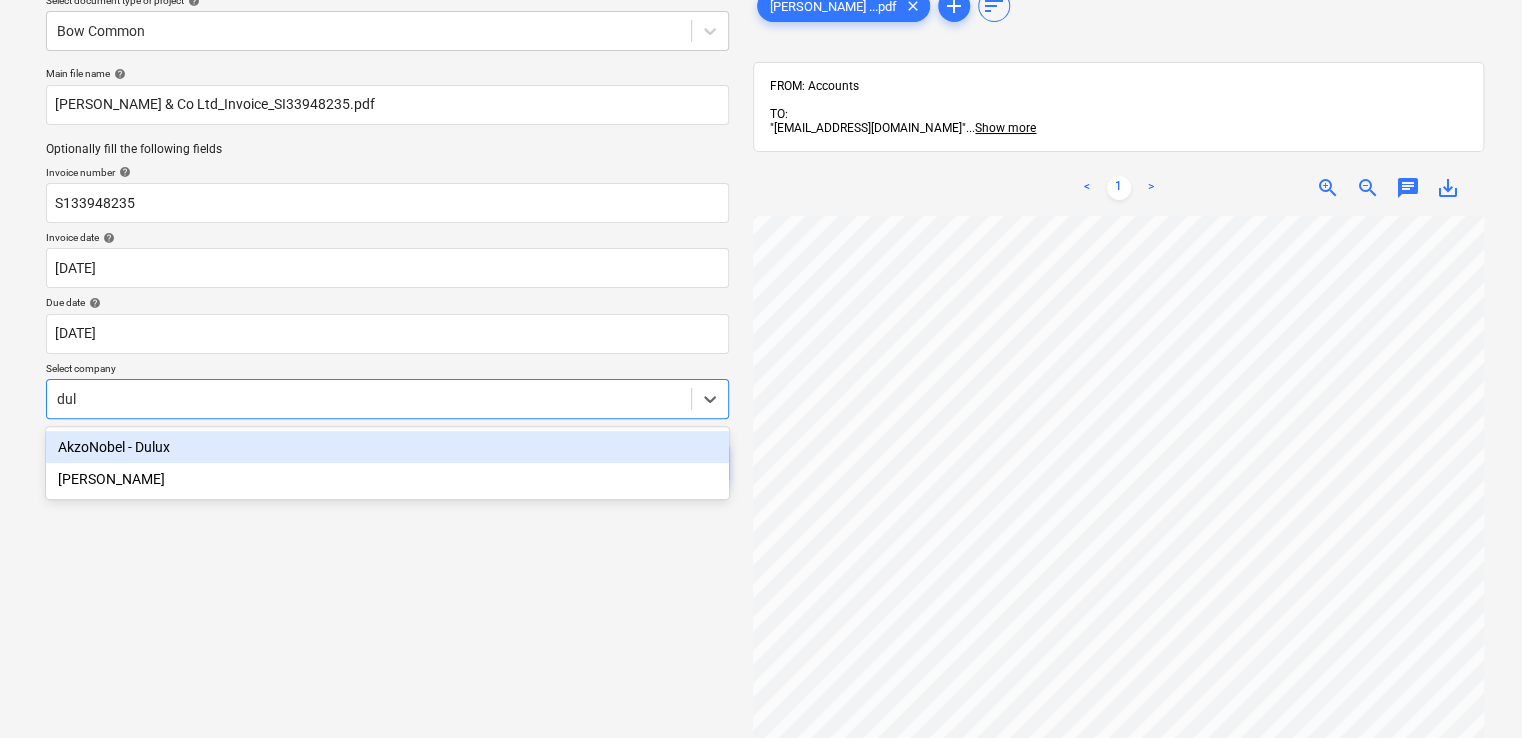 type 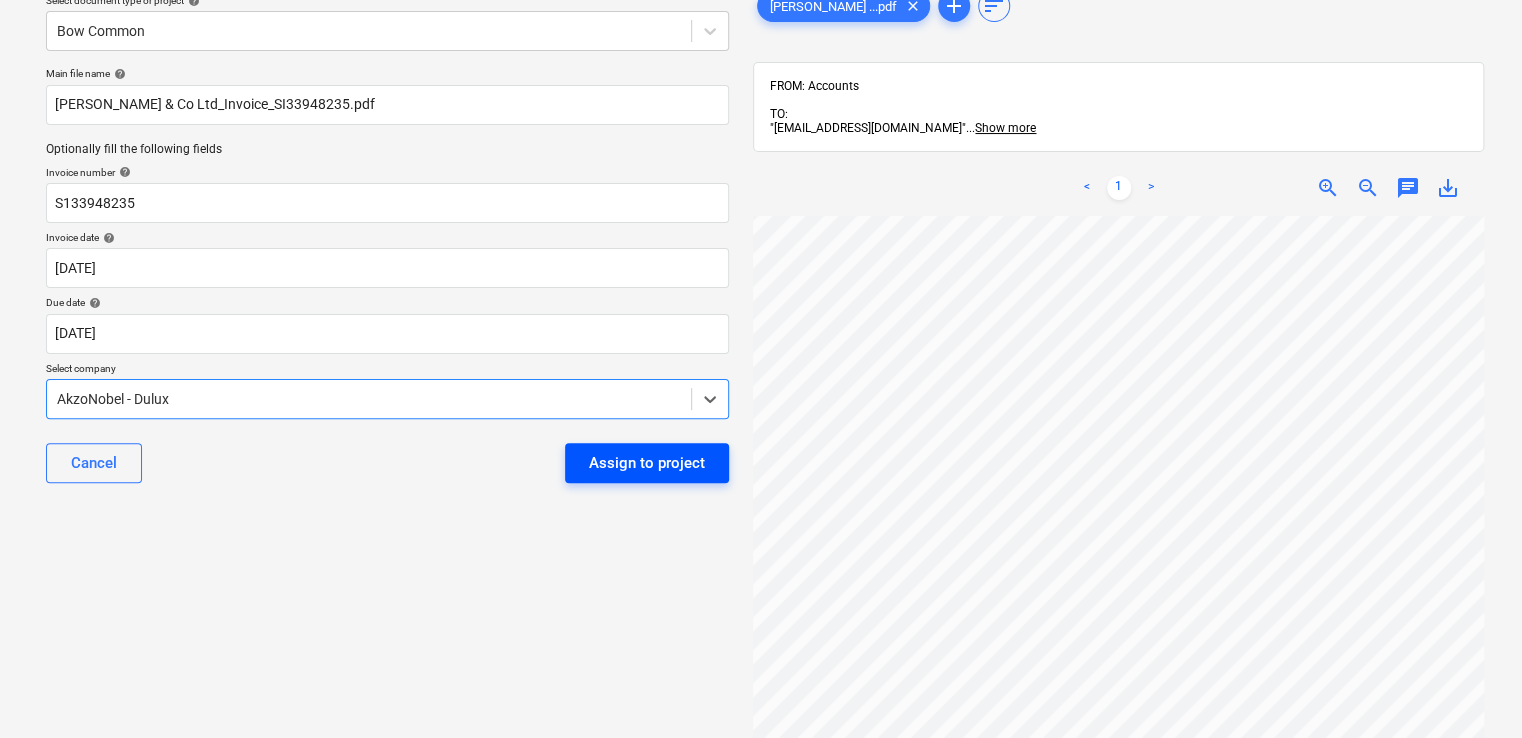 click on "Assign to project" at bounding box center (647, 463) 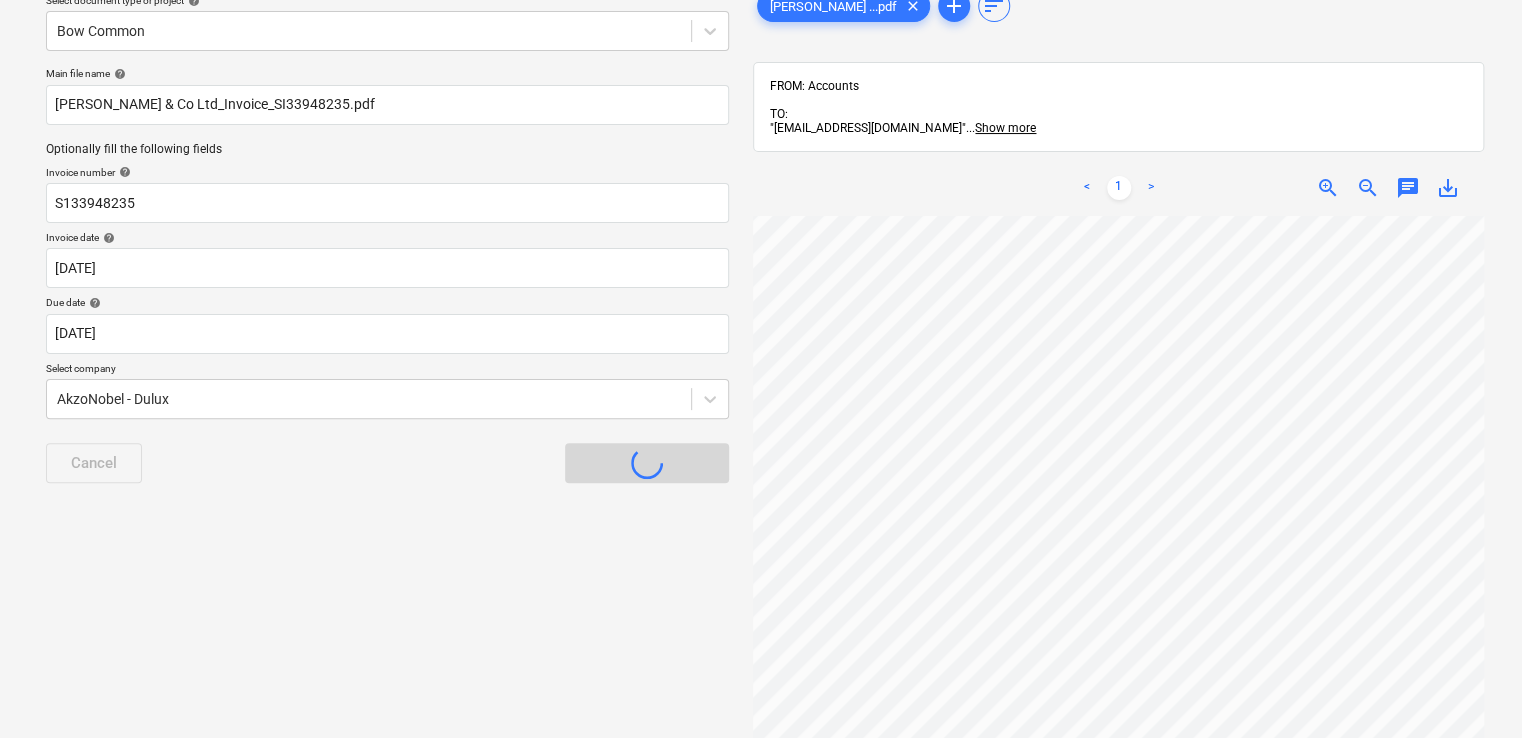 scroll, scrollTop: 36, scrollLeft: 0, axis: vertical 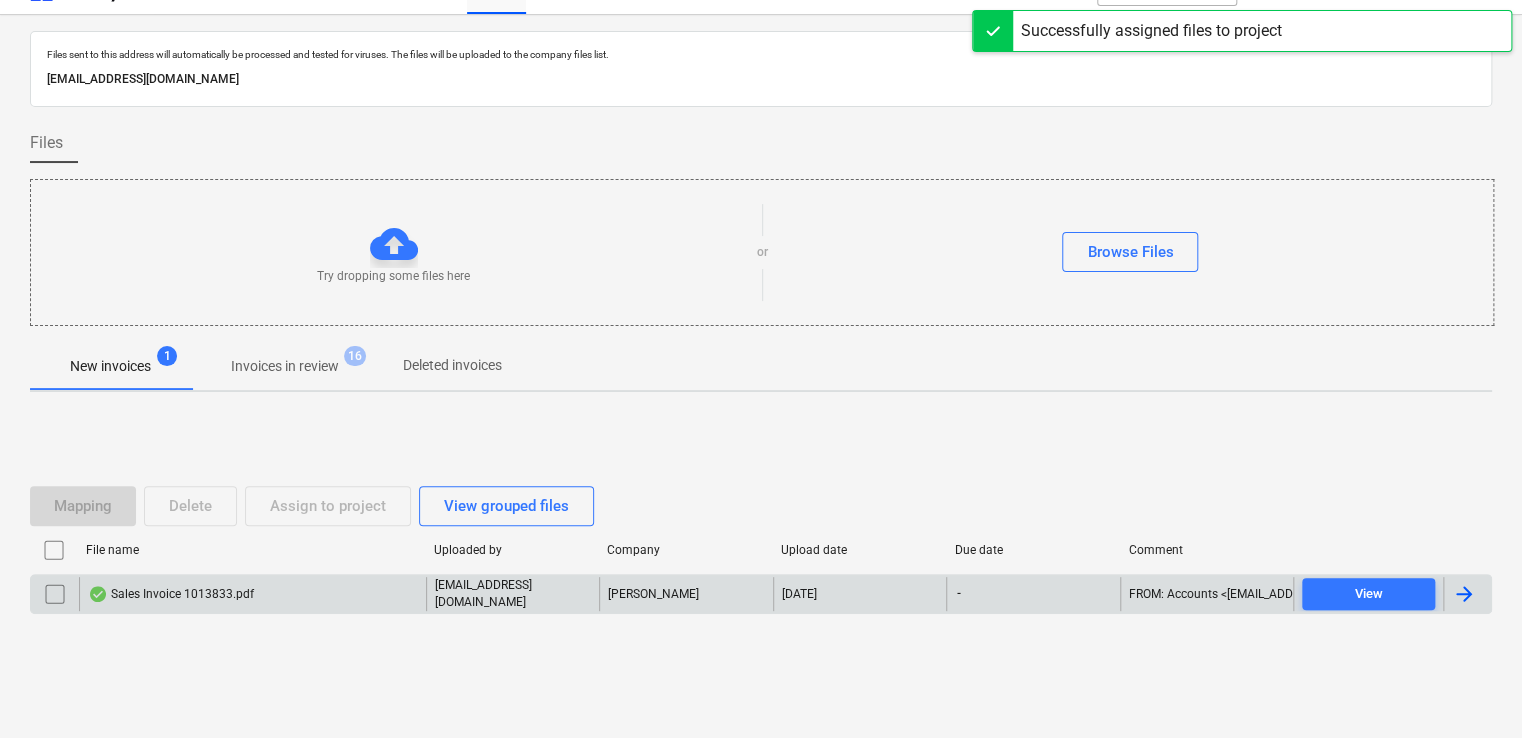 click on "Sales Invoice 1013833.pdf" at bounding box center (171, 594) 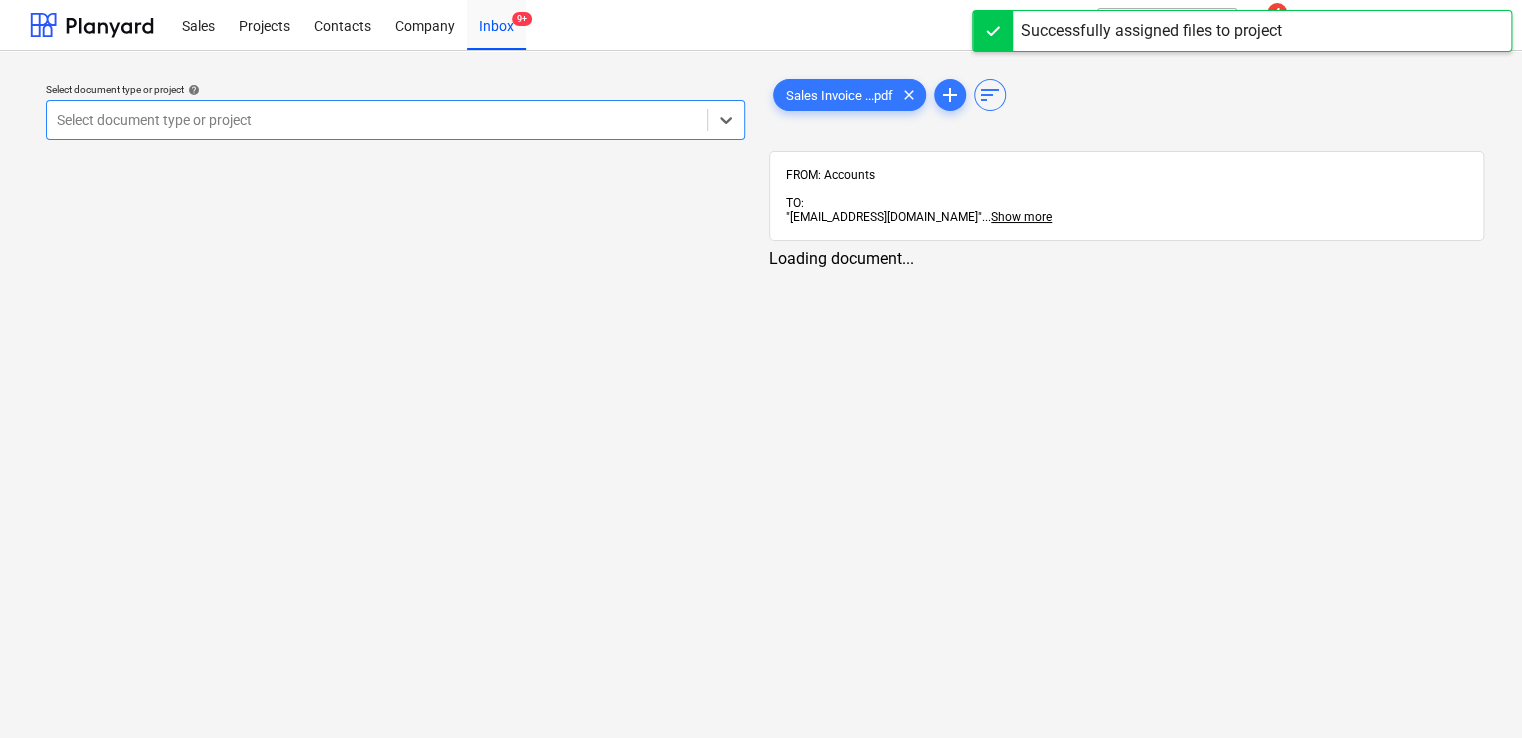 scroll, scrollTop: 0, scrollLeft: 0, axis: both 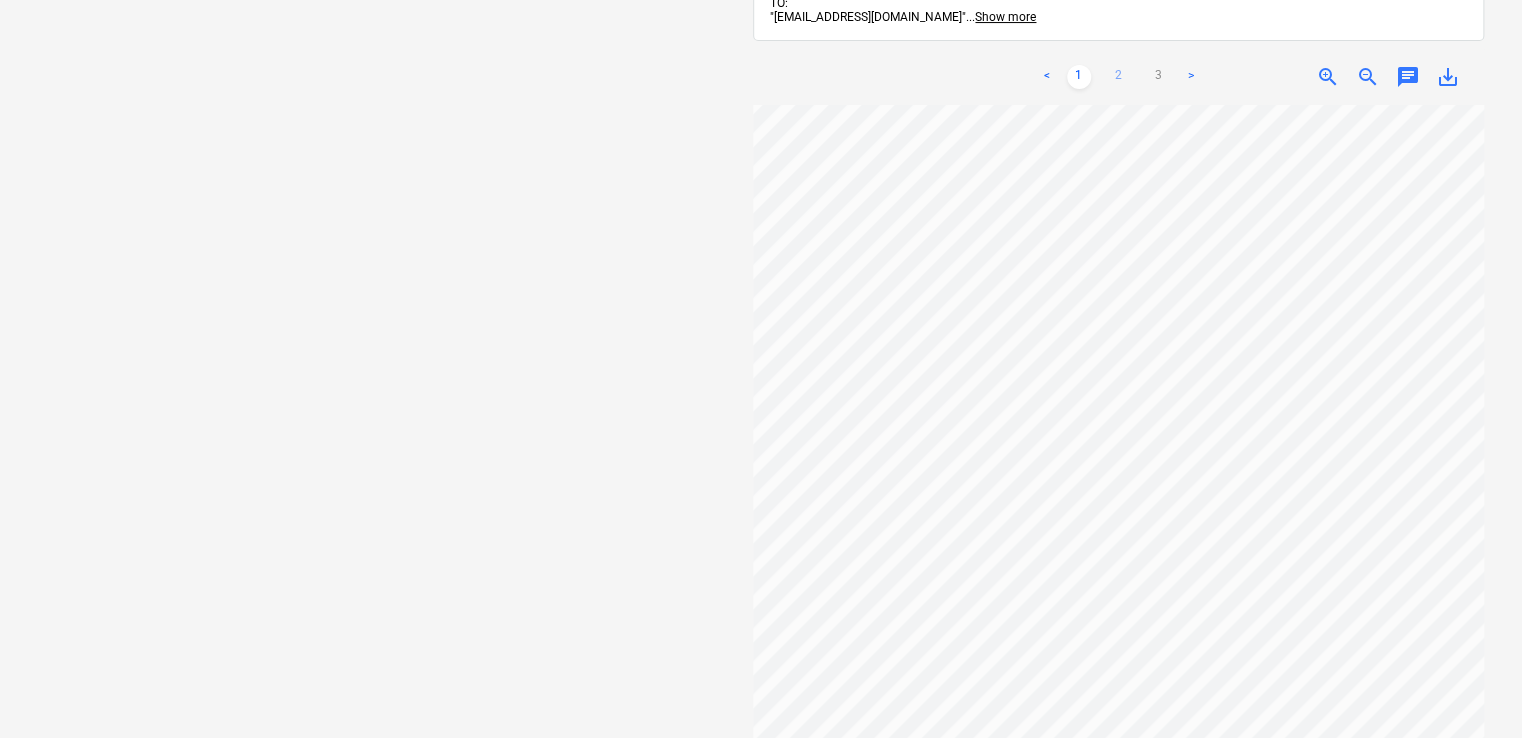 click on "2" at bounding box center (1119, 77) 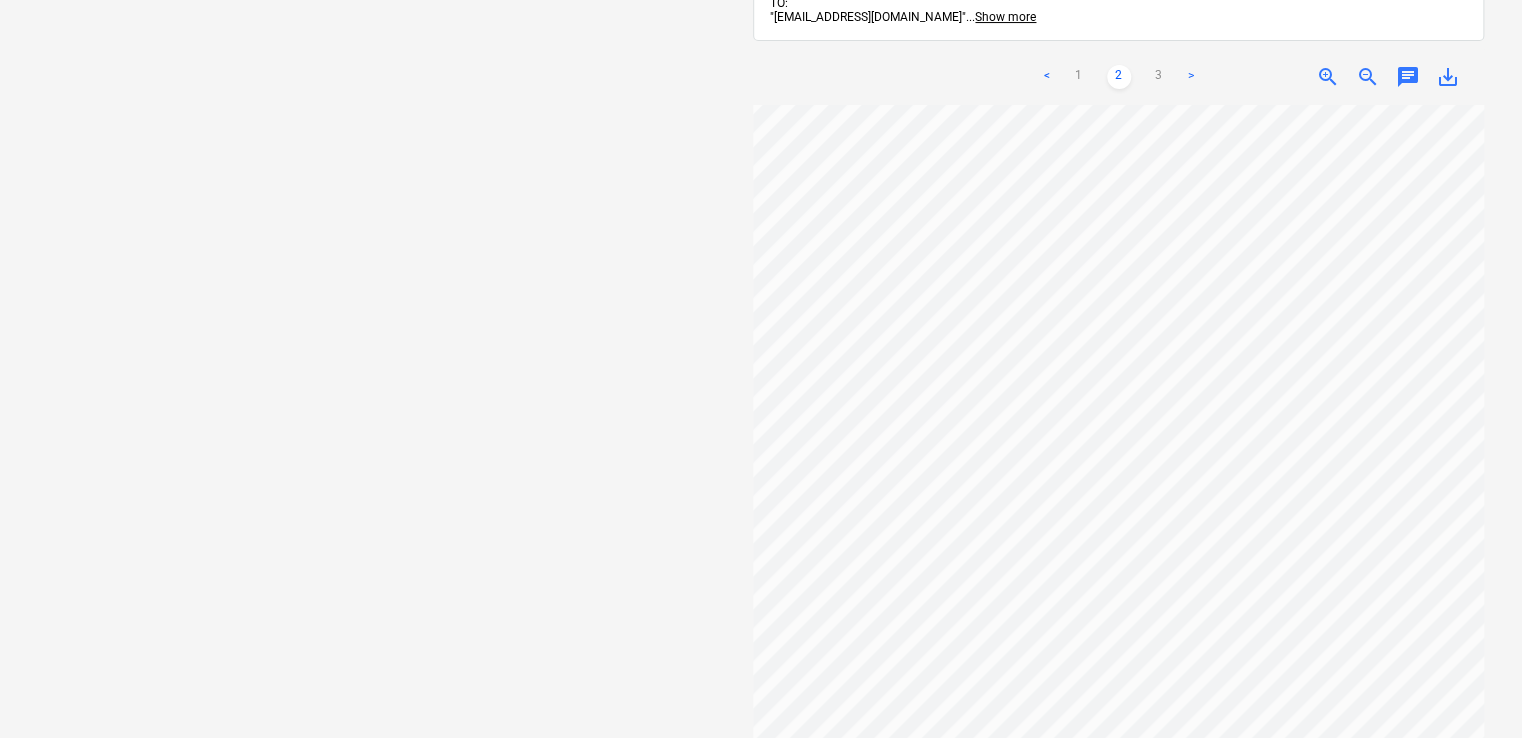 scroll, scrollTop: 260, scrollLeft: 0, axis: vertical 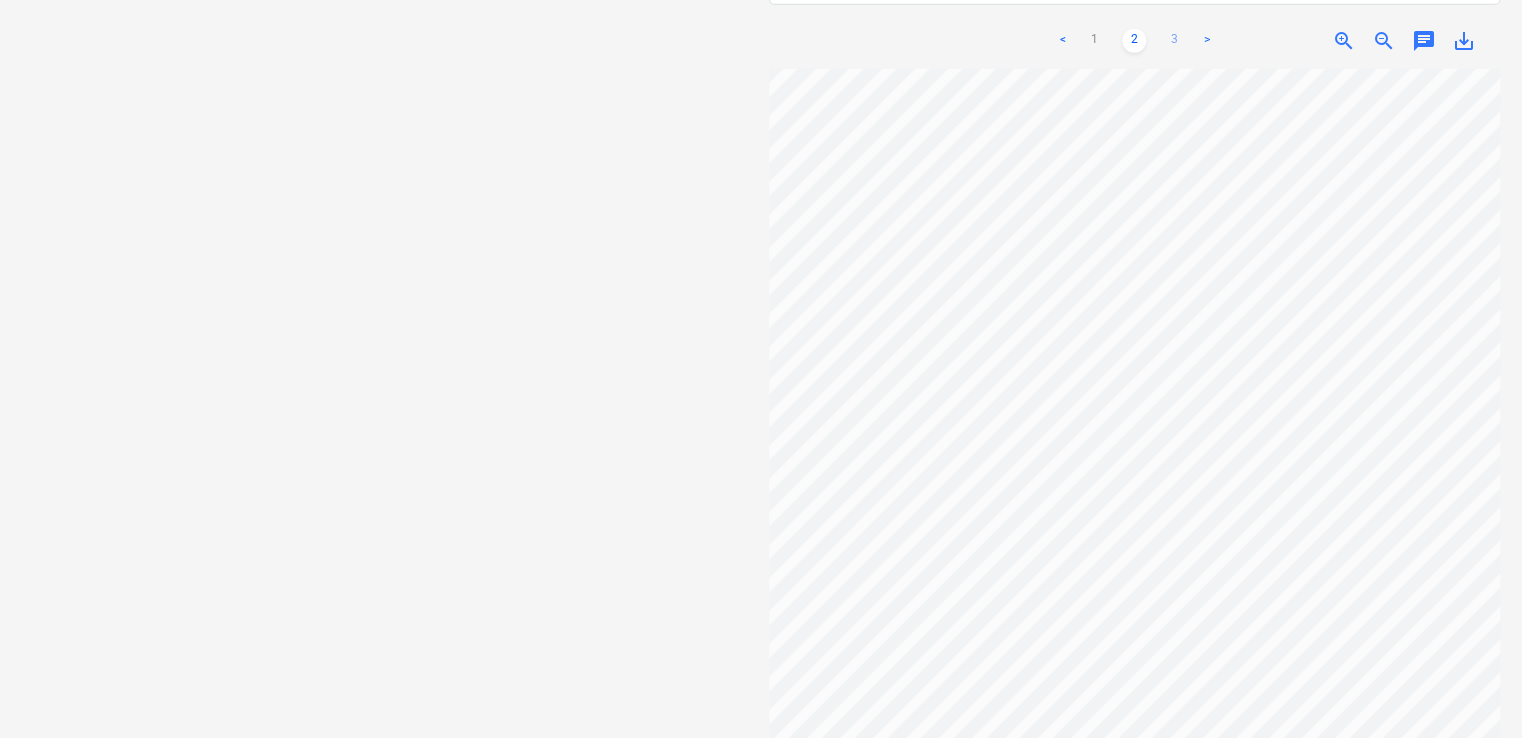 click on "3" at bounding box center [1174, 41] 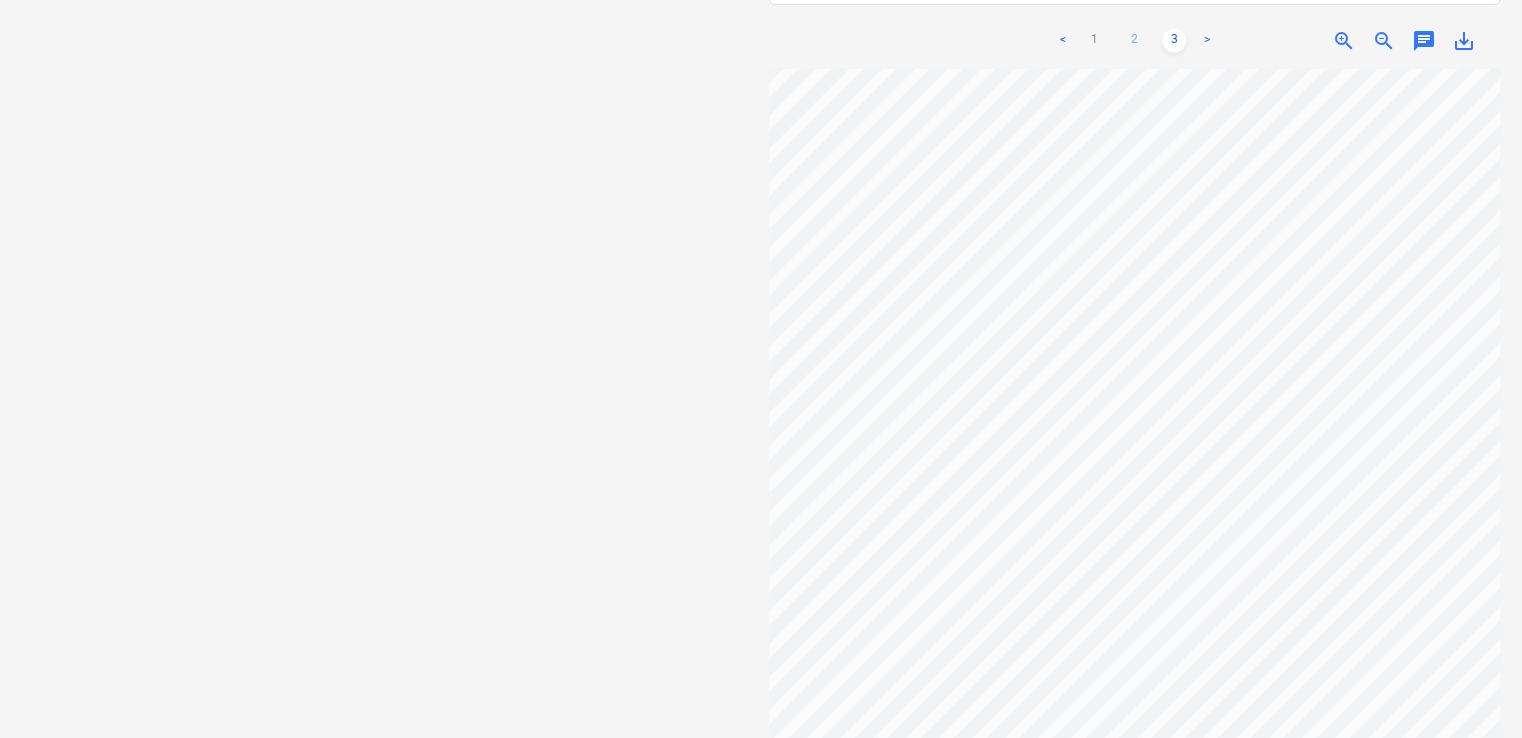 click on "2" at bounding box center (1134, 41) 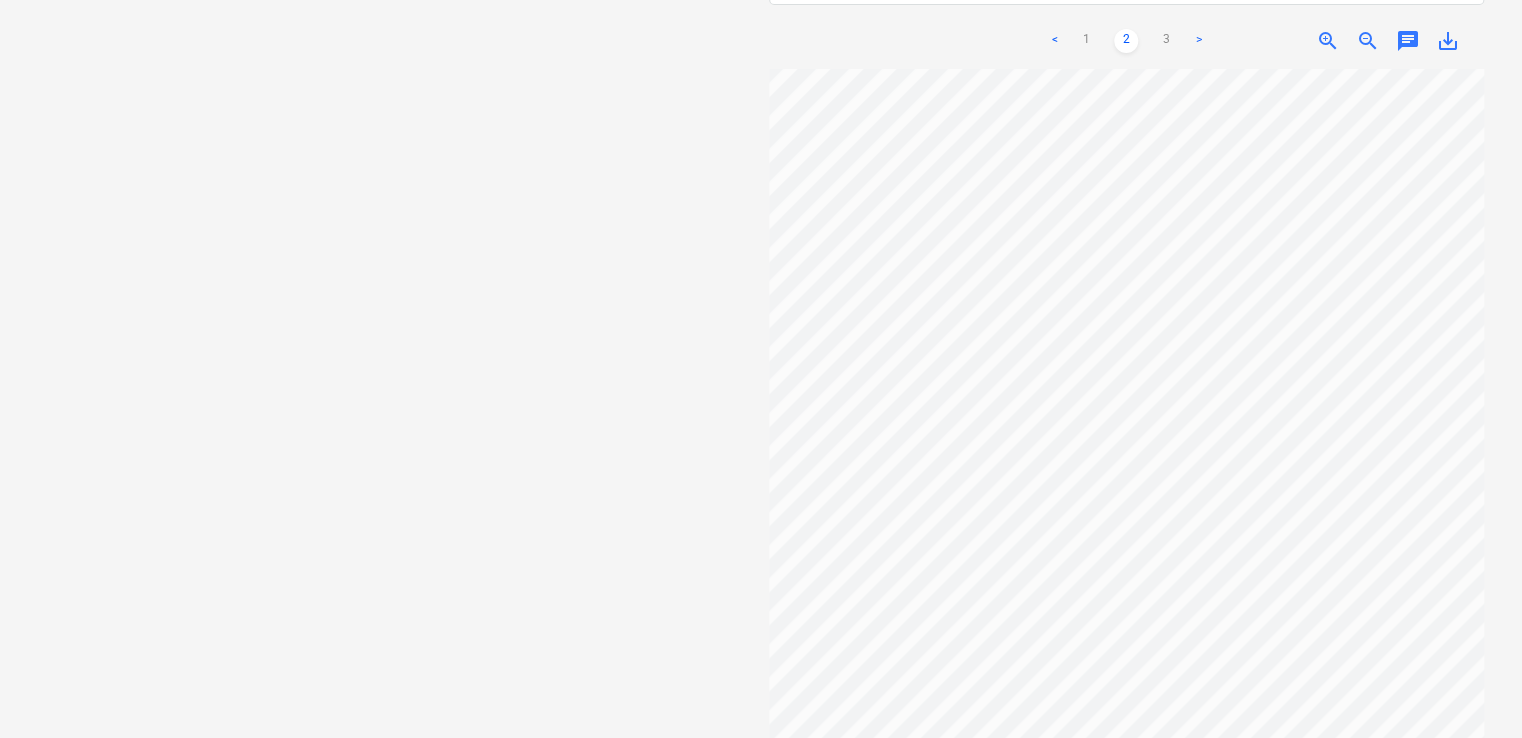 scroll, scrollTop: 0, scrollLeft: 0, axis: both 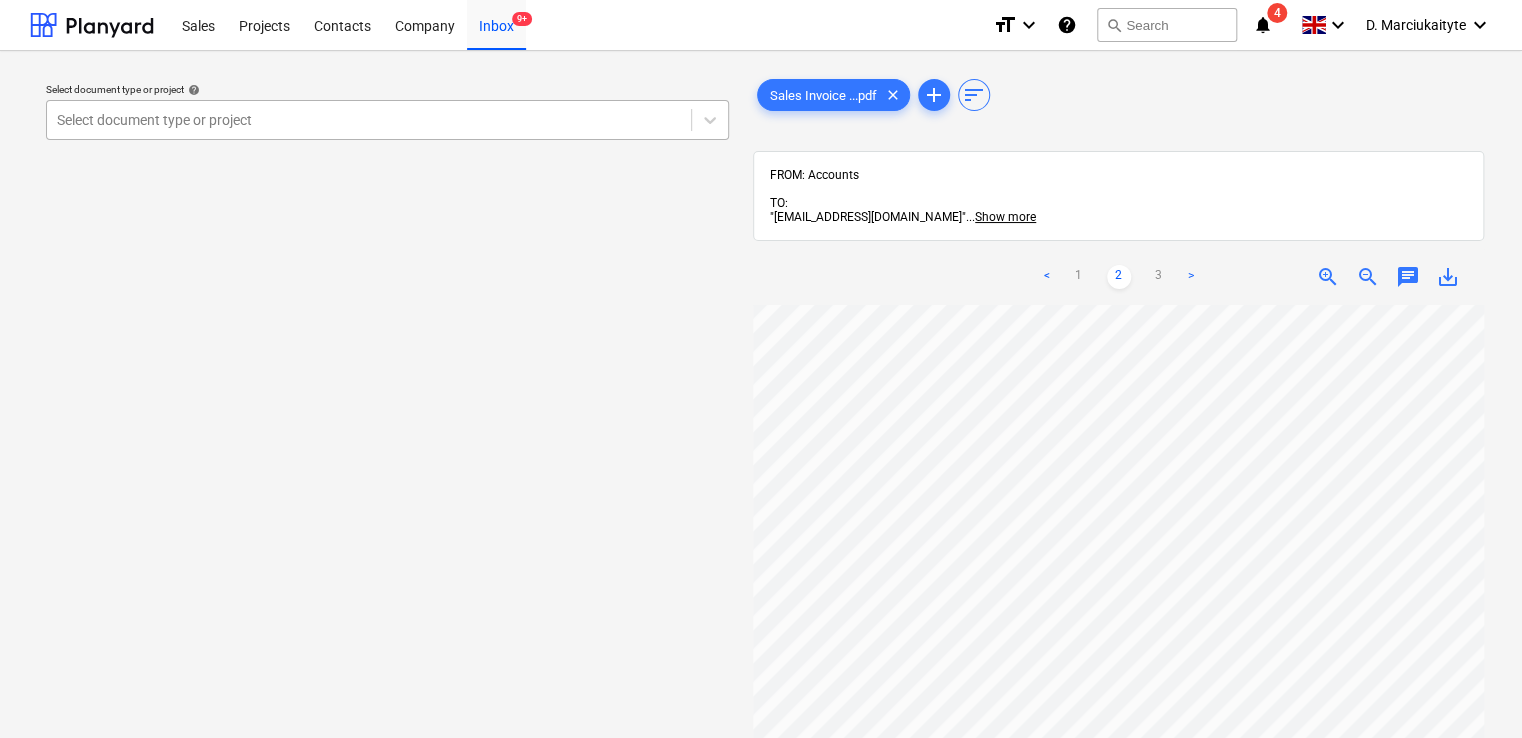 click at bounding box center [369, 120] 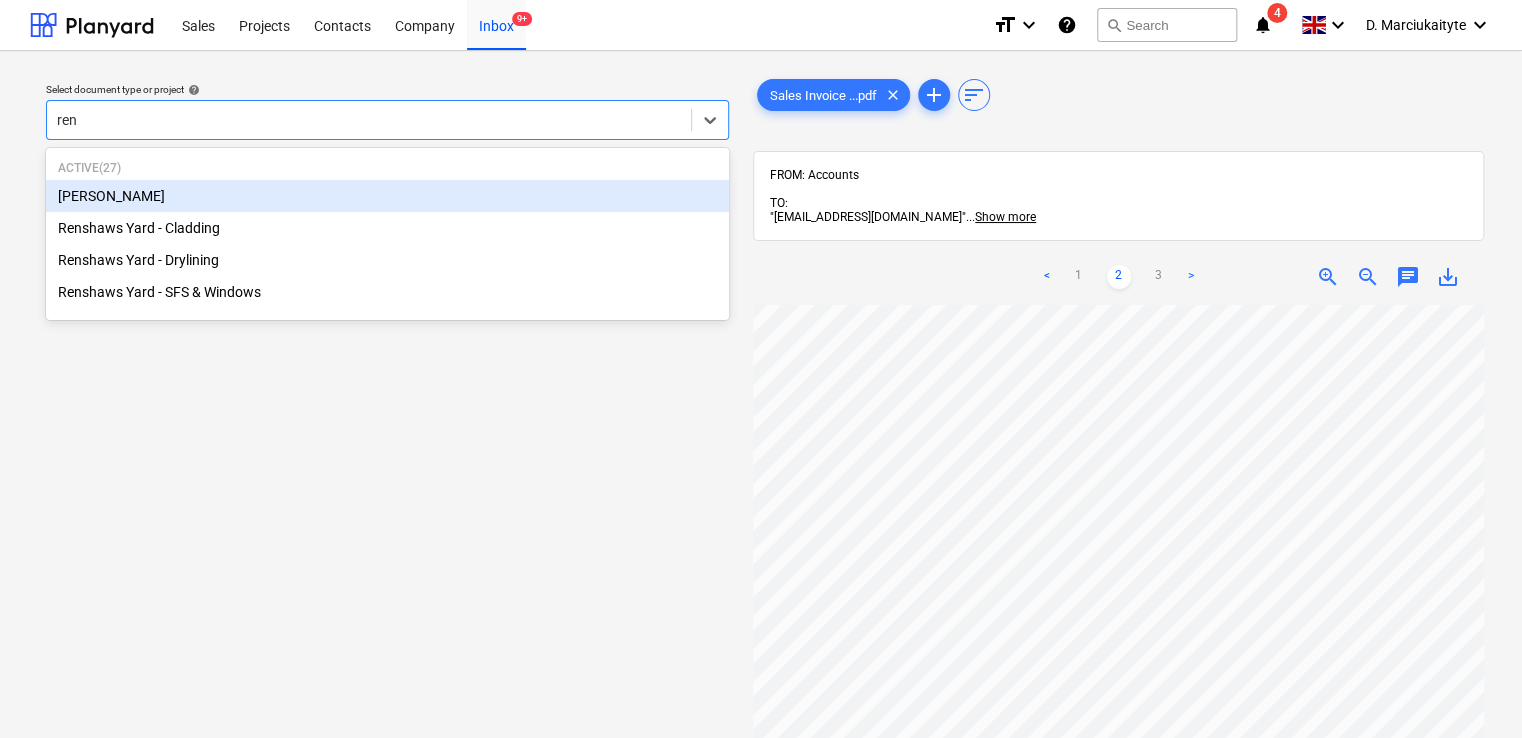 type on "rens" 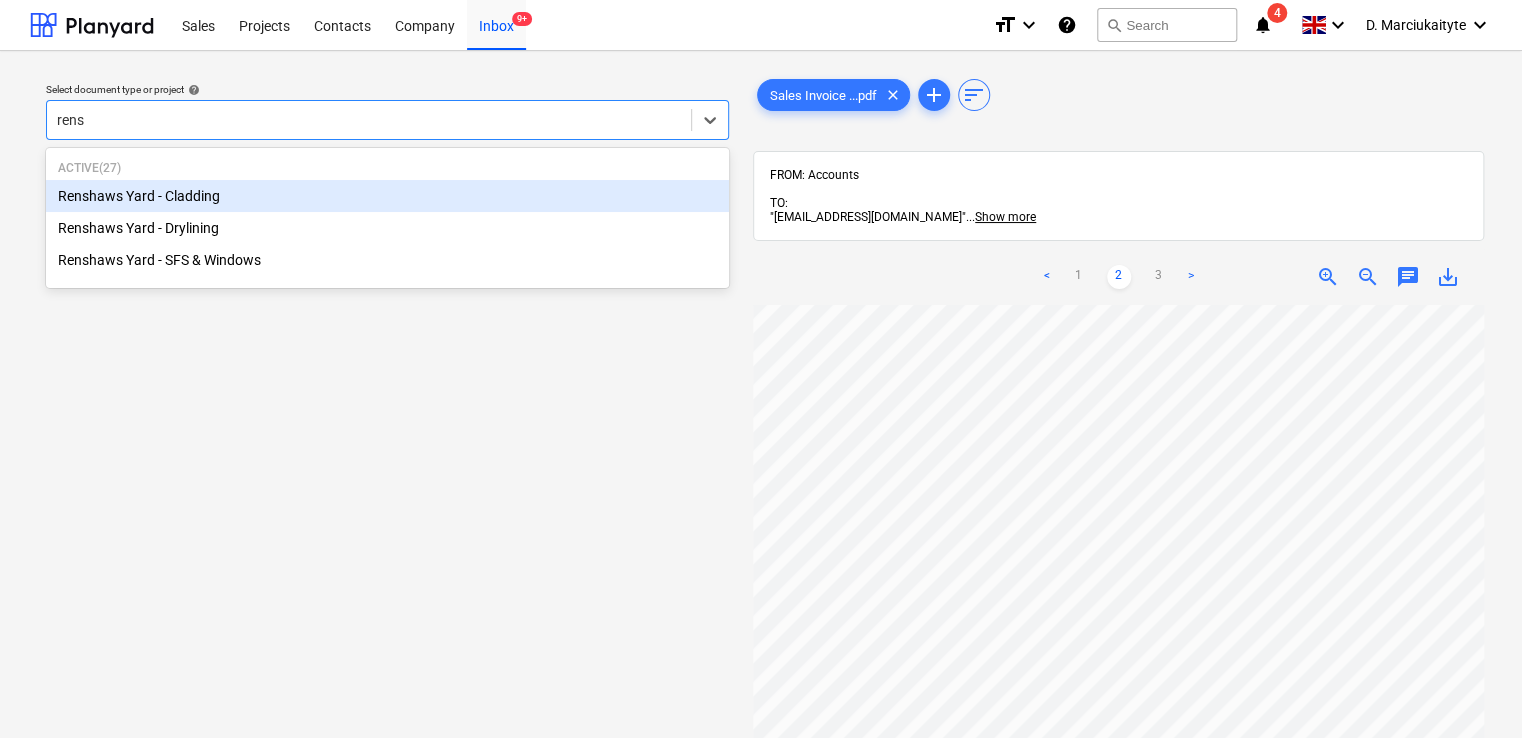 click on "Renshaws Yard - Cladding" at bounding box center [387, 196] 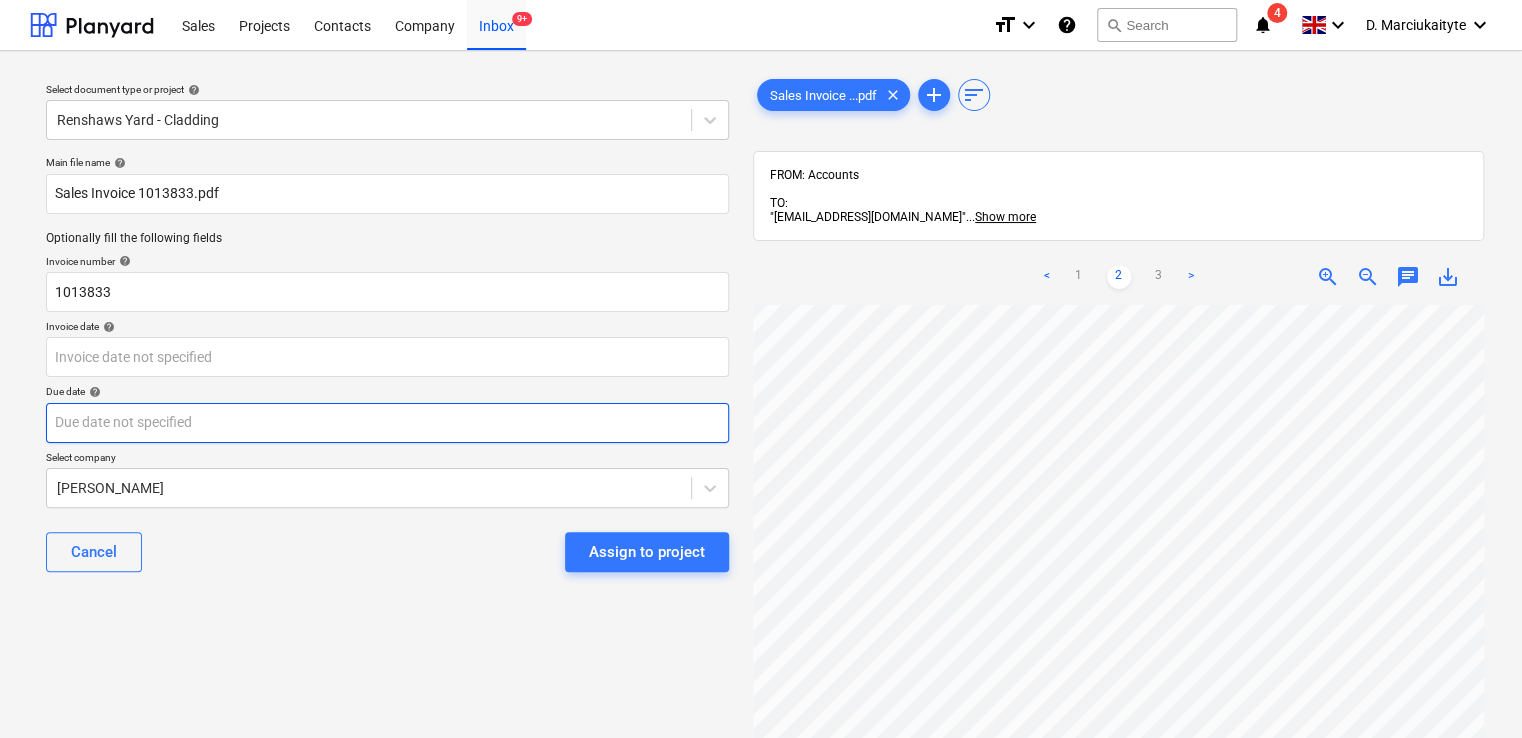 scroll, scrollTop: 504, scrollLeft: 0, axis: vertical 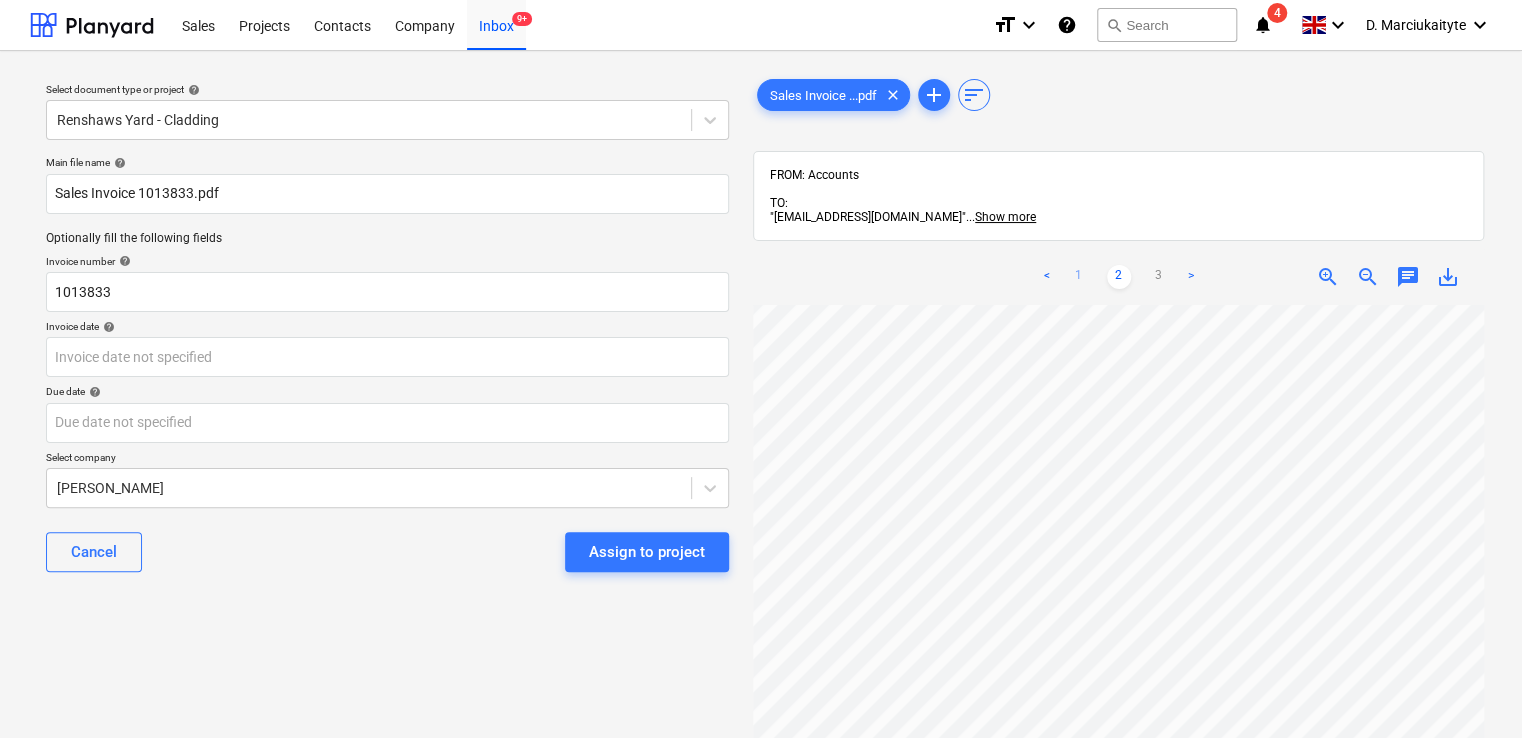 click on "1" at bounding box center [1079, 277] 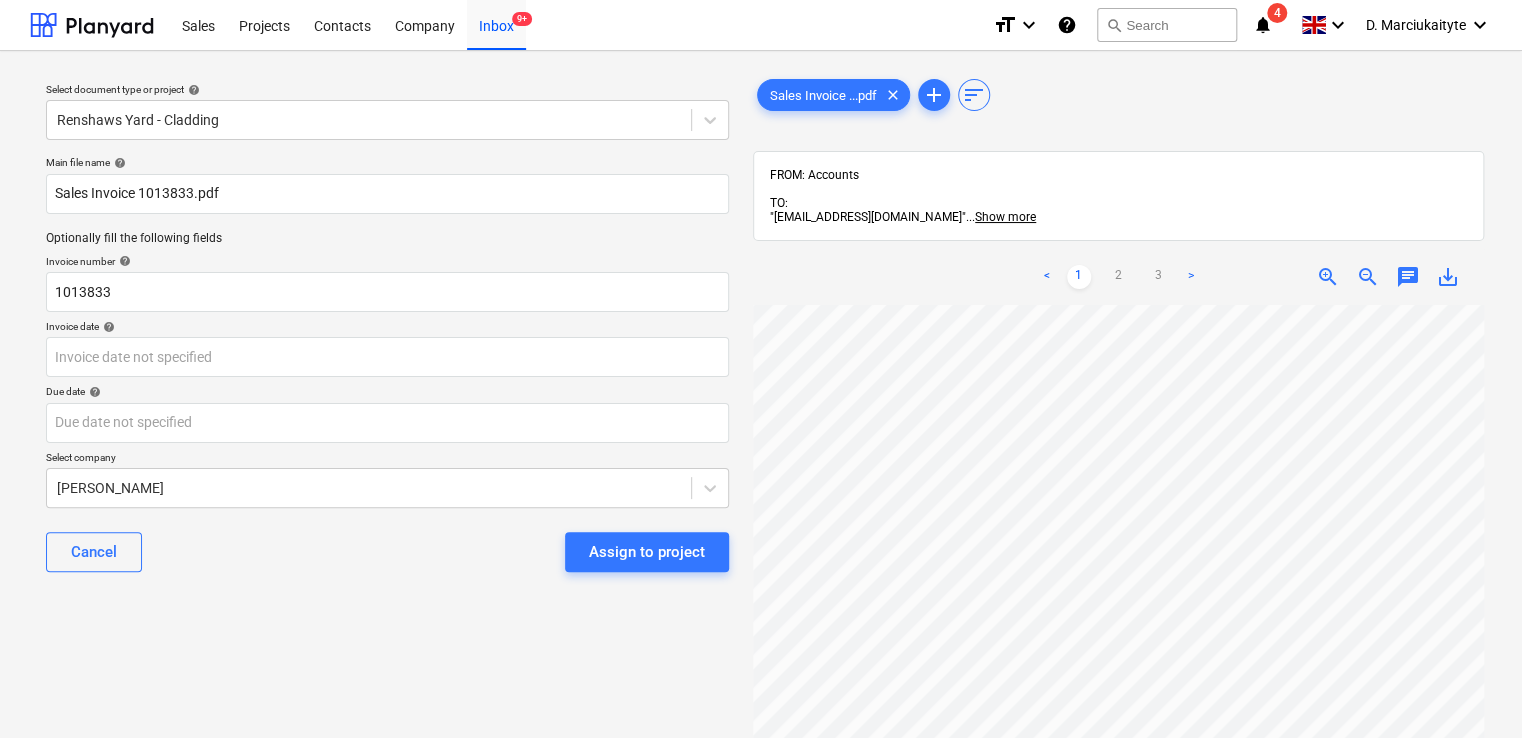 scroll, scrollTop: 200, scrollLeft: 0, axis: vertical 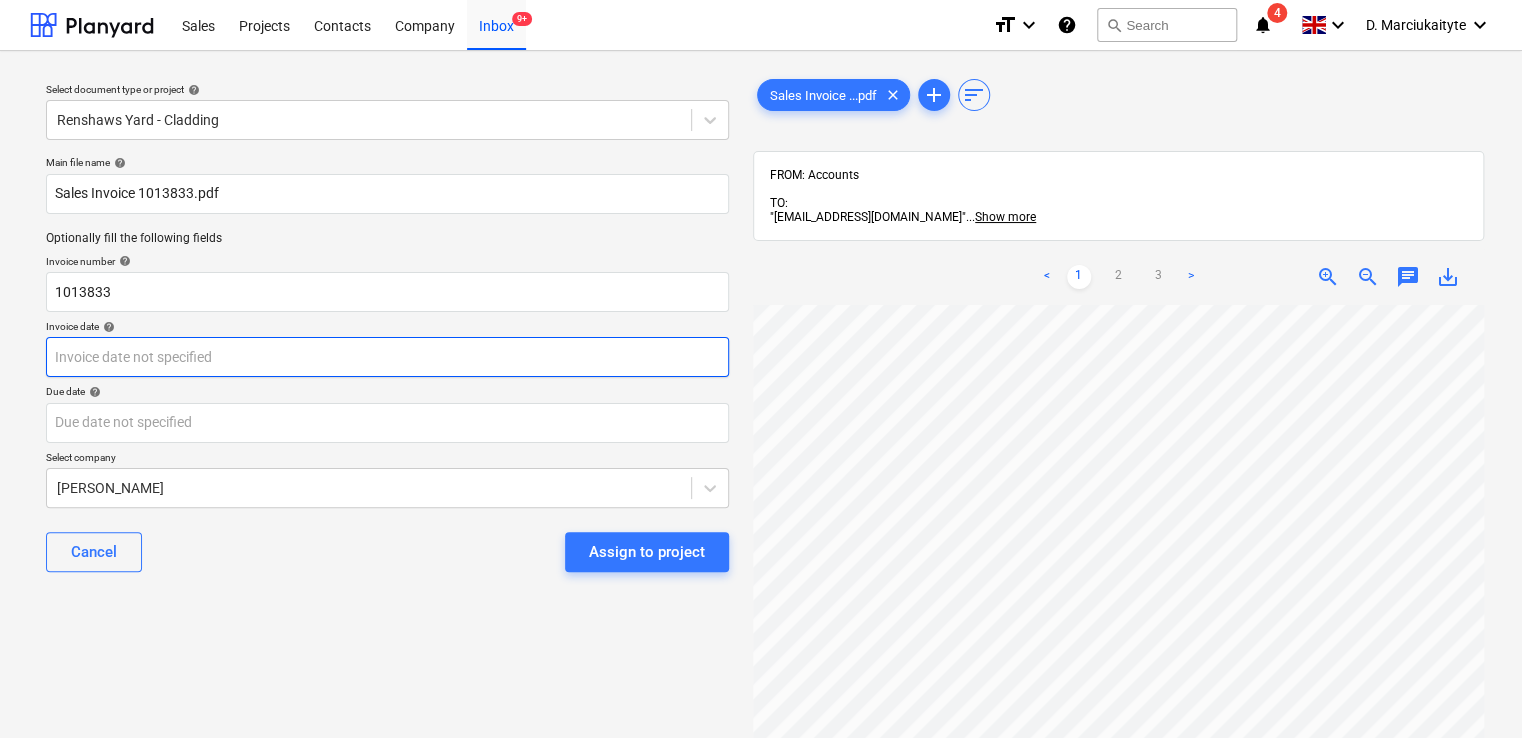 click on "Sales Projects Contacts Company Inbox 9+ format_size keyboard_arrow_down help search Search notifications 4 keyboard_arrow_down D. Marciukaityte keyboard_arrow_down Select document type or project help Renshaws Yard - Cladding Main file name help Sales Invoice 1013833.pdf Optionally fill the following fields Invoice number help 1013833 Invoice date help Press the down arrow key to interact with the calendar and
select a date. Press the question mark key to get the keyboard shortcuts for changing dates. Due date help Press the down arrow key to interact with the calendar and
select a date. Press the question mark key to get the keyboard shortcuts for changing dates. Select company Carol Stevens   Cancel Assign to project Sales Invoice ...pdf clear add sort FROM: Accounts  TO: "a040e19d-22cb-43a3-b83d-3118dca2679c@companies.planyard.com"	 ...  Show more ...  Show more < 1 2 3 > zoom_in zoom_out chat 0 save_alt" at bounding box center [761, 369] 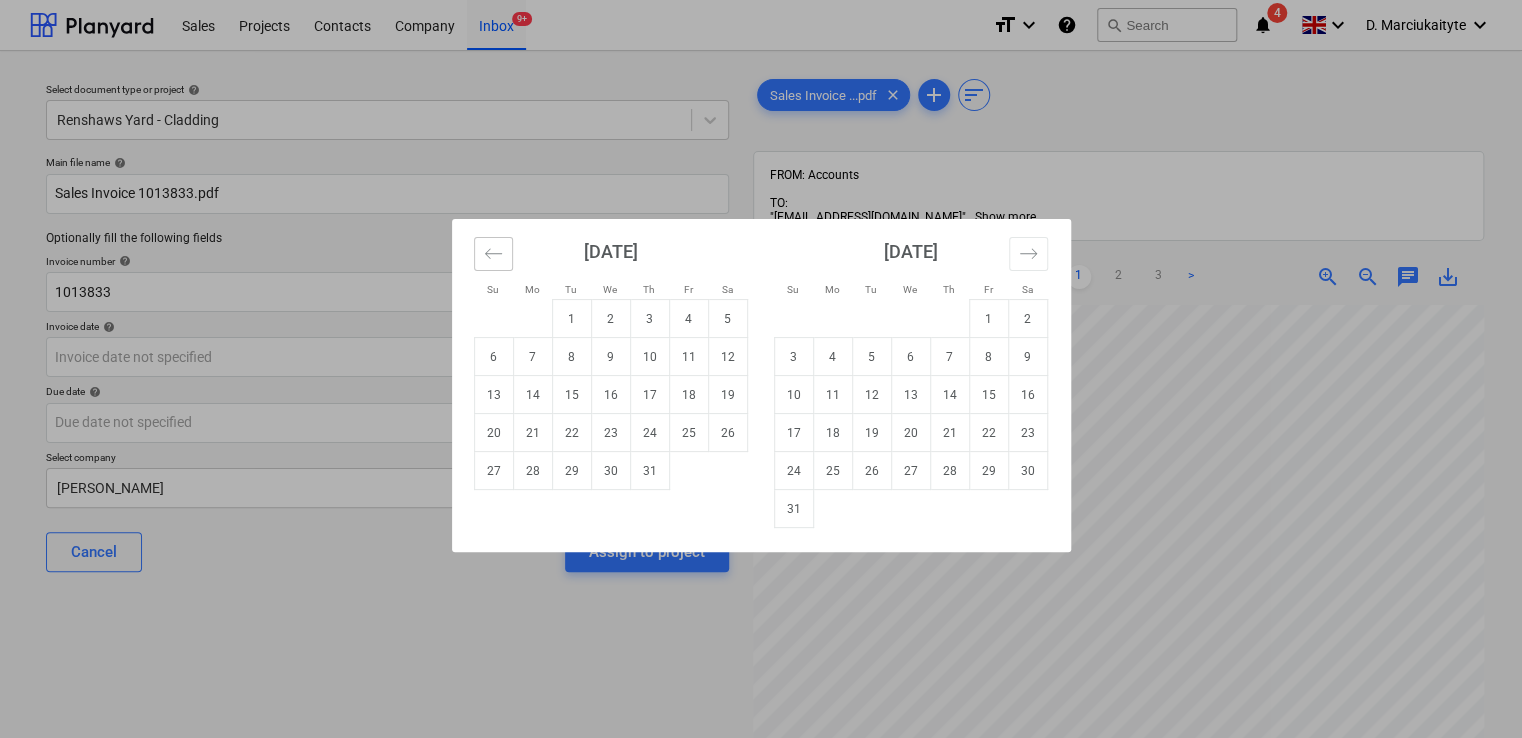 click 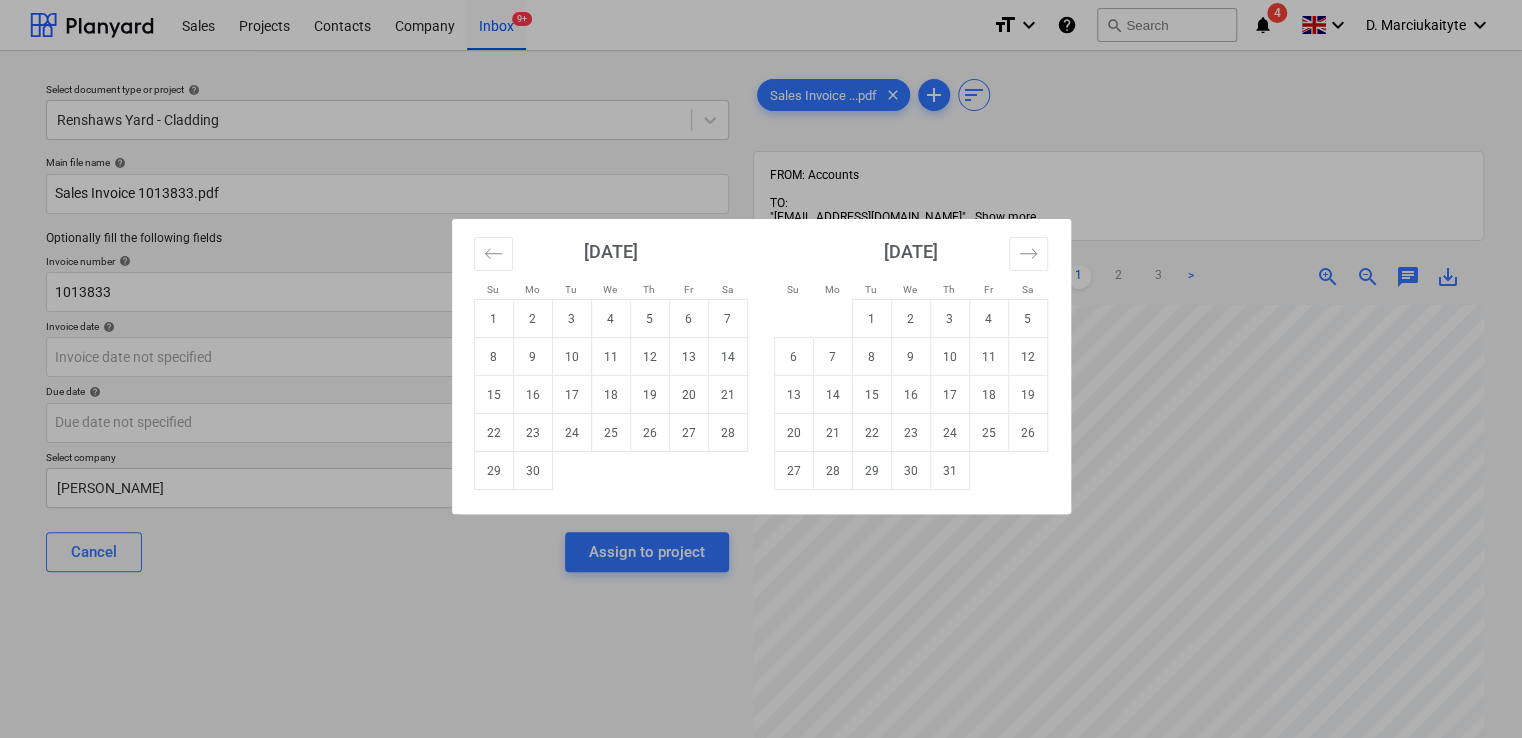 click on "27" at bounding box center [688, 433] 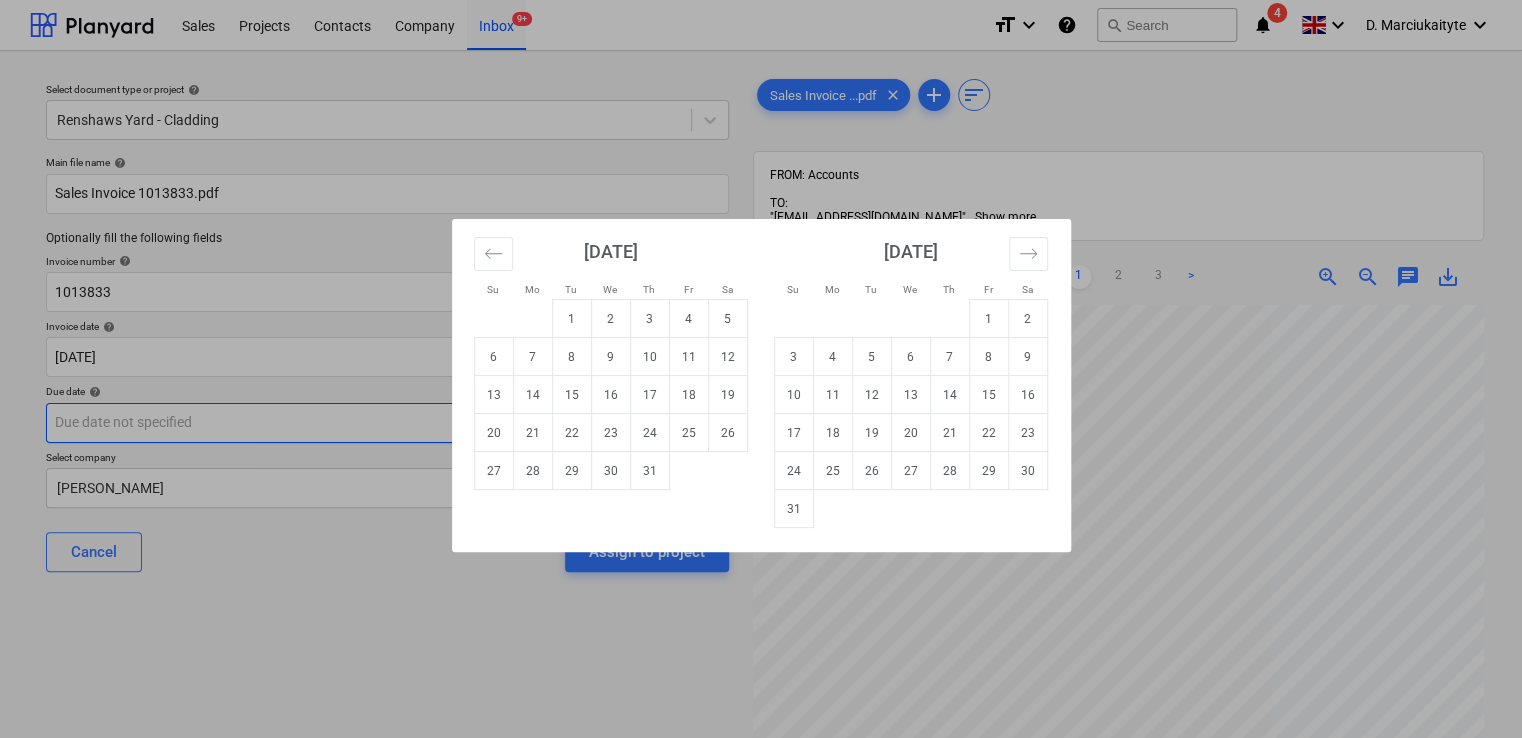 click on "Sales Projects Contacts Company Inbox 9+ format_size keyboard_arrow_down help search Search notifications 4 keyboard_arrow_down D. Marciukaityte keyboard_arrow_down Select document type or project help Renshaws Yard - Cladding Main file name help Sales Invoice 1013833.pdf Optionally fill the following fields Invoice number help 1013833 Invoice date help 27 Jun 2025 27.06.2025 Press the down arrow key to interact with the calendar and
select a date. Press the question mark key to get the keyboard shortcuts for changing dates. Due date help Press the down arrow key to interact with the calendar and
select a date. Press the question mark key to get the keyboard shortcuts for changing dates. Select company Carol Stevens   Cancel Assign to project Sales Invoice ...pdf clear add sort FROM: Accounts  TO: "a040e19d-22cb-43a3-b83d-3118dca2679c@companies.planyard.com"	 ...  Show more ...  Show more < 1 2 3 > zoom_in zoom_out chat 0 save_alt
Su Mo Tu We Th Fr Sa Su Mo Tu We Th Fr Sa June 2025 1 2 3" at bounding box center (761, 369) 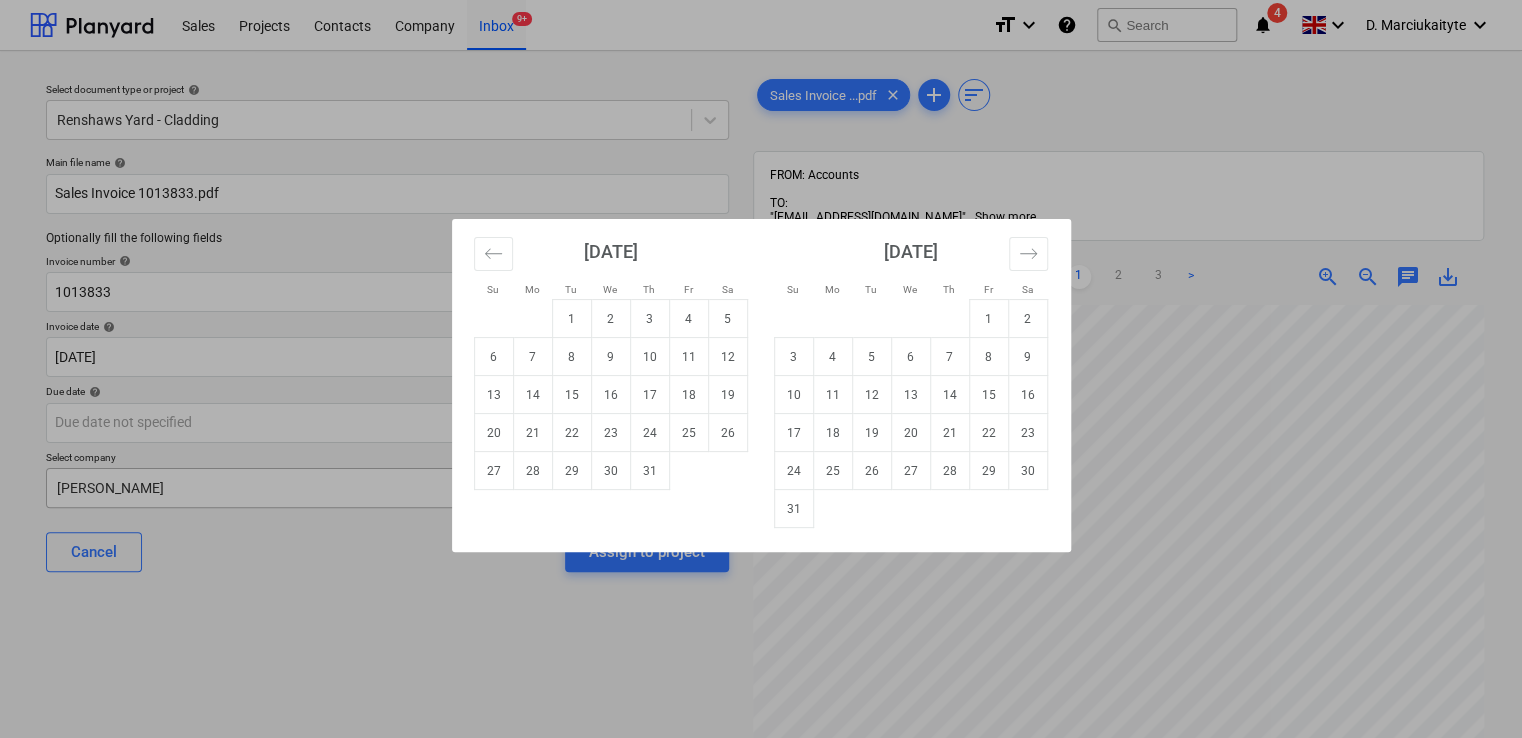 click on "31" at bounding box center [649, 471] 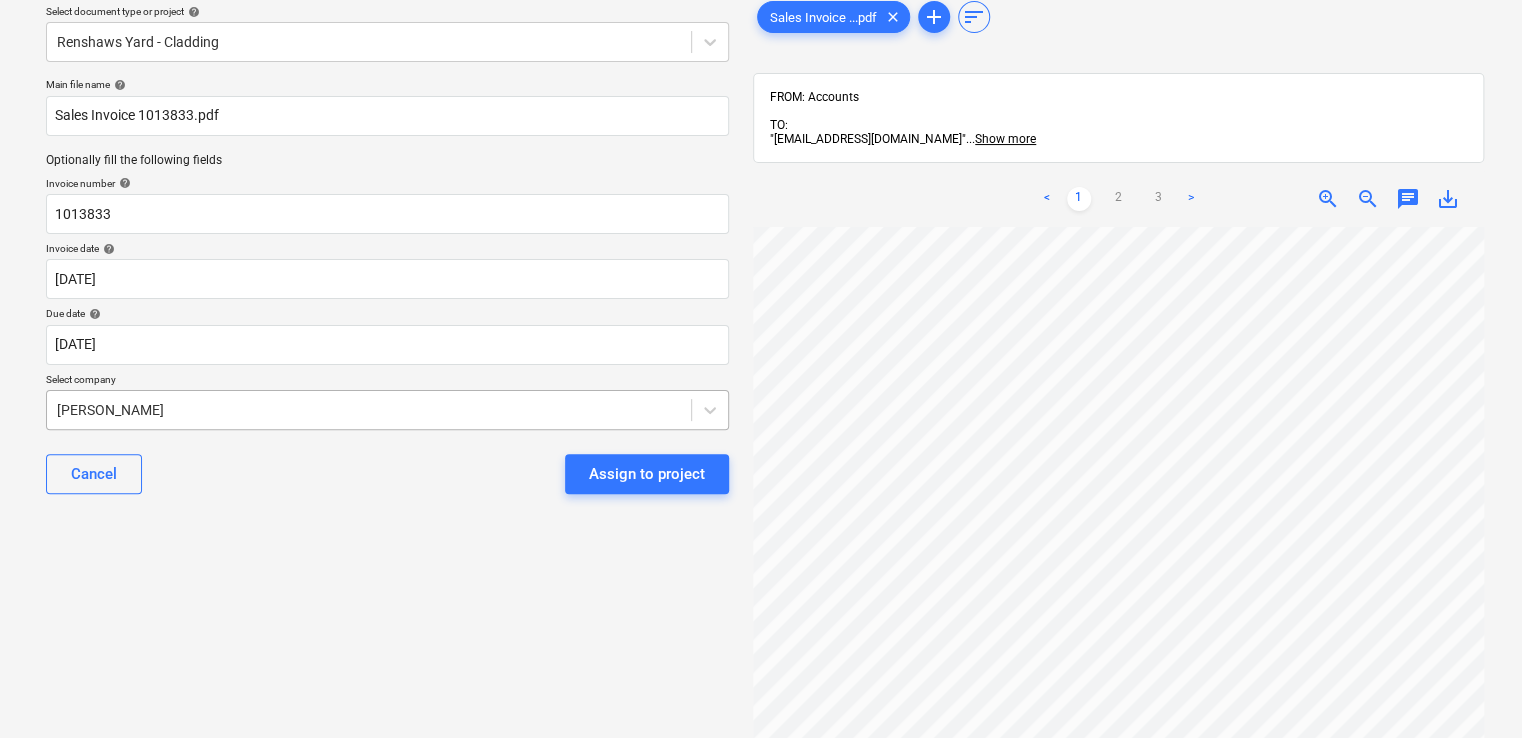 click on "Sales Projects Contacts Company Inbox 9+ format_size keyboard_arrow_down help search Search notifications 4 keyboard_arrow_down D. Marciukaityte keyboard_arrow_down Select document type or project help Renshaws Yard - Cladding Main file name help Sales Invoice 1013833.pdf Optionally fill the following fields Invoice number help 1013833 Invoice date help 27 Jun 2025 27.06.2025 Press the down arrow key to interact with the calendar and
select a date. Press the question mark key to get the keyboard shortcuts for changing dates. Due date help 31 Jul 2025 31.07.2025 Press the down arrow key to interact with the calendar and
select a date. Press the question mark key to get the keyboard shortcuts for changing dates. Select company Carol Stevens   Cancel Assign to project Sales Invoice ...pdf clear add sort FROM: Accounts  TO: "a040e19d-22cb-43a3-b83d-3118dca2679c@companies.planyard.com"	 ...  Show more ...  Show more < 1 2 3 > zoom_in zoom_out chat 0 save_alt" at bounding box center [761, 291] 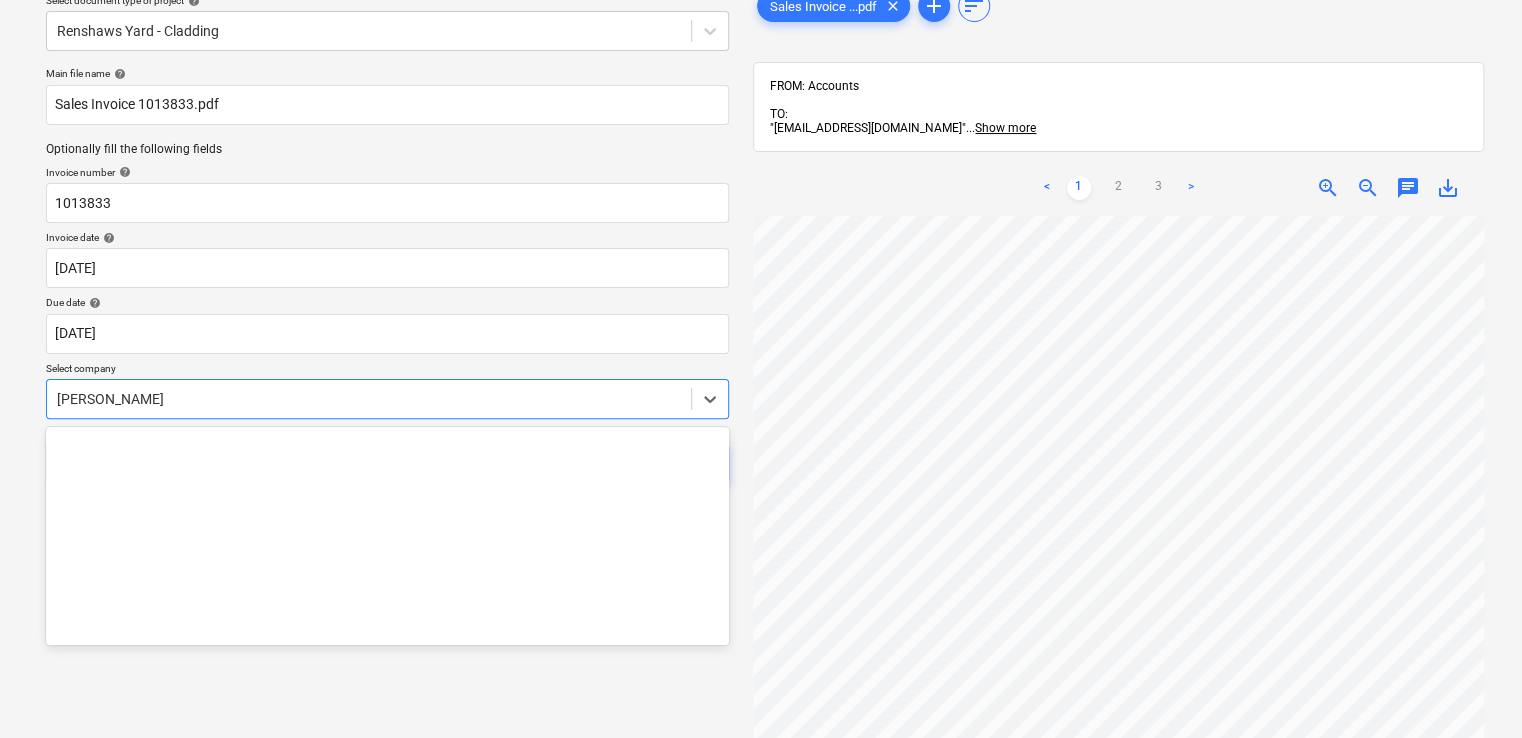 scroll, scrollTop: 2415, scrollLeft: 0, axis: vertical 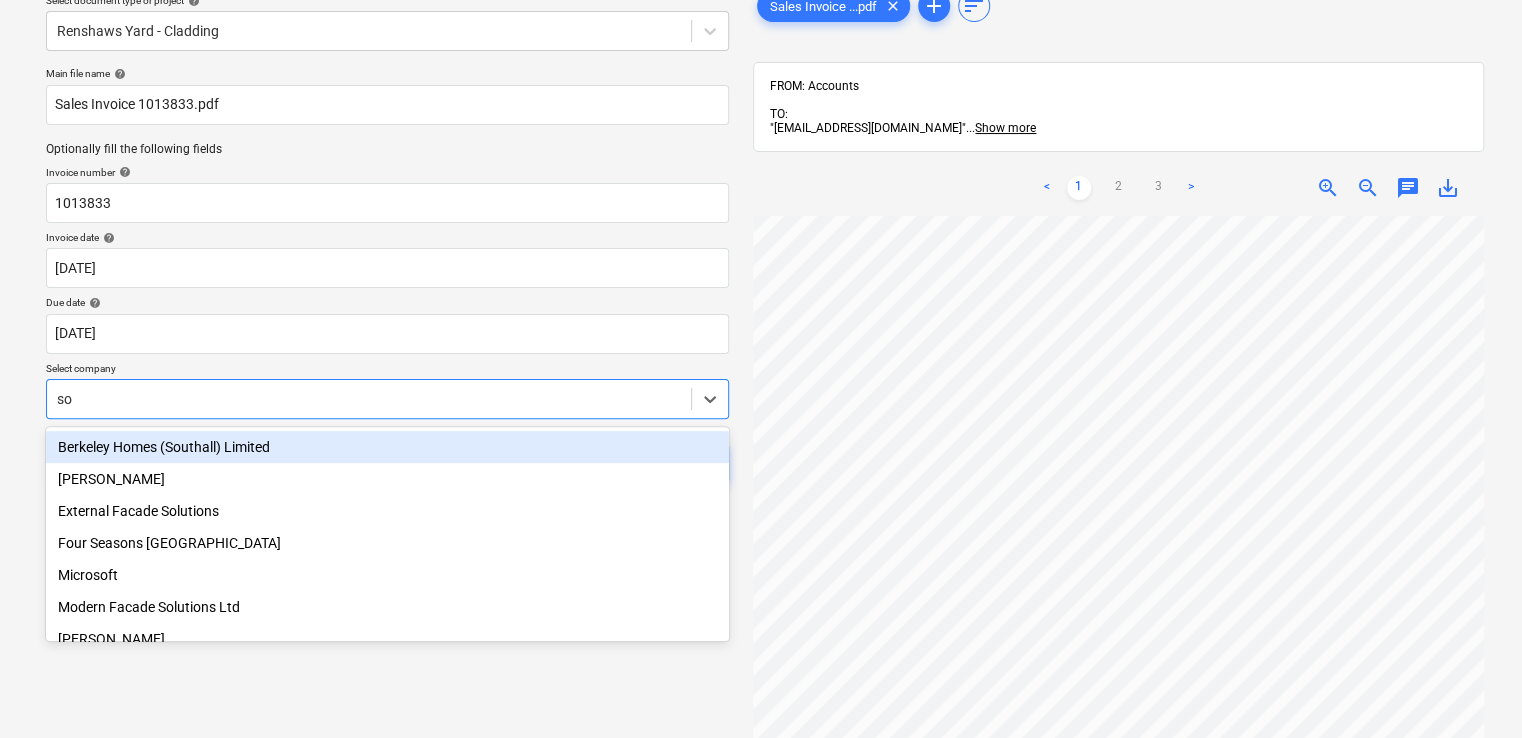 type on "sot" 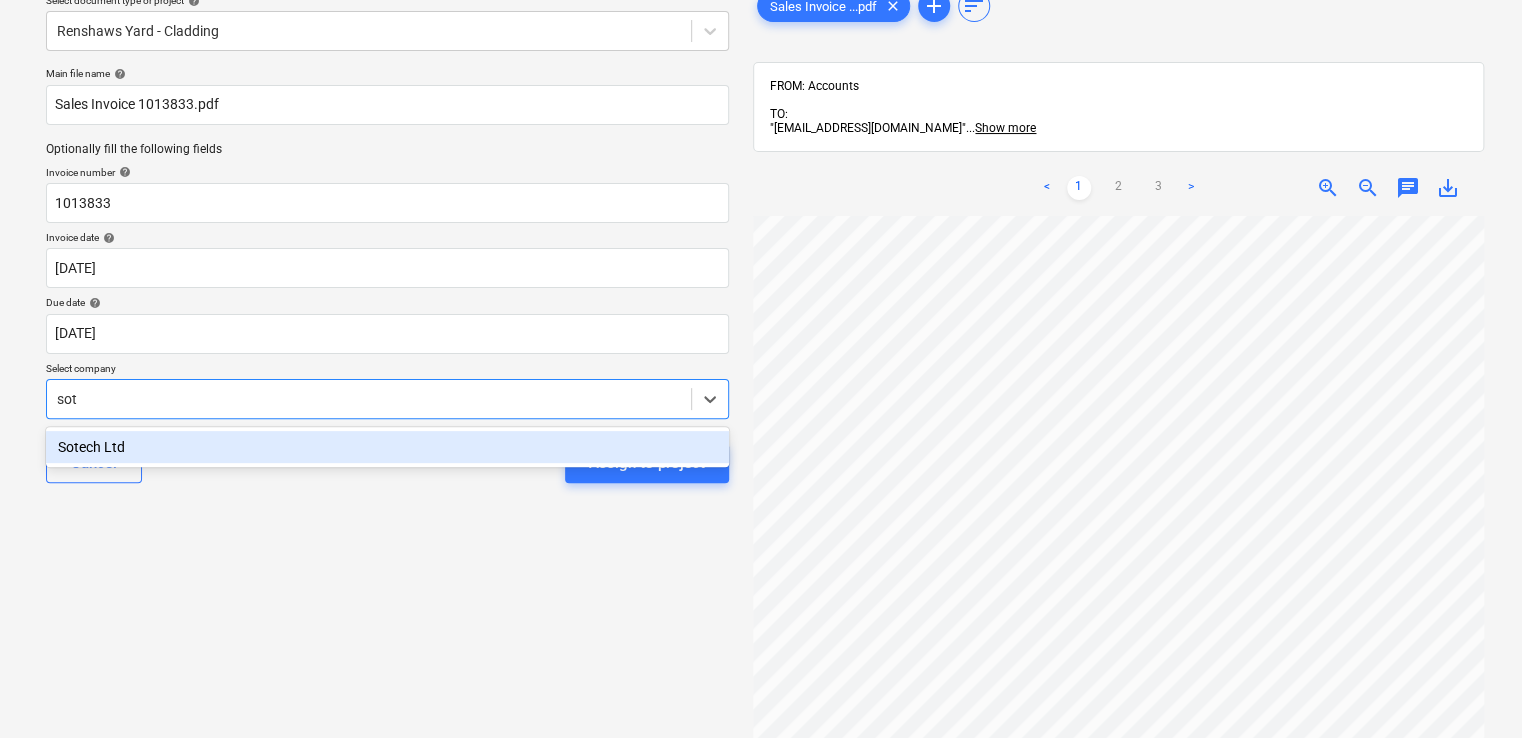 type 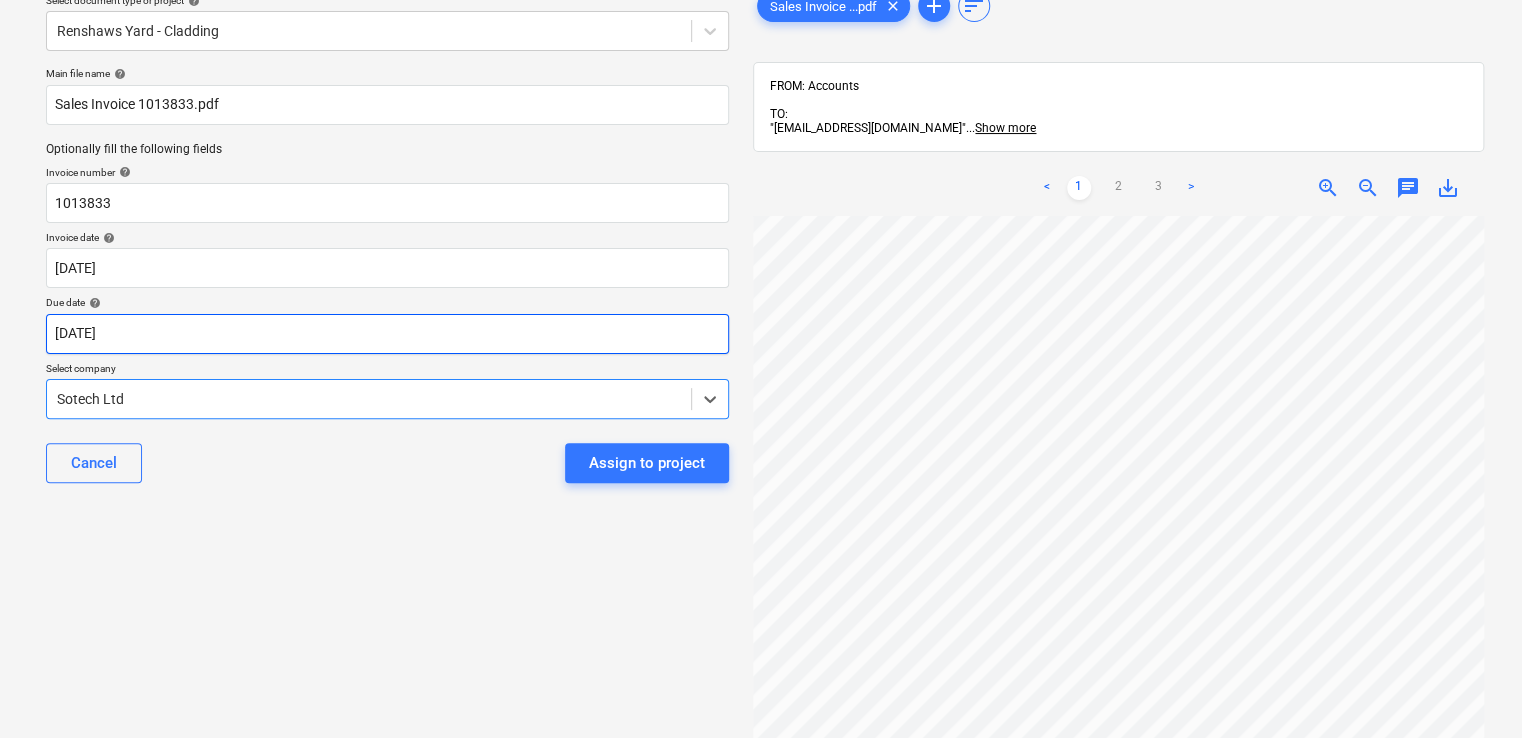 scroll, scrollTop: 0, scrollLeft: 0, axis: both 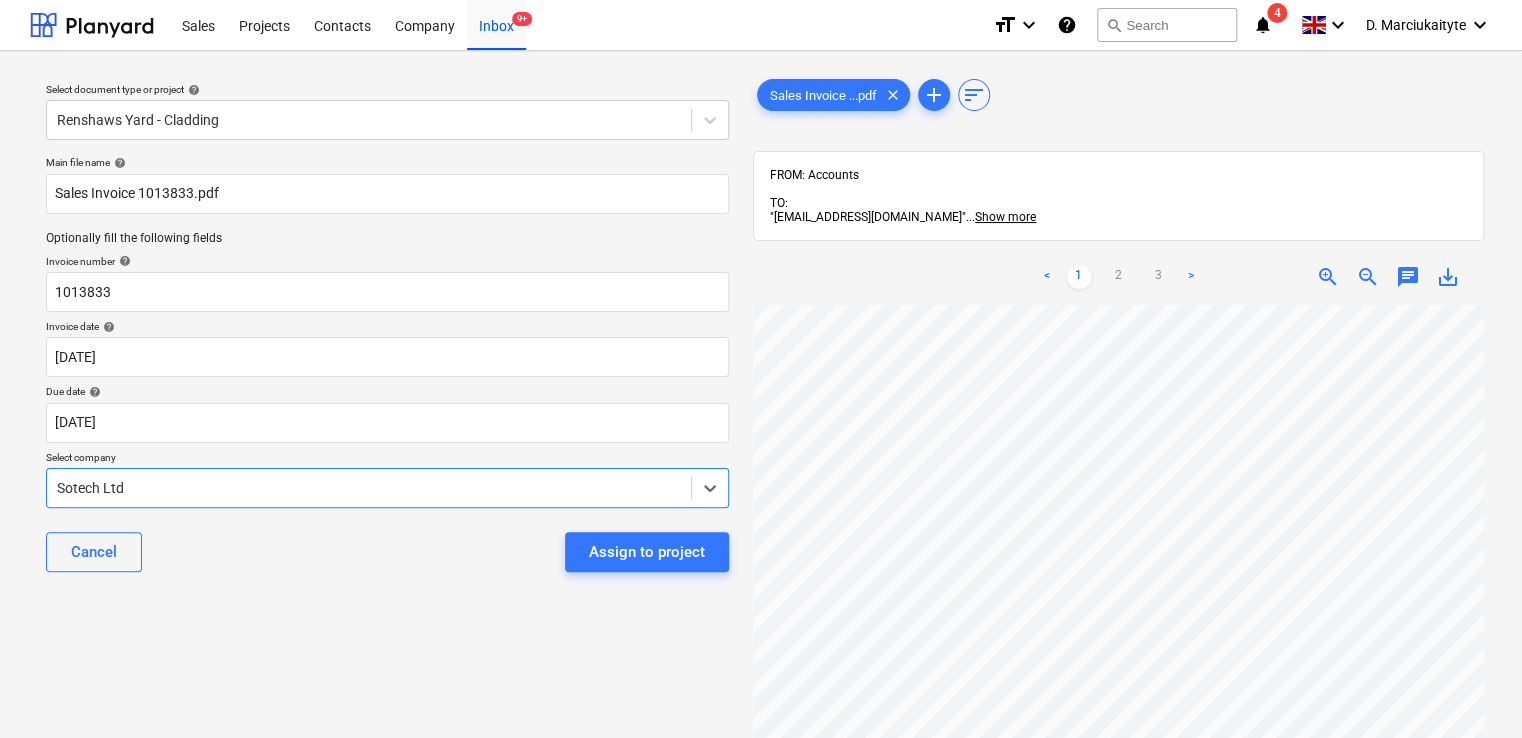 click on "Assign to project" at bounding box center [647, 552] 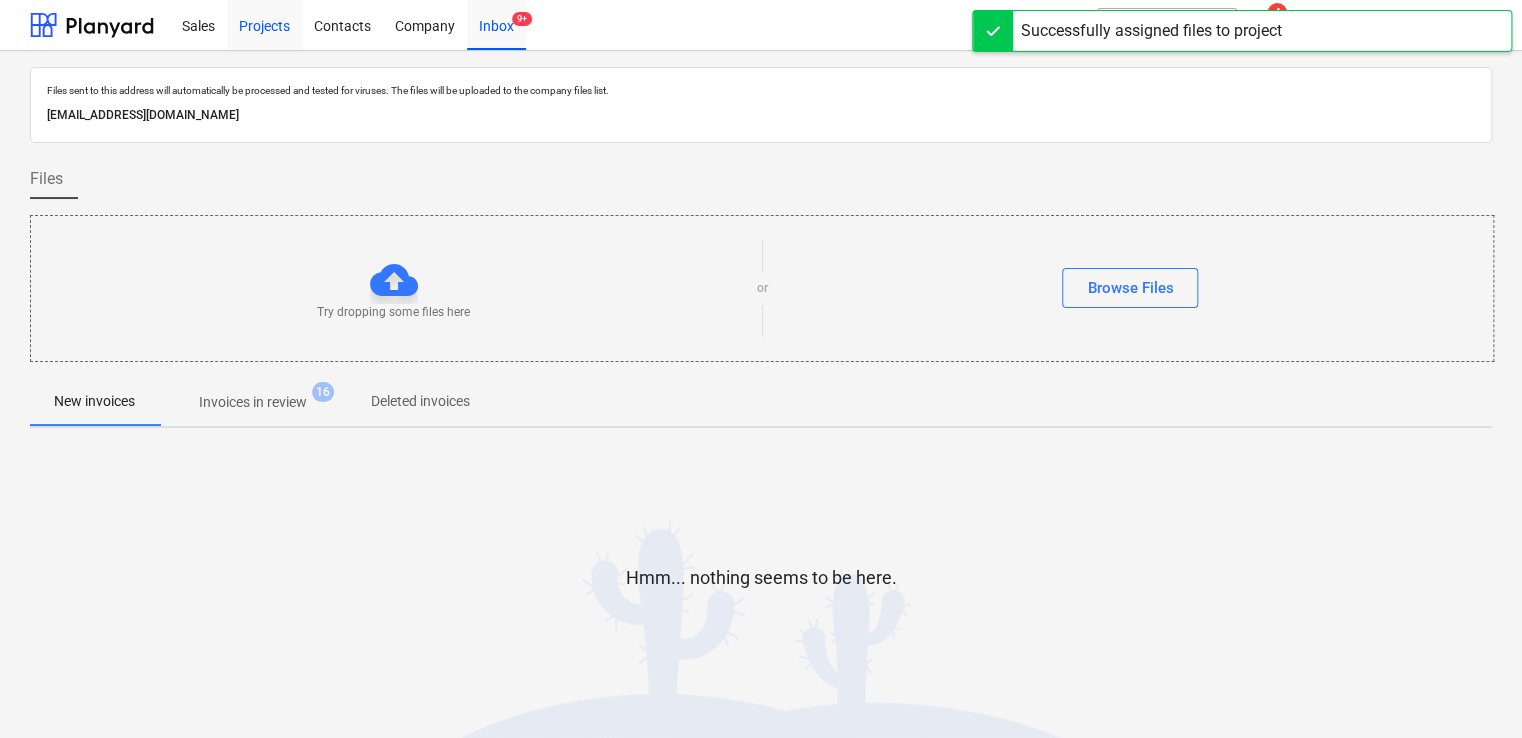 click on "Projects" at bounding box center [264, 24] 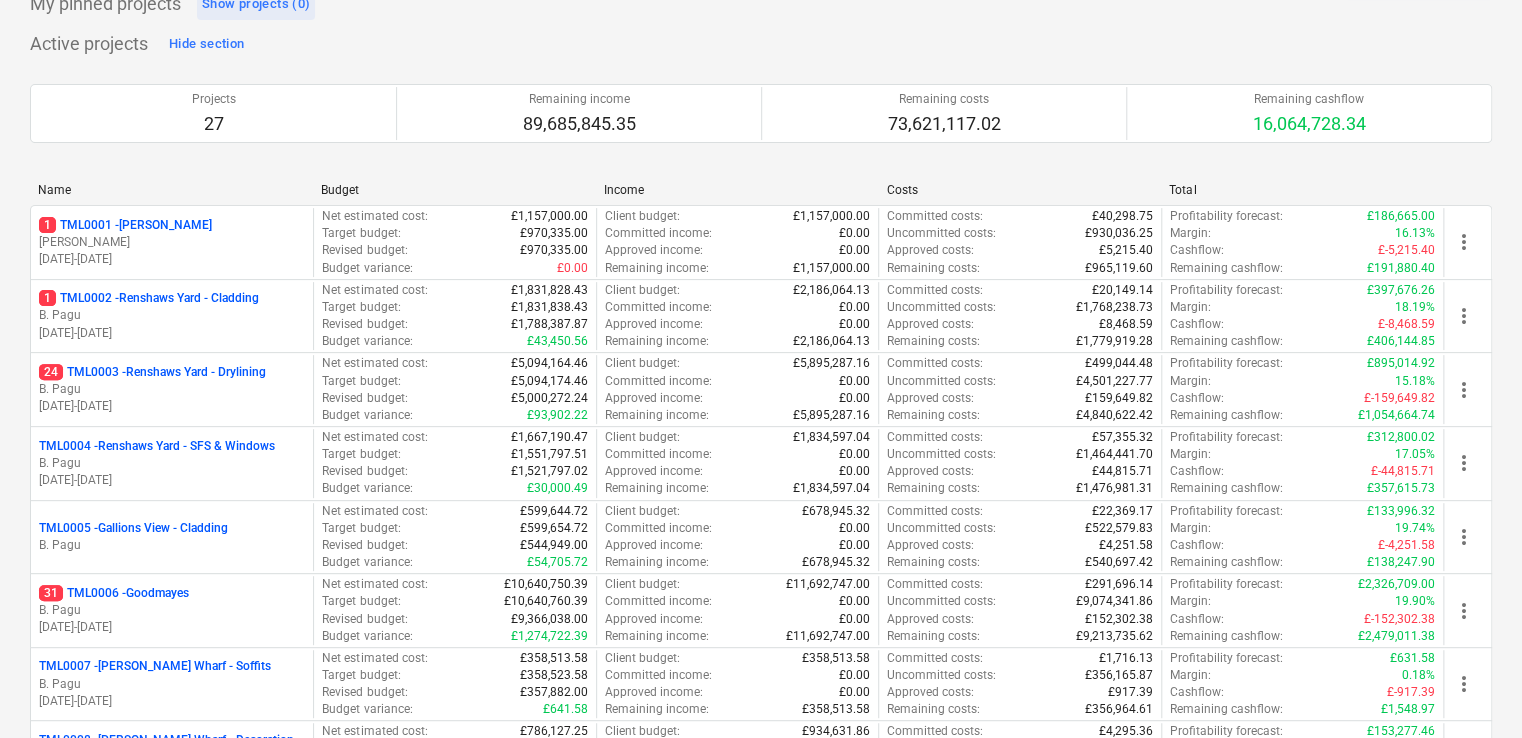 scroll, scrollTop: 0, scrollLeft: 0, axis: both 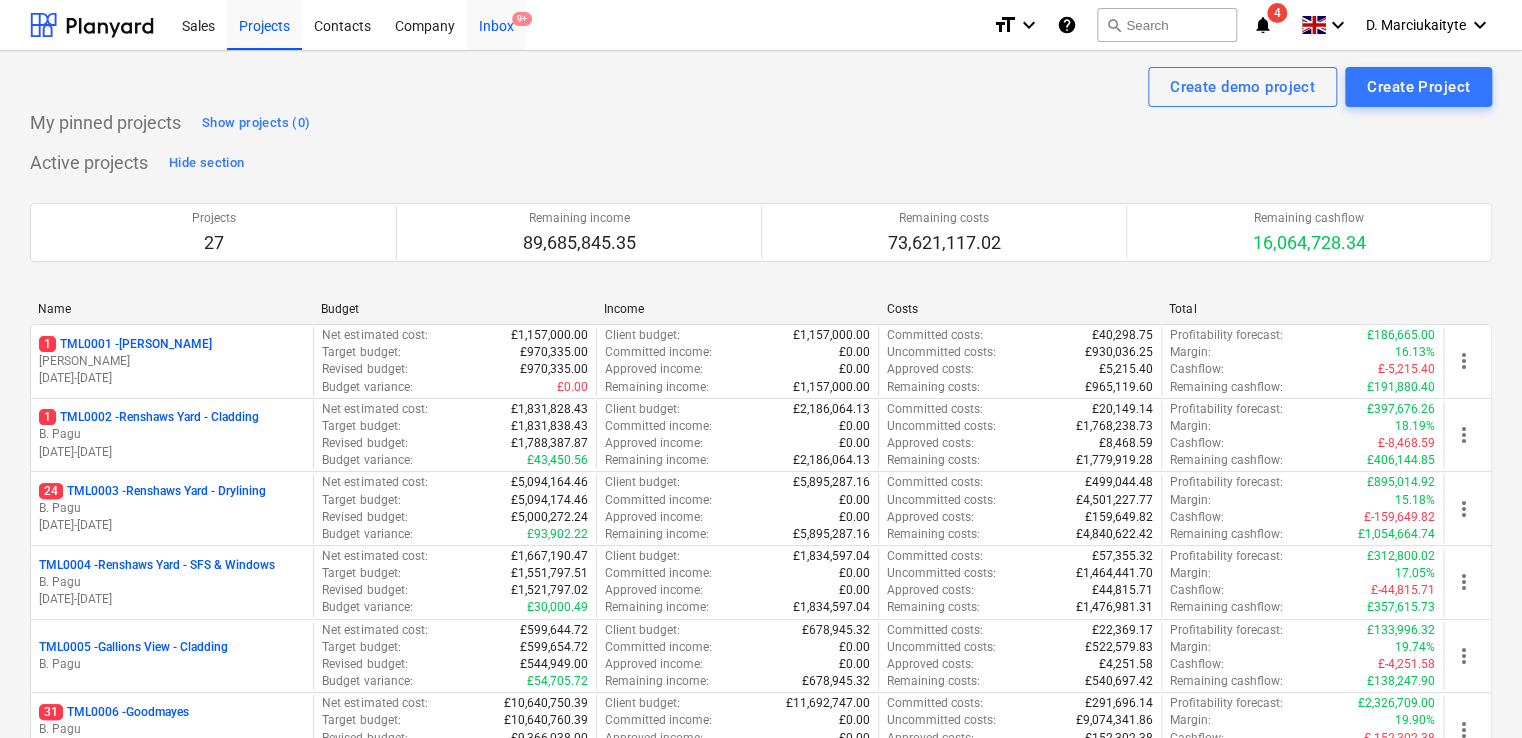 click on "Inbox 9+" at bounding box center [496, 24] 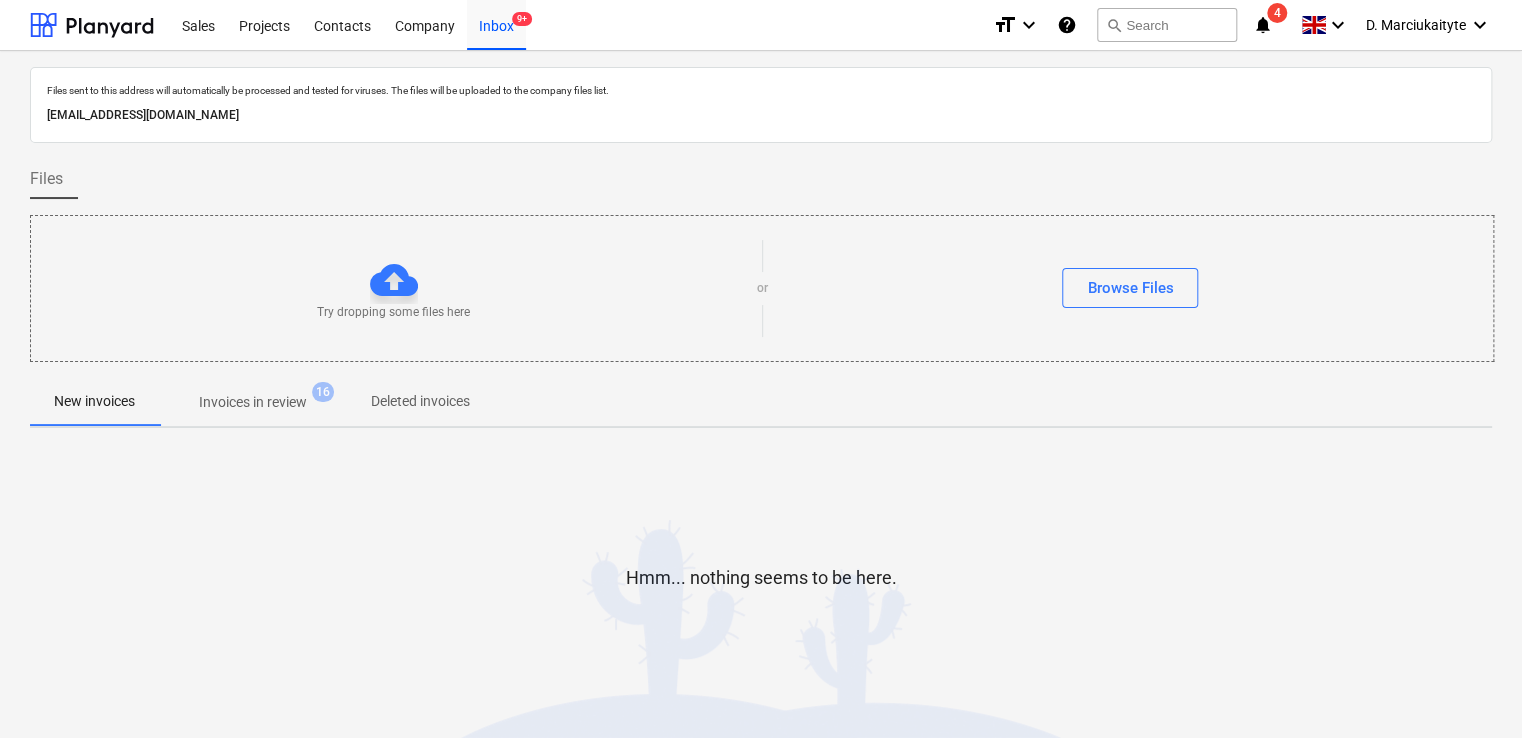 drag, startPoint x: 411, startPoint y: 139, endPoint x: 422, endPoint y: 126, distance: 17.029387 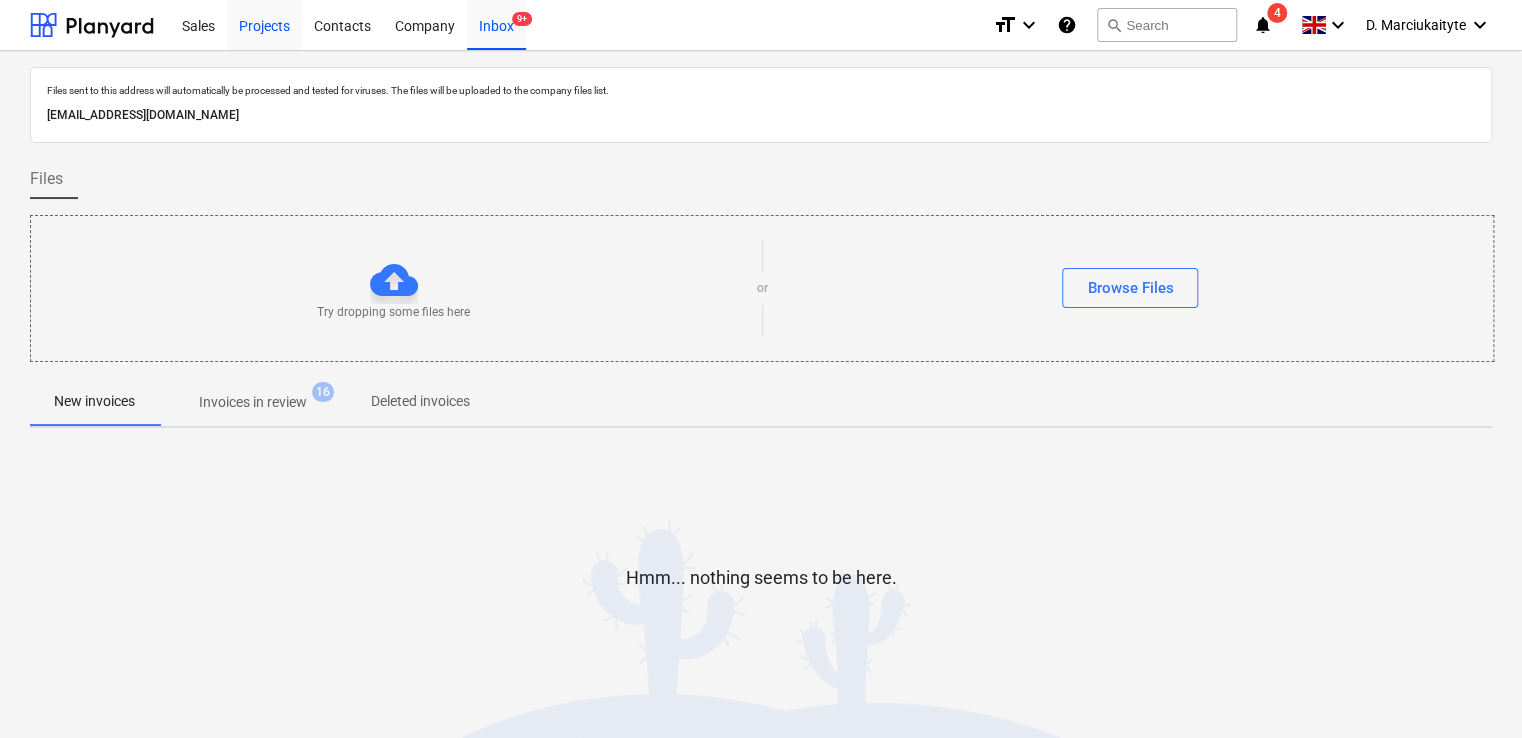 click on "Projects" at bounding box center [264, 24] 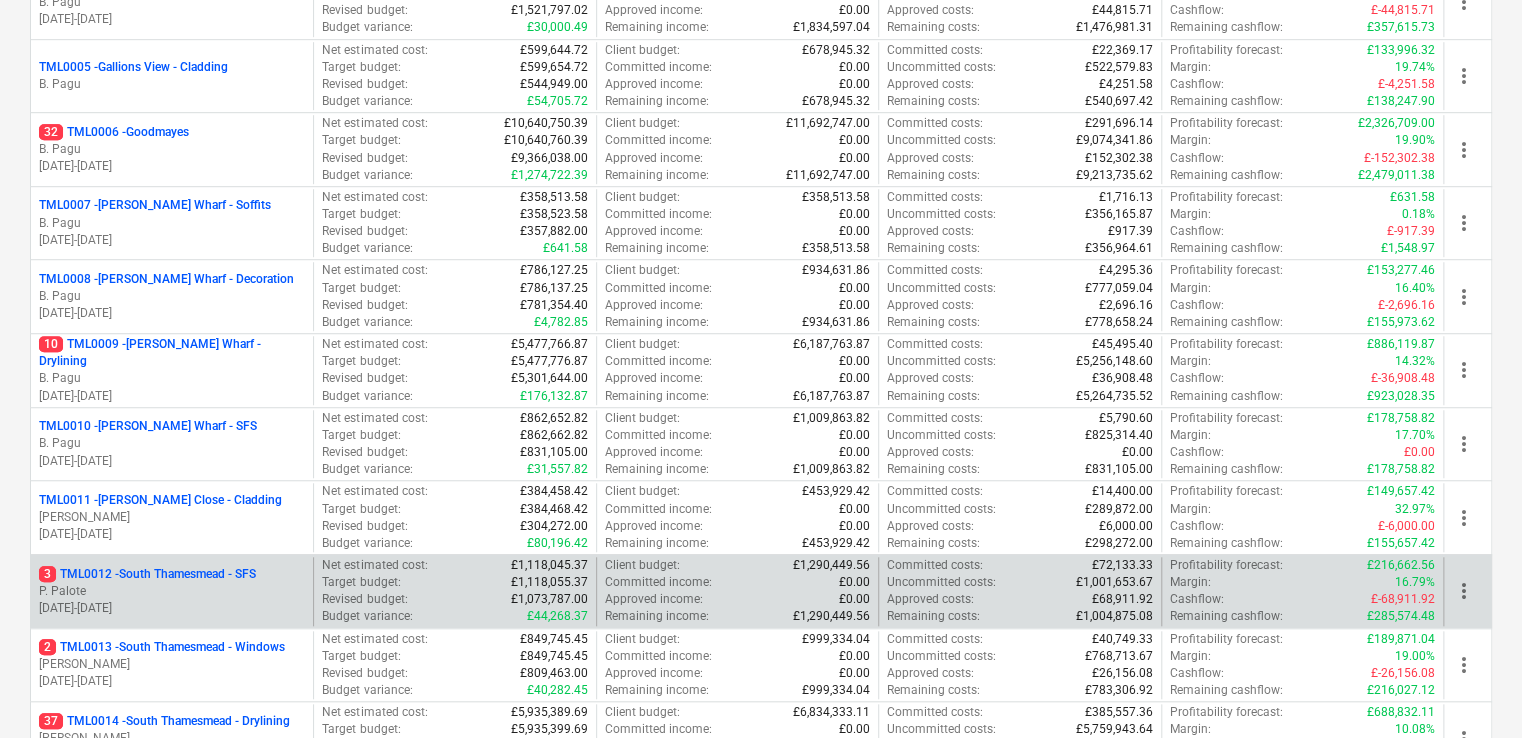 scroll, scrollTop: 700, scrollLeft: 0, axis: vertical 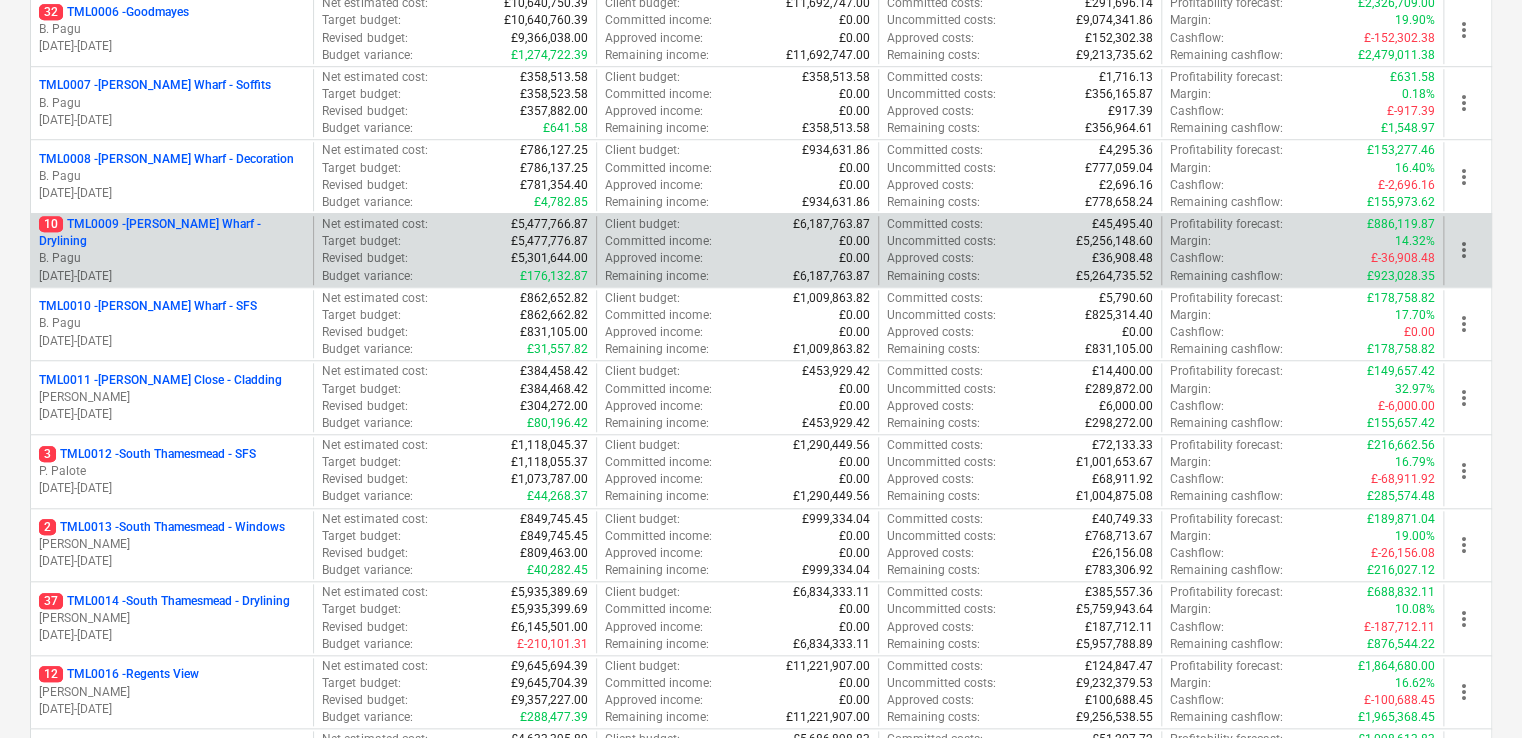 click on "B. Pagu" at bounding box center [172, 258] 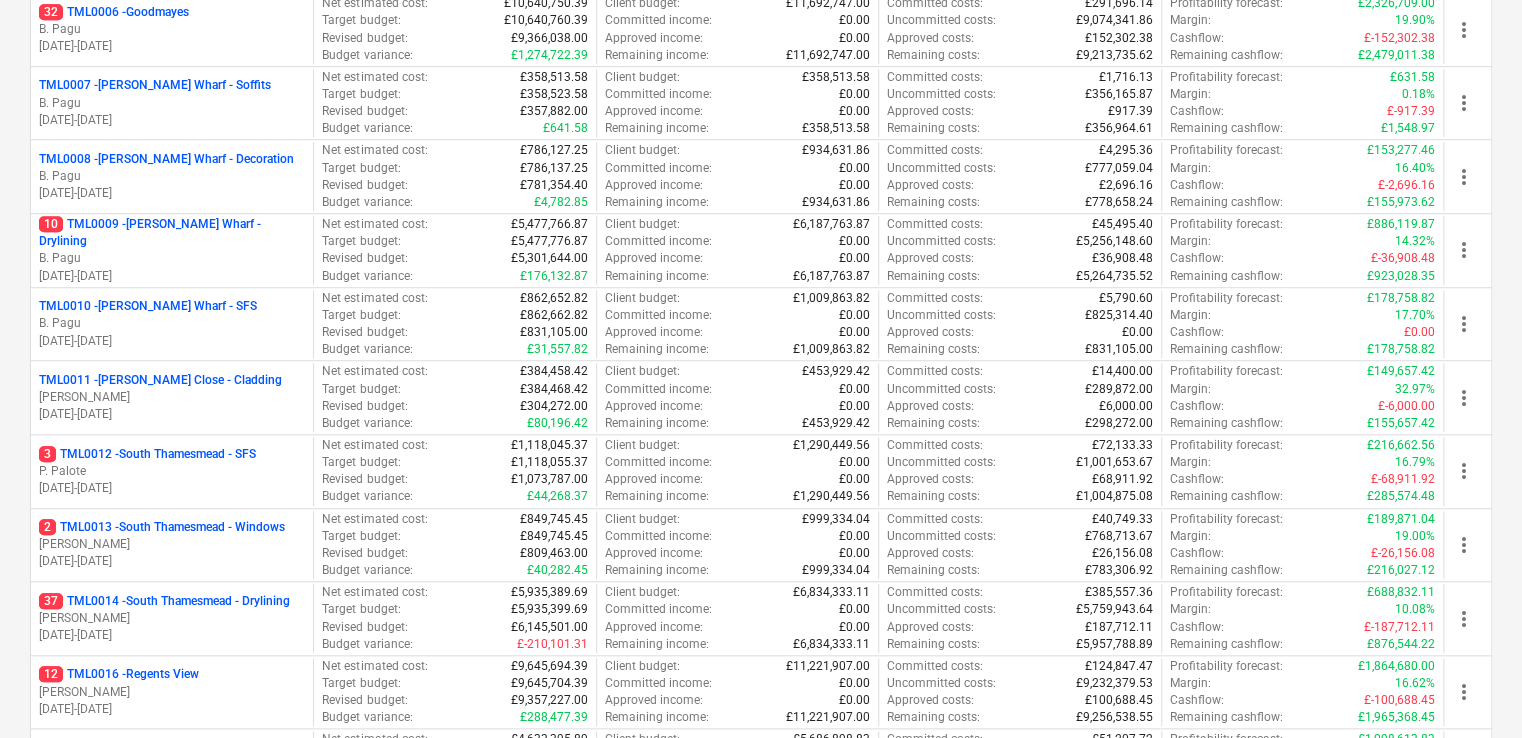 scroll, scrollTop: 0, scrollLeft: 0, axis: both 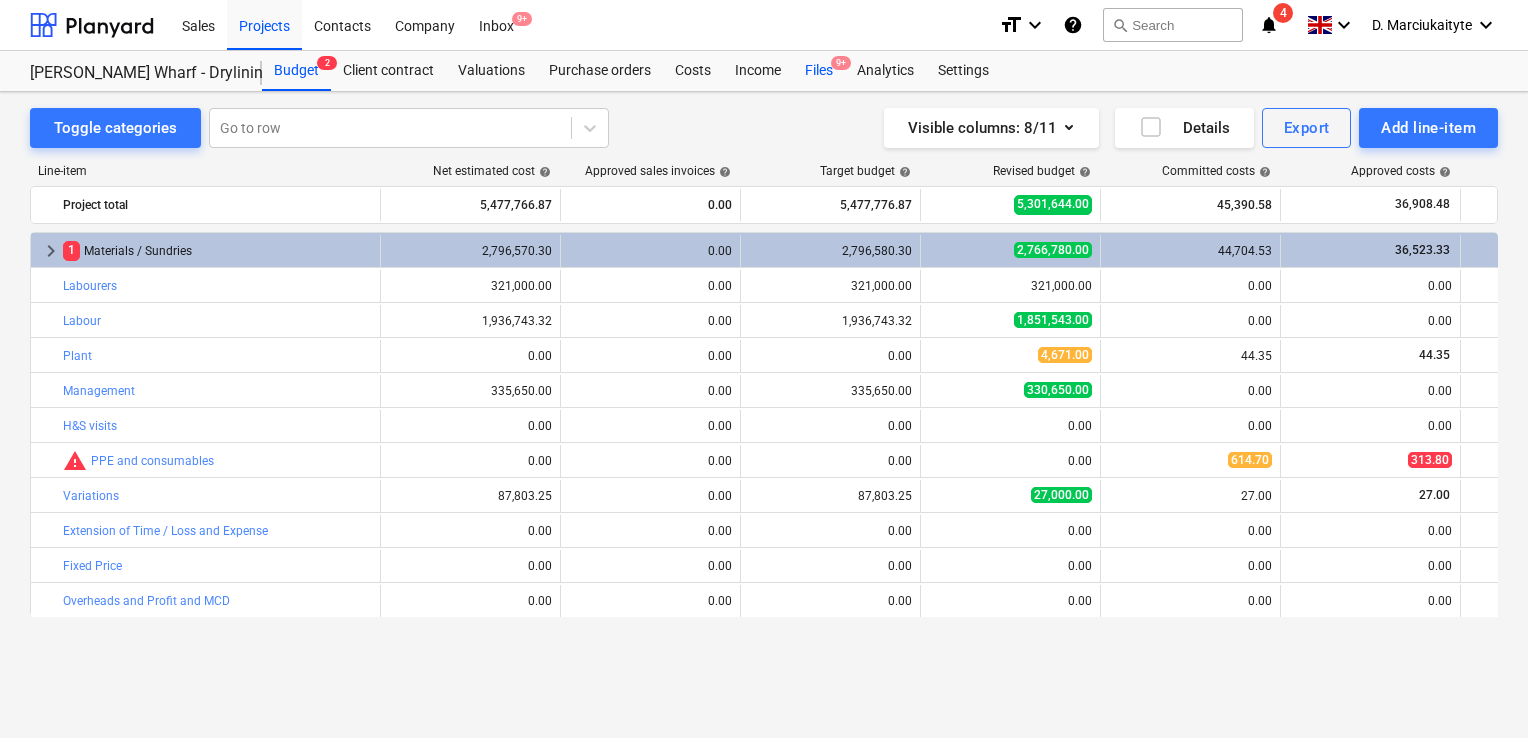 click on "Files 9+" at bounding box center [819, 71] 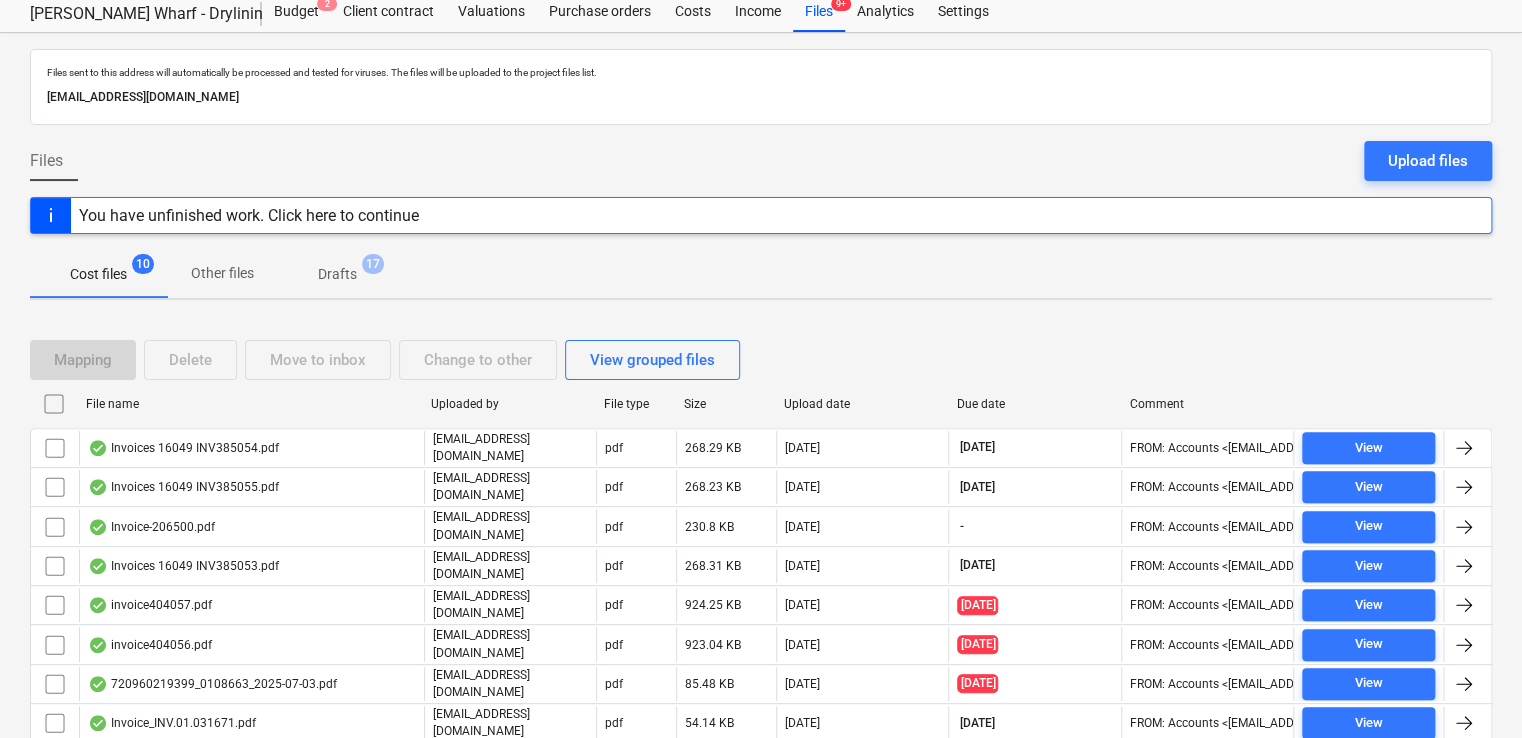 scroll, scrollTop: 0, scrollLeft: 0, axis: both 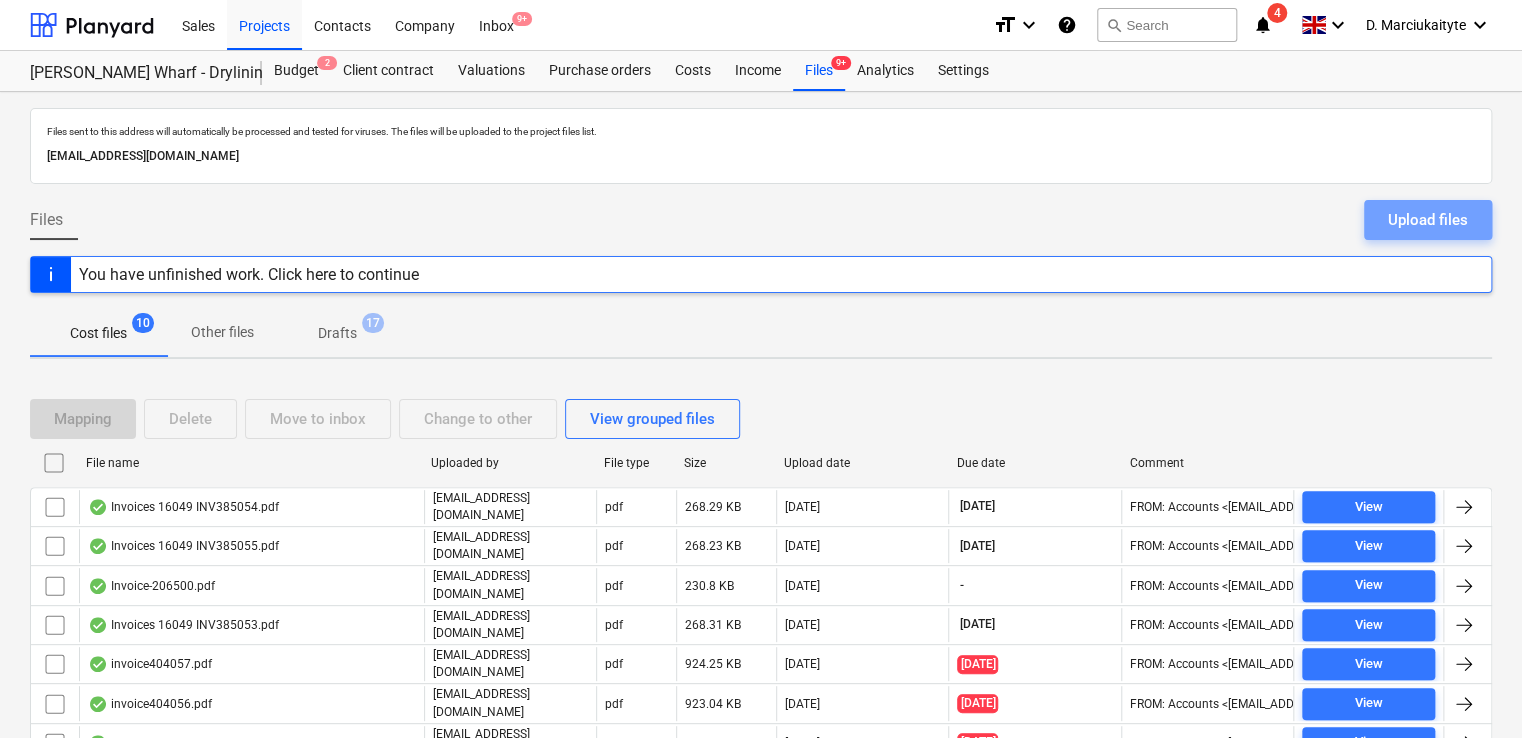 click on "Upload files" at bounding box center [1428, 220] 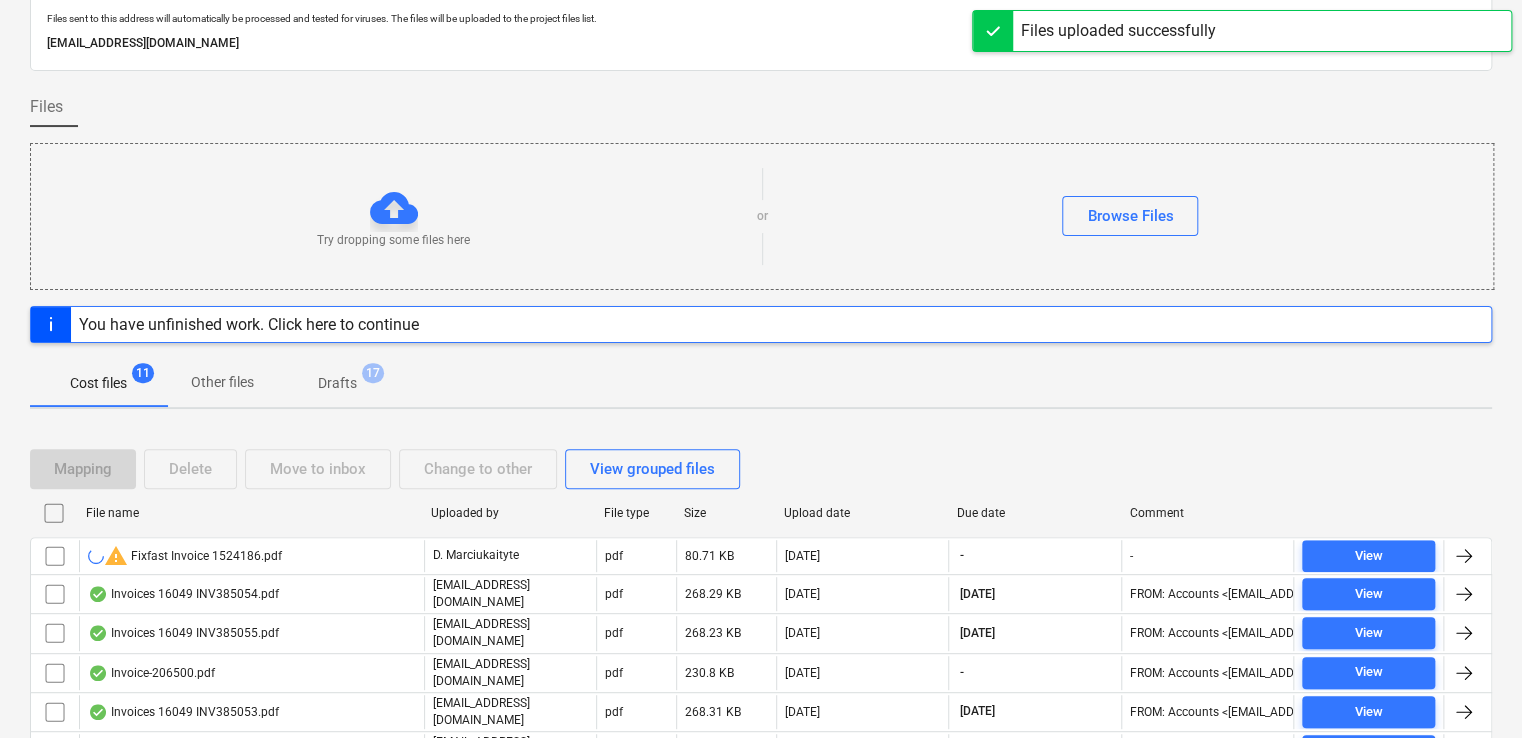 scroll, scrollTop: 387, scrollLeft: 0, axis: vertical 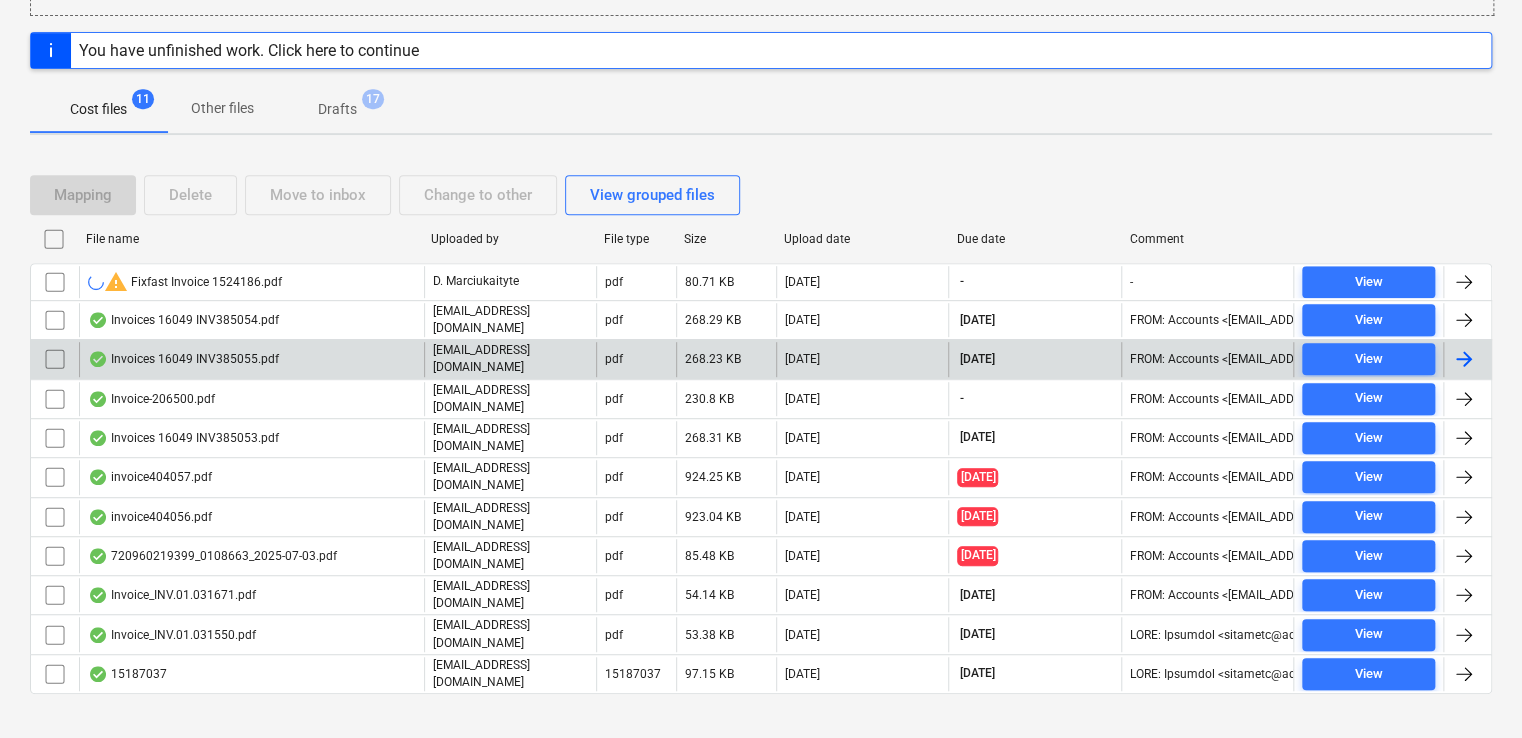click on "Invoices 16049 INV385055.pdf" at bounding box center [251, 359] 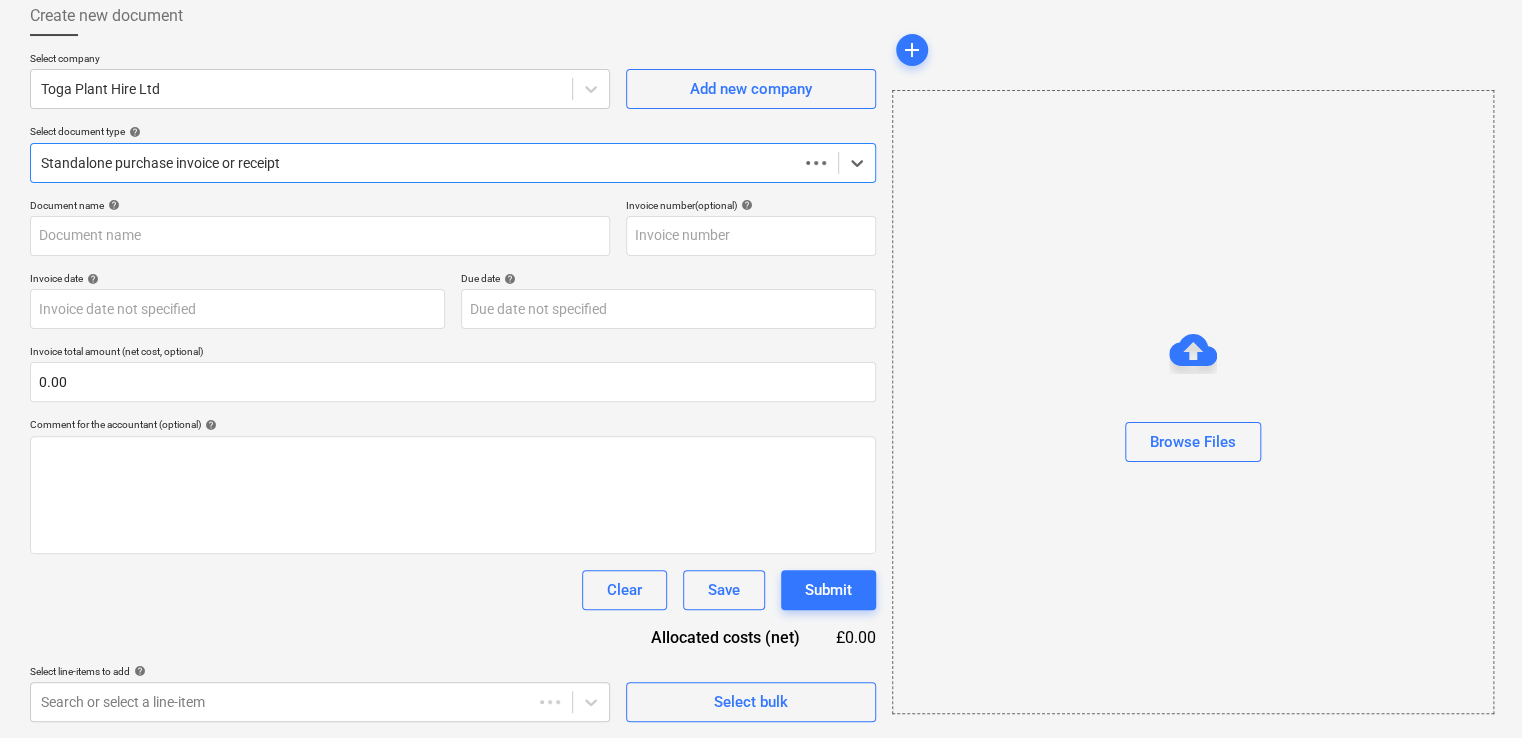 scroll, scrollTop: 111, scrollLeft: 0, axis: vertical 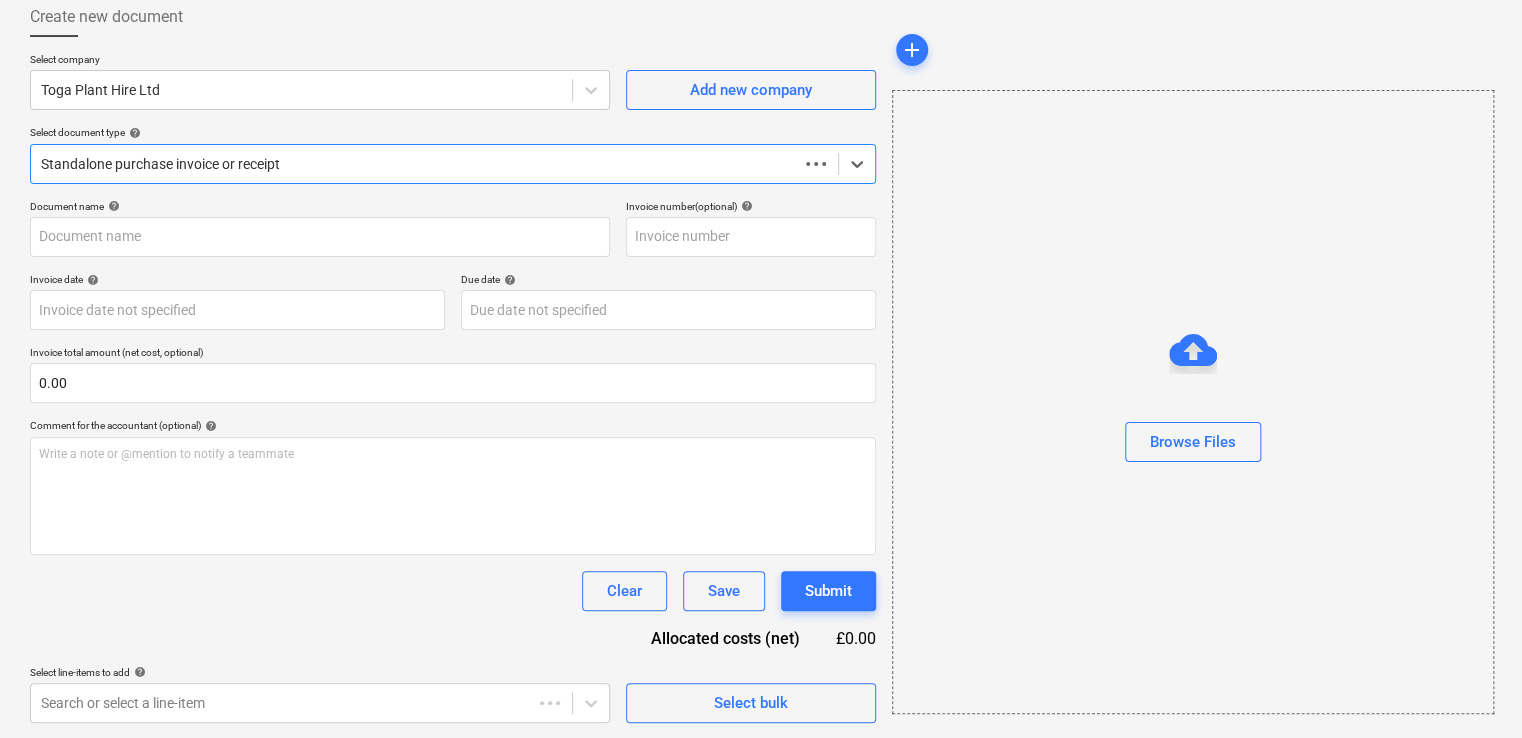 type on "INV385055" 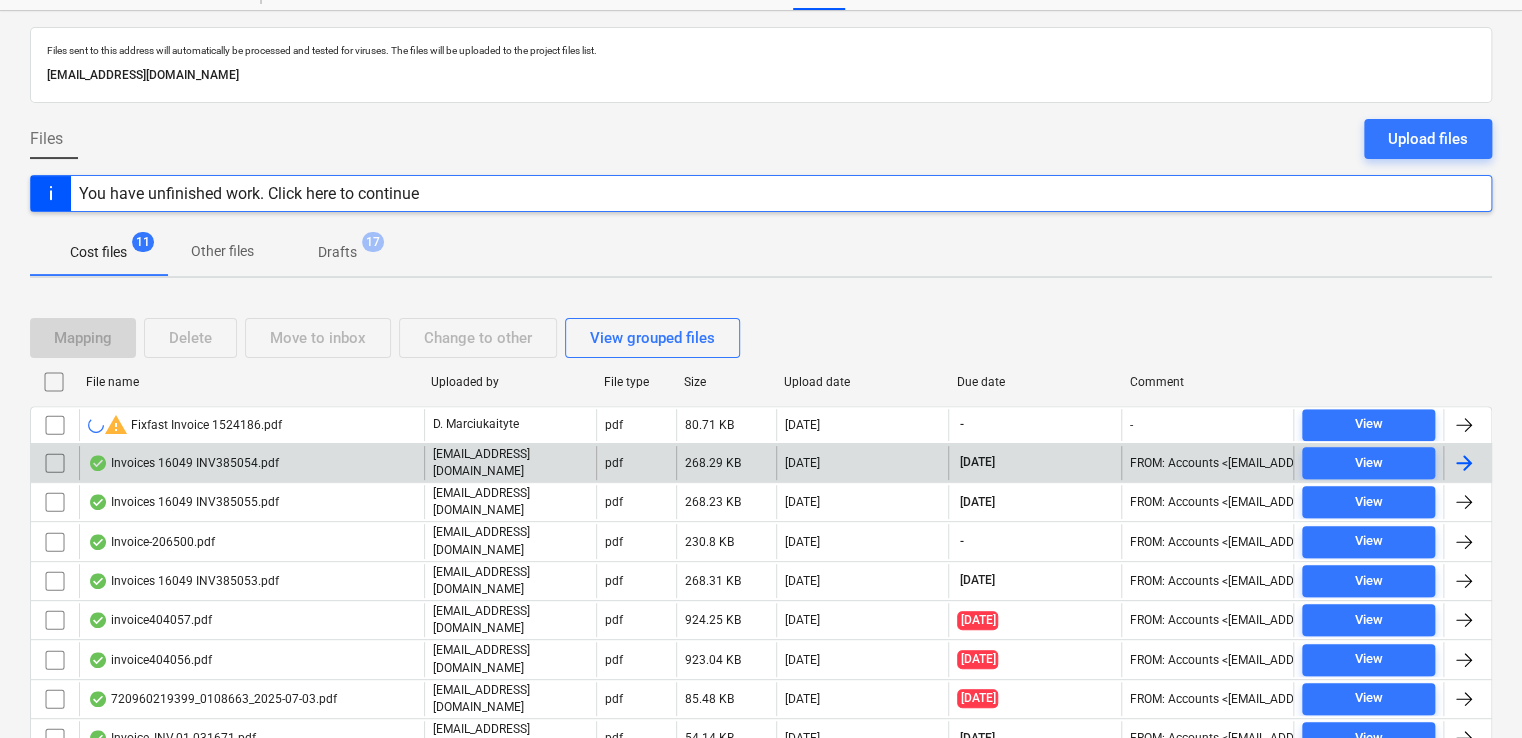 scroll, scrollTop: 0, scrollLeft: 0, axis: both 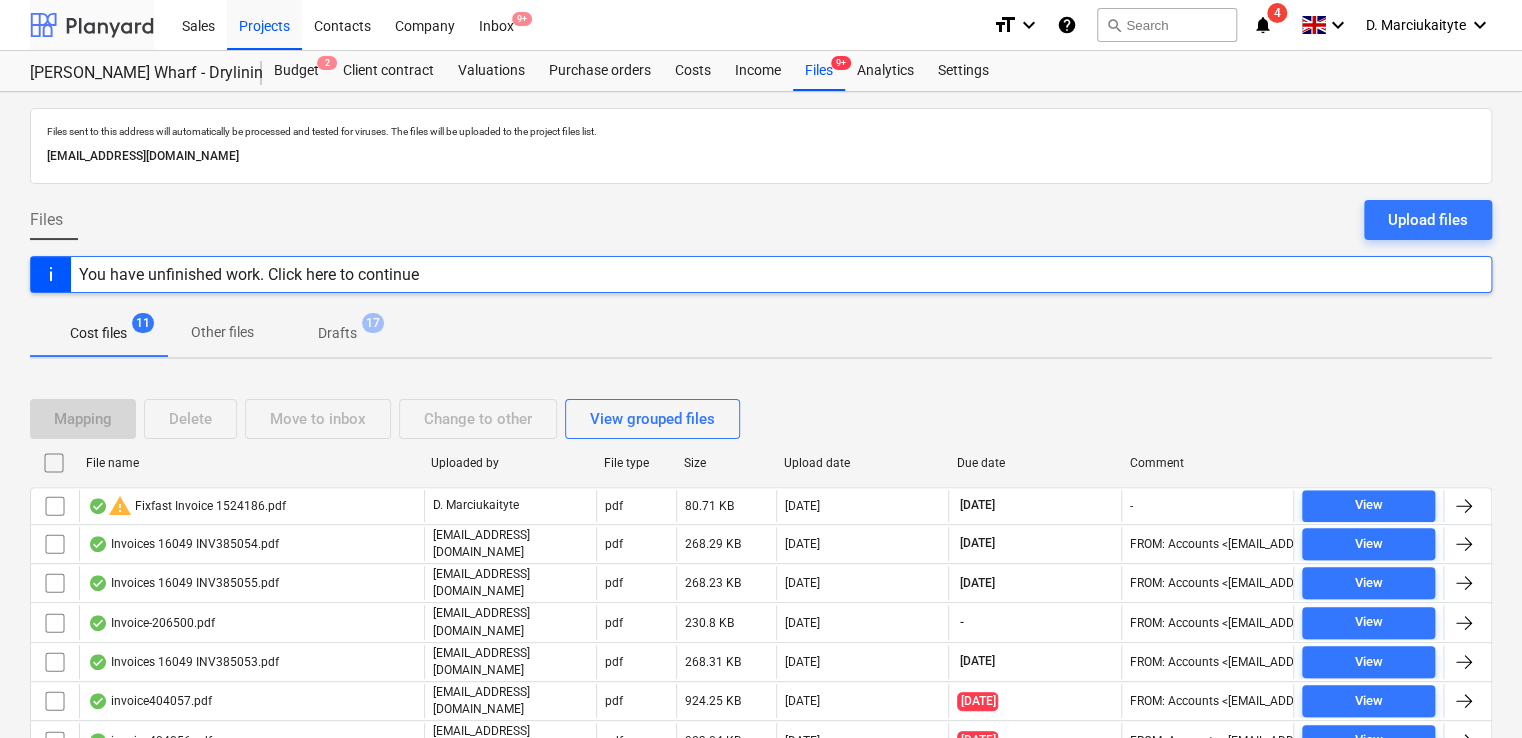 click at bounding box center [92, 25] 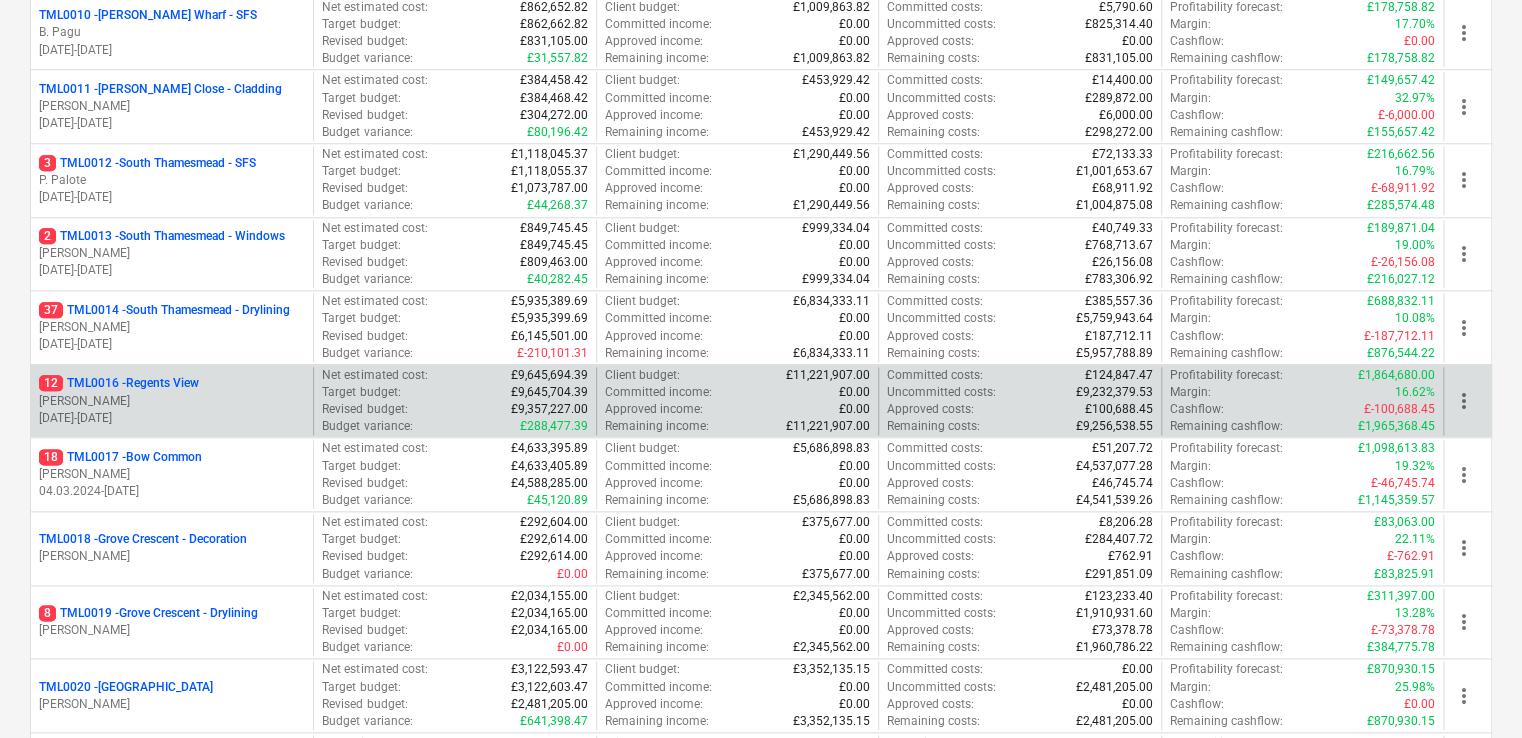 scroll, scrollTop: 1000, scrollLeft: 0, axis: vertical 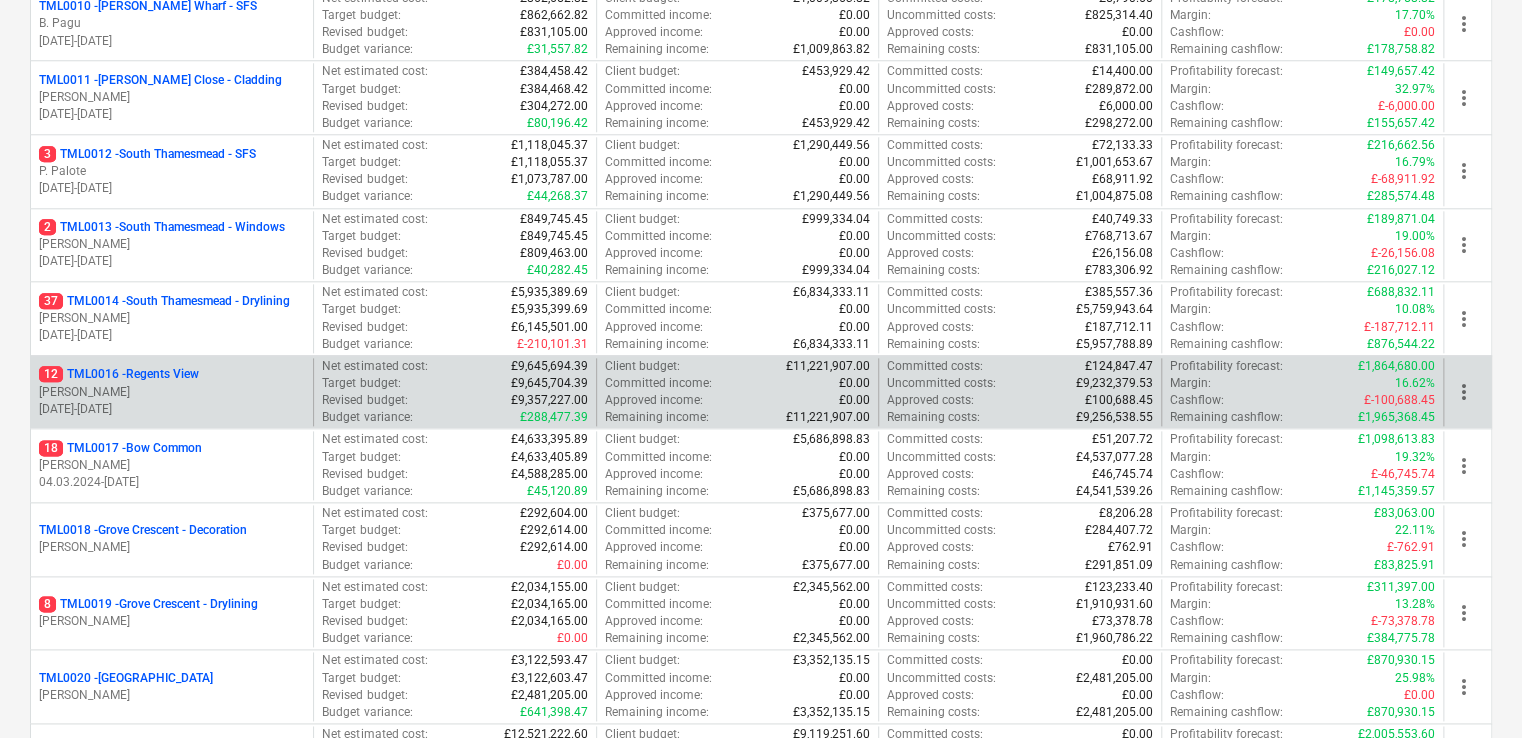 click on "[PERSON_NAME]" at bounding box center (172, 392) 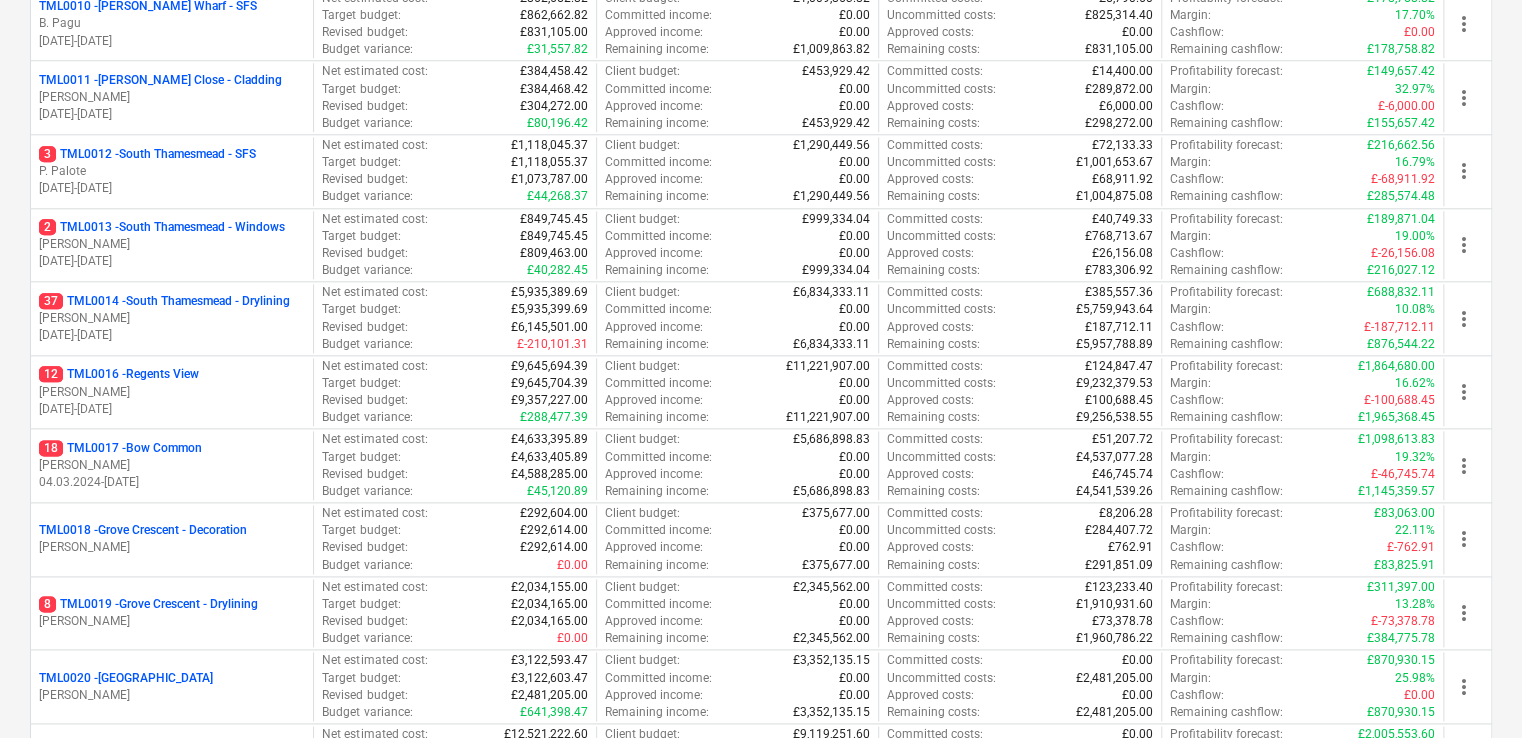scroll, scrollTop: 0, scrollLeft: 0, axis: both 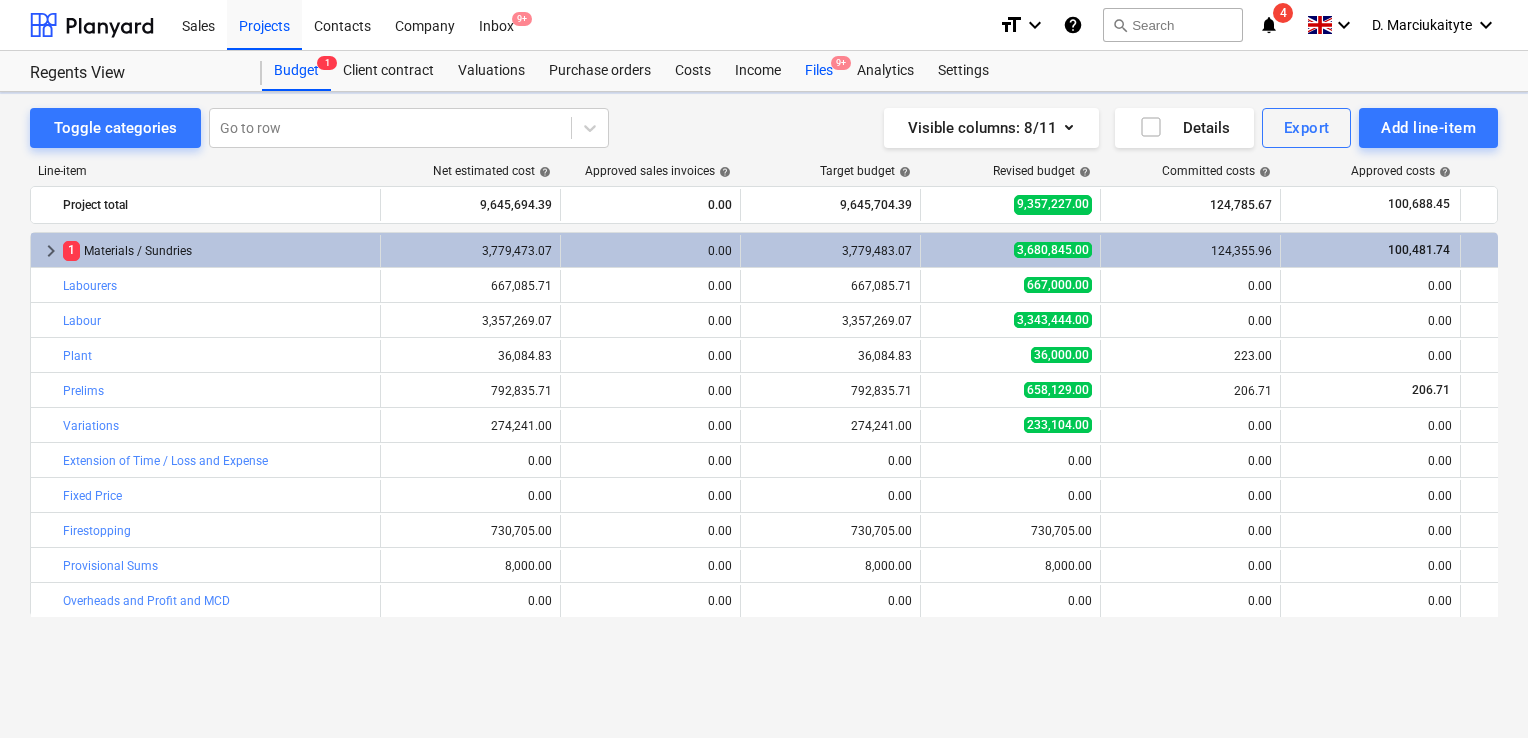 click on "Files 9+" at bounding box center (819, 71) 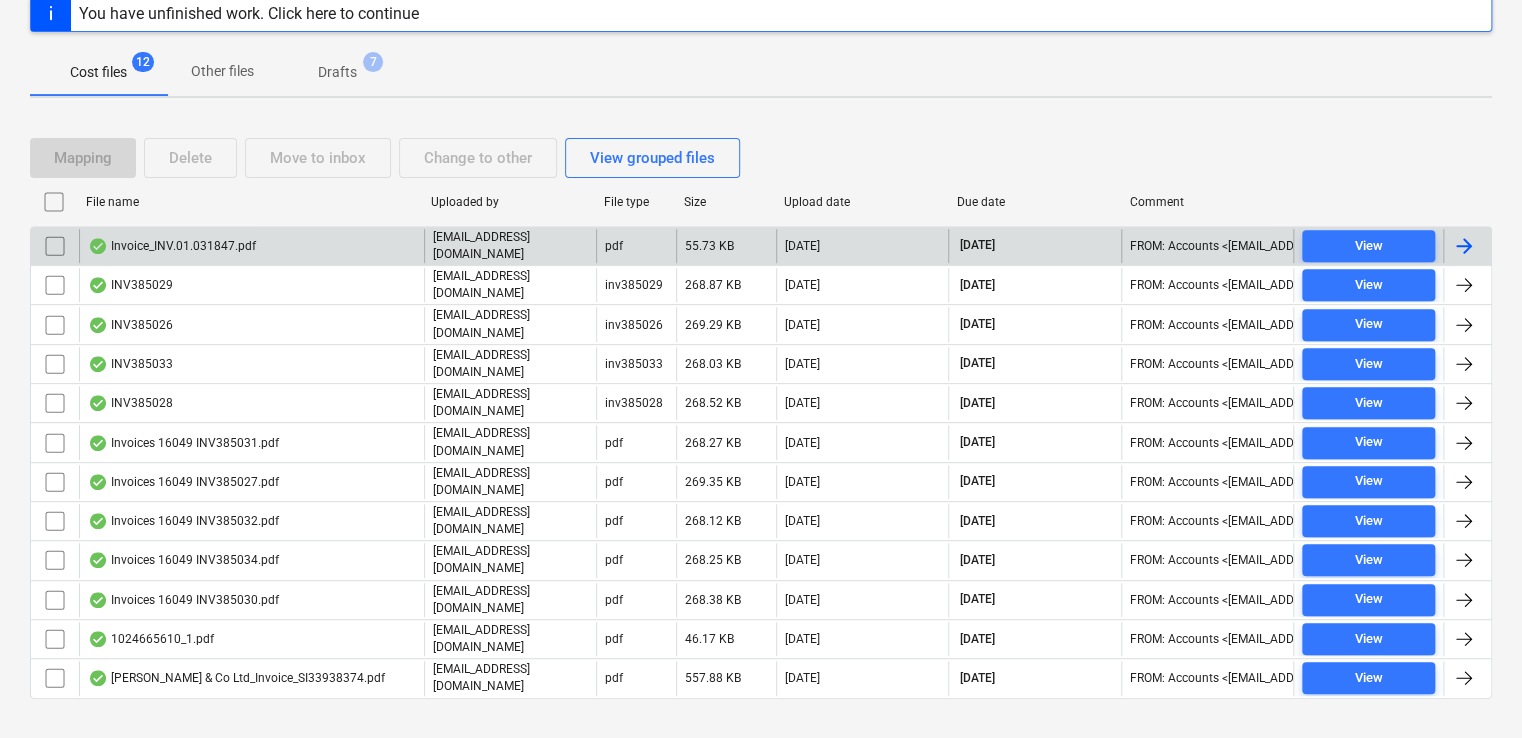 click on "Invoice_INV.01.031847.pdf" at bounding box center (251, 246) 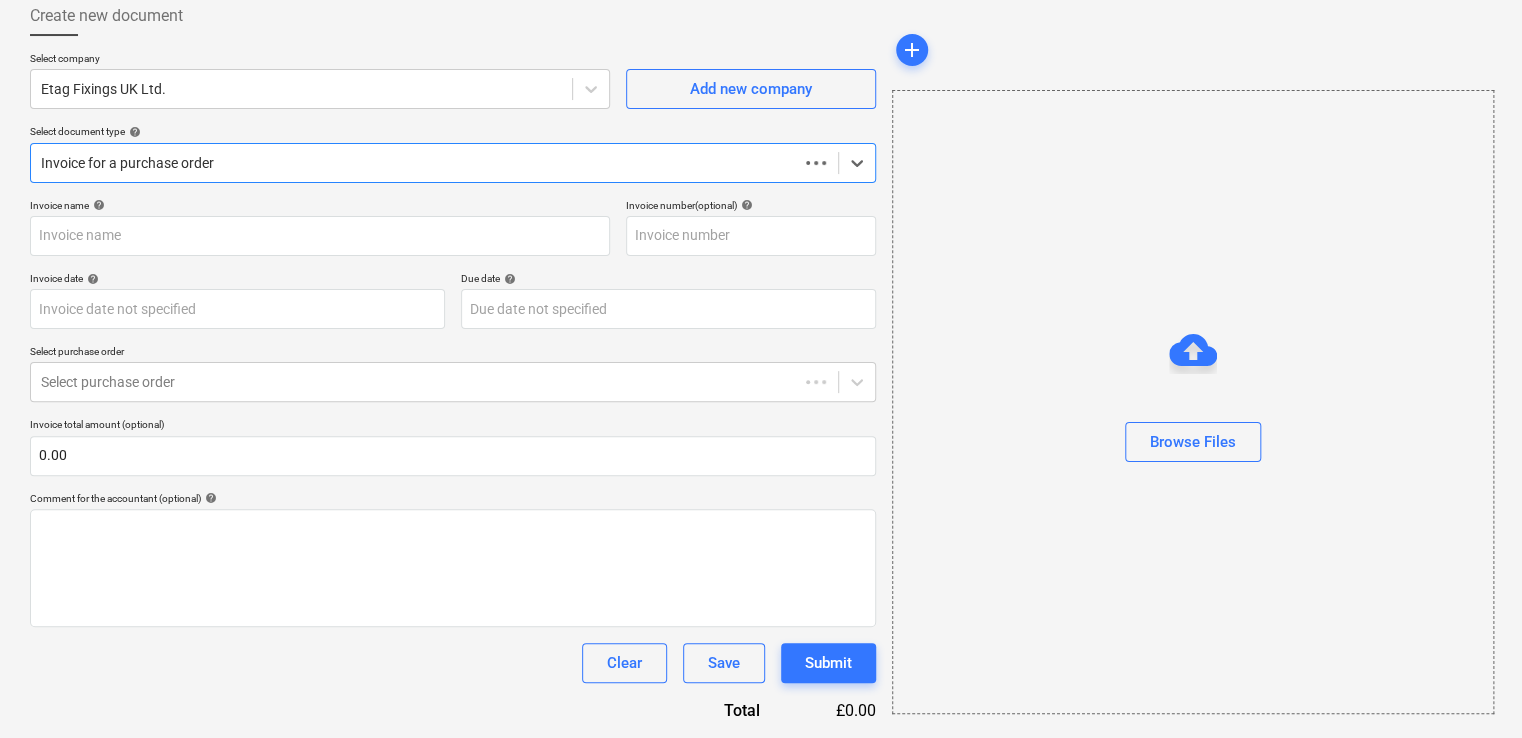 scroll, scrollTop: 111, scrollLeft: 0, axis: vertical 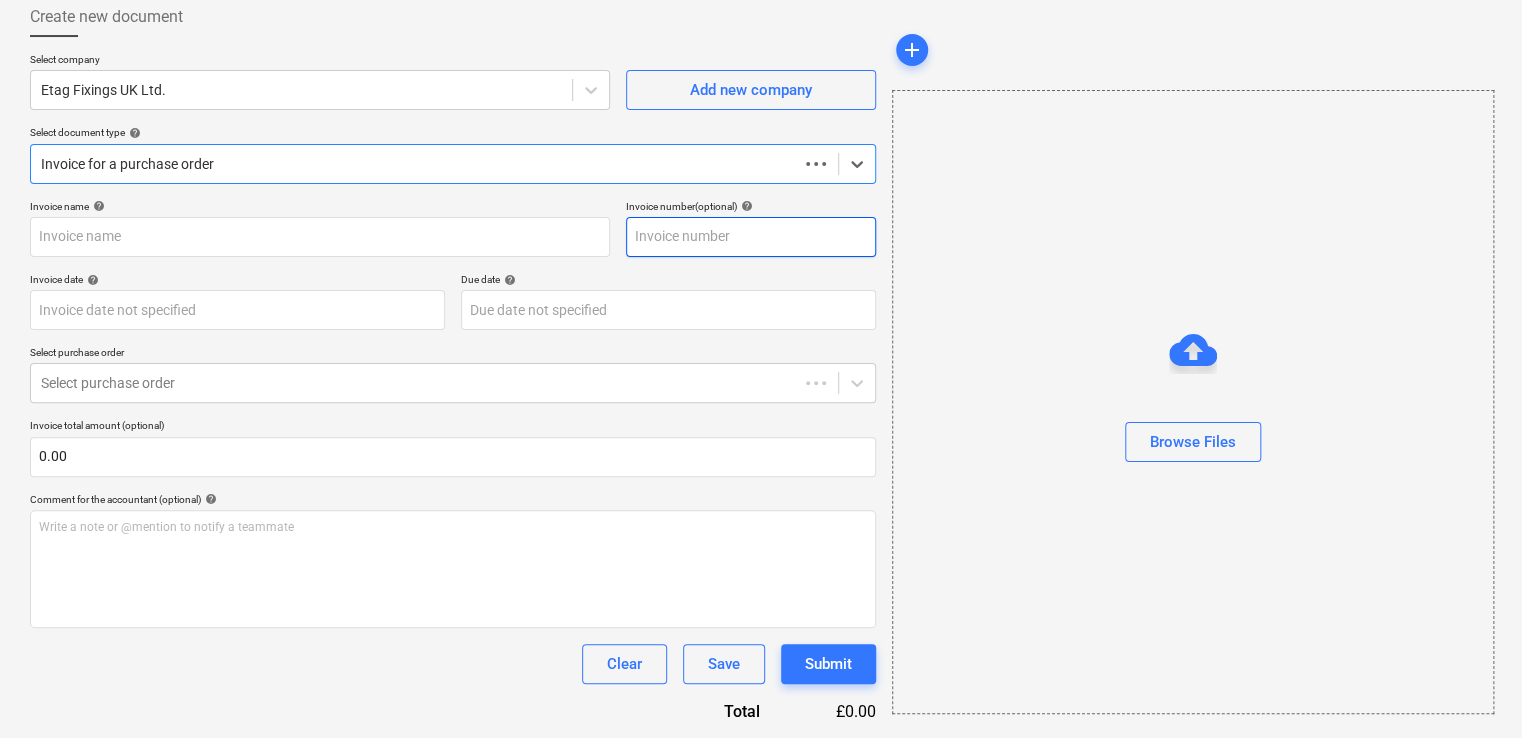 type on "Invoice_INV.01.031847.pdf" 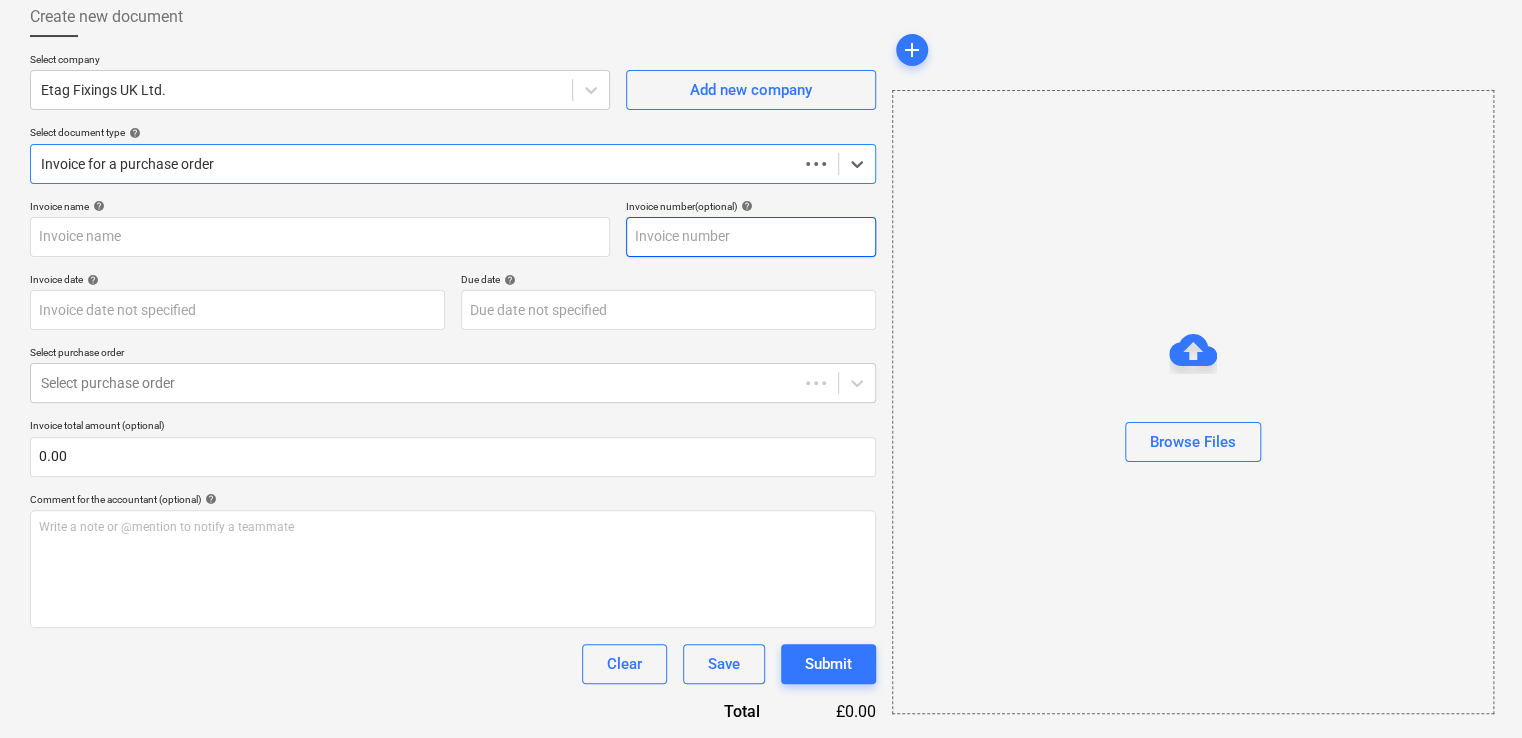 type on "31 Aug 2025" 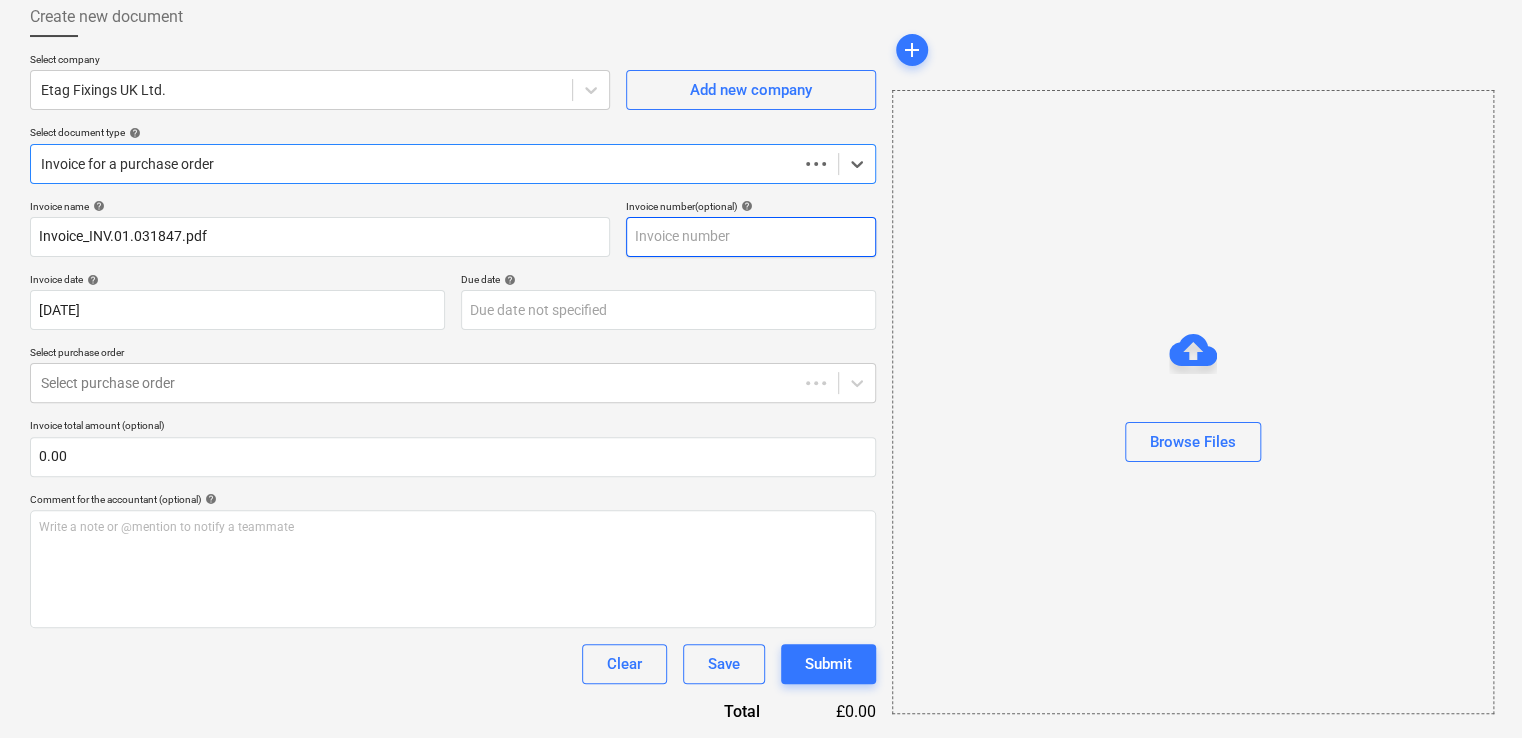 type on "31 Aug 2025" 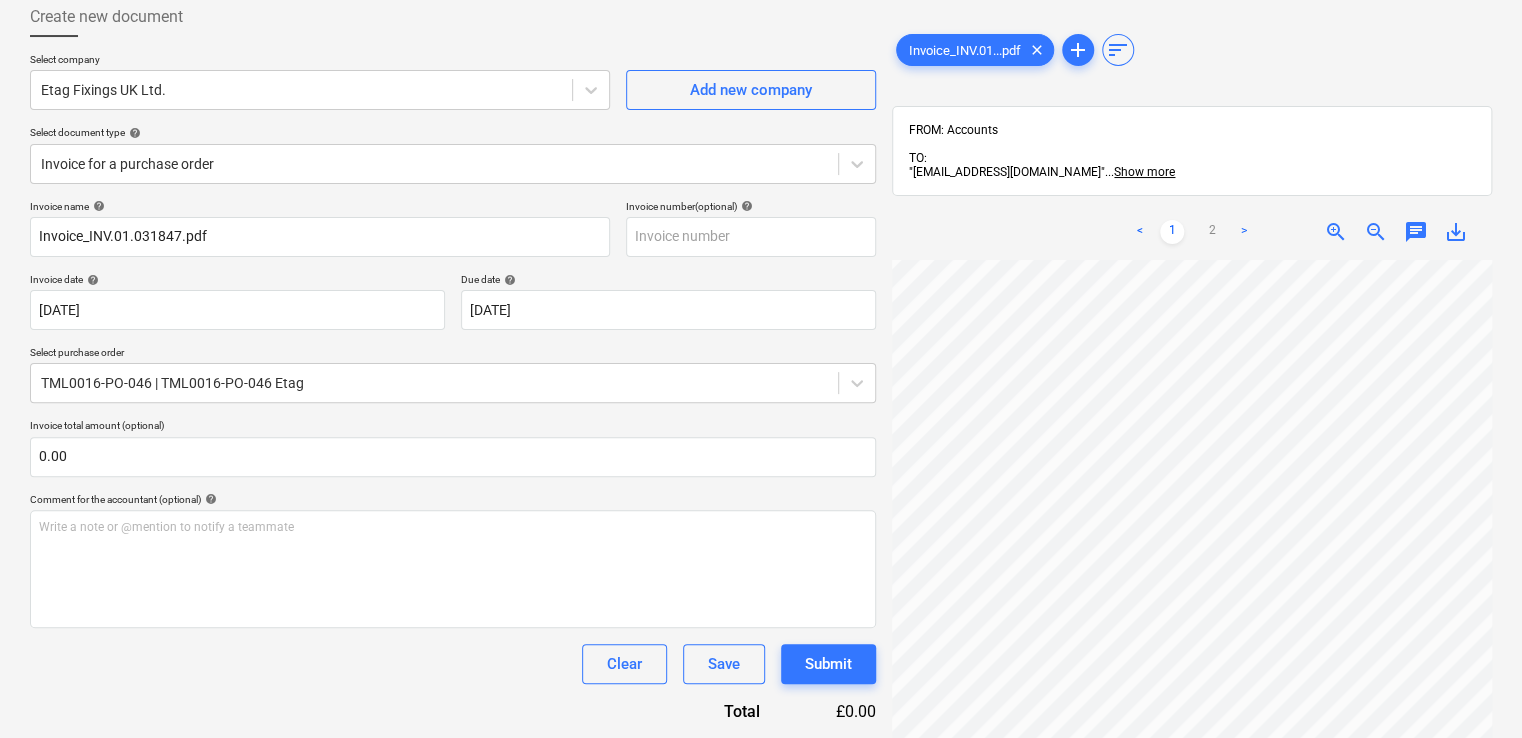 scroll, scrollTop: 154, scrollLeft: 263, axis: both 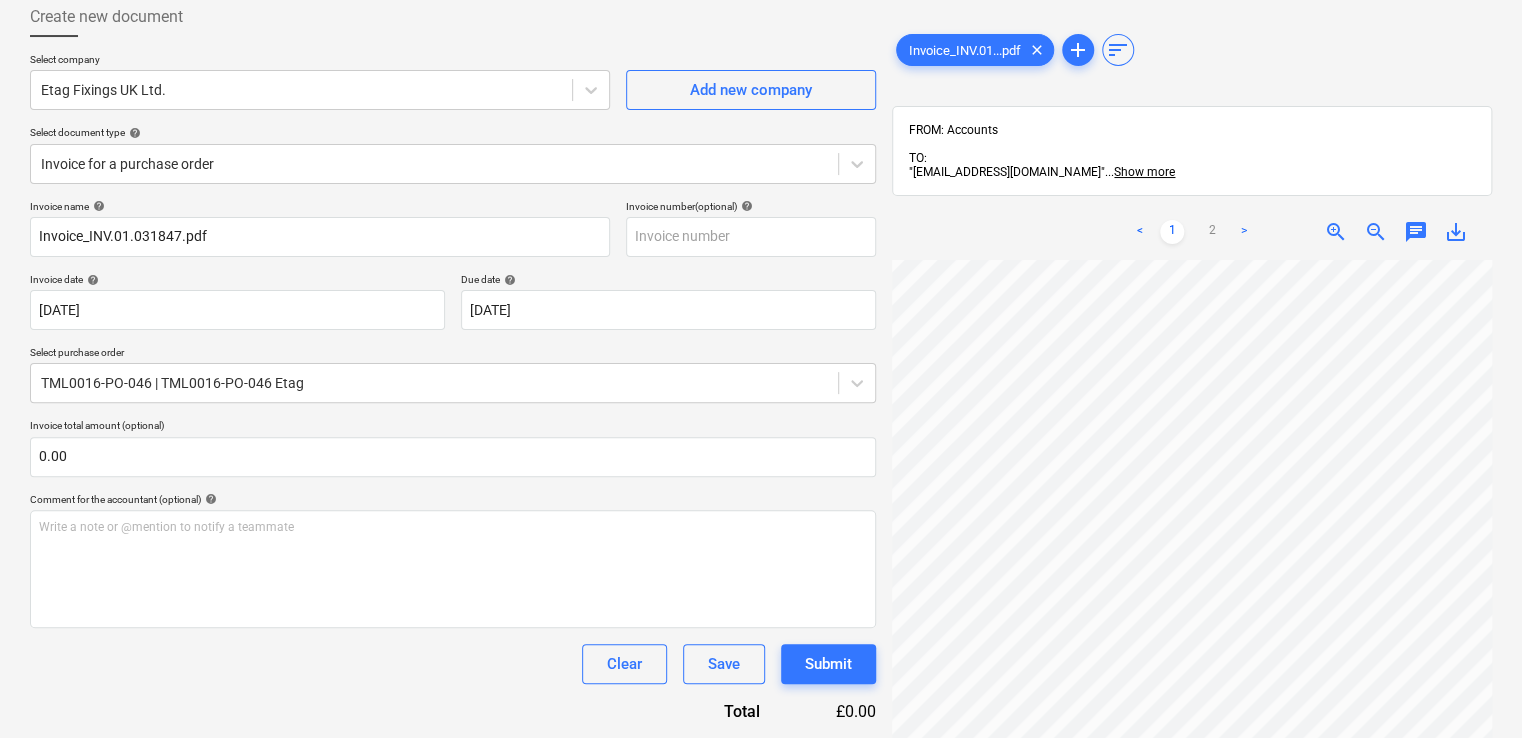 click on "Sales Projects Contacts Company Inbox 9+ format_size keyboard_arrow_down help search Search notifications 4 keyboard_arrow_down D. Marciukaityte keyboard_arrow_down Regents View Budget 1 Client contract Valuations Purchase orders Costs Income Files 9+ Analytics Settings Create new document Select company Etag Fixings UK Ltd.   Add new company Select document type help Invoice for a purchase order Invoice name help Invoice_INV.01.031847.pdf Invoice number  (optional) help Invoice date help 31 Aug 2025 31.08.2025 Press the down arrow key to interact with the calendar and
select a date. Press the question mark key to get the keyboard shortcuts for changing dates. Due date help 31 Aug 2025 31.08.2025 Press the down arrow key to interact with the calendar and
select a date. Press the question mark key to get the keyboard shortcuts for changing dates. Select purchase order TML0016-PO-046 | TML0016-PO-046 Etag  Invoice total amount (optional) 0.00 Comment for the accountant (optional) help ﻿ Clear <" at bounding box center (761, 258) 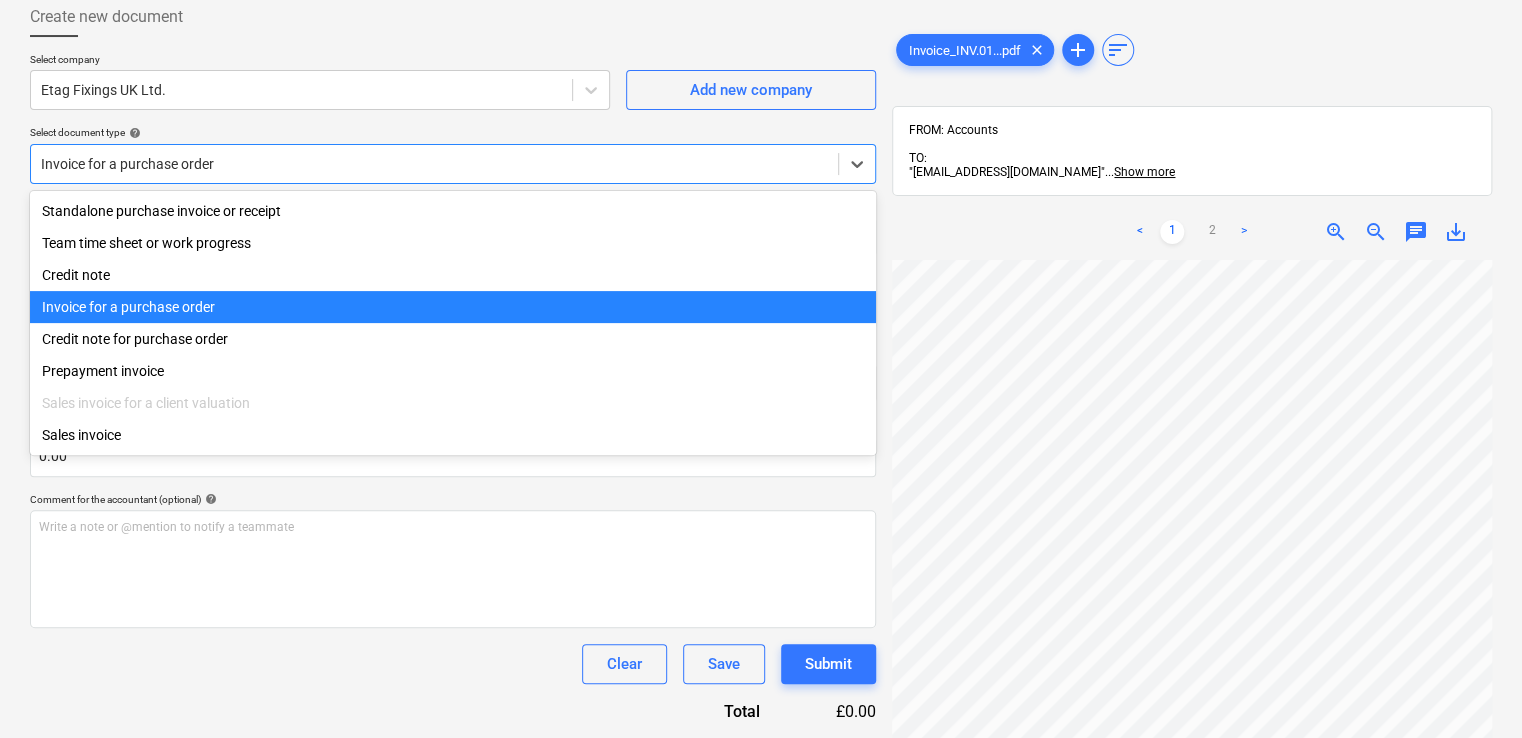 click at bounding box center [434, 164] 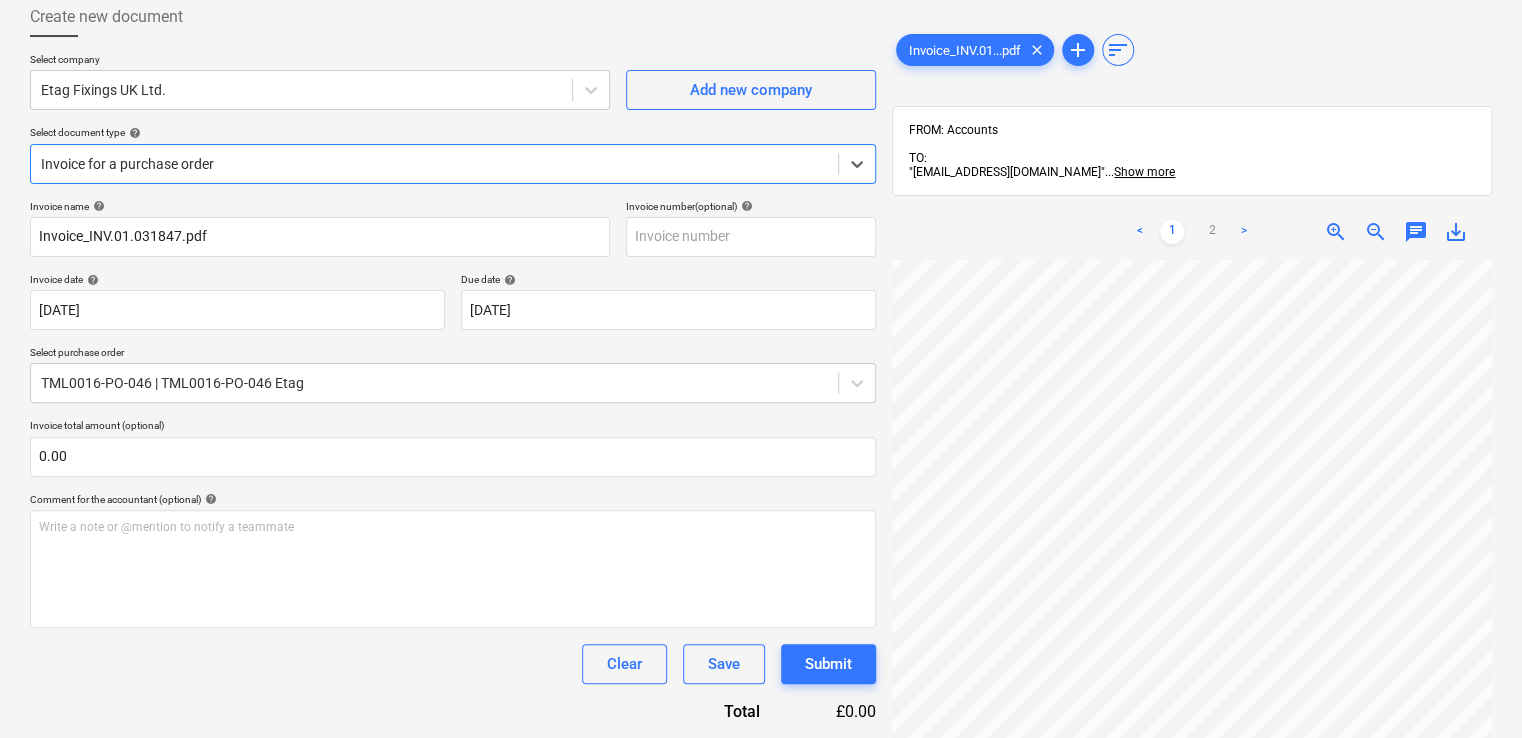 click at bounding box center [434, 164] 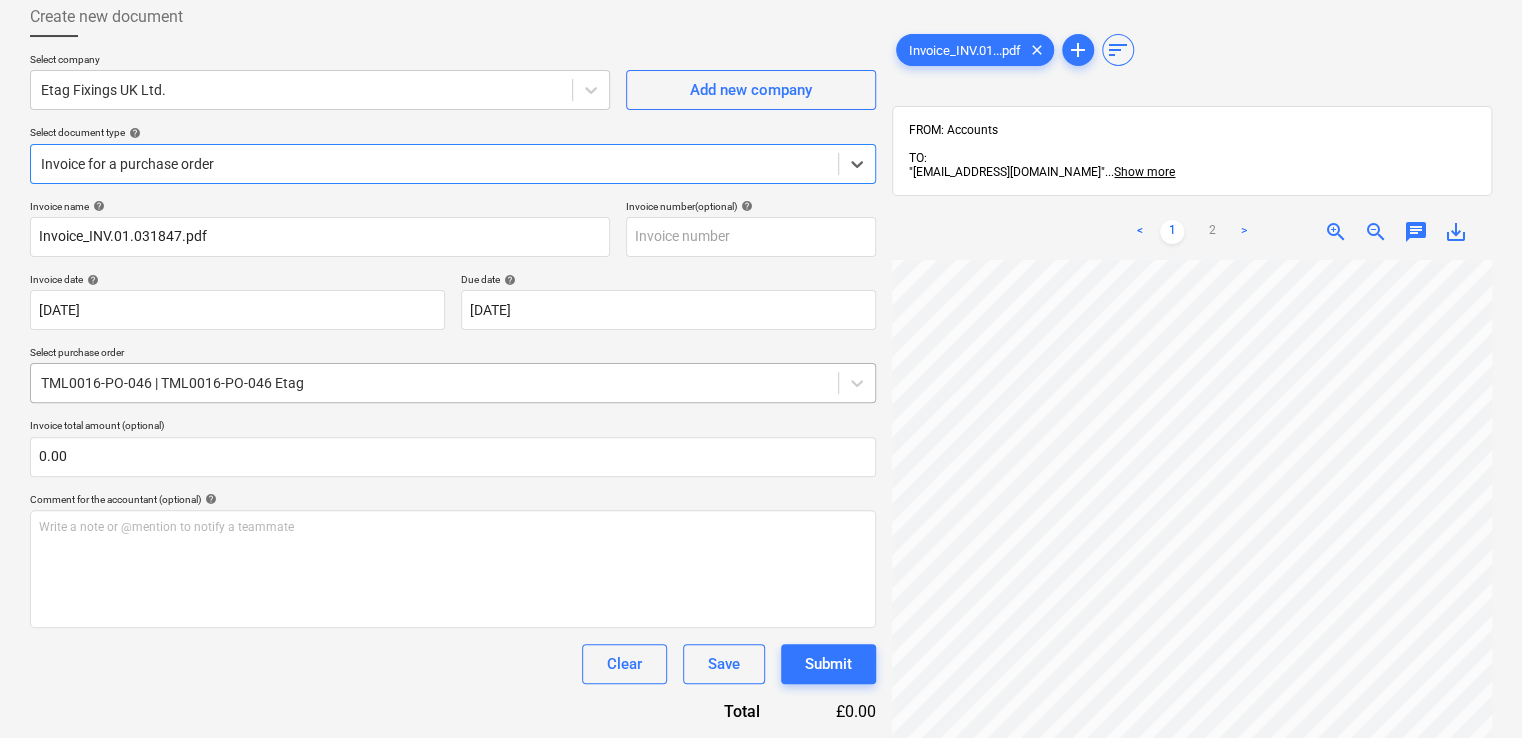 click at bounding box center [434, 383] 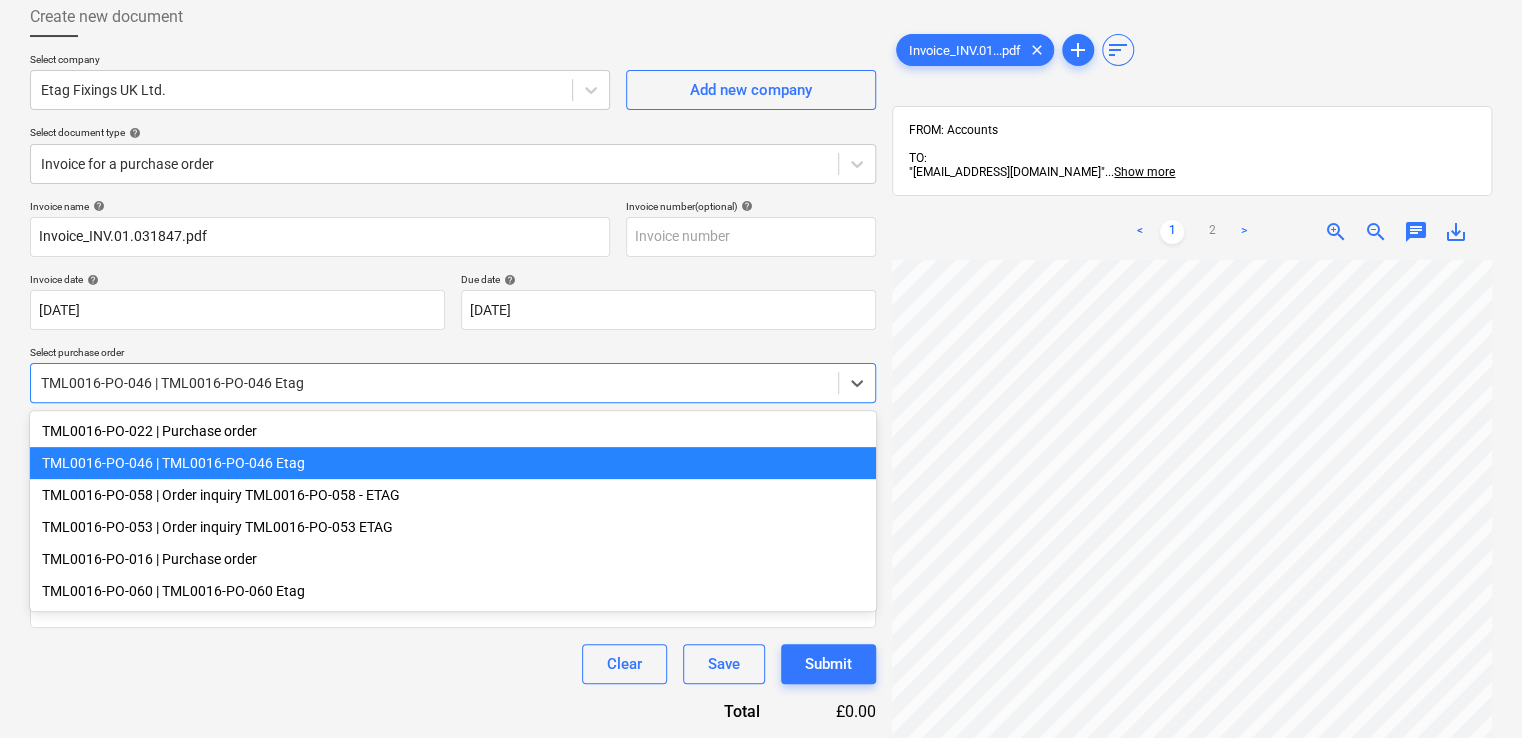 click on "TML0016-PO-046 | TML0016-PO-046 Etag" at bounding box center [453, 463] 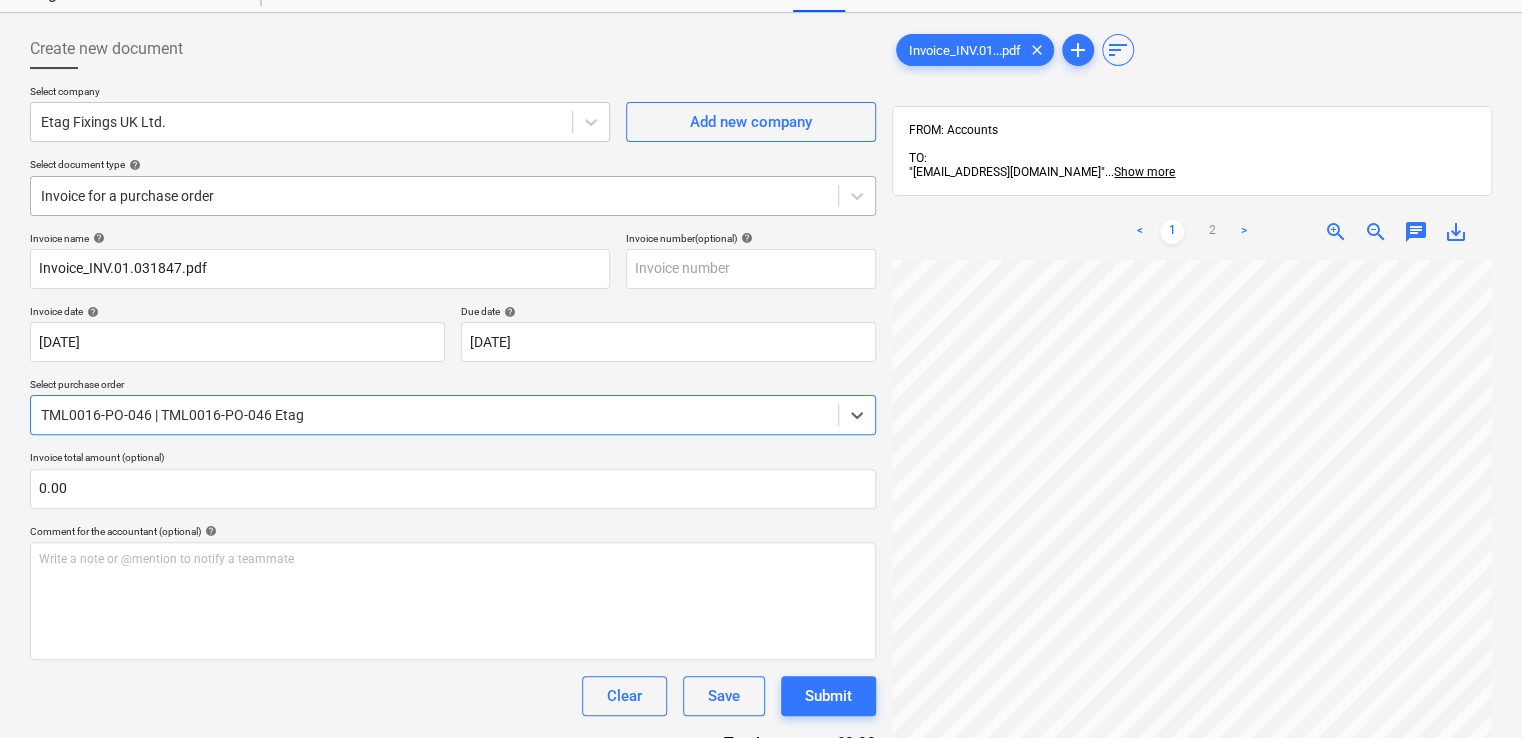 scroll, scrollTop: 0, scrollLeft: 0, axis: both 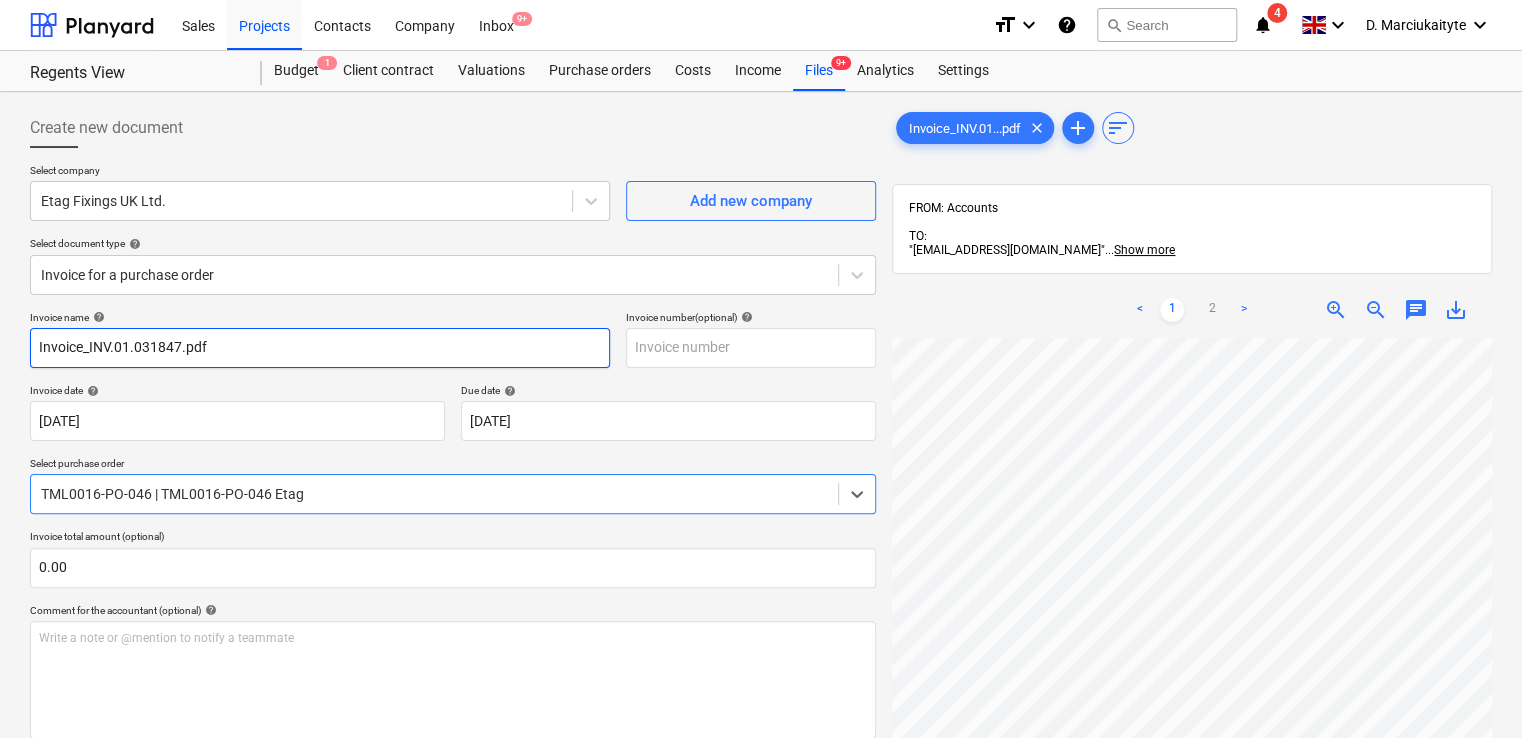 click on "Invoice_INV.01.031847.pdf" at bounding box center (320, 348) 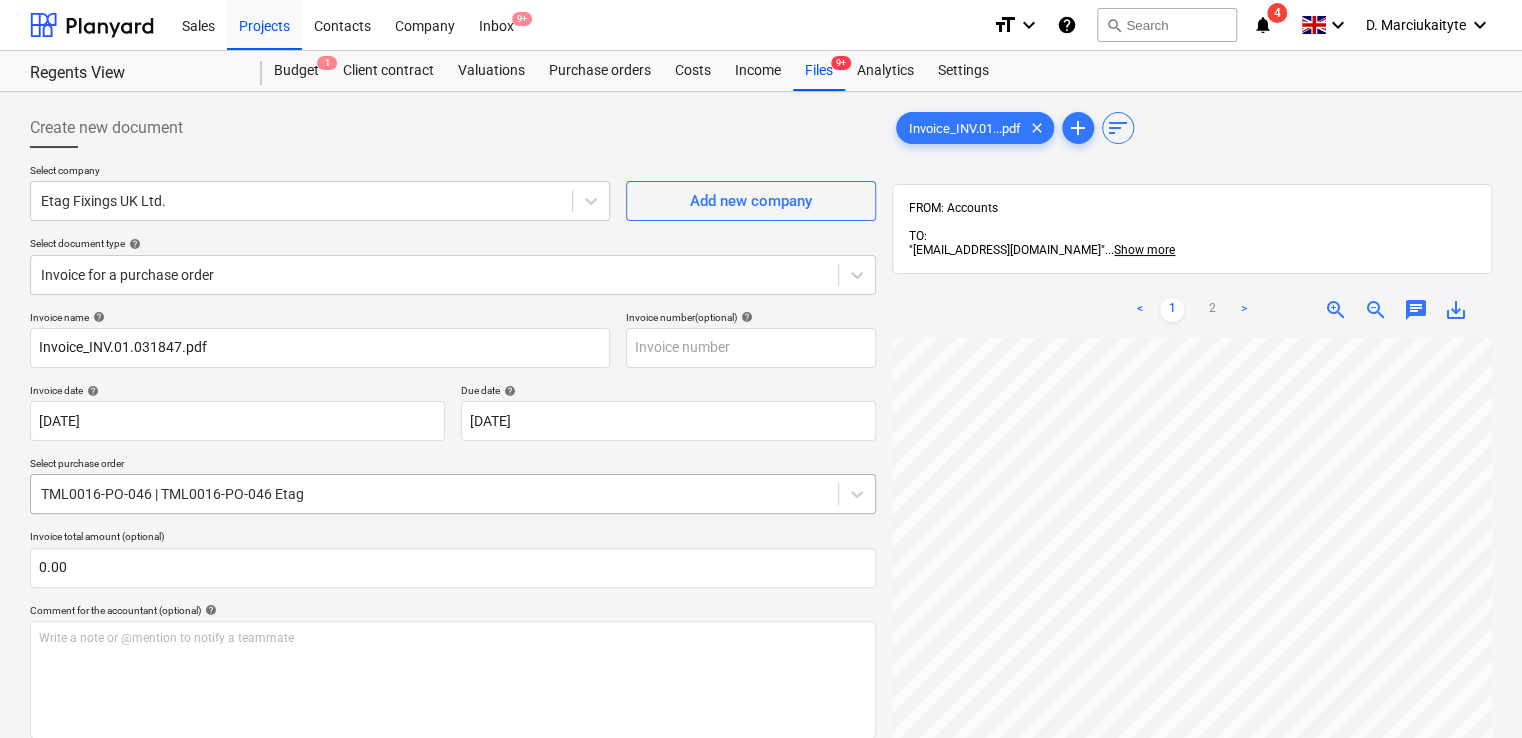 click at bounding box center [434, 494] 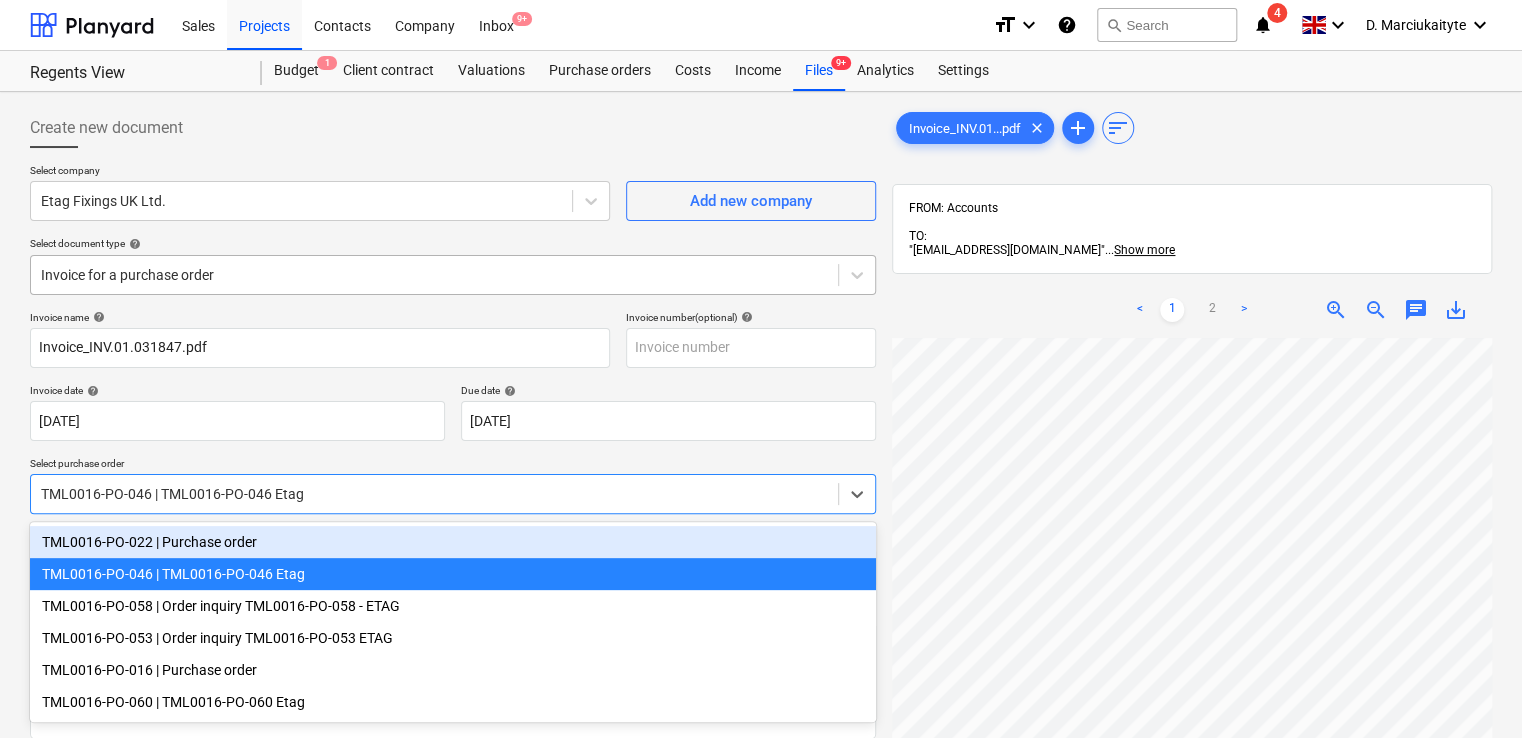 click at bounding box center (434, 275) 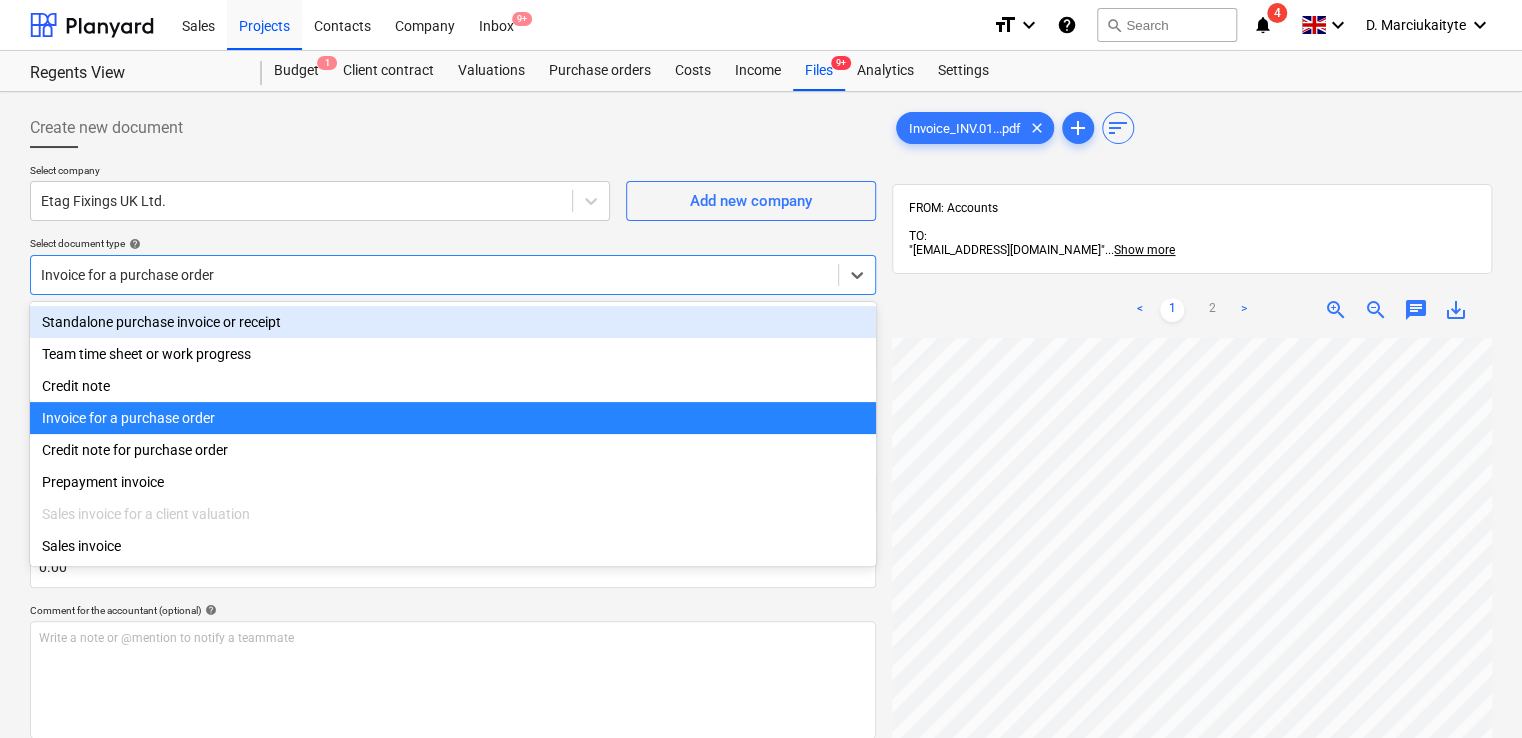 click on "Standalone purchase invoice or receipt" at bounding box center [453, 322] 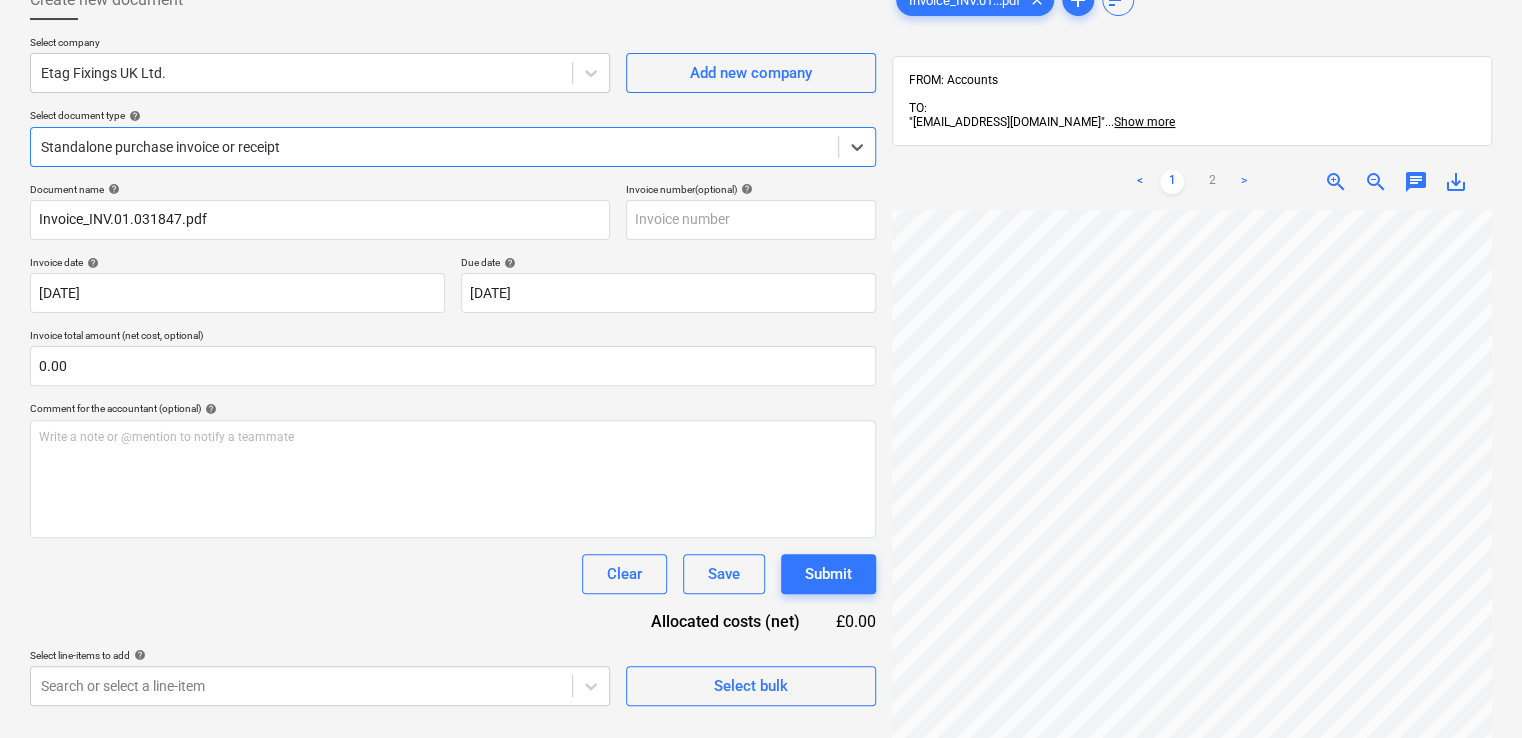 scroll, scrollTop: 0, scrollLeft: 0, axis: both 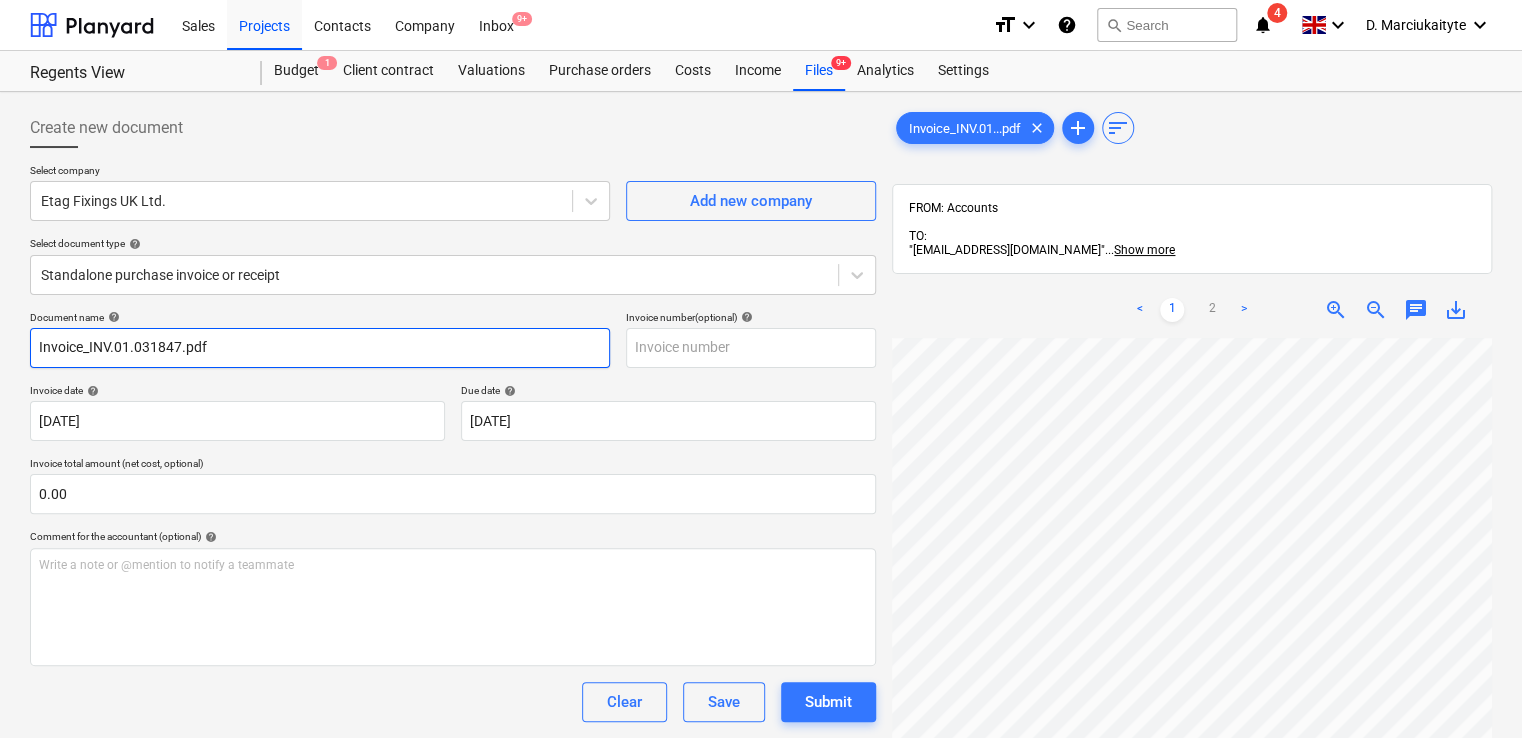 drag, startPoint x: 345, startPoint y: 351, endPoint x: -25, endPoint y: 348, distance: 370.01218 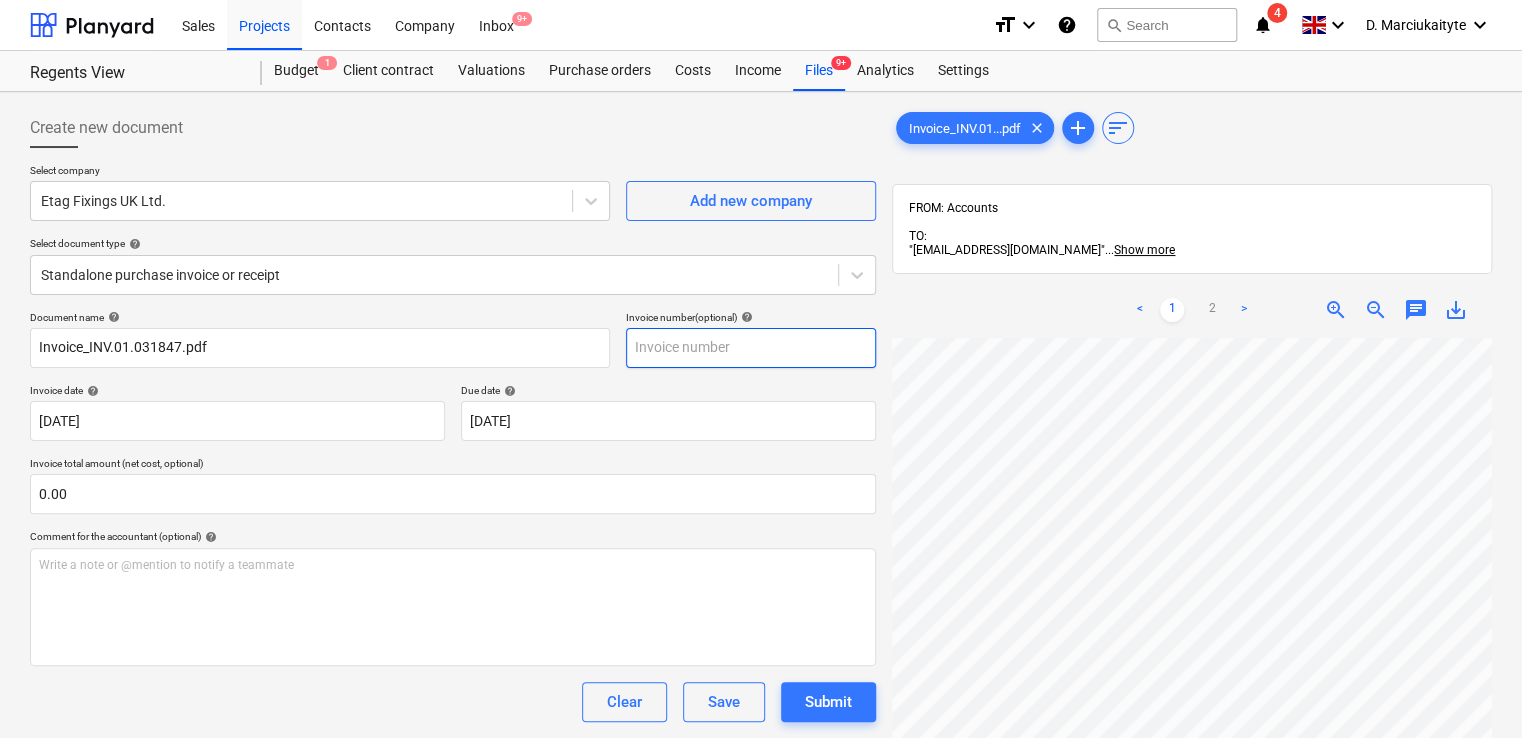 click at bounding box center (751, 348) 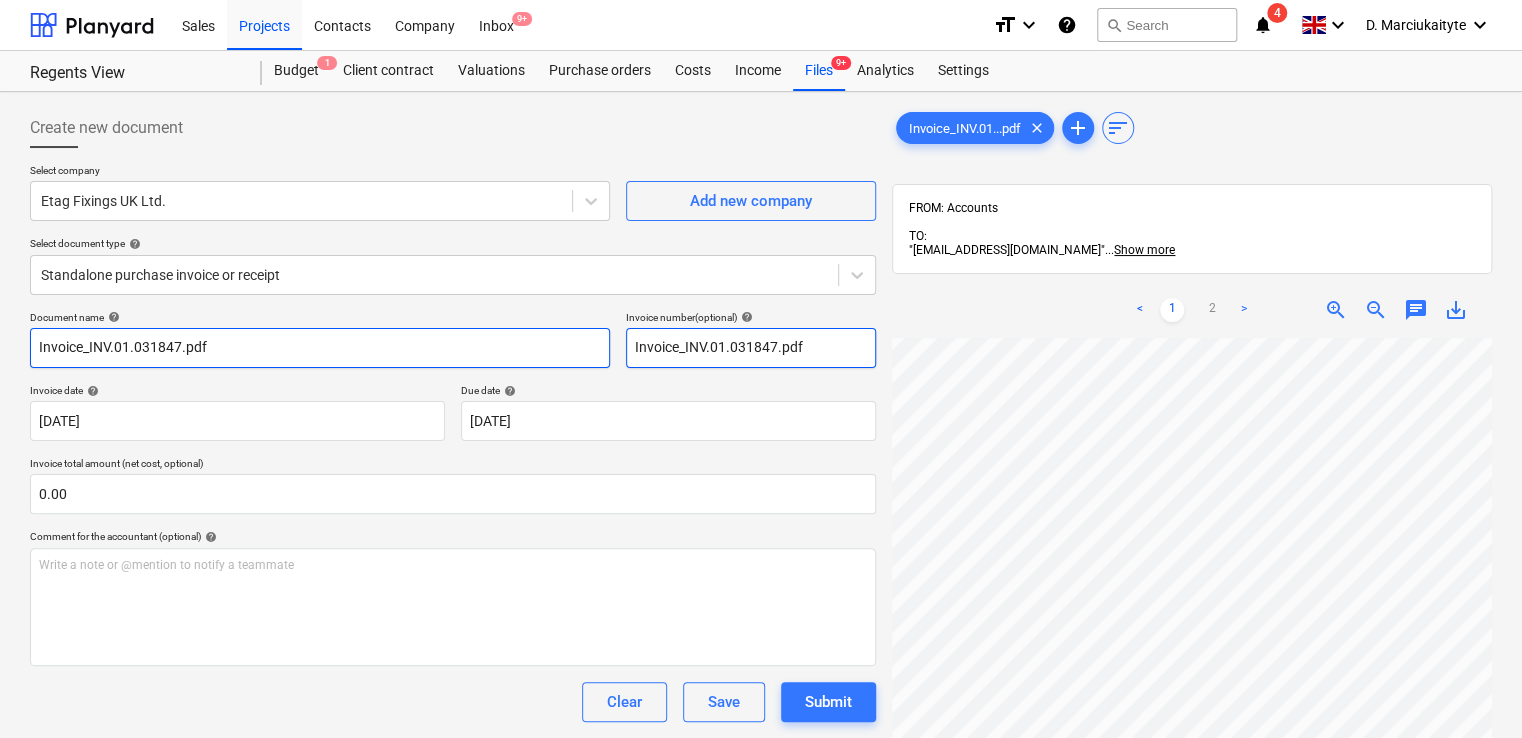 drag, startPoint x: 685, startPoint y: 352, endPoint x: 502, endPoint y: 333, distance: 183.98369 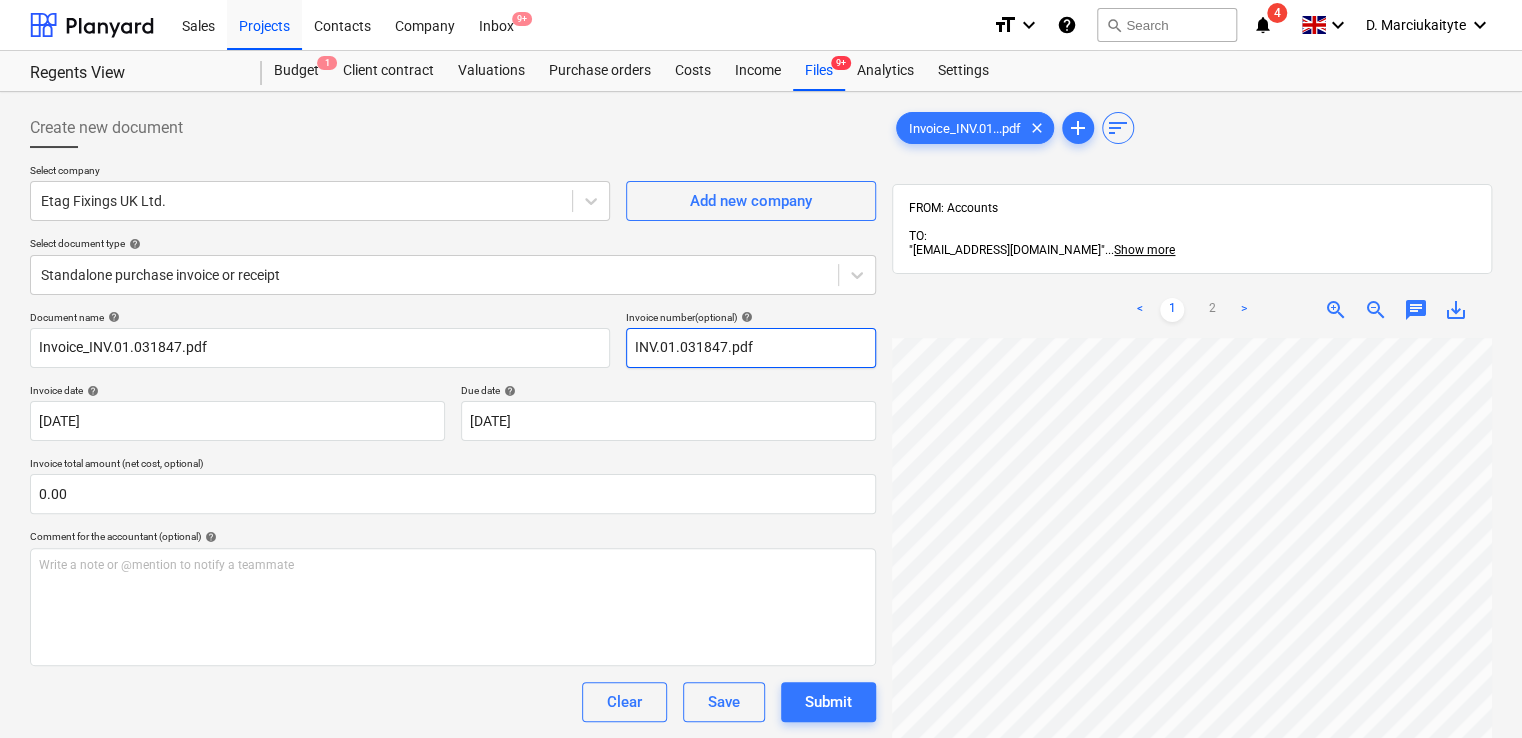 click on "INV.01.031847.pdf" at bounding box center [751, 348] 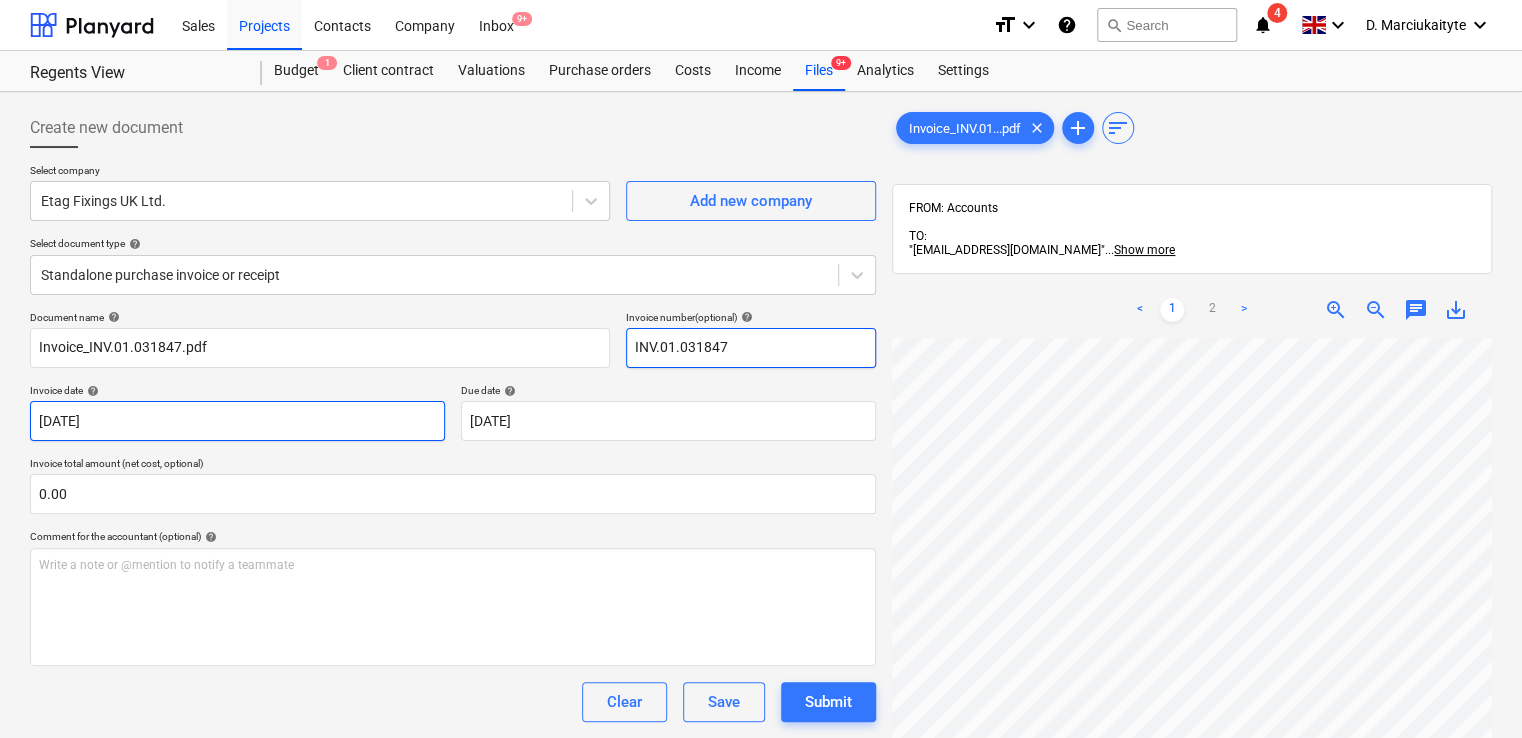 type on "INV.01.031847" 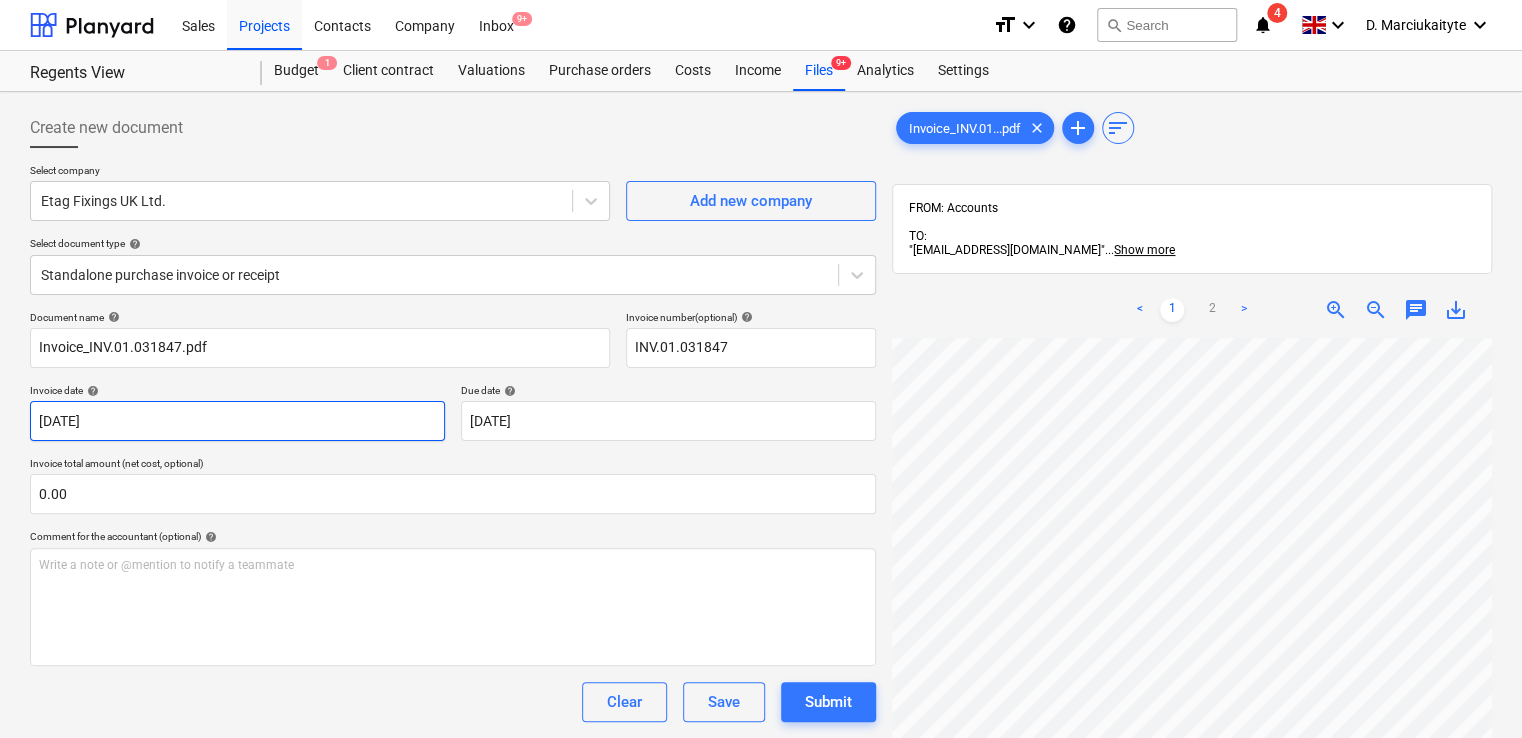 click on "Sales Projects Contacts Company Inbox 9+ format_size keyboard_arrow_down help search Search notifications 4 keyboard_arrow_down D. Marciukaityte keyboard_arrow_down Regents View Budget 1 Client contract Valuations Purchase orders Costs Income Files 9+ Analytics Settings Create new document Select company Etag Fixings UK Ltd.   Add new company Select document type help Standalone purchase invoice or receipt Document name help Invoice_INV.01.031847.pdf Invoice number  (optional) help INV.01.031847 Invoice date help 31 Aug 2025 31.08.2025 Press the down arrow key to interact with the calendar and
select a date. Press the question mark key to get the keyboard shortcuts for changing dates. Due date help 31 Aug 2025 31.08.2025 Press the down arrow key to interact with the calendar and
select a date. Press the question mark key to get the keyboard shortcuts for changing dates. Invoice total amount (net cost, optional) 0.00 Comment for the accountant (optional) help ﻿ Clear Save Submit £0.00 help clear <" at bounding box center (761, 369) 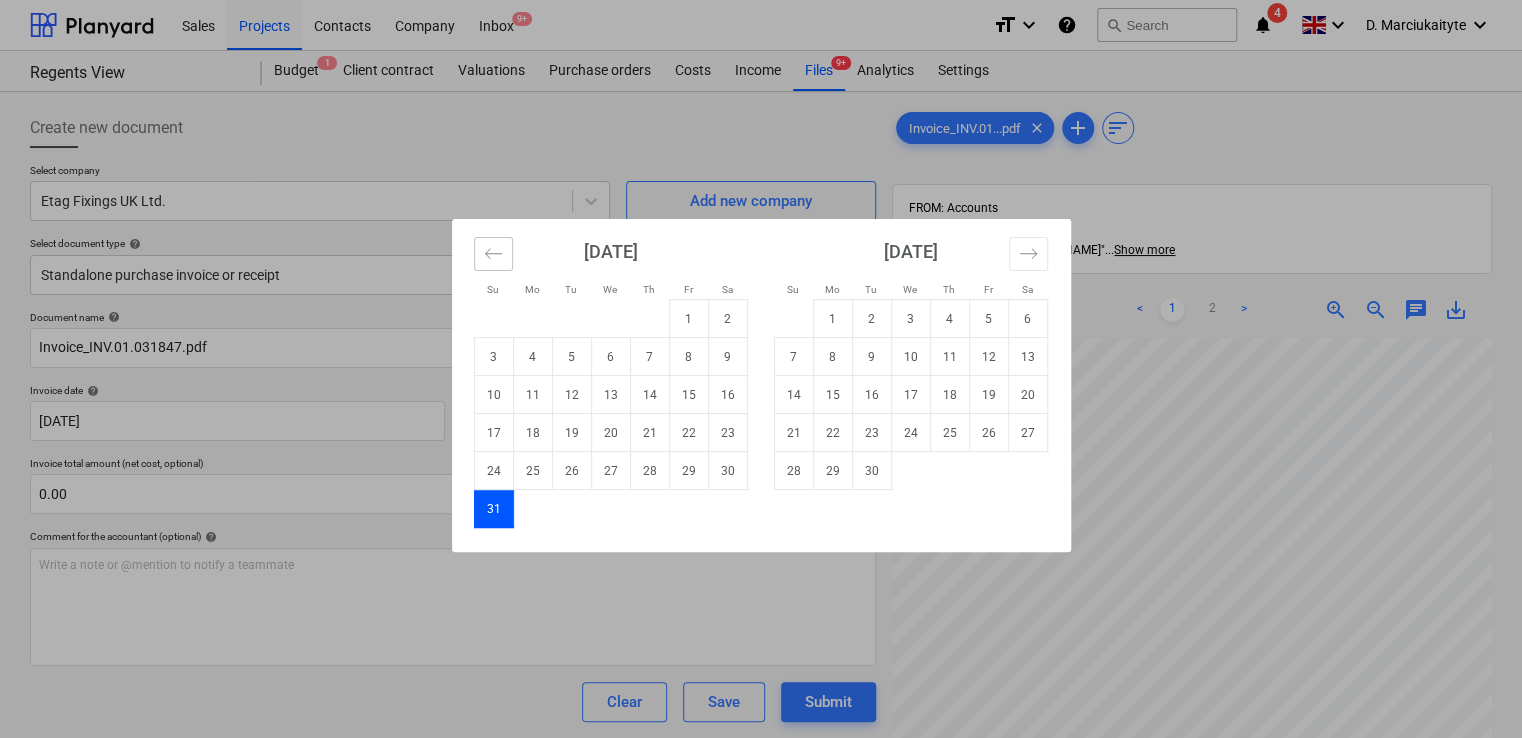 click 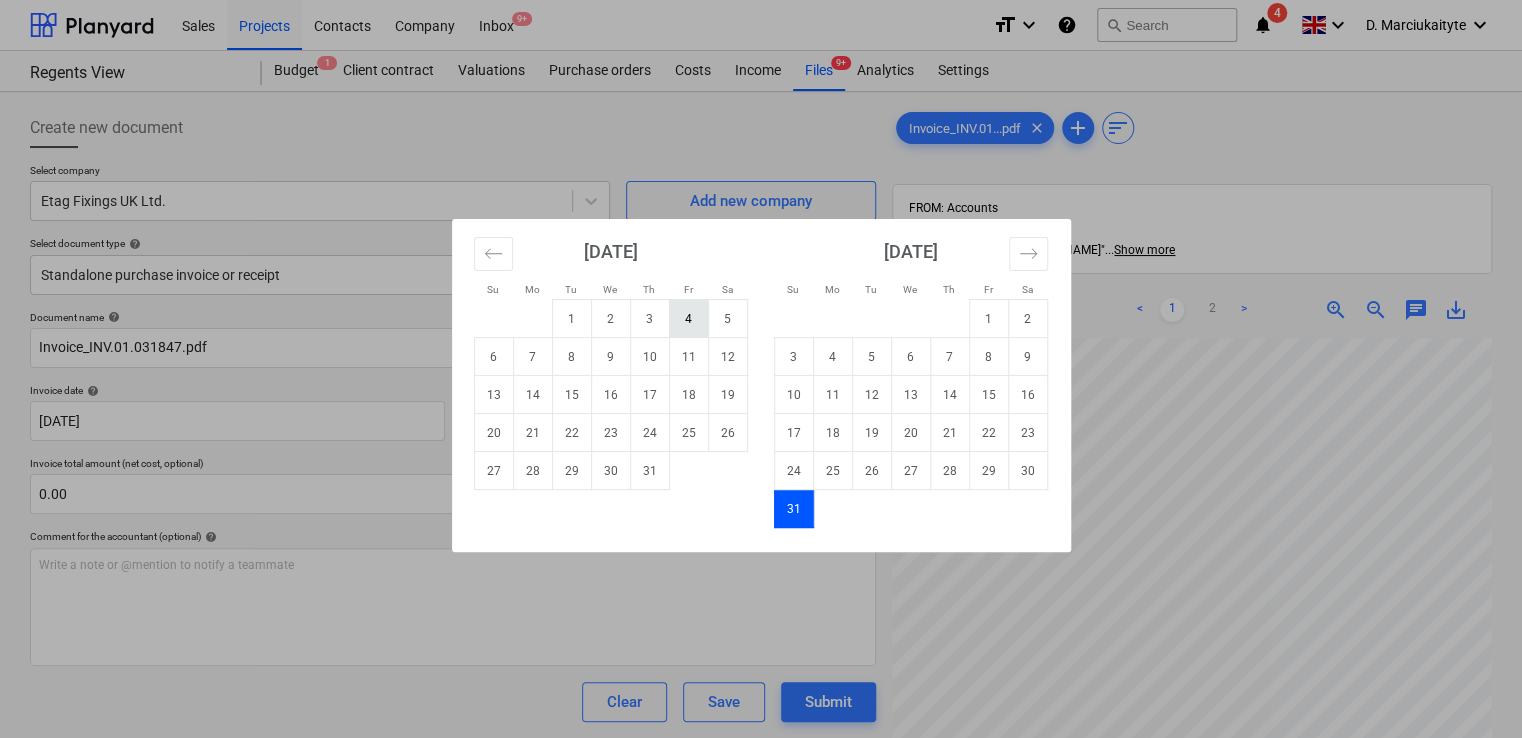 click on "4" at bounding box center (688, 319) 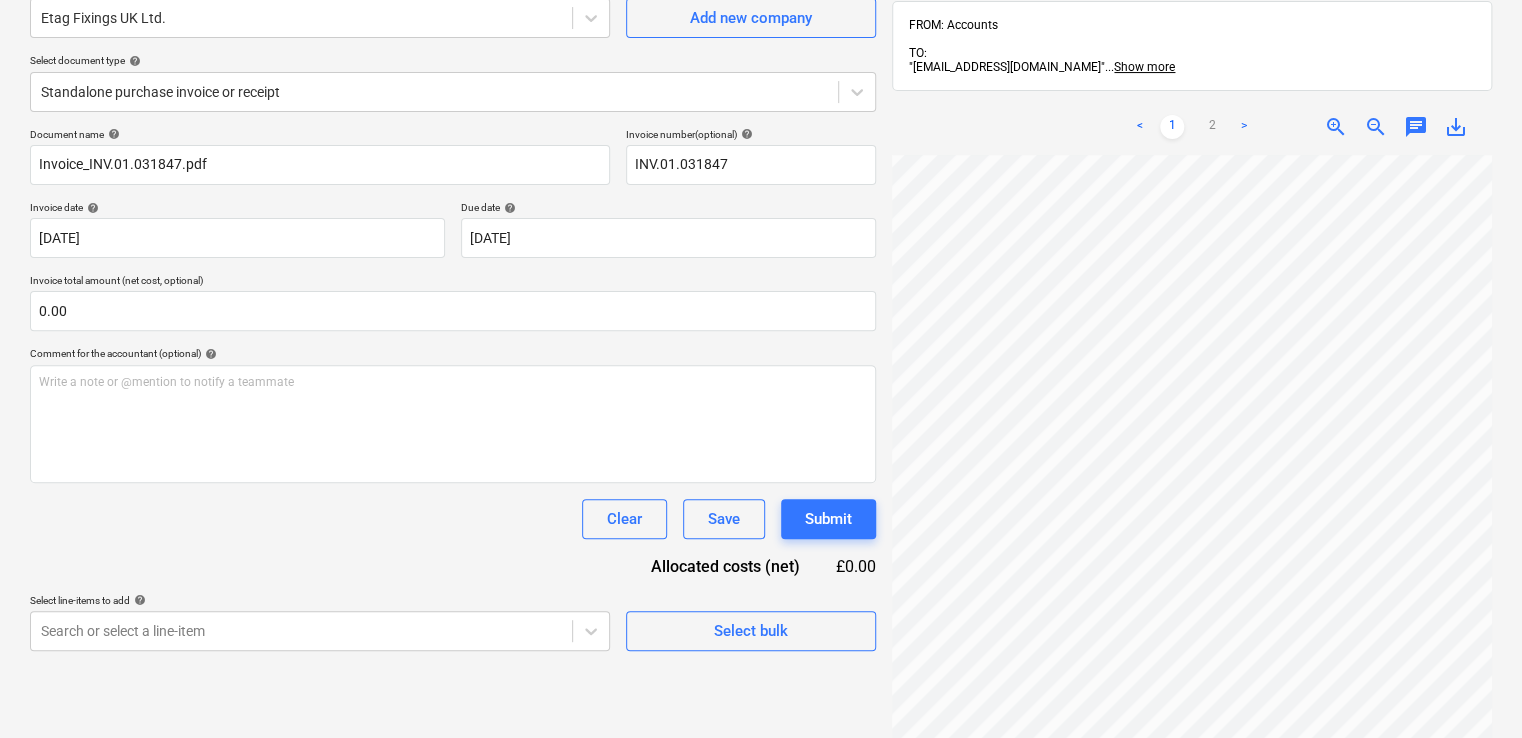 scroll, scrollTop: 284, scrollLeft: 0, axis: vertical 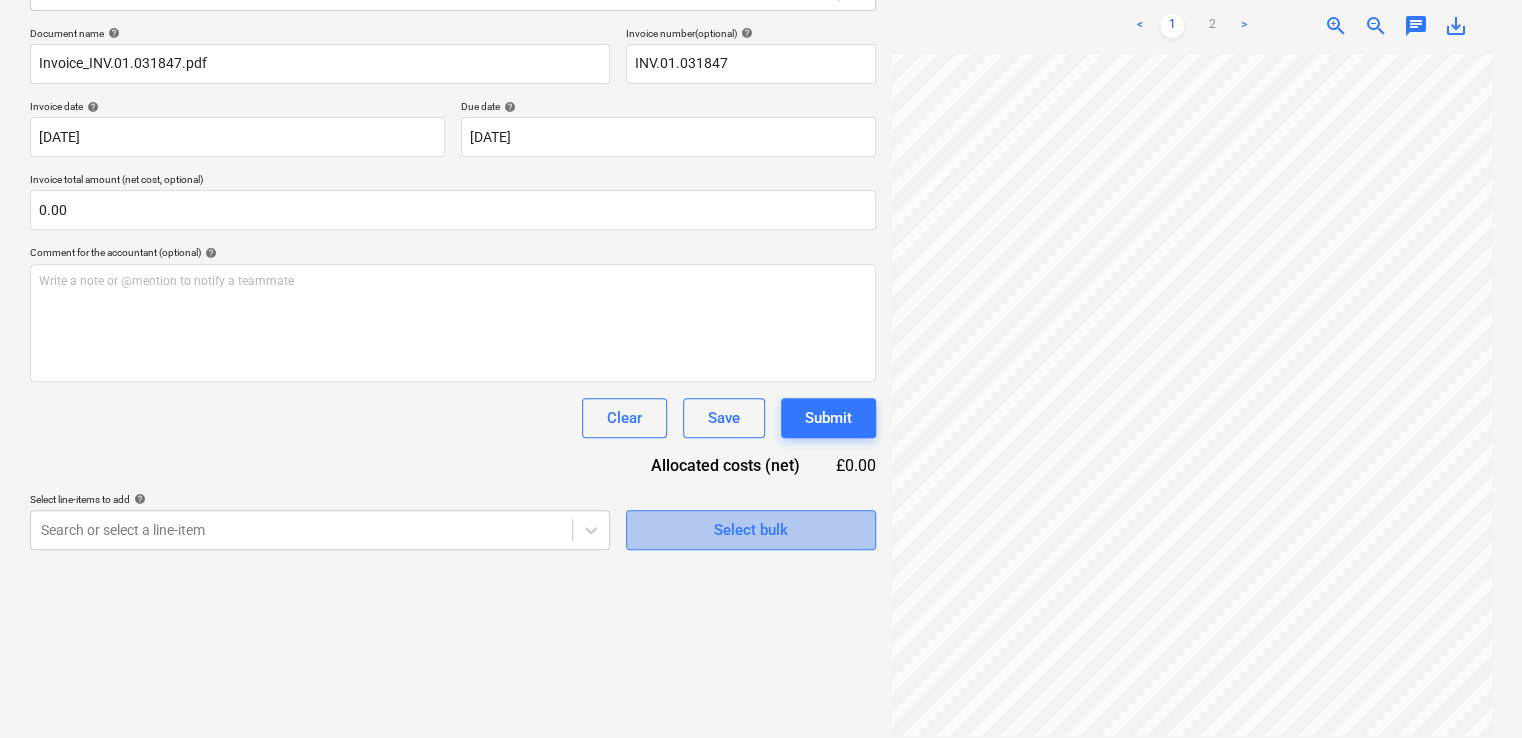 click on "Select bulk" at bounding box center (751, 530) 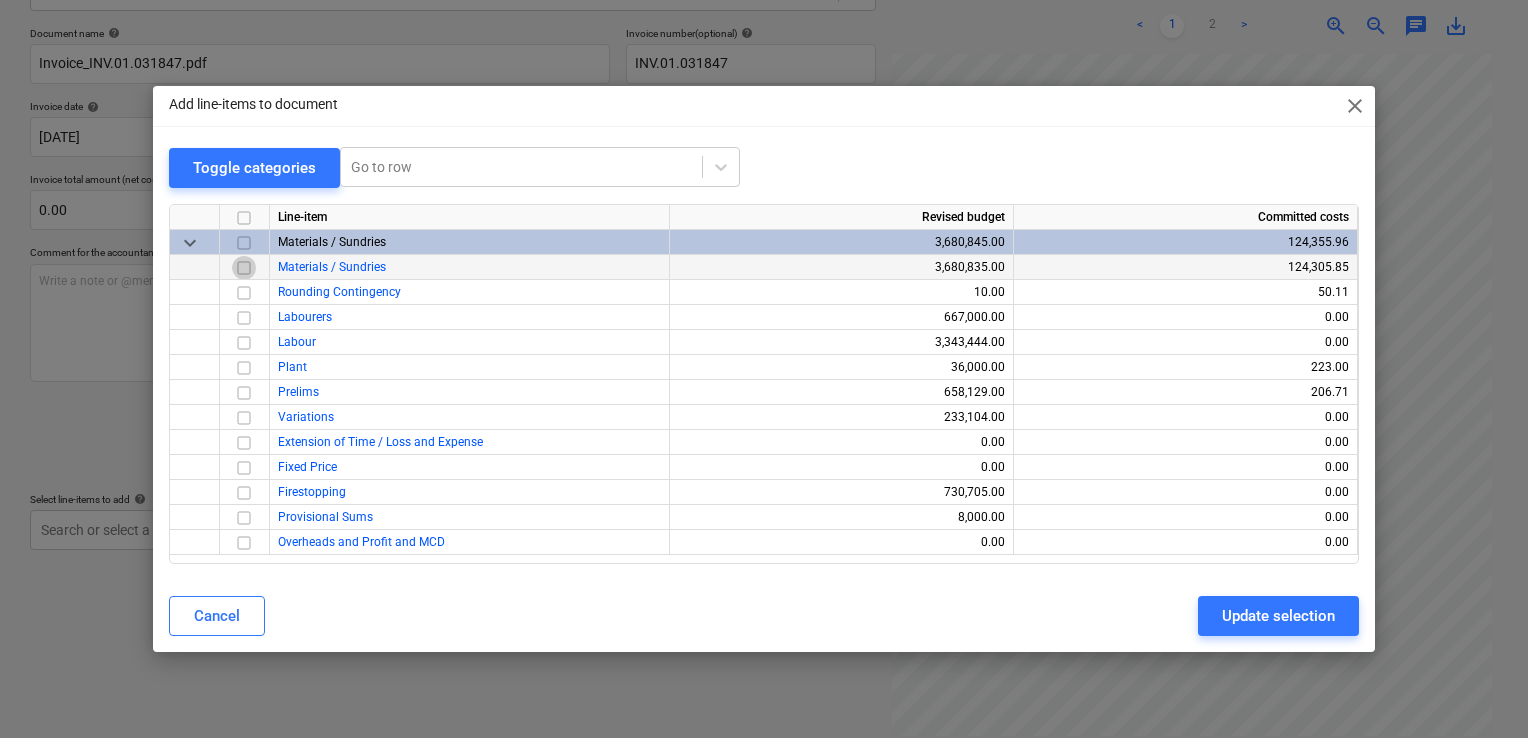 click at bounding box center [244, 268] 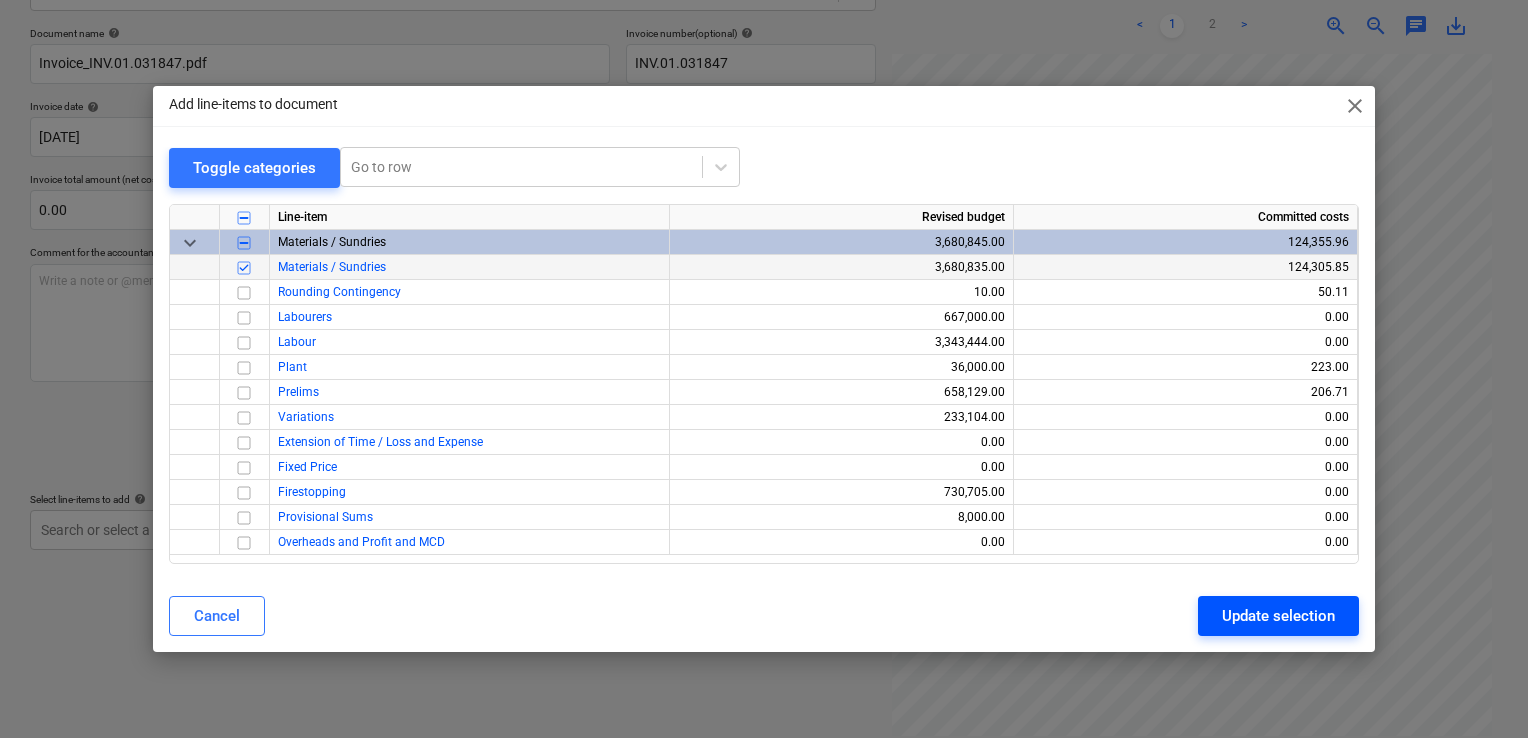 click on "Update selection" at bounding box center (1278, 616) 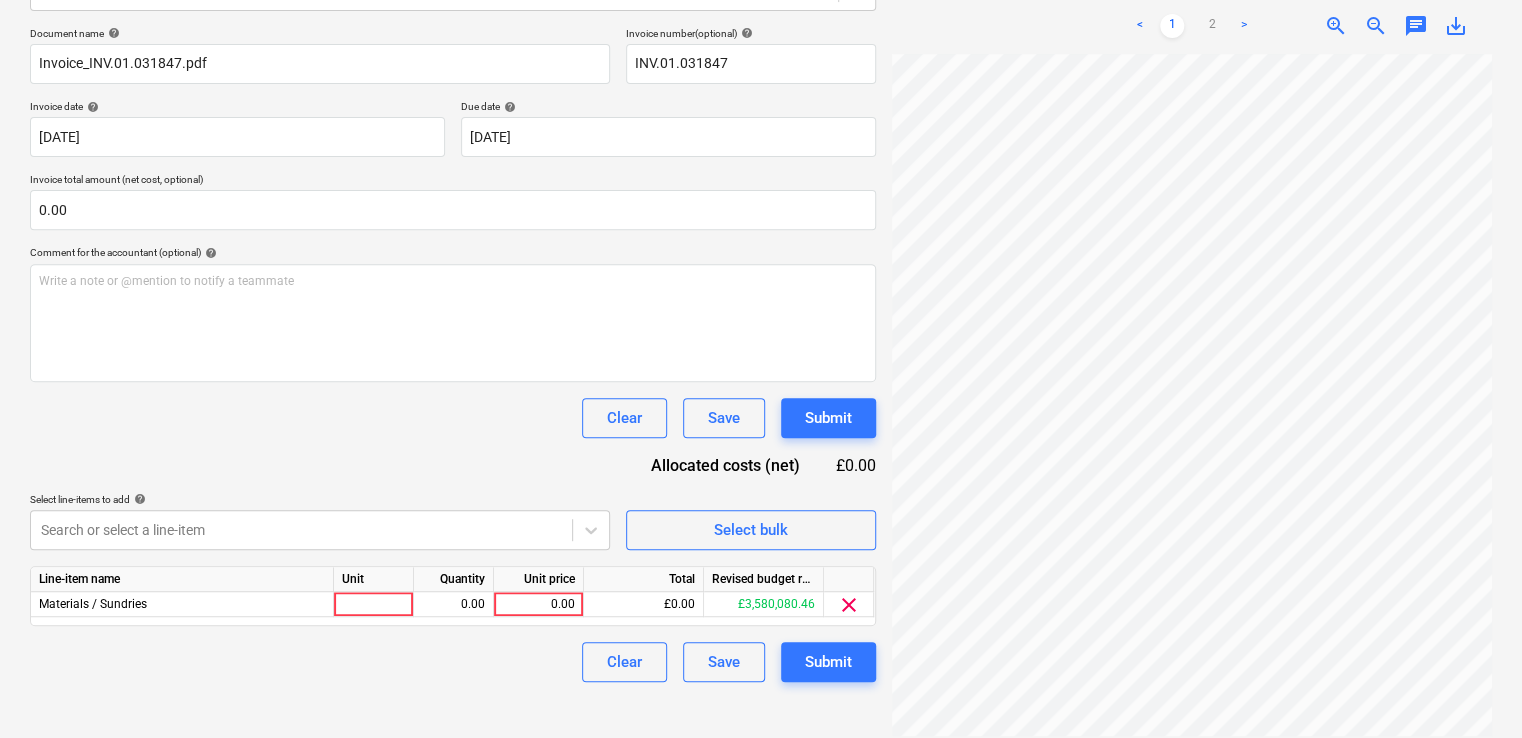 scroll, scrollTop: 0, scrollLeft: 326, axis: horizontal 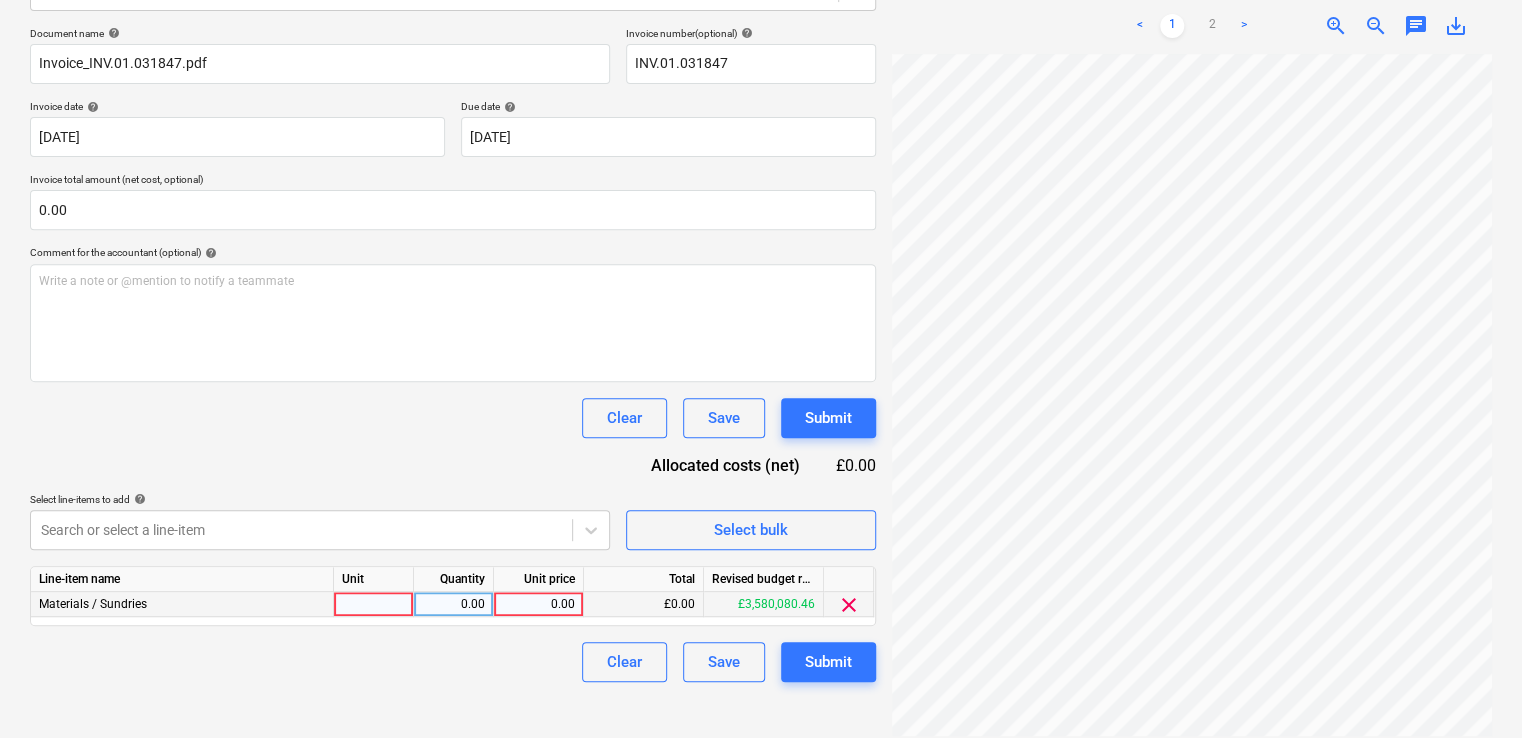 click at bounding box center (374, 604) 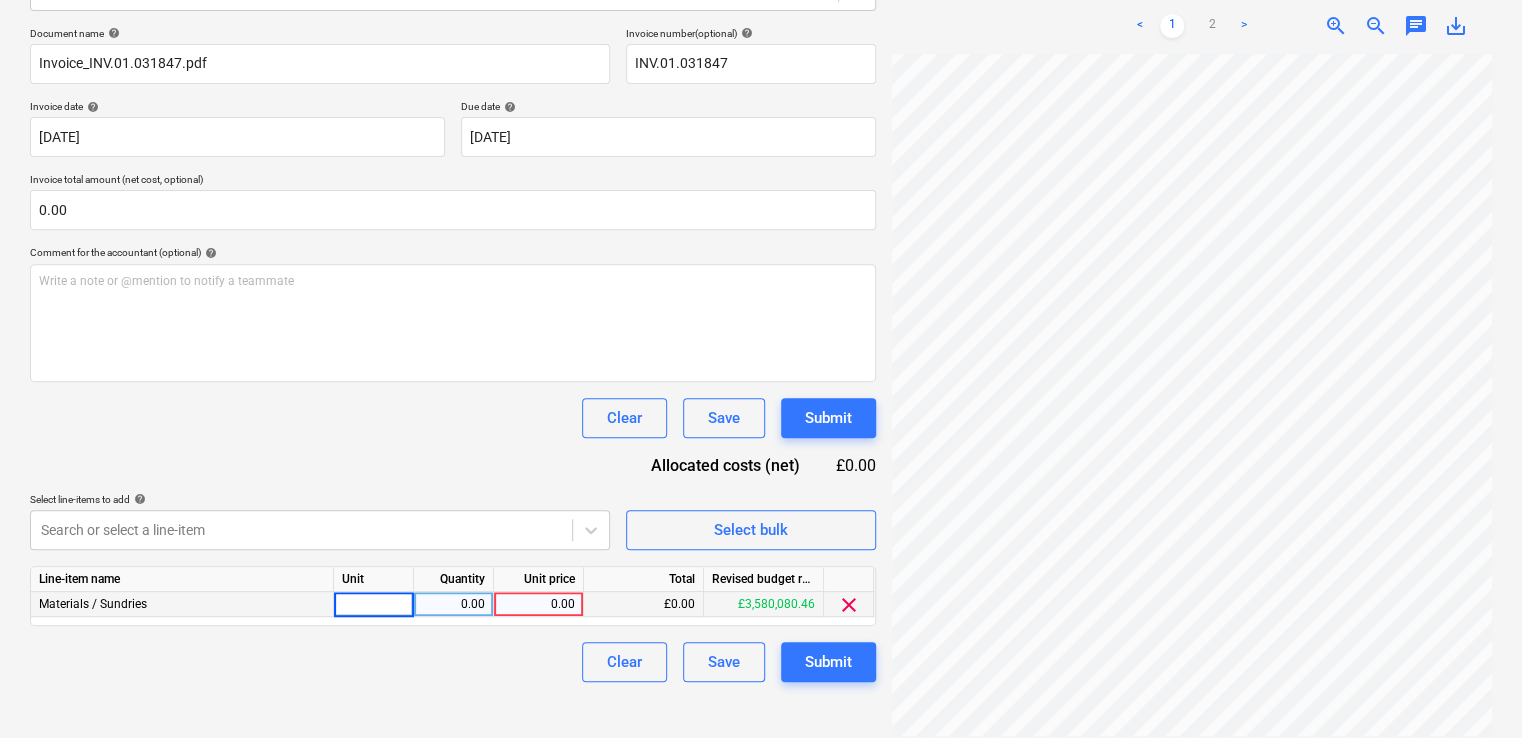 type on "1" 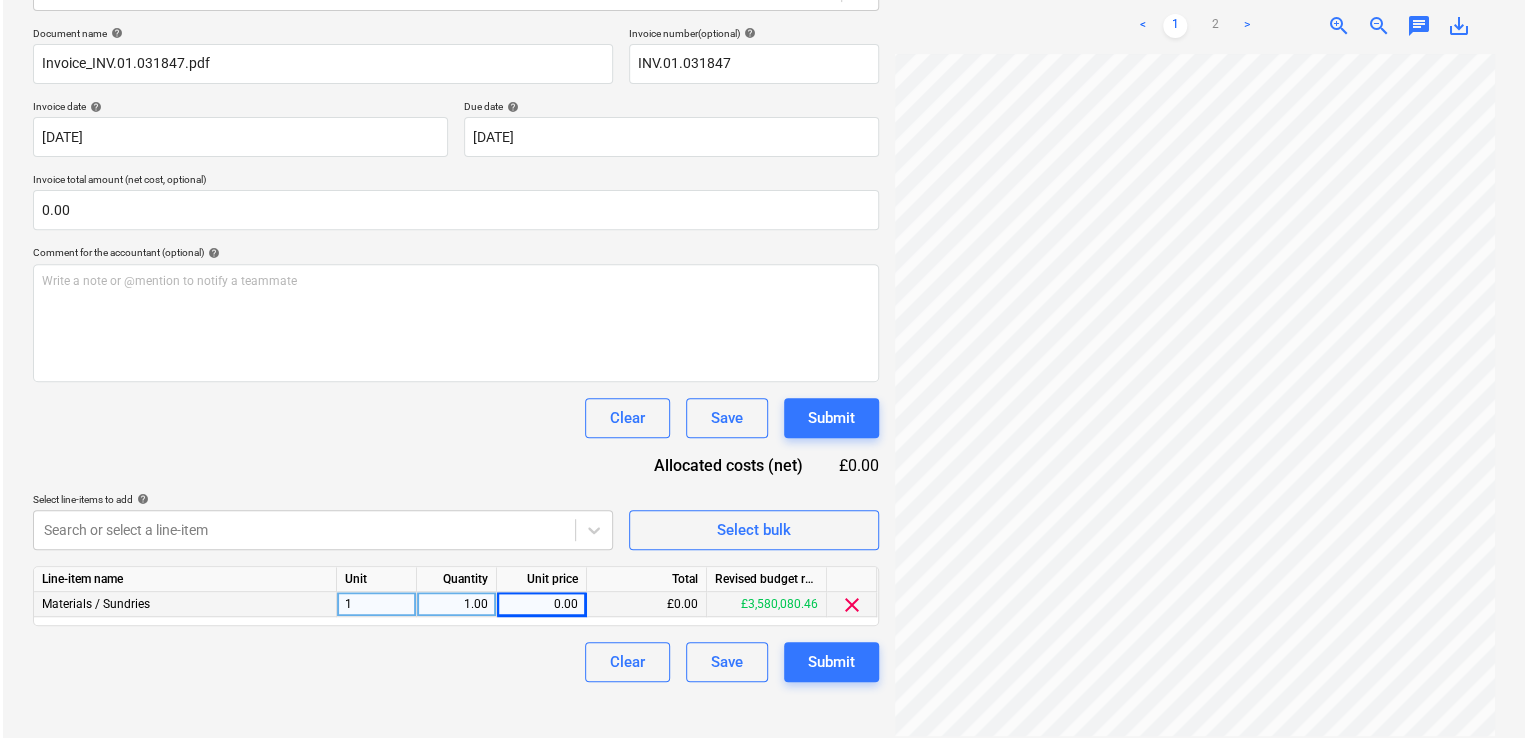 scroll, scrollTop: 391, scrollLeft: 328, axis: both 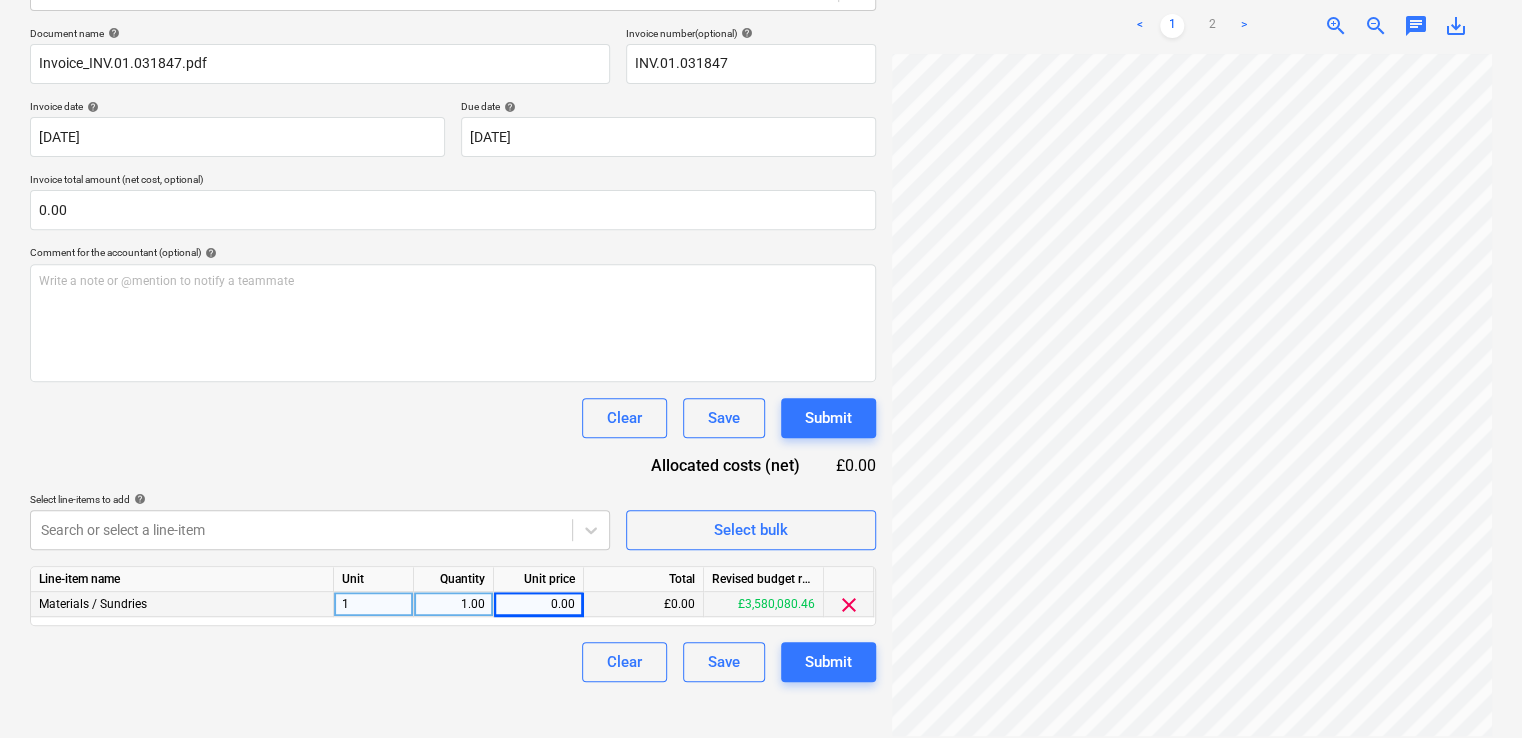 click on "0.00" at bounding box center [538, 604] 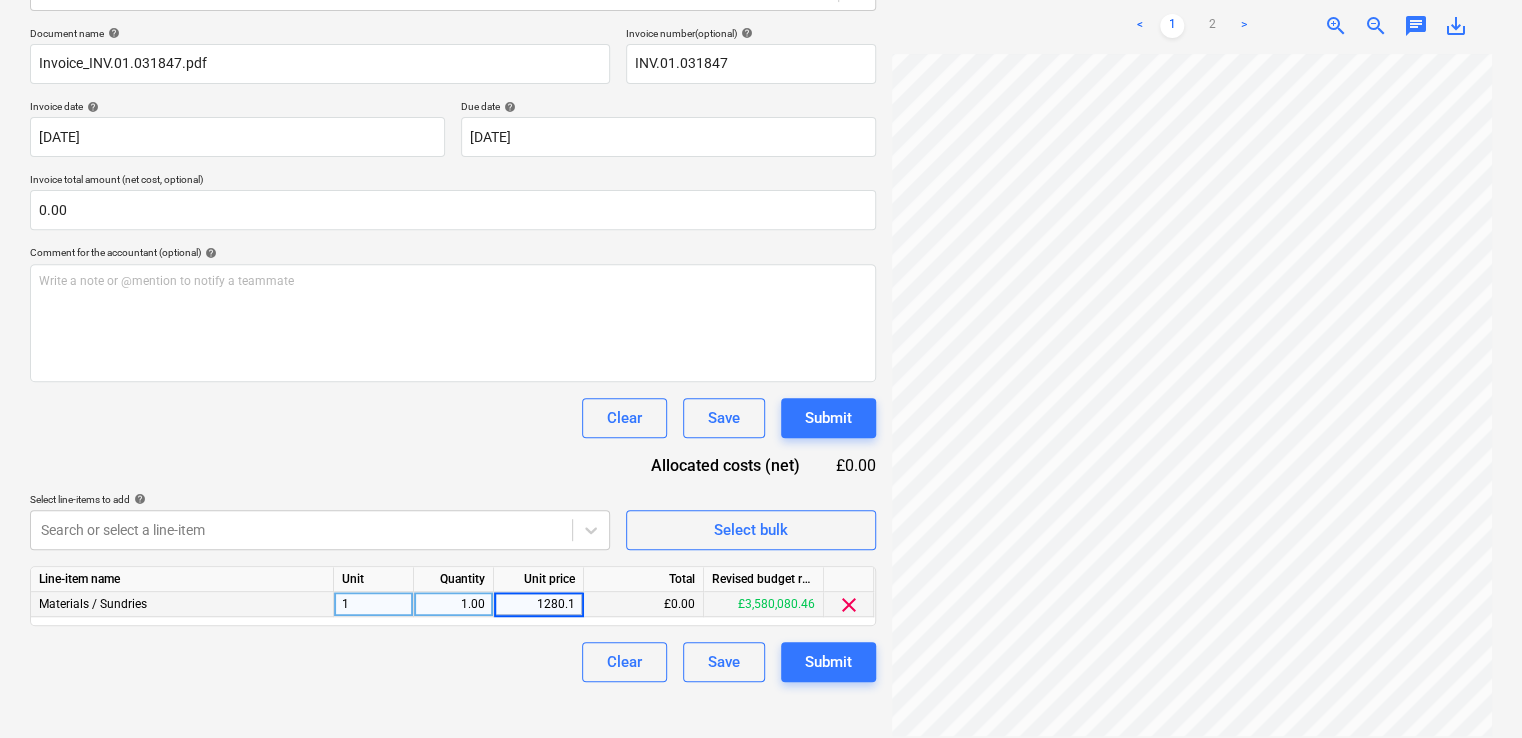 type on "1280.10" 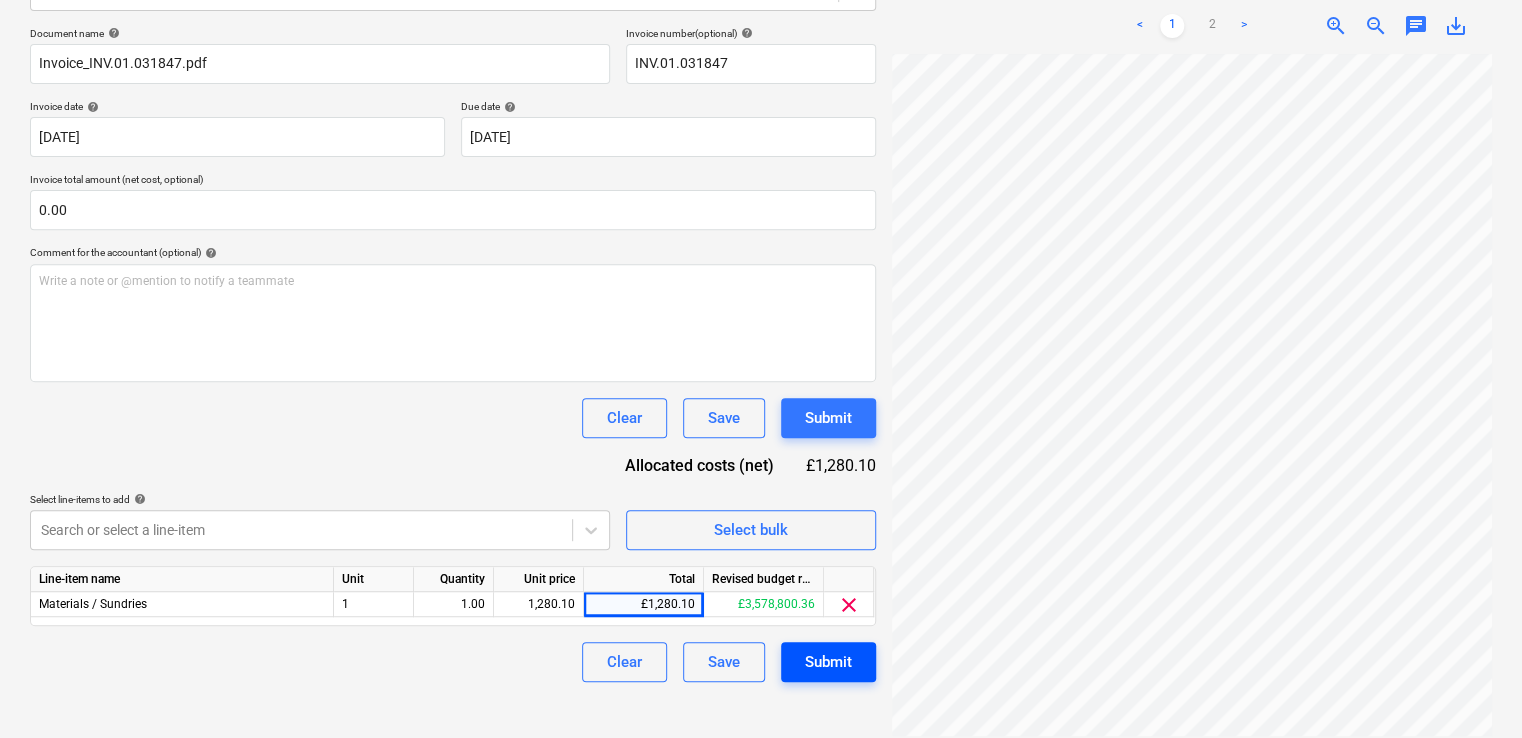 click on "Submit" at bounding box center [828, 662] 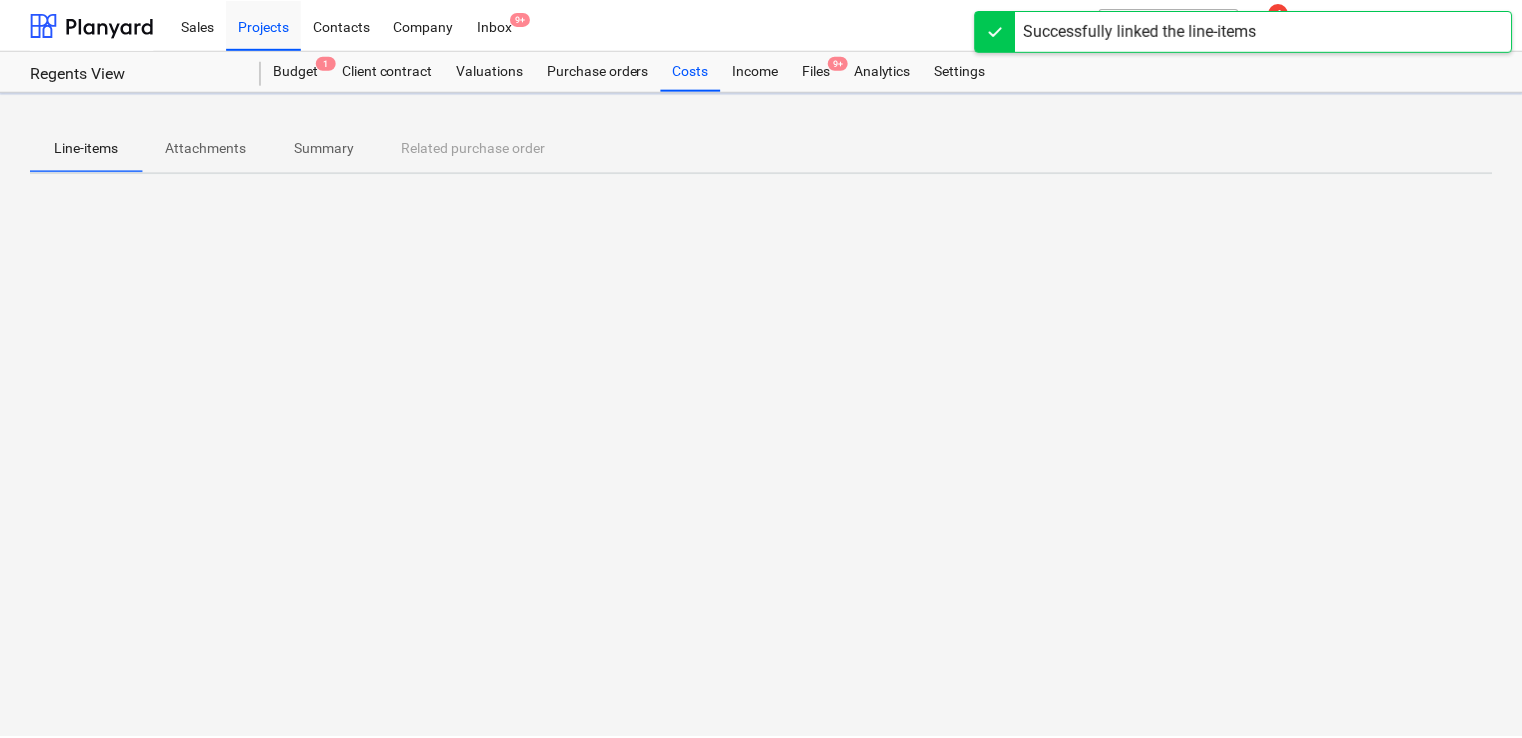 scroll, scrollTop: 0, scrollLeft: 0, axis: both 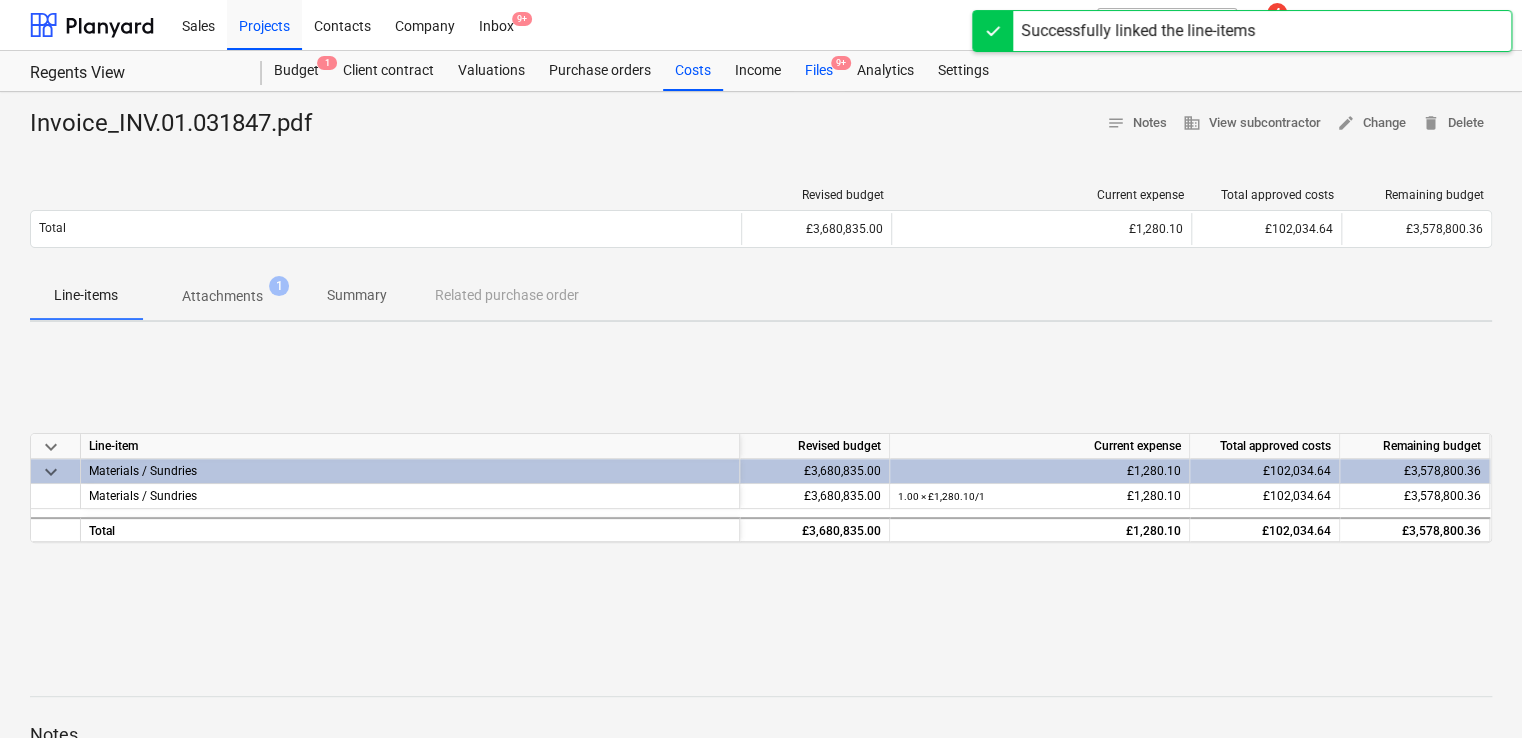 drag, startPoint x: 822, startPoint y: 74, endPoint x: 810, endPoint y: 89, distance: 19.209373 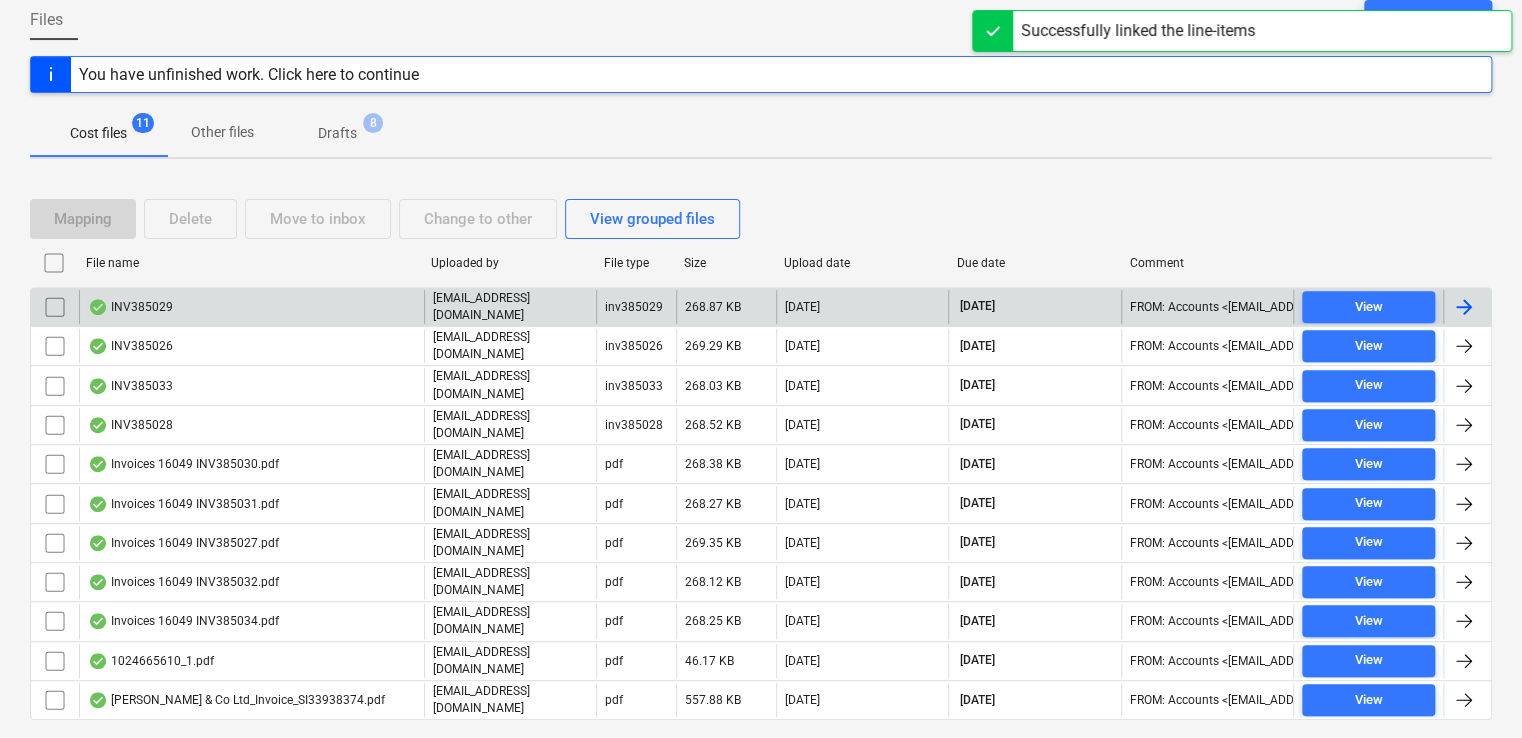 click on "INV385029" at bounding box center (251, 307) 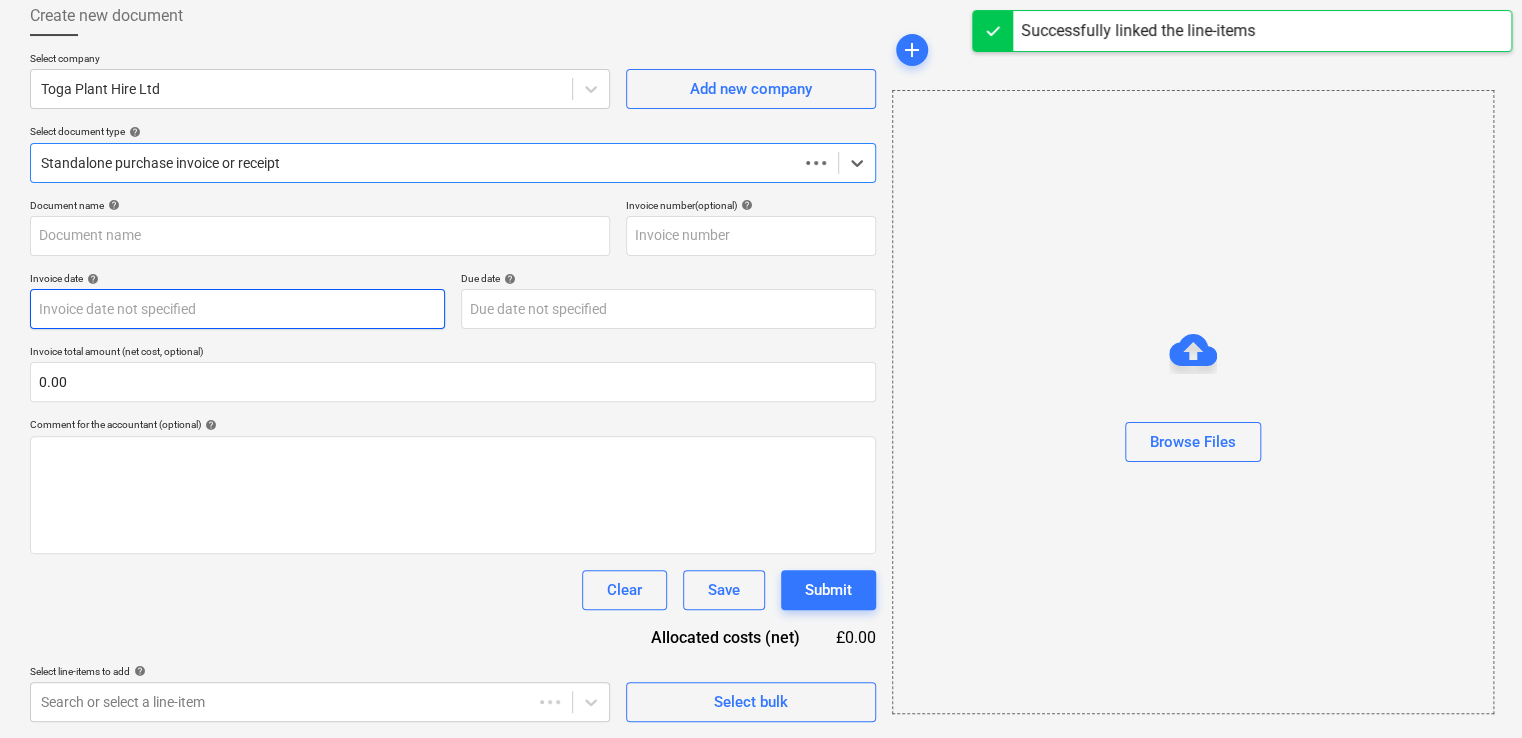 scroll, scrollTop: 111, scrollLeft: 0, axis: vertical 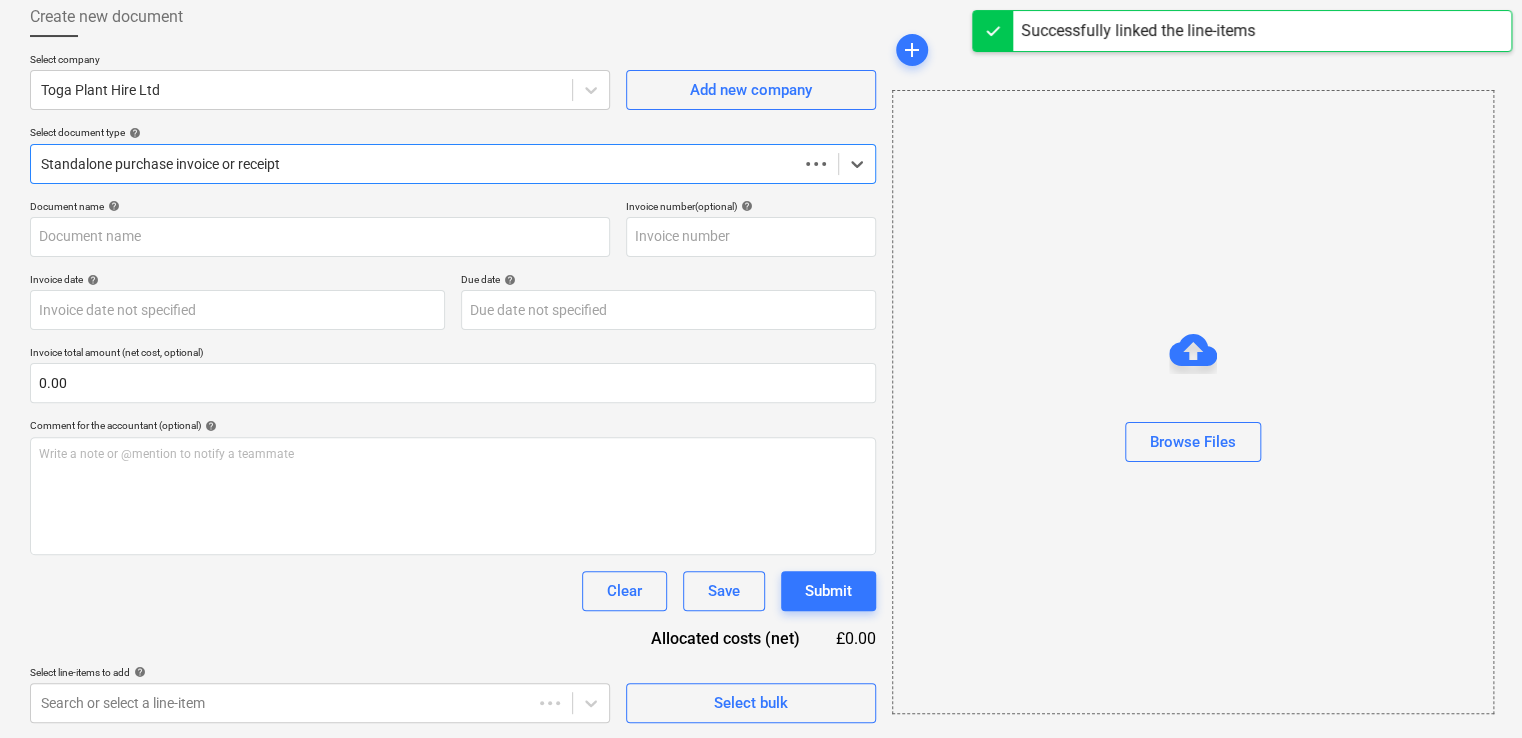type on "INV385029" 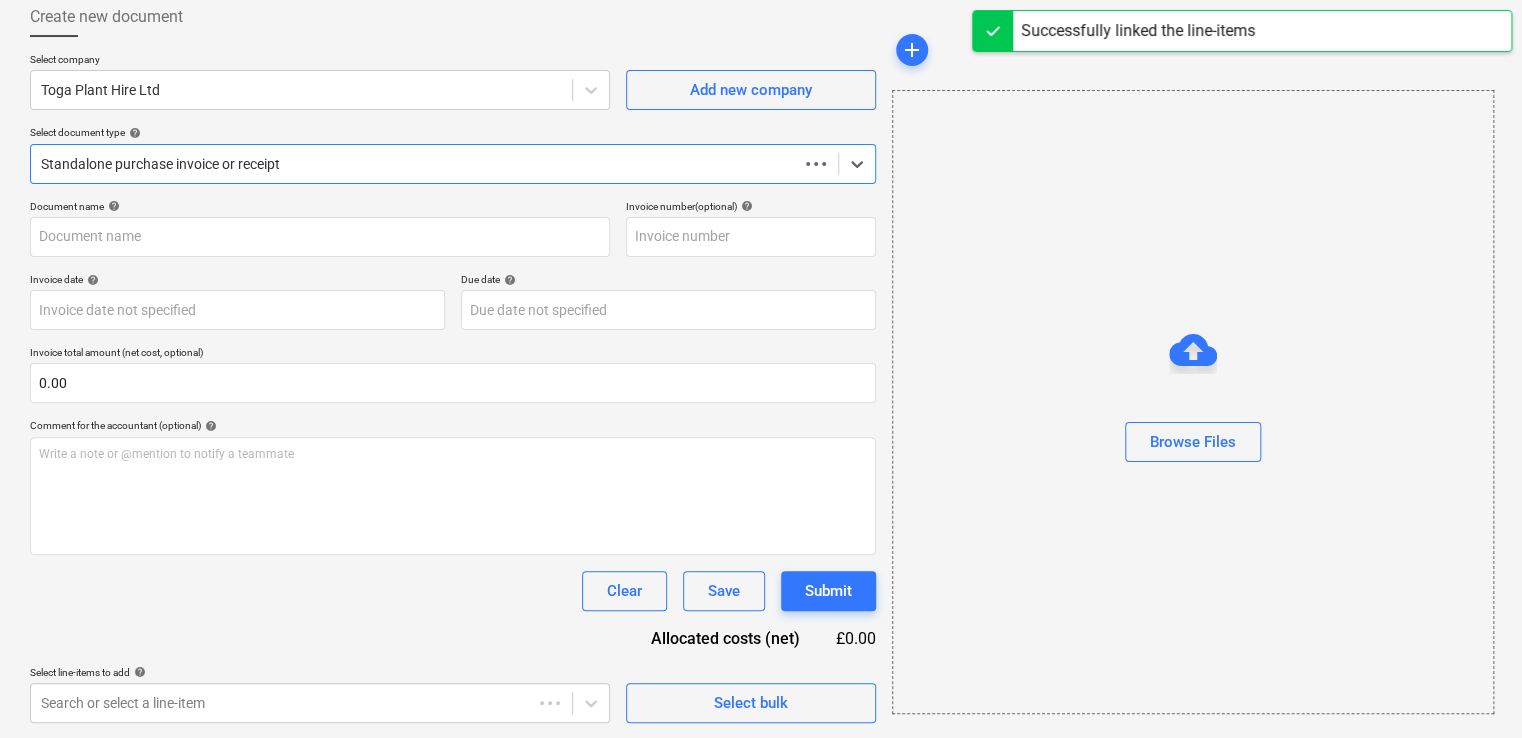 type on "INV385029" 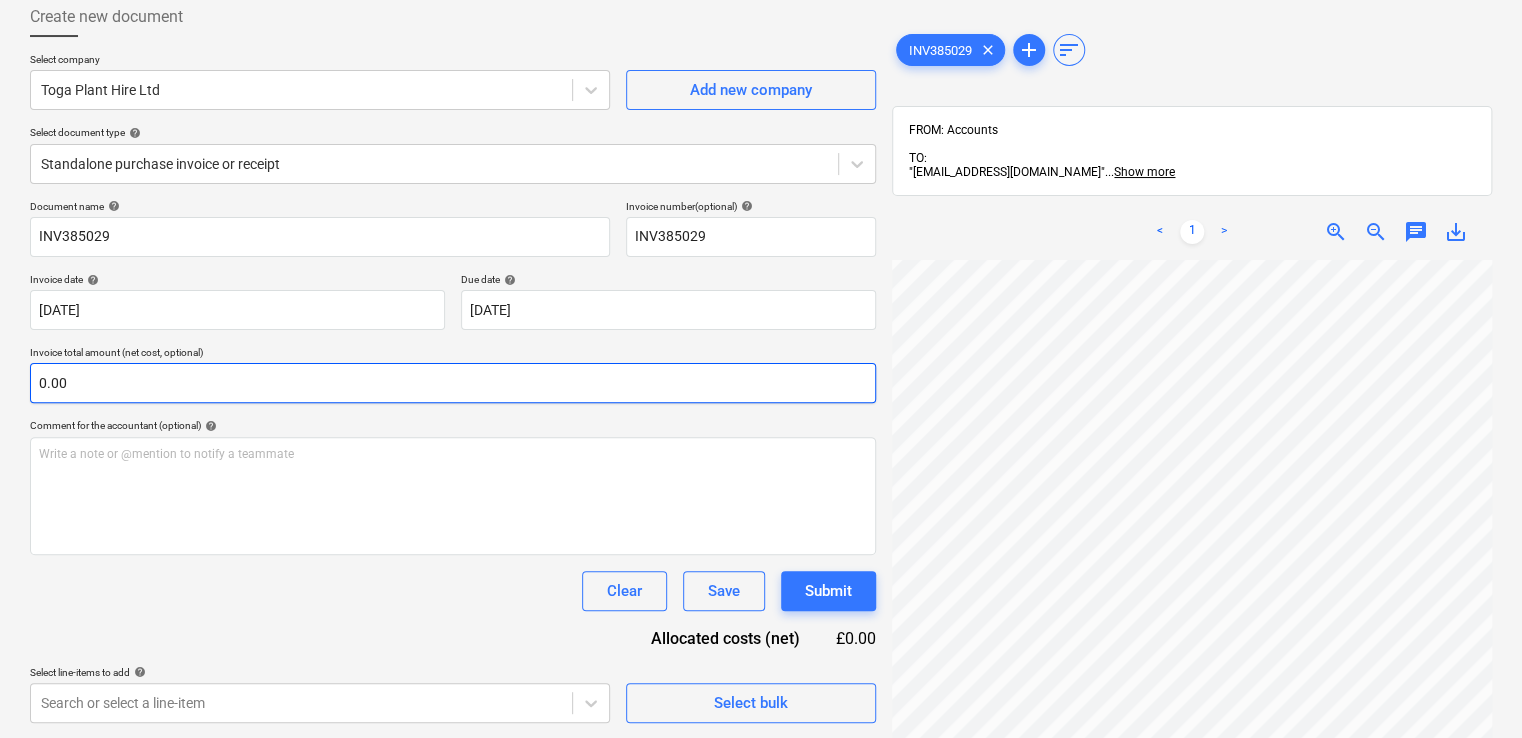 scroll, scrollTop: 520, scrollLeft: 288, axis: both 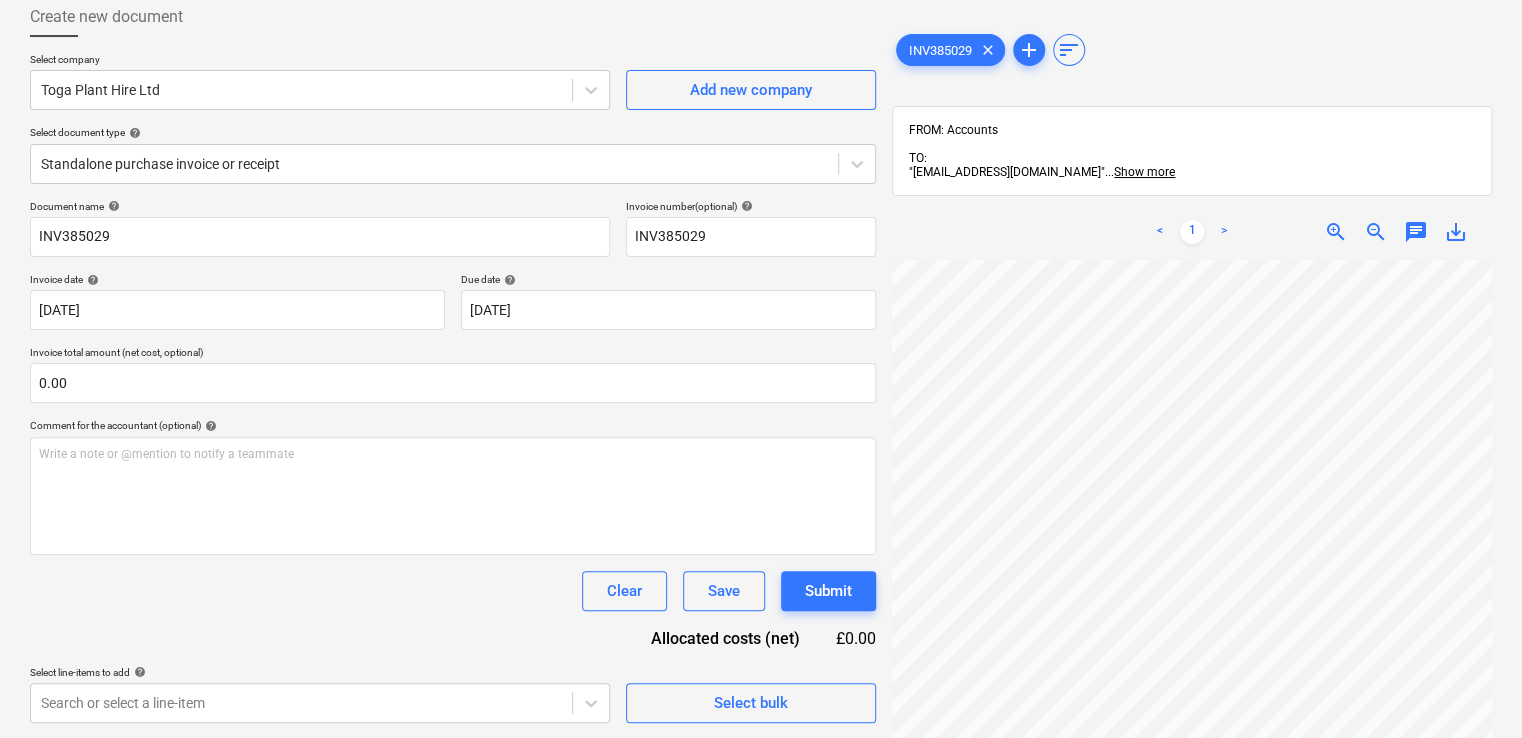click on "Sales Projects Contacts Company Inbox 9+ format_size keyboard_arrow_down help search Search notifications 4 keyboard_arrow_down D. Marciukaityte keyboard_arrow_down Regents View Budget 1 Client contract Valuations Purchase orders Costs Income Files 9+ Analytics Settings Create new document Select company Toga Plant Hire Ltd   Add new company Select document type help Standalone purchase invoice or receipt Document name help INV385029 Invoice number  (optional) help INV385029 Invoice date help 30 Jun 2025 30.06.2025 Press the down arrow key to interact with the calendar and
select a date. Press the question mark key to get the keyboard shortcuts for changing dates. Due date help 31 Jul 2025 31.07.2025 Press the down arrow key to interact with the calendar and
select a date. Press the question mark key to get the keyboard shortcuts for changing dates. Invoice total amount (net cost, optional) 0.00 Comment for the accountant (optional) help Write a note or @mention to notify a teammate ﻿ Clear <" at bounding box center [761, 258] 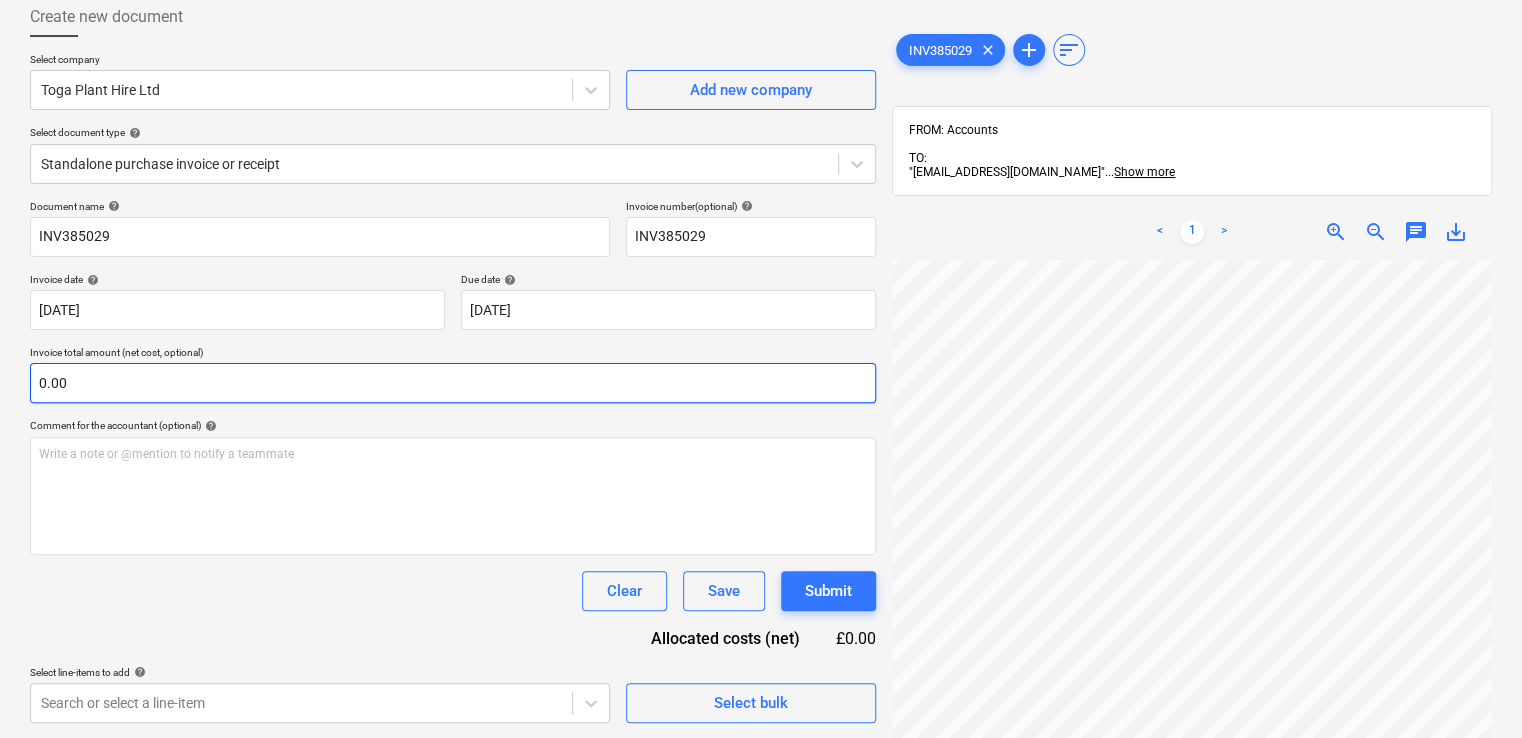 scroll, scrollTop: 257, scrollLeft: 328, axis: both 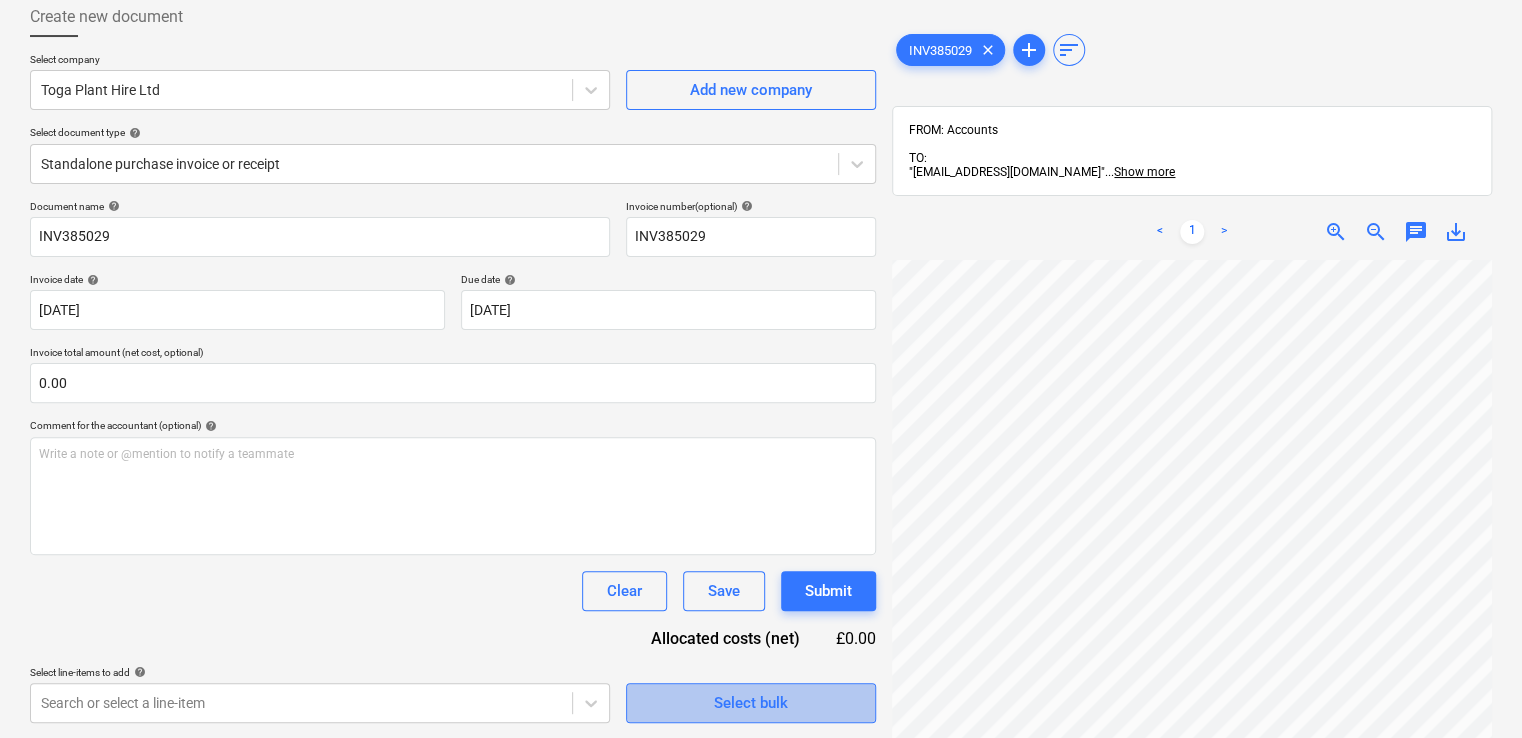 click on "Select bulk" at bounding box center [751, 703] 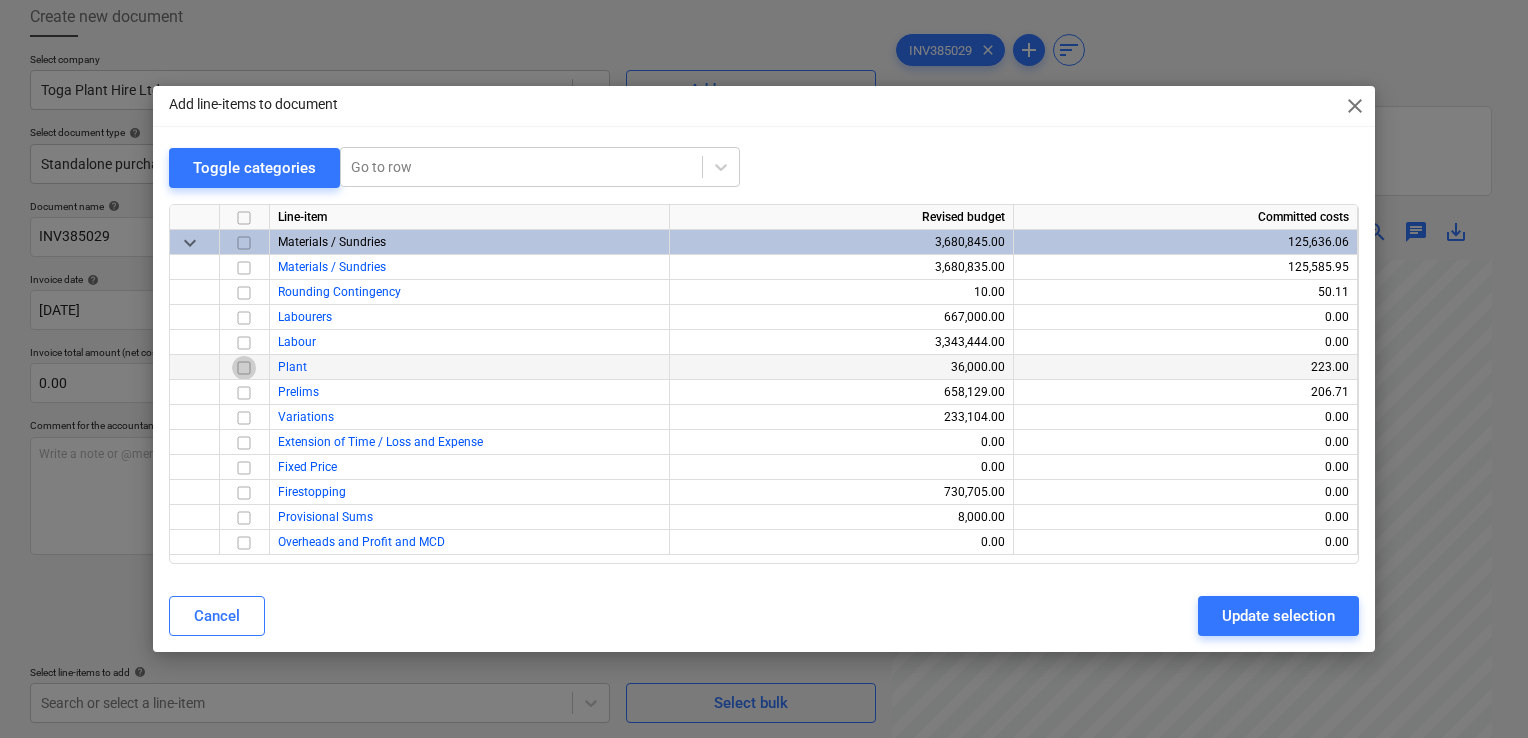 click at bounding box center [244, 368] 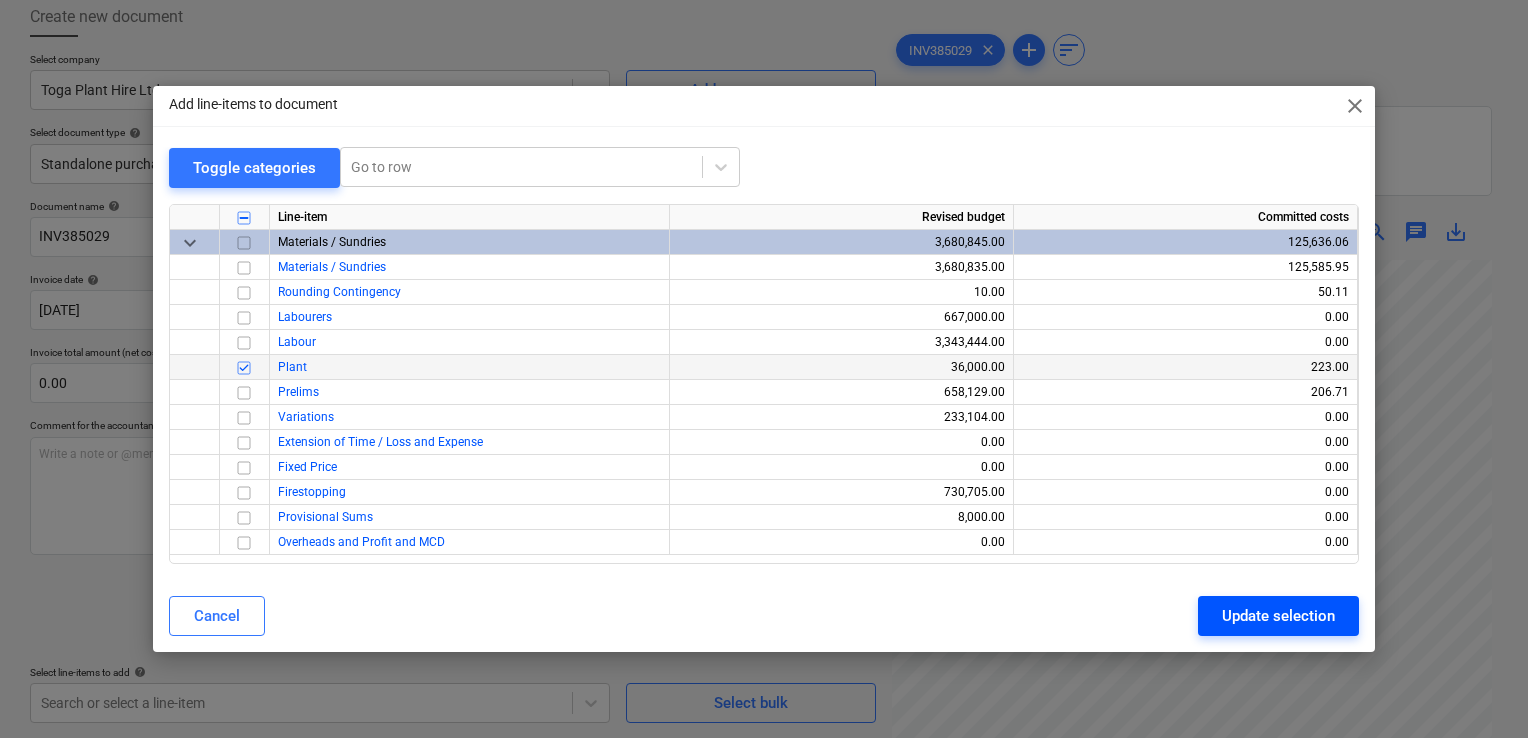 click on "Update selection" at bounding box center (1278, 616) 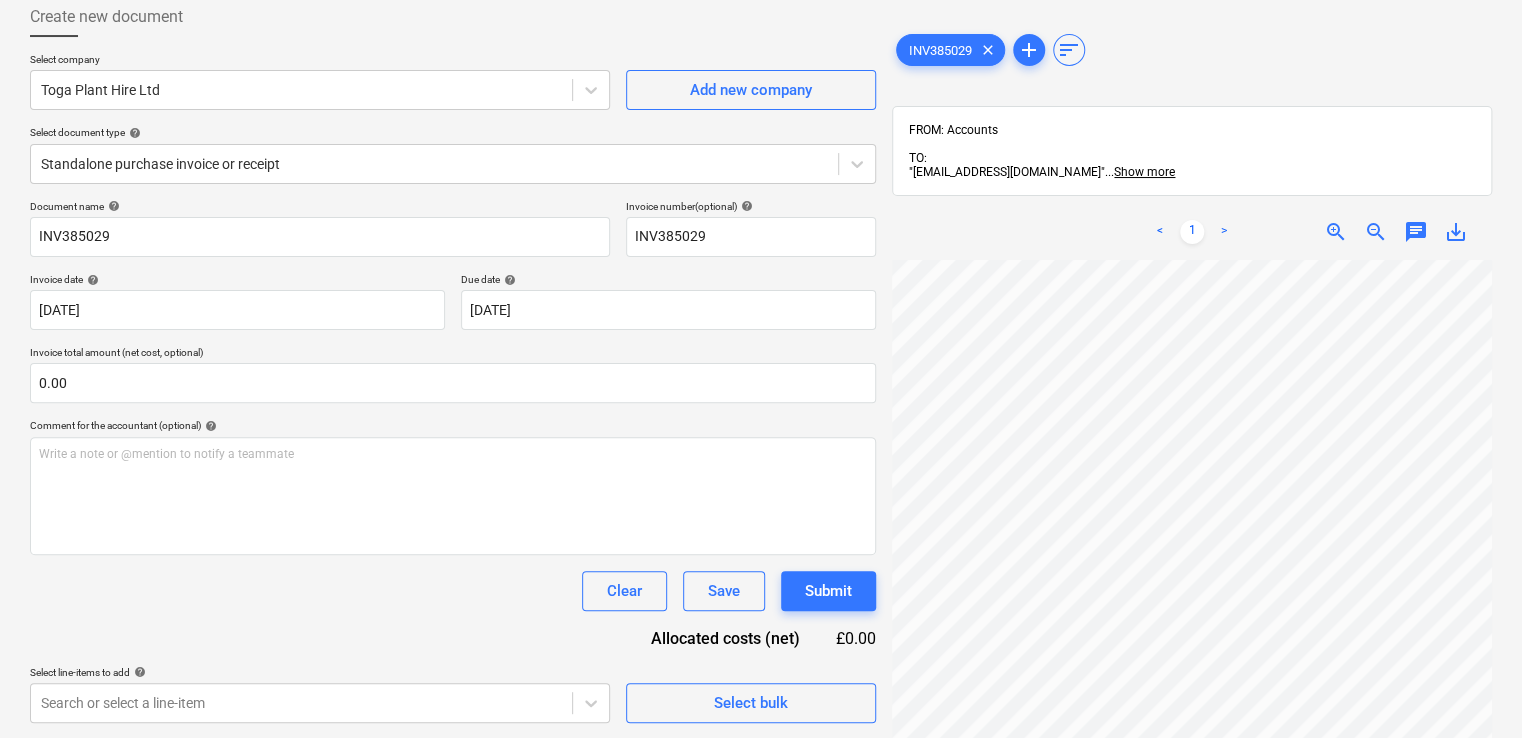 scroll, scrollTop: 520, scrollLeft: 328, axis: both 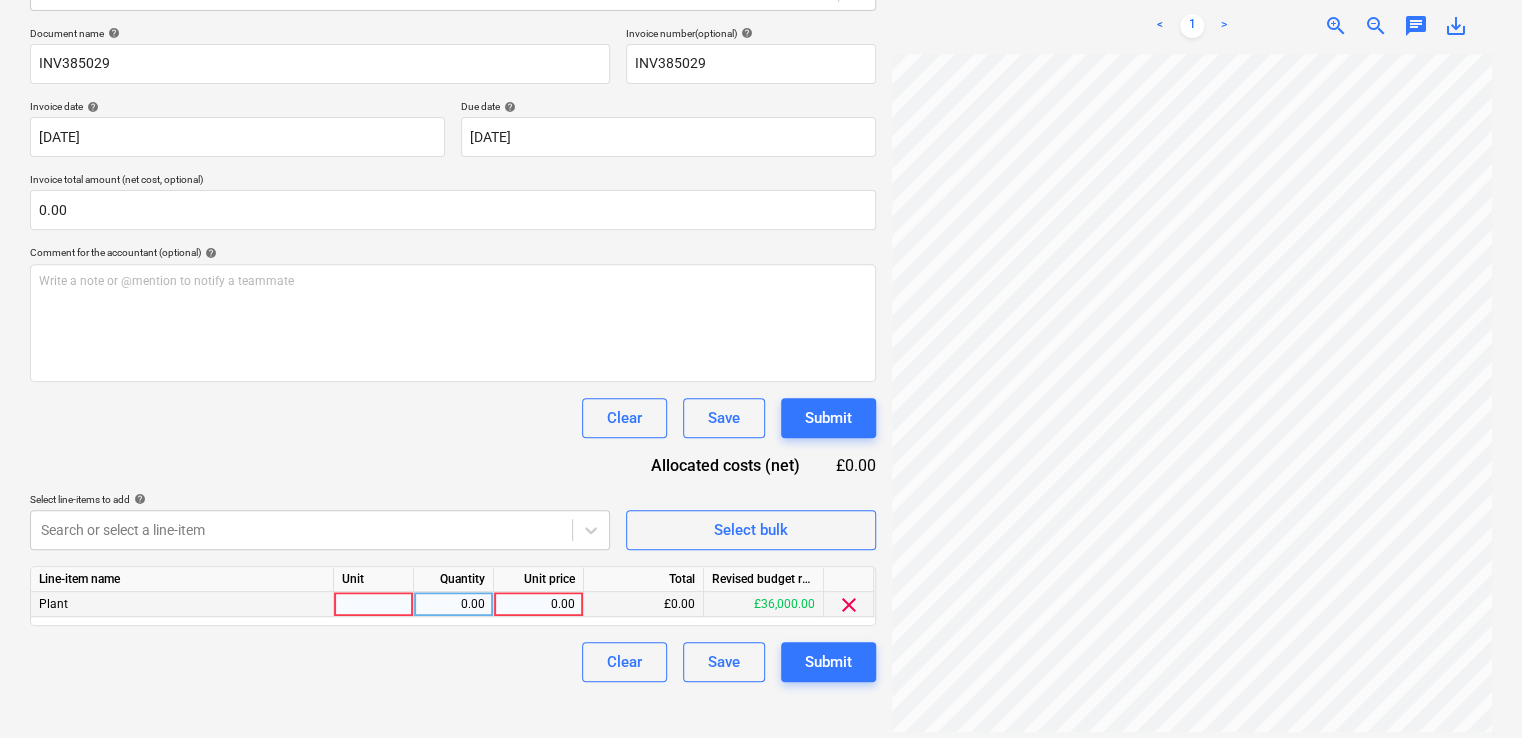click at bounding box center (374, 604) 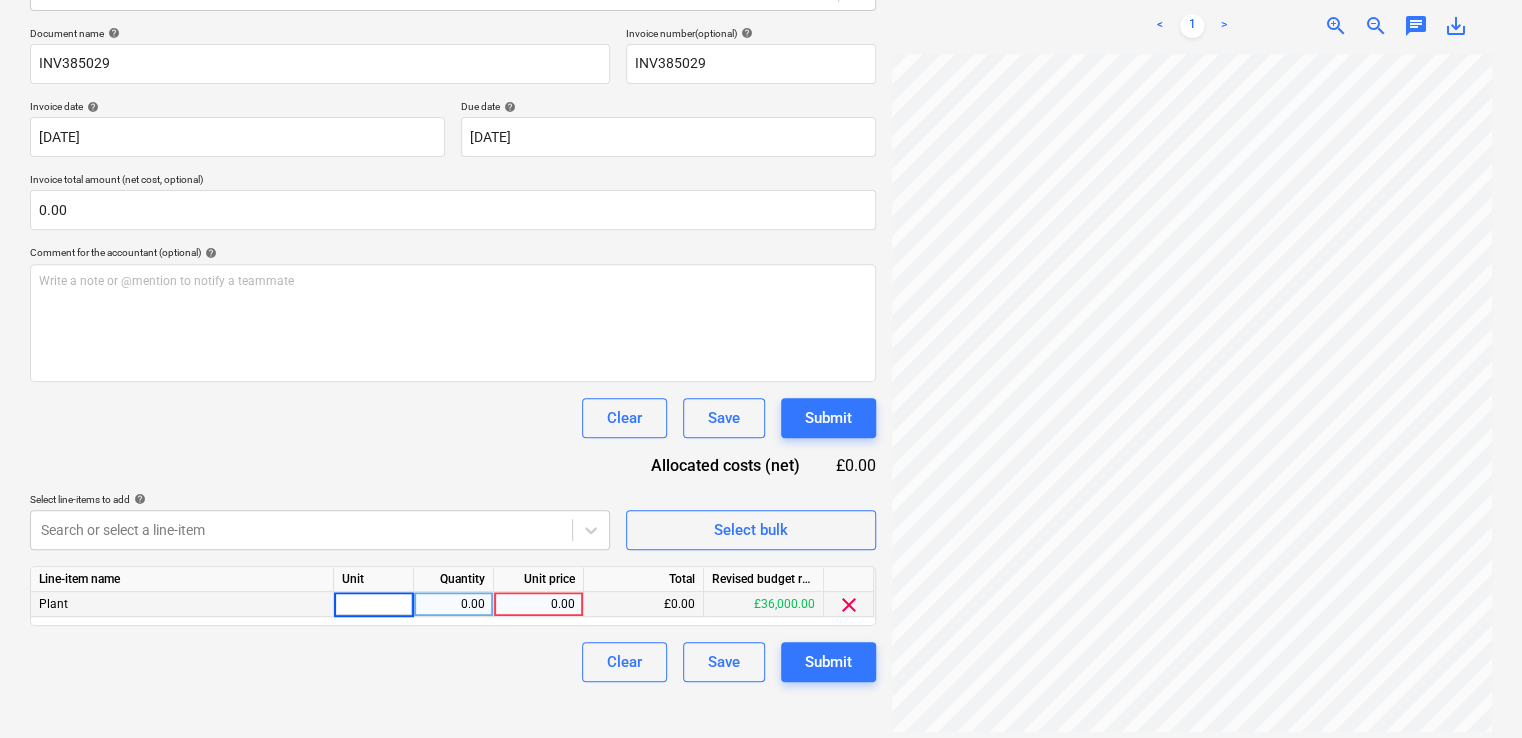 type on "1" 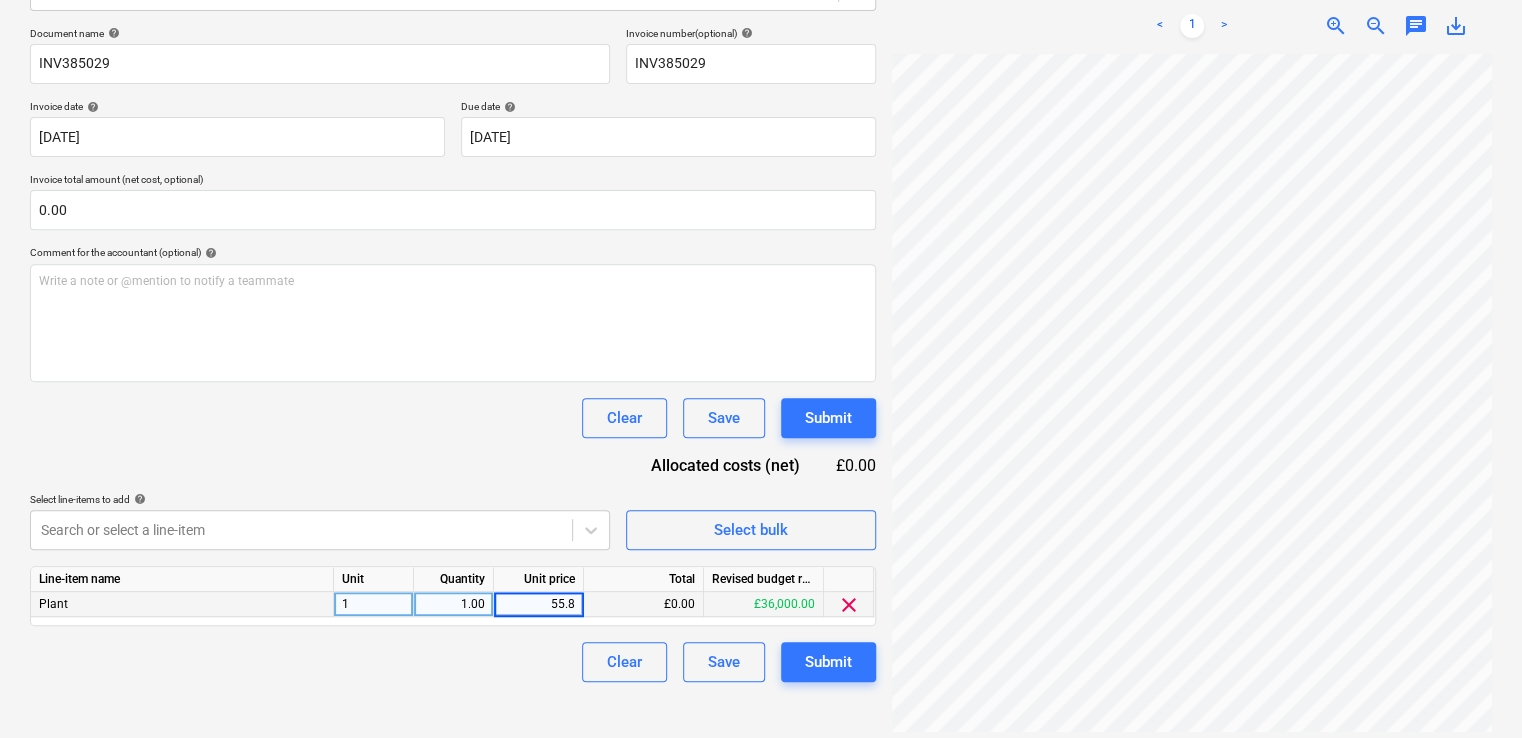 type on "55.86" 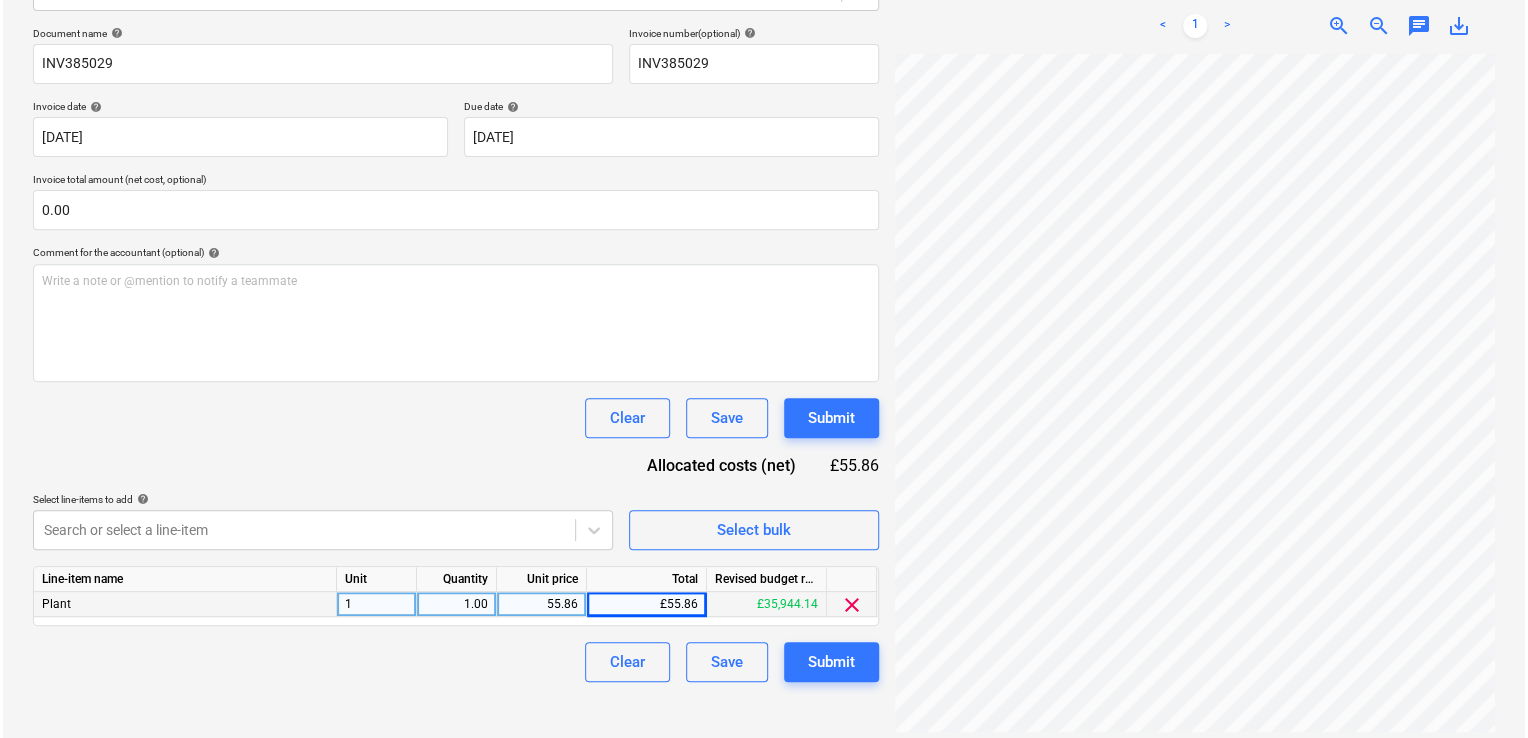 scroll, scrollTop: 0, scrollLeft: 328, axis: horizontal 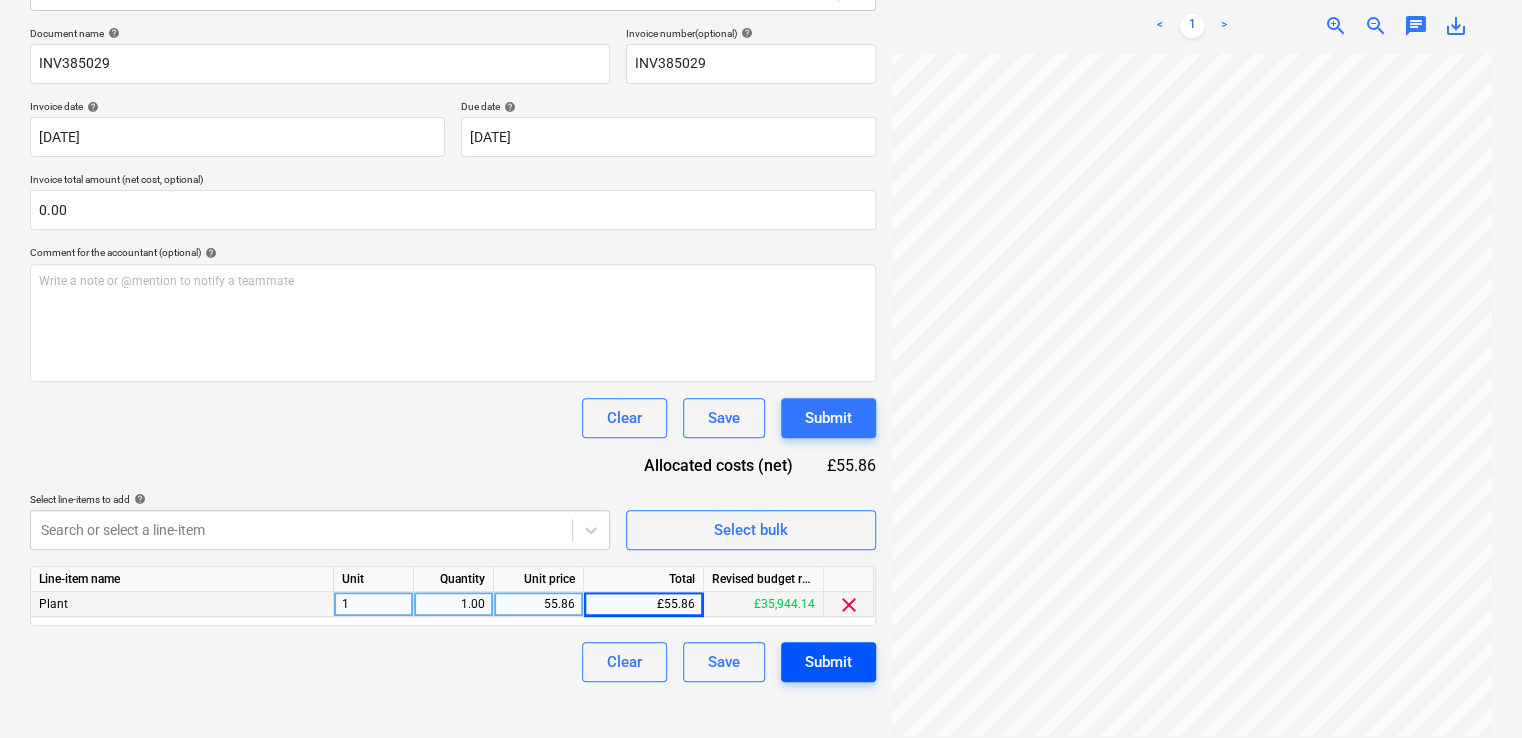 click on "Submit" at bounding box center [828, 662] 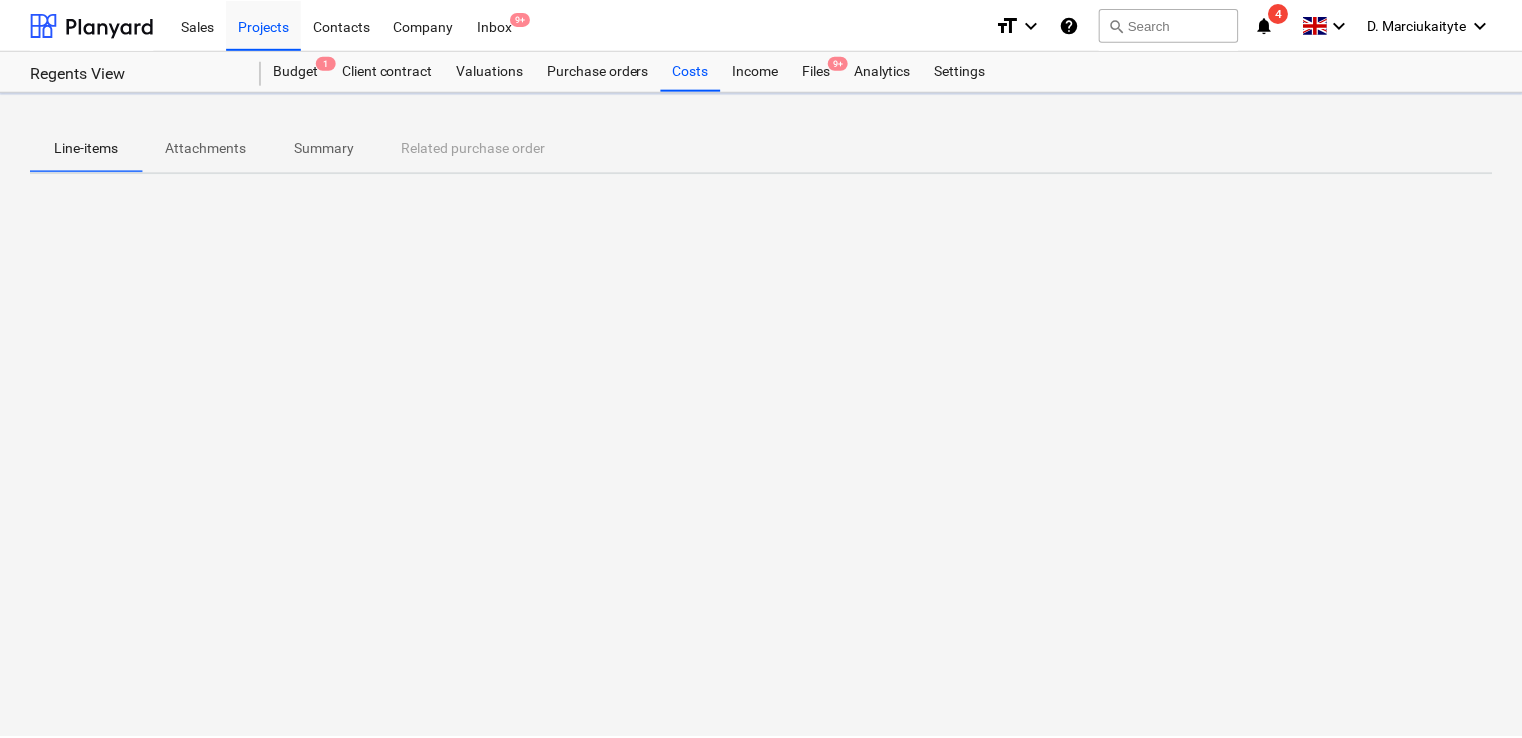 scroll, scrollTop: 0, scrollLeft: 0, axis: both 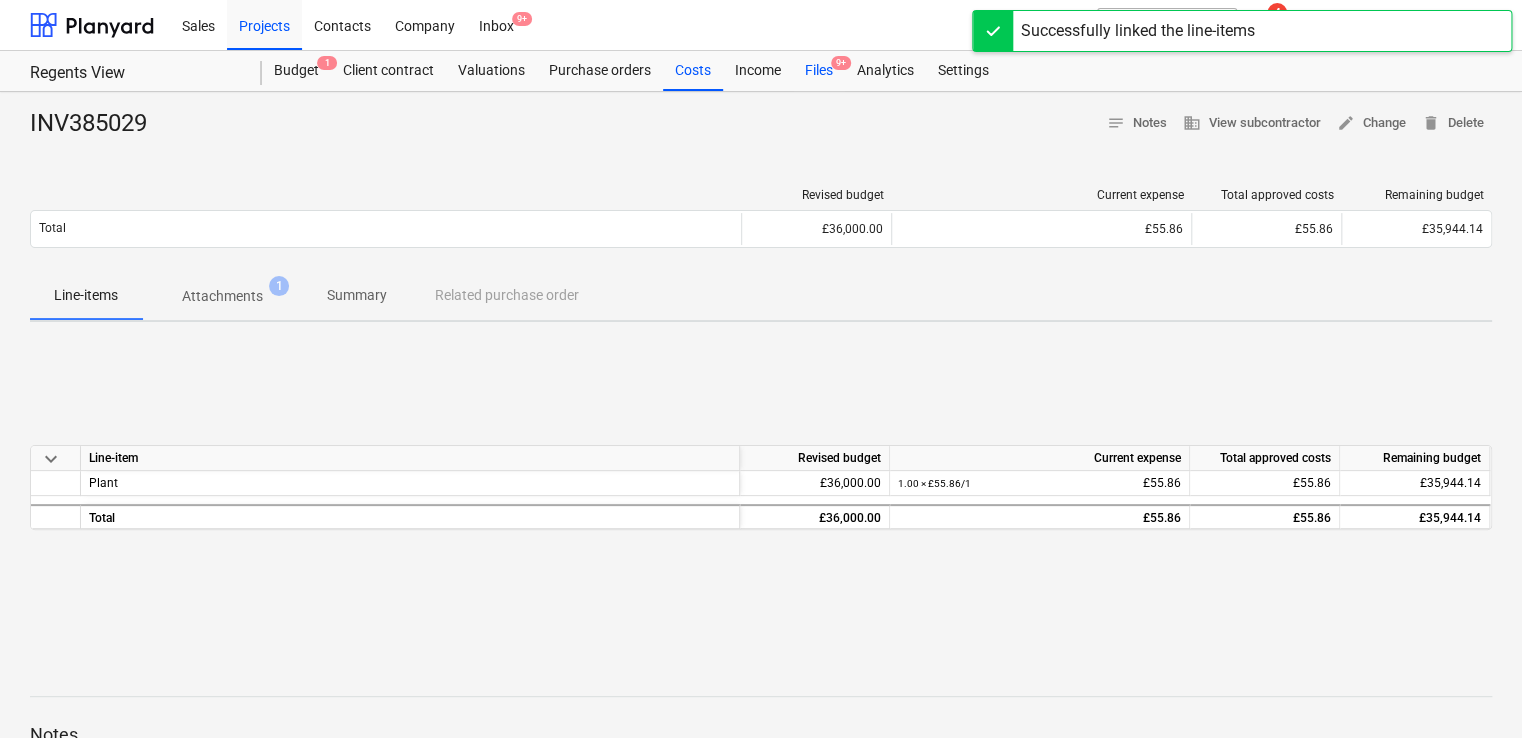 click on "Files 9+" at bounding box center [819, 71] 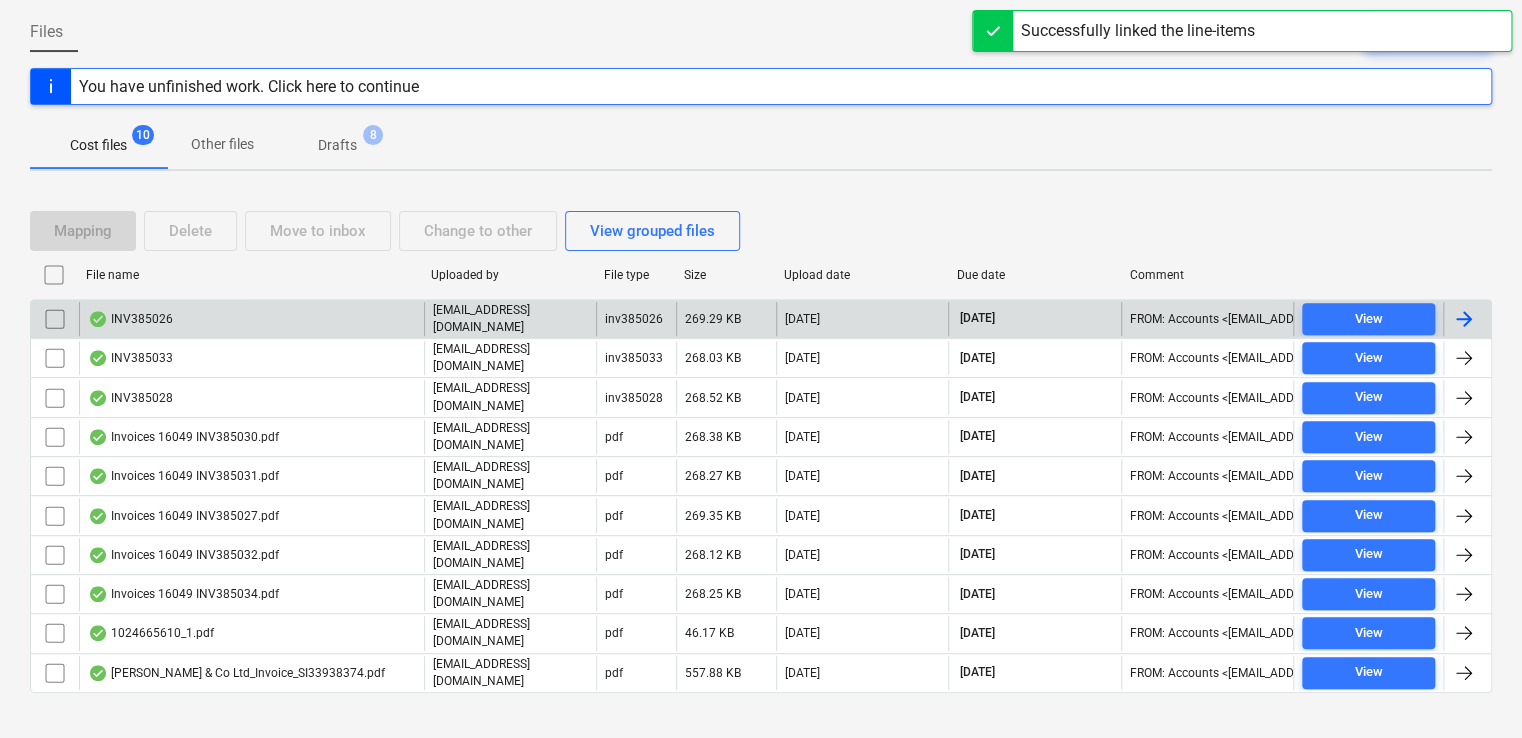 click on "INV385026" at bounding box center [251, 319] 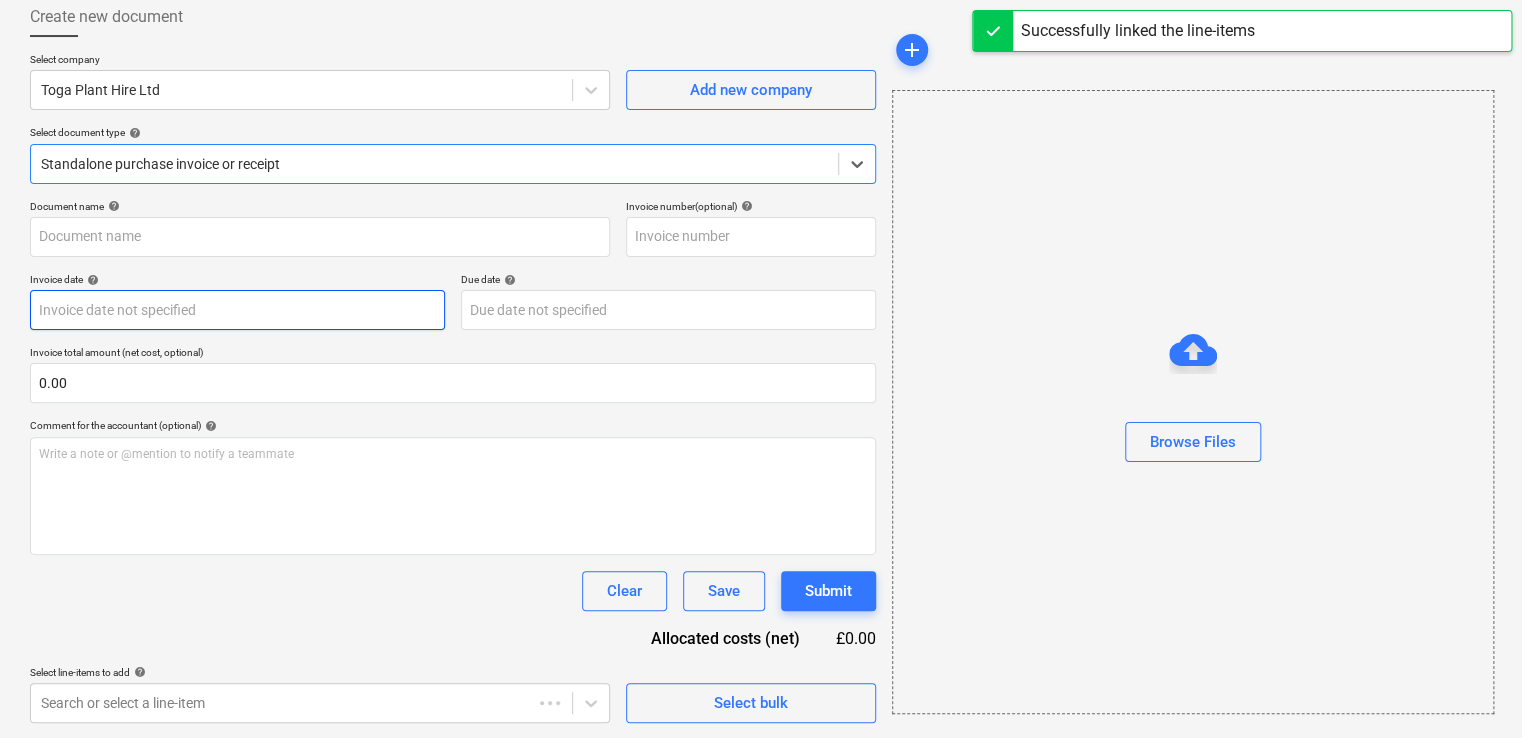 type on "INV385026" 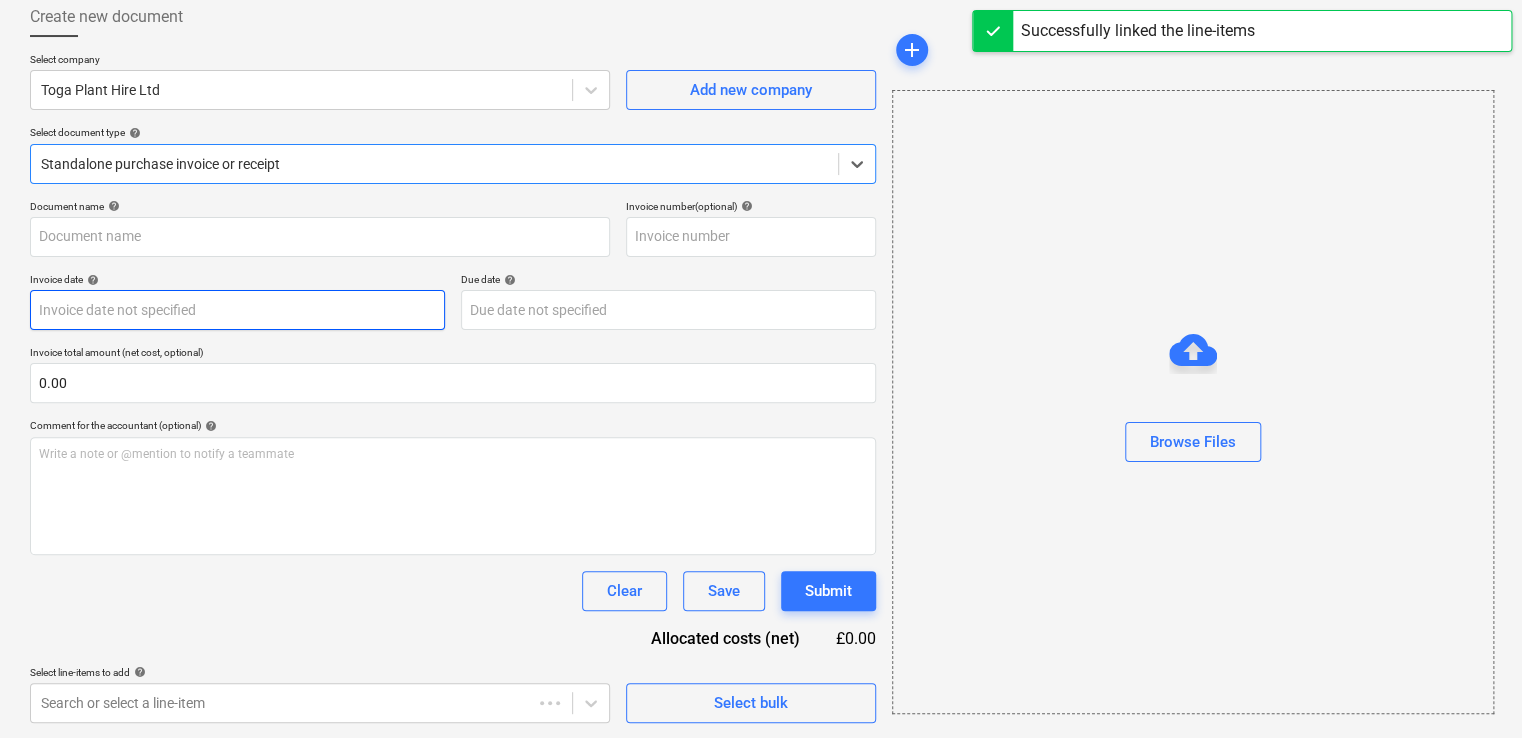 type on "INV385026" 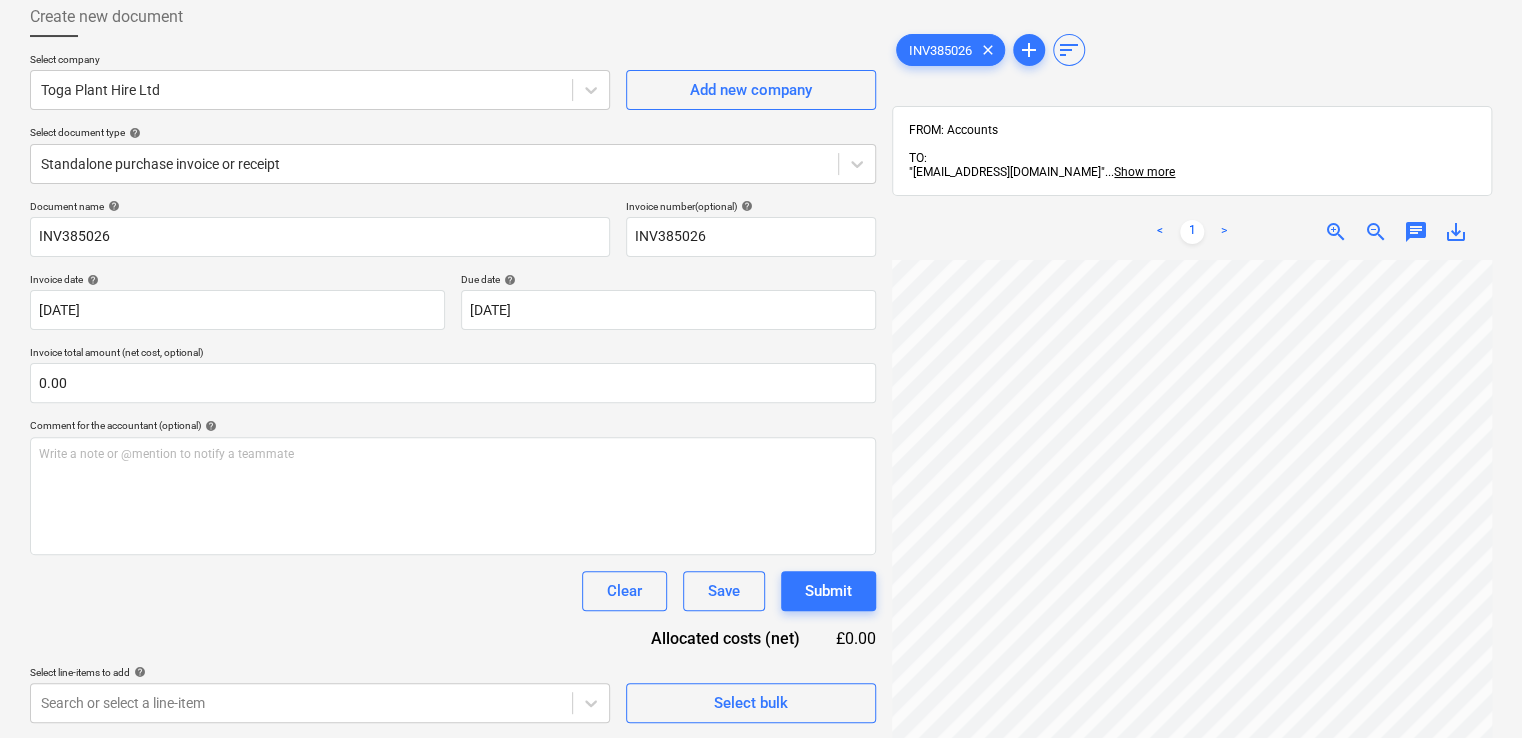 scroll, scrollTop: 456, scrollLeft: 196, axis: both 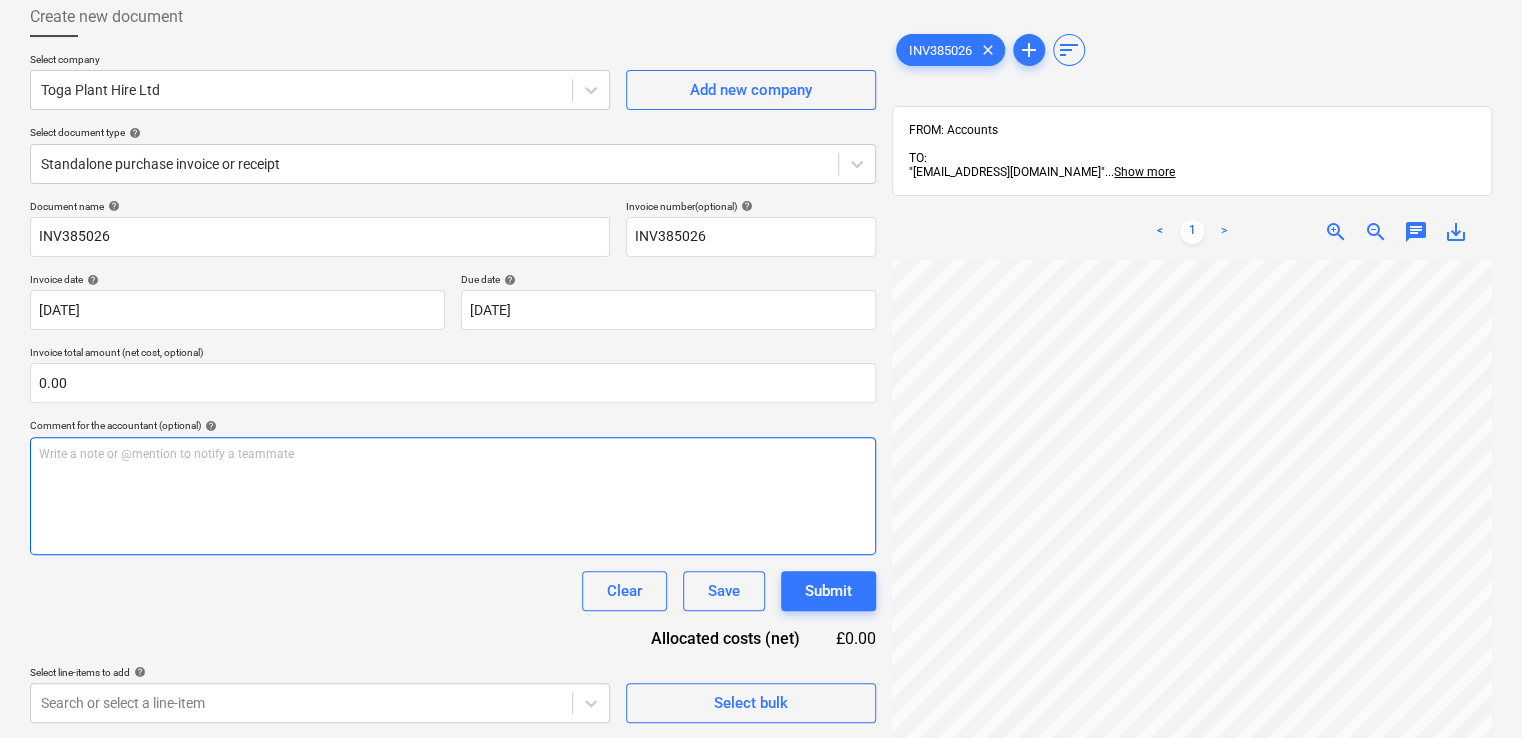 click on "Create new document Select company Toga Plant Hire Ltd   Add new company Select document type help Standalone purchase invoice or receipt Document name help INV385026 Invoice number  (optional) help INV385026 Invoice date help 30 Jun 2025 30.06.2025 Press the down arrow key to interact with the calendar and
select a date. Press the question mark key to get the keyboard shortcuts for changing dates. Due date help 31 Jul 2025 31.07.2025 Press the down arrow key to interact with the calendar and
select a date. Press the question mark key to get the keyboard shortcuts for changing dates. Invoice total amount (net cost, optional) 0.00 Comment for the accountant (optional) help Write a note or @mention to notify a teammate ﻿ Clear Save Submit Allocated costs (net) £0.00 Select line-items to add help Search or select a line-item Select bulk INV385026 clear add sort FROM: Accounts  TO: "a040e19d-22cb-43a3-b83d-3118dca2679c@companies.planyard.com"	 ...  Show more ...  Show more < 1 > zoom_in zoom_out chat 0" at bounding box center (761, 360) 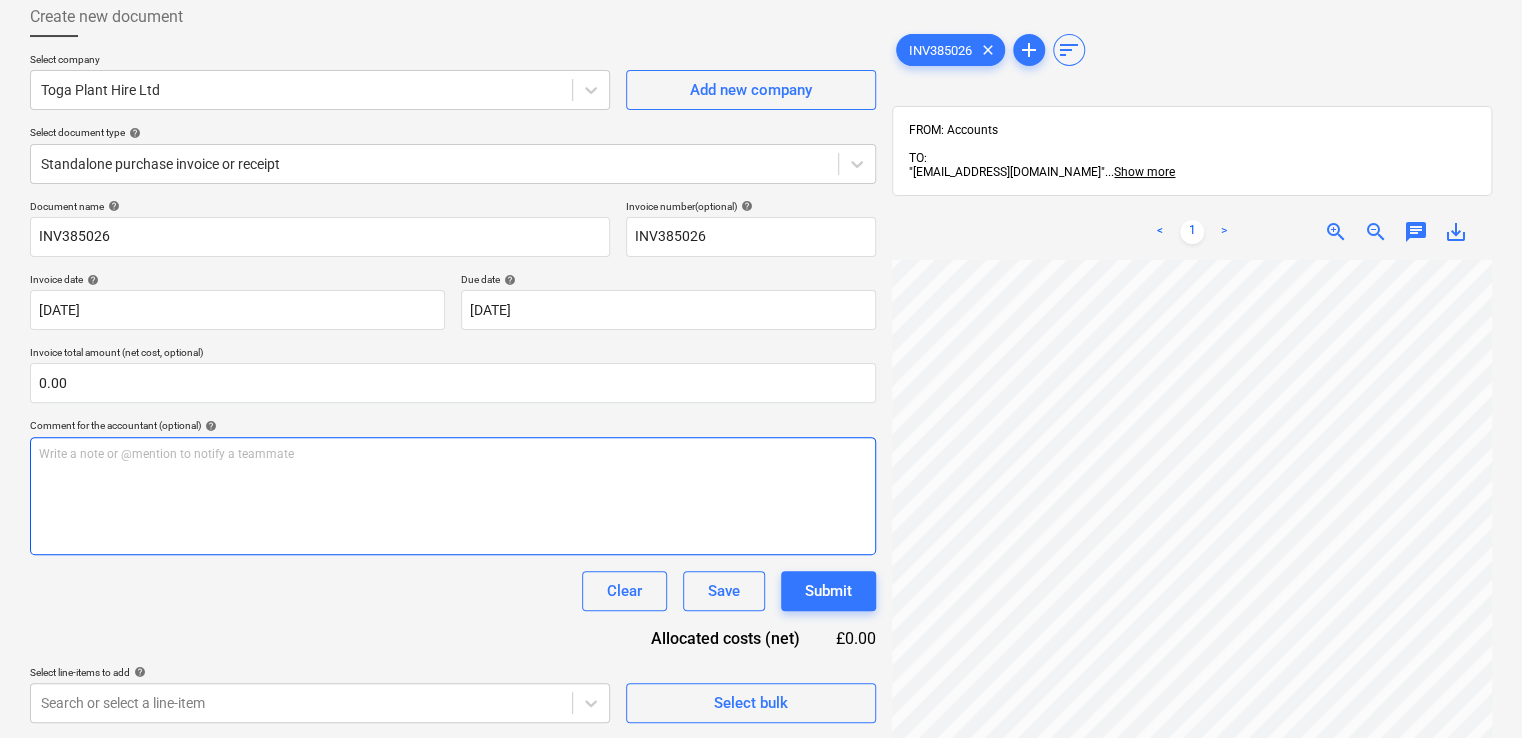 scroll, scrollTop: 0, scrollLeft: 276, axis: horizontal 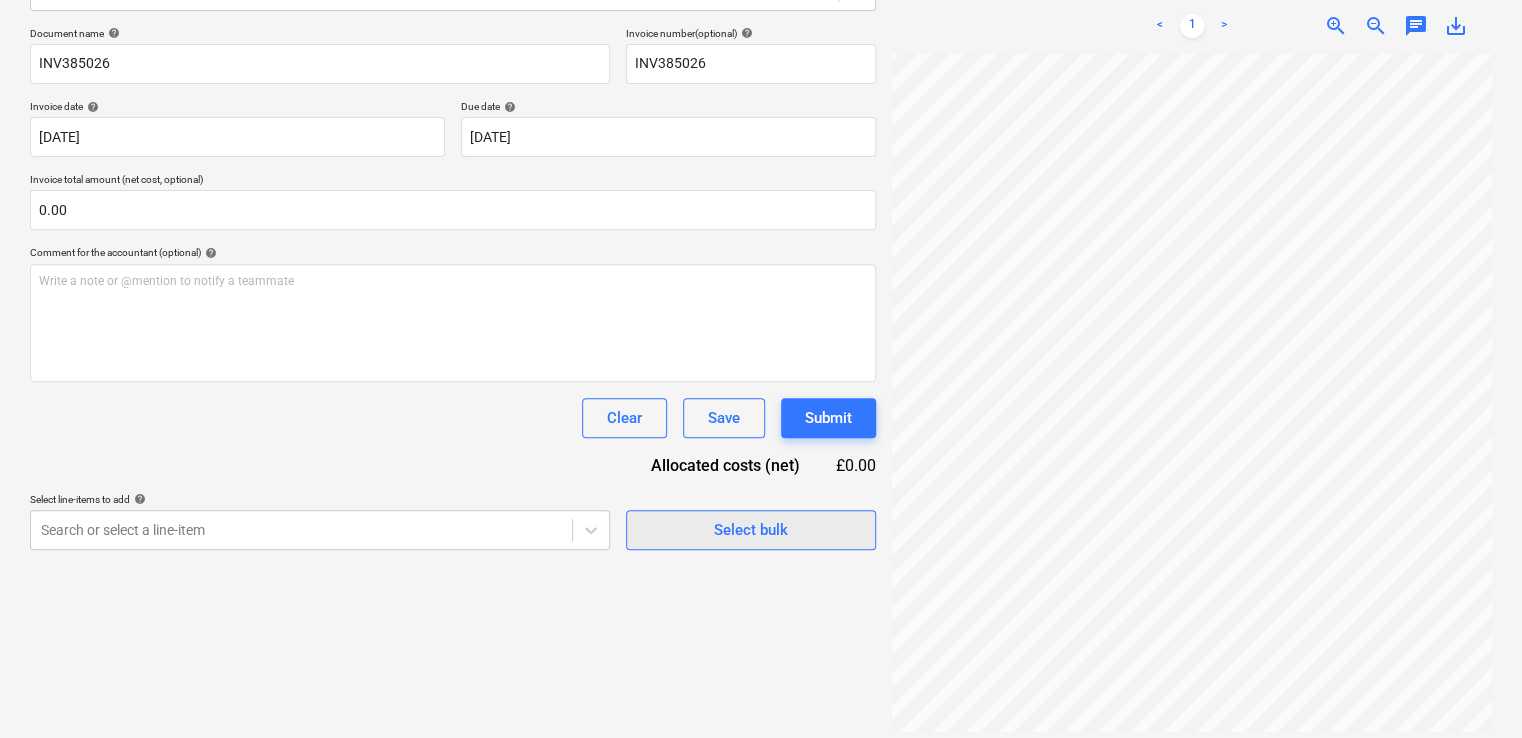 click on "Select bulk" at bounding box center (751, 530) 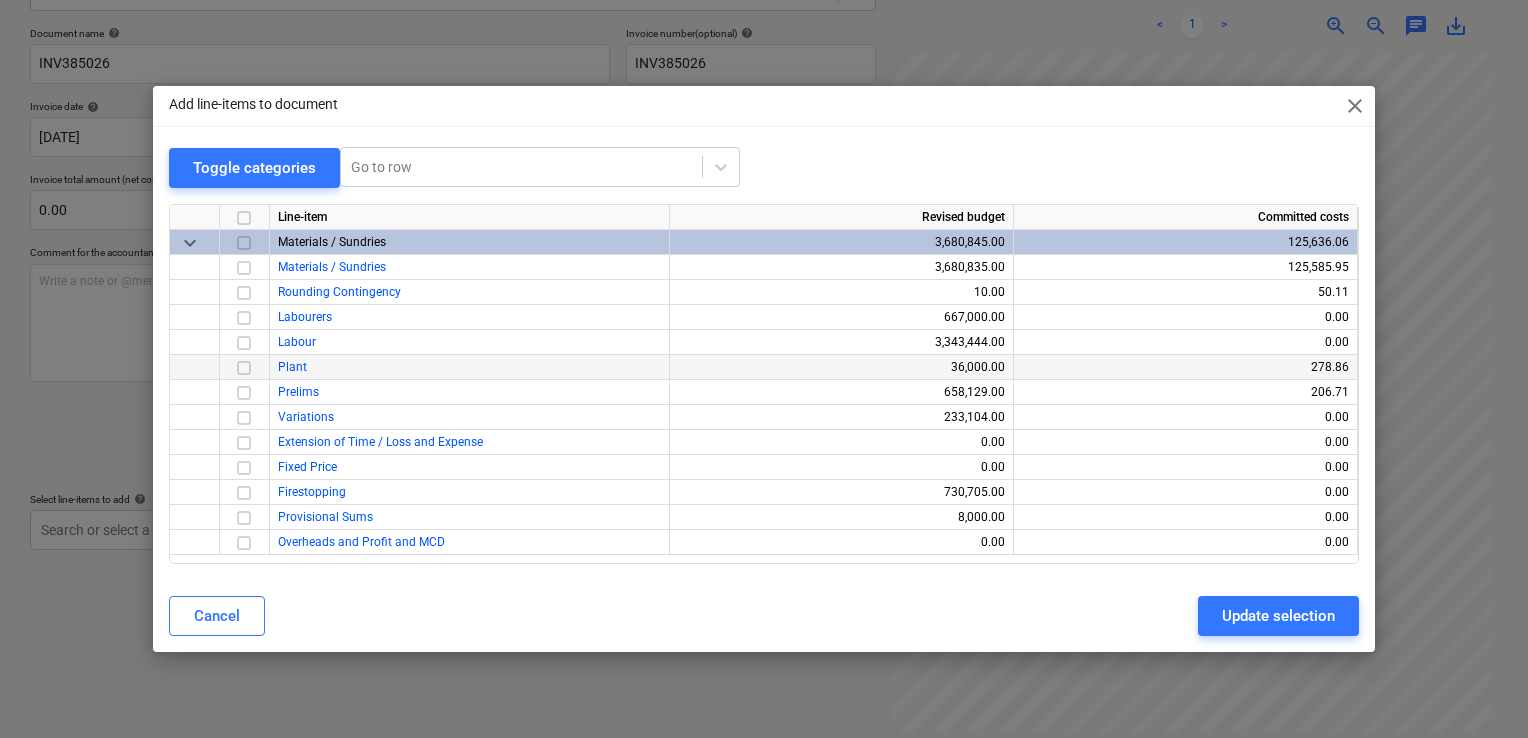 click at bounding box center (244, 368) 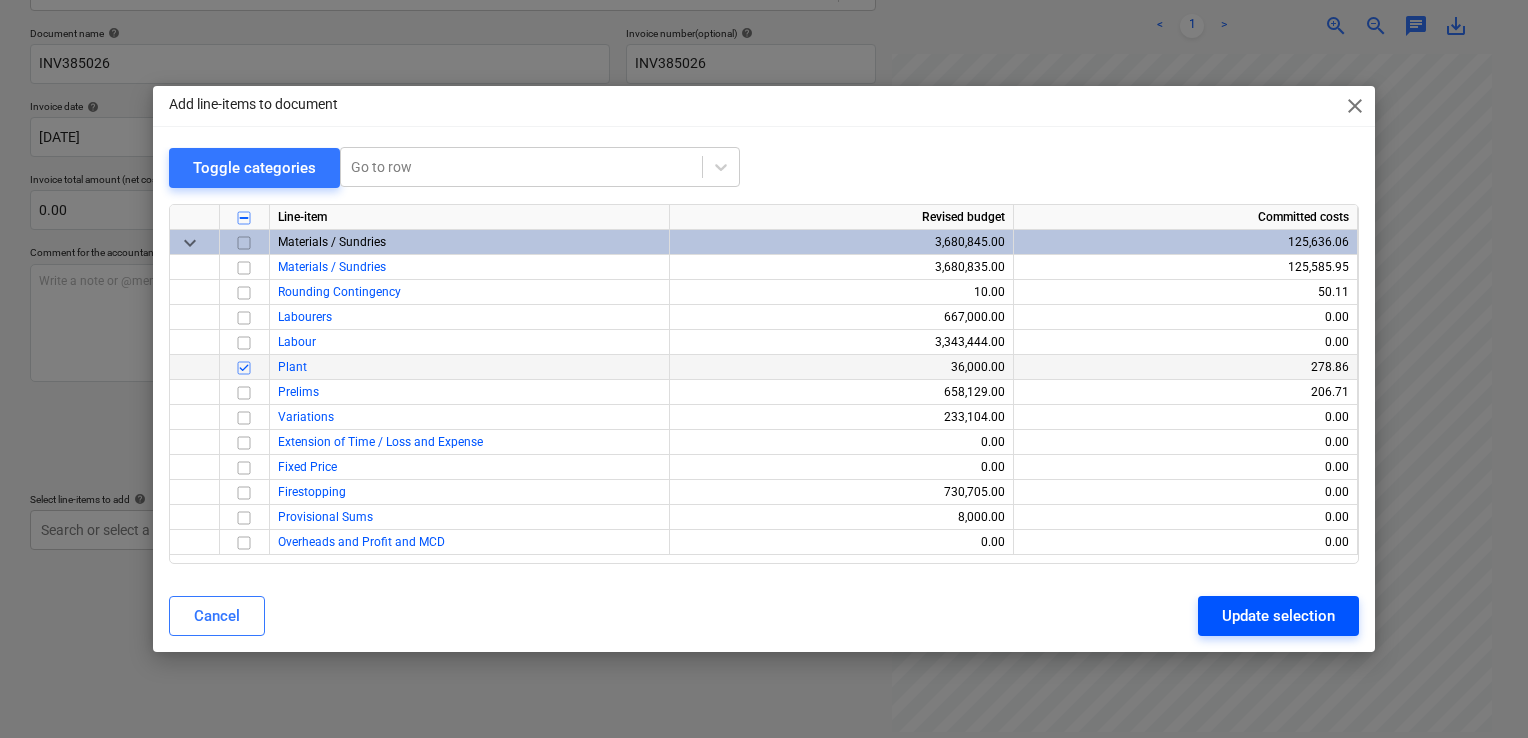 click on "Update selection" at bounding box center [1278, 616] 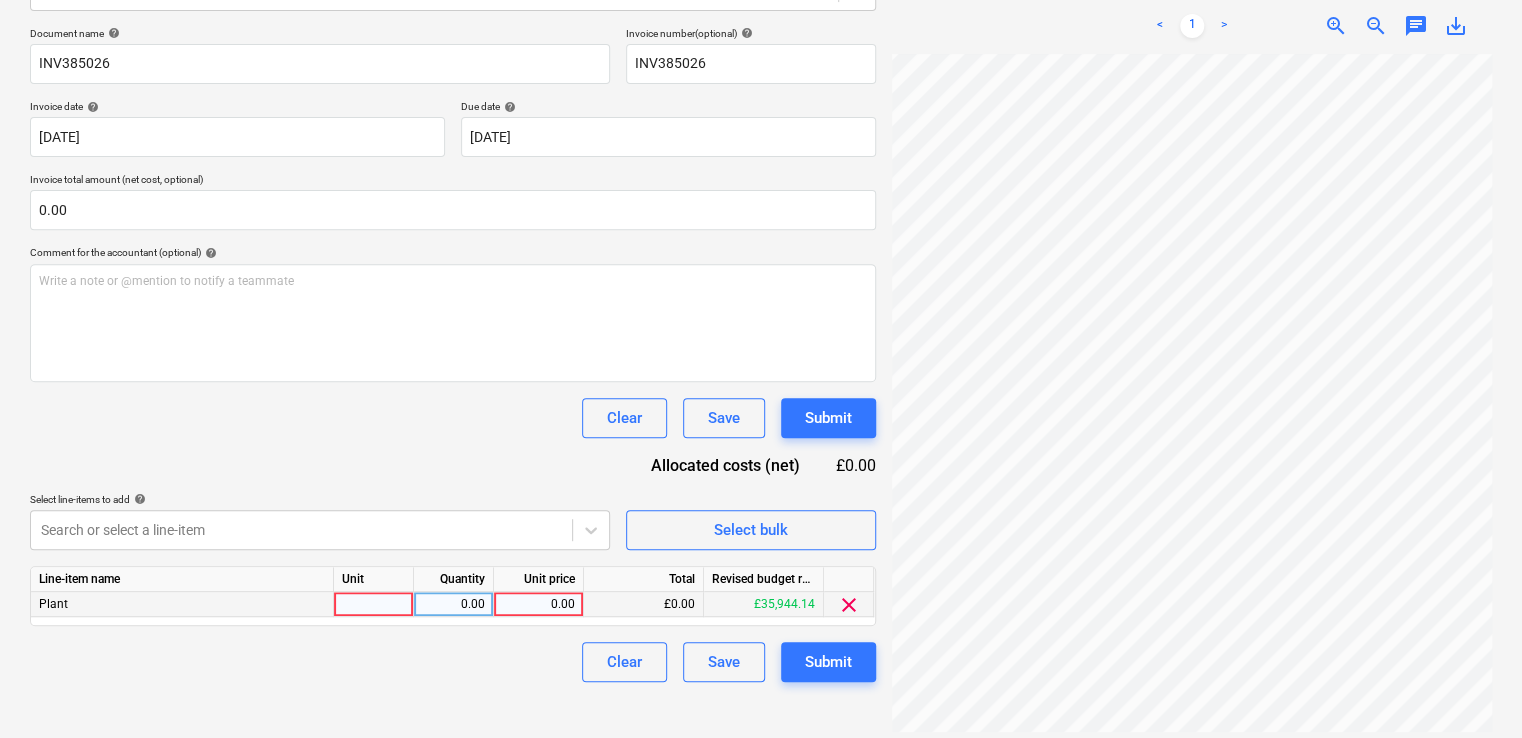 click at bounding box center (374, 604) 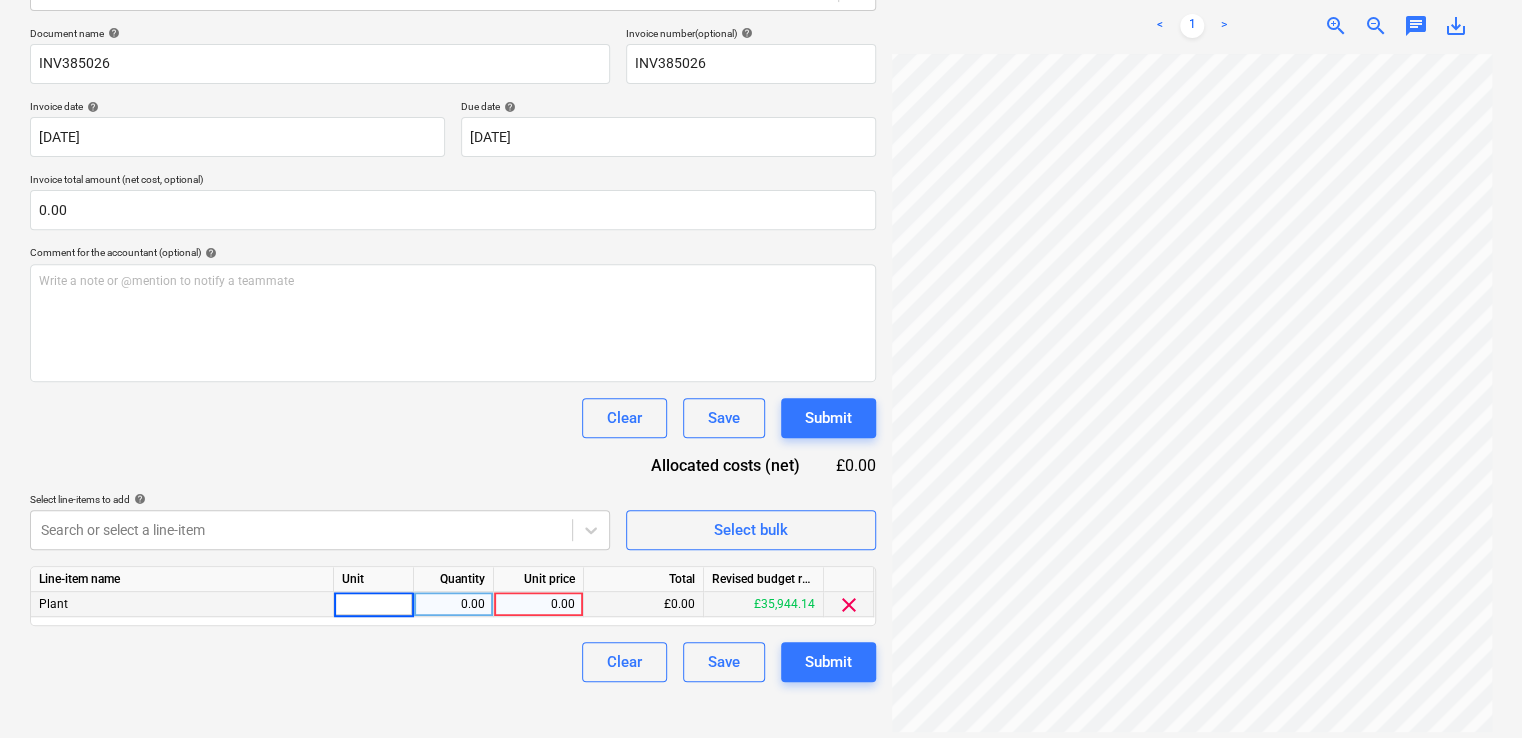 type on "1" 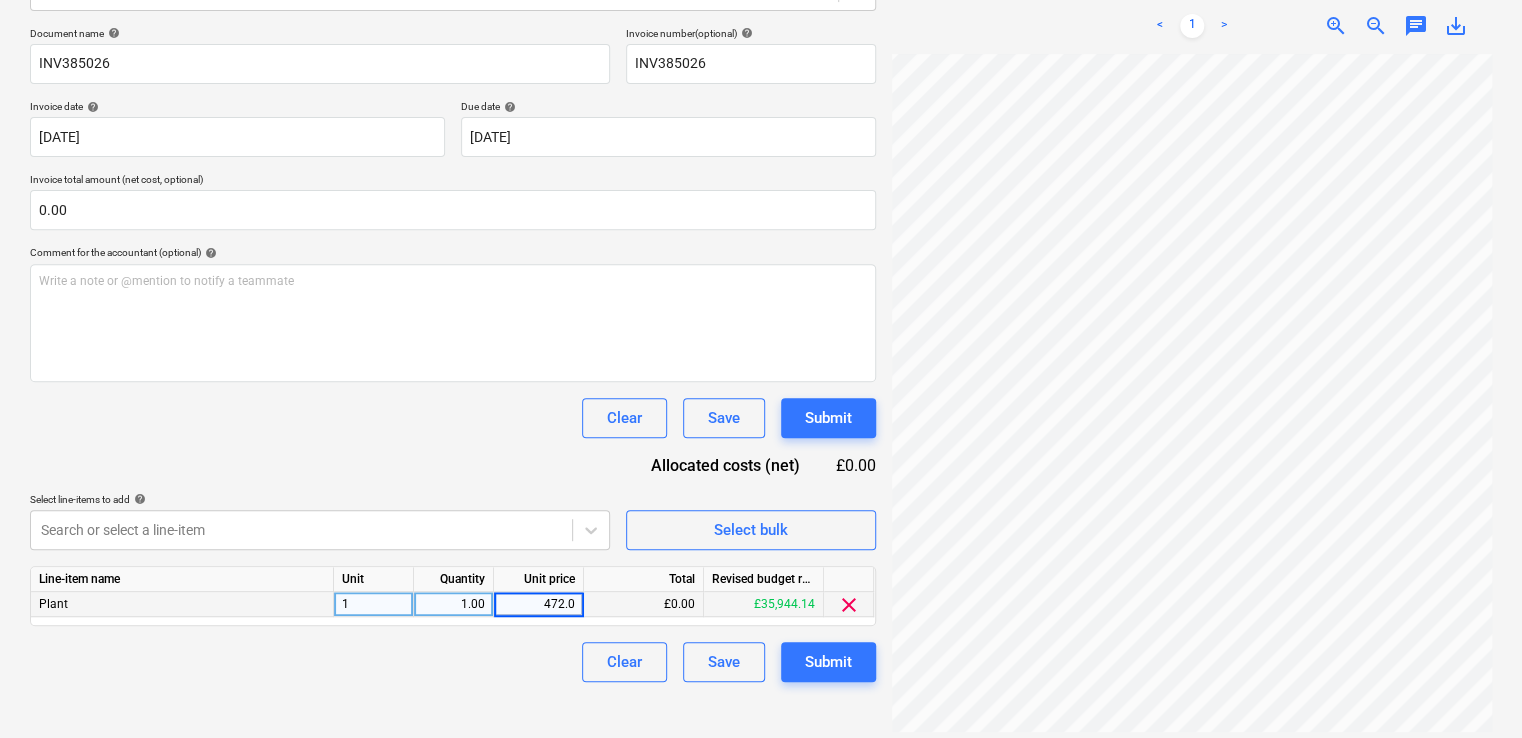 type on "472.08" 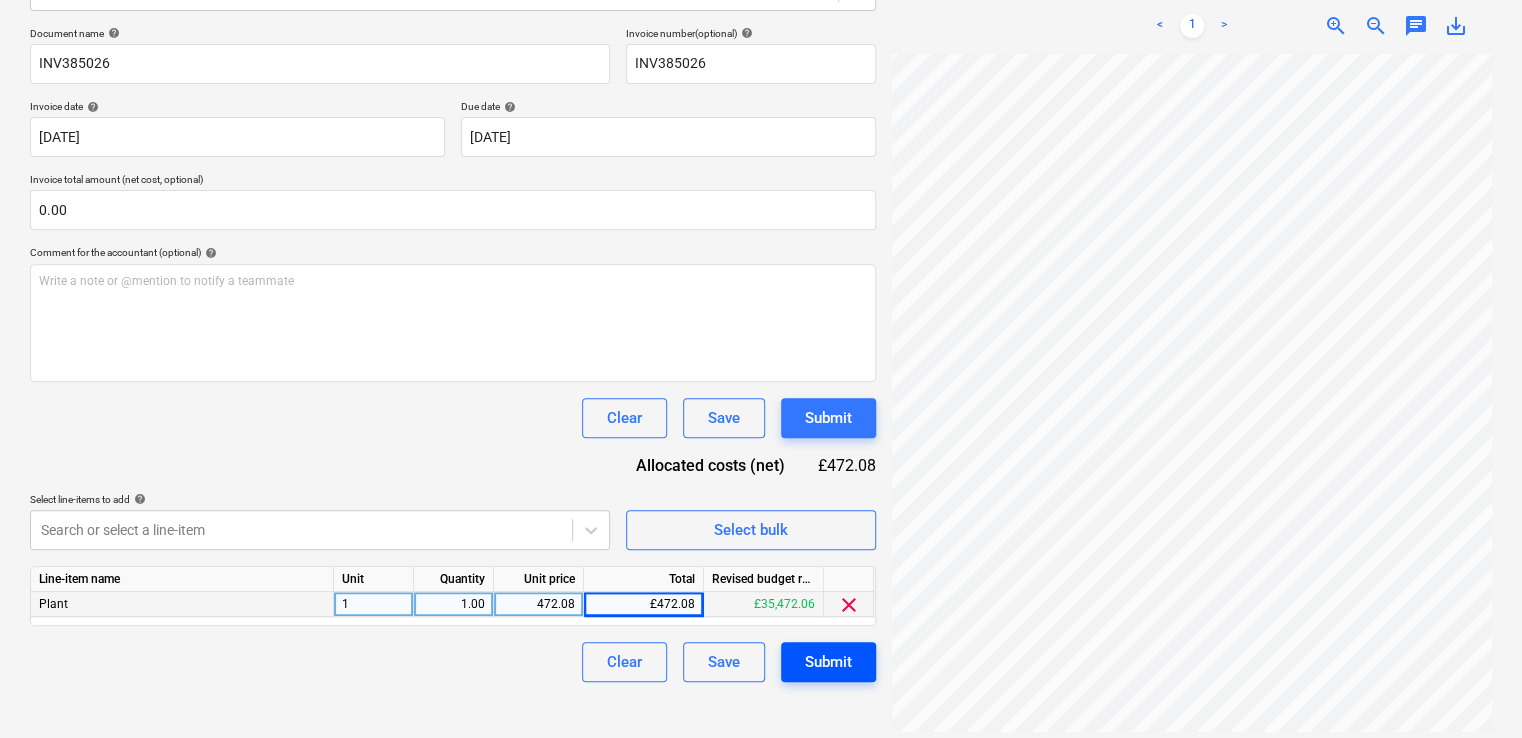 click on "Submit" at bounding box center [828, 662] 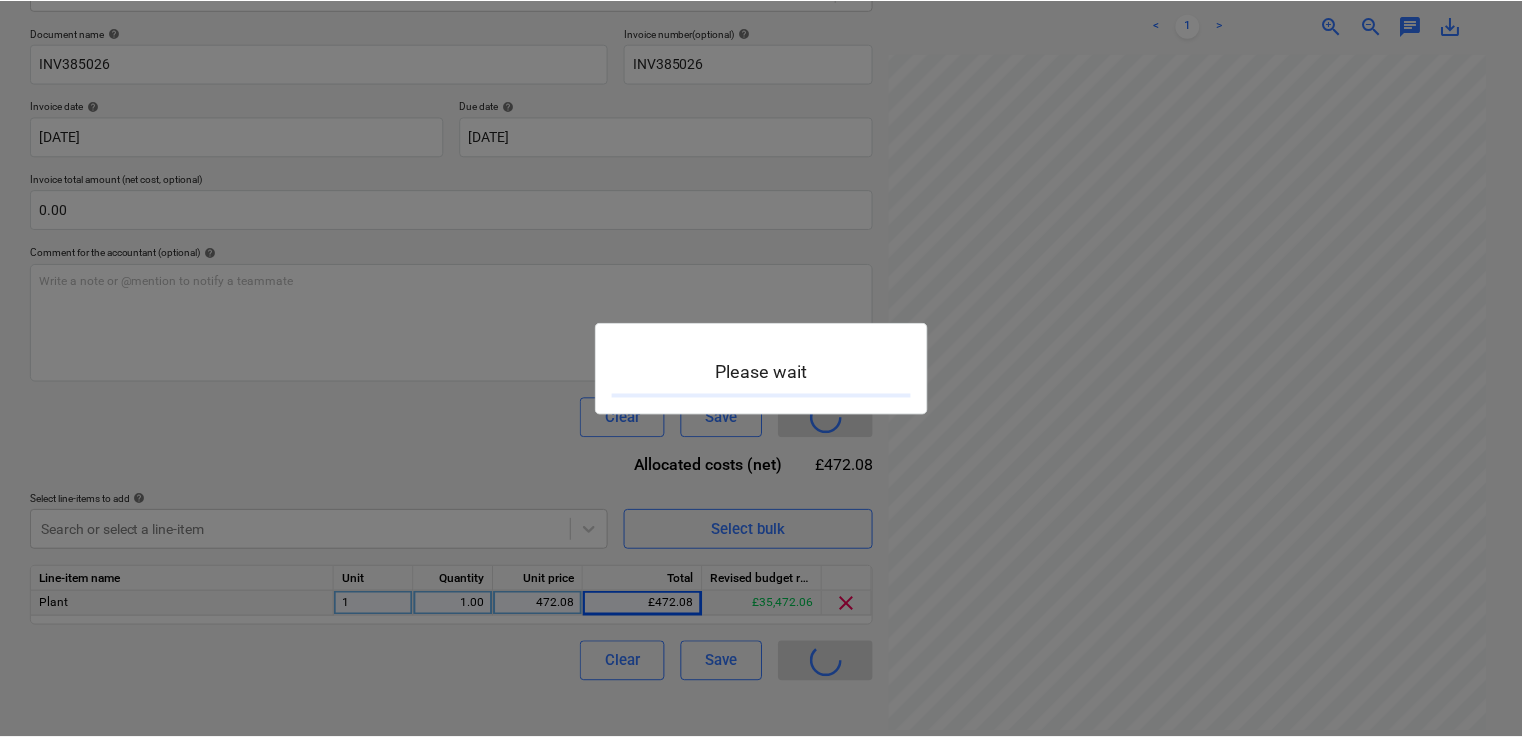 scroll, scrollTop: 0, scrollLeft: 0, axis: both 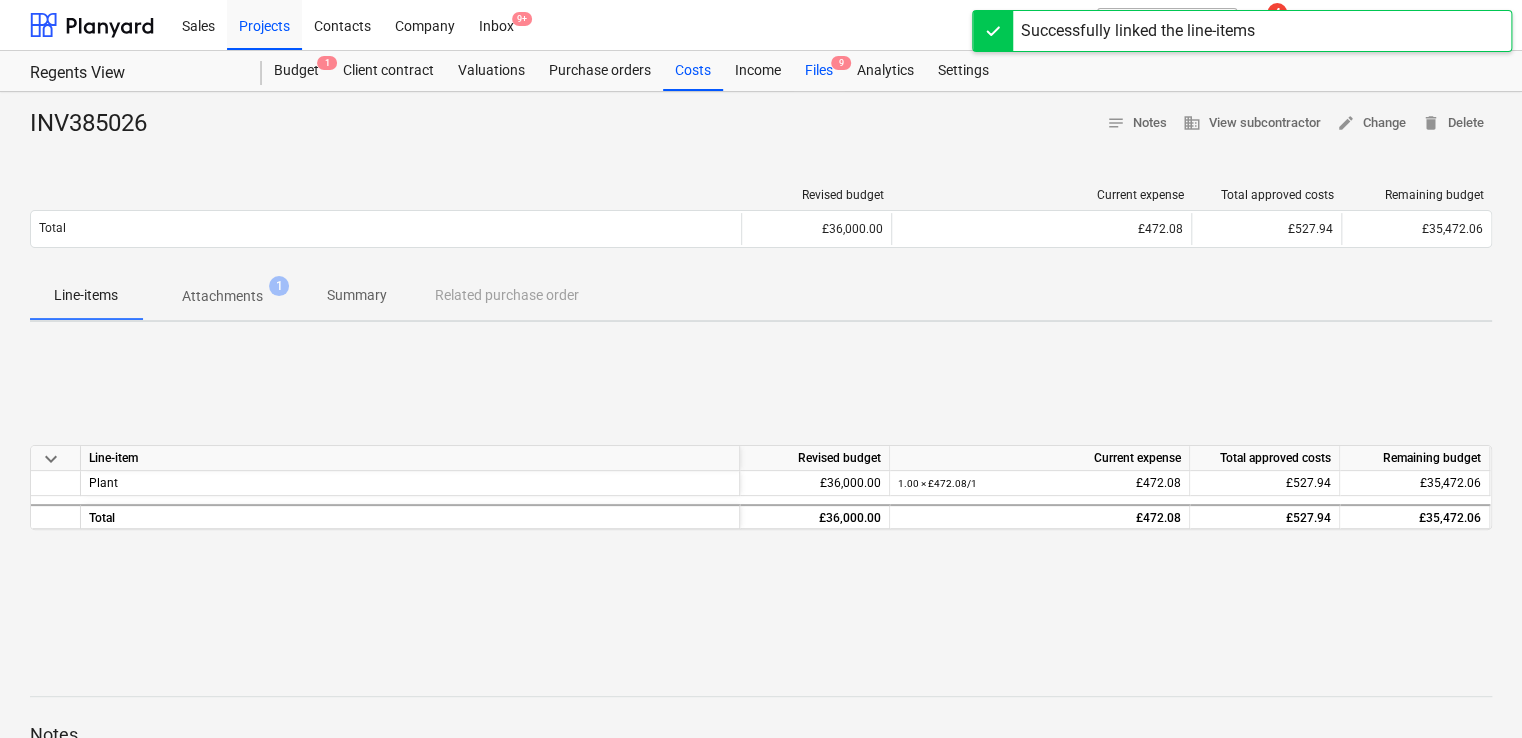click on "Files 9" at bounding box center [819, 71] 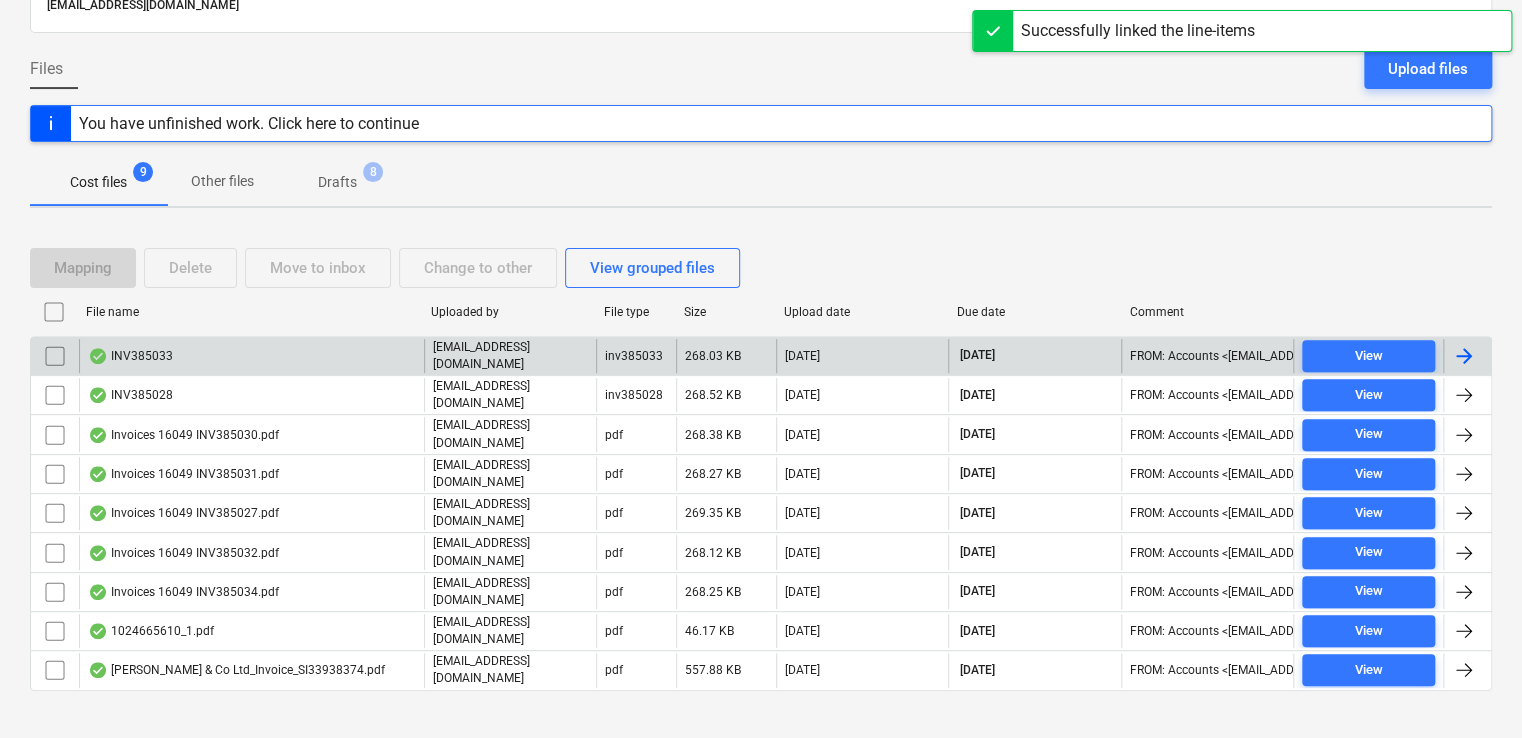 click on "INV385033" at bounding box center [251, 356] 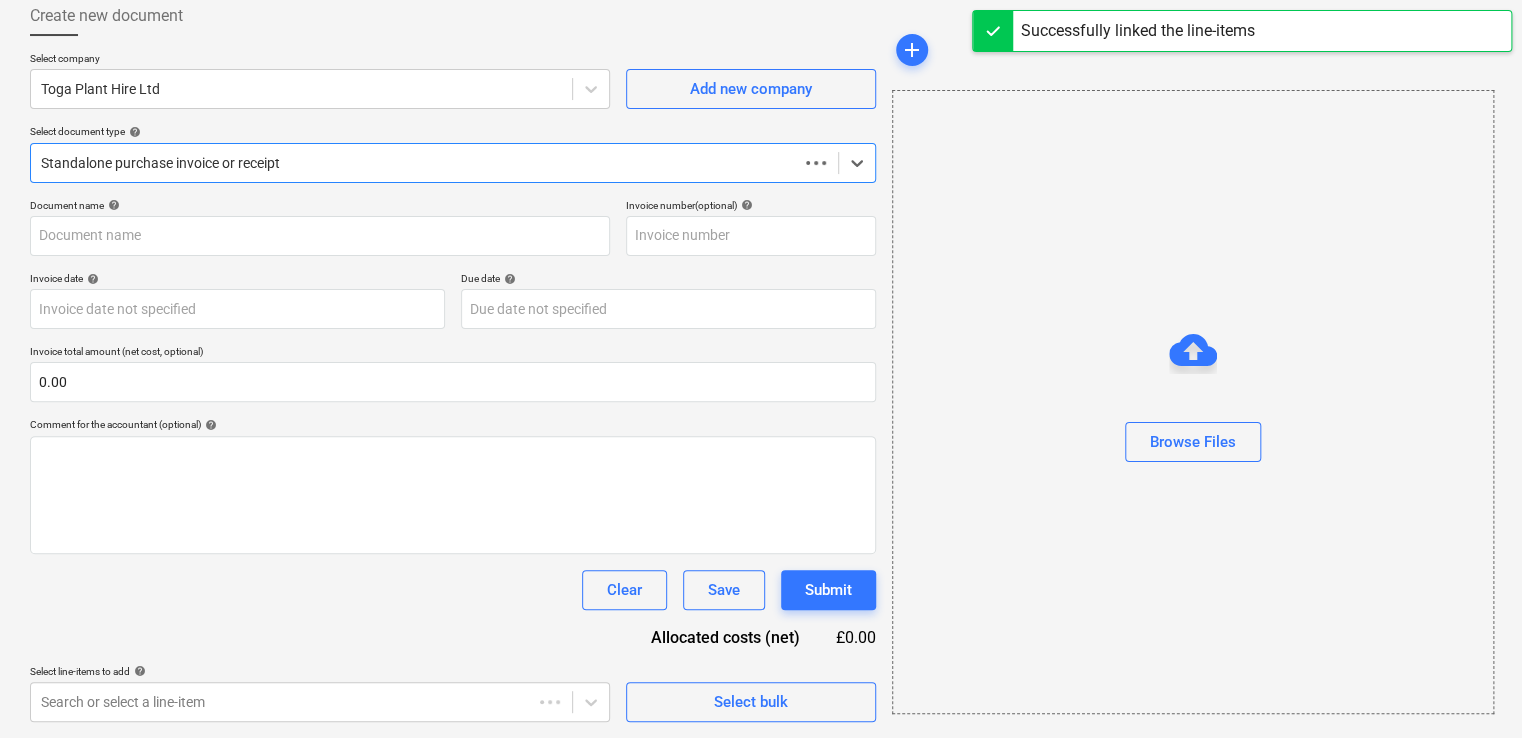 scroll, scrollTop: 111, scrollLeft: 0, axis: vertical 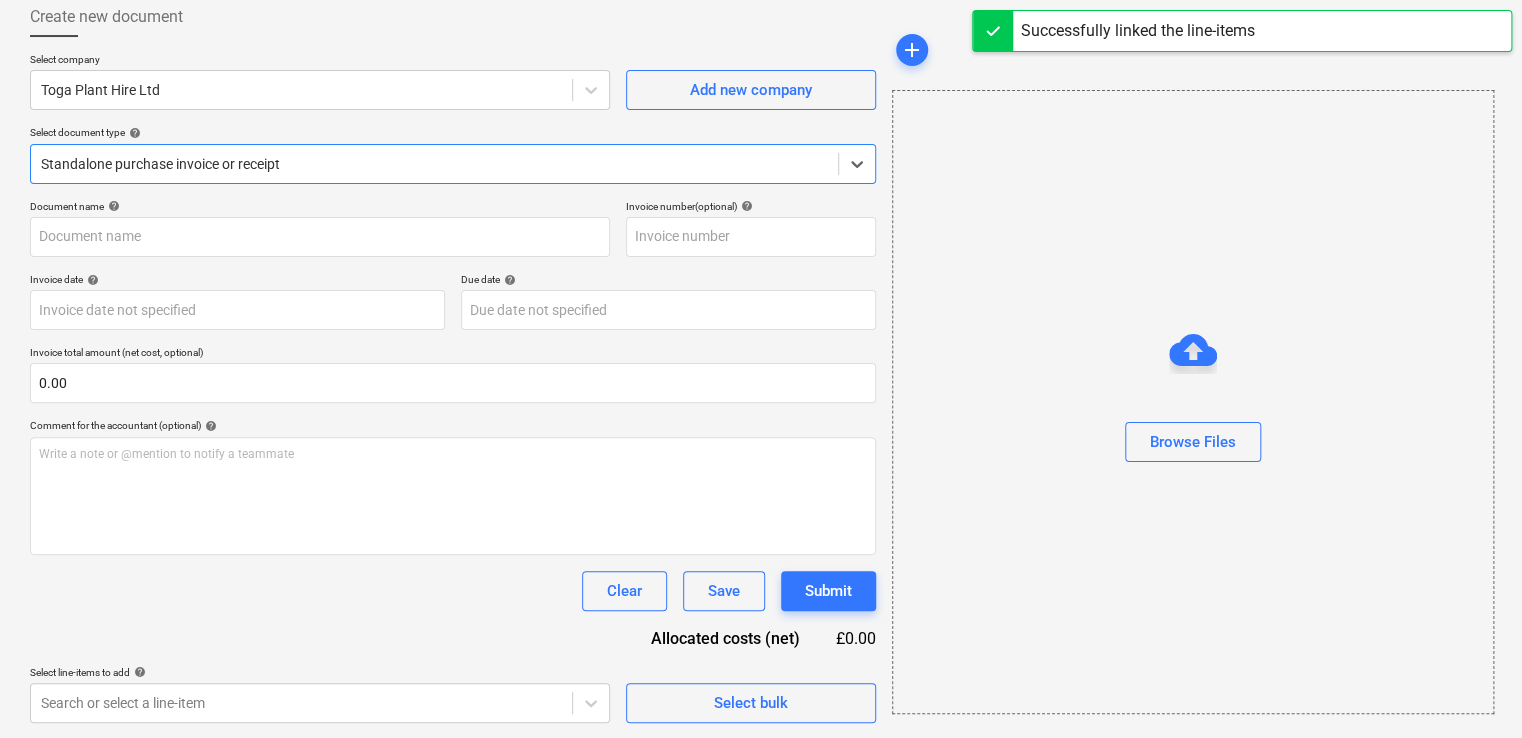 type on "INV385033" 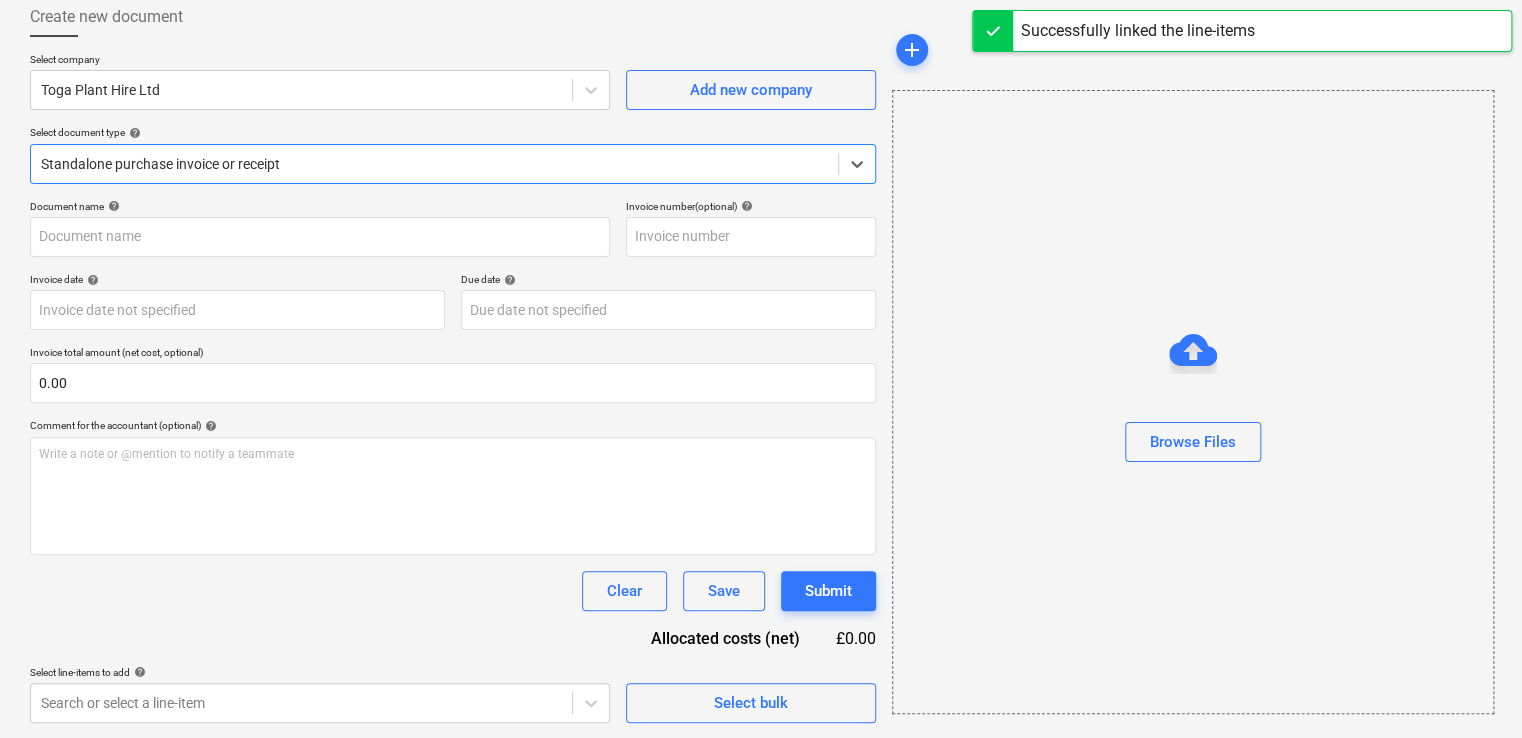 type on "INV385033" 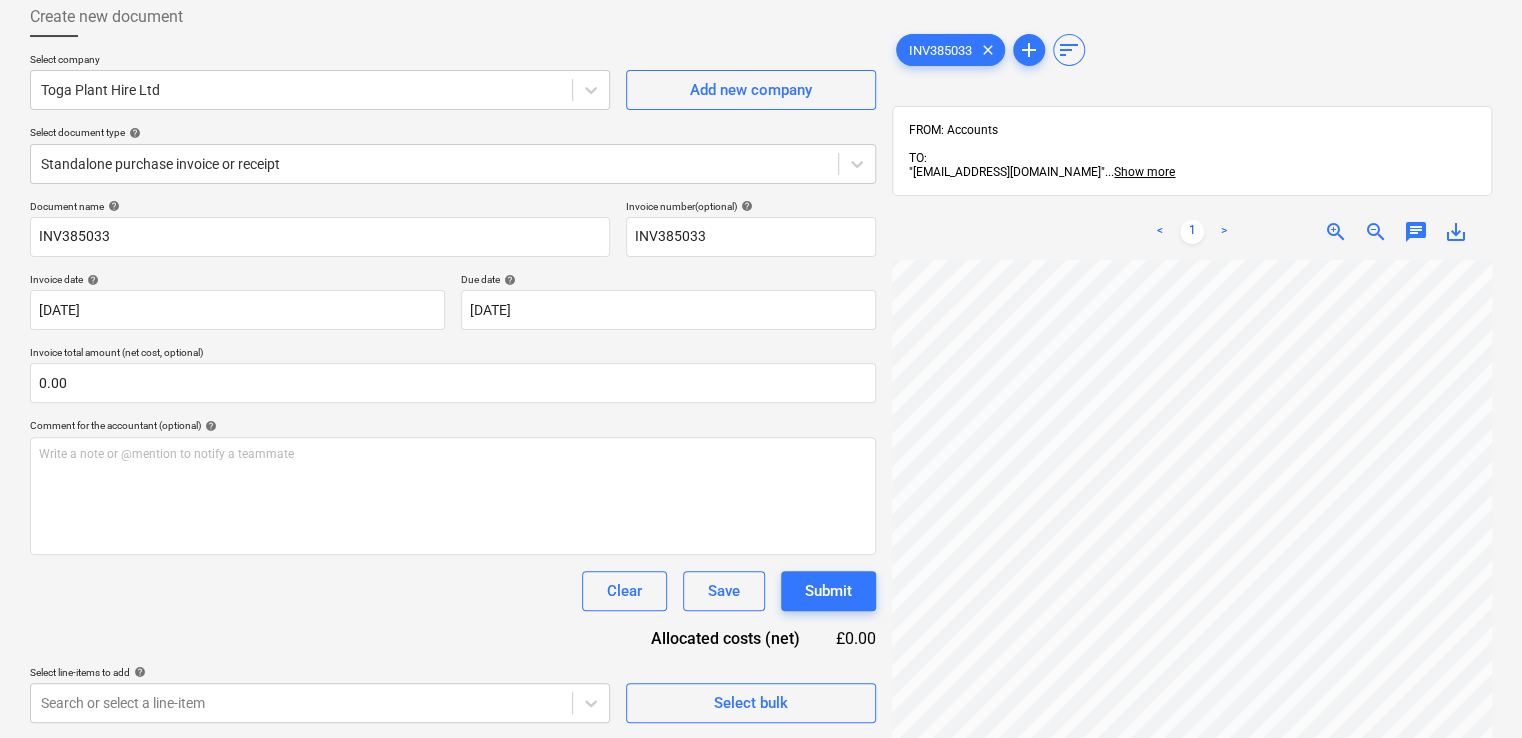 scroll, scrollTop: 141, scrollLeft: 60, axis: both 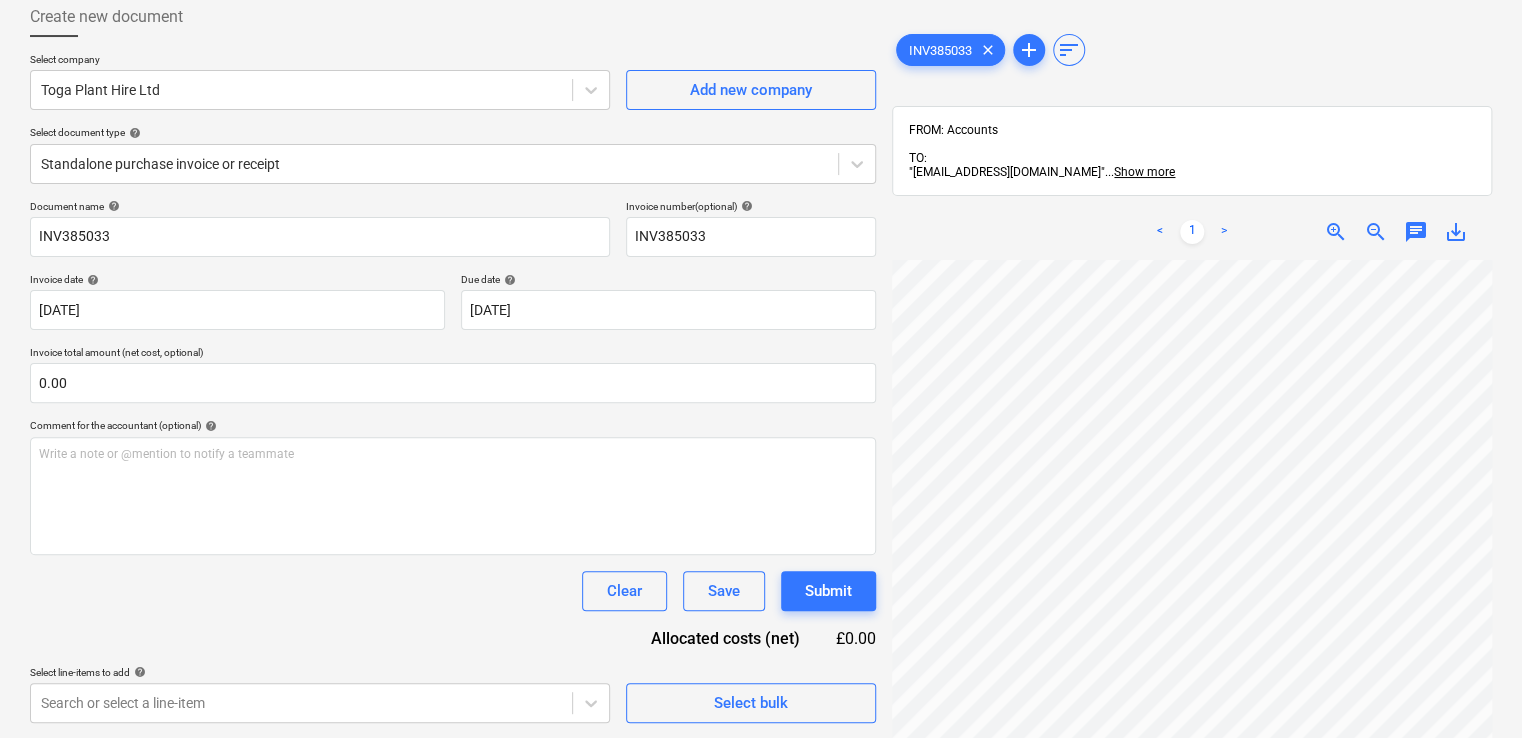 click at bounding box center (1192, 601) 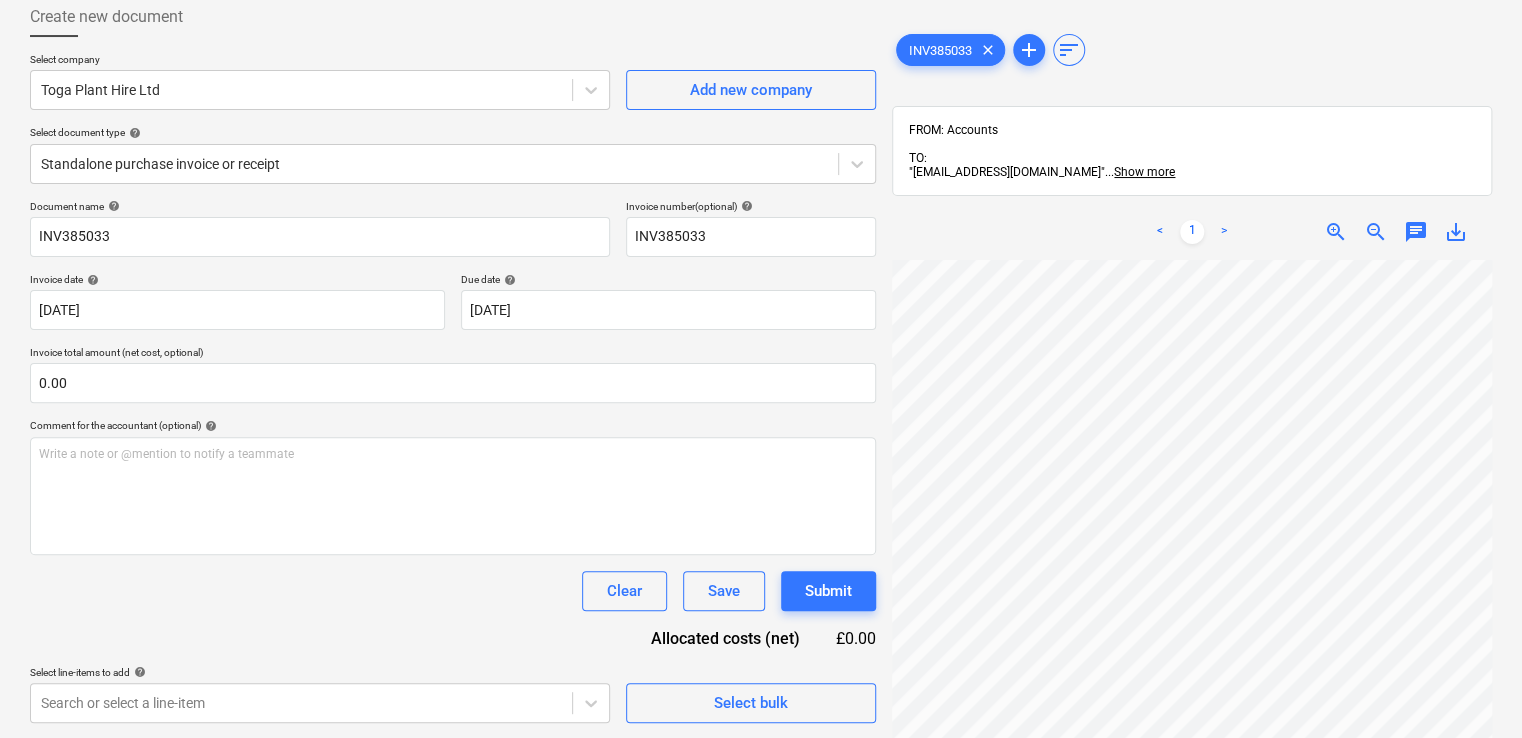 scroll, scrollTop: 12, scrollLeft: 120, axis: both 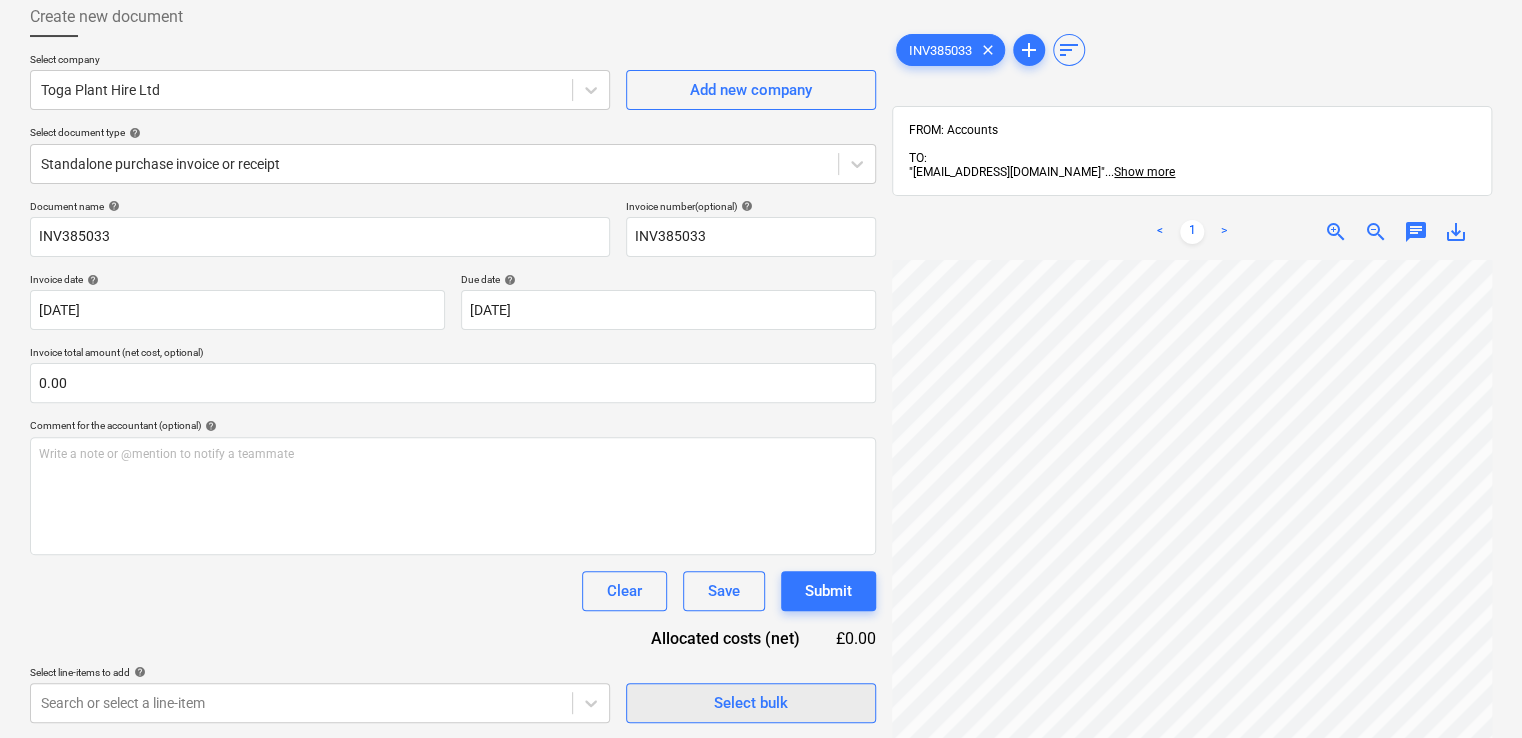 click on "Select bulk" at bounding box center [751, 703] 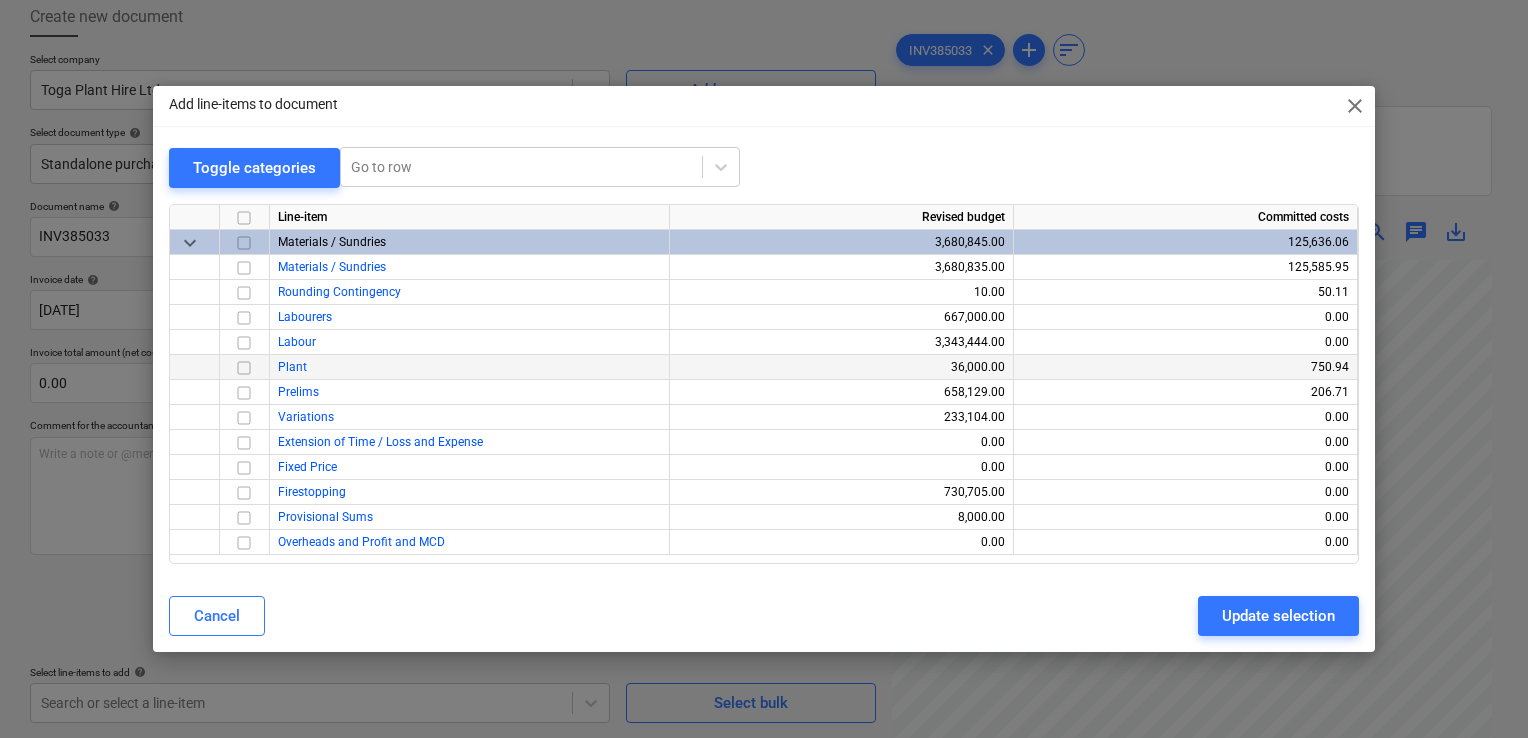 click at bounding box center [244, 368] 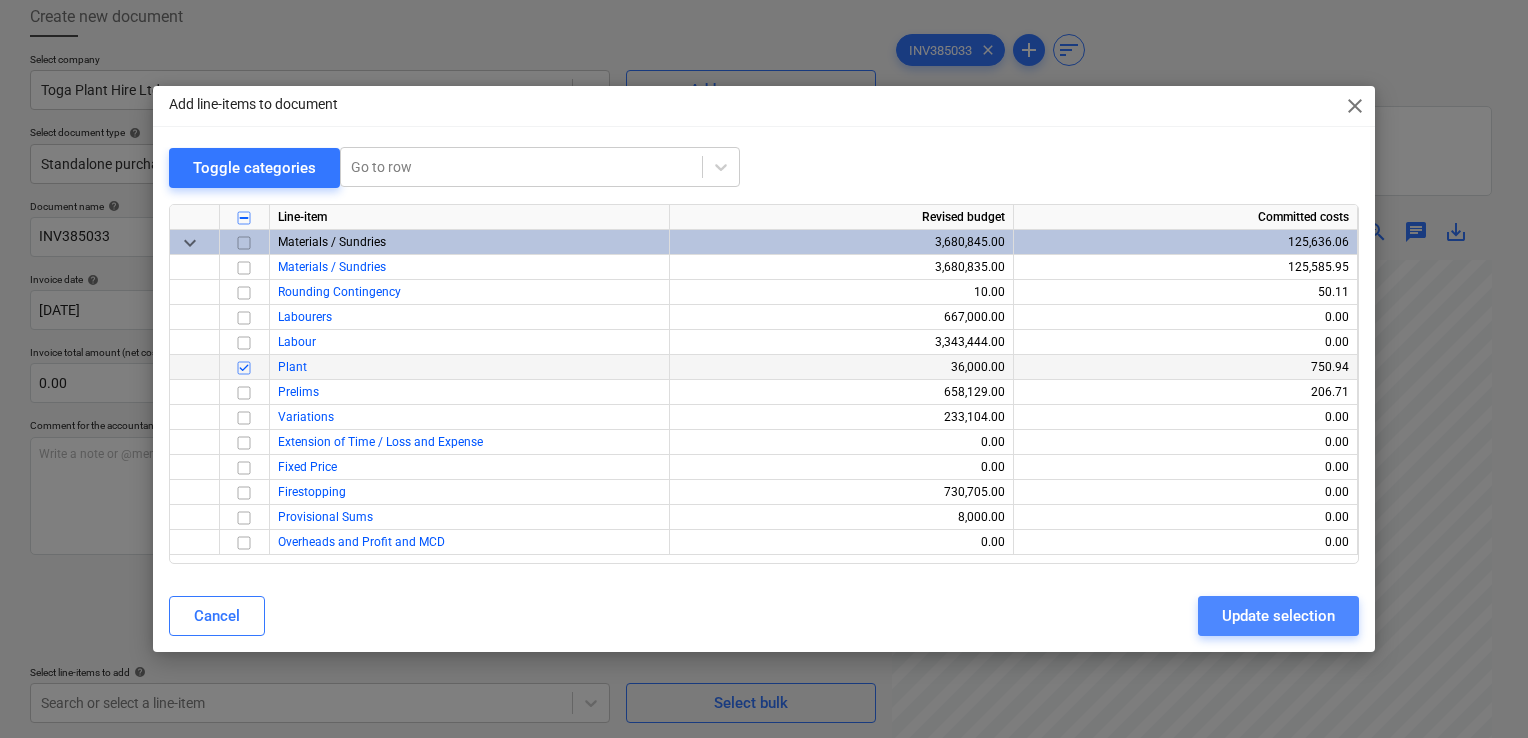 click on "Update selection" at bounding box center (1278, 616) 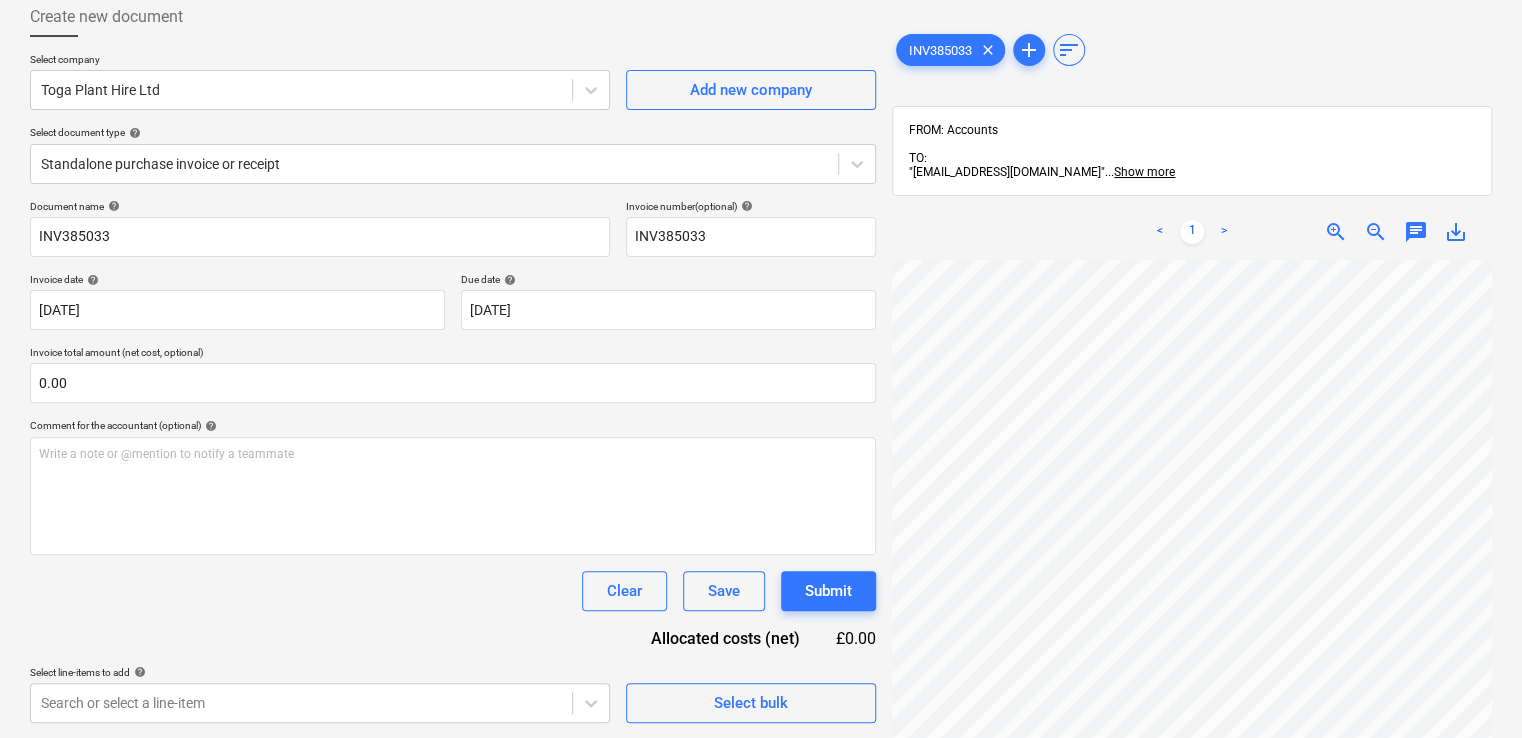 scroll, scrollTop: 412, scrollLeft: 120, axis: both 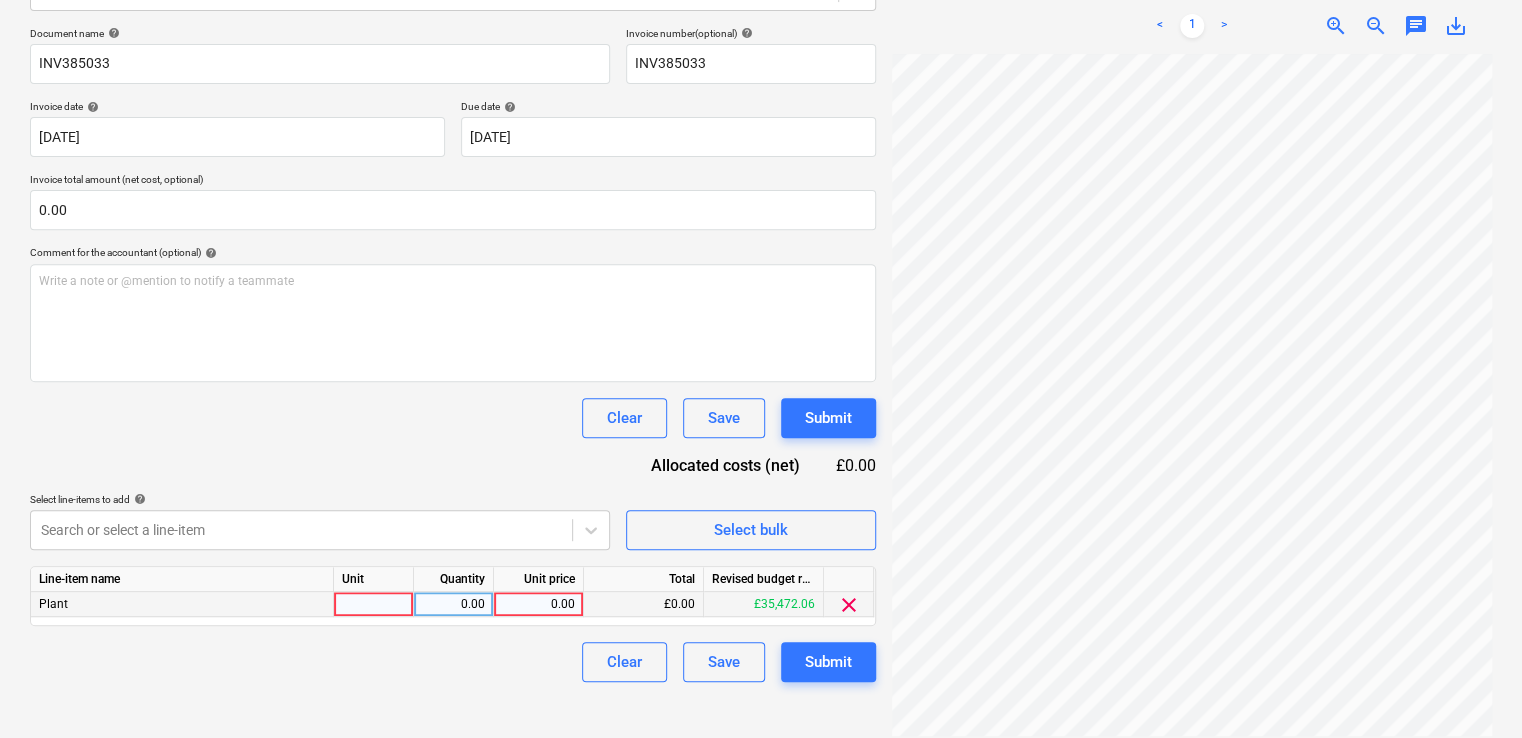 click at bounding box center (374, 604) 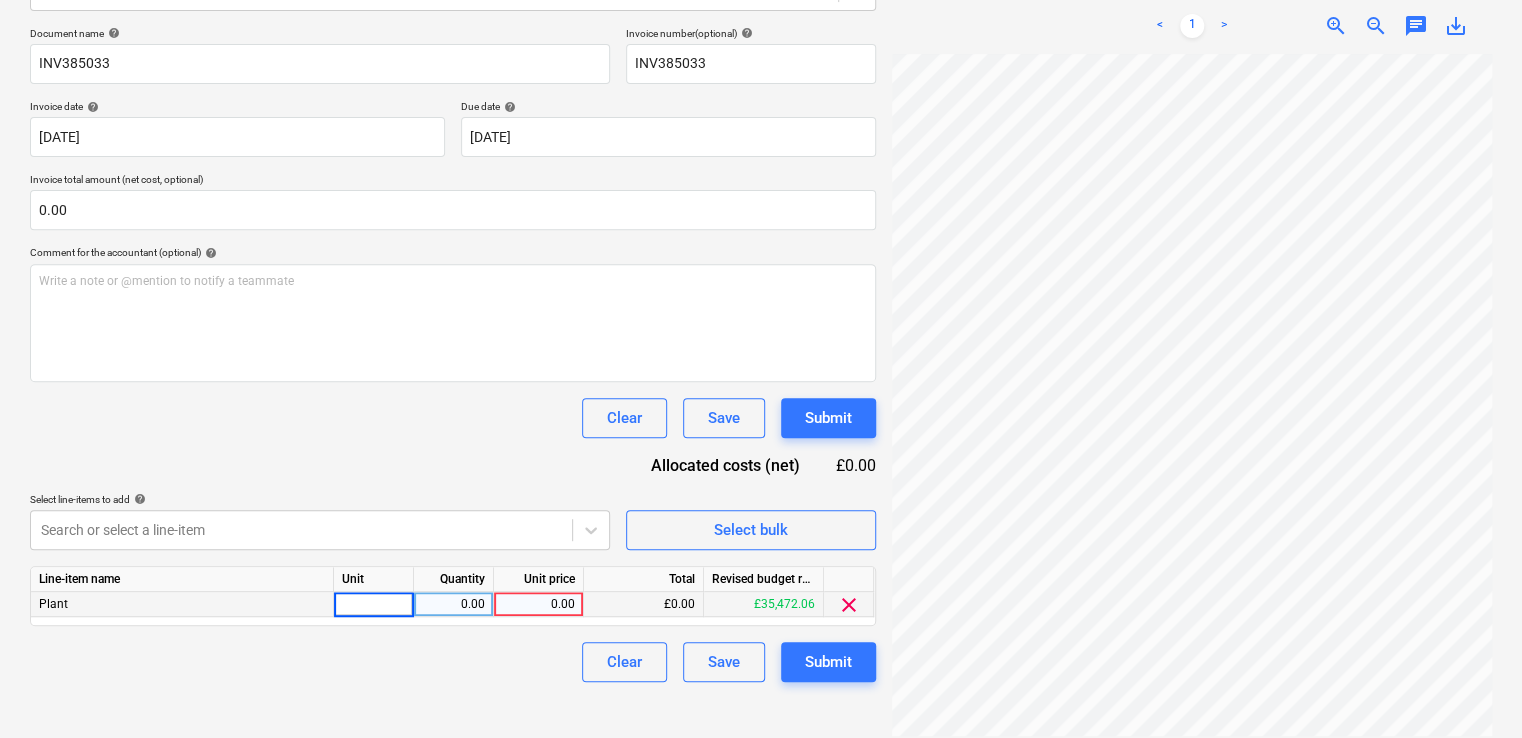 type on "1" 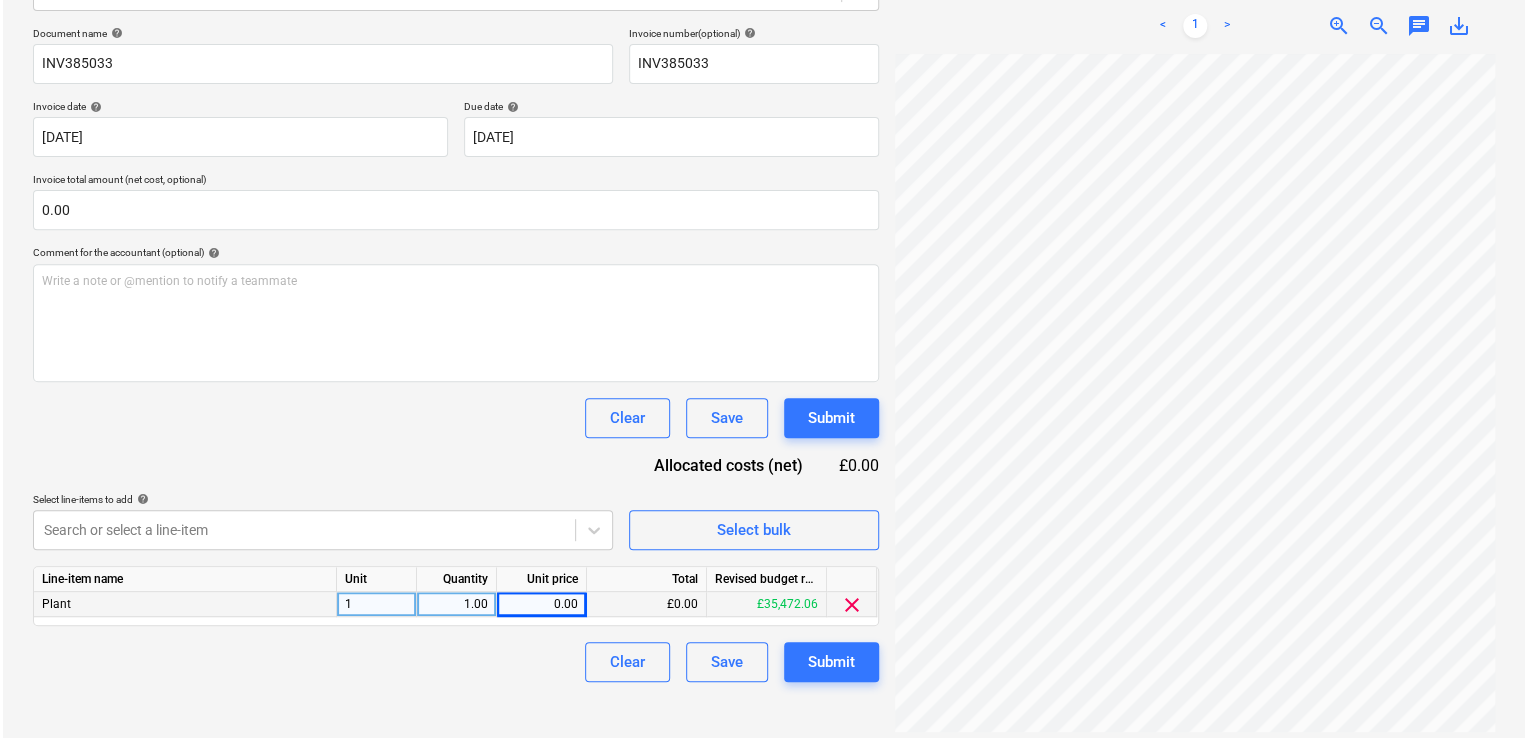 scroll, scrollTop: 520, scrollLeft: 328, axis: both 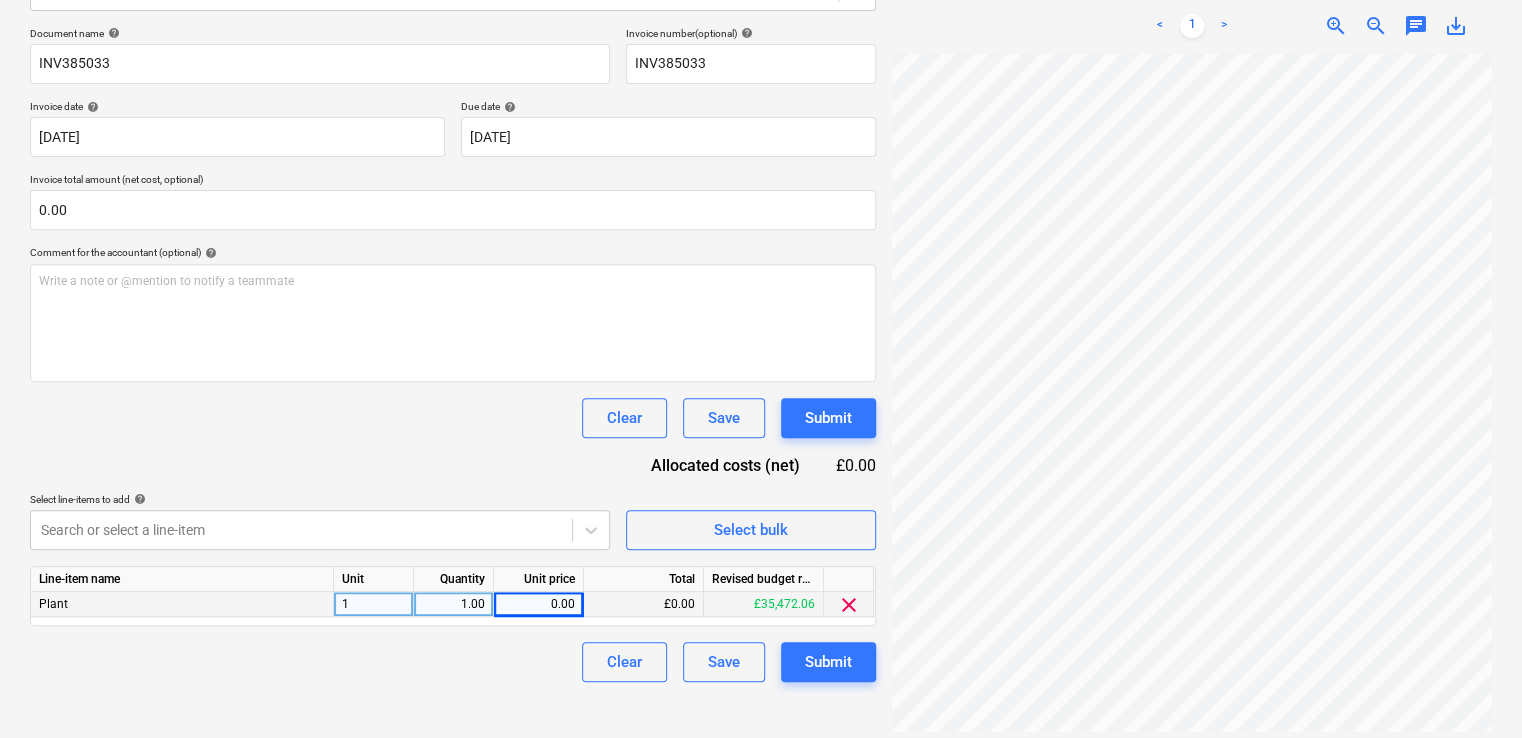 click on "0.00" at bounding box center (538, 604) 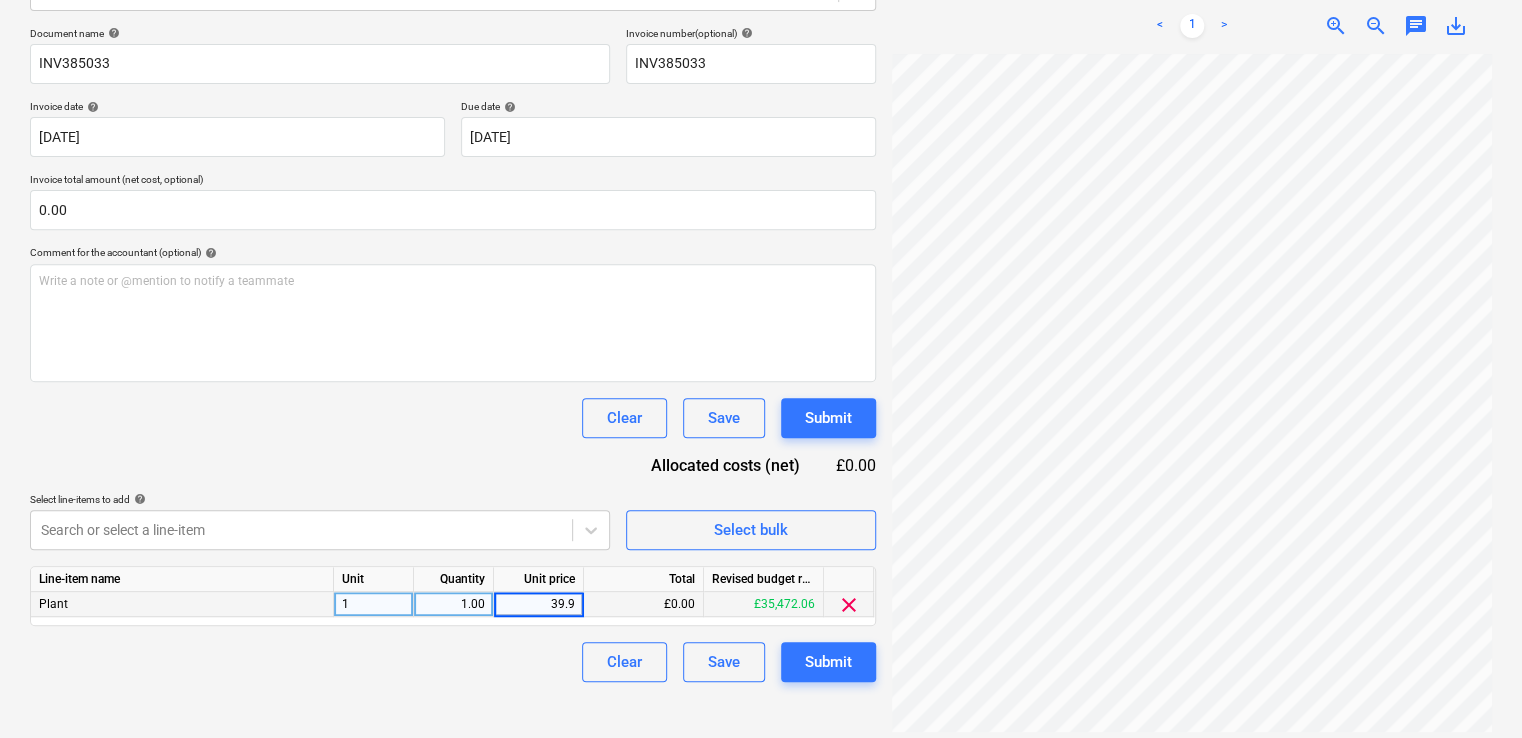 type on "39.90" 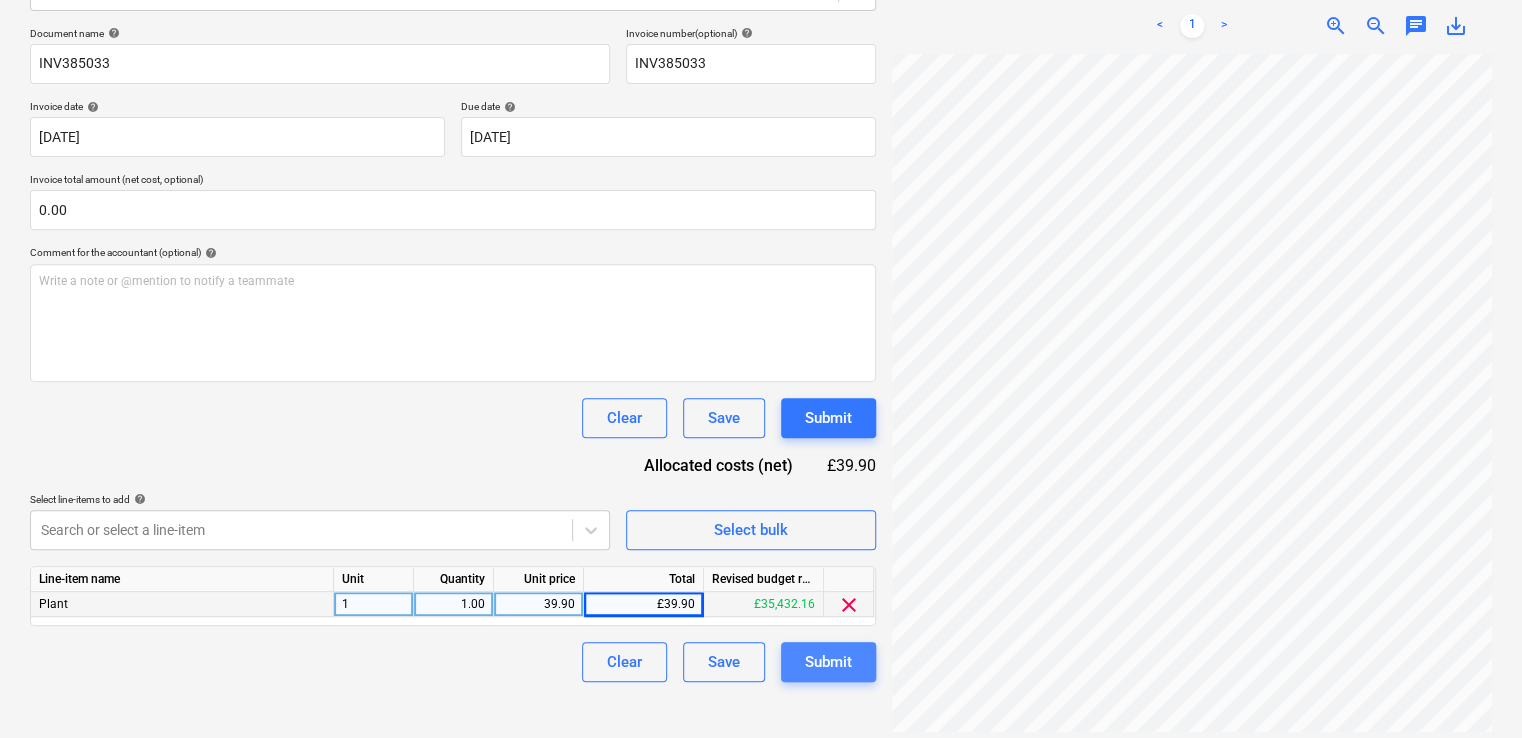 click on "Submit" at bounding box center [828, 662] 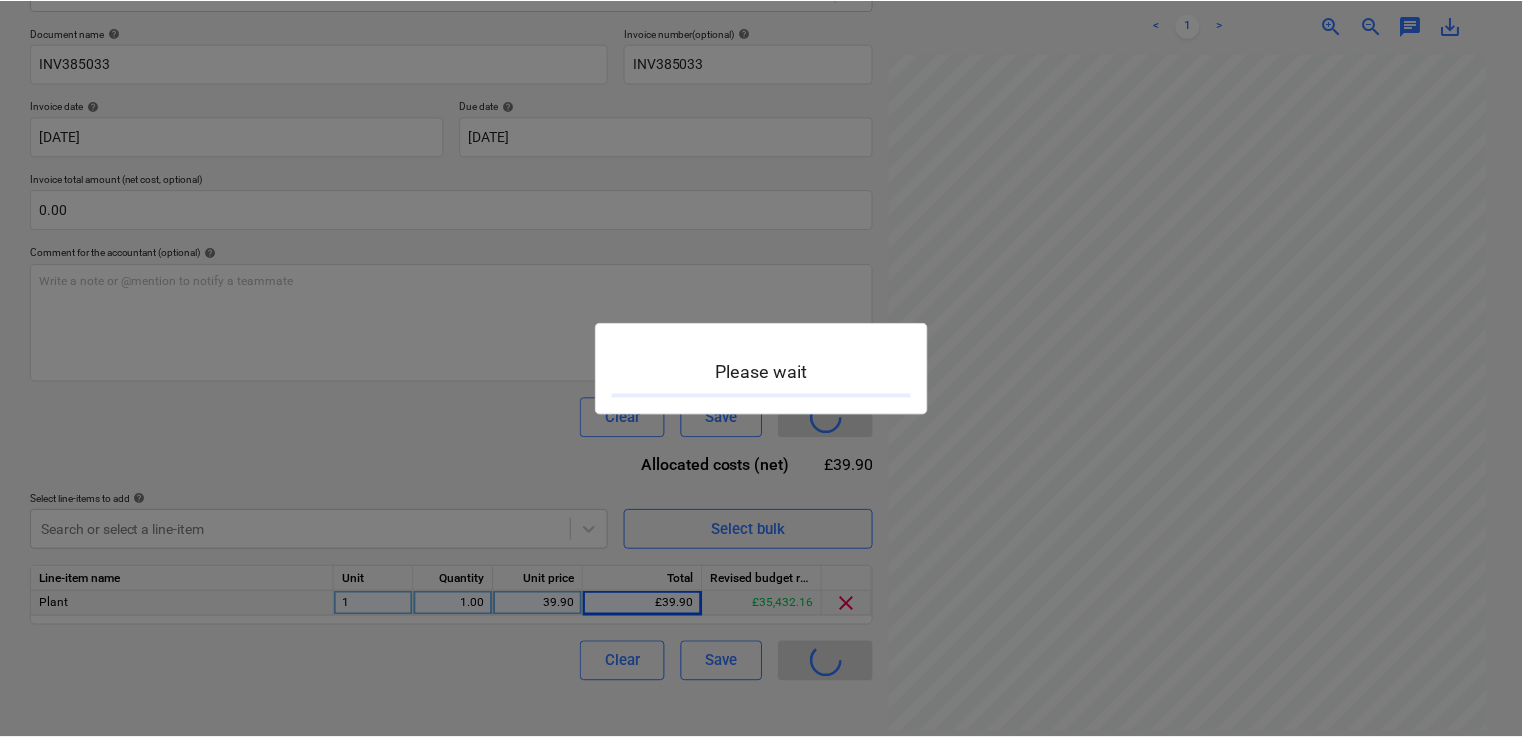 scroll, scrollTop: 0, scrollLeft: 0, axis: both 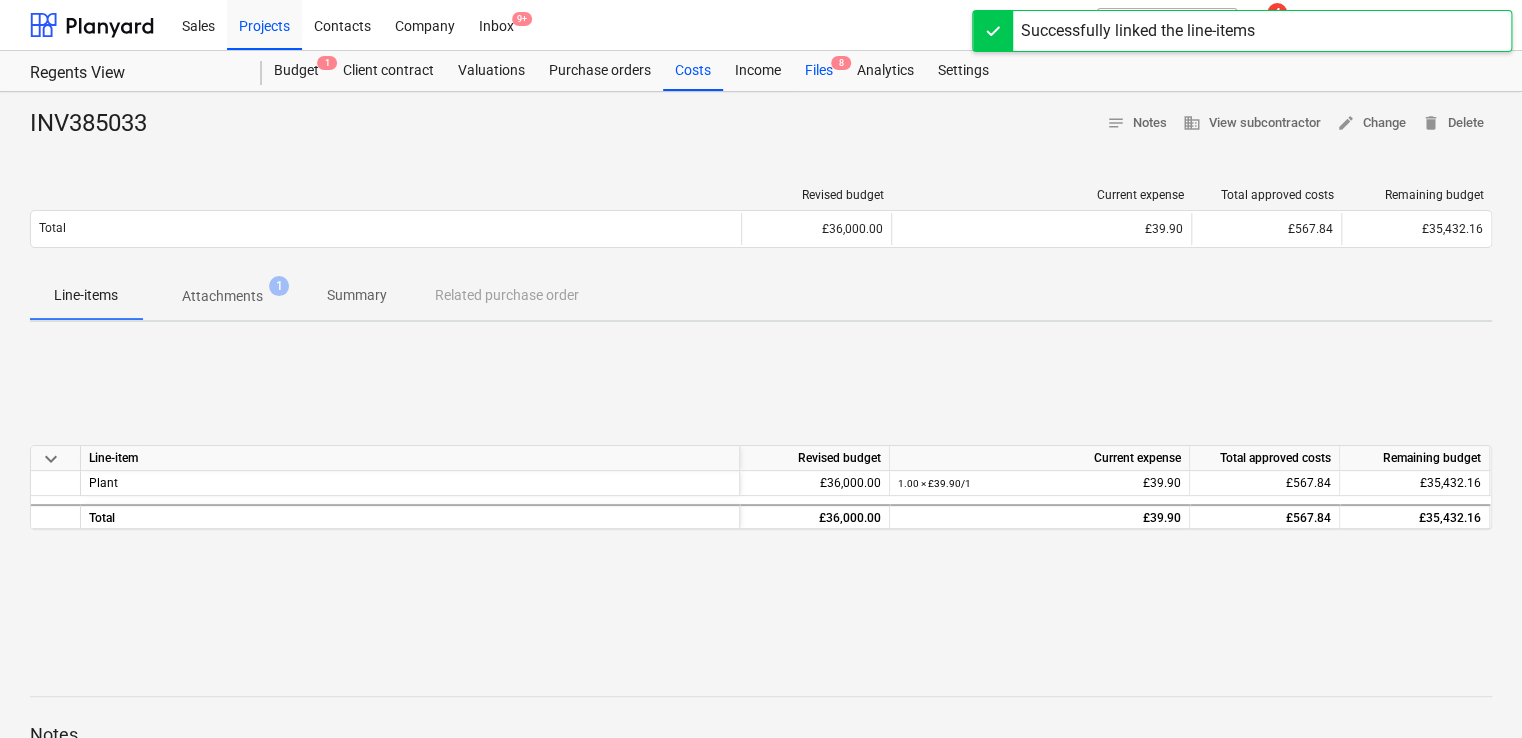 click on "Files 8" at bounding box center [819, 71] 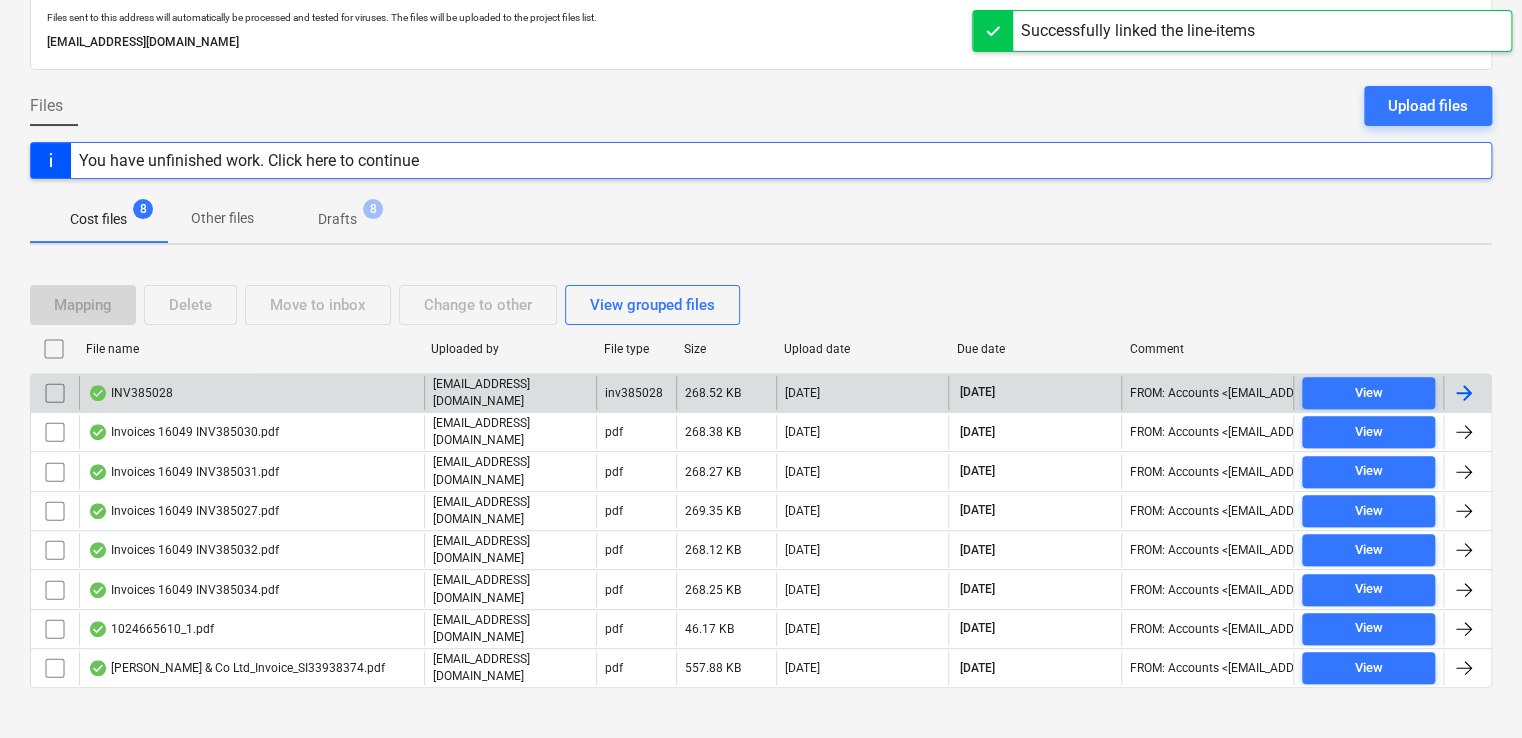 click on "INV385028" at bounding box center (251, 393) 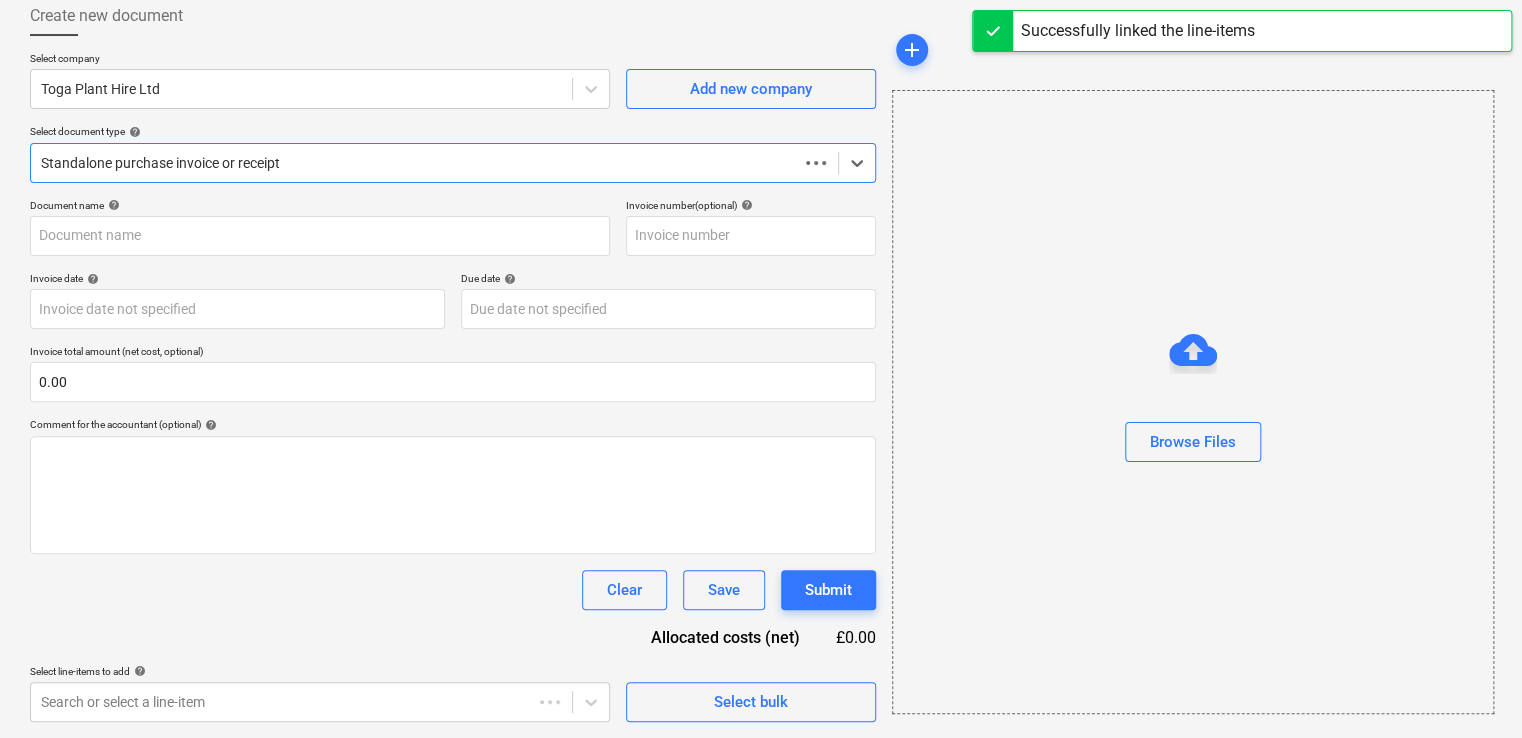 scroll, scrollTop: 111, scrollLeft: 0, axis: vertical 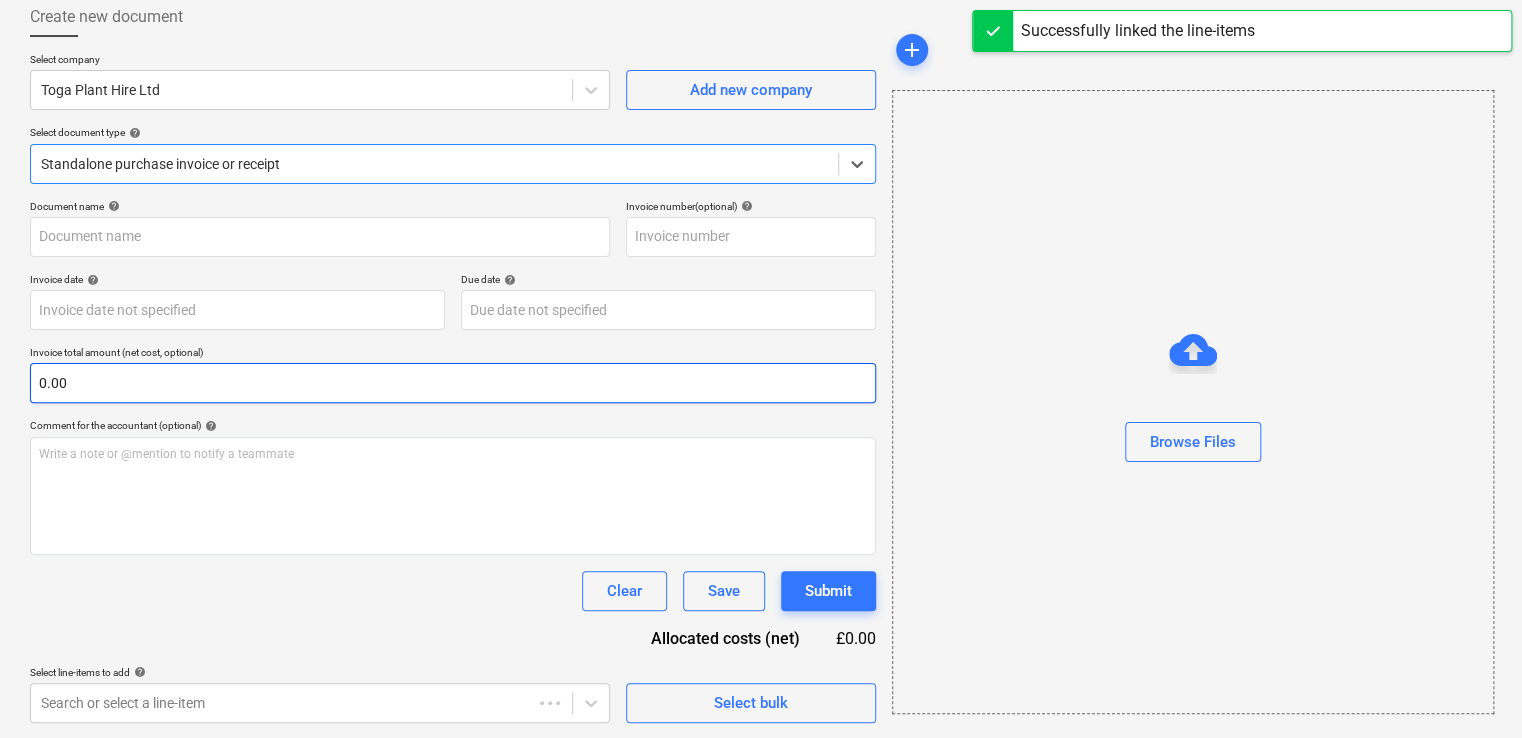 type on "INV385028" 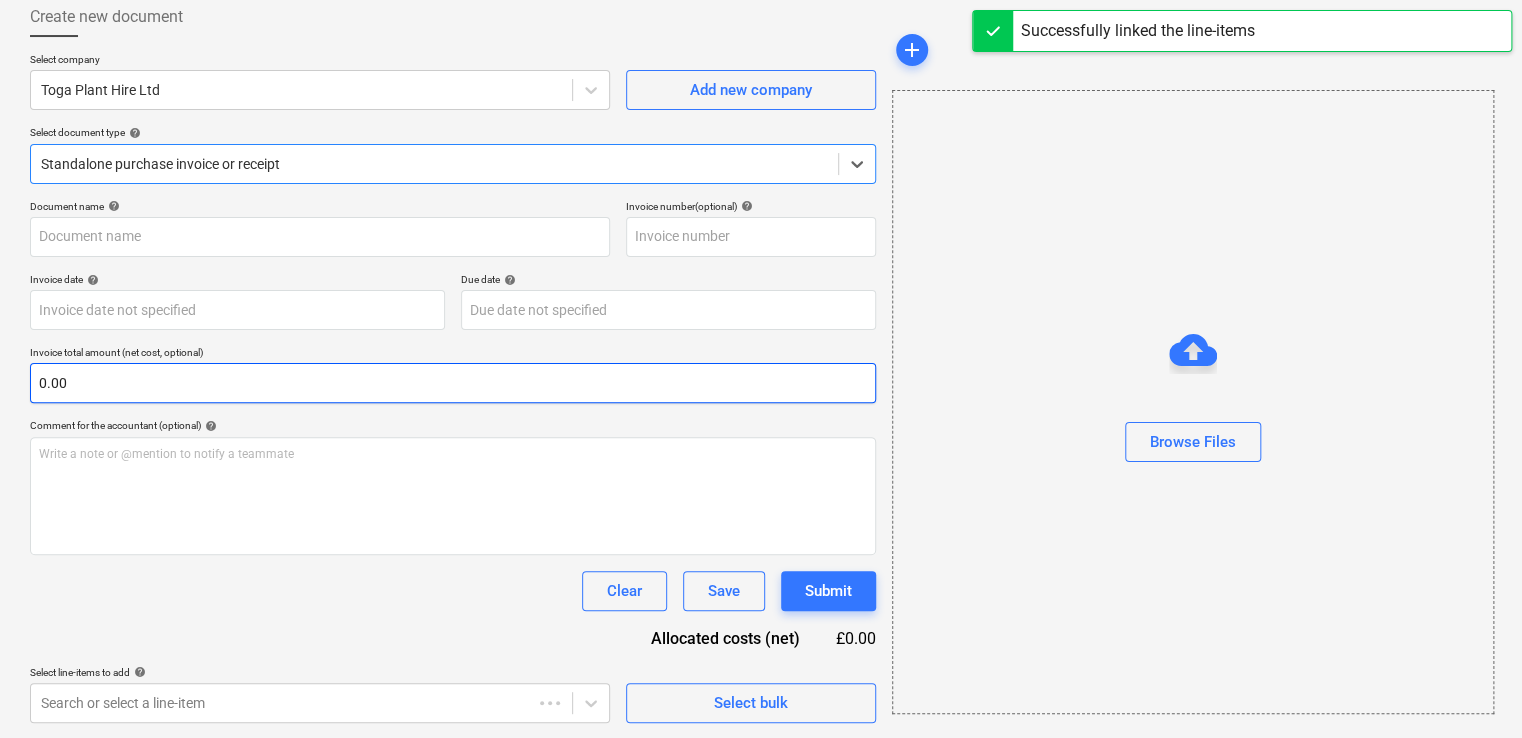 type on "INV385028" 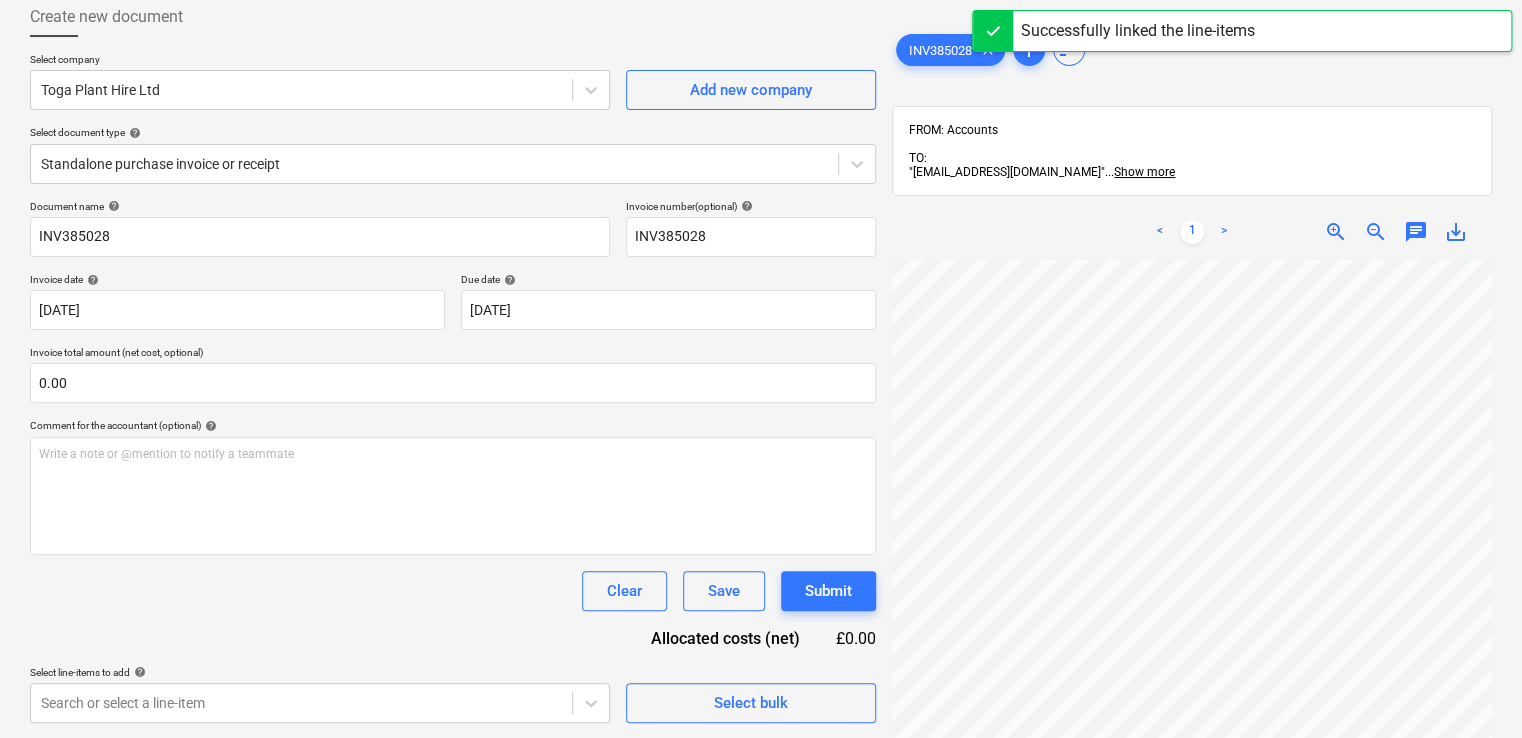 scroll, scrollTop: 166, scrollLeft: 232, axis: both 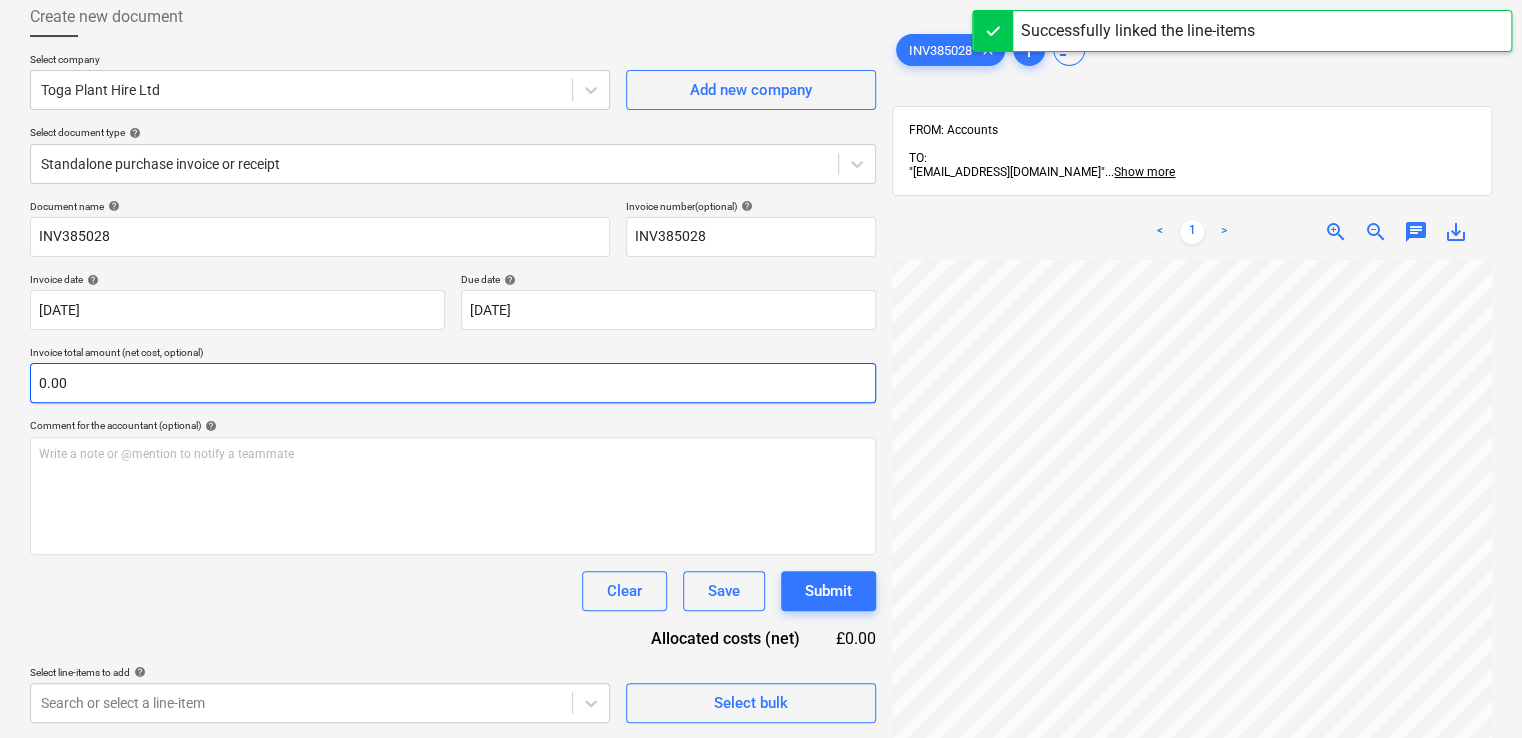 click on "Create new document Select company Toga Plant Hire Ltd   Add new company Select document type help Standalone purchase invoice or receipt Document name help INV385028 Invoice number  (optional) help INV385028 Invoice date help 30 Jun 2025 30.06.2025 Press the down arrow key to interact with the calendar and
select a date. Press the question mark key to get the keyboard shortcuts for changing dates. Due date help 31 Jul 2025 31.07.2025 Press the down arrow key to interact with the calendar and
select a date. Press the question mark key to get the keyboard shortcuts for changing dates. Invoice total amount (net cost, optional) 0.00 Comment for the accountant (optional) help Write a note or @mention to notify a teammate ﻿ Clear Save Submit Allocated costs (net) £0.00 Select line-items to add help Search or select a line-item Select bulk INV385028 clear add sort FROM: Accounts  TO: "a040e19d-22cb-43a3-b83d-3118dca2679c@companies.planyard.com"	 ...  Show more ...  Show more < 1 > zoom_in zoom_out chat 0" at bounding box center (761, 360) 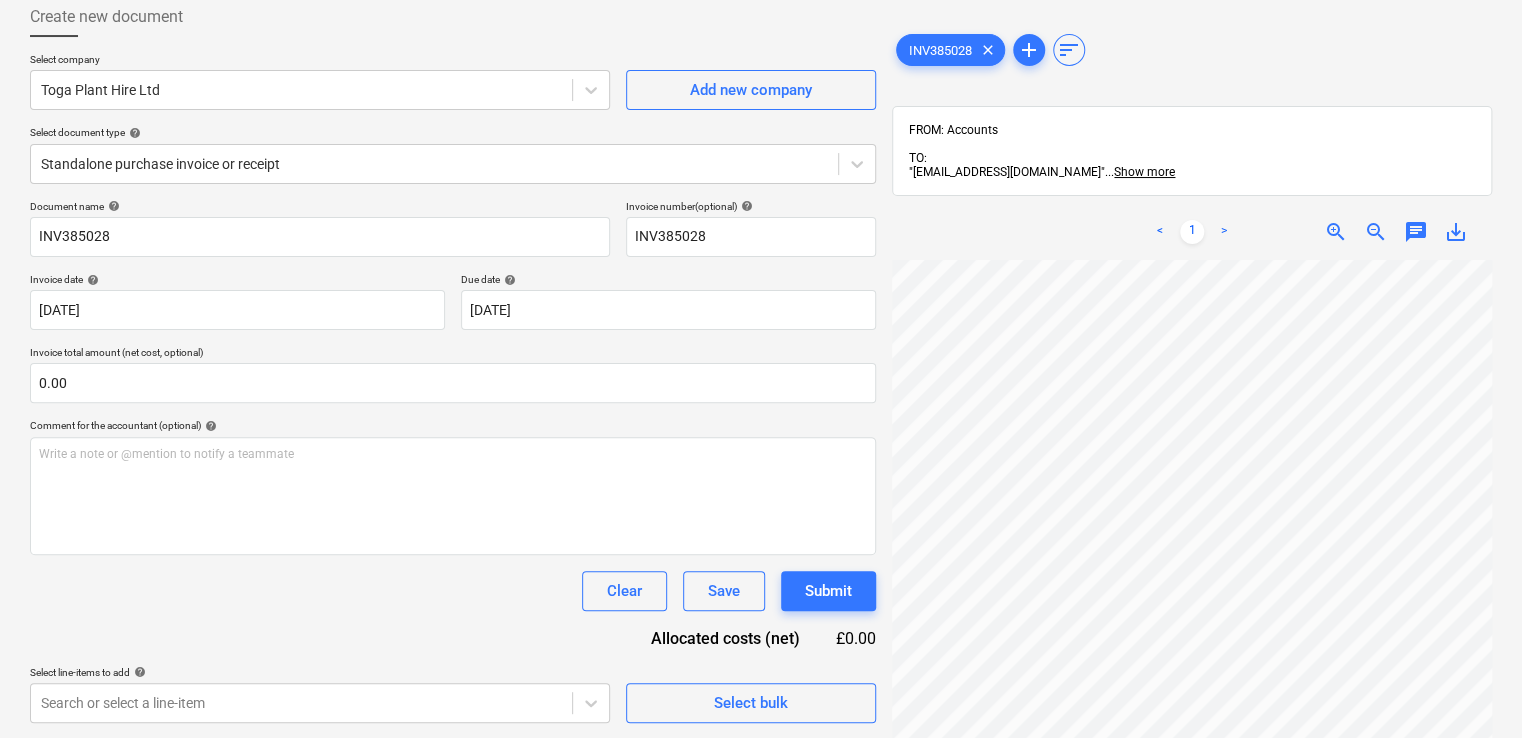 scroll, scrollTop: 233, scrollLeft: 161, axis: both 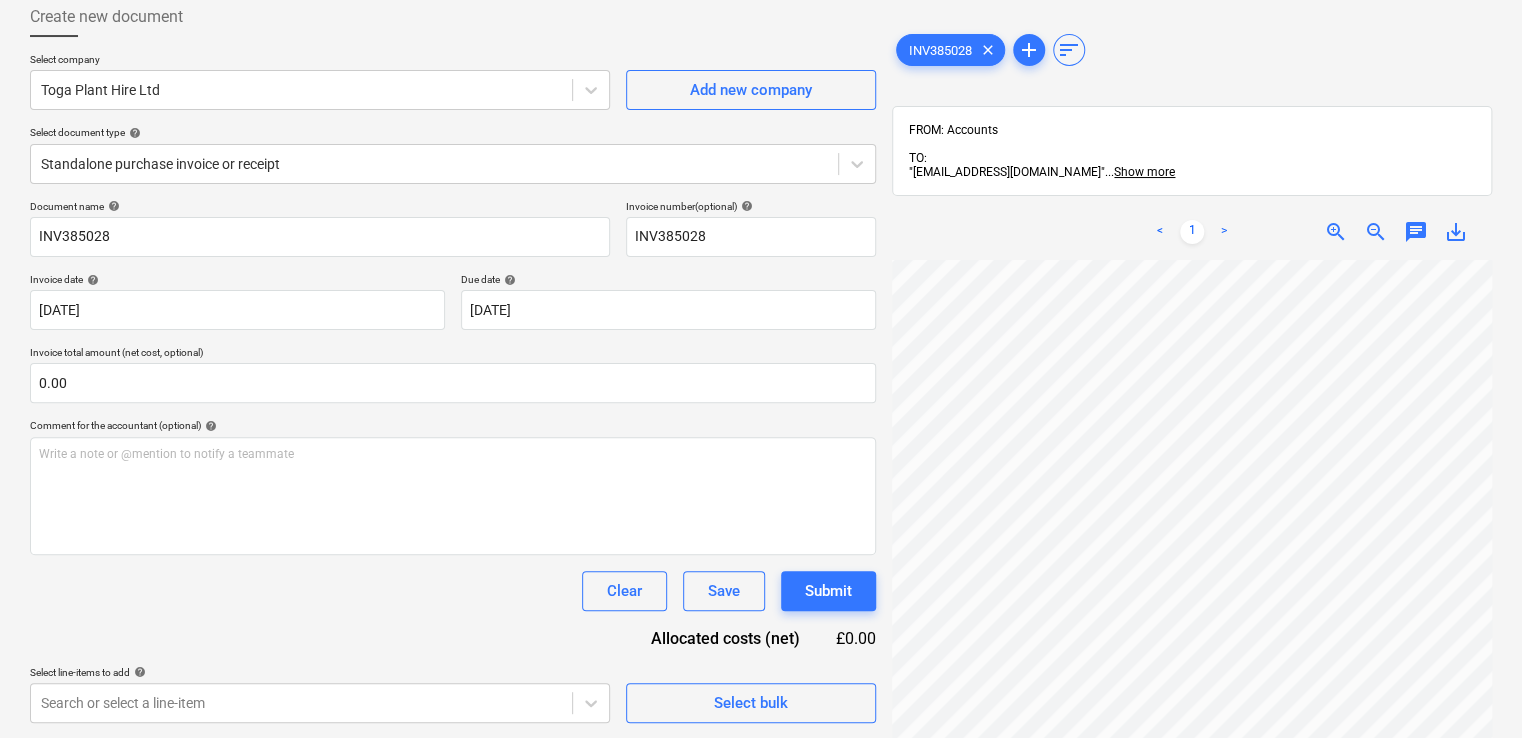 click on "< 1 > zoom_in zoom_out chat 0 save_alt" at bounding box center [1192, 573] 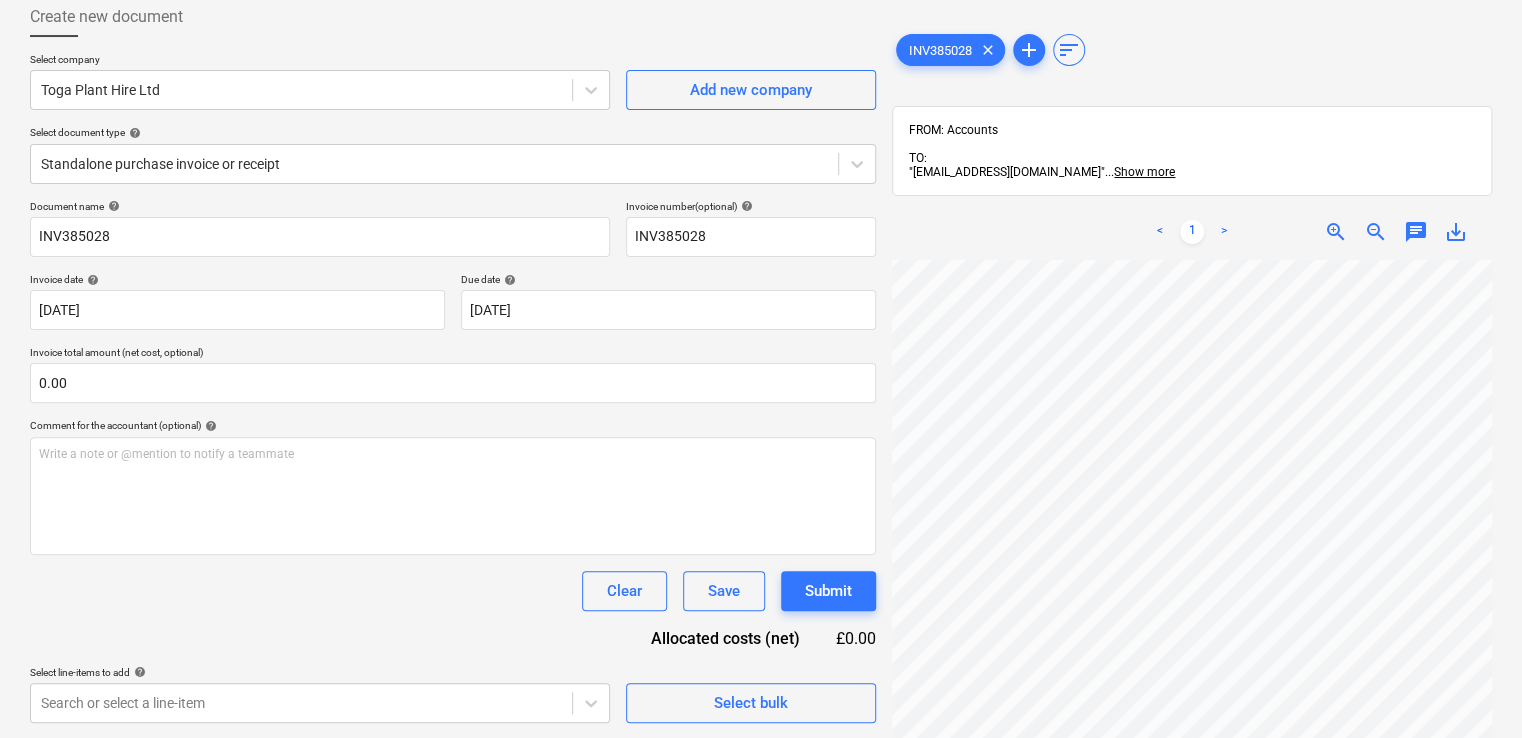 scroll, scrollTop: 520, scrollLeft: 305, axis: both 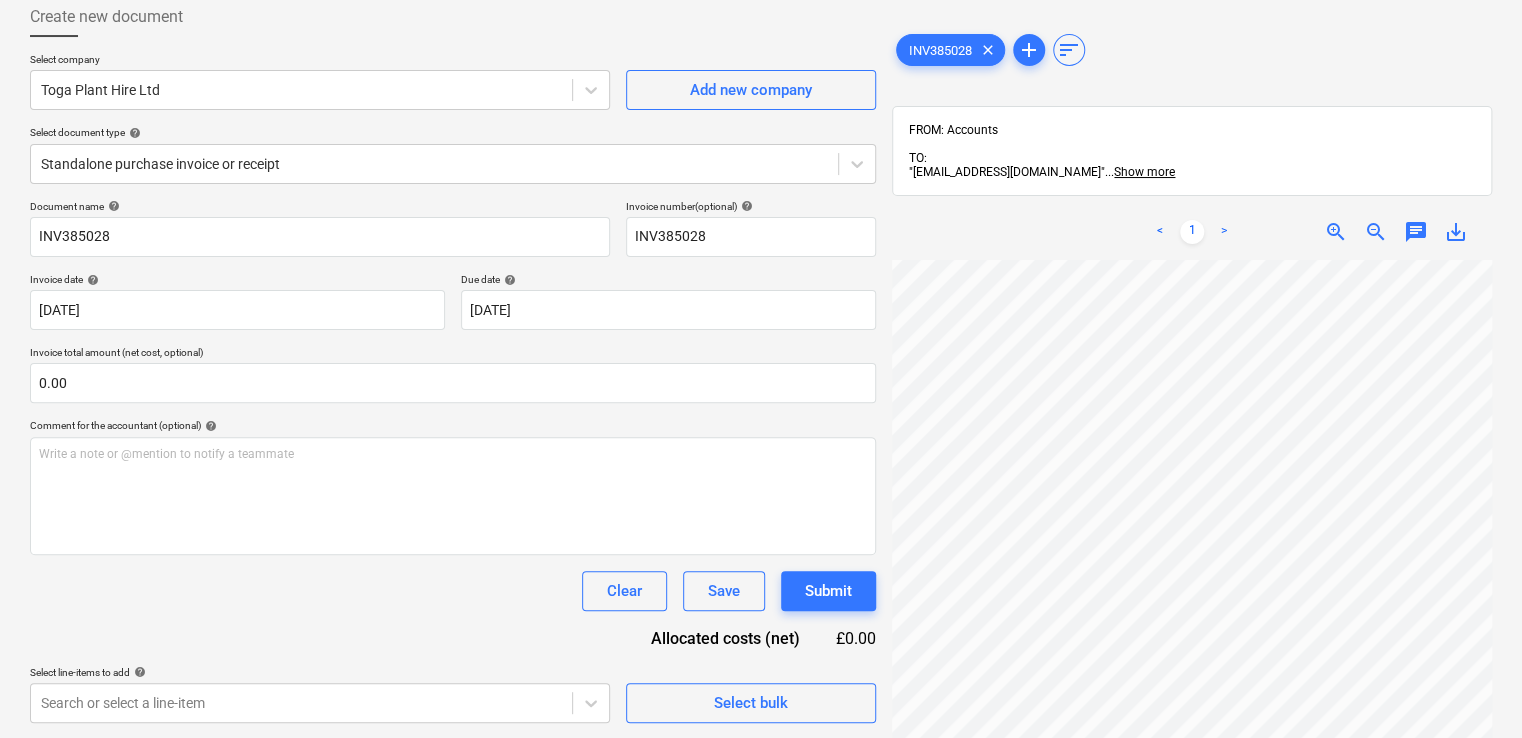 click on ">" at bounding box center (1224, 232) 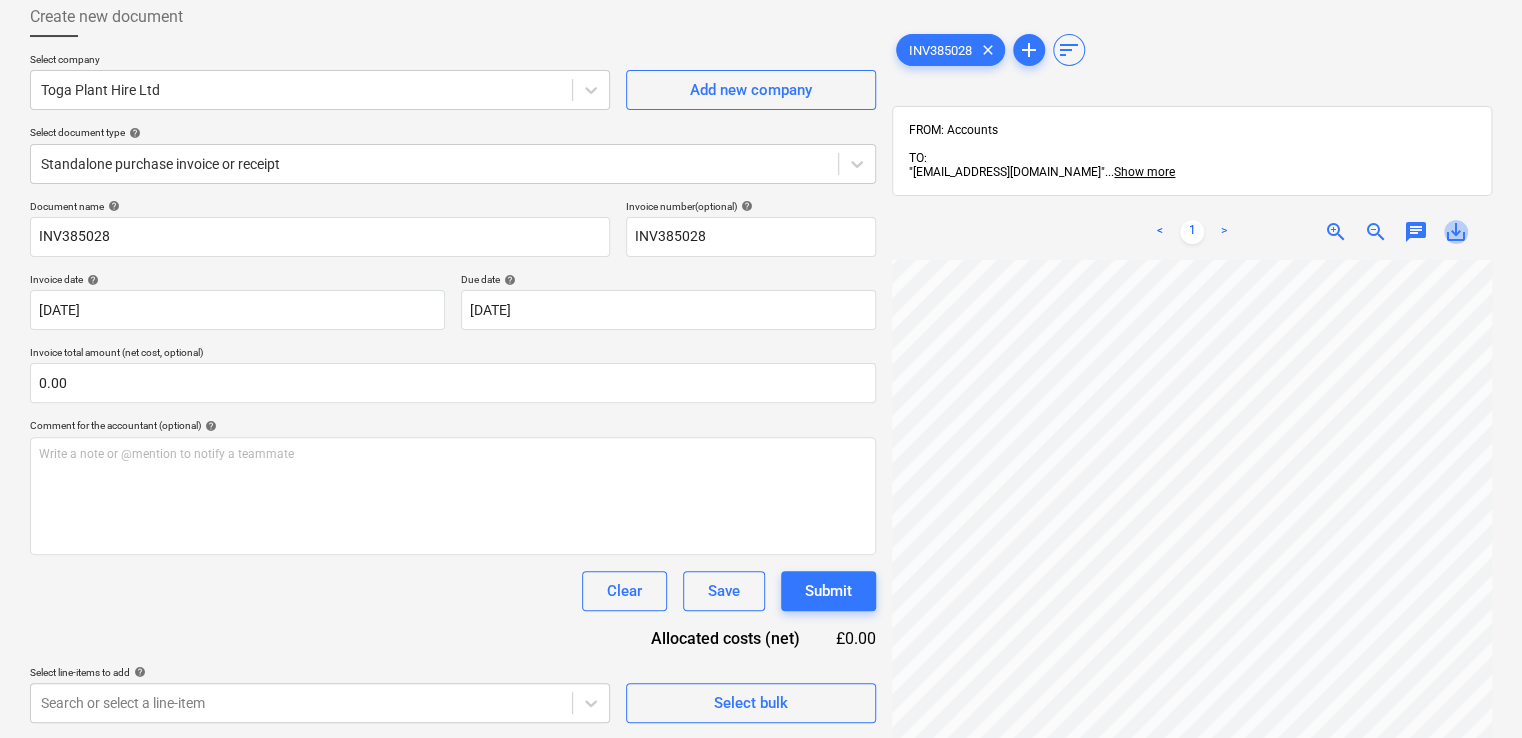 click on "save_alt" at bounding box center (1456, 232) 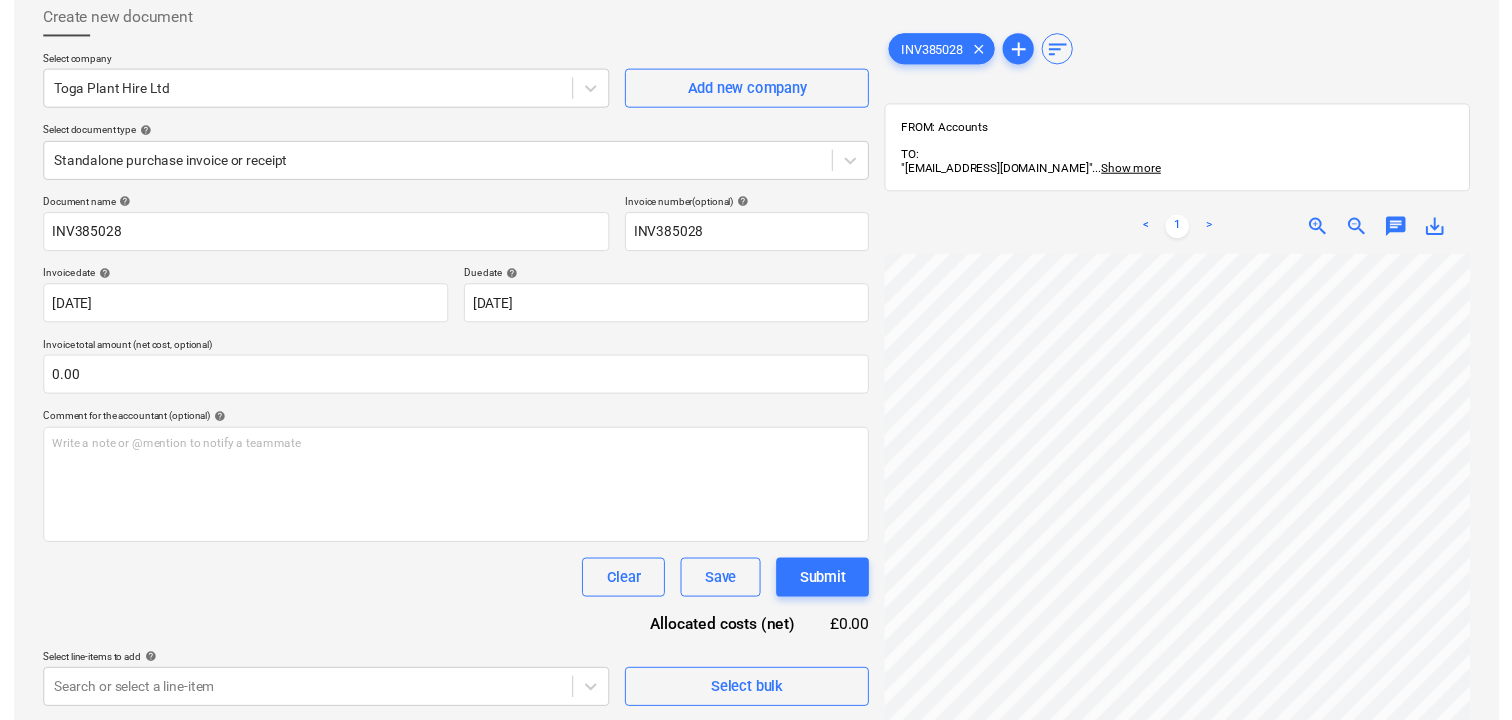 scroll, scrollTop: 430, scrollLeft: 148, axis: both 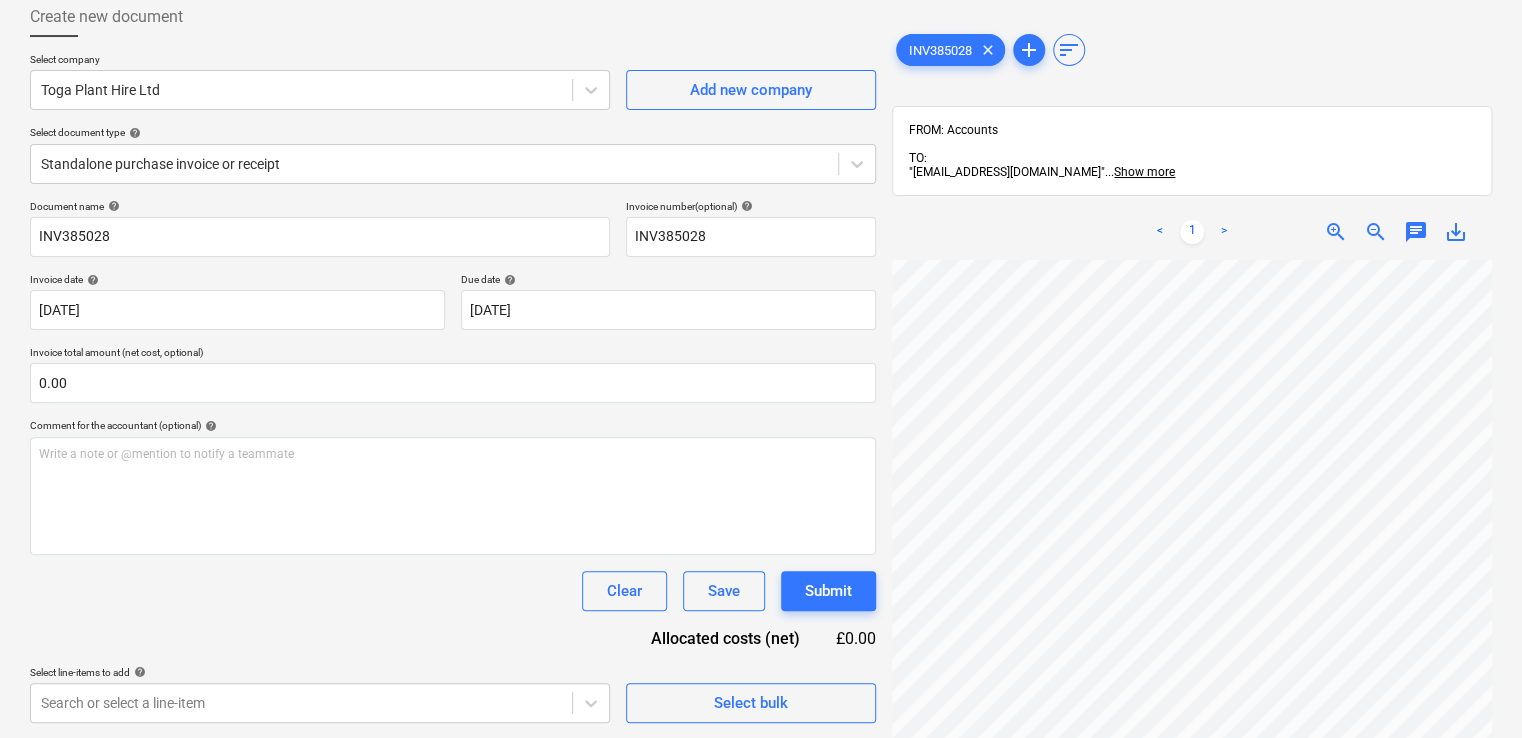 click on "INV385028 clear add sort FROM: Accounts  TO: "a040e19d-22cb-43a3-b83d-3118dca2679c@companies.planyard.com"	 ...  Show more ...  Show more < 1 > zoom_in zoom_out chat 0 save_alt" at bounding box center (1192, 486) 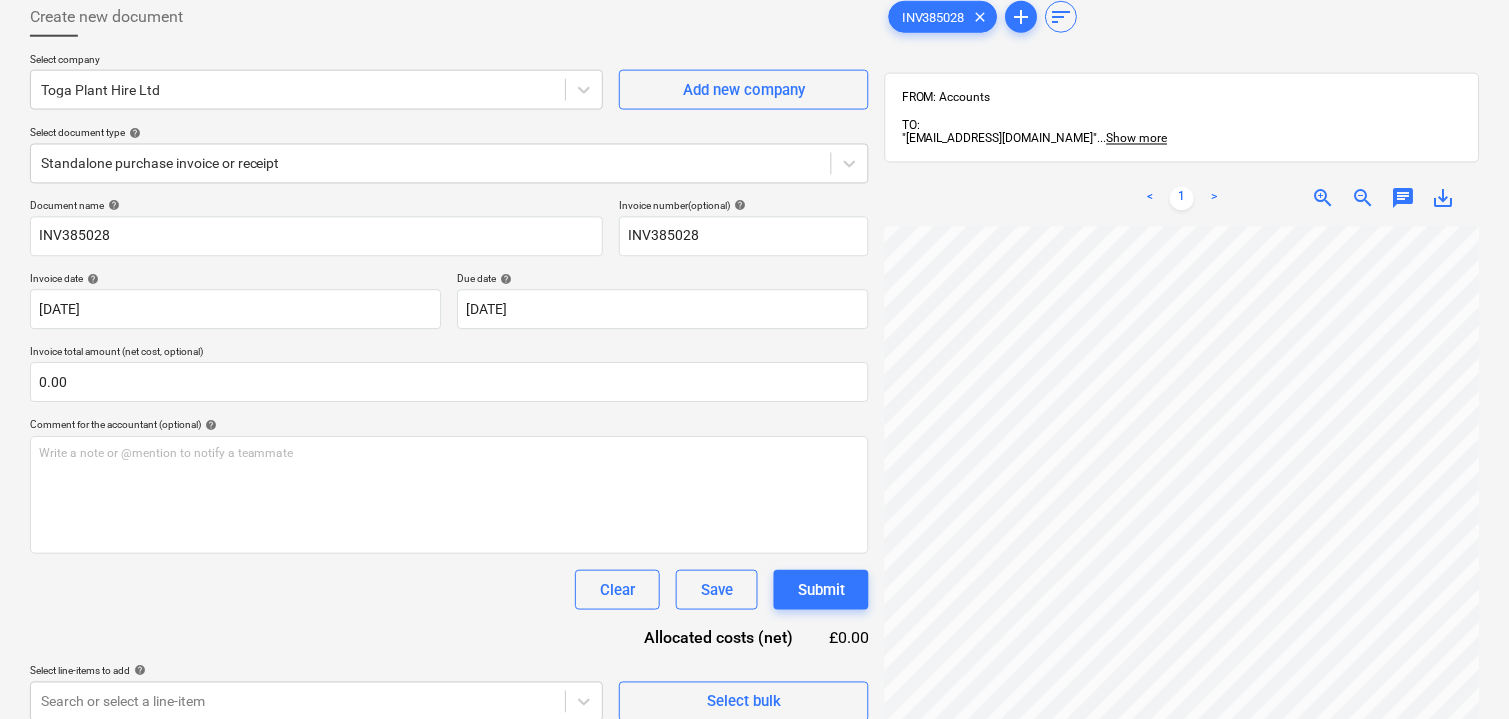 scroll, scrollTop: 111, scrollLeft: 0, axis: vertical 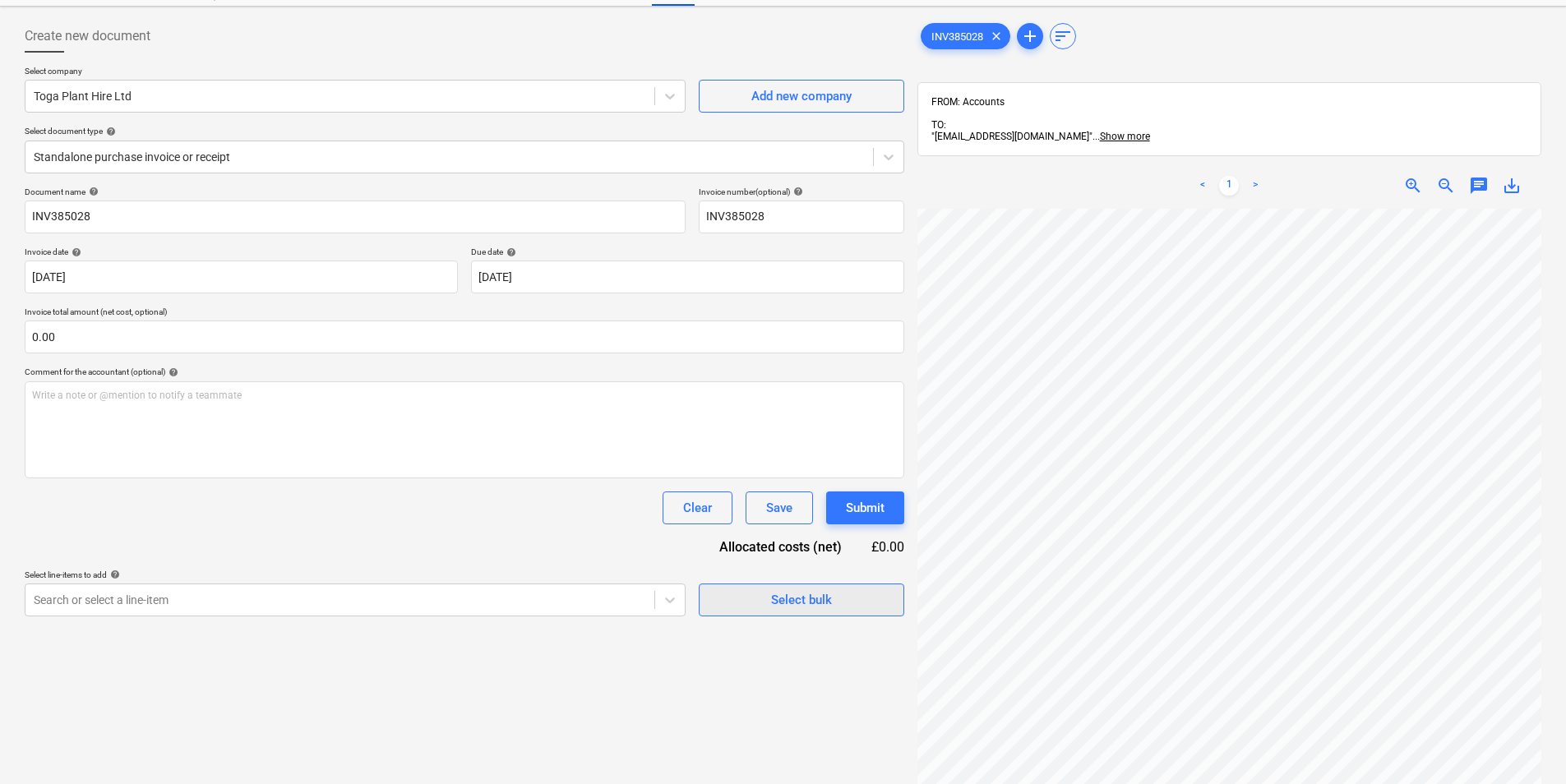 click on "Select bulk" at bounding box center [801, 600] 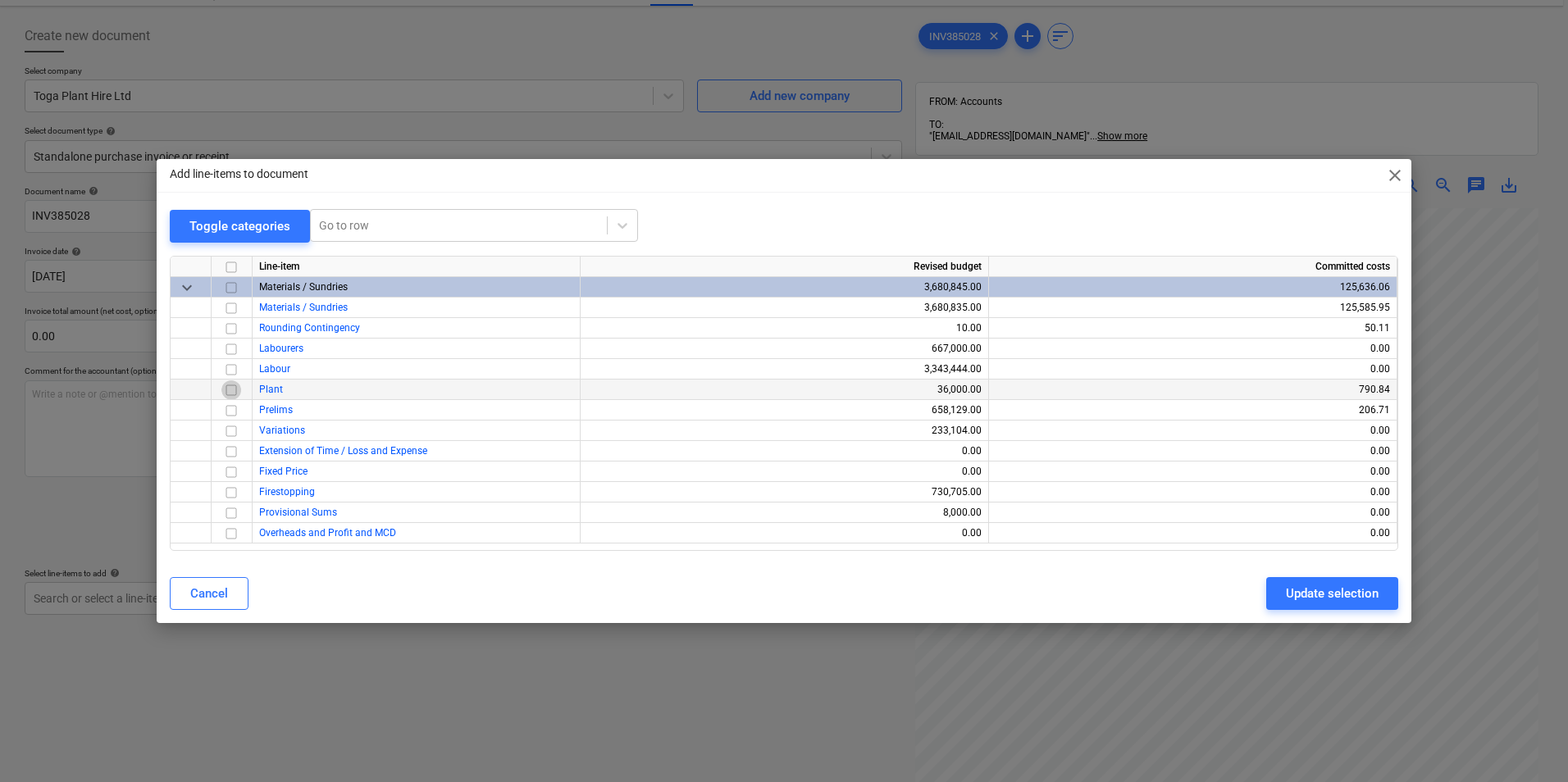 drag, startPoint x: 237, startPoint y: 389, endPoint x: 248, endPoint y: 391, distance: 11.18034 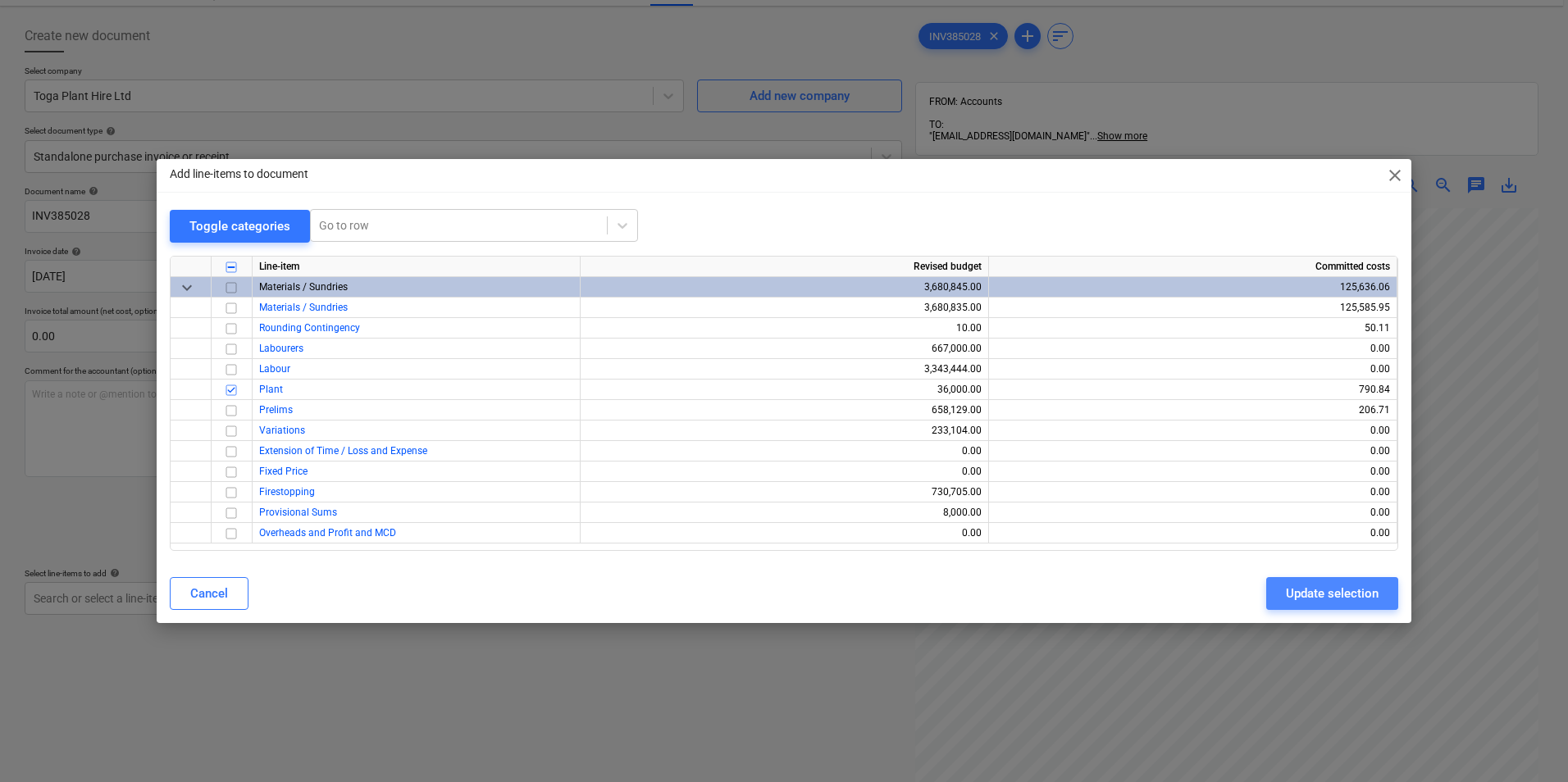 click on "Update selection" at bounding box center [1332, 593] 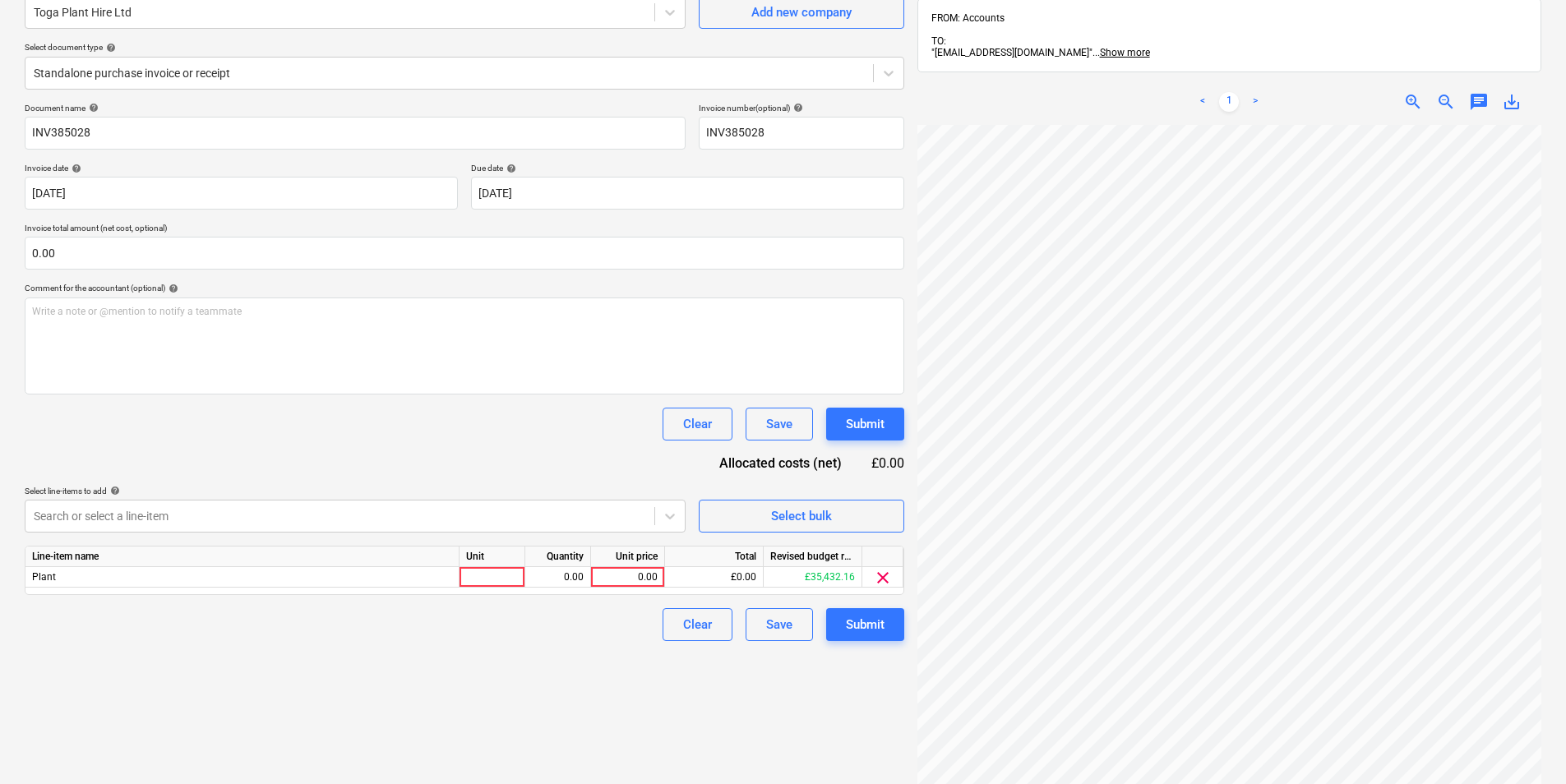scroll, scrollTop: 233, scrollLeft: 0, axis: vertical 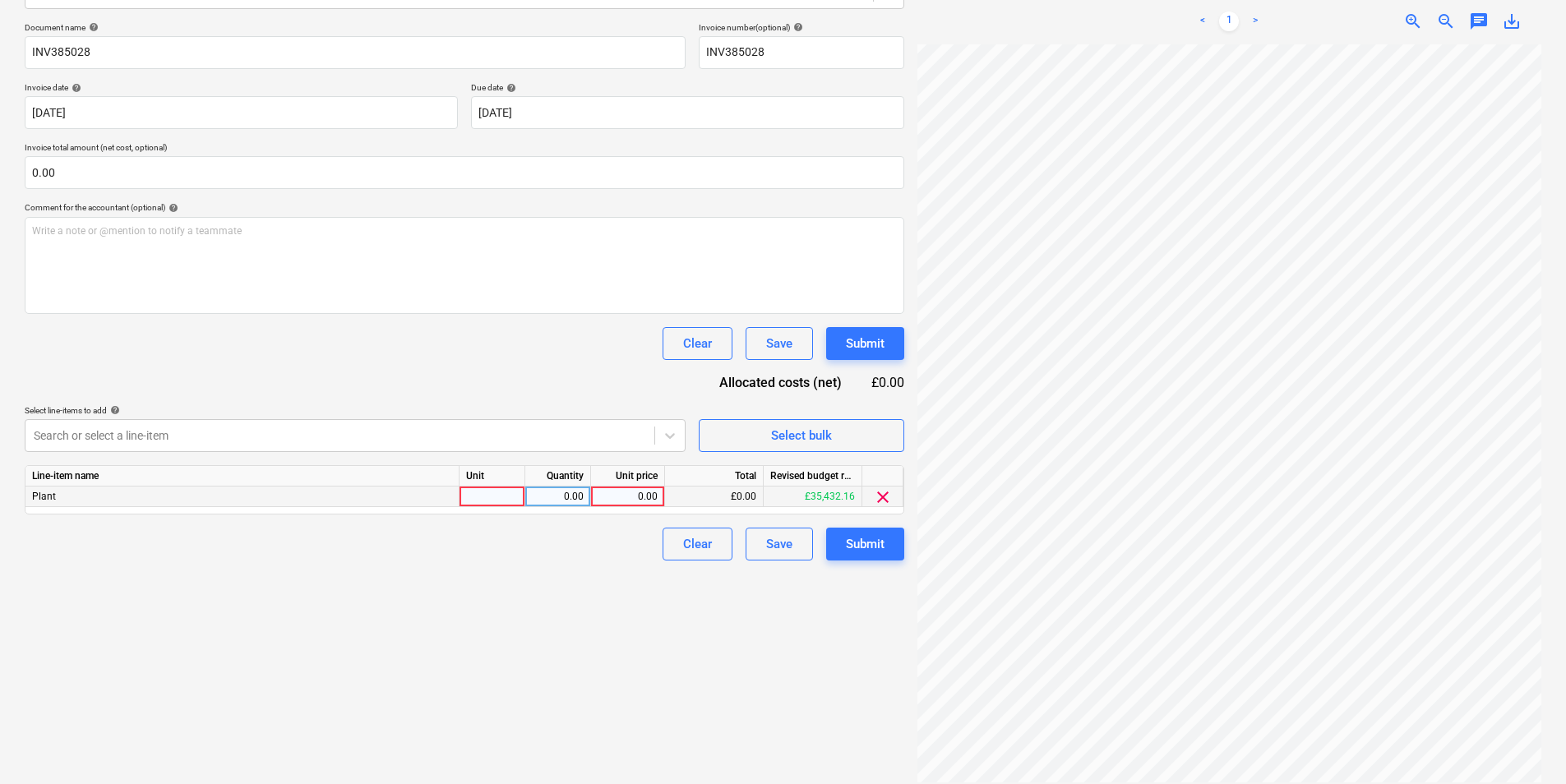 click at bounding box center (492, 496) 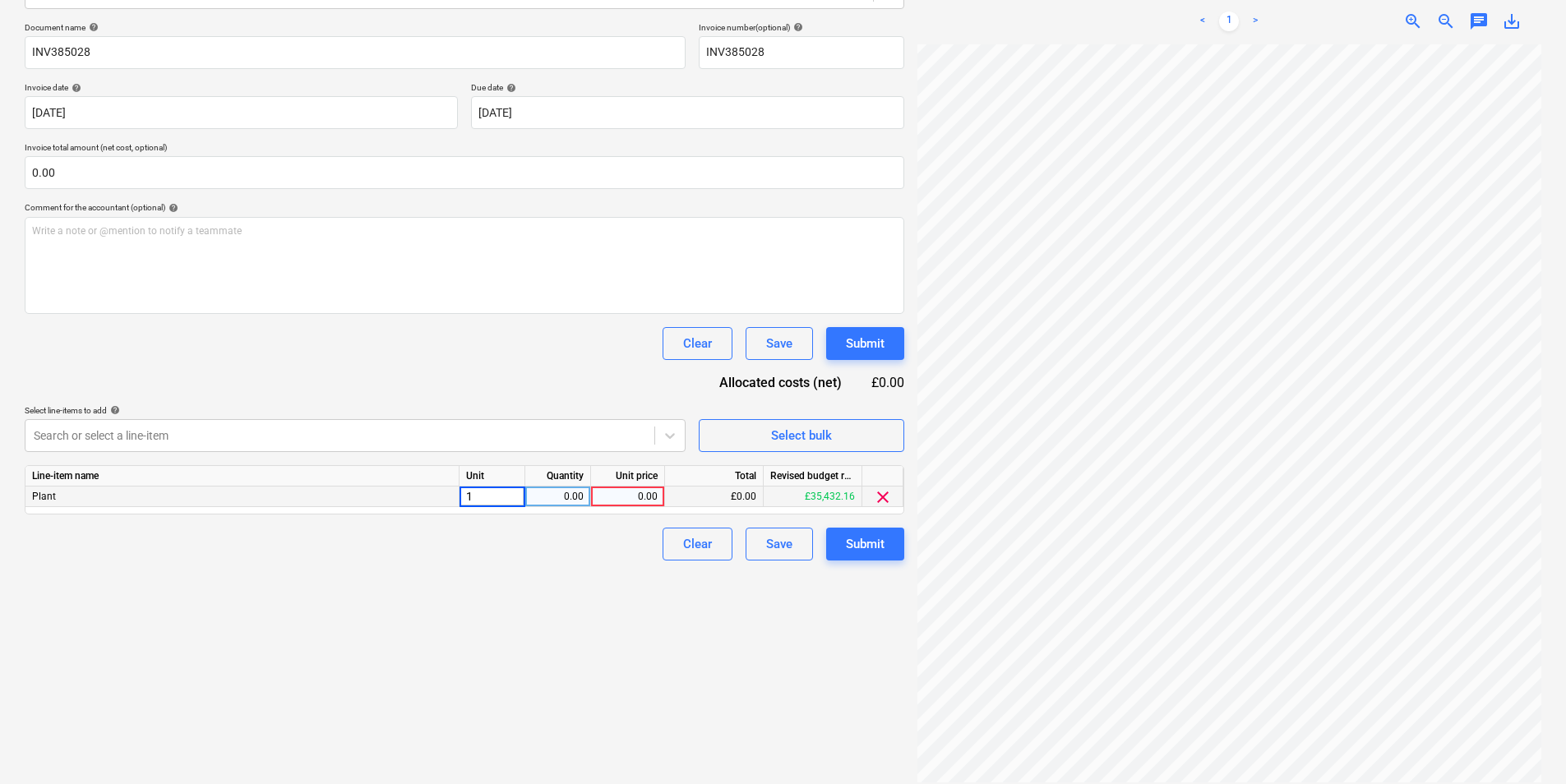 type on "1" 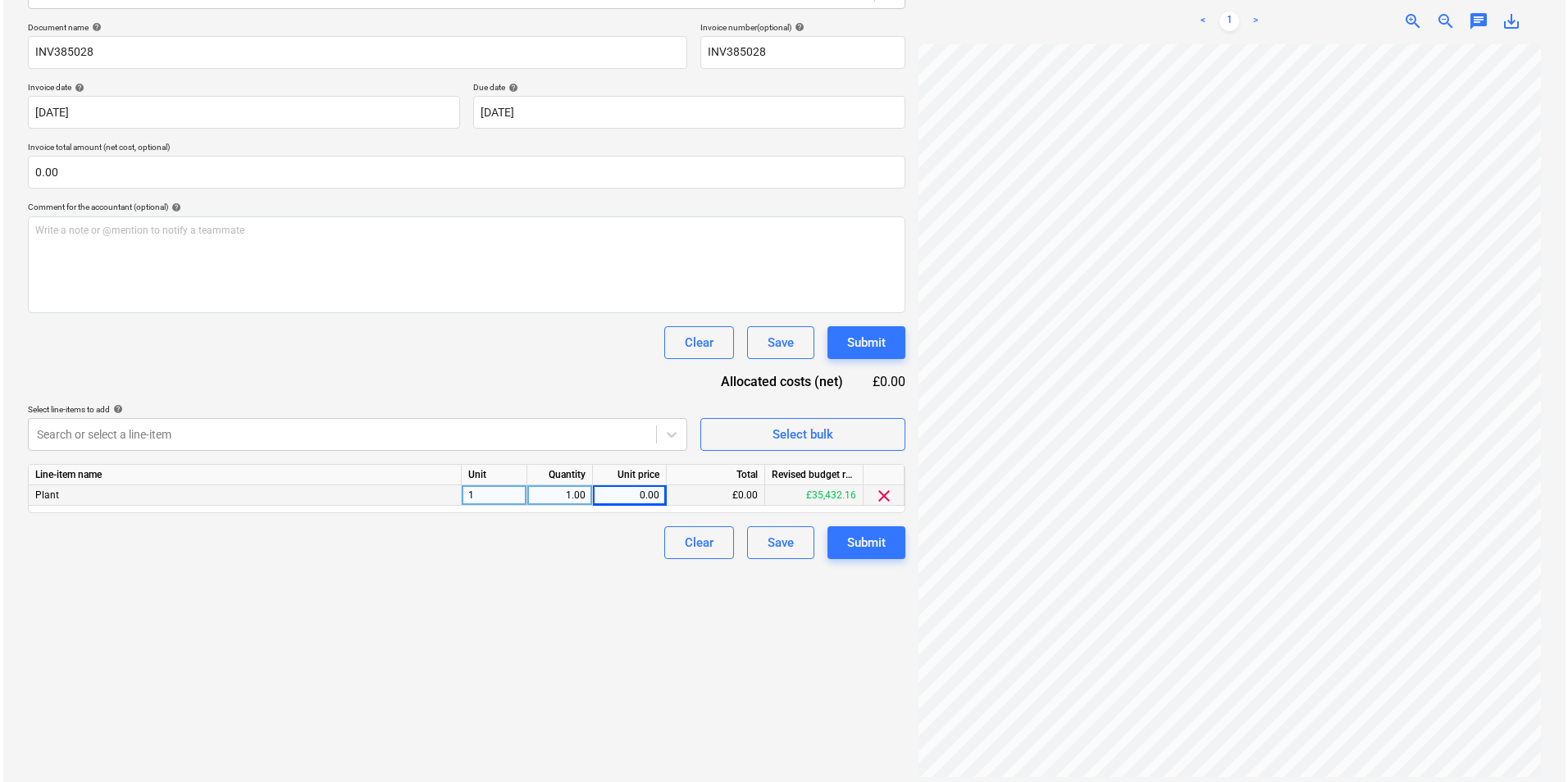 scroll, scrollTop: 250, scrollLeft: 122, axis: both 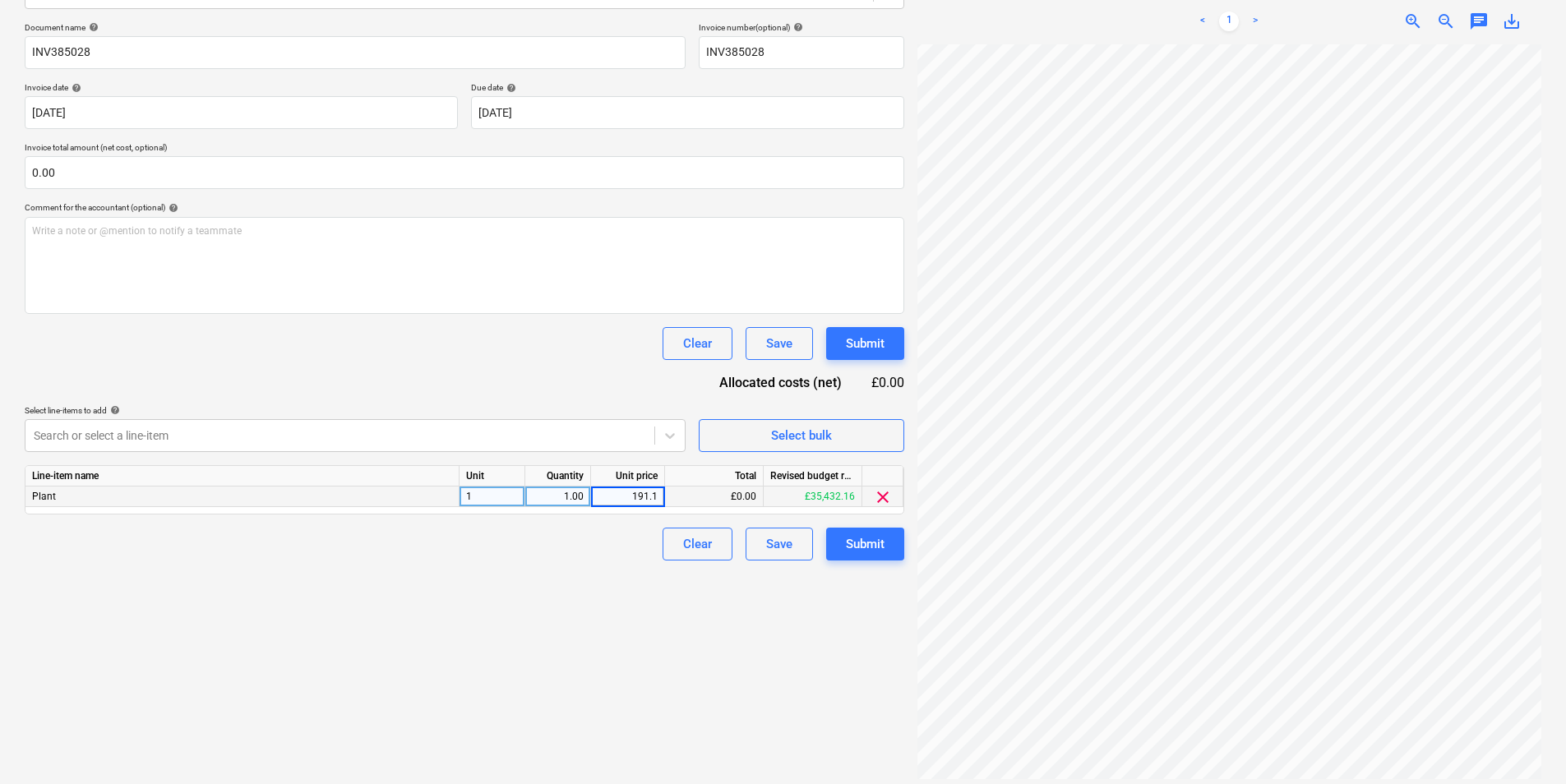 type on "191.10" 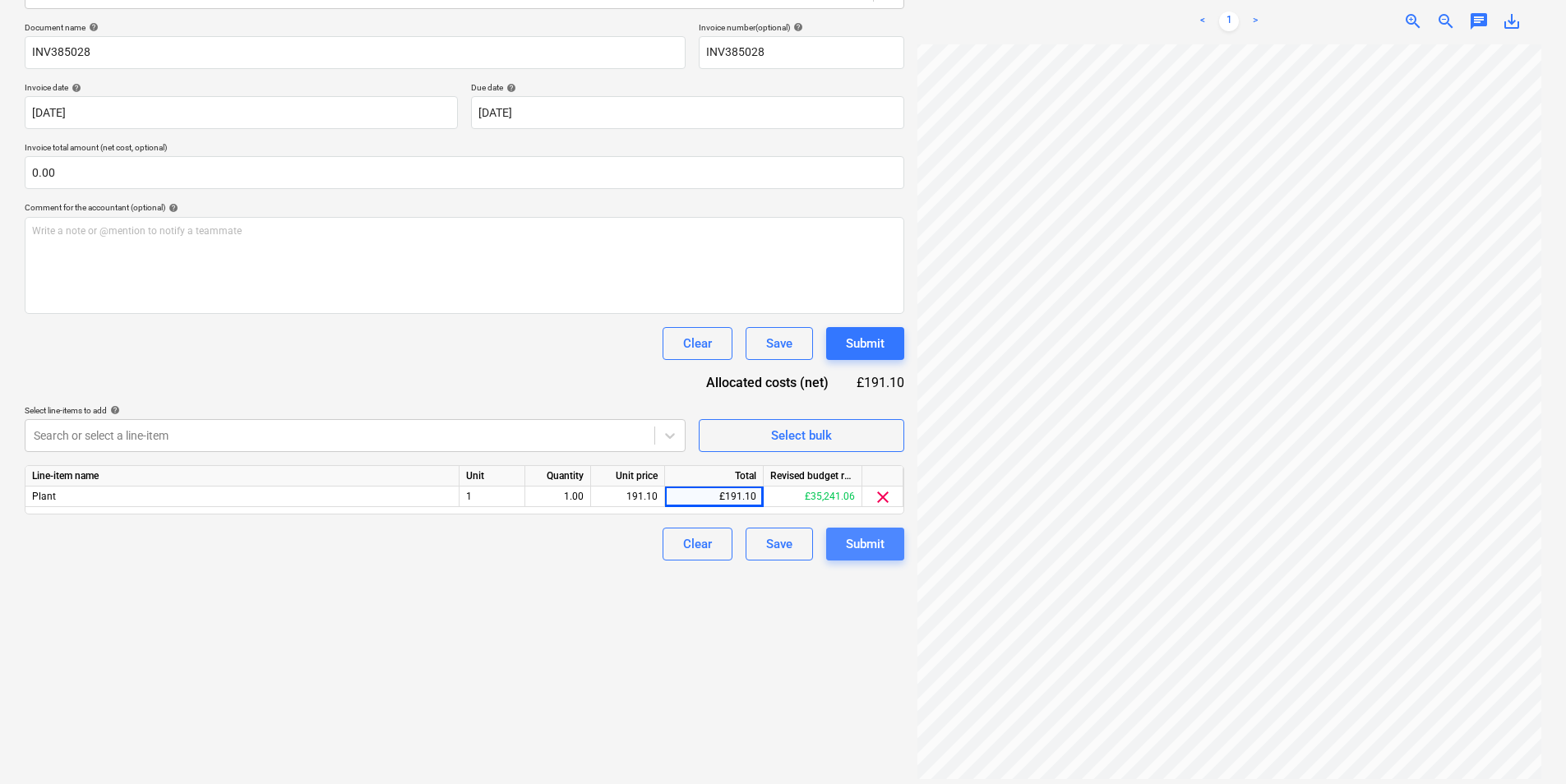 click on "Submit" at bounding box center [865, 544] 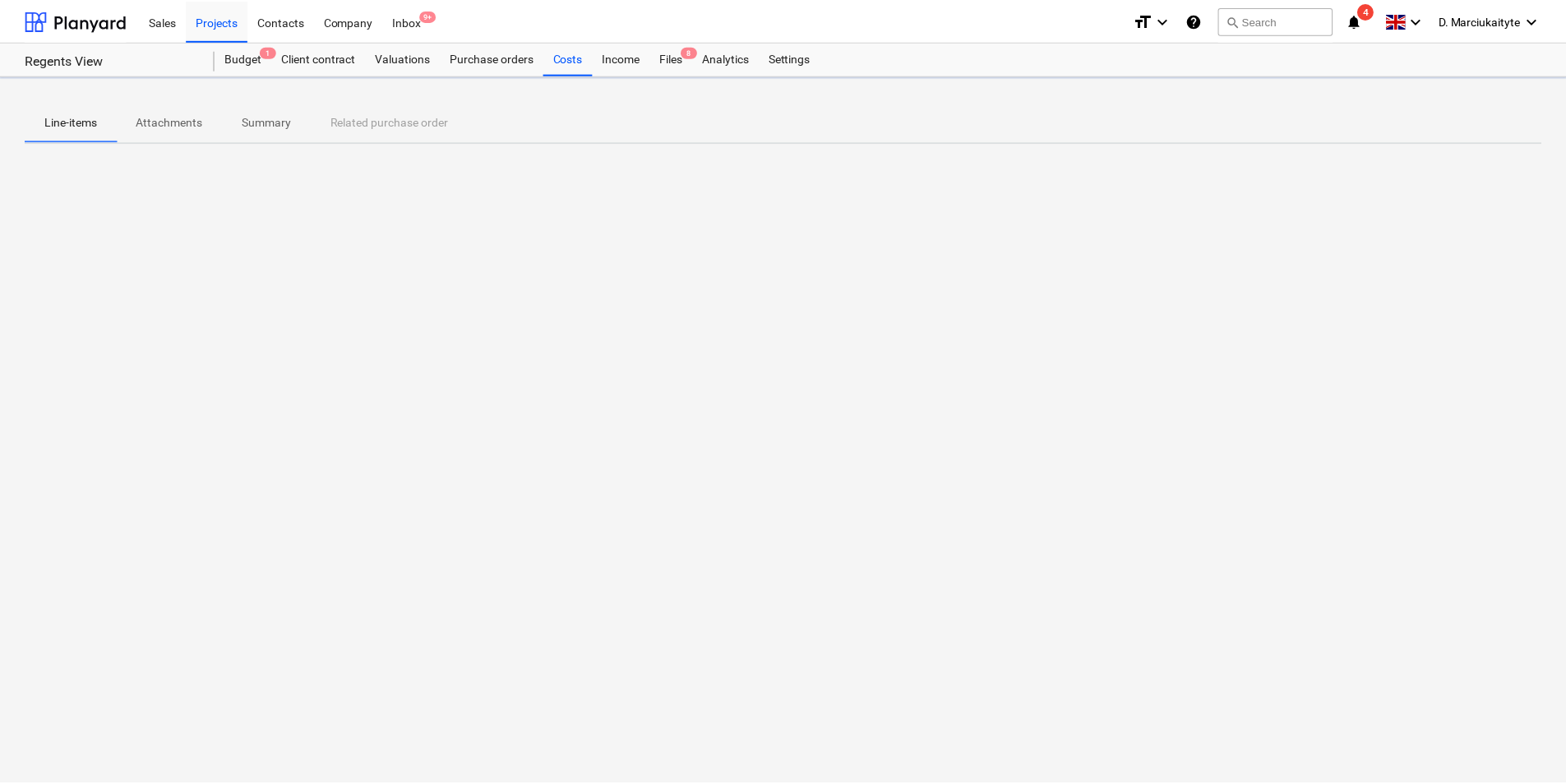 scroll, scrollTop: 0, scrollLeft: 0, axis: both 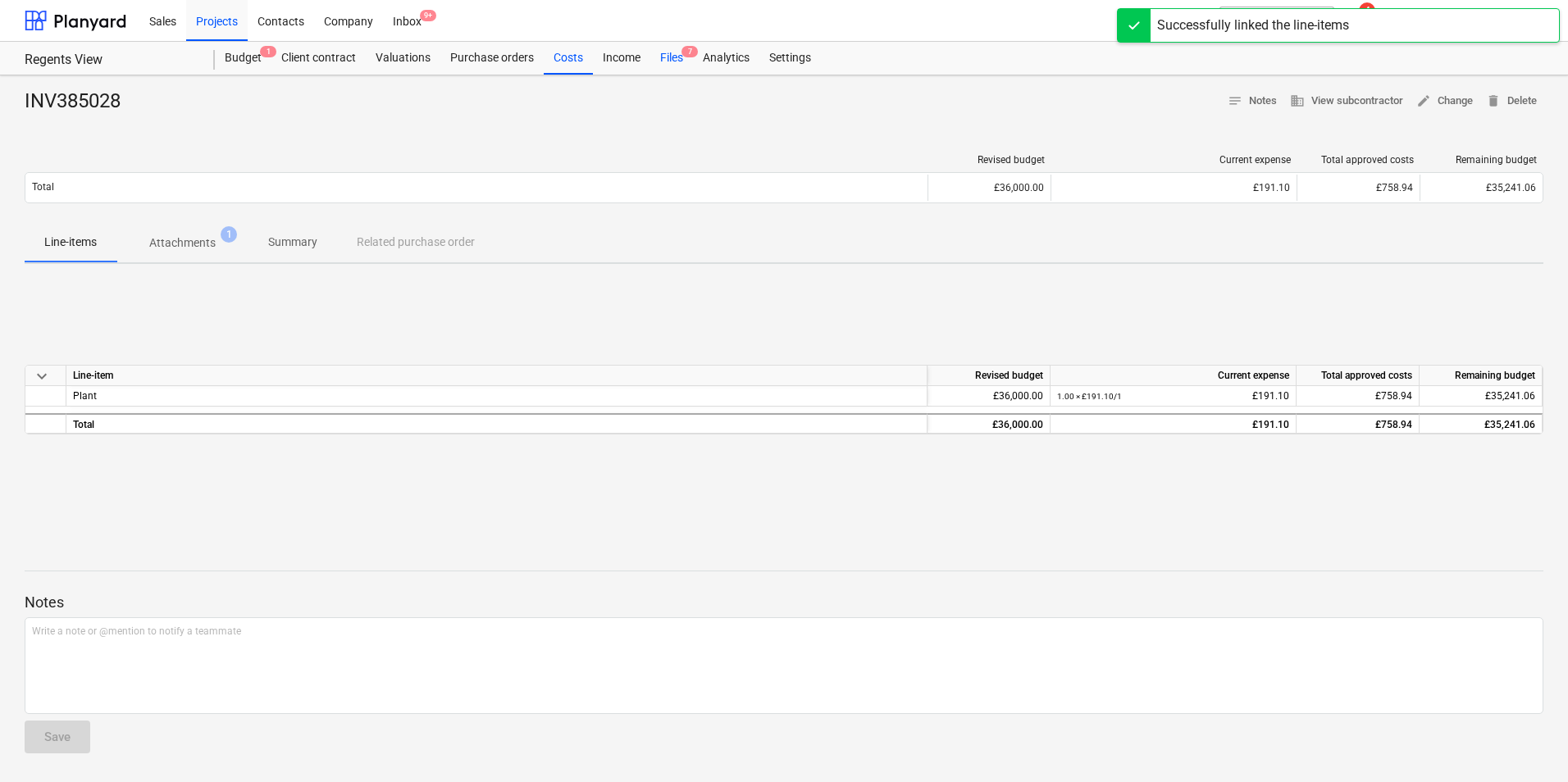 drag, startPoint x: 663, startPoint y: 53, endPoint x: 670, endPoint y: 65, distance: 13.892444 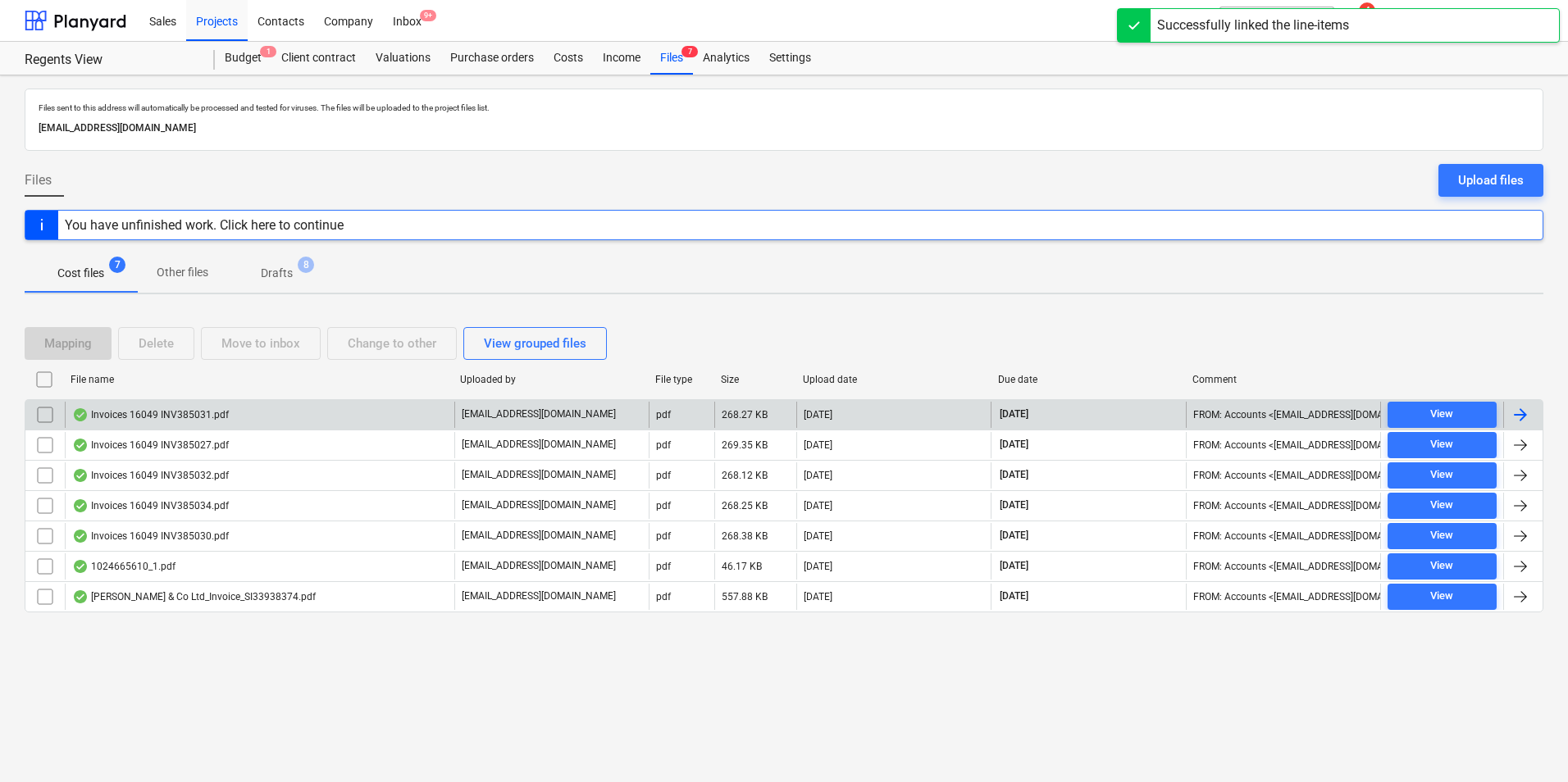 click on "Invoices 16049 INV385031.pdf" at bounding box center [259, 415] 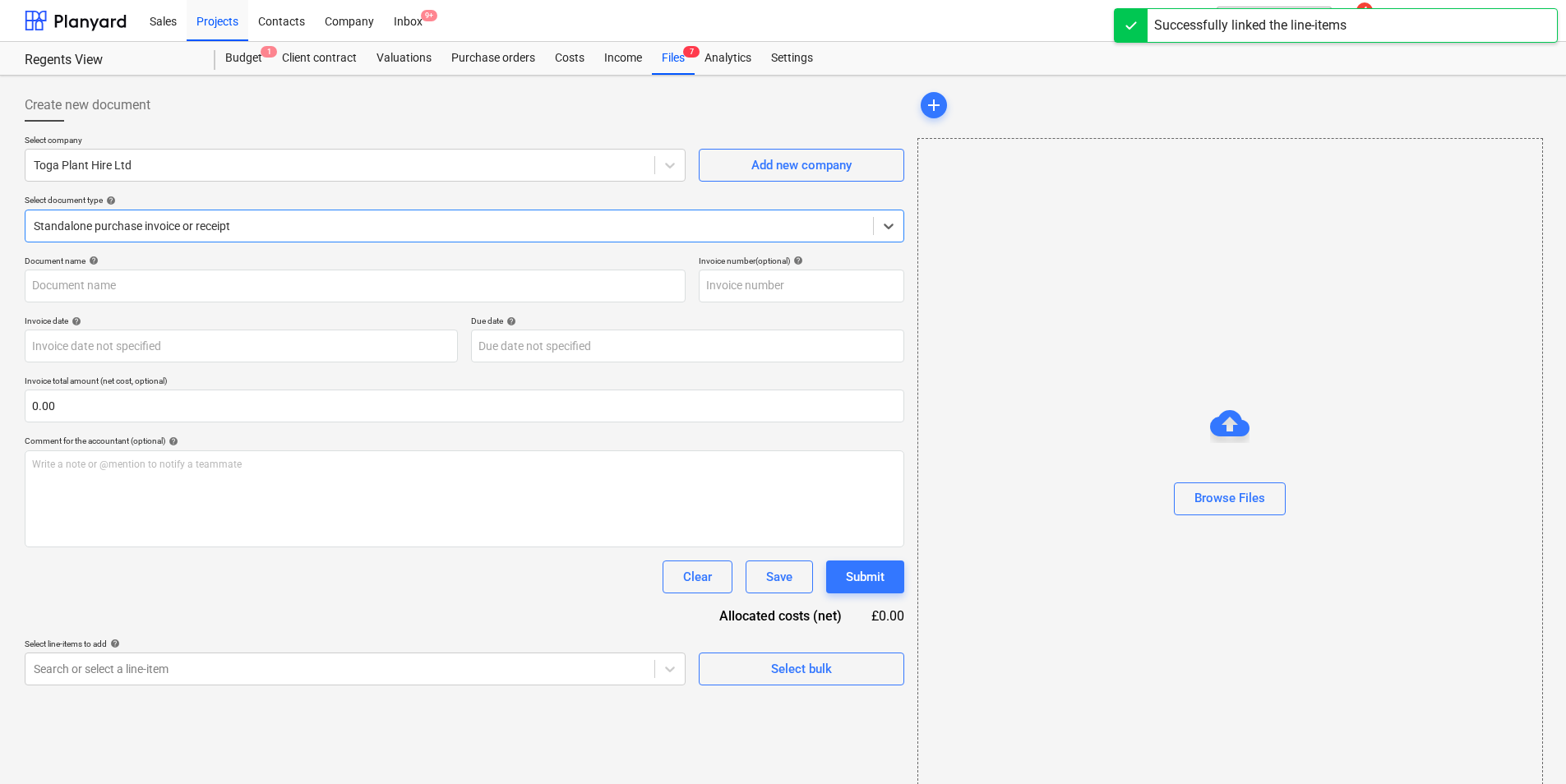 type on "INV385031" 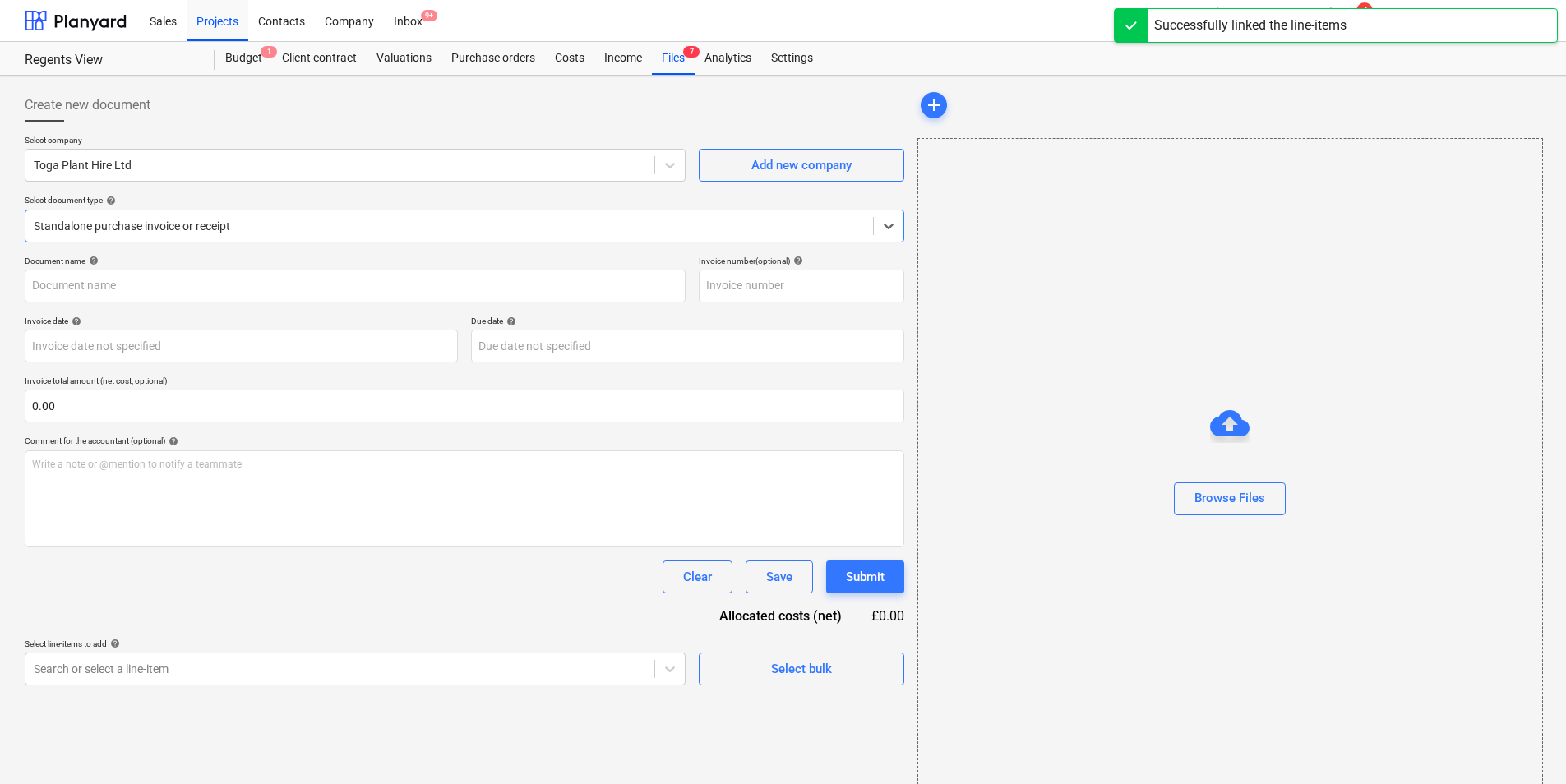 type on "INV385031" 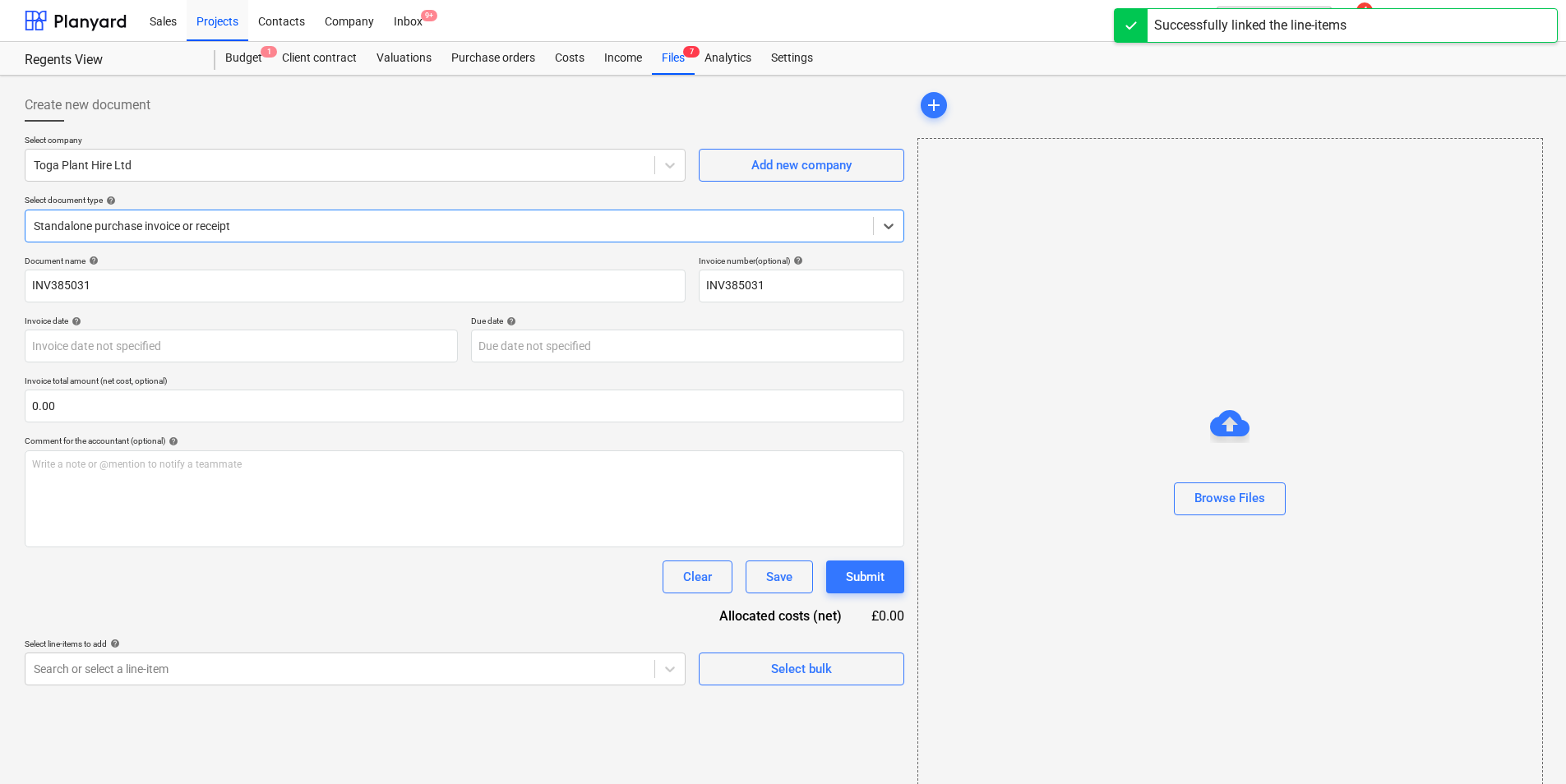 type on "[DATE]" 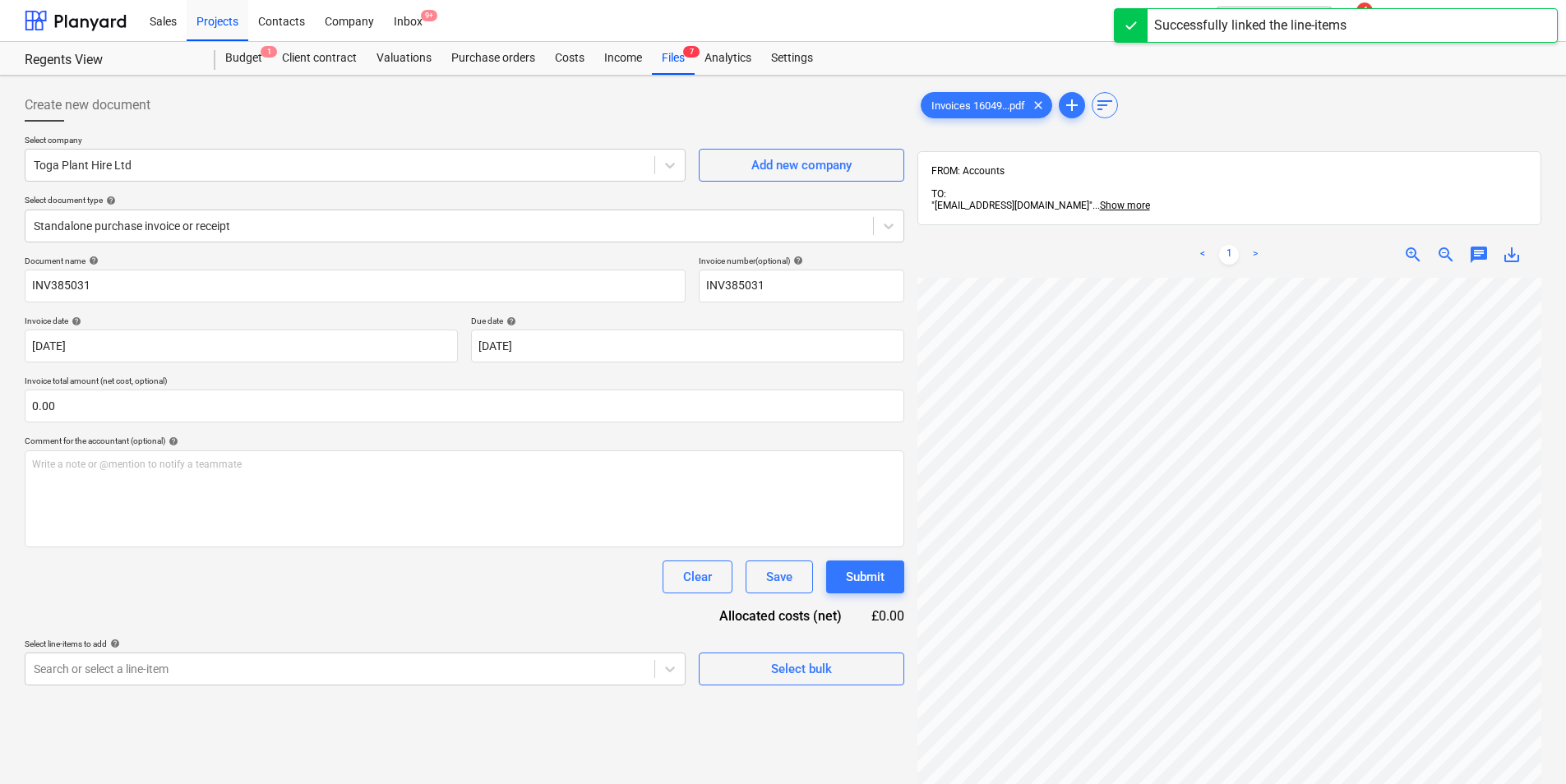 click on "Invoices 16049...pdf clear add sort FROM: Accounts  TO: "a040e19d-22cb-43a3-b83d-3118dca2679c@companies.planyard.com"	 ...  Show more ...  Show more < 1 > zoom_in zoom_out chat 0 save_alt" at bounding box center (1229, 552) 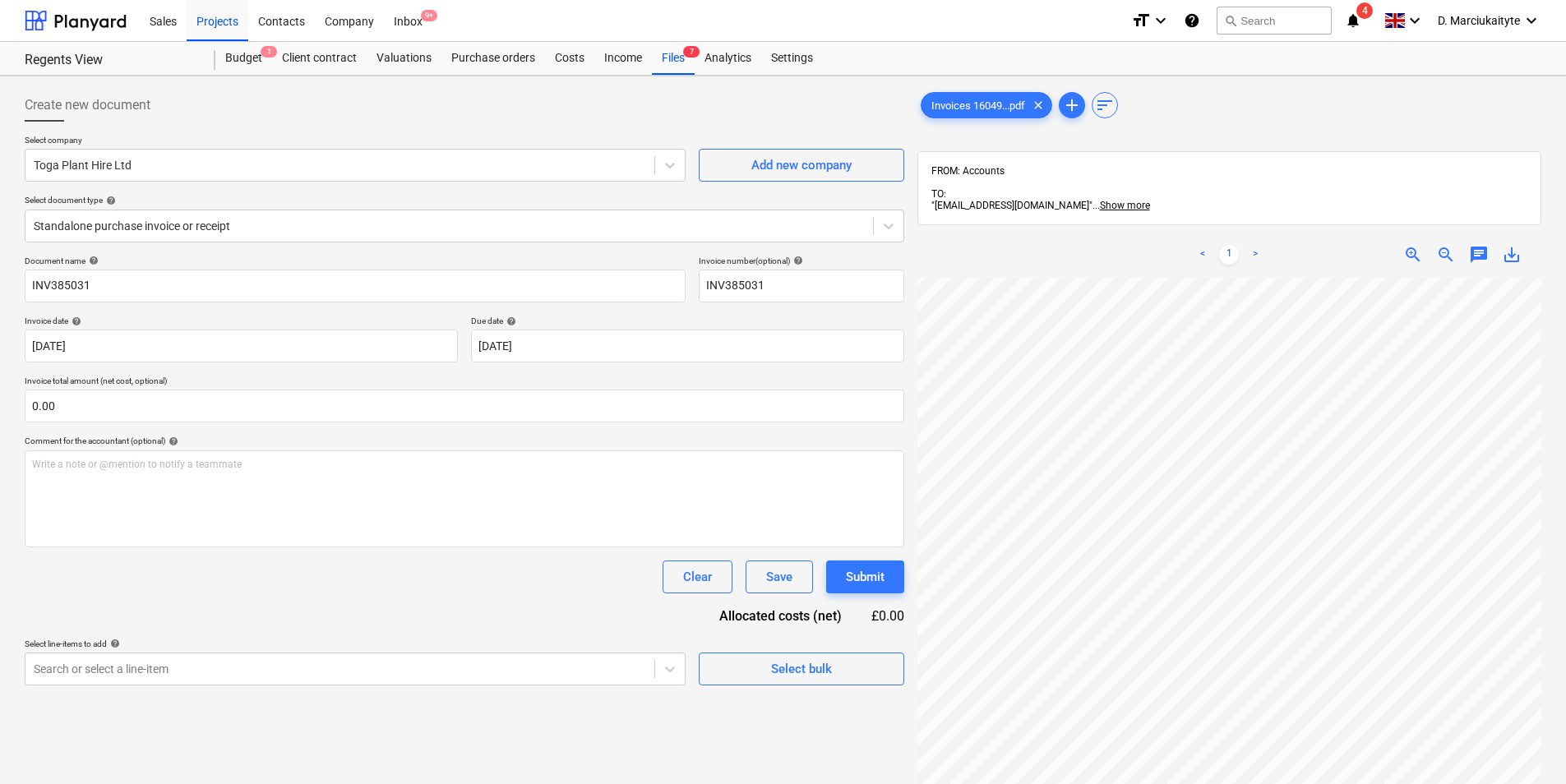 scroll, scrollTop: 251, scrollLeft: 140, axis: both 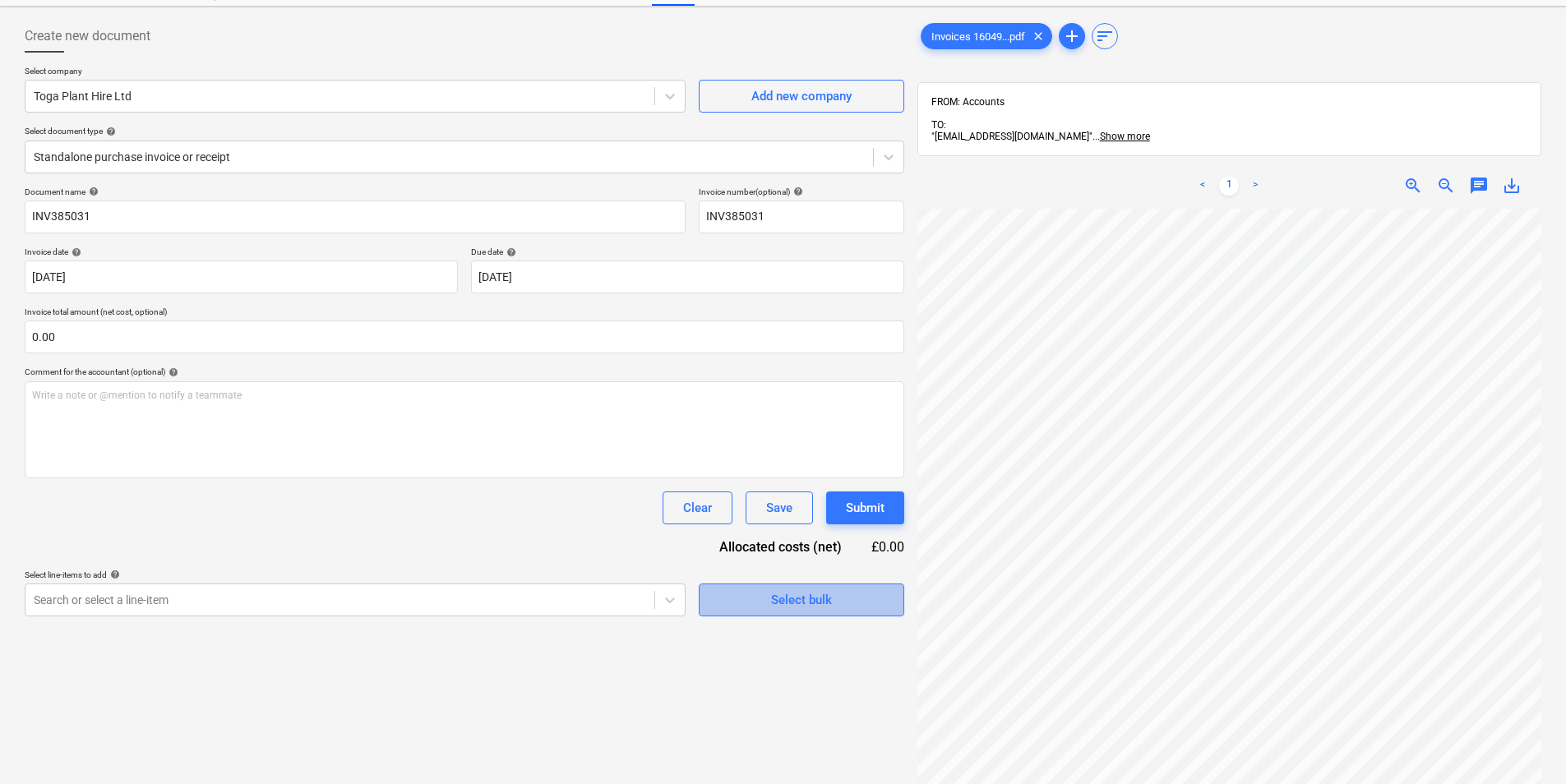 click on "Select bulk" at bounding box center [801, 600] 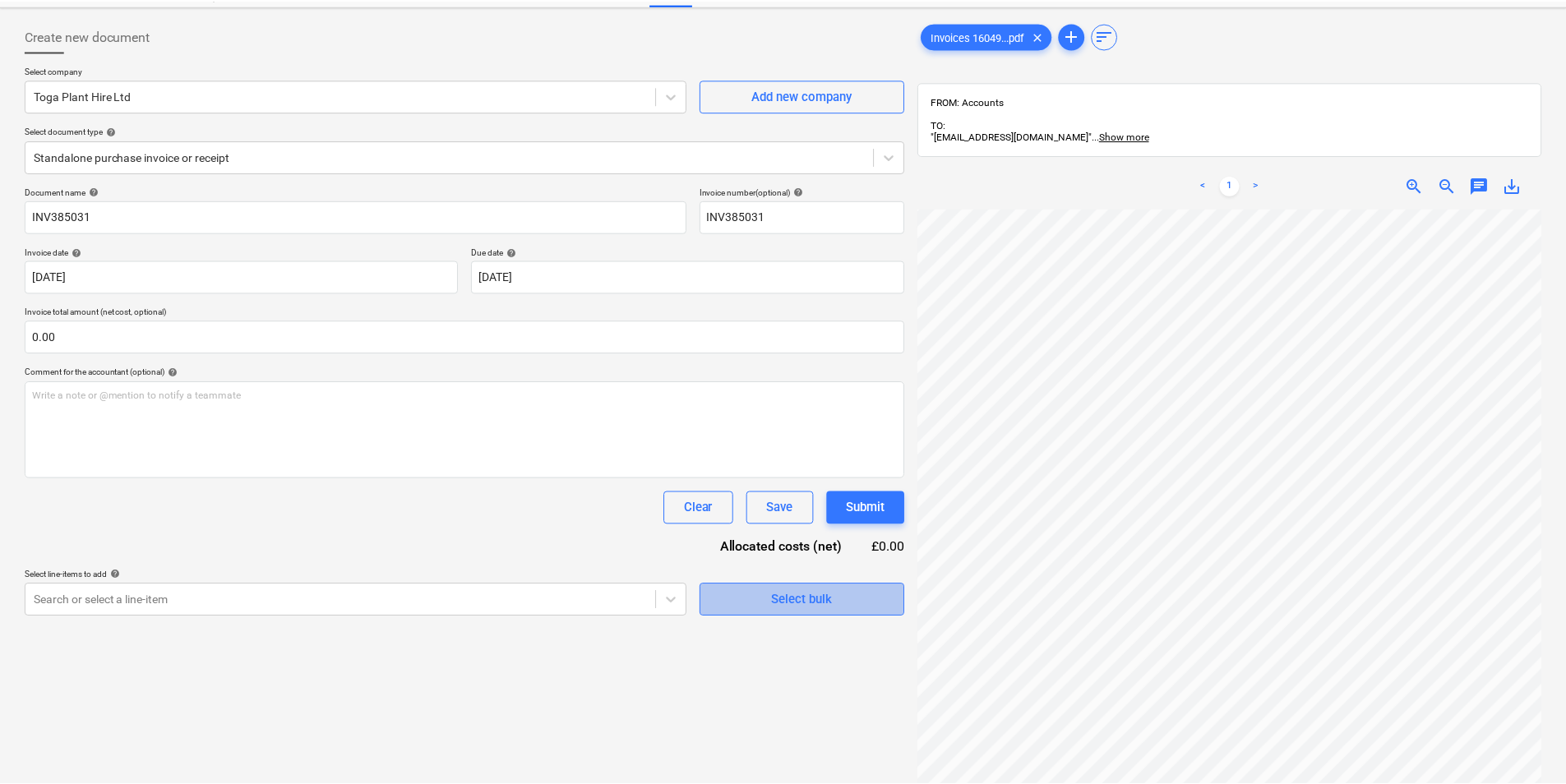 scroll, scrollTop: 168, scrollLeft: 139, axis: both 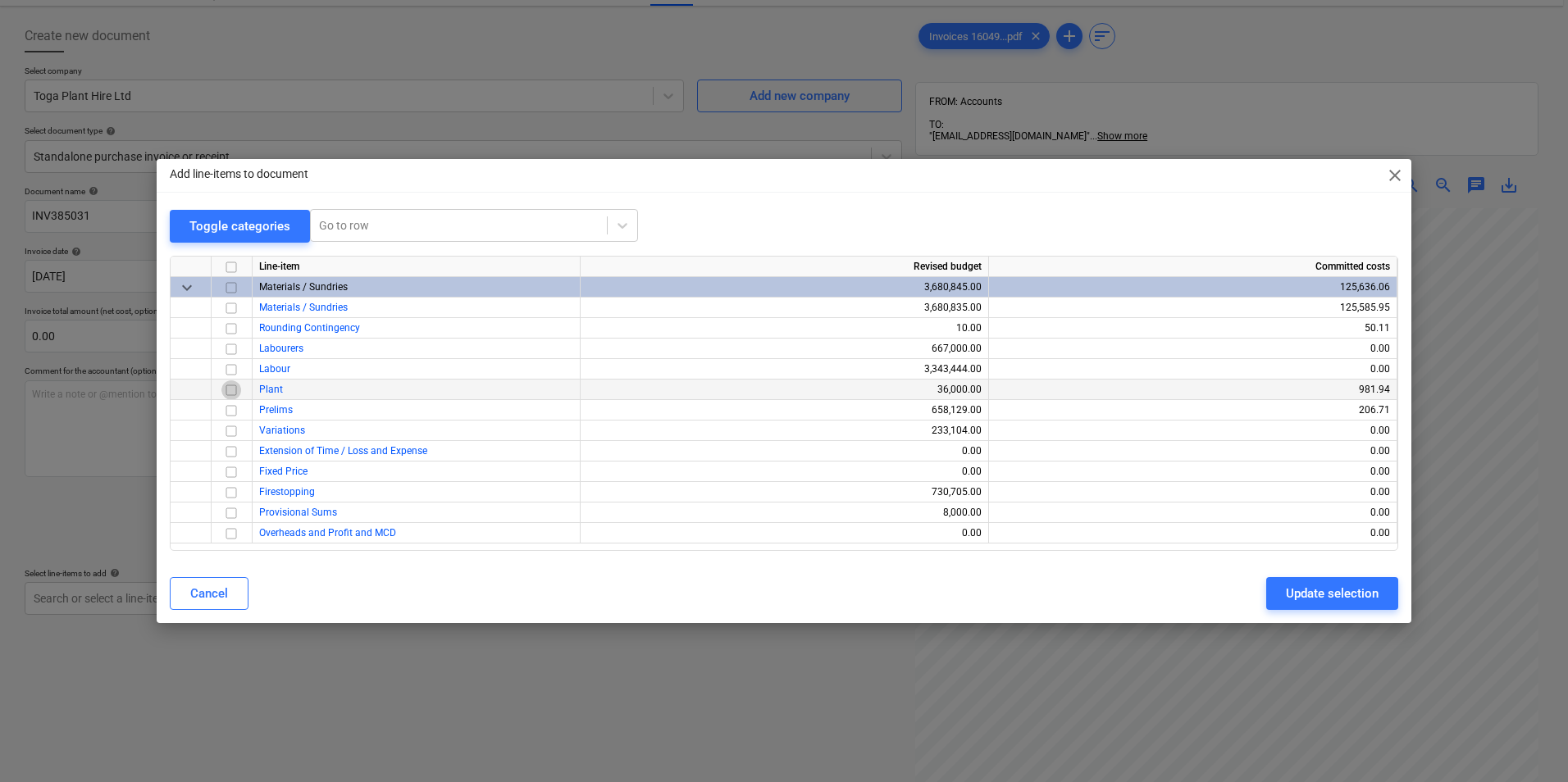 click at bounding box center [231, 390] 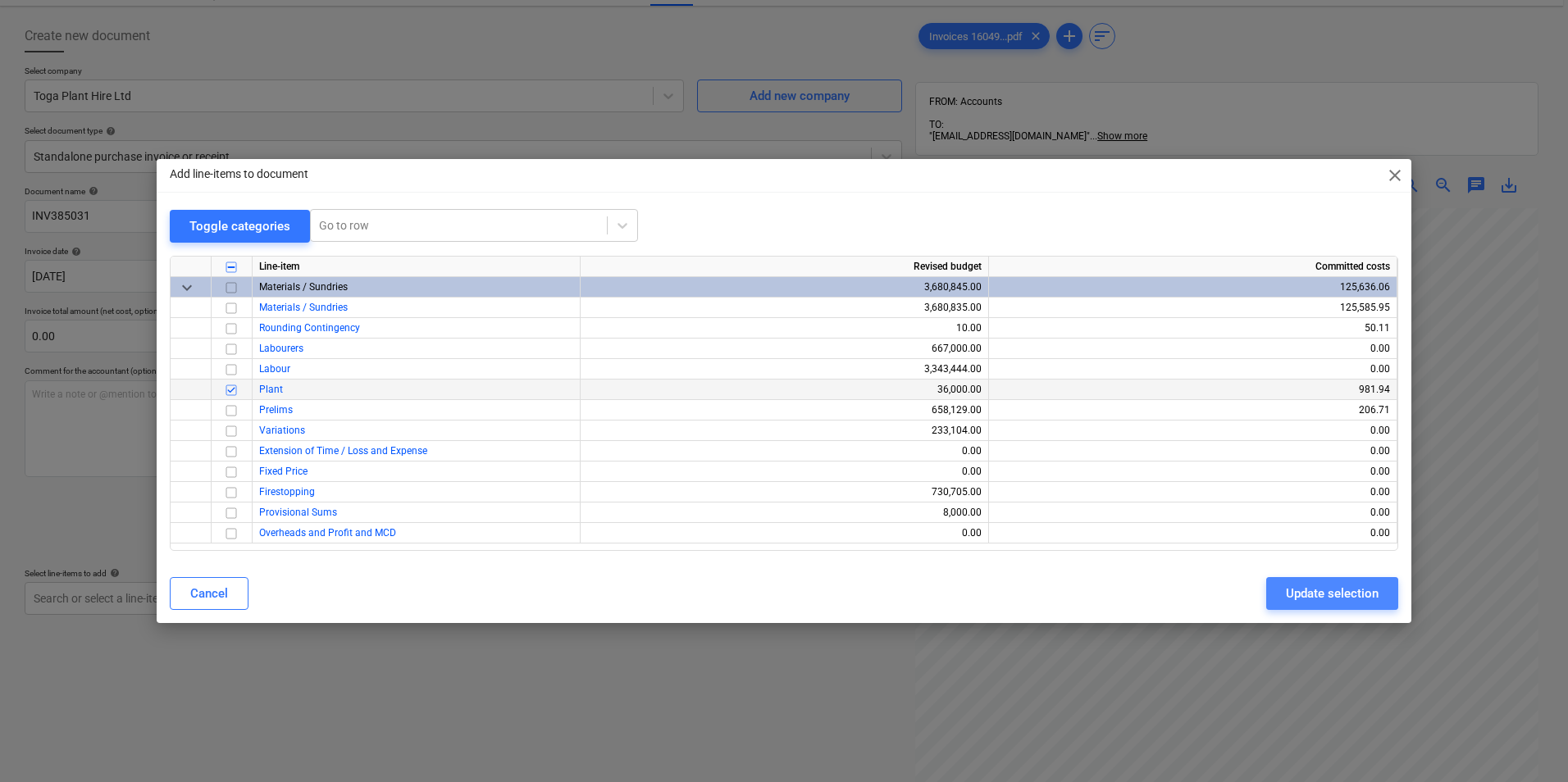 click on "Update selection" at bounding box center [1332, 593] 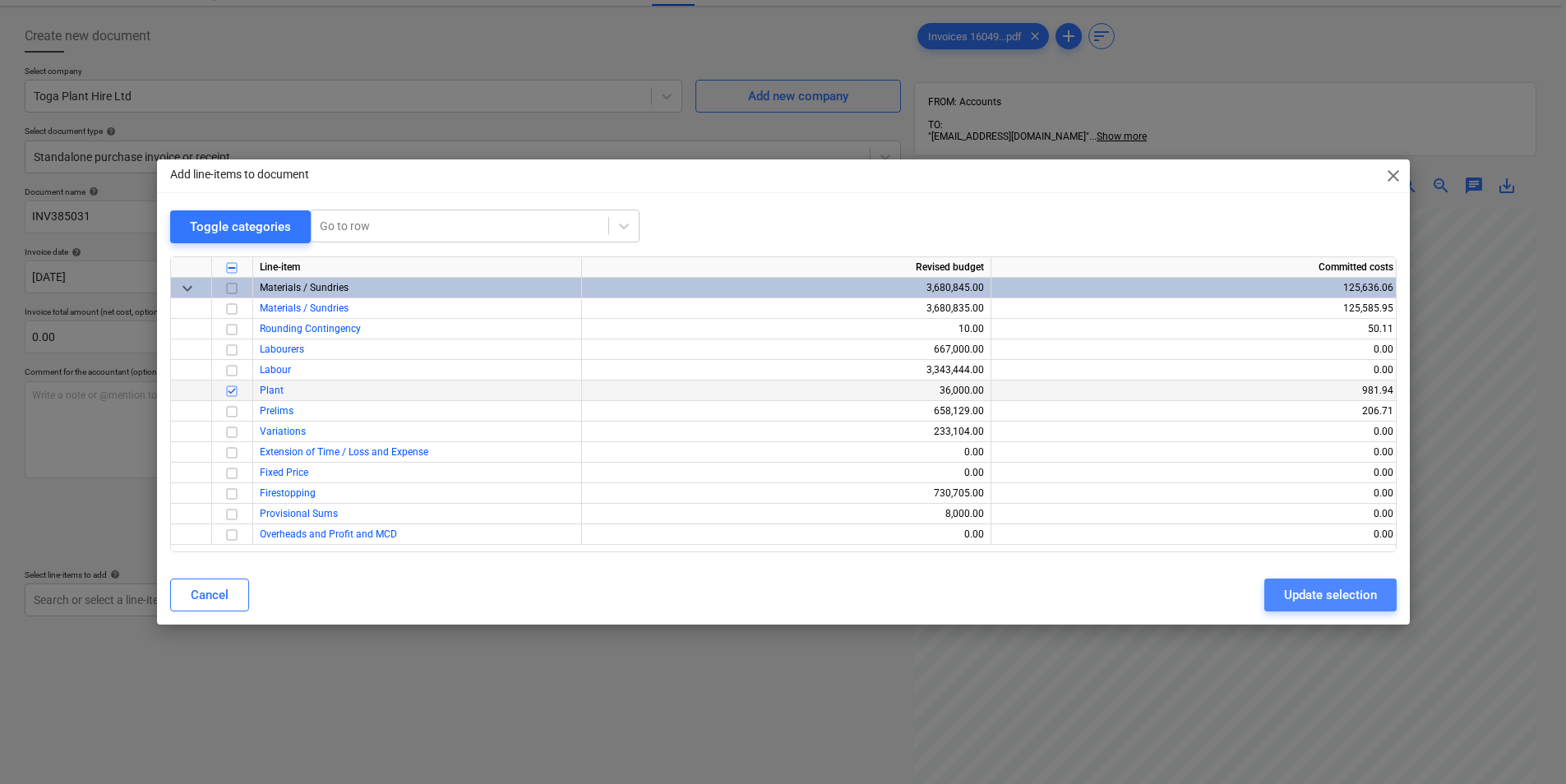 scroll, scrollTop: 168, scrollLeft: 137, axis: both 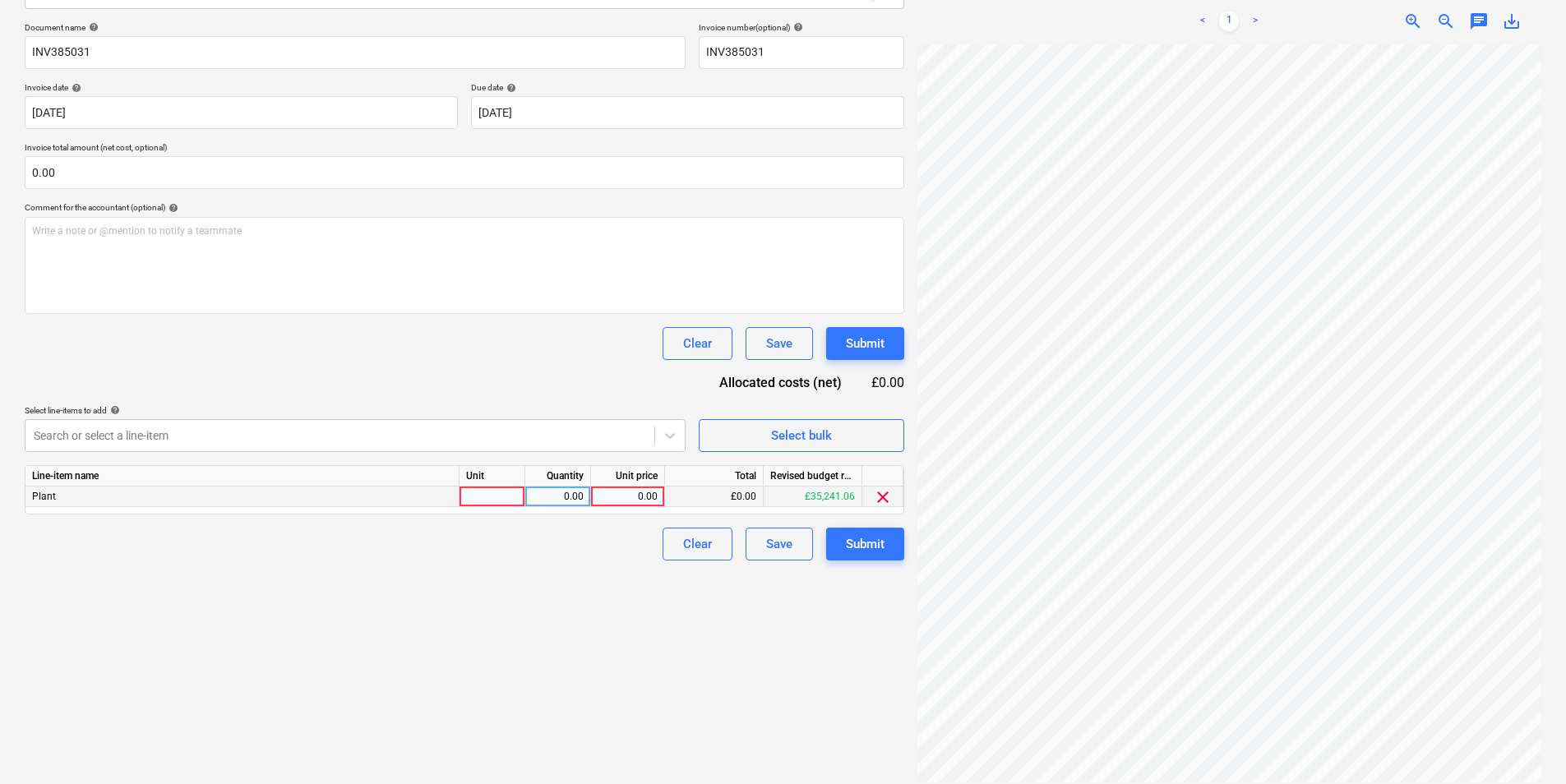 click on "Line-item name Unit Quantity Unit price Total Revised budget remaining  Plant 0.00 0.00 £0.00 £35,241.06 clear" at bounding box center (464, 490) 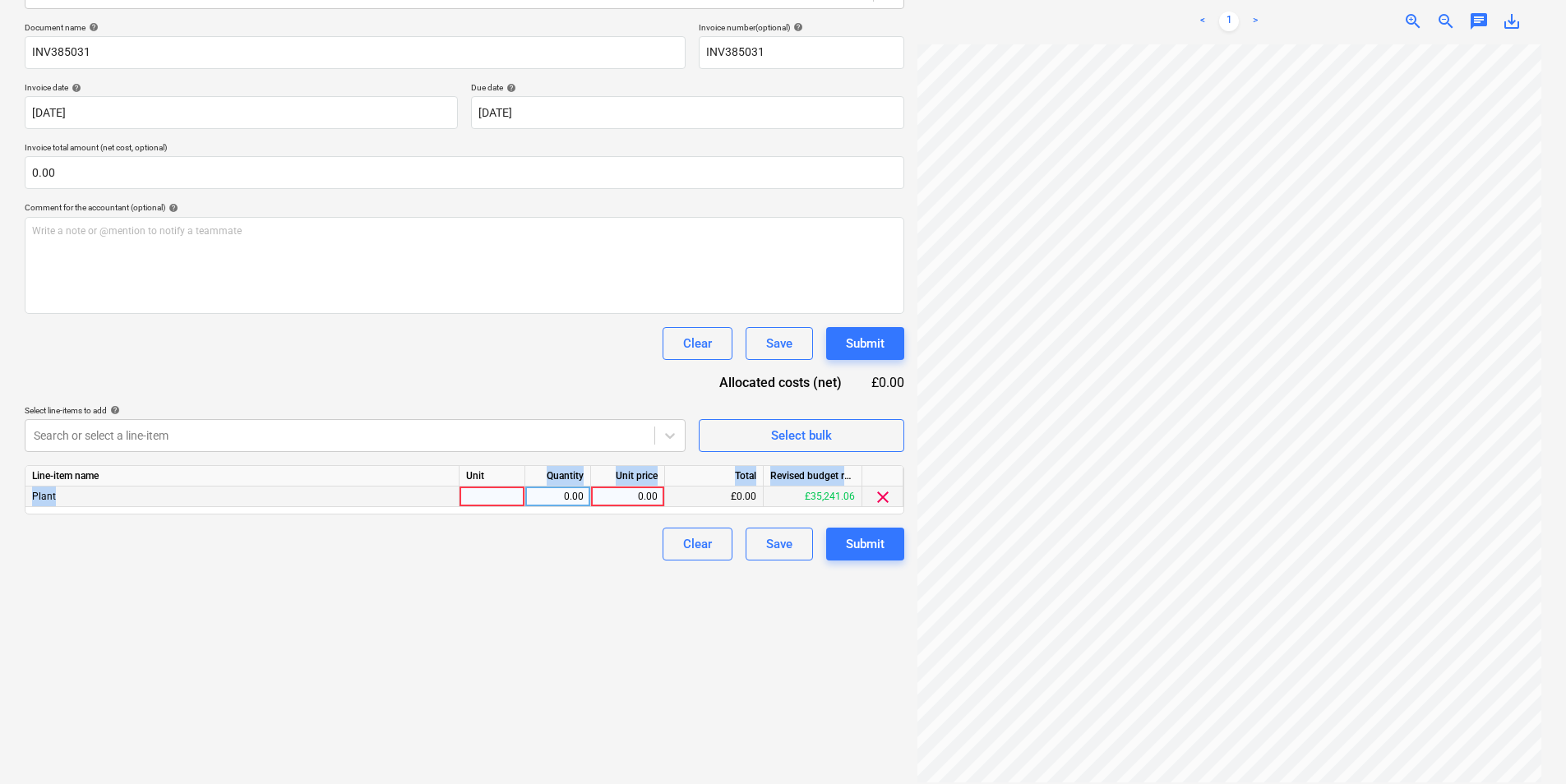 click at bounding box center (492, 496) 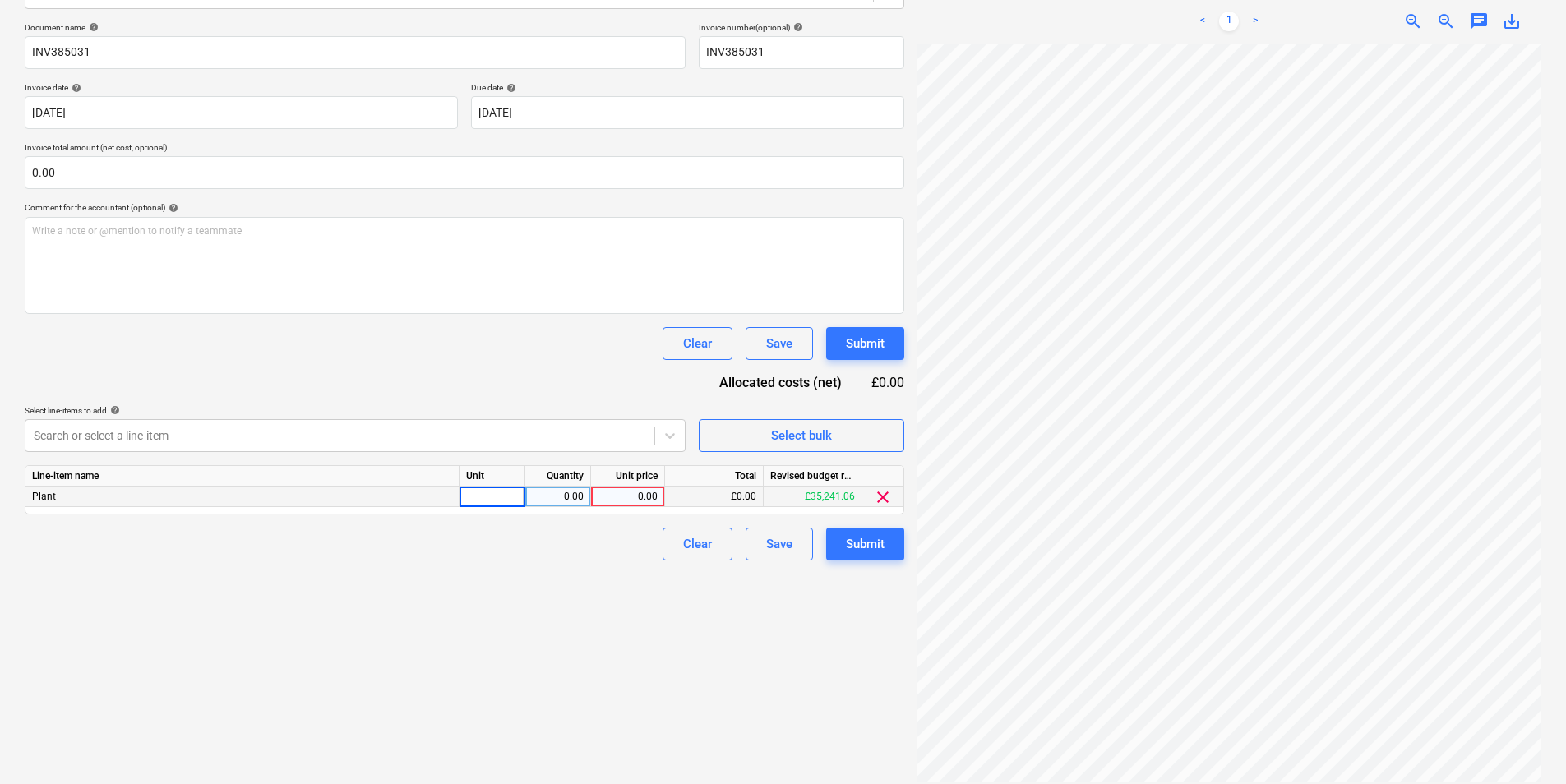 type on "1" 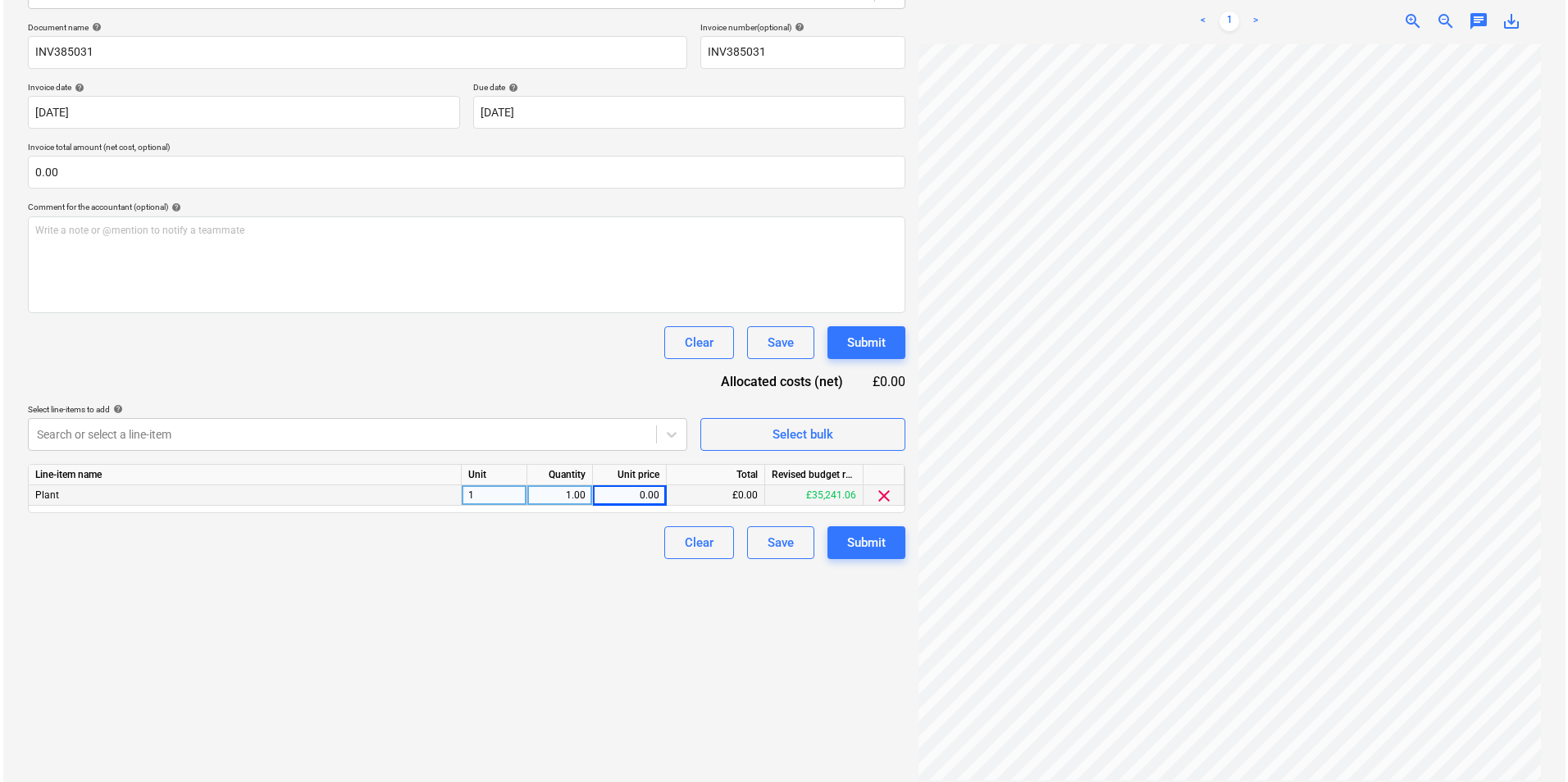 scroll, scrollTop: 250, scrollLeft: 137, axis: both 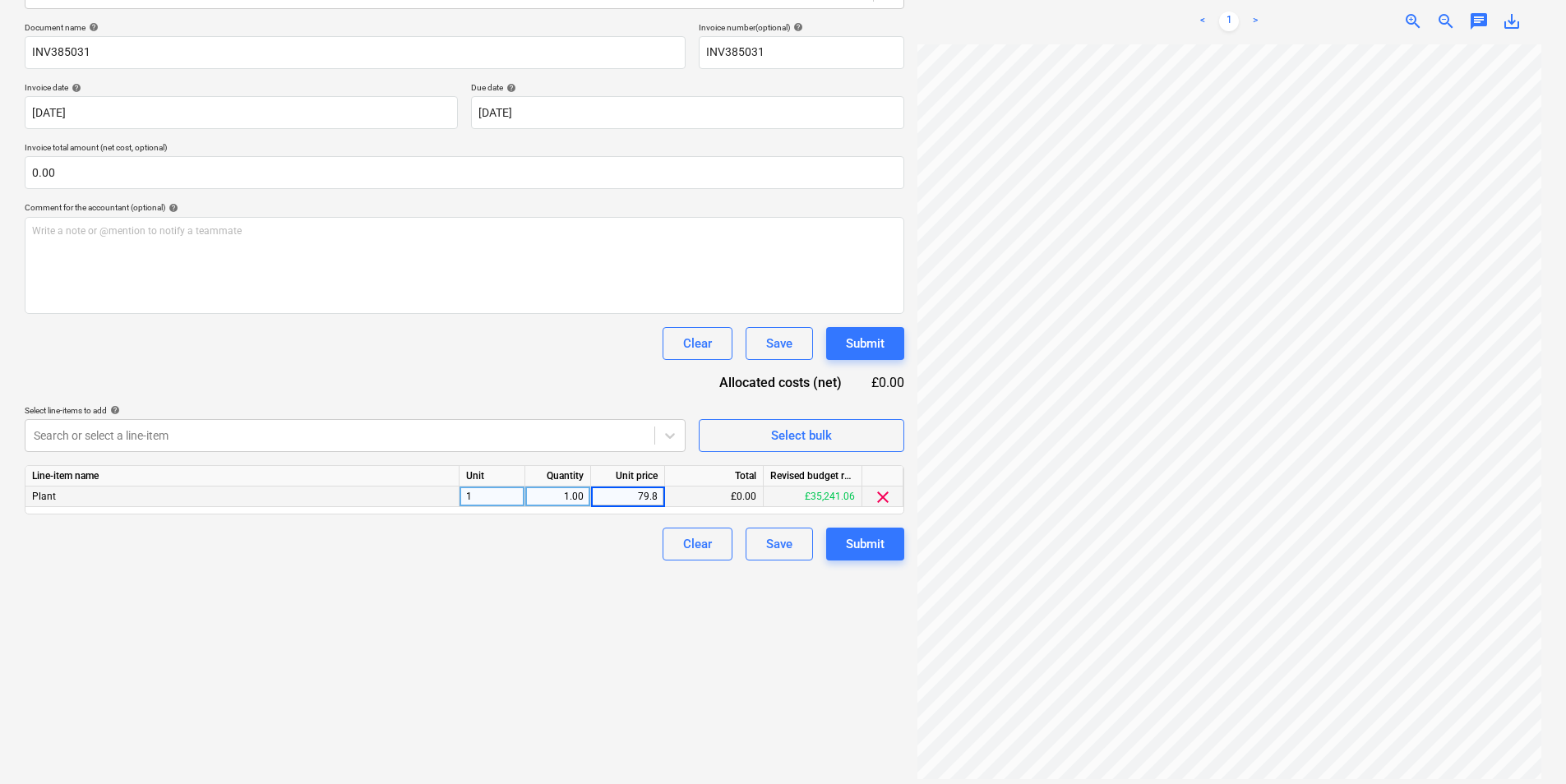 type on "79.80" 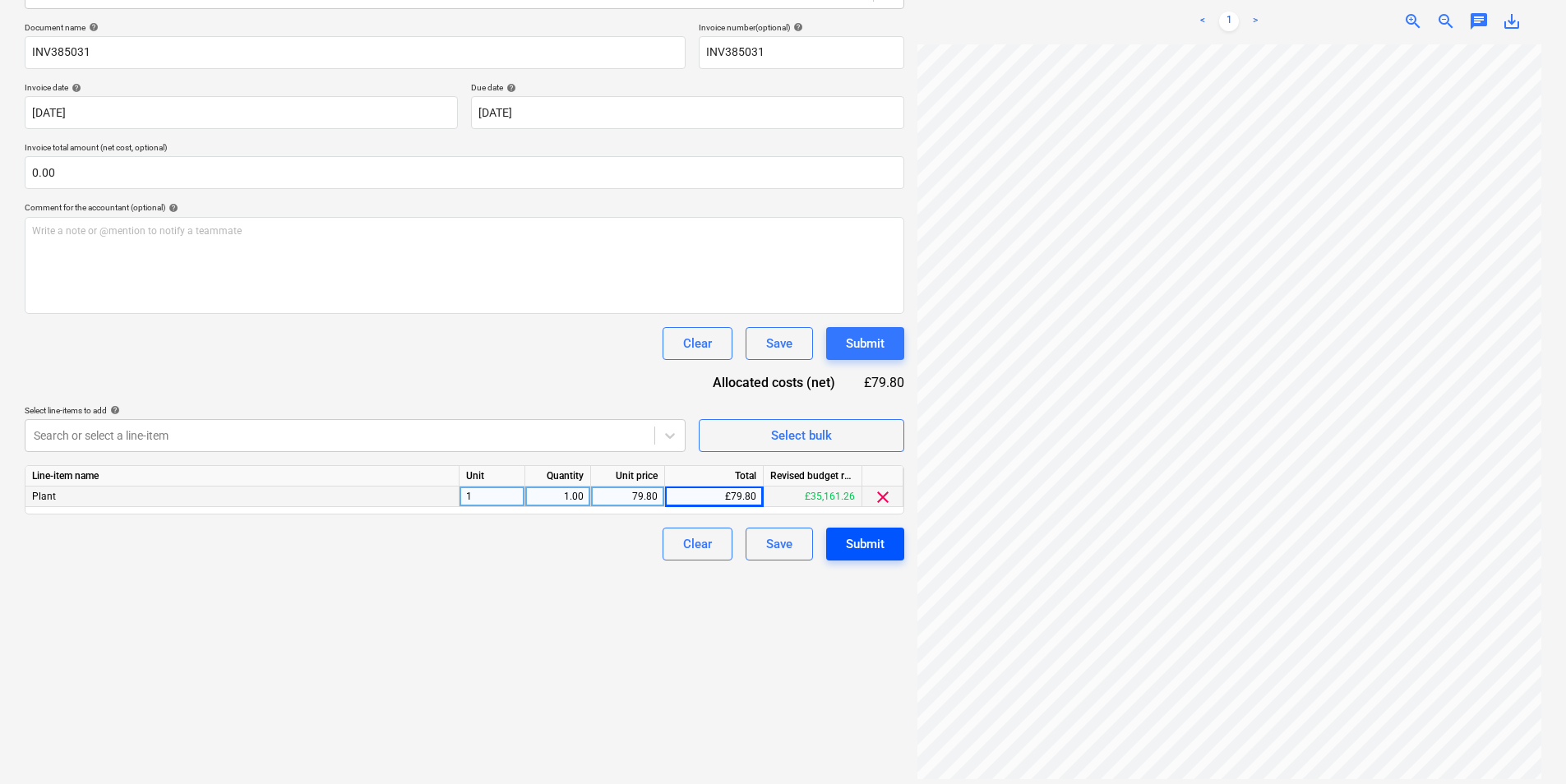 click on "Submit" at bounding box center (865, 544) 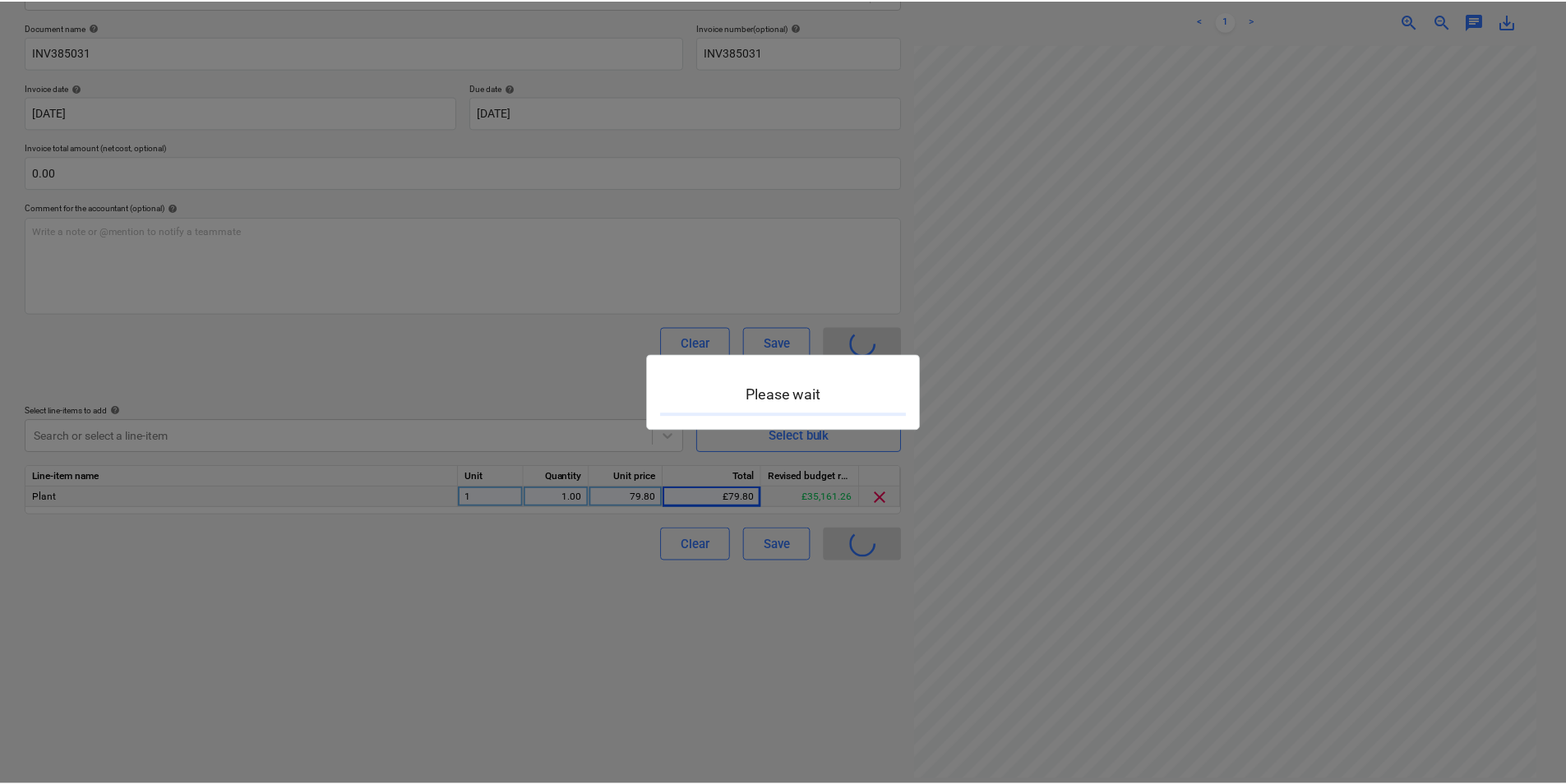 scroll, scrollTop: 0, scrollLeft: 0, axis: both 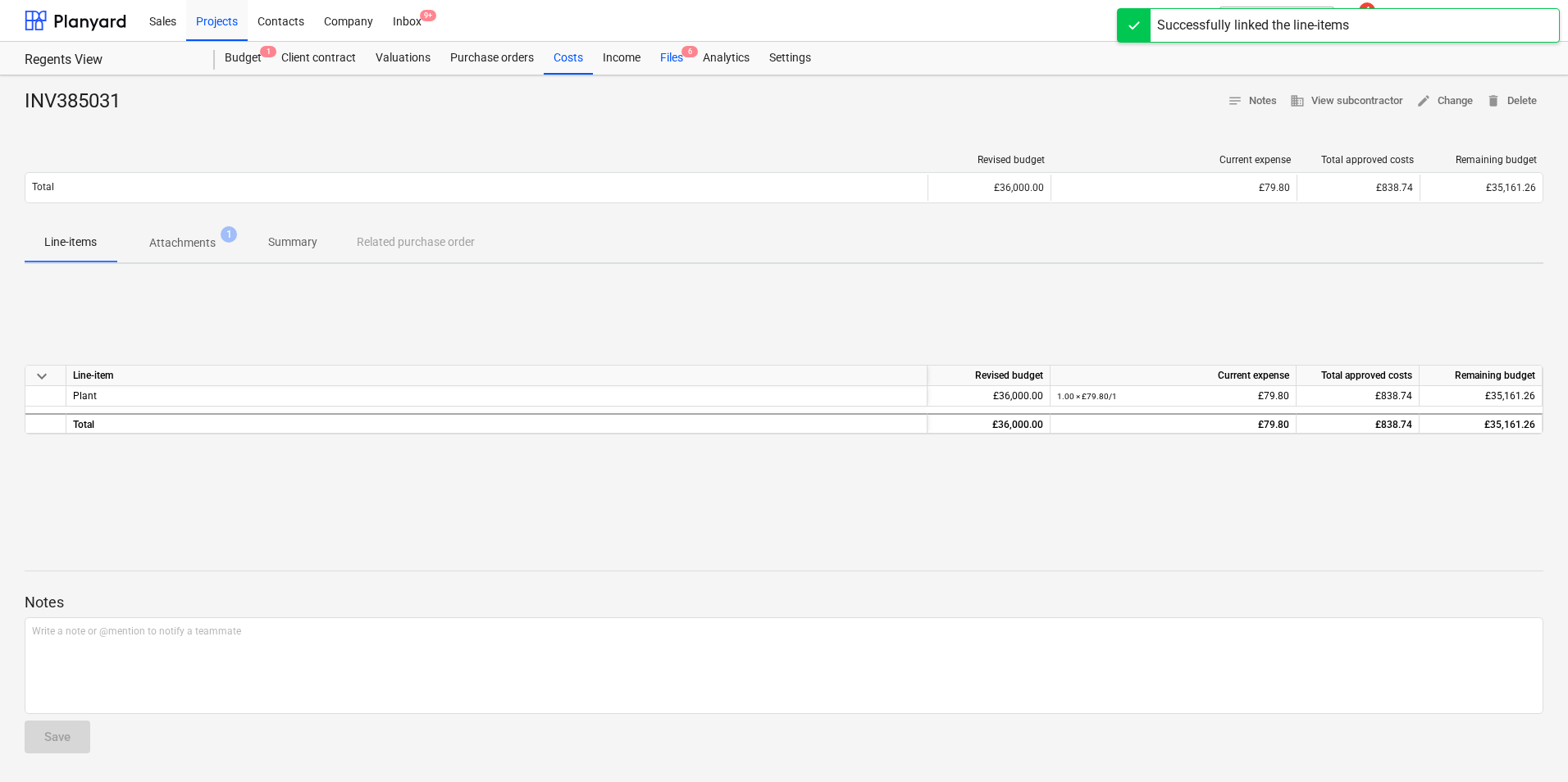 click on "Files 6" at bounding box center [672, 58] 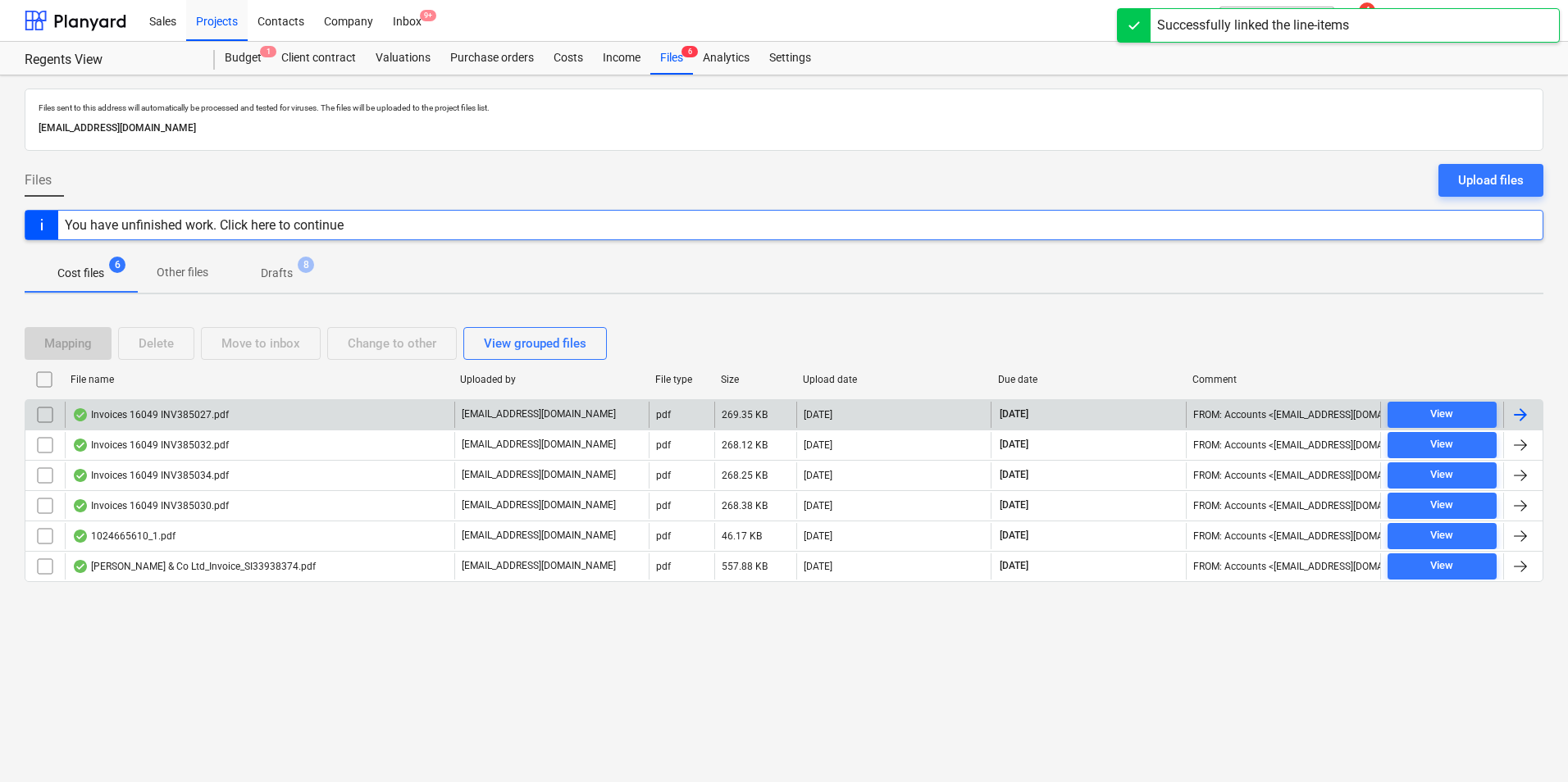 click on "Invoices 16049 INV385027.pdf" at bounding box center (150, 415) 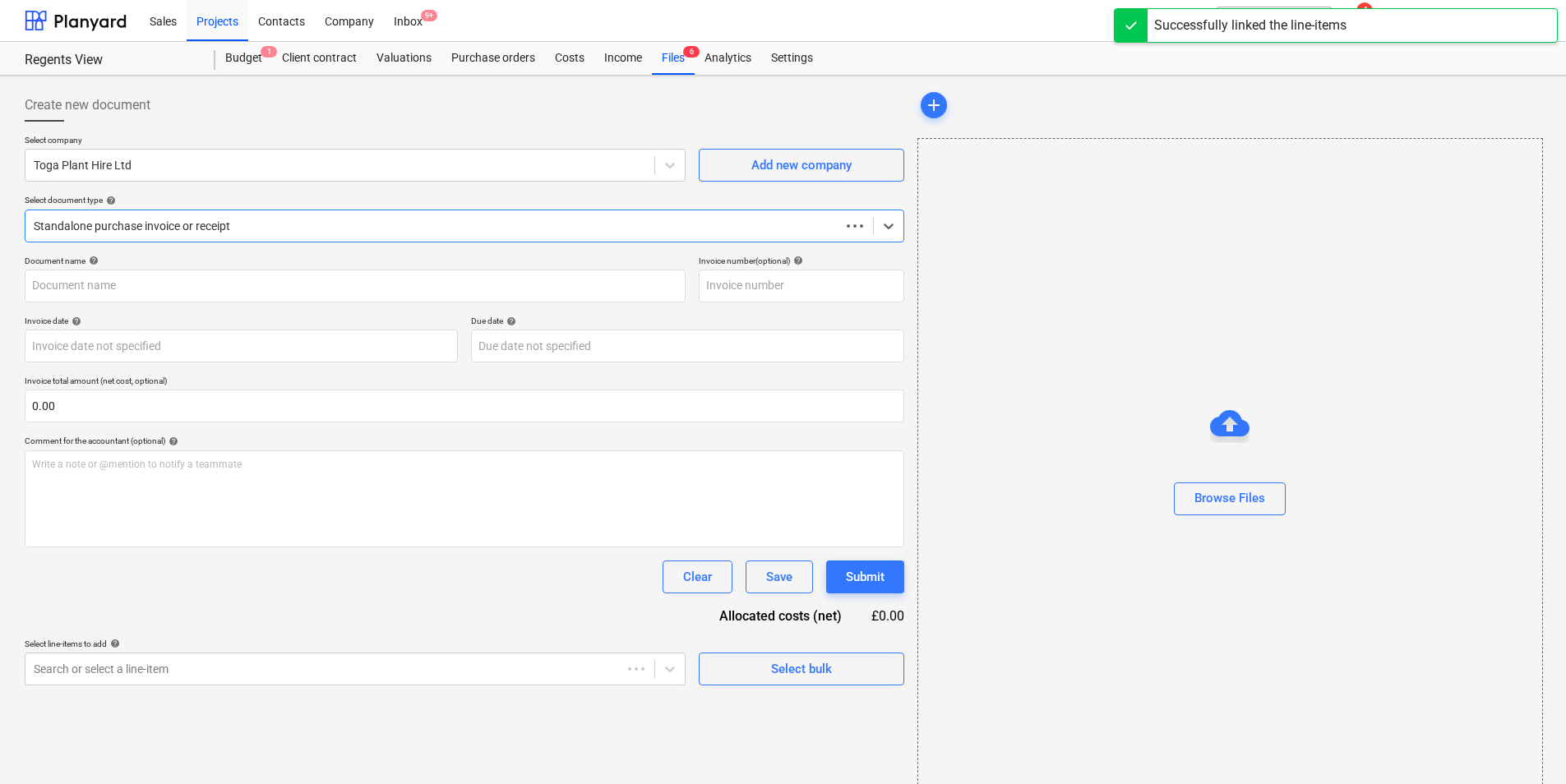 type on "INV385027" 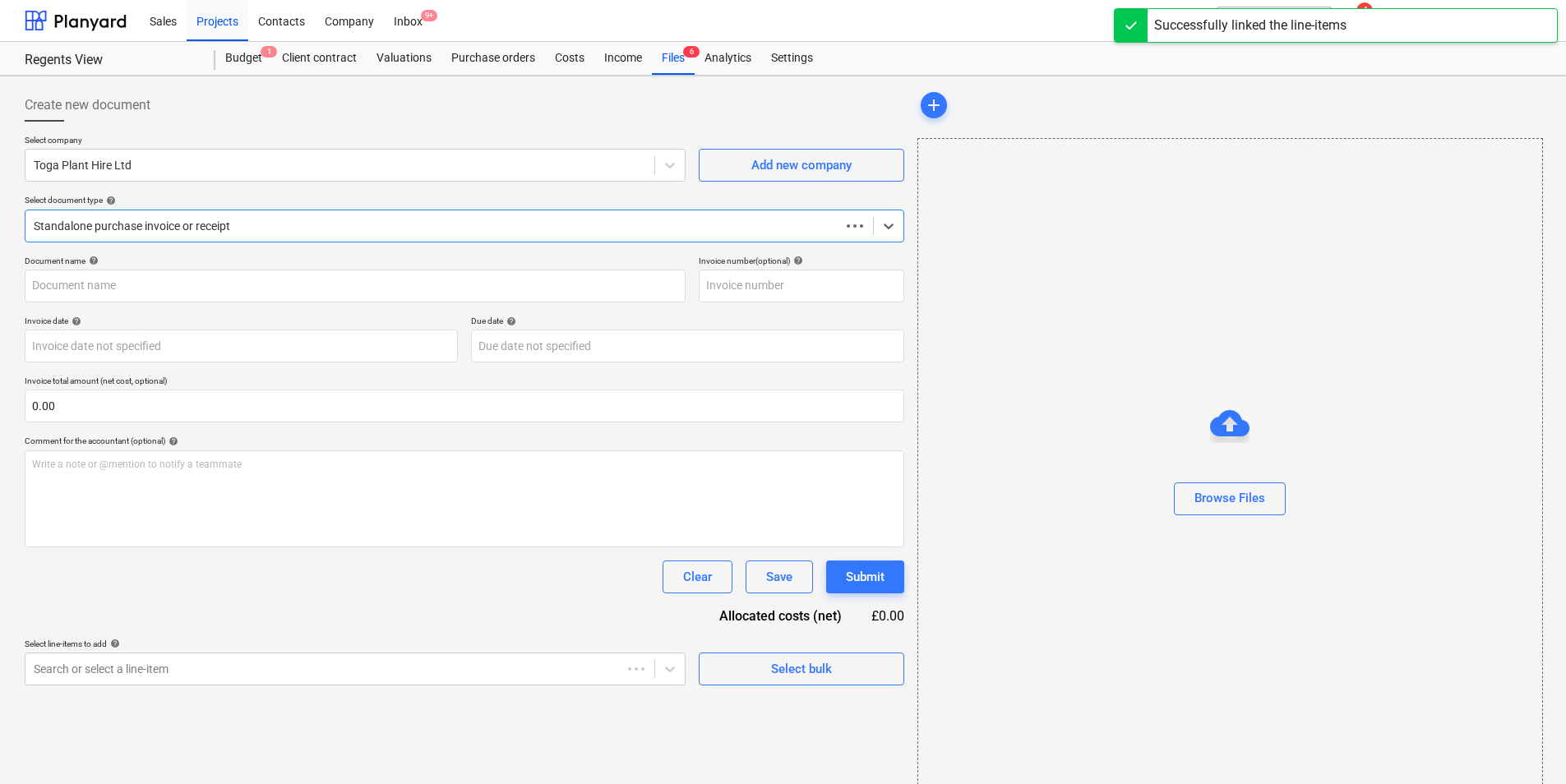 type on "INV385027" 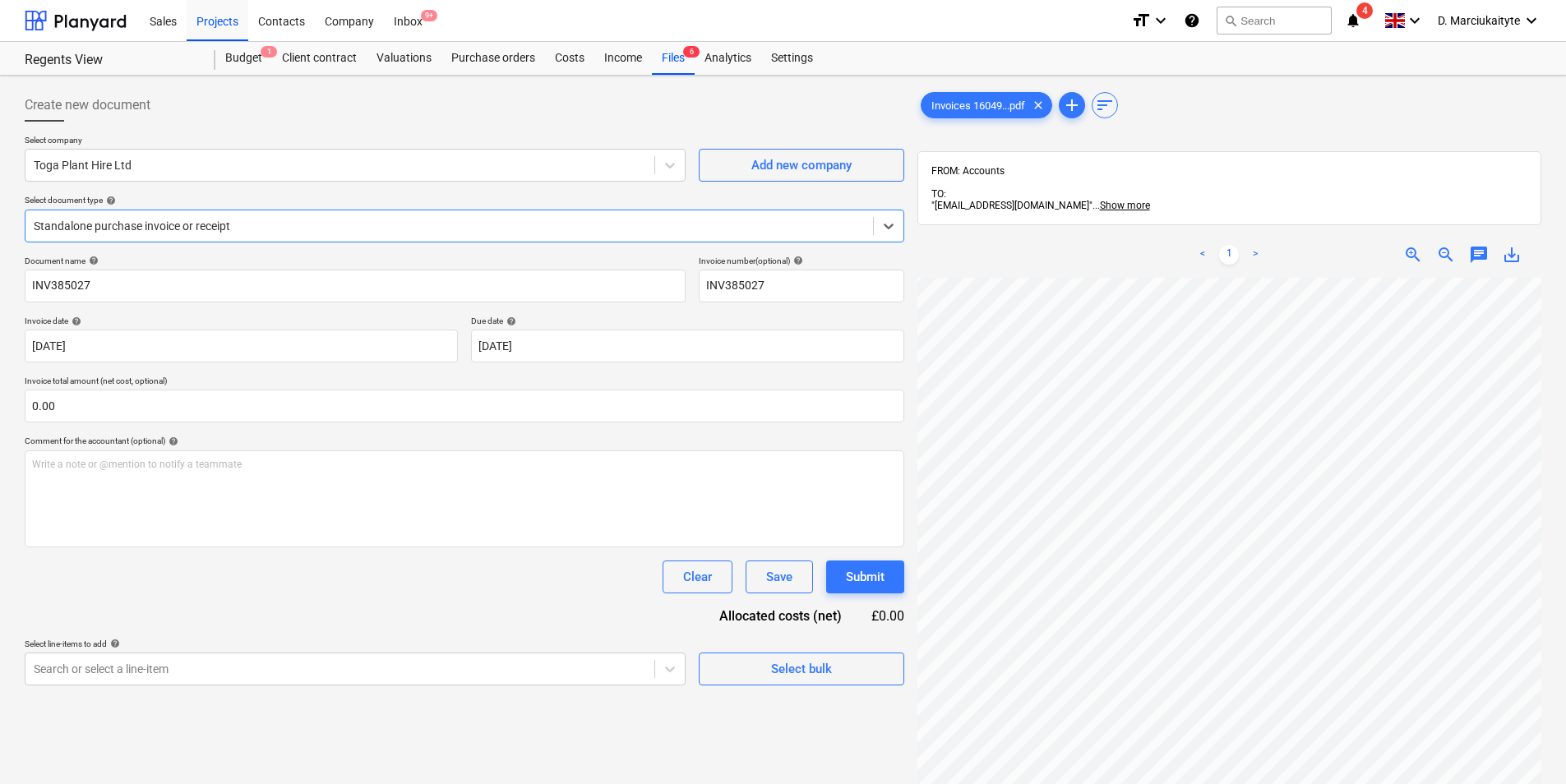scroll, scrollTop: 251, scrollLeft: 140, axis: both 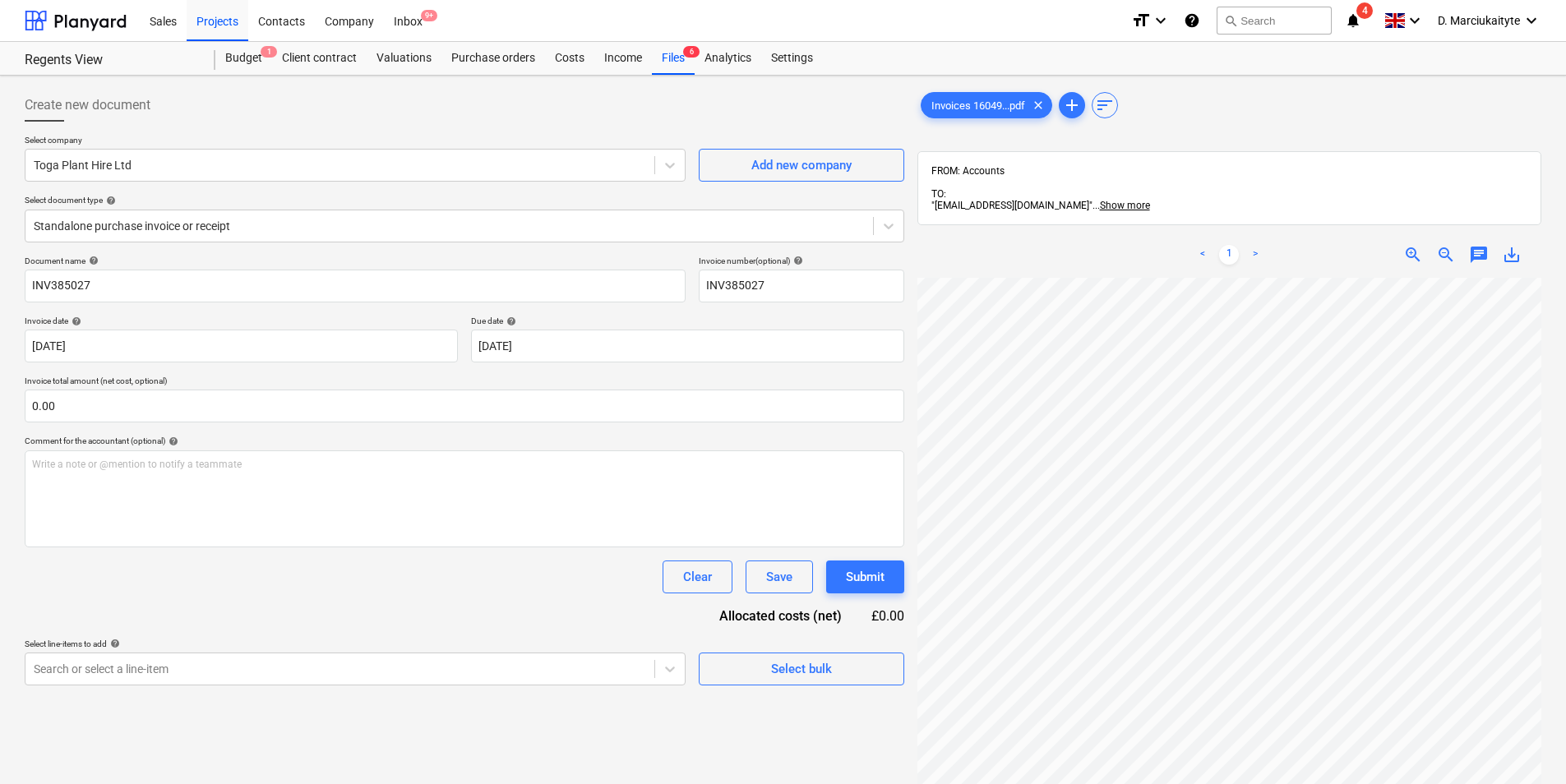 click on "Invoices 16049...pdf clear add sort FROM: Accounts  TO: "a040e19d-22cb-43a3-b83d-3118dca2679c@companies.planyard.com"	 ...  Show more ...  Show more < 1 > zoom_in zoom_out chat 0 save_alt" at bounding box center [1229, 552] 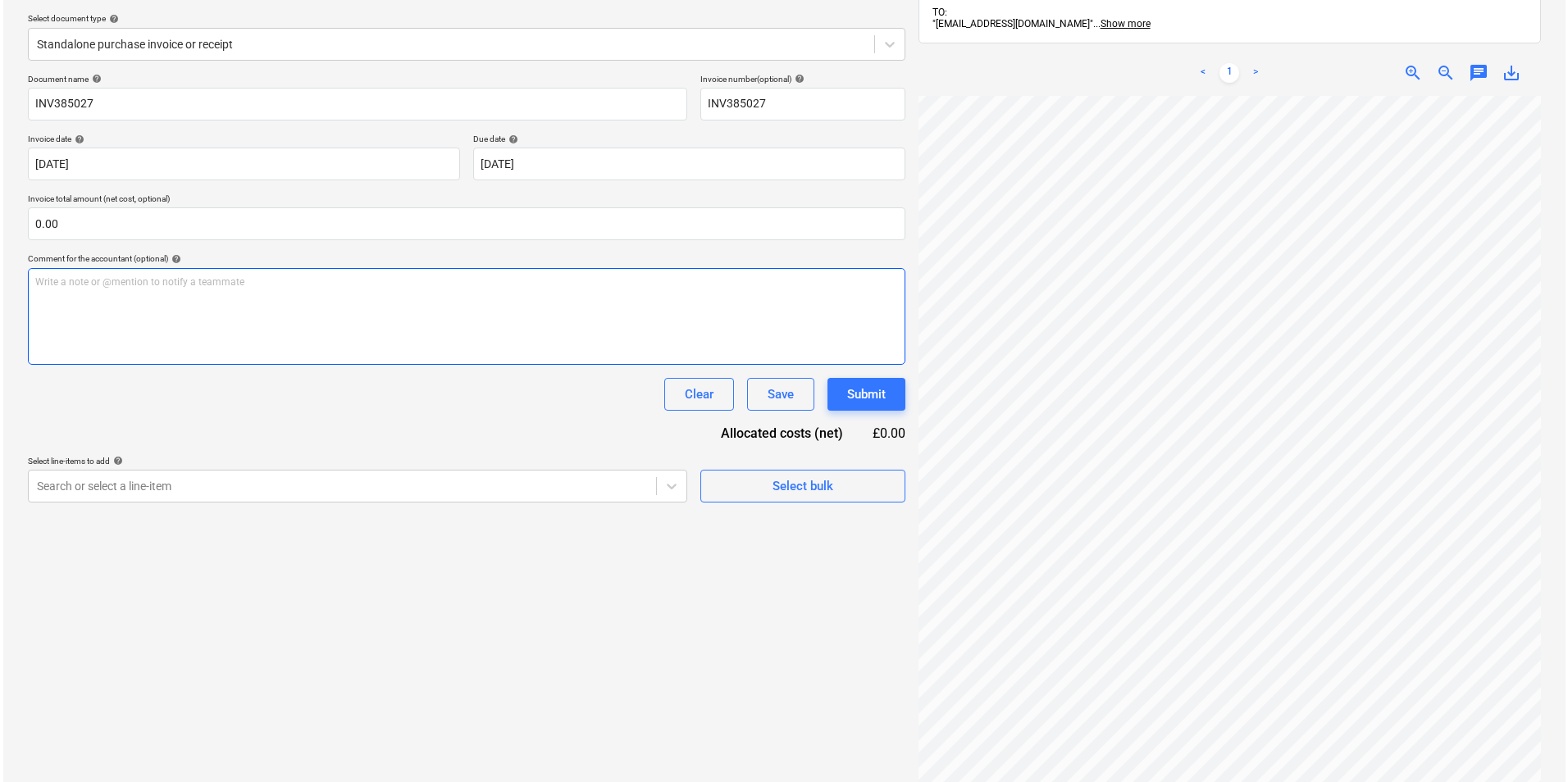 scroll, scrollTop: 69, scrollLeft: 0, axis: vertical 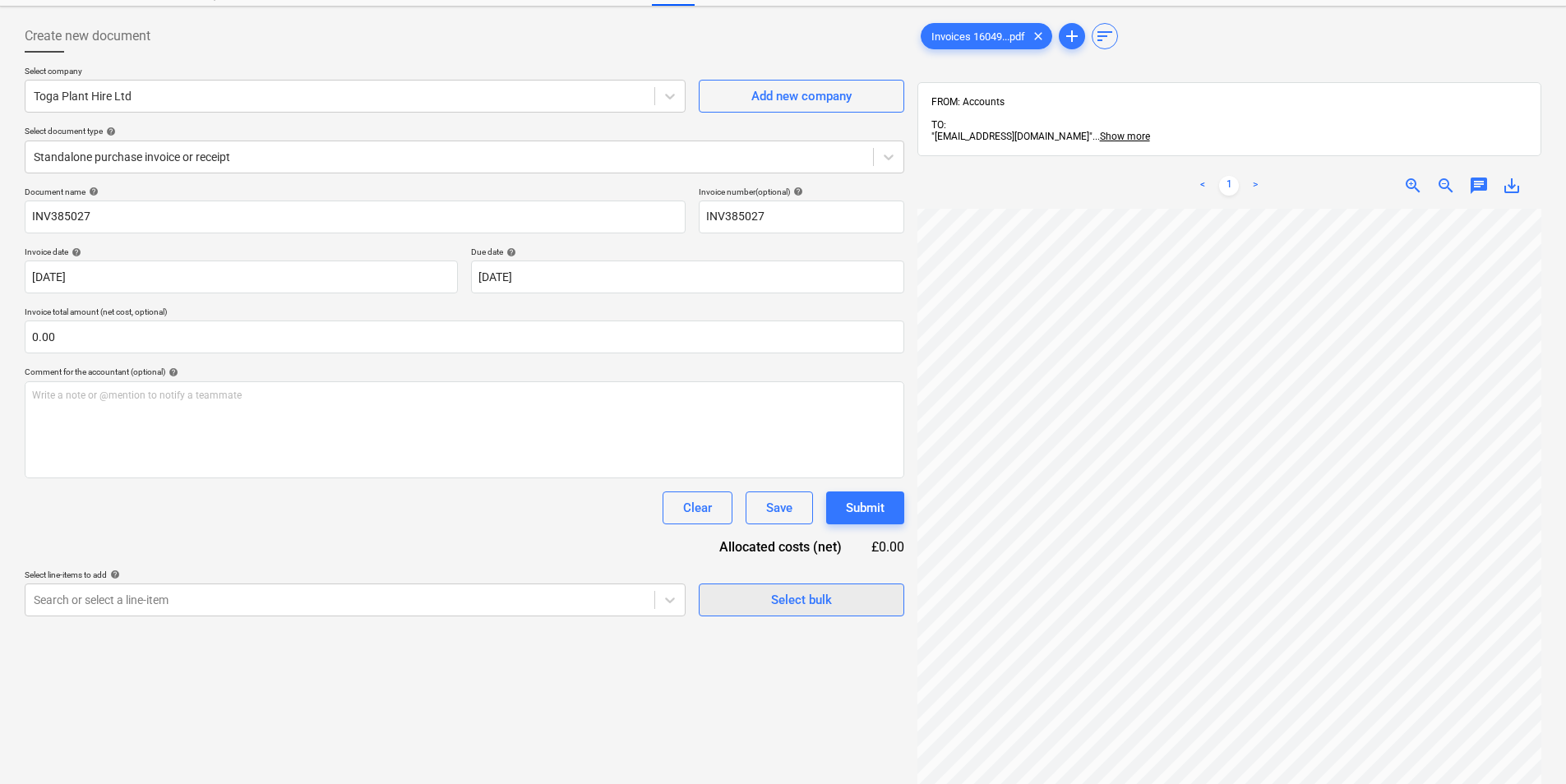 click on "Select bulk" at bounding box center (801, 600) 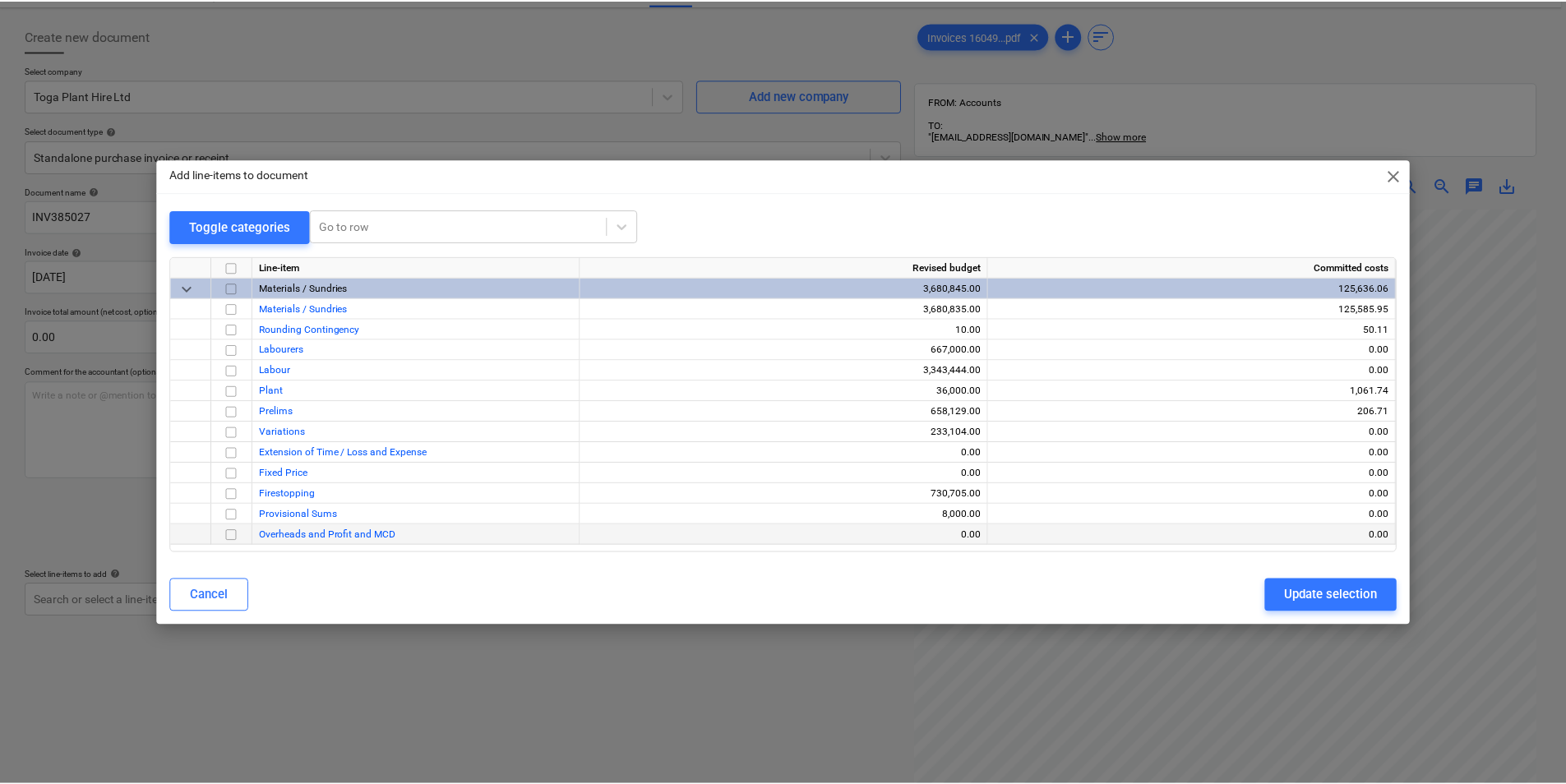 scroll, scrollTop: 251, scrollLeft: 139, axis: both 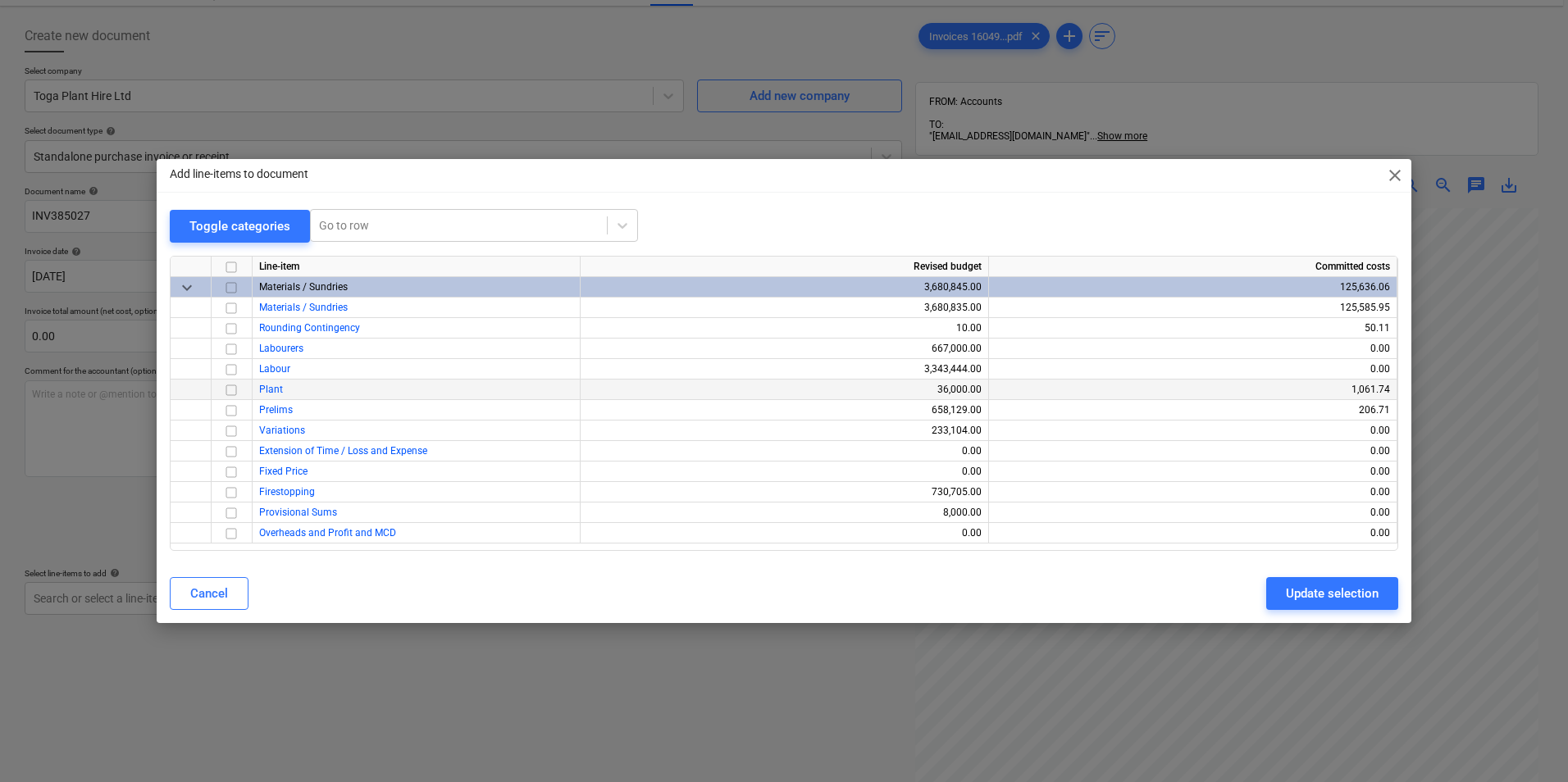 click at bounding box center (231, 390) 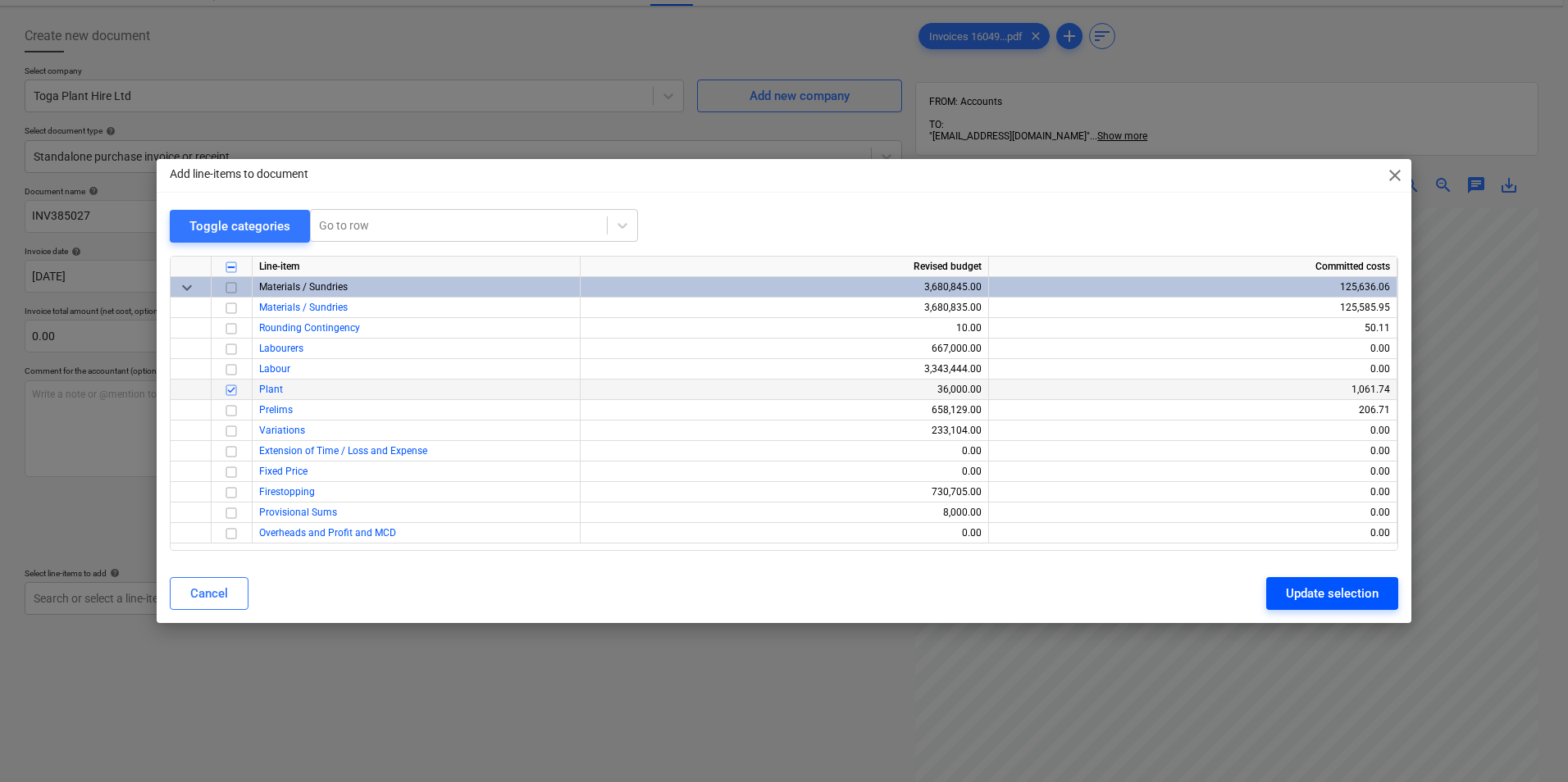click on "Update selection" at bounding box center (1332, 593) 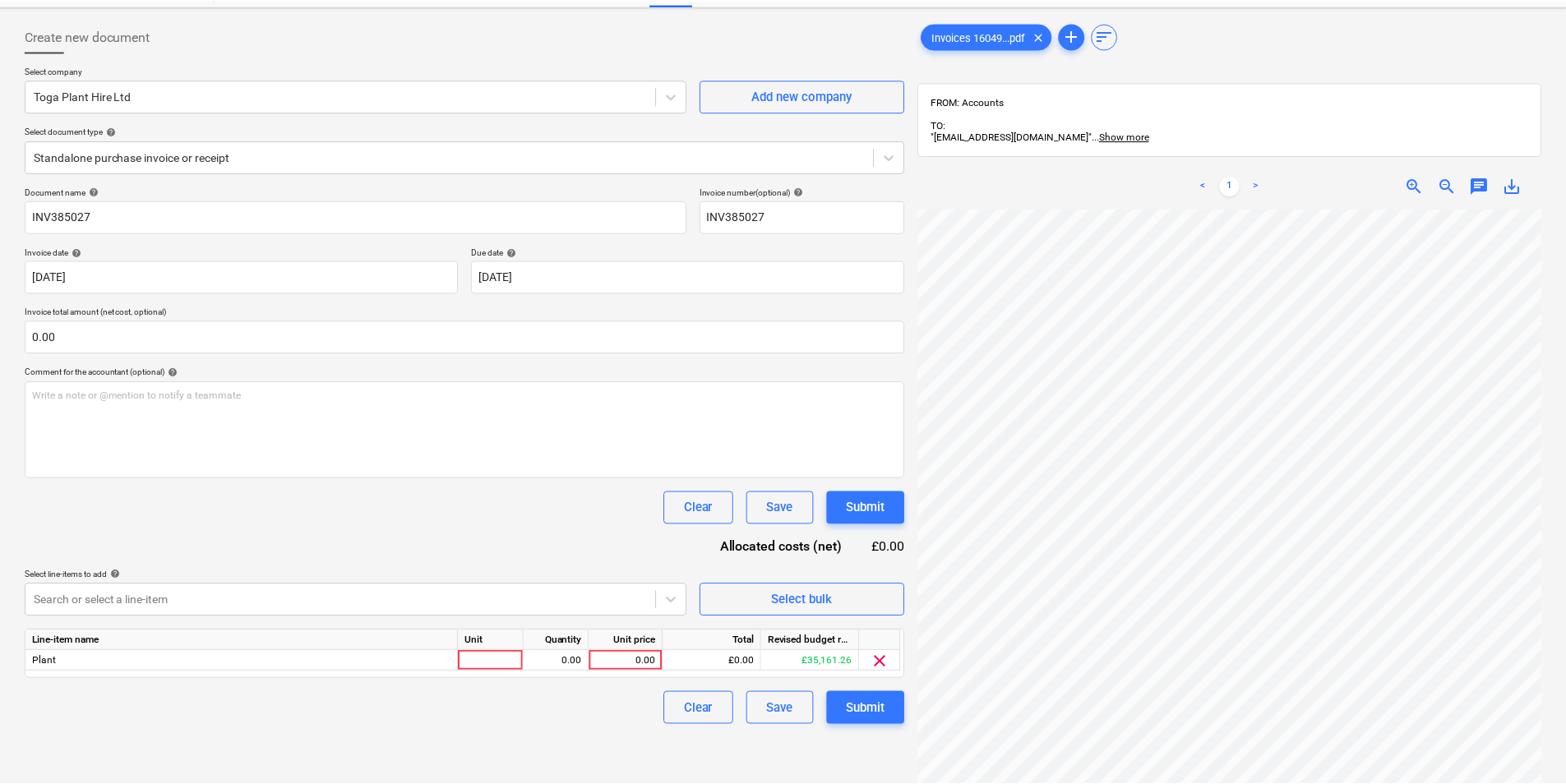 scroll, scrollTop: 251, scrollLeft: 137, axis: both 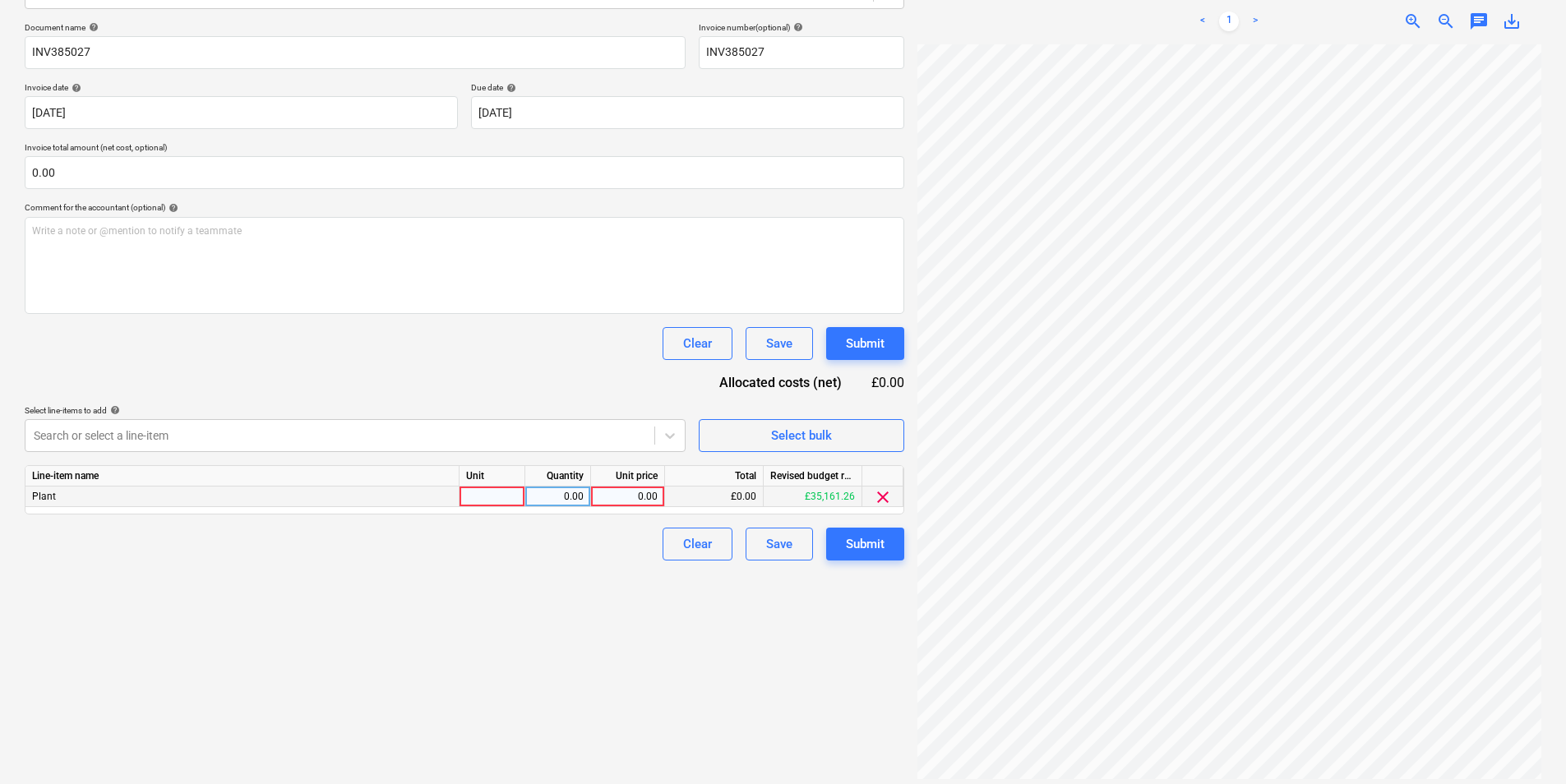 click at bounding box center (492, 496) 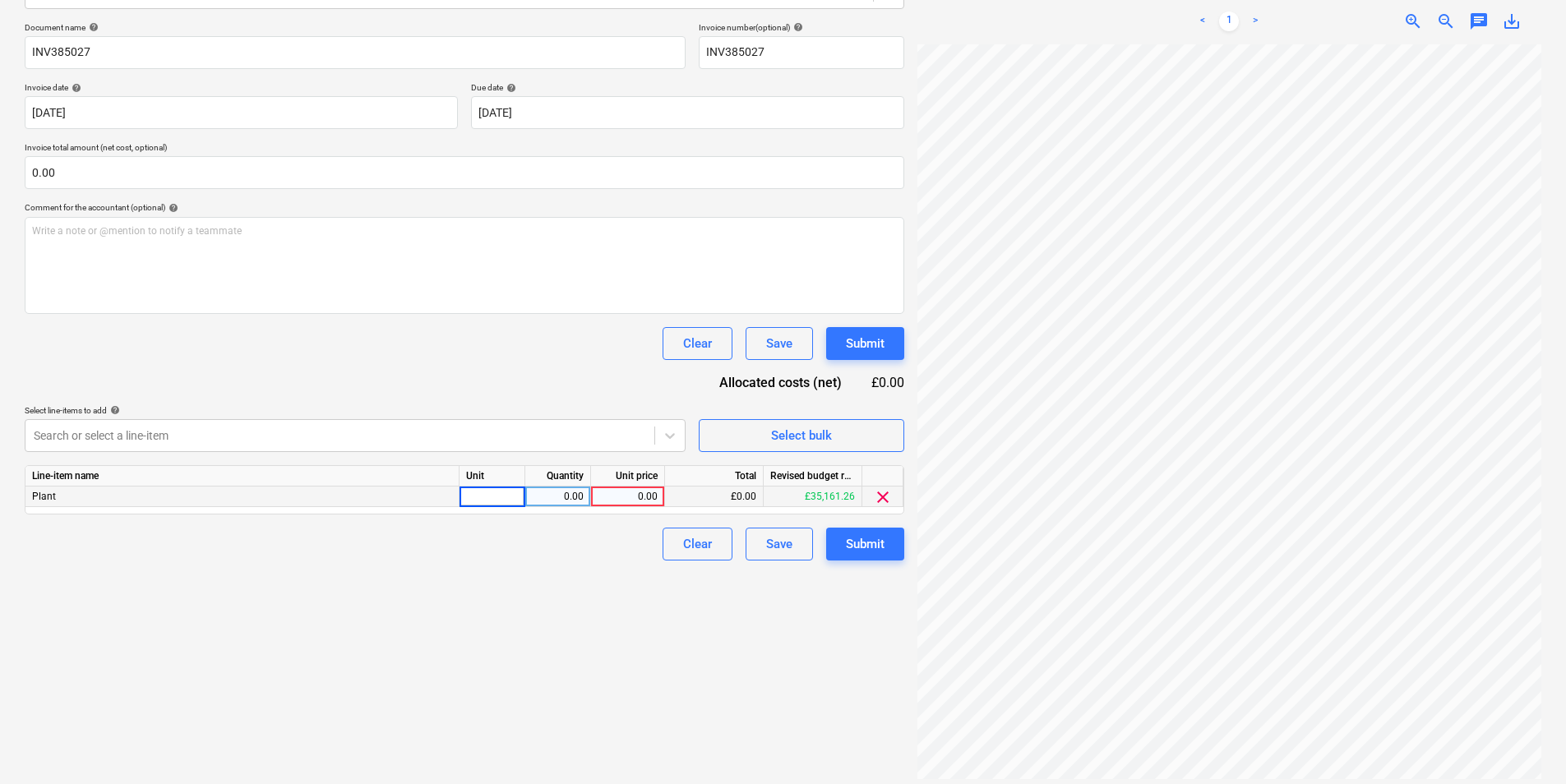 type on "1" 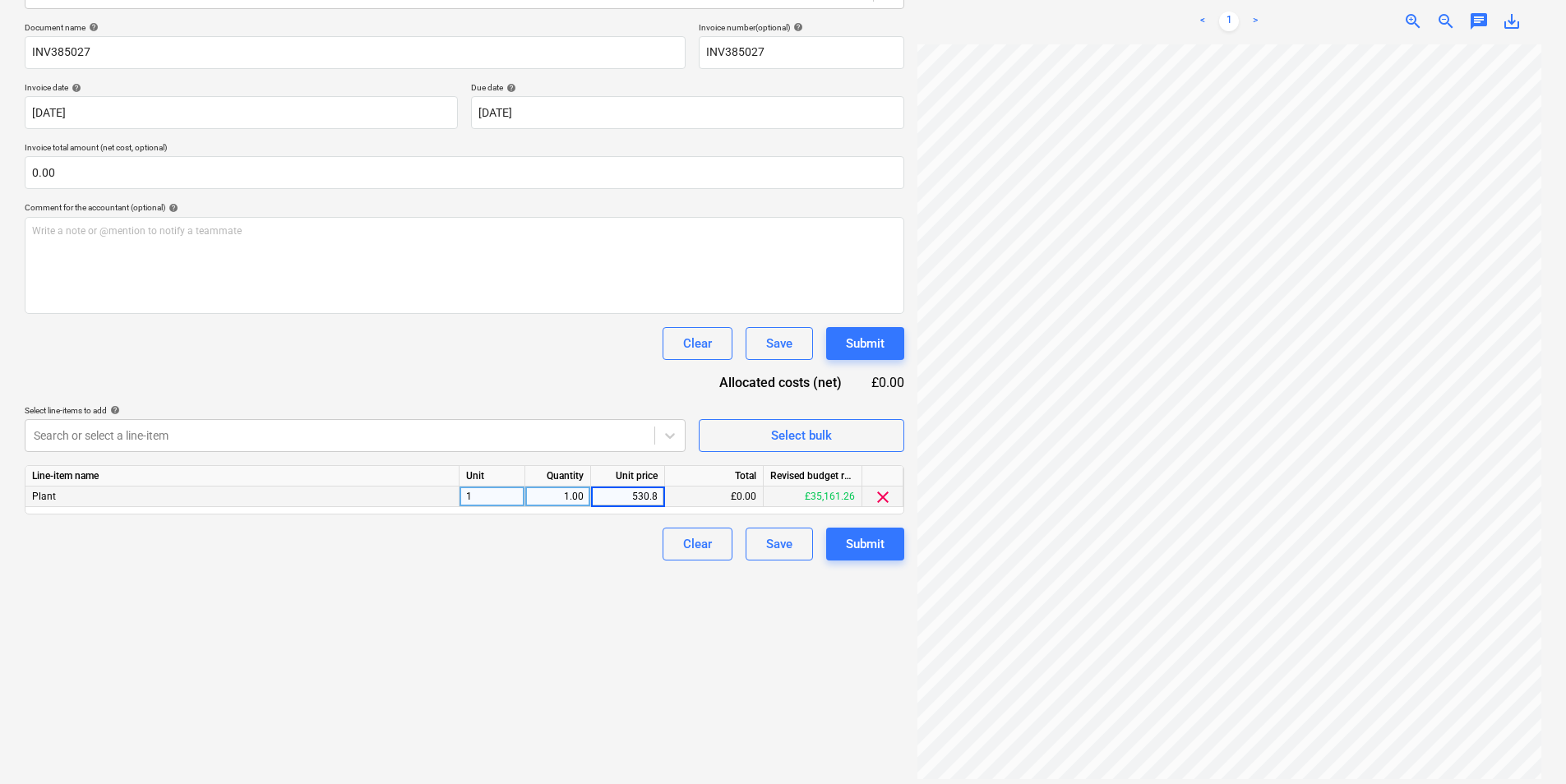 type on "530.88" 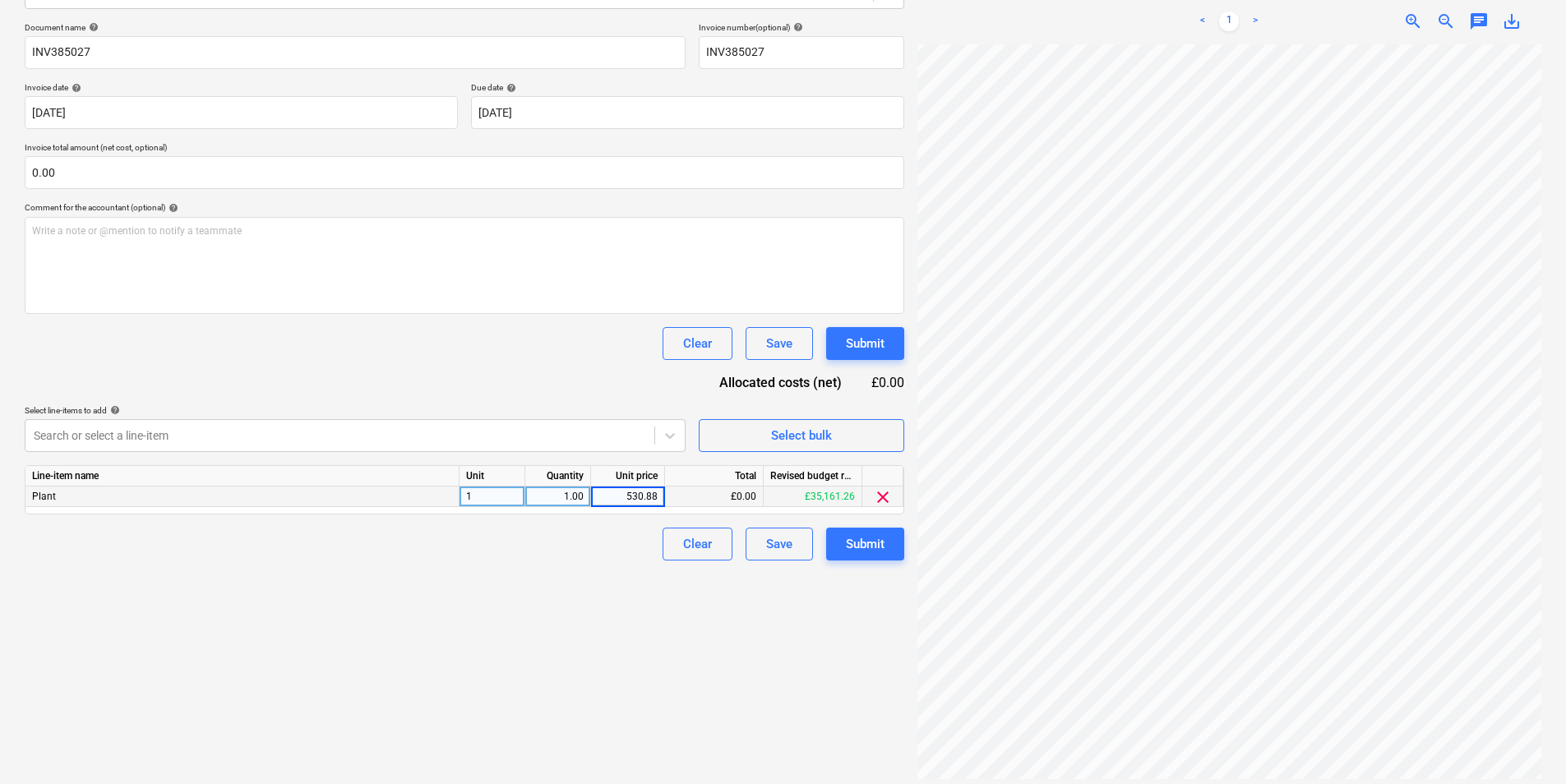 click on "£0.00" at bounding box center [714, 496] 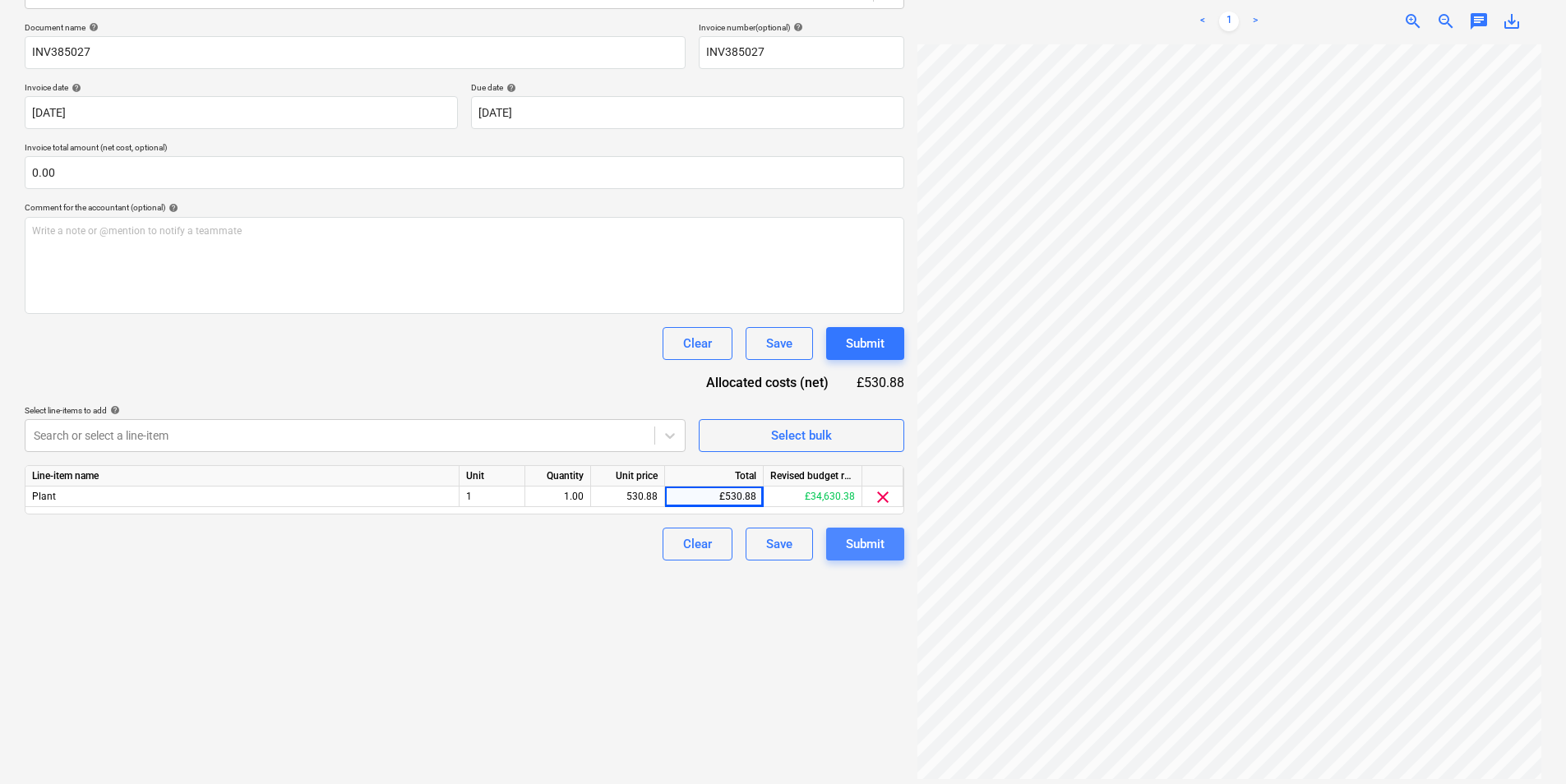 click on "Submit" at bounding box center (865, 544) 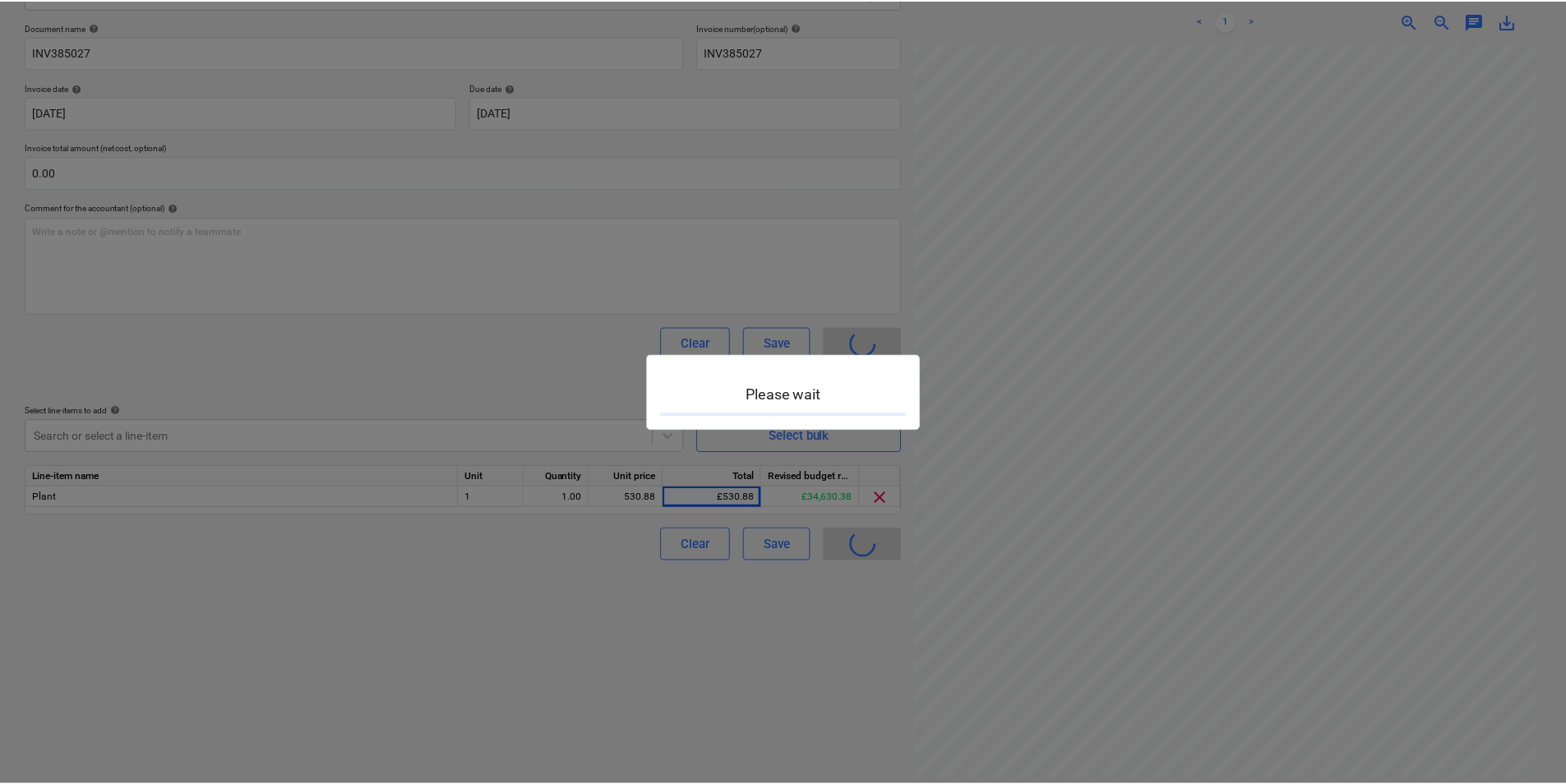 scroll, scrollTop: 0, scrollLeft: 0, axis: both 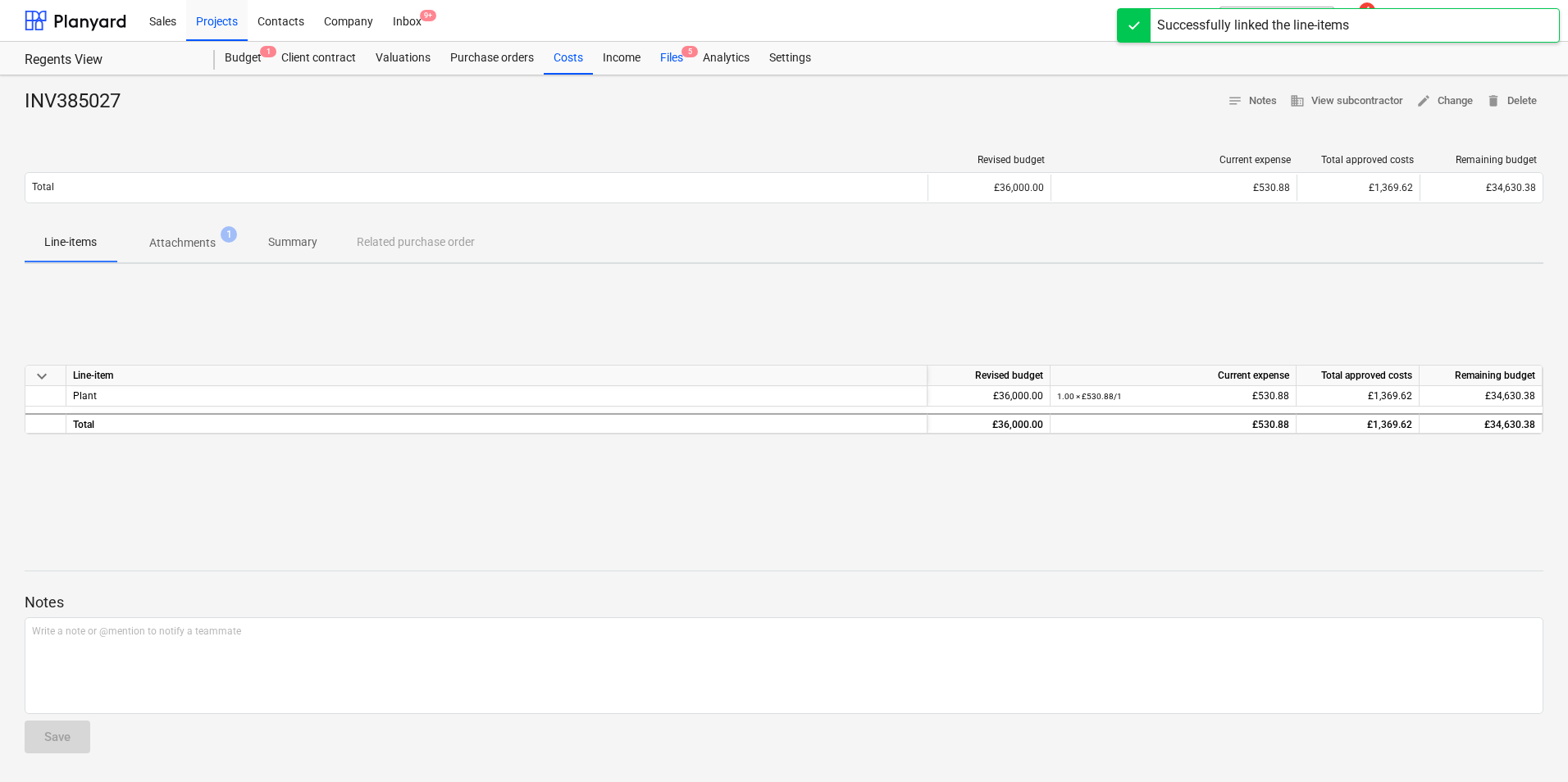 click on "Files 5" at bounding box center [672, 58] 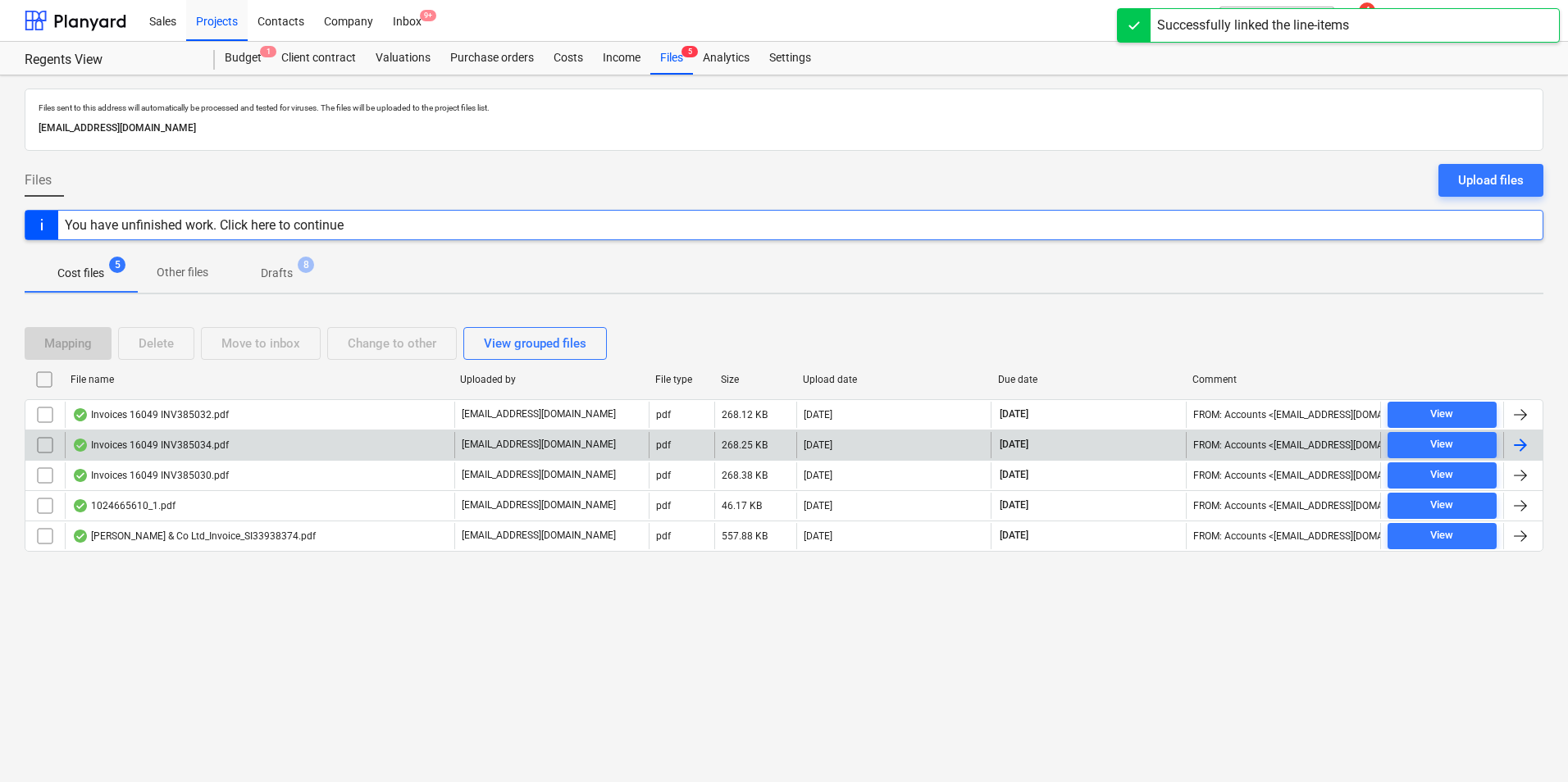 click on "Invoices 16049 INV385034.pdf accounts@tudormay.com pdf 268.25 KB 07.07.2025 31.07.2025 FROM: Accounts <accounts@tudormay.com>
TO: "a040e19d-22cb-43a3-b83d-3118dca2679c@companies.planyard.com"	<a040e19d-22cb-43a3-b83d-3118dca2679c@companies.planyard.com>
SUBJECT: FW: Invoices attached from TOGA
IP: 52.101.196.102 View" at bounding box center [784, 444] 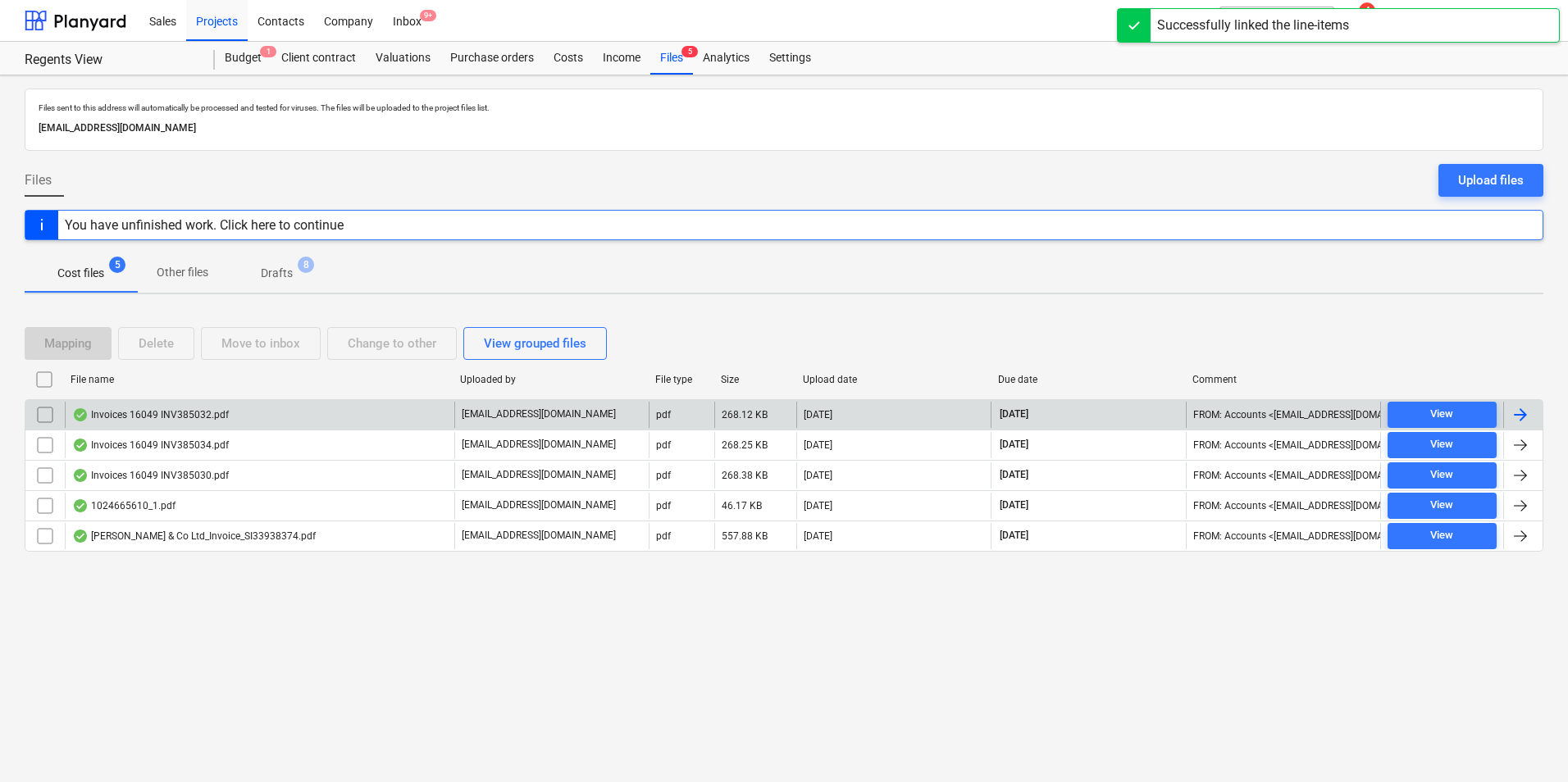click on "Invoices 16049 INV385032.pdf" at bounding box center (150, 415) 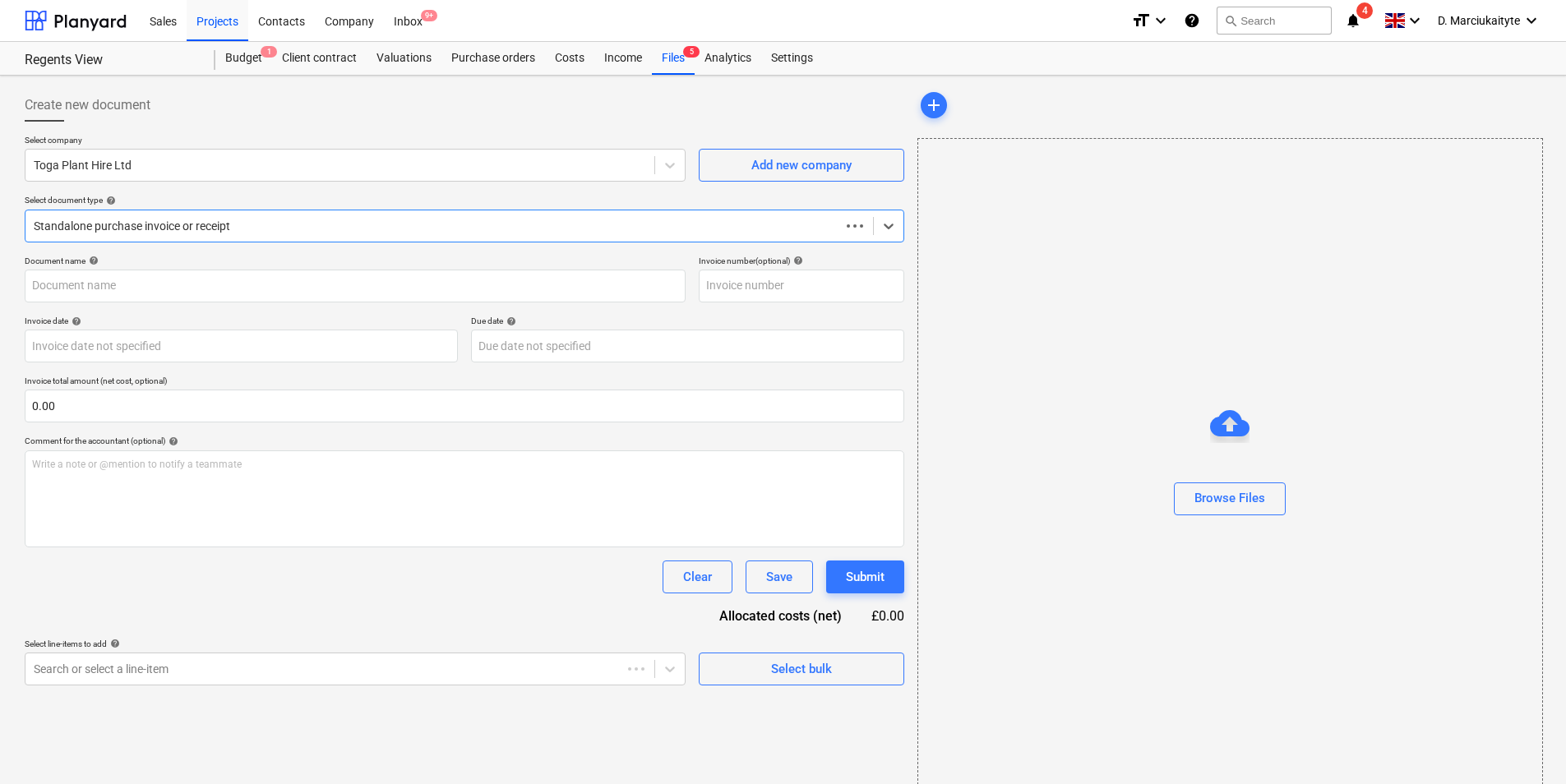 type on "INV385032" 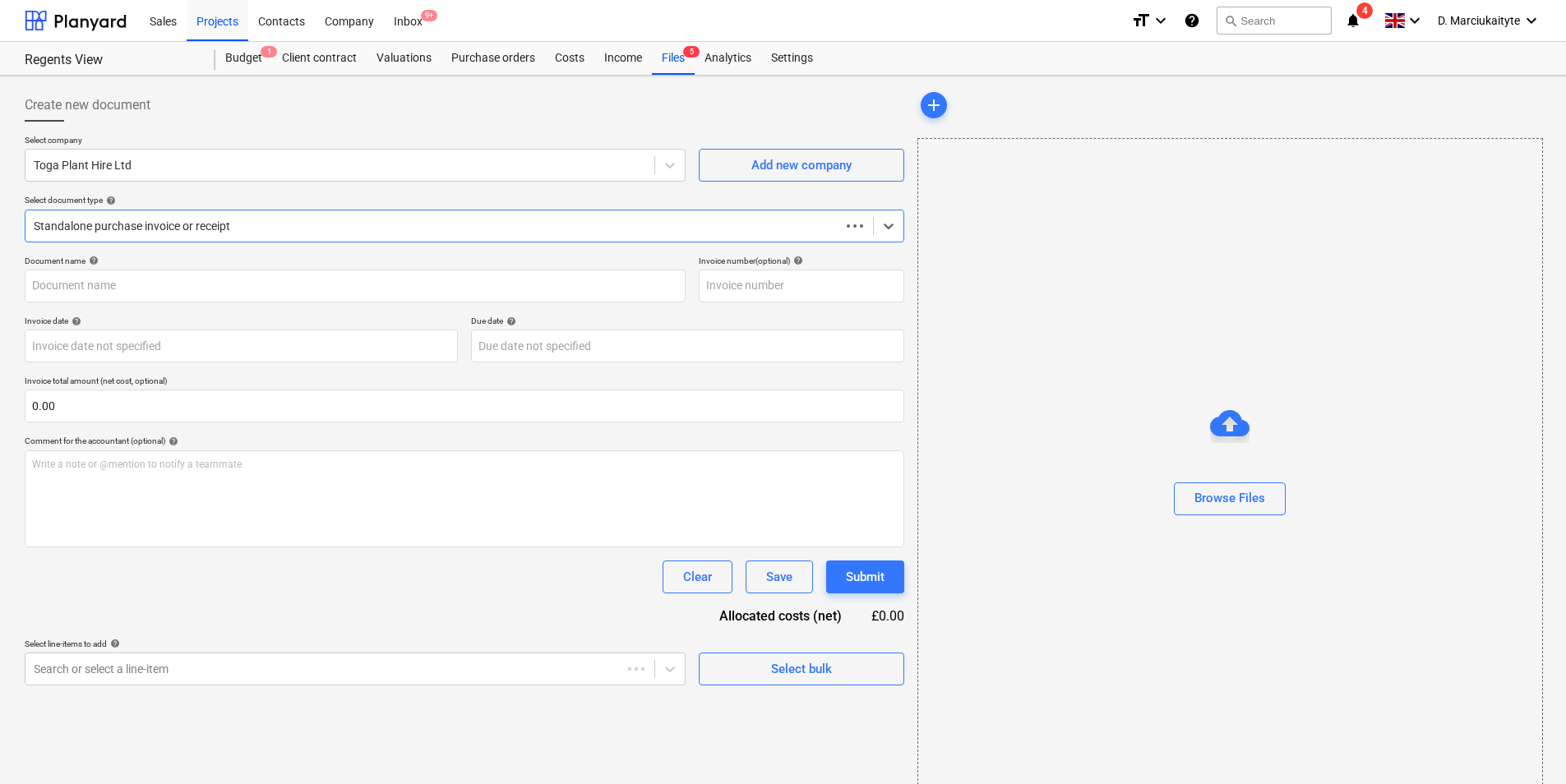 type on "INV385032" 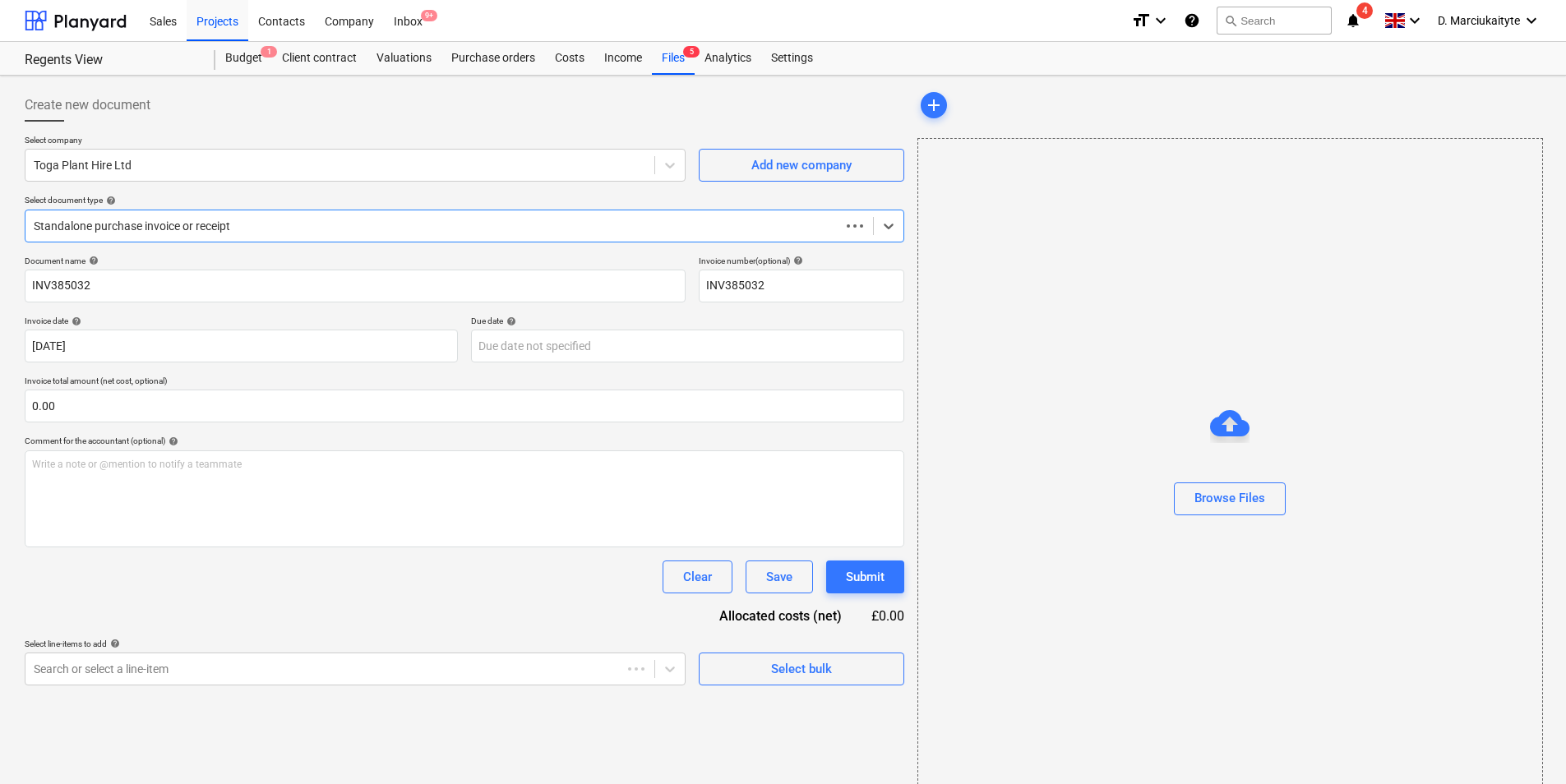 type on "[DATE]" 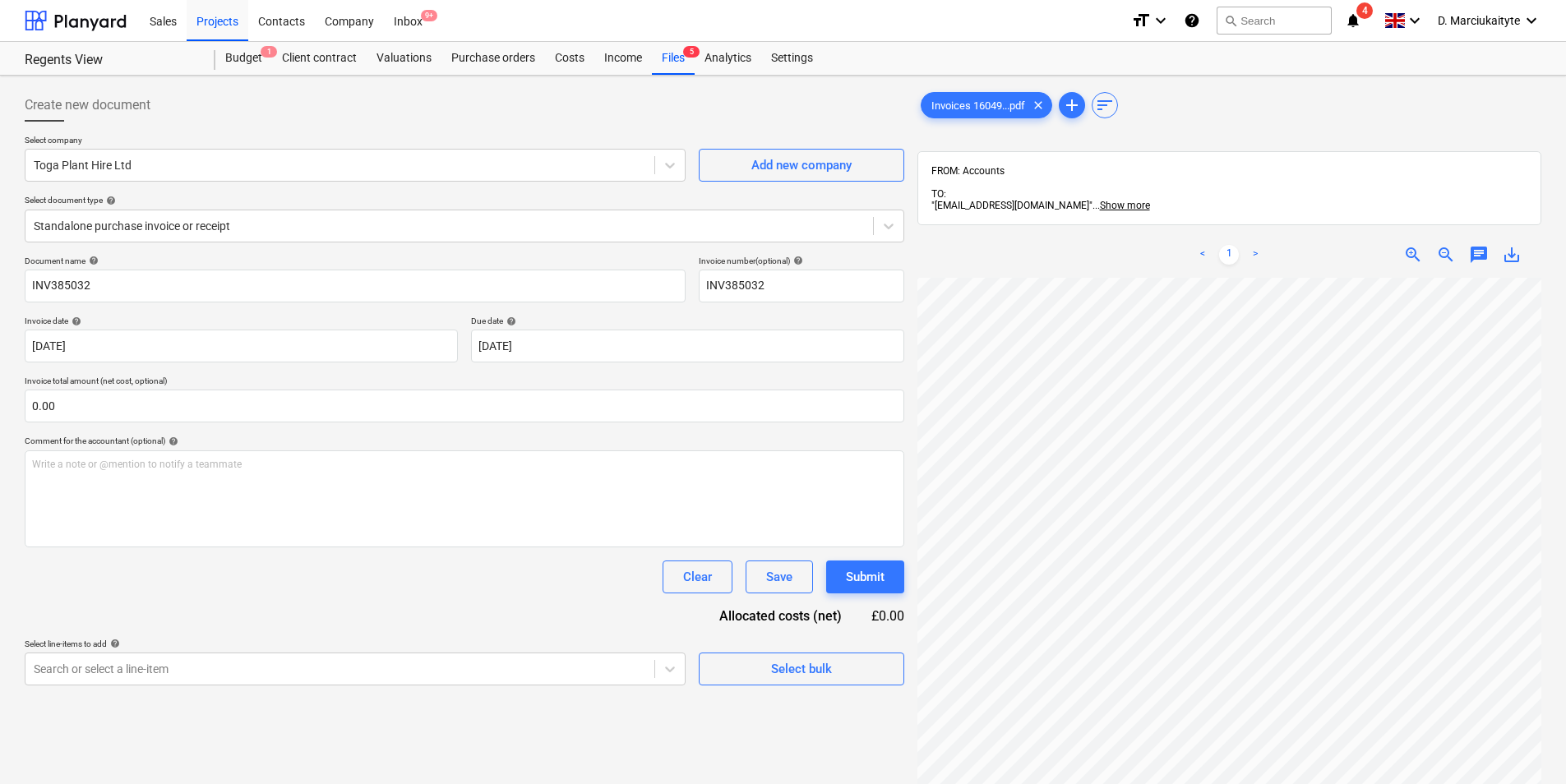 scroll, scrollTop: 251, scrollLeft: 132, axis: both 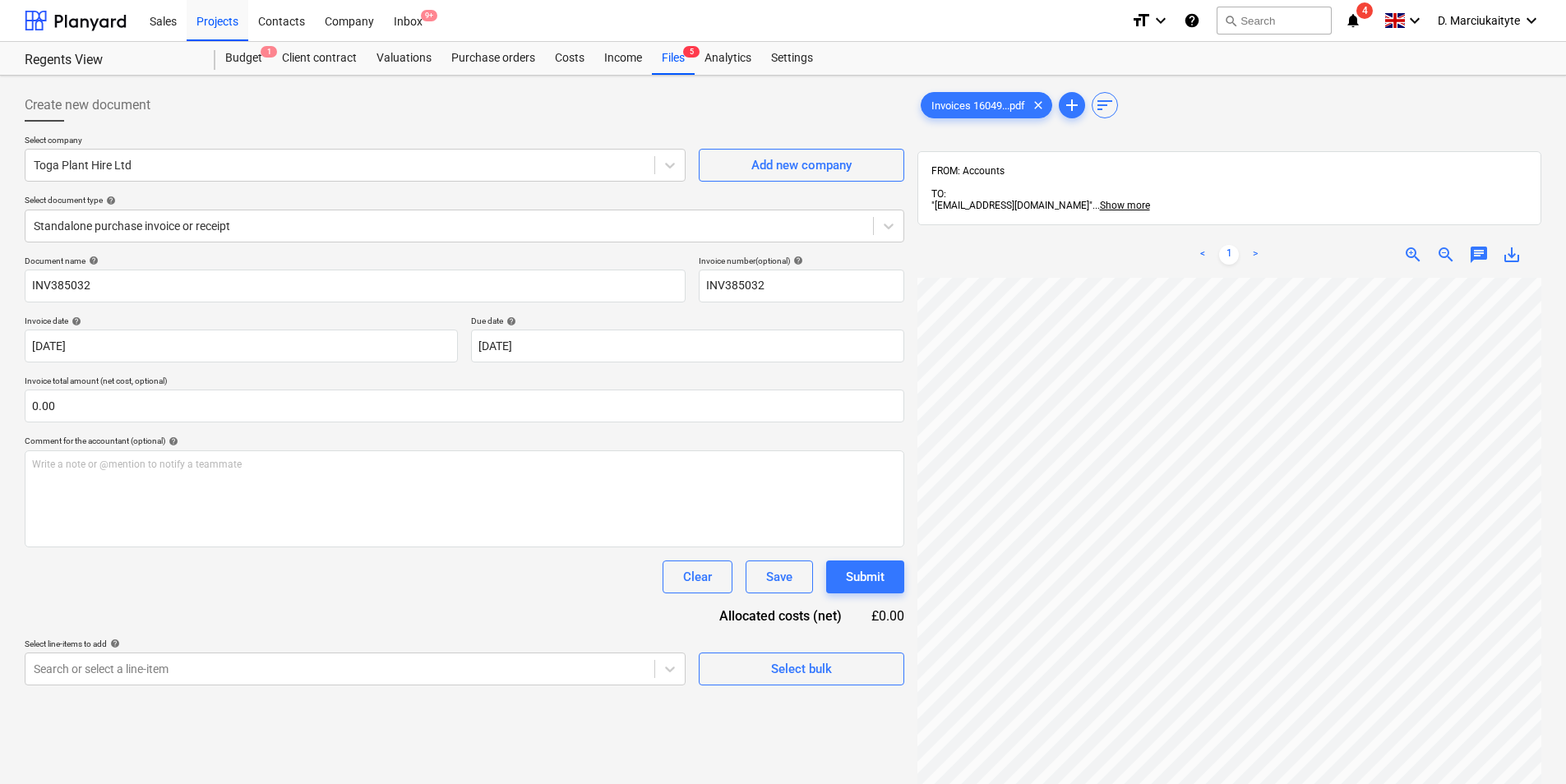click on "Invoices 16049...pdf clear add sort FROM: Accounts  TO: "a040e19d-22cb-43a3-b83d-3118dca2679c@companies.planyard.com"	 ...  Show more ...  Show more < 1 > zoom_in zoom_out chat 0 save_alt" at bounding box center [1229, 552] 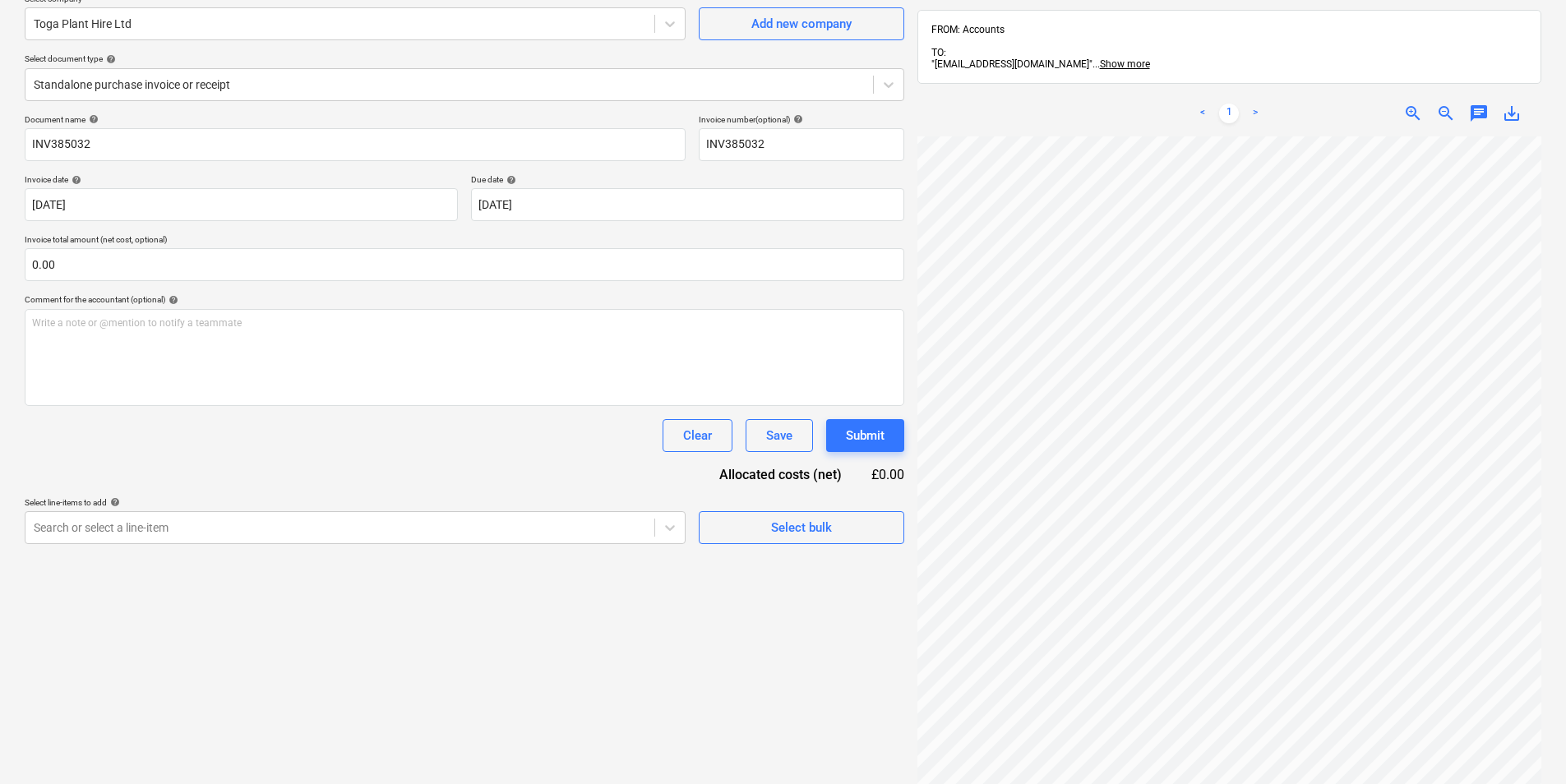 scroll, scrollTop: 233, scrollLeft: 0, axis: vertical 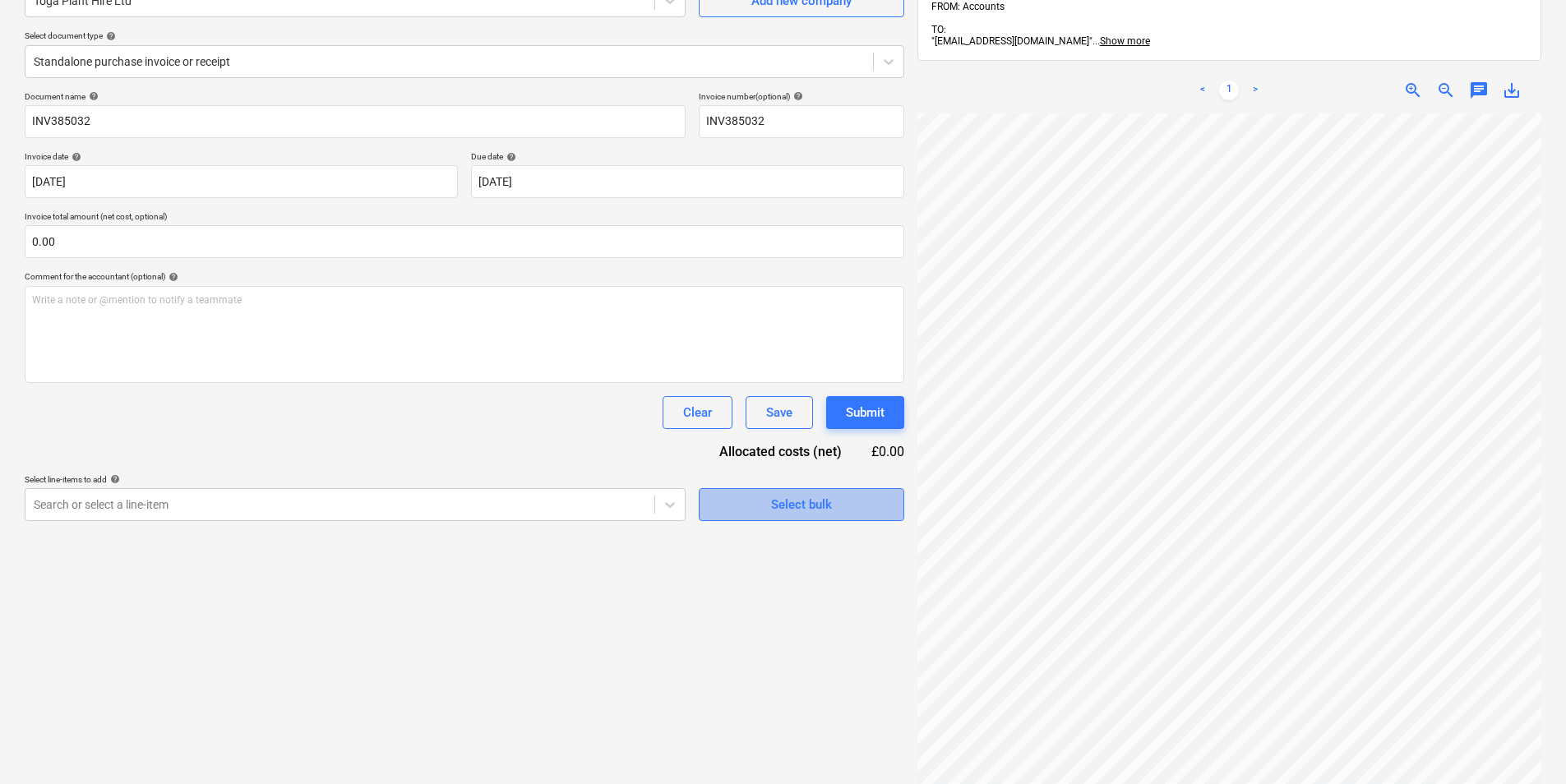 click on "Select bulk" at bounding box center [801, 505] 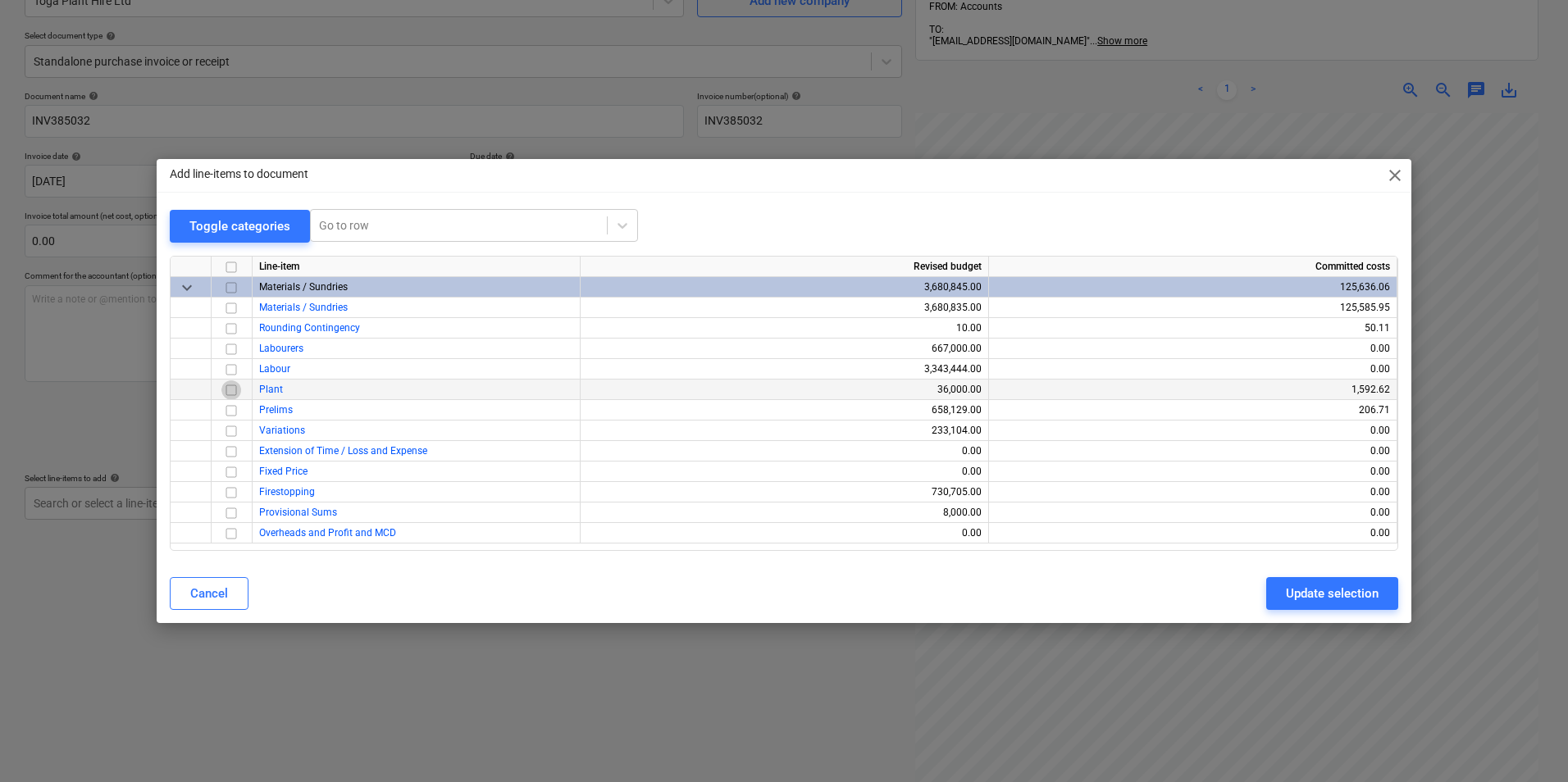 click at bounding box center [231, 390] 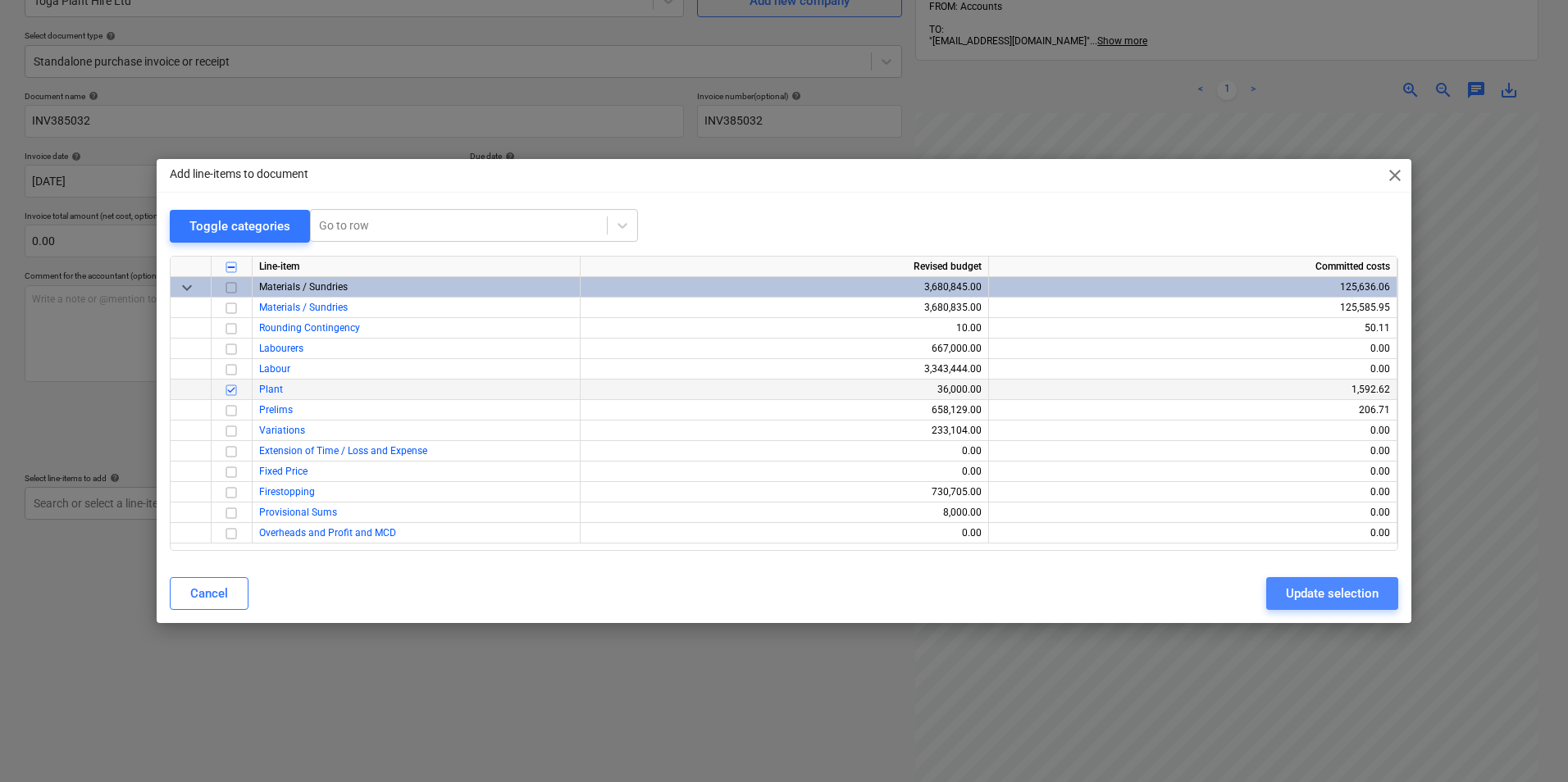 click on "Update selection" at bounding box center [1332, 593] 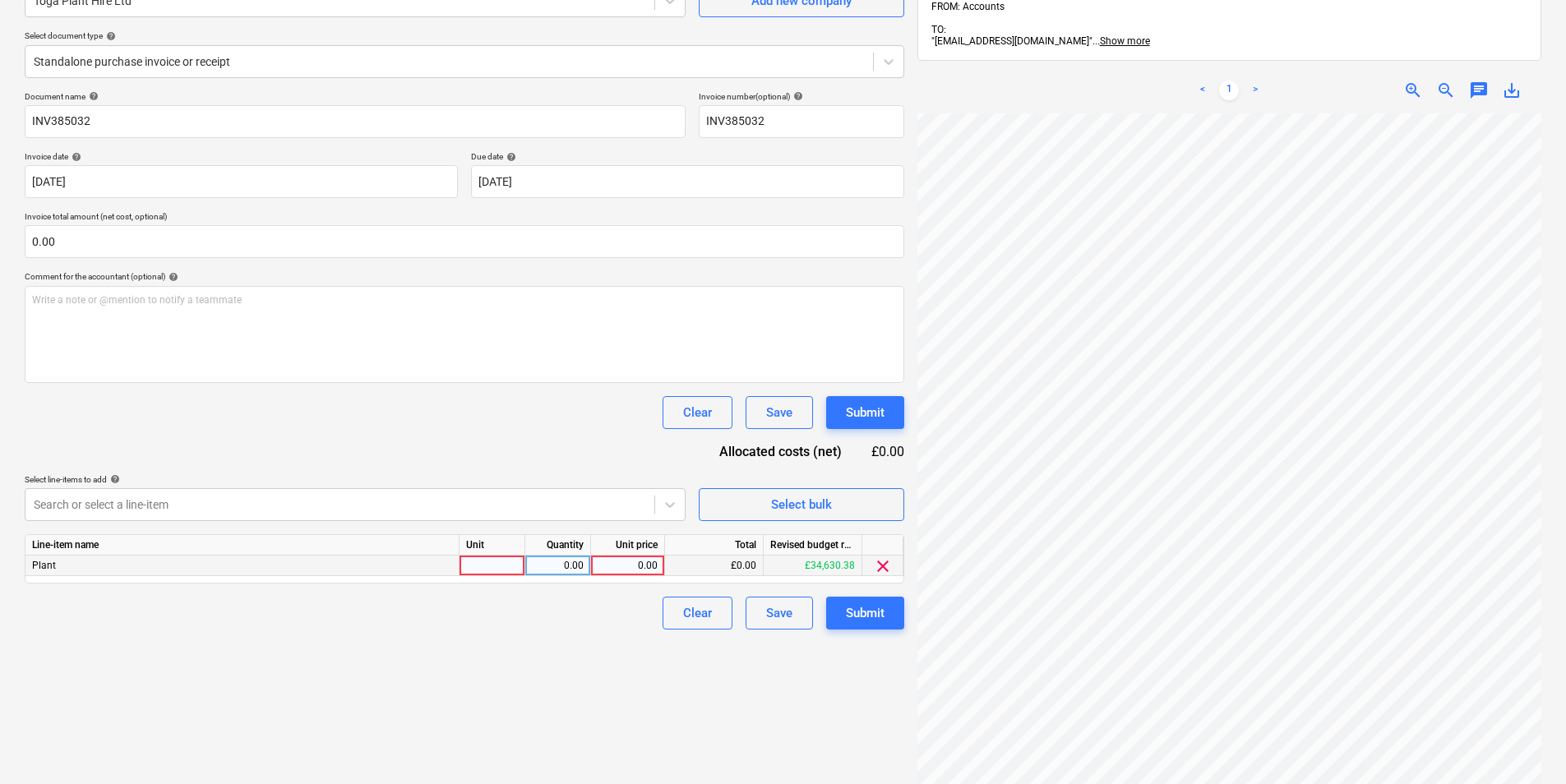 click at bounding box center [492, 565] 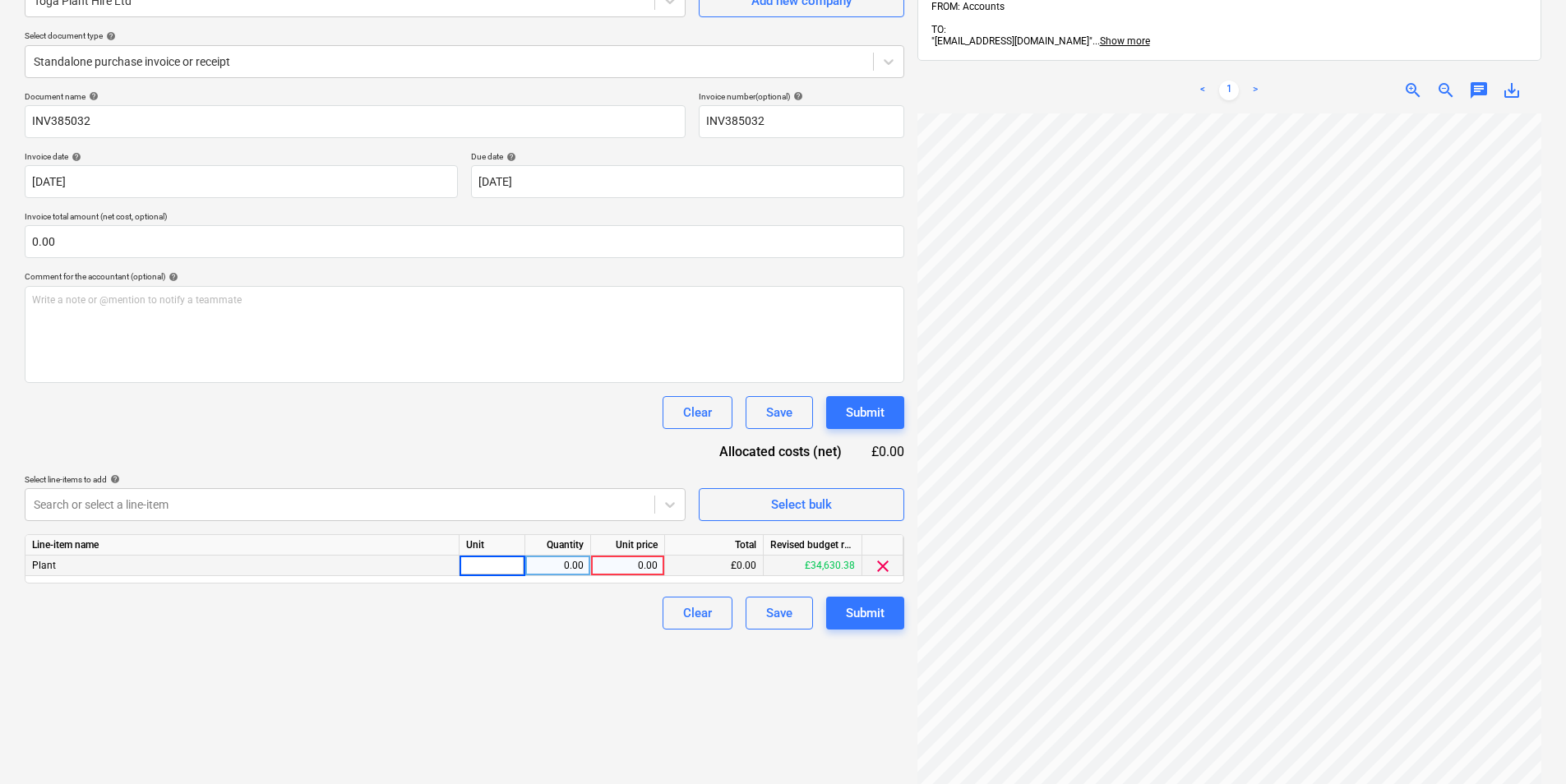 type on "1" 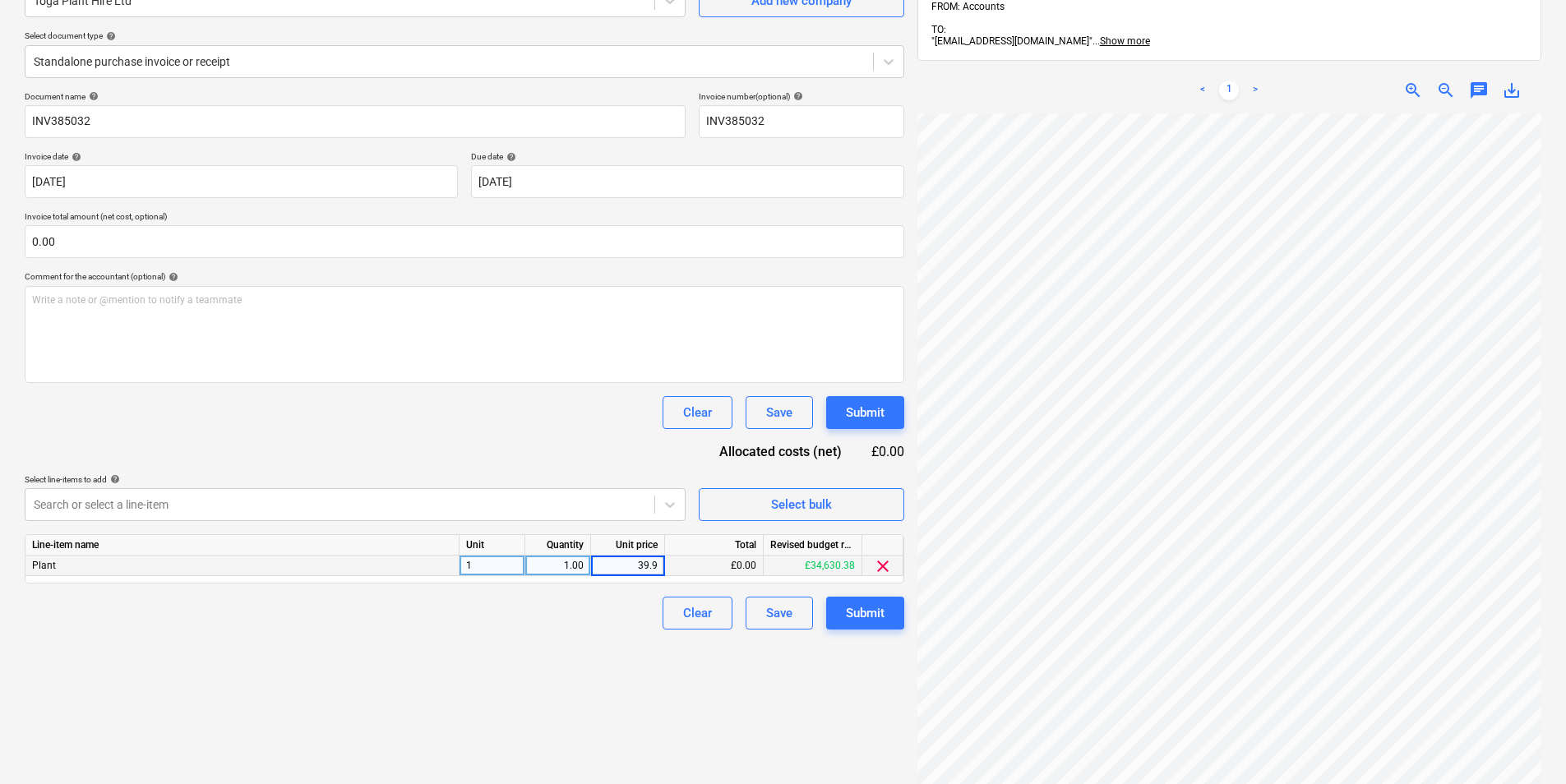 type on "39.90" 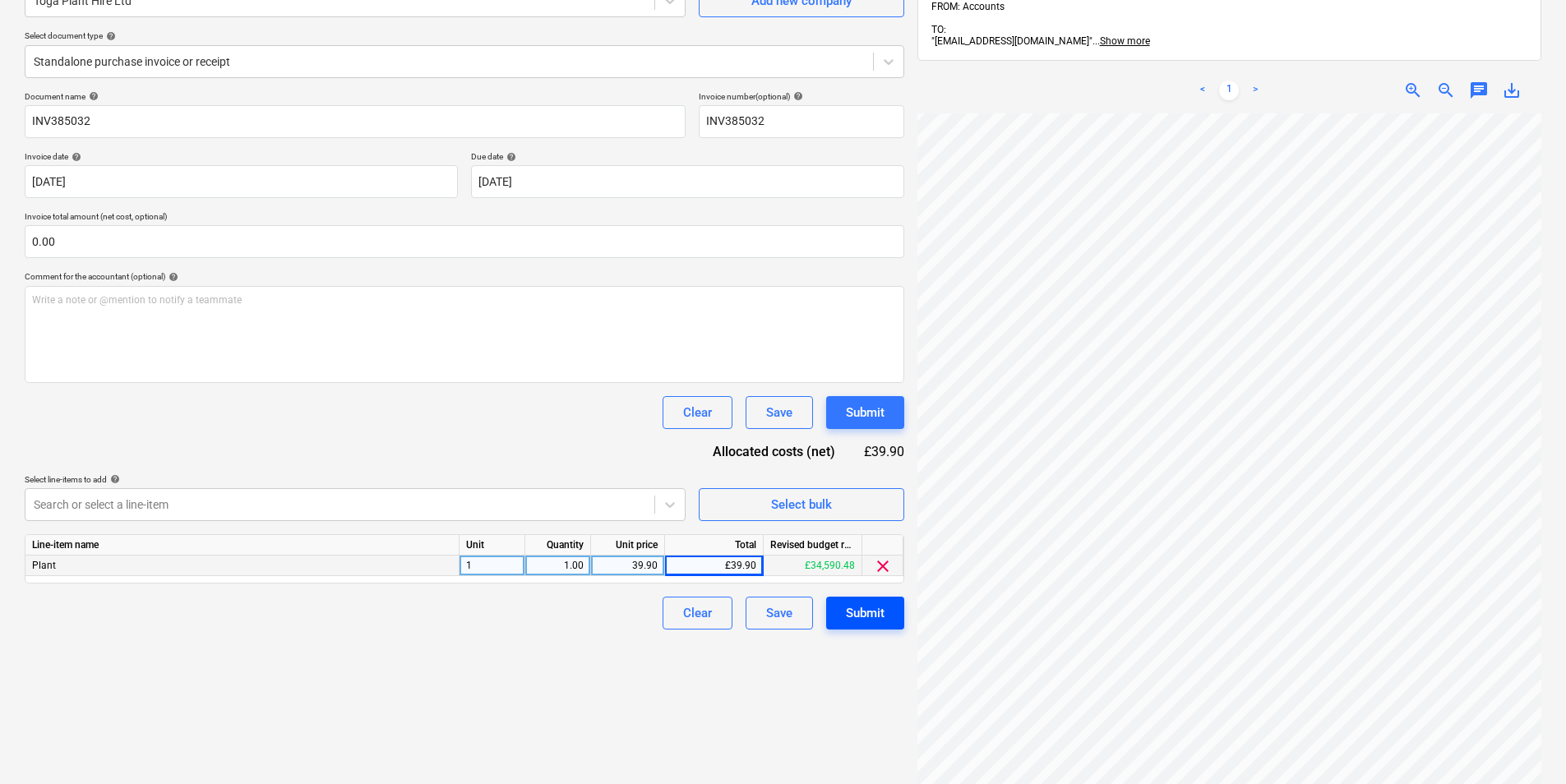 click on "Submit" at bounding box center (865, 613) 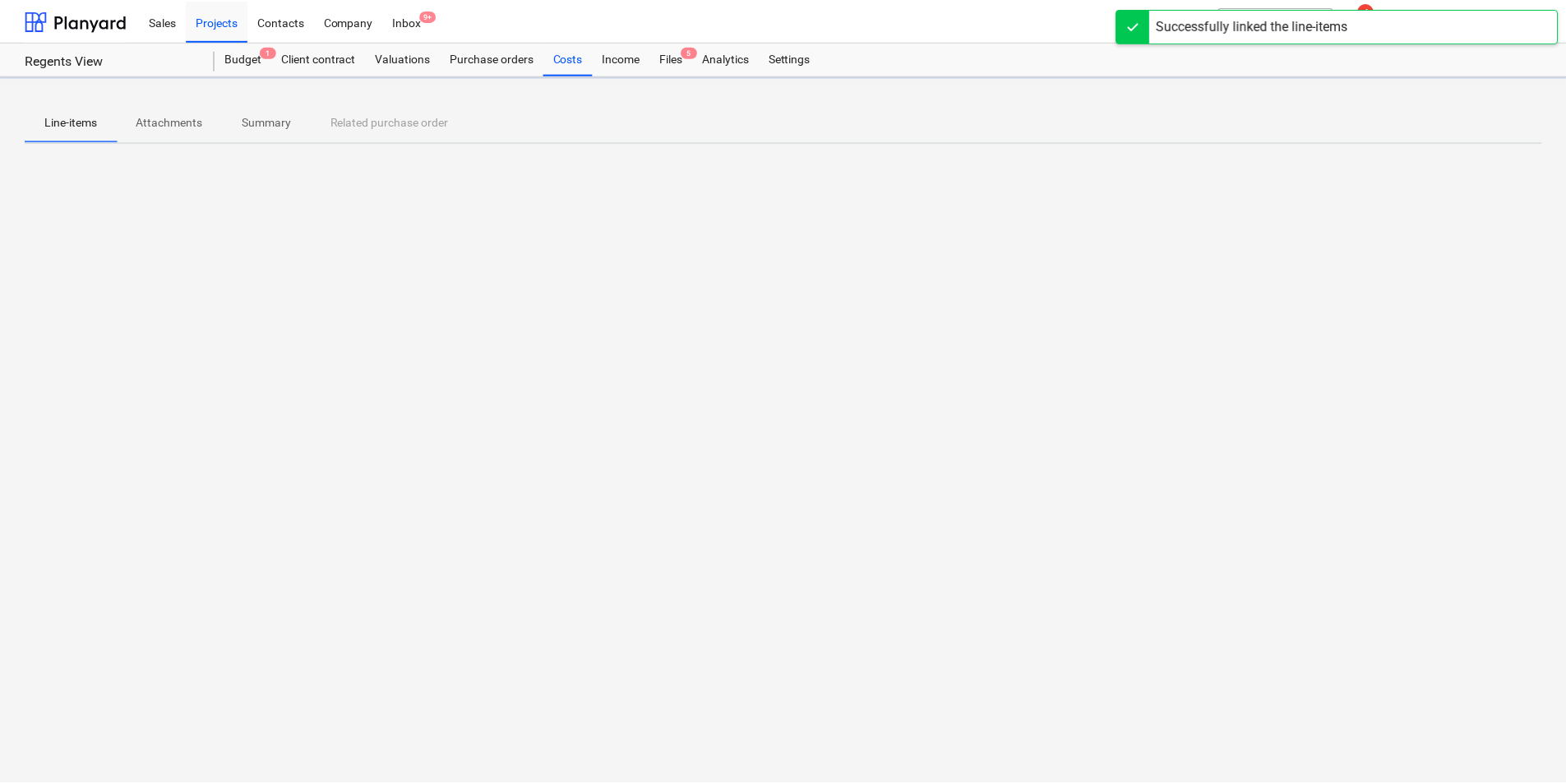 scroll, scrollTop: 0, scrollLeft: 0, axis: both 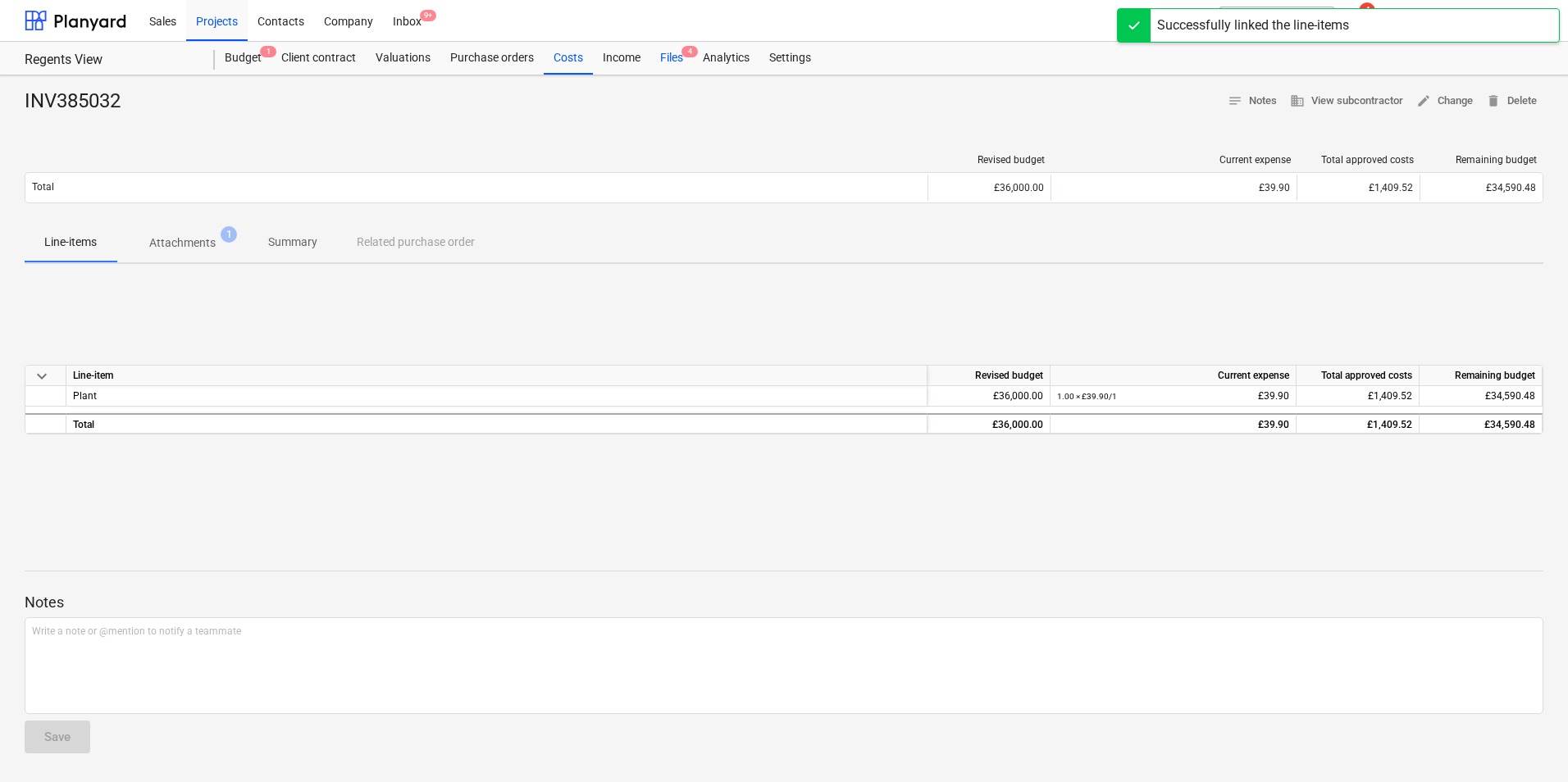 click on "Files 4" at bounding box center (672, 58) 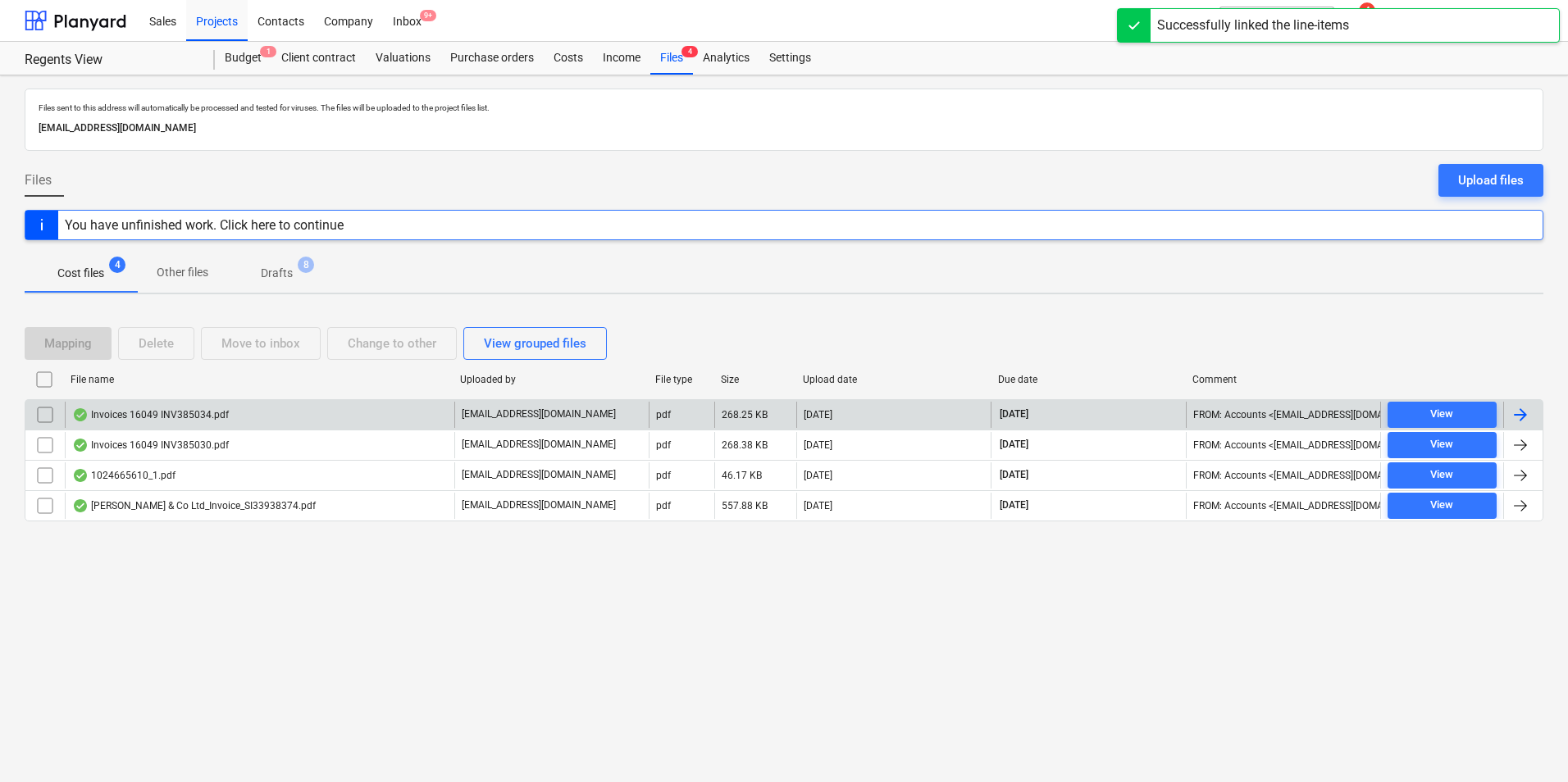 click on "Invoices 16049 INV385034.pdf" at bounding box center [150, 415] 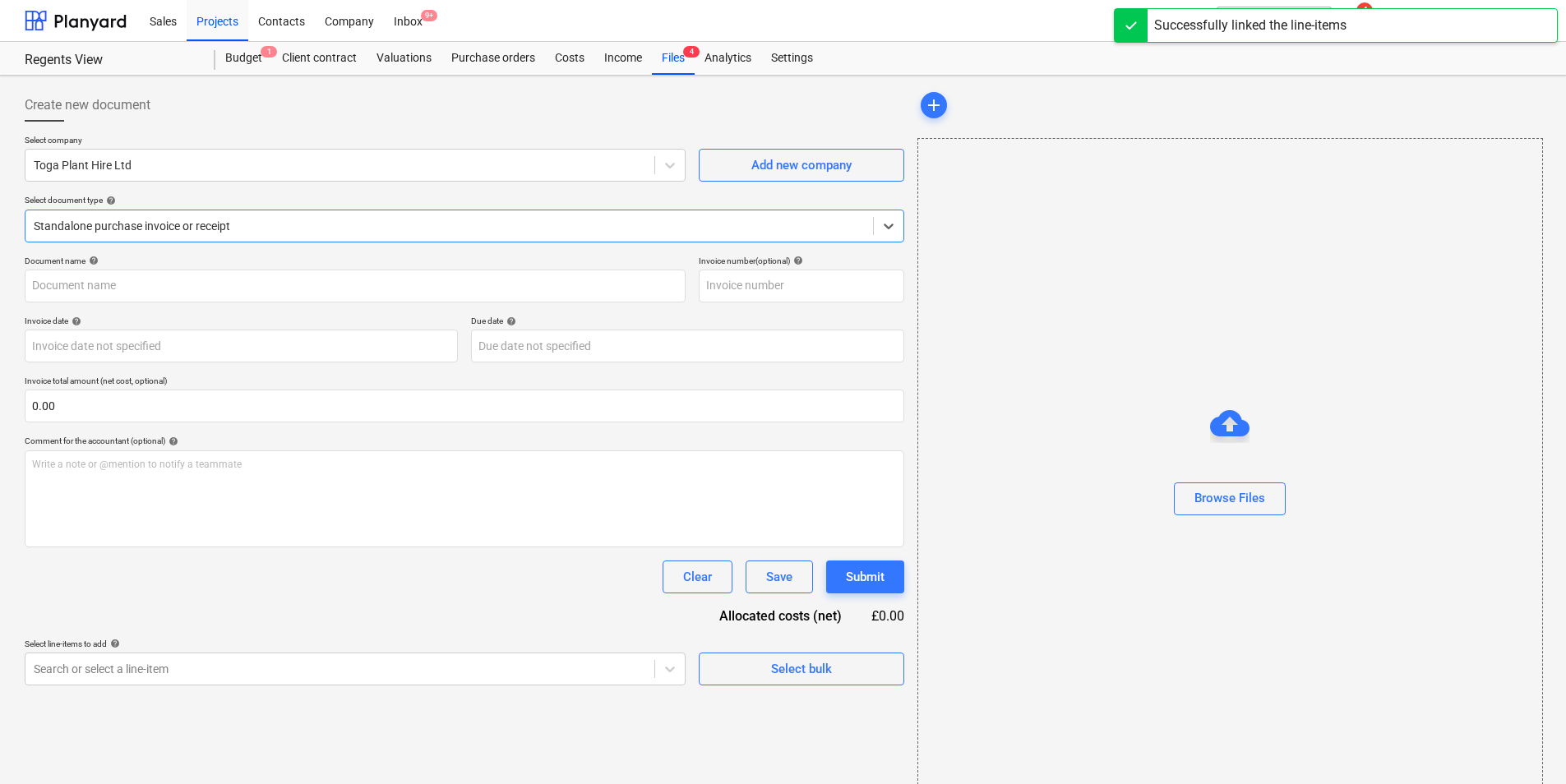 type 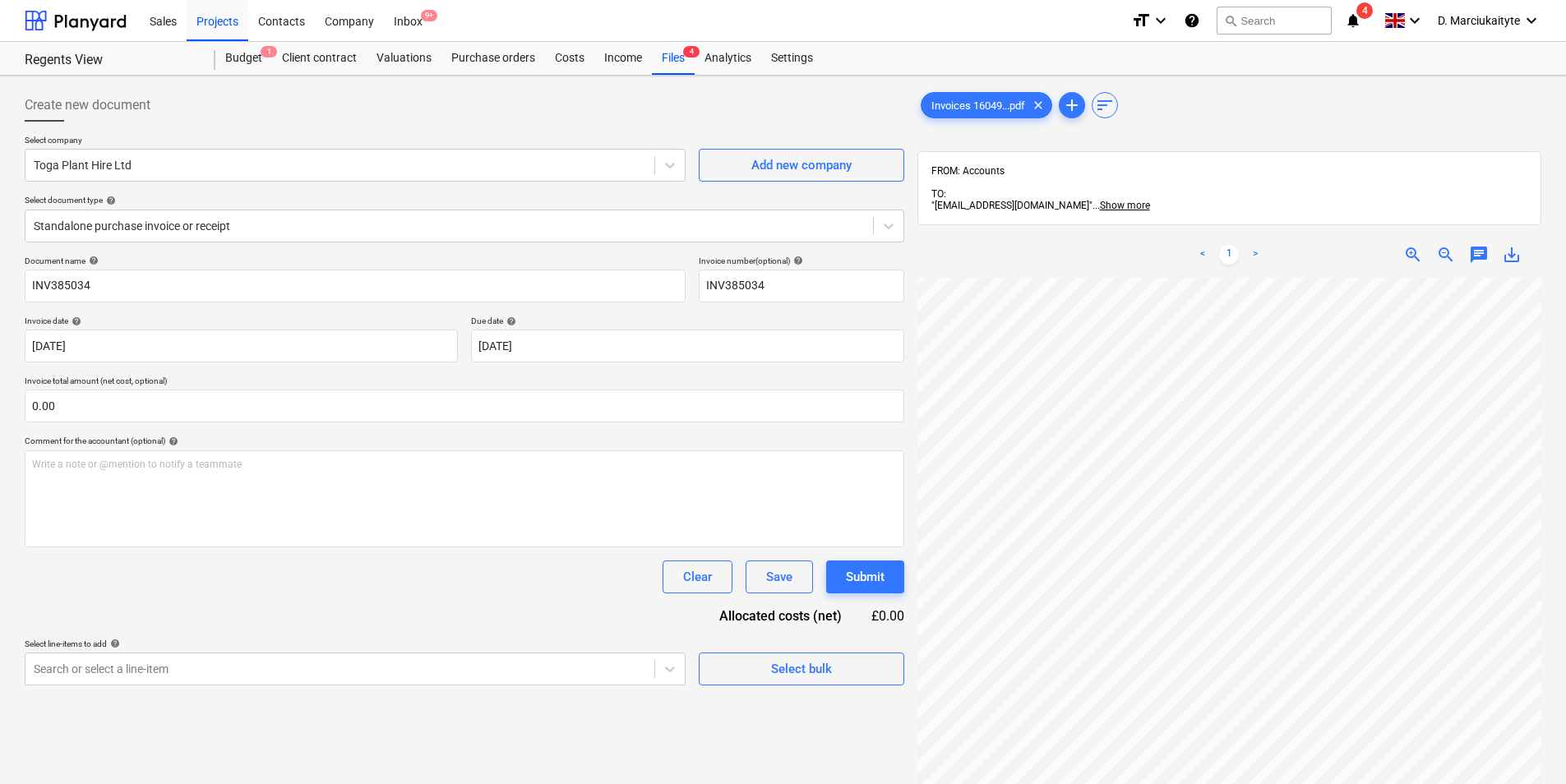 scroll, scrollTop: 251, scrollLeft: 140, axis: both 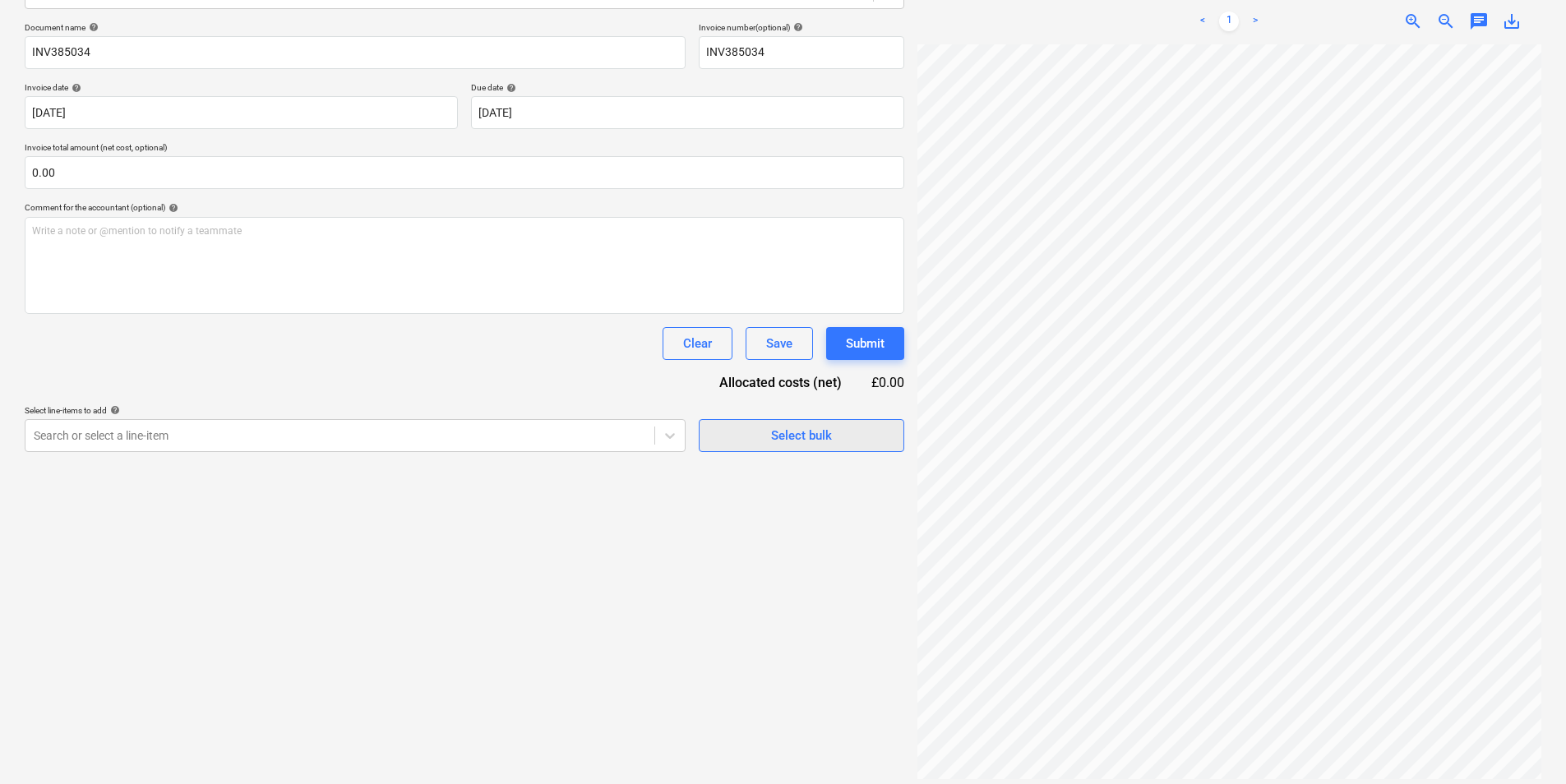click on "Select bulk" at bounding box center [801, 436] 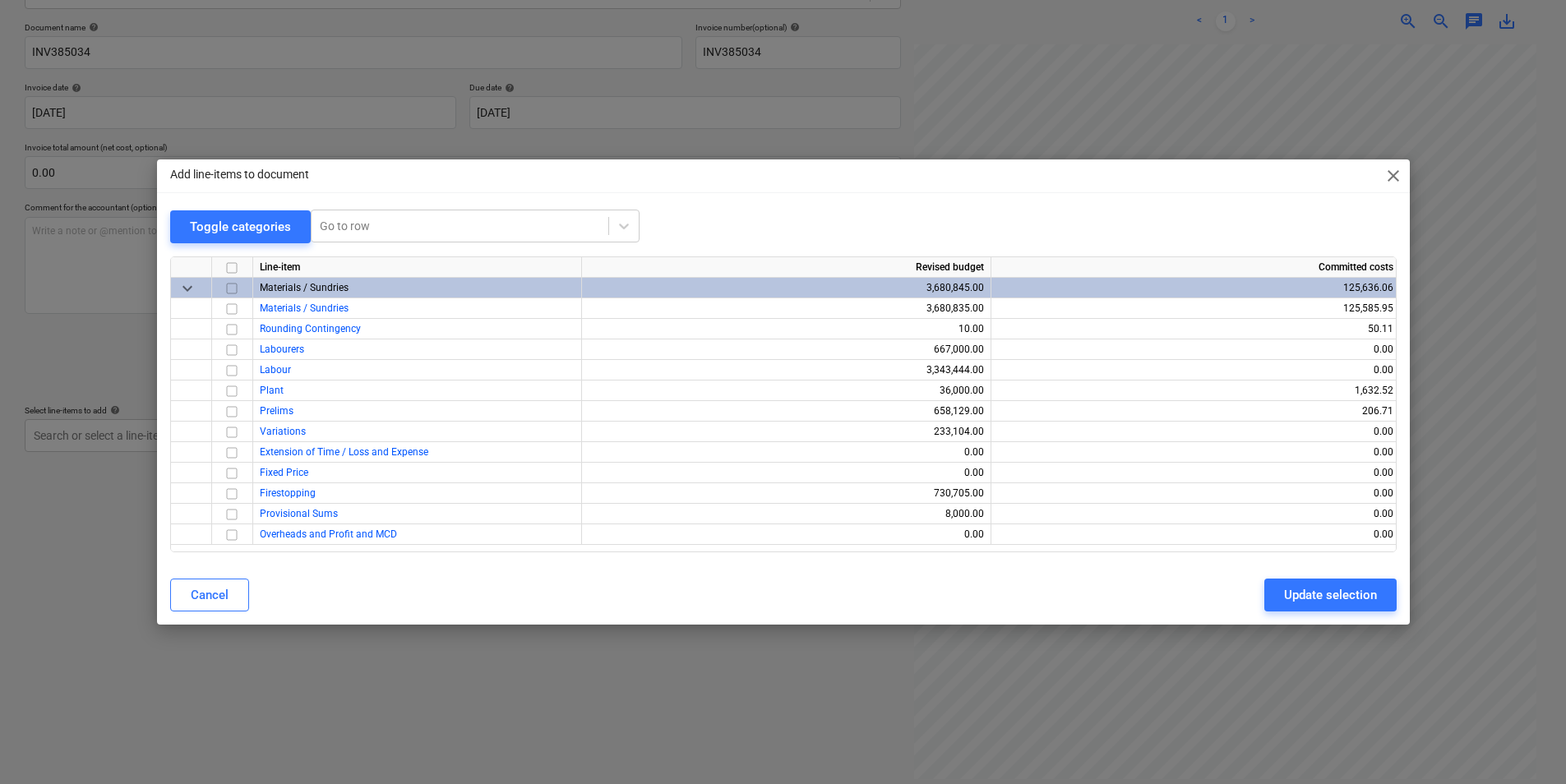 scroll, scrollTop: 251, scrollLeft: 139, axis: both 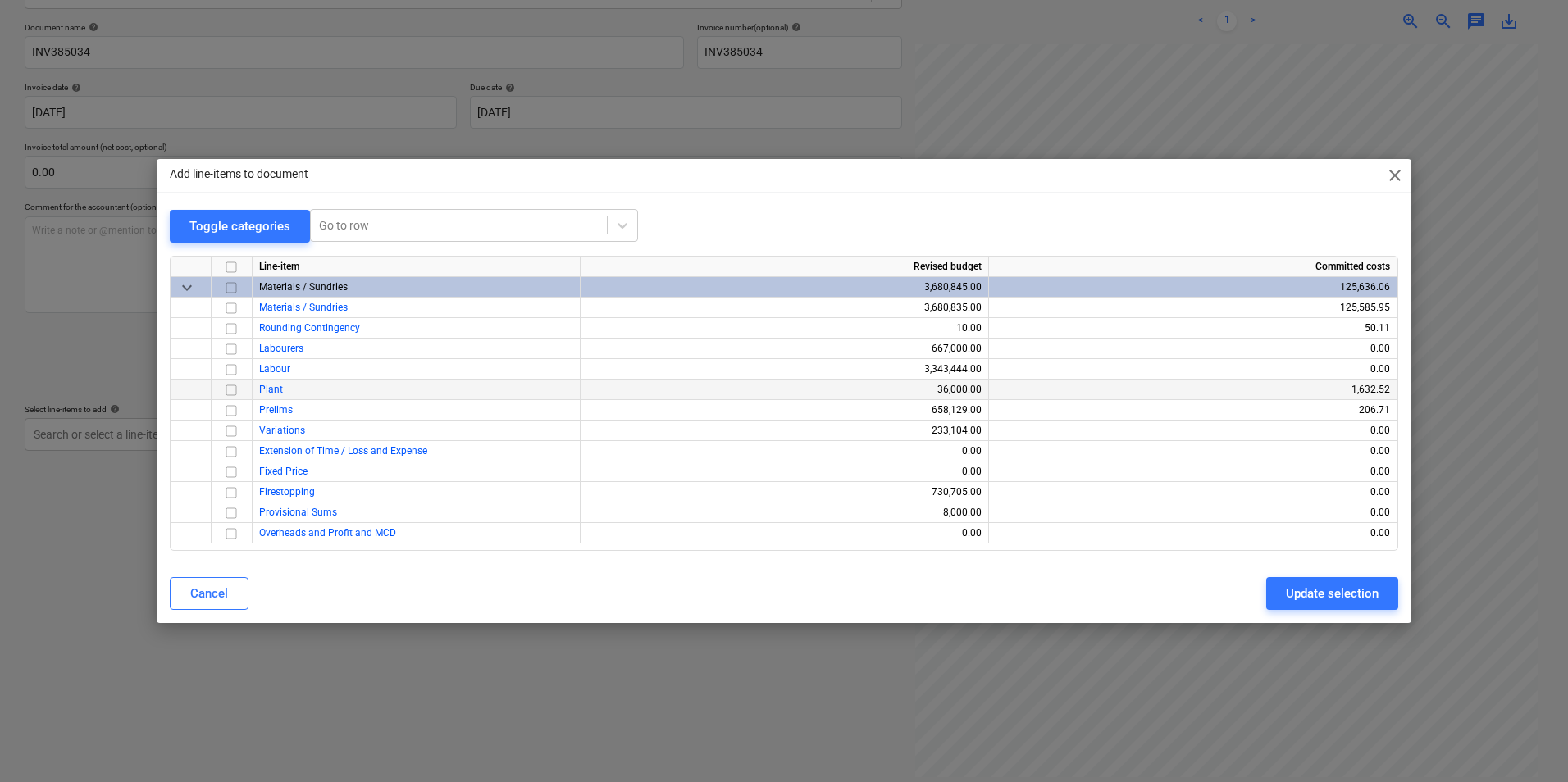 click at bounding box center (231, 390) 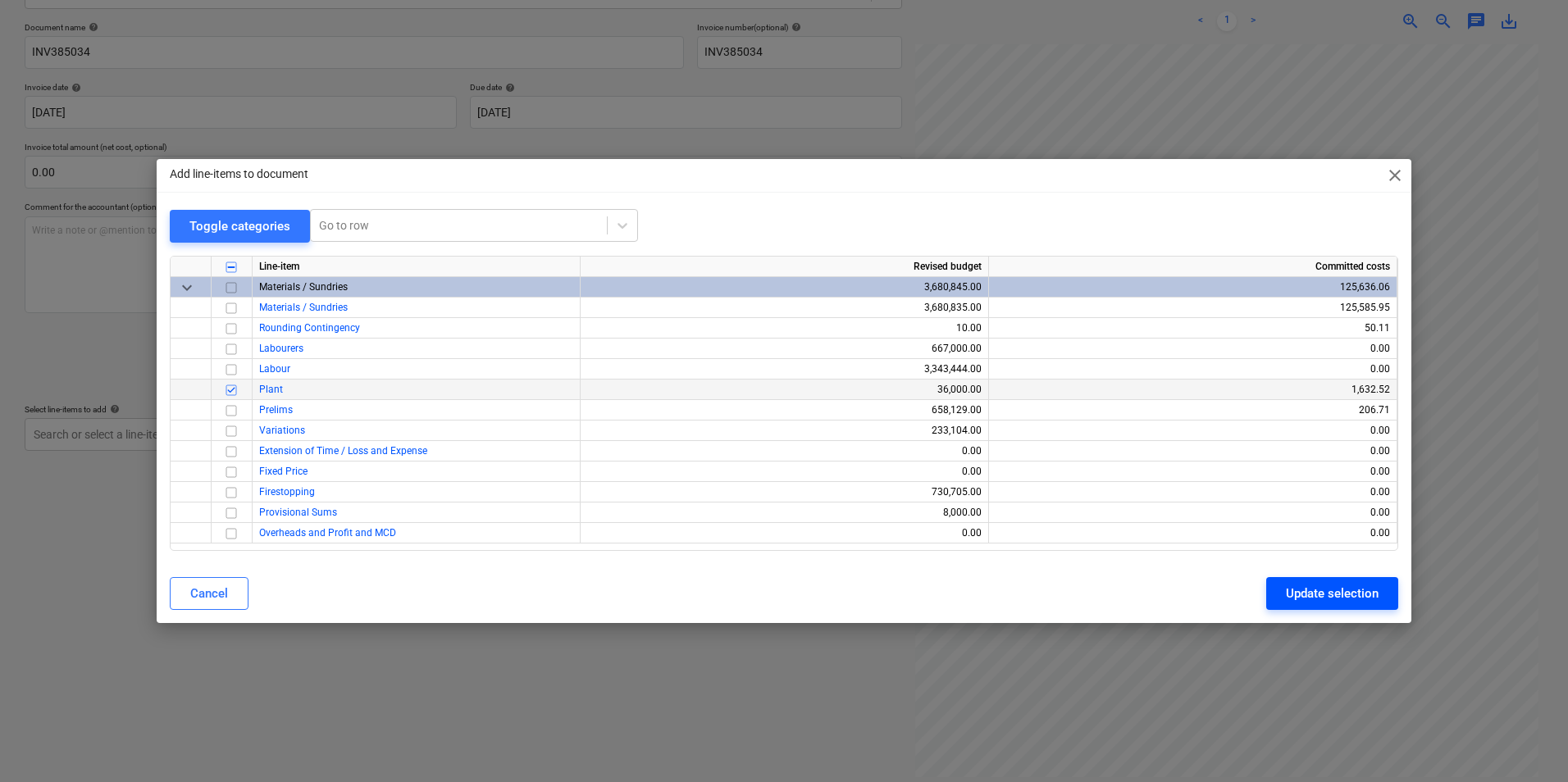 click on "Update selection" at bounding box center [1332, 593] 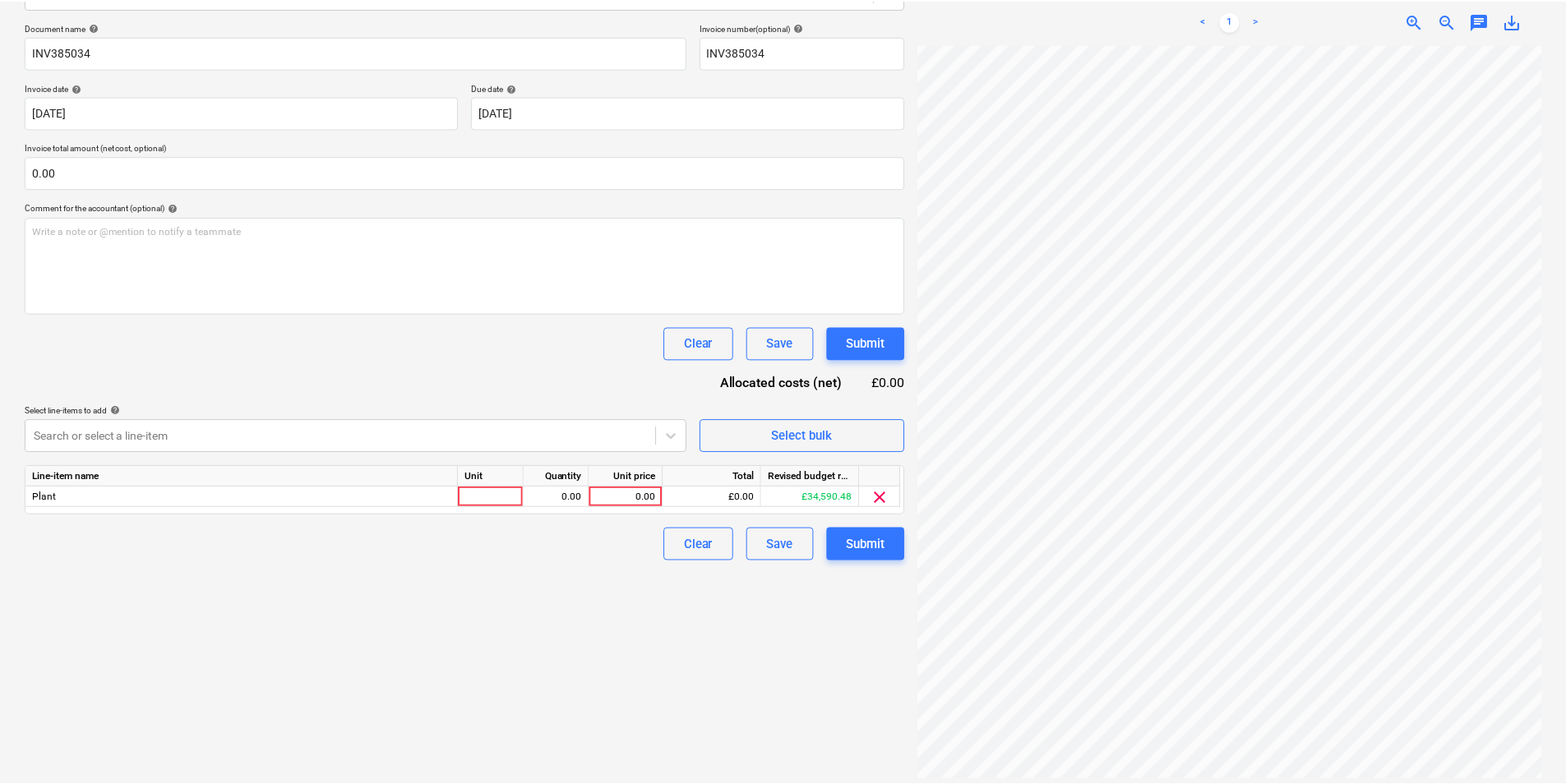 scroll, scrollTop: 251, scrollLeft: 137, axis: both 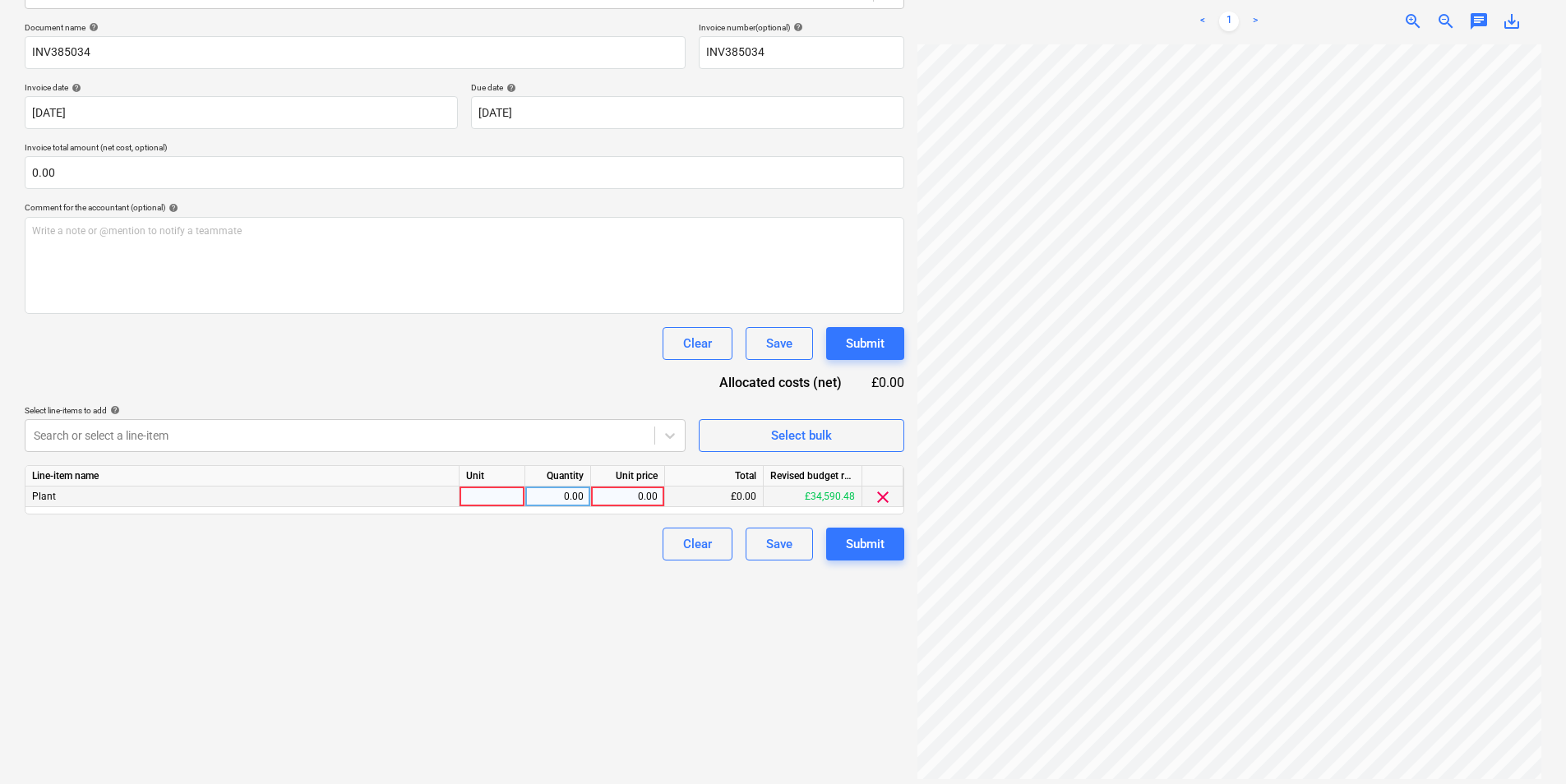 click at bounding box center (492, 496) 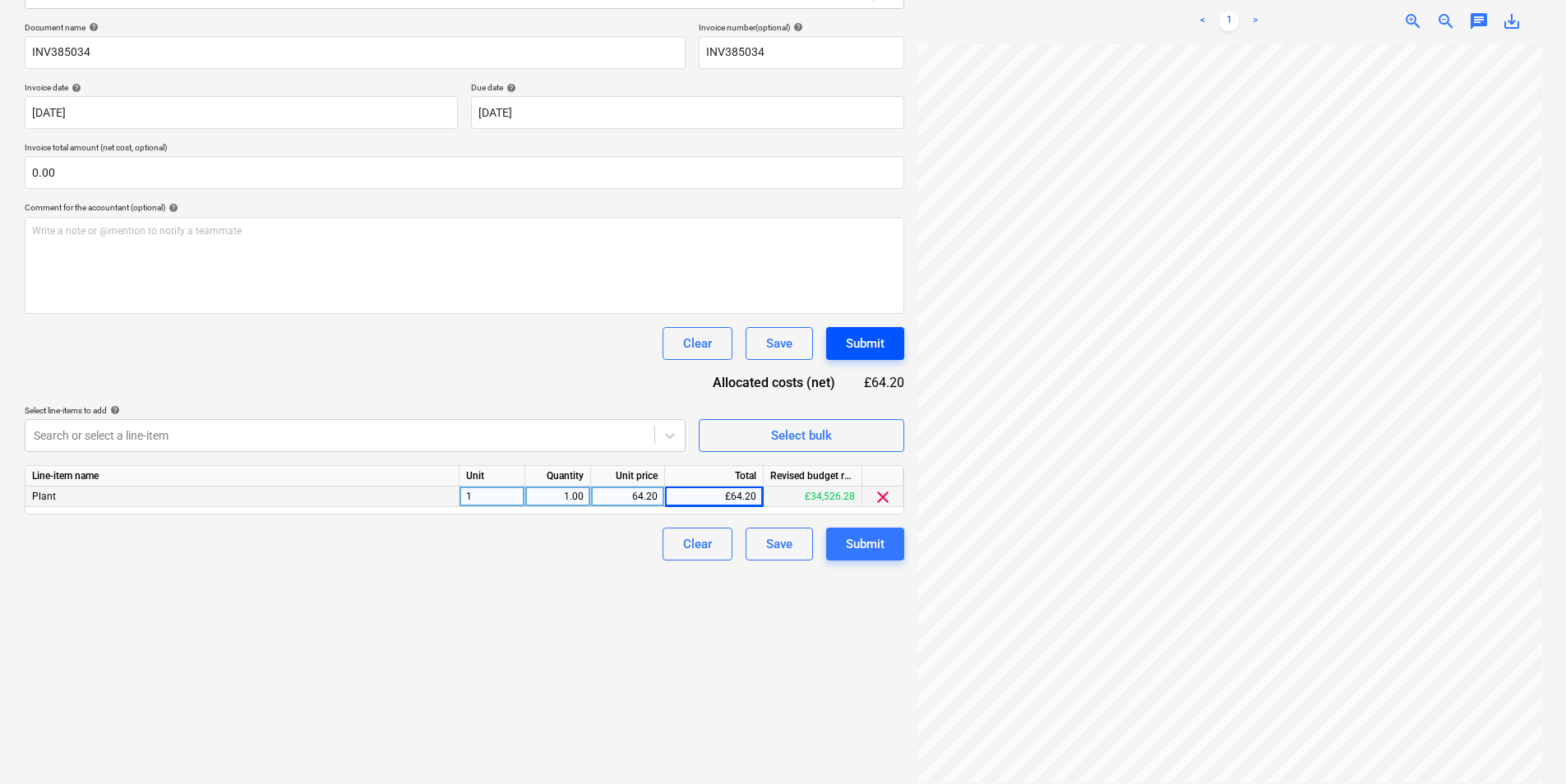scroll, scrollTop: 0, scrollLeft: 121, axis: horizontal 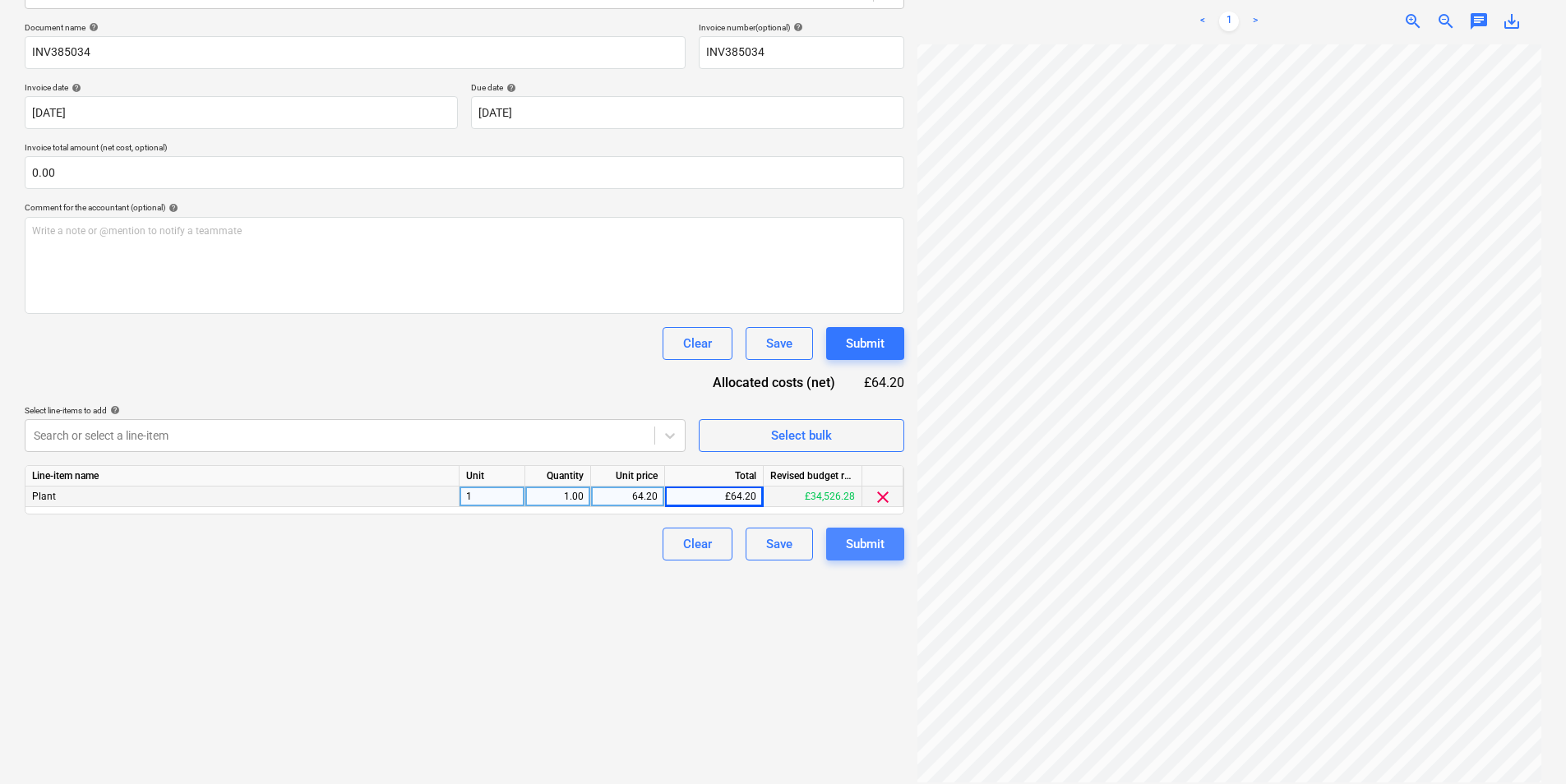 click on "Submit" at bounding box center (865, 544) 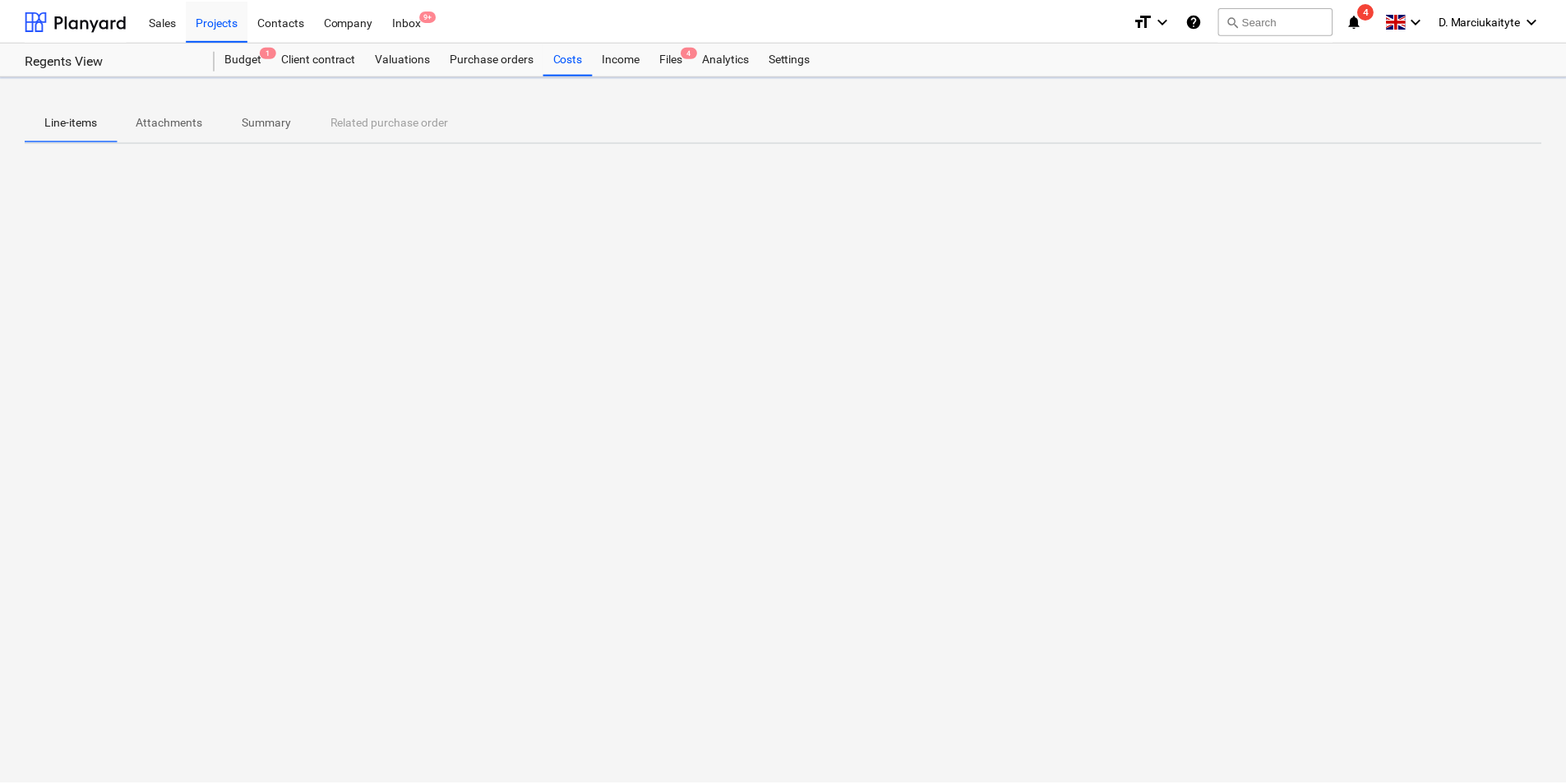 scroll, scrollTop: 0, scrollLeft: 0, axis: both 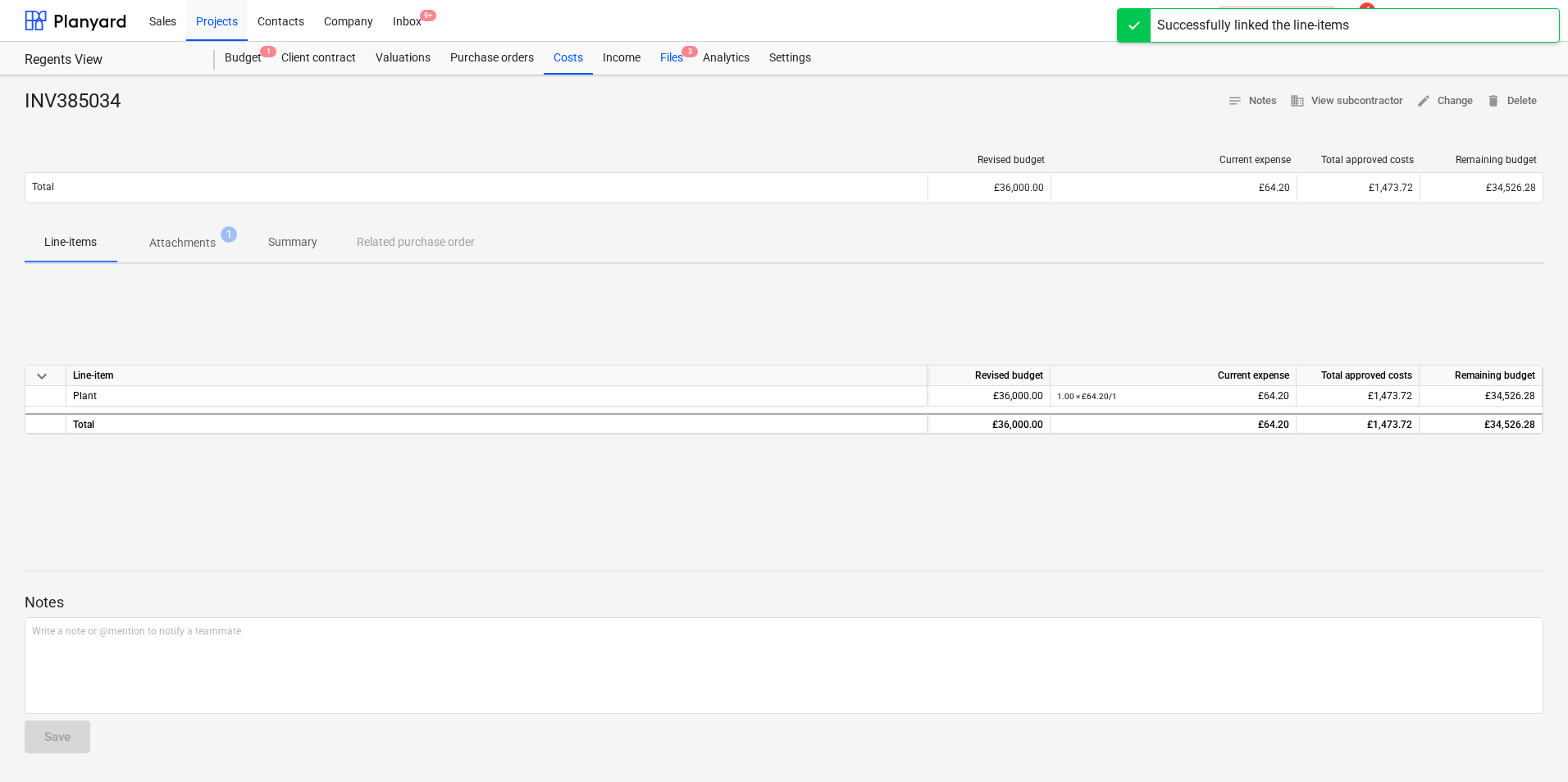 click on "Files 3" at bounding box center (672, 58) 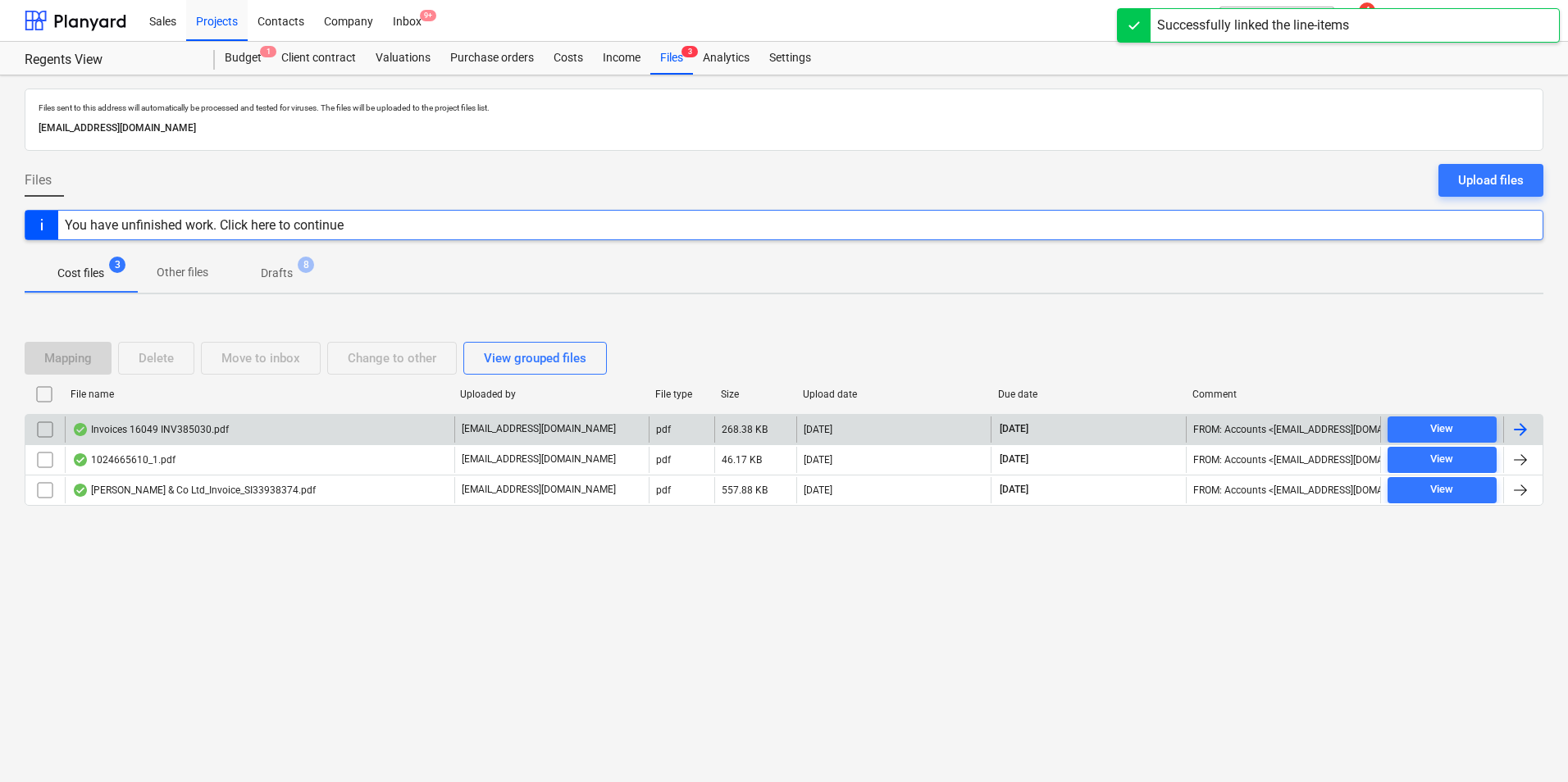 click on "Invoices 16049 INV385030.pdf" at bounding box center [259, 430] 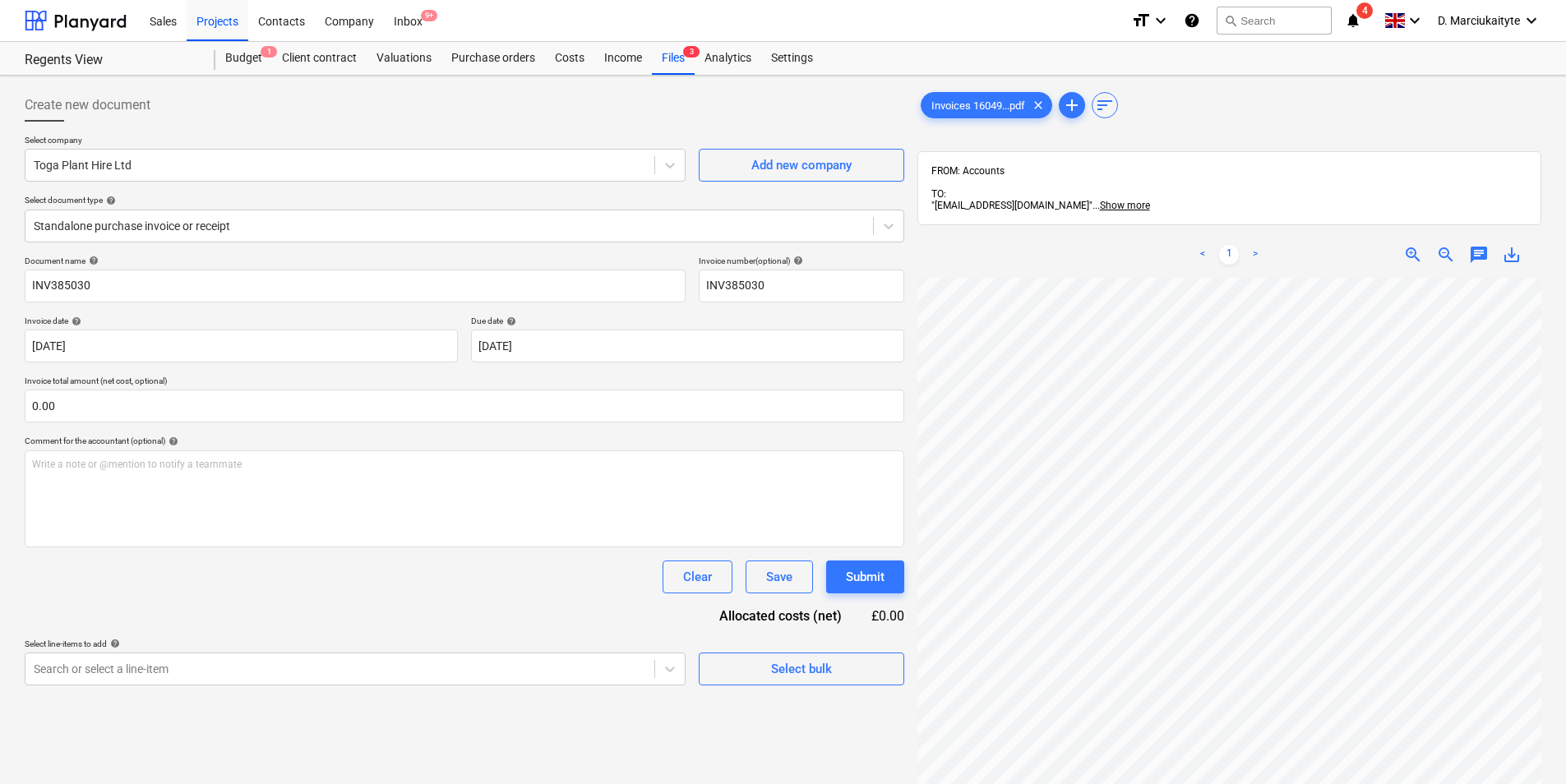 scroll, scrollTop: 251, scrollLeft: 140, axis: both 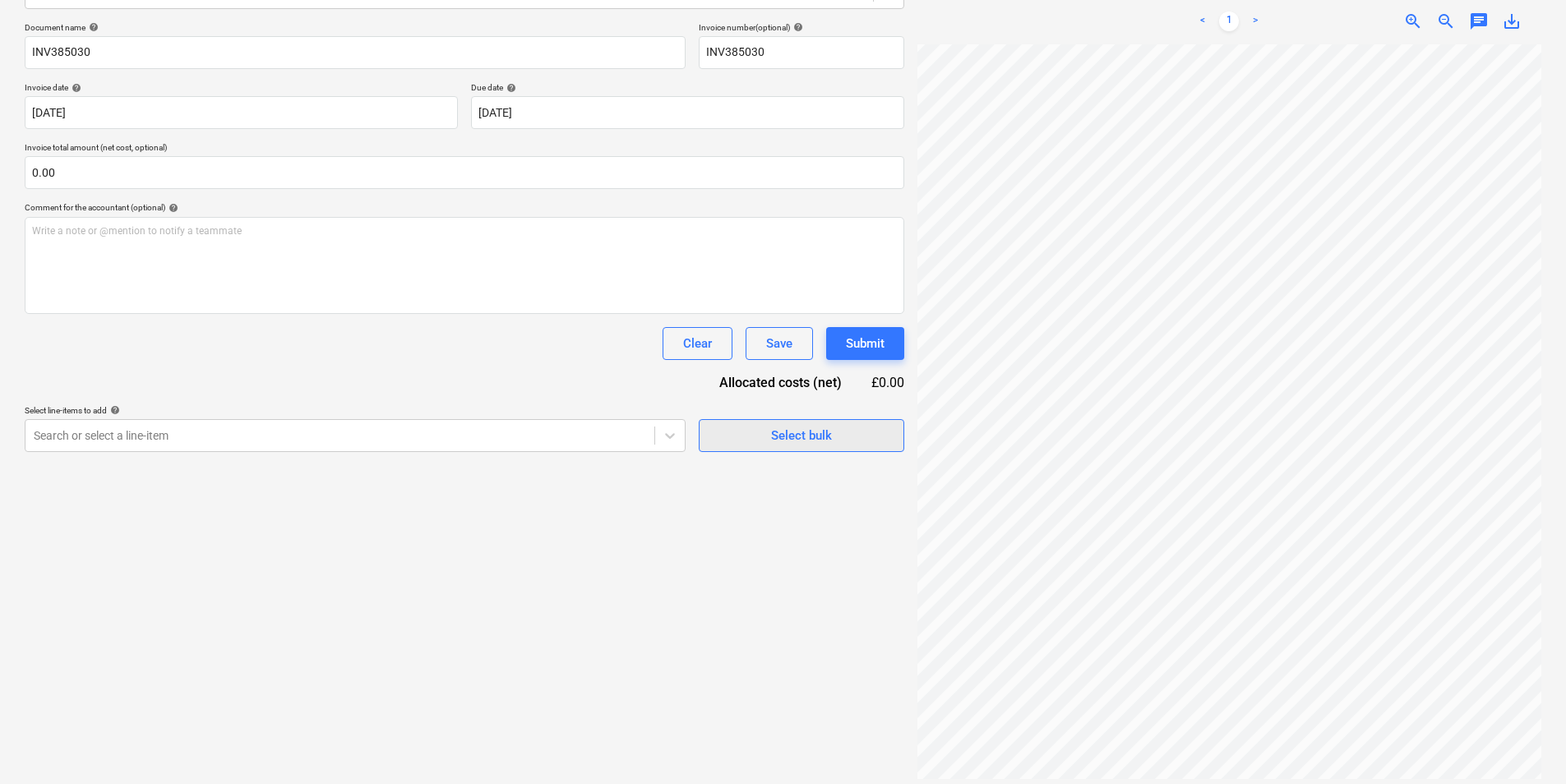 click on "Select bulk" at bounding box center (801, 436) 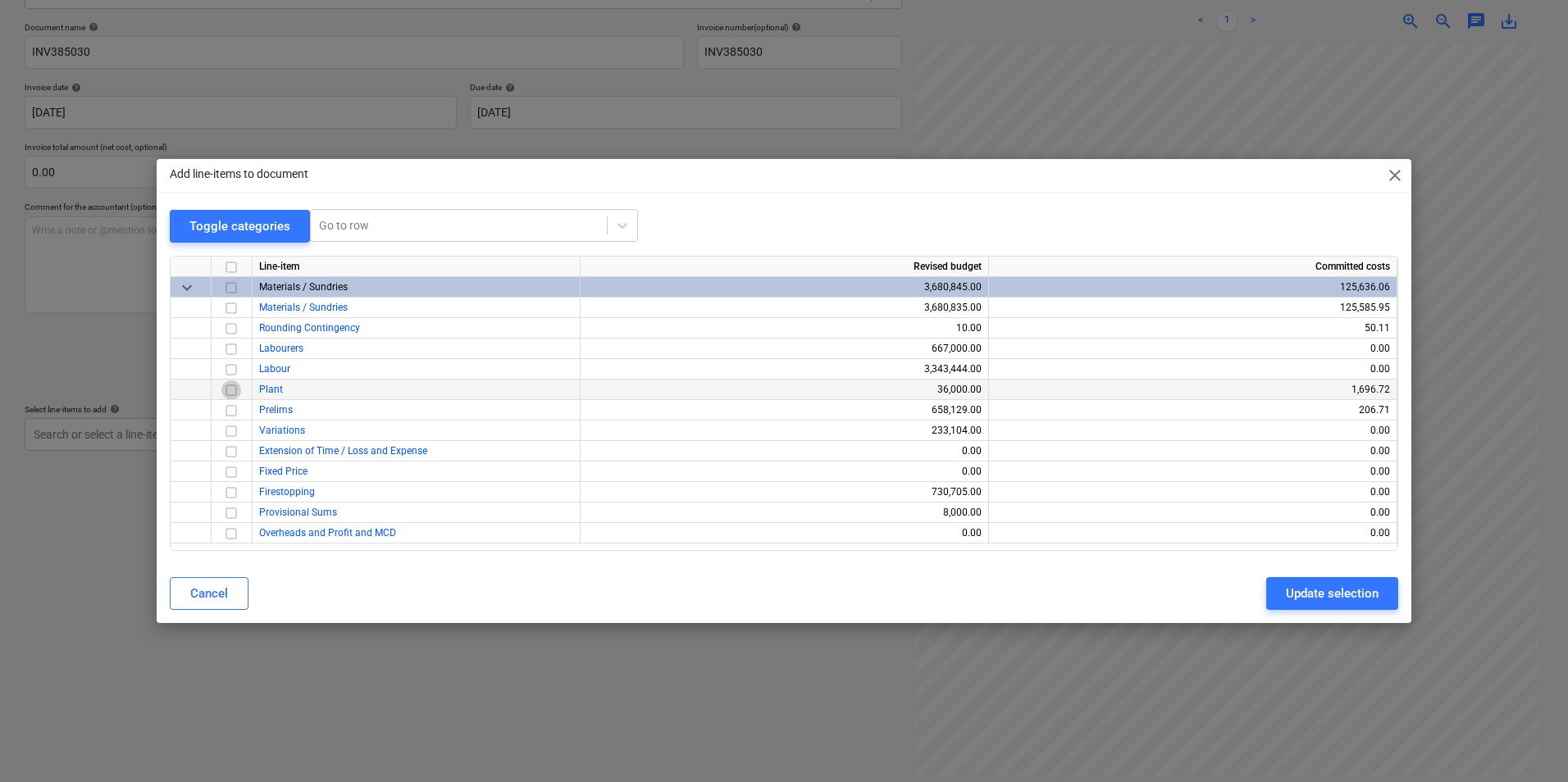 click at bounding box center [231, 390] 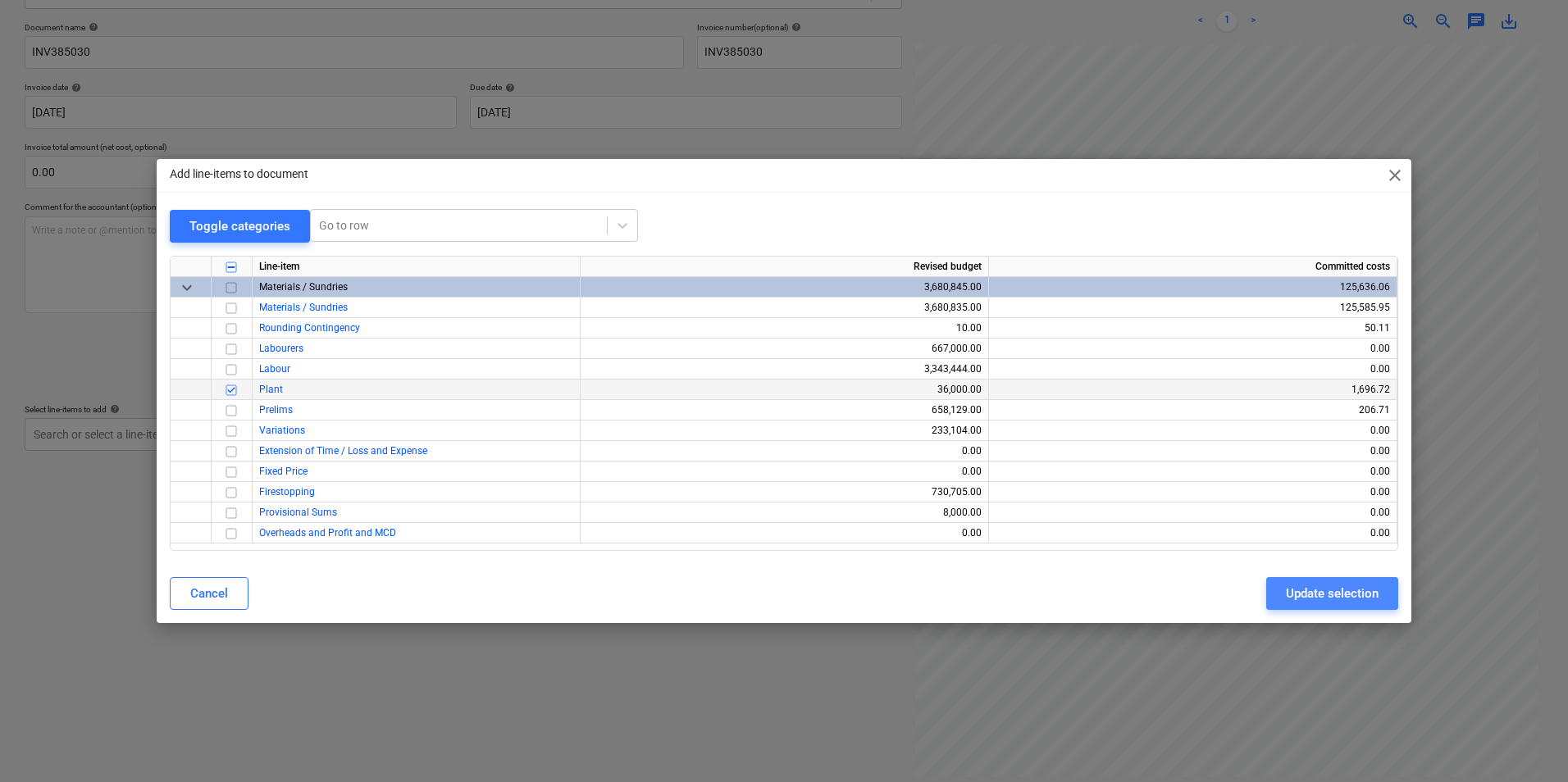 click on "Update selection" at bounding box center (1332, 593) 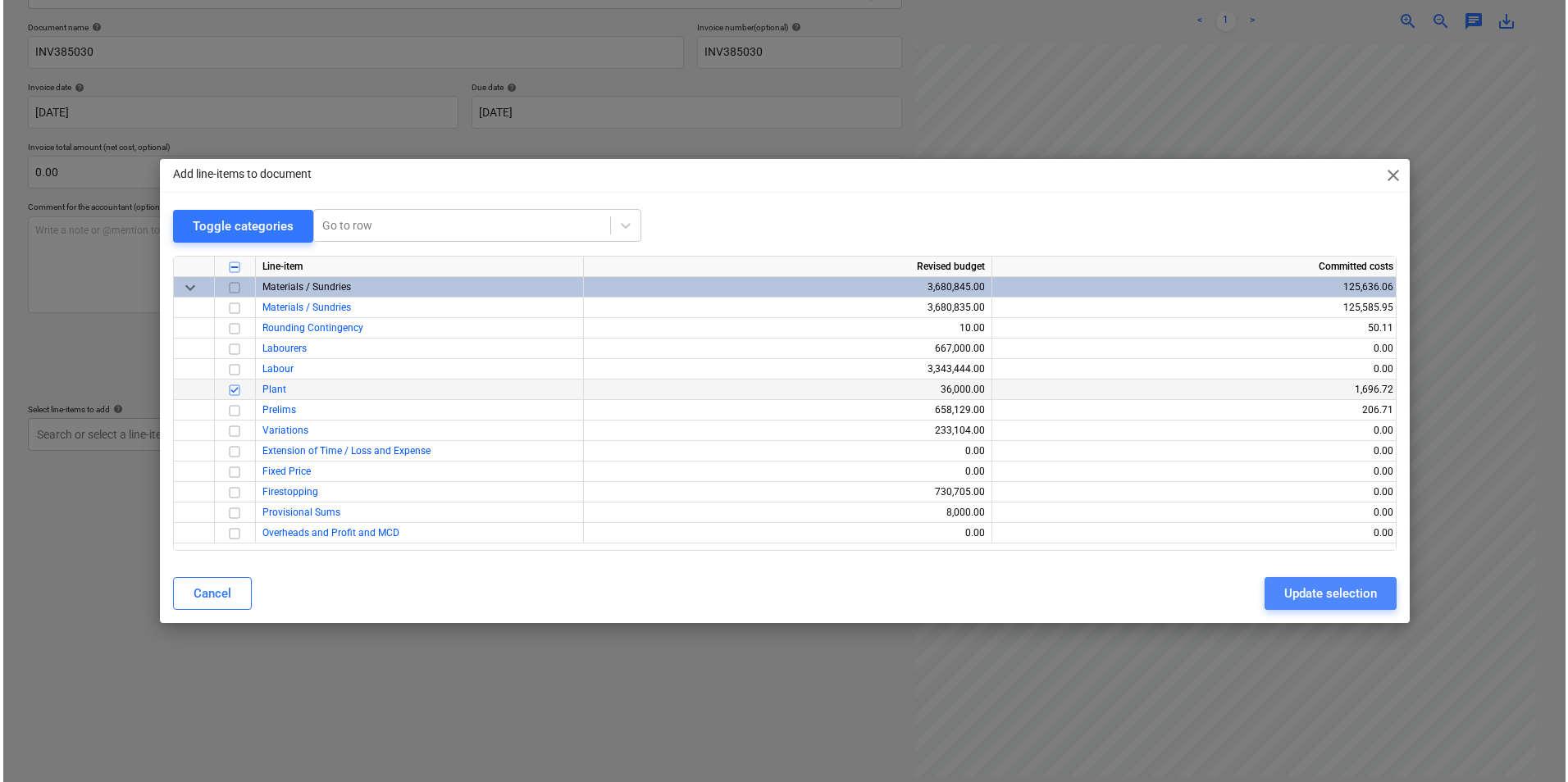 scroll, scrollTop: 250, scrollLeft: 137, axis: both 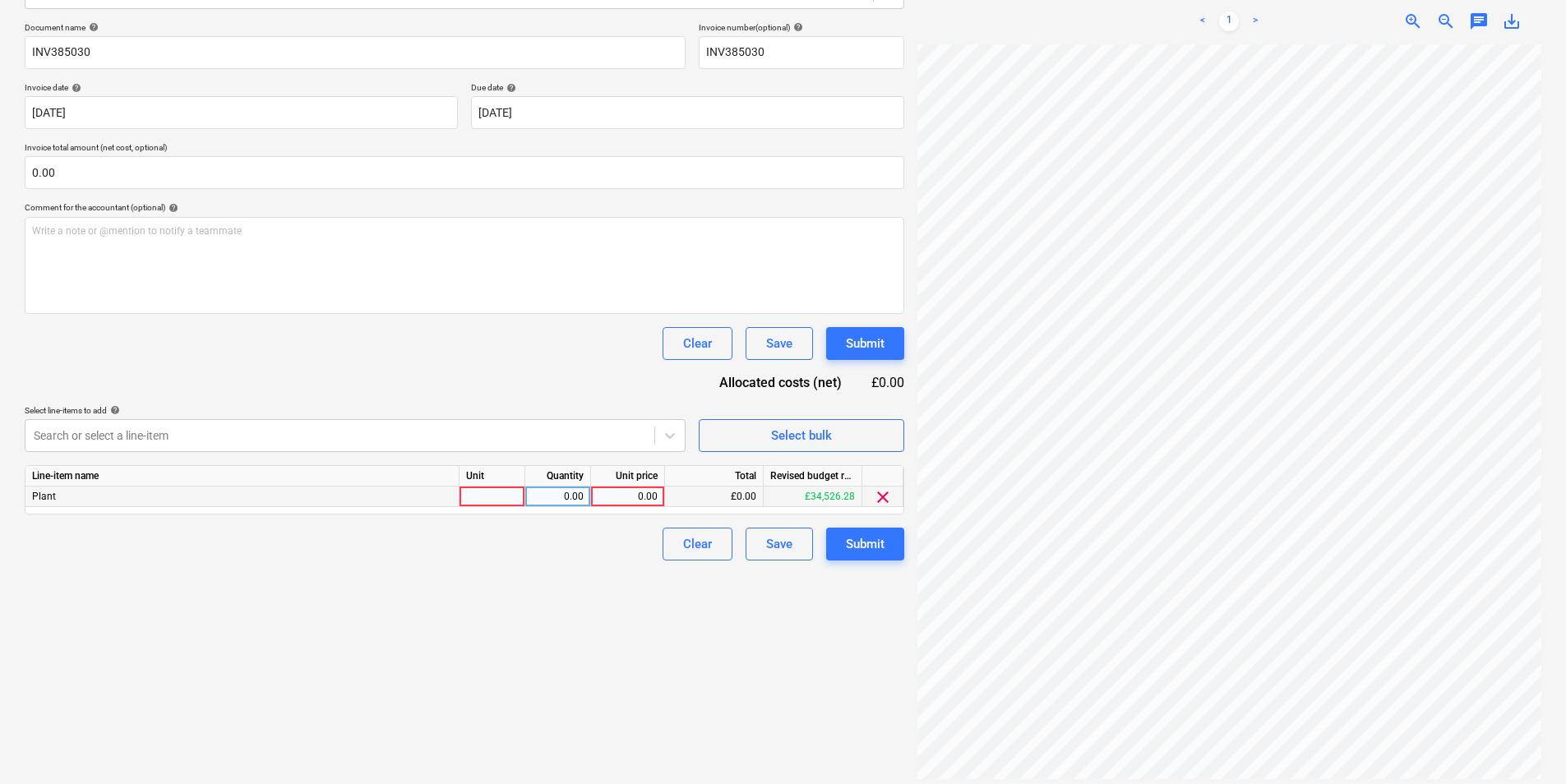 click at bounding box center [492, 496] 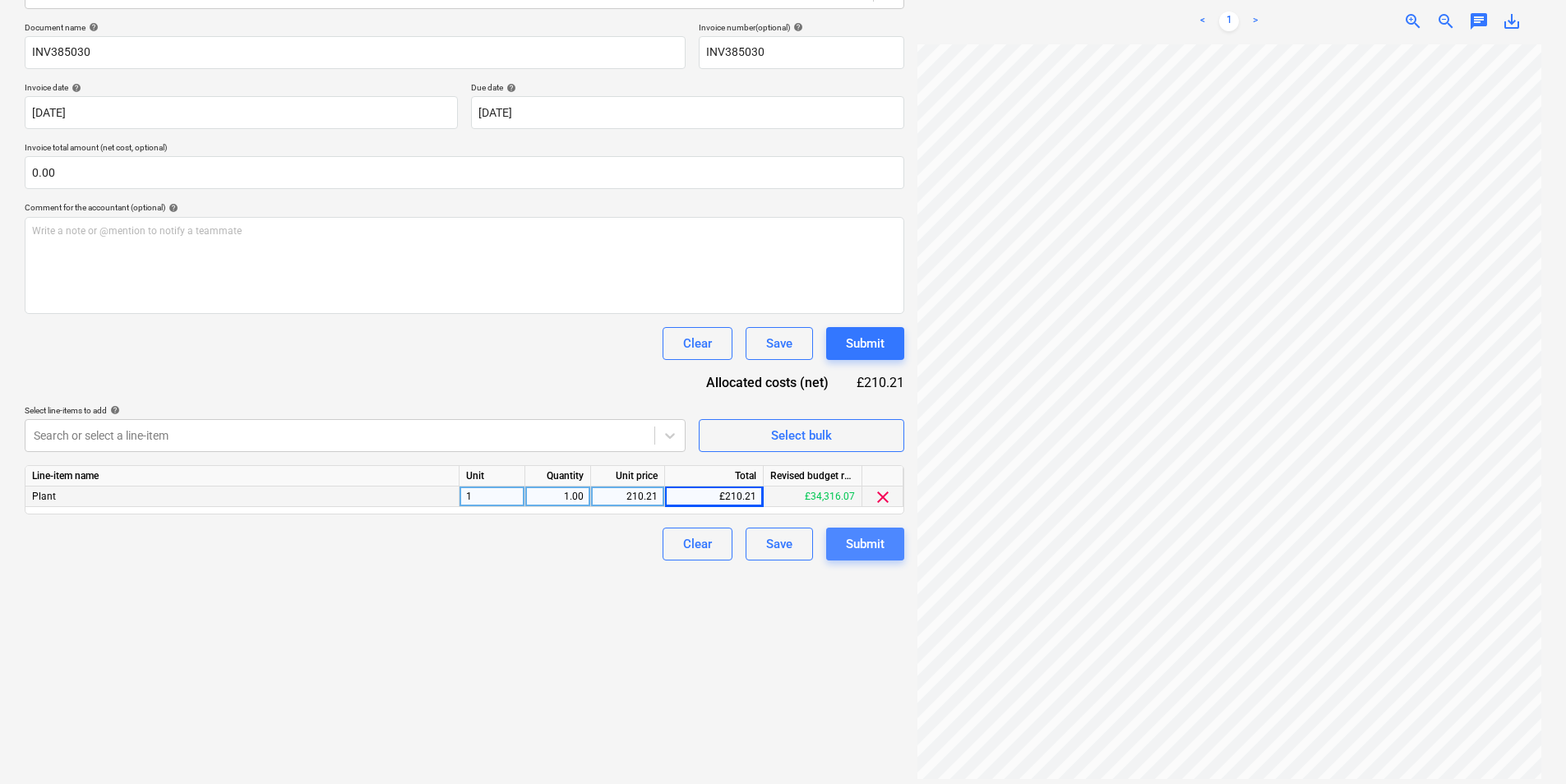 click on "Submit" at bounding box center [865, 544] 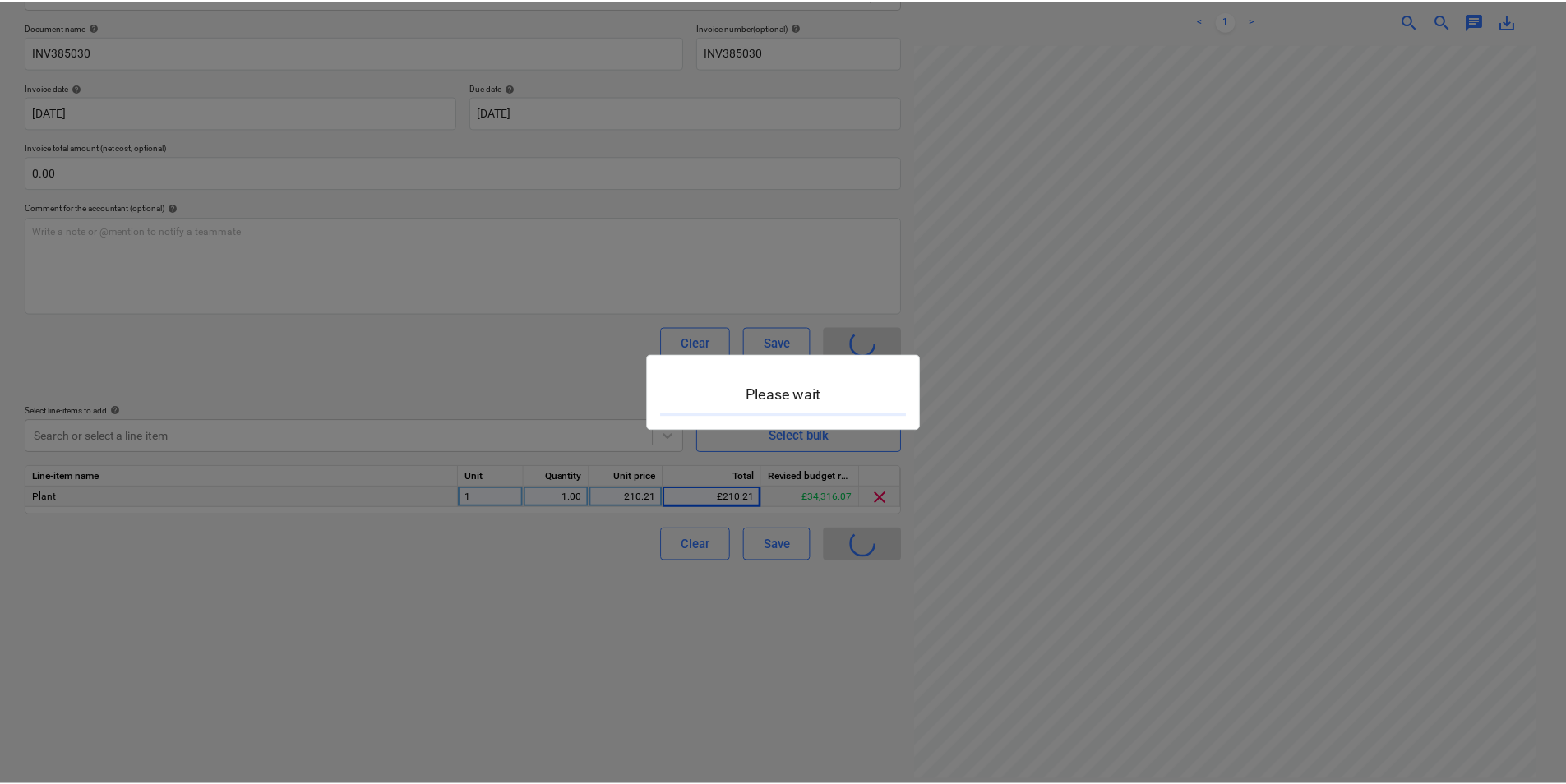scroll, scrollTop: 0, scrollLeft: 0, axis: both 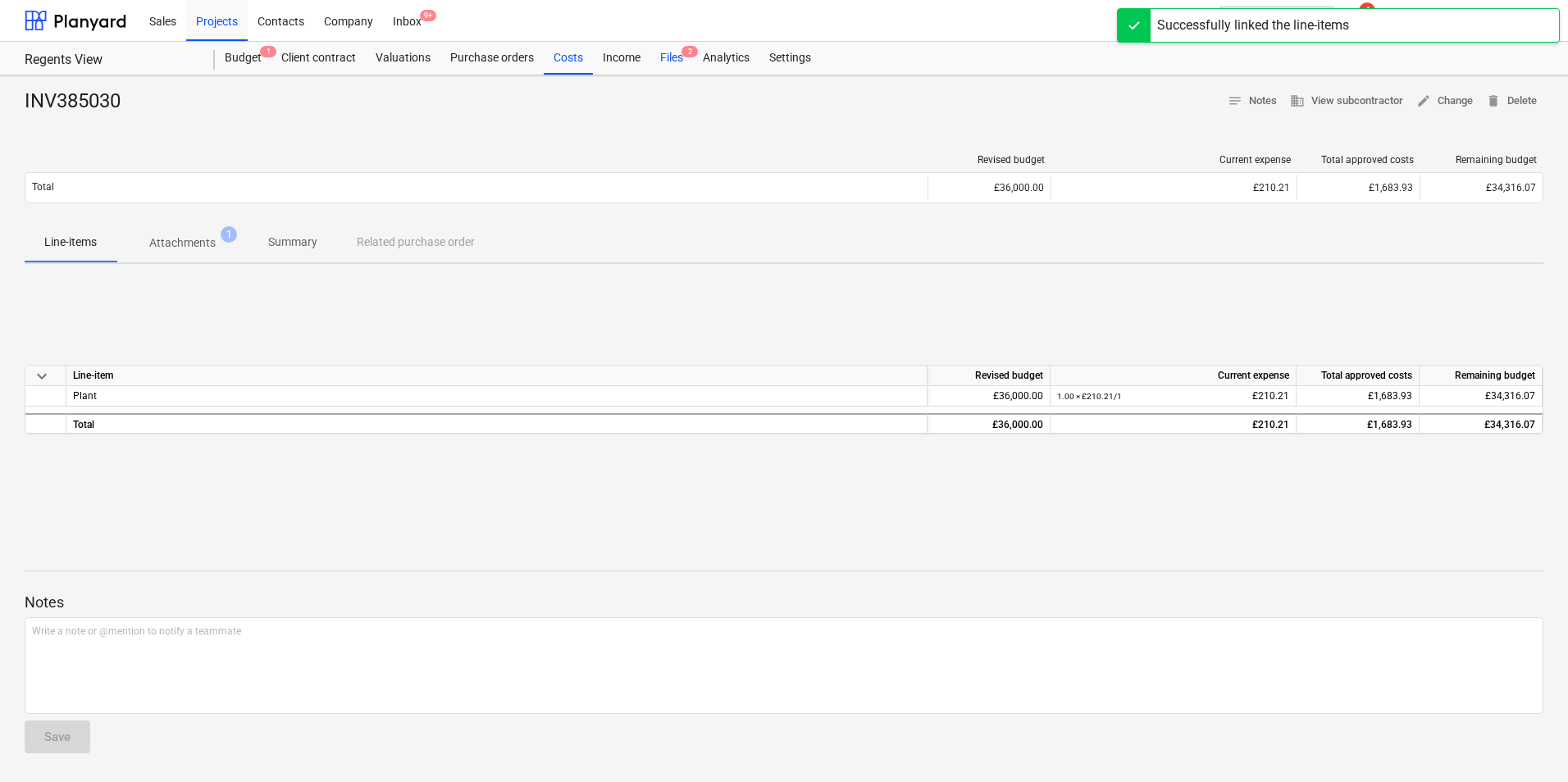 click on "Files 2" at bounding box center [672, 58] 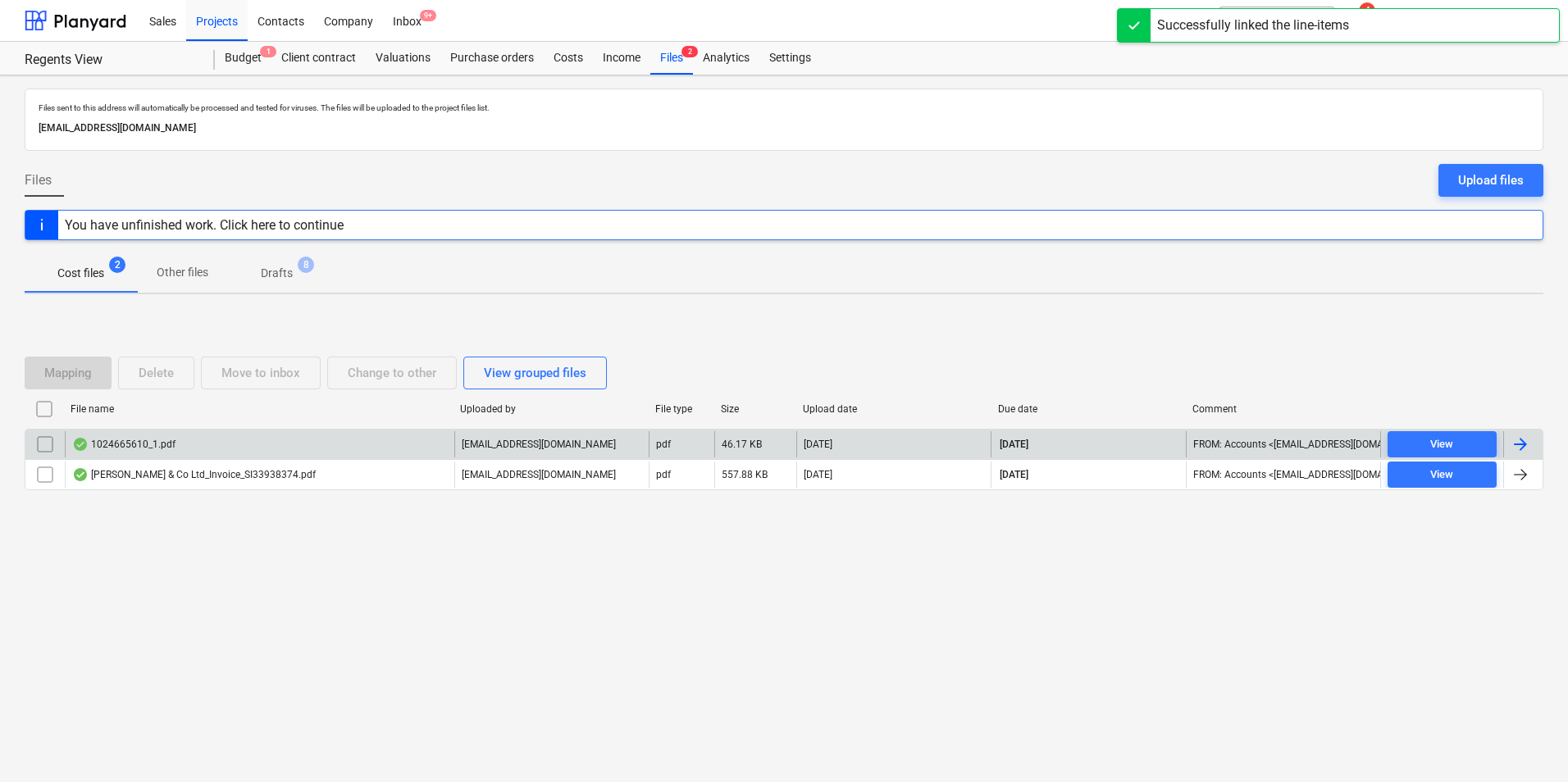 click on "1024665610_1.pdf" at bounding box center [259, 444] 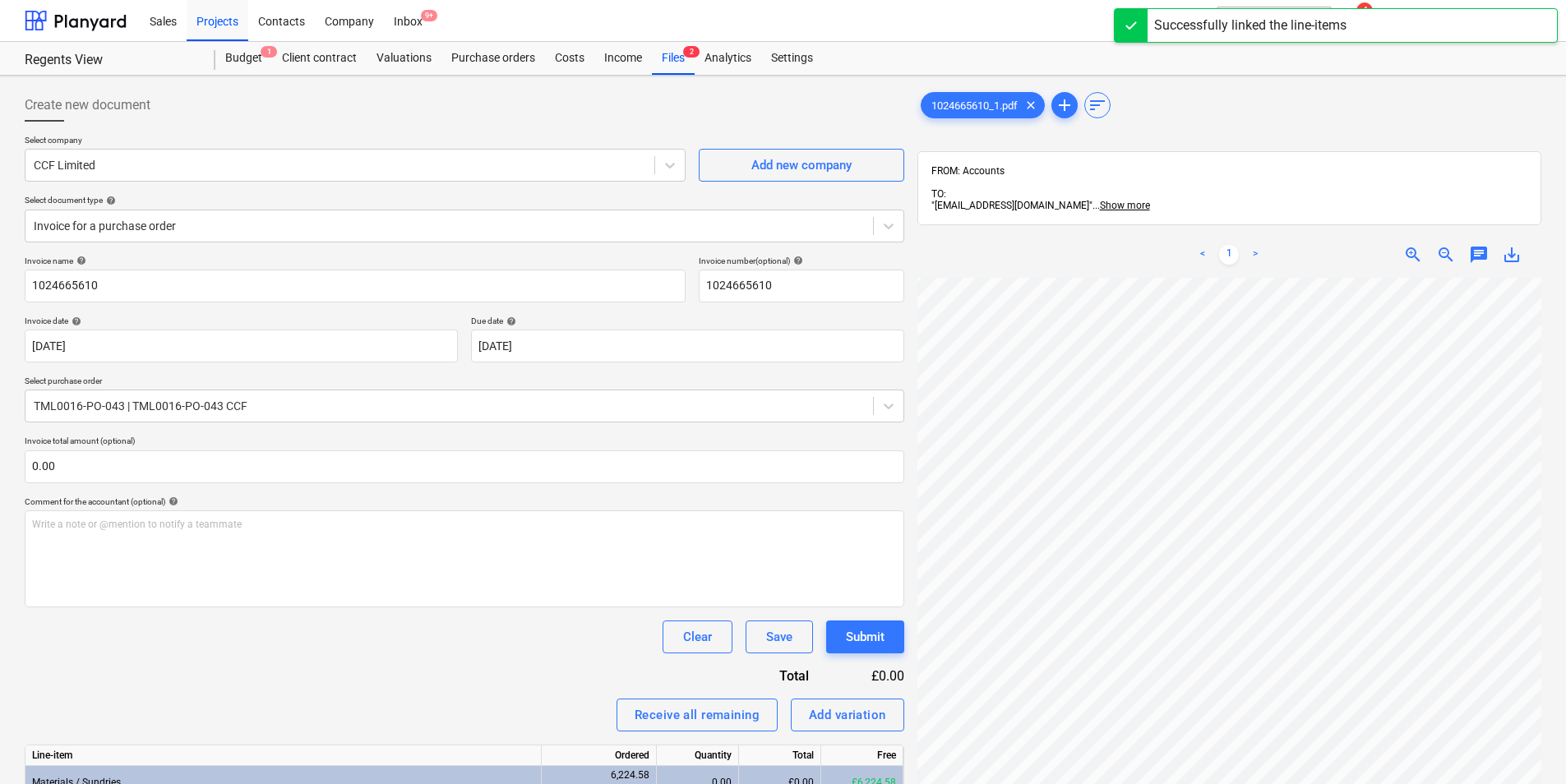 scroll, scrollTop: 312, scrollLeft: 119, axis: both 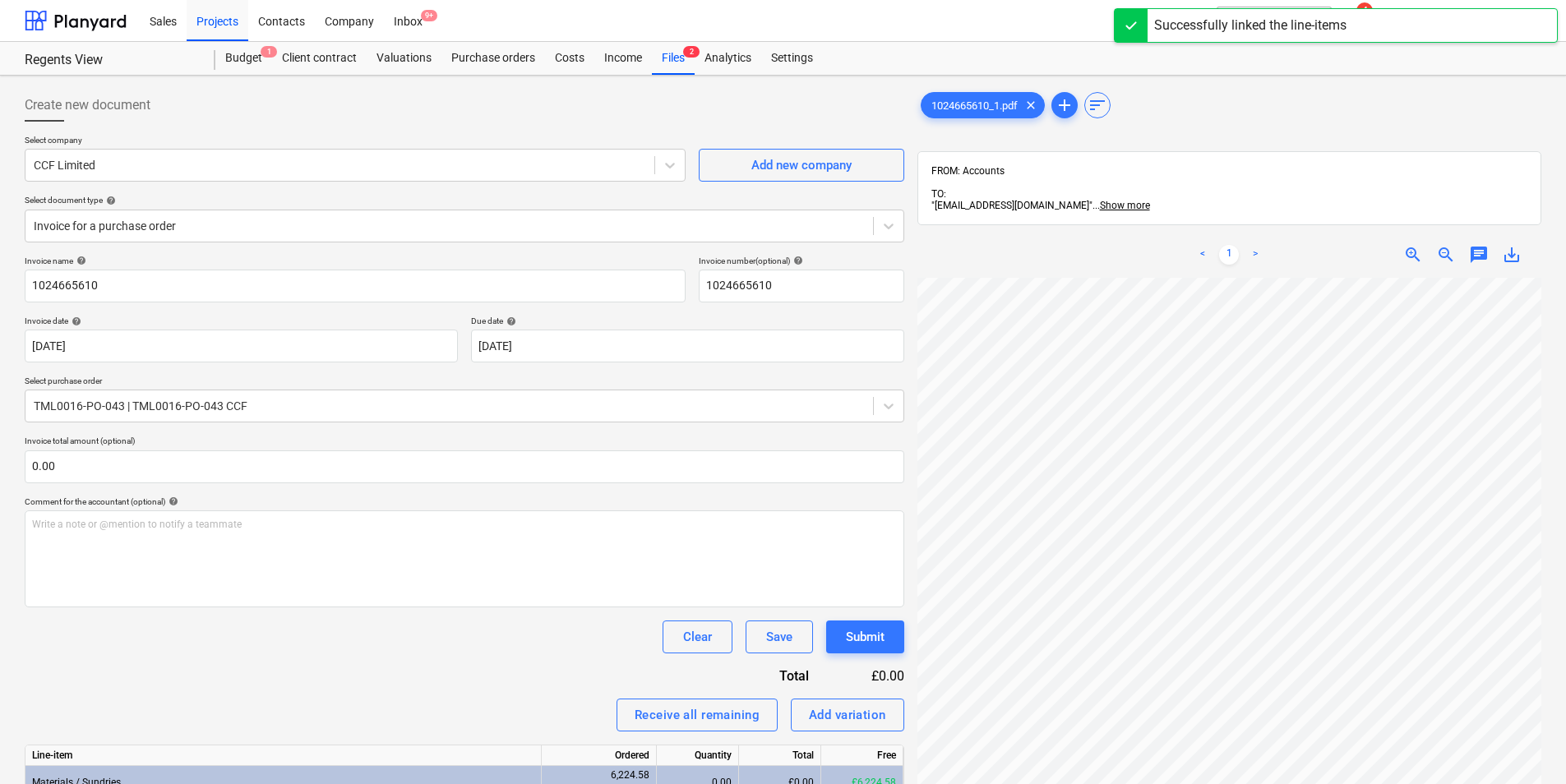 click on "1024665610_1.pdf clear add sort FROM: Accounts  TO: "a040e19d-22cb-43a3-b83d-3118dca2679c@companies.planyard.com"	 ...  Show more ...  Show more < 1 > zoom_in zoom_out chat 0 save_alt" at bounding box center (1229, 552) 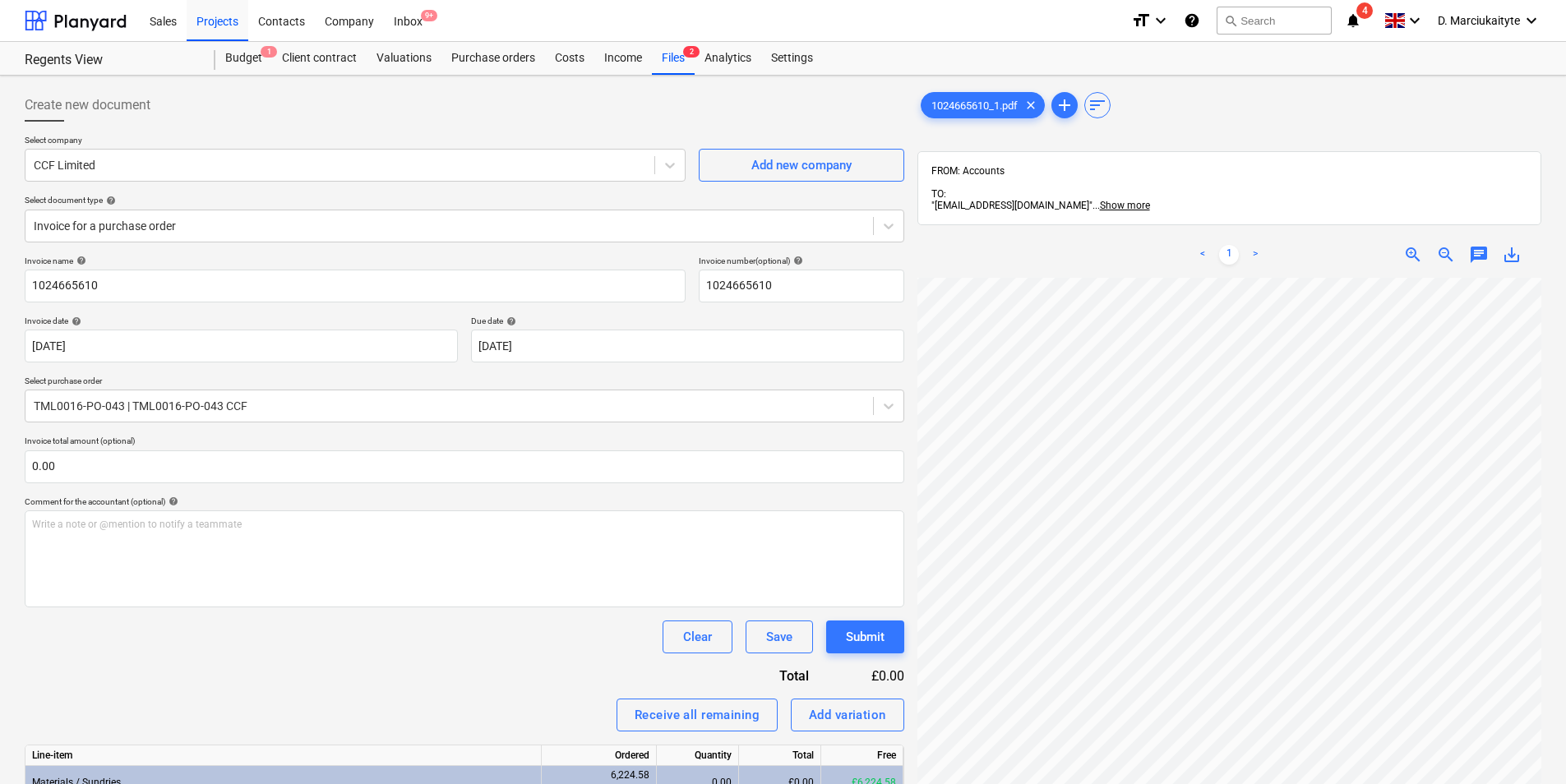 scroll, scrollTop: 42, scrollLeft: 119, axis: both 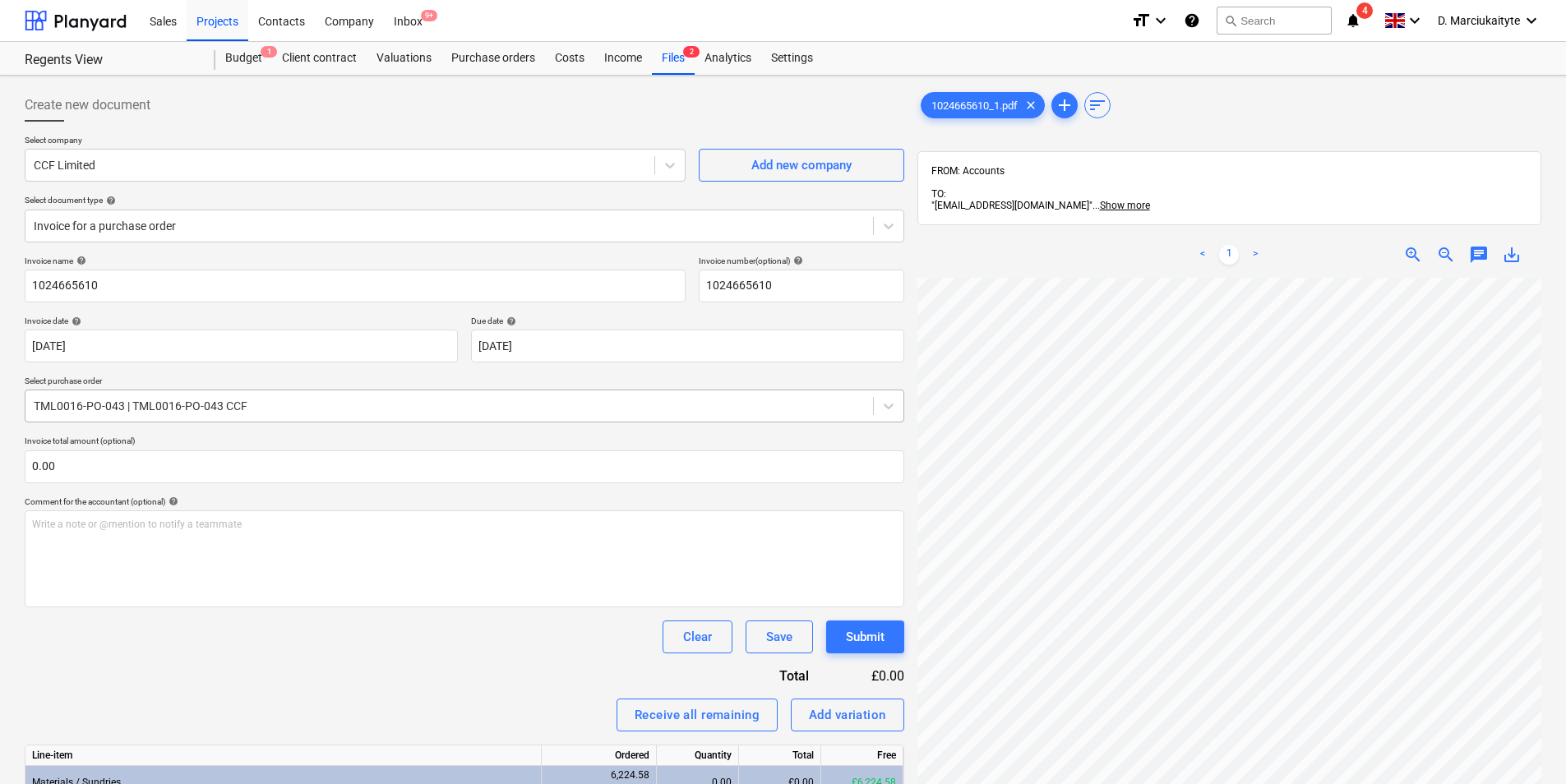 click at bounding box center (449, 406) 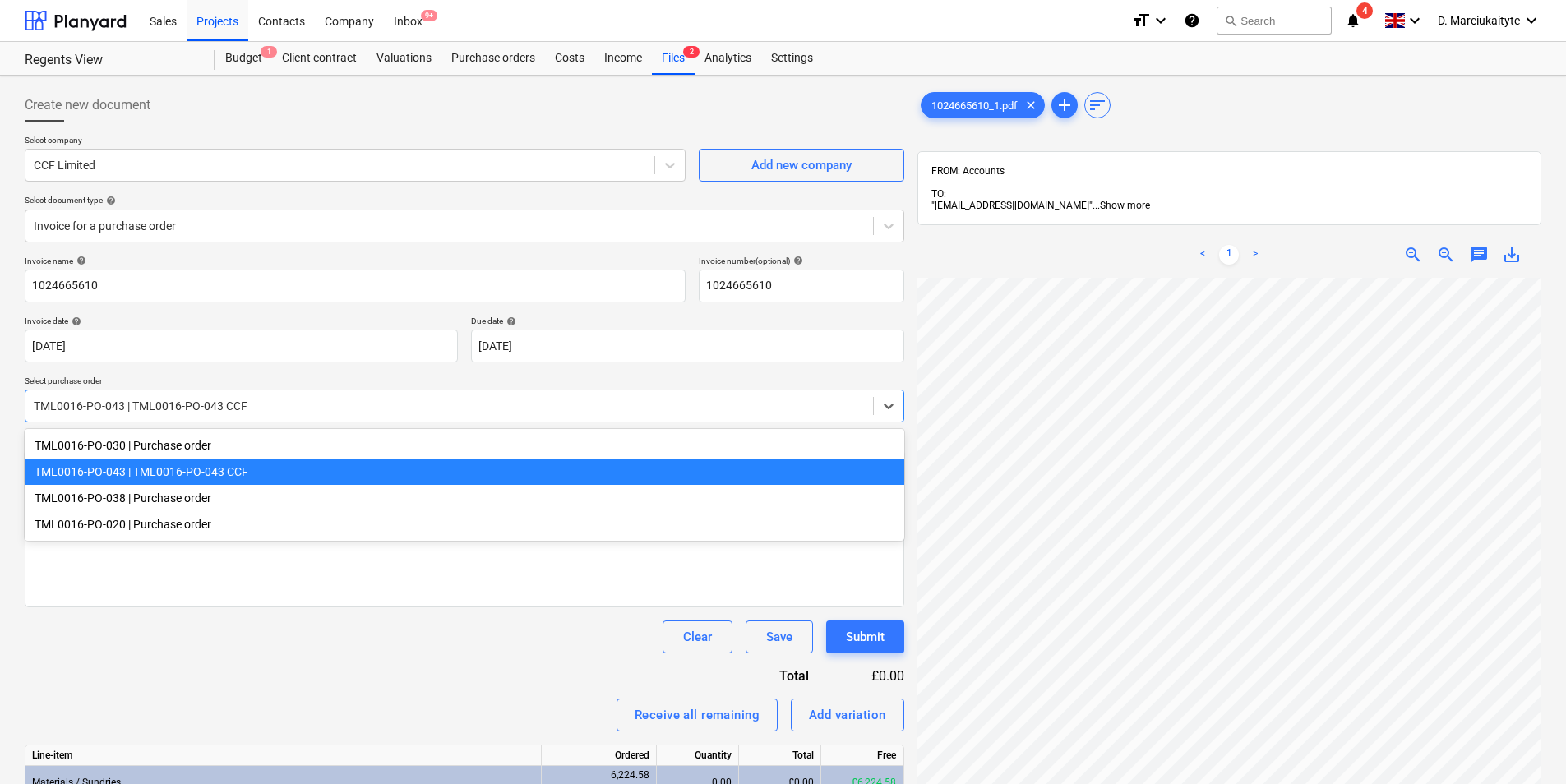 click on "TML0016-PO-043 |  TML0016-PO-043 CCF" at bounding box center [464, 472] 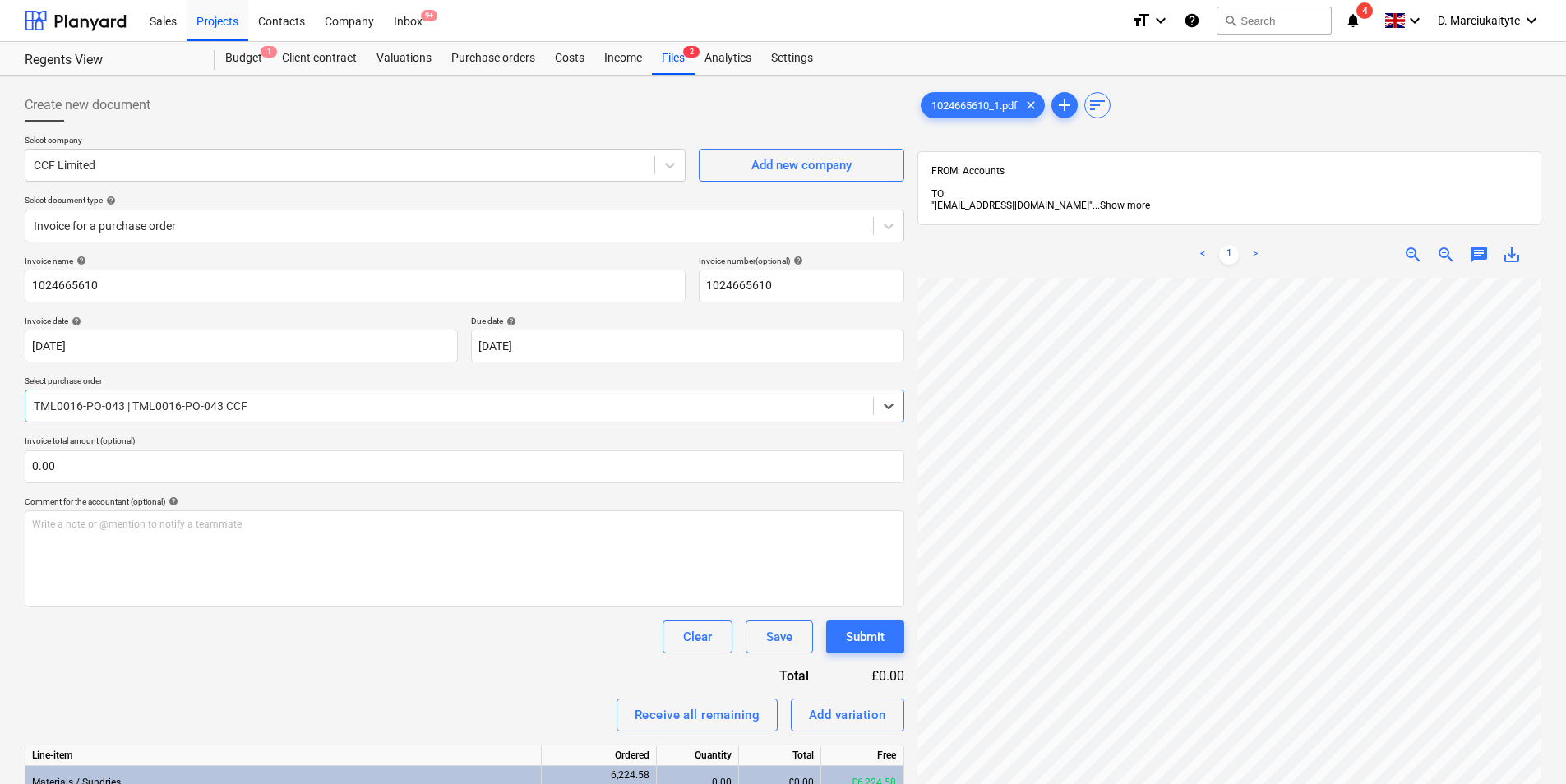 scroll, scrollTop: 233, scrollLeft: 0, axis: vertical 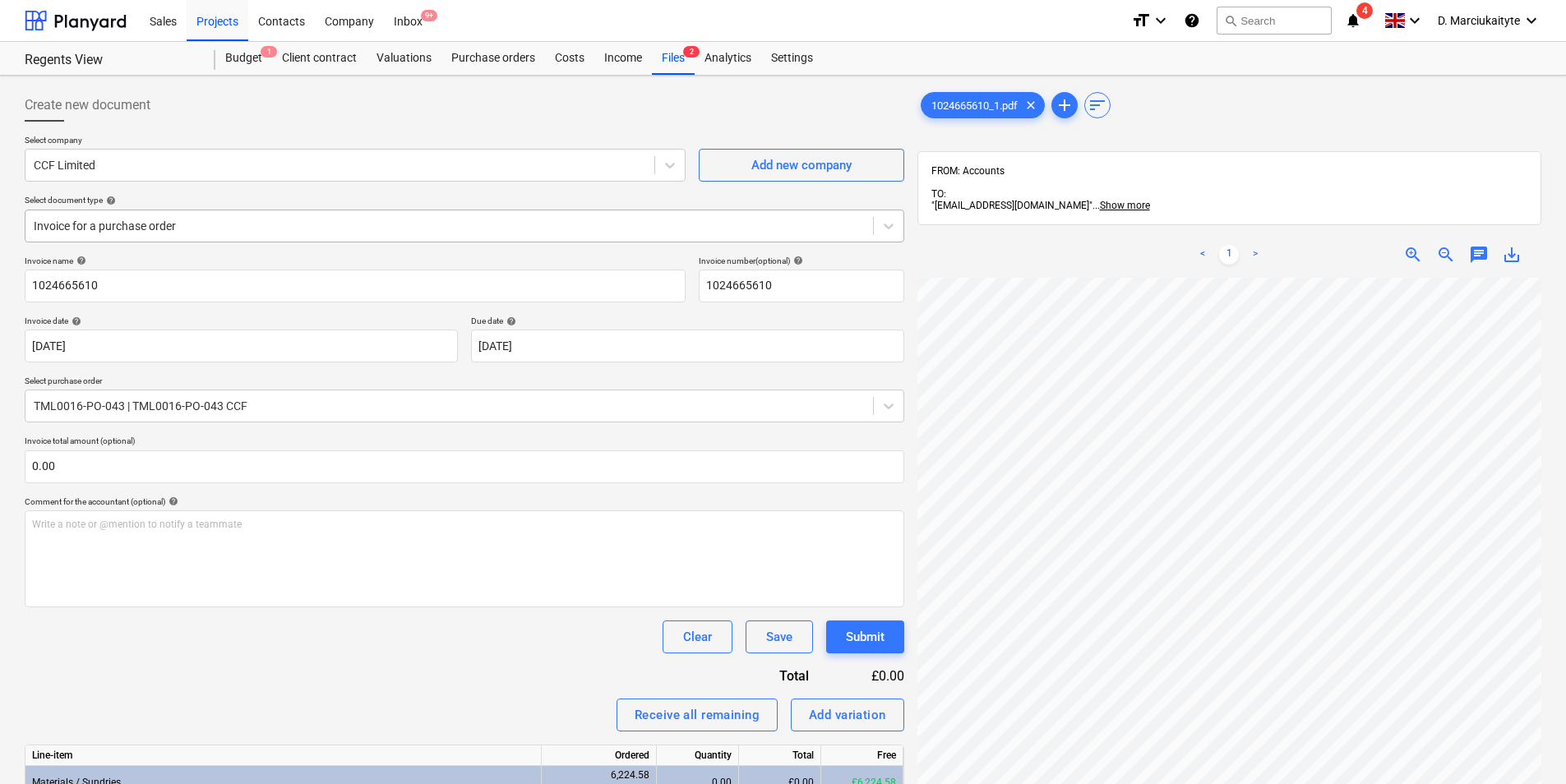 click on "Invoice for a purchase order" at bounding box center (449, 226) 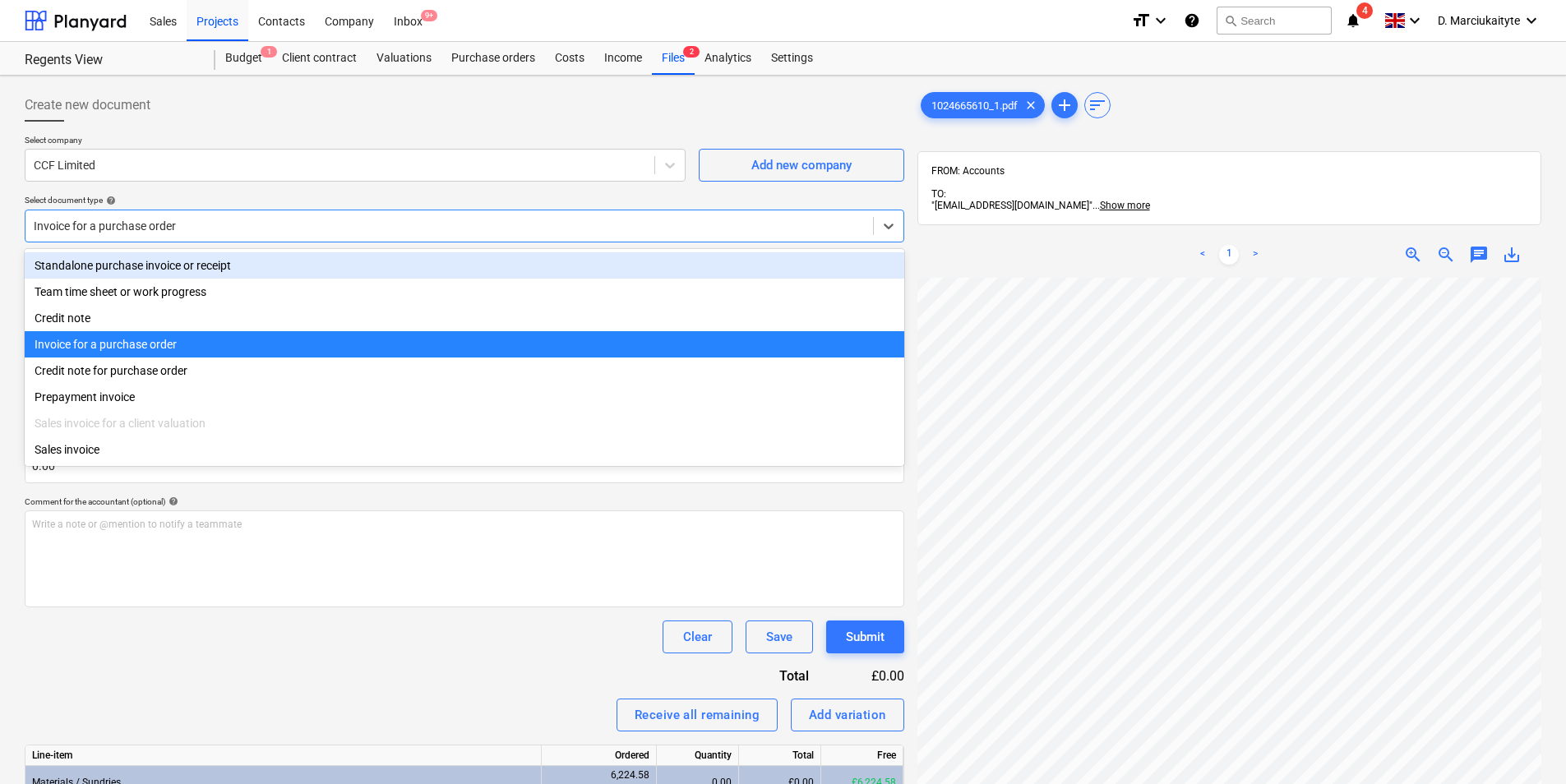 click on "Standalone purchase invoice or receipt" at bounding box center [464, 265] 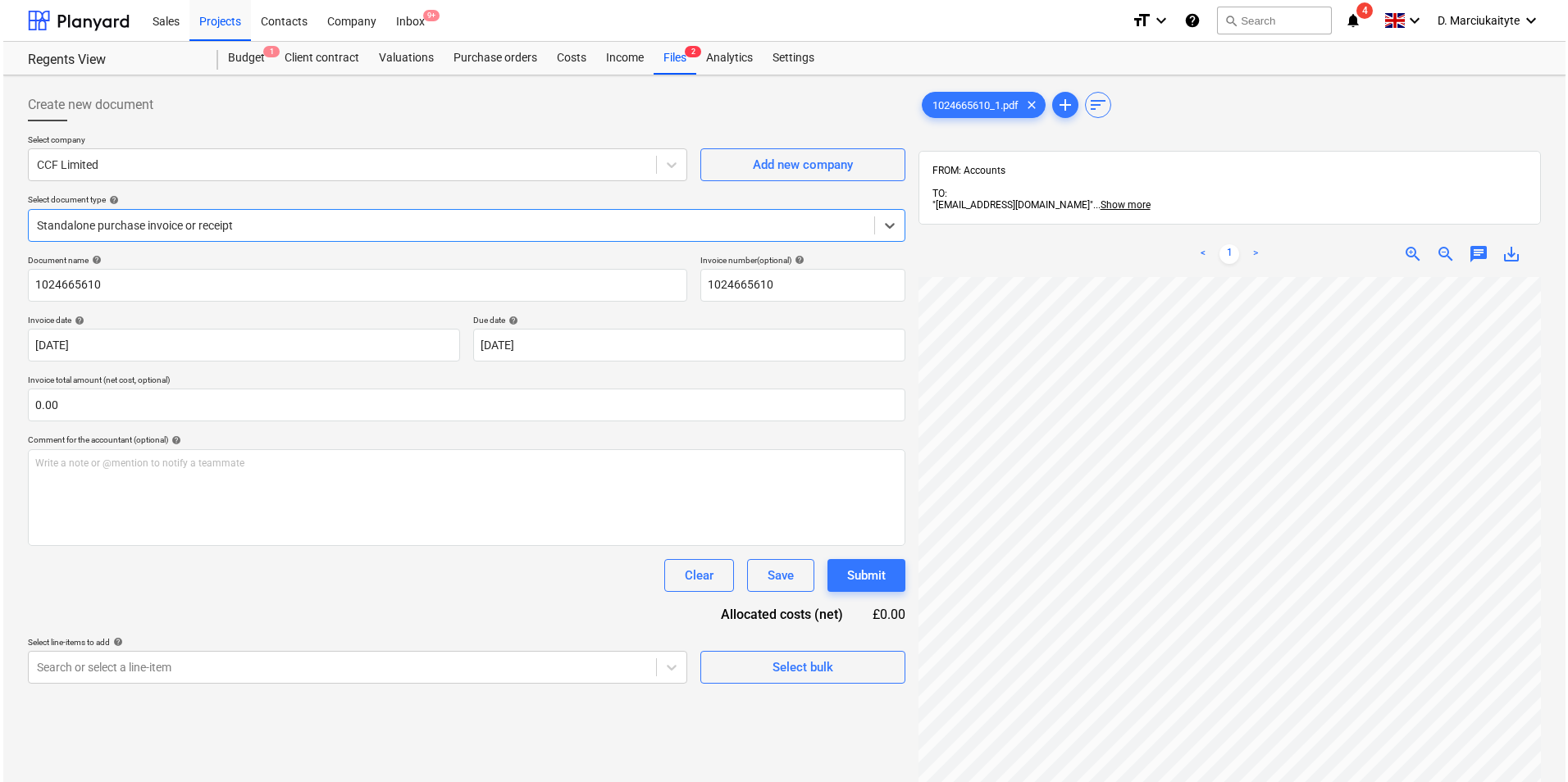scroll, scrollTop: 233, scrollLeft: 0, axis: vertical 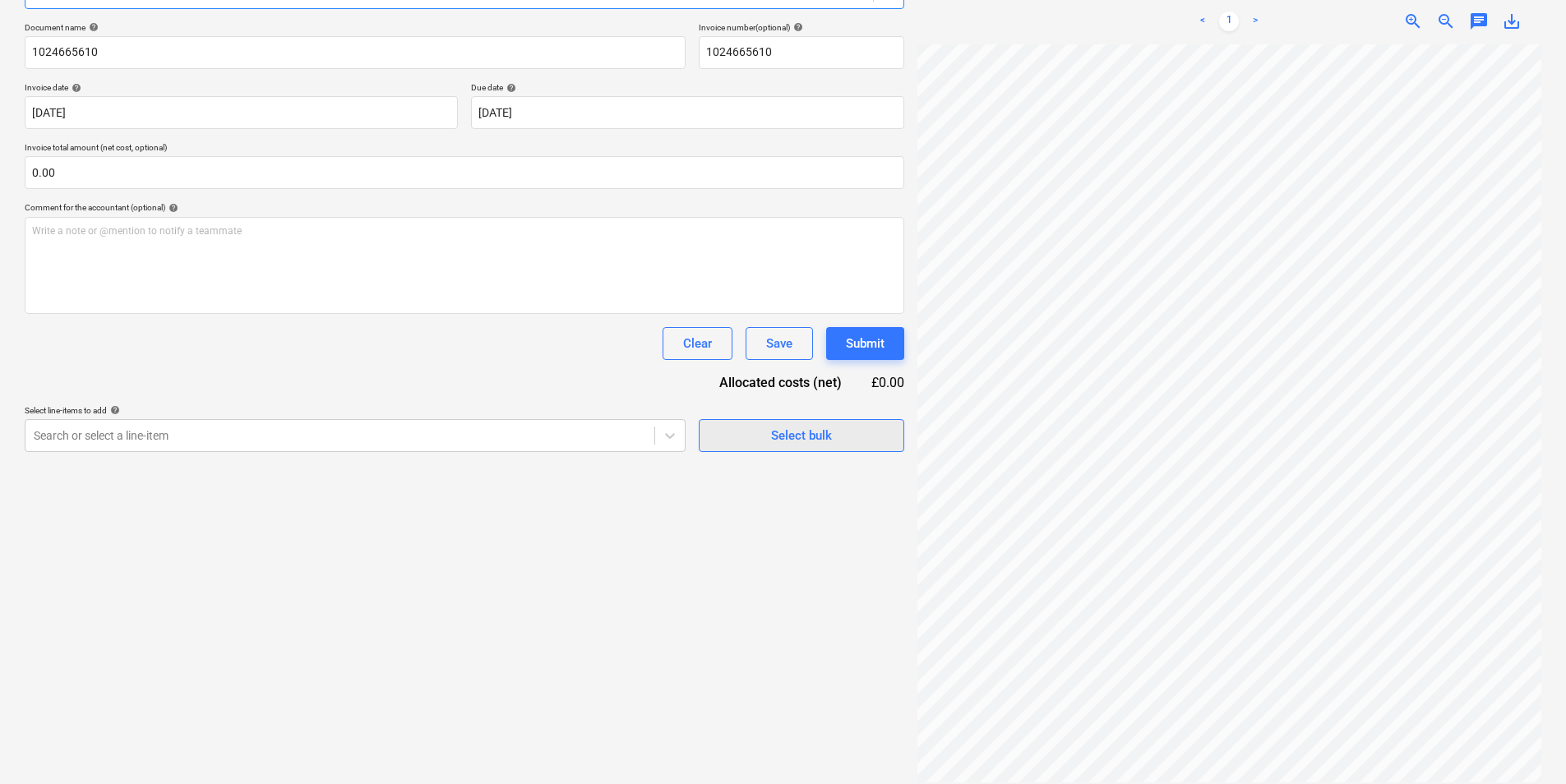 click on "Select bulk" at bounding box center [801, 436] 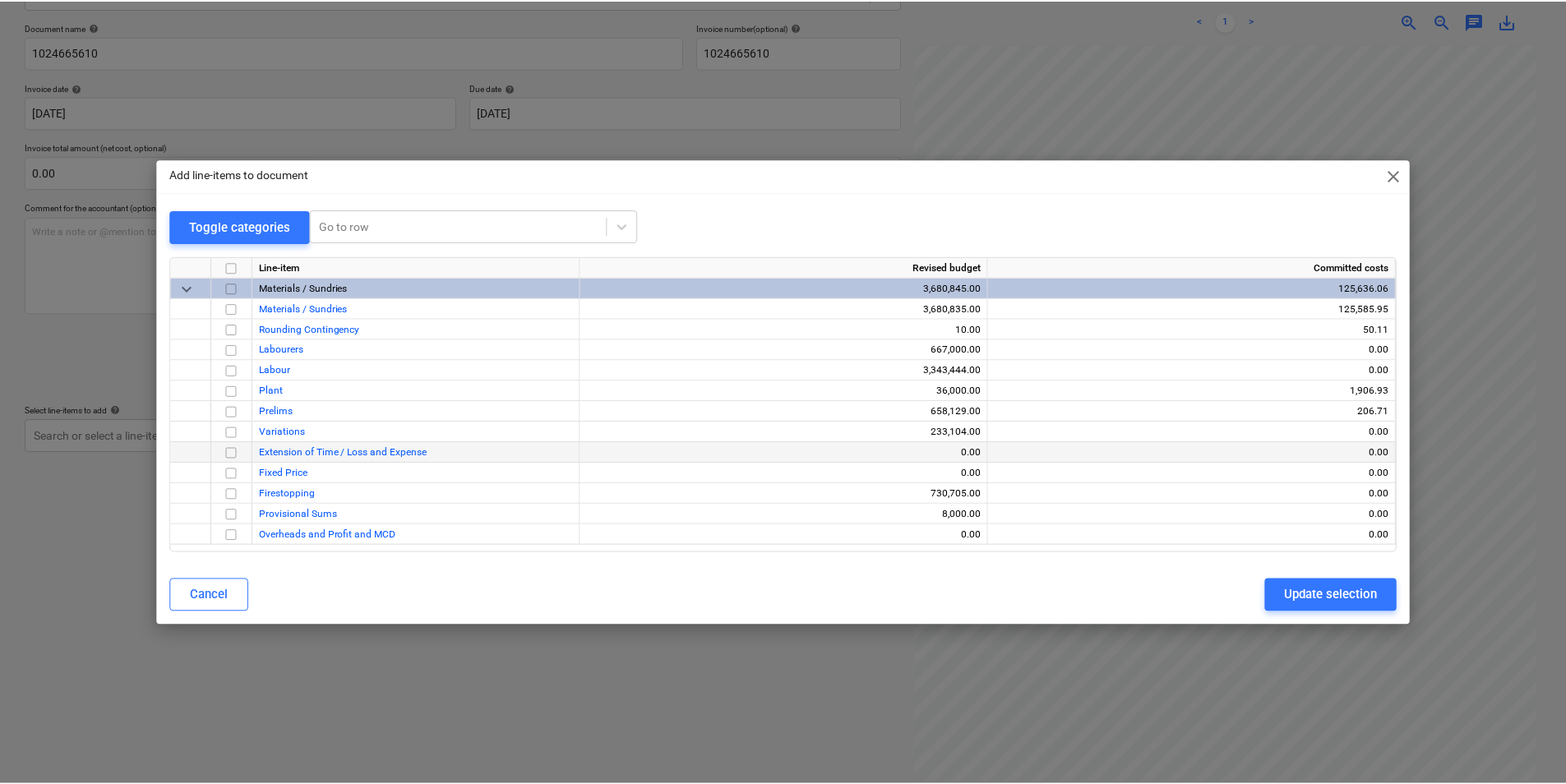 scroll, scrollTop: 0, scrollLeft: 118, axis: horizontal 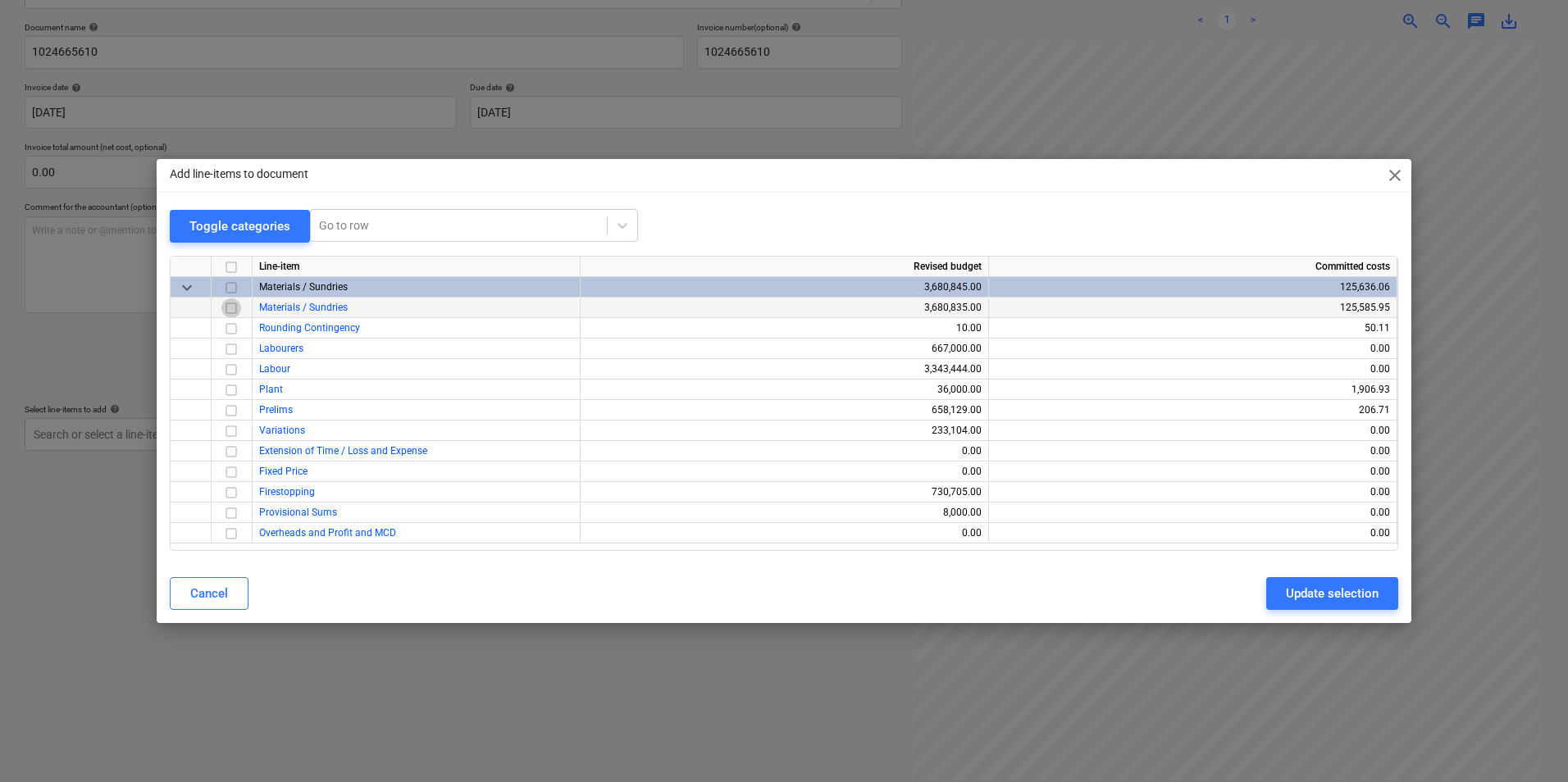 click at bounding box center (231, 308) 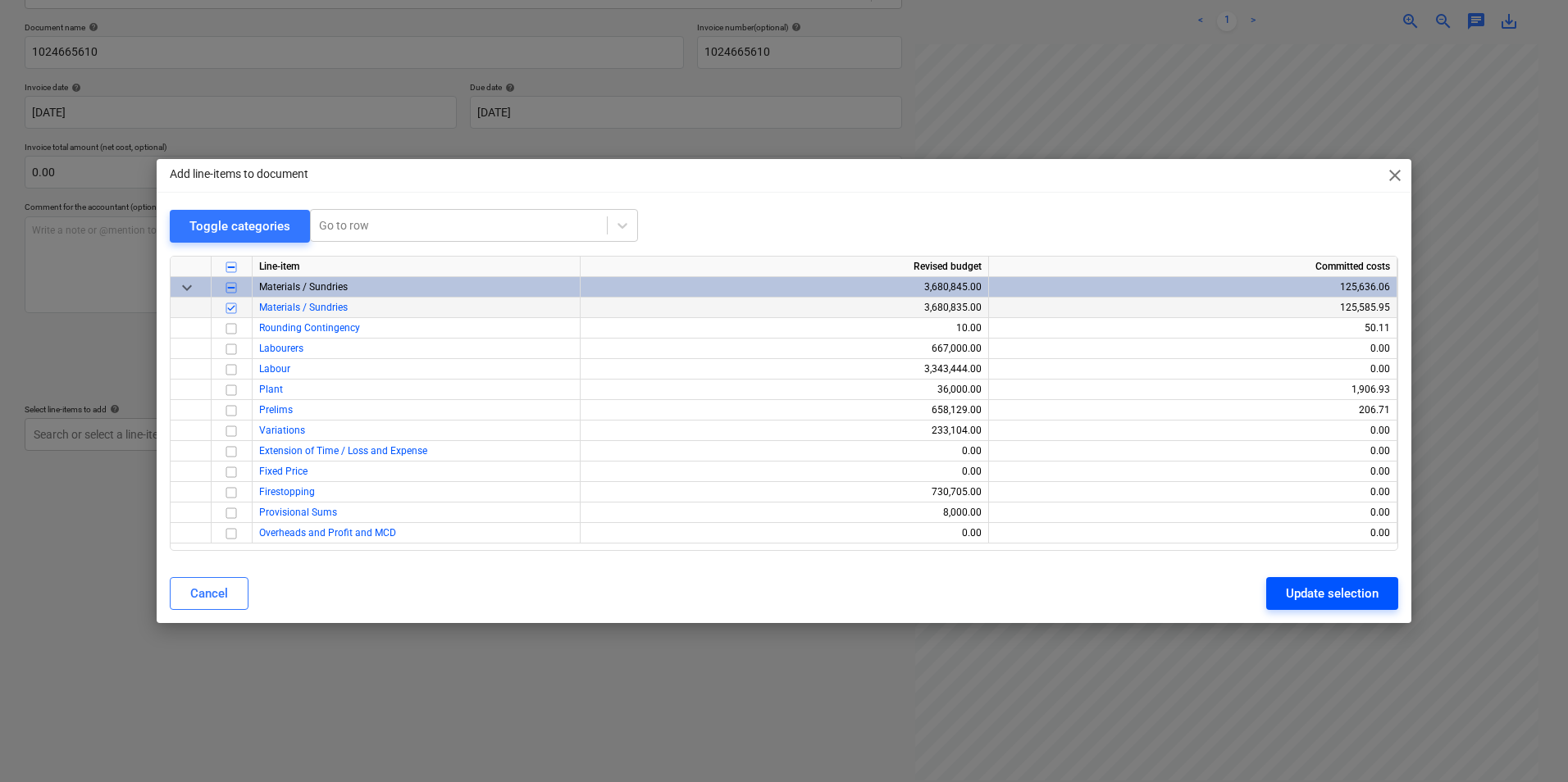 click on "Update selection" at bounding box center (1332, 593) 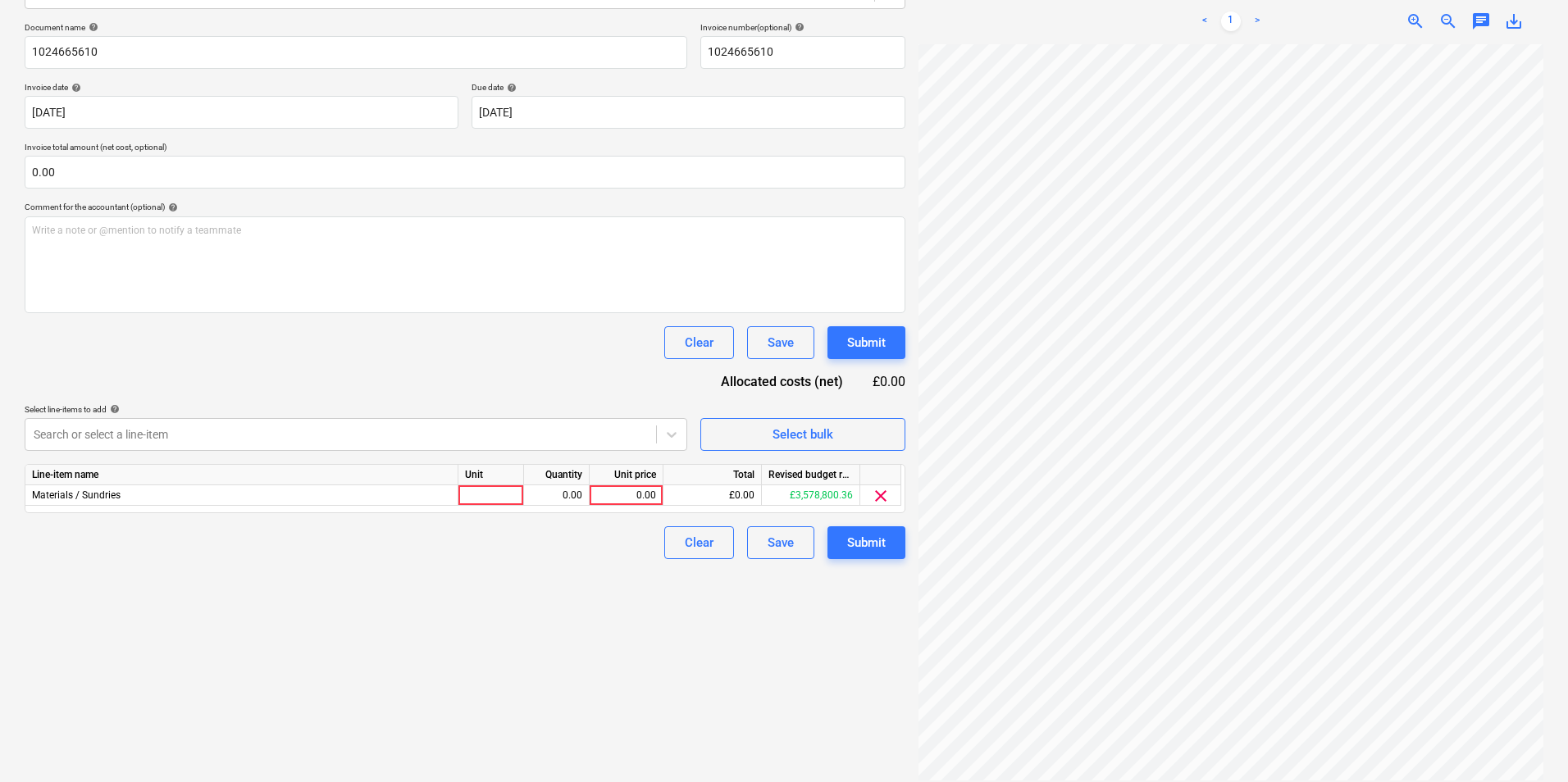scroll, scrollTop: 0, scrollLeft: 116, axis: horizontal 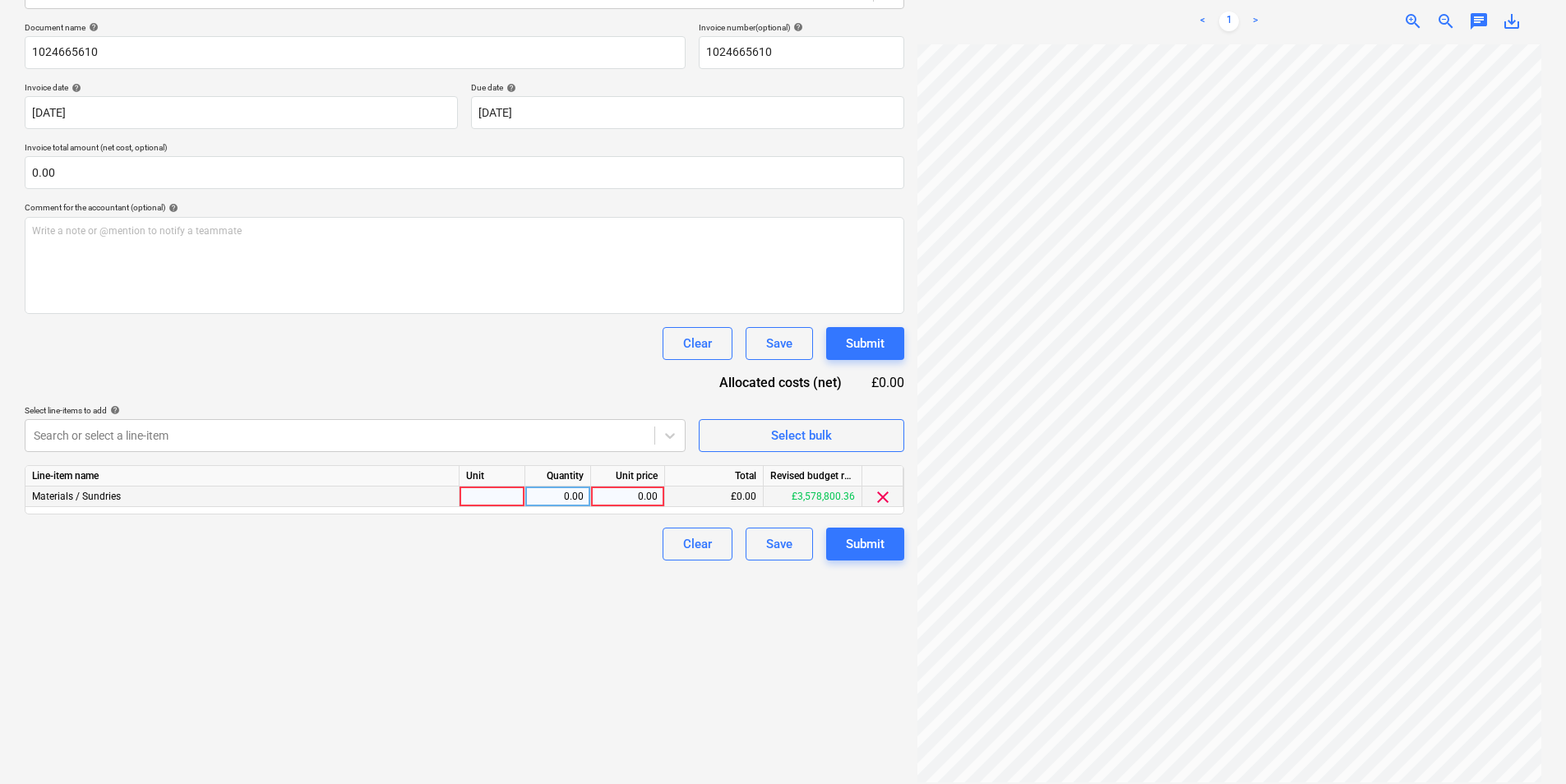 click at bounding box center [492, 496] 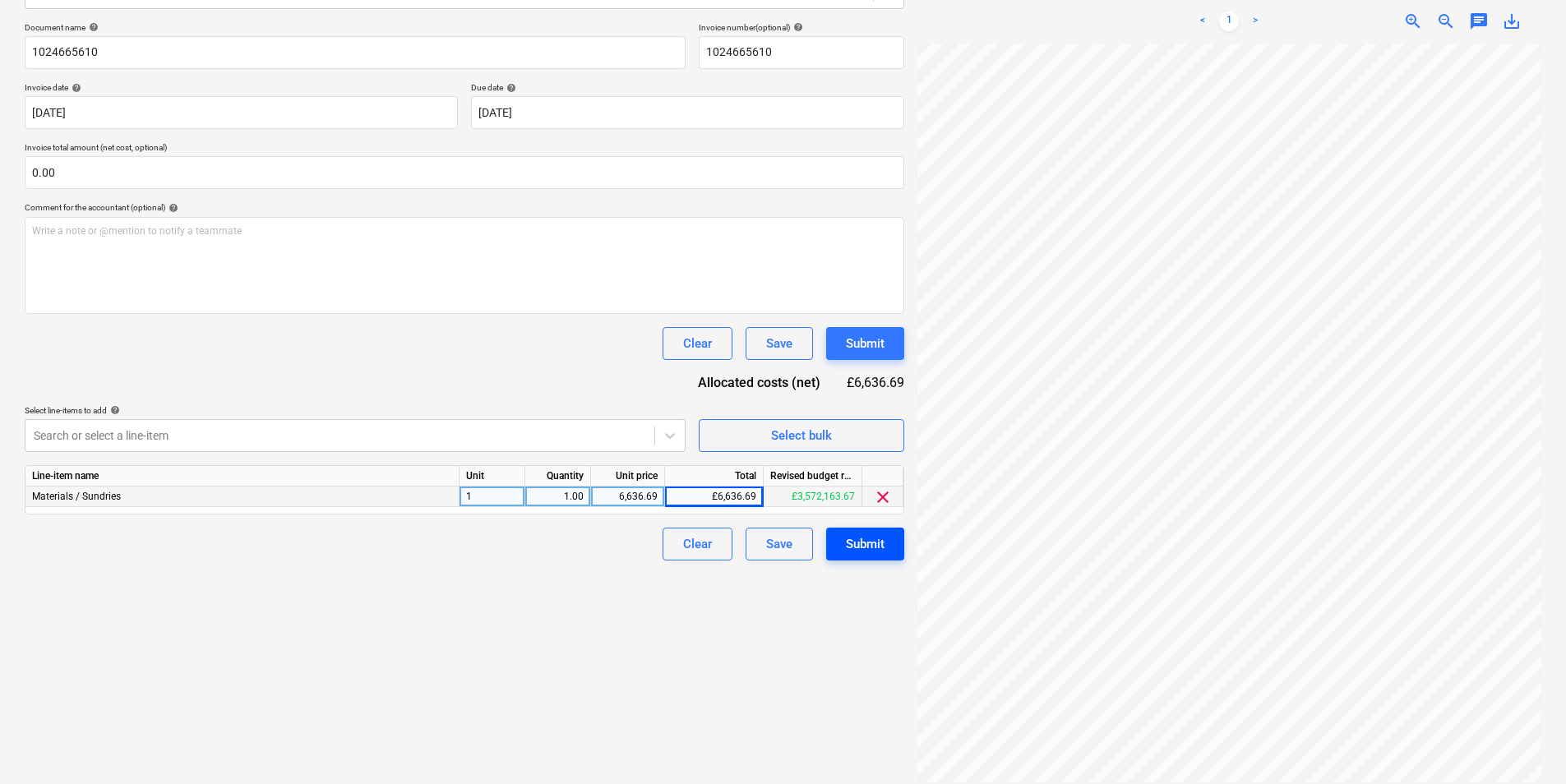click on "Submit" at bounding box center (865, 544) 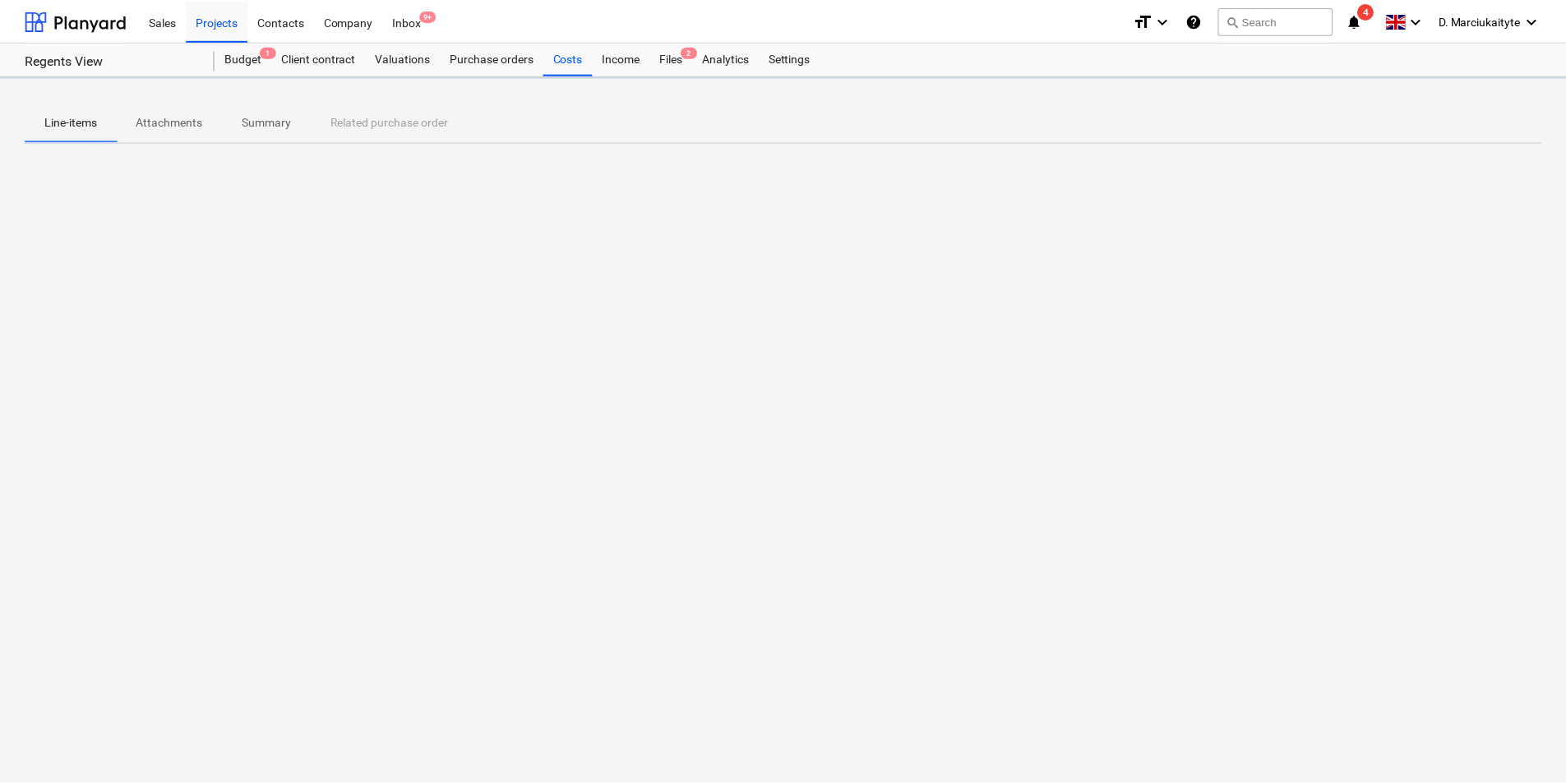 scroll, scrollTop: 0, scrollLeft: 0, axis: both 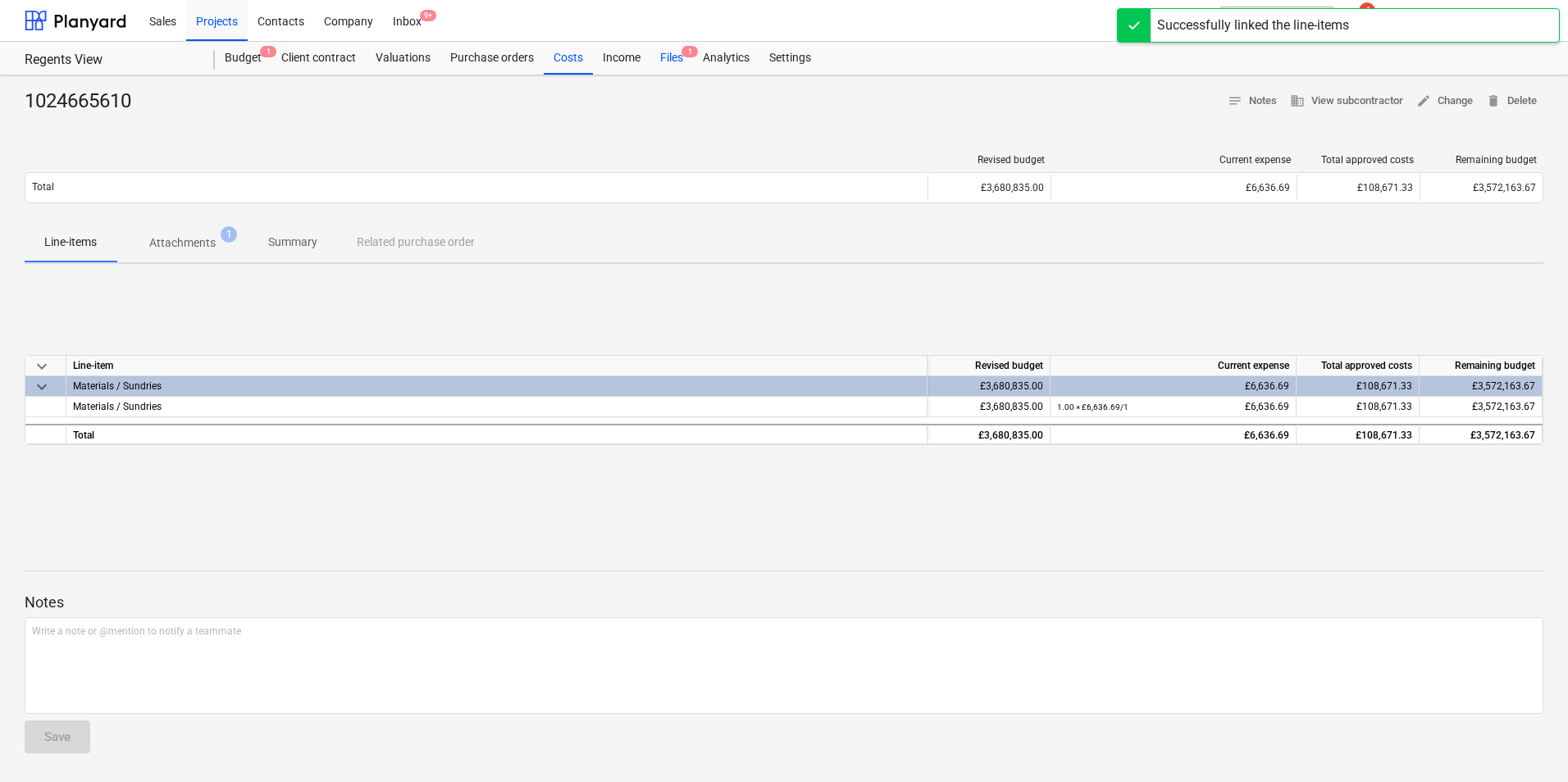 click on "Files 1" at bounding box center [672, 58] 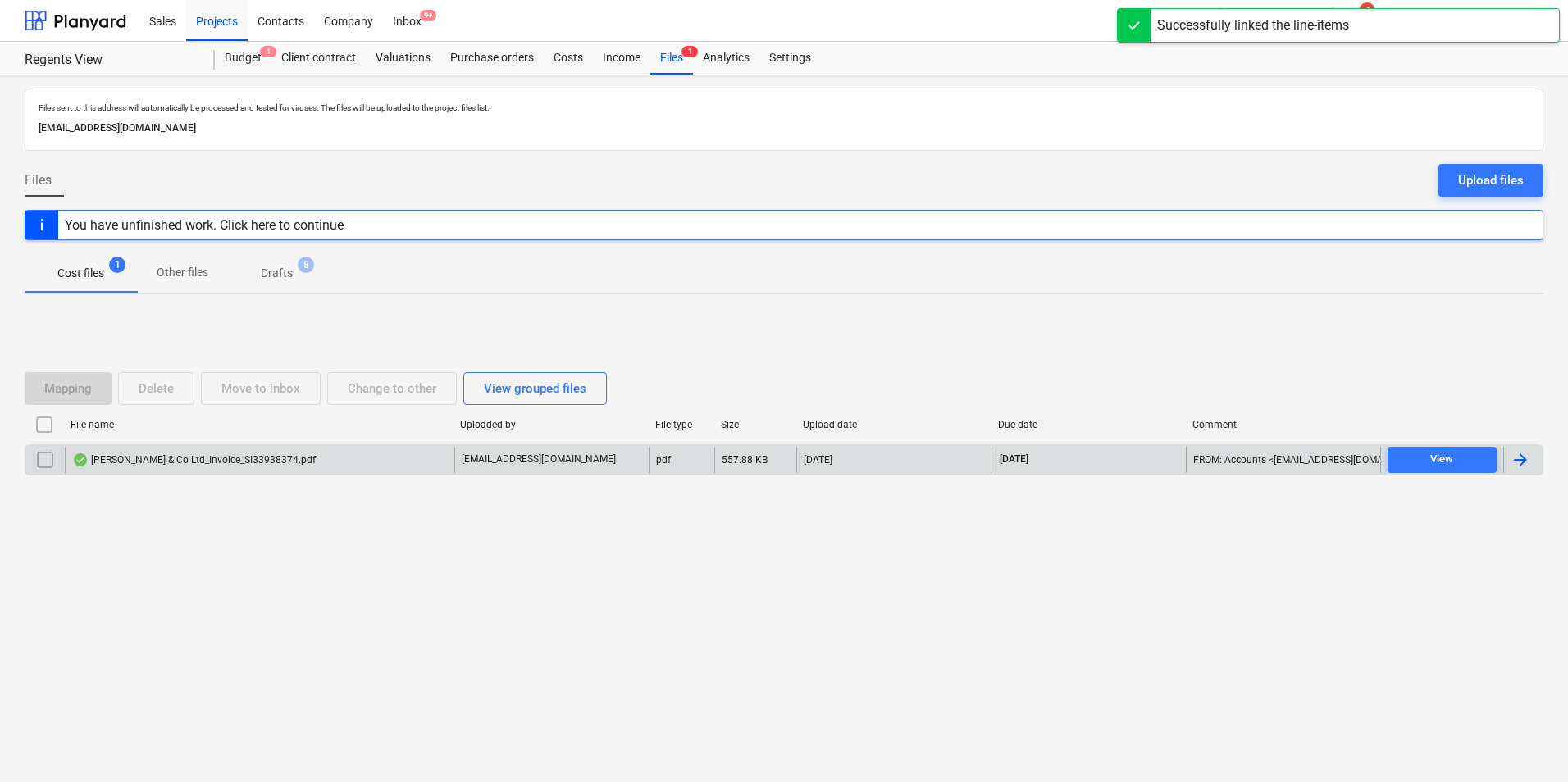 click on "J P McDougall & Co Ltd_Invoice_SI33938374.pdf" at bounding box center [194, 460] 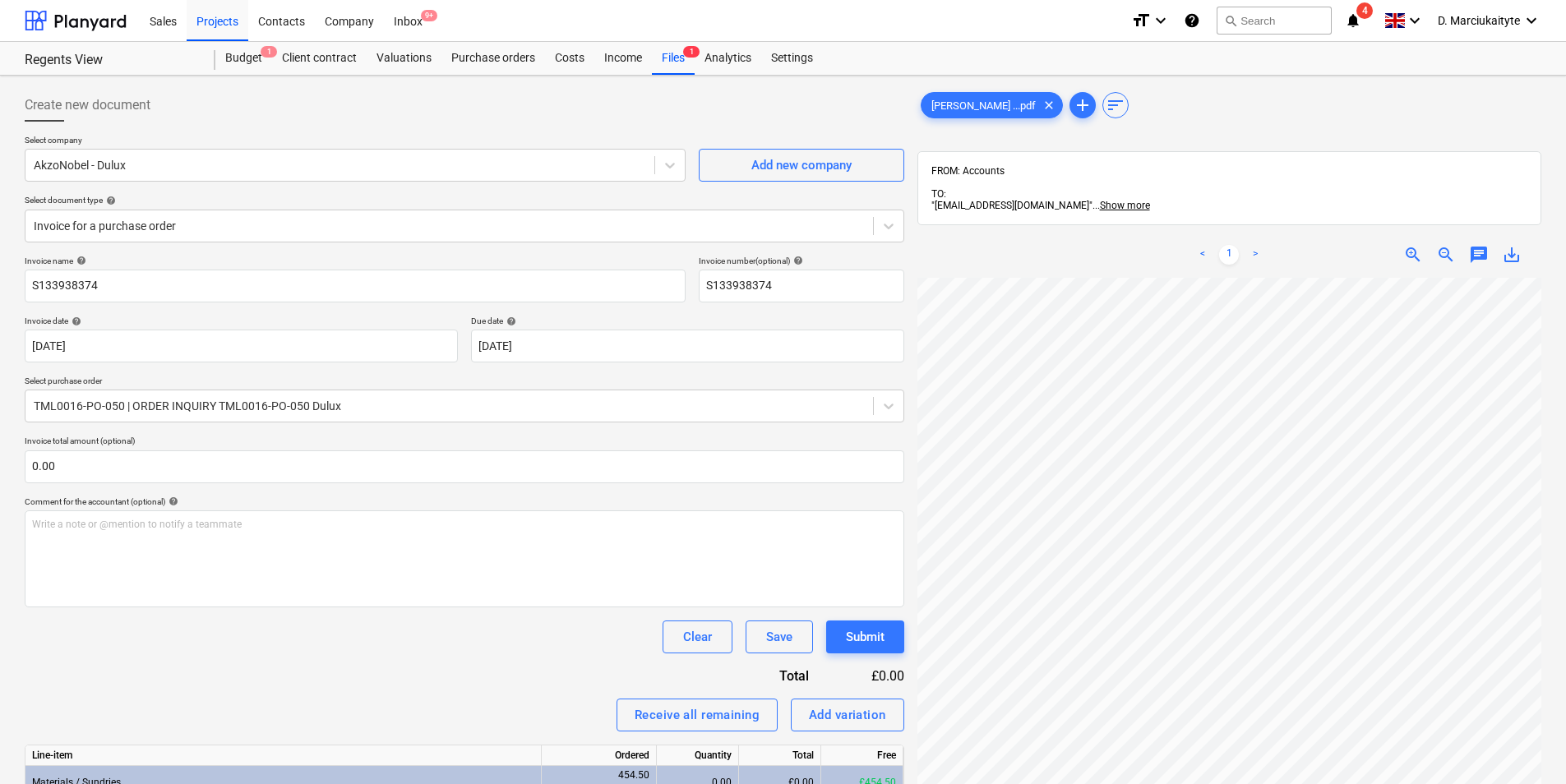 scroll, scrollTop: 0, scrollLeft: 119, axis: horizontal 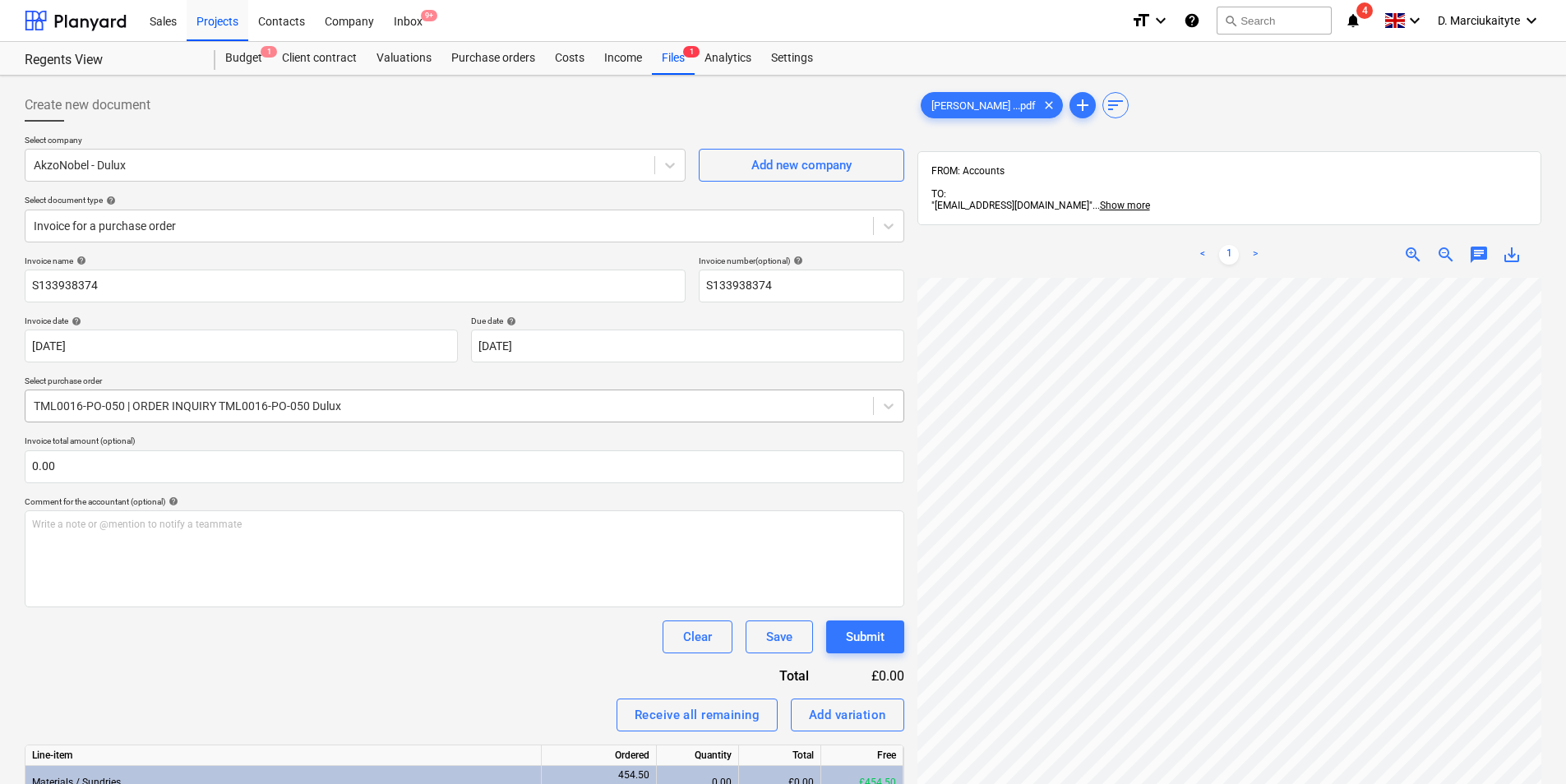 click at bounding box center (449, 406) 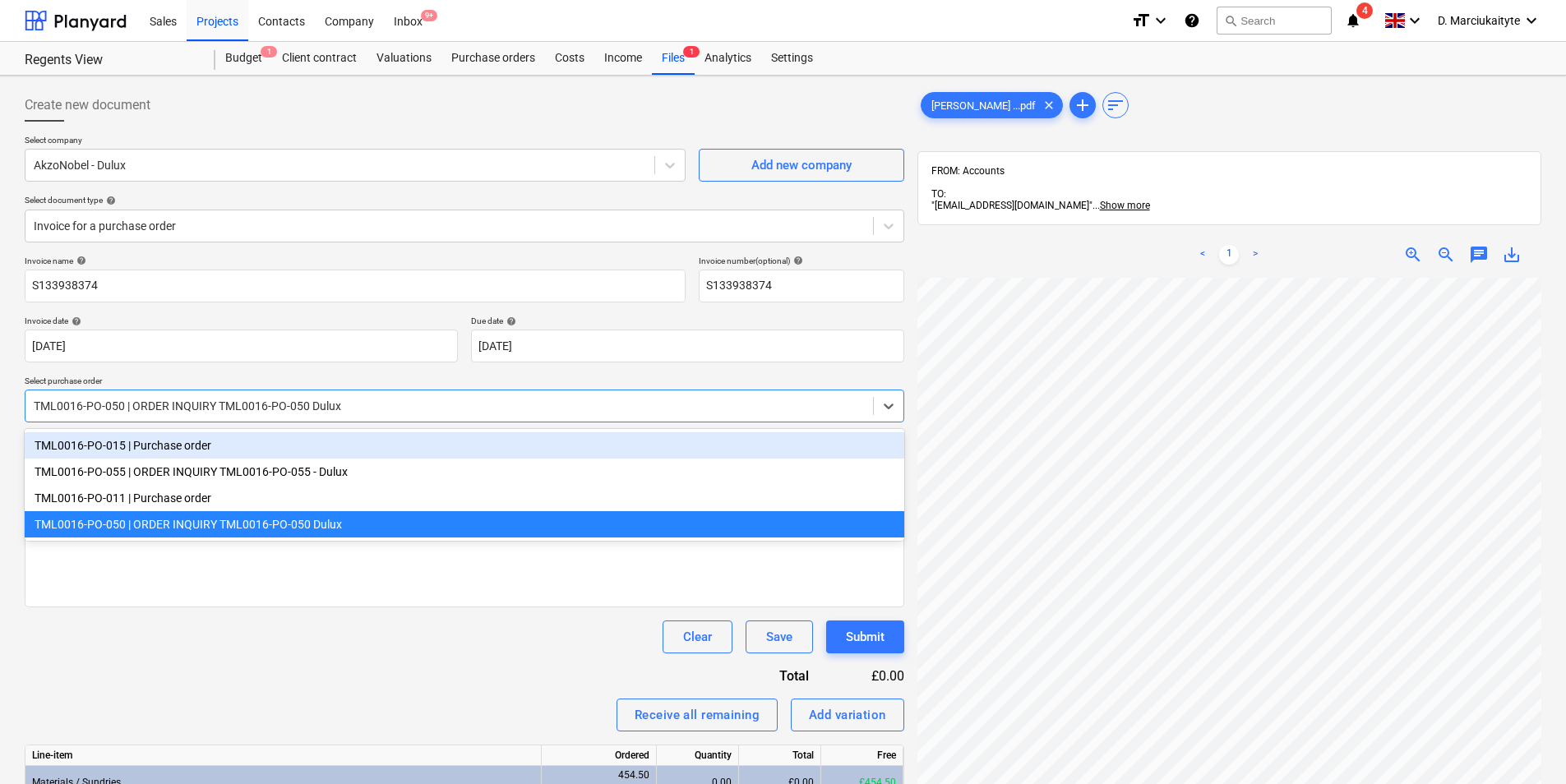 click on "TML0016-PO-015 | Purchase order" at bounding box center (464, 445) 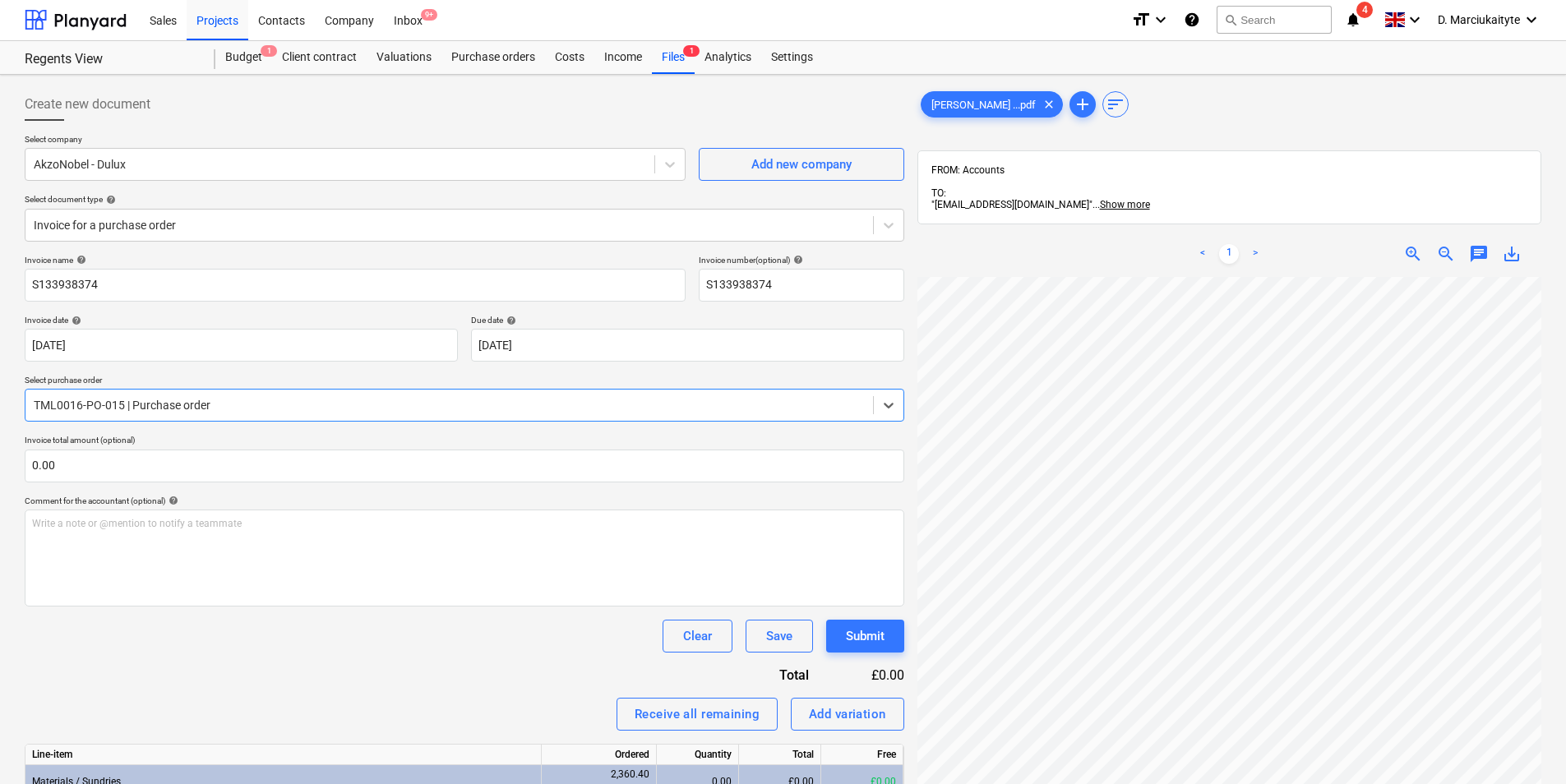scroll, scrollTop: 0, scrollLeft: 0, axis: both 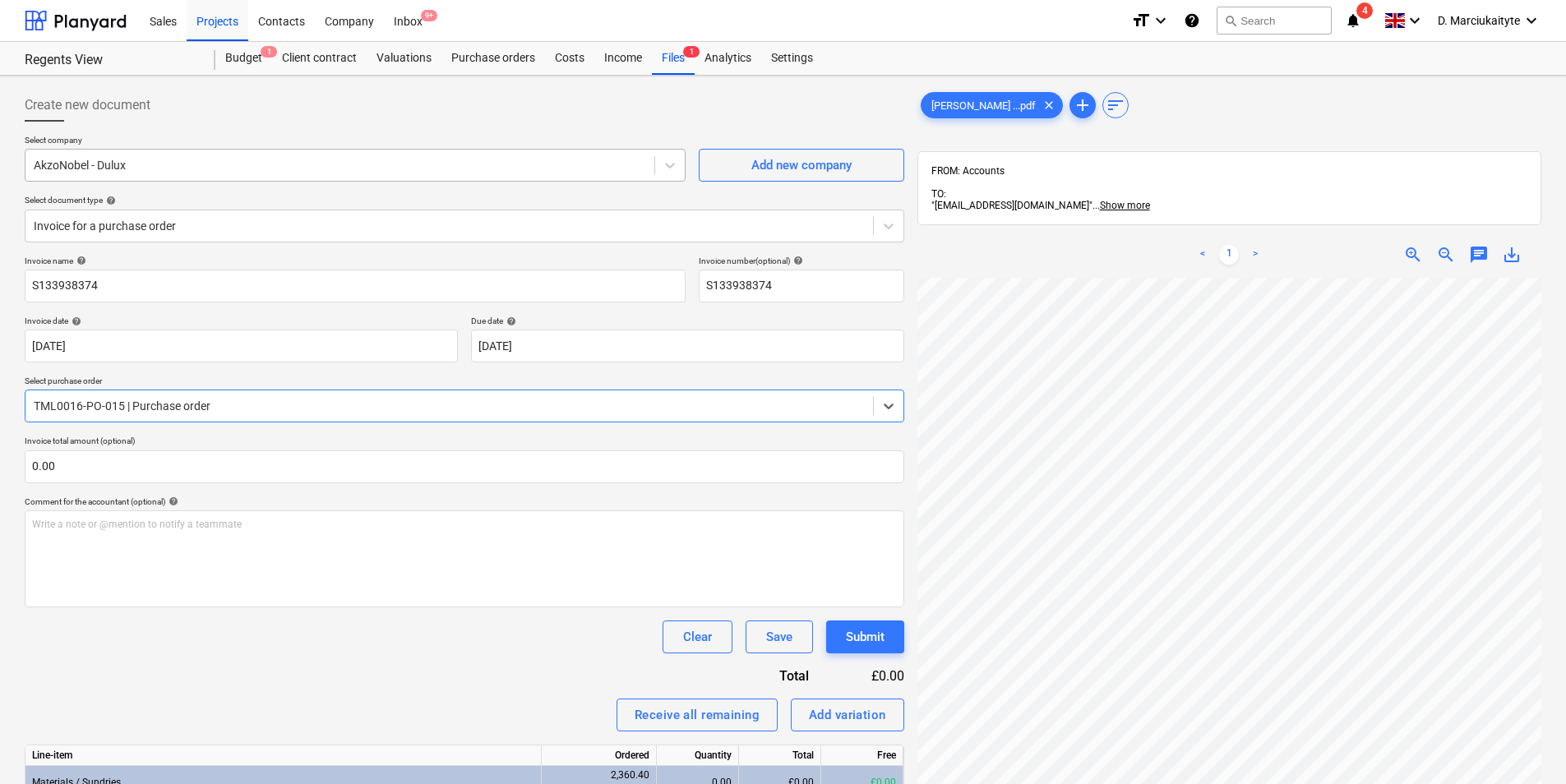 click at bounding box center [340, 165] 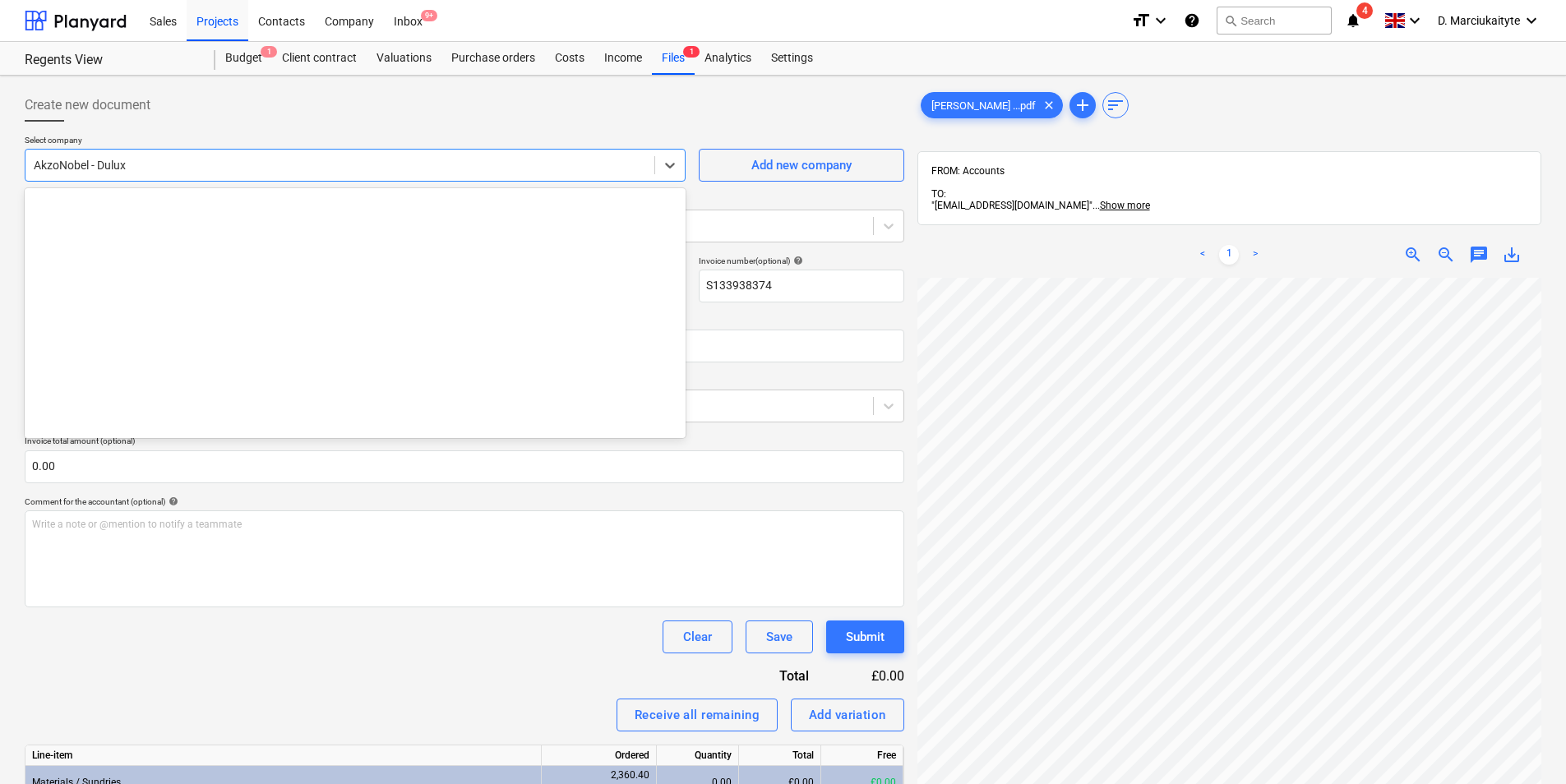 scroll, scrollTop: 316, scrollLeft: 0, axis: vertical 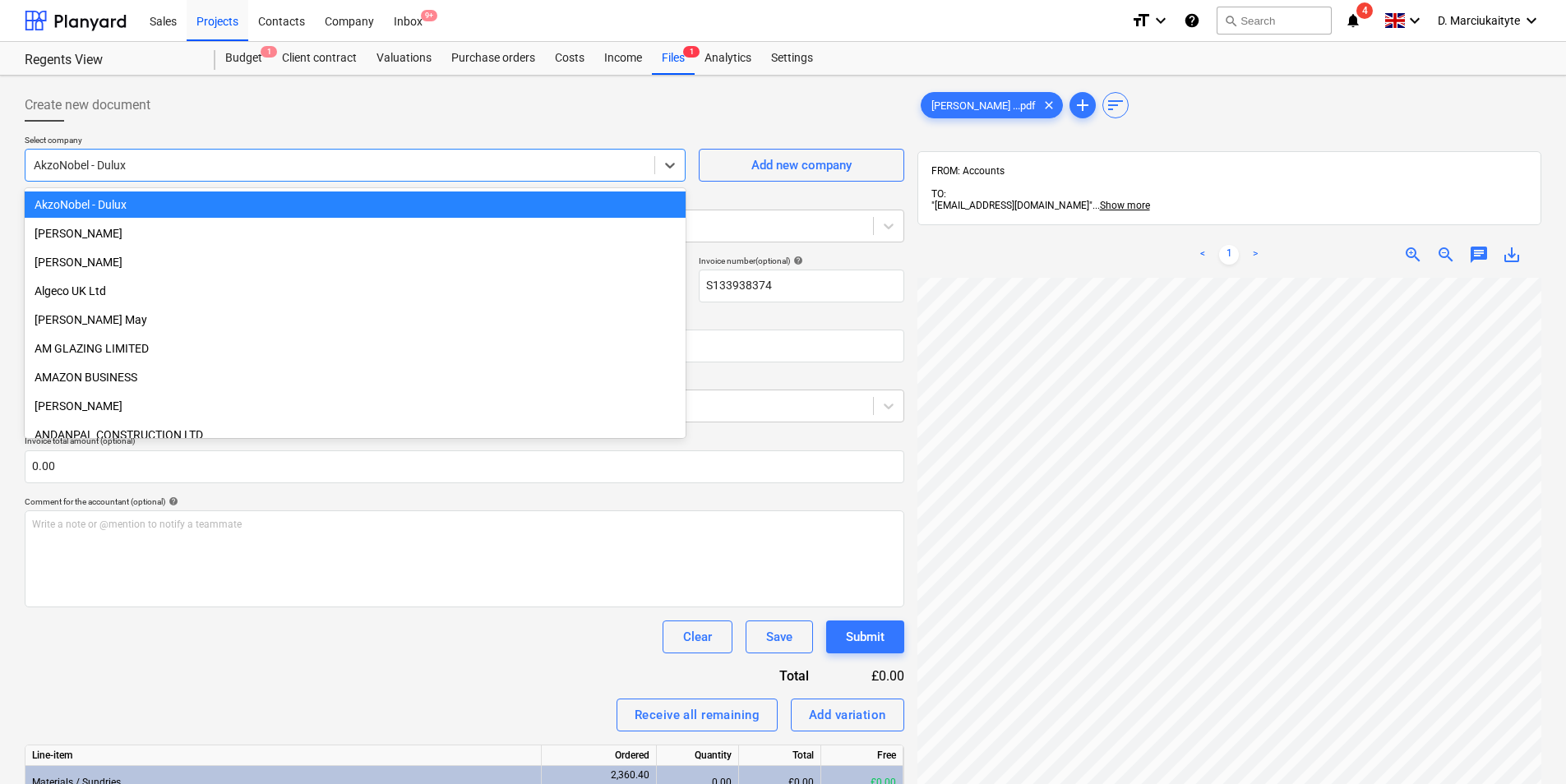 click on "AkzoNobel - Dulux" at bounding box center [340, 165] 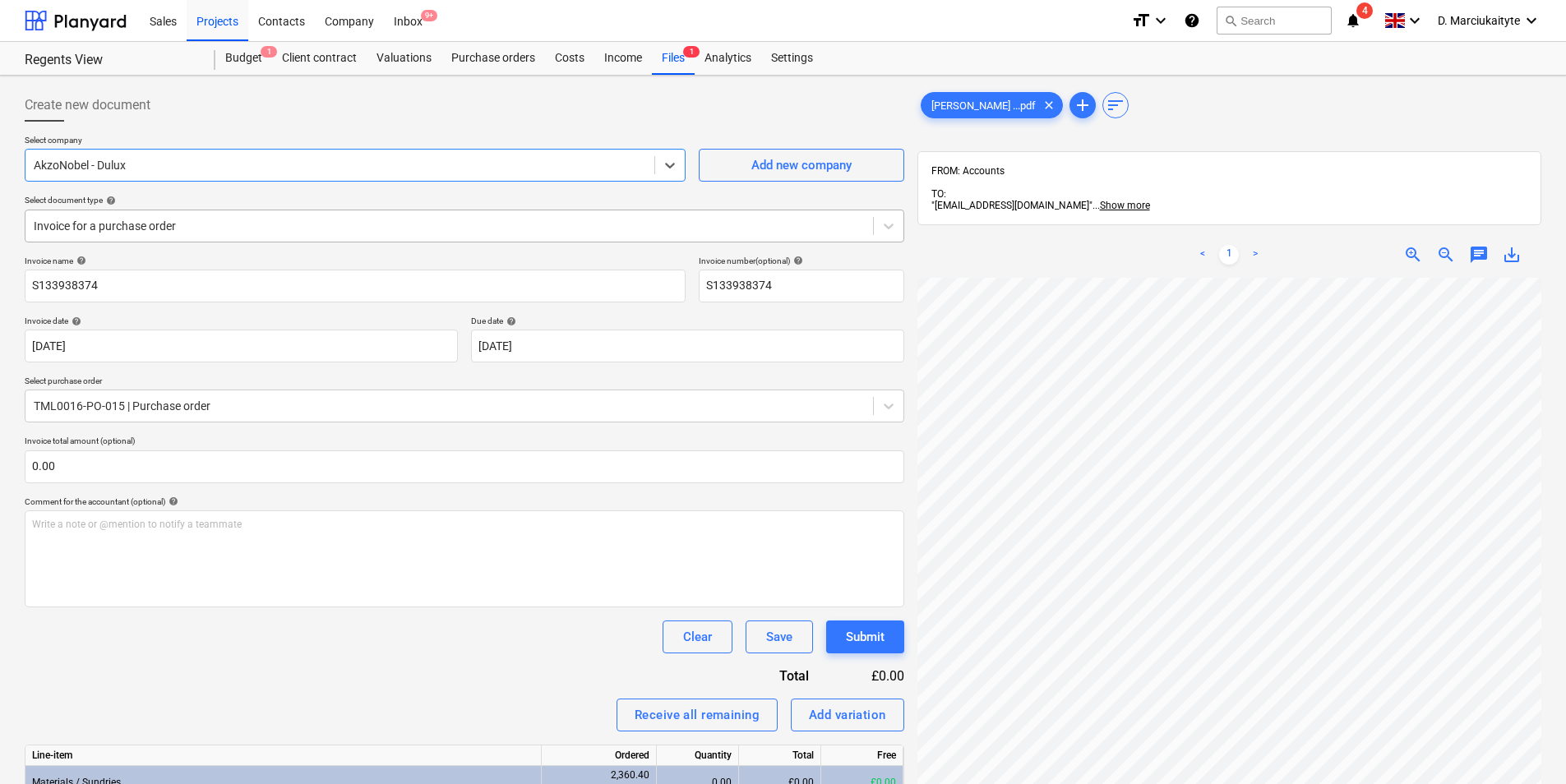 drag, startPoint x: 194, startPoint y: 213, endPoint x: 202, endPoint y: 233, distance: 22 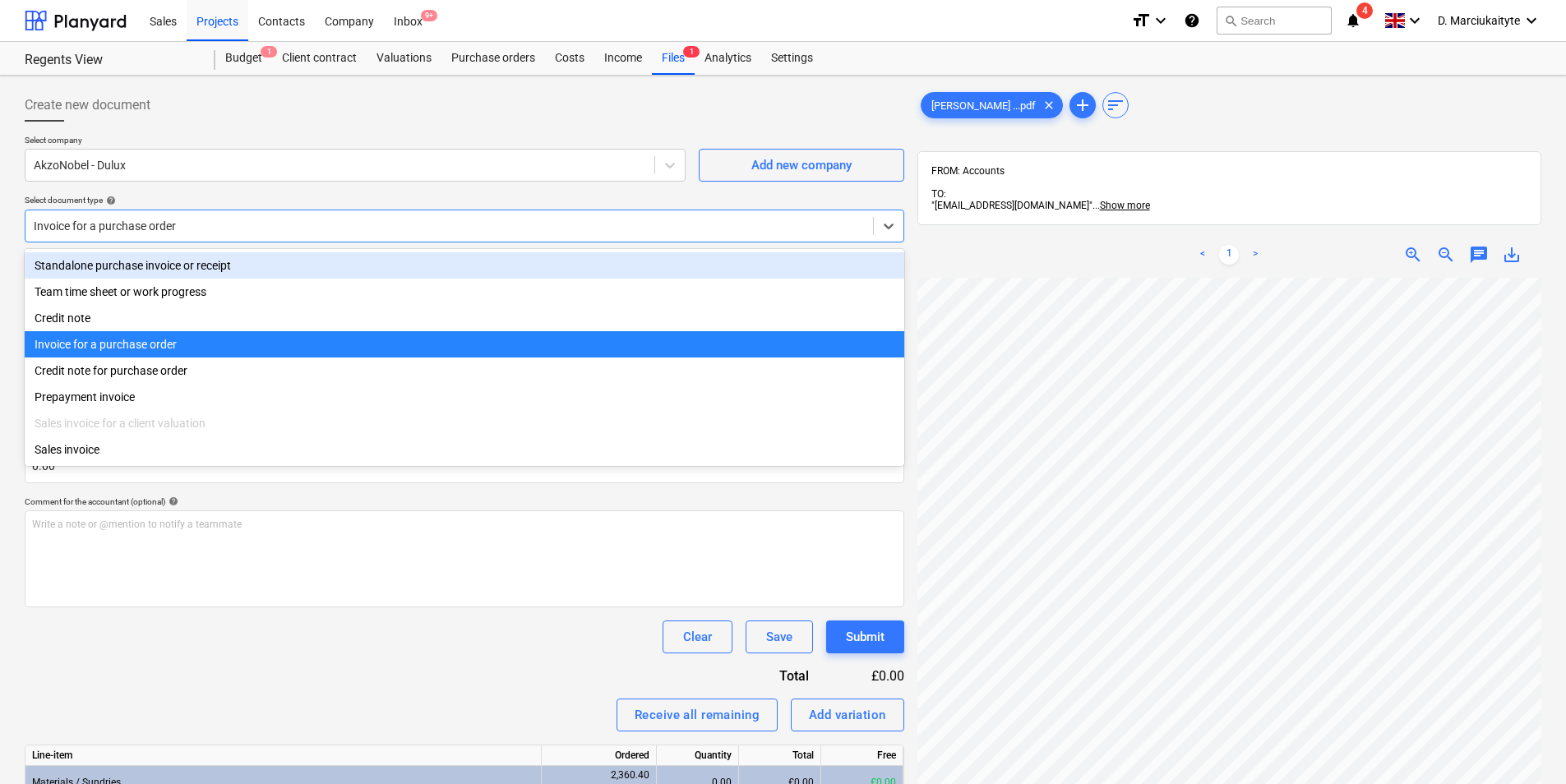 click on "Standalone purchase invoice or receipt" at bounding box center [464, 265] 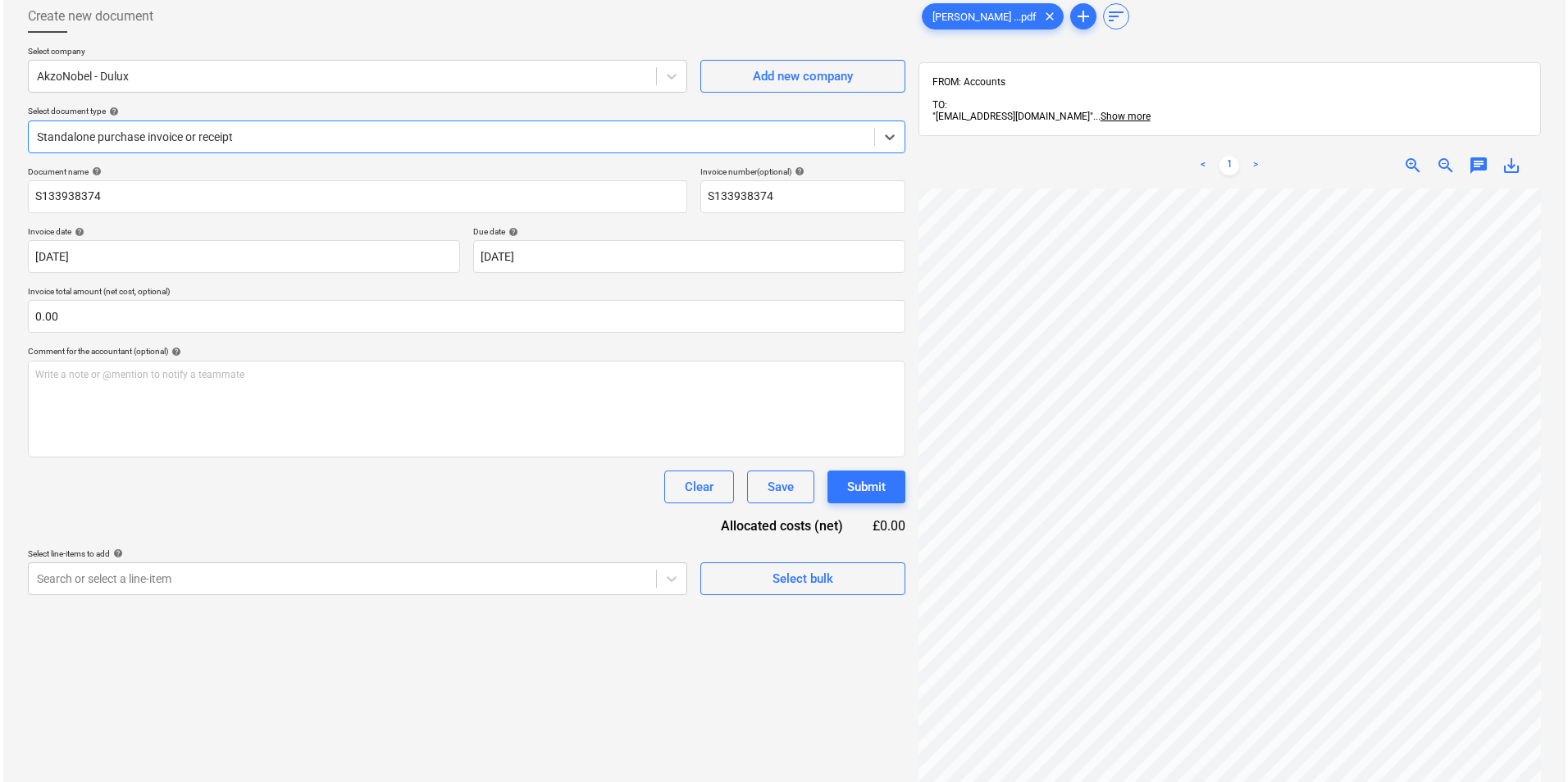 scroll, scrollTop: 233, scrollLeft: 0, axis: vertical 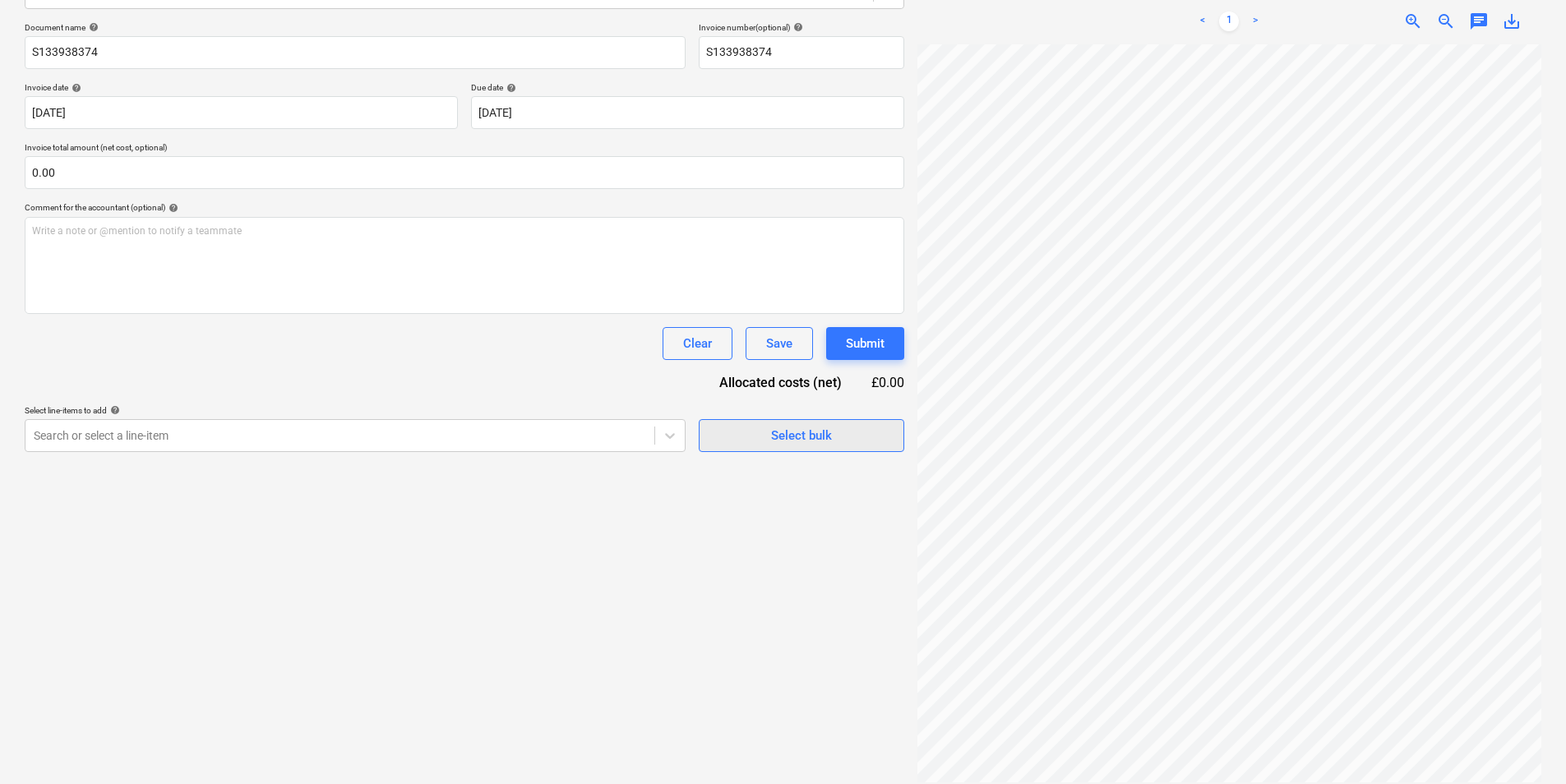 click on "Select bulk" at bounding box center [801, 428] 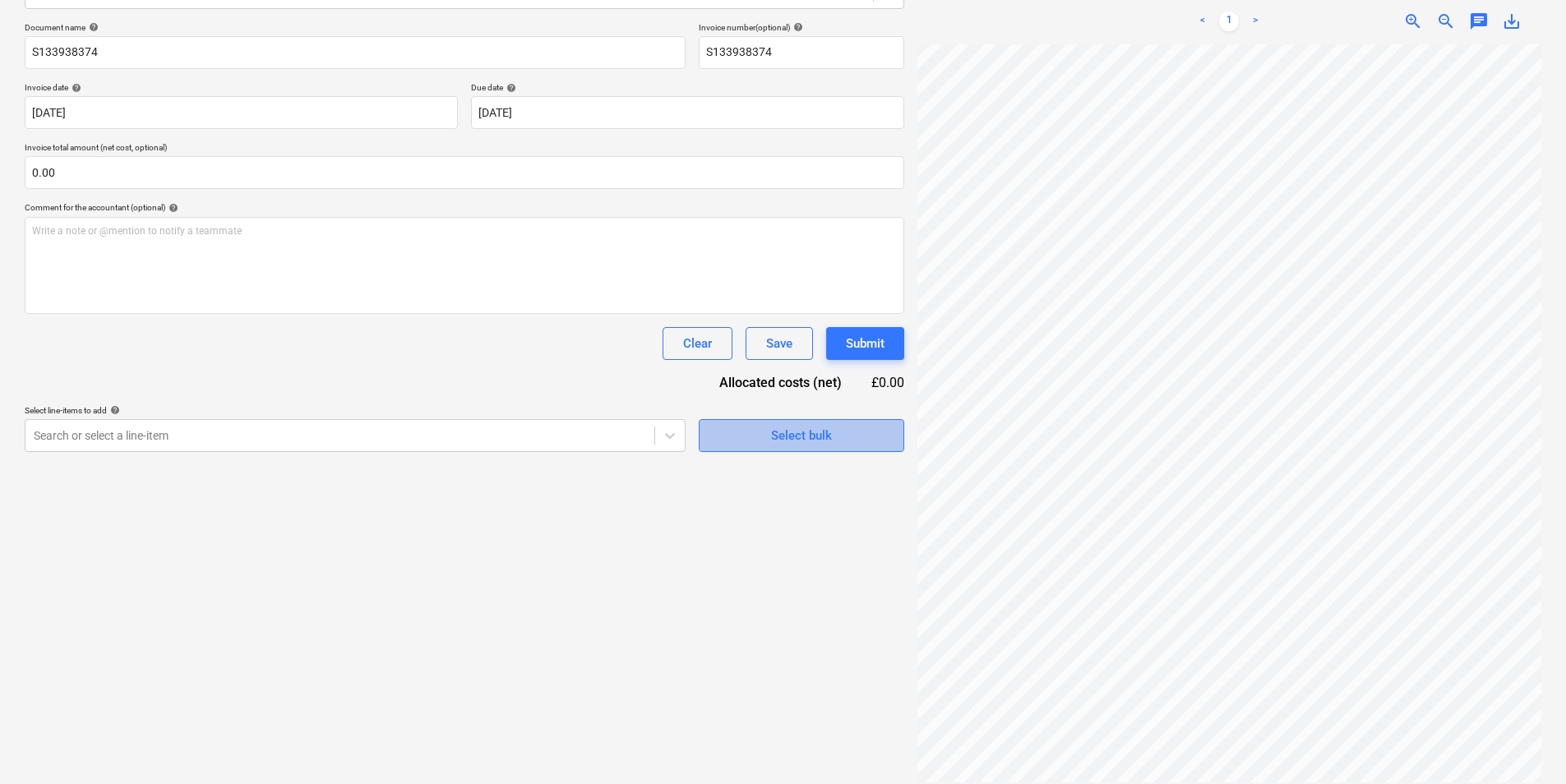 click on "Select bulk" at bounding box center (801, 436) 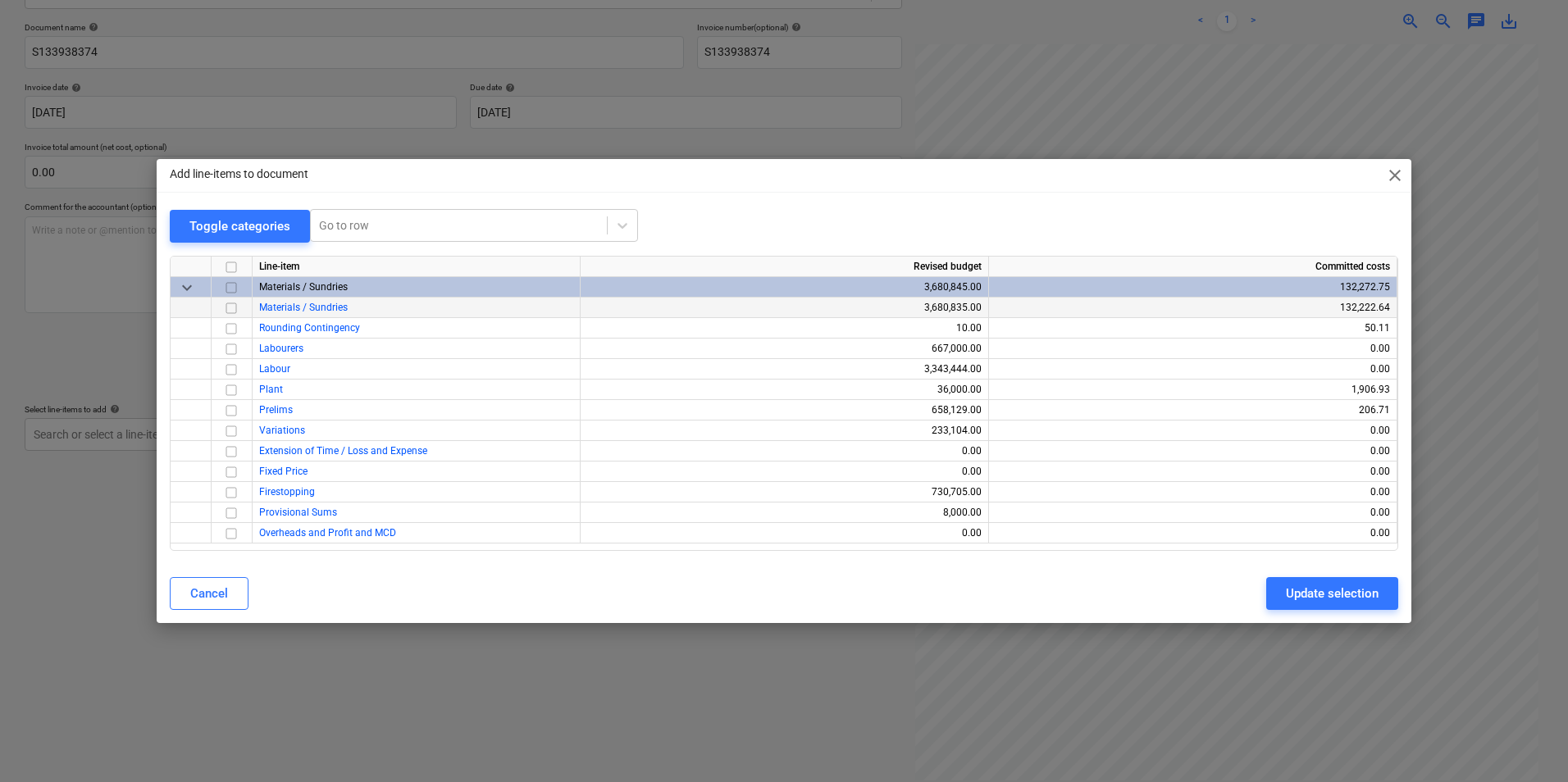 click at bounding box center (231, 308) 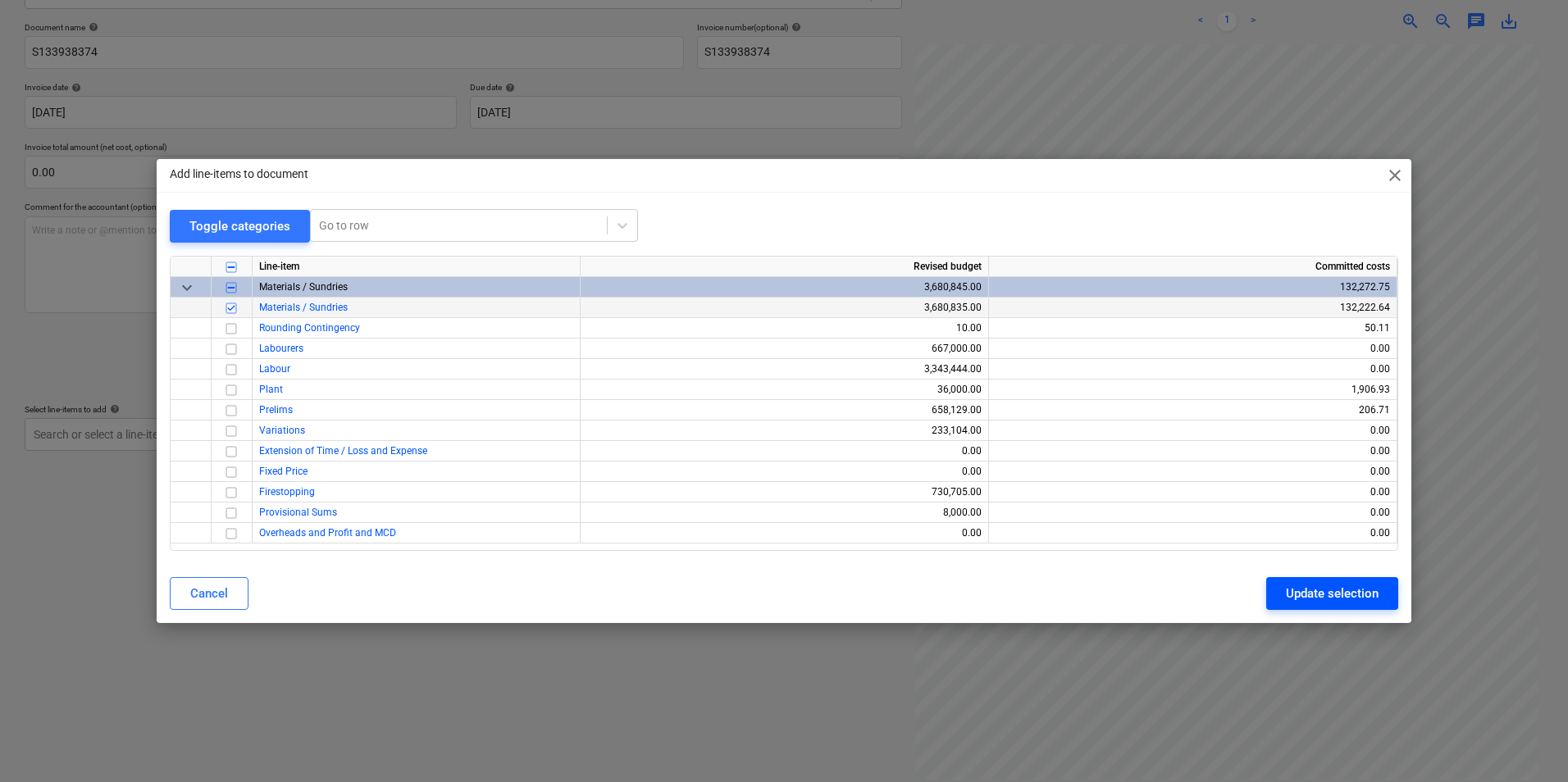 click on "Update selection" at bounding box center [1332, 593] 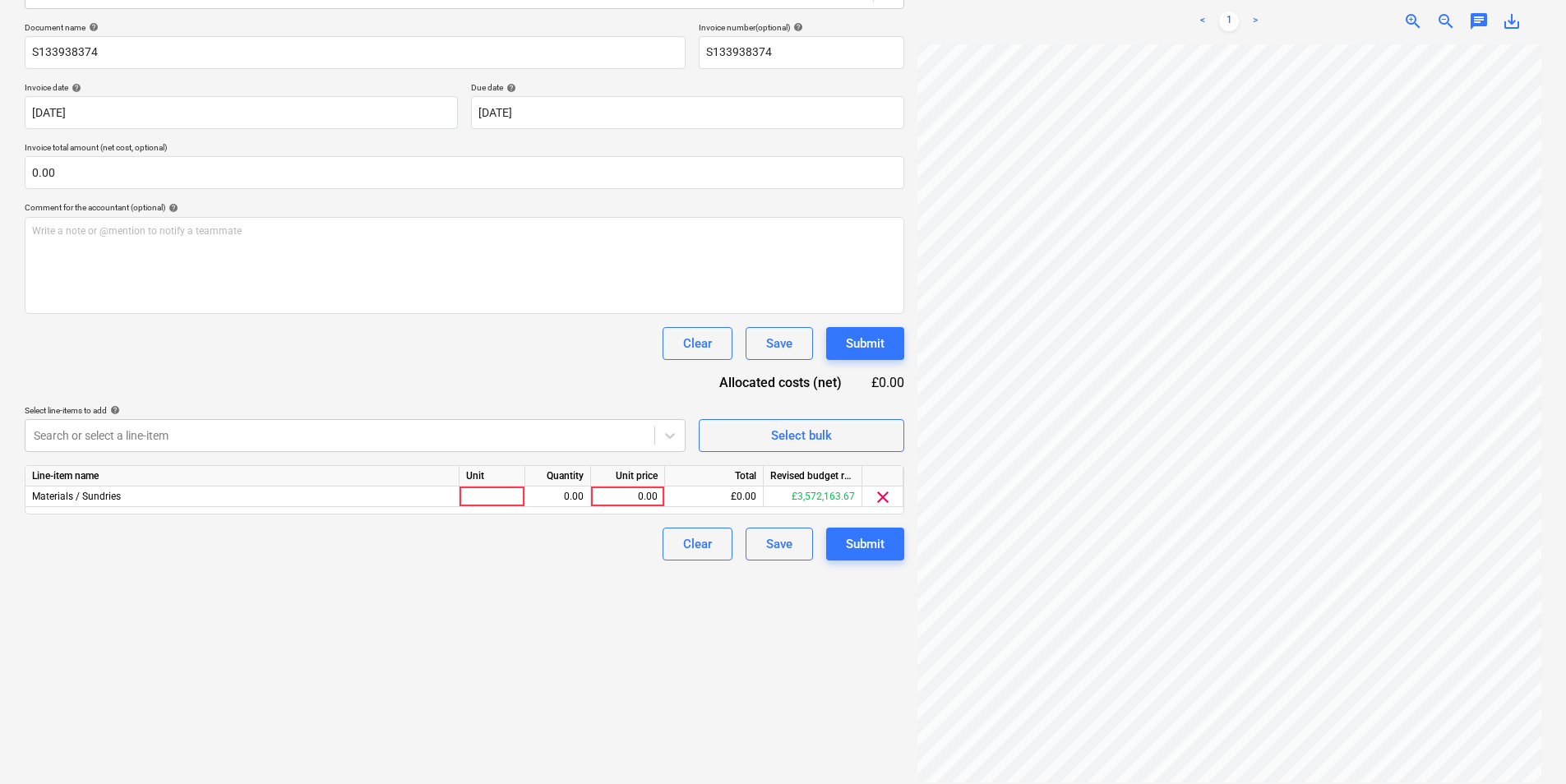 scroll, scrollTop: 55, scrollLeft: 117, axis: both 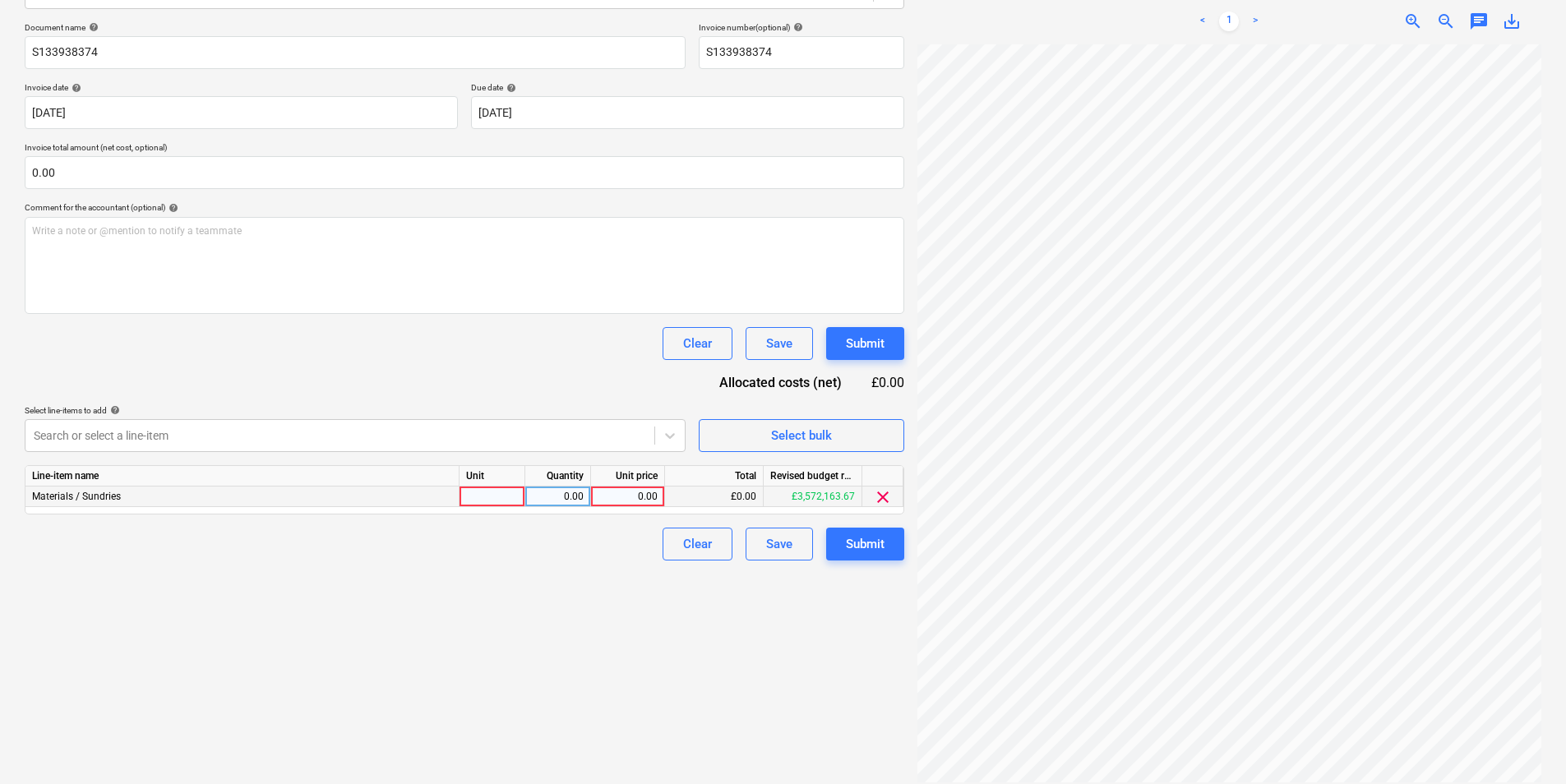 click at bounding box center [492, 496] 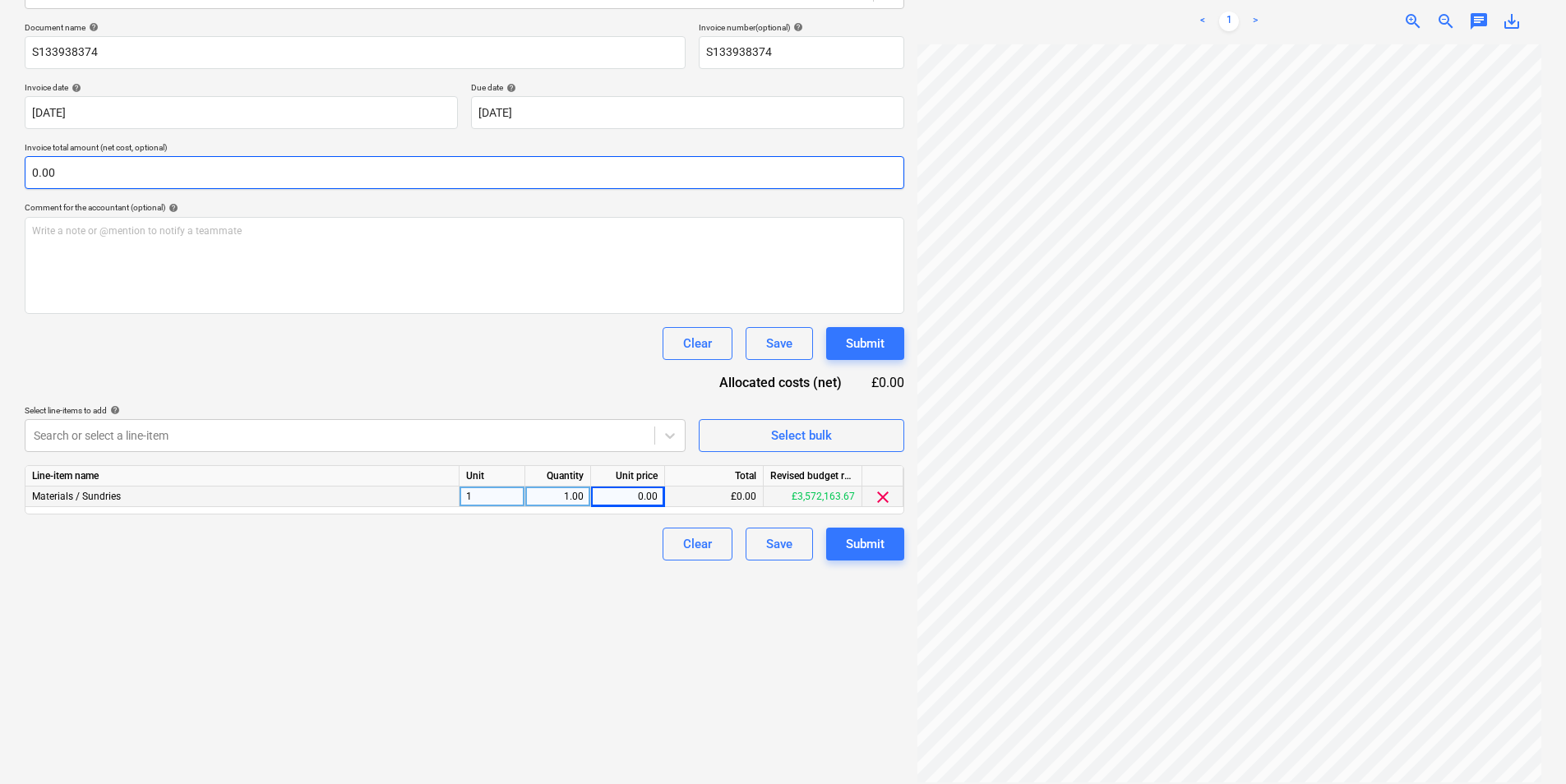 scroll, scrollTop: 311, scrollLeft: 117, axis: both 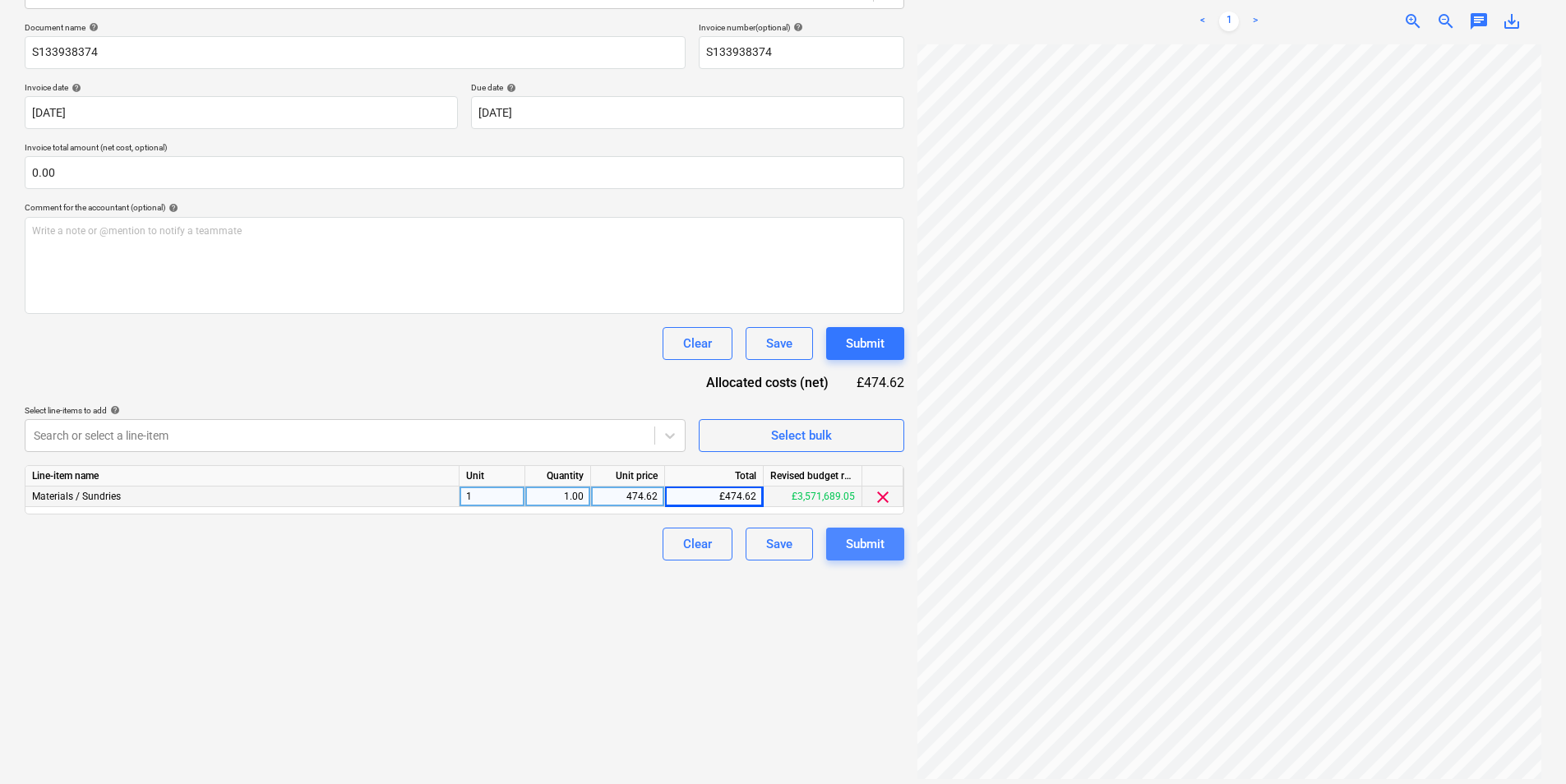 click on "Submit" at bounding box center [865, 544] 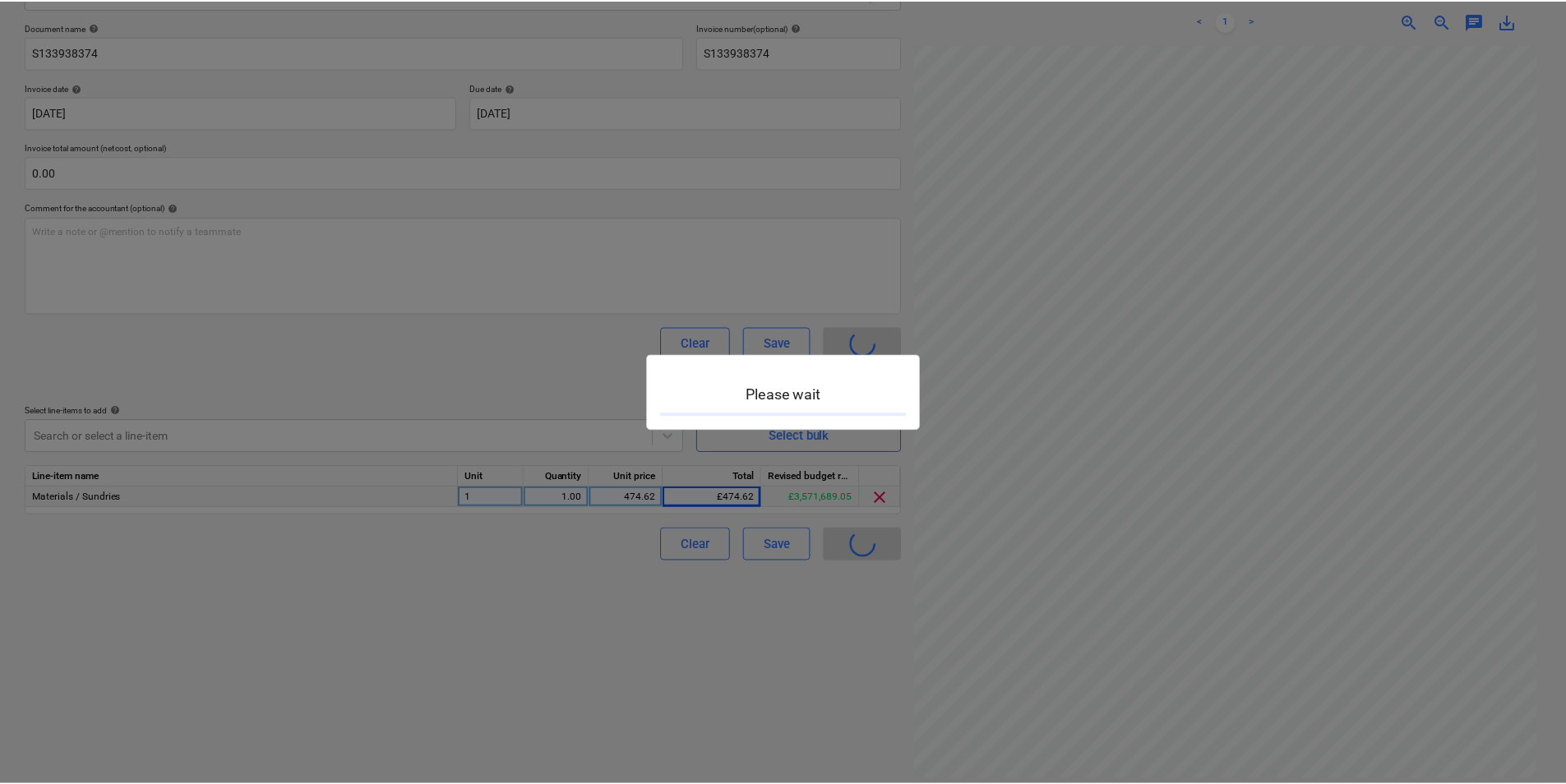 scroll, scrollTop: 0, scrollLeft: 0, axis: both 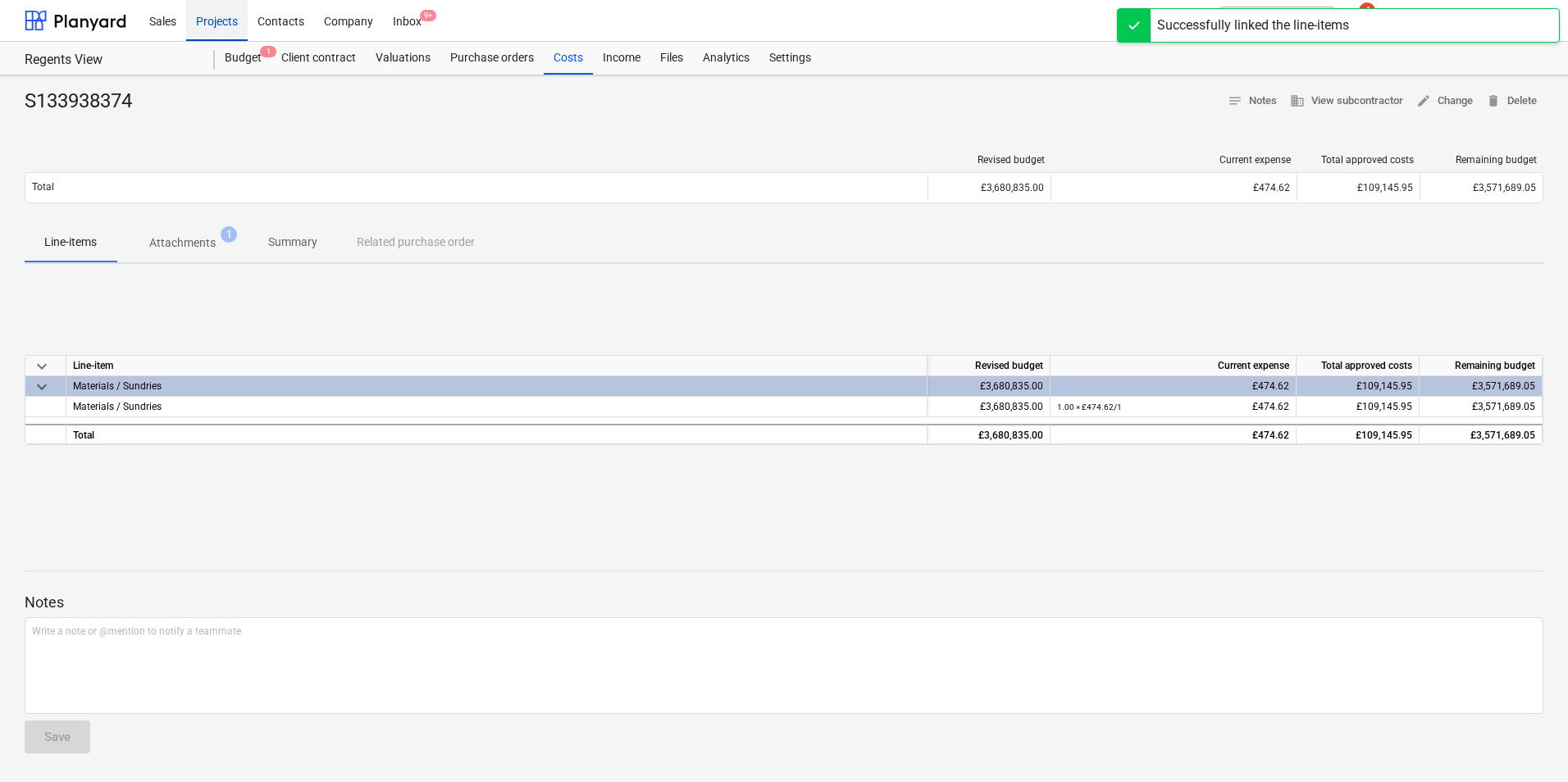 click on "Projects" at bounding box center (217, 20) 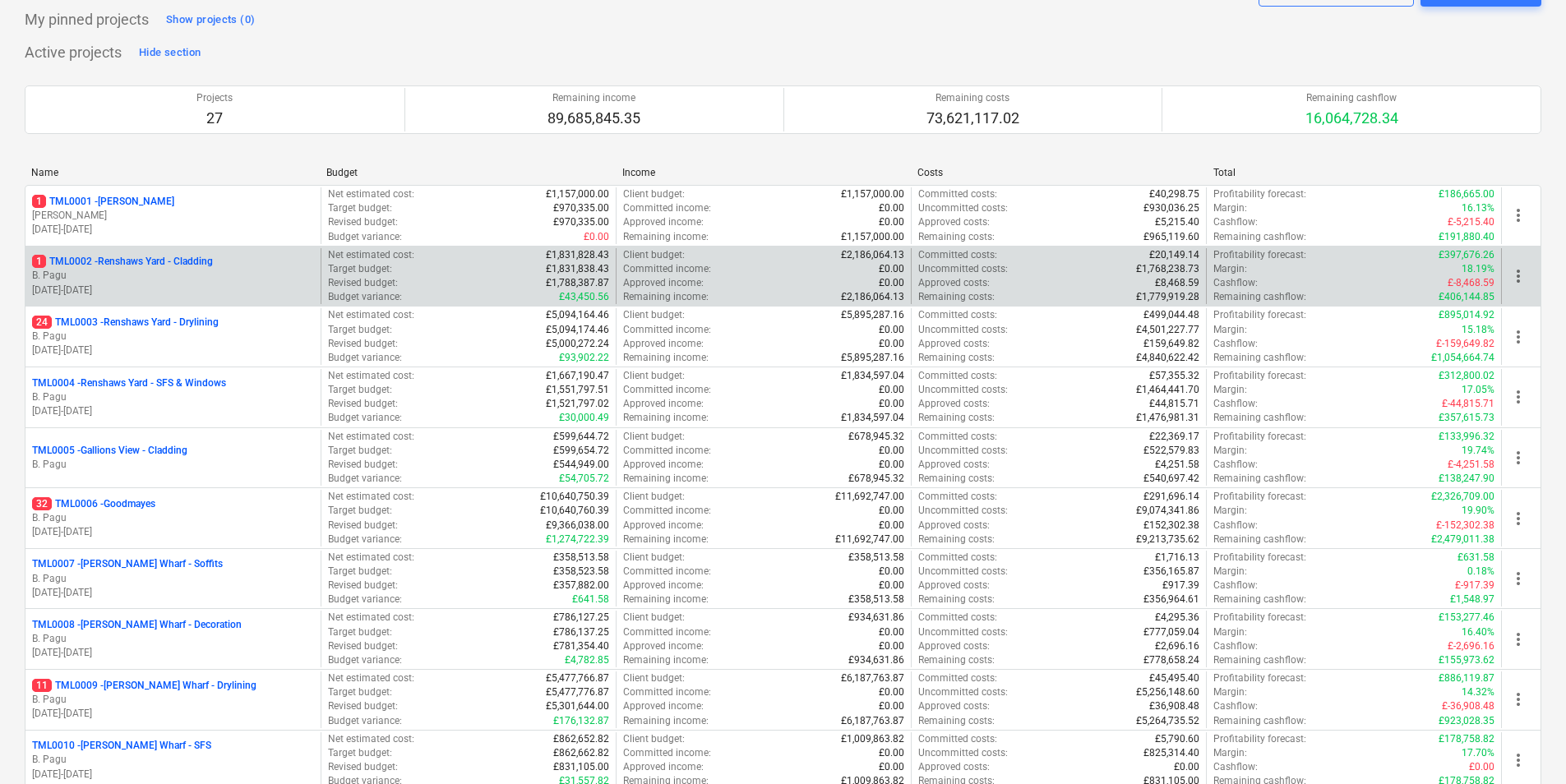 scroll, scrollTop: 11, scrollLeft: 0, axis: vertical 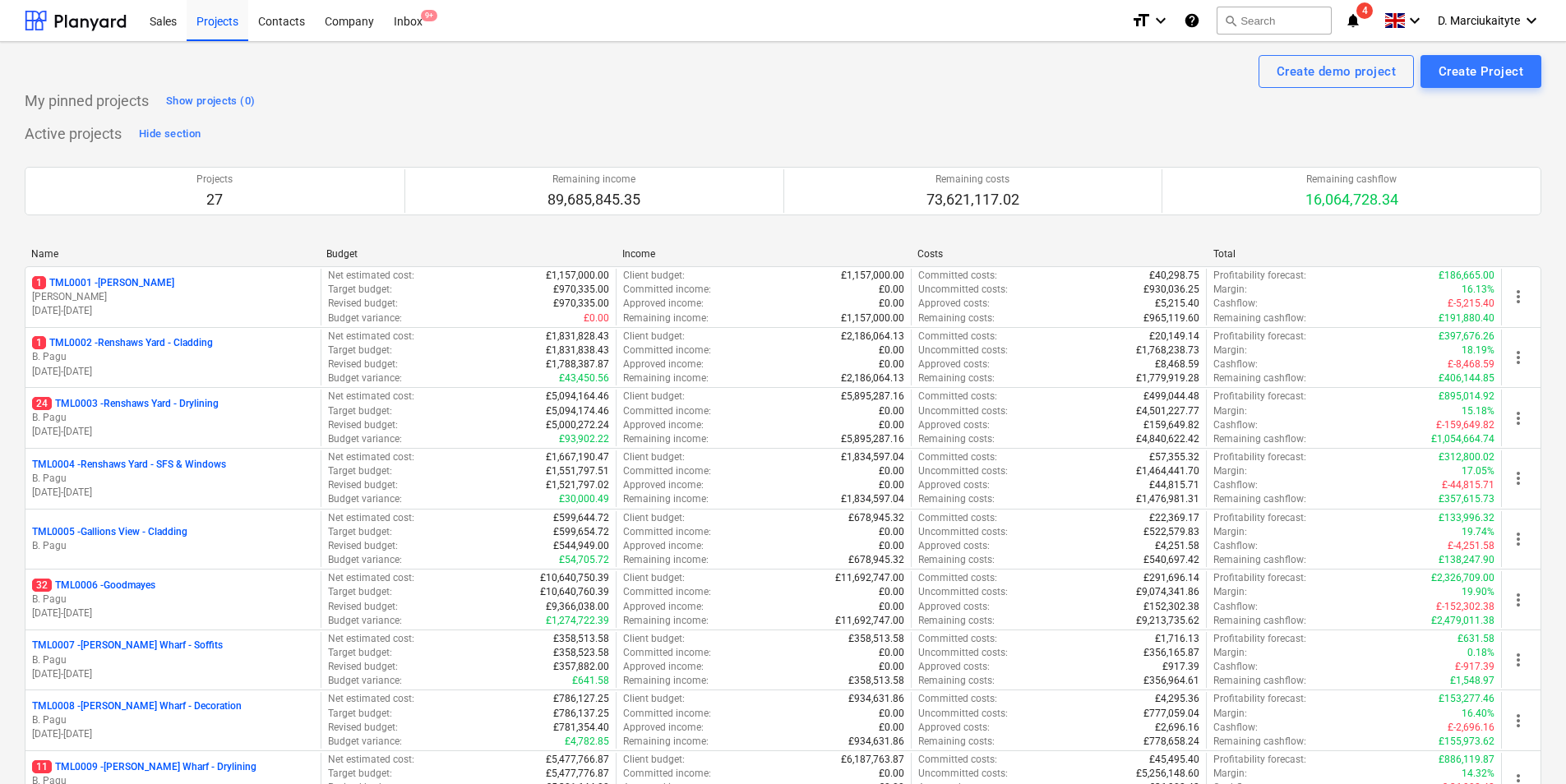 click on "Sales Projects Contacts Company Inbox 9+" at bounding box center (629, 21) 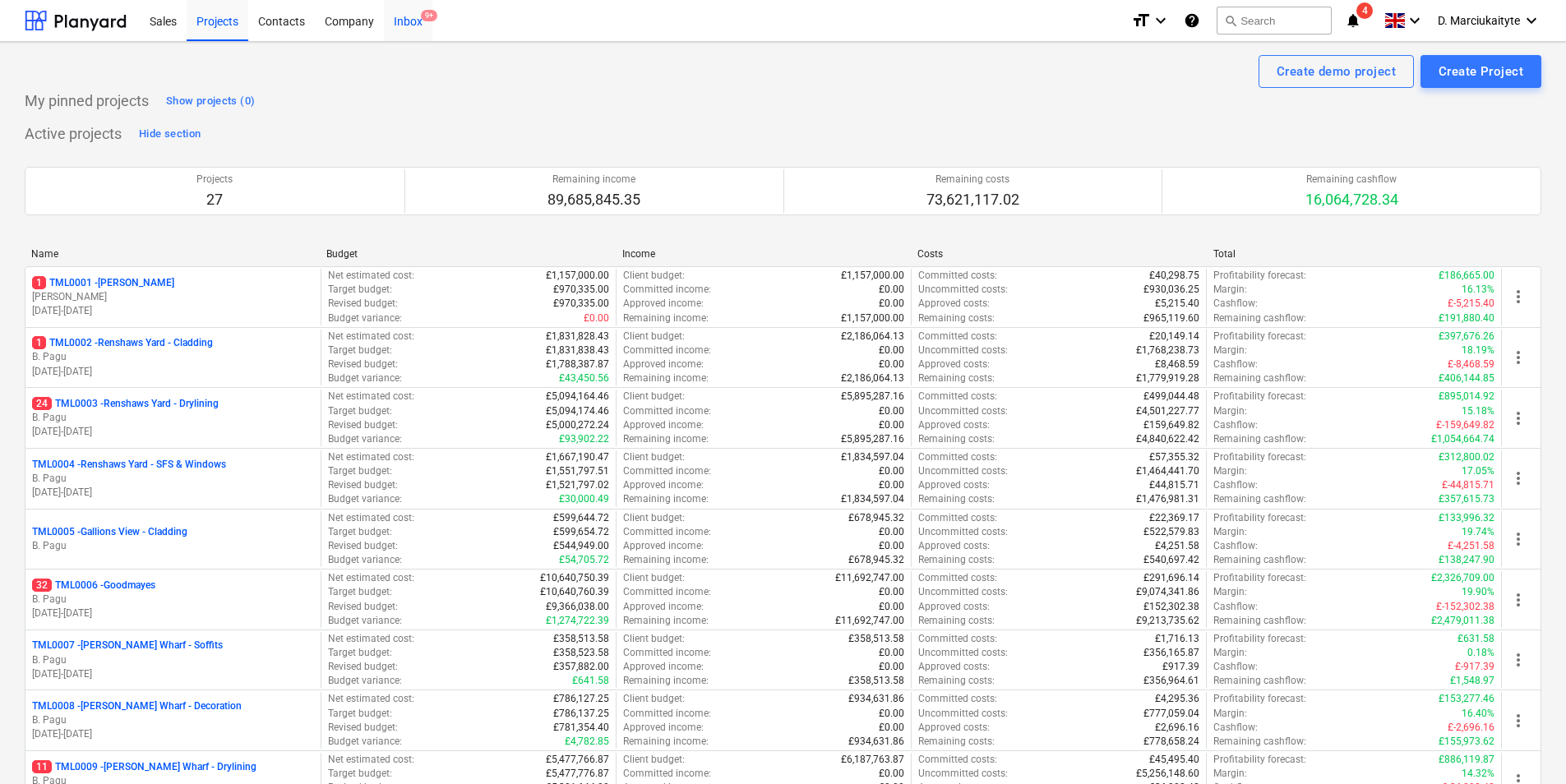 click on "Inbox 9+" at bounding box center (408, 20) 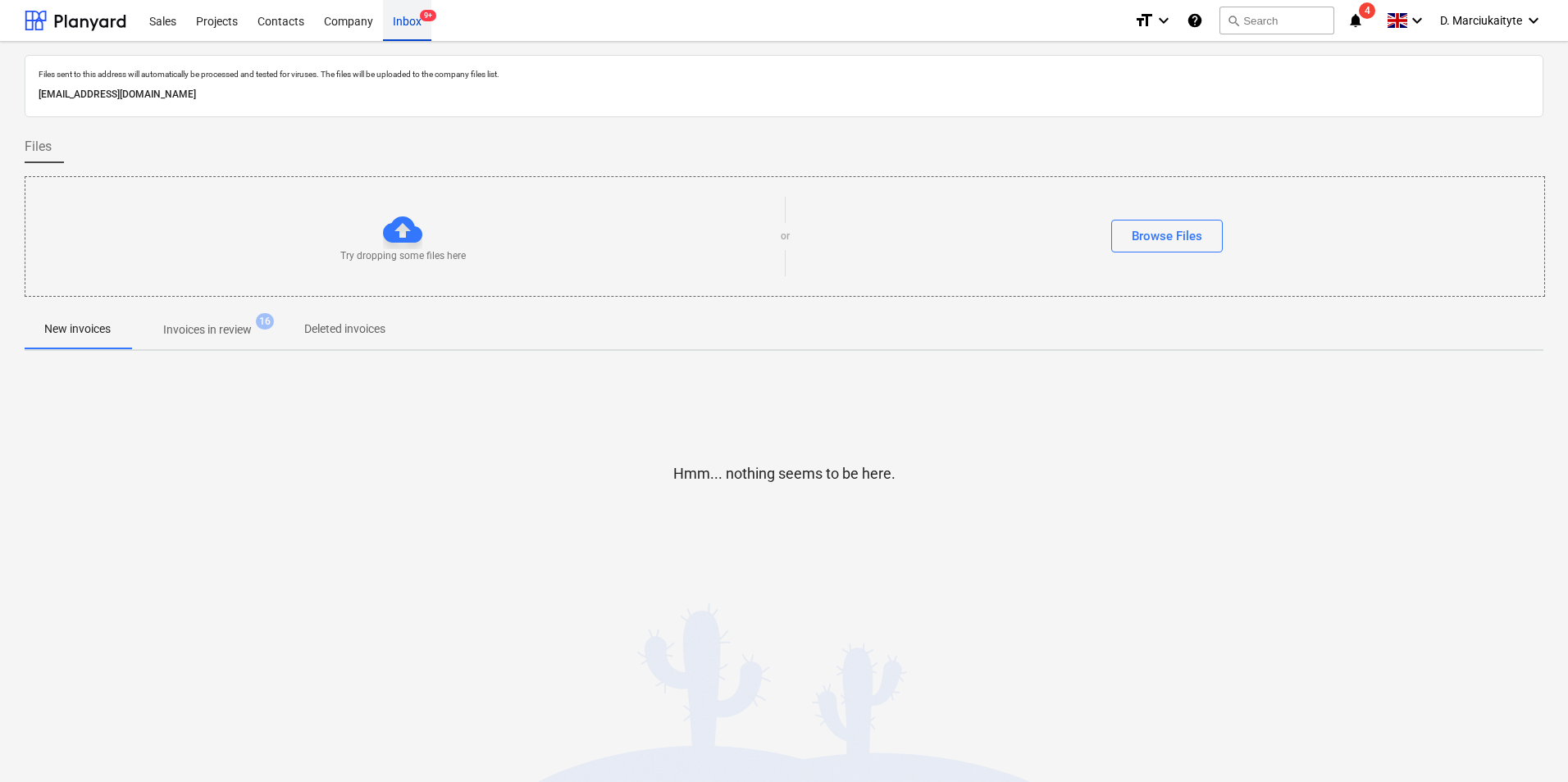 click on "Inbox 9+" at bounding box center [407, 20] 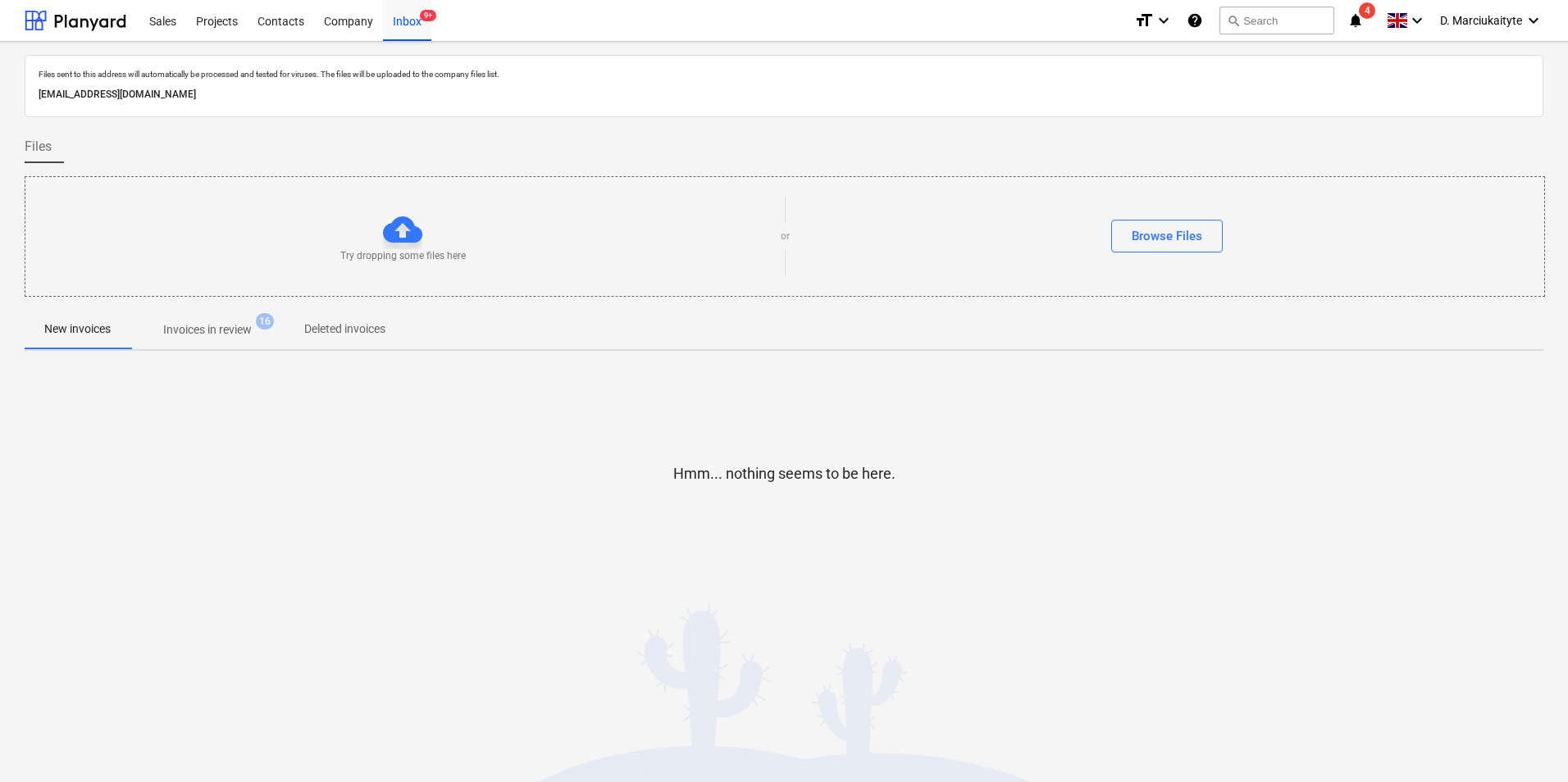 click on "Inbox 9+" at bounding box center [407, 20] 